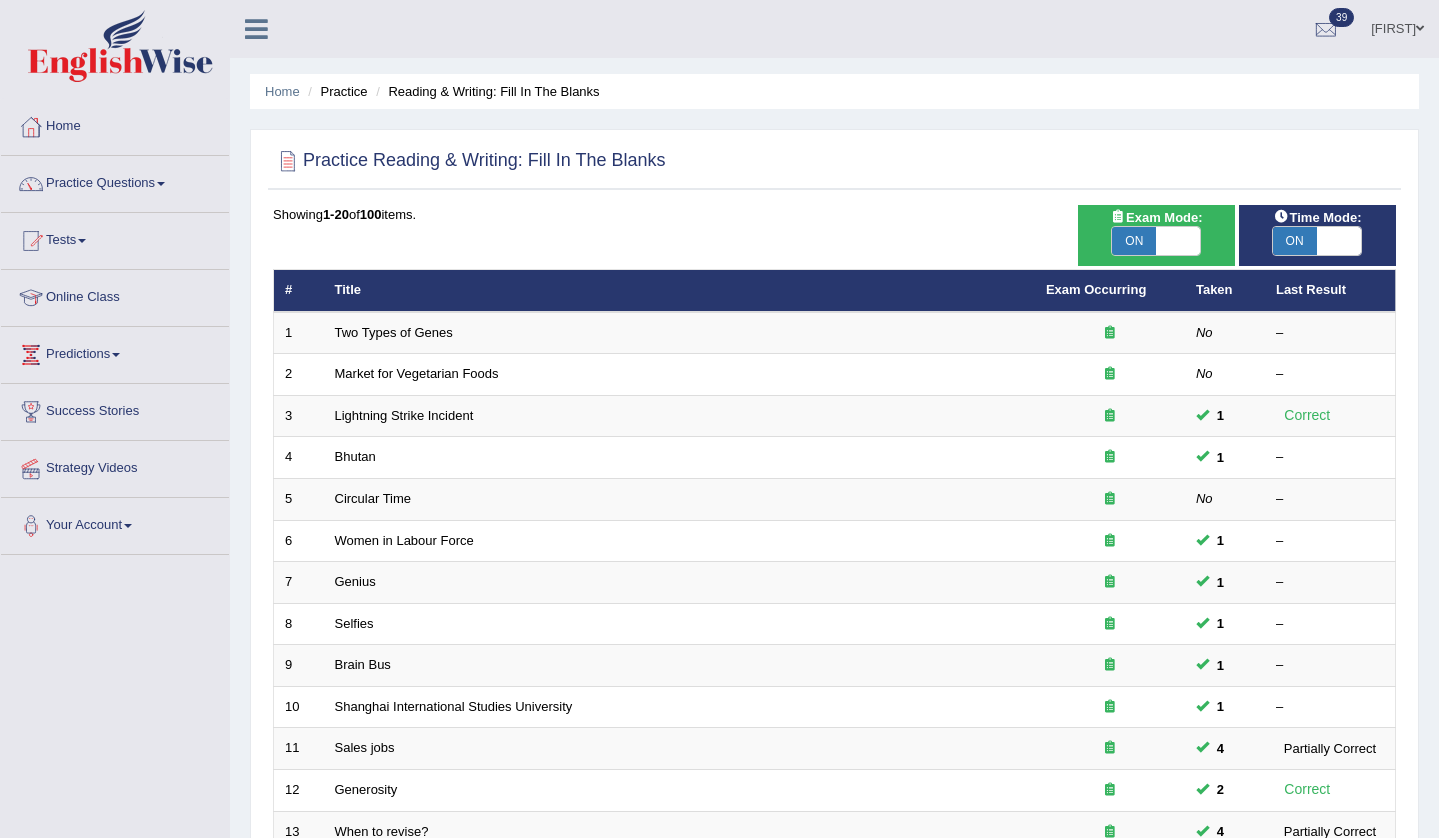 scroll, scrollTop: 0, scrollLeft: 0, axis: both 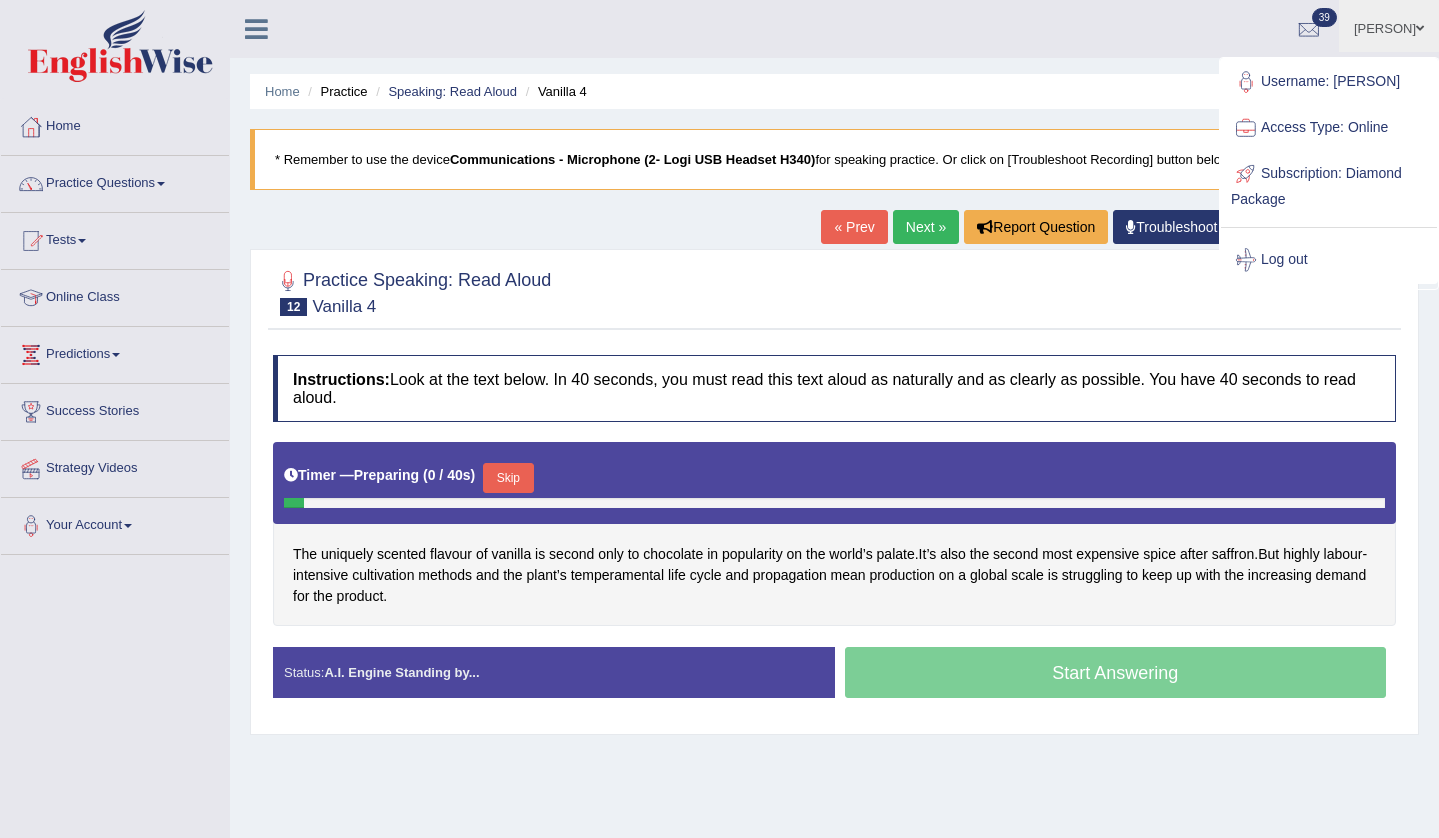 click on "Log out" at bounding box center (1329, 260) 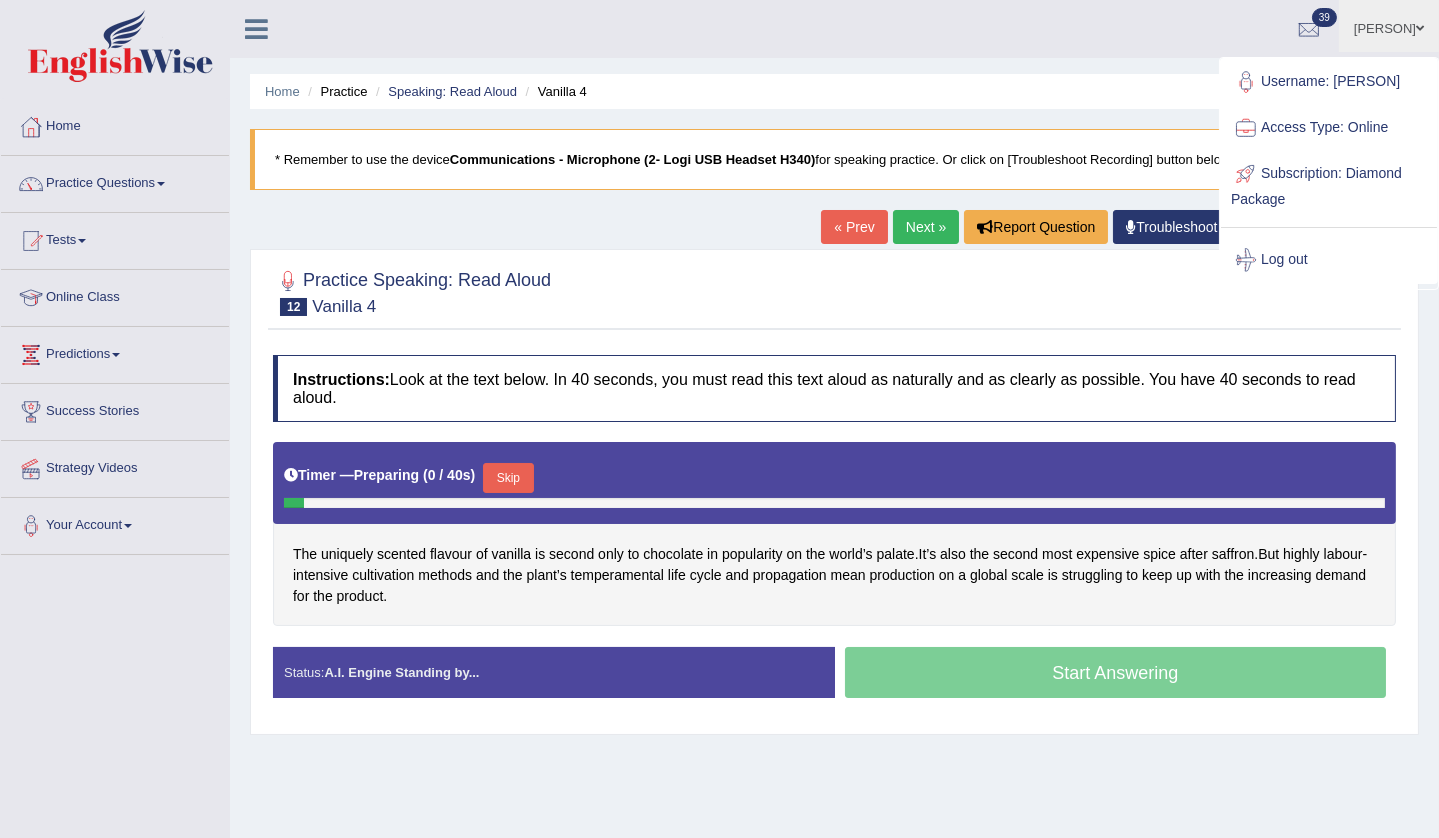 scroll, scrollTop: 0, scrollLeft: 0, axis: both 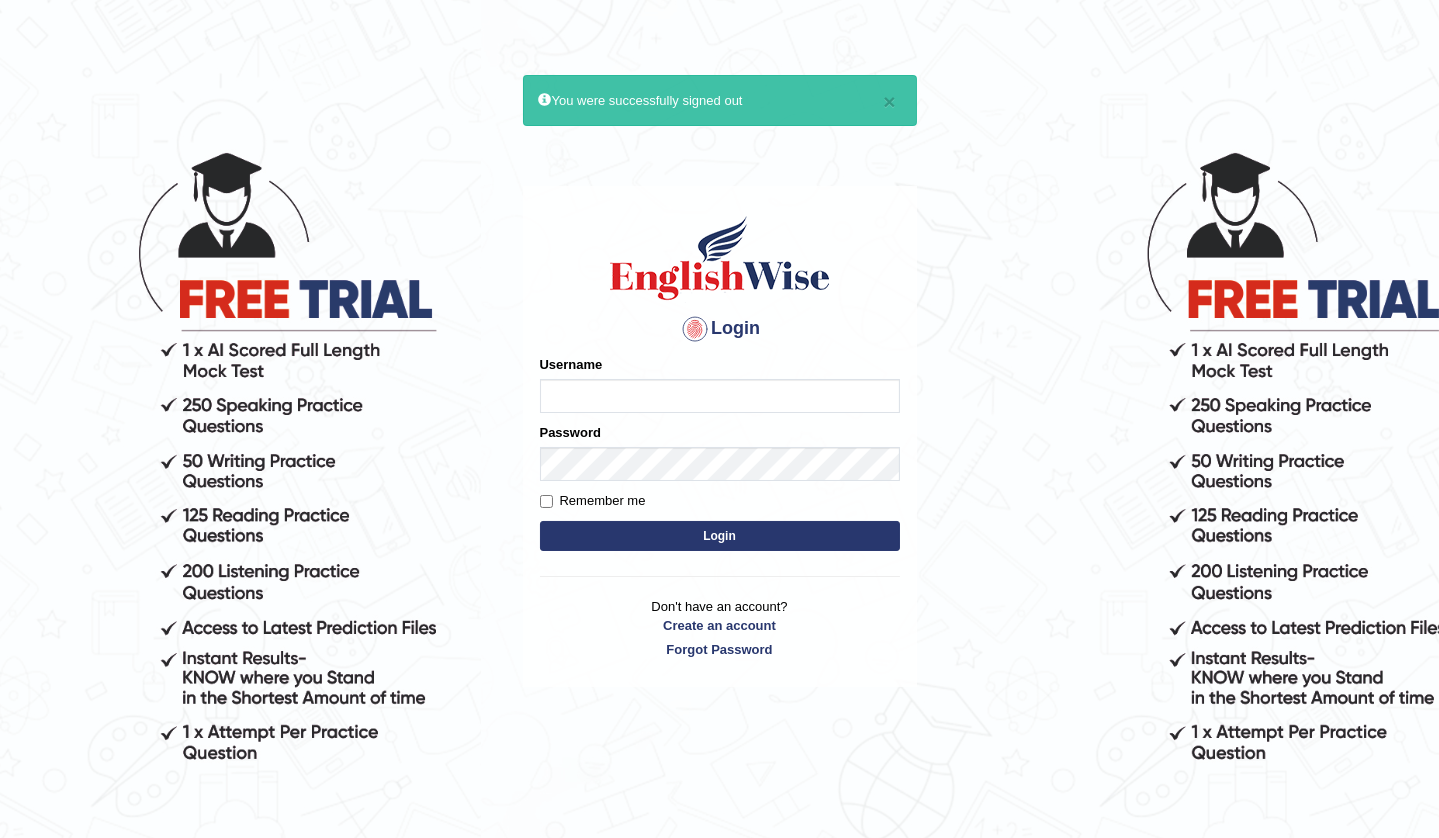 drag, startPoint x: 0, startPoint y: 0, endPoint x: 693, endPoint y: 406, distance: 803.1718 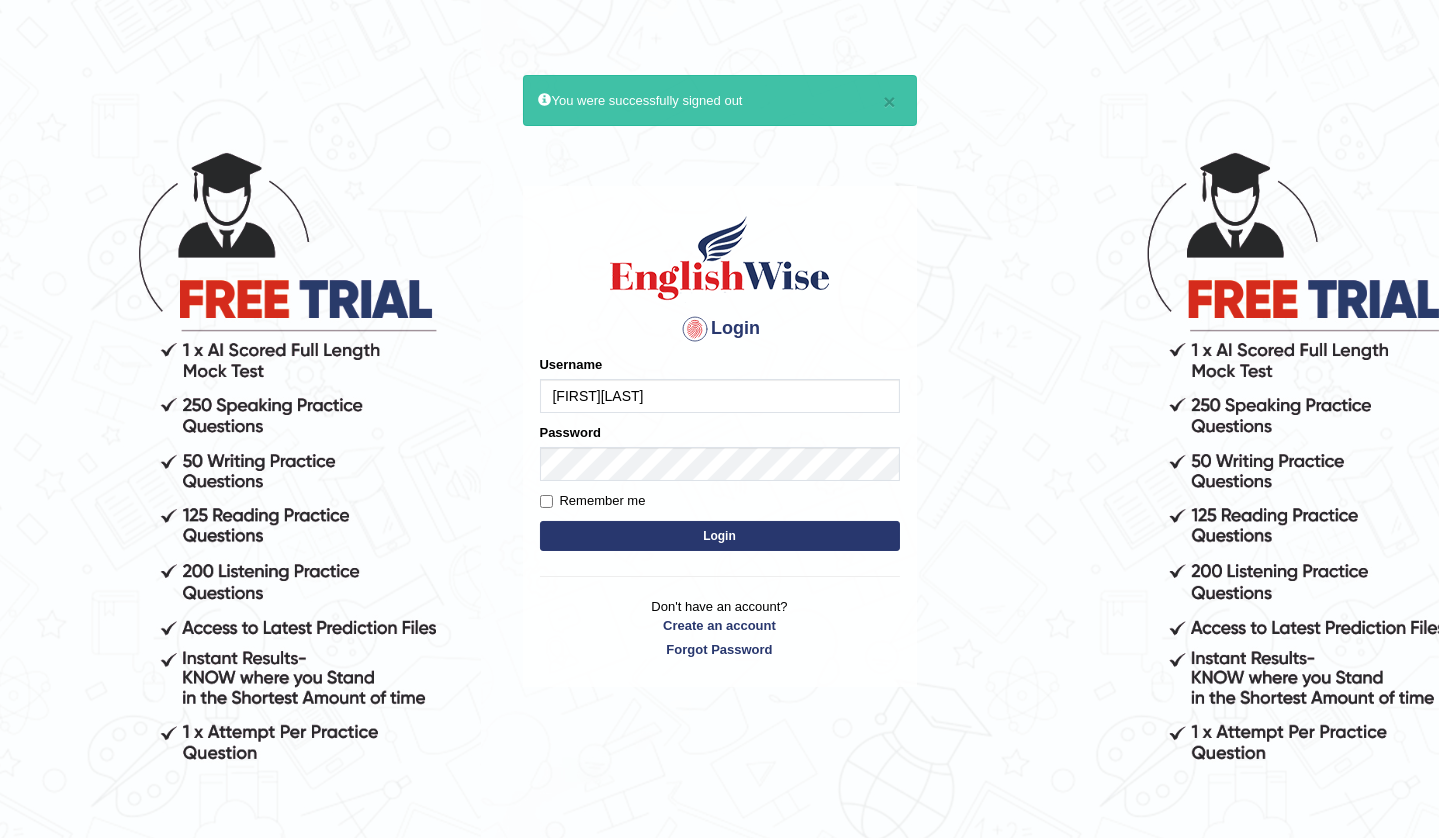 type on "AngelDuronOrtega" 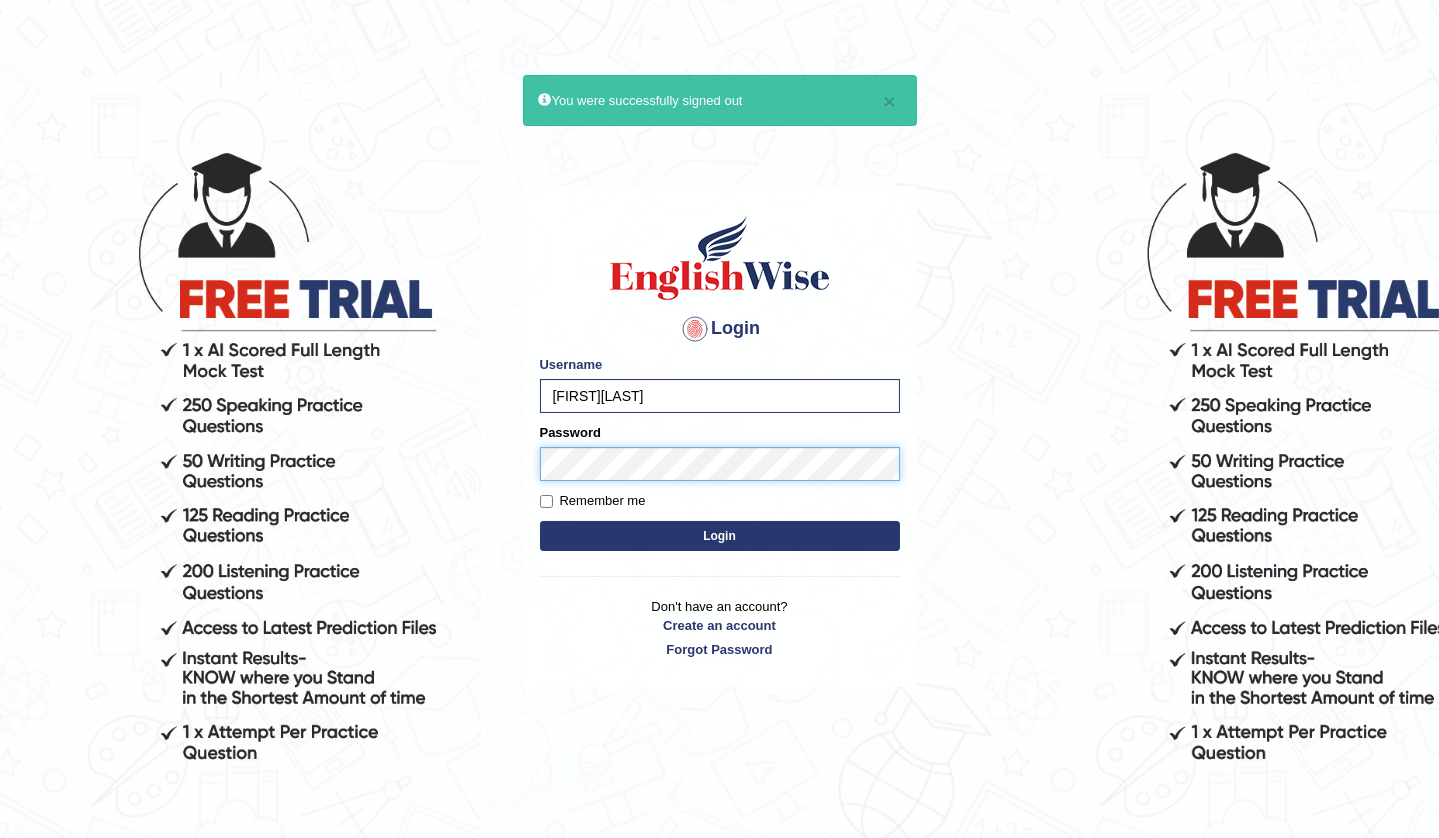 click on "Login" at bounding box center [720, 536] 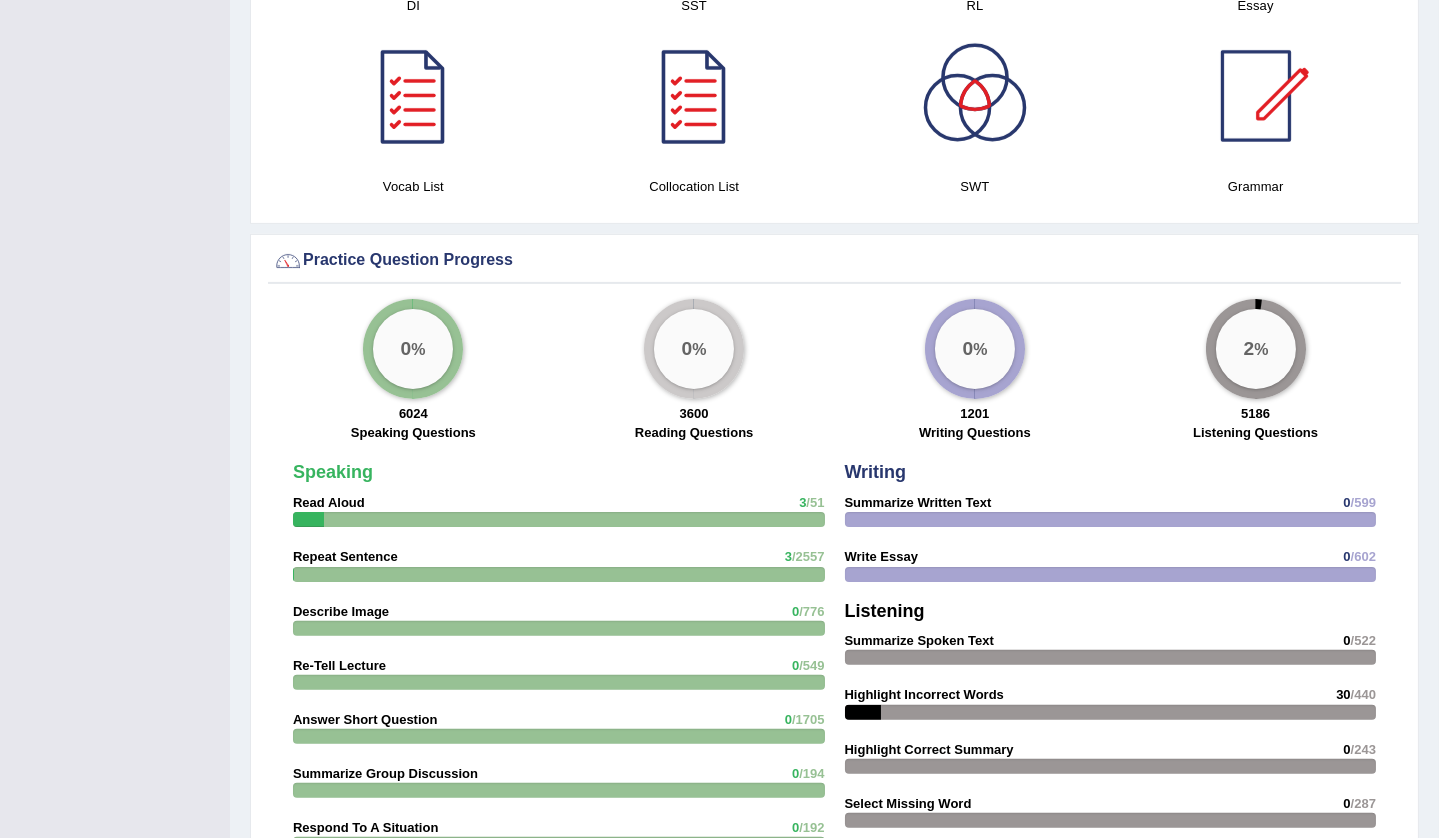 scroll, scrollTop: 1360, scrollLeft: 0, axis: vertical 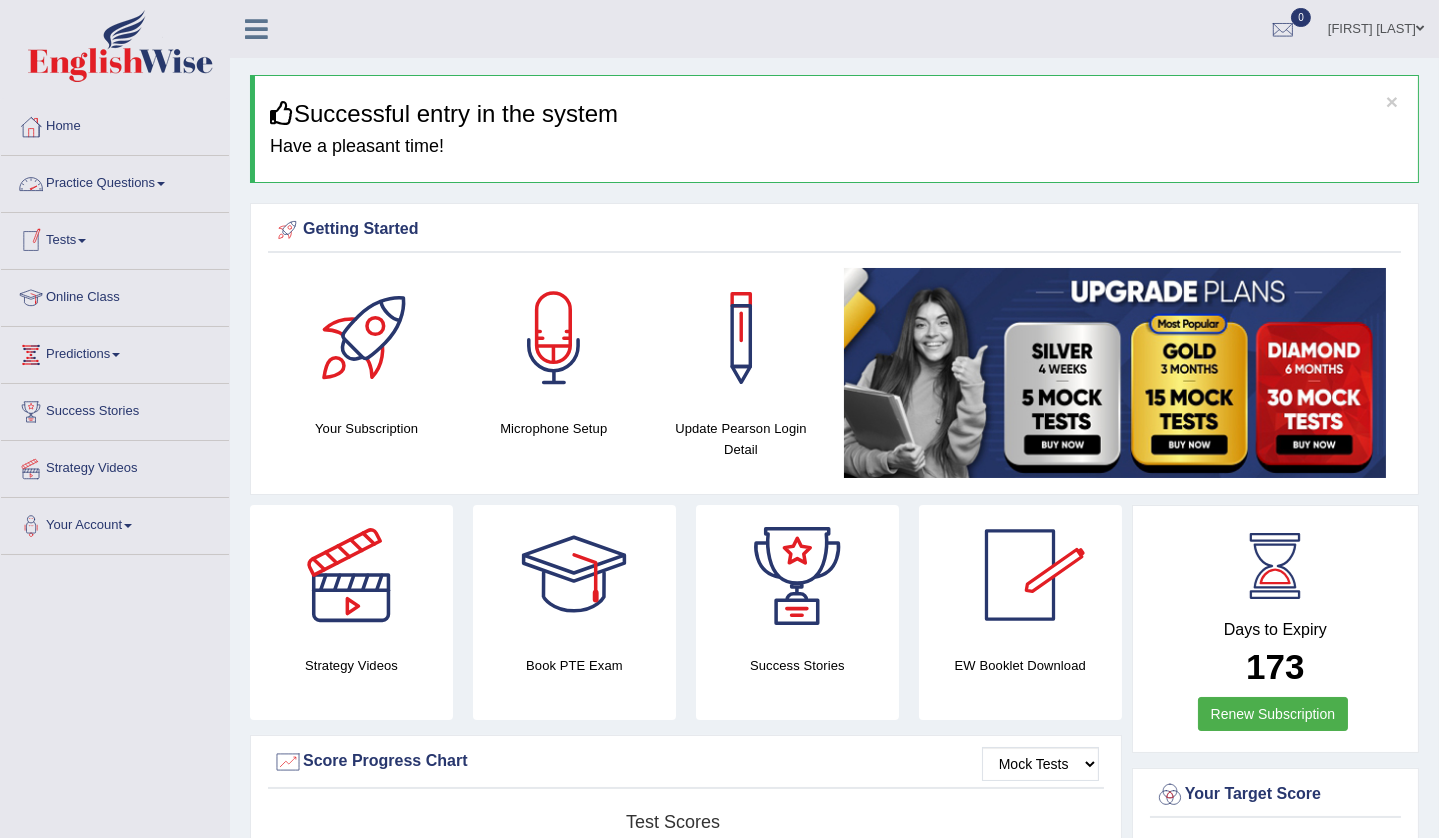 click on "Practice Questions" at bounding box center [115, 181] 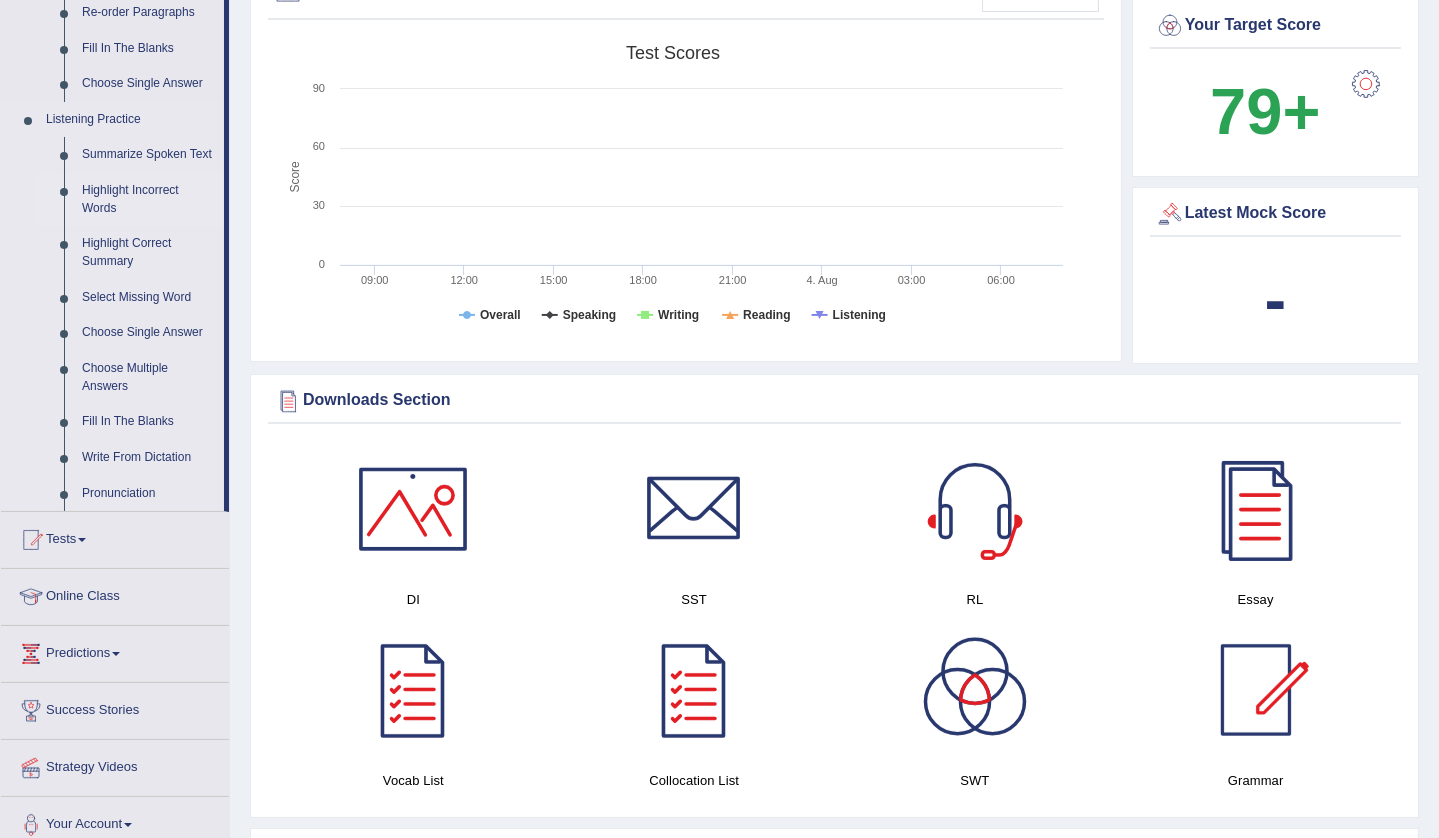scroll, scrollTop: 314, scrollLeft: 0, axis: vertical 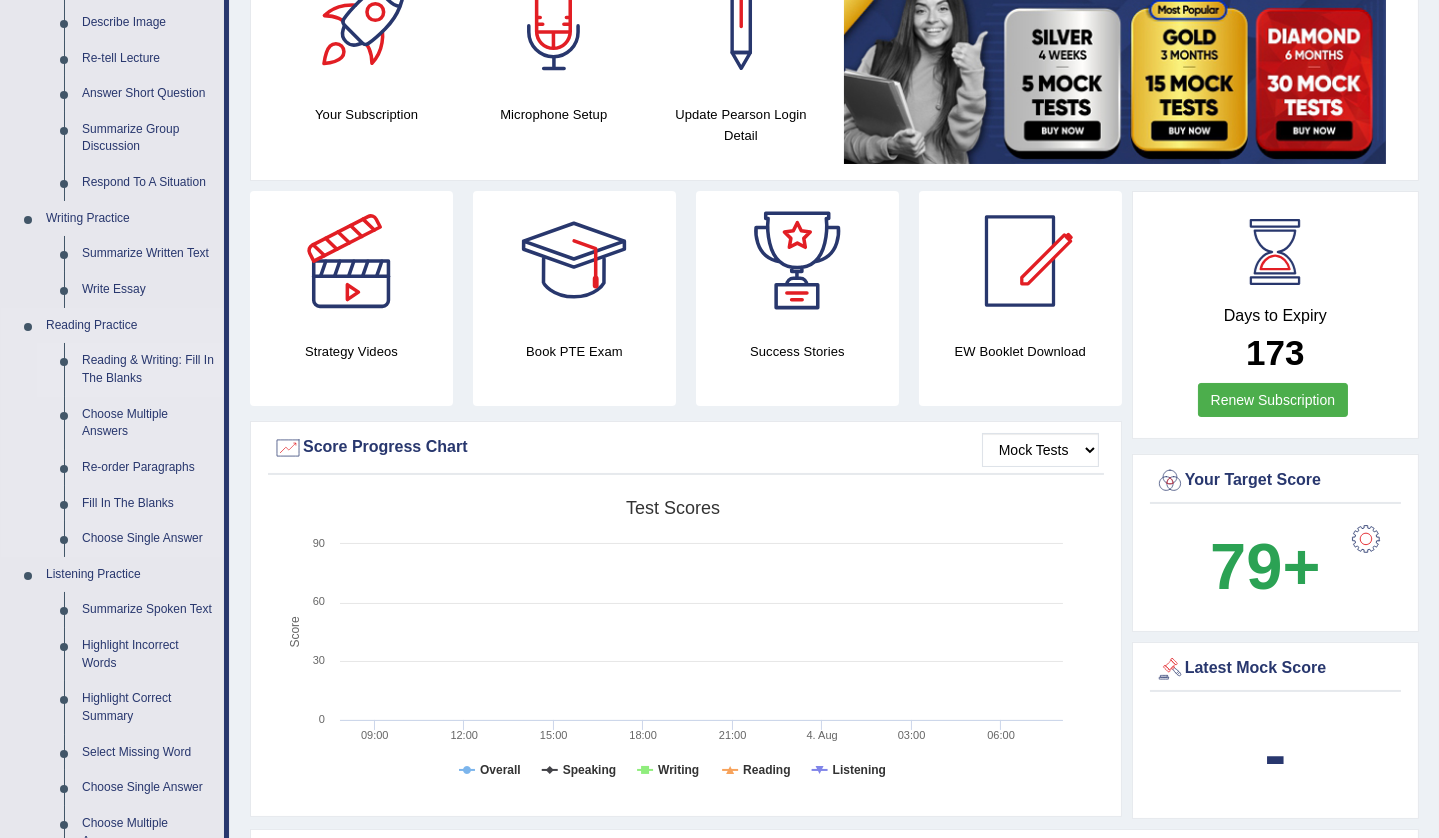 click on "Reading & Writing: Fill In The Blanks" at bounding box center (148, 369) 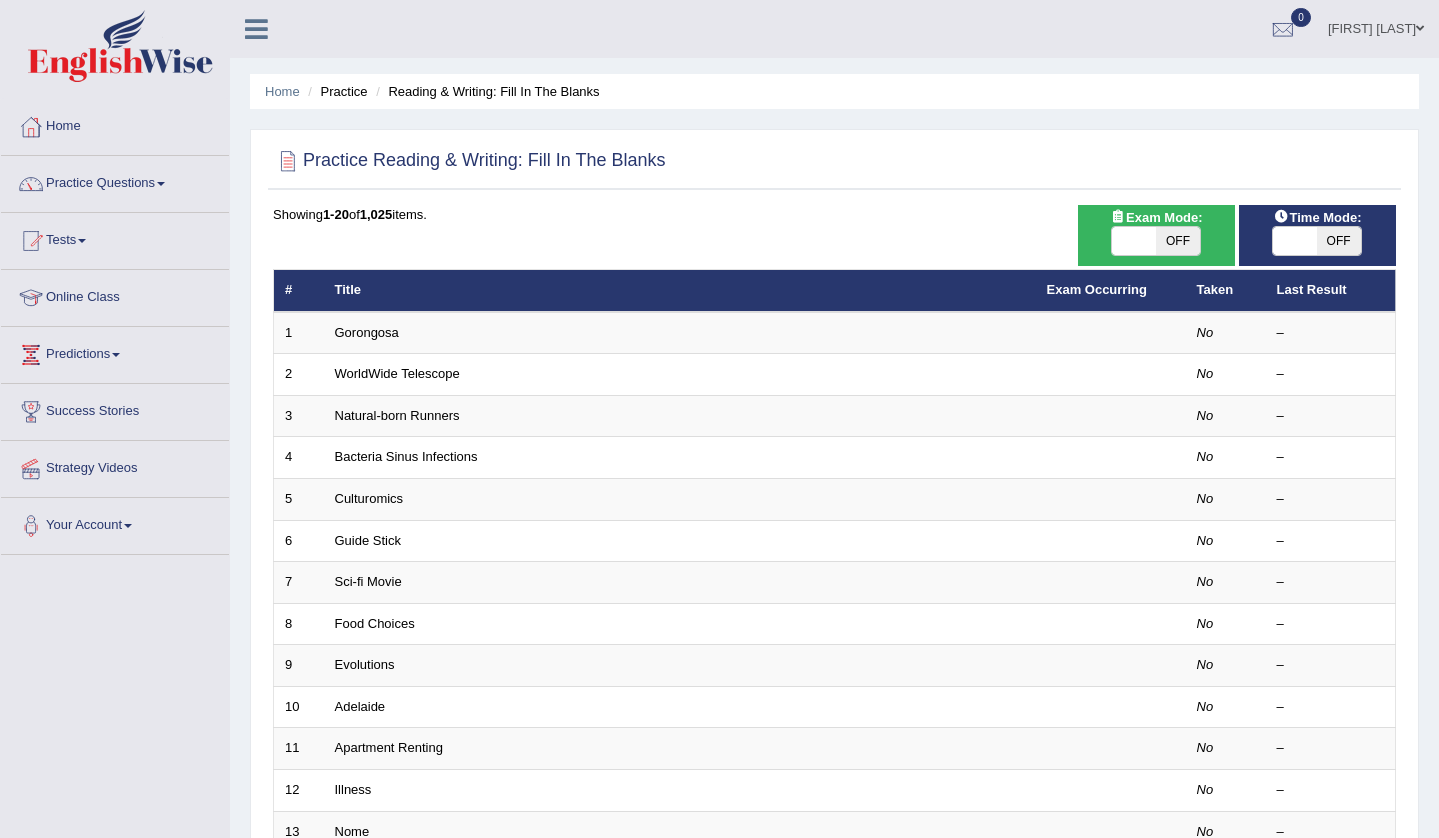 scroll, scrollTop: 0, scrollLeft: 0, axis: both 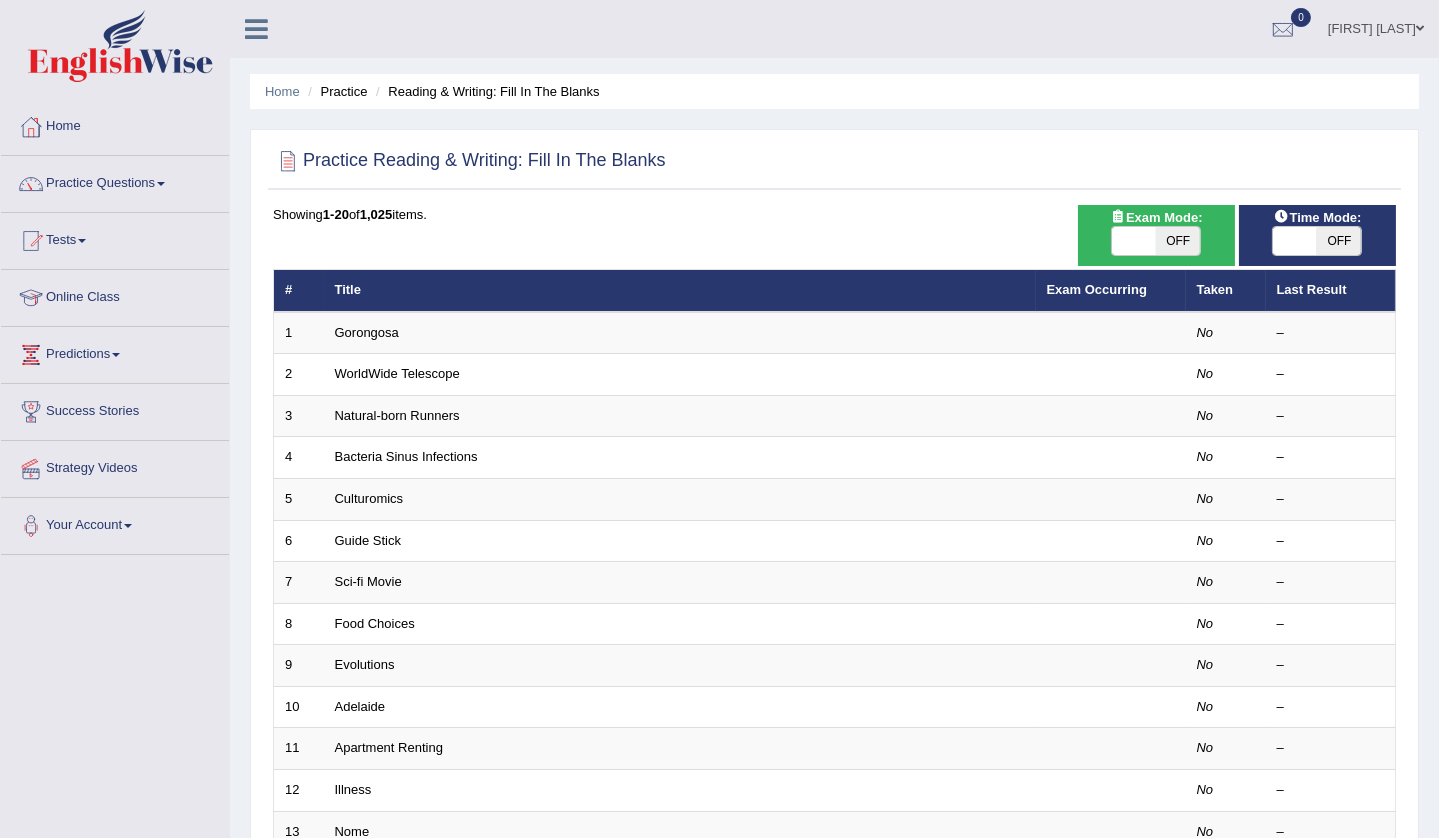 click on "OFF" at bounding box center (1339, 241) 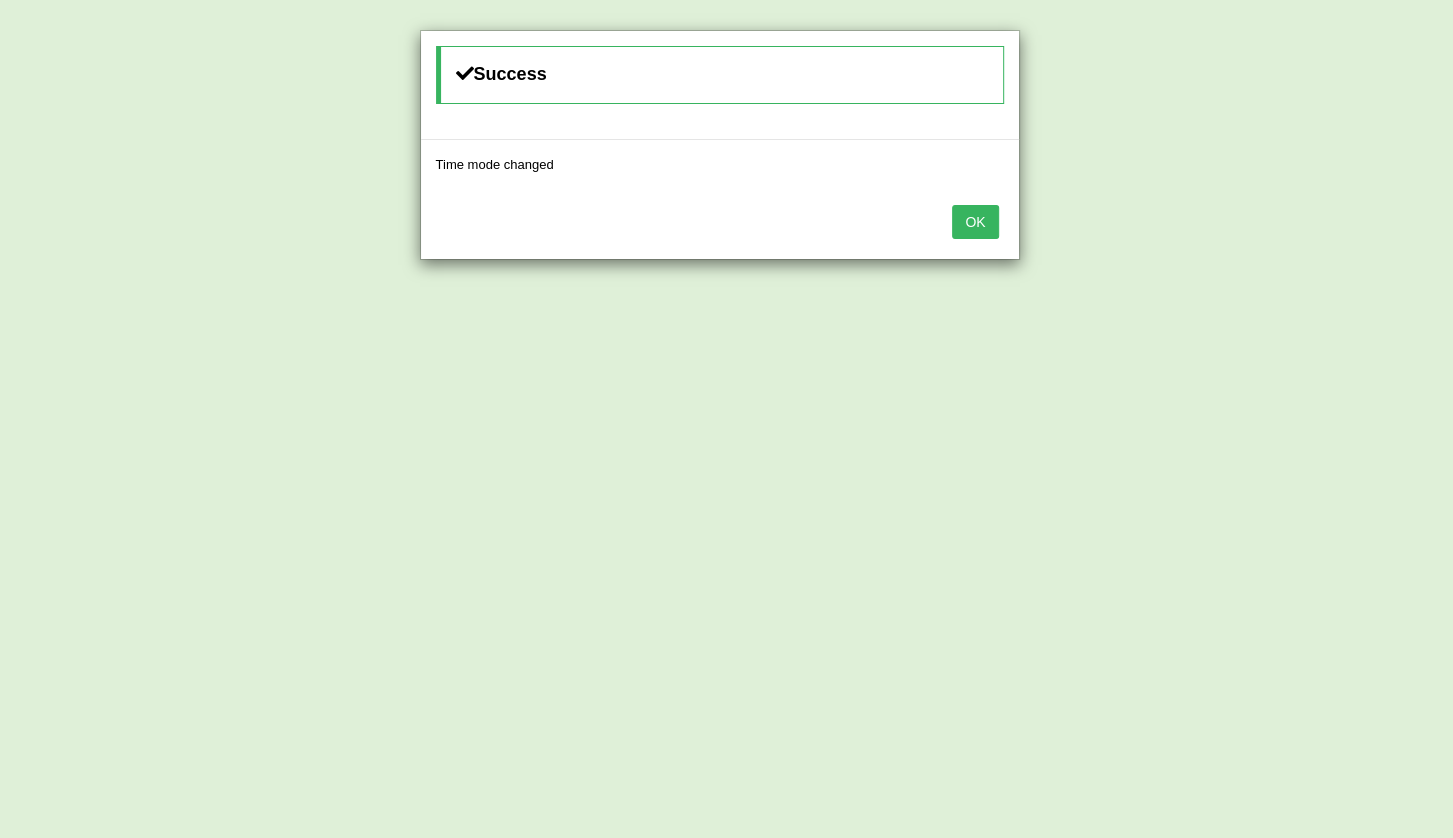 click on "OK" at bounding box center [975, 222] 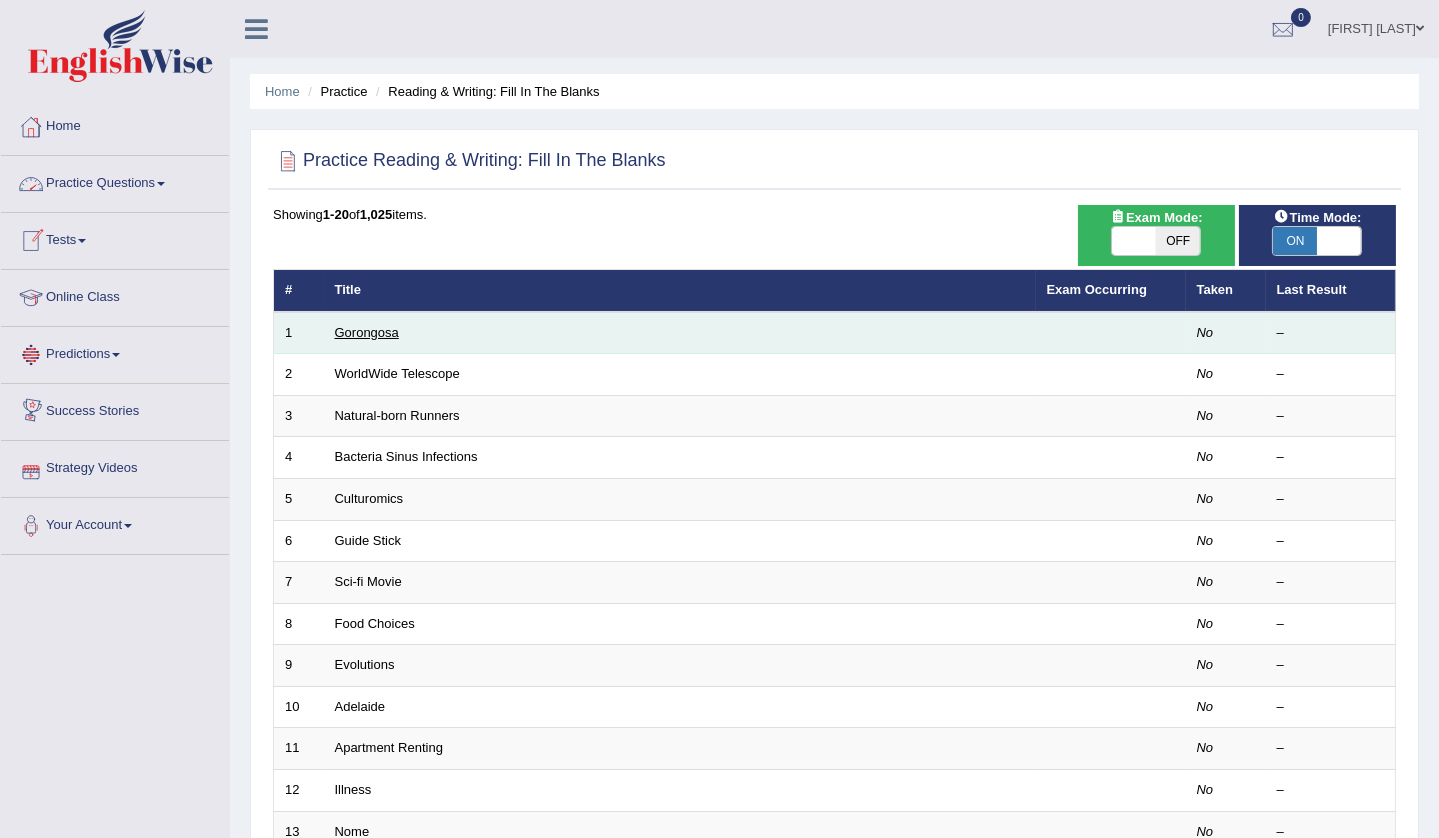 click on "Gorongosa" at bounding box center [367, 332] 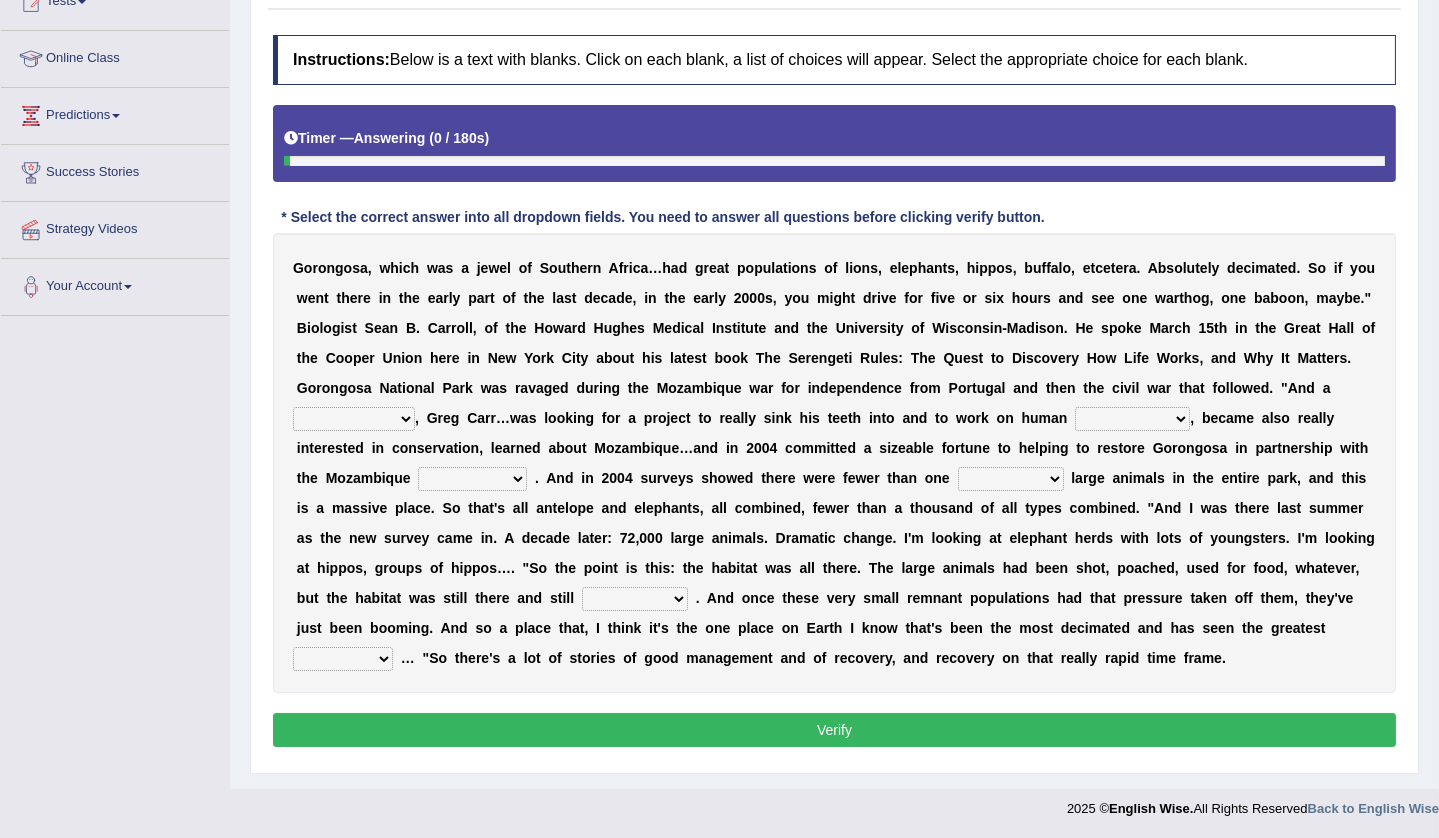 scroll, scrollTop: 239, scrollLeft: 0, axis: vertical 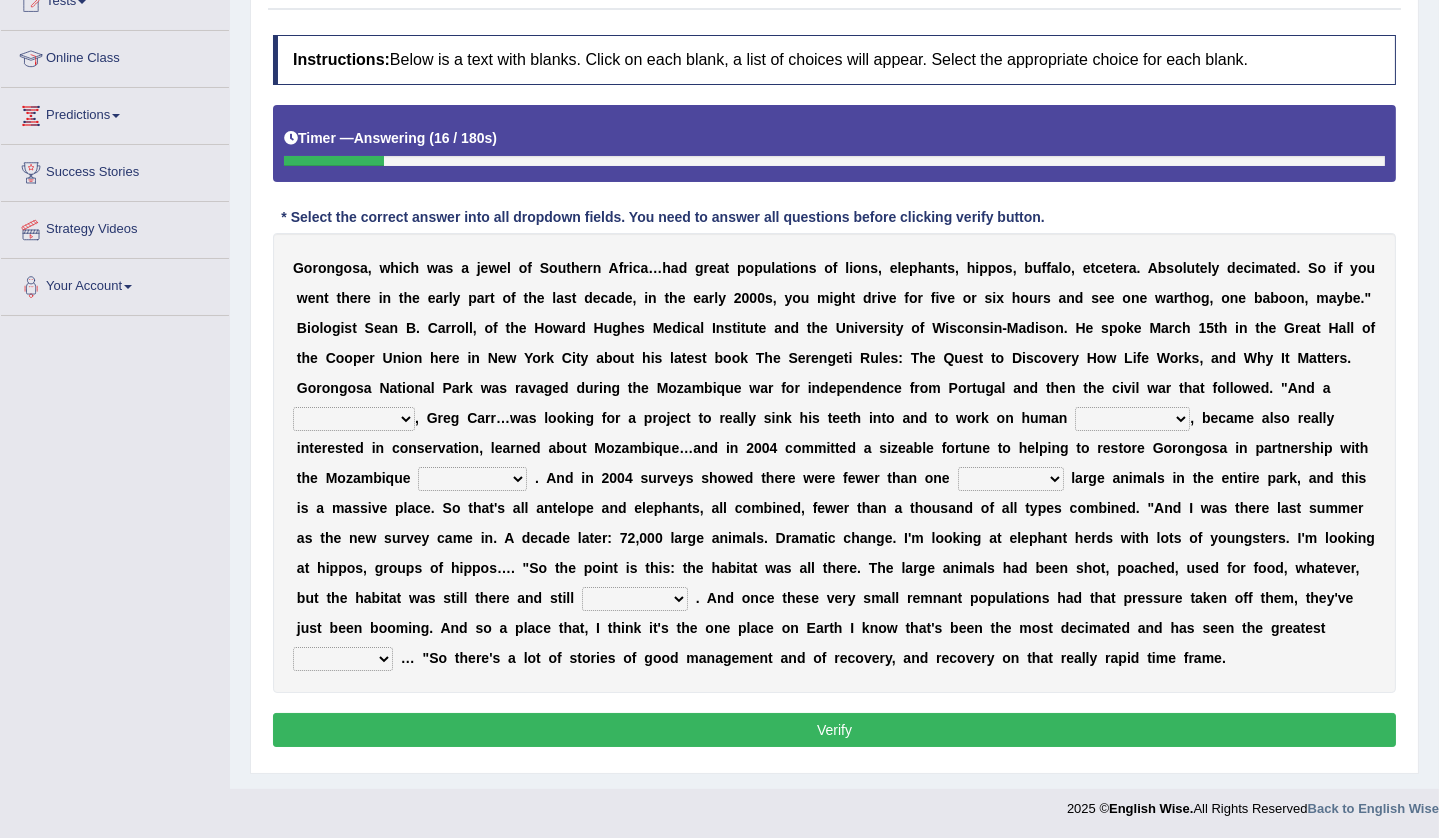 click on "passion solstice ballast philanthropist" at bounding box center [354, 419] 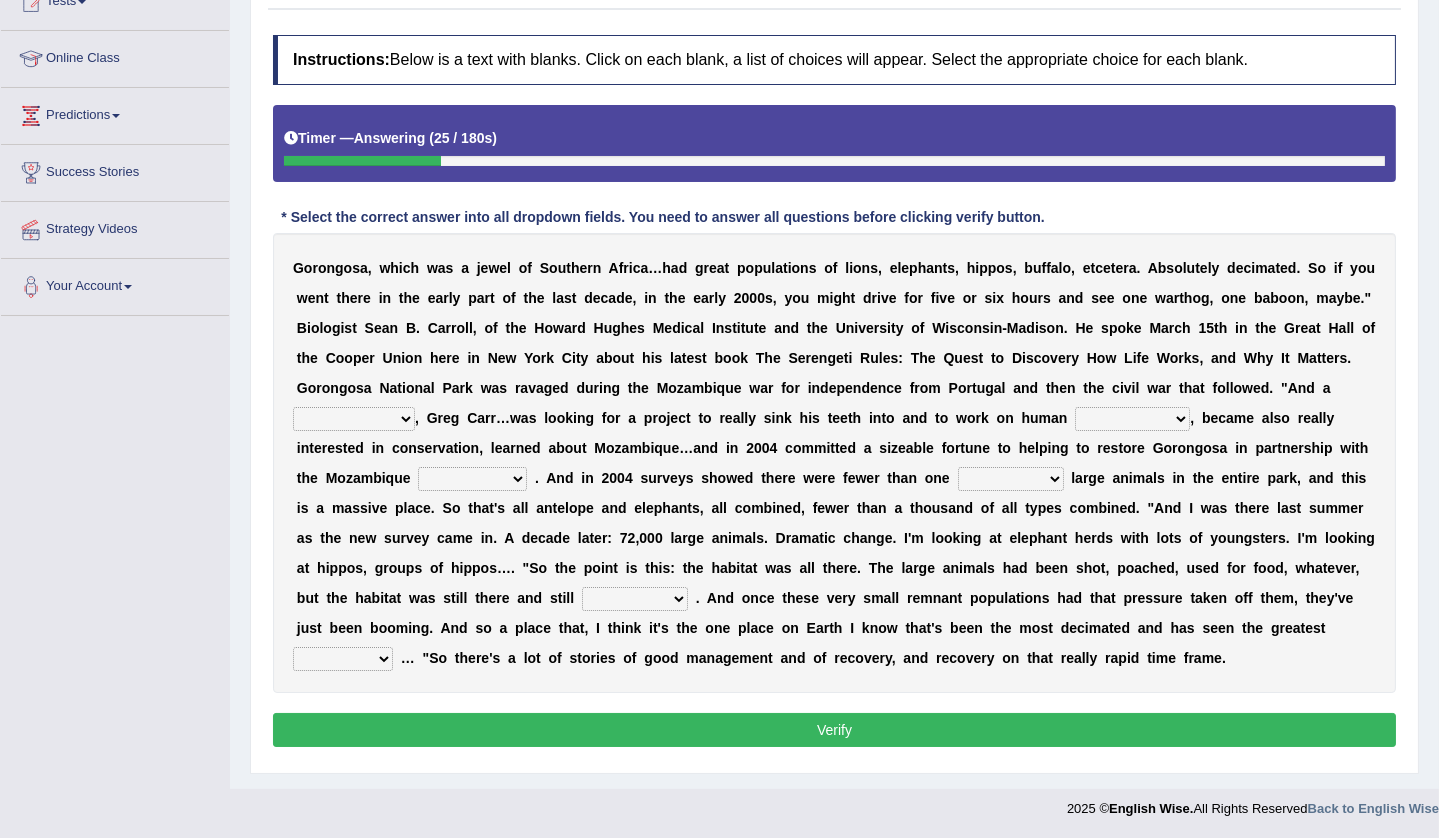 select on "philanthropist" 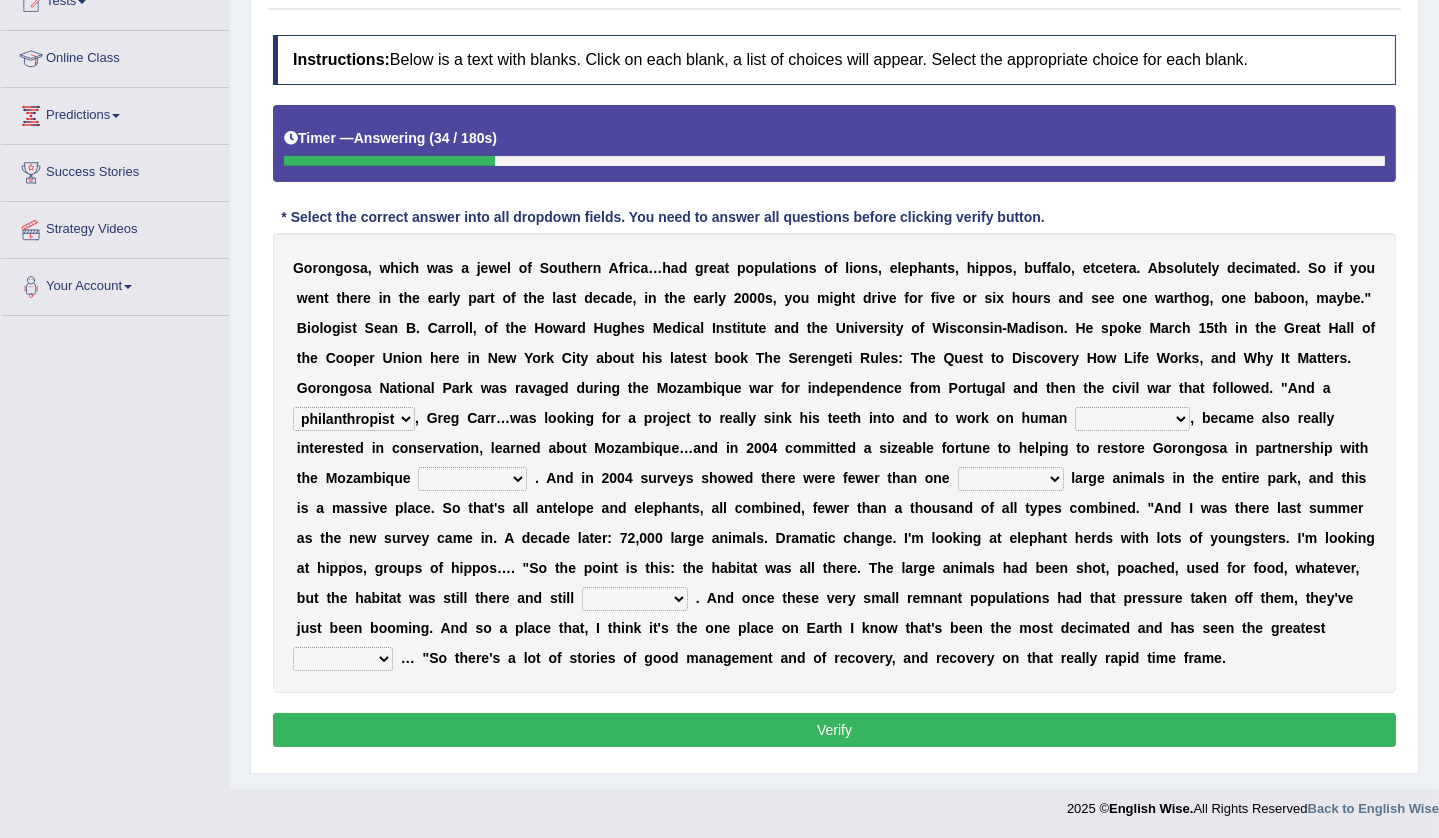click on "negligence prevalence development malevolence" at bounding box center [1132, 419] 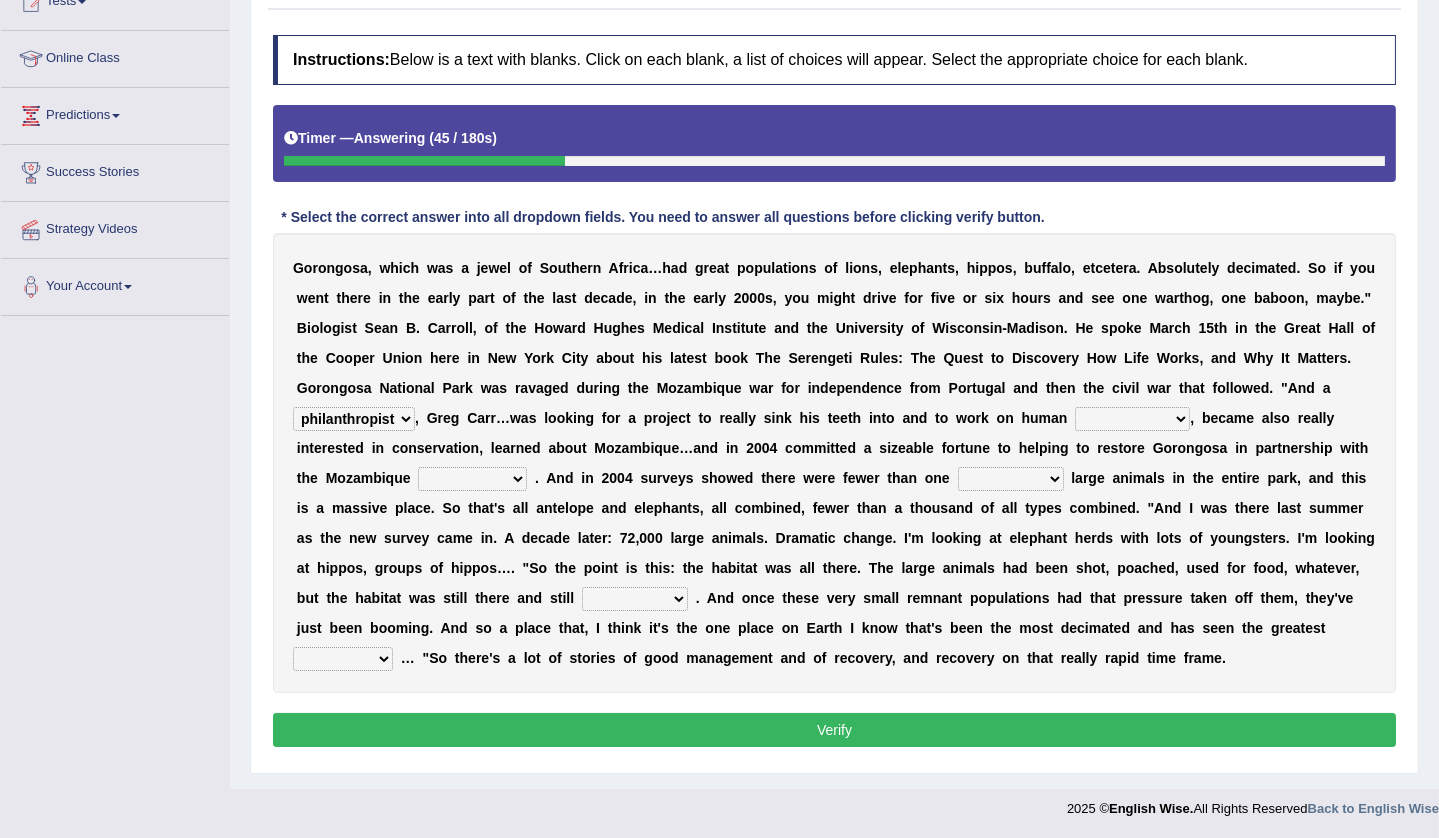 select on "development" 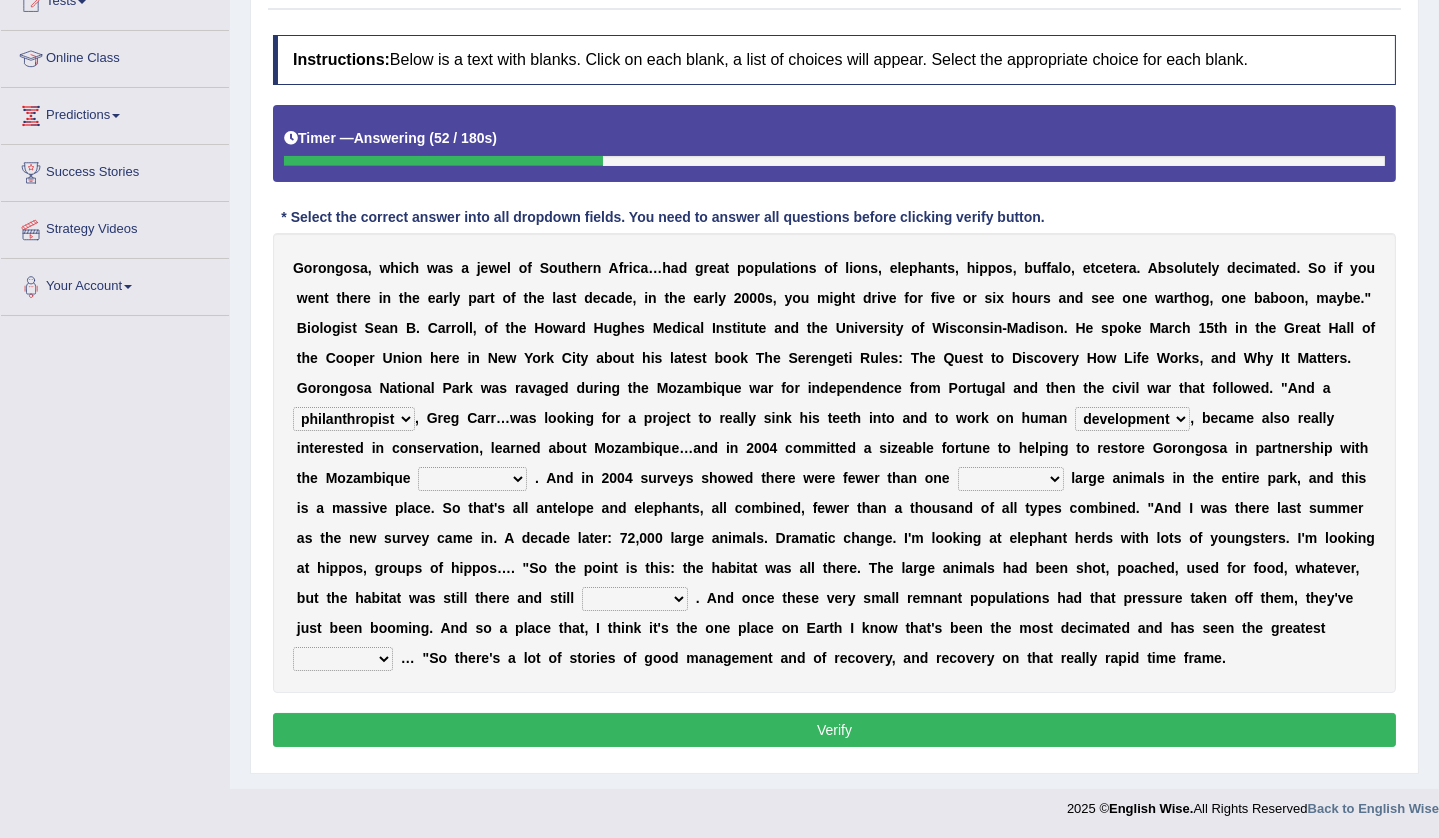 click on "parliament semanticist government journalist" at bounding box center [472, 479] 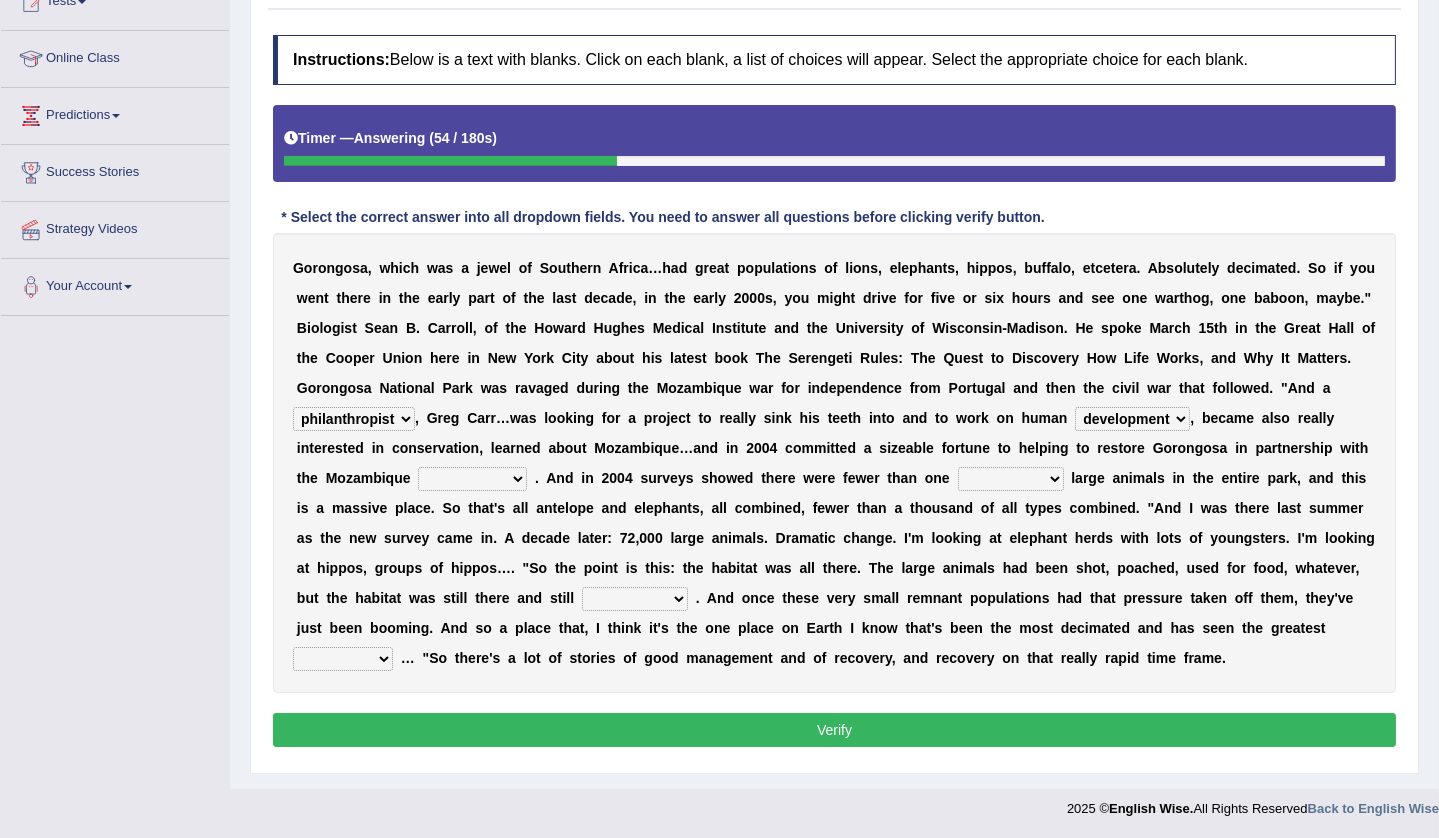 select on "government" 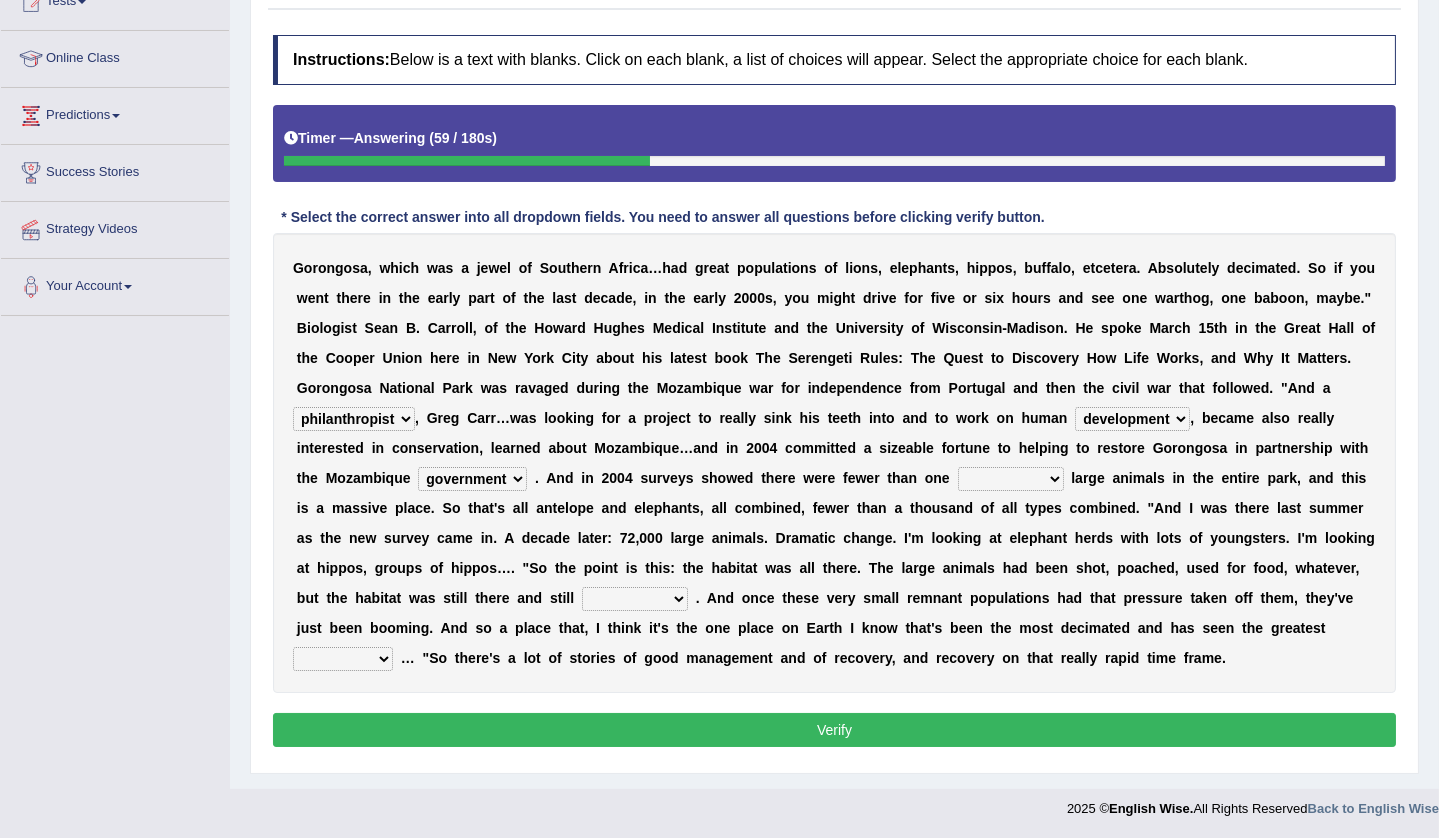 click on "deflowered embowered roundest thousand" at bounding box center [1011, 479] 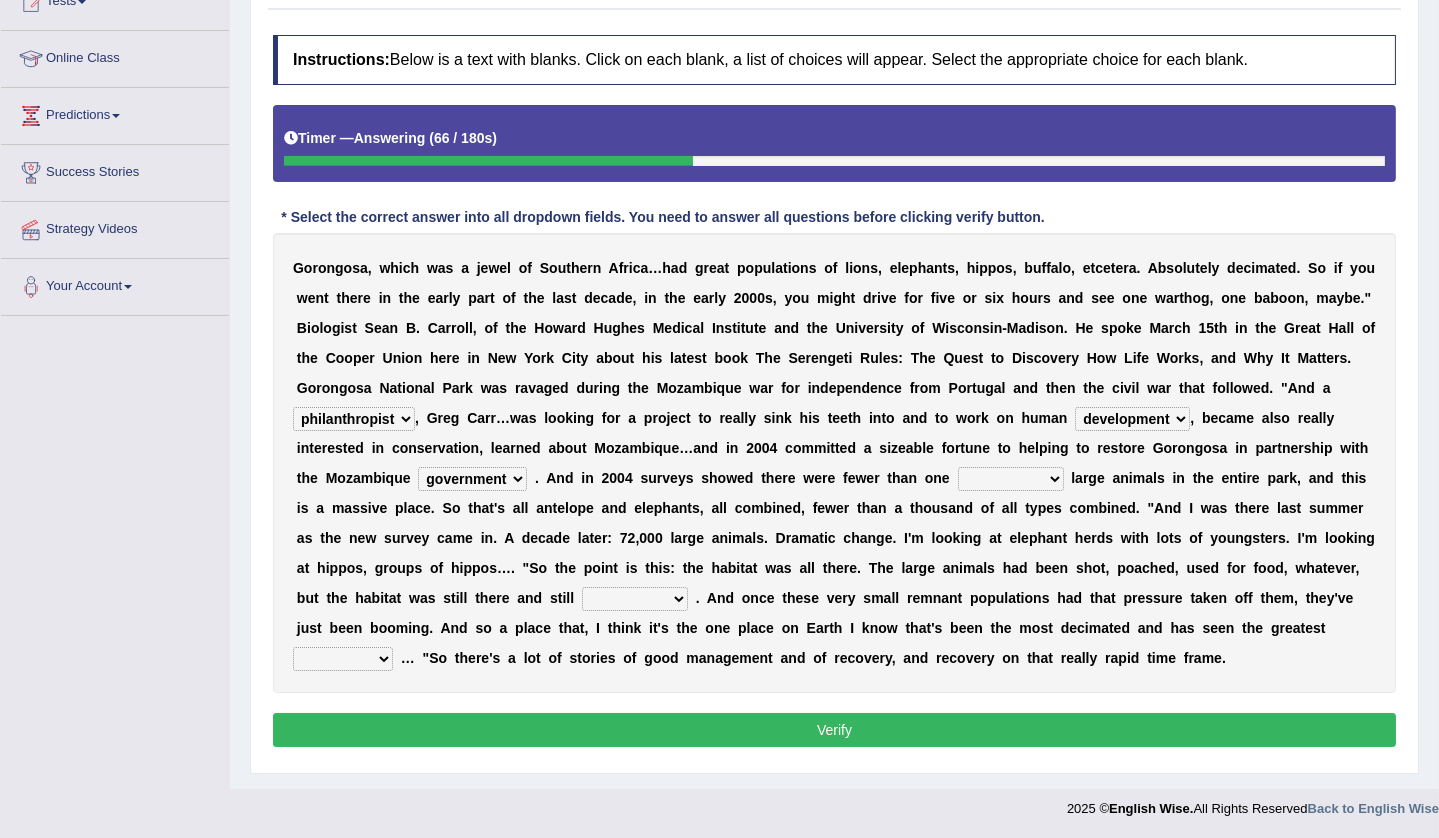 select on "thousand" 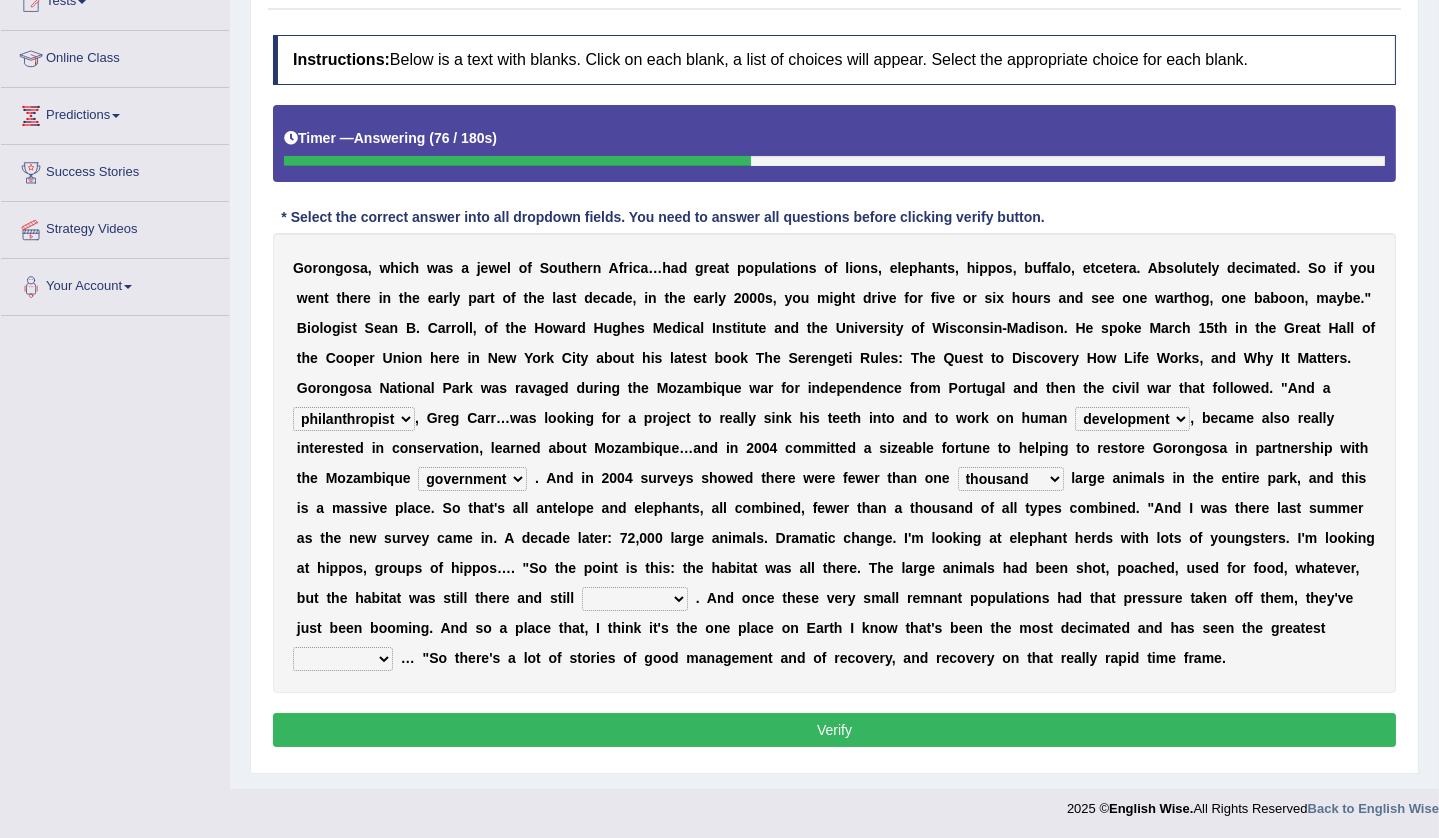 click on "assertive incidental compulsive productive" at bounding box center (635, 599) 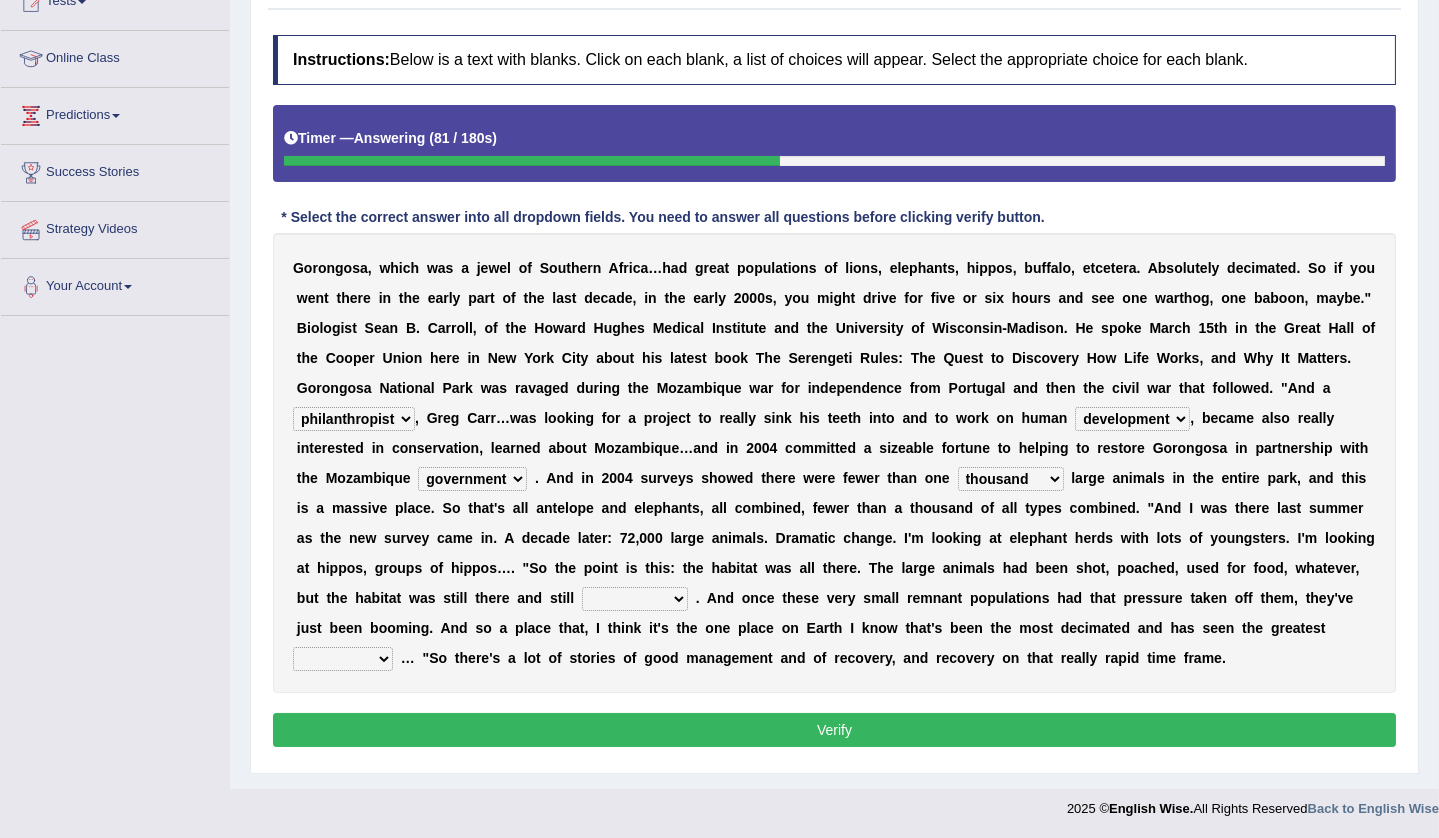 select on "productive" 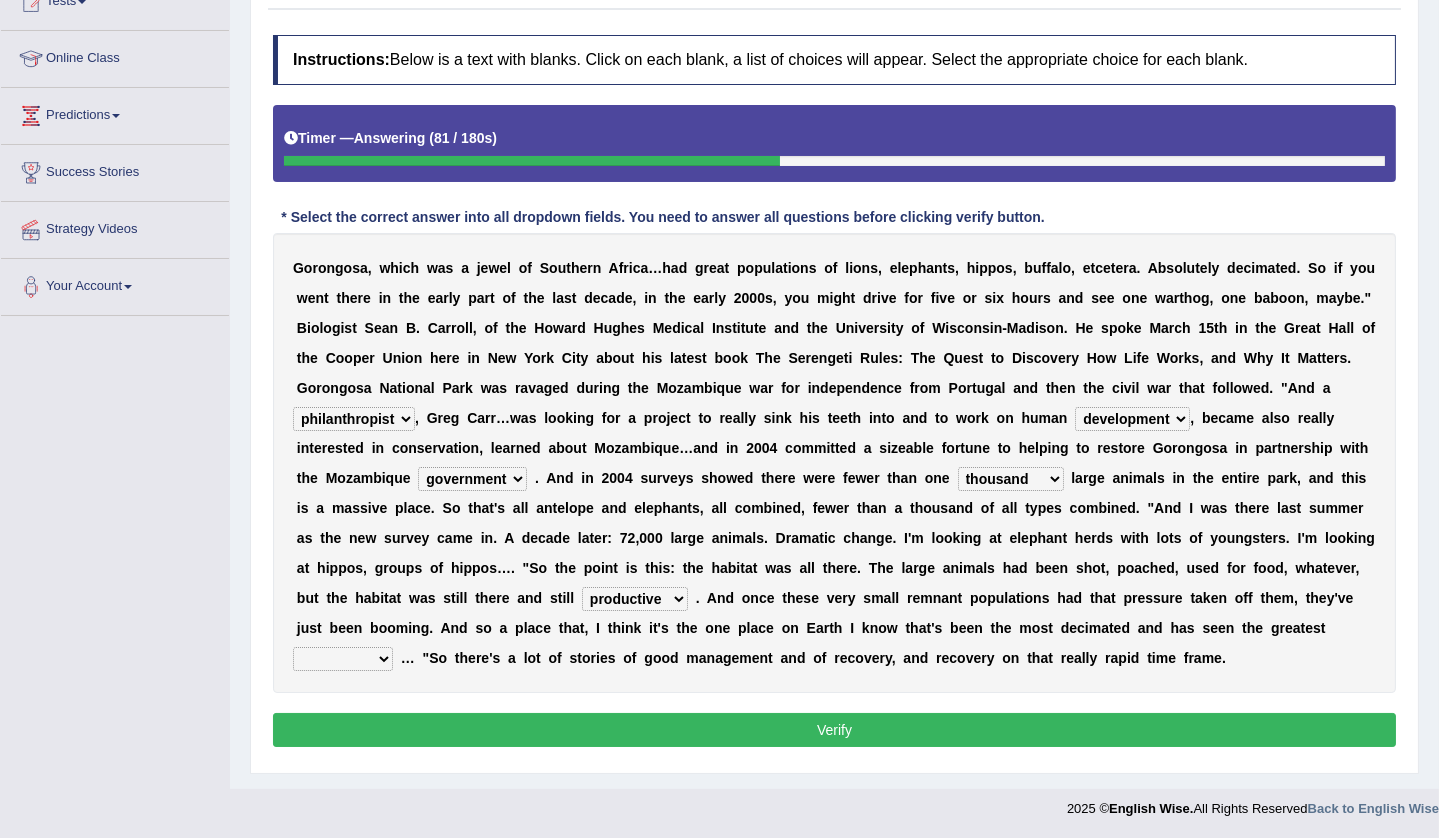 click on "assertive incidental compulsive productive" at bounding box center (635, 599) 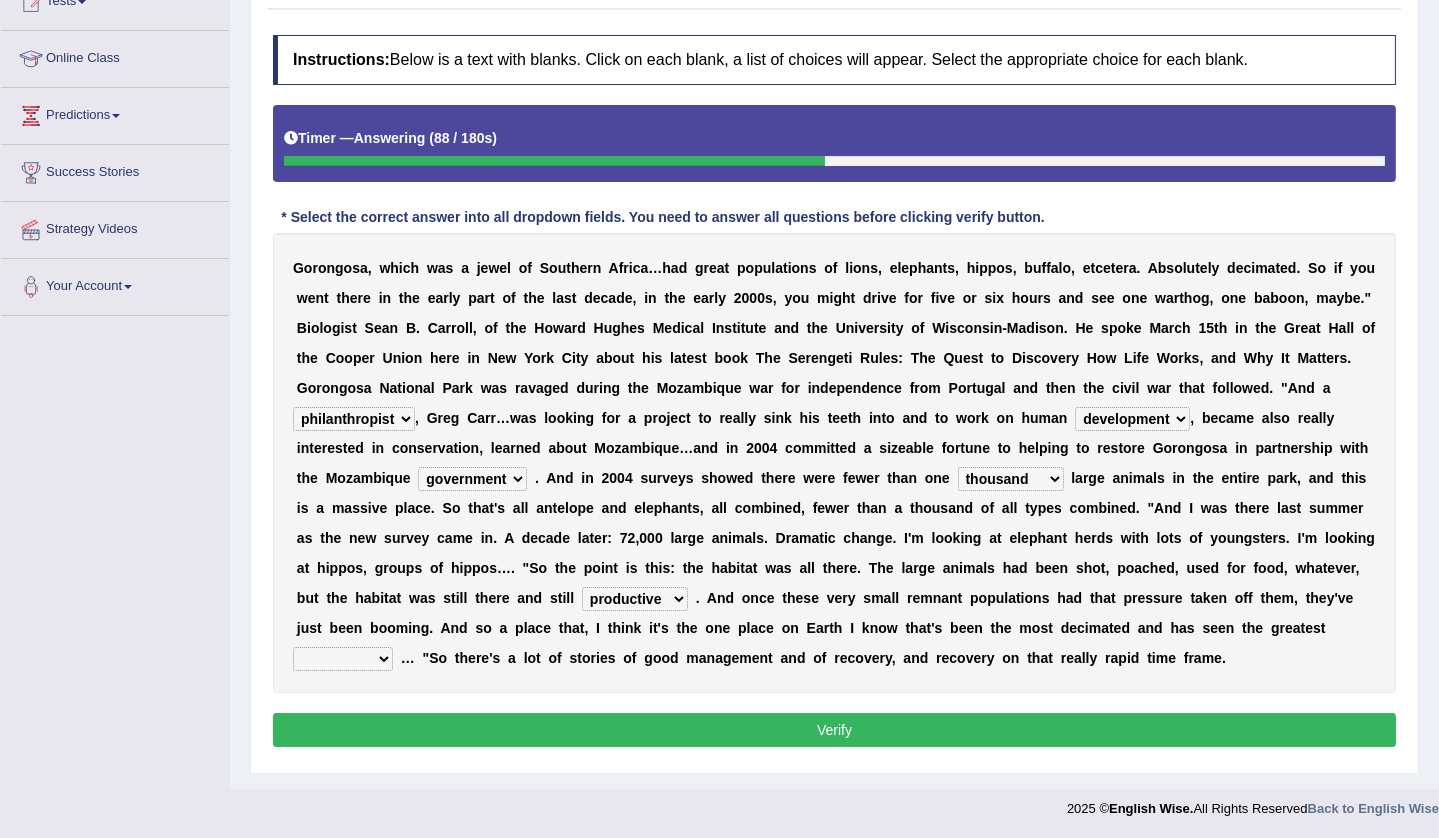 click on "recovery efficacy golly stumpy" at bounding box center (343, 659) 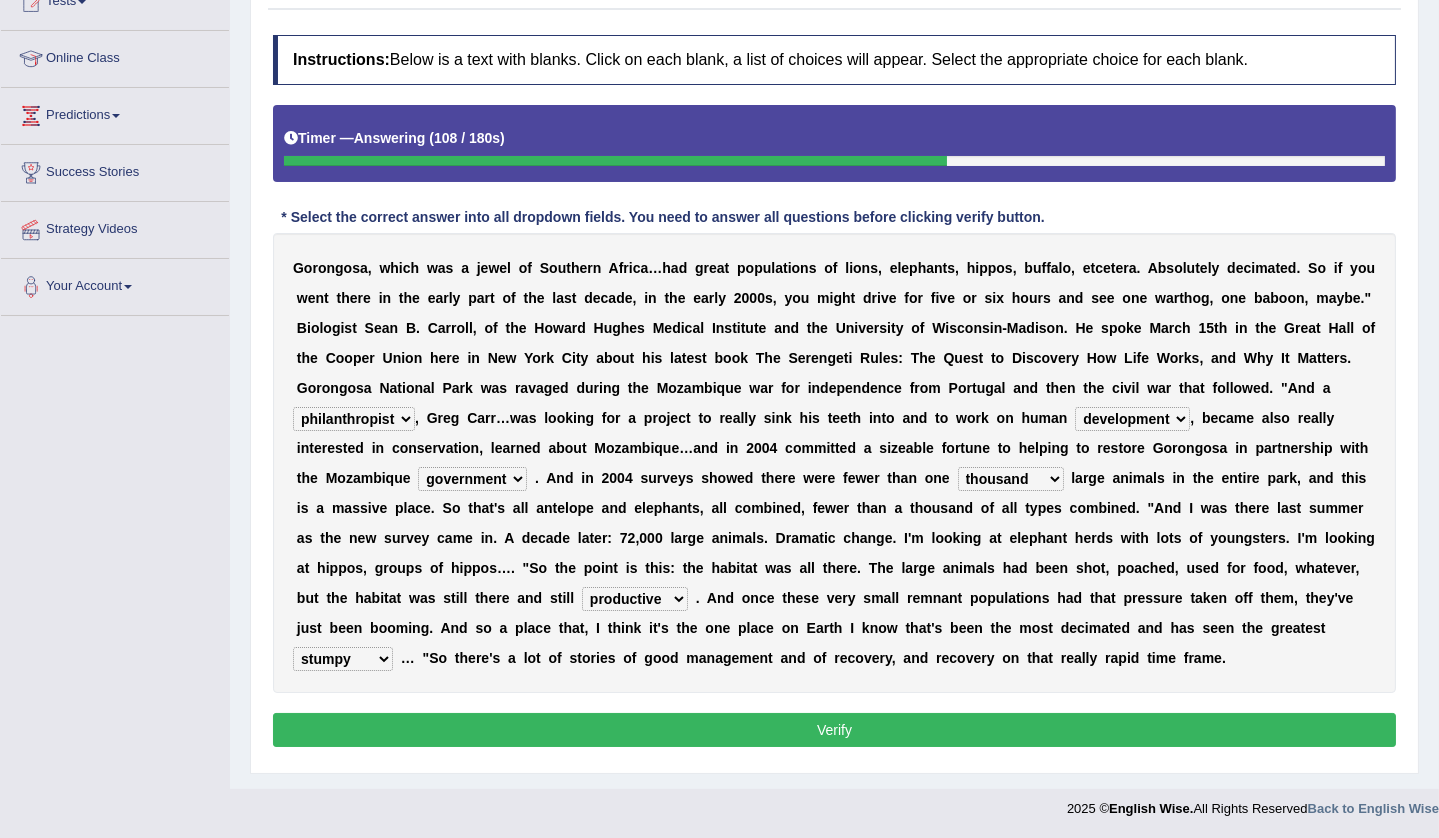 click on "recovery efficacy golly stumpy" at bounding box center (343, 659) 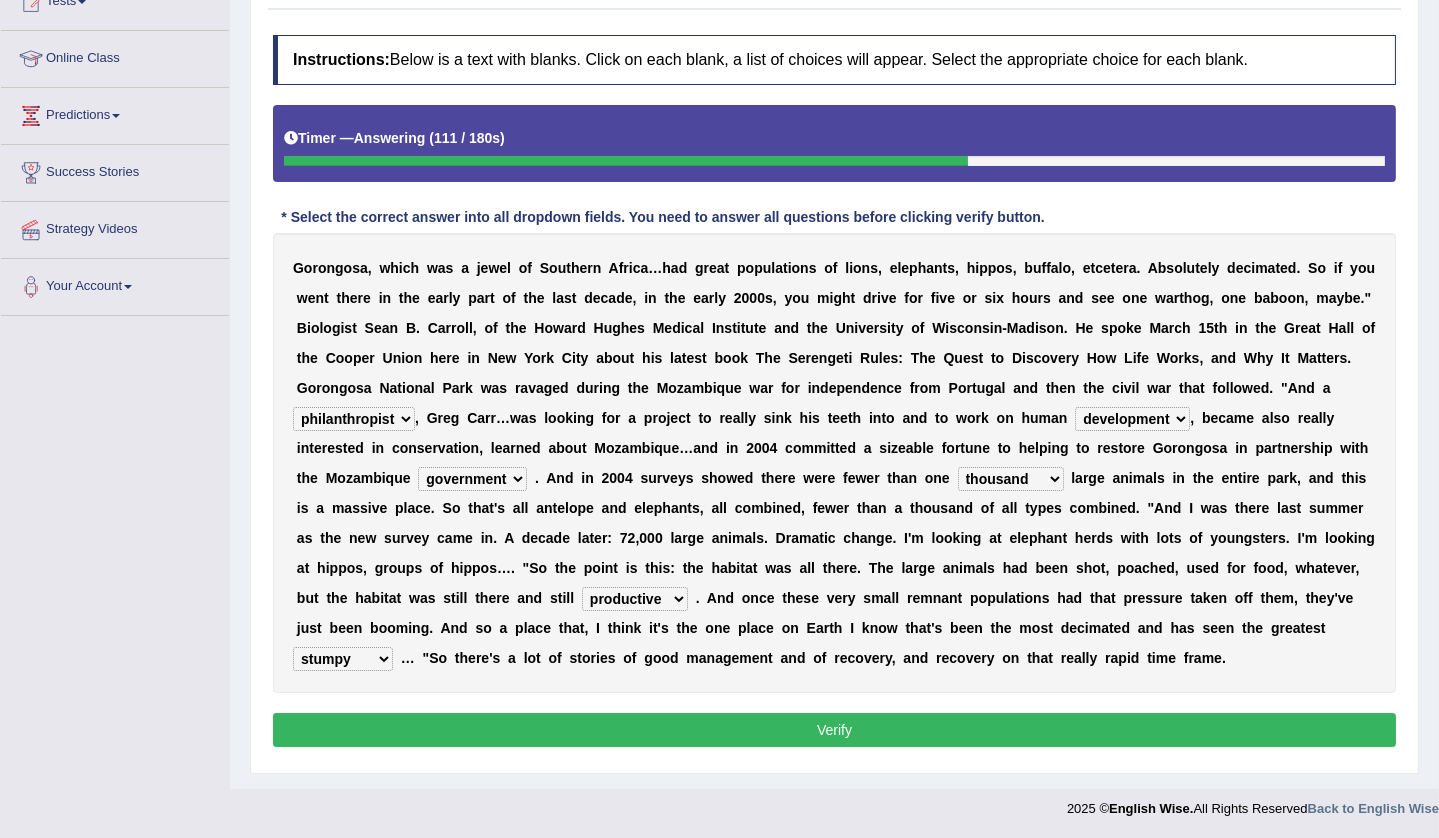 click on "recovery efficacy golly stumpy" at bounding box center [343, 659] 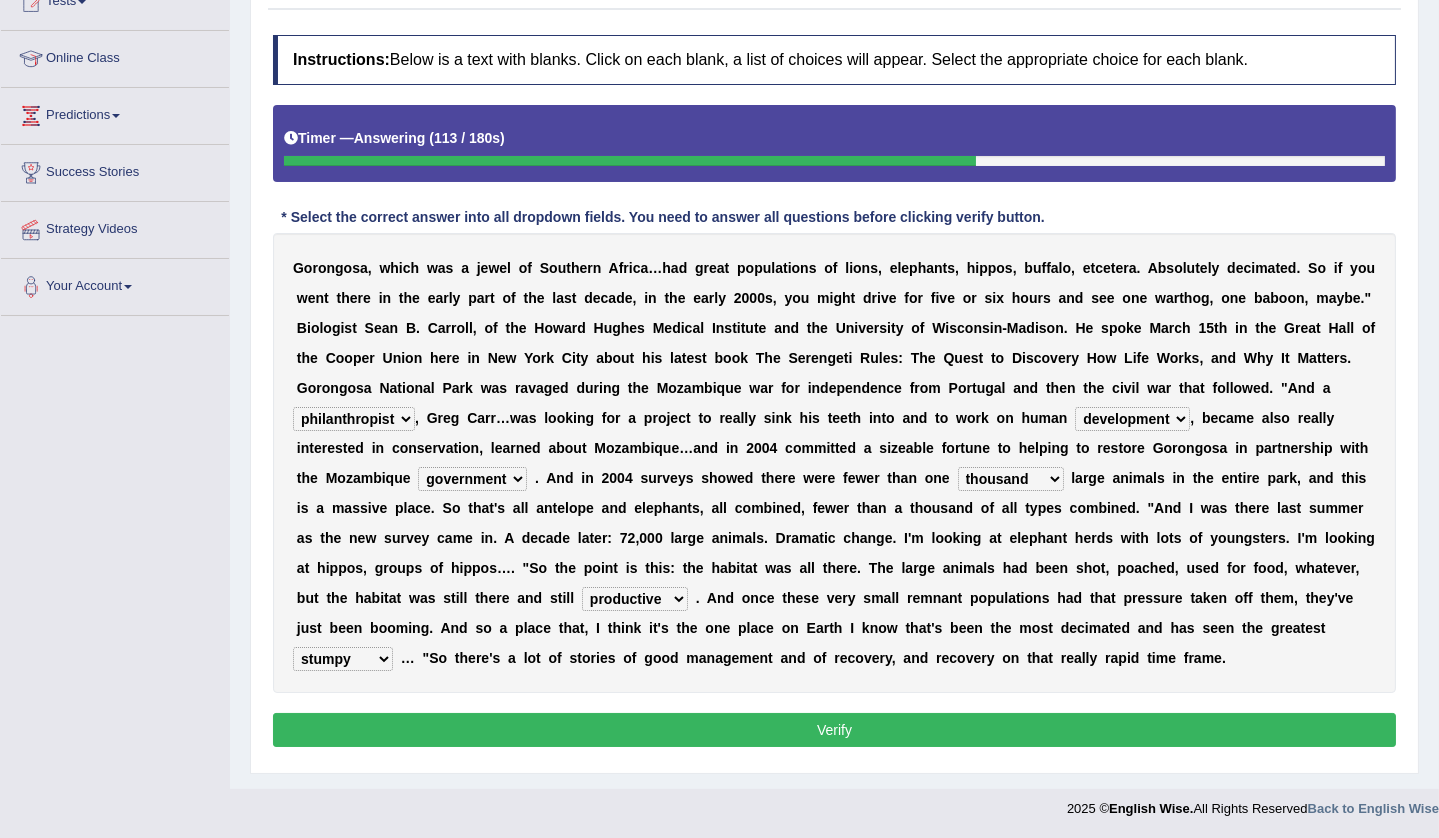 select on "recovery" 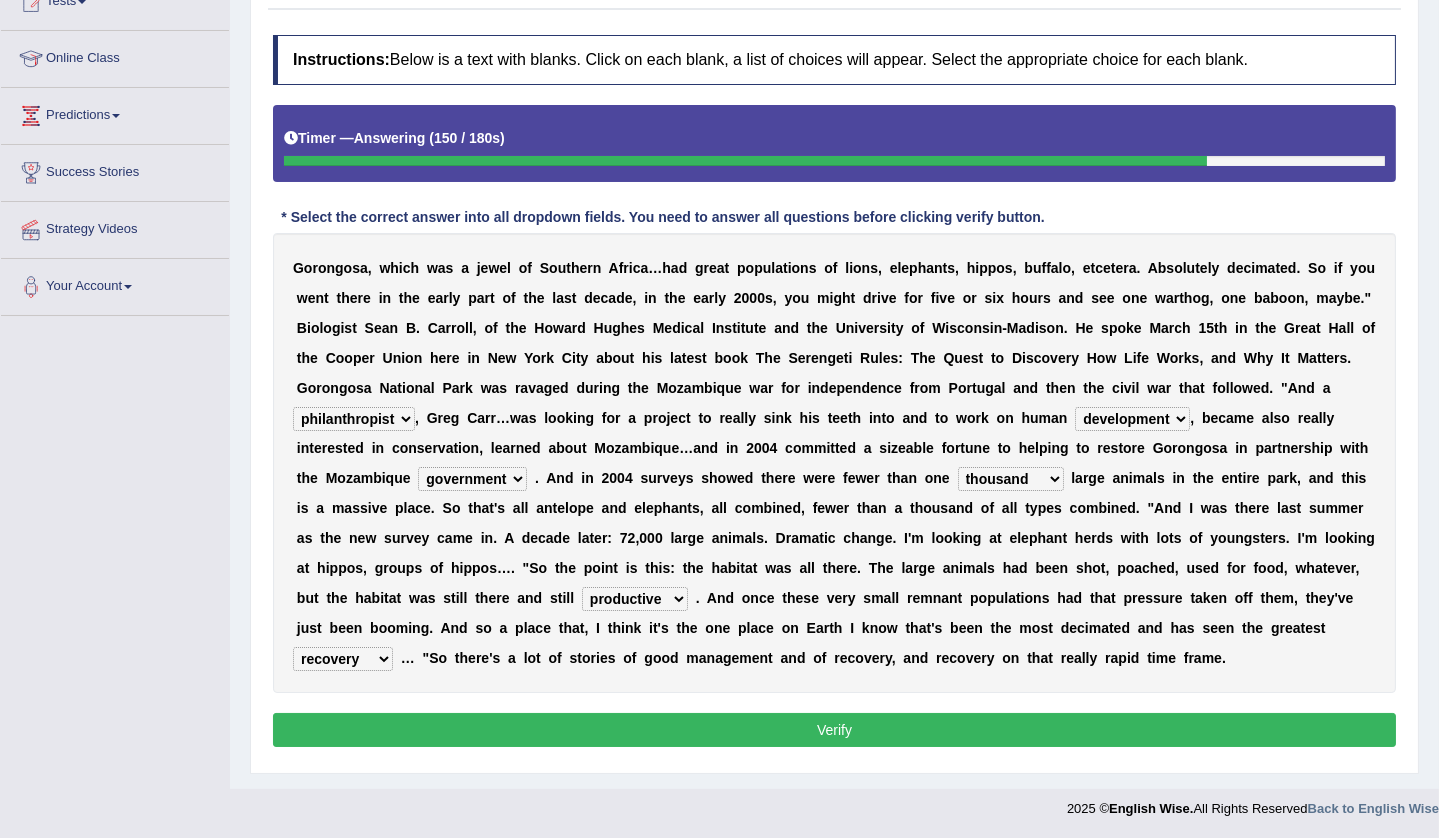click on "Verify" at bounding box center (834, 730) 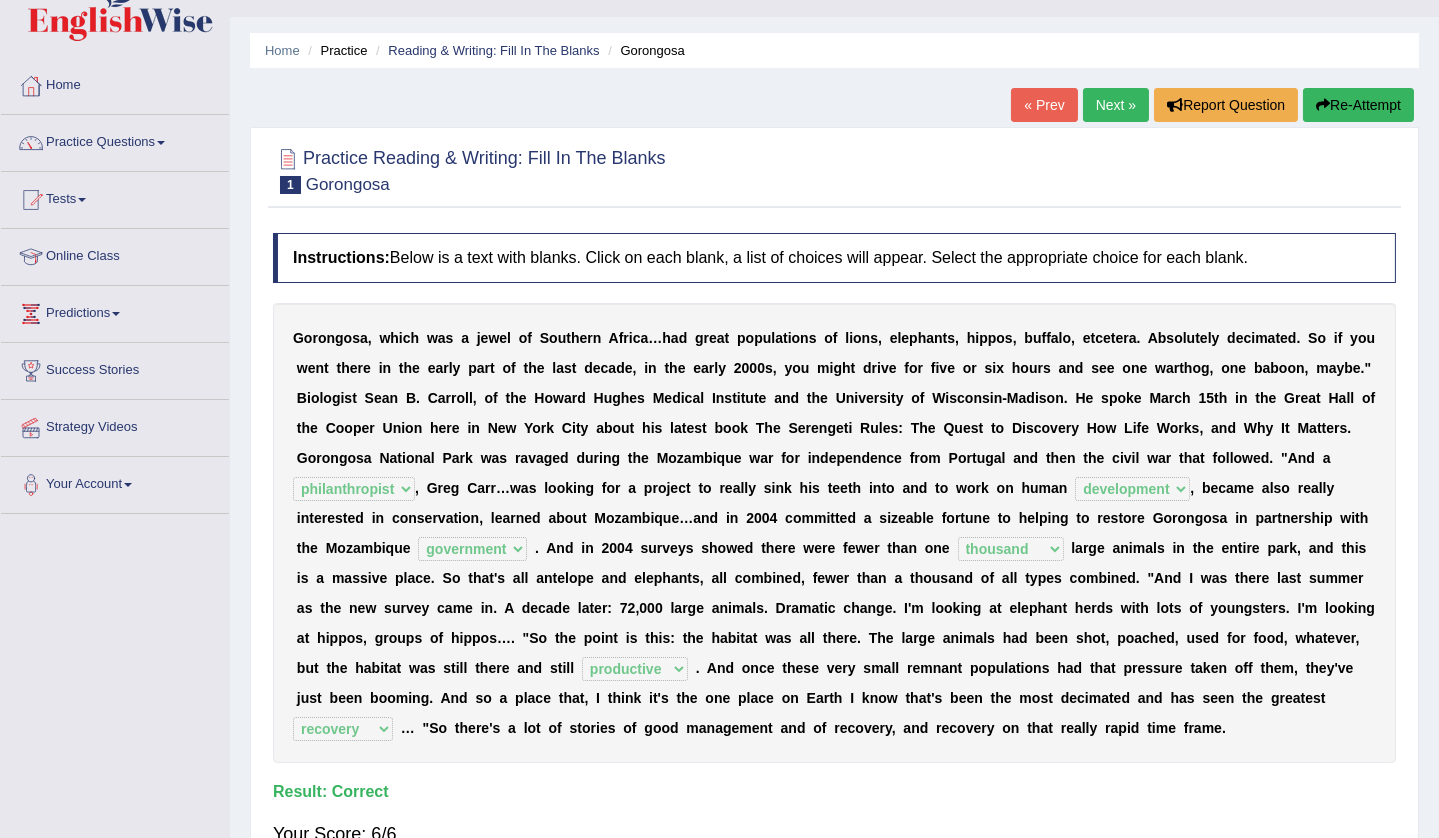 scroll, scrollTop: 0, scrollLeft: 0, axis: both 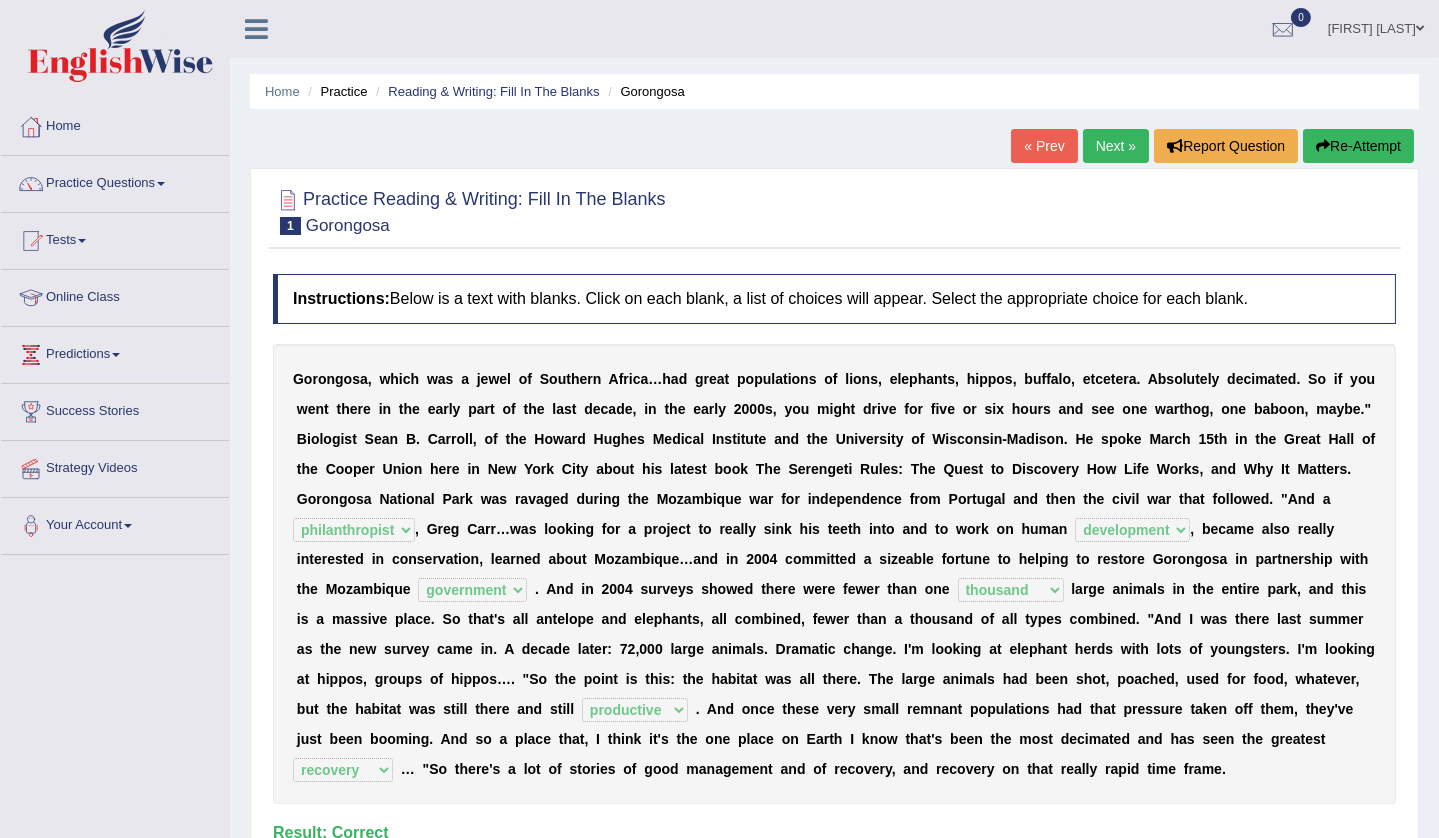 click on "Next »" at bounding box center (1116, 146) 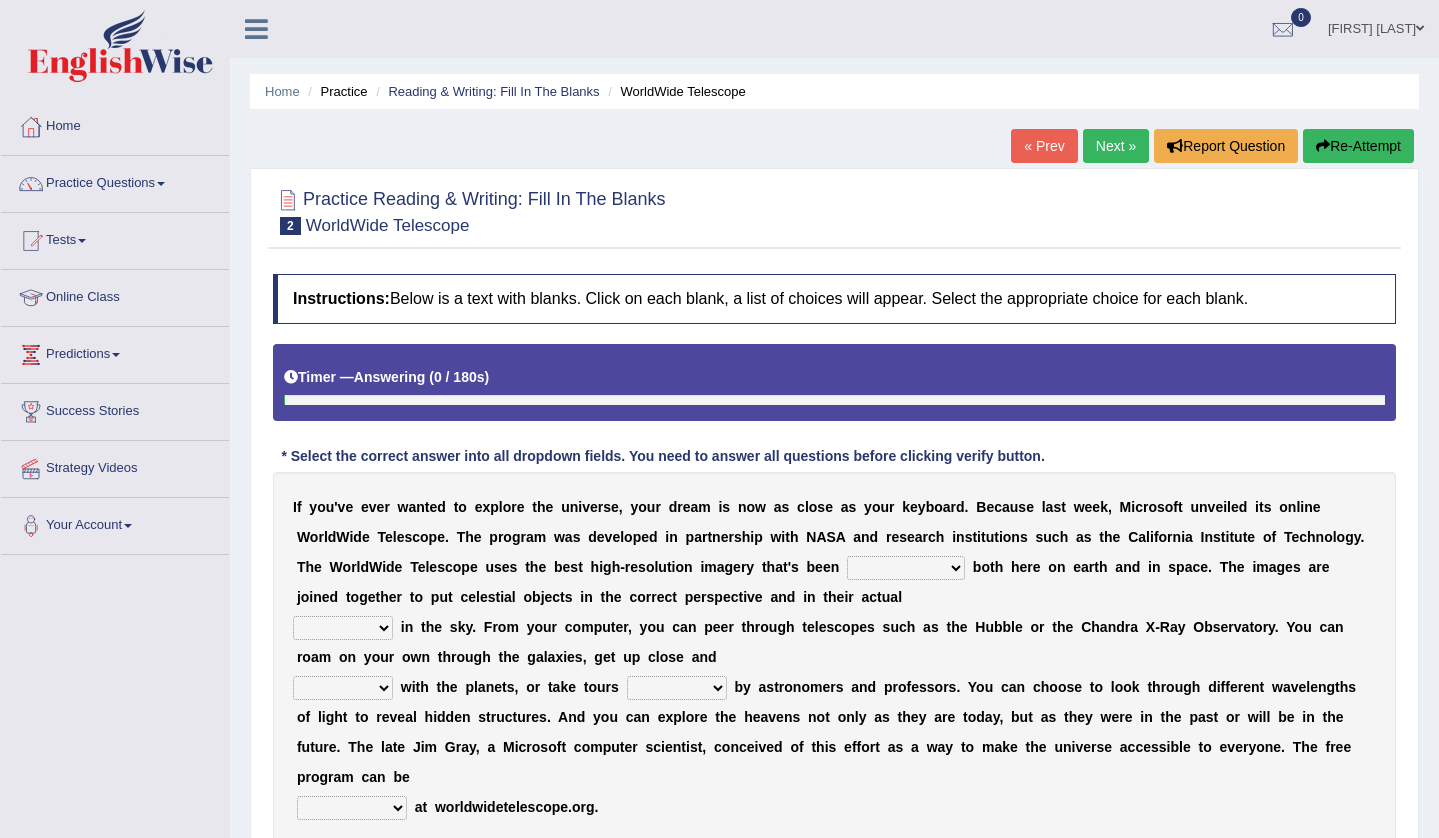 scroll, scrollTop: 0, scrollLeft: 0, axis: both 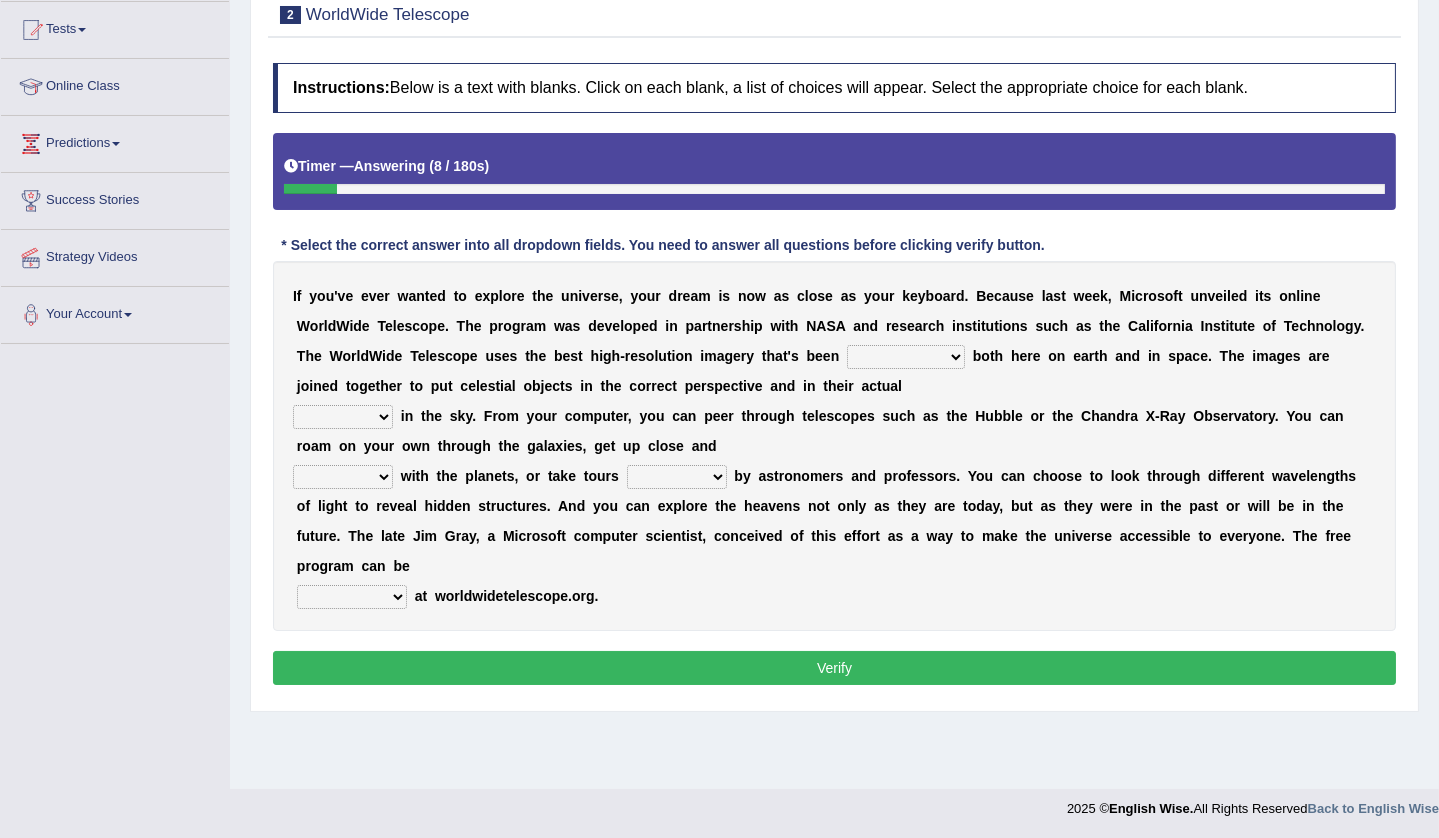 click on "degraded ascended remonstrated generated" at bounding box center [906, 357] 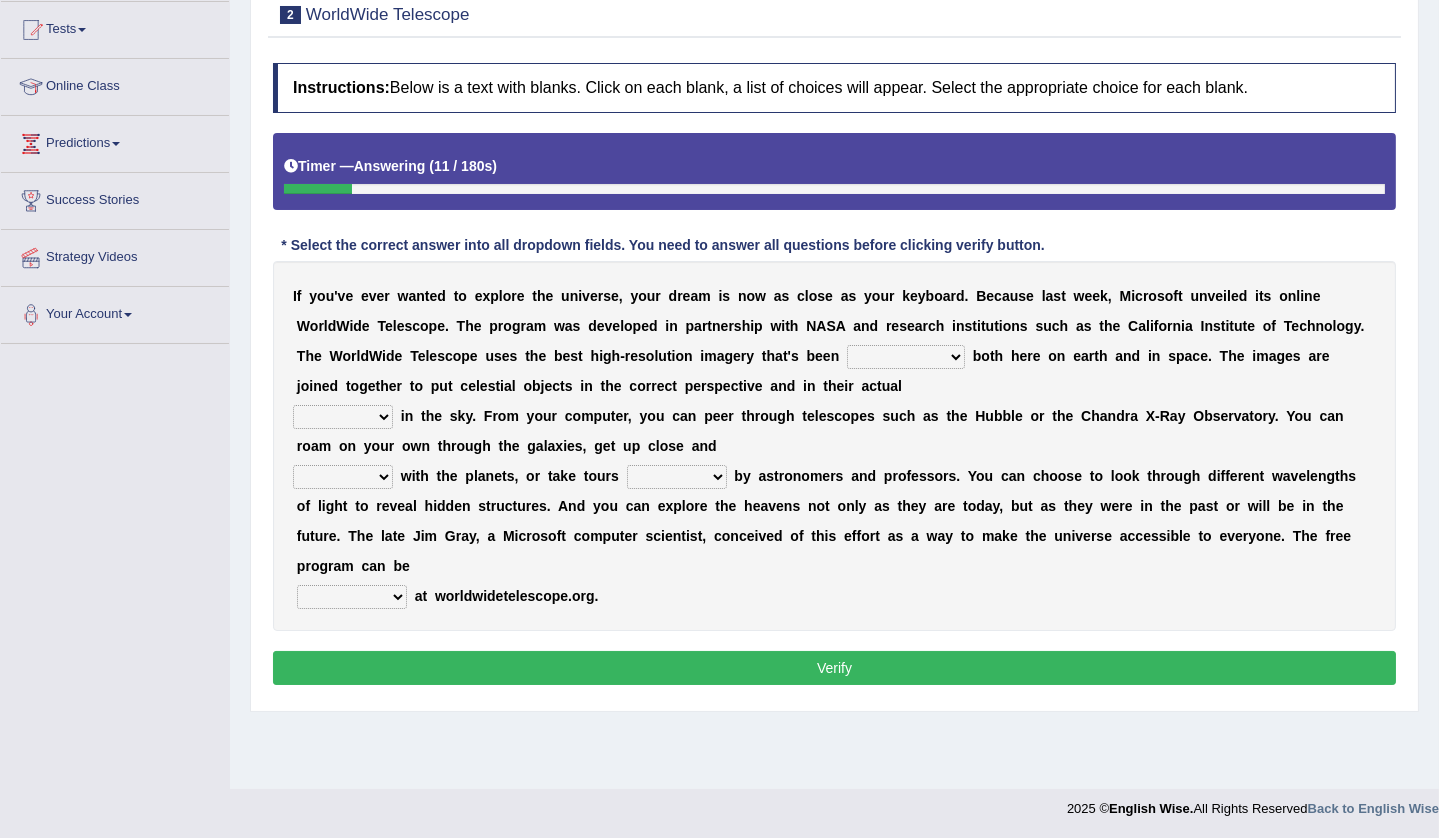 select on "generated" 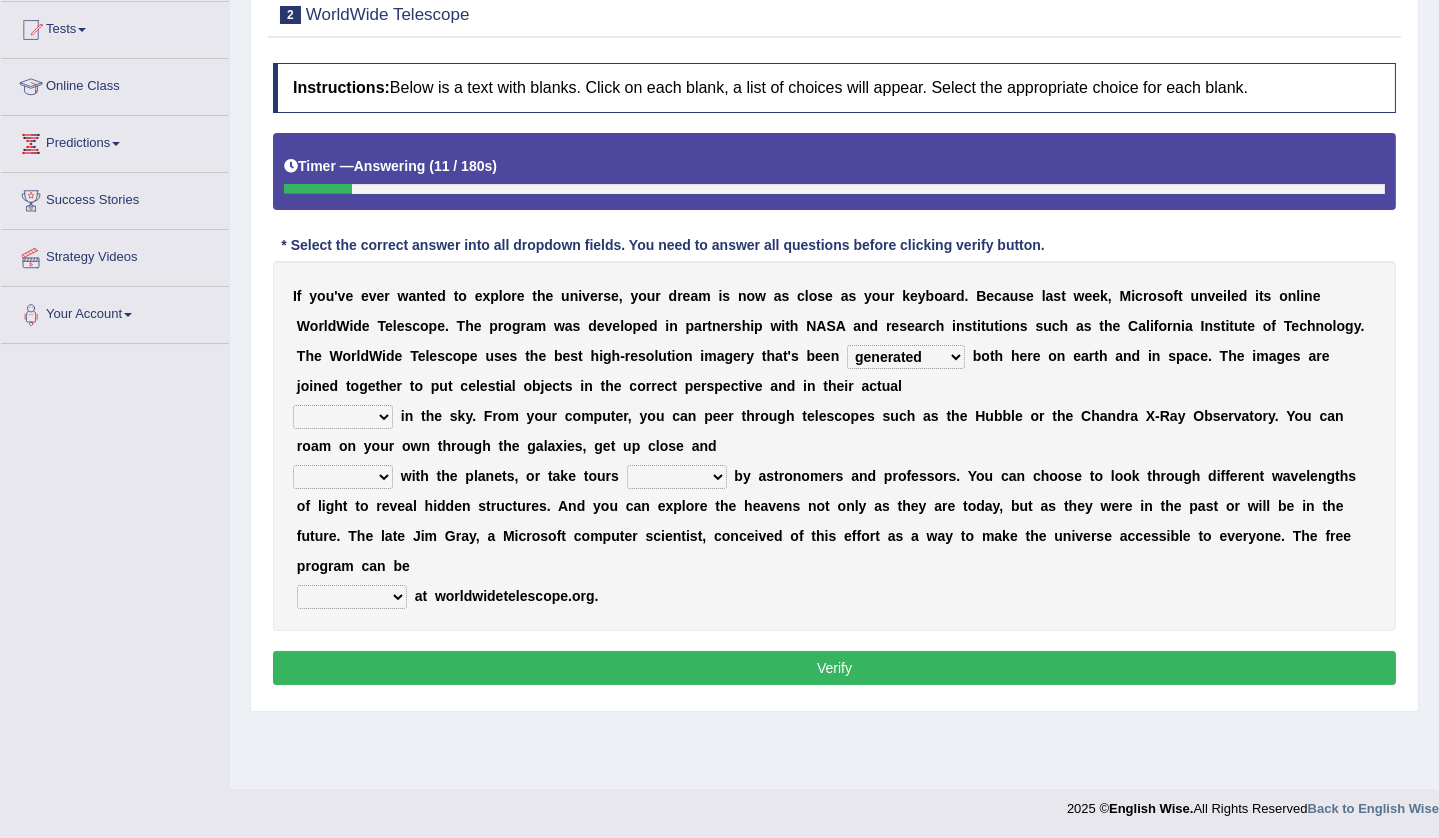 click on "degraded ascended remonstrated generated" at bounding box center (906, 357) 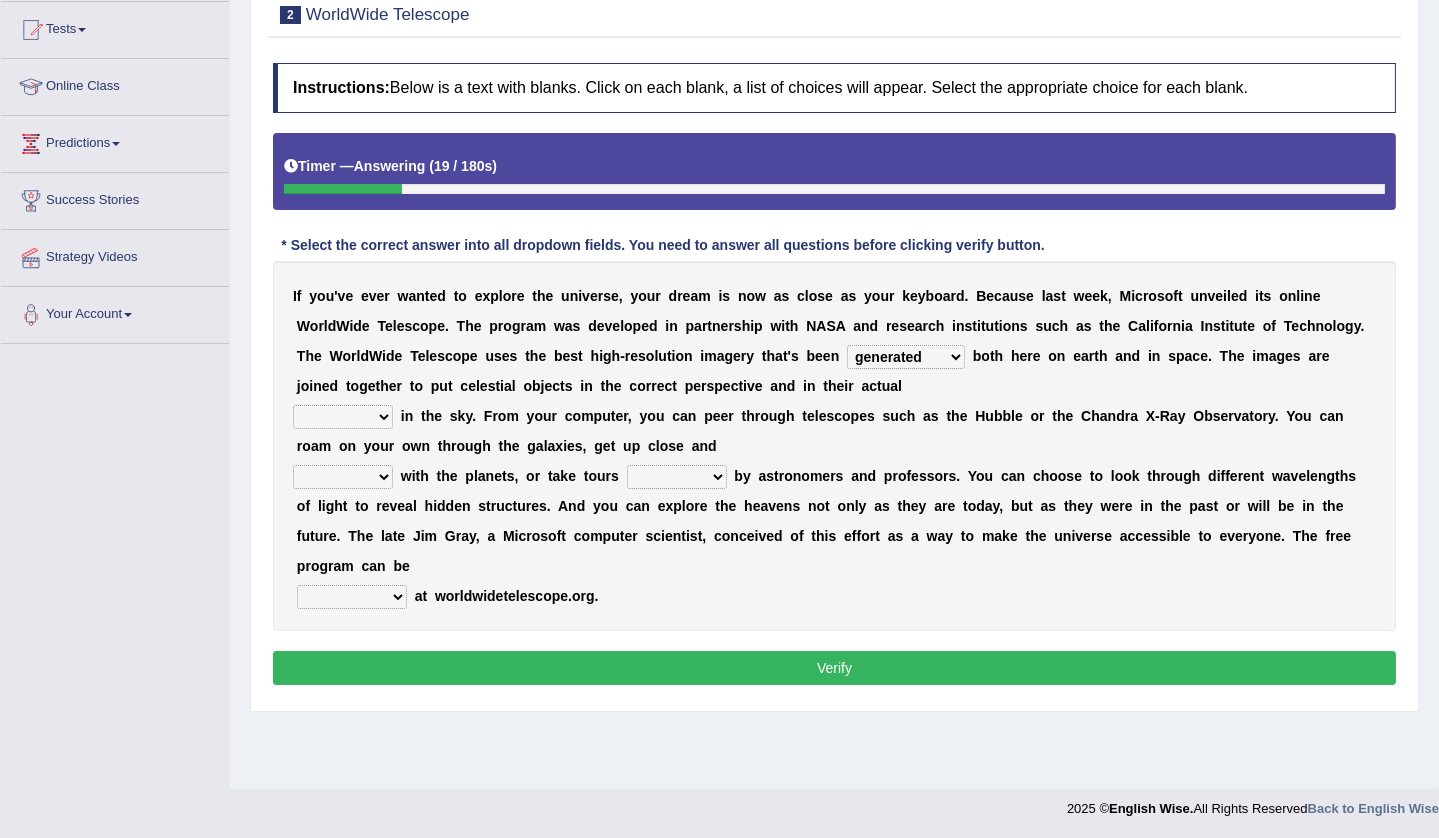 click on "aspects parts conditions positions" at bounding box center [343, 417] 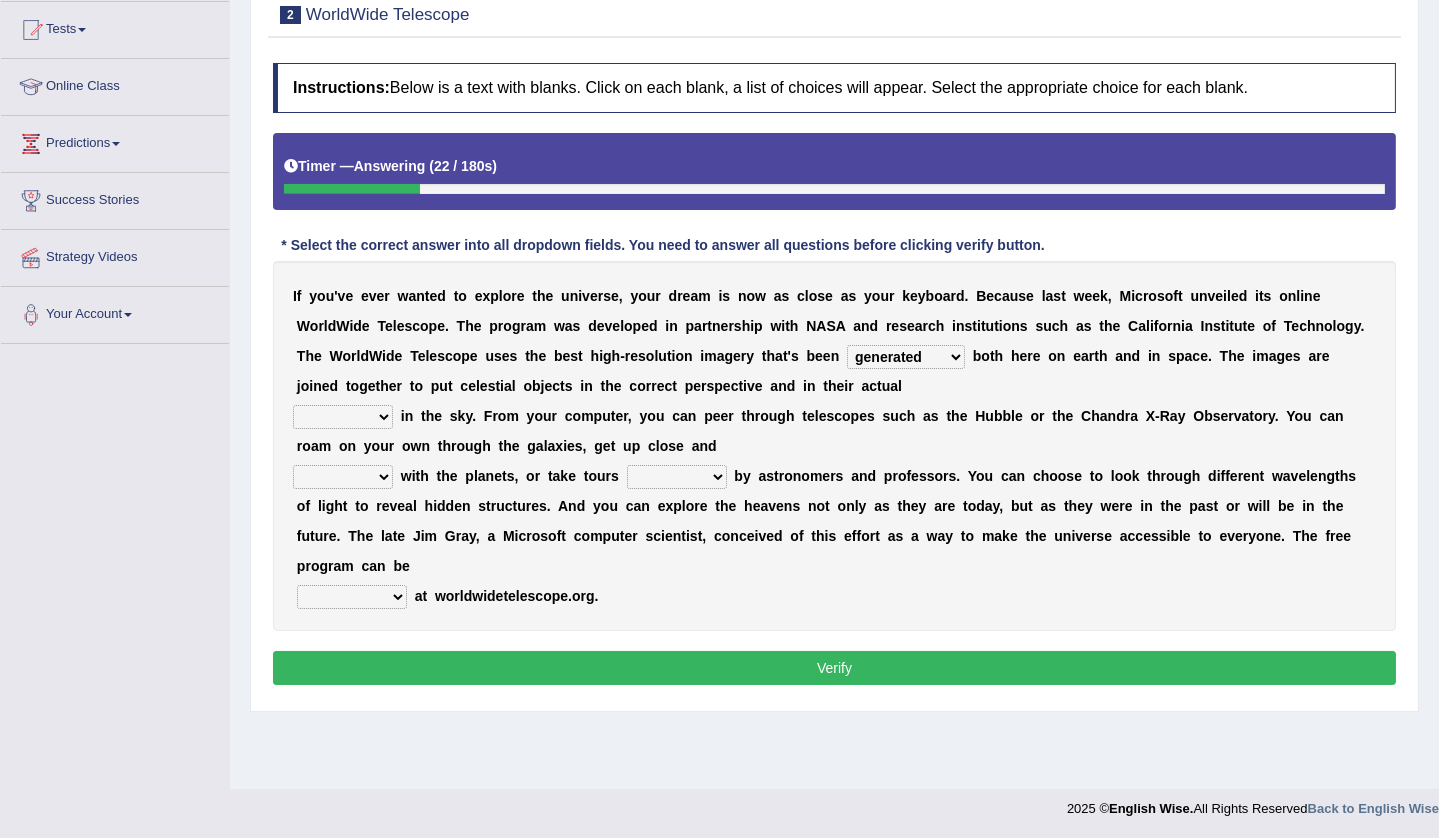 select on "positions" 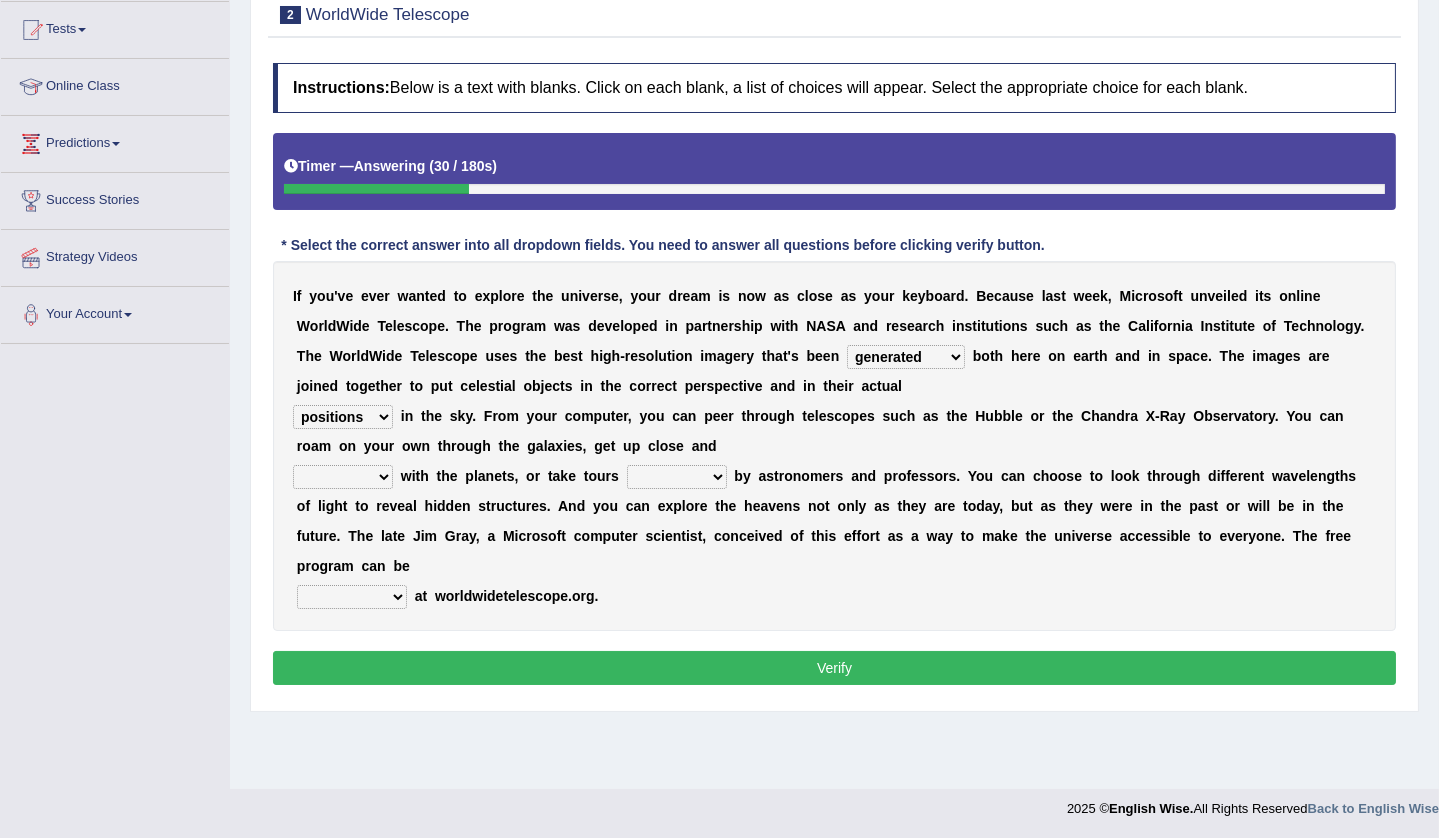 click on "personal individual apart polite" at bounding box center (343, 477) 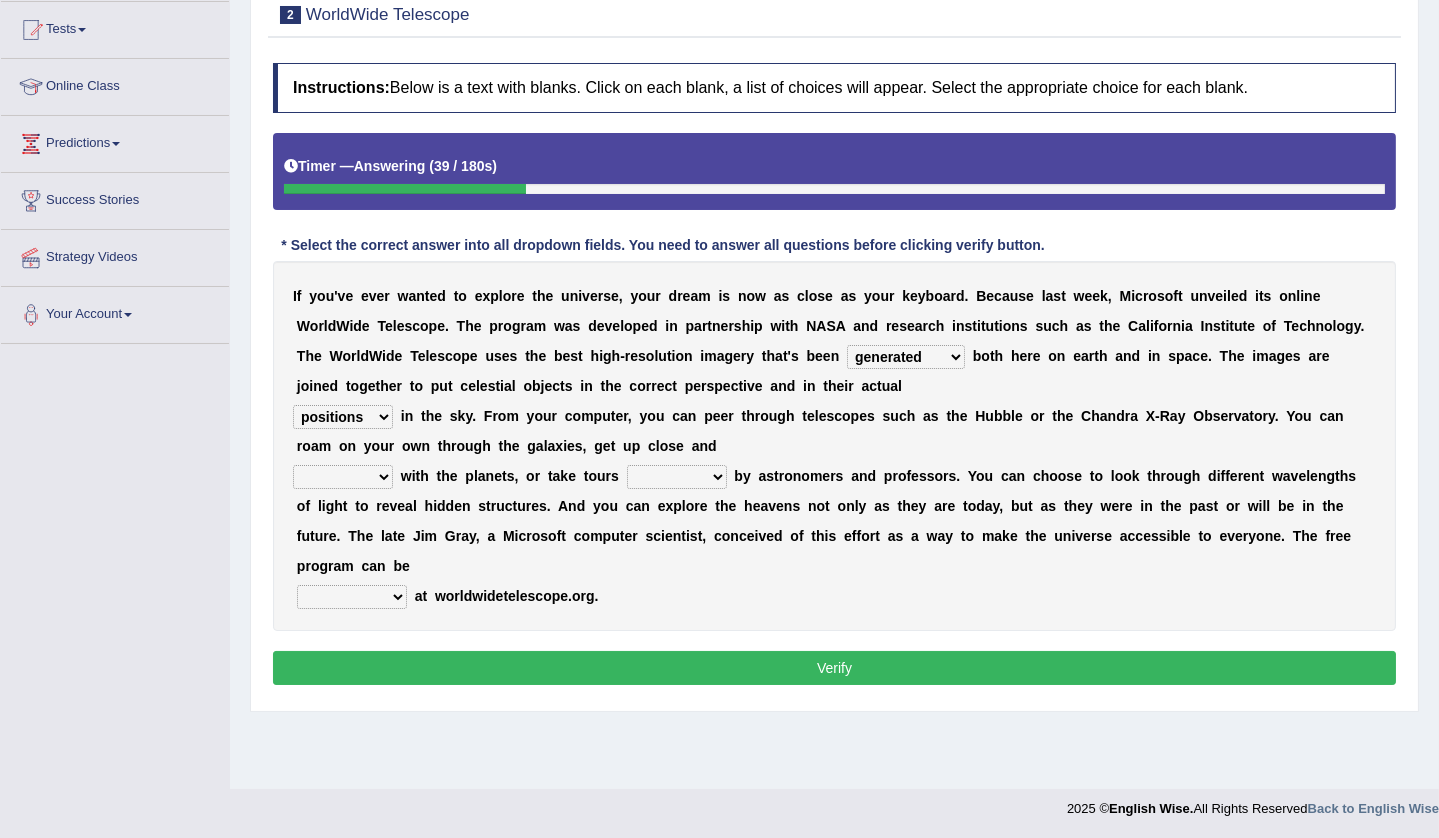 select on "apart" 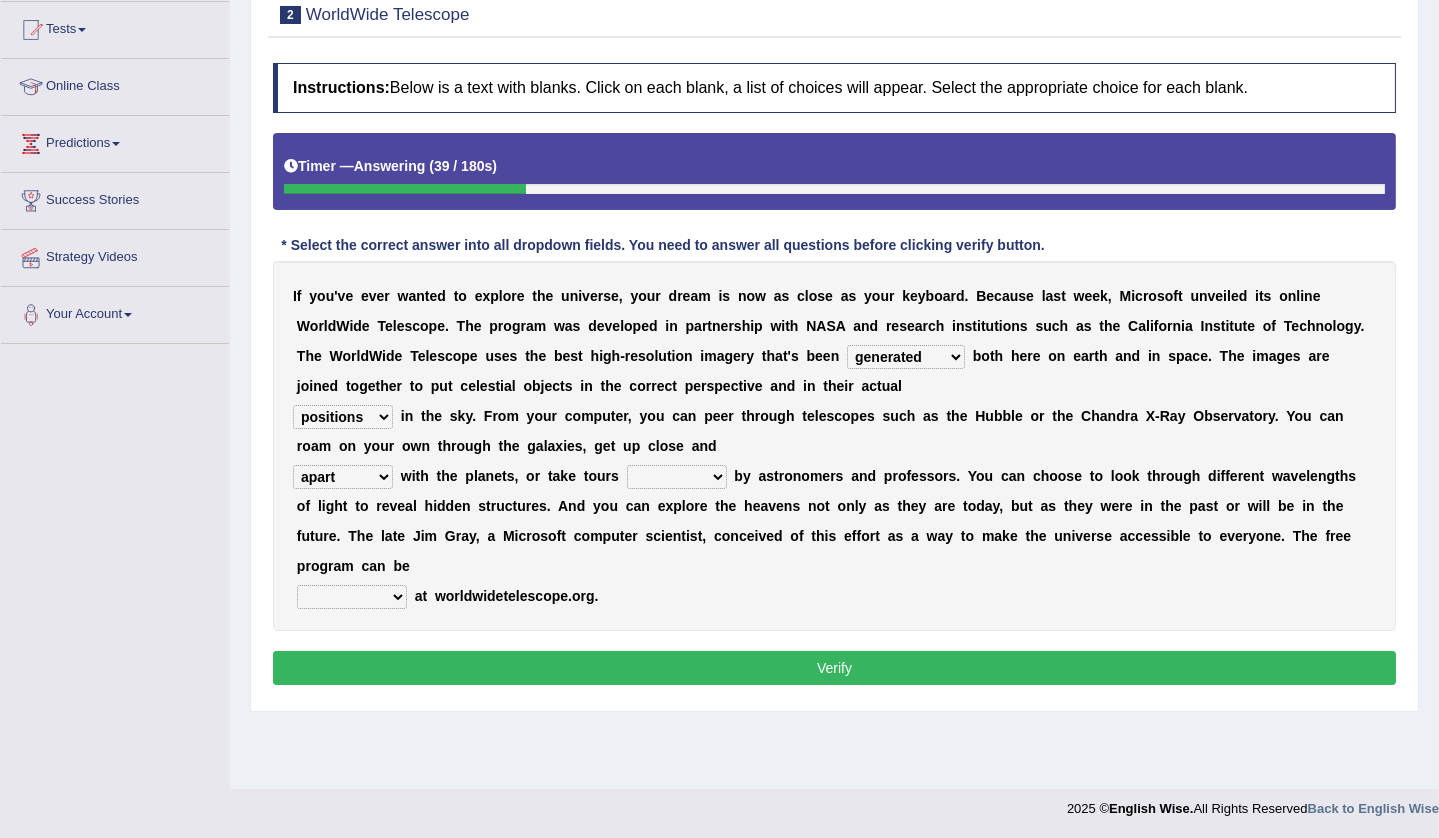 click on "personal individual apart polite" at bounding box center (343, 477) 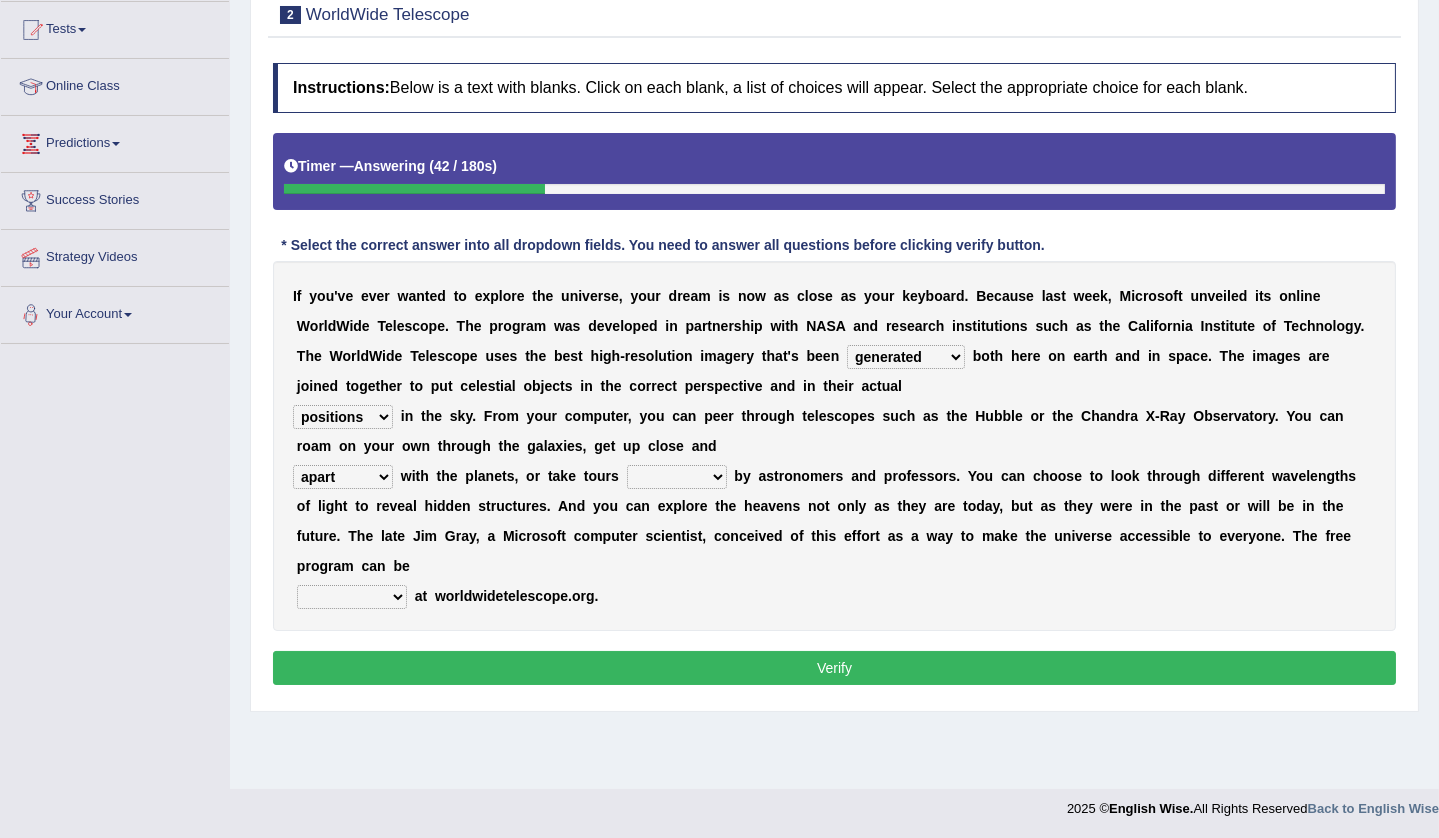 click on "guide guided guiding to guide" at bounding box center [677, 477] 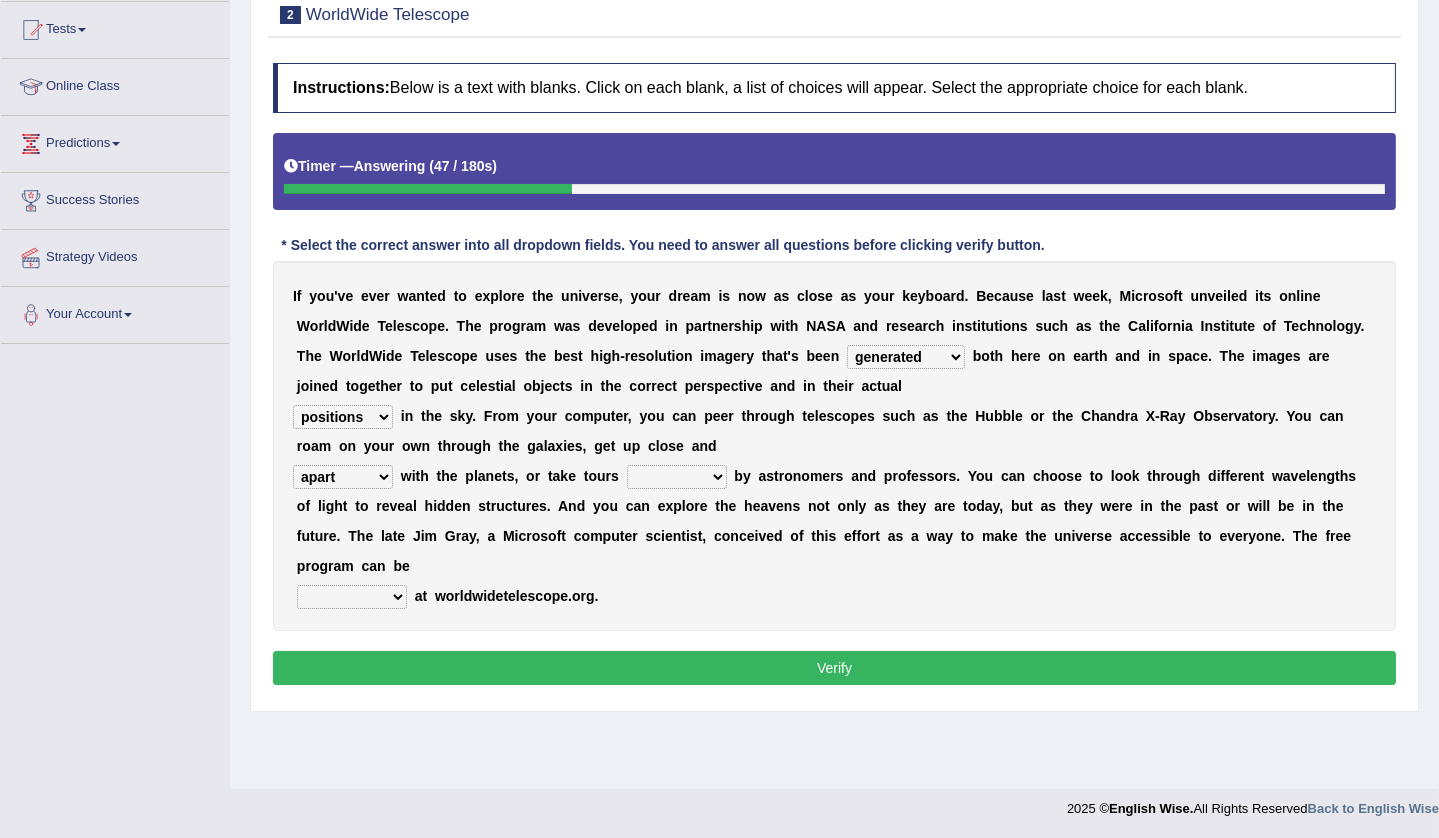 select on "guided" 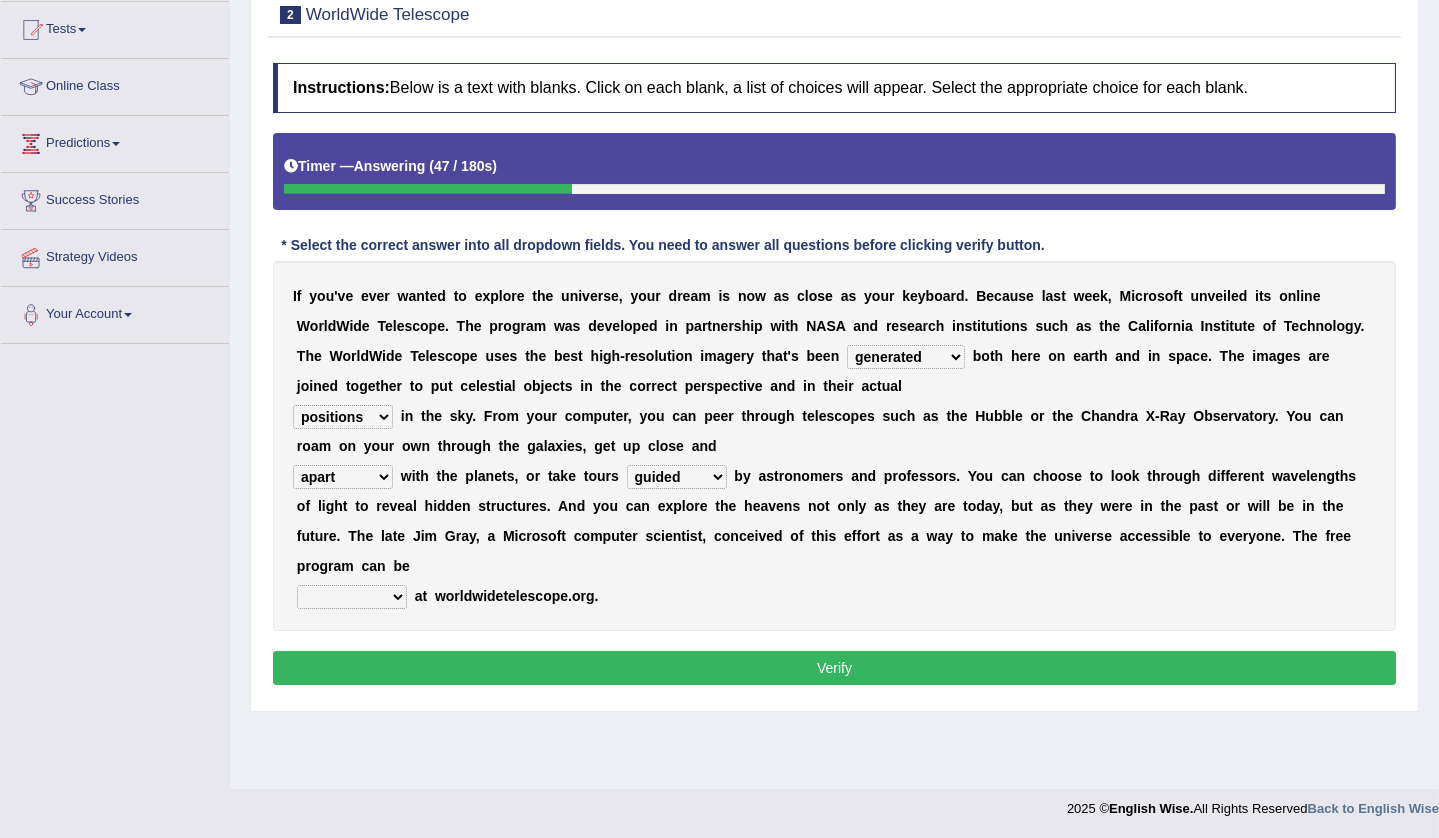 click on "guide guided guiding to guide" at bounding box center (677, 477) 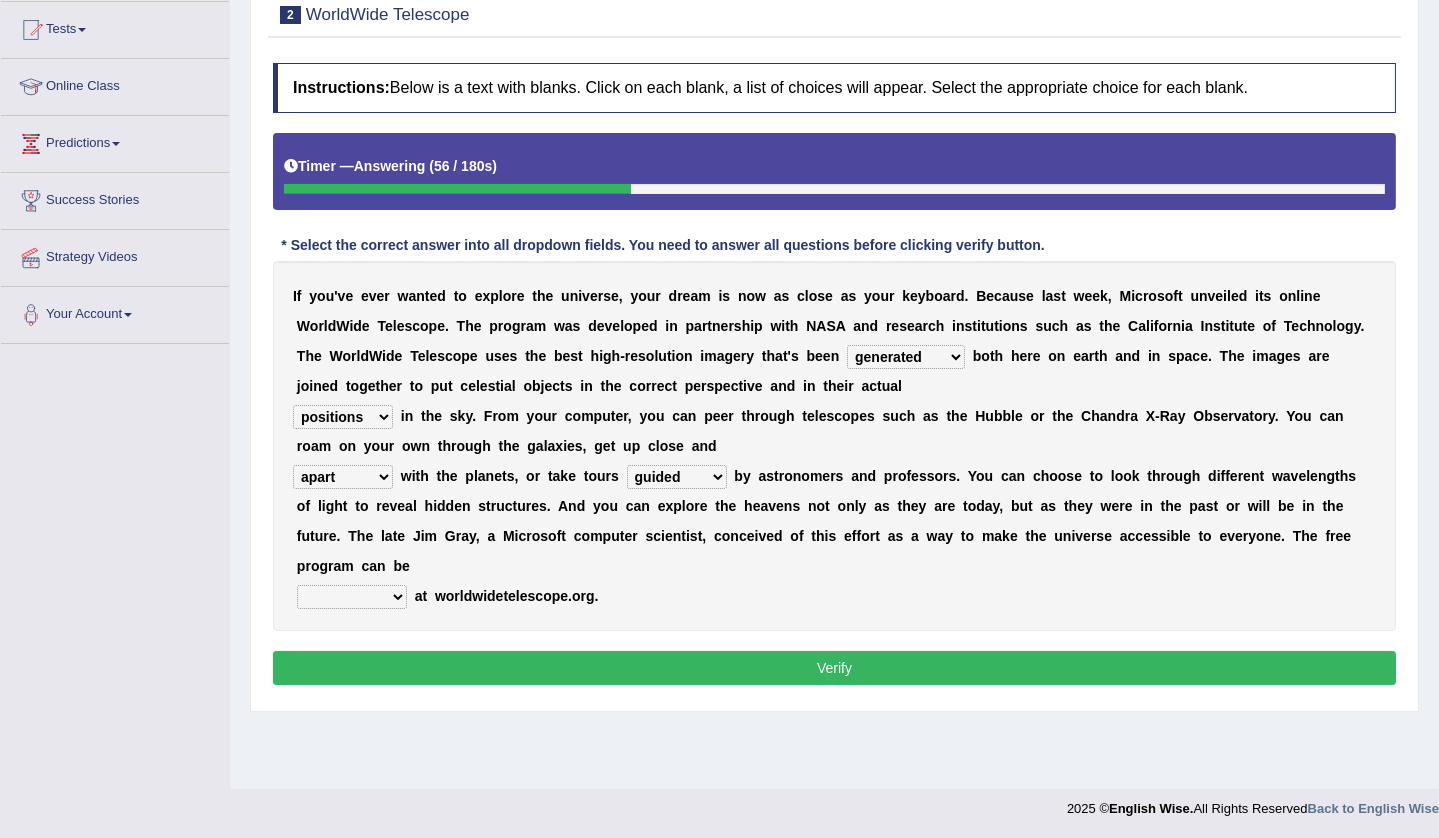 click on "upheld downloaded loaded posted" at bounding box center [352, 597] 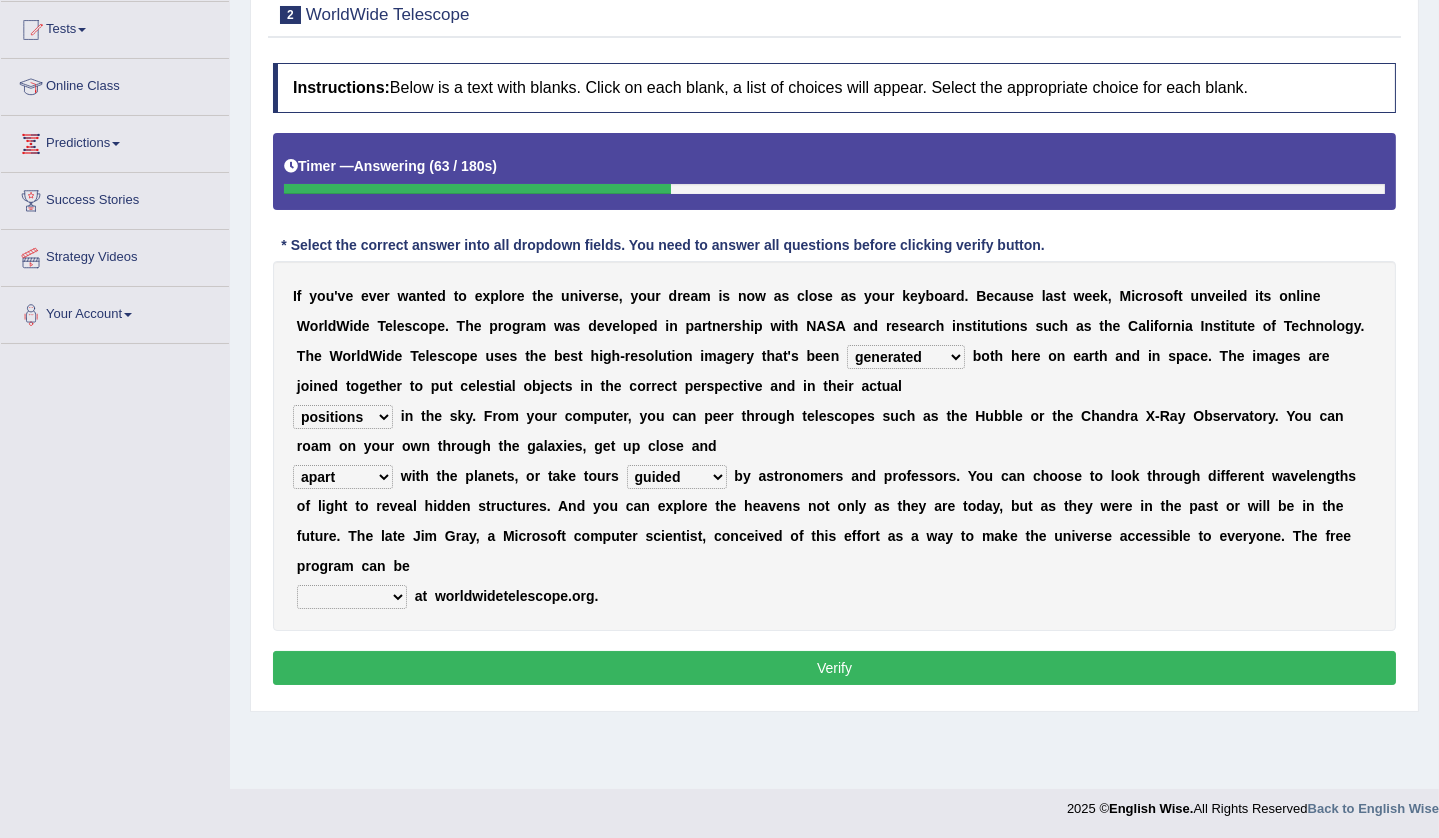 select on "downloaded" 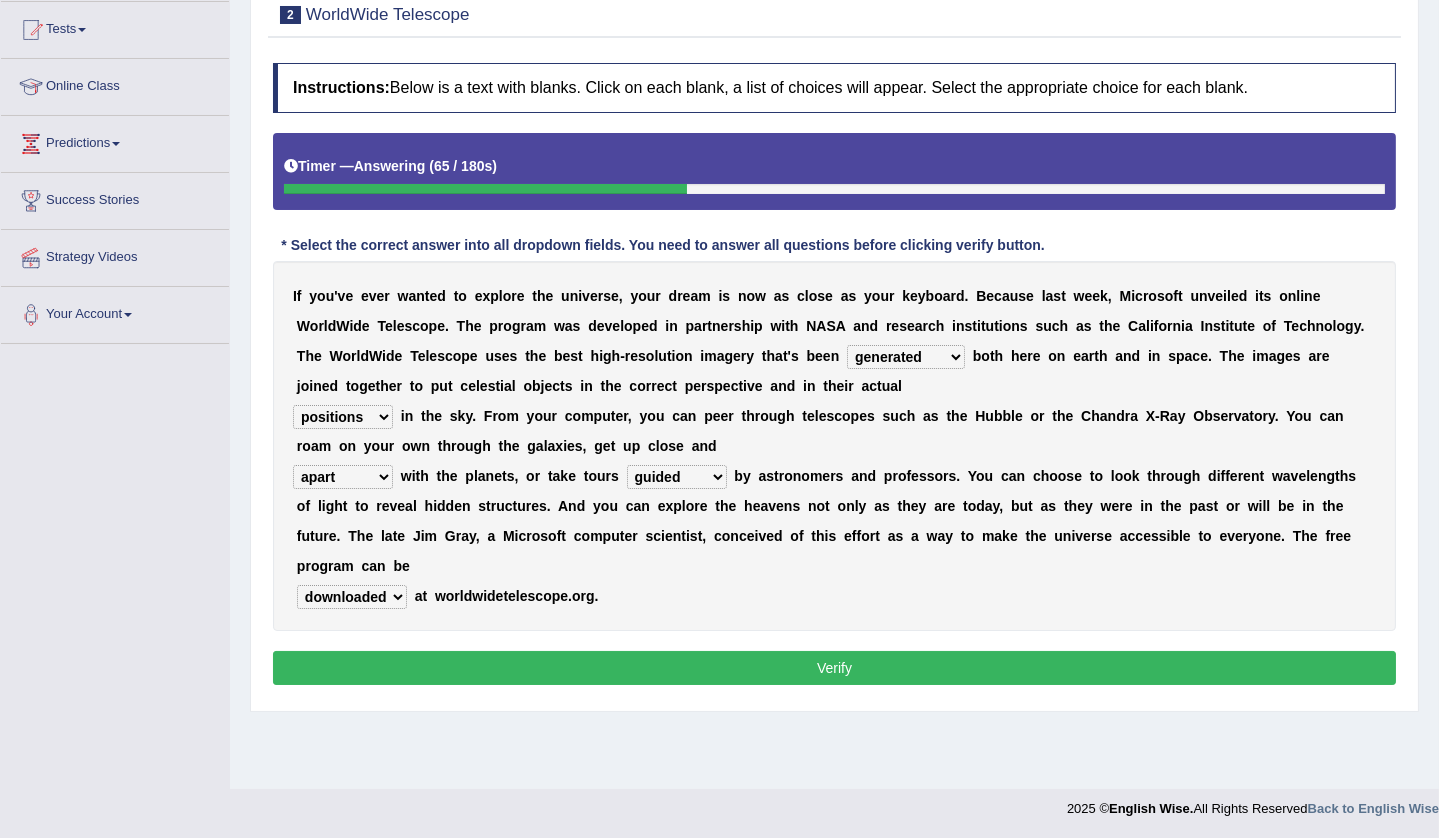 click on "Verify" at bounding box center [834, 668] 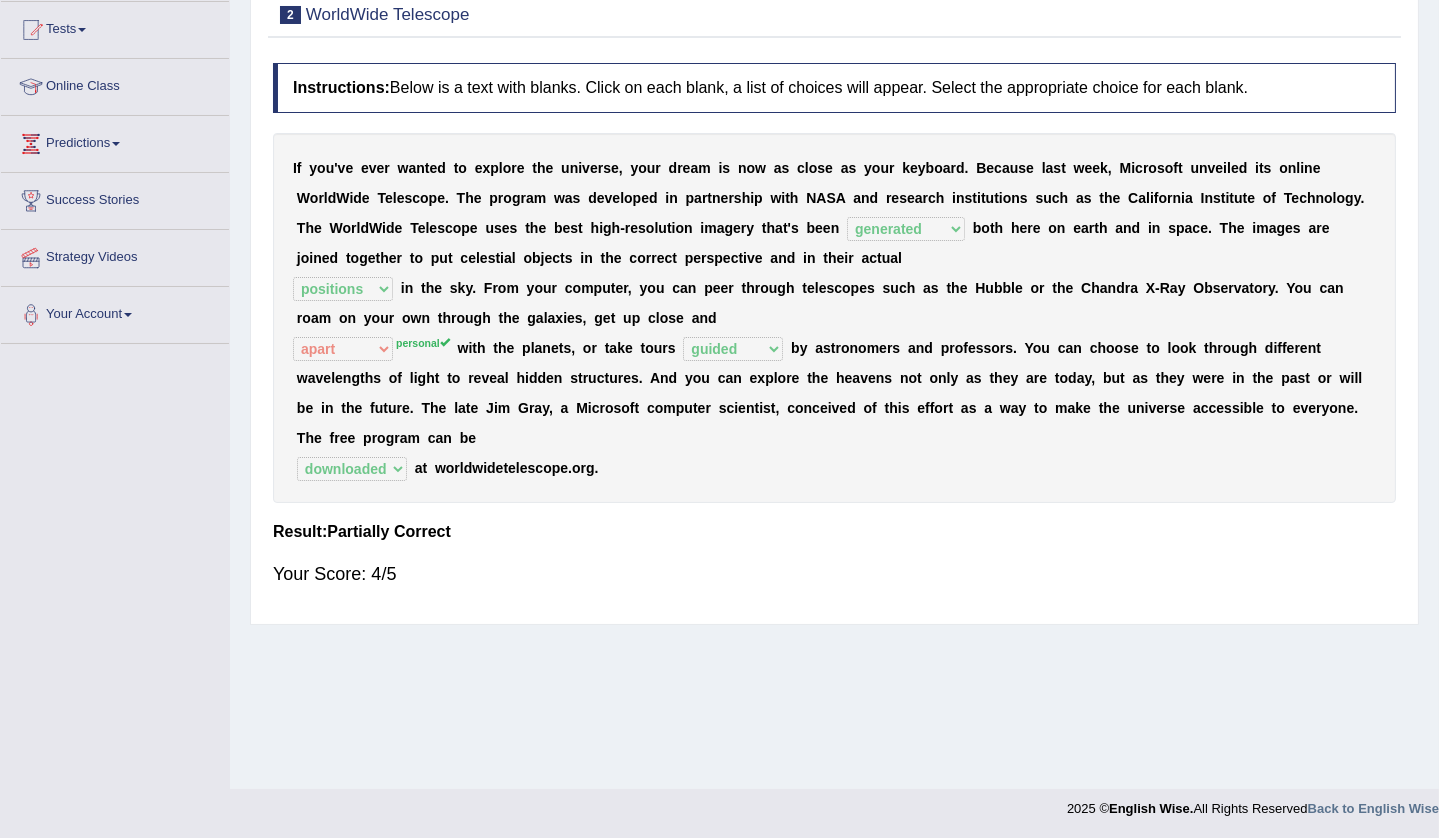 scroll, scrollTop: 0, scrollLeft: 0, axis: both 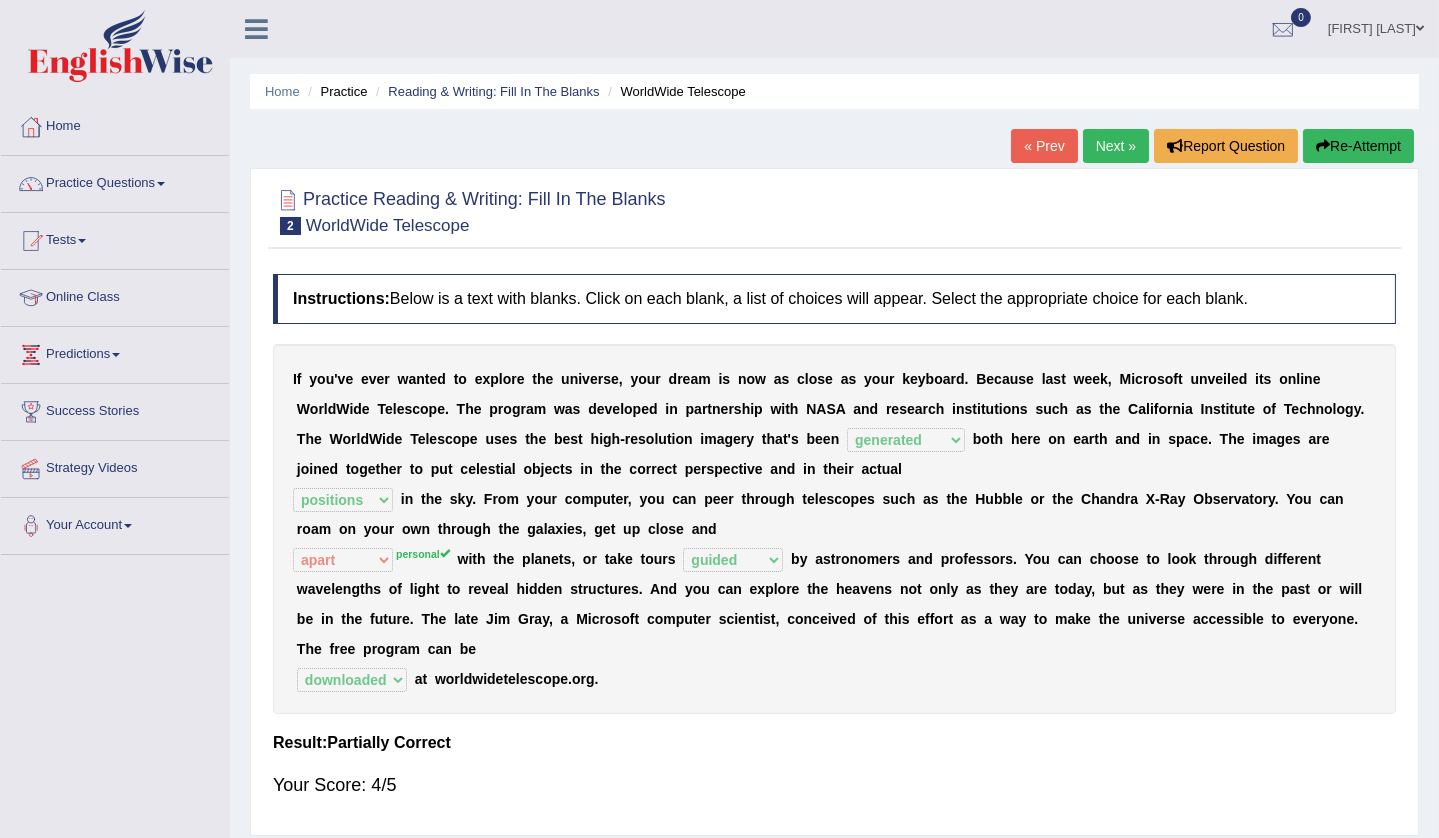 click on "Next »" at bounding box center (1116, 146) 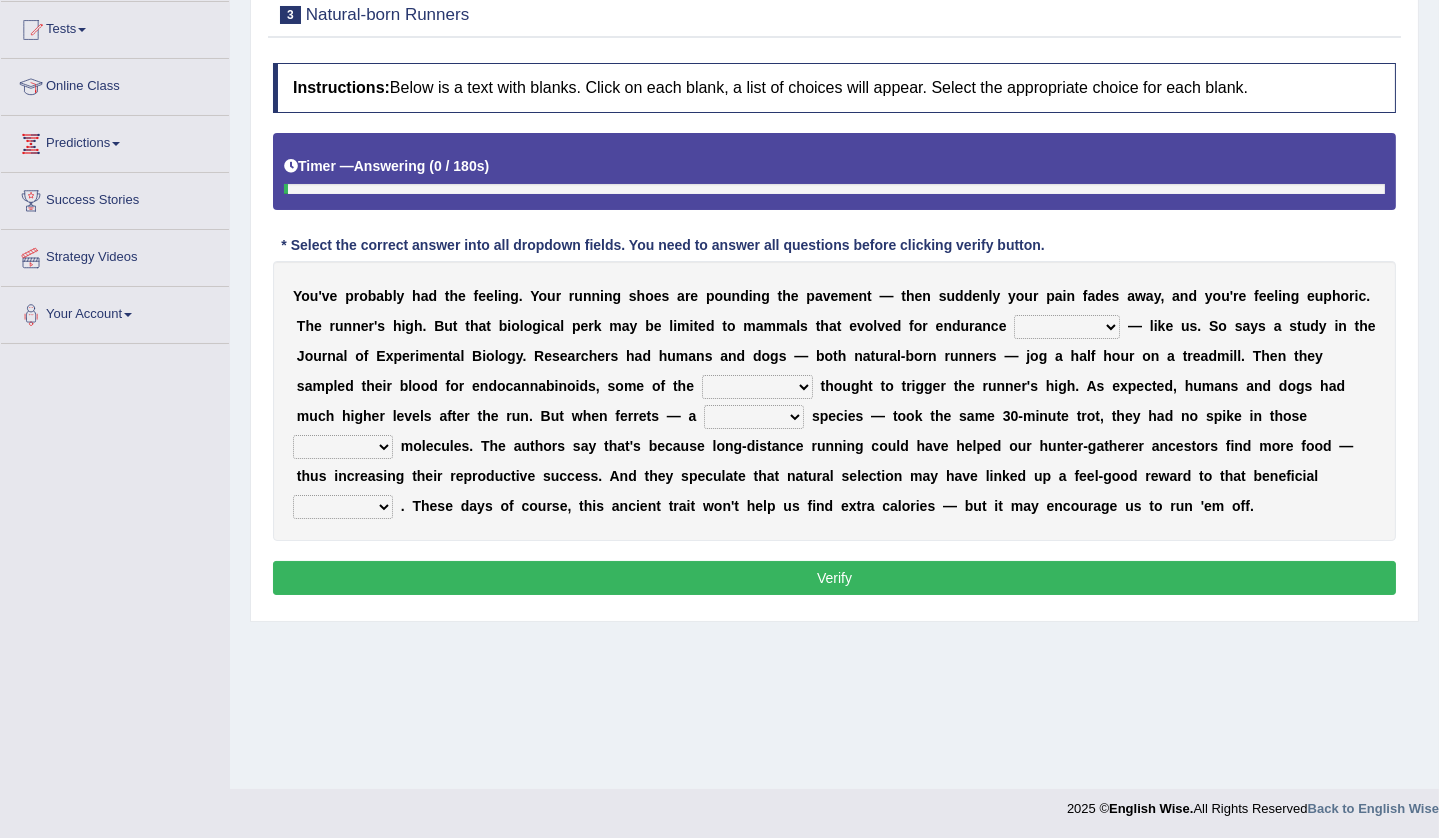 scroll, scrollTop: 0, scrollLeft: 0, axis: both 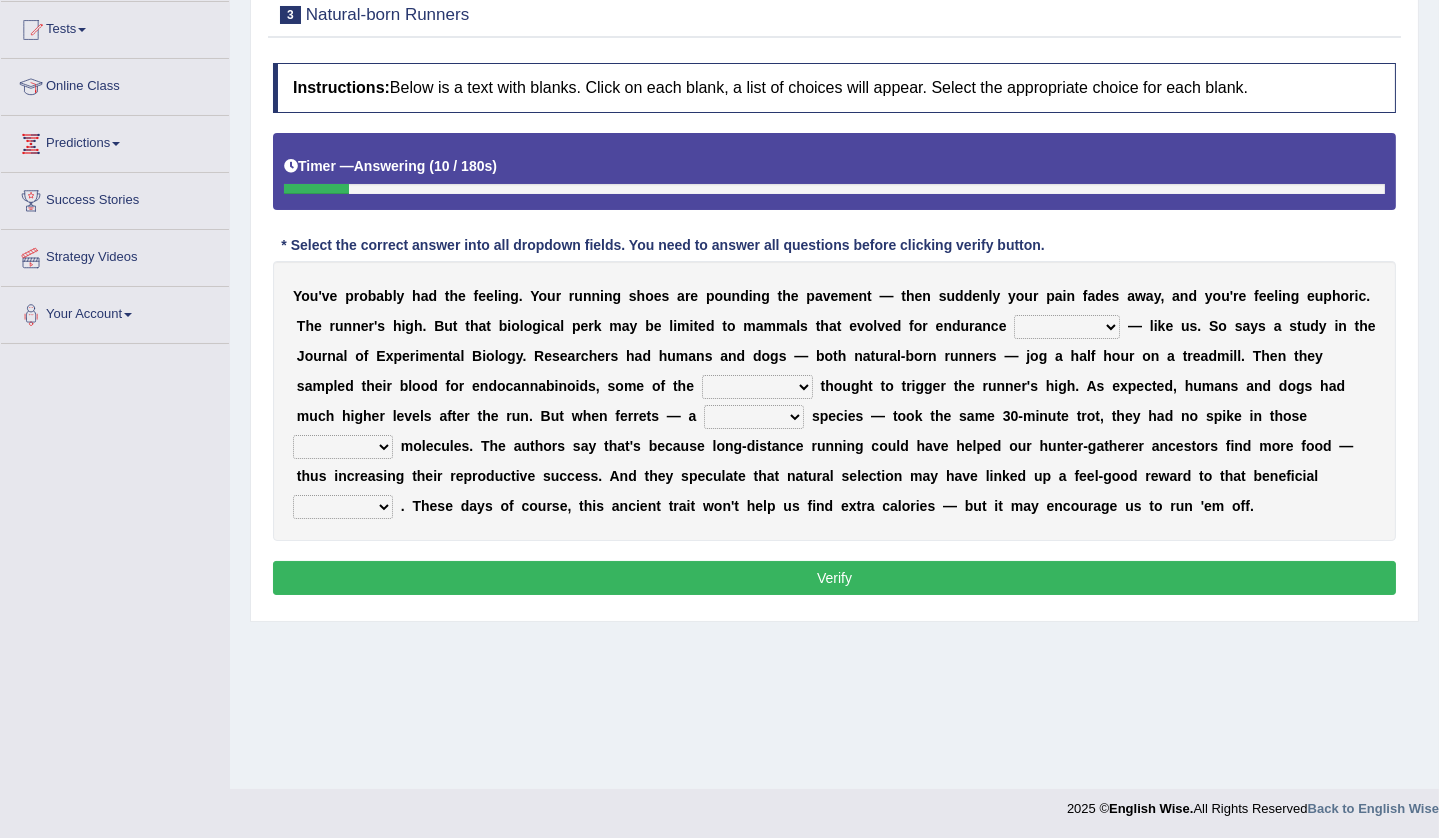 click on "dykes personalize classifies exercise" at bounding box center (1067, 327) 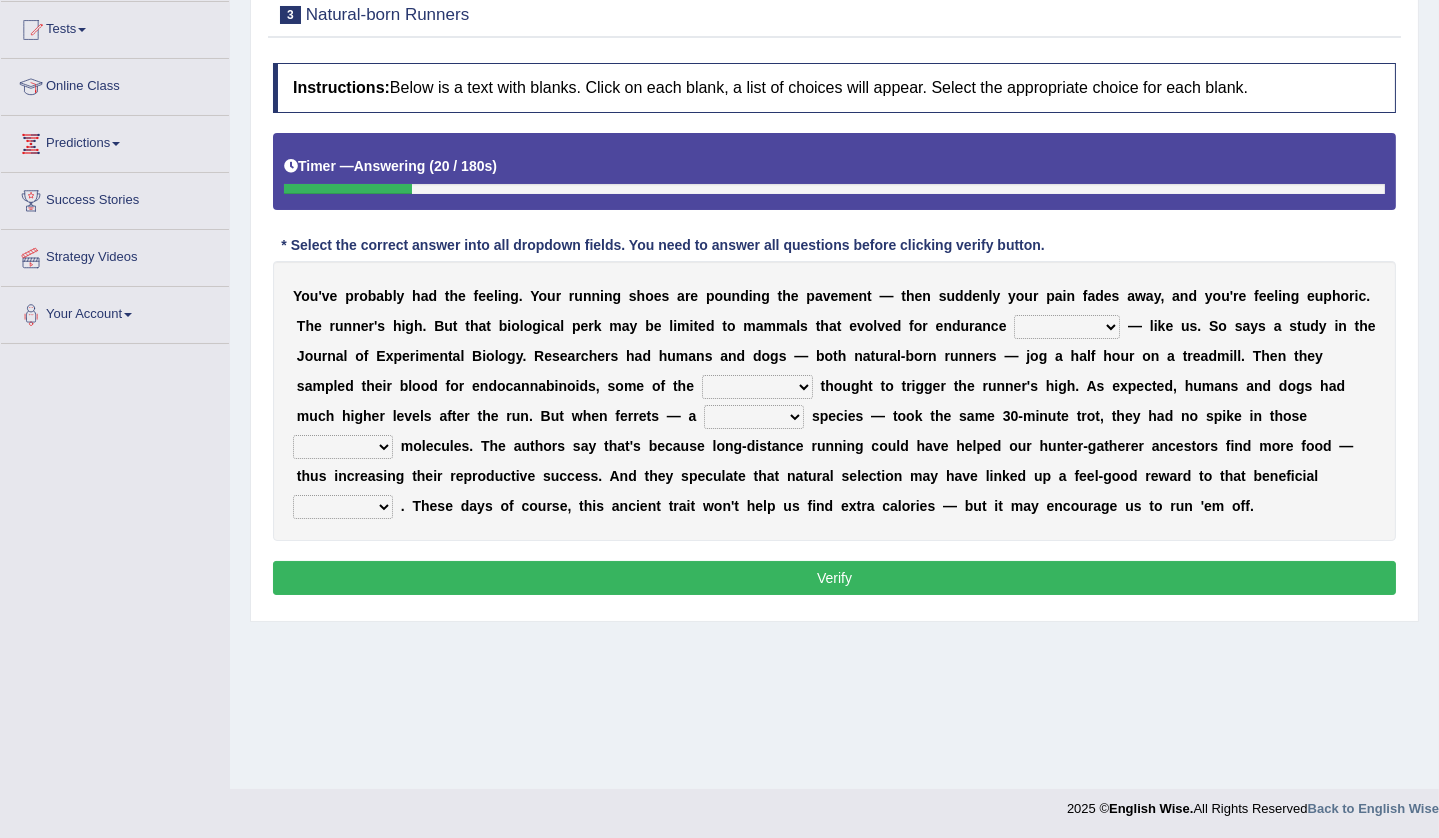 select on "dykes" 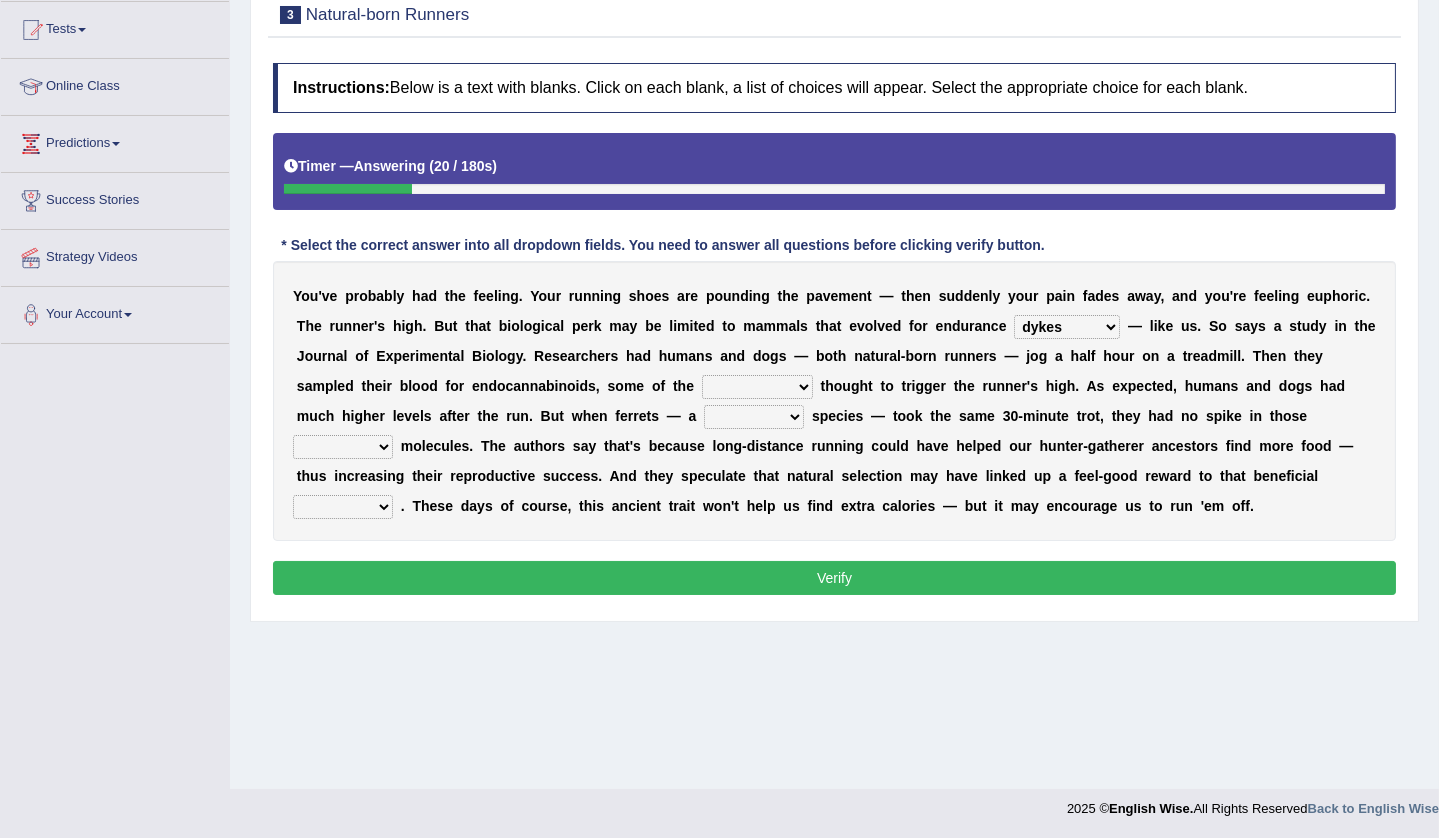click on "dykes personalize classifies exercise" at bounding box center [1067, 327] 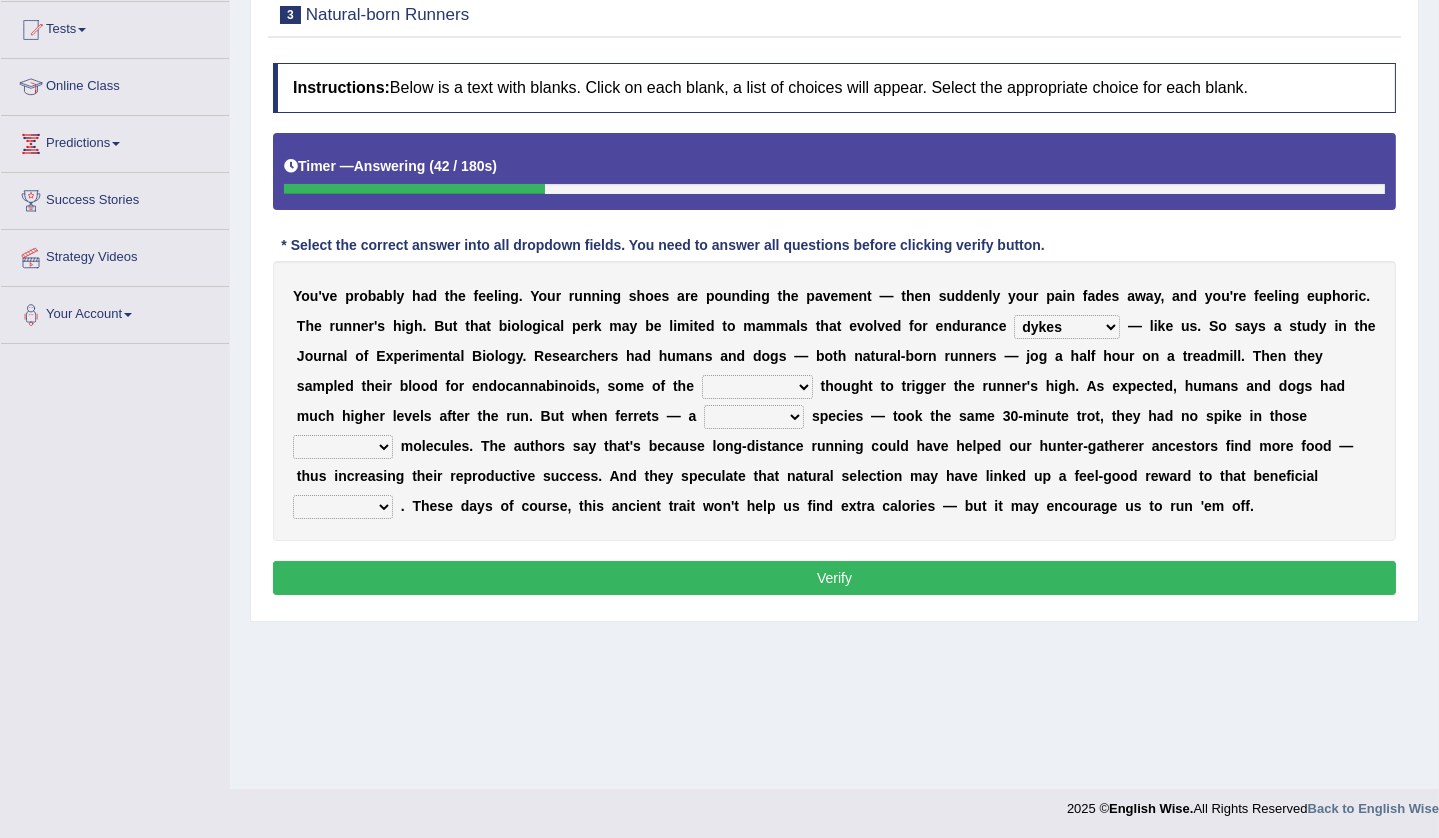 click on "almshouse turnarounds compounds foxhounds" at bounding box center [757, 387] 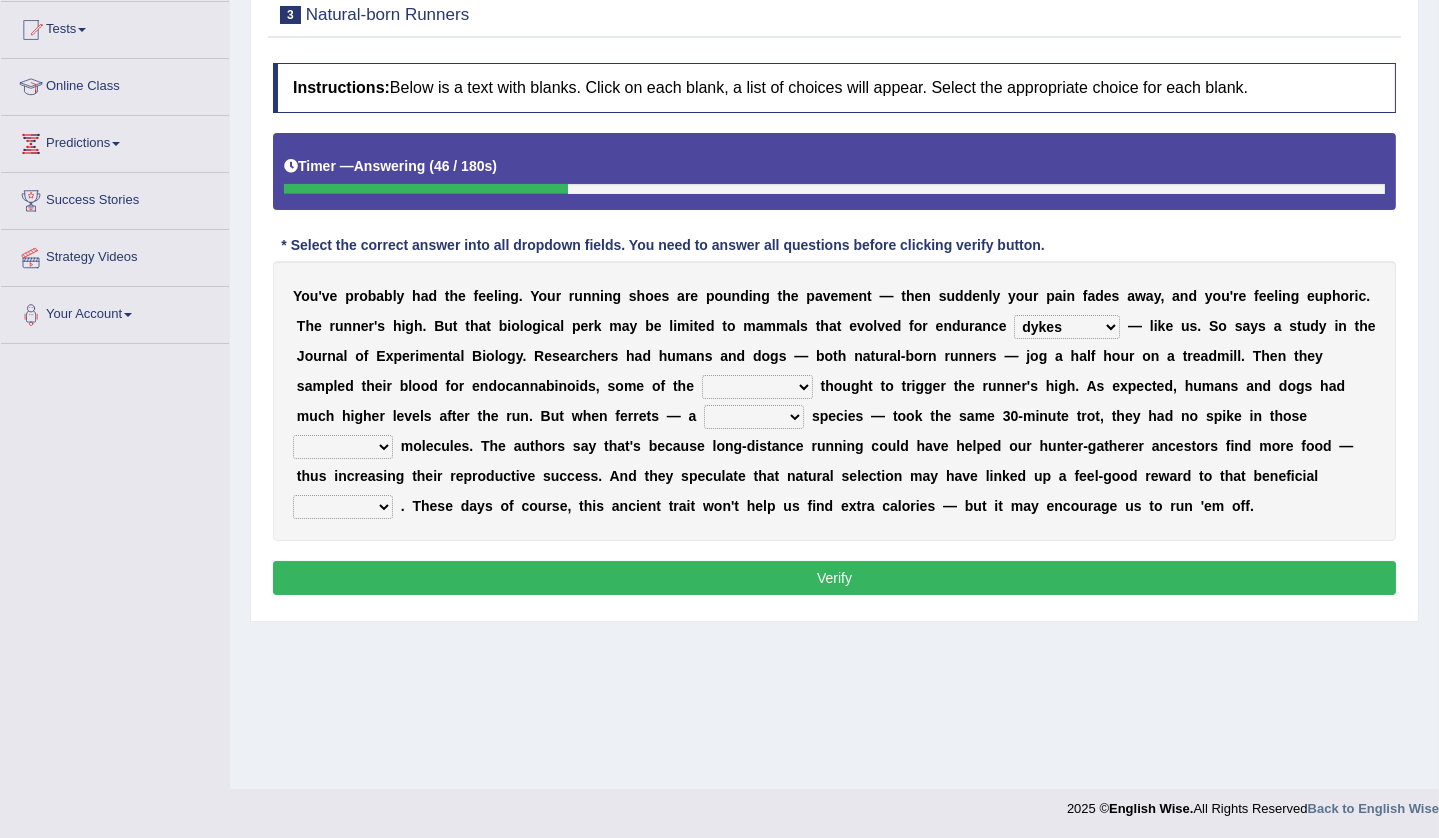 select on "compounds" 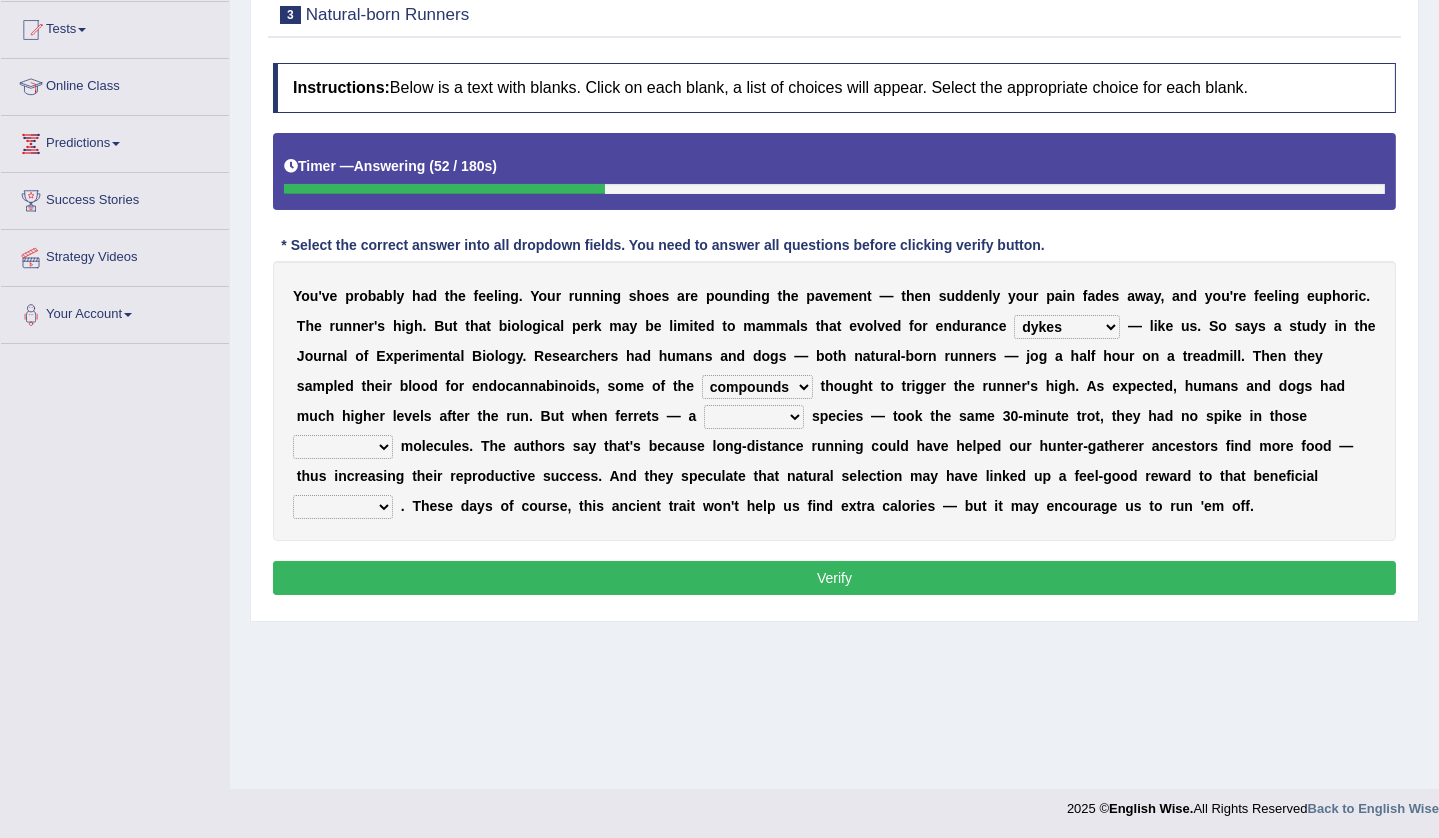 click on "excellency merely faerie sedentary" at bounding box center [754, 417] 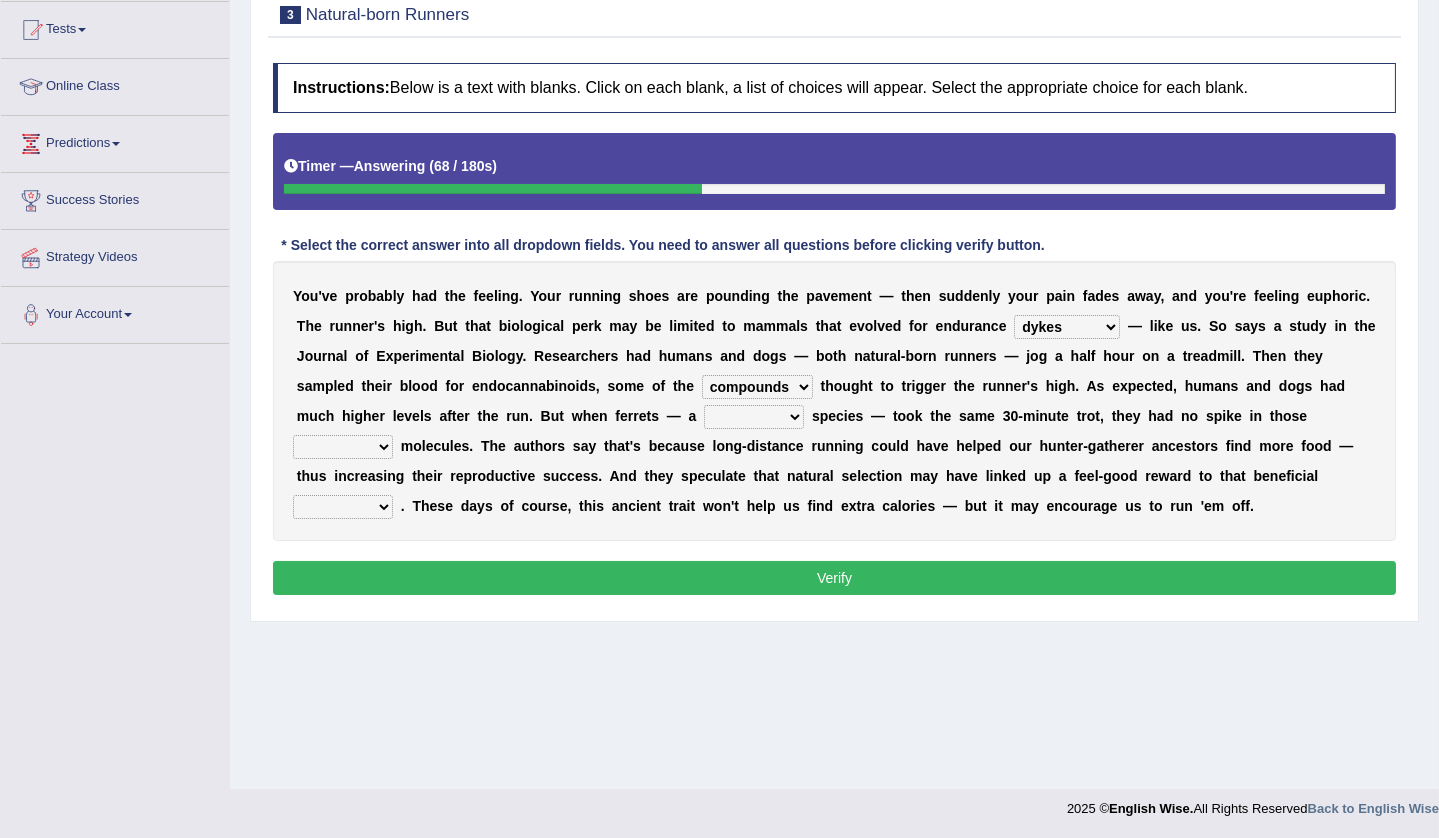 select on "sedentary" 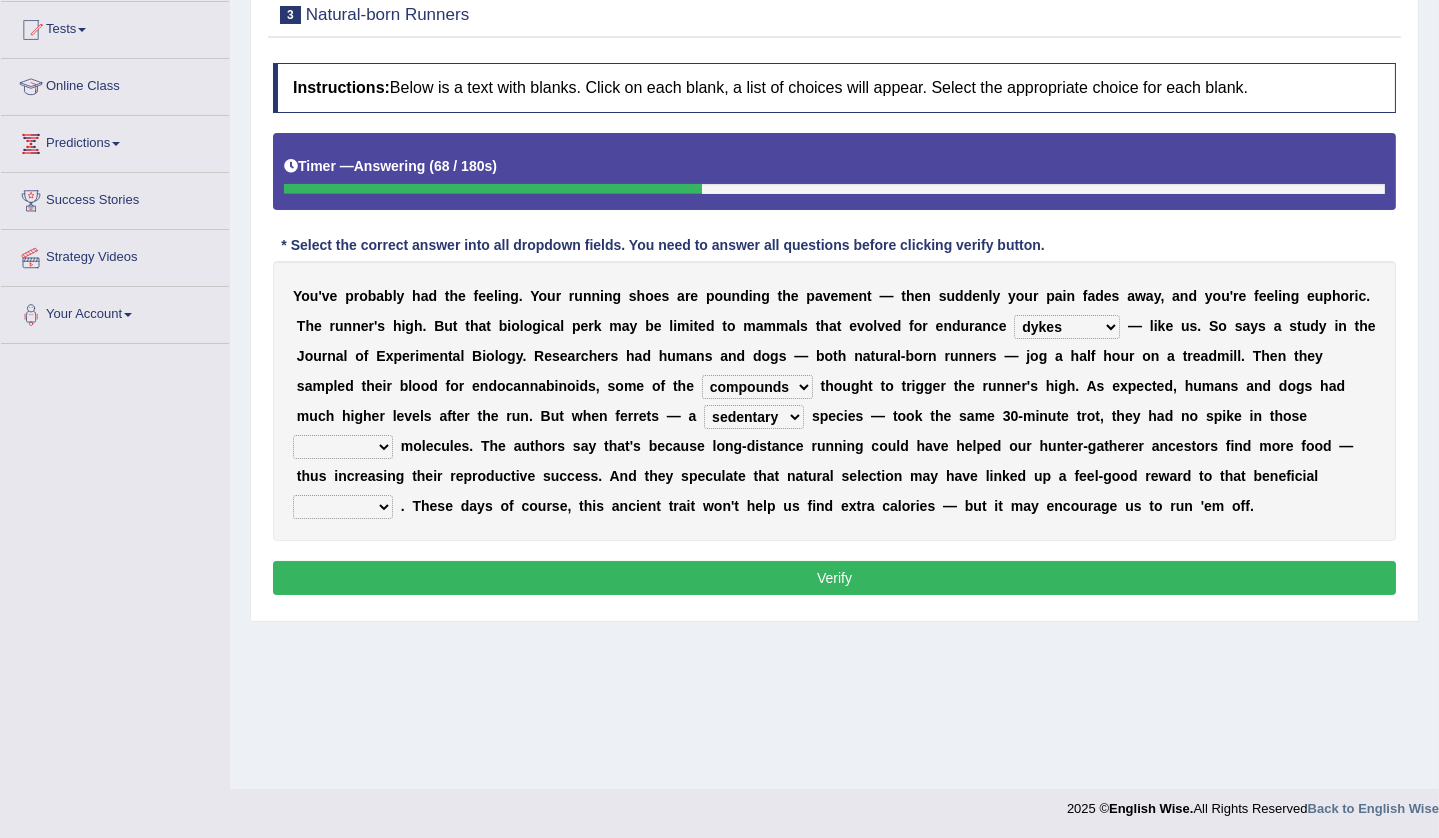 click on "excellency merely faerie sedentary" at bounding box center (754, 417) 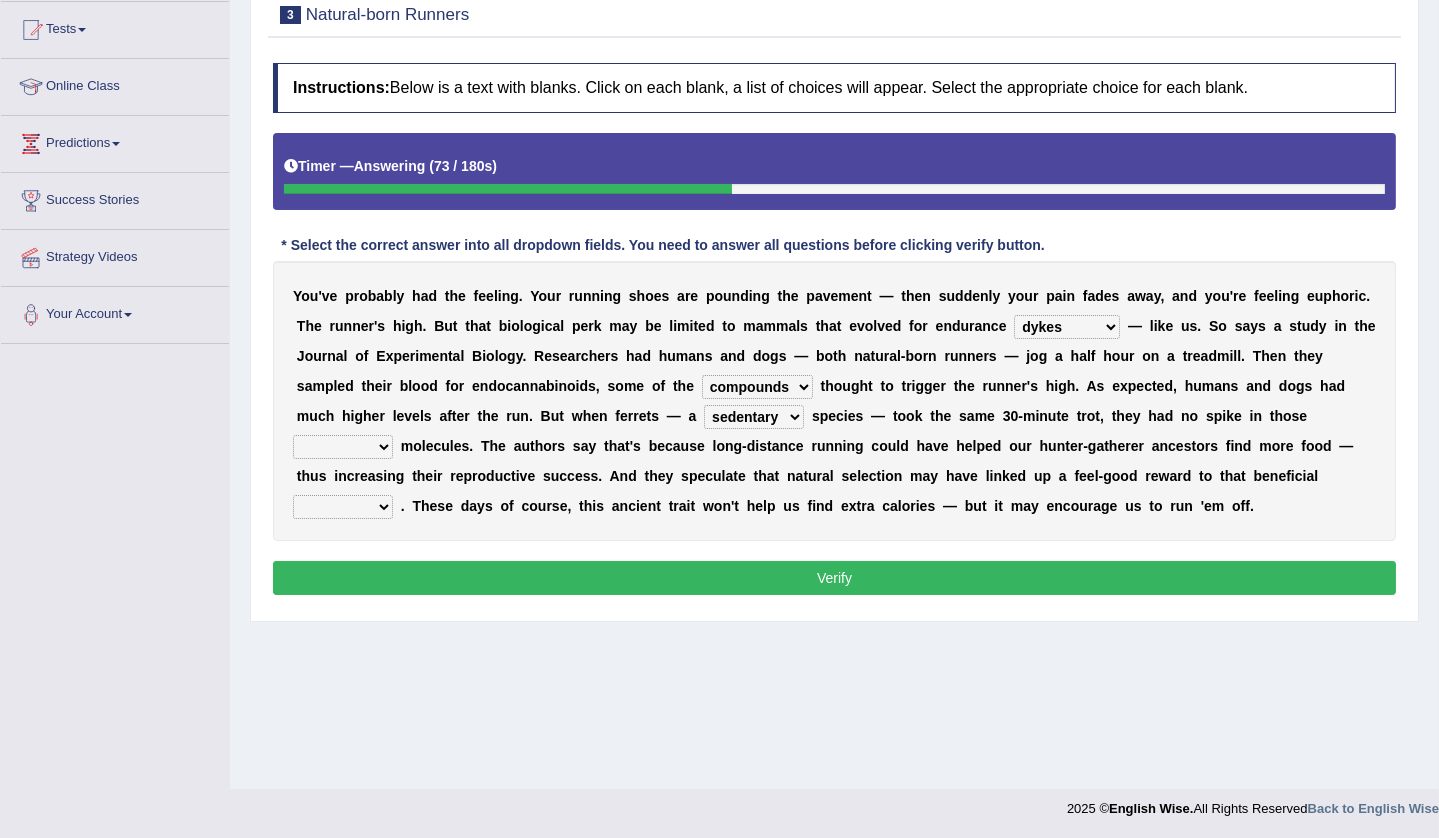 click on "groaned feel-good inchoate loaned" at bounding box center (343, 447) 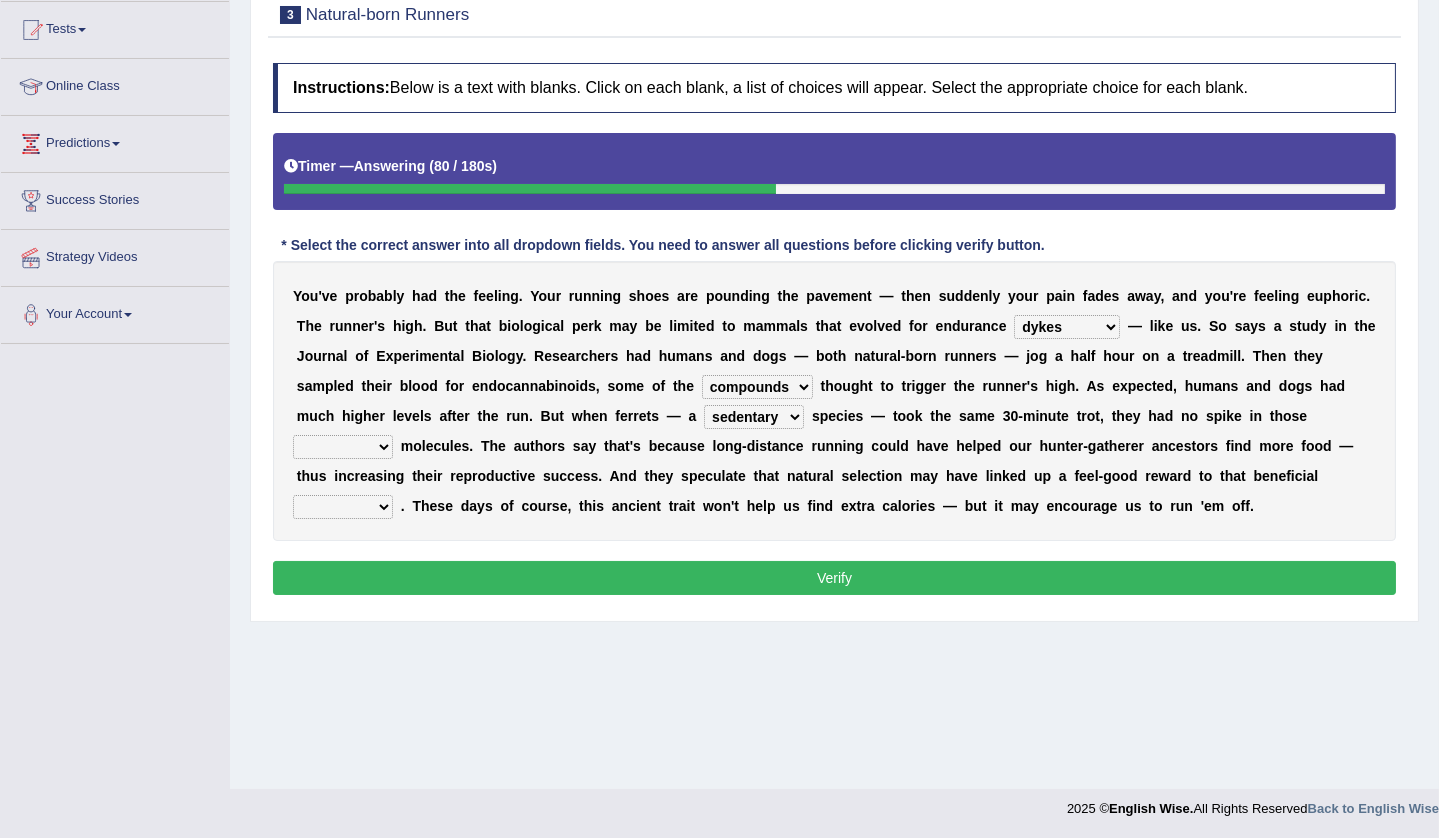 select on "loaned" 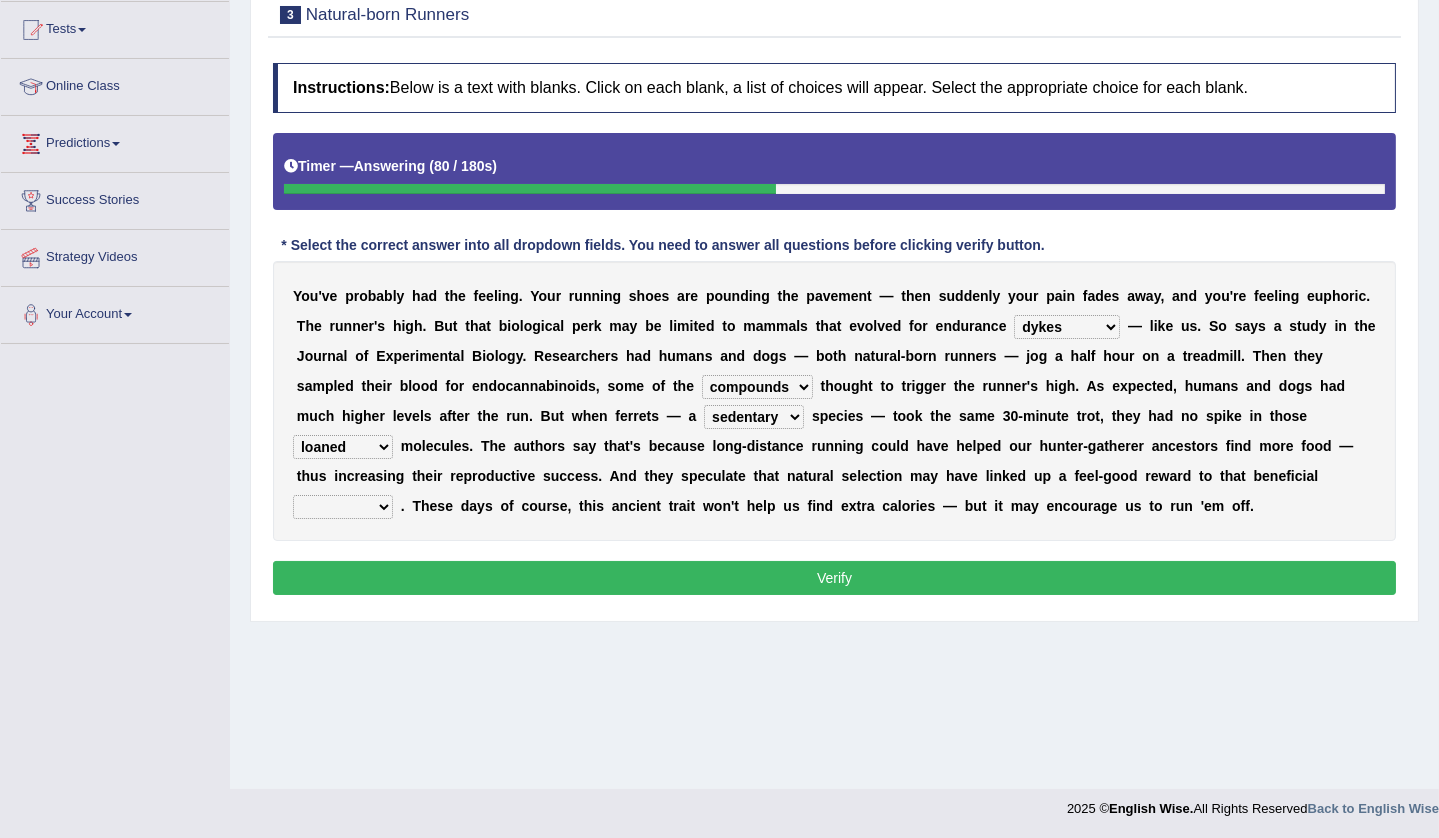 click on "groaned feel-good inchoate loaned" at bounding box center [343, 447] 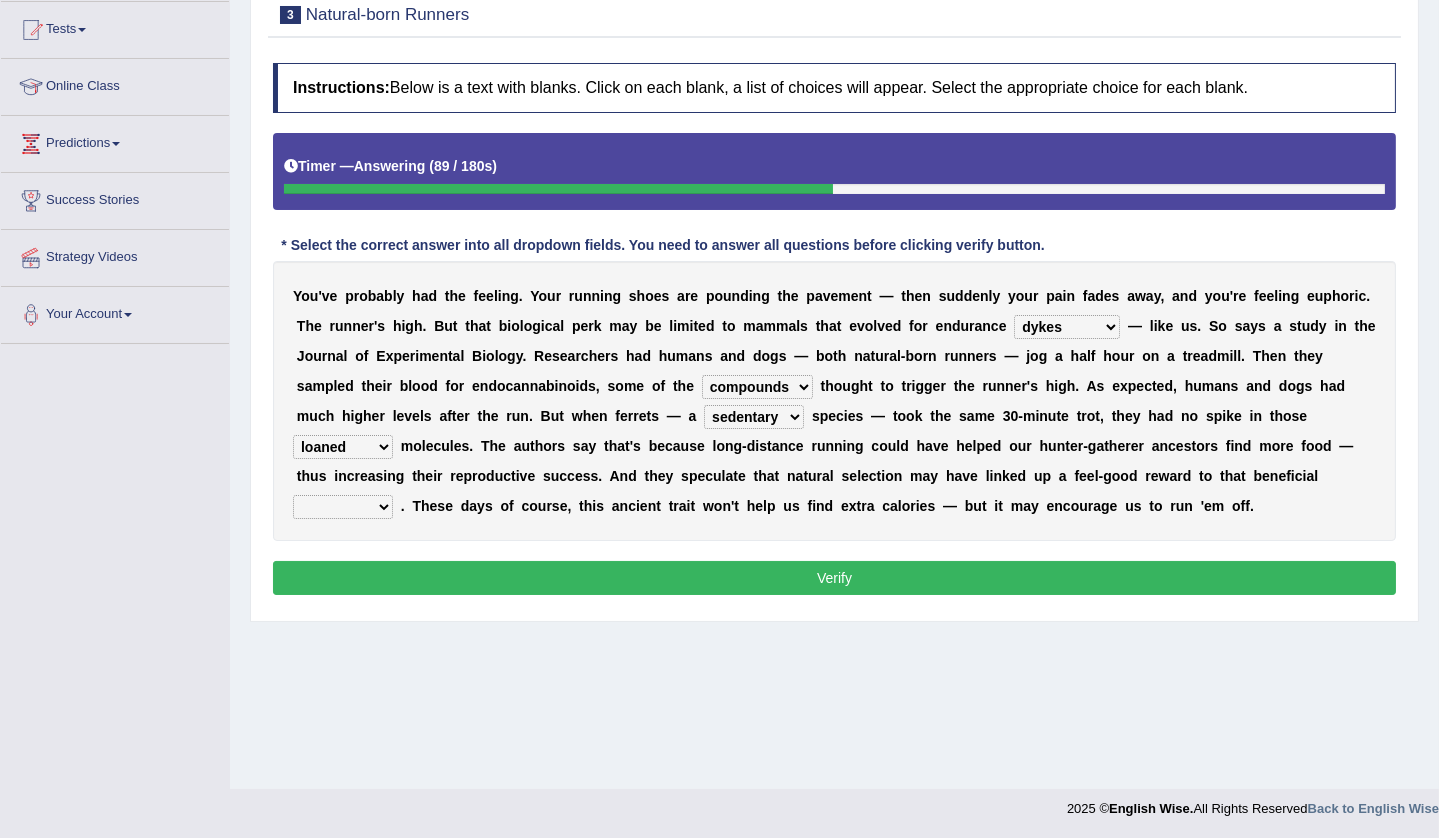 click on "wager exchanger behavior regulator" at bounding box center (343, 507) 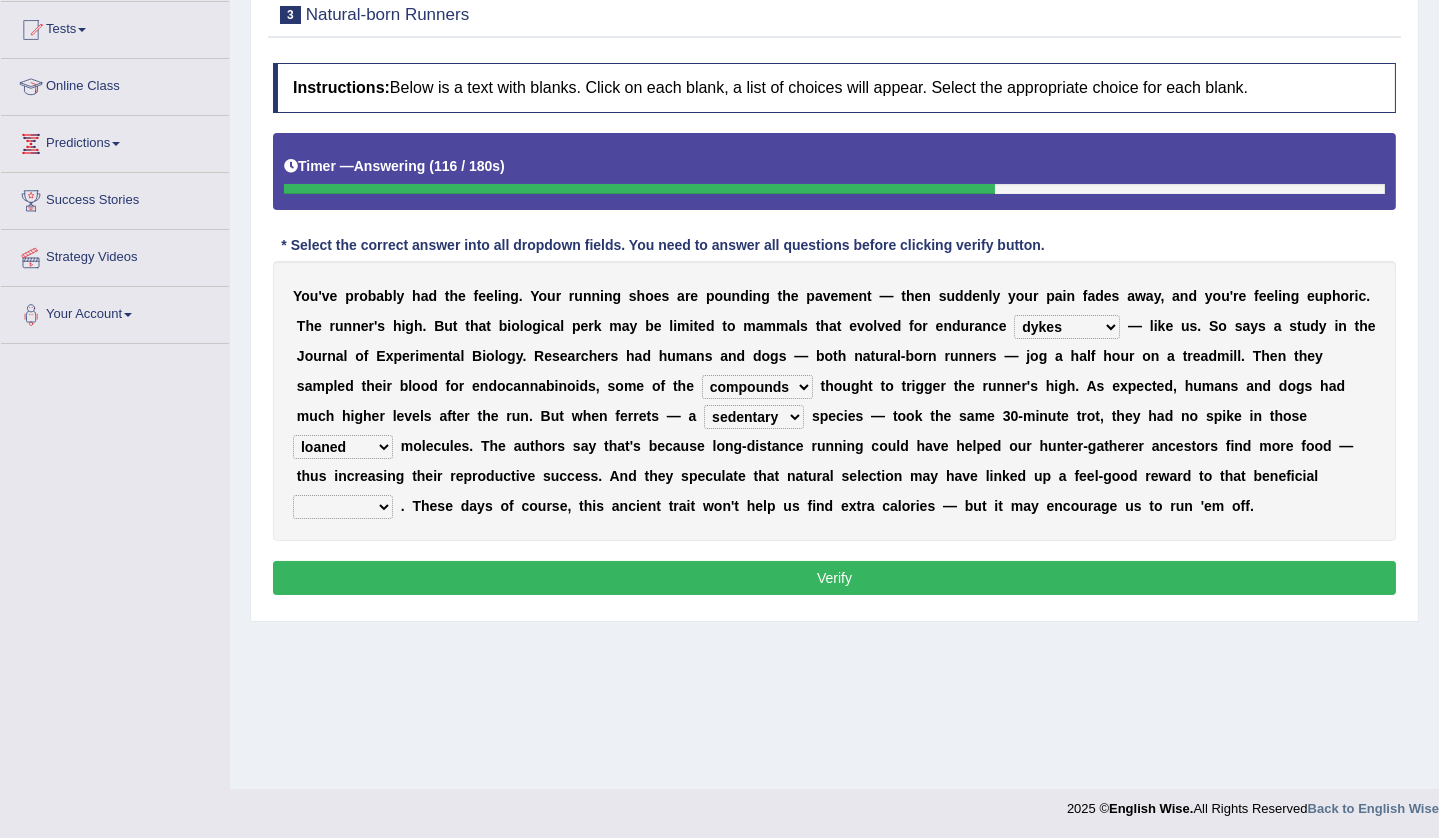 select on "behavior" 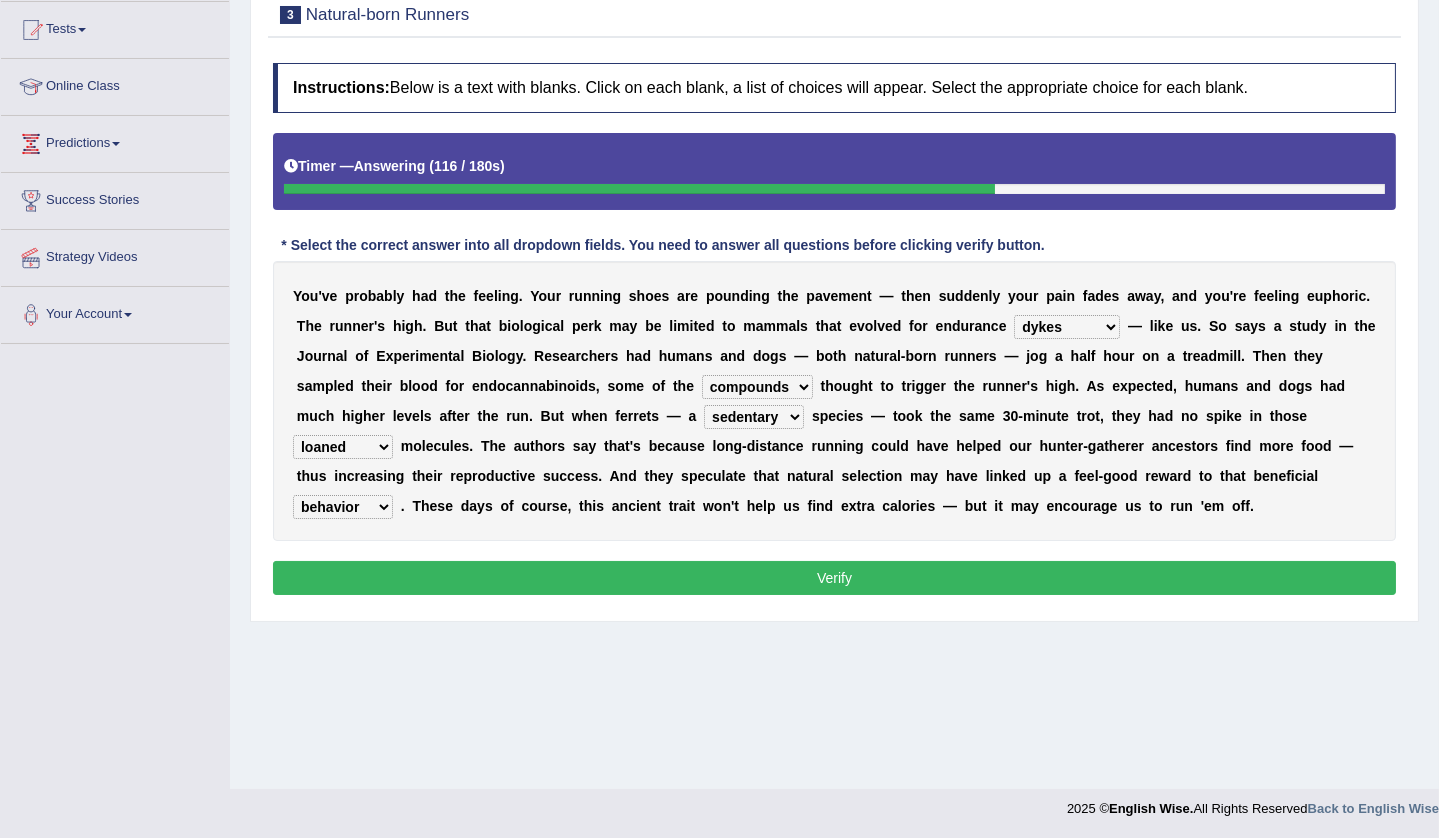 click on "wager exchanger behavior regulator" at bounding box center [343, 507] 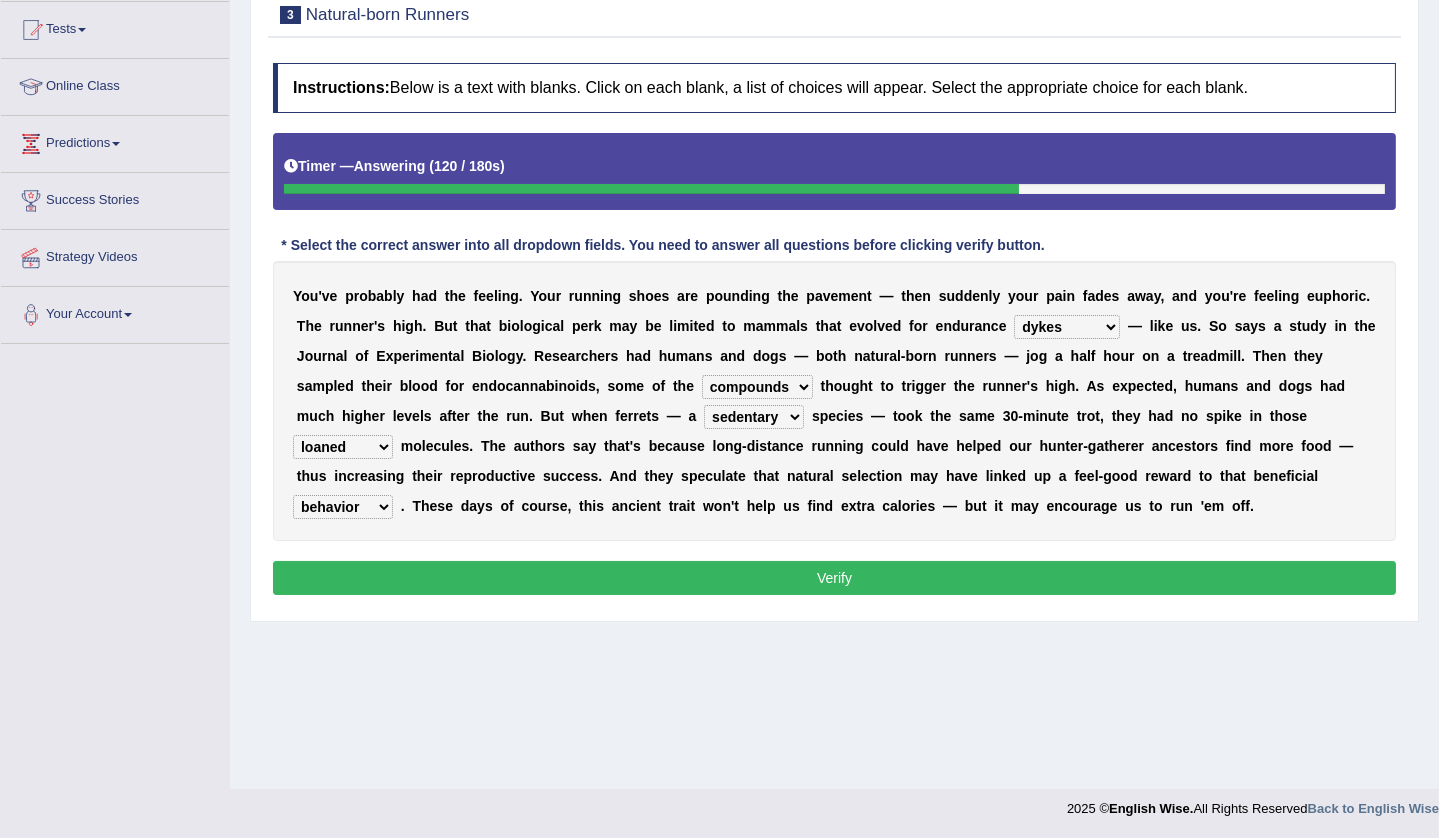 click on "Verify" at bounding box center (834, 578) 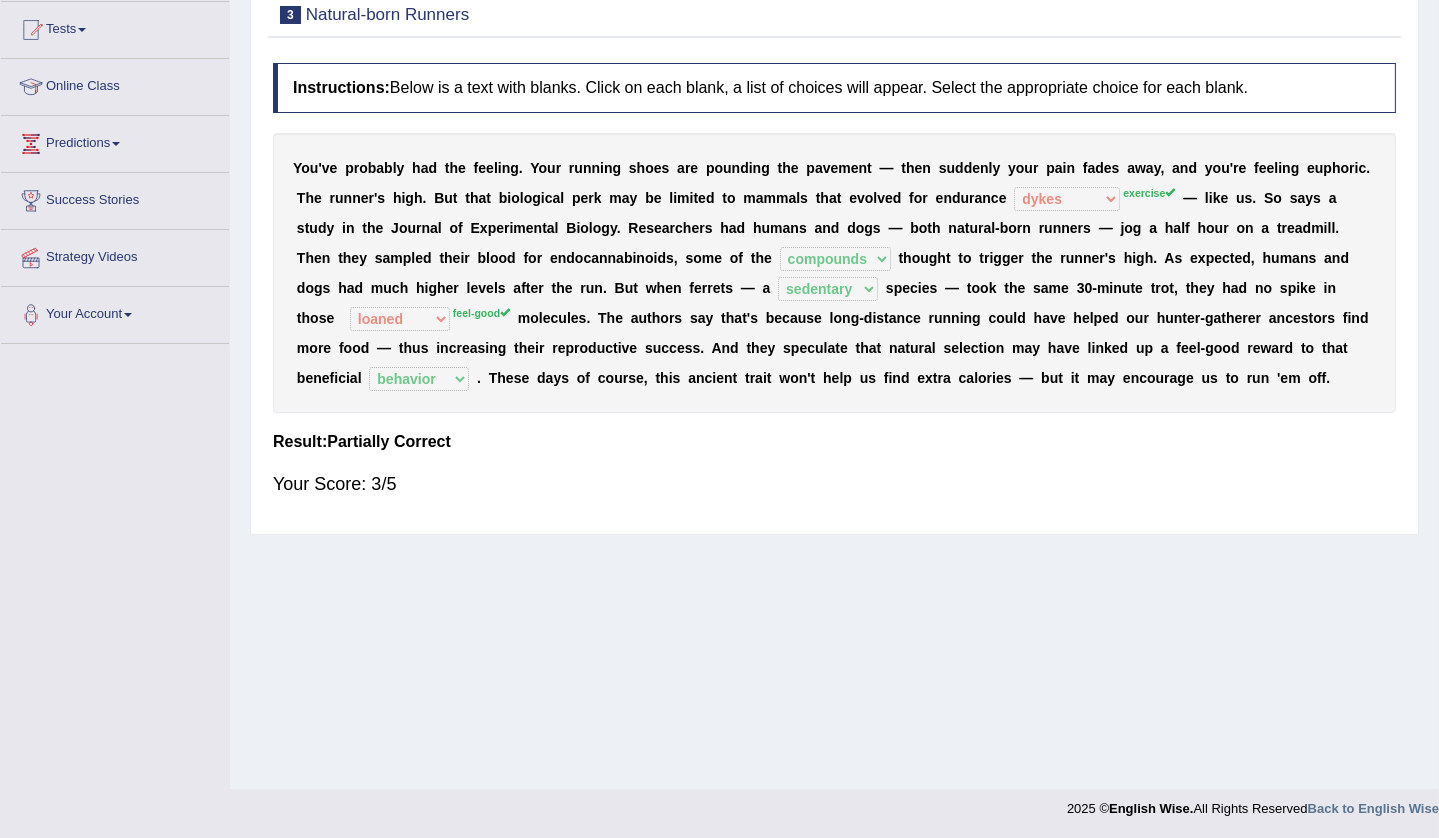 scroll, scrollTop: 0, scrollLeft: 0, axis: both 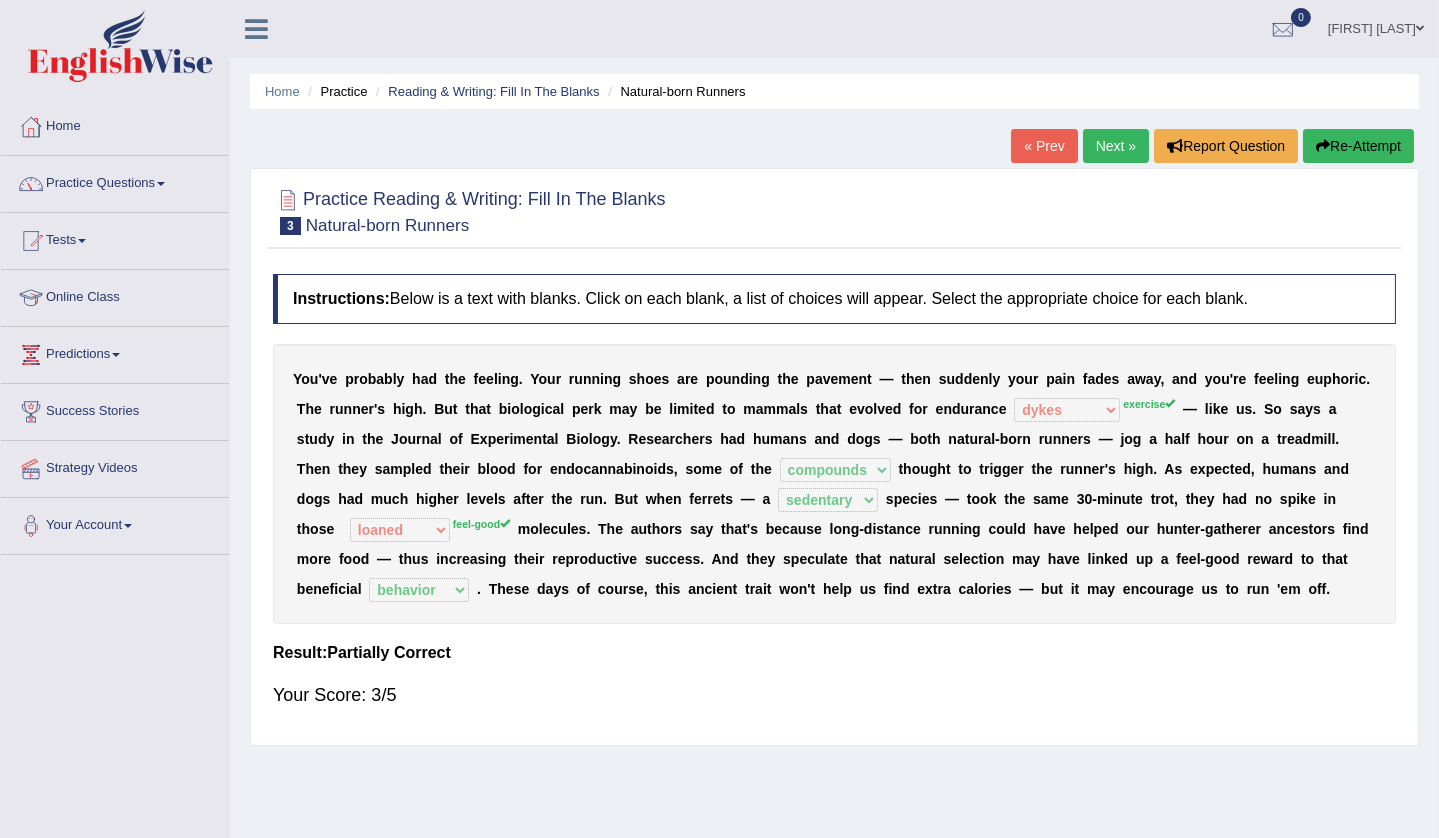 click on "Re-Attempt" at bounding box center [1358, 146] 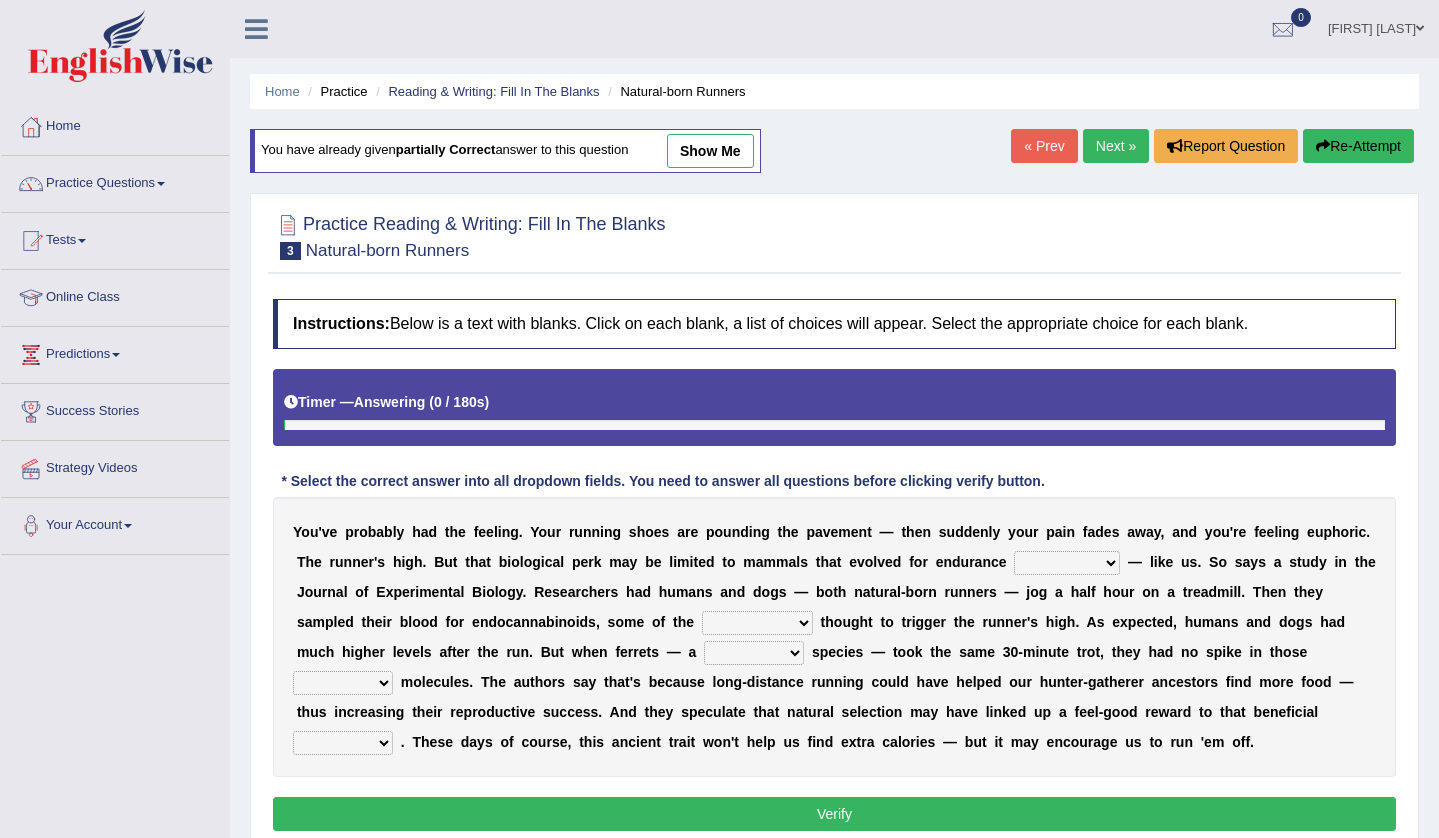 scroll, scrollTop: 0, scrollLeft: 0, axis: both 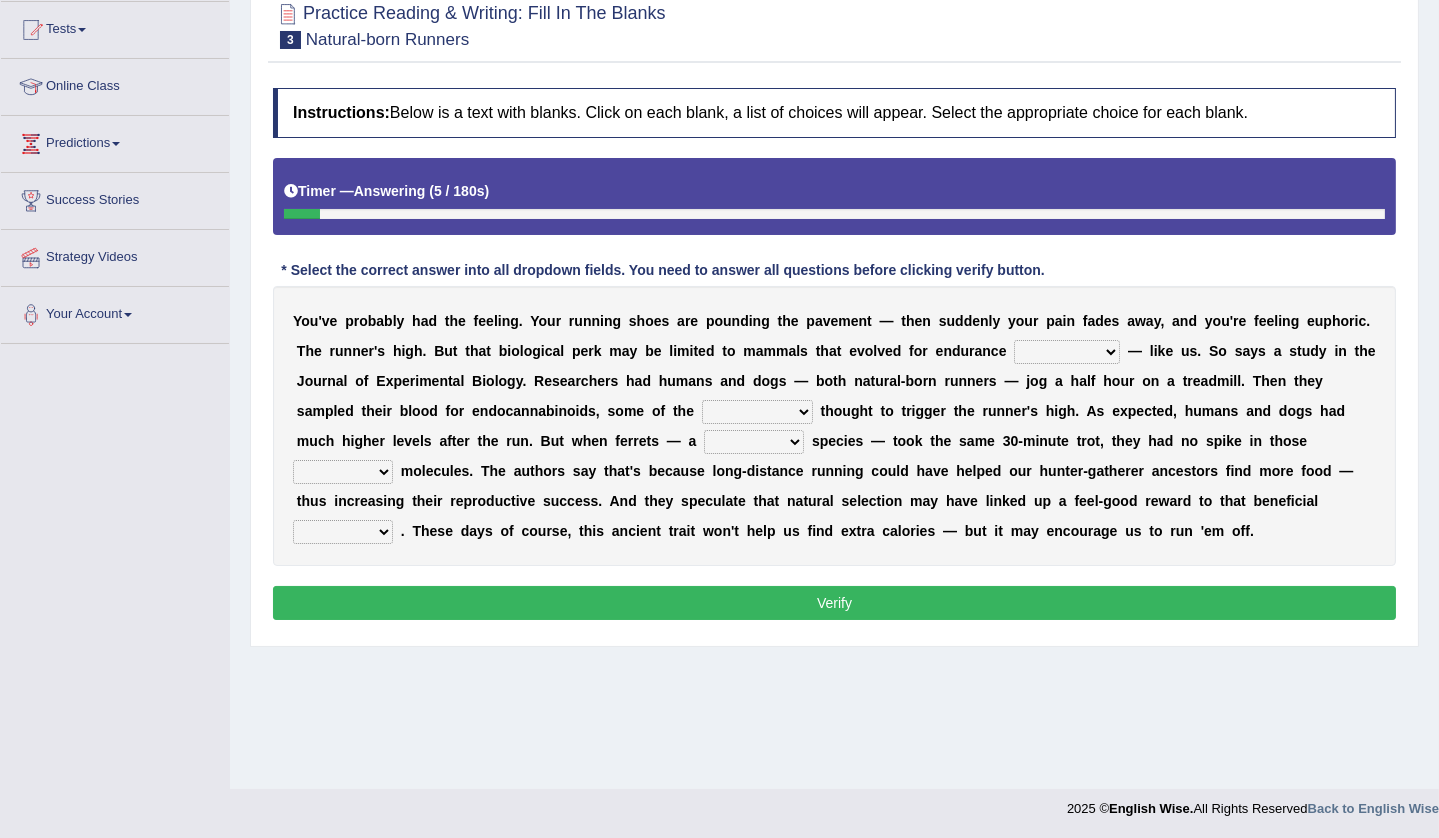 click on "dykes personalize classifies exercise" at bounding box center (1067, 352) 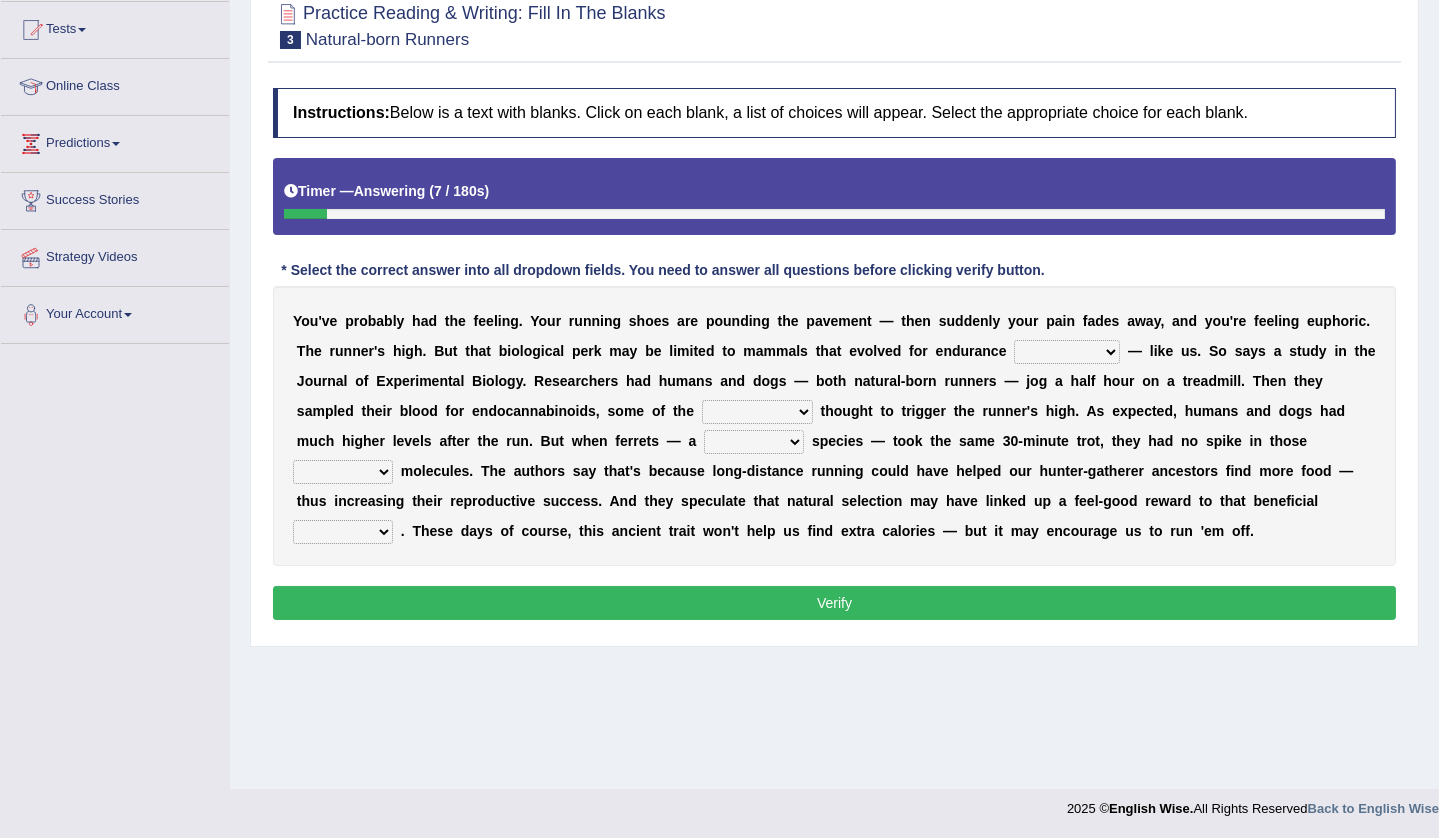 select on "exercise" 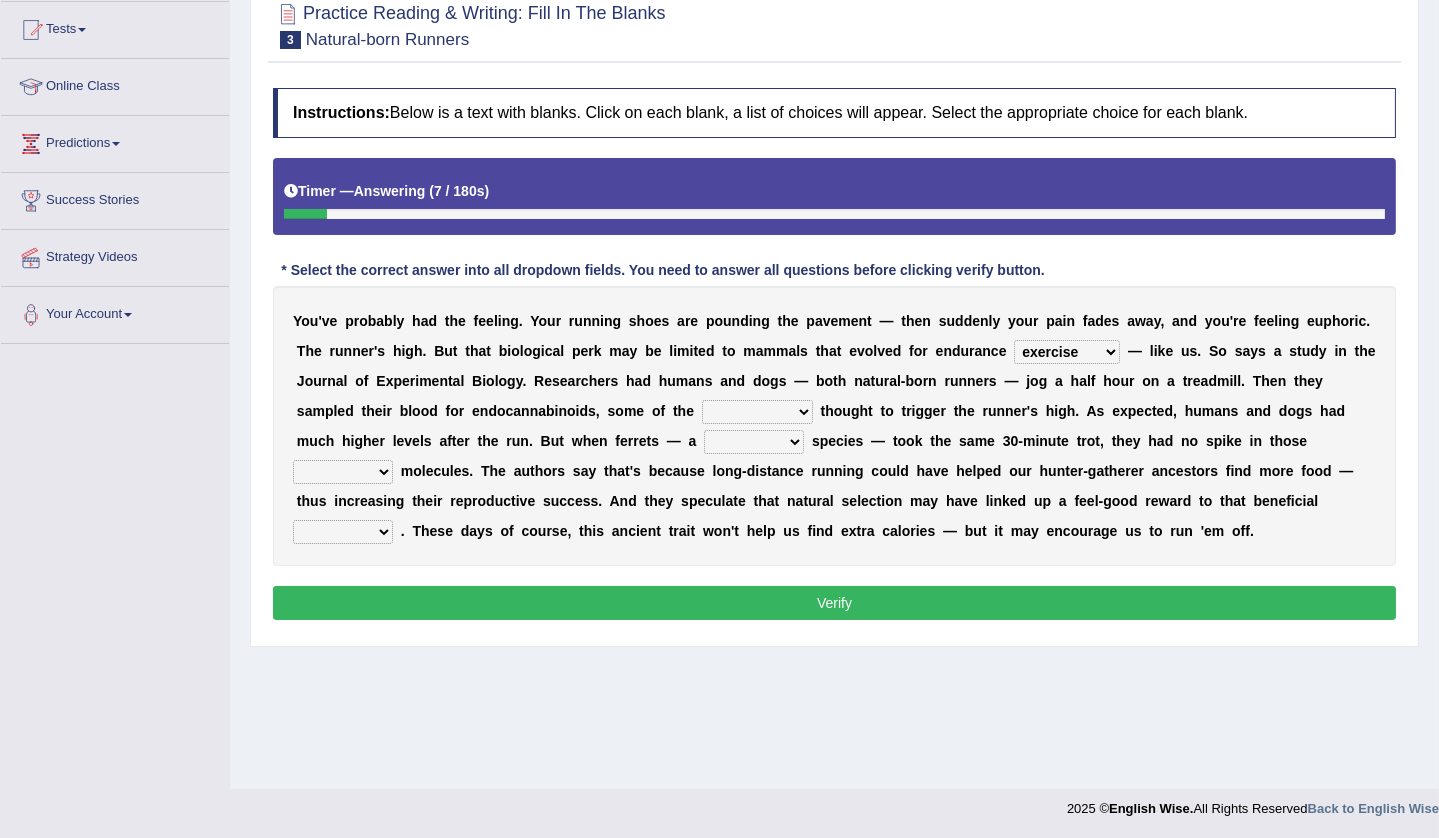 click on "dykes personalize classifies exercise" at bounding box center (1067, 352) 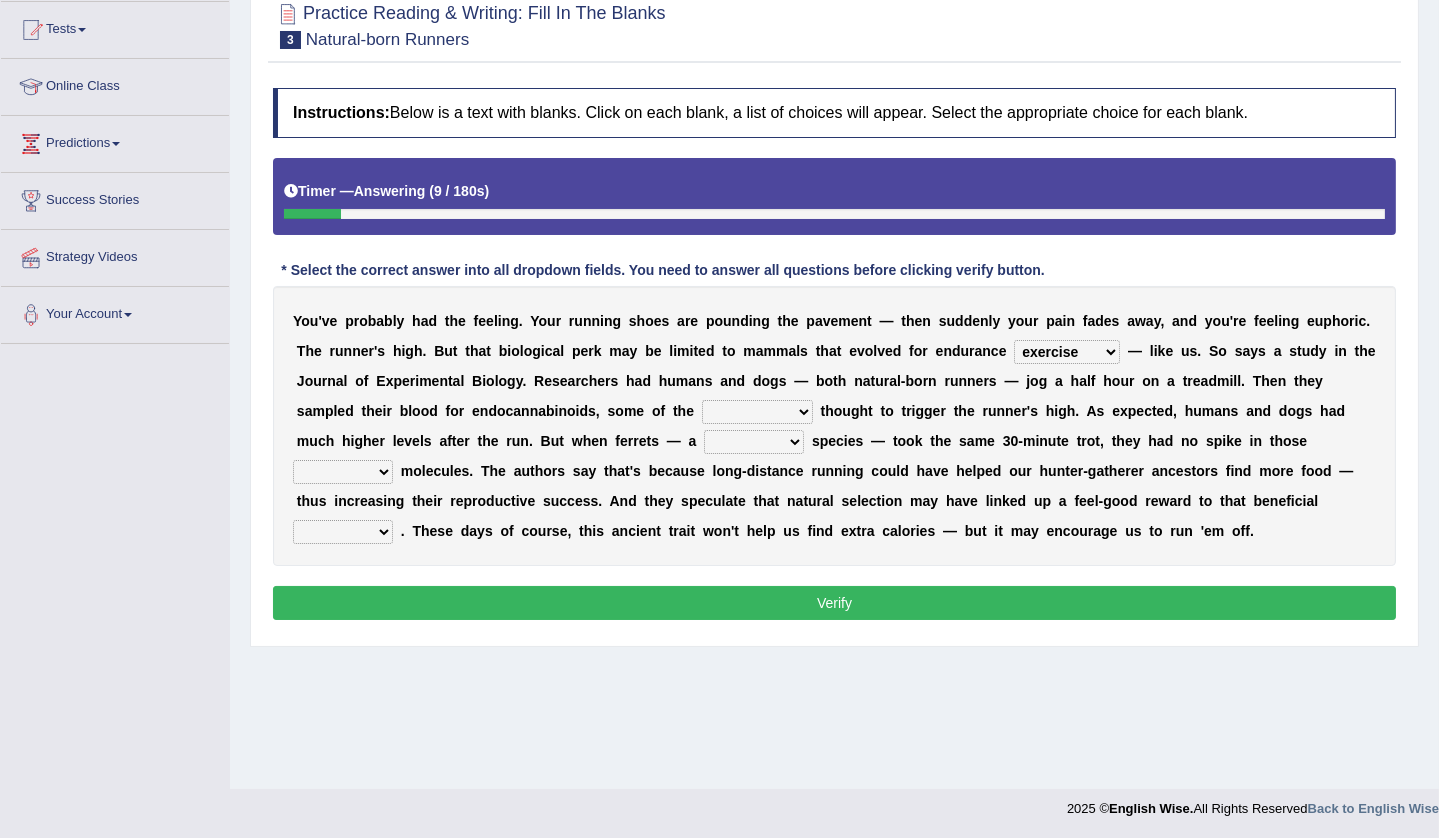 click on "almshouse turnarounds compounds foxhounds" at bounding box center (757, 412) 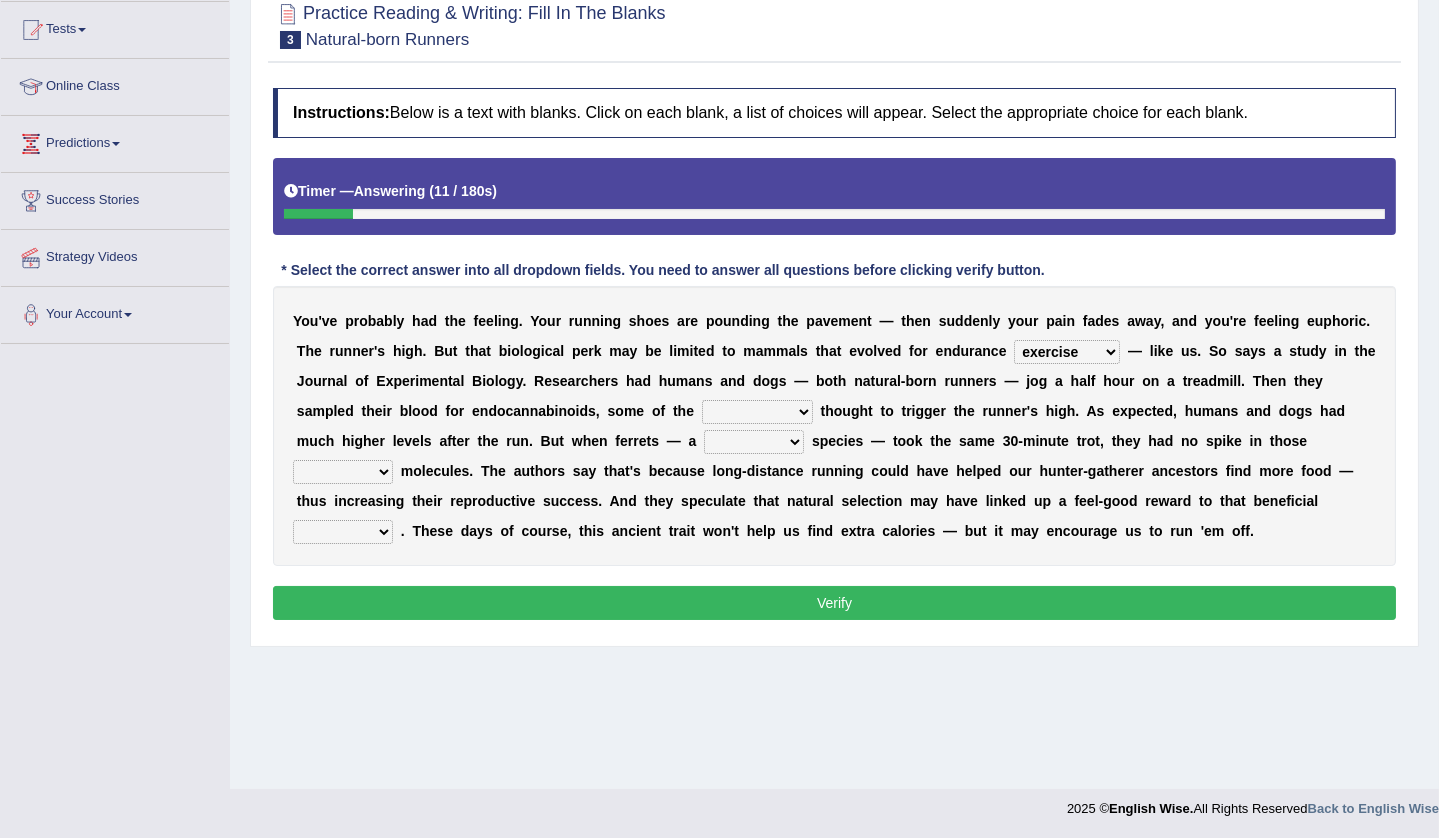 select on "compounds" 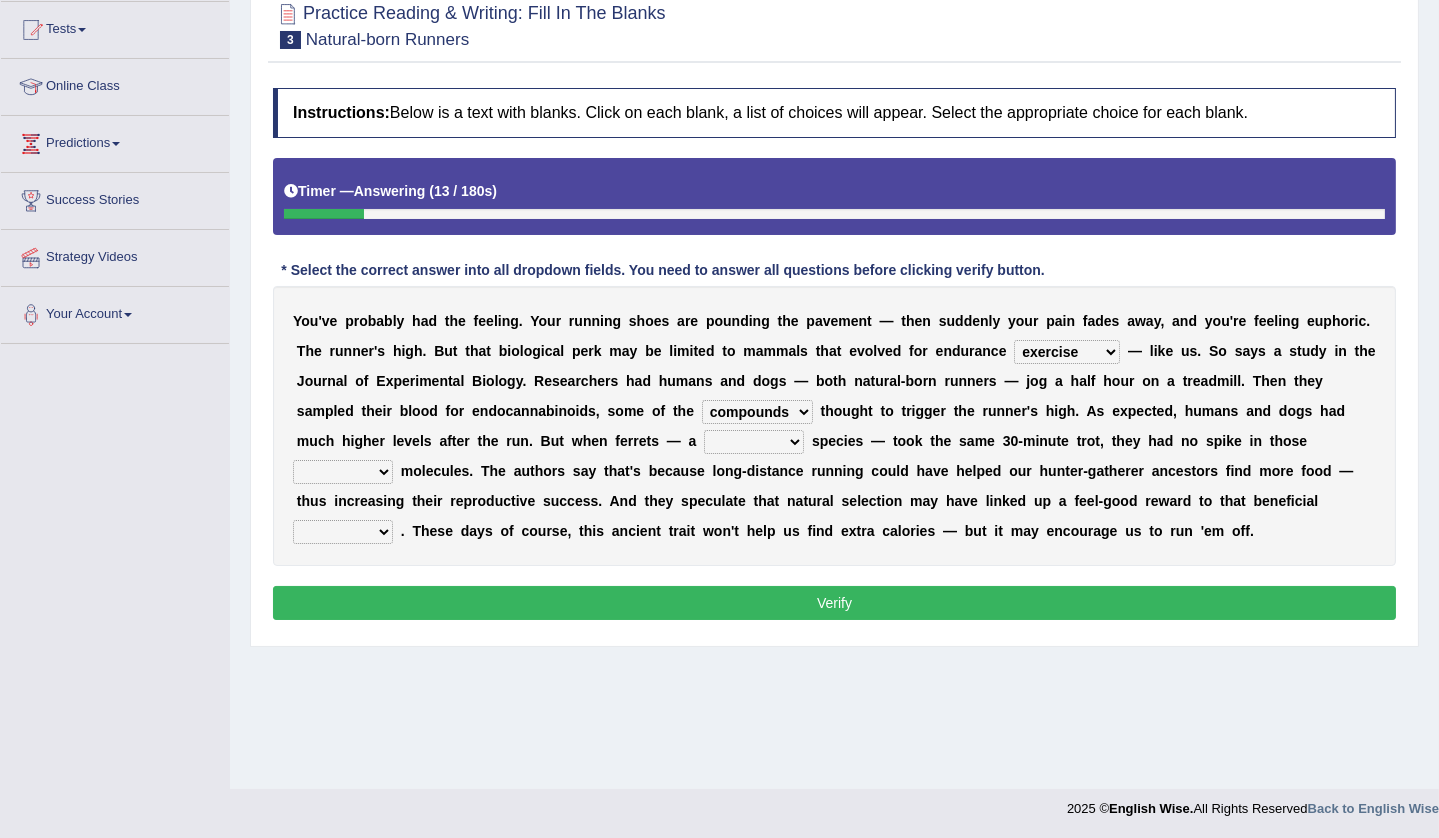 click on "excellency merely faerie sedentary" at bounding box center (754, 442) 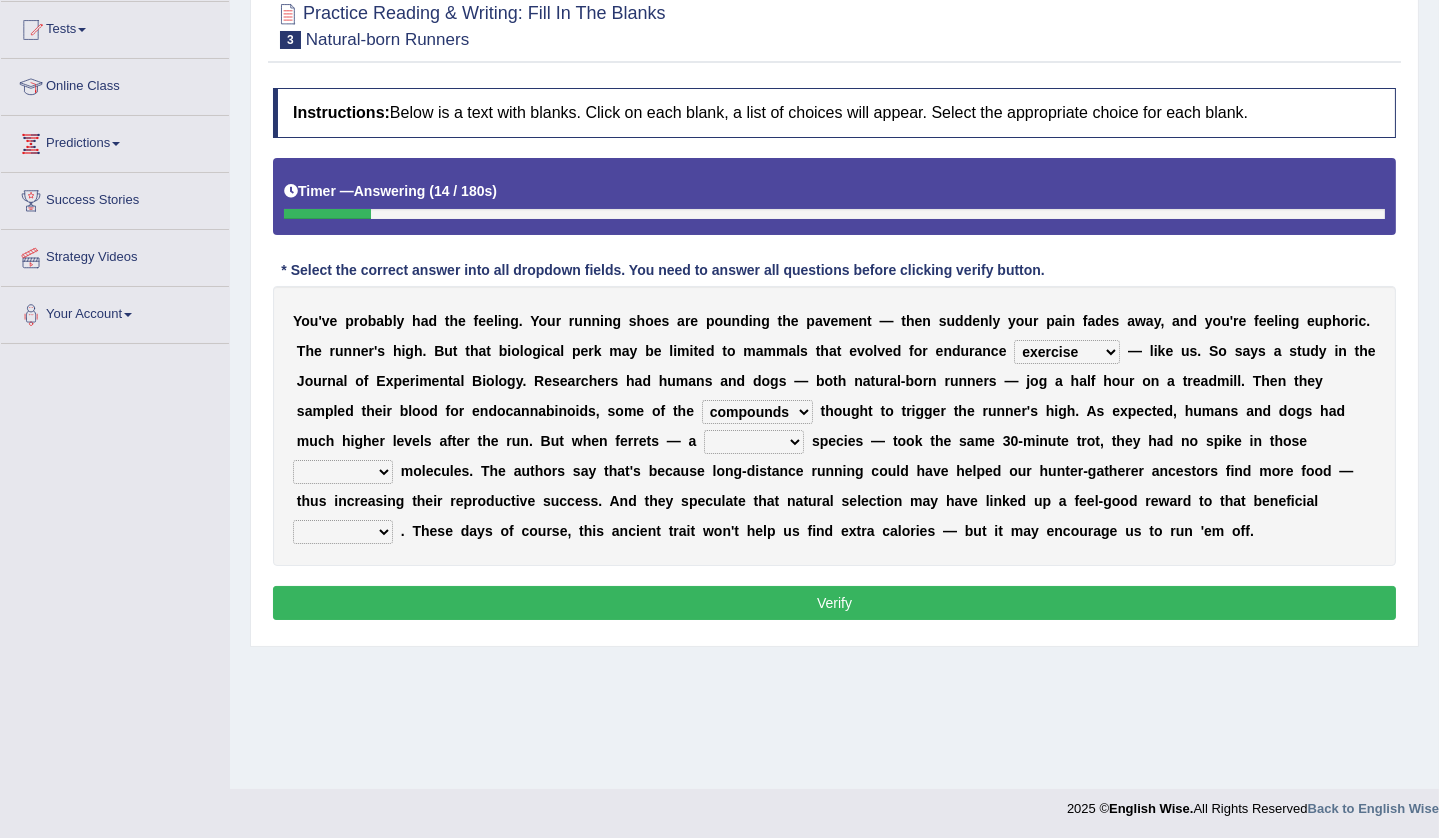 select on "sedentary" 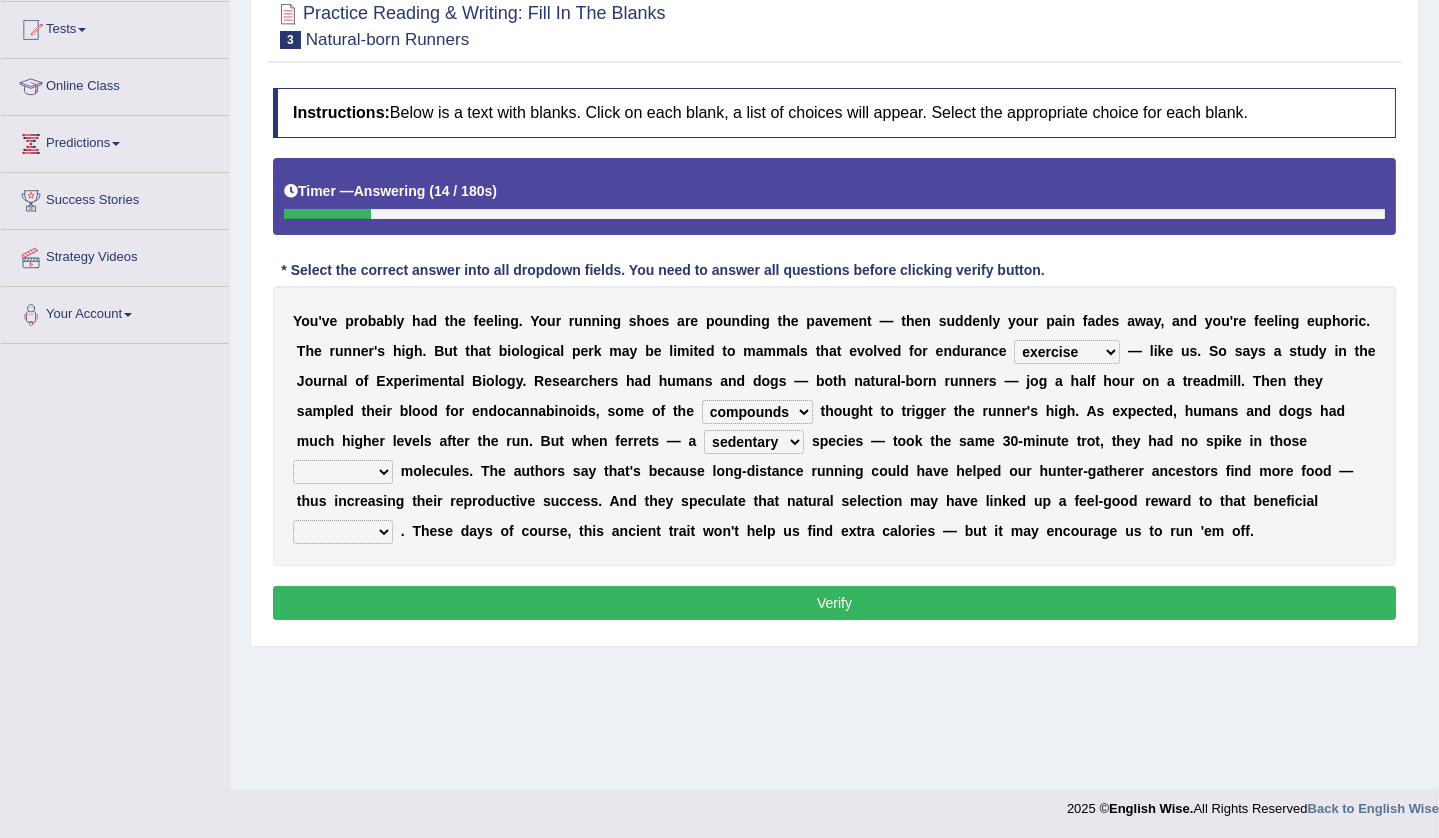 click on "excellency merely faerie sedentary" at bounding box center (754, 442) 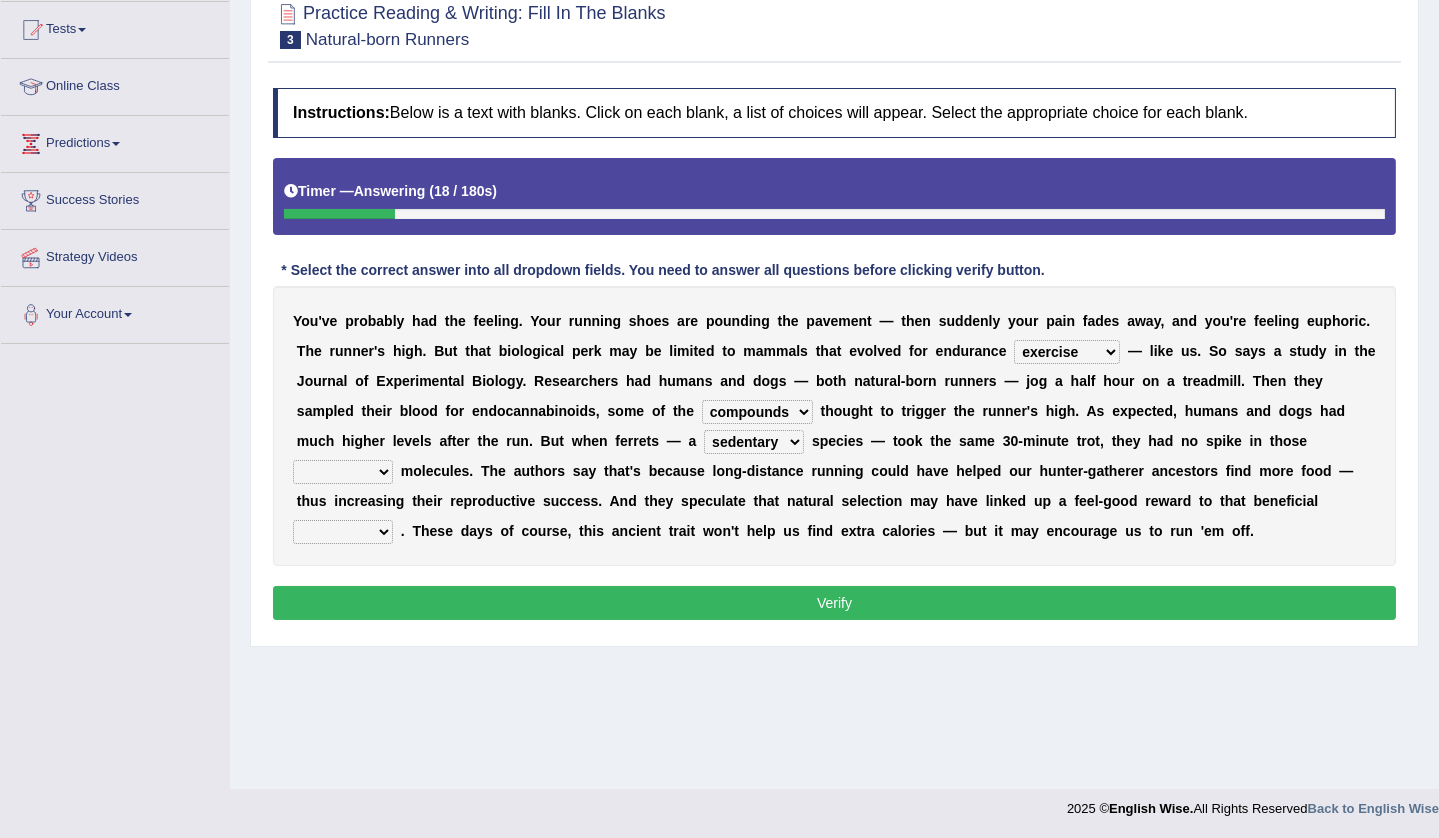 click on "groaned feel-good inchoate loaned" at bounding box center [343, 472] 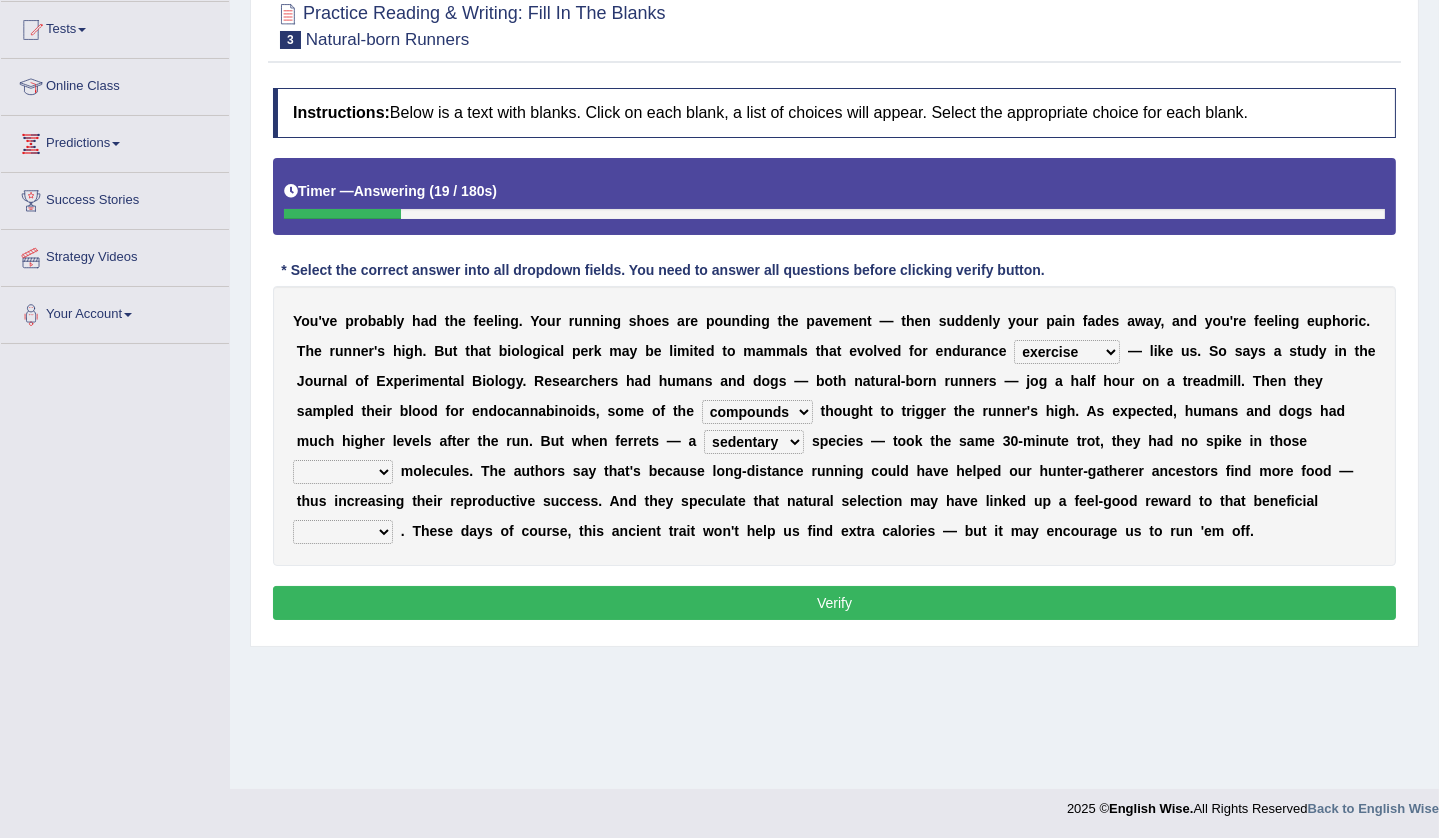 select on "feel-good" 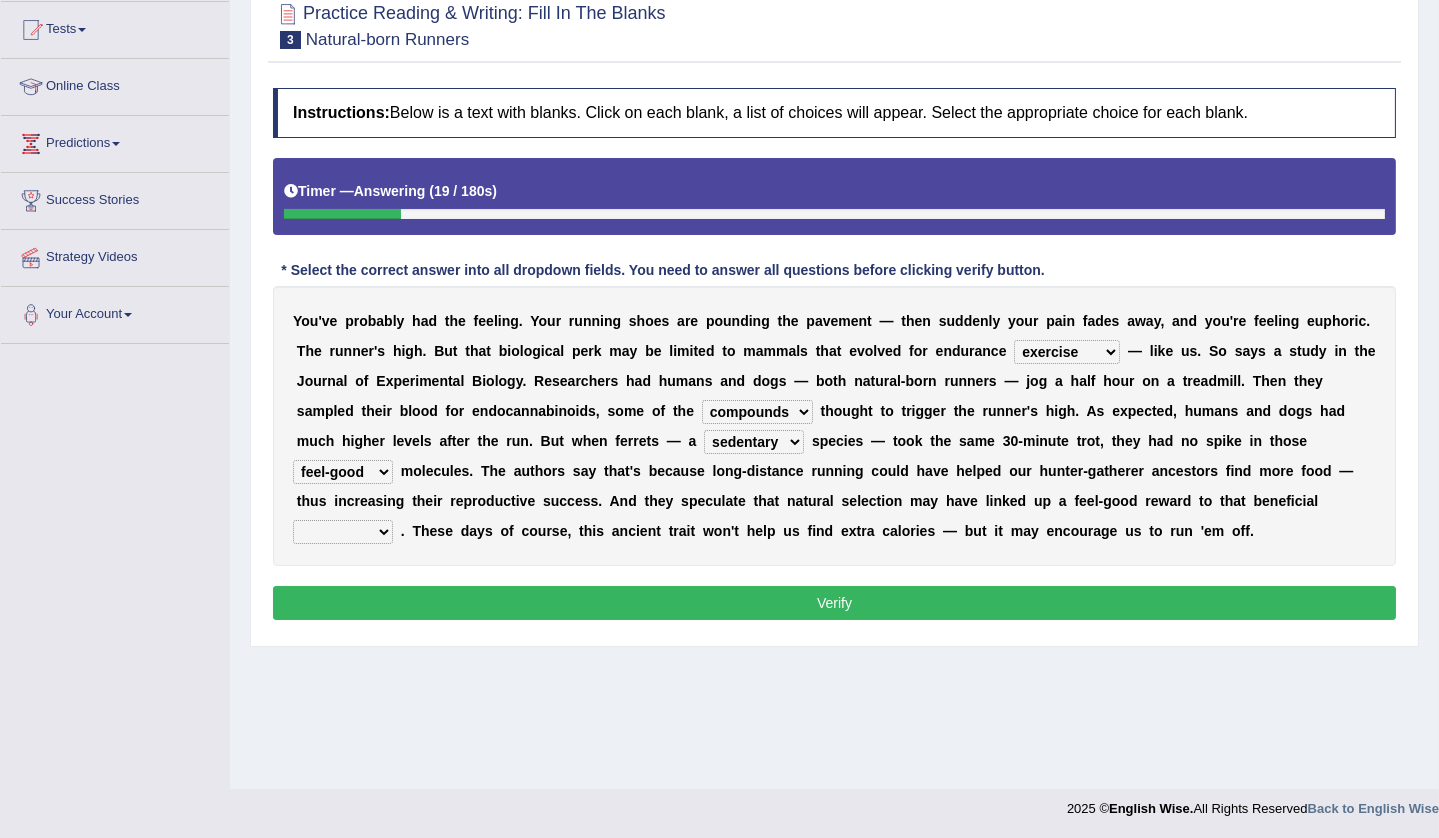 click on "groaned feel-good inchoate loaned" at bounding box center (343, 472) 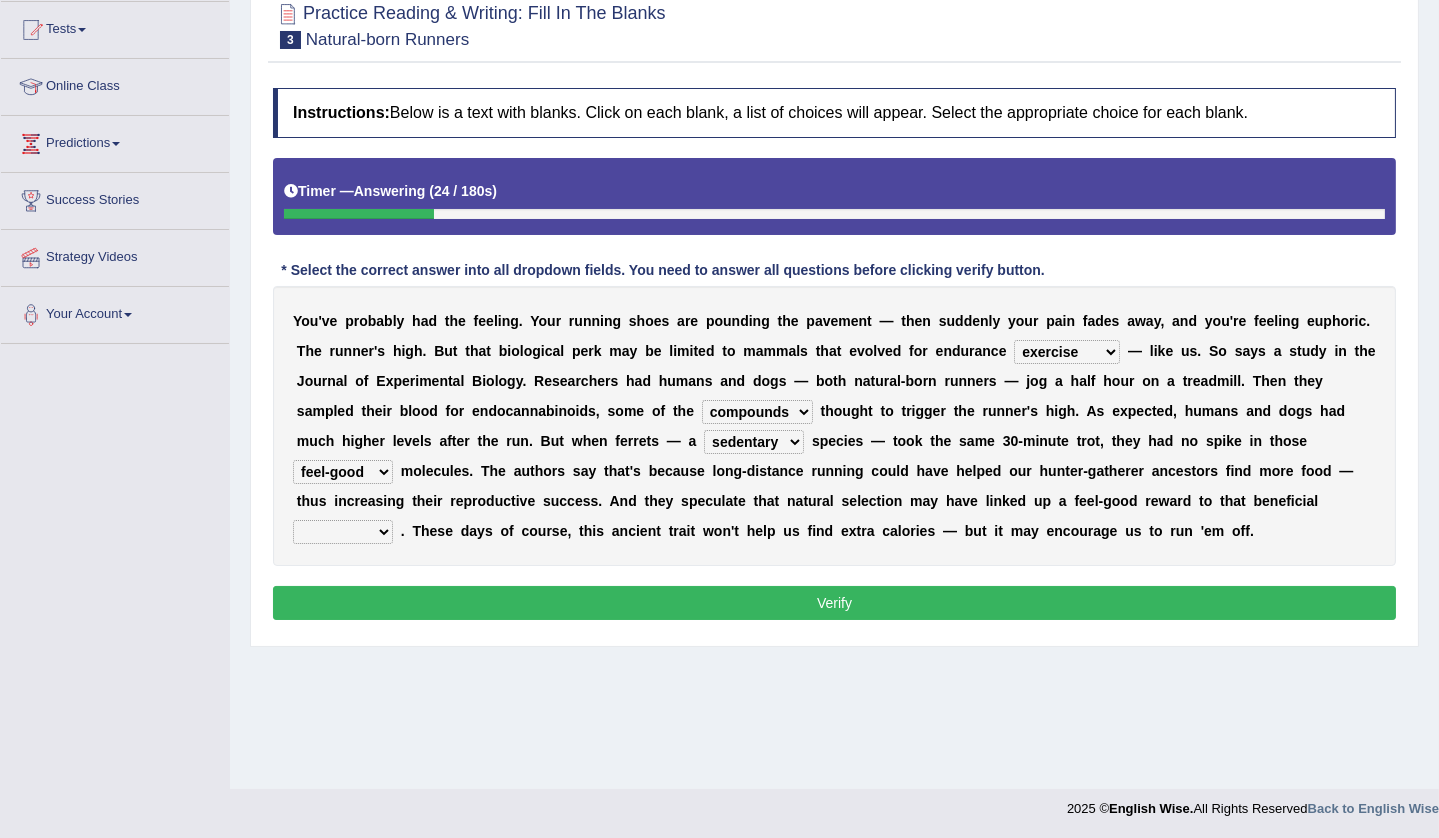 click on "wager exchanger behavior regulator" at bounding box center (343, 532) 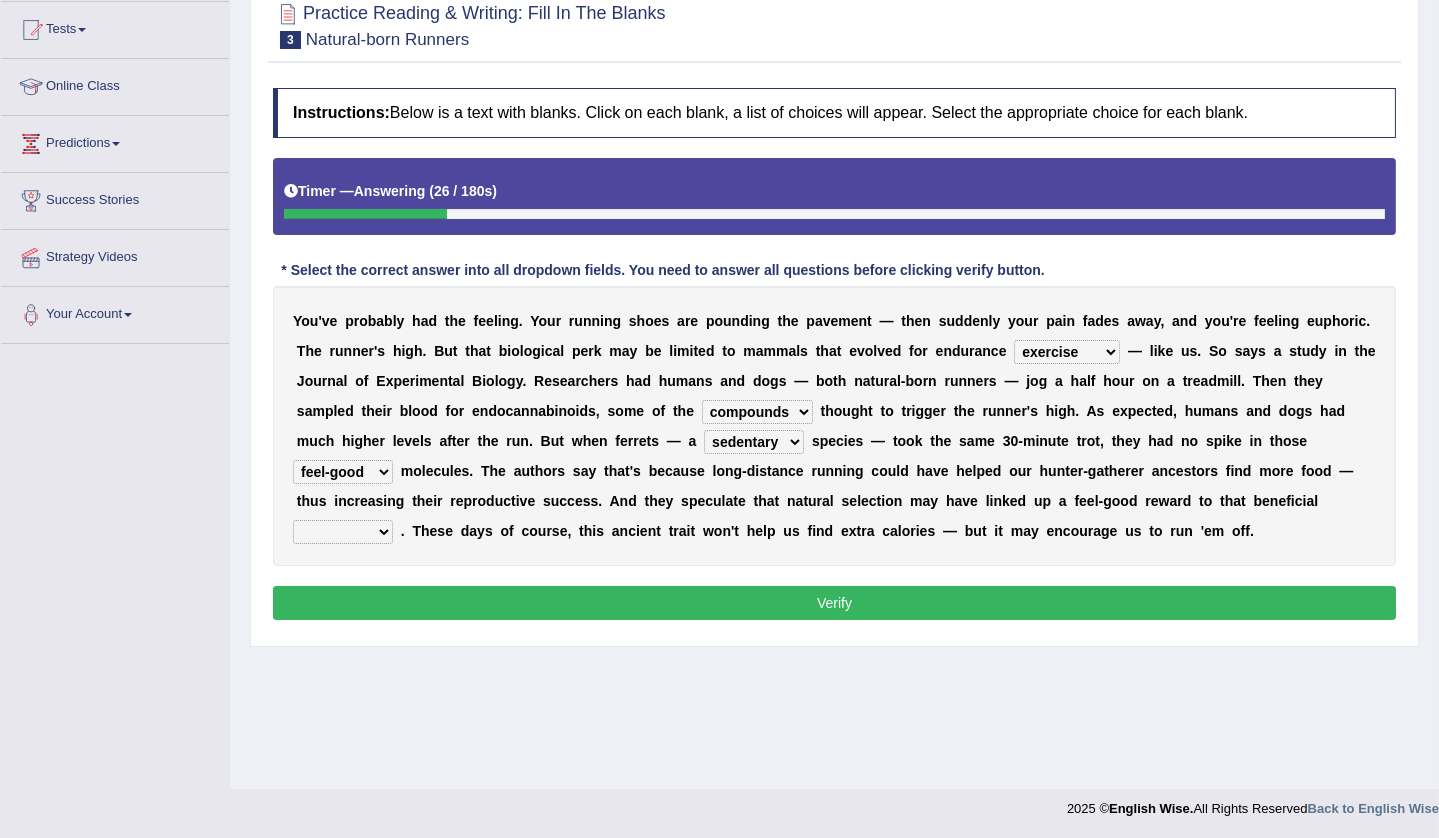 select on "behavior" 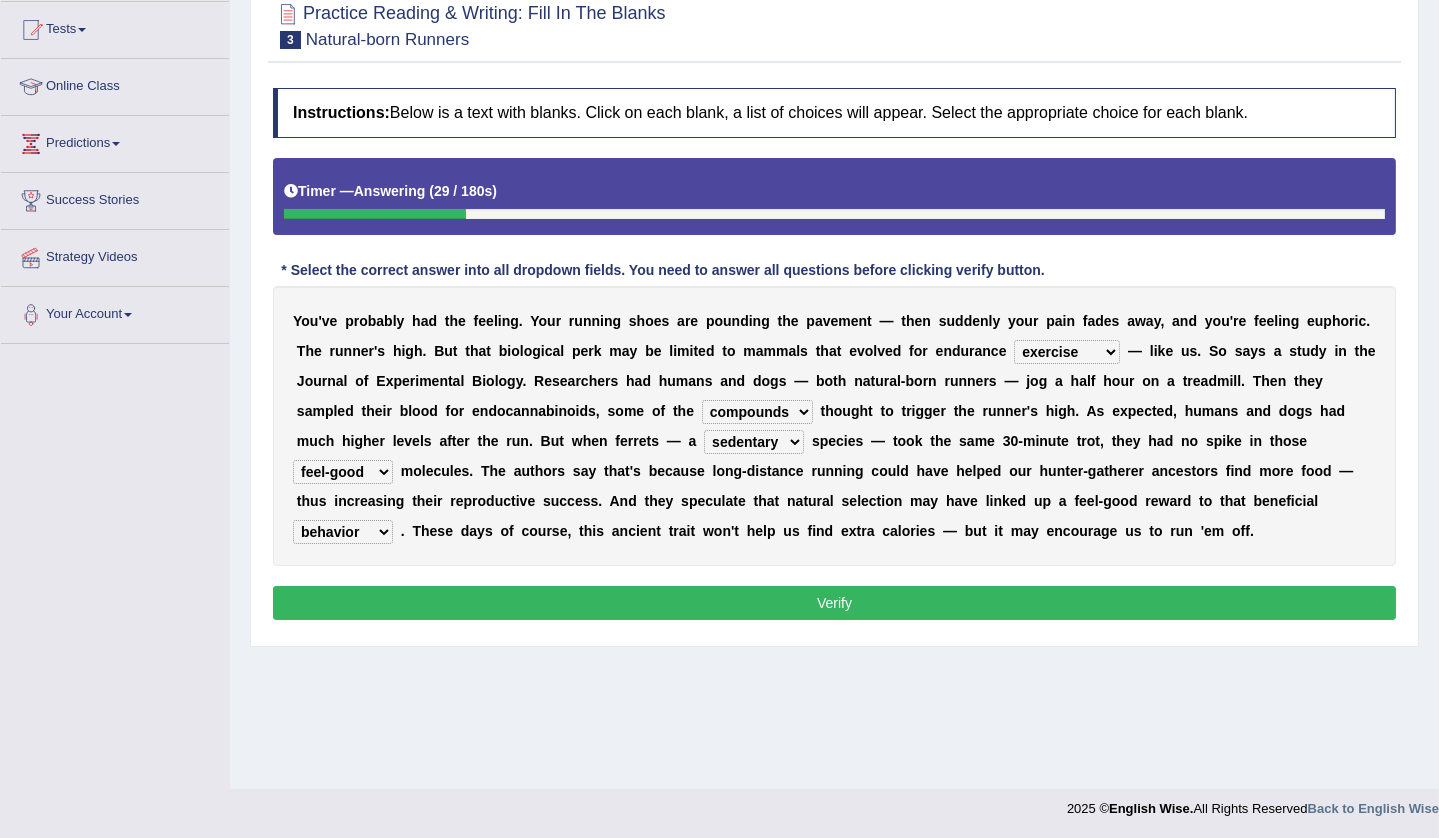click on "Verify" at bounding box center [834, 603] 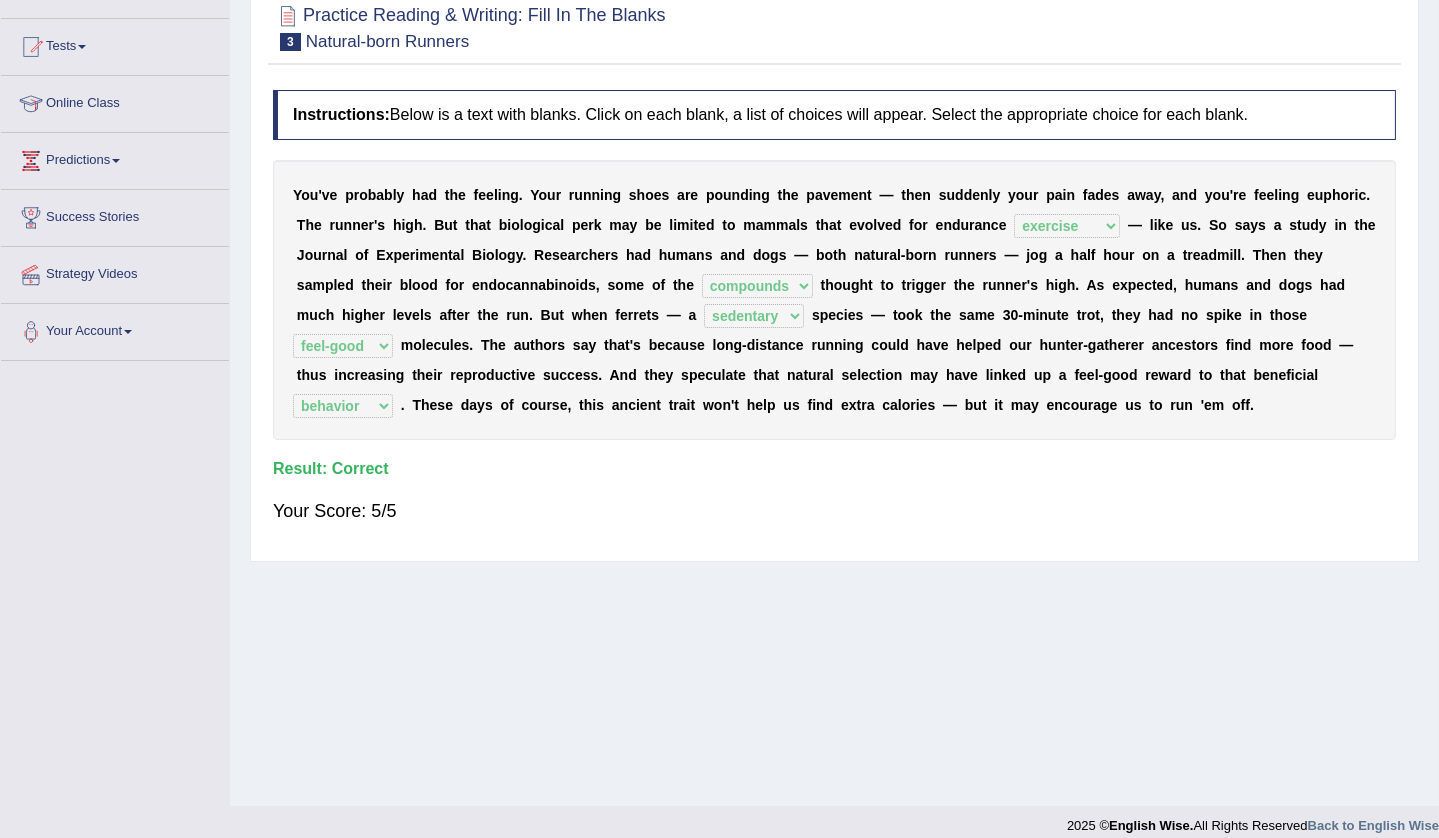 scroll, scrollTop: 0, scrollLeft: 0, axis: both 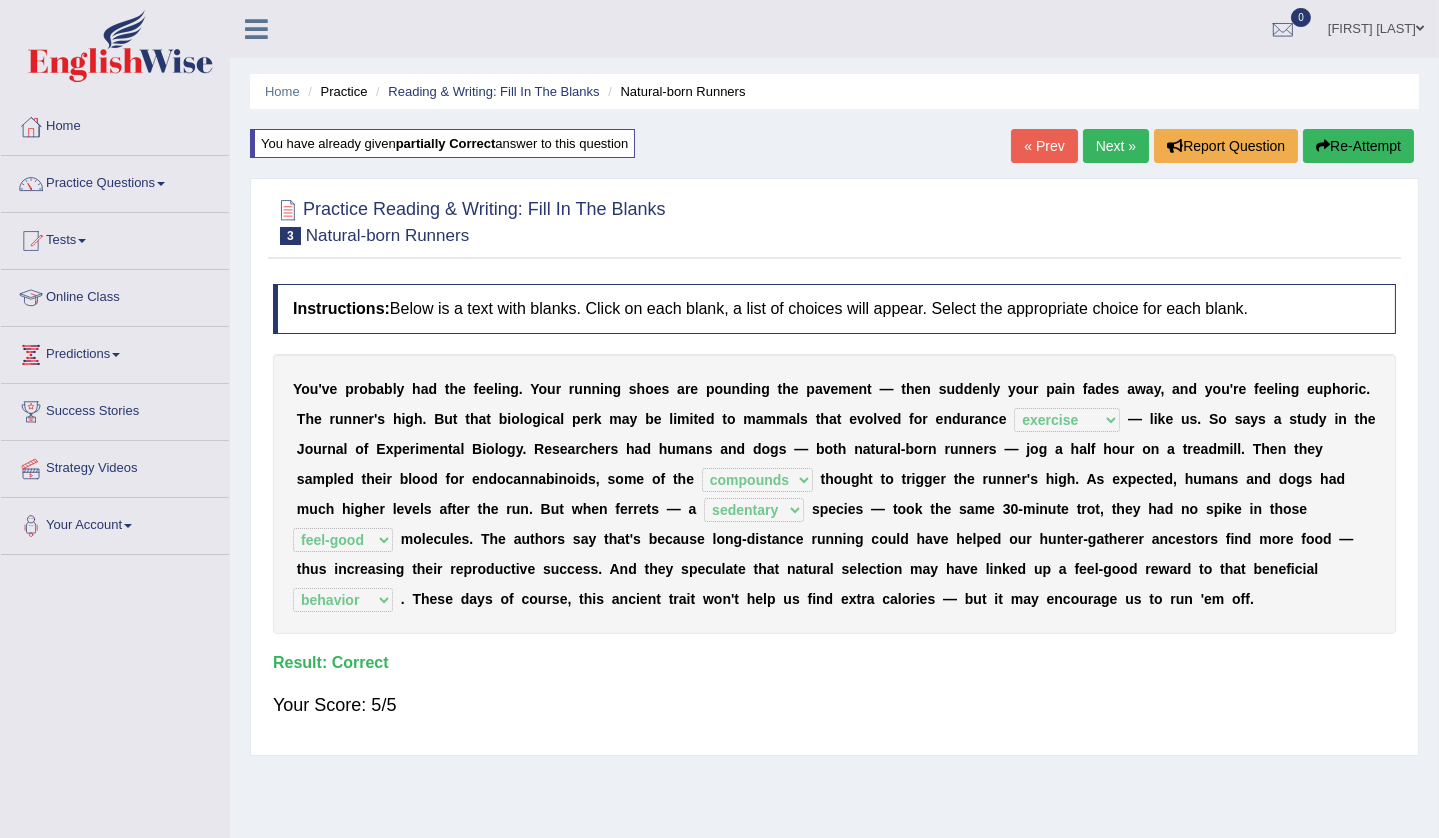 click on "Next »" at bounding box center [1116, 146] 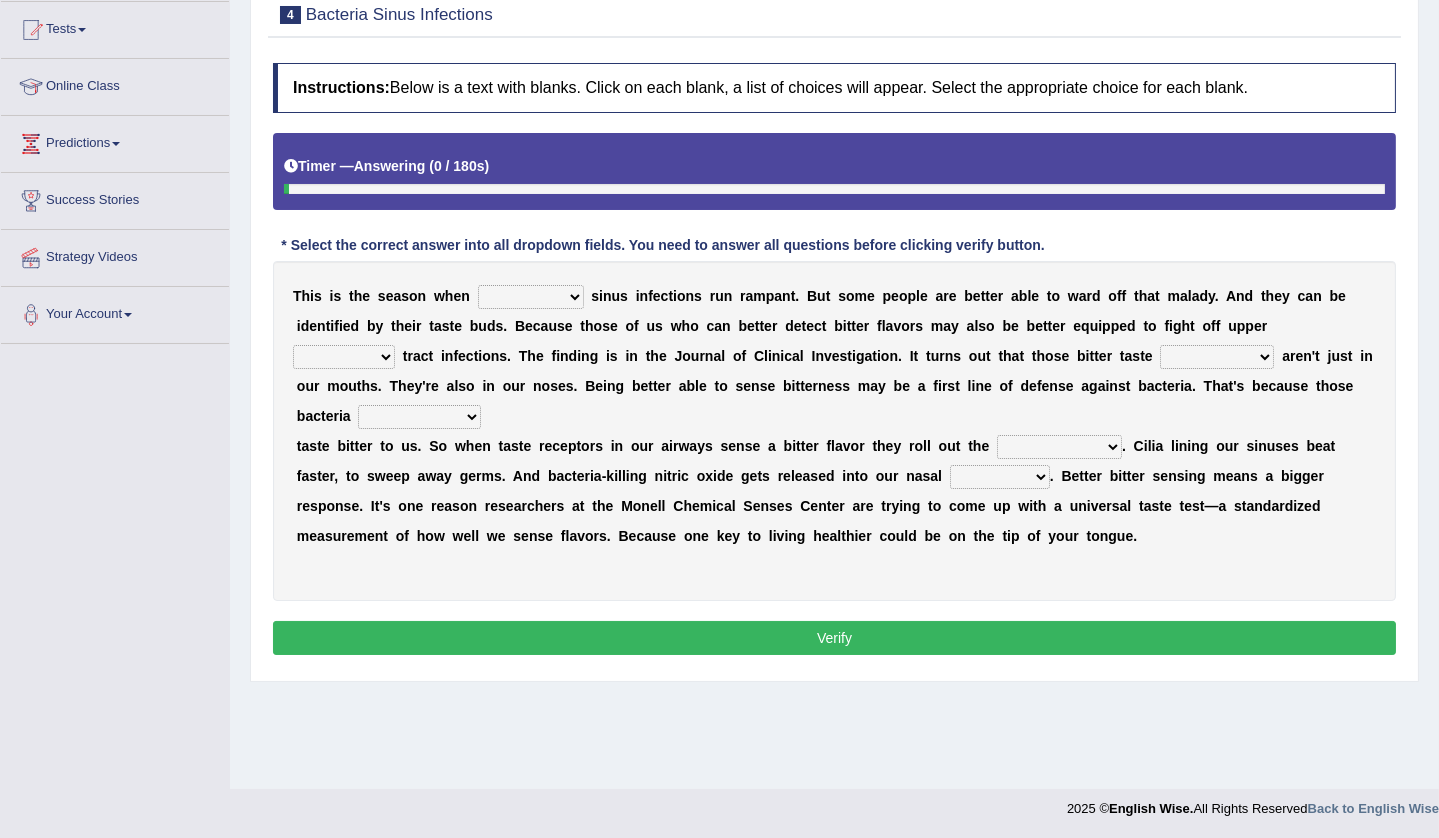 scroll, scrollTop: 211, scrollLeft: 0, axis: vertical 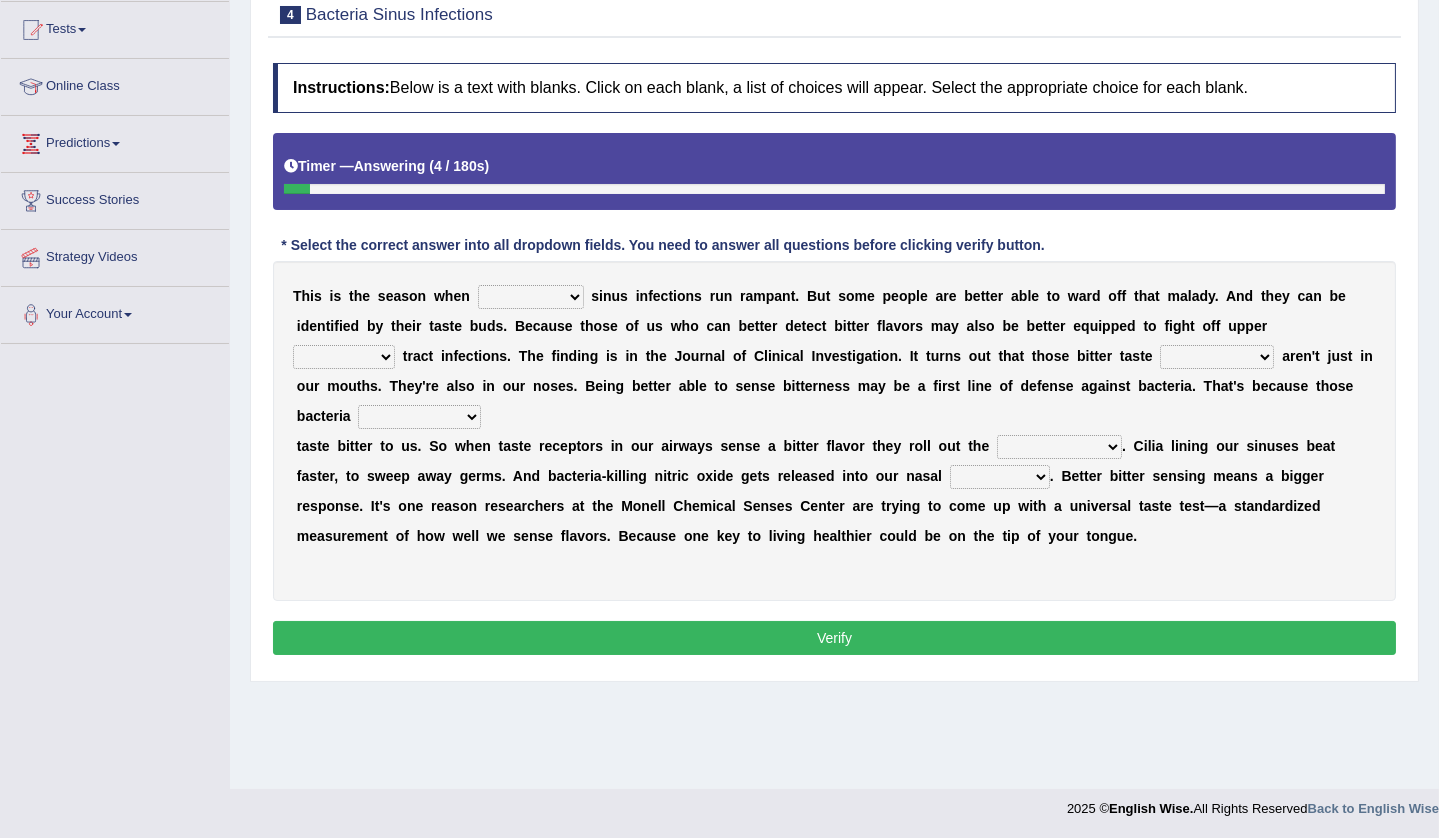 click on "conventicle atheist bacterial prissier" at bounding box center (531, 297) 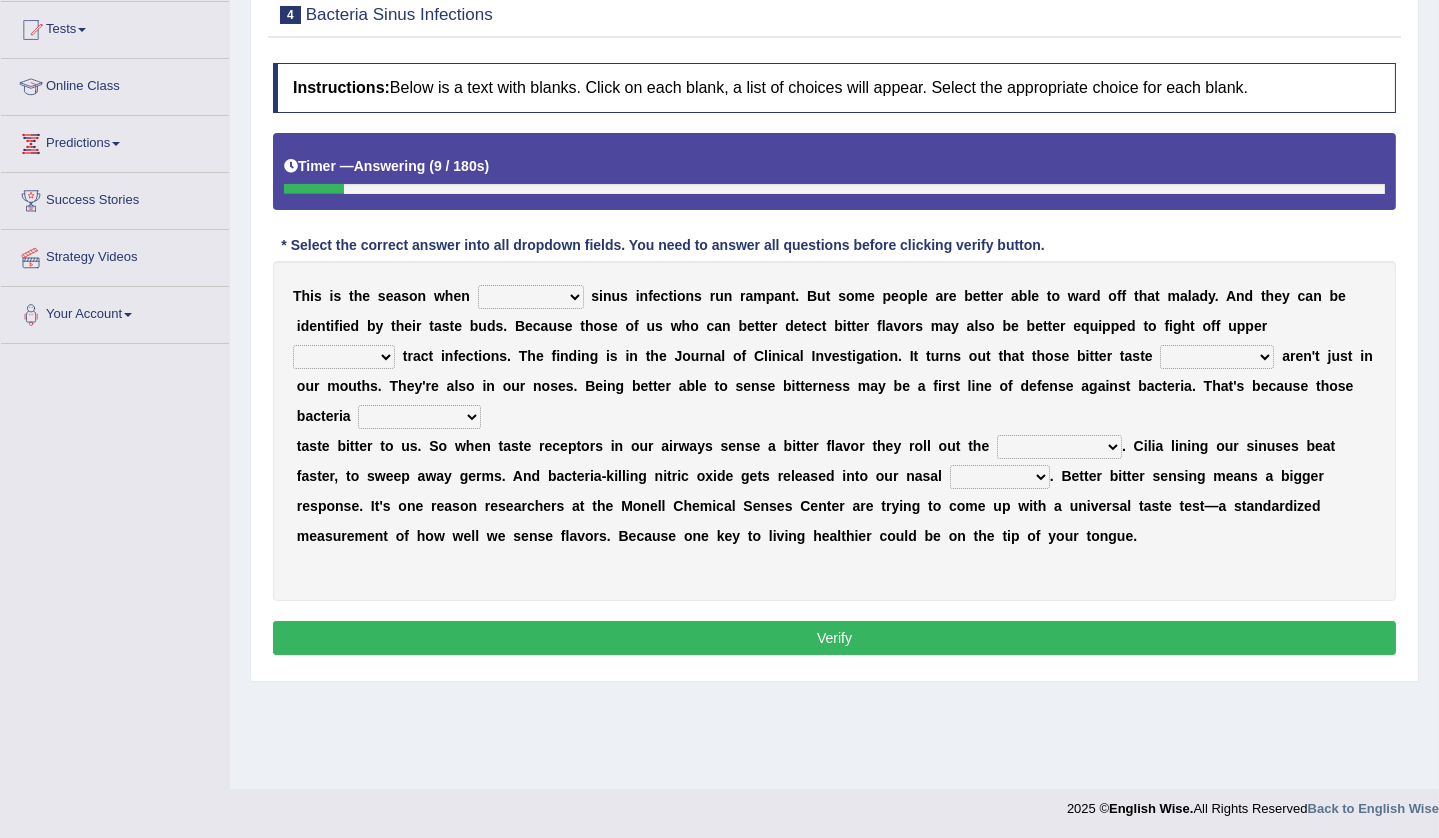 select on "bacterial" 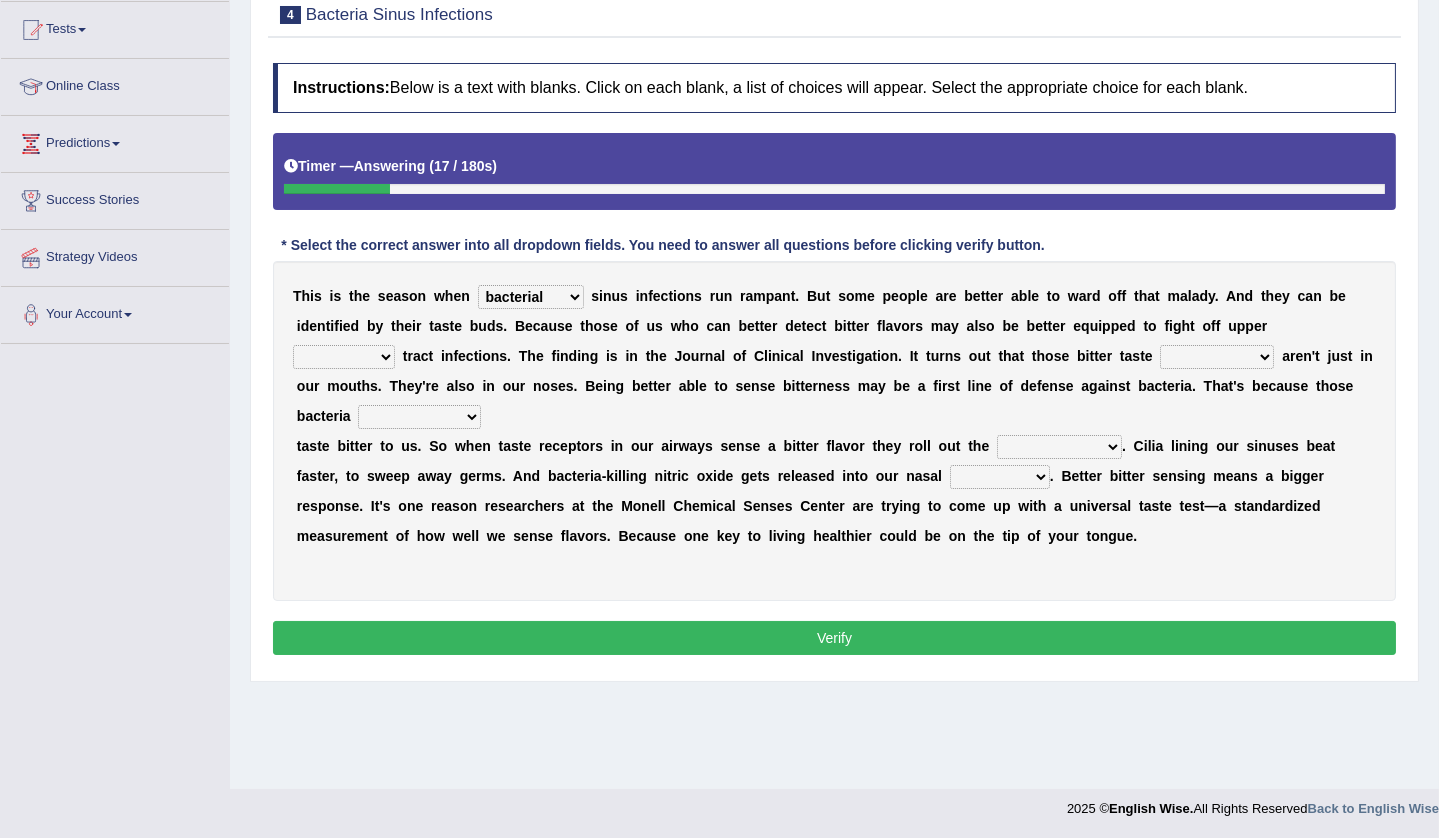 click on "faulty respiratory togae gawky" at bounding box center [344, 357] 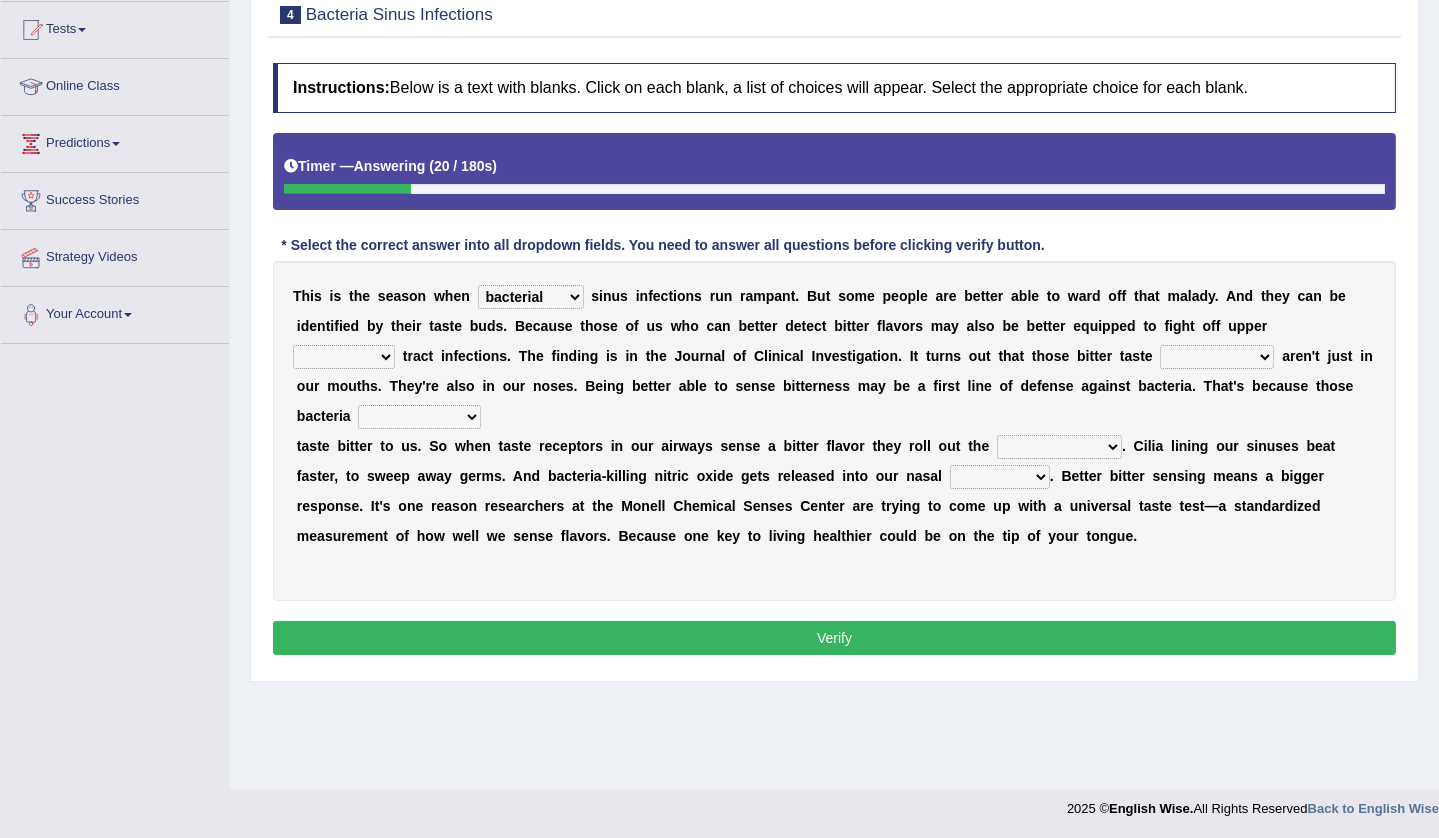 select on "respiratory" 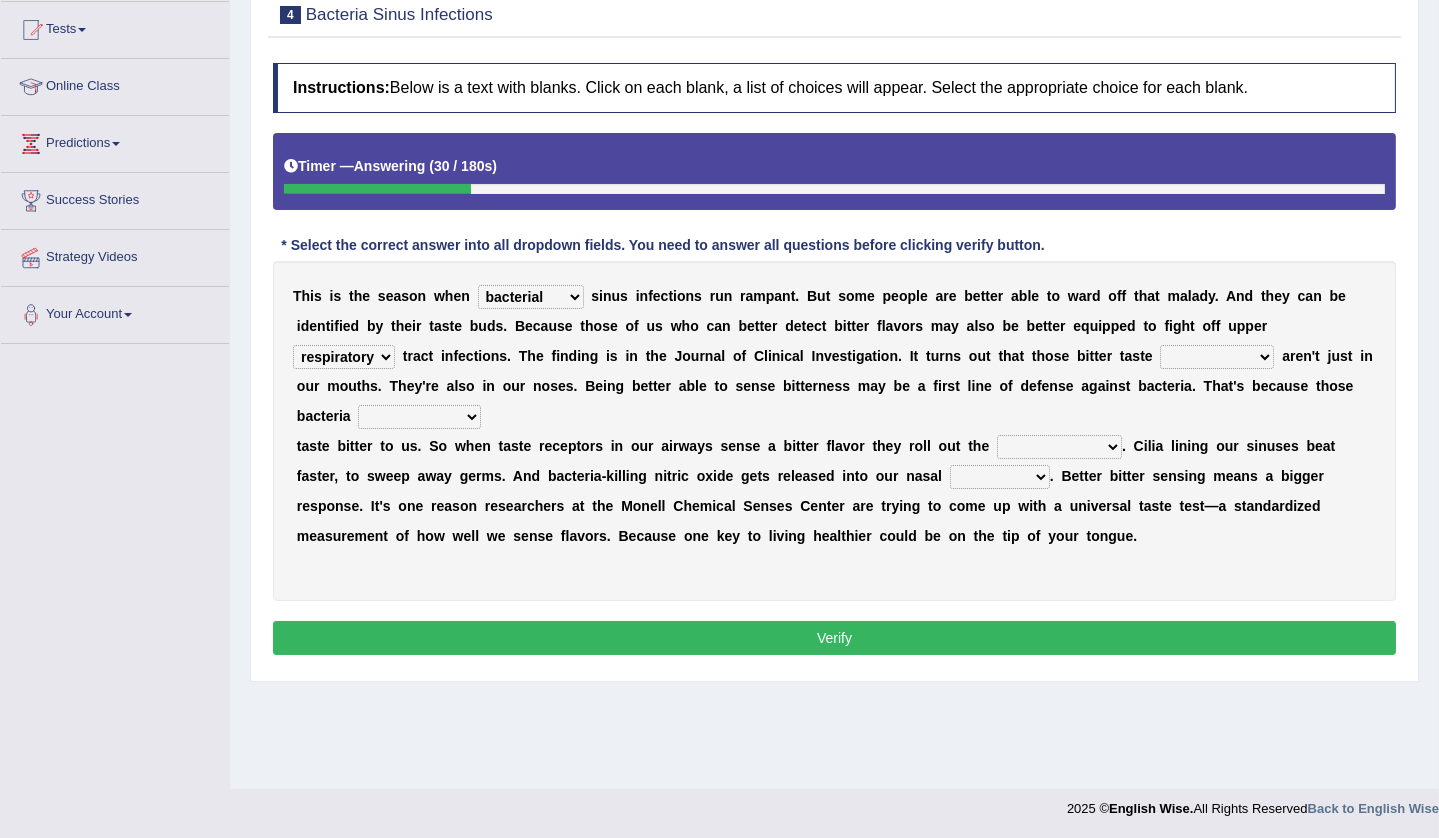 click on "depressions dinners submissions receptors" at bounding box center [1217, 357] 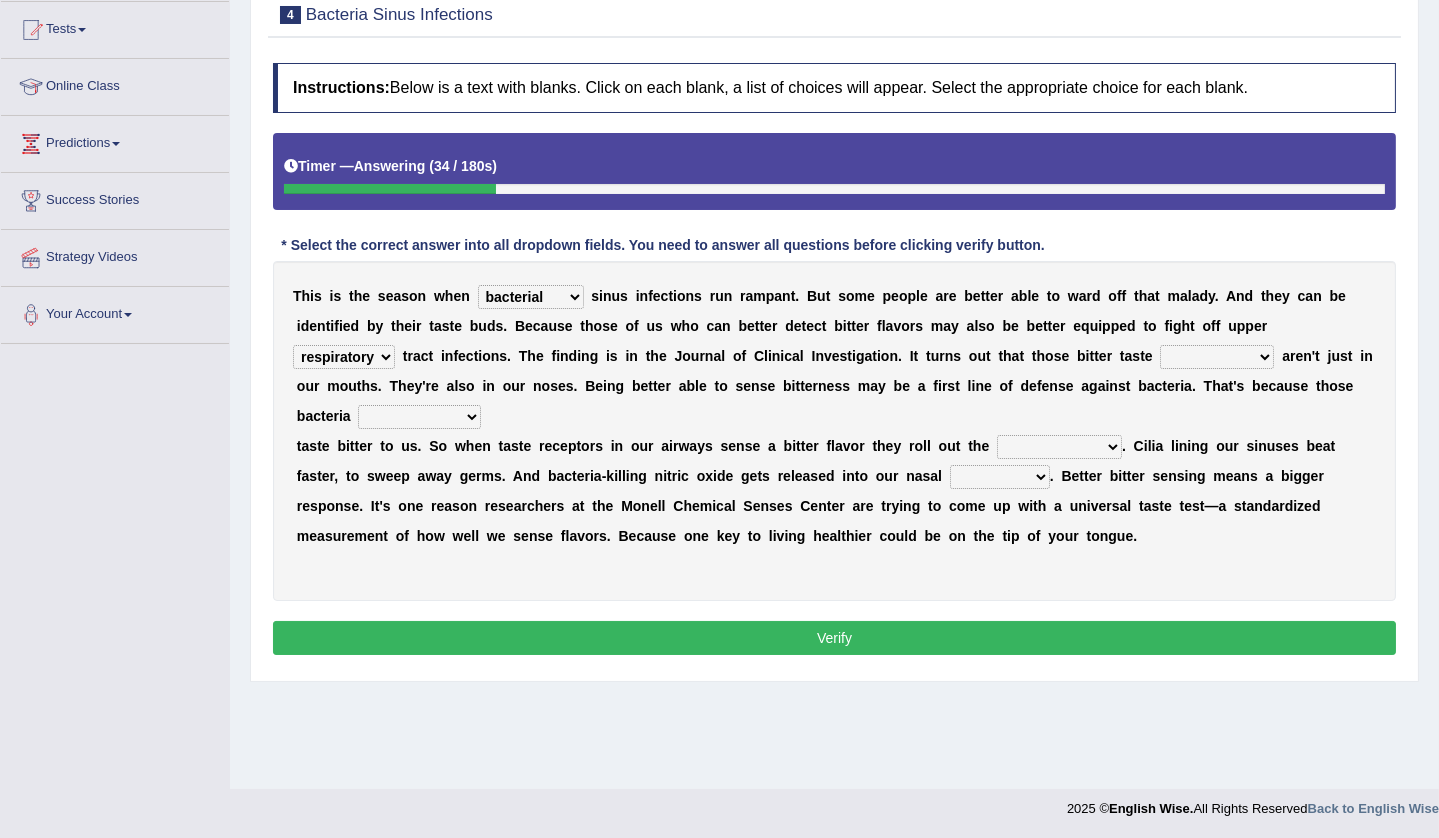 select on "receptors" 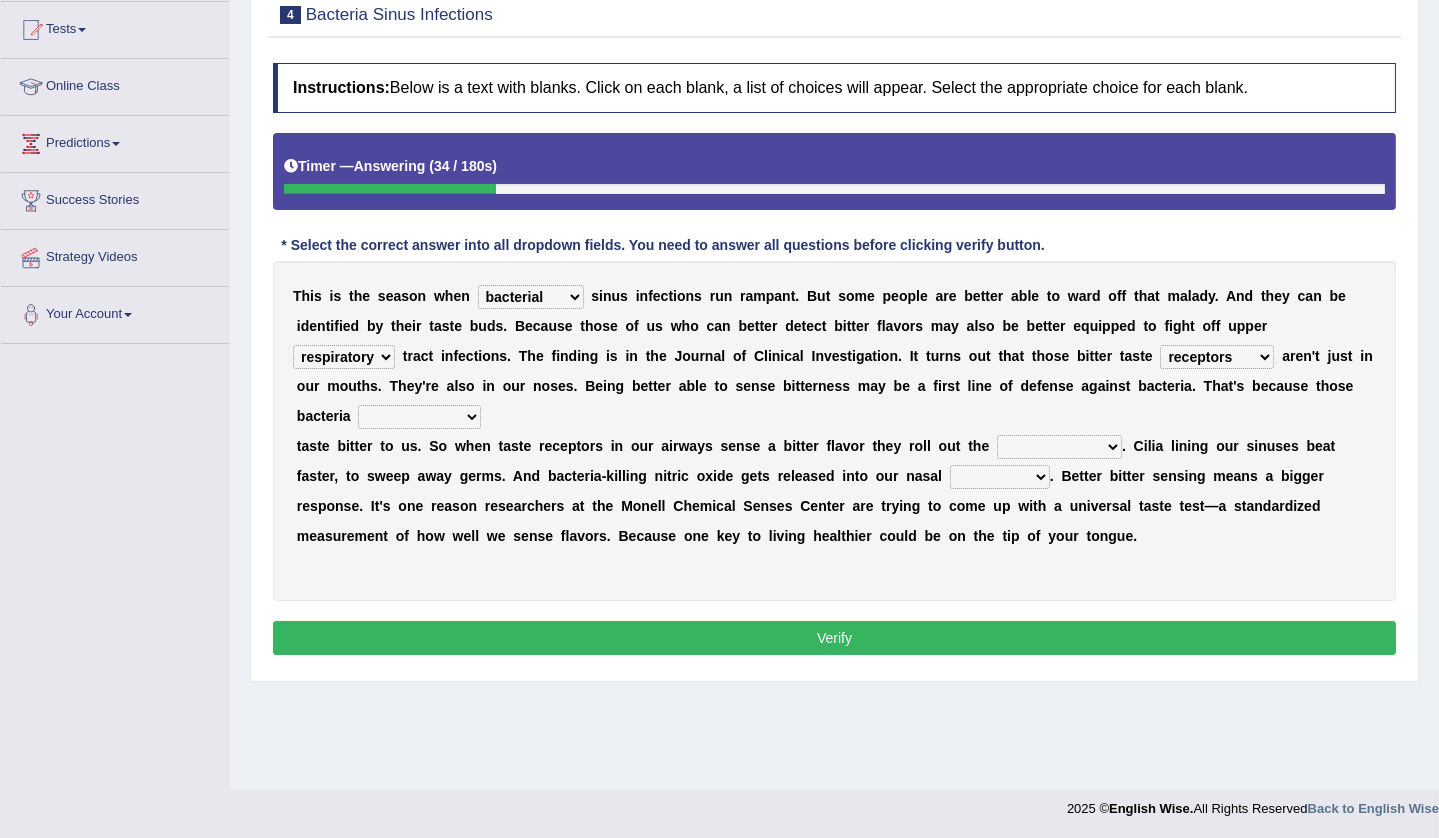 click on "depressions dinners submissions receptors" at bounding box center [1217, 357] 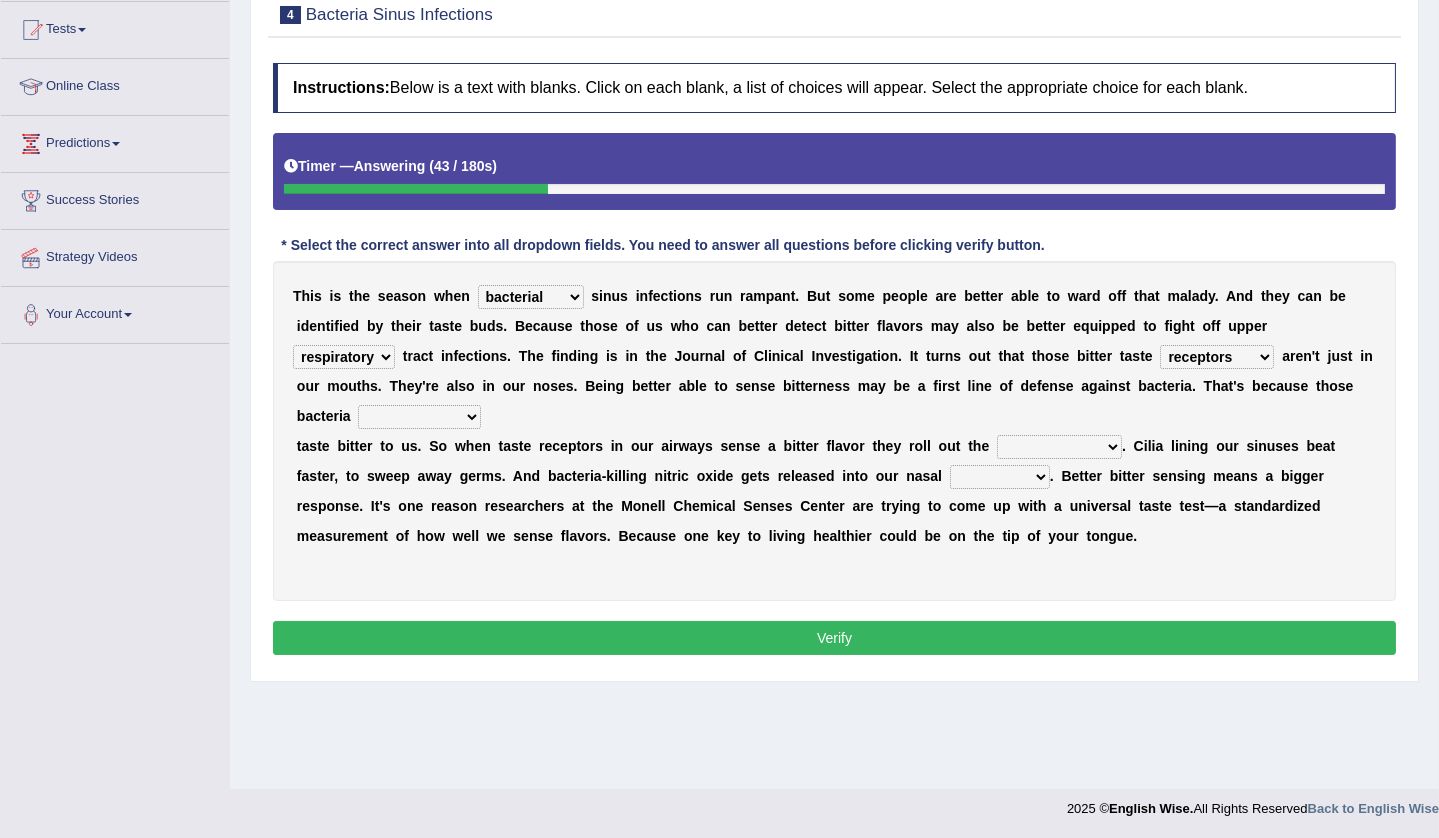 click on "purposelessly actually diagonally providently" at bounding box center [419, 417] 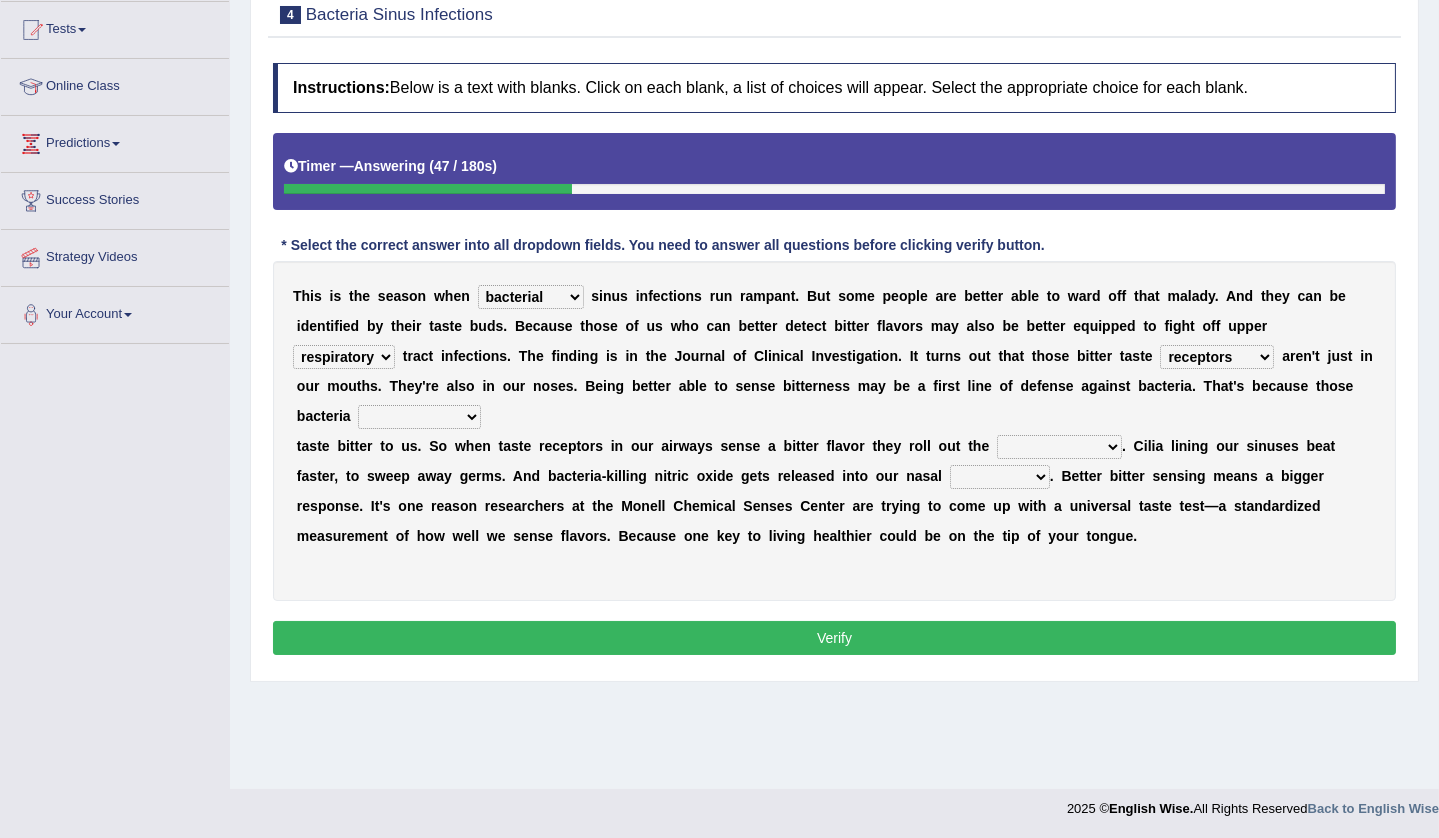 click on "purposelessly actually diagonally providently" at bounding box center (419, 417) 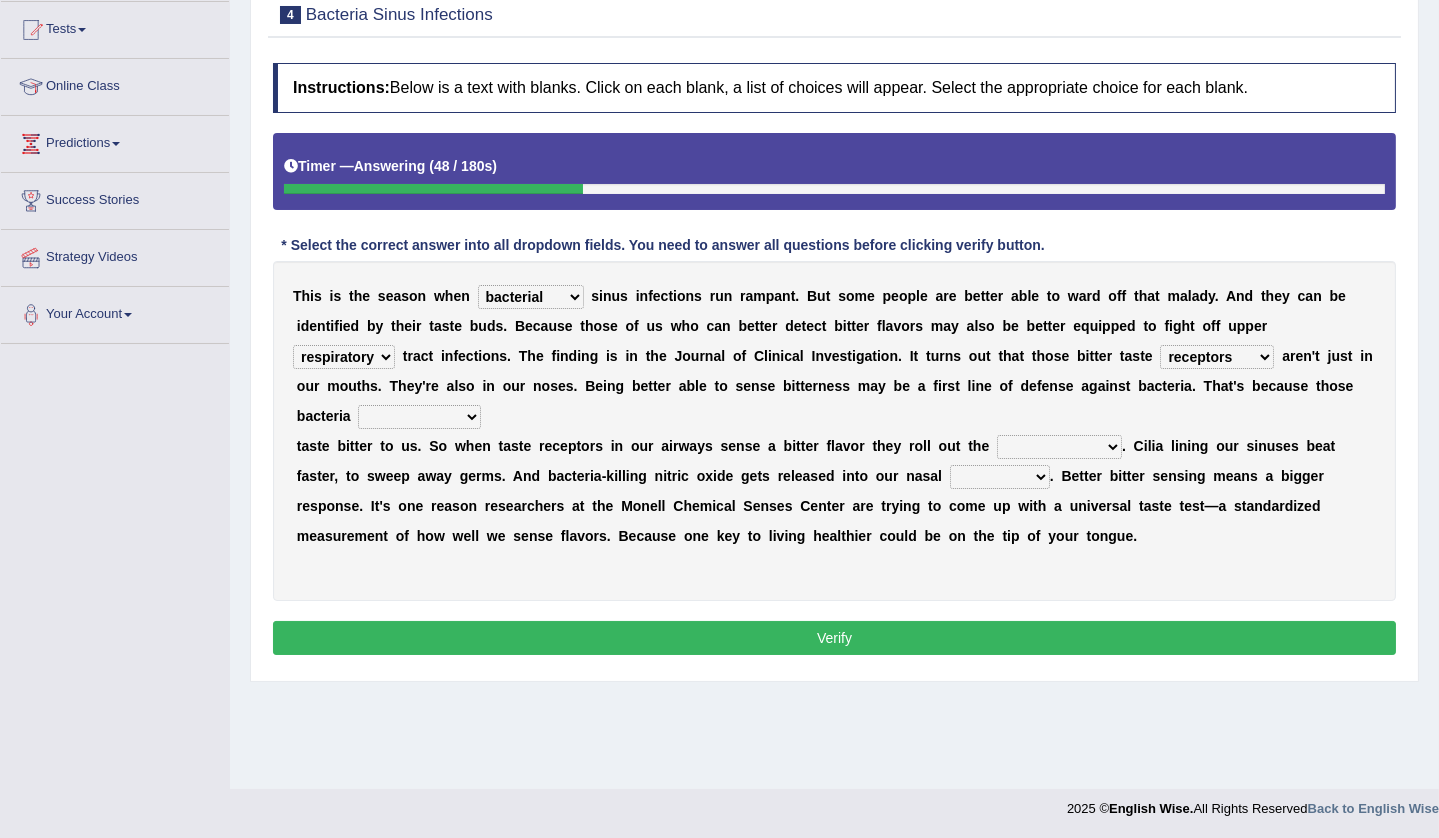 click on "purposelessly actually diagonally providently" at bounding box center [419, 417] 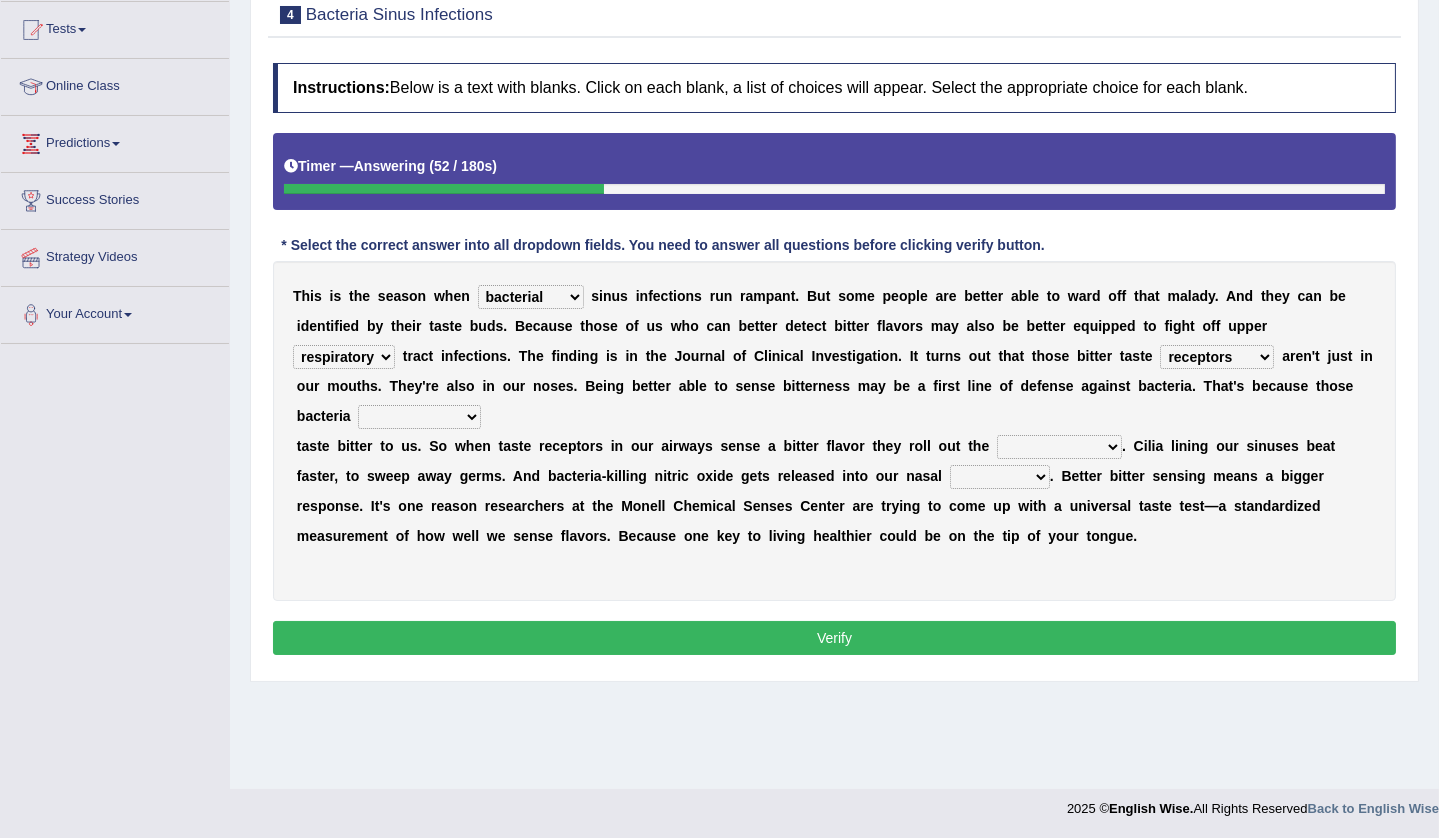 select on "actually" 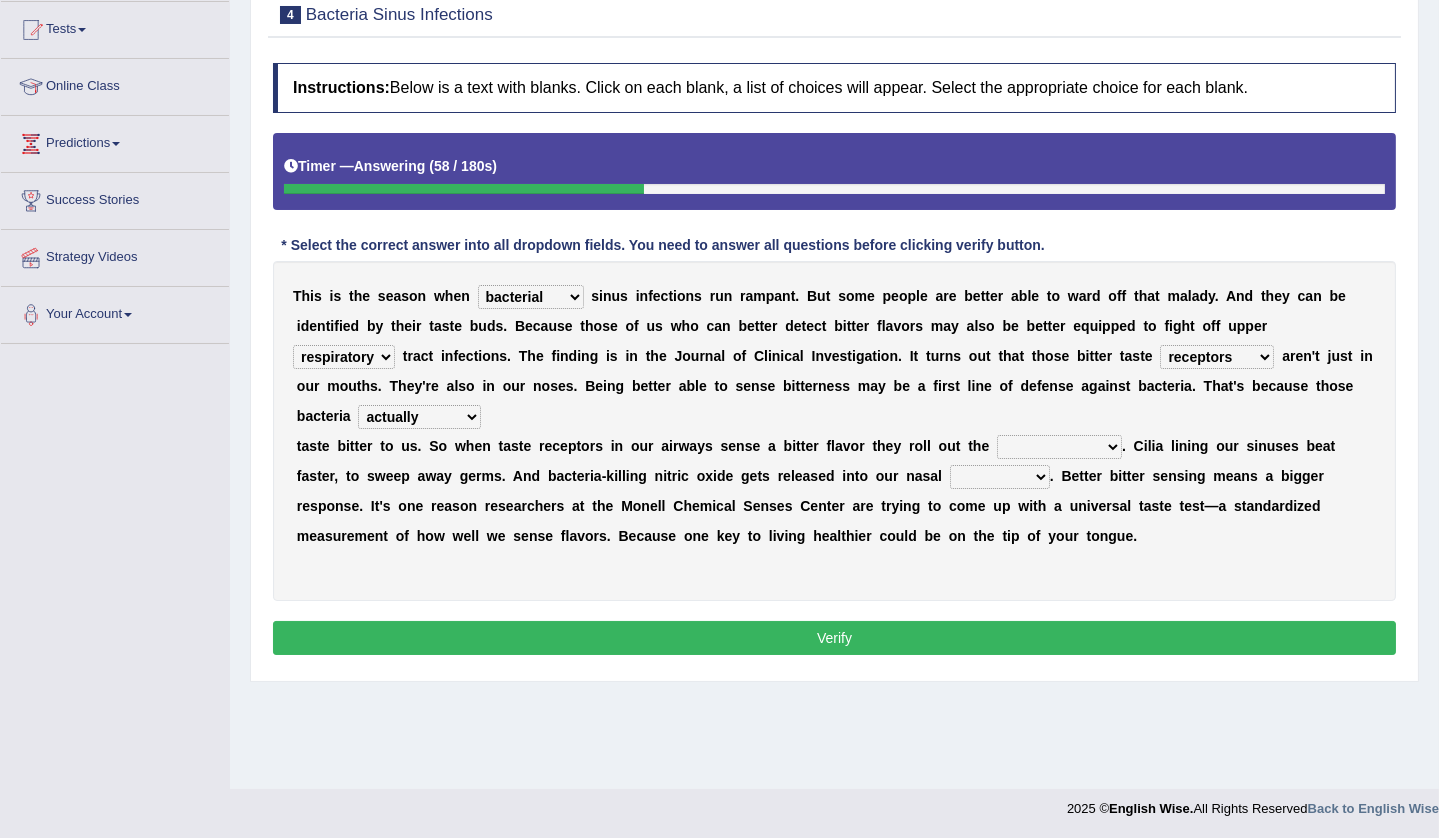click on "defenses contradictions chestnuts pelvis" at bounding box center (1059, 447) 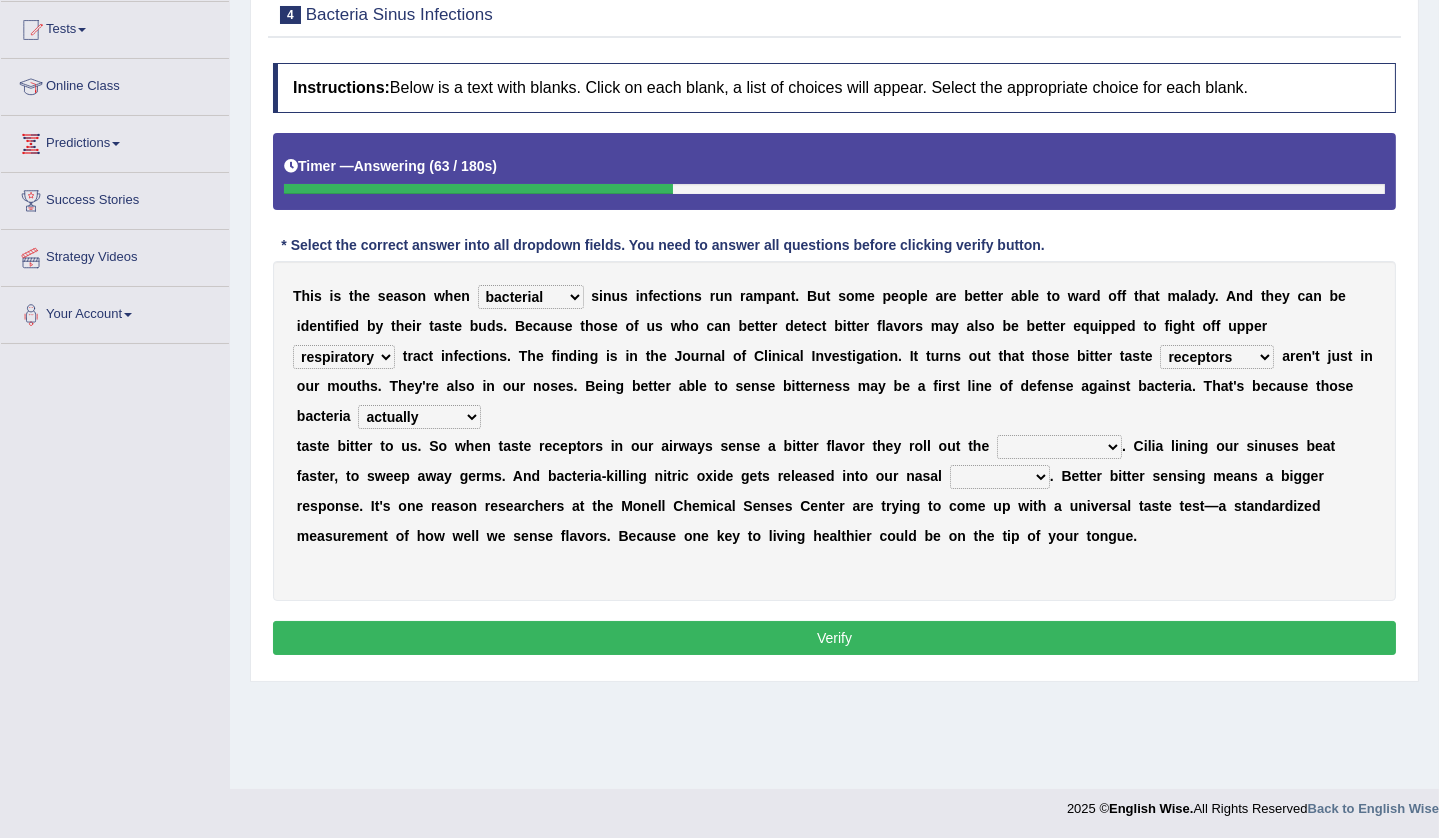 select on "defenses" 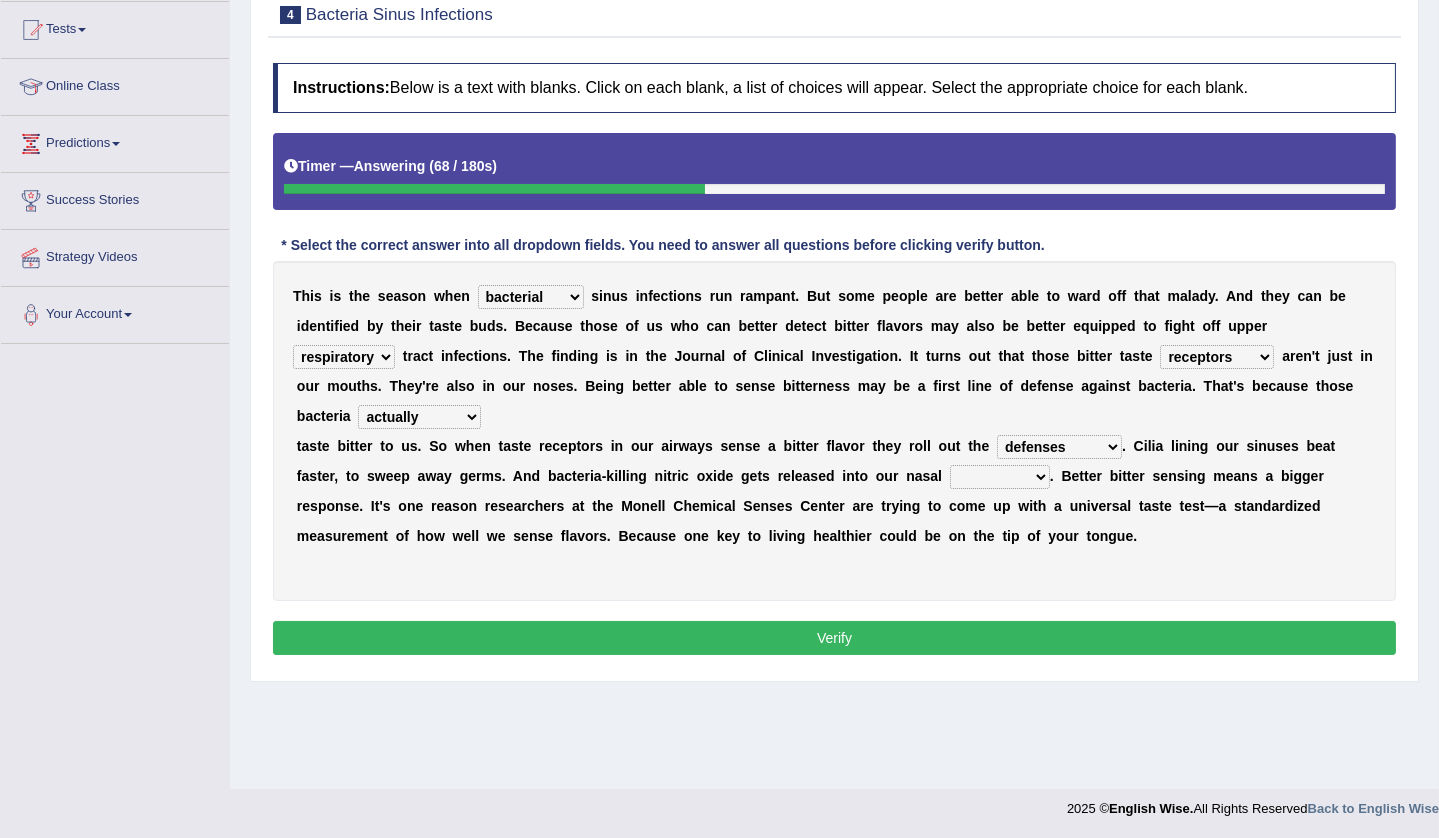 click on "causalities localities infirmities cavities" at bounding box center [1000, 477] 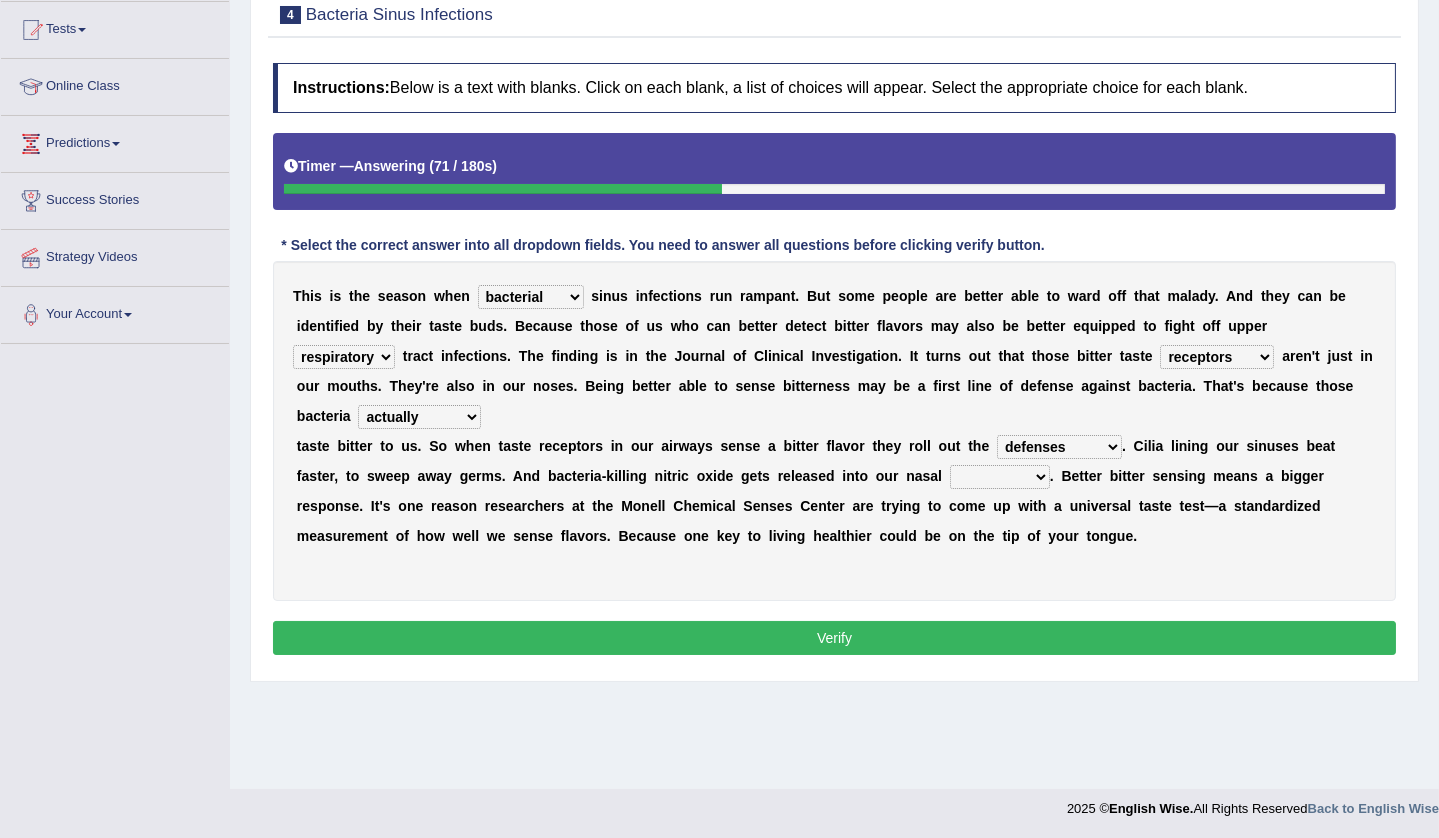 select on "cavities" 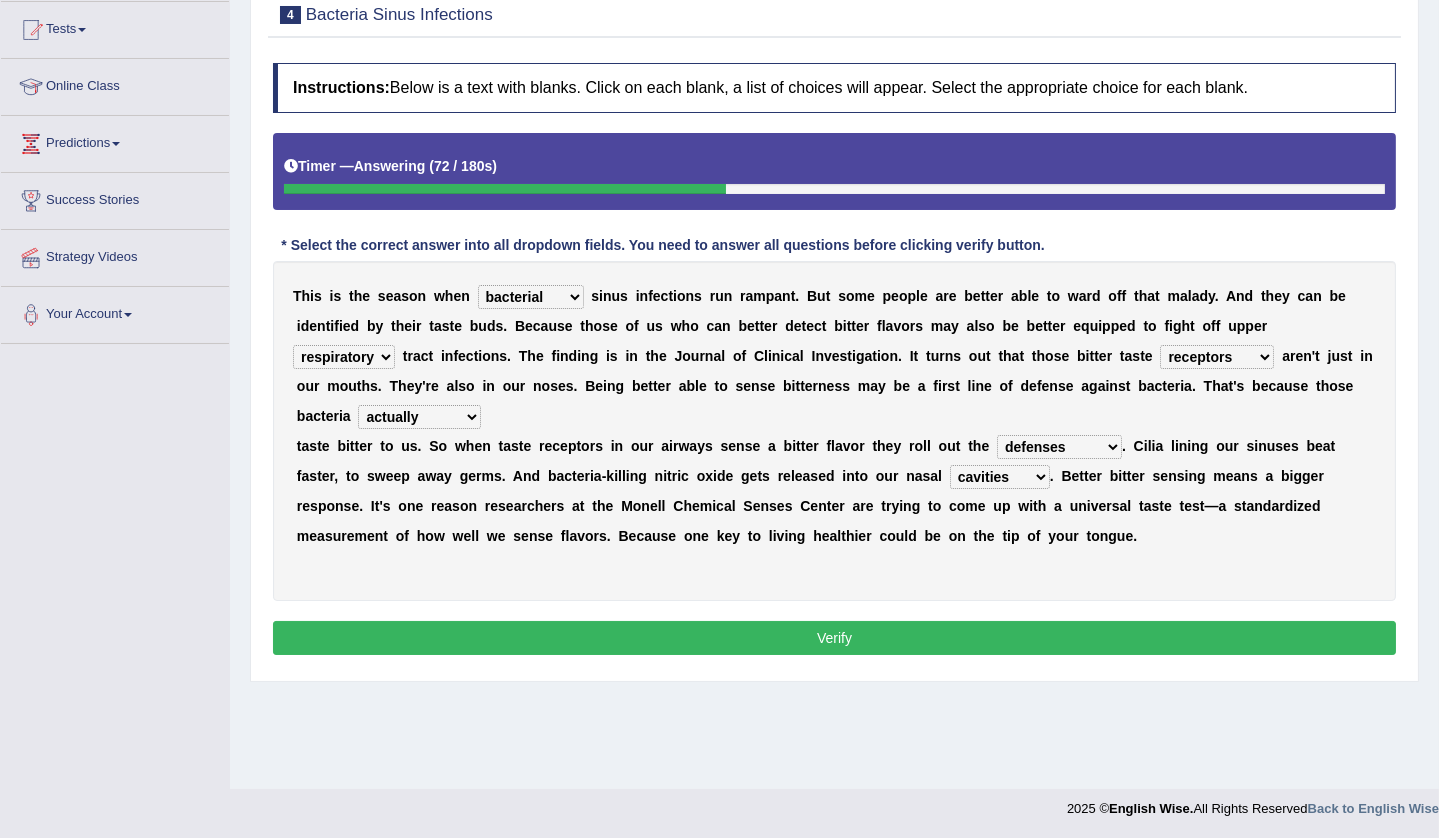 click on "Verify" at bounding box center [834, 638] 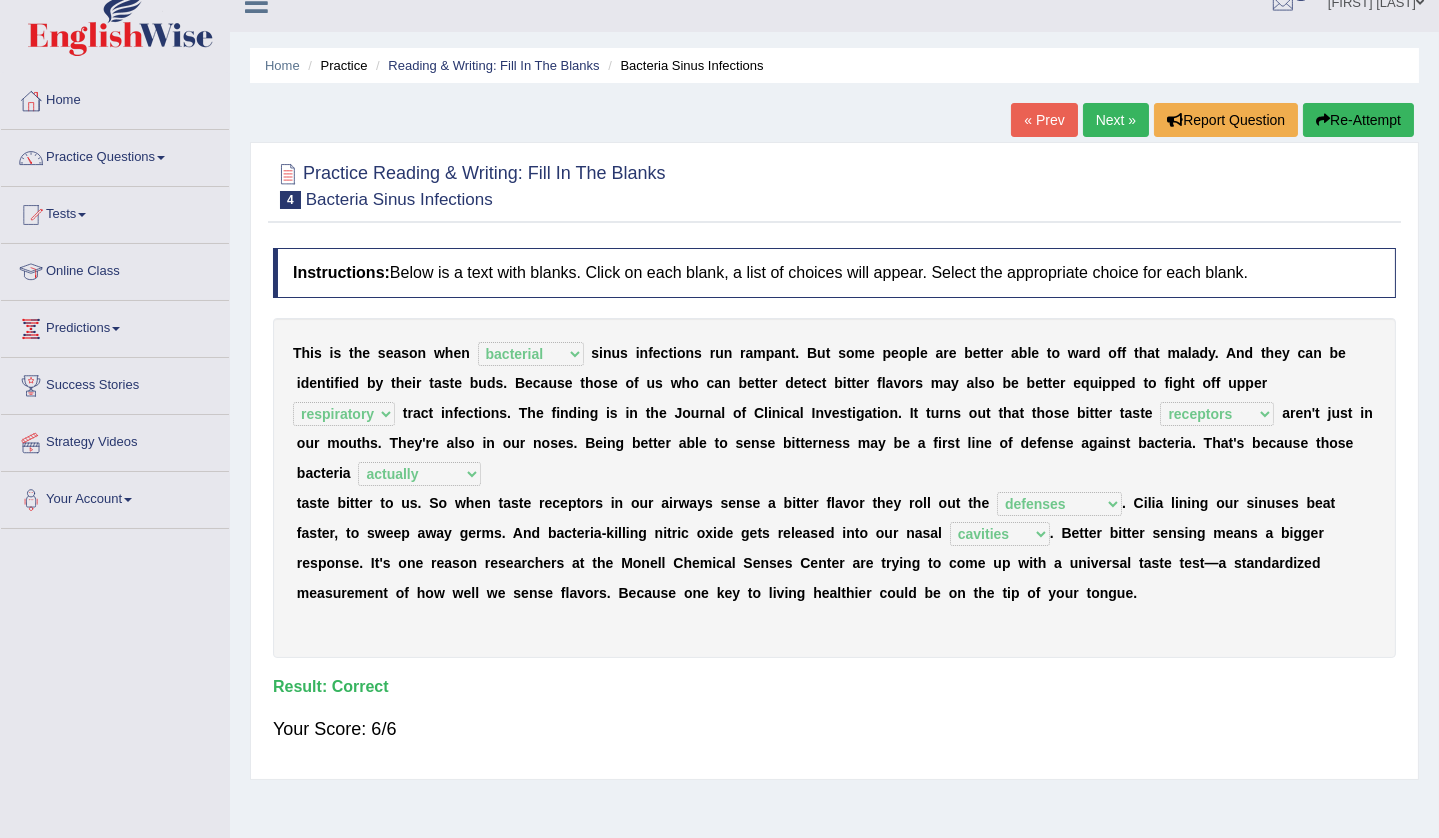 scroll, scrollTop: 0, scrollLeft: 0, axis: both 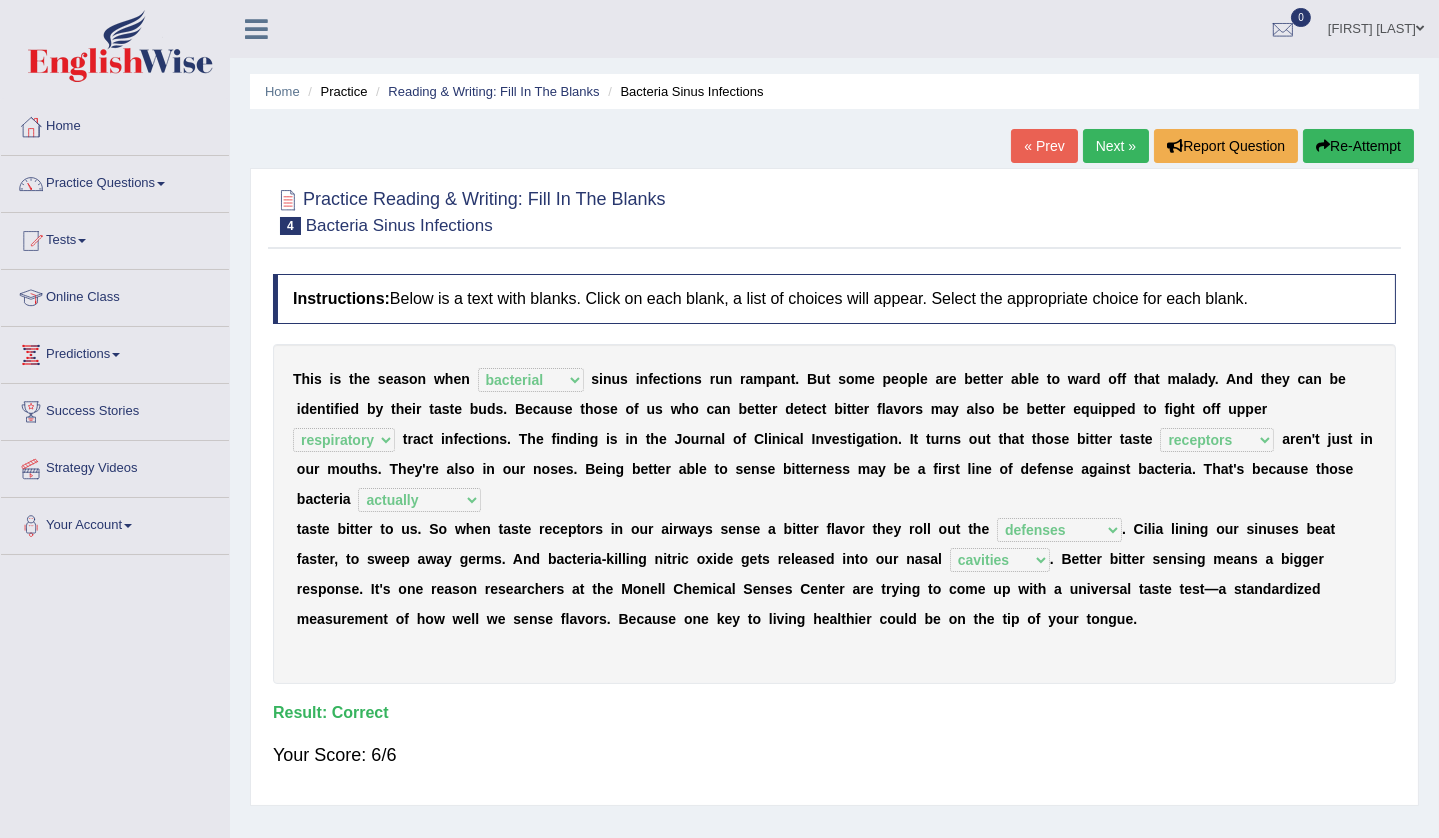 click on "Next »" at bounding box center (1116, 146) 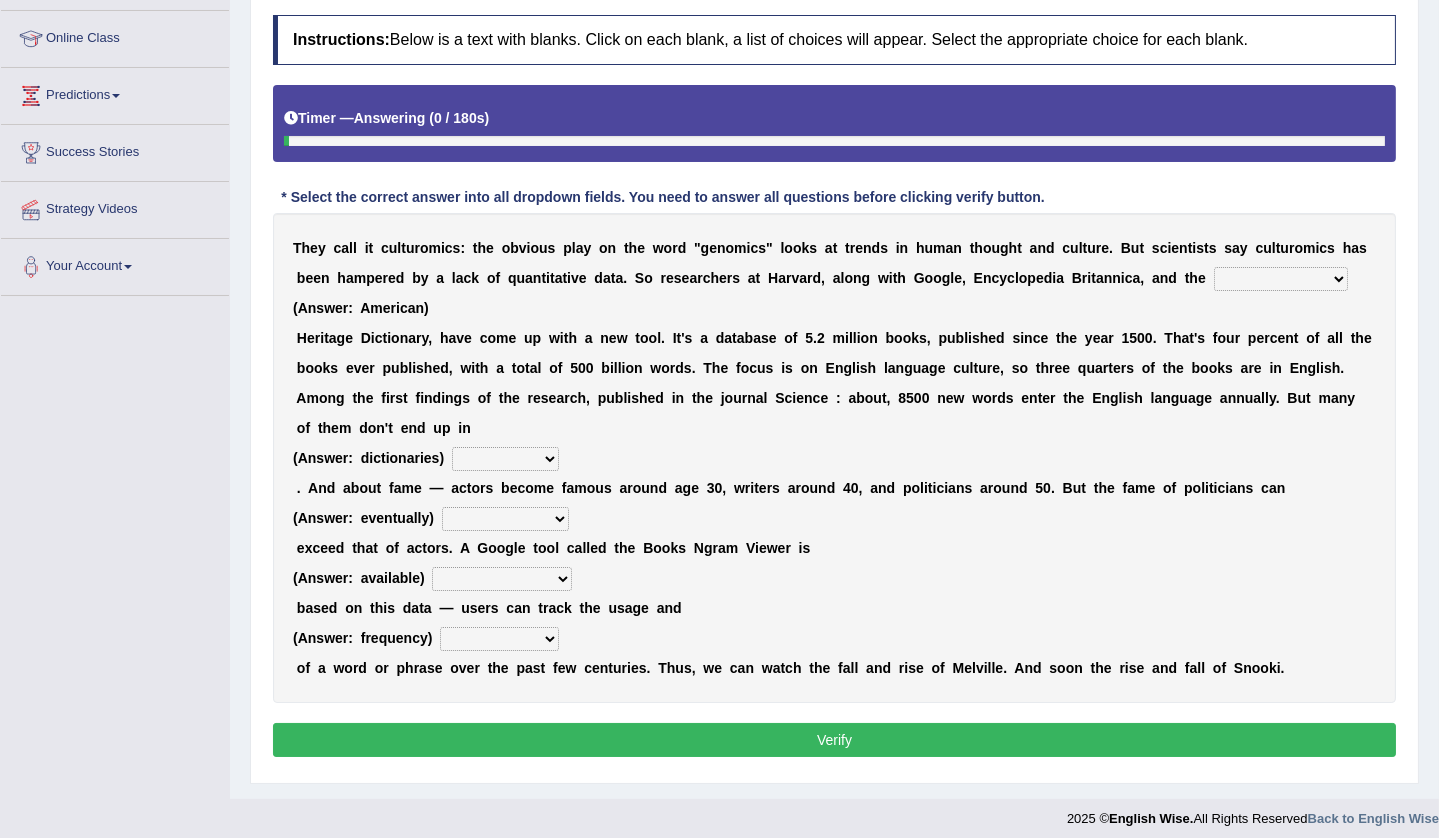 scroll, scrollTop: 259, scrollLeft: 0, axis: vertical 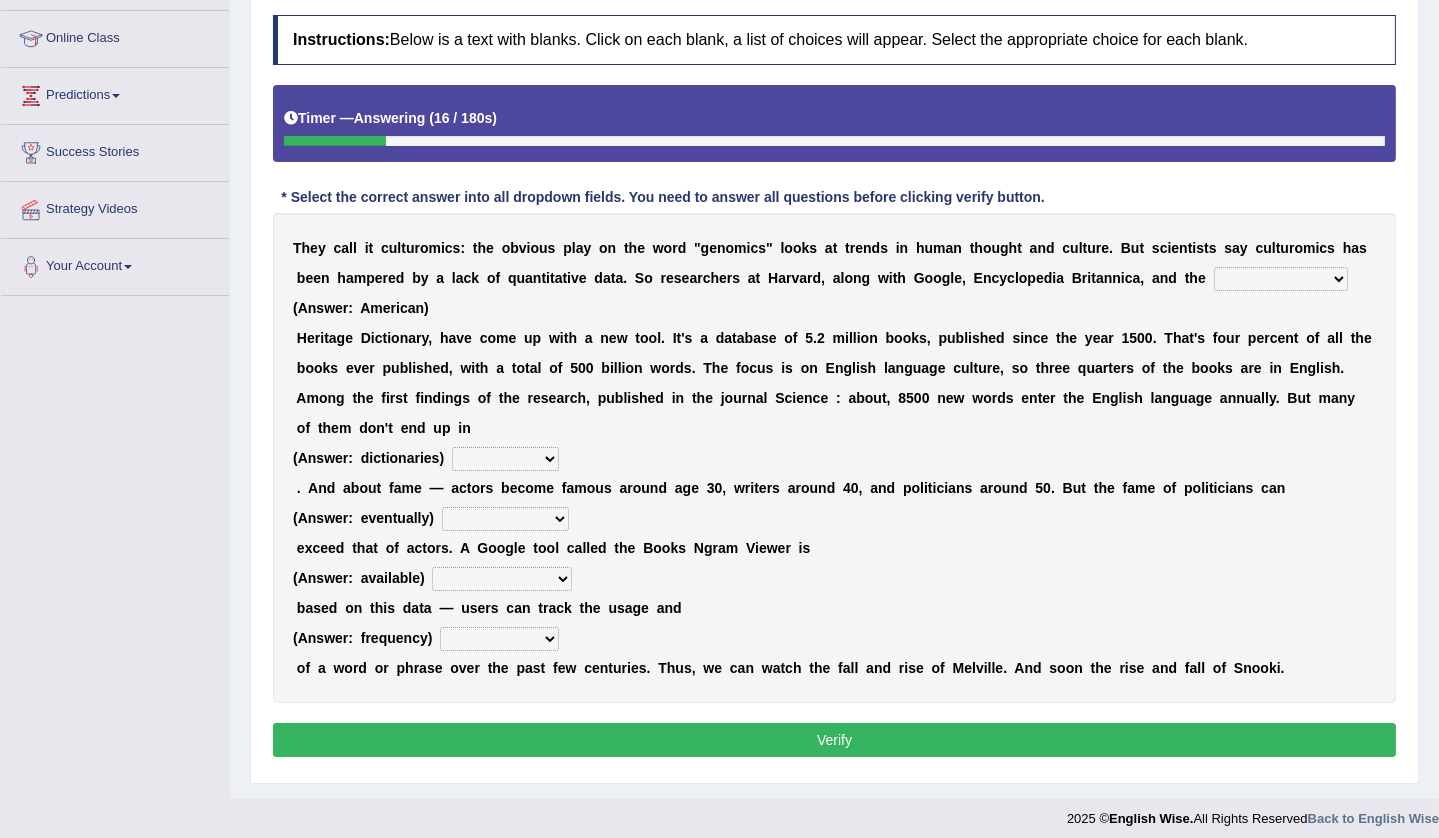 click on "Mettlesome Silicon Acetaminophen American" at bounding box center (1281, 279) 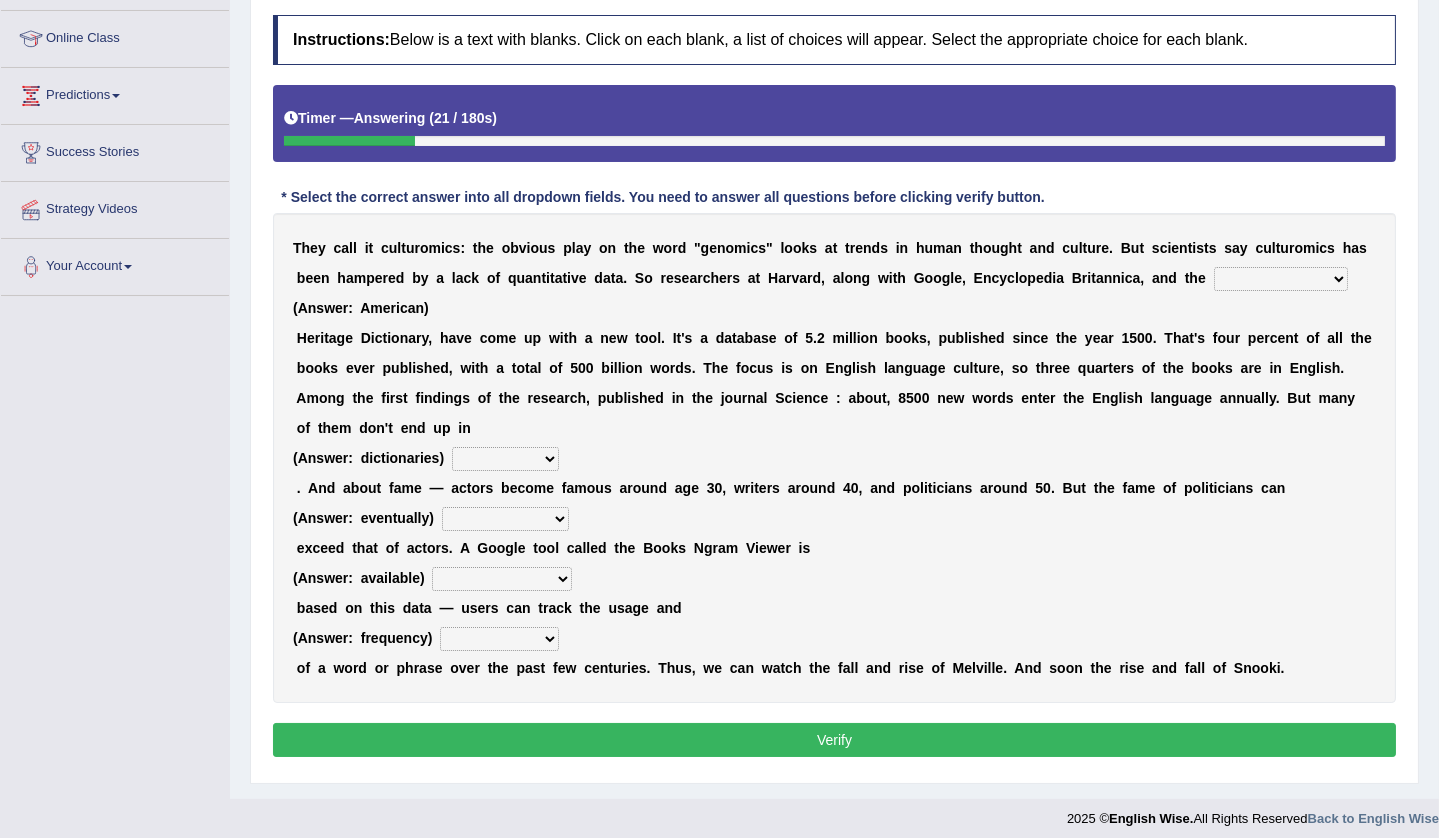 select on "American" 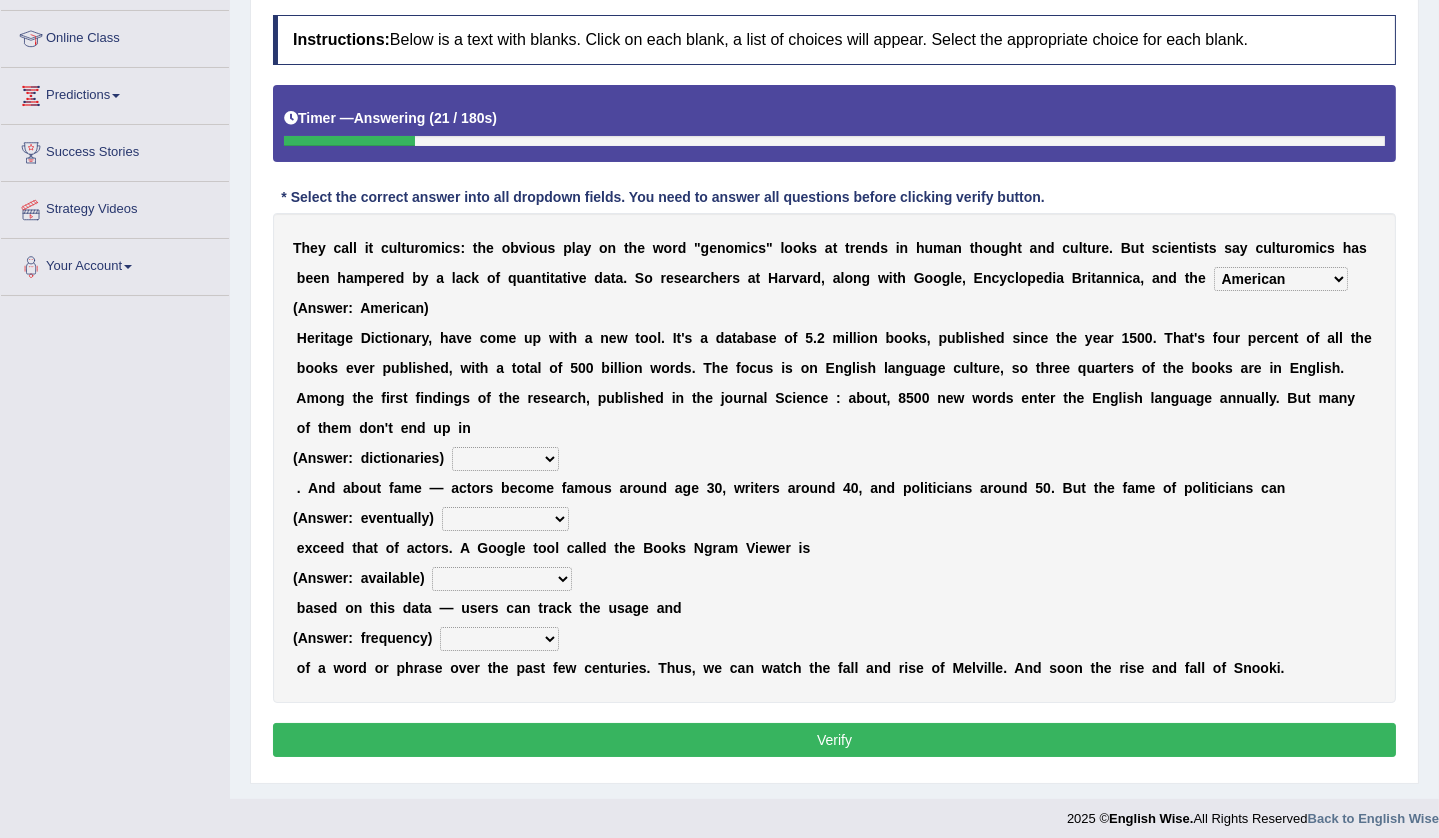 click on "Mettlesome Silicon Acetaminophen American" at bounding box center (1281, 279) 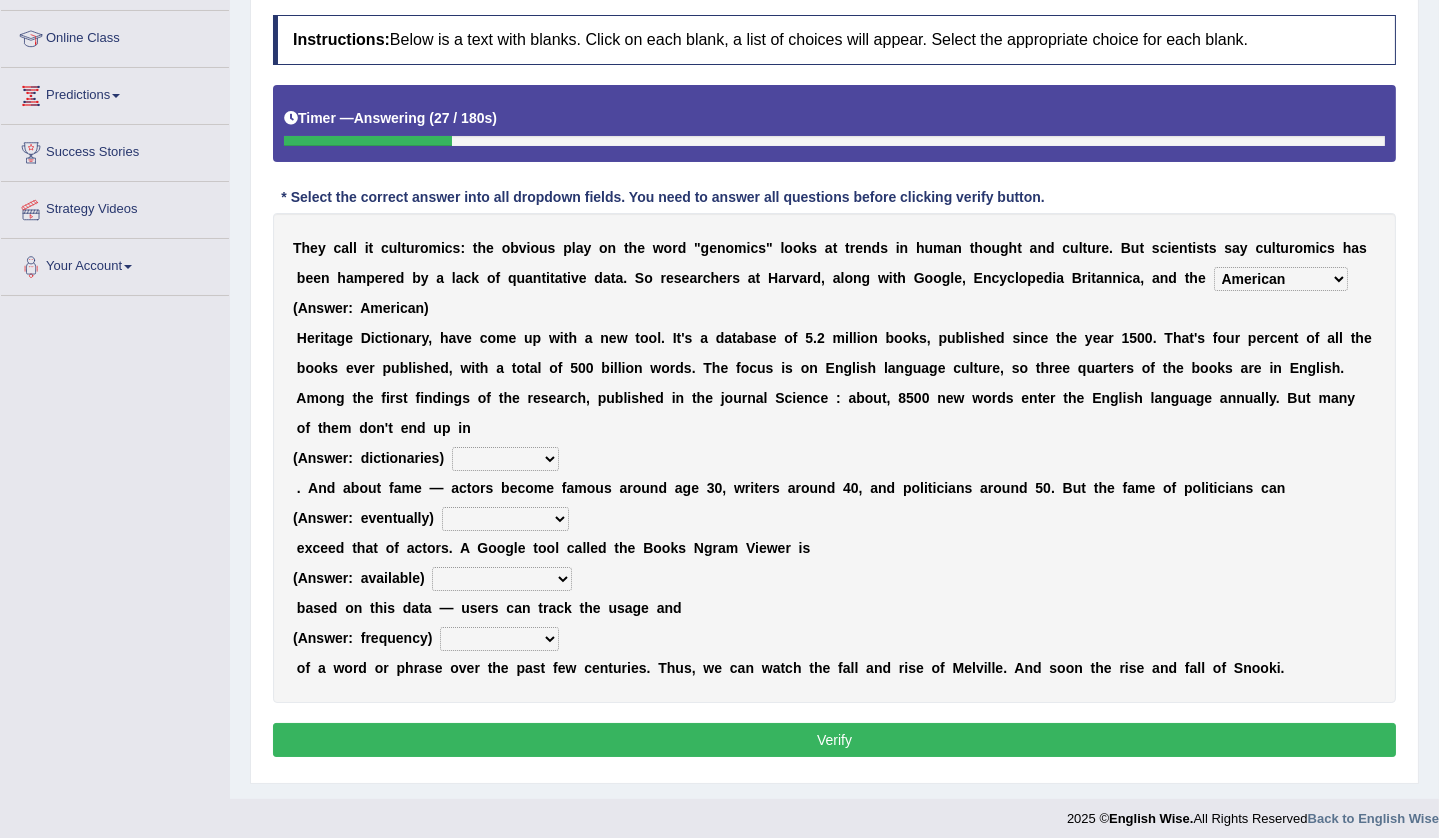 click on "veterinaries fairies dictionaries smithies" at bounding box center [505, 459] 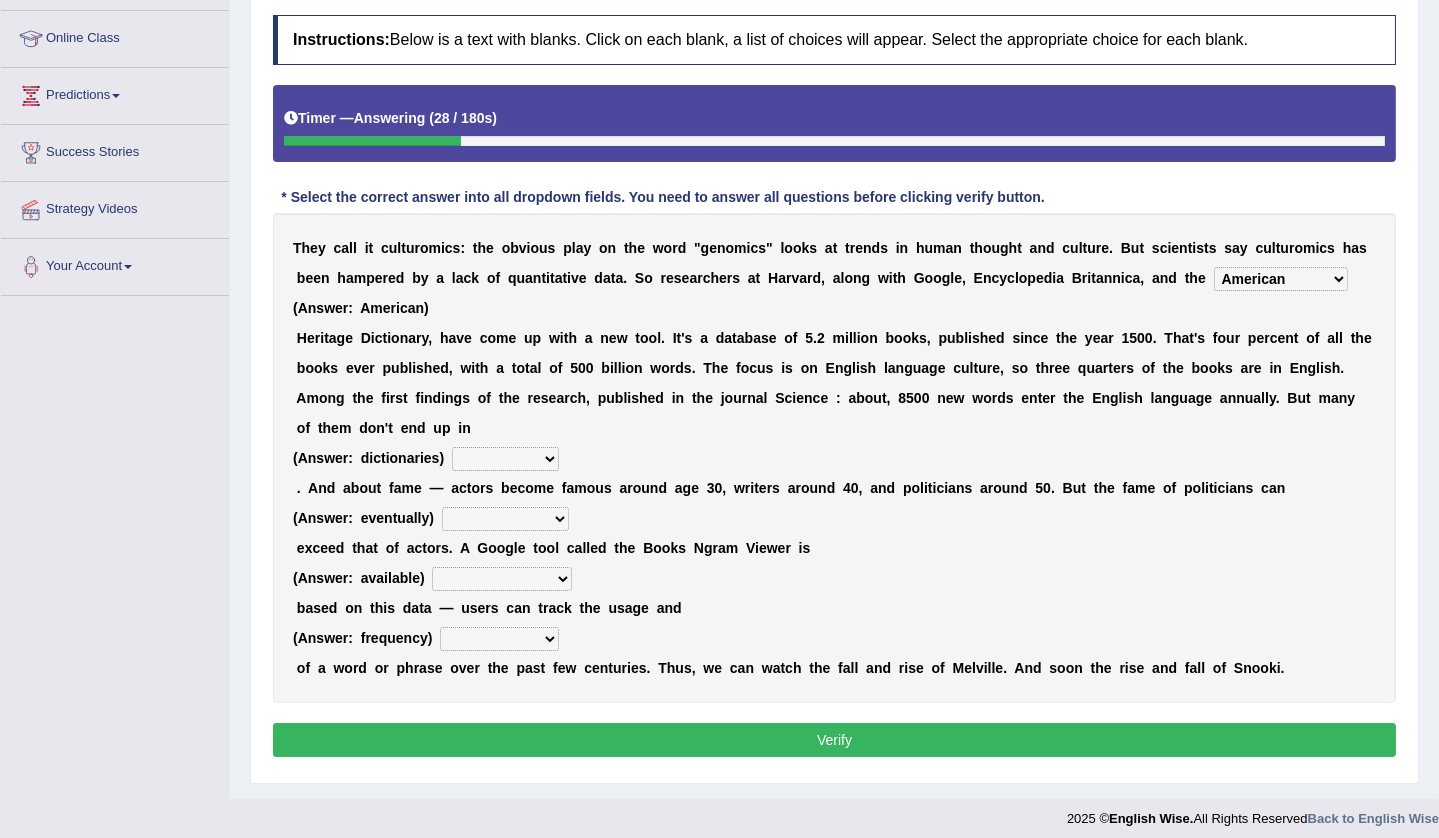 select on "dictionaries" 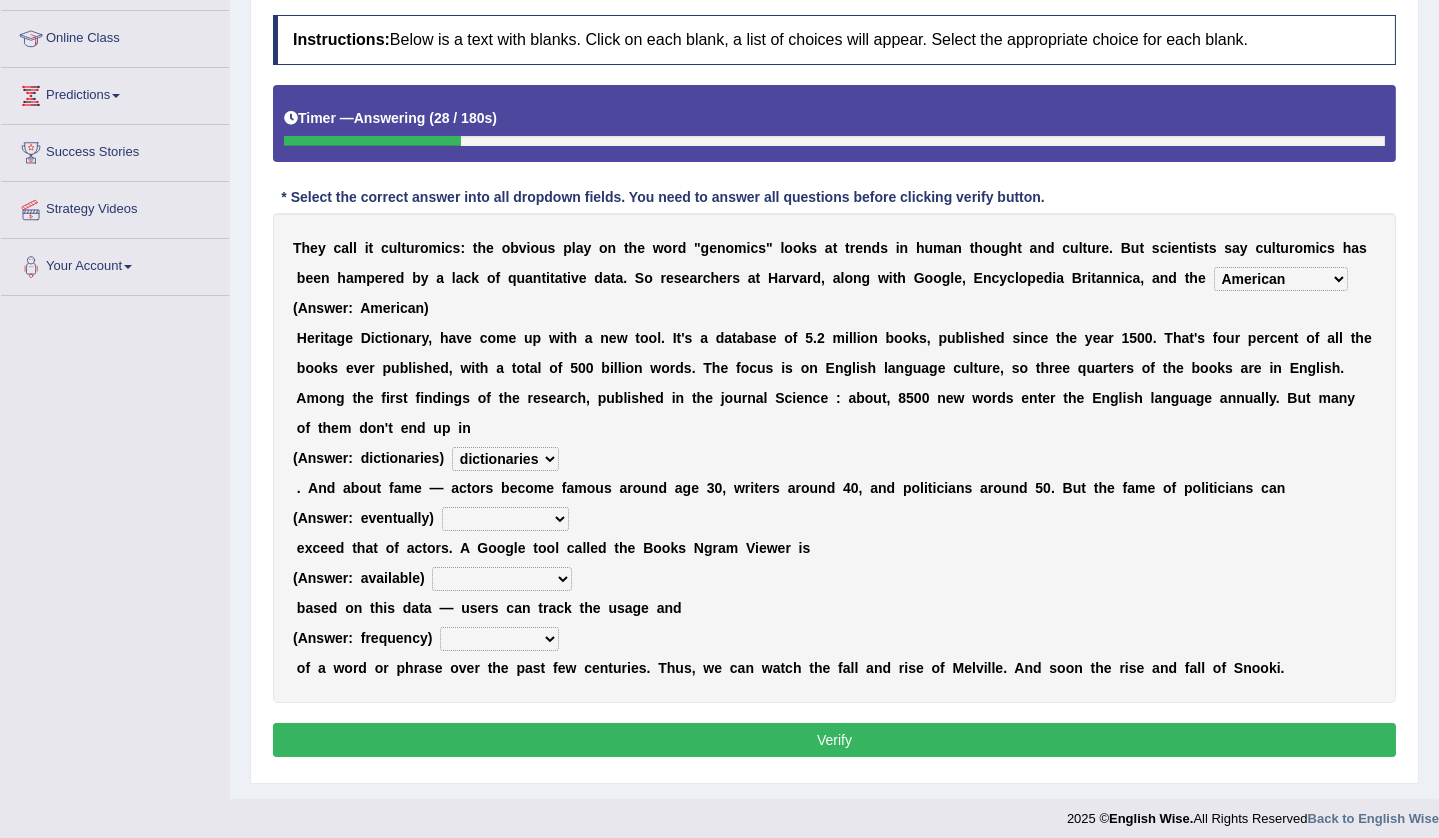 click on "veterinaries fairies dictionaries smithies" at bounding box center [505, 459] 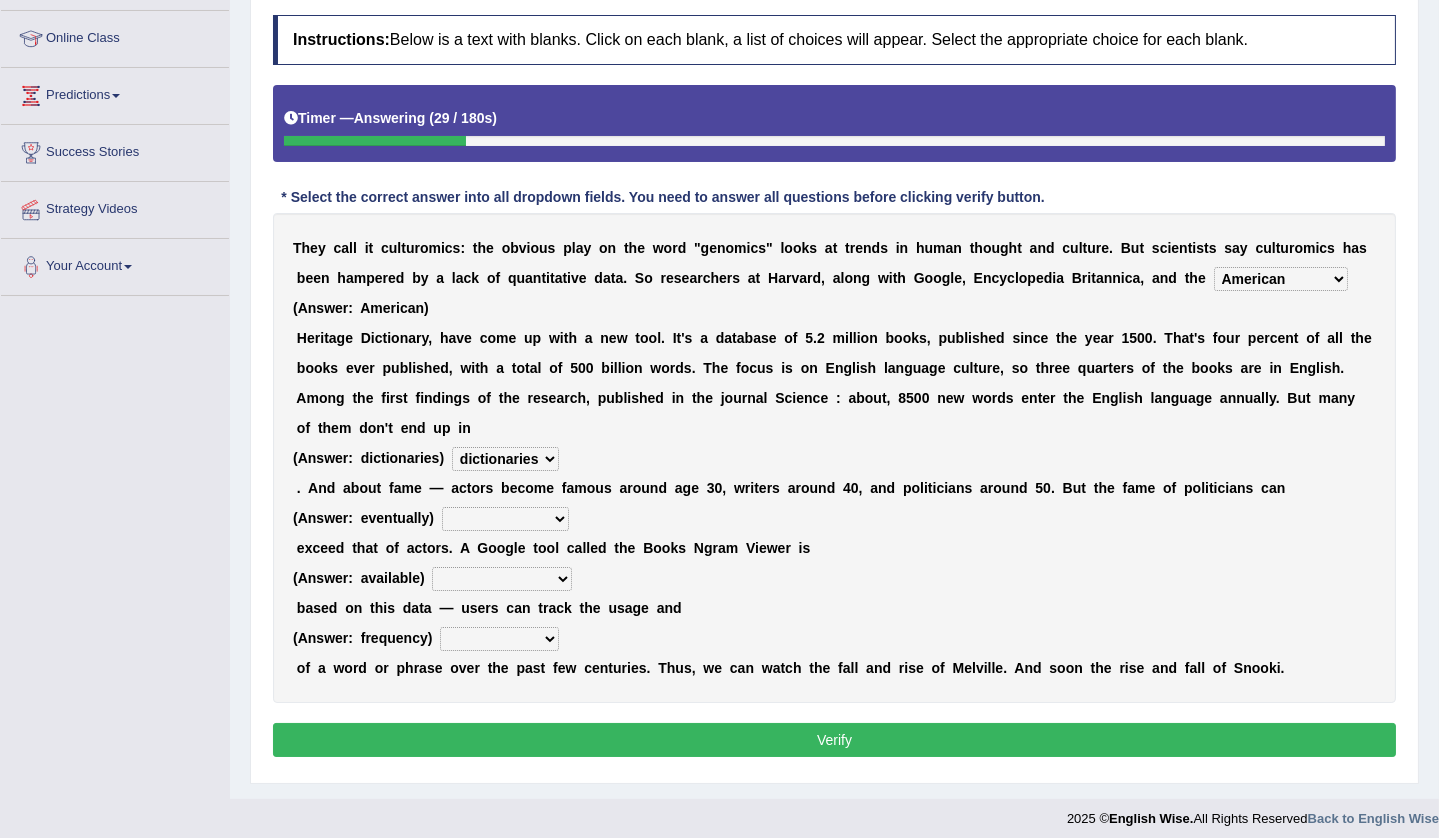 click on "intelligibly eventually venturesomely preferably" at bounding box center (505, 519) 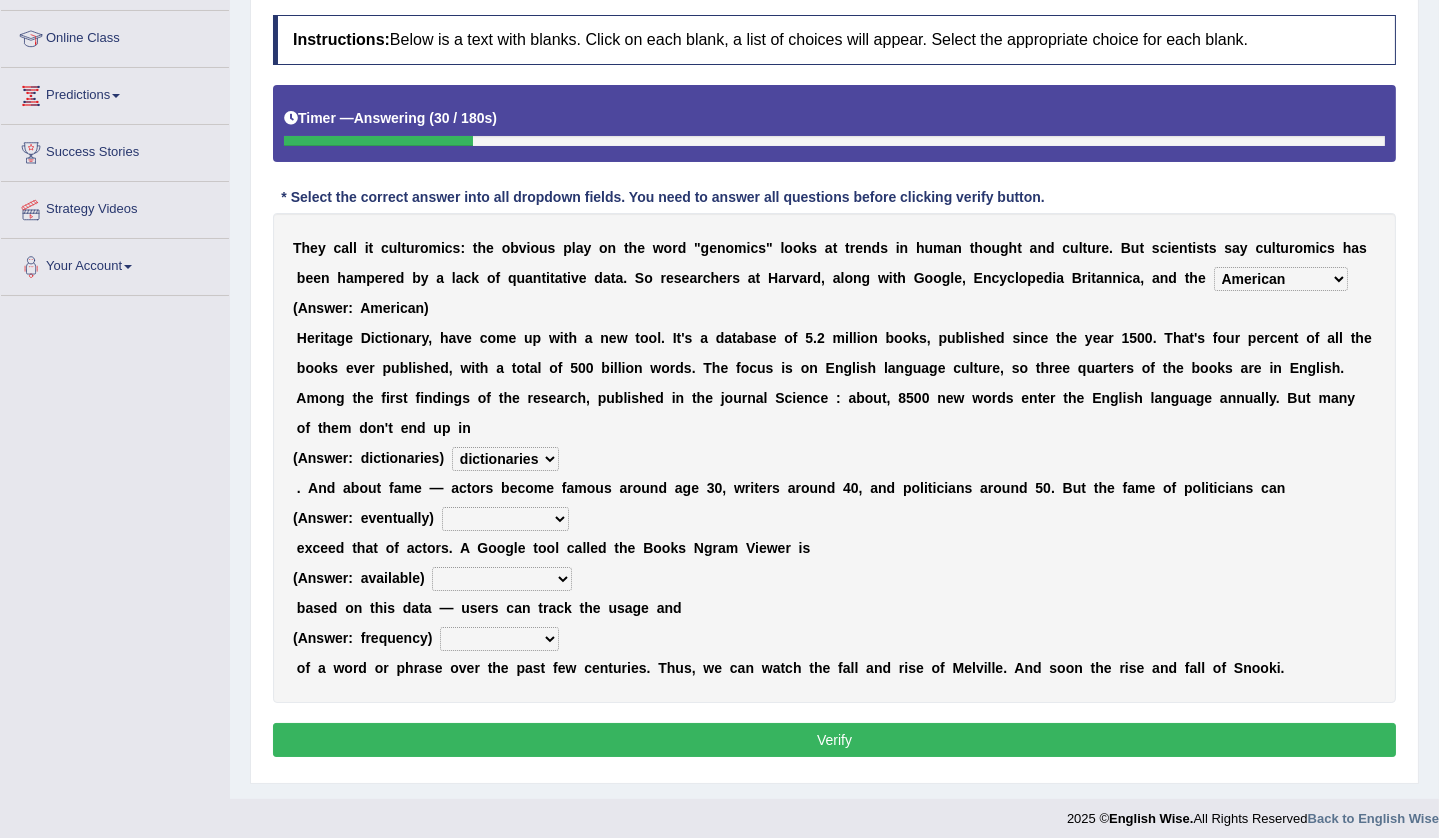select on "eventually" 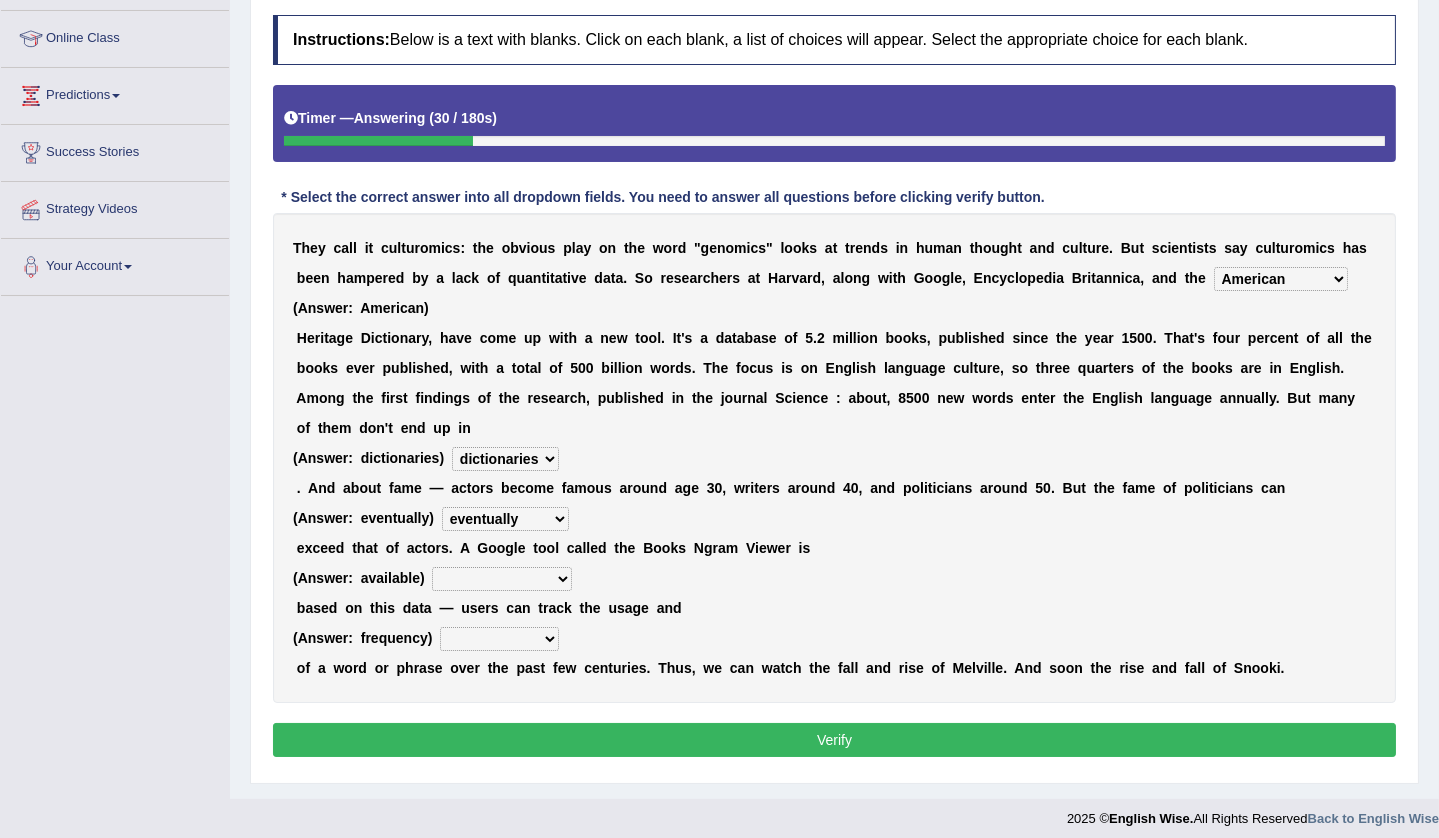 click on "intelligibly eventually venturesomely preferably" at bounding box center (505, 519) 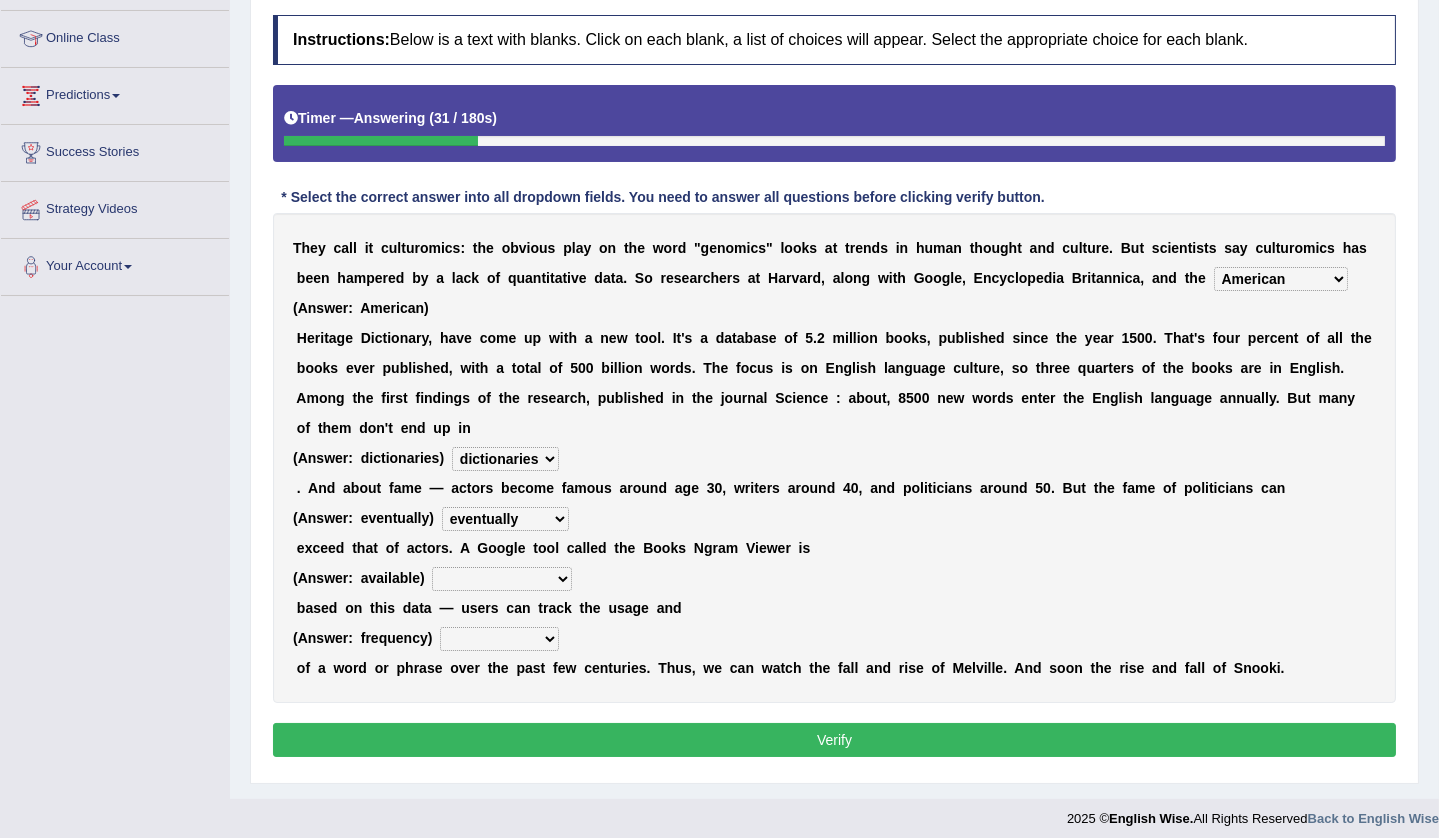 click on "nonoccupational nonbreakable trainable available" at bounding box center (502, 579) 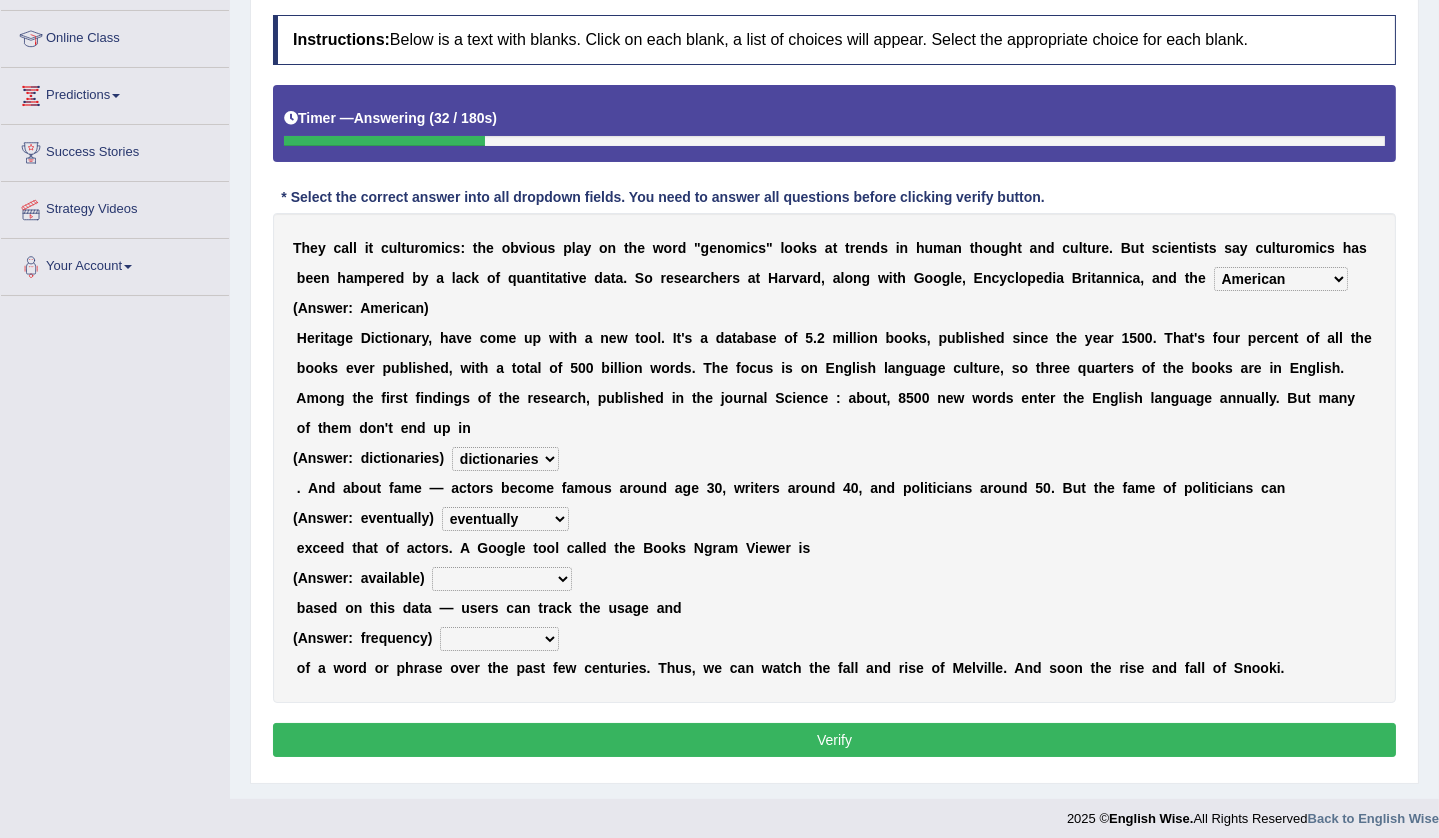 select on "available" 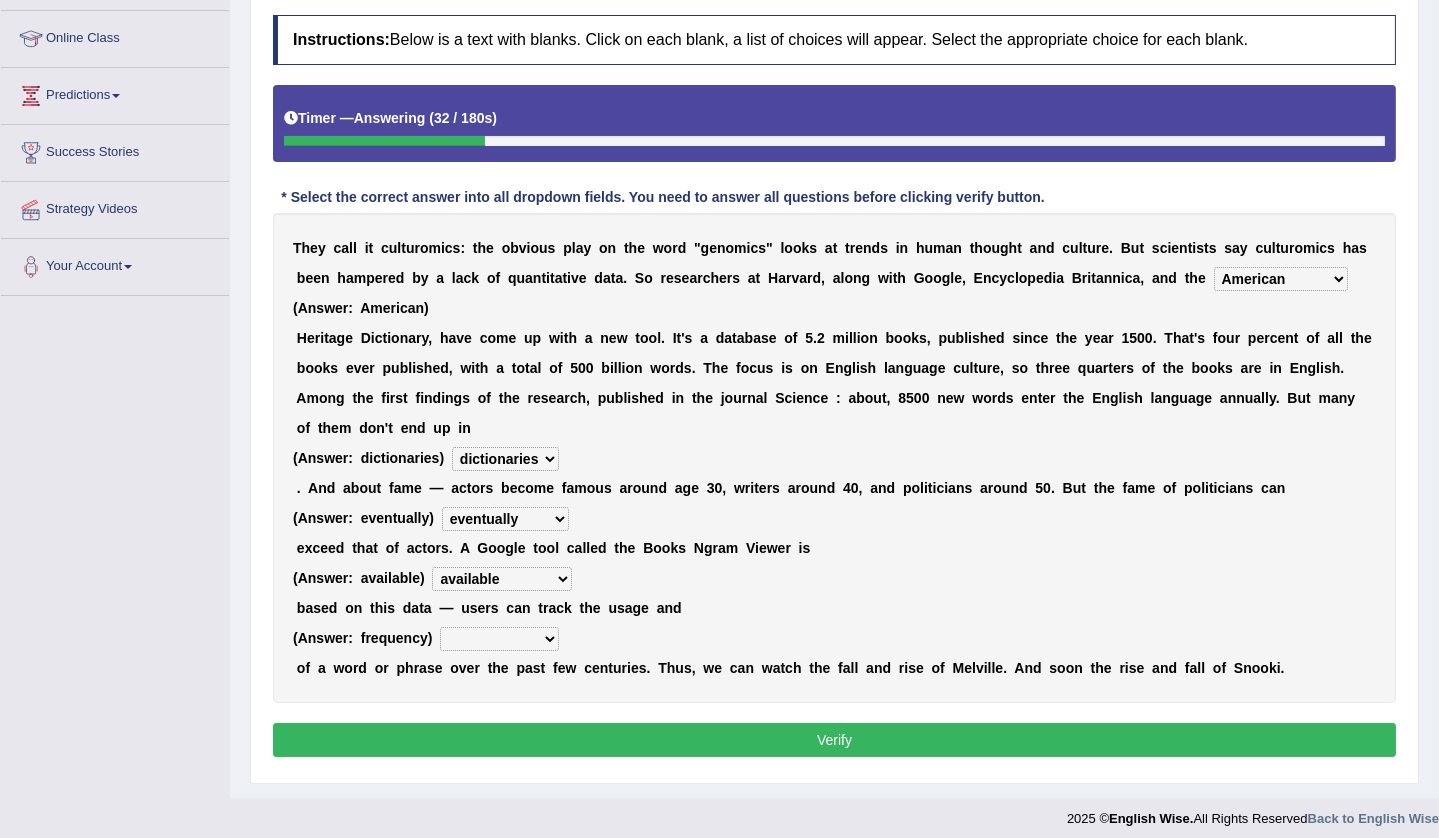 click on "nonoccupational nonbreakable trainable available" at bounding box center (502, 579) 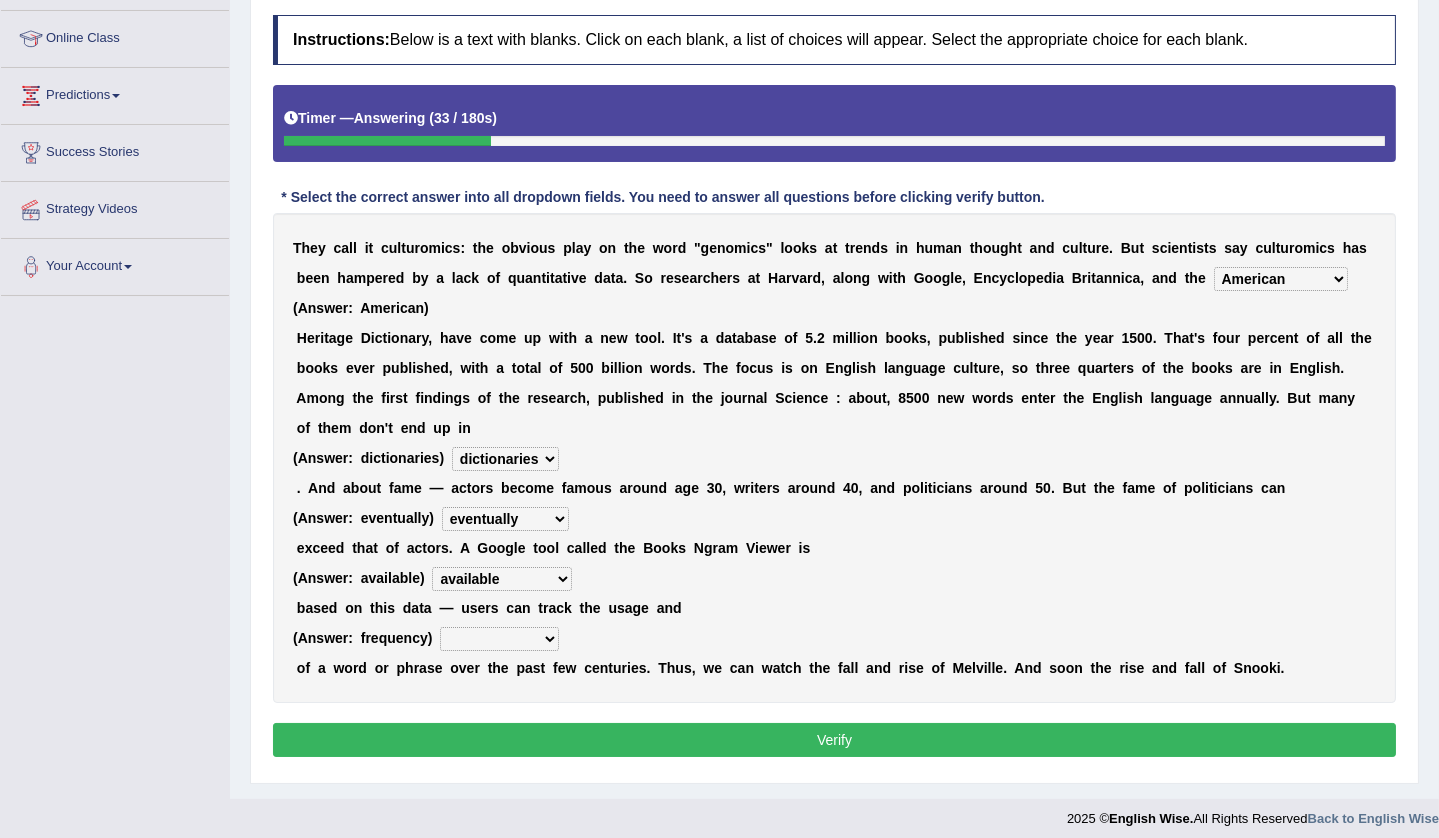 click on "frequency derisory drearily inappreciably" at bounding box center (499, 639) 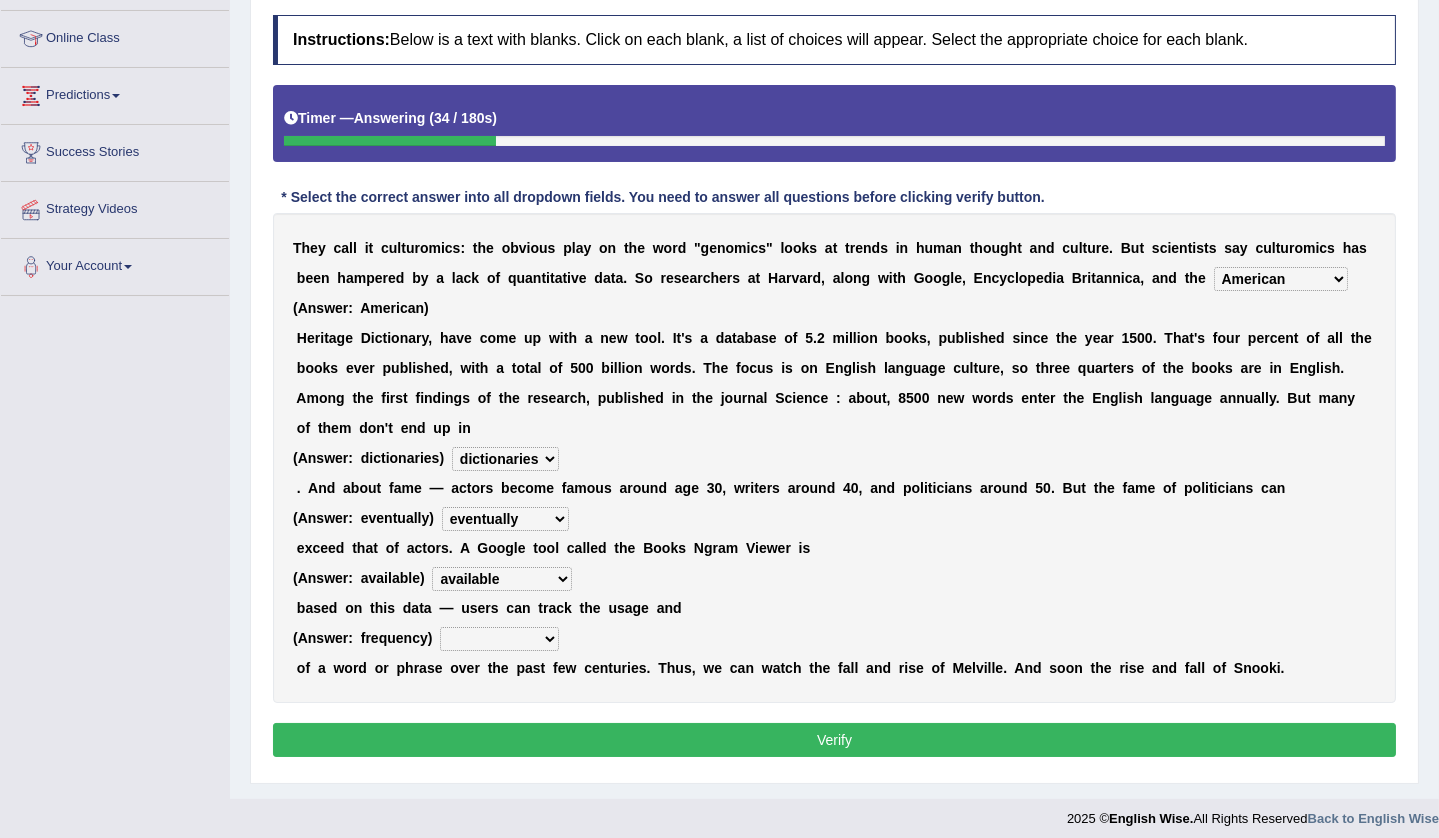select on "frequency" 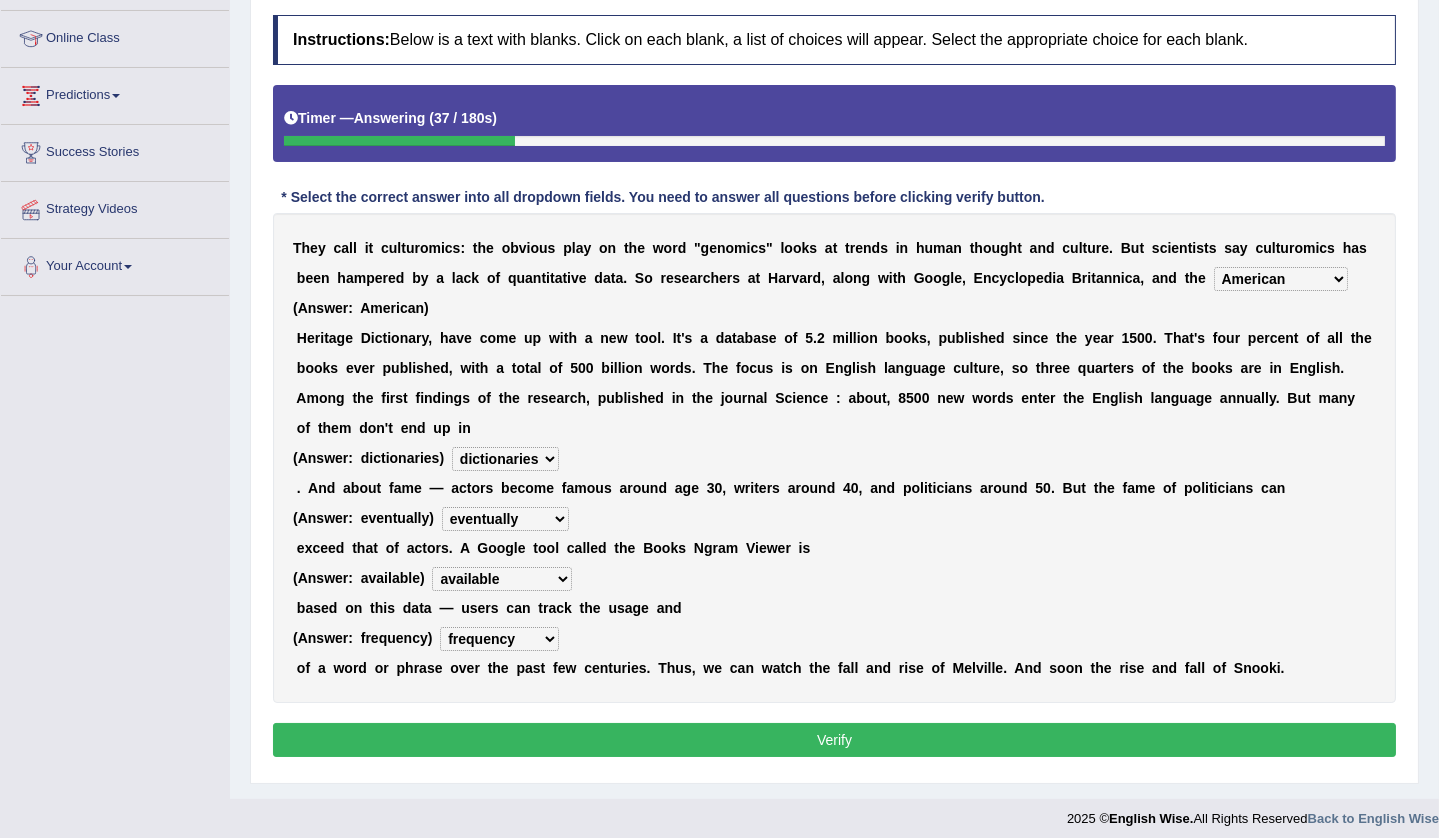 click on "Verify" at bounding box center (834, 740) 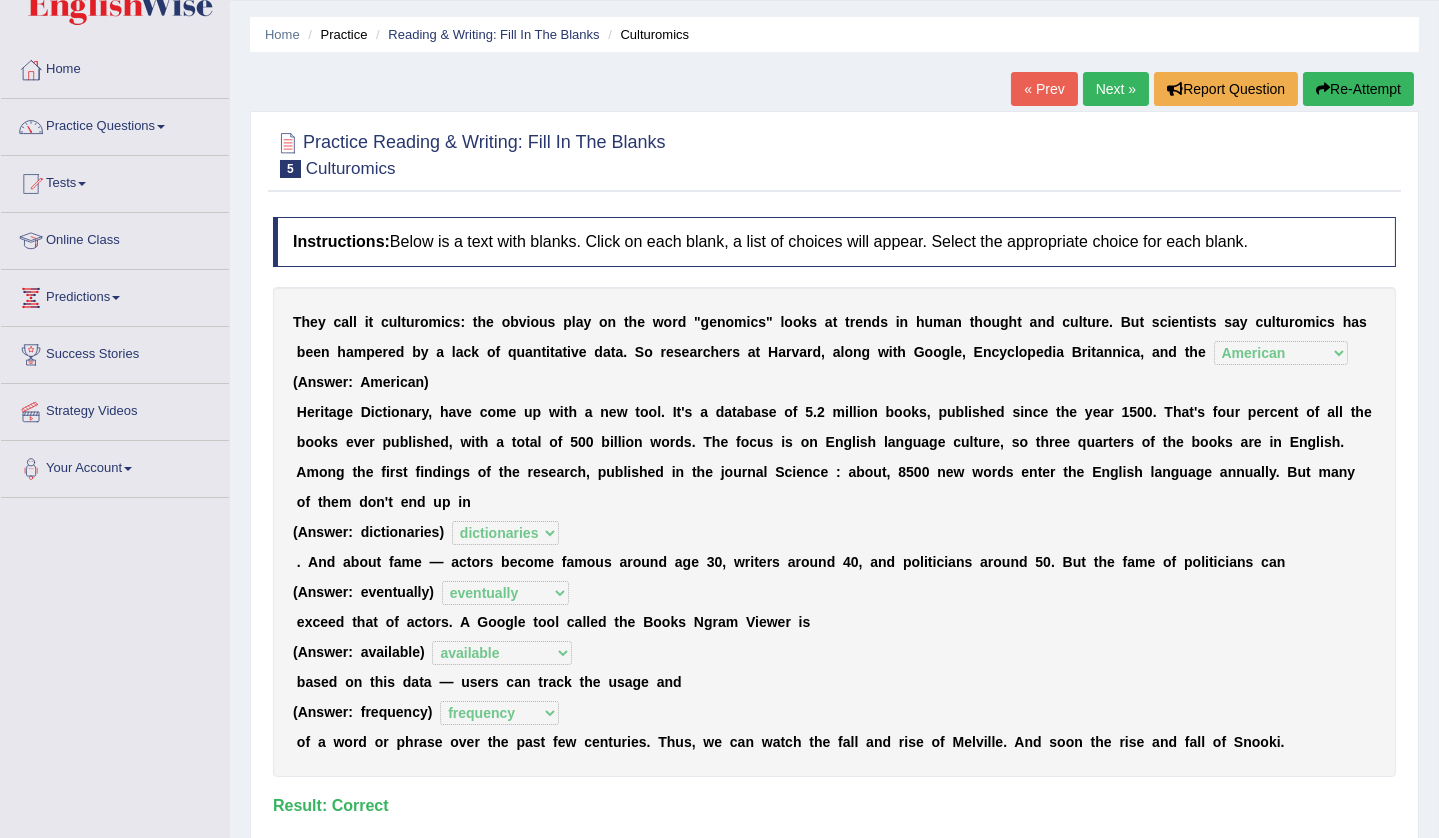 scroll, scrollTop: 0, scrollLeft: 0, axis: both 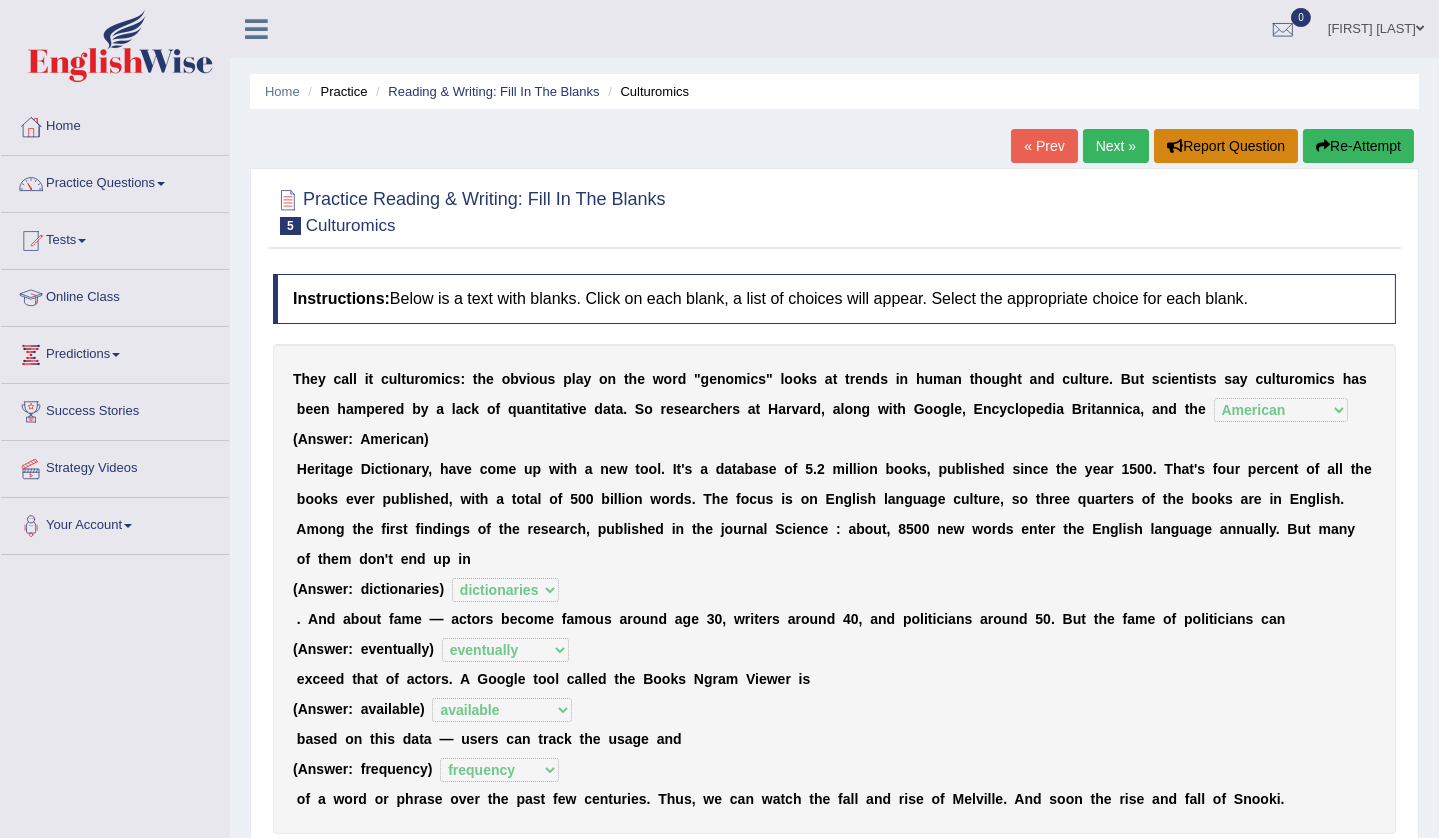 click on "Report Question" at bounding box center (1226, 146) 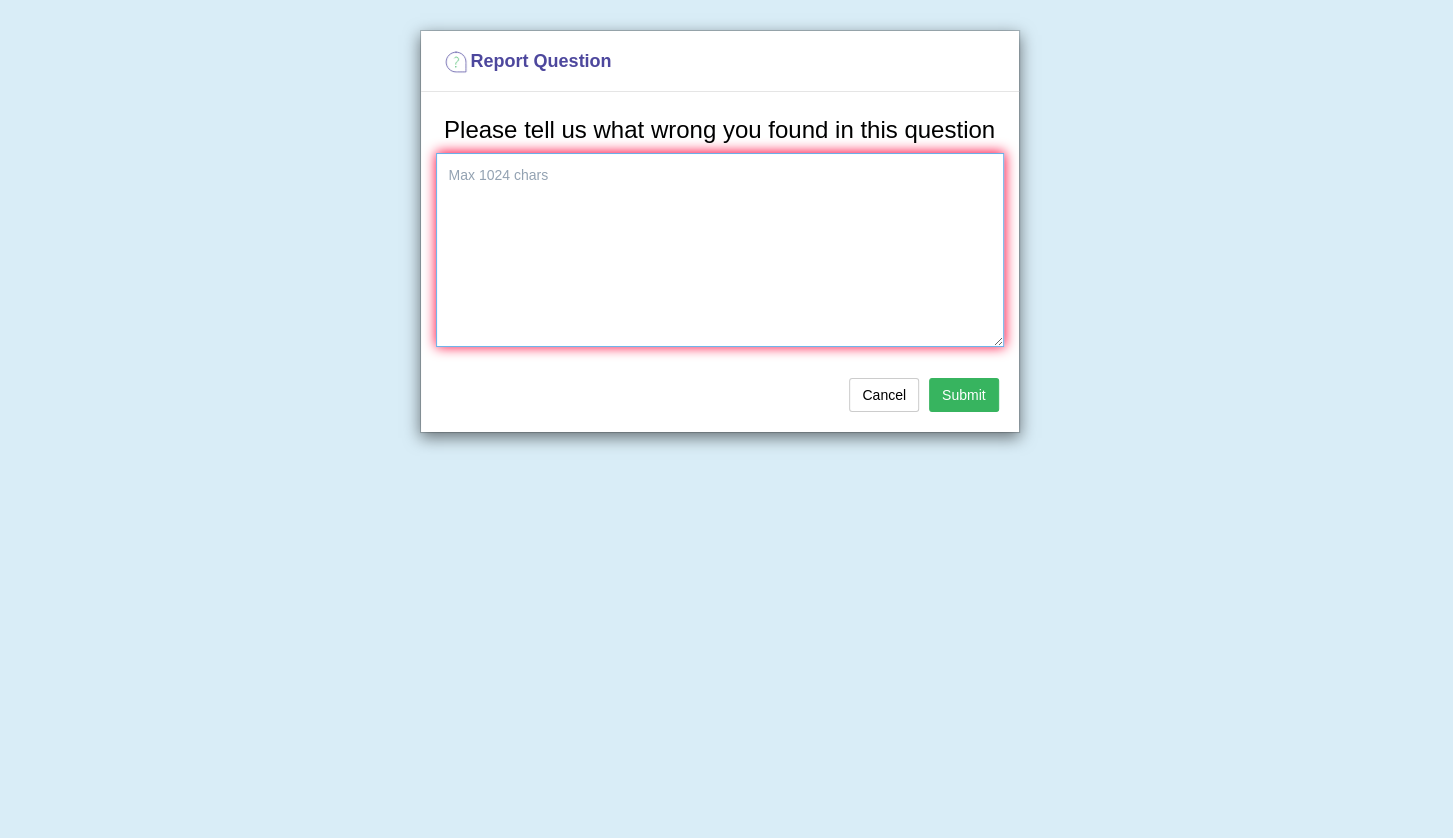 click at bounding box center [720, 250] 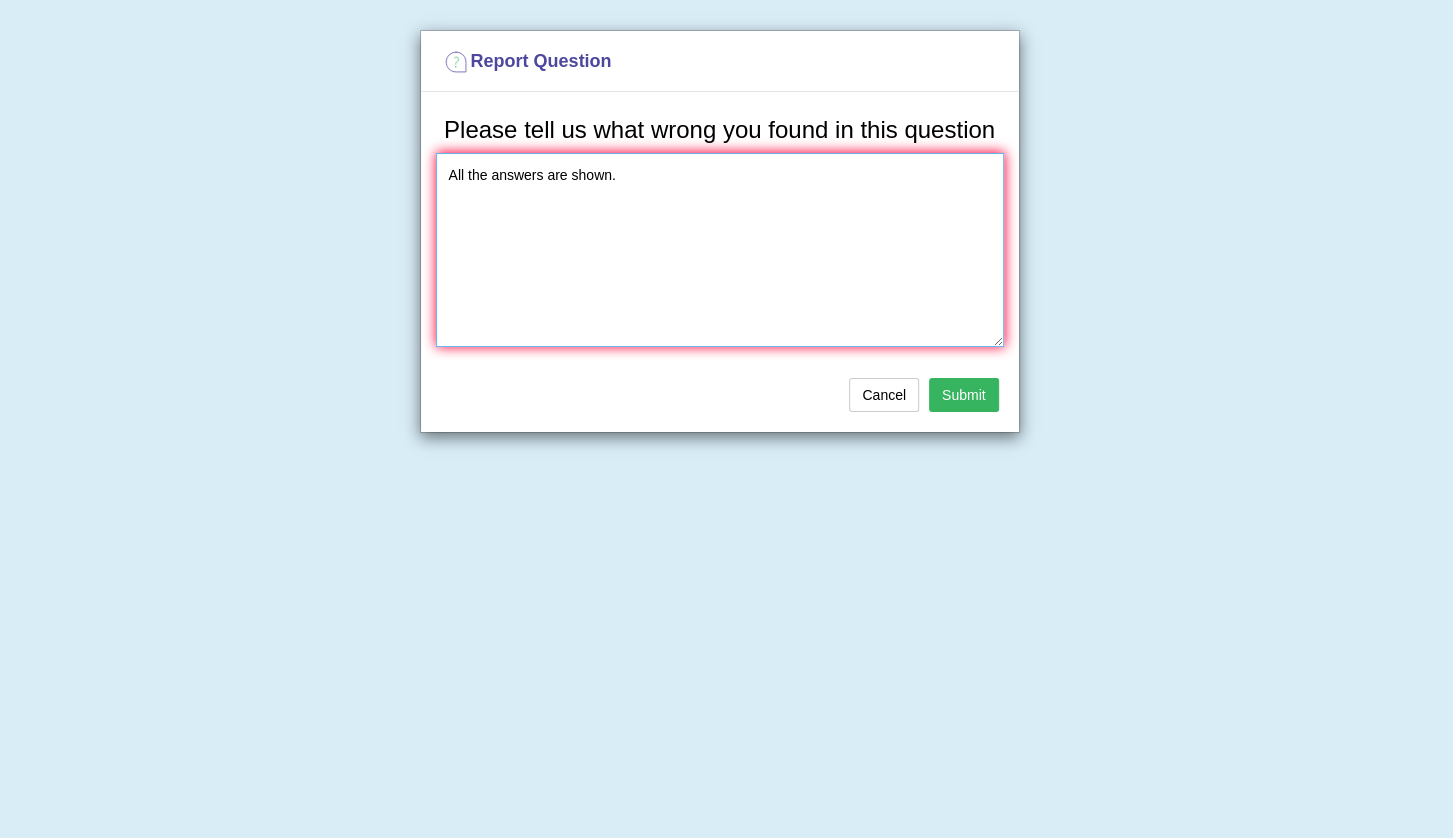 type on "All the answers are shown." 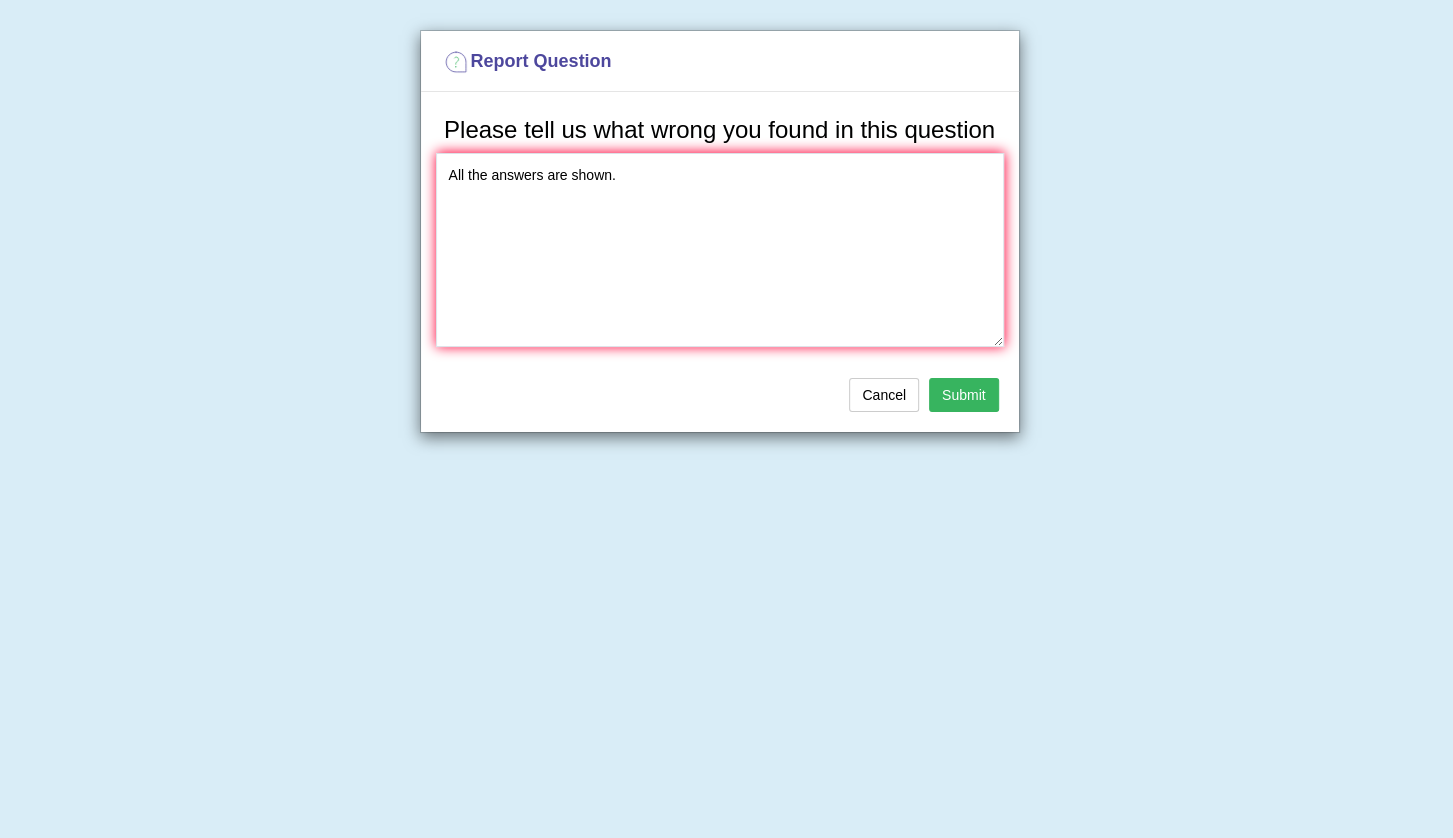 click on "Submit" at bounding box center (964, 395) 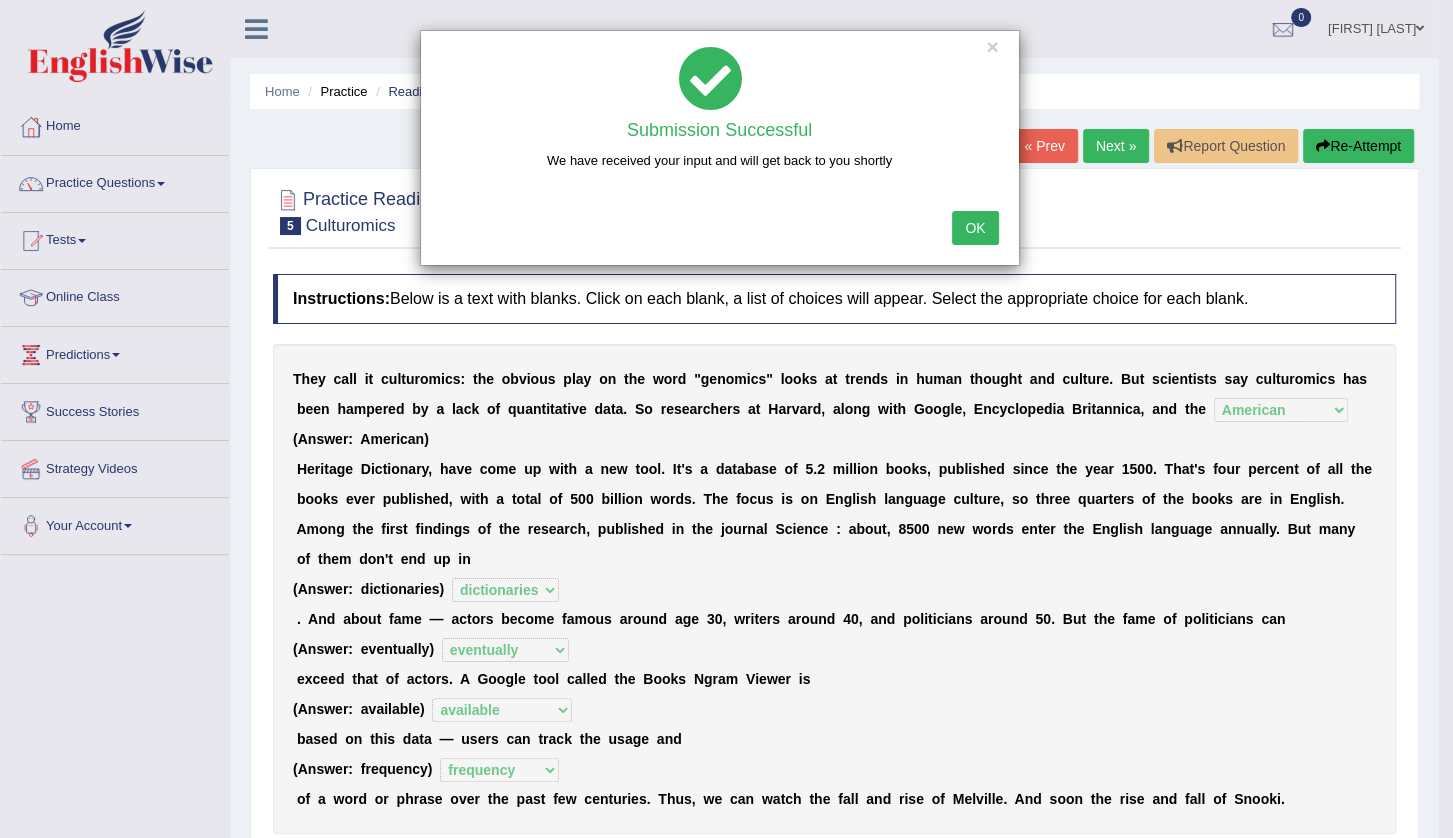 click on "OK" at bounding box center (975, 228) 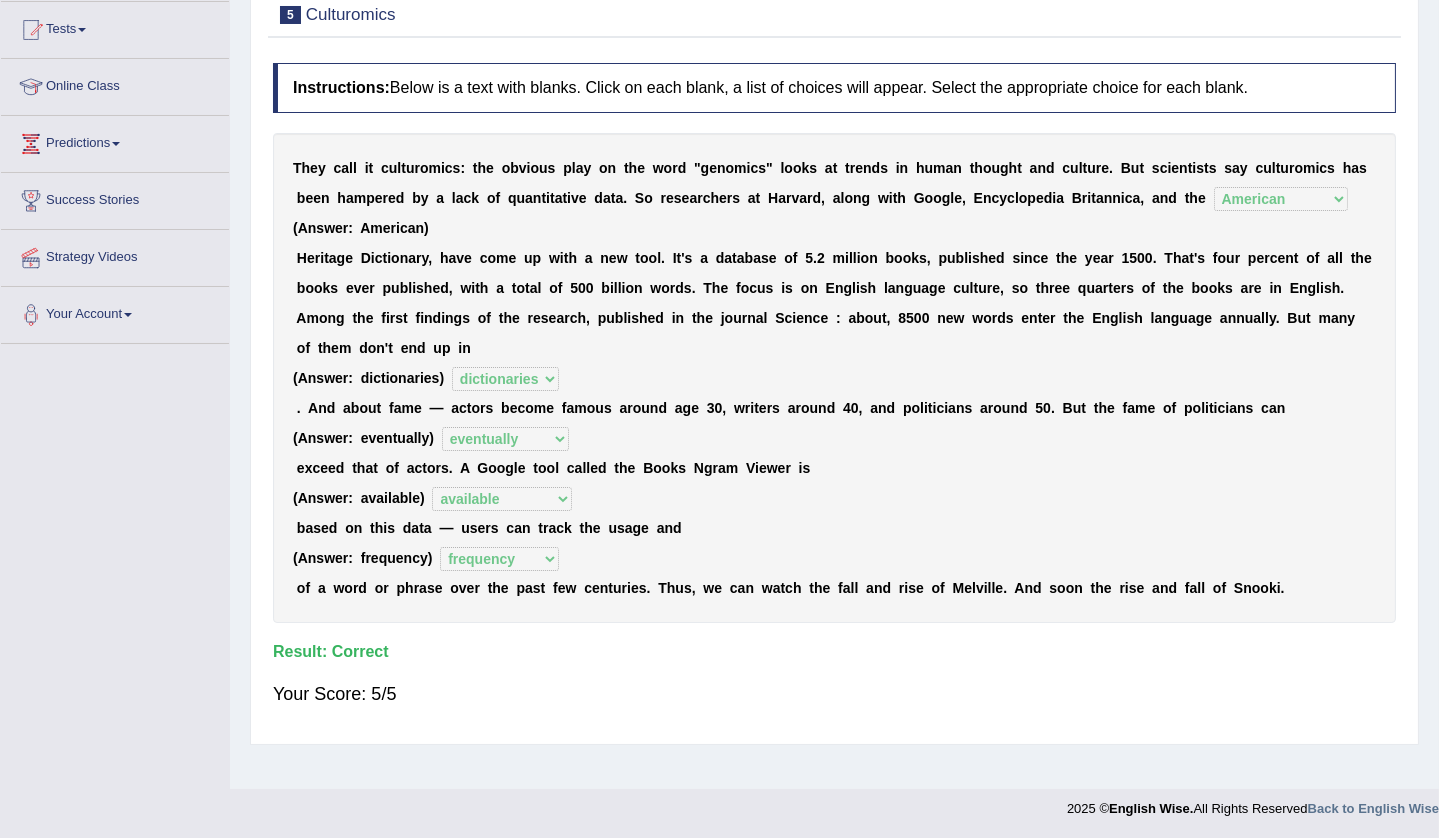scroll, scrollTop: 0, scrollLeft: 0, axis: both 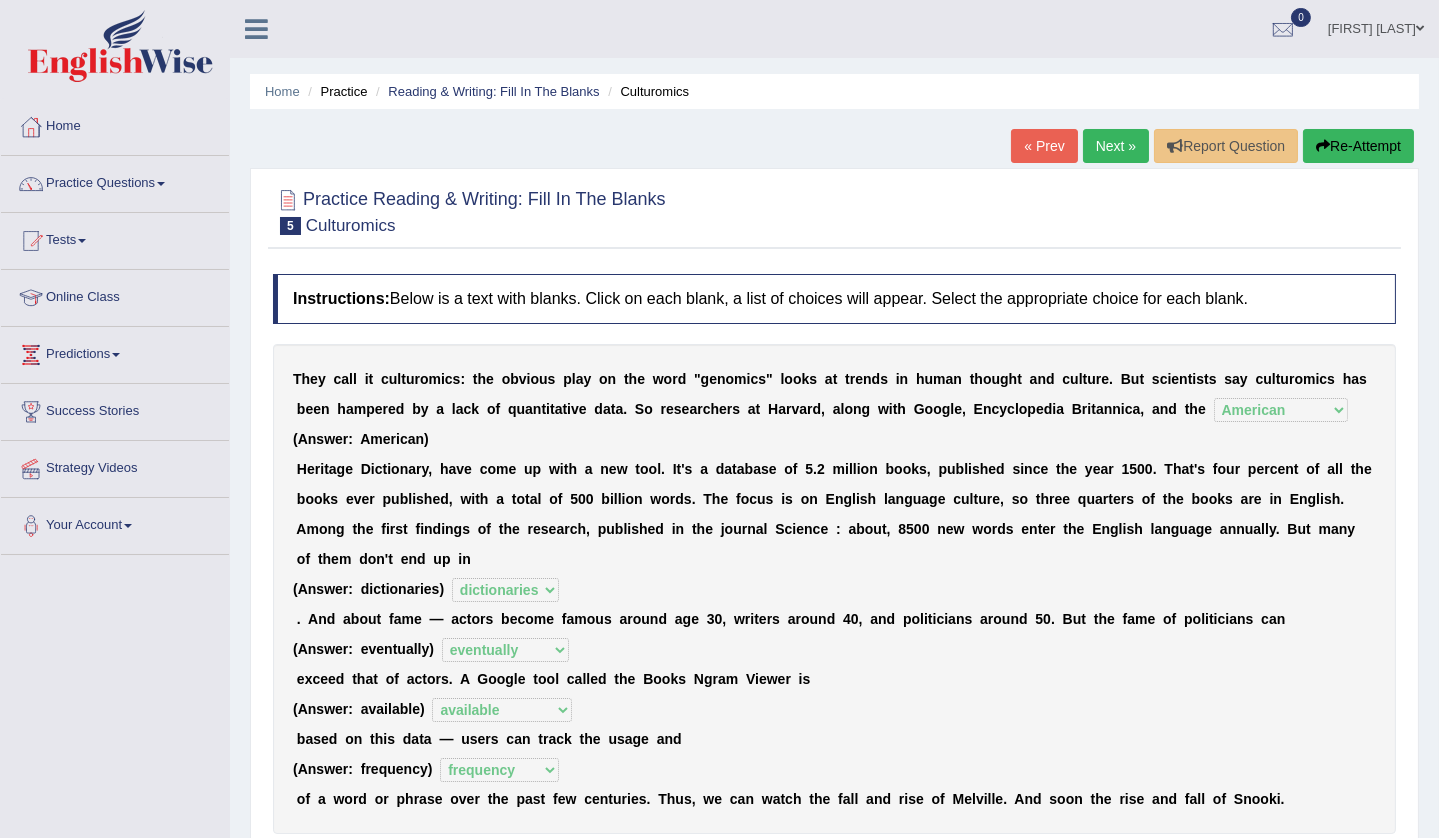 click on "Next »" at bounding box center (1116, 146) 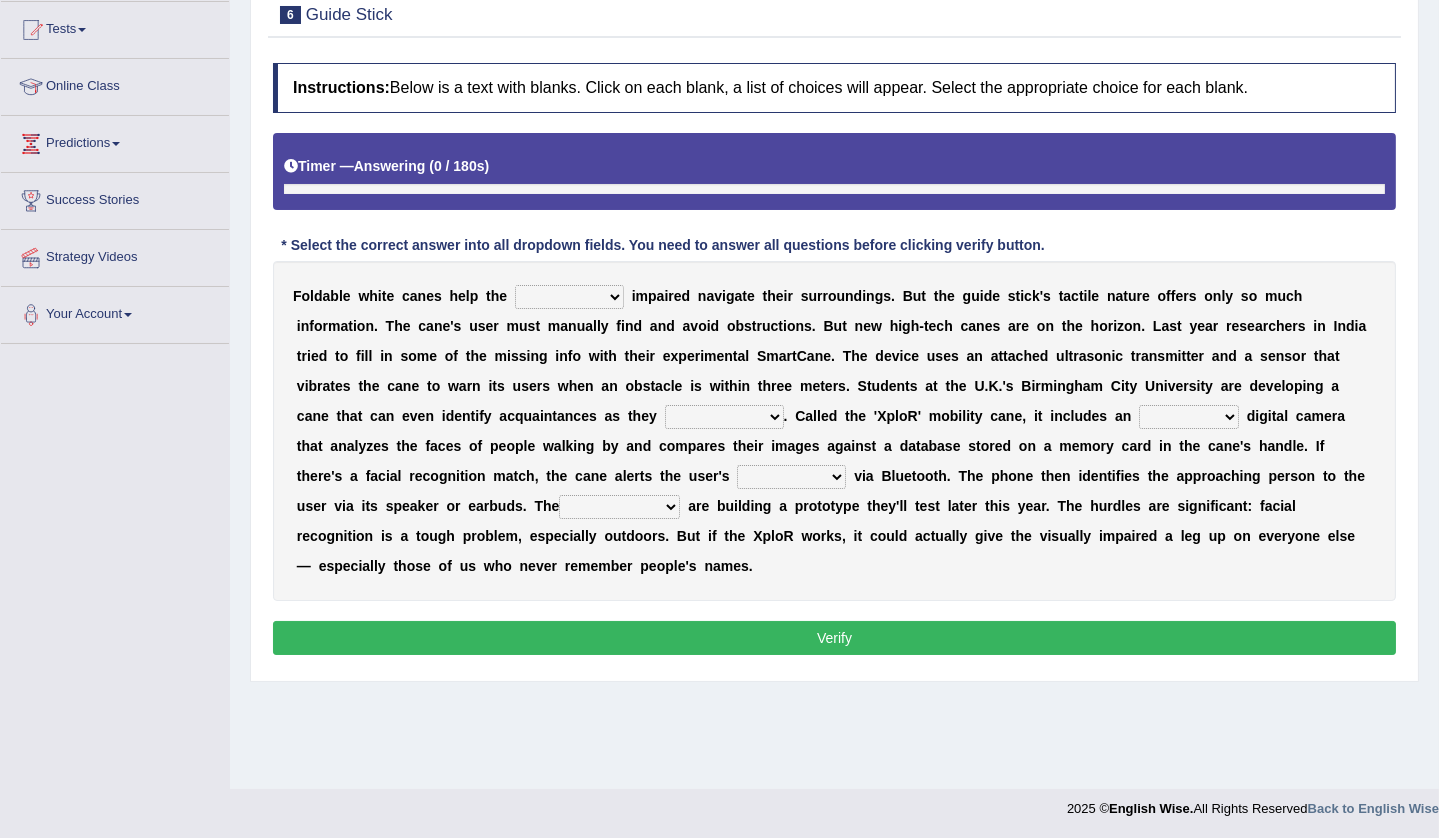 scroll, scrollTop: 211, scrollLeft: 0, axis: vertical 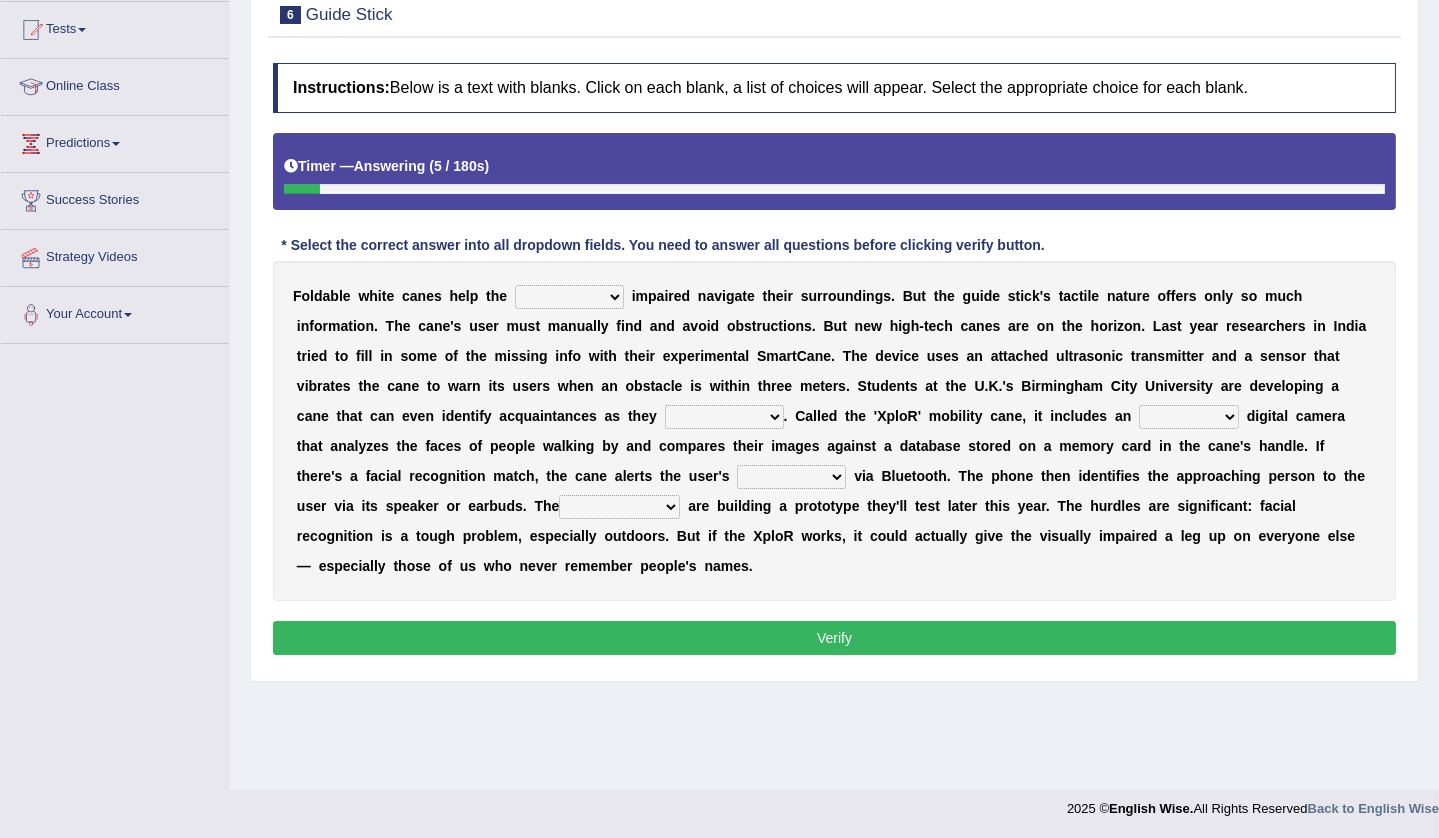 click on "felicity insensitivity visually malleability" at bounding box center [569, 297] 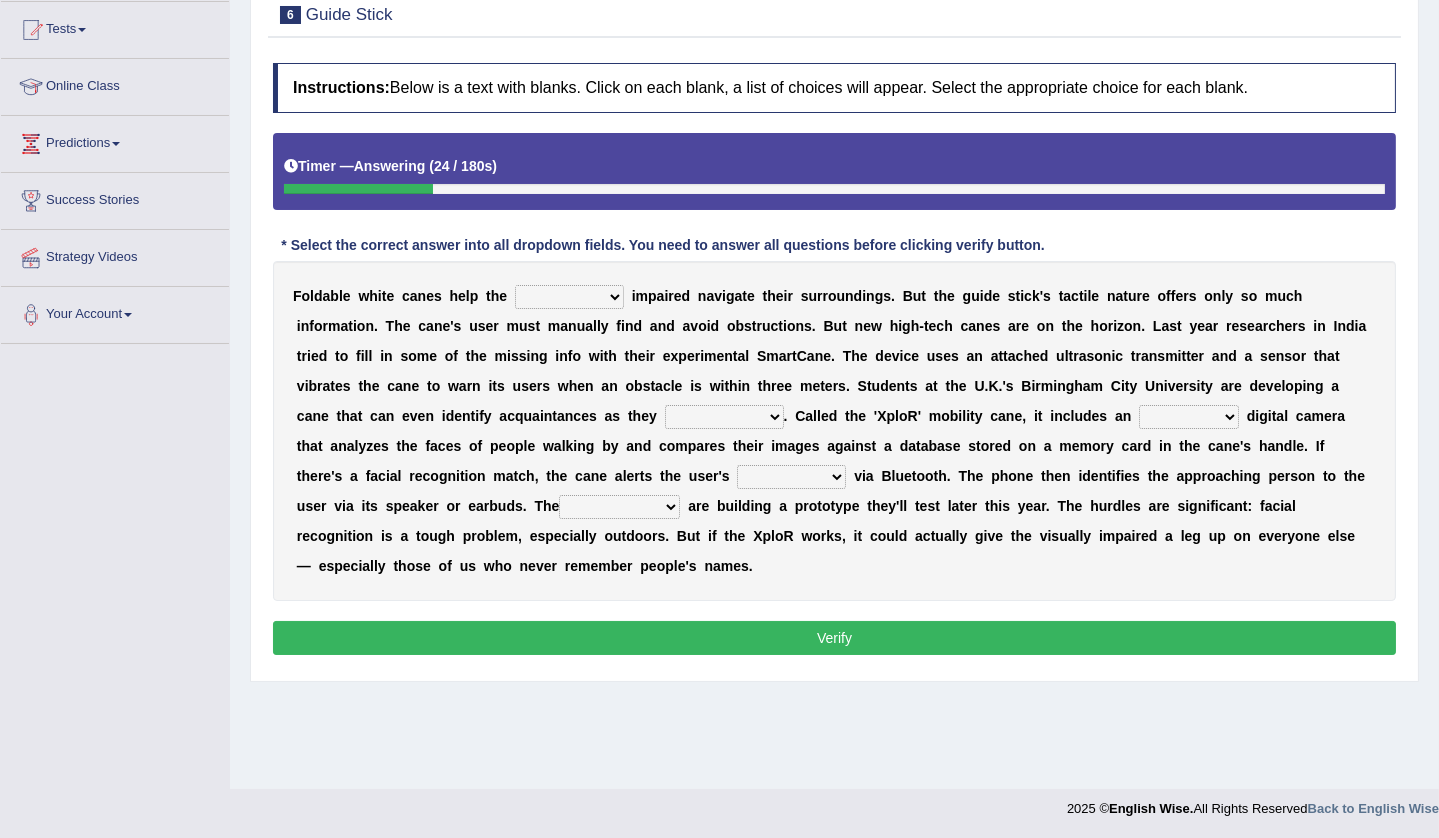 click on "F o l d a b l e    w h i t e    c a n e s    h e l p    t h e    [NAME] visually malleability    i m p a i r e d    n a v i g a t e    t h e i r    s u r r o u n d i n g s .    B u t    t h e    g u i d e    s t i c k ' s    t a c t i l e    n a t u r e    o f f e r s    o n l y    s o    m u c h    i n f o r m a t i o n .    T h e    c a n e ' s    u s e r    m u s t    m a n u a l l y    f i n d    a n d    a v o i d    o b s t r u c t i o n s .    B u t    n e w    h i g h - t e c h    c a n e s    a r e    o n    t h e    h o r i z o n .    L a s t    y e a r    r e s e a r c h e r s    i n    [COUNTRY]    t r i e d    t o    f i l l    i n    s o m e    o f    t h e    m i s s i n g    i n f o    w i t h    t h e i r    e x p e r i m e n t a l    S m a r t C a n e .    T h e    d e v i c e    u s e s    a n    a t t a c h e d    u l t r a s o n i c    t r a n s m i t t e r    a n d    a    s e n s o r    t h a t    v i b r" at bounding box center (834, 431) 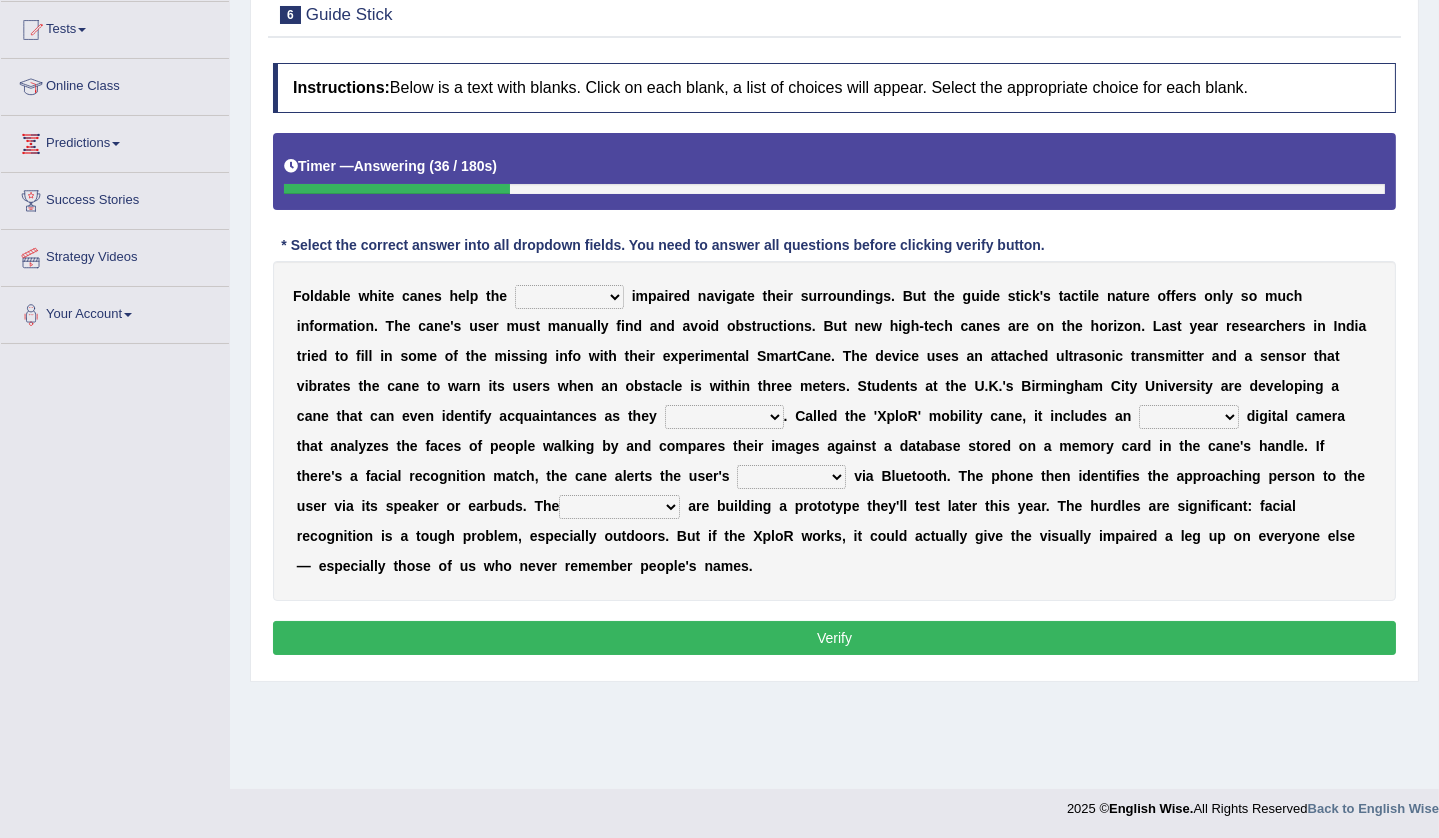click on "likelihood throat northernmost approach" at bounding box center (724, 417) 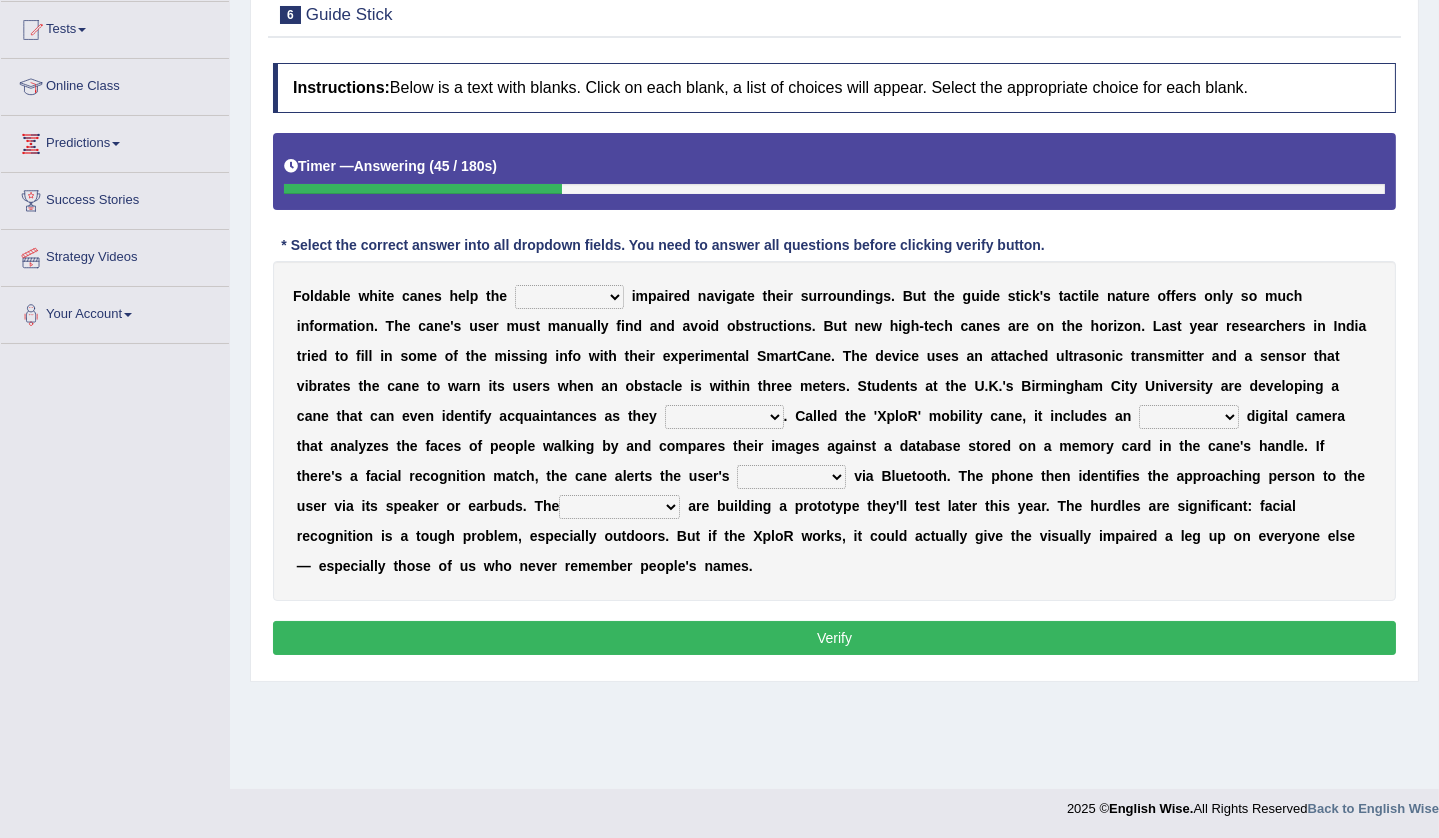 select on "approach" 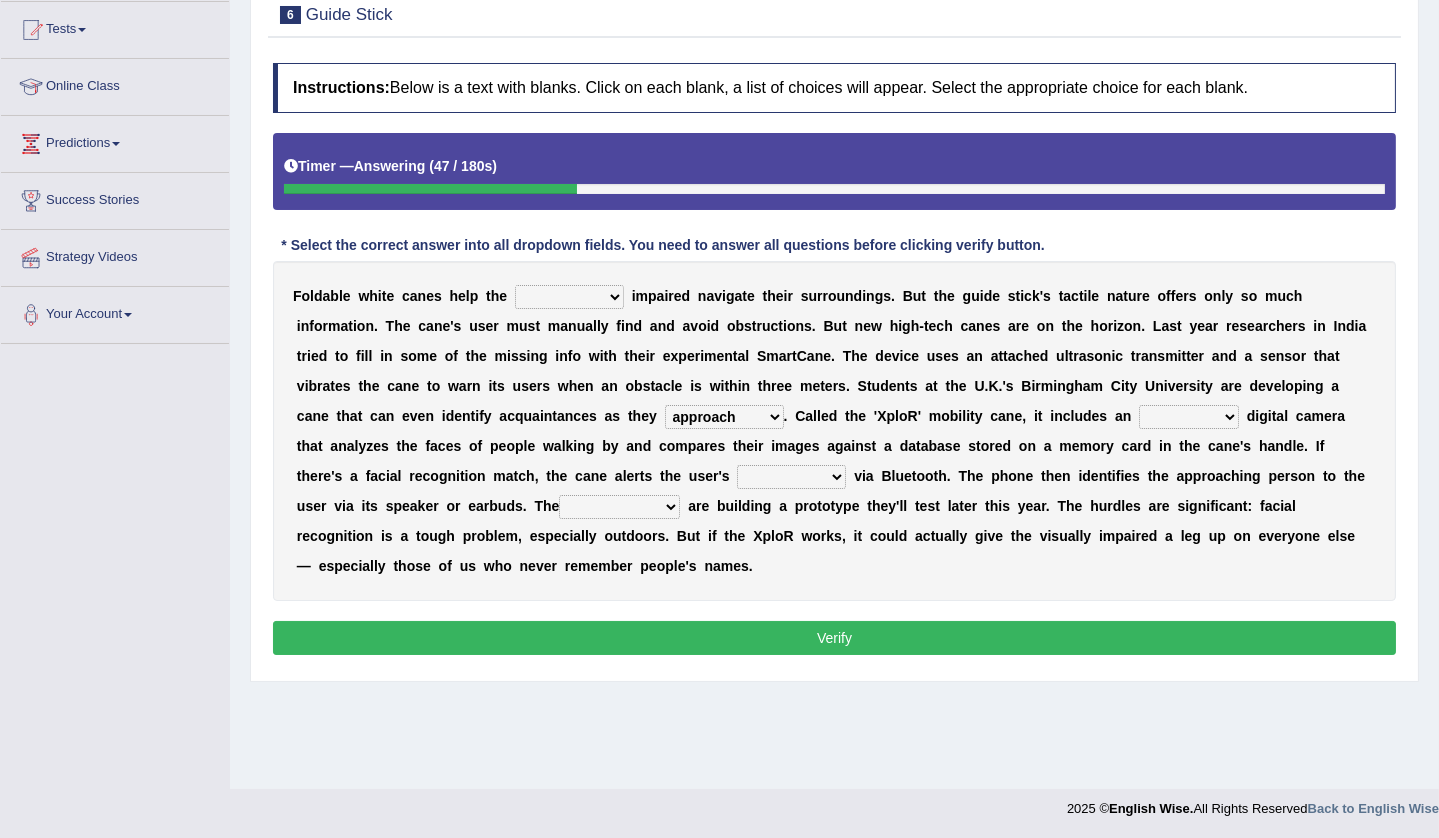 click on "untested embedded deadest skinhead" at bounding box center [1189, 417] 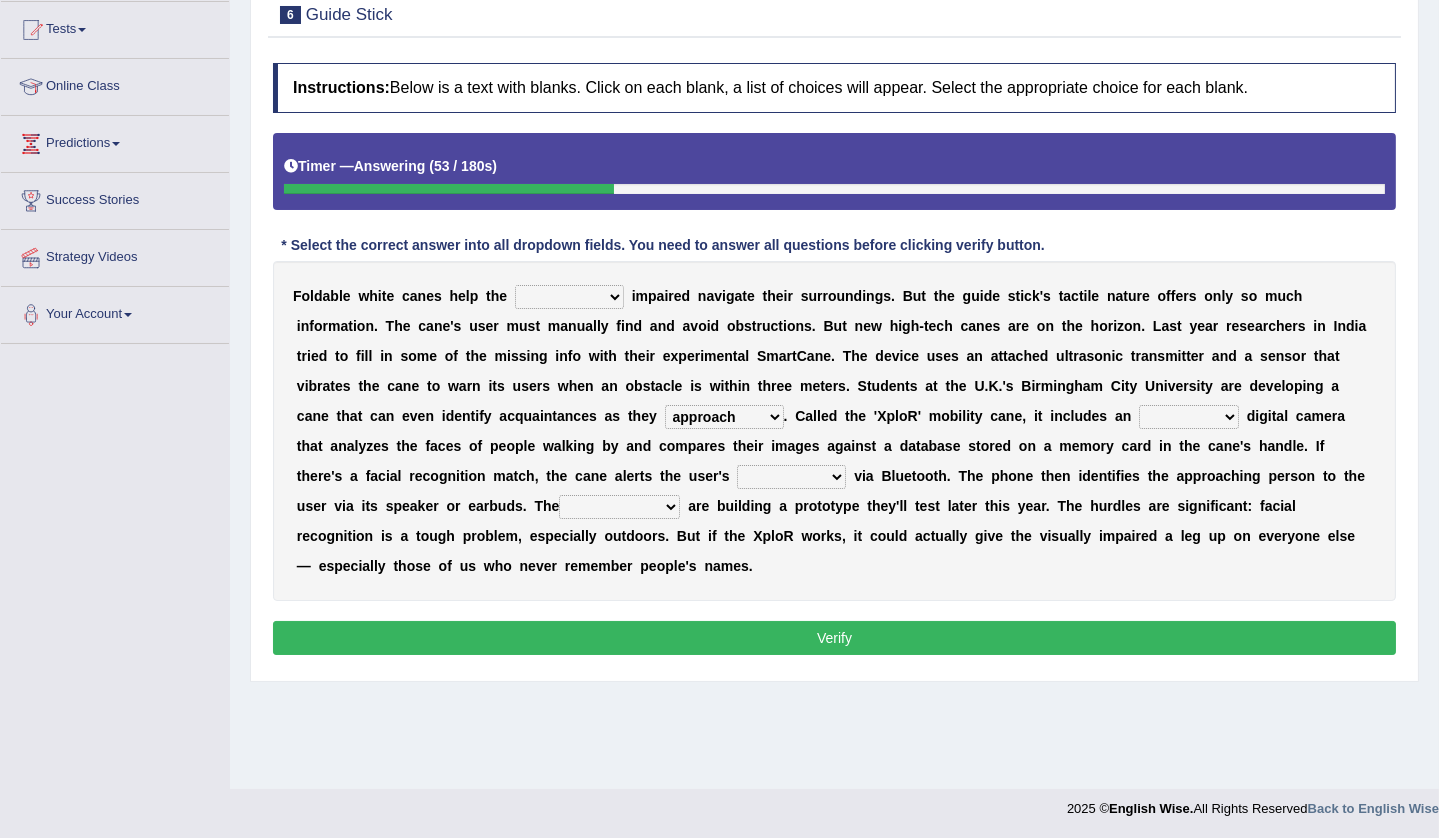 select on "embedded" 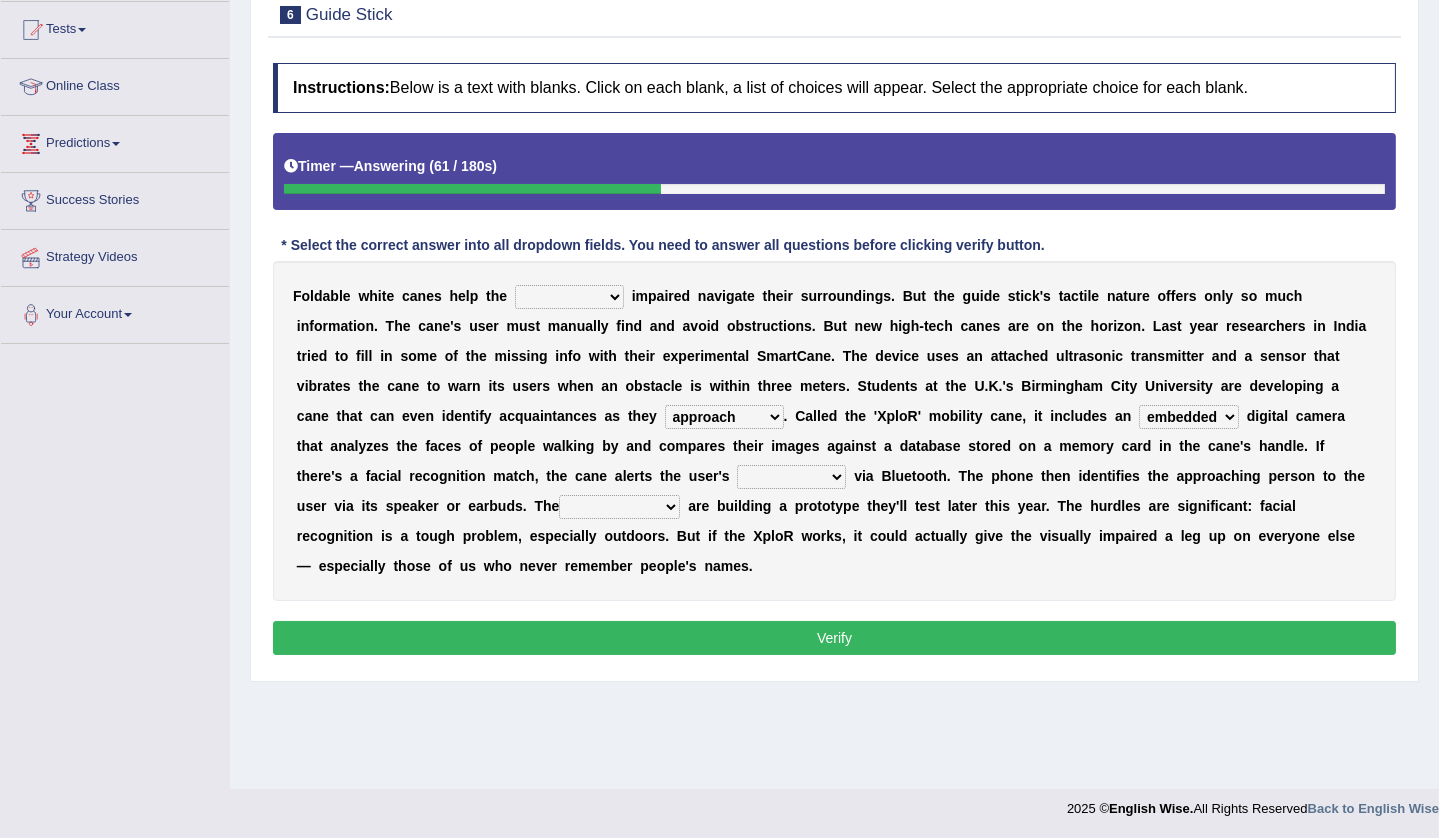 click on "waterborne alone smartphone postpone" at bounding box center [791, 477] 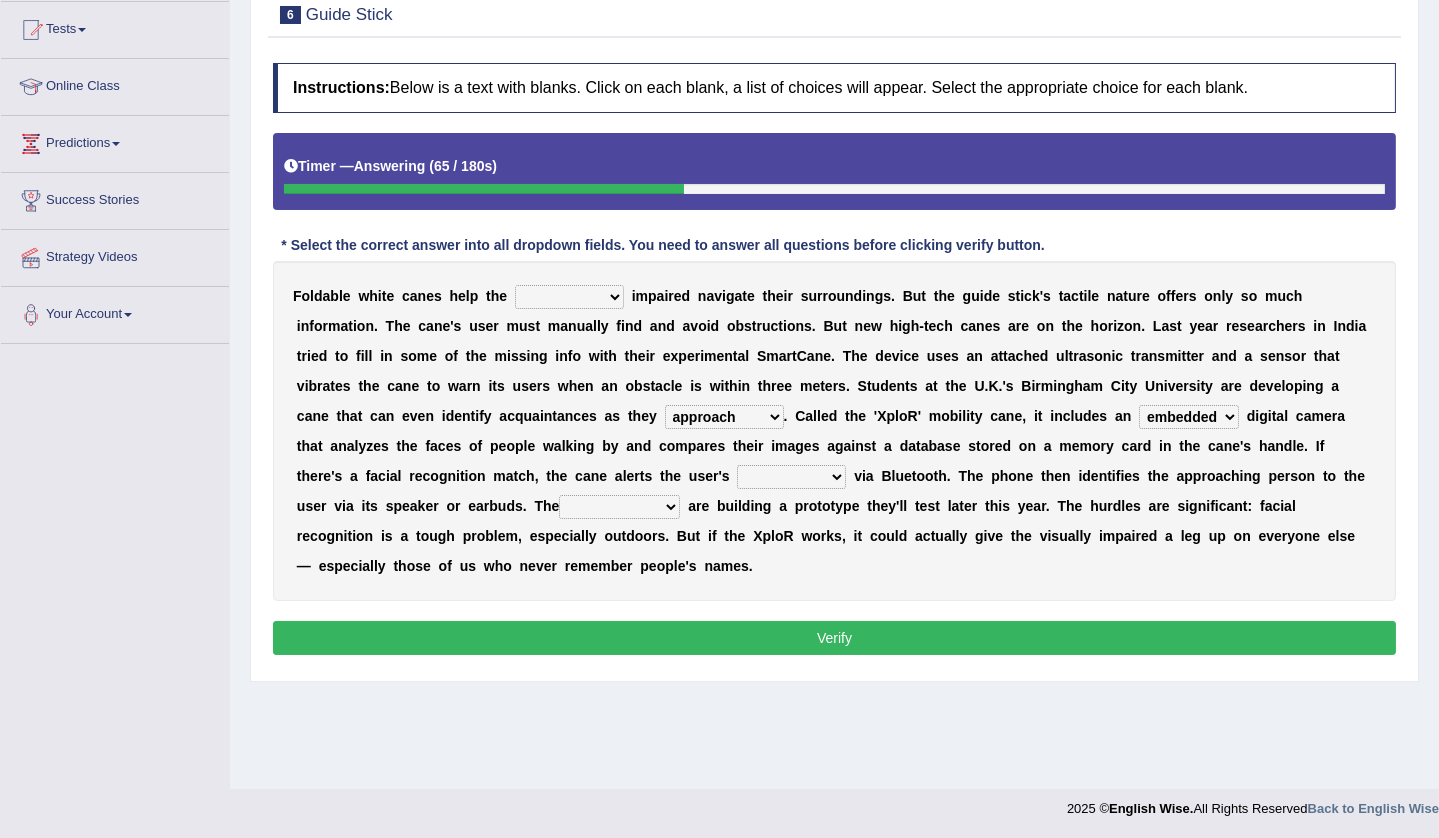 select on "smartphone" 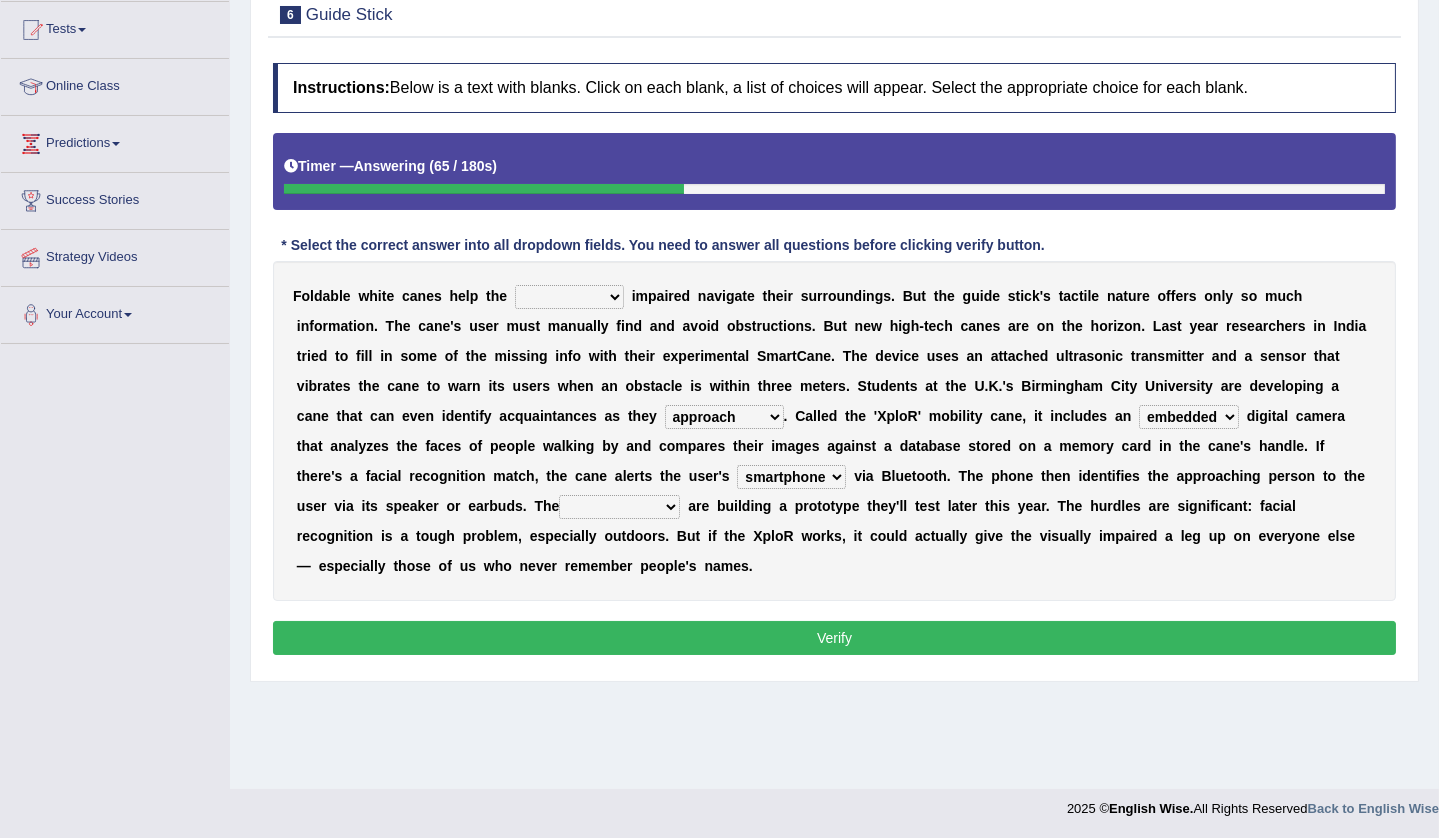 click on "waterborne alone smartphone postpone" at bounding box center (791, 477) 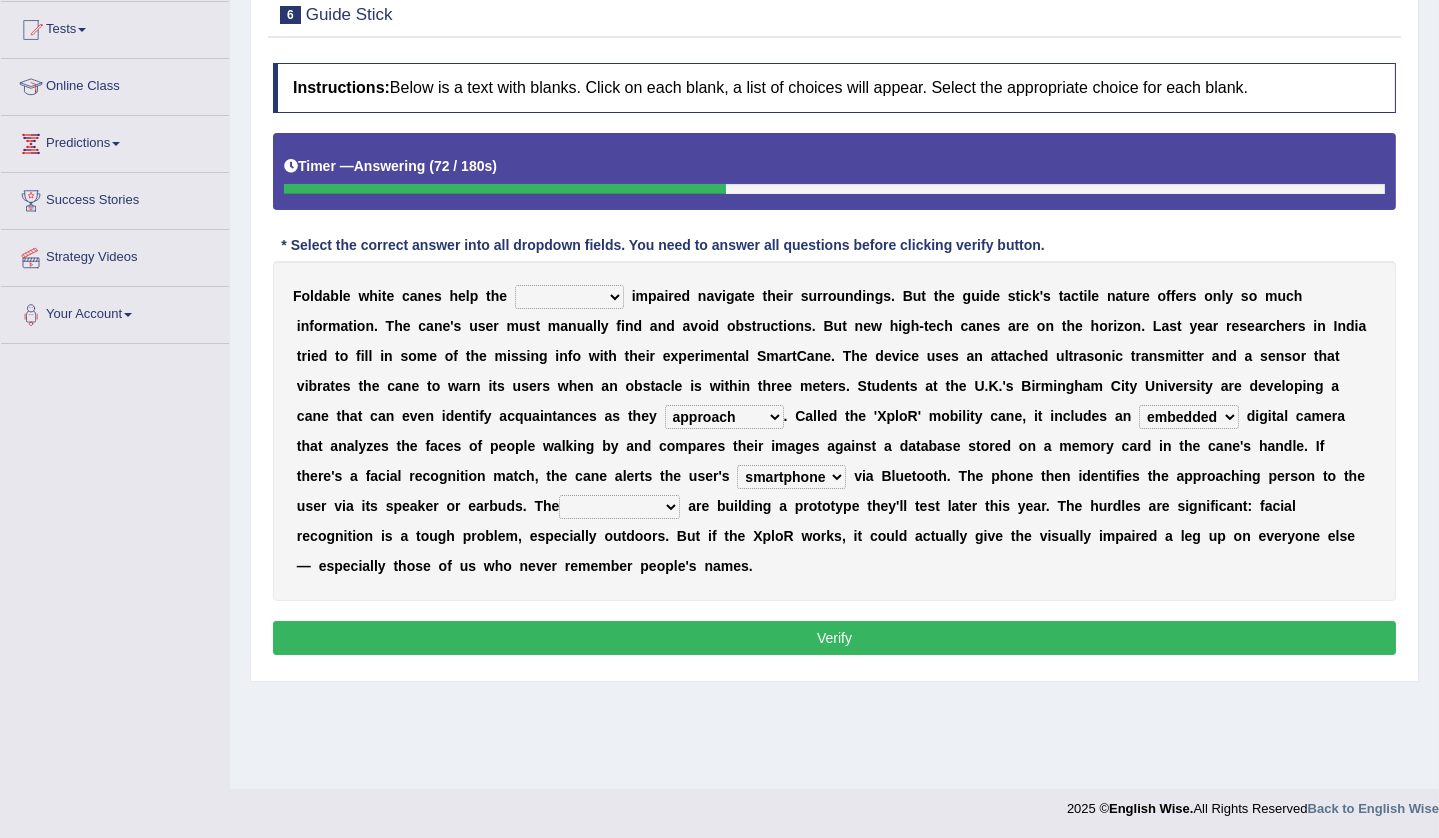 click on "jurisprudence bootless students jukebox" at bounding box center [619, 507] 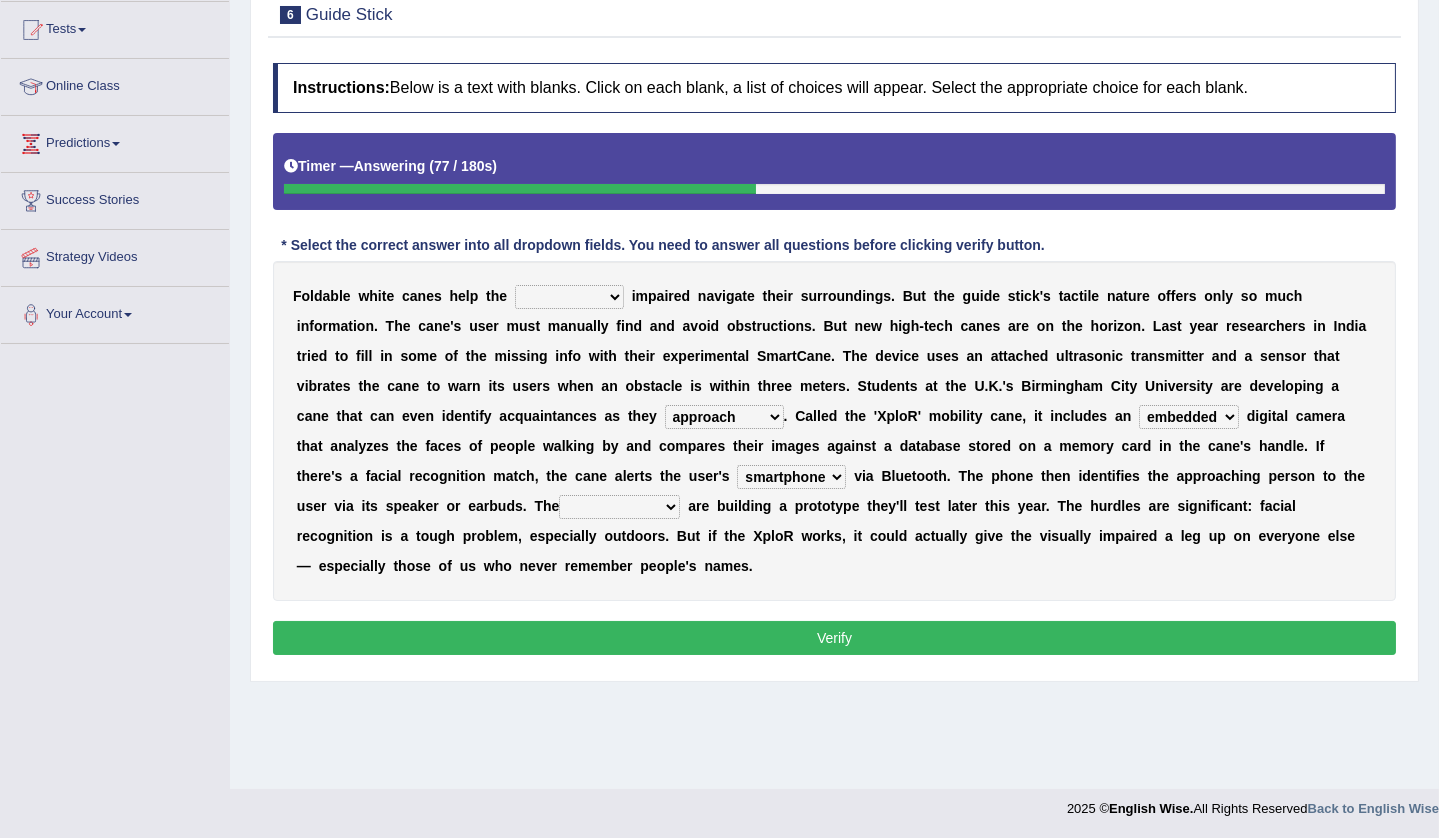 click on "jurisprudence bootless students jukebox" at bounding box center (619, 507) 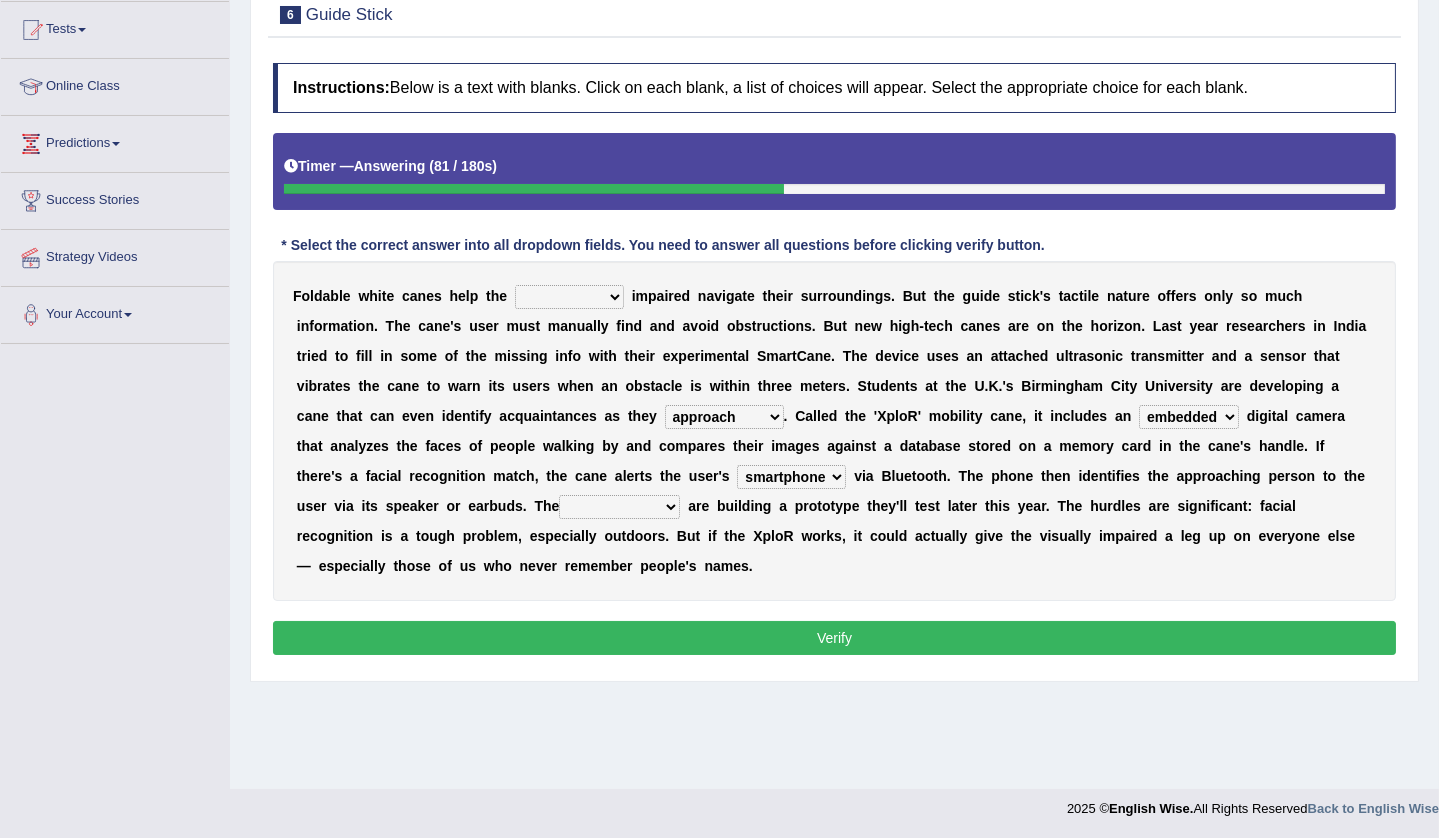 click on "felicity insensitivity visually malleability" at bounding box center [569, 297] 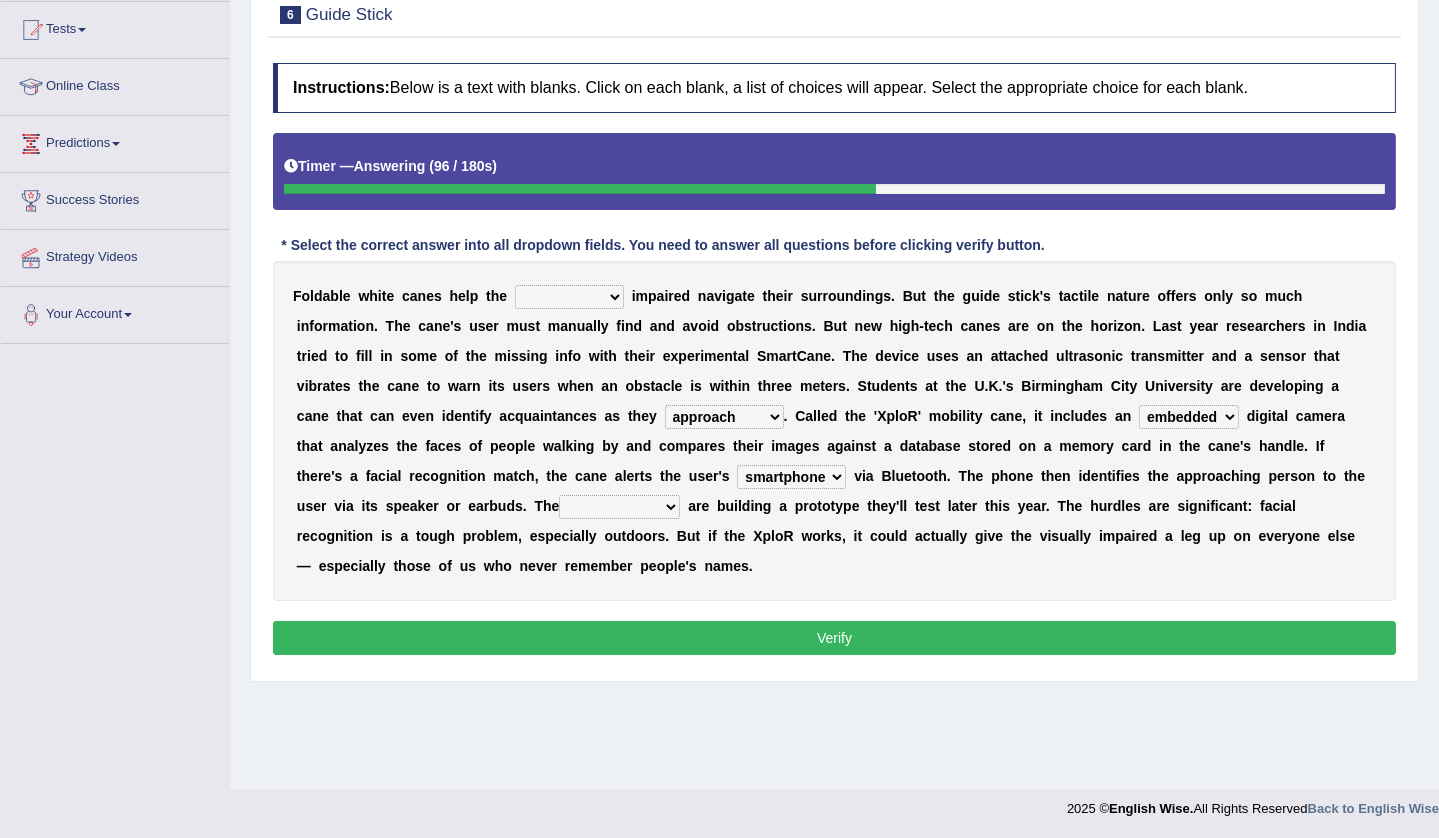select on "insensitivity" 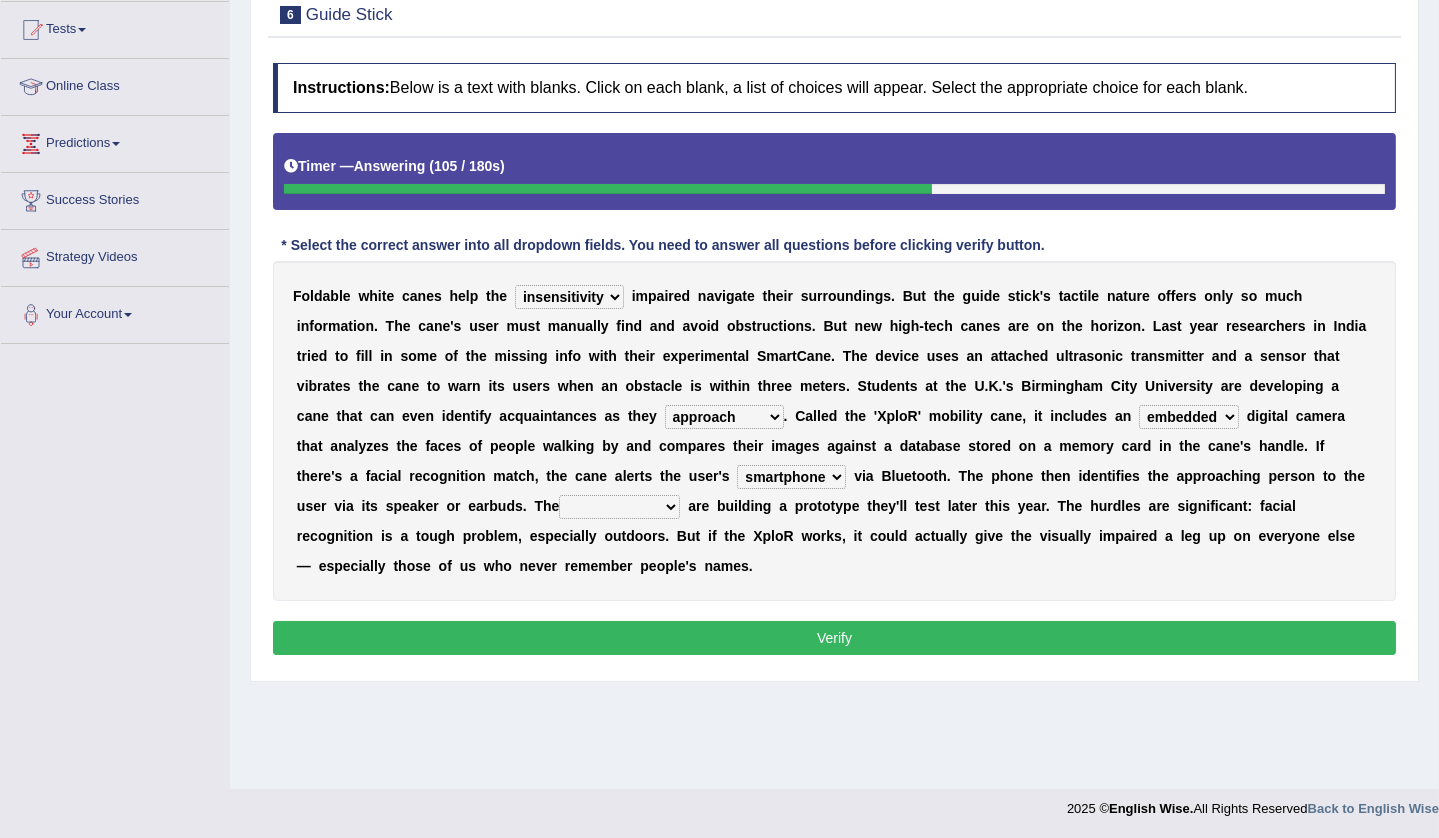 click on "jurisprudence bootless students jukebox" at bounding box center [619, 507] 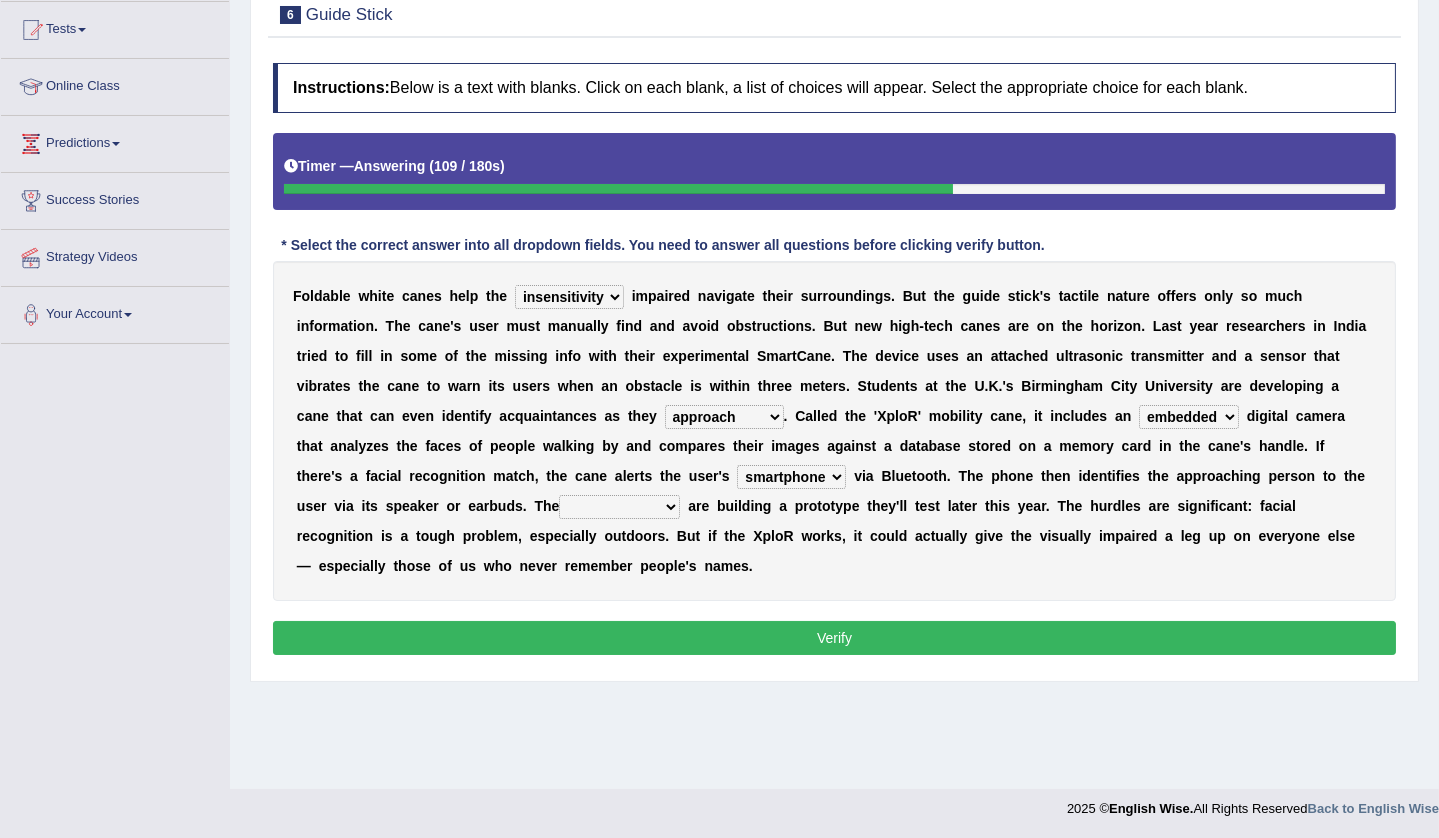 click on "jurisprudence bootless students jukebox" at bounding box center [619, 507] 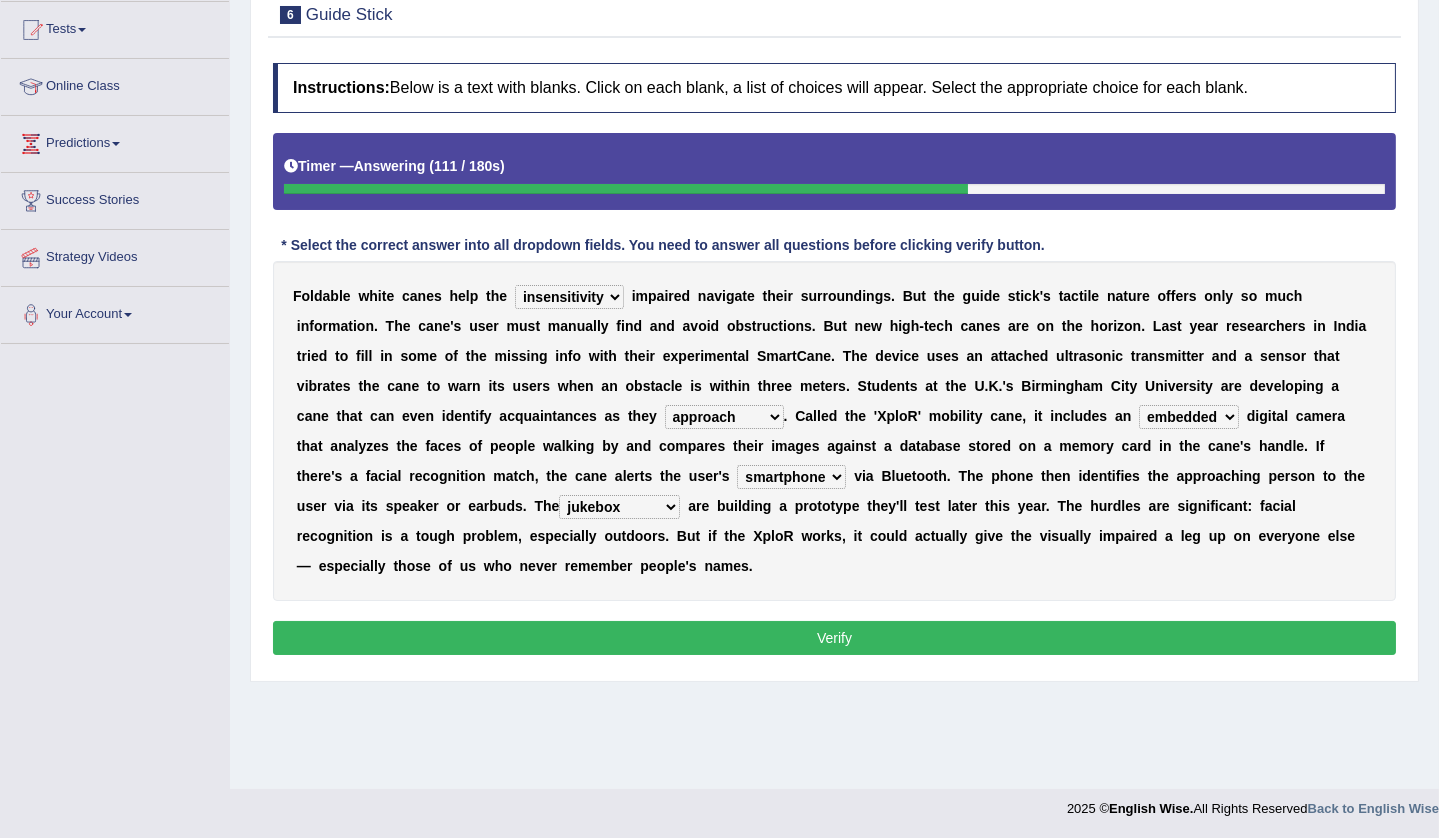 click on "jurisprudence bootless students jukebox" at bounding box center (619, 507) 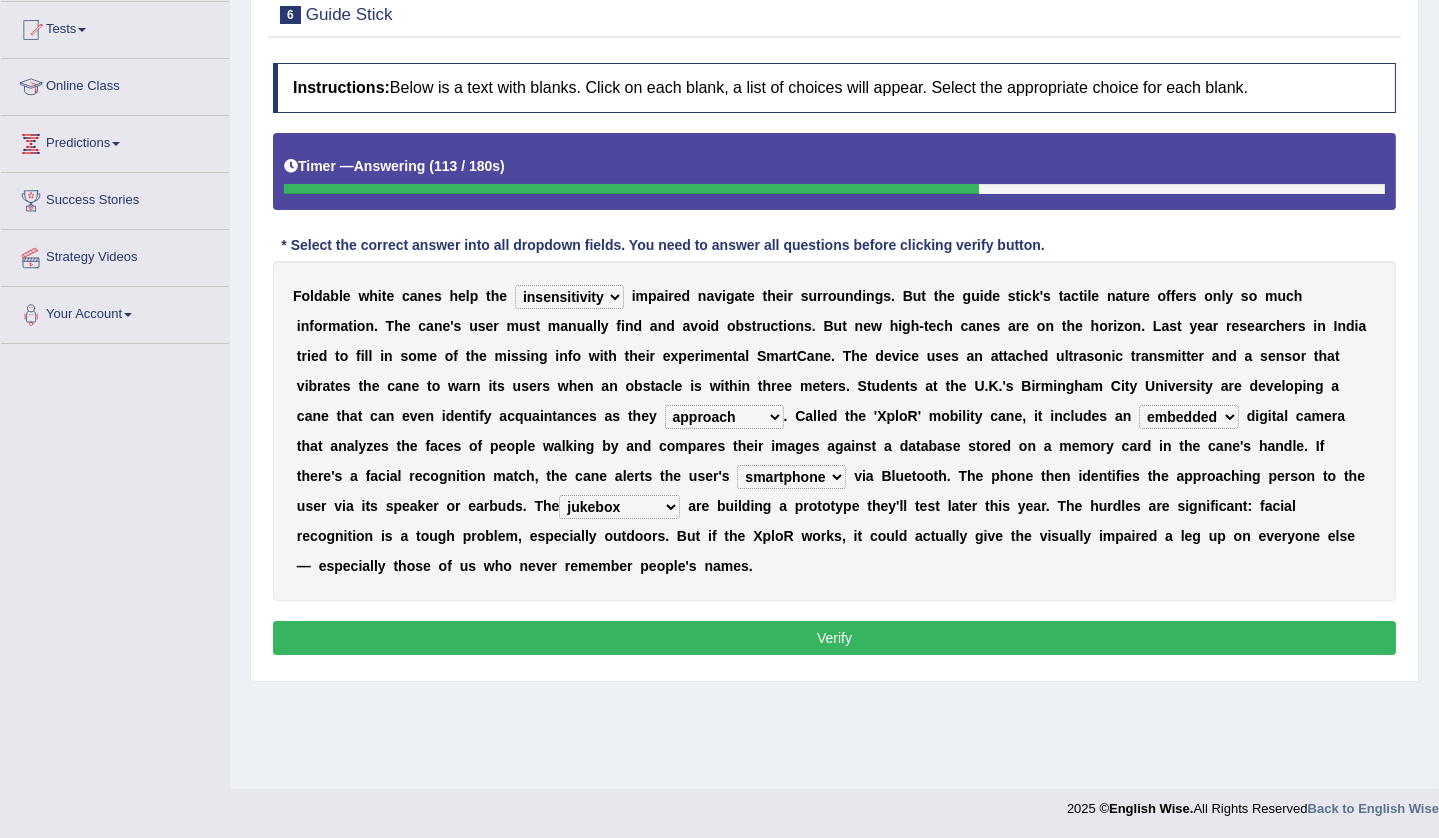 select on "students" 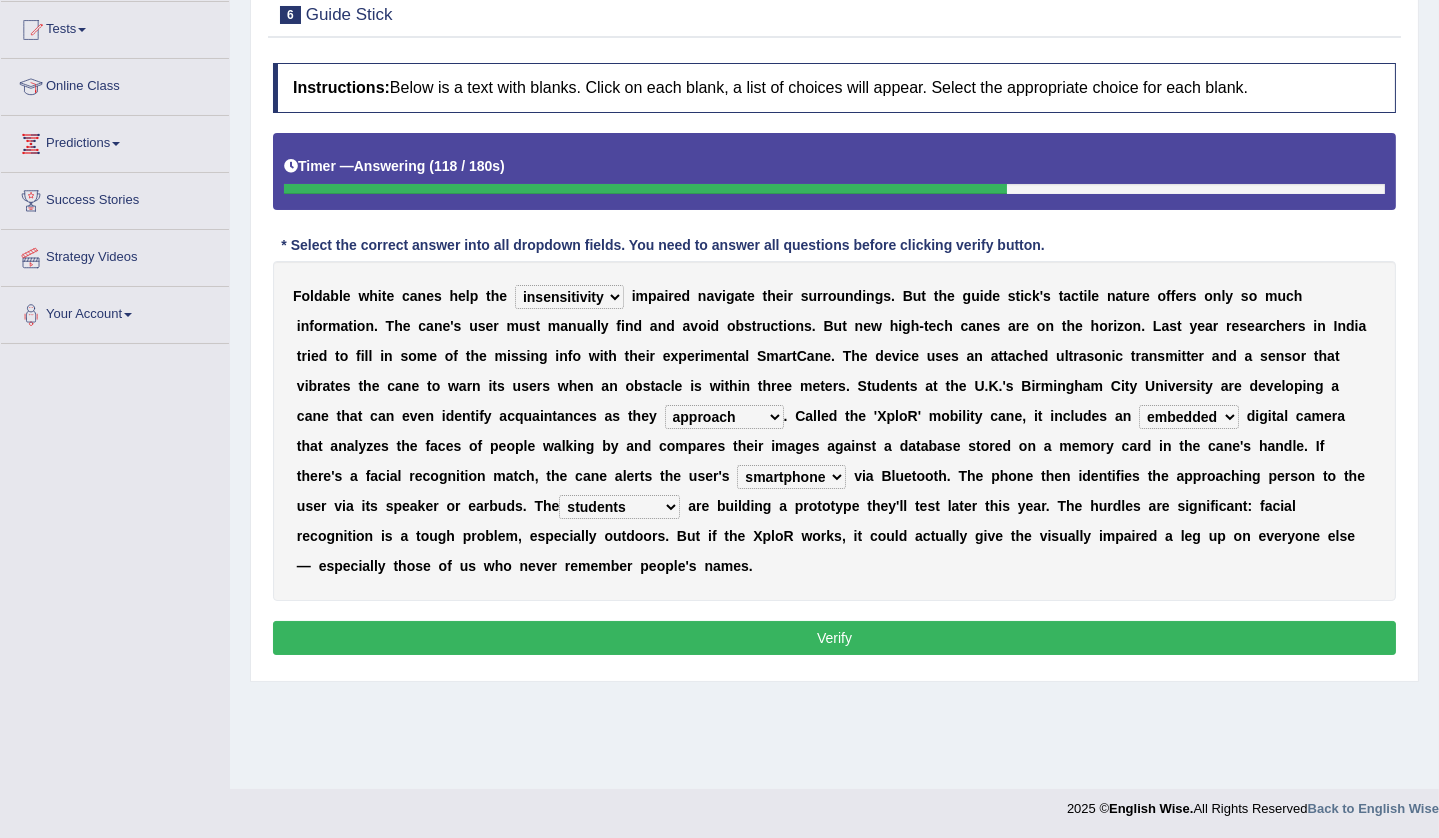click on "Verify" at bounding box center [834, 638] 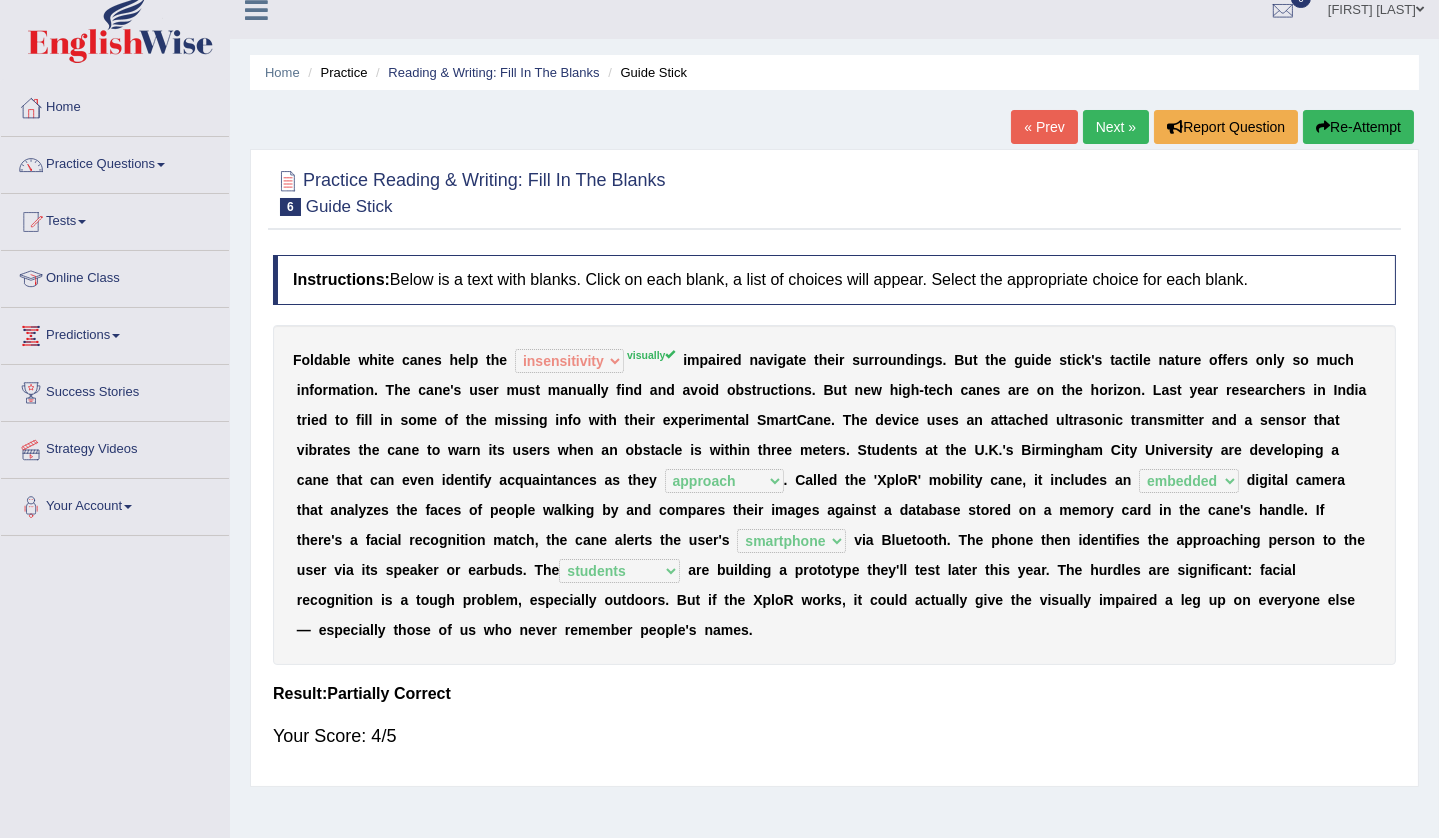 scroll, scrollTop: 0, scrollLeft: 0, axis: both 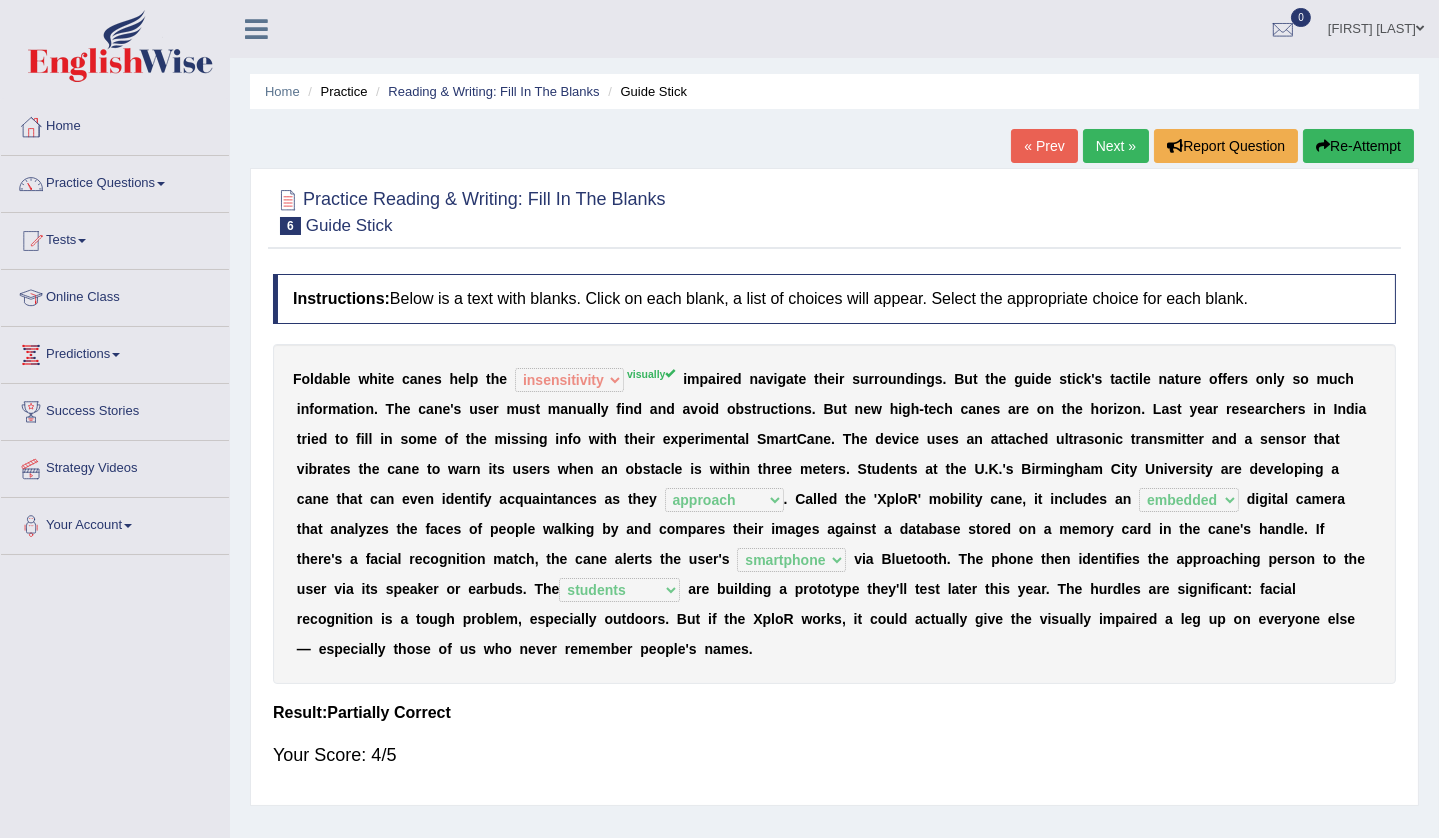 click on "Re-Attempt" at bounding box center (1358, 146) 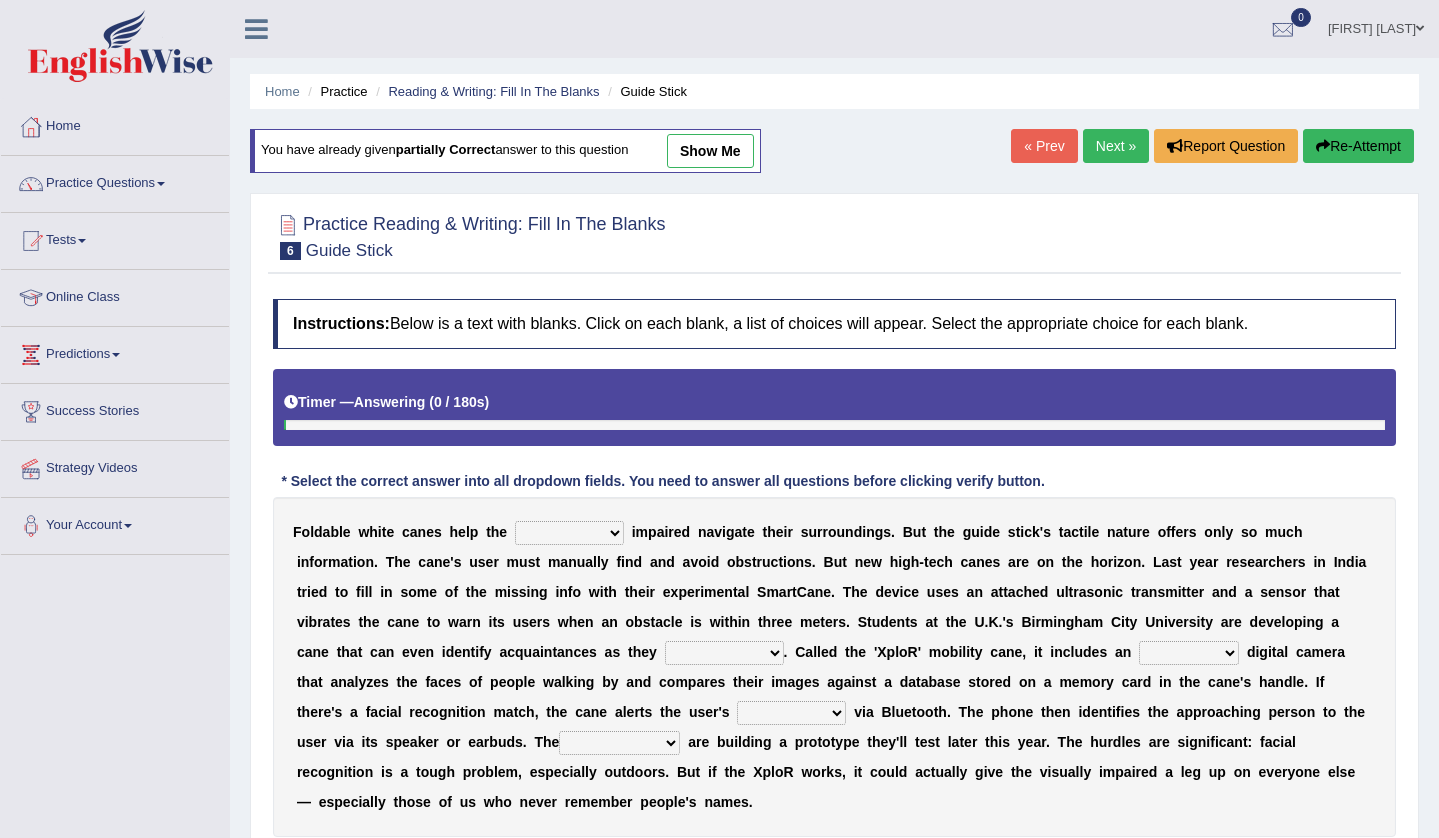 scroll, scrollTop: 0, scrollLeft: 0, axis: both 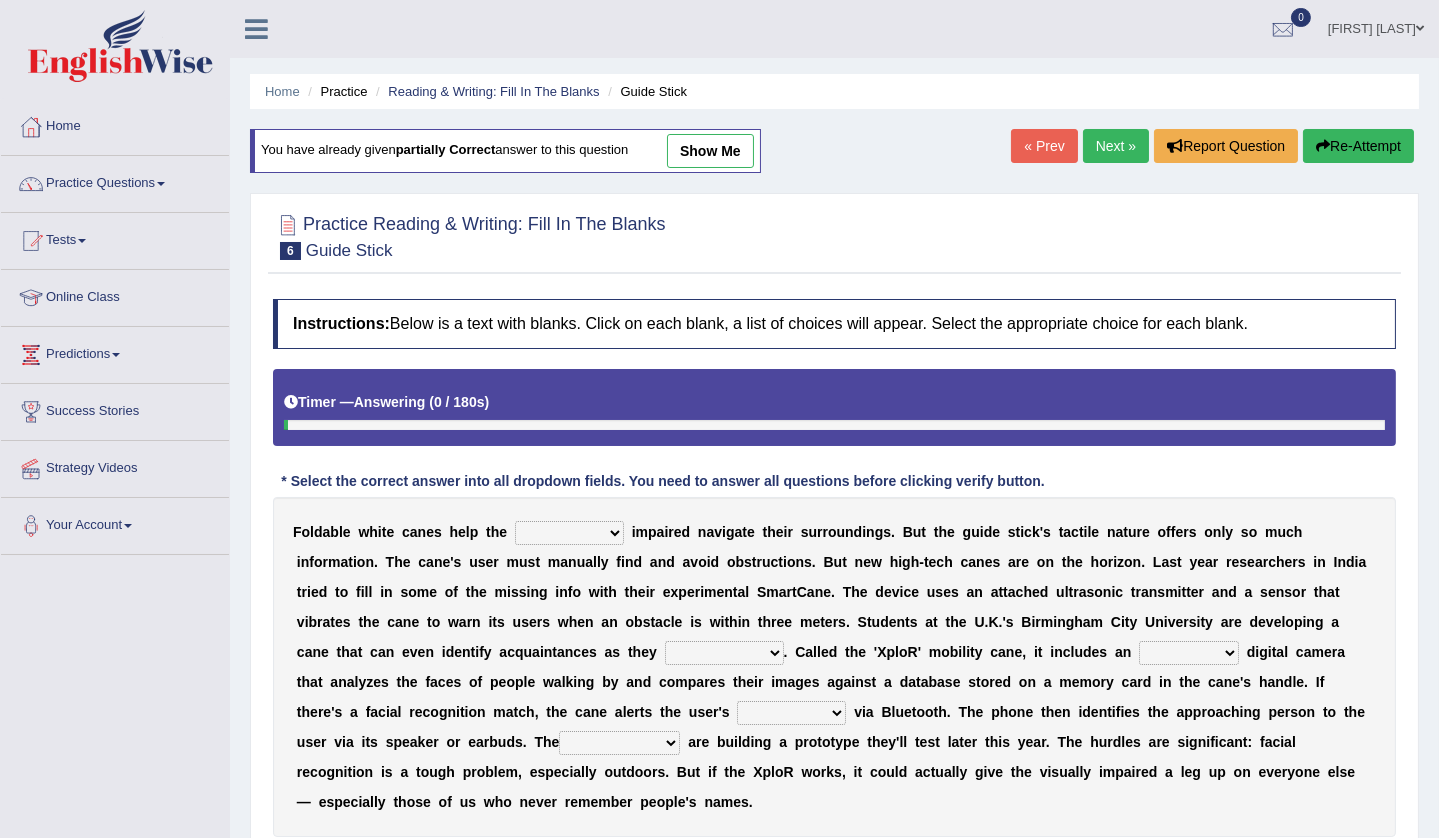 click on "felicity insensitivity visually malleability" at bounding box center (569, 533) 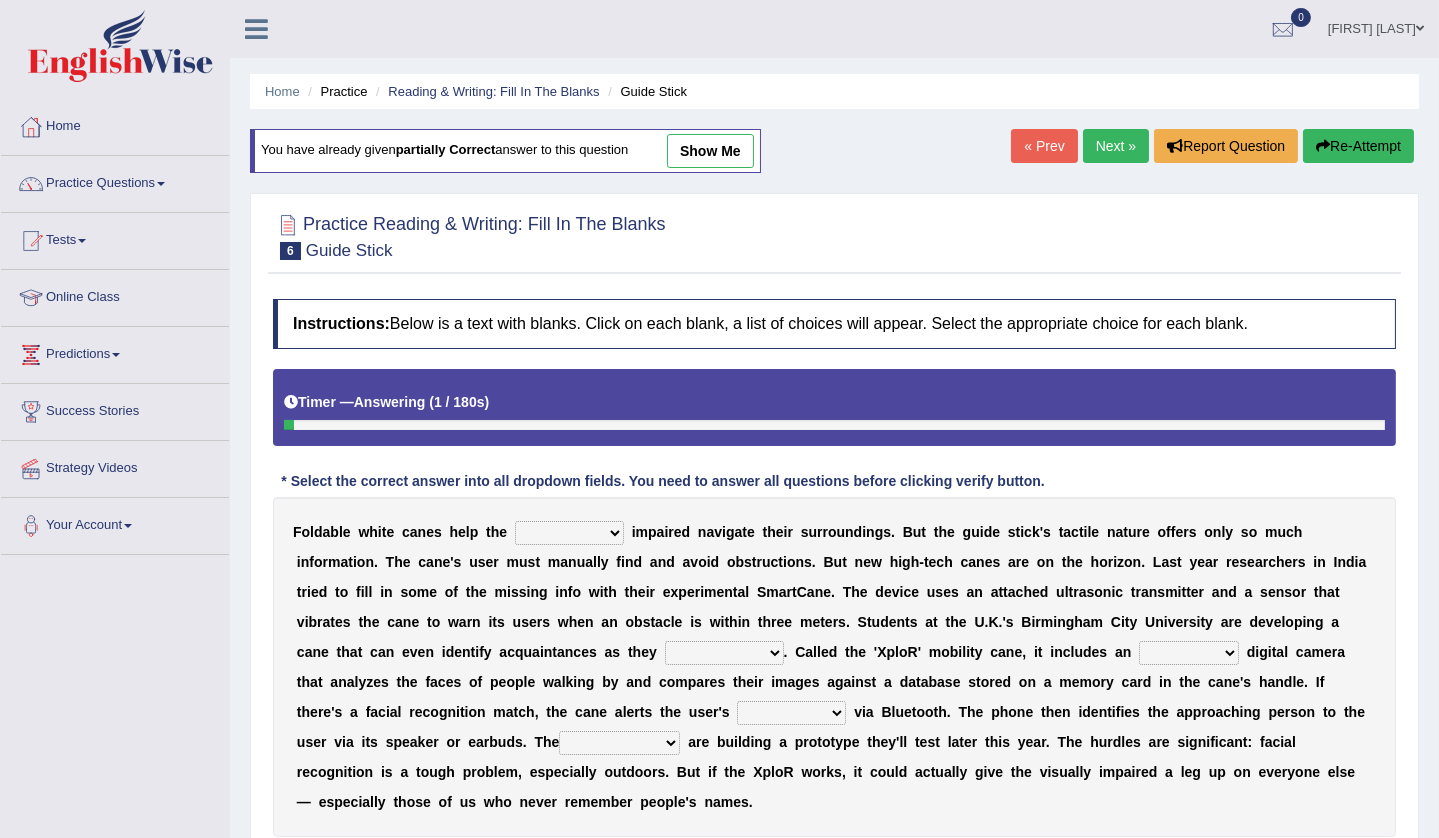 select on "visually" 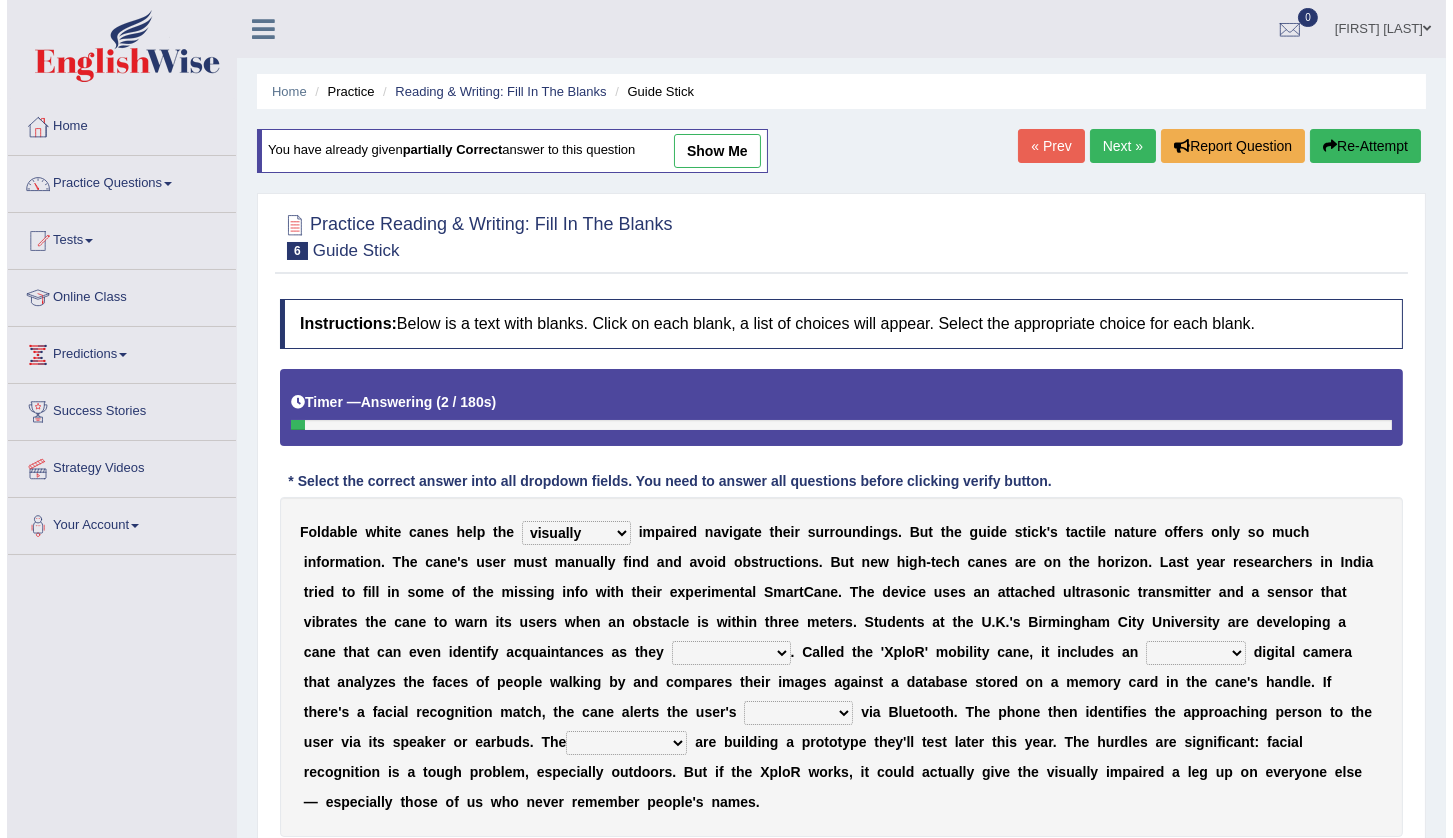 scroll, scrollTop: 211, scrollLeft: 0, axis: vertical 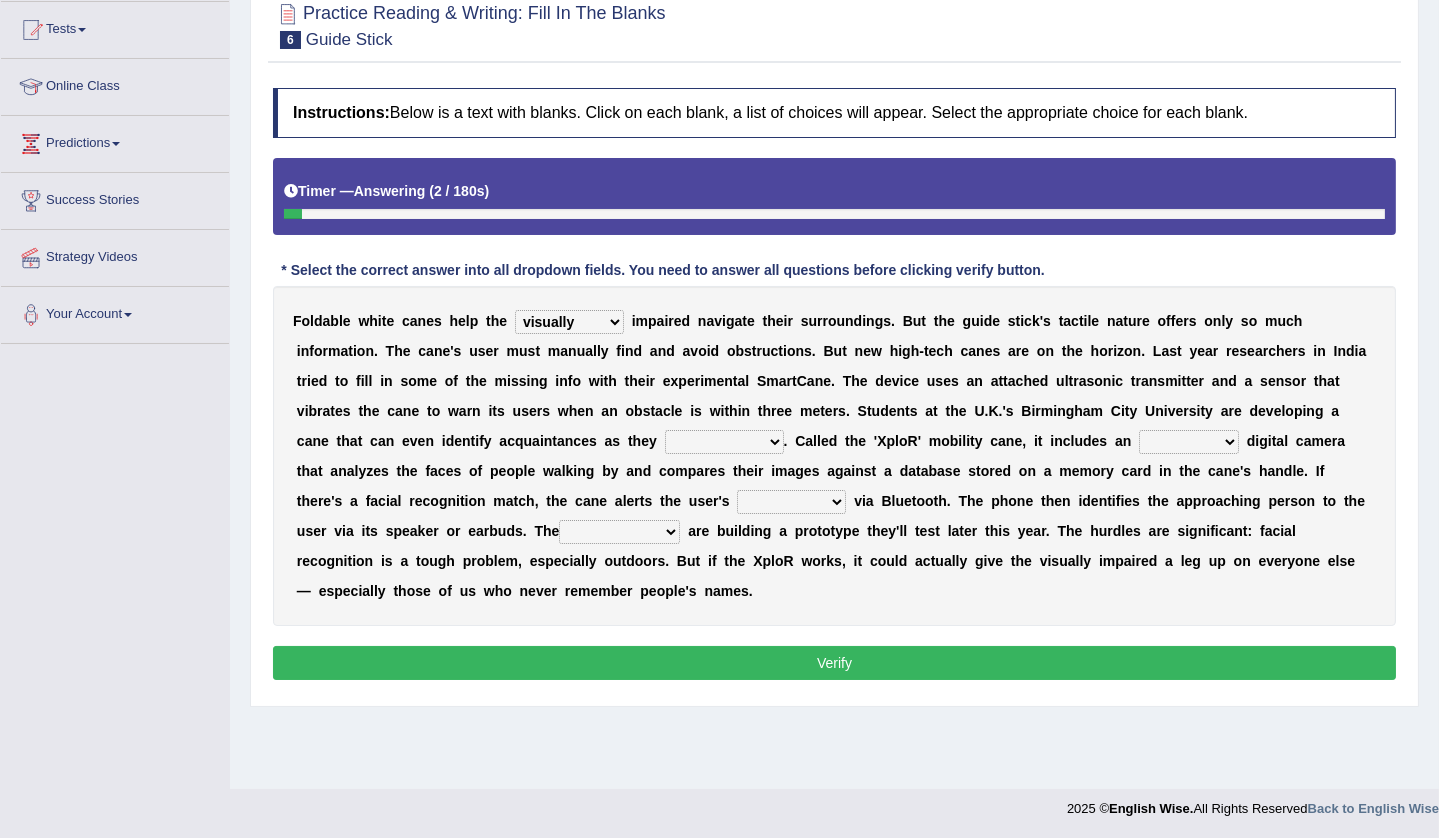 click on "likelihood throat northernmost approach" at bounding box center (724, 442) 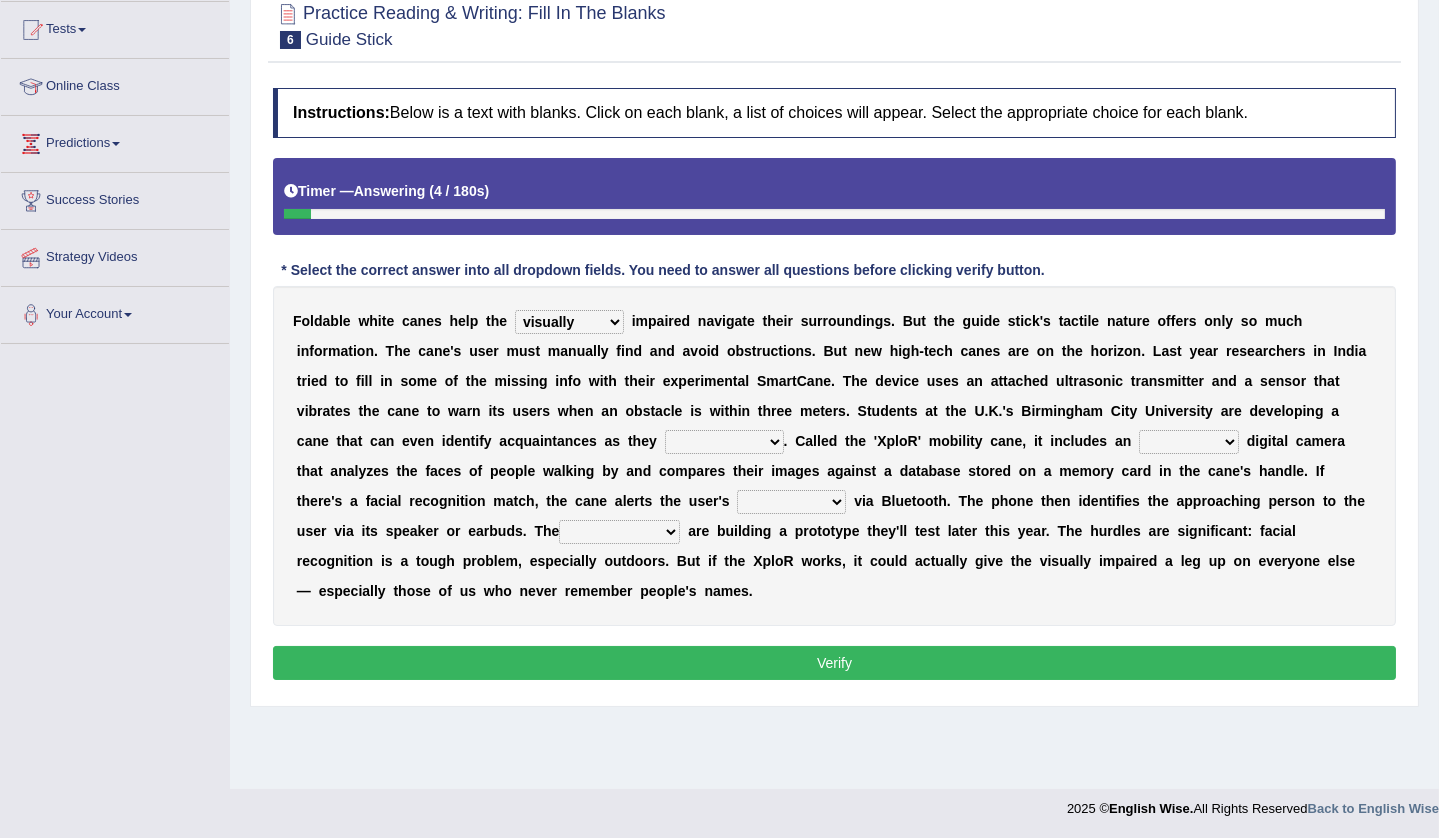 select on "approach" 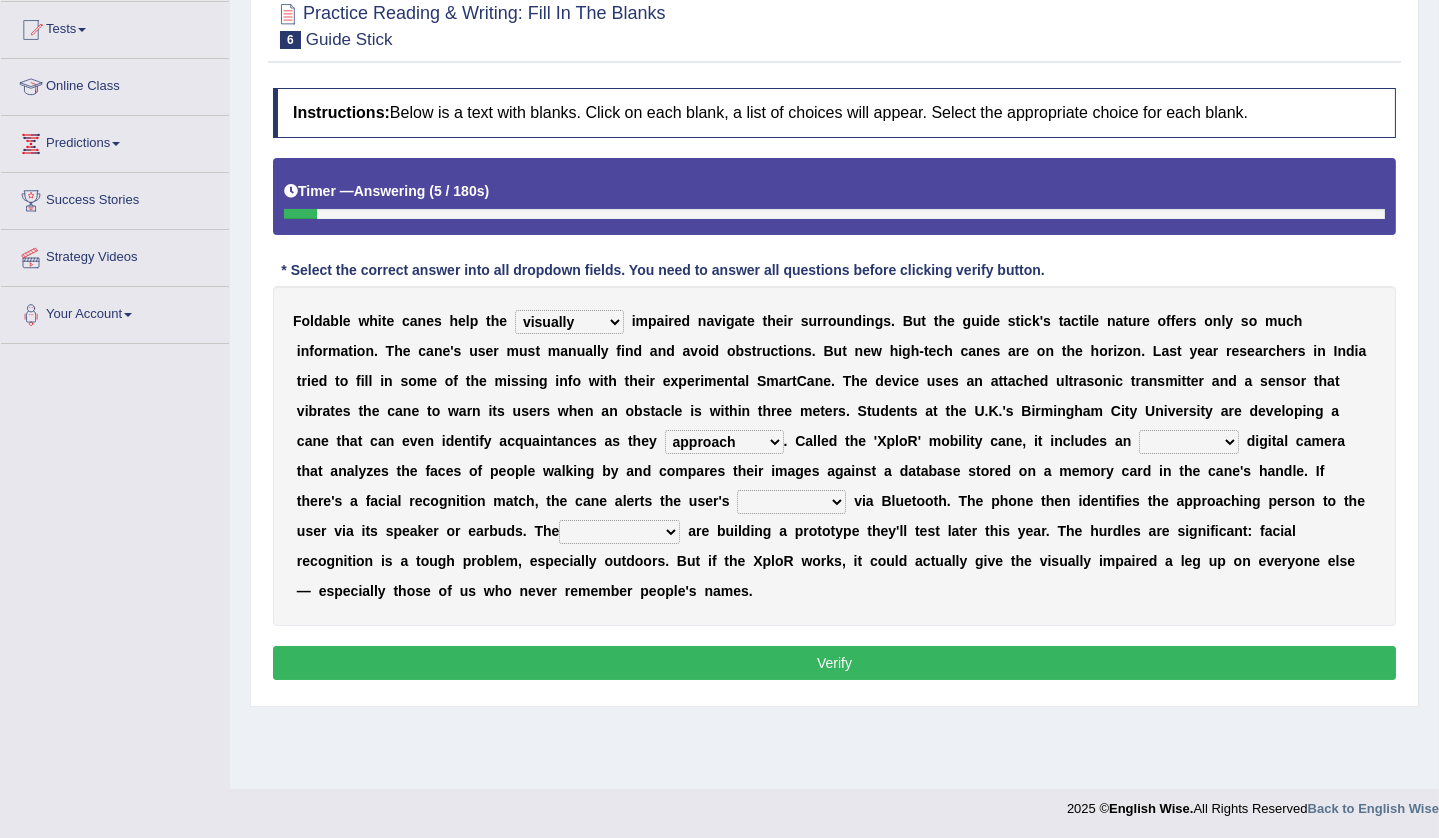click on "untested embedded deadest skinhead" at bounding box center [1189, 442] 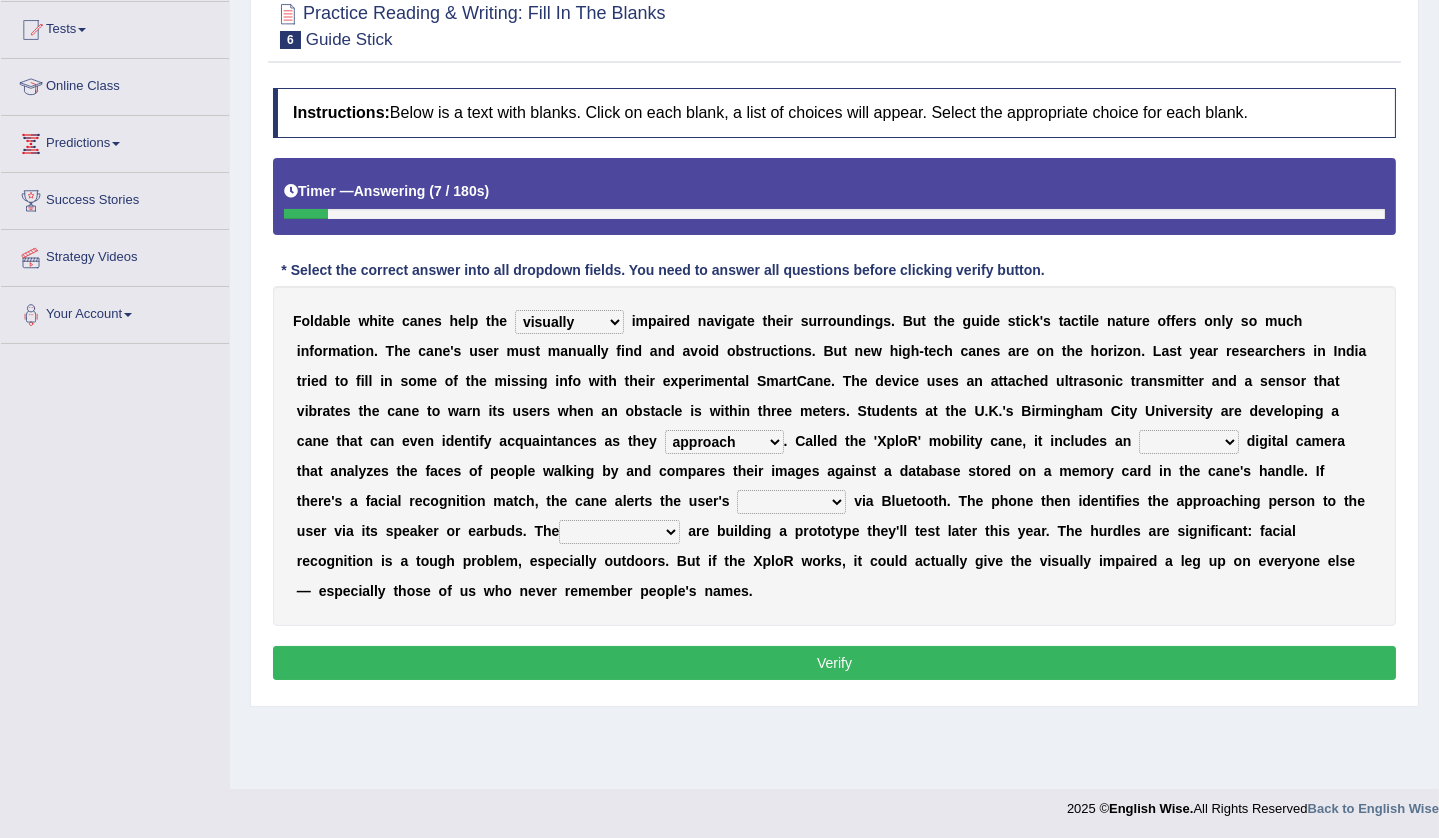 select on "embedded" 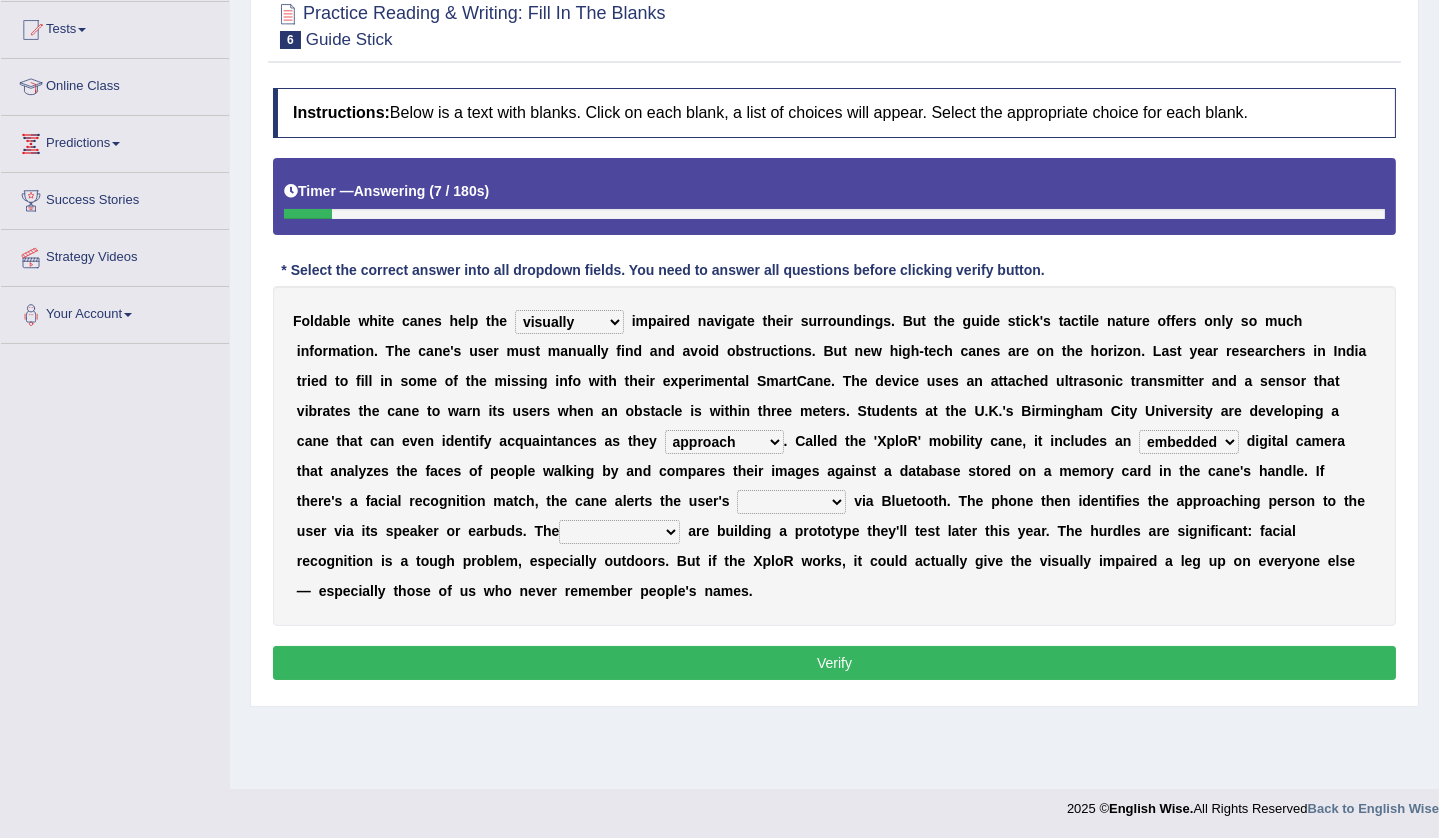 click on "waterborne alone smartphone postpone" at bounding box center (791, 502) 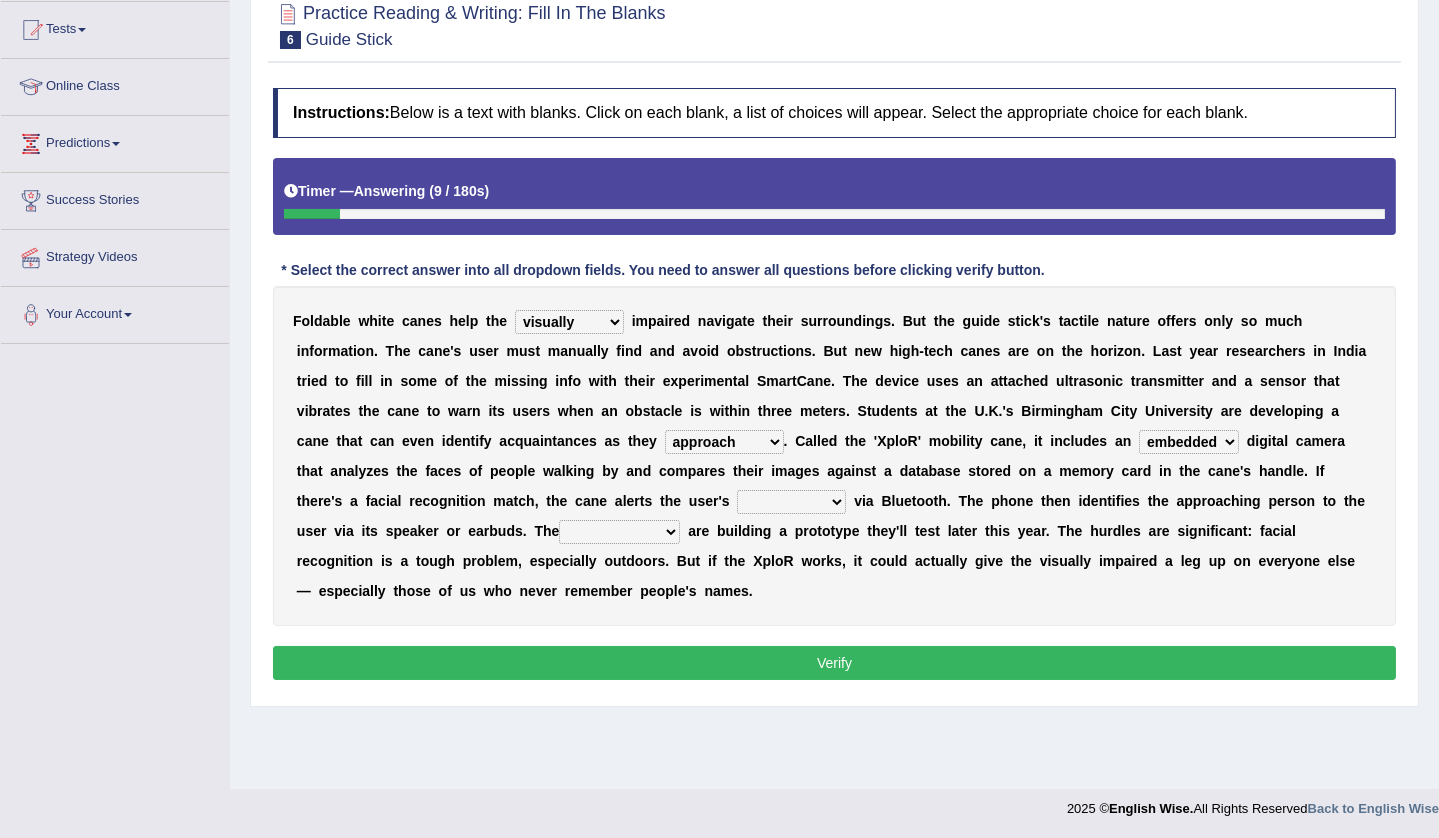 select on "smartphone" 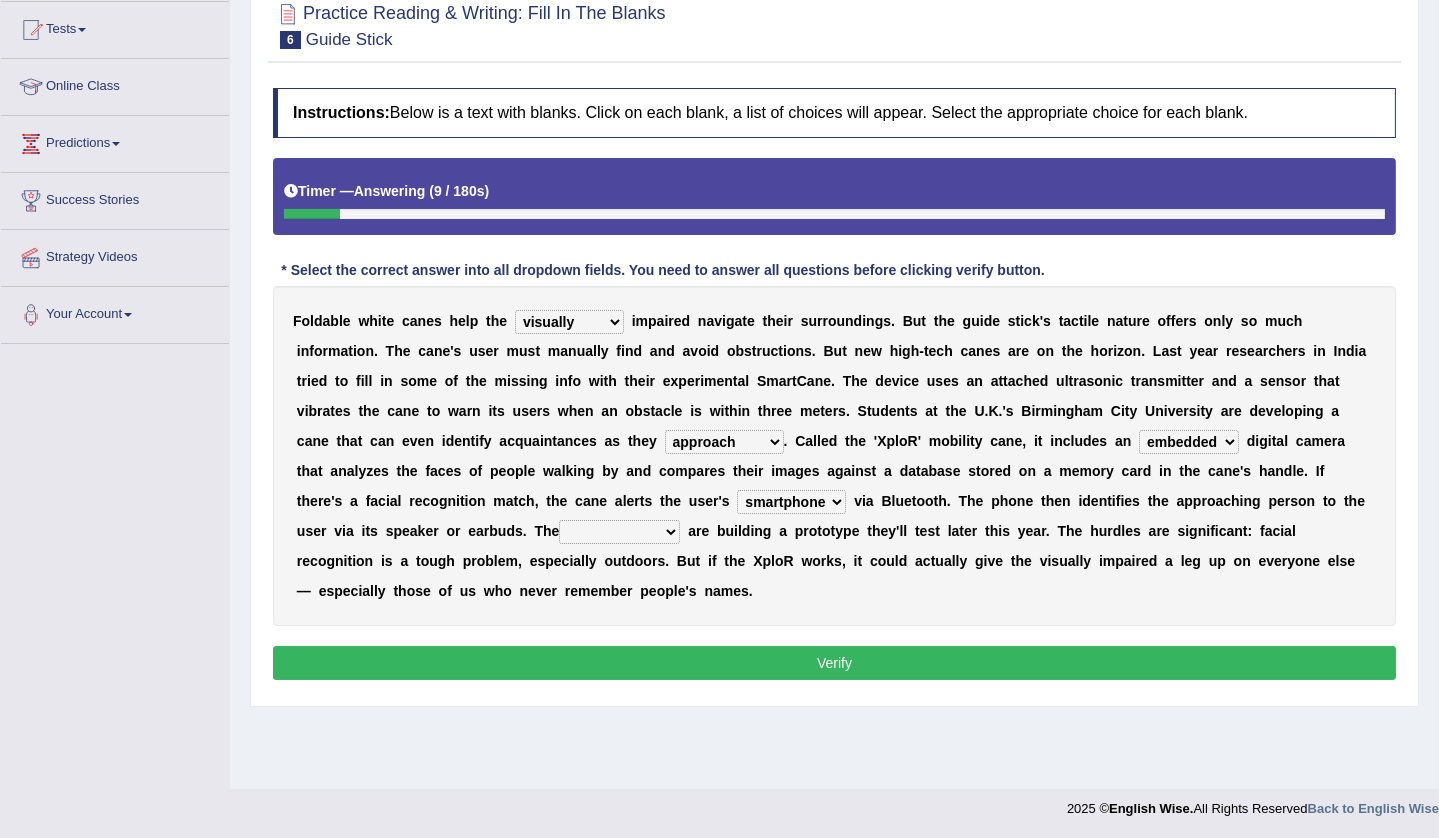 click on "waterborne alone smartphone postpone" at bounding box center [791, 502] 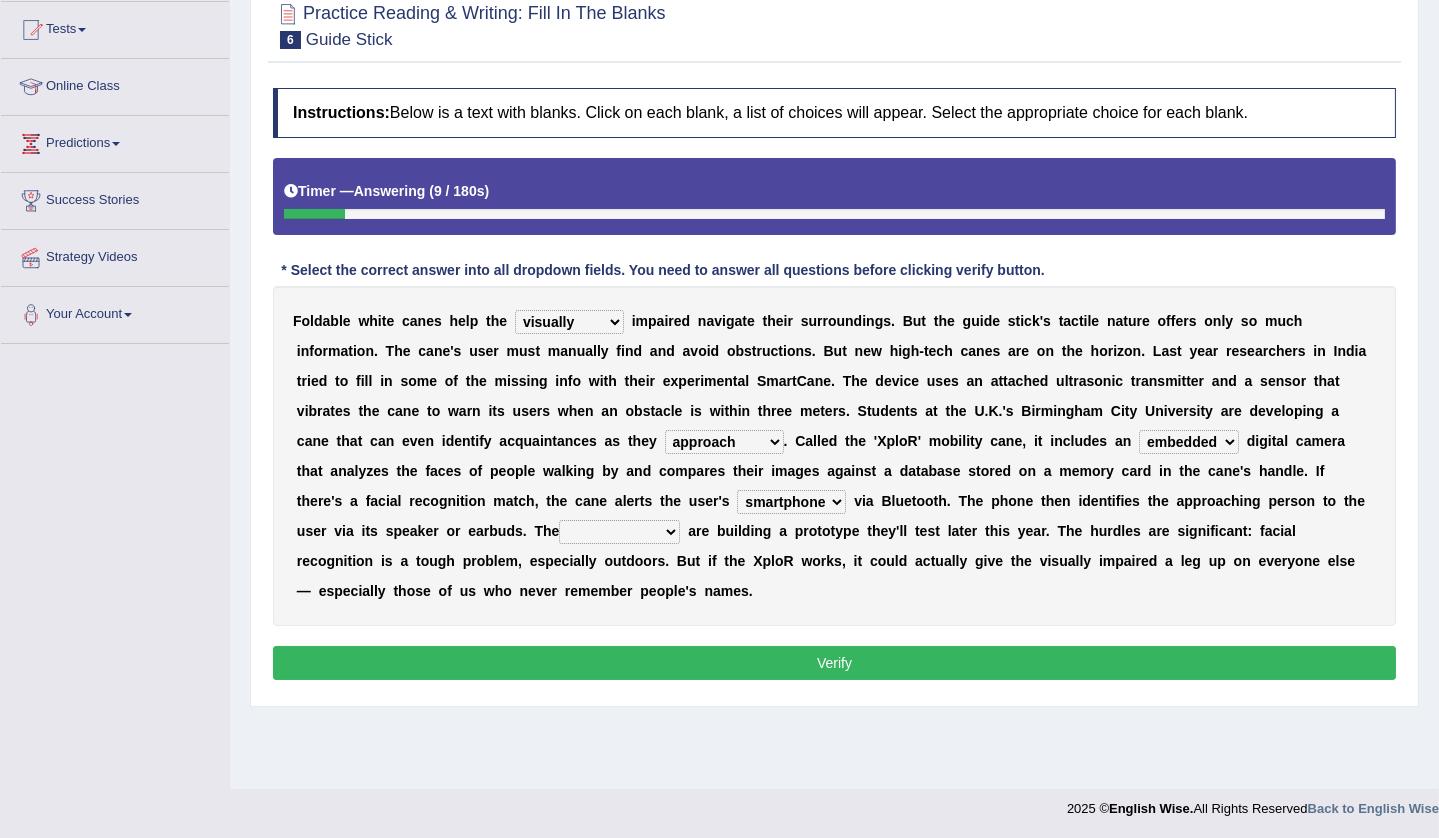 click on "jurisprudence bootless students jukebox" at bounding box center (619, 532) 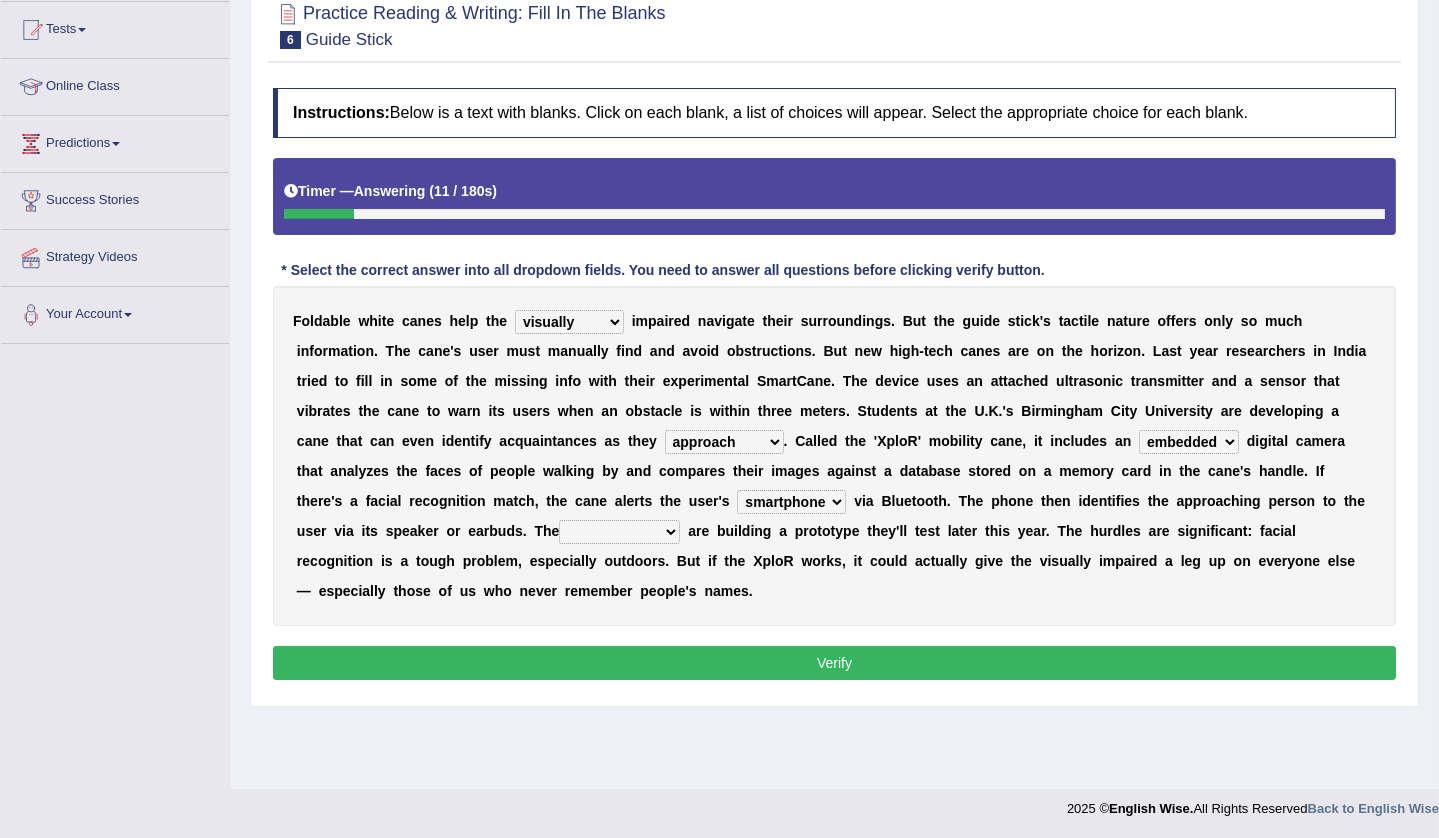 select on "students" 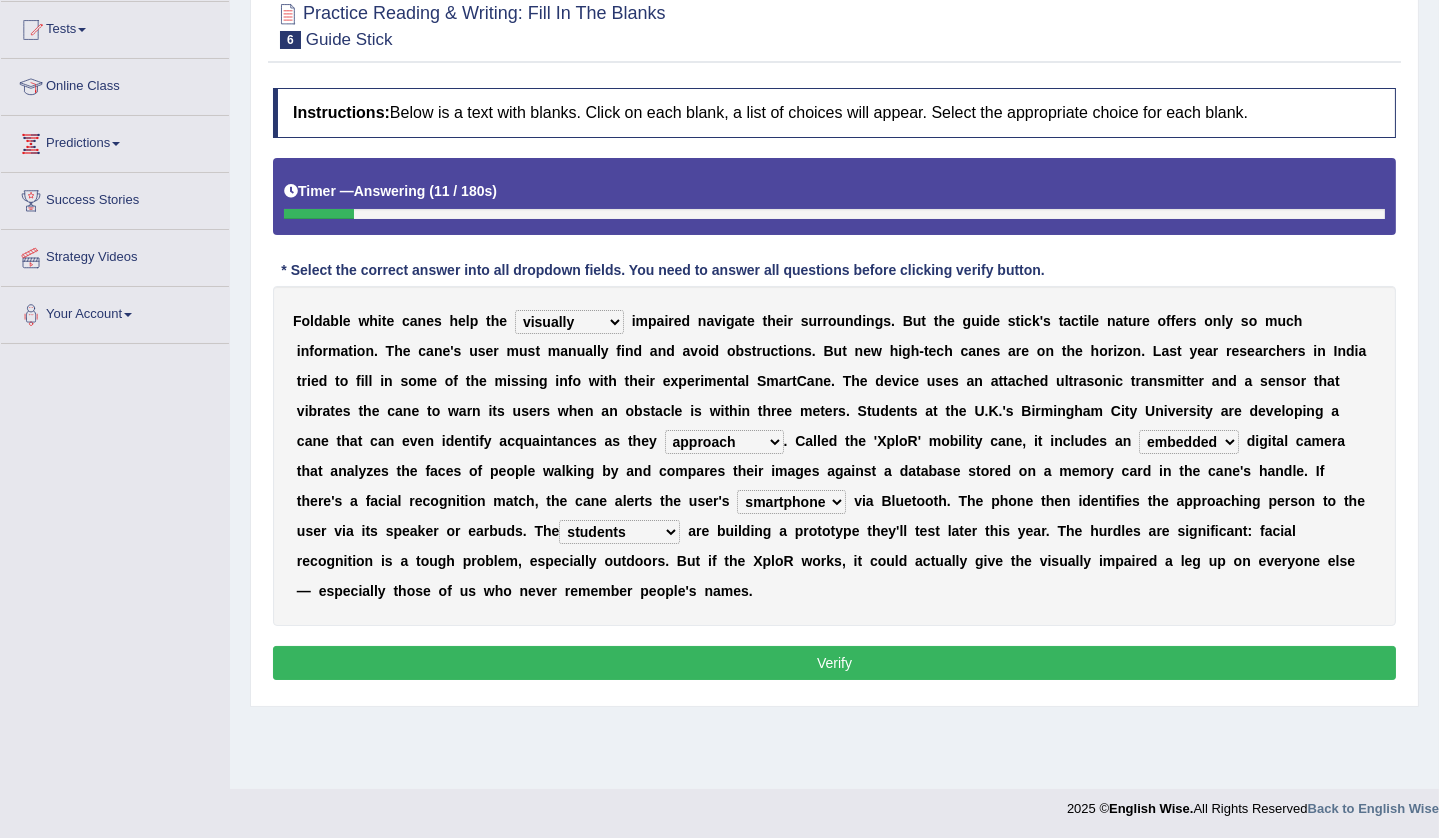 click on "jurisprudence bootless students jukebox" at bounding box center [619, 532] 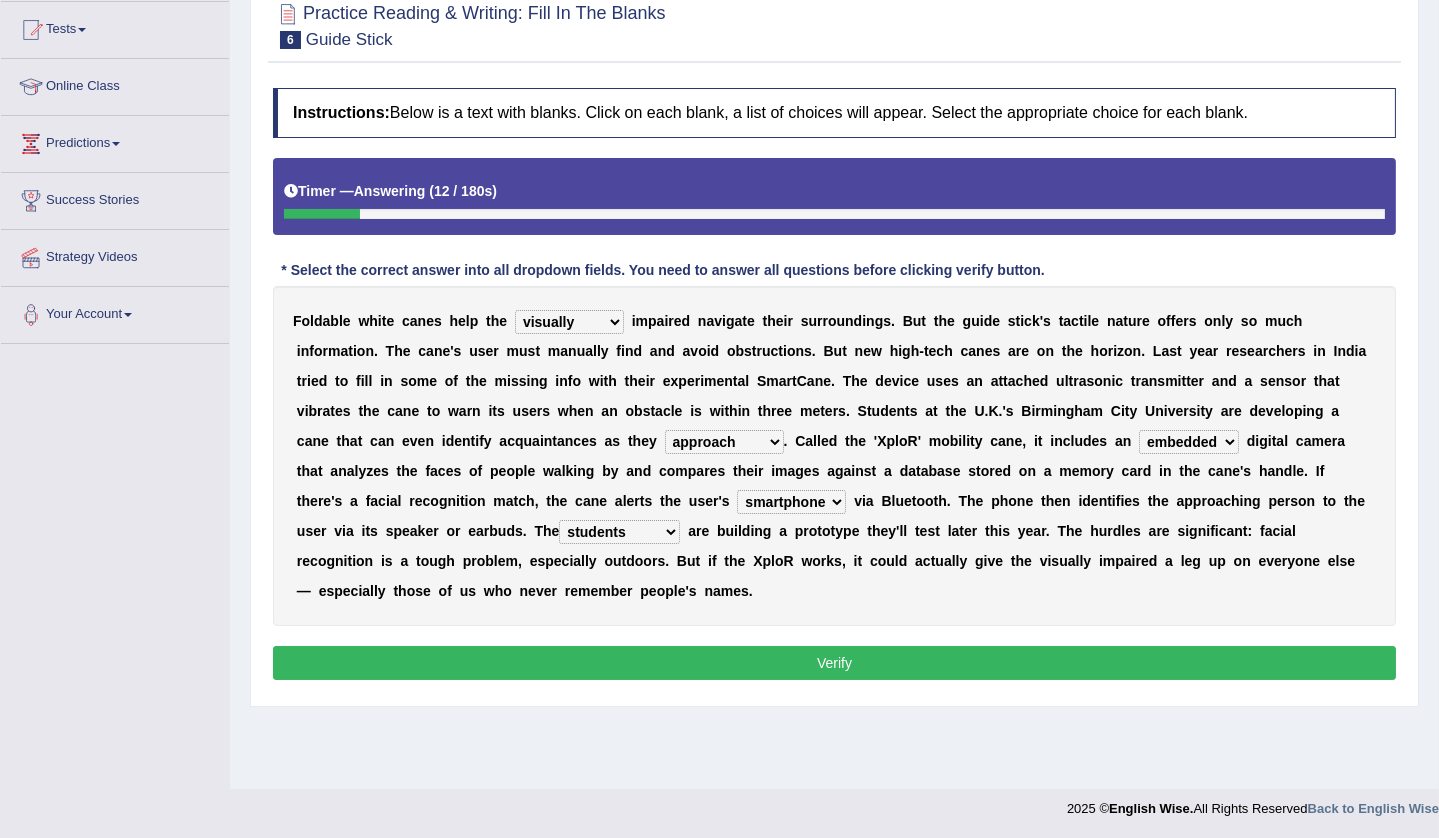 click on "Verify" at bounding box center (834, 663) 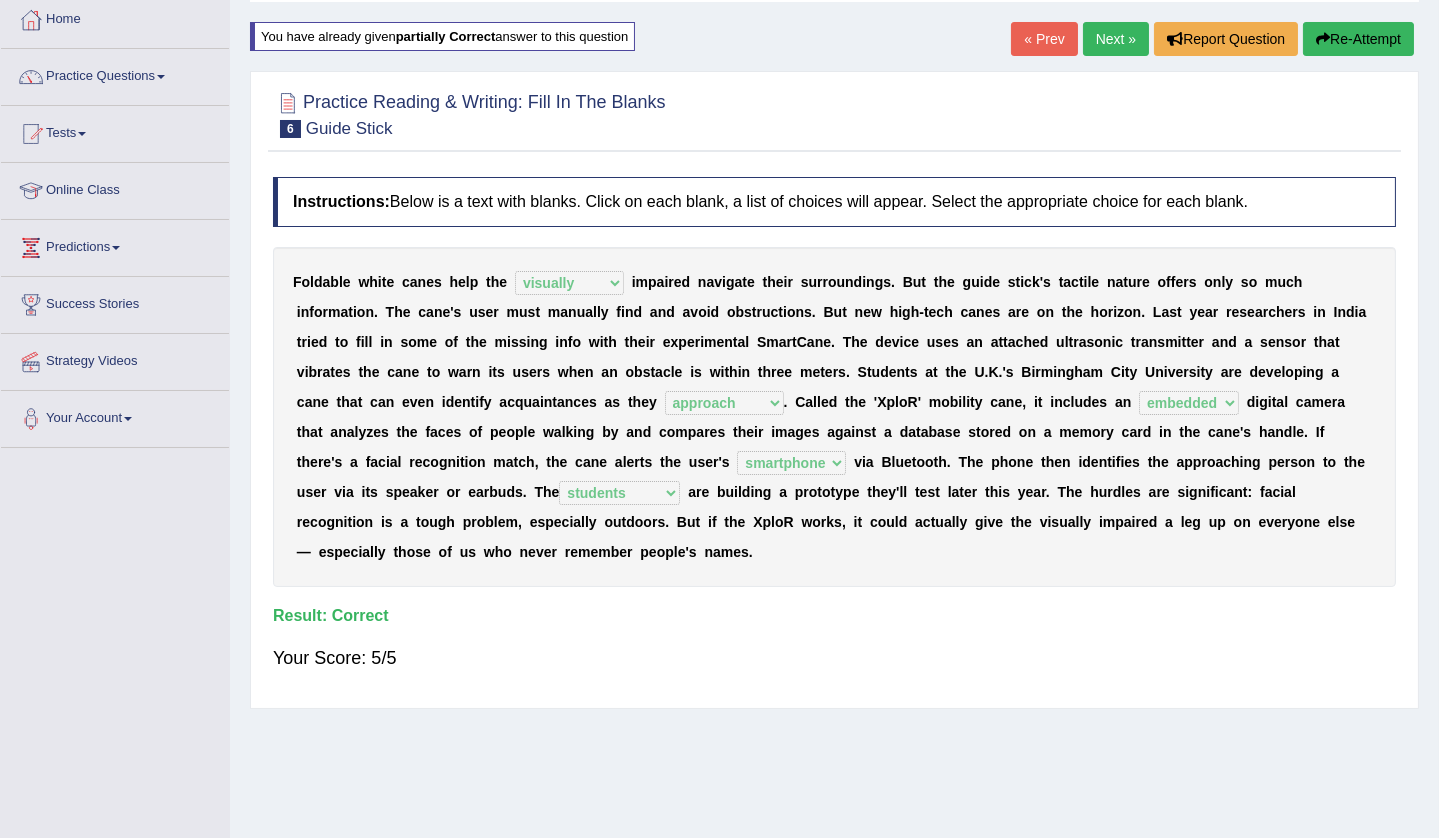 scroll, scrollTop: 0, scrollLeft: 0, axis: both 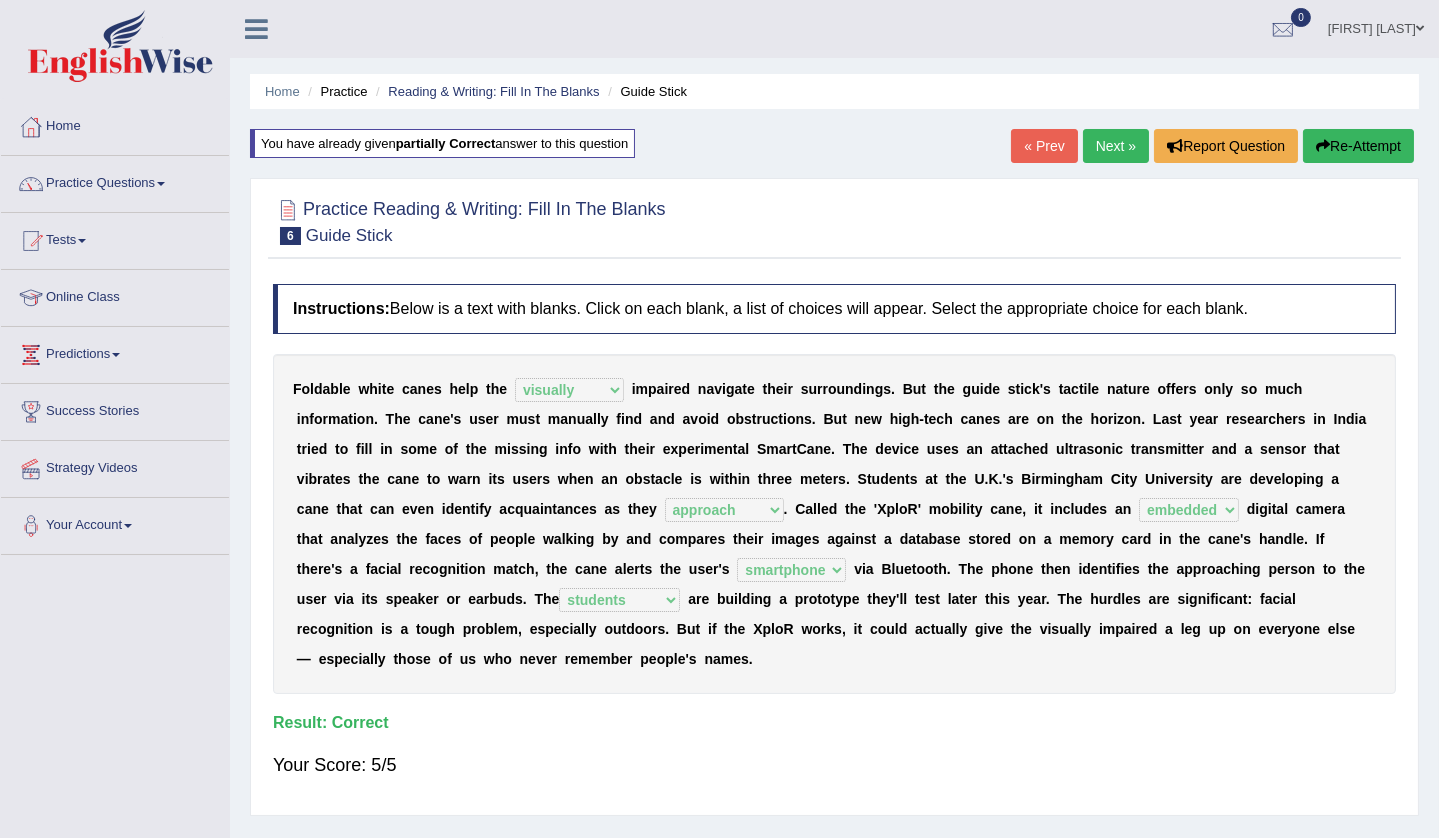 click on "Next »" at bounding box center (1116, 146) 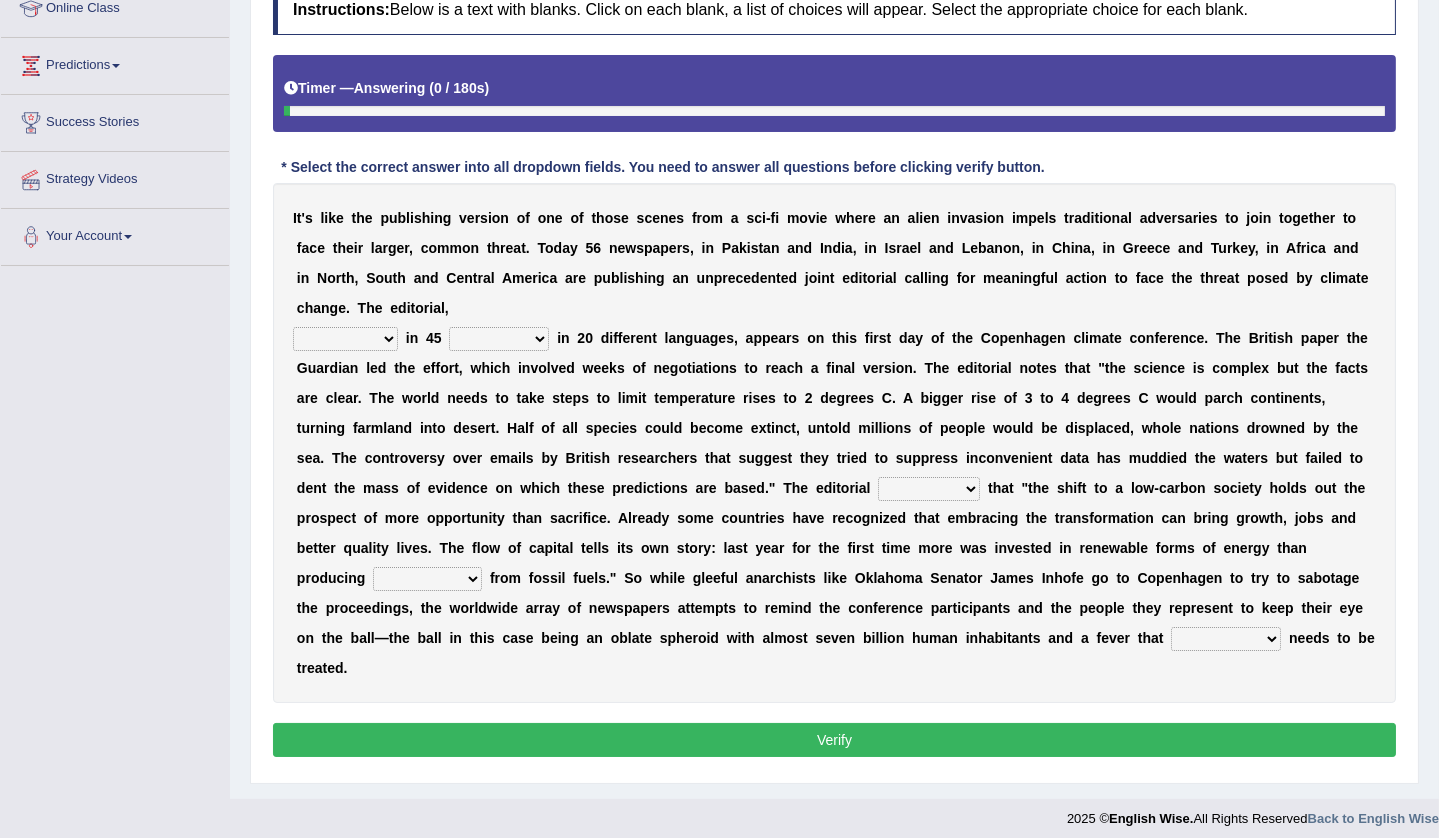 scroll, scrollTop: 289, scrollLeft: 0, axis: vertical 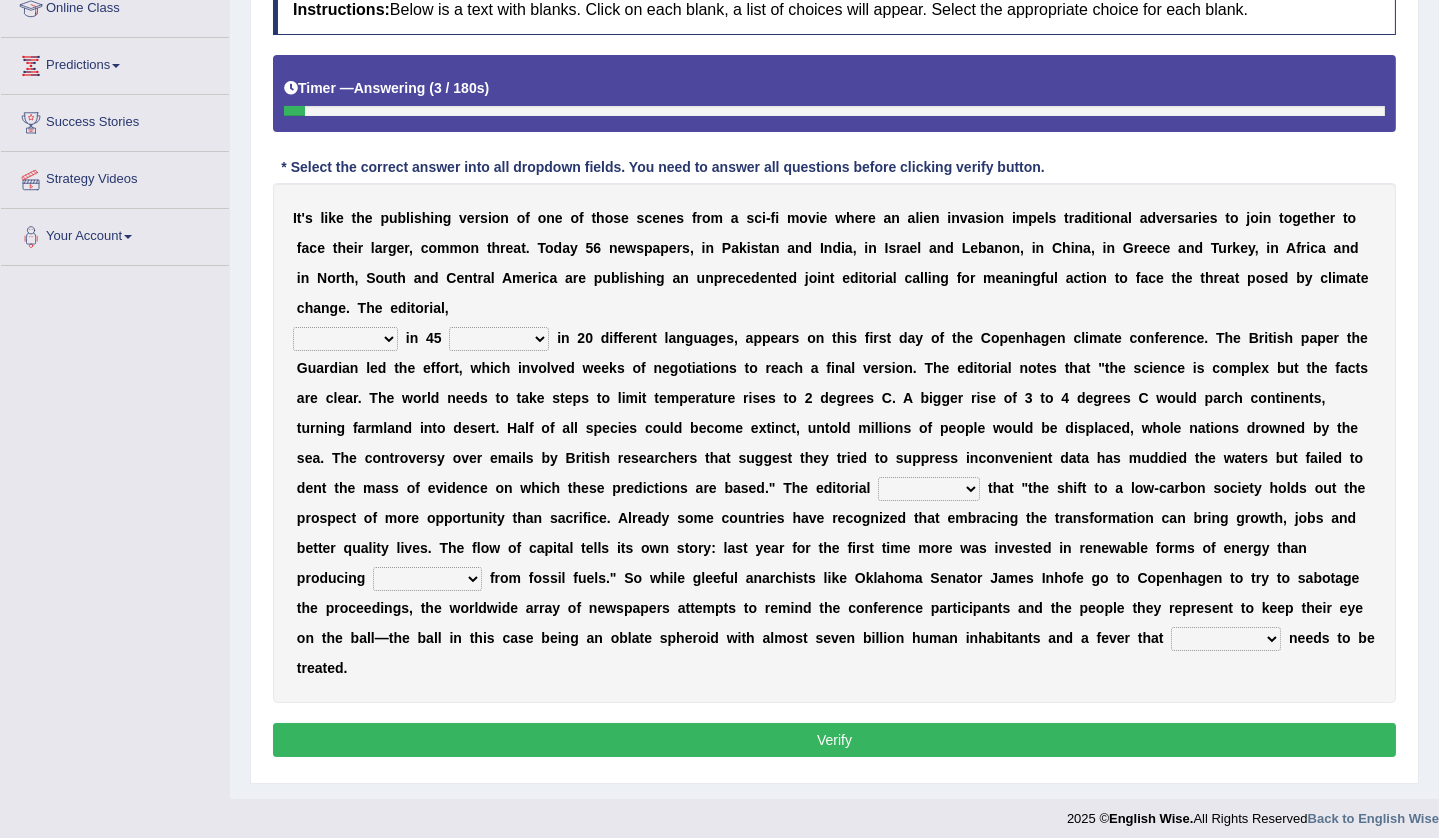 click on "published publicized burnished transmitted" at bounding box center [345, 339] 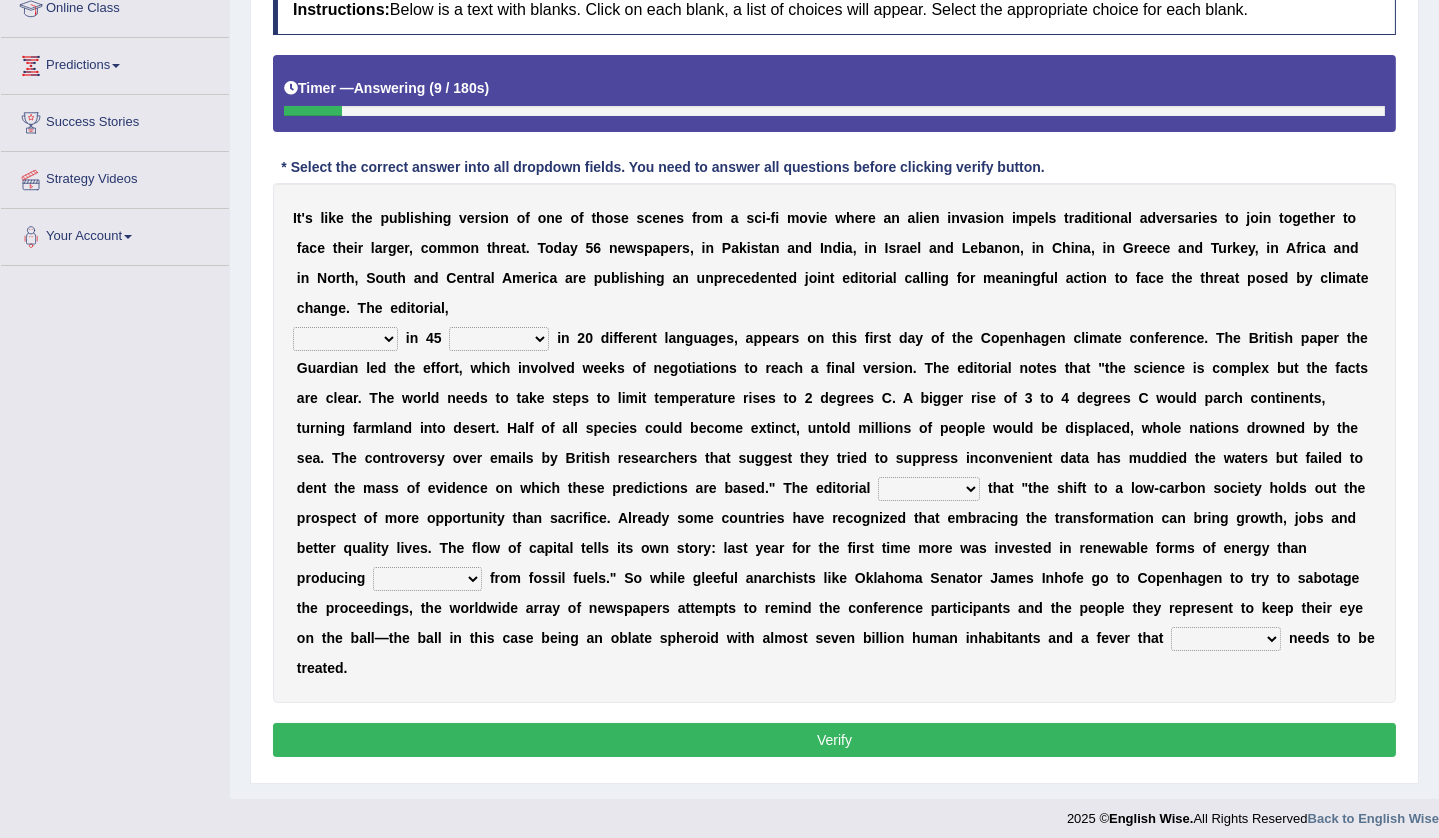 select on "published" 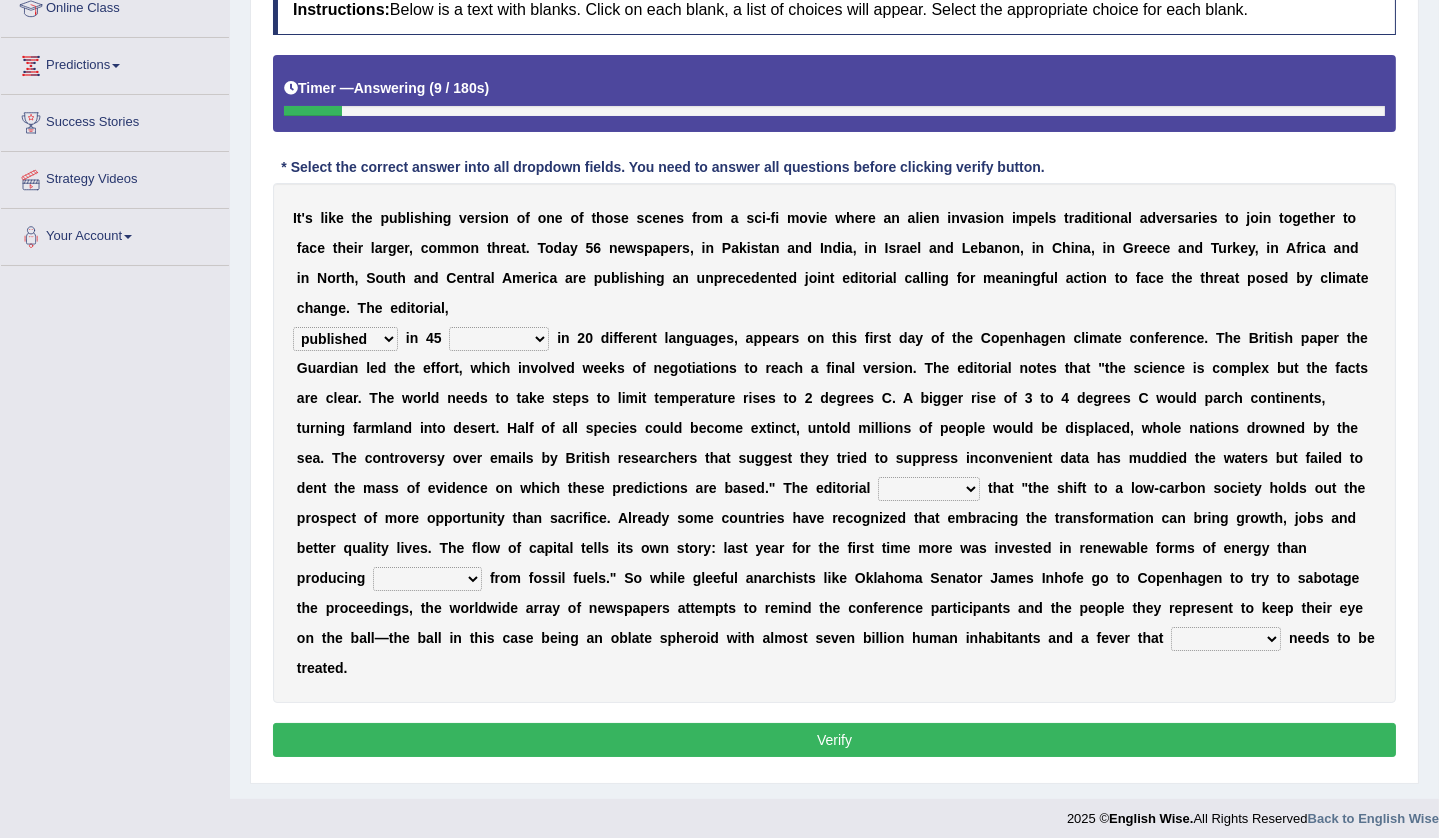 click on "published publicized burnished transmitted" at bounding box center (345, 339) 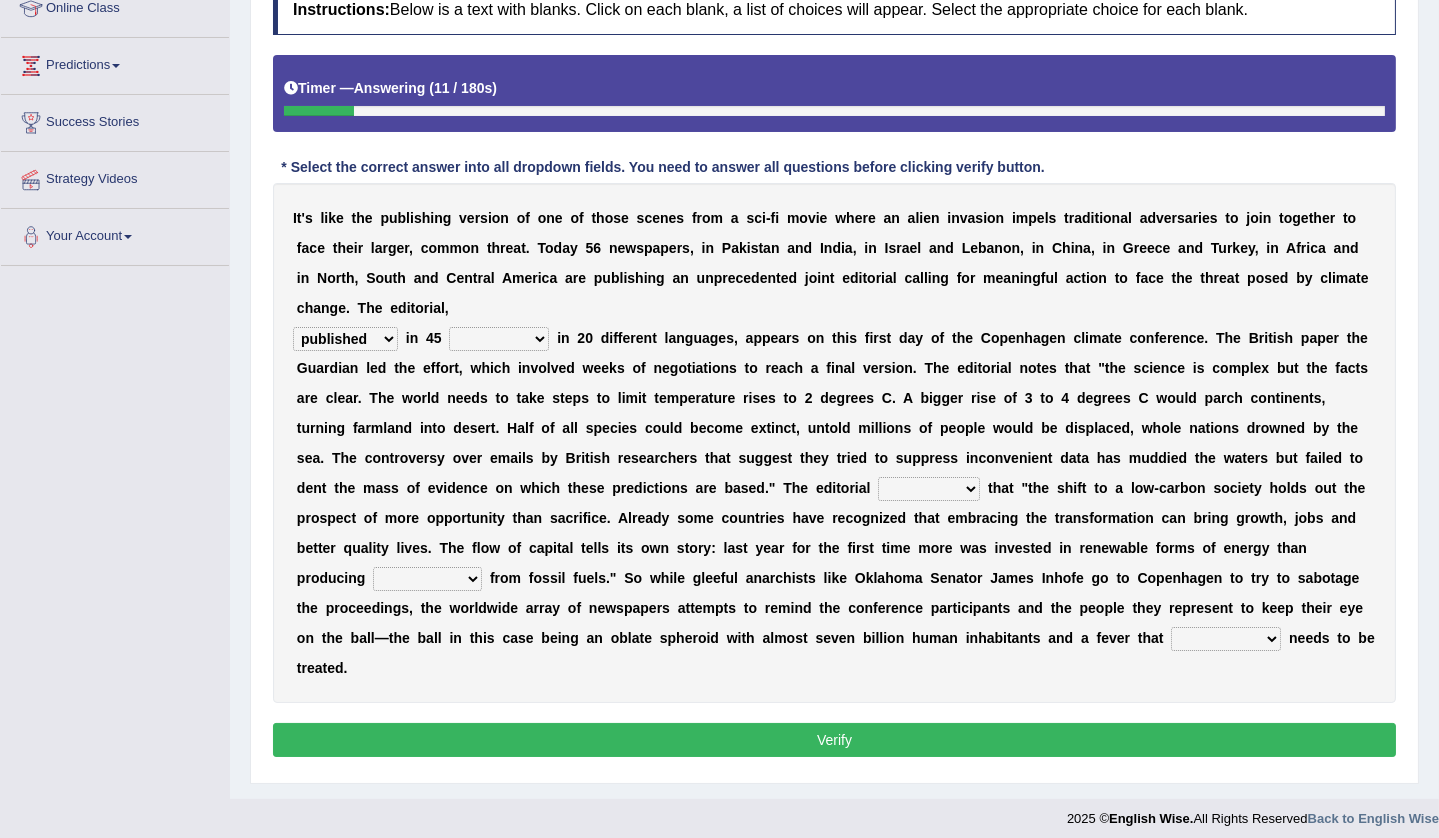 click on "clans countries continents terraces" at bounding box center [499, 339] 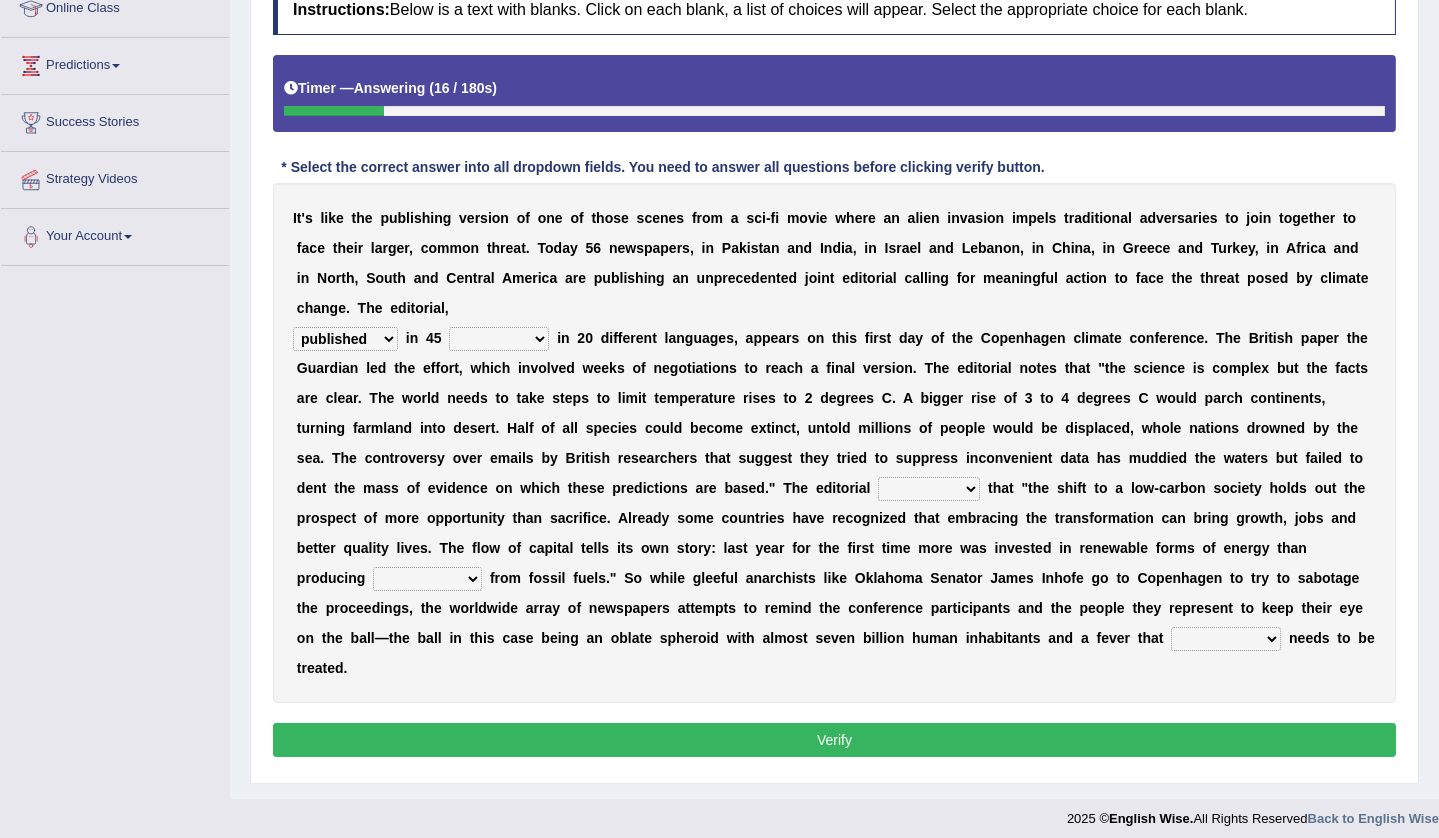 select on "countries" 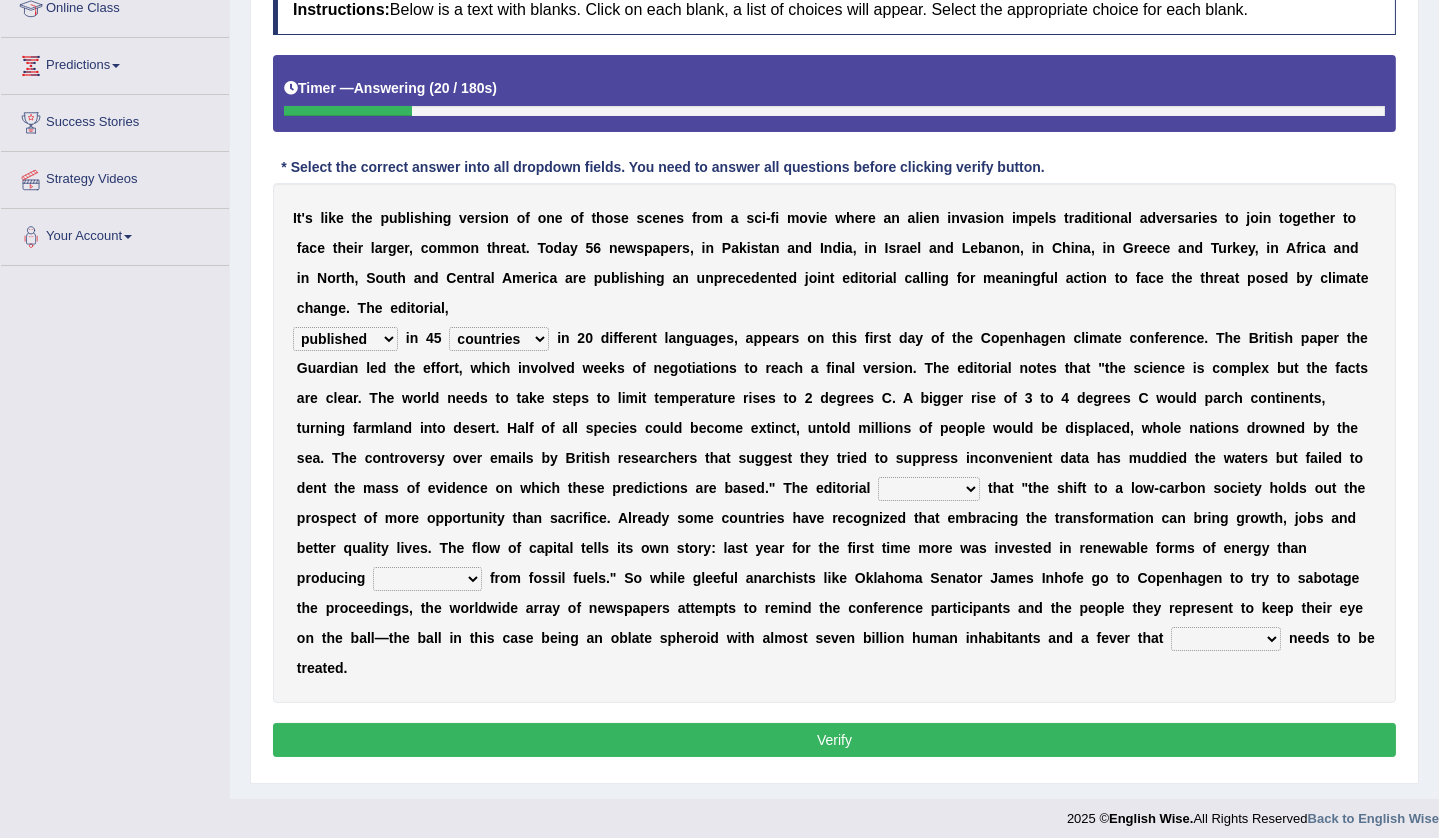 click on "modified protested recognized declined" at bounding box center (929, 489) 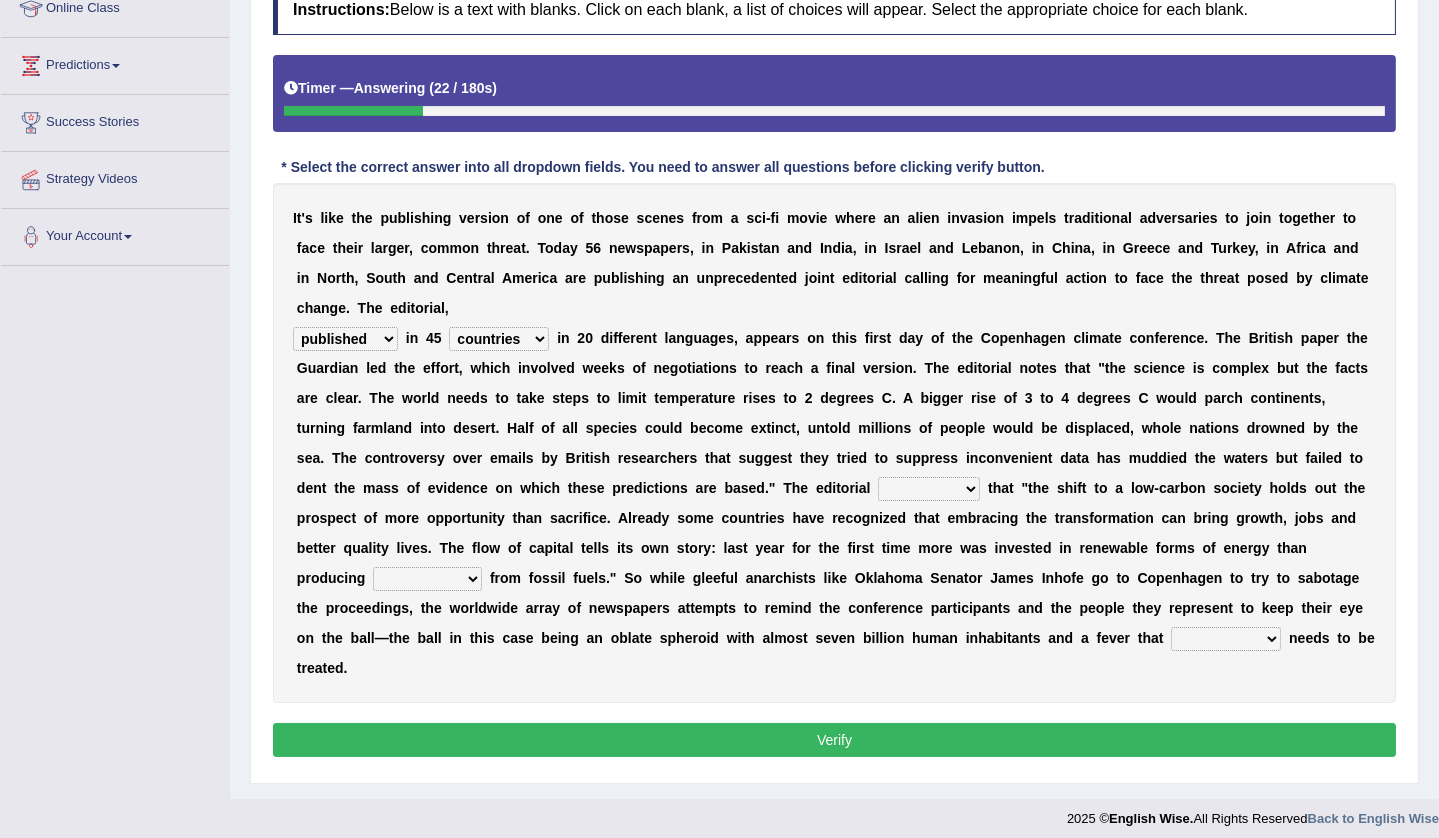 drag, startPoint x: 1057, startPoint y: 449, endPoint x: 1038, endPoint y: 450, distance: 19.026299 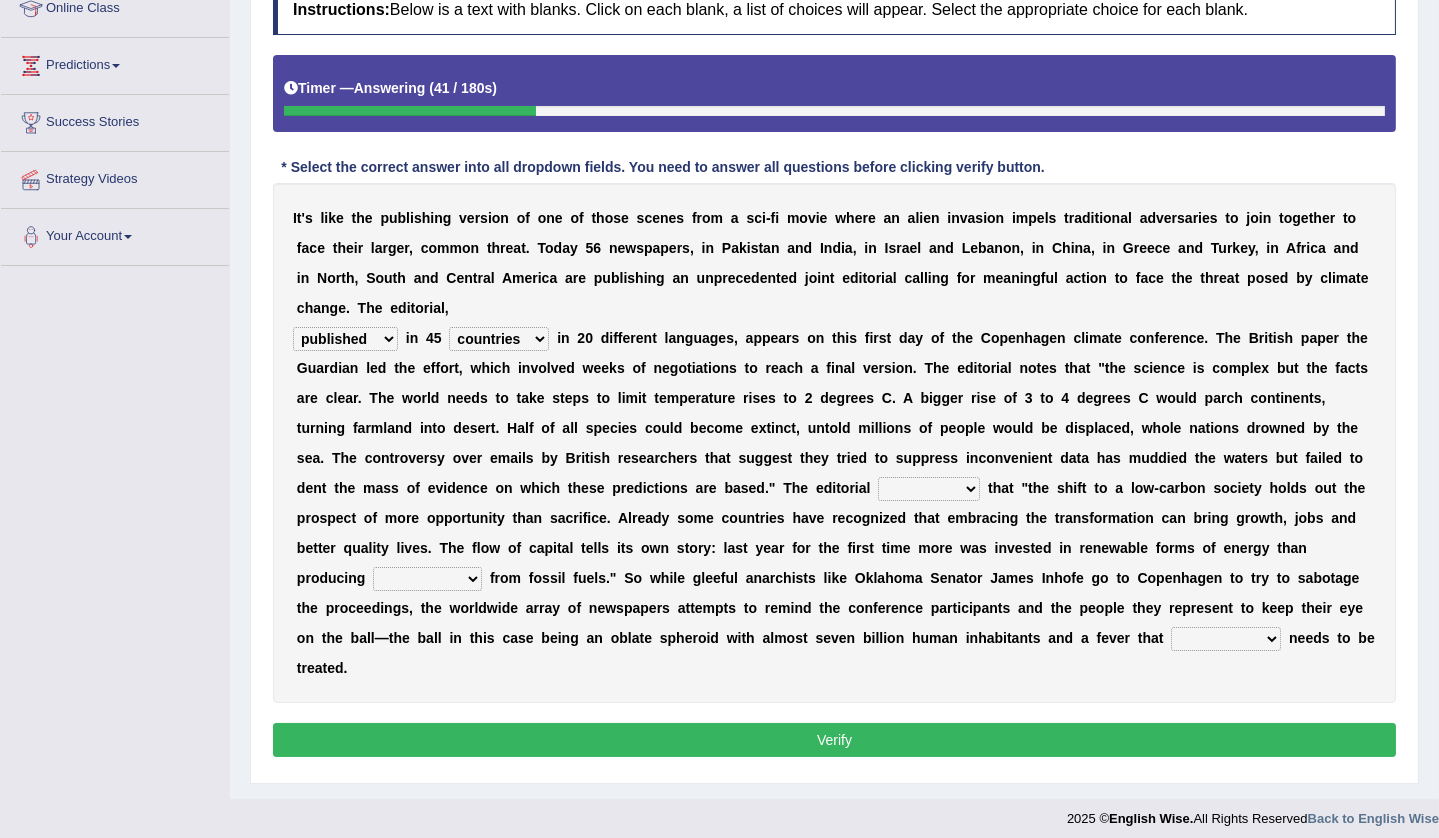 click on "modified protested recognized declined" at bounding box center (929, 489) 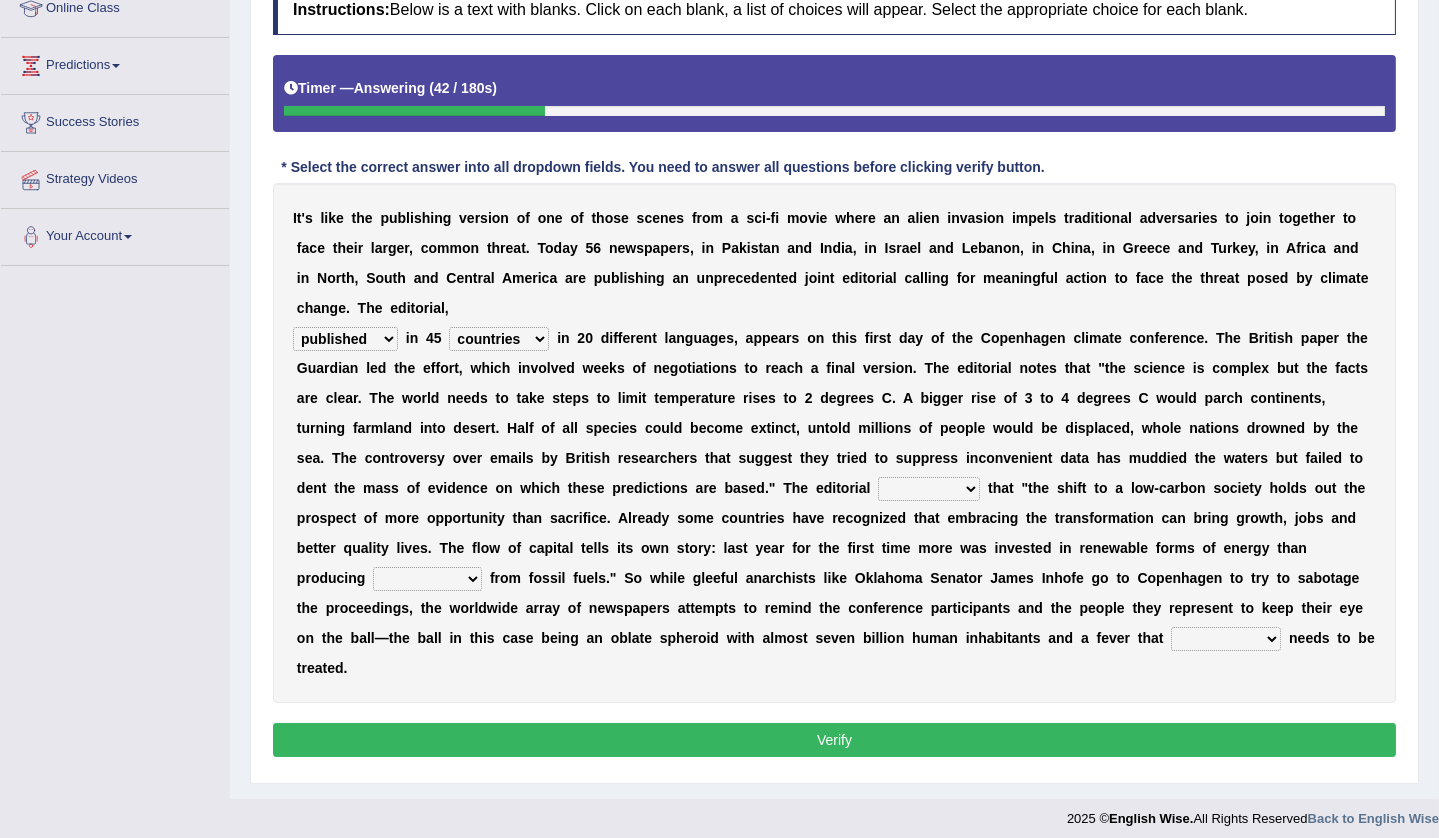 click on "modified protested recognized declined" at bounding box center [929, 489] 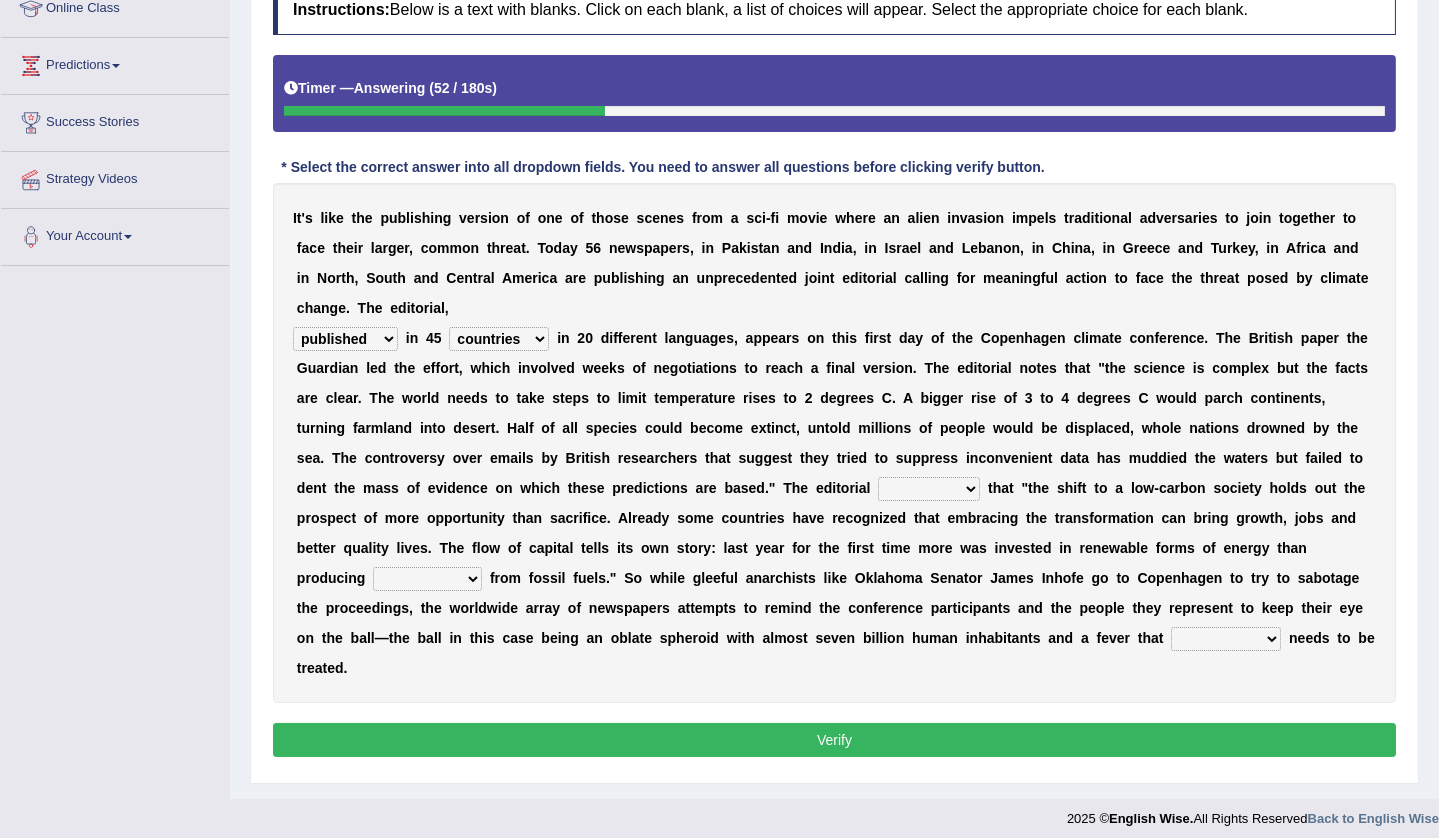 click on "modified protested recognized declined" at bounding box center (929, 489) 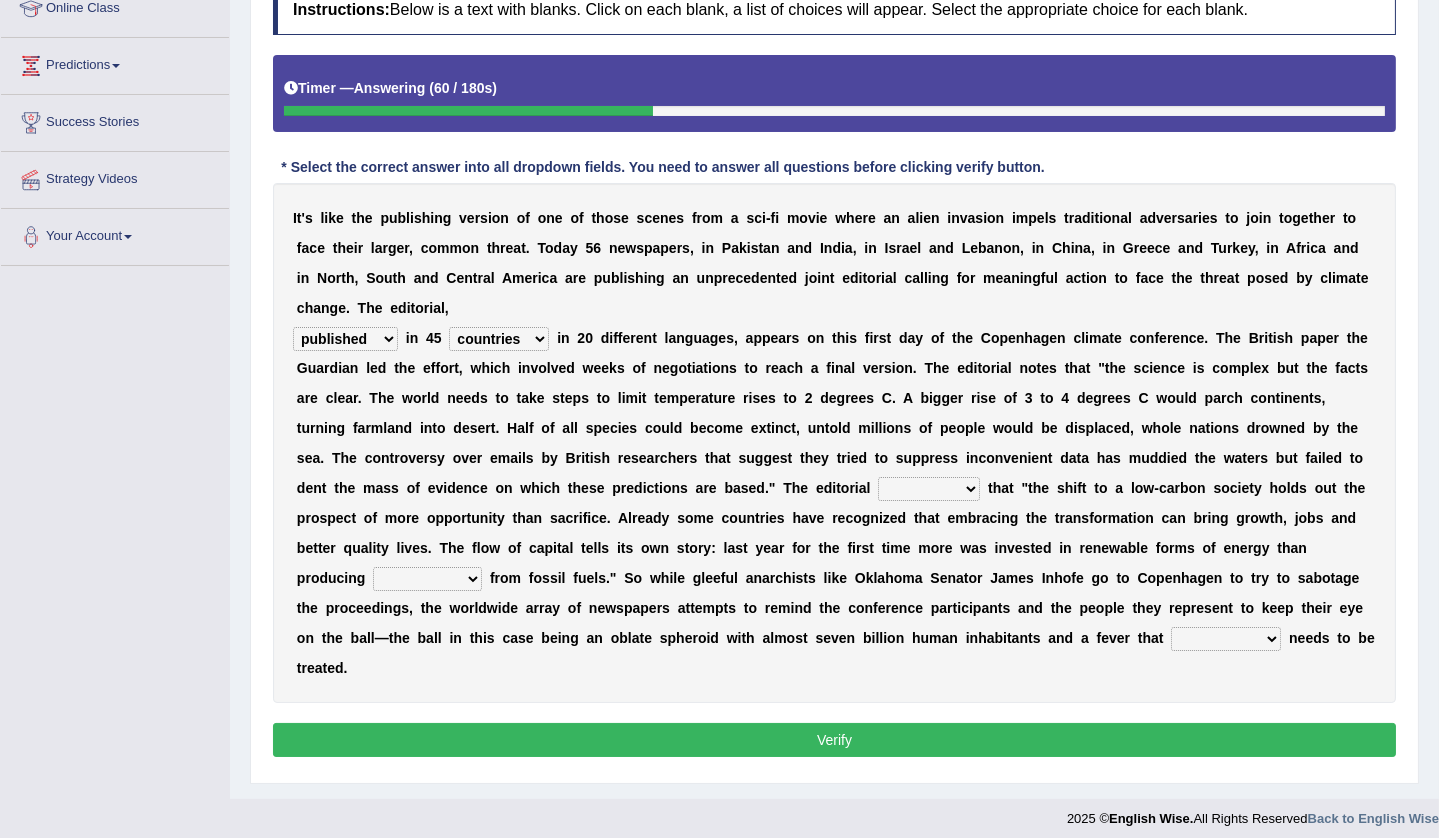 click on "modified protested recognized declined" at bounding box center [929, 489] 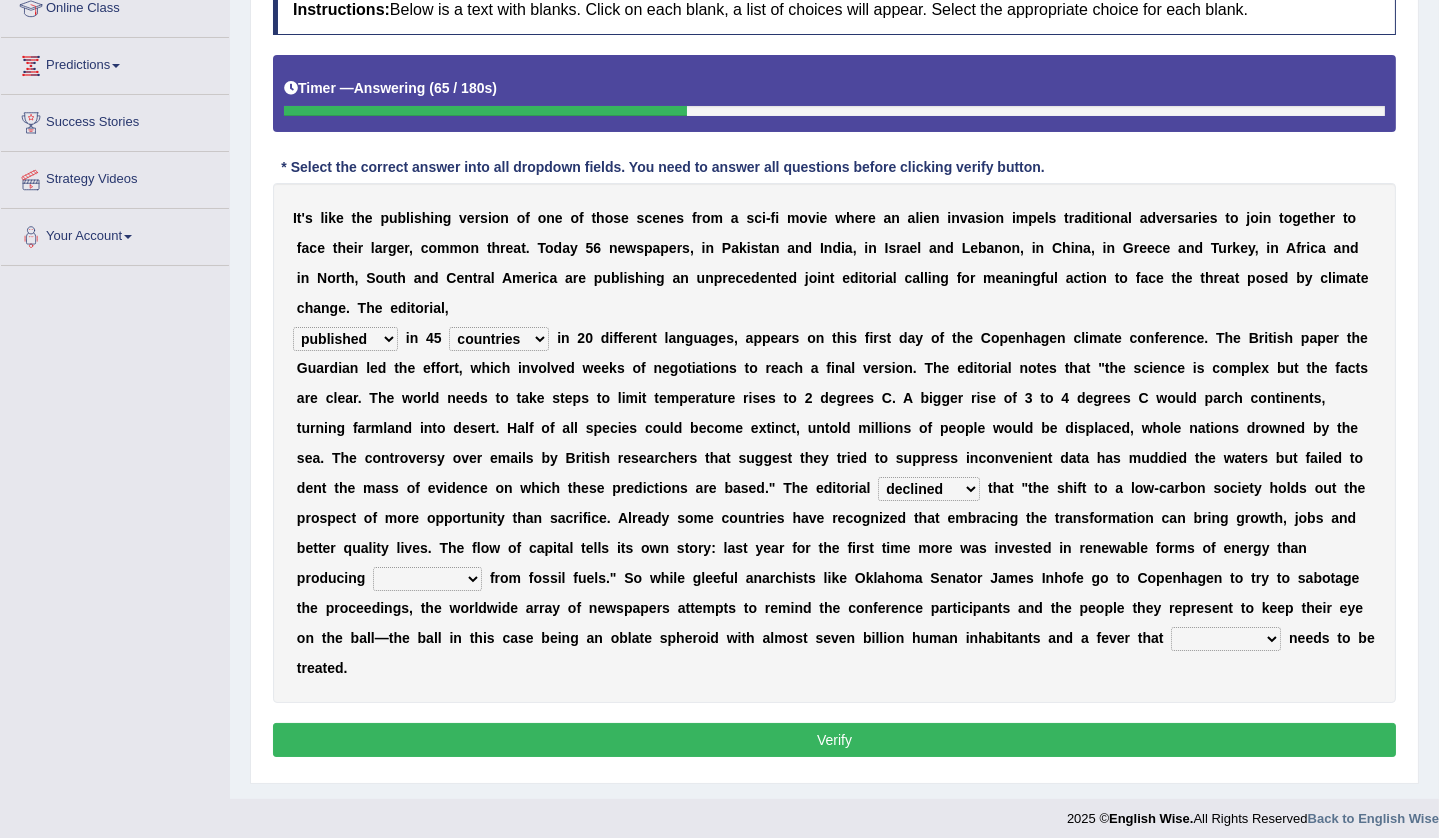 click on "modified protested recognized declined" at bounding box center [929, 489] 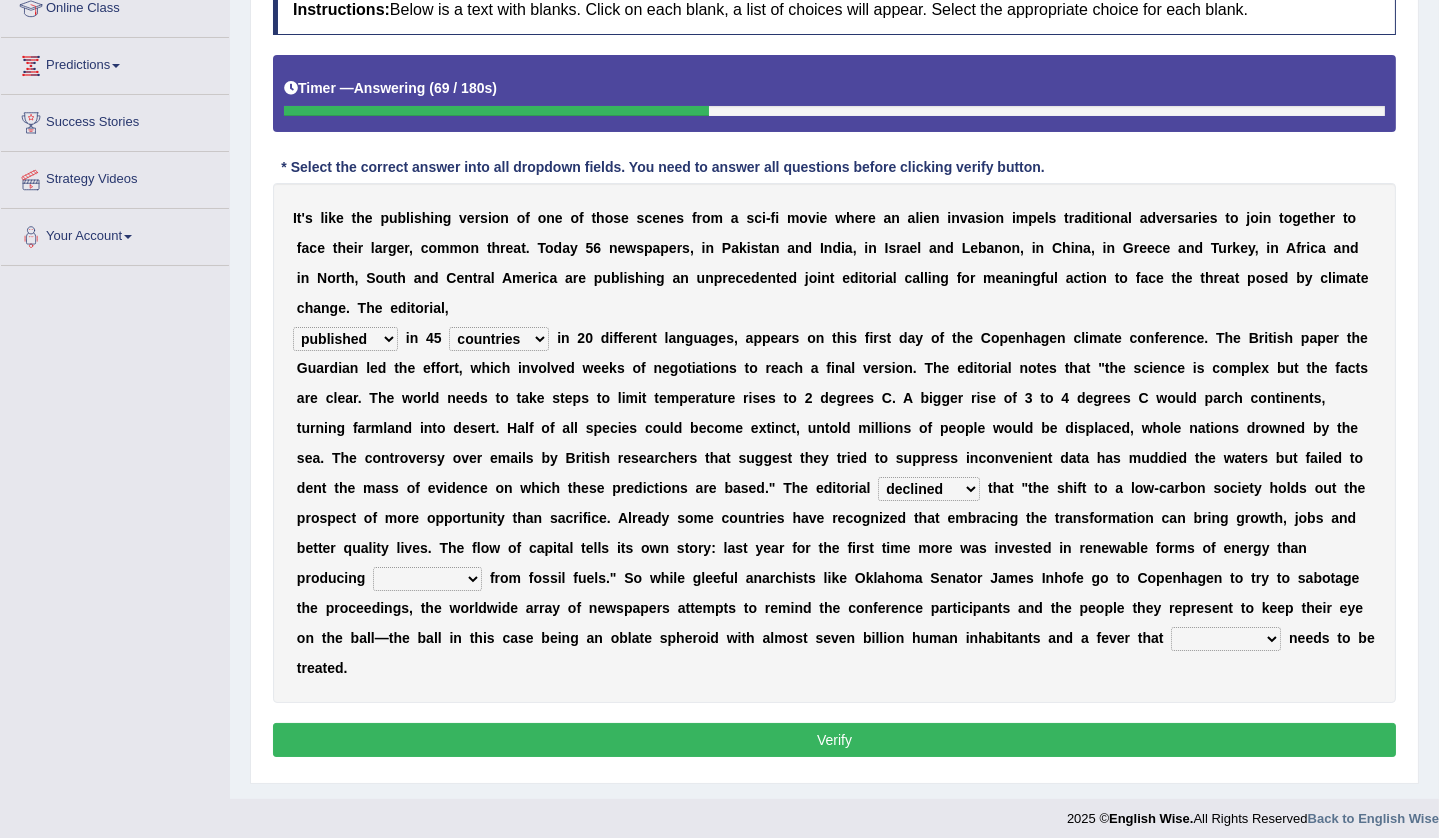 select on "recognized" 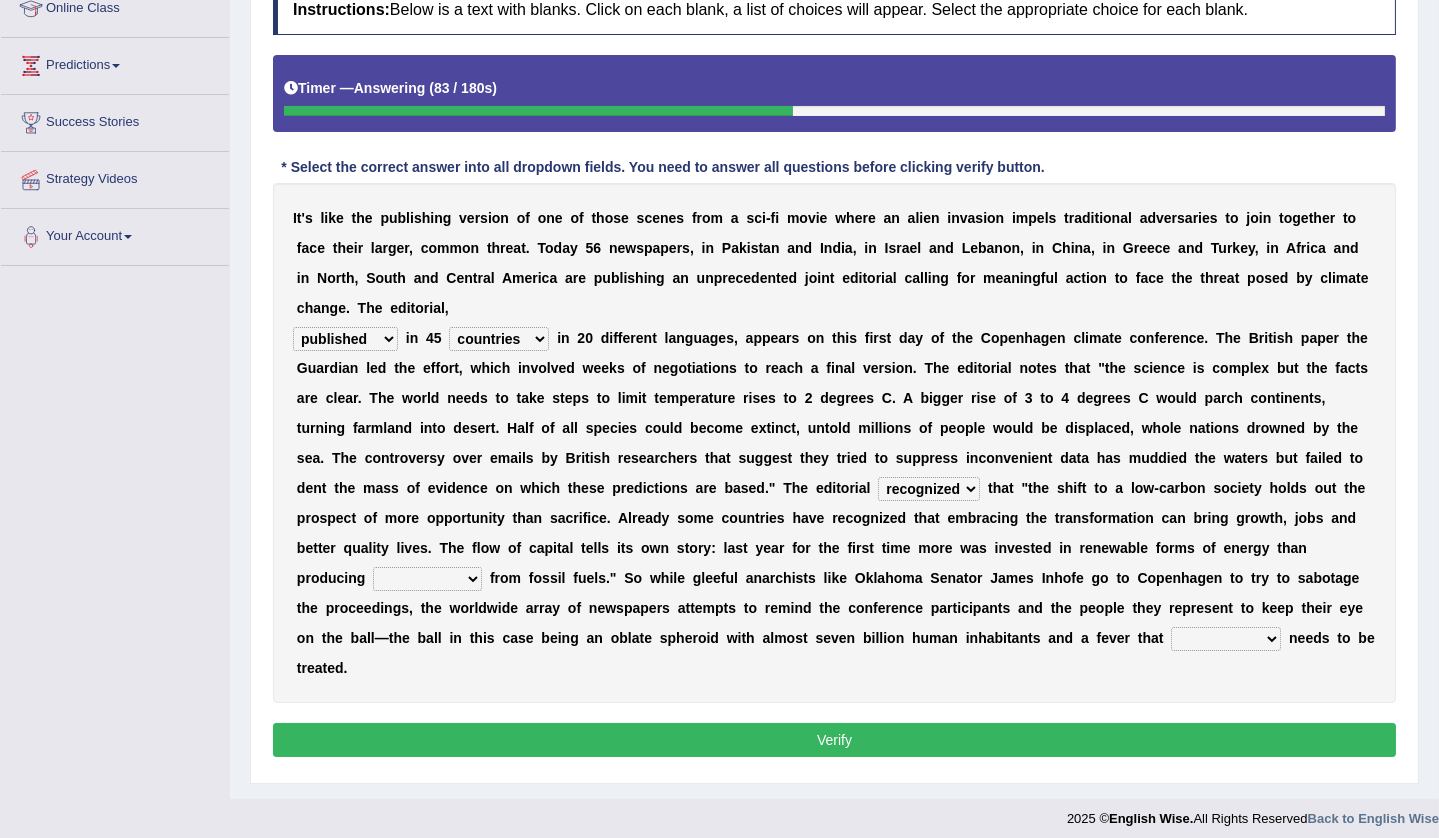 click on "electricity indivisibility negativity significance" at bounding box center [427, 579] 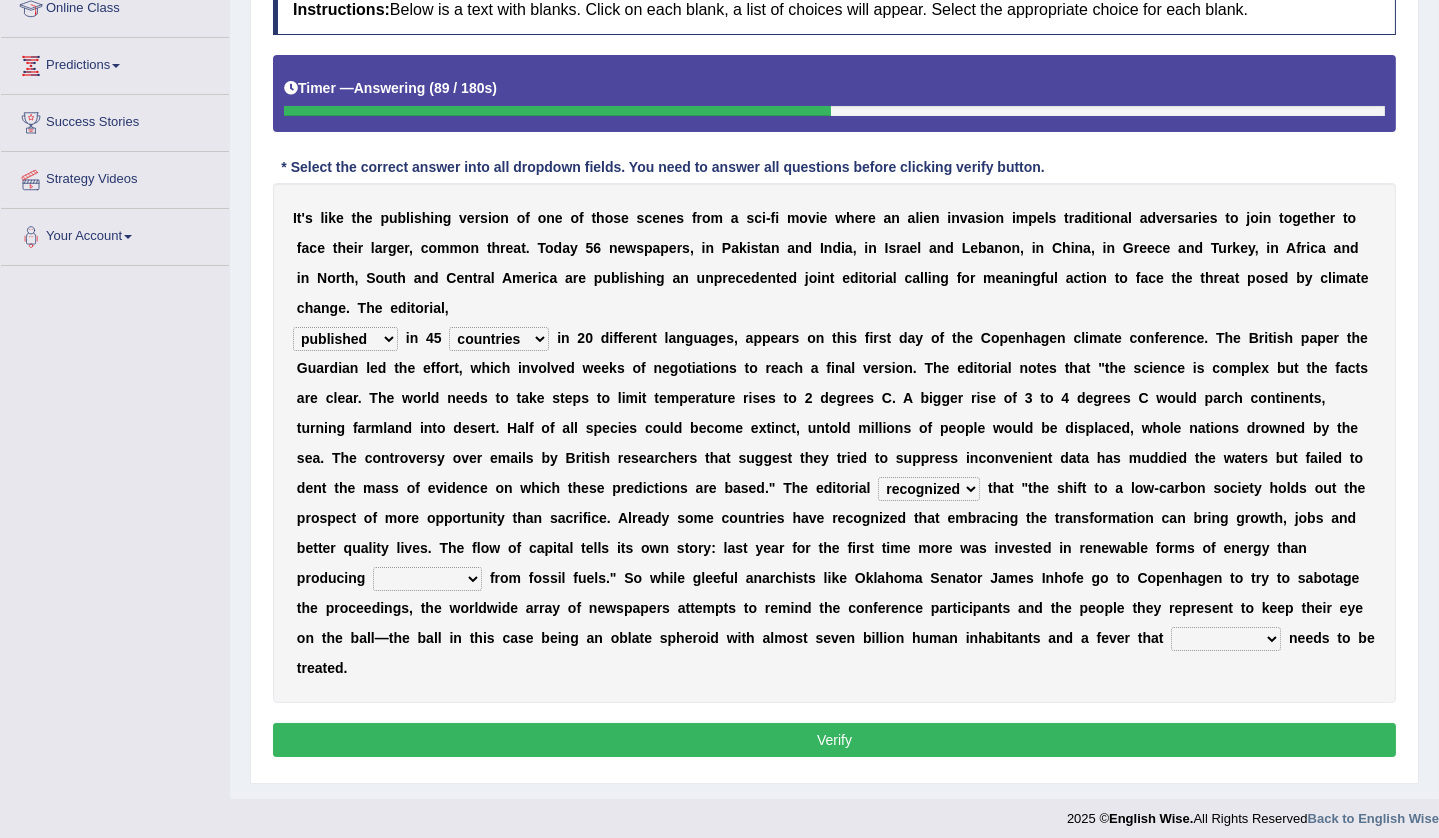 select on "electricity" 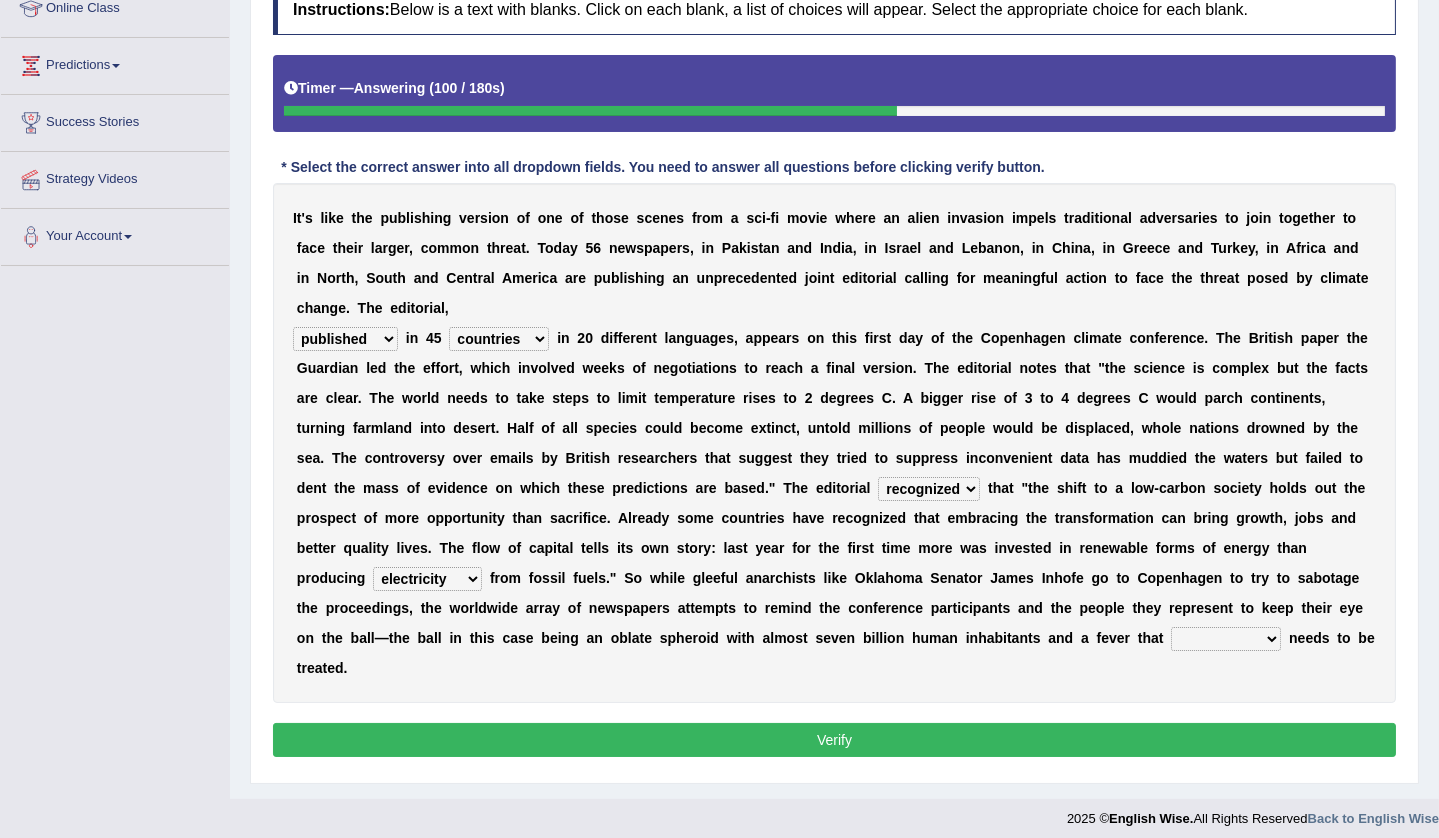 click on "solicitously desperately ephemerally peripherally" at bounding box center (1226, 639) 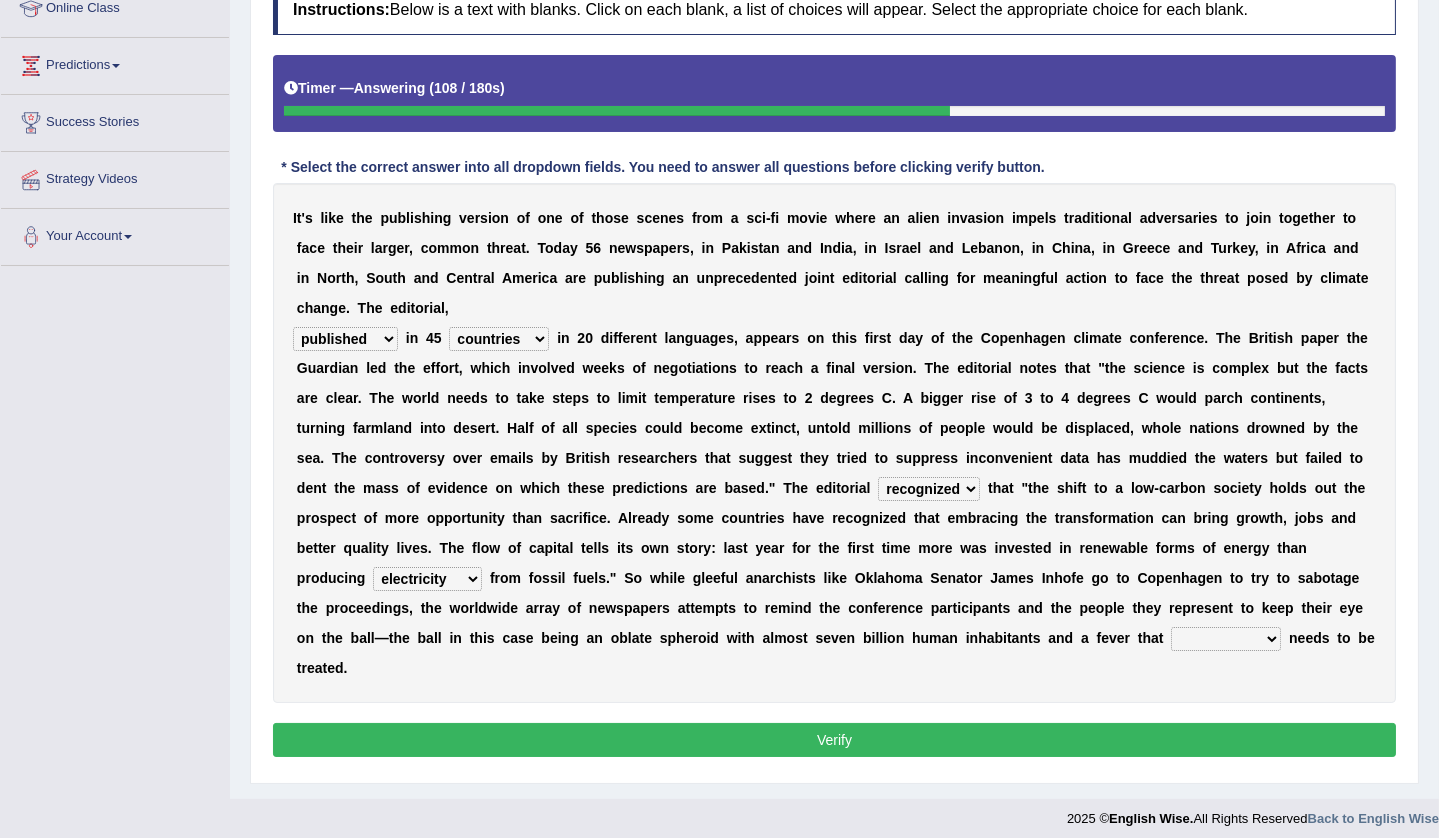 select on "desperately" 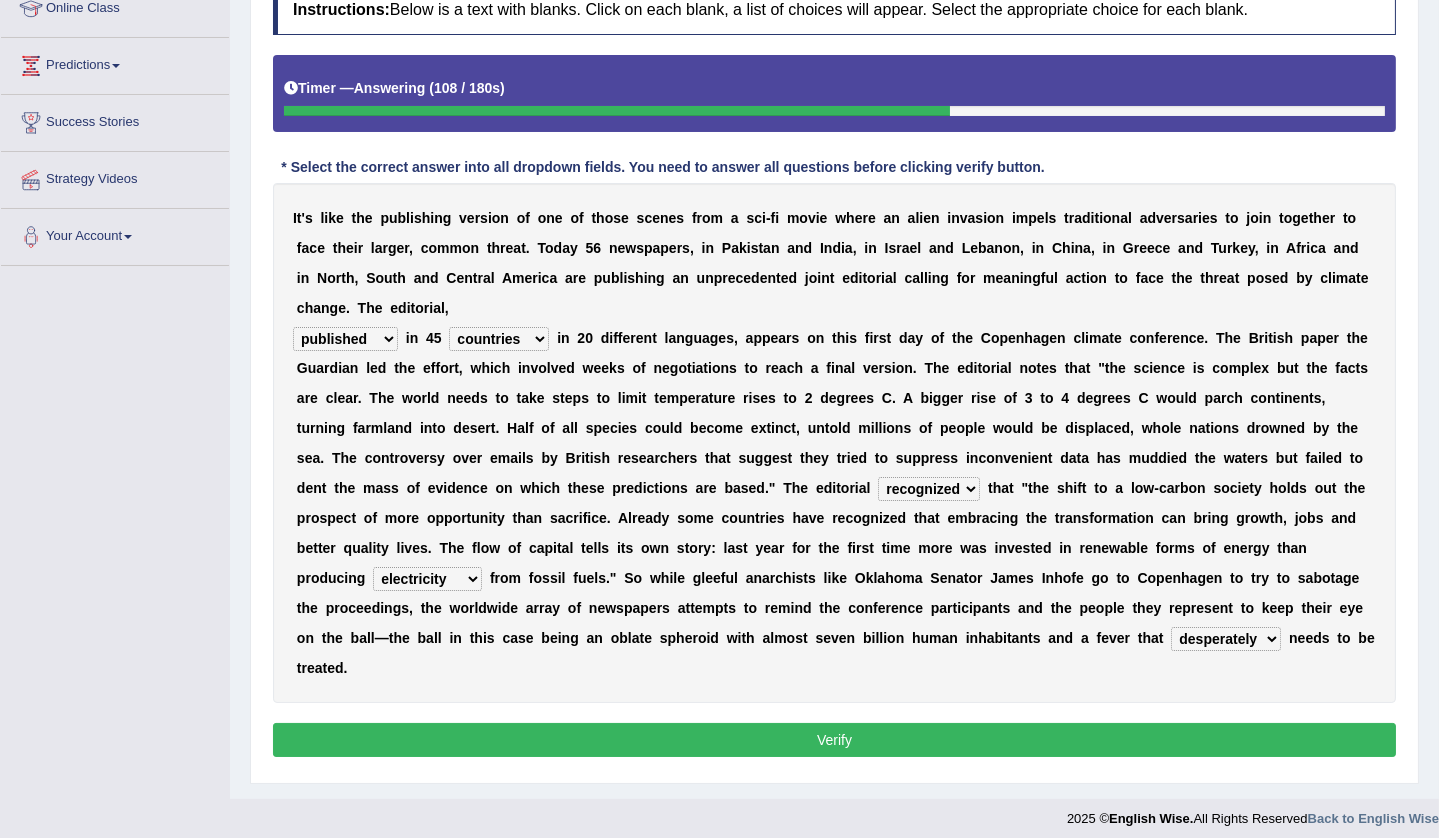 click on "solicitously desperately ephemerally peripherally" at bounding box center [1226, 639] 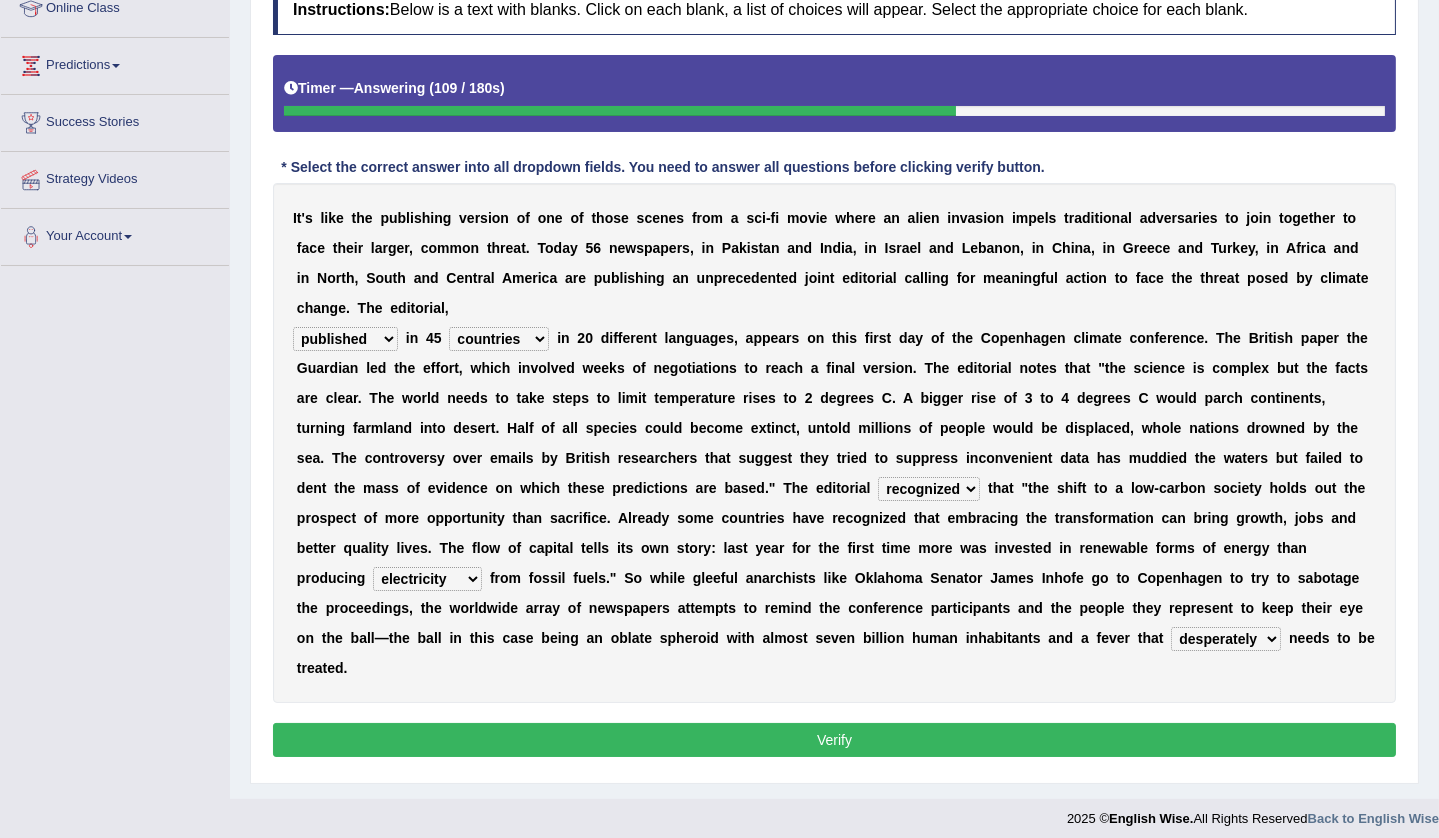 click on "Verify" at bounding box center [834, 740] 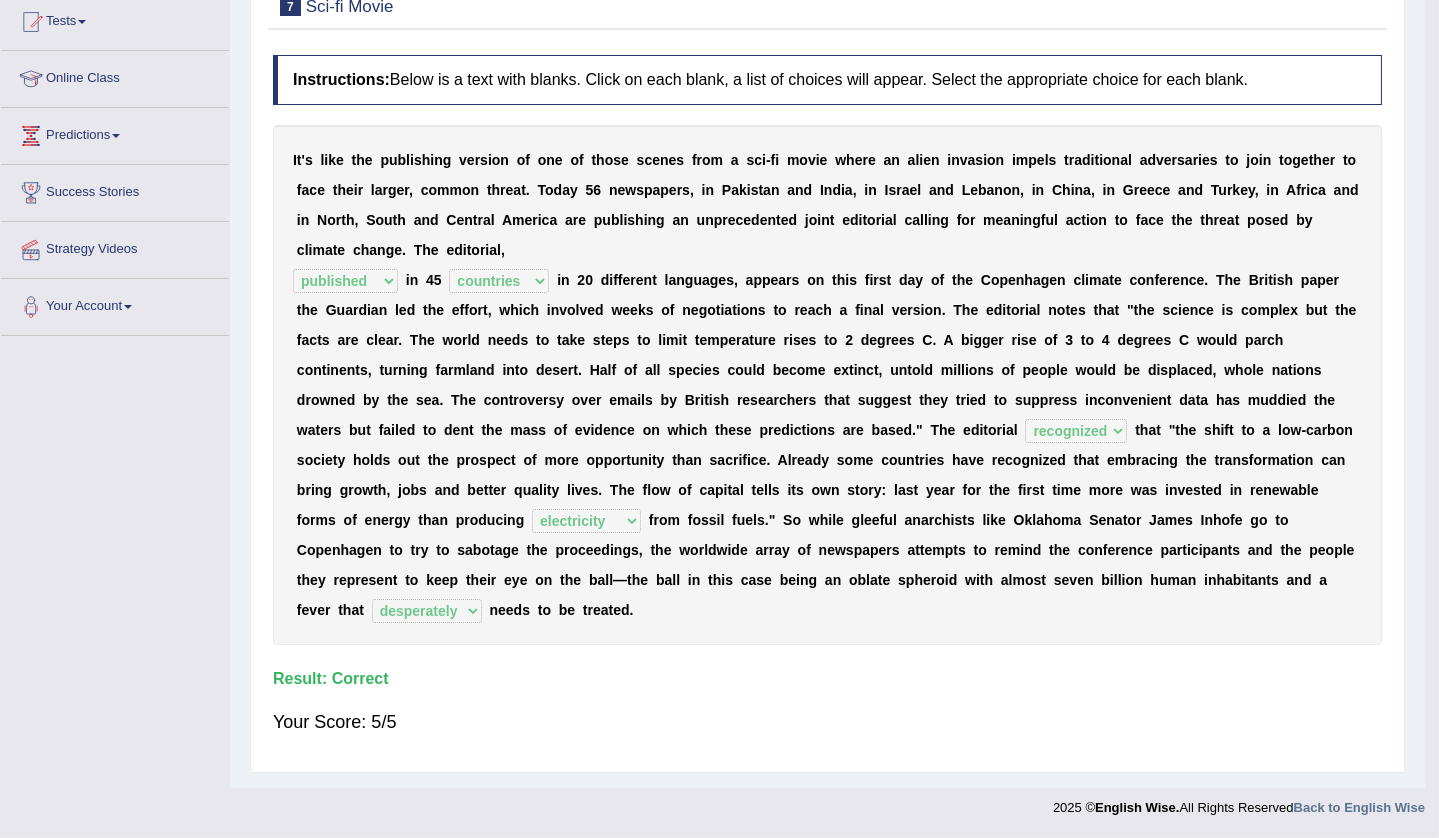 scroll, scrollTop: 211, scrollLeft: 0, axis: vertical 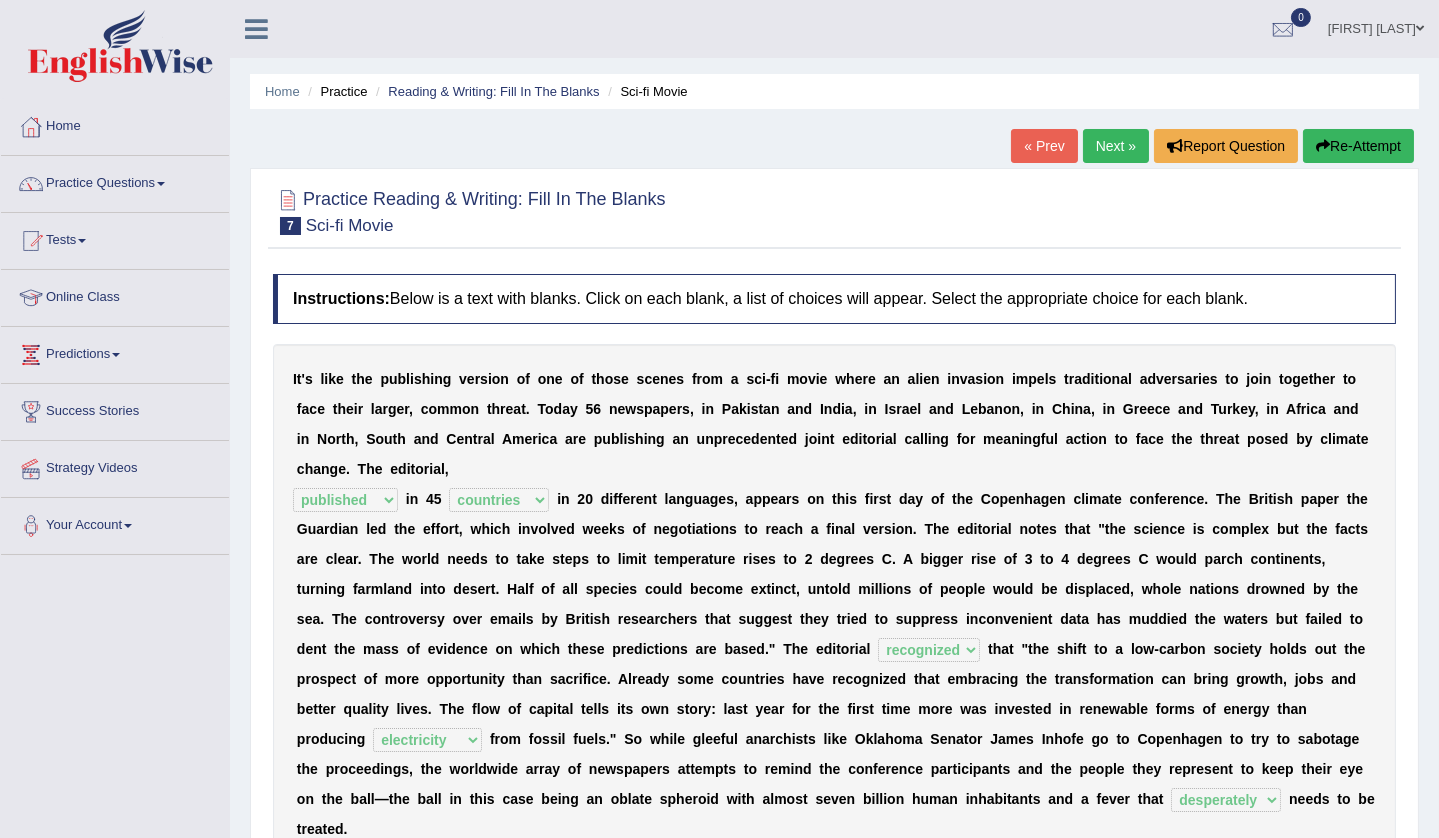 click on "Next »" at bounding box center (1116, 146) 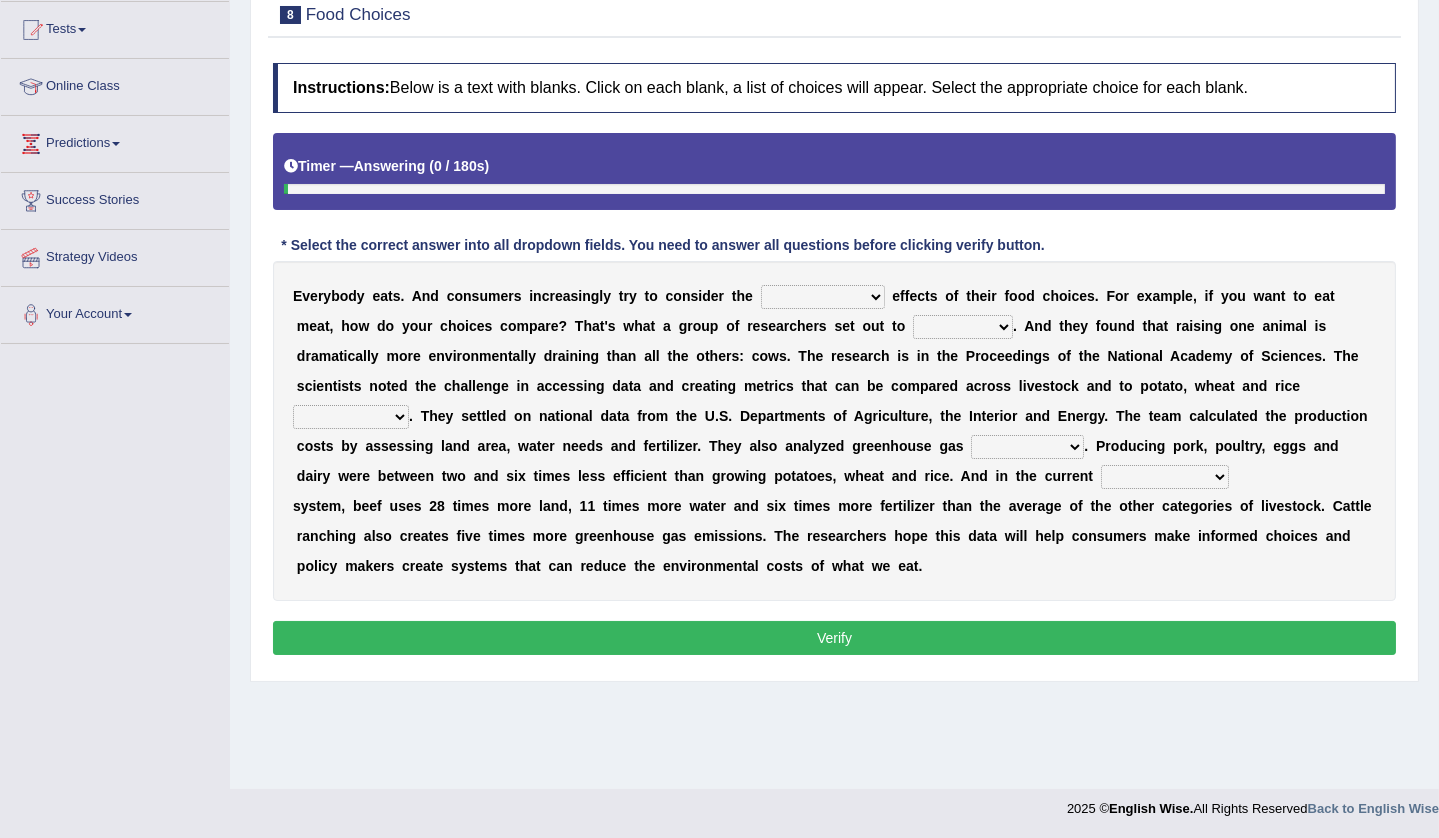 scroll, scrollTop: 211, scrollLeft: 0, axis: vertical 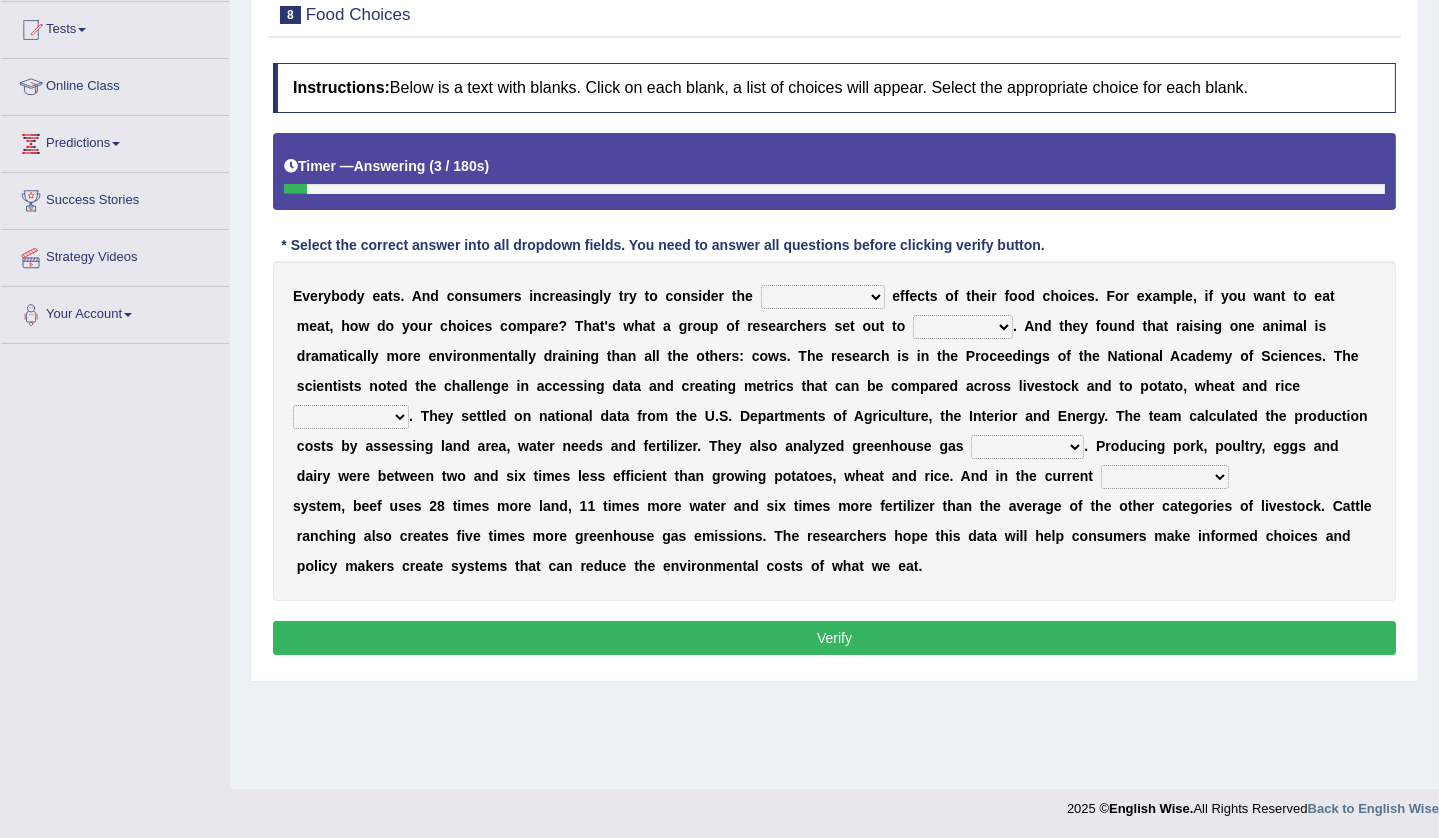 click on "spiritual economic environmental material" at bounding box center [823, 297] 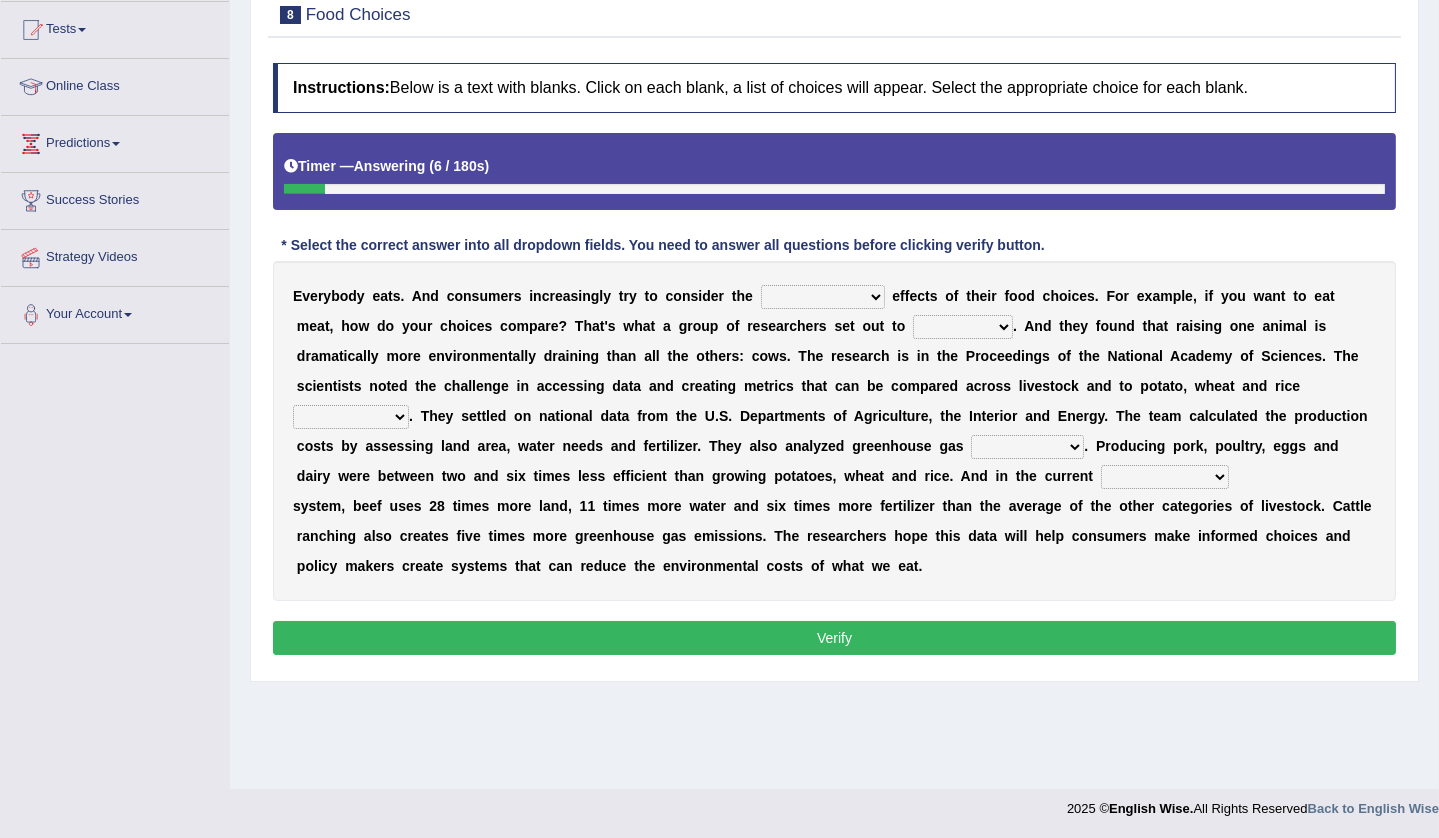 select on "environmental" 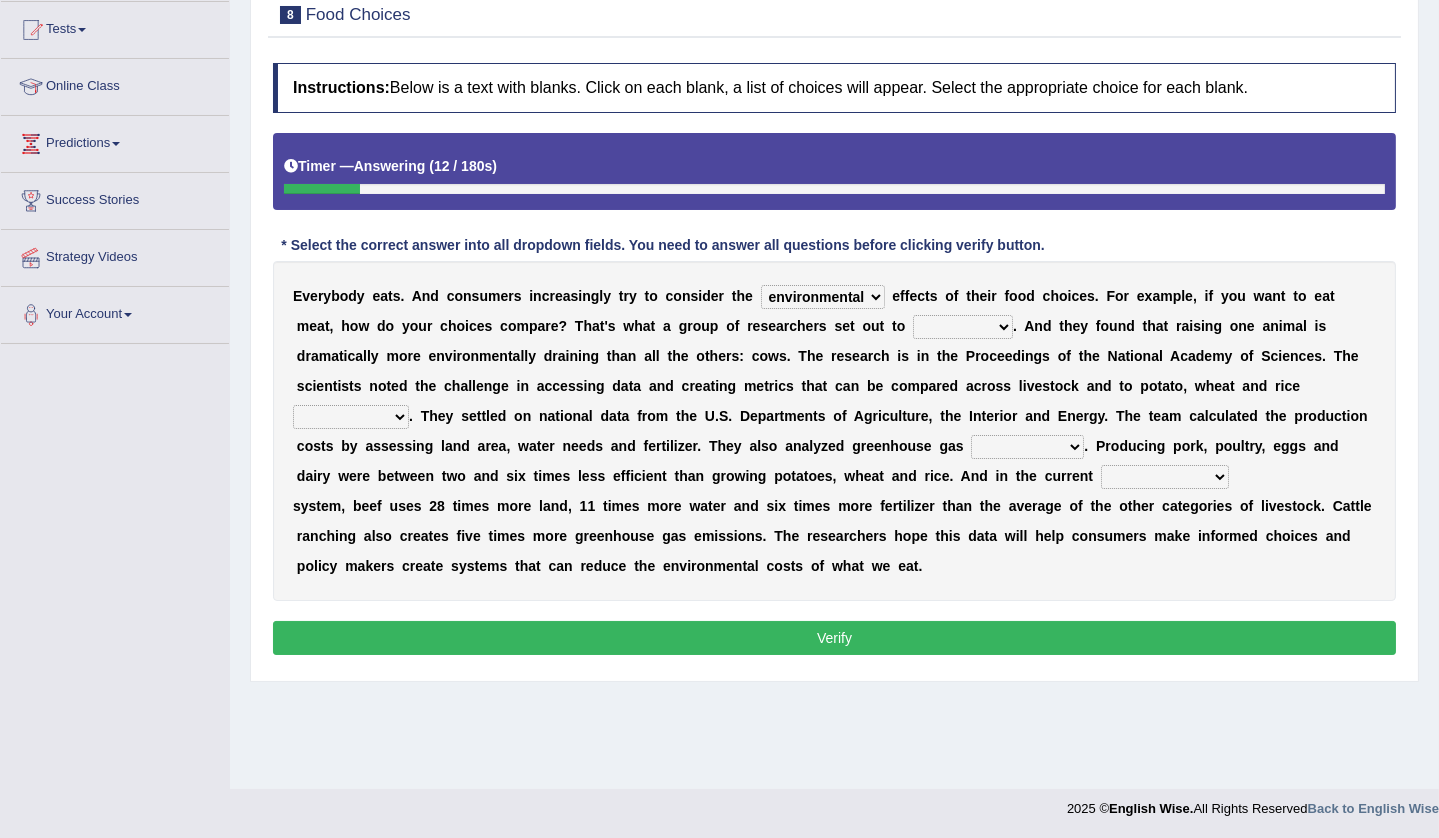 click on "exemplify squander discover purchase" at bounding box center [963, 327] 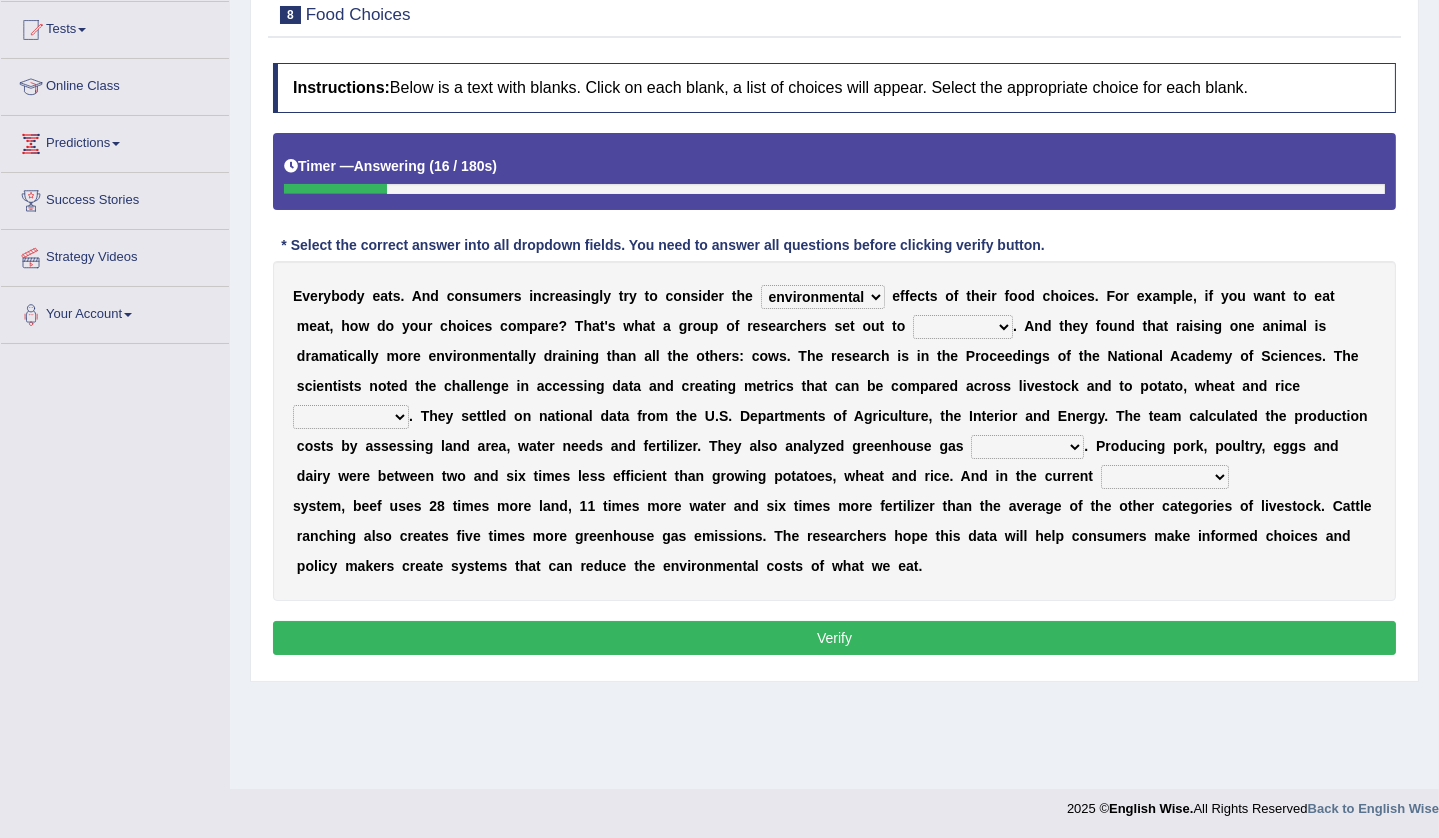 select on "discover" 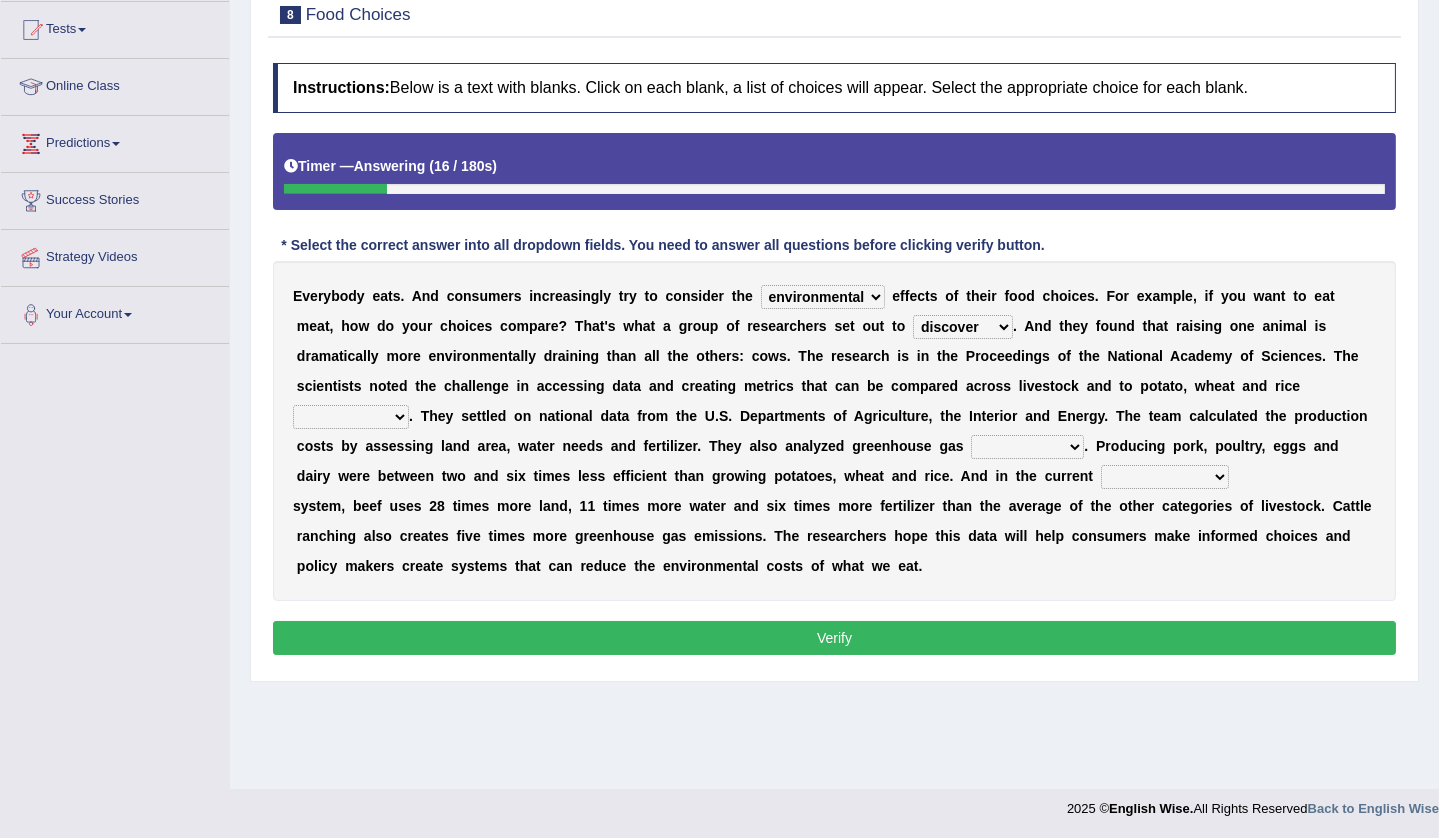 click on "exemplify squander discover purchase" at bounding box center (963, 327) 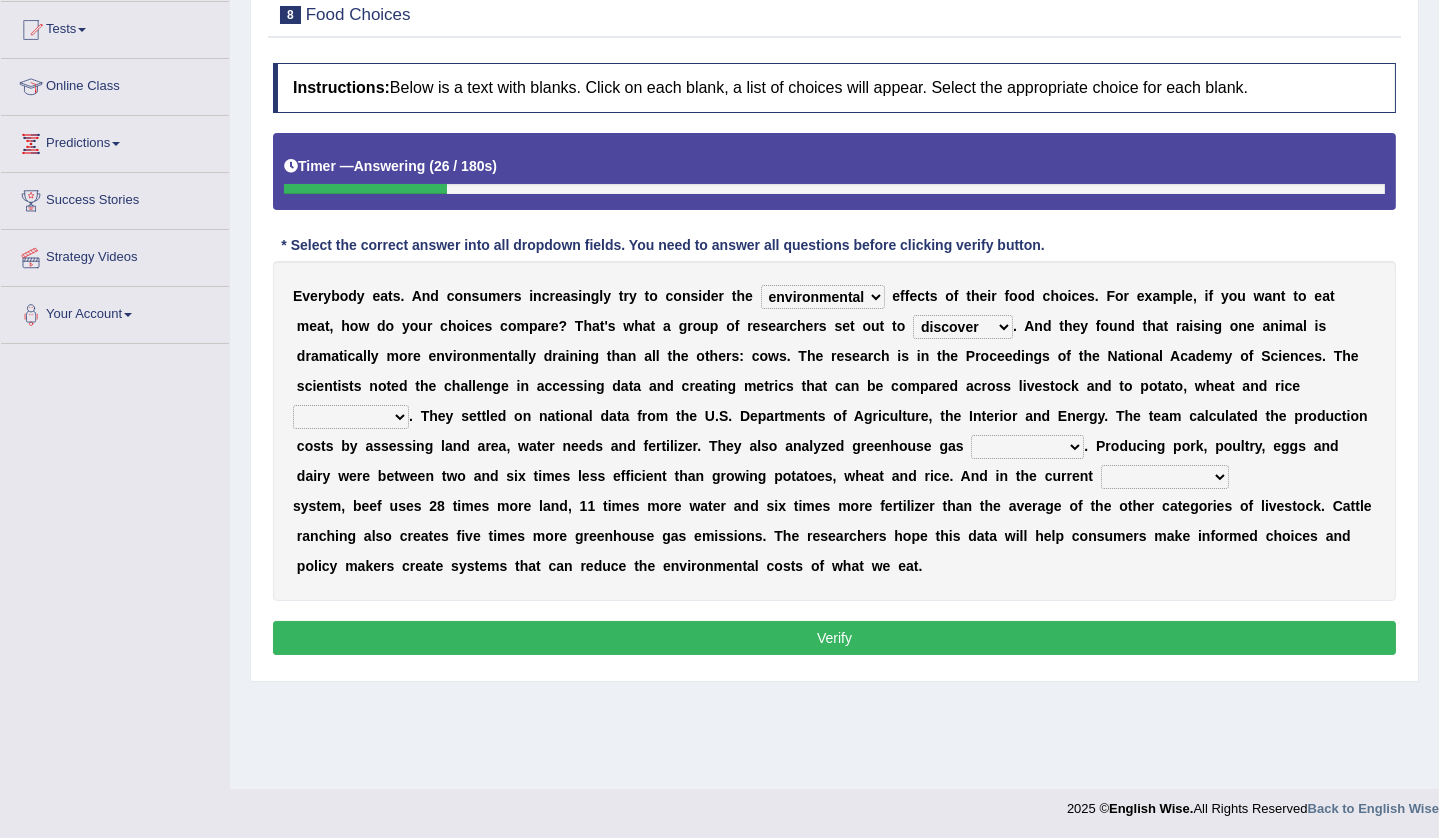 click on "production corruption consumption inventory" at bounding box center (351, 417) 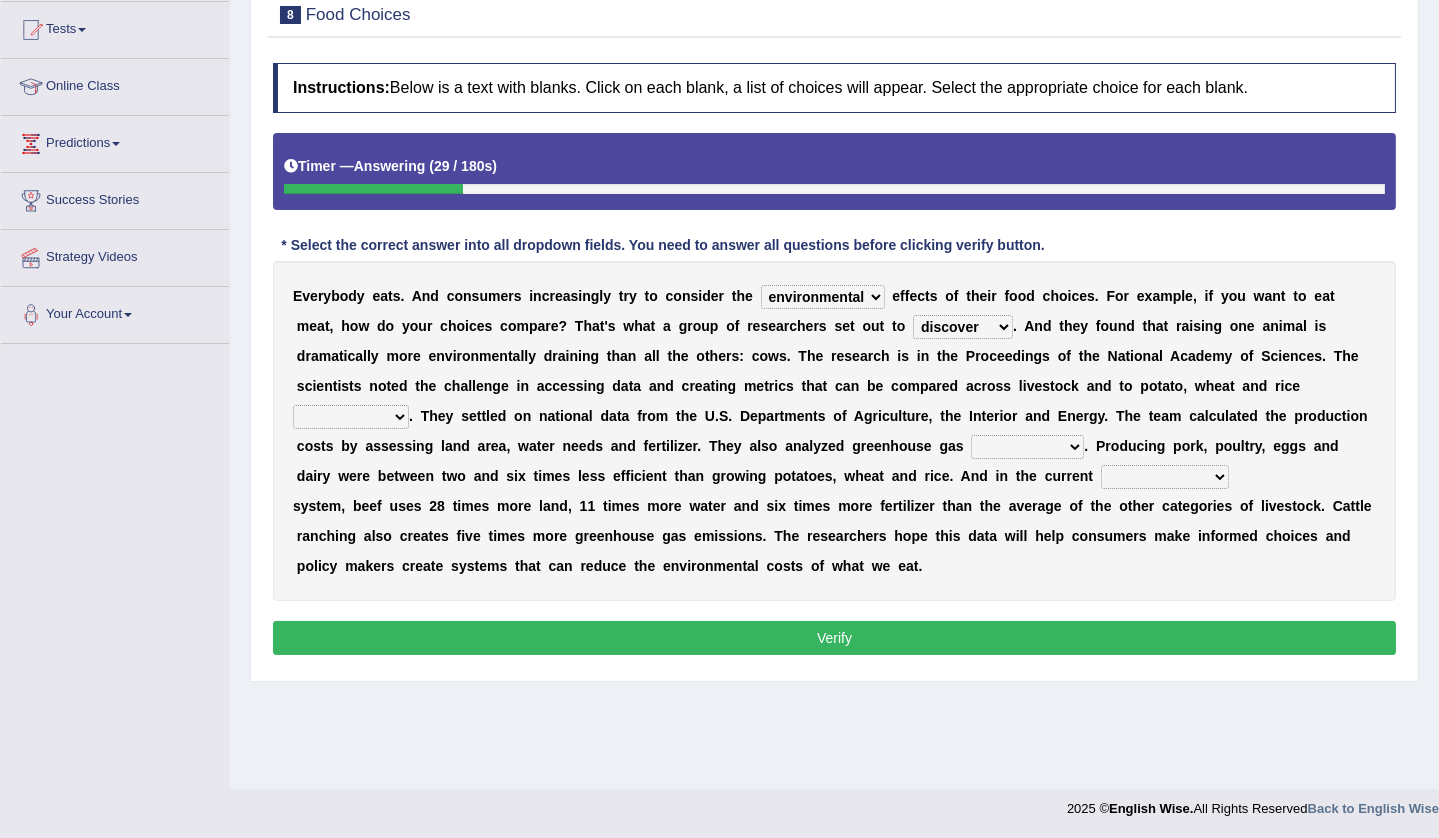 select on "production" 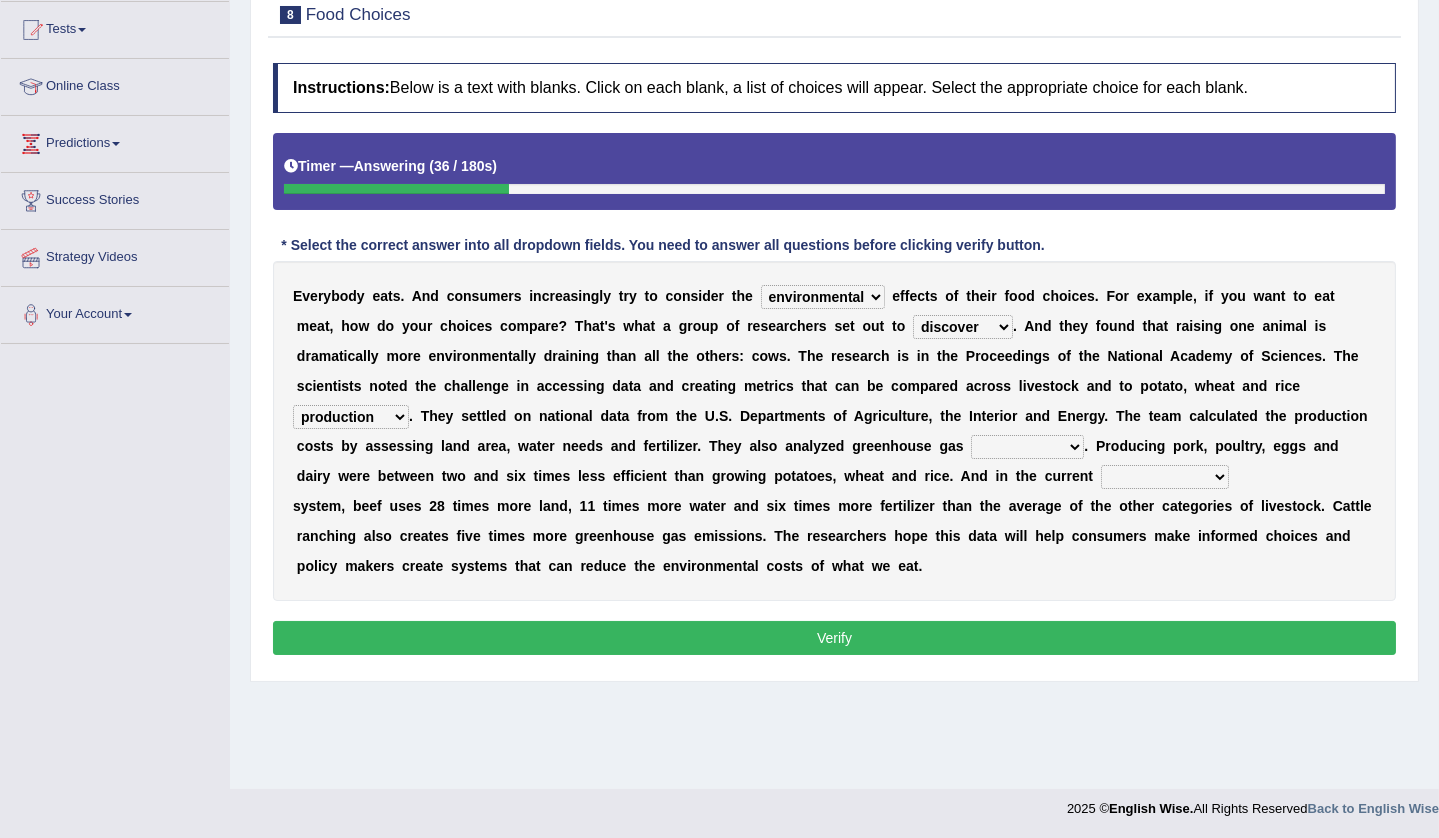click on "conjectures manufacture emissions purification" at bounding box center [1027, 447] 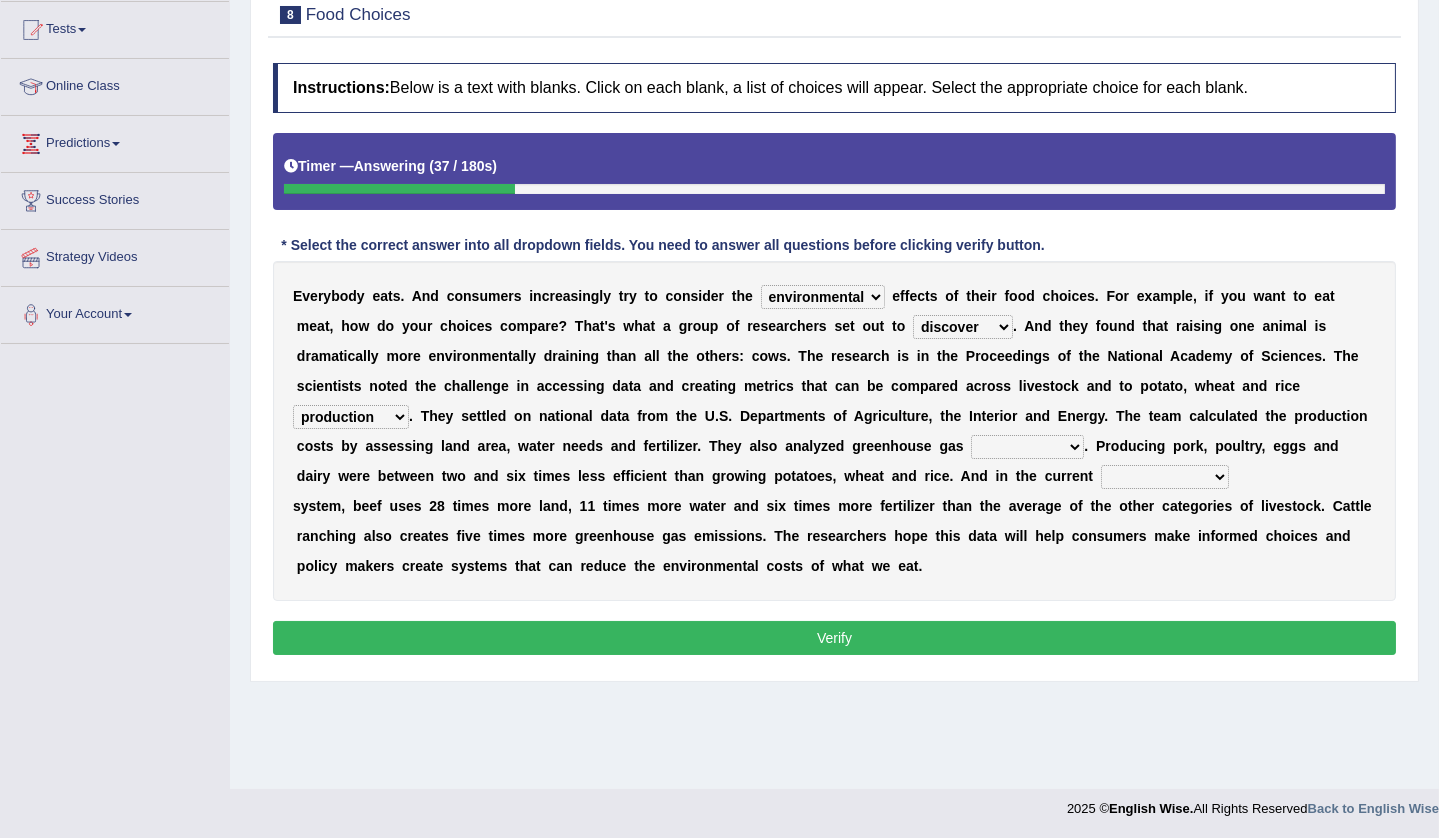 select on "emissions" 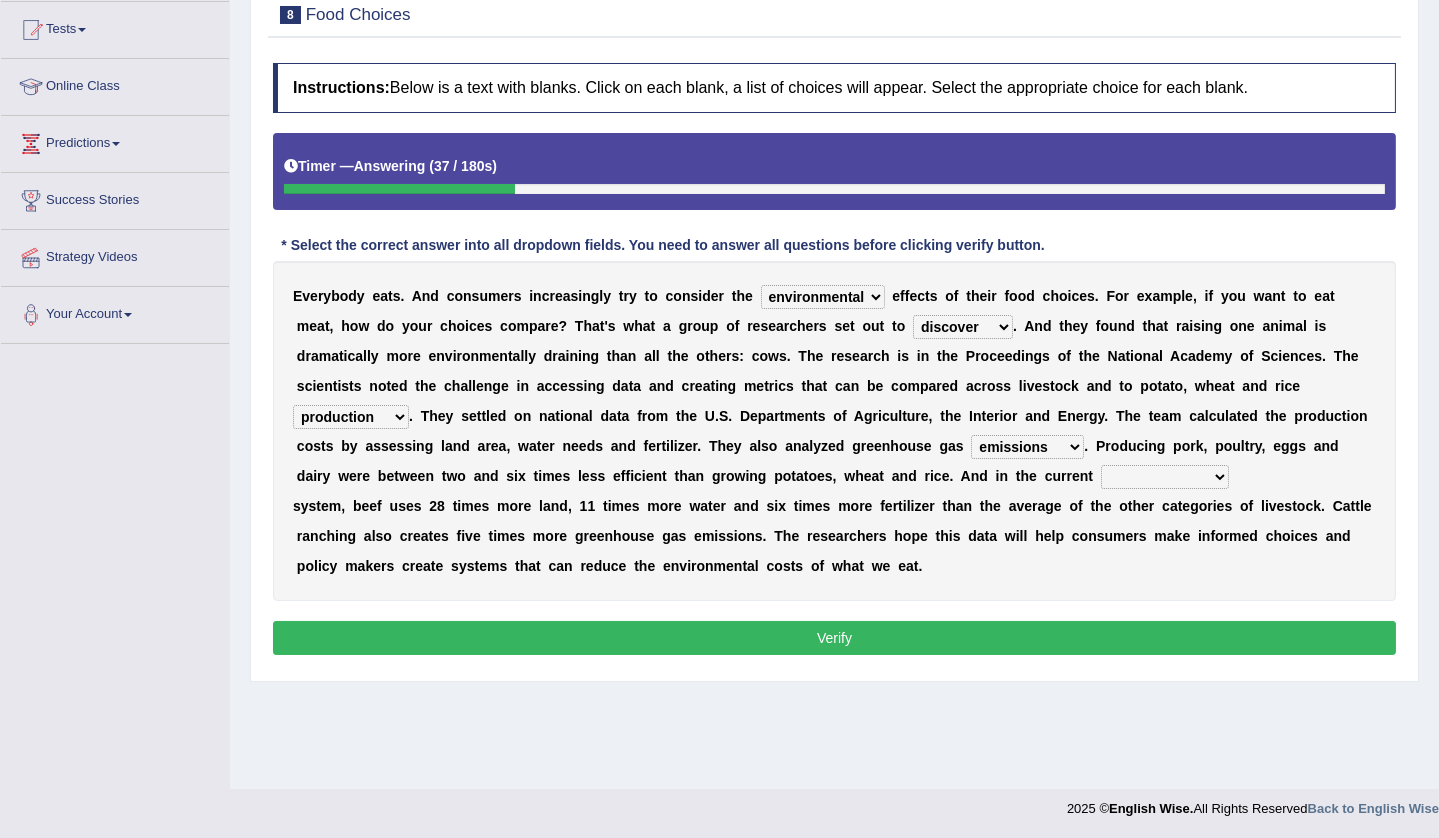 click on "conjectures manufacture emissions purification" at bounding box center (1027, 447) 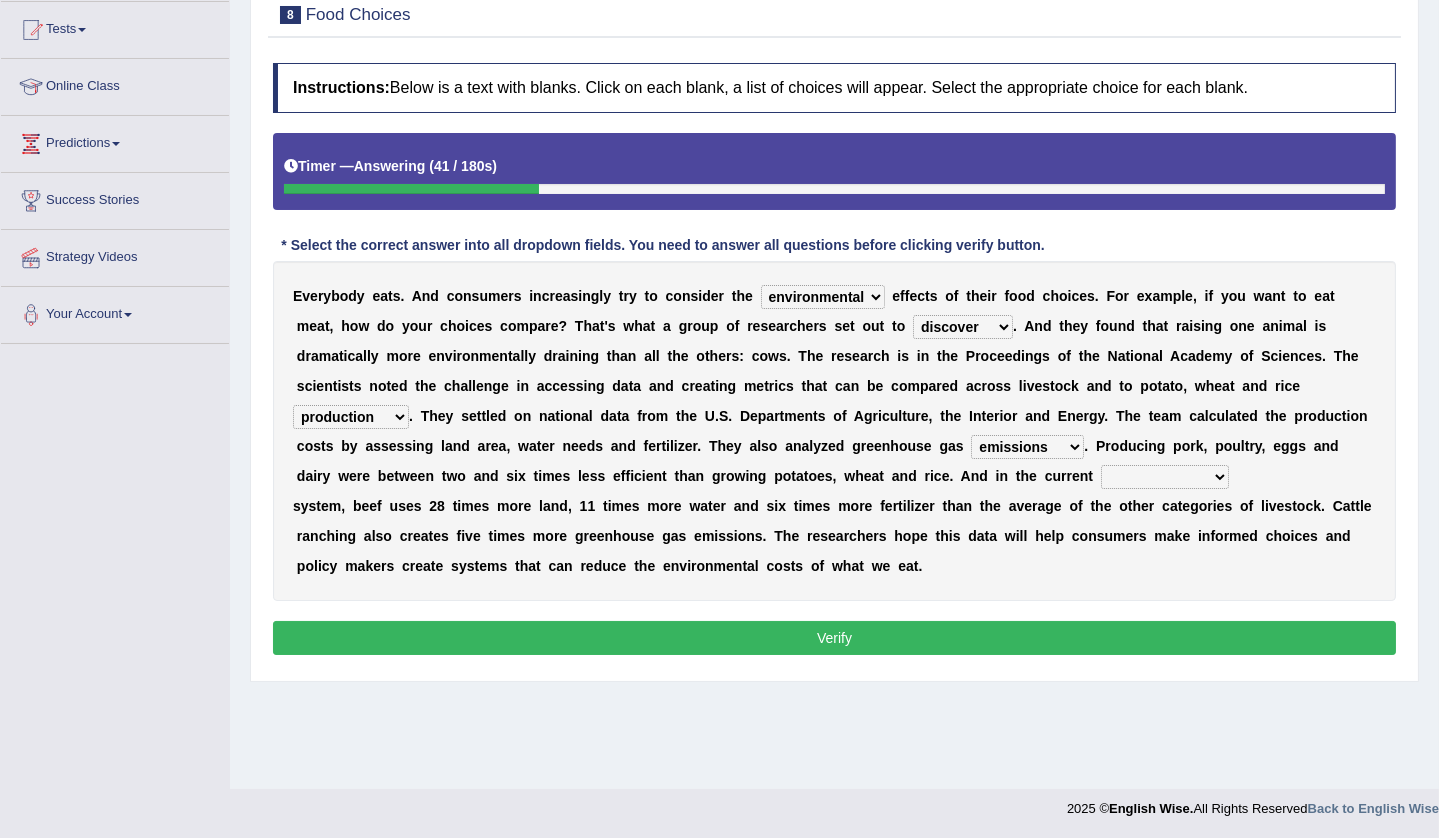 click on "agricultural impalpable ungrammatical terminal" at bounding box center (1165, 477) 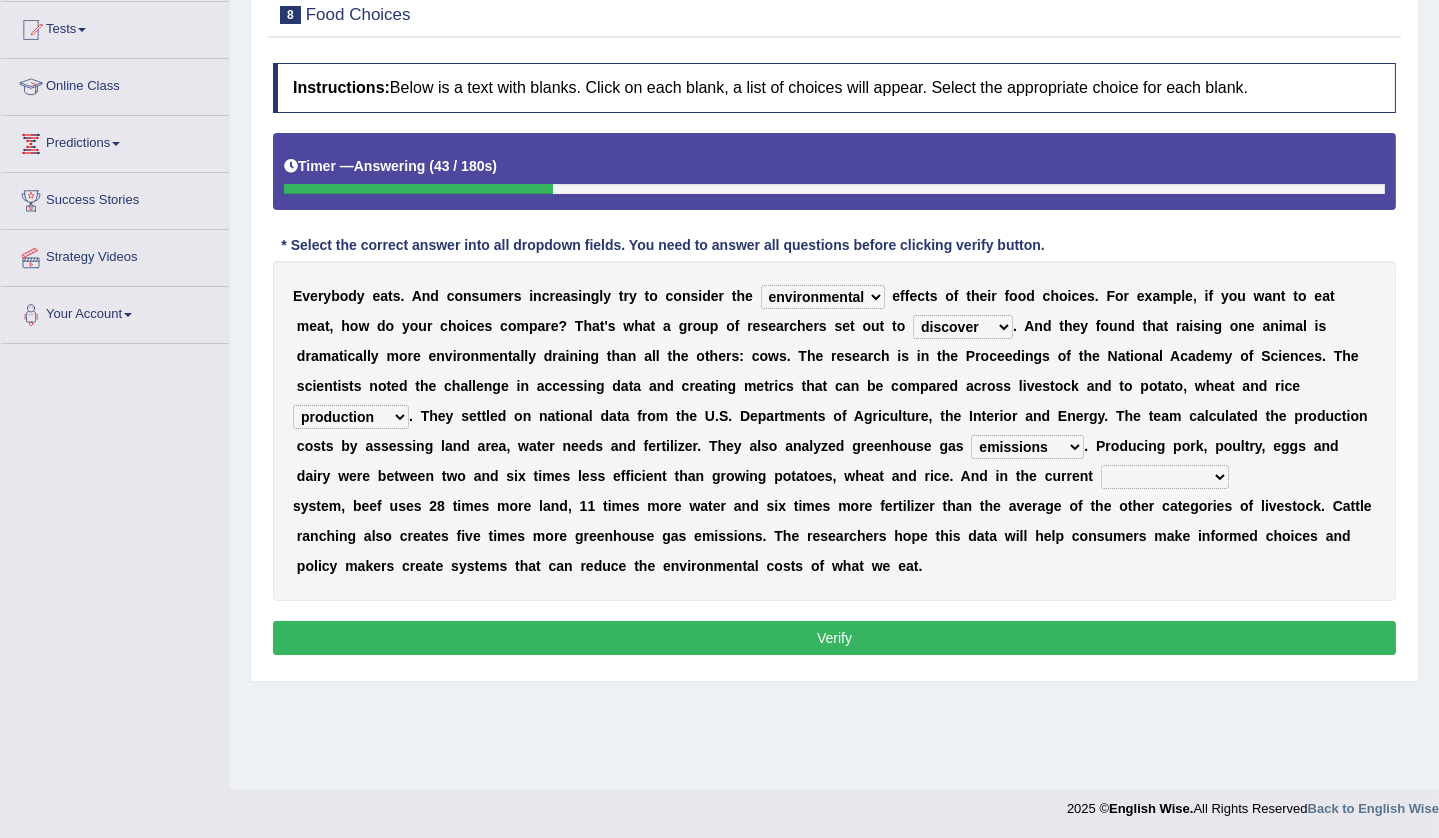 select on "agricultural" 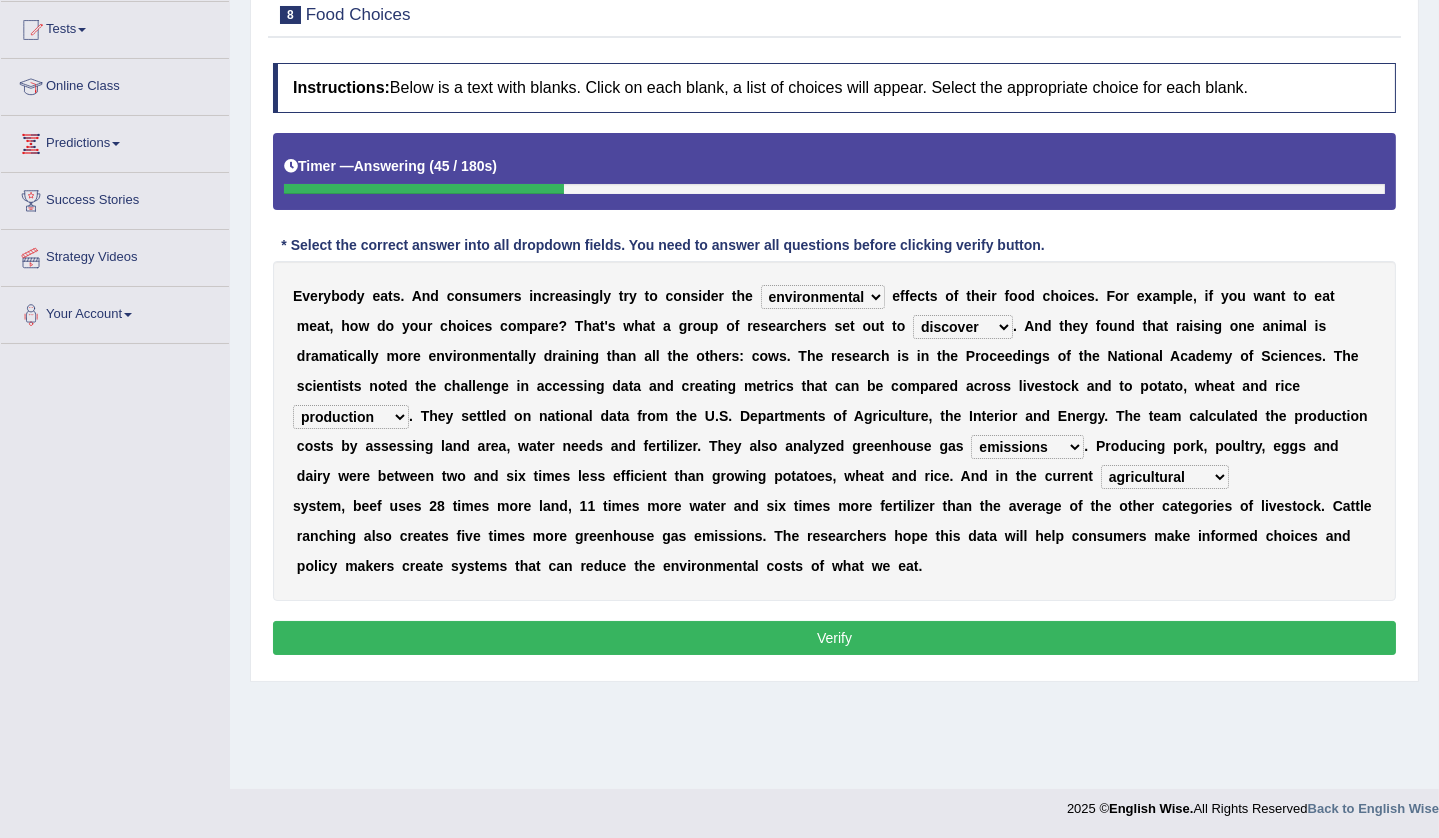 click on "Verify" at bounding box center (834, 638) 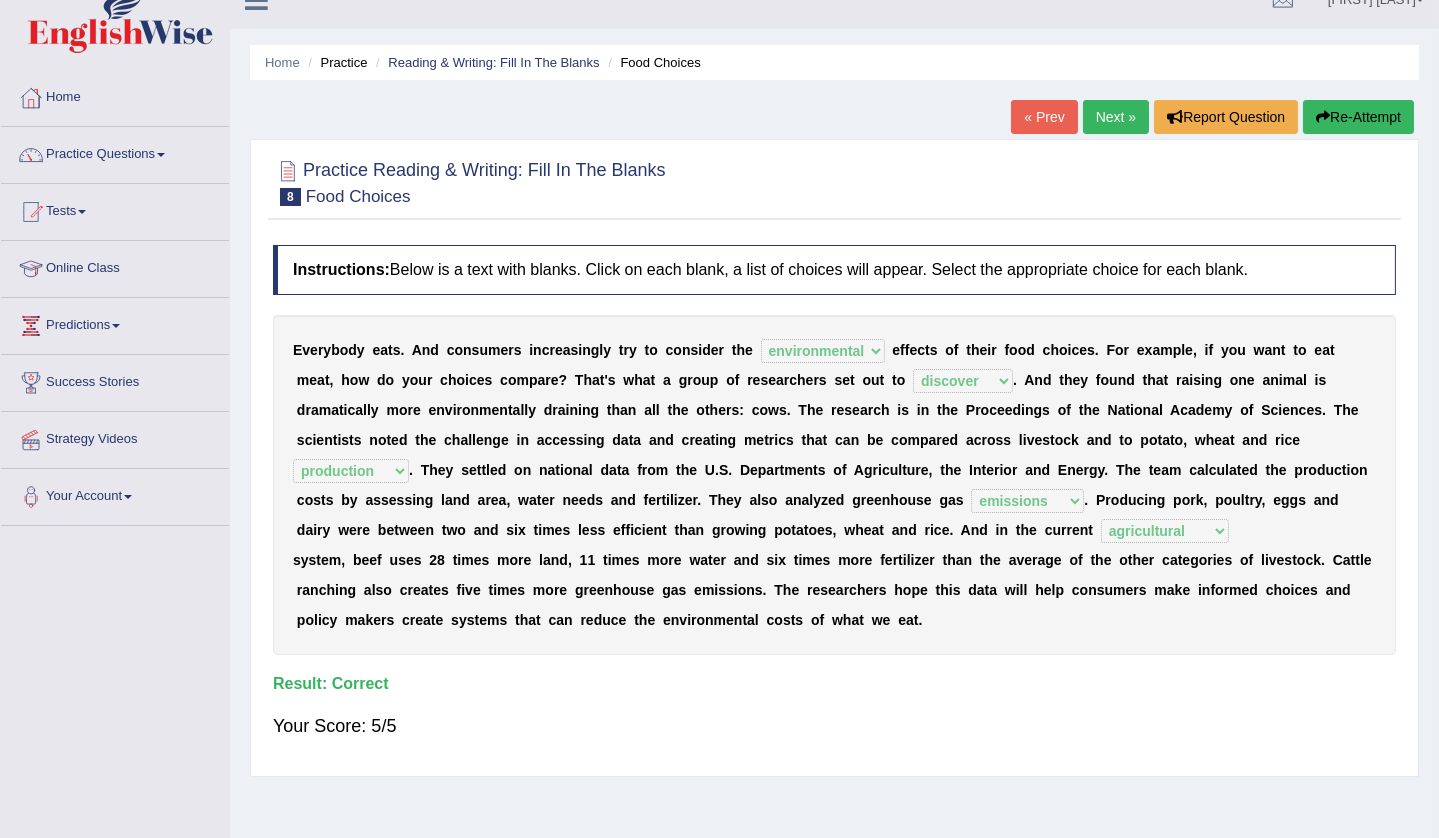 scroll, scrollTop: 0, scrollLeft: 0, axis: both 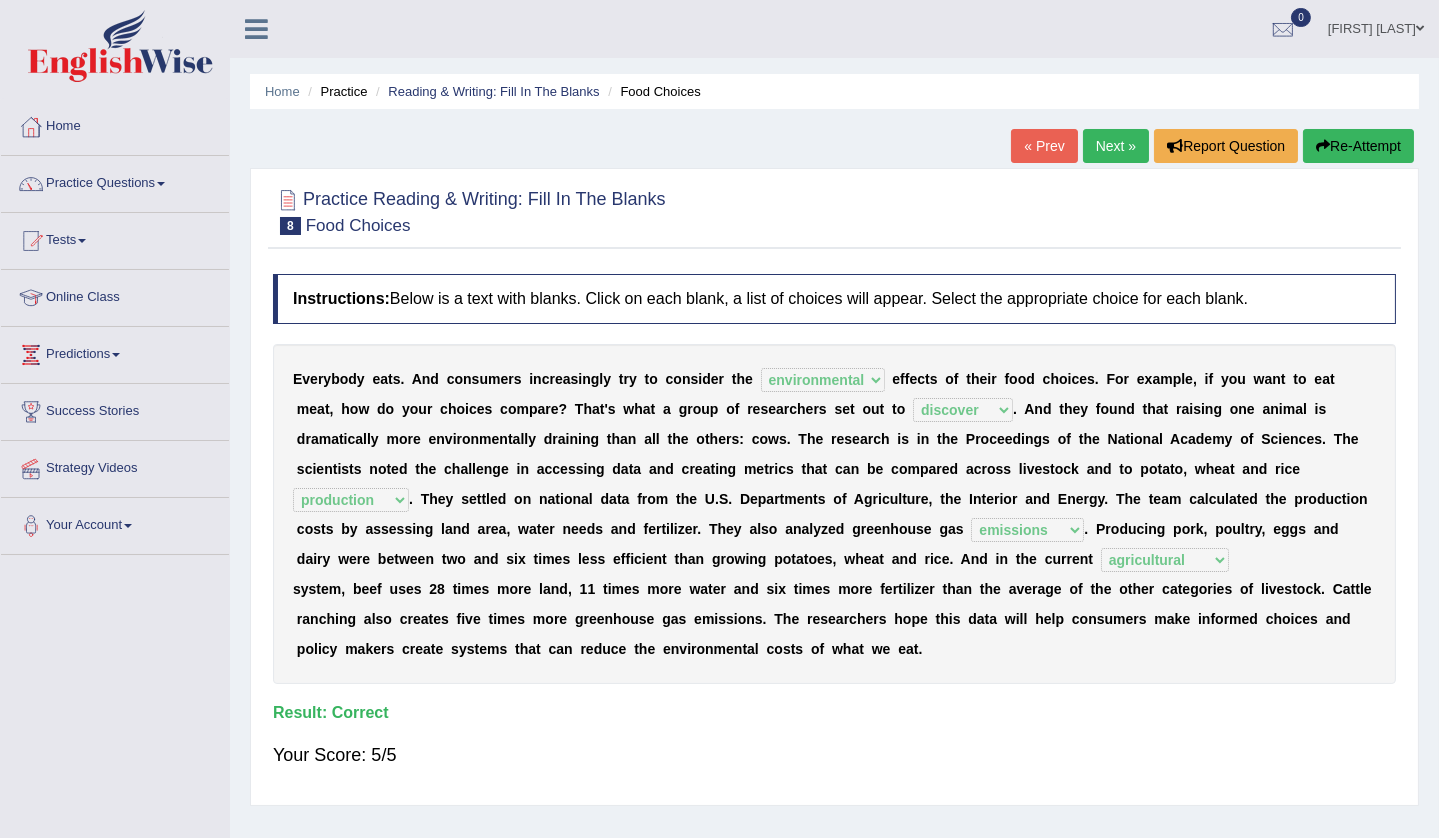 click on "Next »" at bounding box center (1116, 146) 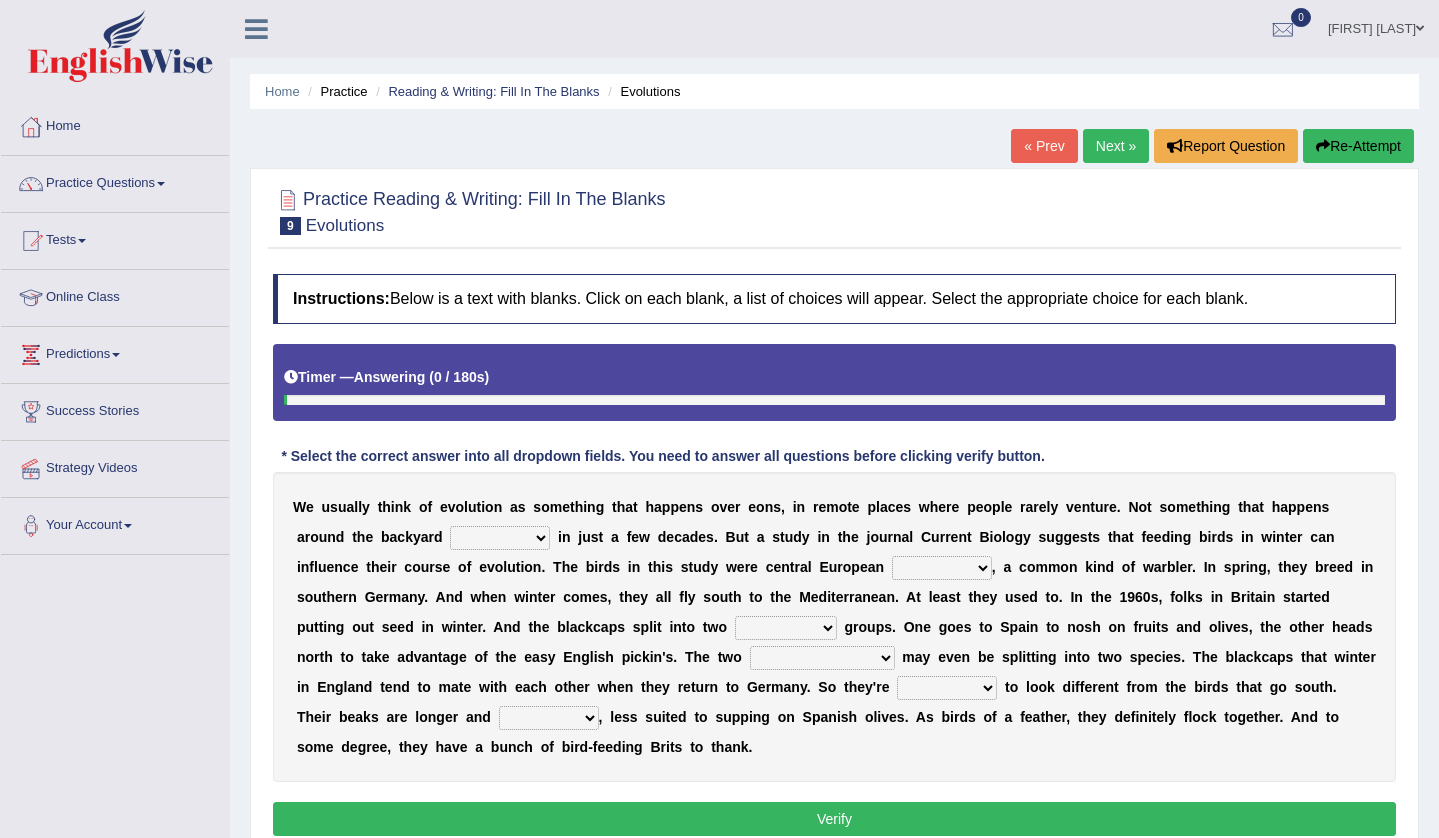 scroll, scrollTop: 211, scrollLeft: 0, axis: vertical 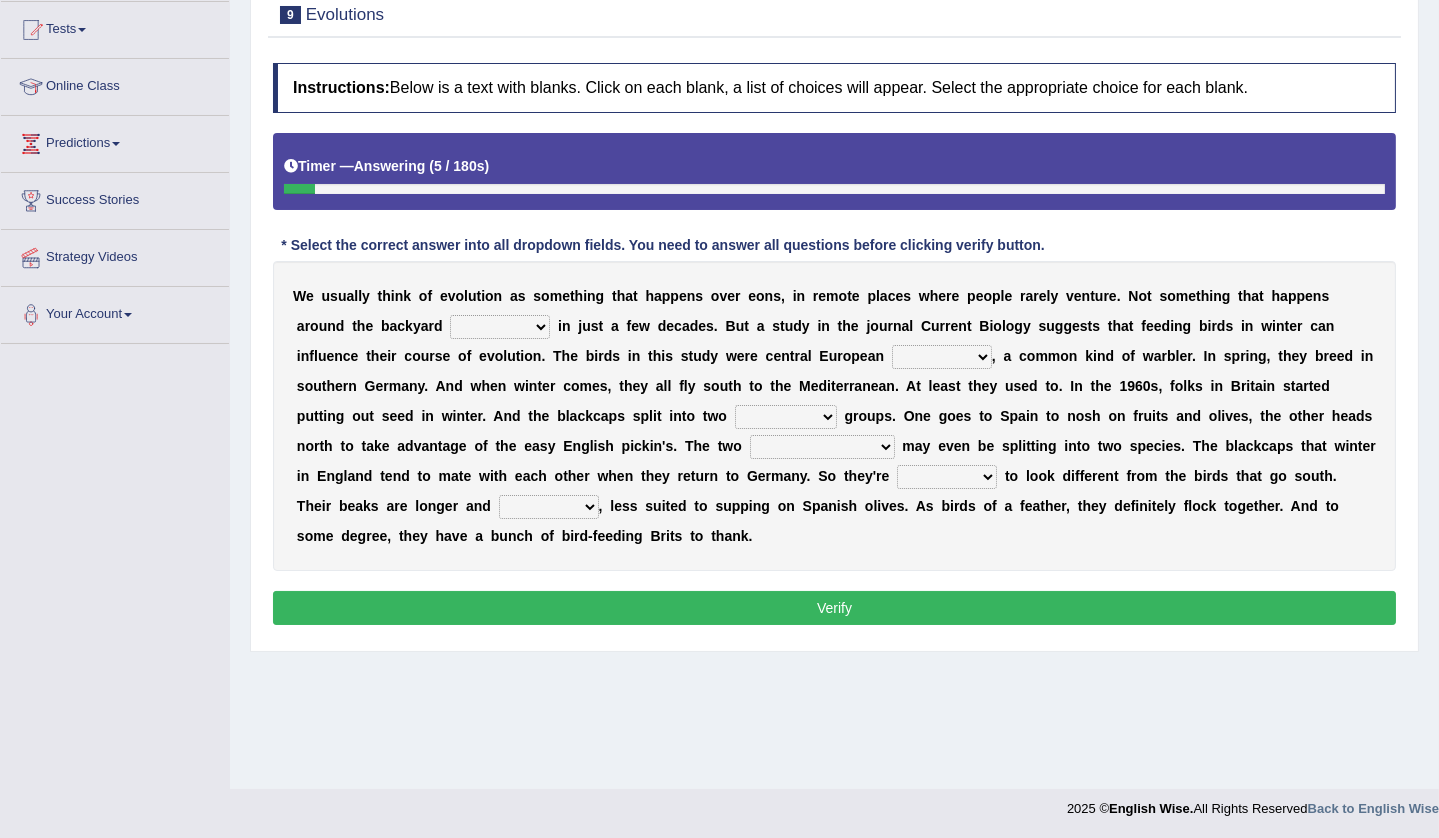 click on "beaver believer birdfeeder phonier" at bounding box center [500, 327] 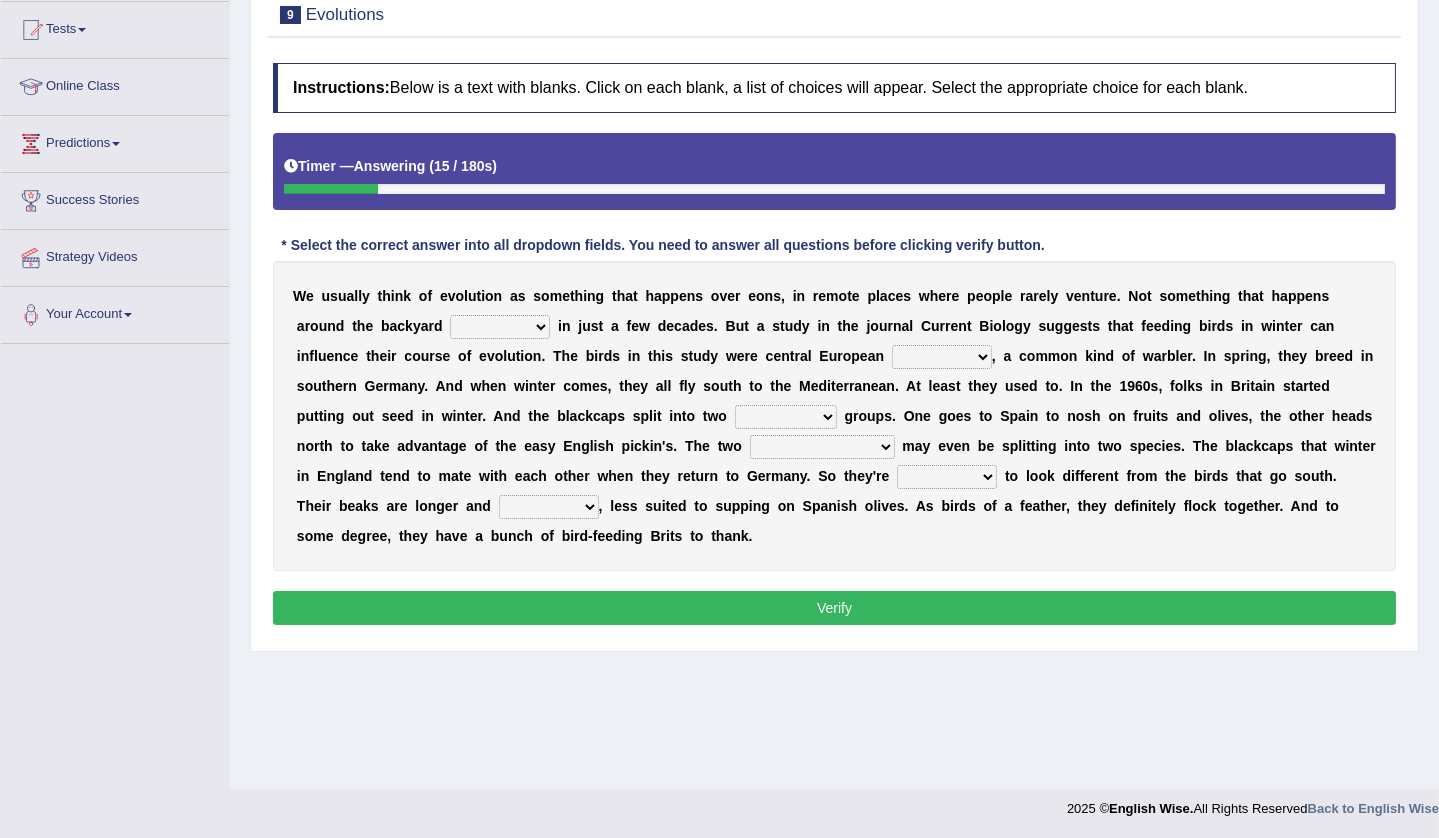 select on "birdfeeder" 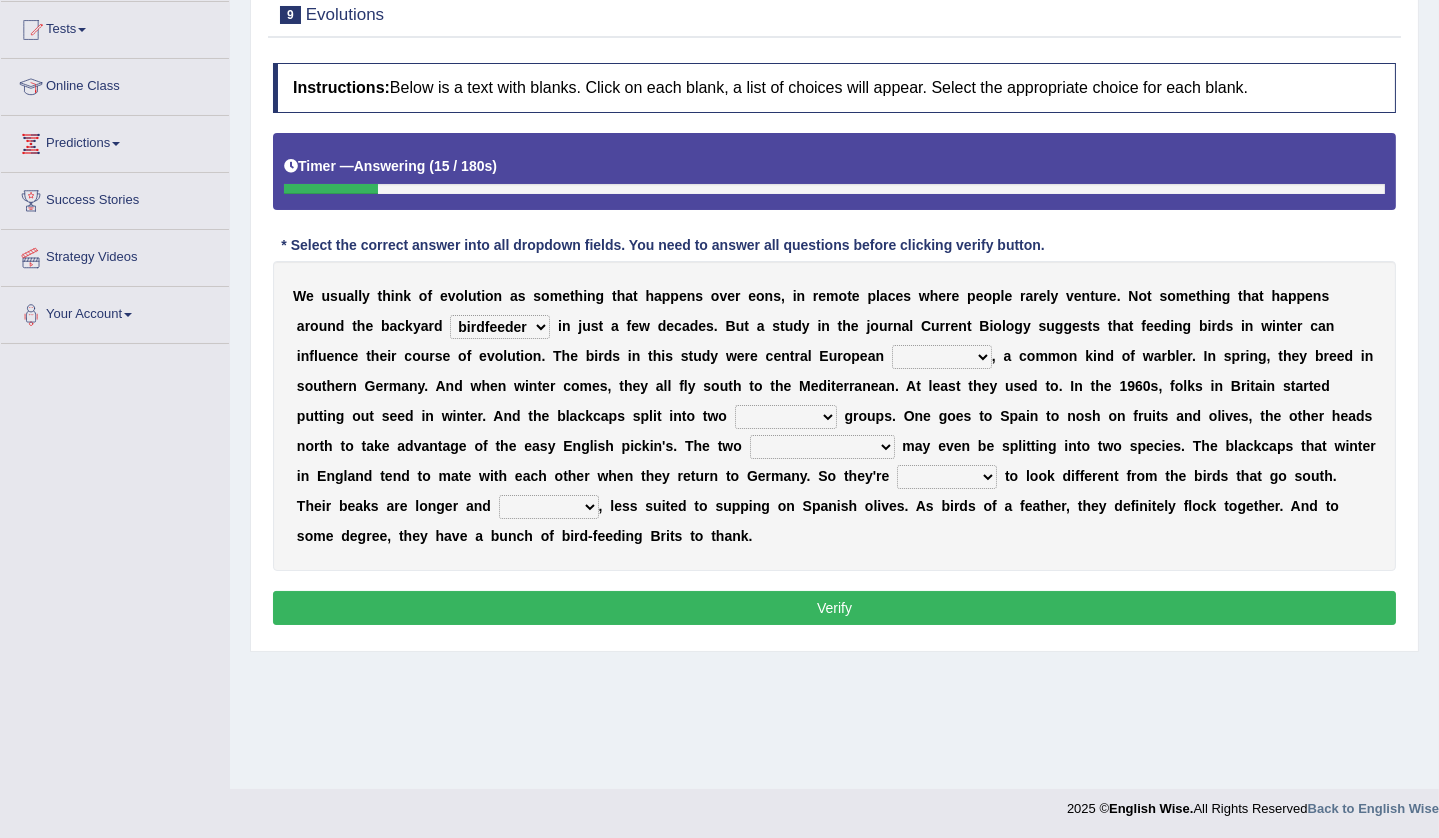 click on "beaver believer birdfeeder phonier" at bounding box center (500, 327) 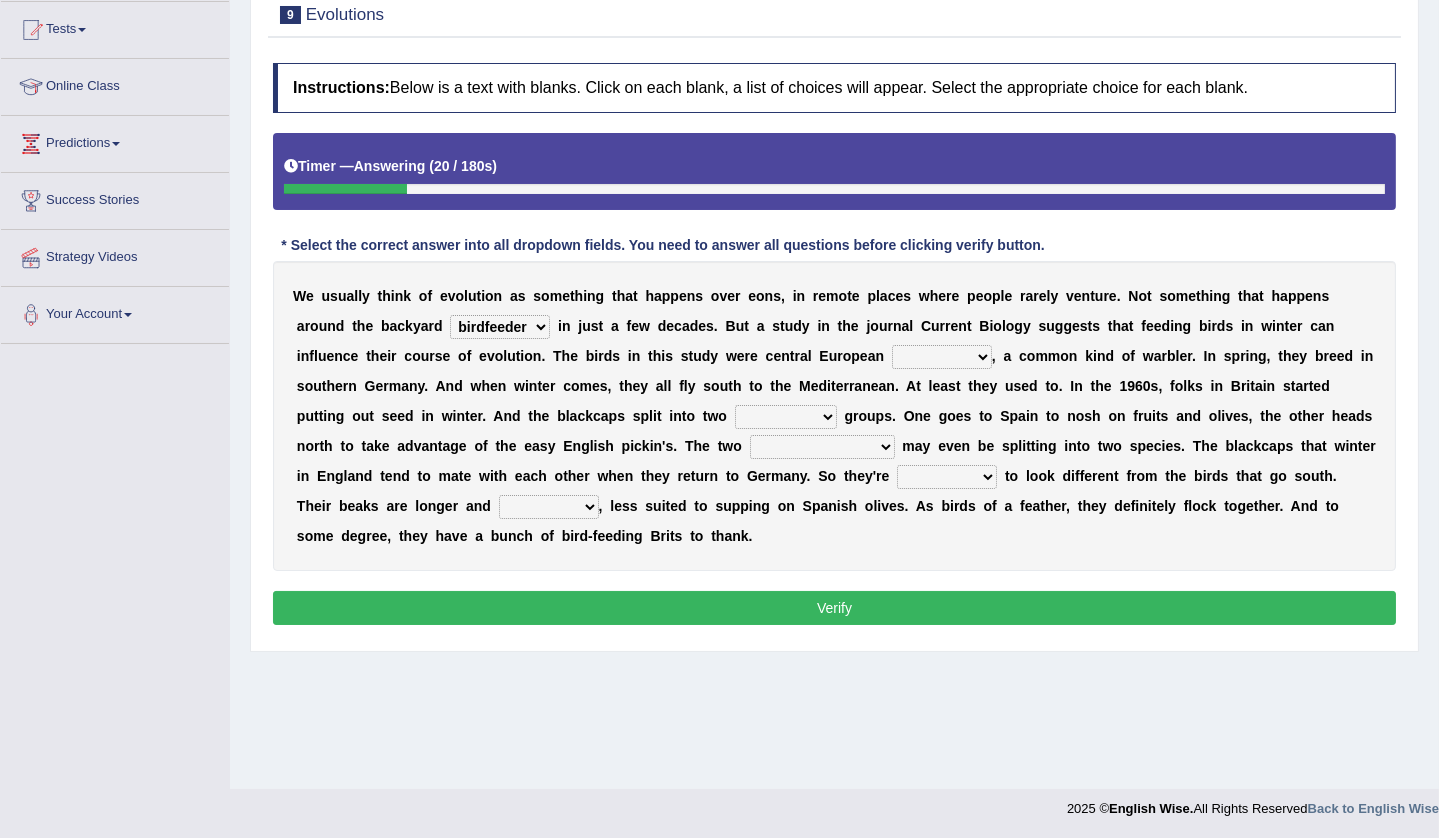 click on "blackcaps pox flaps chats" at bounding box center [942, 357] 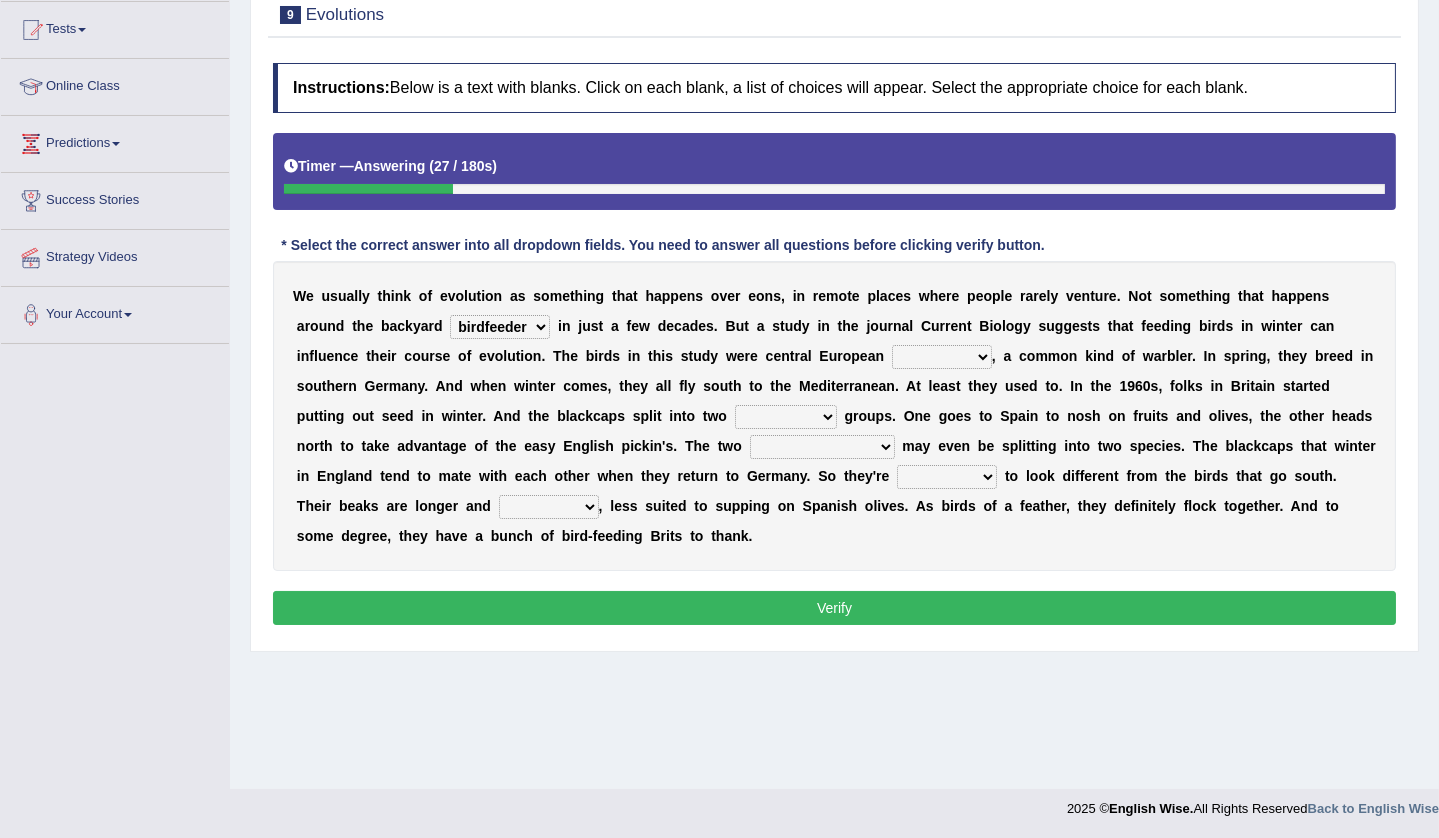 click on "W e   u s u a l l y   t h i n k   o f   e v o l u t i o n   a s   s o m e t h i n g   t h a t   h a p p e n s   o v e r   e o n s ,   i n   r e m o t e   p l a c e s   w h e r e   p e o p l e   r a r e l y   v e n t u r e .   N o t   s o m e t h i n g   t h a t   h a p p e n s   a r o u n d   t h e   b a c k y a r d   [ANIMAL] [ANIMAL] [ANIMAL] [ANIMAL]   i n   j u s t   a   f e w   d e c a d e s .   B u t   a   s t u d y   i n   t h e   j o u r n a l   C u r r e n t   B i o l o g y   s u g g e s t s   t h a t   f e e d i n g   b i r d s   i n   w i n t e r   c a n   i n f l u e n c e   t h e i r   c o u r s e   o f   e v o l u t i o n .   T h e   b i r d s   i n   t h i s   s t u d y   w e r e   c e n t r a l   [REGION]   [ANIMAL] [ANIMAL] [ANIMAL] ,   a   c o m m o n   k i n d   o f   w a r b l e r .   I n   s p r i n g ,   t h e y   b r e e d   i n   s o u t h e r" at bounding box center [834, 416] 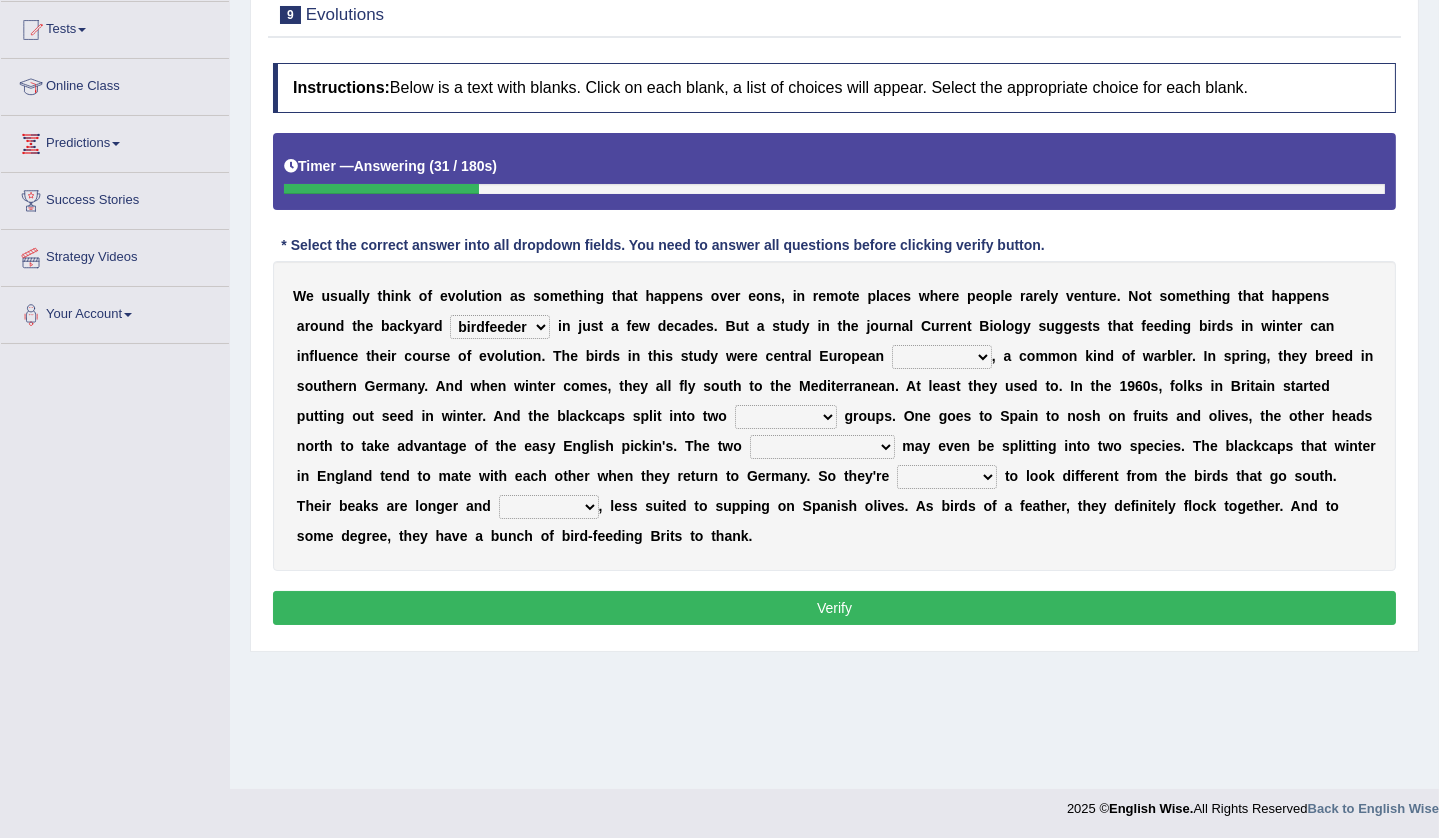 click on "blackcaps pox flaps chats" at bounding box center (942, 357) 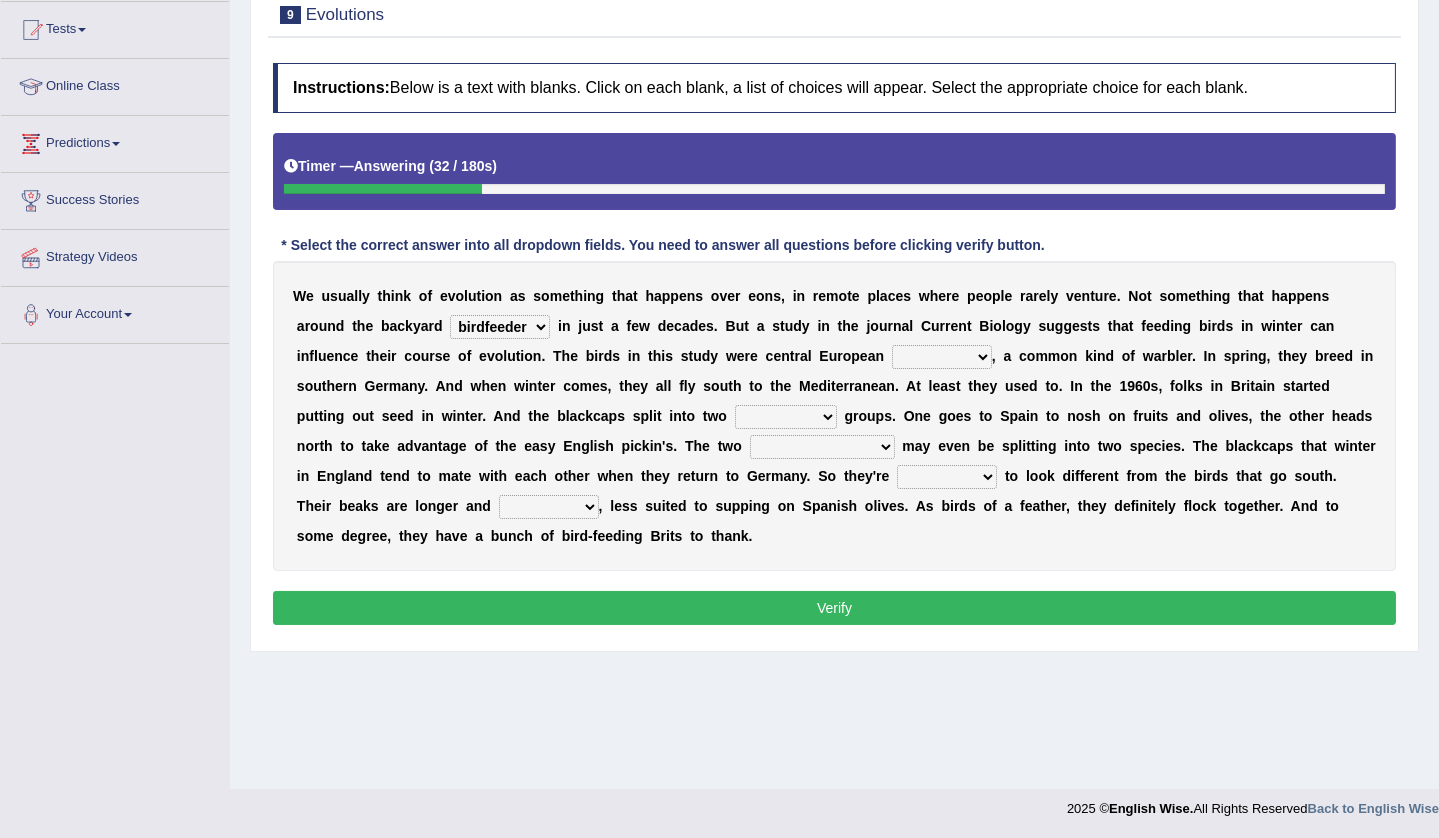 select on "blackcaps" 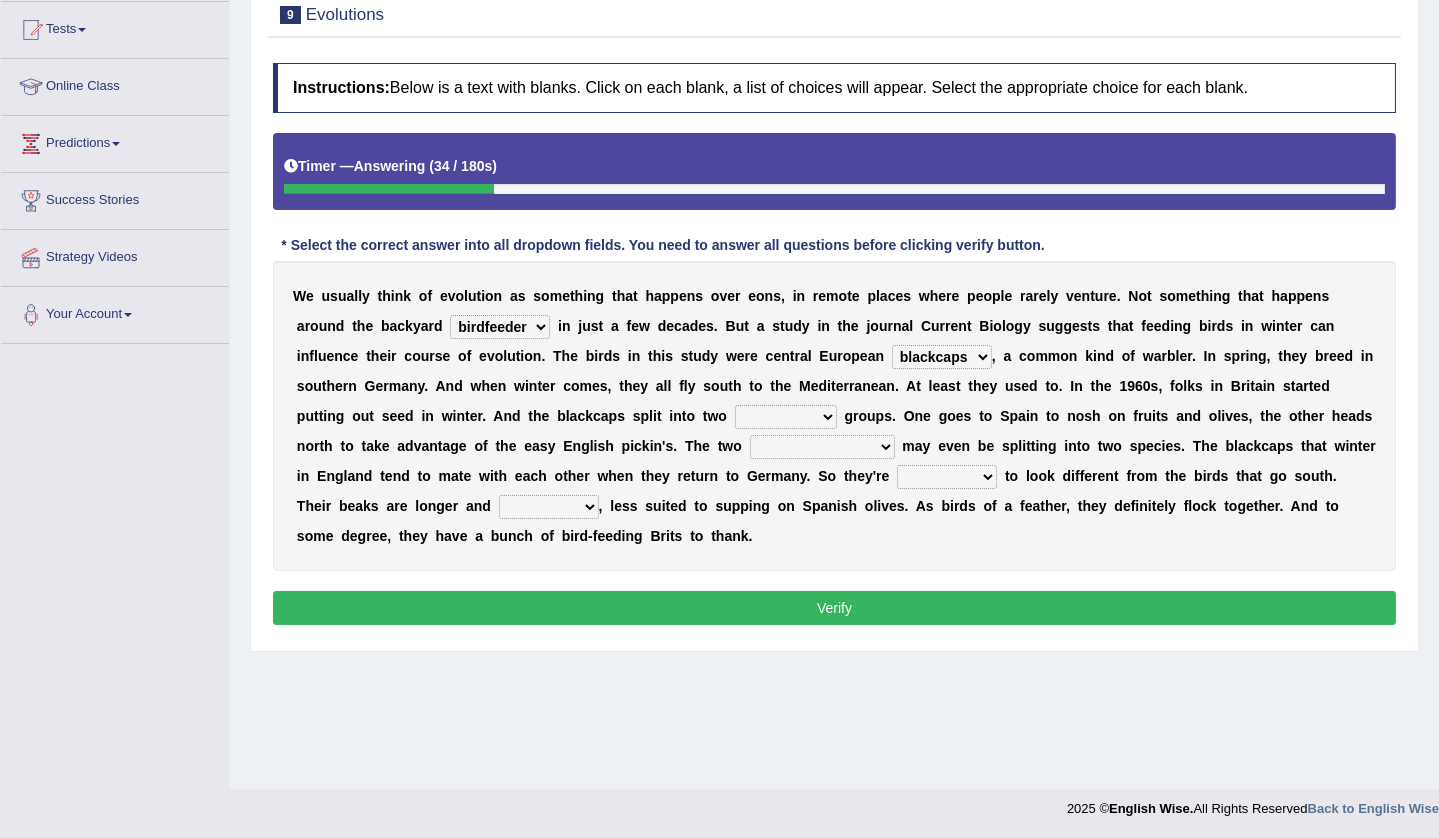 click on "distinct bit disconnect split" at bounding box center [786, 417] 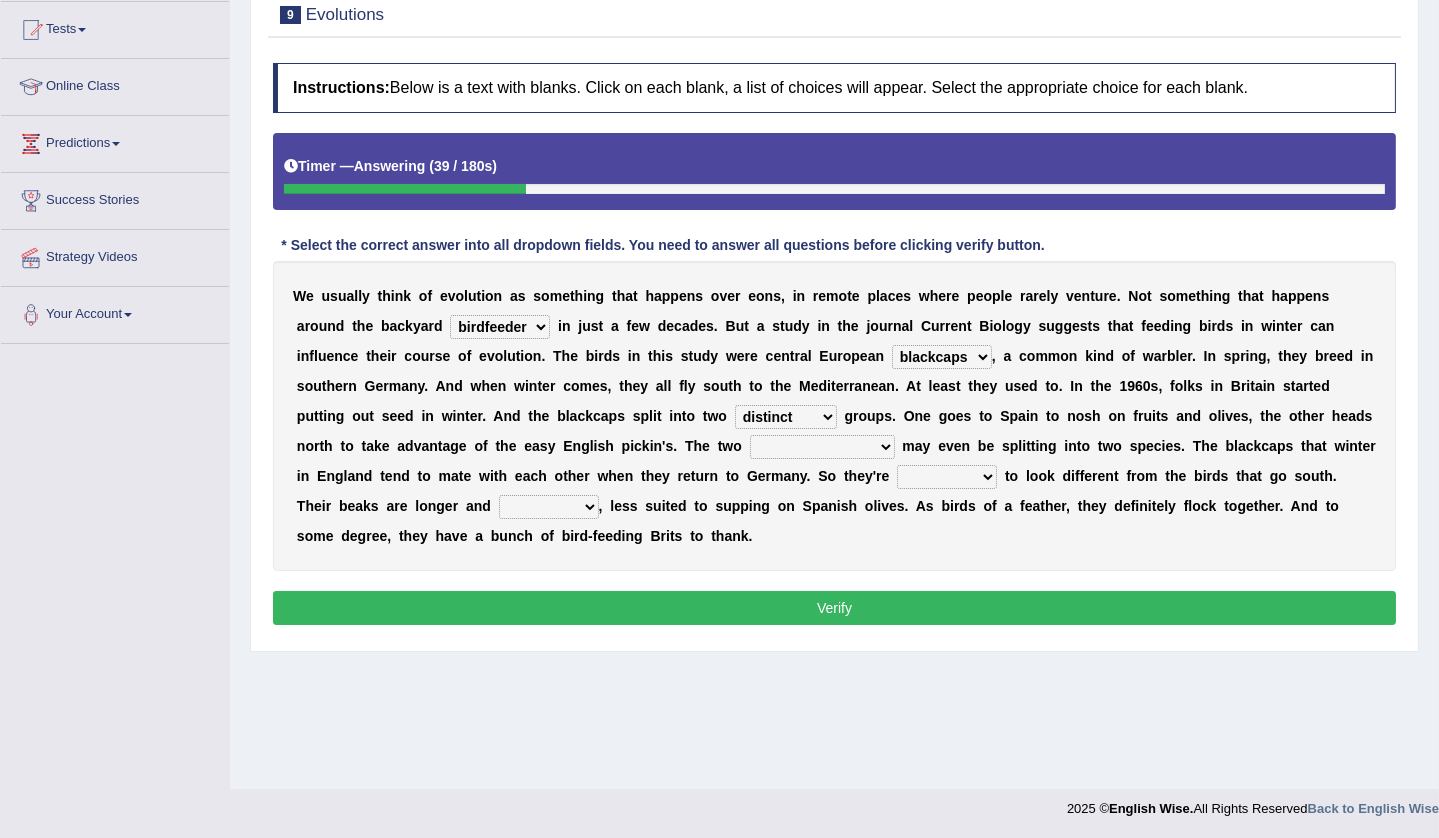 click on "distinct bit disconnect split" at bounding box center (786, 417) 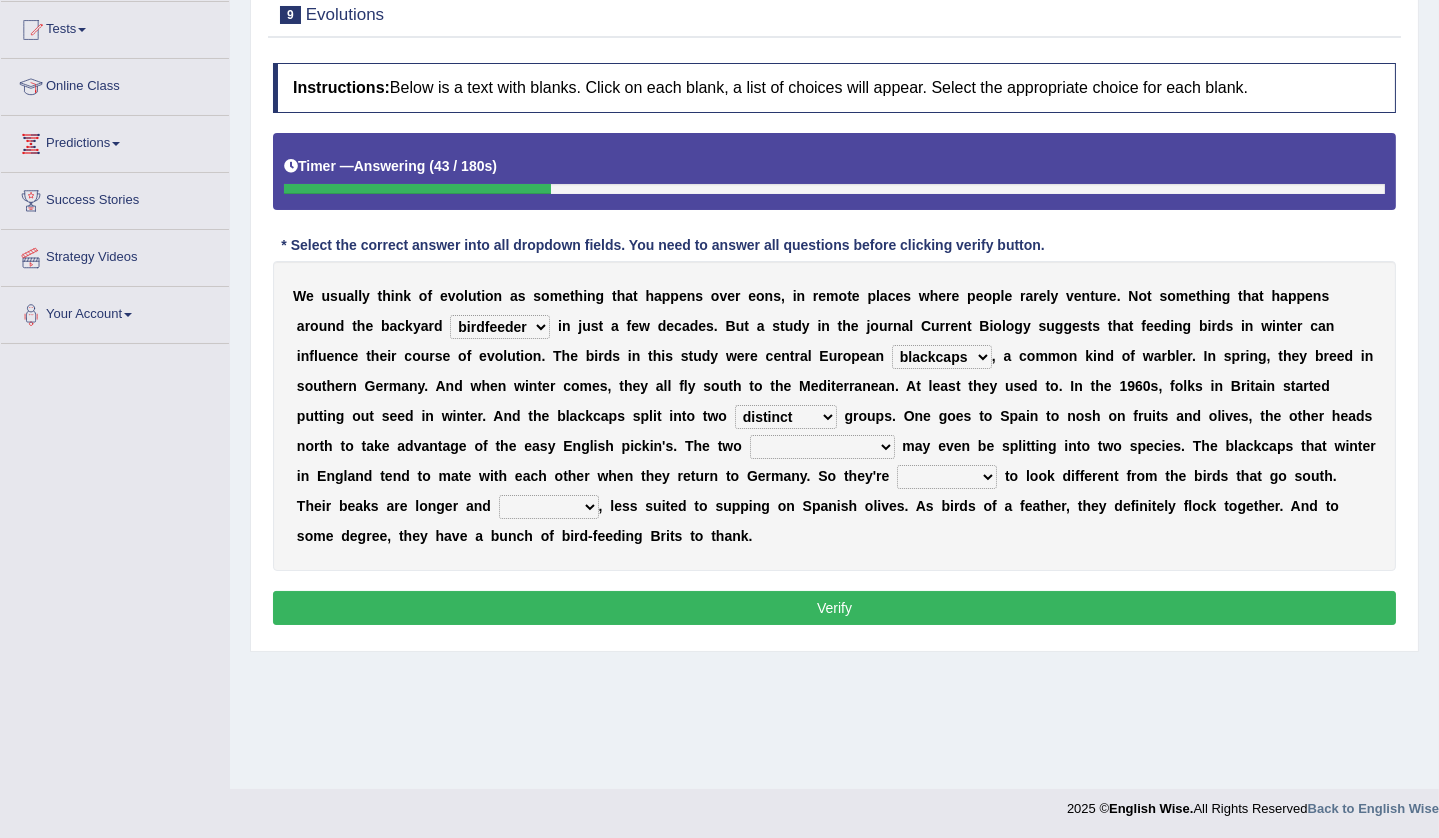click on "distinct bit disconnect split" at bounding box center [786, 417] 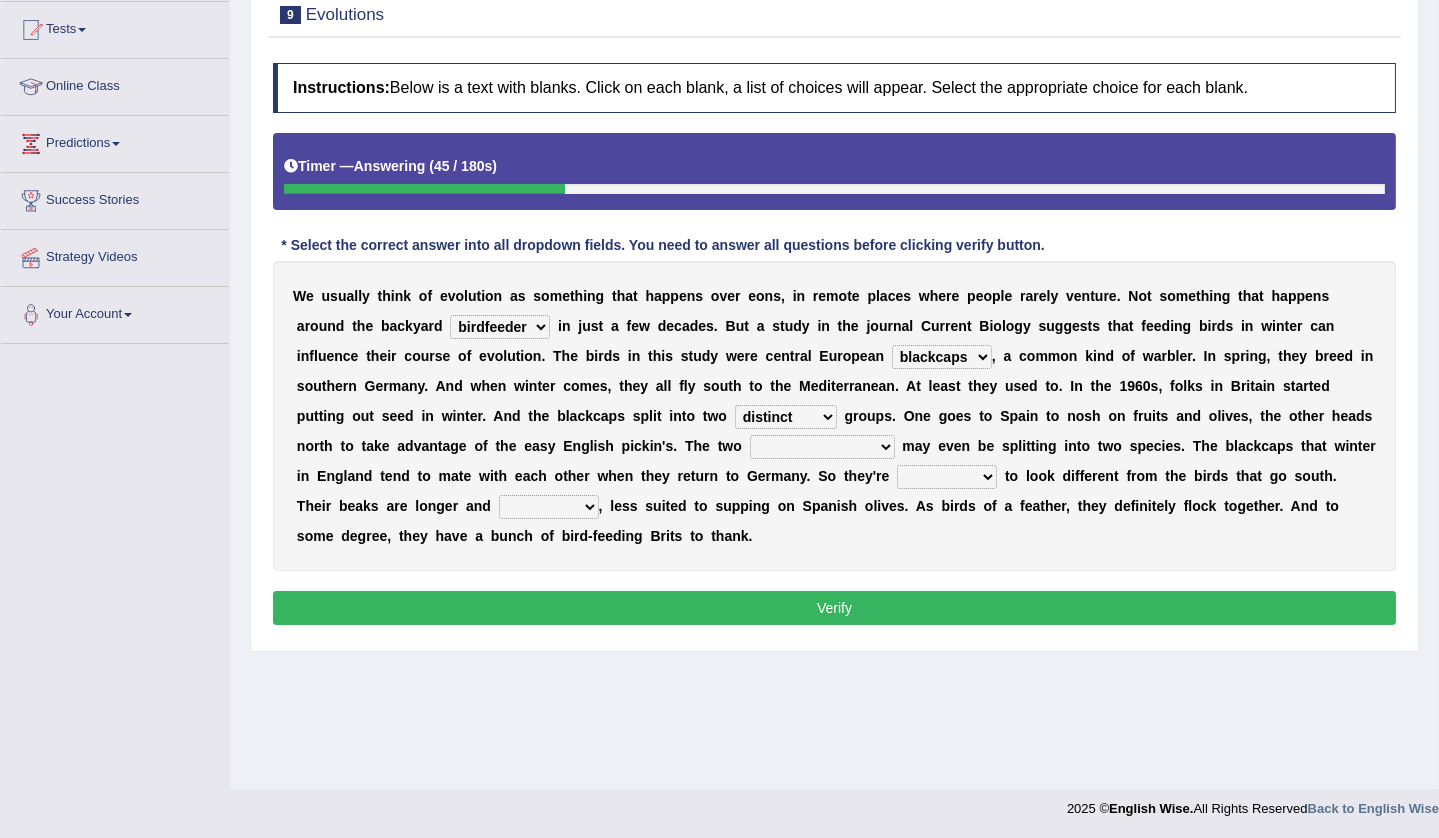 click on "distinct bit disconnect split" at bounding box center [786, 417] 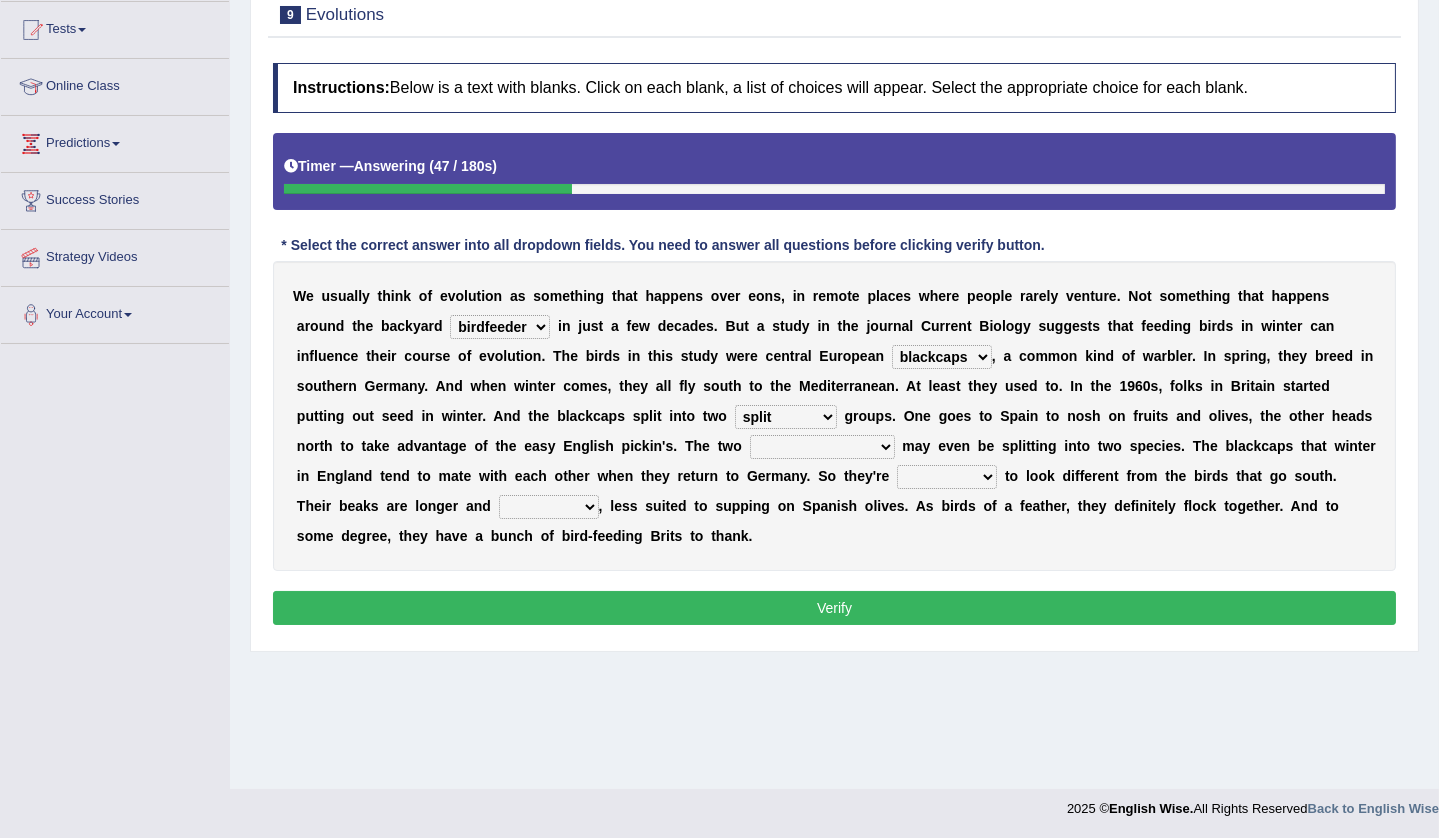 click on "distinct bit disconnect split" at bounding box center (786, 417) 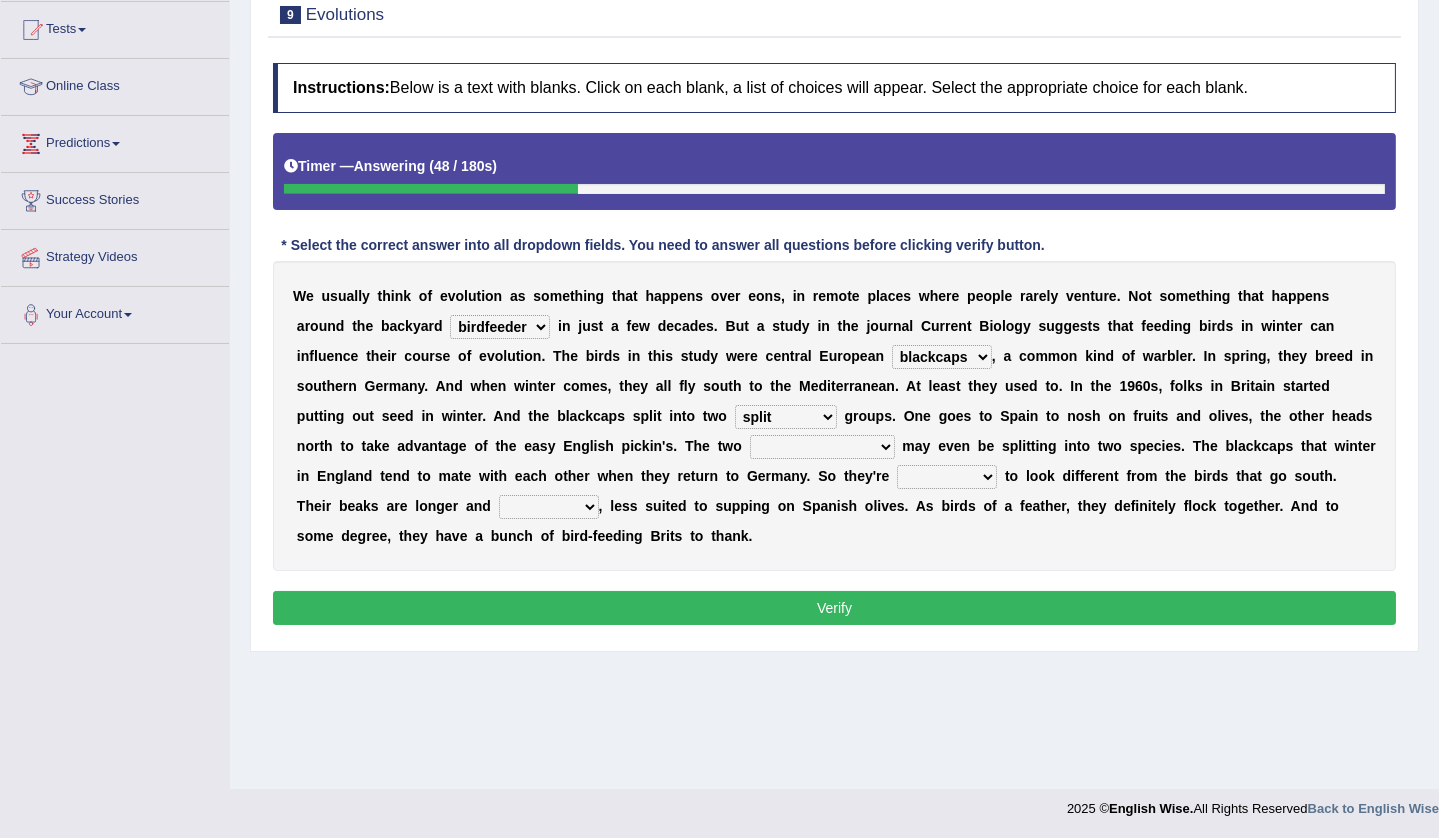 select on "distinct" 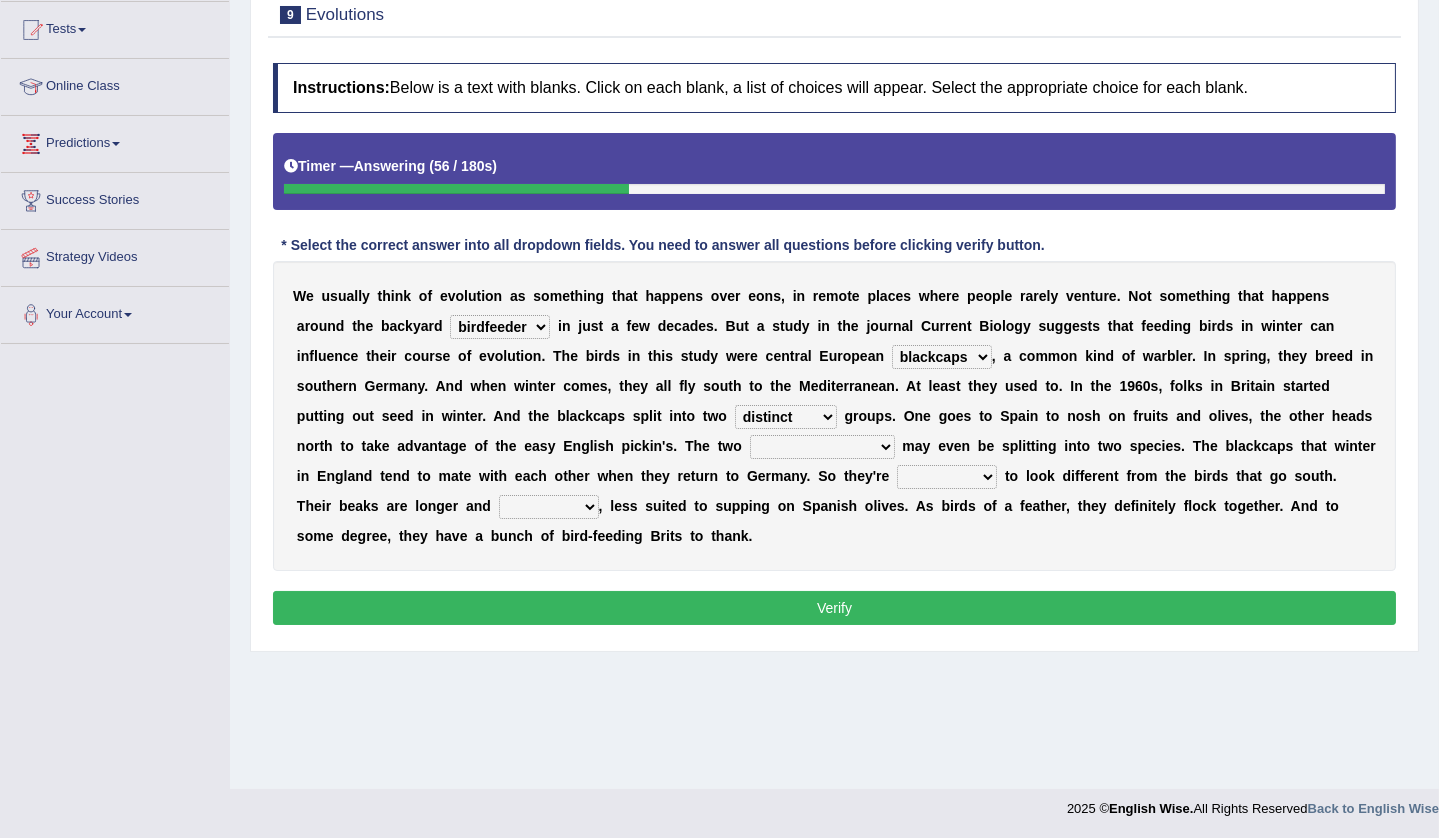 click on "elevators populations breakers contraindications" at bounding box center (822, 447) 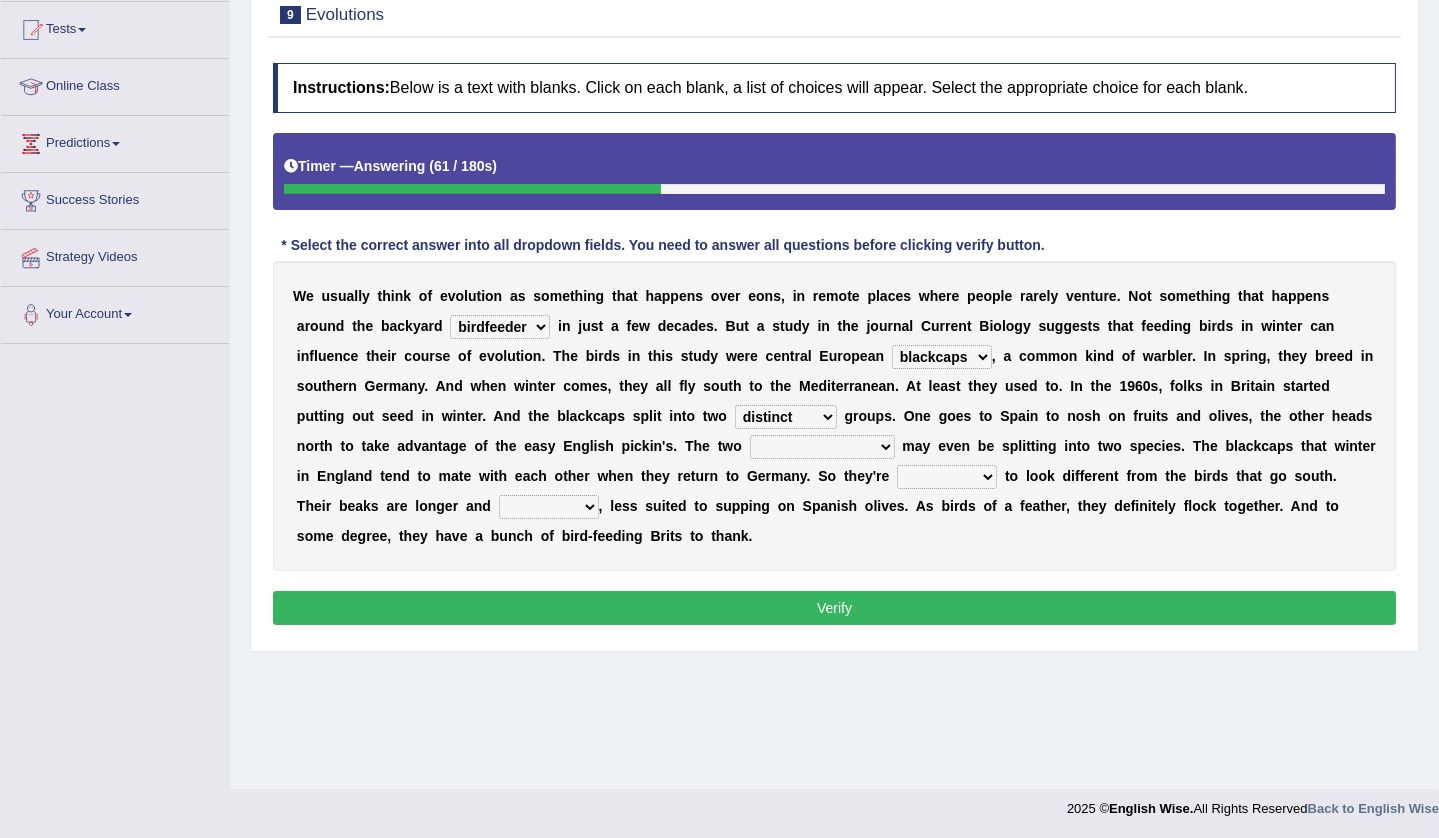 select on "populations" 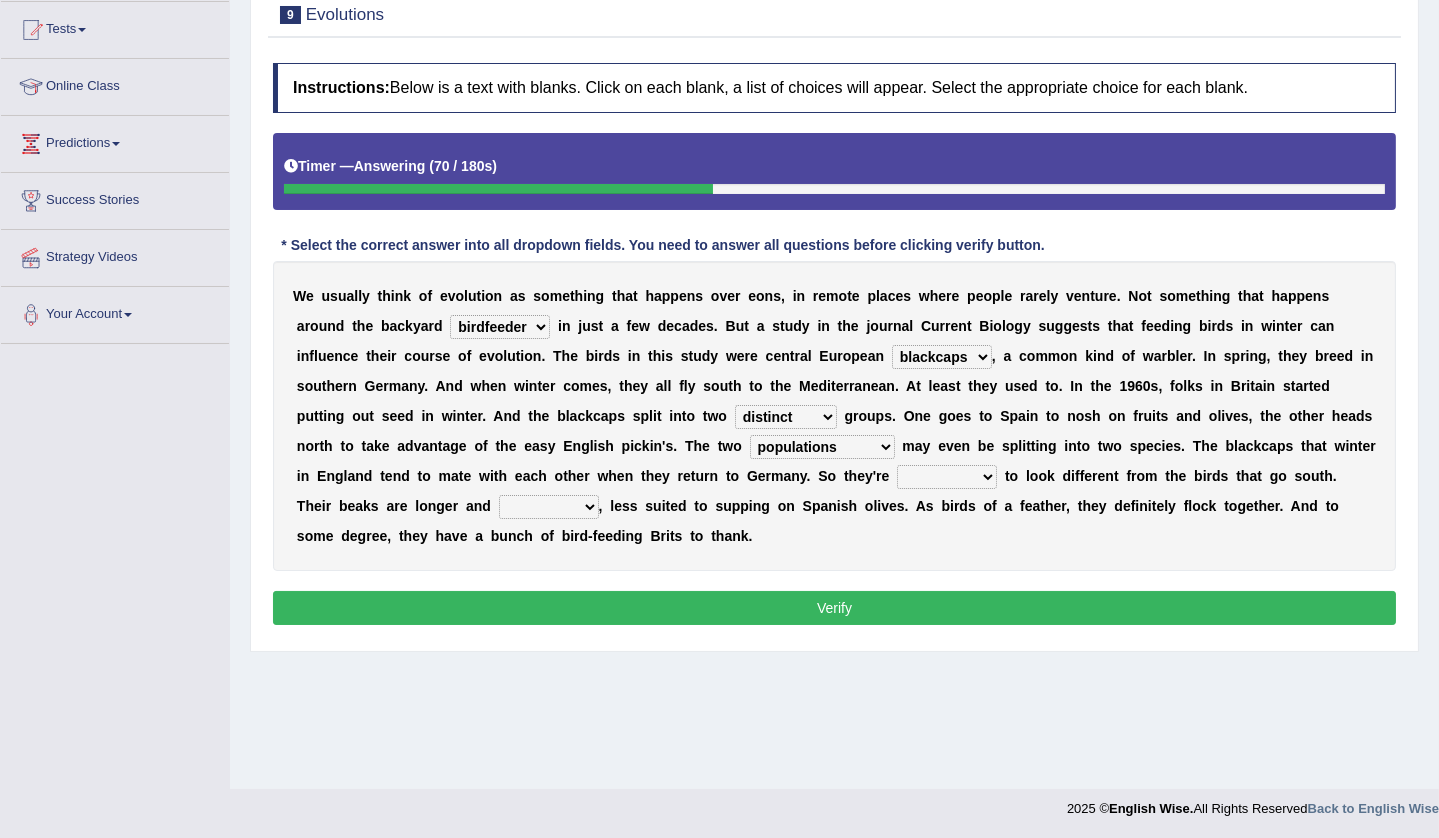 click on "starting blotting wanting padding" at bounding box center [947, 477] 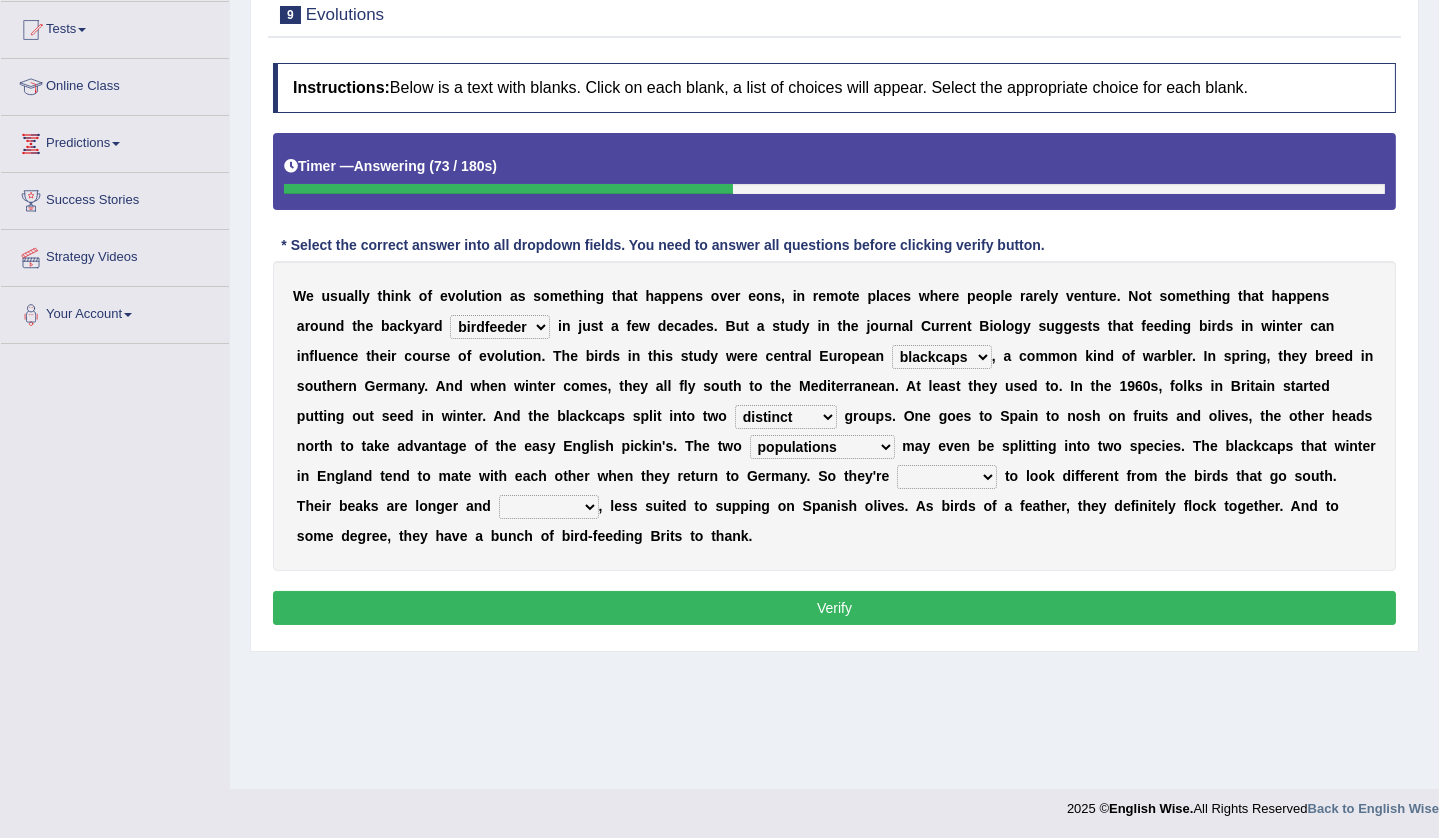 select on "starting" 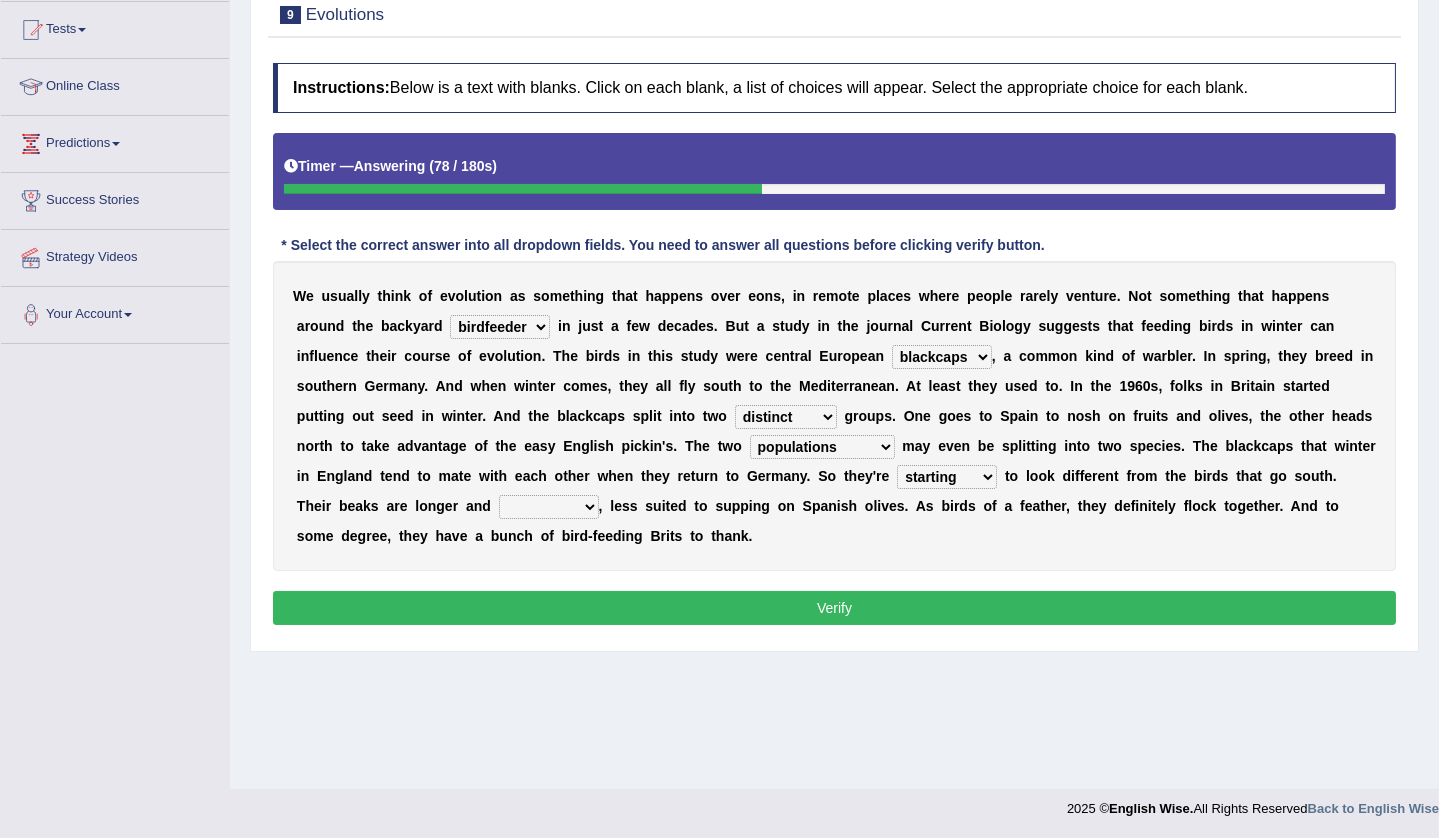 click on "freshwater spillover scheduler narrower" at bounding box center (549, 507) 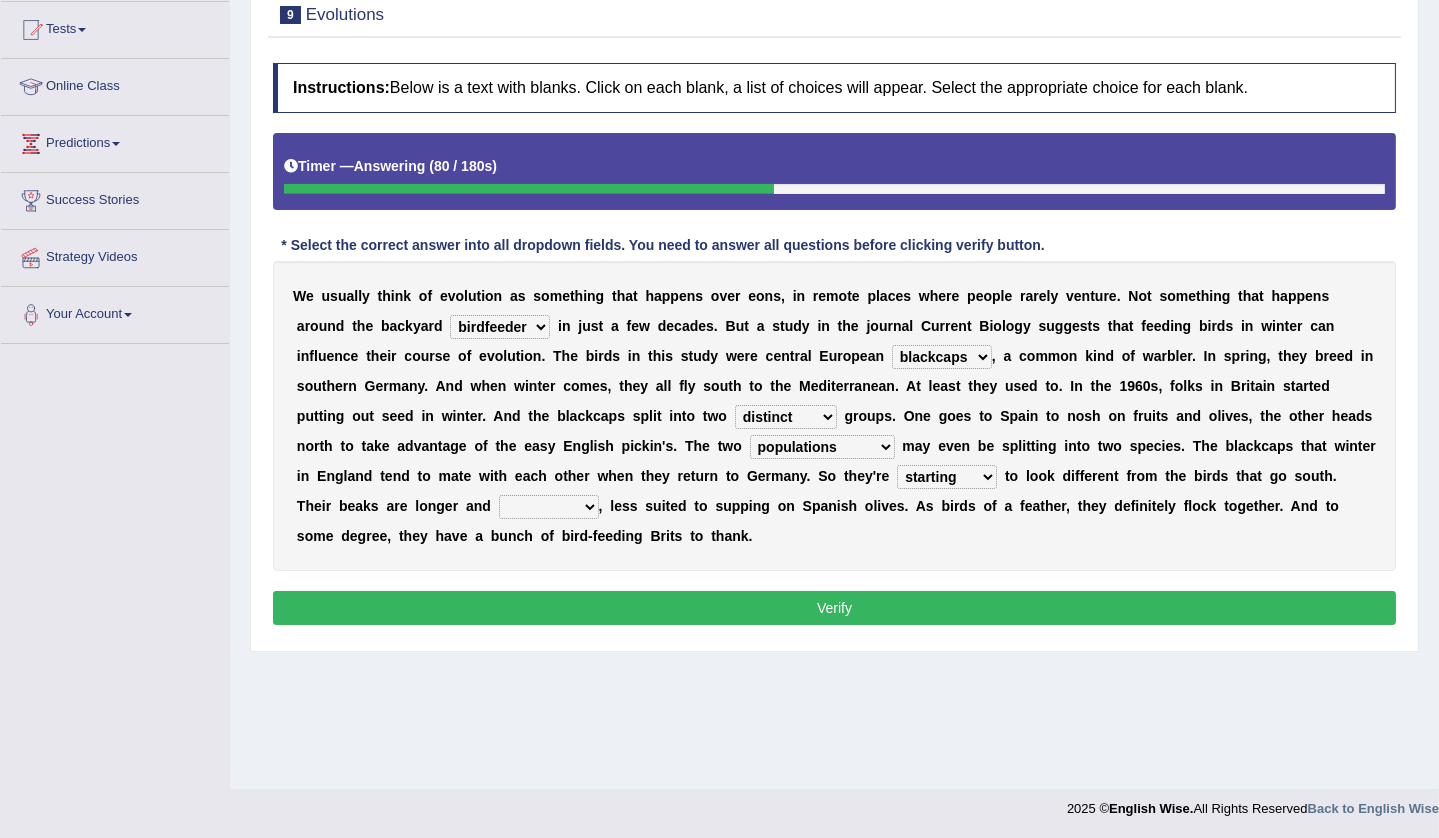 select on "narrower" 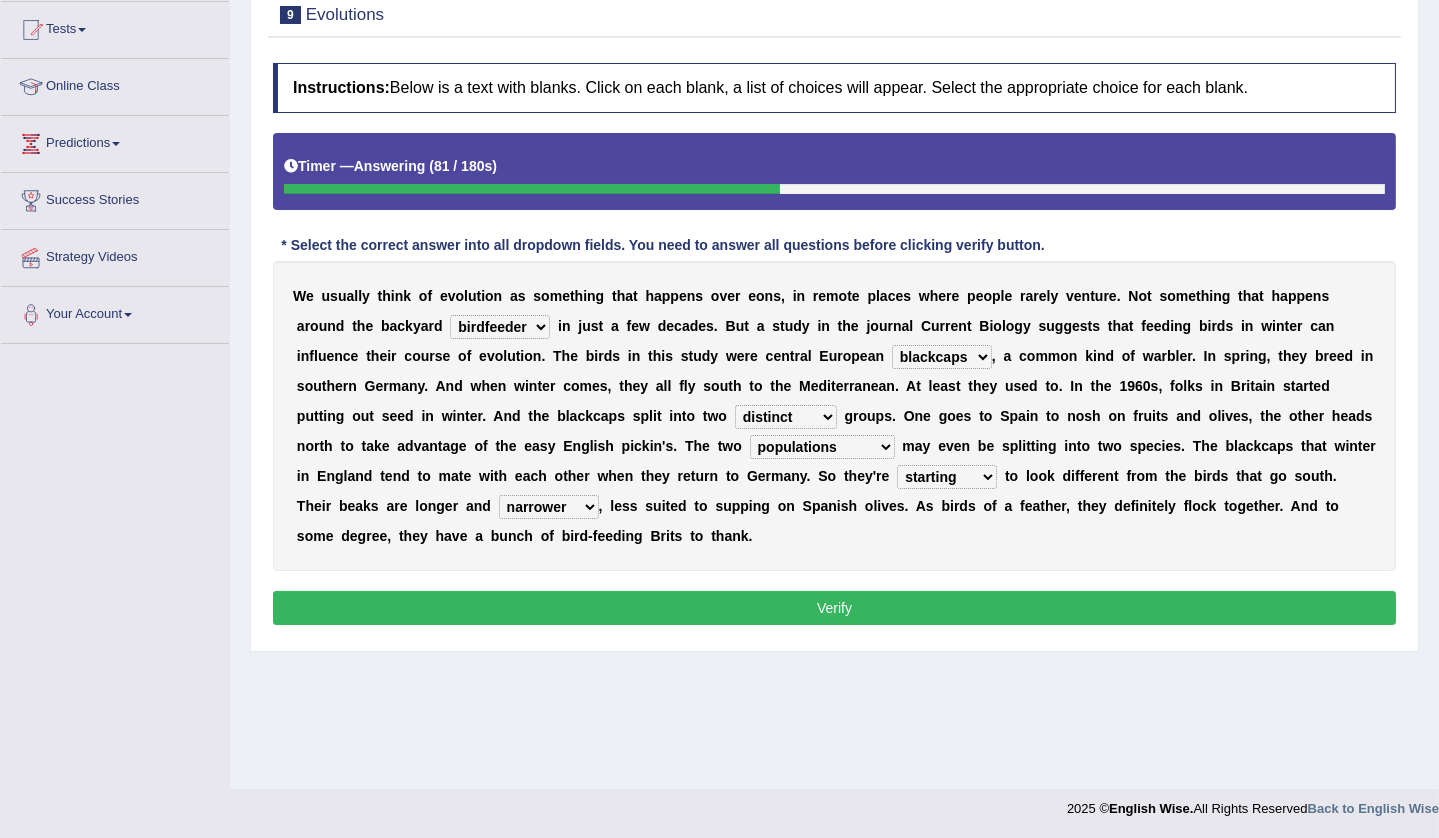 click on "Verify" at bounding box center (834, 608) 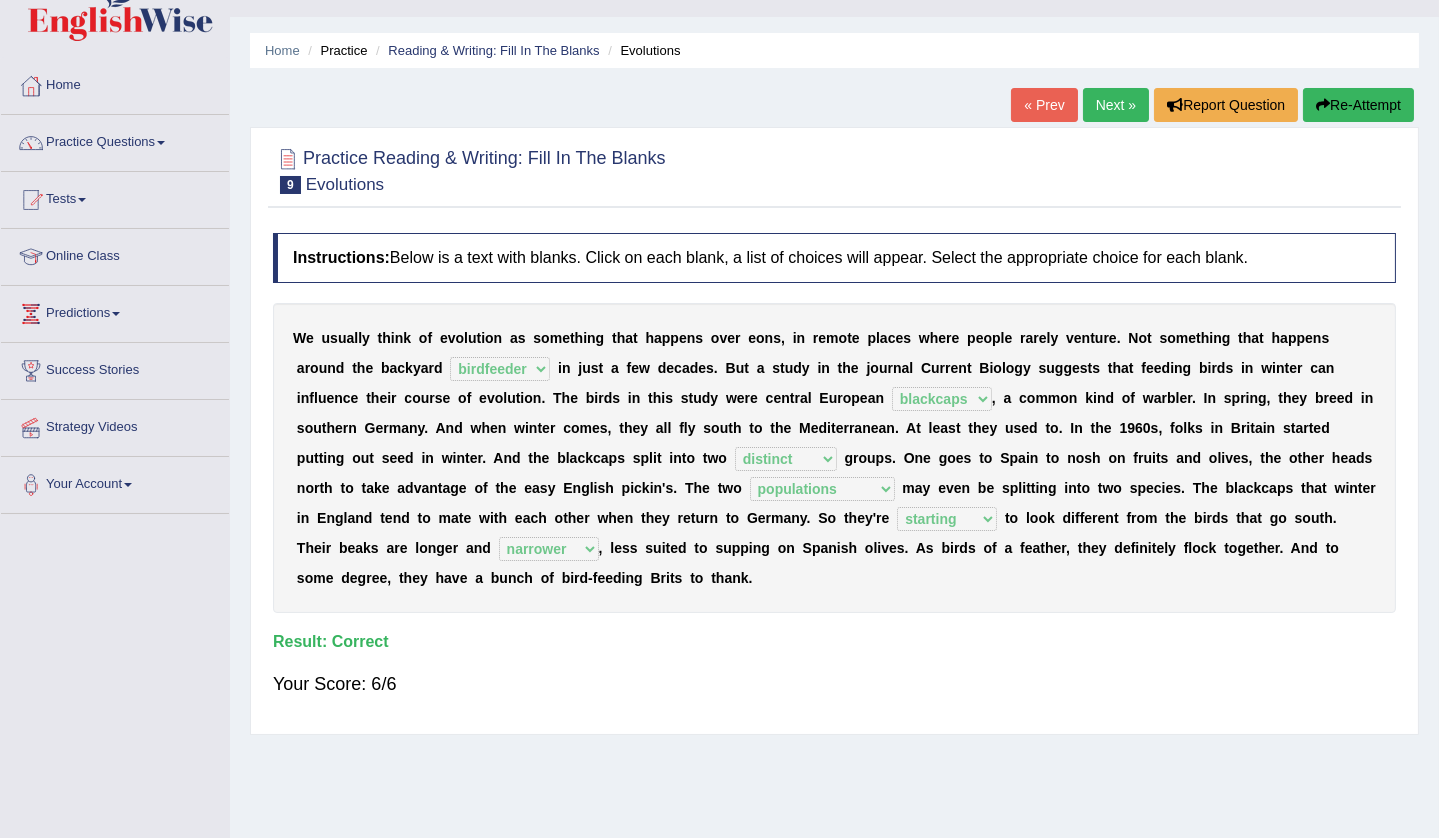 scroll, scrollTop: 0, scrollLeft: 0, axis: both 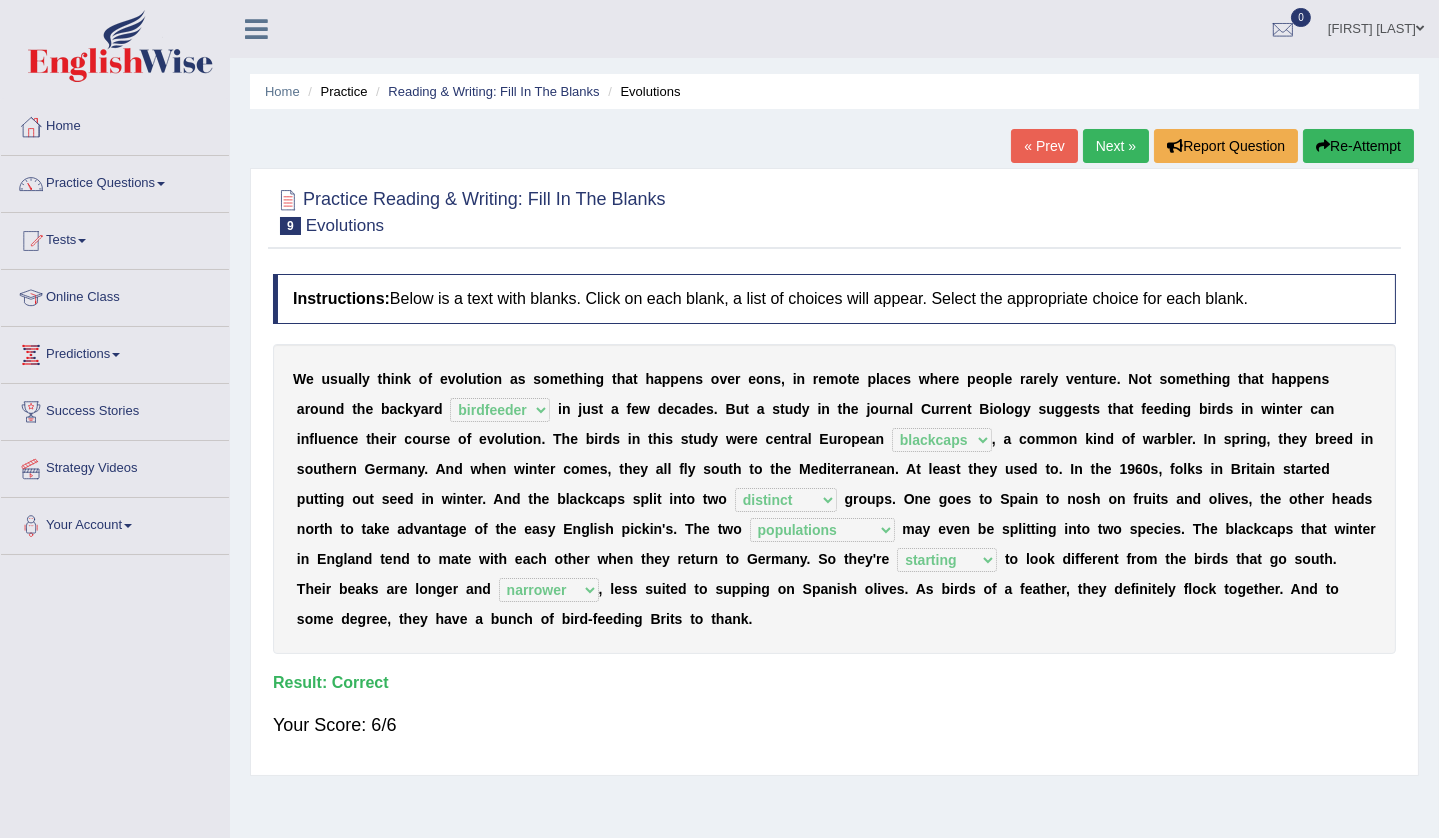 click on "Next »" at bounding box center (1116, 146) 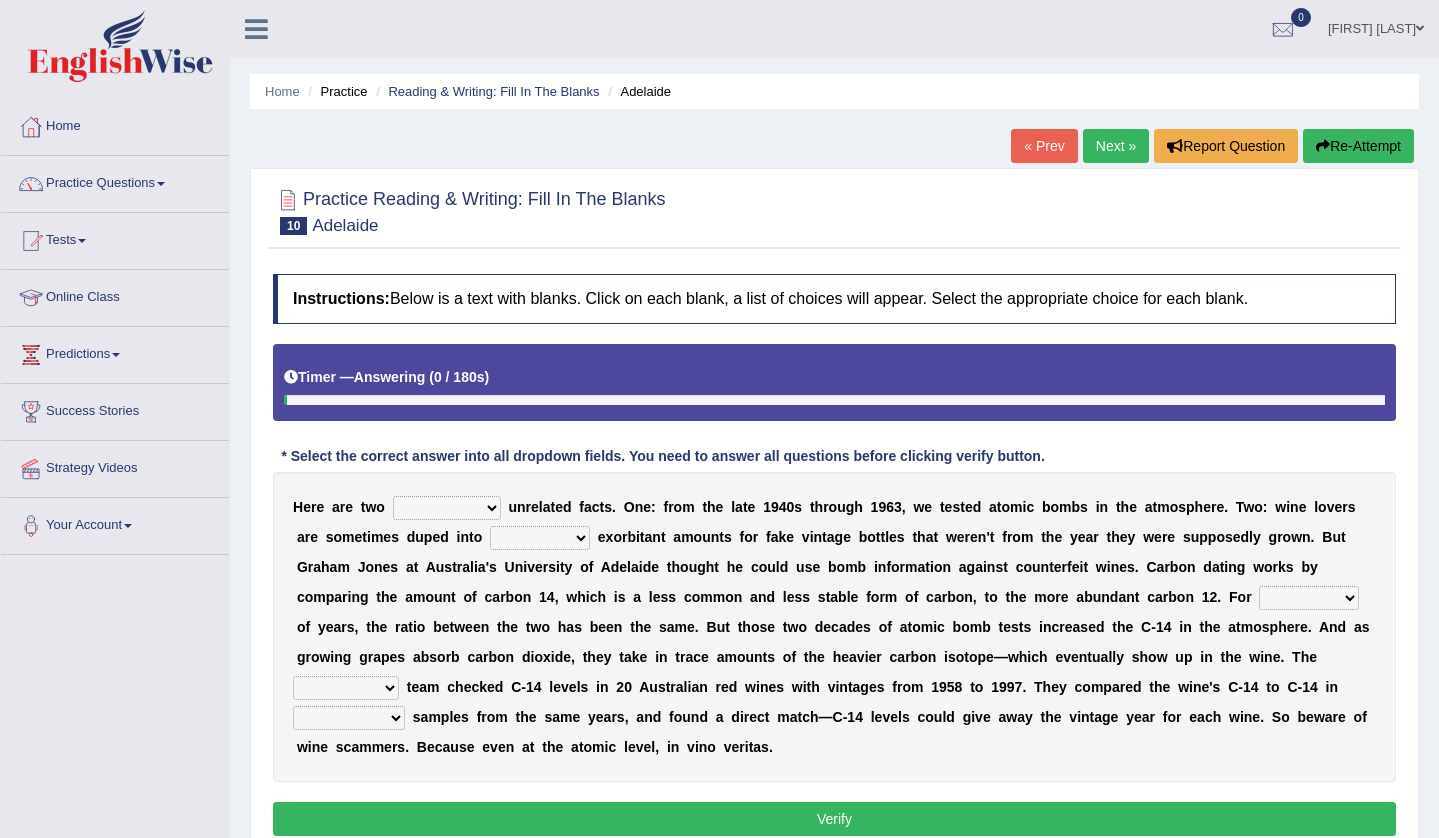 scroll, scrollTop: 211, scrollLeft: 0, axis: vertical 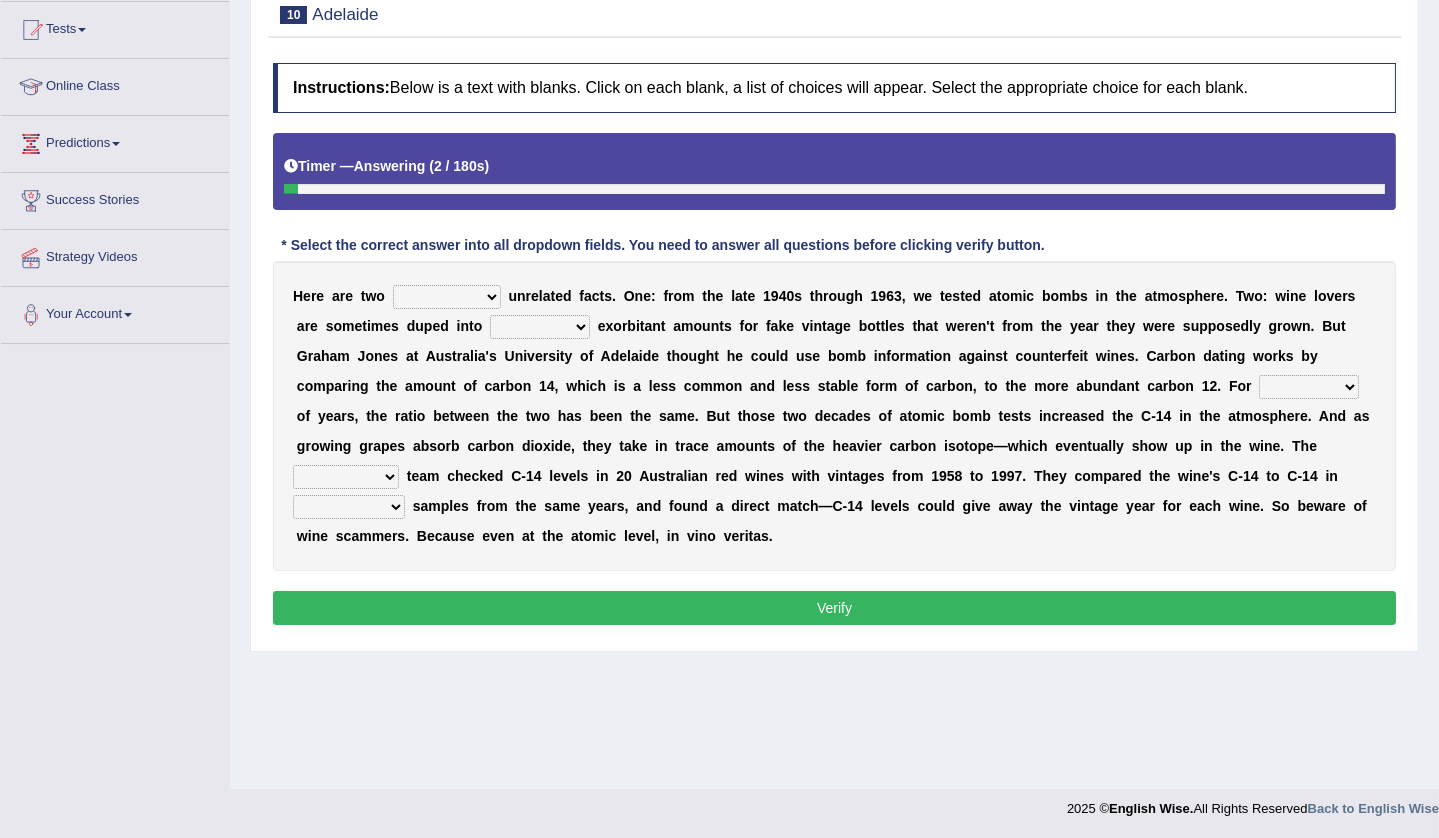click on "seemingly feelingly endearingly entreatingly" at bounding box center (447, 297) 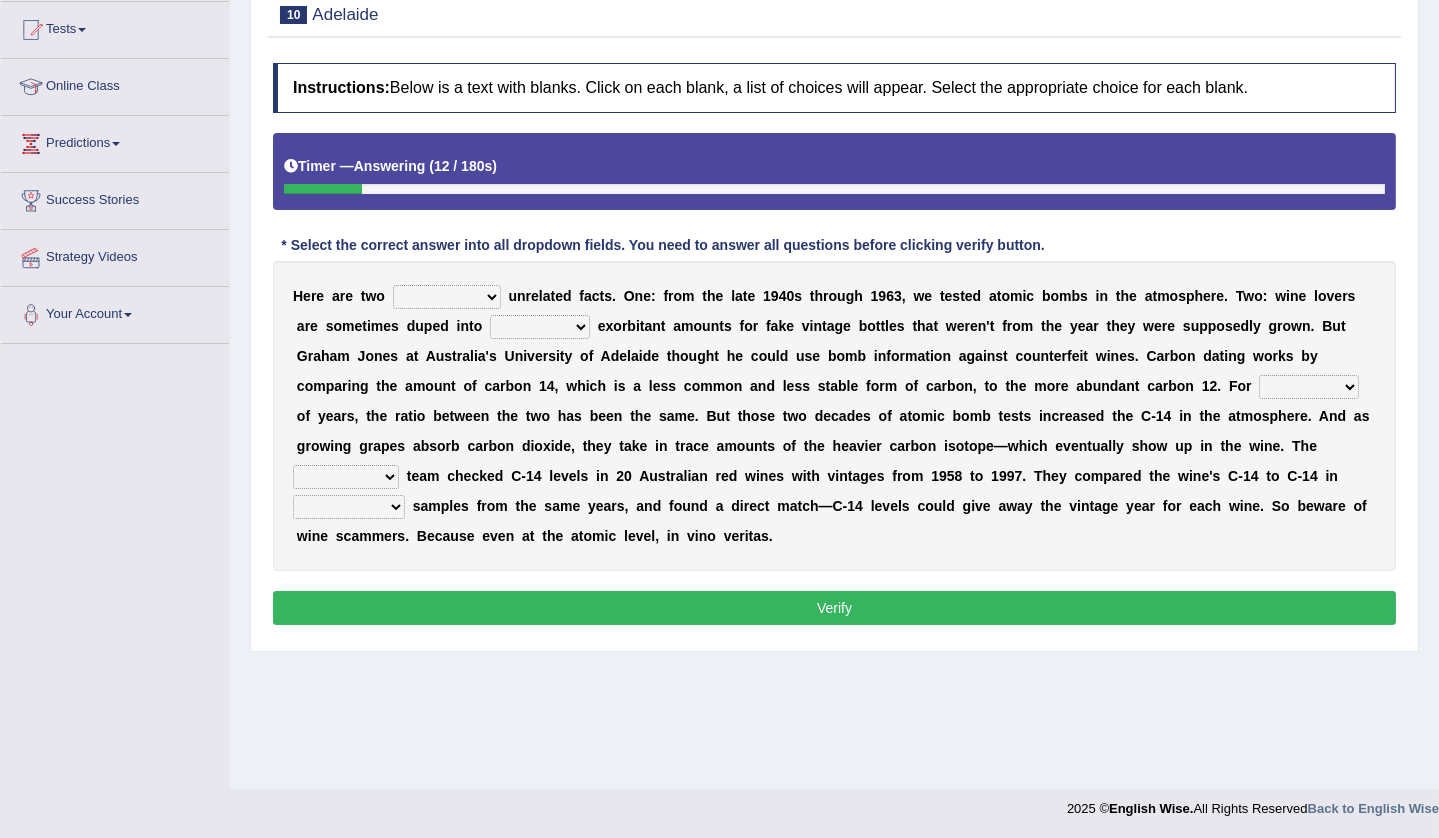 select on "seemingly" 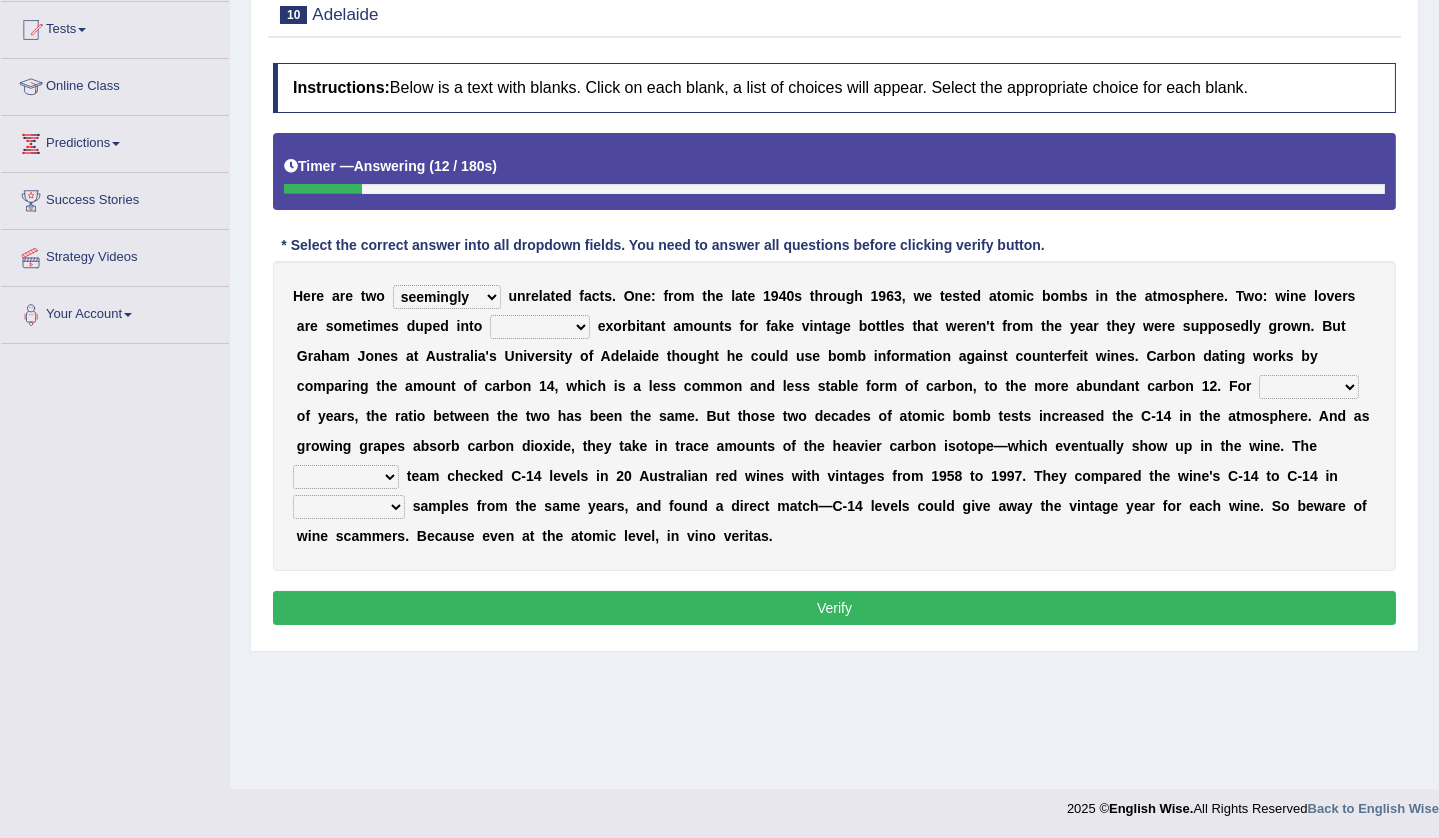 click on "seemingly feelingly endearingly entreatingly" at bounding box center (447, 297) 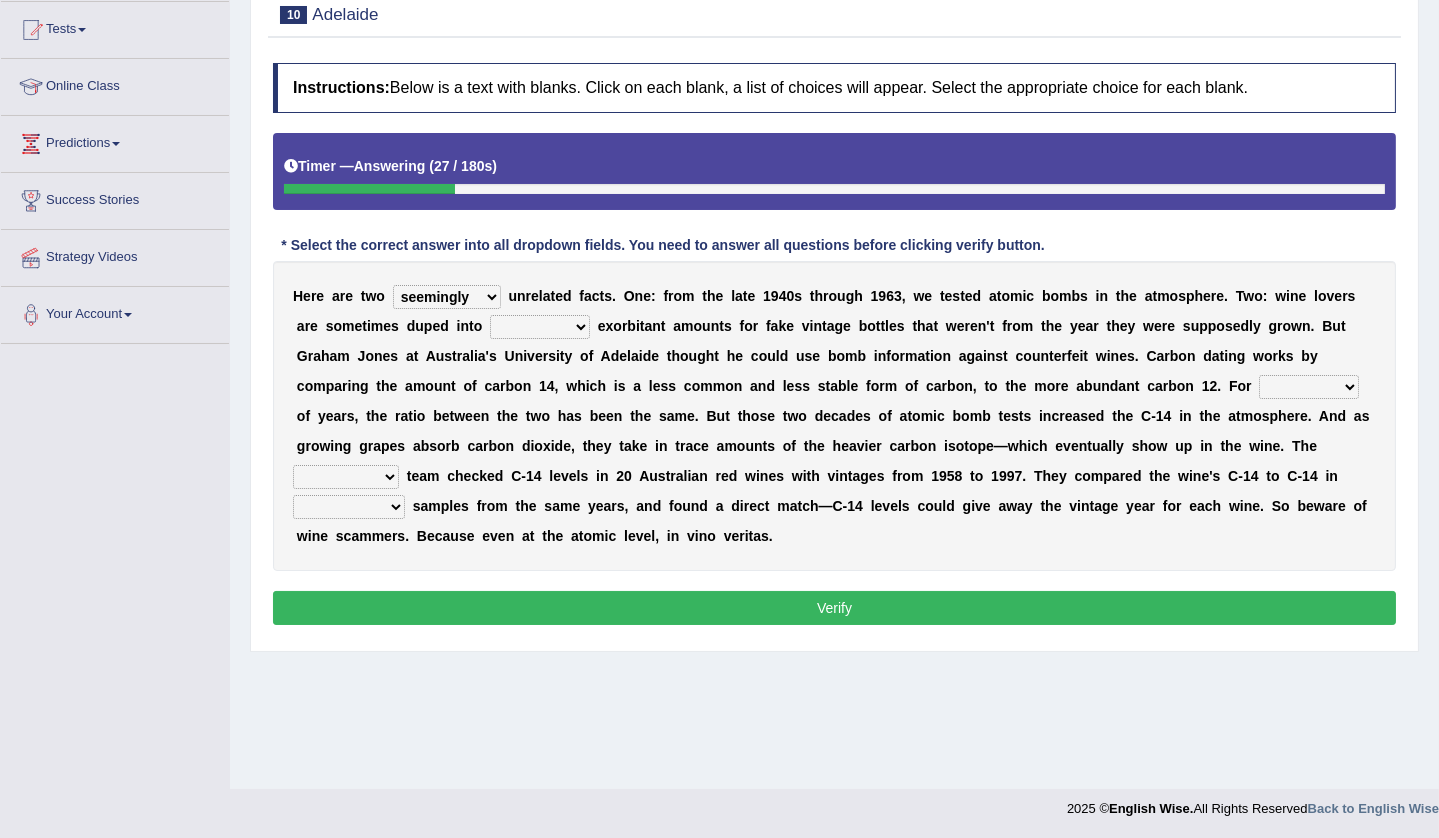 click on "dipping trekking spending swinging" at bounding box center [540, 327] 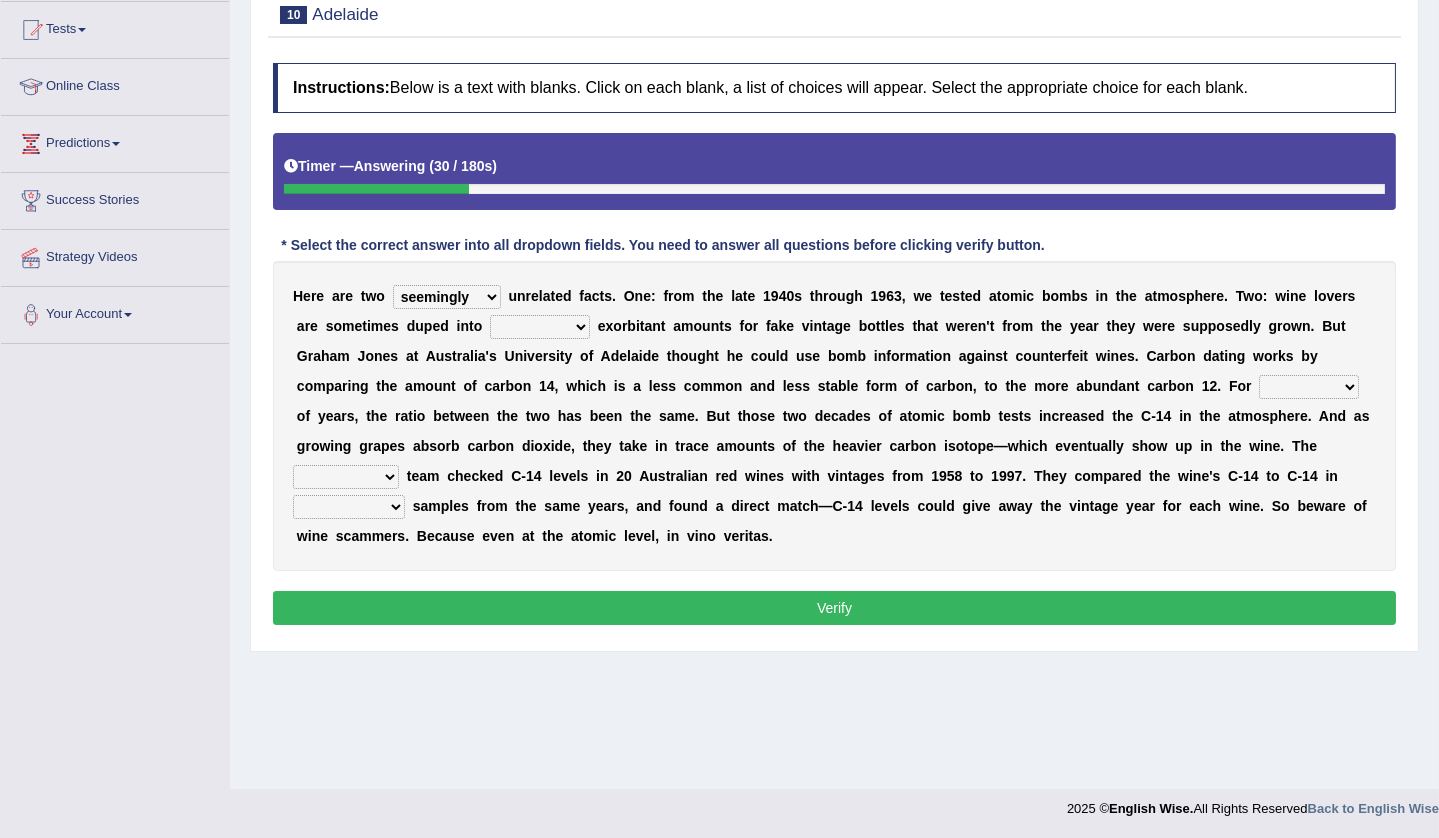 select on "spending" 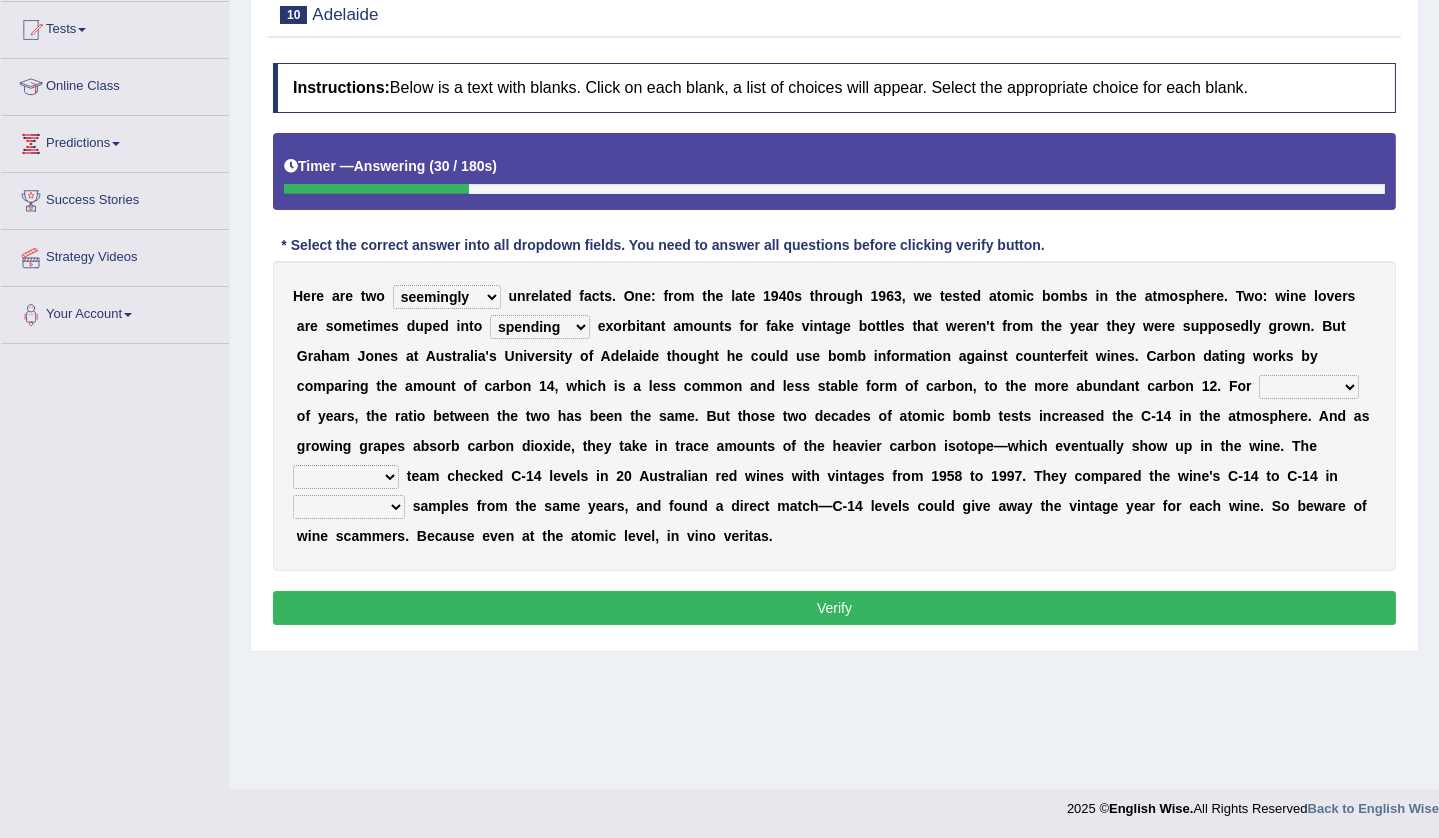 click on "dipping trekking spending swinging" at bounding box center [540, 327] 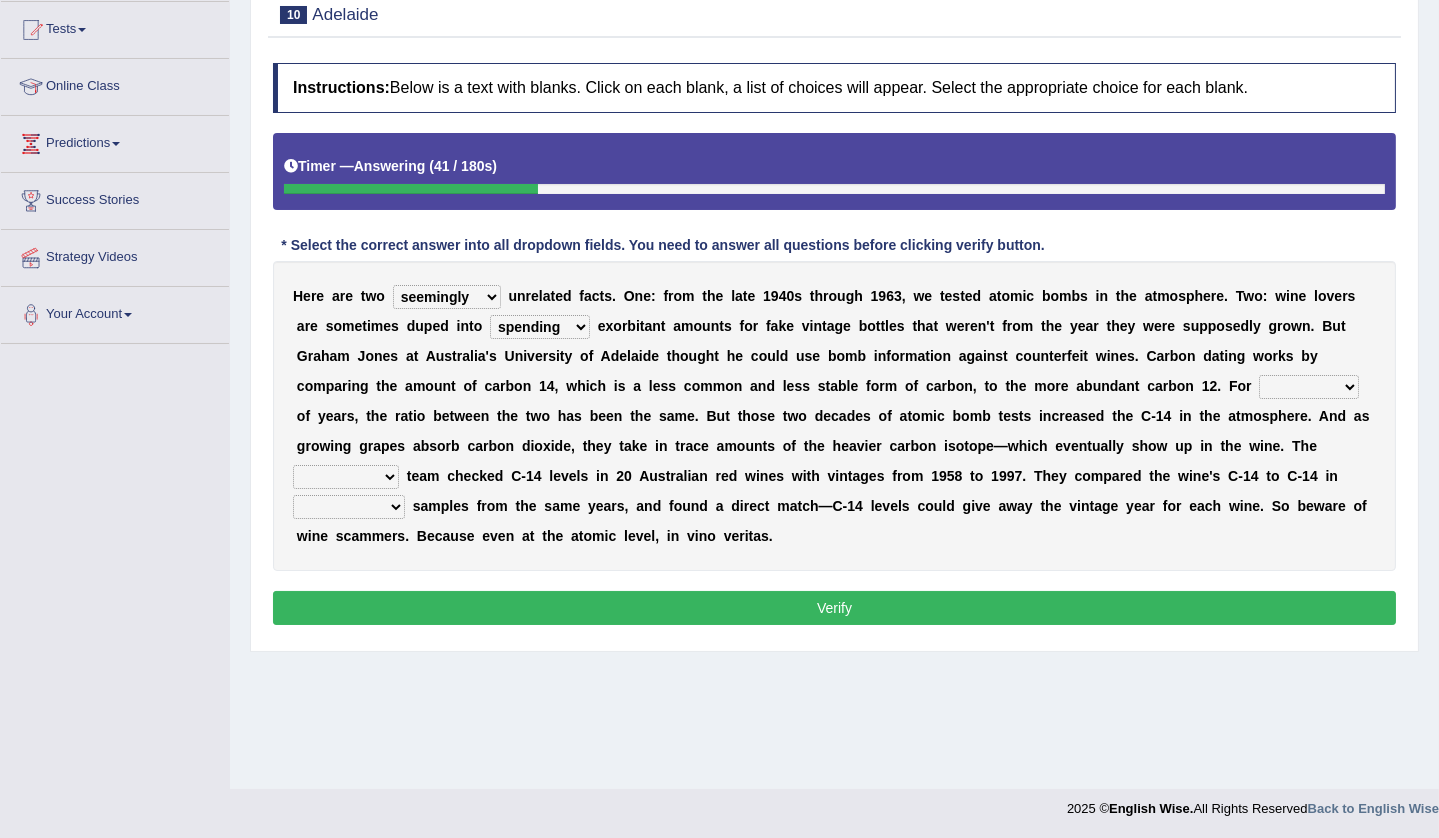 click on "couples much thousands numerous" at bounding box center (1309, 387) 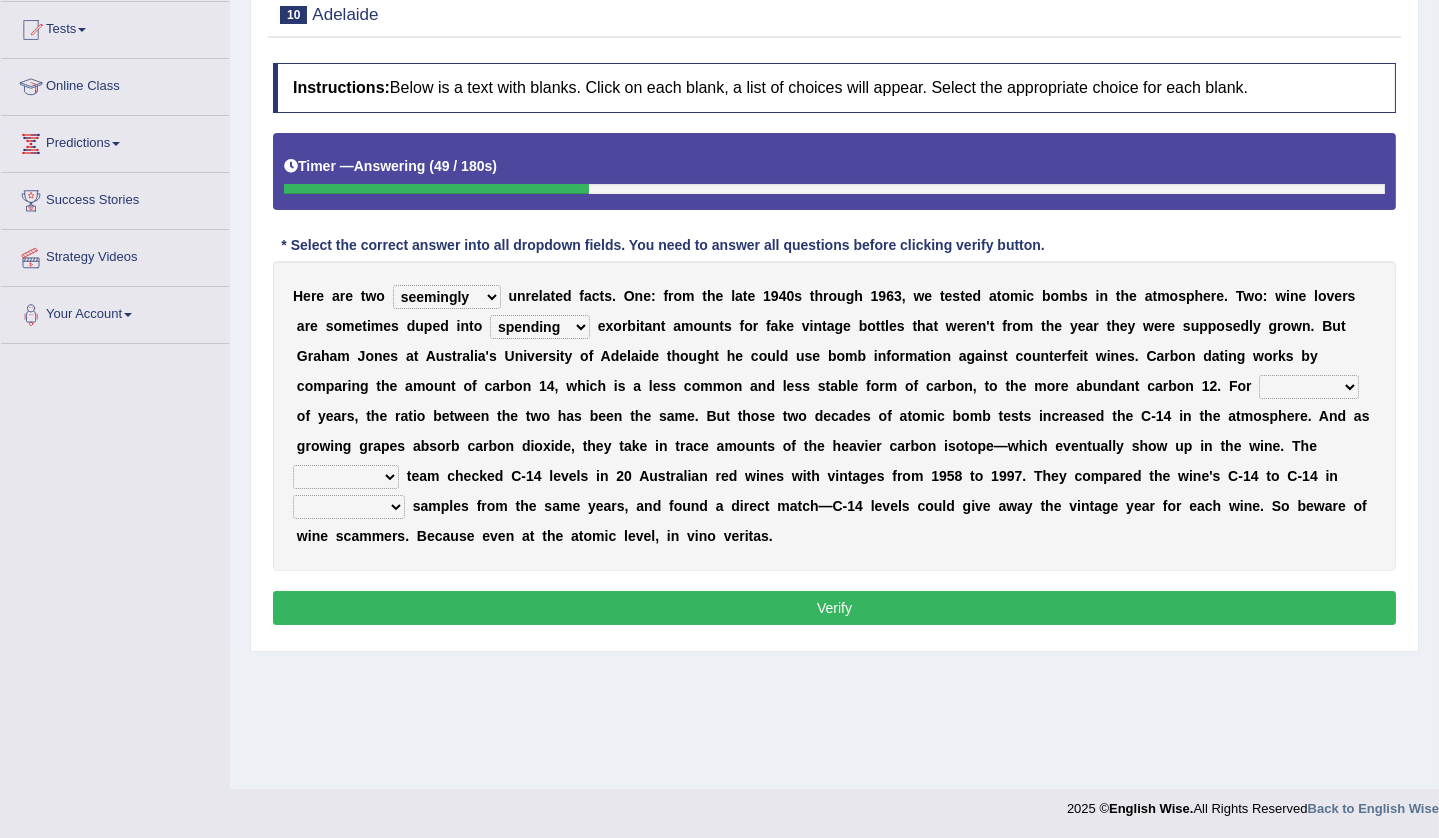click on "couples much thousands numerous" at bounding box center (1309, 387) 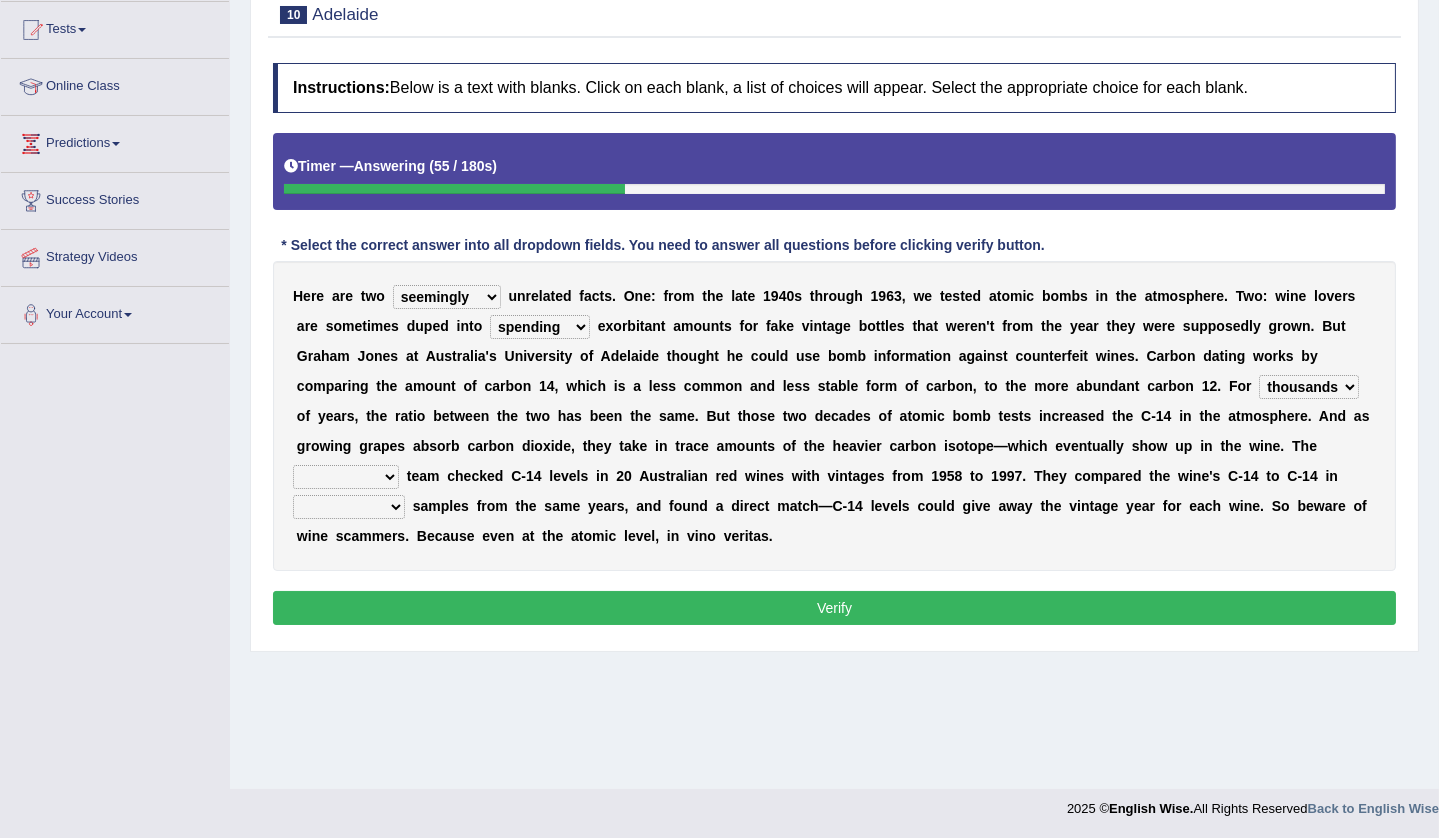 click on "couples much thousands numerous" at bounding box center [1309, 387] 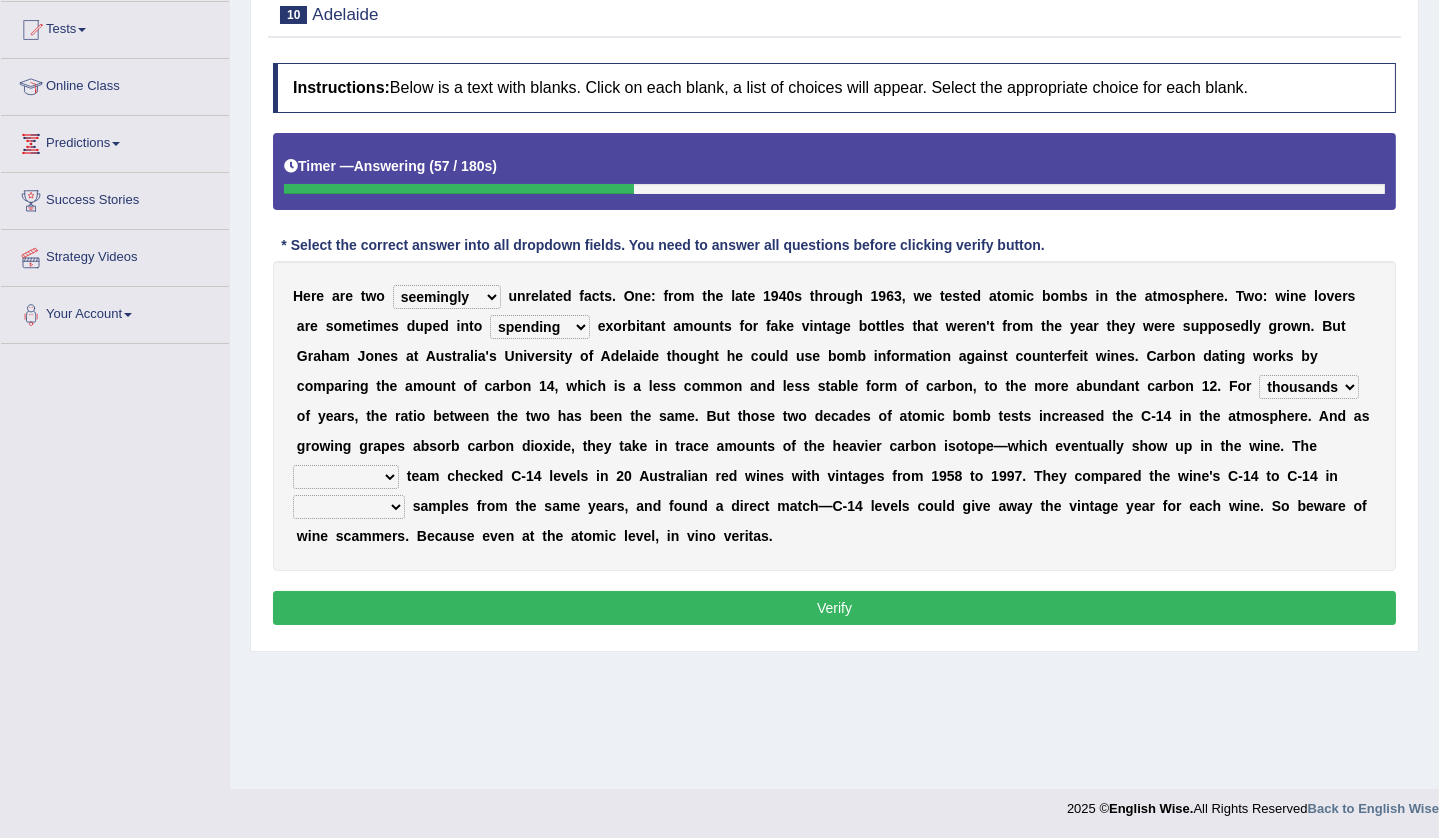 click on "couples much thousands numerous" at bounding box center (1309, 387) 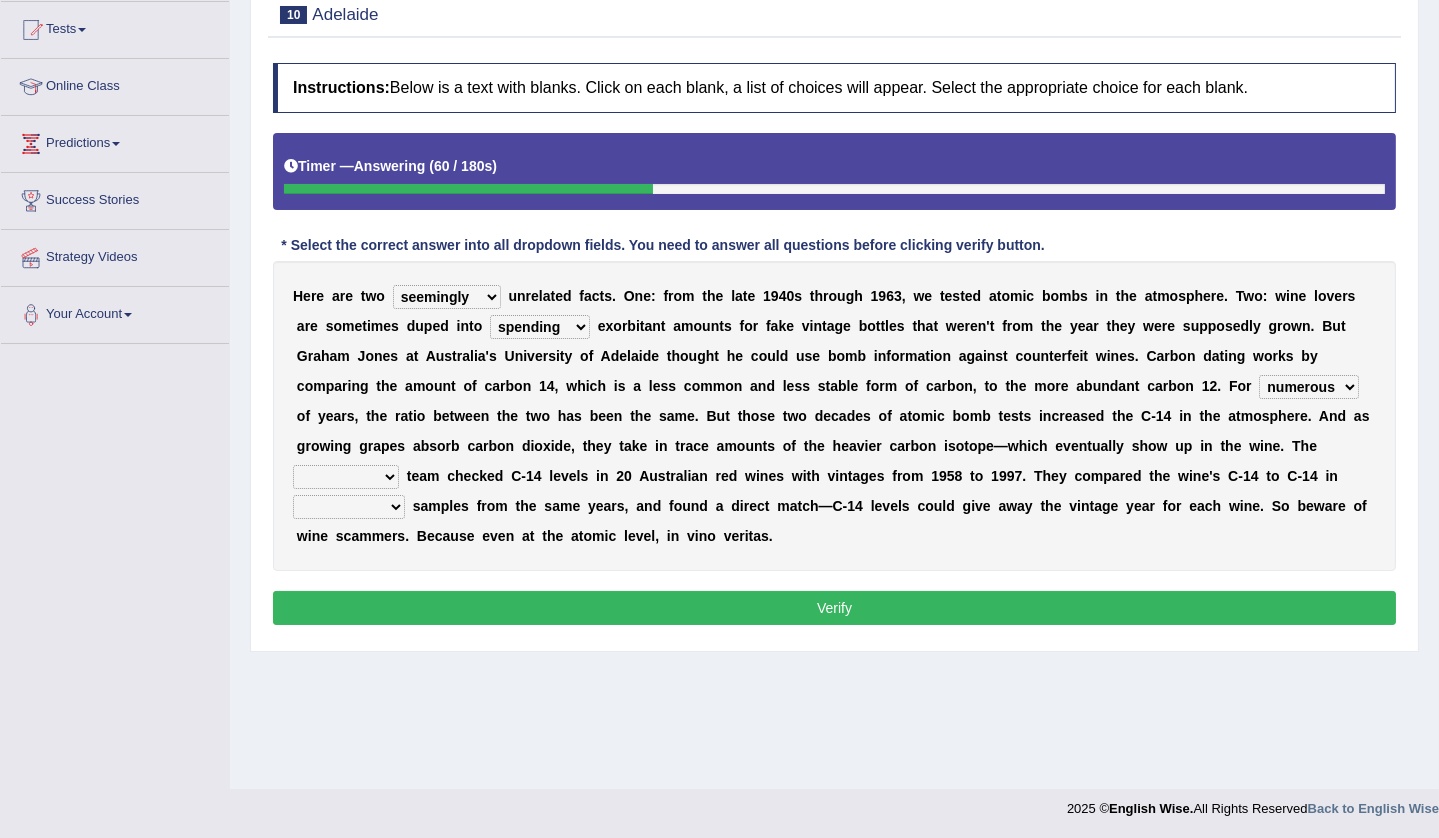 click on "couples much thousands numerous" at bounding box center [1309, 387] 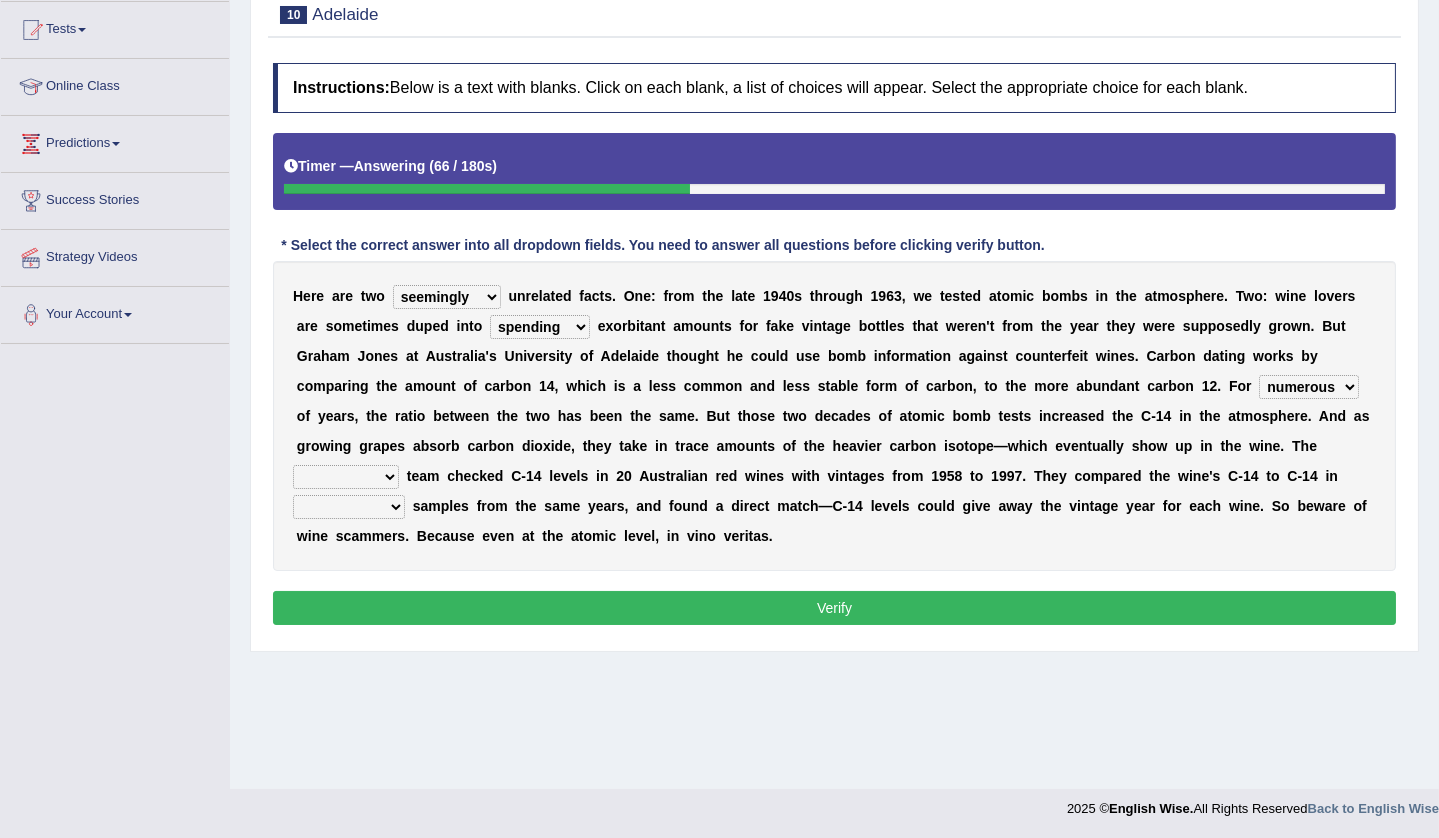 select on "thousands" 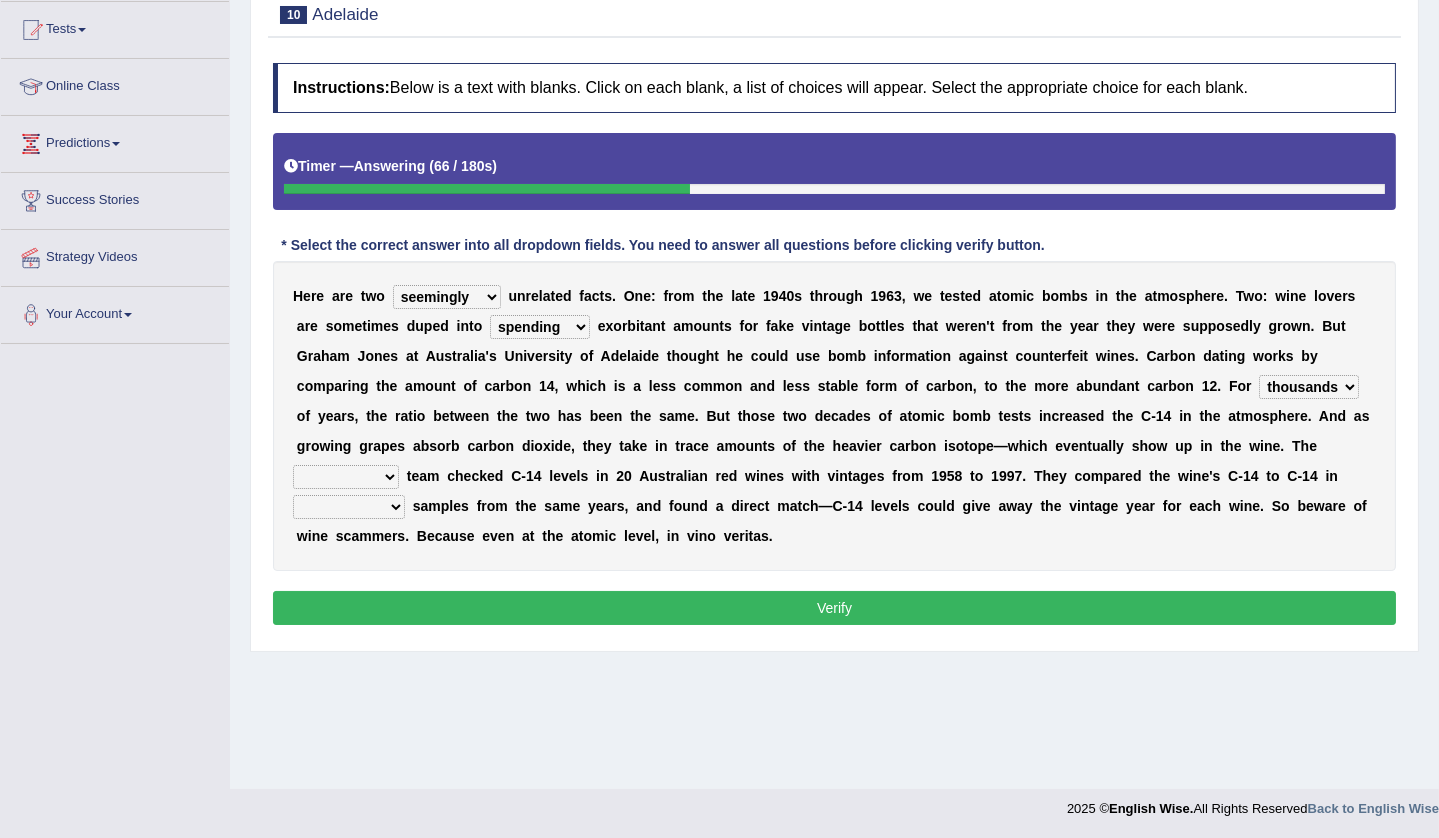 click on "couples much thousands numerous" at bounding box center [1309, 387] 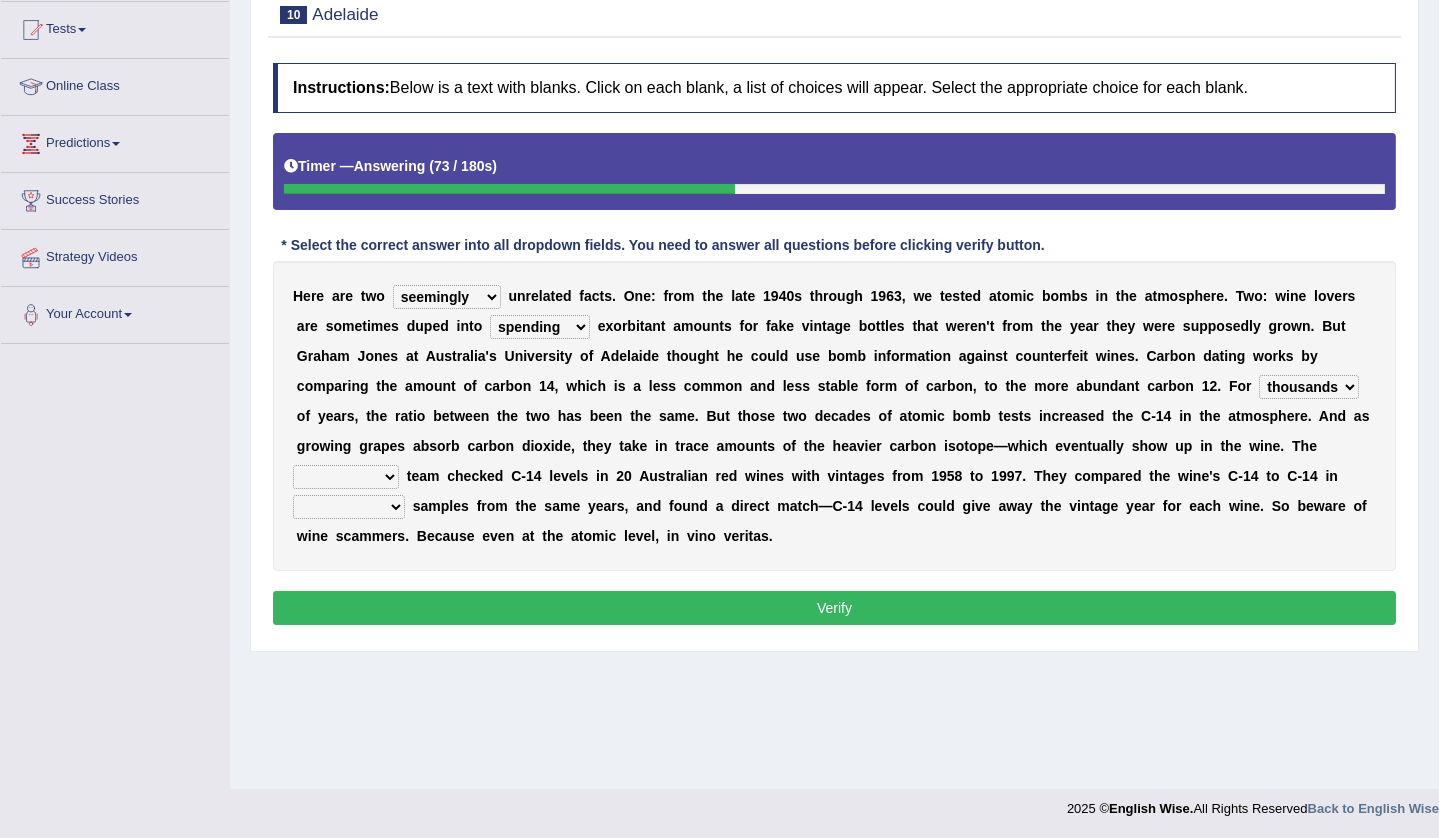 click on "research individual preparation strange" at bounding box center (346, 477) 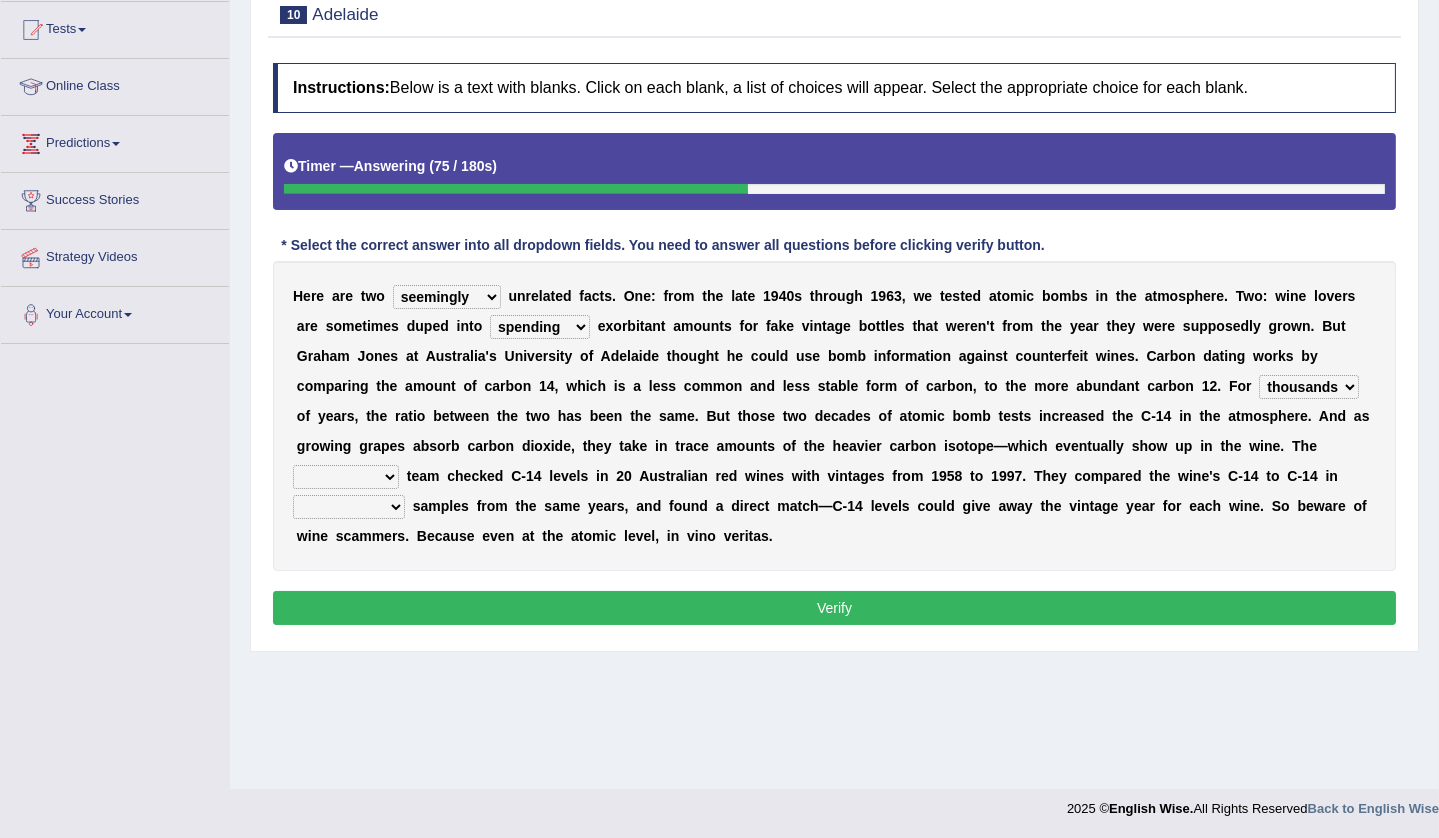 select on "research" 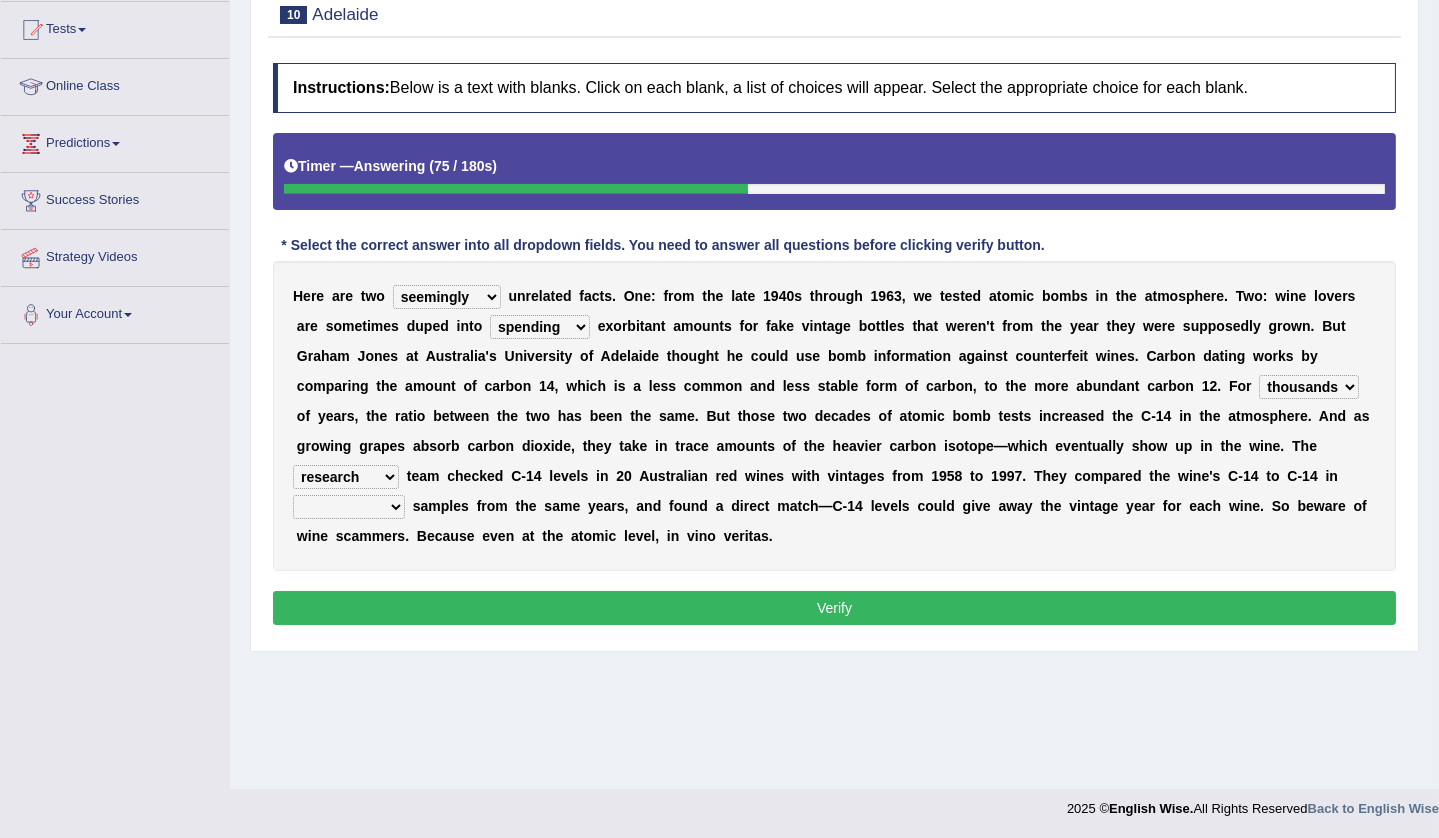 click on "research individual preparation strange" at bounding box center [346, 477] 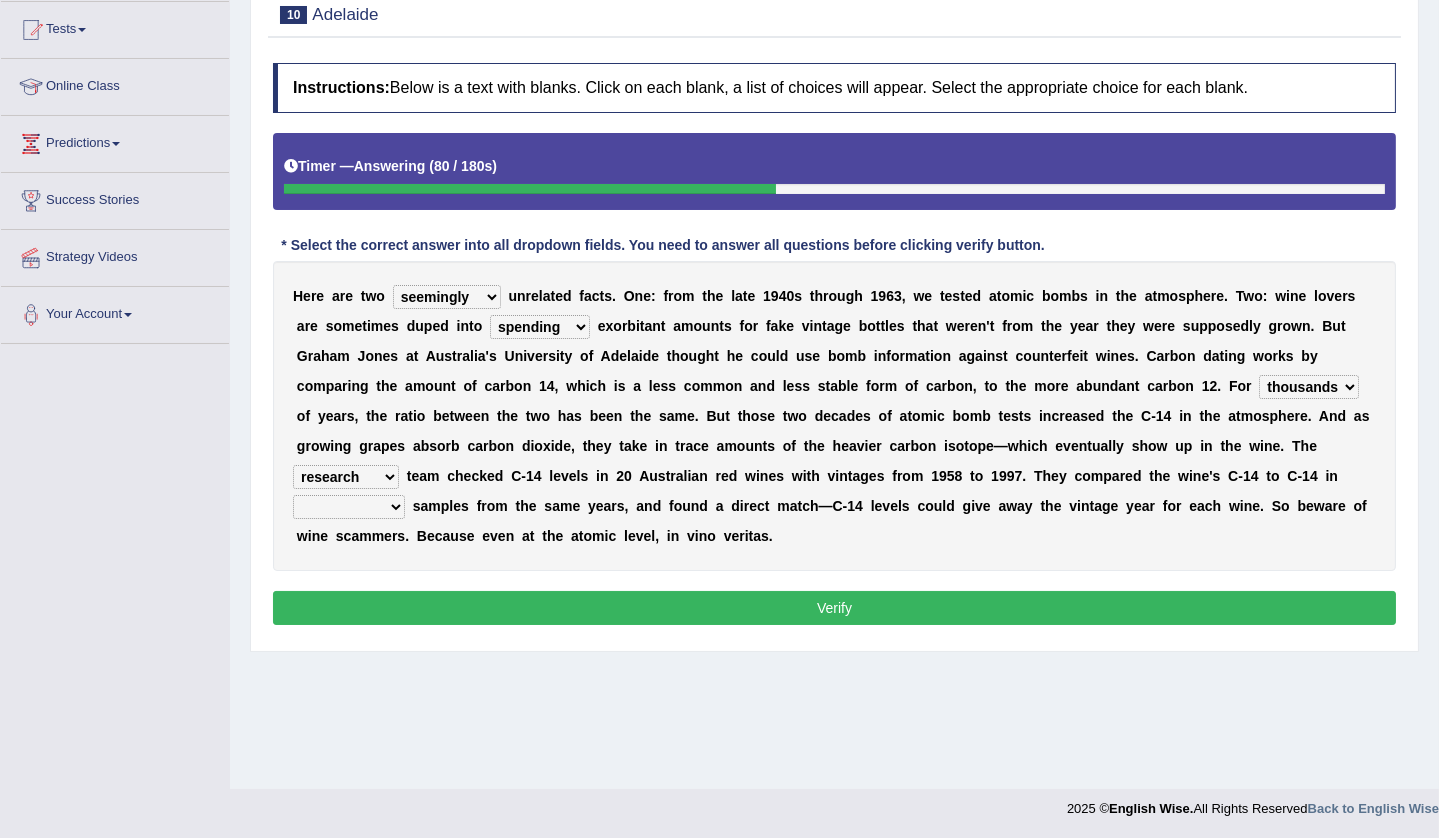 click on "physical atmospheric fluid solid" at bounding box center [349, 507] 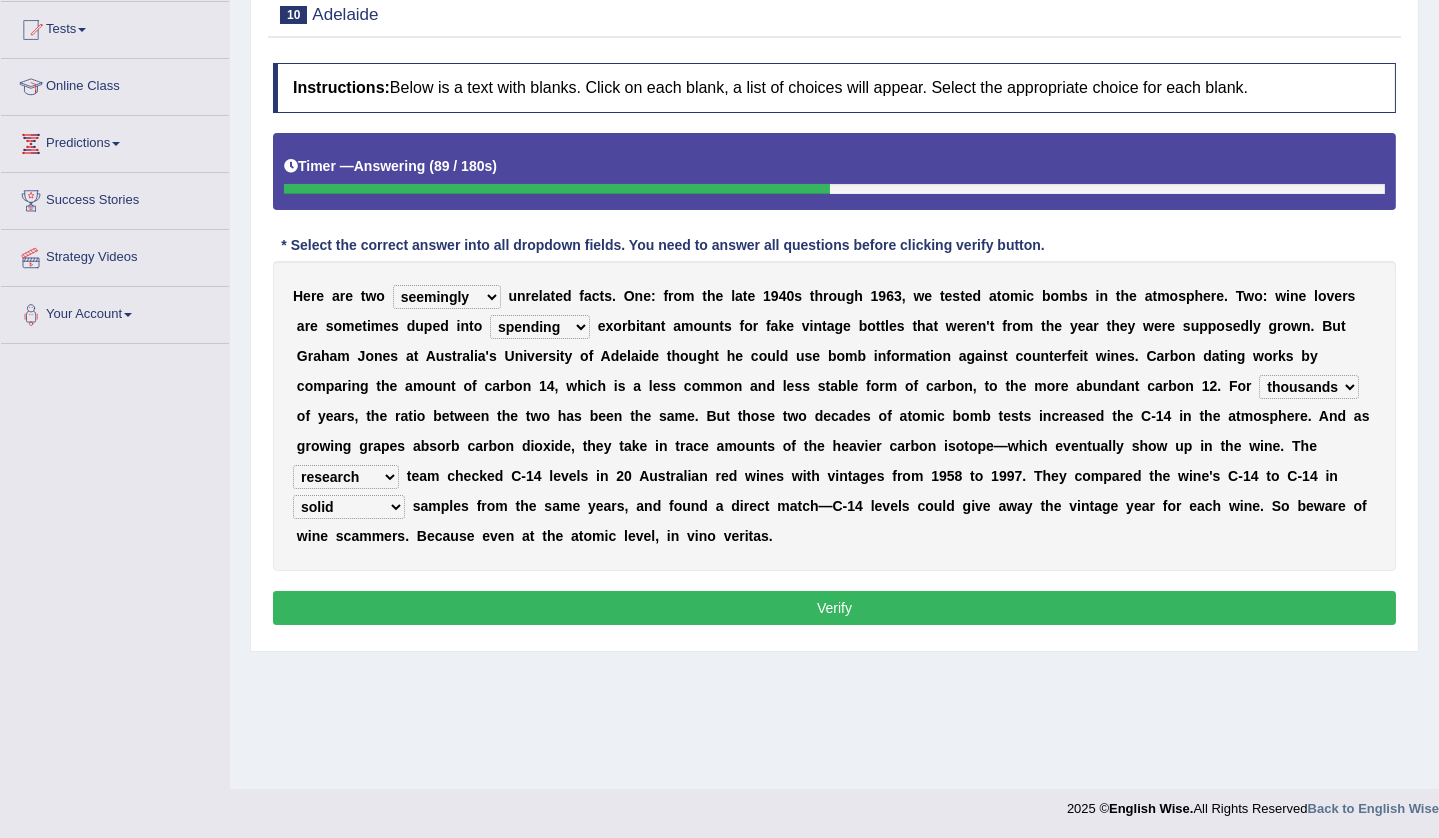 click on "physical atmospheric fluid solid" at bounding box center [349, 507] 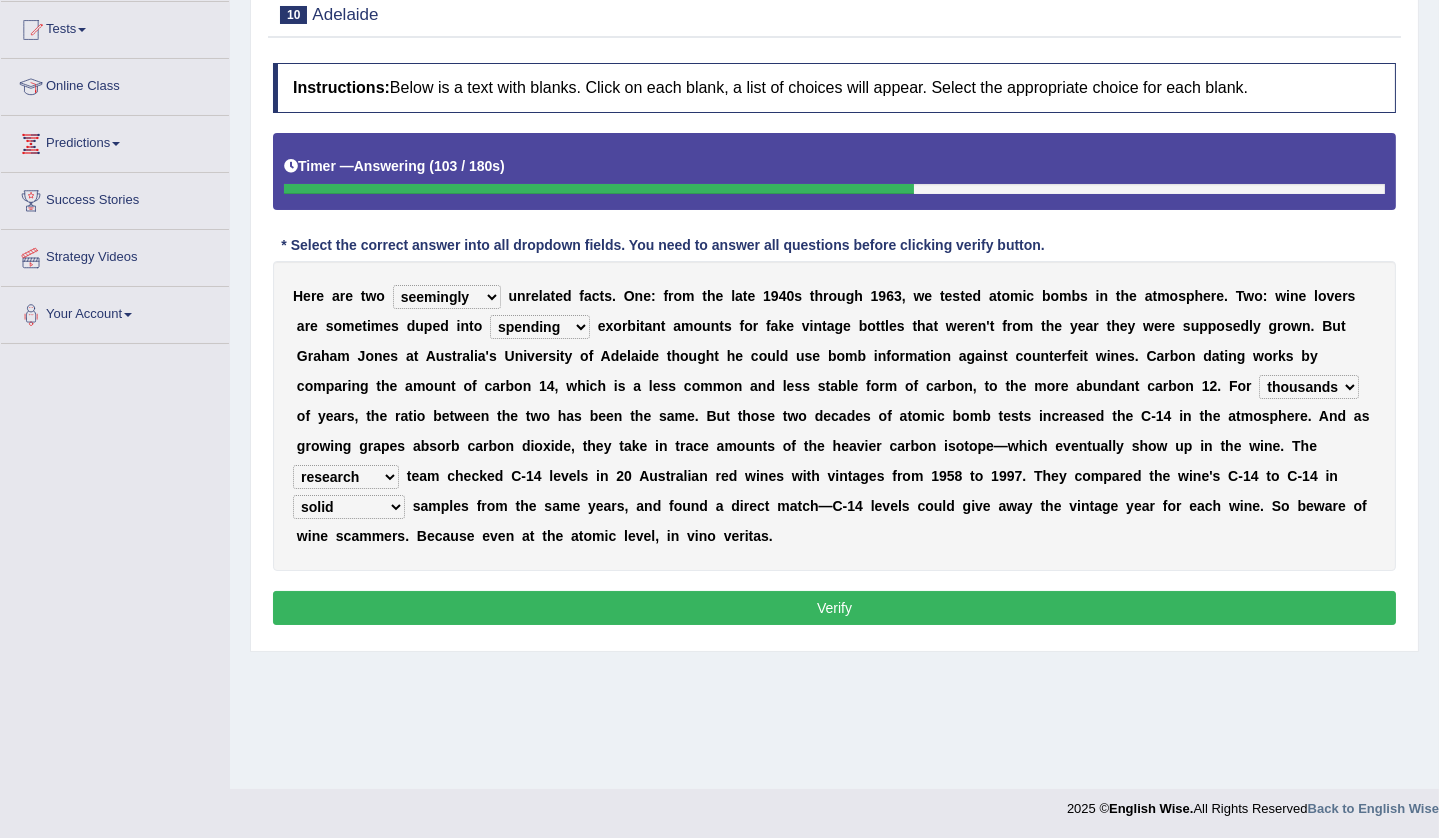 click on "physical atmospheric fluid solid" at bounding box center [349, 507] 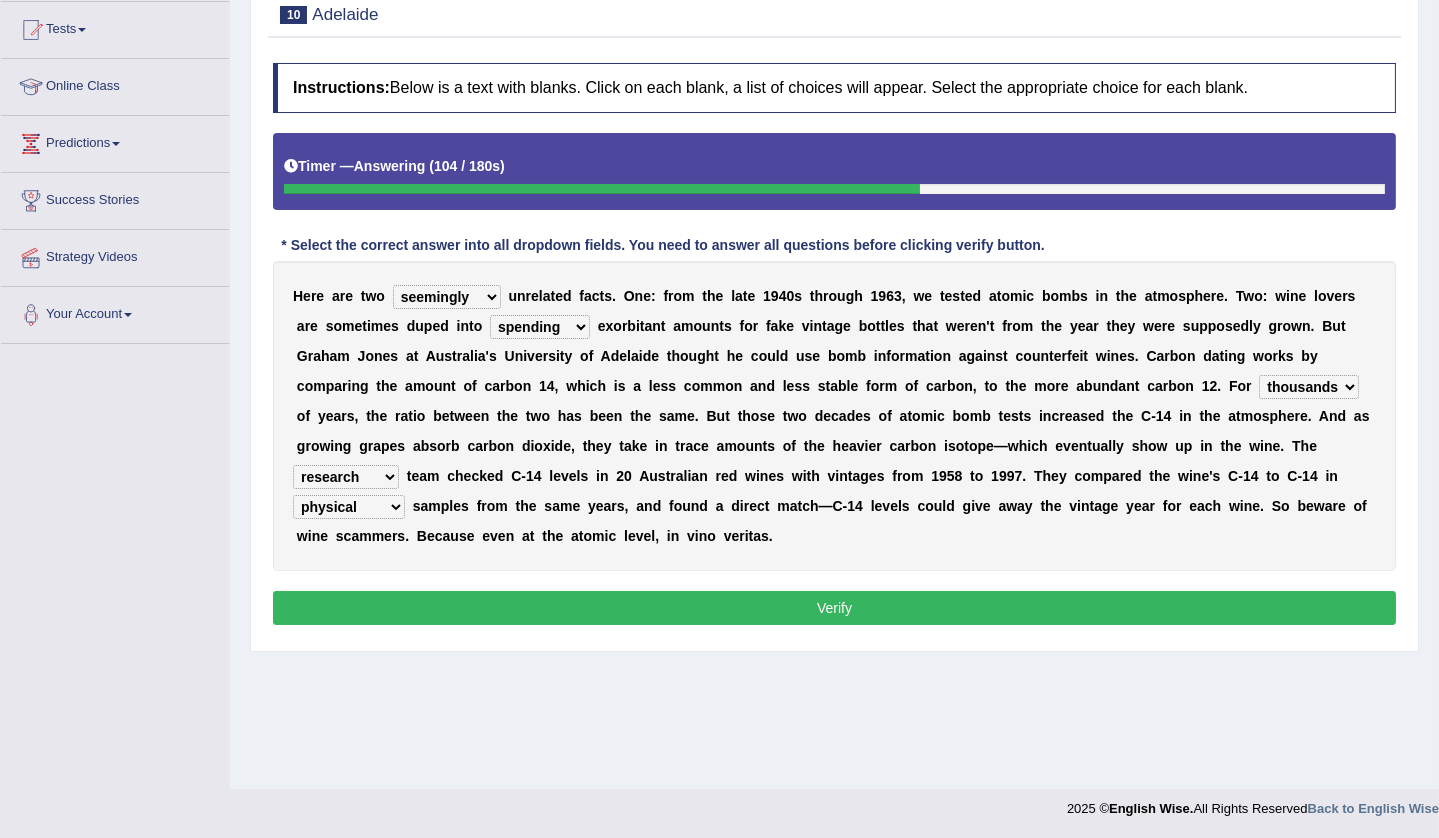 click on "physical atmospheric fluid solid" at bounding box center (349, 507) 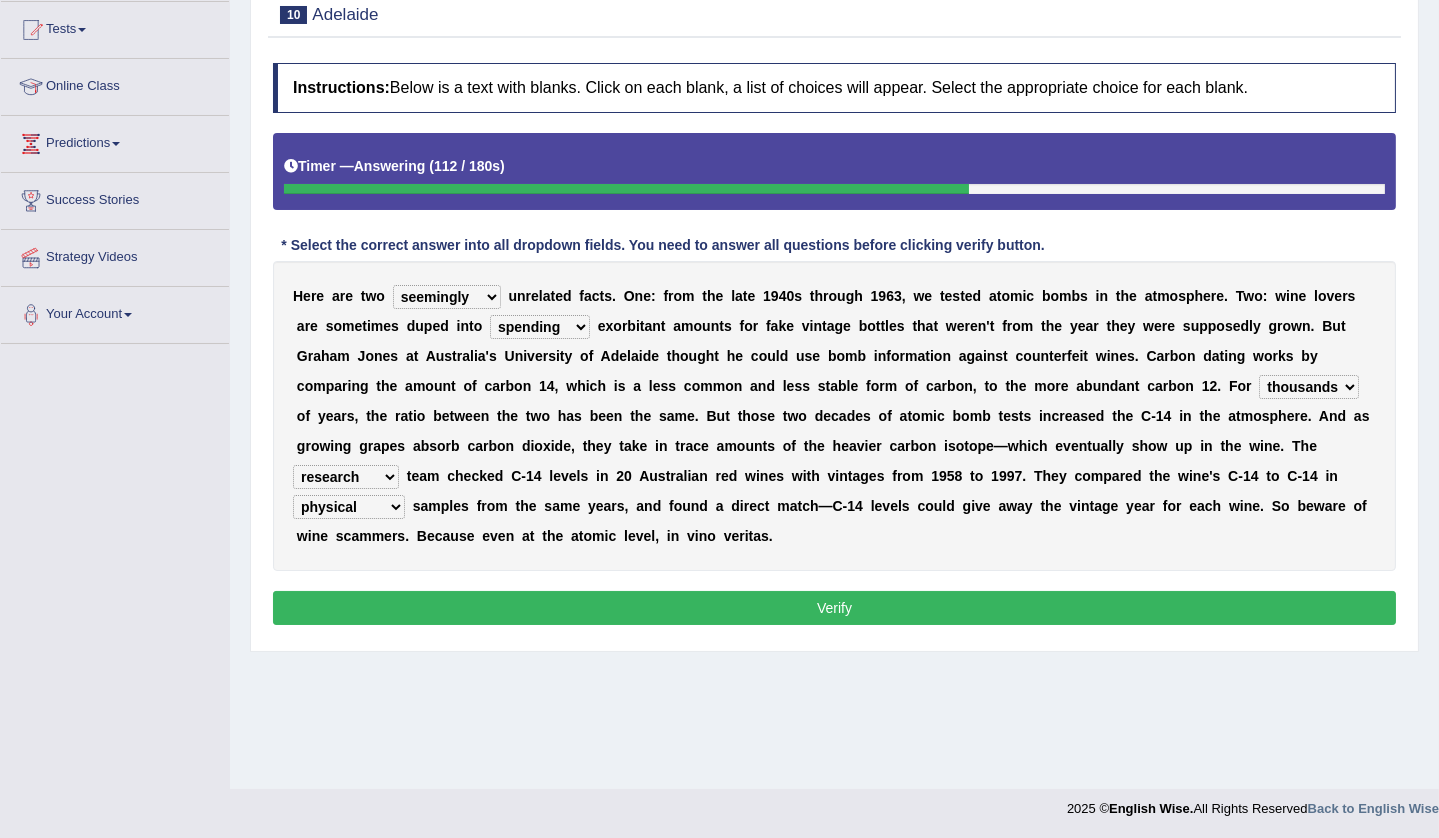 click on "physical atmospheric fluid solid" at bounding box center (349, 507) 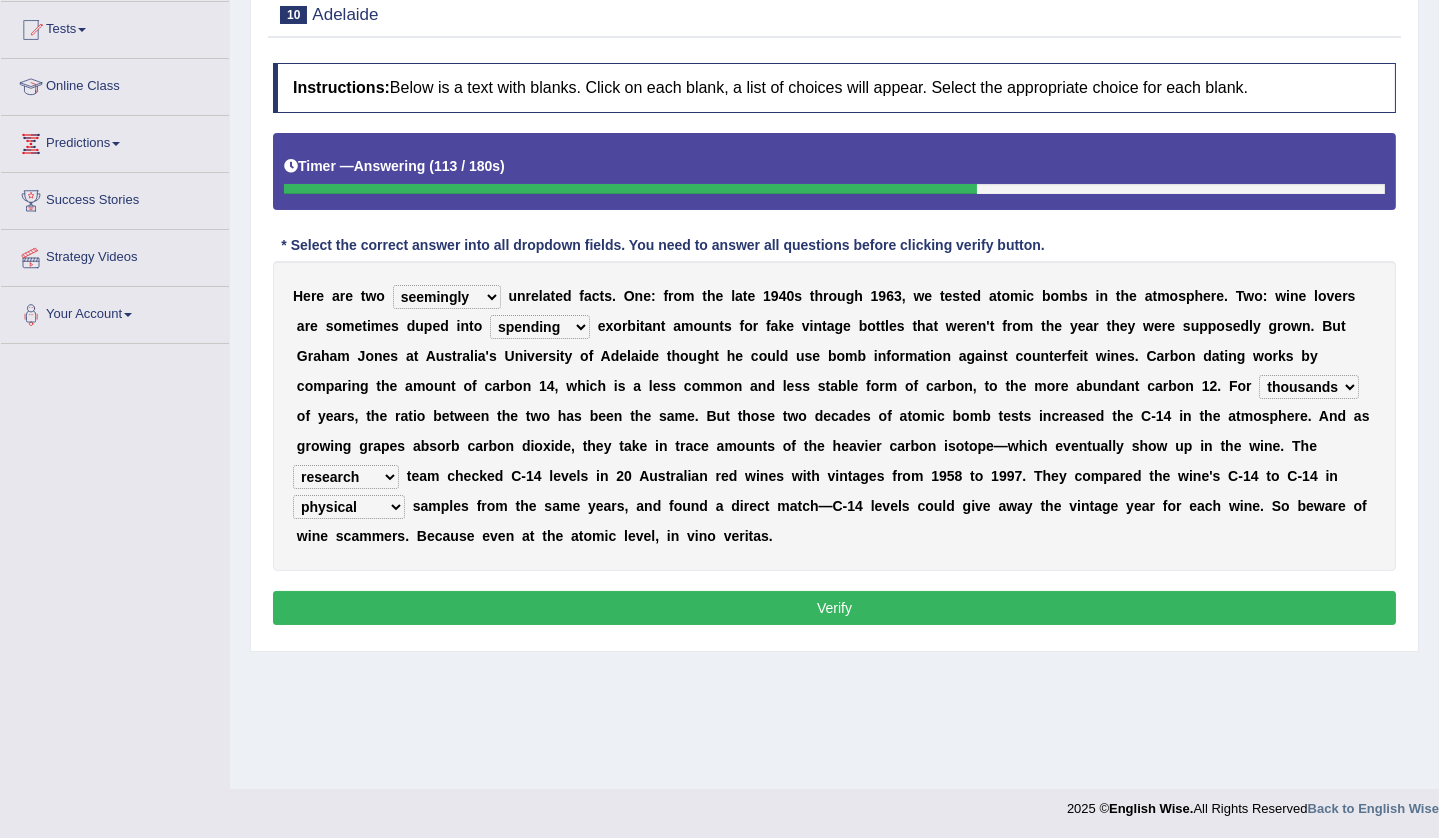 select on "fluid" 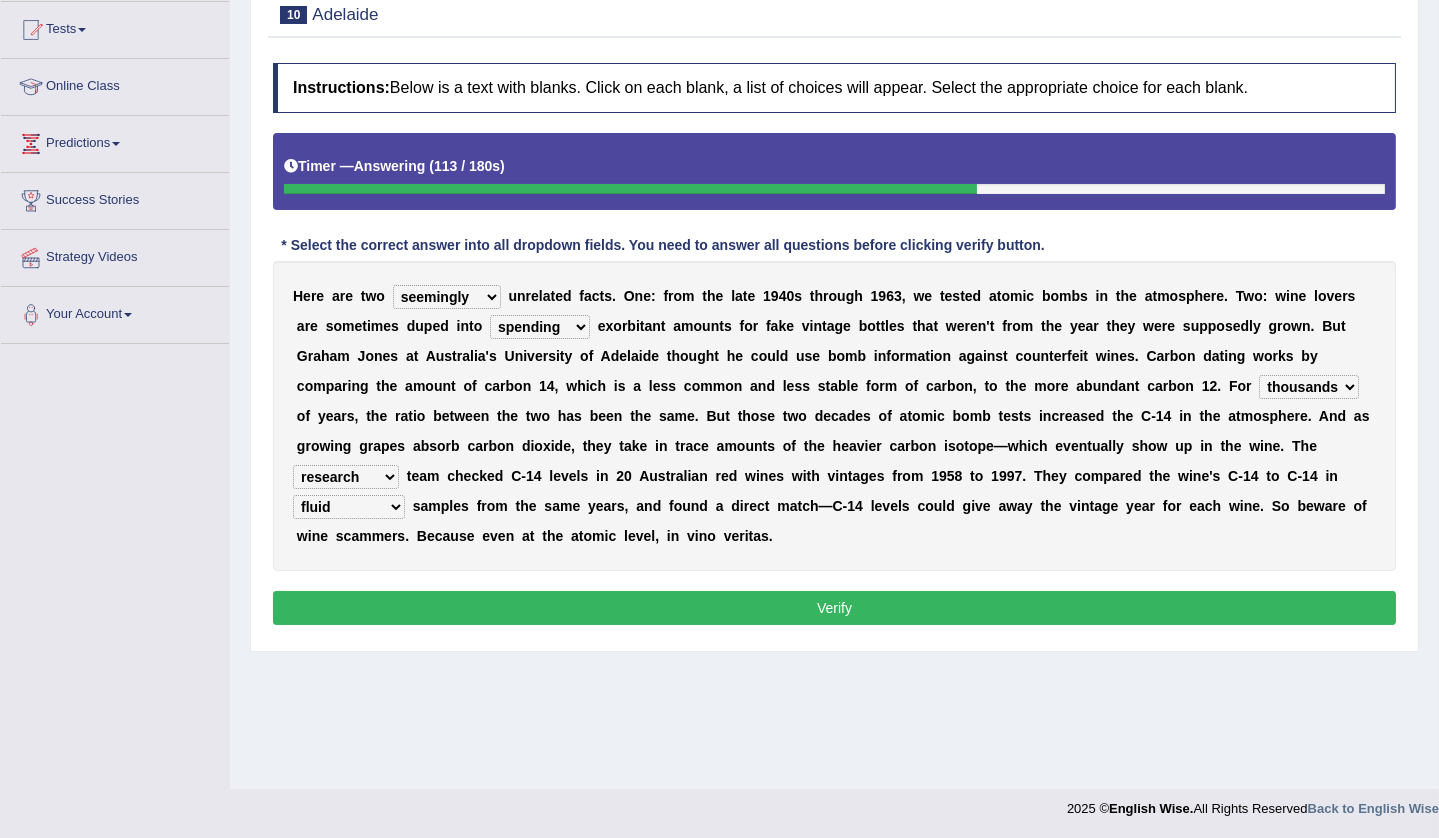click on "physical atmospheric fluid solid" at bounding box center (349, 507) 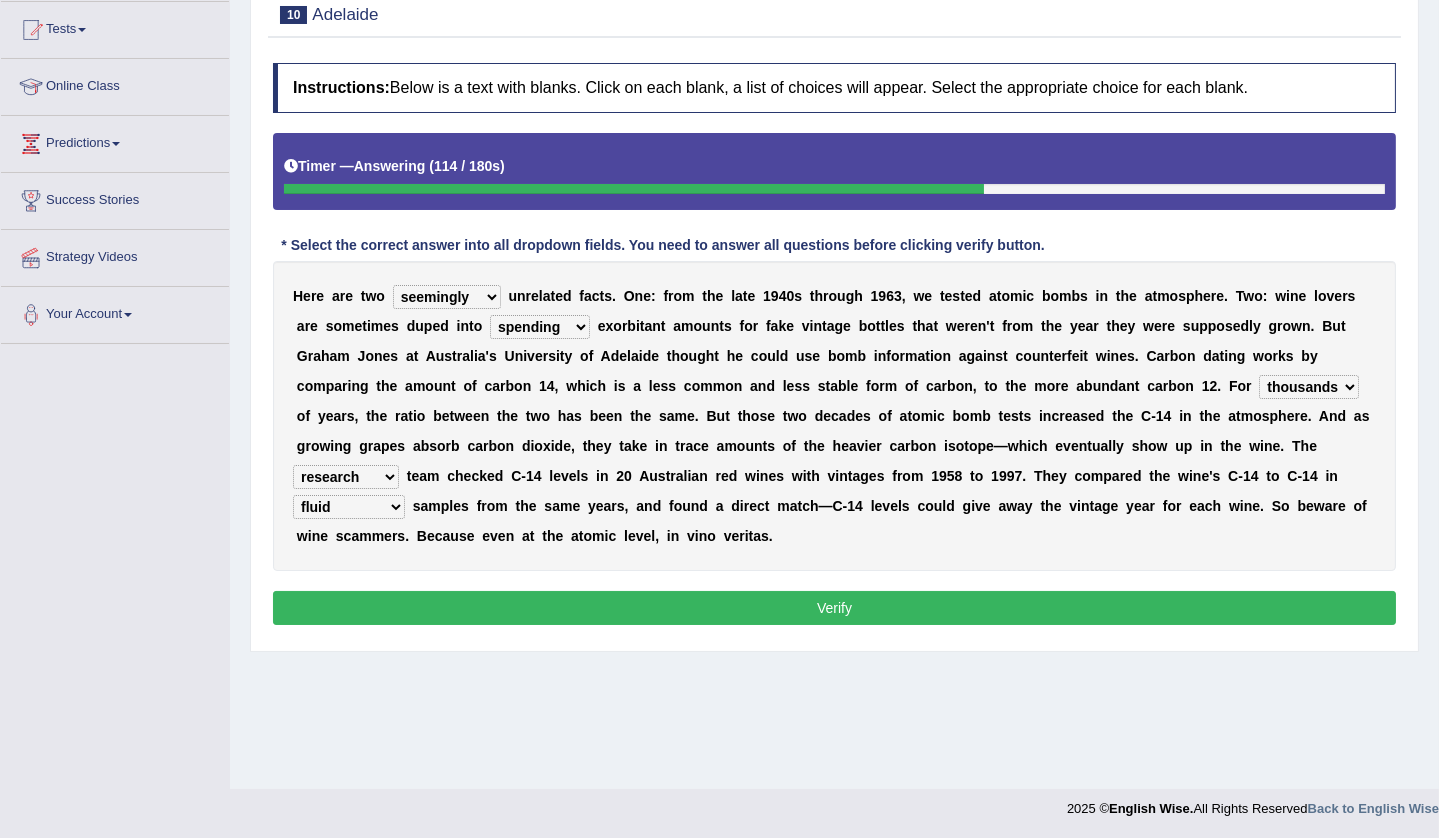 click on "Verify" at bounding box center (834, 608) 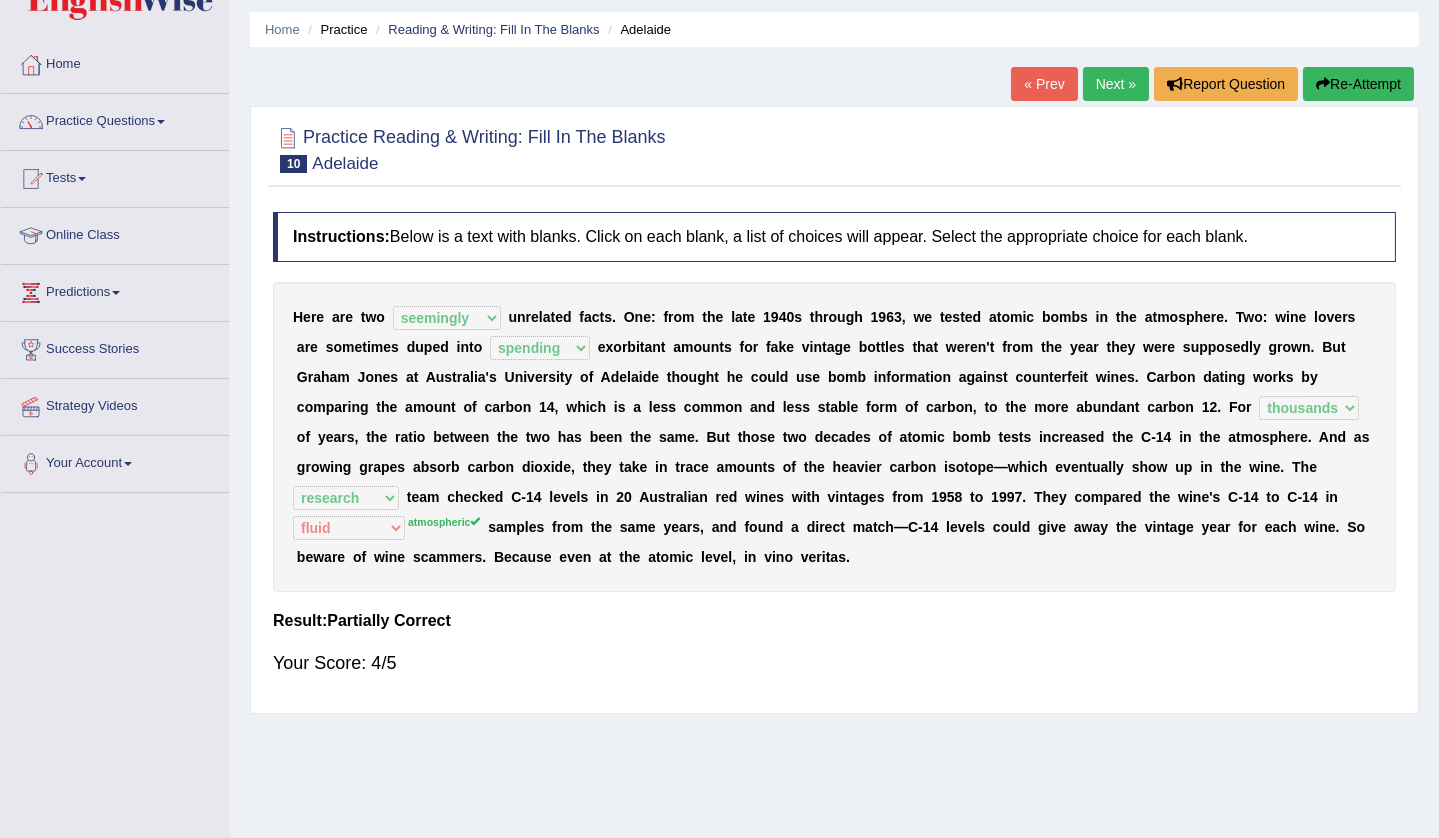 scroll, scrollTop: 0, scrollLeft: 0, axis: both 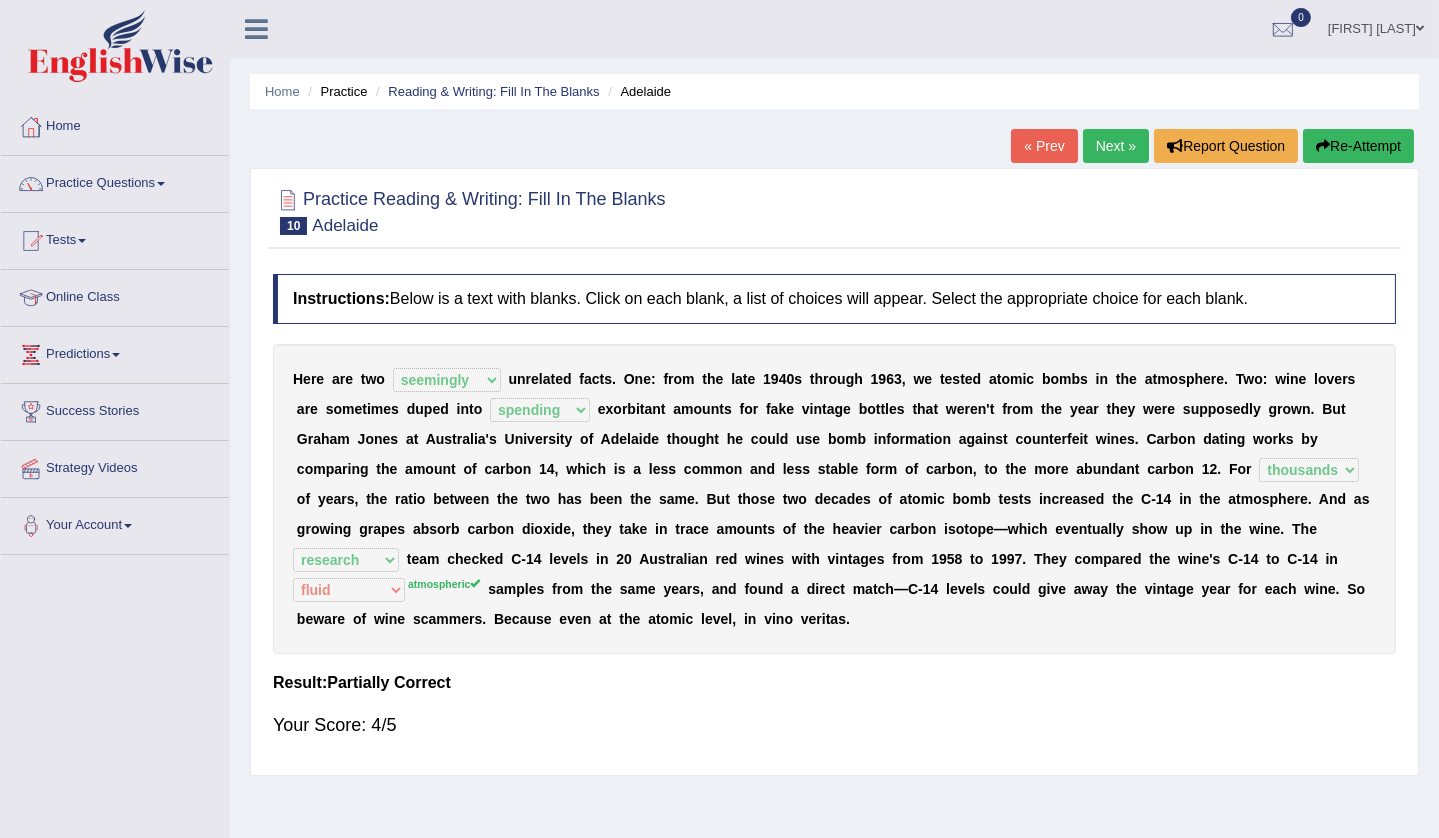 click on "Next »" at bounding box center [1116, 146] 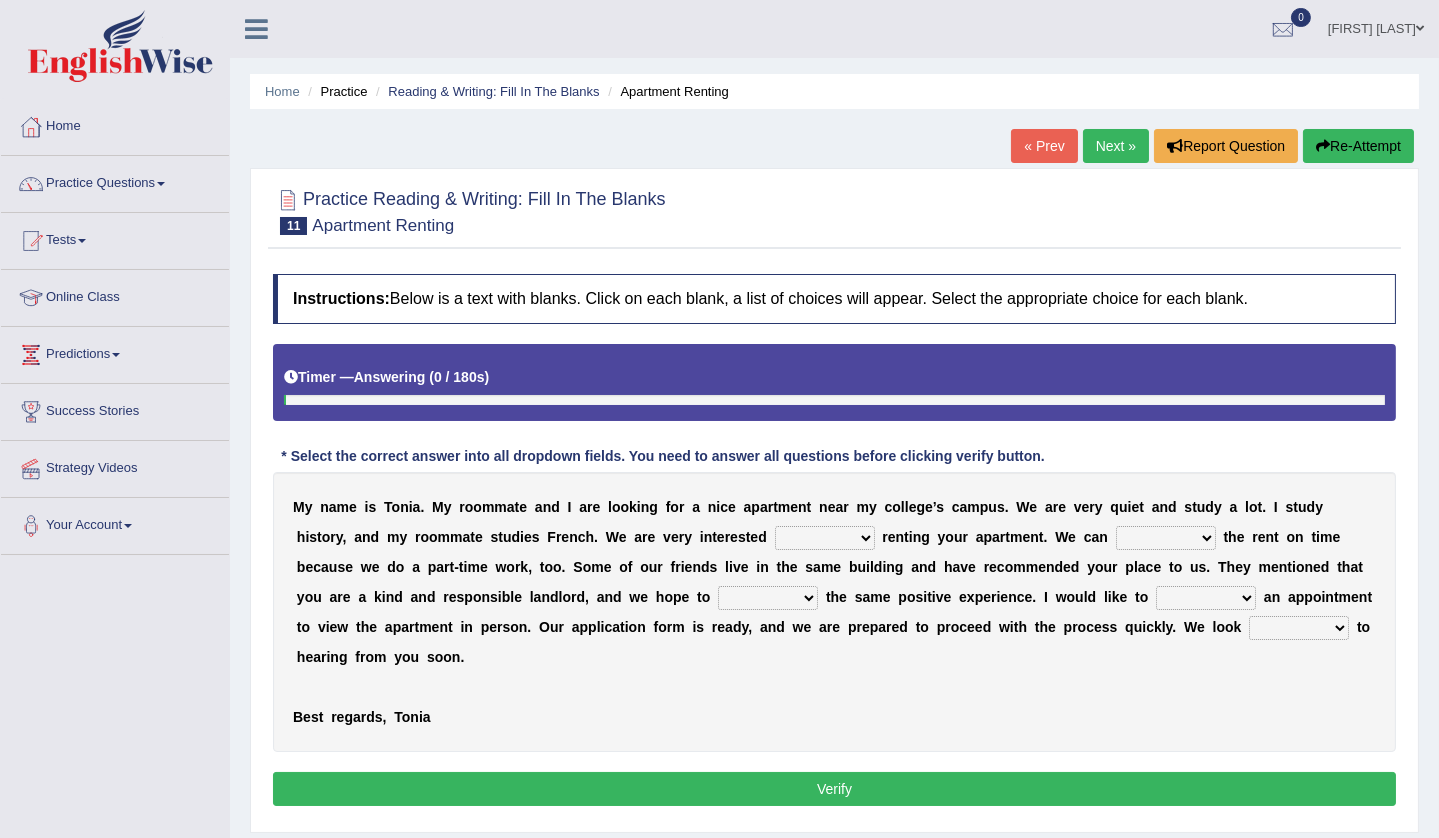 scroll, scrollTop: 211, scrollLeft: 0, axis: vertical 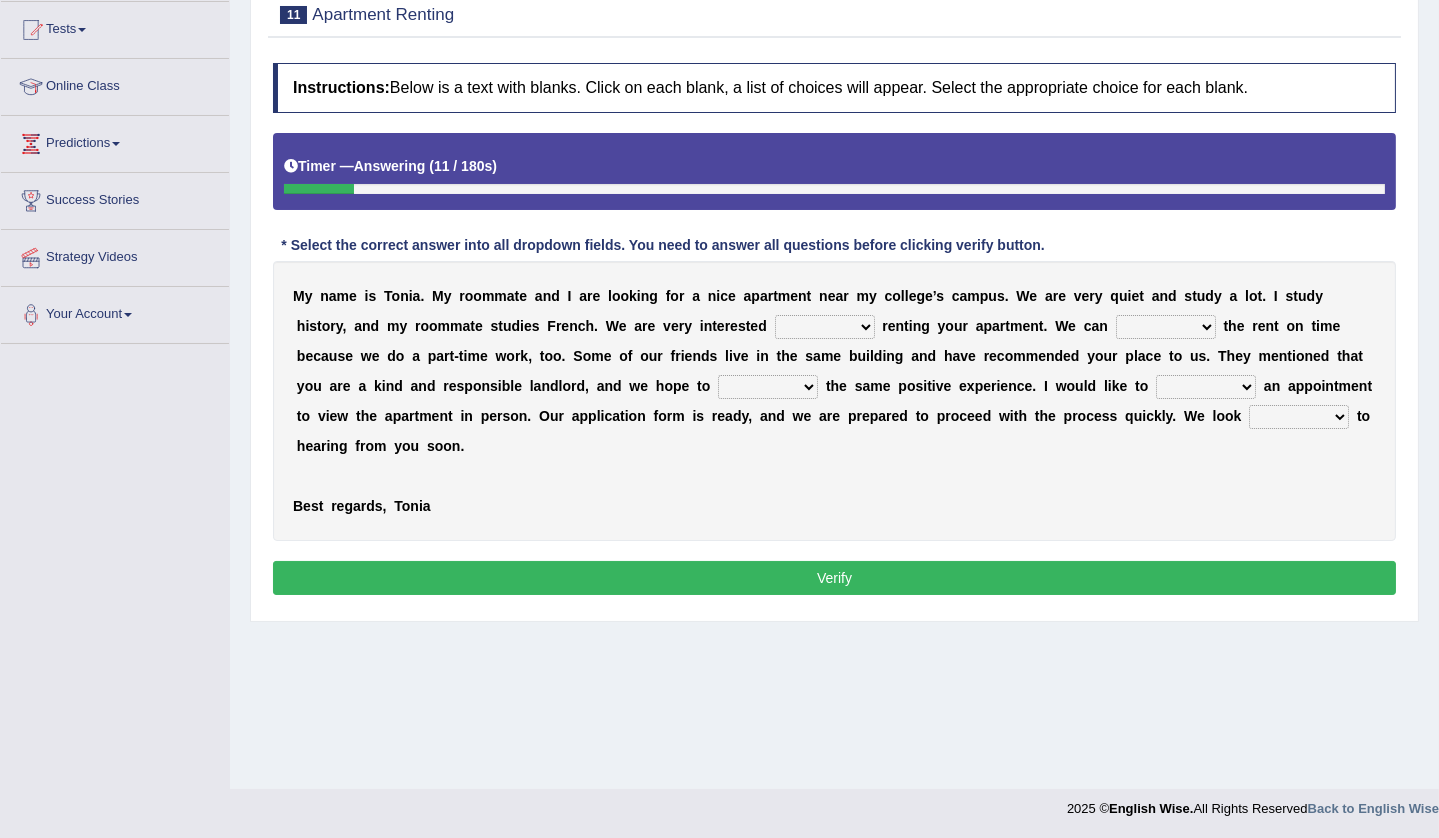 click on "for about at in" at bounding box center (825, 327) 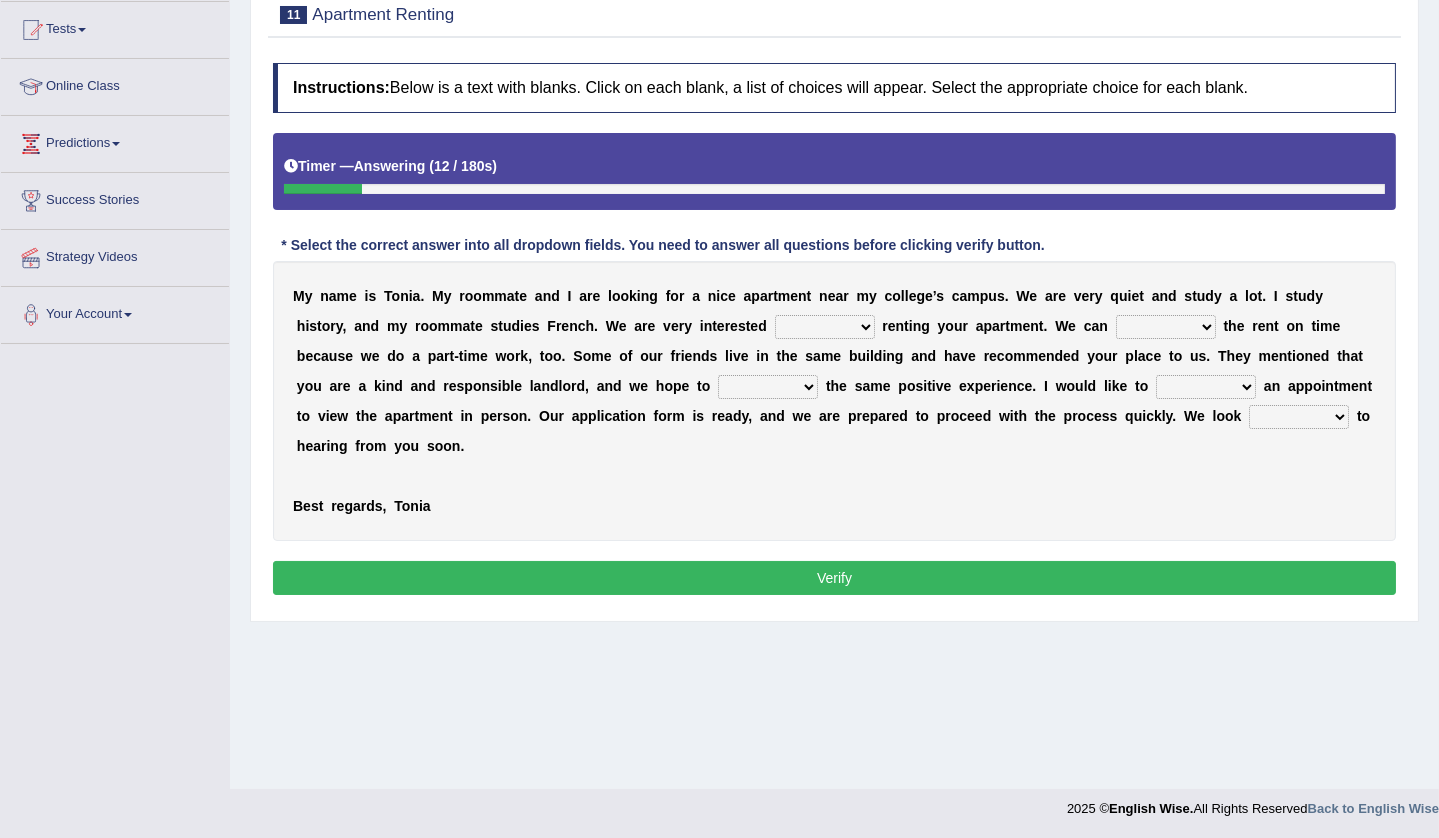 select on "in" 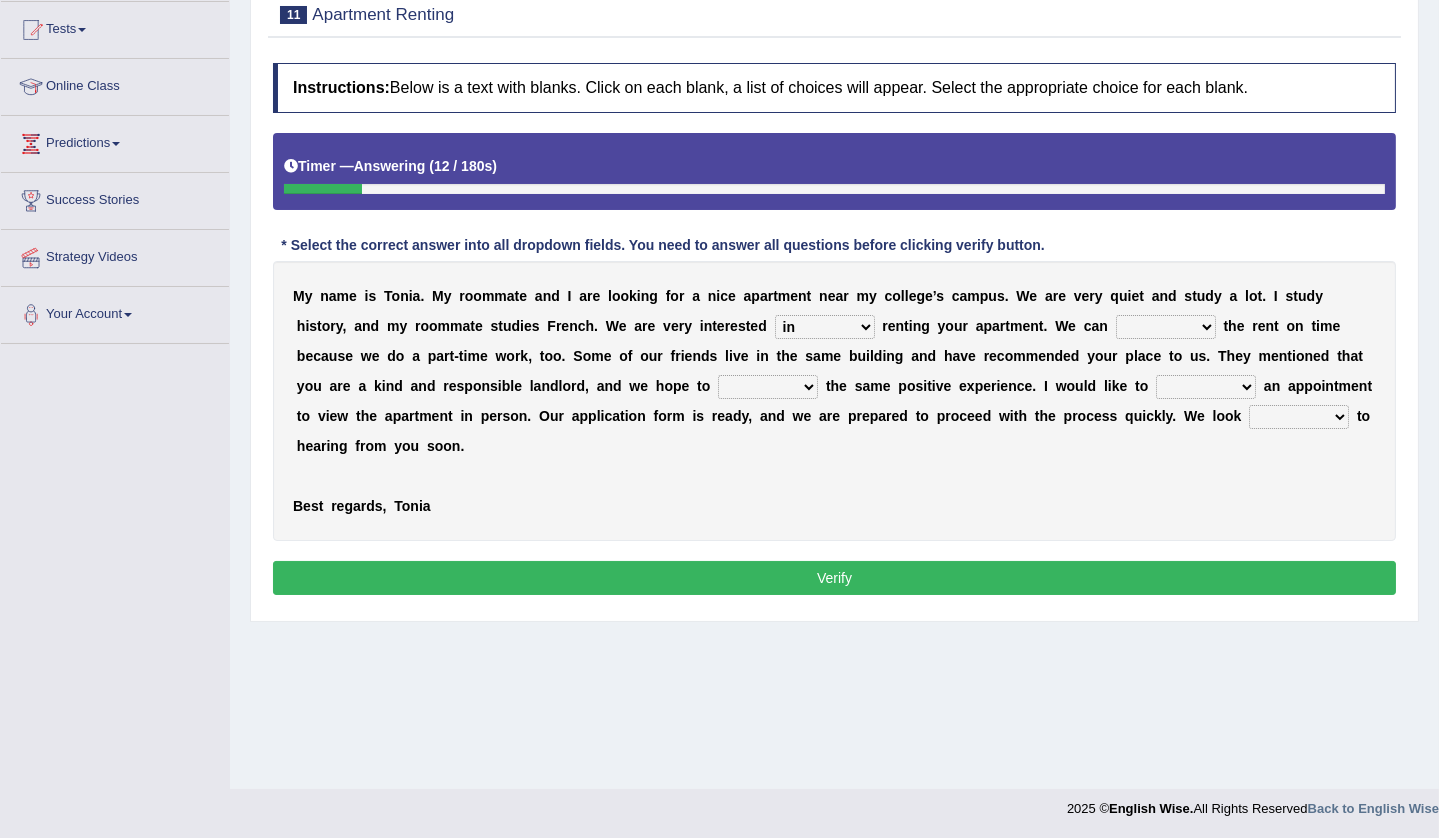 click on "for about at in" at bounding box center [825, 327] 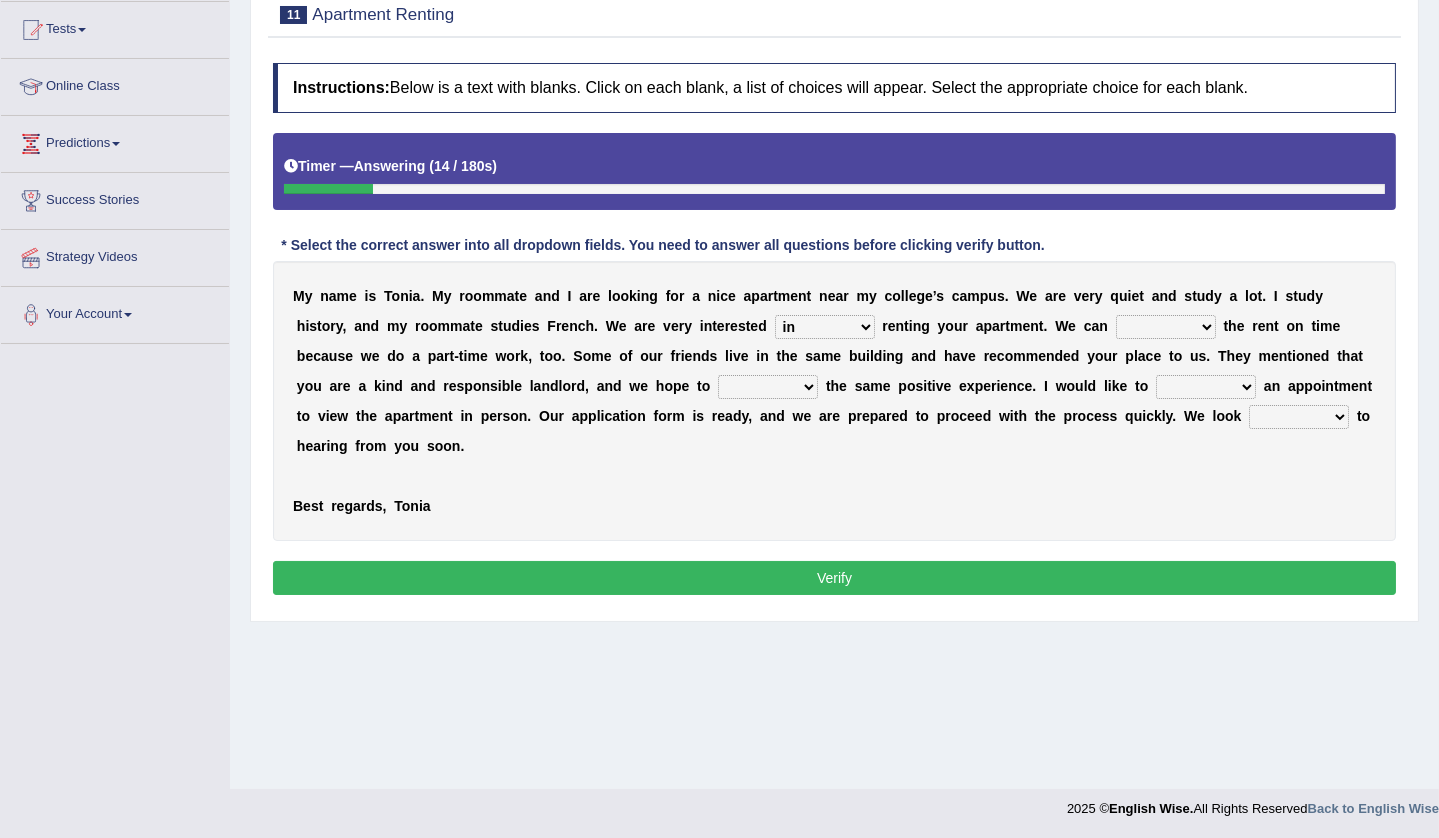 click on "for about at in" at bounding box center [825, 327] 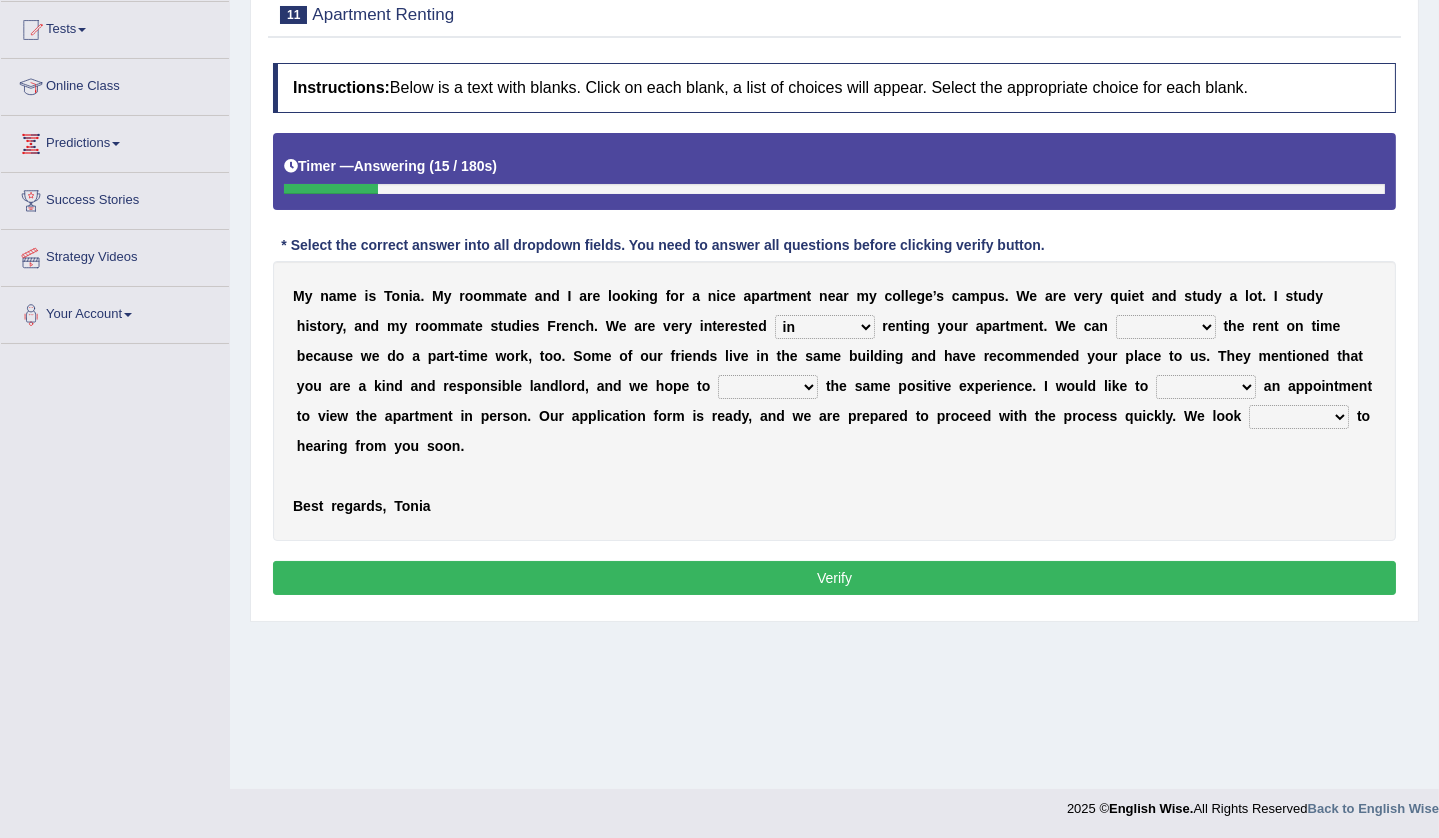click on "for about at in" at bounding box center (825, 327) 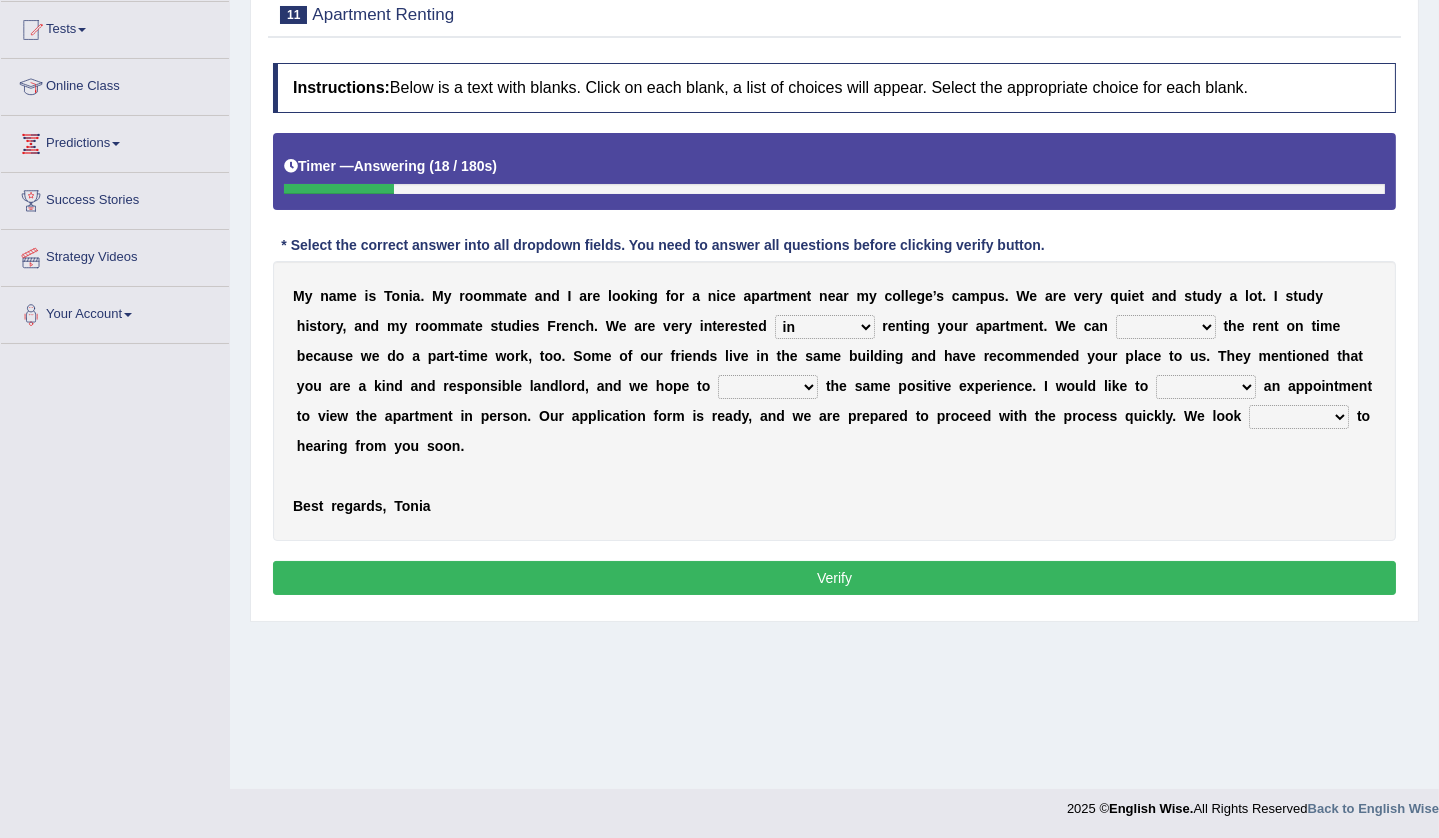 click on "afford get pay bring" at bounding box center [1166, 327] 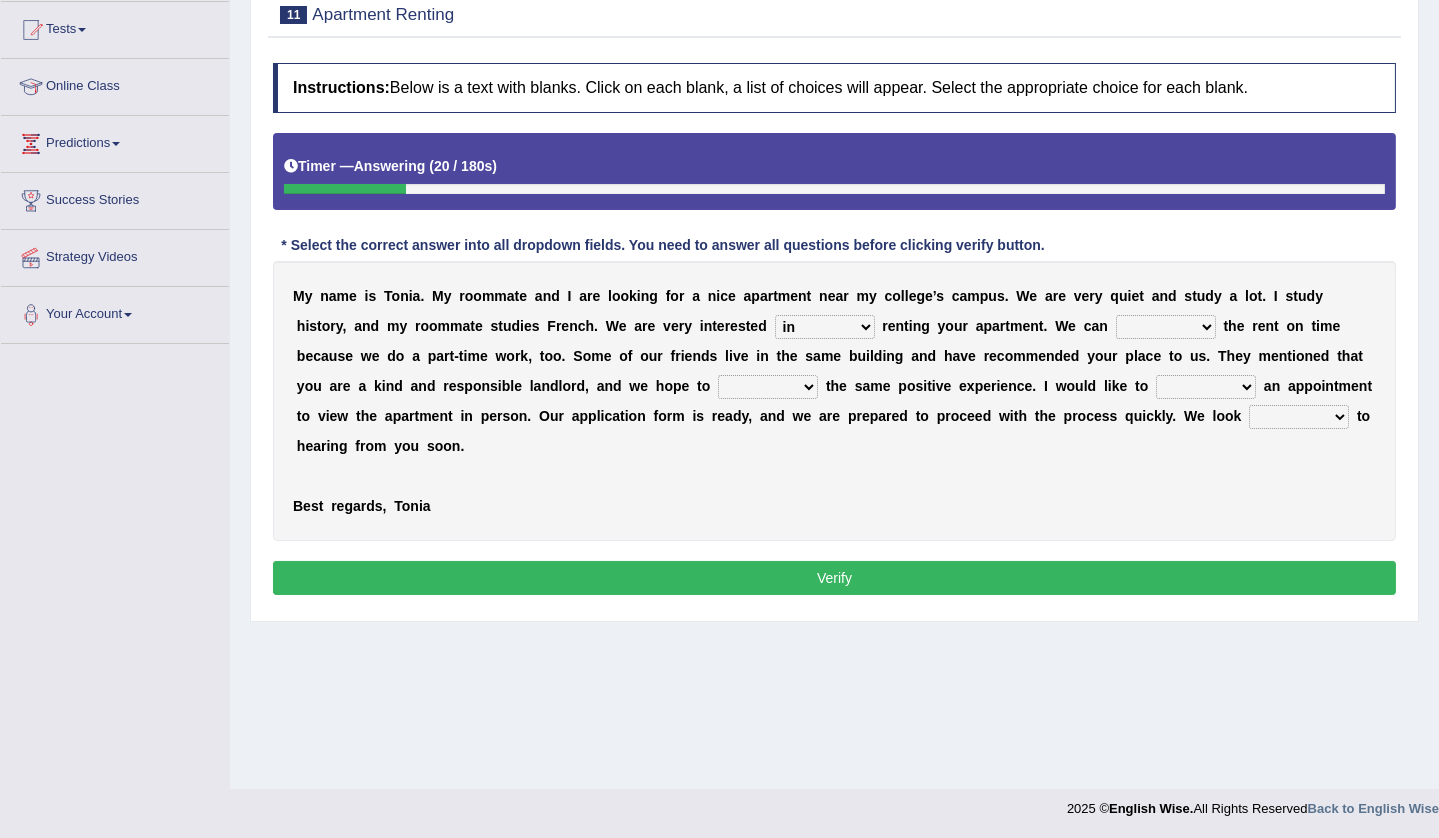 select on "pay" 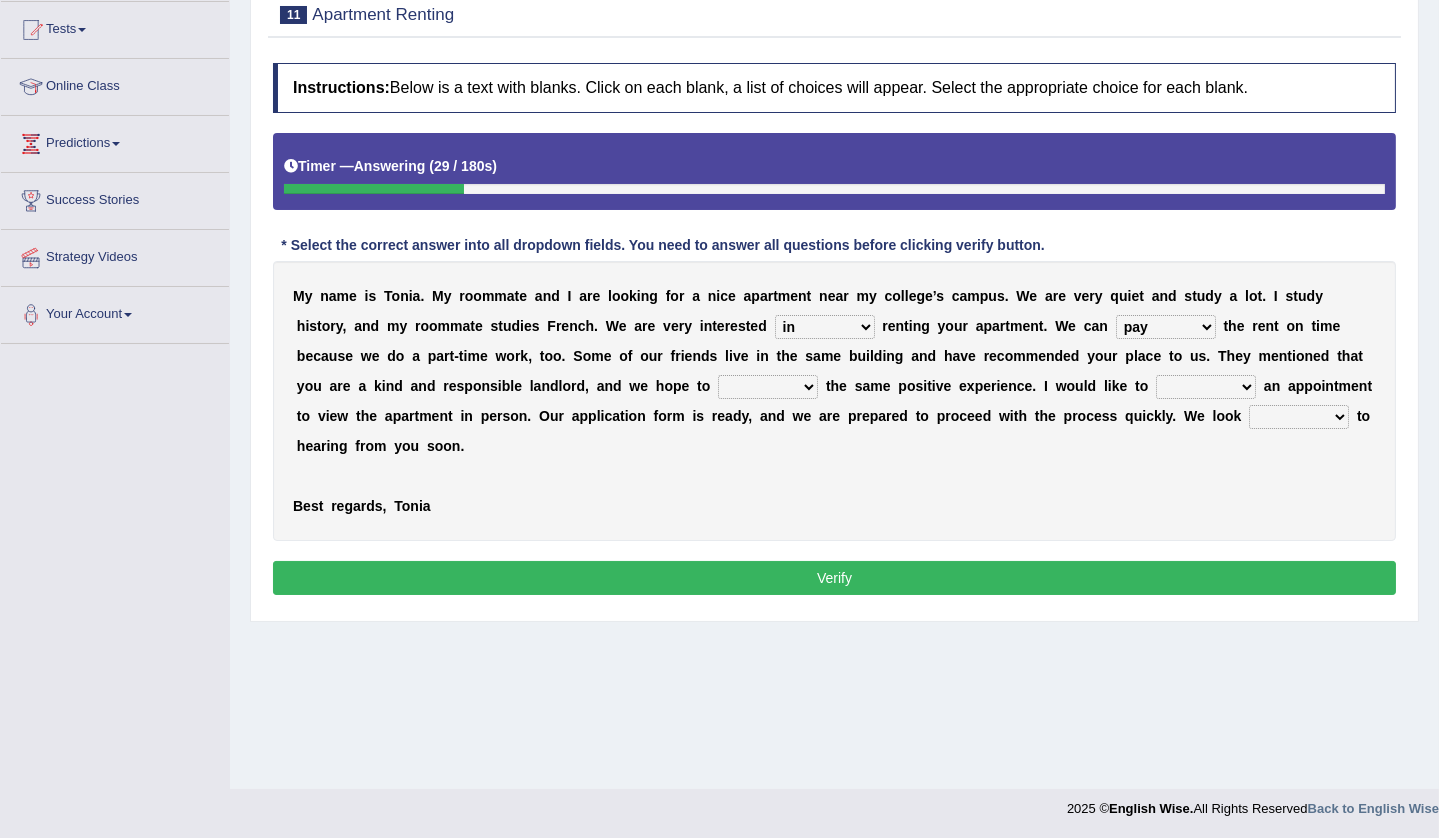 click on "form meet have decide" at bounding box center [768, 387] 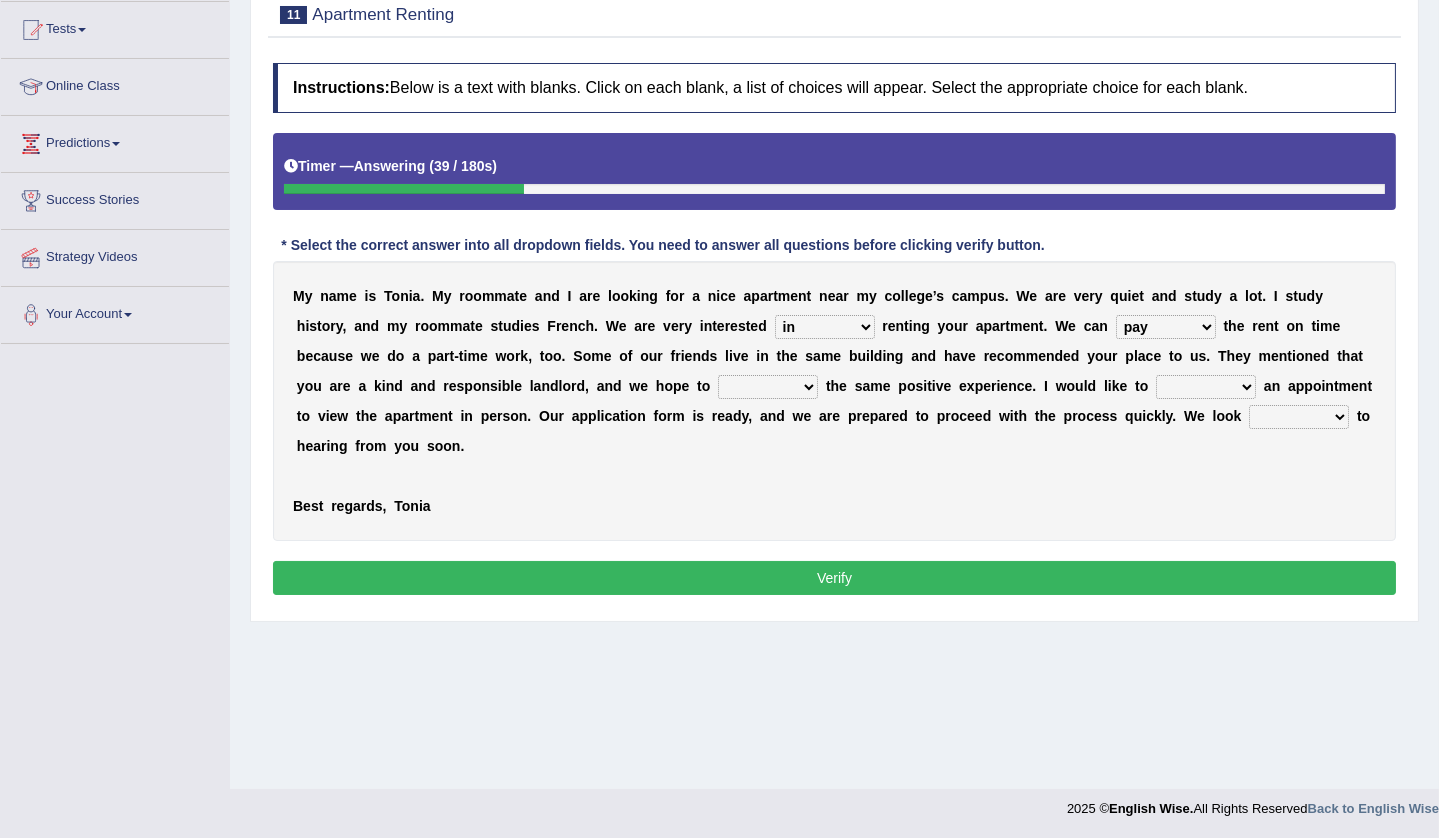 select on "meet" 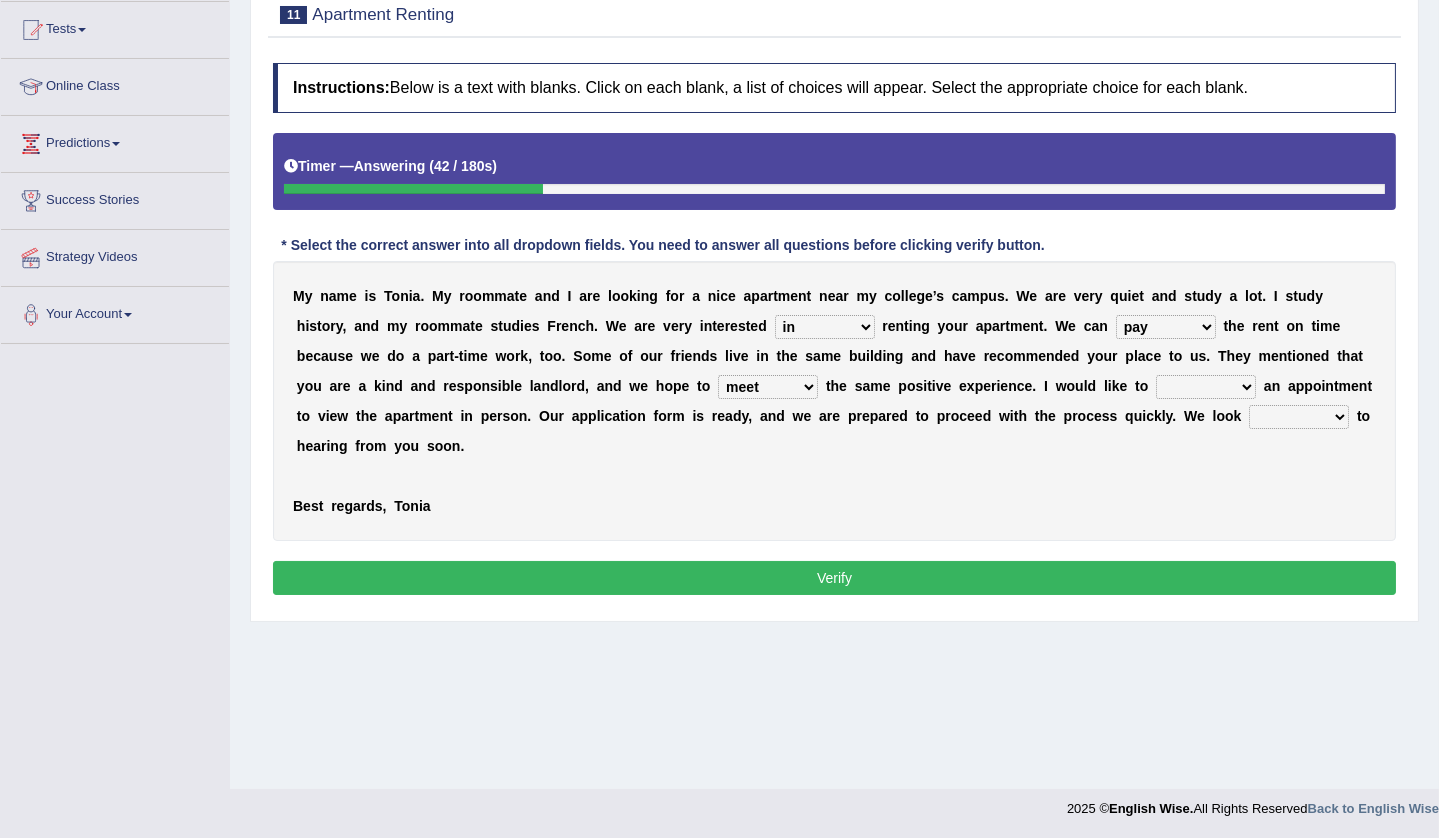 click on "own recall revise make" at bounding box center (1206, 387) 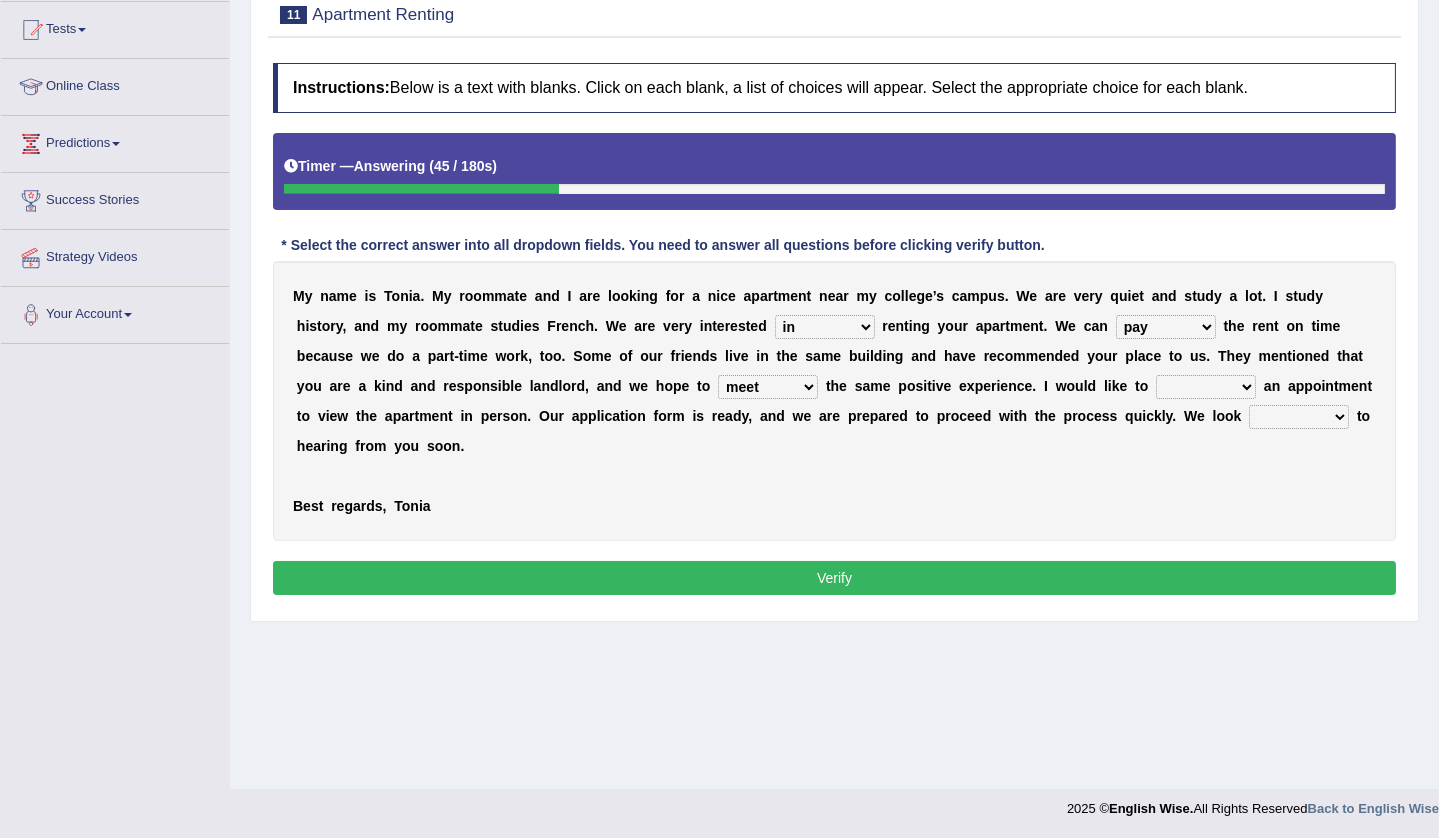 select on "make" 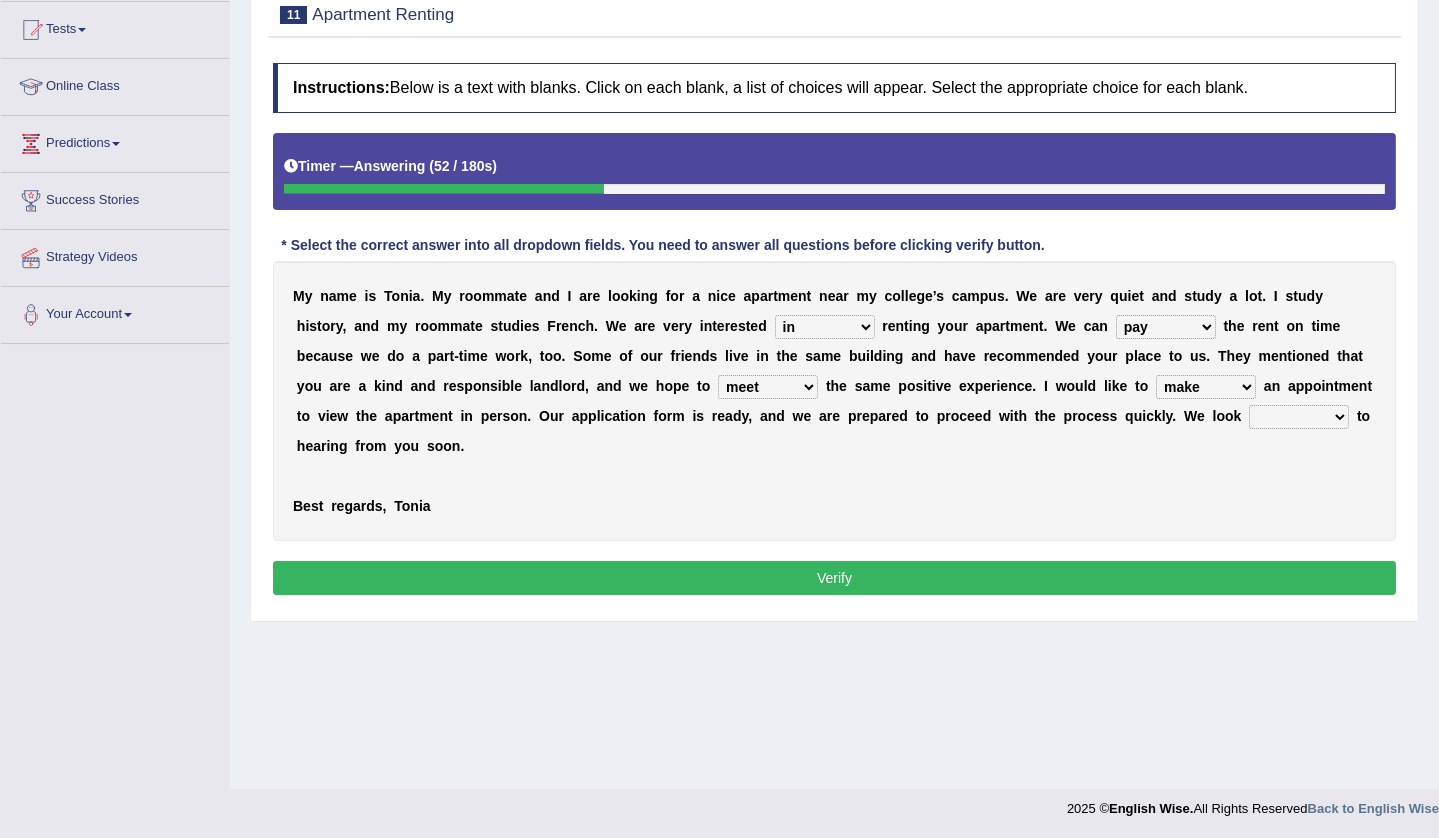 click on "around out in forward" at bounding box center (1299, 417) 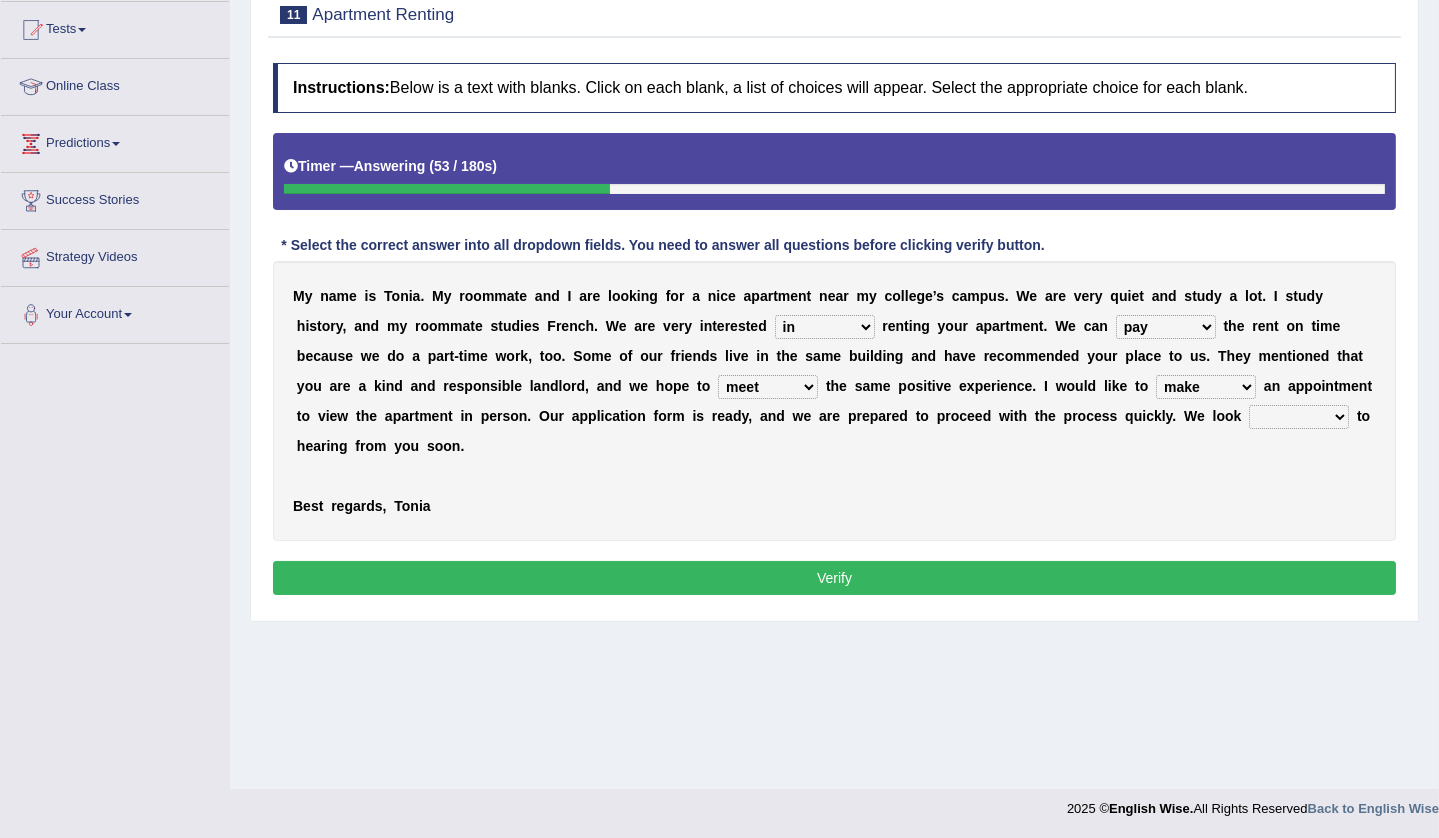 click on "Instructions:  Below is a text with blanks. Click on each blank, a list of choices will appear. Select the appropriate choice for each blank.
Timer —  Answering   ( 53 / 180s ) Skip * Select the correct answer into all dropdown fields. You need to answer all questions before clicking verify button. M y    n a m e    i s    [FIRST] .    M y    r o o m m a t e    a n d    I    a r e    l o o k i n g    f o r    a    n i c e    a p a r t m e n t    n e a r    m y    c o l l e g e ’ s    c a m p u s .    W e    a r e    v e r y    q u i e t    a n d    s t u d y    a    l o t .    I    s t u d y    h i s t o r y ,    a n d    m y    r o o m m a t e    s t u d i e s    F r e n c h .    W e    a r e    v e r y    i n t e r e s t e d    for about at in    r e n t i n g    y o u r    a p a r t m e n t .    W e    c a n    afford get pay bring    t h e    r e n t    o n    t i m e    b e c a u s e    w e    d o    a    p a r t - t i m e    w o" at bounding box center [834, 332] 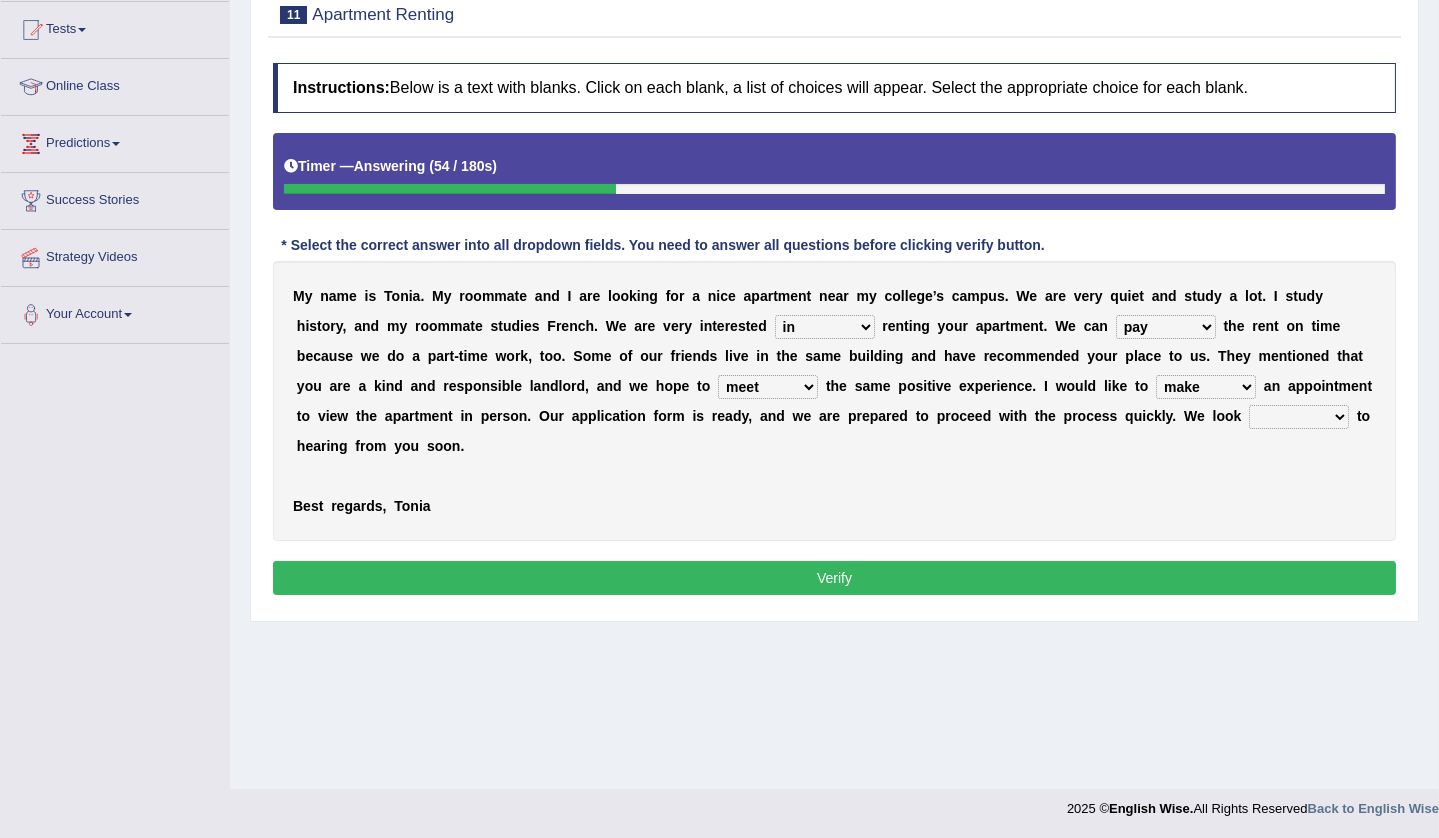 click on "around out in forward" at bounding box center (1299, 417) 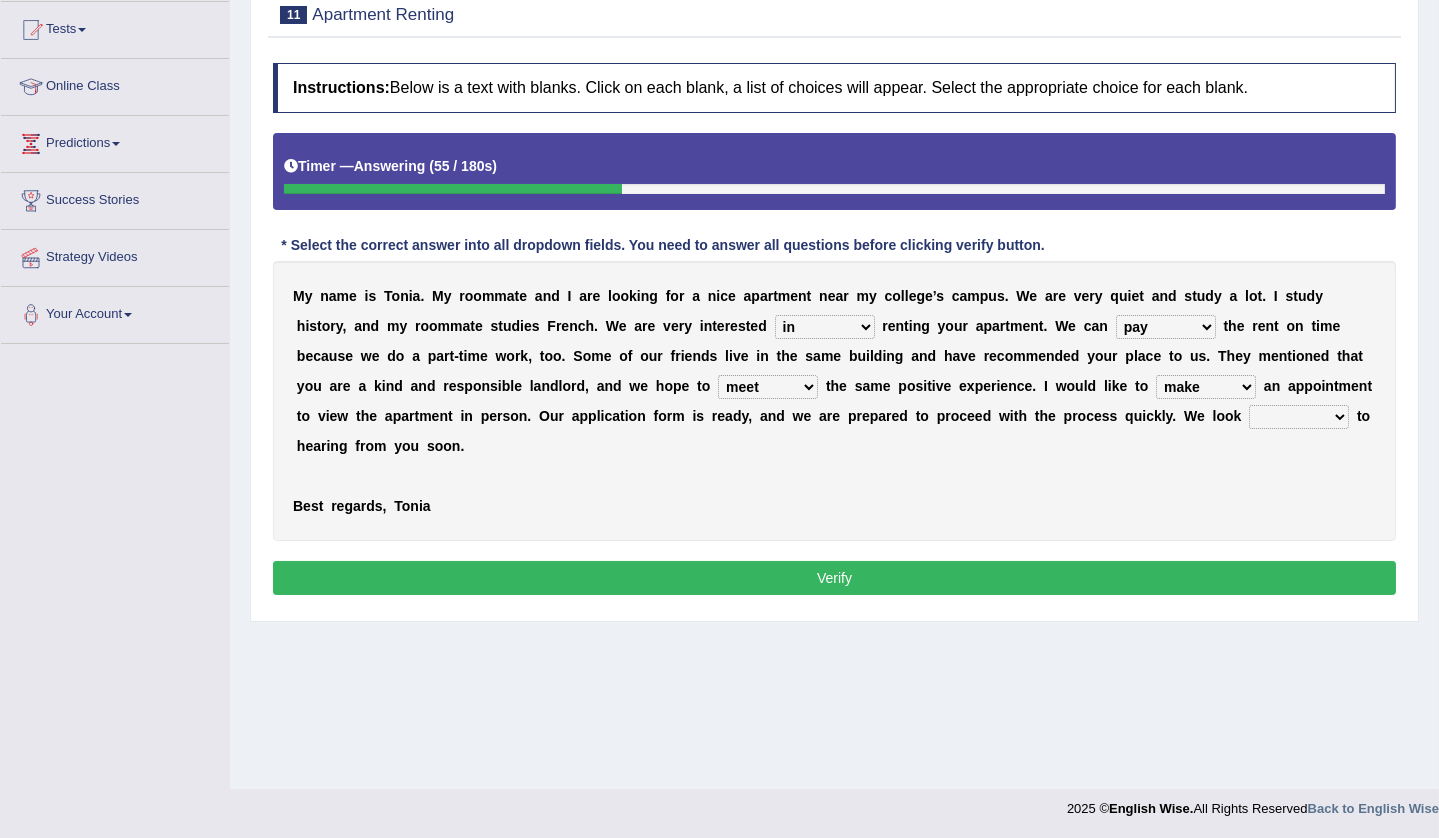 select on "forward" 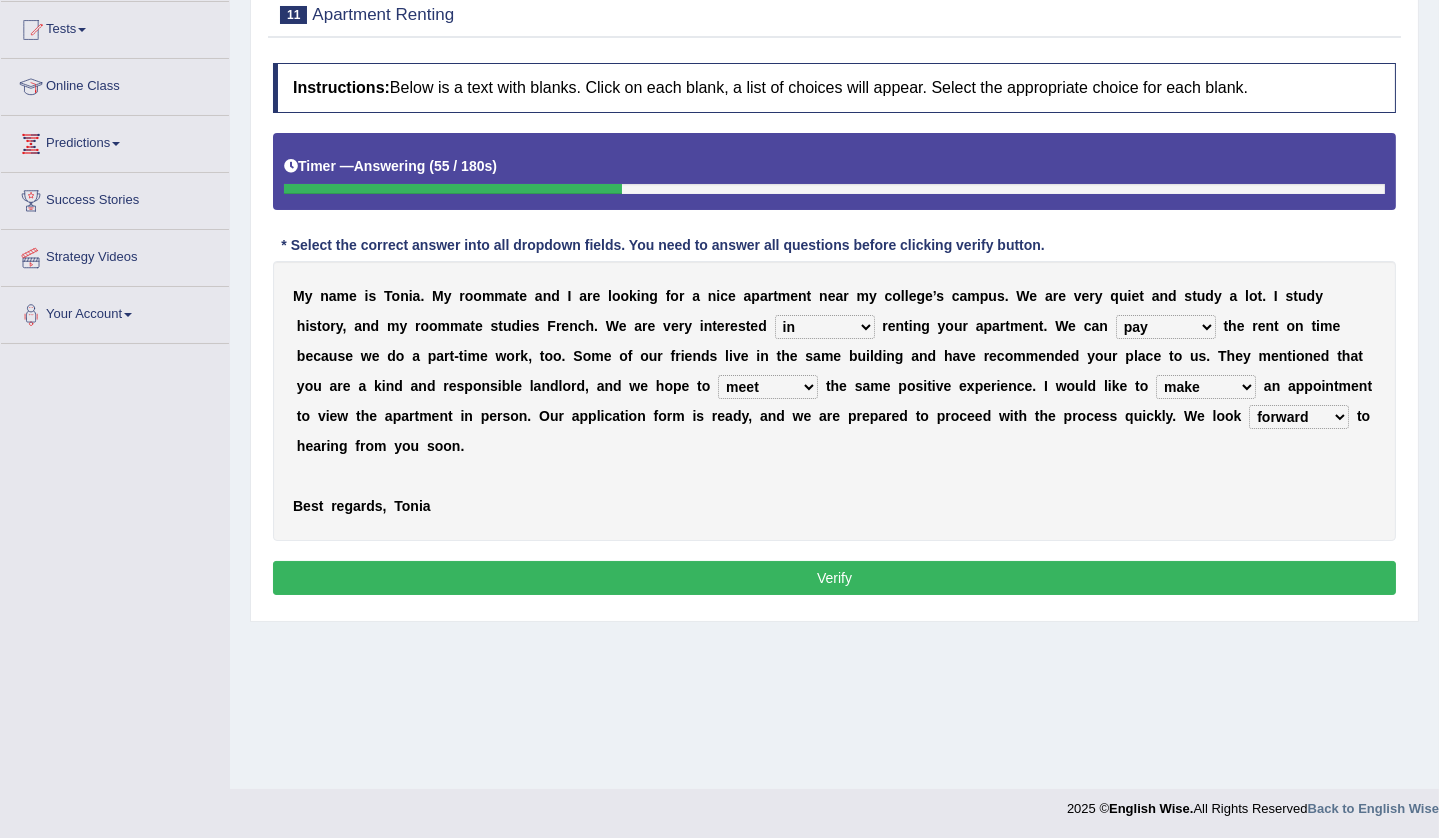 click on "around out in forward" at bounding box center [1299, 417] 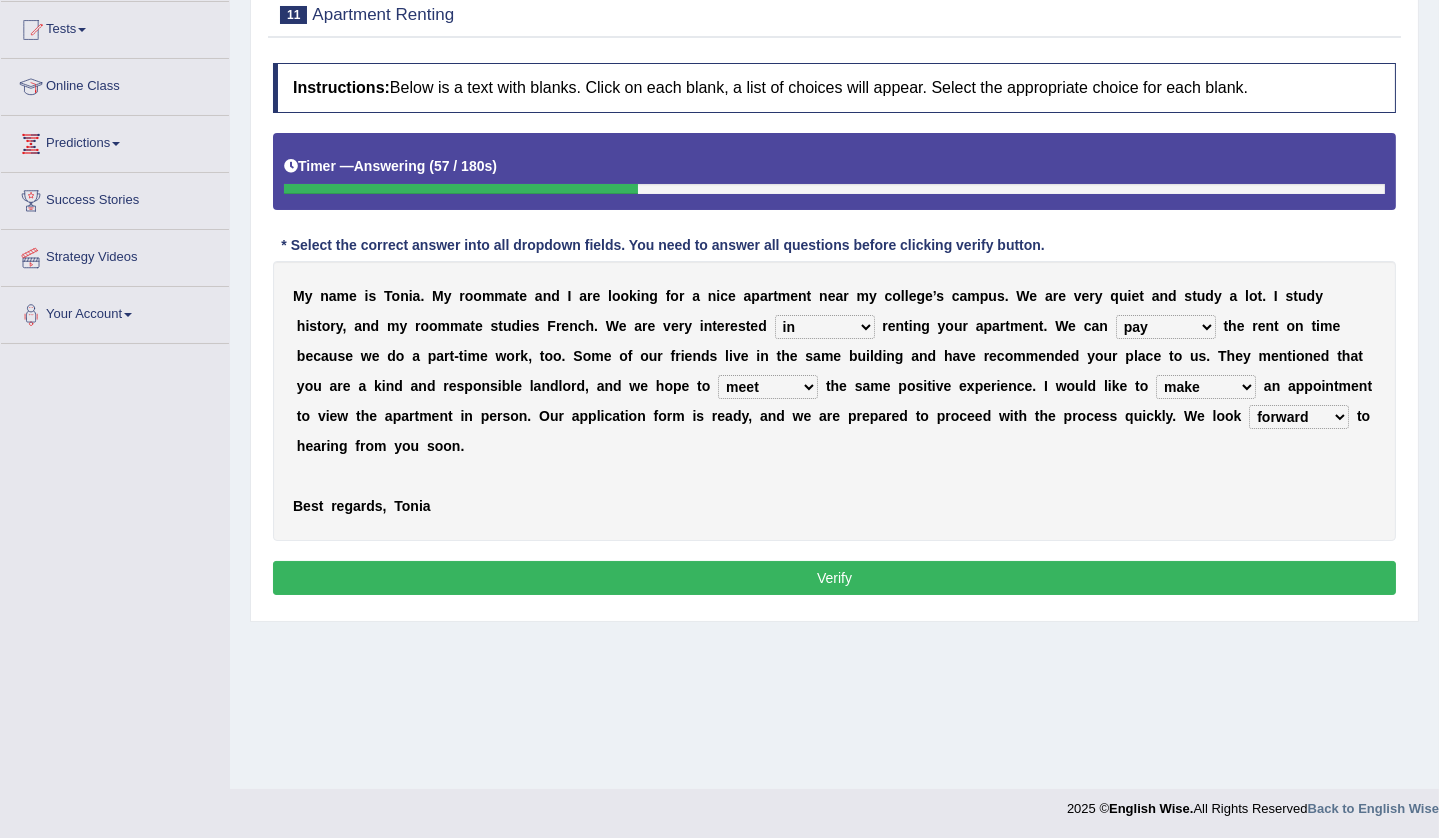 click on "for about at in" at bounding box center (825, 327) 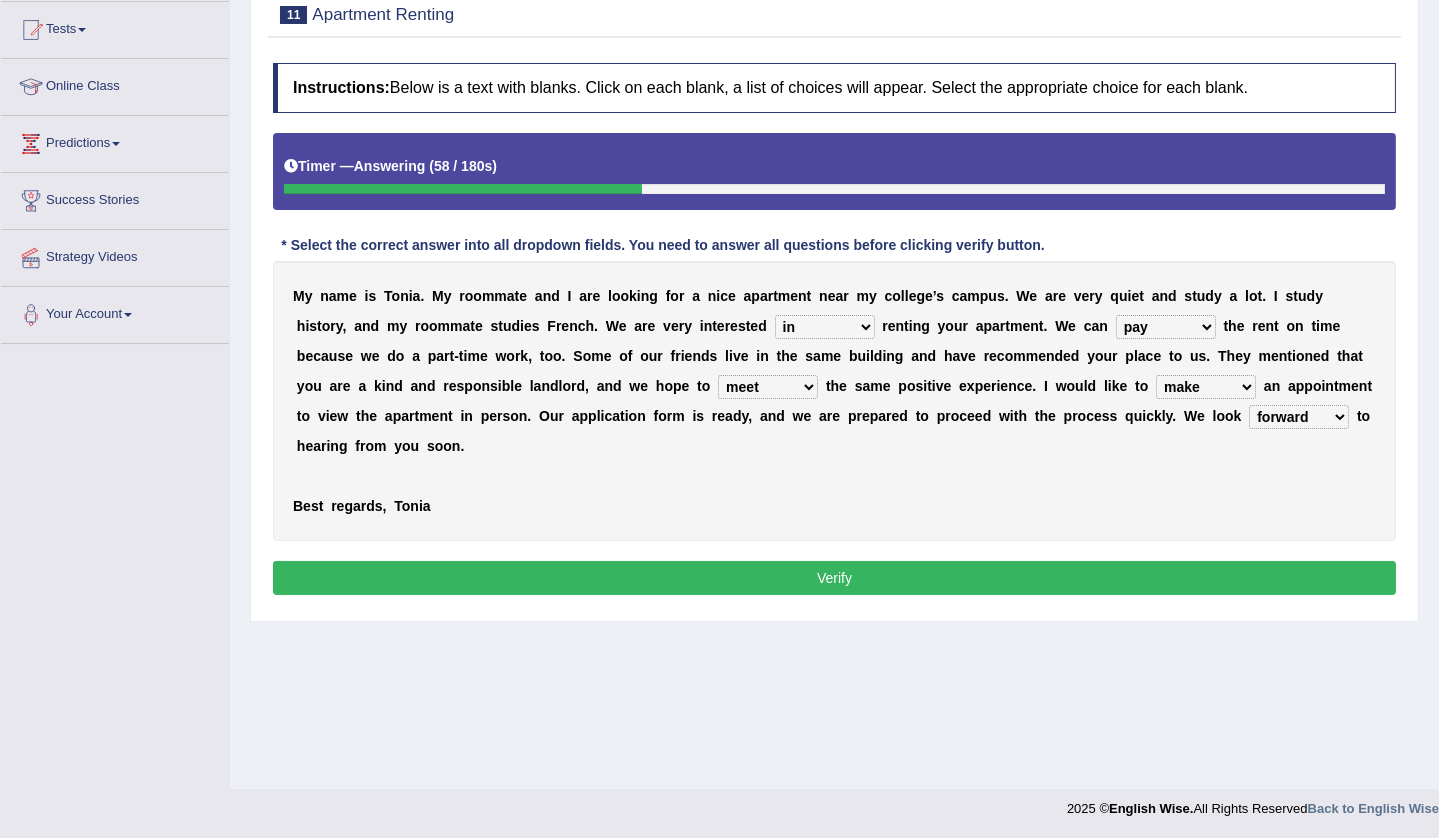 click on "for about at in" at bounding box center (825, 327) 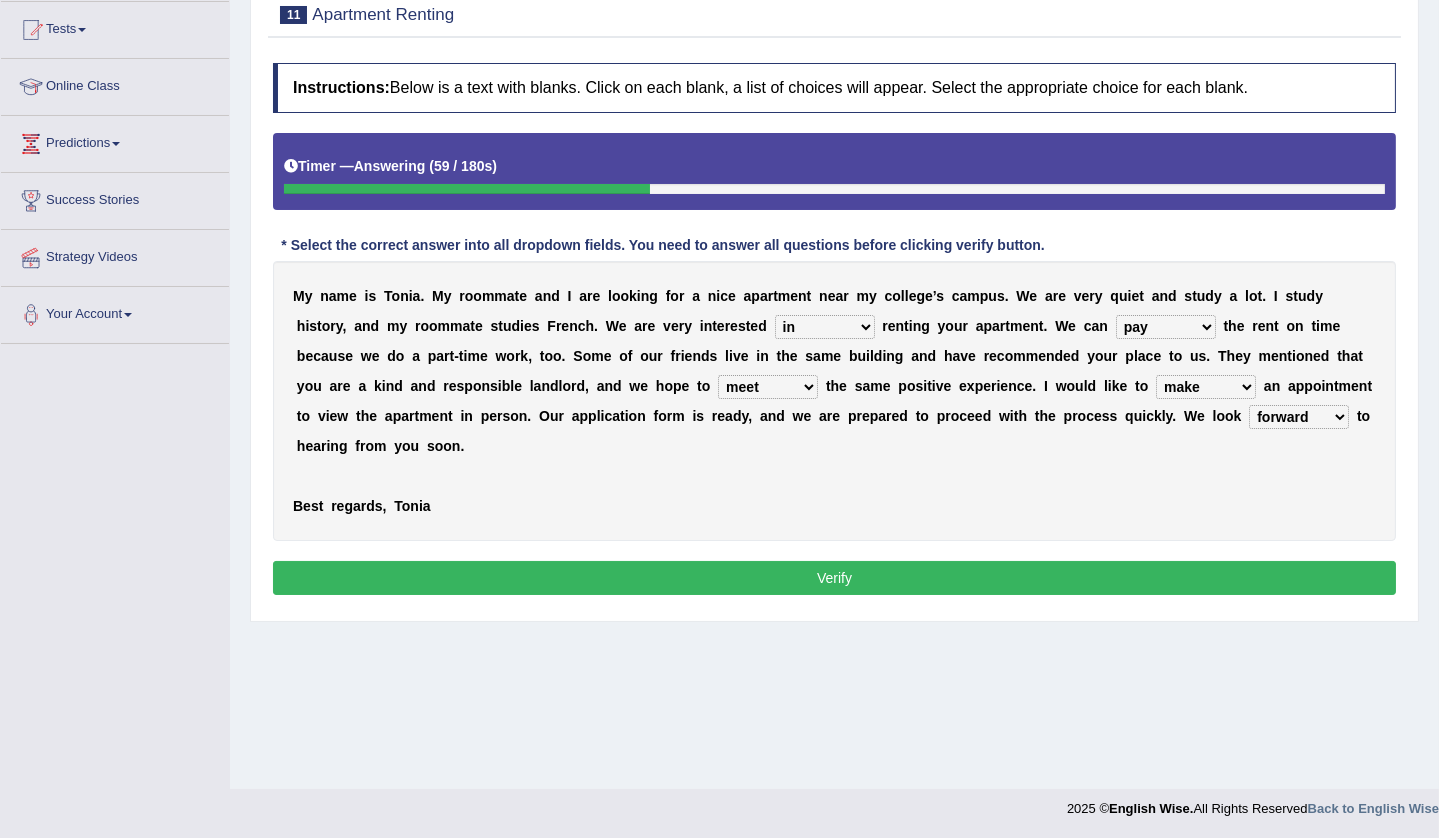 click on "afford get pay bring" at bounding box center (1166, 327) 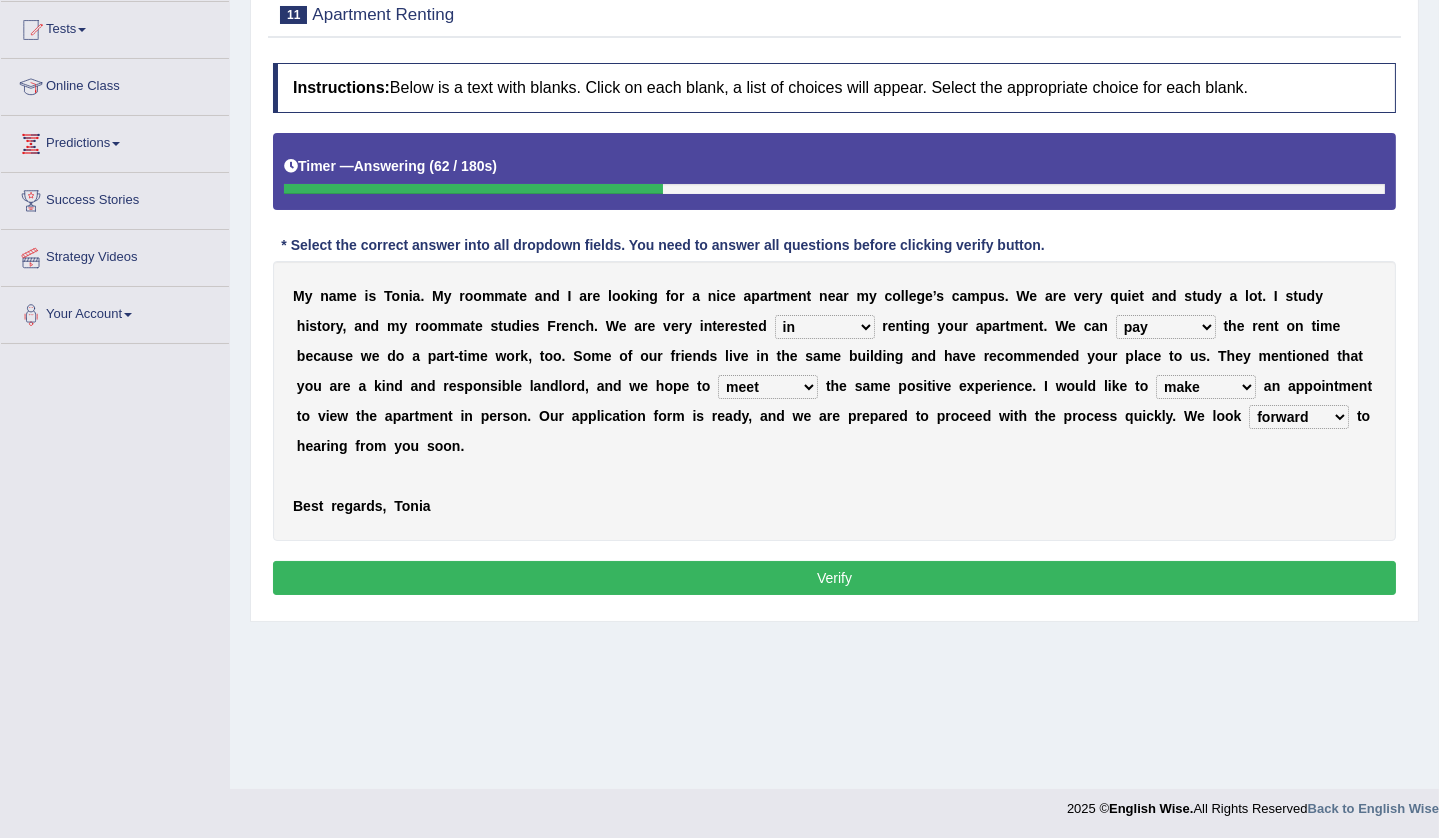 click on "afford get pay bring" at bounding box center (1166, 327) 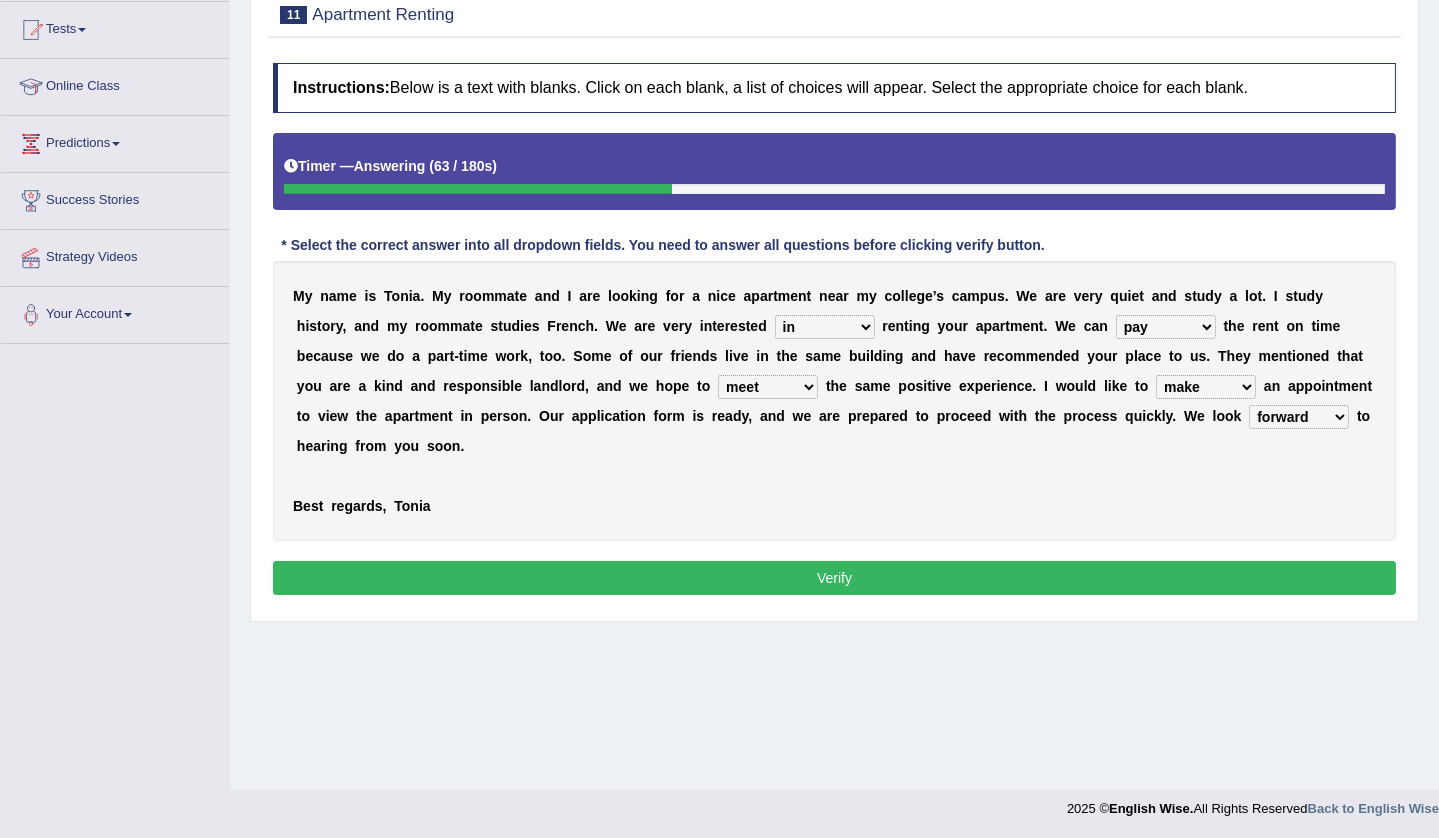 click on "form meet have decide" at bounding box center (768, 387) 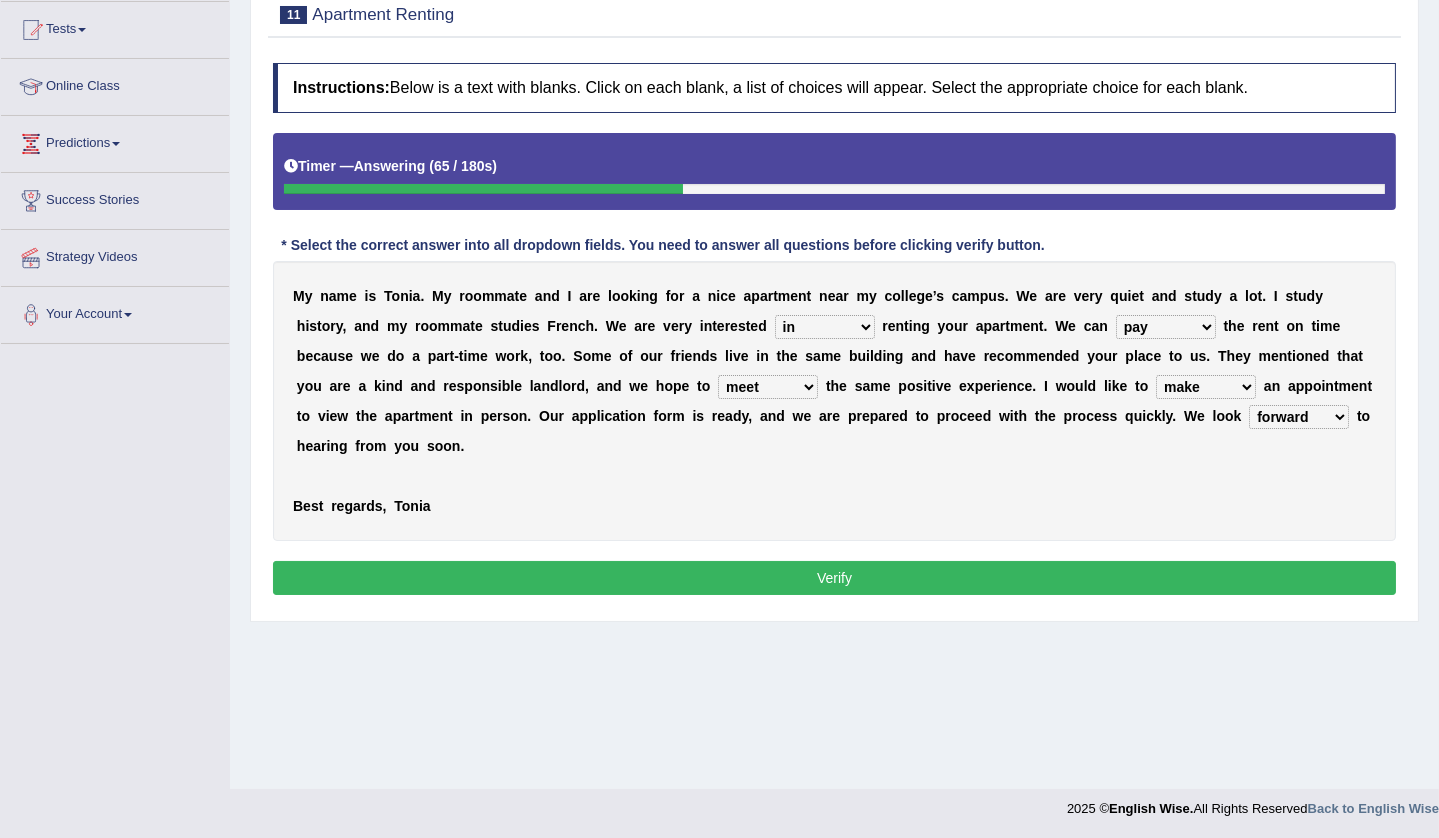 click on "form meet have decide" at bounding box center [768, 387] 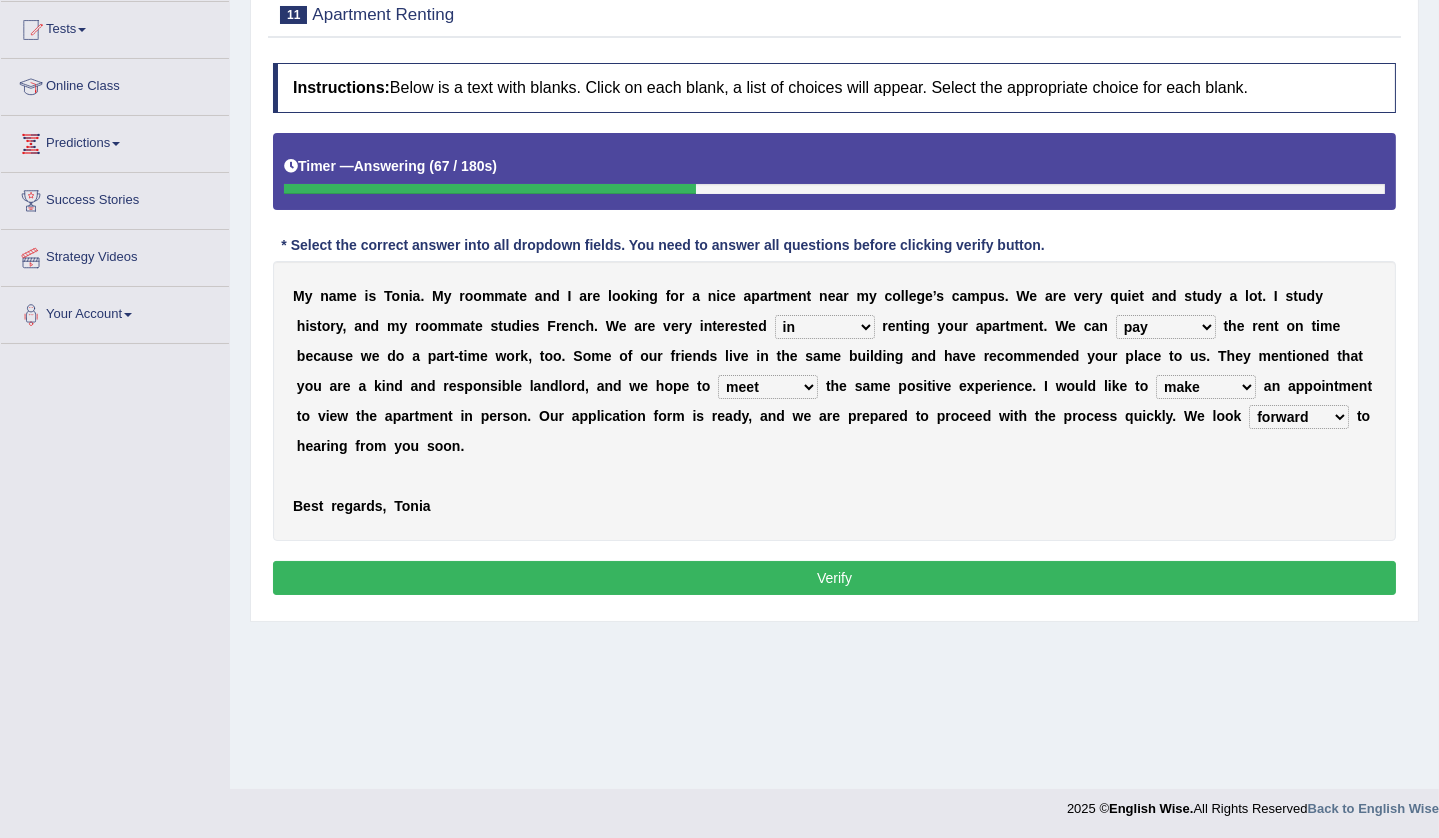 click on "Verify" at bounding box center [834, 578] 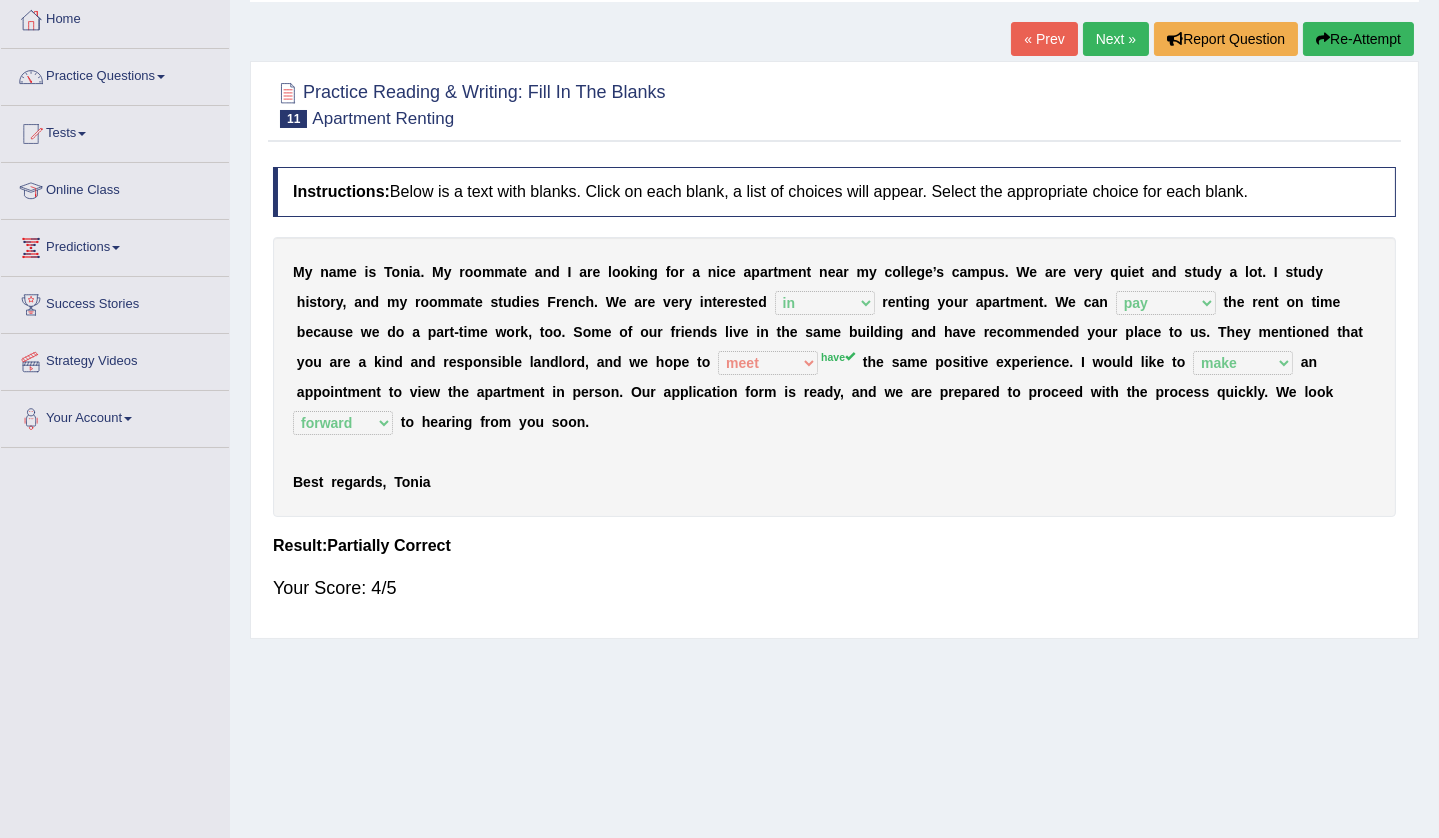 scroll, scrollTop: 0, scrollLeft: 0, axis: both 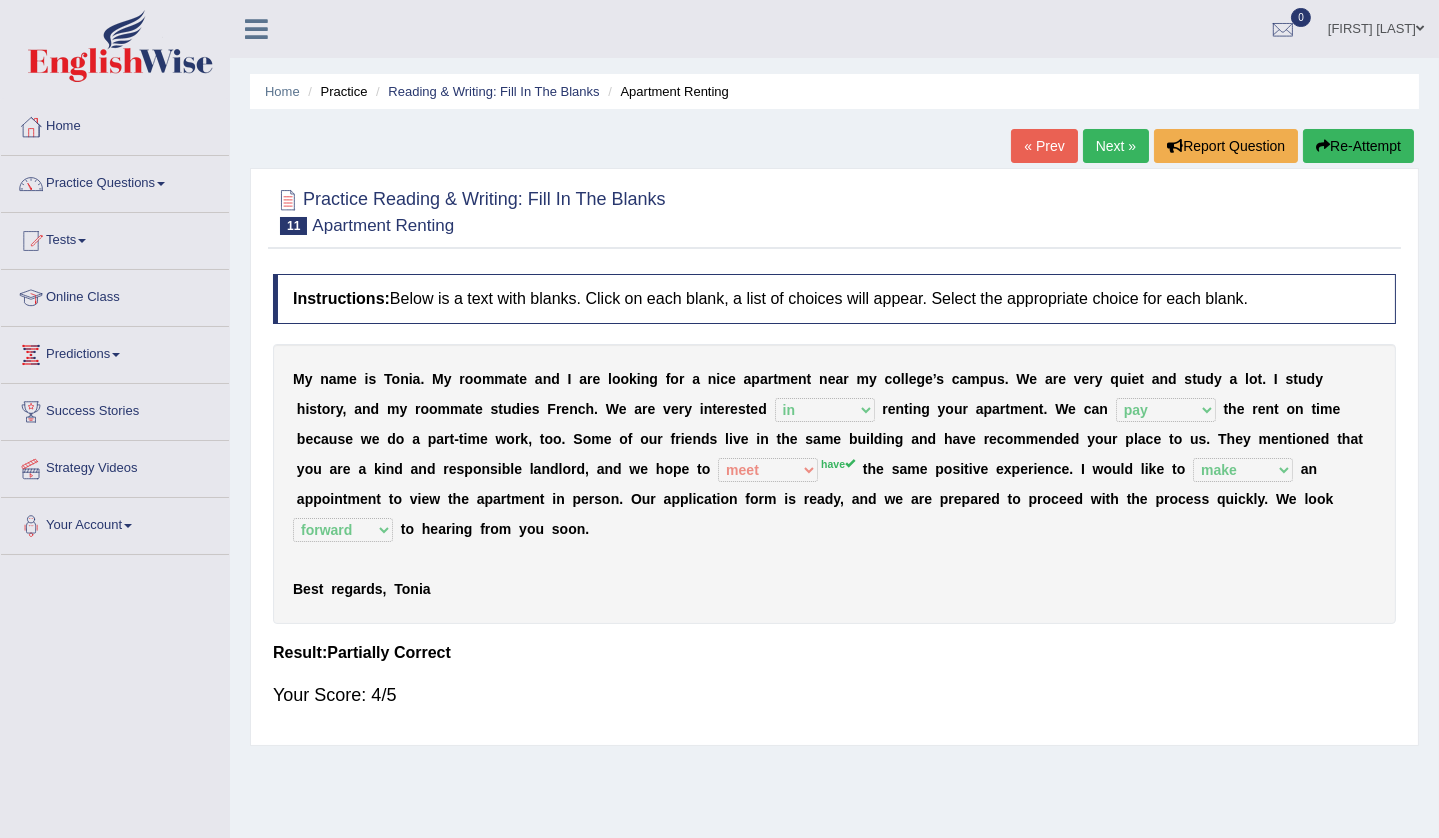 click on "Re-Attempt" at bounding box center (1358, 146) 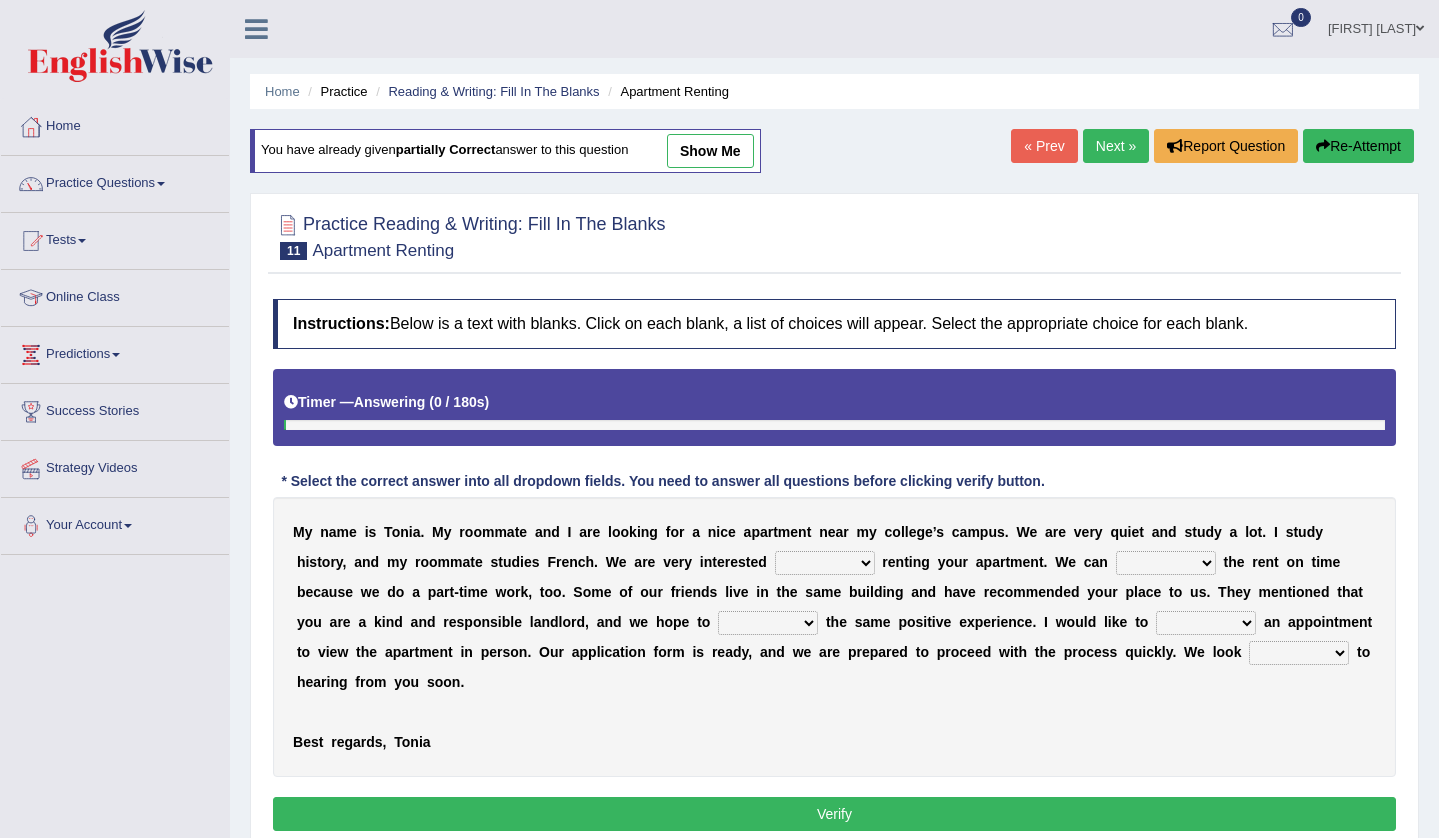 scroll, scrollTop: 0, scrollLeft: 0, axis: both 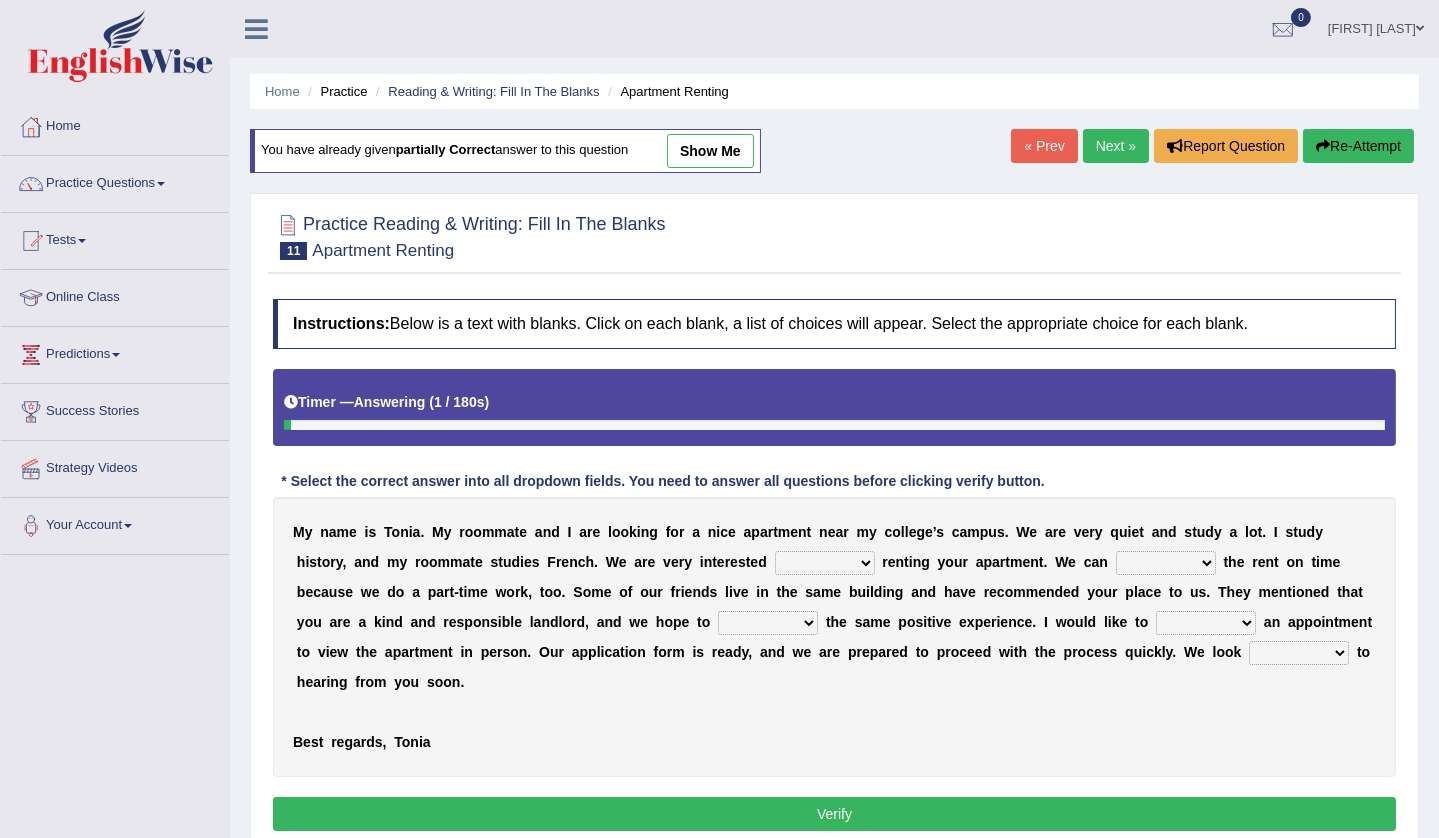 select on "in" 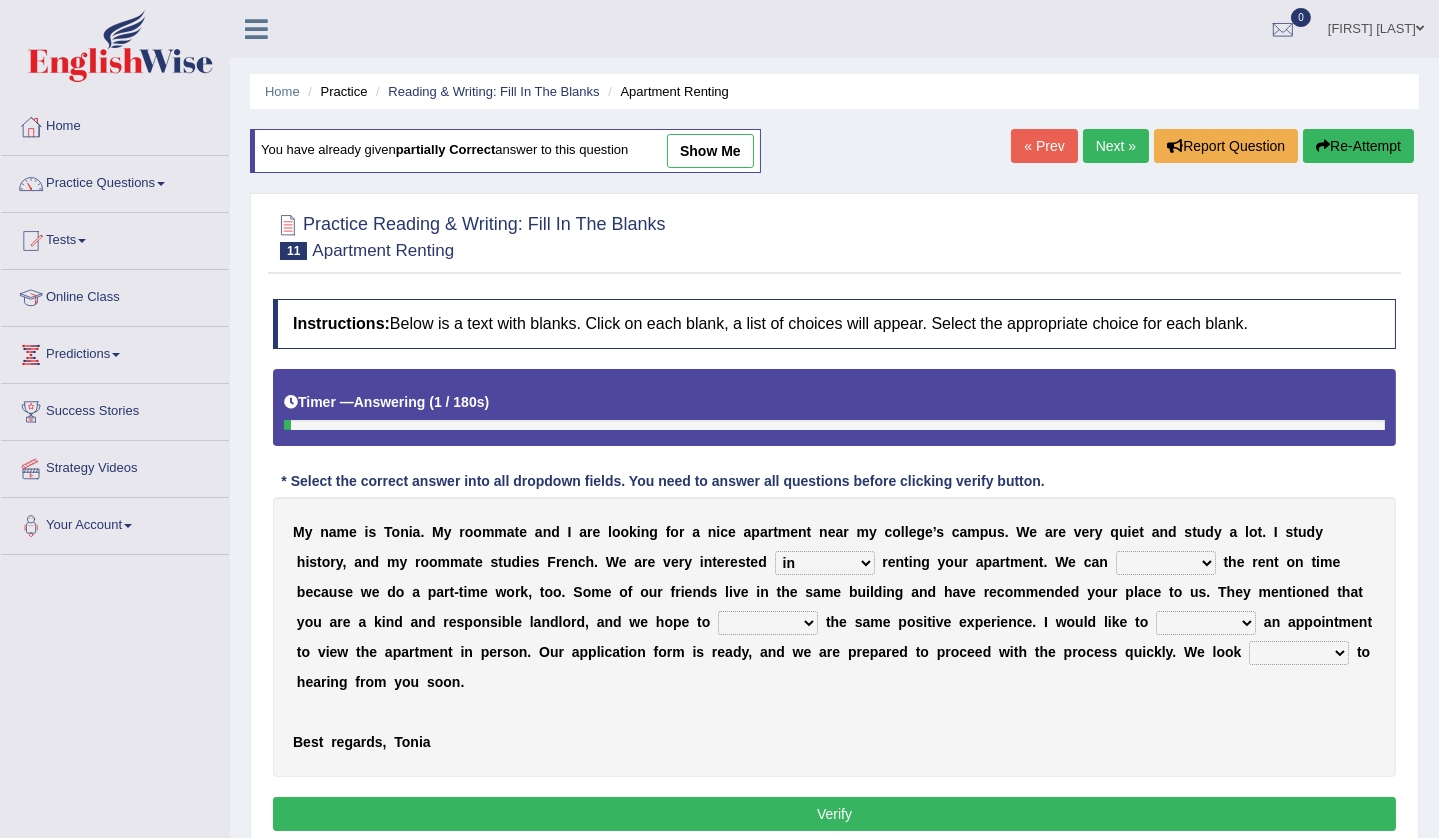 click on "for about at in" at bounding box center (825, 563) 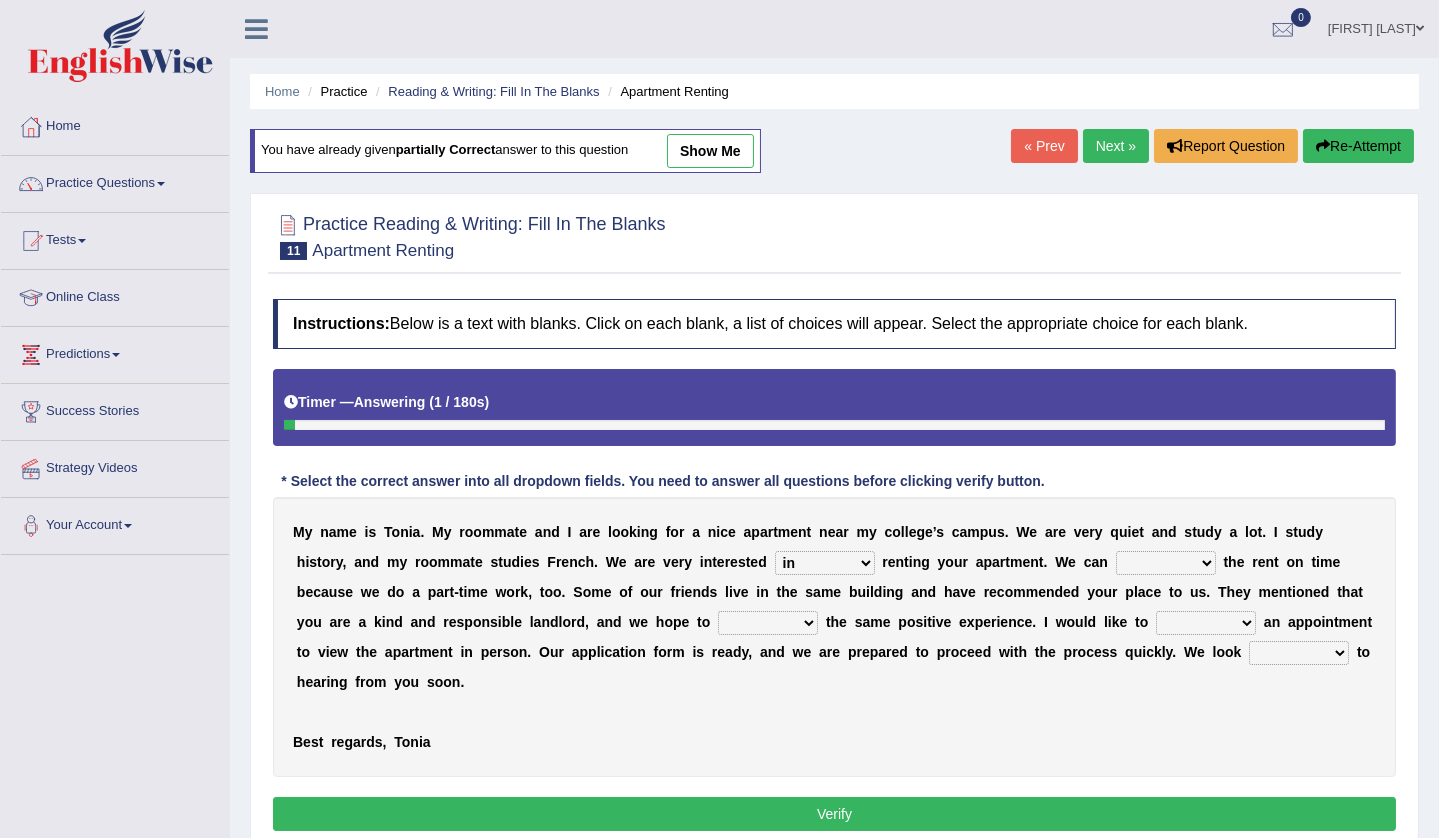 click on "afford get pay bring" at bounding box center (1166, 563) 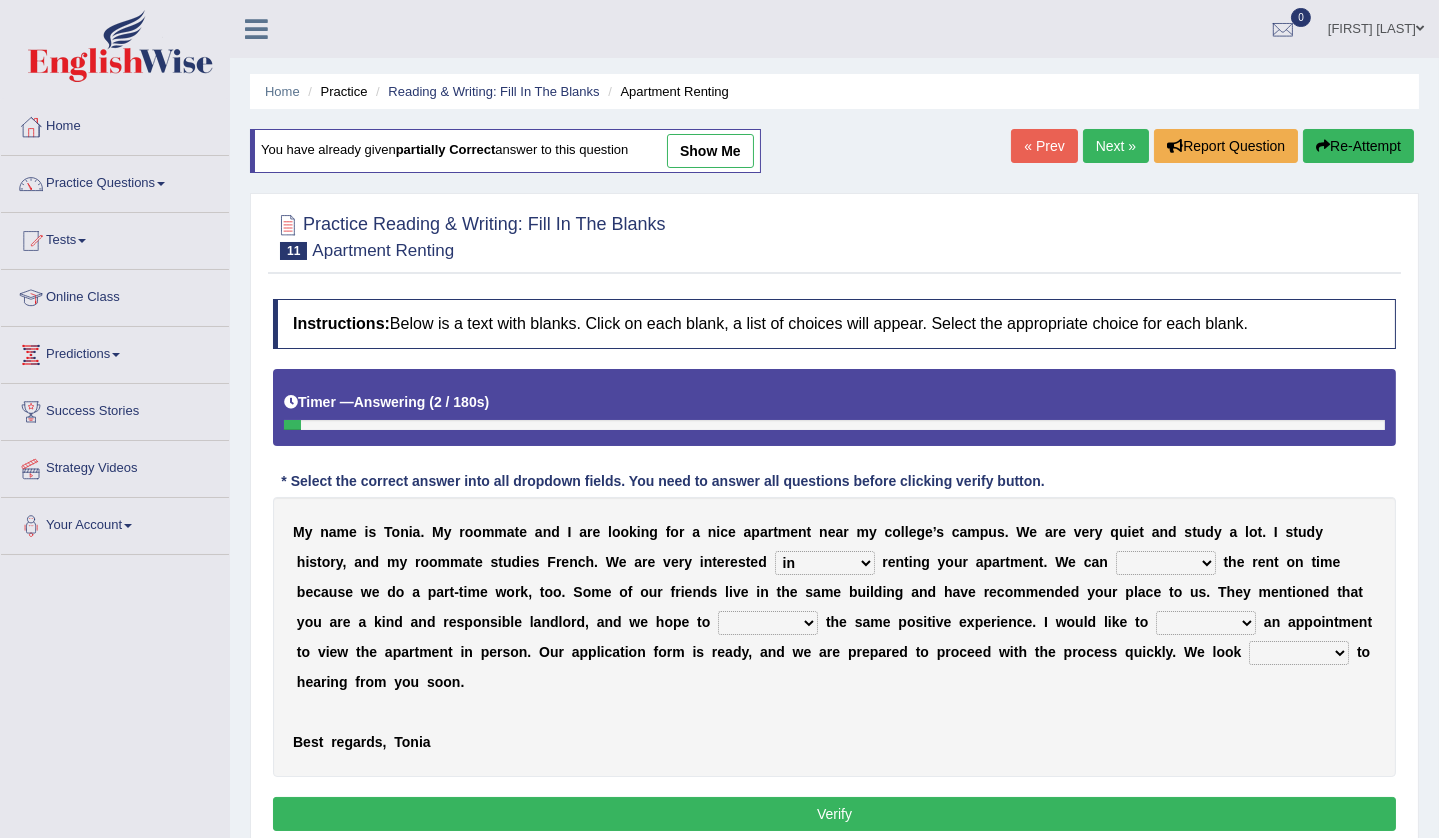 select on "pay" 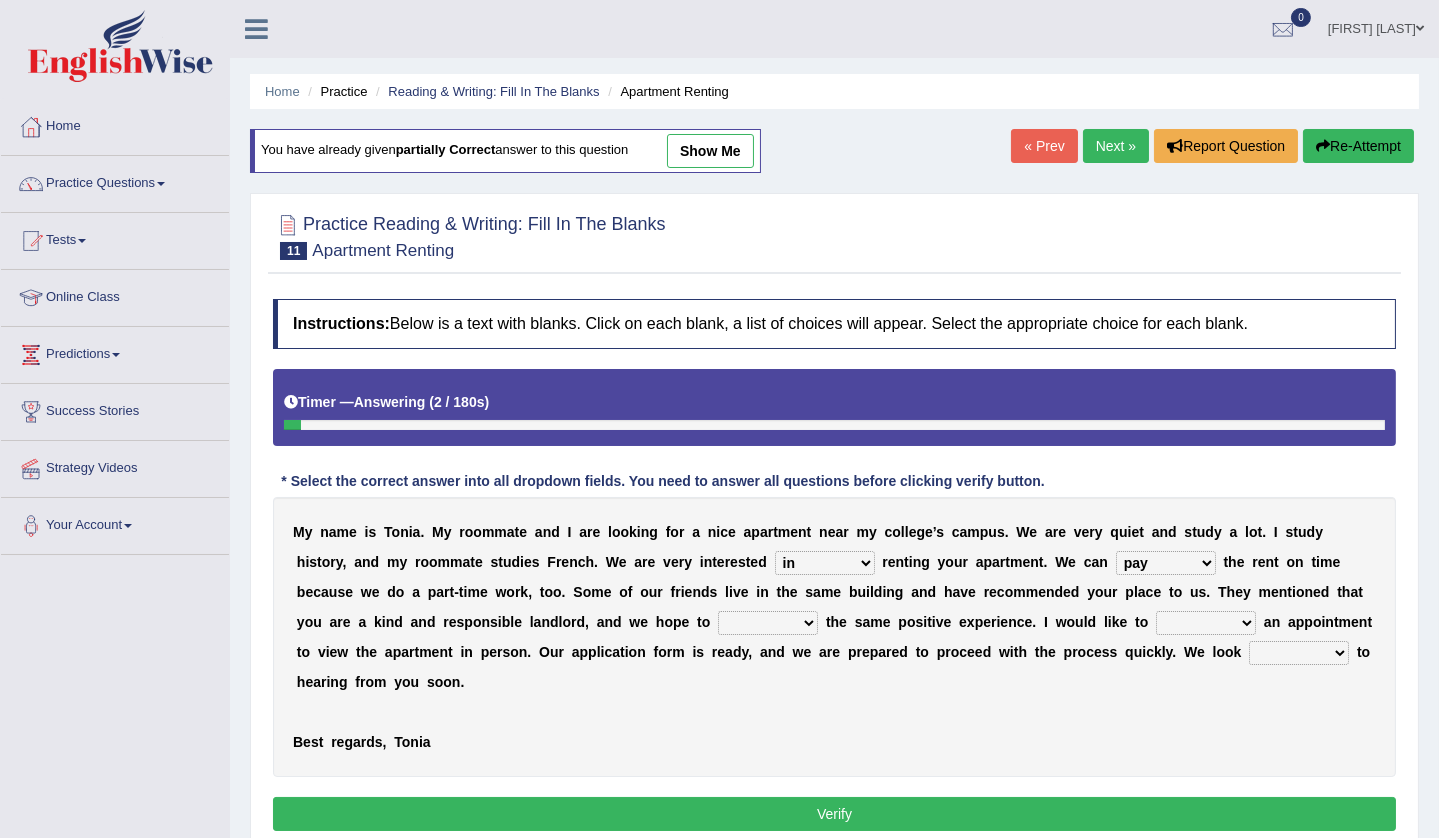 click on "afford get pay bring" at bounding box center [1166, 563] 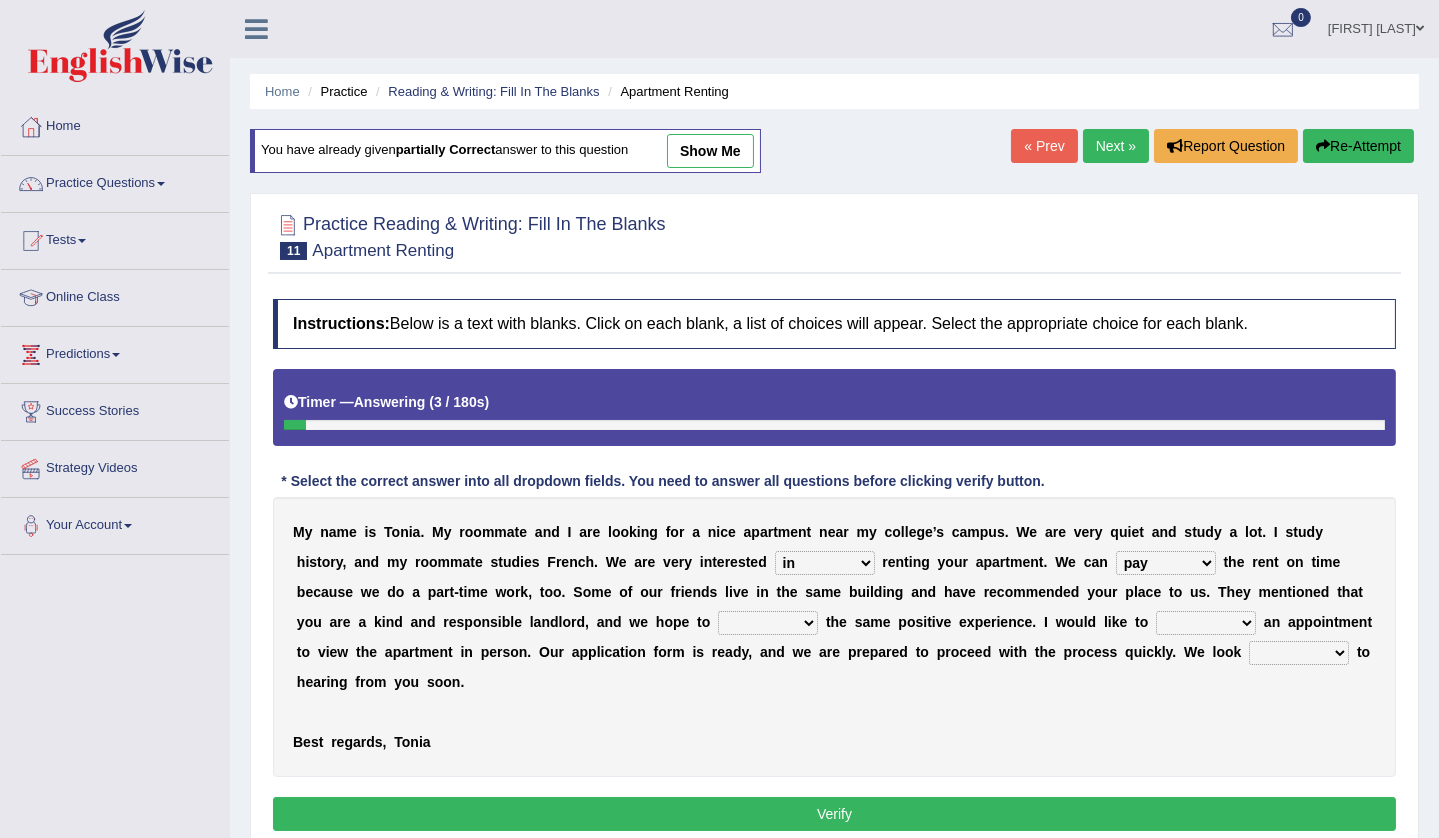 click on "form meet have decide" at bounding box center (768, 623) 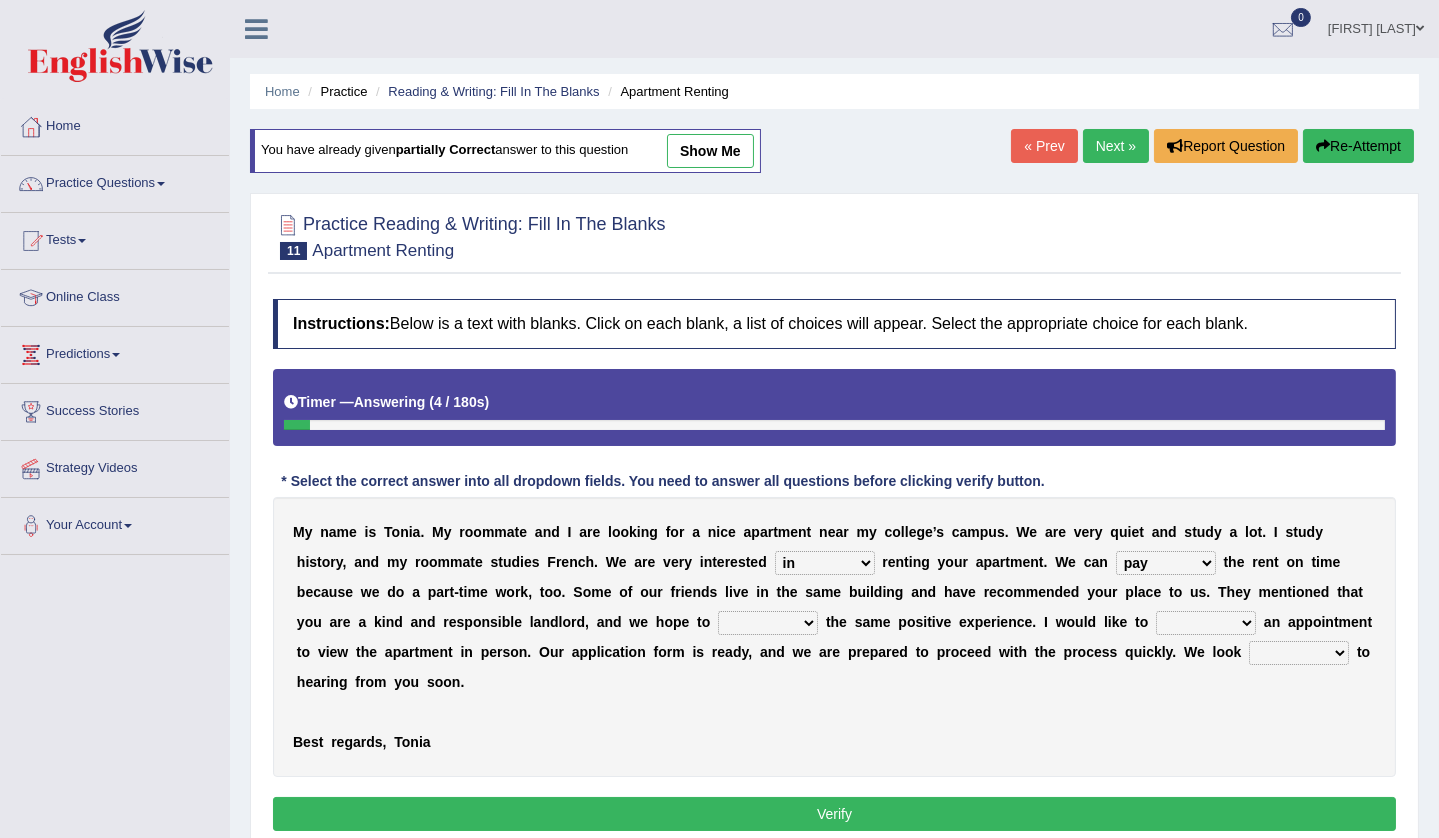 select on "have" 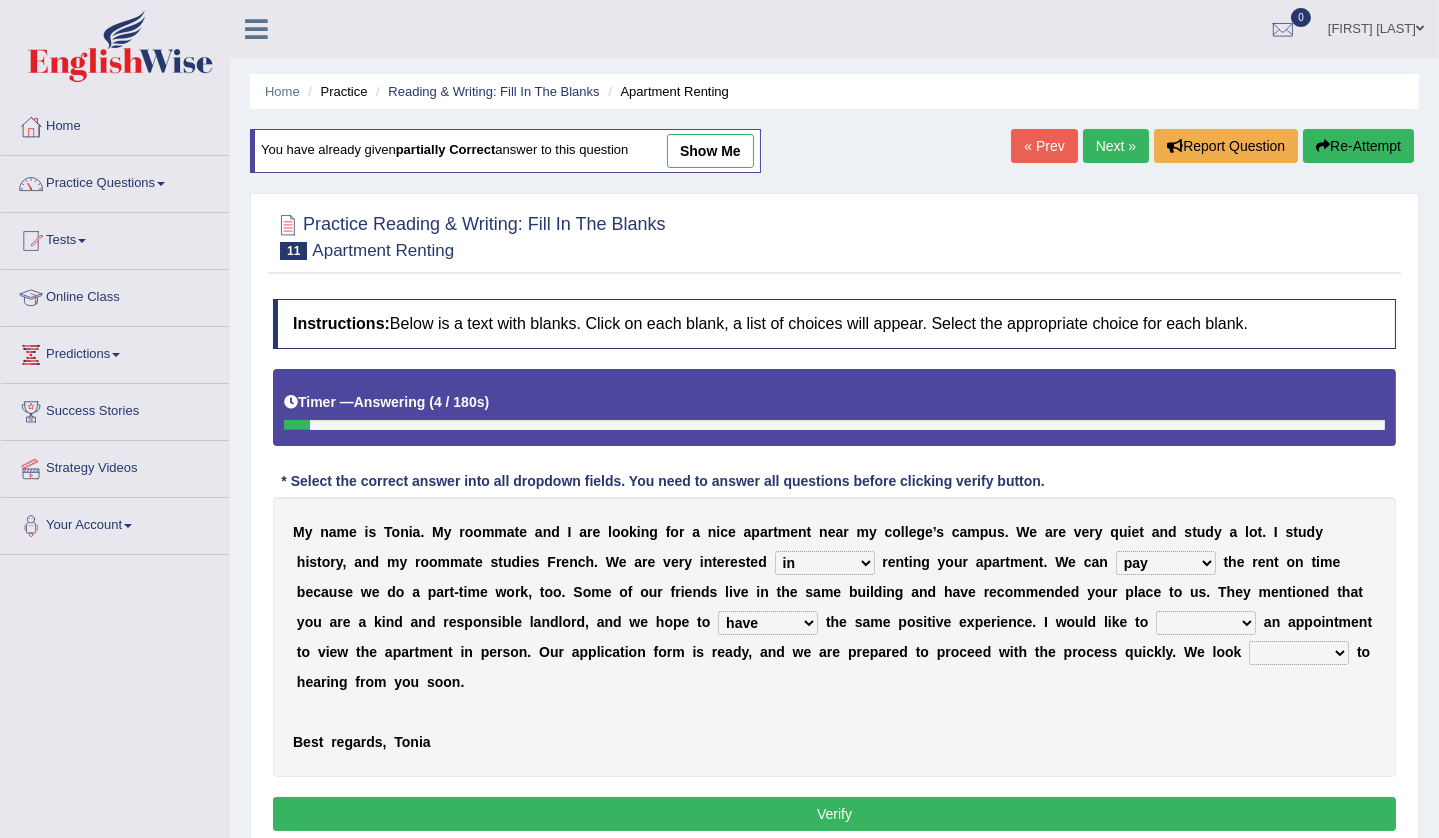 click on "form meet have decide" at bounding box center (768, 623) 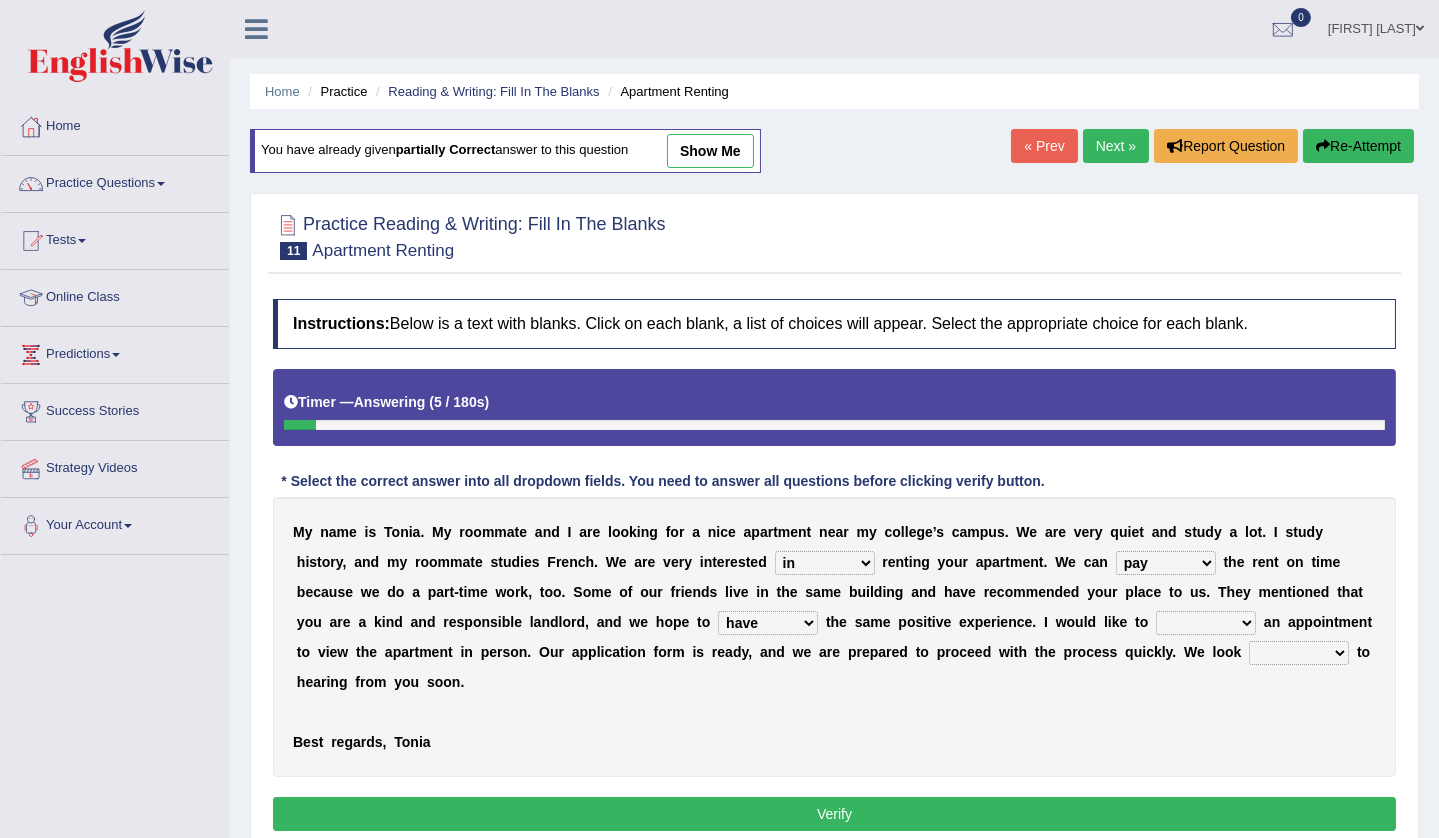 click on "own recall revise make" at bounding box center (1206, 623) 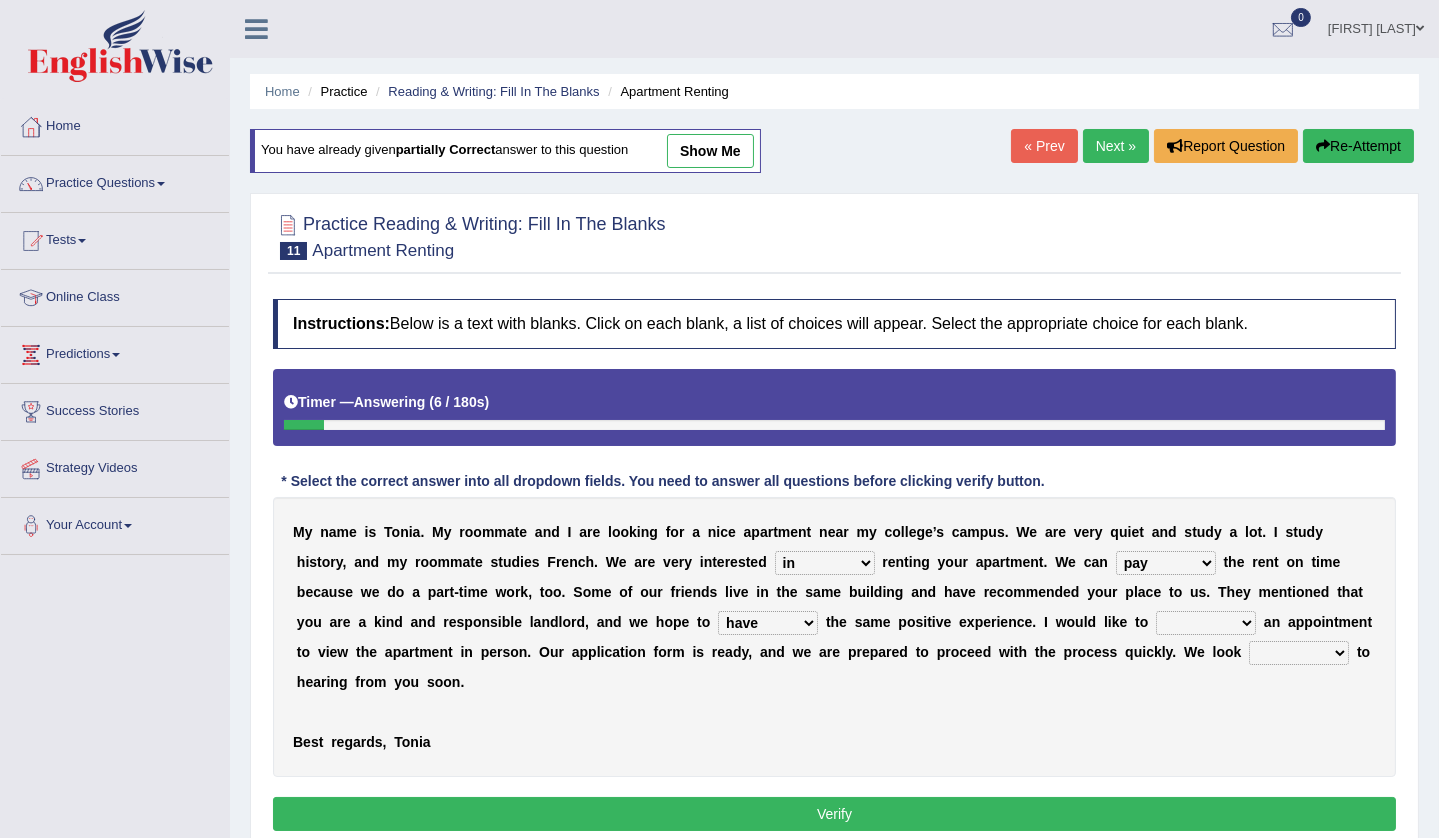 select on "make" 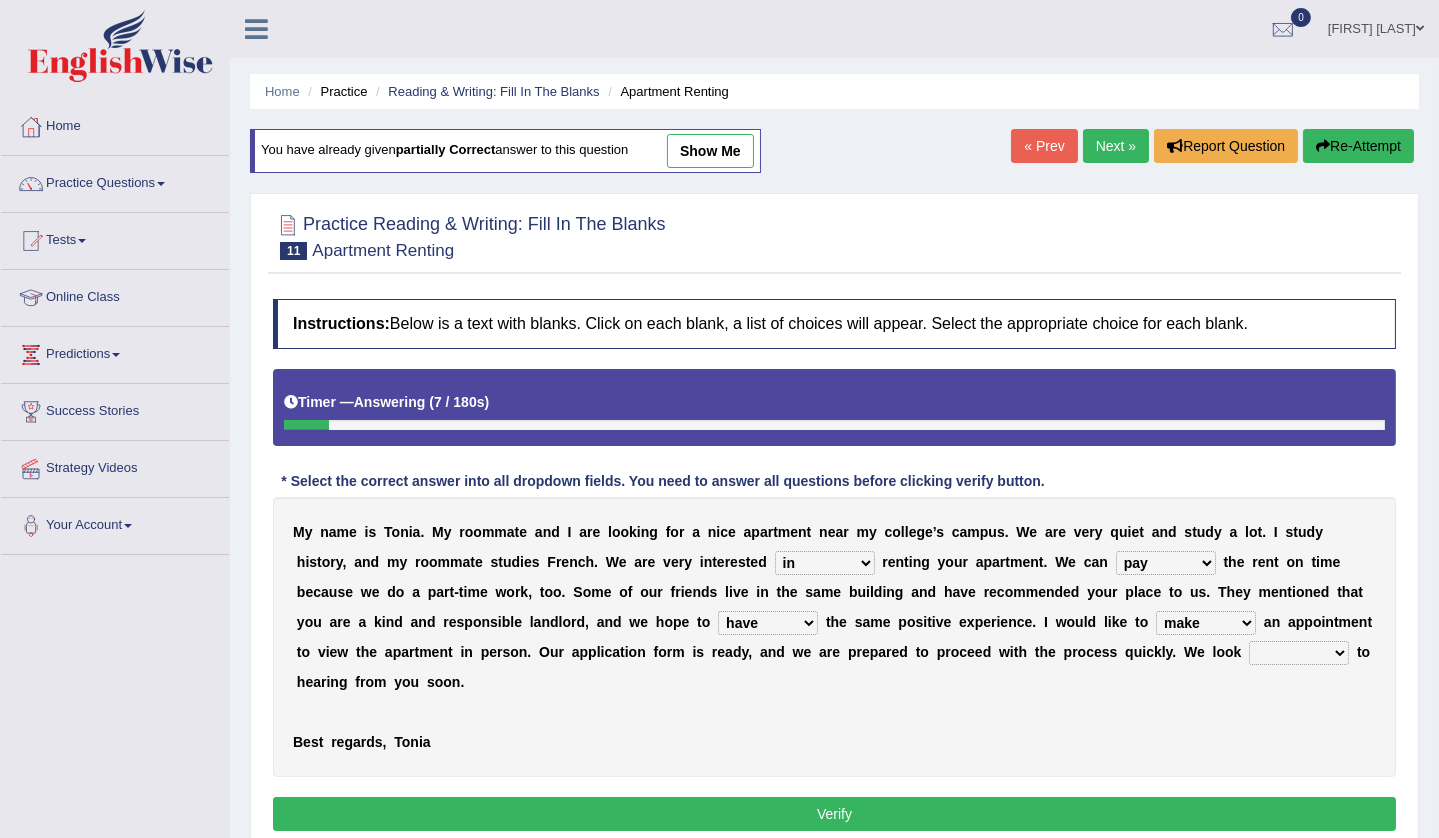 click on "around out in forward" at bounding box center (1299, 653) 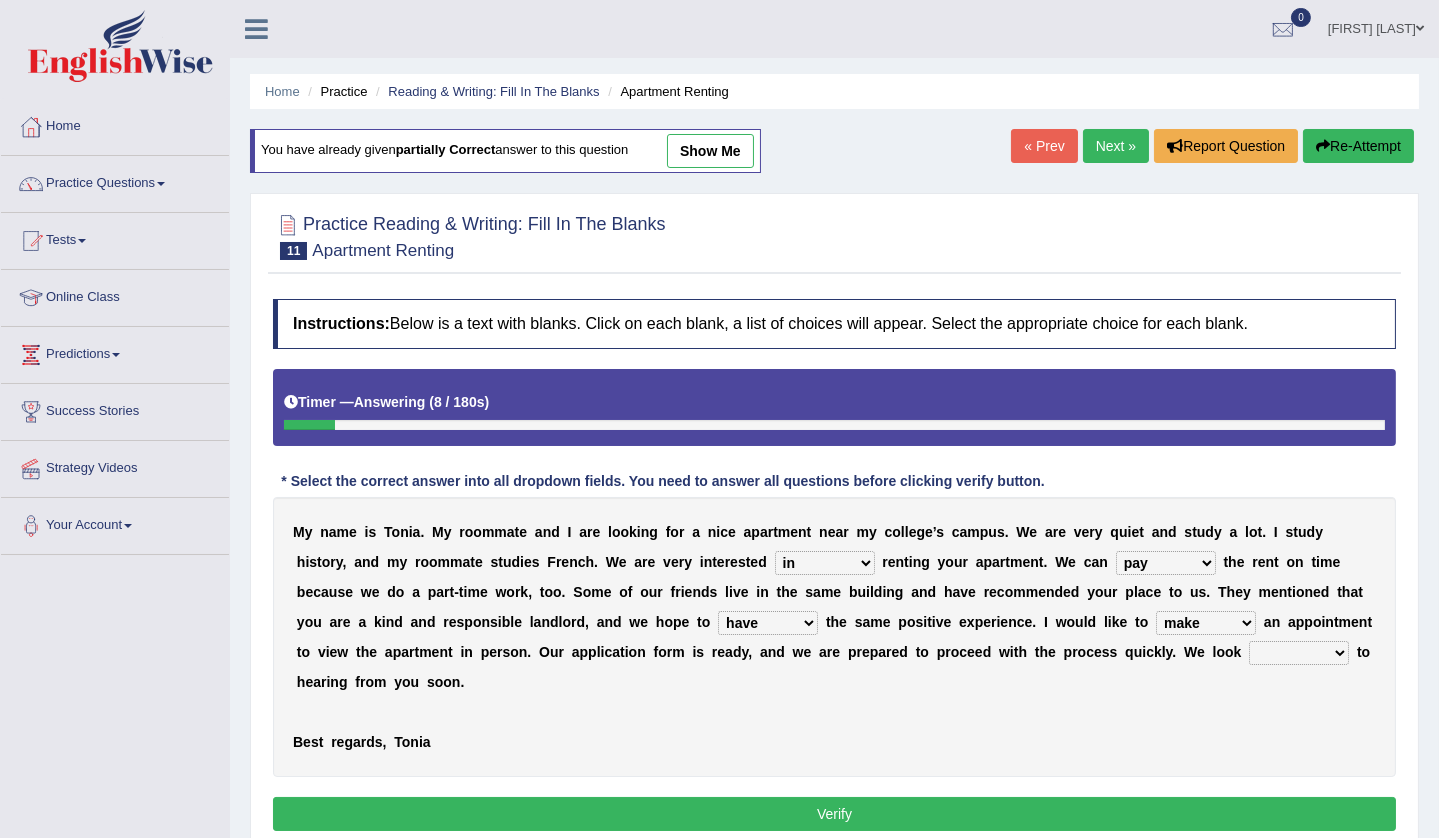 select on "forward" 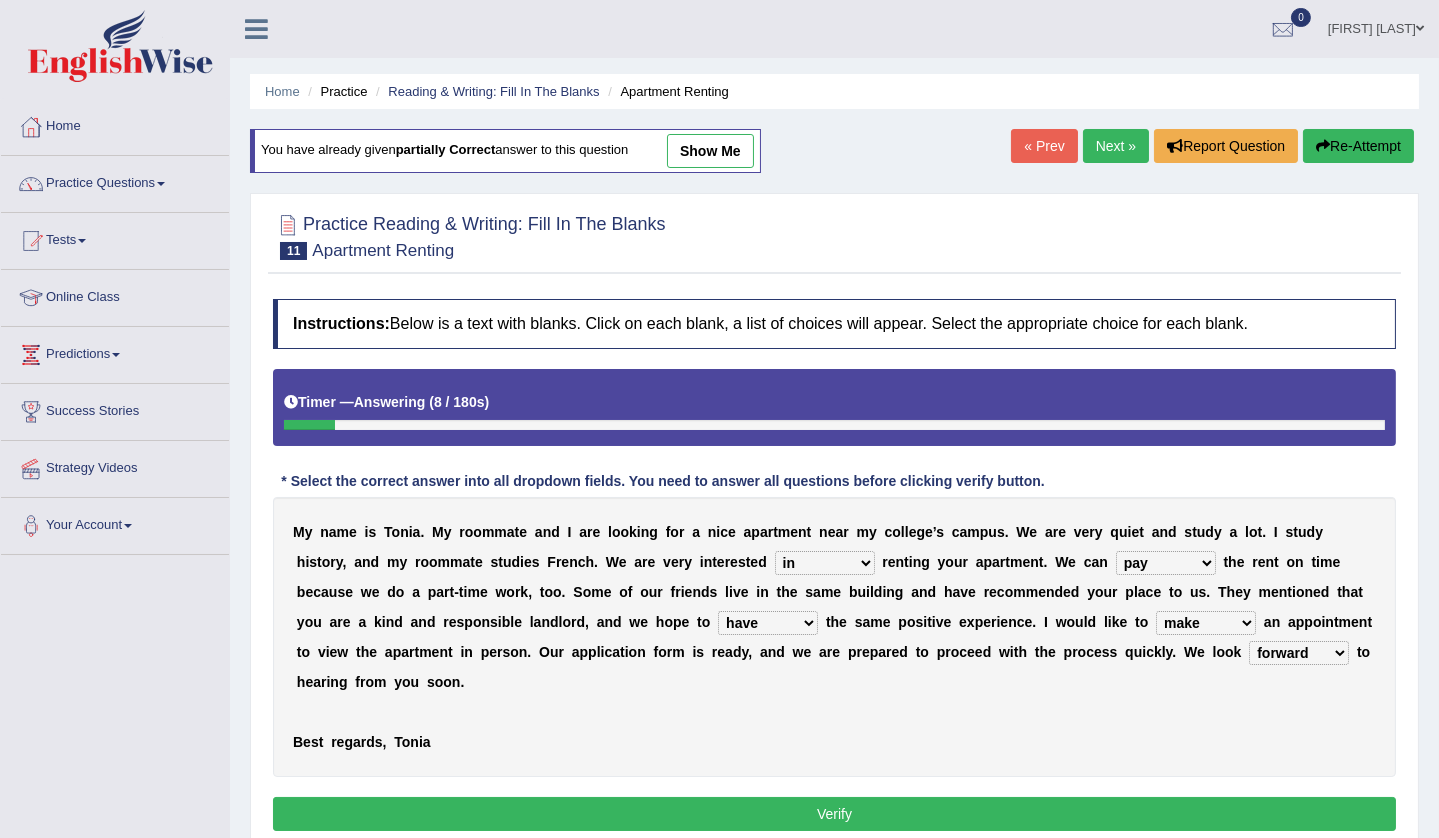 click on "around out in forward" at bounding box center (1299, 653) 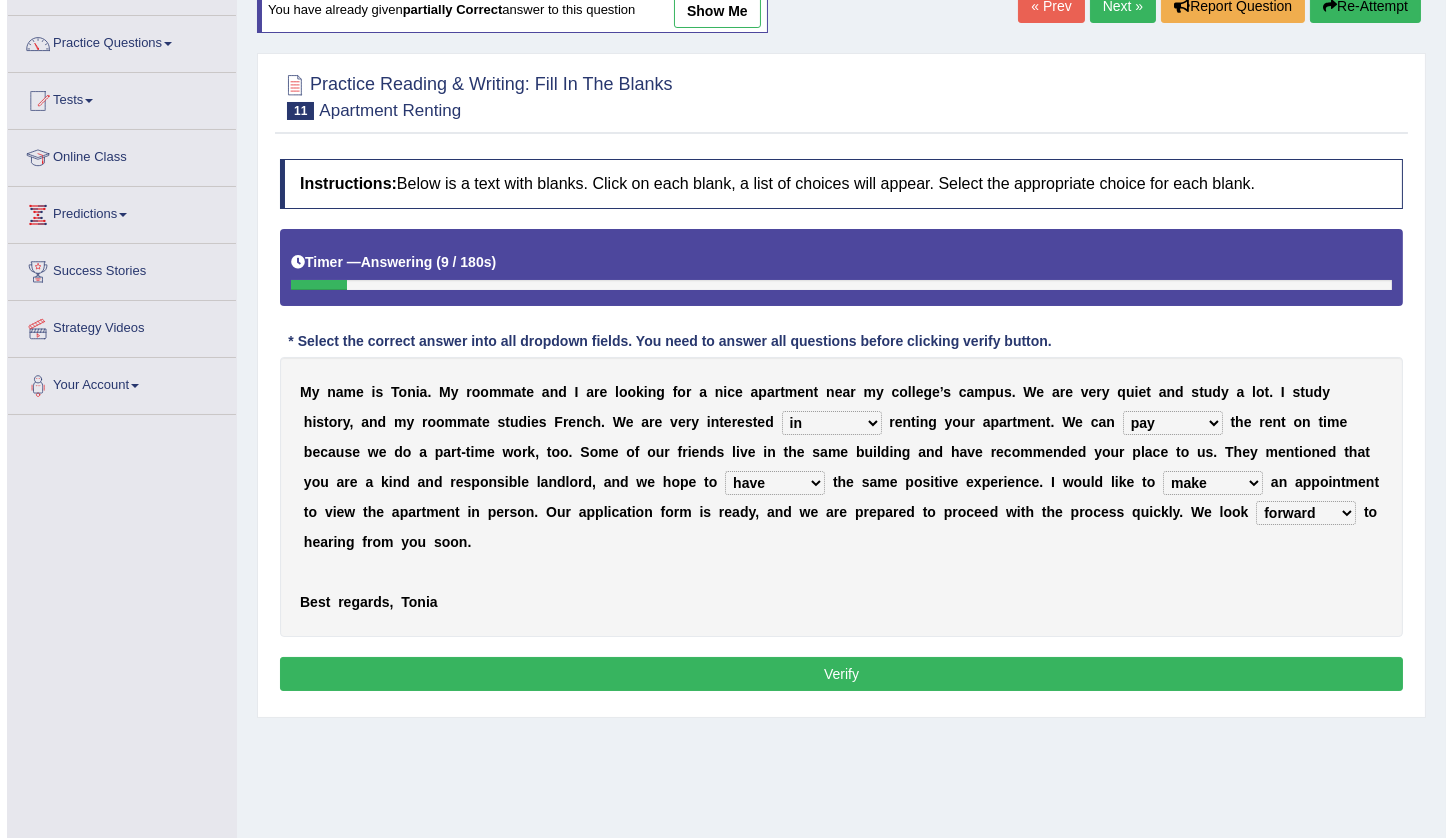 scroll, scrollTop: 211, scrollLeft: 0, axis: vertical 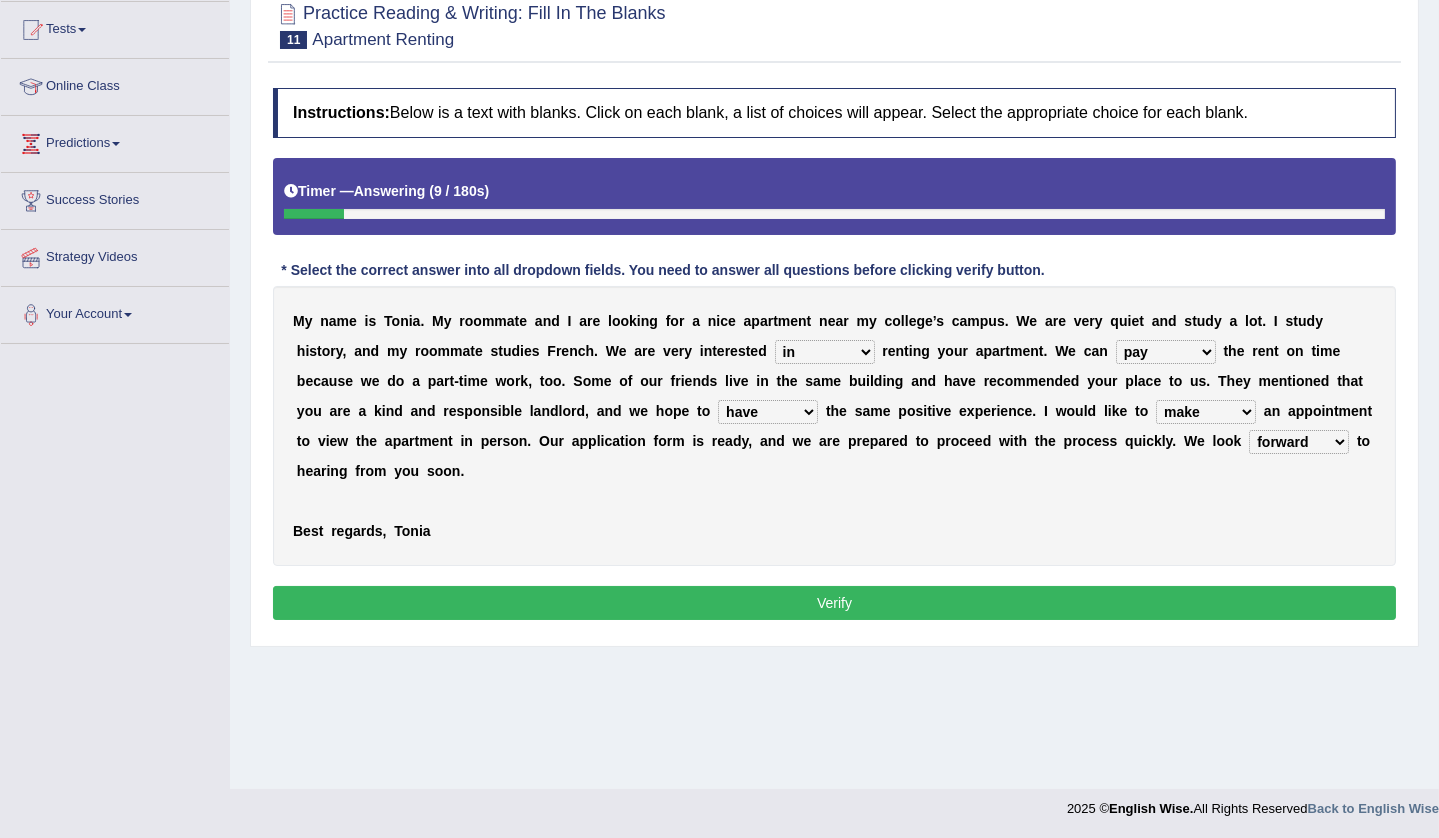 click on "Verify" at bounding box center [834, 603] 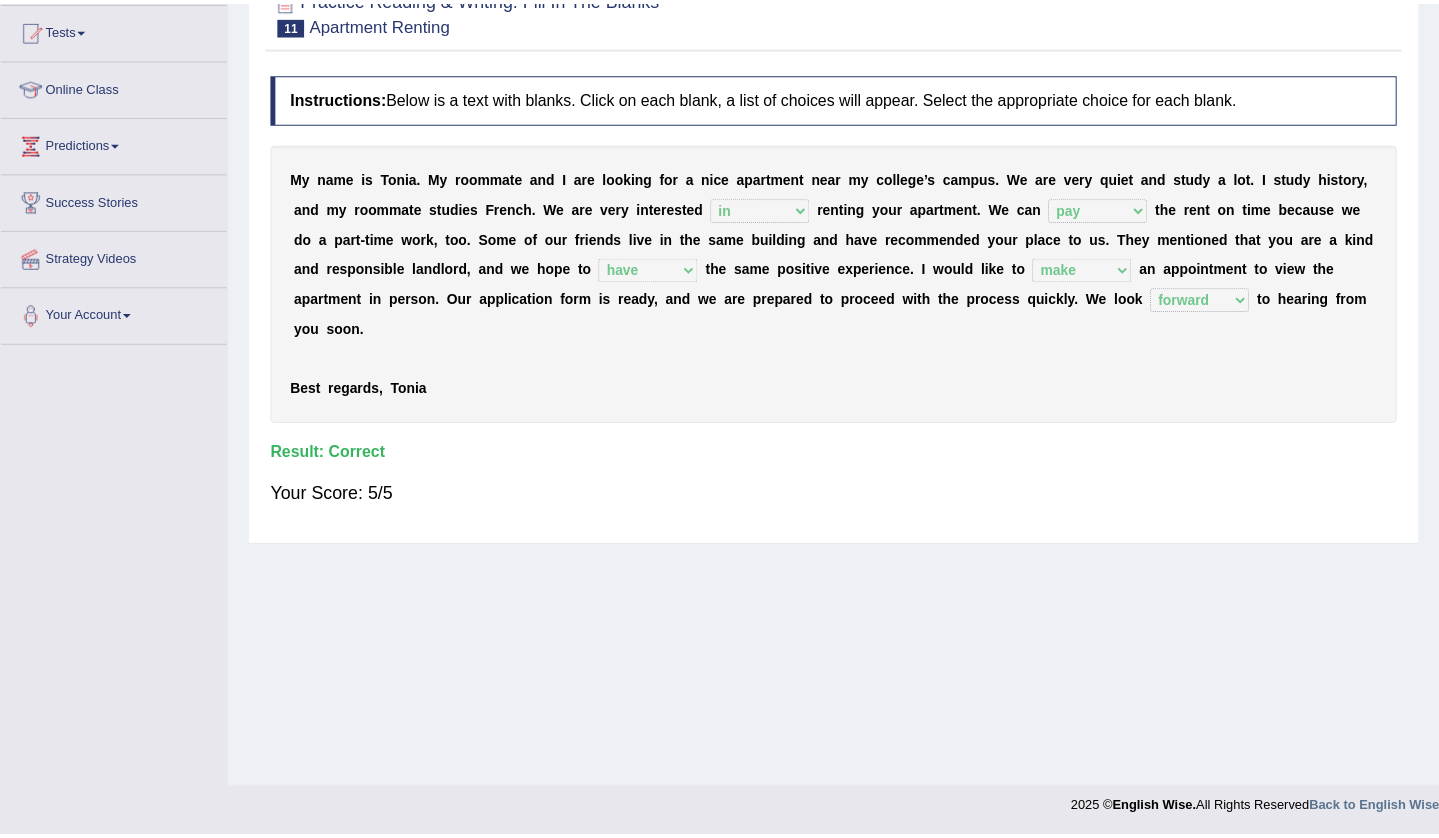 scroll, scrollTop: 0, scrollLeft: 0, axis: both 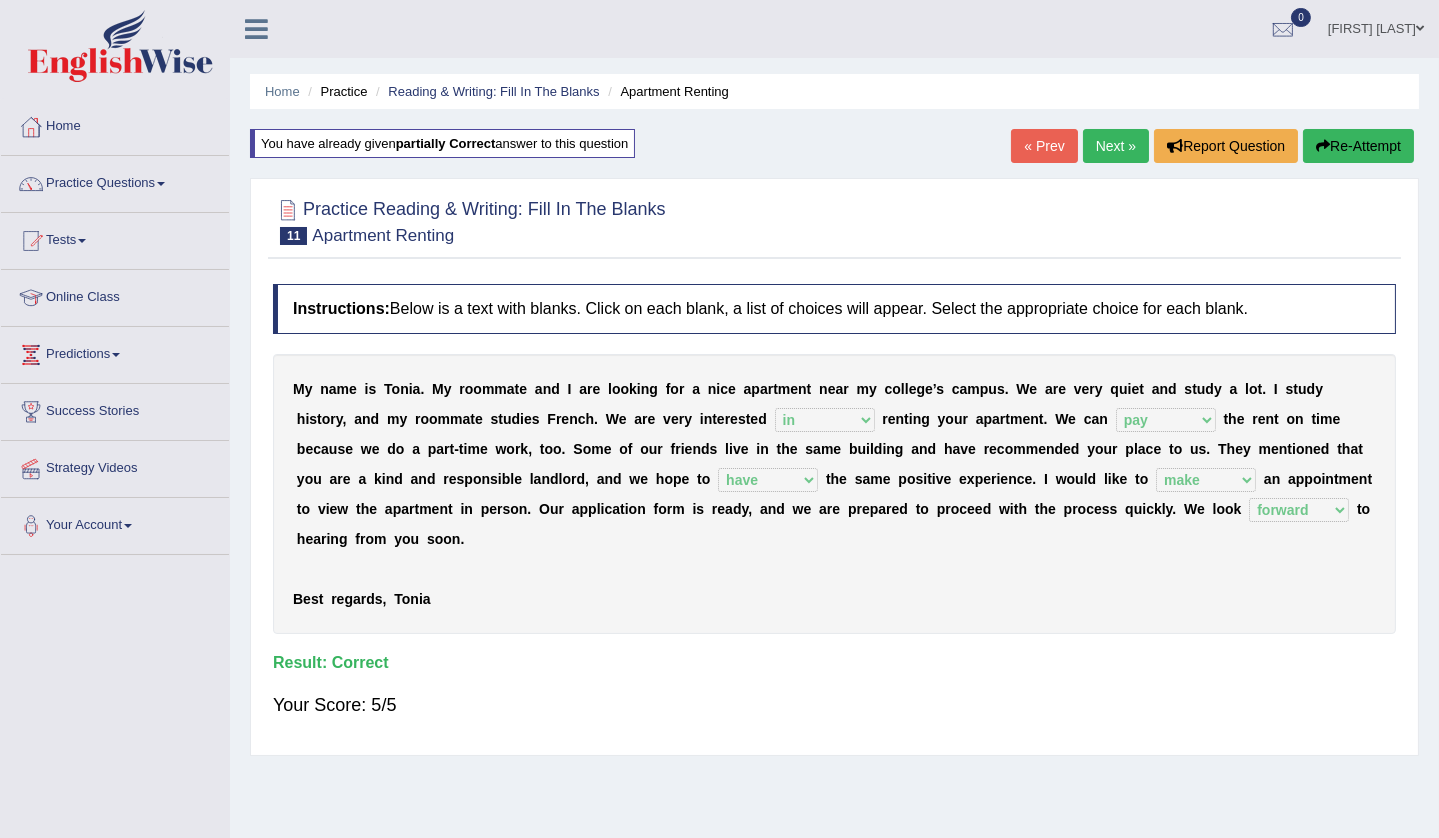 click on "Next »" at bounding box center [1116, 146] 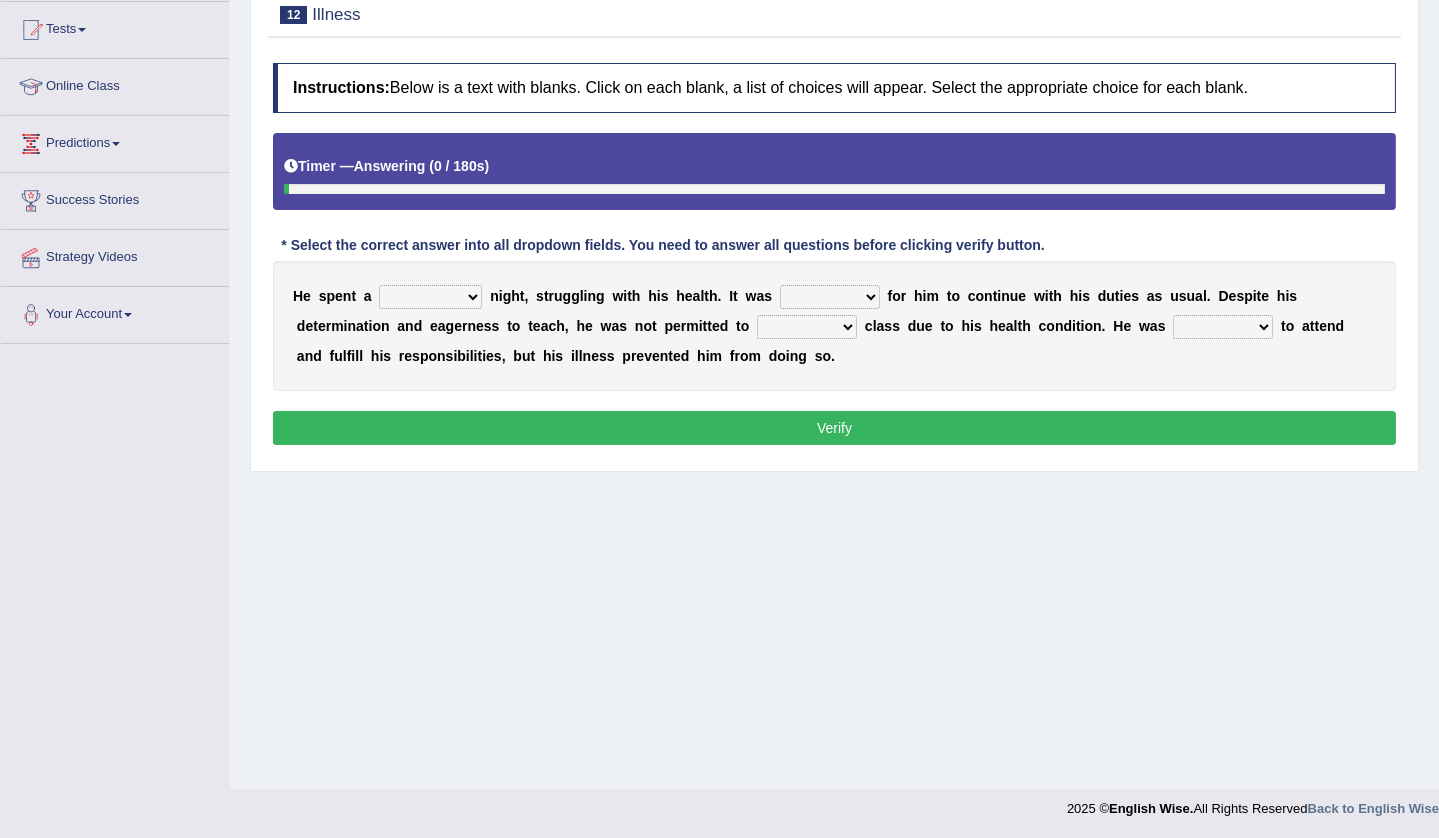 scroll, scrollTop: 211, scrollLeft: 0, axis: vertical 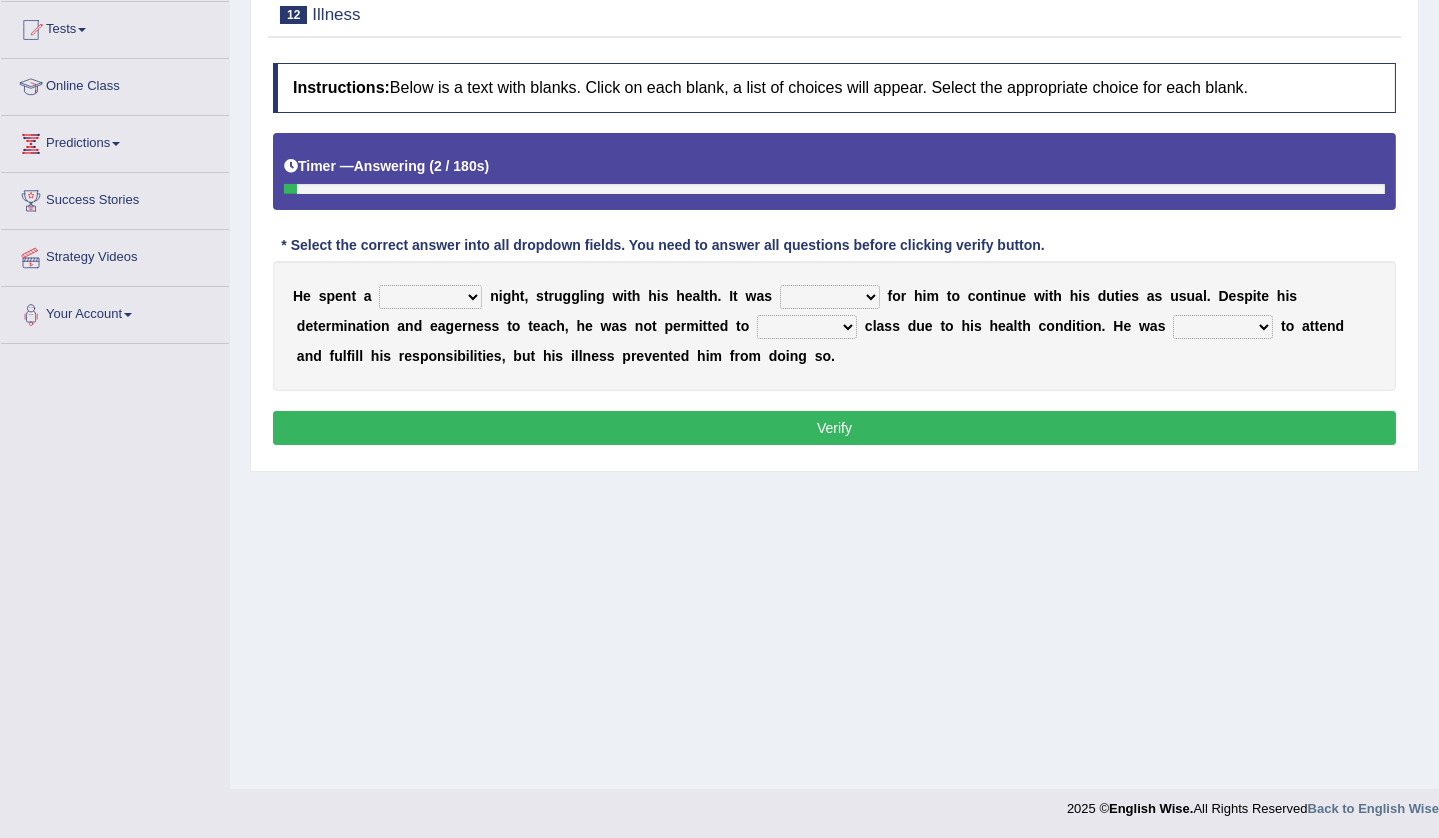 click on "cheerful restful meaningful painful" at bounding box center (430, 297) 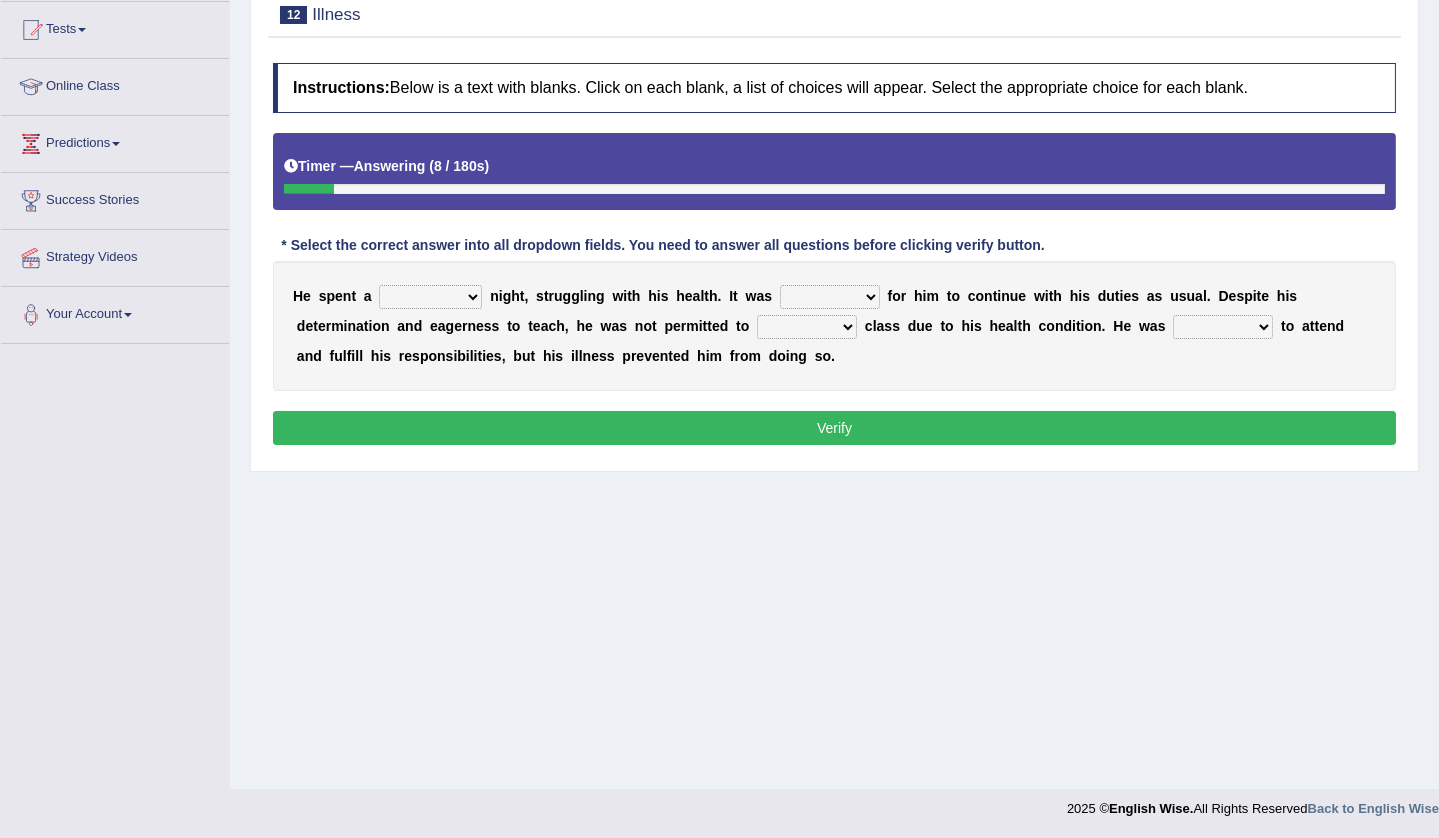 select on "painful" 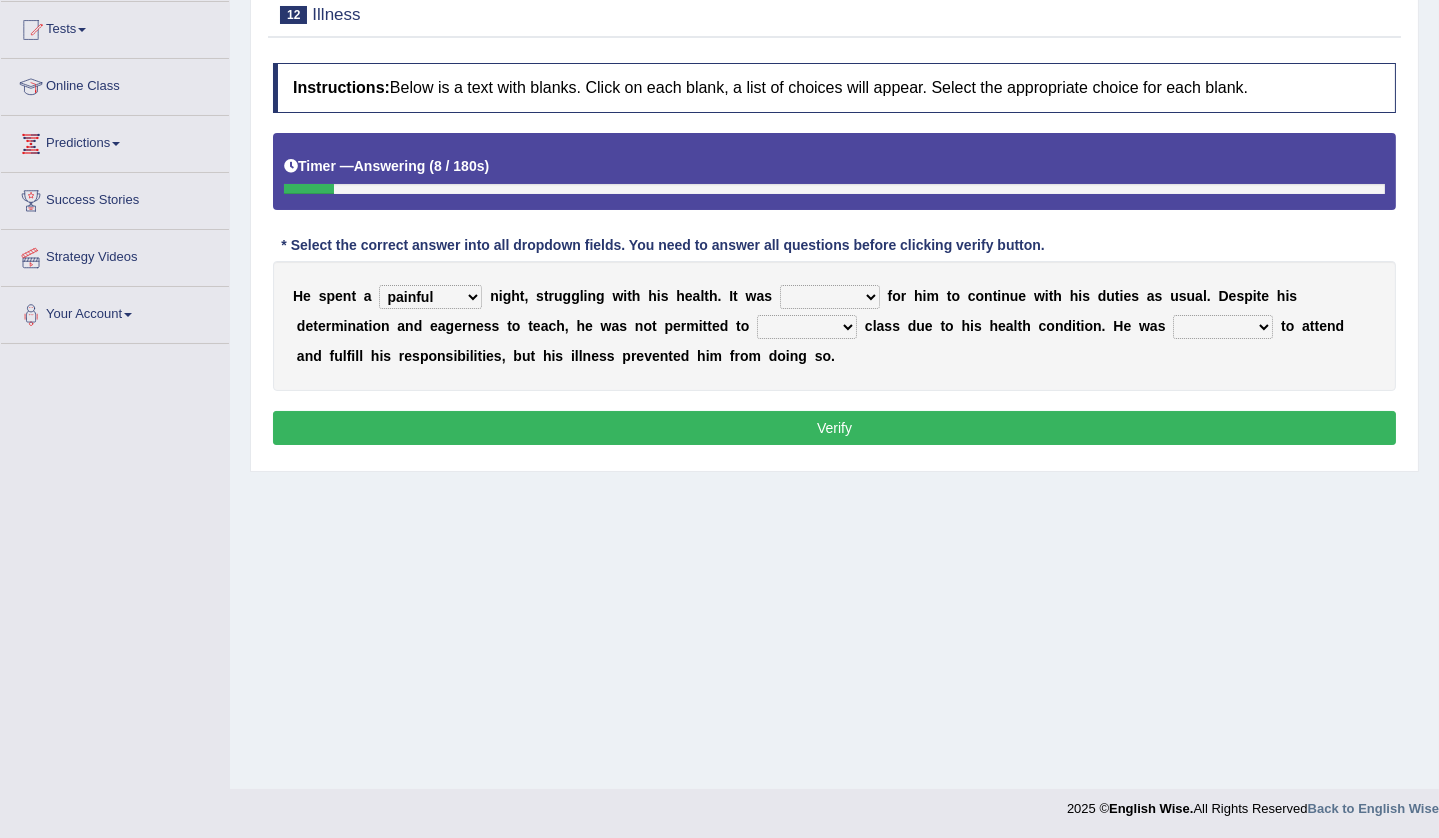 click on "cheerful restful meaningful painful" at bounding box center (430, 297) 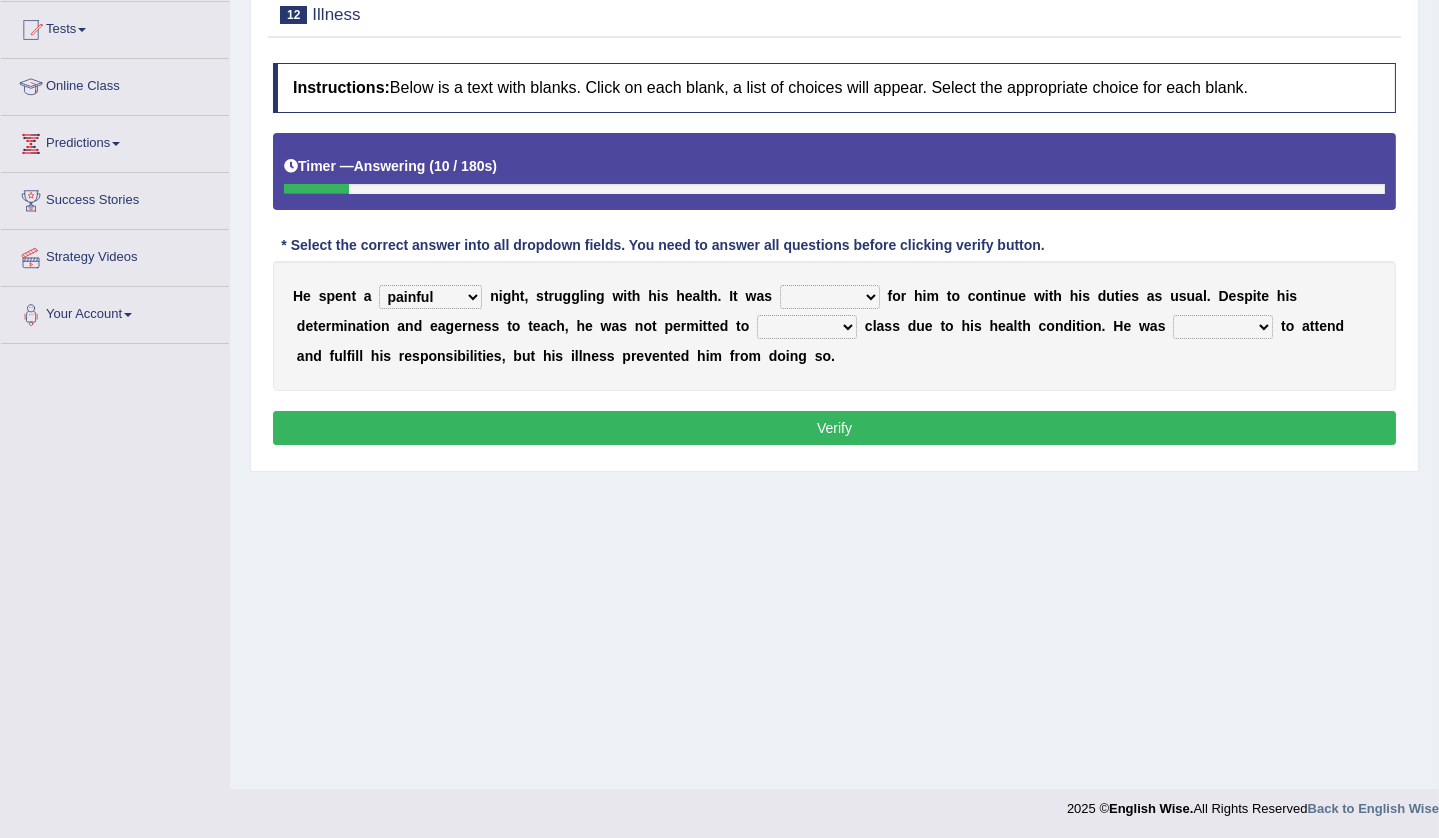 click on "cheerful restful meaningful painful" at bounding box center (430, 297) 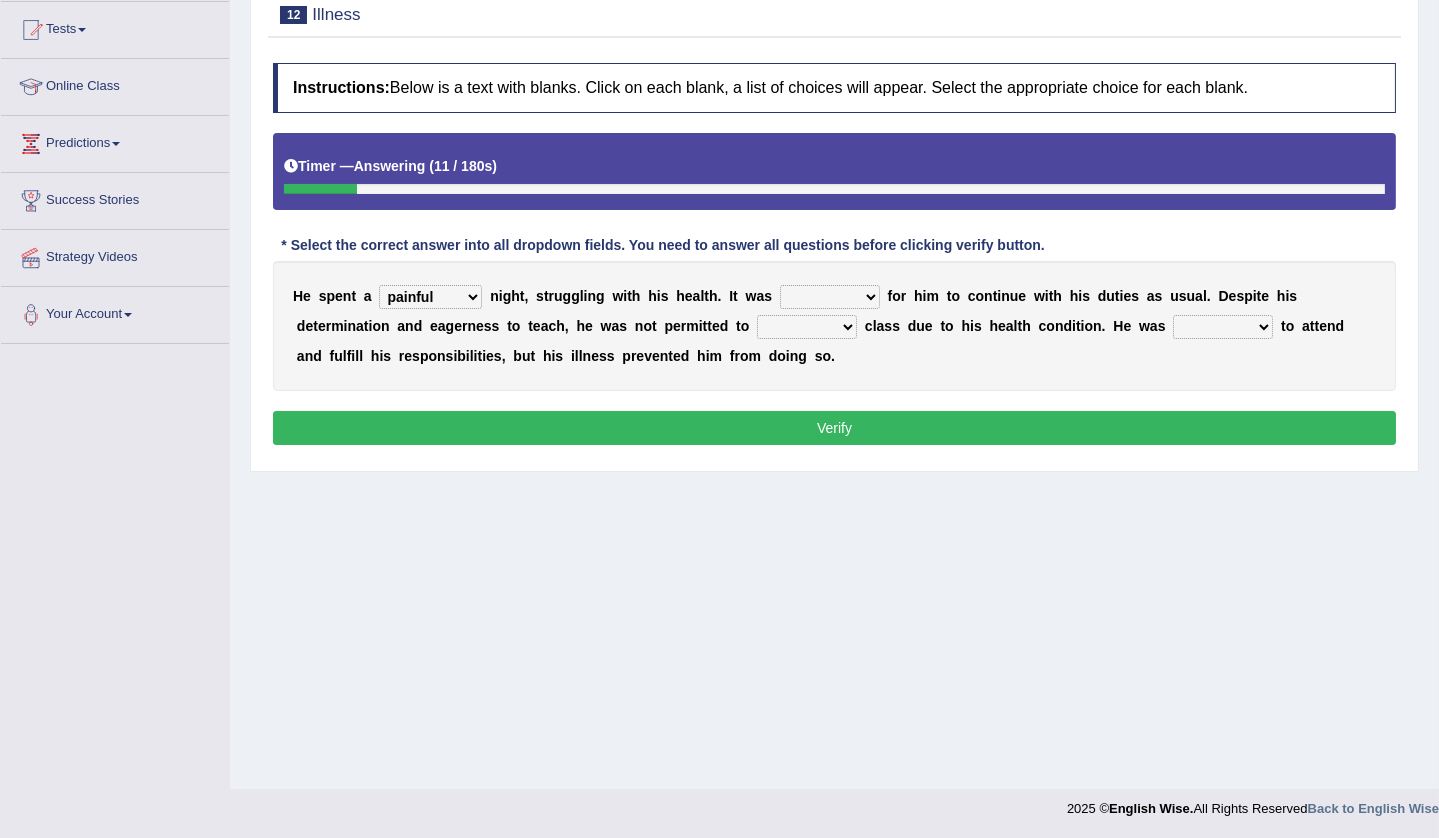 click on "cheerful restful meaningful painful" at bounding box center [430, 297] 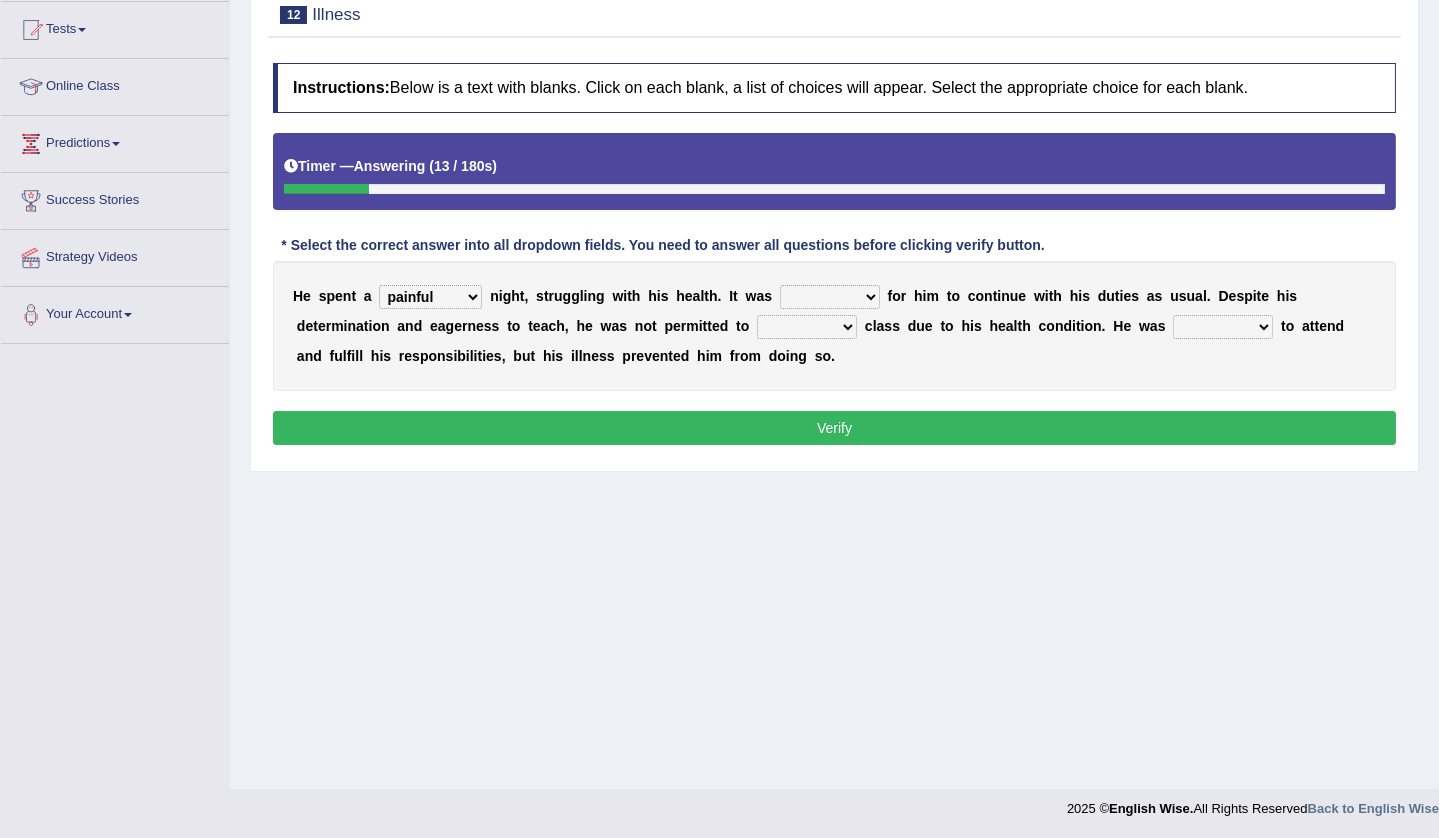 click on "enjoyable simple difficult natural" at bounding box center [830, 297] 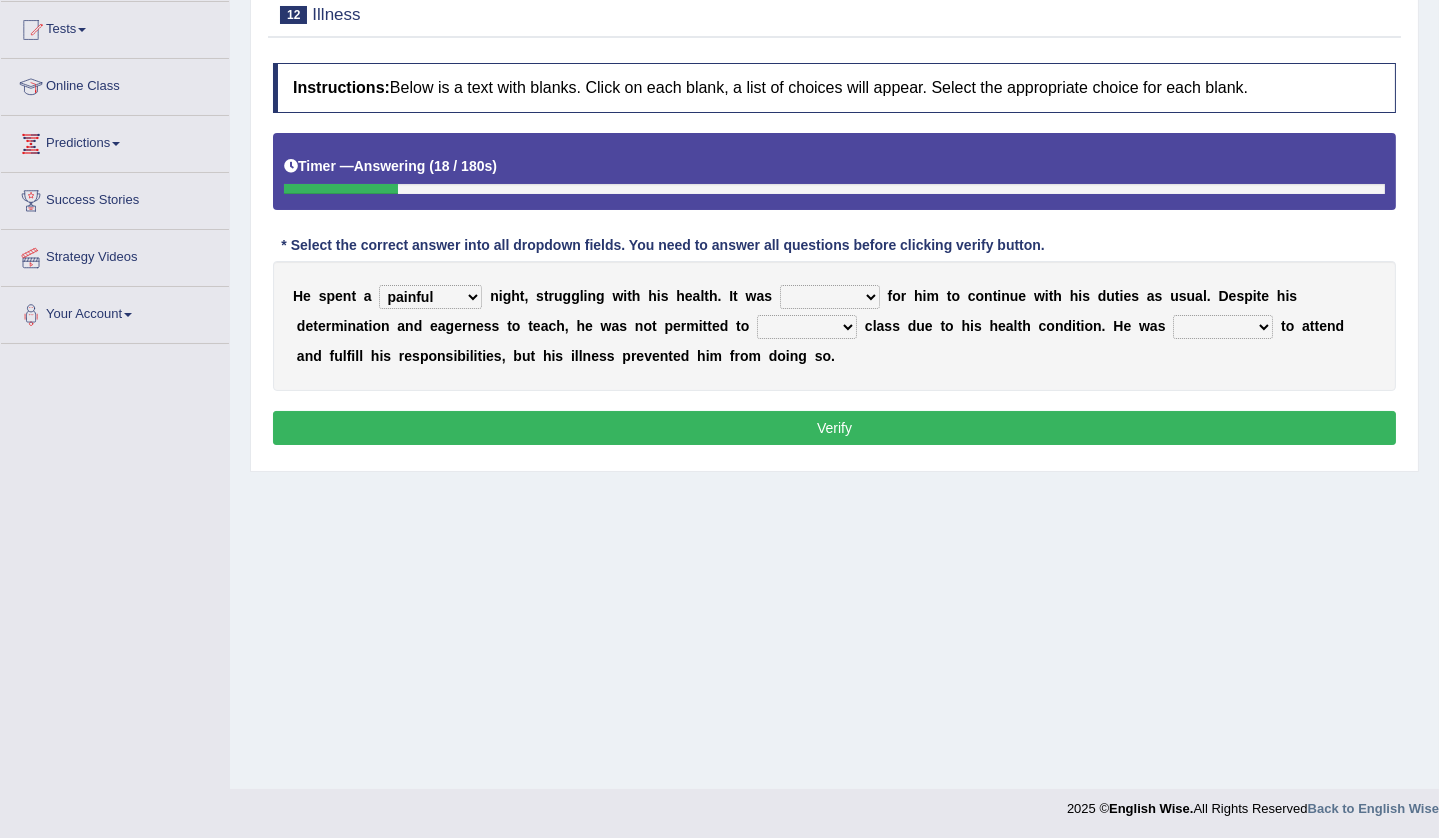 select on "difficult" 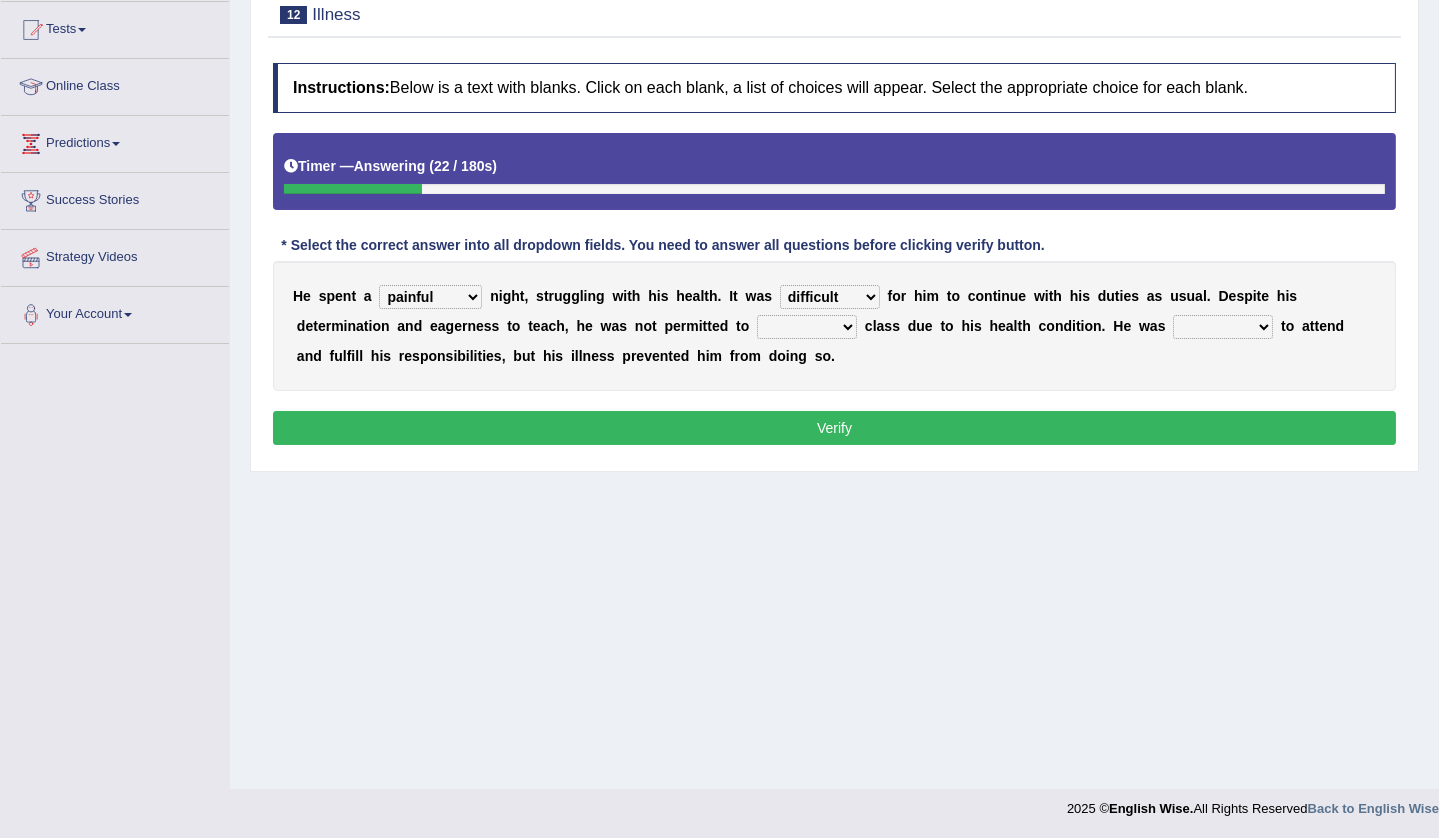 click on "teach leave cancel attend" at bounding box center (807, 327) 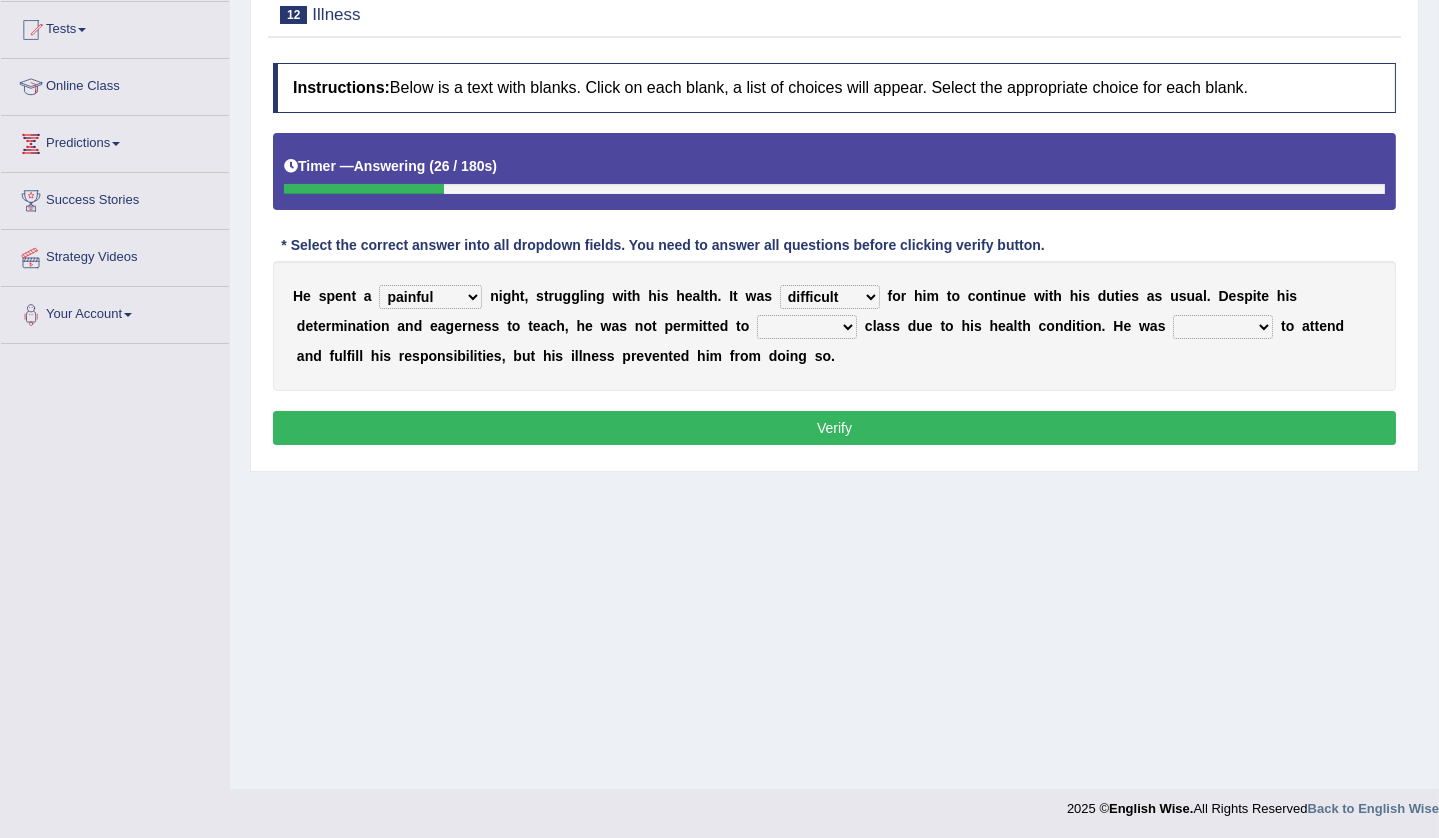 select on "attend" 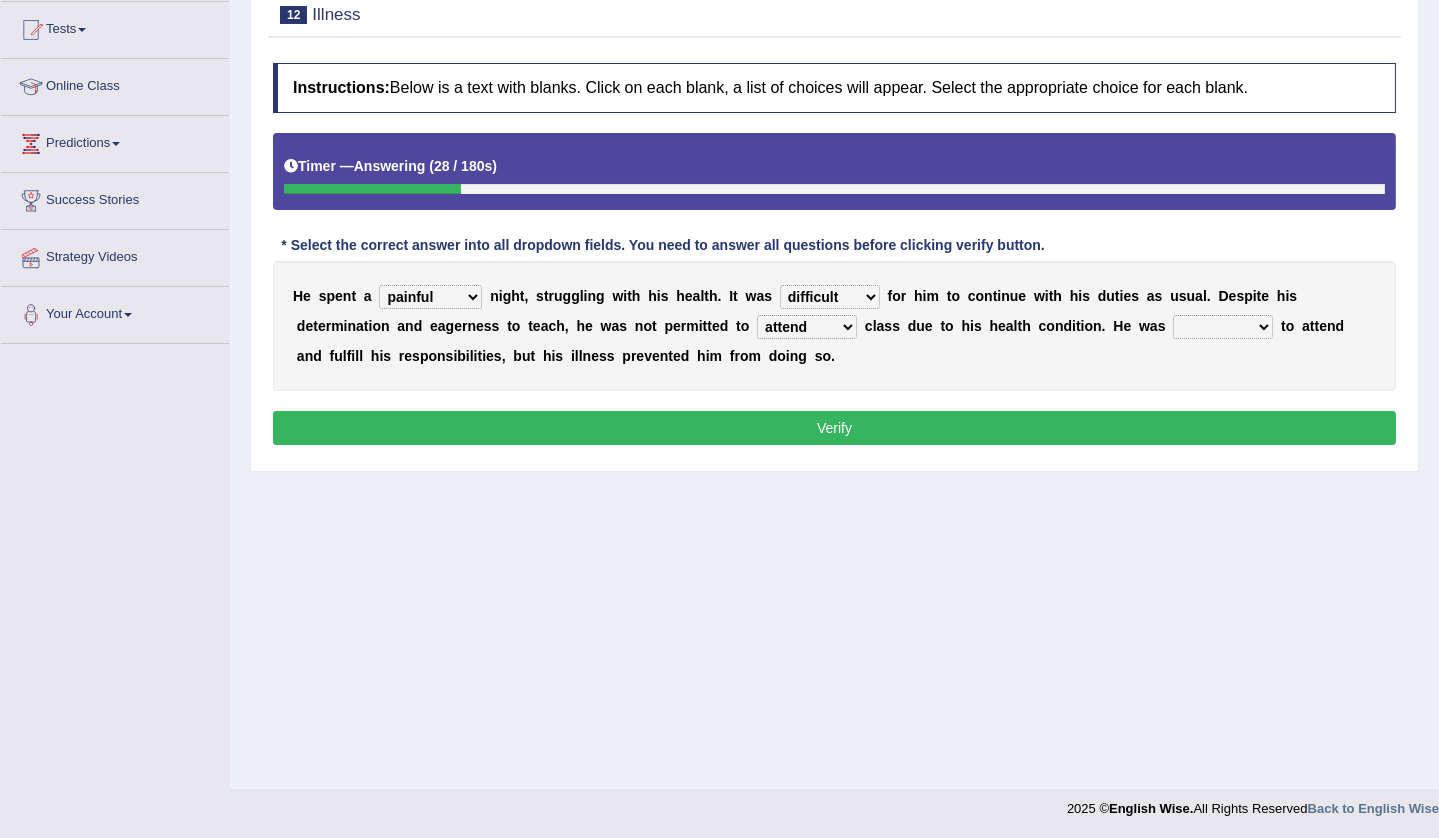 click on "anxious forced lazy happy" at bounding box center [1223, 327] 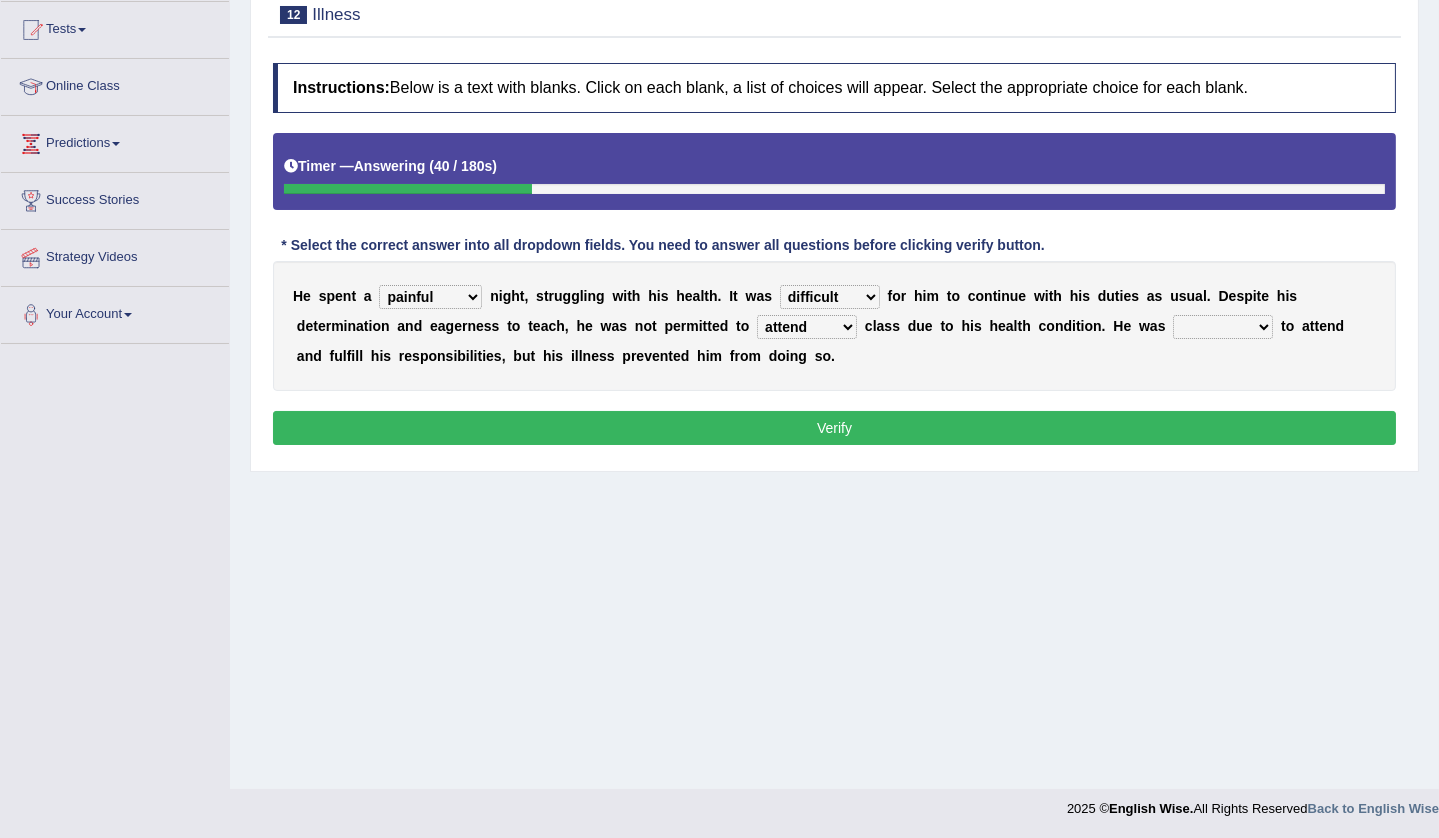 select on "happy" 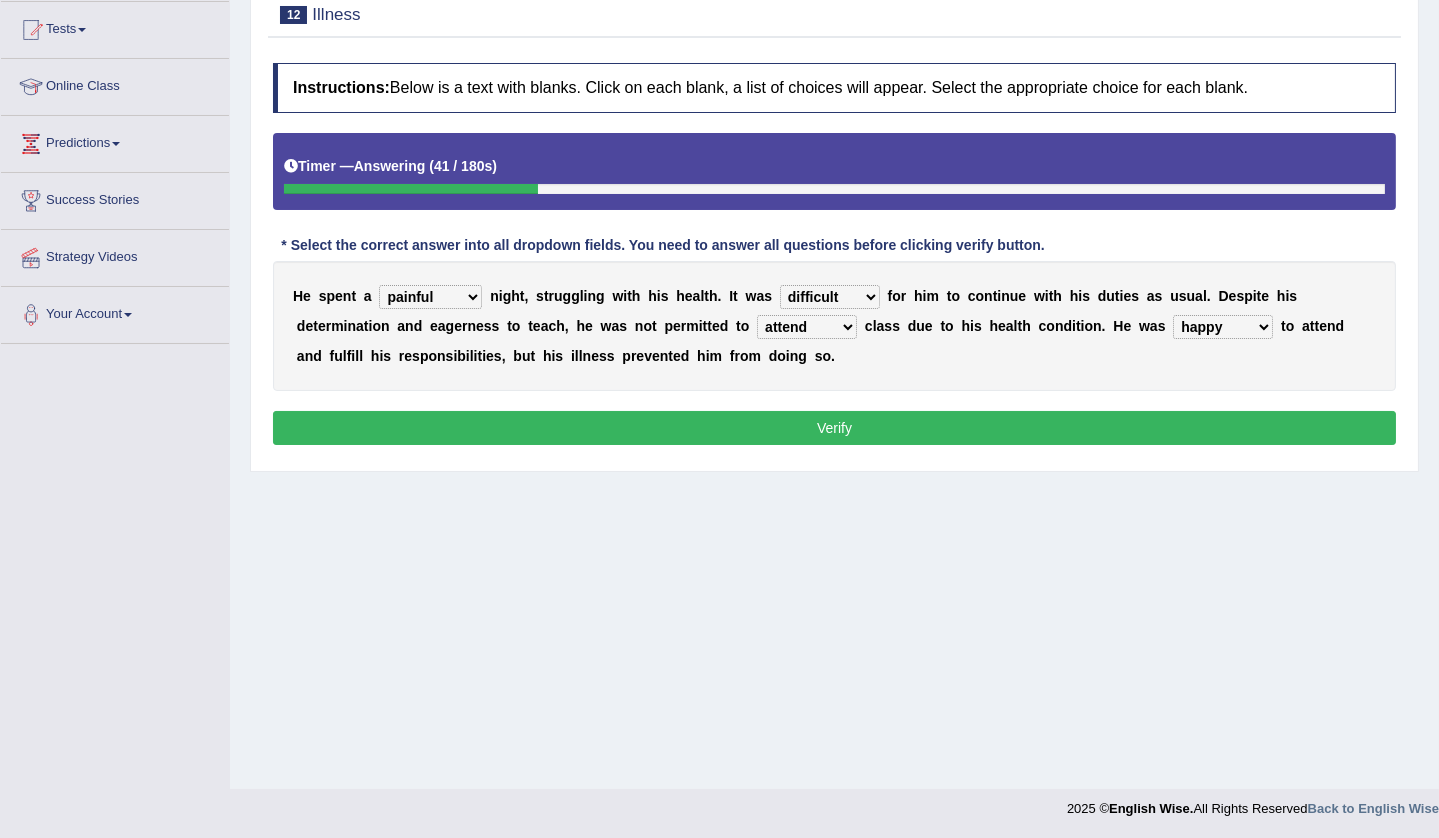 click on "Verify" at bounding box center [834, 428] 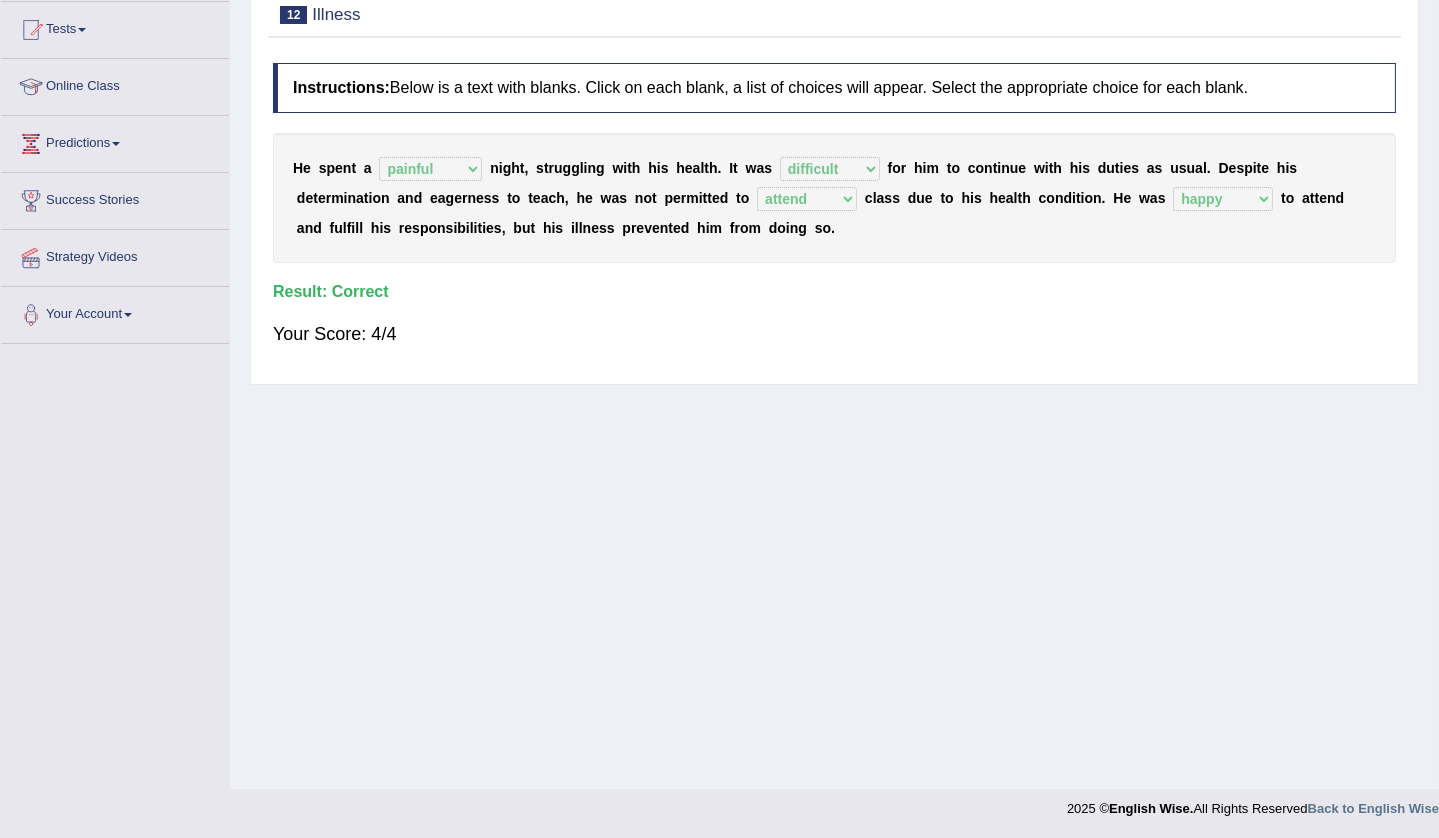 scroll, scrollTop: 0, scrollLeft: 0, axis: both 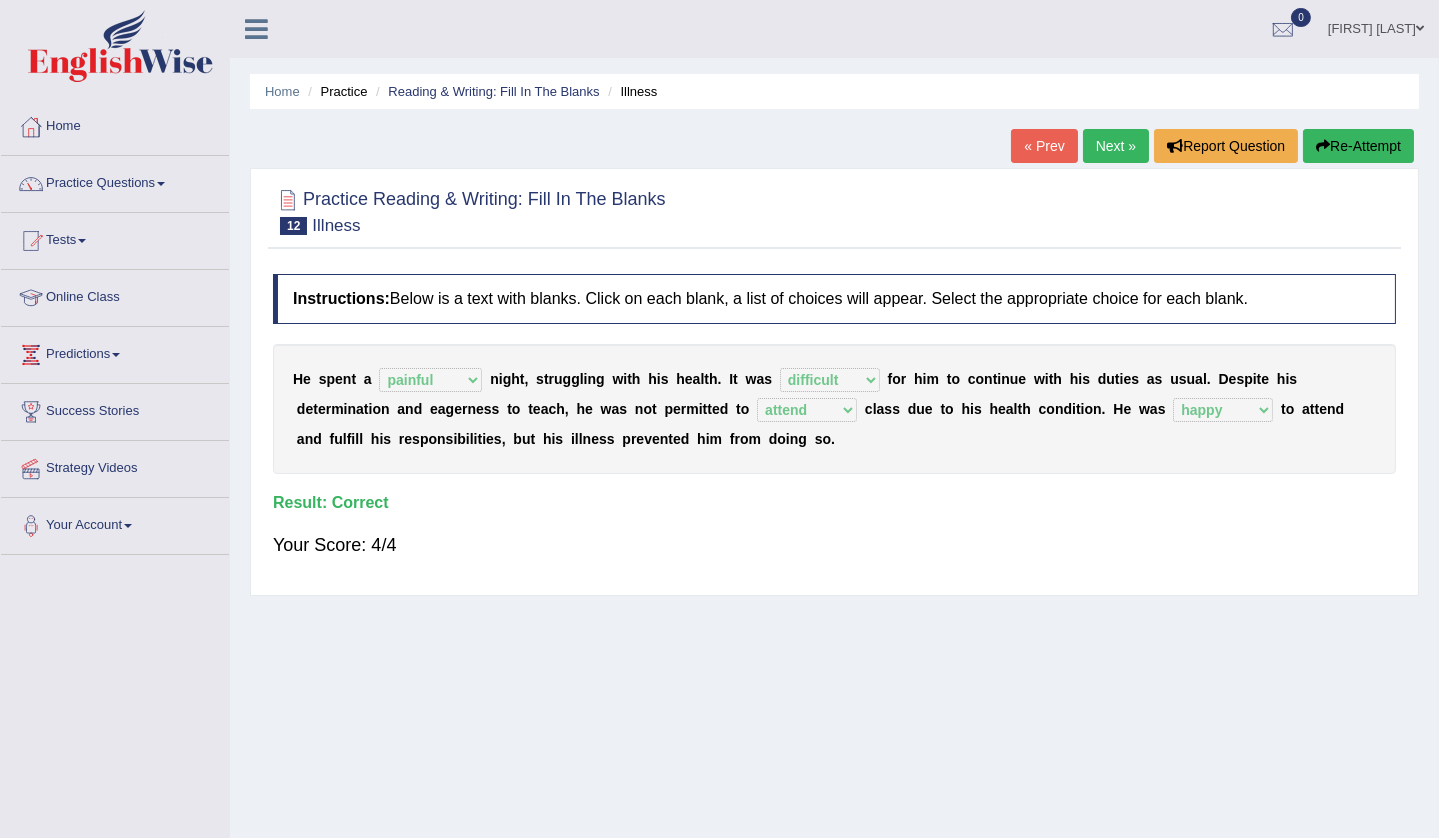click on "Next »" at bounding box center (1116, 146) 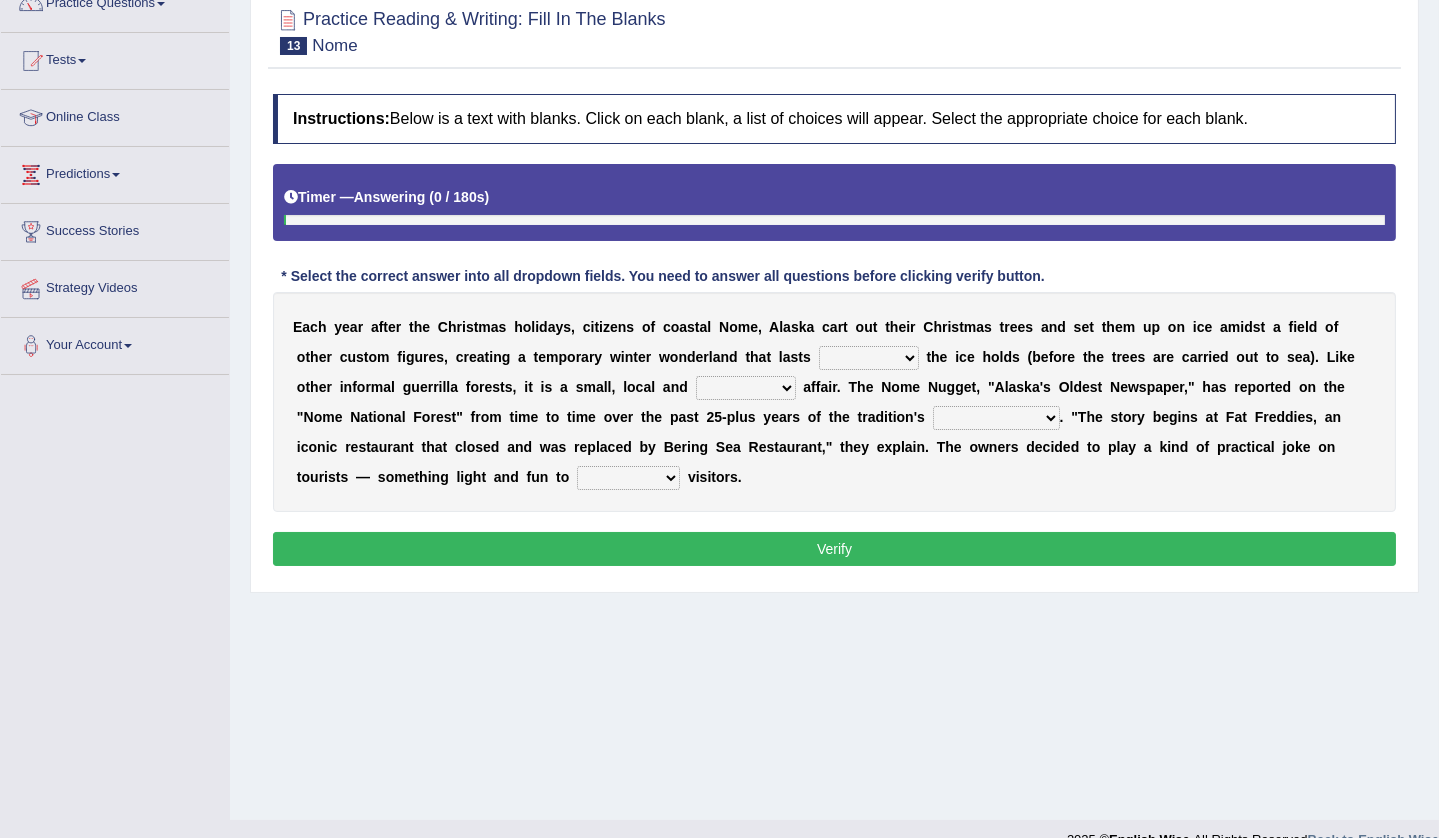 scroll, scrollTop: 211, scrollLeft: 0, axis: vertical 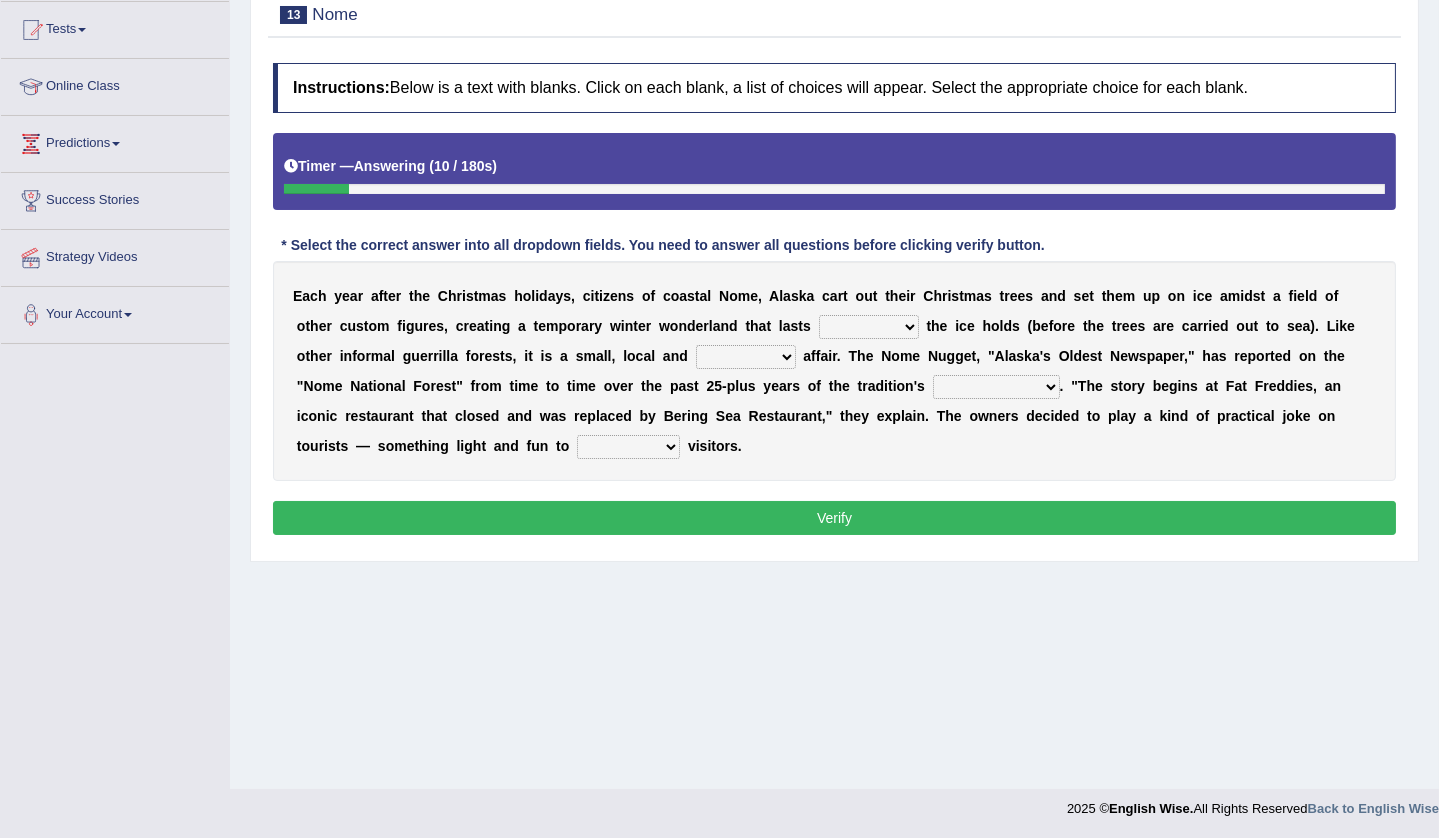 click on "E a c h   y e a r   a f t e r   t h e   C h r i s t m a s   h o l i d a y s ,   c i t i z e n s   o f   c o a s t a l   [CITY],   [STATE]   c a r t   o u t   t h e i r   C h r i s t m a s   t r e e s   a n d   s e t   t h e m   u p   o n   i c e   a m i d s t   a   f i e l d   o f   o t h e r   c u s t o m   f i g u r e s ,   c r e a t i n g   a   t e m p o r a r y   w i n t e r   w o n d e r l a n d   t h a t   l a s t s   as long as before after although   t h e   i c e   h o l d s   ( b e f o r e   t h e   t r e e s   a r e   c a r r i e d   o u t   t o   s e a ) .   L i k e   o t h e r   i n f o r m a l   g u e r r i l l a   f o r e s t s ,   i t   i s   a   s m a l l ,   l o c a l   a n d   nasty fuzzy cozy greasy   a f f a i r .   T h e   [CITY]   N u g g e t ,   " A l a s k a ' s   O l d e s t   N e w s p a p e r , "   h a s   r e p o r t e d   o n   t h e "" at bounding box center (834, 371) 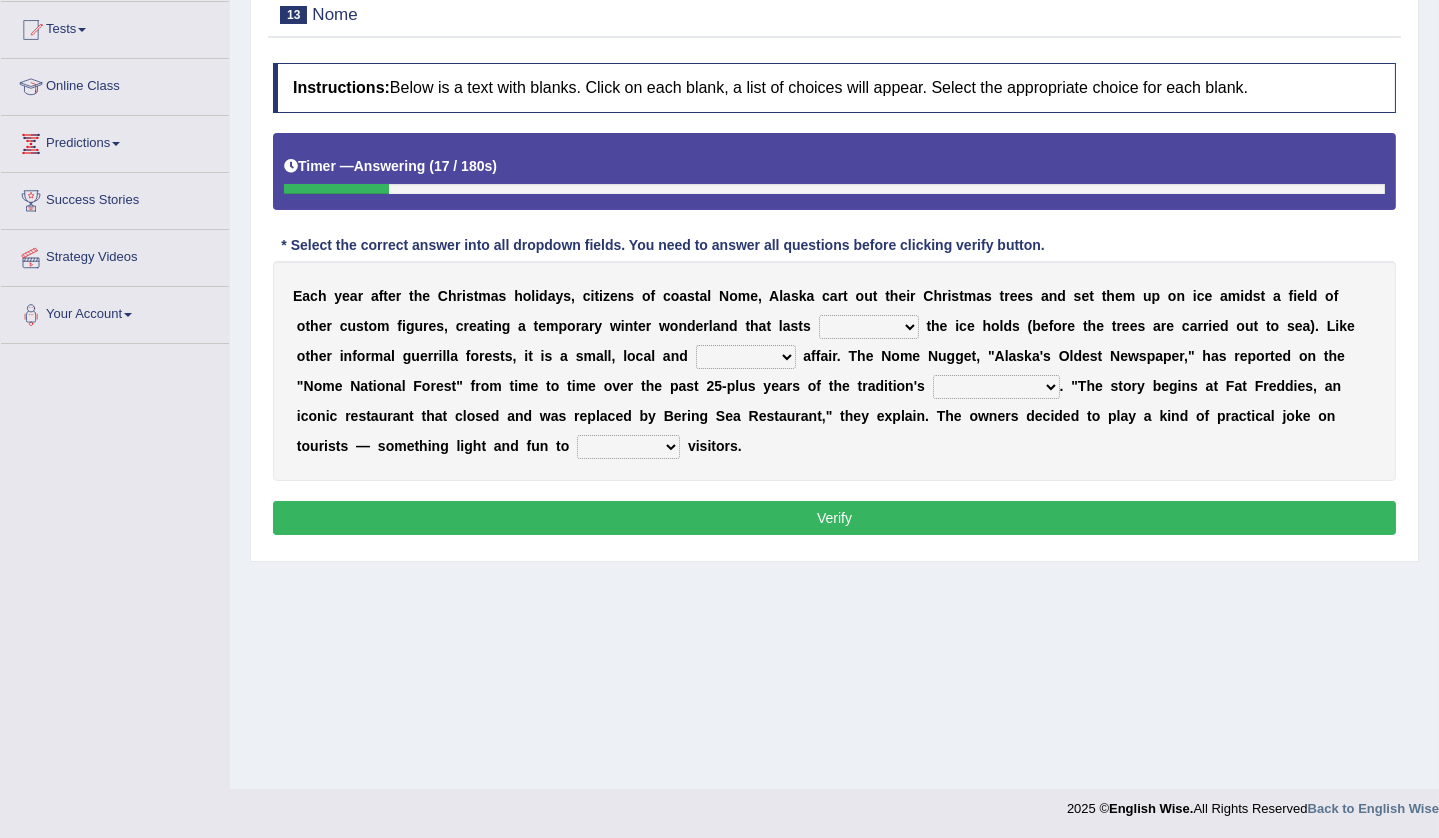 select on "as long as" 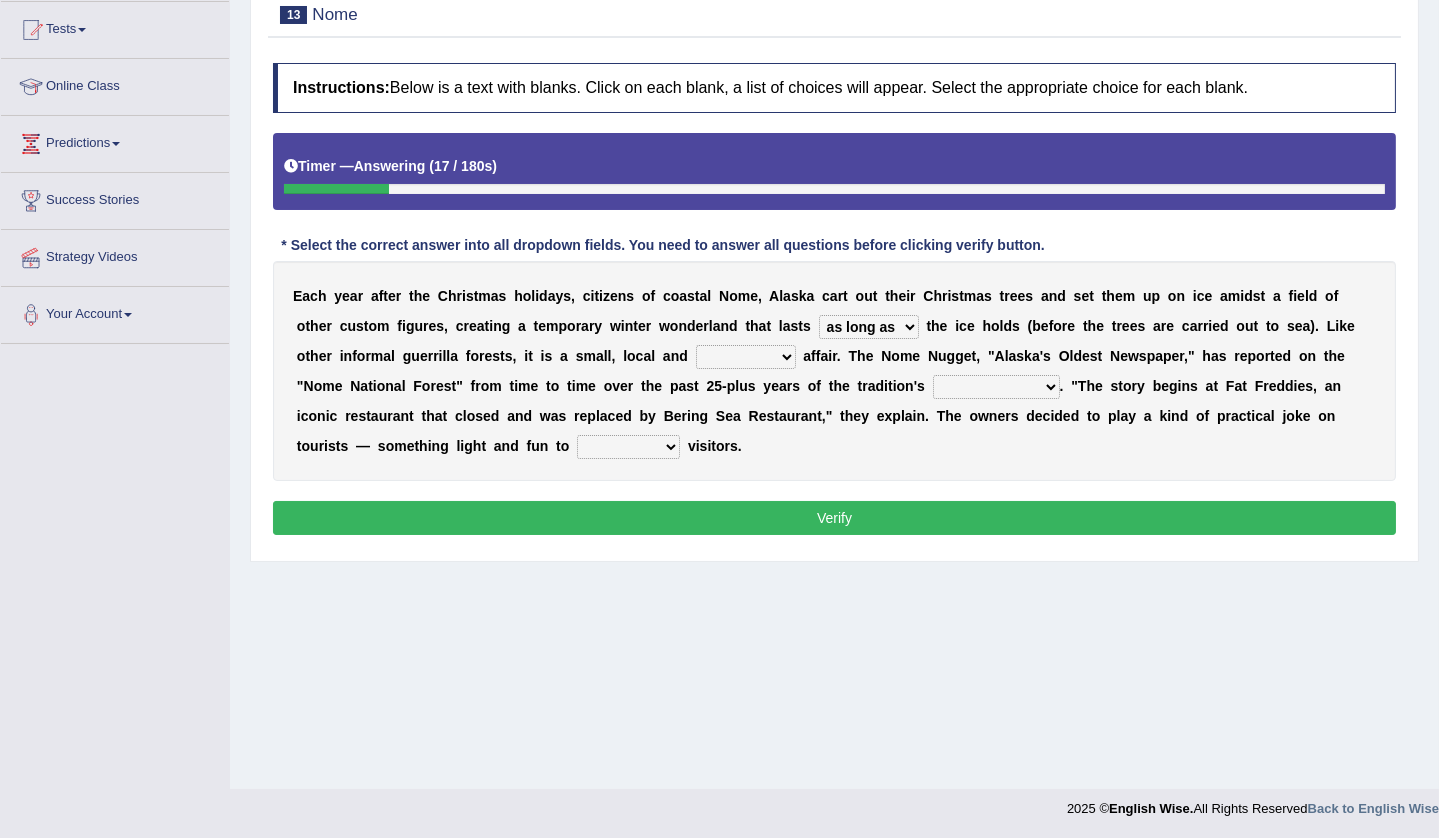 click on "as long as before after although" at bounding box center [869, 327] 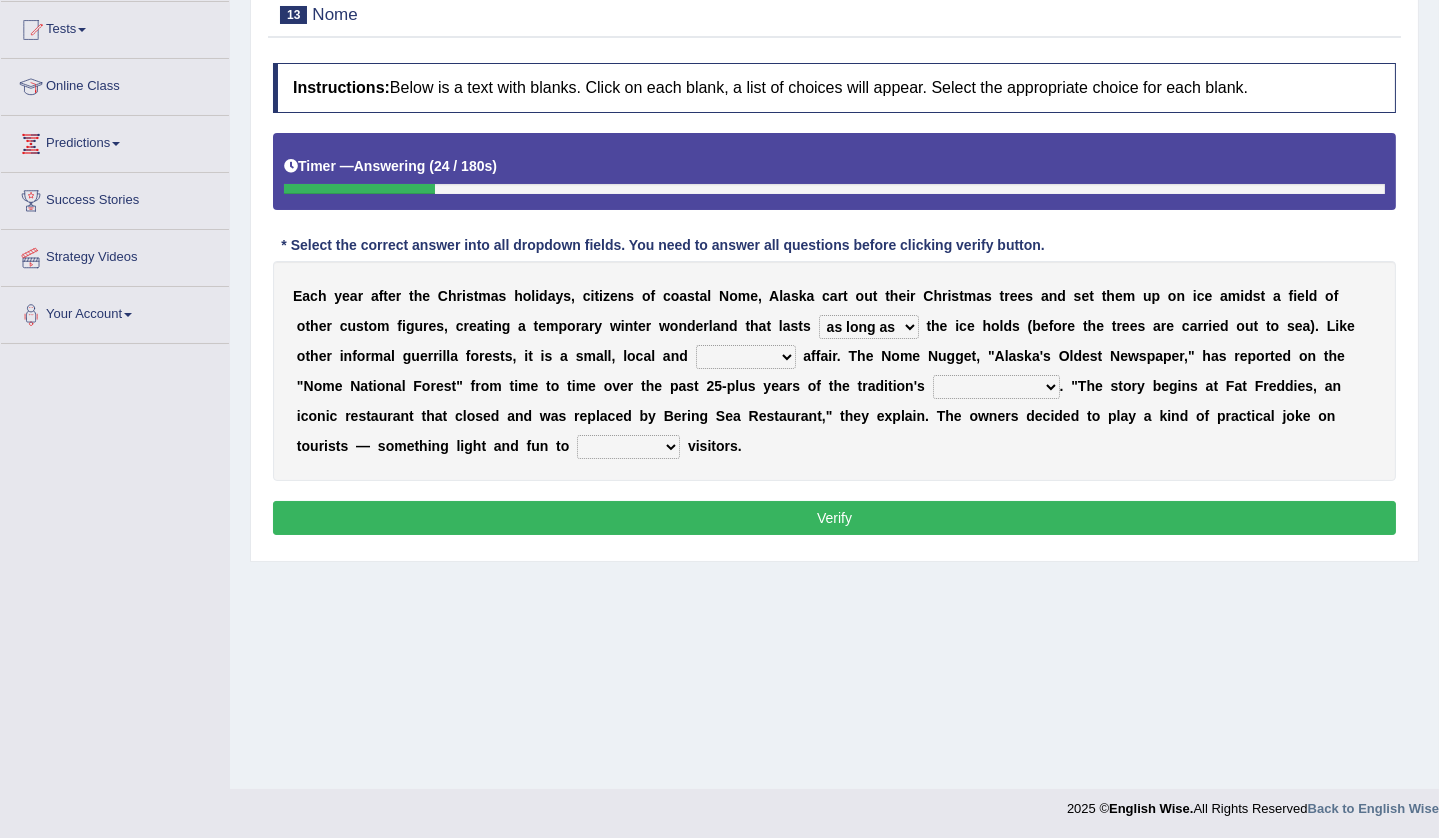click on "nasty fuzzy cozy greasy" at bounding box center (746, 357) 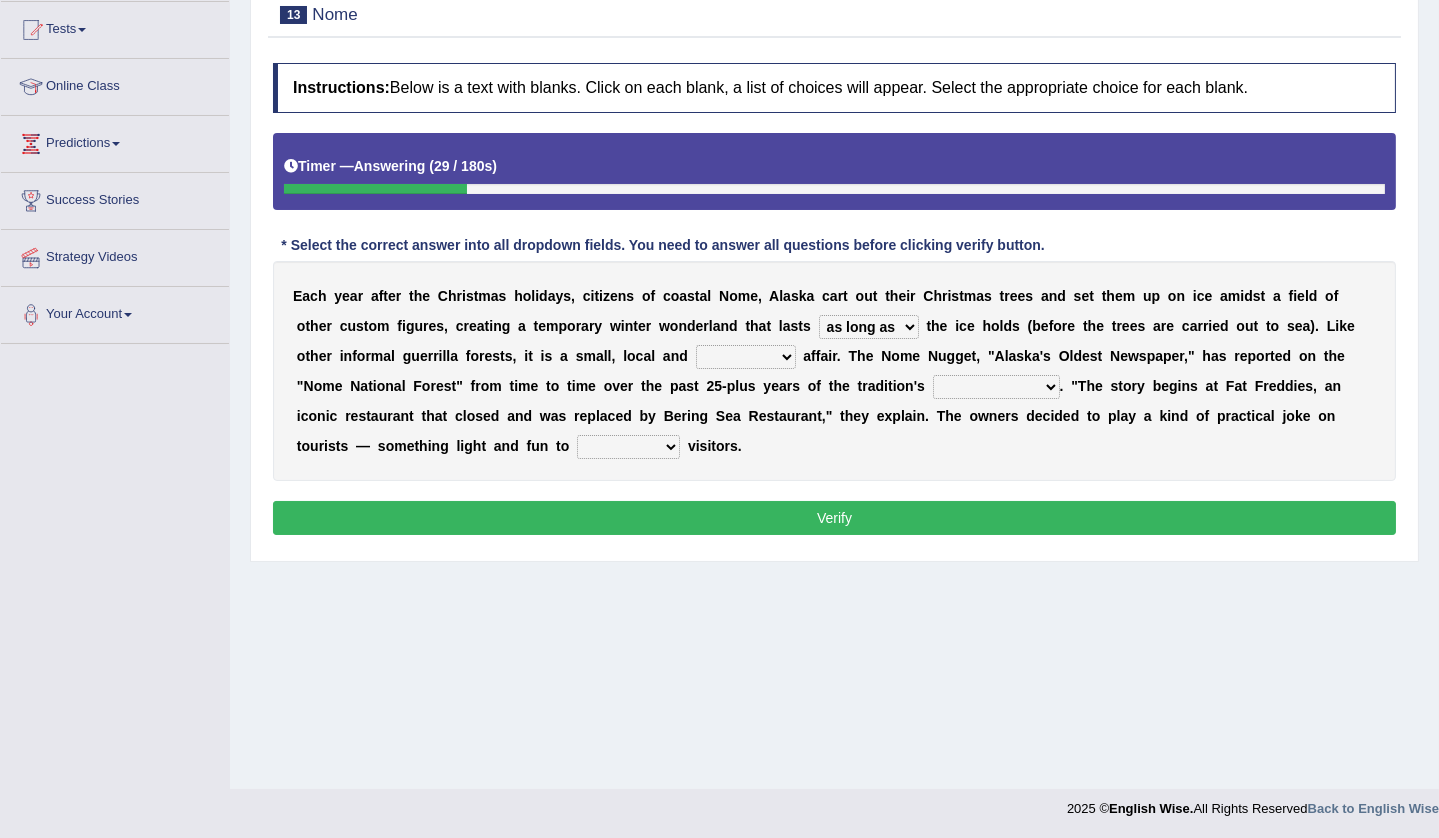select on "cozy" 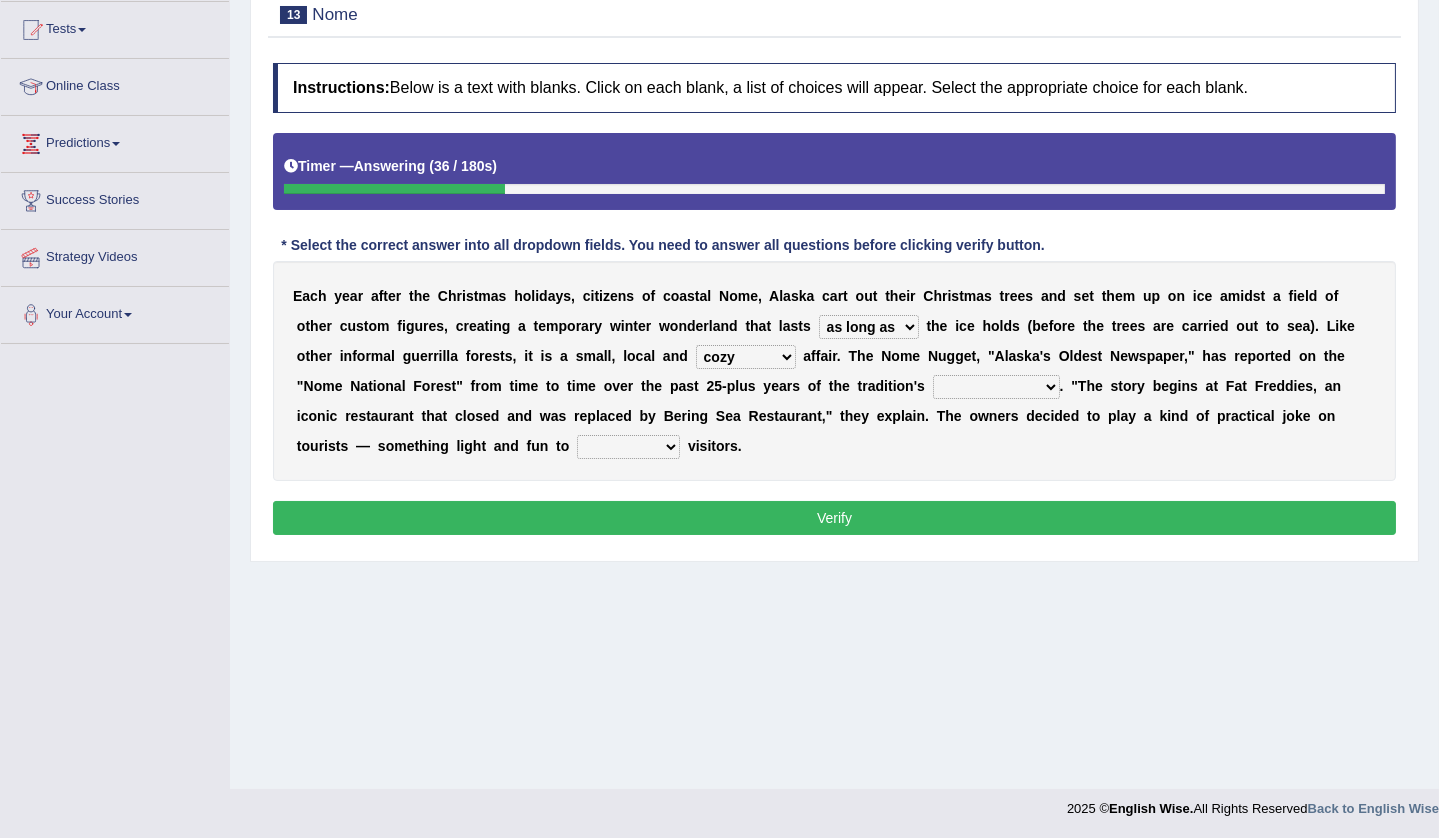 click on "life existence disappearance emotions" at bounding box center [996, 387] 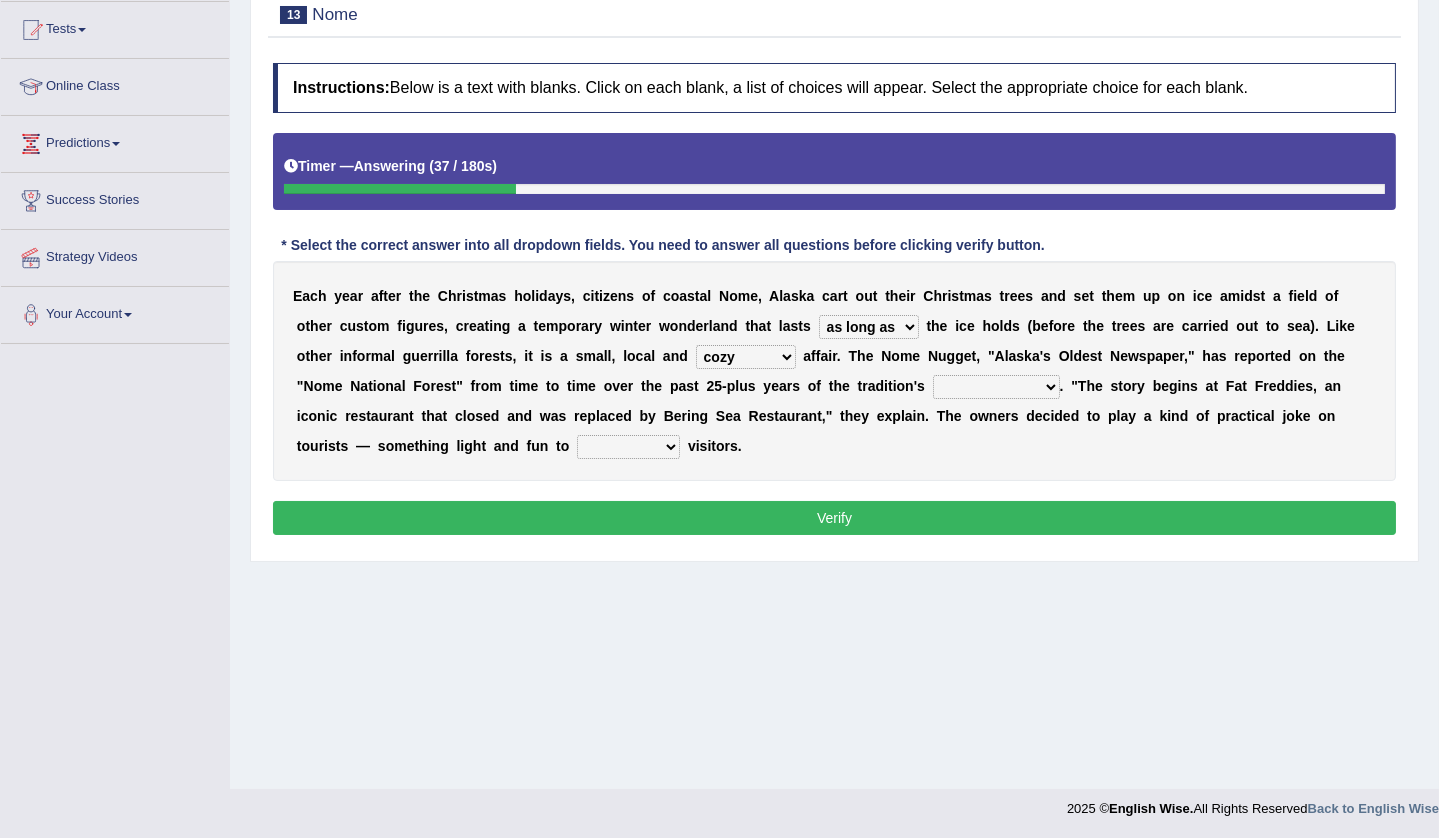 select on "existence" 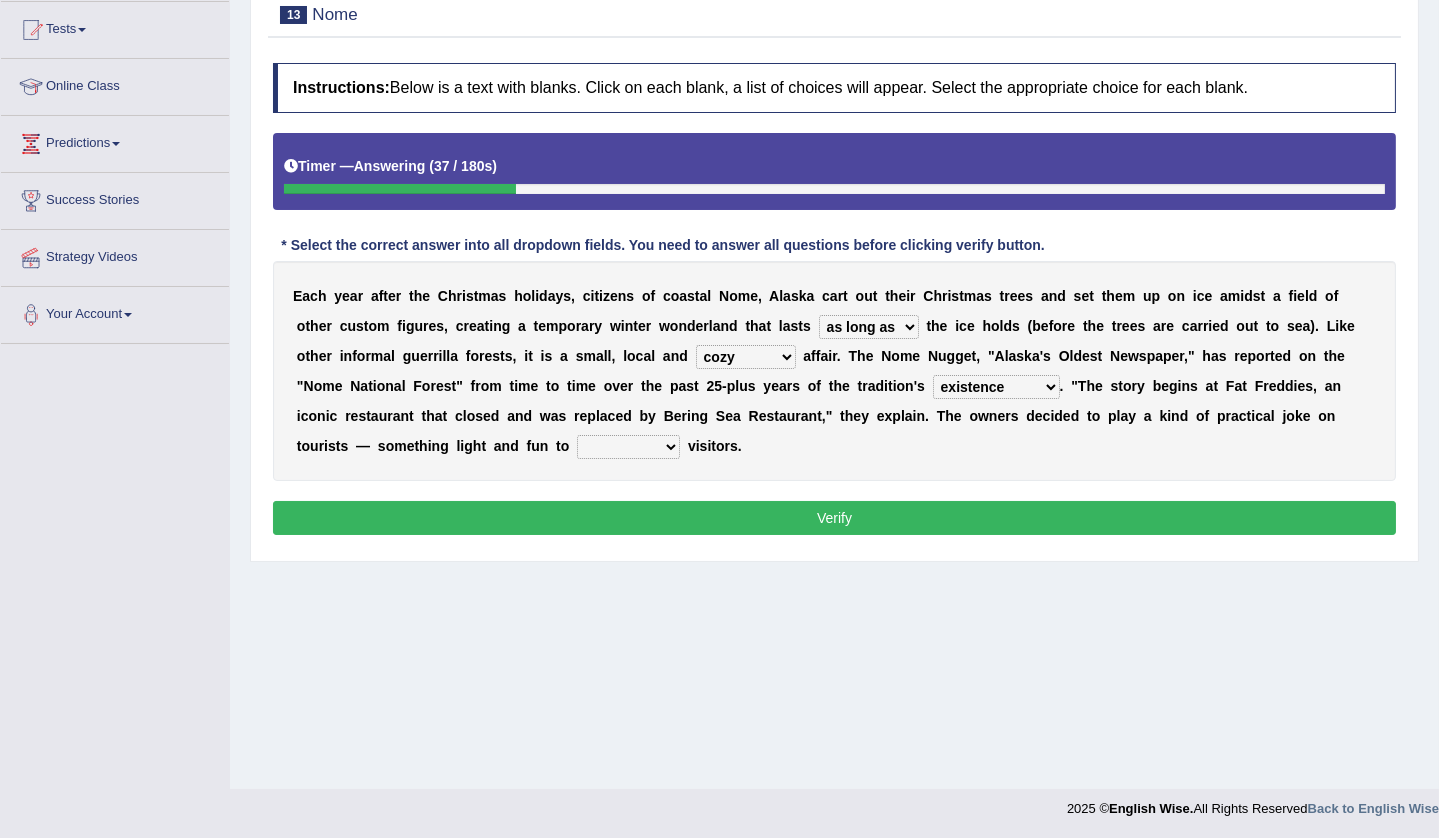 click on "life existence disappearance emotions" at bounding box center (996, 387) 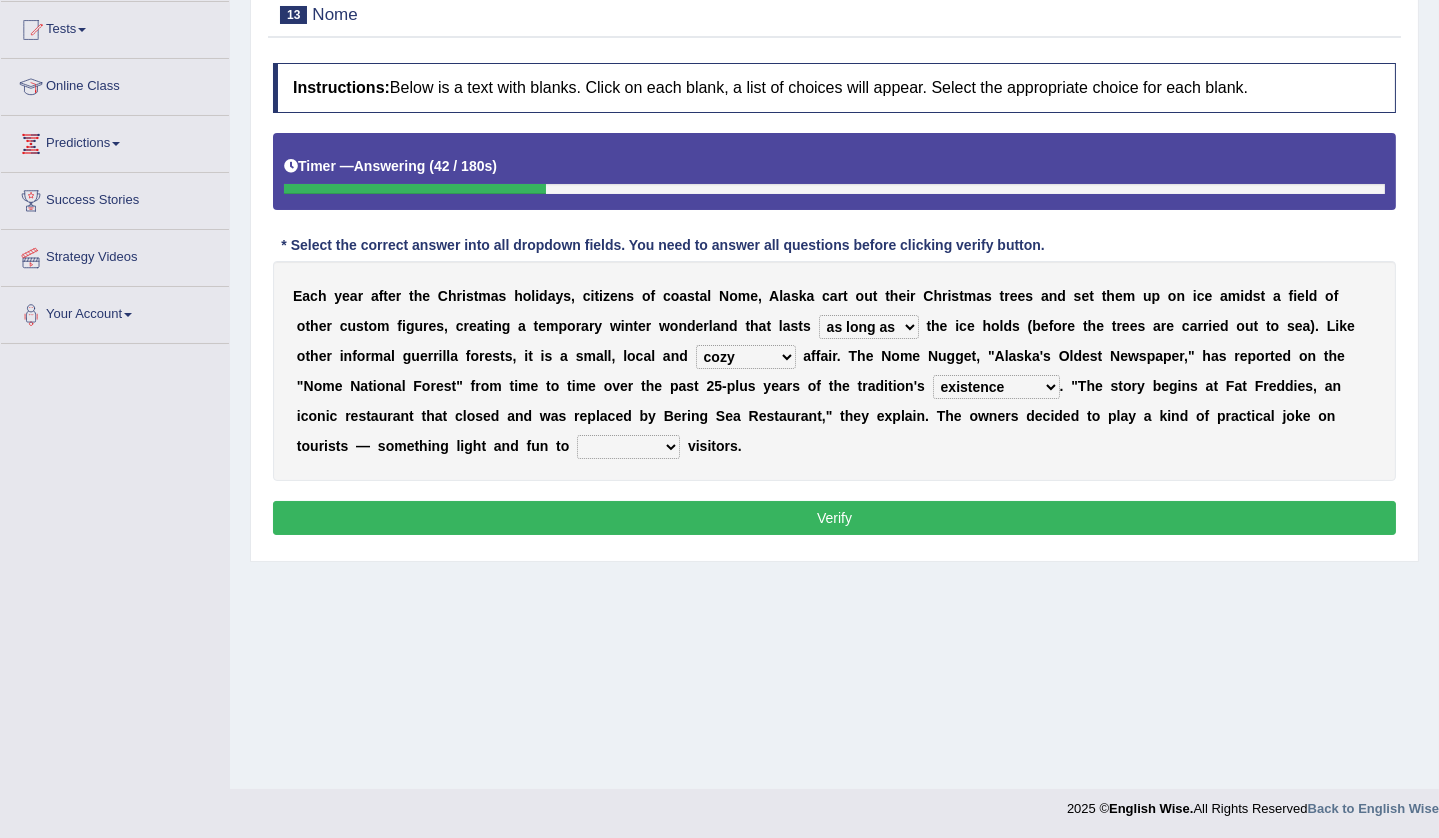 click on "life existence disappearance emotions" at bounding box center [996, 387] 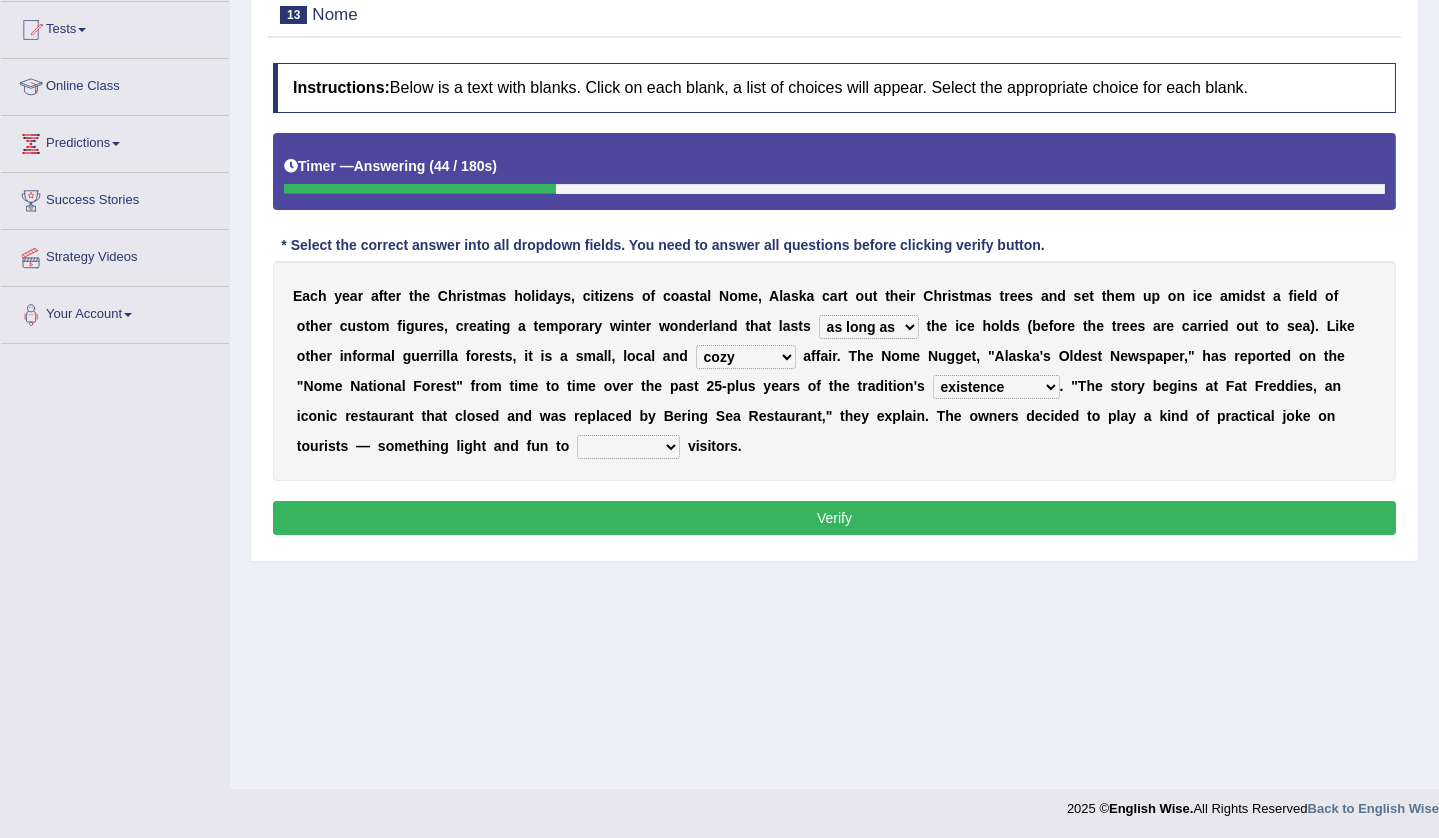 click on "life existence disappearance emotions" at bounding box center [996, 387] 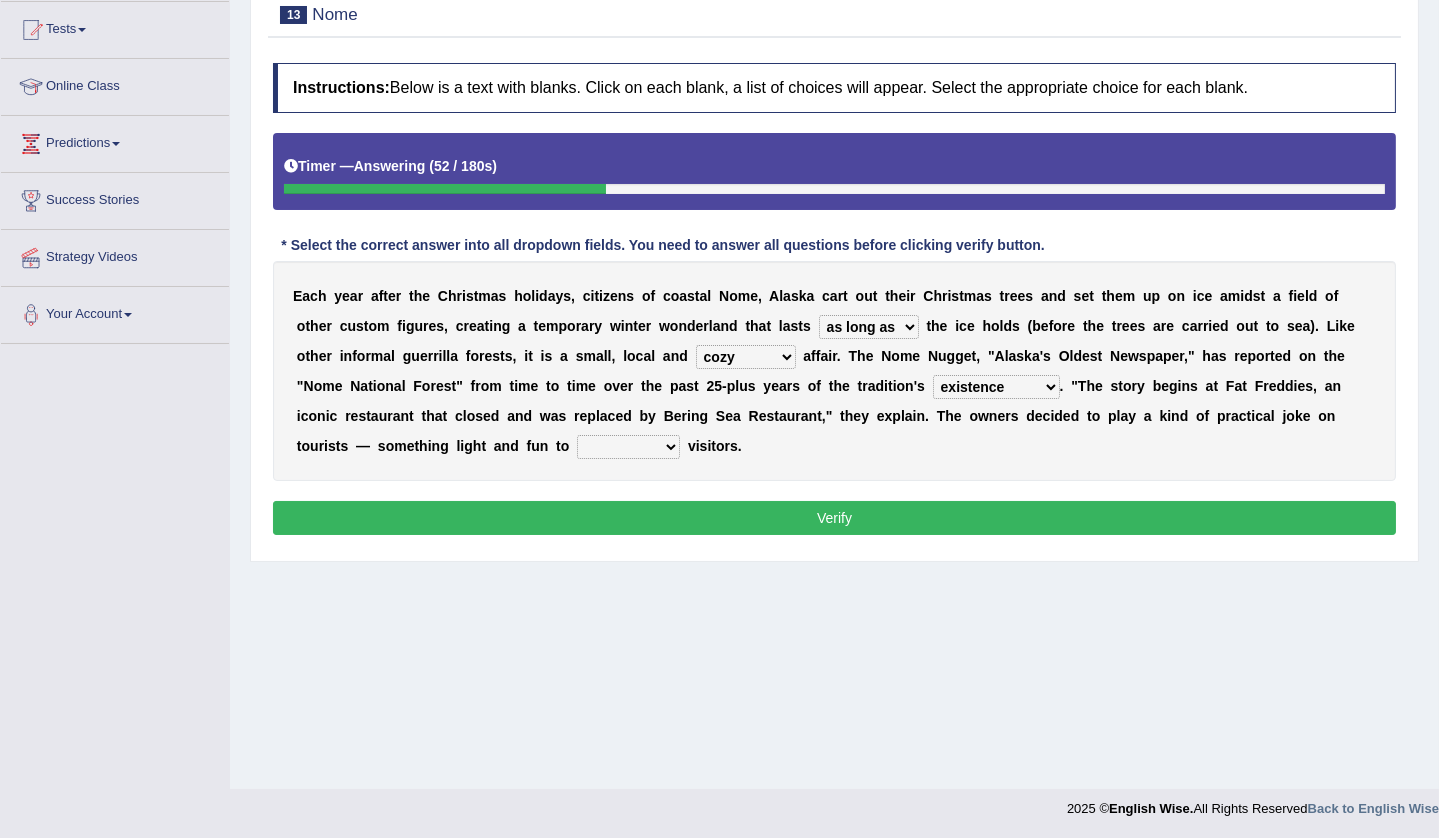 click on "purchase confound distinguish repel" at bounding box center [628, 447] 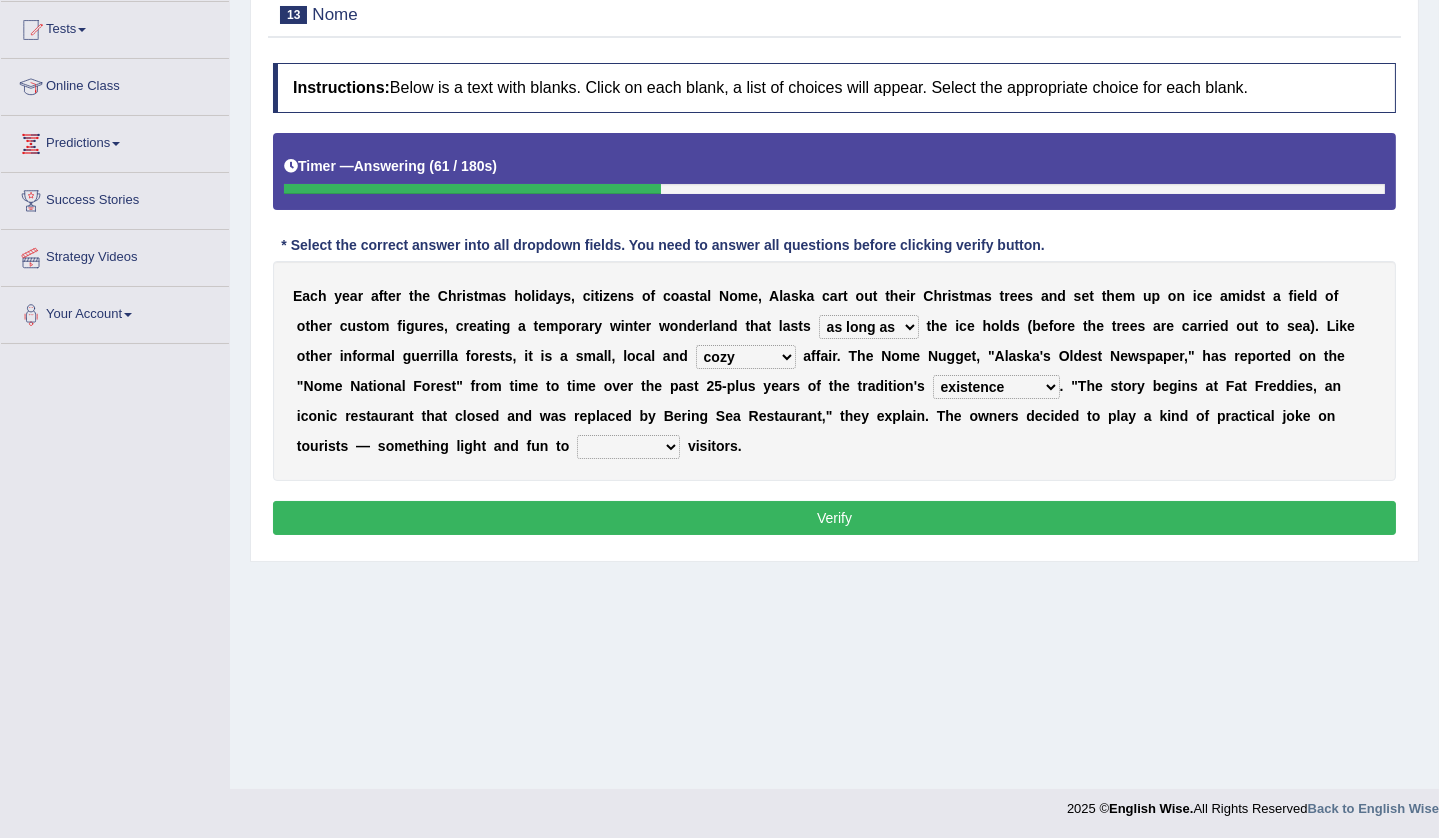 select on "confound" 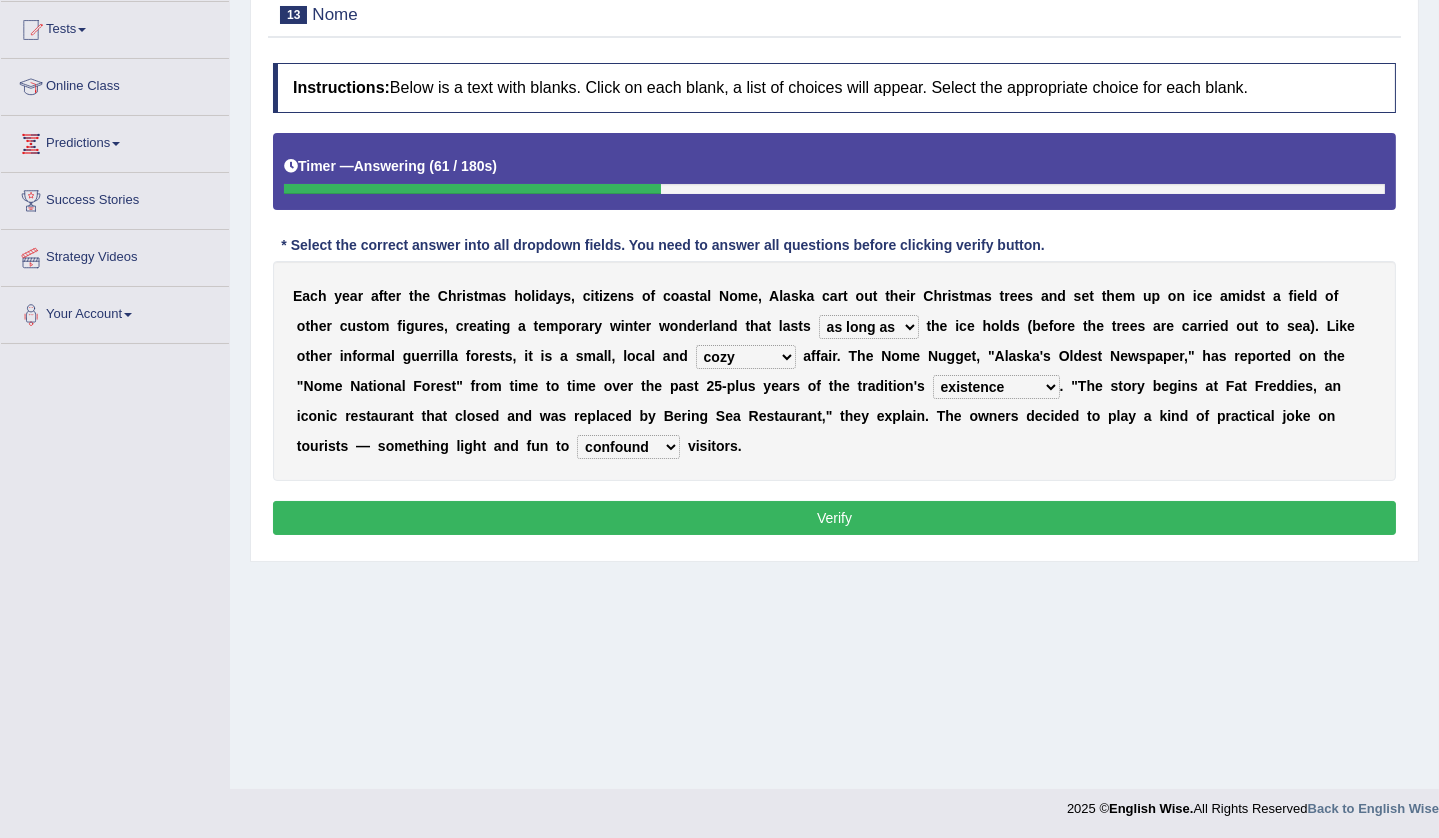 click on "purchase confound distinguish repel" at bounding box center (628, 447) 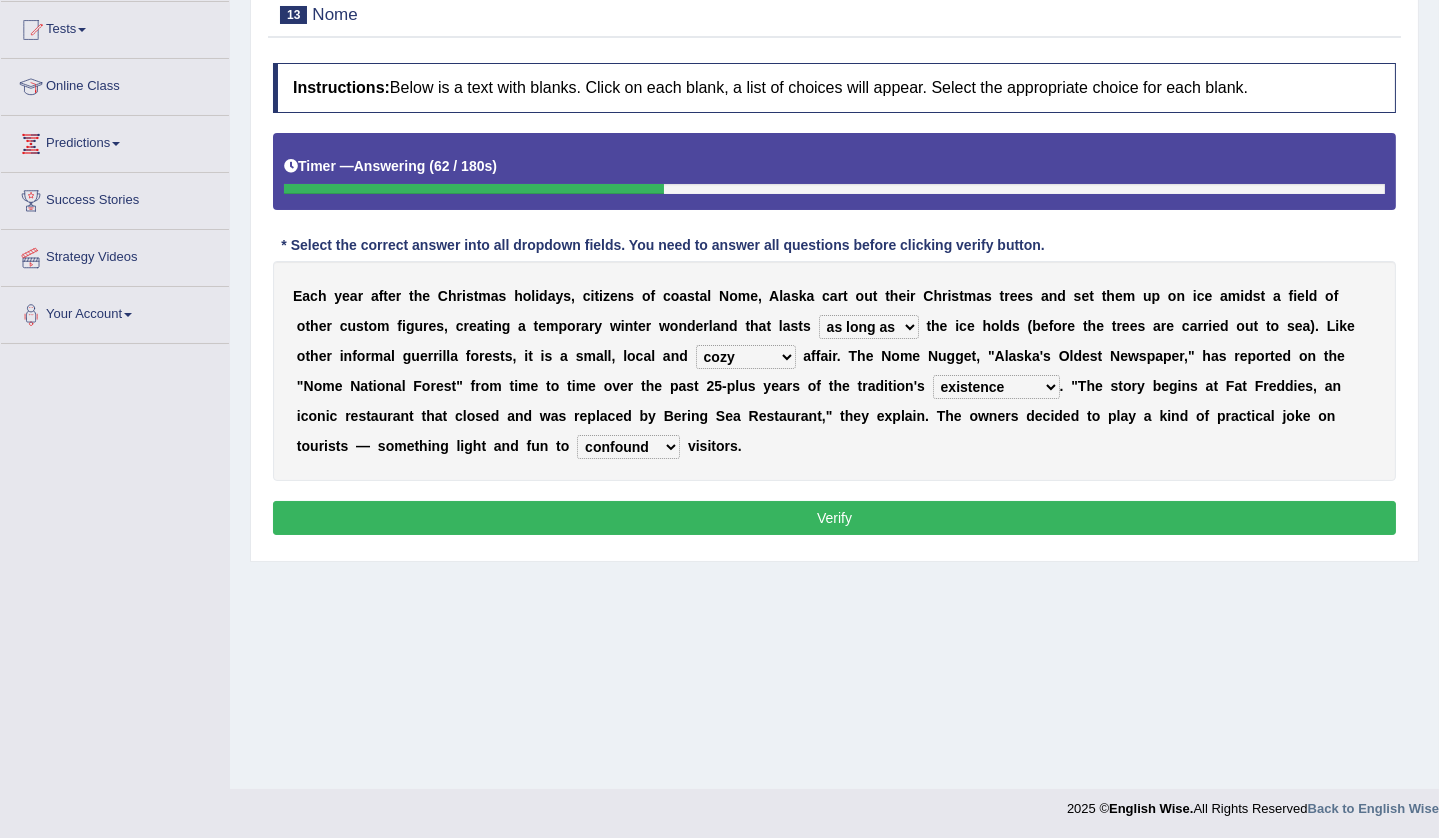 click on "Verify" at bounding box center (834, 518) 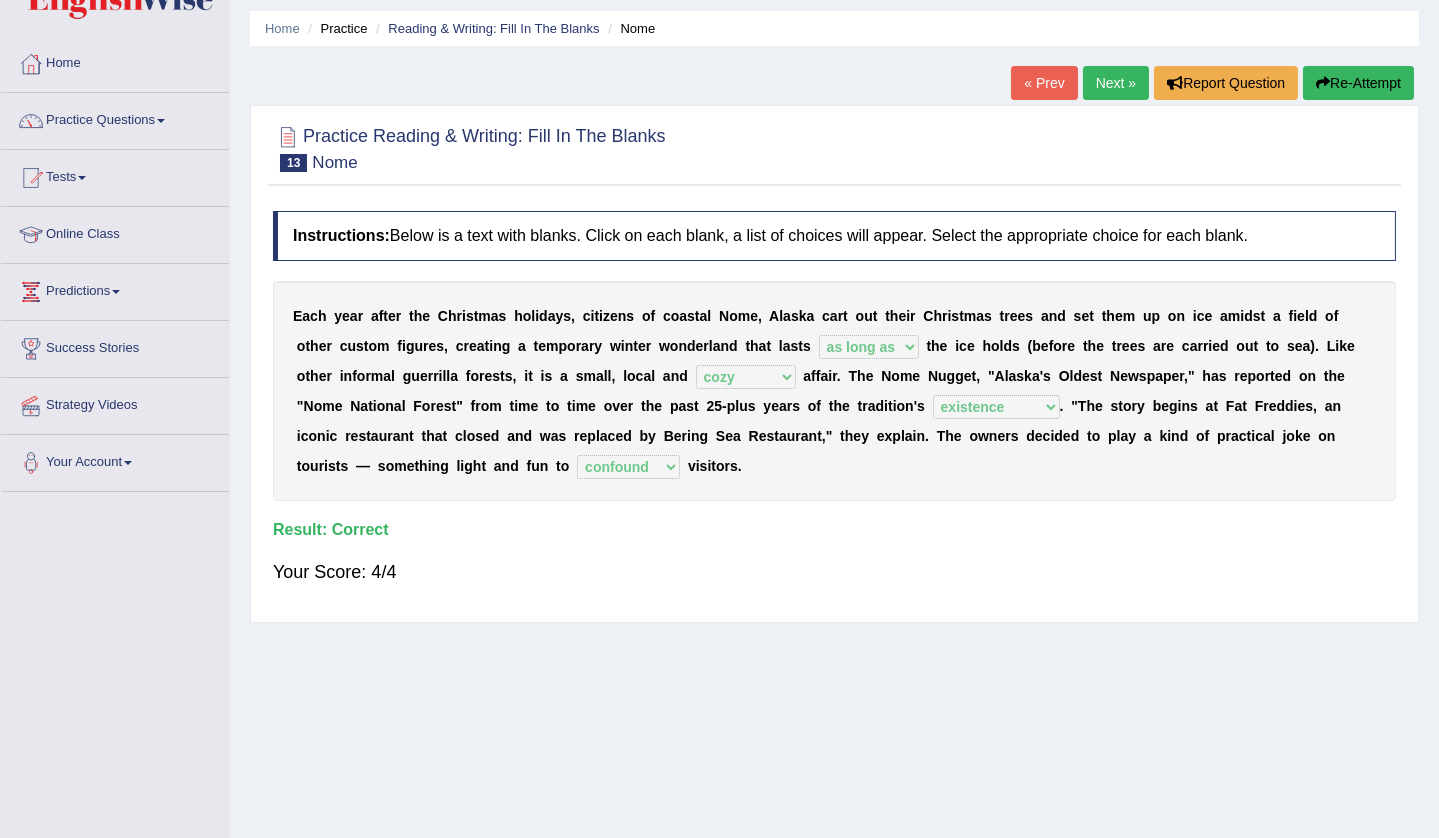 scroll, scrollTop: 0, scrollLeft: 0, axis: both 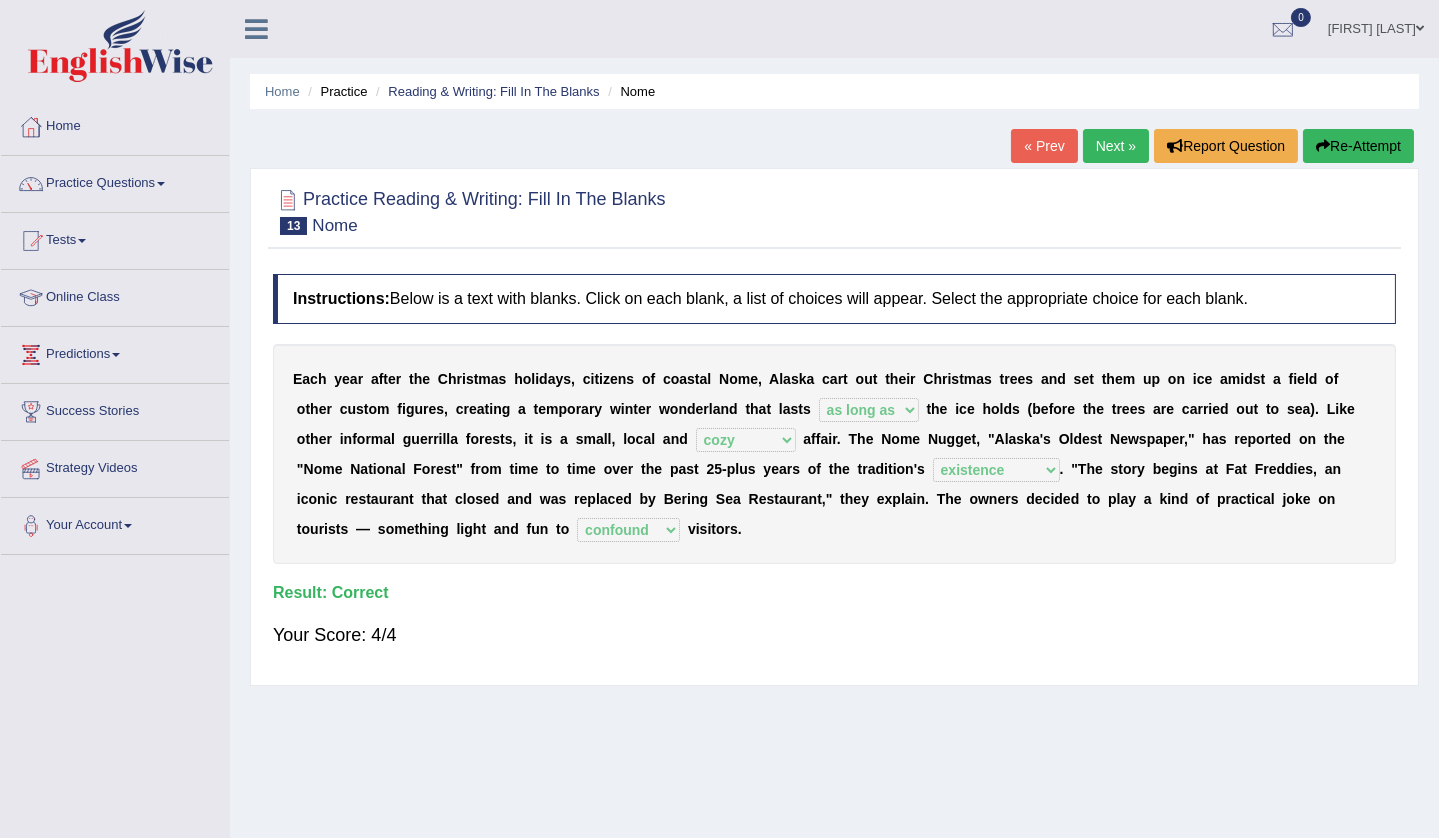 click on "Next »" at bounding box center (1116, 146) 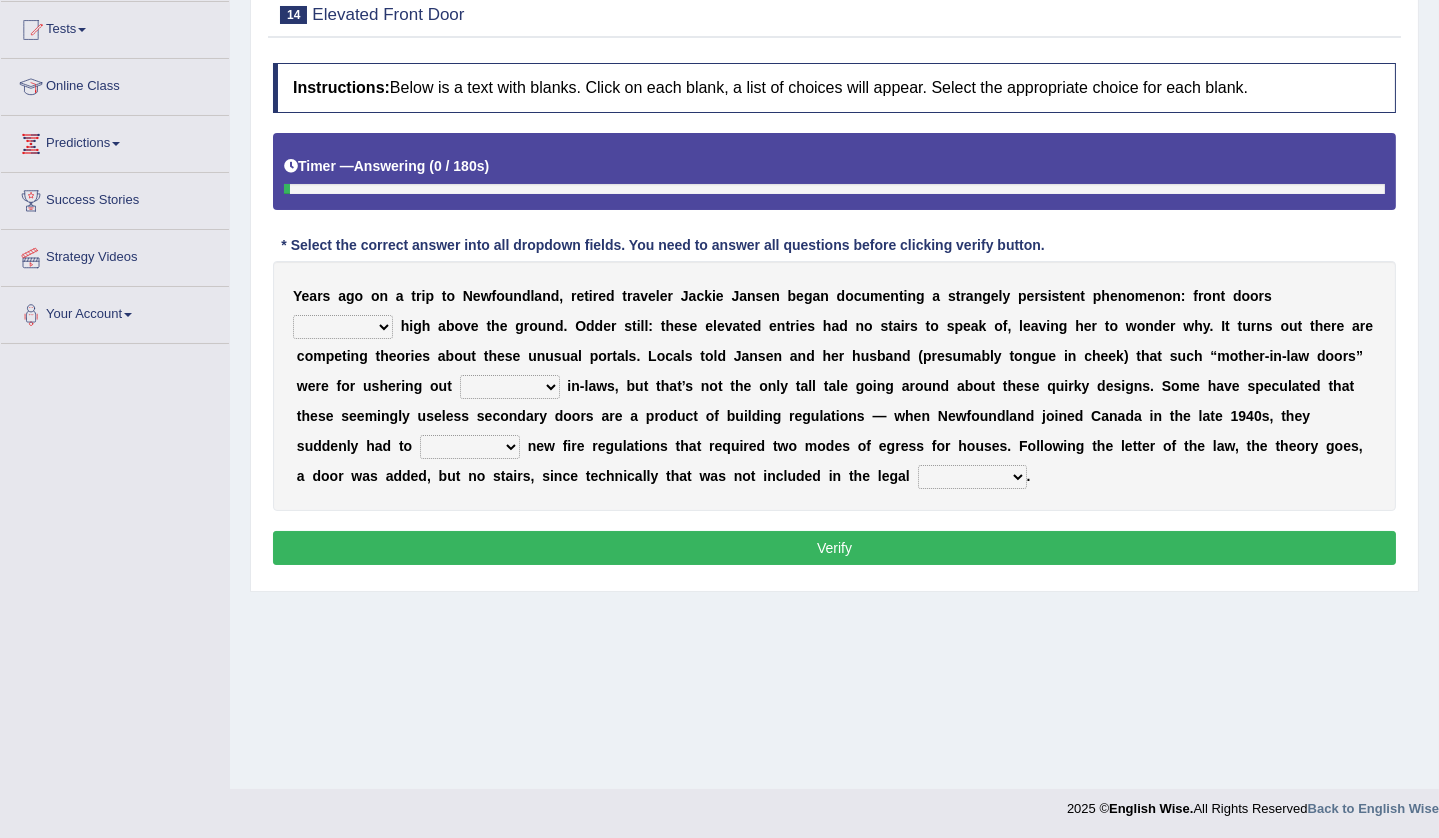 scroll, scrollTop: 211, scrollLeft: 0, axis: vertical 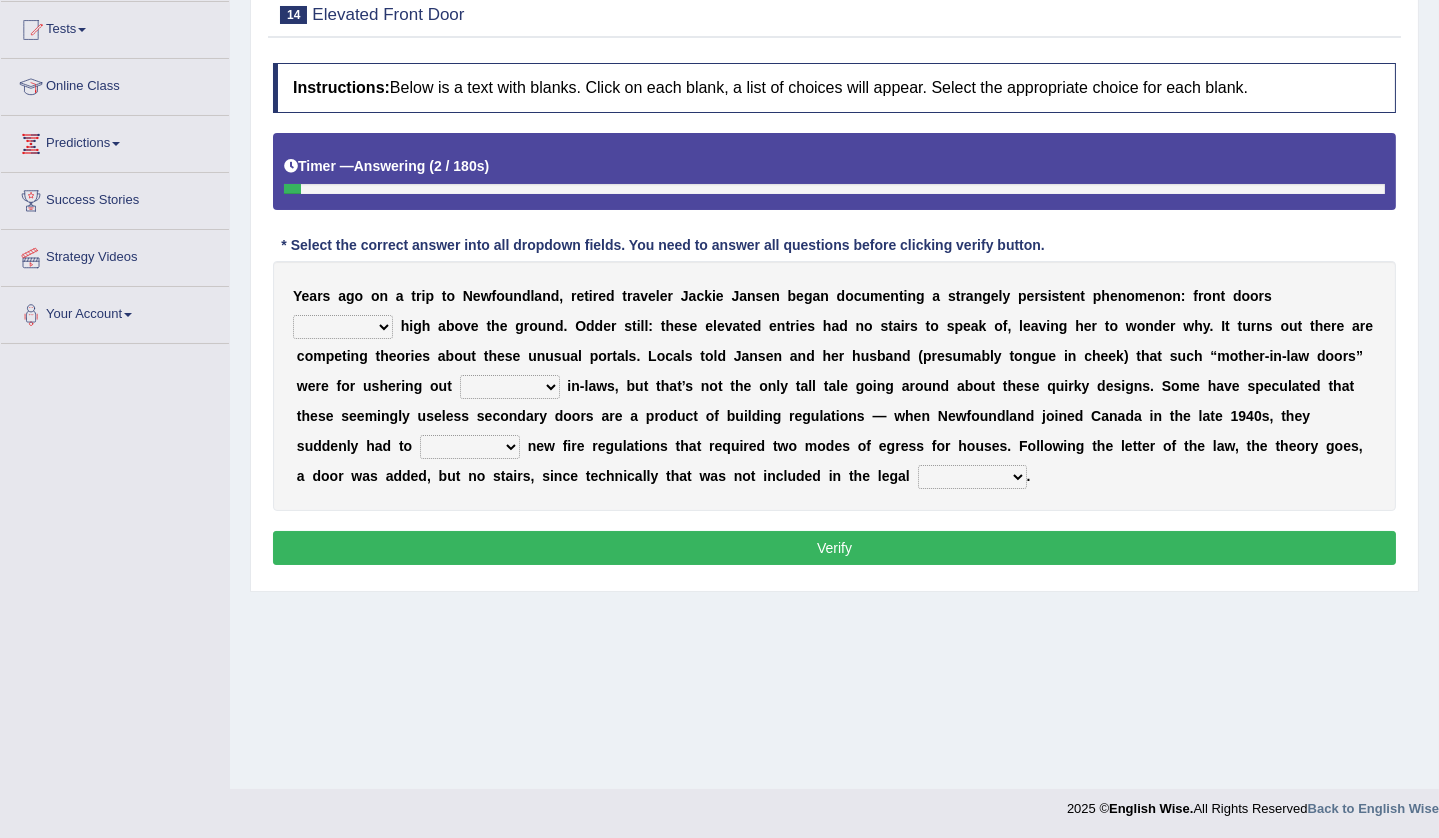 click on "raised visited painted lowered" at bounding box center [343, 327] 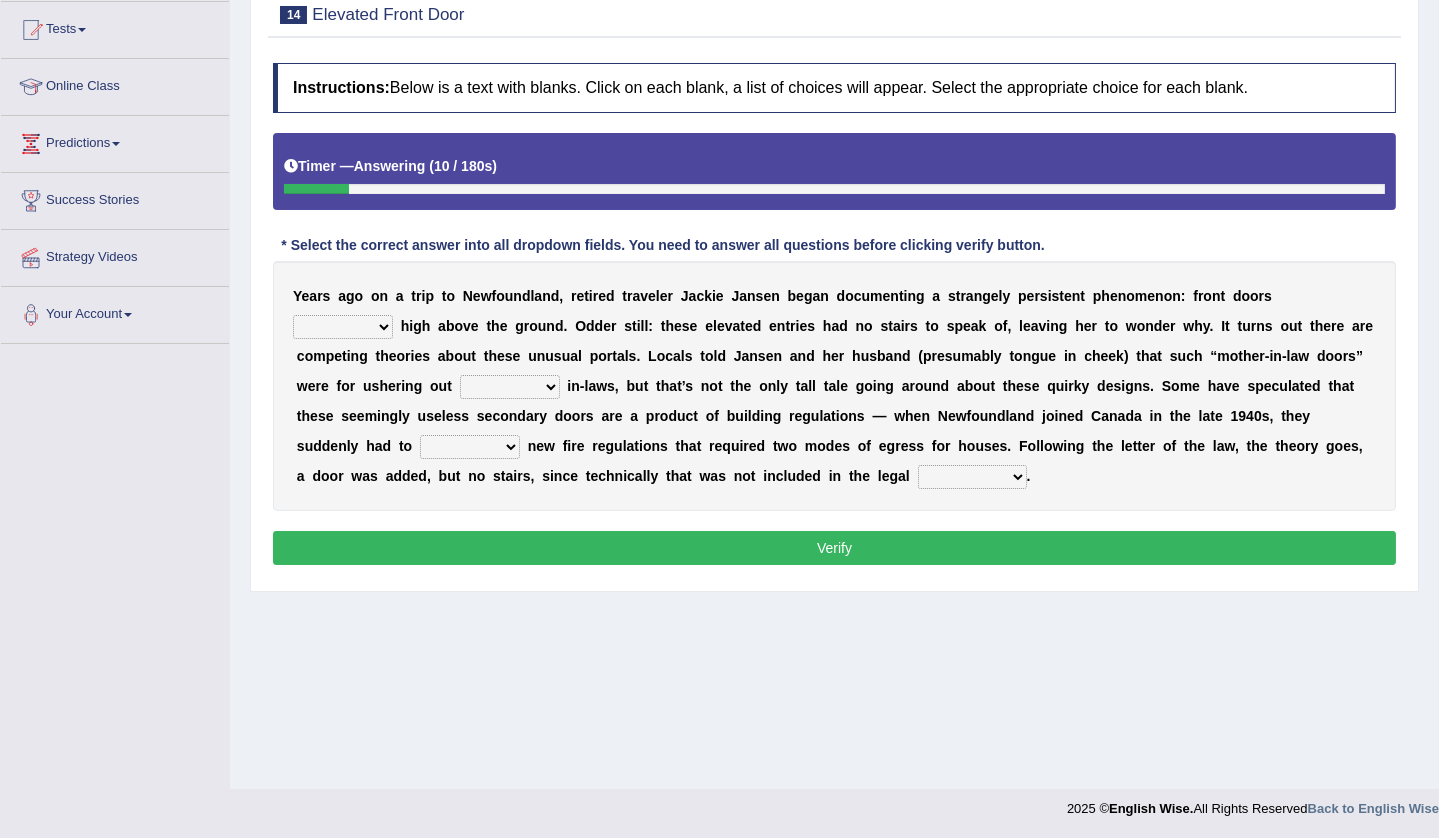 select on "raised" 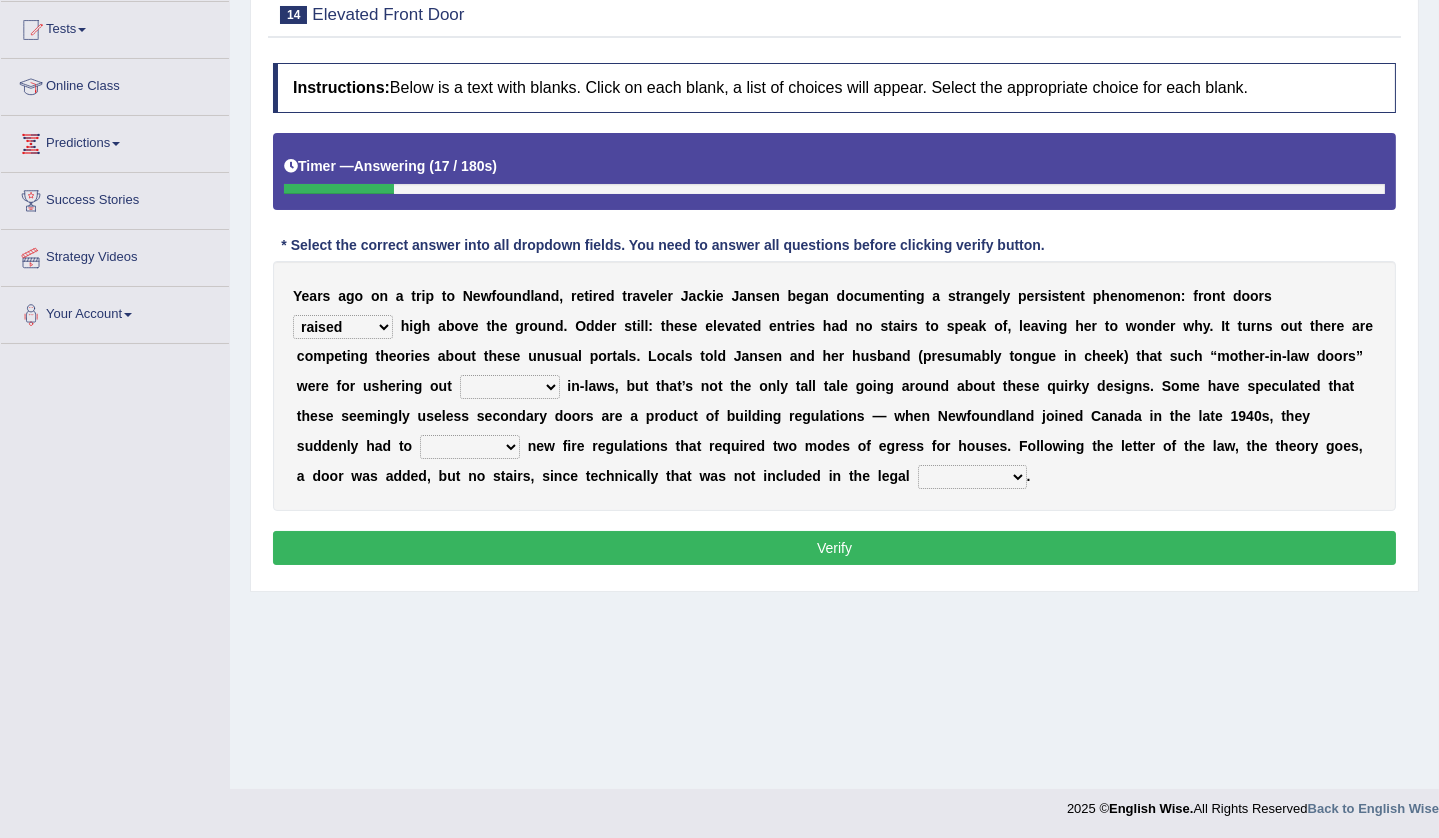 click on "unbiased underlined unwanted united" at bounding box center [510, 387] 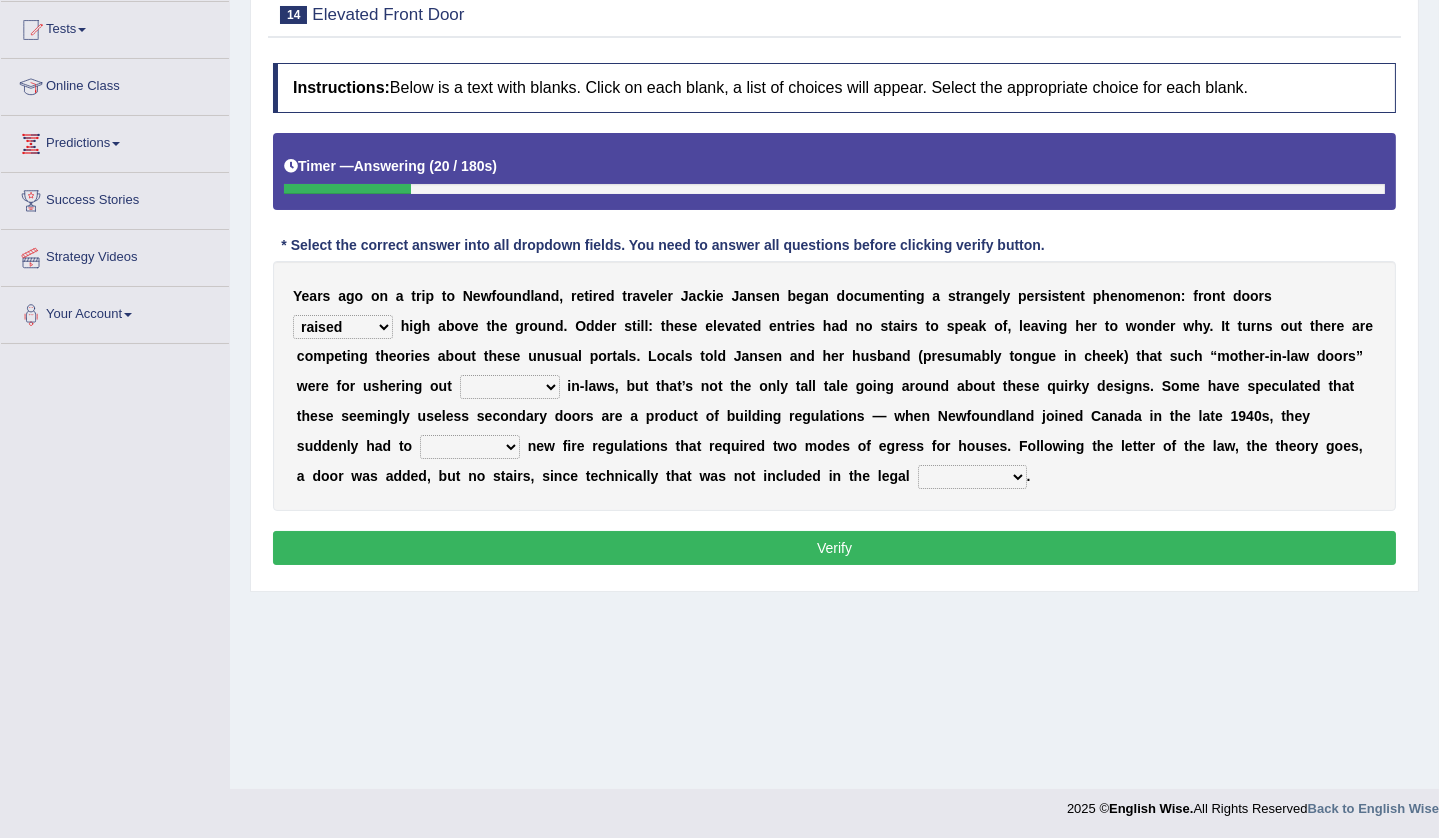 click on "unbiased underlined unwanted united" at bounding box center [510, 387] 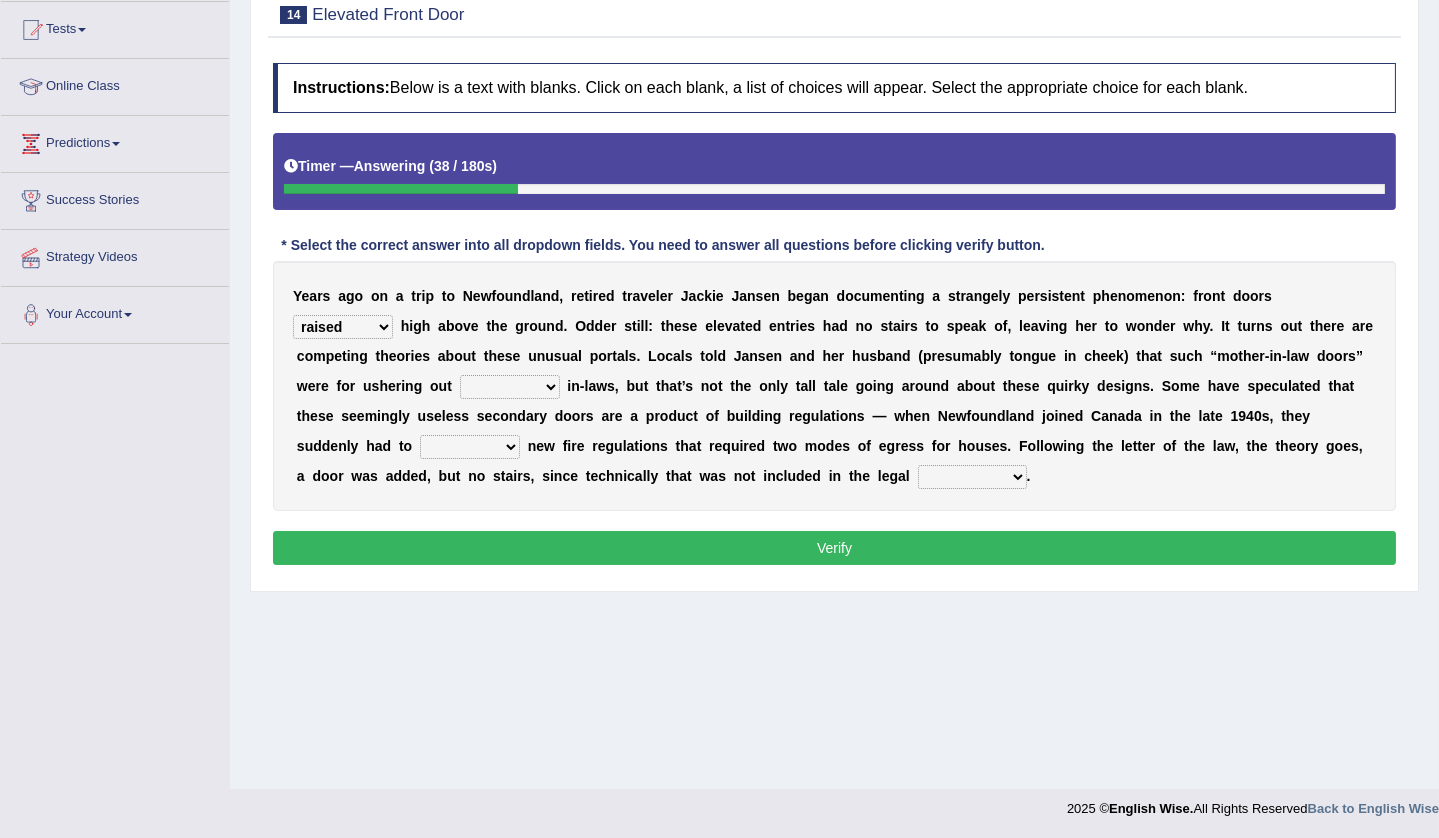 click on "unbiased underlined unwanted united" at bounding box center [510, 387] 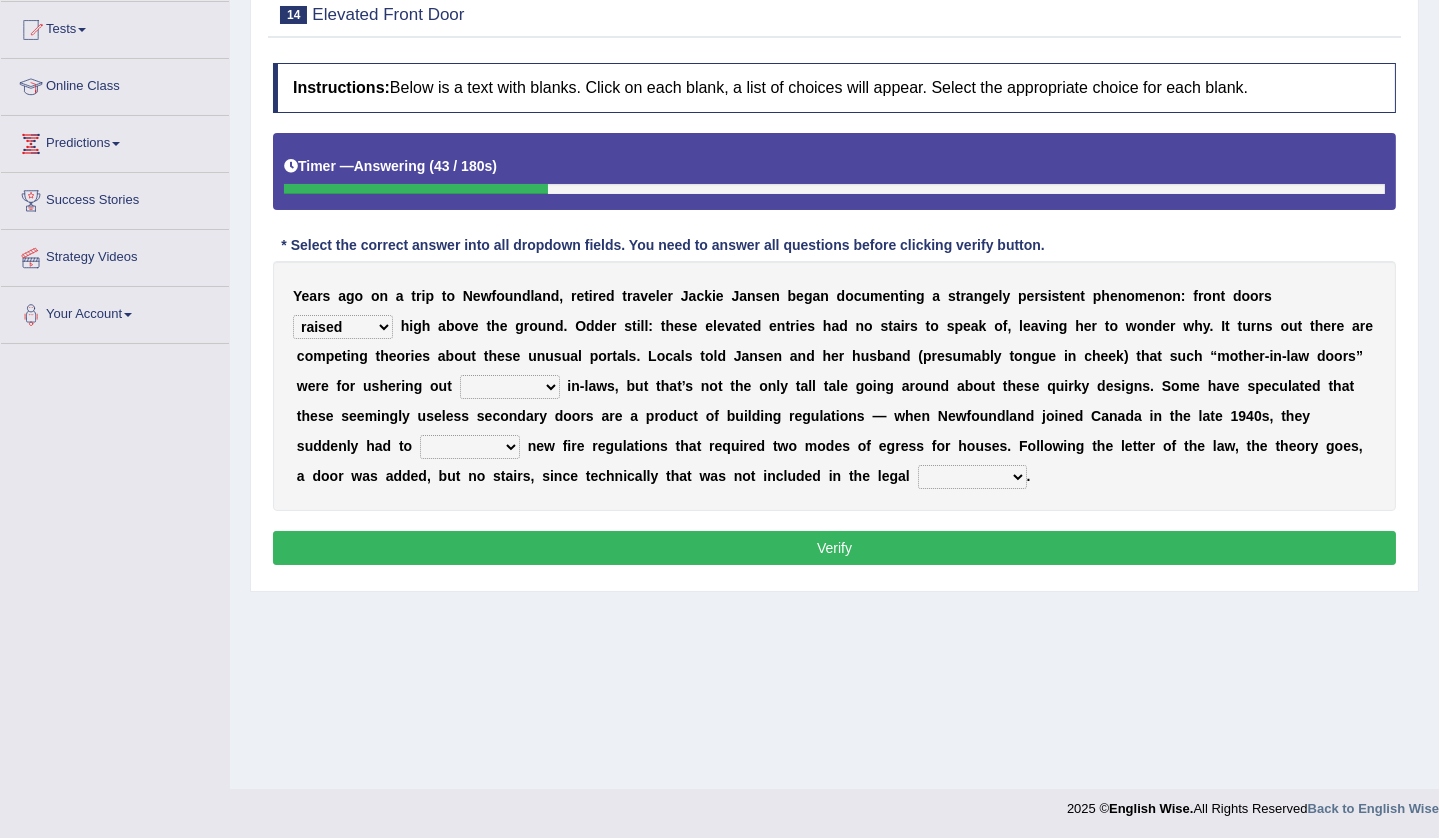 select on "unbiased" 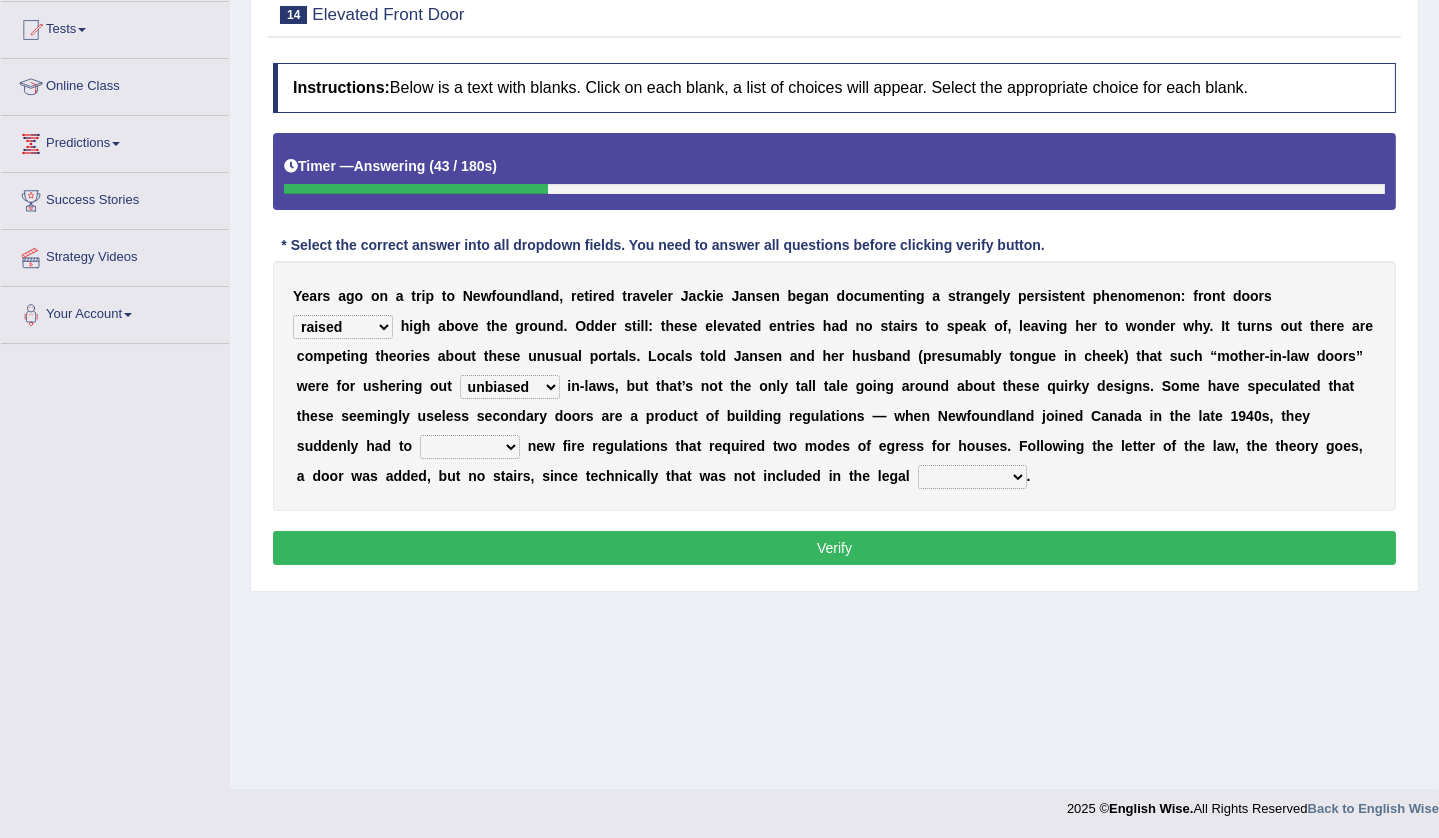 click on "unbiased underlined unwanted united" at bounding box center (510, 387) 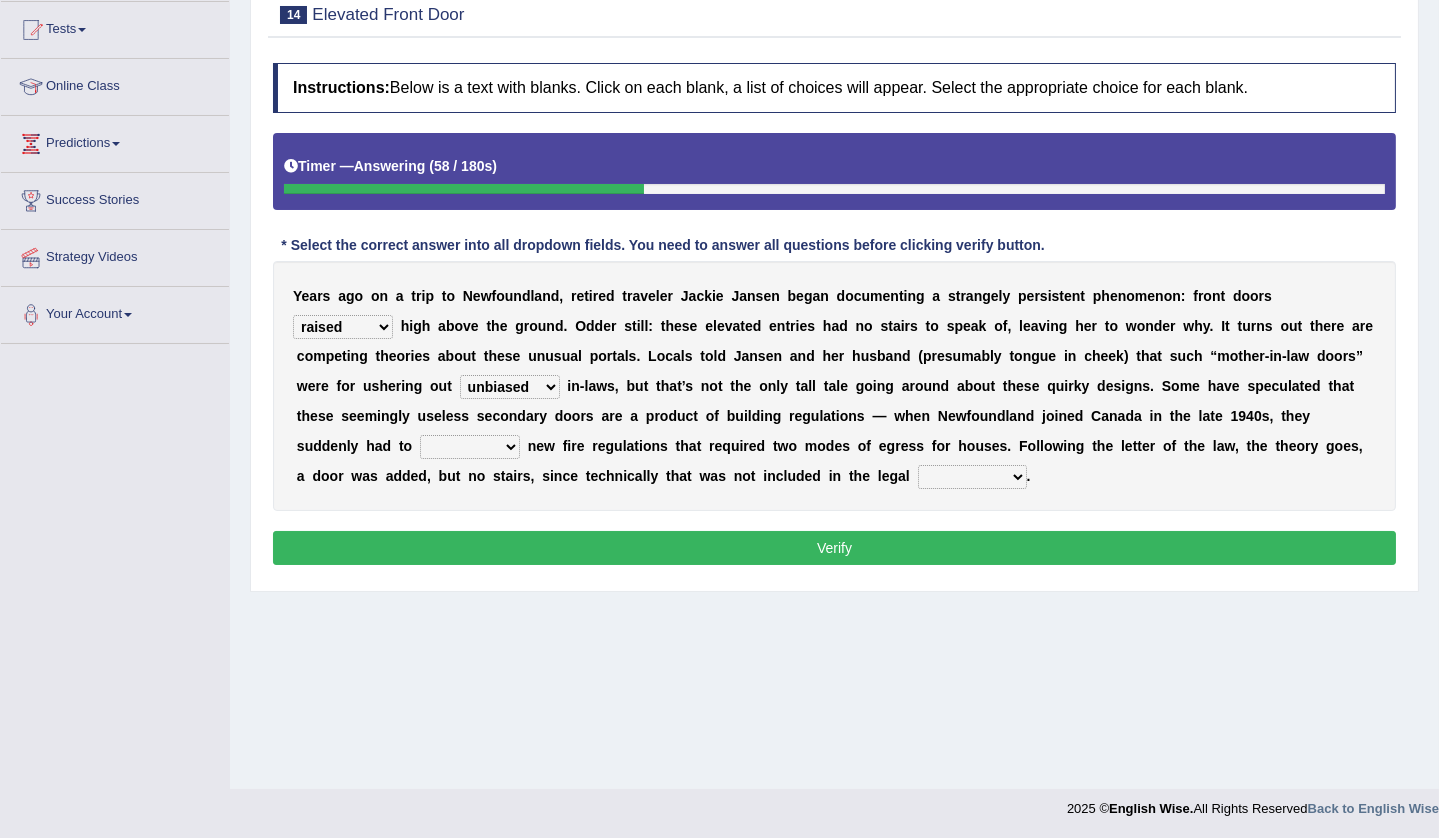 click on "illuminate appreciate match disobey" at bounding box center (470, 447) 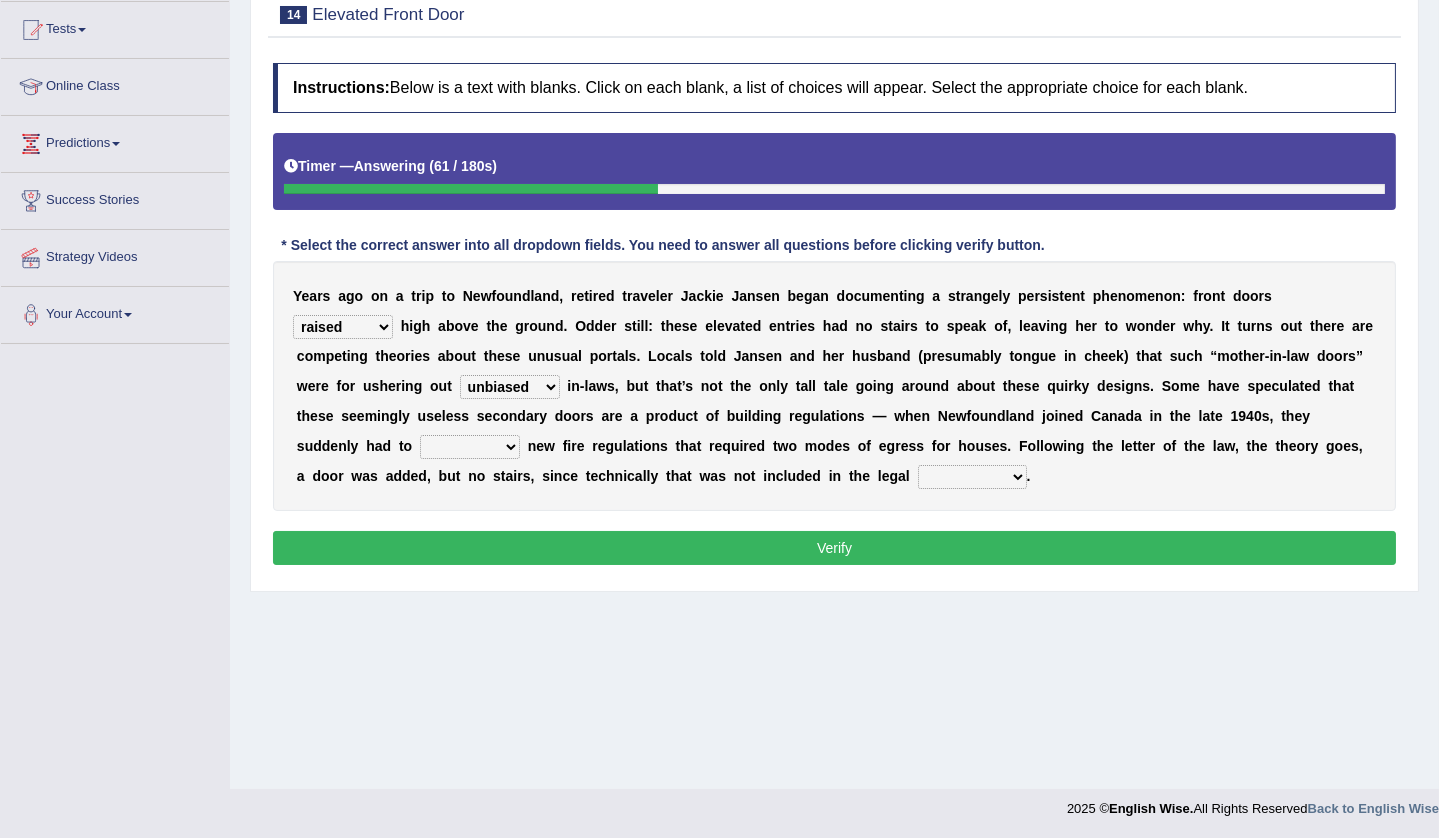 select on "match" 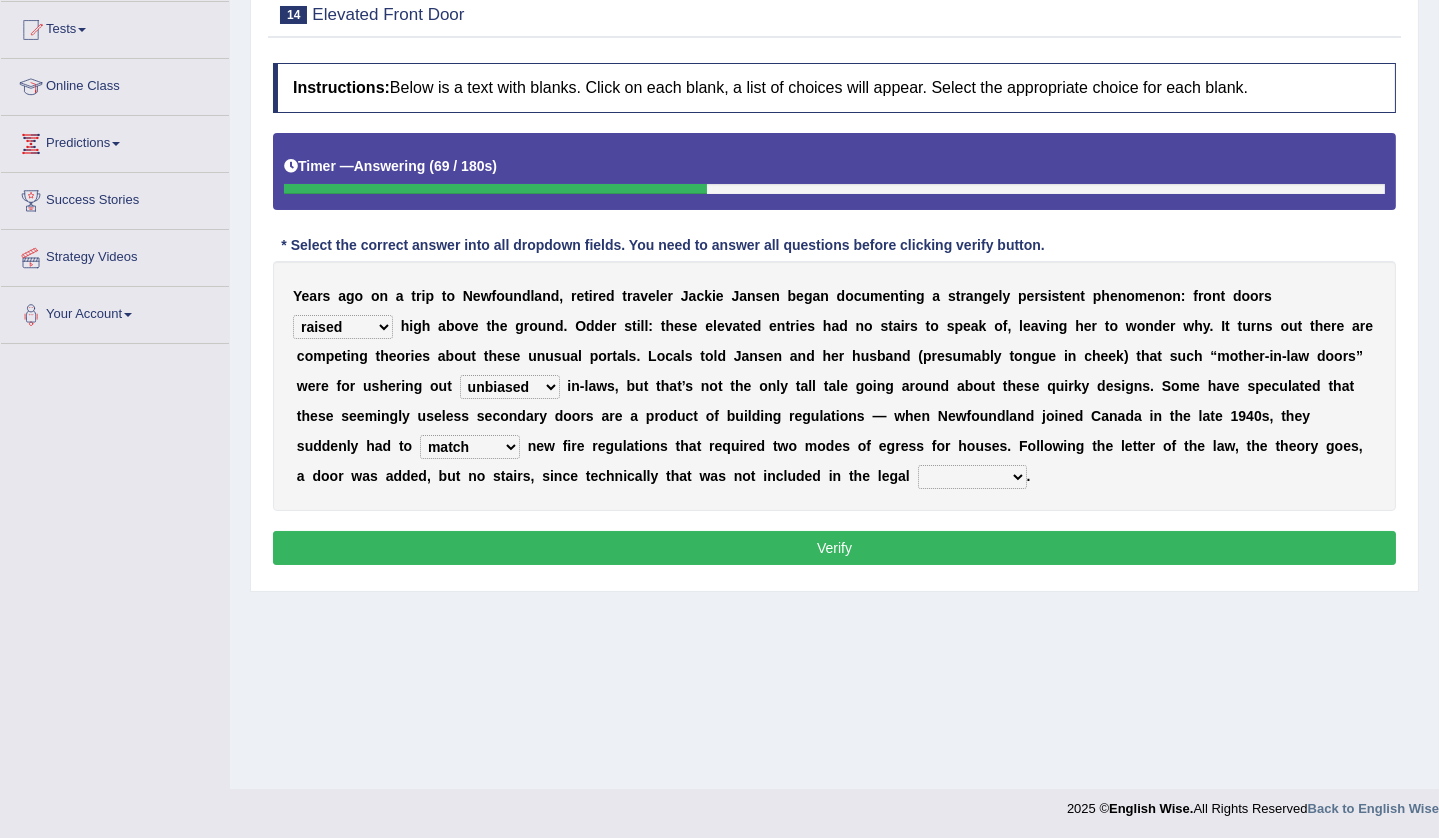 click on "religion paces manager requirement" at bounding box center [972, 477] 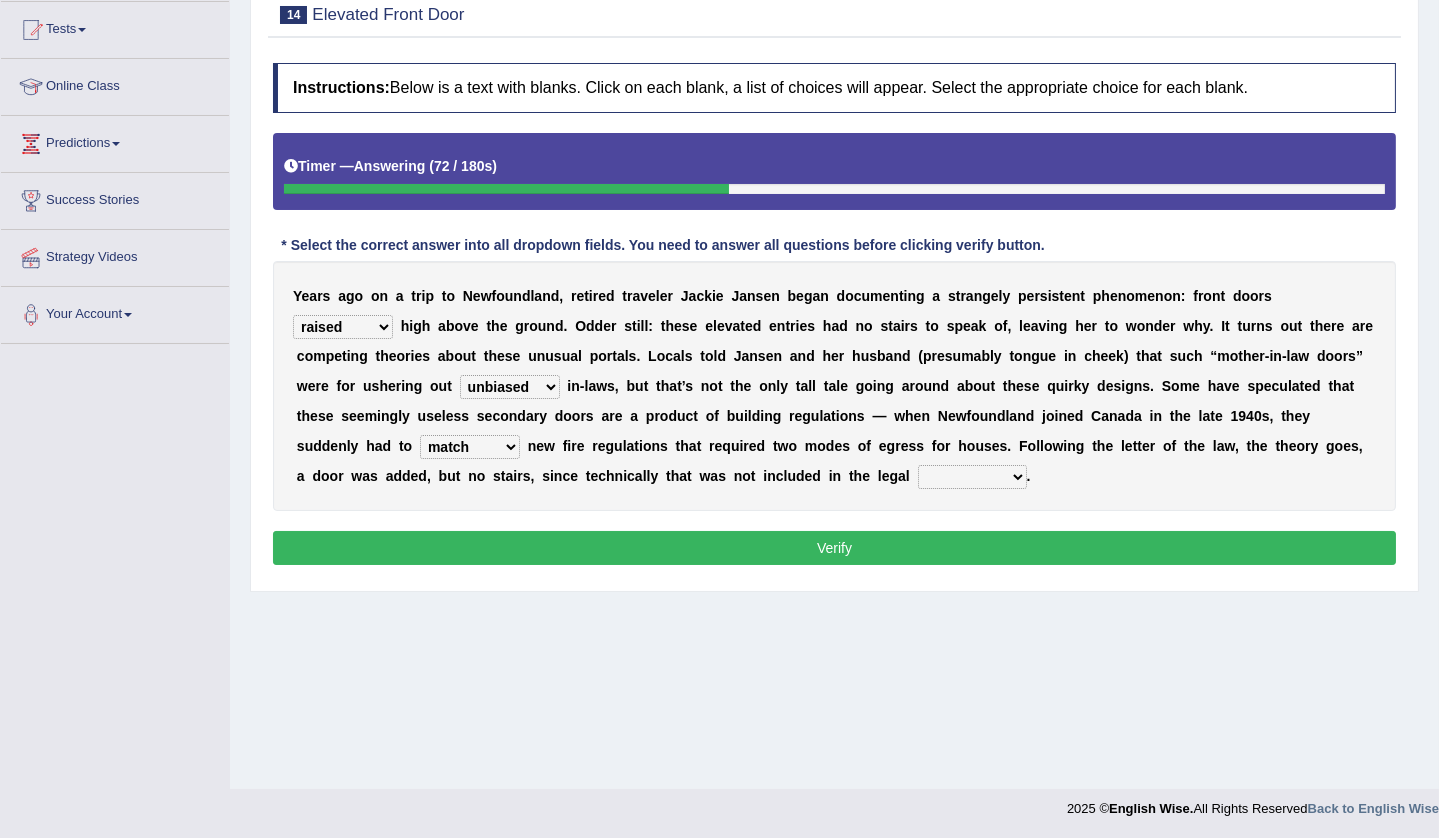 select on "requirement" 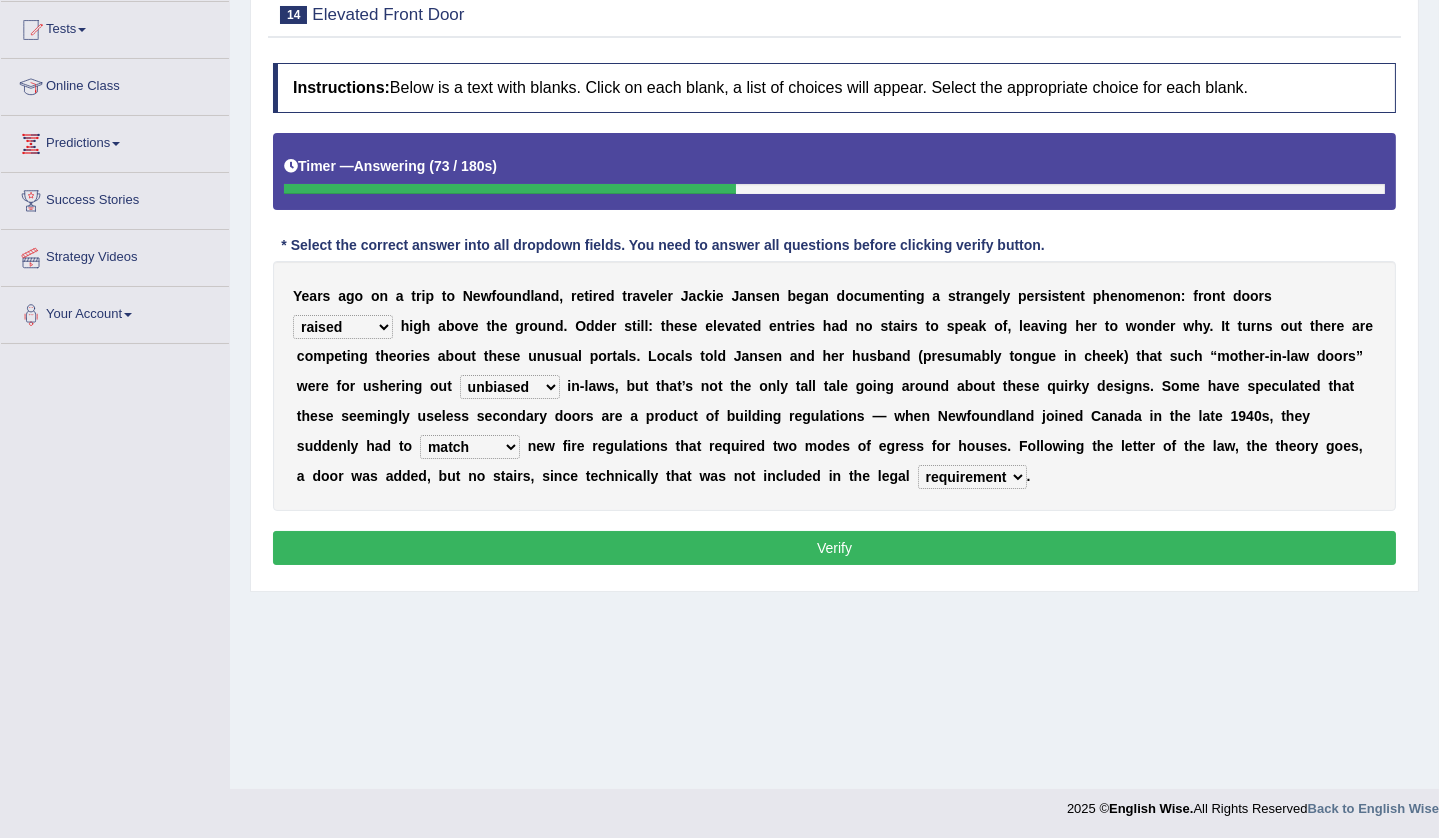 click on "Verify" at bounding box center (834, 548) 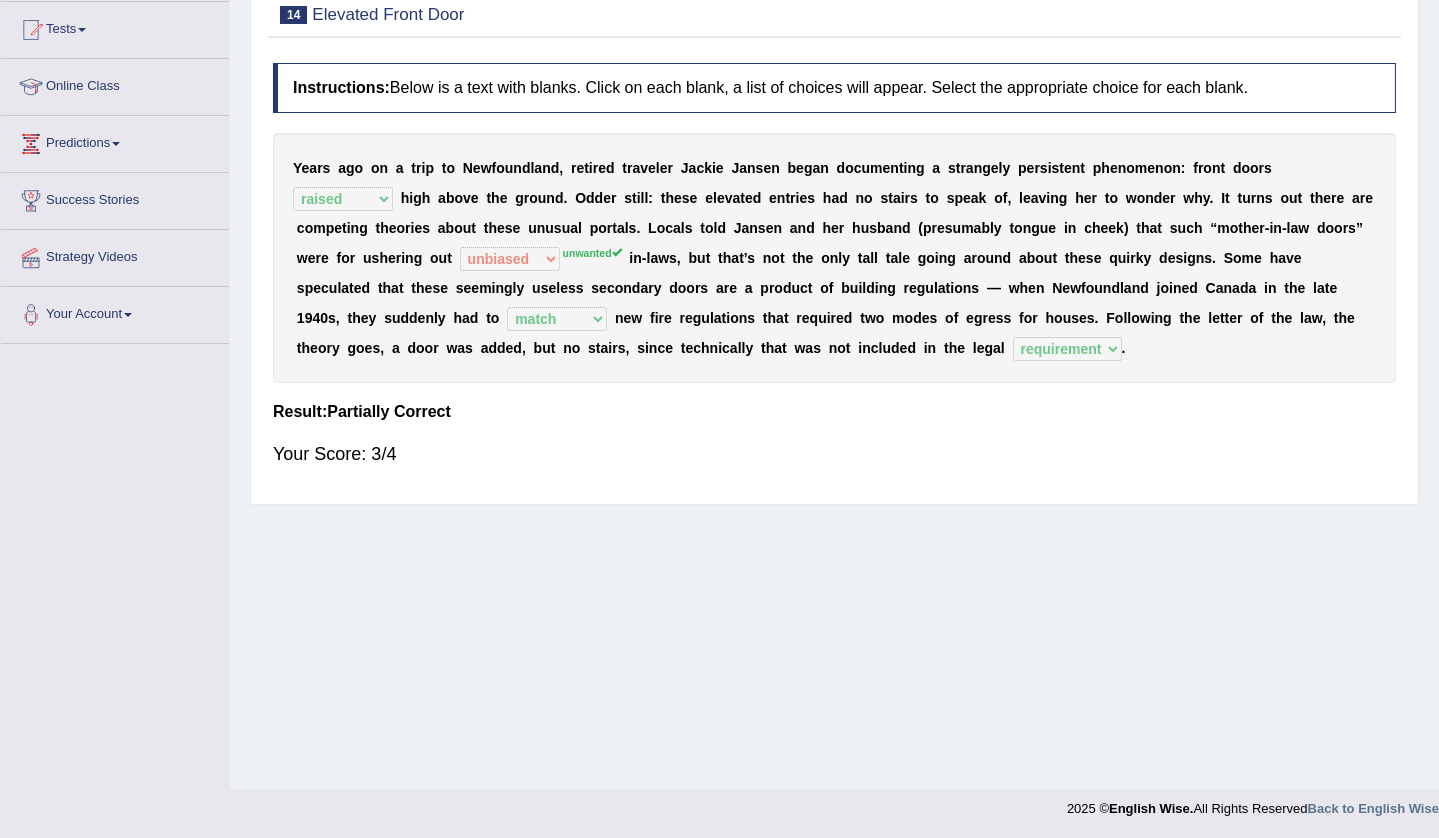 scroll, scrollTop: 0, scrollLeft: 0, axis: both 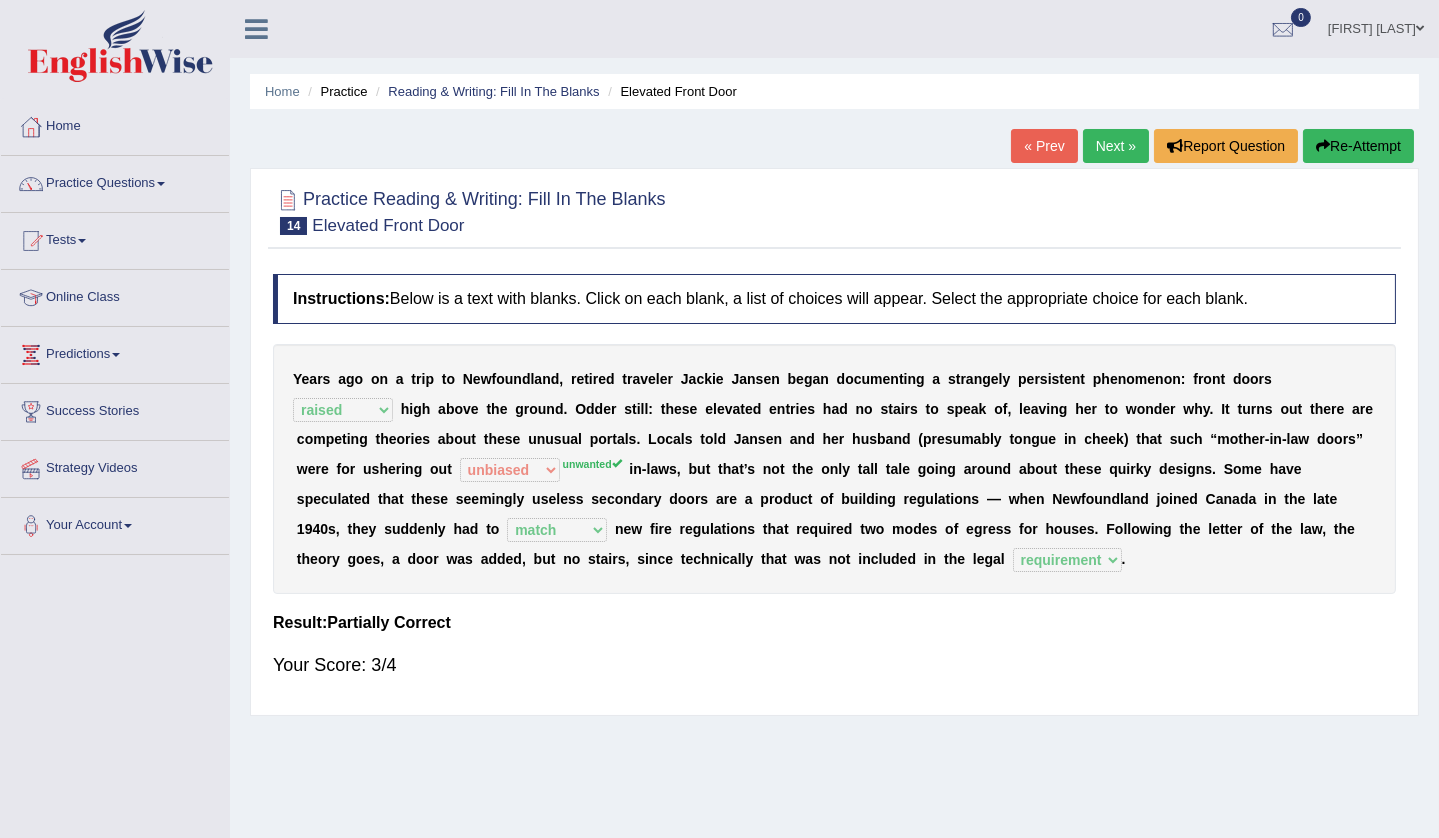 click on "Re-Attempt" at bounding box center (1358, 146) 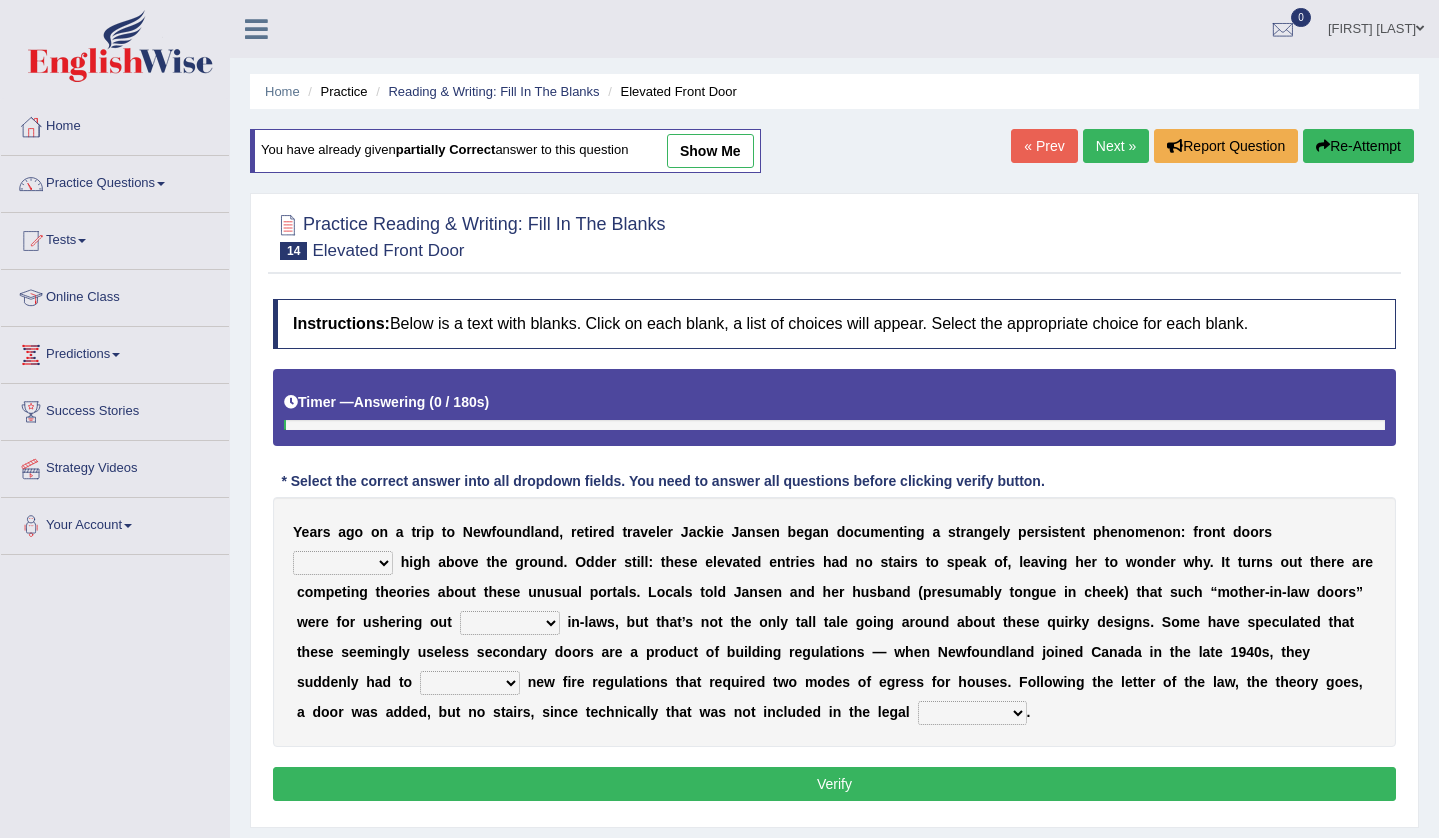 click on "raised visited painted lowered" at bounding box center (343, 563) 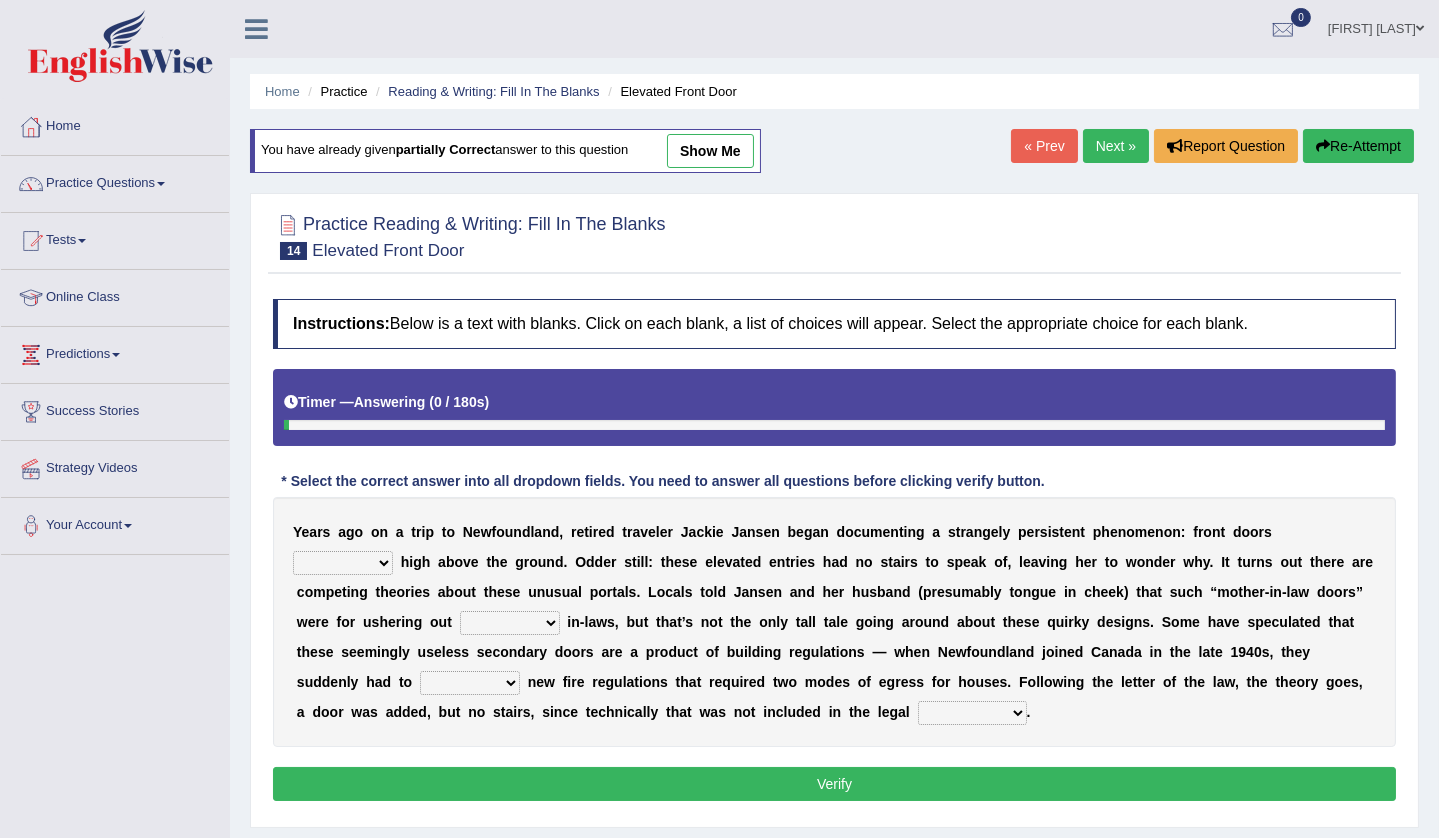 scroll, scrollTop: 0, scrollLeft: 0, axis: both 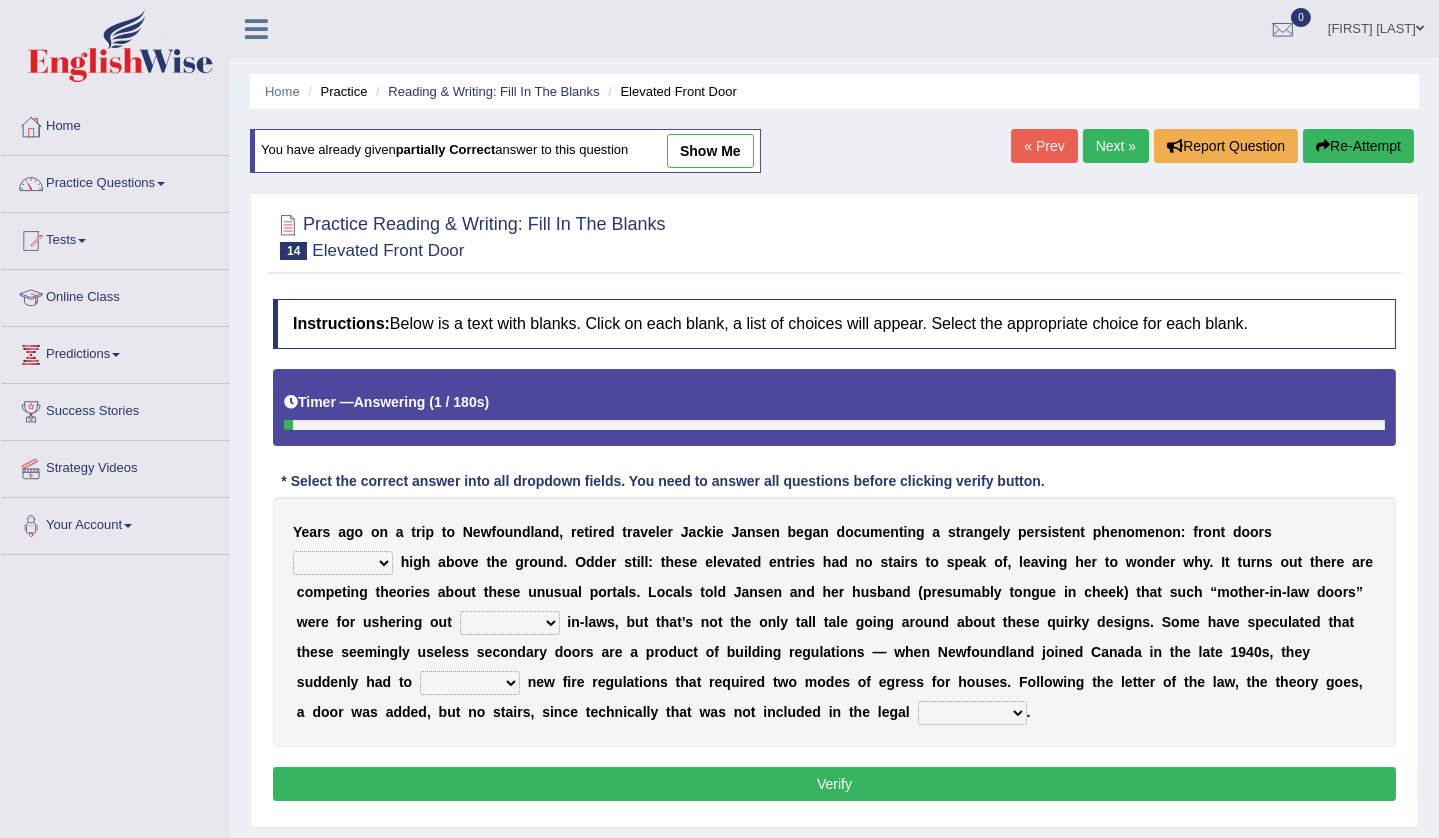 select on "raised" 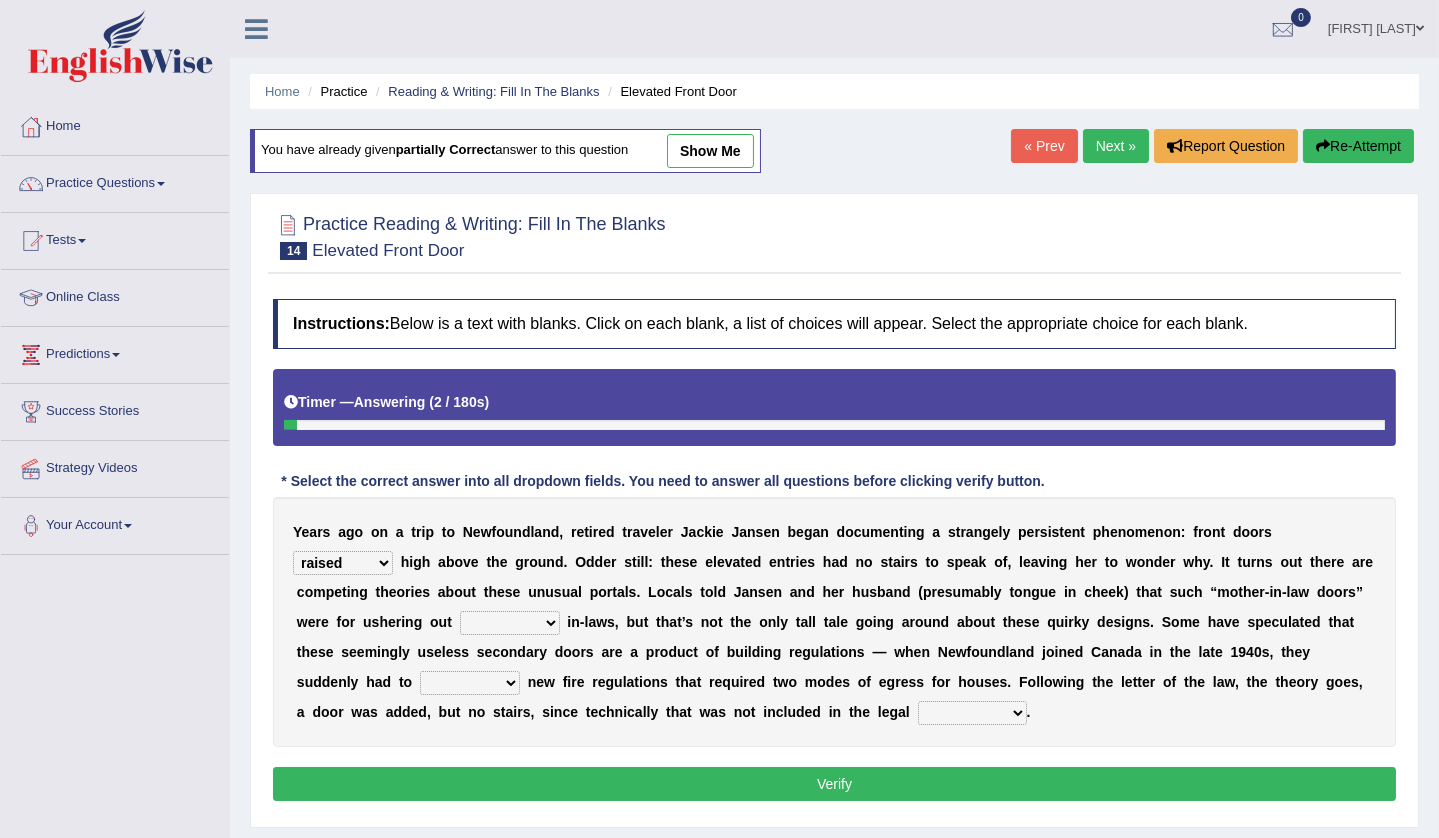 click on "unbiased underlined unwanted united" at bounding box center (510, 623) 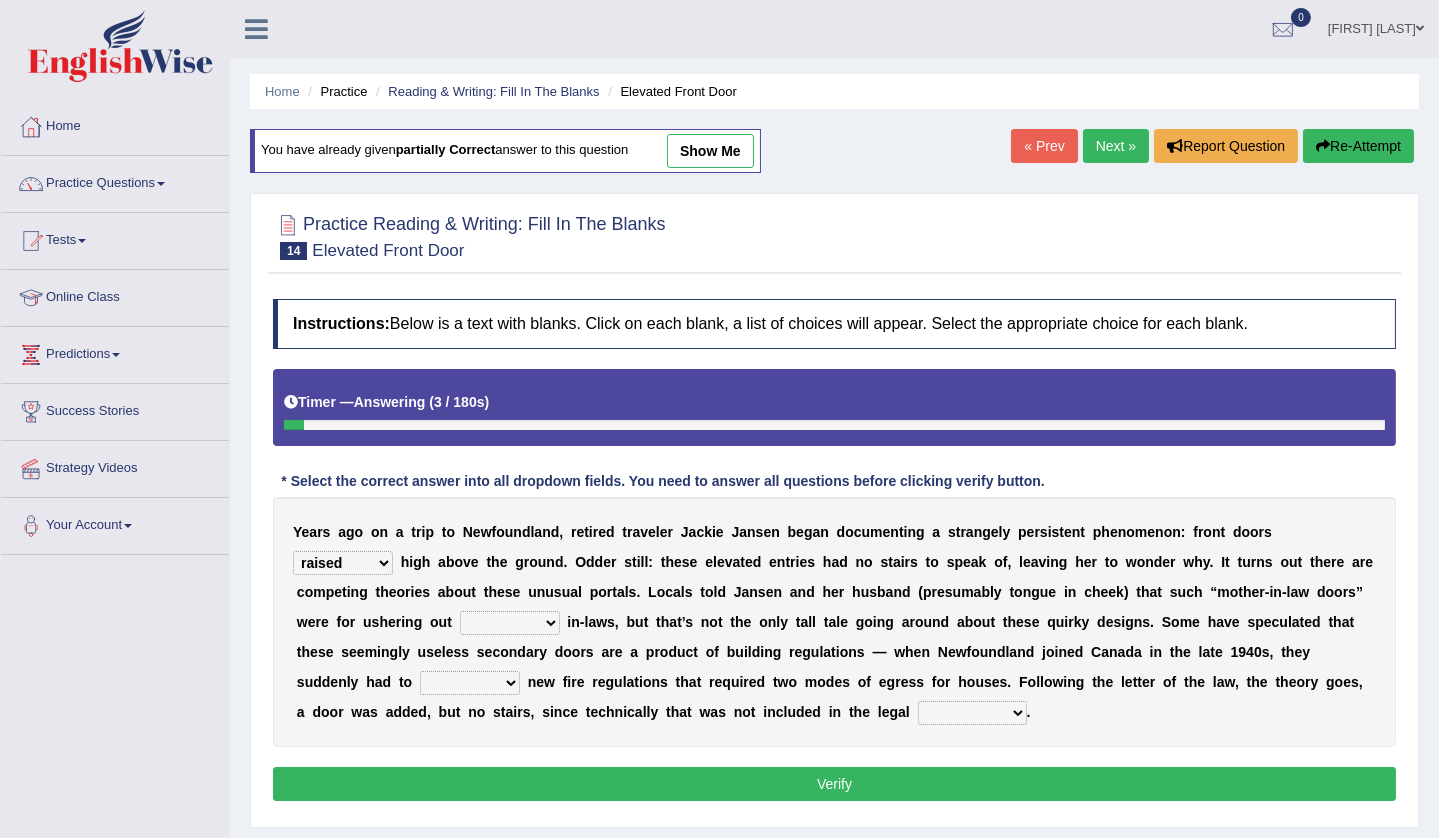 select on "unwanted" 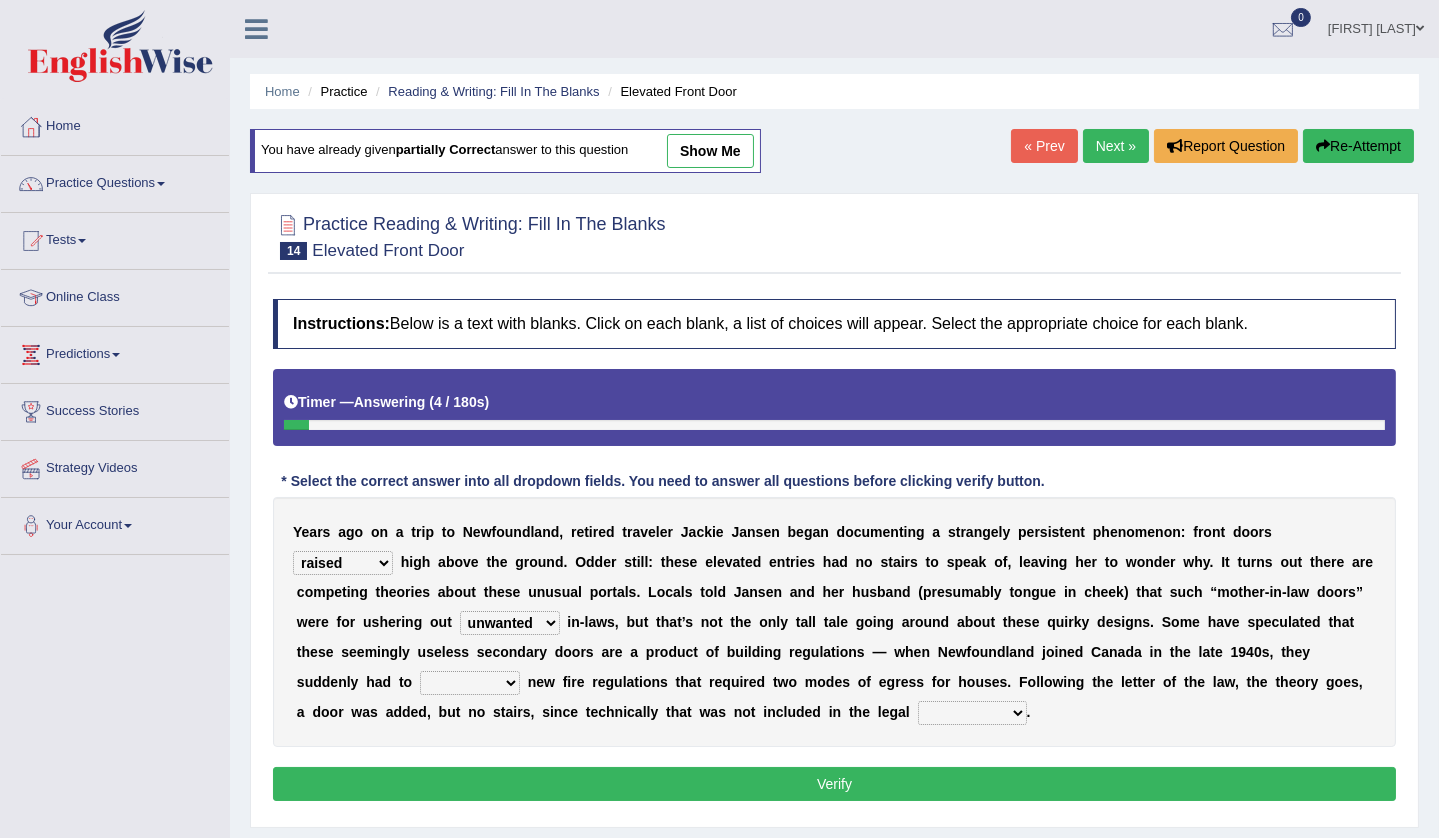 click on "illuminate appreciate match disobey" at bounding box center [470, 683] 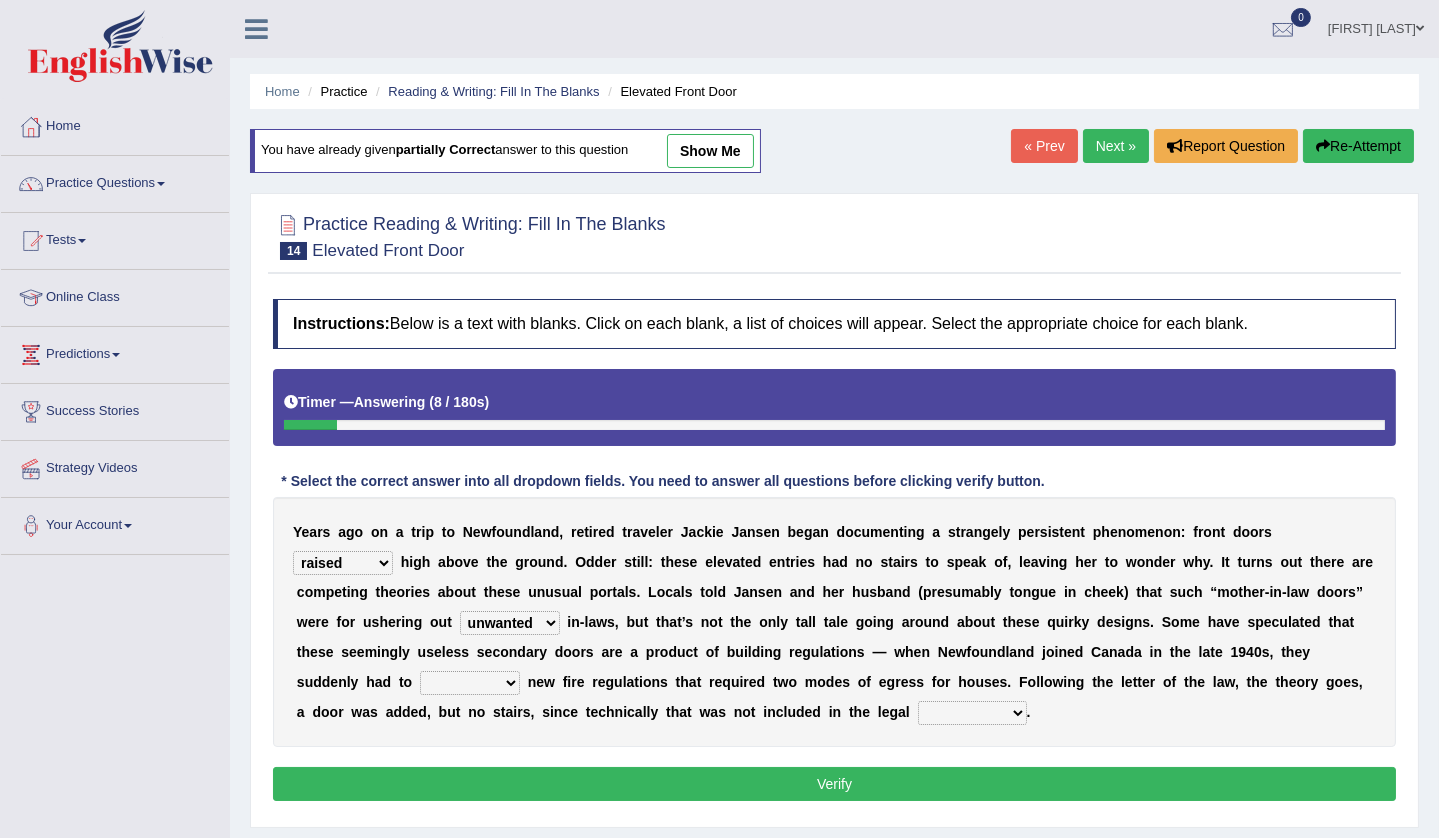 select on "match" 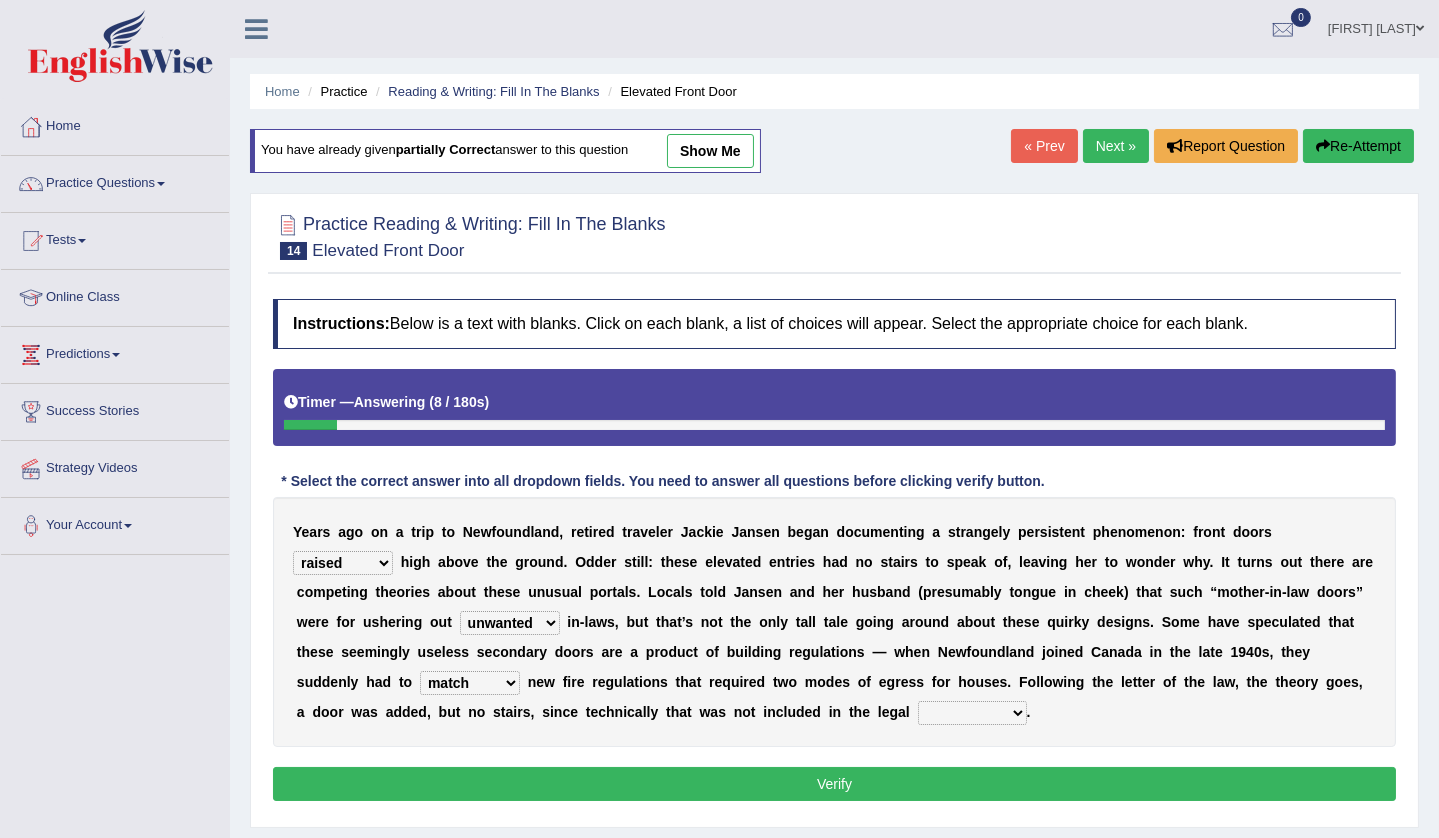 click on "illuminate appreciate match disobey" at bounding box center [470, 683] 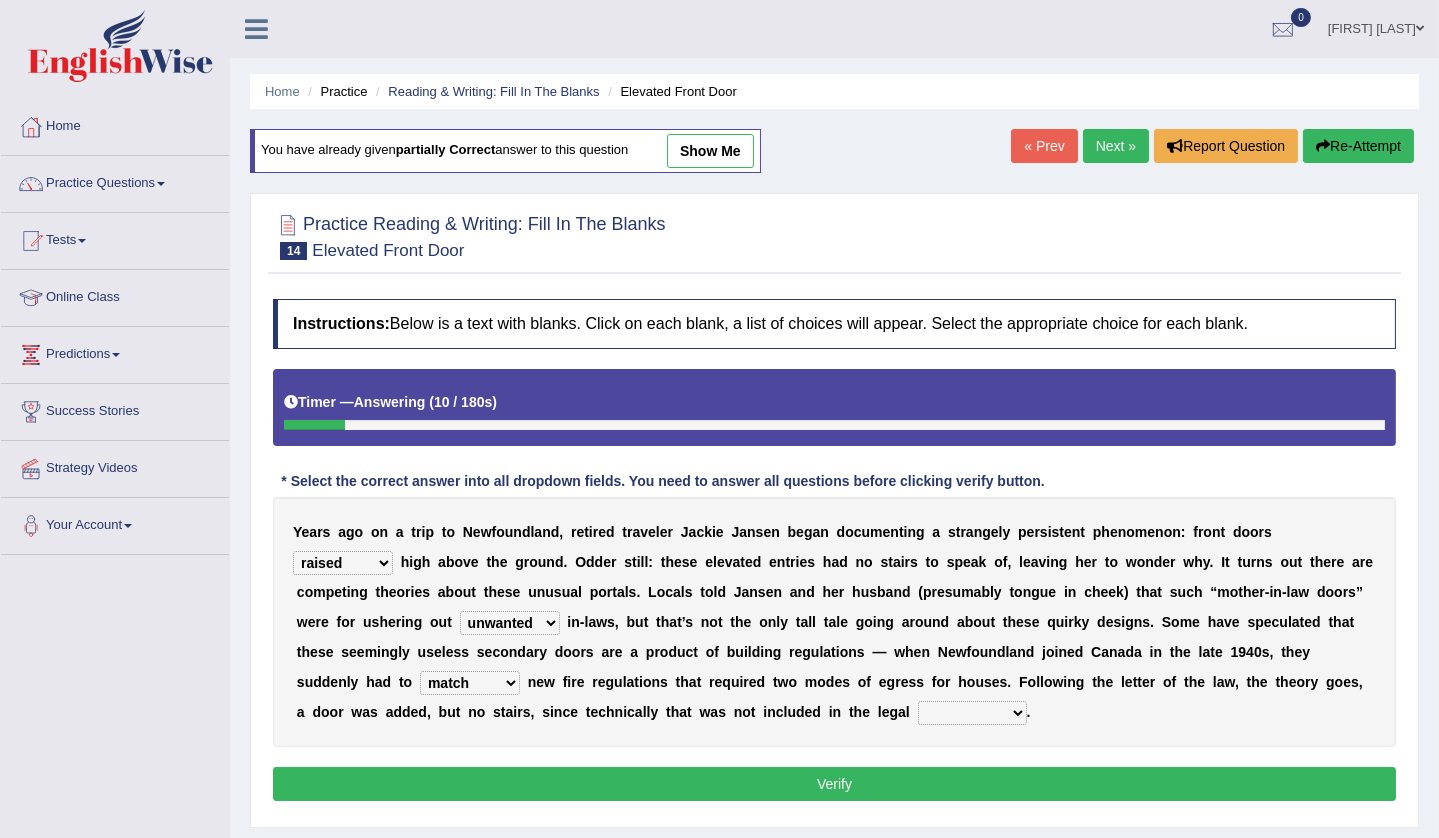 click on "religion paces manager requirement" at bounding box center [972, 713] 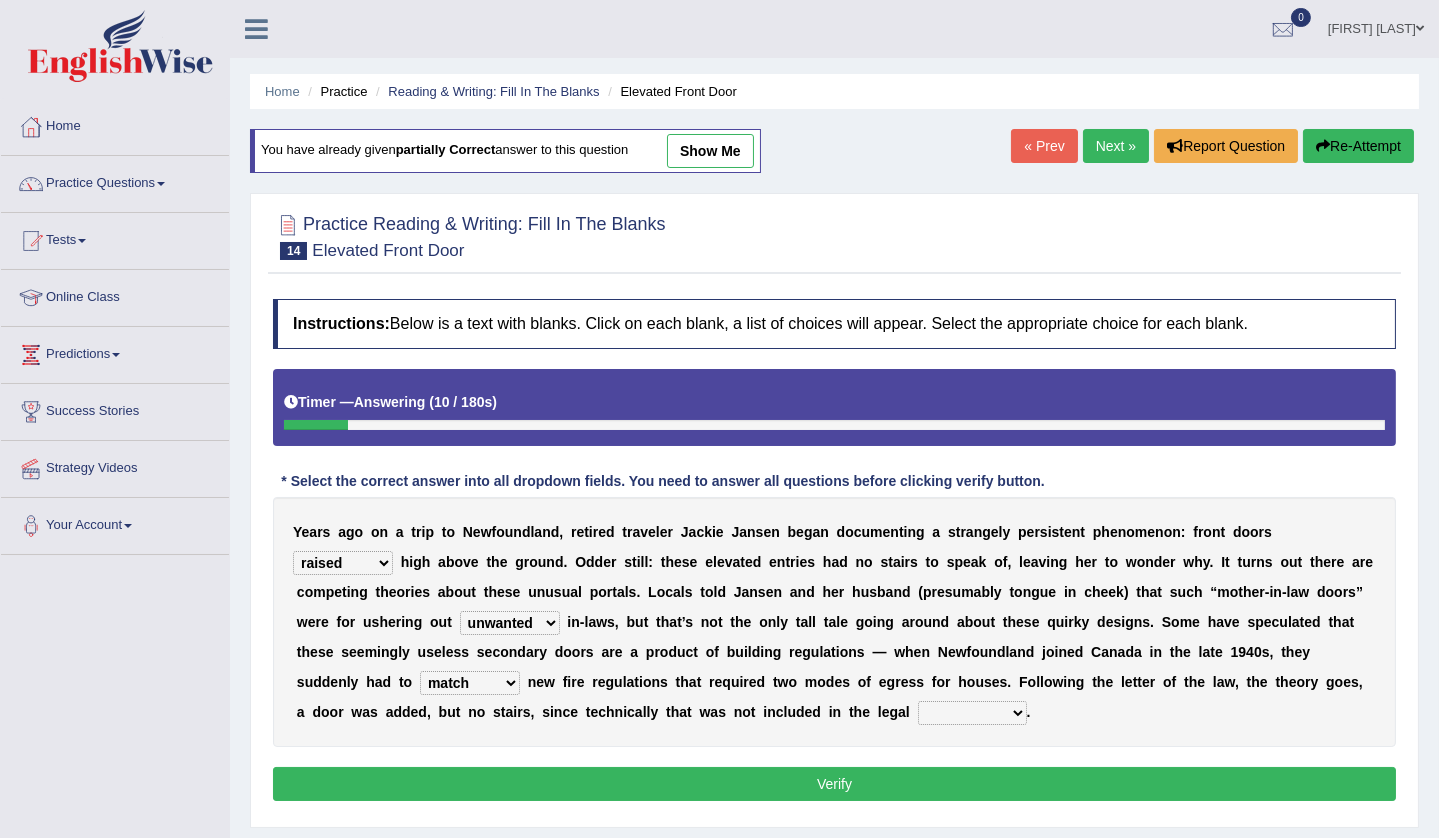 select on "requirement" 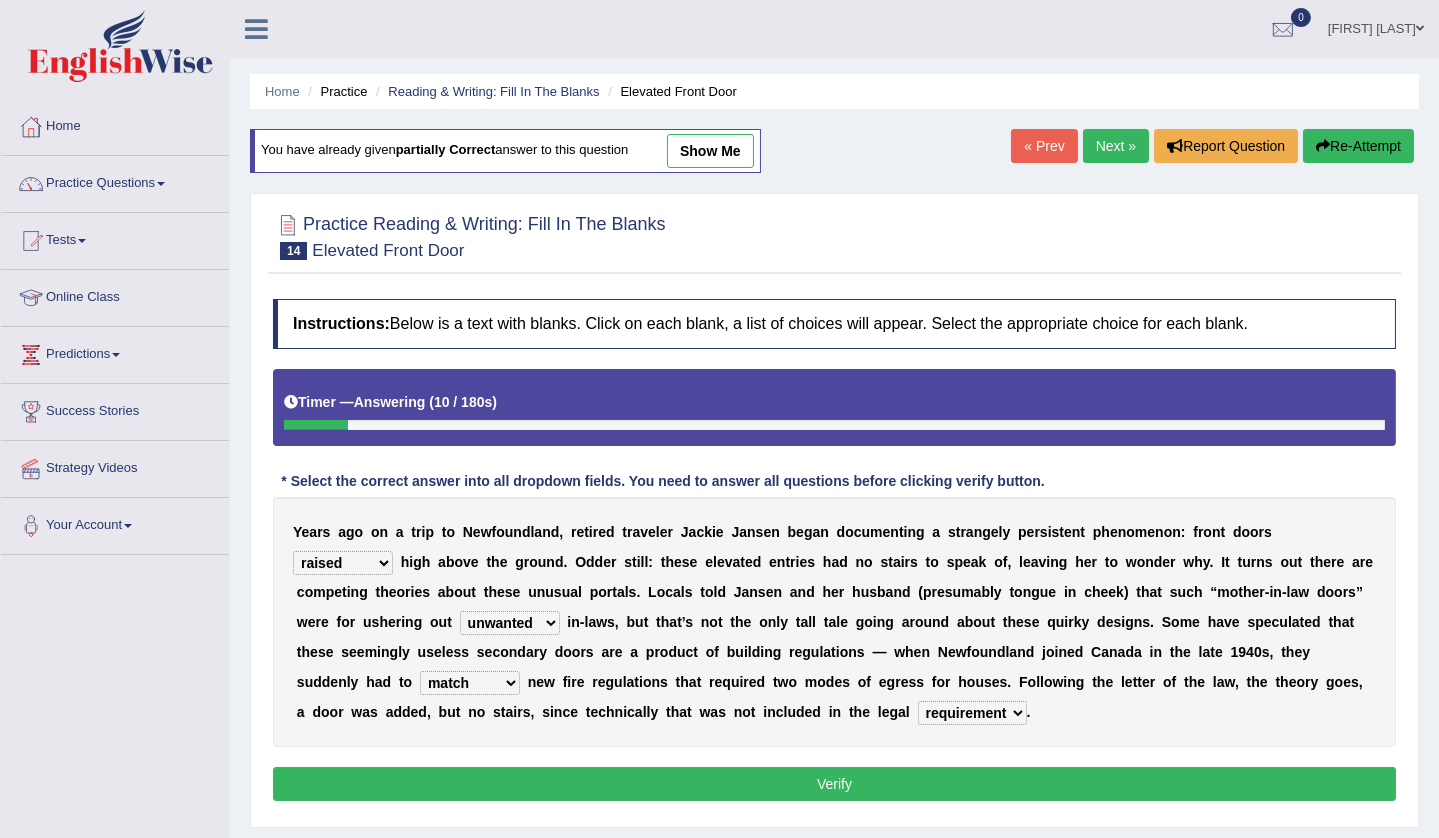 click on "religion paces manager requirement" at bounding box center (972, 713) 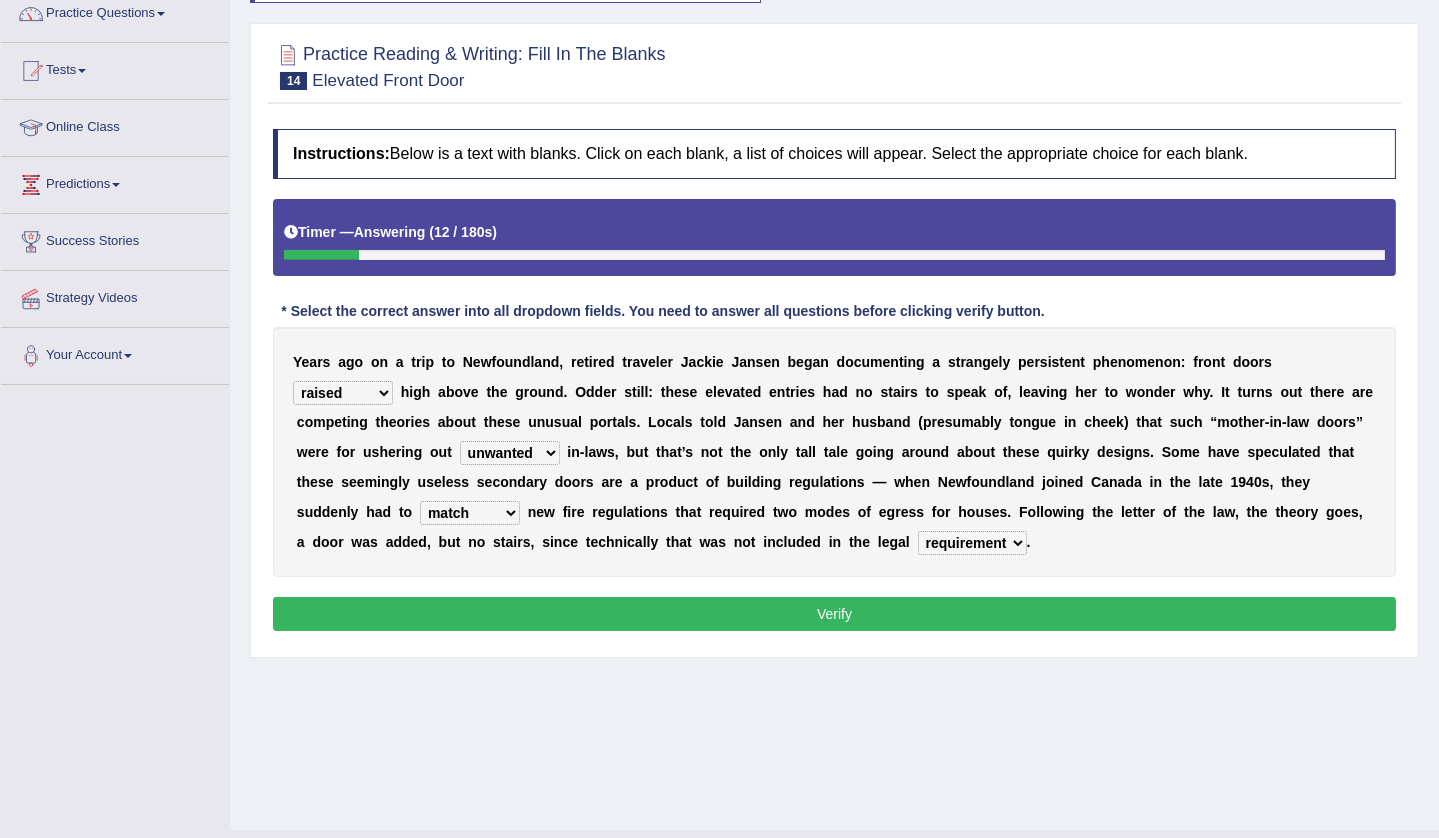 scroll, scrollTop: 211, scrollLeft: 0, axis: vertical 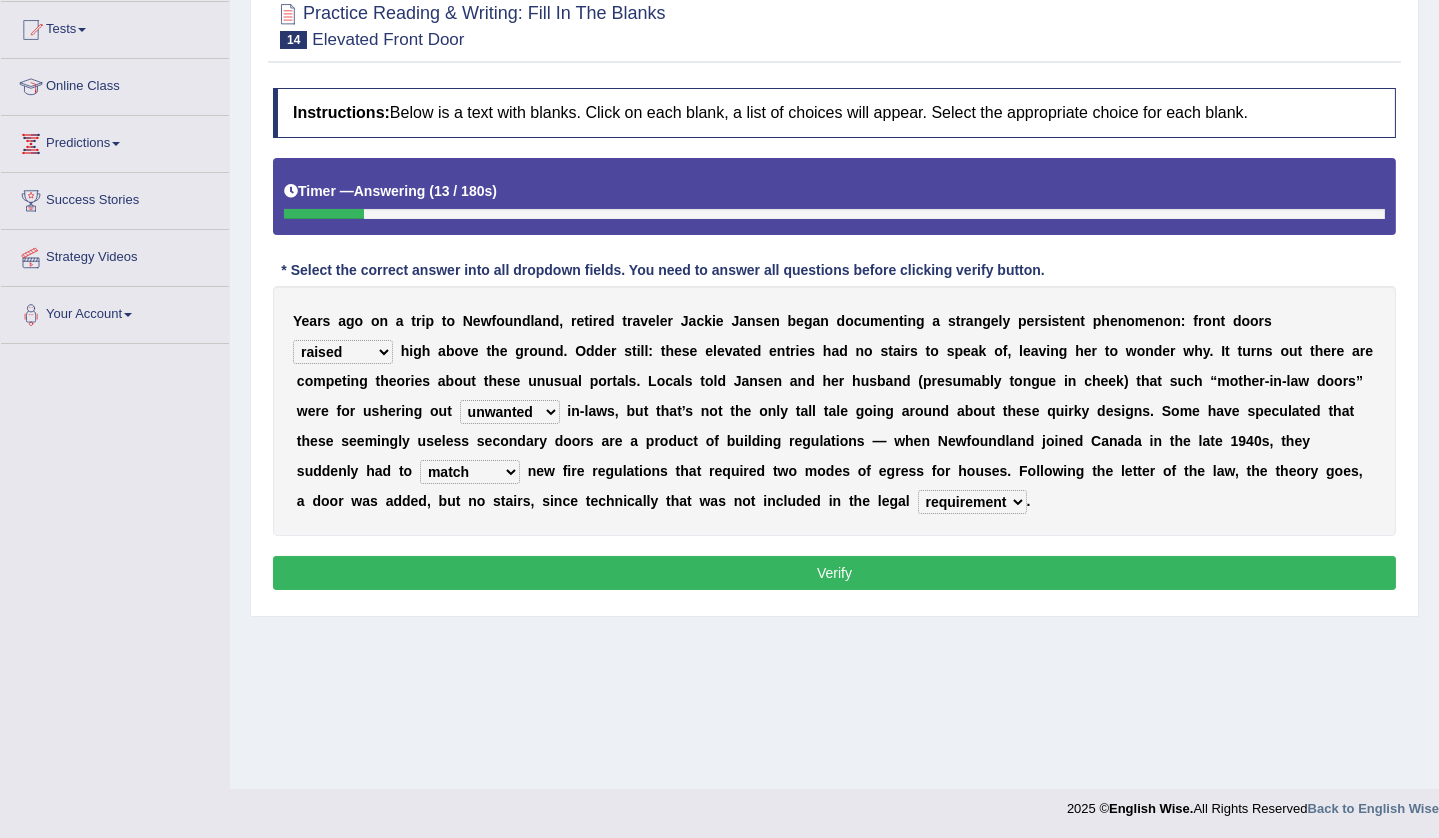 click on "Verify" at bounding box center [834, 573] 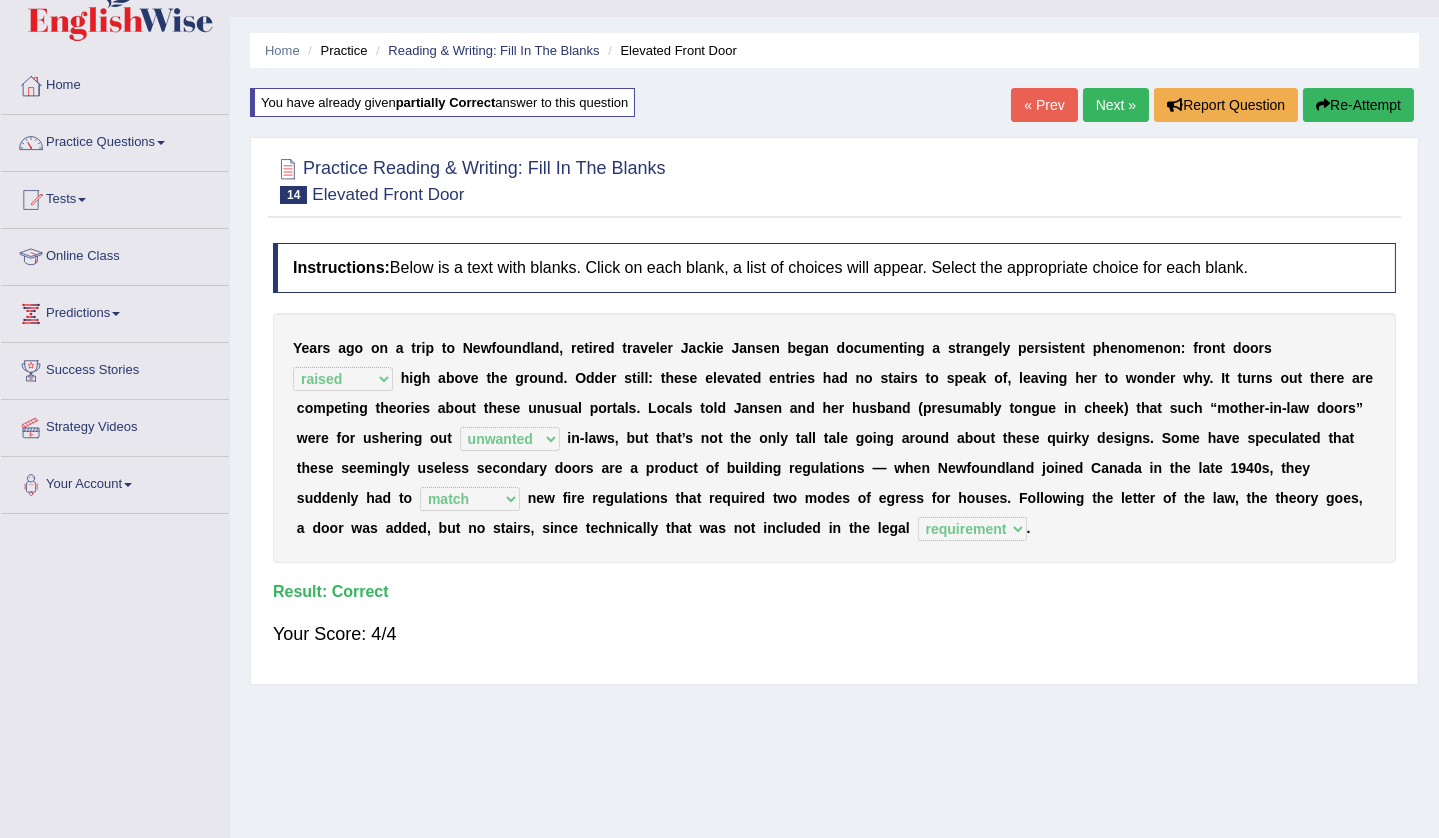 scroll, scrollTop: 0, scrollLeft: 0, axis: both 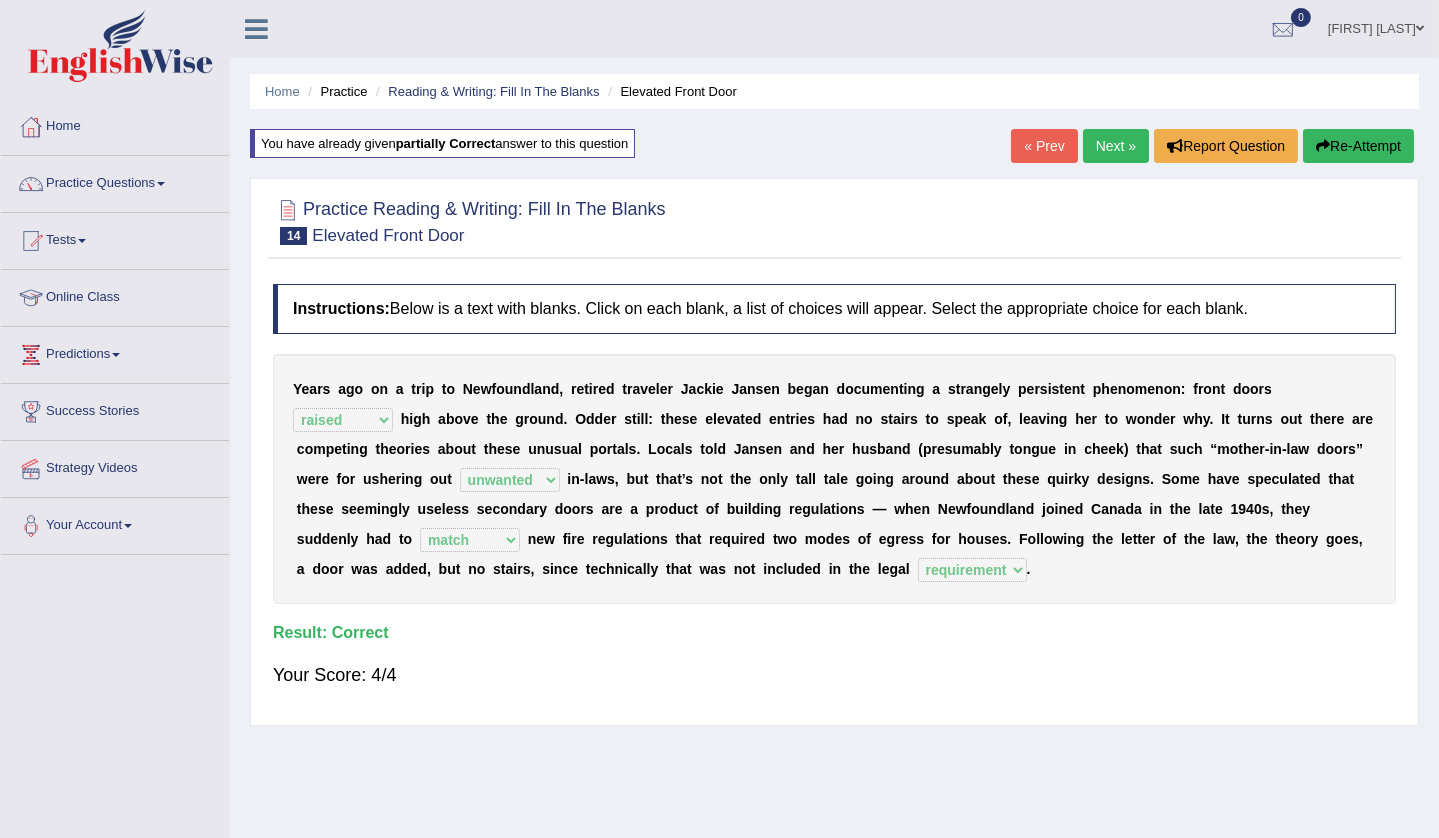 click on "Next »" at bounding box center (1116, 146) 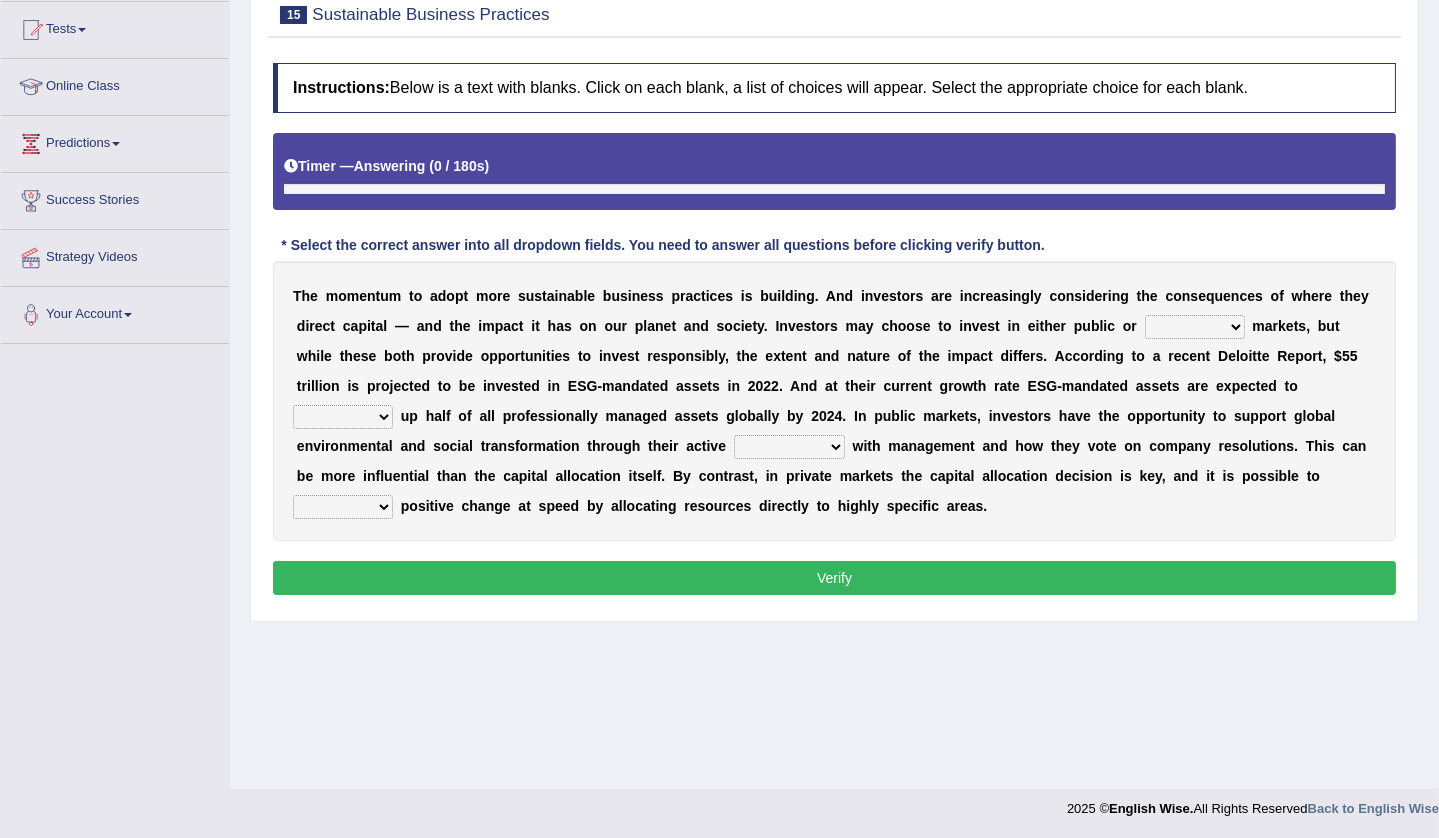 scroll, scrollTop: 0, scrollLeft: 0, axis: both 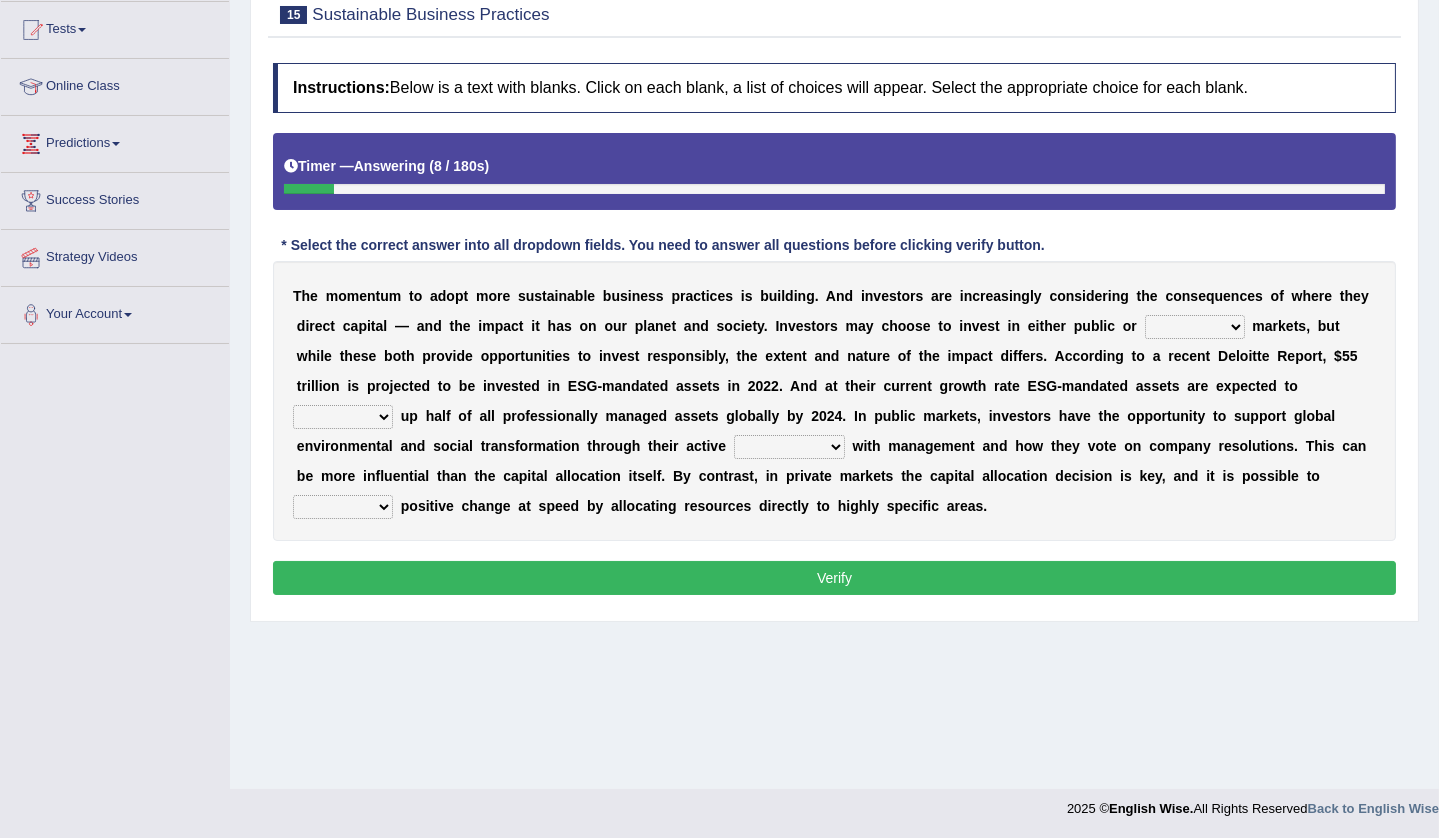 click on "financial material written private" at bounding box center [1195, 327] 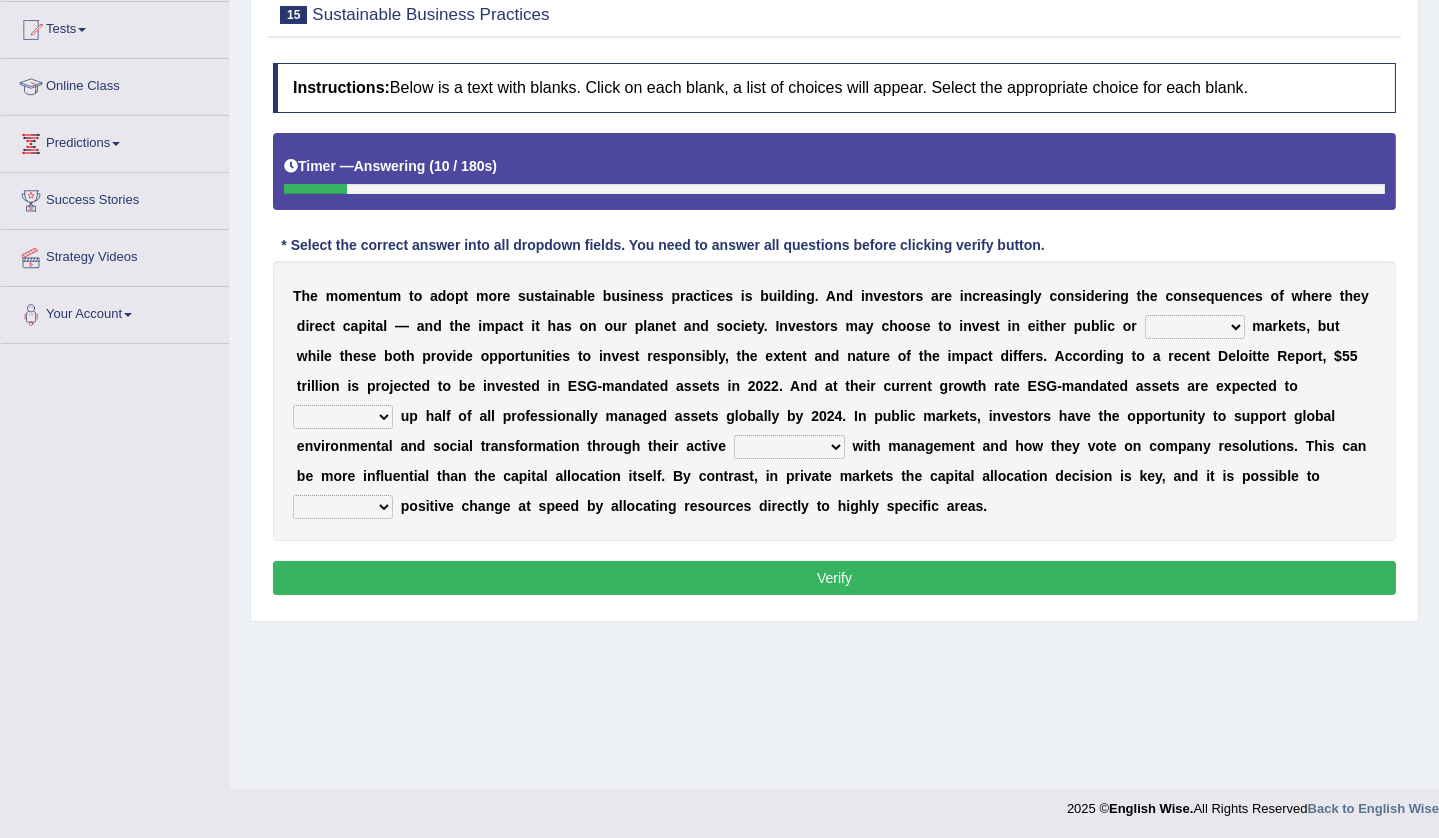 select on "private" 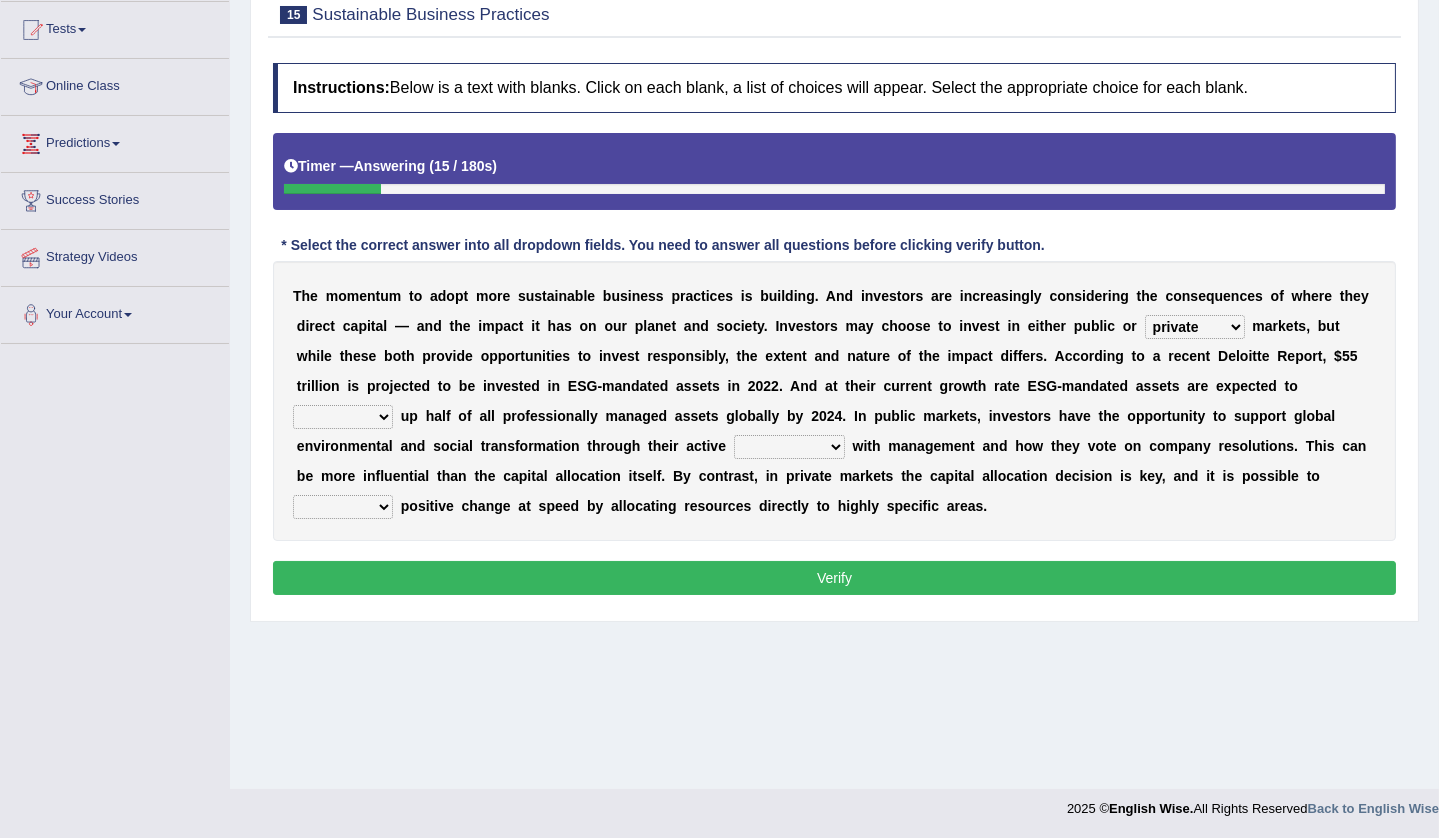 click on "build use make add" at bounding box center (343, 417) 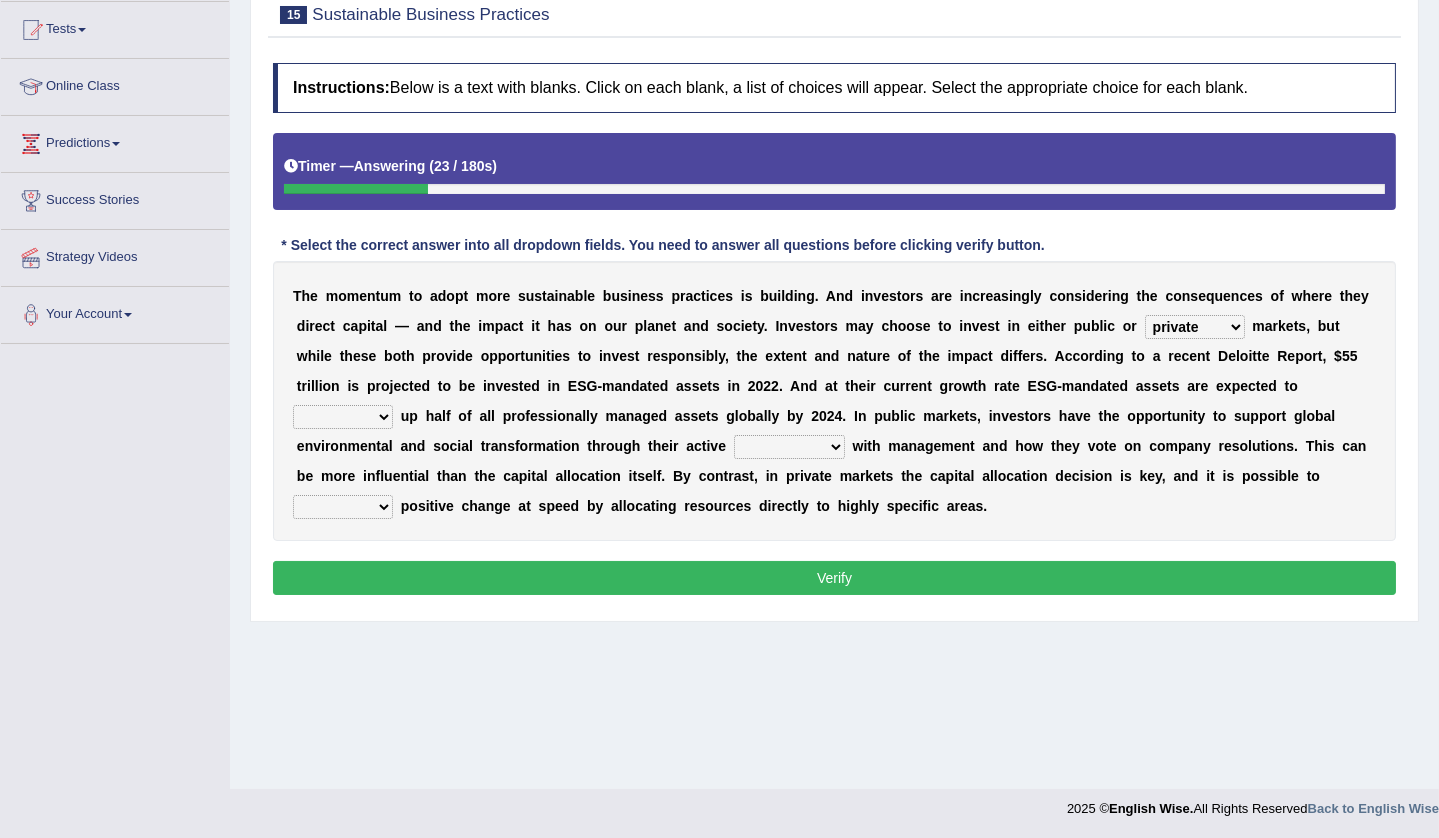 select on "add" 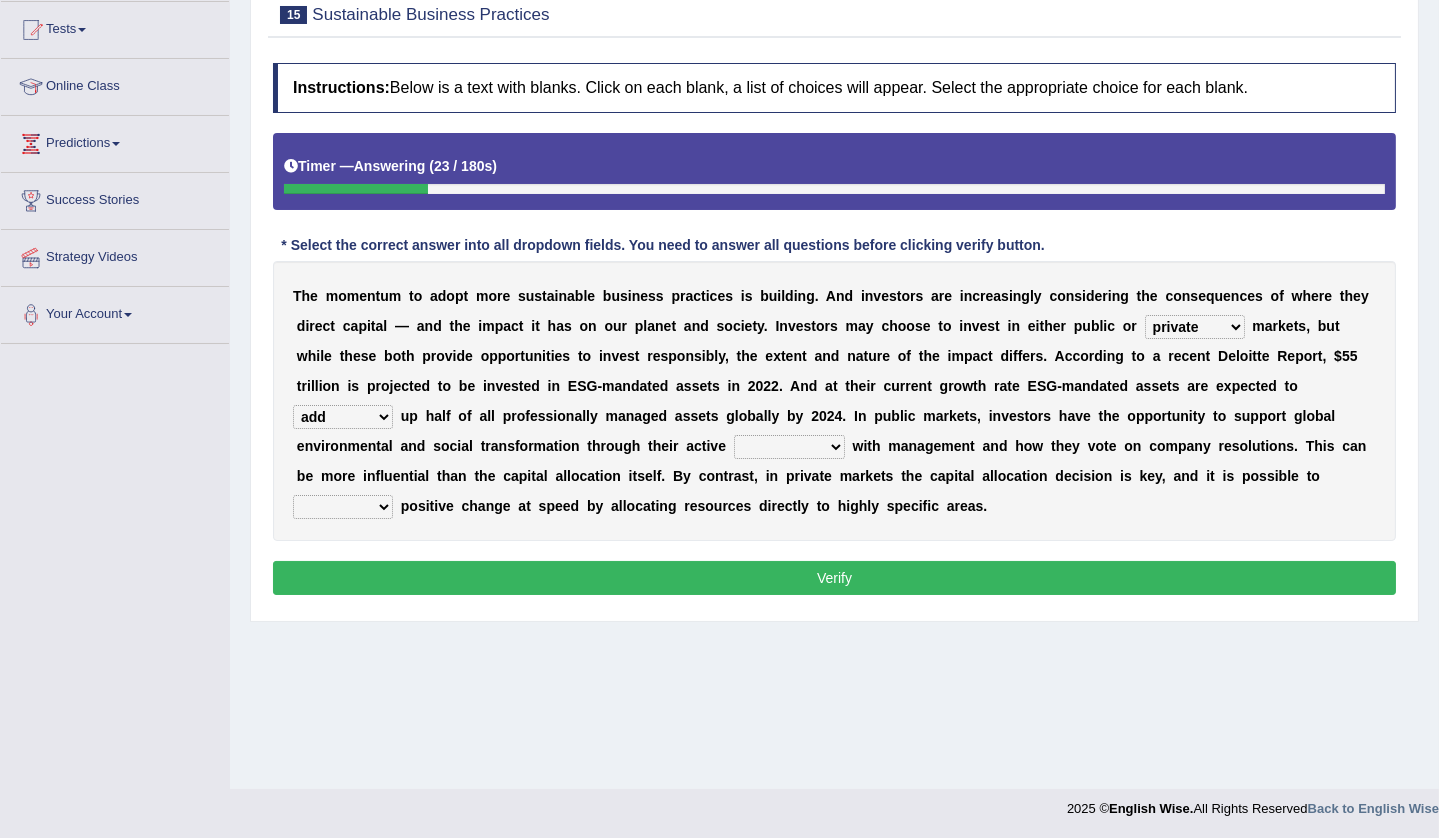 click on "build use make add" at bounding box center [343, 417] 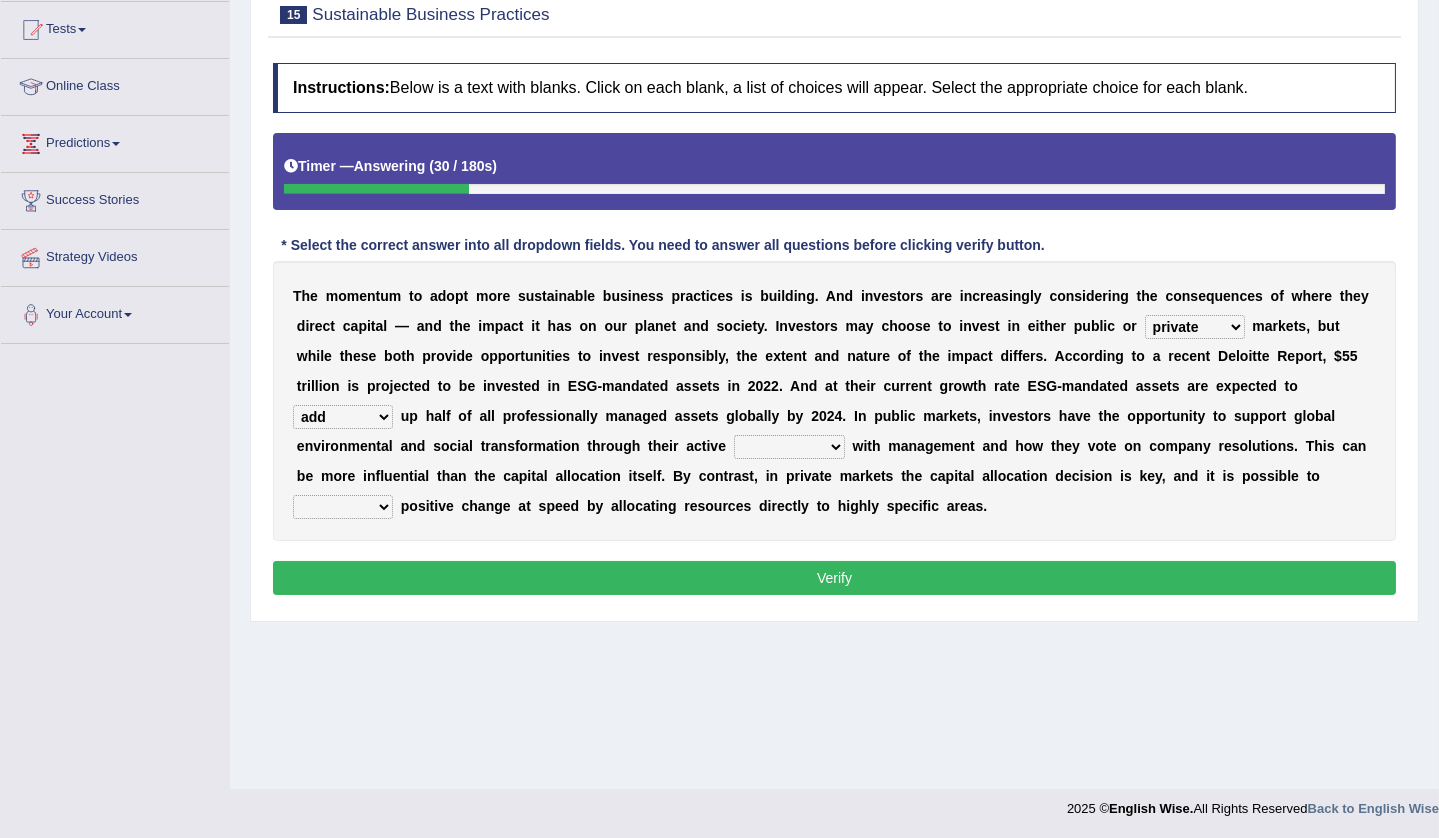 click on "engagement service squabble investment" at bounding box center [789, 447] 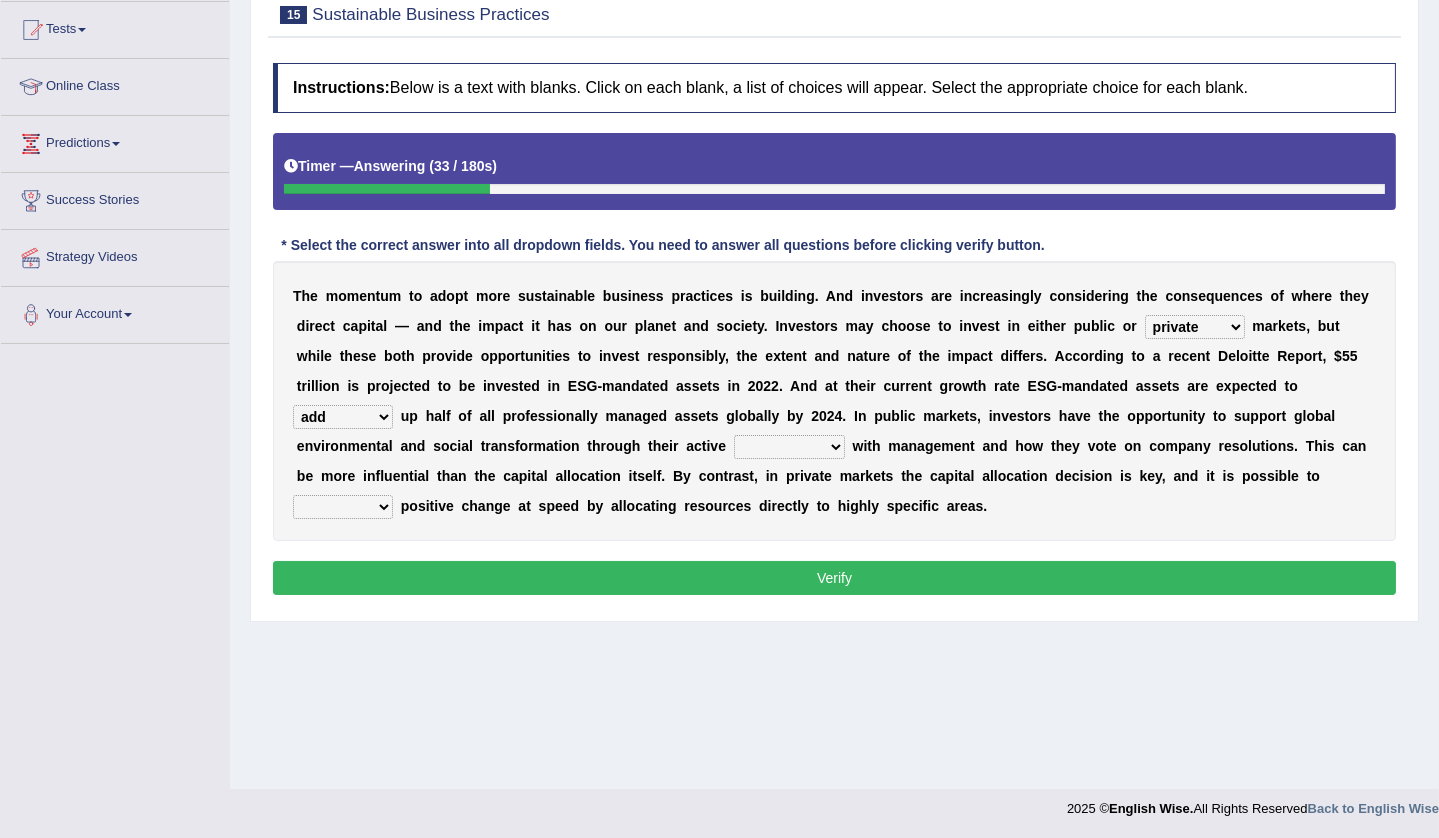 click on "engagement service squabble investment" at bounding box center (789, 447) 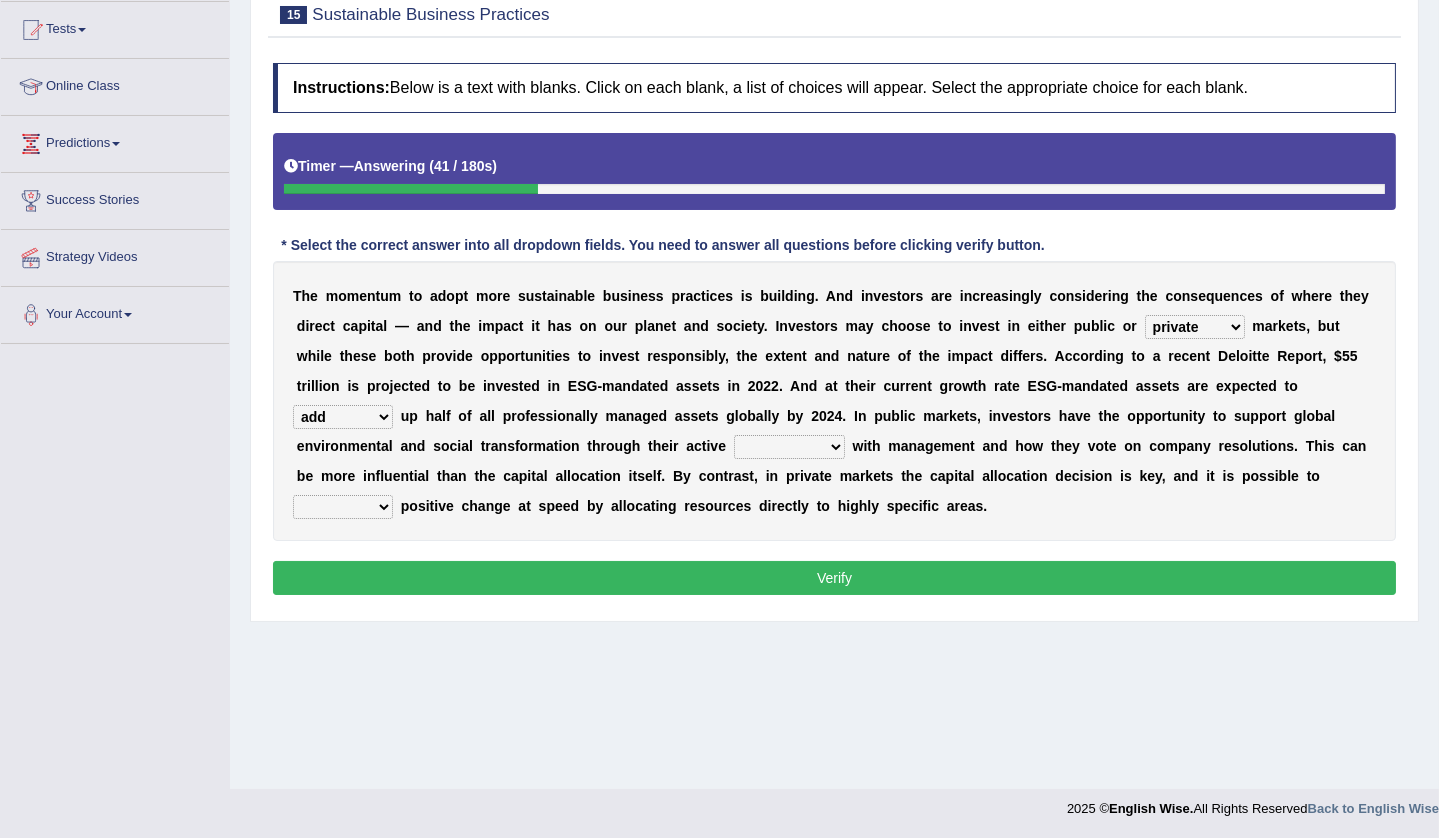 click on "engagement service squabble investment" at bounding box center (789, 447) 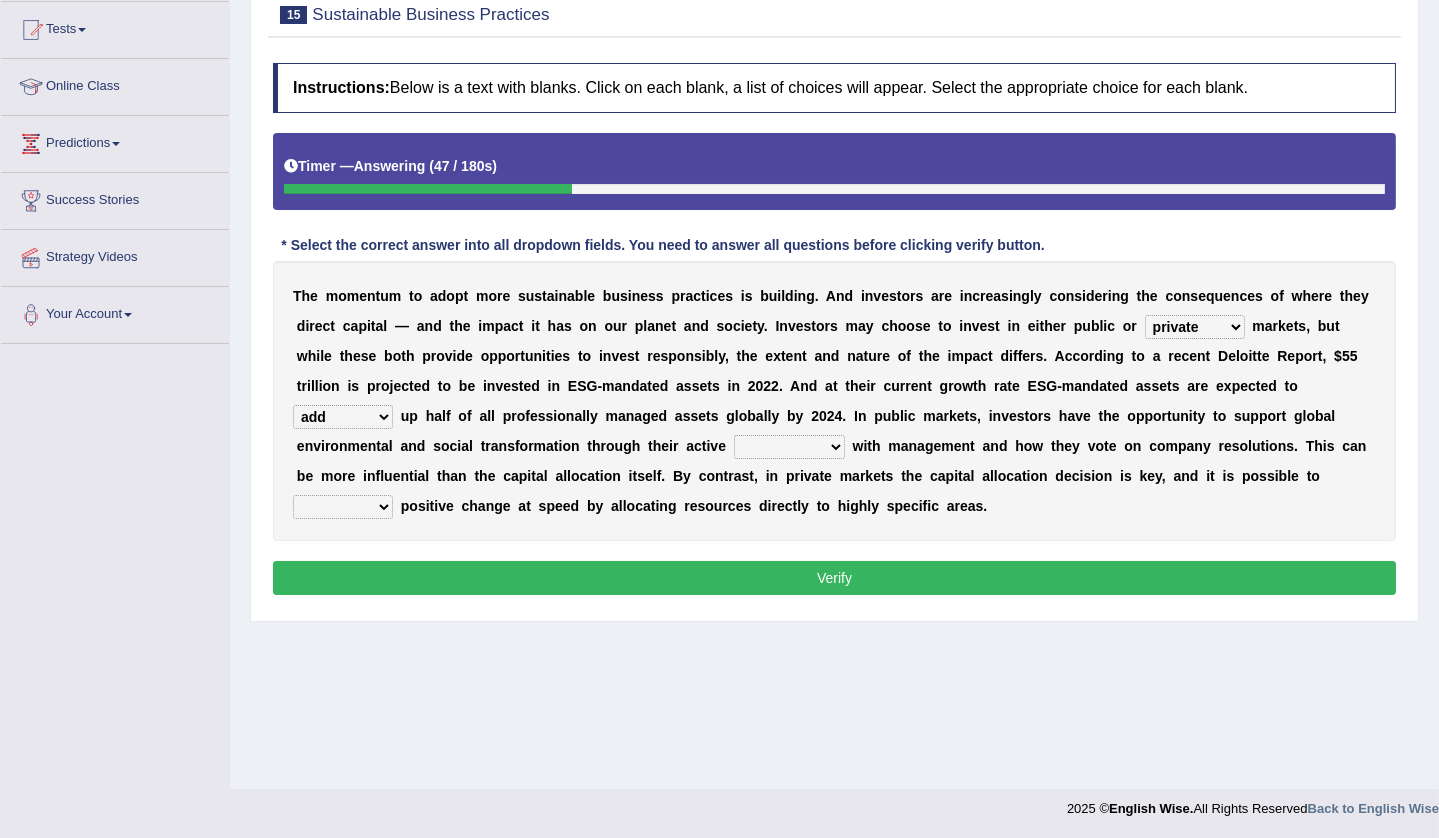 select on "engagement" 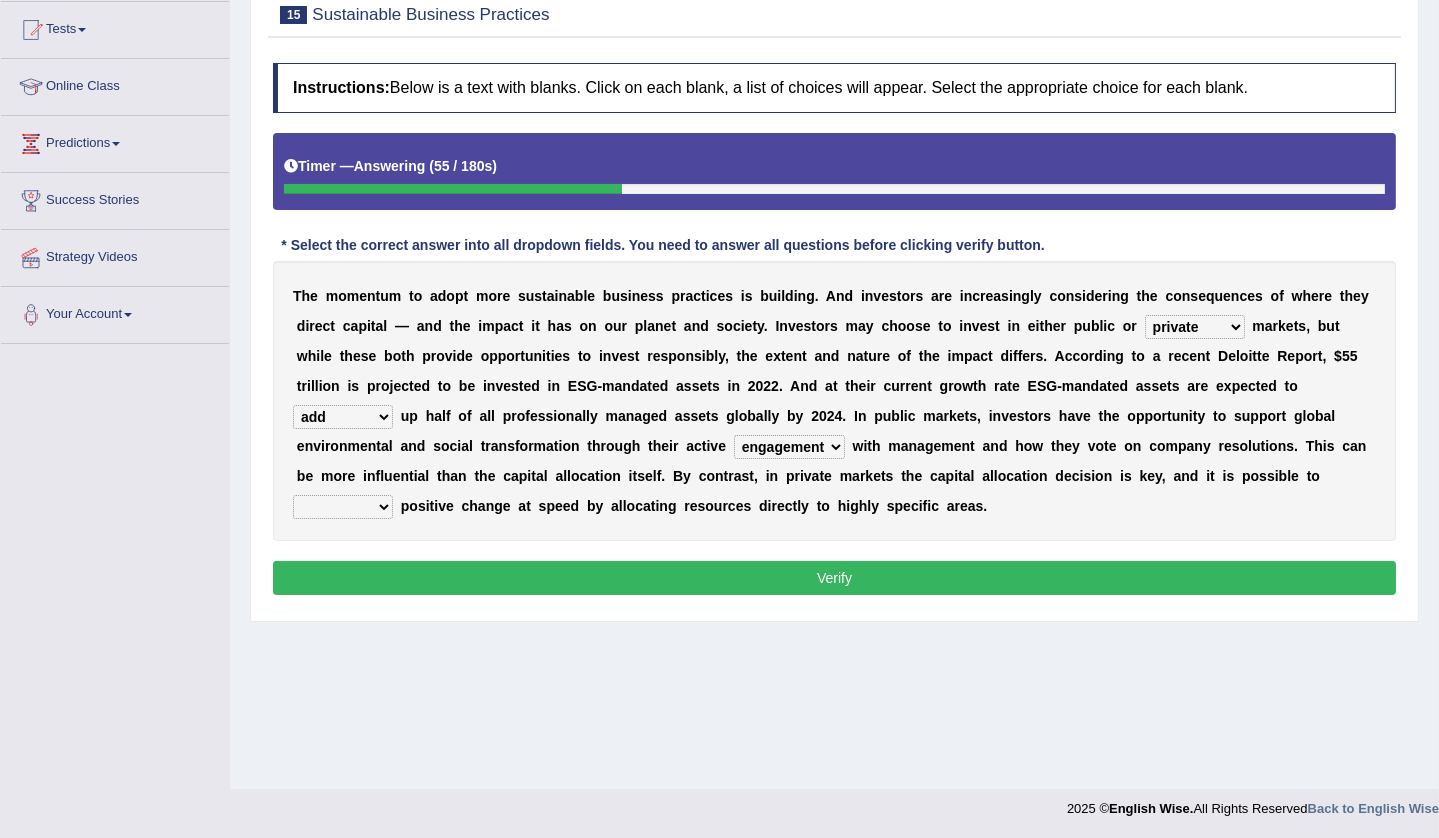 click on "prove collapse drive restore" at bounding box center [343, 507] 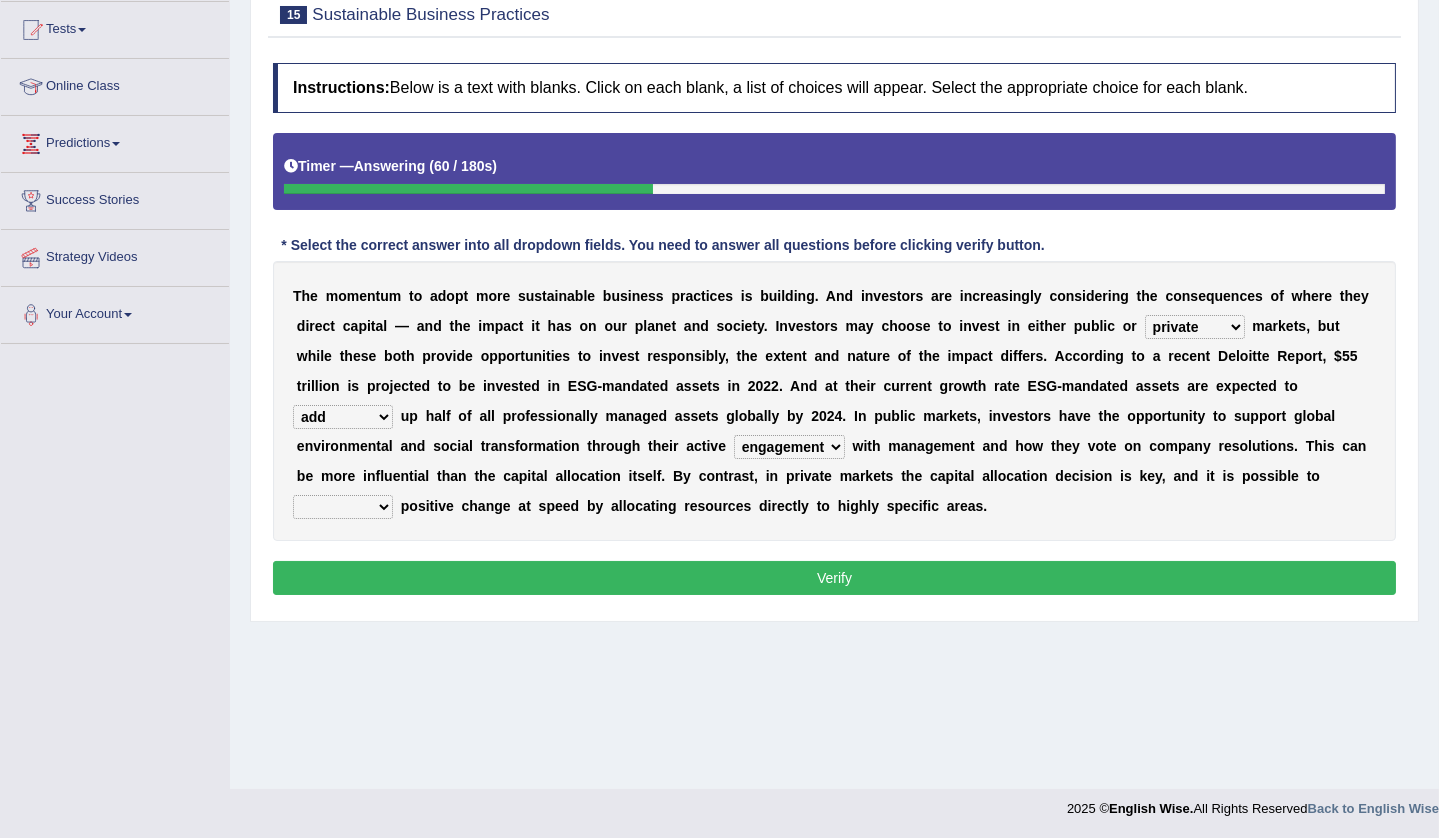 select on "drive" 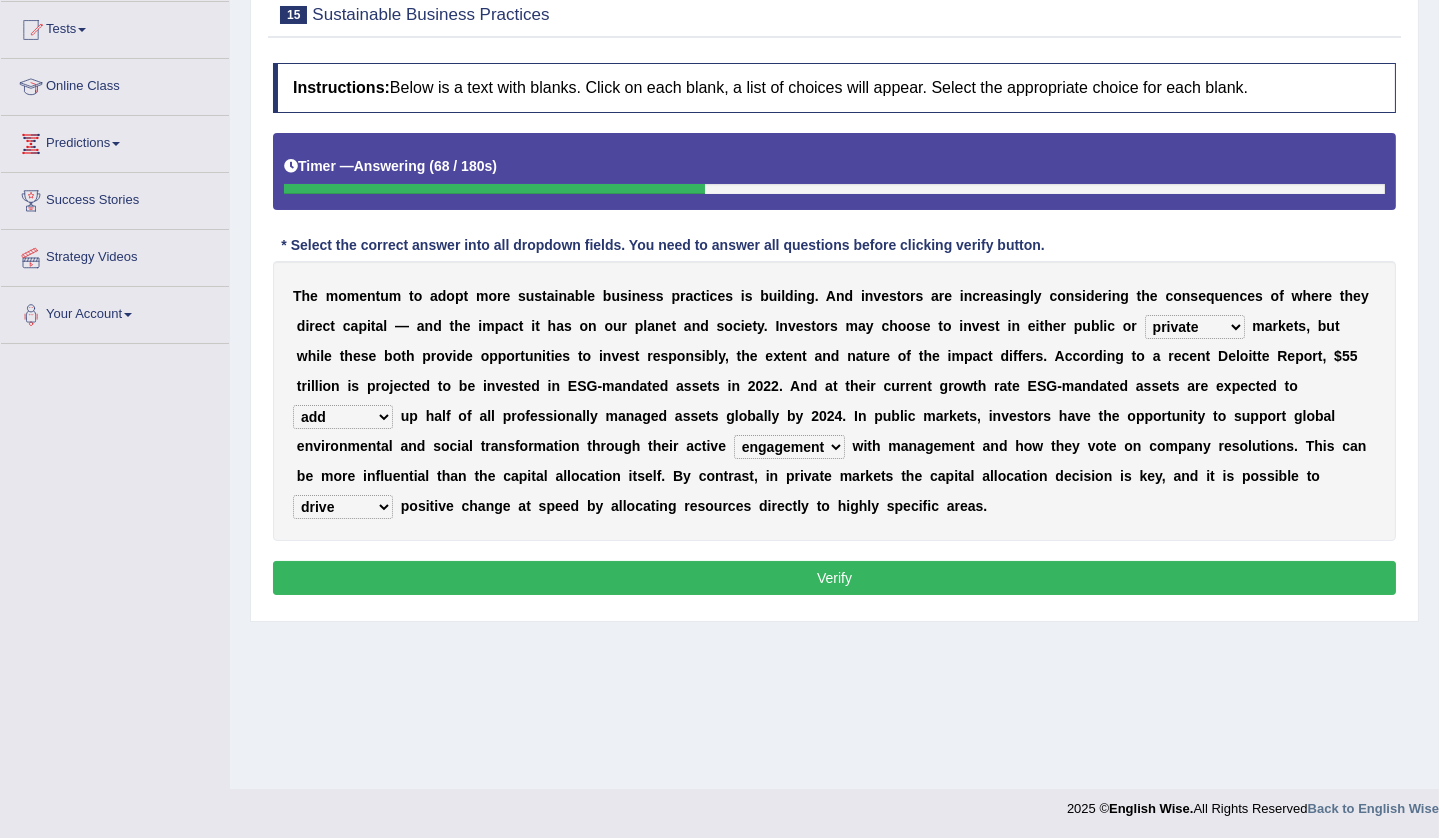 click on "build use make add" at bounding box center (343, 417) 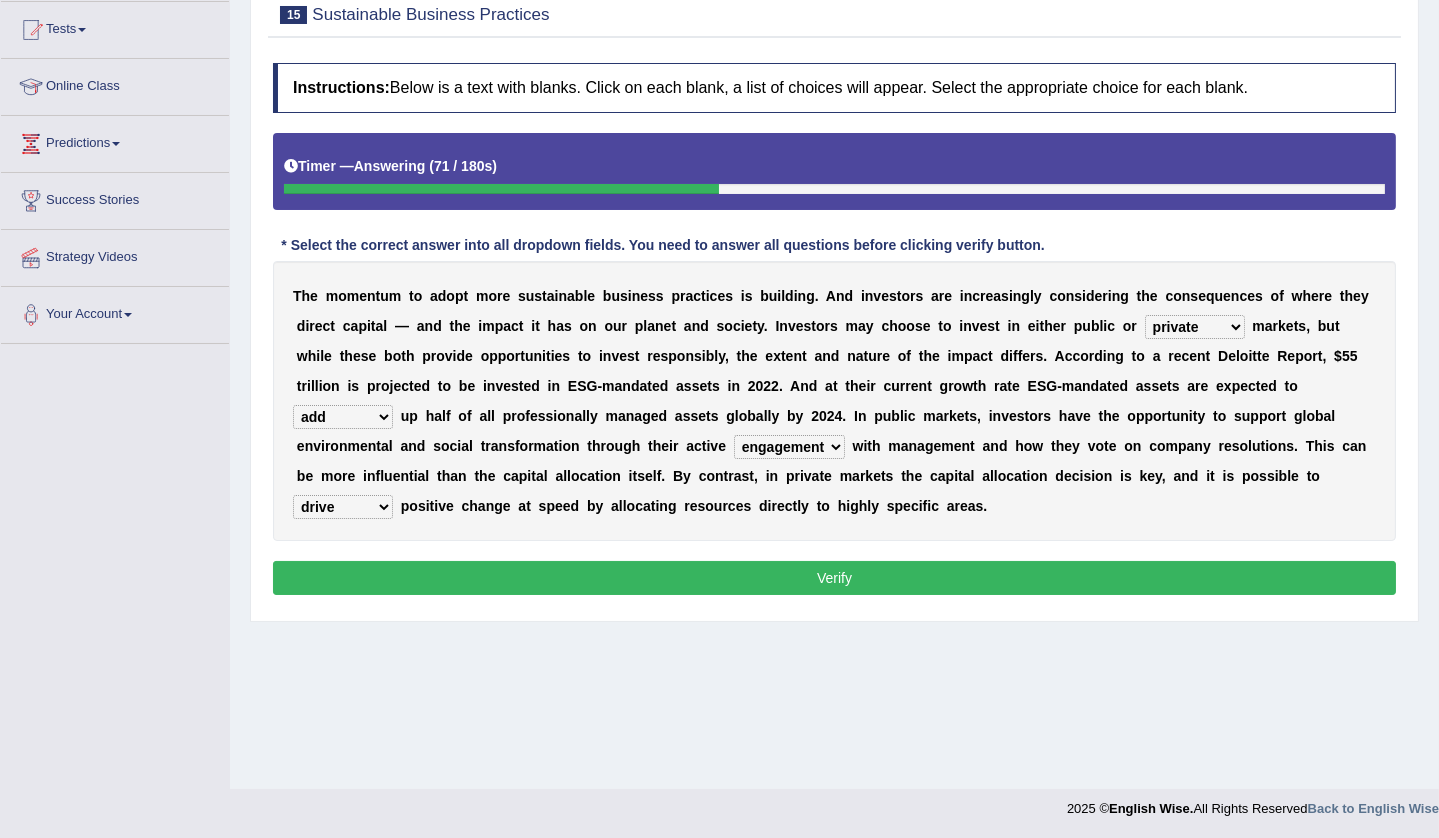 select on "make" 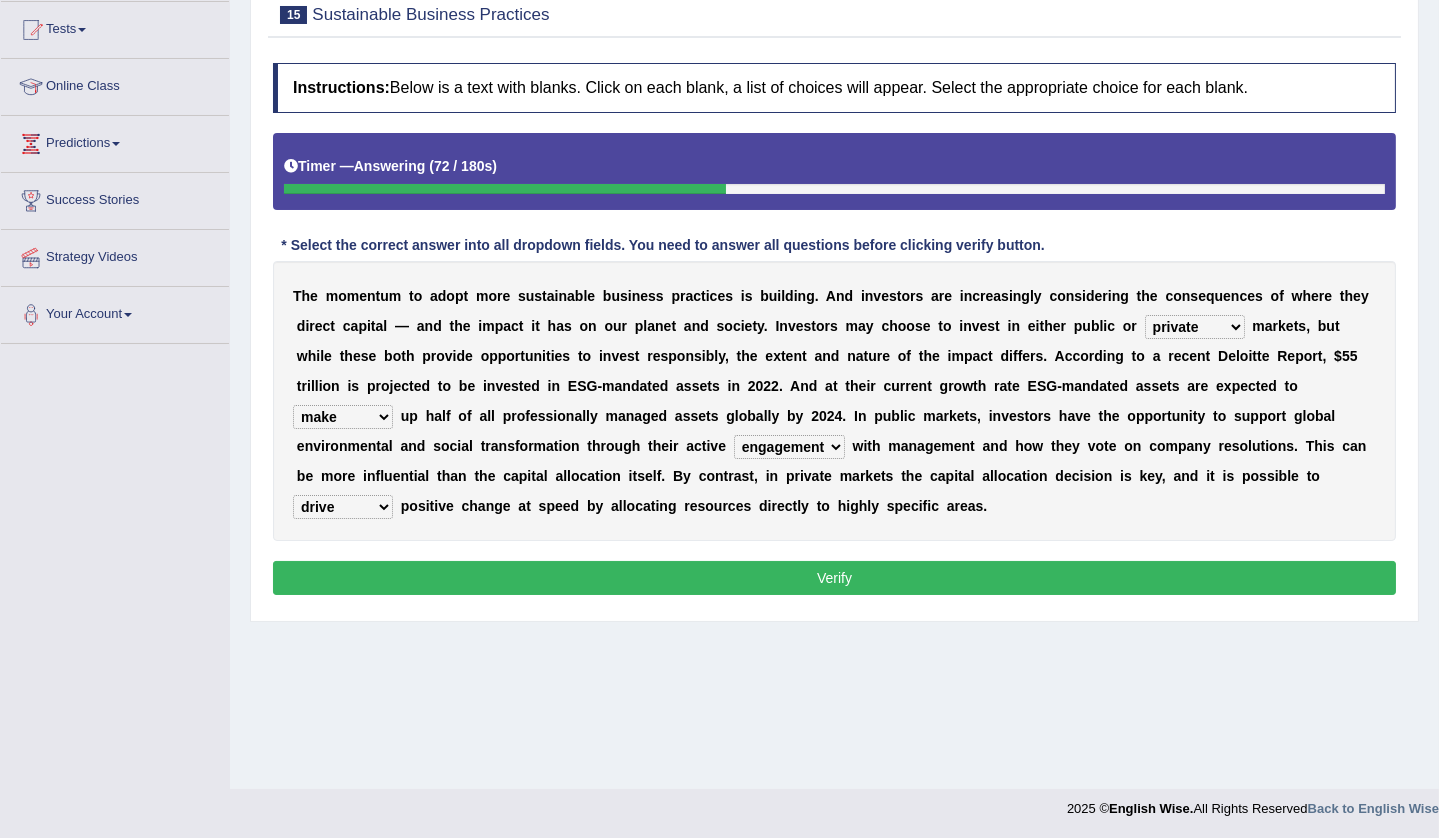 click on "Verify" at bounding box center (834, 578) 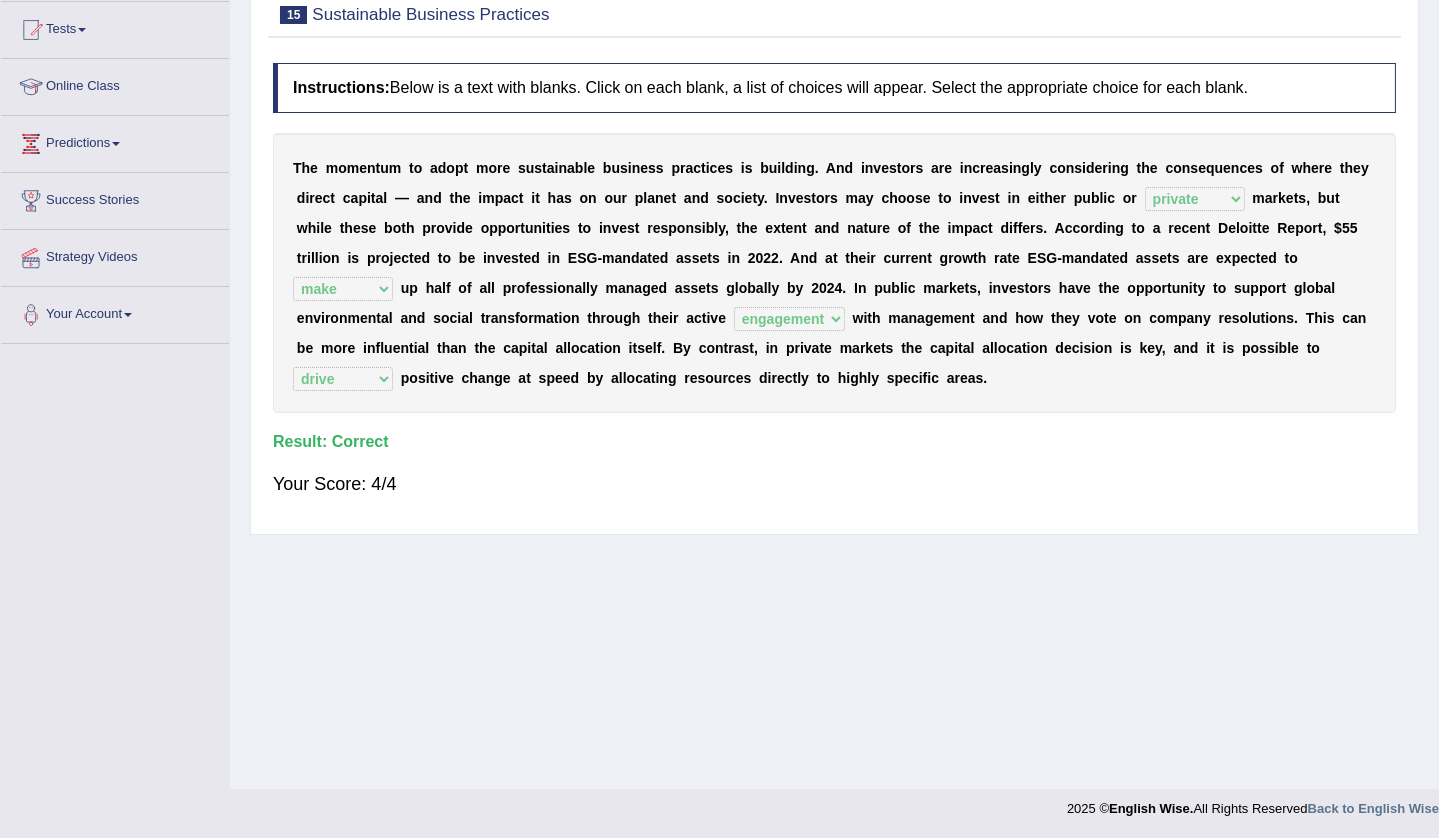 scroll, scrollTop: 0, scrollLeft: 0, axis: both 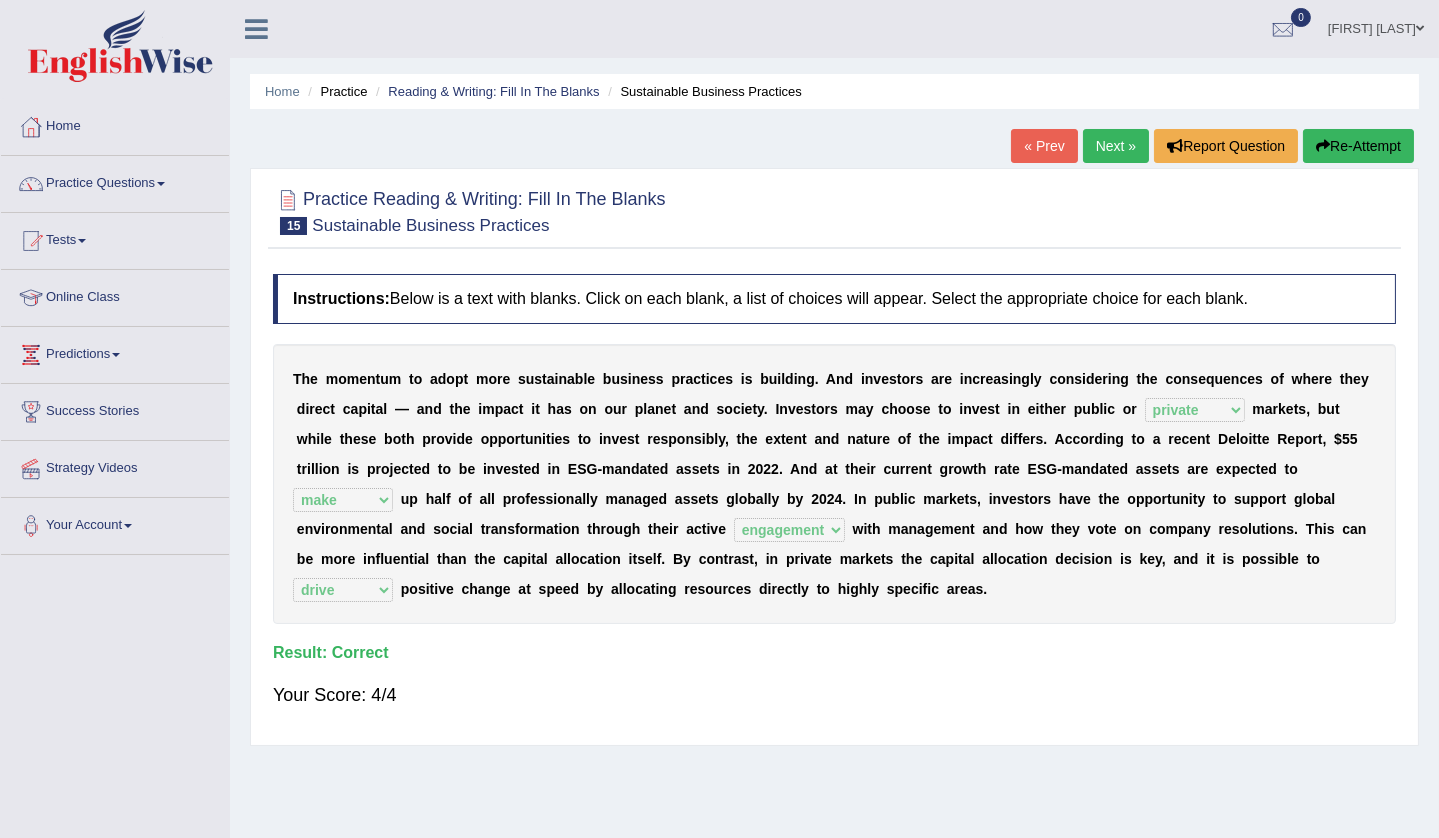 click on "Next »" at bounding box center (1116, 146) 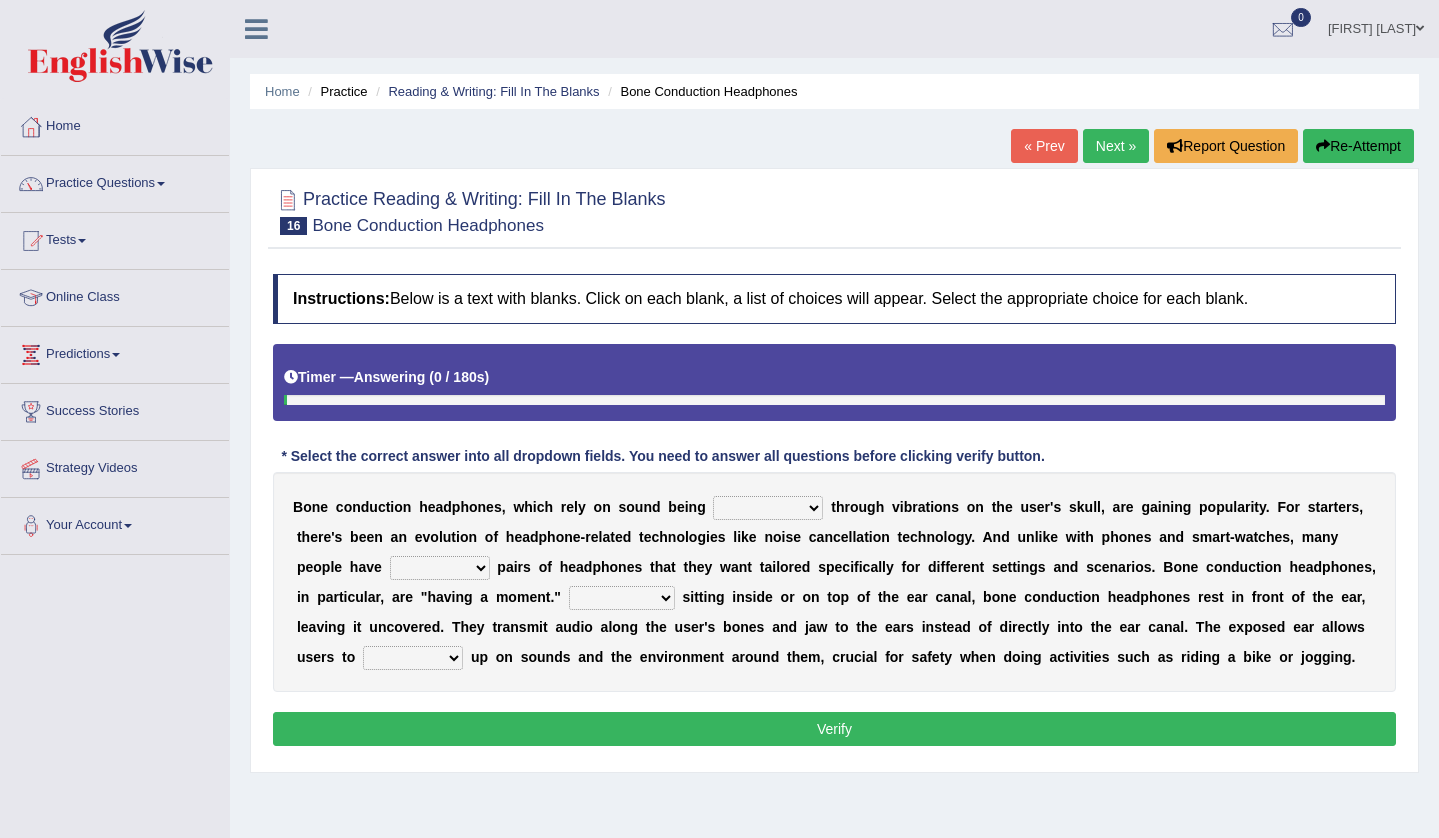 scroll, scrollTop: 0, scrollLeft: 0, axis: both 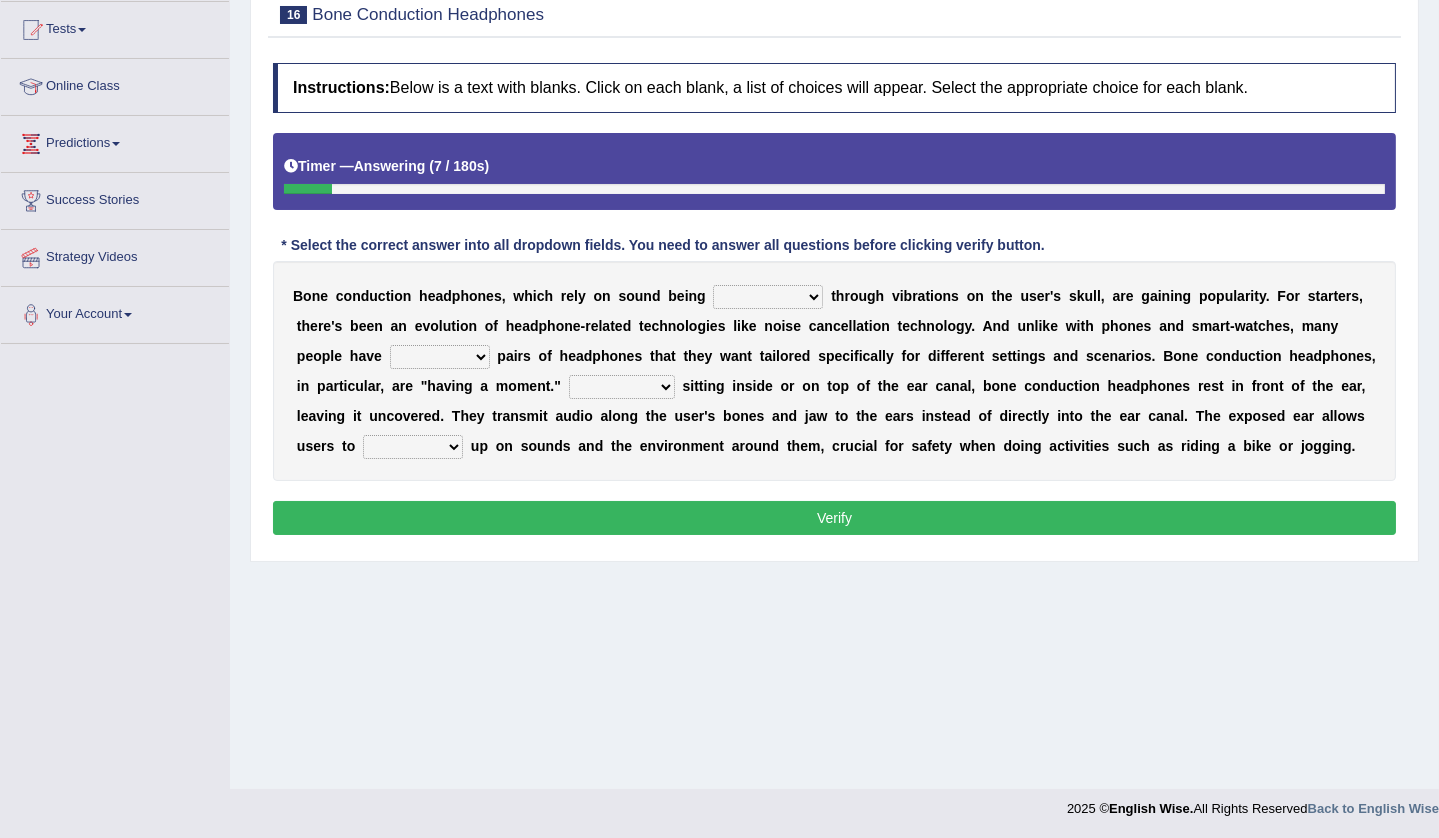 click on "formed counted transformed transmitted" at bounding box center [768, 297] 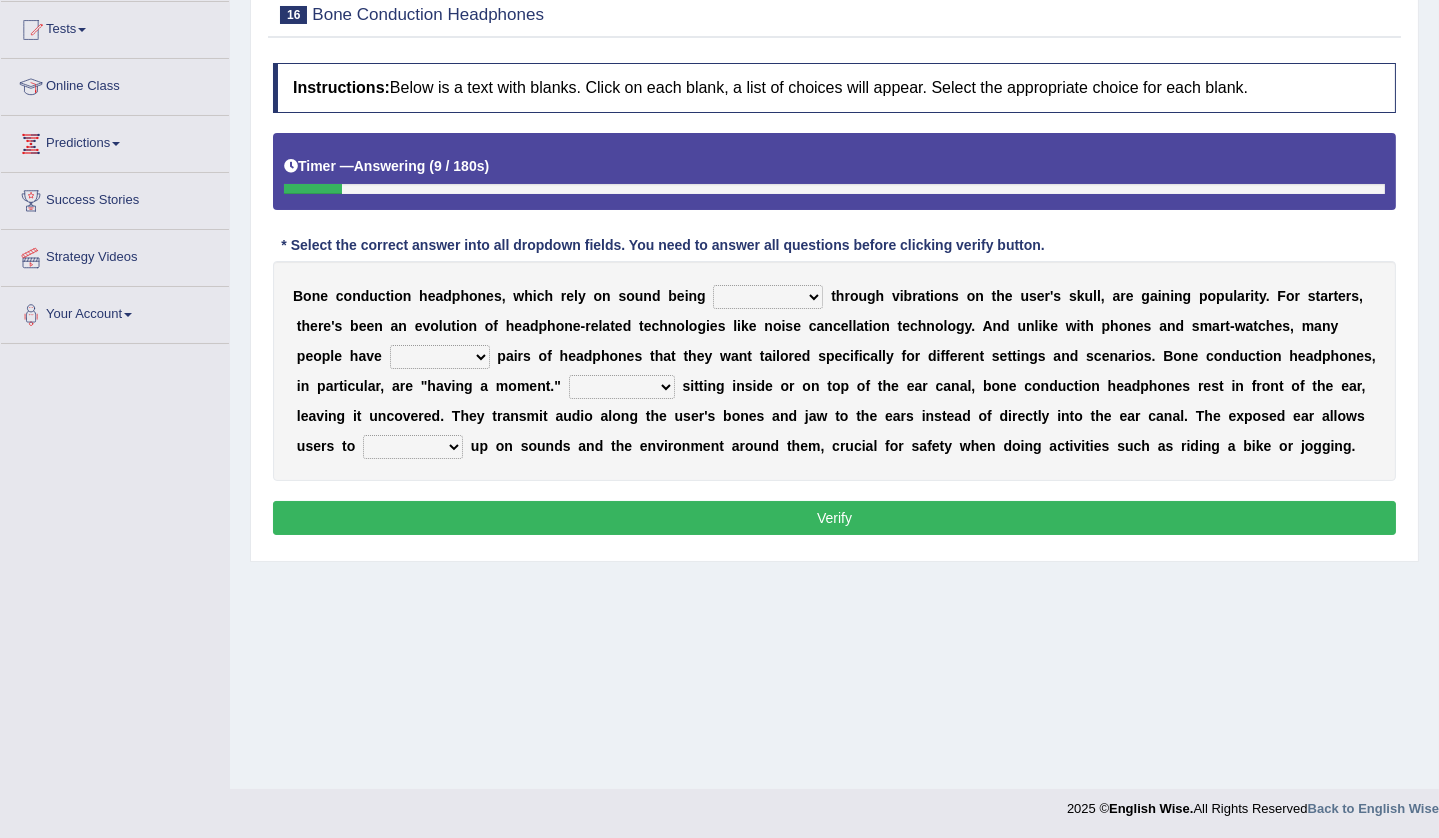 select on "transmitted" 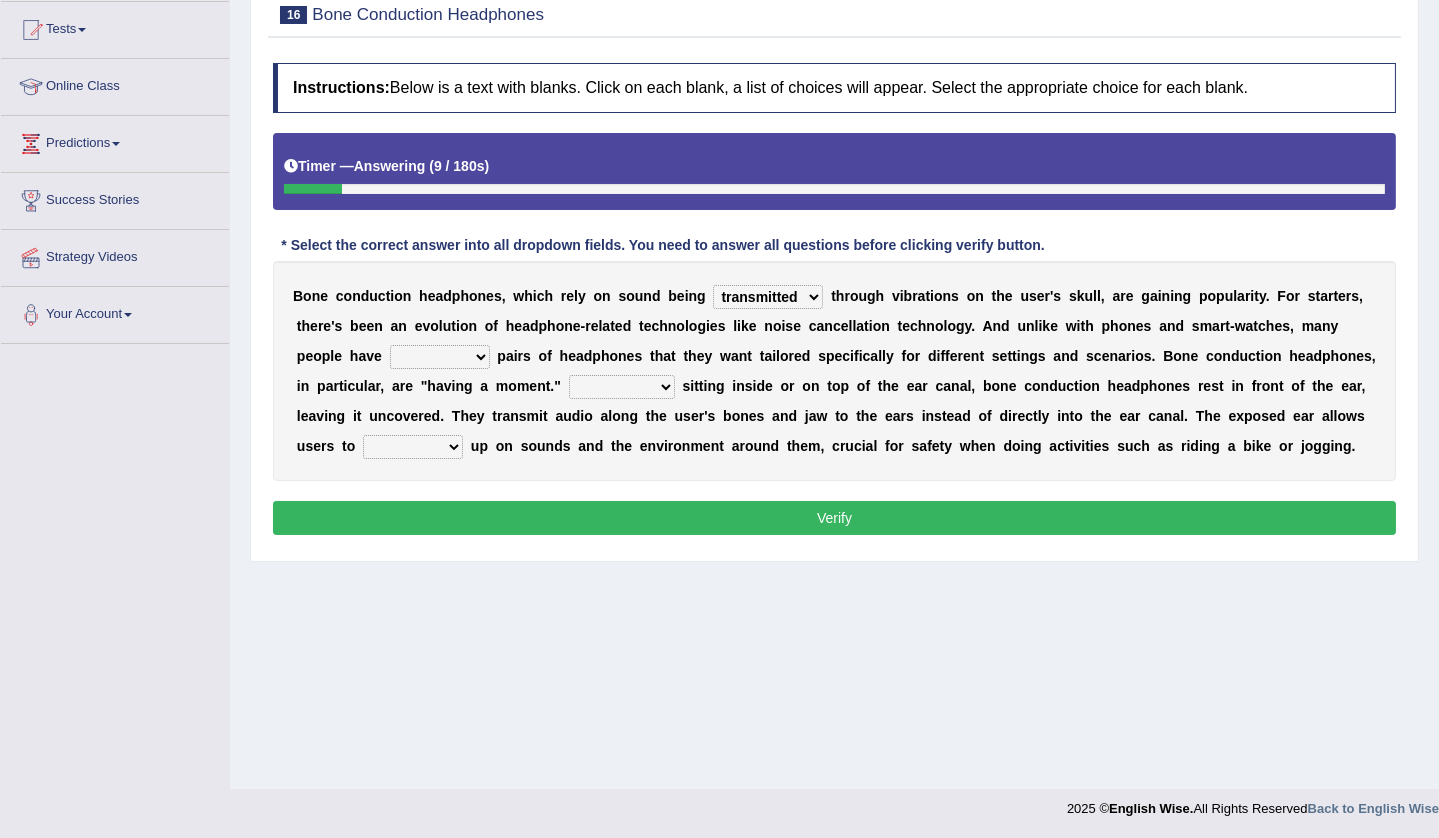 click on "formed counted transformed transmitted" at bounding box center (768, 297) 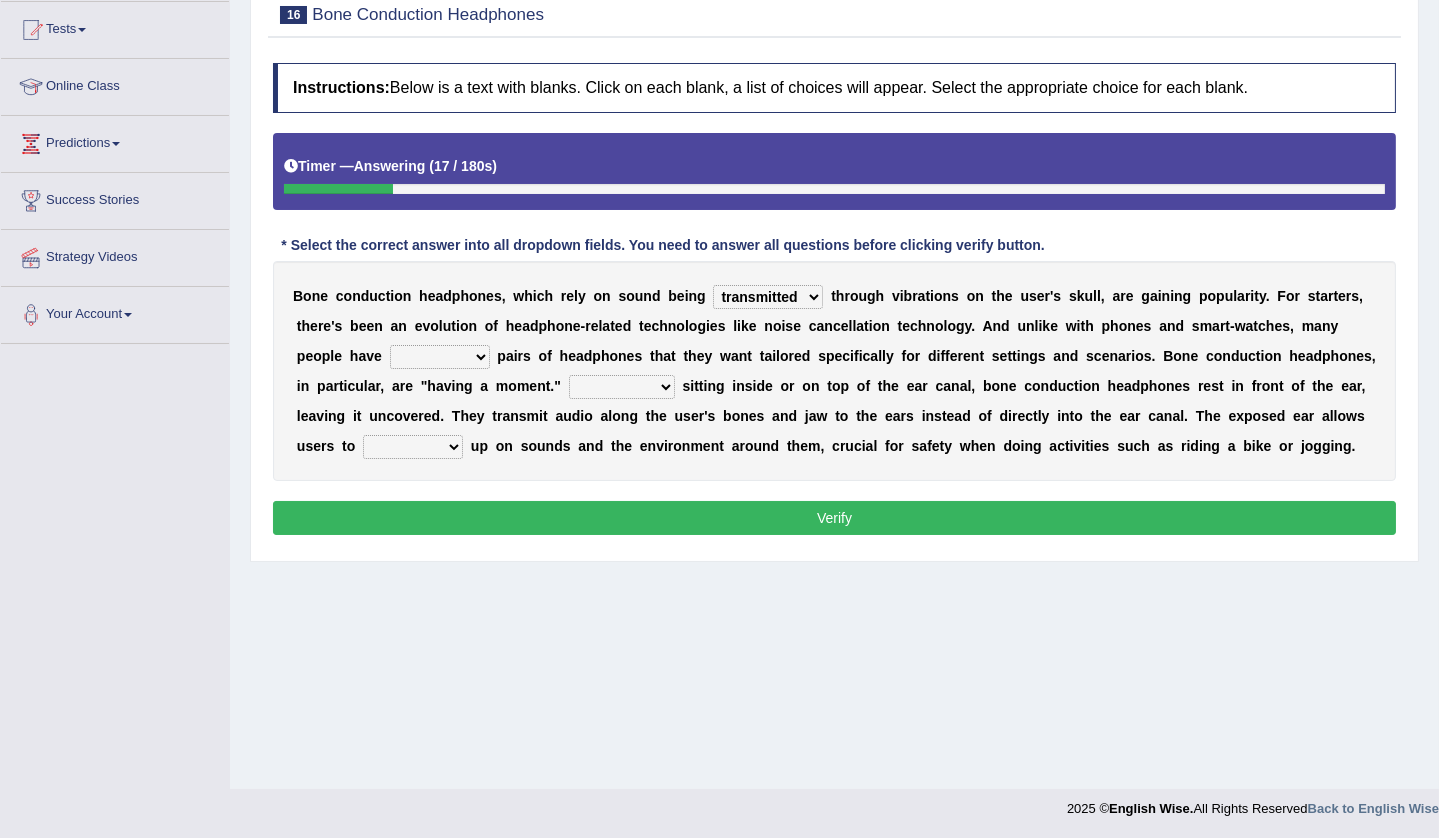 click on "composite multiple imperfect integral" at bounding box center (440, 357) 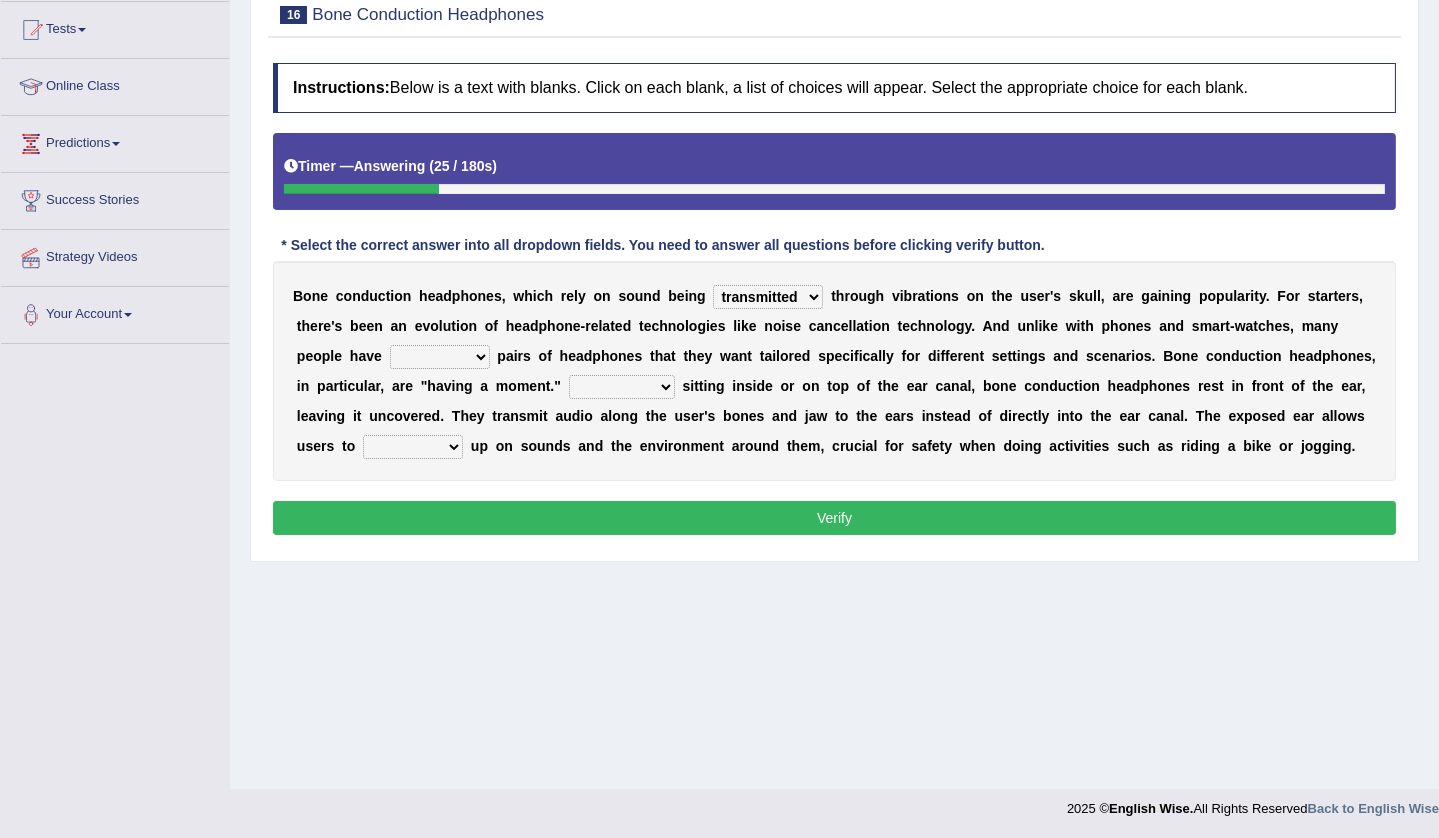 select on "multiple" 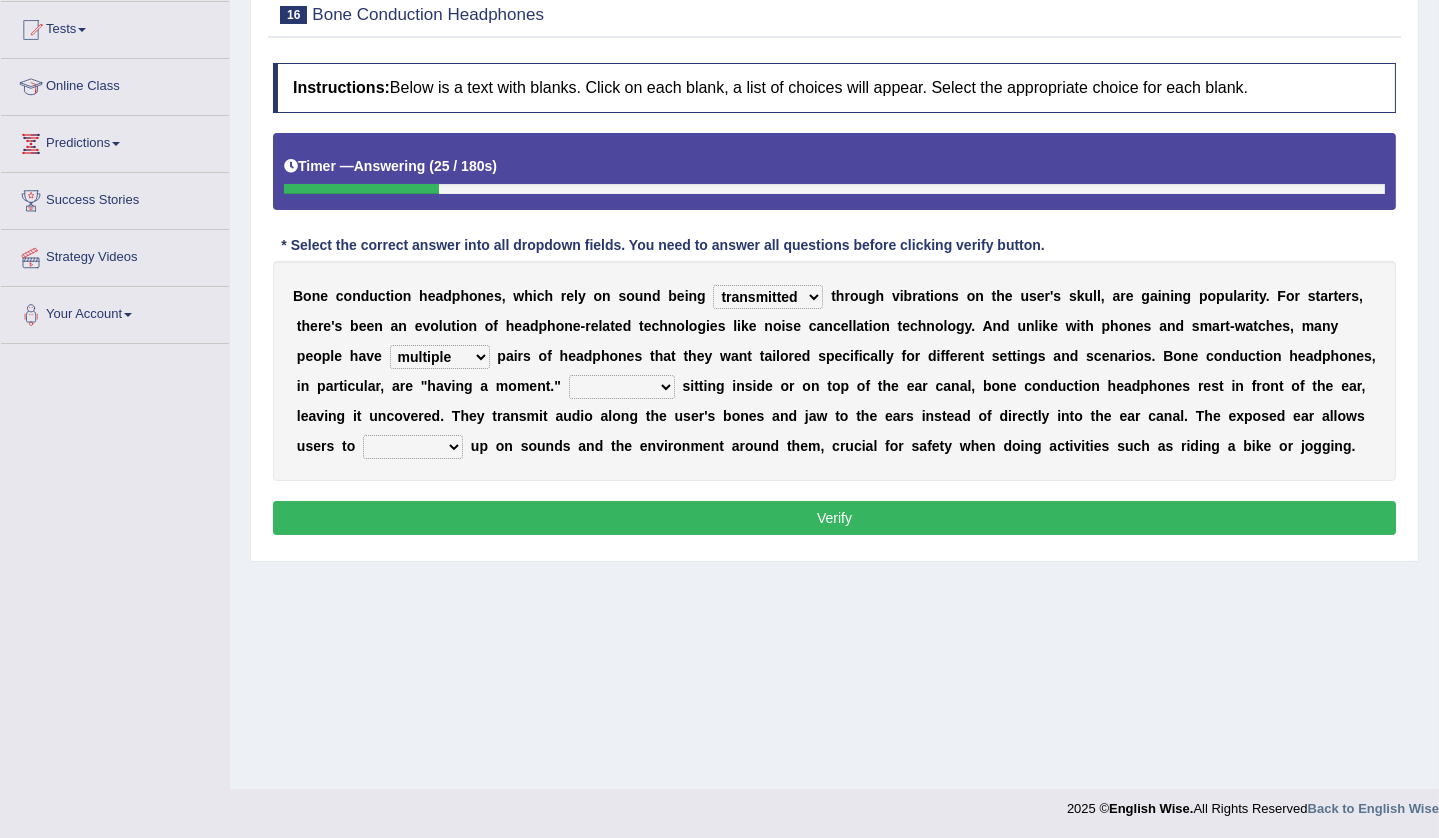 click on "composite multiple imperfect integral" at bounding box center (440, 357) 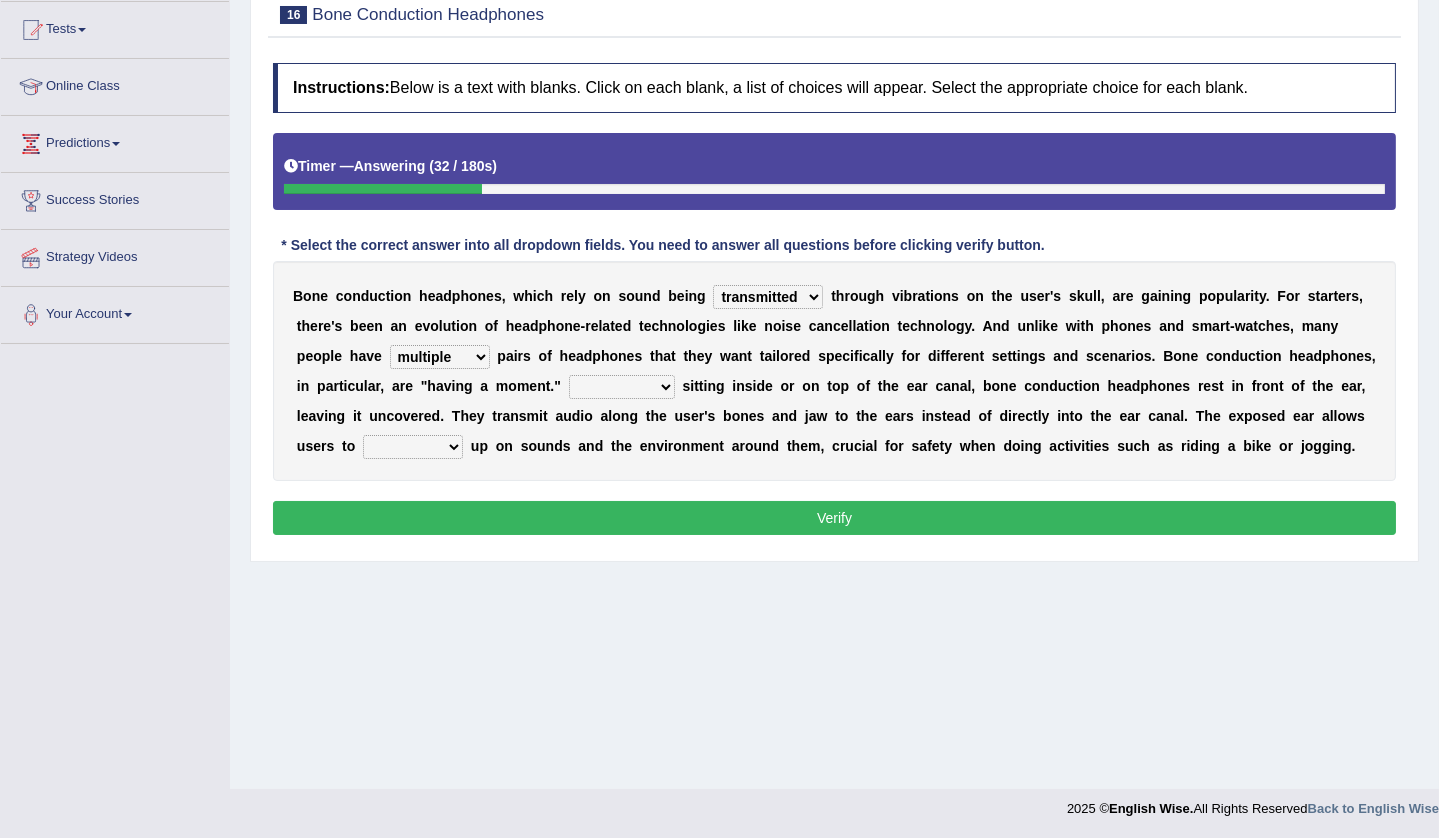 click on "More than Despite of Less than Rather than" at bounding box center [622, 387] 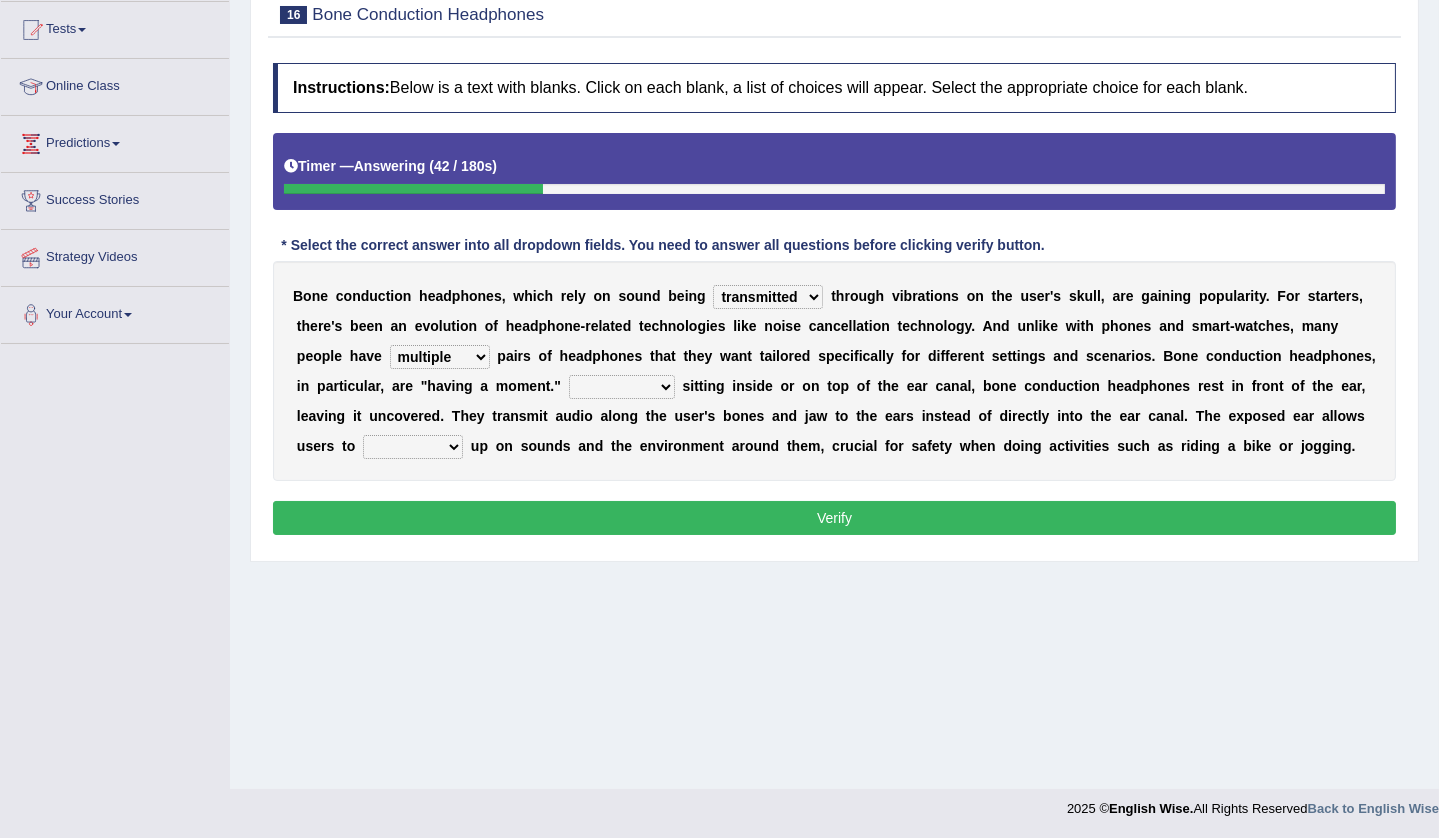 select on "Rather than" 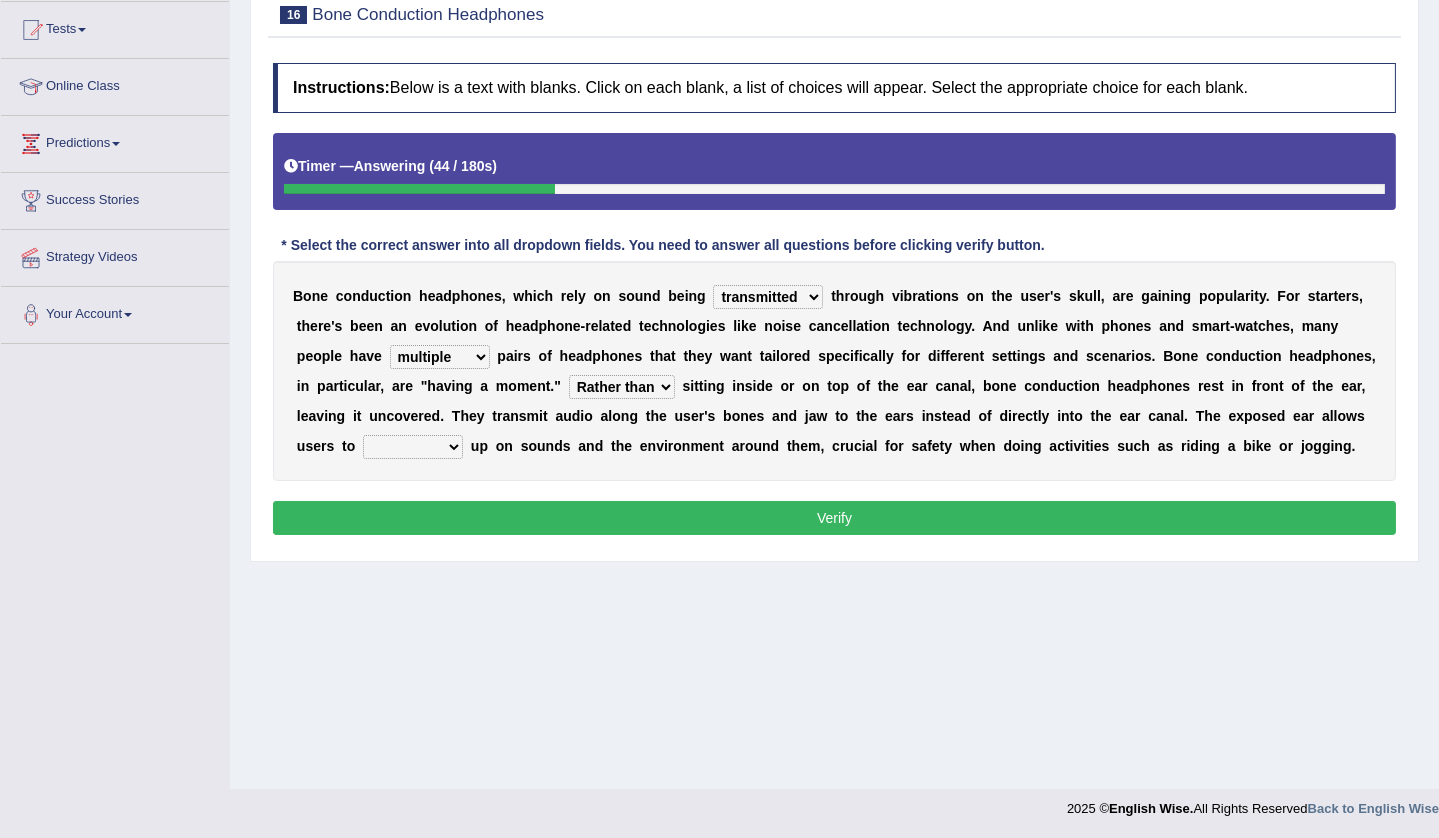 click on "More than Despite of Less than Rather than" at bounding box center [622, 387] 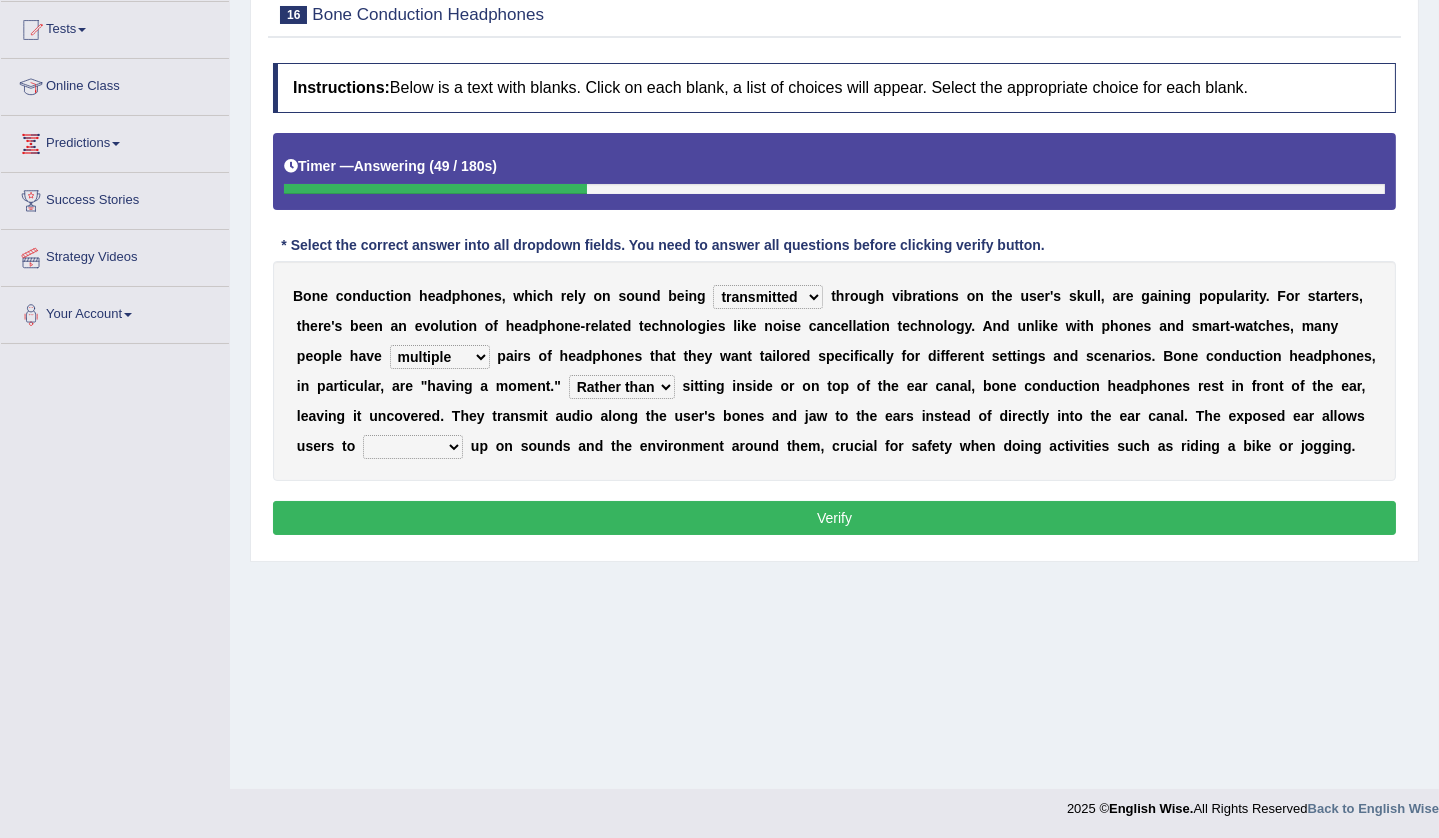 click on "More than Despite of Less than Rather than" at bounding box center [622, 387] 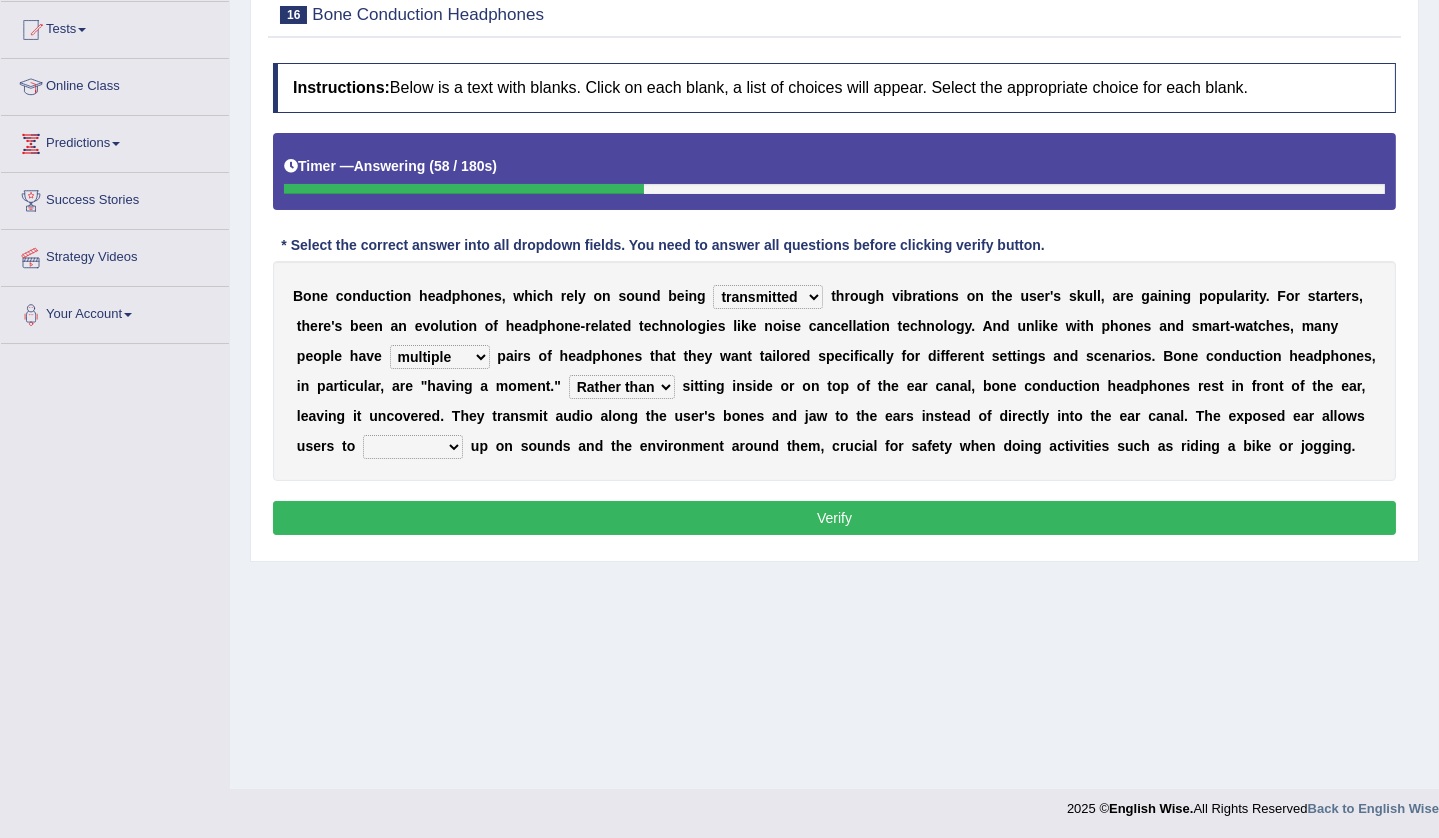 click on "level take make pick" at bounding box center (413, 447) 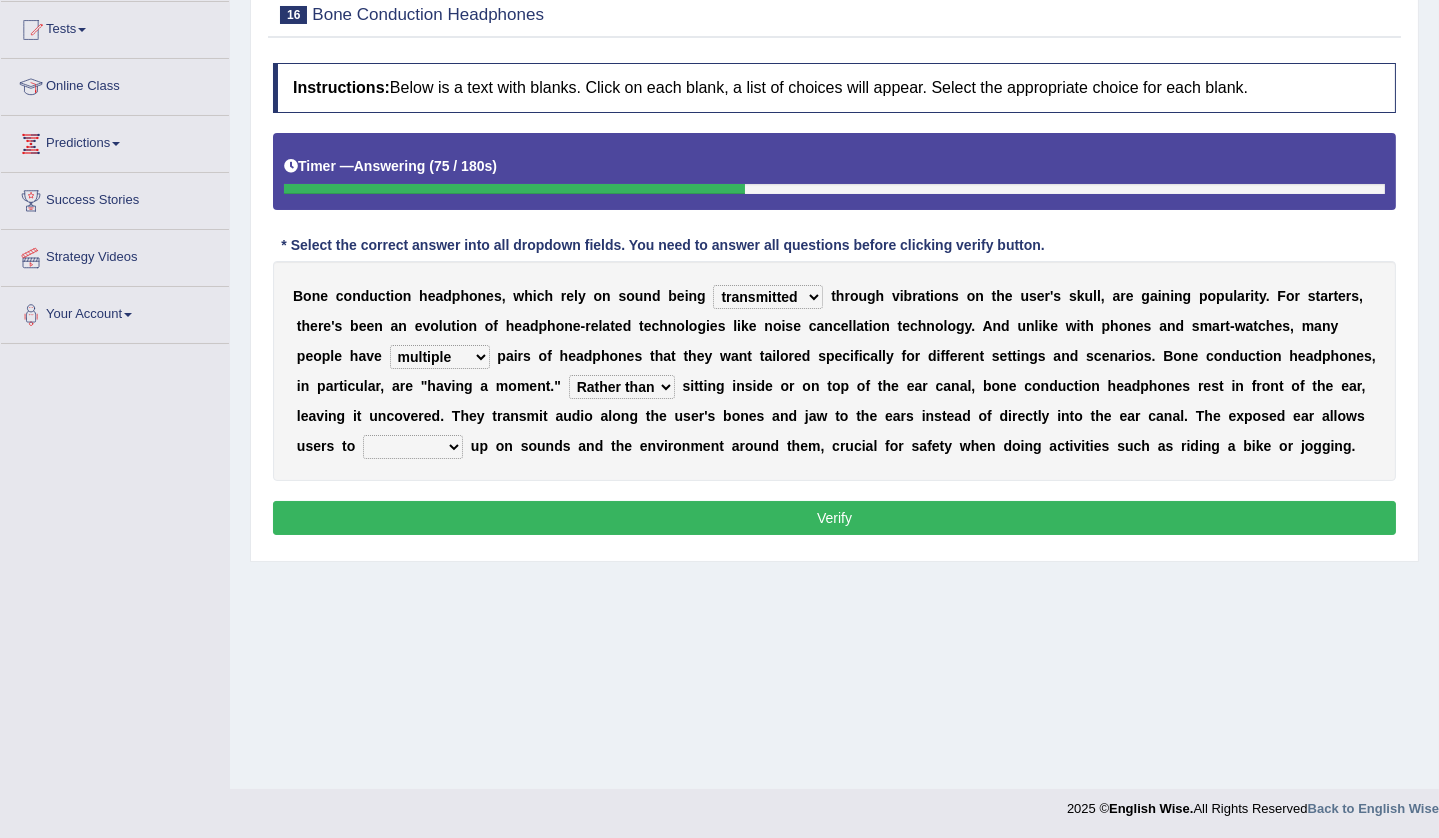 click on "level take make pick" at bounding box center (413, 447) 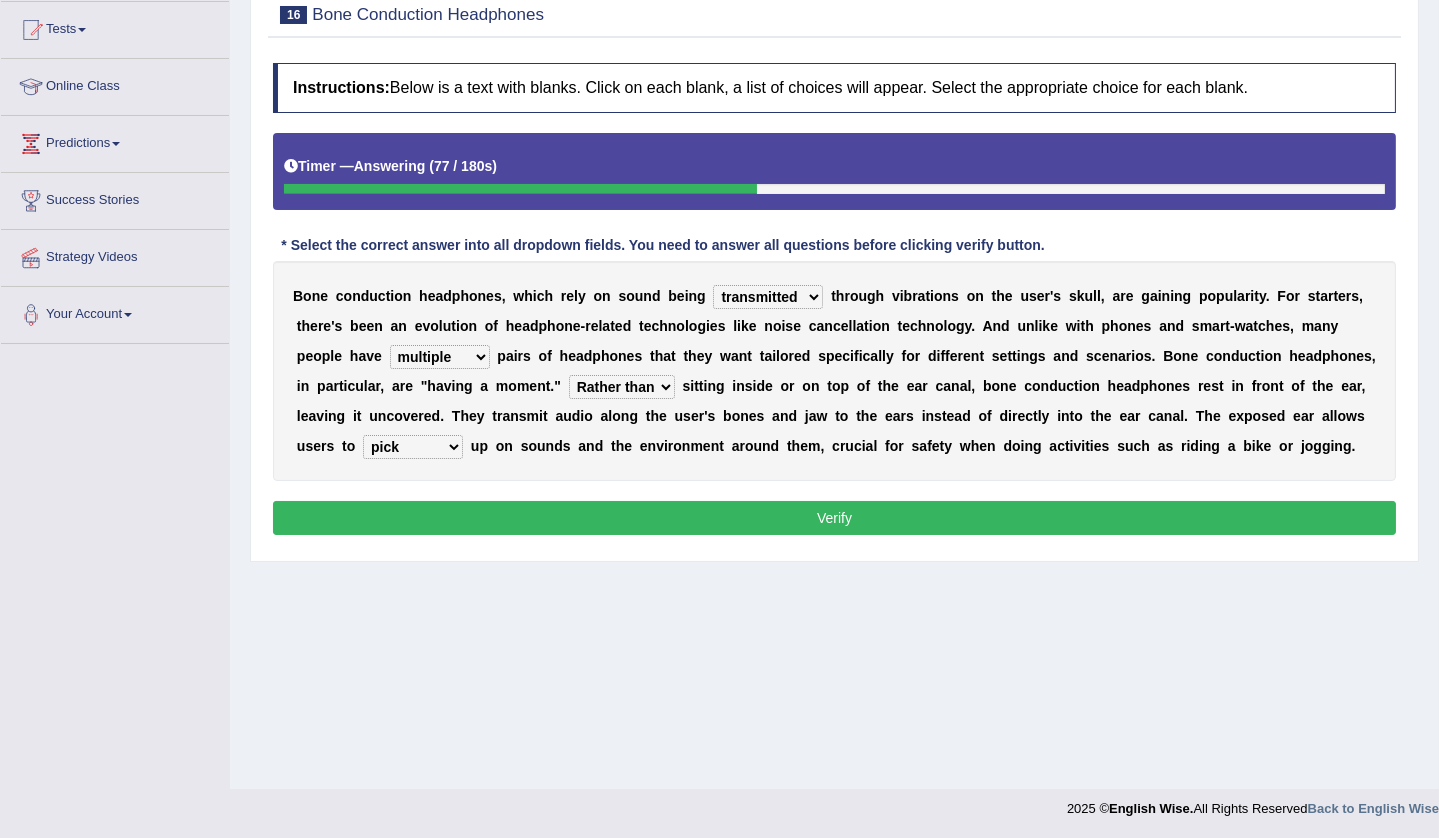 click on "level take make pick" at bounding box center [413, 447] 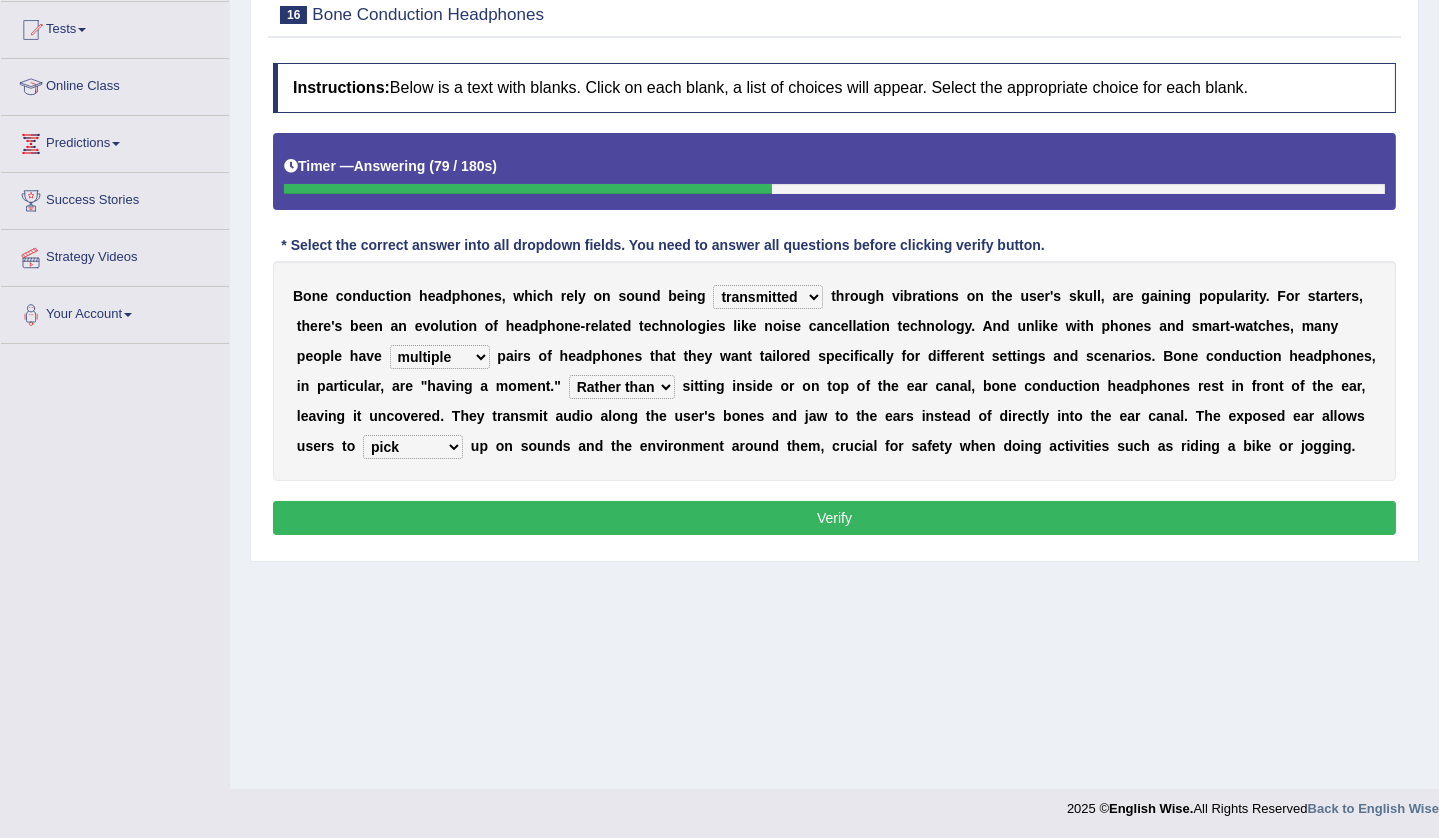 select on "take" 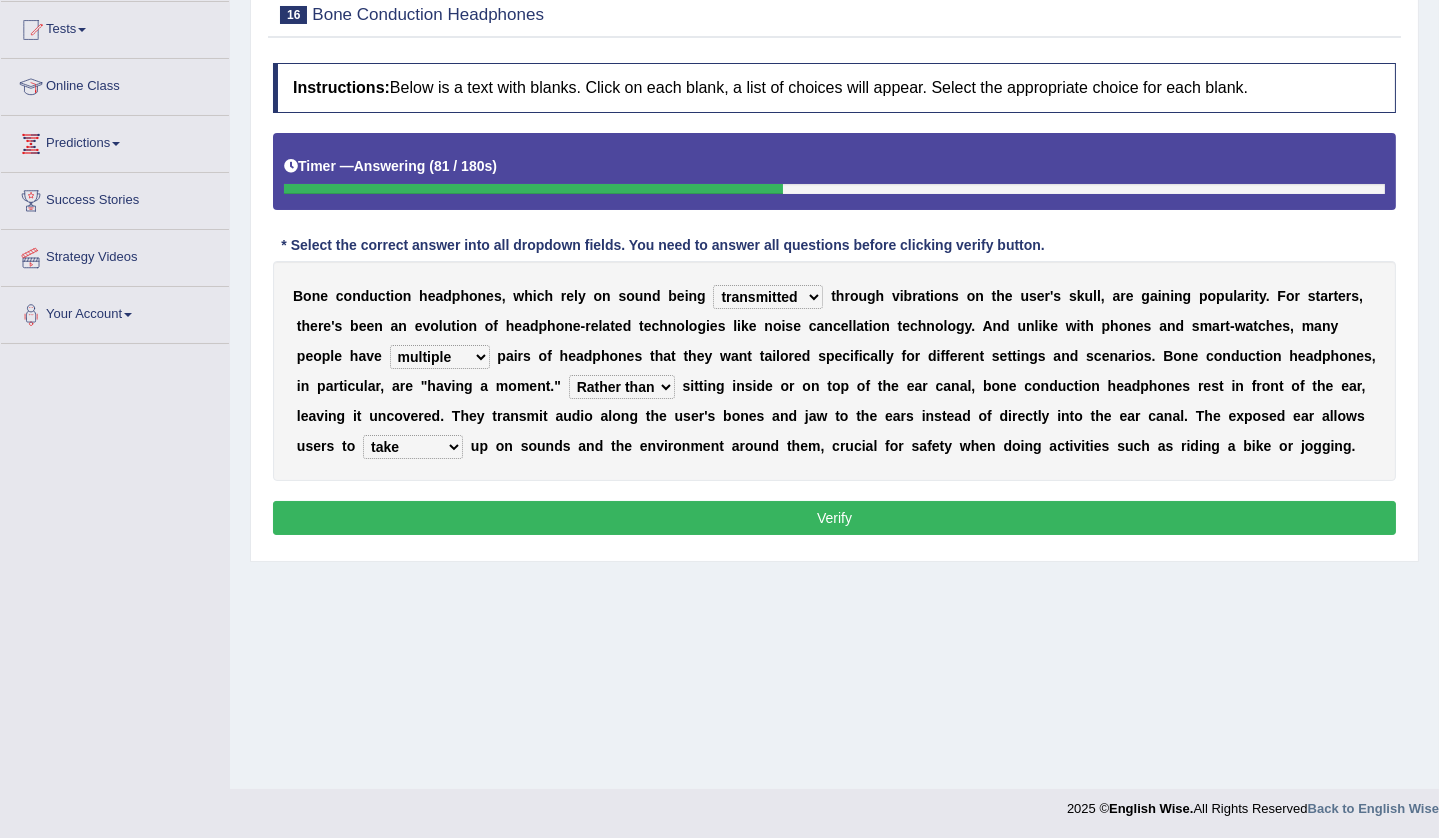 click on "Verify" at bounding box center [834, 518] 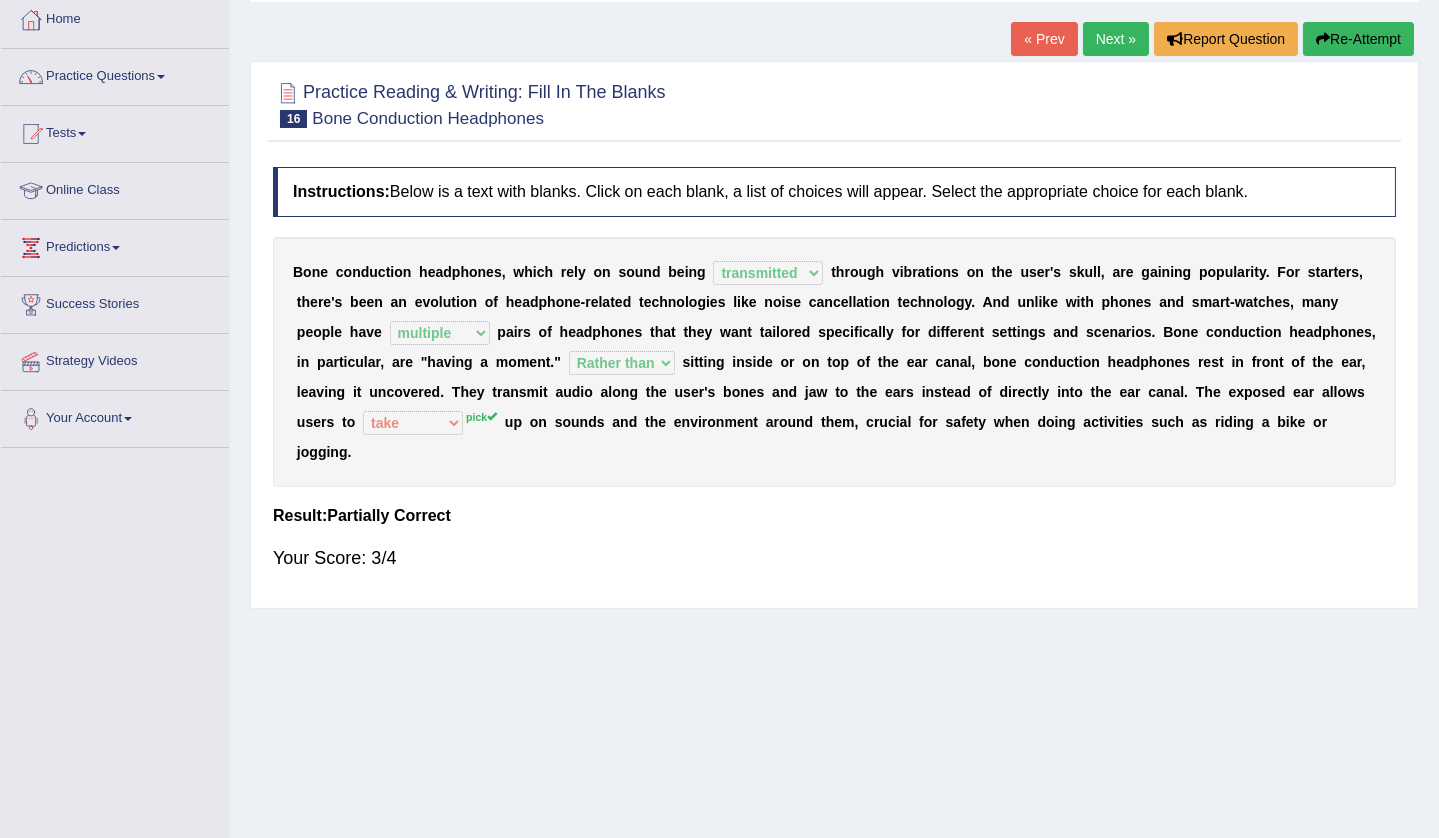 scroll, scrollTop: 0, scrollLeft: 0, axis: both 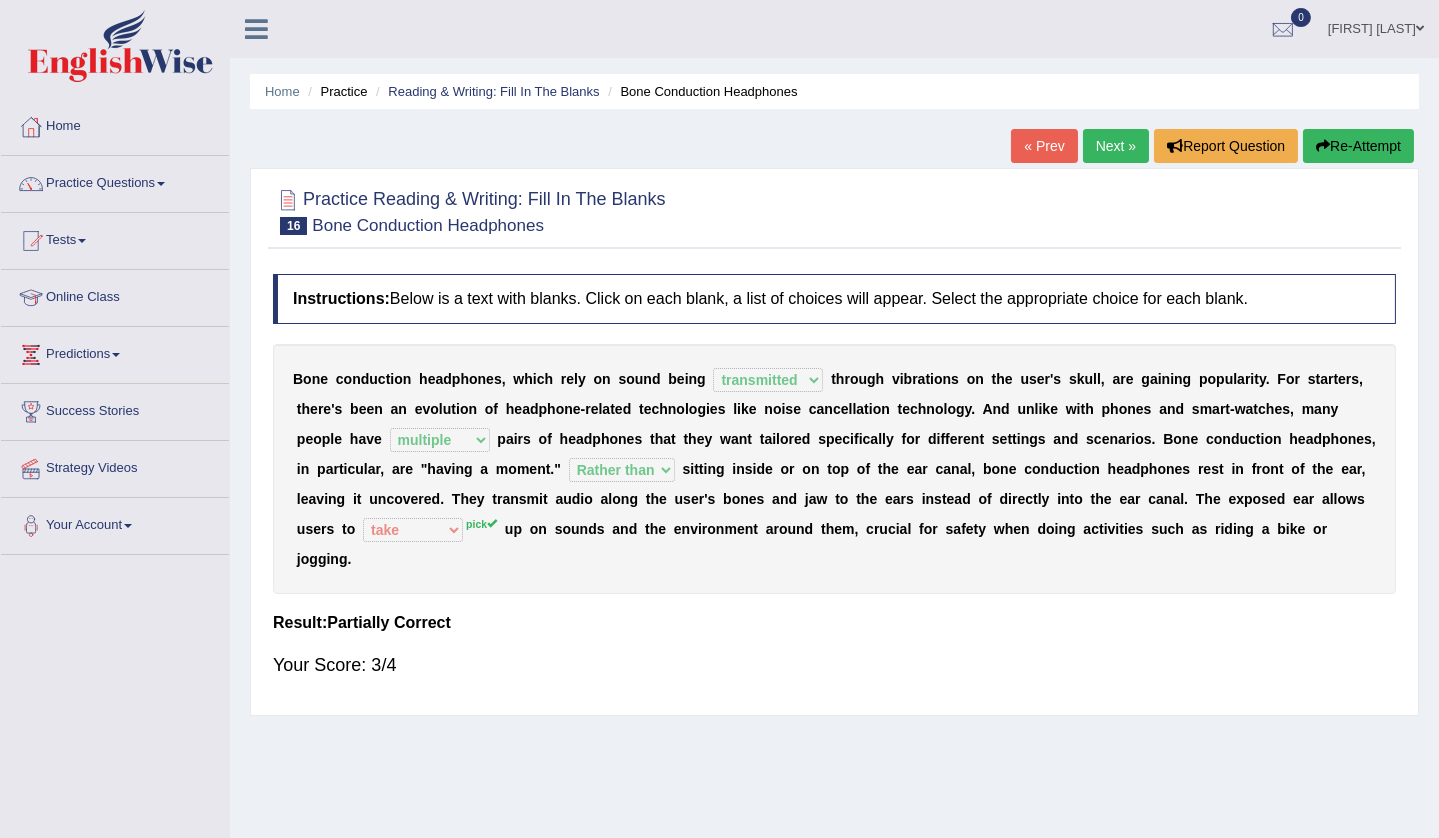 click on "Re-Attempt" at bounding box center (1358, 146) 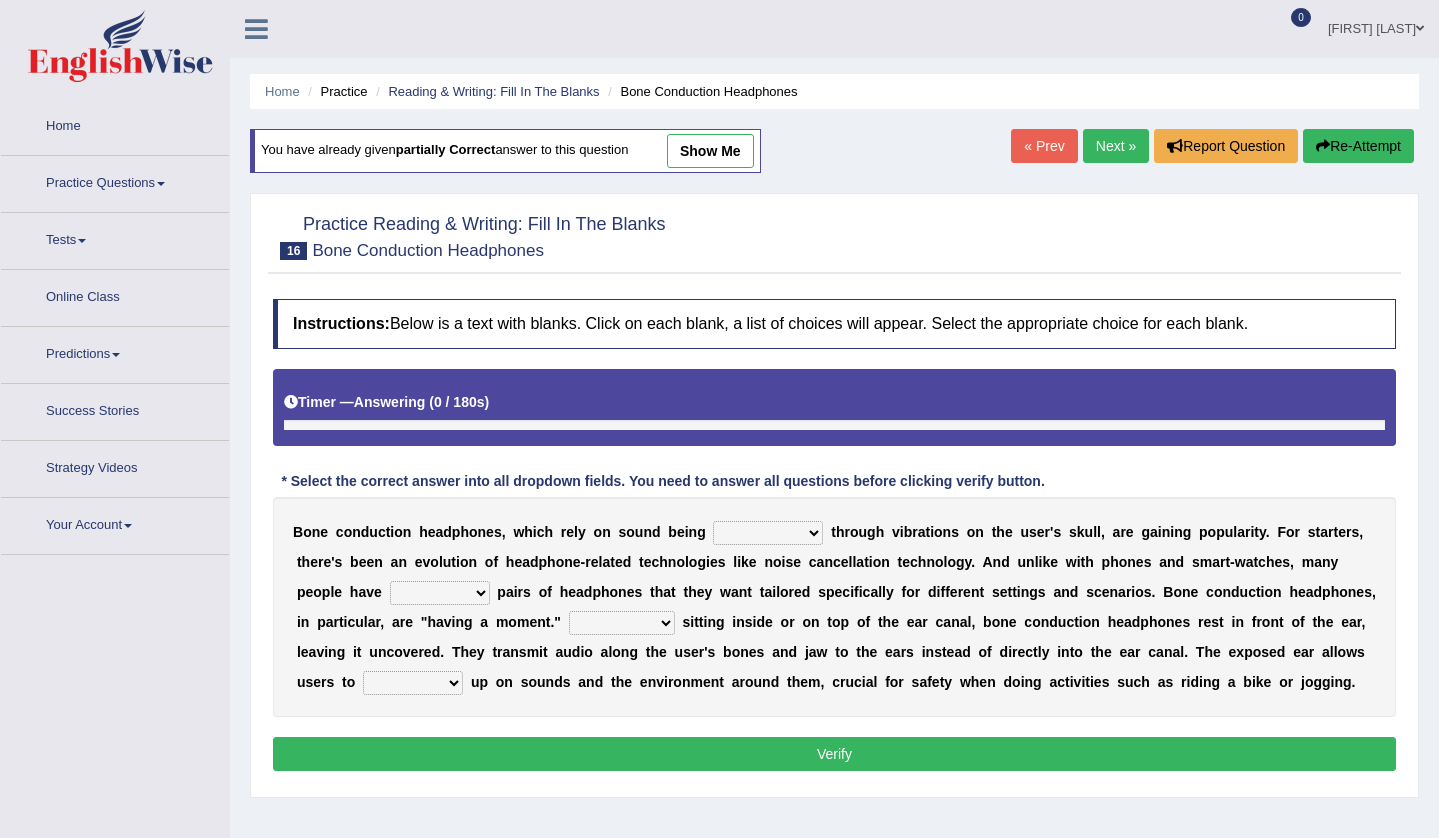 click on "B o n e    c o n d u c t i o n    h e a d p h o n e s ,    w h i c h    r e l y    o n    s o u n d    b e i n g    formed counted transformed transmitted    t h r o u g h    v i b r a t i o n s    o n    t h e    u s e r ' s    s k u l l ,    a r e    g a i n i n g    p o p u l a r i t y .    F o r    s t a r t e r s ,    t h e r e ' s    b e e n    a n    e v o l u t i o n    o f    h e a d p h o n e - r e l a t e d    t e c h n o l o g i e s    l i k e    n o i s e    c a n c e l l a t i o n    t e c h n o l o g y .    A n d    u n l i k e    w i t h    p h o n e s    a n d    s m a r t - w a t c h e s ,    m a n y    p e o p l e    h a v e    composite multiple imperfect integral    p a i r s    o f    h e a d p h o n e s    t h a t    t h e y    w a n t    t a i l o r e d    s p e c i f i c a l l y    f o r    d i f f e r e n t    s e t t i n g s    a n d    s c e n a r i o s .    B o n e    c o n d u c t i o n    h e a d p h o n e s ,    i n    p" at bounding box center [834, 607] 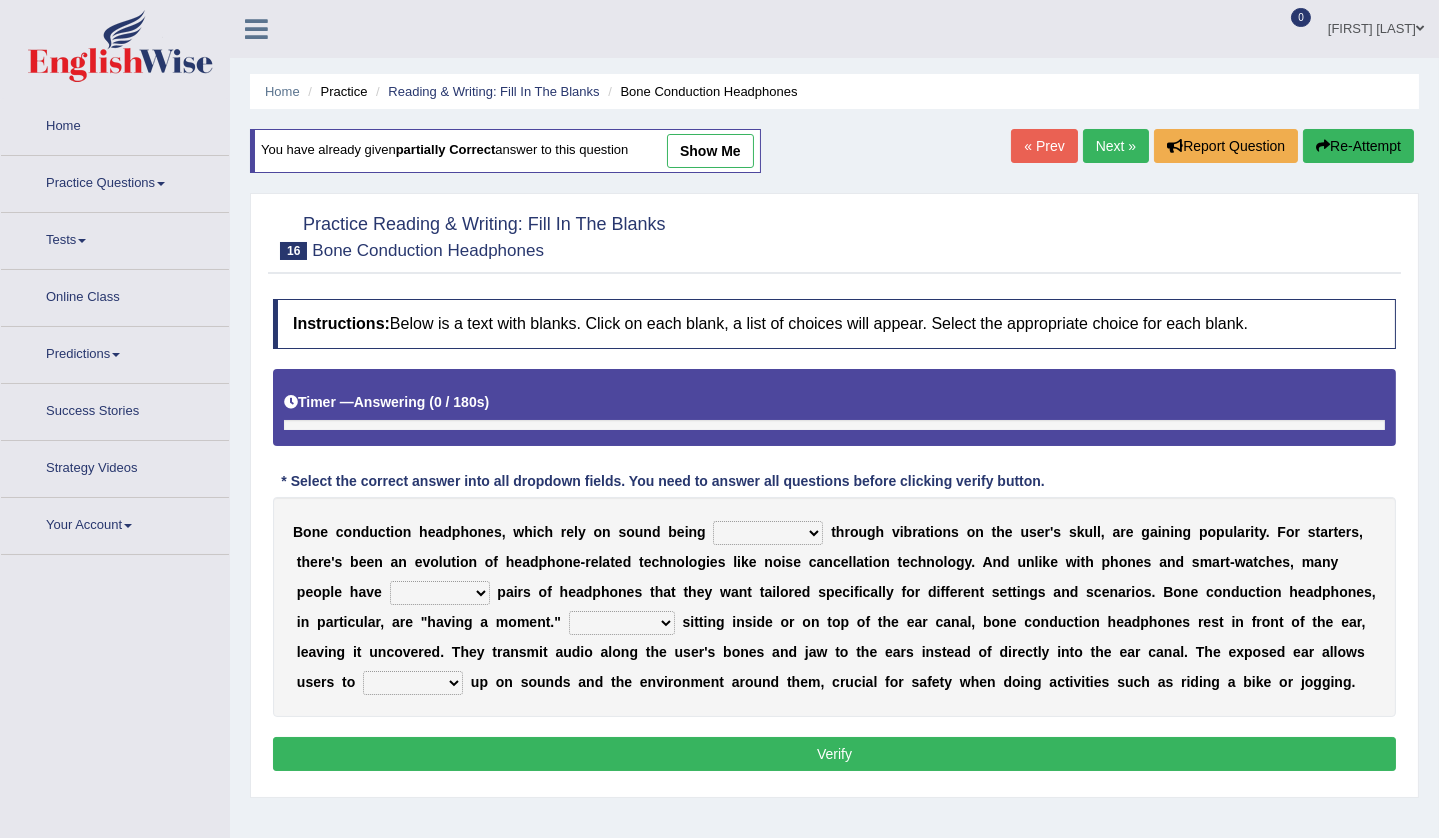 click on "formed counted transformed transmitted" at bounding box center [768, 533] 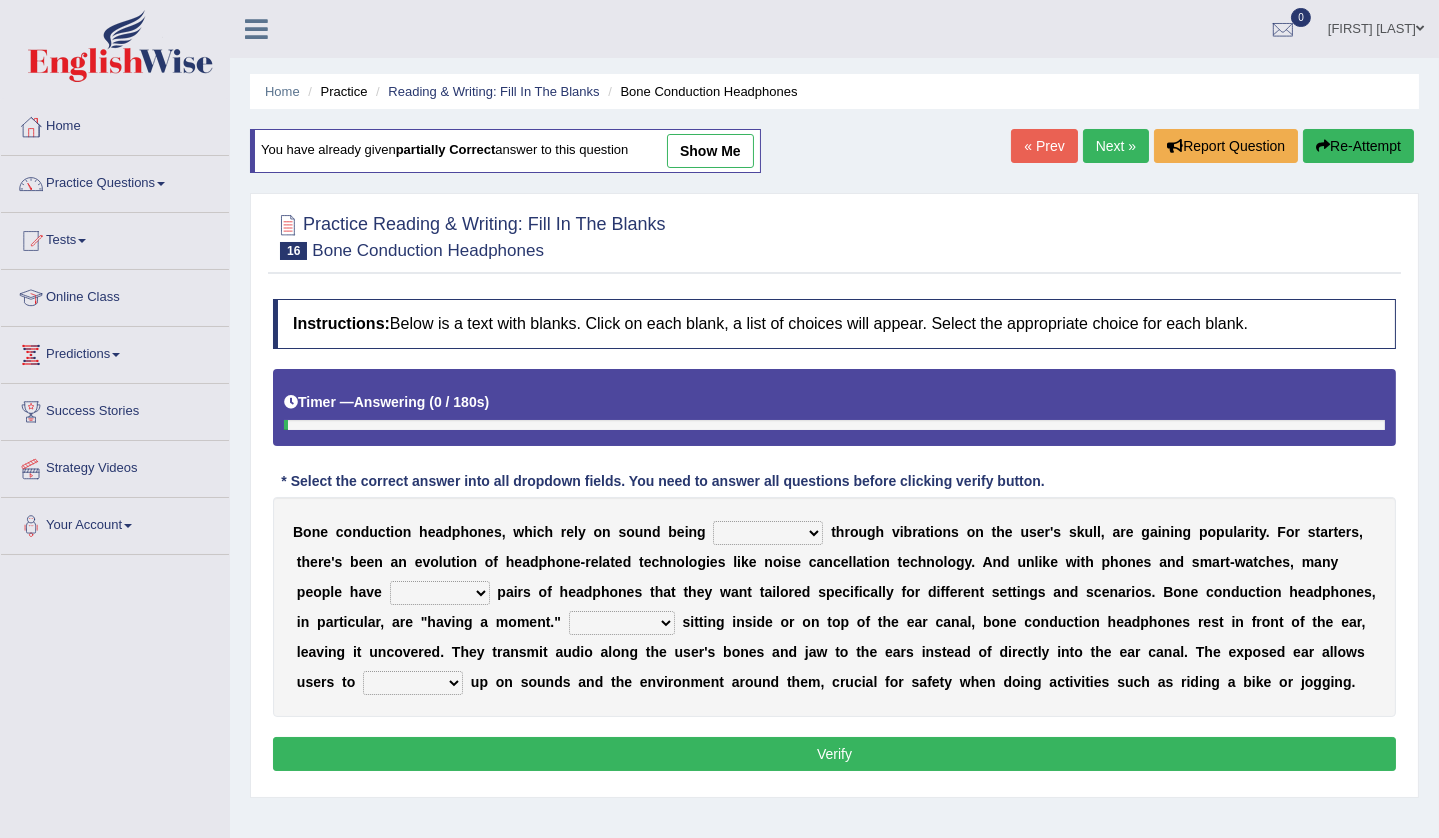 scroll, scrollTop: 0, scrollLeft: 0, axis: both 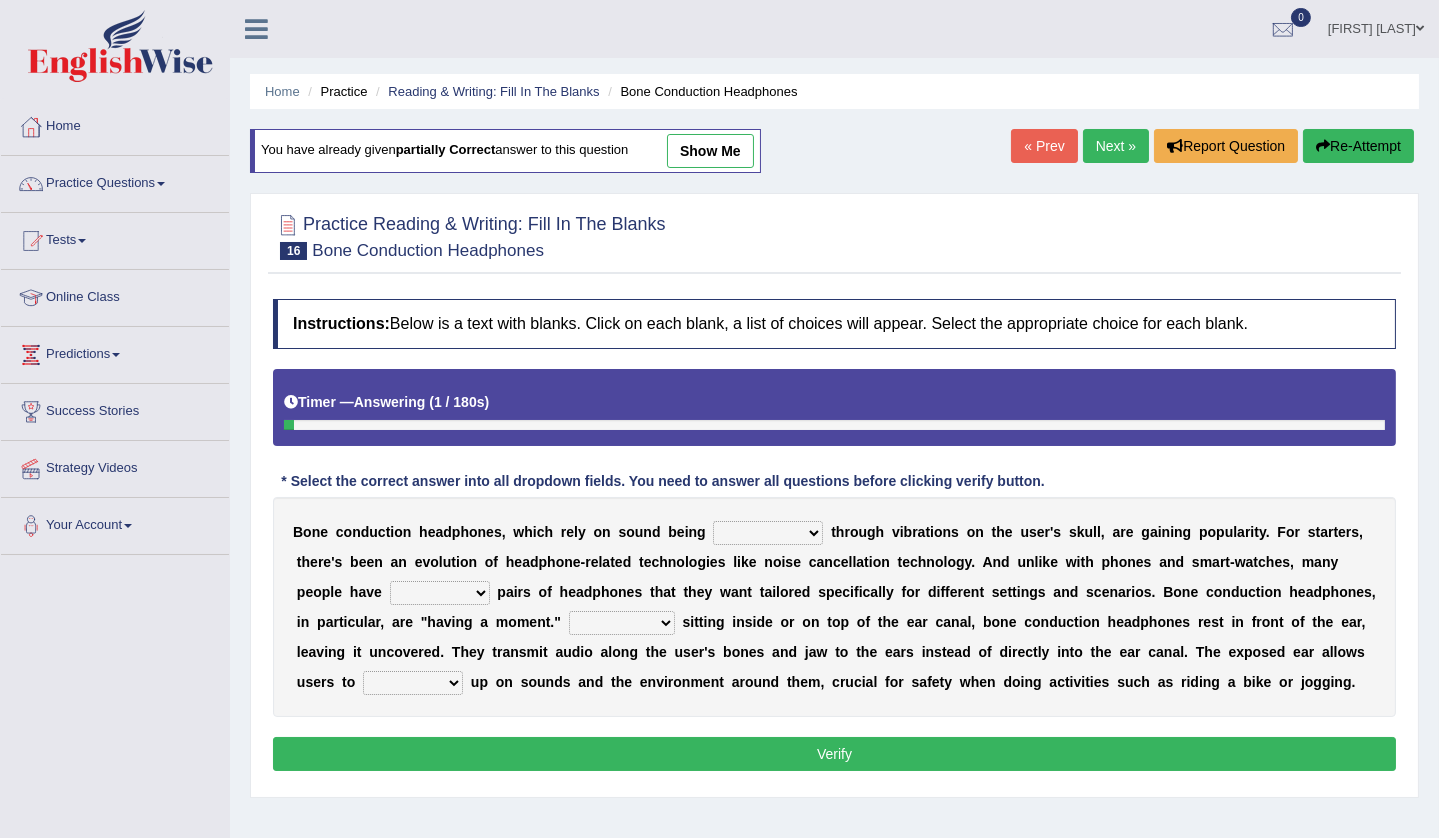 select on "transmitted" 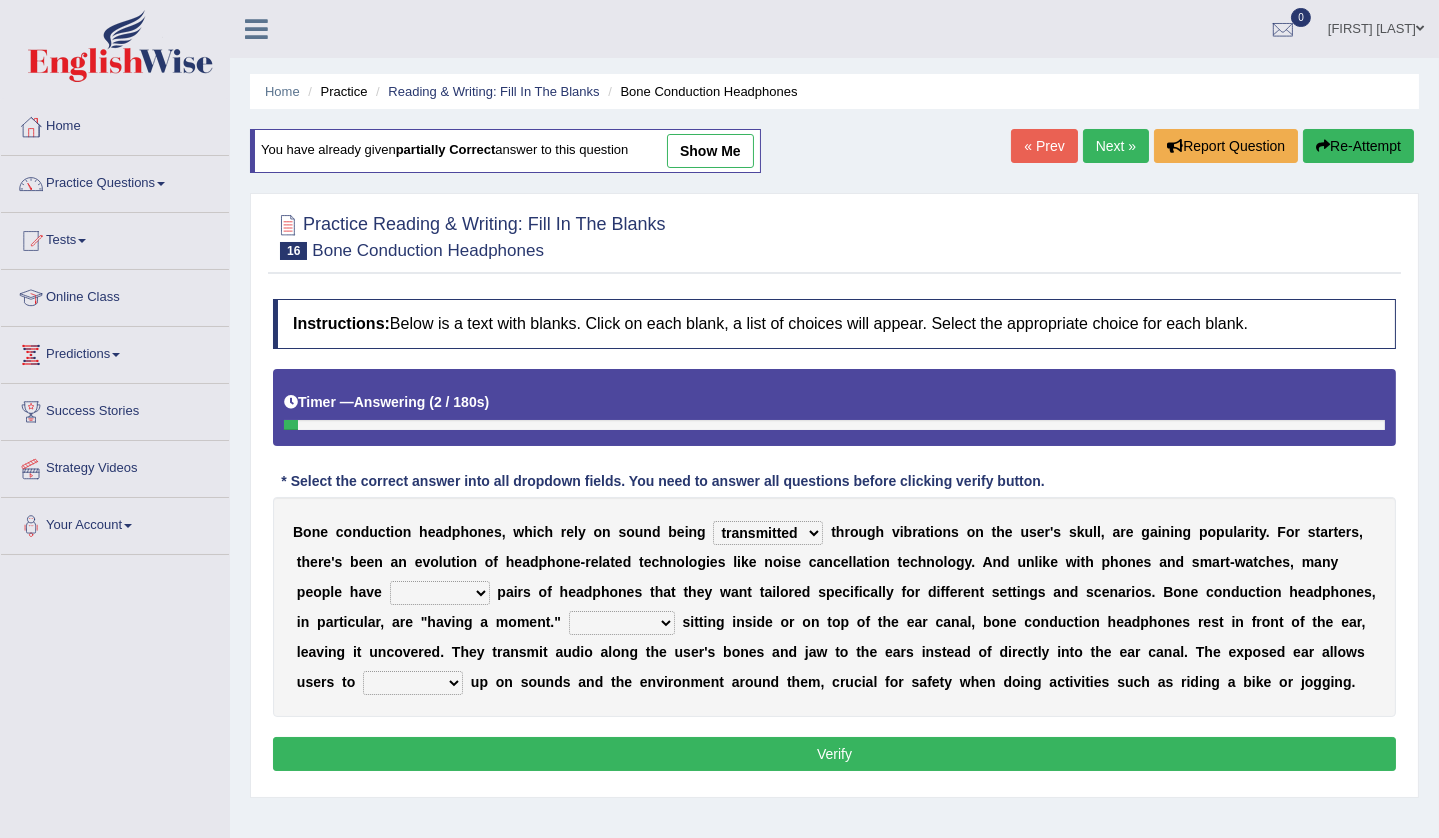 click on "composite multiple imperfect integral" at bounding box center (440, 593) 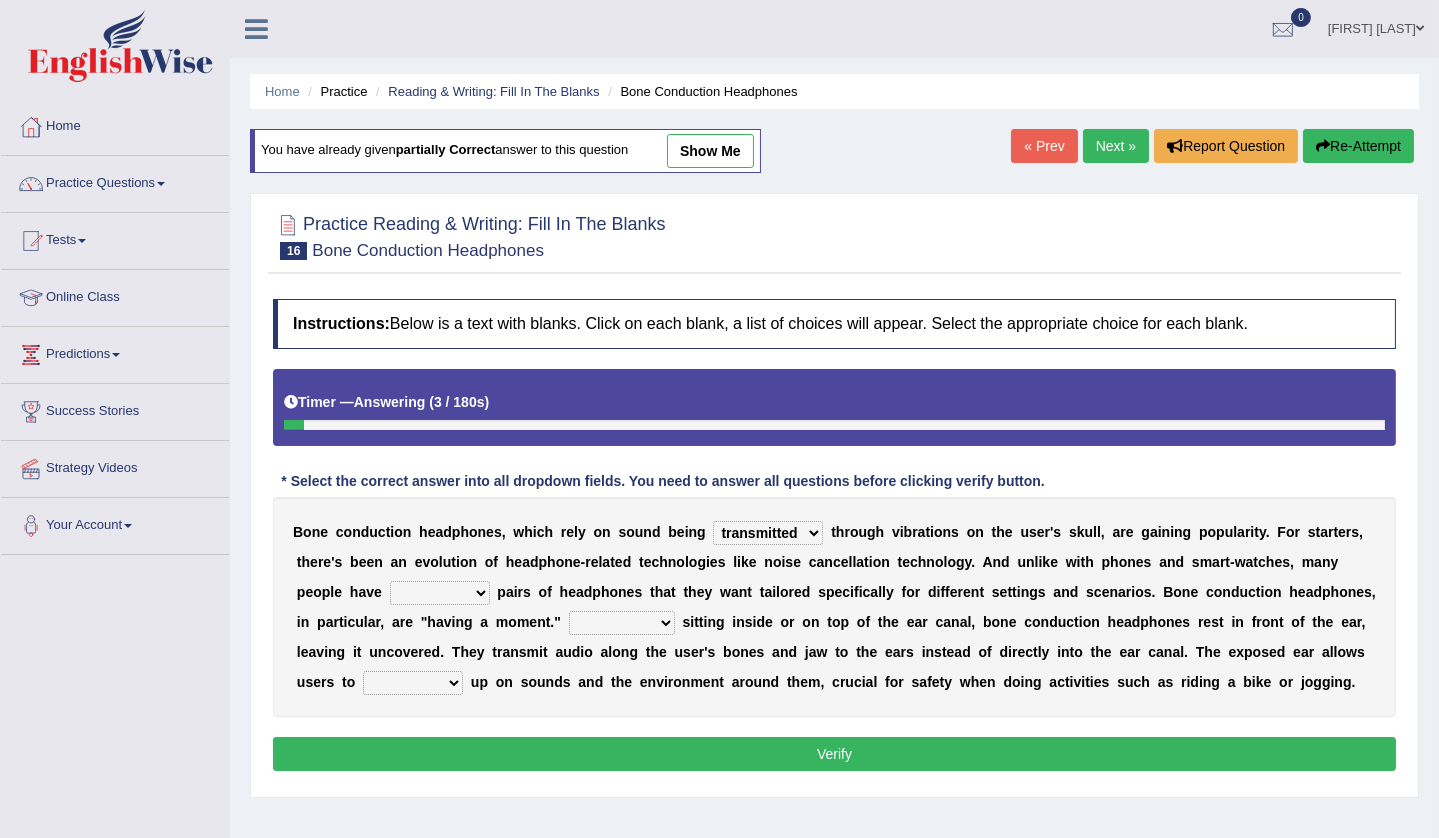 select on "multiple" 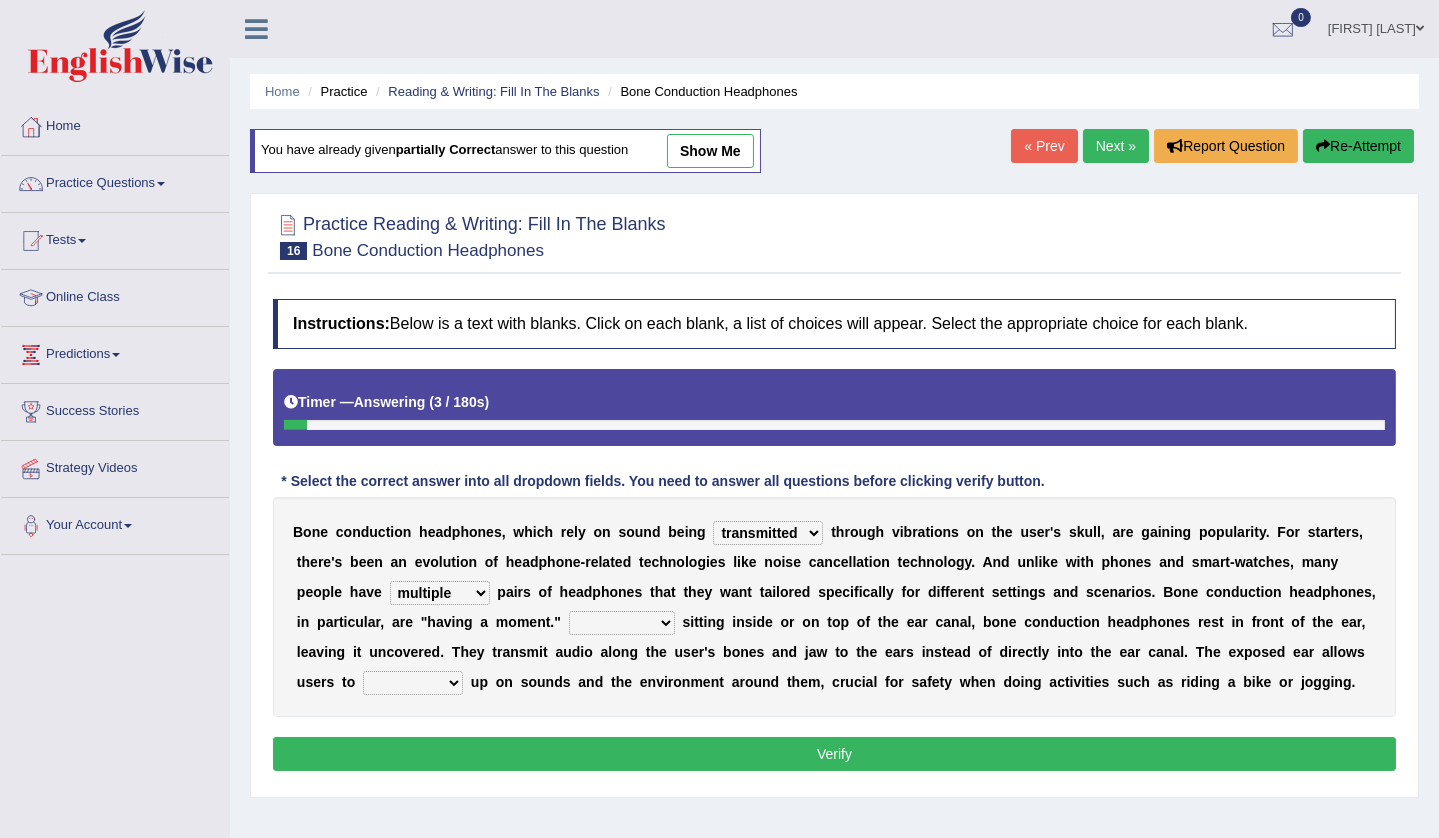 click on "More than Despite of Less than Rather than" at bounding box center (622, 623) 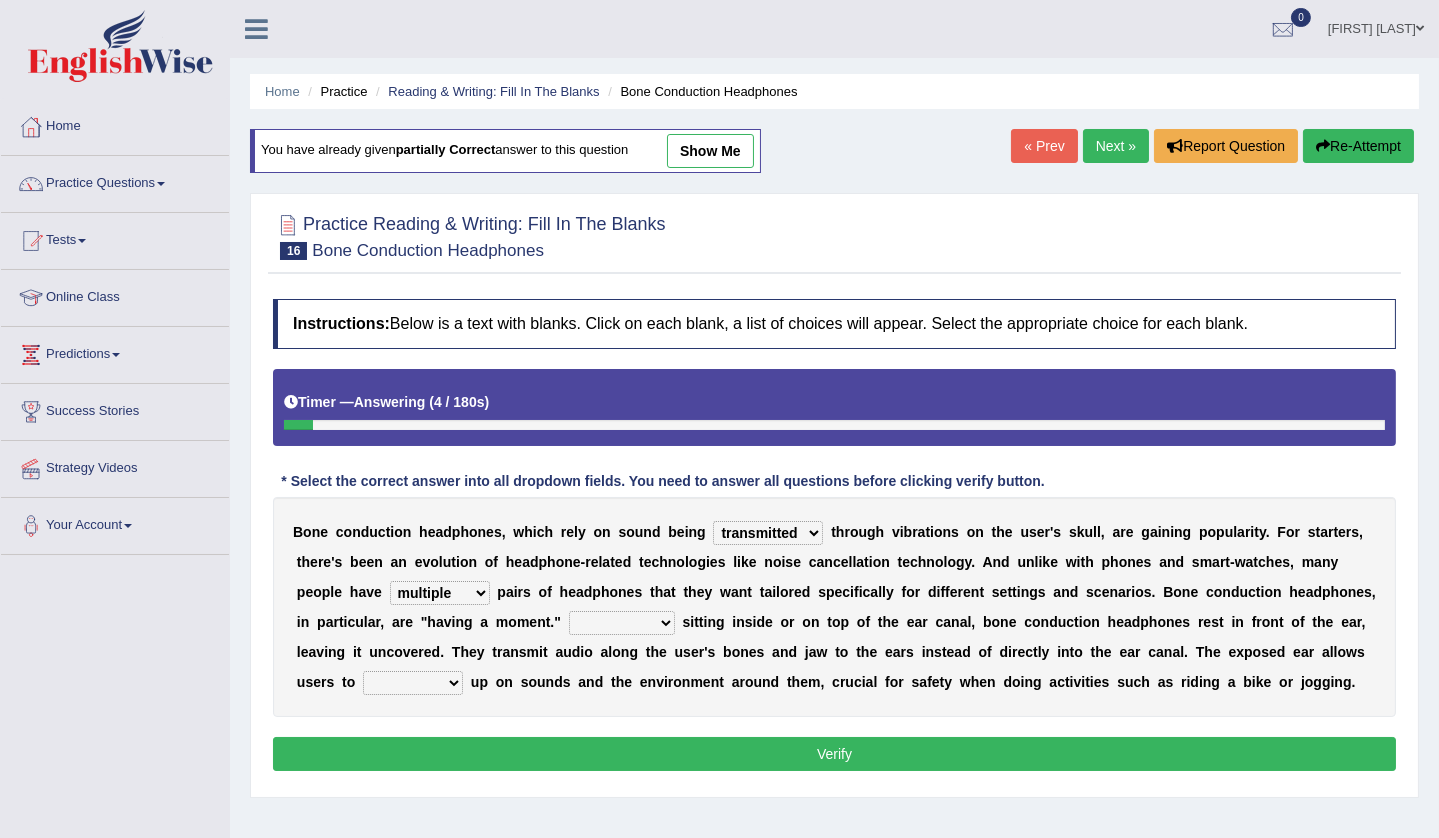 select on "Rather than" 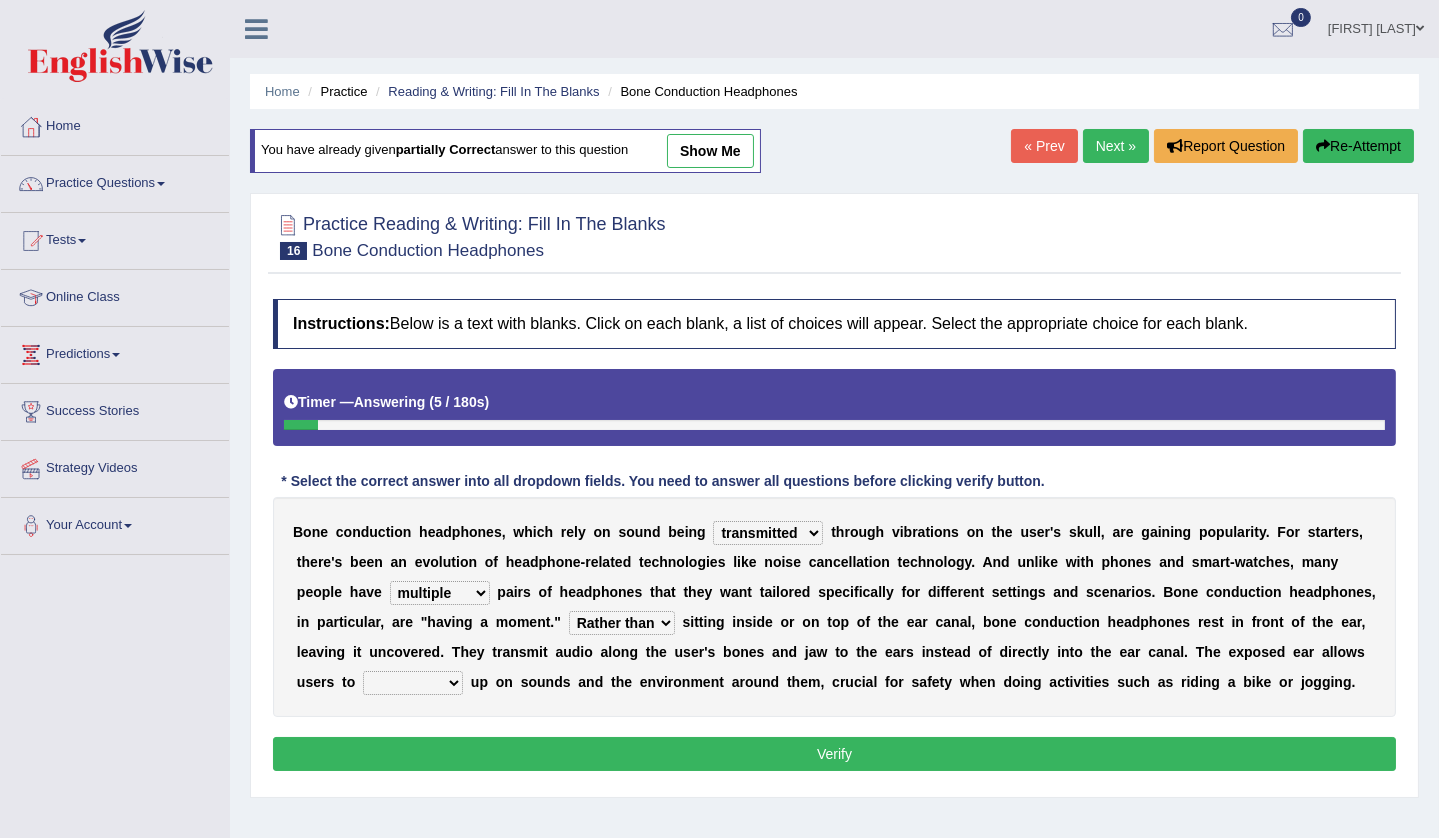 click on "level take make pick" at bounding box center [413, 683] 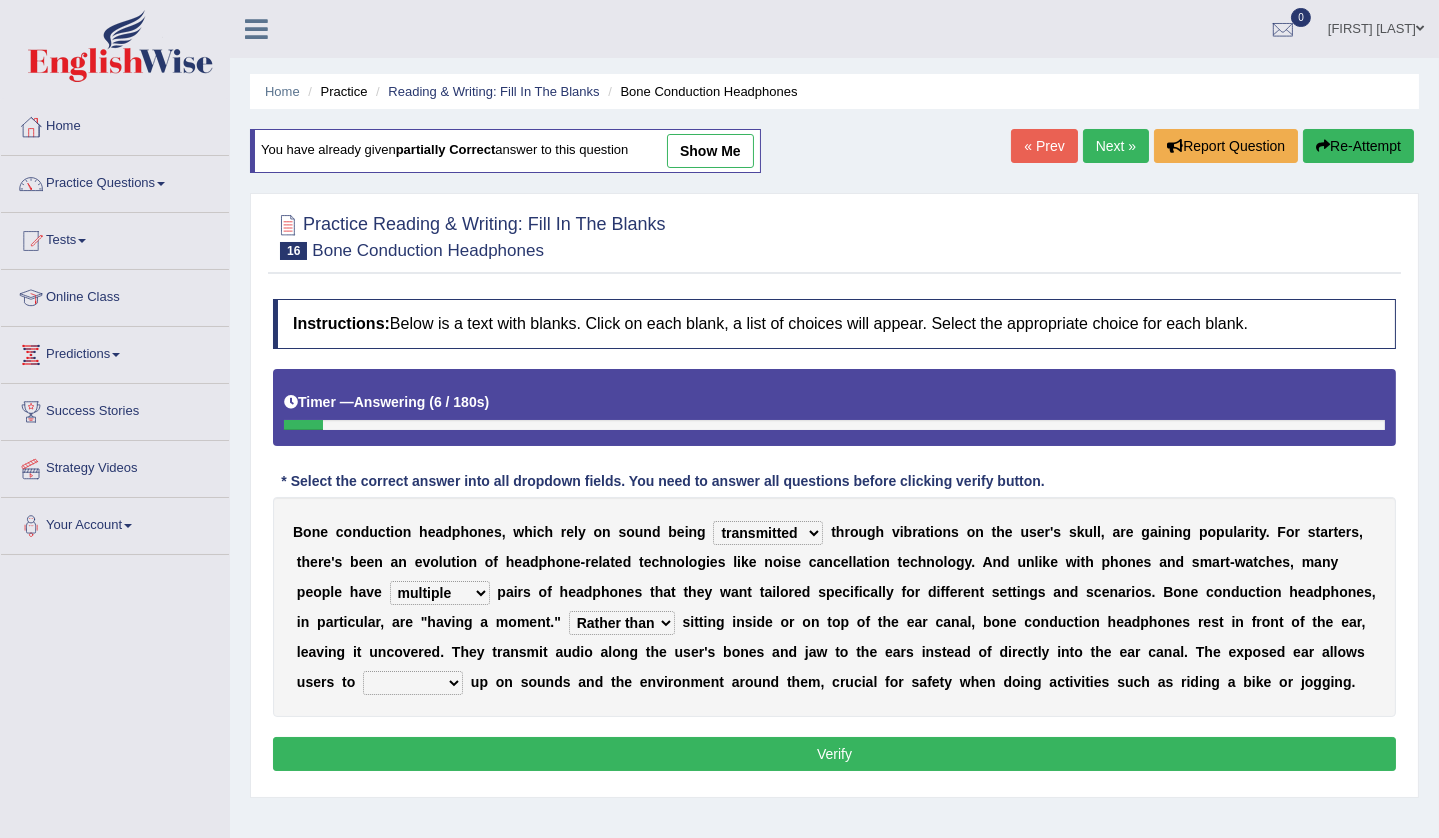 select on "pick" 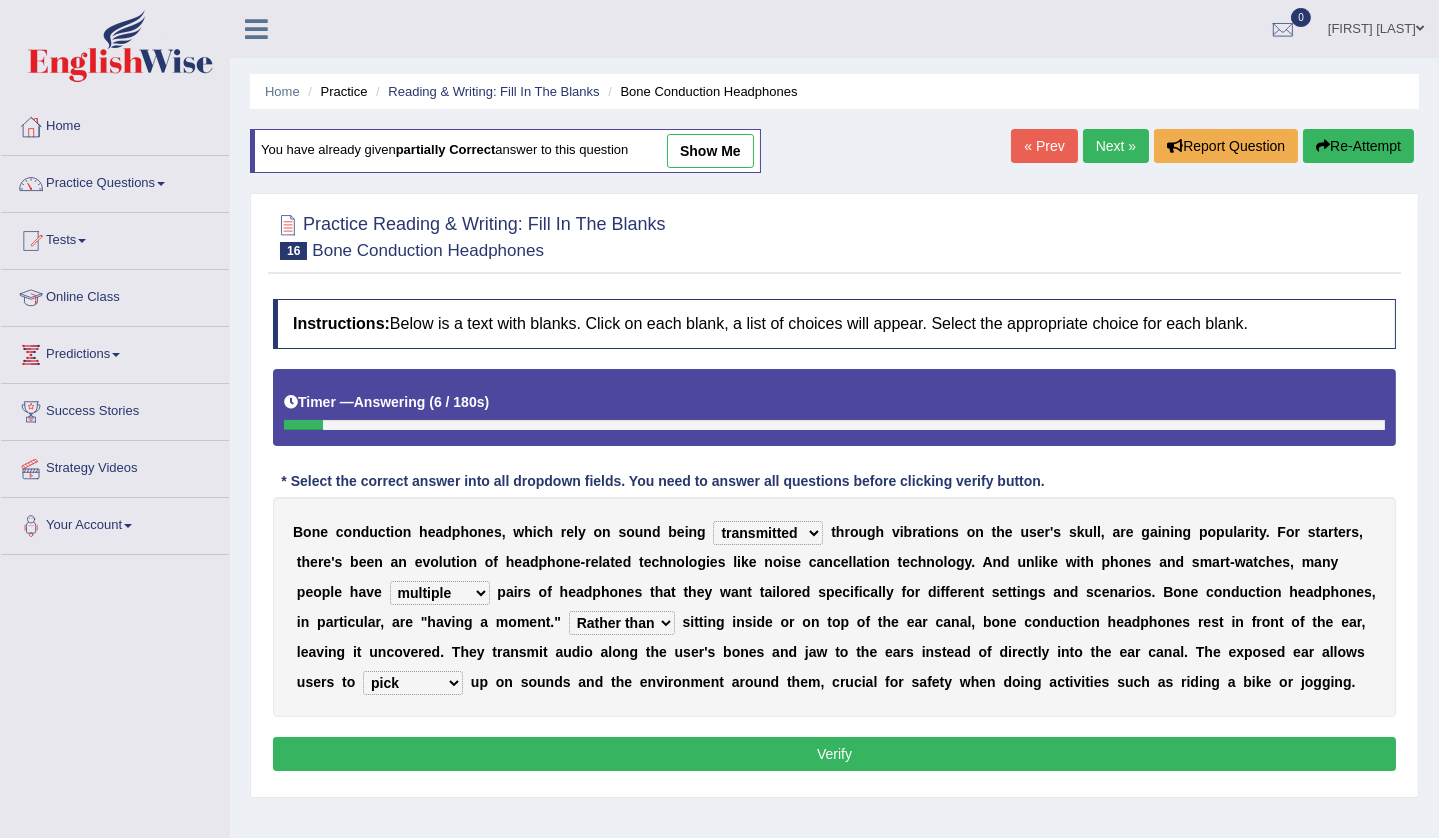 click on "level take make pick" at bounding box center (413, 683) 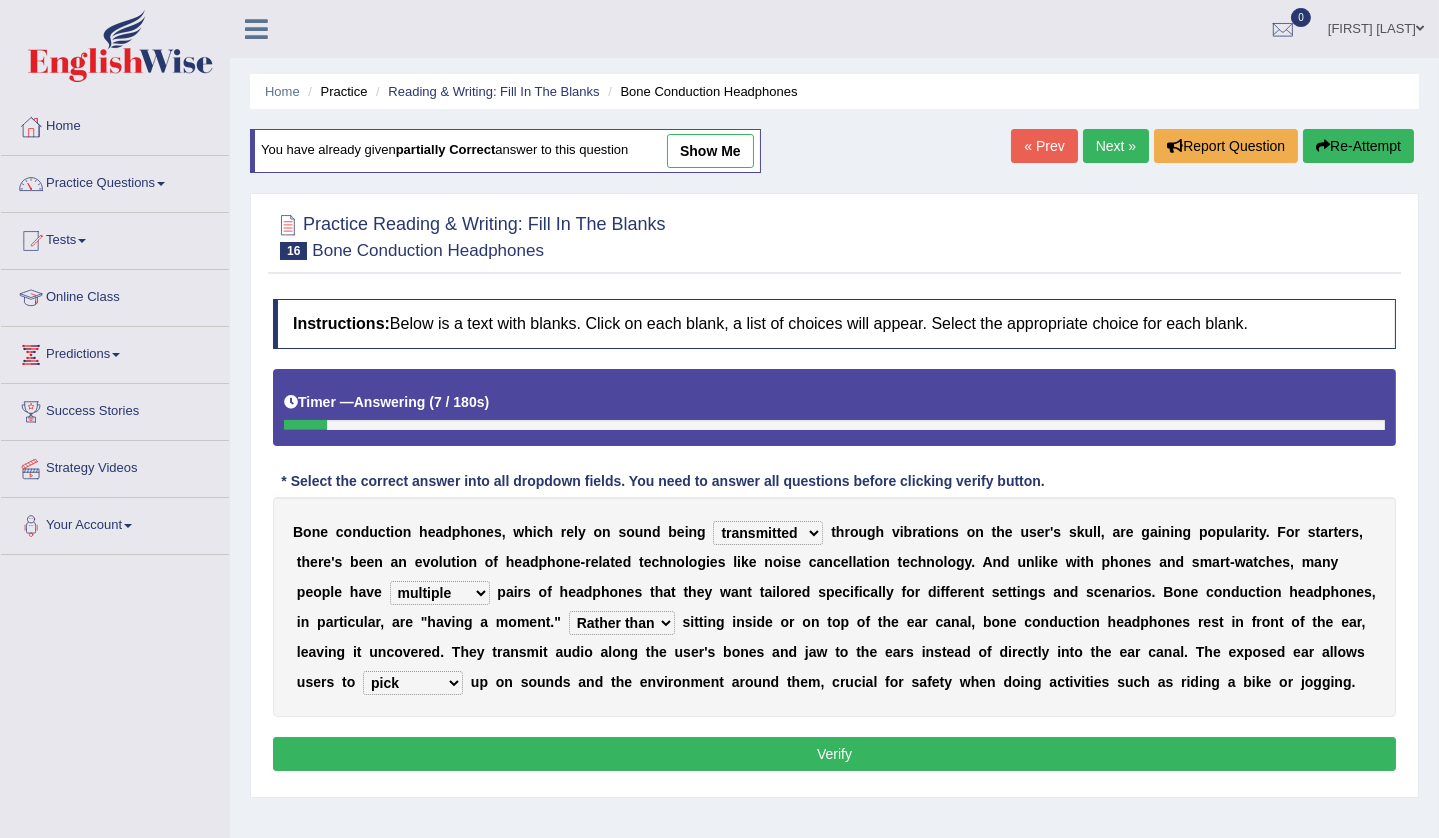 click on "Verify" at bounding box center [834, 754] 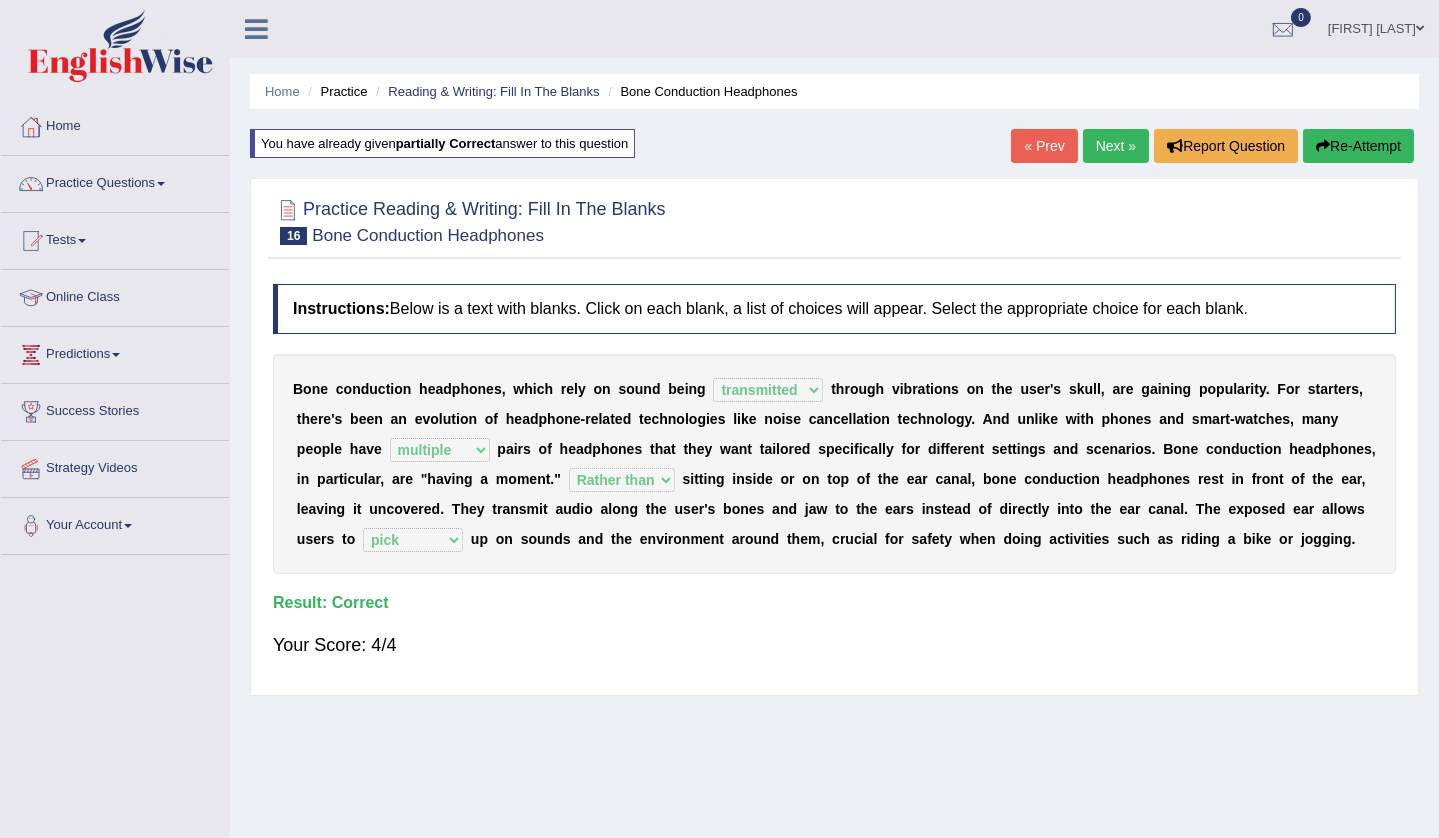 click on "Next »" at bounding box center (1116, 146) 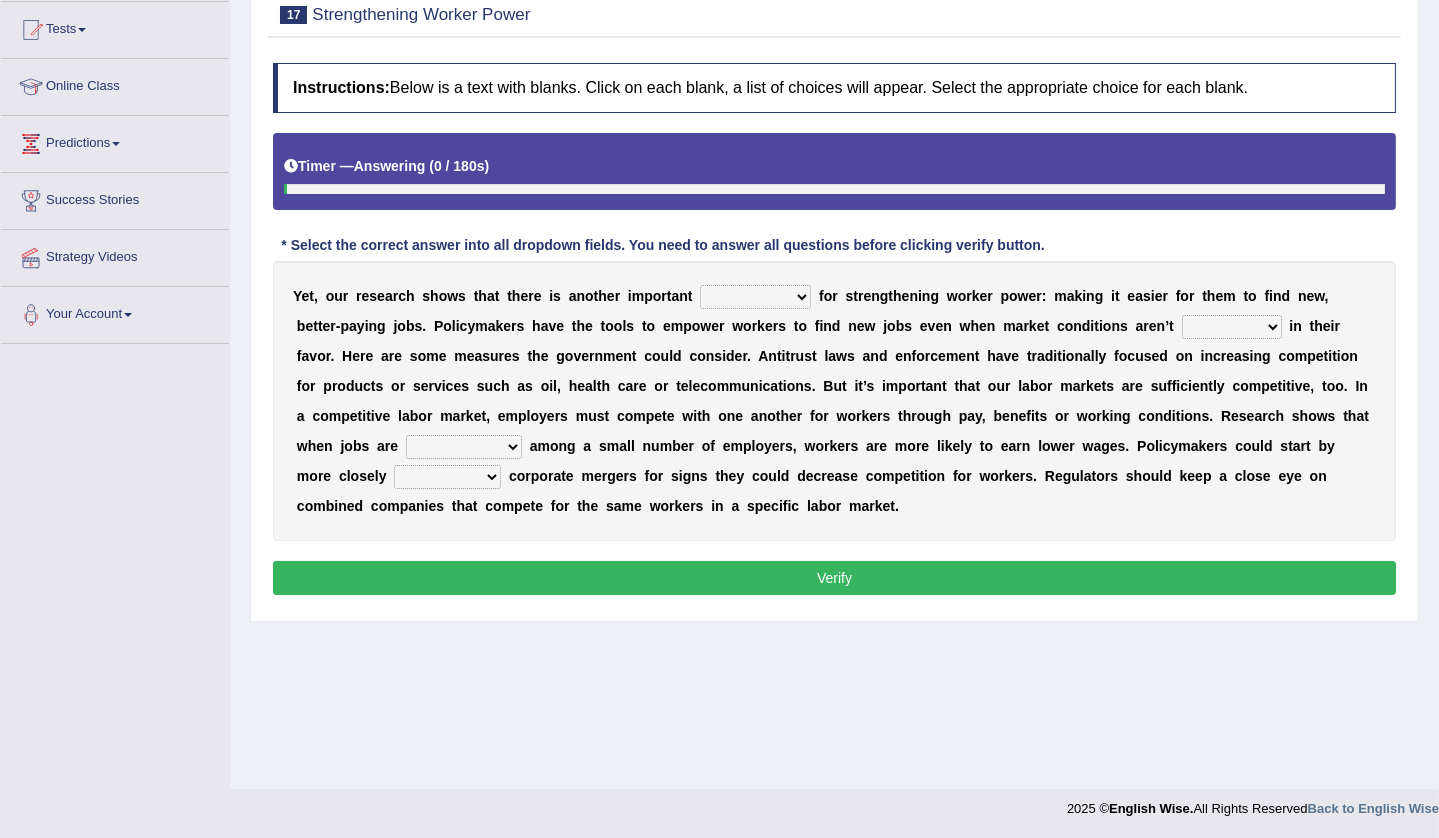 scroll, scrollTop: 211, scrollLeft: 0, axis: vertical 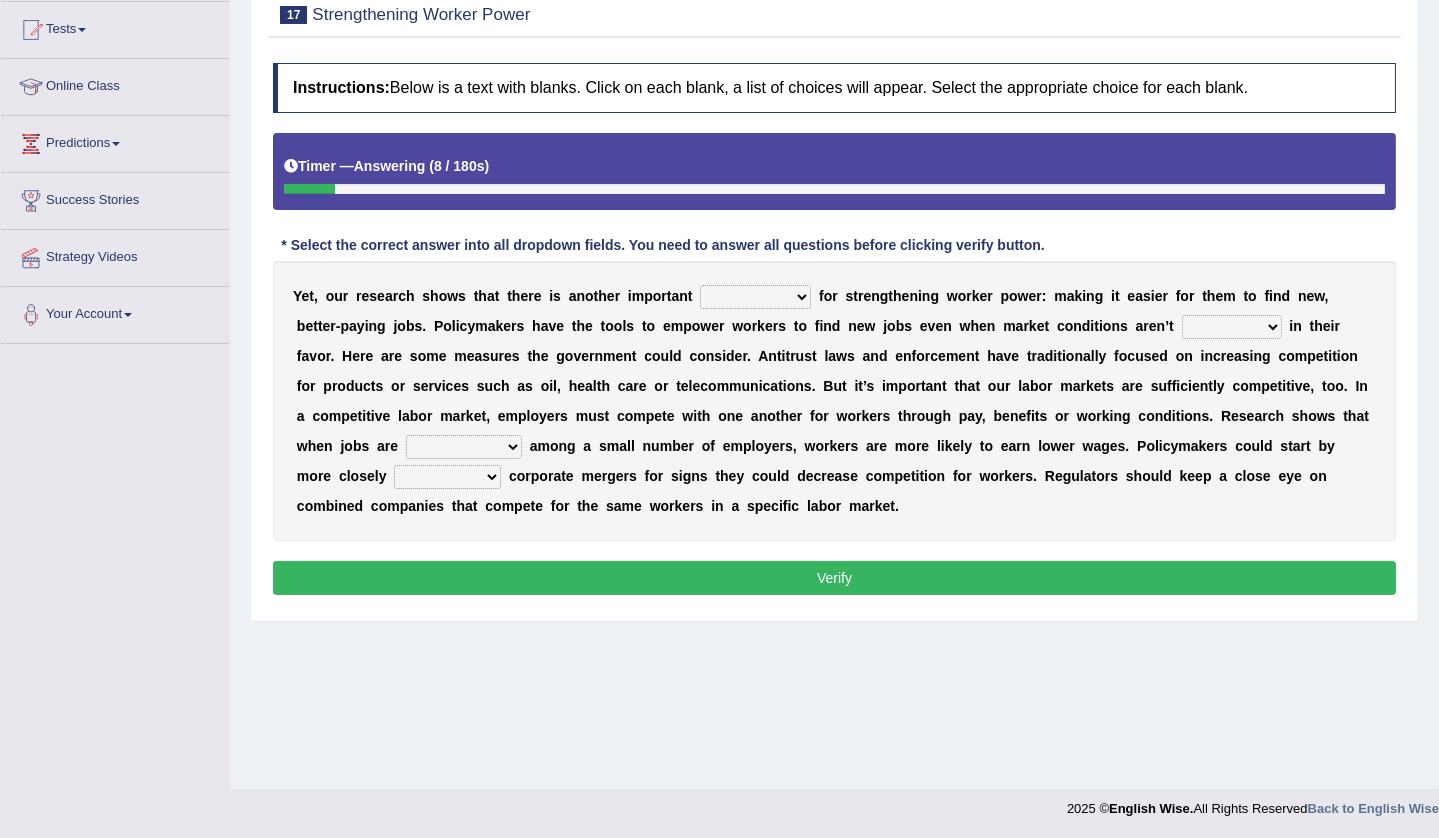 click on "avail engagement avenue annual" at bounding box center [755, 297] 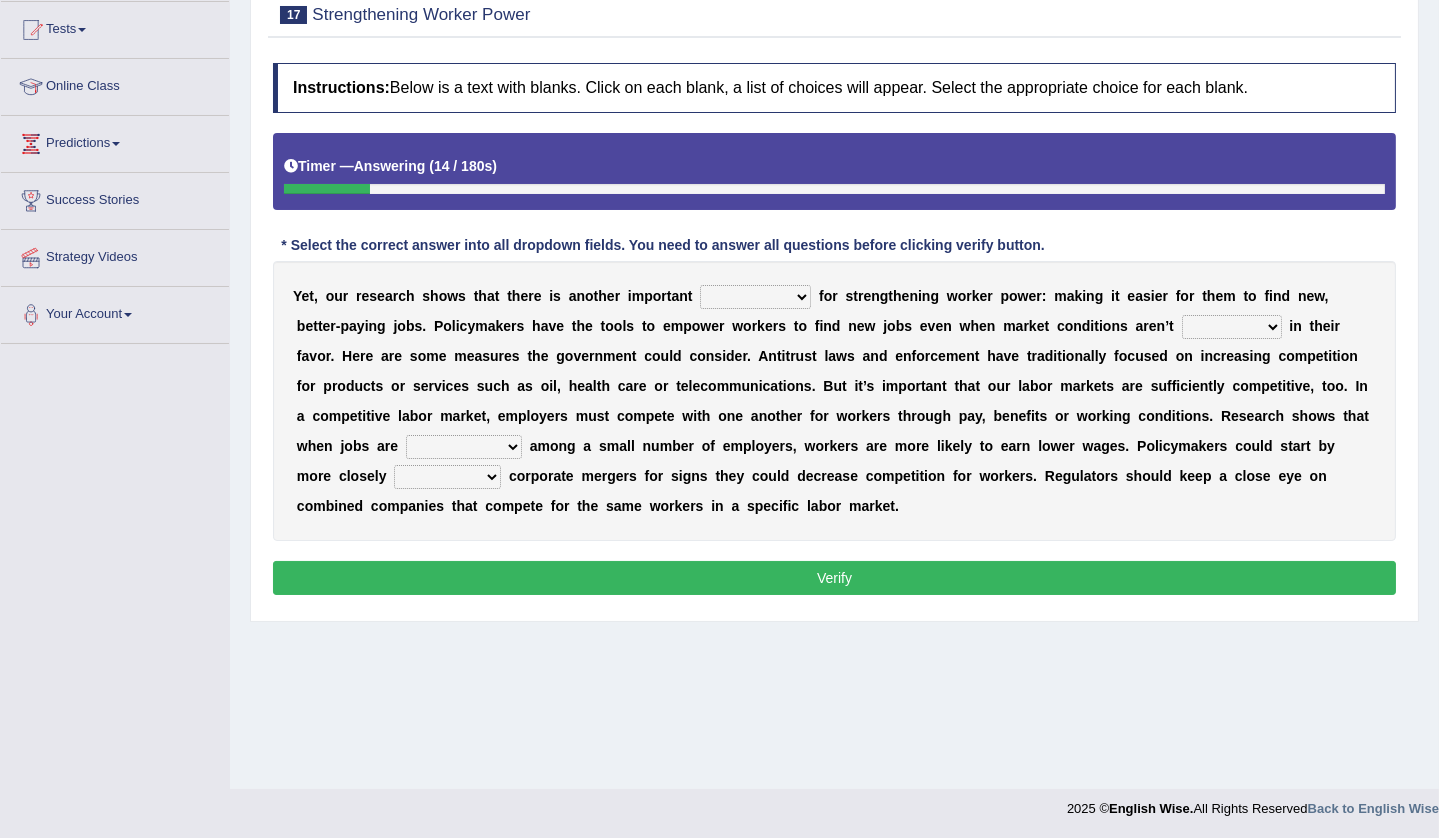 select on "avail" 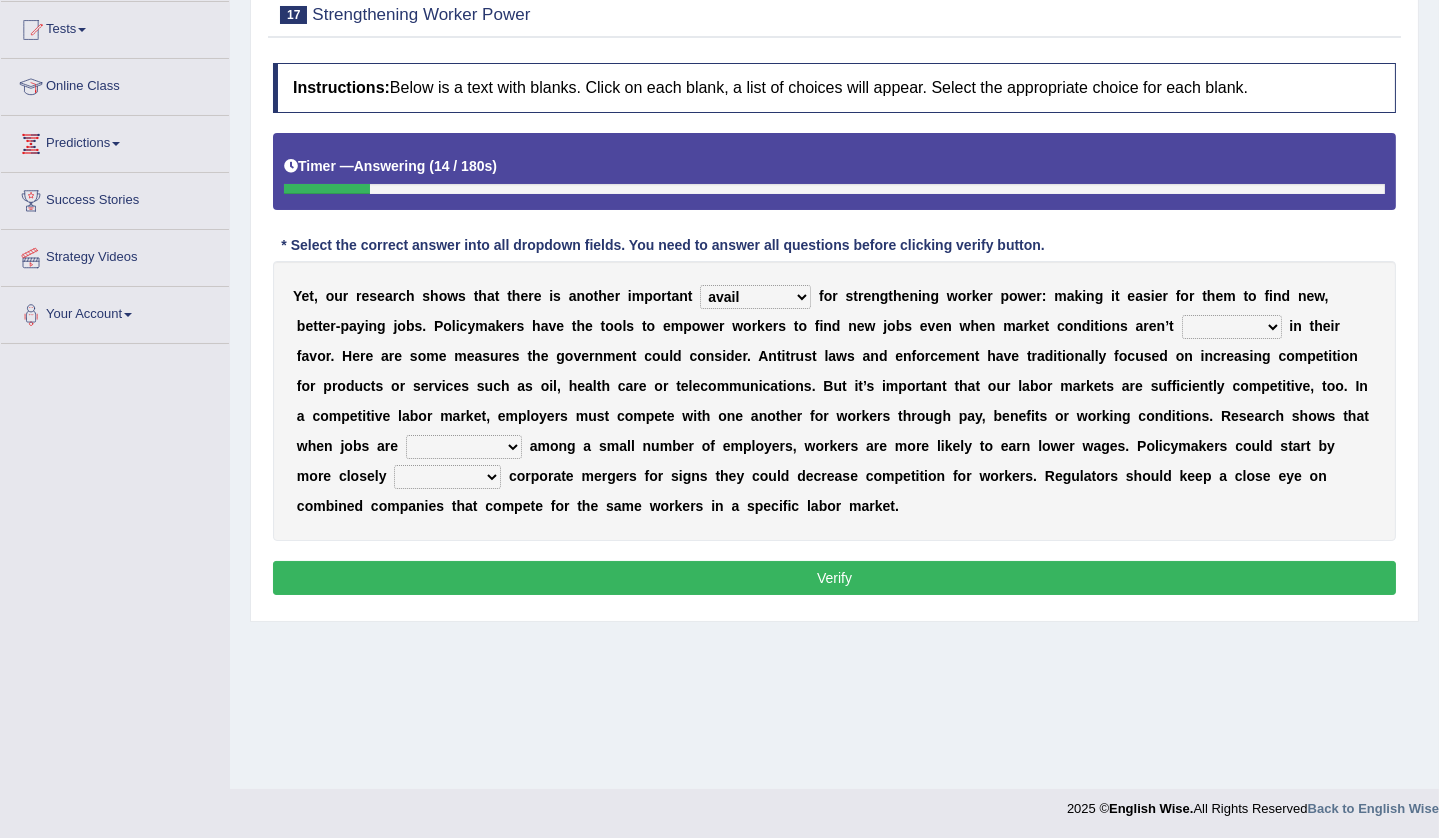 click on "avail engagement avenue annual" at bounding box center [755, 297] 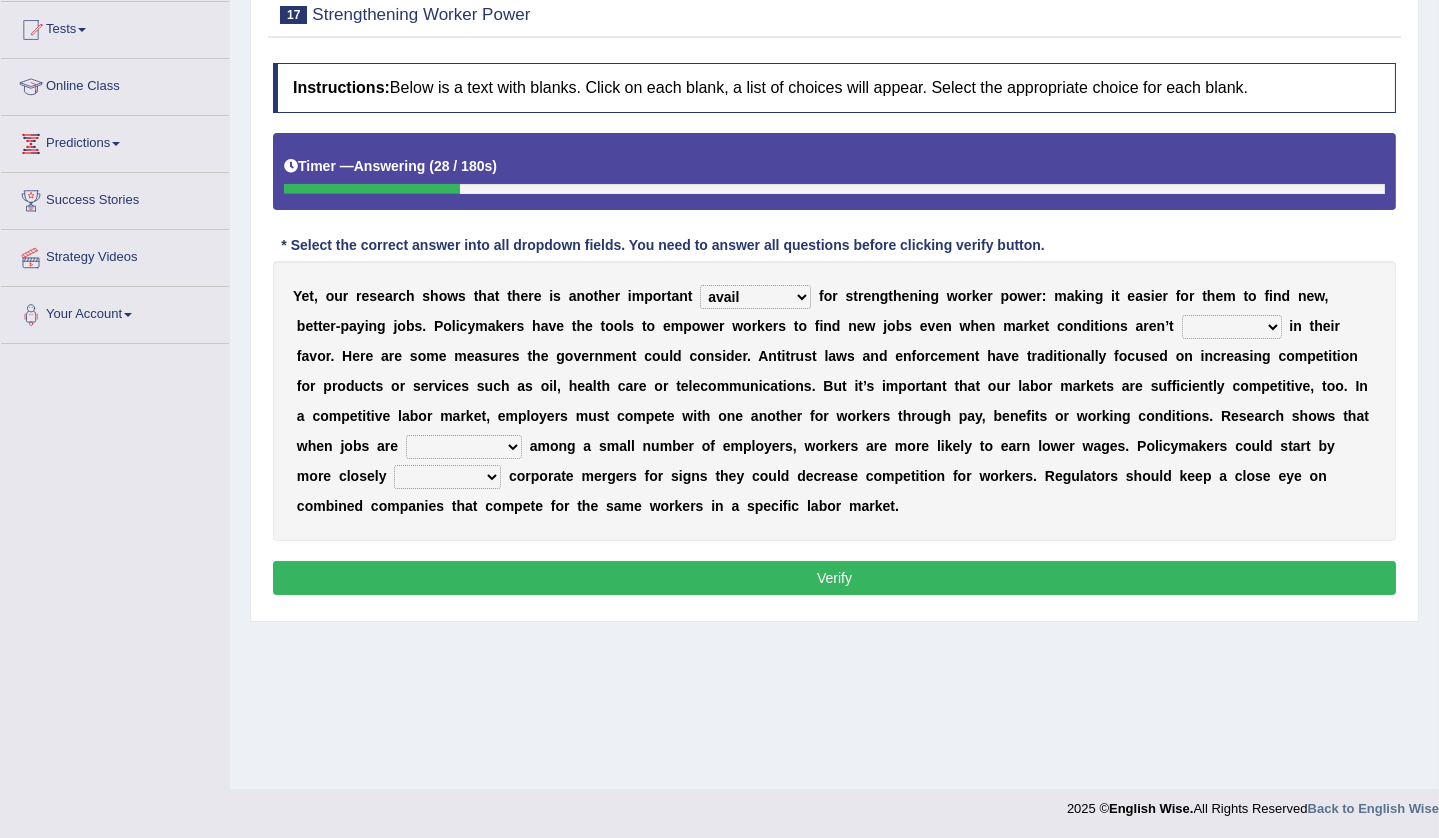 click on "profitable titchy temperate tilted" at bounding box center [1232, 327] 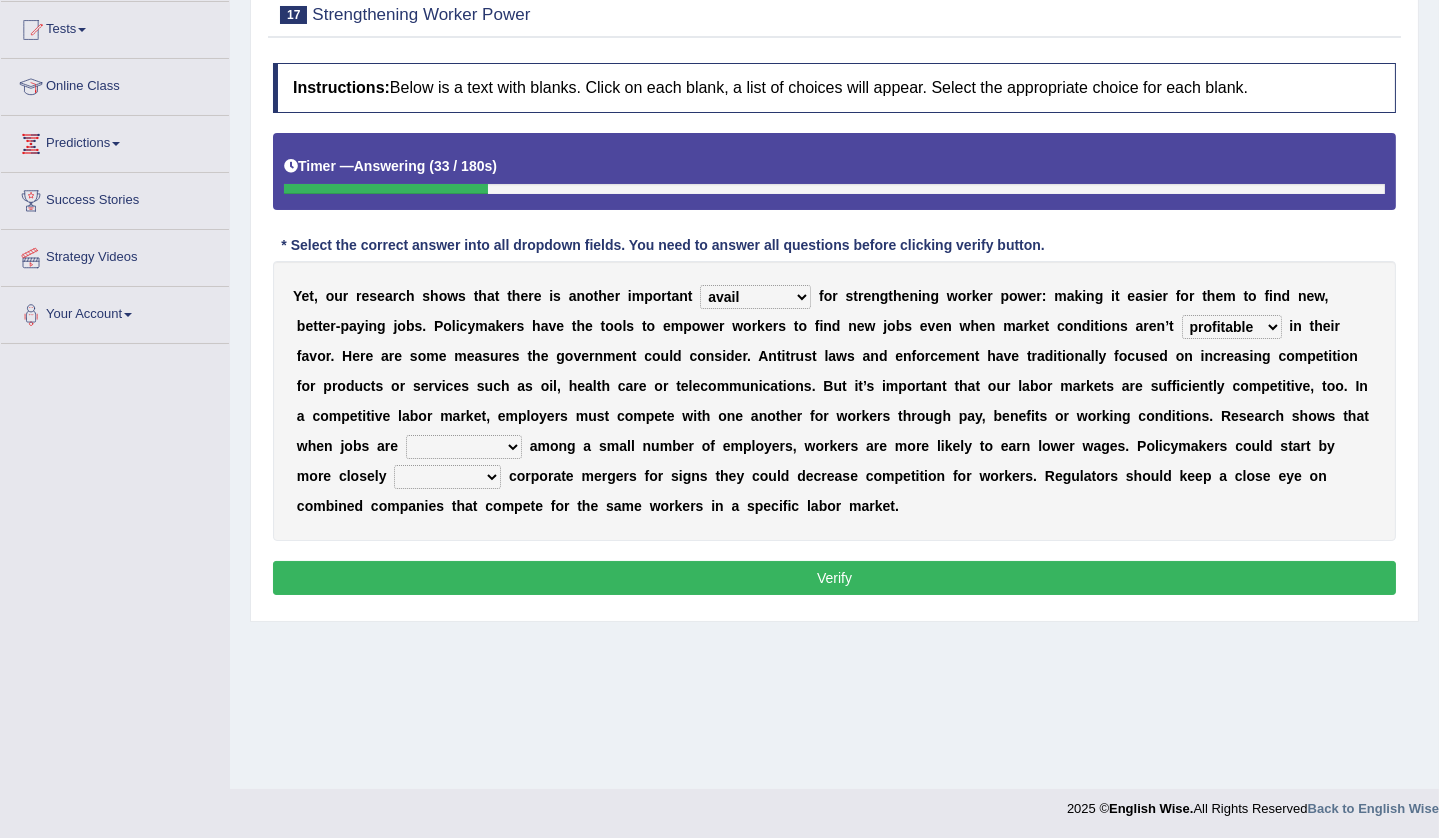 click on "profitable titchy temperate tilted" at bounding box center [1232, 327] 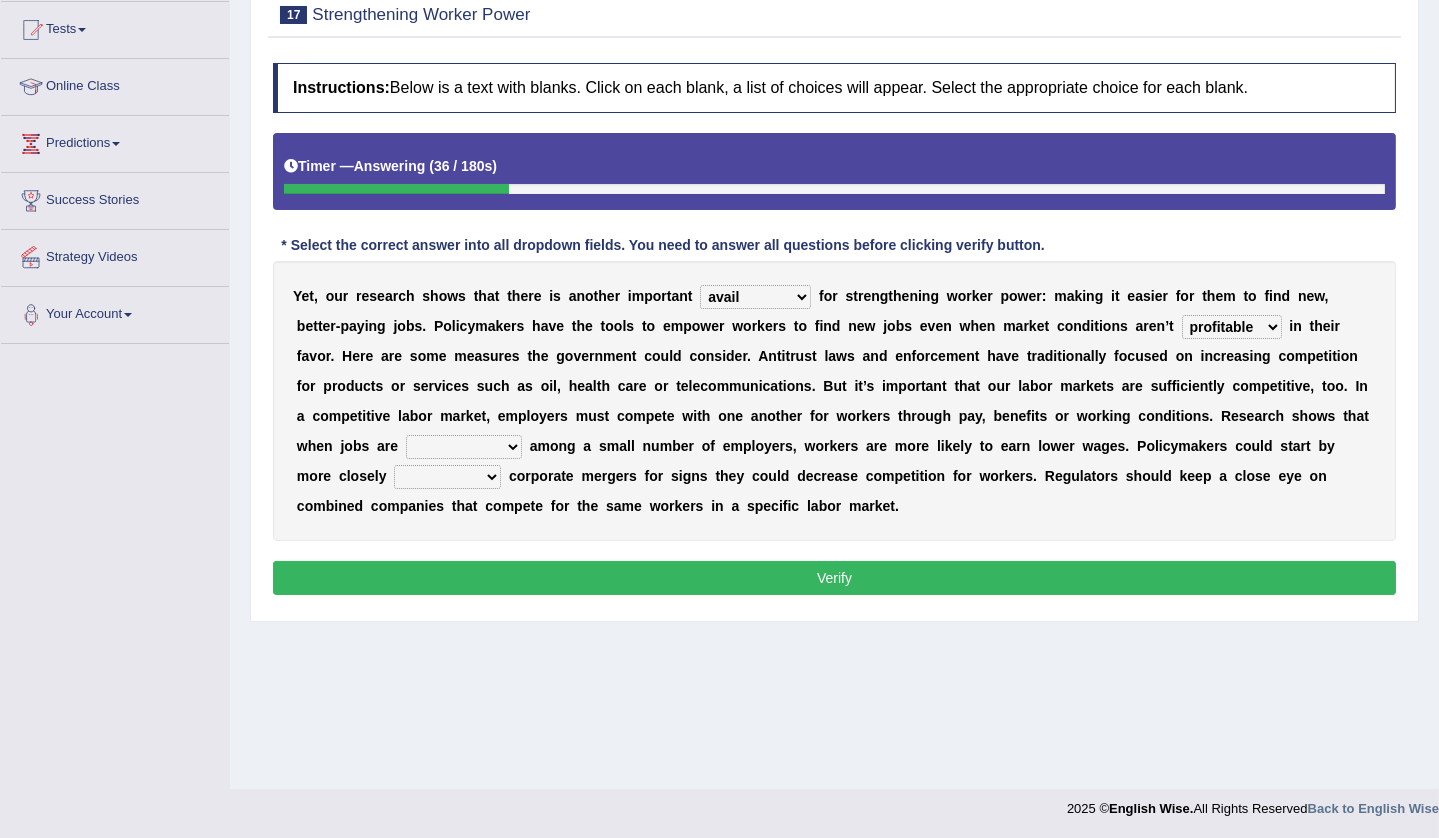 click on "profitable titchy temperate tilted" at bounding box center [1232, 327] 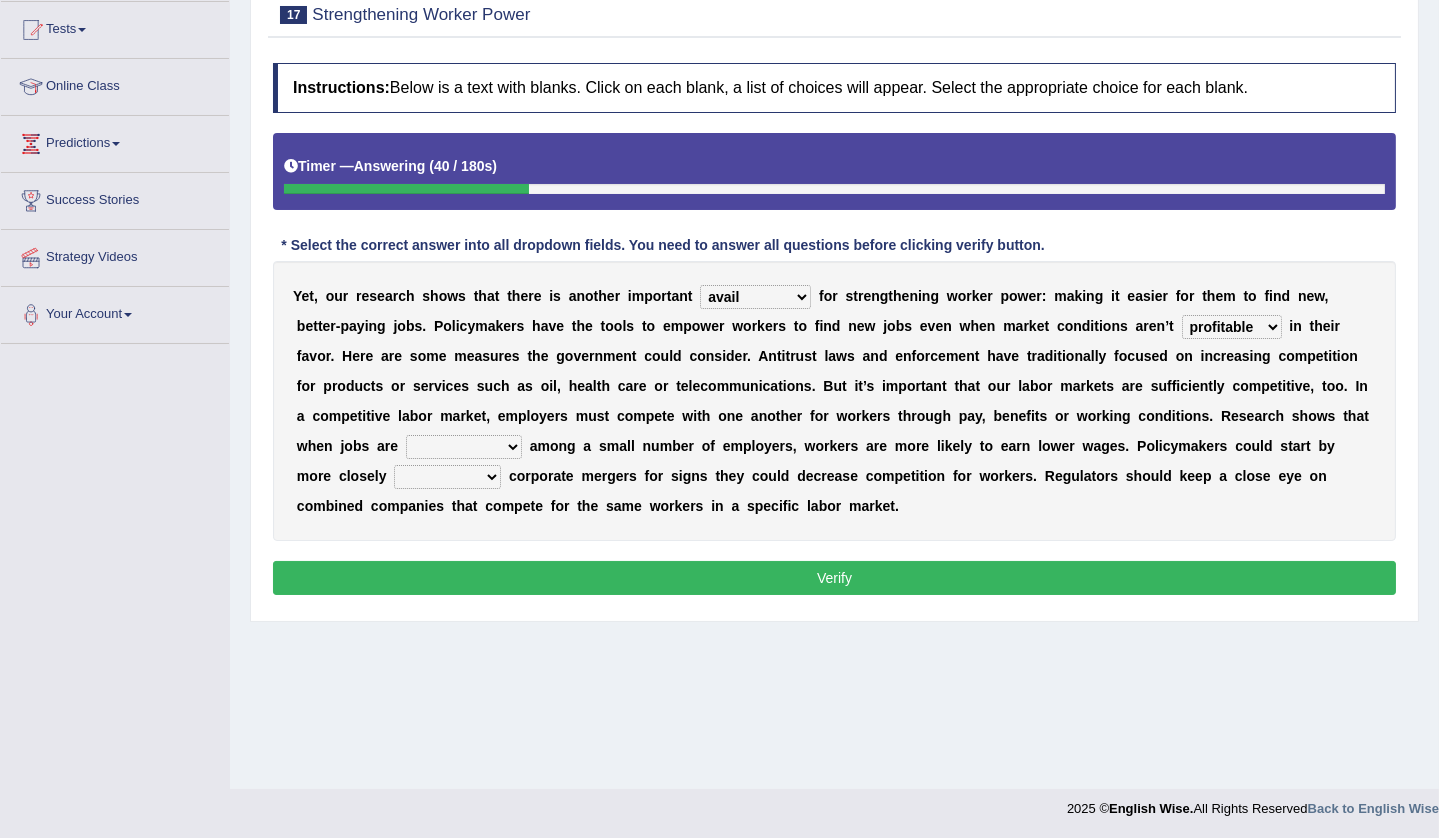click on "profitable titchy temperate tilted" at bounding box center (1232, 327) 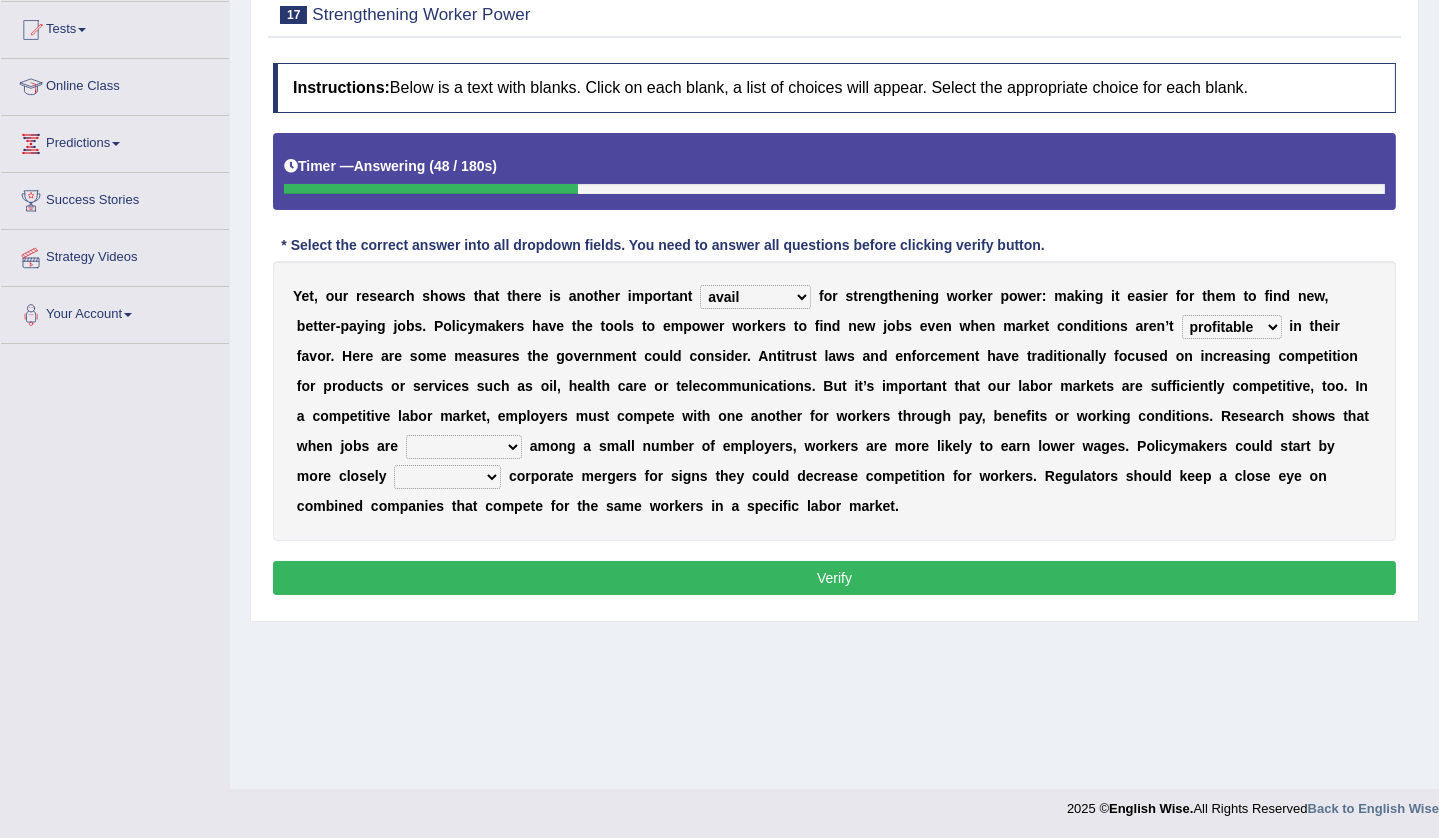 click on "profitable titchy temperate tilted" at bounding box center [1232, 327] 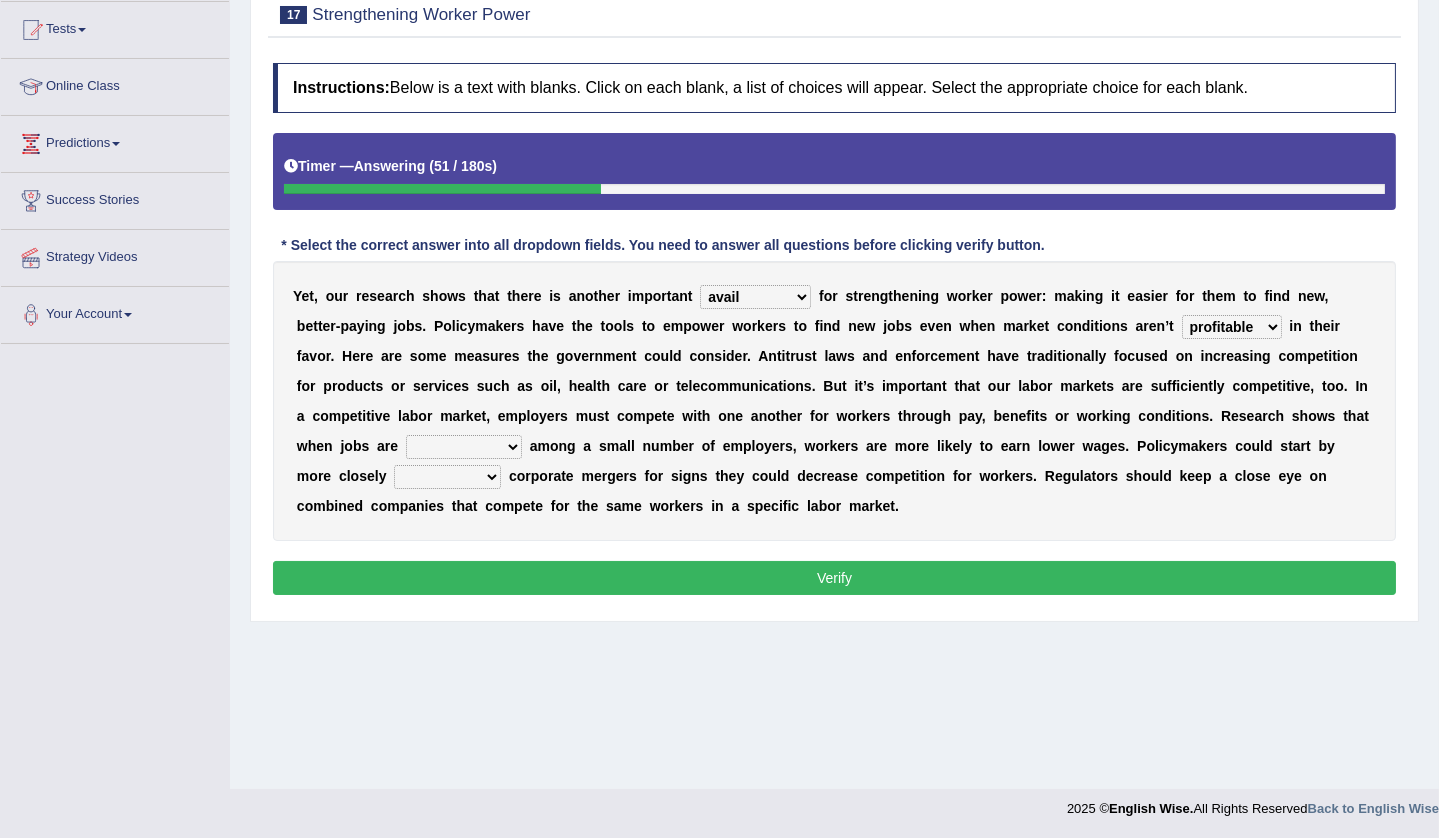select on "tilted" 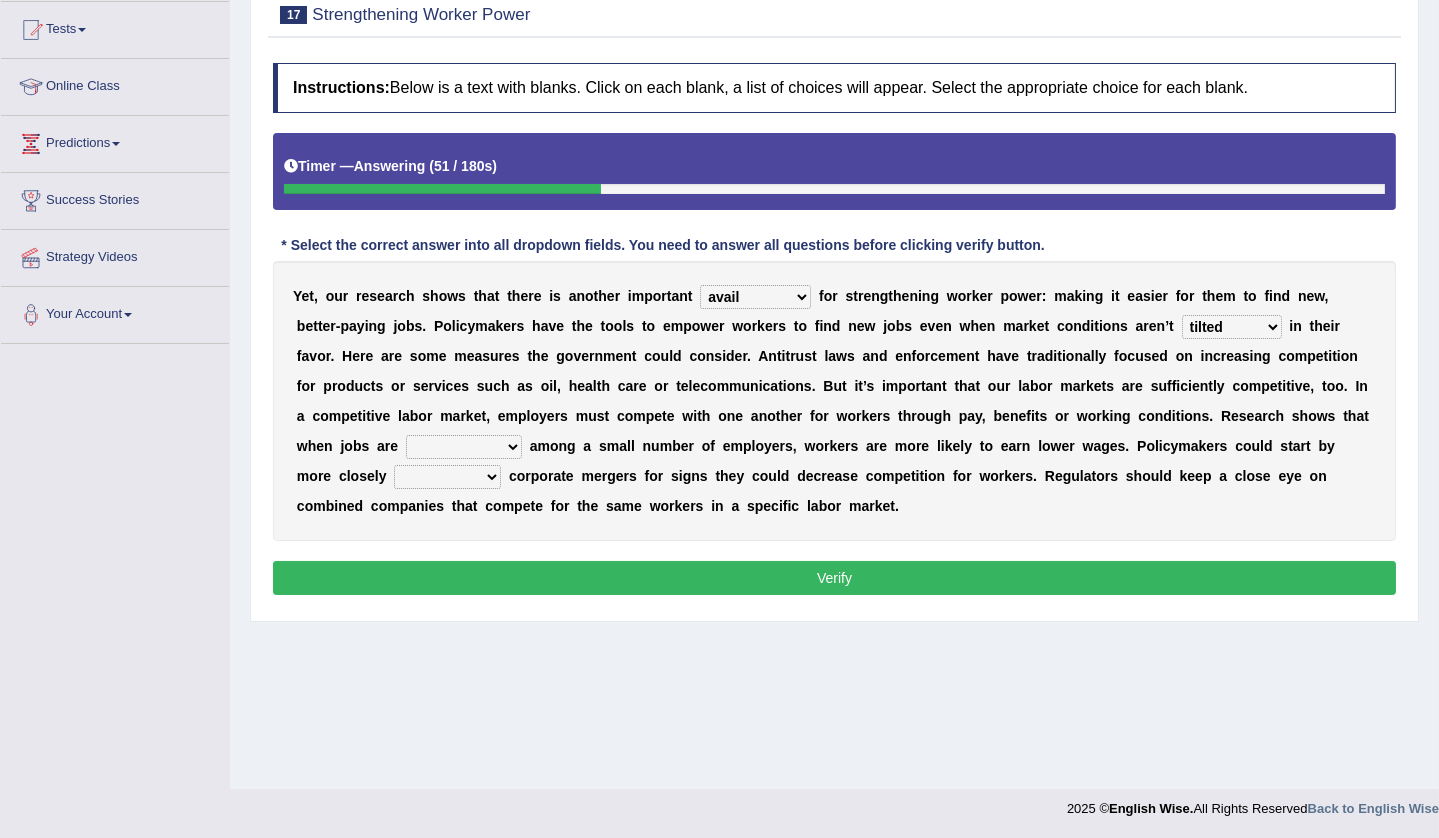 click on "profitable titchy temperate tilted" at bounding box center [1232, 327] 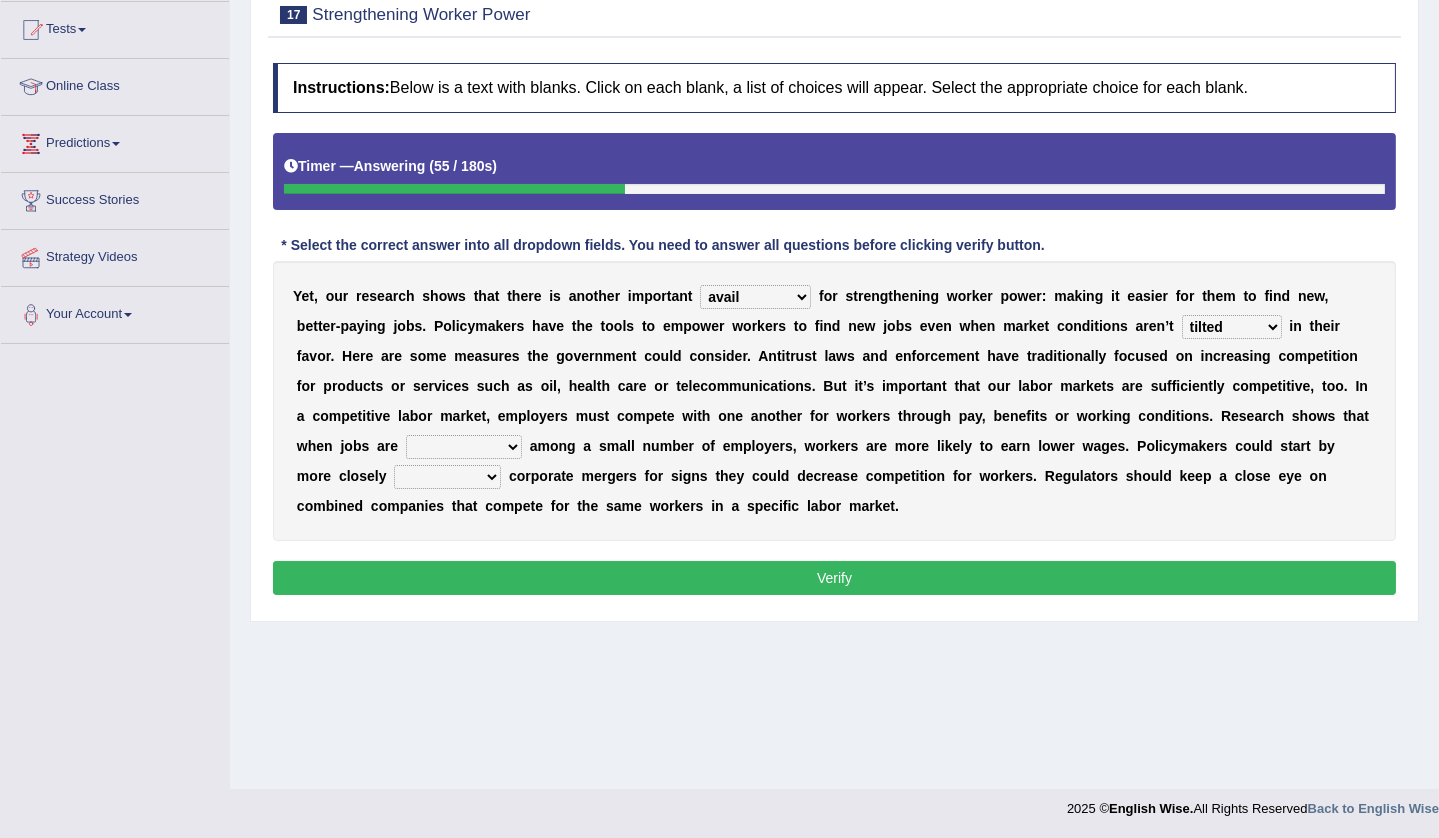click on "constrained tremendous concentric concentrated" at bounding box center (464, 447) 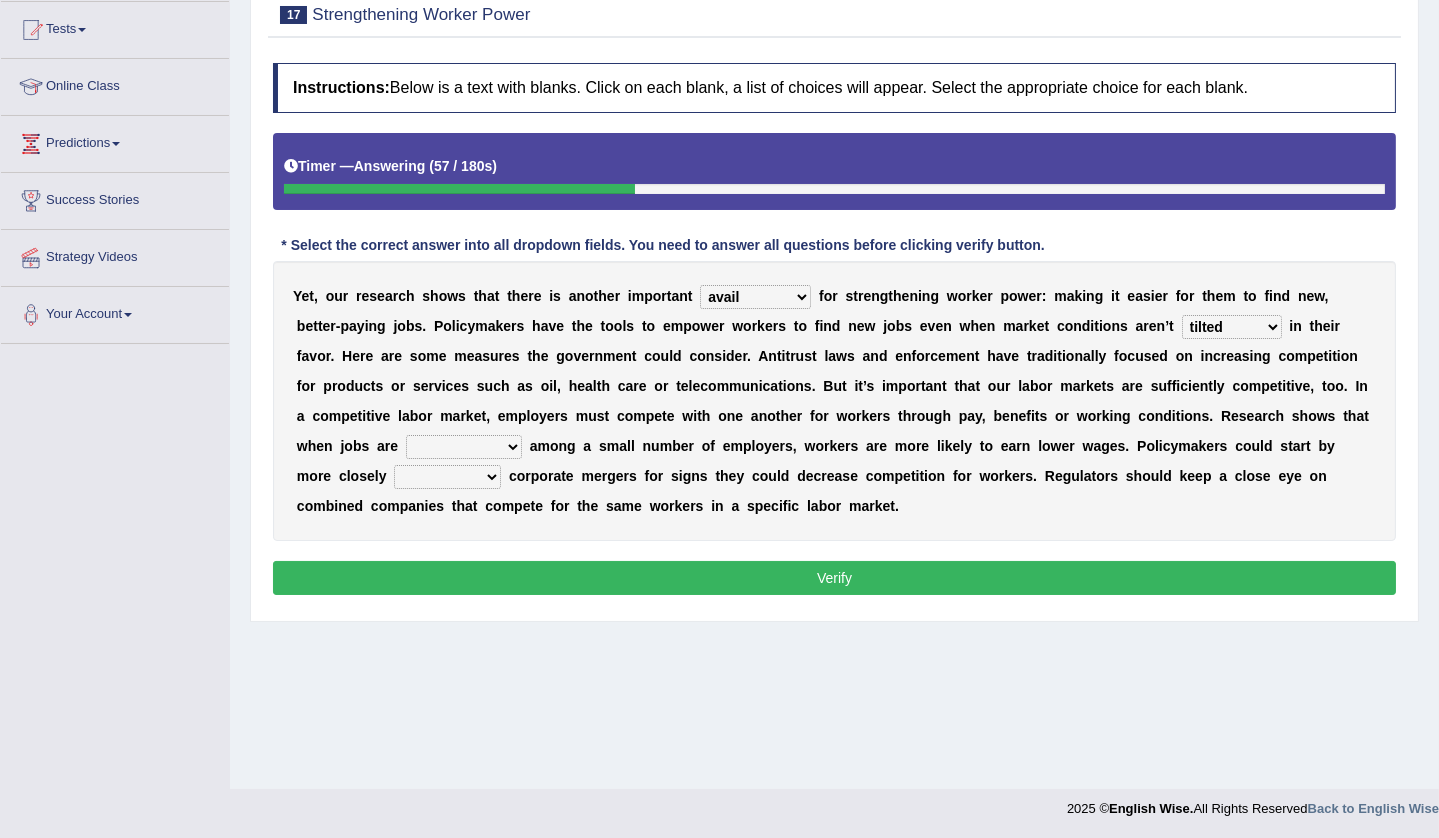 click on "constrained tremendous concentric concentrated" at bounding box center [464, 447] 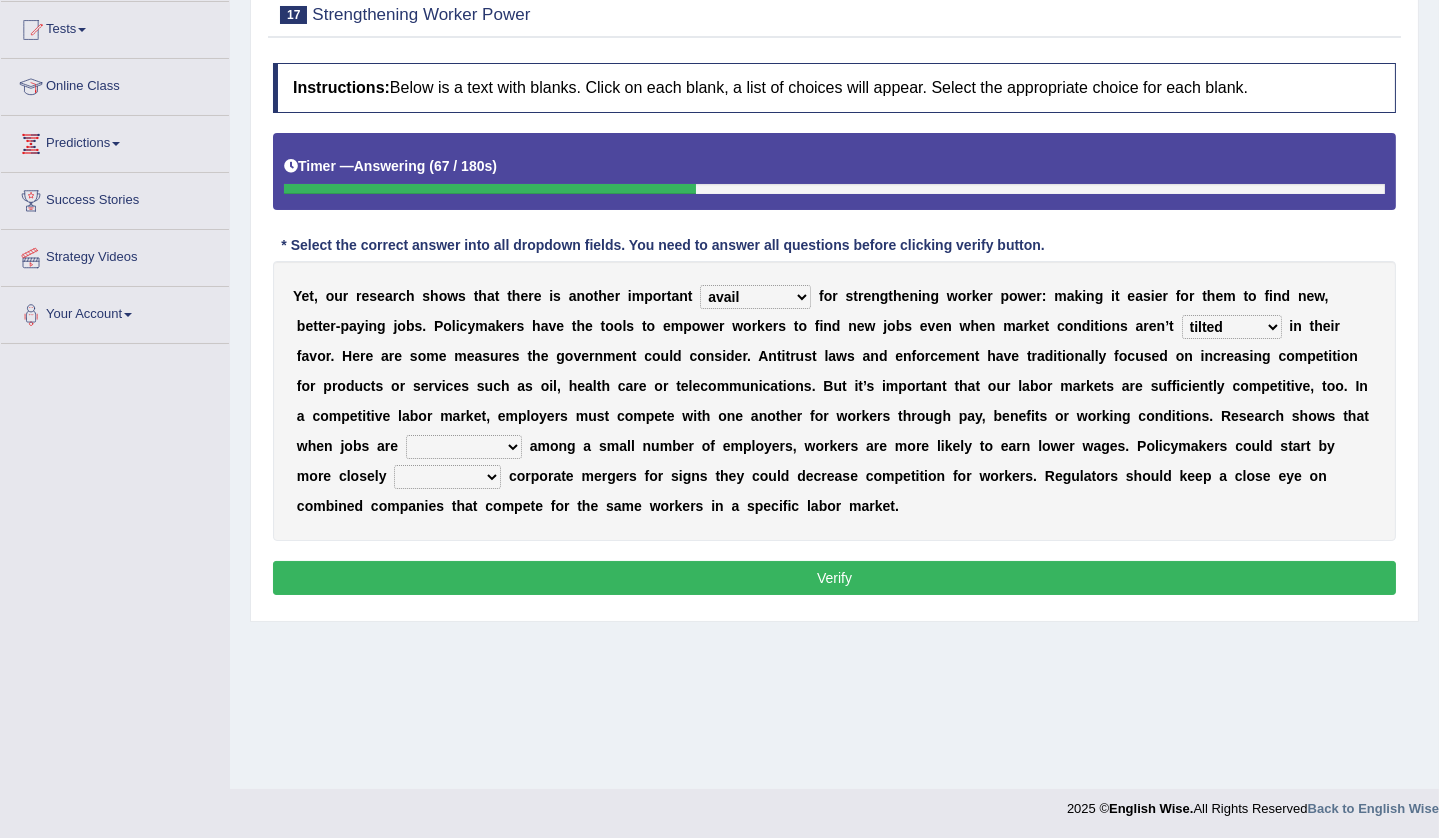 click on "constrained tremendous concentric concentrated" at bounding box center [464, 447] 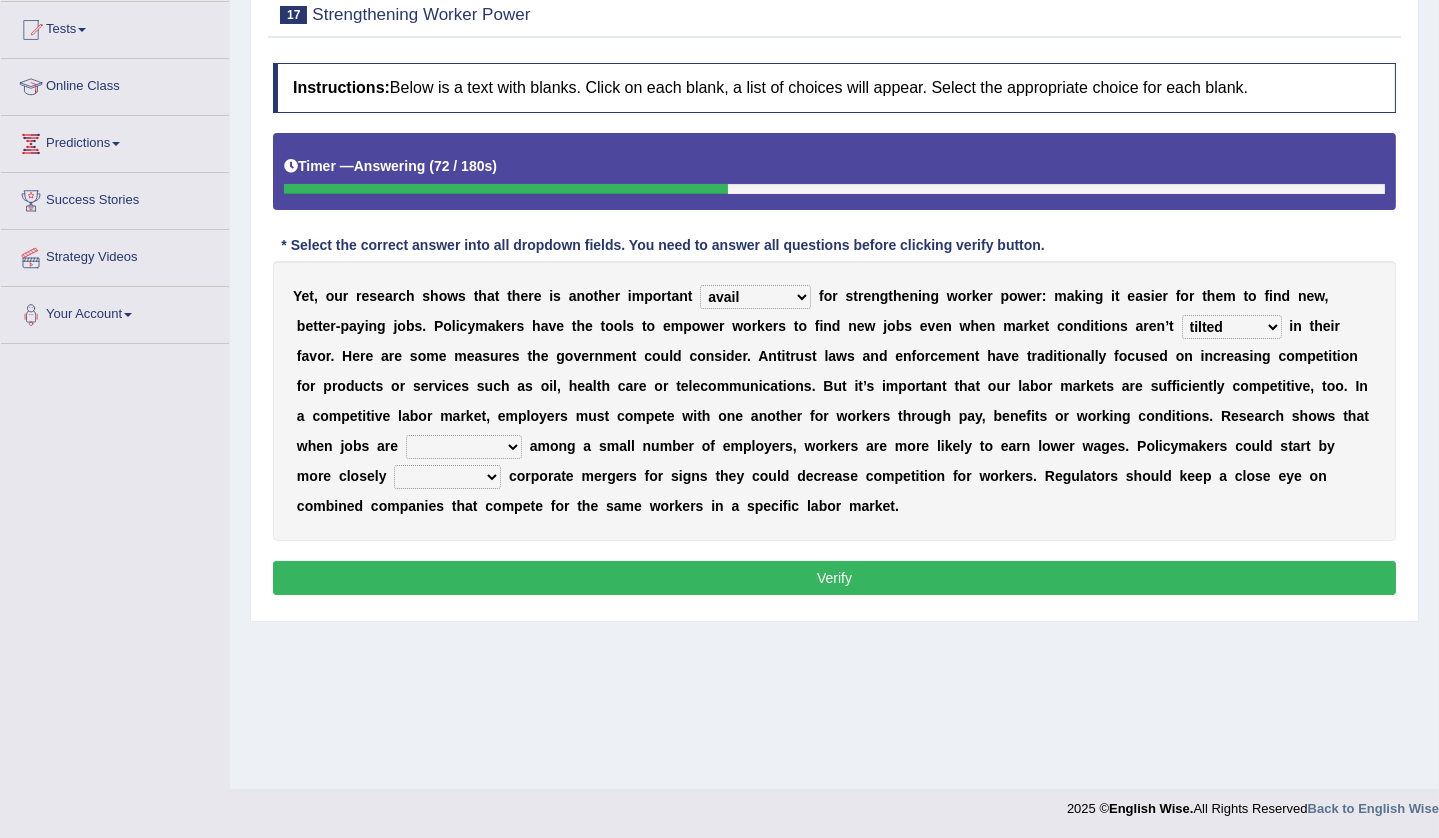 select on "concentrated" 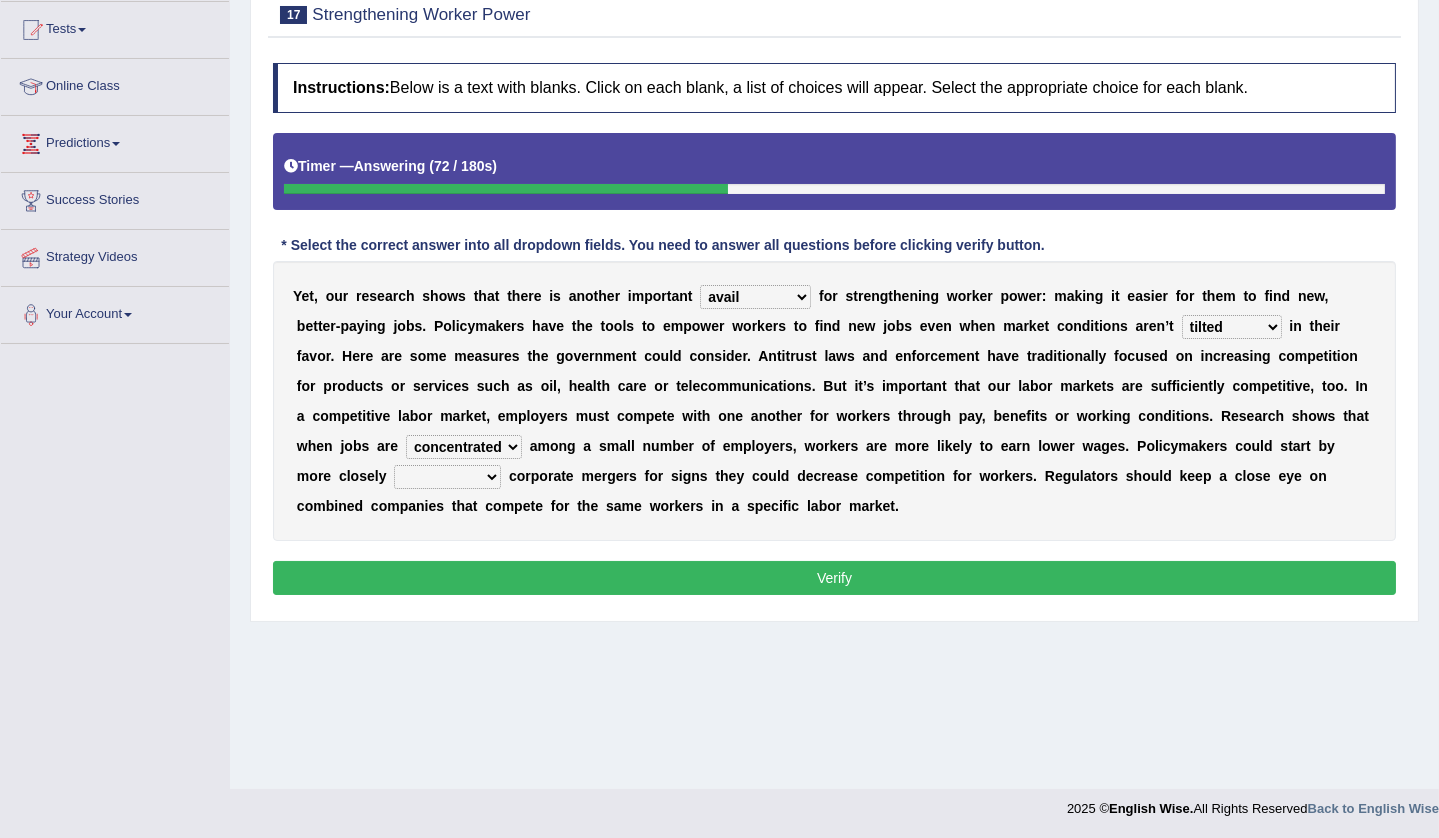 click on "constrained tremendous concentric concentrated" at bounding box center [464, 447] 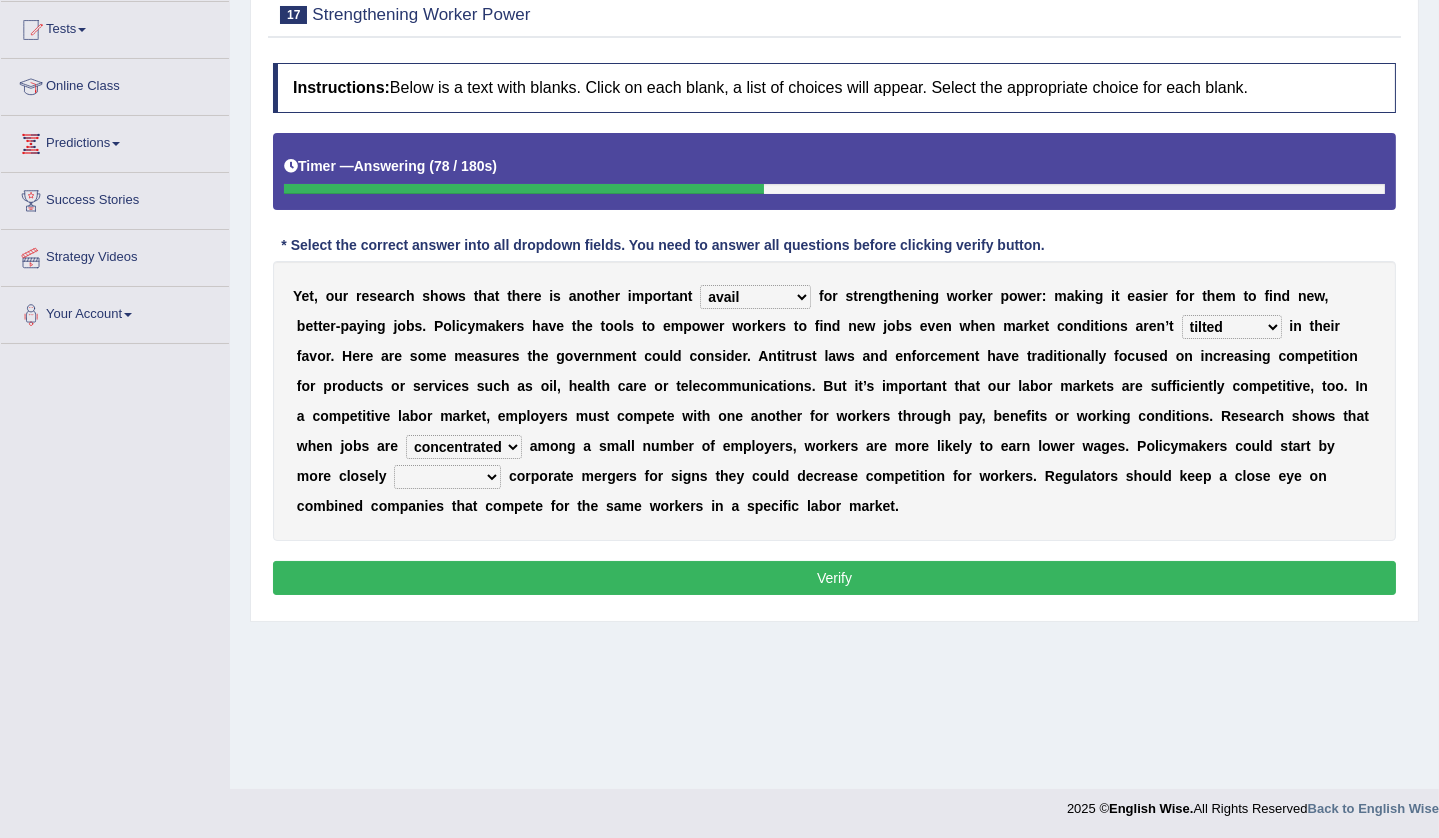 click on "scrutinizing originating scripting emulating" at bounding box center (447, 477) 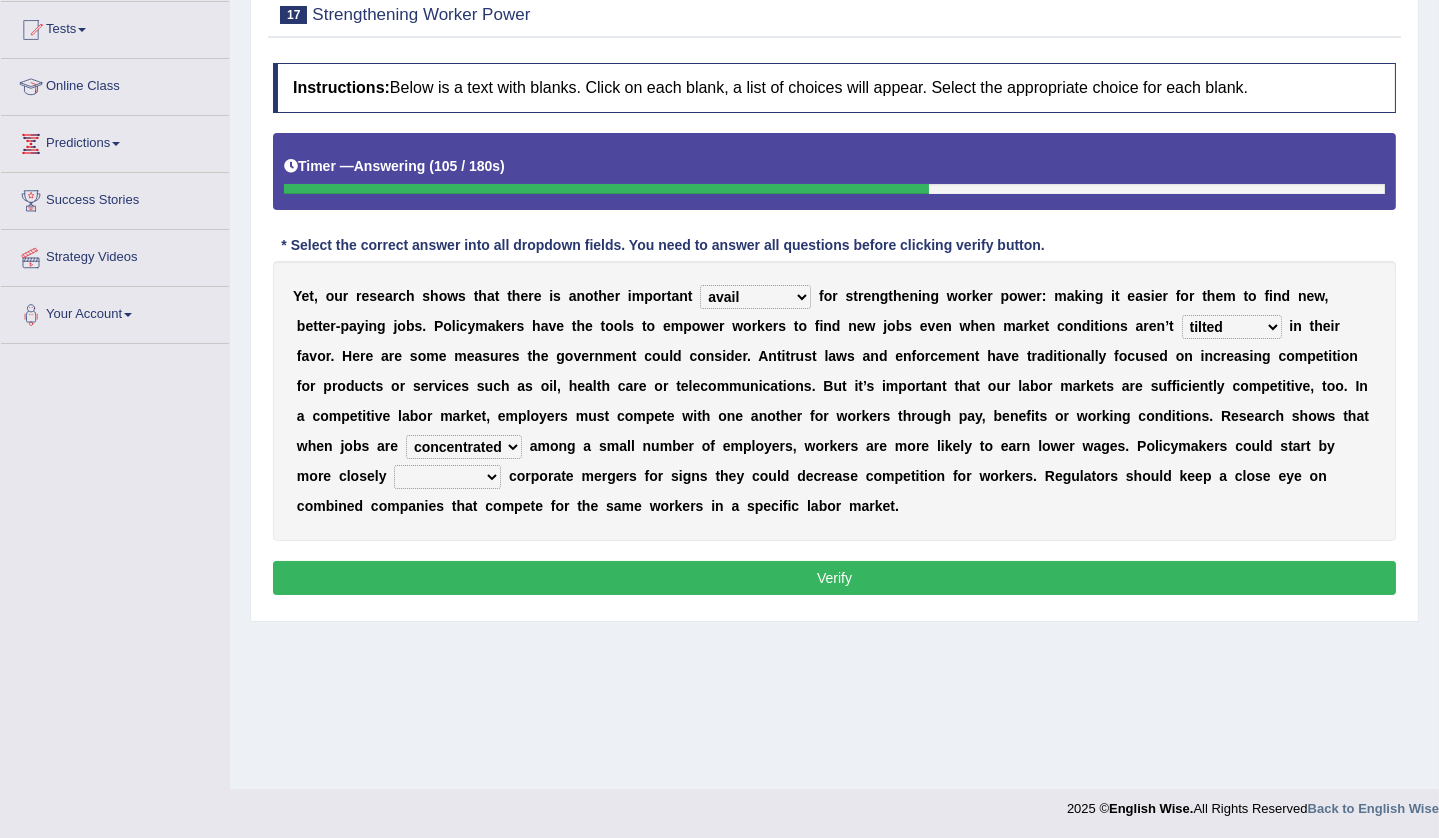 click on "scrutinizing originating scripting emulating" at bounding box center [447, 477] 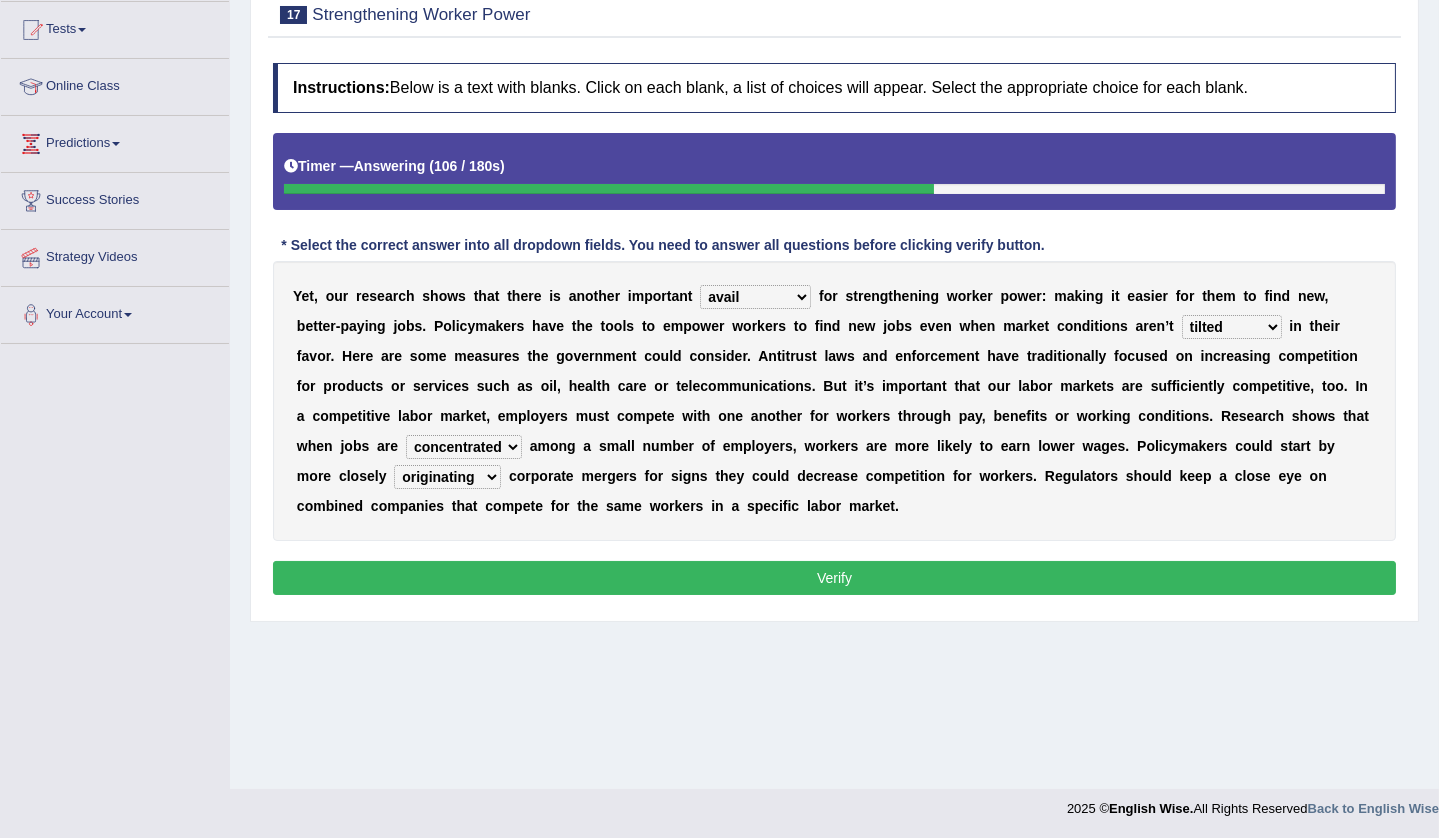 click on "scrutinizing originating scripting emulating" at bounding box center (447, 477) 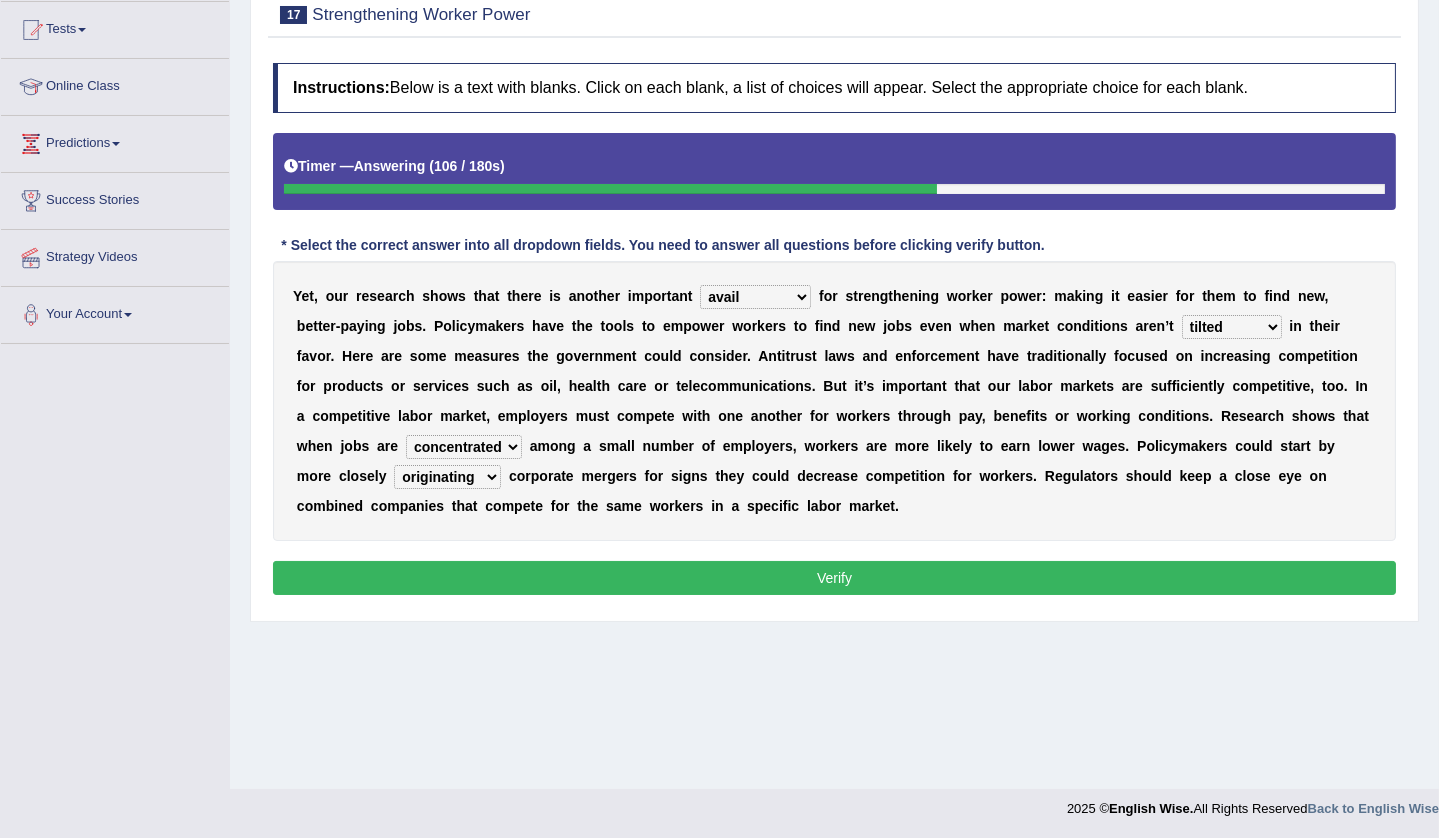 click on "scrutinizing originating scripting emulating" at bounding box center (447, 477) 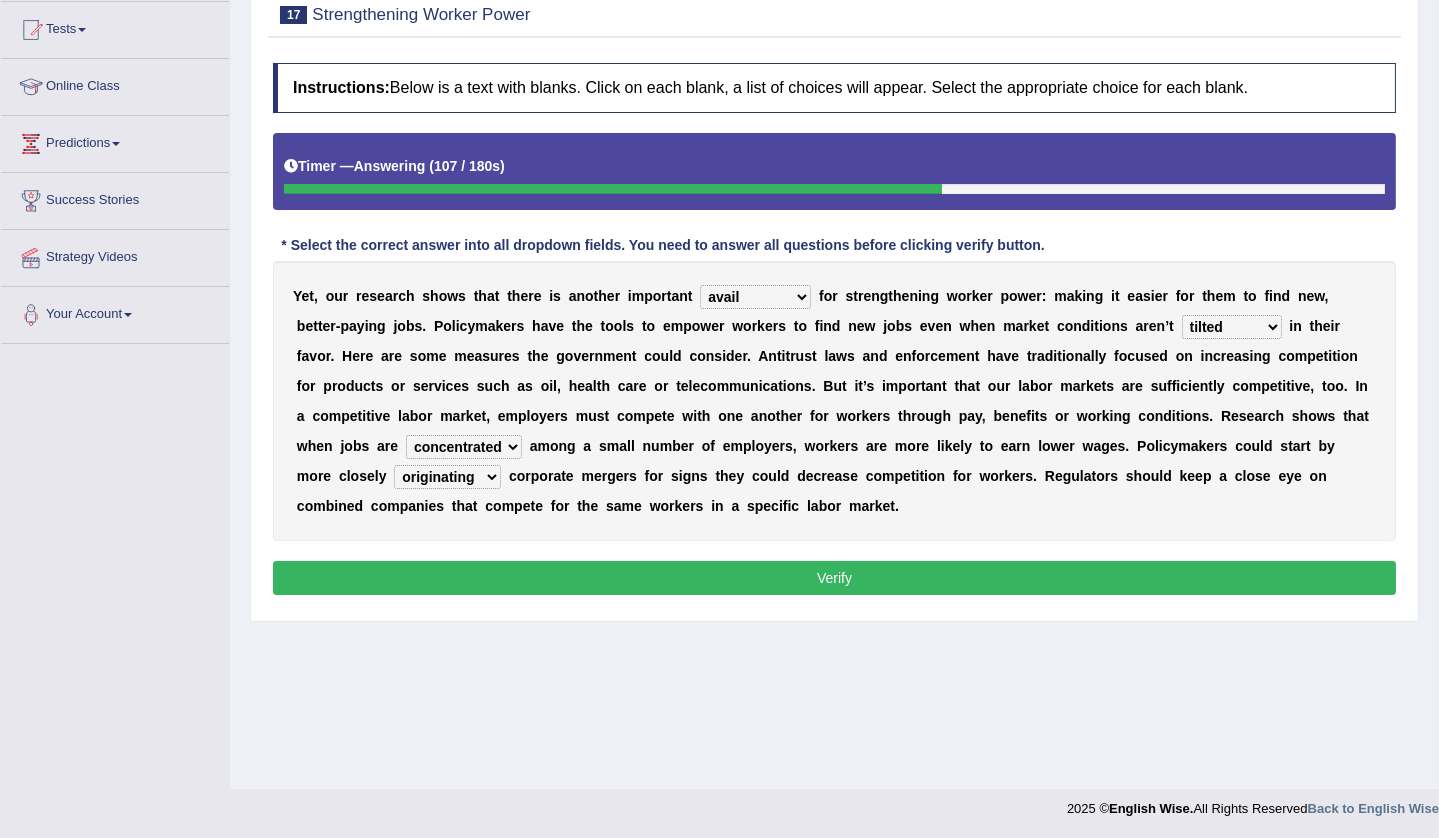click on "scrutinizing originating scripting emulating" at bounding box center [447, 477] 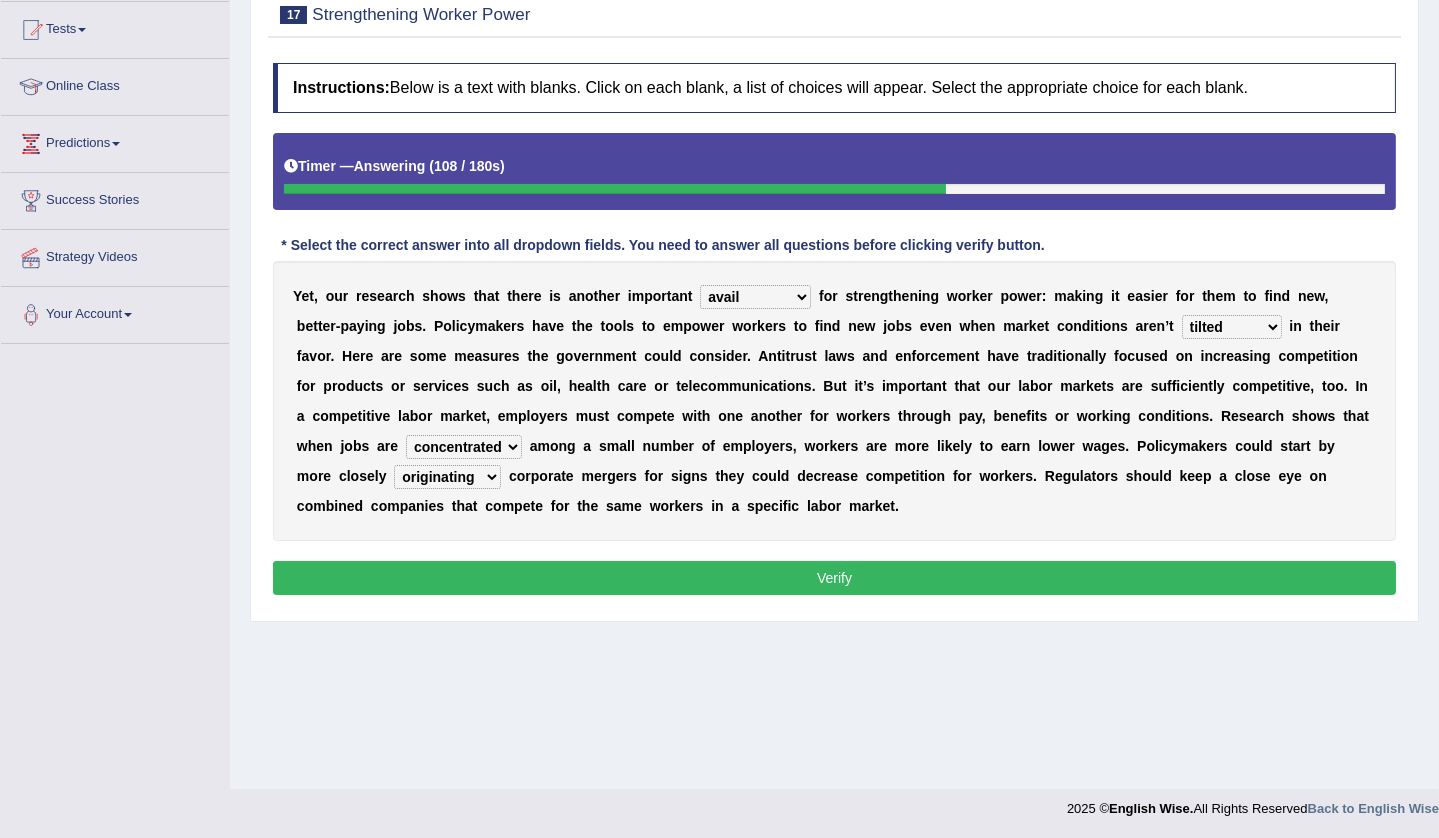select on "scrutinizing" 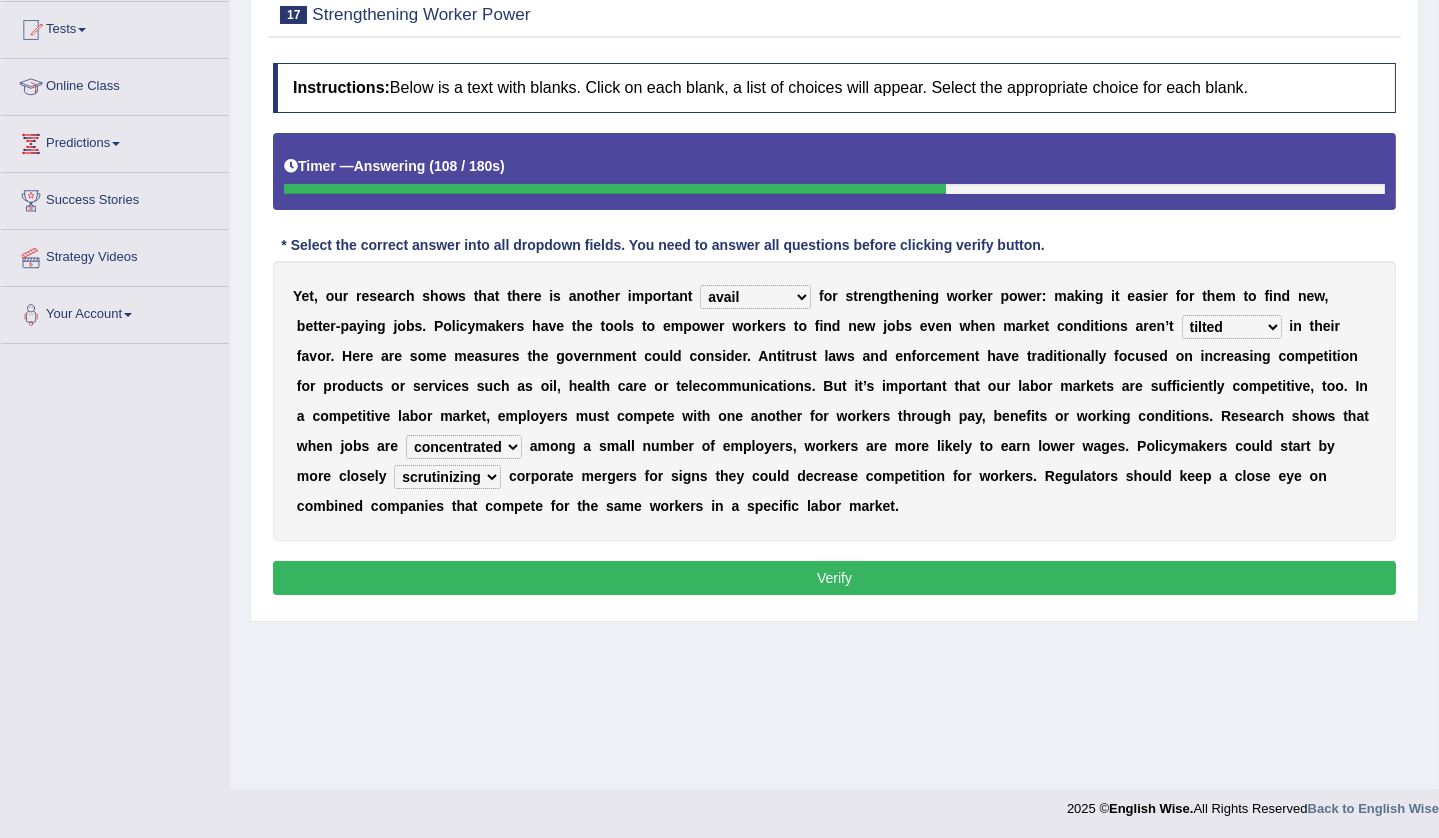 click on "scrutinizing originating scripting emulating" at bounding box center [447, 477] 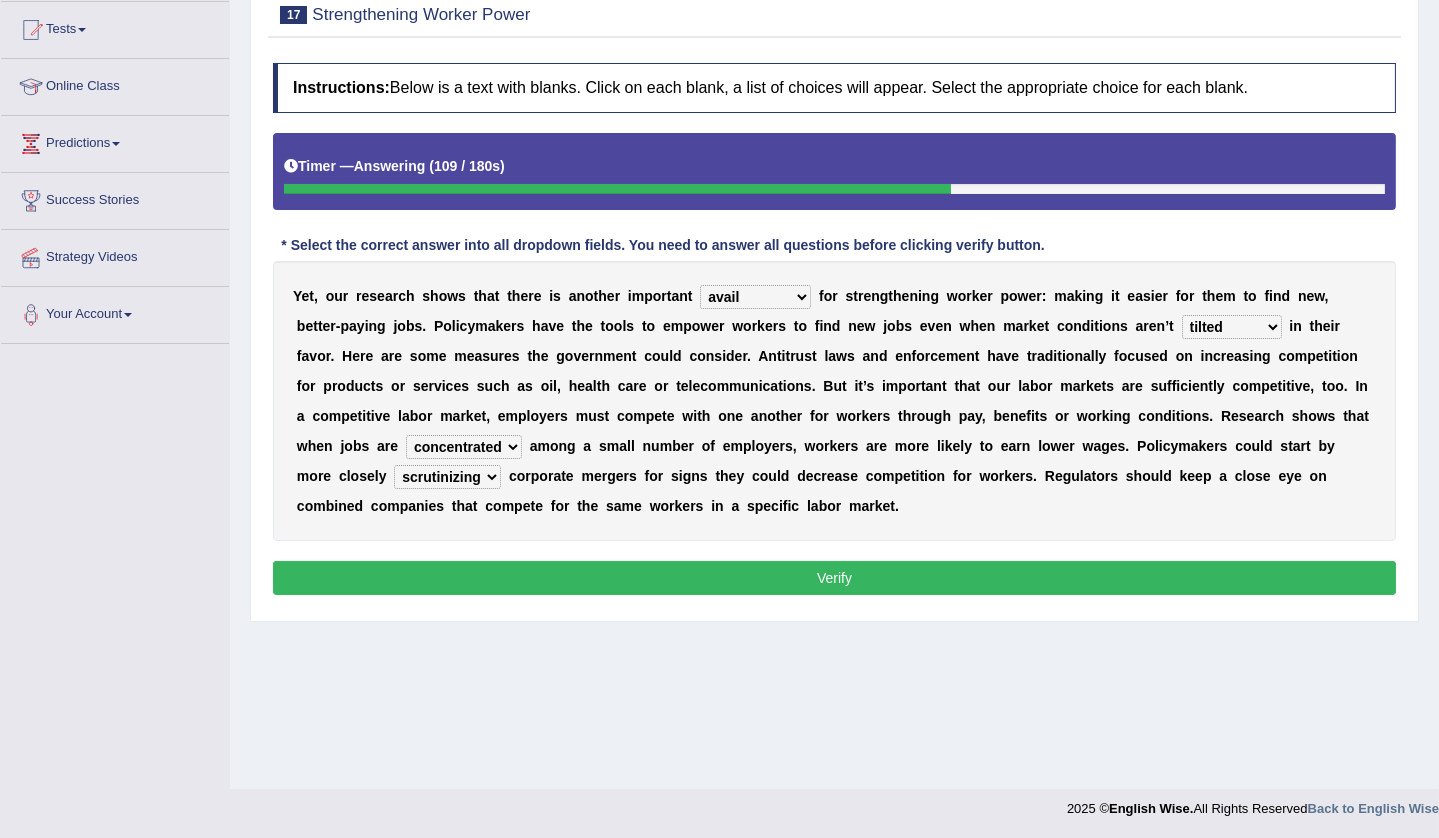 click on "Verify" at bounding box center (834, 578) 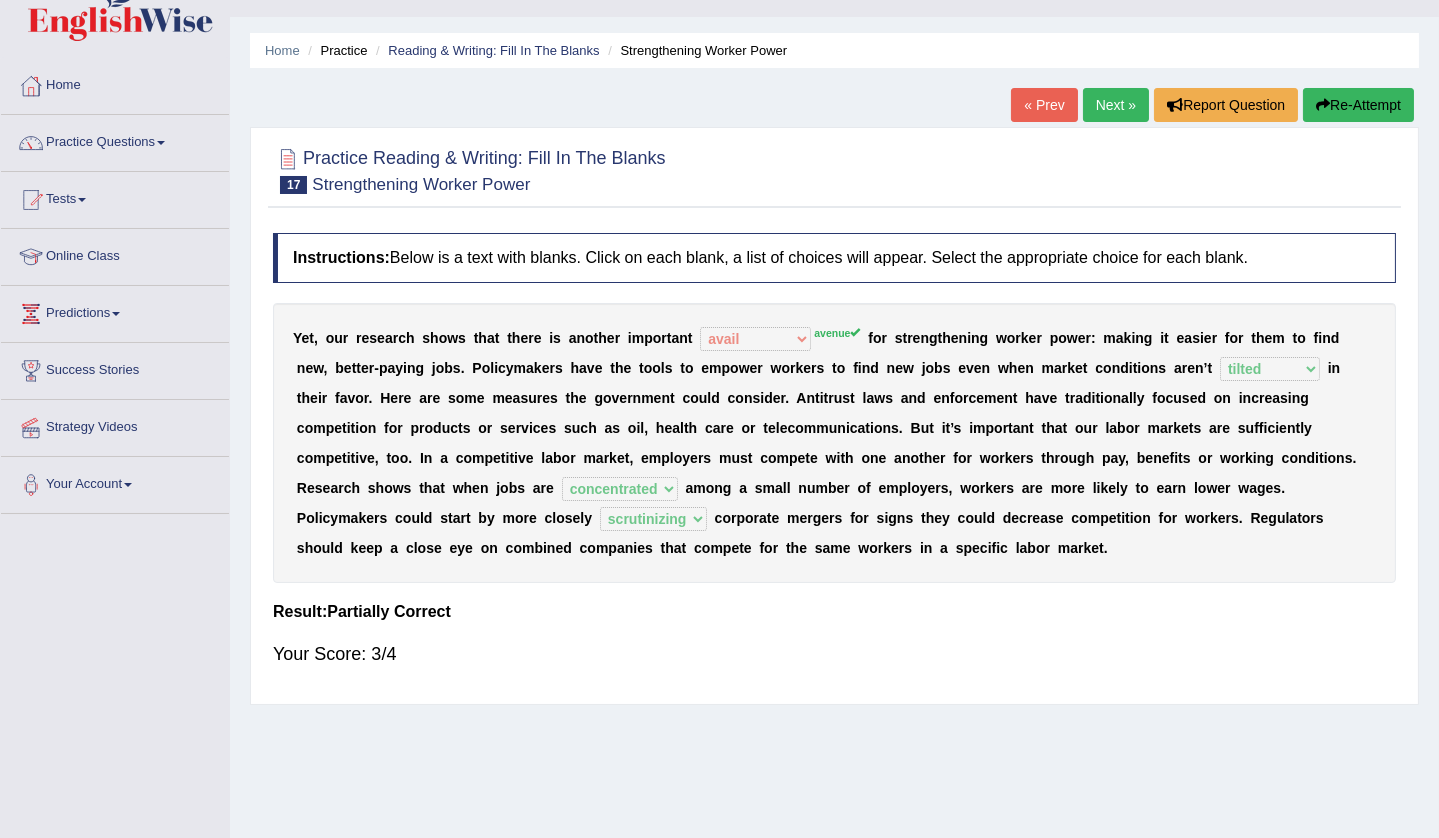 scroll, scrollTop: 0, scrollLeft: 0, axis: both 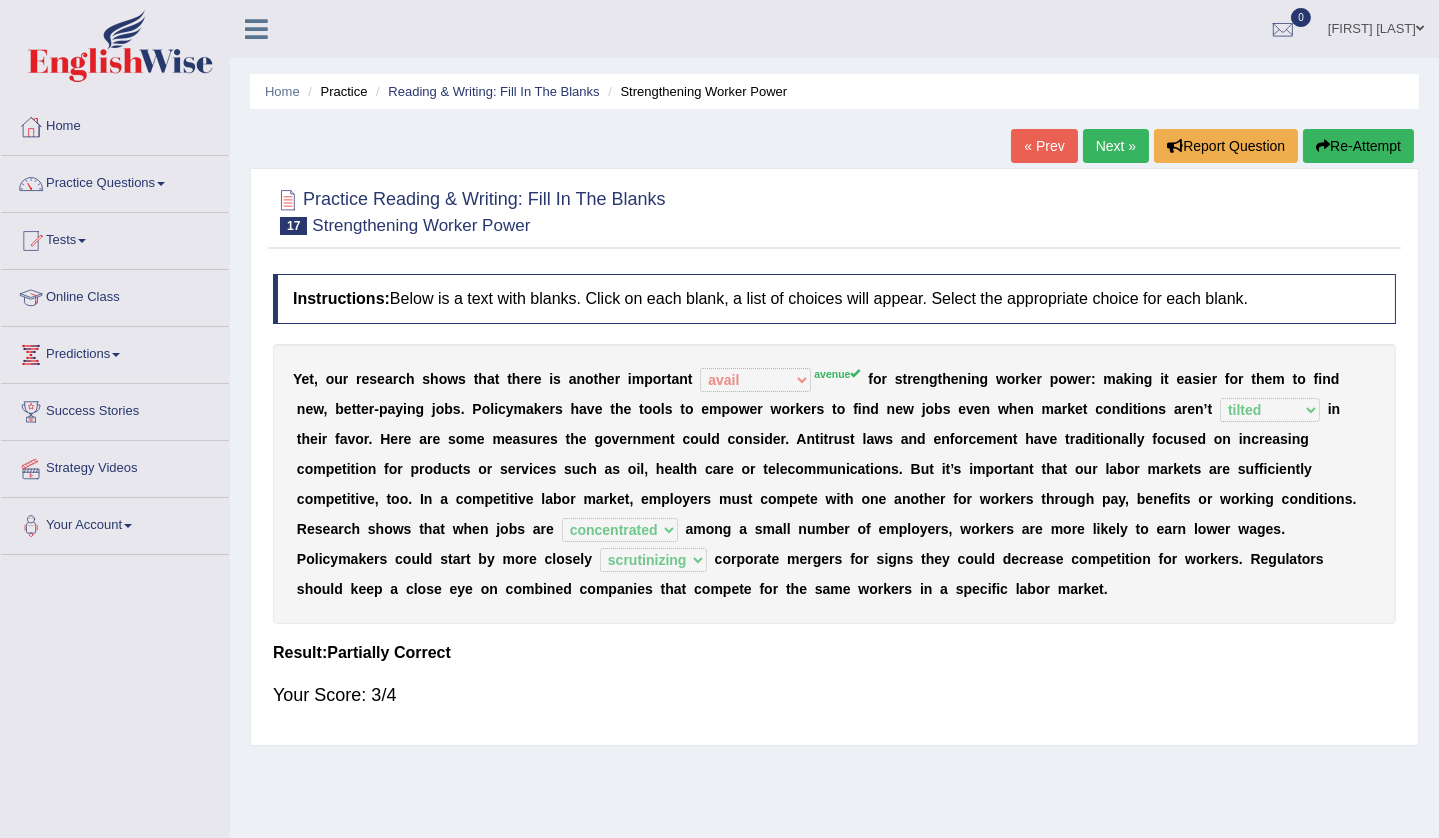 click on "Re-Attempt" at bounding box center [1358, 146] 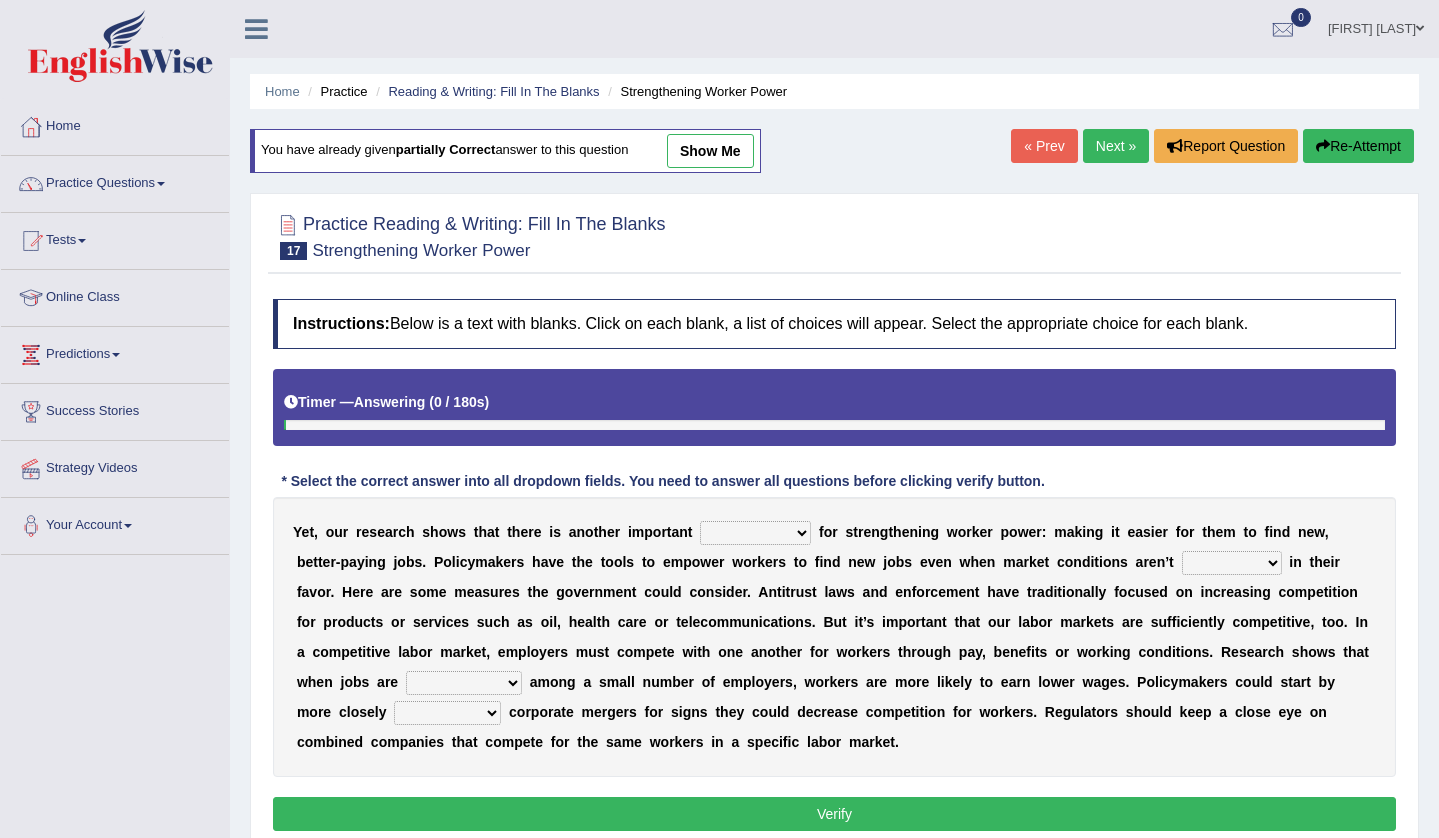scroll, scrollTop: 0, scrollLeft: 0, axis: both 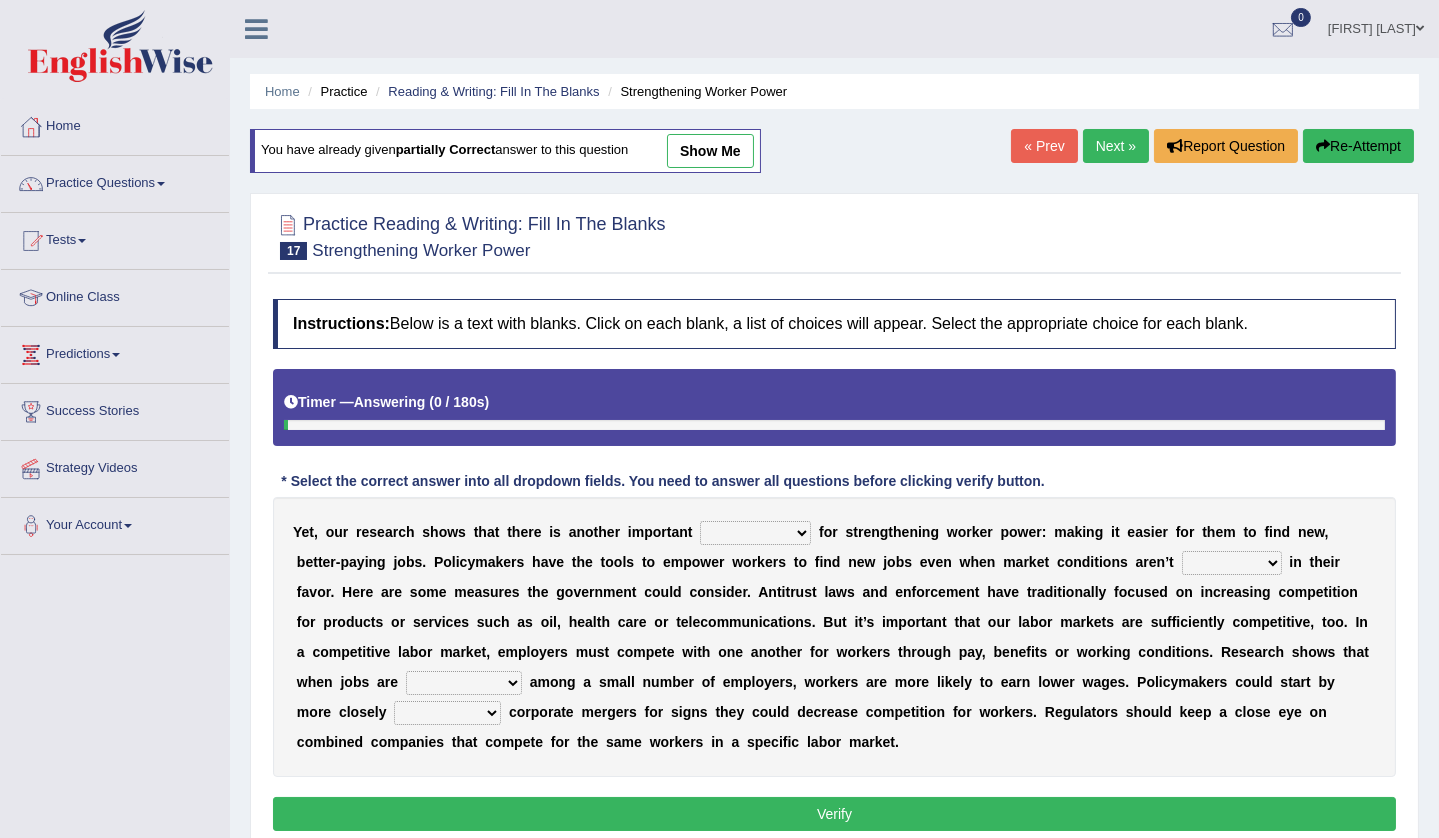 click on "avail engagement avenue annual" at bounding box center [755, 533] 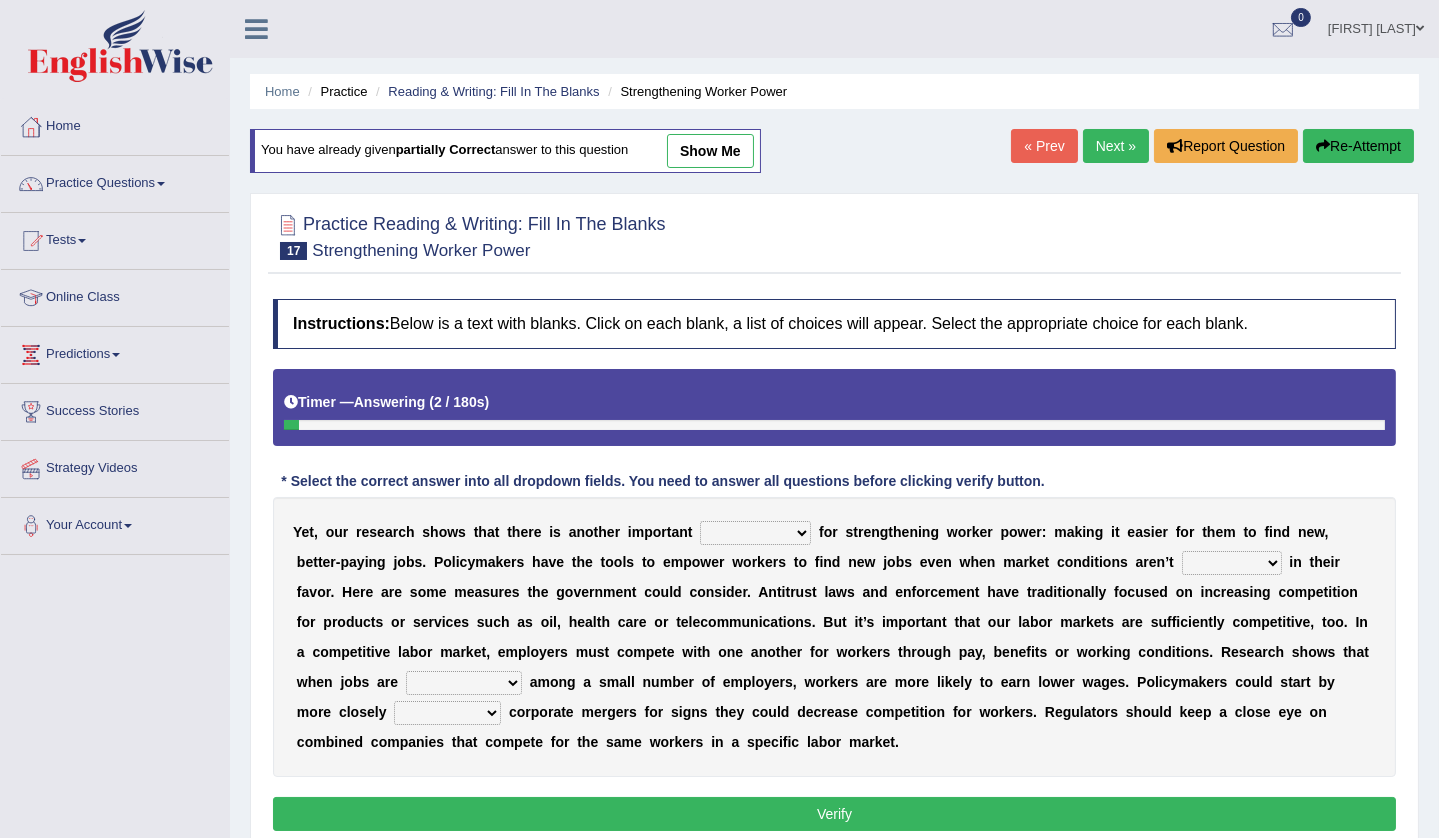 select on "avenue" 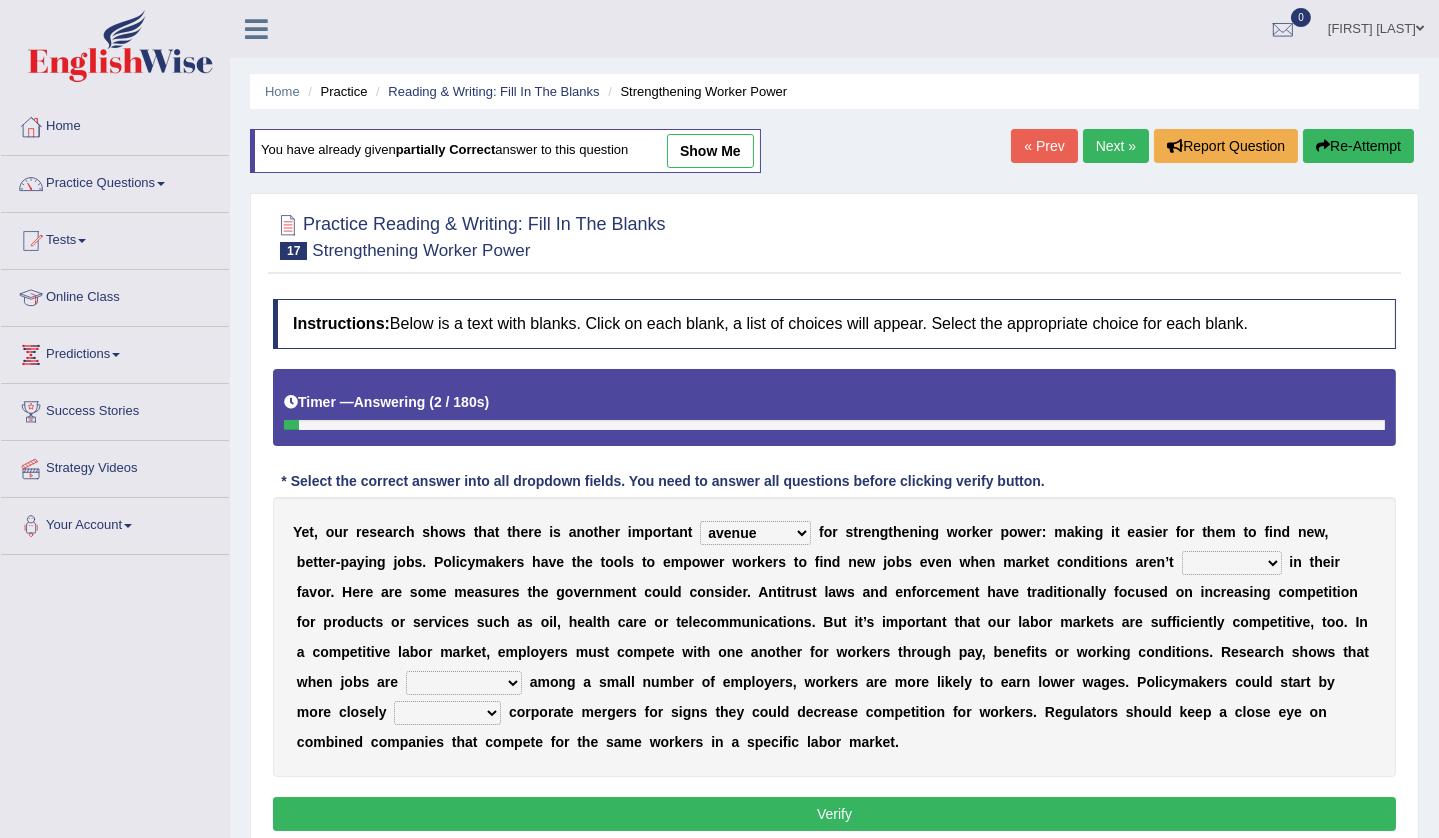 click on "avail engagement avenue annual" at bounding box center (755, 533) 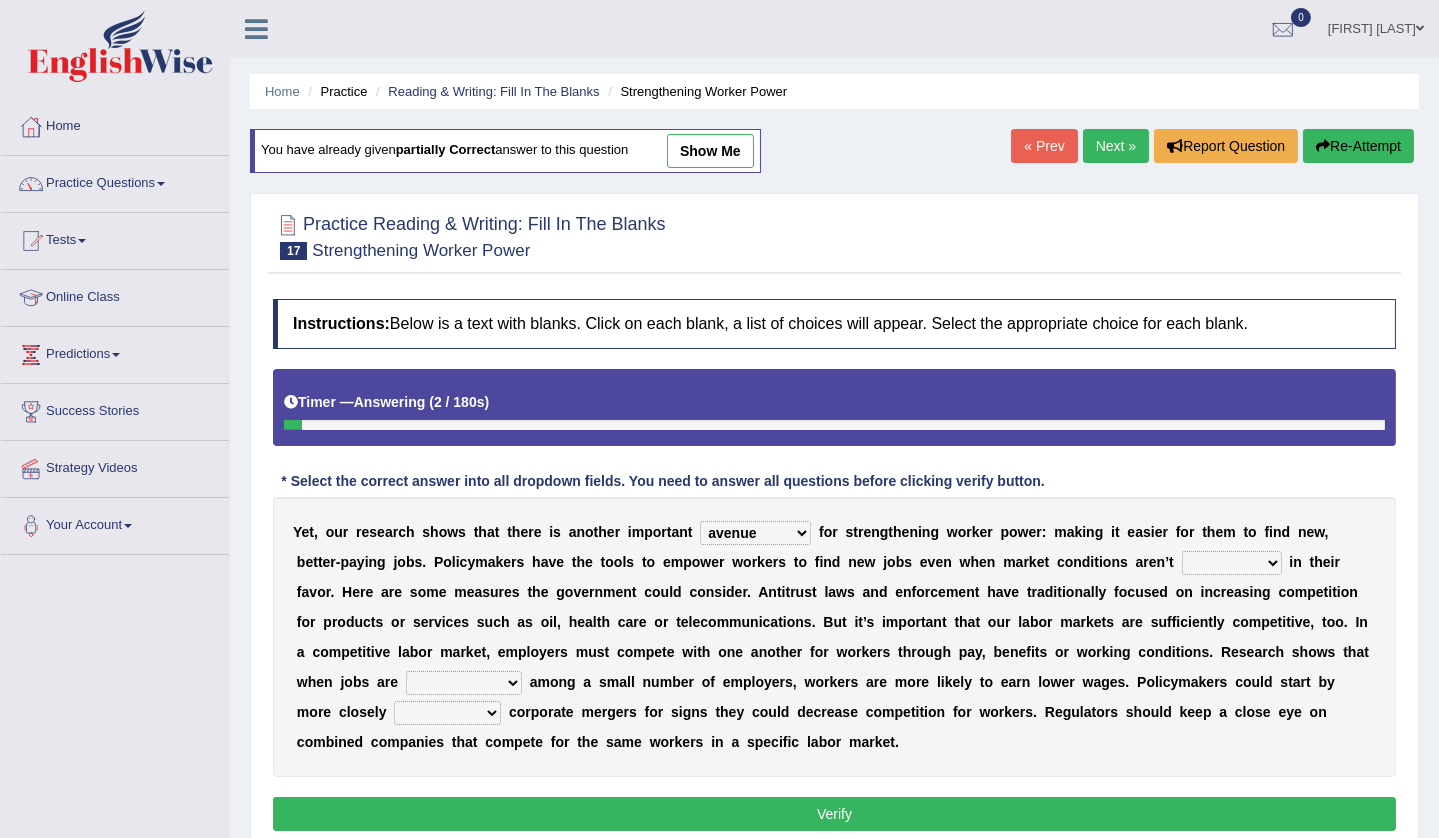 scroll, scrollTop: 211, scrollLeft: 0, axis: vertical 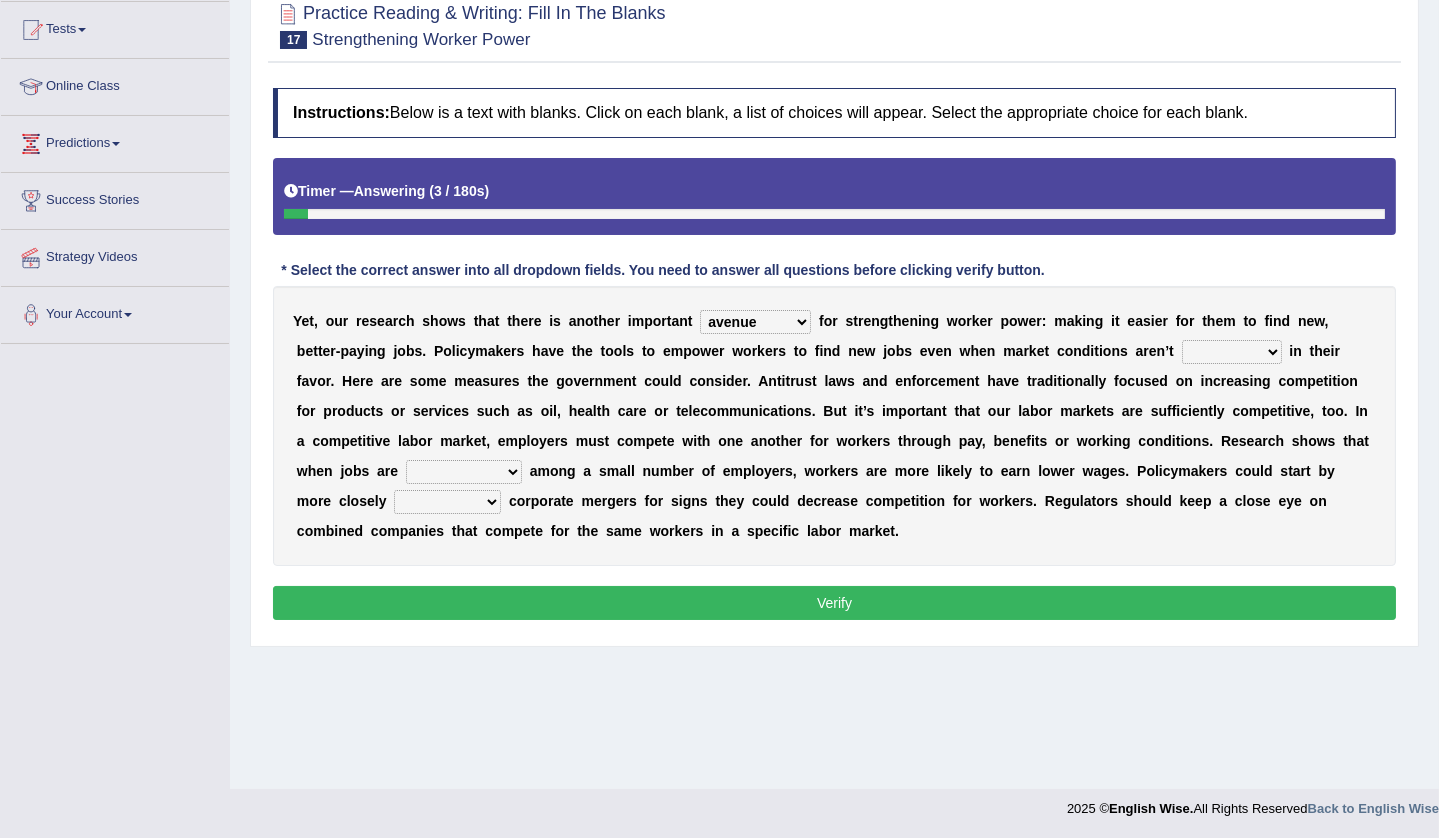 click on "profitable titchy temperate tilted" at bounding box center (1232, 352) 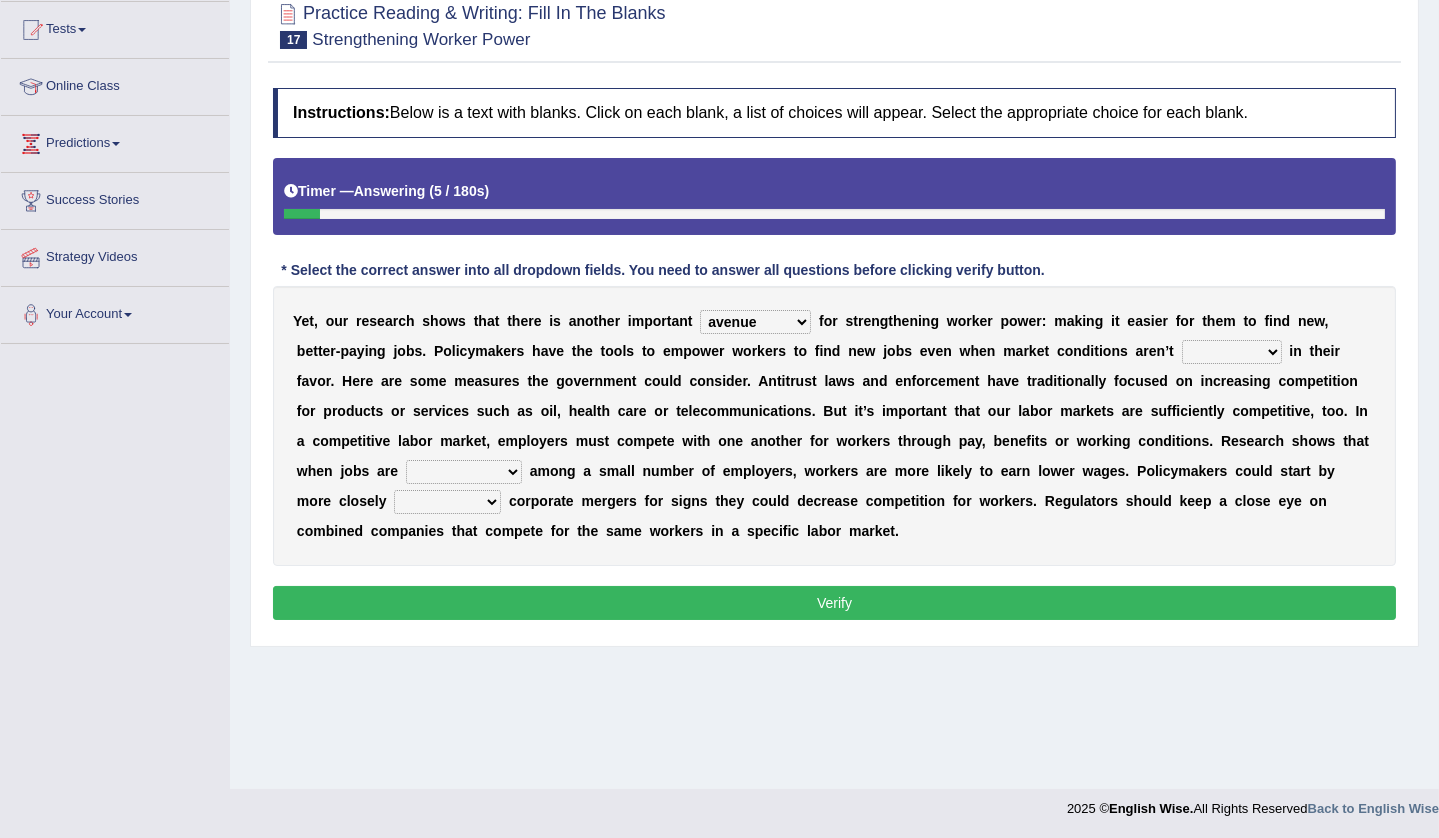 select on "tilted" 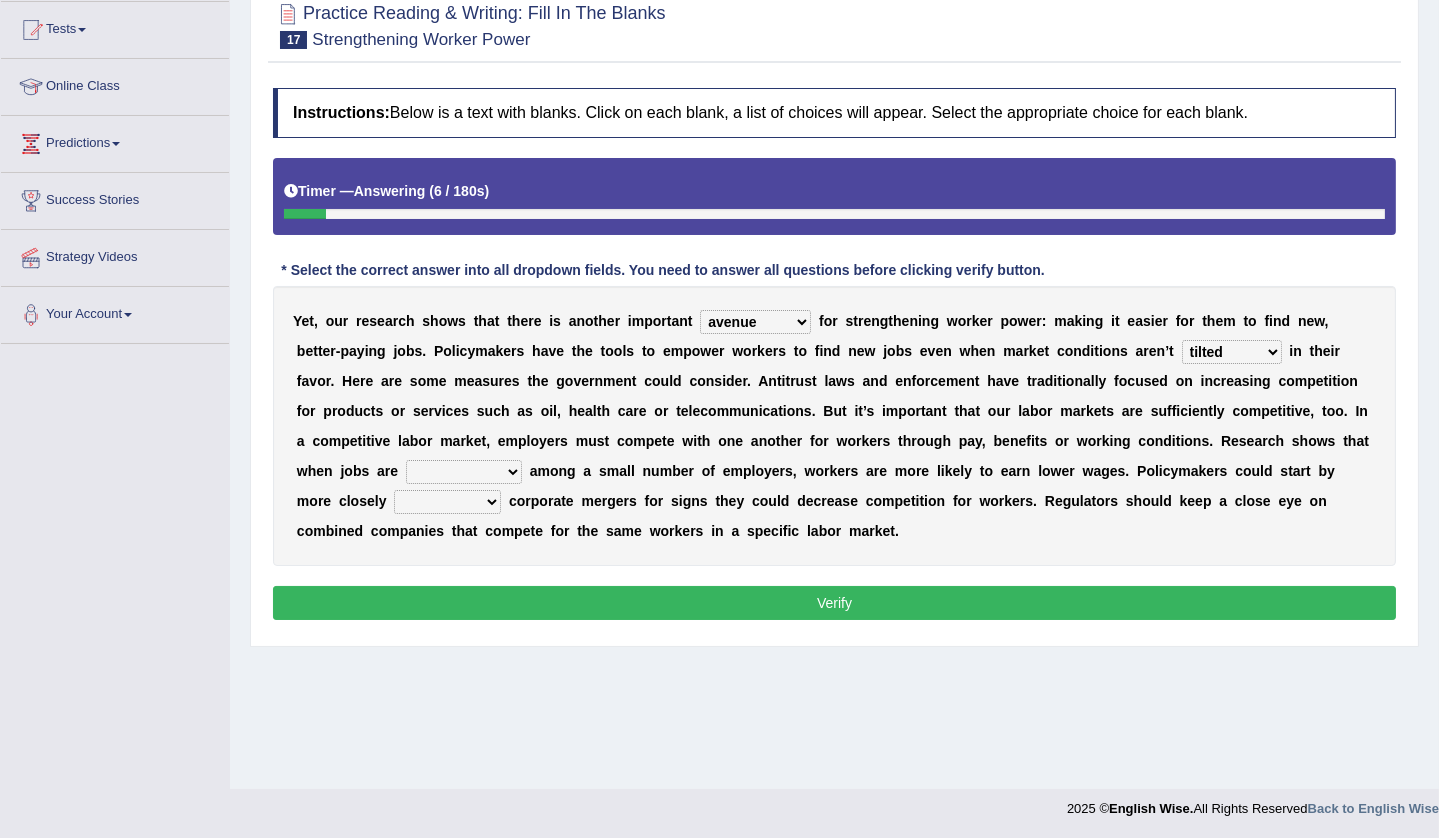 click on "constrained tremendous concentric concentrated" at bounding box center (464, 472) 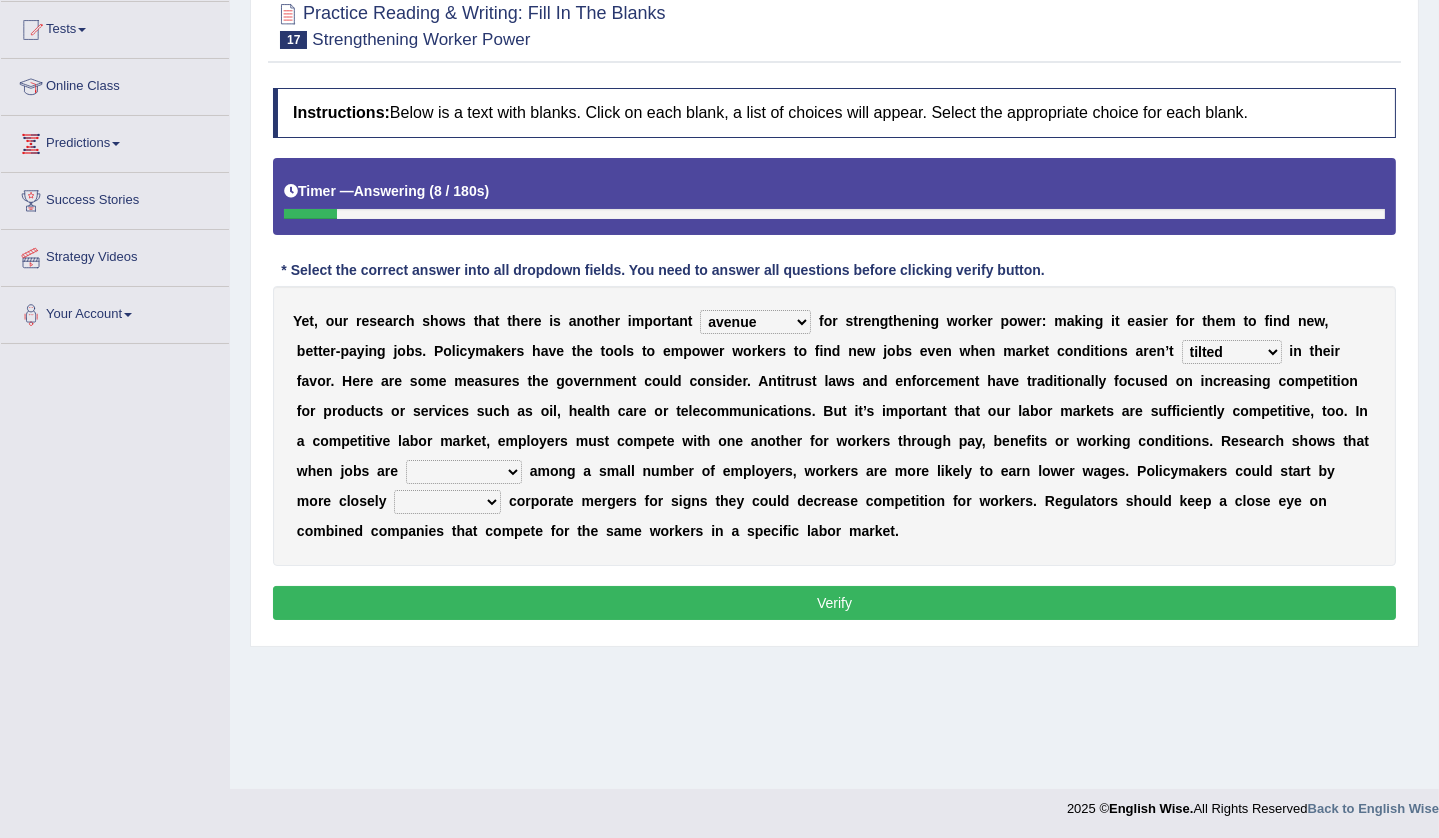 select on "concentrated" 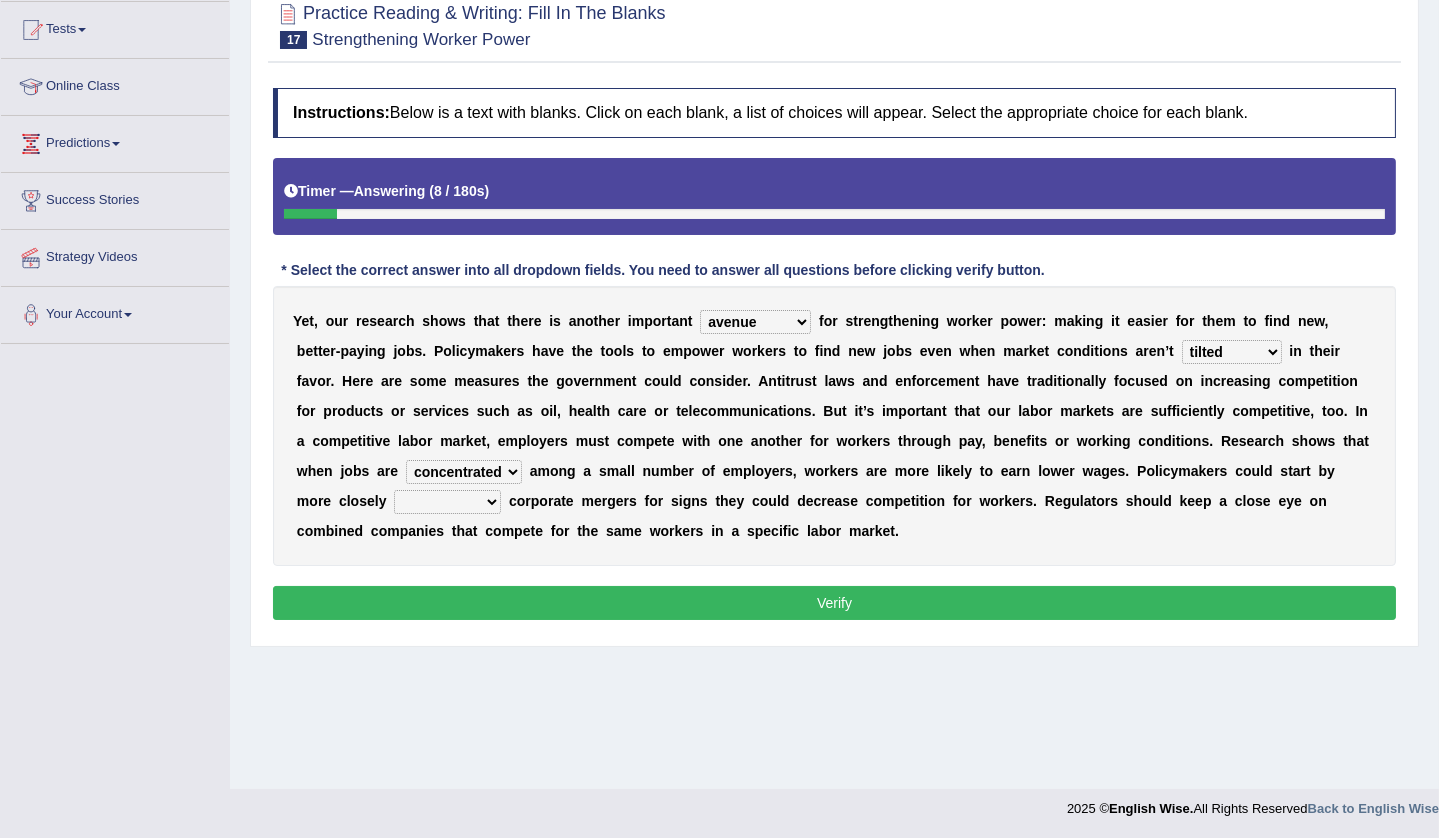 click on "constrained tremendous concentric concentrated" at bounding box center (464, 472) 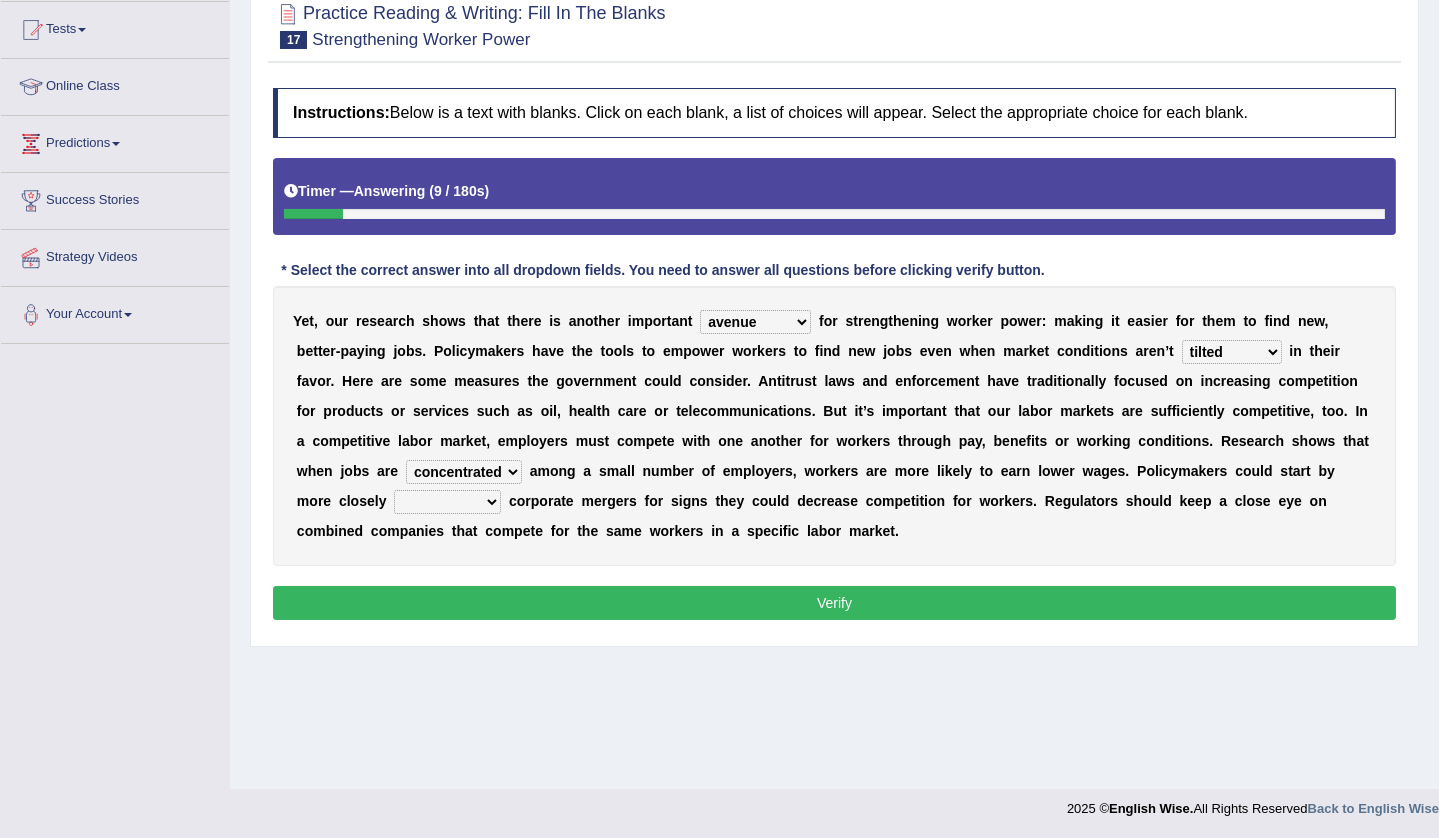 click on "scrutinizing originating scripting emulating" at bounding box center (447, 502) 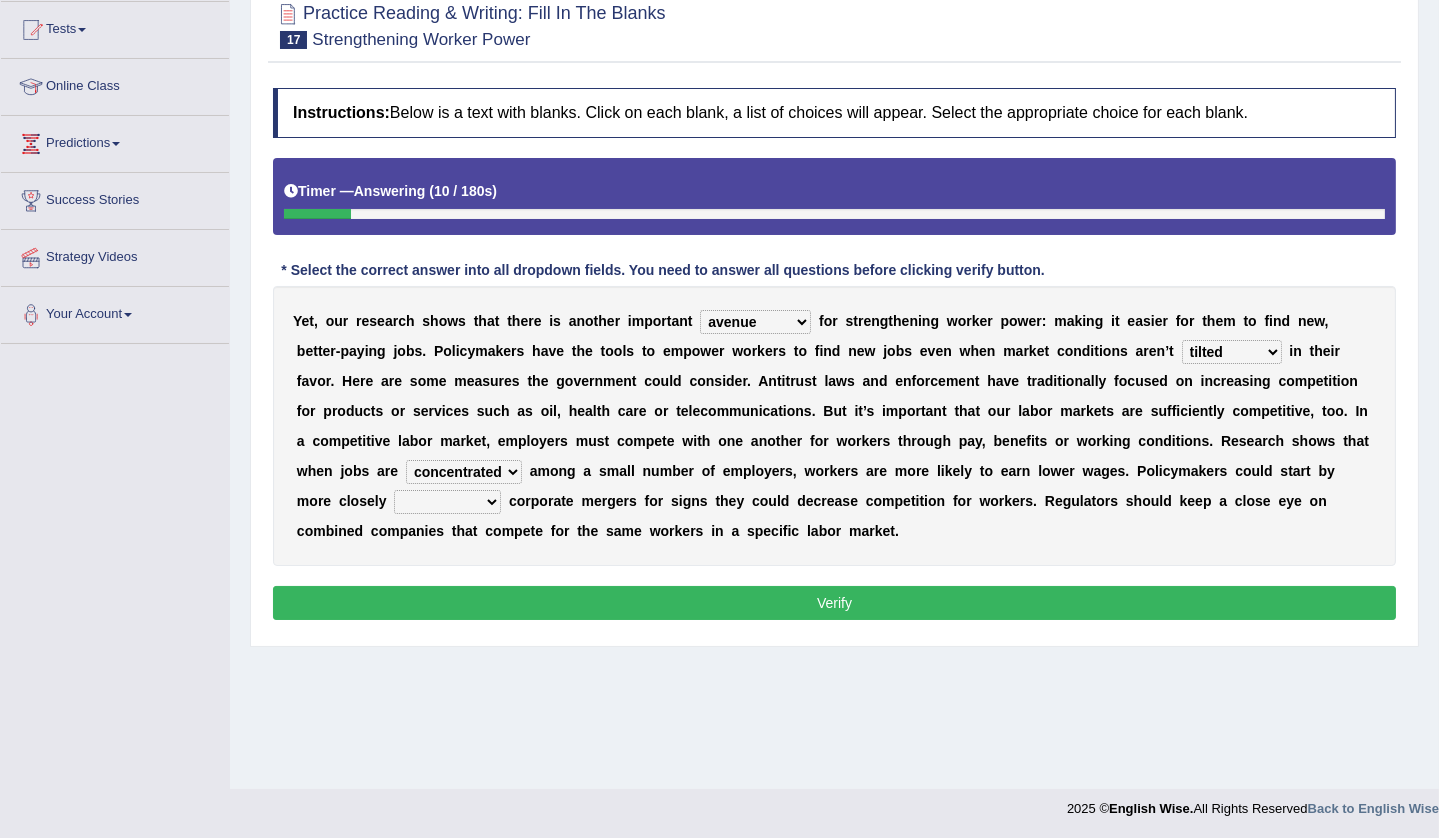select on "scrutinizing" 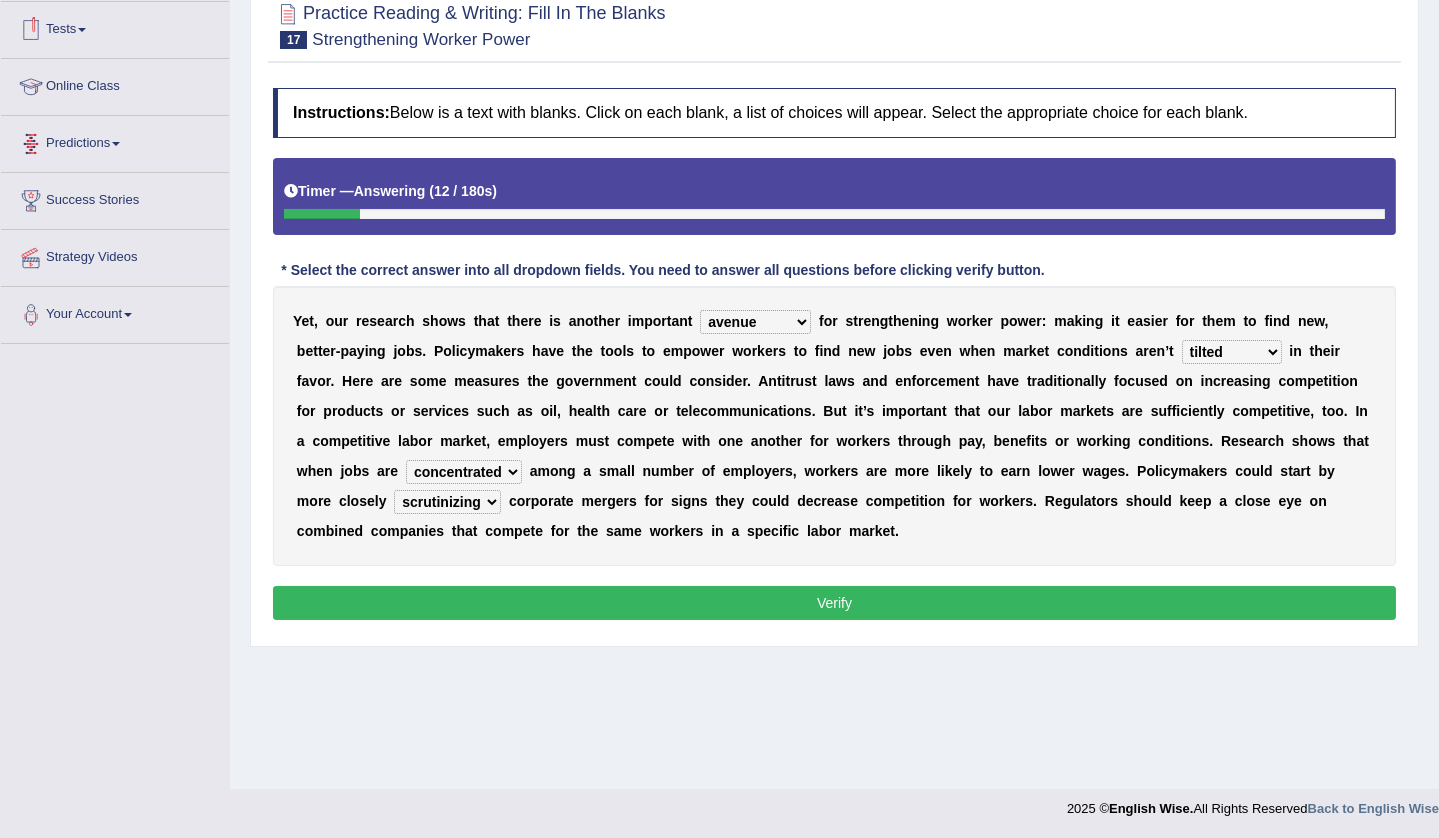 click on "Verify" at bounding box center [834, 603] 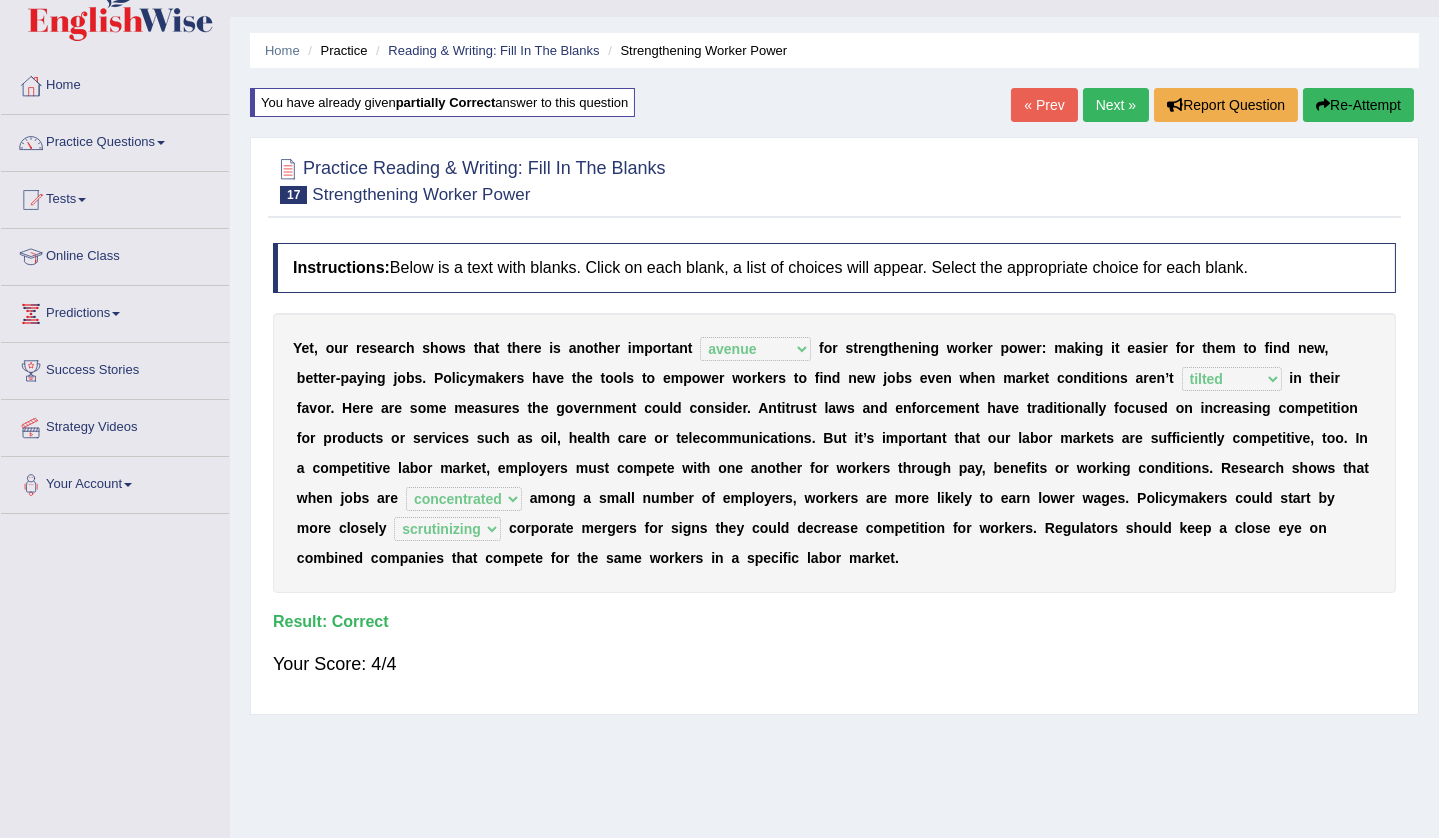 scroll, scrollTop: 0, scrollLeft: 0, axis: both 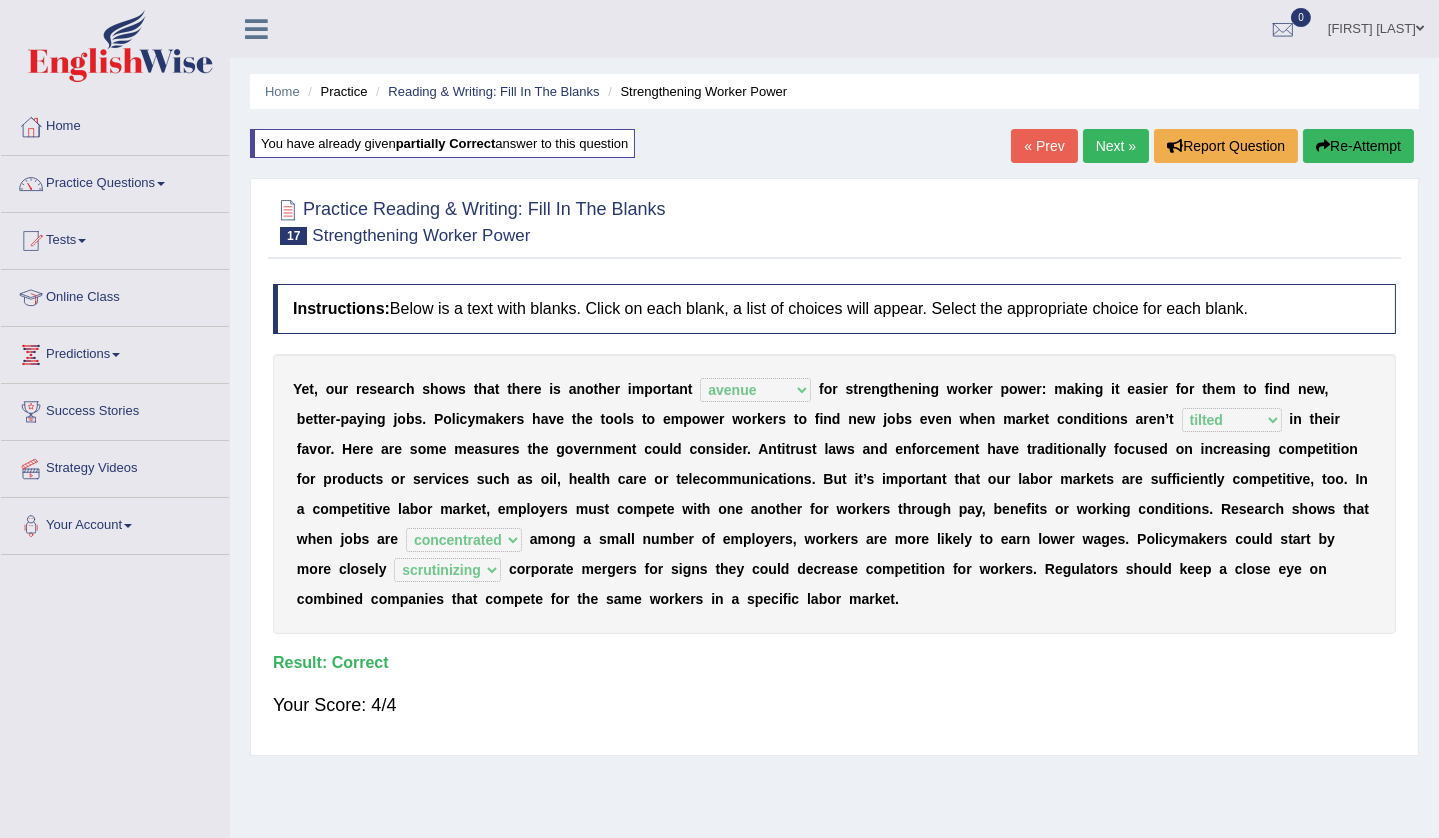 click on "Next »" at bounding box center [1116, 146] 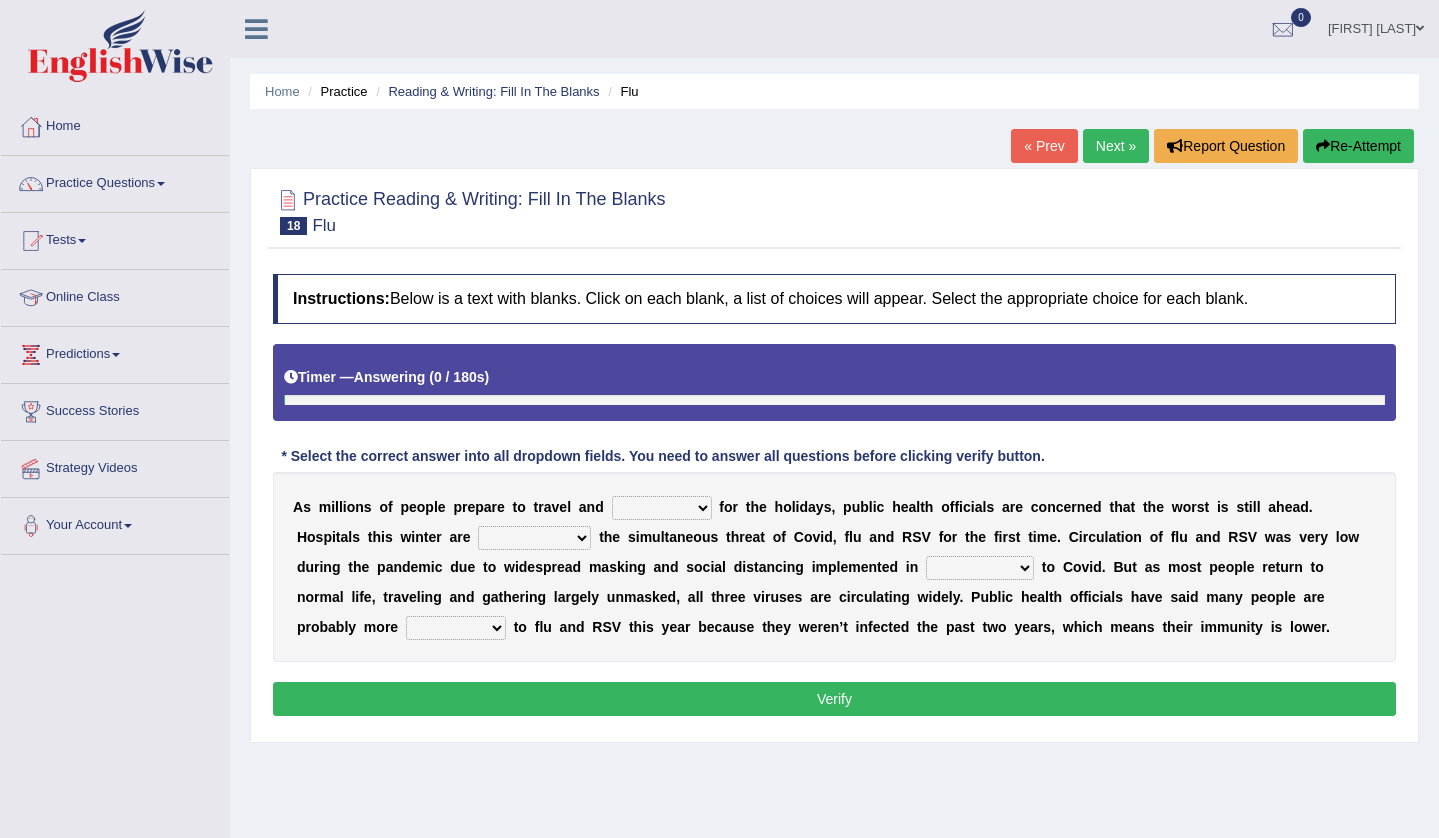 scroll, scrollTop: 211, scrollLeft: 0, axis: vertical 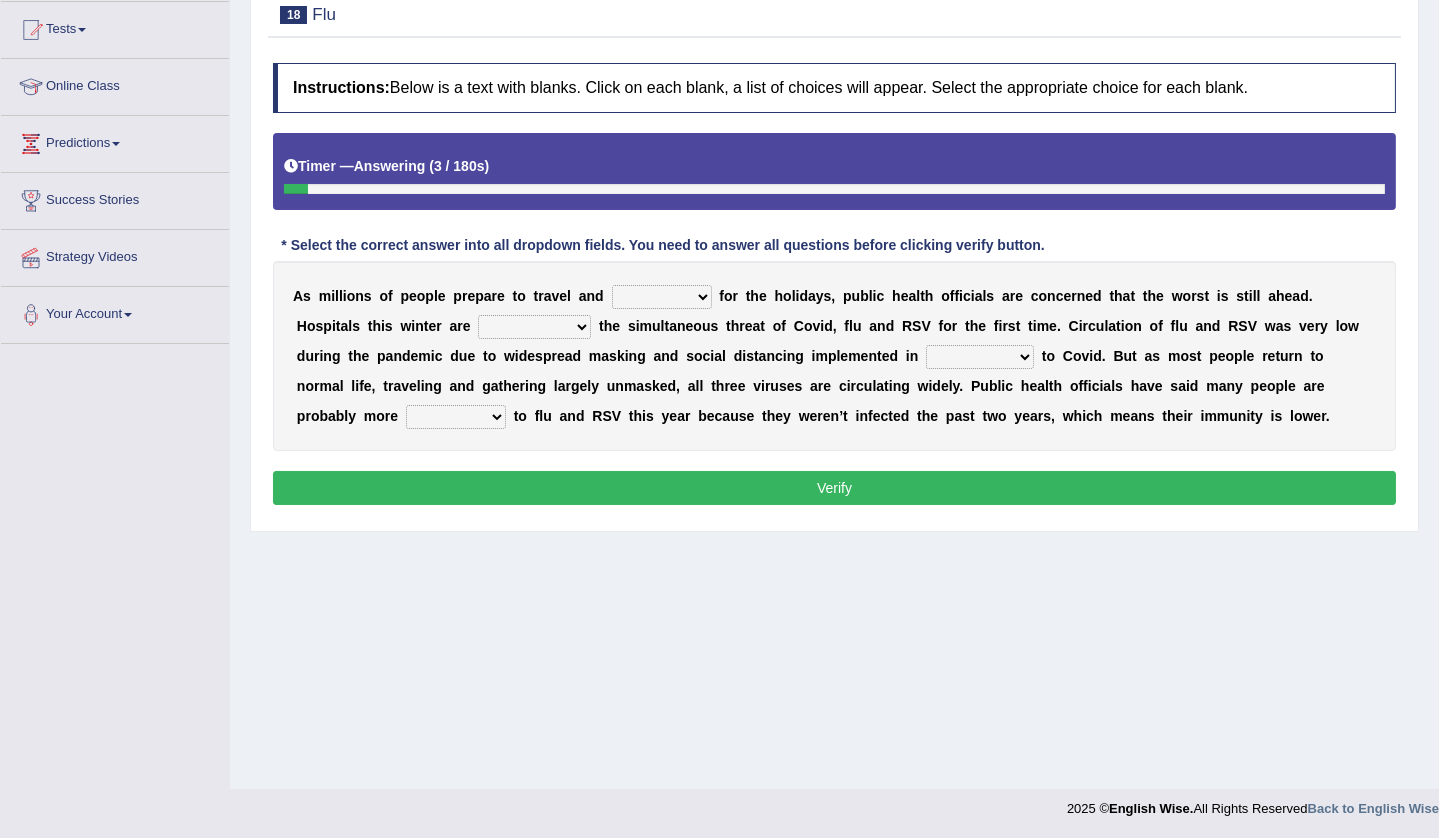 click on "gather hide slumber migrate" at bounding box center [662, 297] 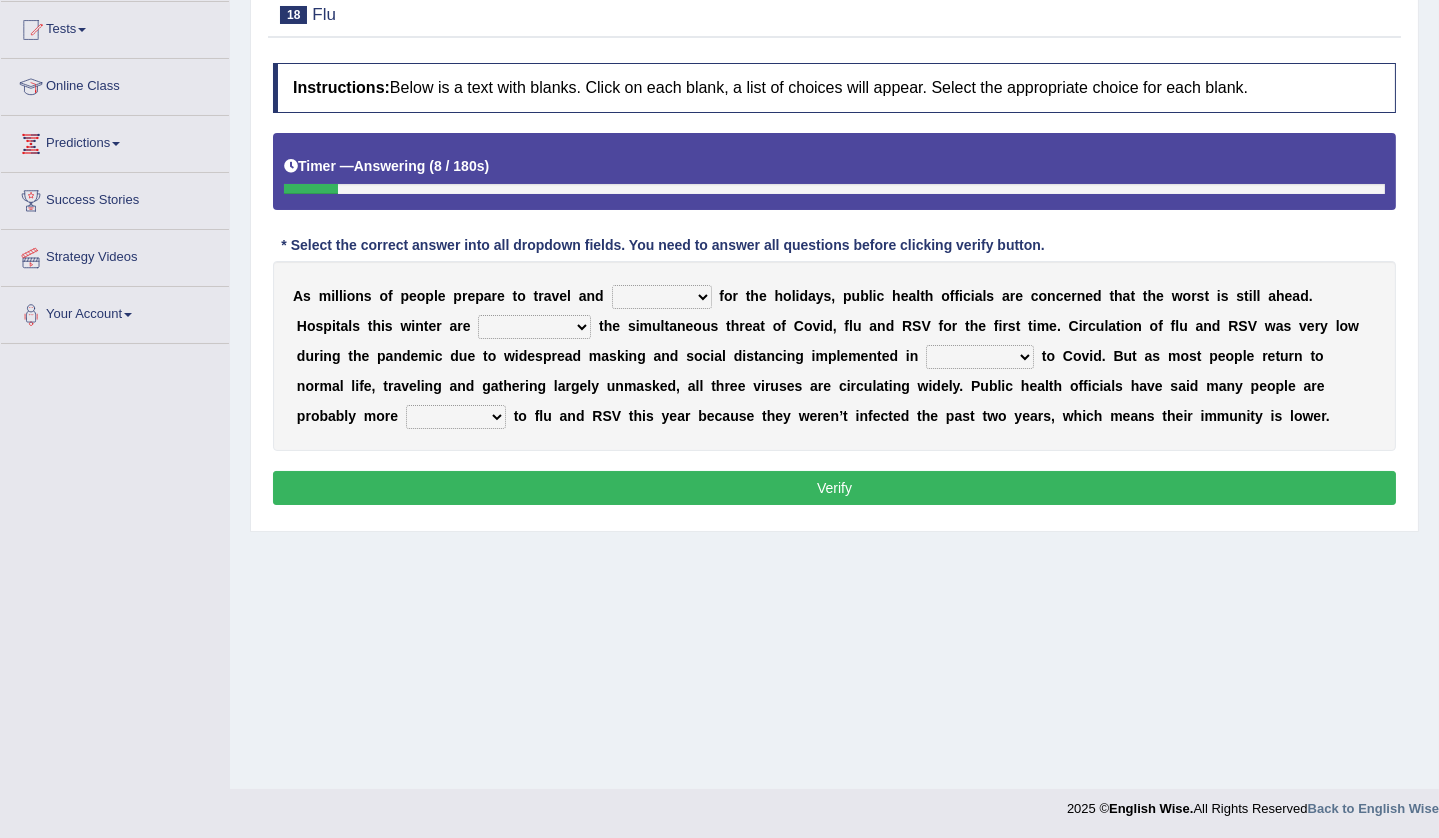 select on "gather" 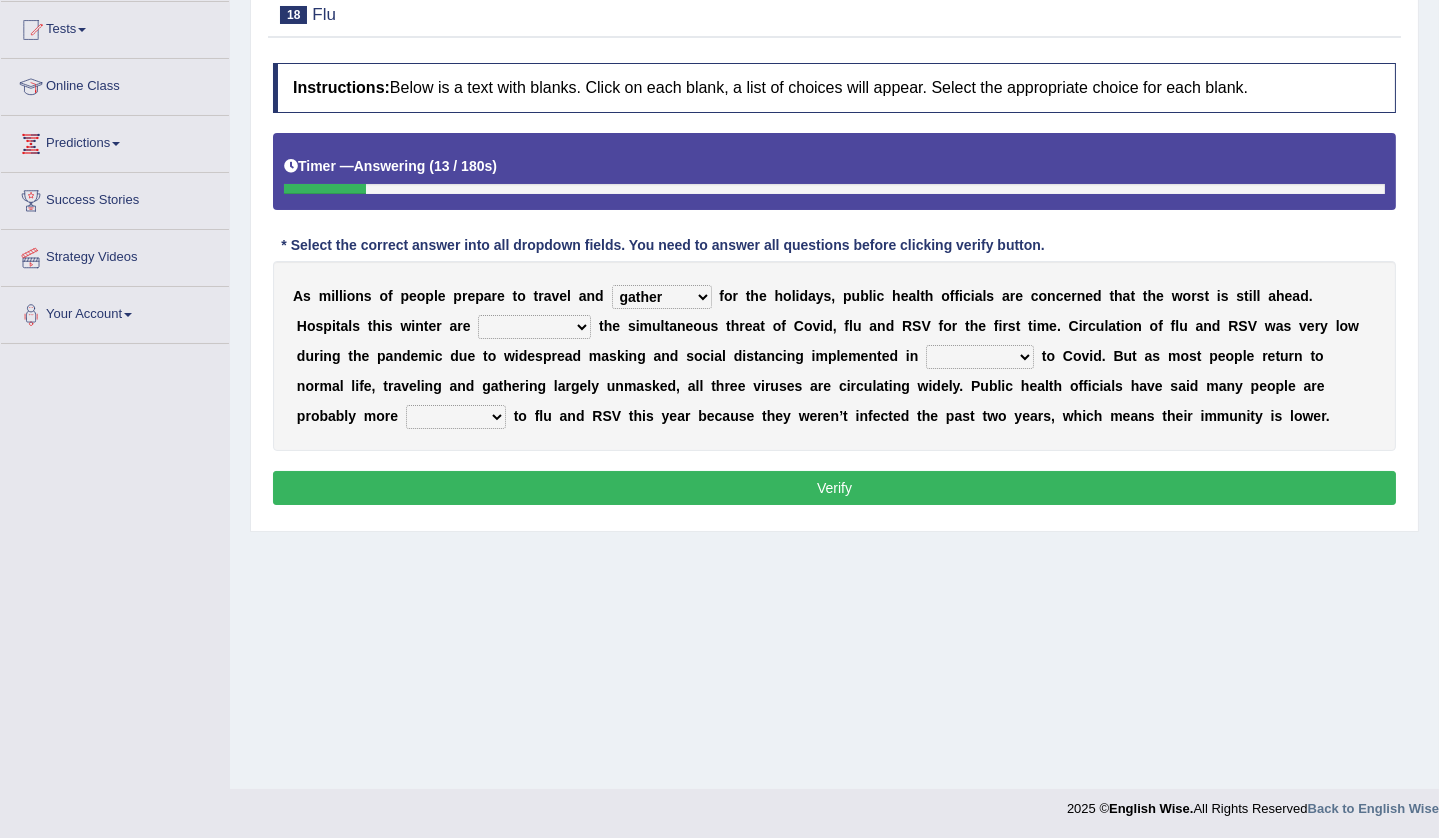 click on "facing accounting challenging constructing" at bounding box center [534, 327] 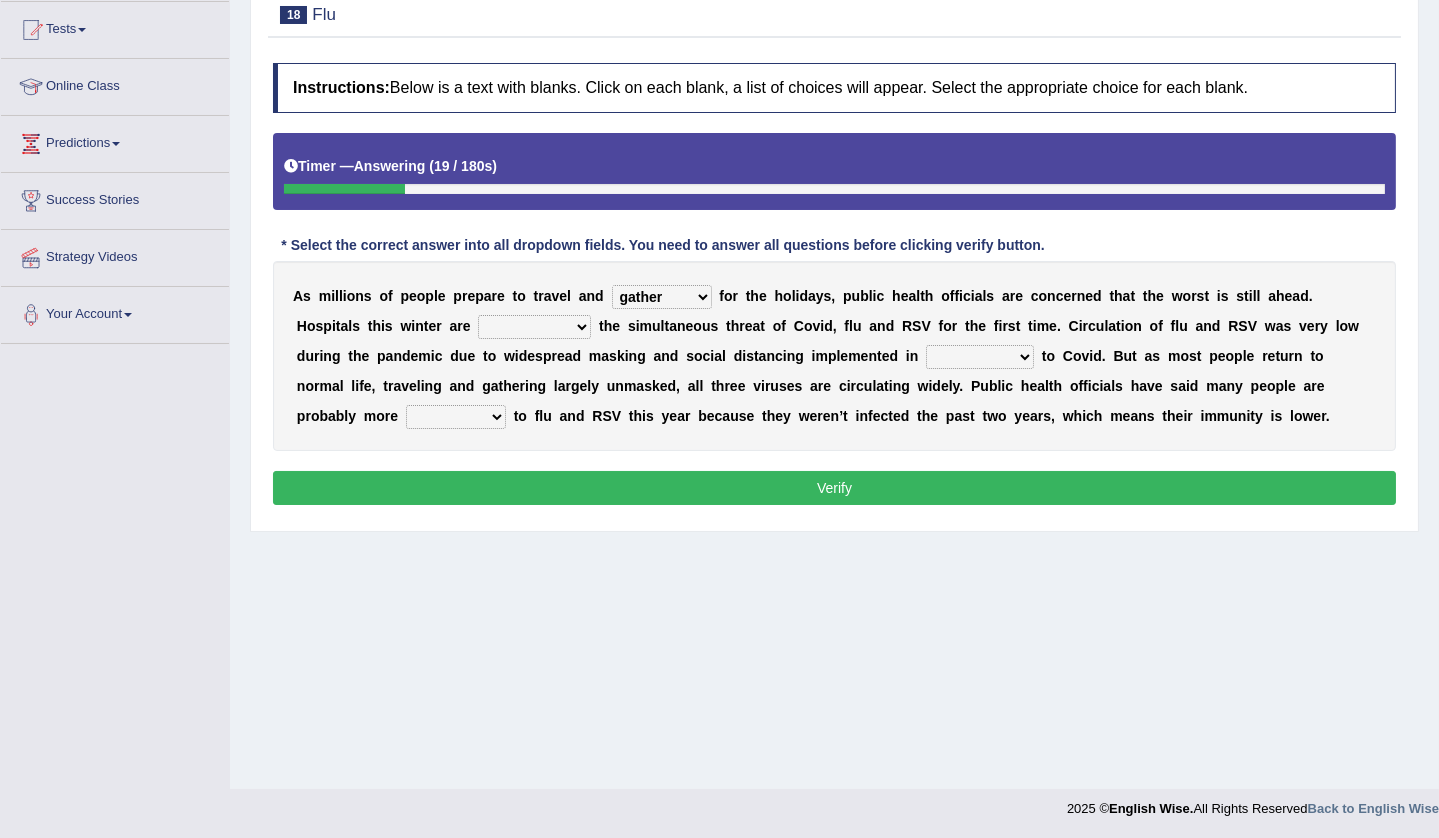 select on "facing" 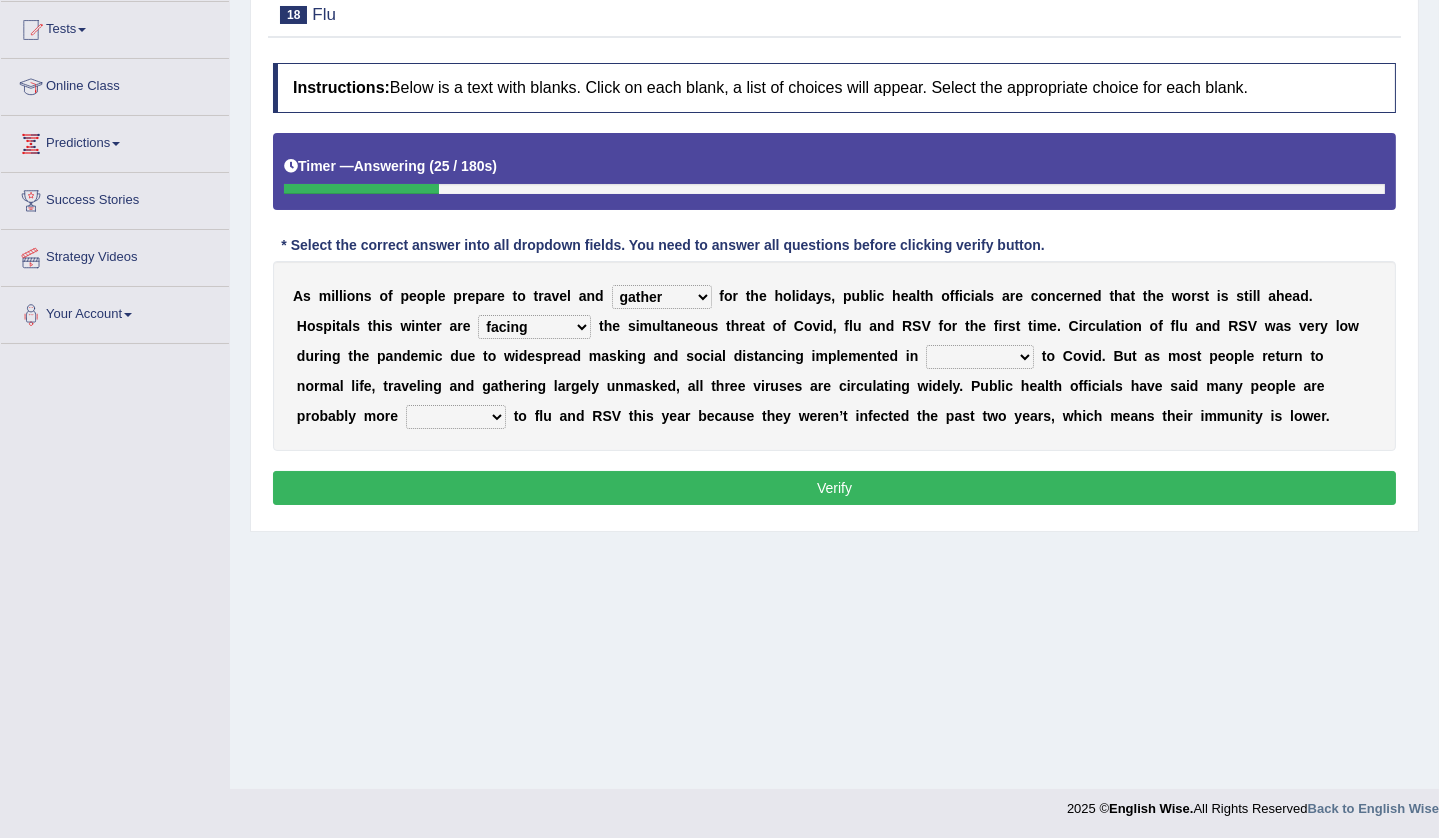 click on "facing accounting challenging constructing" at bounding box center [534, 327] 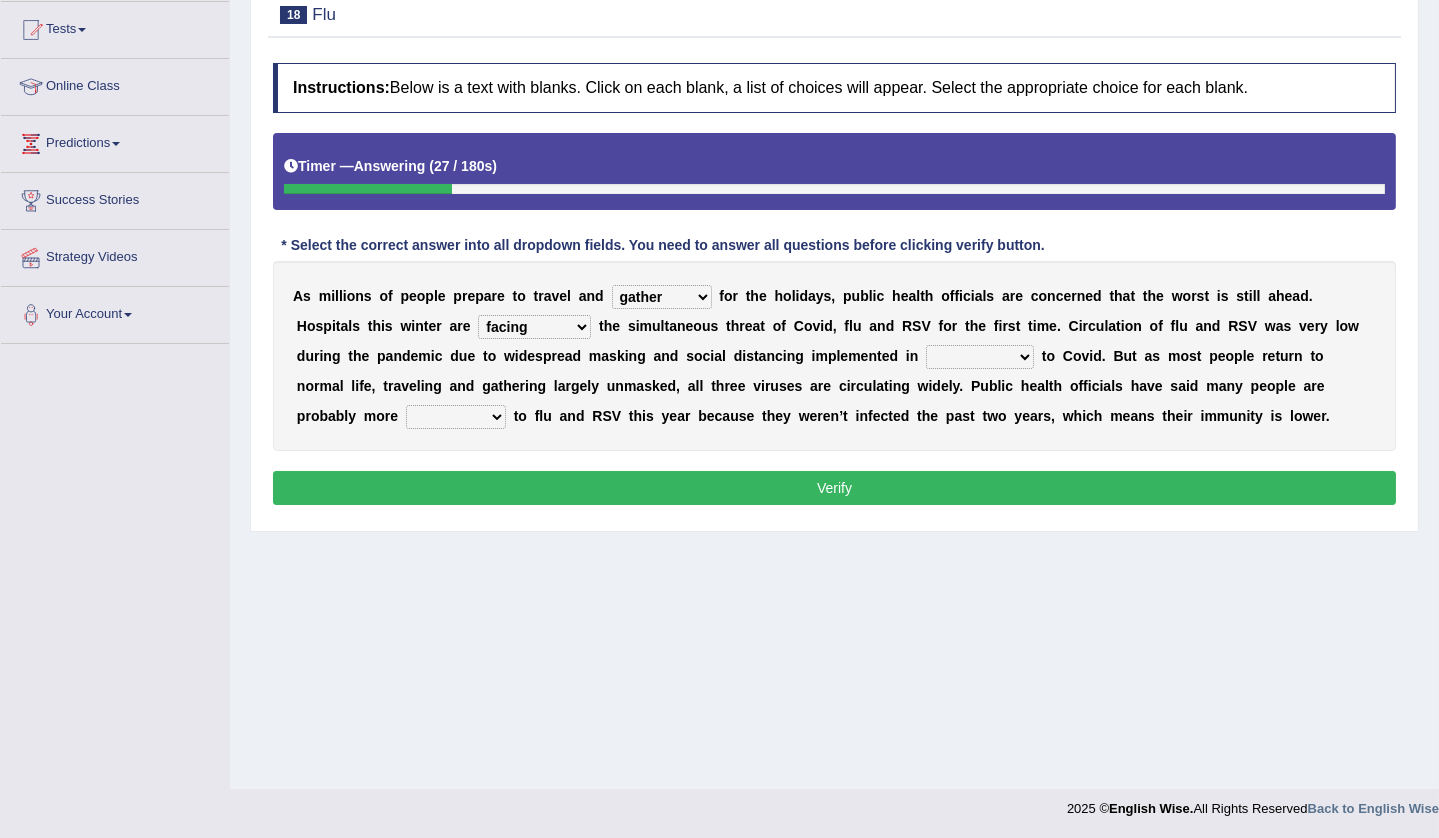 click on "facing accounting challenging constructing" at bounding box center [534, 327] 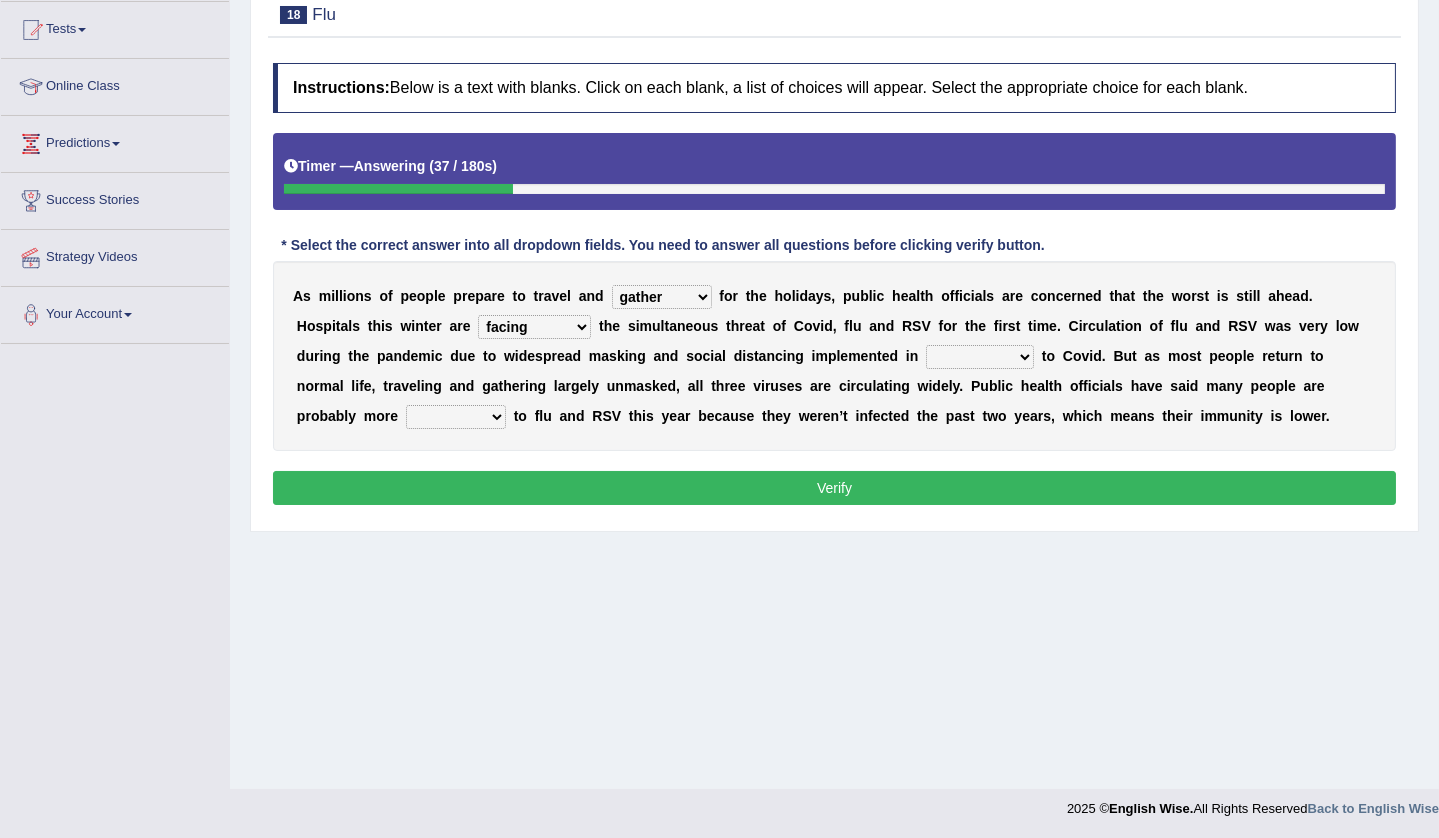 click on "comparison response place order" at bounding box center [980, 357] 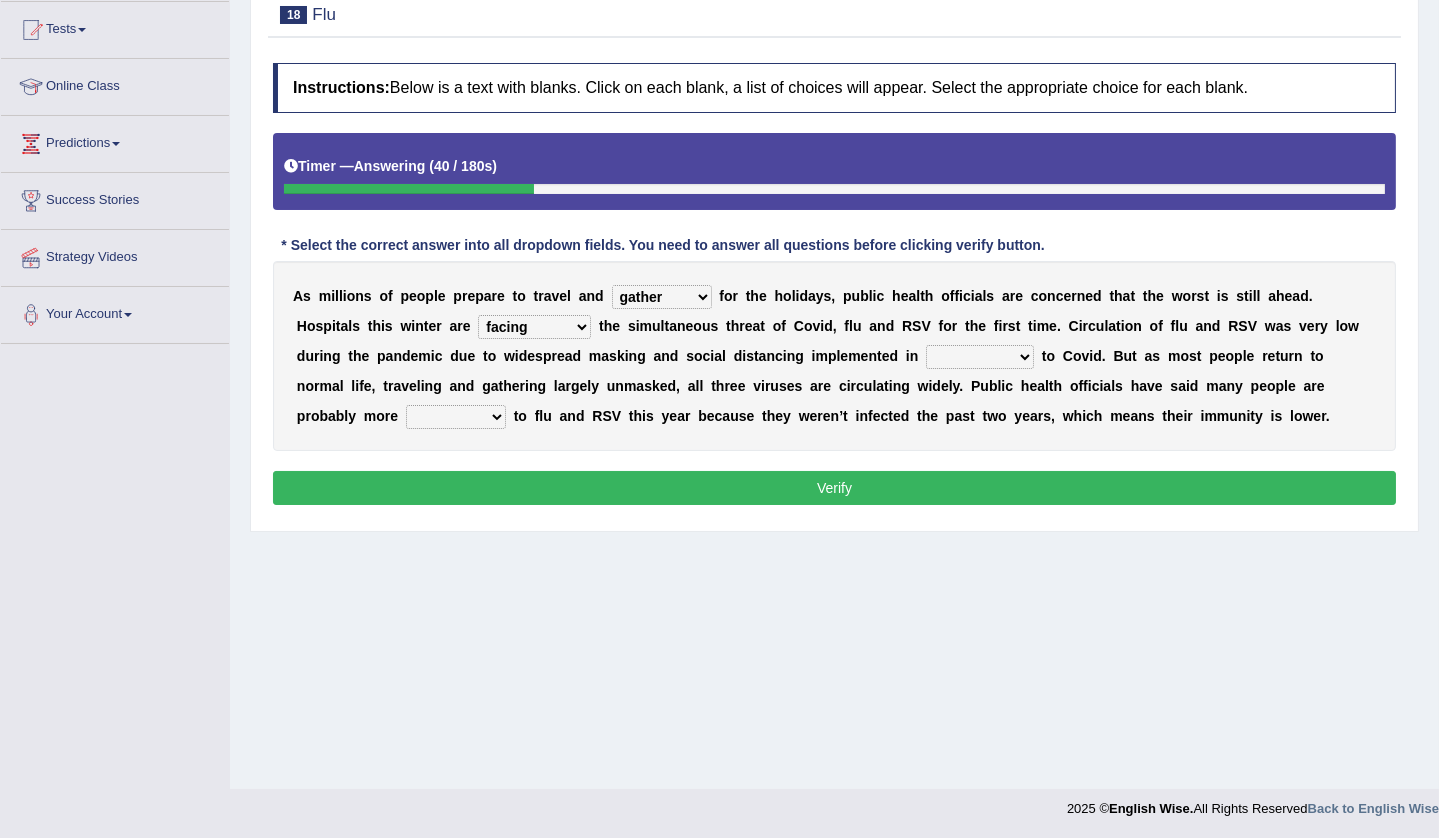 select on "response" 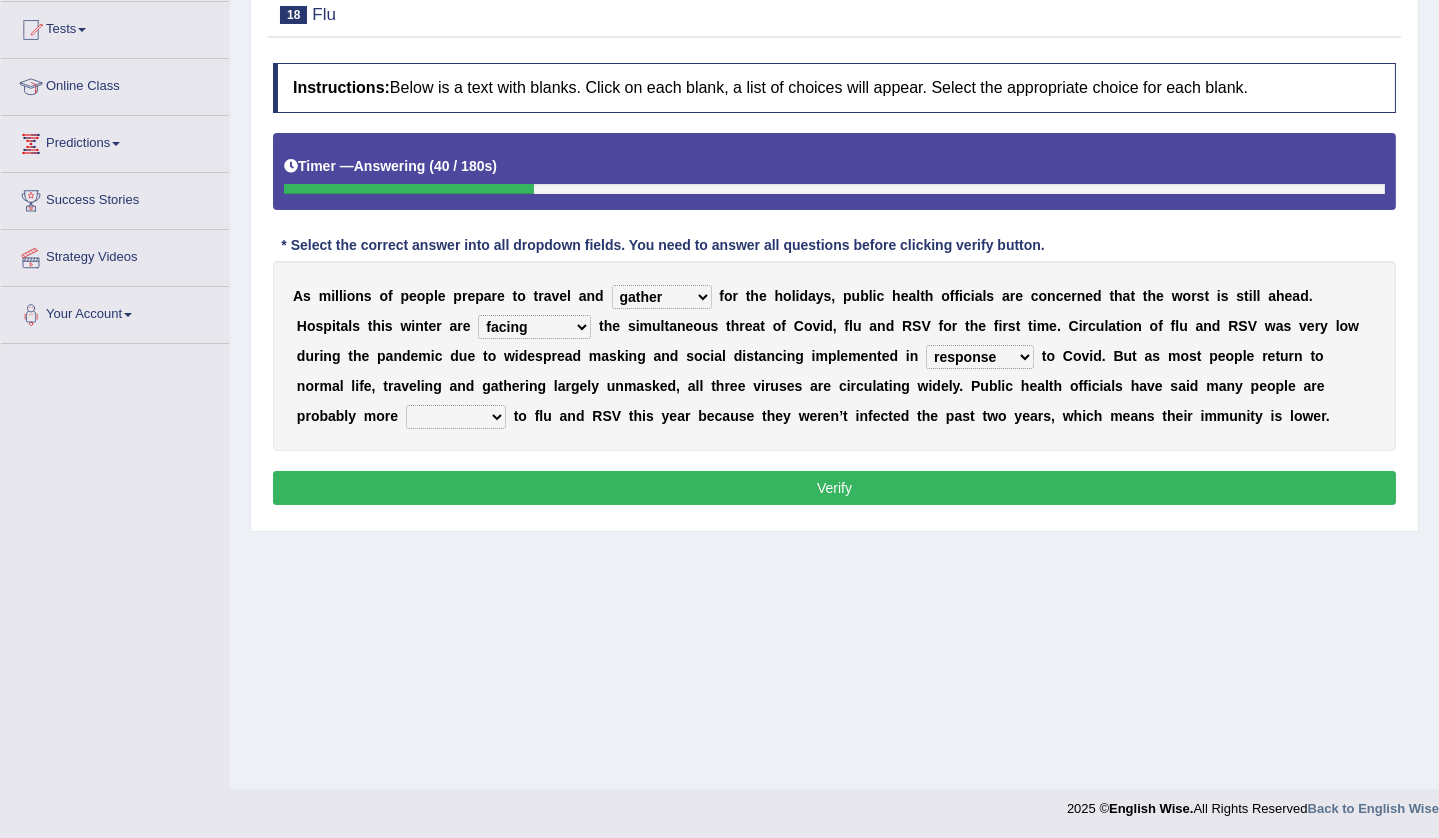 click on "comparison response place order" at bounding box center (980, 357) 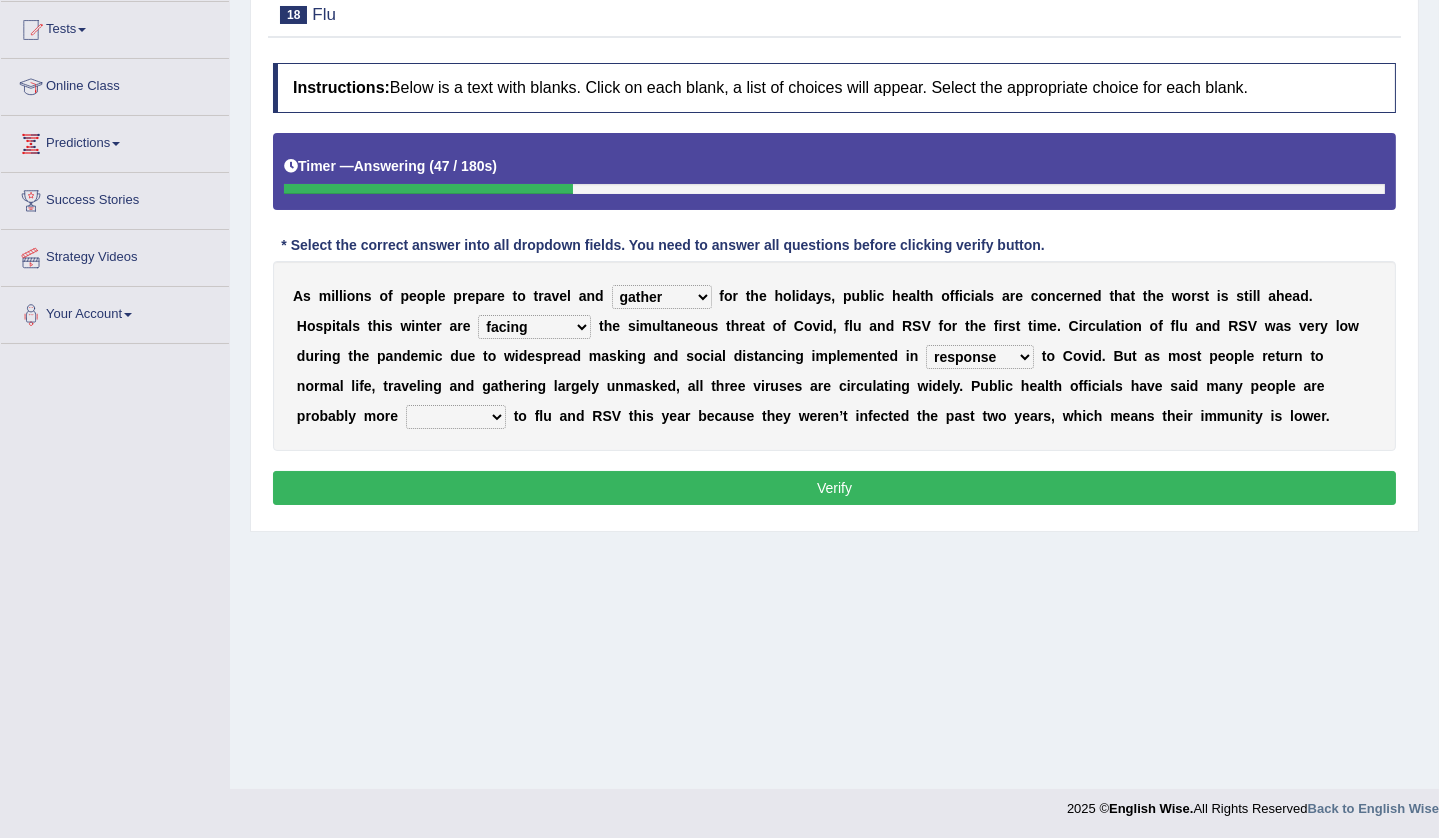 click on "attainable sensible vulnerable accessible" at bounding box center [456, 417] 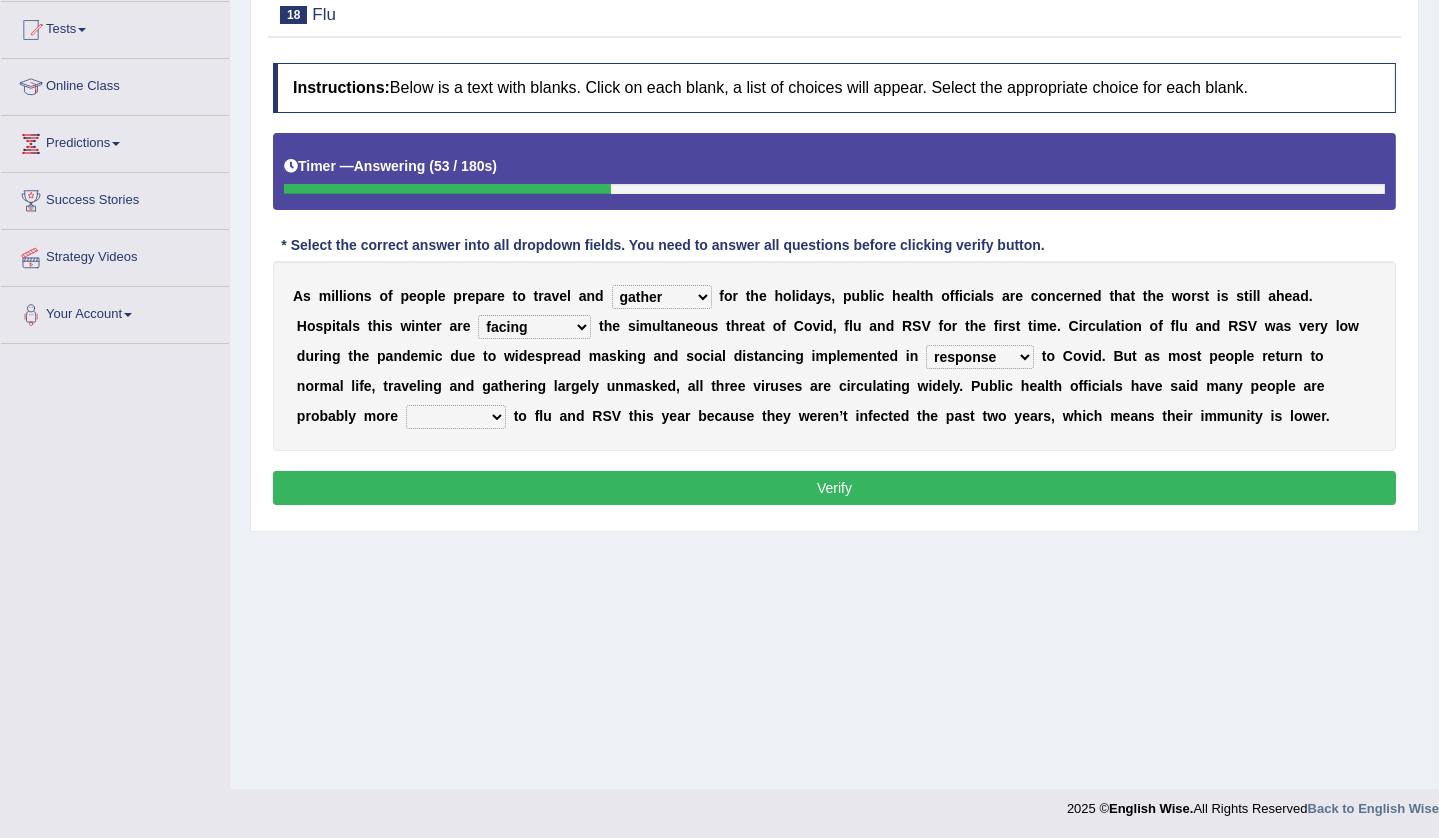 select on "vulnerable" 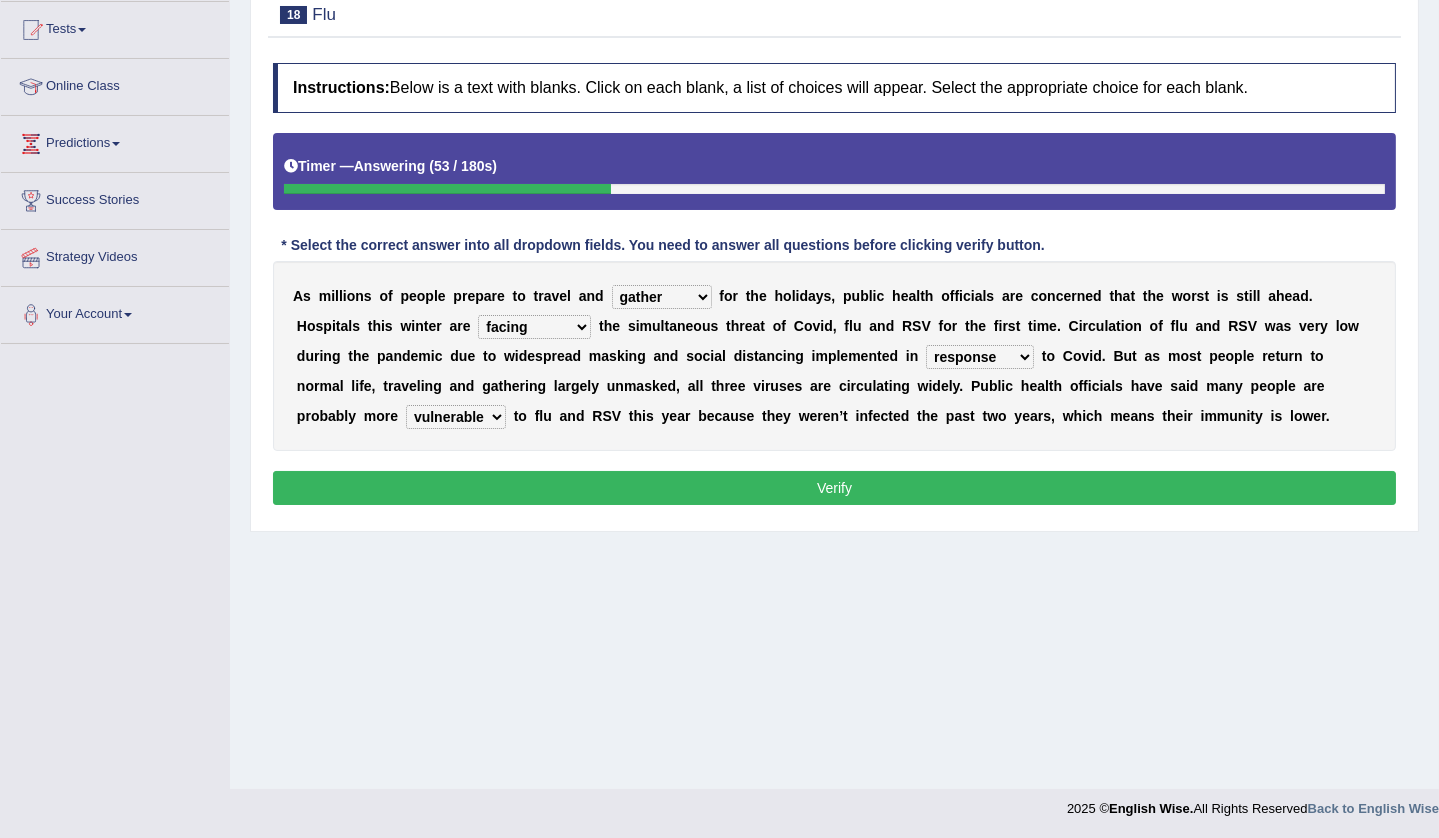 click on "attainable sensible vulnerable accessible" at bounding box center (456, 417) 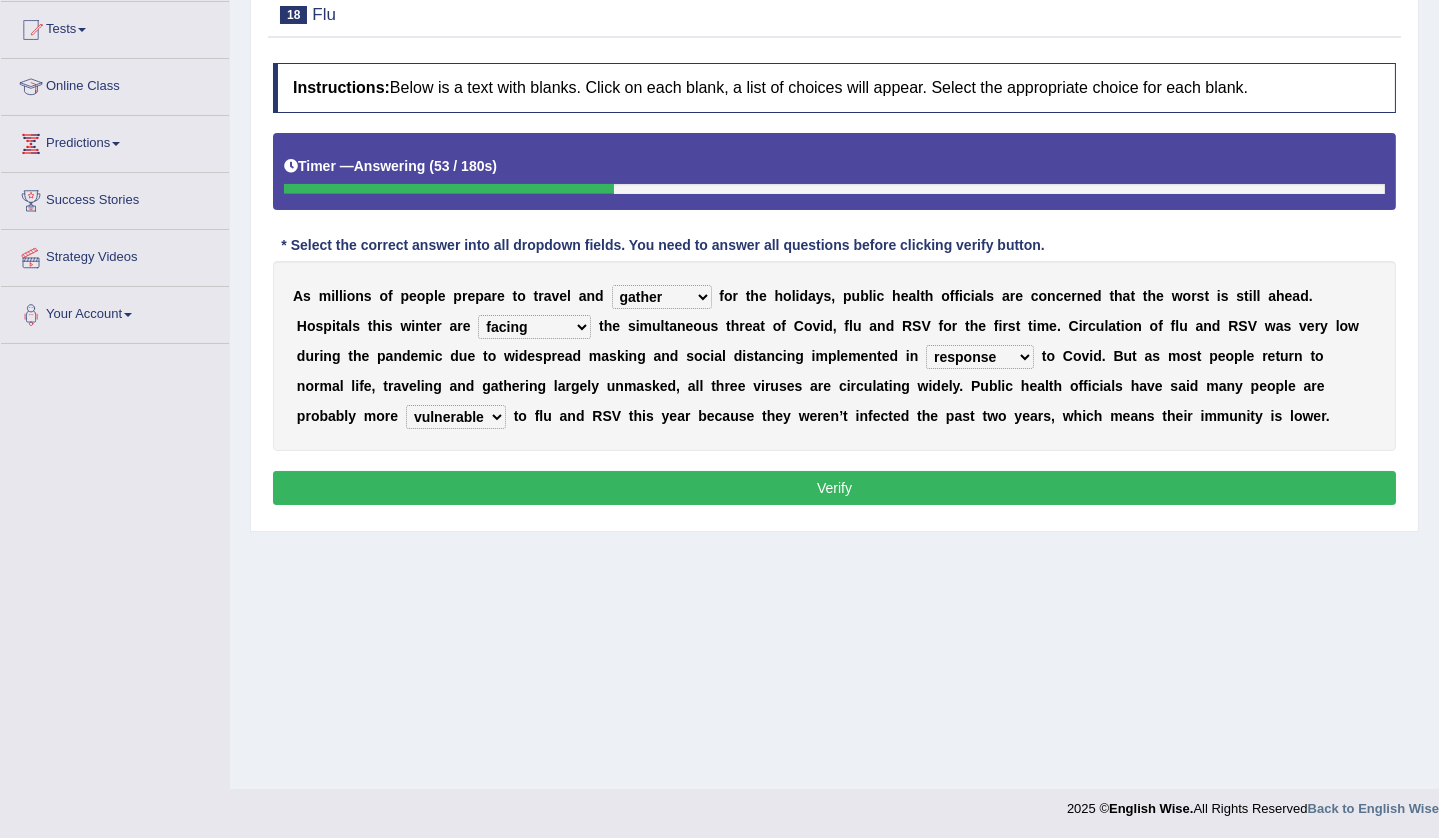 click on "Verify" at bounding box center (834, 488) 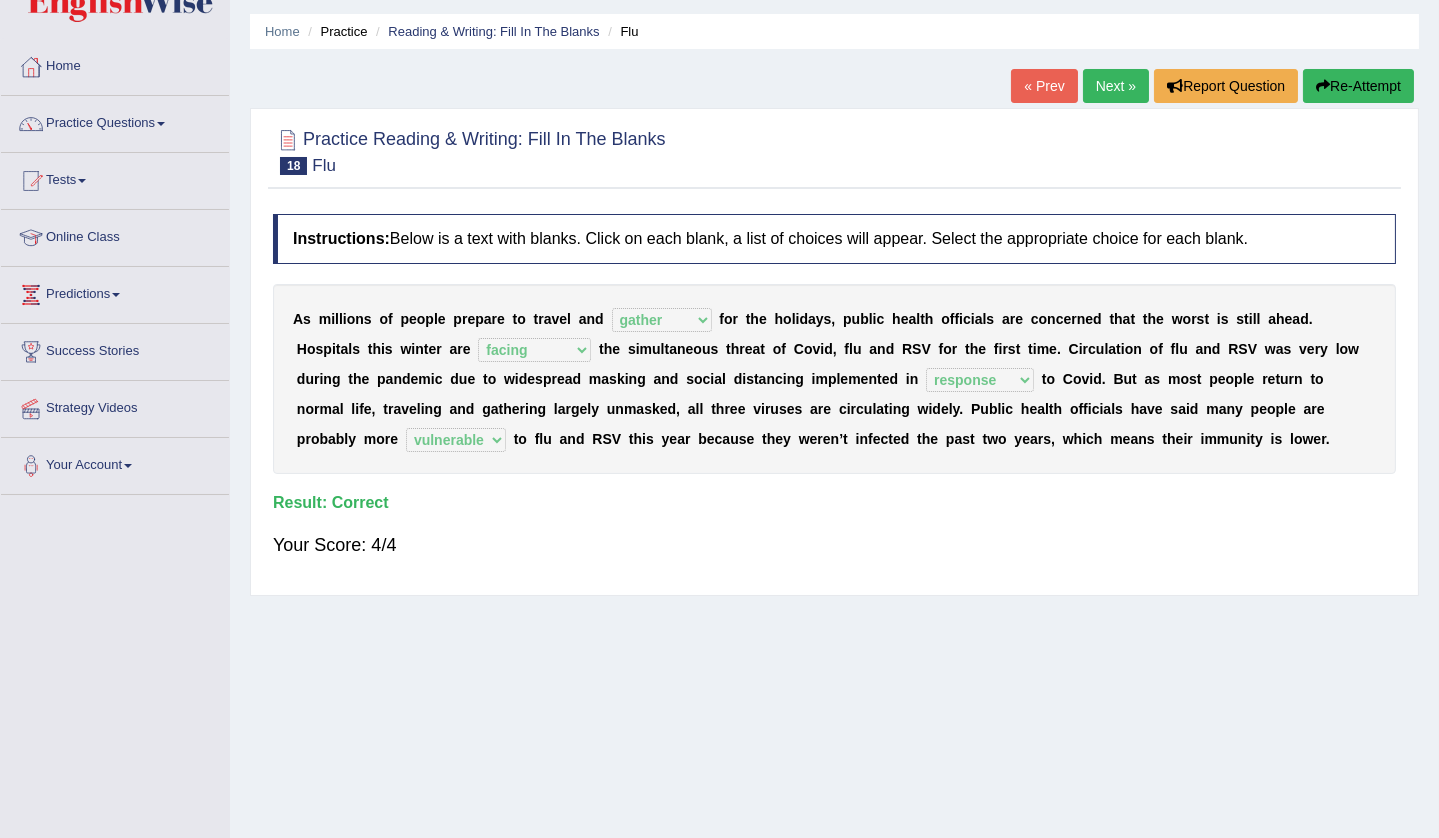 scroll, scrollTop: 0, scrollLeft: 0, axis: both 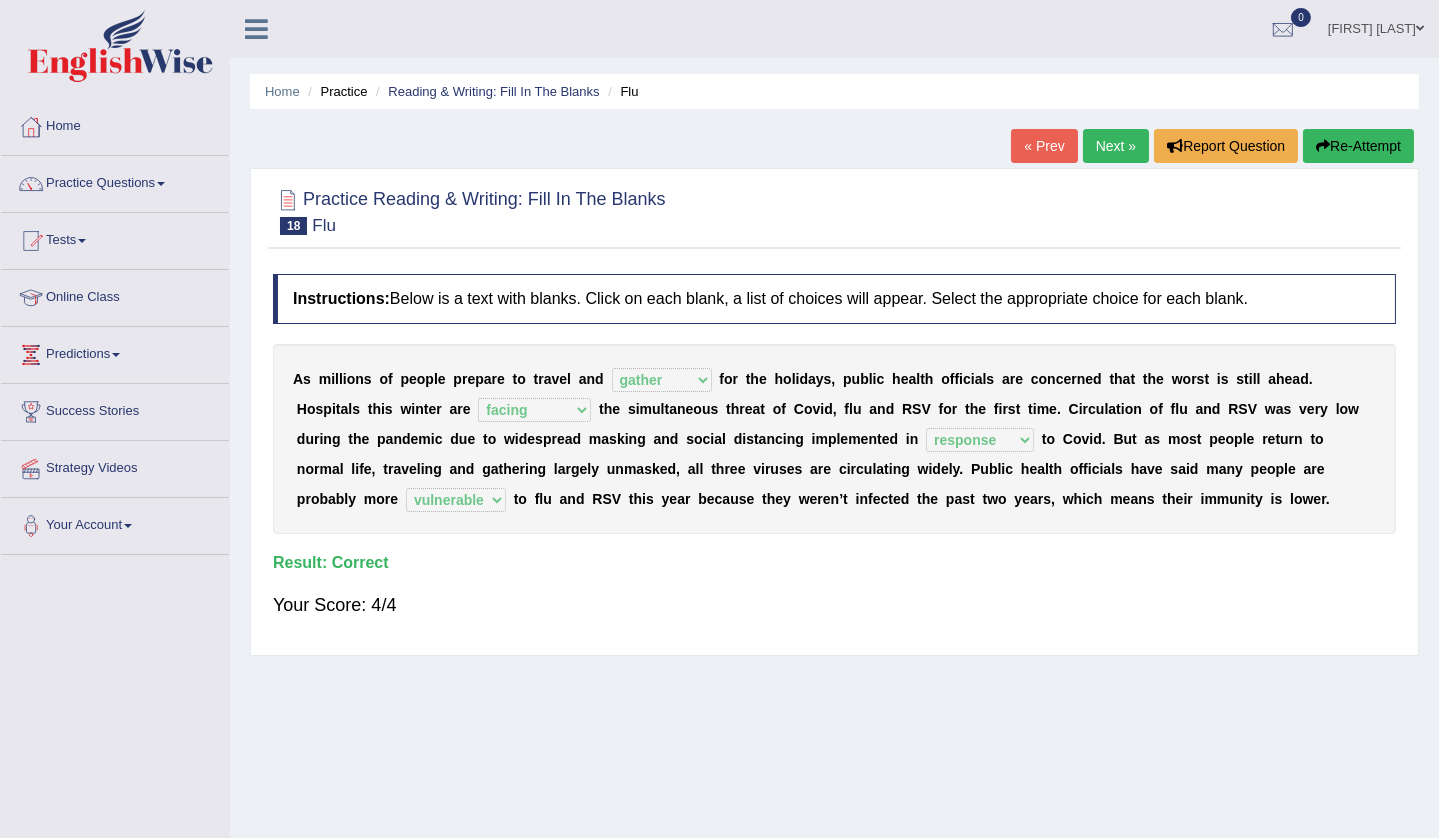 click on "Next »" at bounding box center (1116, 146) 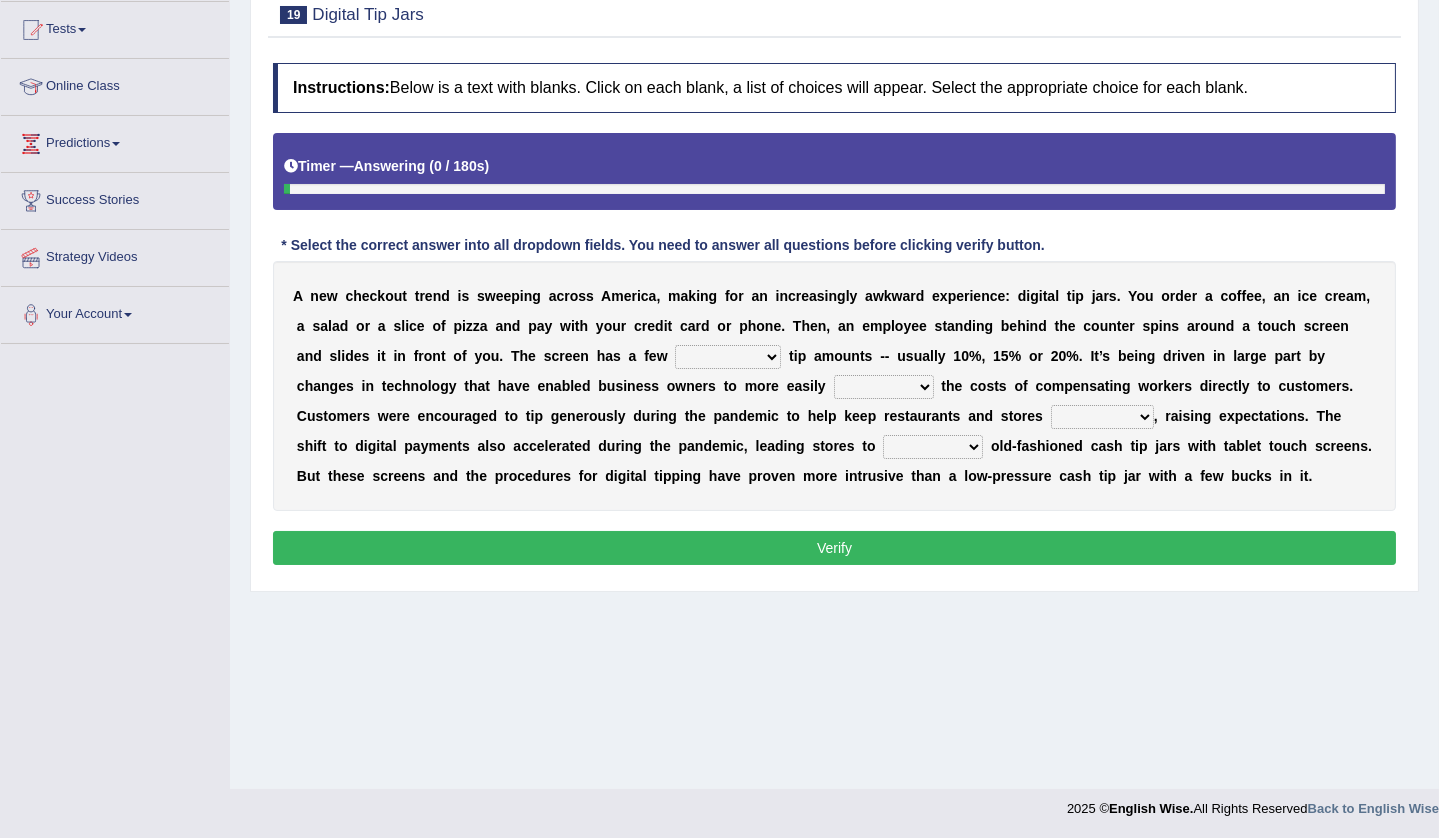 scroll, scrollTop: 211, scrollLeft: 0, axis: vertical 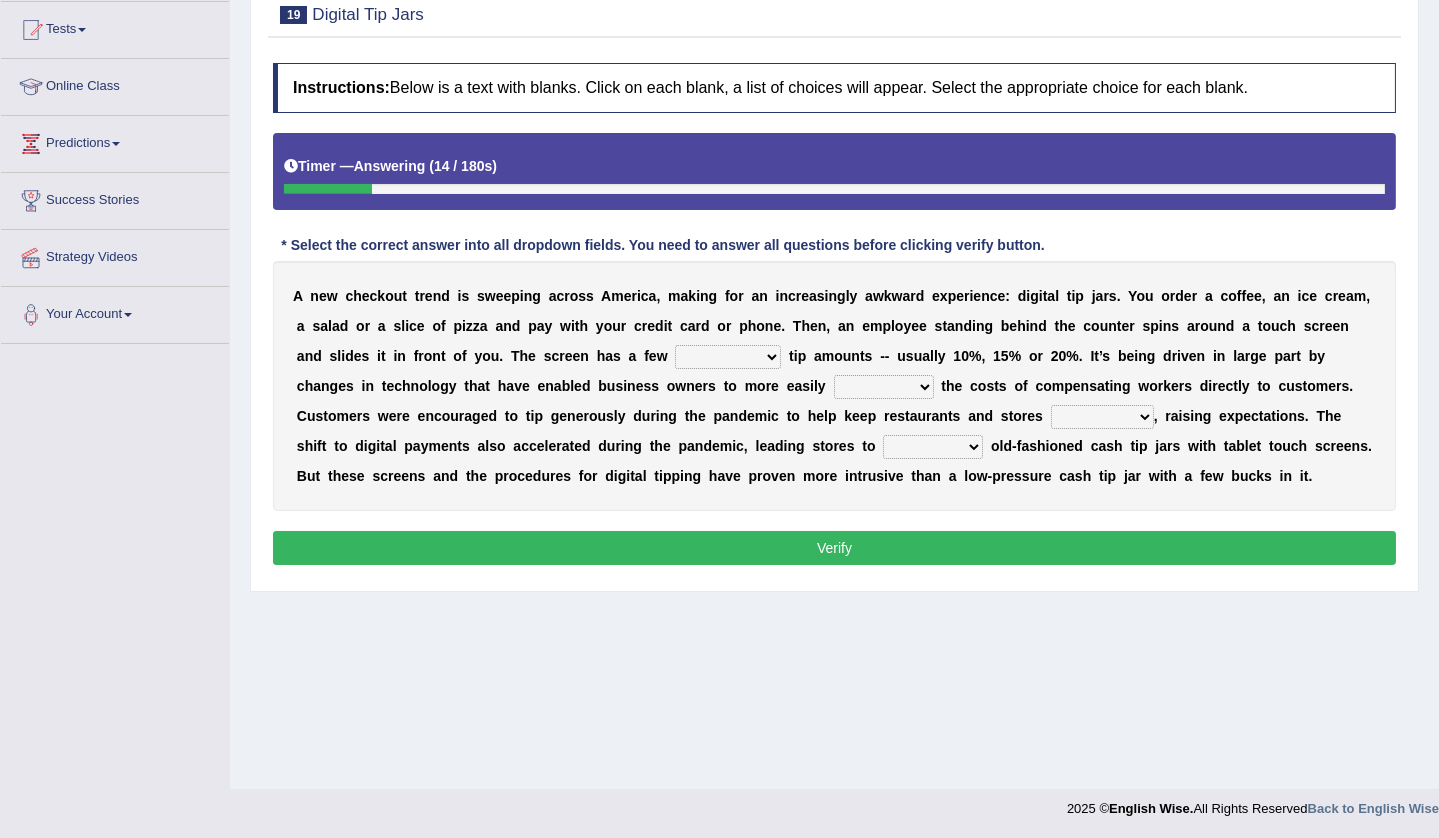 click on "suggested combined exceptional rigorous" at bounding box center (728, 357) 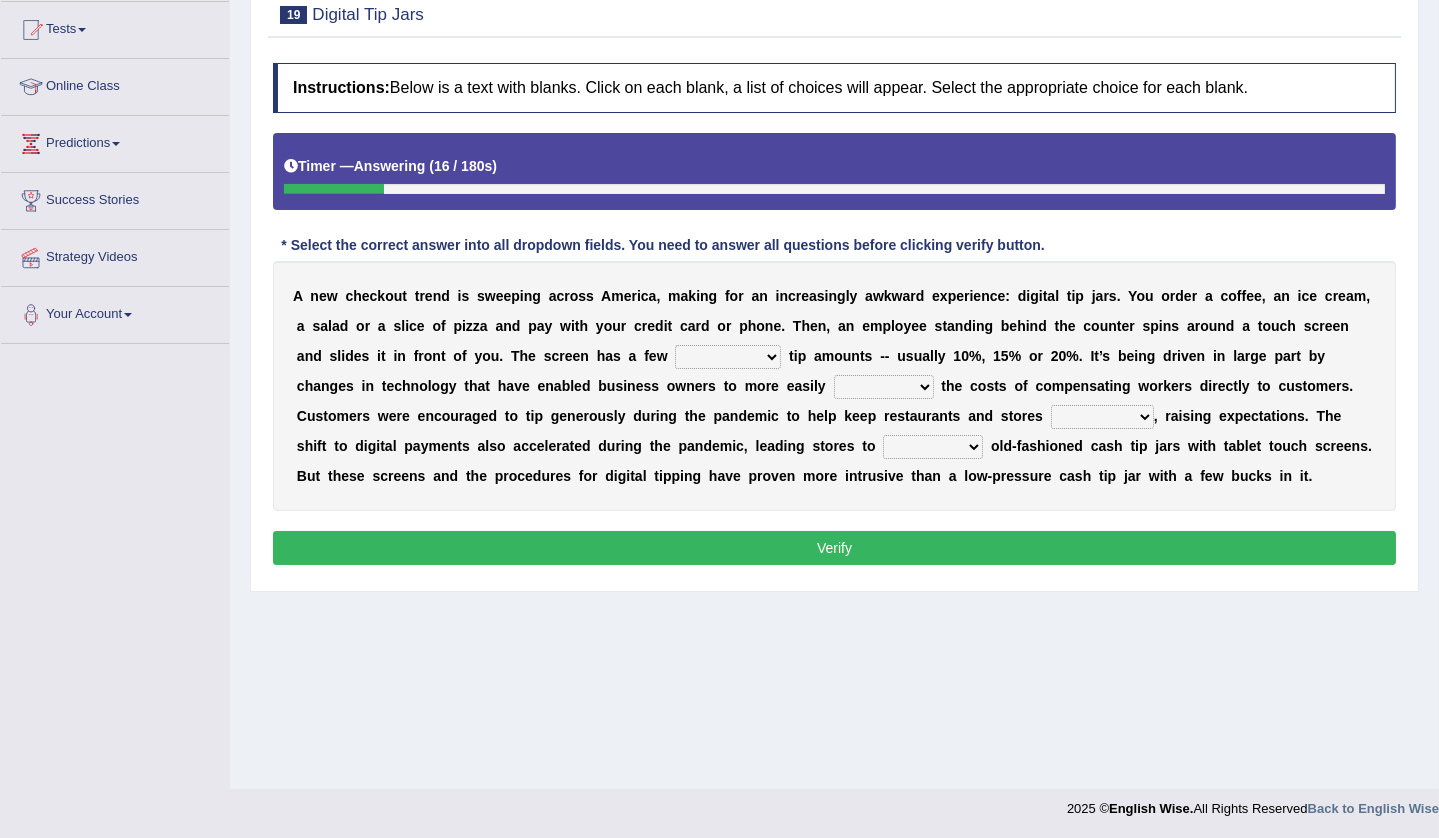 select on "suggested" 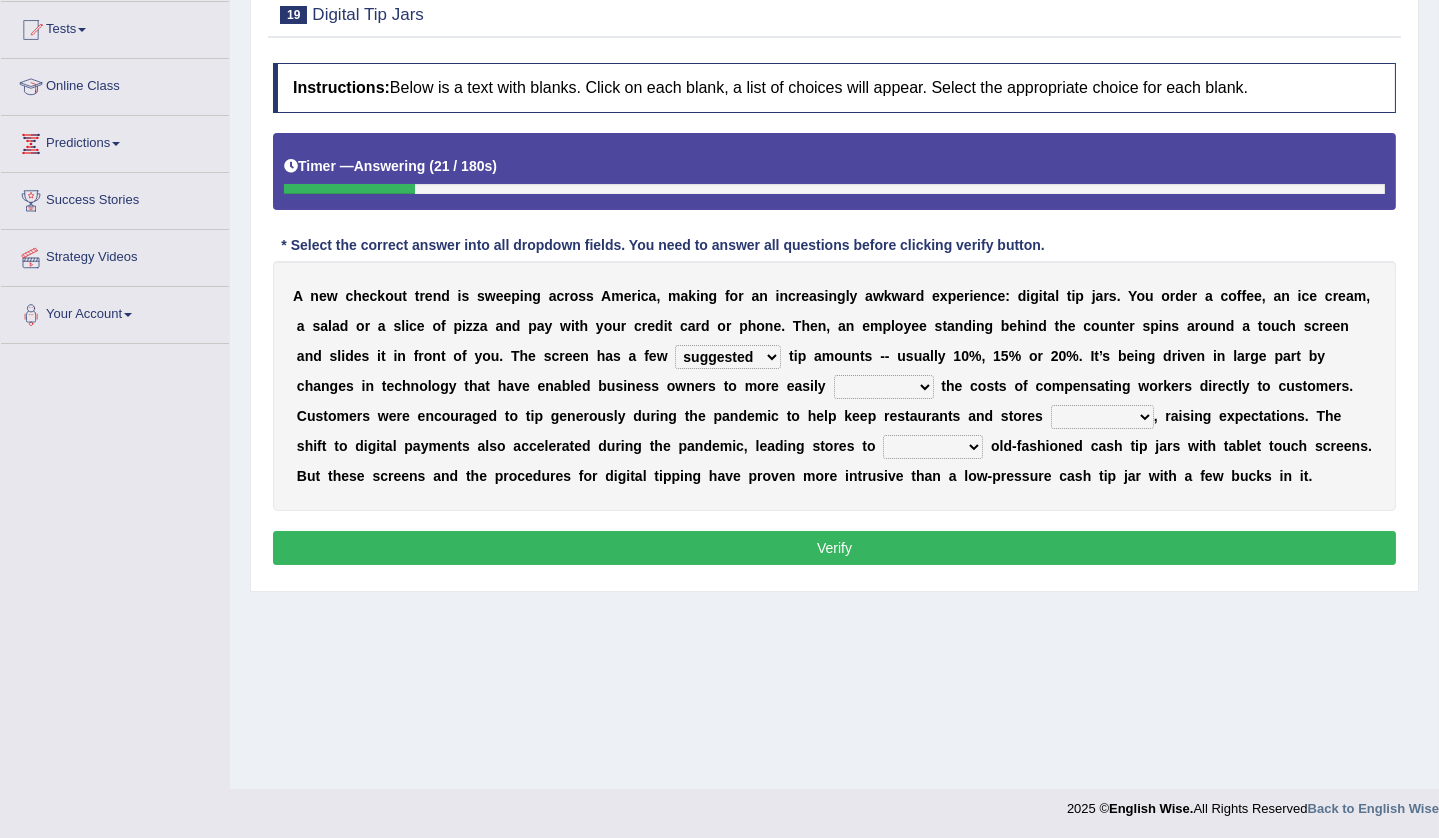 click on "abide covet diverge shift" at bounding box center (884, 387) 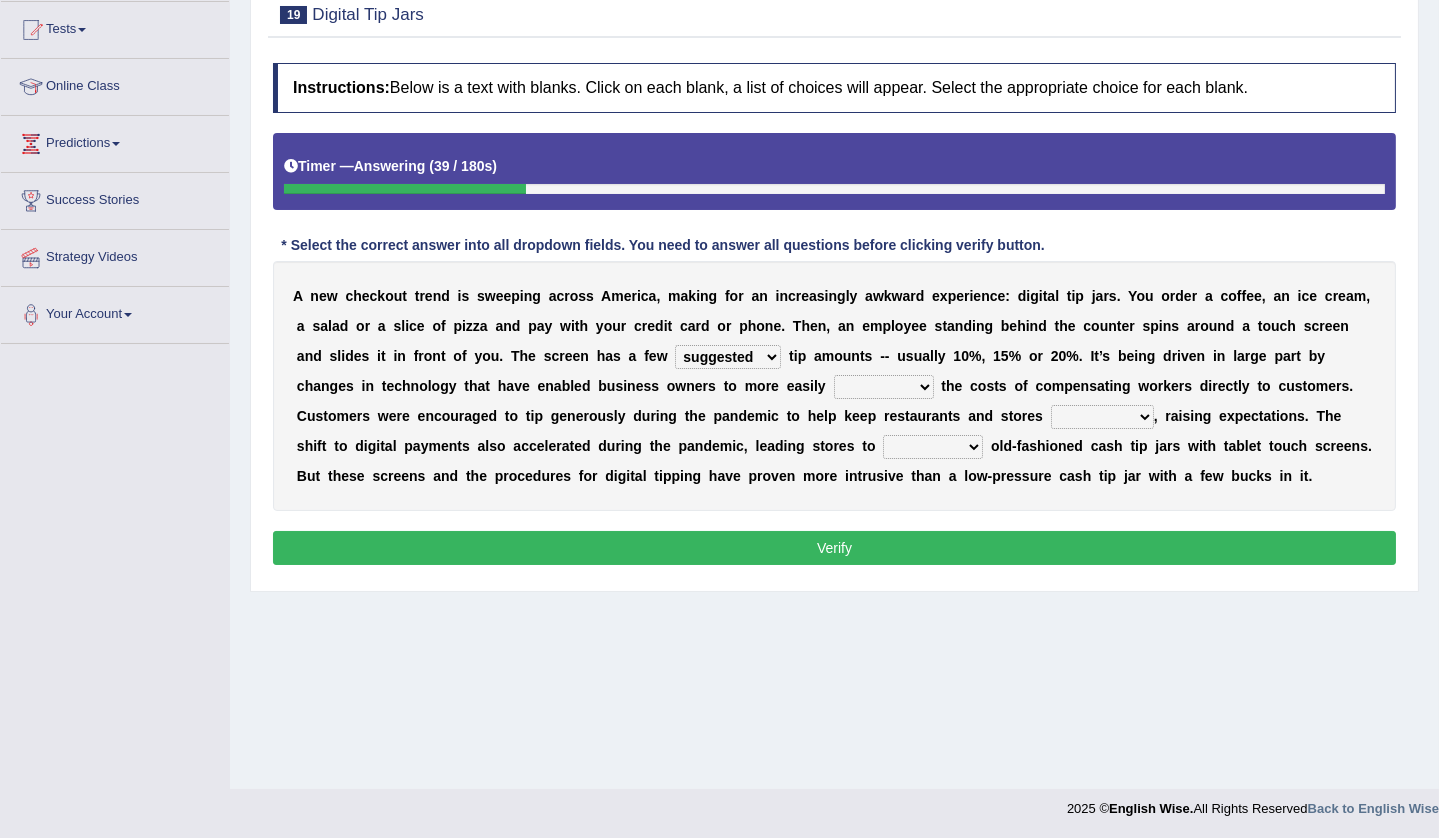 select on "abide" 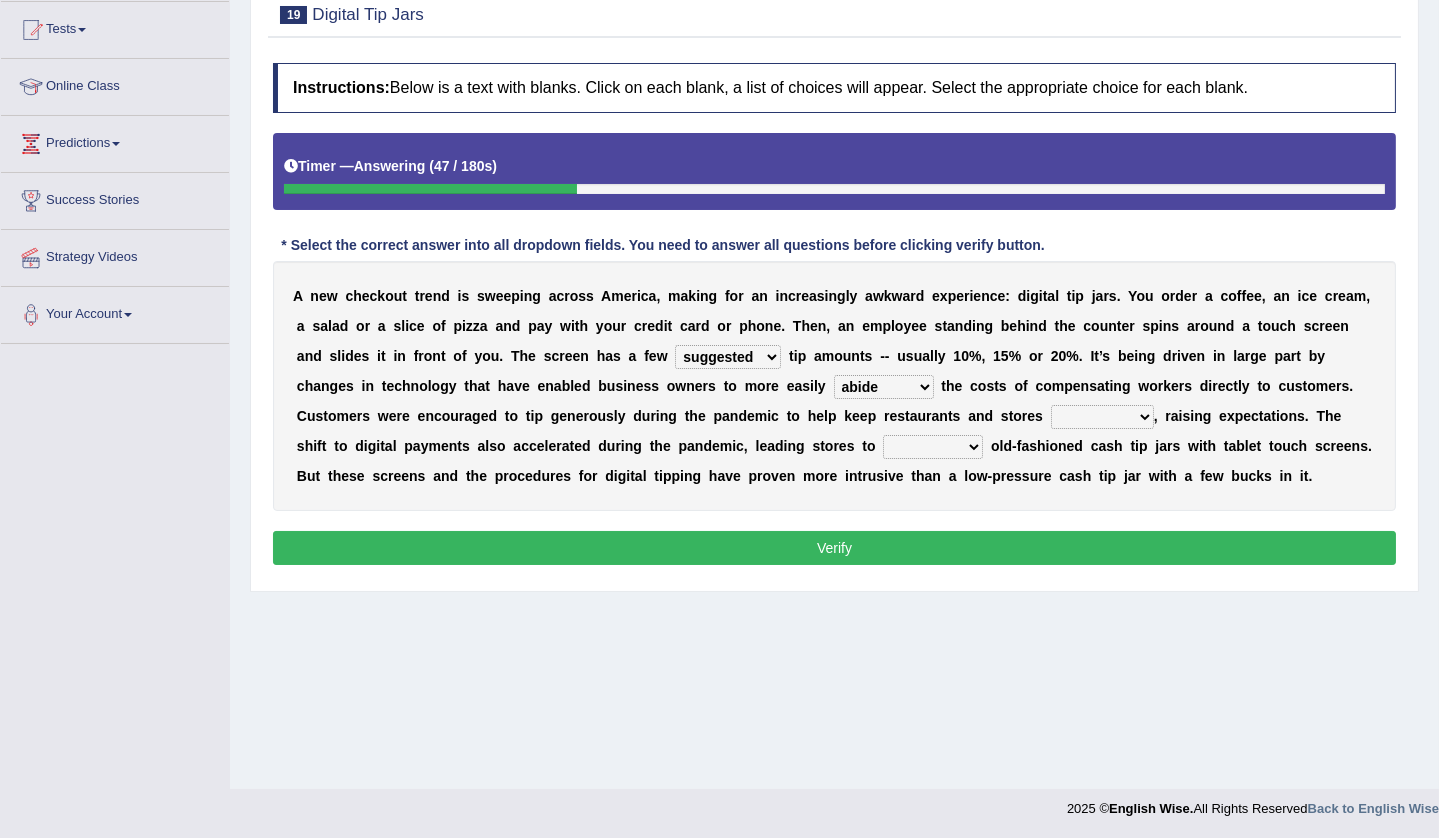 click on "afloat overlapped affable concise" at bounding box center [1102, 417] 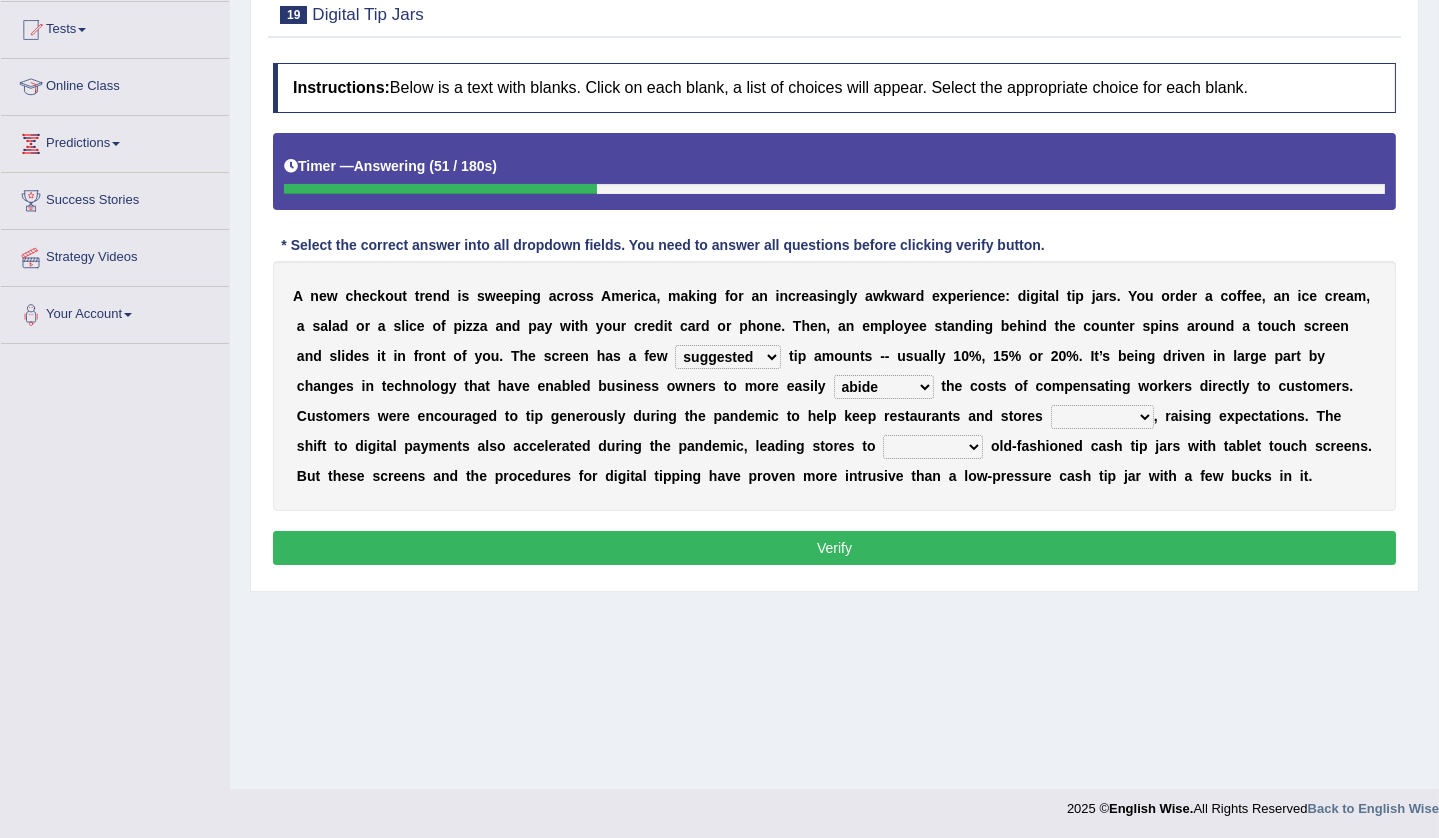 select on "afloat" 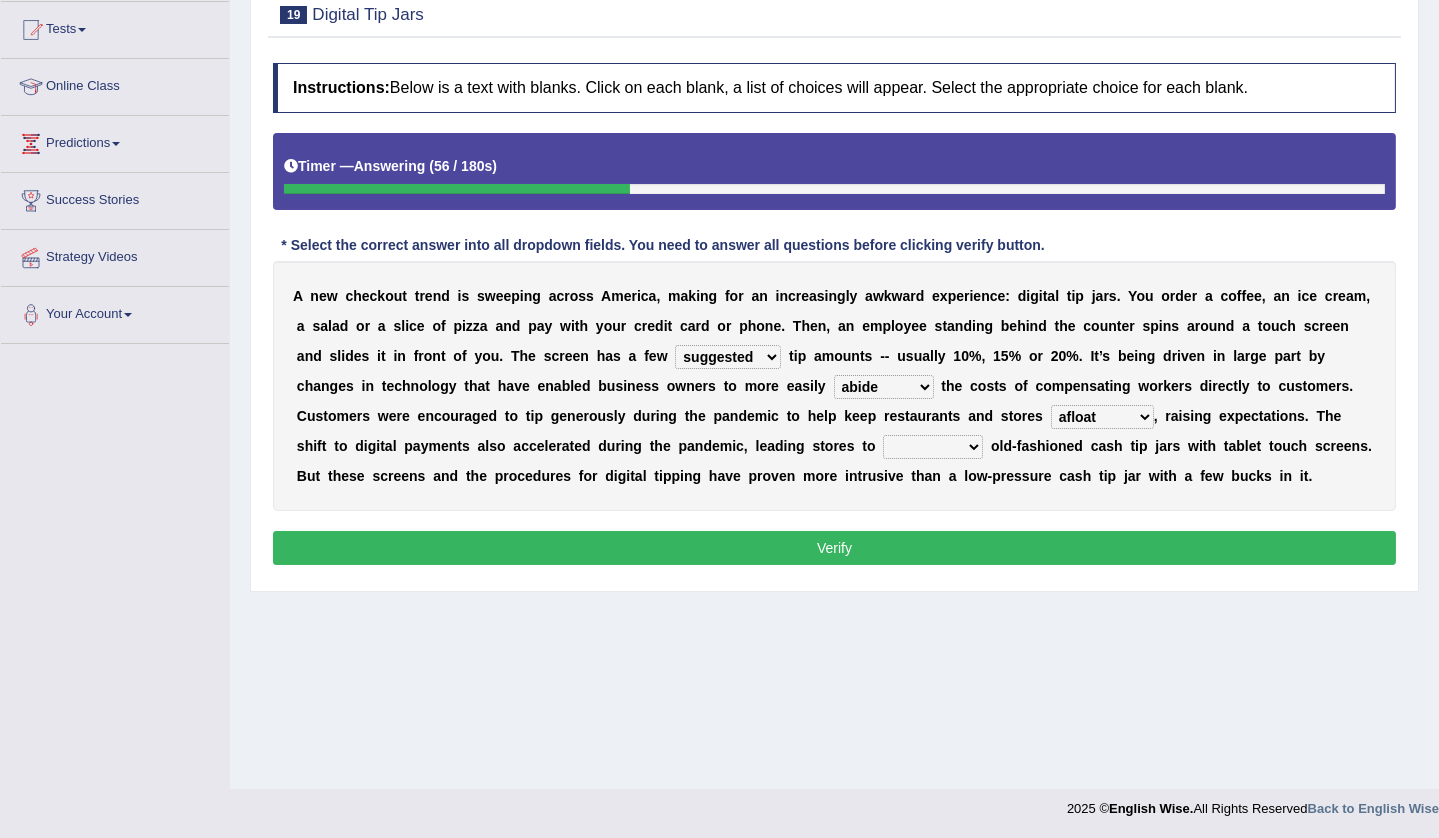 click on "replace exchange occupy retrieve" at bounding box center [933, 447] 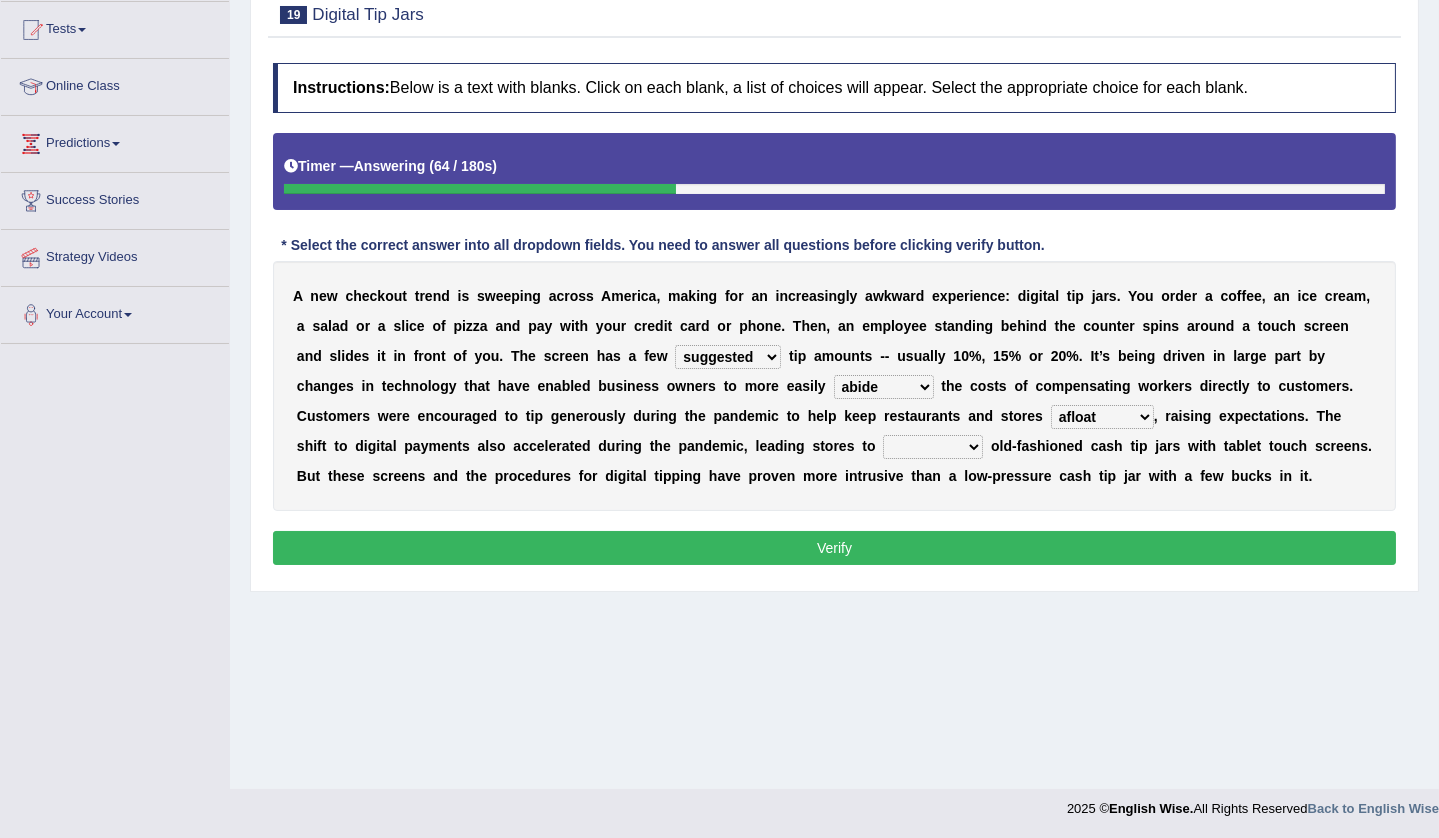 click on "A    n e w    c h e c k o u t    t r e n d    i s    s w e e p i n g    a c r o s s    [COUNTRY],    m a k i n g    f o r    a n    i n c r e a s i n g l y    a w k w a r d    e x p e r i e n c e :    d i g i t a l    t i p    j a r s .    Y o u    o r d e r    a    c o f f e e ,    a n    i c e    c r e a m ,    a    s a l a d    o r    a    s l i c e    o f    p i z z a    a n d    p a y    w i t h    y o u r    [CREDIT CARD]    o r    p h o n e .    T h e n ,    a n    e m p l o y e e    s t a n d i n g    b e h i n d    t h e    c o u n t e r    s p i n s    a r o u n d    a    t o u c h    s c r e e n    a n d    s l i d e s    i t    i n    f r o n t    o f    y o u .    T h e    s c r e e n    h a s    a    f e w    suggested combined exceptional rigorous    t i p    a m o u n t s    - -    u s u a l l y    1 0 % ,    1 5 %    o r    2 0 % .    I t ’ s    b e i n g    d r i v e n    i n    l a r g e    p a r t" at bounding box center (834, 386) 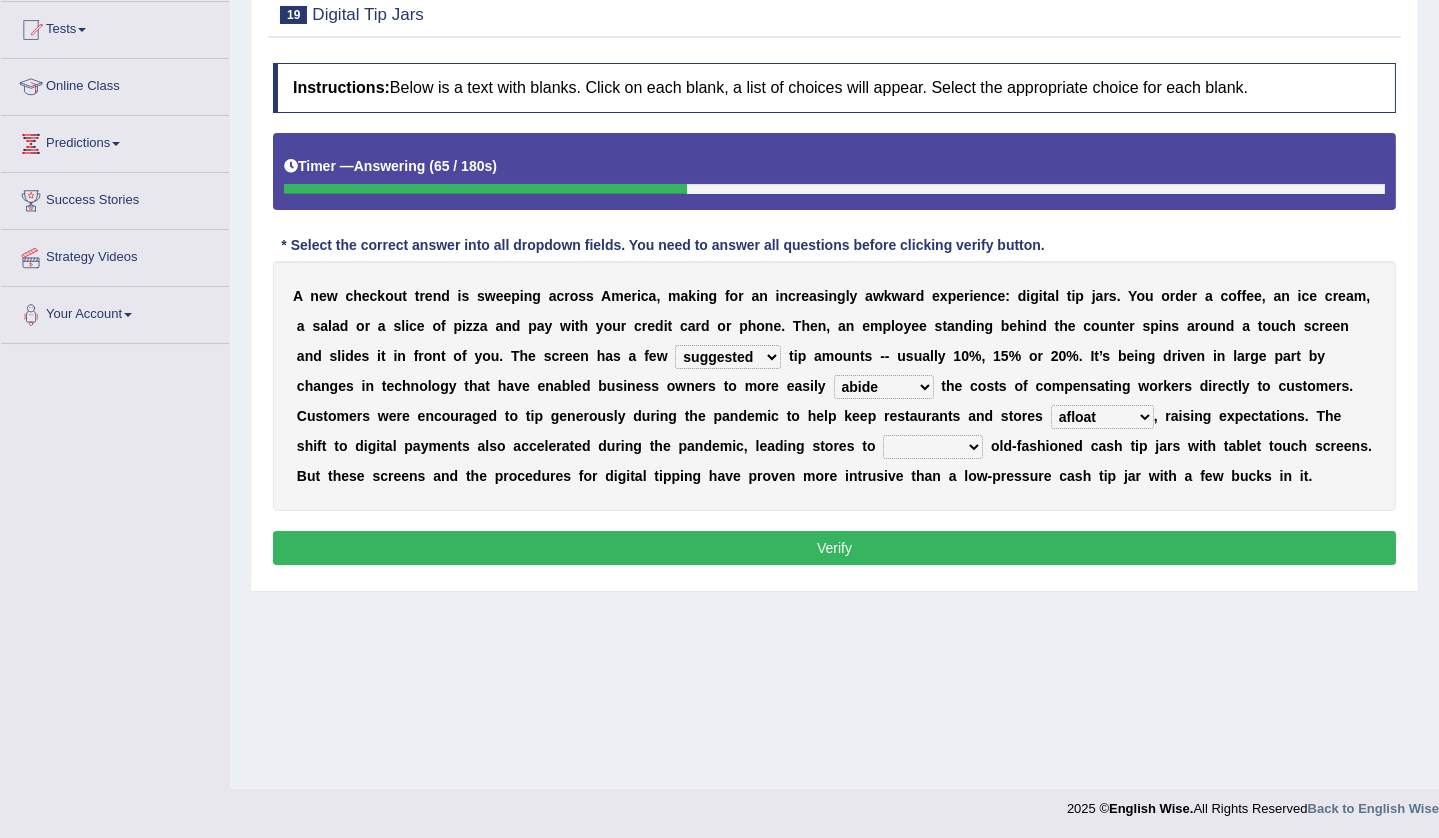 click on "replace exchange occupy retrieve" at bounding box center (933, 447) 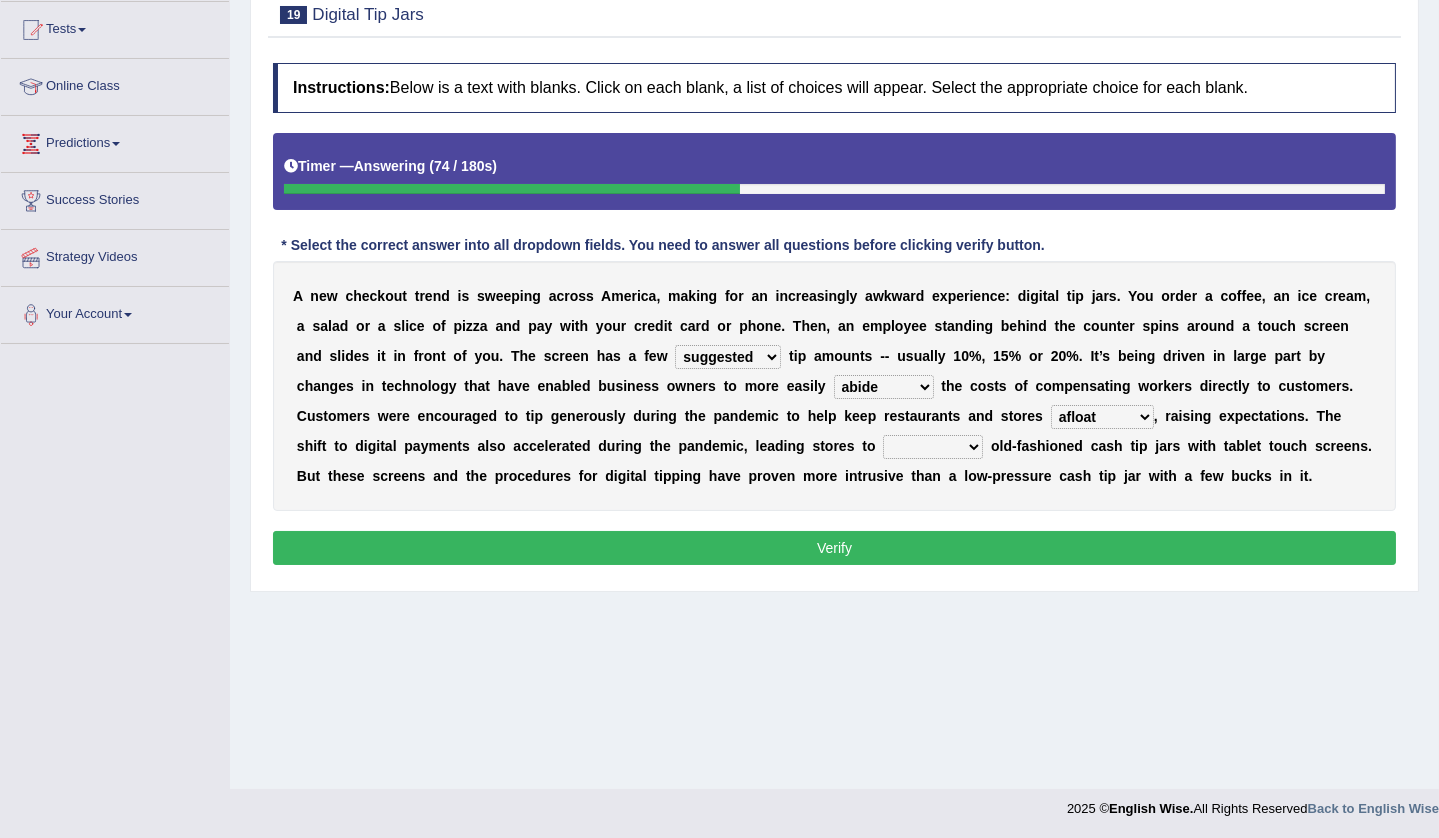 select on "replace" 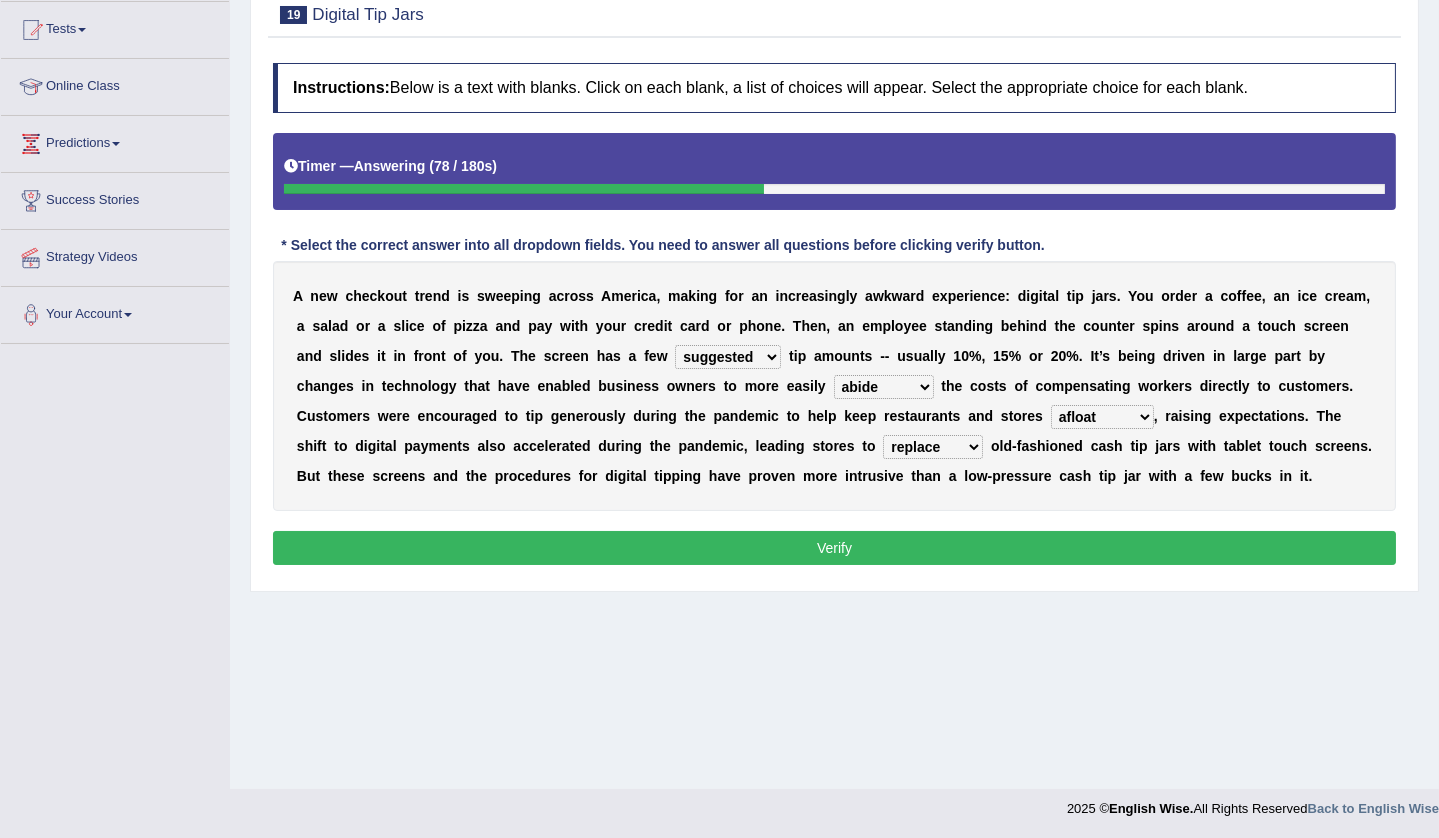 click on "Verify" at bounding box center (834, 548) 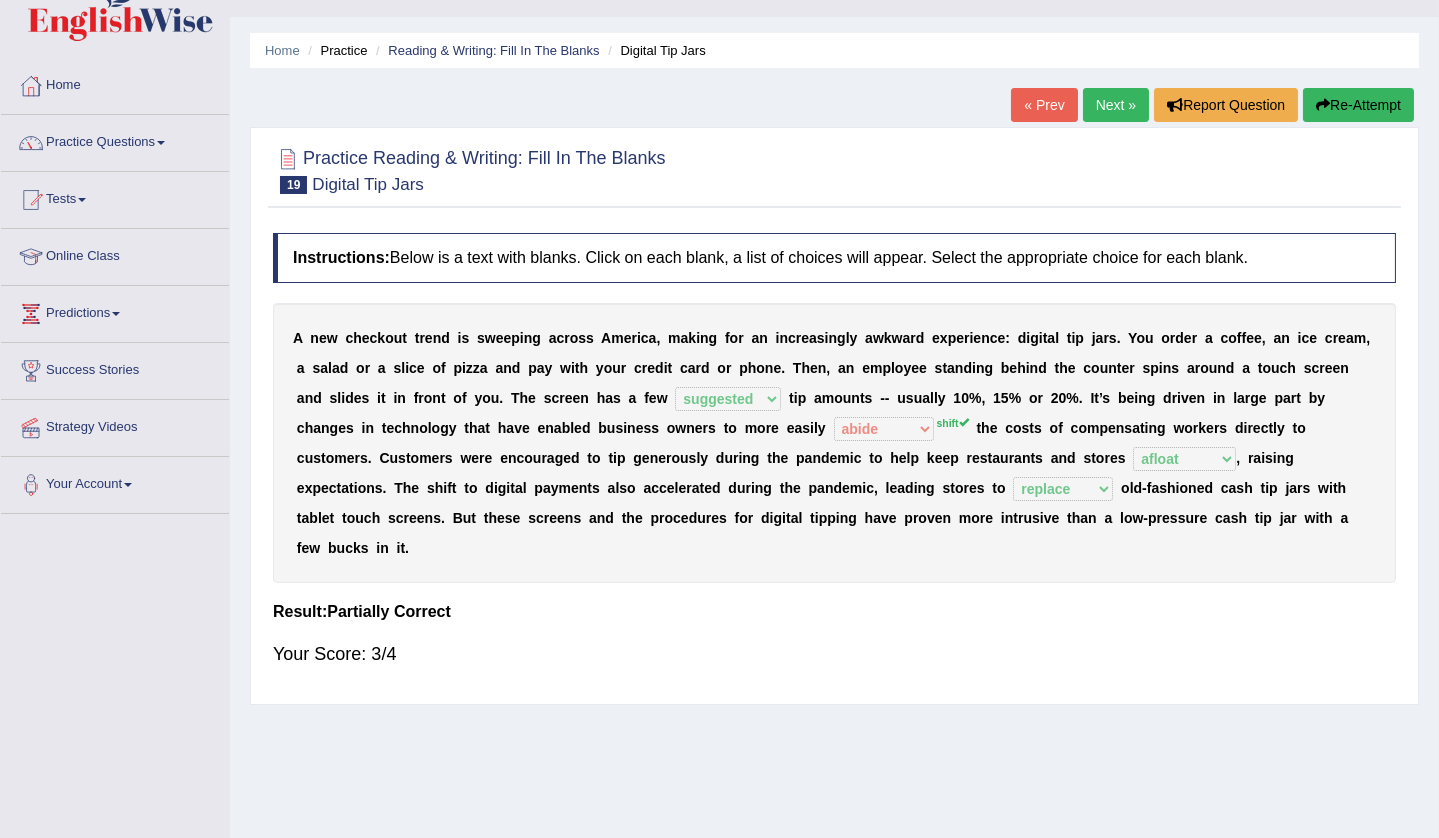 scroll, scrollTop: 0, scrollLeft: 0, axis: both 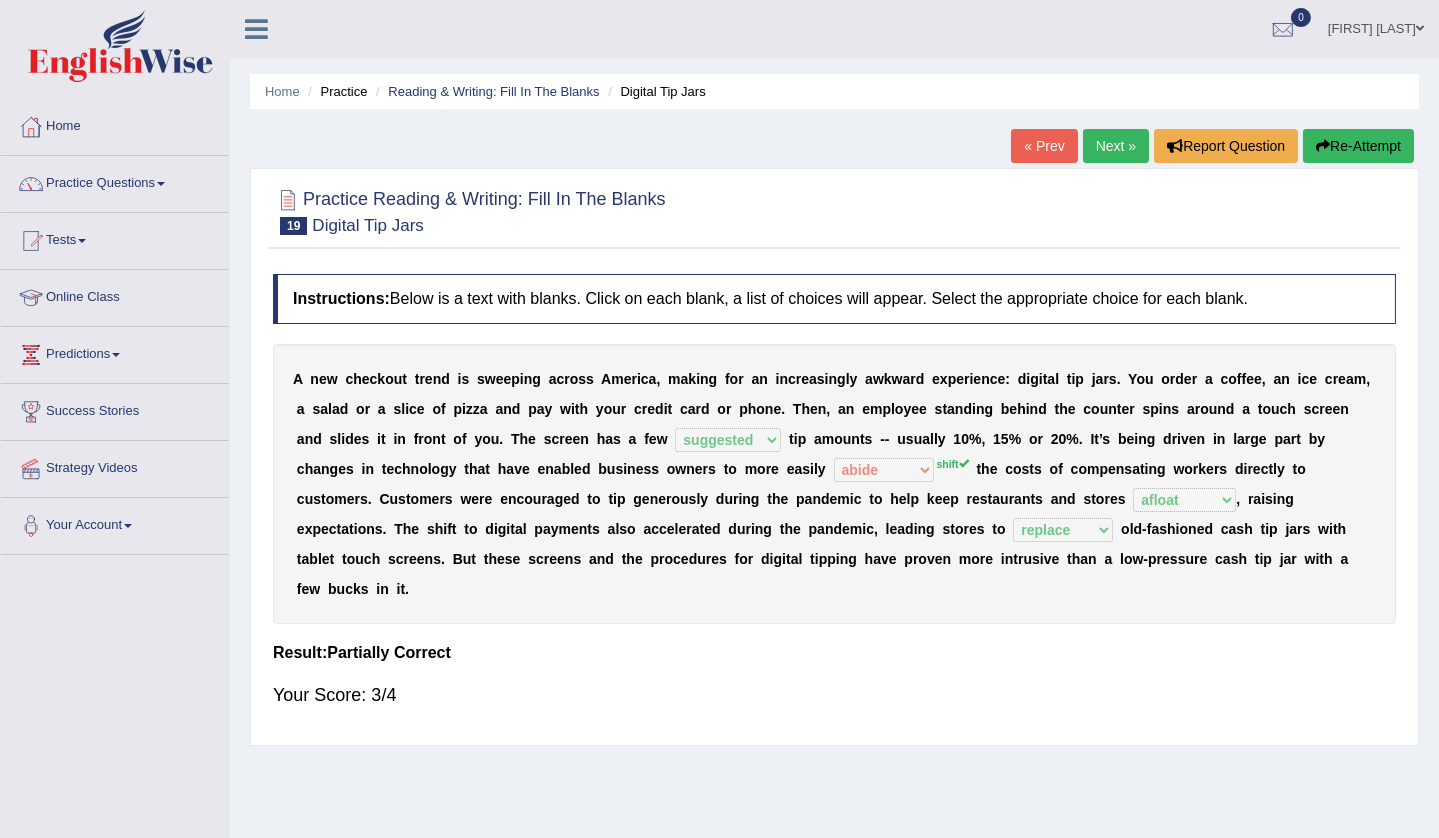 click on "Re-Attempt" at bounding box center [1358, 146] 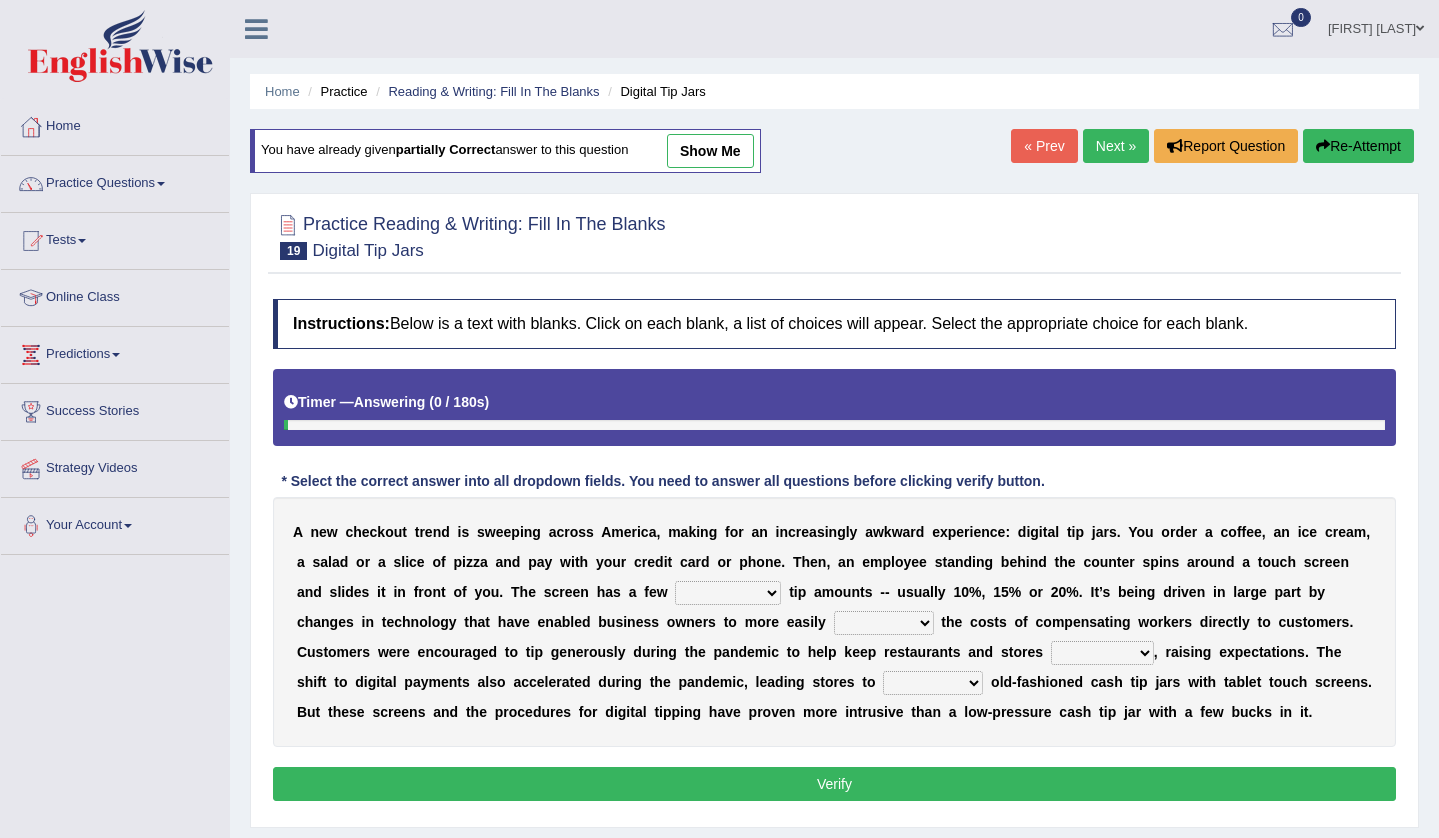 scroll, scrollTop: 0, scrollLeft: 0, axis: both 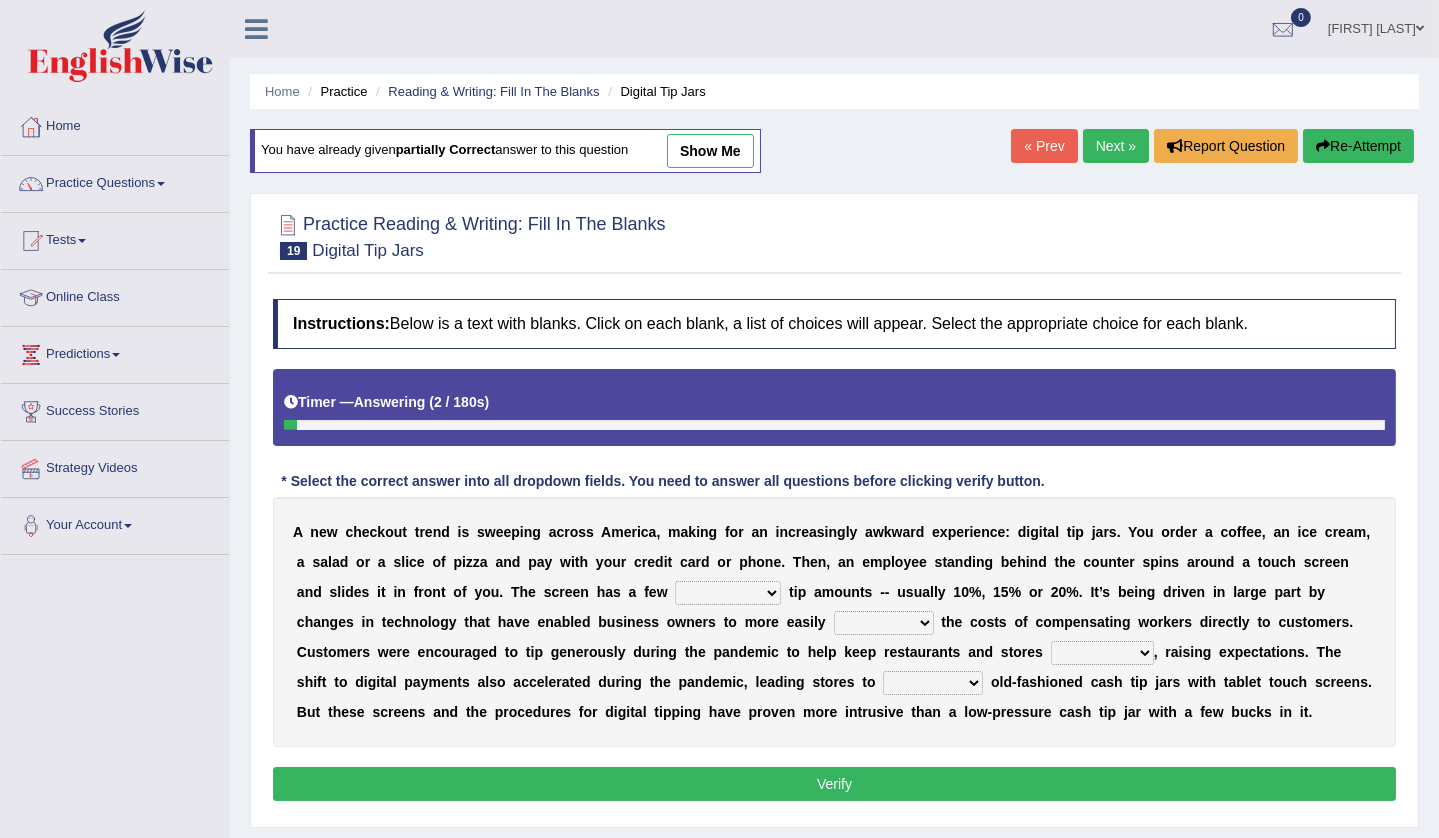select on "suggested" 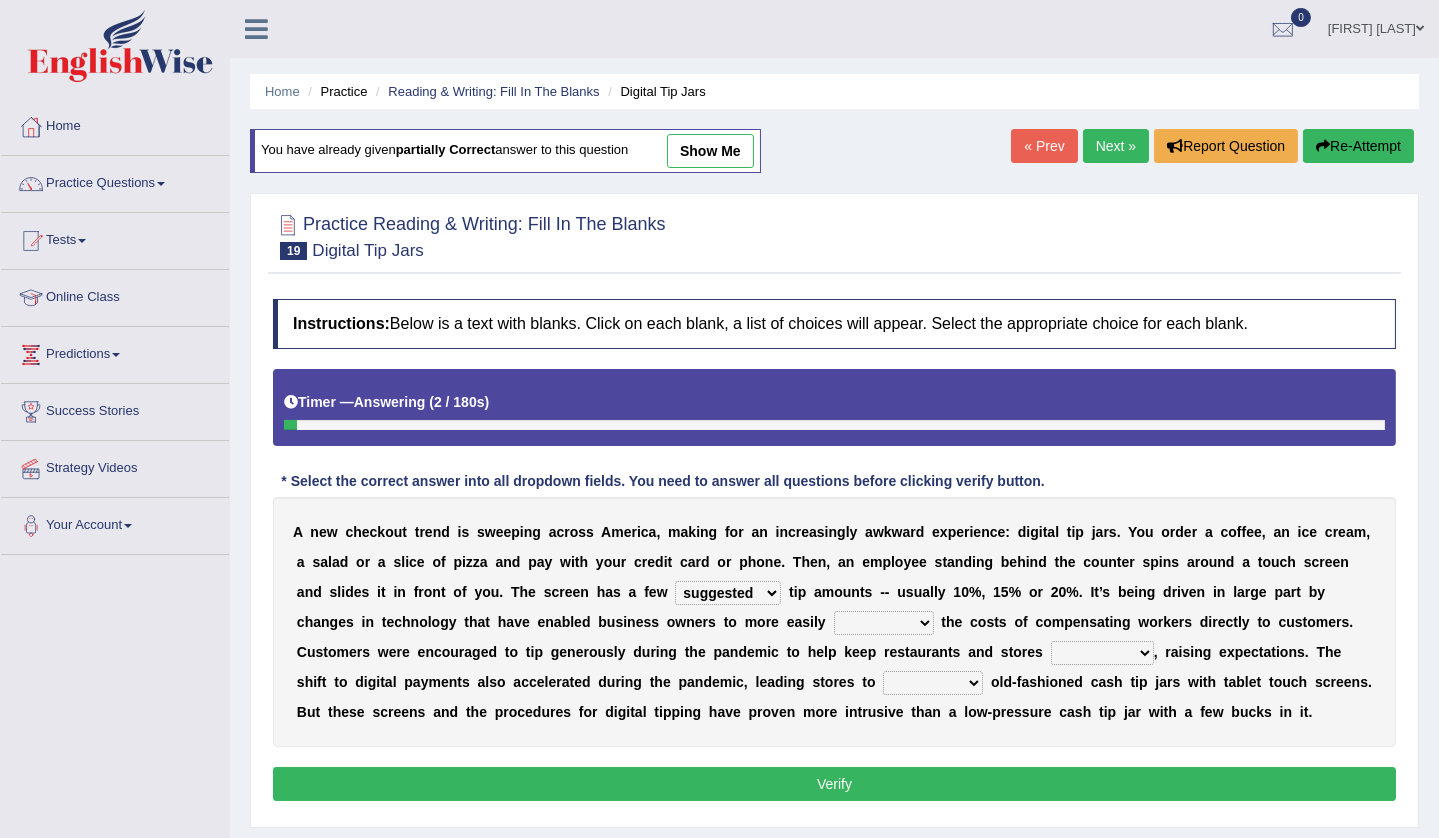 click on "suggested combined exceptional rigorous" at bounding box center (728, 593) 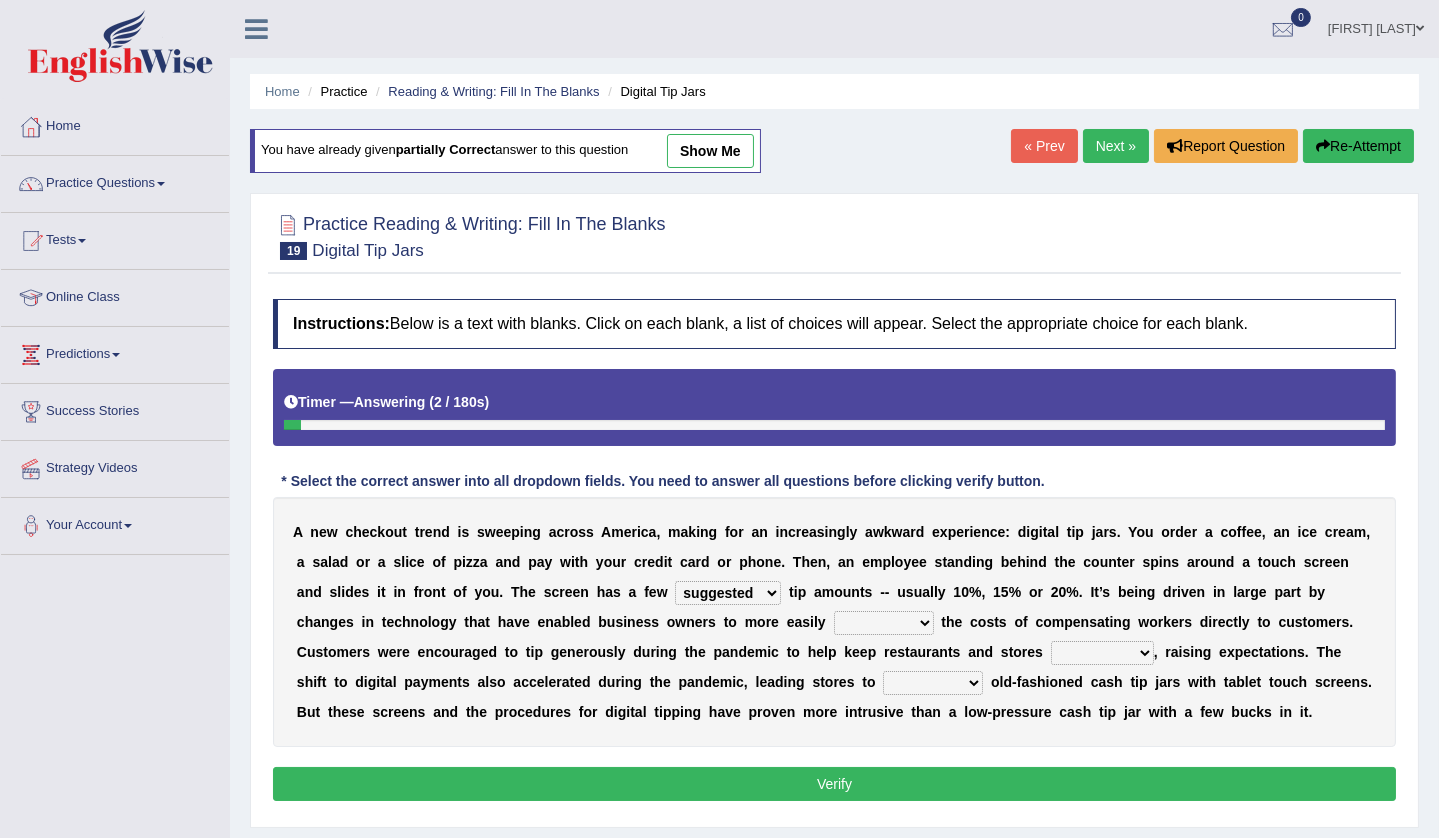 click on "abide covet diverge shift" at bounding box center (884, 623) 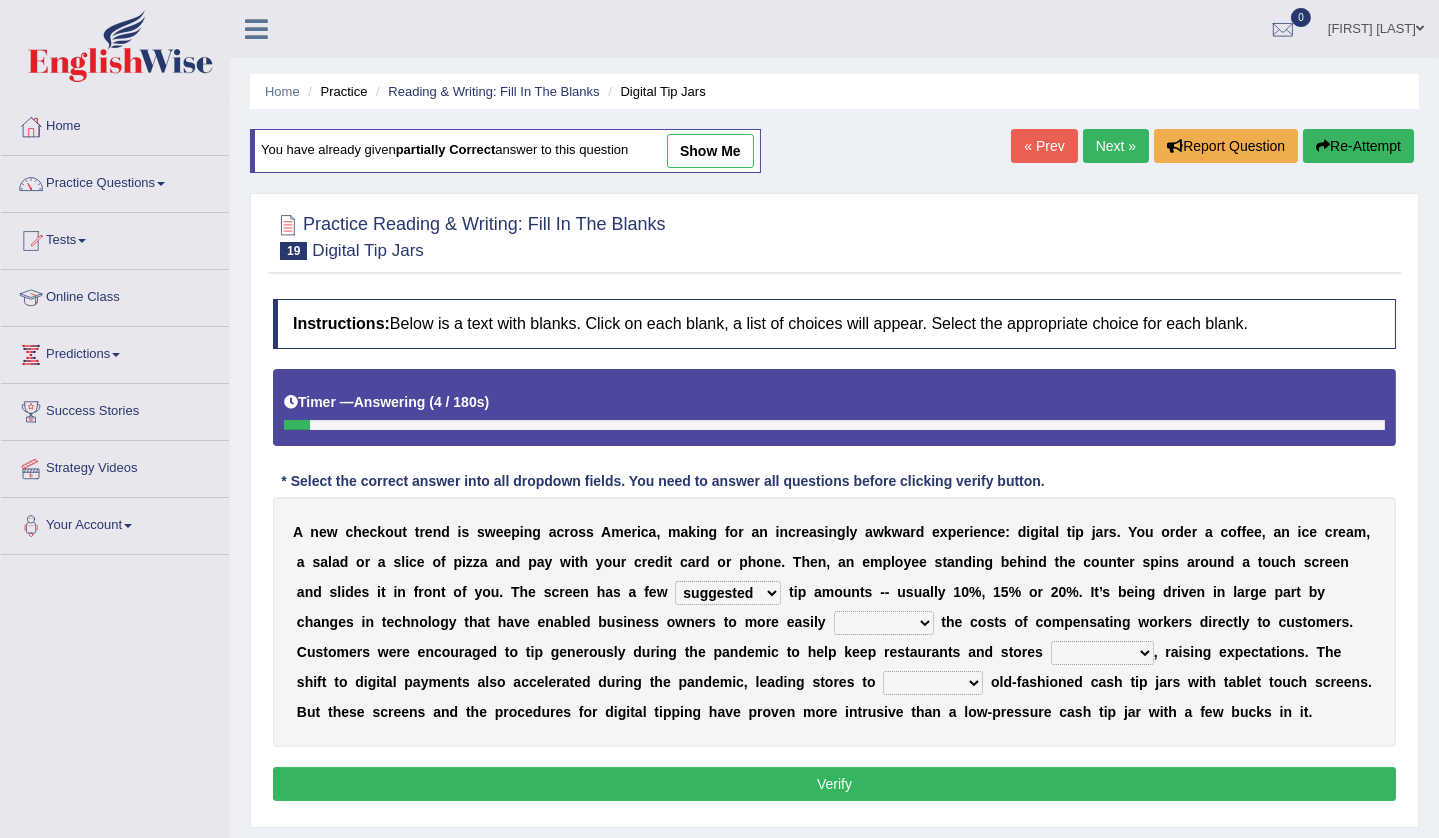 select on "shift" 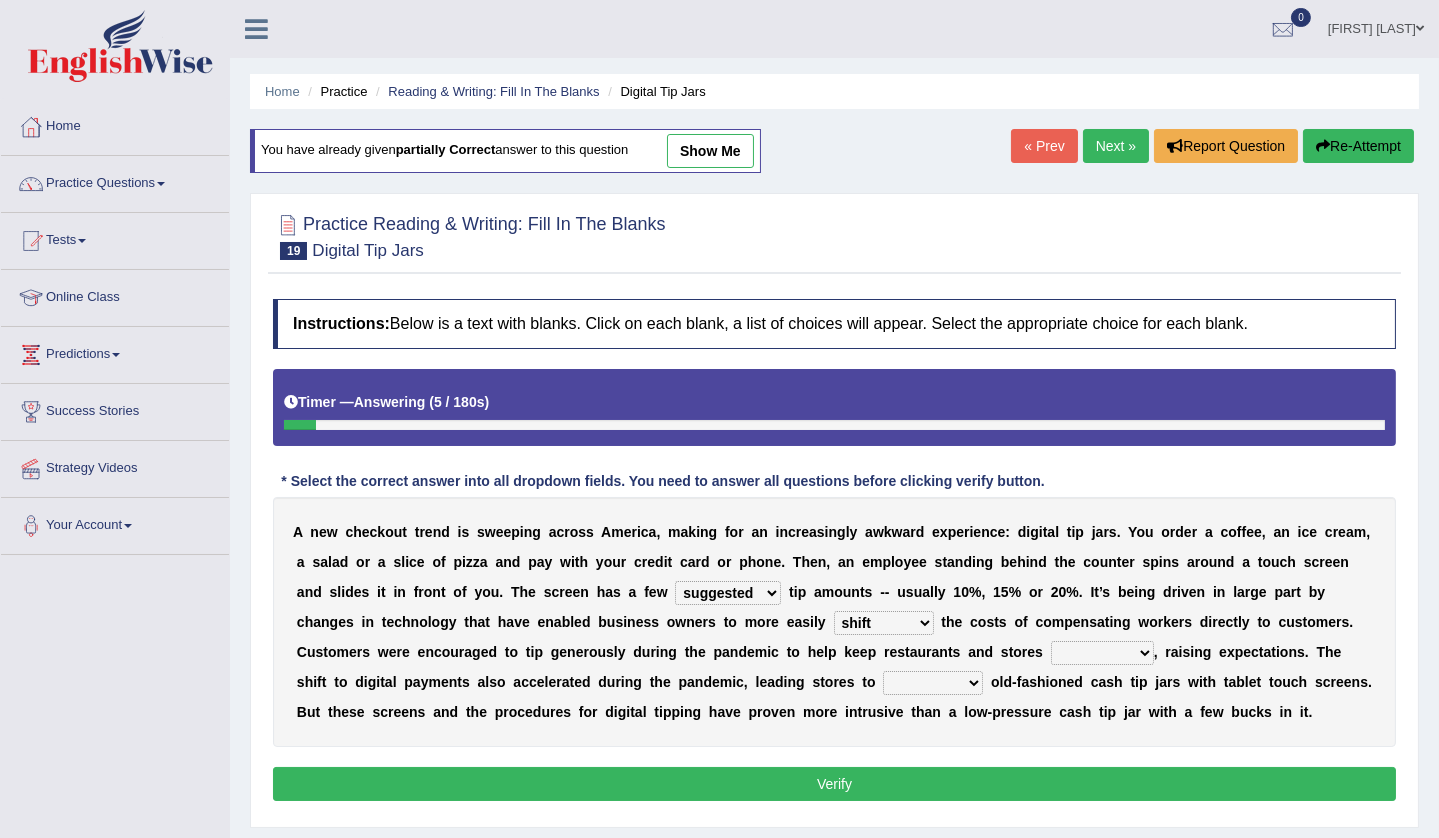 click on "afloat overlapped affable concise" at bounding box center (1102, 653) 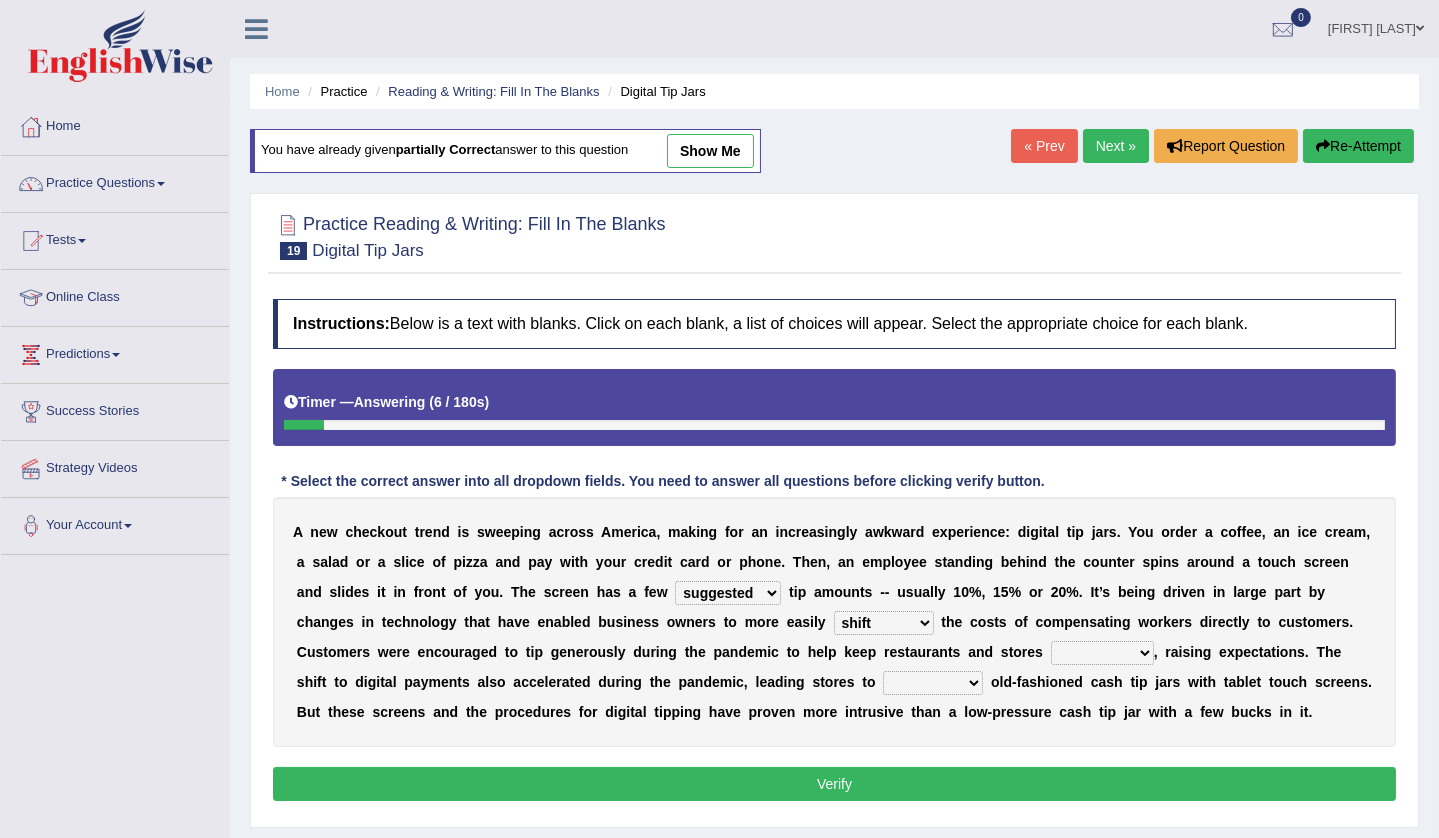 select on "afloat" 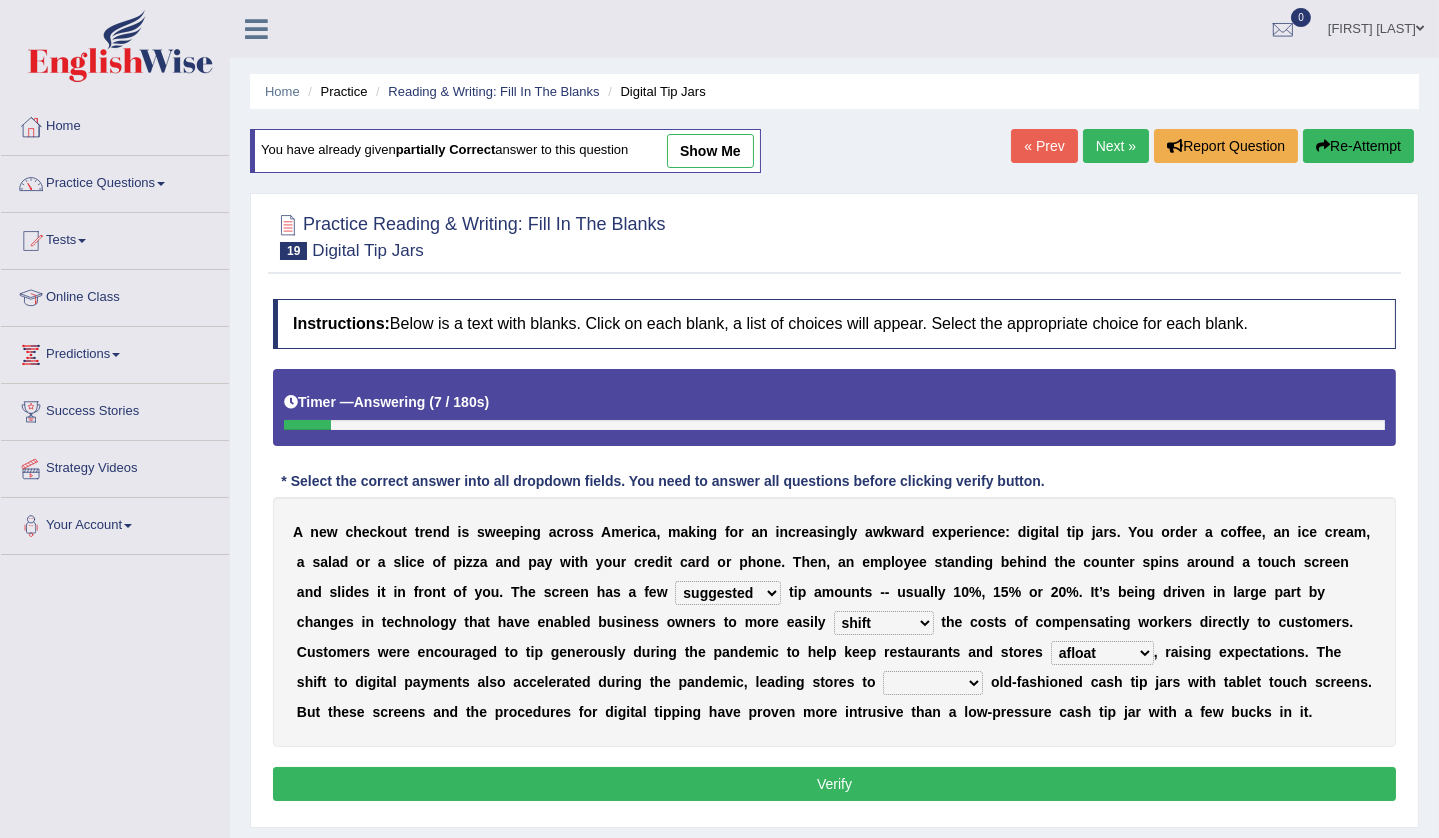 drag, startPoint x: 953, startPoint y: 673, endPoint x: 944, endPoint y: 681, distance: 12.0415945 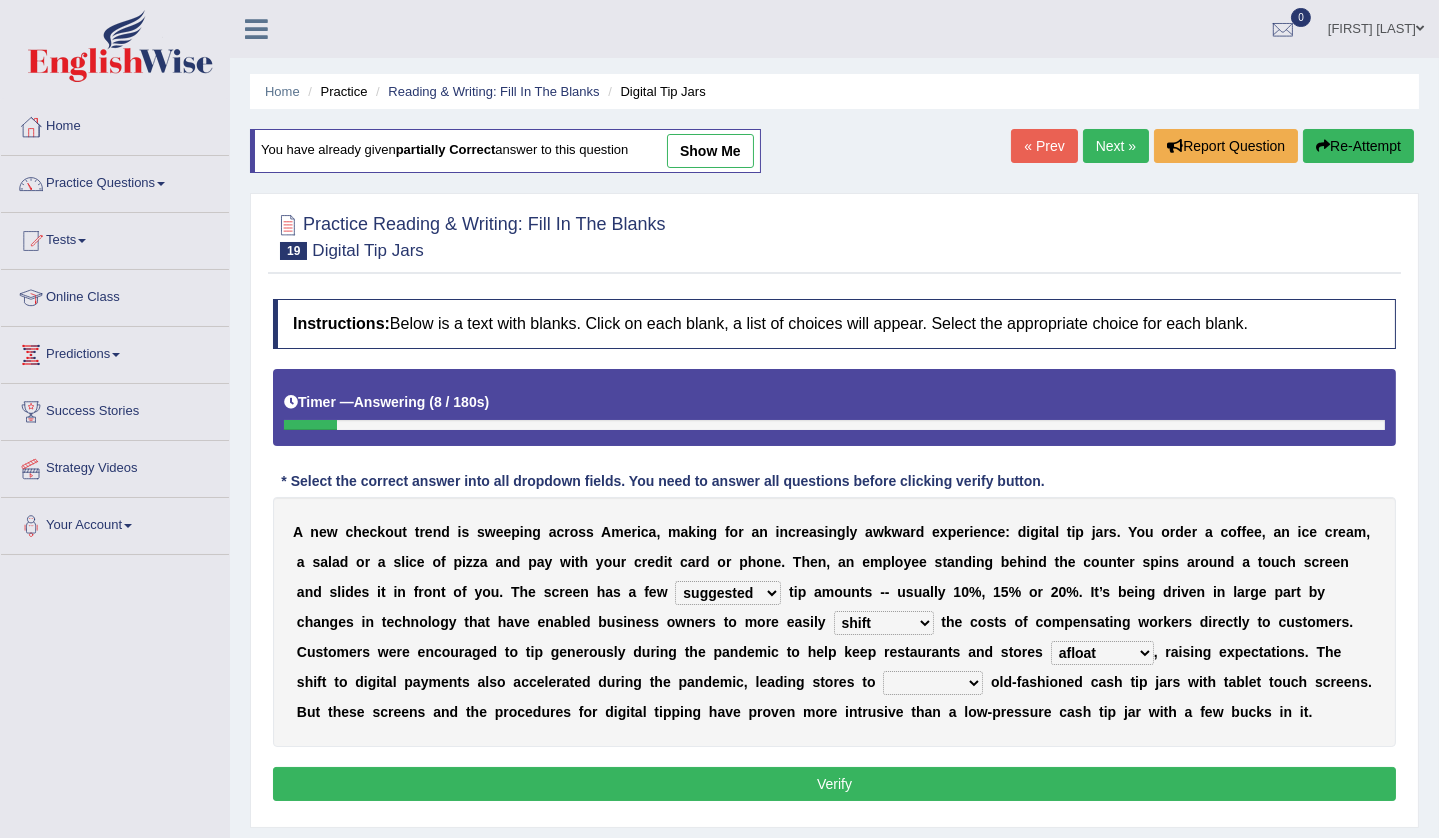 select on "replace" 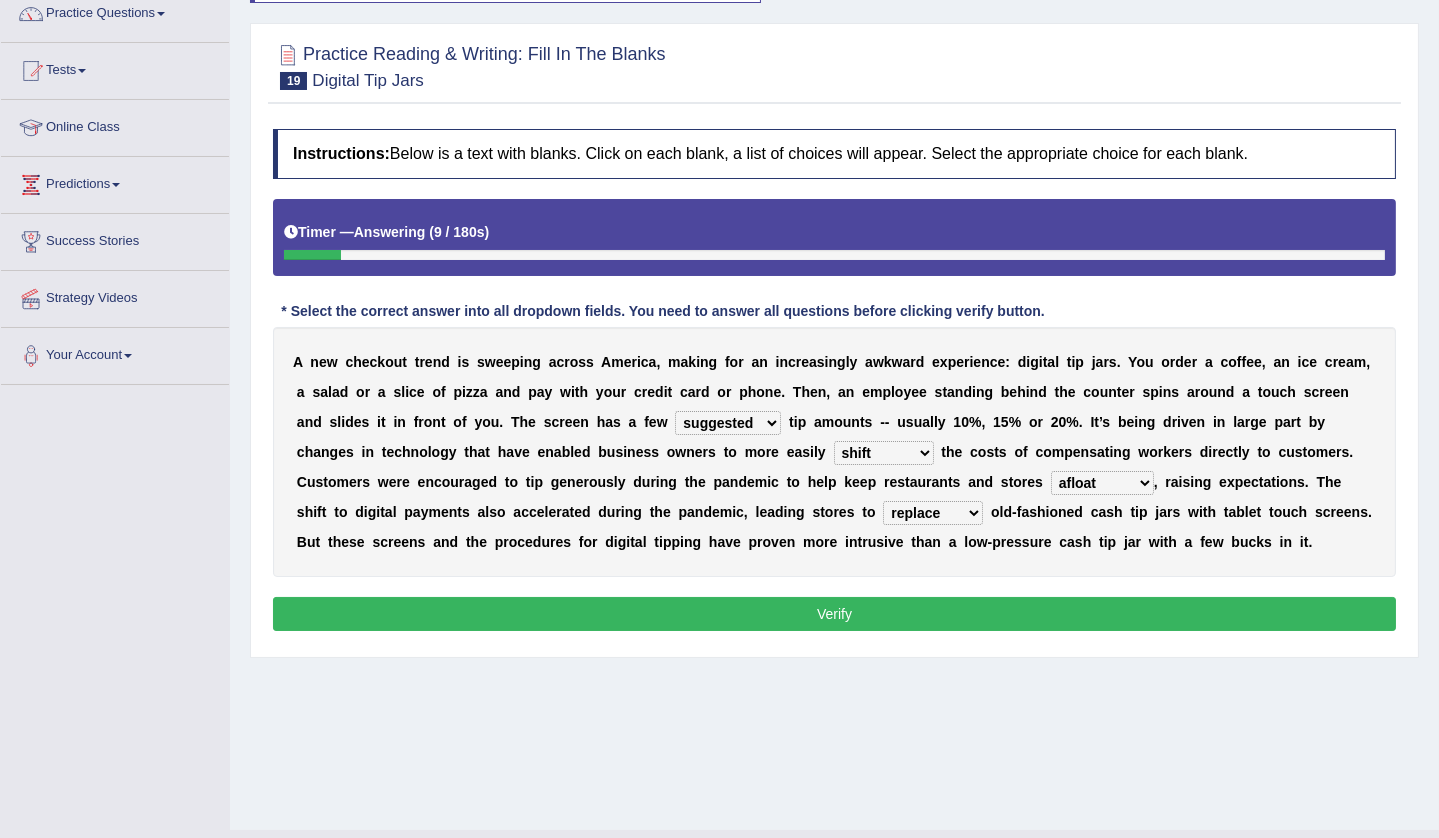 scroll, scrollTop: 211, scrollLeft: 0, axis: vertical 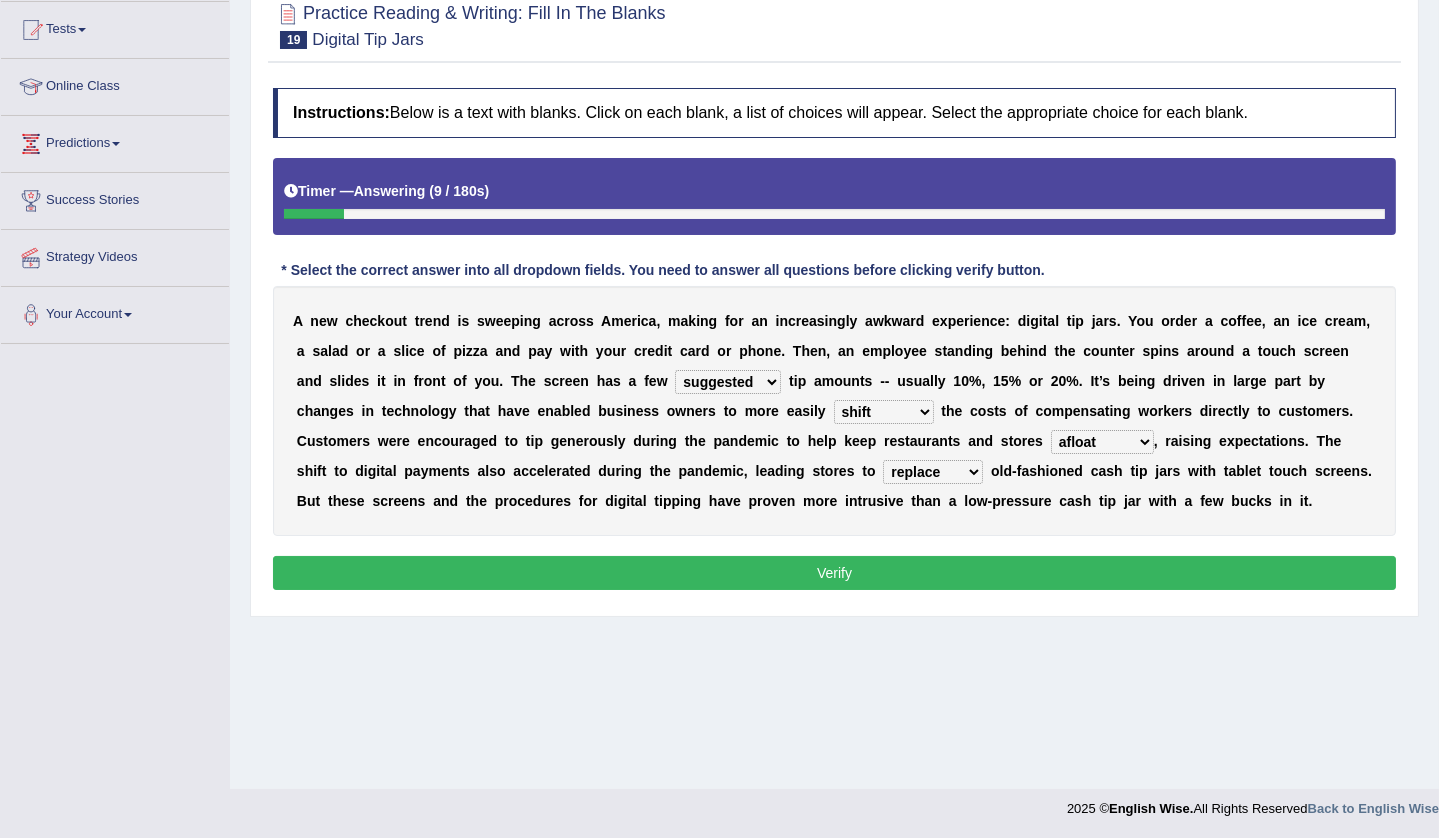 click on "Verify" at bounding box center [834, 573] 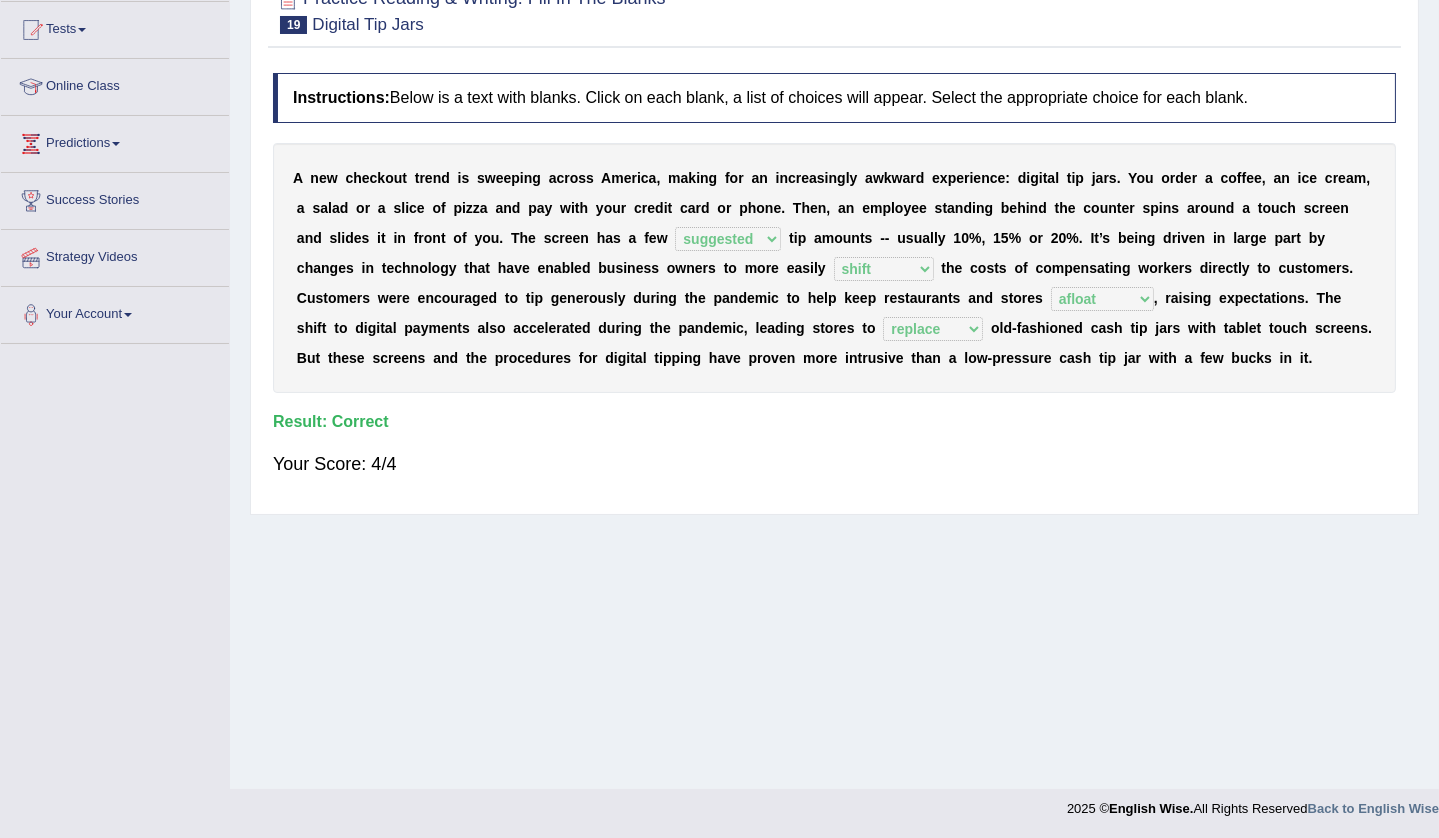 scroll, scrollTop: 0, scrollLeft: 0, axis: both 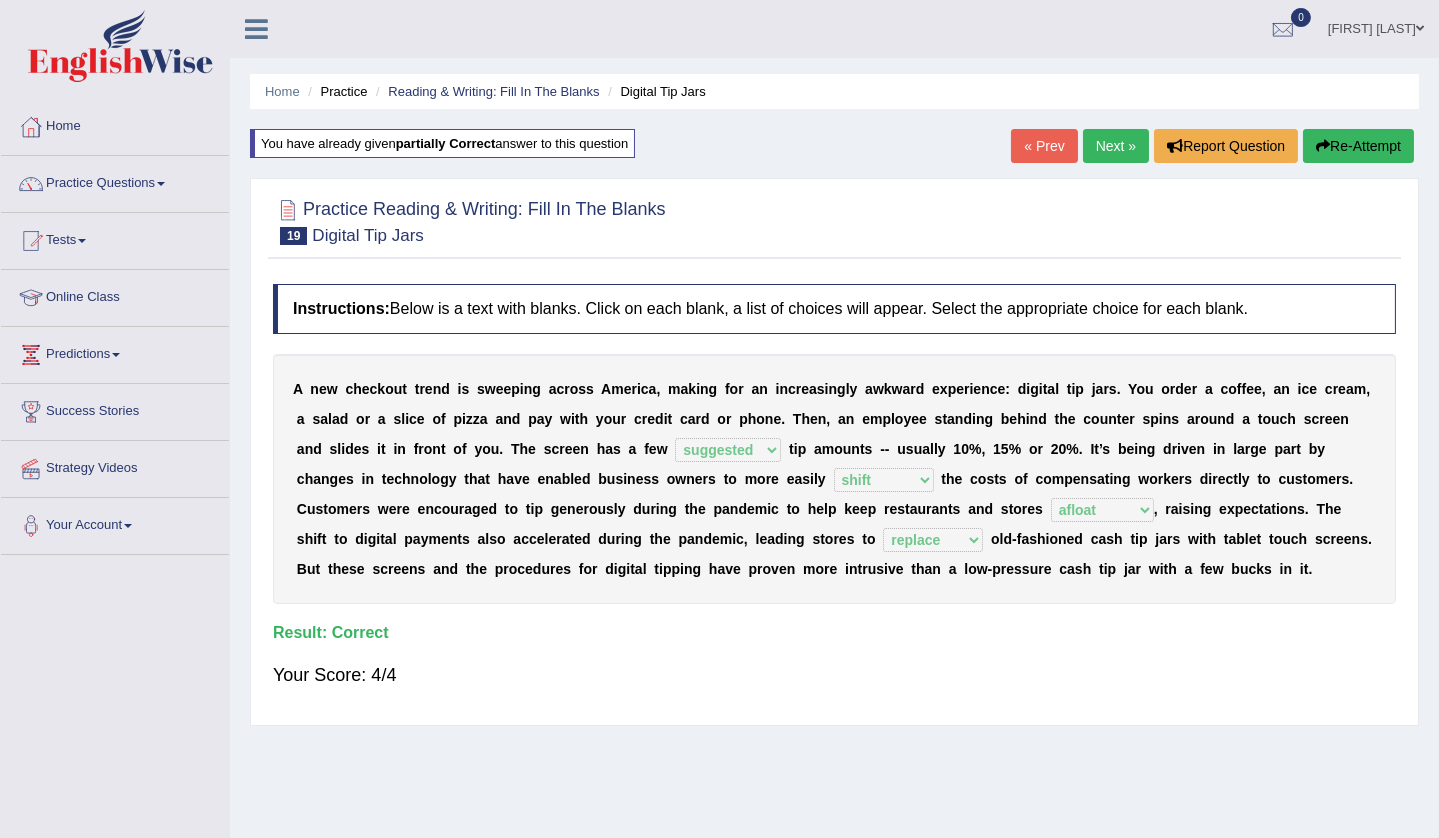 click on "Next »" at bounding box center (1116, 146) 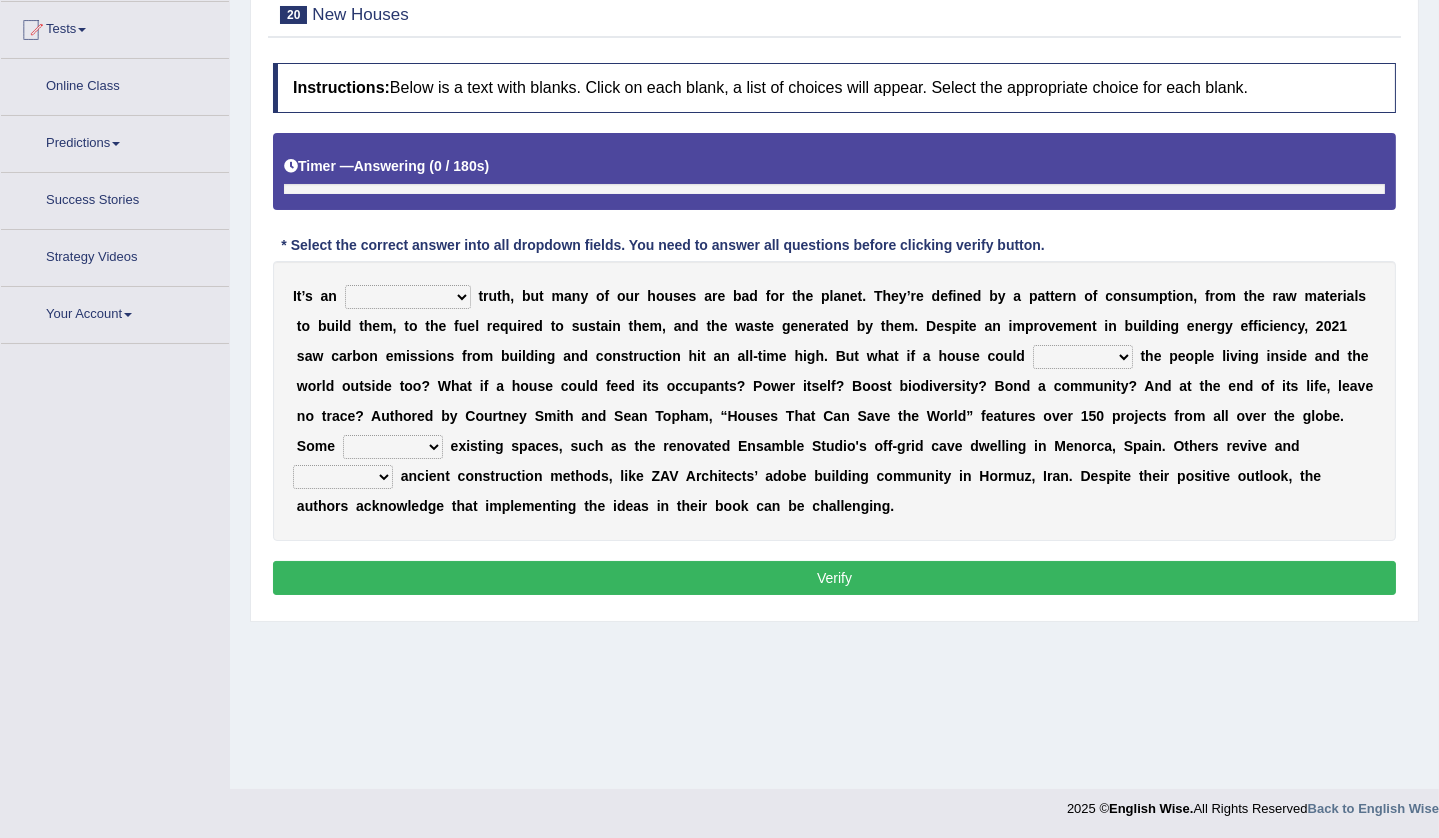 scroll, scrollTop: 211, scrollLeft: 0, axis: vertical 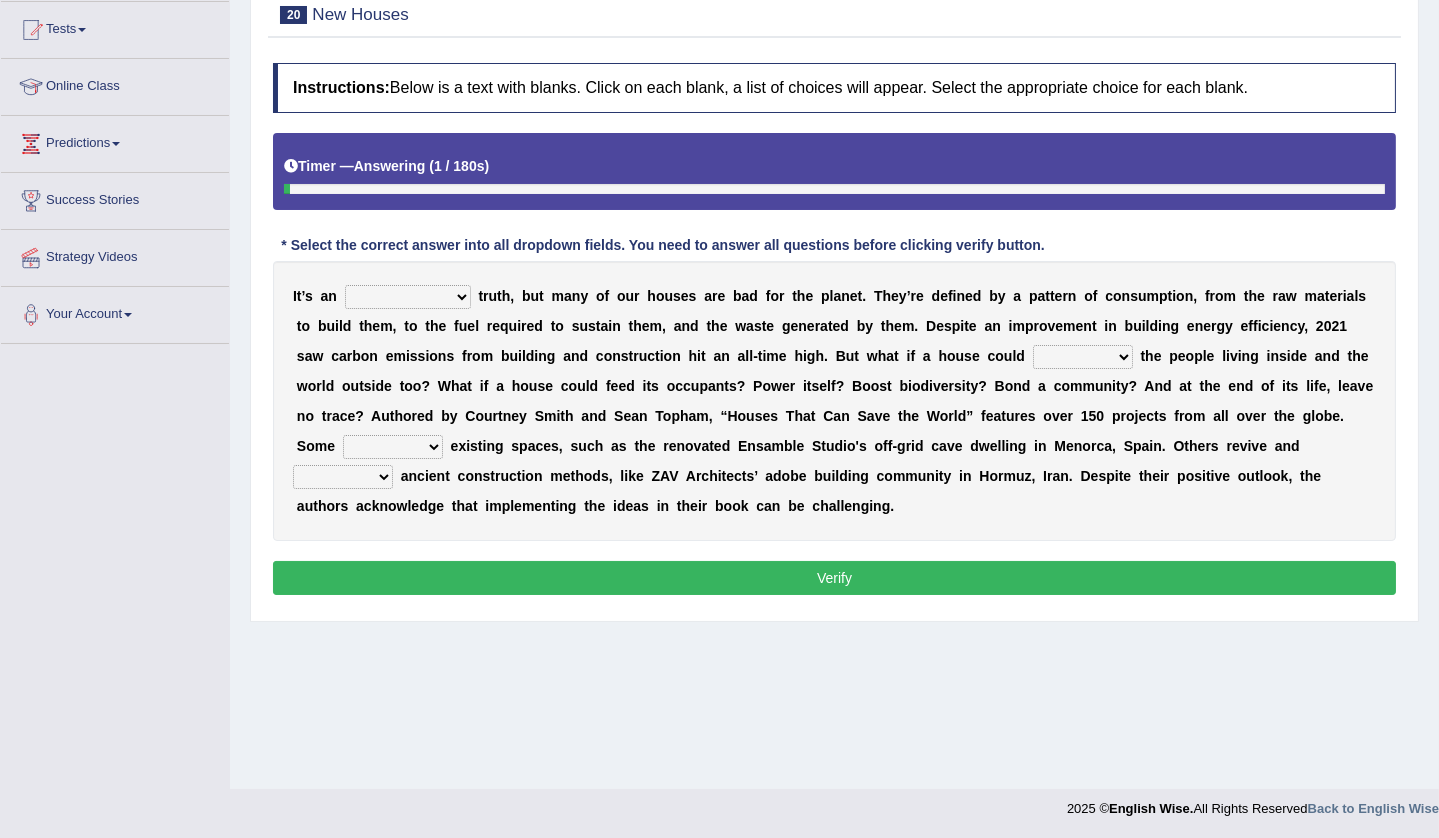 click on "unrivaled unstable uncomfortable uncapped" at bounding box center (408, 297) 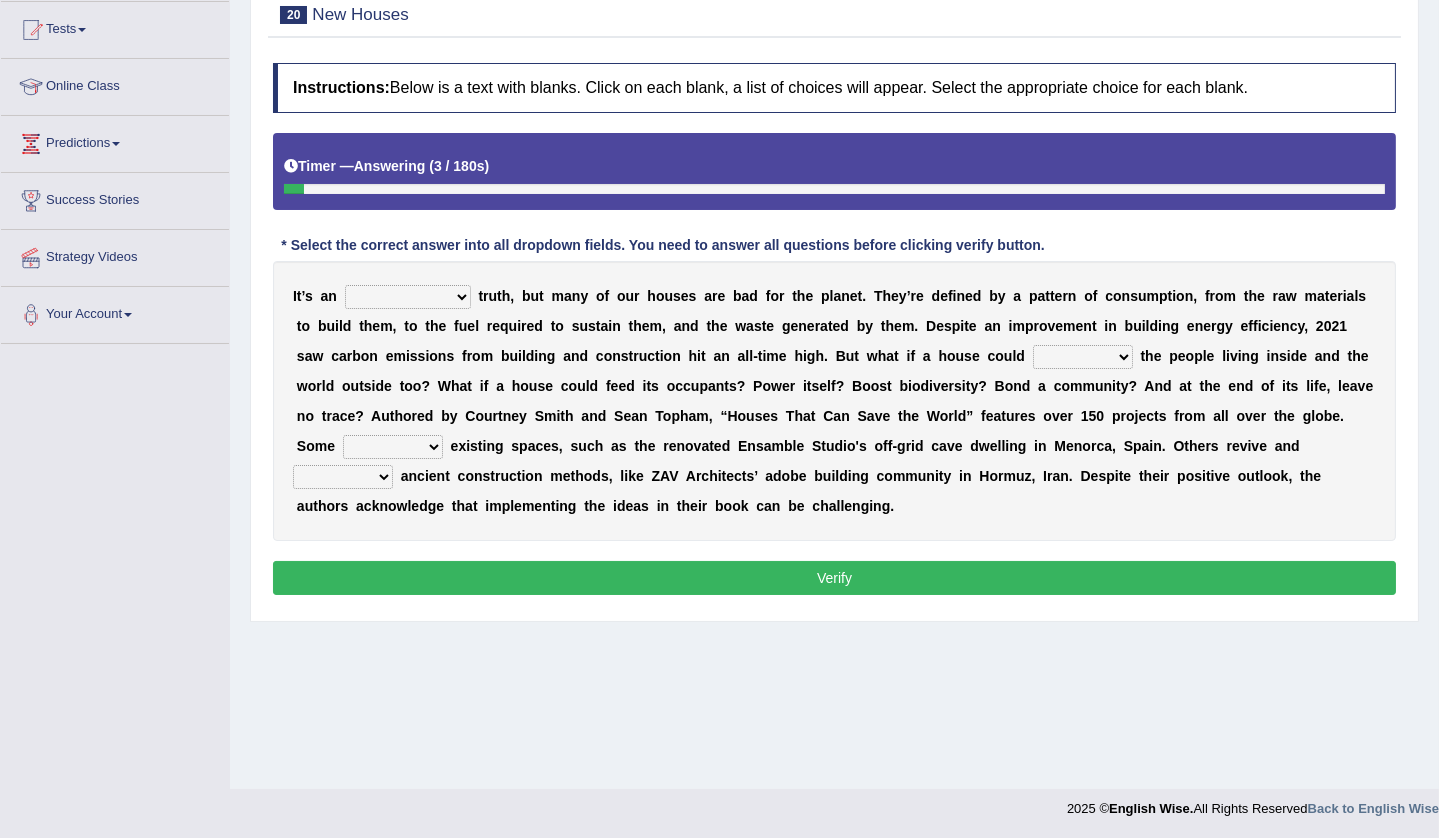 select on "uncomfortable" 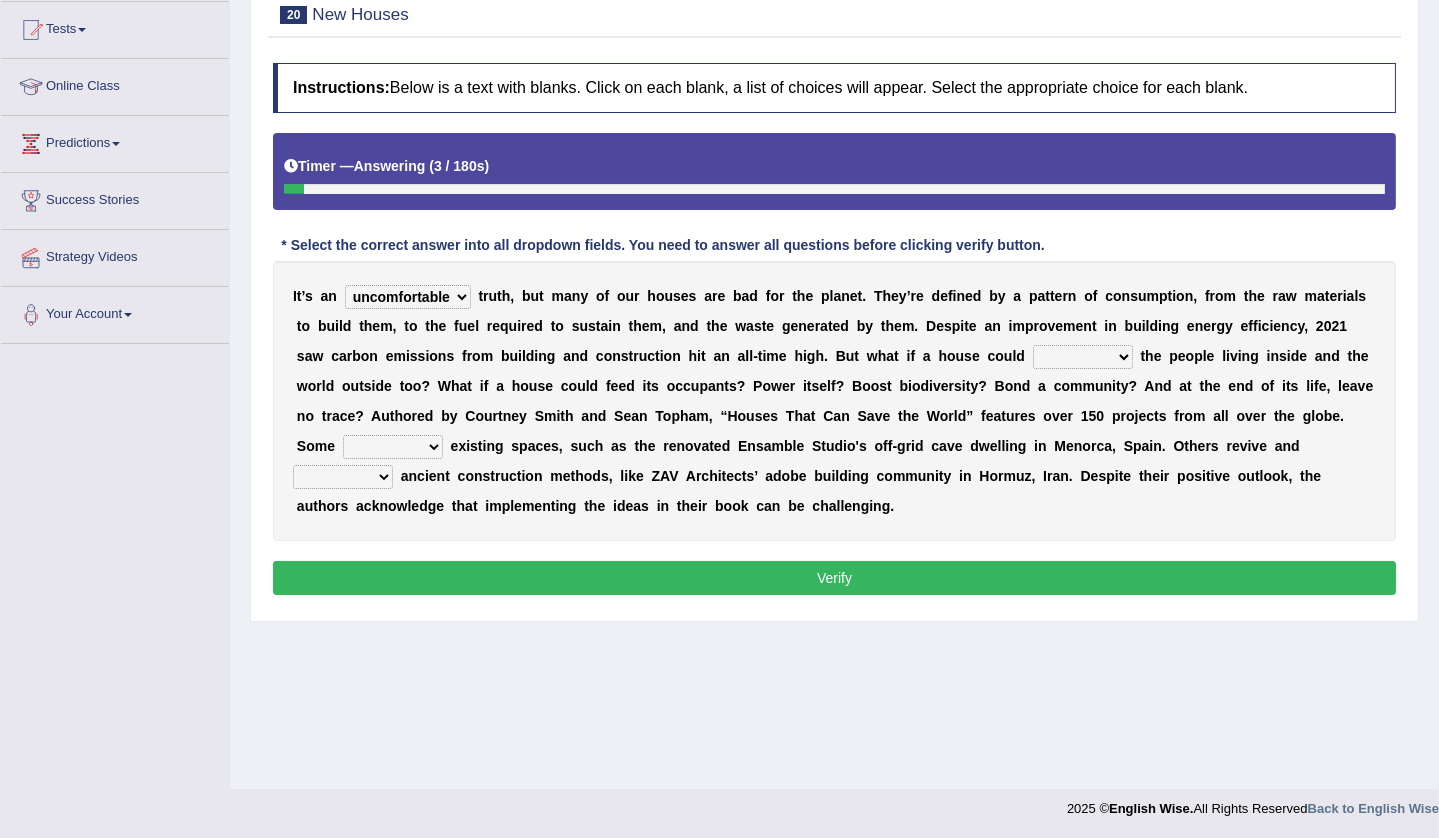 click on "unrivaled unstable uncomfortable uncapped" at bounding box center (408, 297) 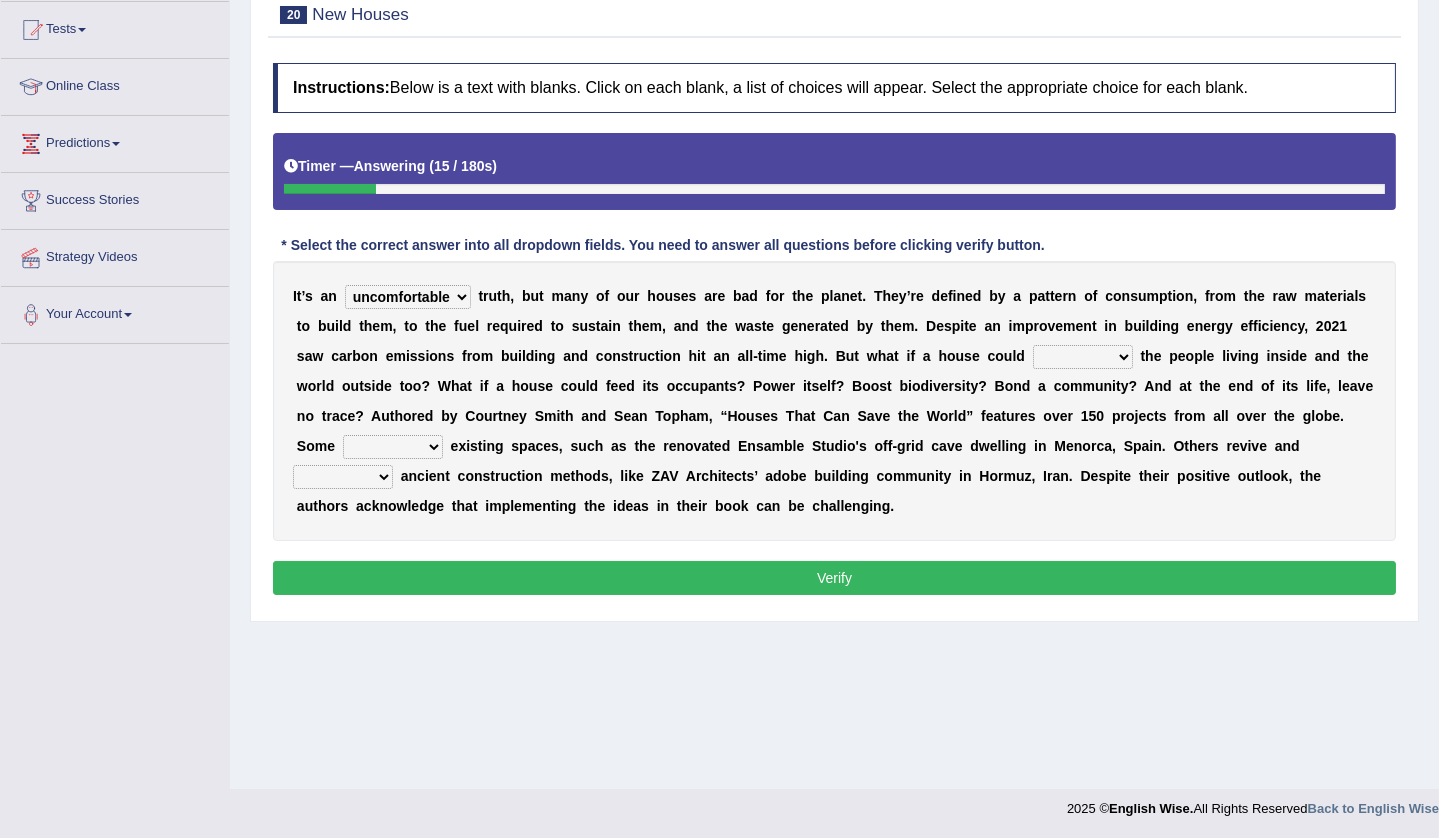 click on "survive mimic dominate nurture" at bounding box center (1083, 357) 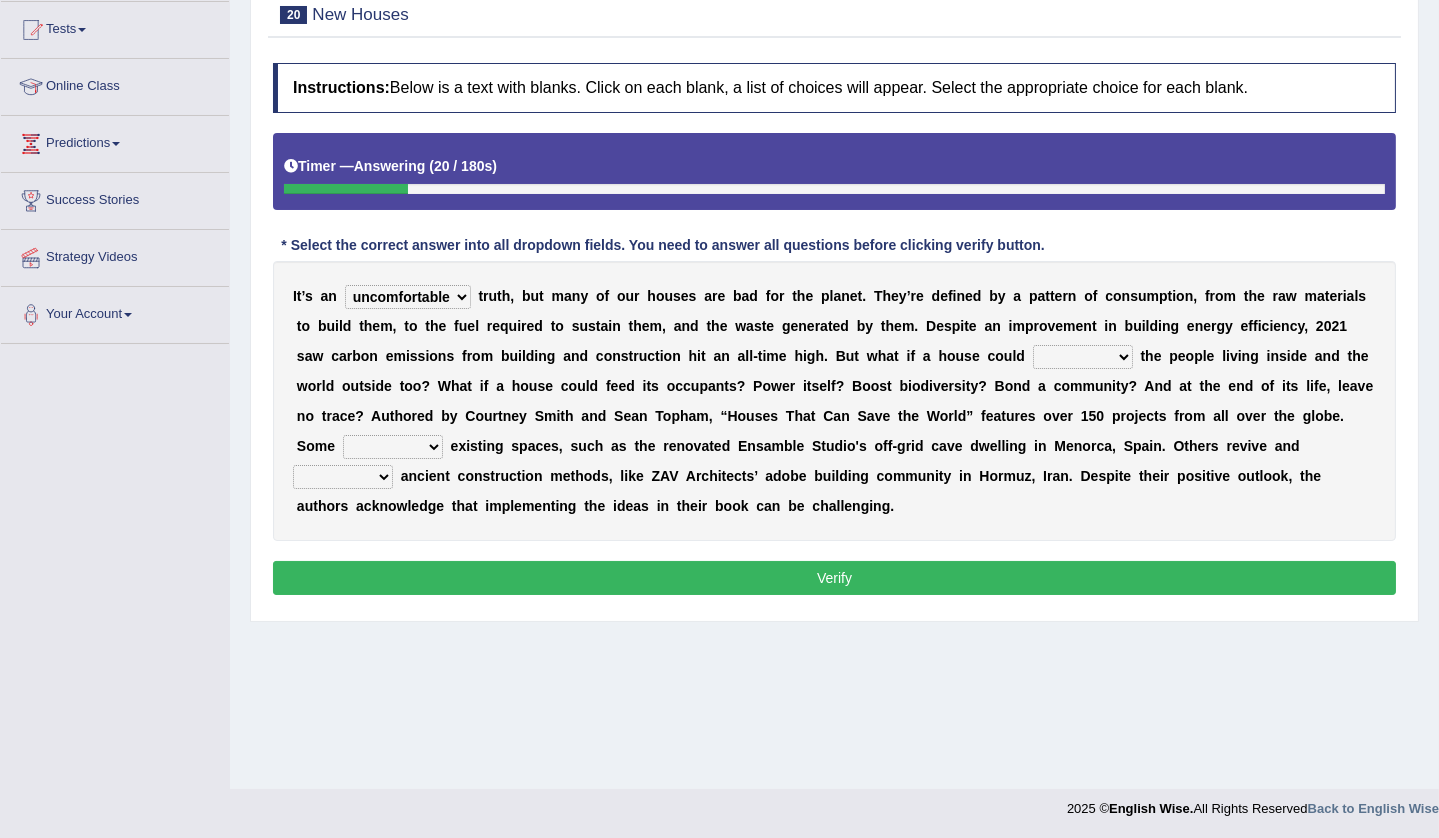 select on "dominate" 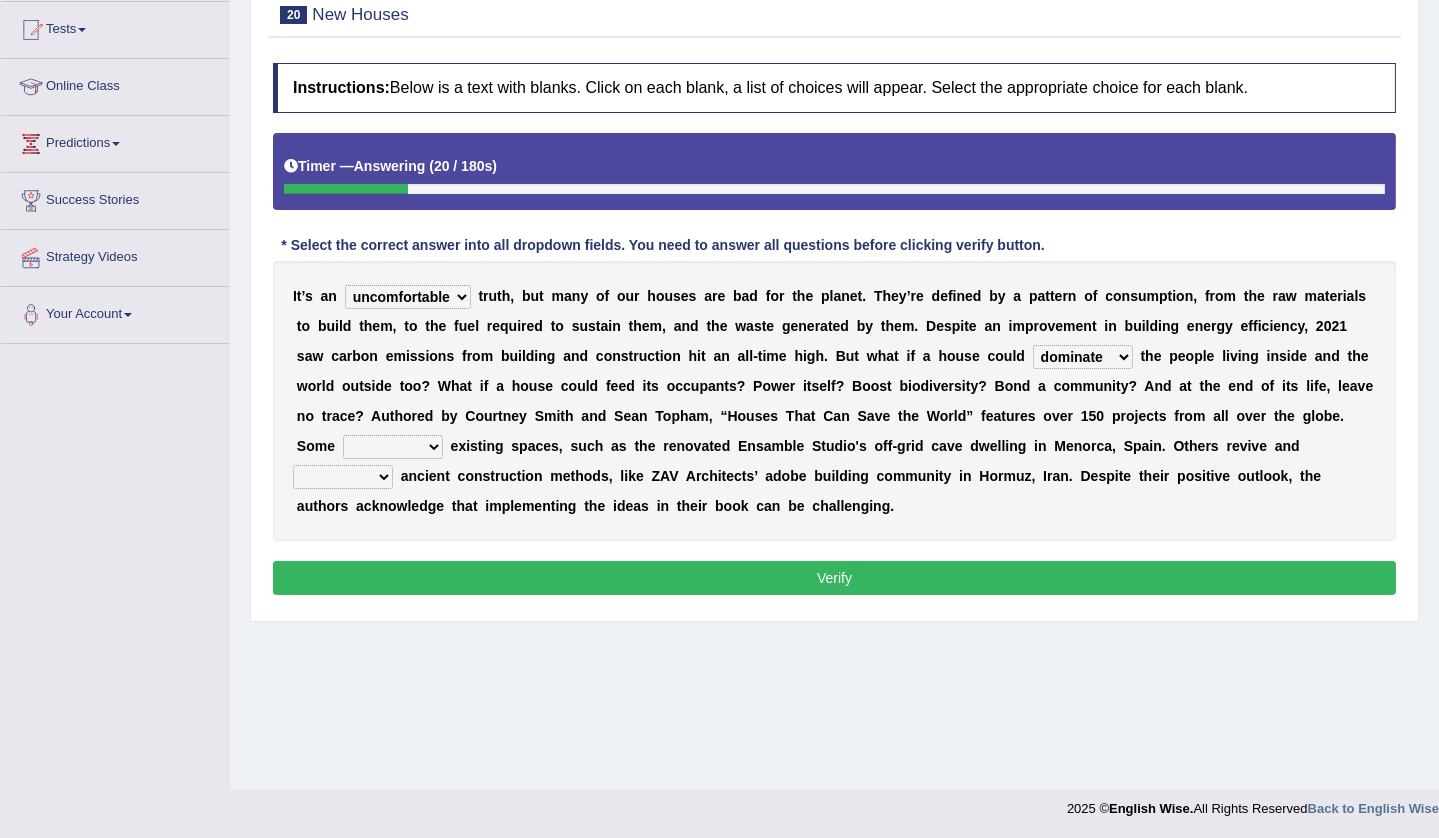 click on "survive mimic dominate nurture" at bounding box center [1083, 357] 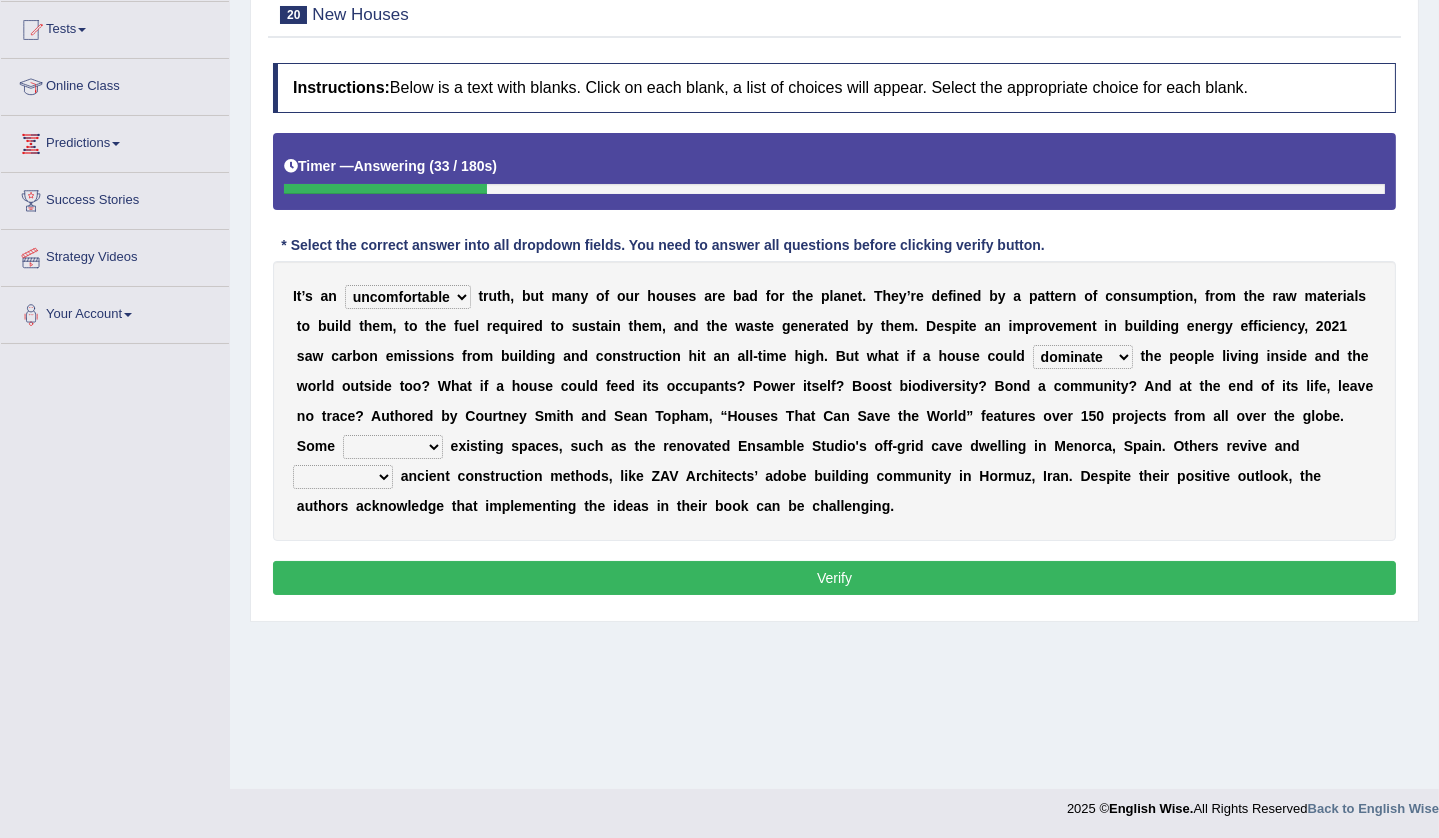 click on "delve automate repurpose reckon" at bounding box center (393, 447) 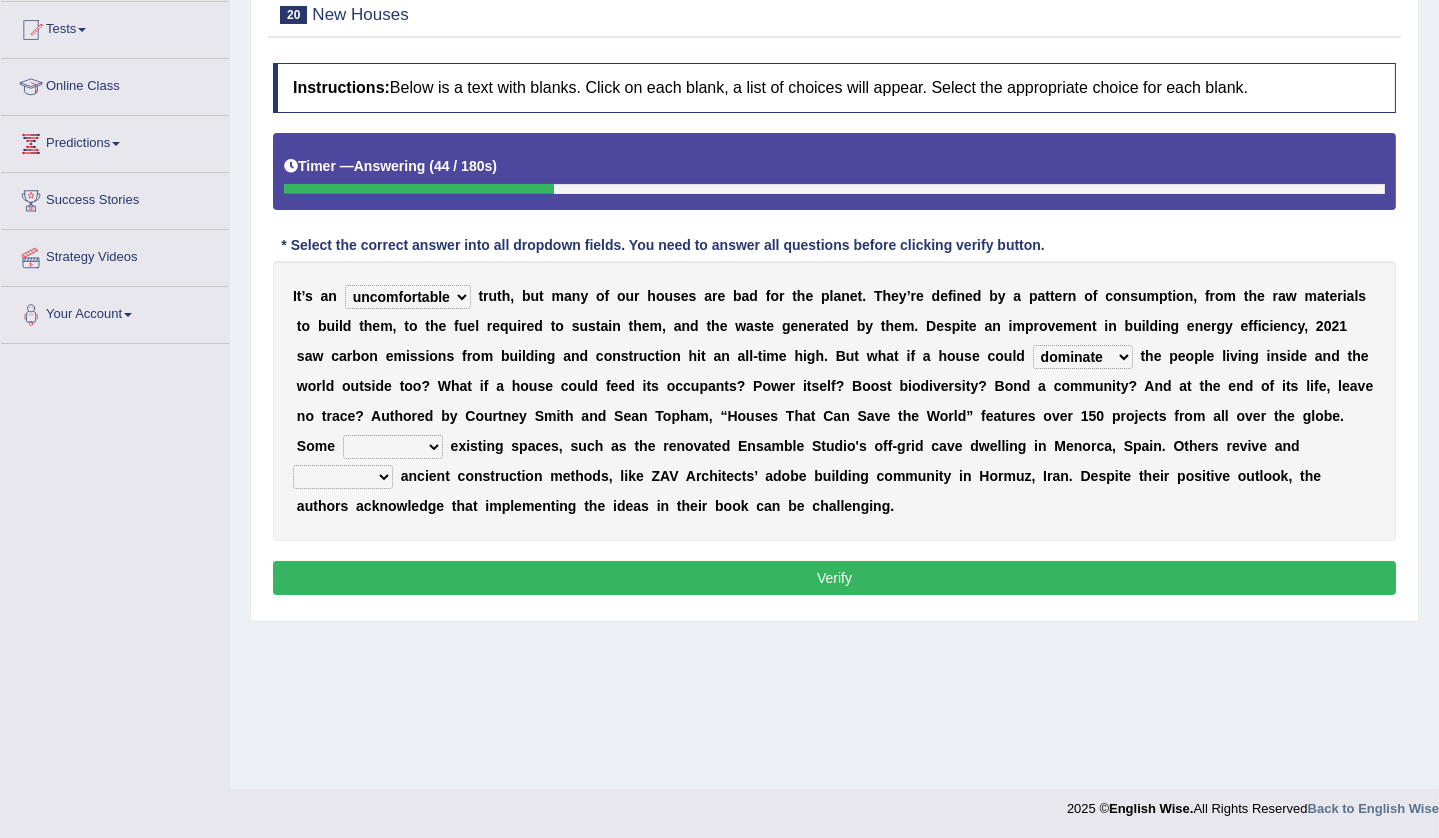 select on "repurpose" 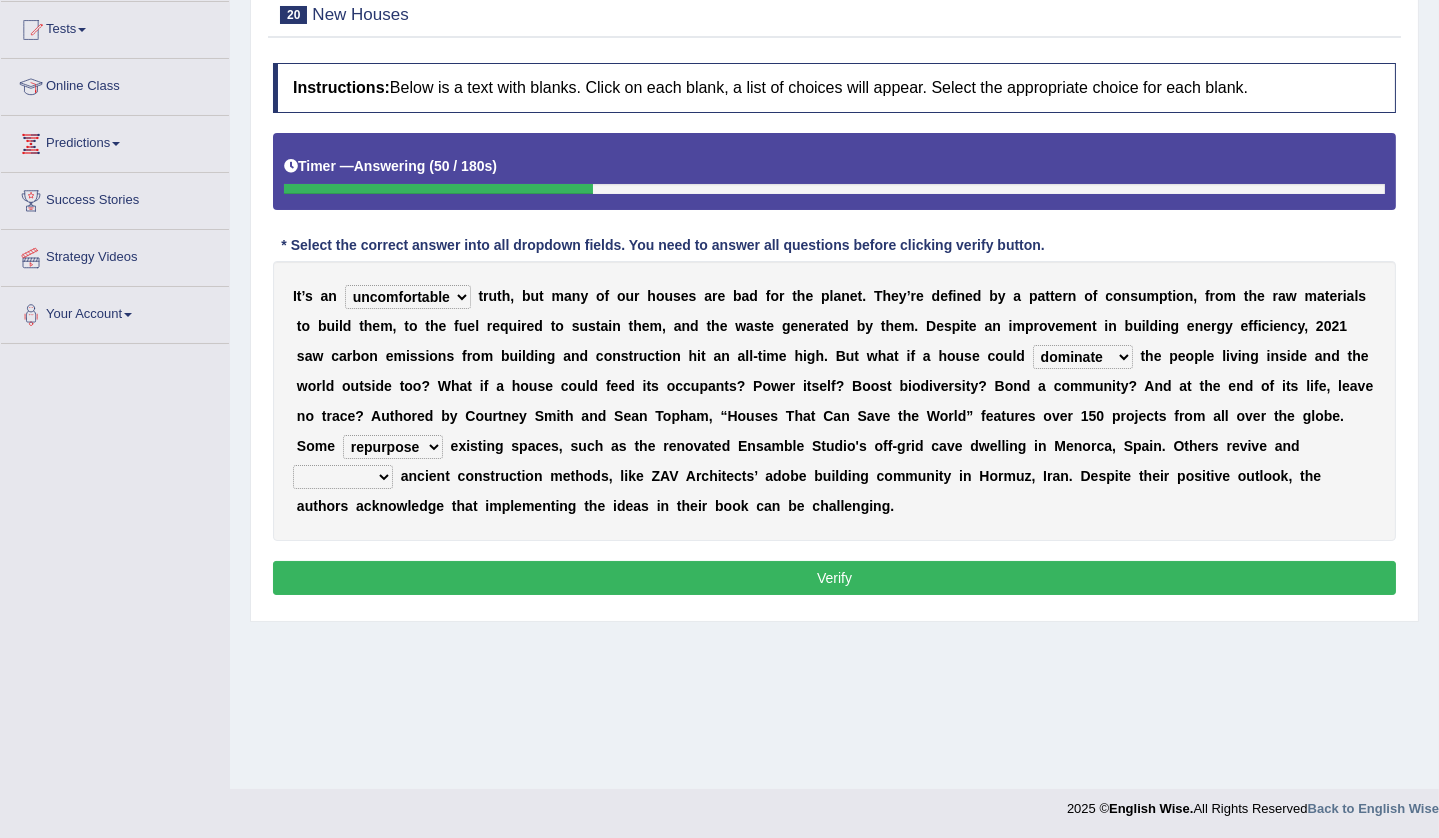 click on "produce relate update change" at bounding box center [343, 477] 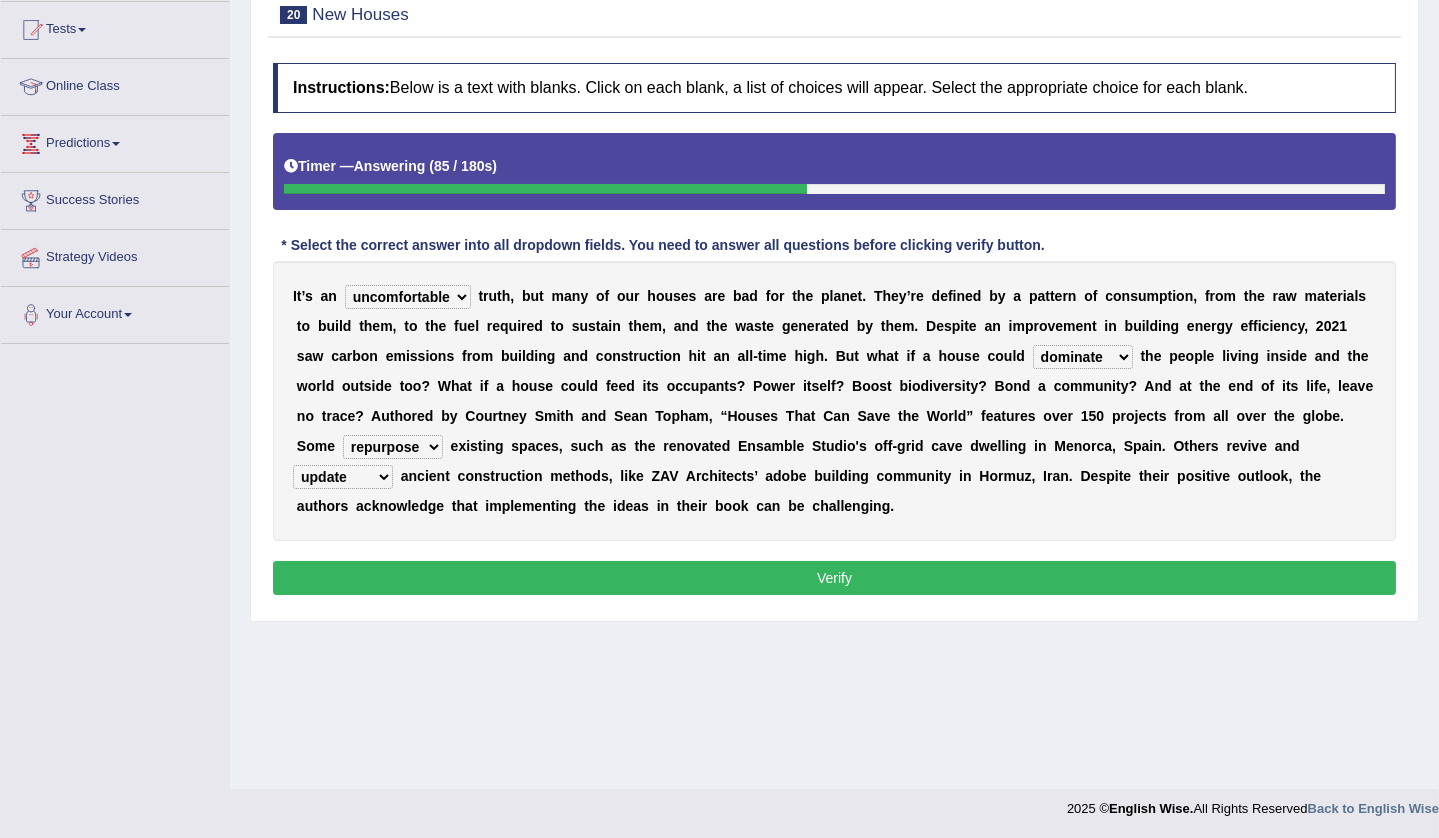 click on "produce relate update change" at bounding box center (343, 477) 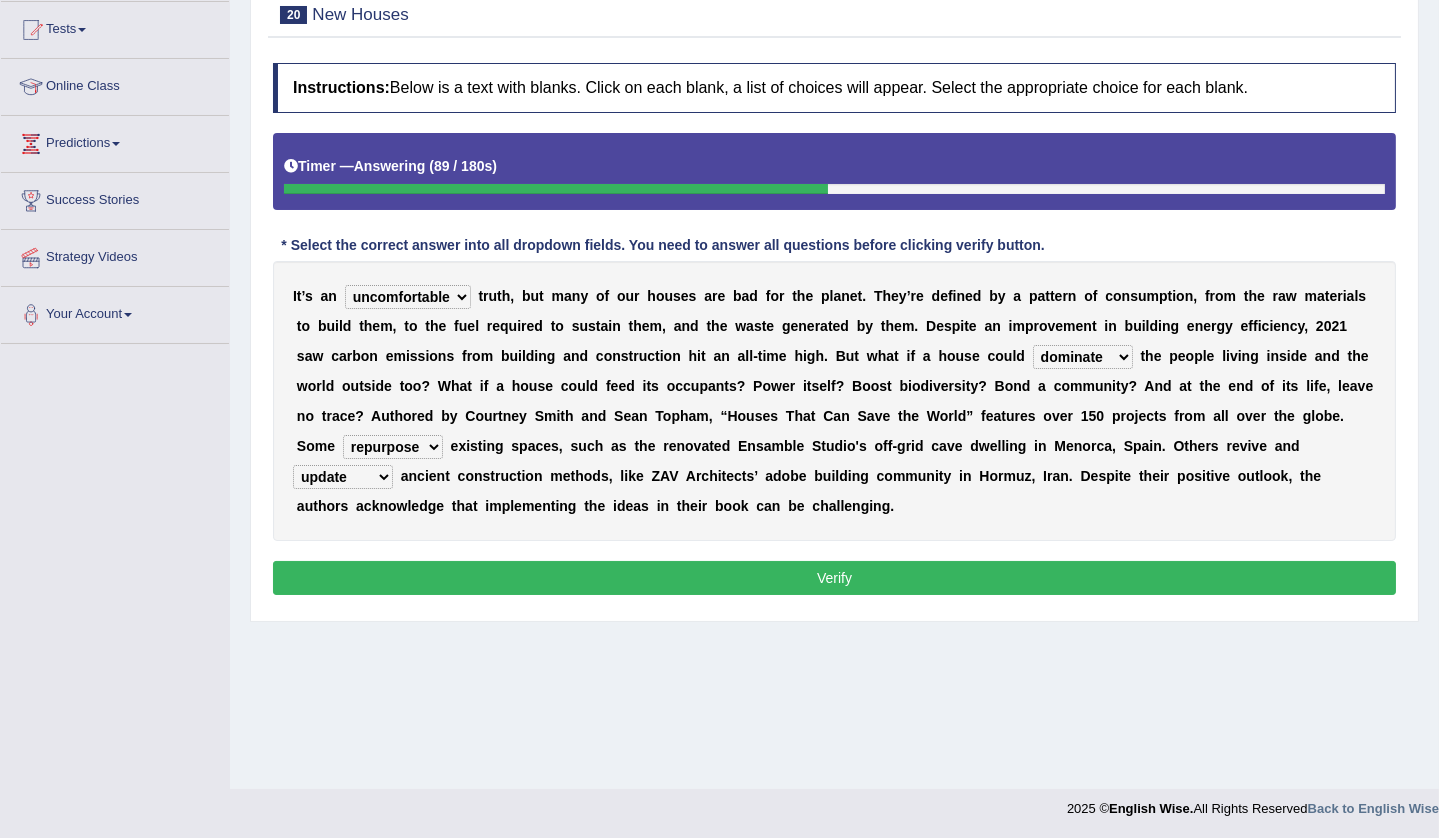 click on "produce relate update change" at bounding box center (343, 477) 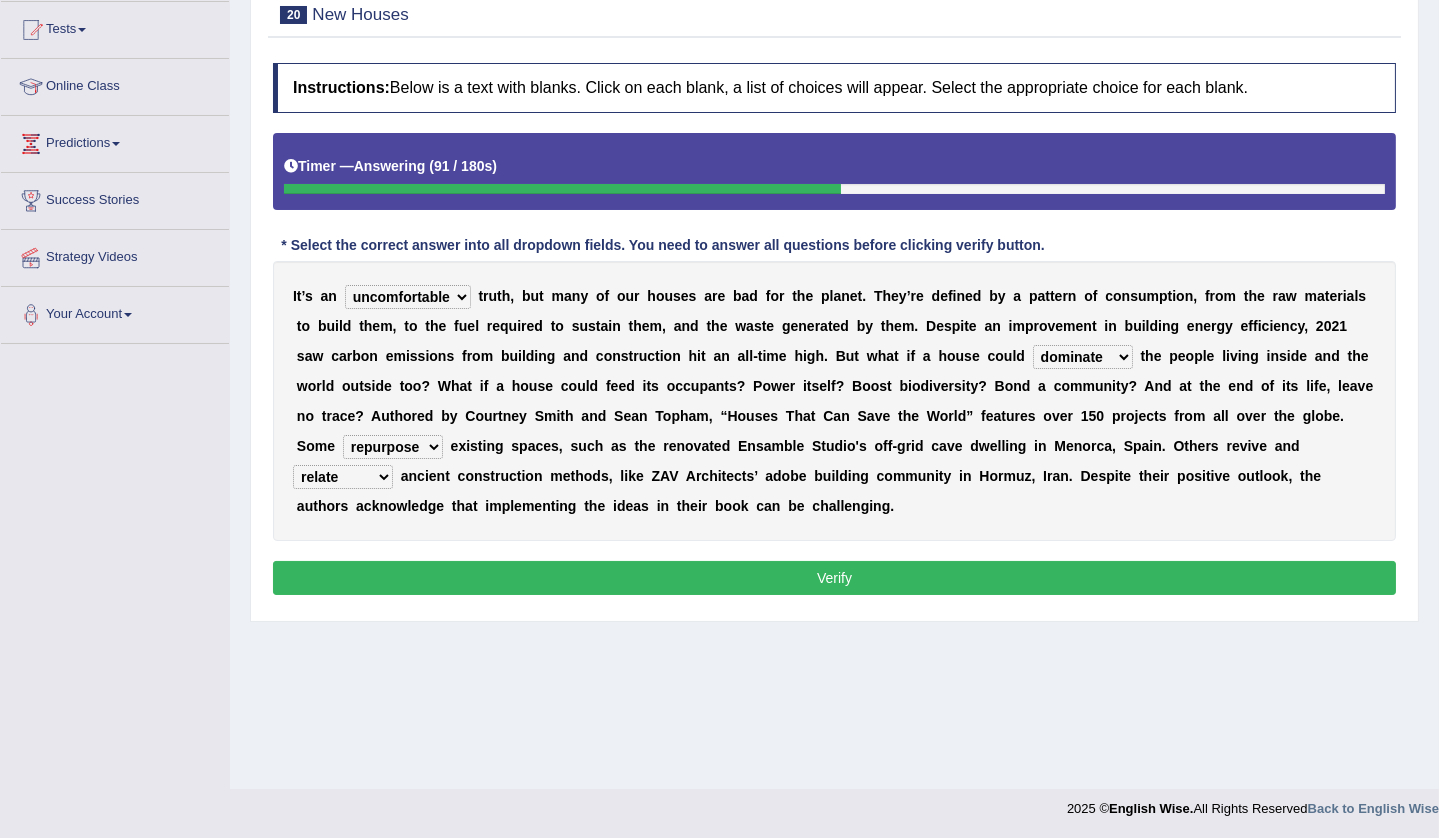 click on "produce relate update change" at bounding box center (343, 477) 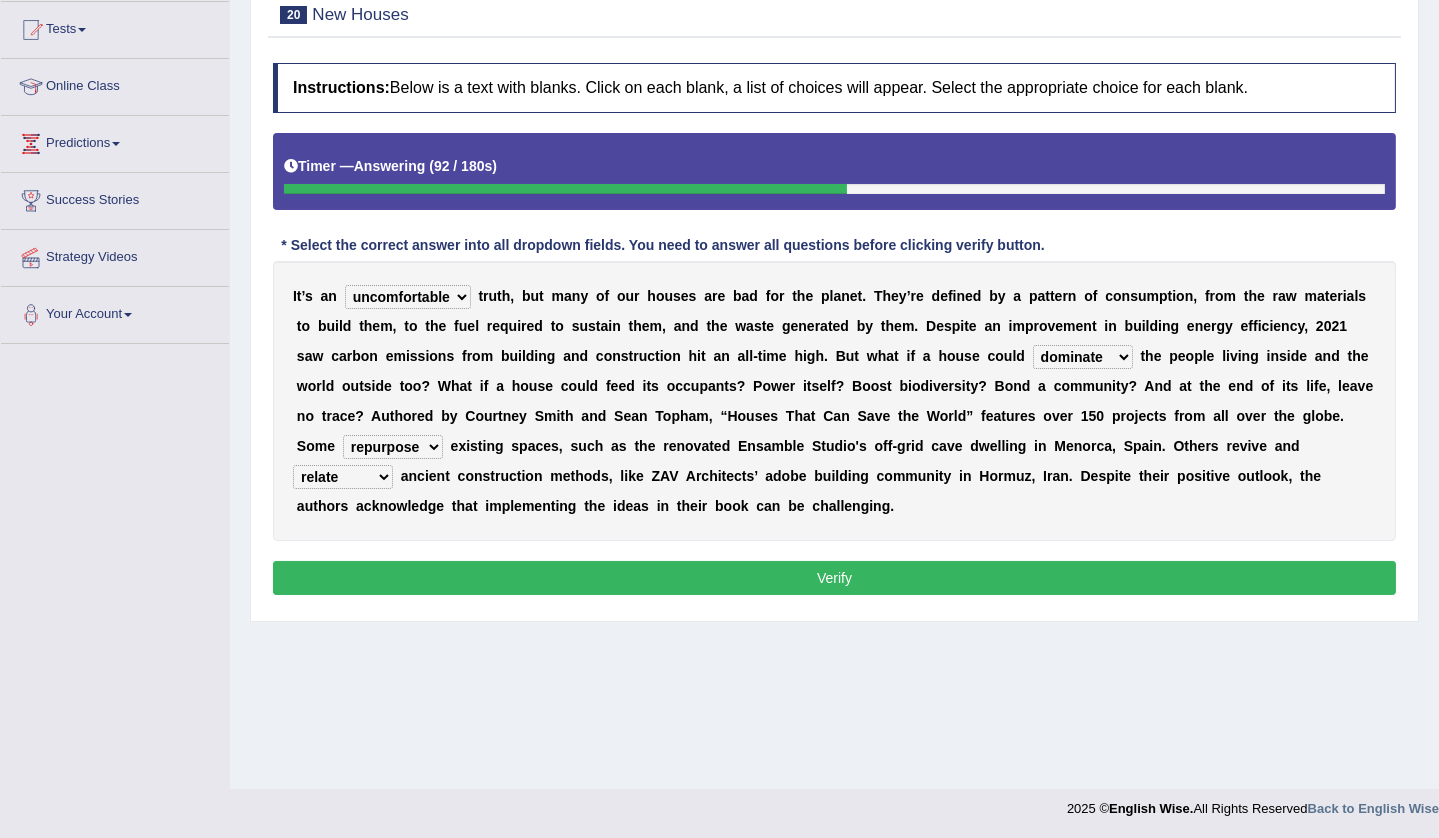 click on "produce relate update change" at bounding box center (343, 477) 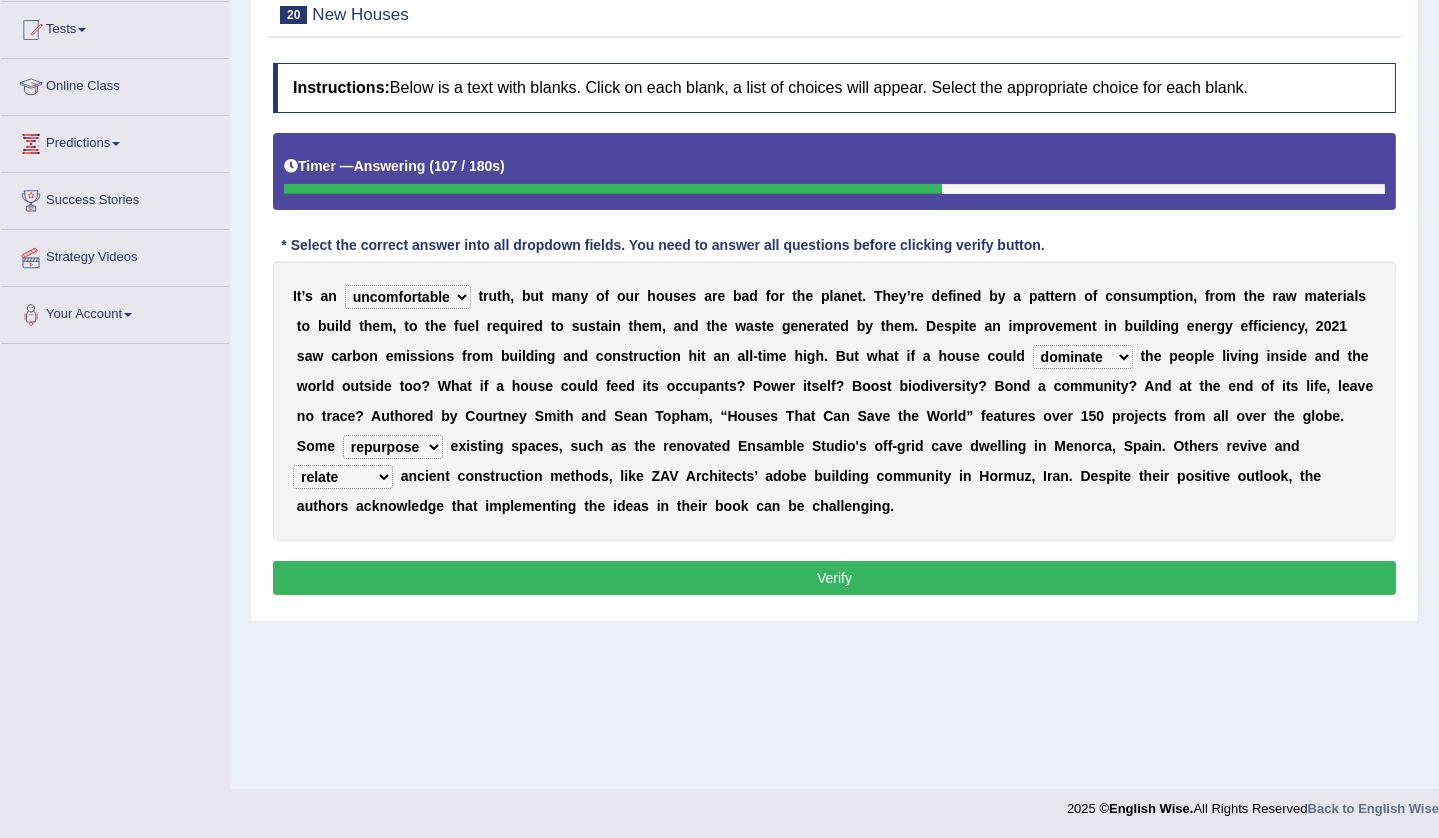 select on "produce" 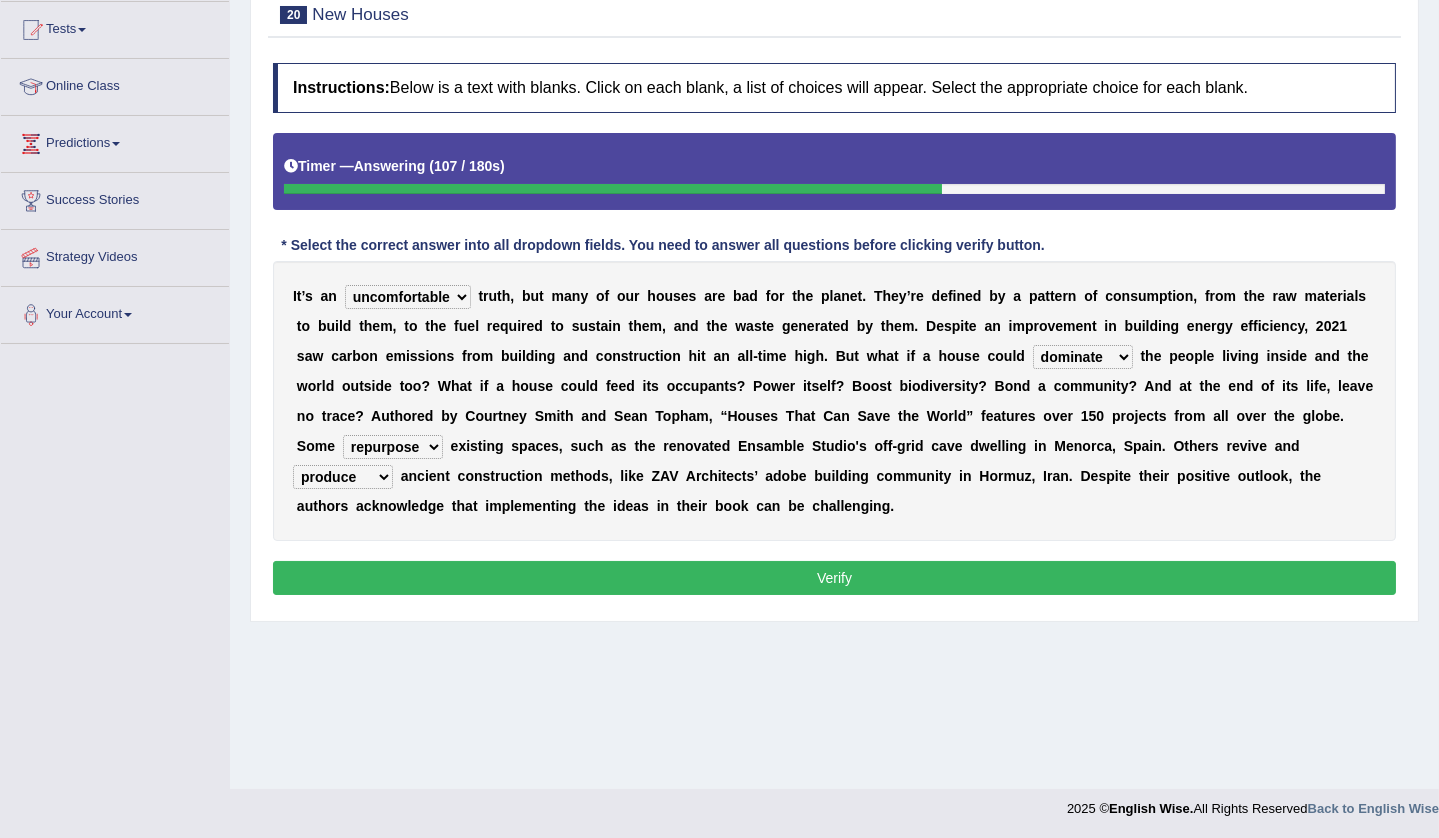 click on "produce relate update change" at bounding box center (343, 477) 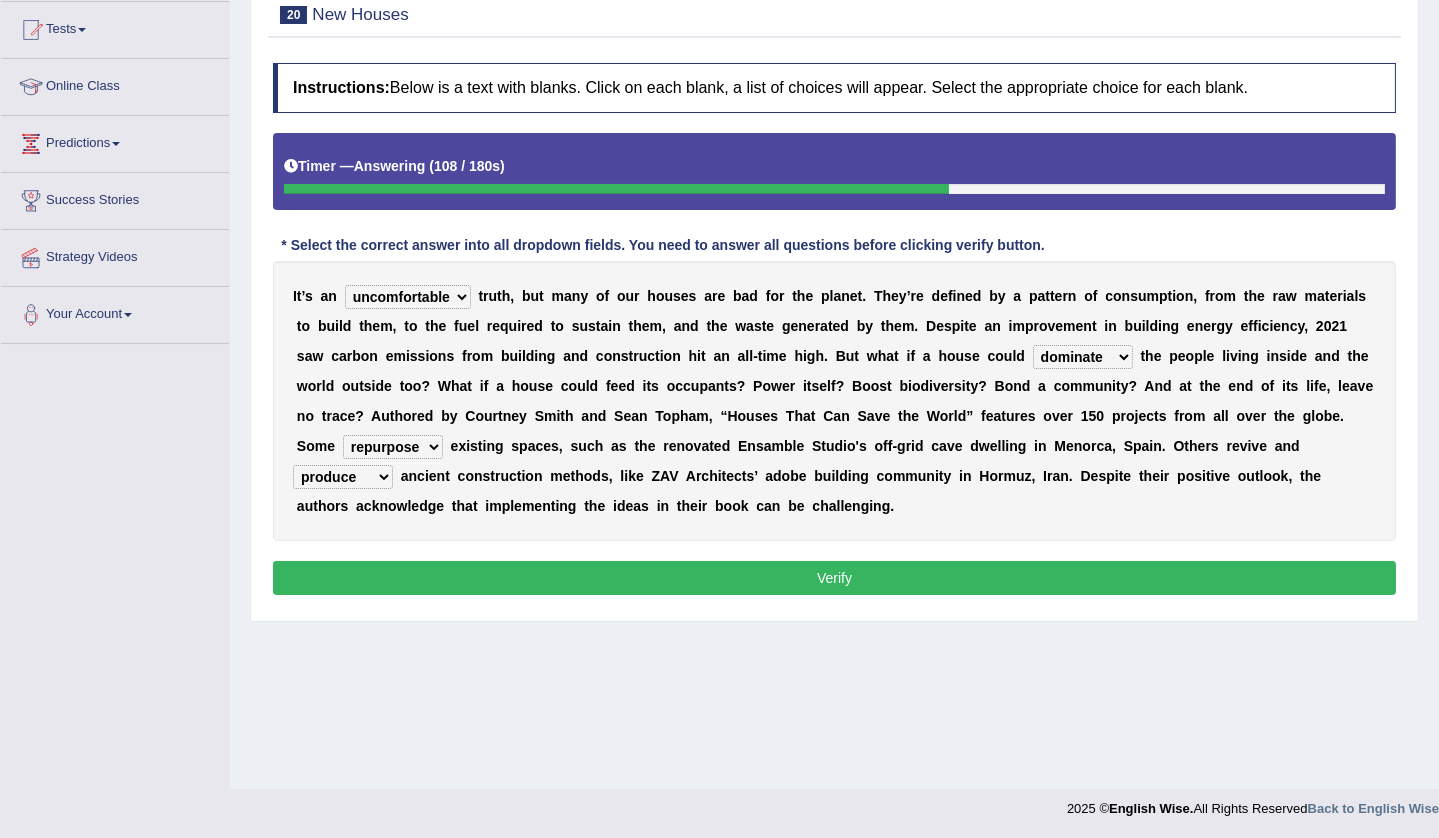 click on "Verify" at bounding box center [834, 578] 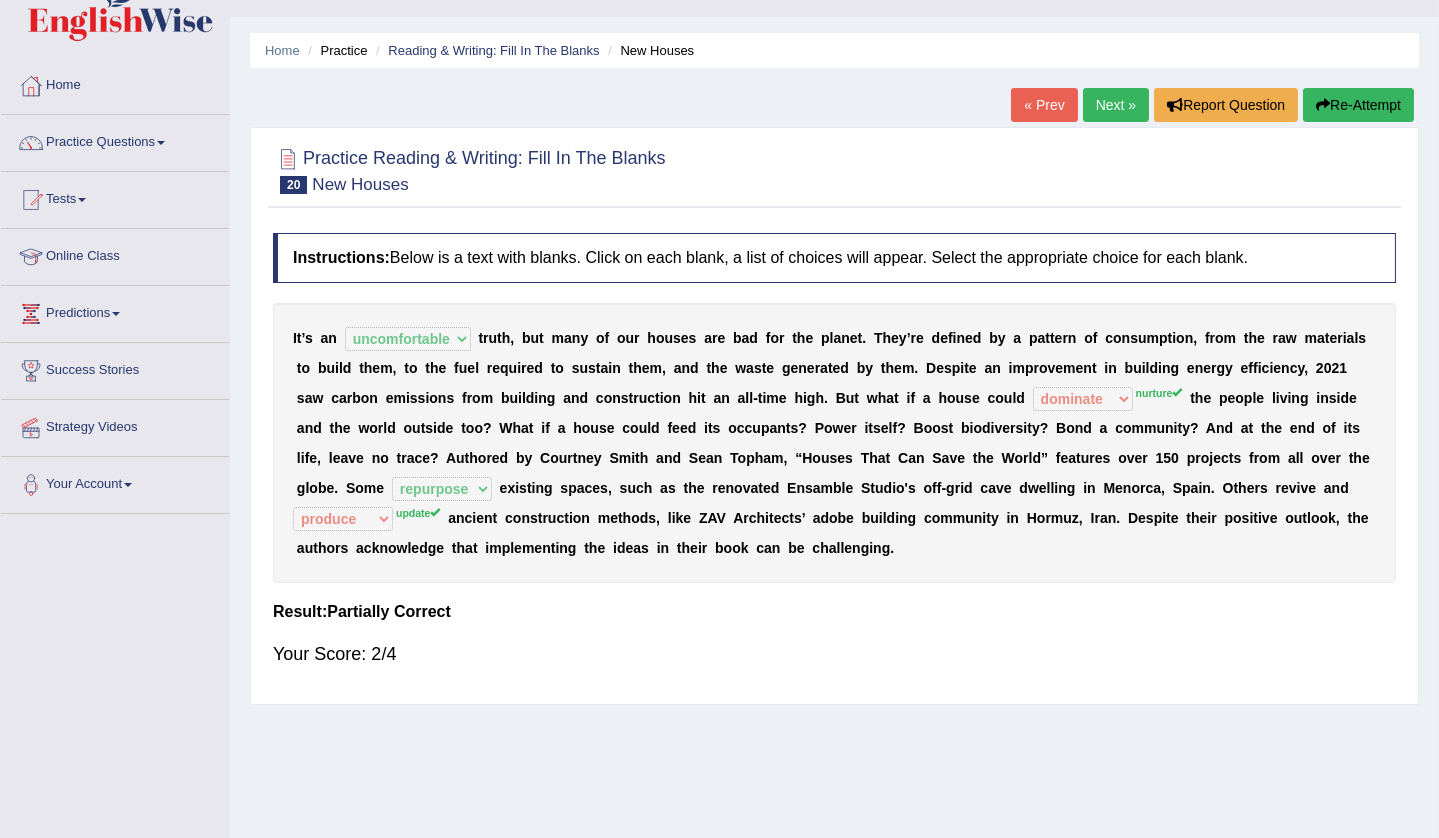 scroll, scrollTop: 0, scrollLeft: 0, axis: both 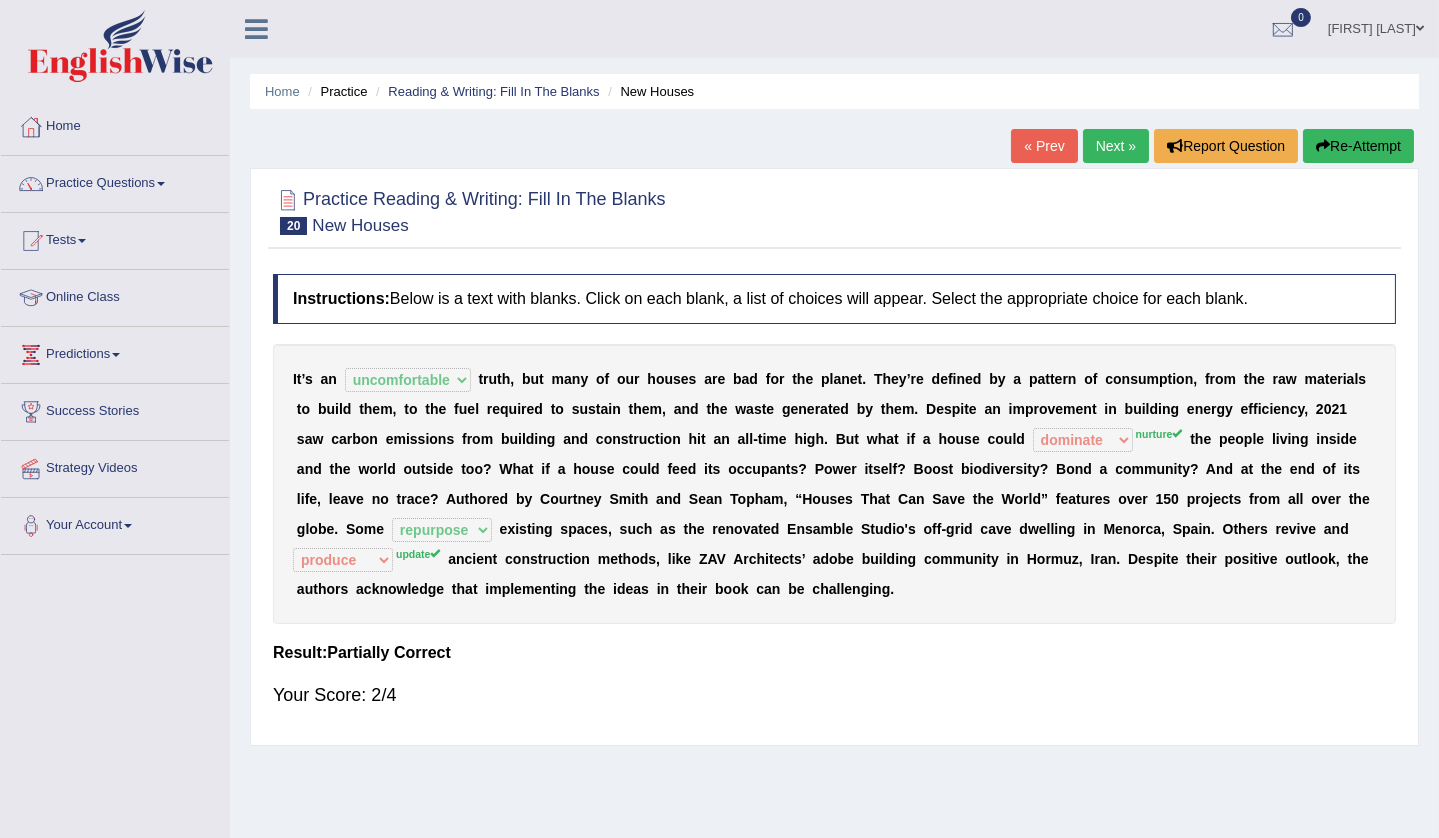 click on "Re-Attempt" at bounding box center (1358, 146) 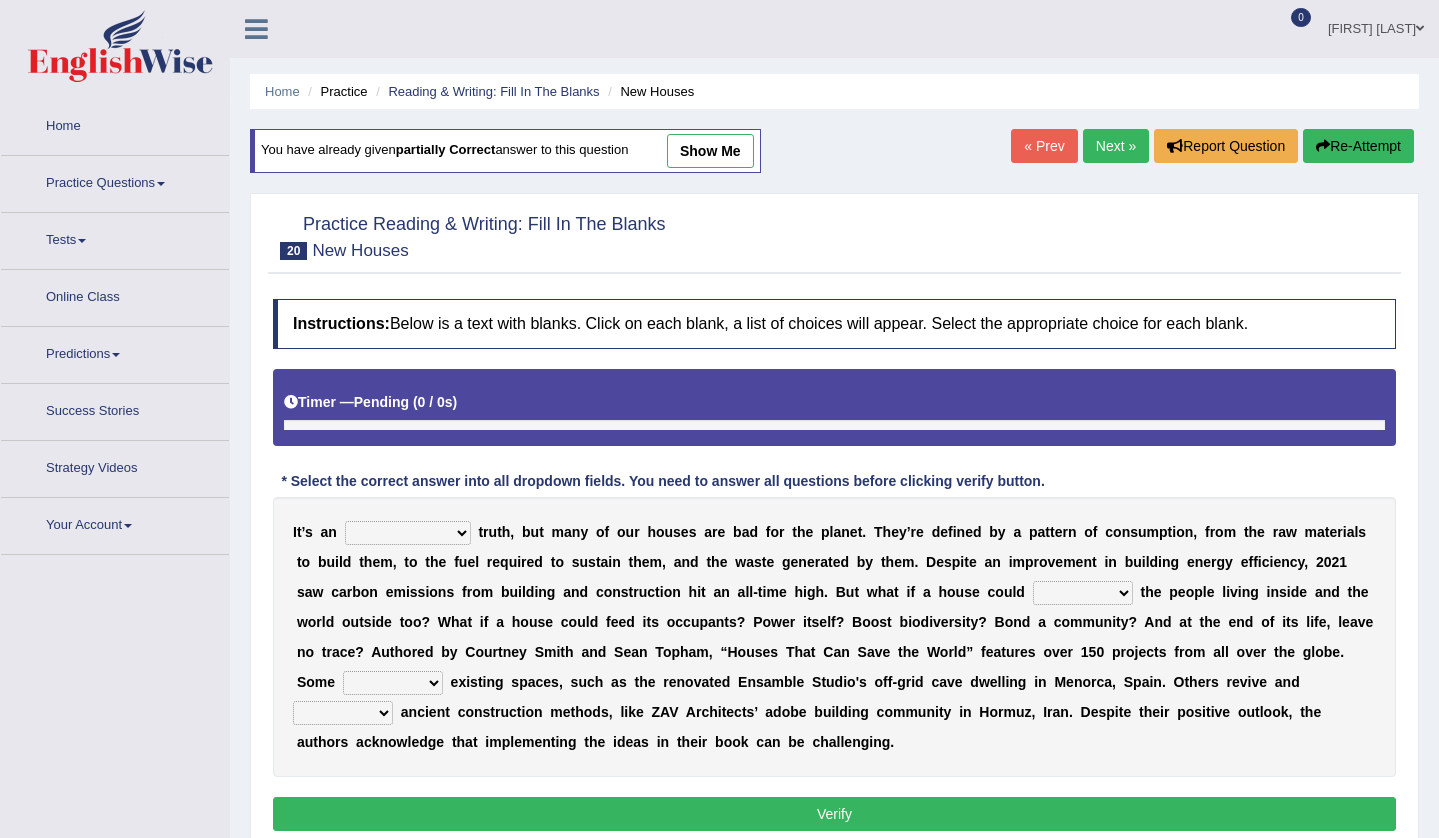 click on "I t ’ s    a n    unrivaled unstable uncomfortable uncapped    t r u t h ,    b u t    m a n y    o f    o u r    h o u s e s    a r e    b a d    f o r    t h e    p l a n e t .    T h e y ’ r e    d e f i n e d    b y    a    p a t t e r n    o f    c o n s u m p t i o n ,    f r o m    t h e    r a w    m a t e r i a l s    t o    b u i l d    t h e m ,    t o    t h e    f u e l    r e q u i r e d    t o    s u s t a i n    t h e m ,    a n d    t h e    w a s t e    g e n e r a t e d    b y    t h e m .    D e s p i t e    a n    i m p r o v e m e n t    i n    b u i l d i n g    e n e r g y    e f f i c i e n c y ,    2 0 2 1    s a w    c a r b o n    e m i s s i o n s    f r o m    b u i l d i n g    a n d    c o n s t r u c t i o n    h i t    a n    a l l - t i m e    h i g h .    B u t    w h a t    i f    a    h o u s e    c o u l d    survive mimic dominate nurture    t h e    p e o p l e    l i v i n g    i n s i d e    a" at bounding box center (834, 637) 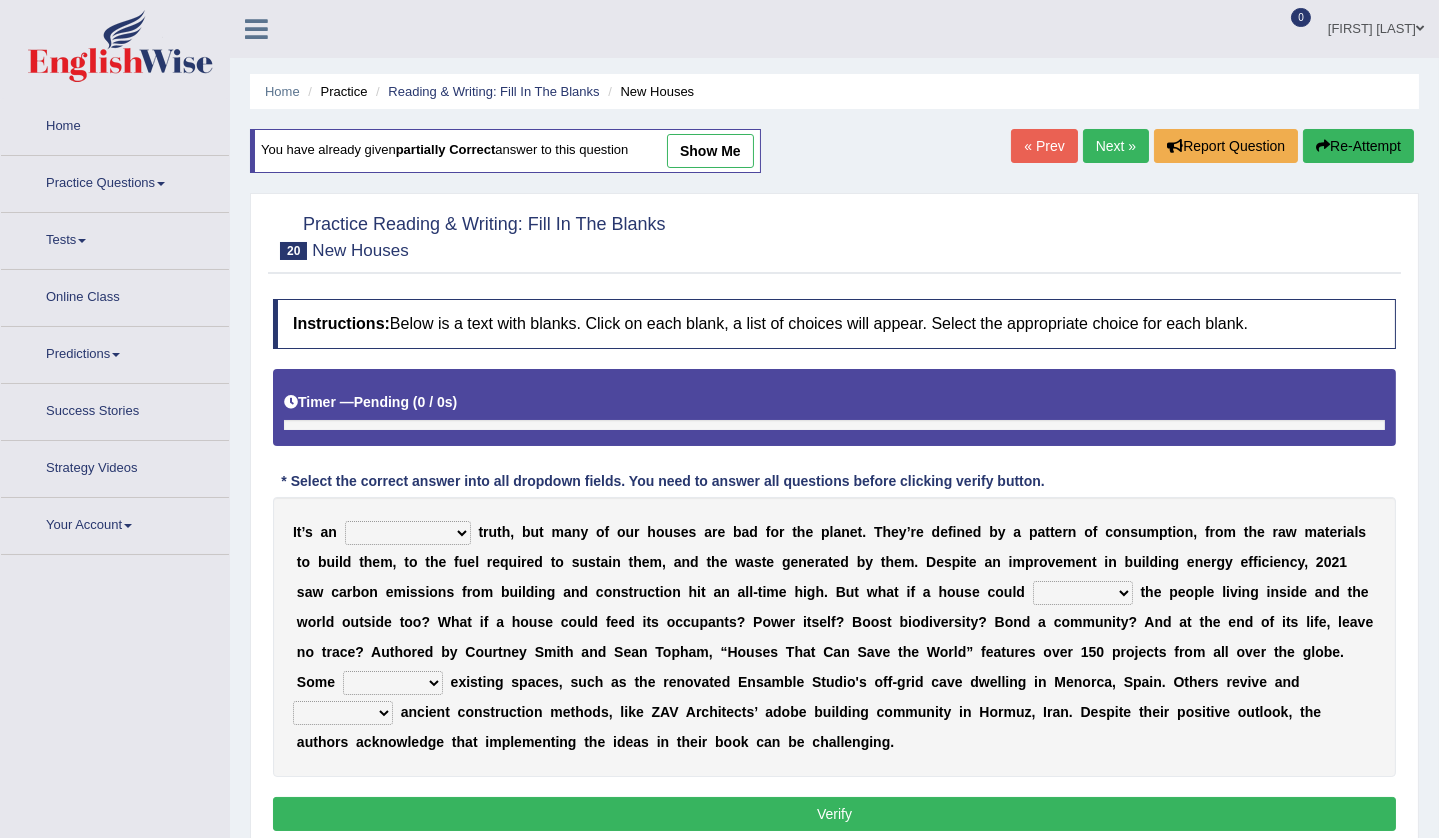 click on "unrivaled unstable uncomfortable uncapped" at bounding box center [408, 533] 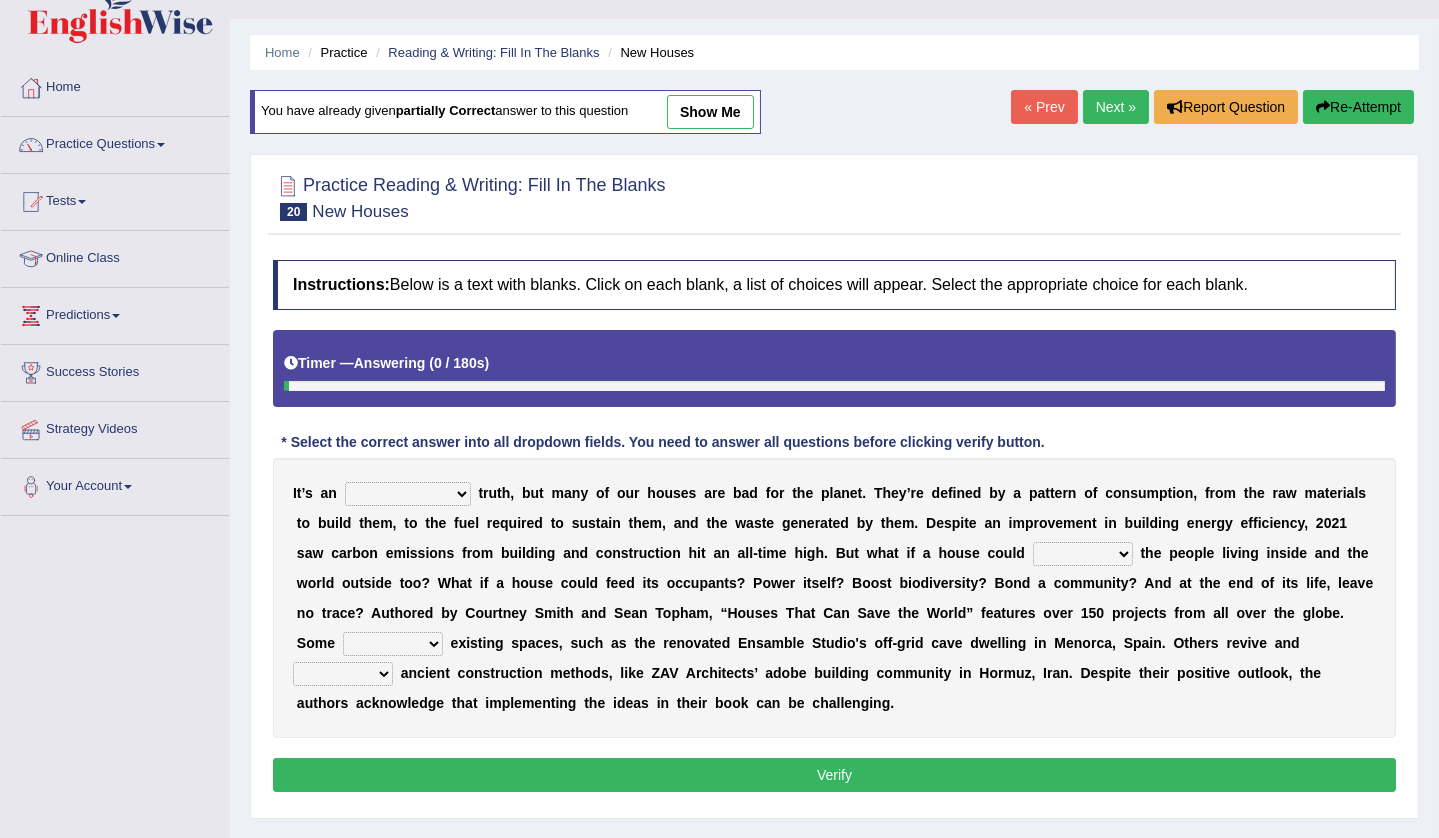 scroll, scrollTop: 211, scrollLeft: 0, axis: vertical 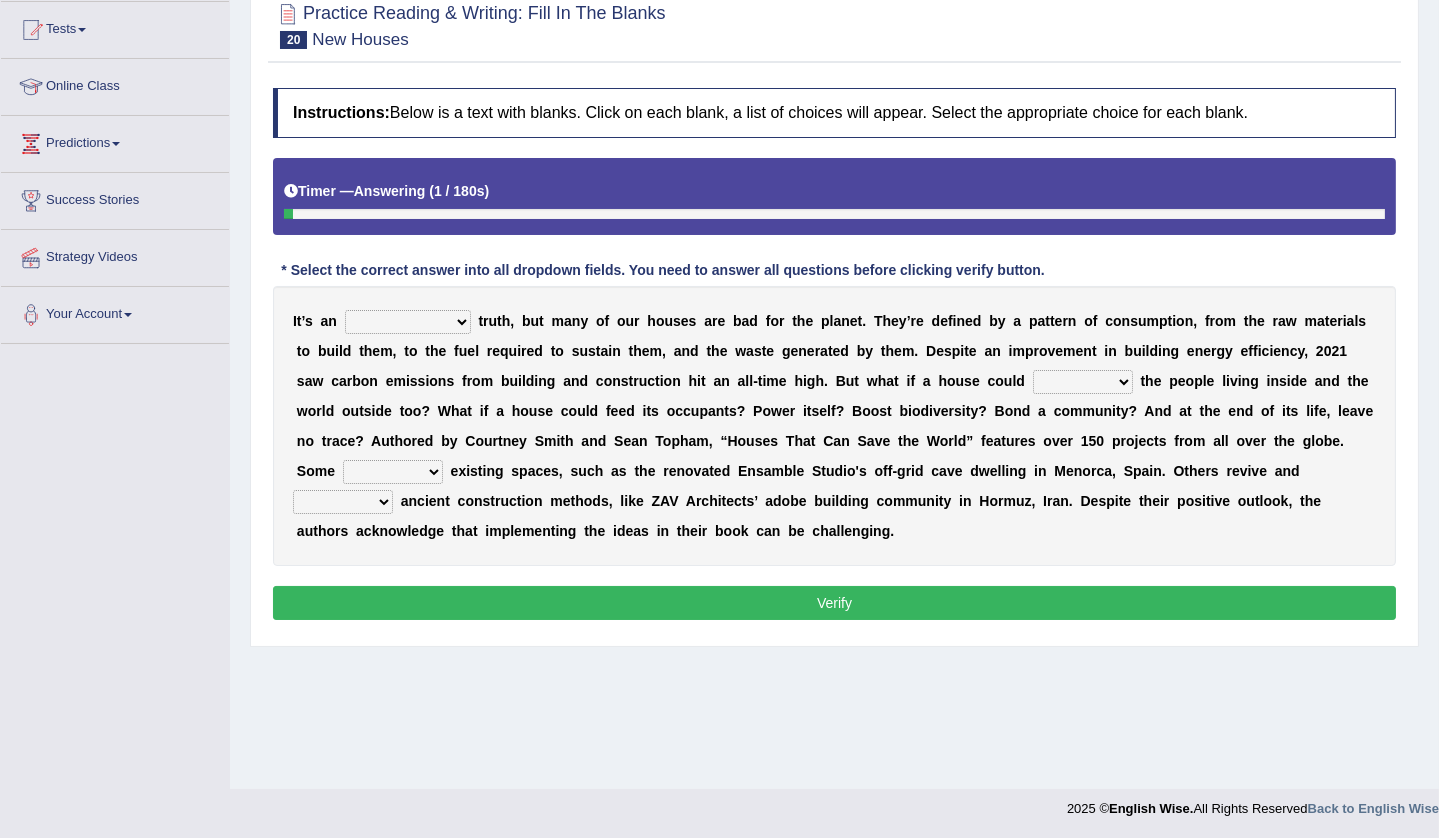 click on "unrivaled unstable uncomfortable uncapped" at bounding box center [408, 322] 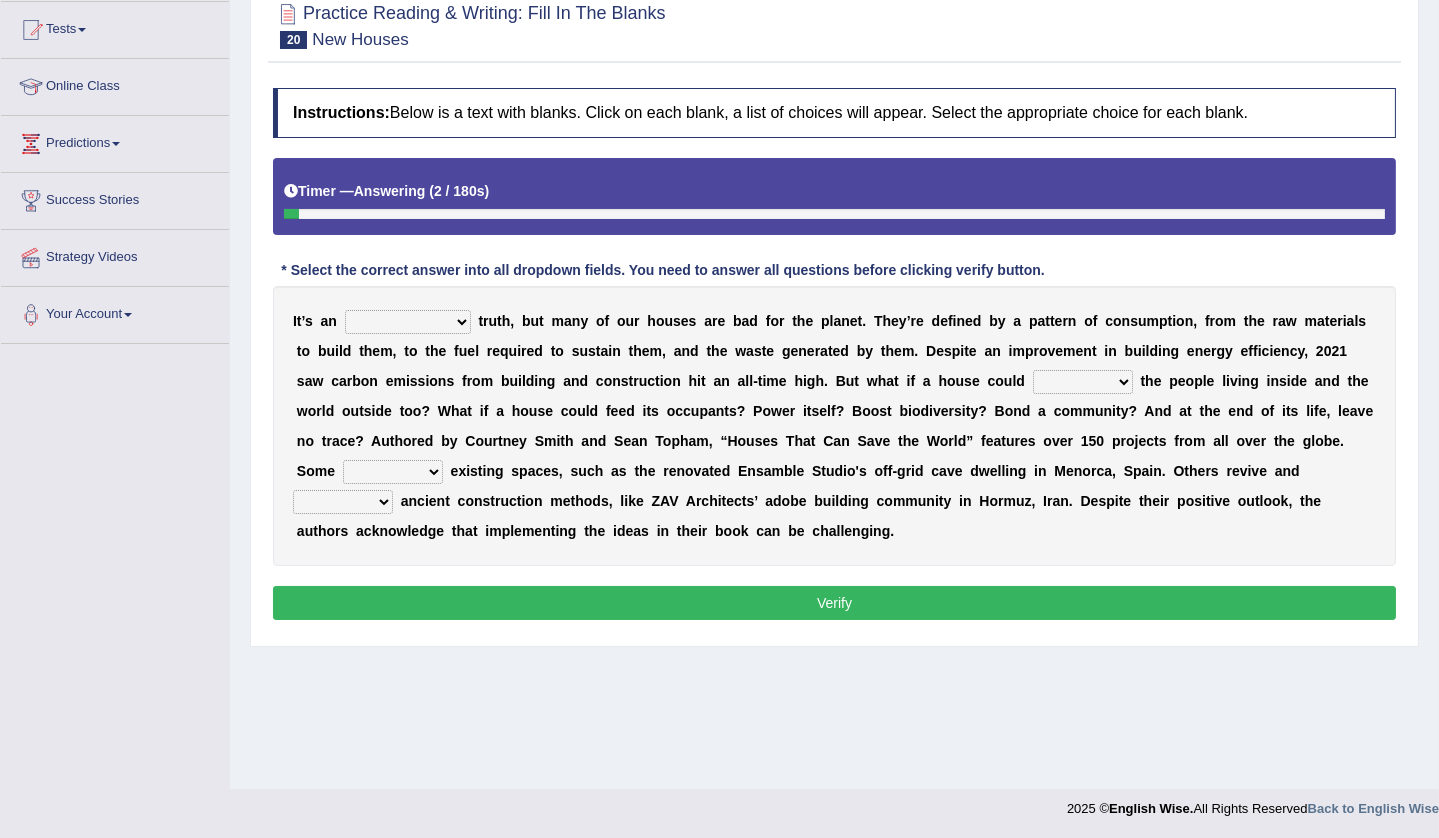 select on "uncomfortable" 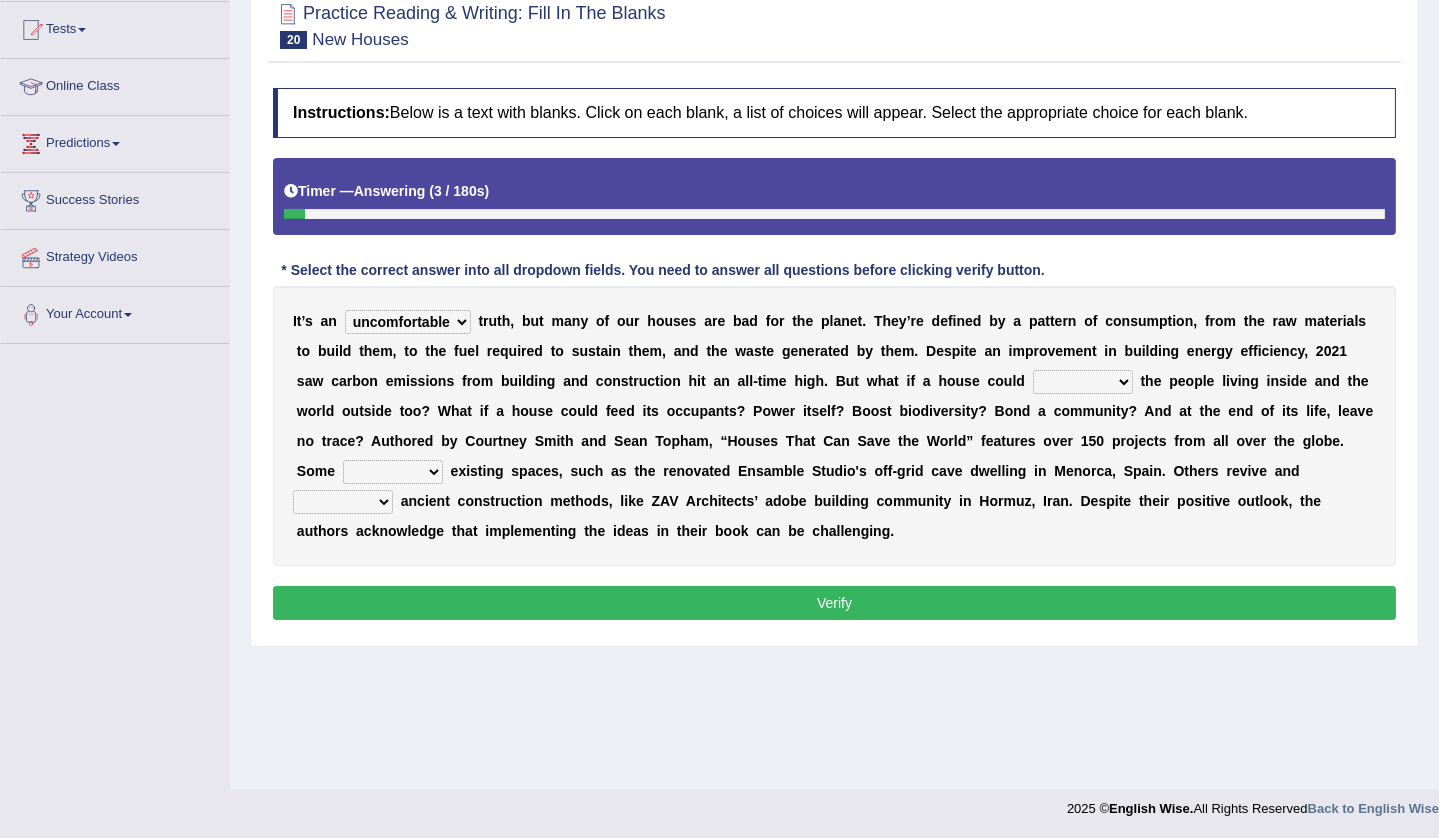click on "survive mimic dominate nurture" at bounding box center (1083, 382) 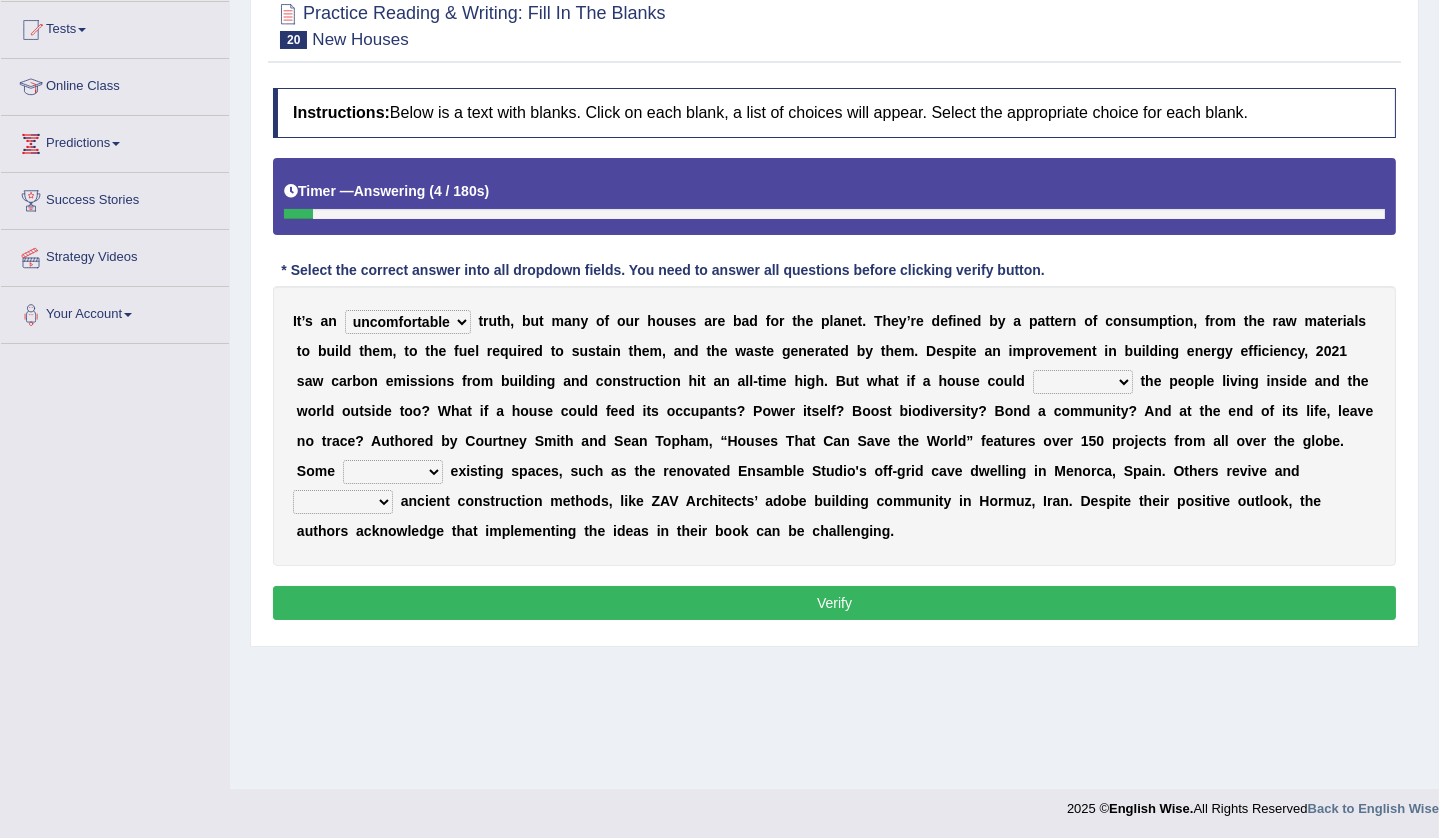 select on "nurture" 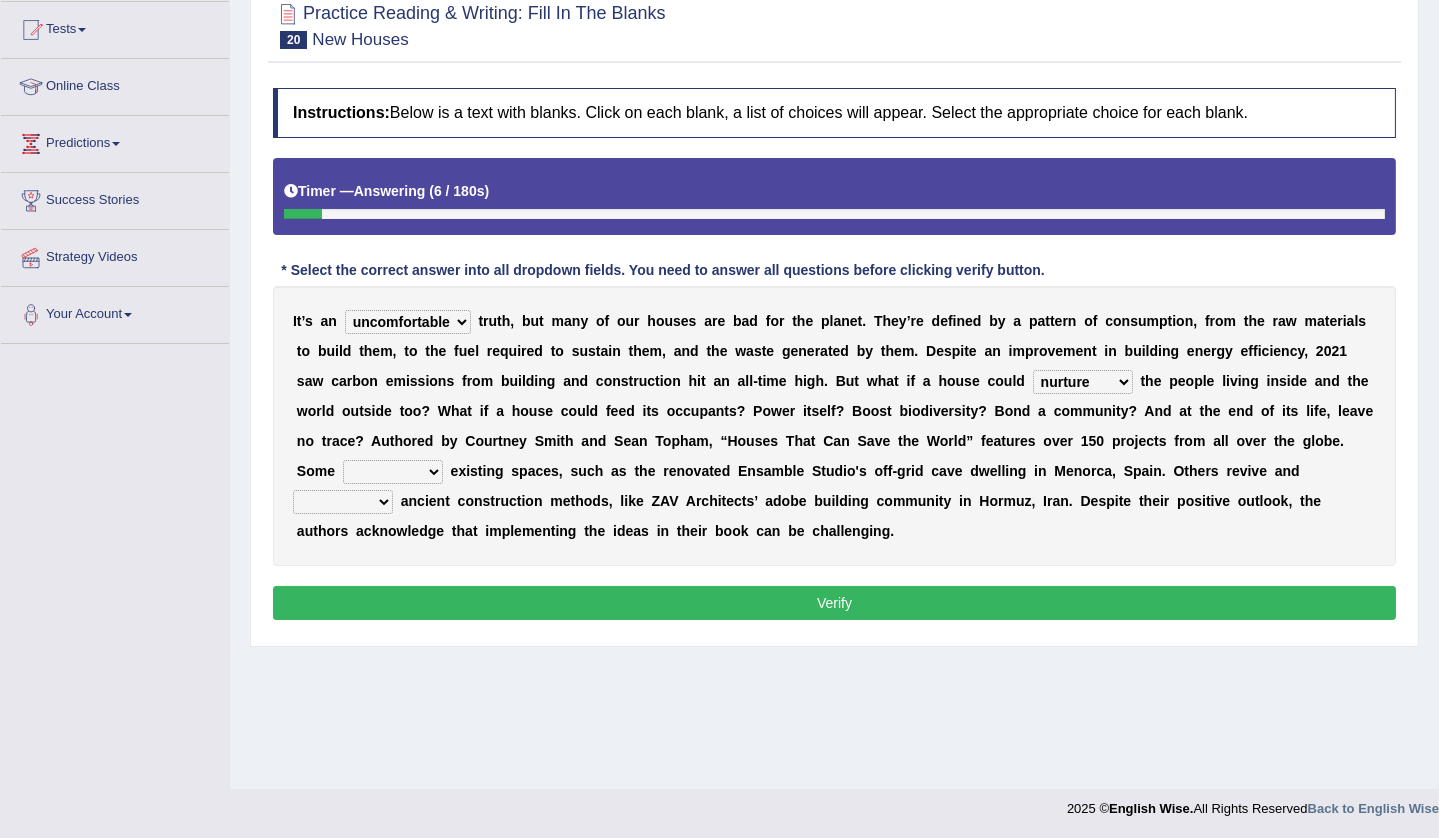 click on "delve automate repurpose reckon" at bounding box center (393, 472) 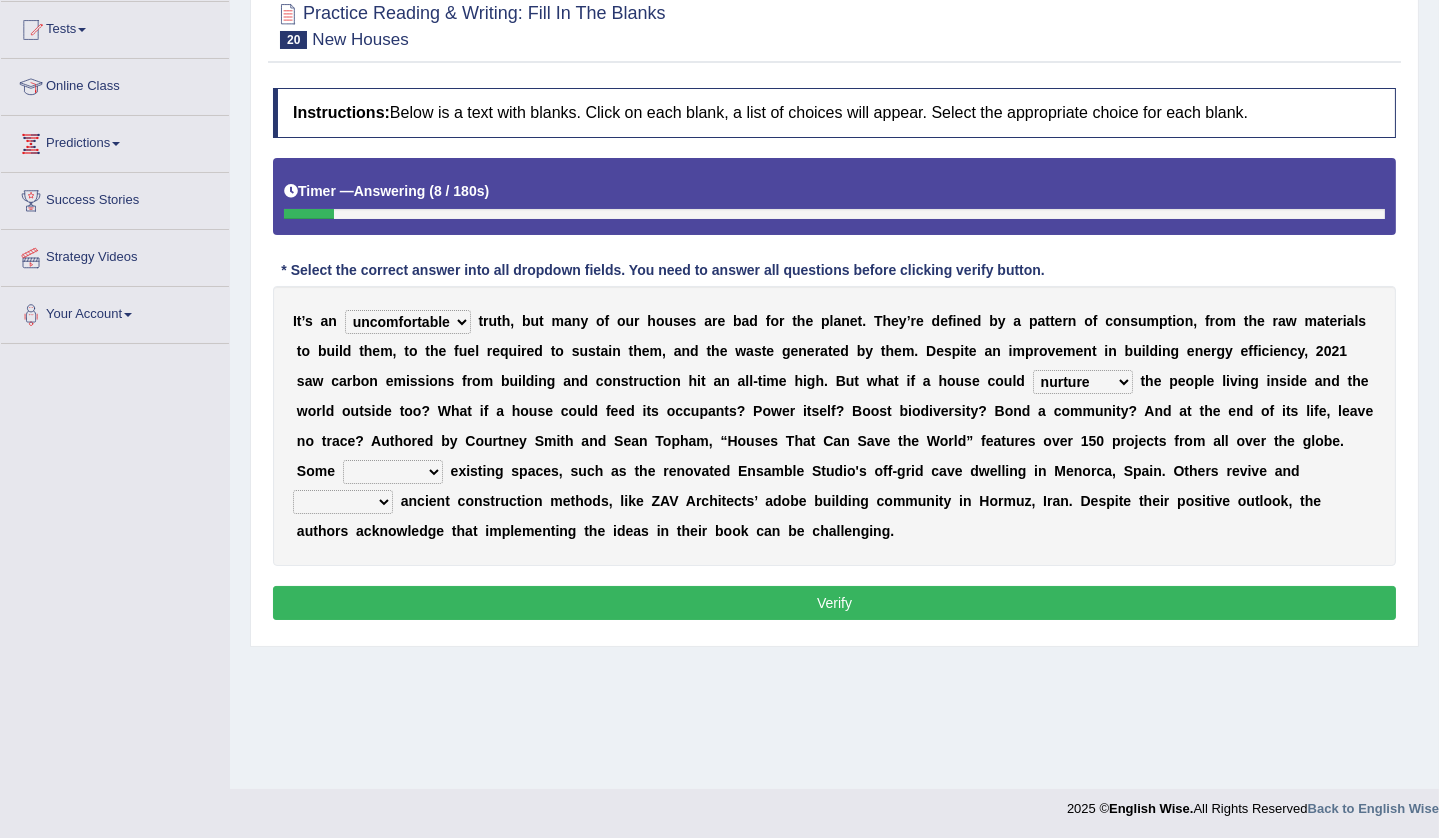 select on "repurpose" 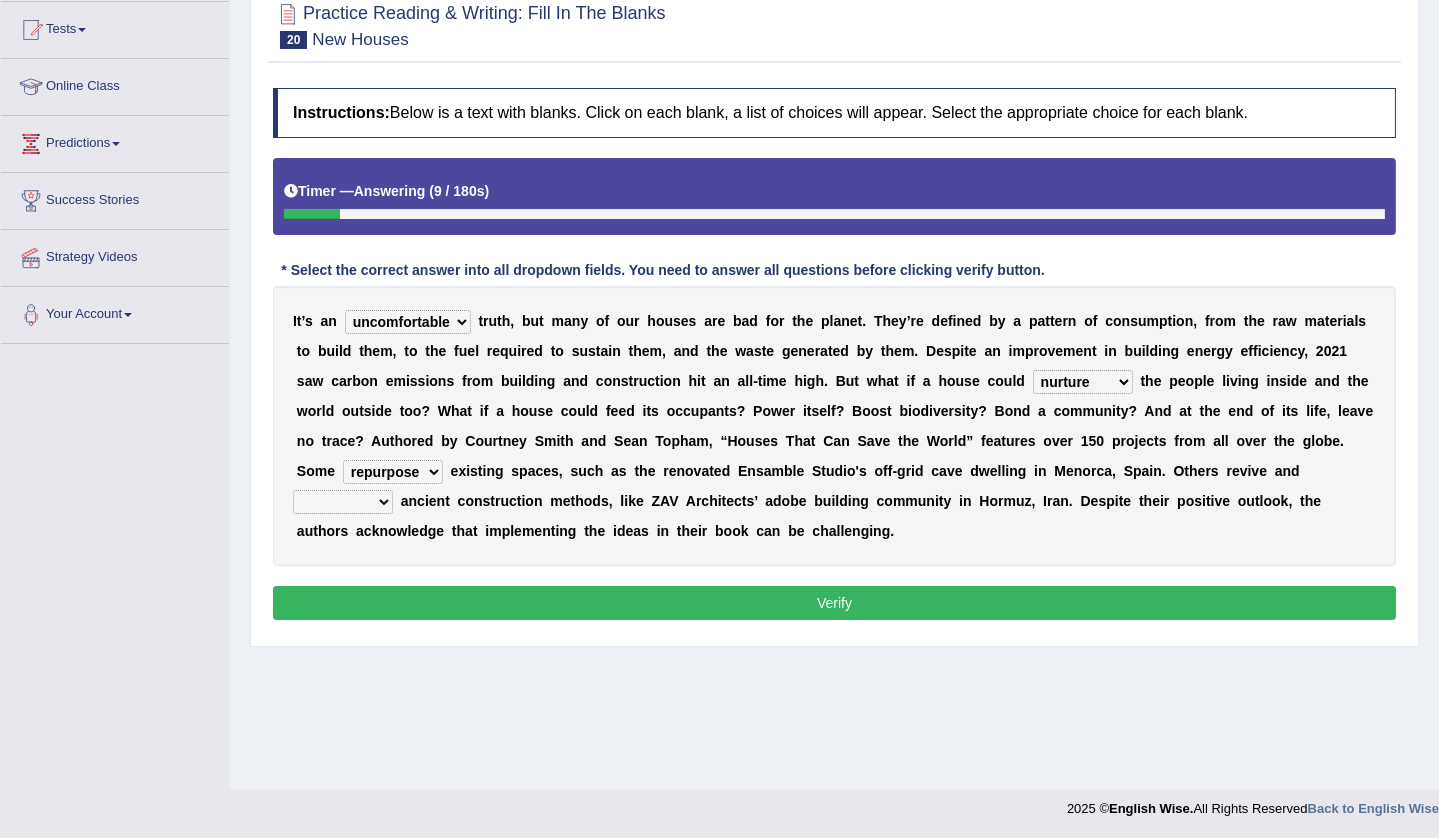 click on "produce relate update change" at bounding box center (343, 502) 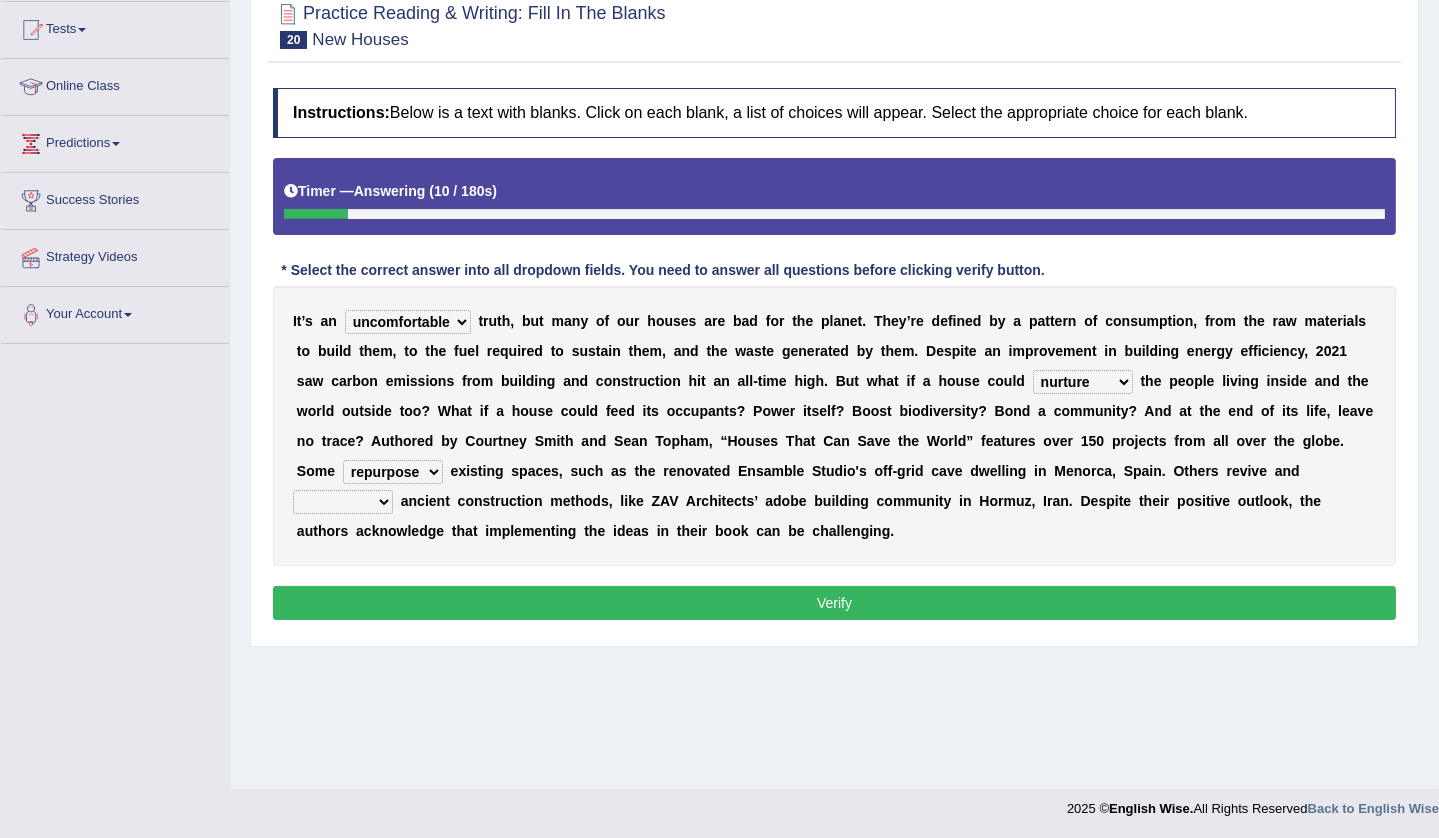 select on "update" 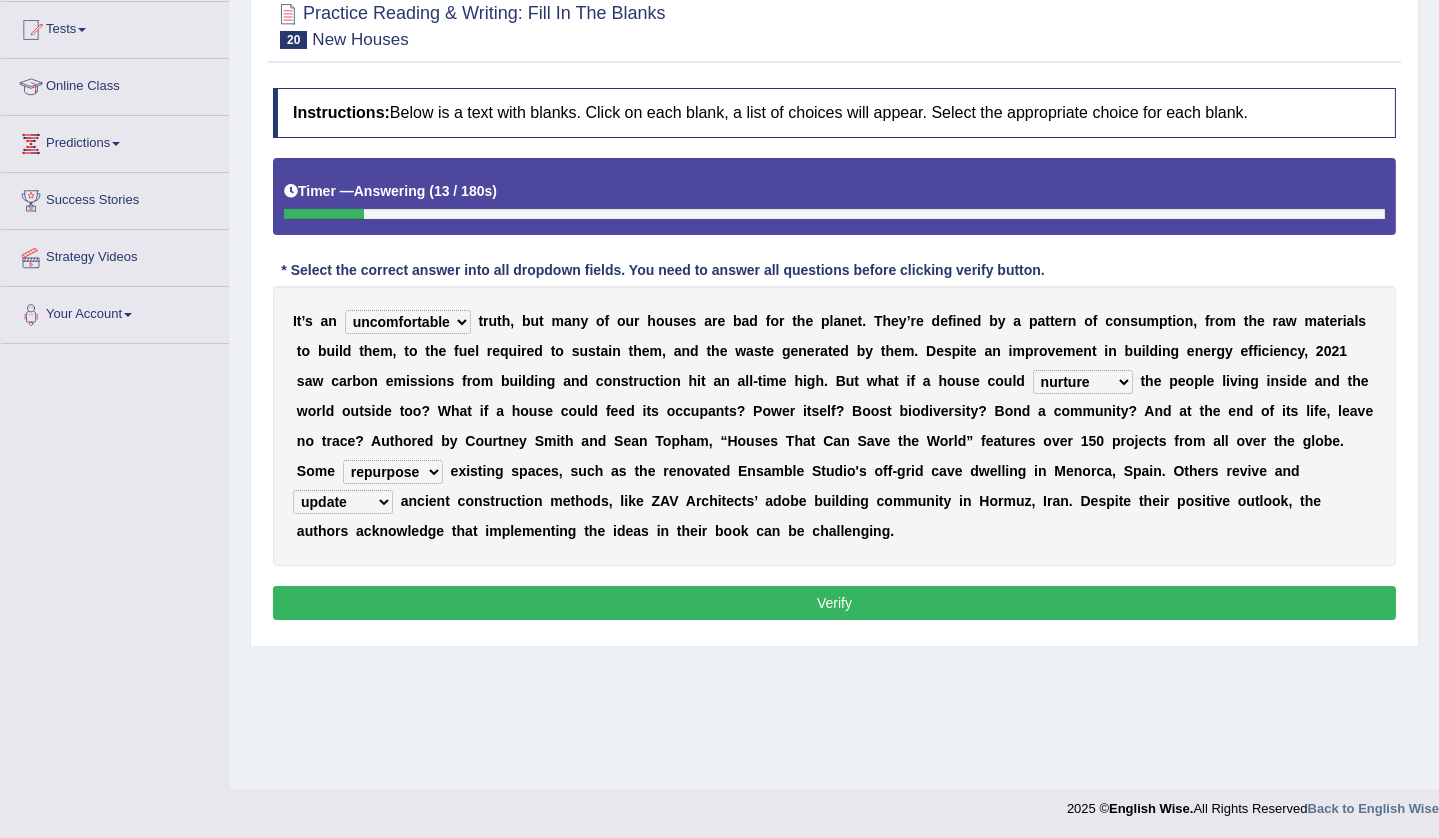 click on "Verify" at bounding box center (834, 603) 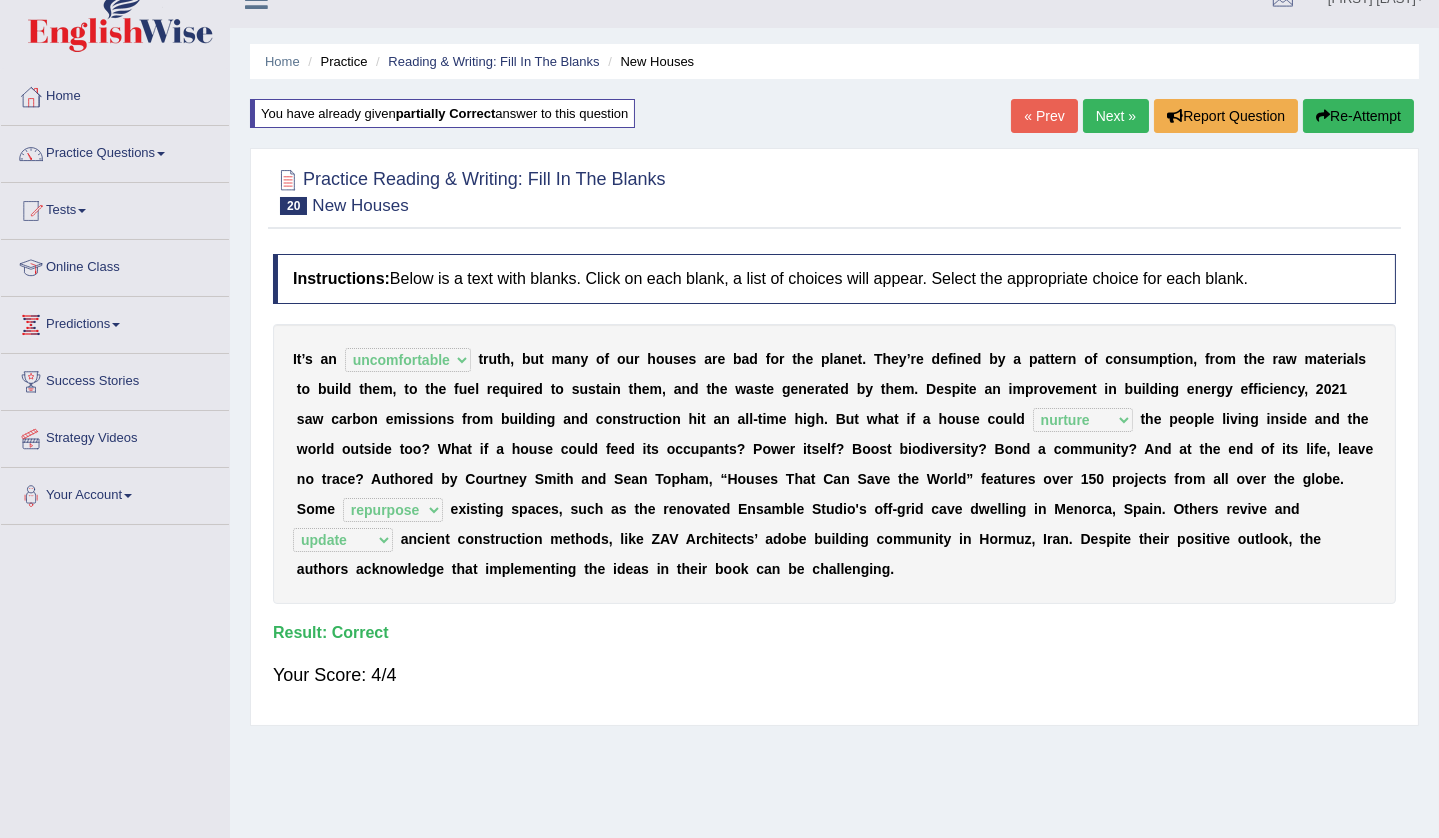 scroll, scrollTop: 0, scrollLeft: 0, axis: both 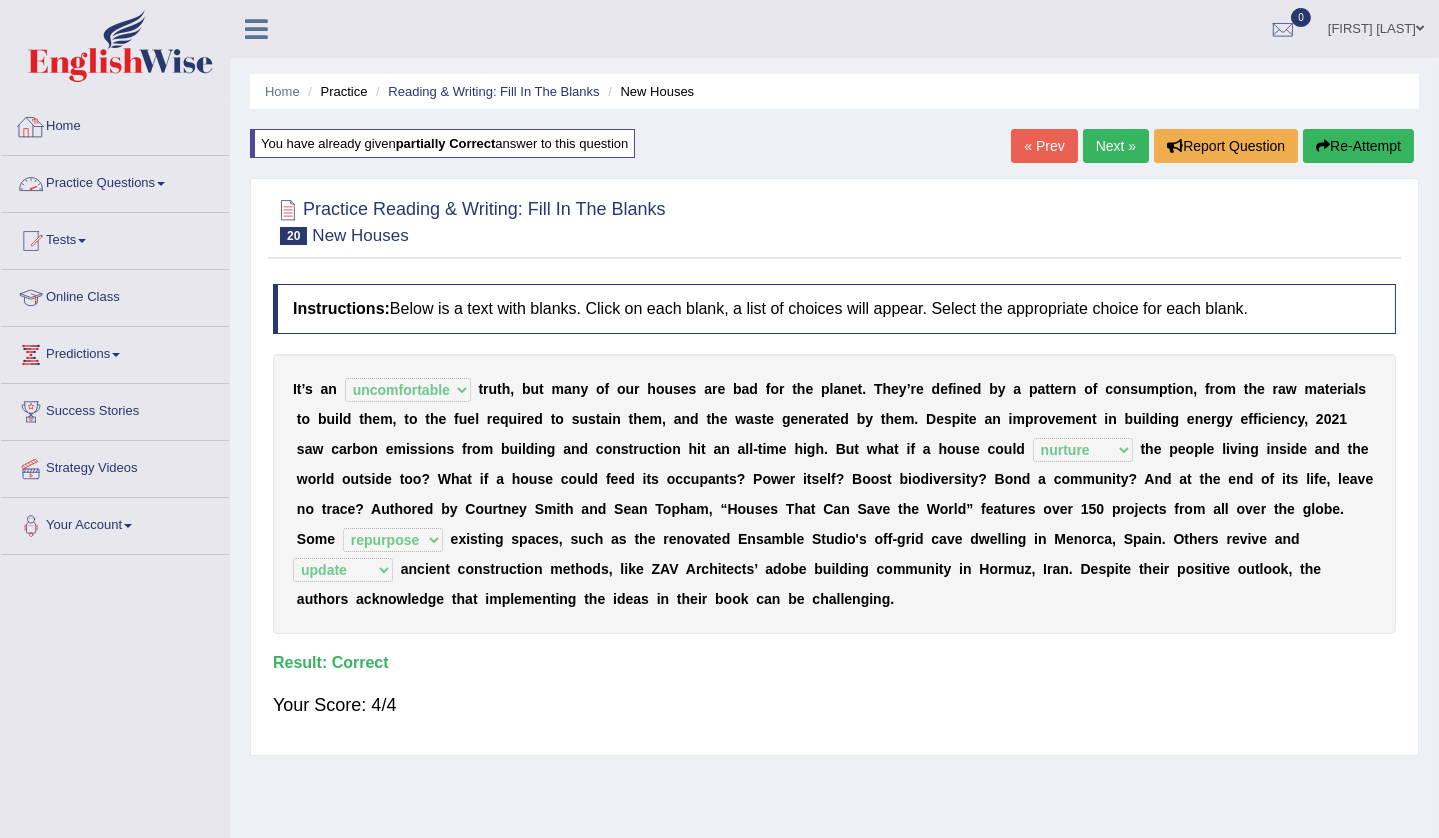 click on "Practice Questions" at bounding box center [115, 181] 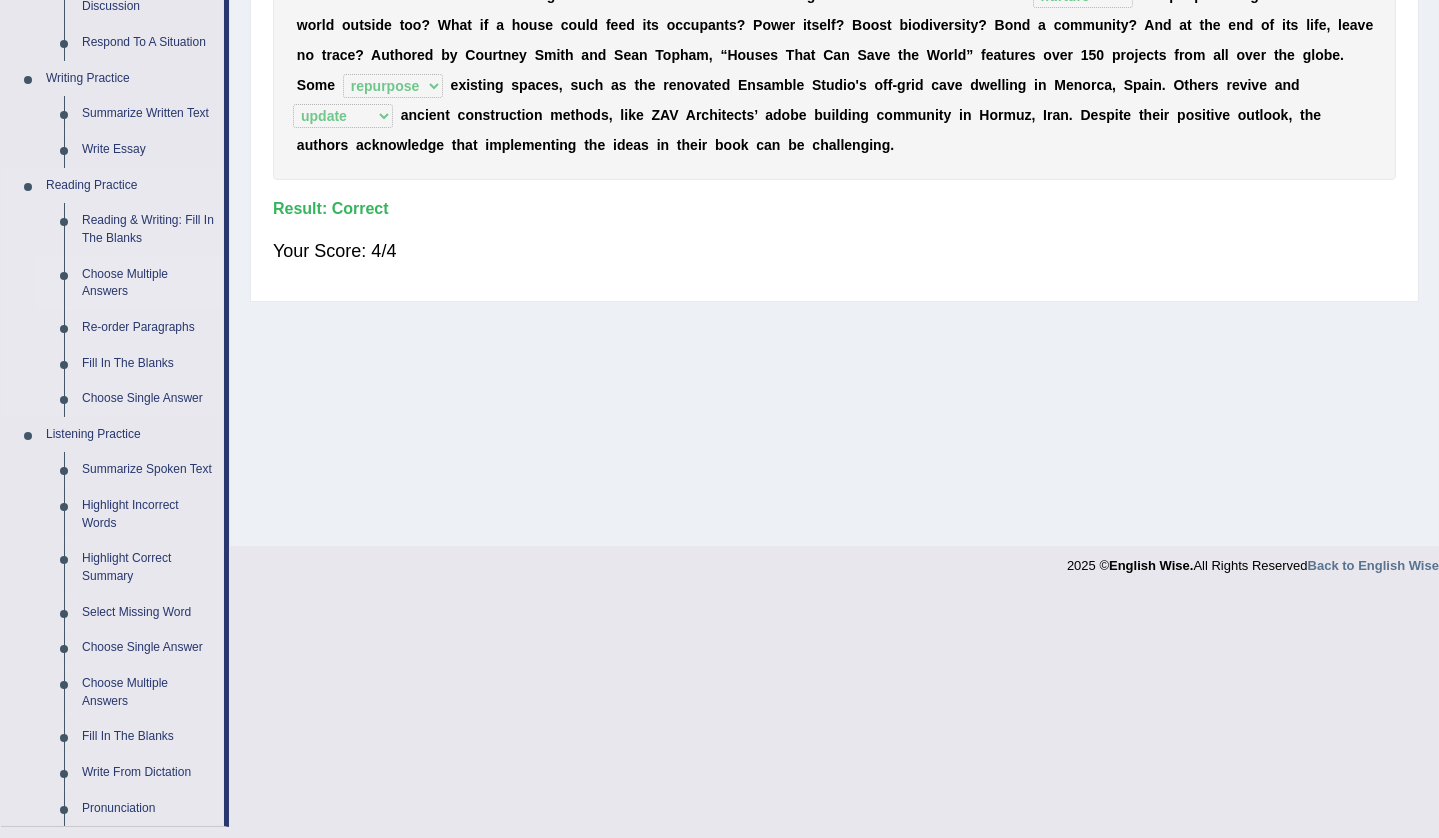 scroll, scrollTop: 0, scrollLeft: 0, axis: both 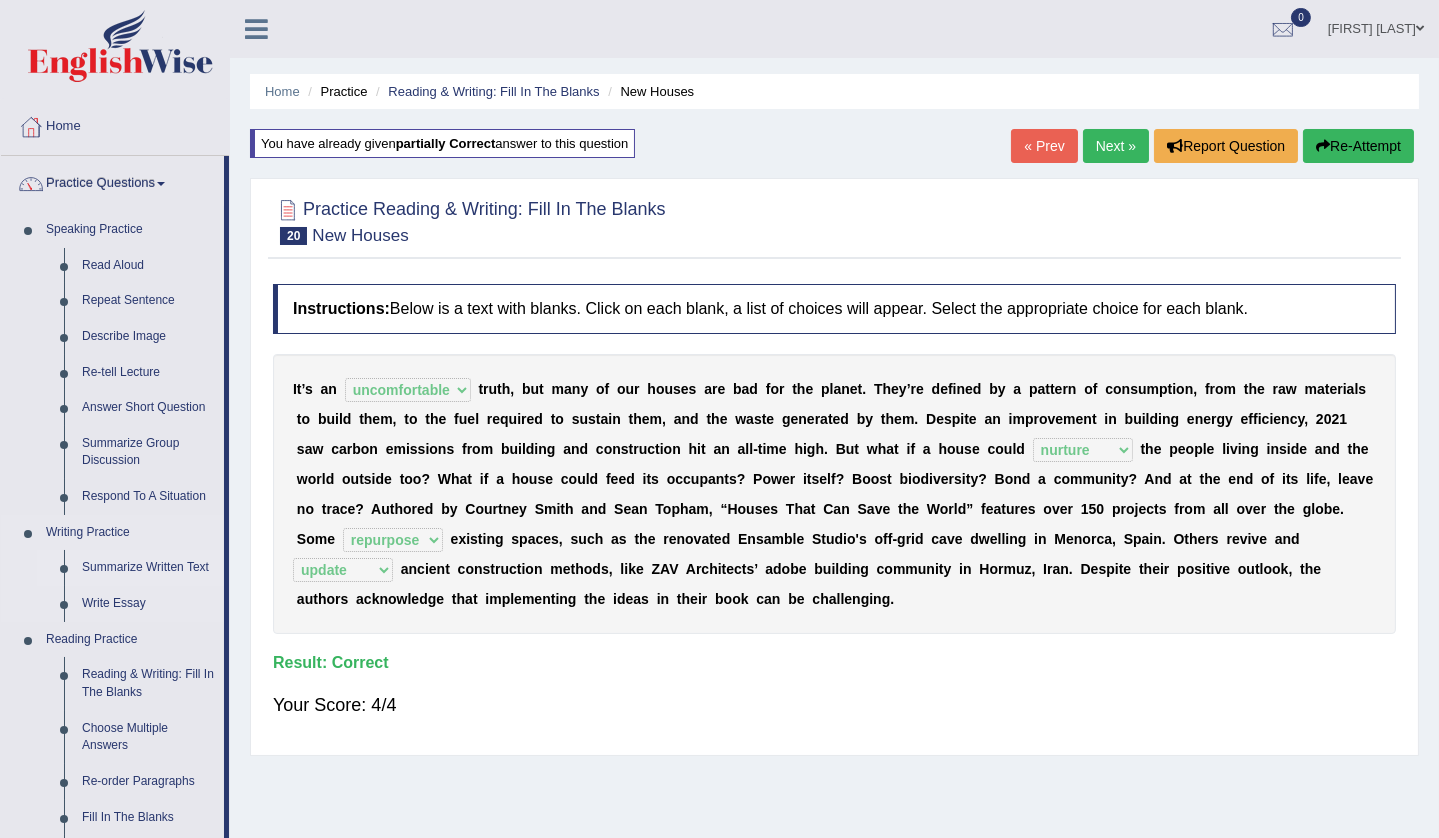 click on "Summarize Written Text" at bounding box center [148, 568] 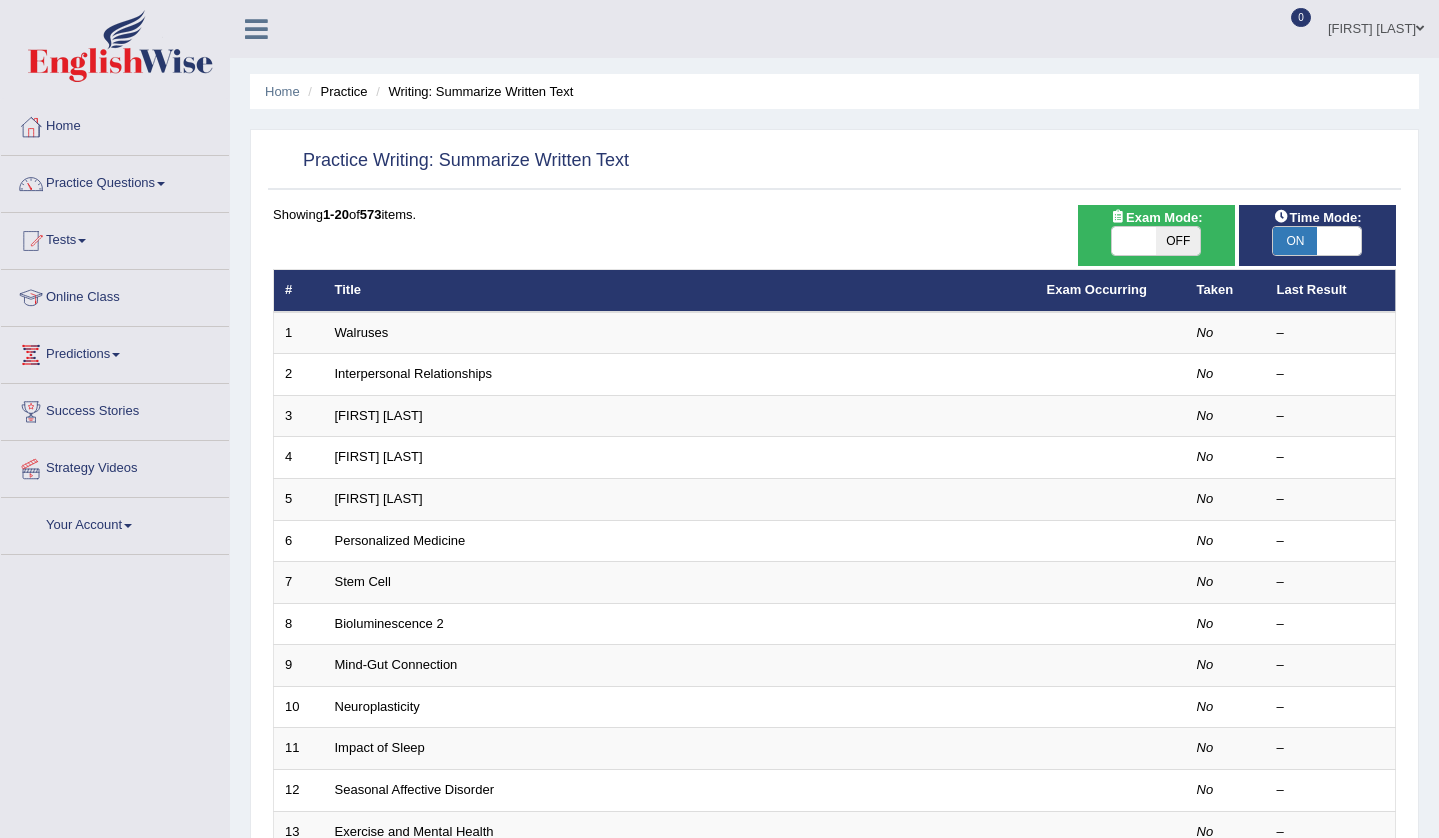 scroll, scrollTop: 0, scrollLeft: 0, axis: both 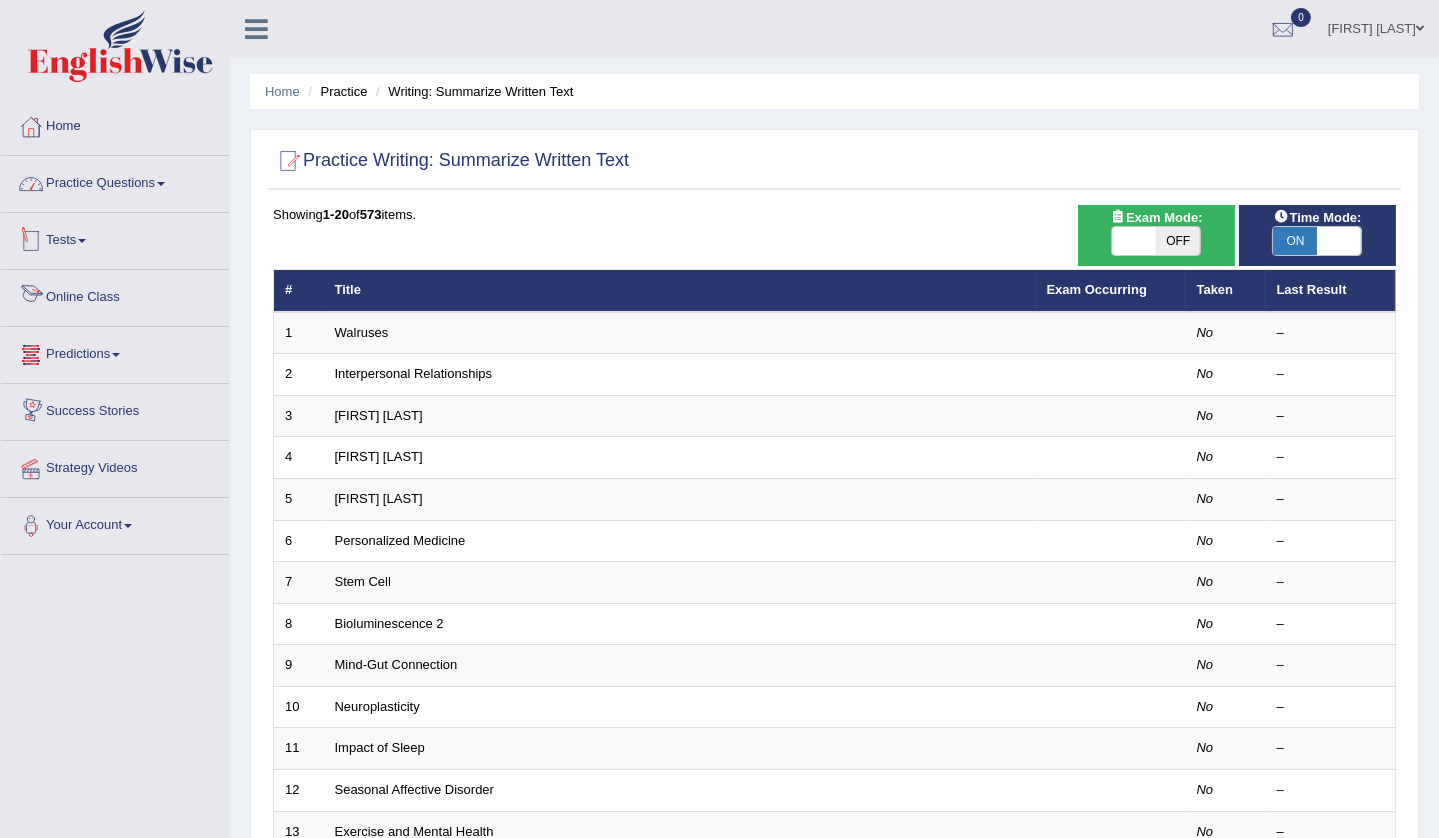 click on "Practice Questions" at bounding box center [115, 181] 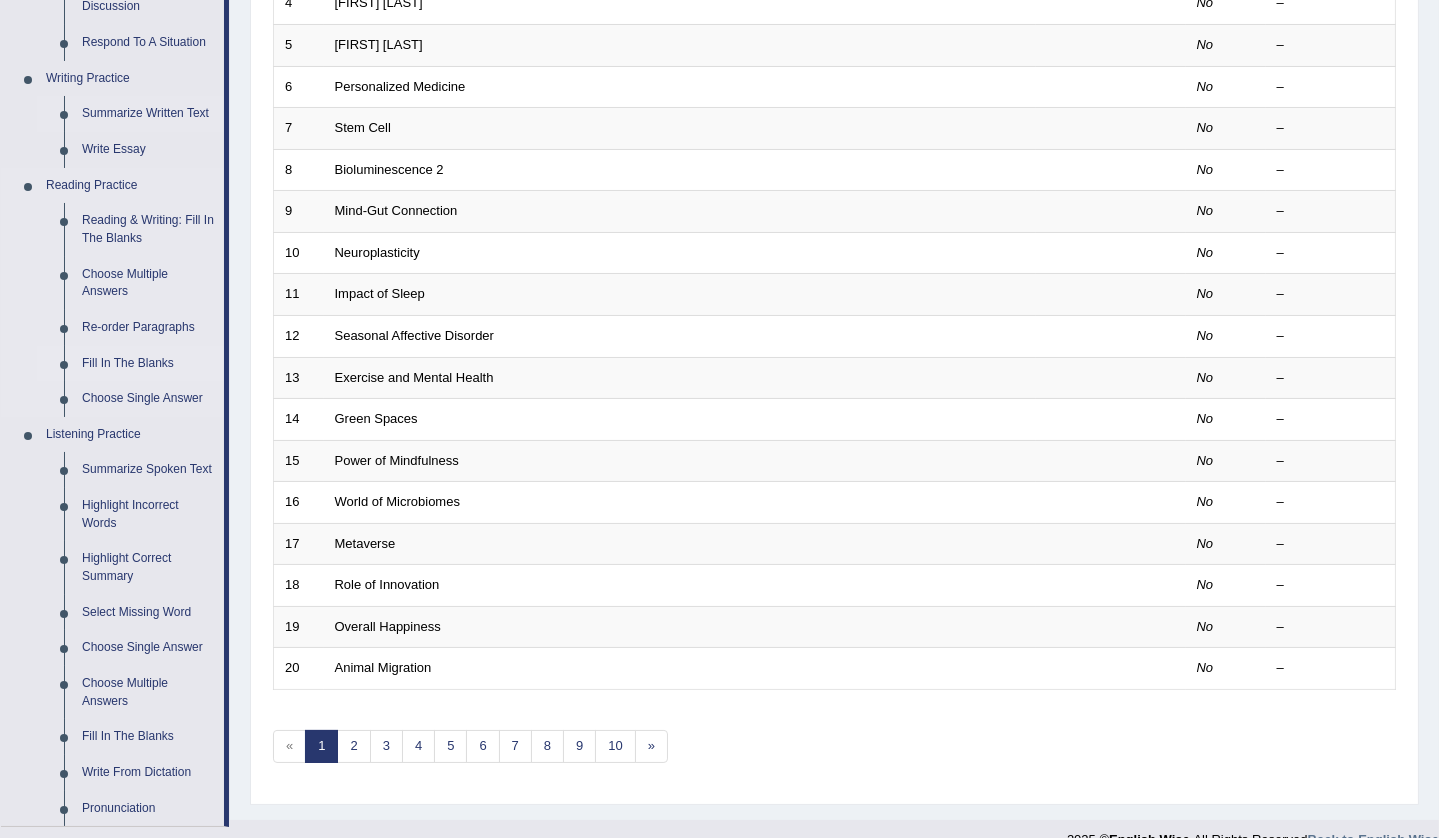 scroll, scrollTop: 0, scrollLeft: 0, axis: both 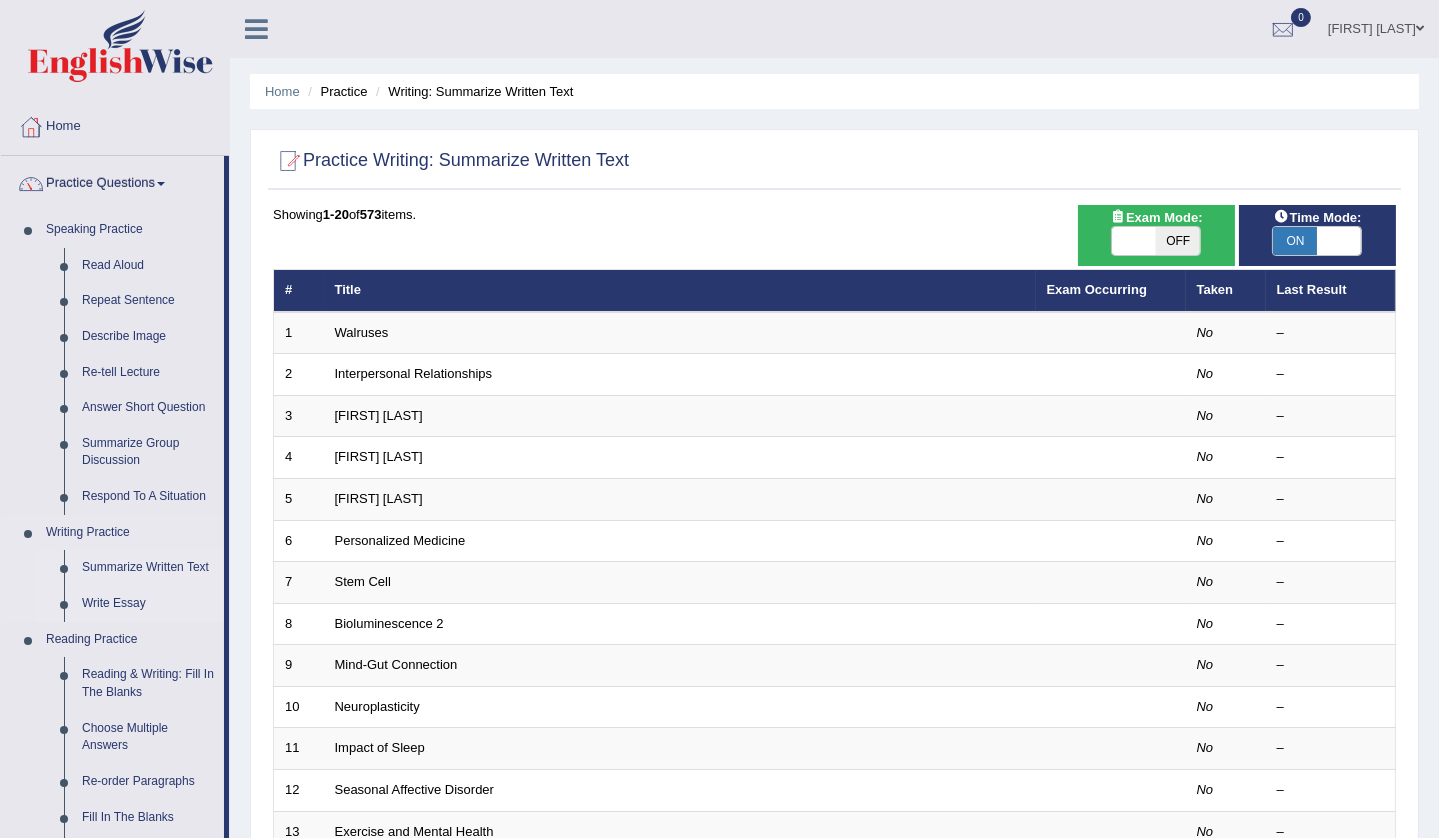 click on "Write Essay" at bounding box center (148, 604) 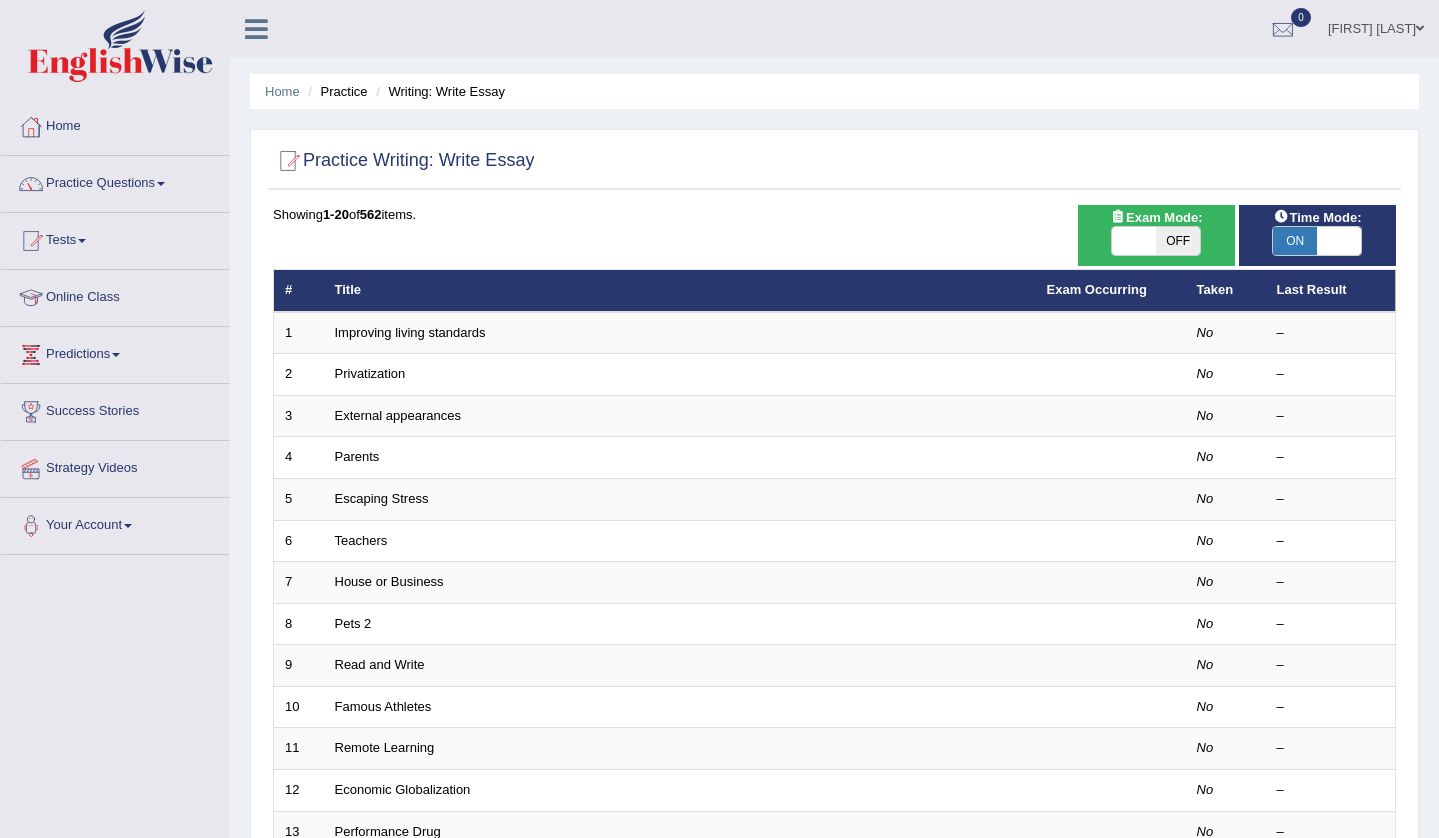 scroll, scrollTop: 0, scrollLeft: 0, axis: both 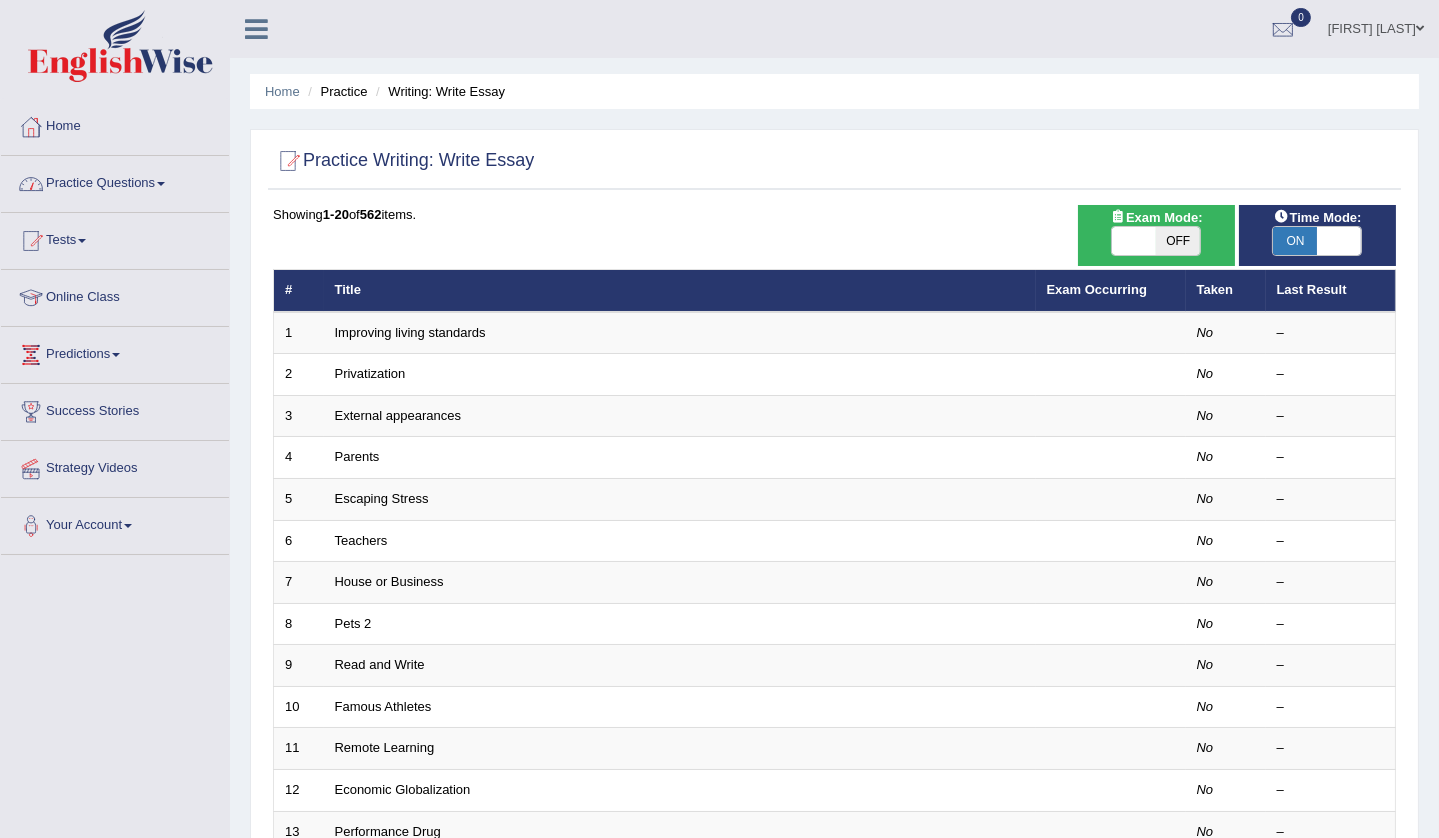 click on "Practice Questions" at bounding box center (115, 181) 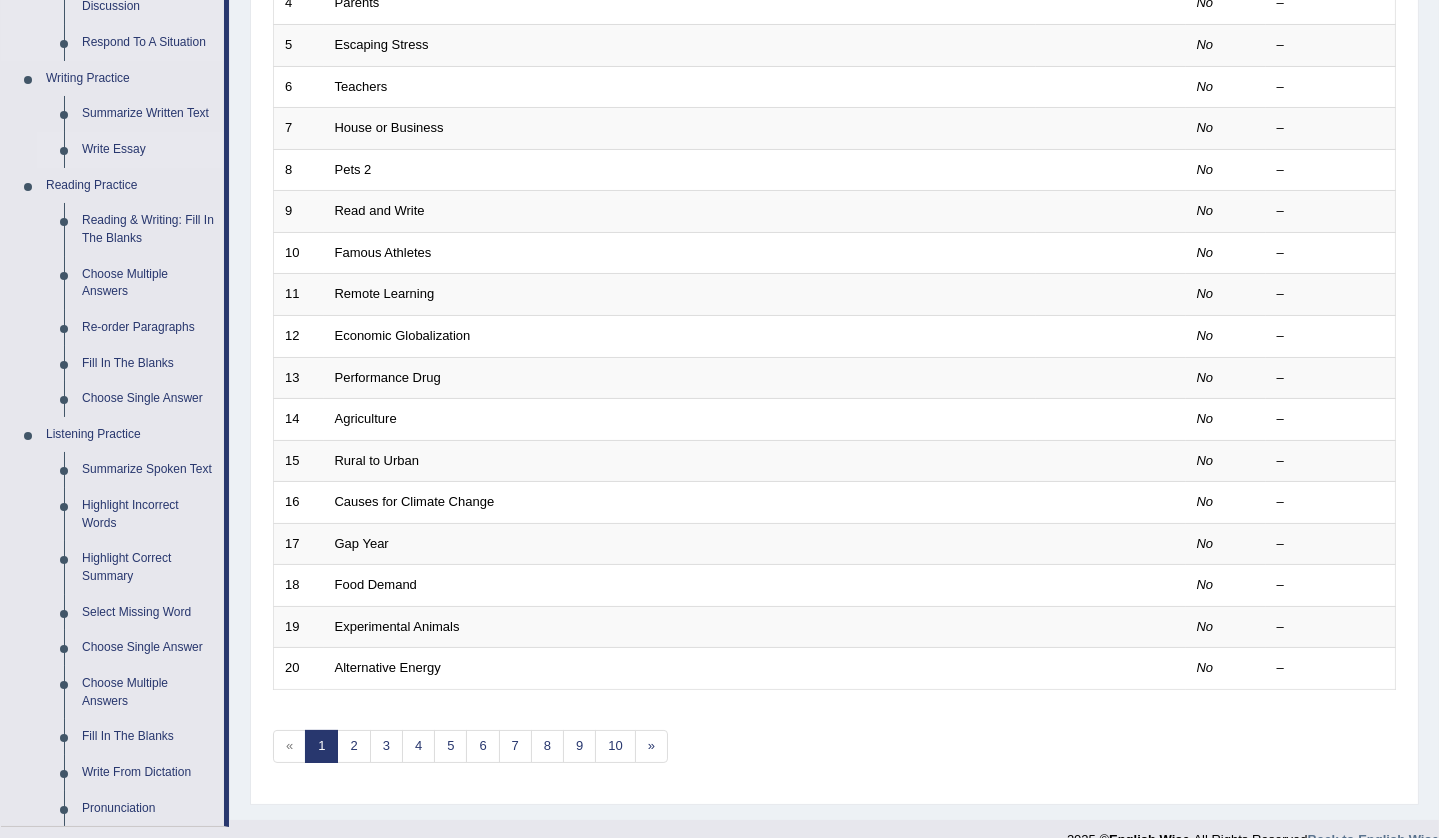 scroll, scrollTop: 0, scrollLeft: 0, axis: both 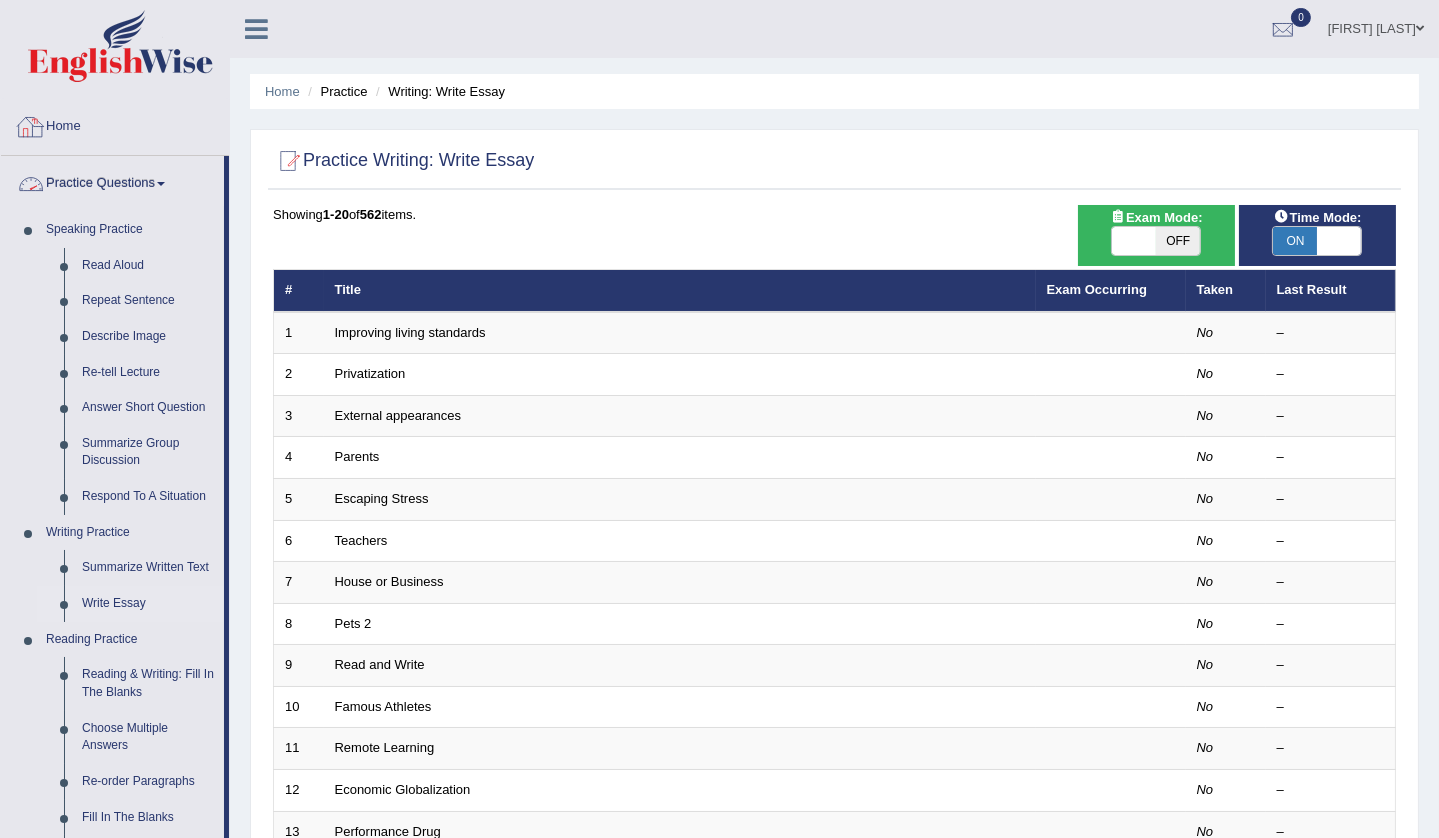 click on "Home" at bounding box center (115, 124) 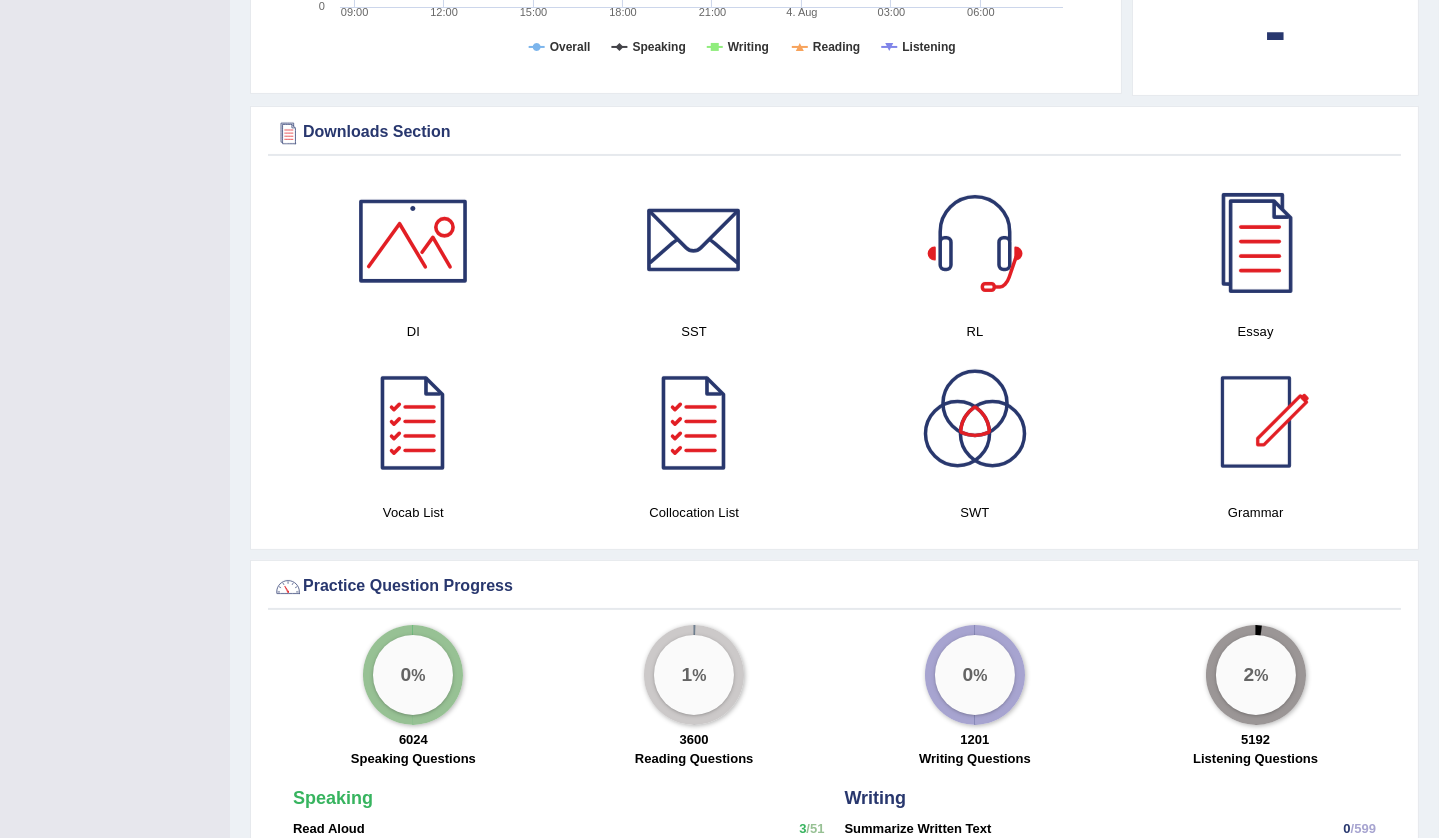 scroll, scrollTop: 909, scrollLeft: 0, axis: vertical 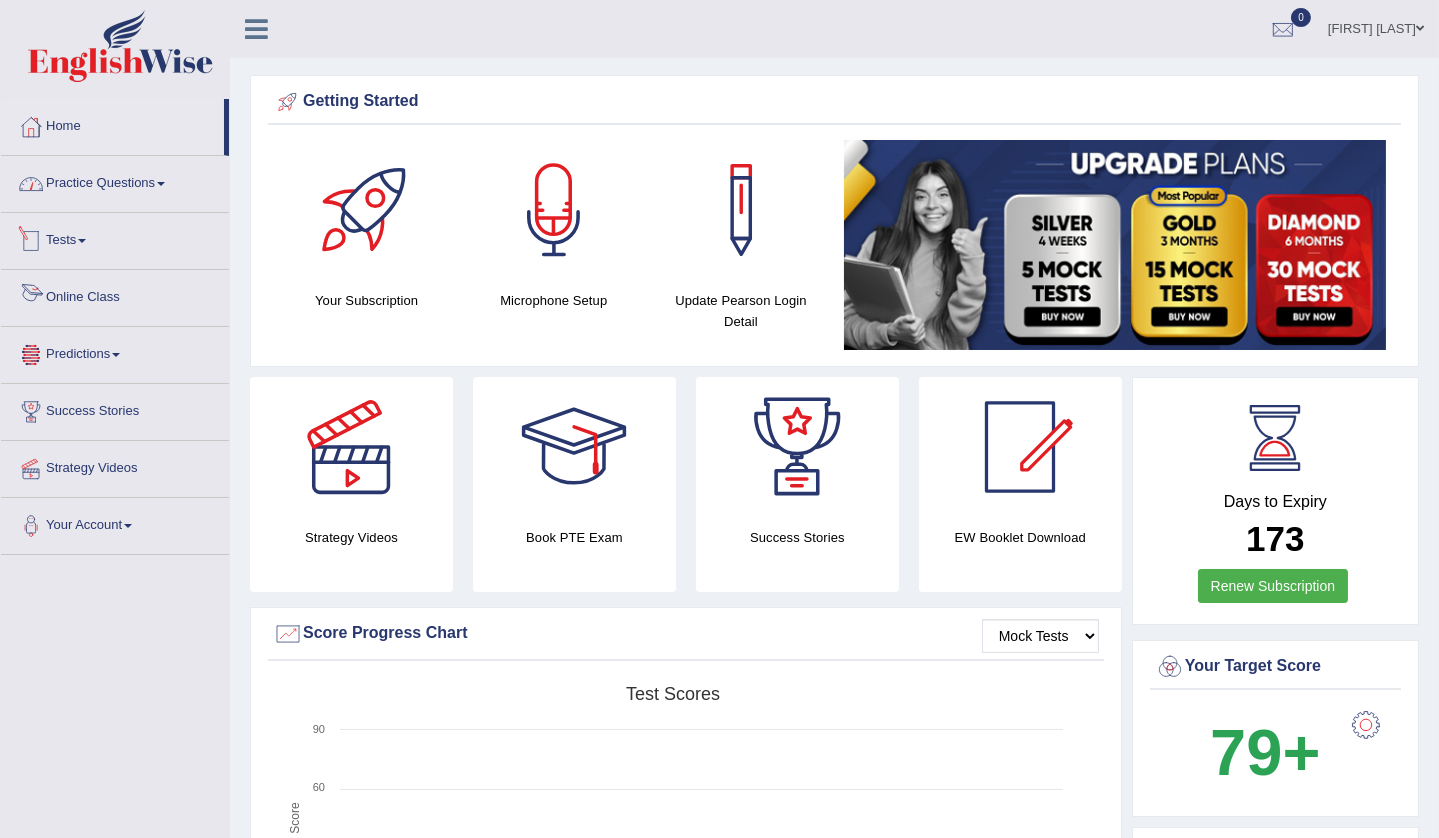 click on "Practice Questions" at bounding box center [115, 181] 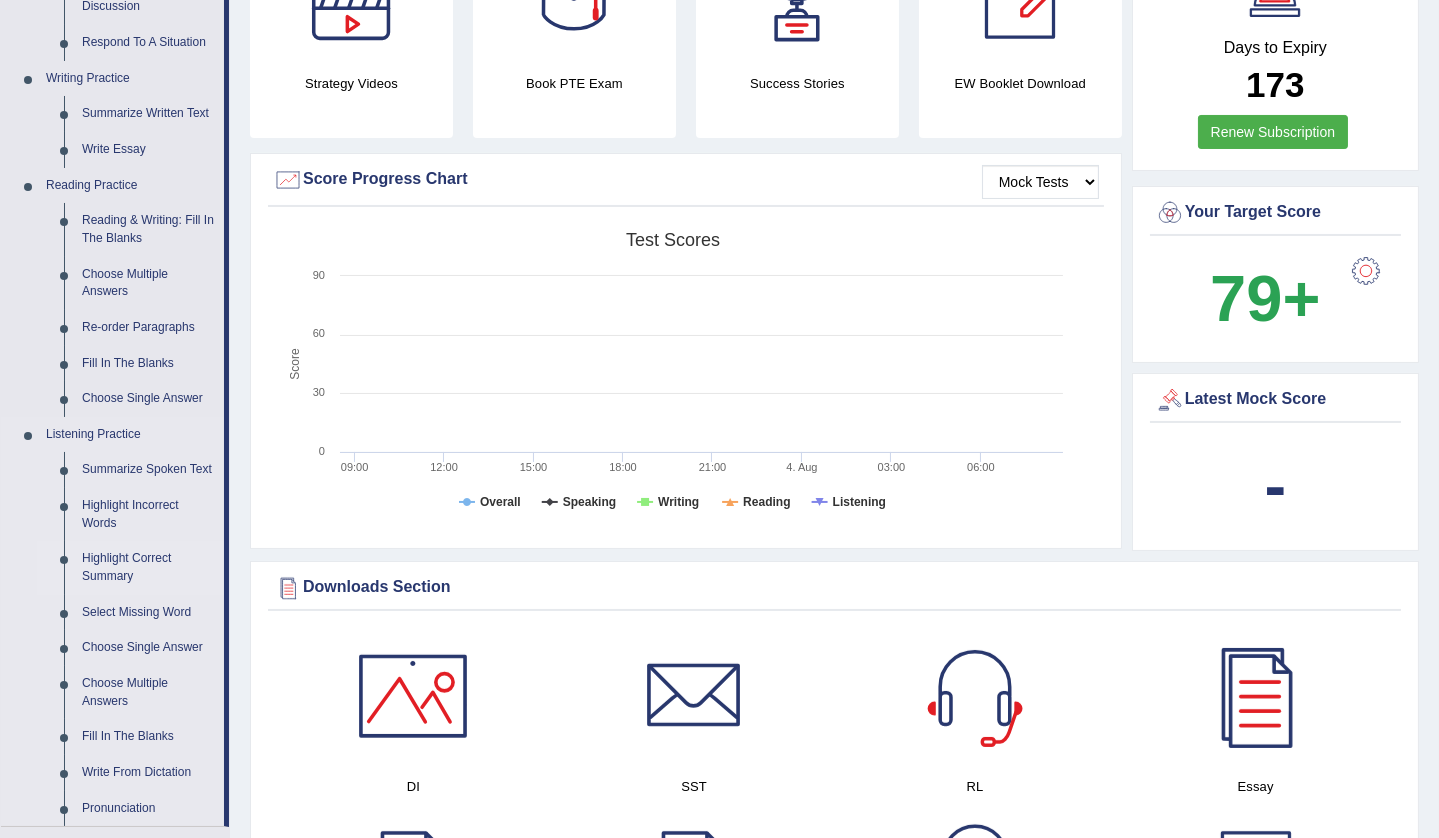 scroll, scrollTop: 909, scrollLeft: 0, axis: vertical 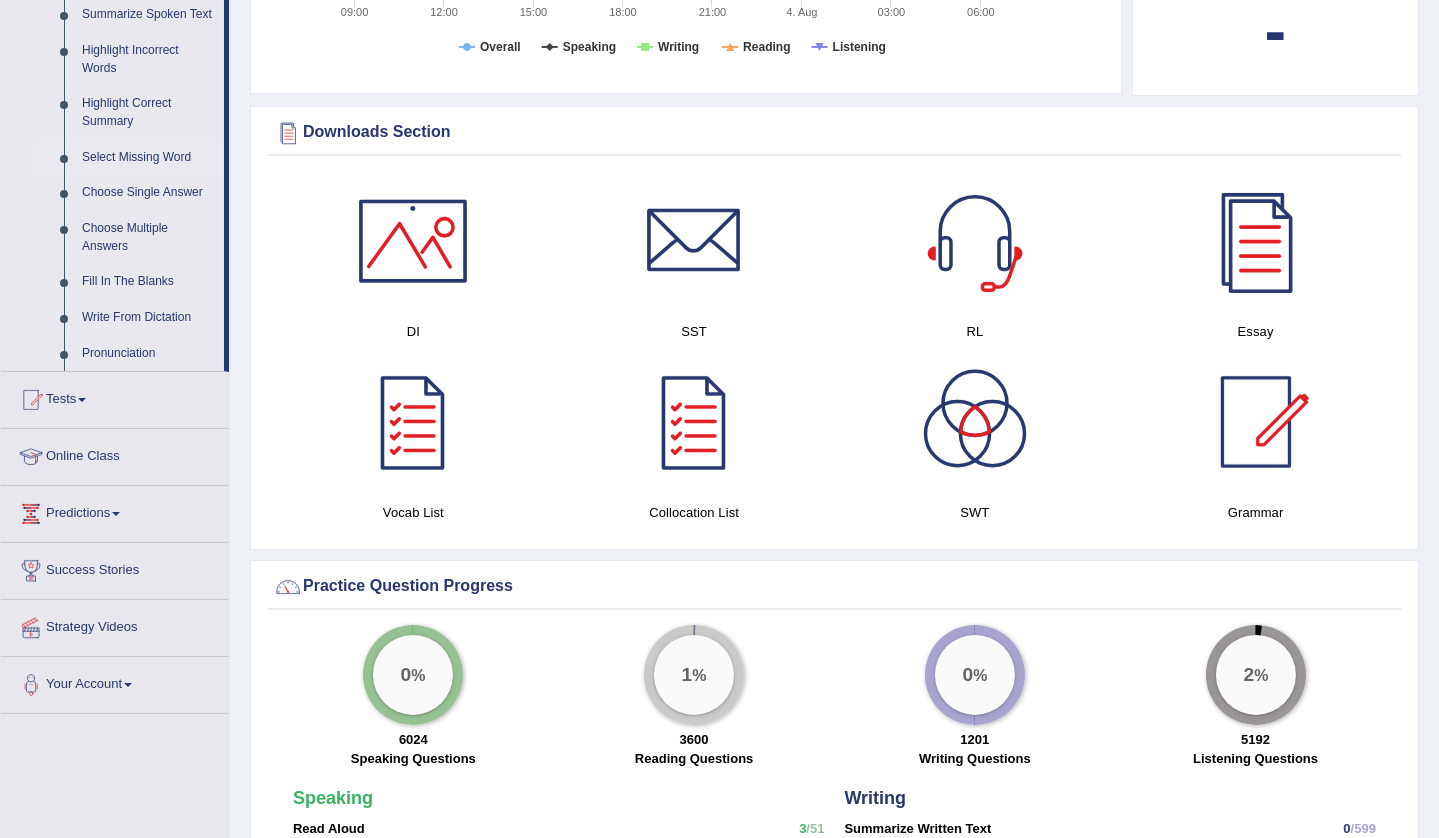 click on "Select Missing Word" at bounding box center [148, 158] 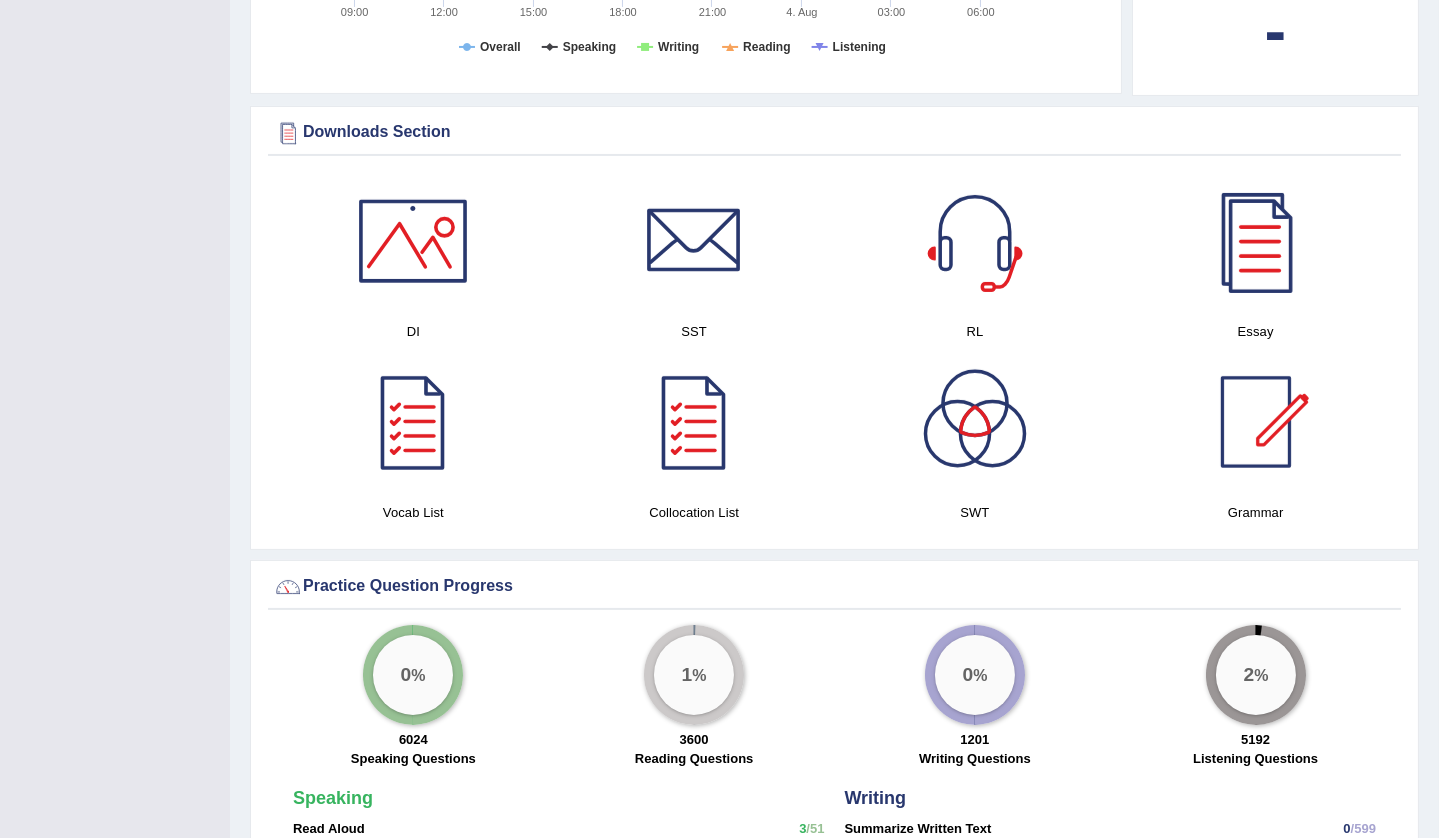 scroll, scrollTop: 343, scrollLeft: 0, axis: vertical 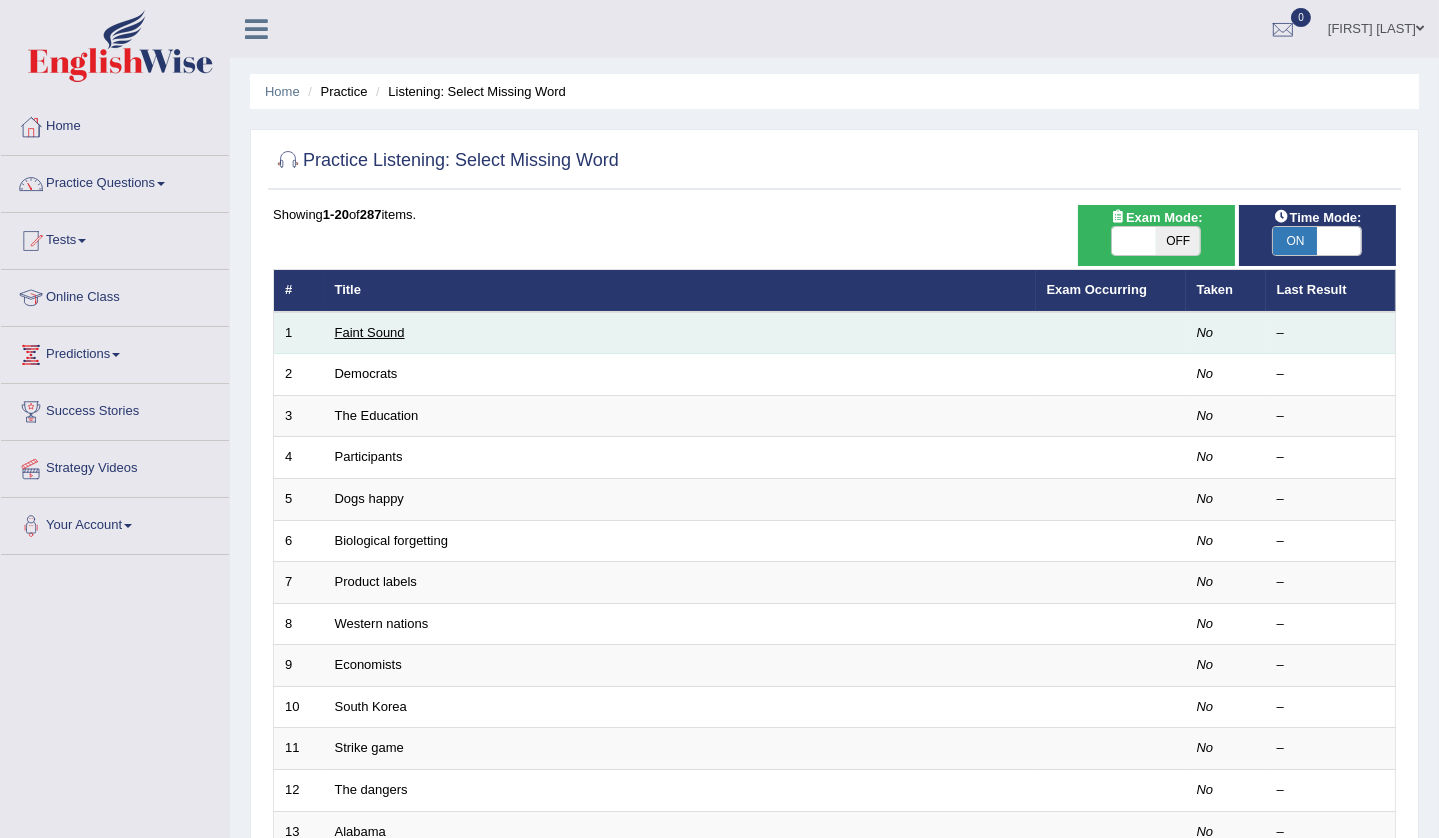 click on "Faint Sound" at bounding box center (370, 332) 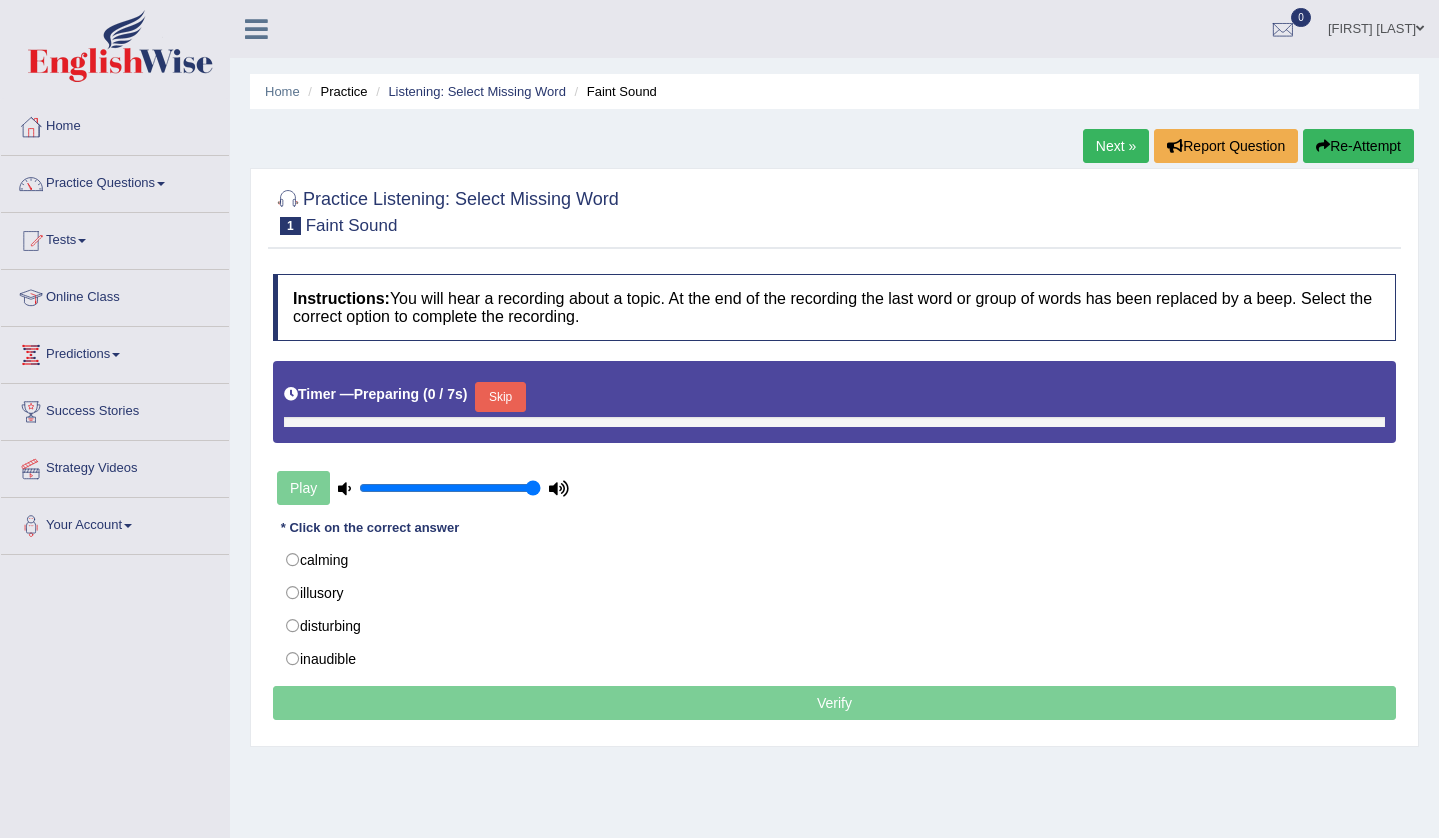 scroll, scrollTop: 0, scrollLeft: 0, axis: both 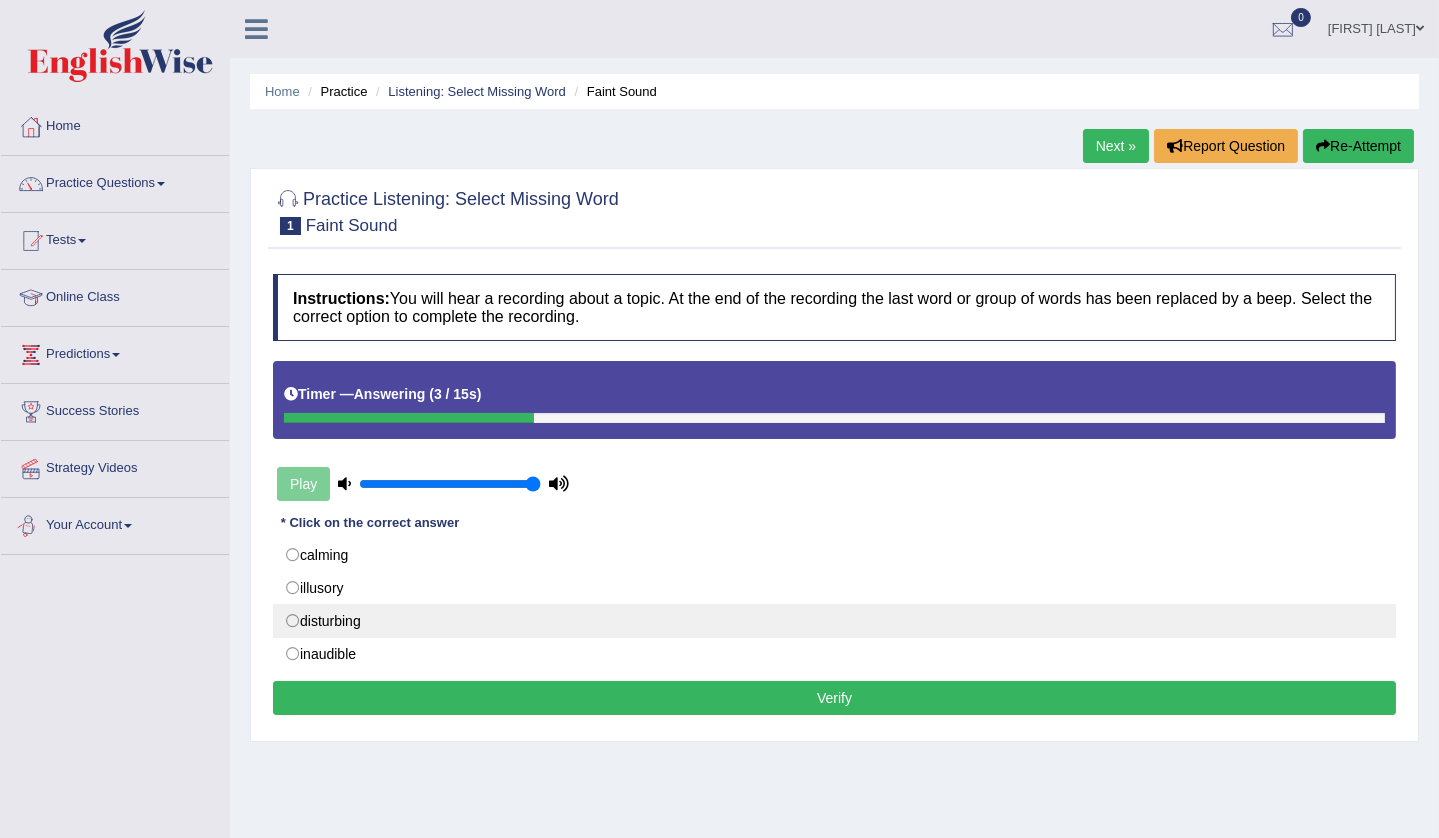 click on "disturbing" at bounding box center (834, 621) 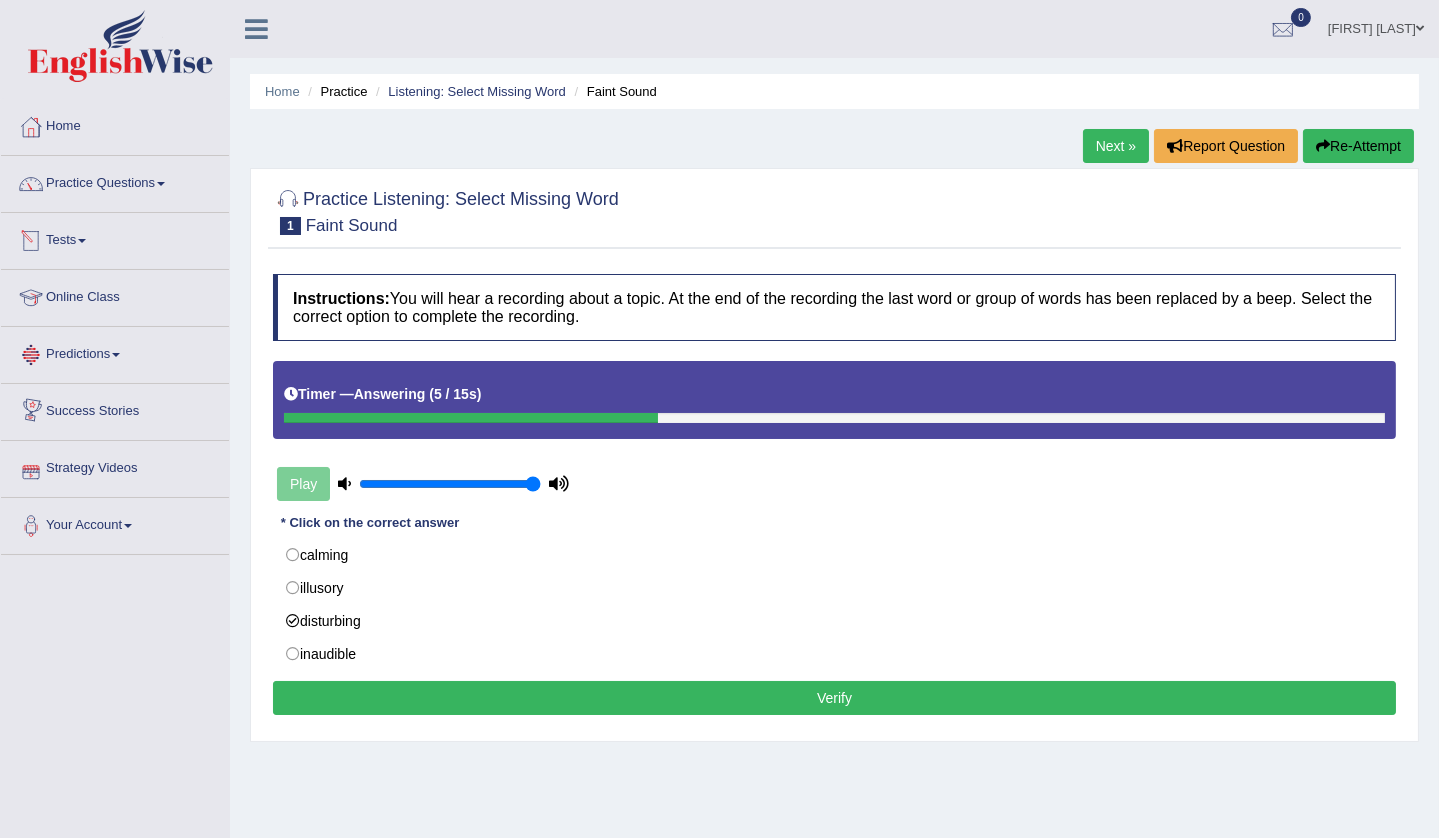 click on "Verify" at bounding box center [834, 698] 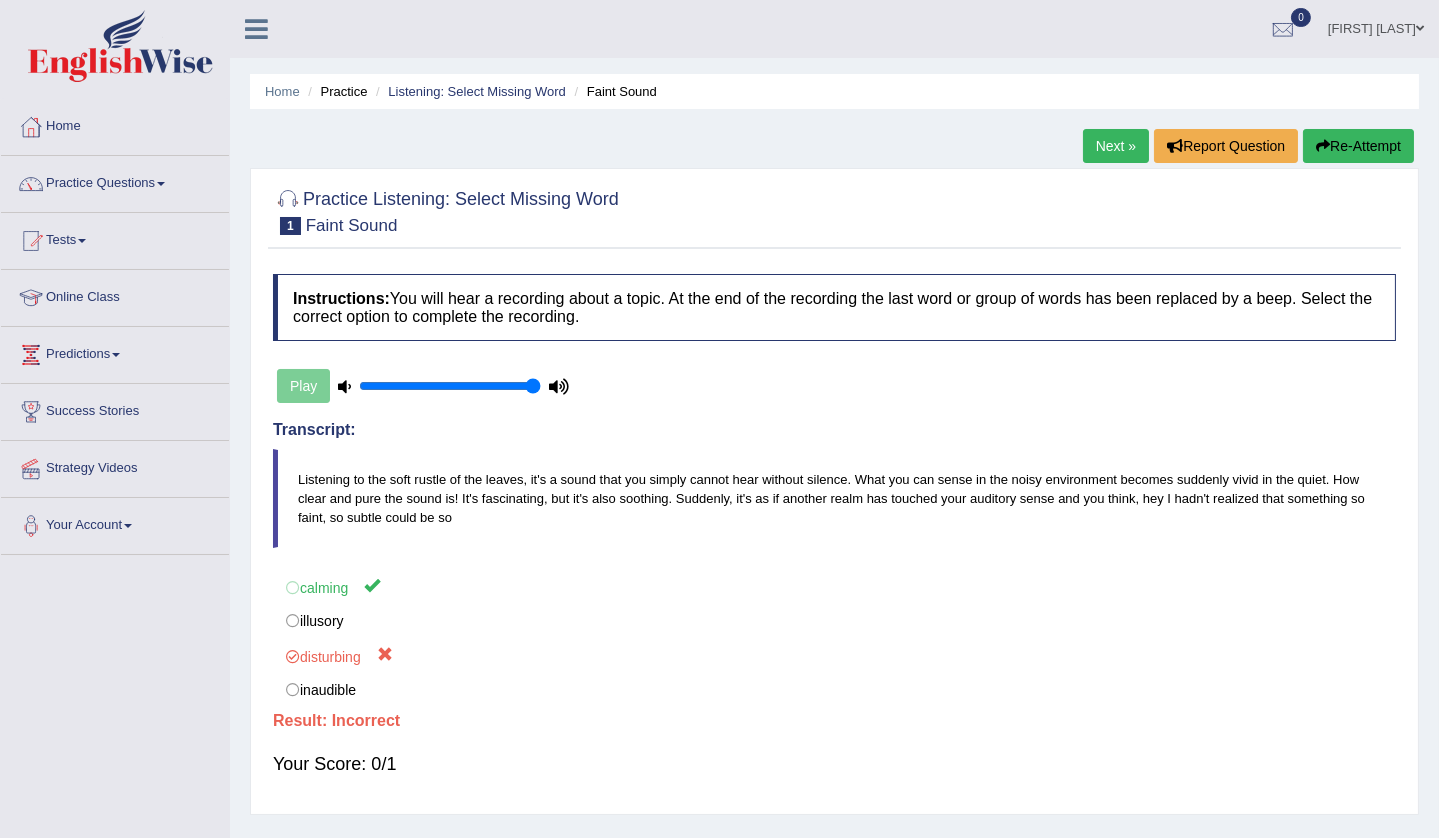 click on "Re-Attempt" at bounding box center [1358, 146] 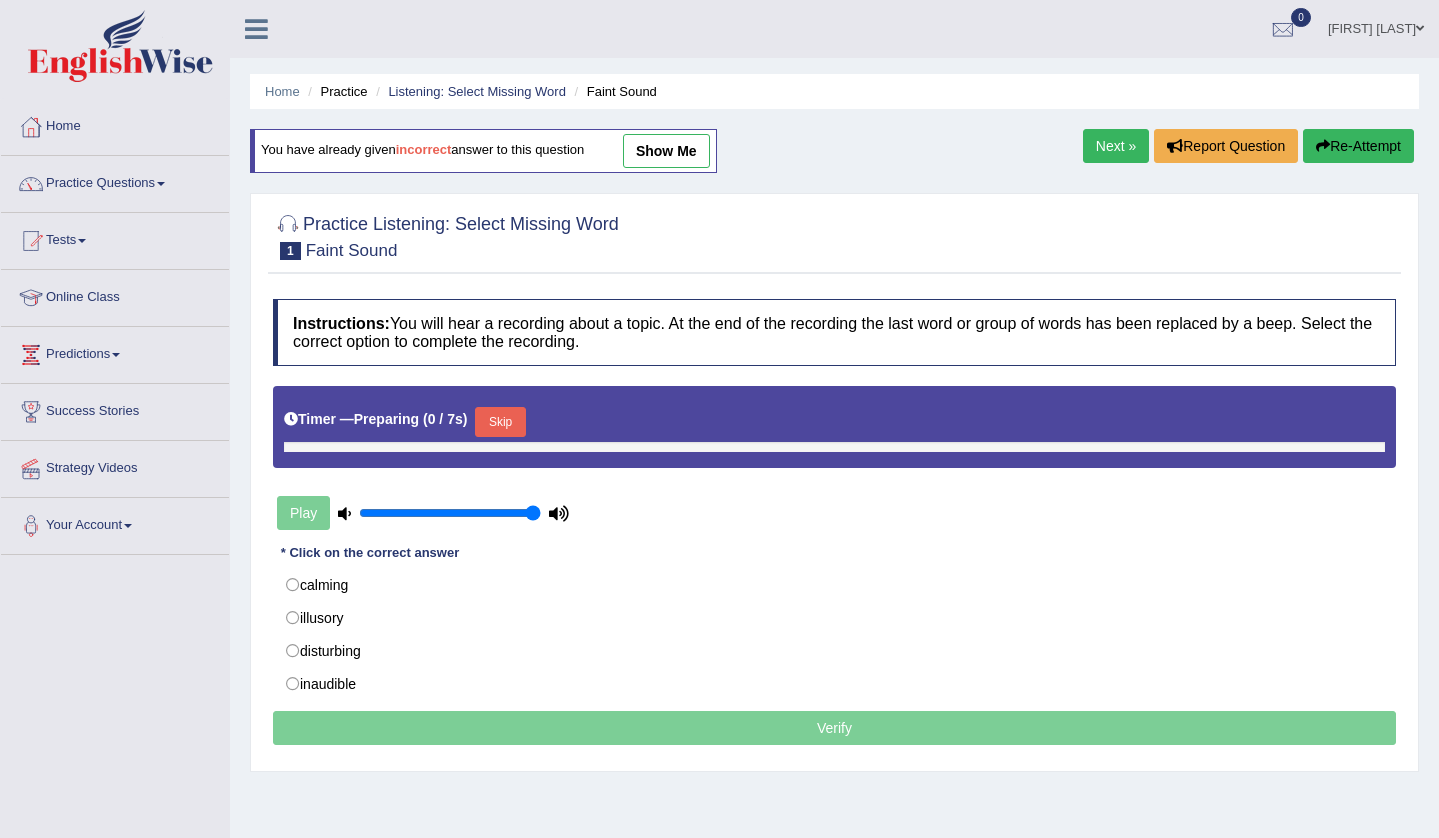 scroll, scrollTop: 0, scrollLeft: 0, axis: both 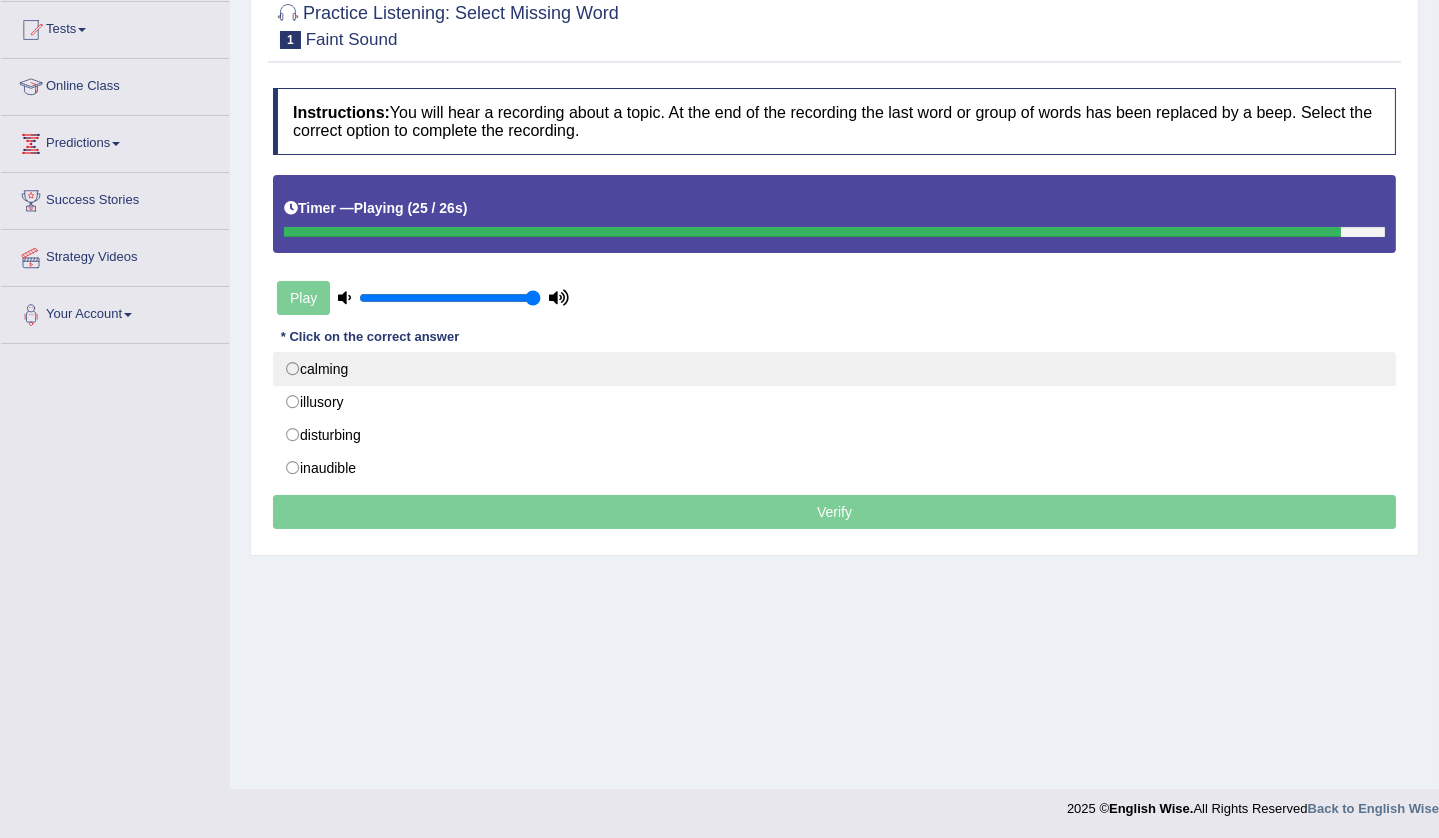click on "calming" at bounding box center (834, 369) 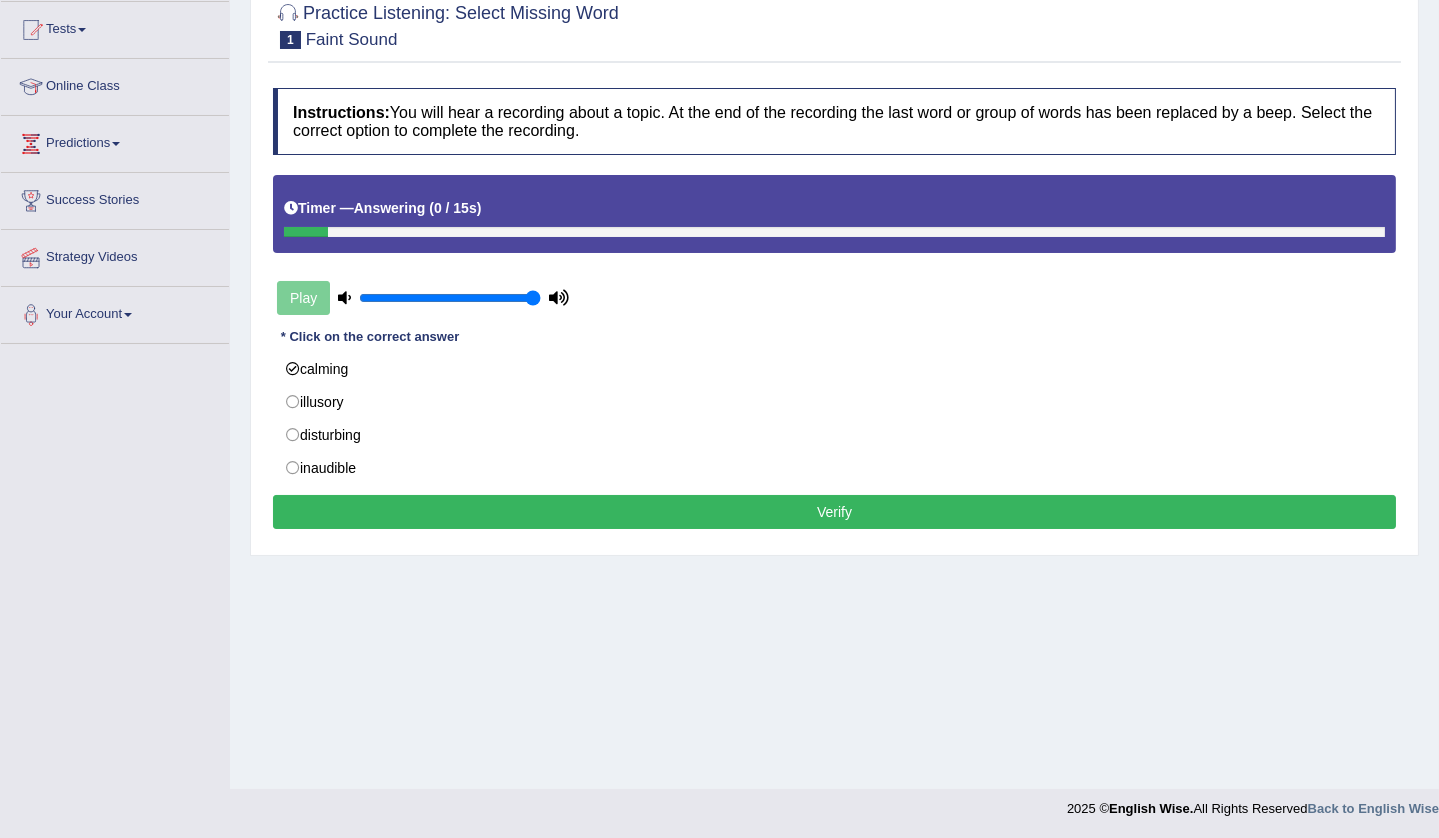 click on "Verify" at bounding box center (834, 512) 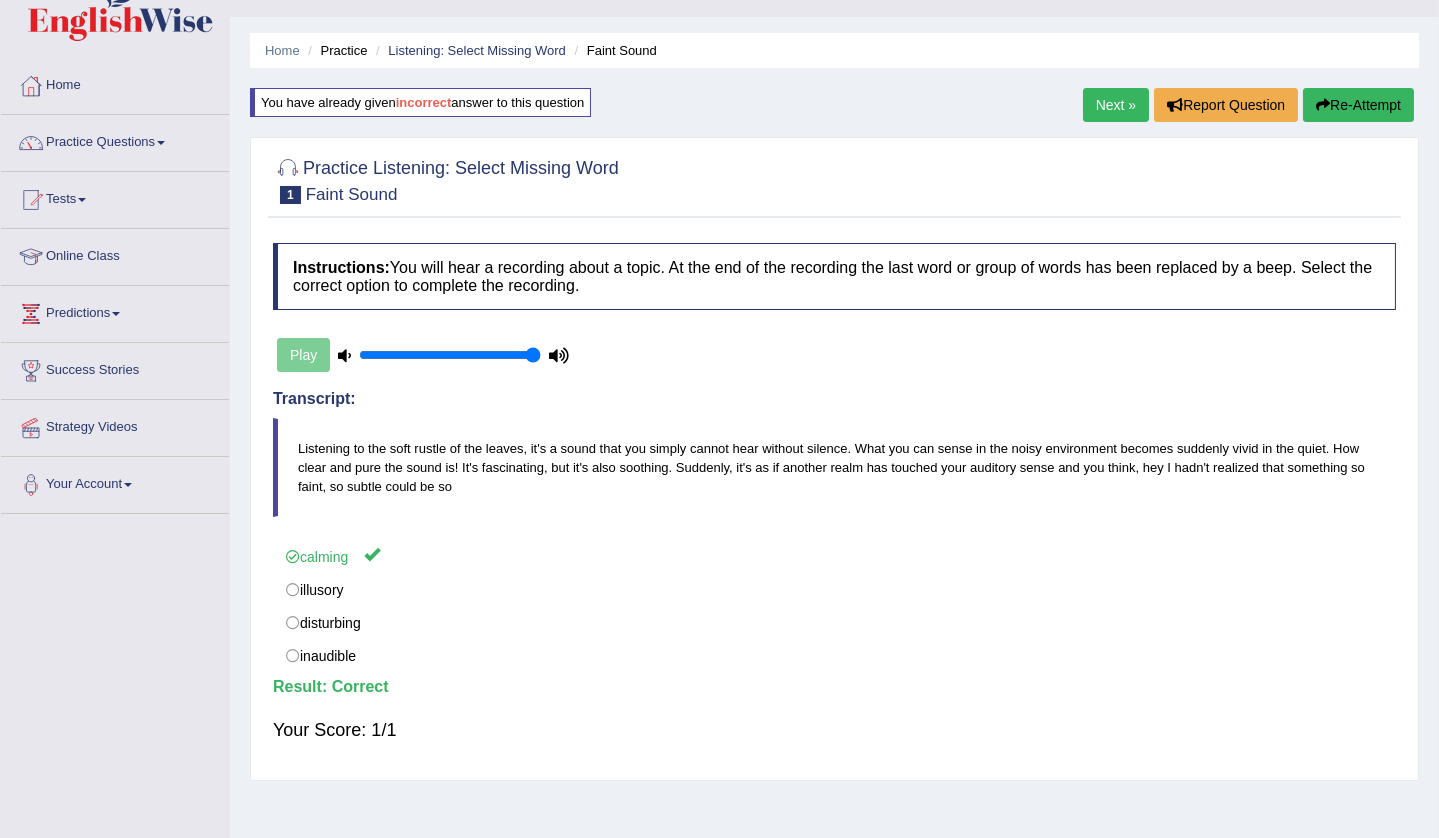 scroll, scrollTop: 0, scrollLeft: 0, axis: both 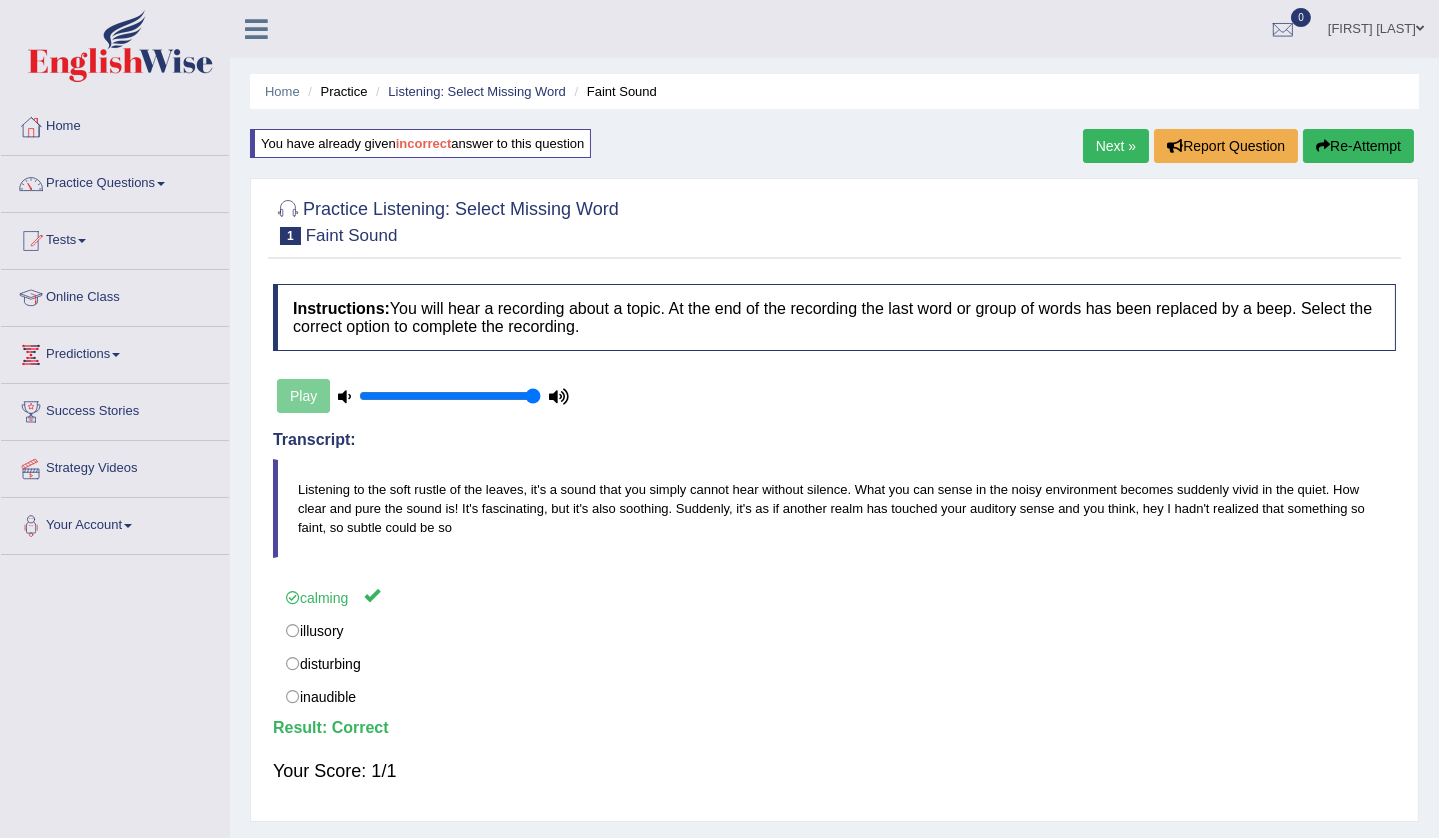 click on "Next »" at bounding box center [1116, 146] 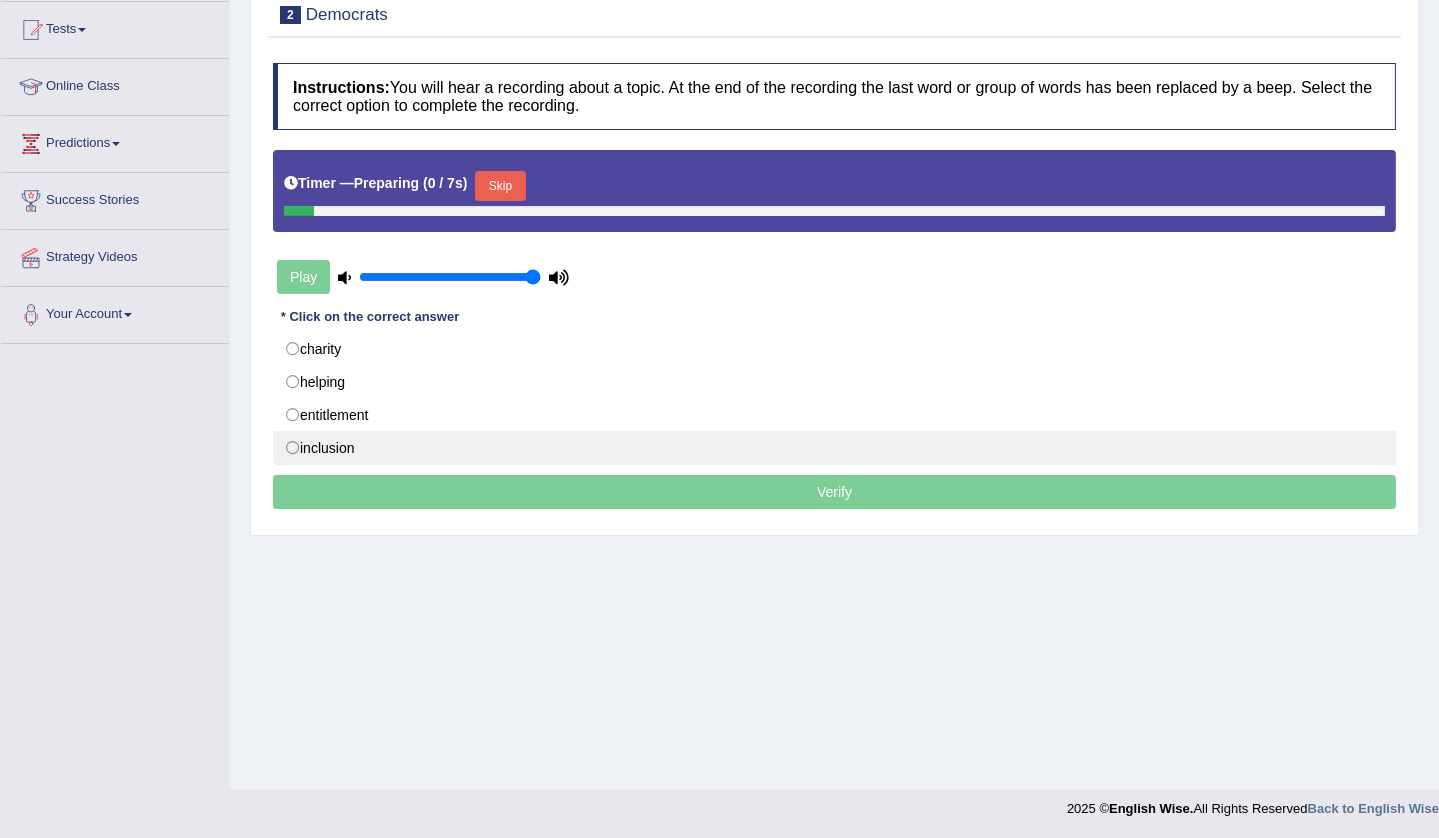 scroll, scrollTop: 211, scrollLeft: 0, axis: vertical 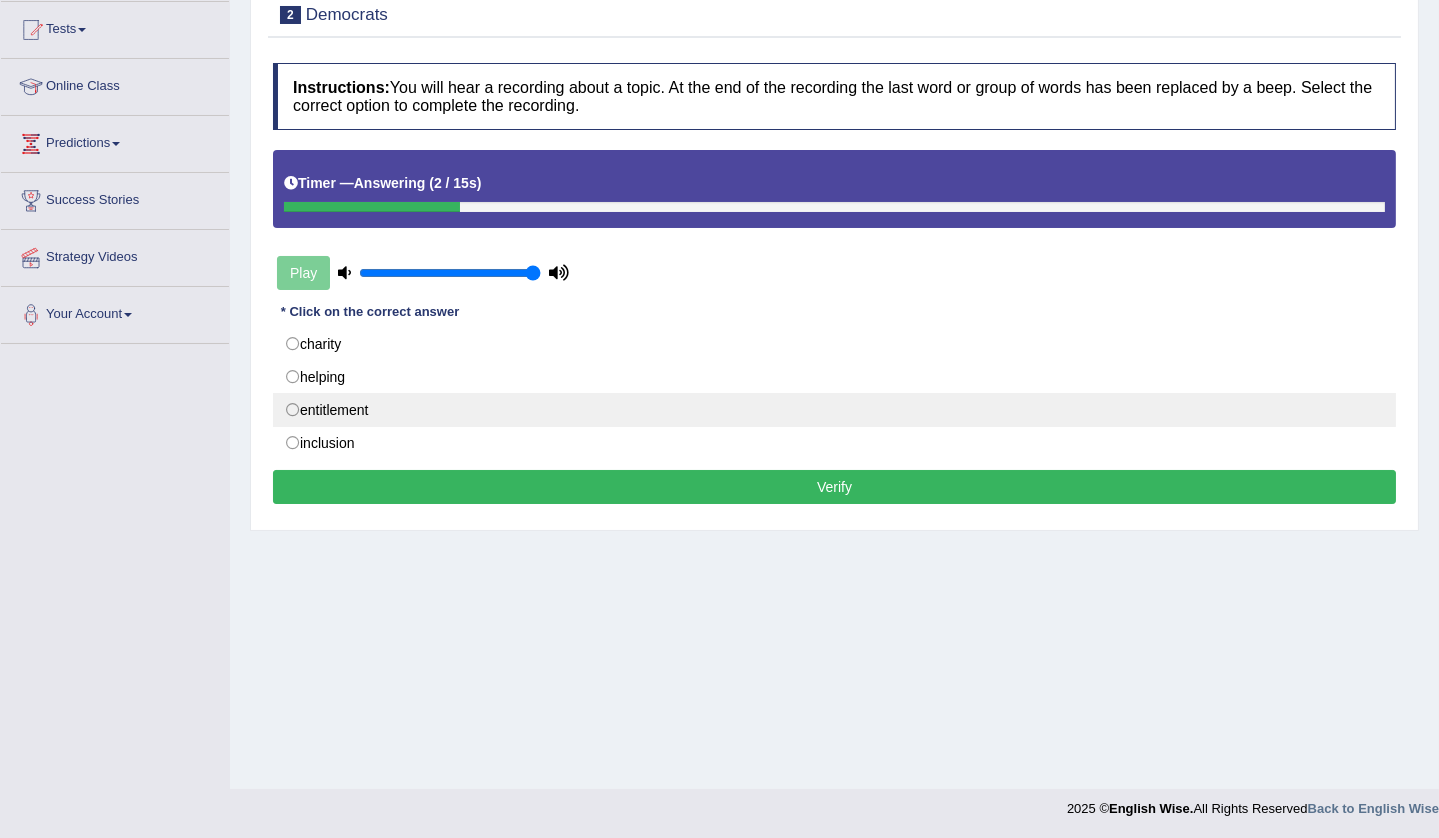 click on "entitlement" at bounding box center (834, 410) 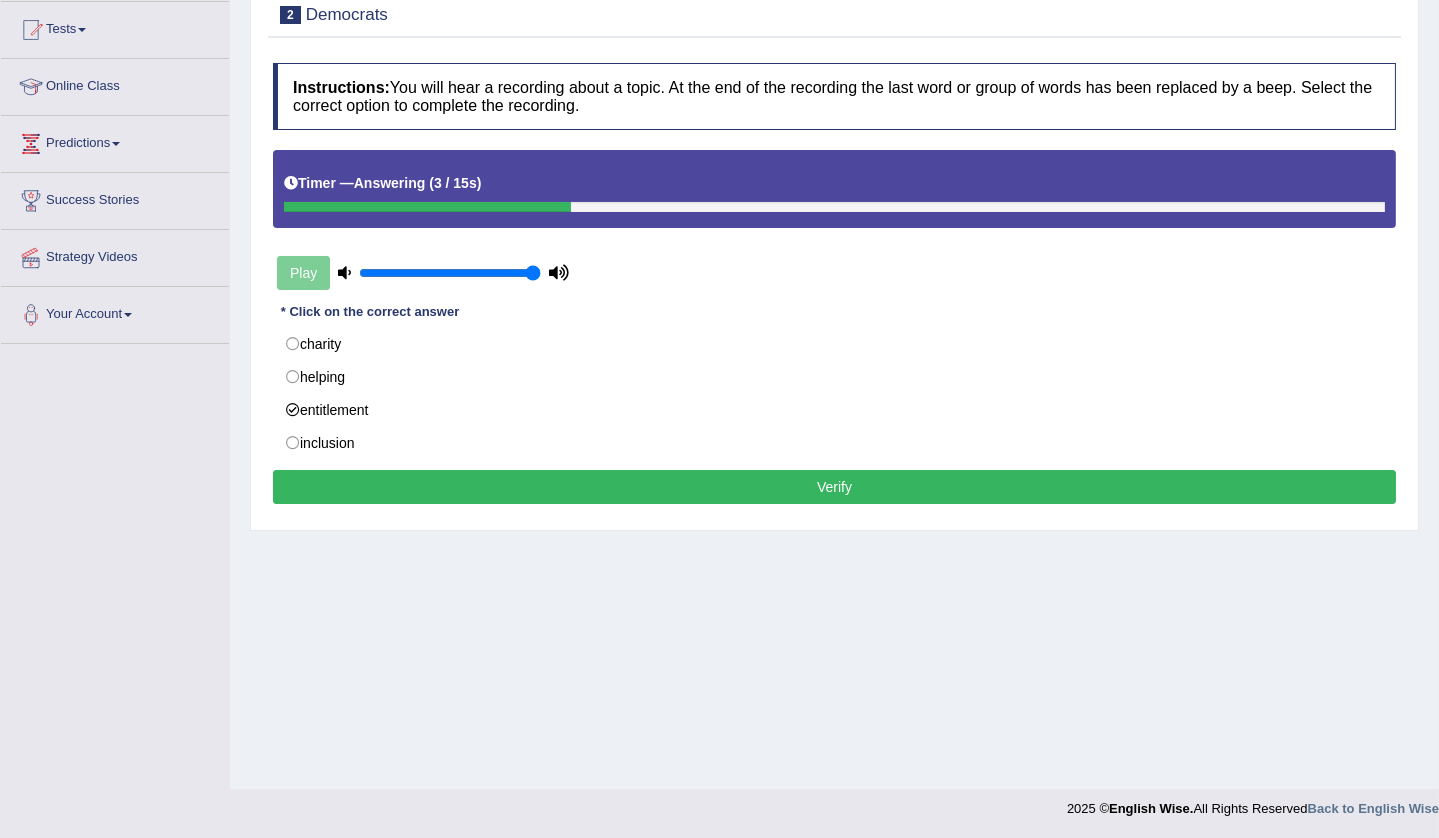 click on "Verify" at bounding box center (834, 487) 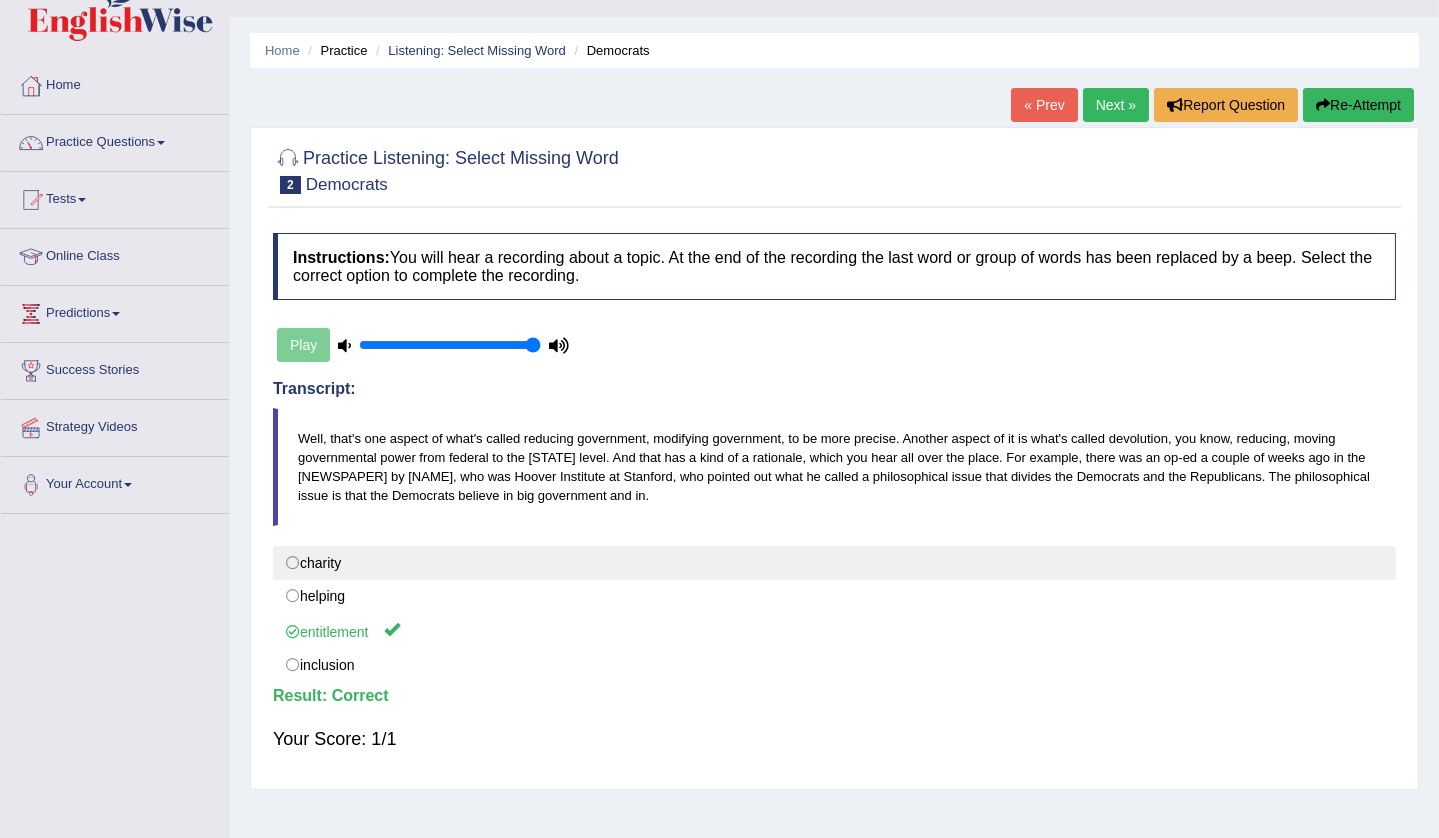 scroll, scrollTop: 0, scrollLeft: 0, axis: both 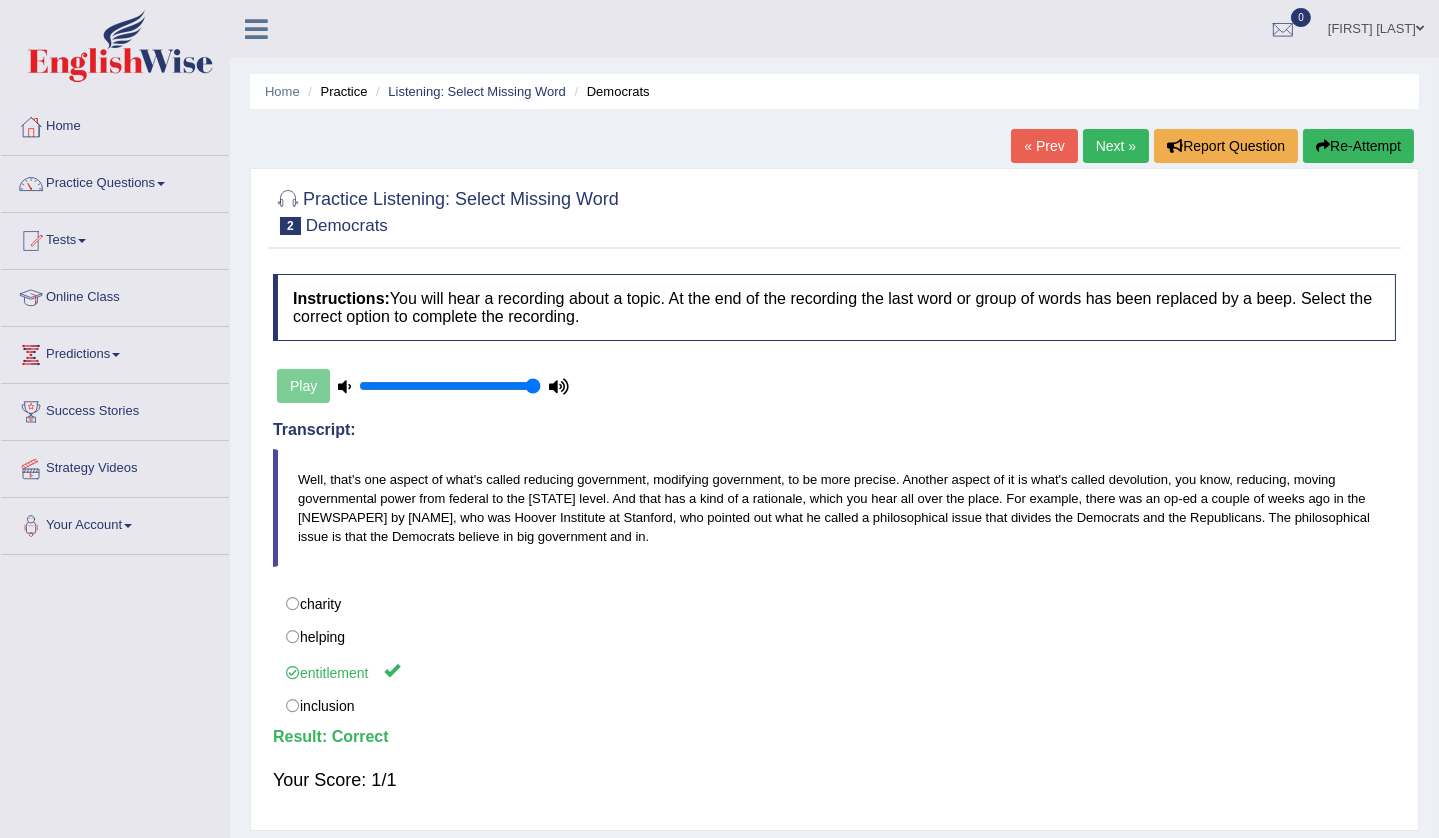 click on "Next »" at bounding box center [1116, 146] 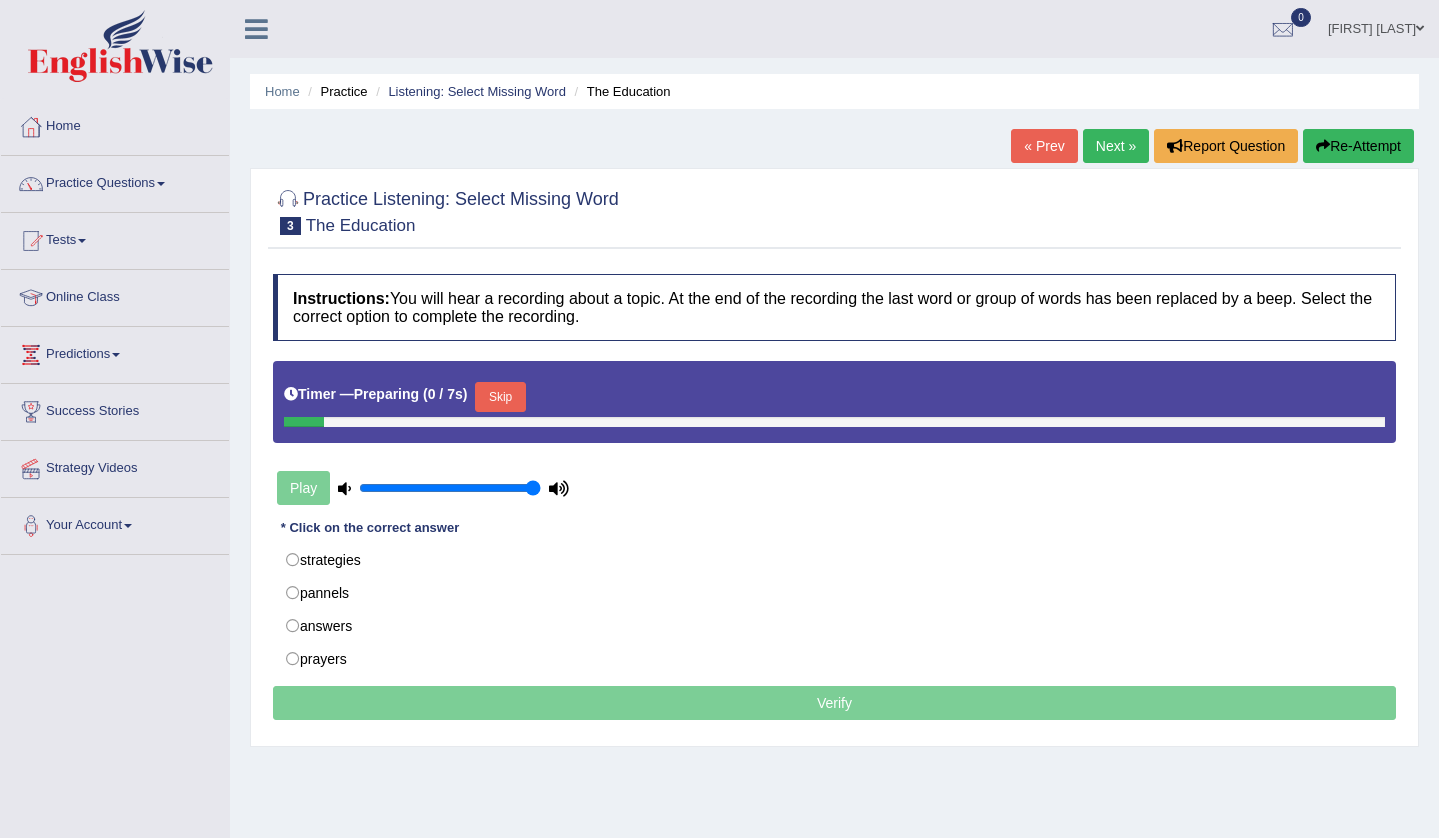 scroll, scrollTop: 0, scrollLeft: 0, axis: both 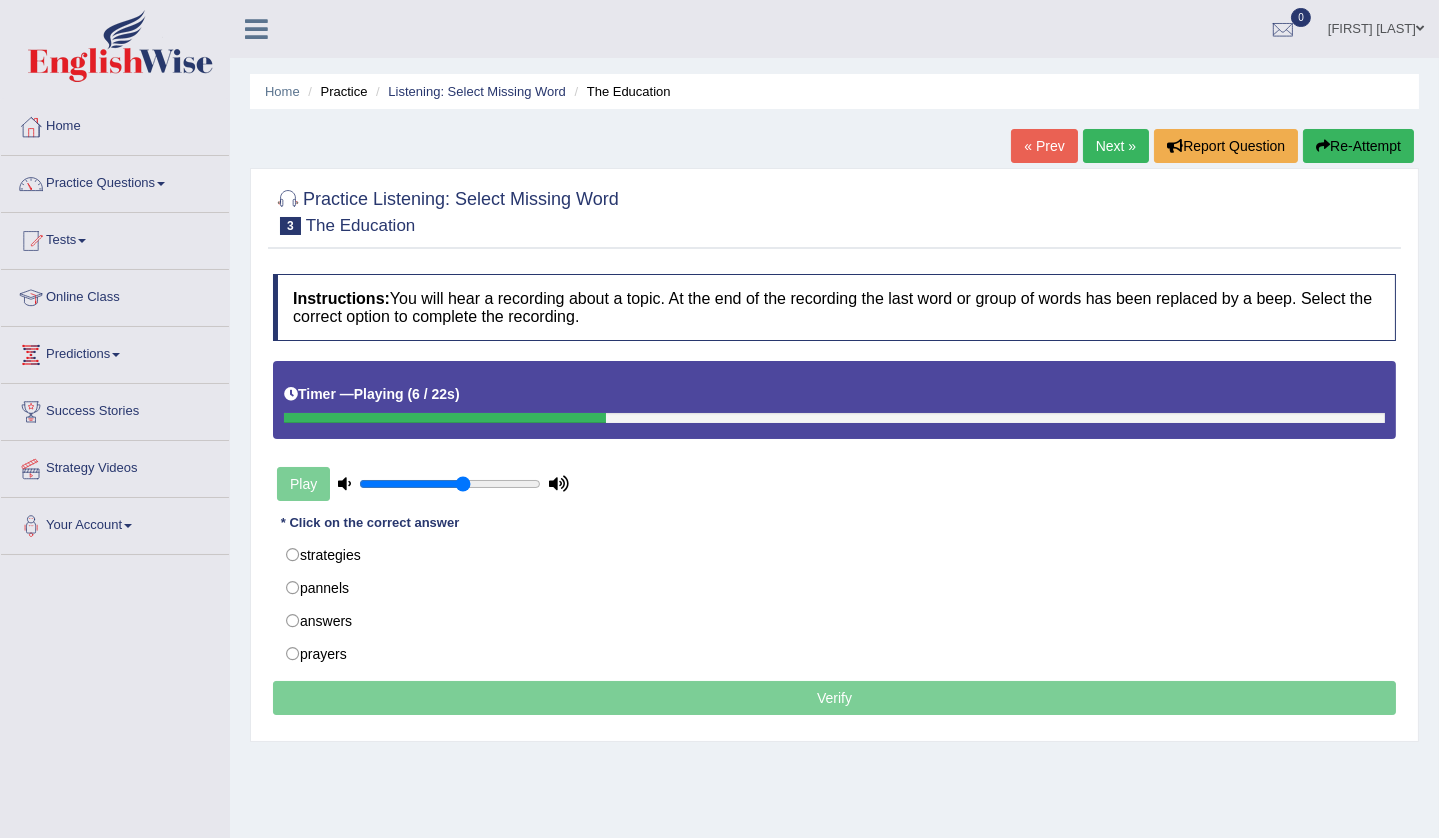 drag, startPoint x: 532, startPoint y: 479, endPoint x: 467, endPoint y: 479, distance: 65 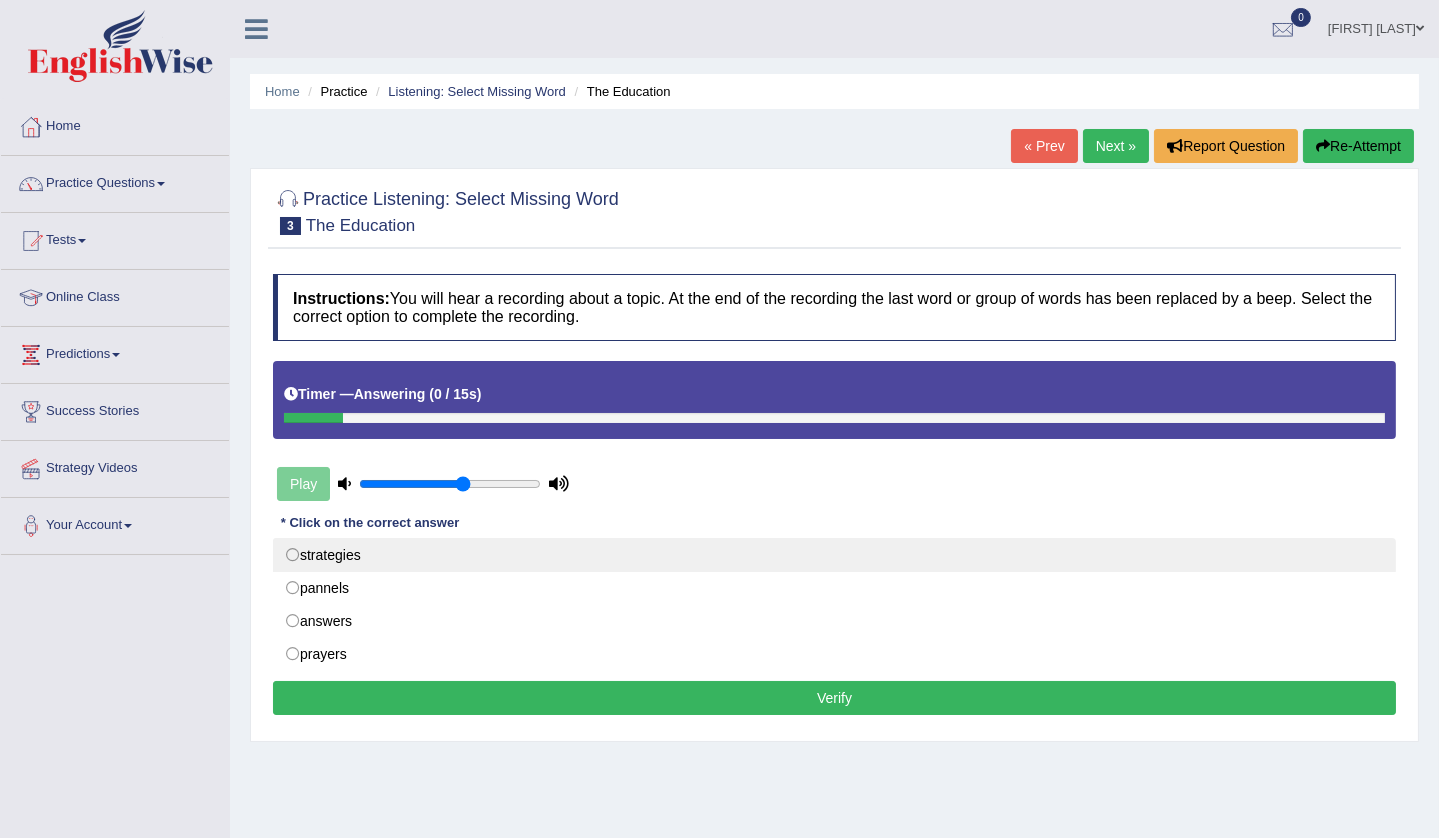 click on "strategies" at bounding box center [834, 555] 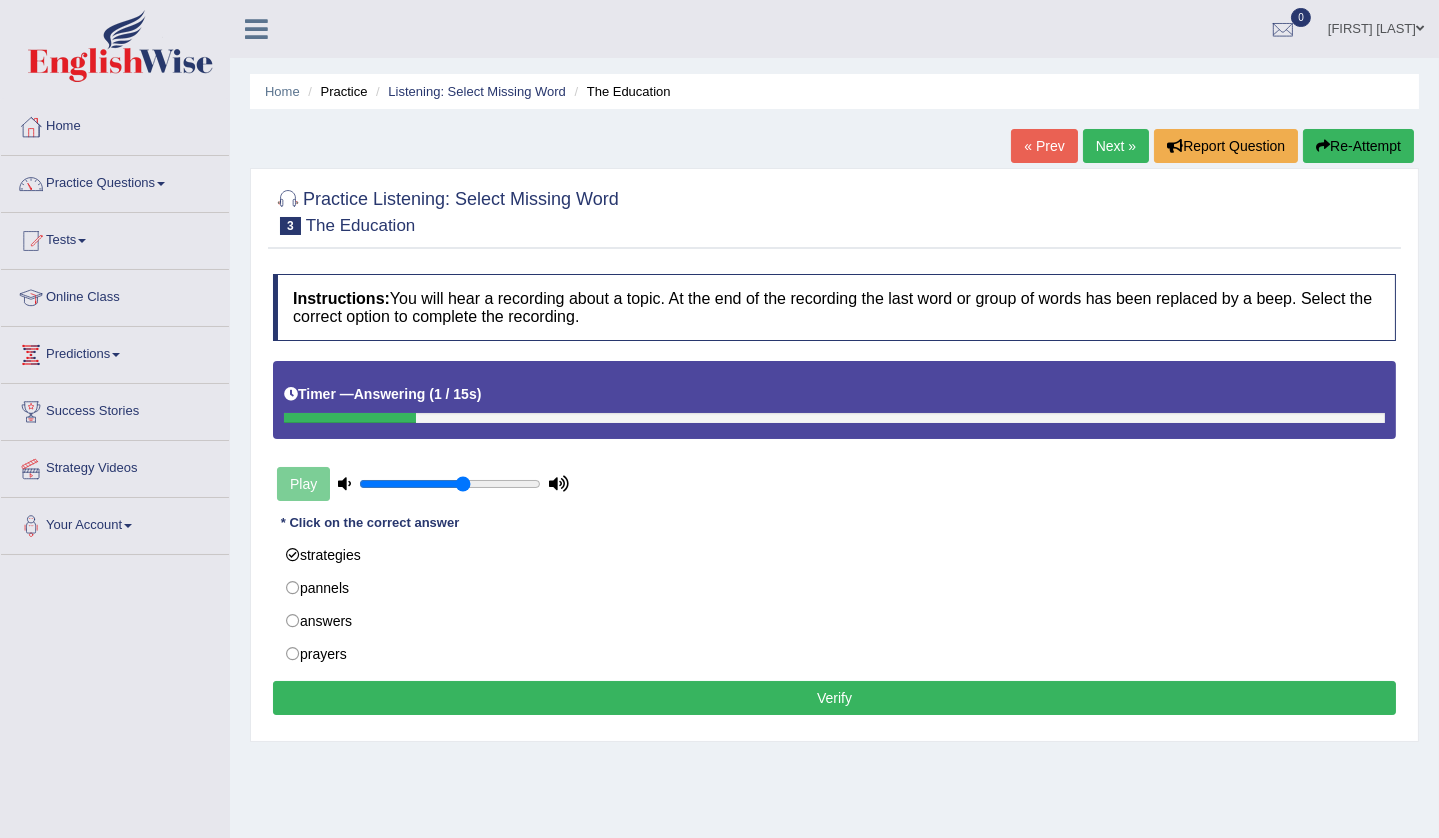 click on "Verify" at bounding box center (834, 698) 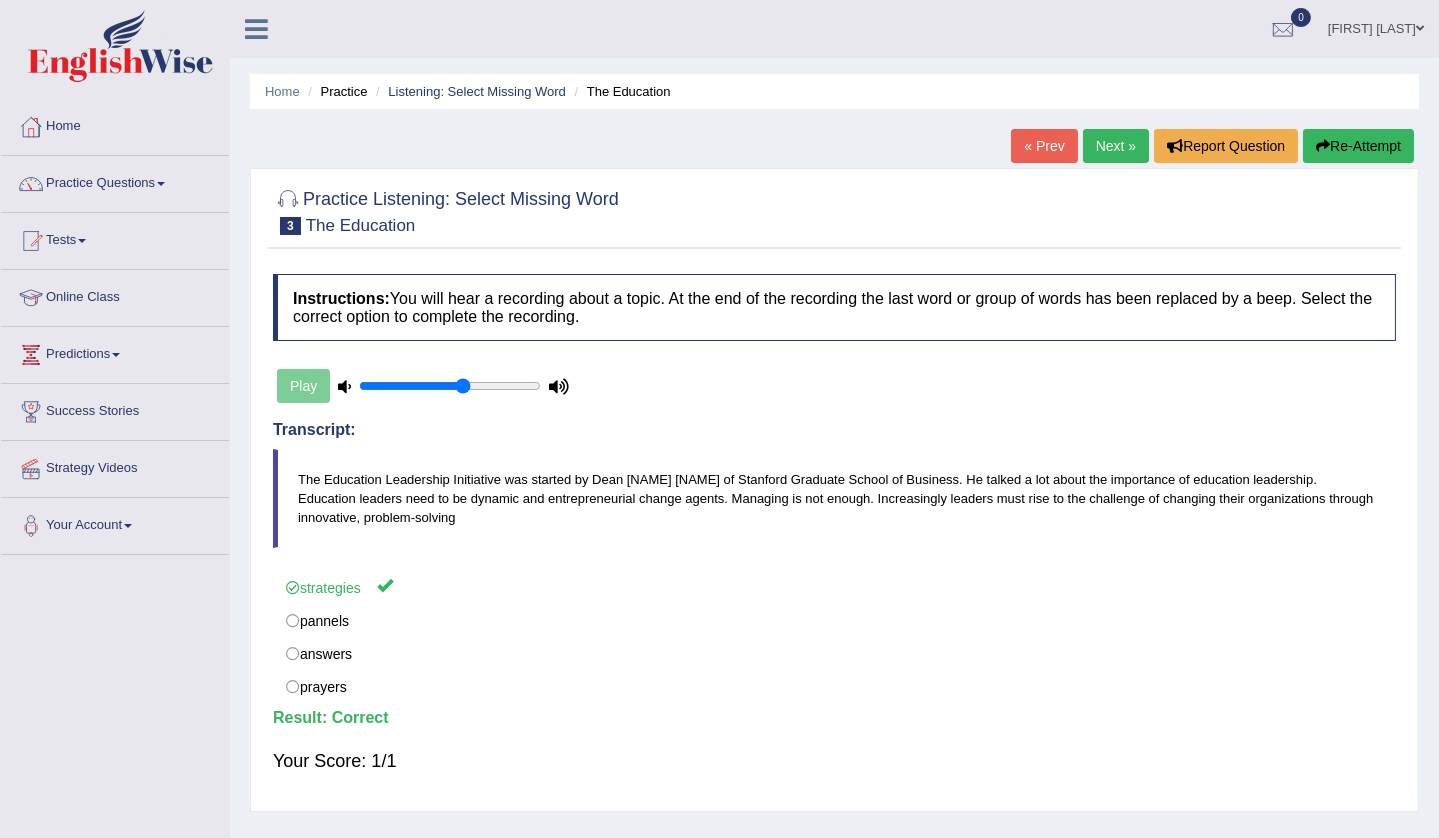 click on "Next »" at bounding box center [1116, 146] 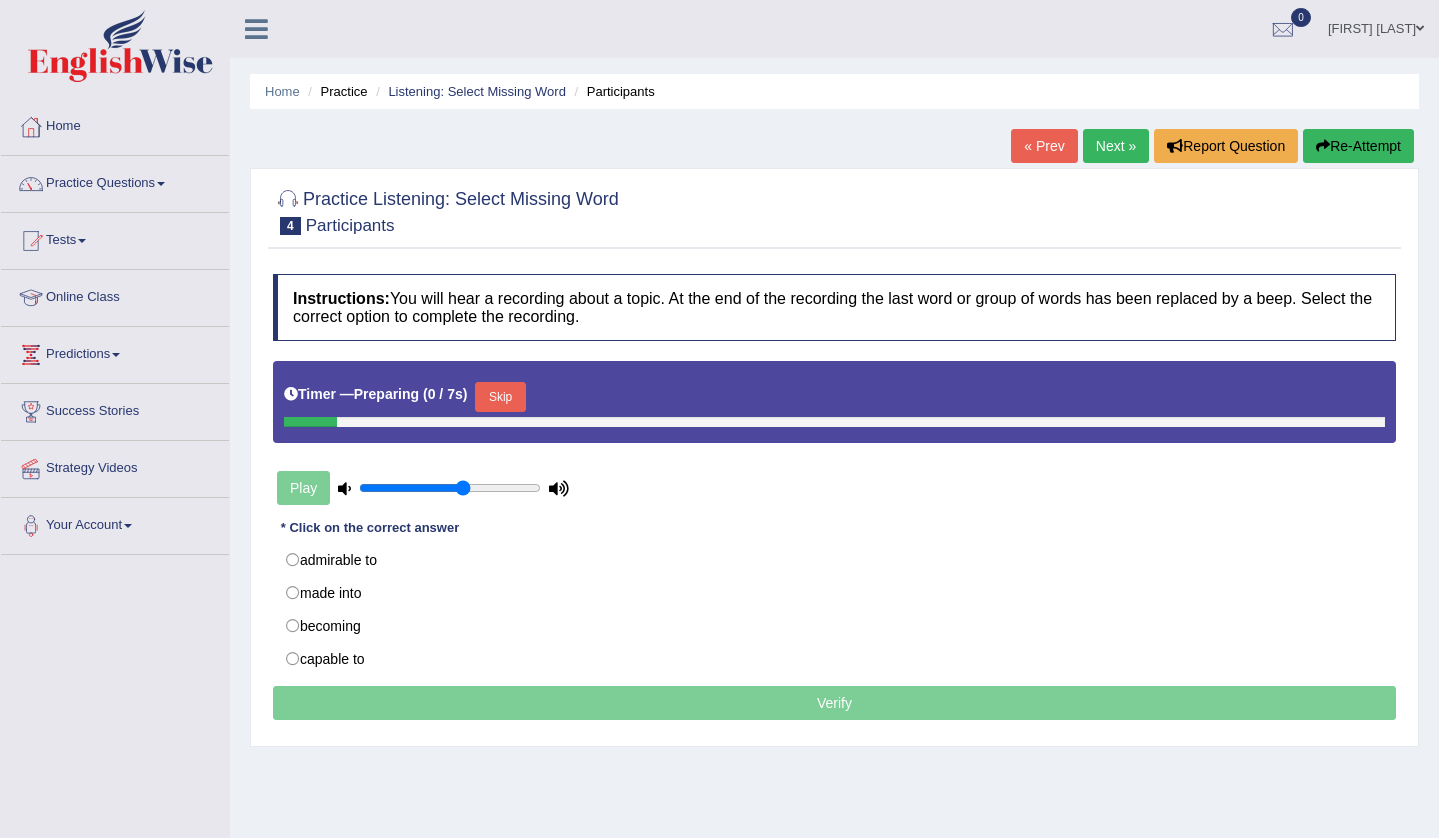 scroll, scrollTop: 0, scrollLeft: 0, axis: both 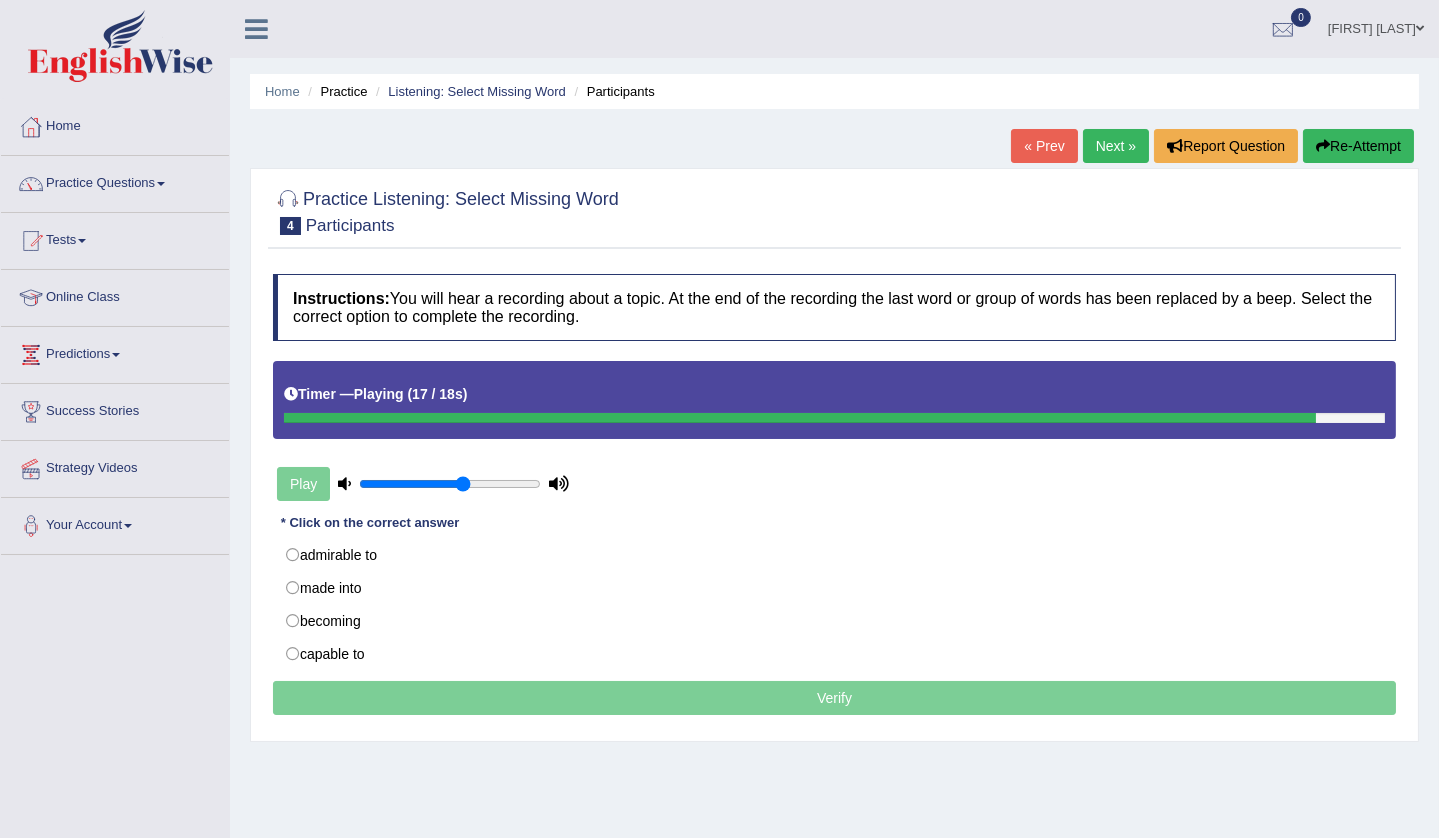 click on "Re-Attempt" at bounding box center [1358, 146] 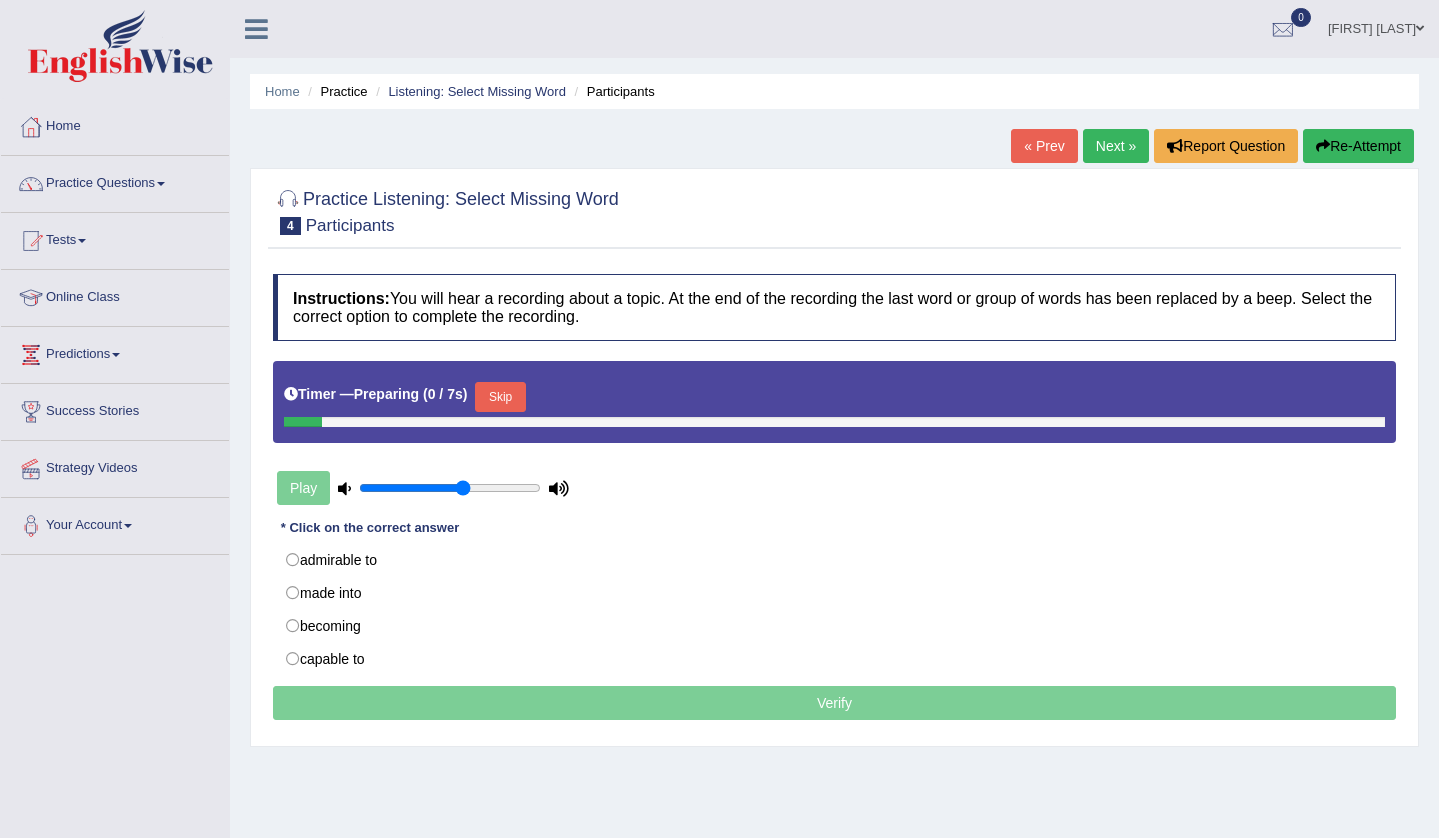 scroll, scrollTop: 0, scrollLeft: 0, axis: both 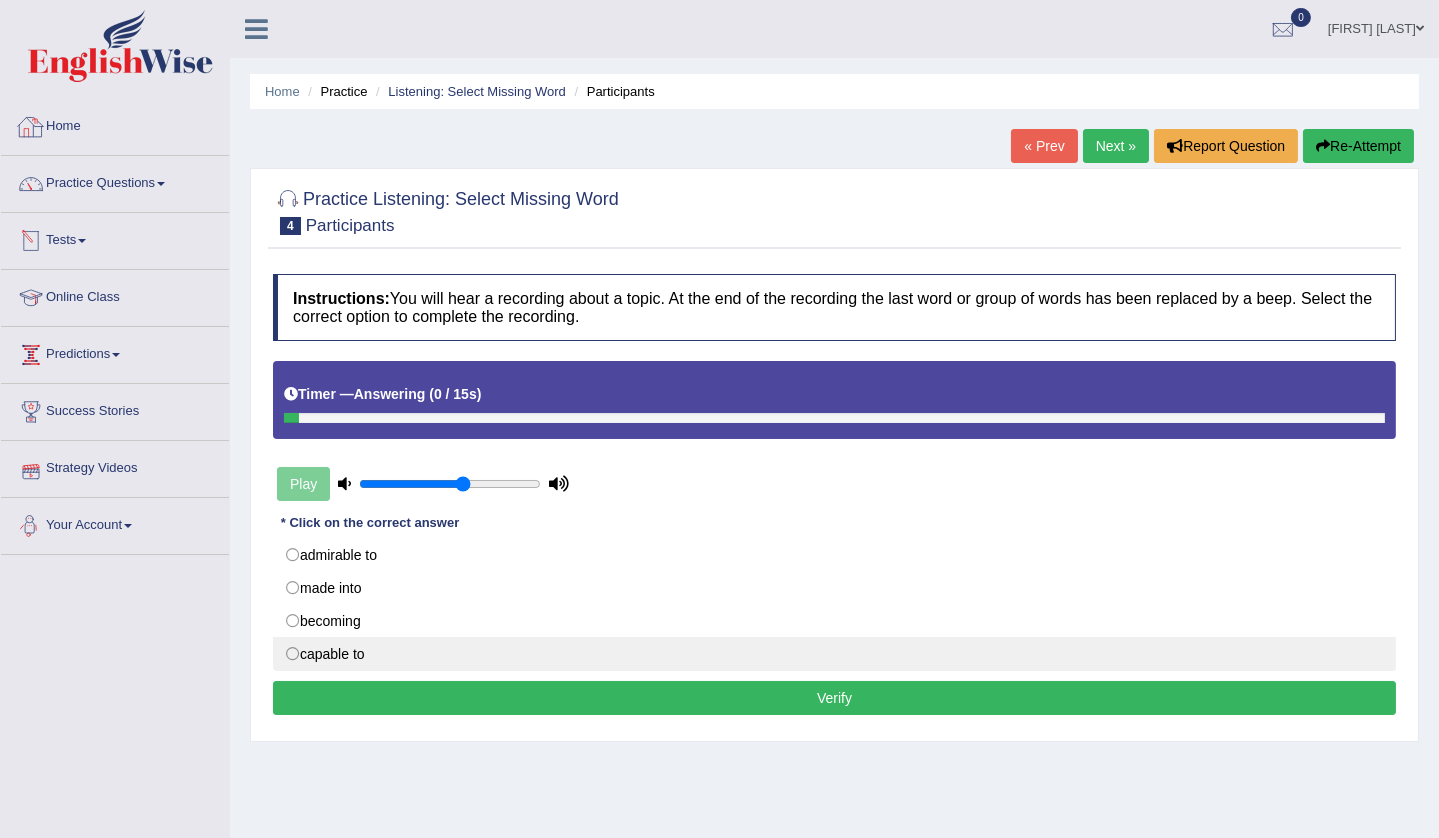 click on "capable to" at bounding box center [834, 654] 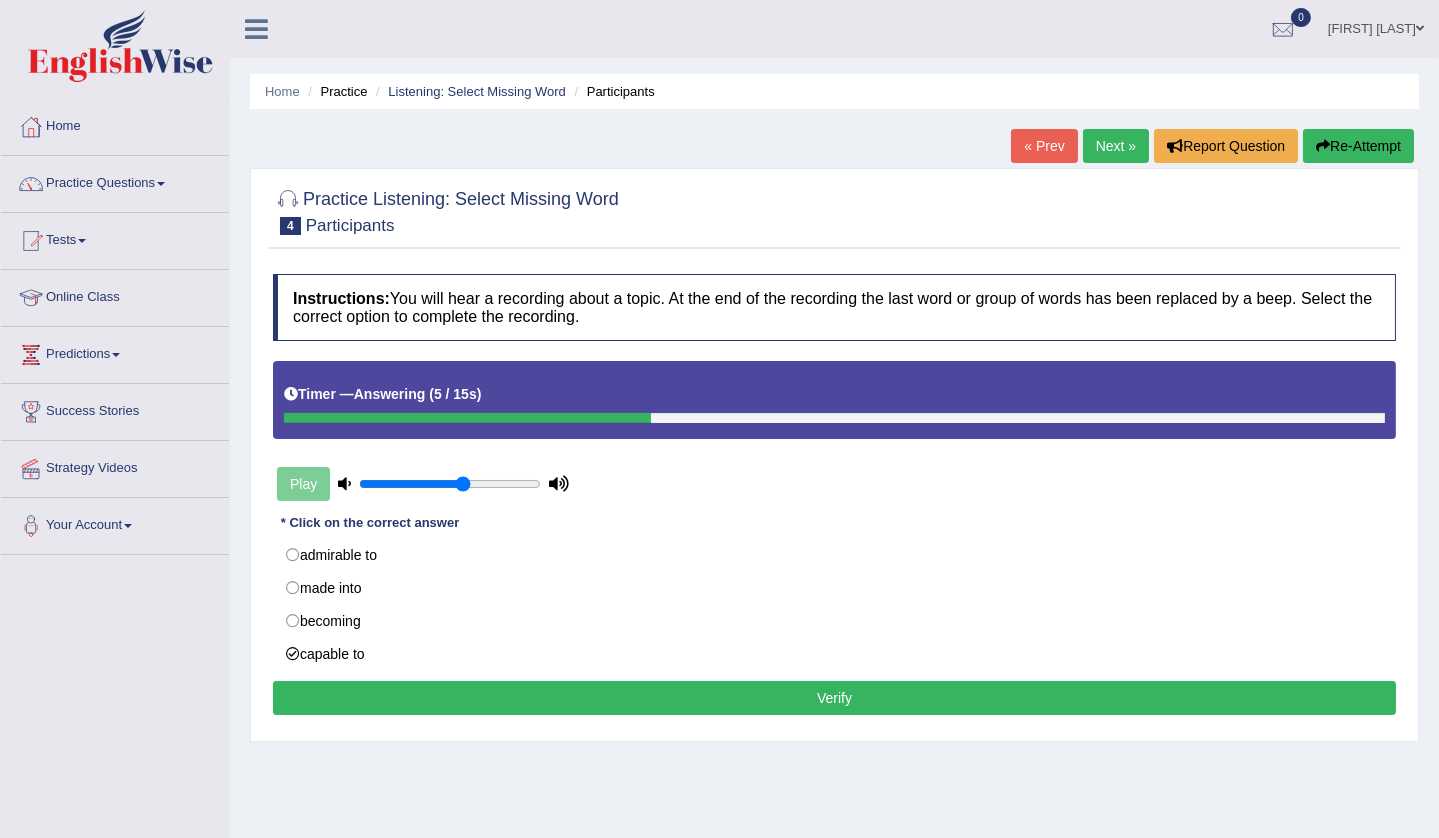 click on "Verify" at bounding box center (834, 698) 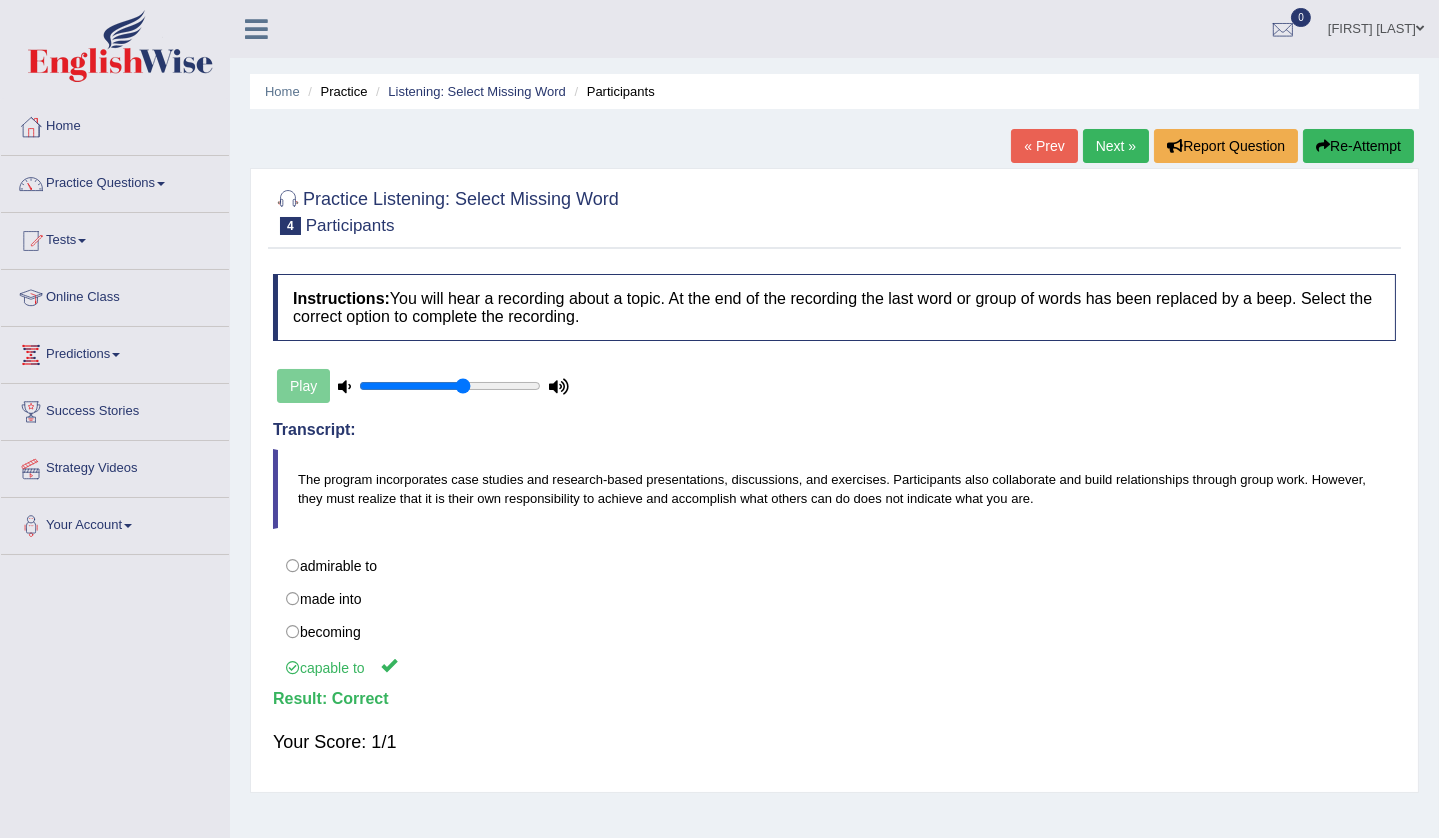 click on "Next »" at bounding box center (1116, 146) 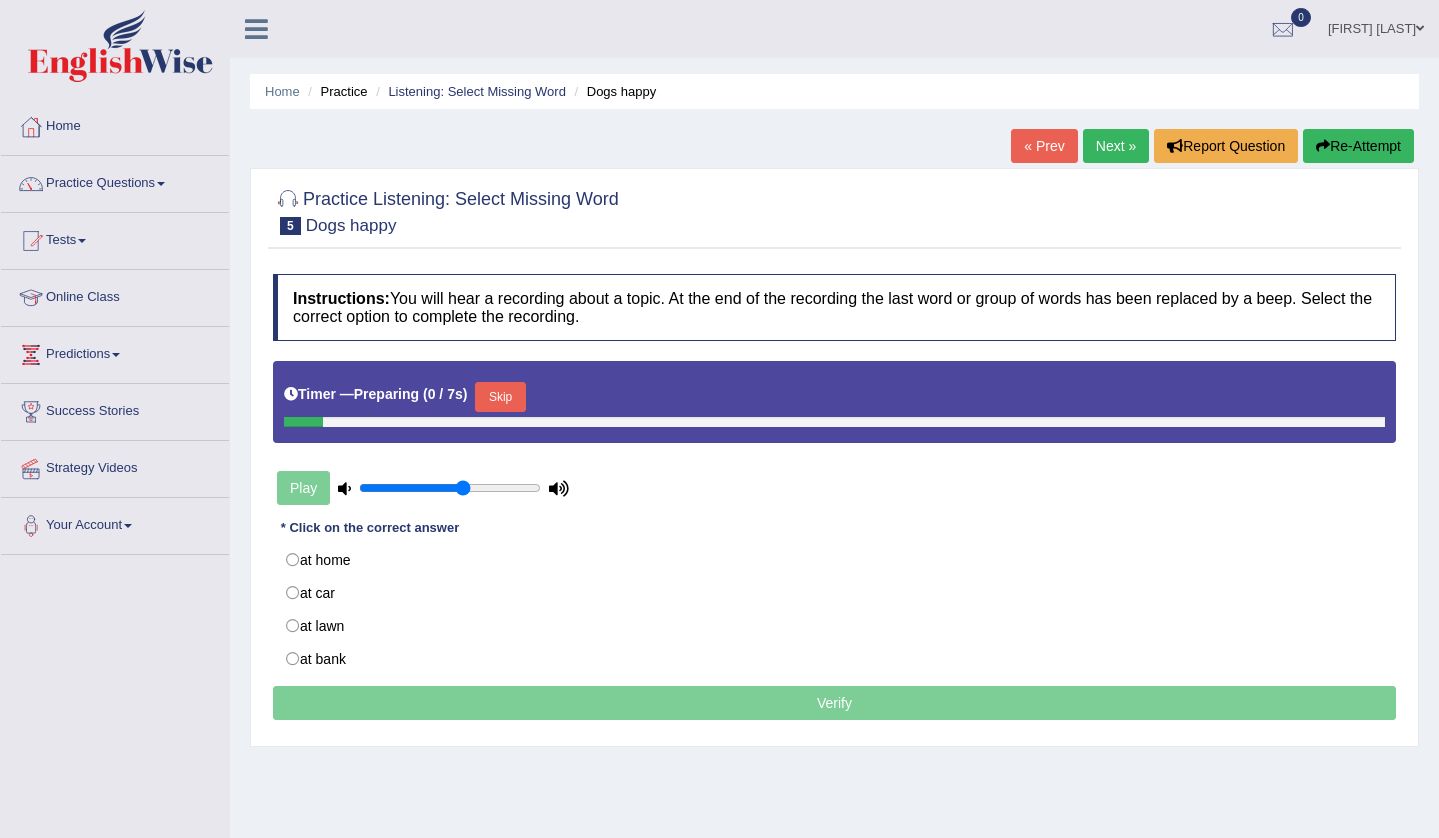 scroll, scrollTop: 0, scrollLeft: 0, axis: both 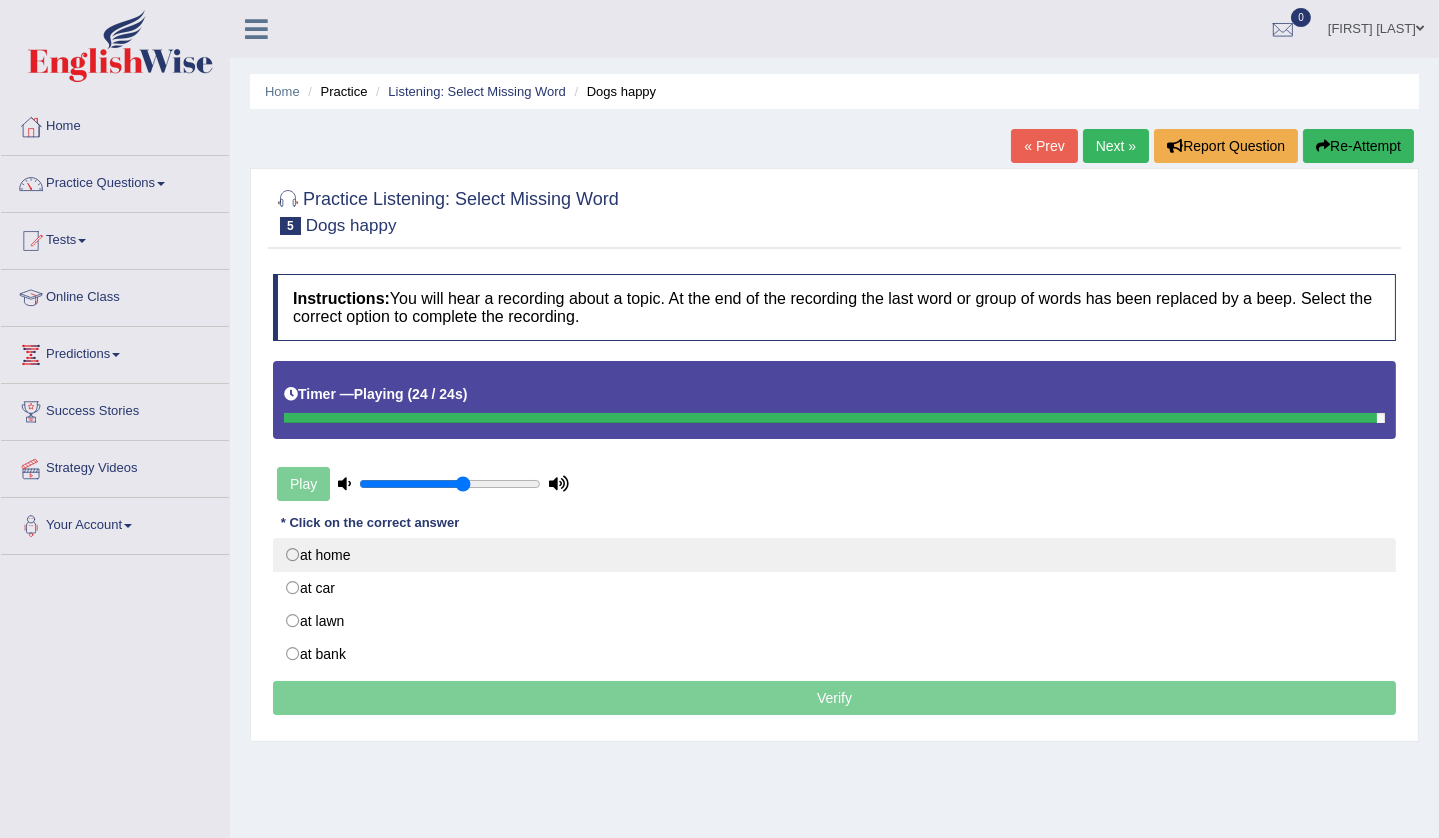 click on "at home" at bounding box center [834, 555] 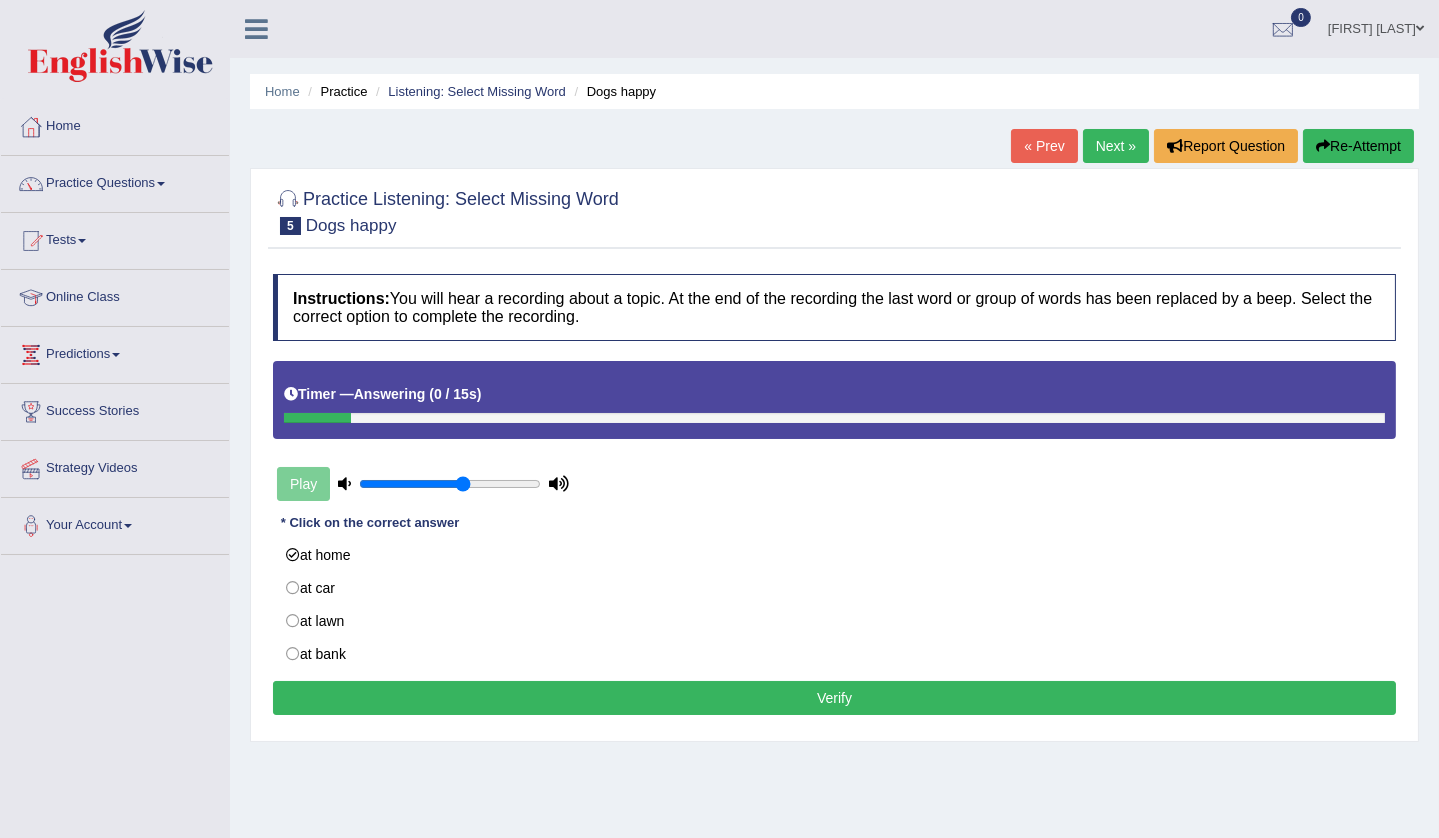 click on "Verify" at bounding box center (834, 698) 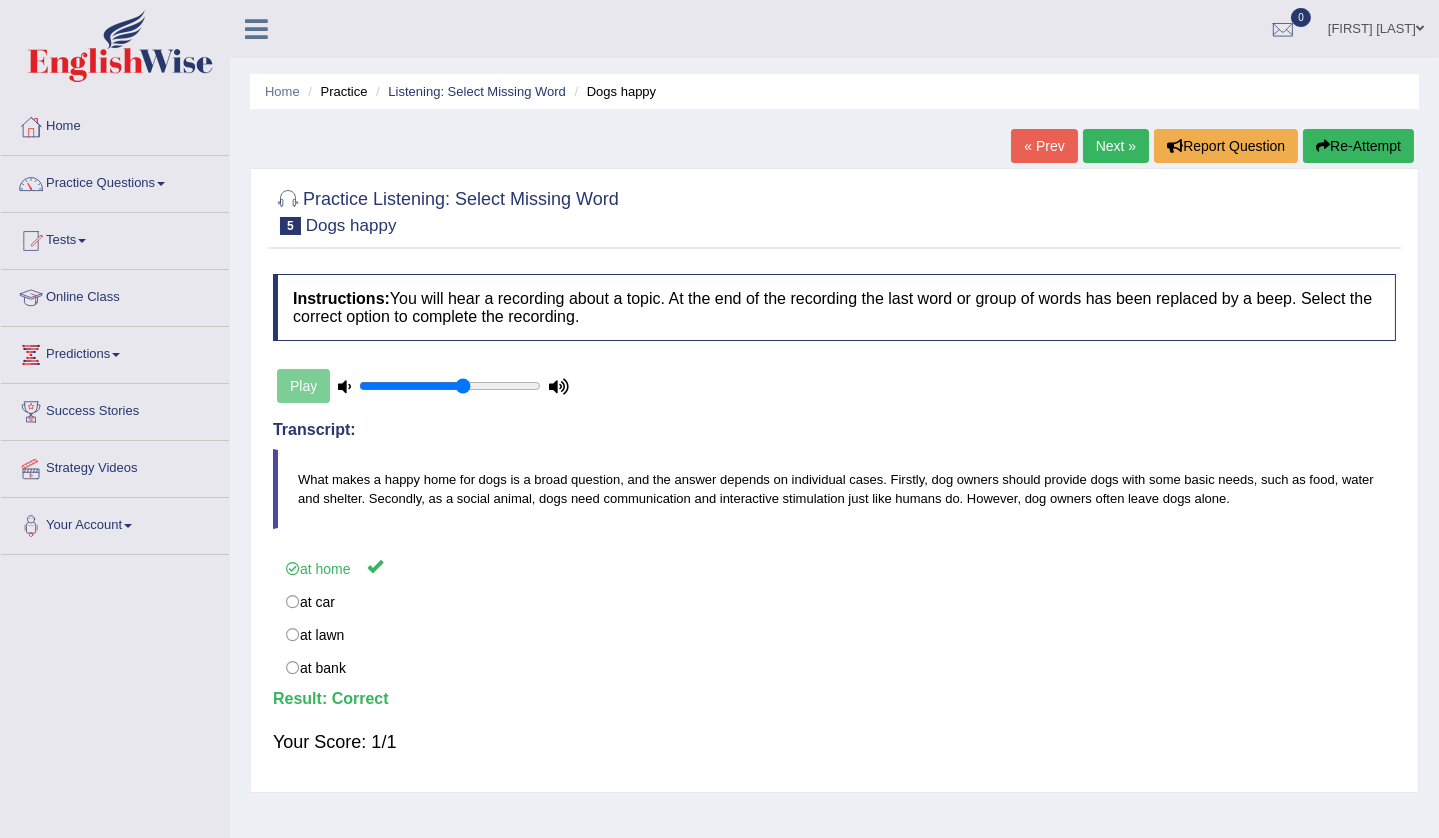 click on "Next »" at bounding box center (1116, 146) 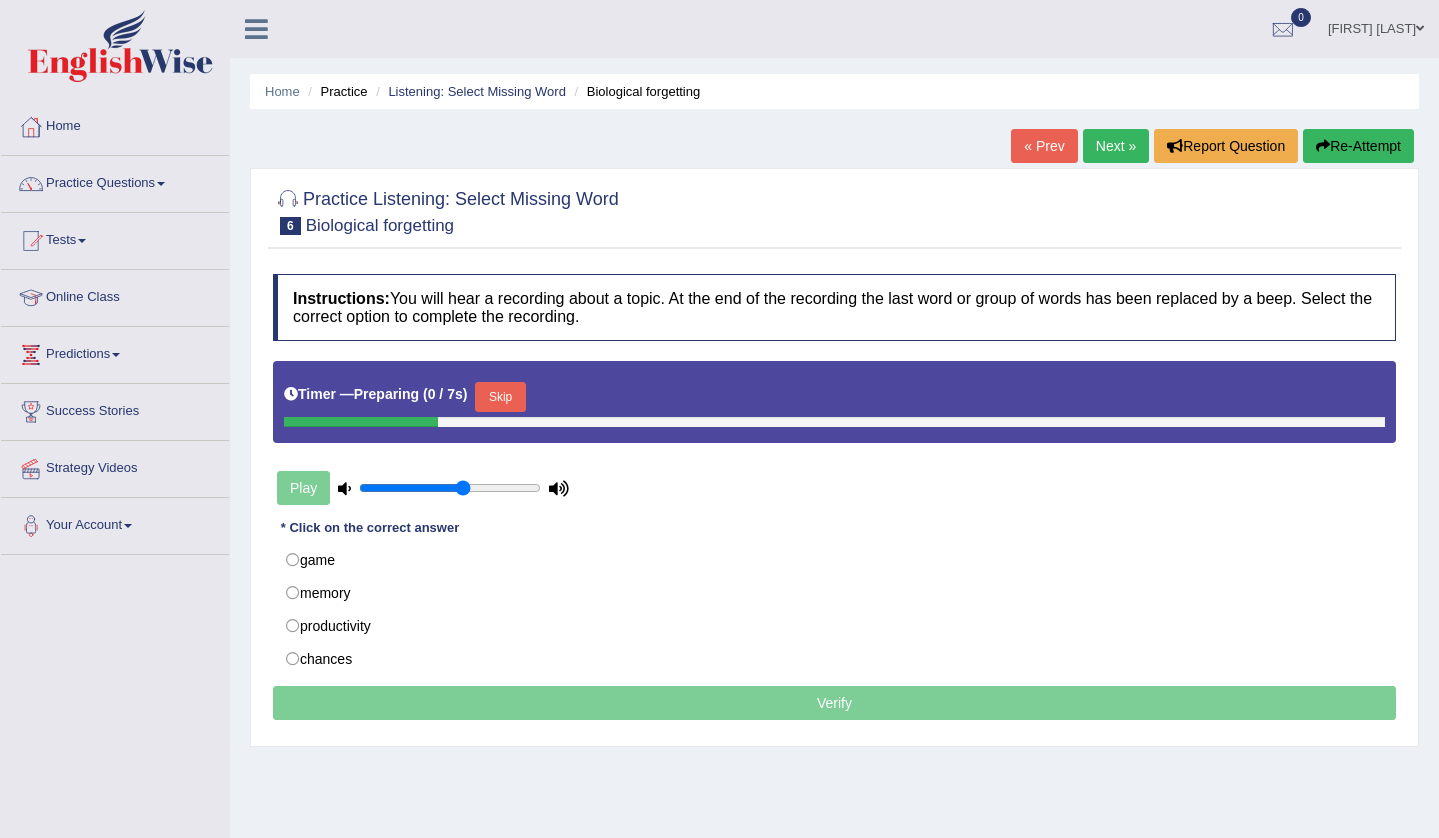 scroll, scrollTop: 0, scrollLeft: 0, axis: both 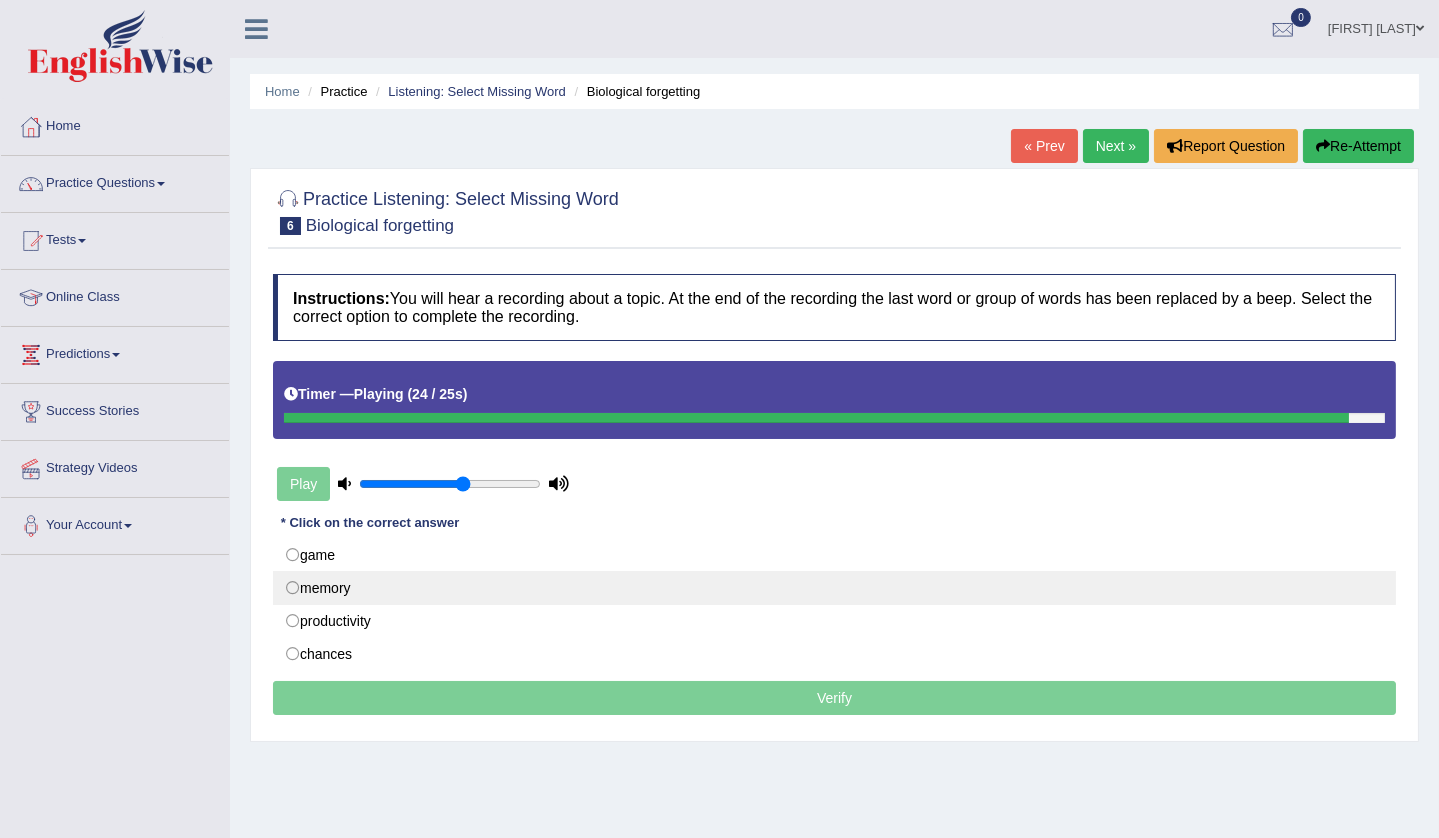 click on "memory" at bounding box center [834, 588] 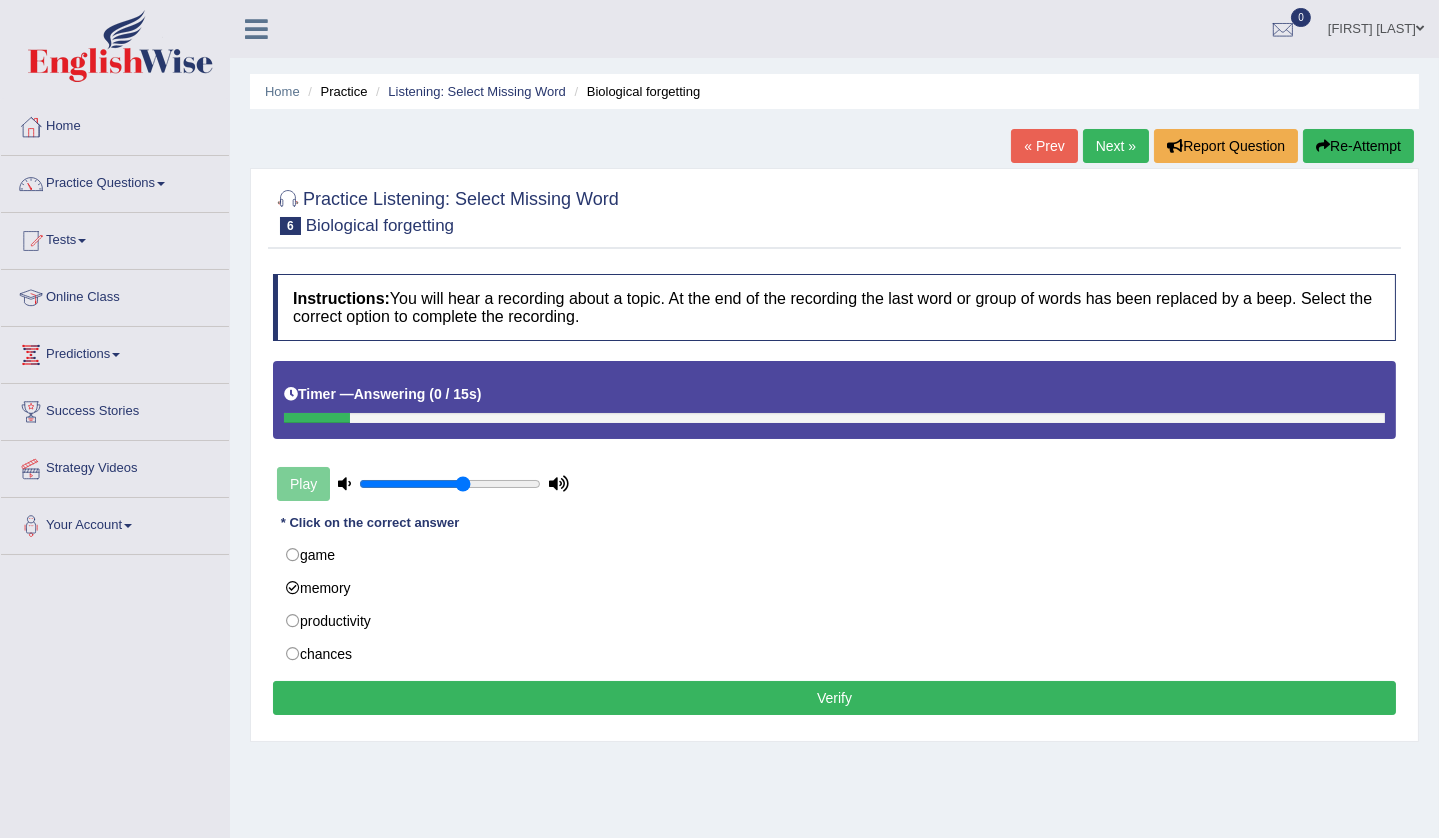 click on "Verify" at bounding box center [834, 698] 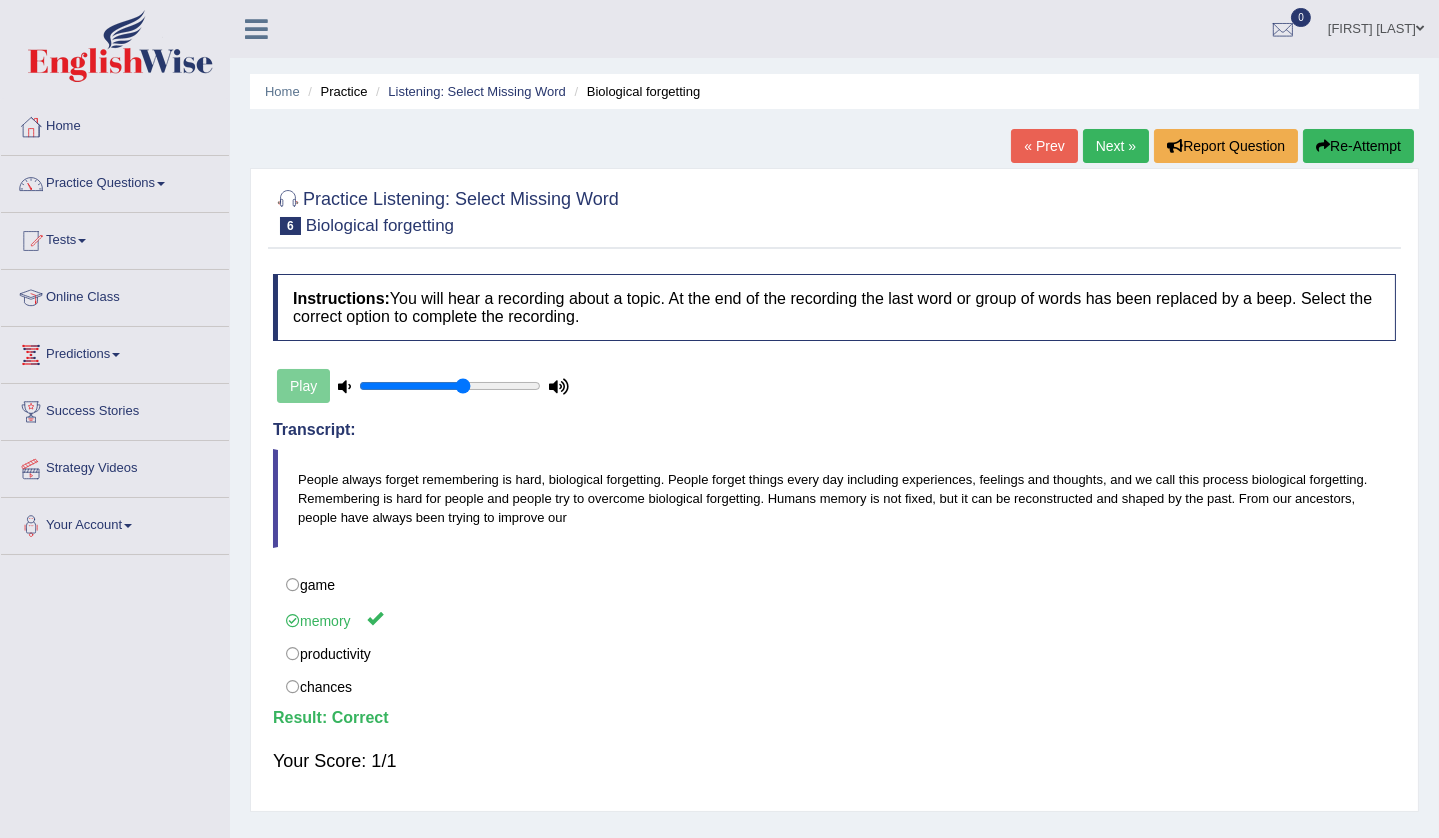 click on "Next »" at bounding box center [1116, 146] 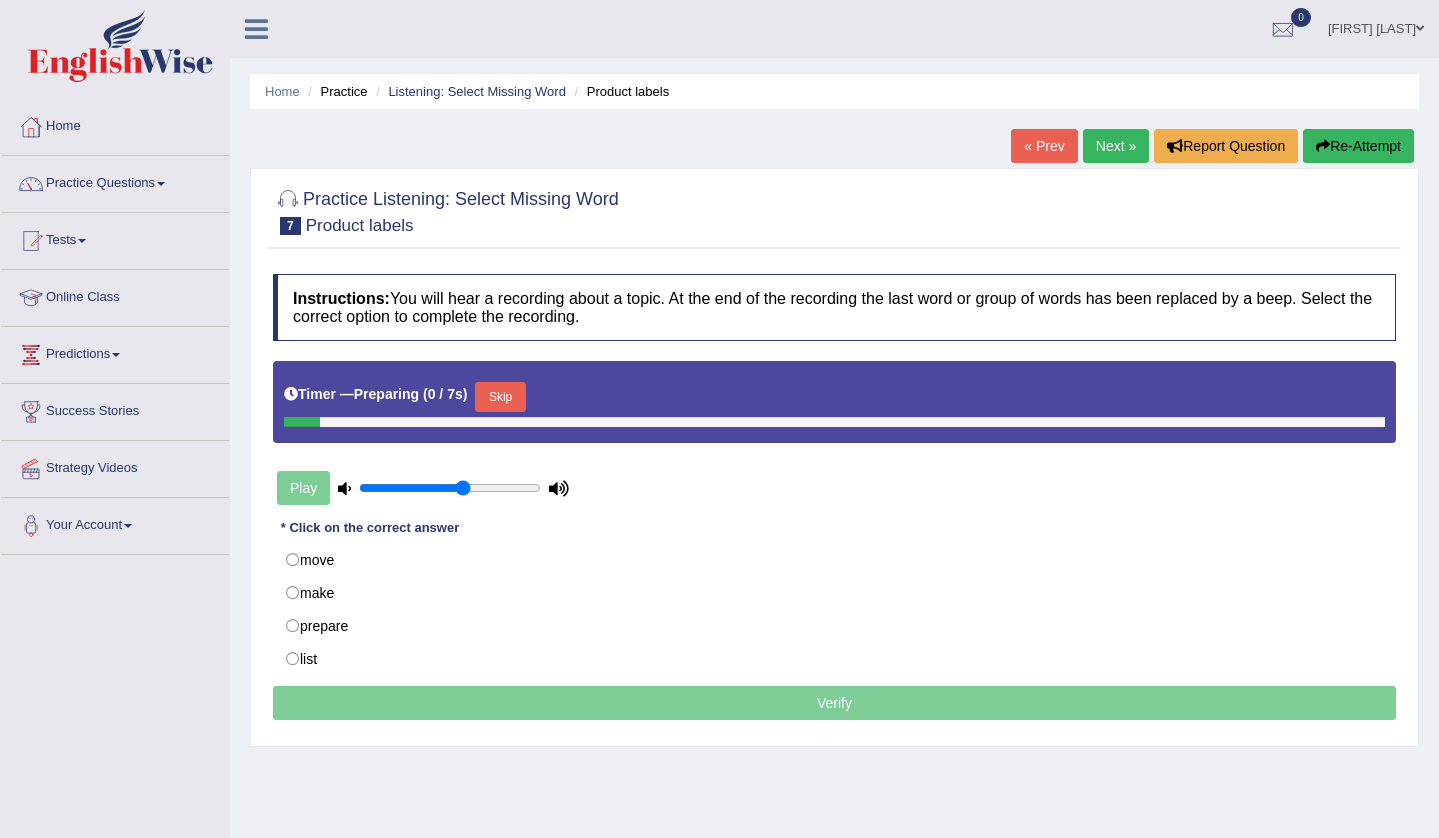 scroll, scrollTop: 0, scrollLeft: 0, axis: both 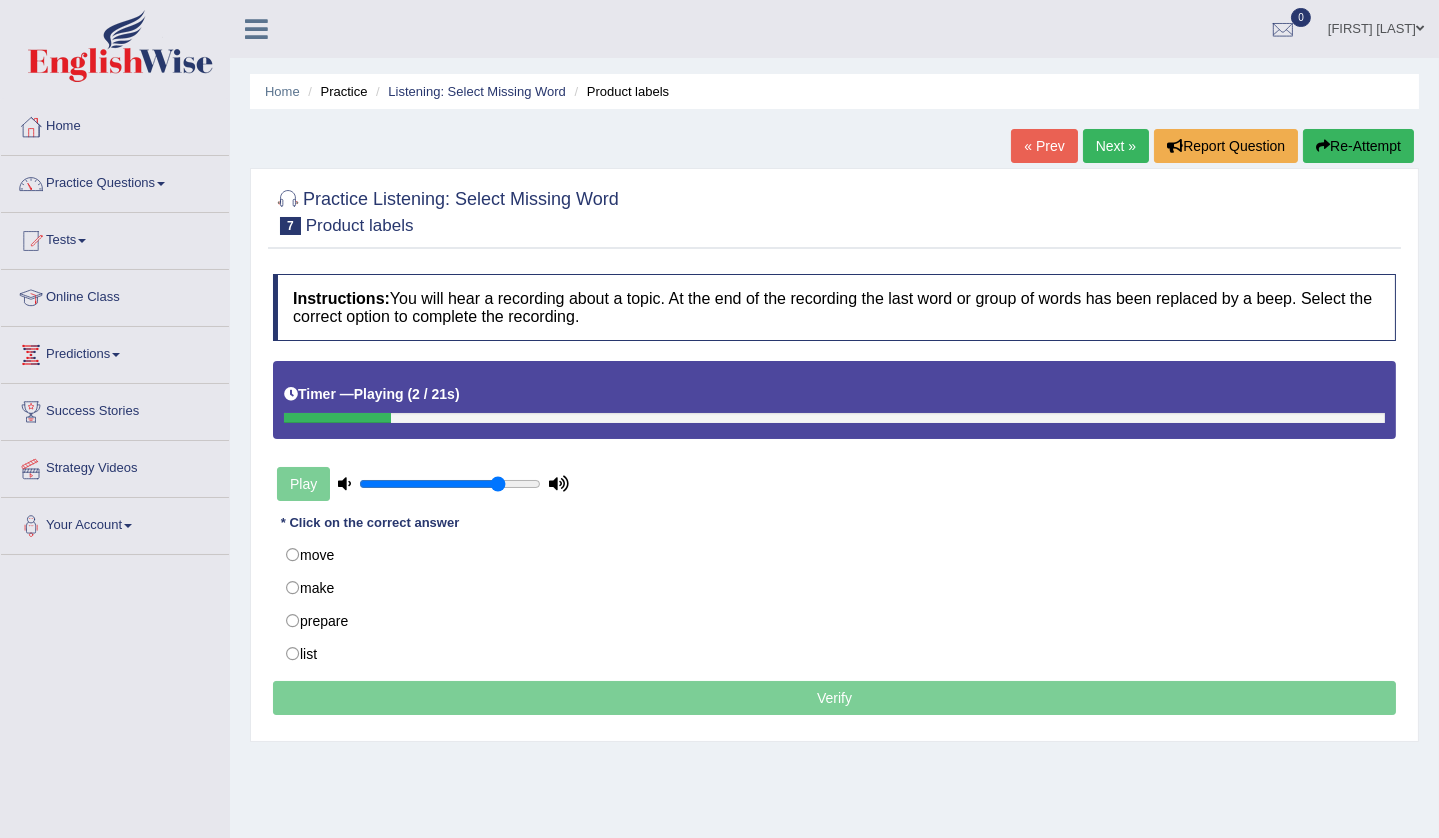 type on "0.8" 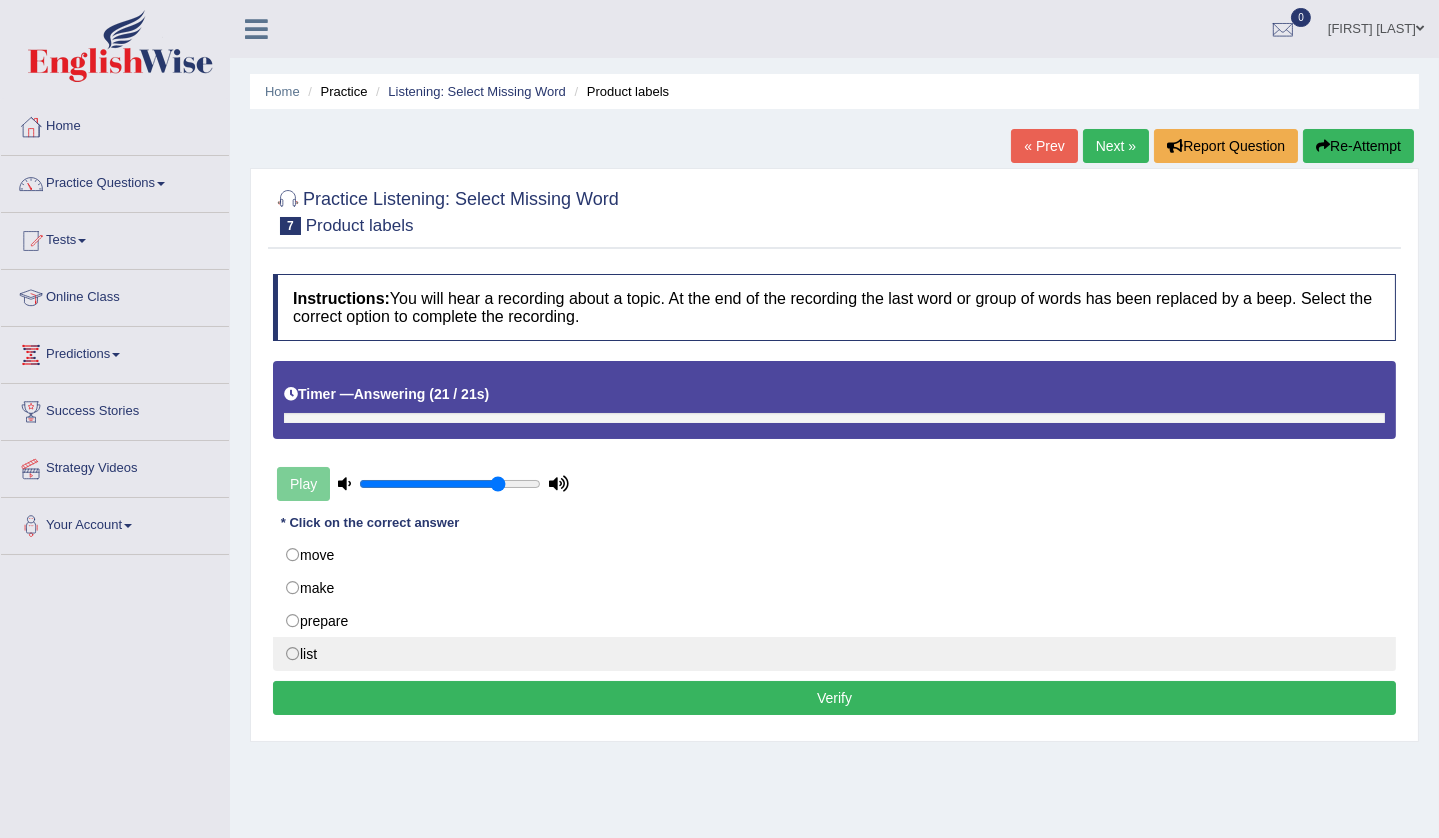 click on "list" at bounding box center (834, 654) 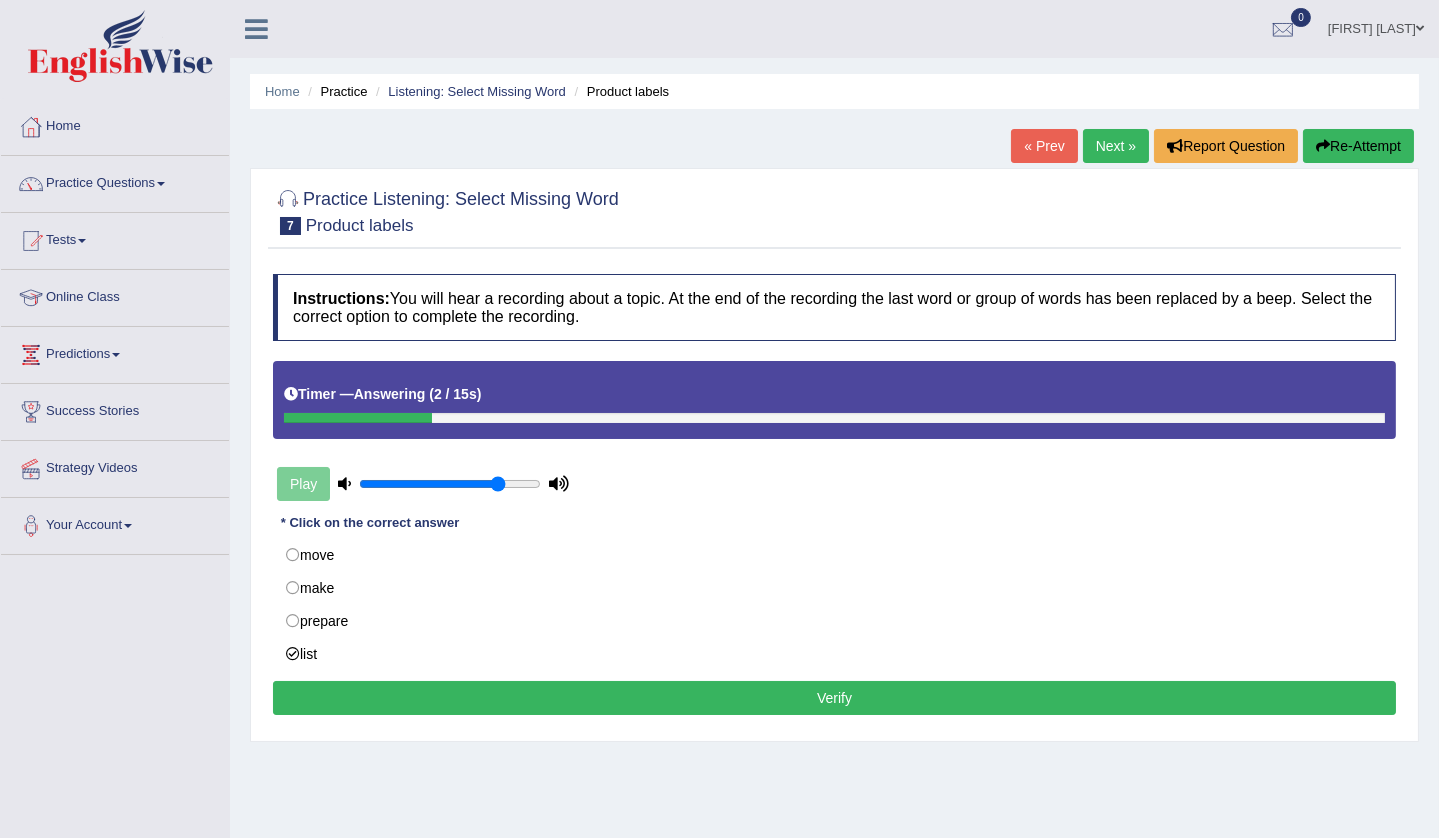 click on "Verify" at bounding box center [834, 698] 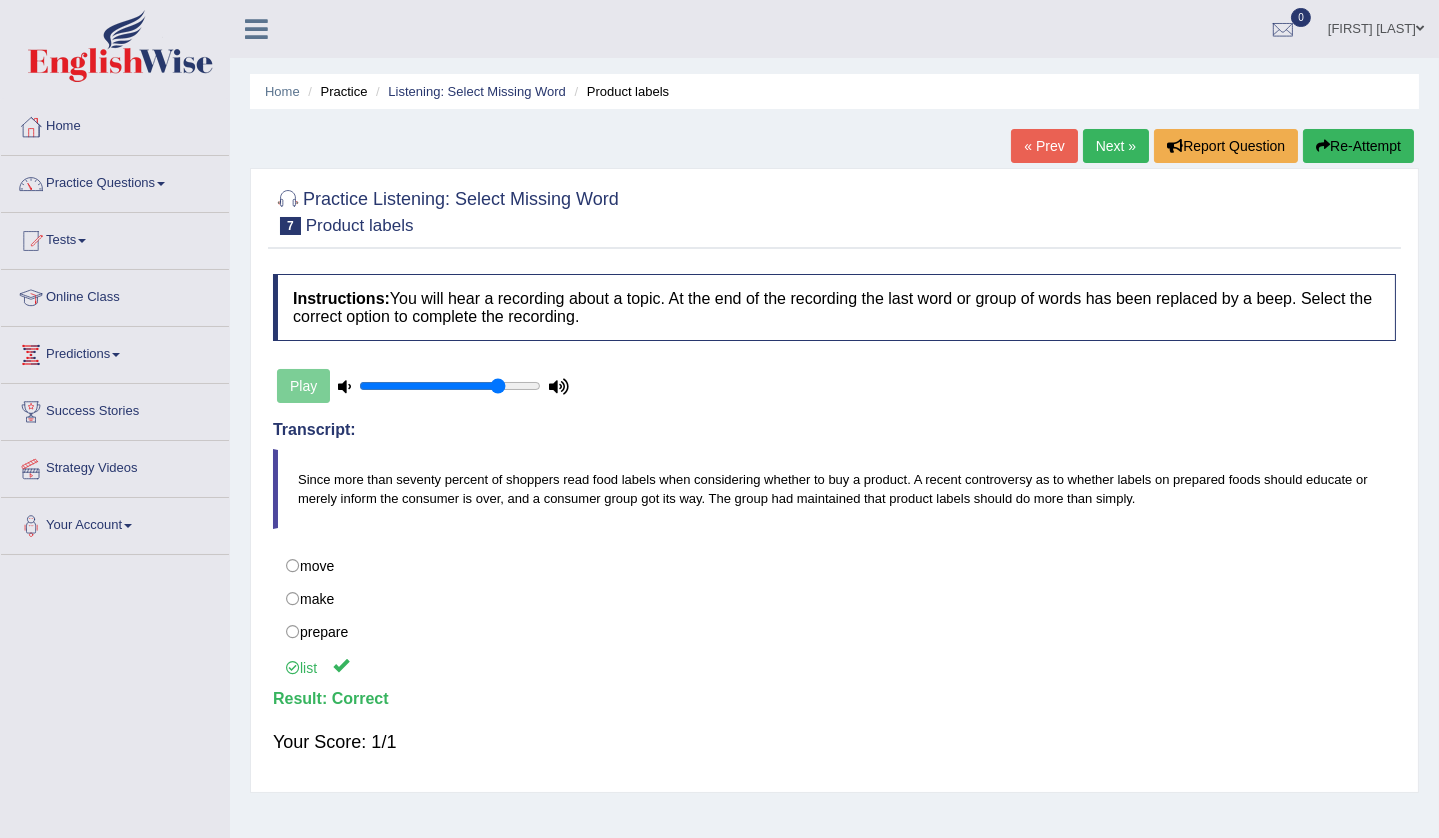 click on "Next »" at bounding box center [1116, 146] 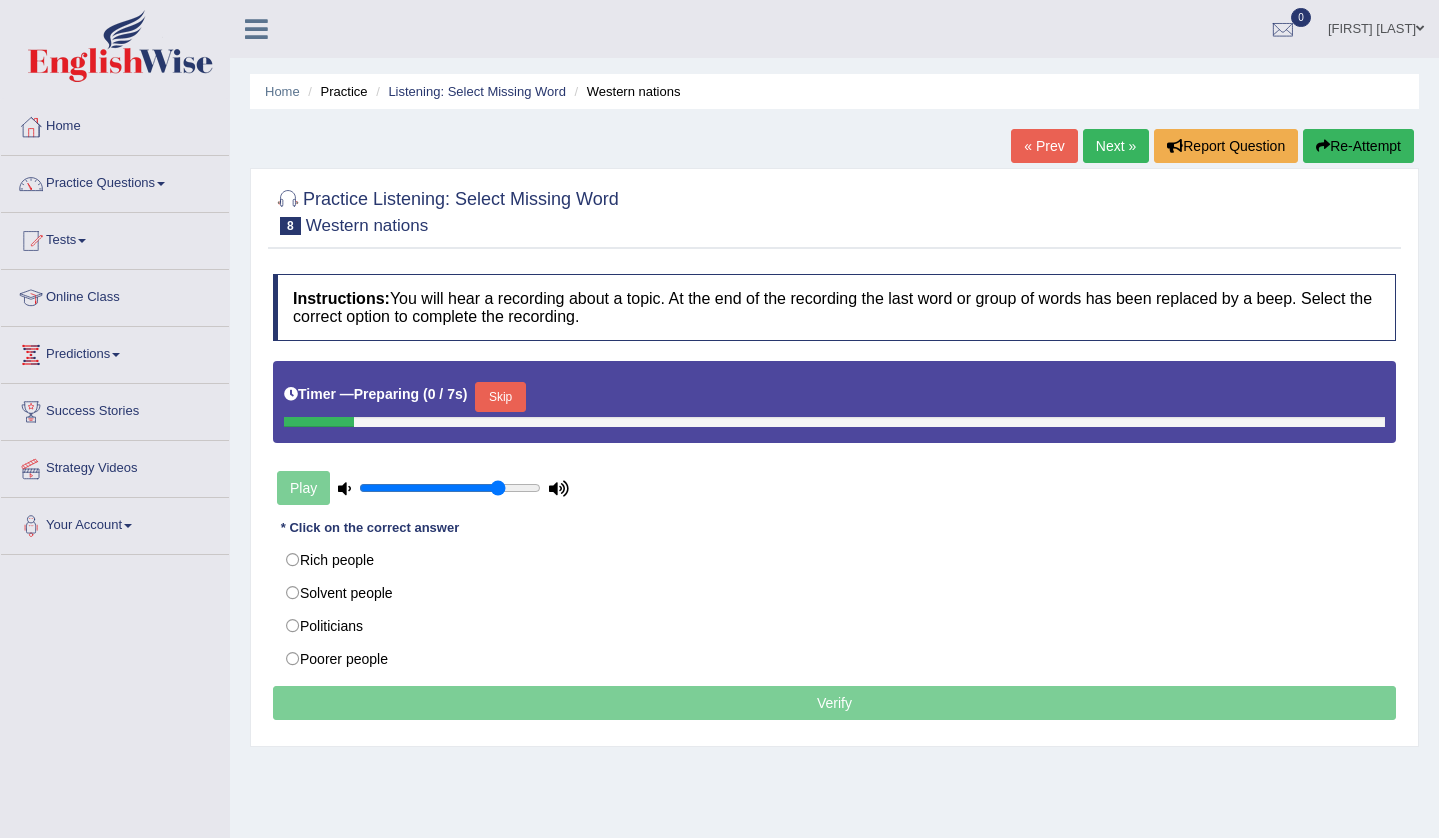 scroll, scrollTop: 0, scrollLeft: 0, axis: both 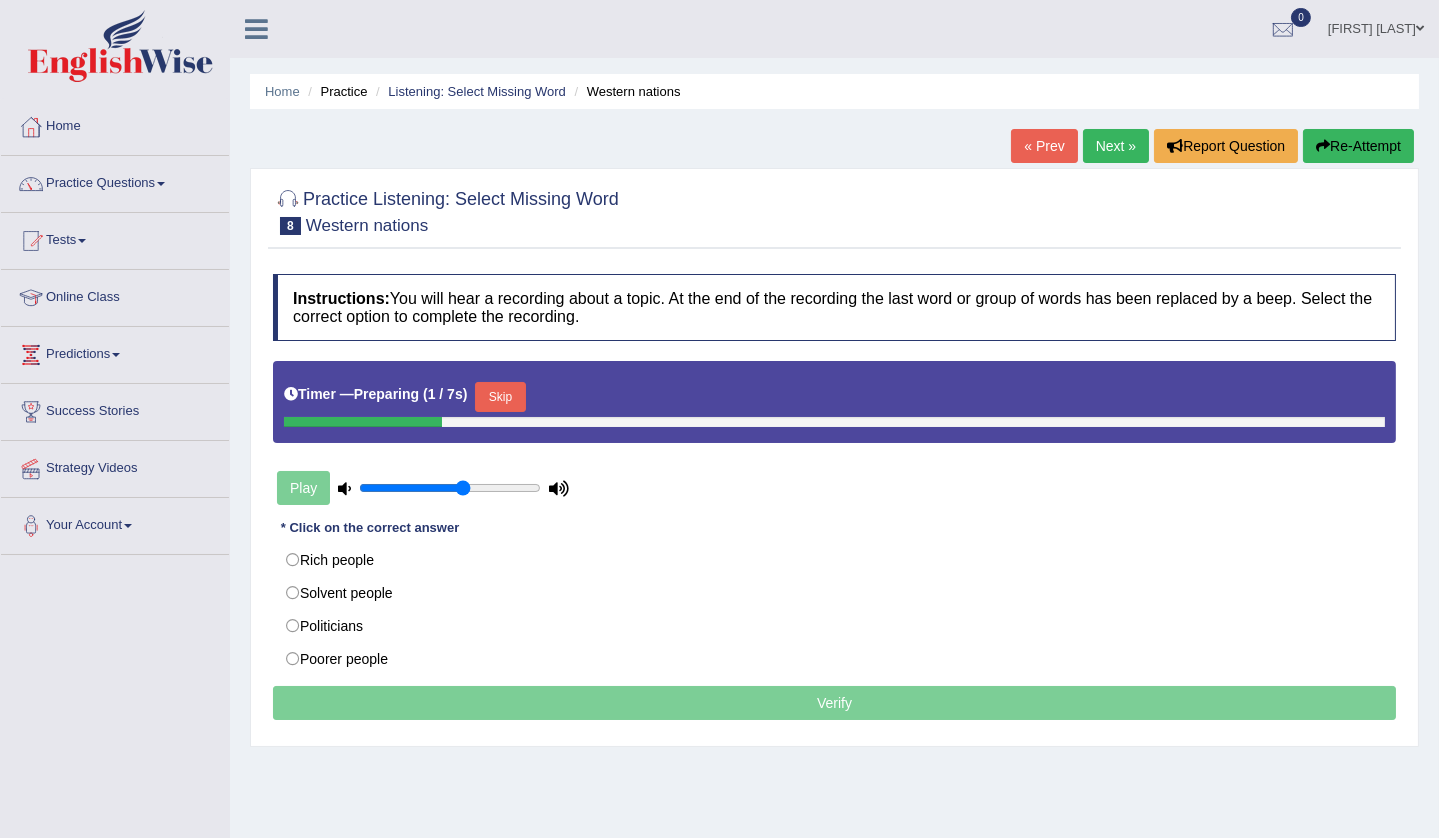 click at bounding box center (450, 488) 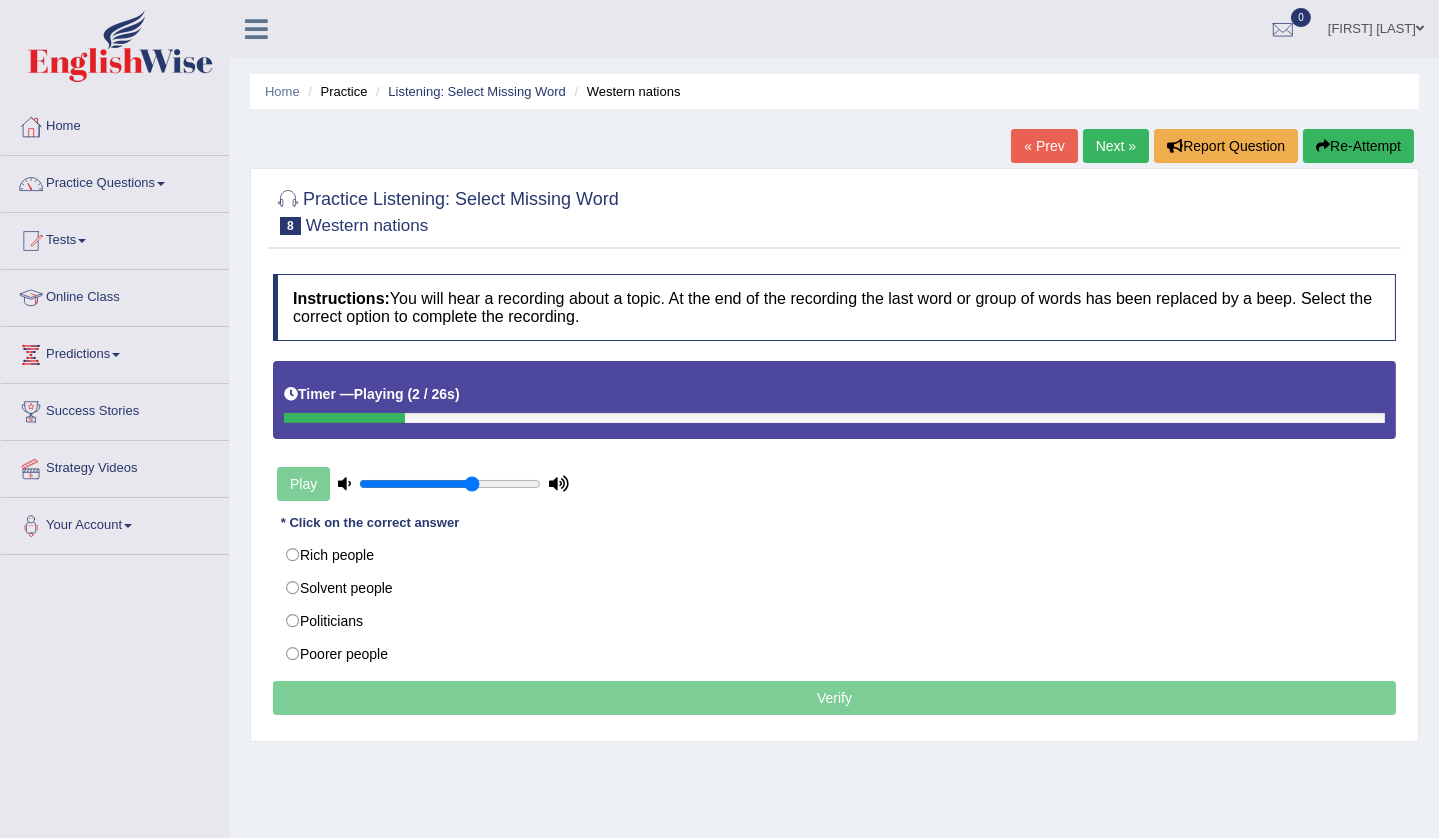 type on "0.65" 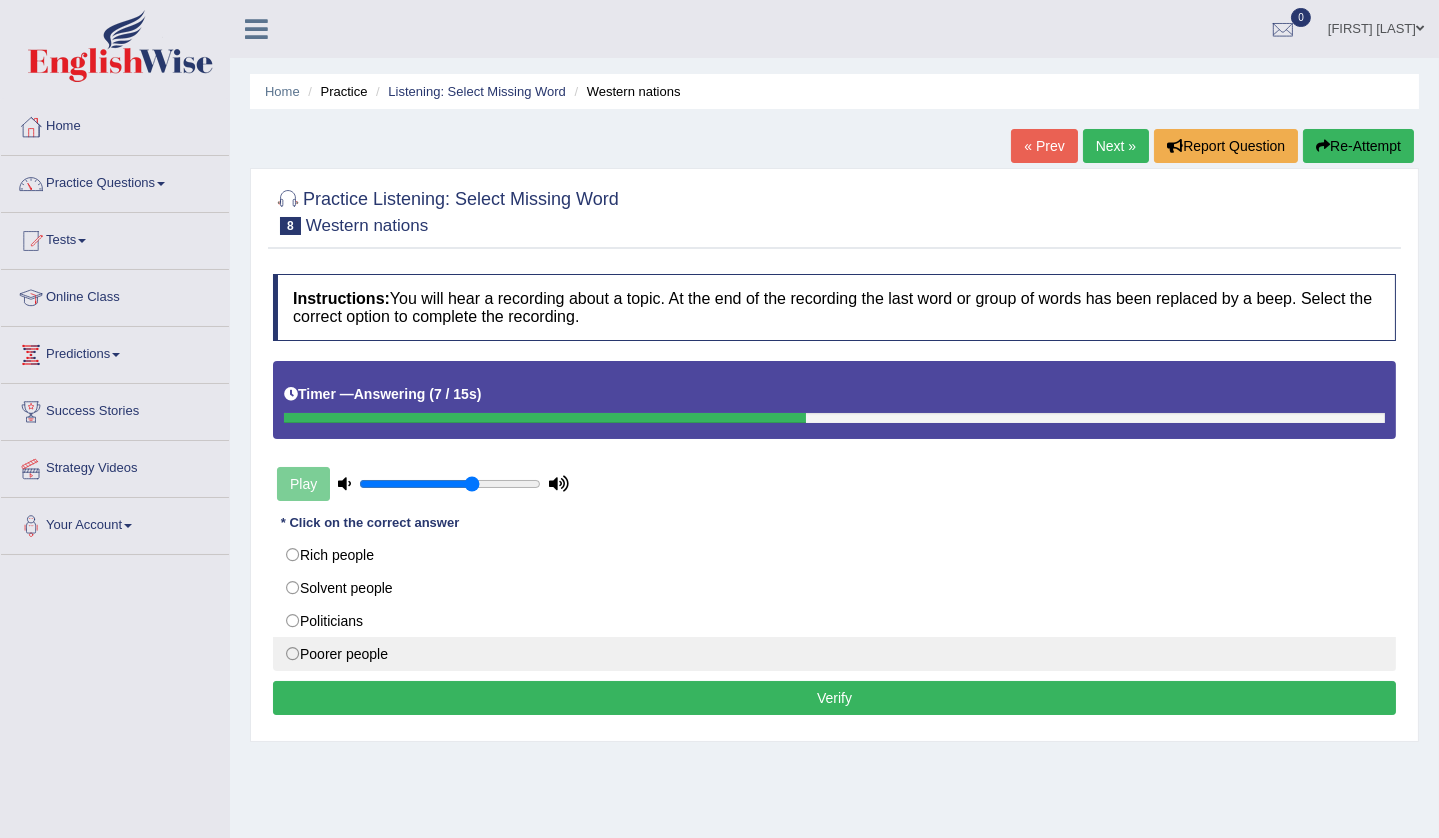 click on "Poorer  people" at bounding box center [834, 654] 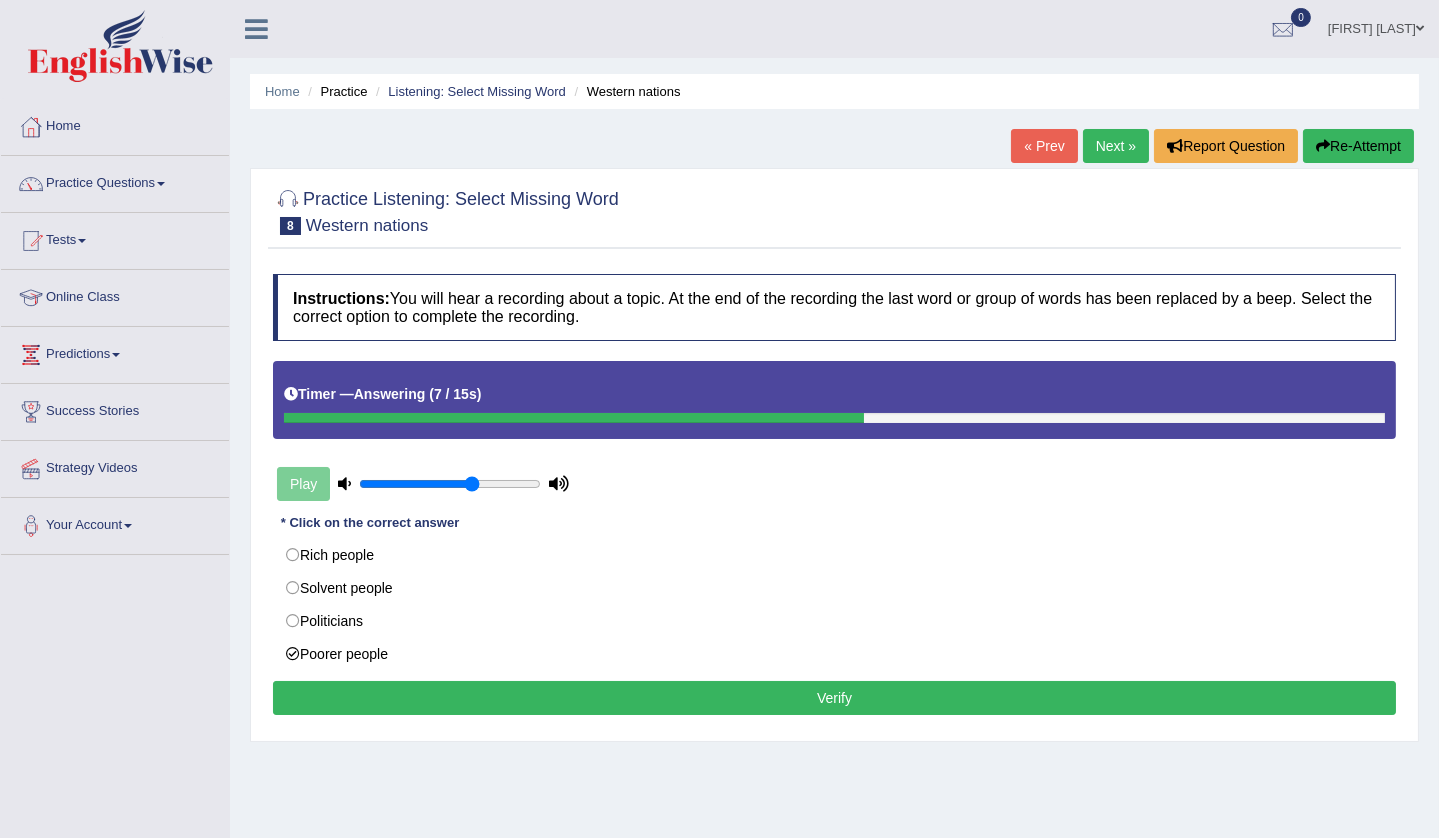 click on "Verify" at bounding box center [834, 698] 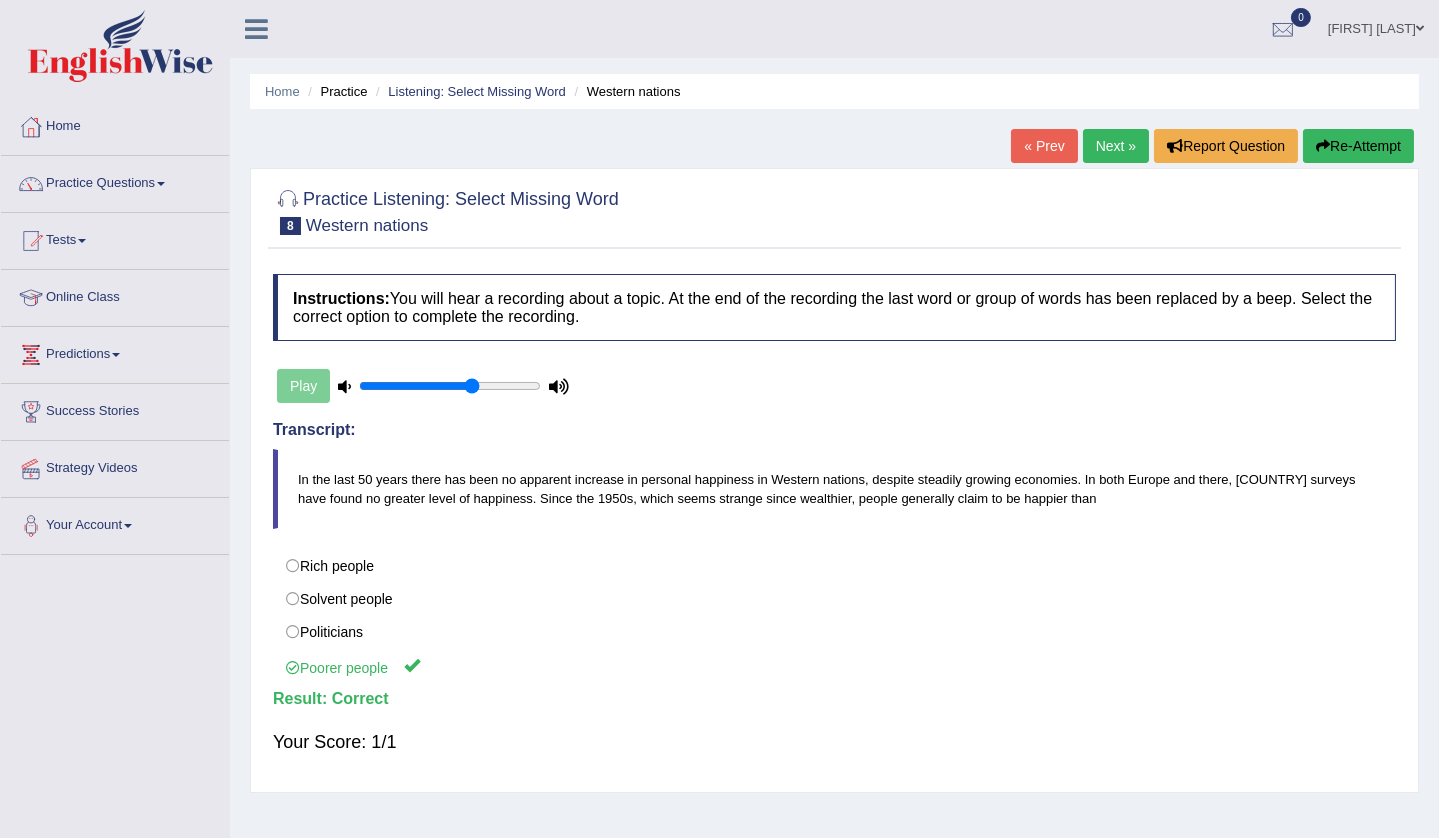 click on "Next »" at bounding box center [1116, 146] 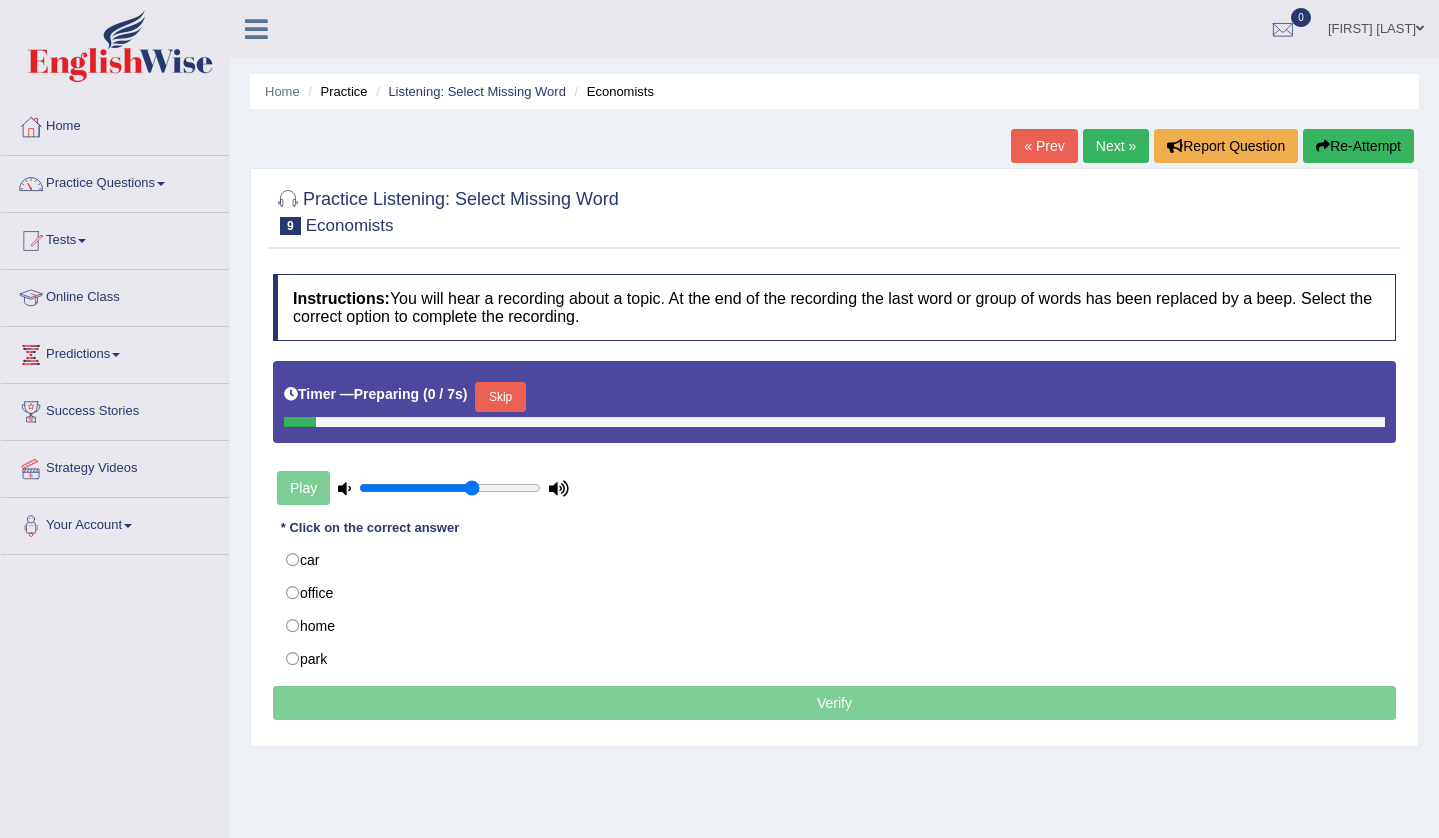 scroll, scrollTop: 0, scrollLeft: 0, axis: both 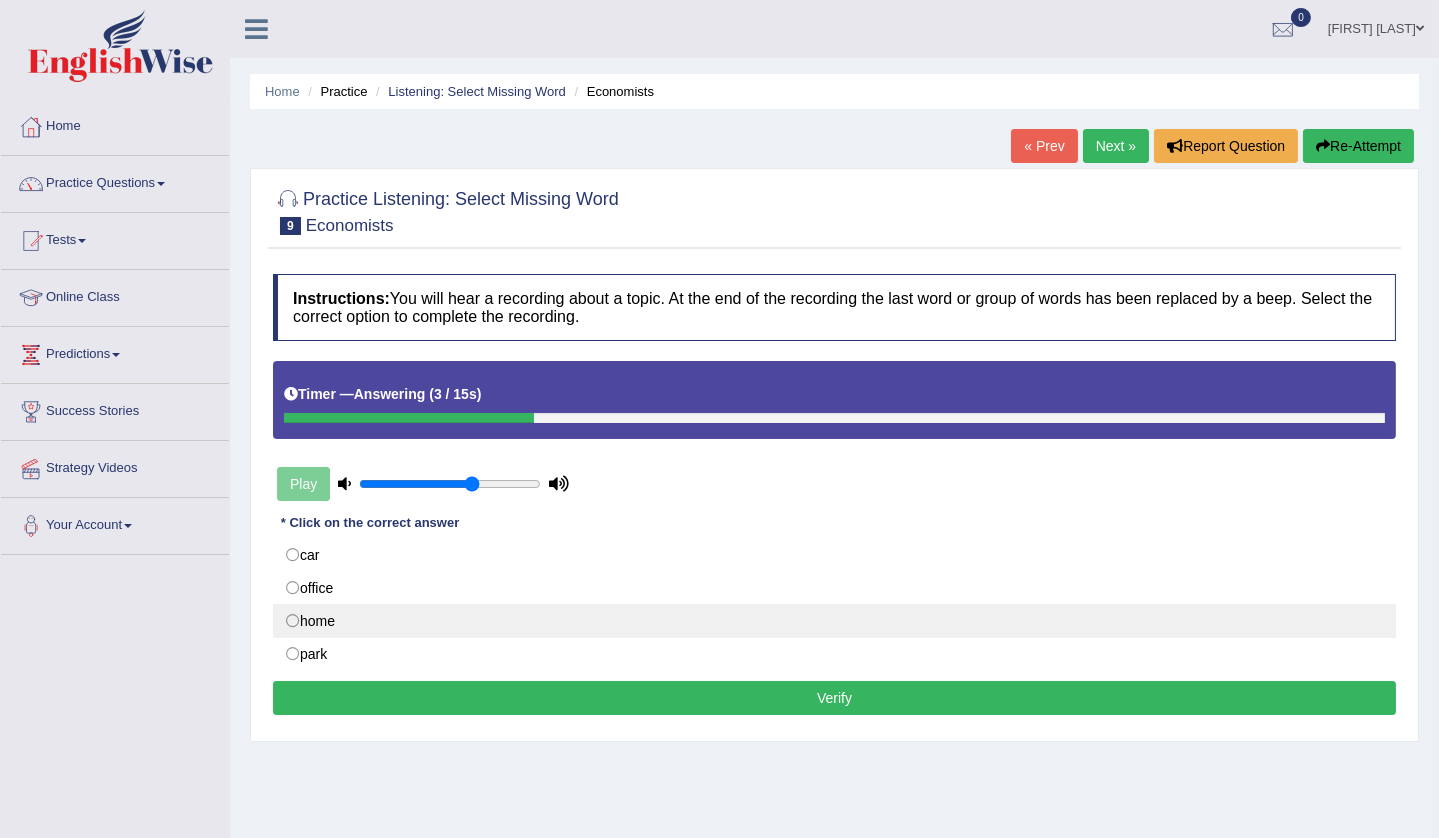 click on "home" at bounding box center (834, 621) 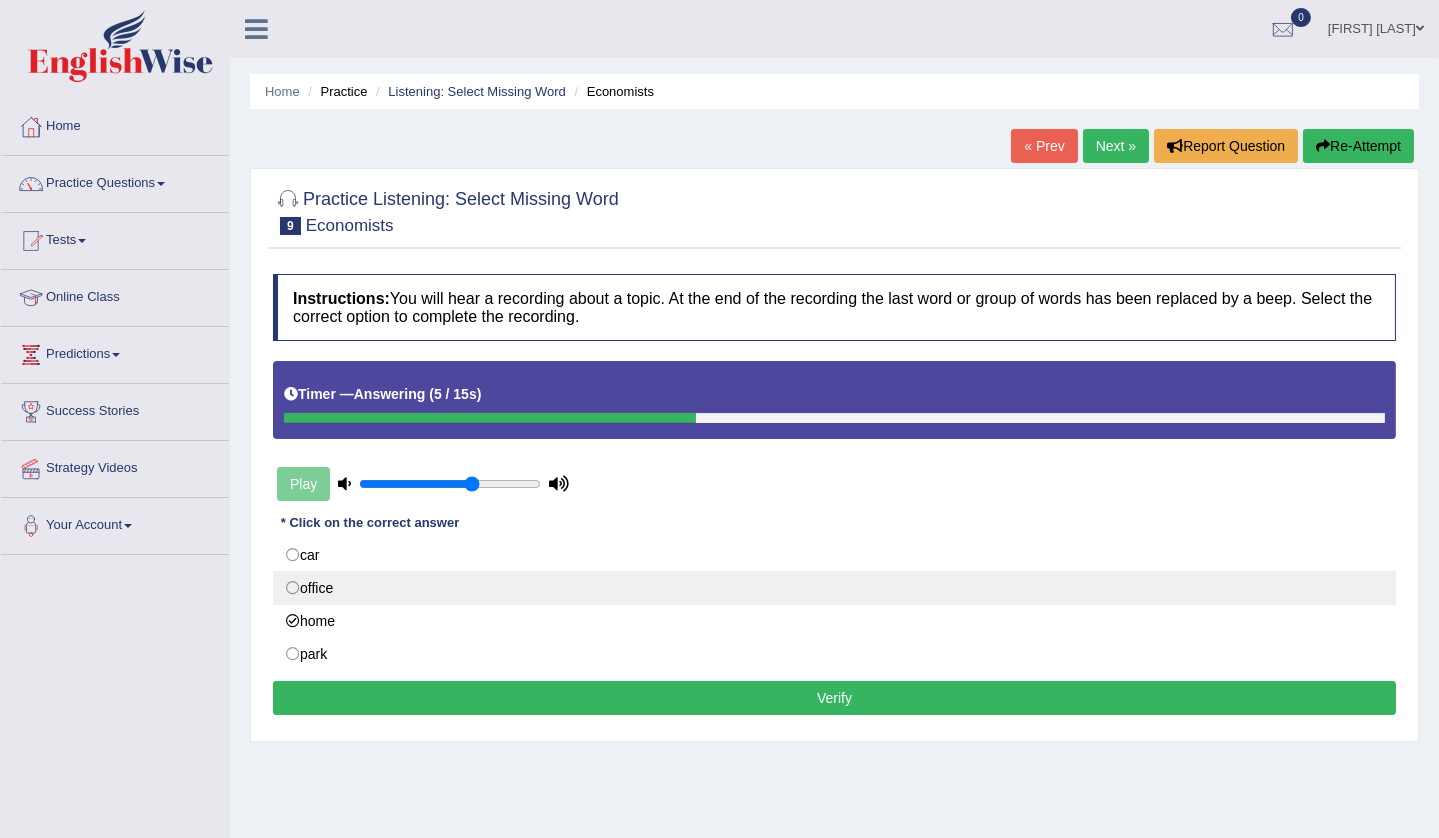 click on "office" at bounding box center [834, 588] 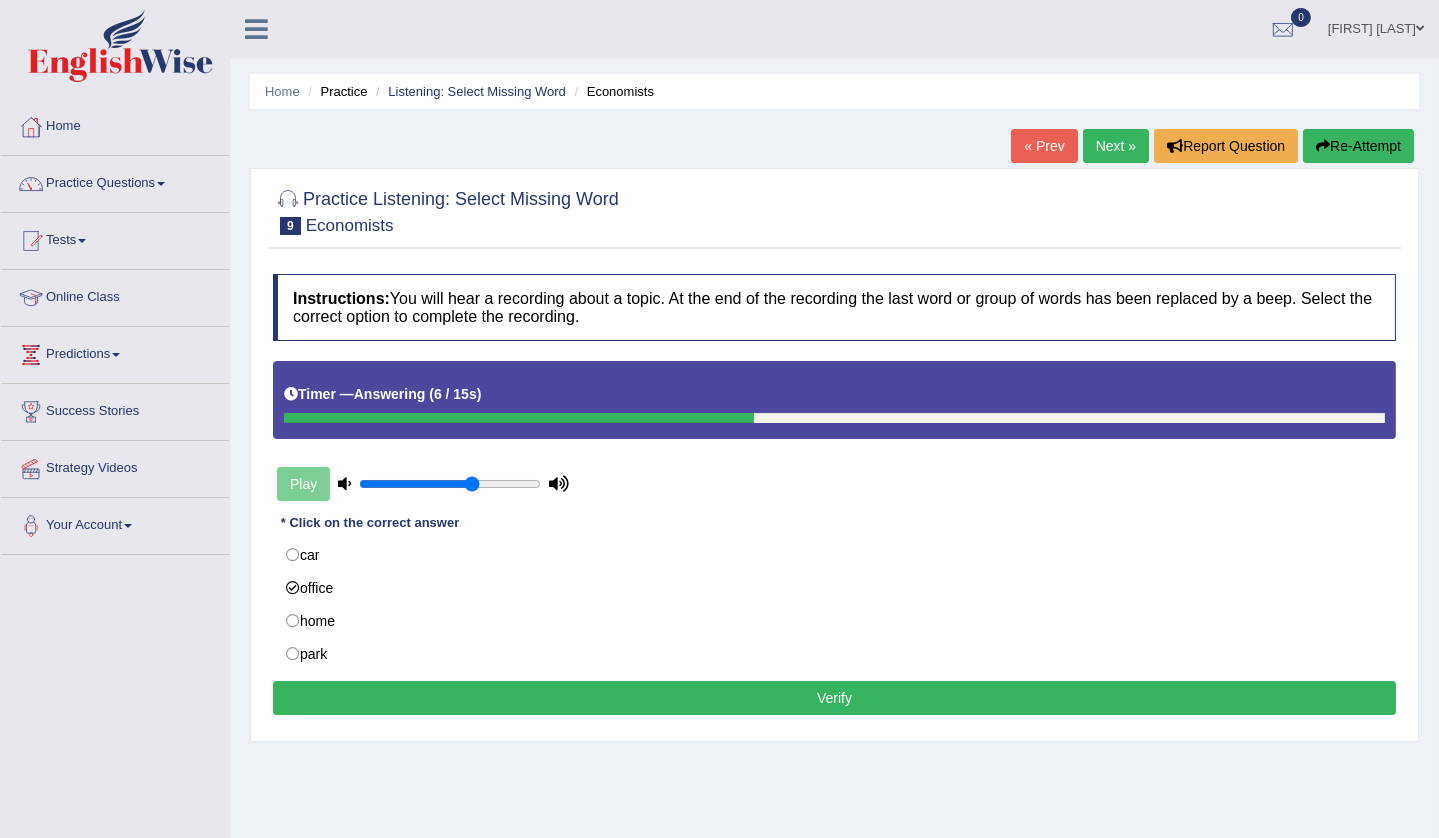 click on "Verify" at bounding box center [834, 698] 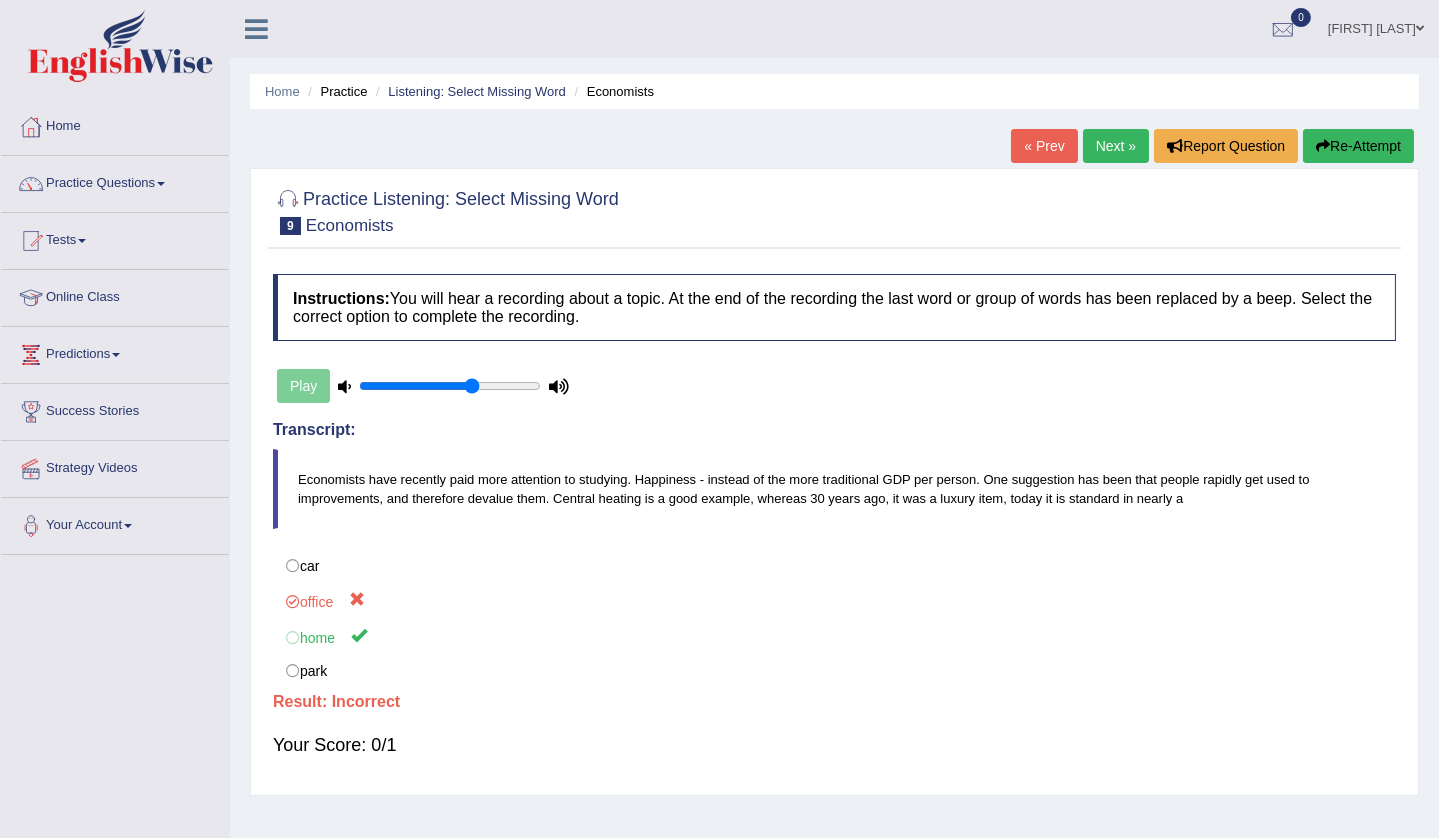 click on "Re-Attempt" at bounding box center [1358, 146] 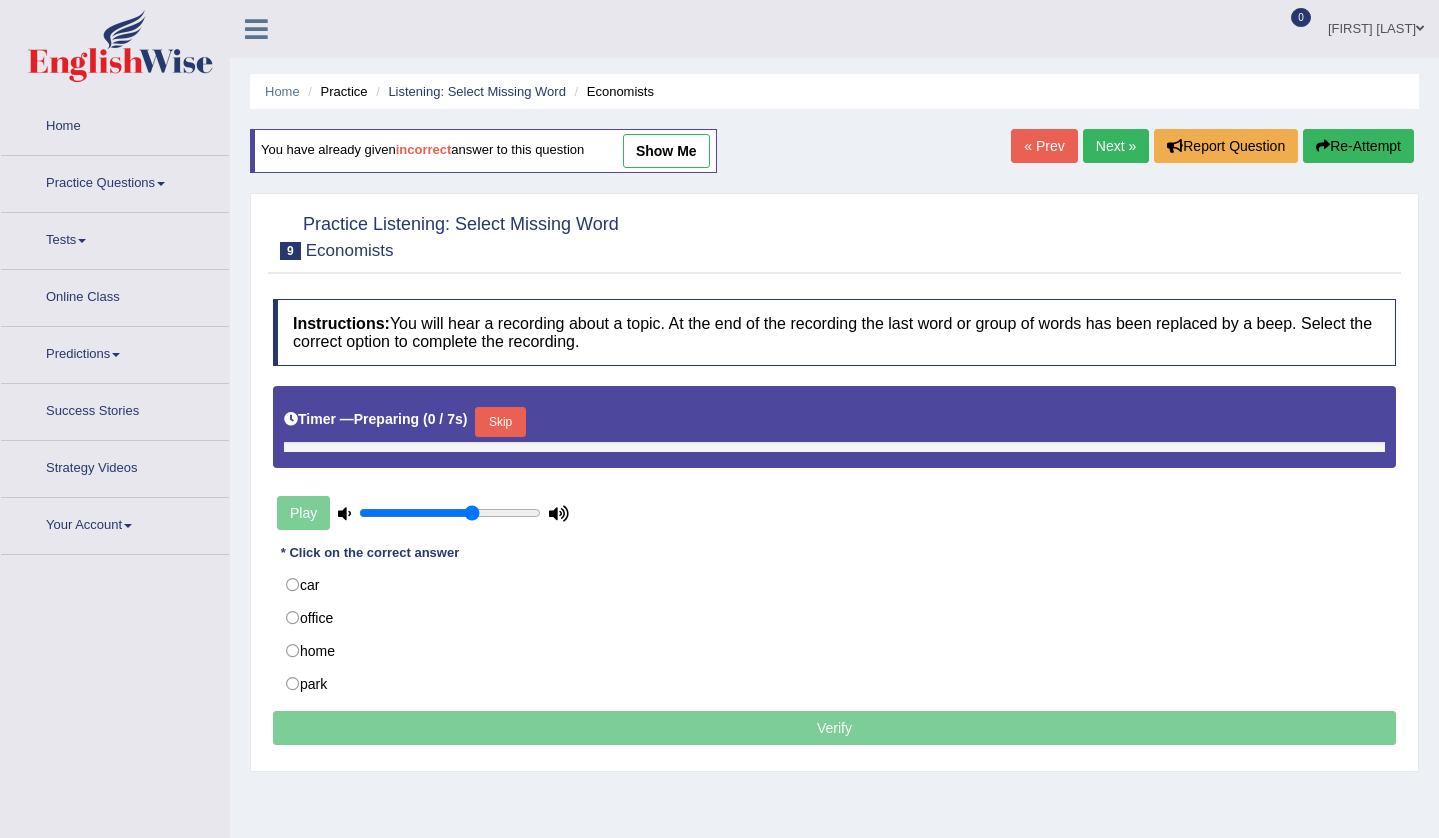 scroll, scrollTop: 0, scrollLeft: 0, axis: both 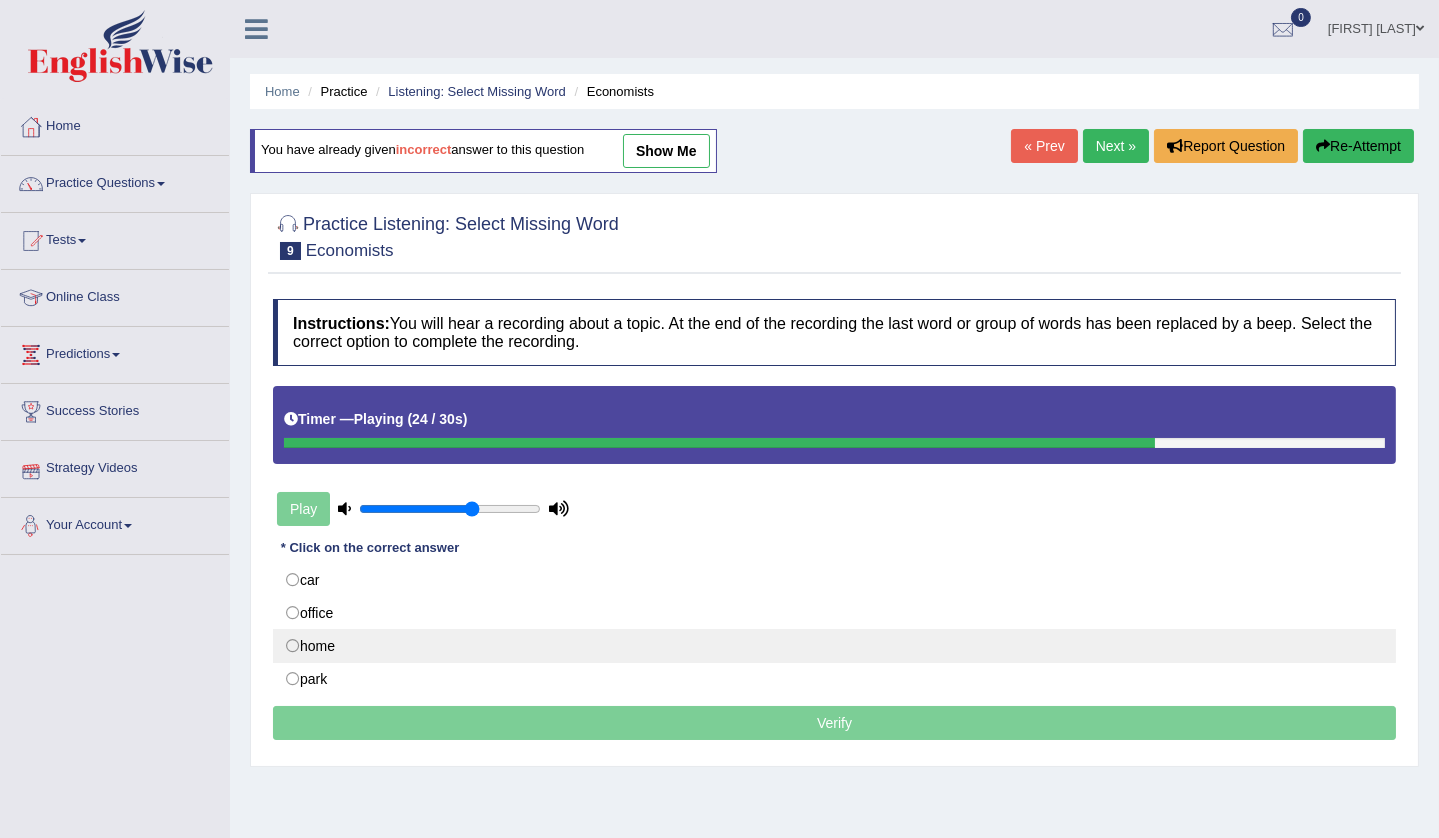 click on "home" at bounding box center (834, 646) 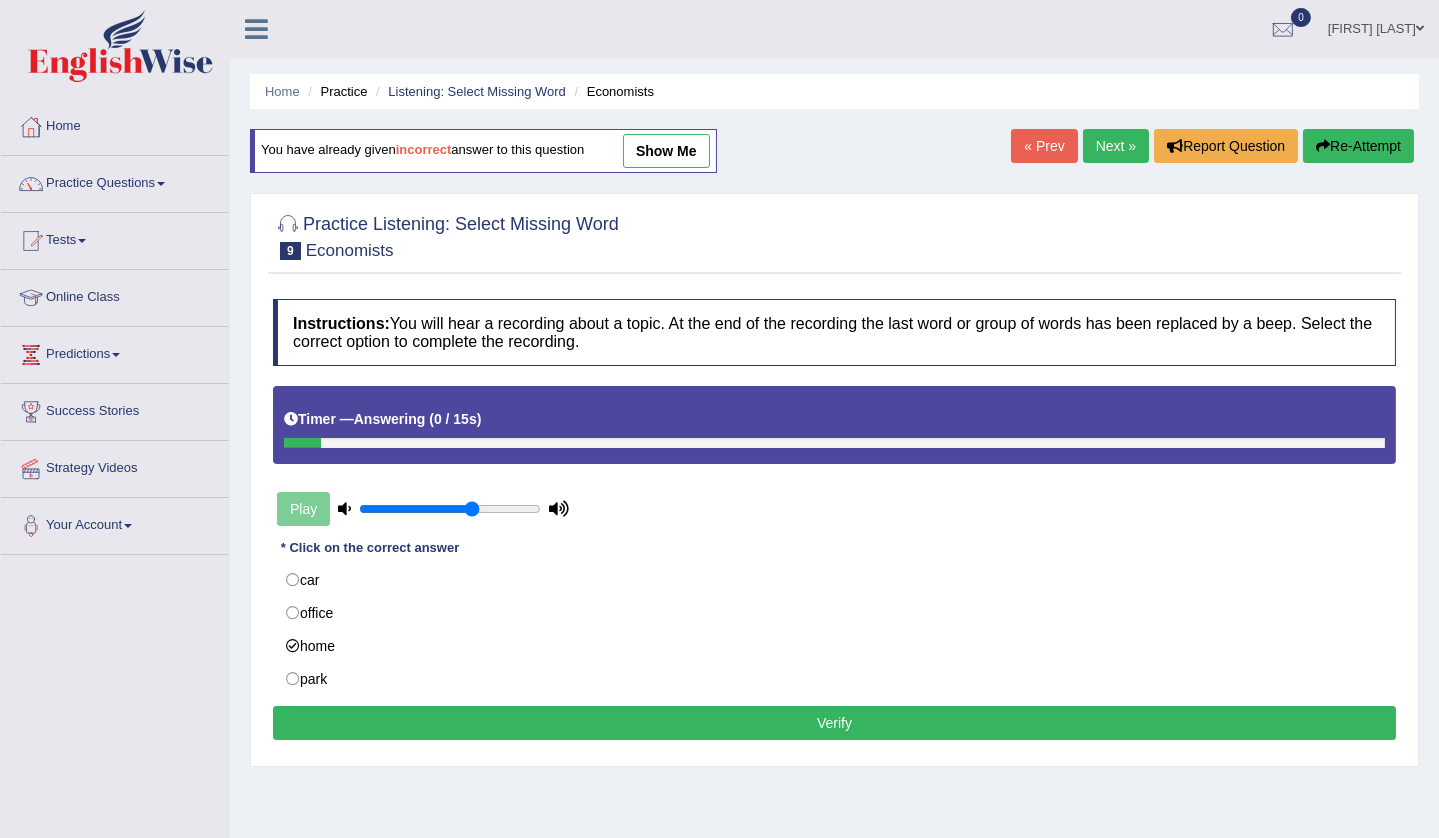 click on "Verify" at bounding box center (834, 723) 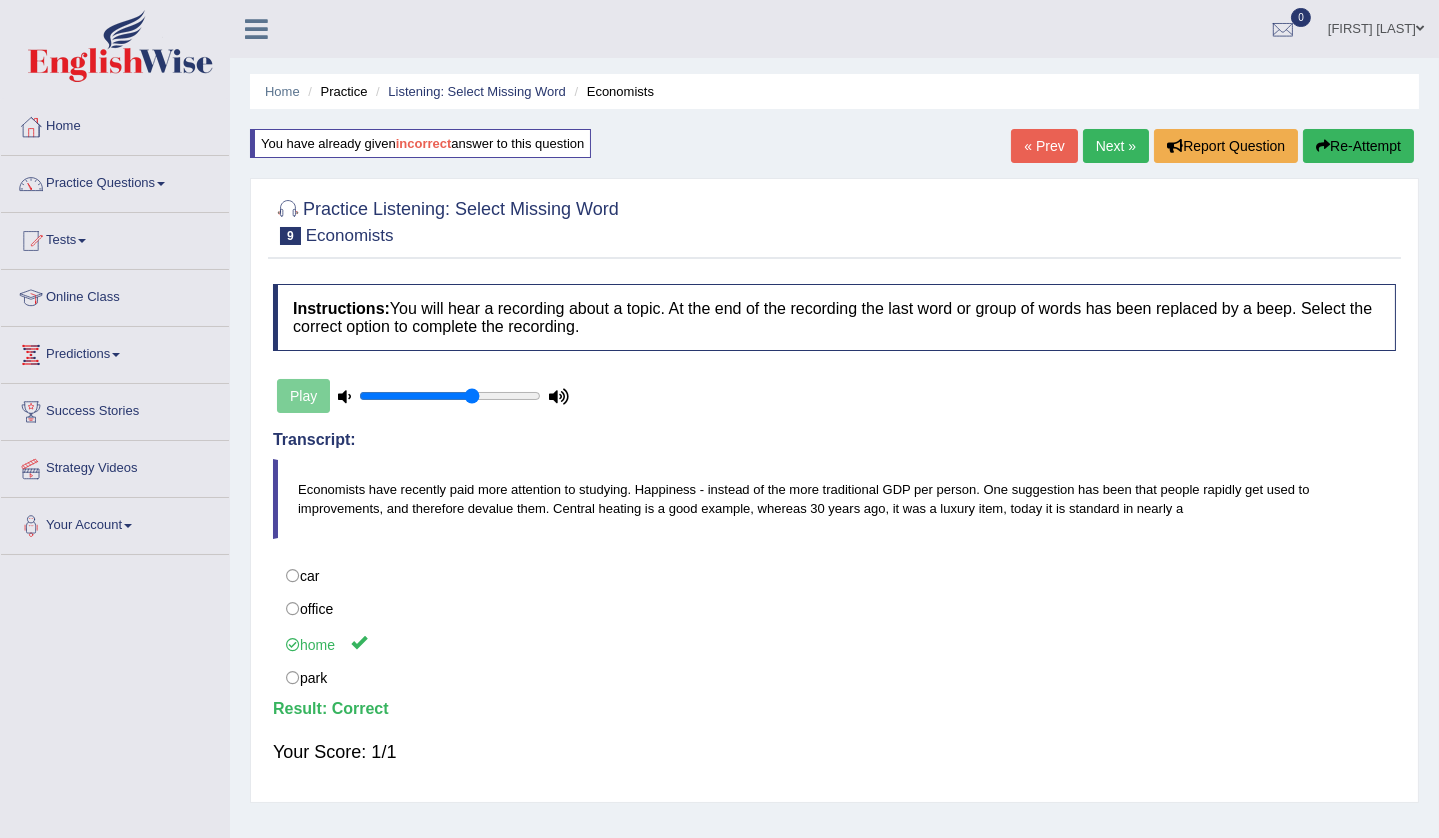 click on "Next »" at bounding box center (1116, 146) 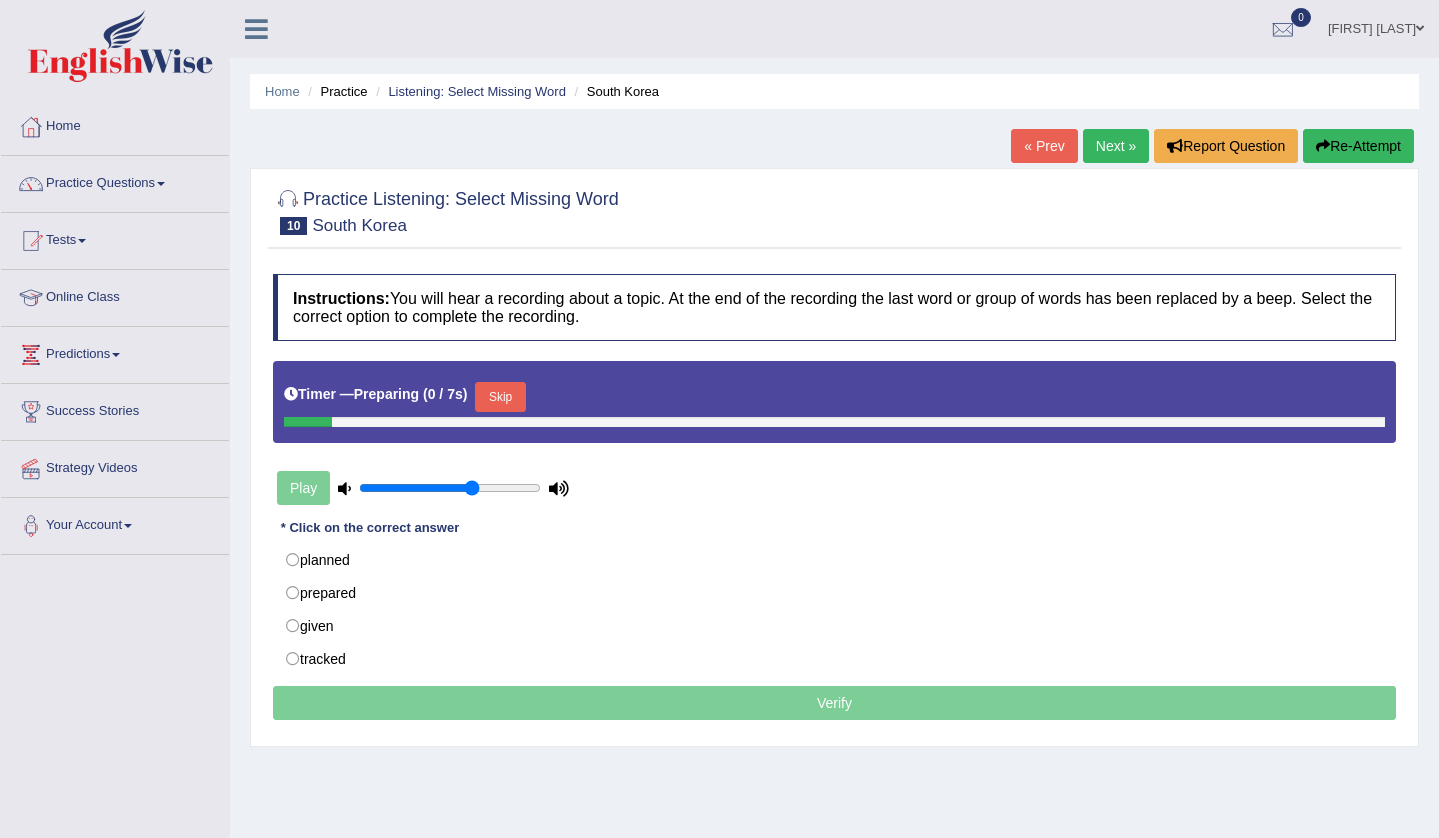 scroll, scrollTop: 0, scrollLeft: 0, axis: both 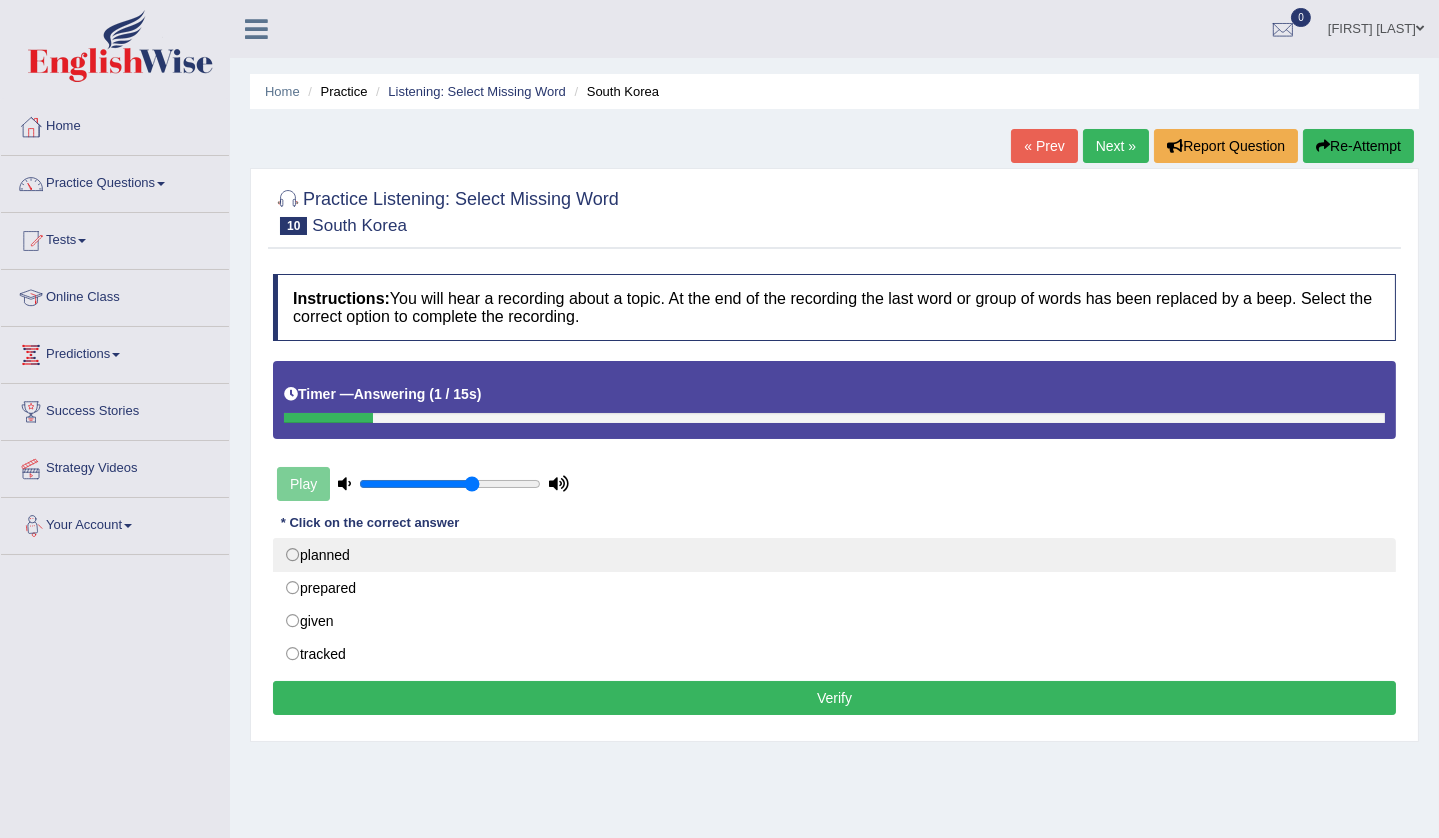 click on "planned" at bounding box center (834, 555) 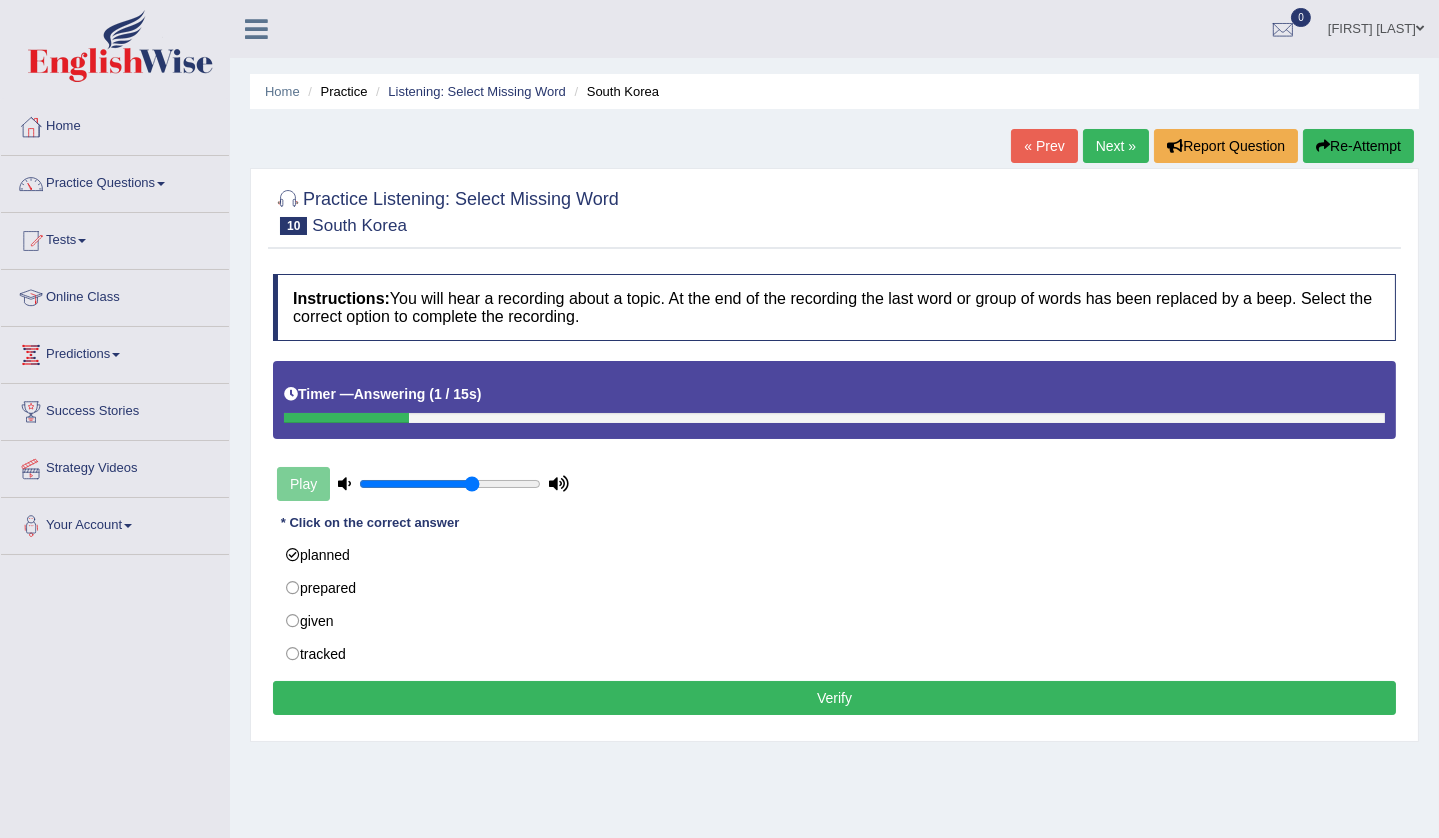 click on "Verify" at bounding box center [834, 698] 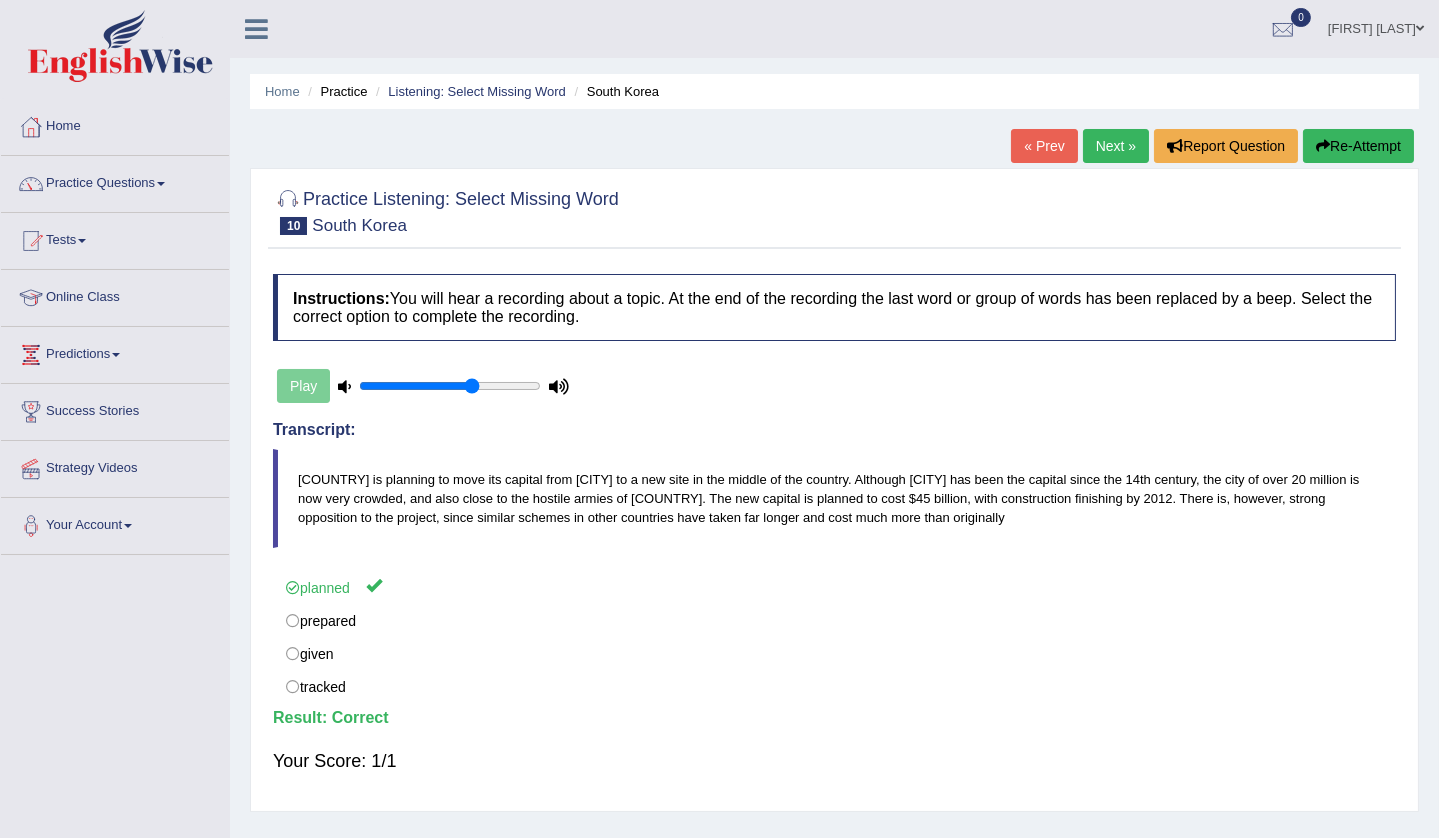 click on "Next »" at bounding box center [1116, 146] 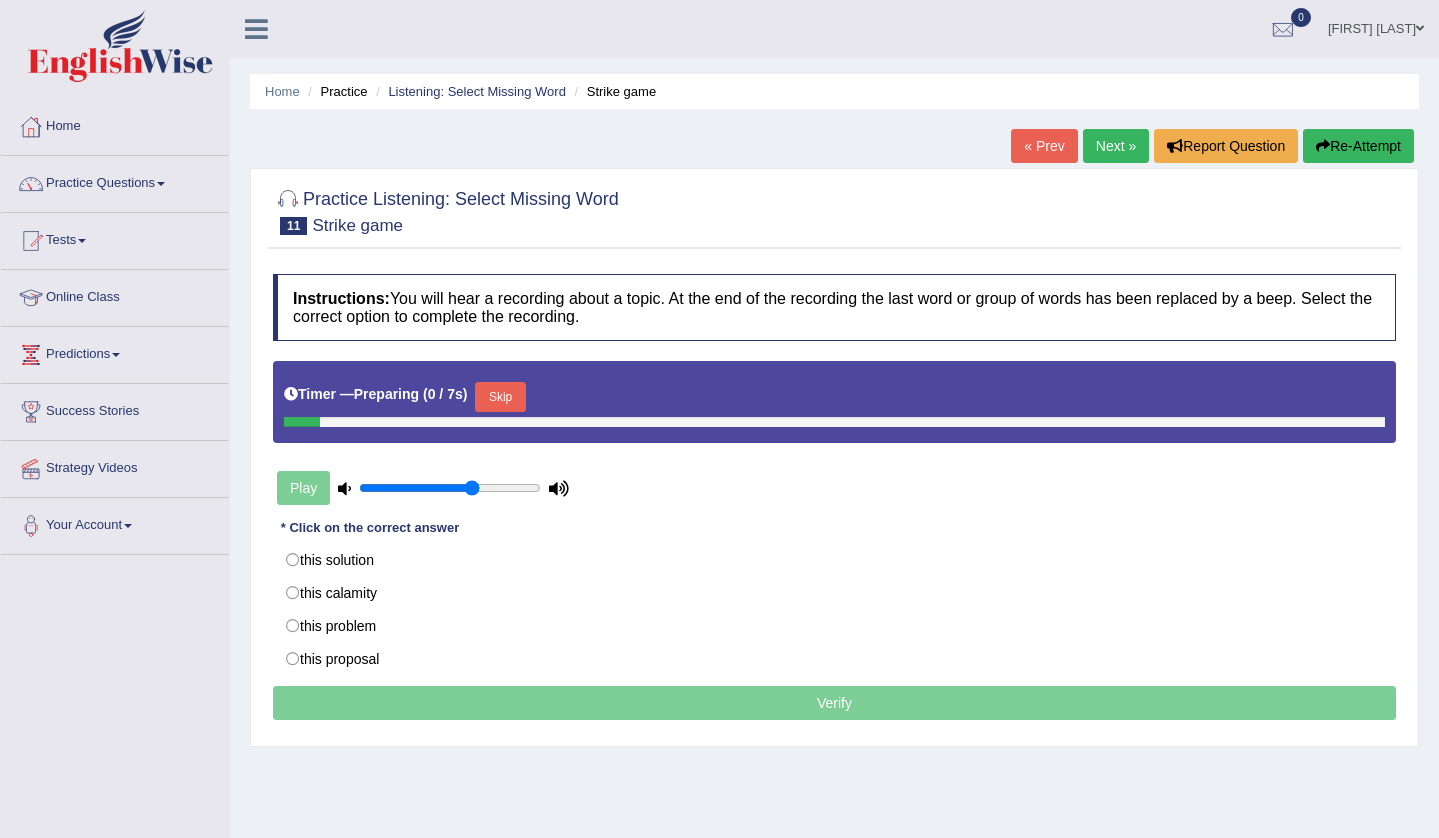 scroll, scrollTop: 0, scrollLeft: 0, axis: both 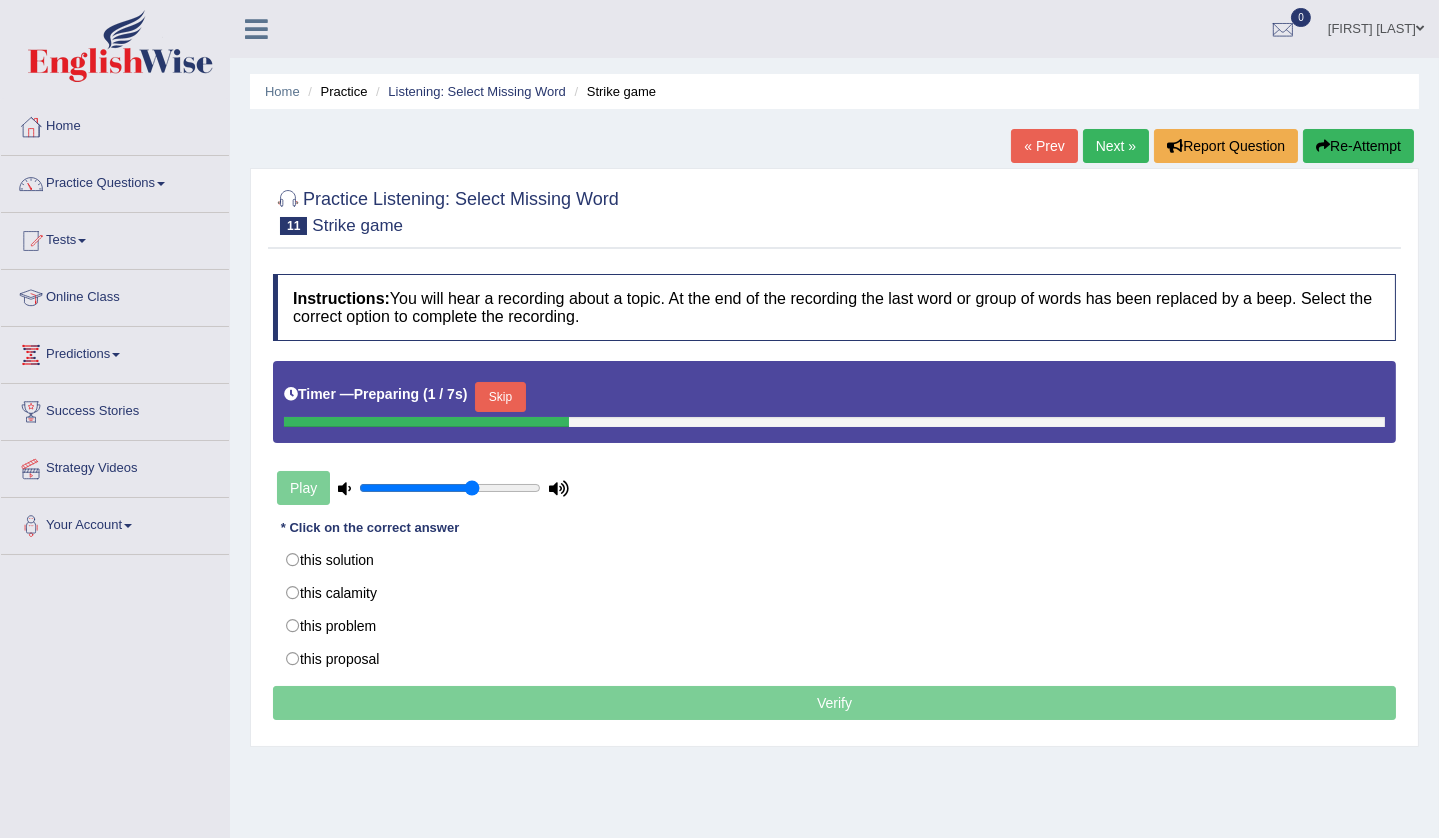 click on "Play" at bounding box center [423, 488] 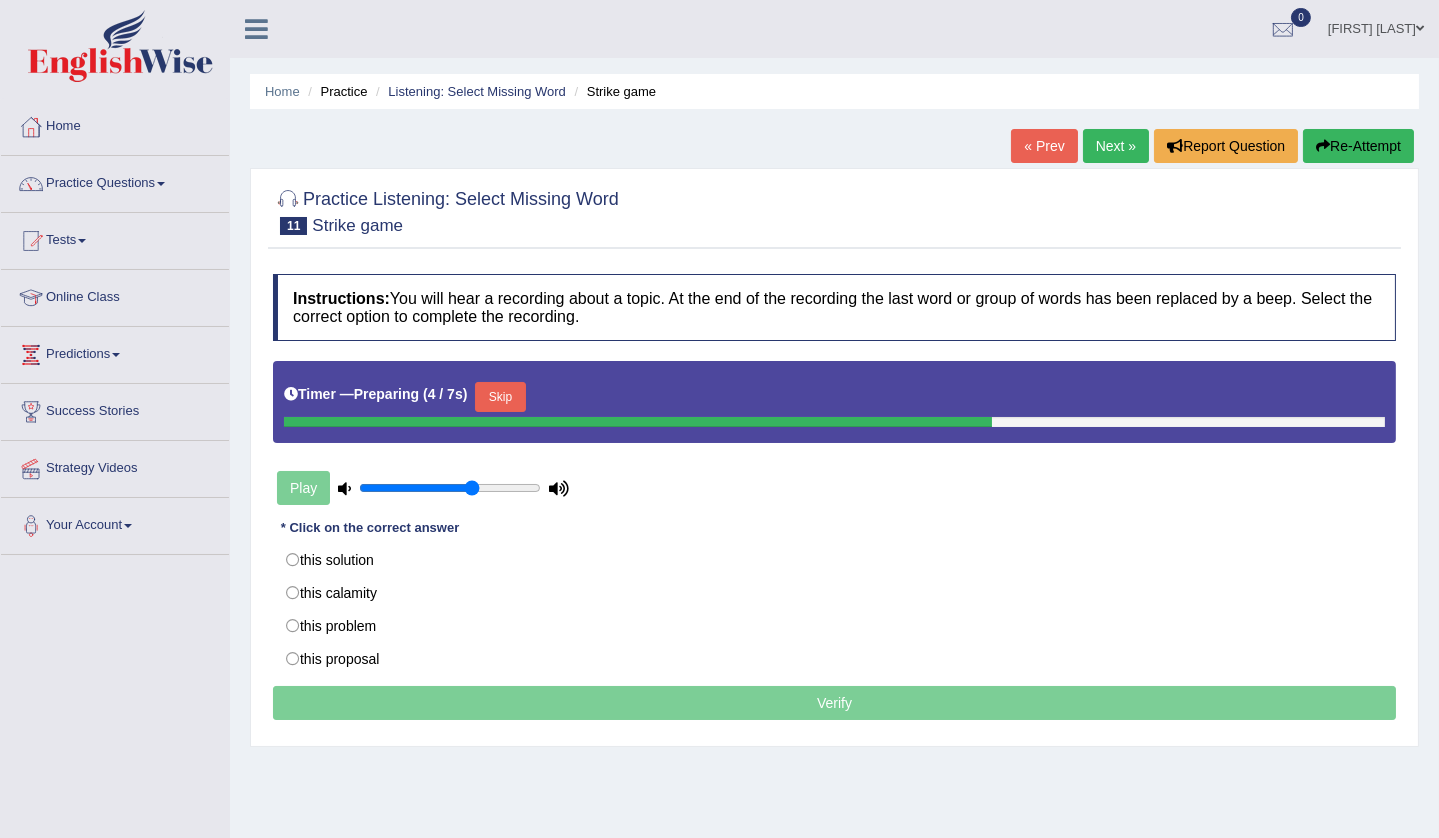 click on "Skip" at bounding box center (500, 397) 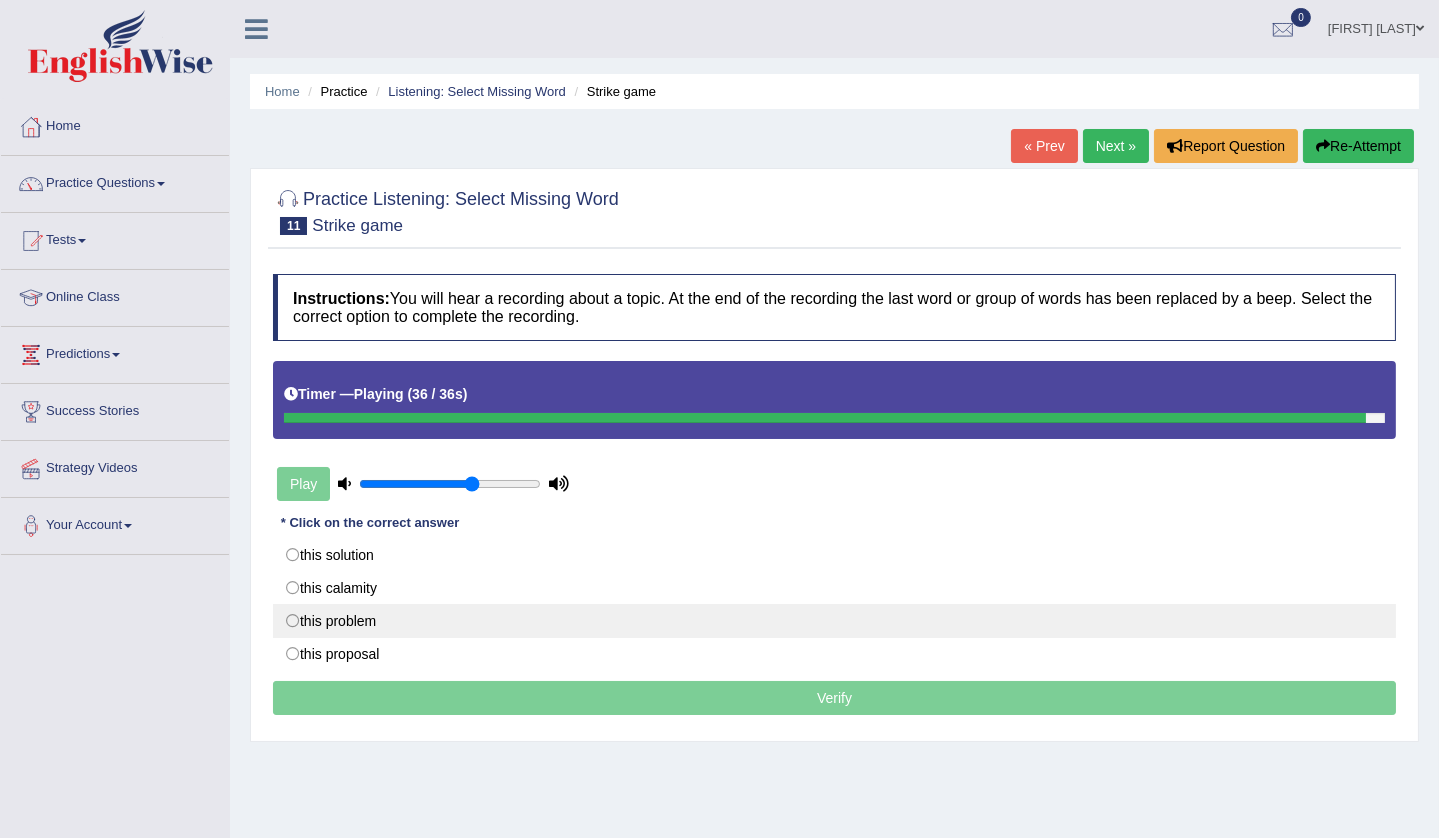 click on "this  problem" at bounding box center [834, 621] 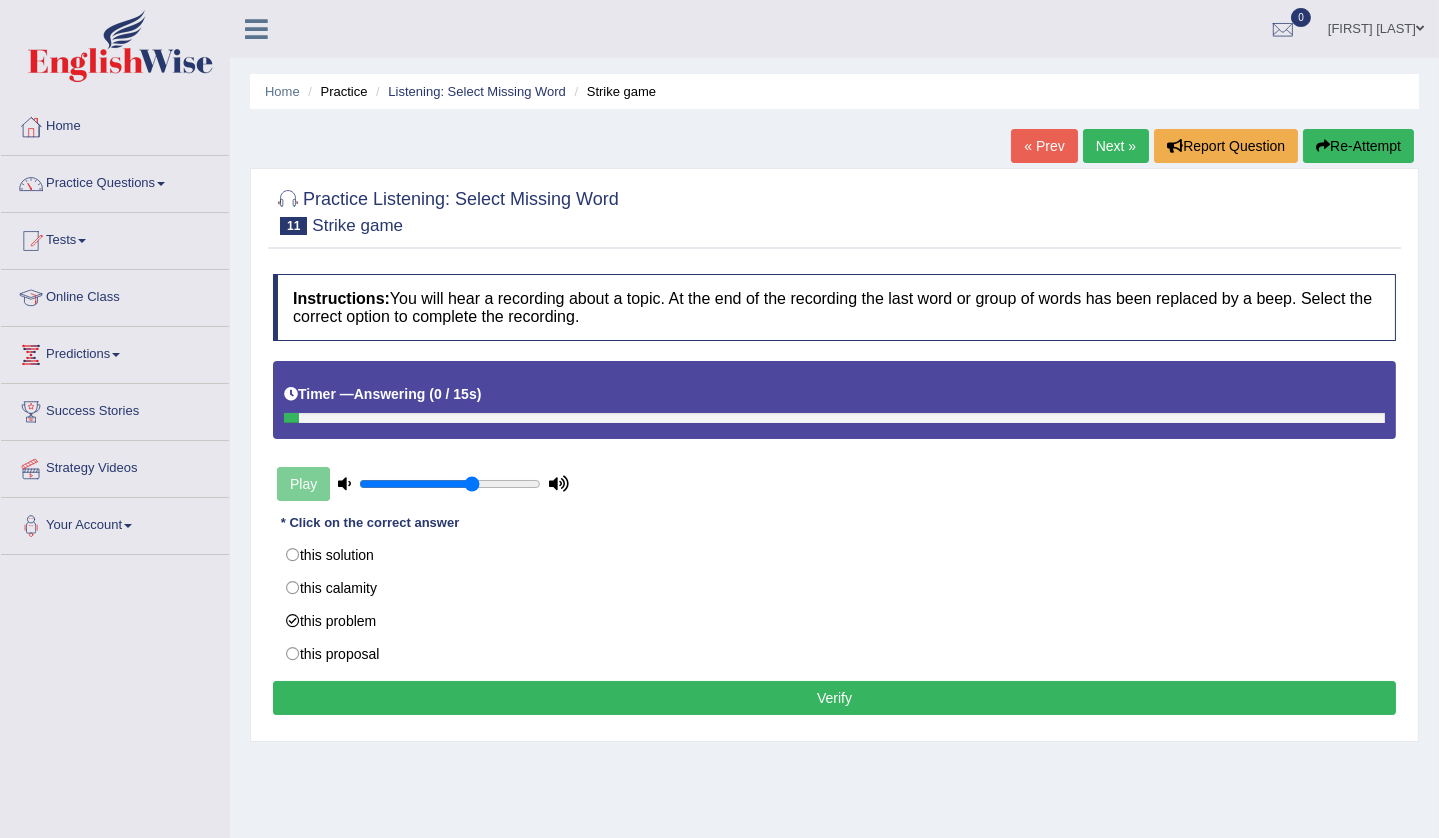 click on "Verify" at bounding box center (834, 698) 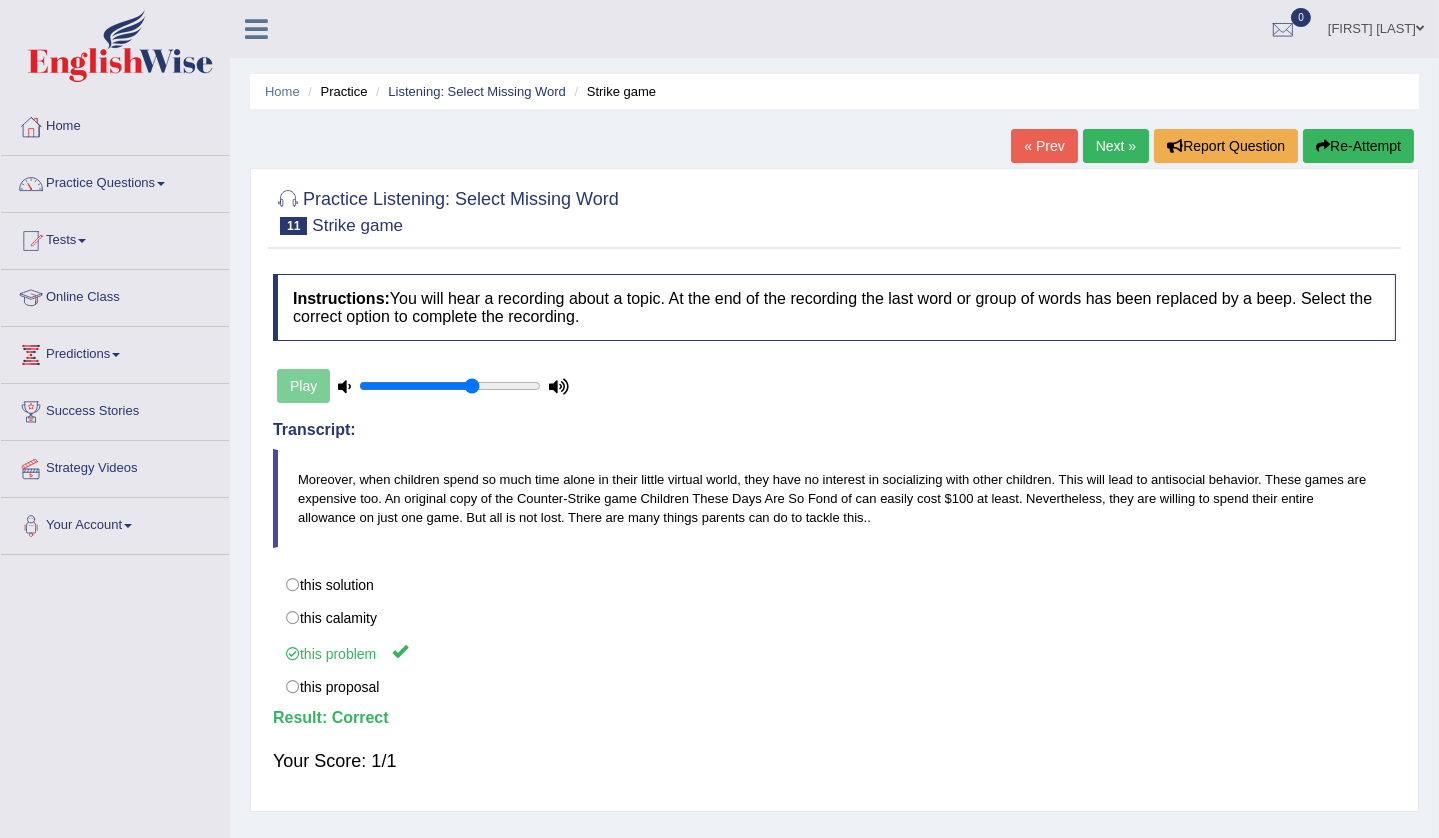 click on "Next »" at bounding box center (1116, 146) 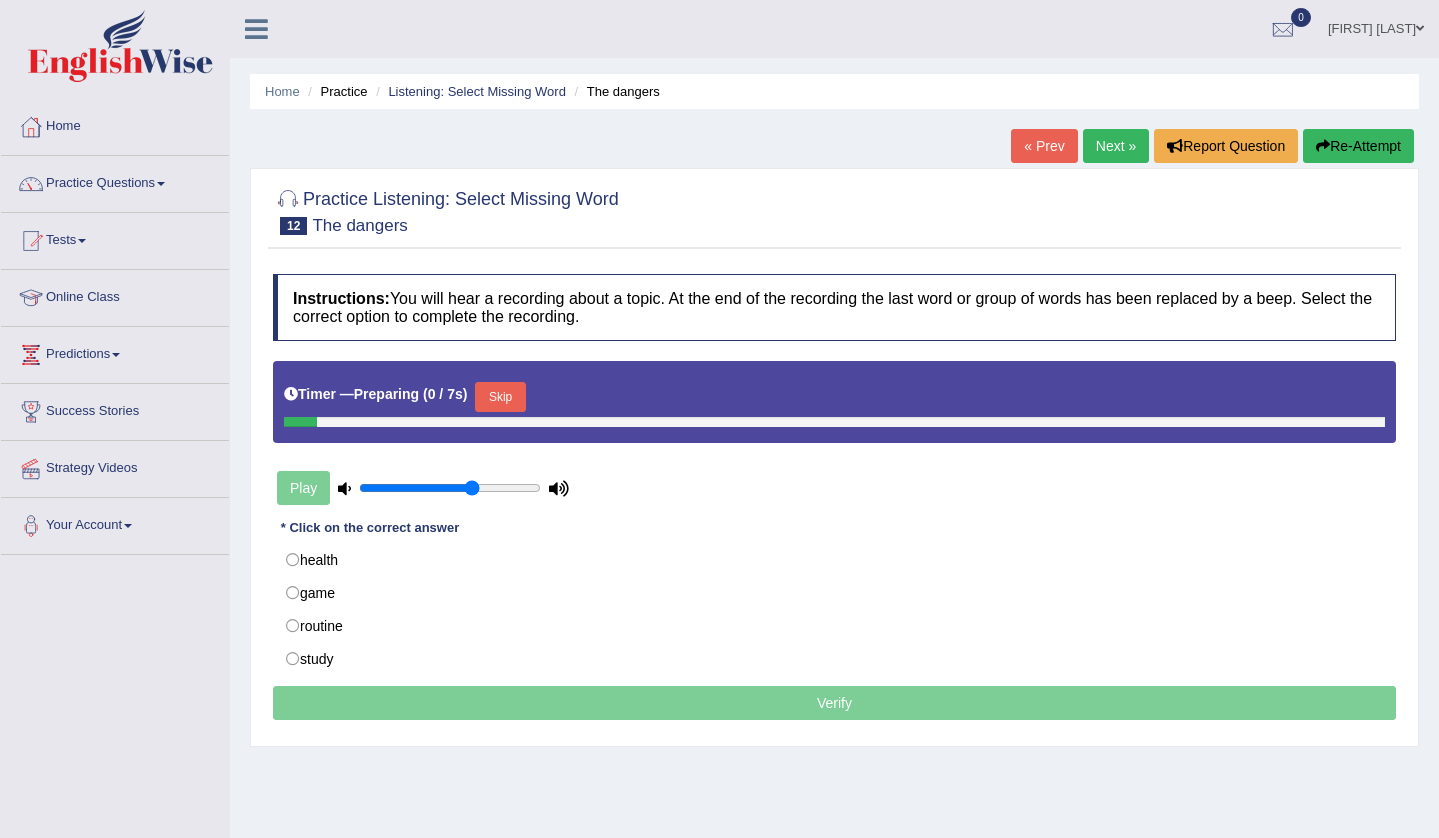 scroll, scrollTop: 0, scrollLeft: 0, axis: both 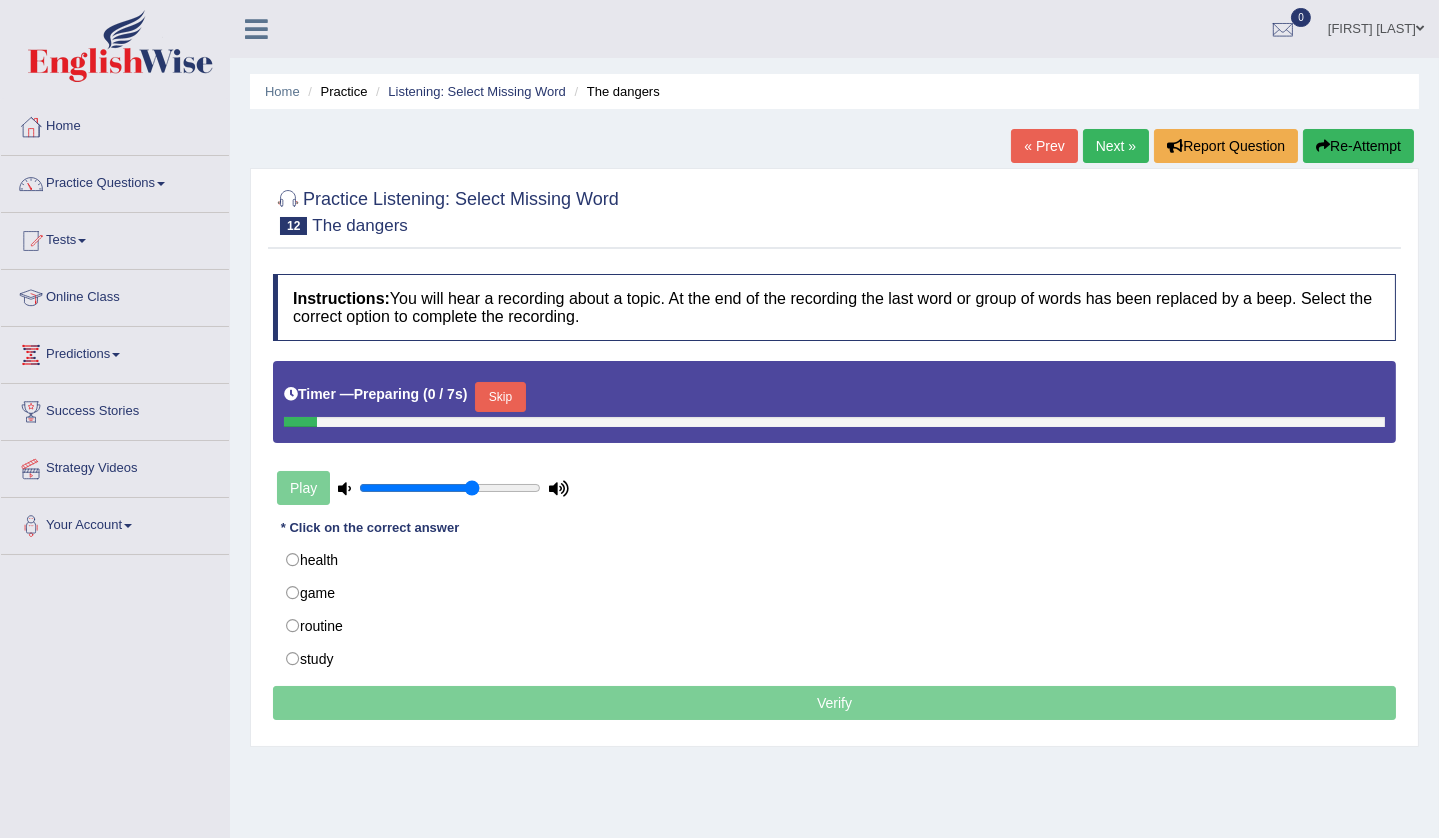 click on "Skip" at bounding box center (500, 397) 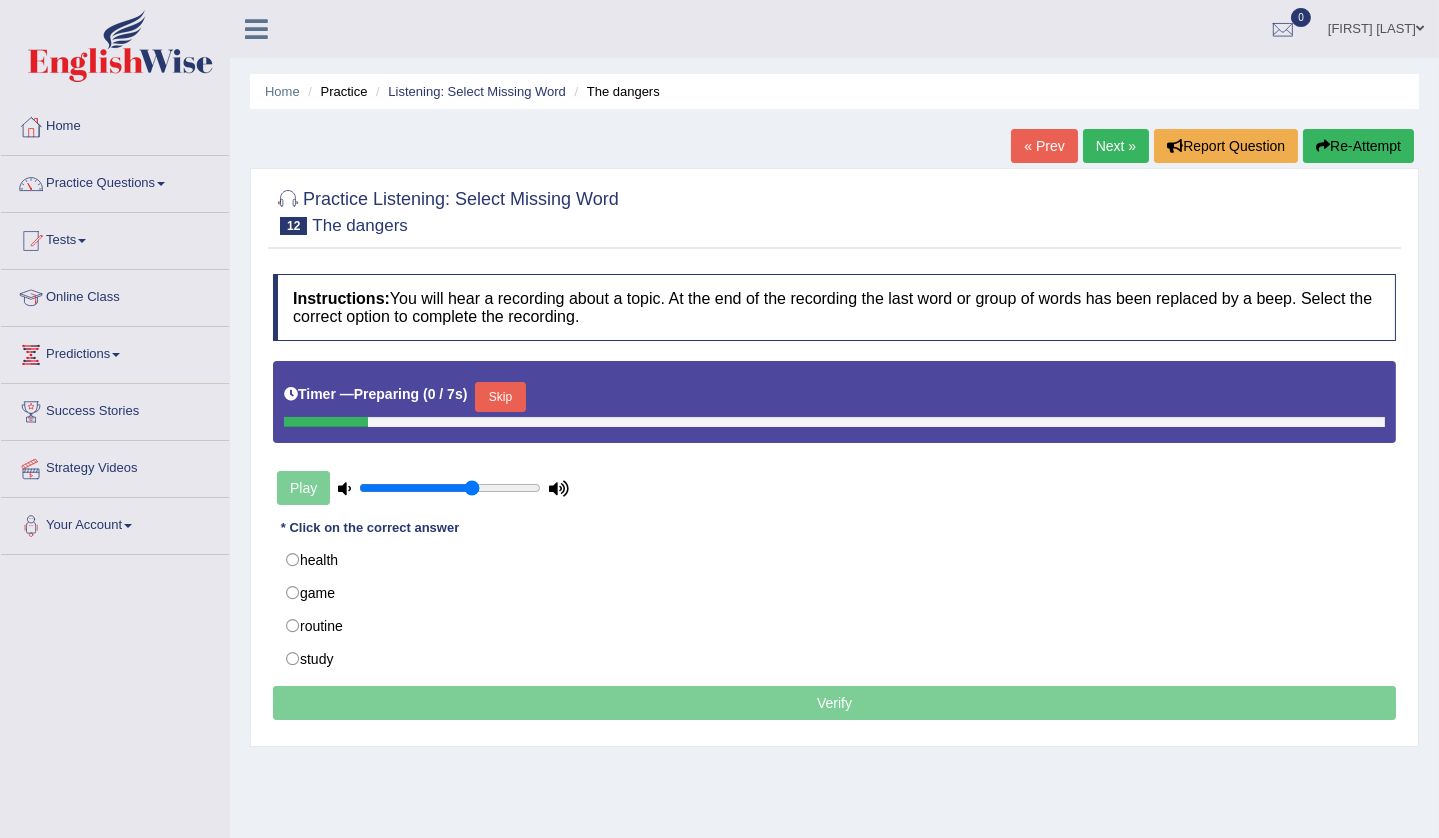 scroll, scrollTop: 0, scrollLeft: 0, axis: both 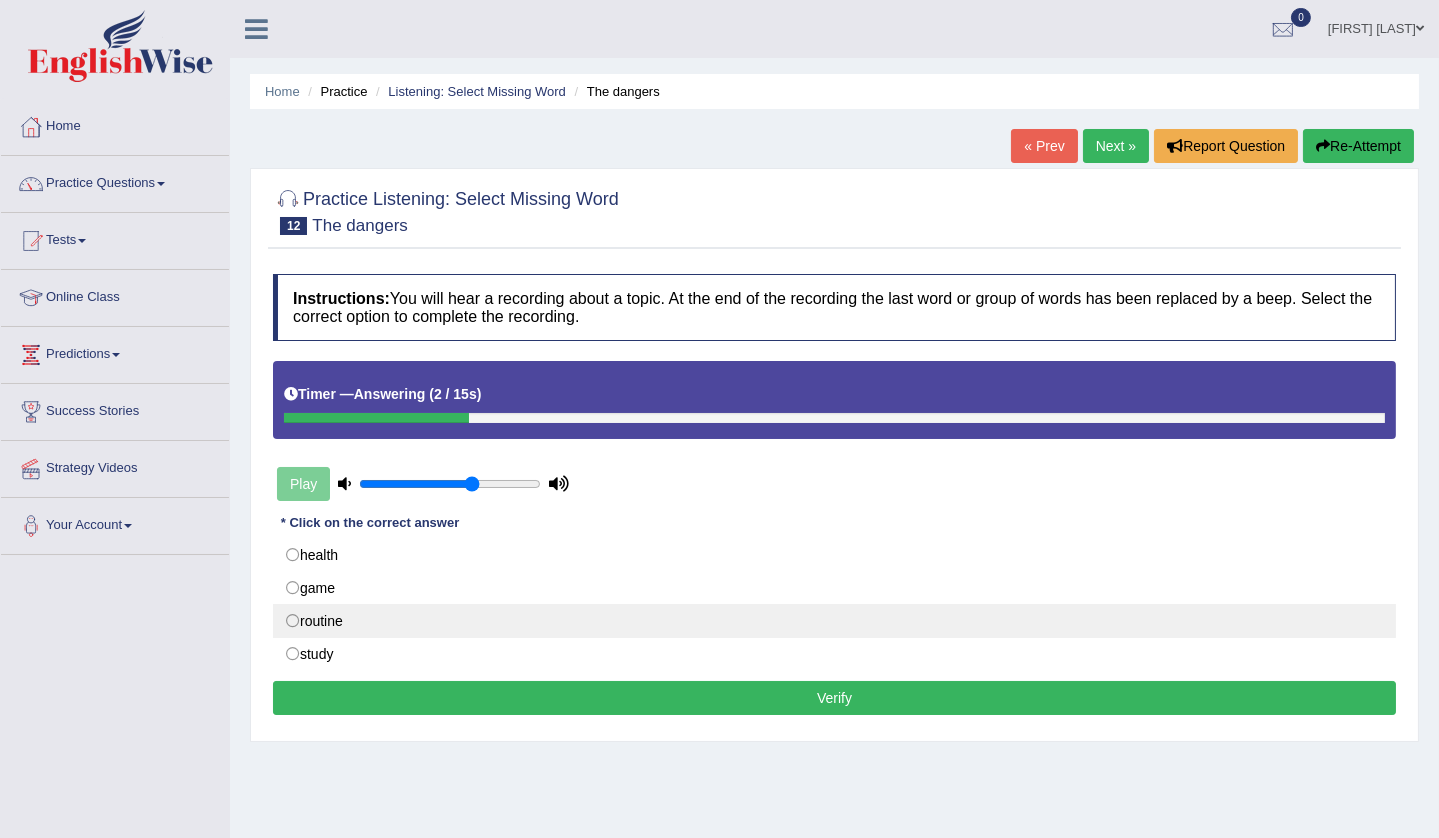 click on "routine" at bounding box center [834, 621] 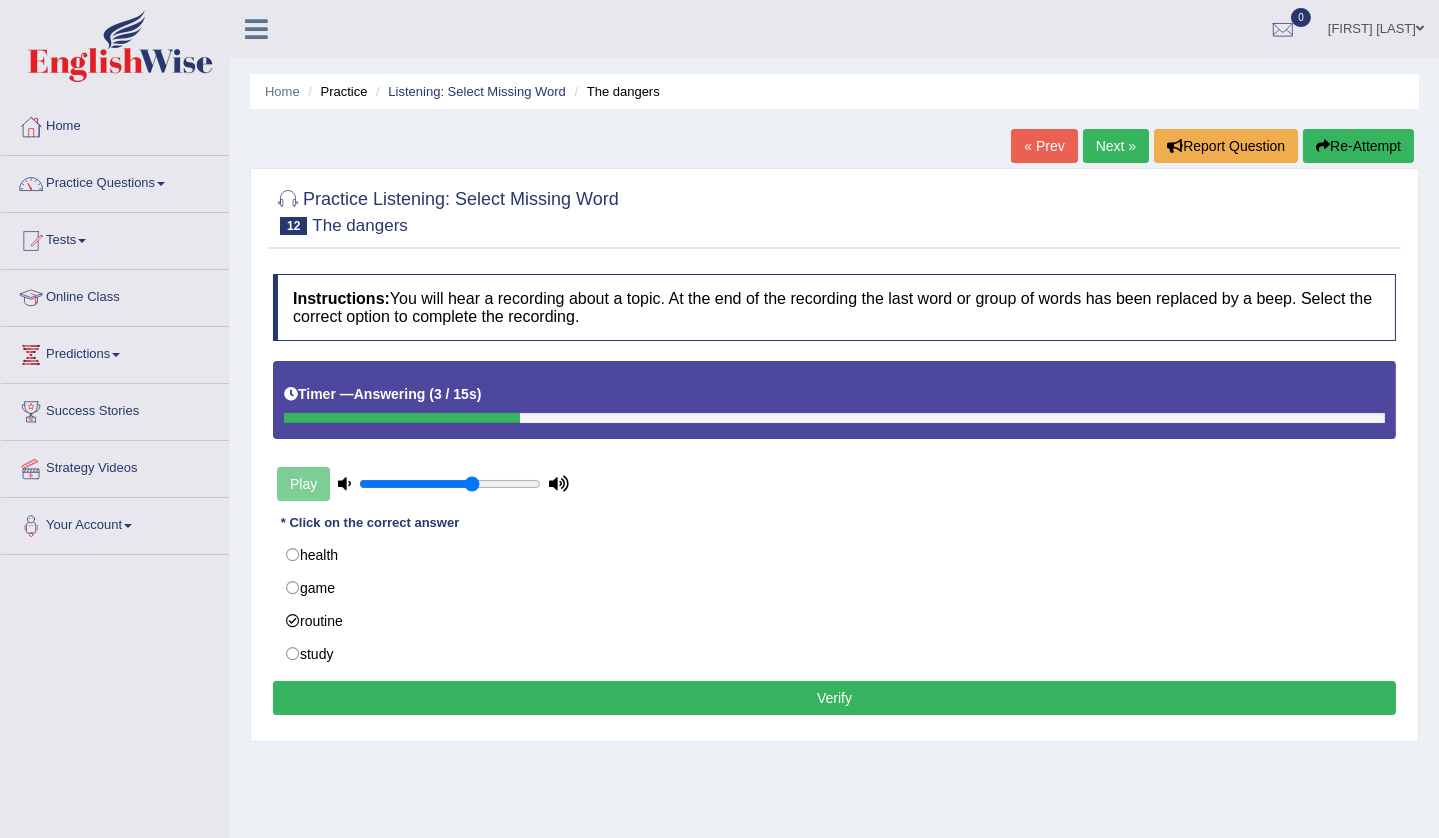 click on "Verify" at bounding box center (834, 698) 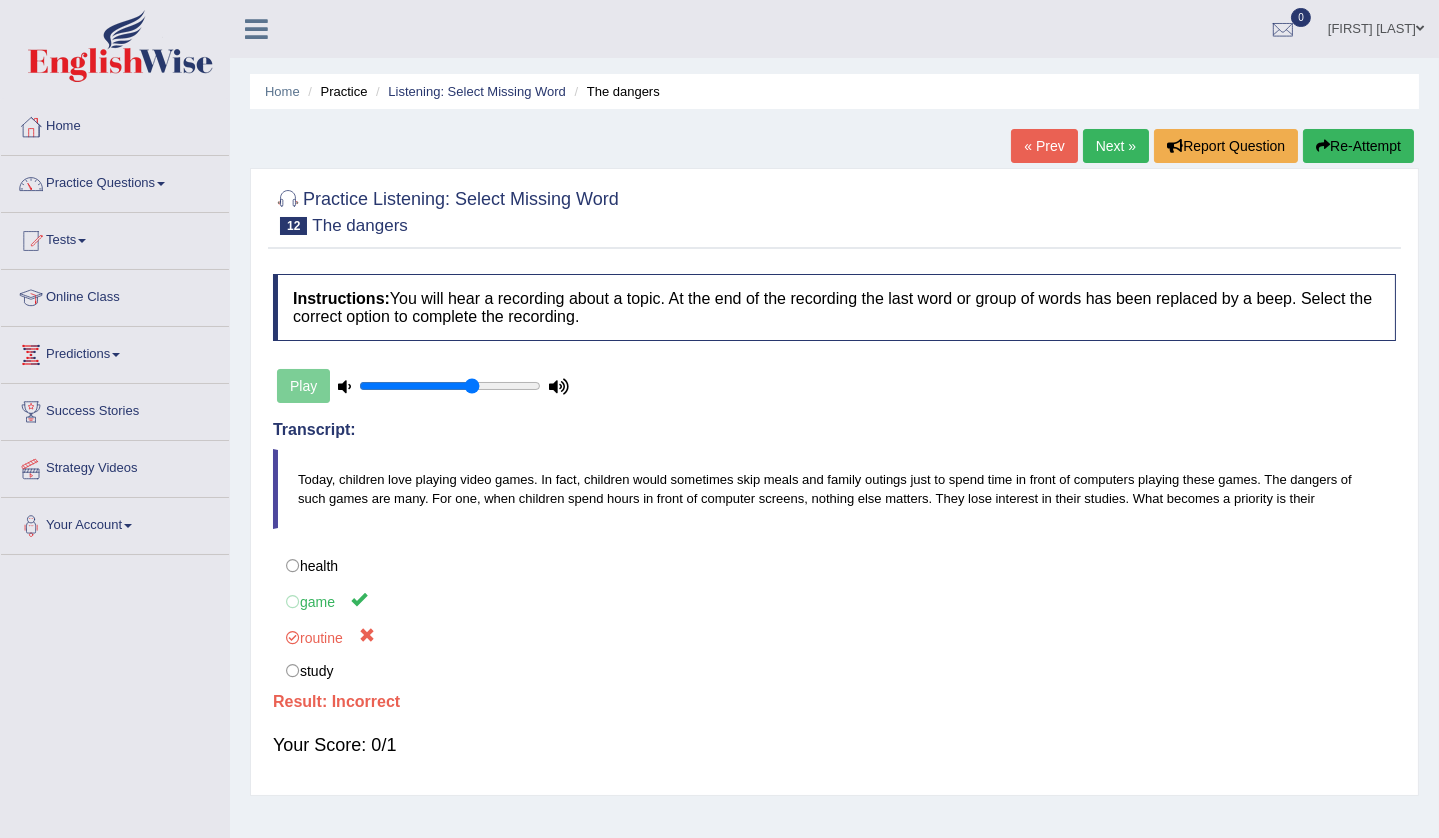 click on "Re-Attempt" at bounding box center (1358, 146) 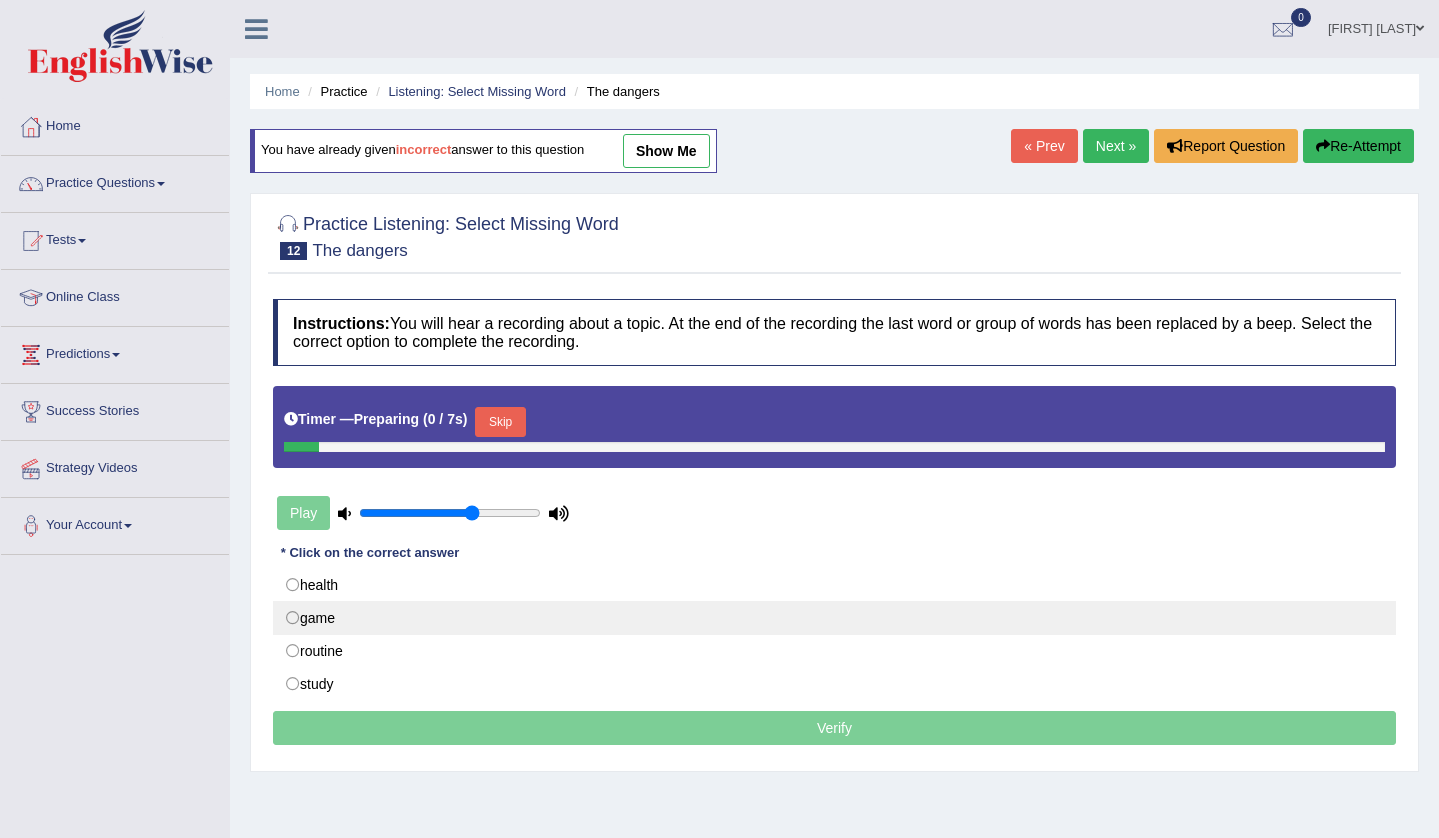 scroll, scrollTop: 0, scrollLeft: 0, axis: both 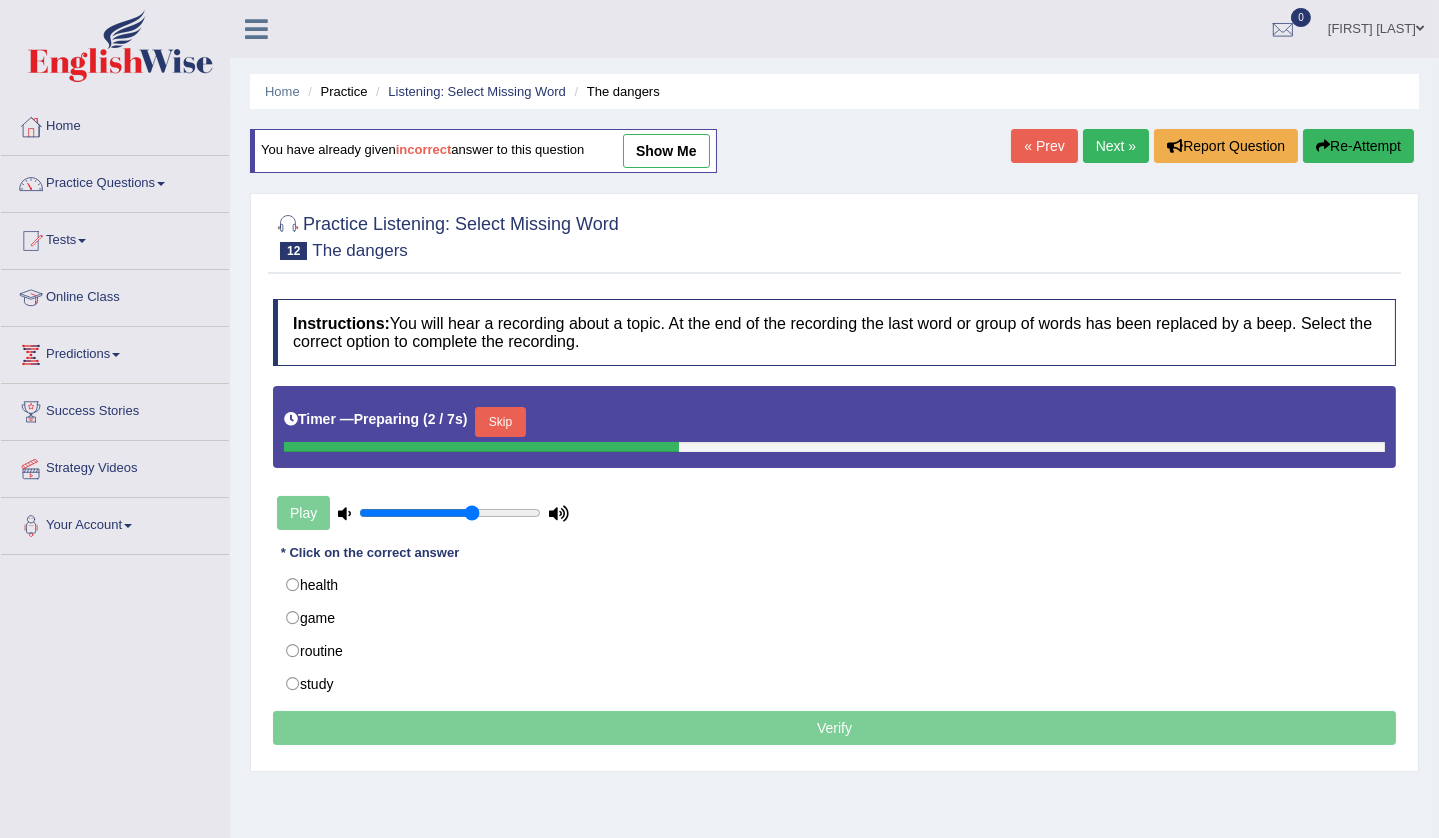 click on "Skip" at bounding box center (500, 422) 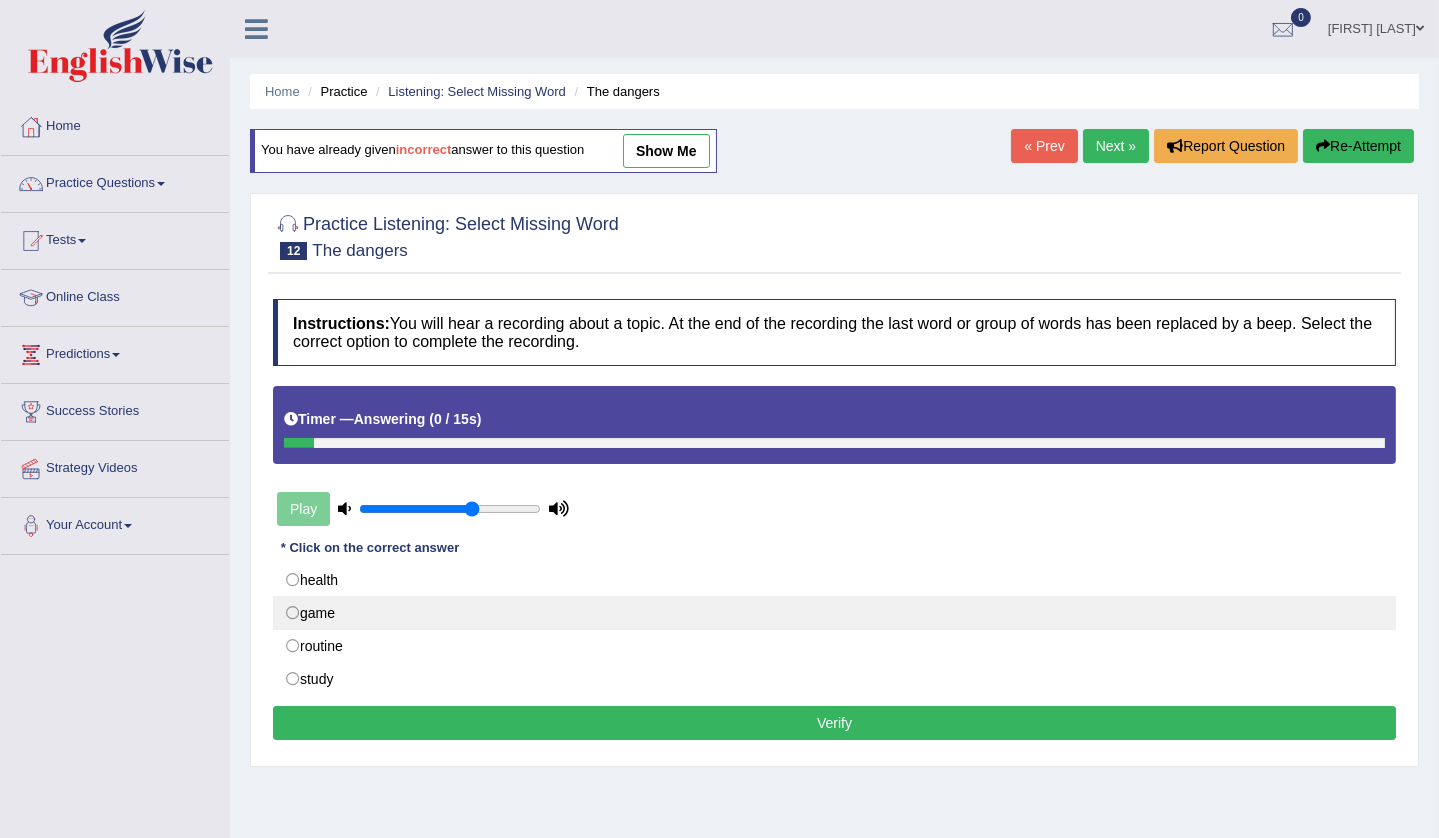 click on "game" at bounding box center (834, 613) 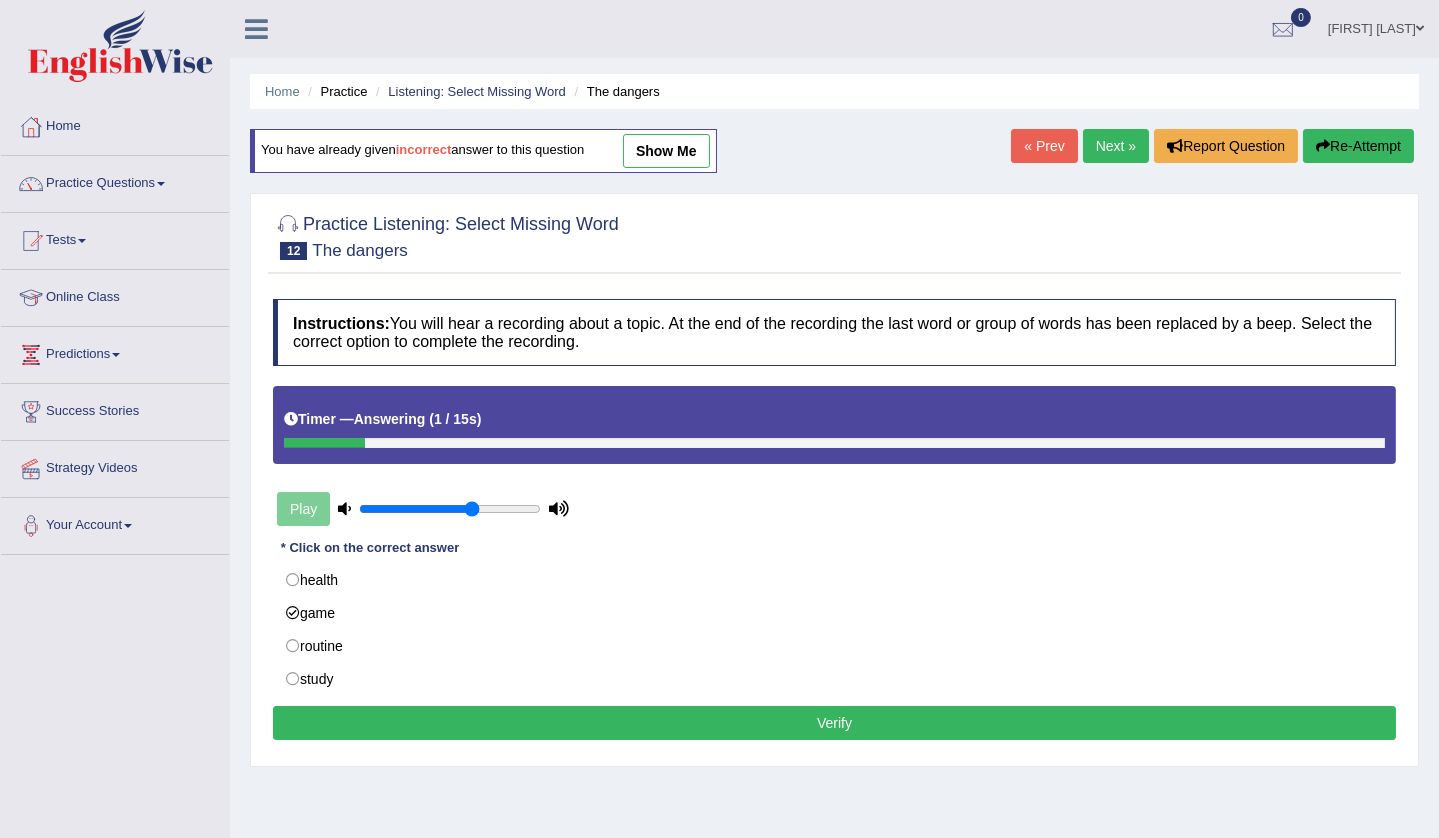click on "Verify" at bounding box center [834, 723] 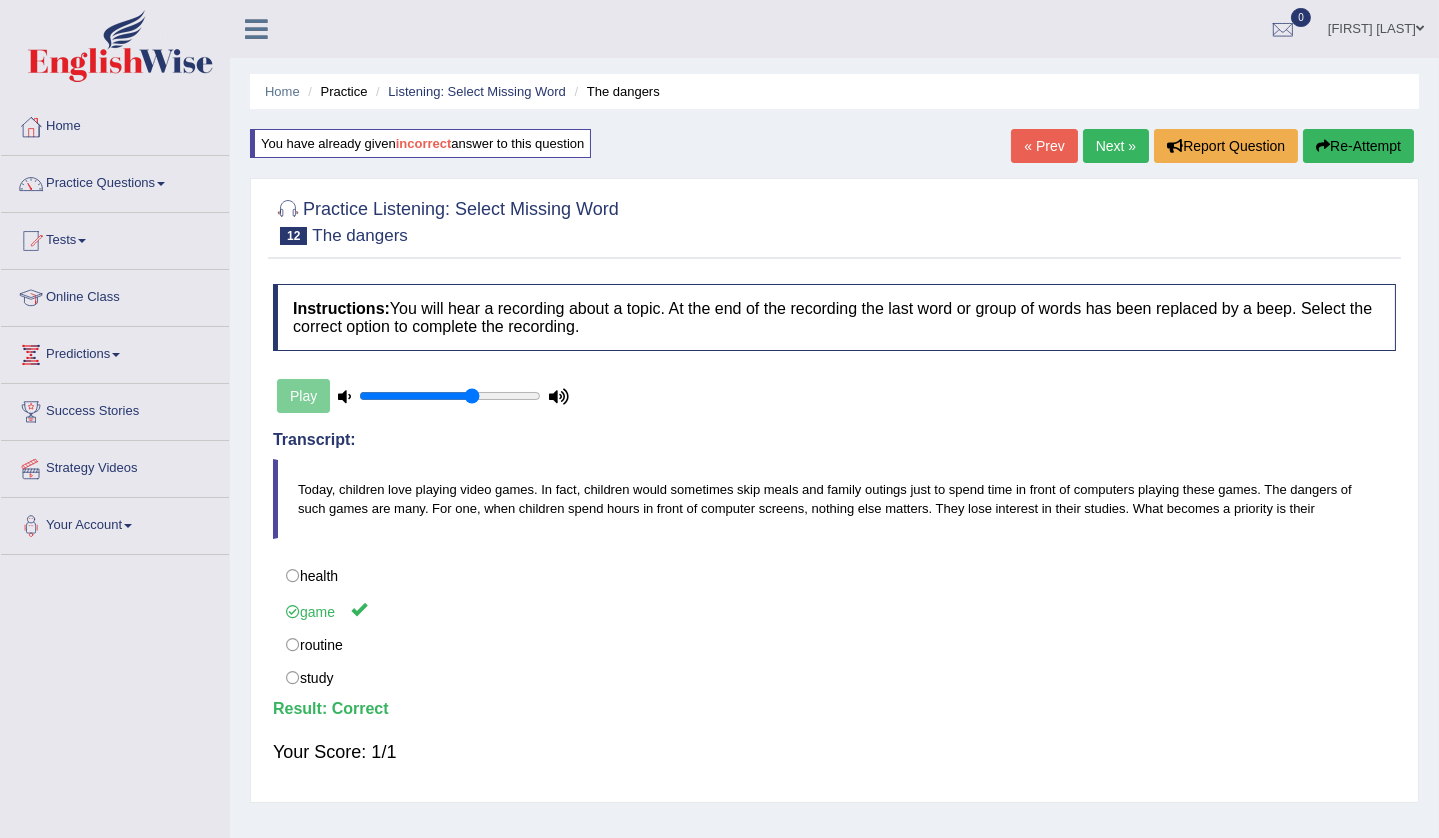 click on "Next »" at bounding box center [1116, 146] 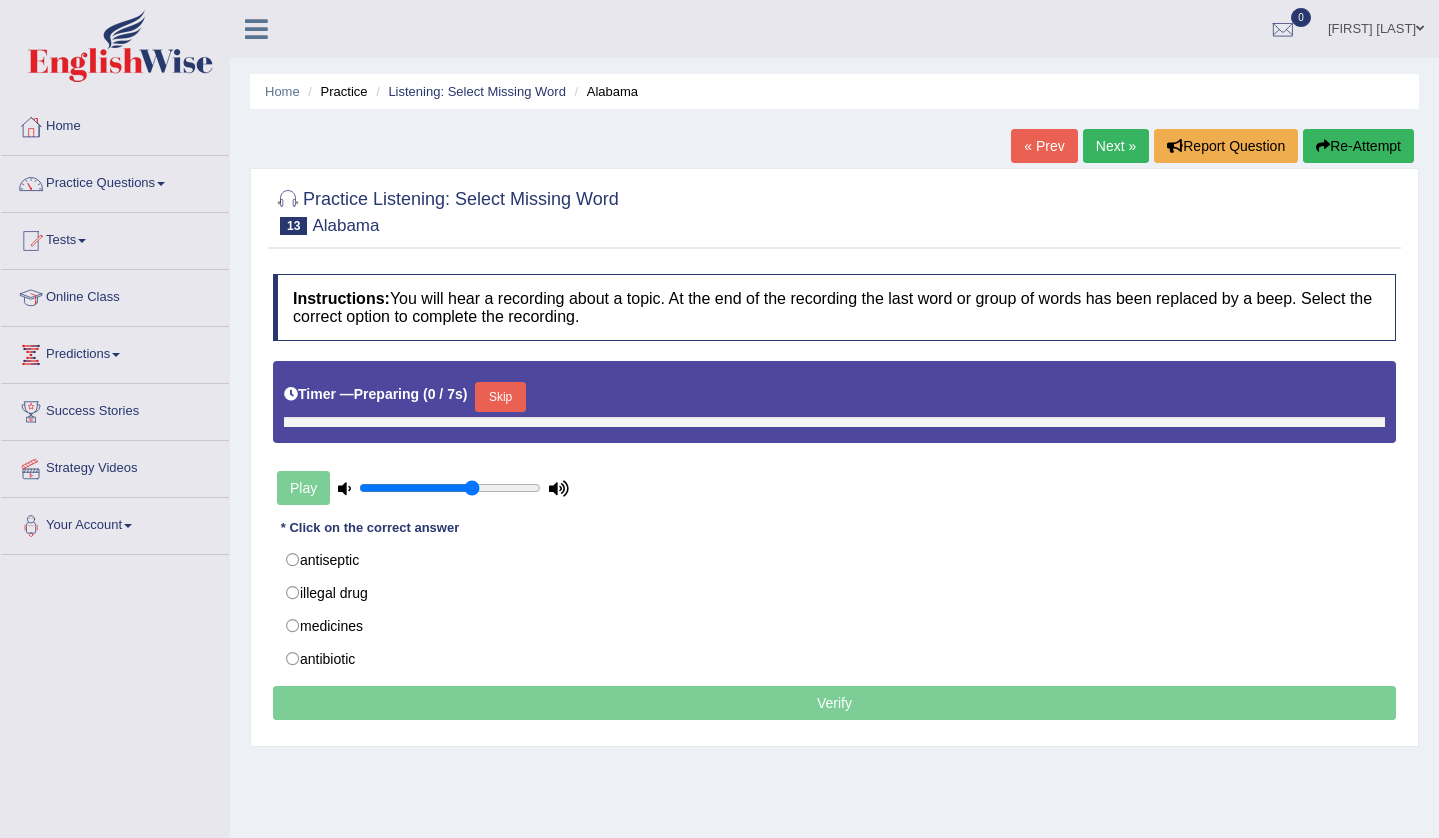 scroll, scrollTop: 0, scrollLeft: 0, axis: both 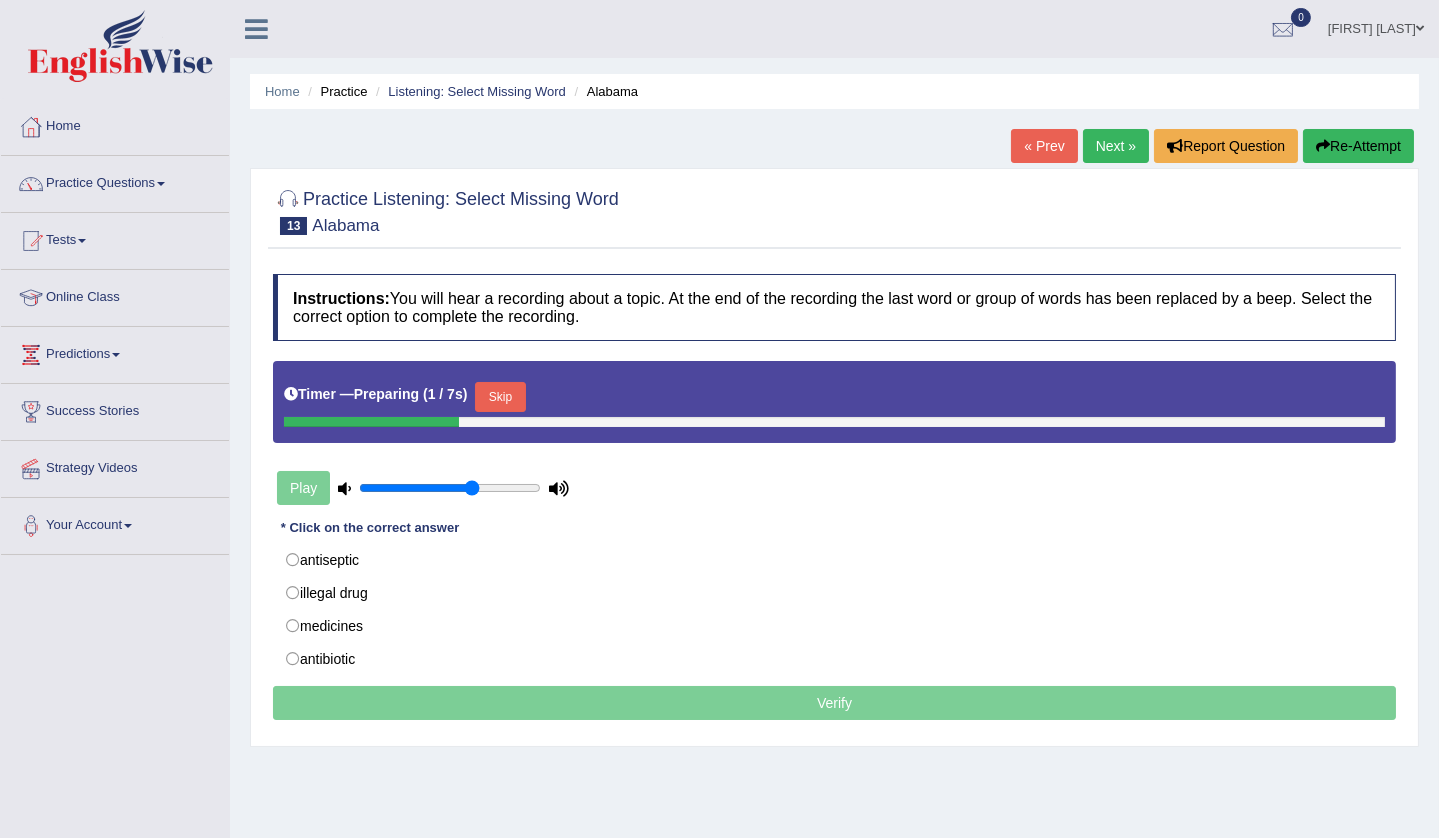 click on "Timer —  Preparing   ( 1 / 7s ) Skip" at bounding box center (834, 397) 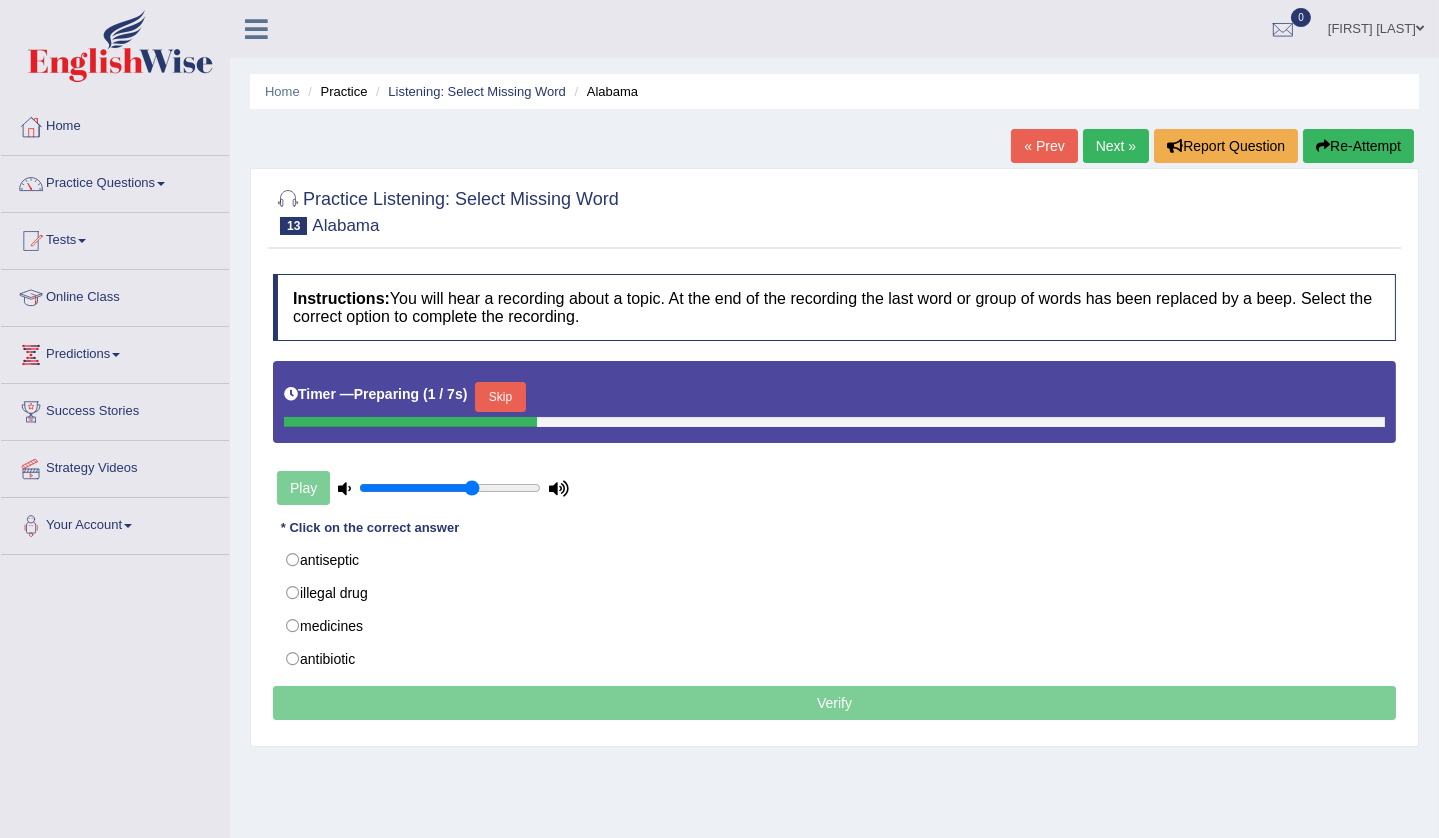 click on "Skip" at bounding box center [500, 397] 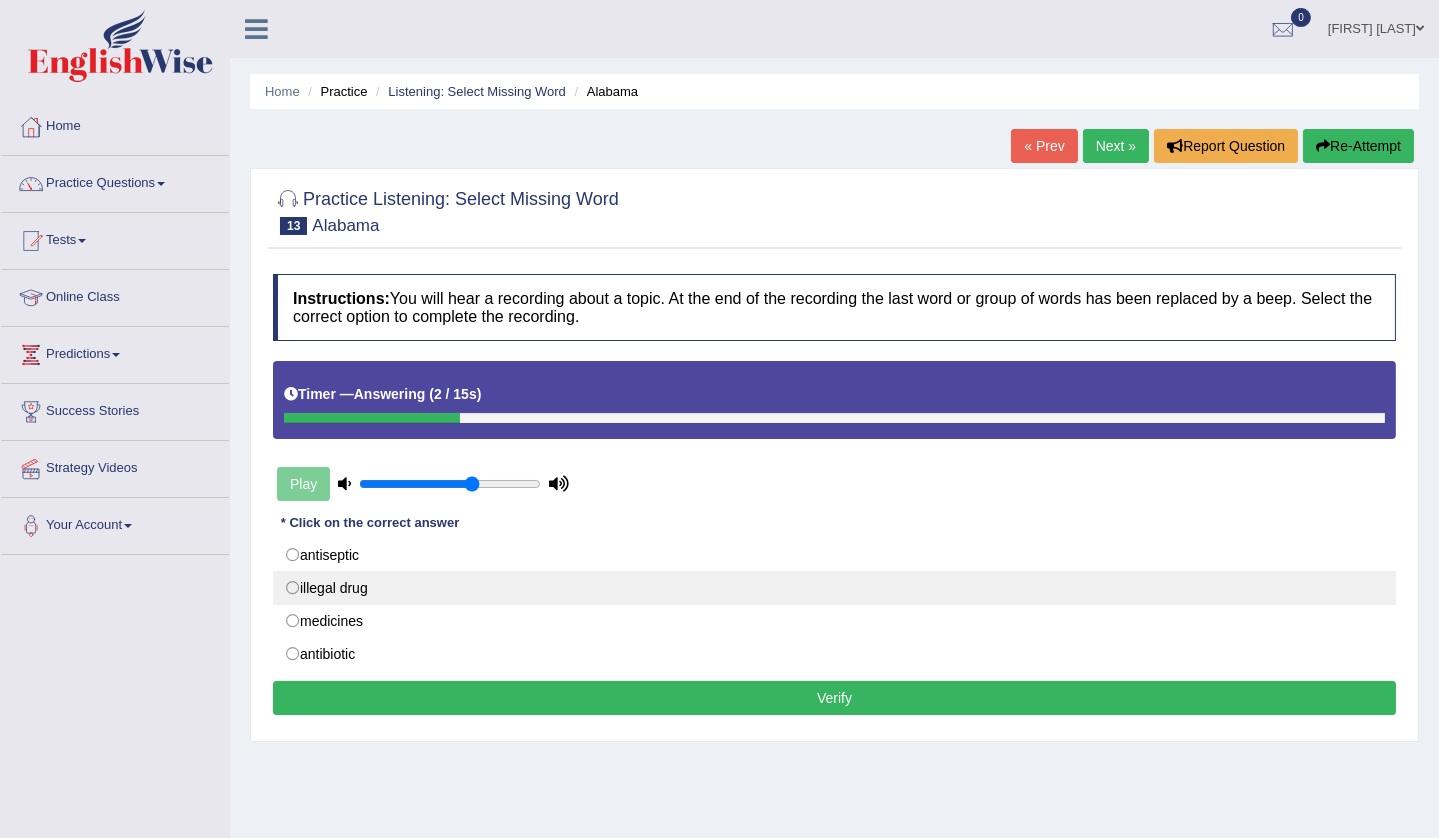 click on "illegal  drug" at bounding box center (834, 588) 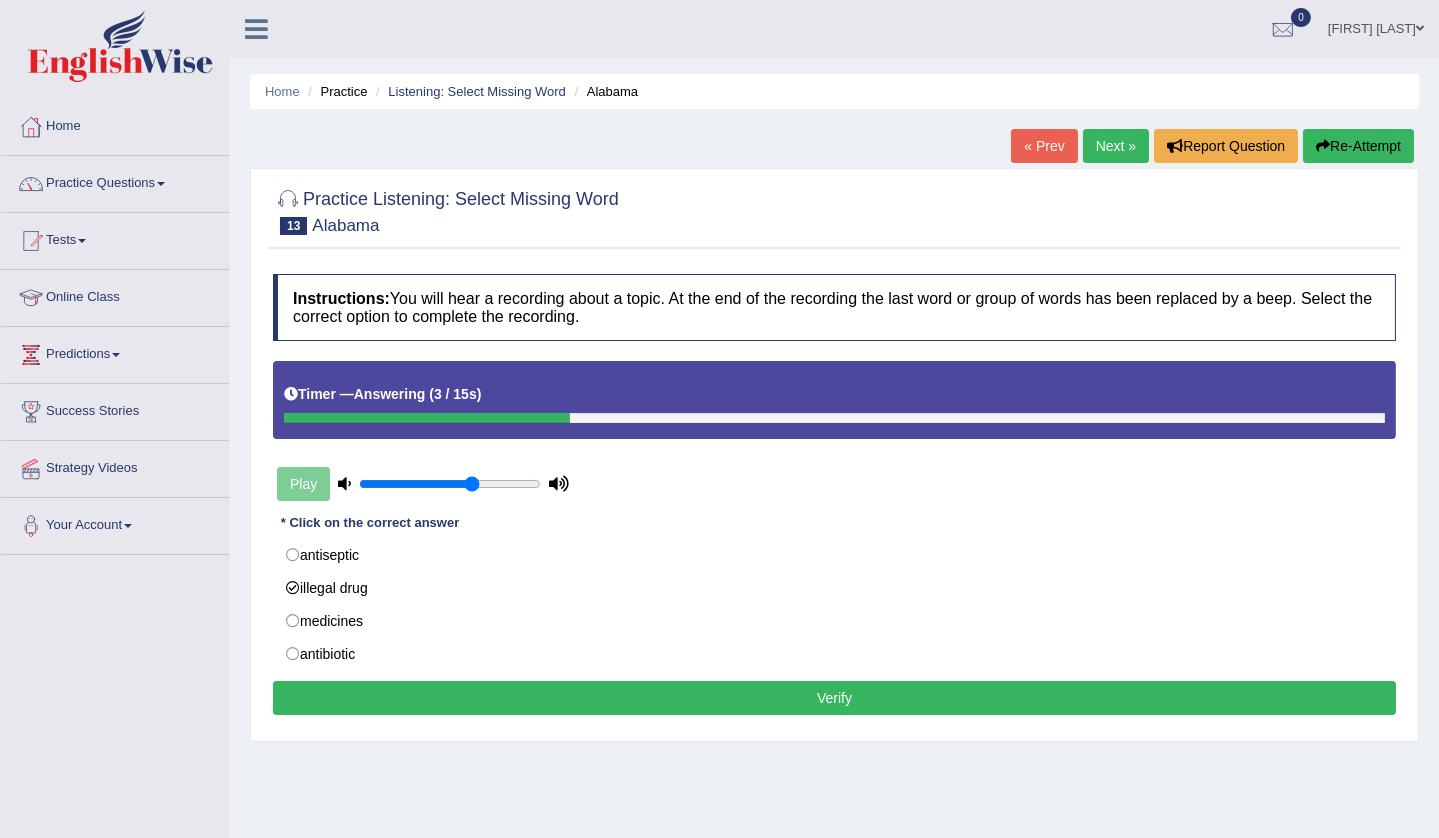 click on "Verify" at bounding box center [834, 698] 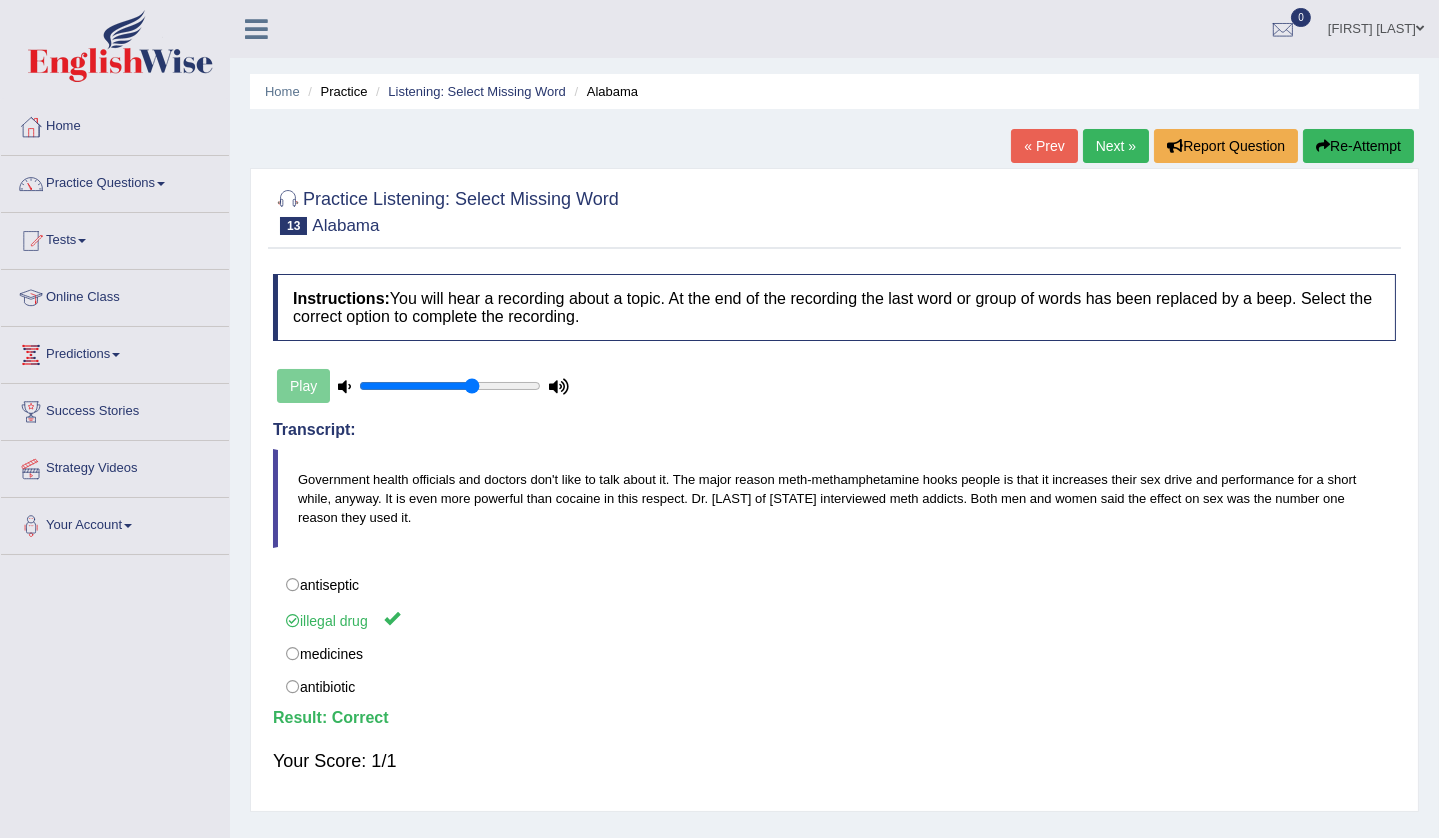 click on "Next »" at bounding box center (1116, 146) 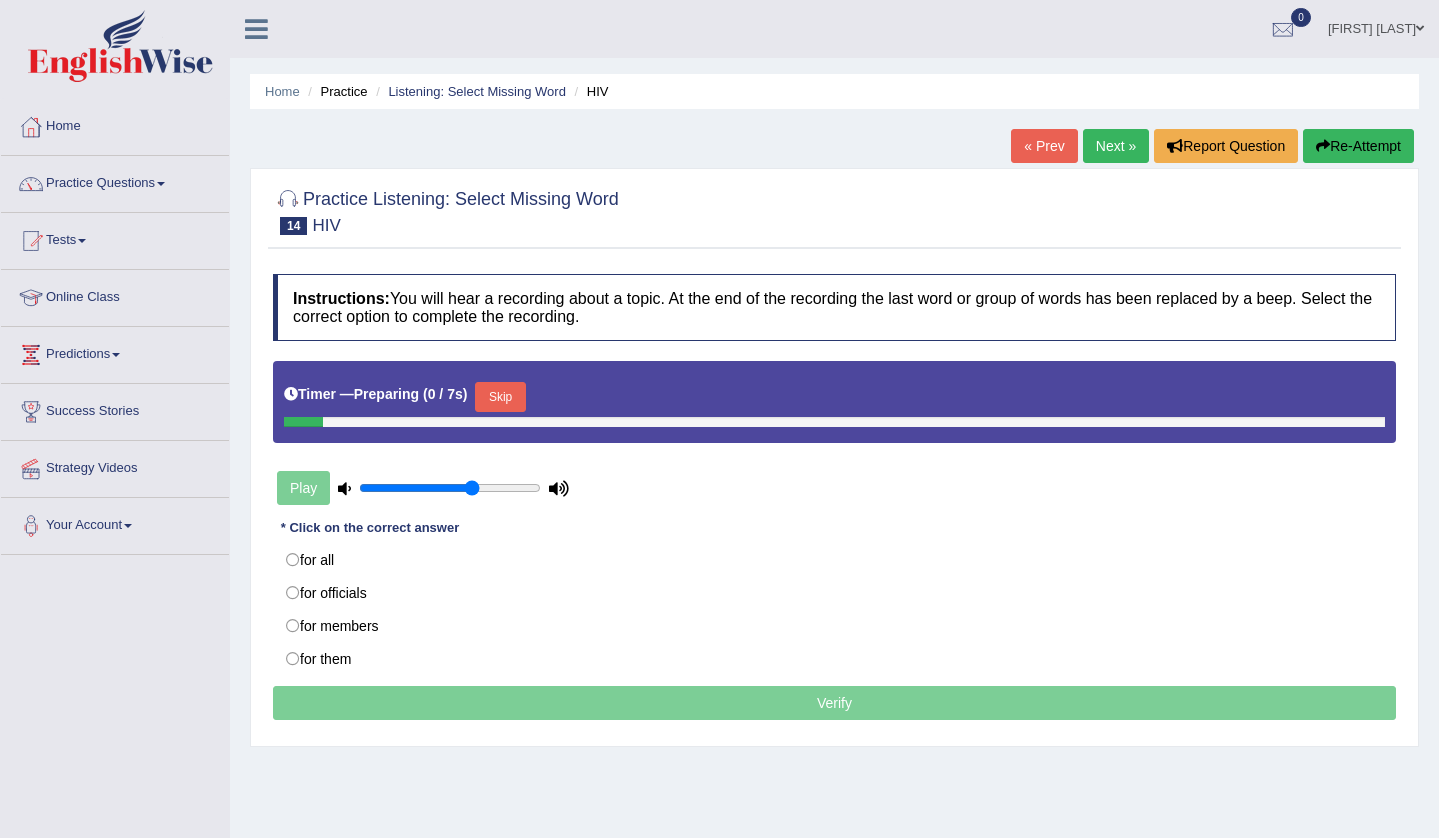 scroll, scrollTop: 0, scrollLeft: 0, axis: both 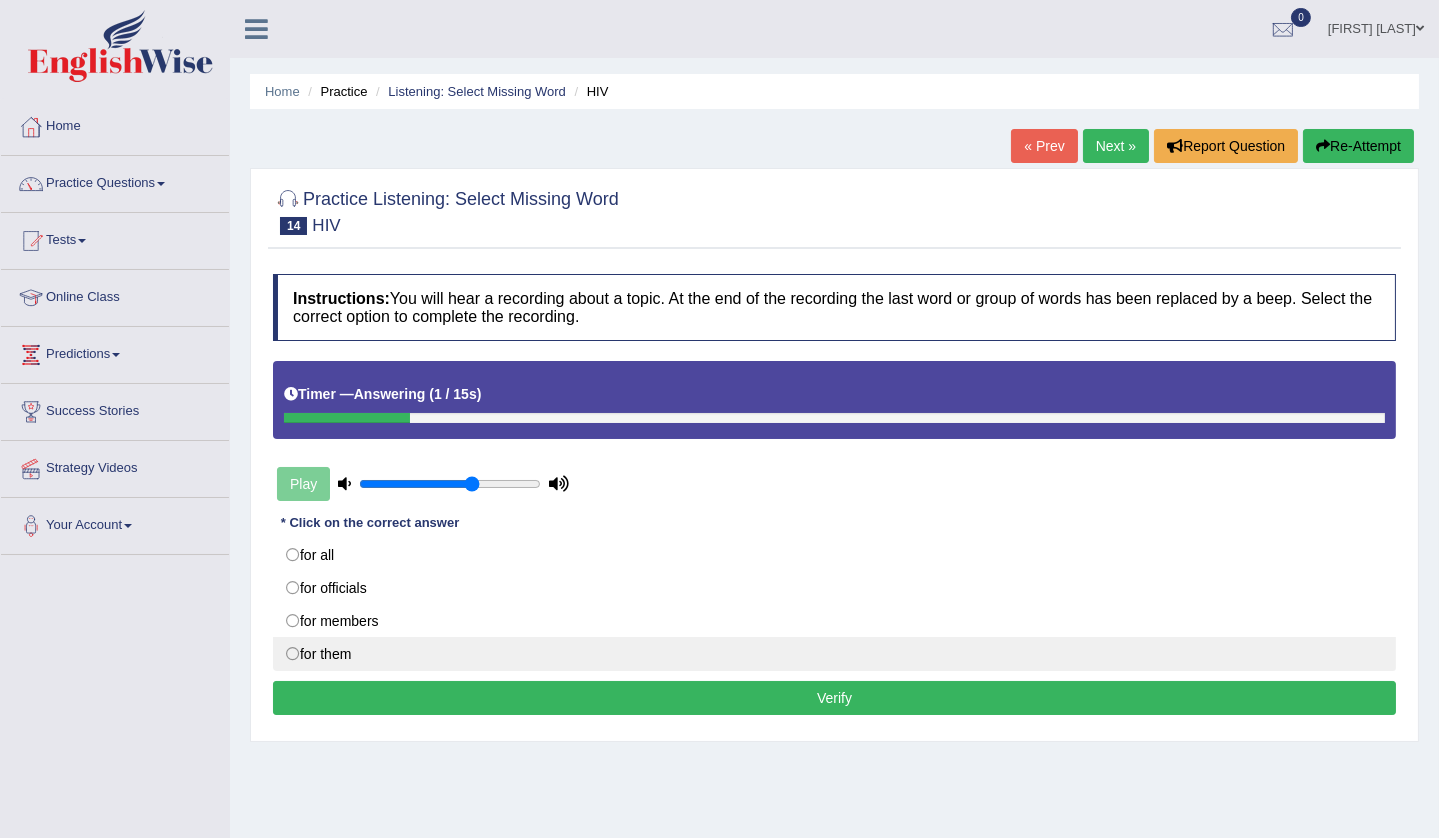 click on "for them" at bounding box center [834, 654] 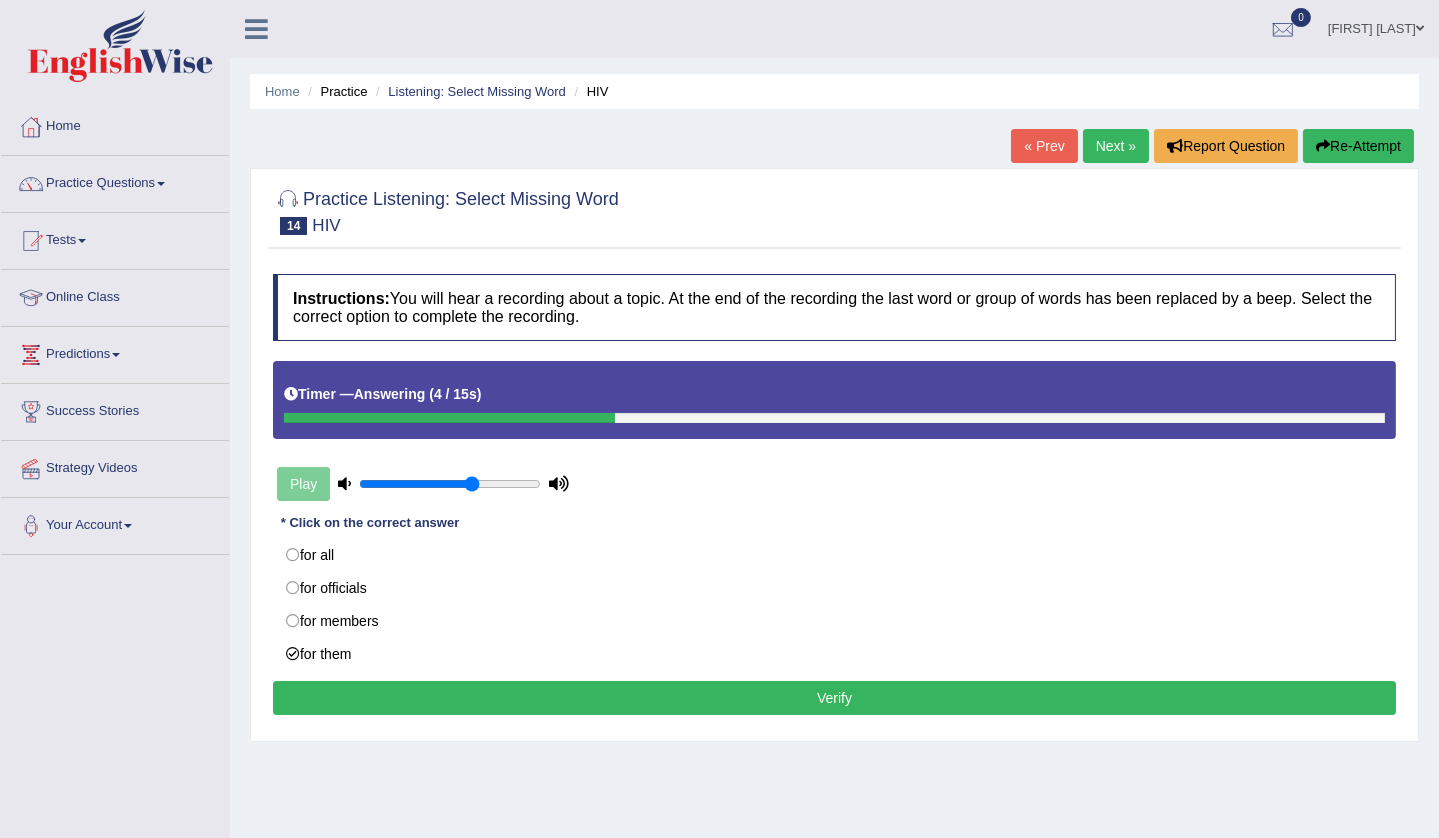 click on "Verify" at bounding box center [834, 698] 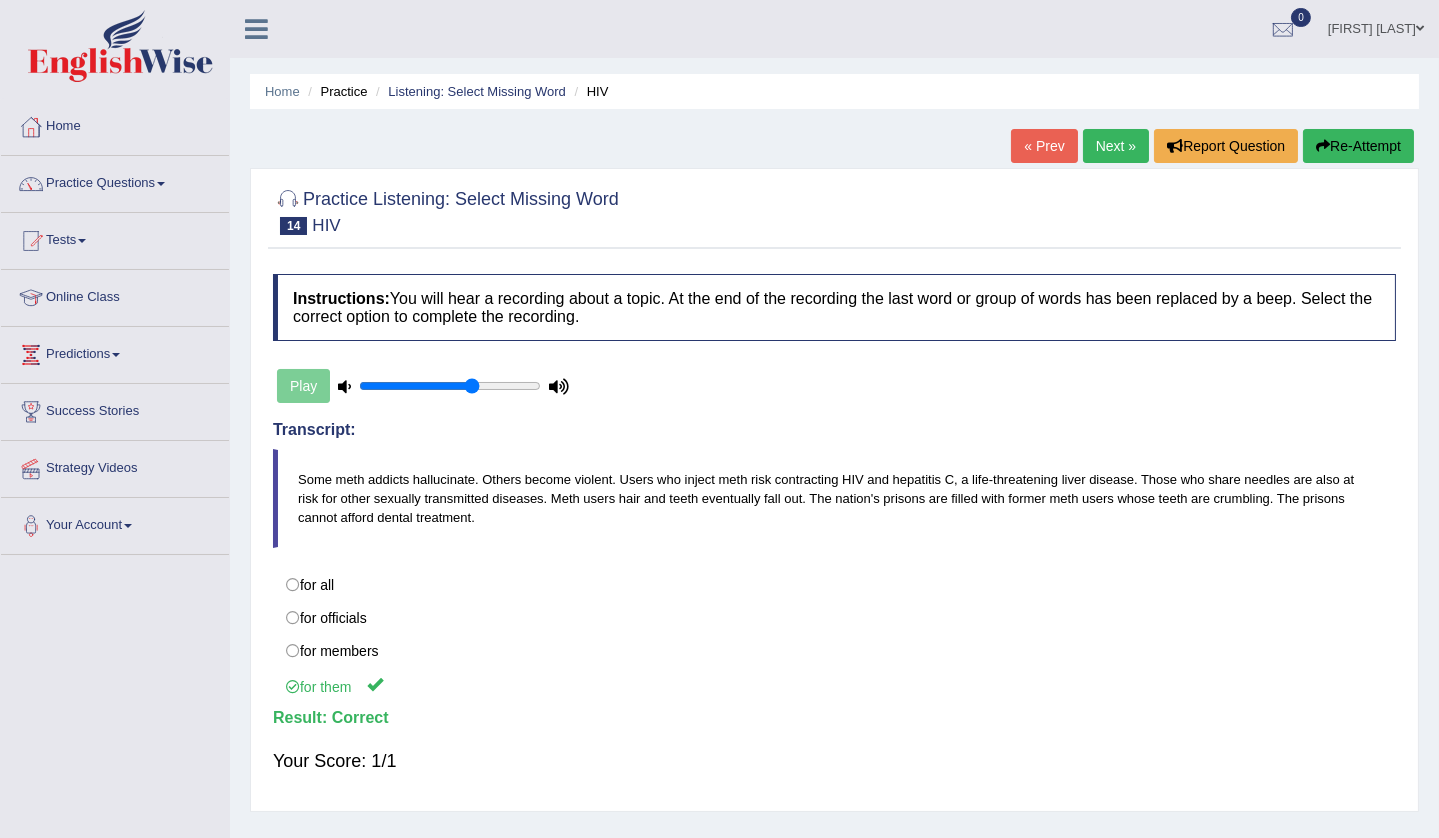 click on "Next »" at bounding box center [1116, 146] 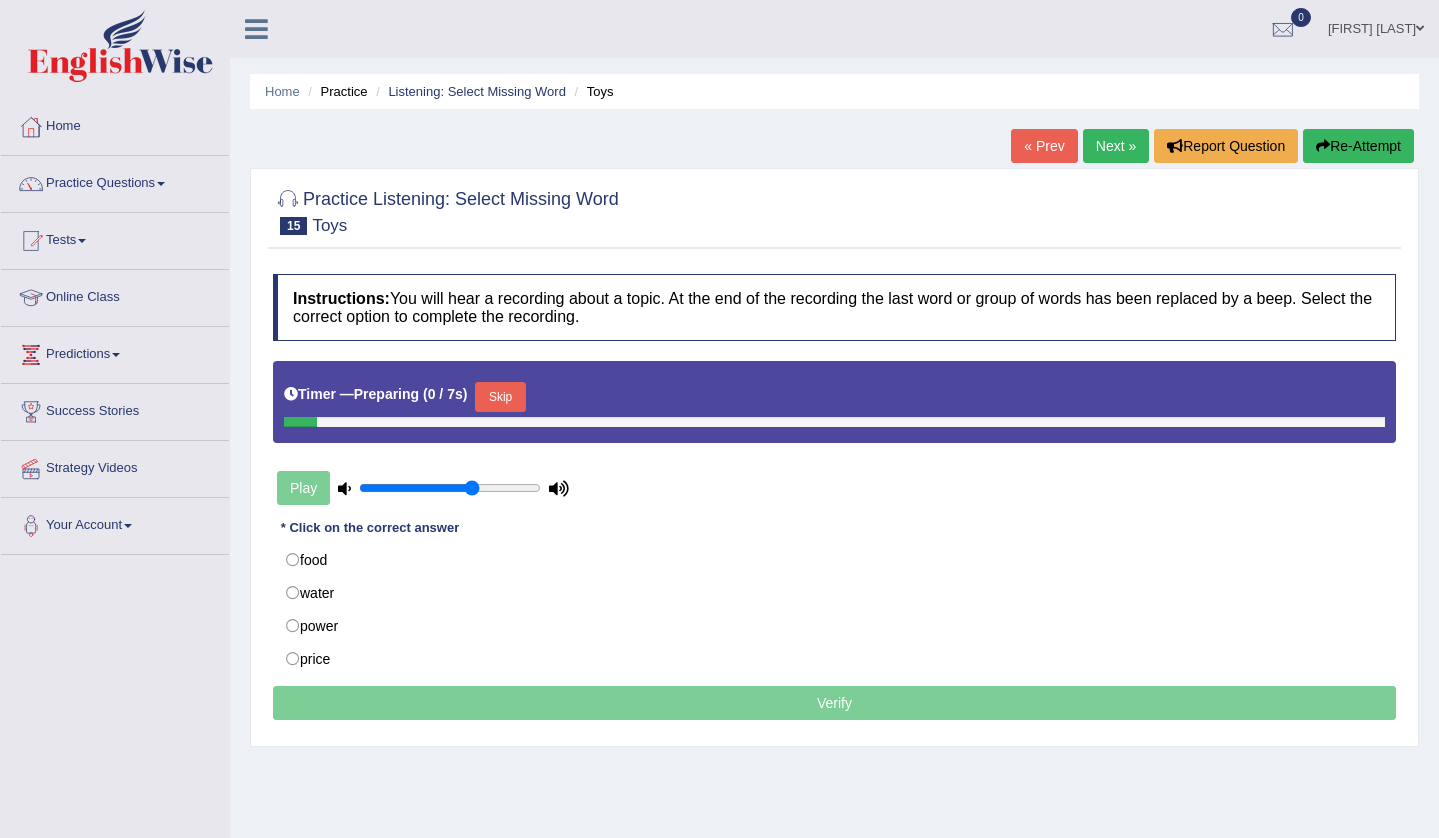 scroll, scrollTop: 0, scrollLeft: 0, axis: both 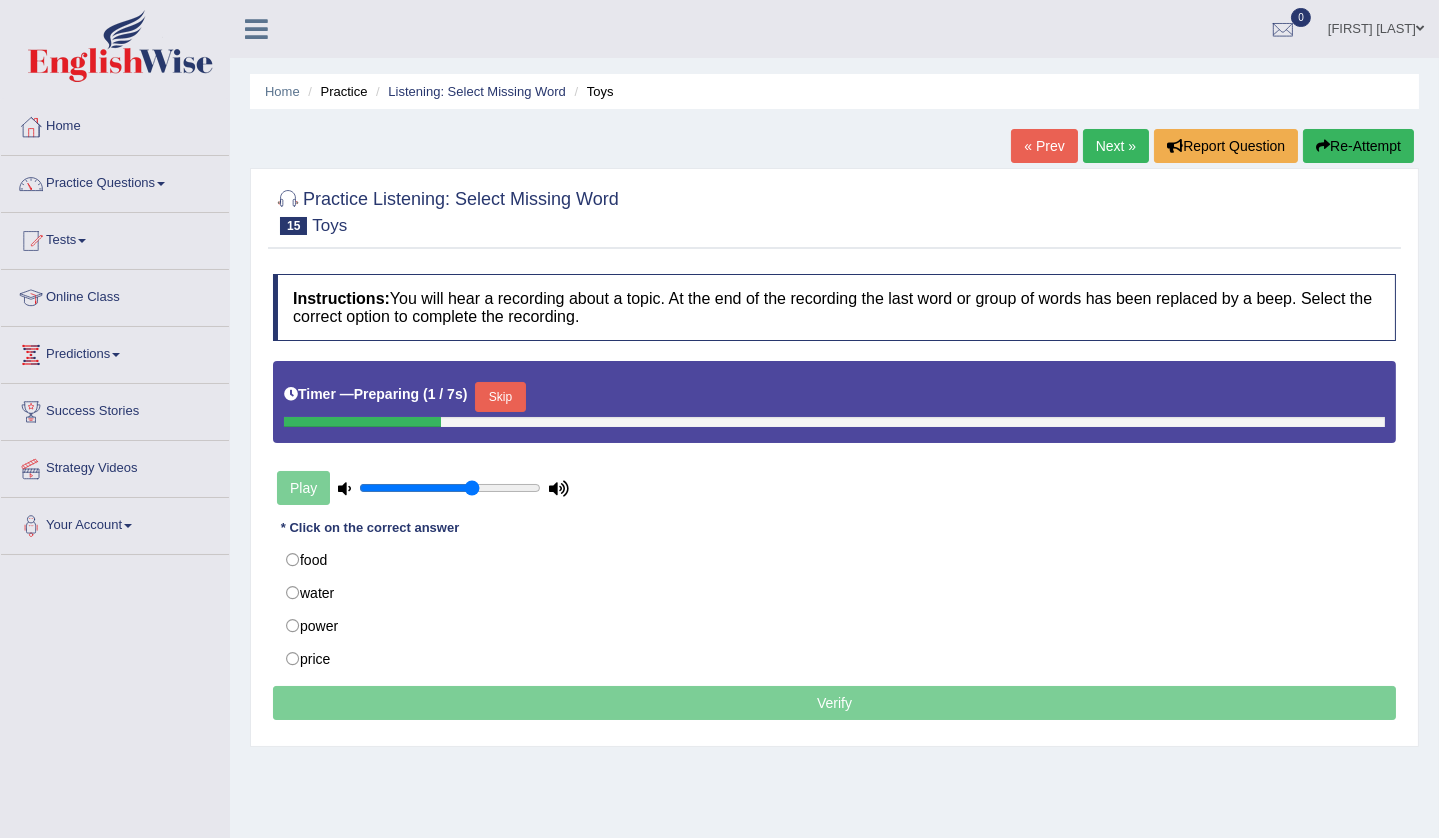 click on "Skip" at bounding box center (500, 397) 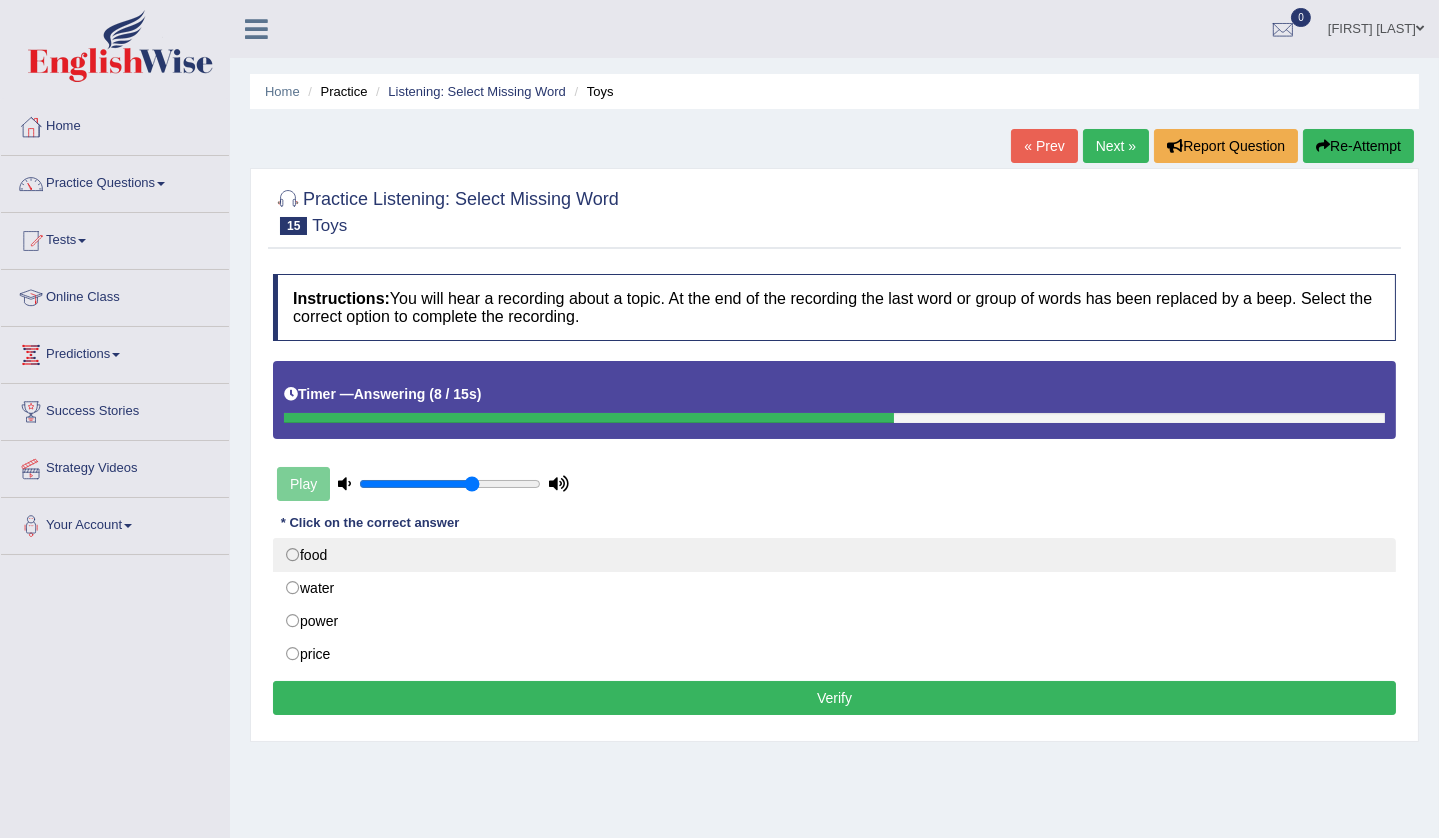 click on "food" at bounding box center (834, 555) 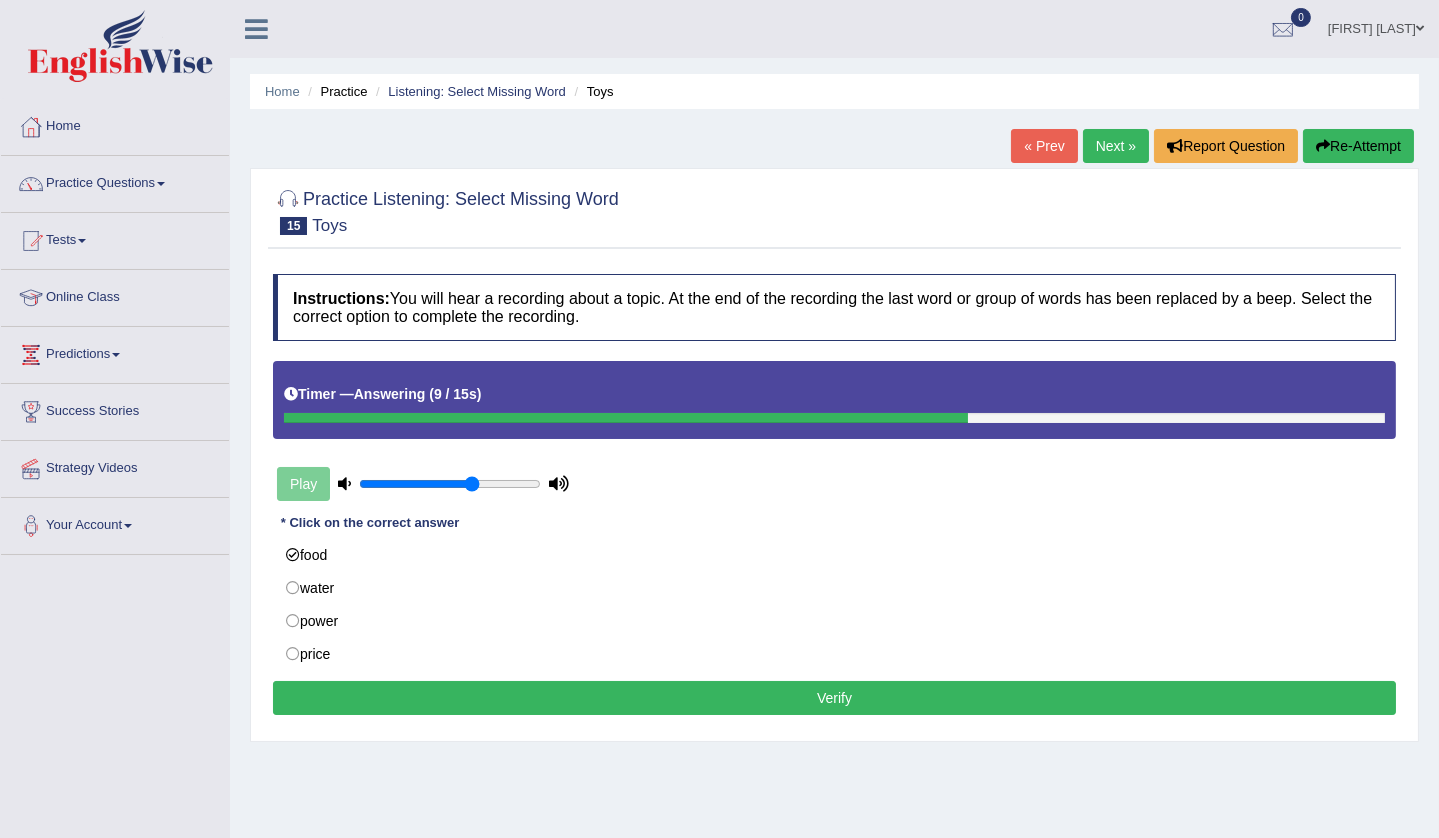 click on "Verify" at bounding box center (834, 698) 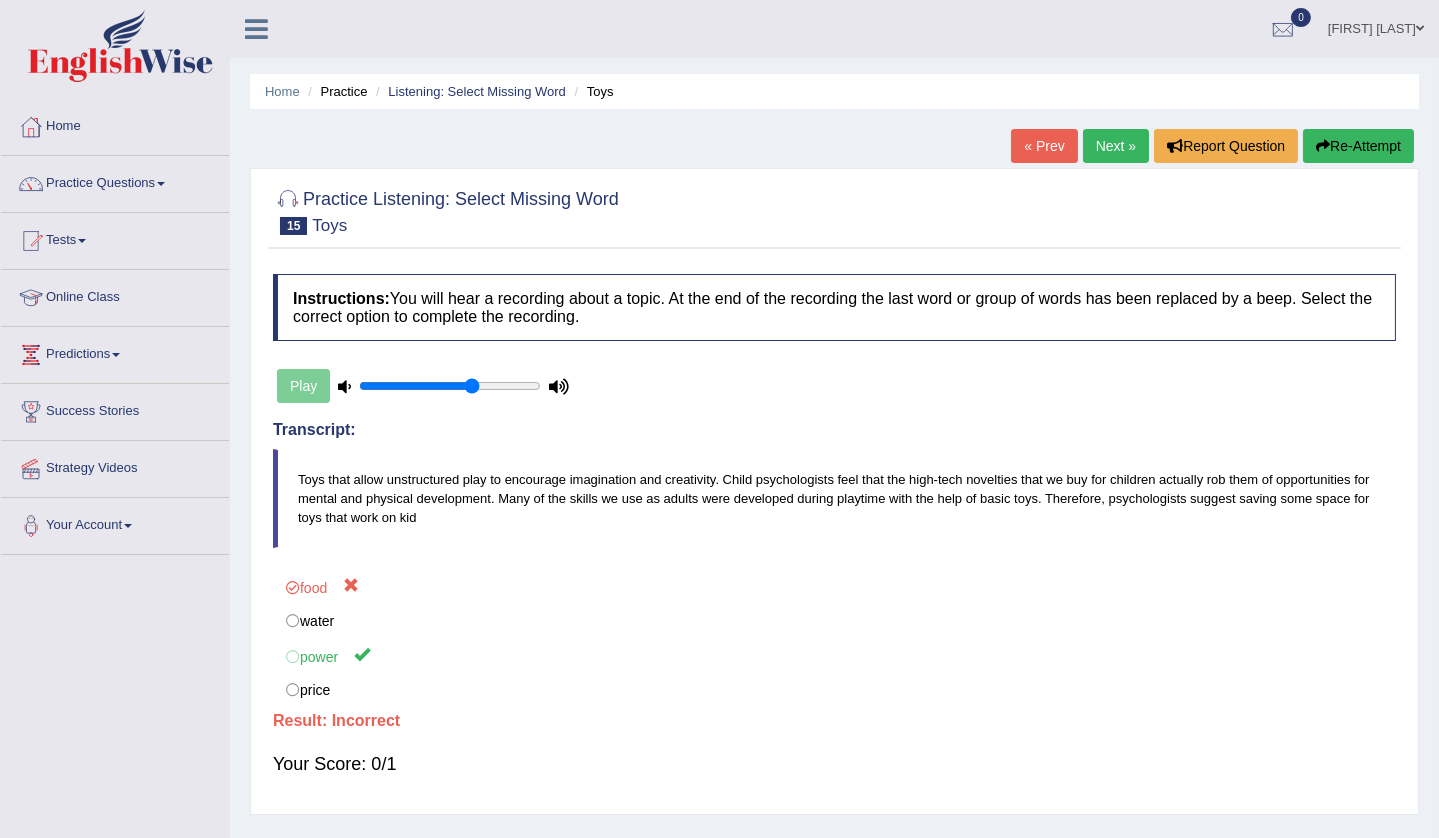 click on "Re-Attempt" at bounding box center [1358, 146] 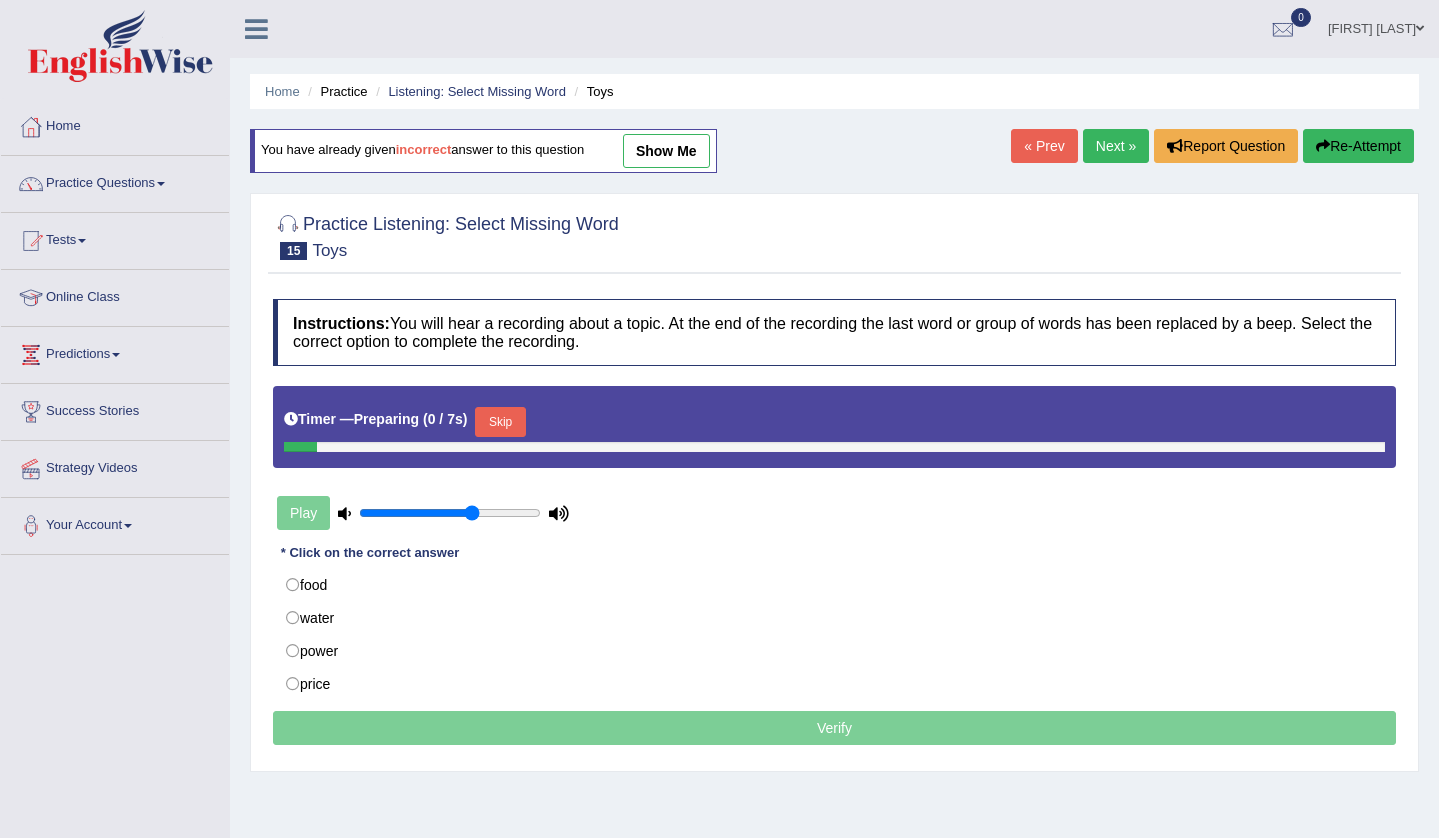 scroll, scrollTop: 0, scrollLeft: 0, axis: both 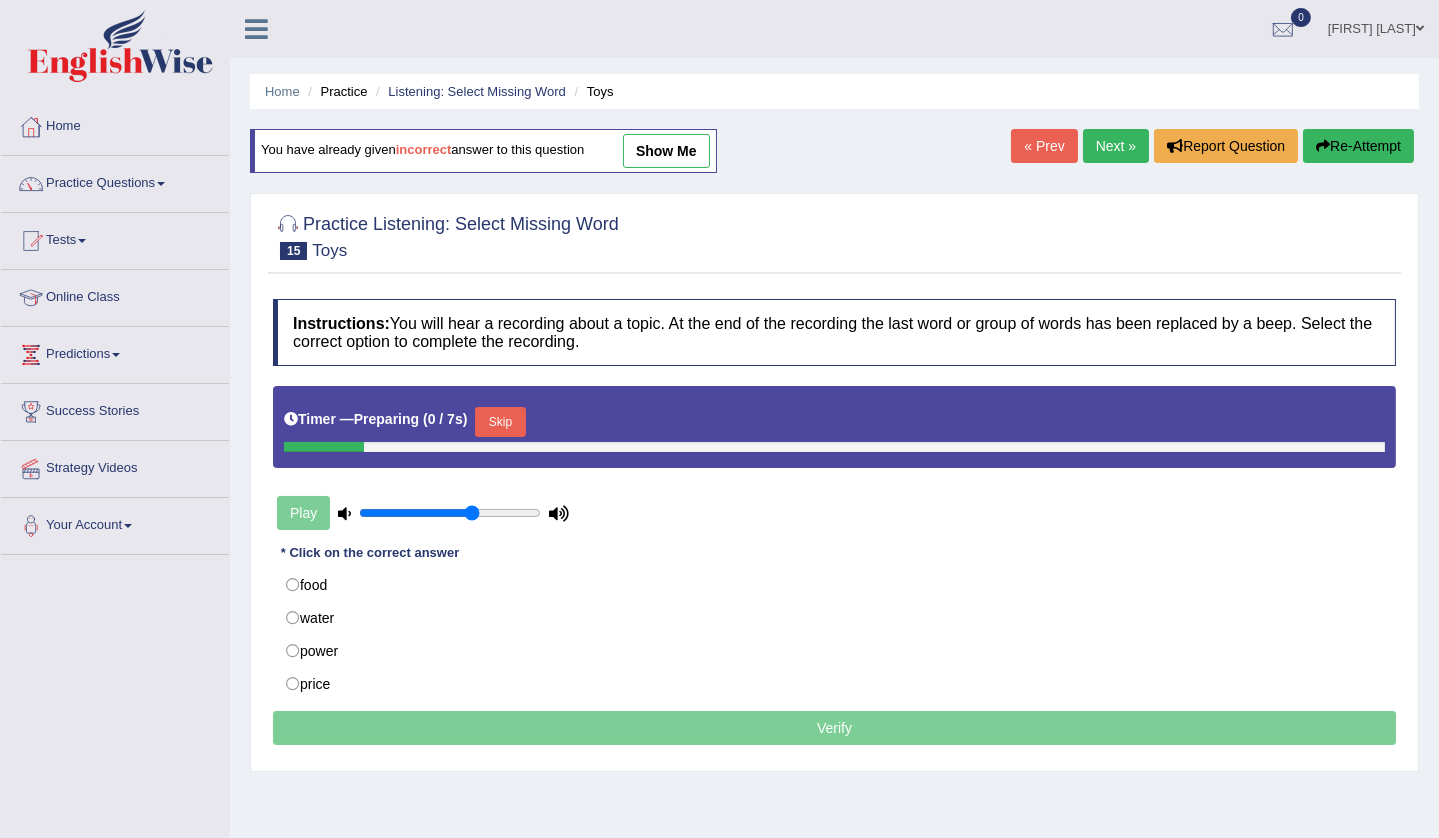 click on "Skip" at bounding box center (500, 424) 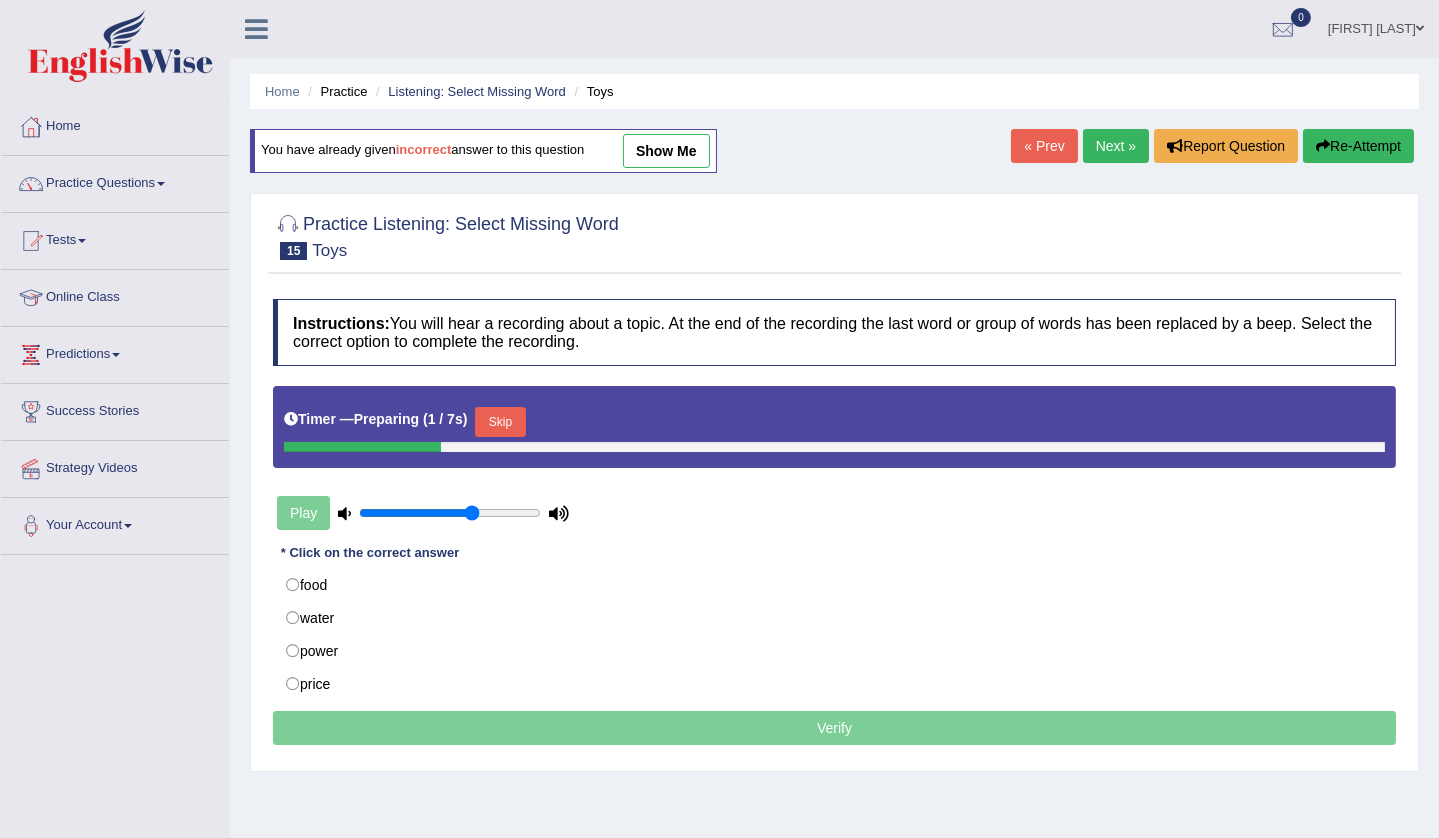 click on "Skip" at bounding box center (500, 422) 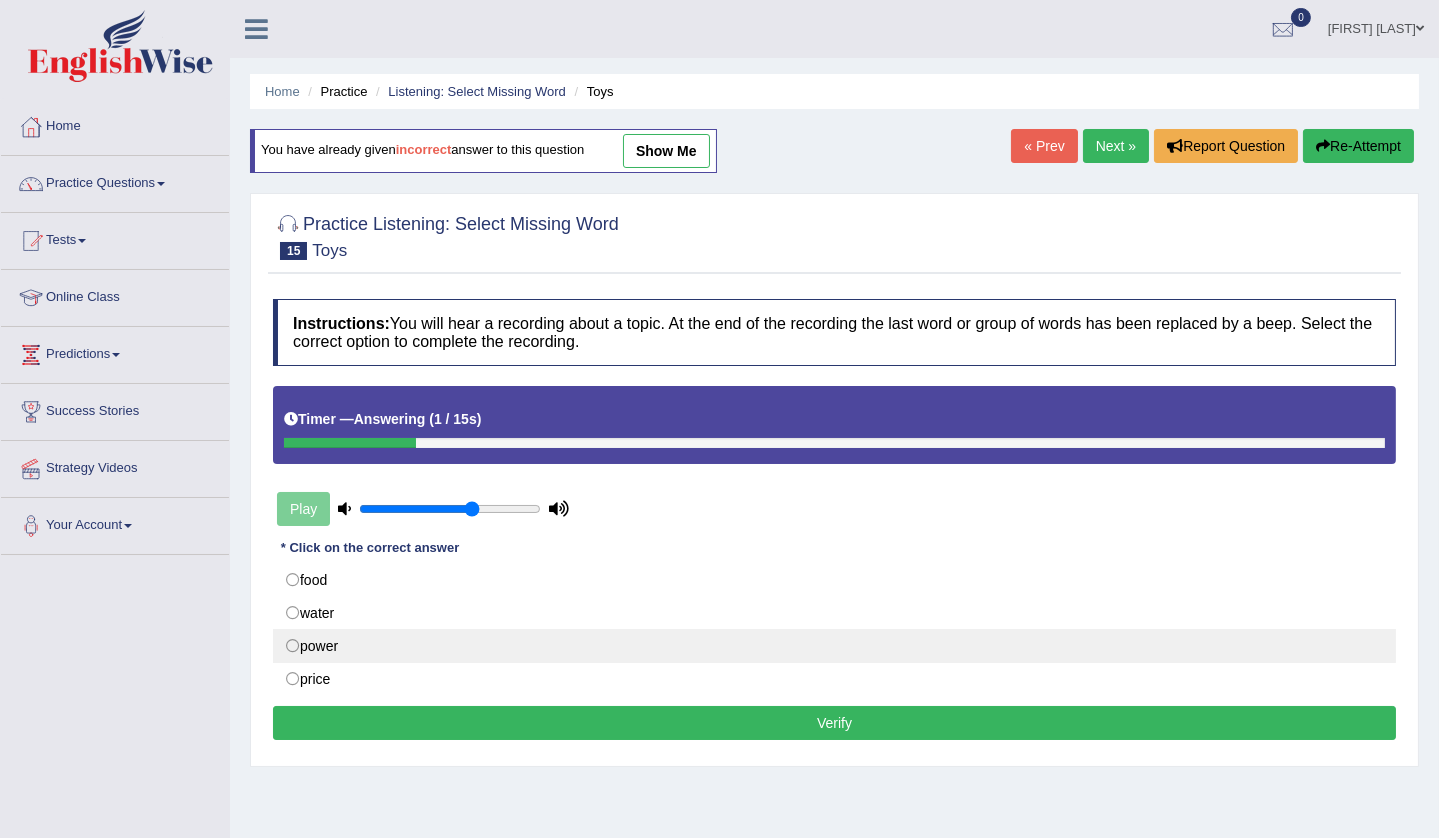 click on "power" at bounding box center [834, 646] 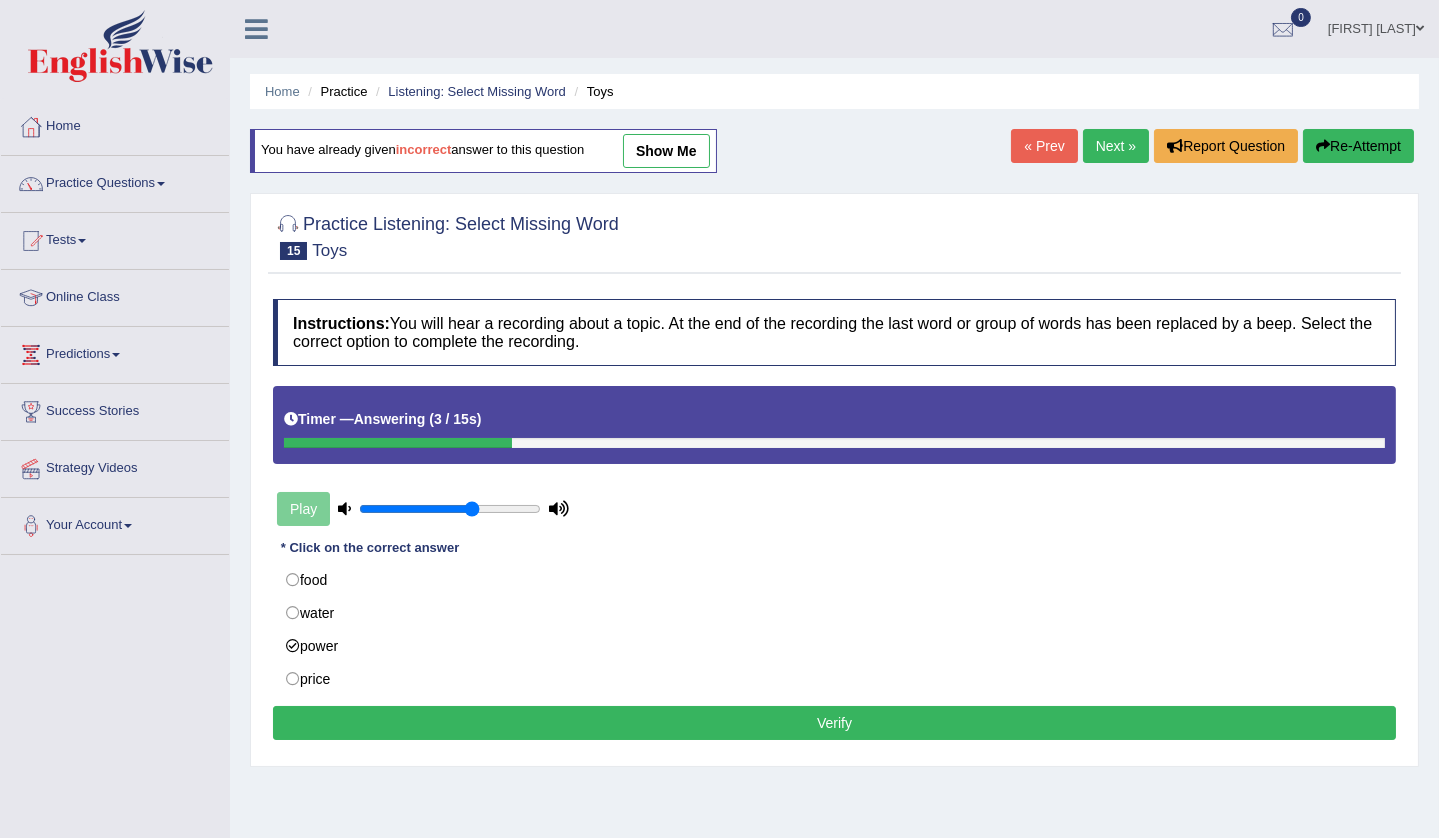 click on "Verify" at bounding box center (834, 723) 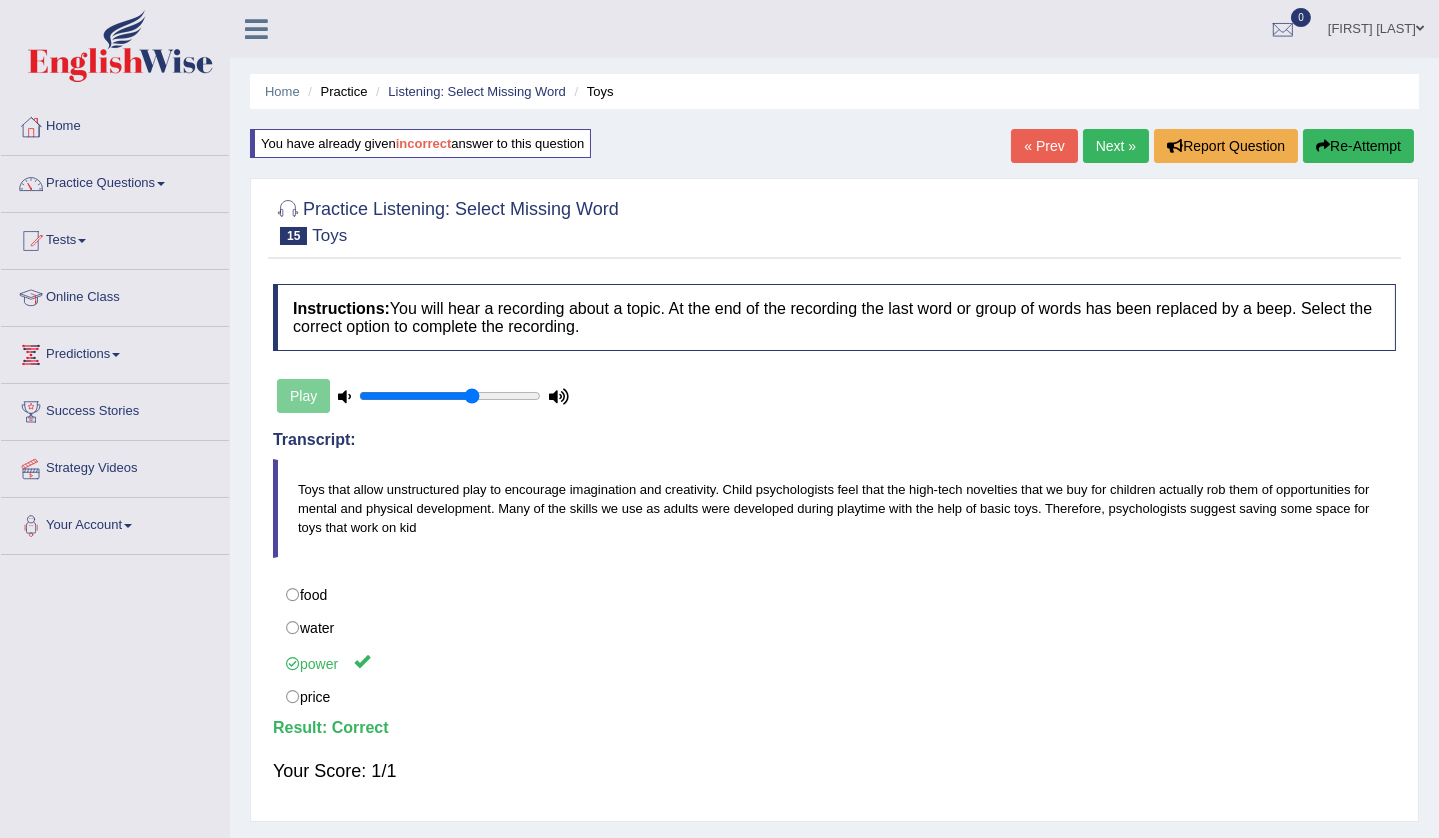 click on "Next »" at bounding box center (1116, 146) 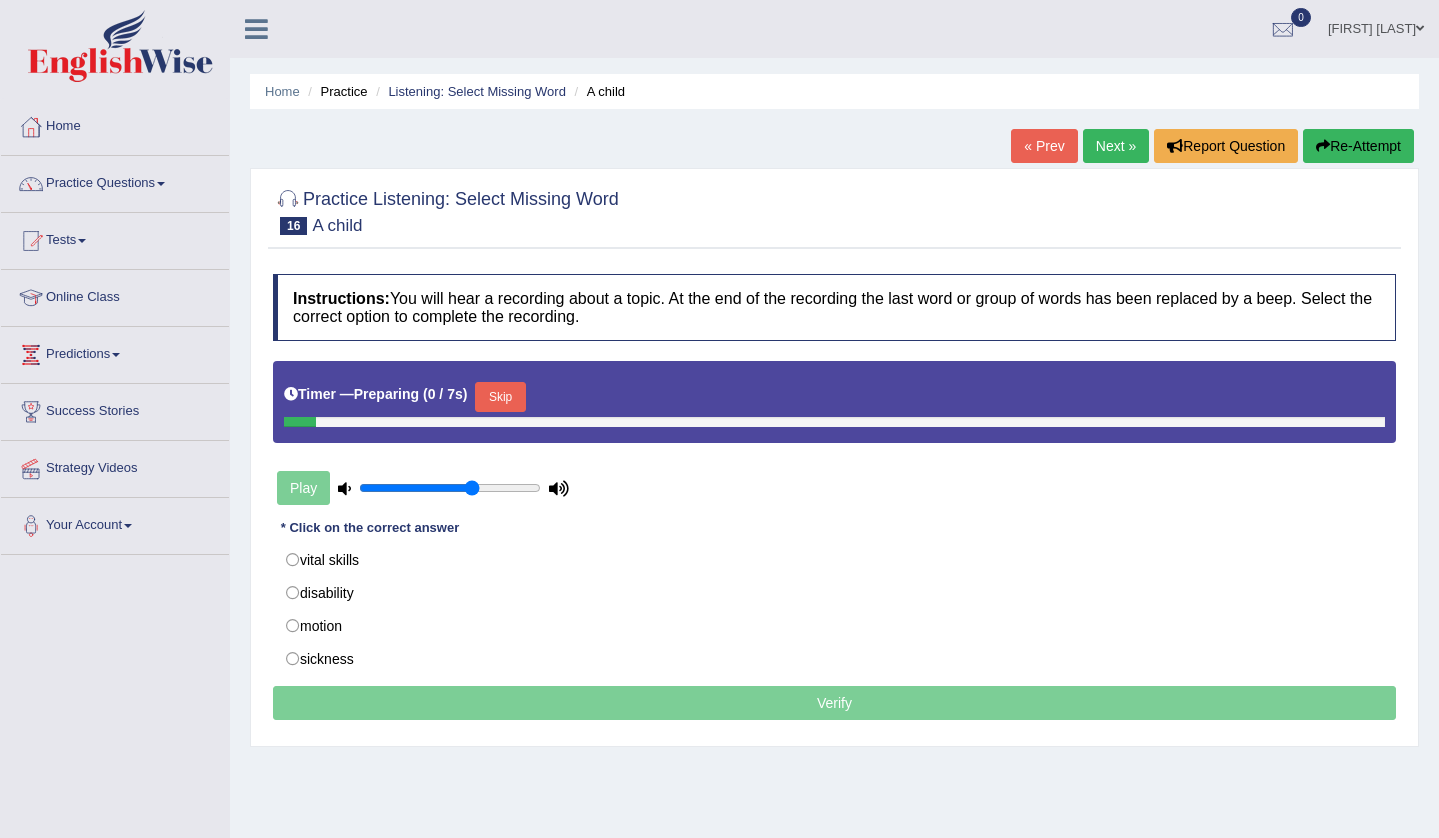 scroll, scrollTop: 0, scrollLeft: 0, axis: both 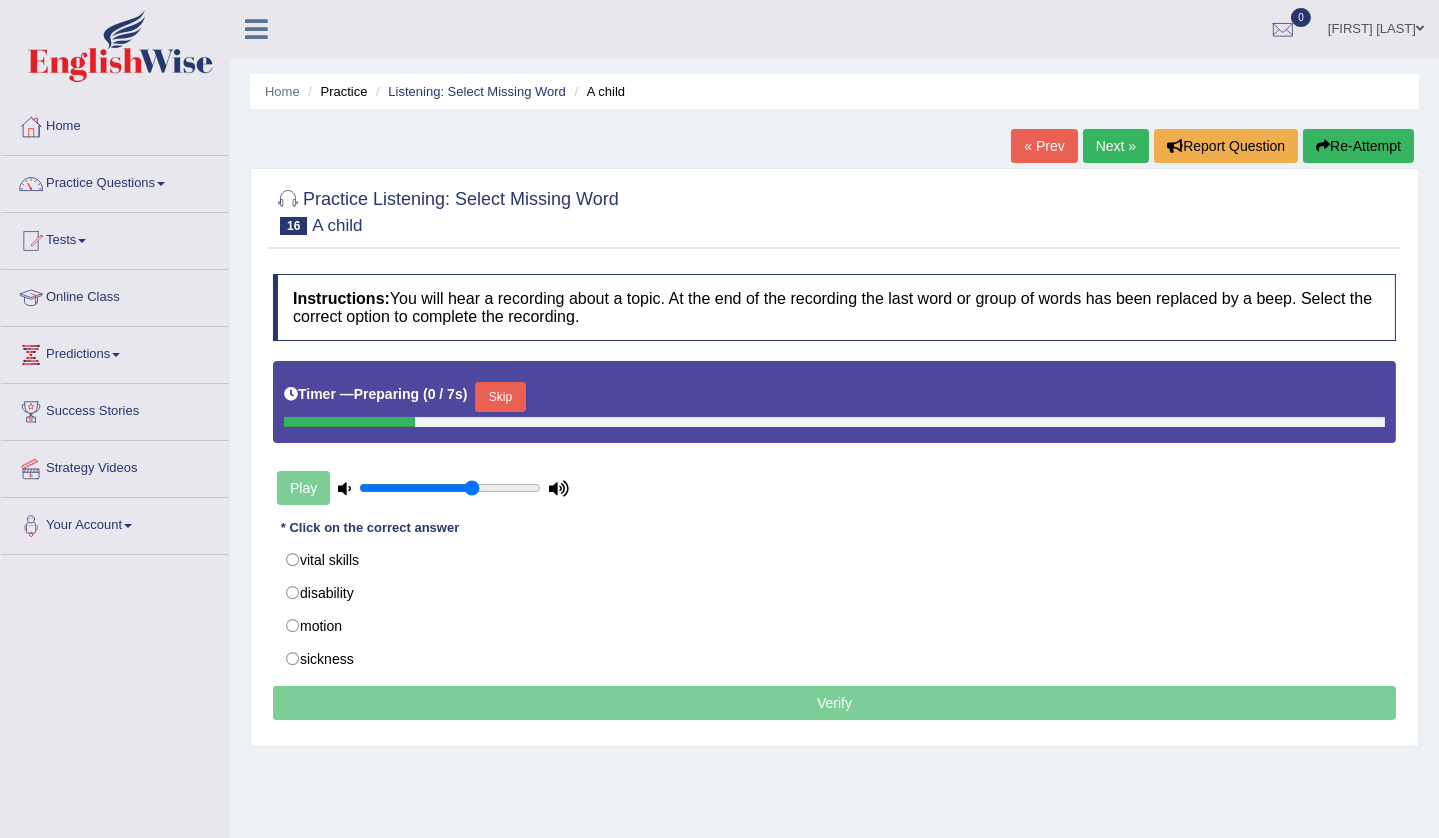 click on "Skip" at bounding box center [500, 397] 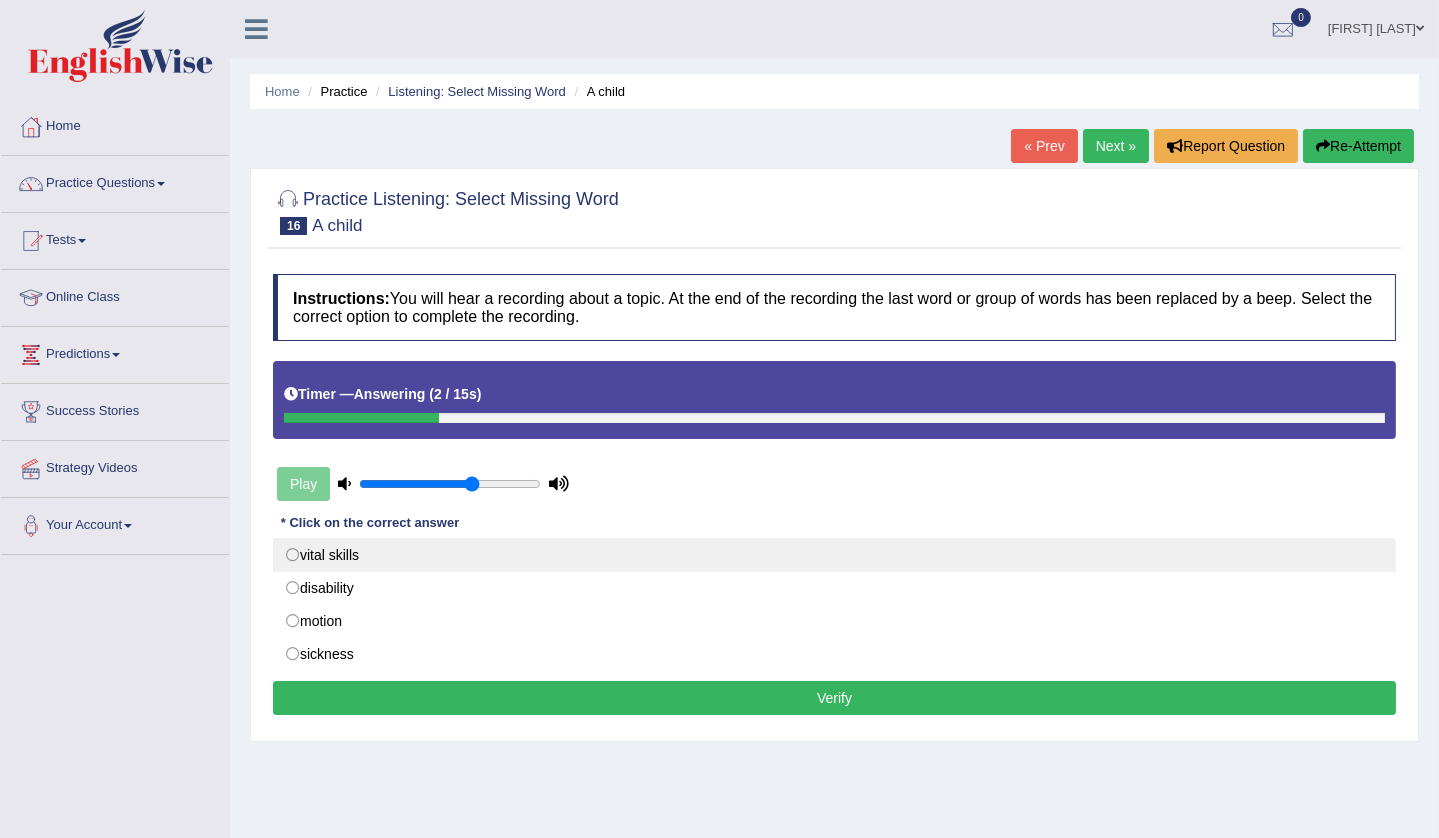 click on "vital  skills" at bounding box center (834, 555) 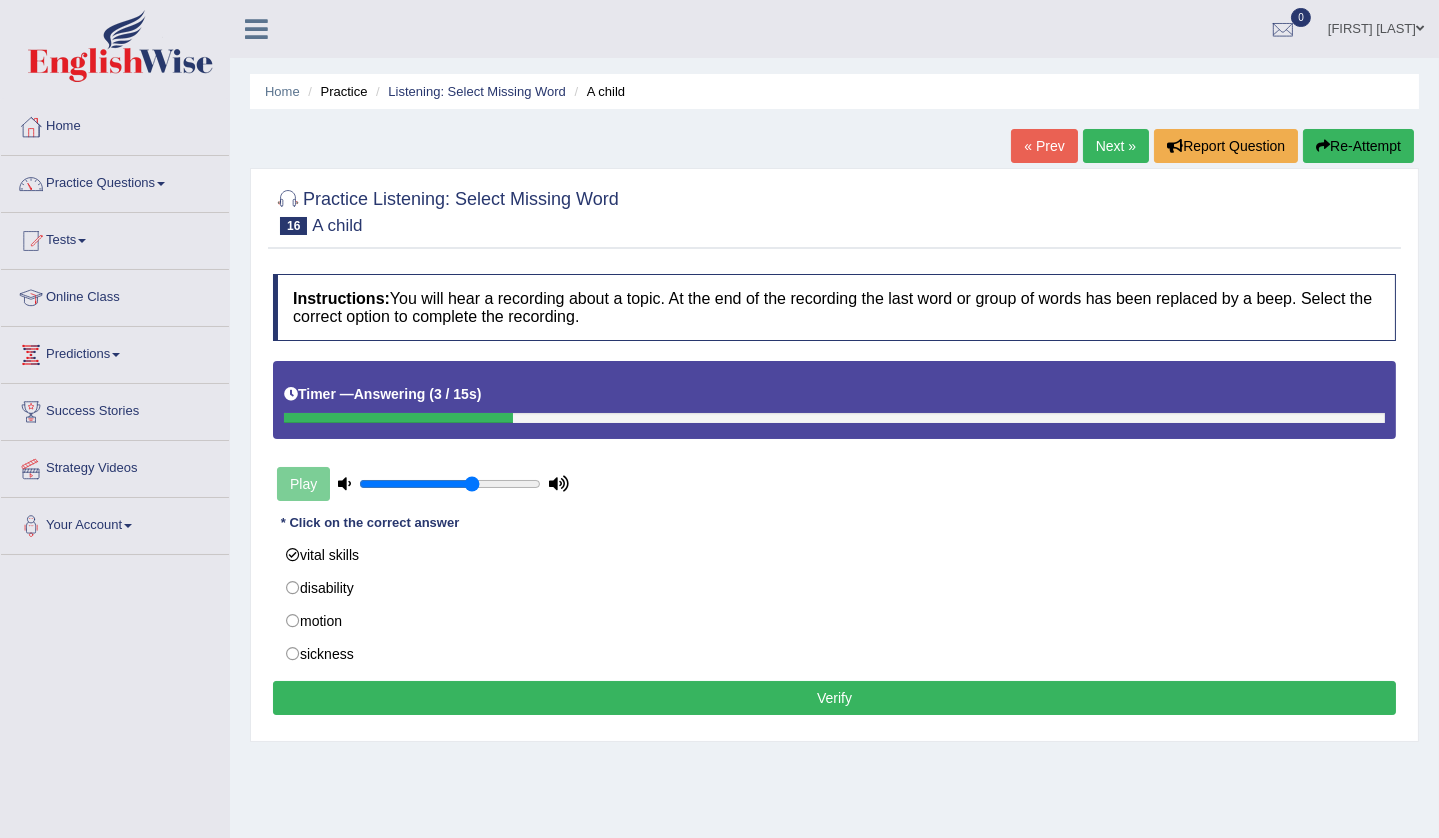 click on "Verify" at bounding box center [834, 698] 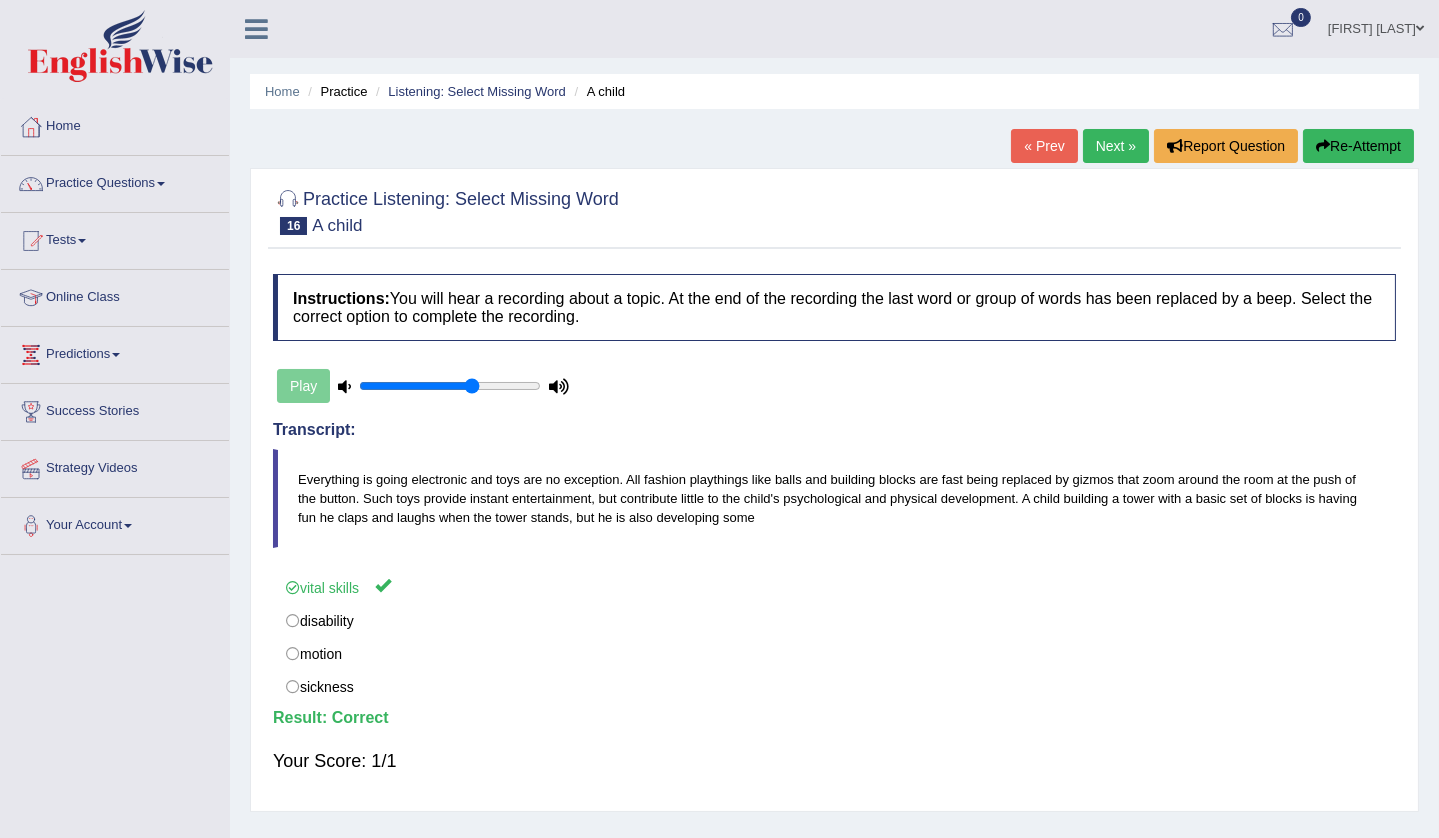 click on "Next »" at bounding box center (1116, 146) 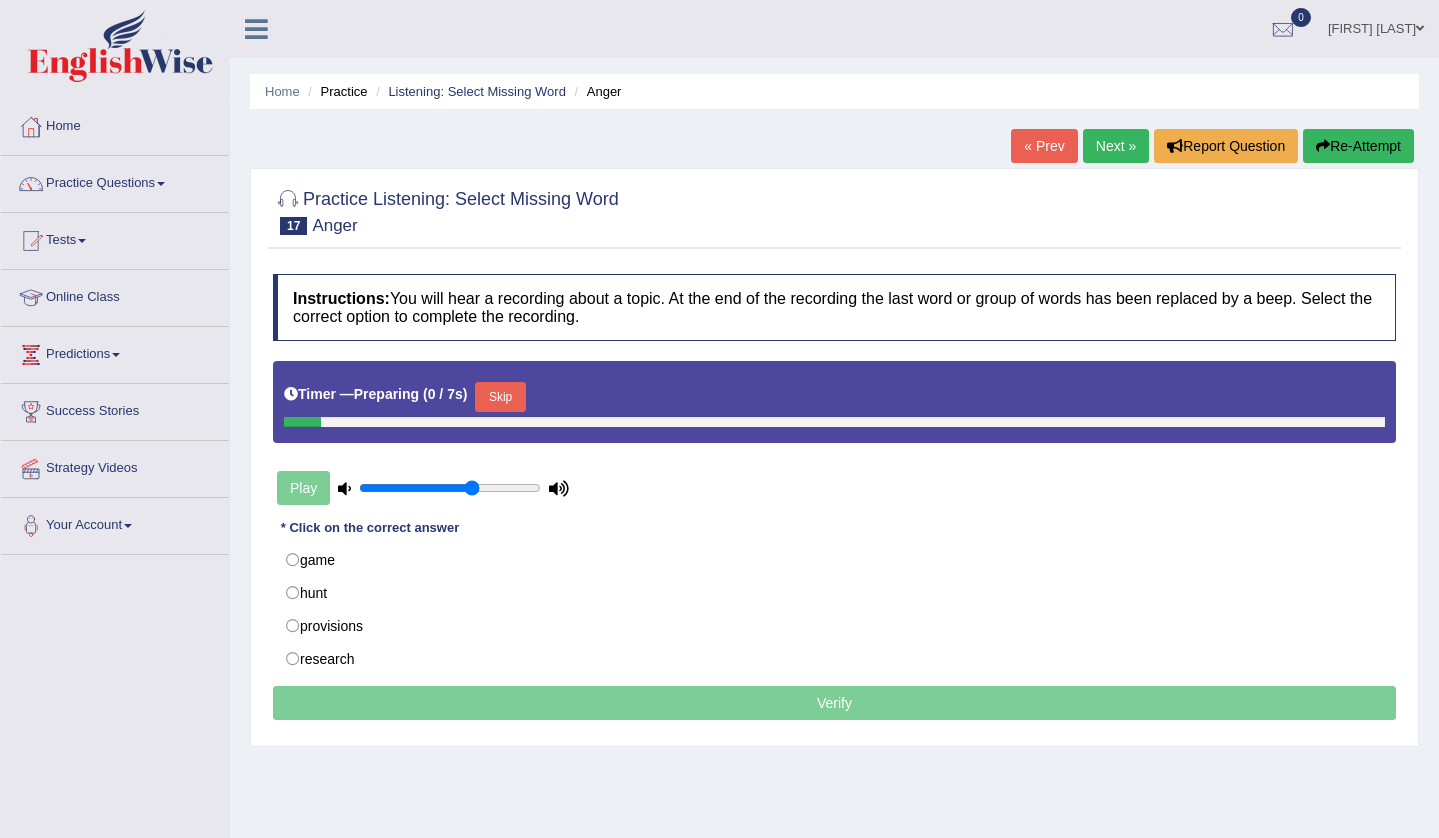 scroll, scrollTop: 0, scrollLeft: 0, axis: both 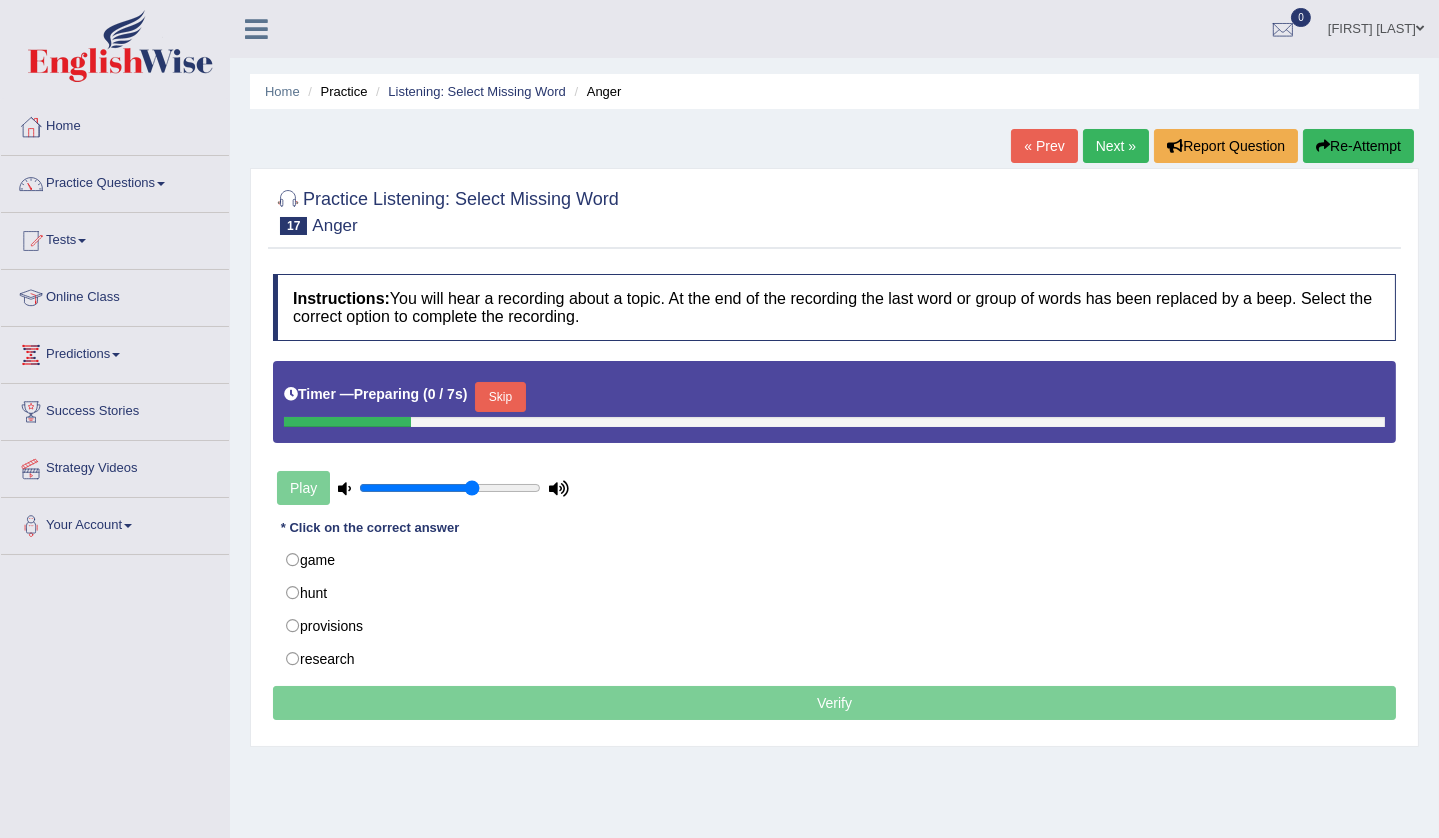click on "Skip" at bounding box center [500, 397] 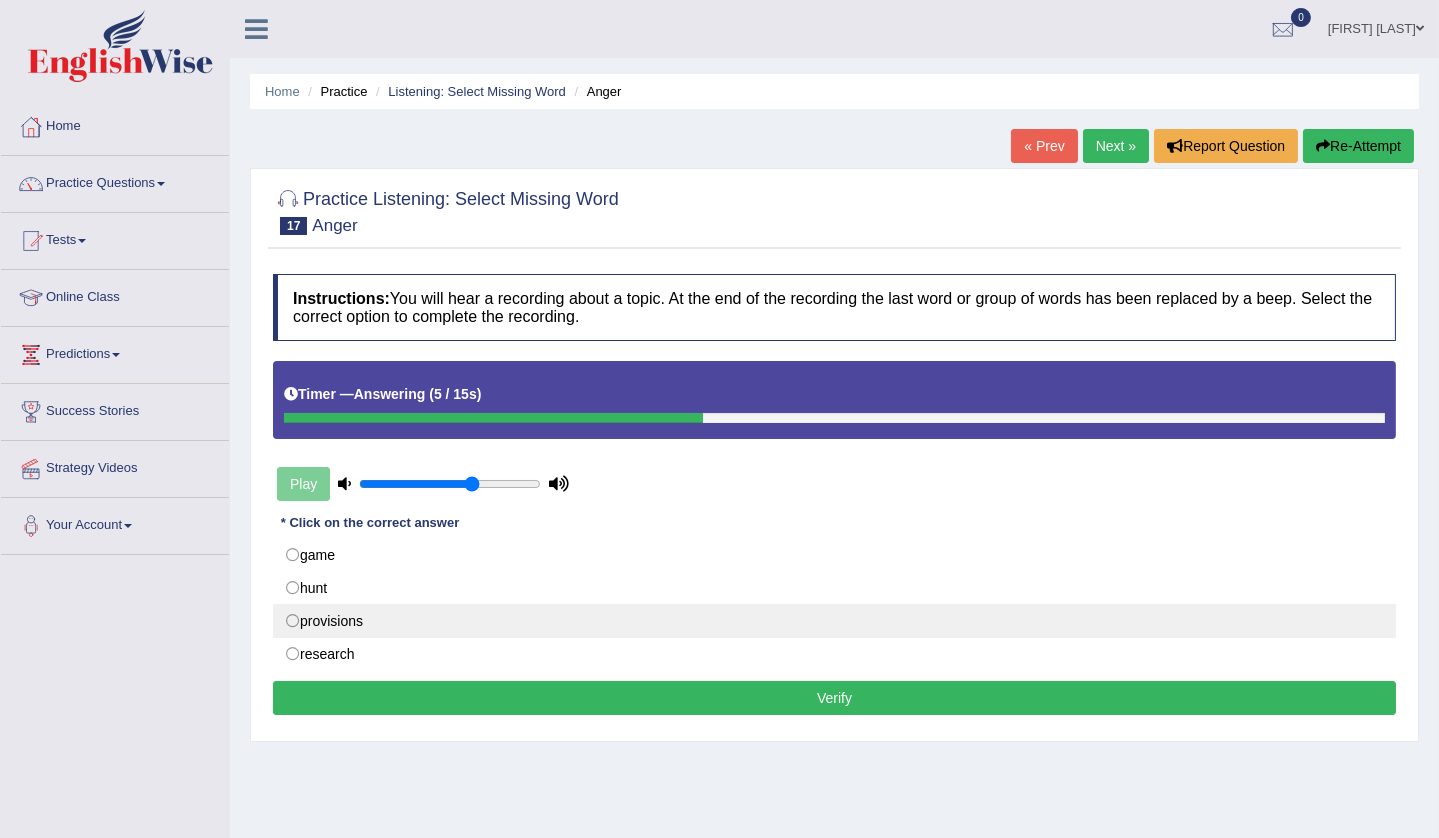 click on "provisions" at bounding box center [834, 621] 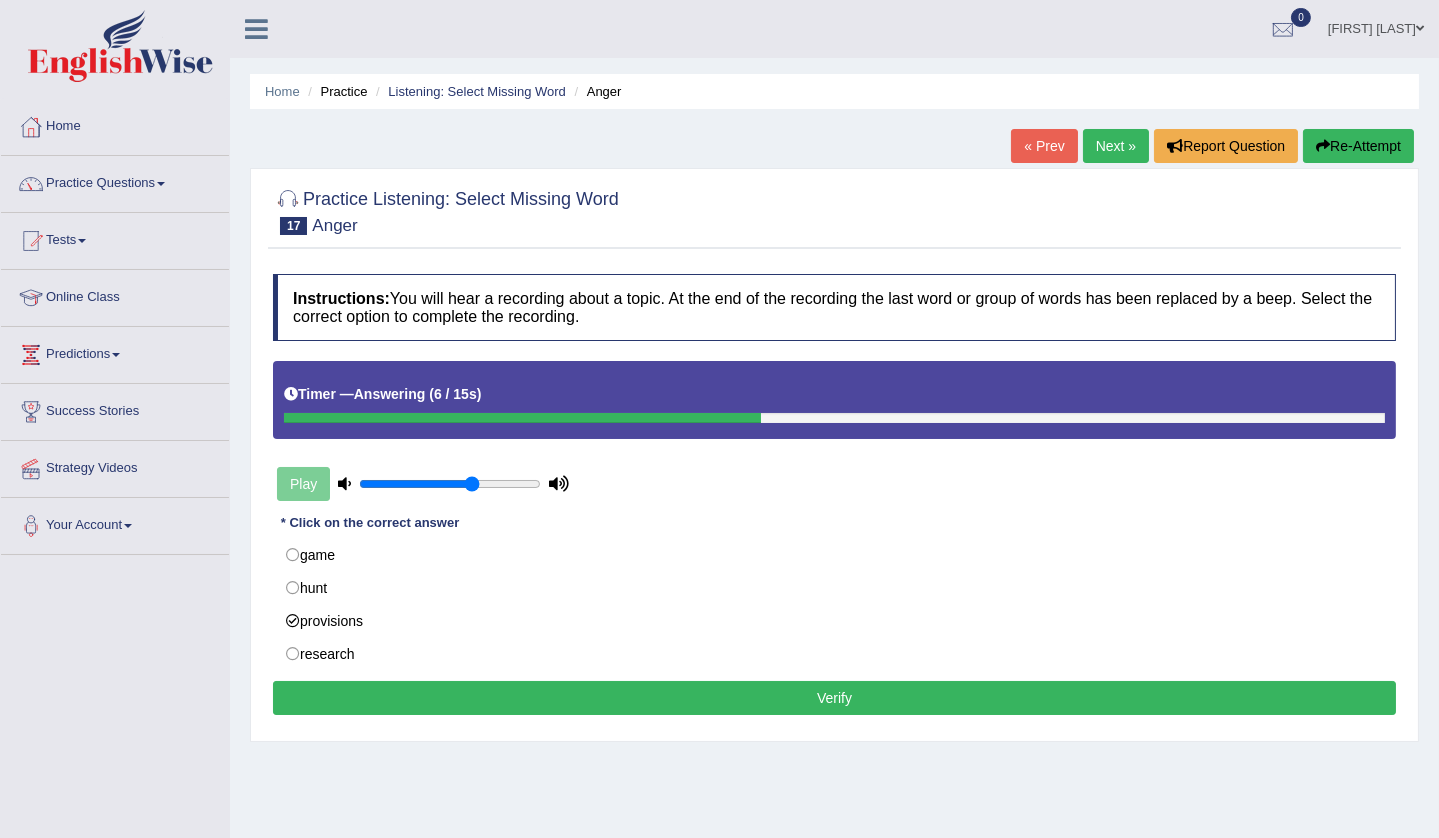 click on "Verify" at bounding box center [834, 698] 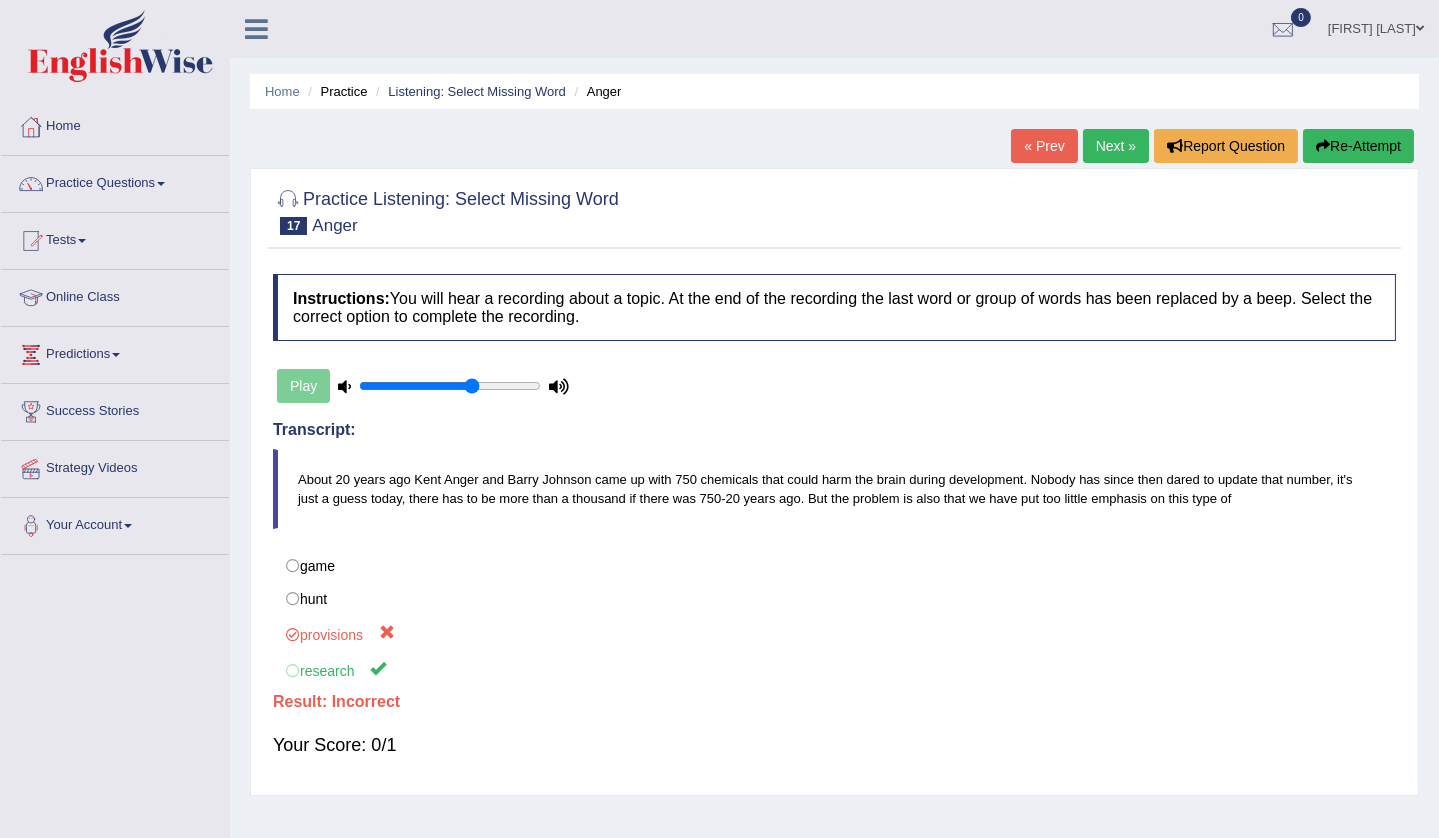 click on "Re-Attempt" at bounding box center [1358, 146] 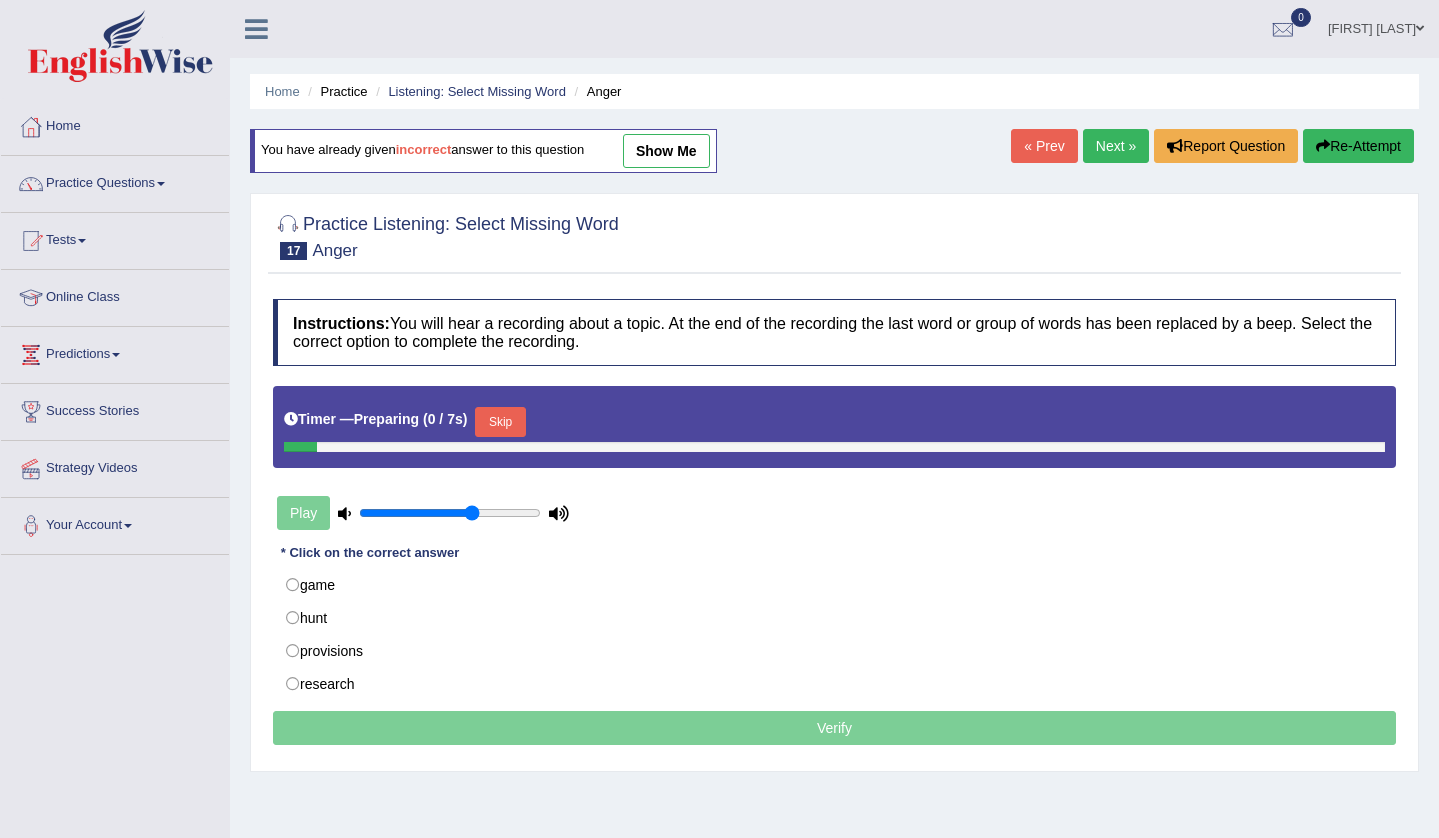 scroll, scrollTop: 0, scrollLeft: 0, axis: both 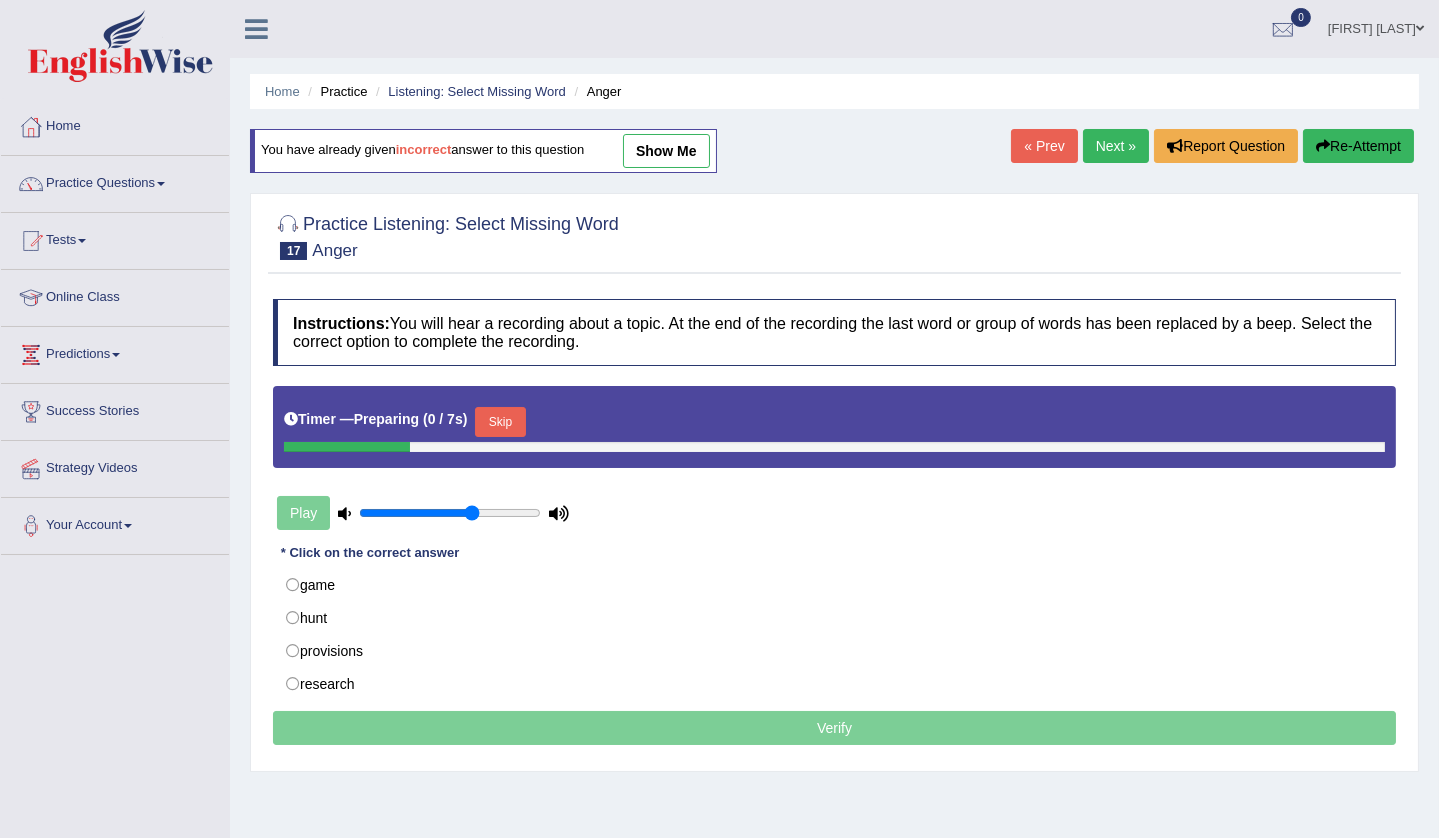 click on "Skip" at bounding box center [500, 422] 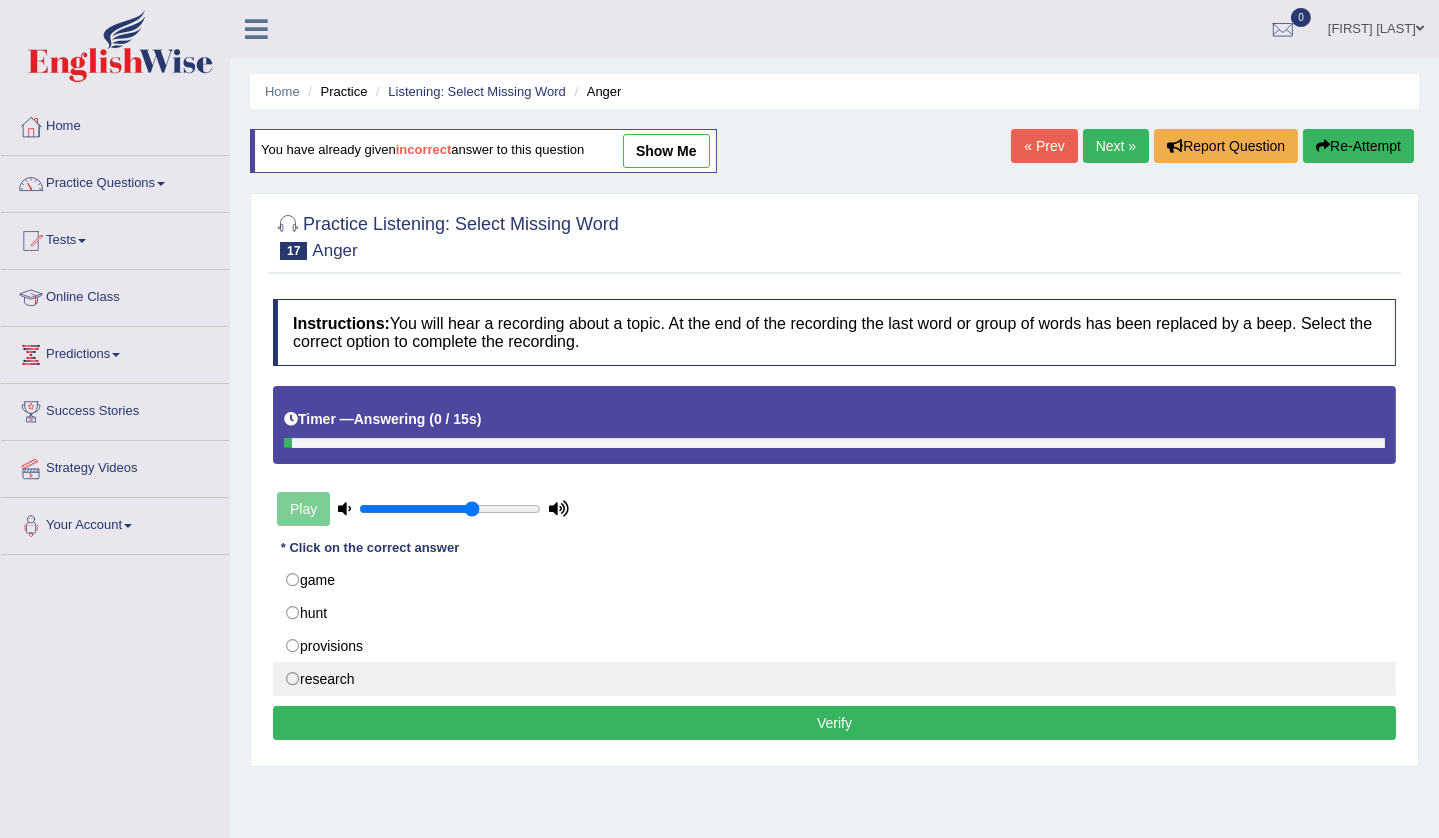 click on "research" at bounding box center (834, 679) 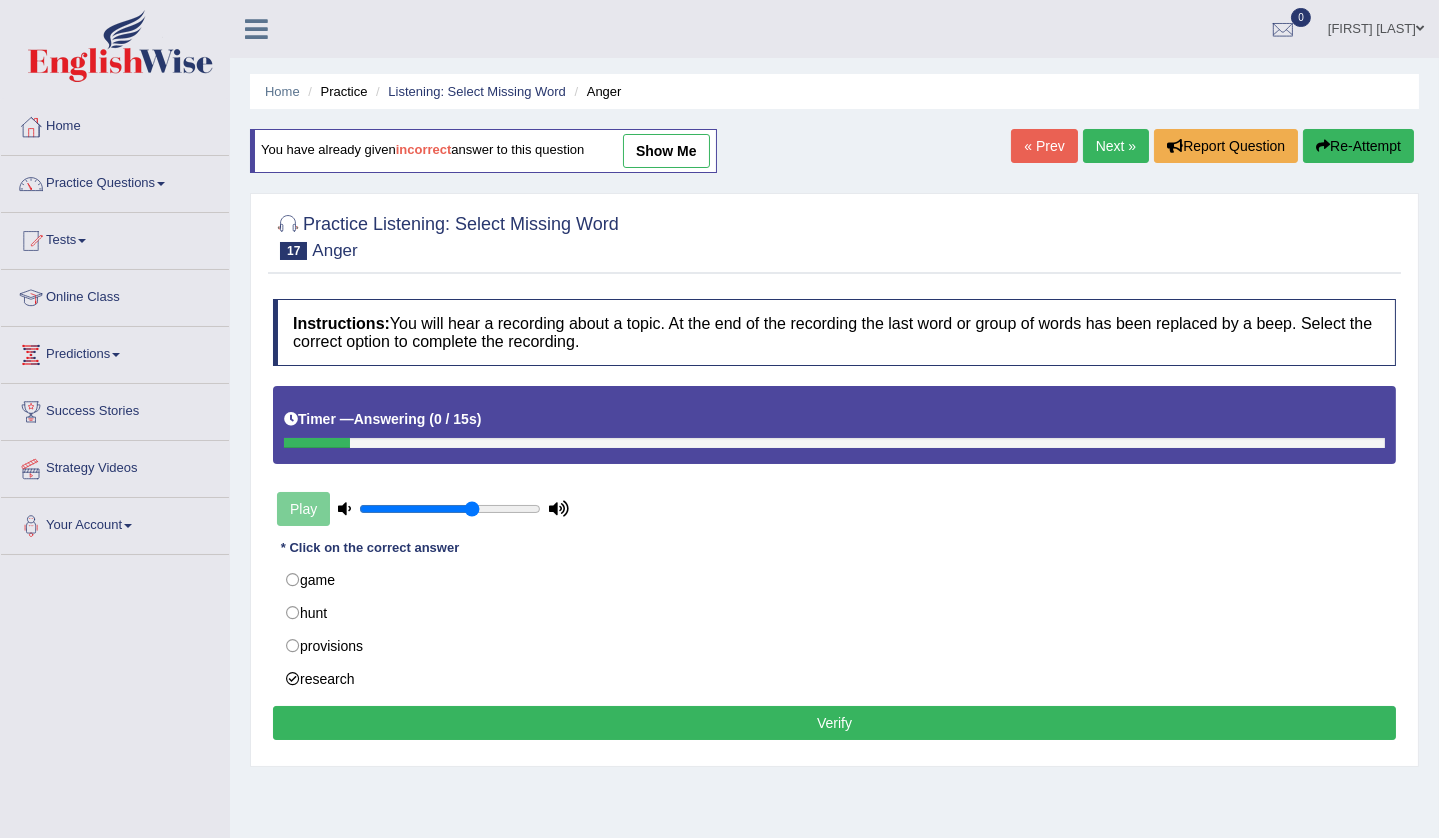 click on "Verify" at bounding box center (834, 723) 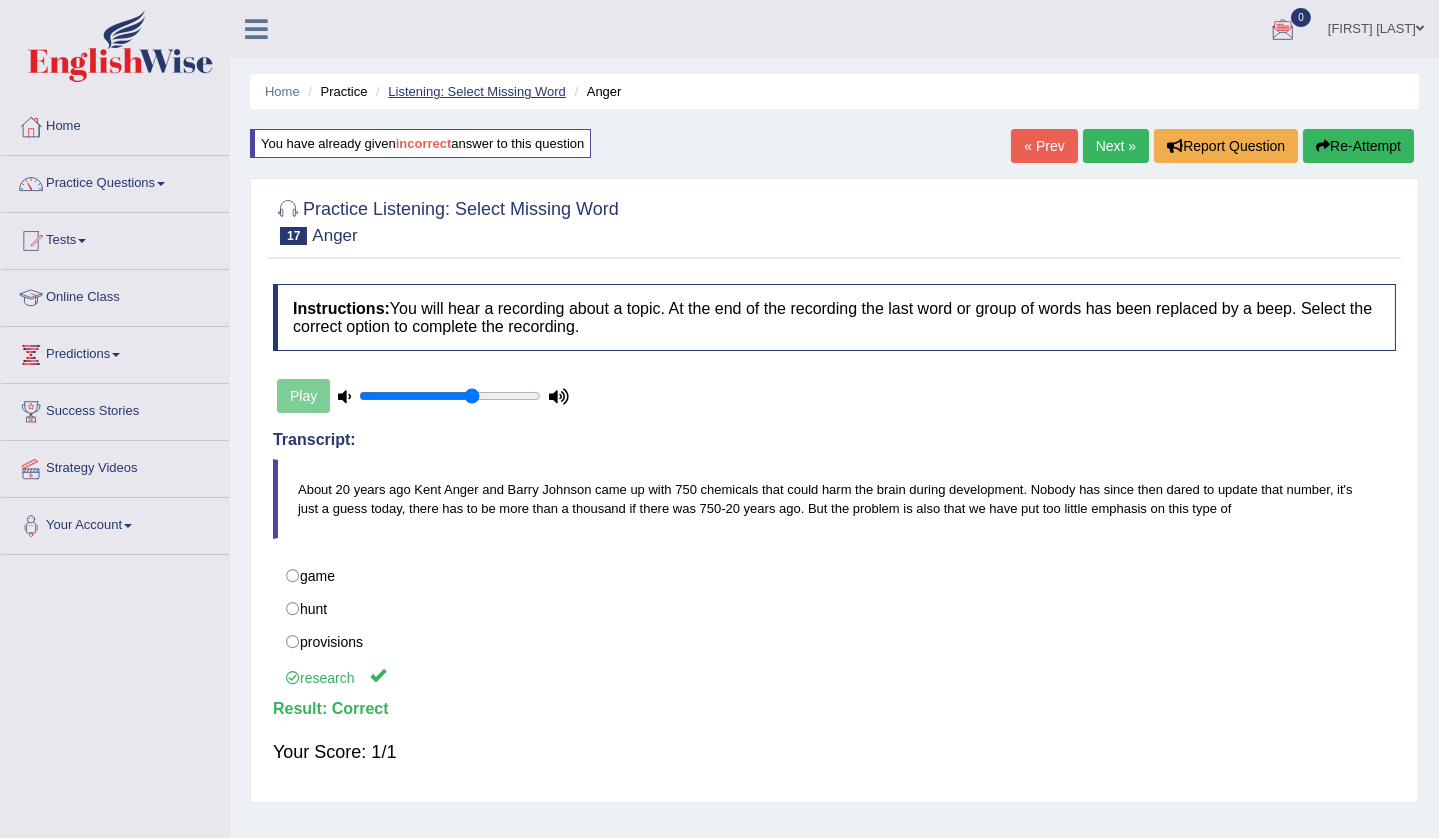 click on "Listening: Select Missing Word" at bounding box center [477, 91] 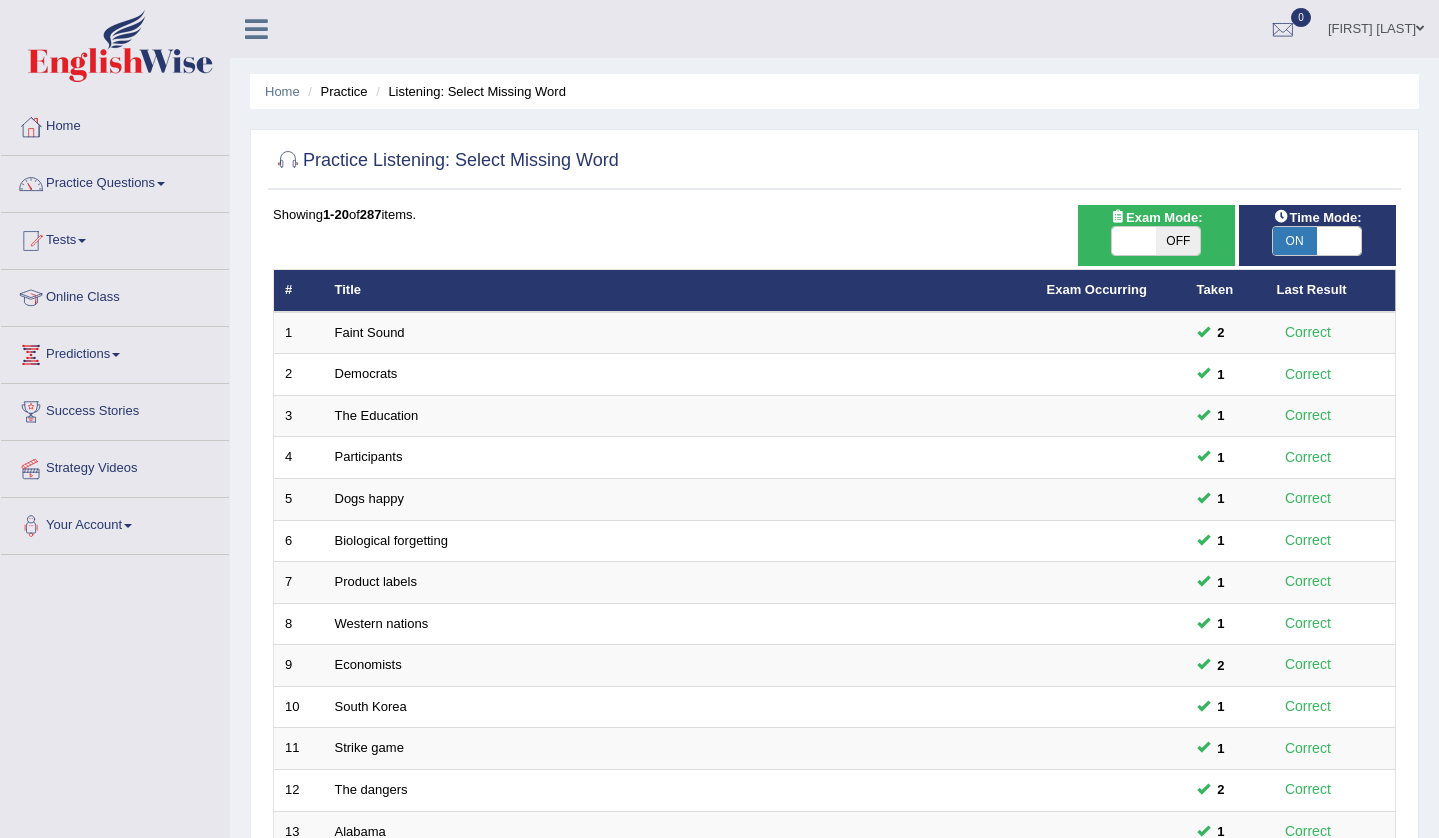 scroll, scrollTop: 0, scrollLeft: 0, axis: both 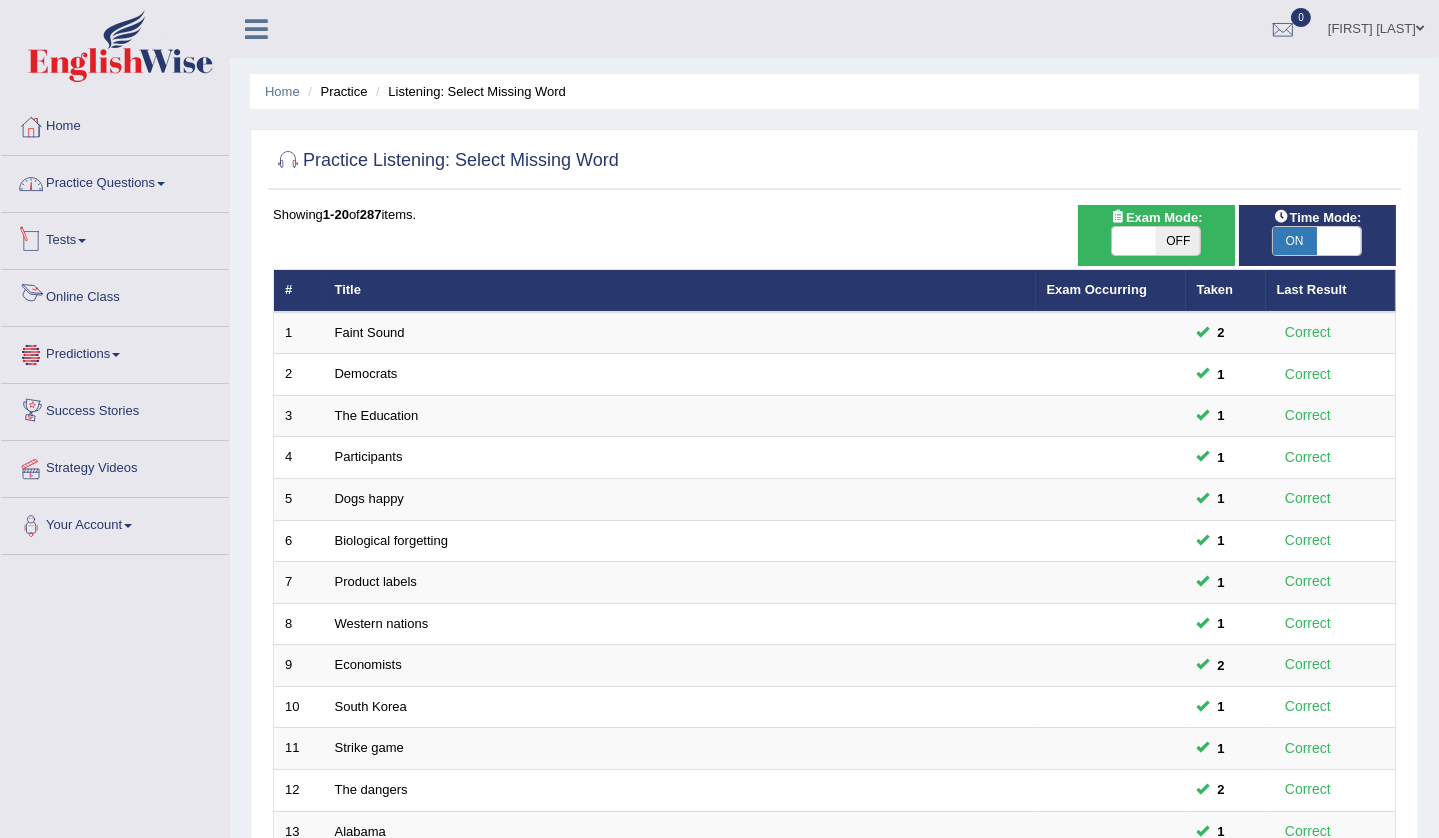 click on "Practice Questions" at bounding box center [115, 181] 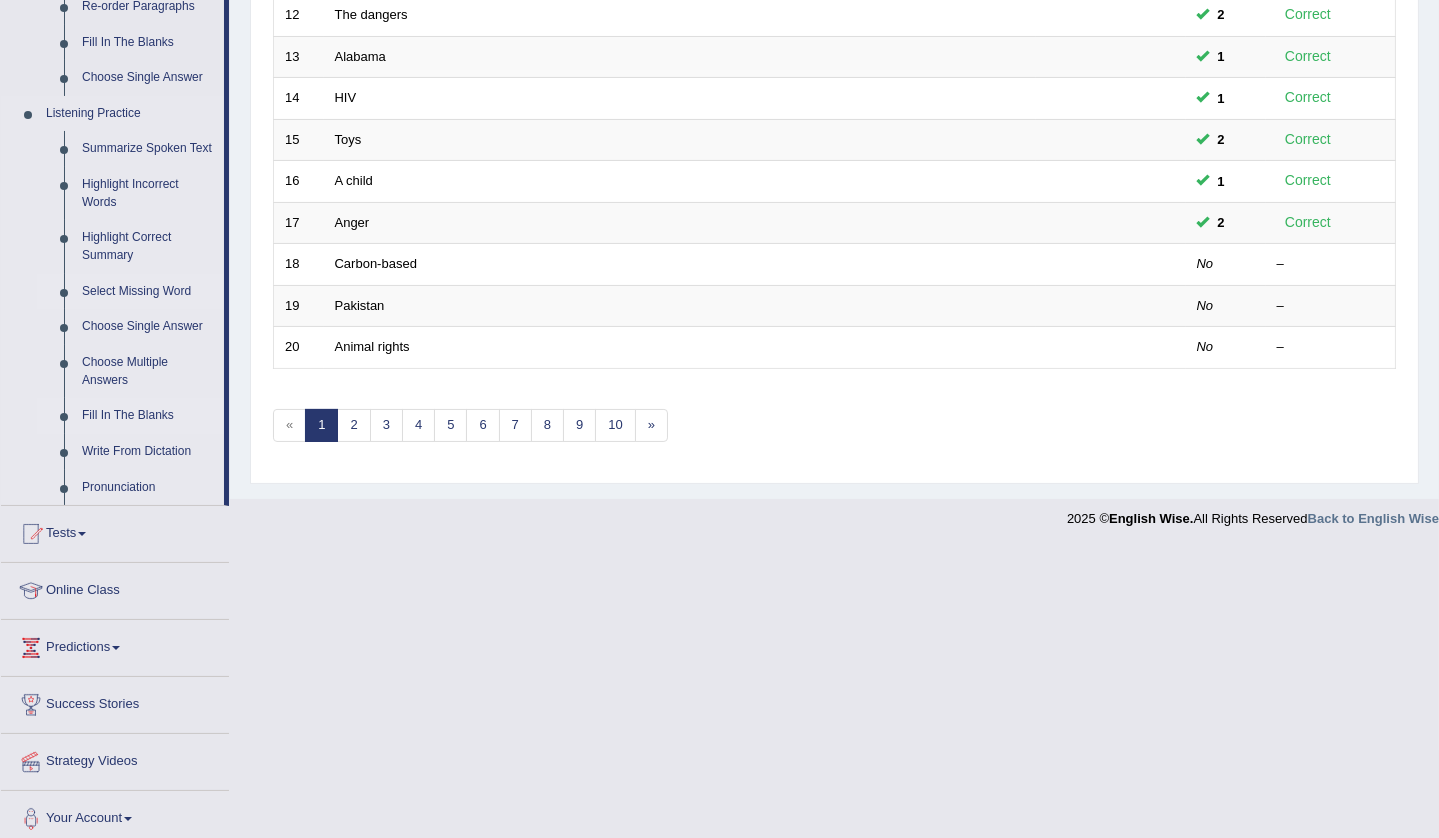 scroll, scrollTop: 784, scrollLeft: 0, axis: vertical 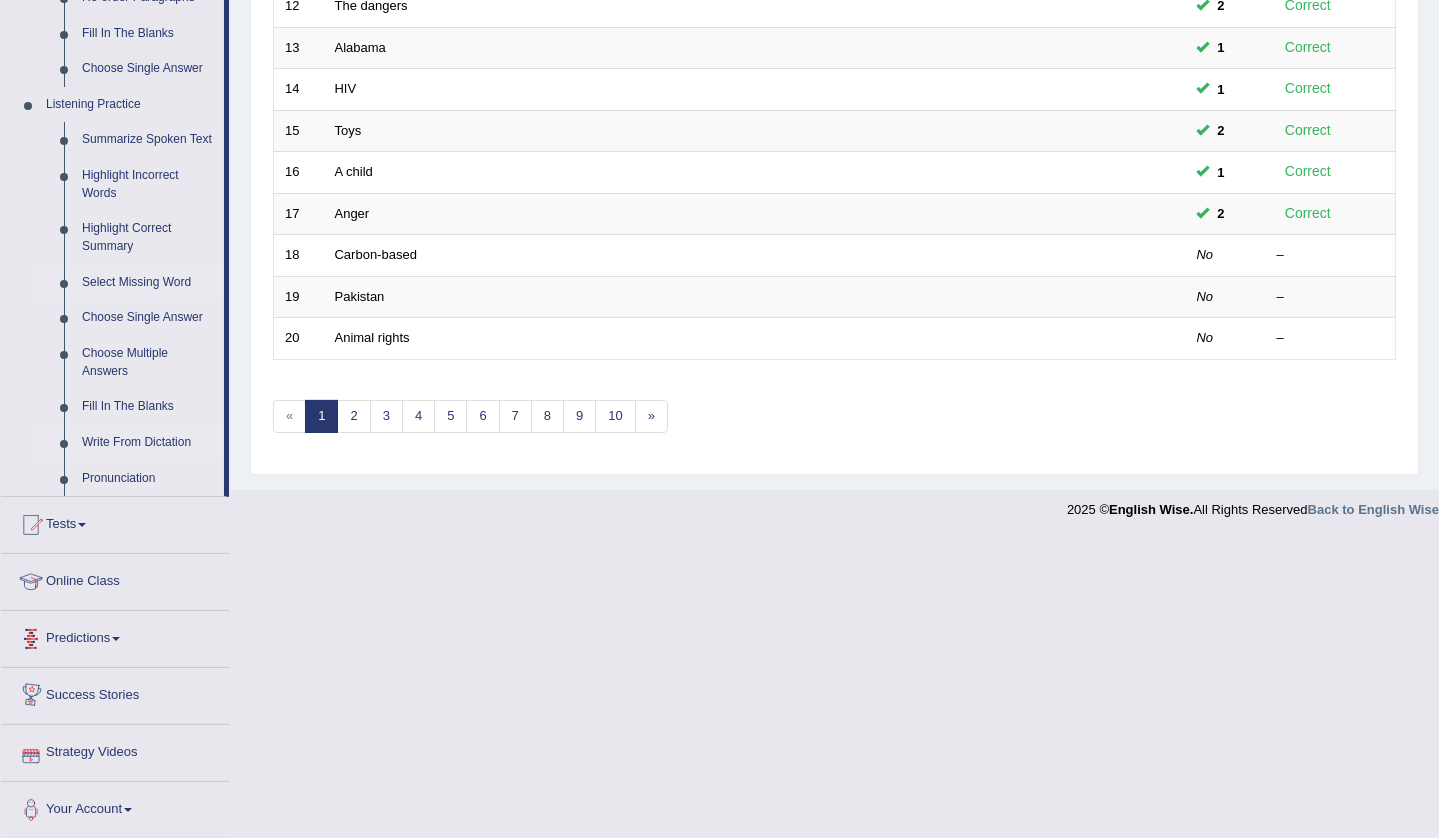 click on "Write From Dictation" at bounding box center (148, 443) 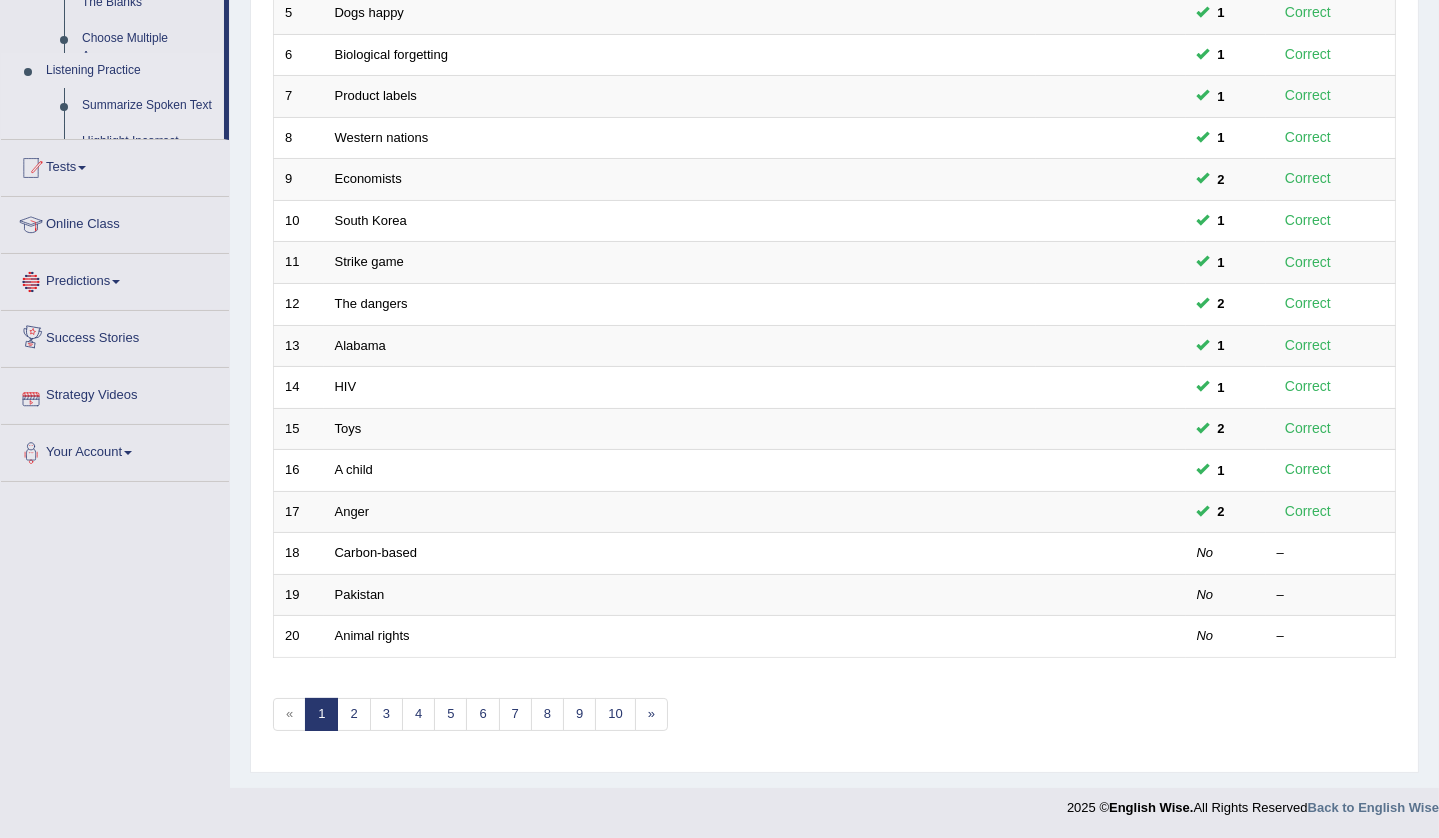 scroll, scrollTop: 483, scrollLeft: 0, axis: vertical 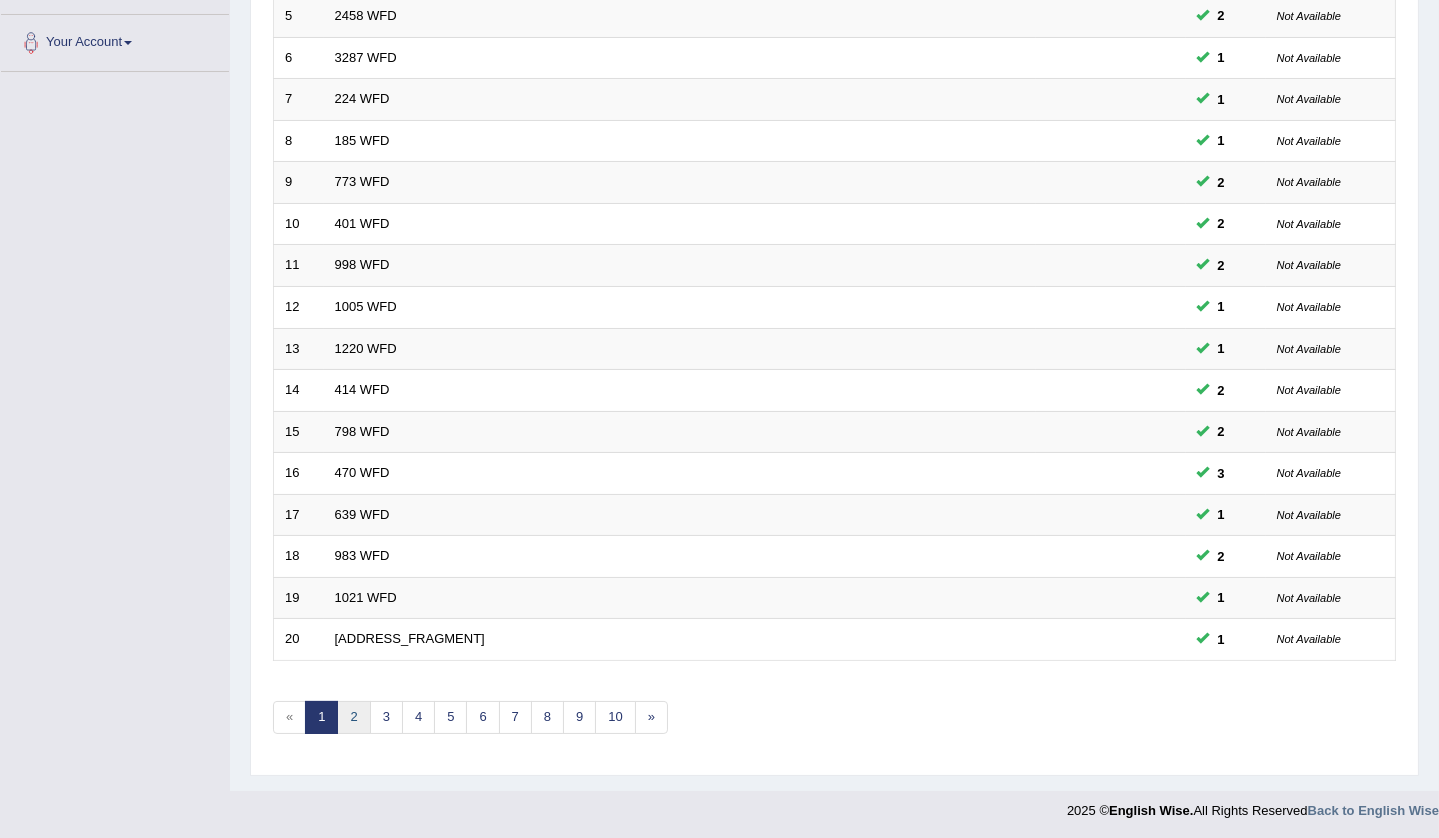 click on "2" at bounding box center [353, 717] 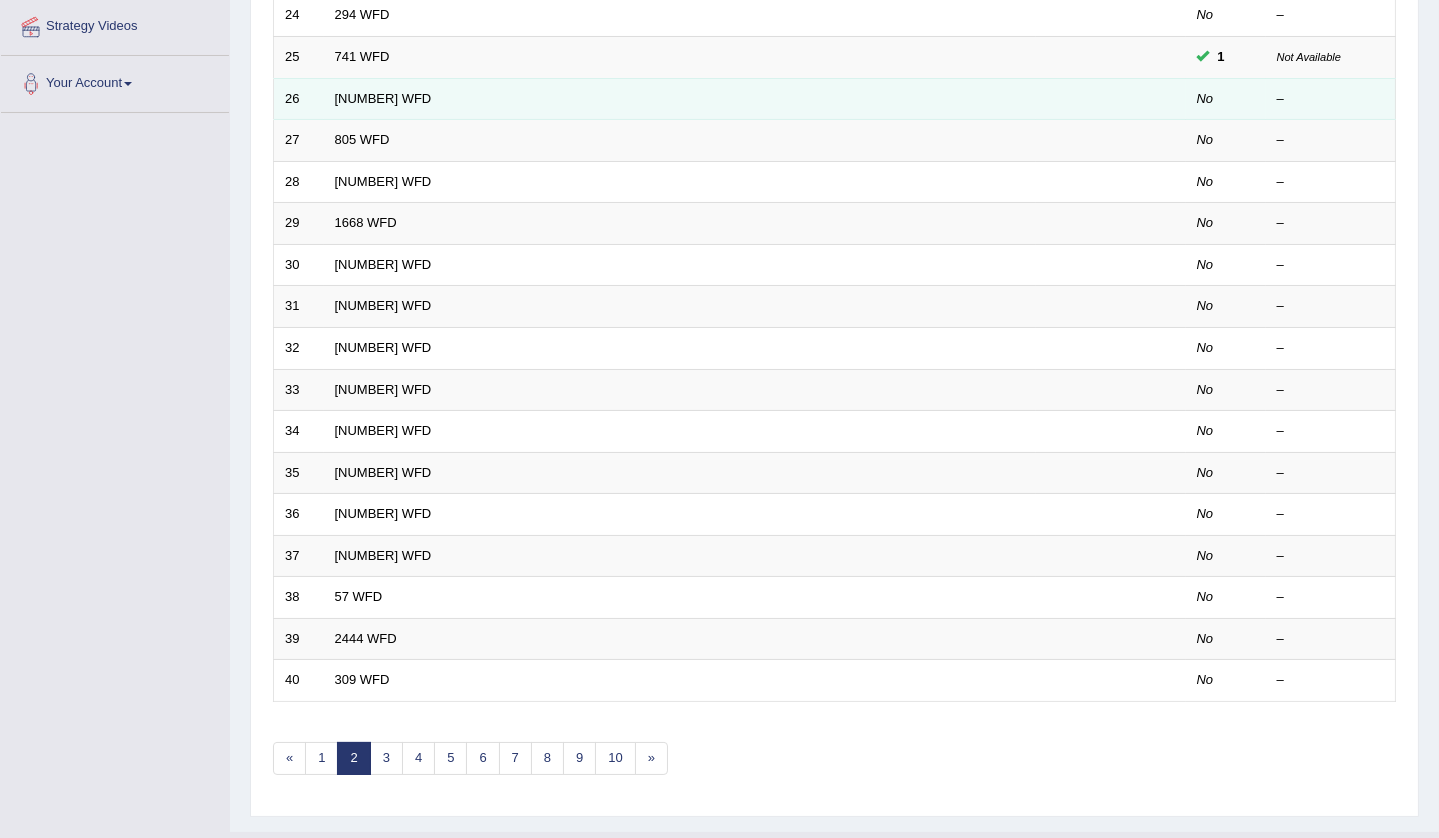 scroll, scrollTop: 21, scrollLeft: 0, axis: vertical 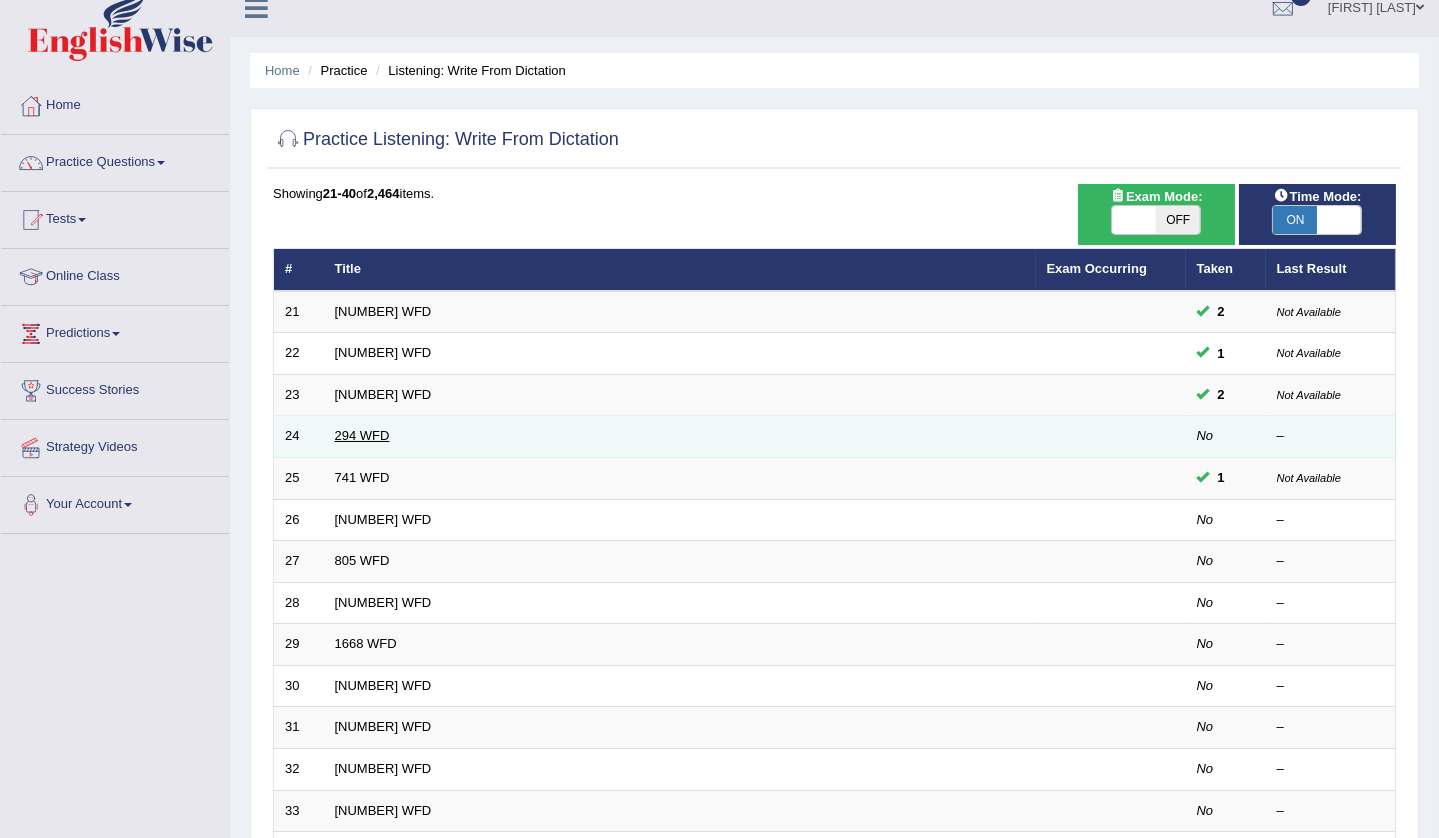 click on "294 WFD" at bounding box center (362, 435) 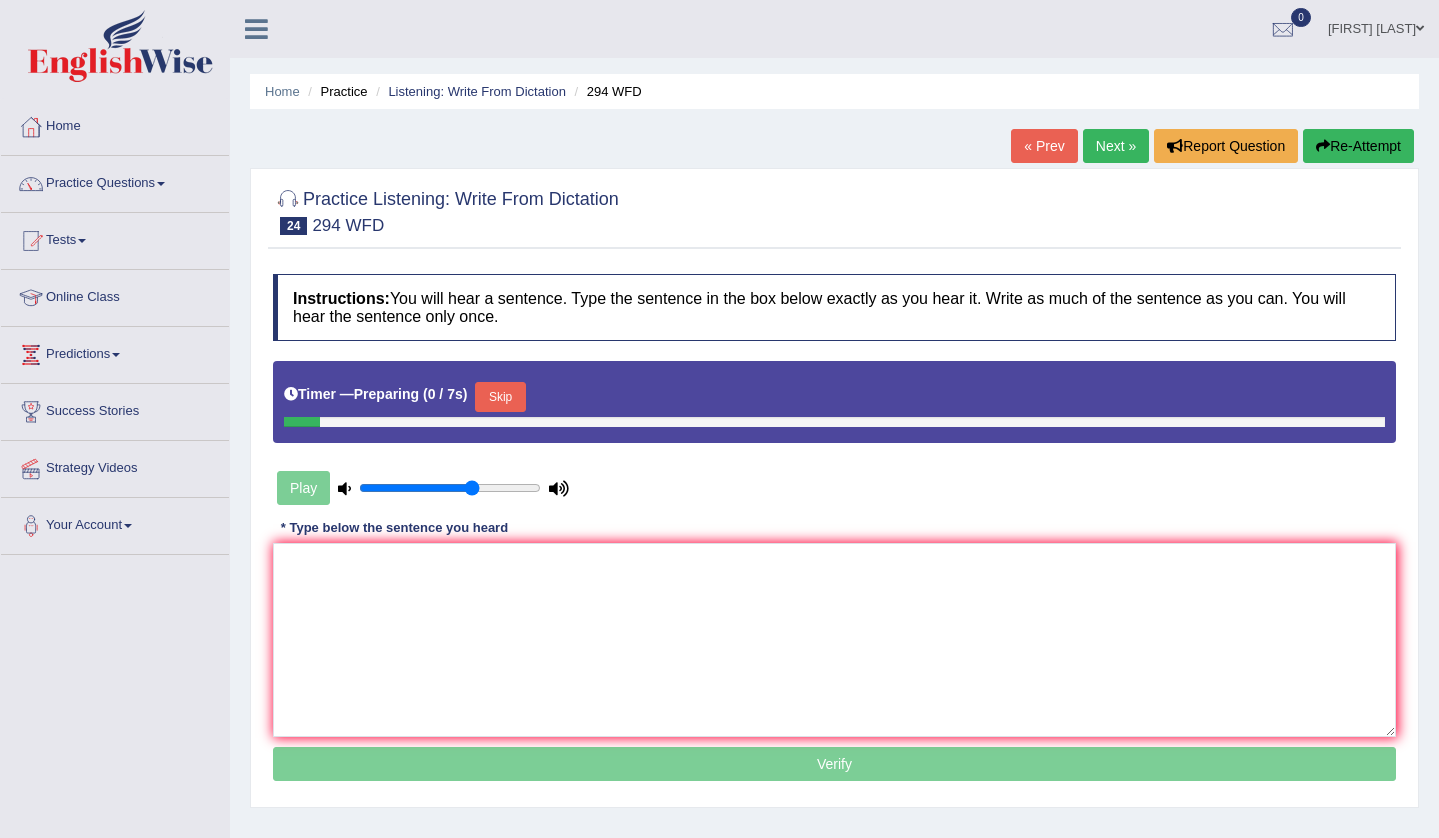 scroll, scrollTop: 0, scrollLeft: 0, axis: both 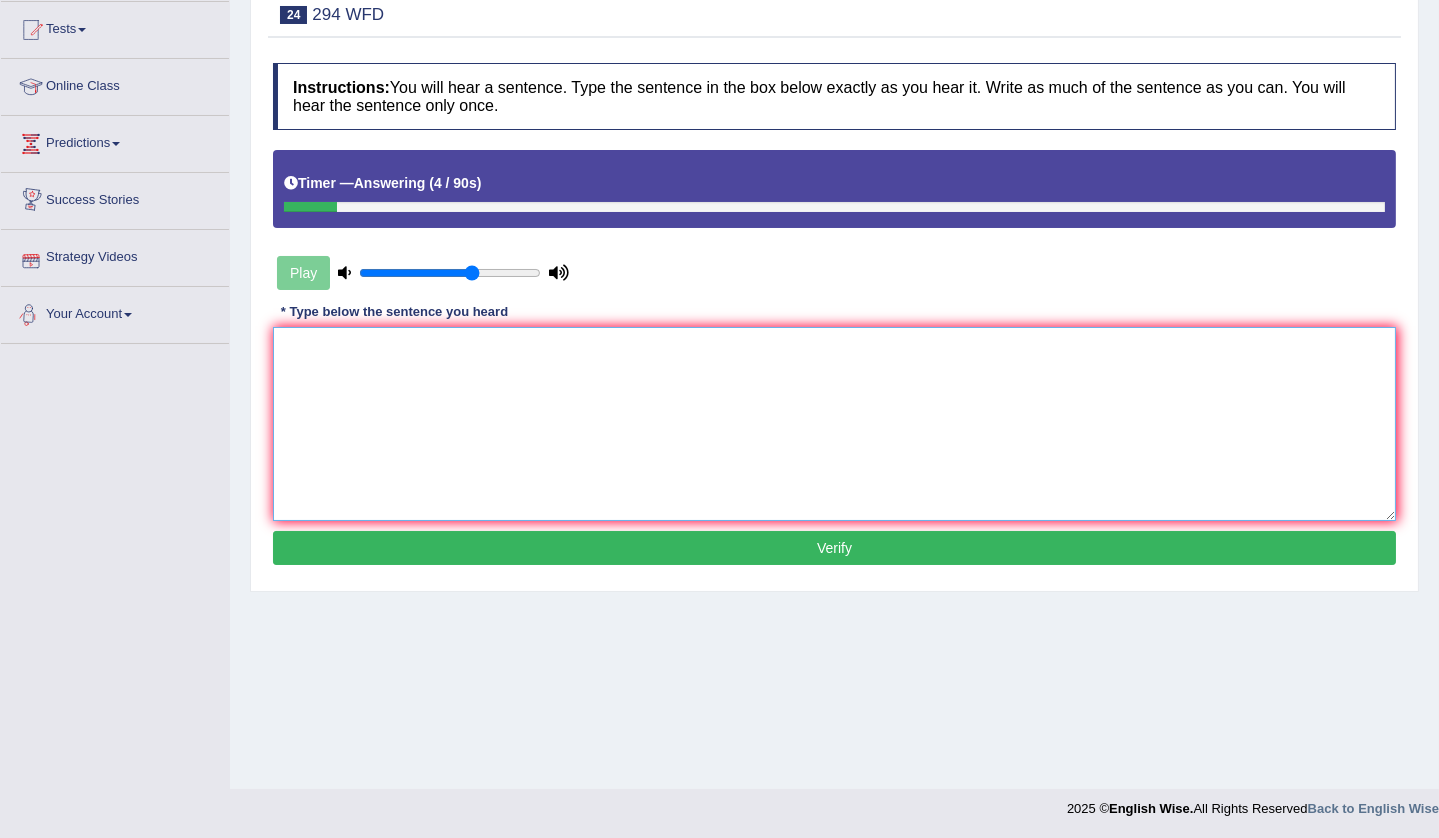 click at bounding box center (834, 424) 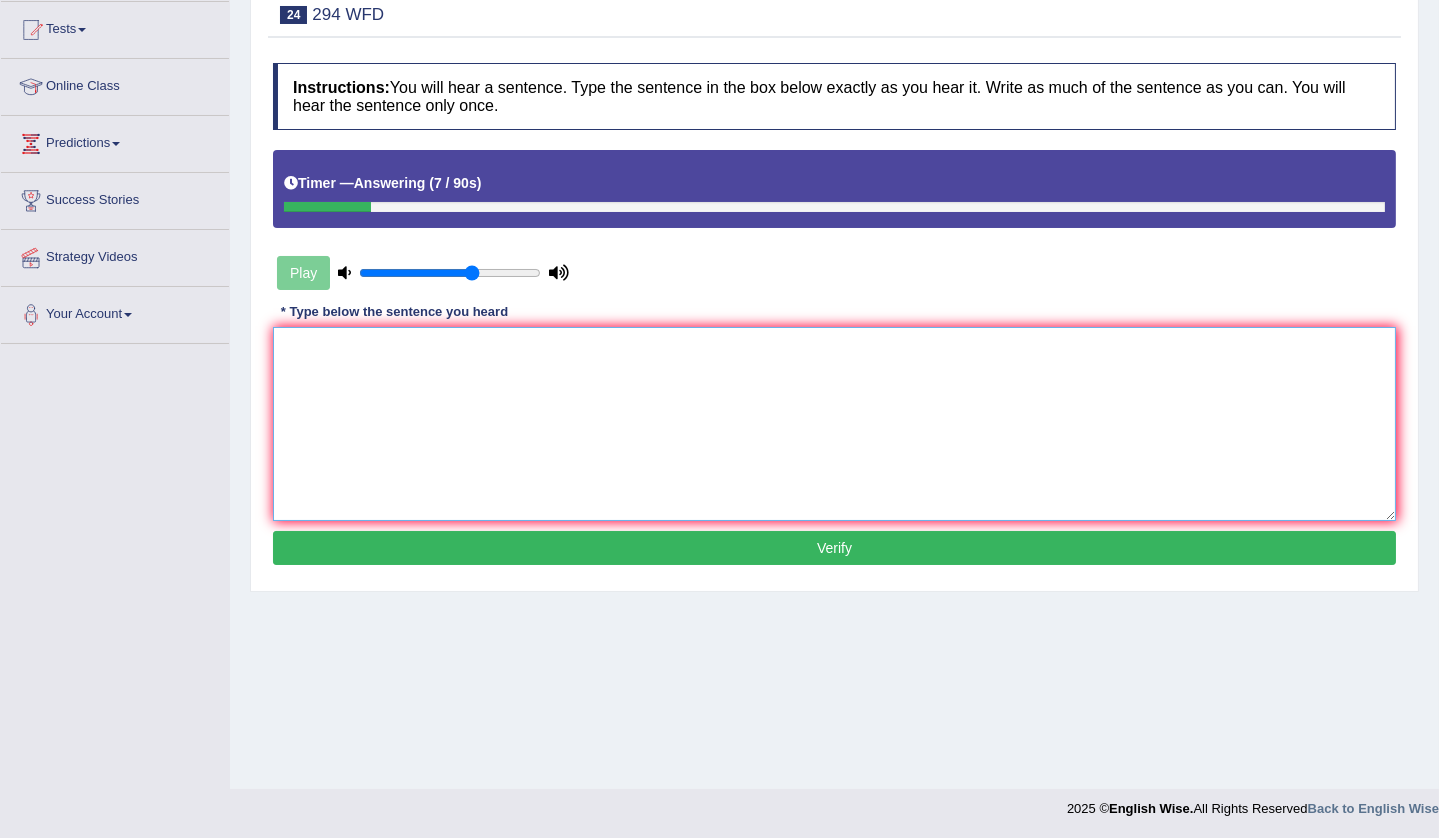 scroll, scrollTop: 0, scrollLeft: 0, axis: both 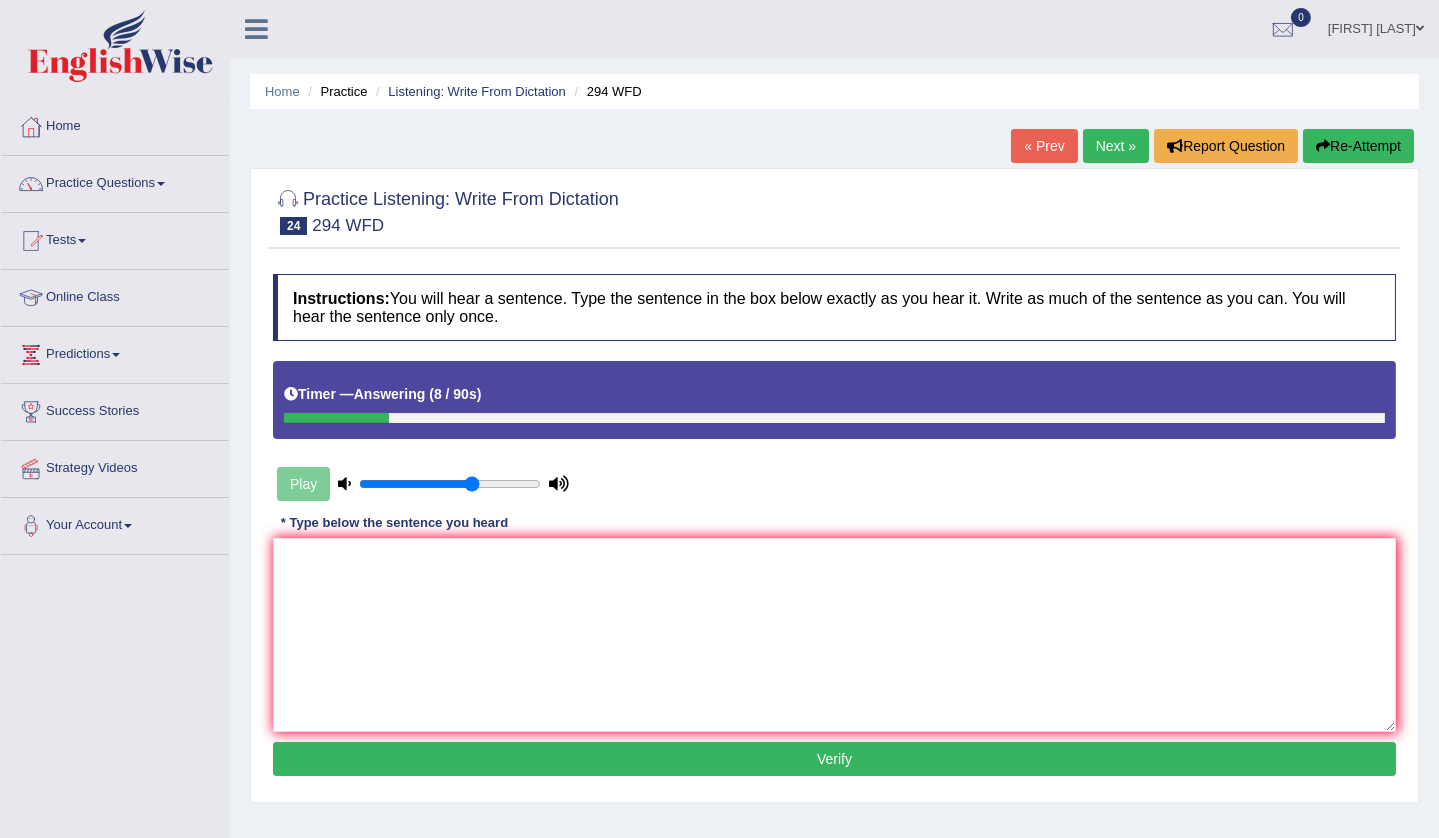 click on "Re-Attempt" at bounding box center (1358, 146) 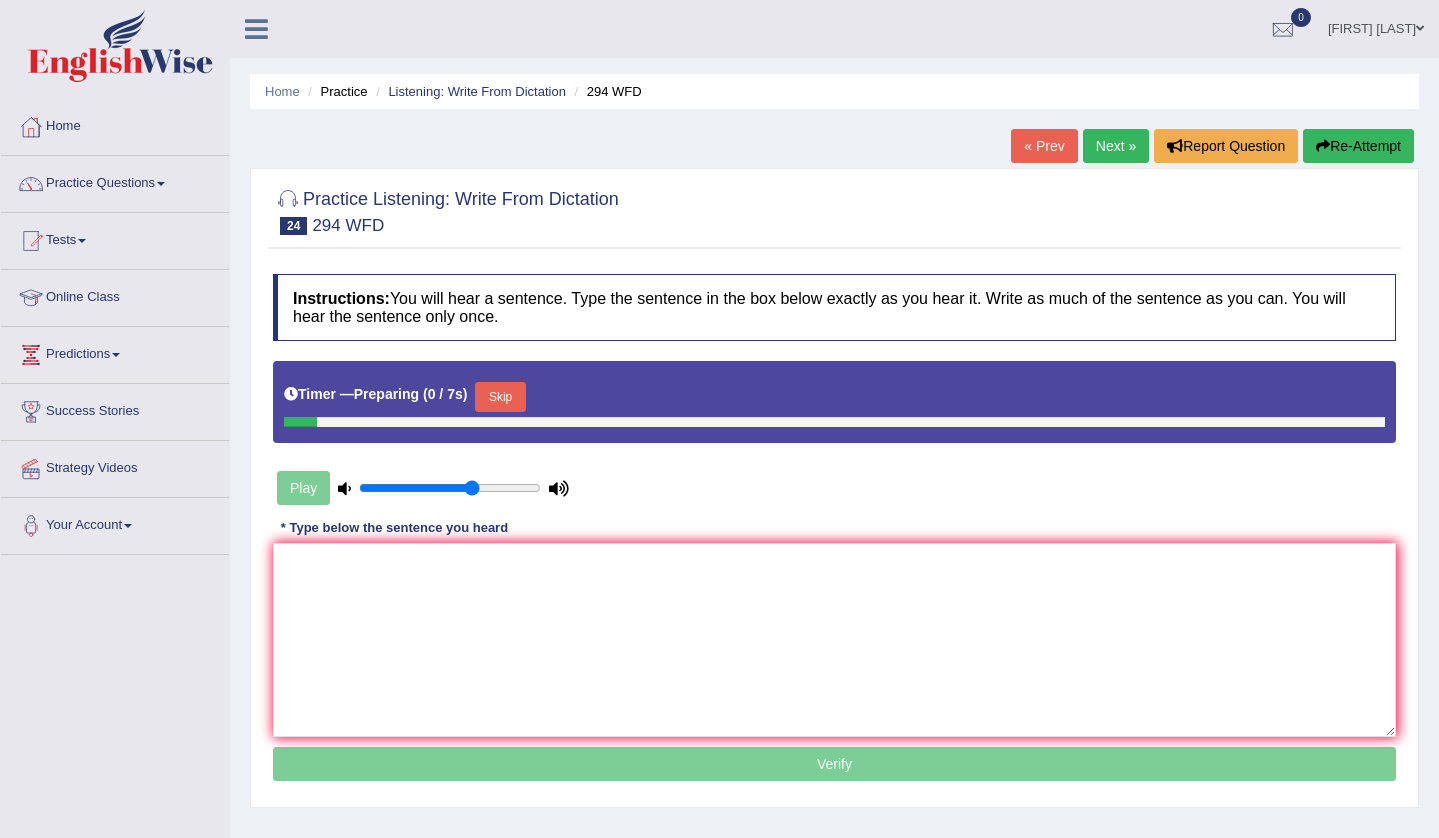 scroll, scrollTop: 0, scrollLeft: 0, axis: both 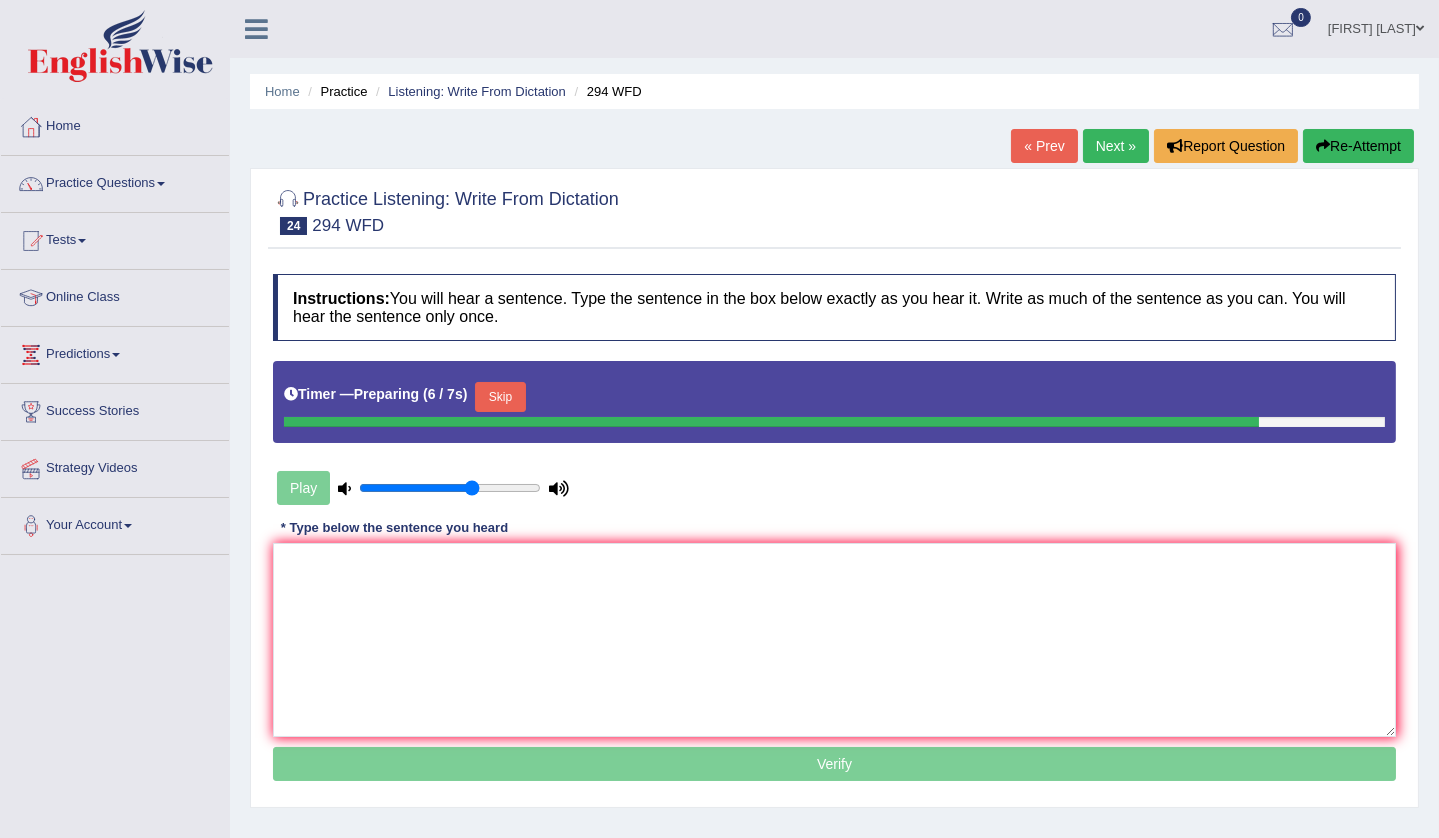 type on "0" 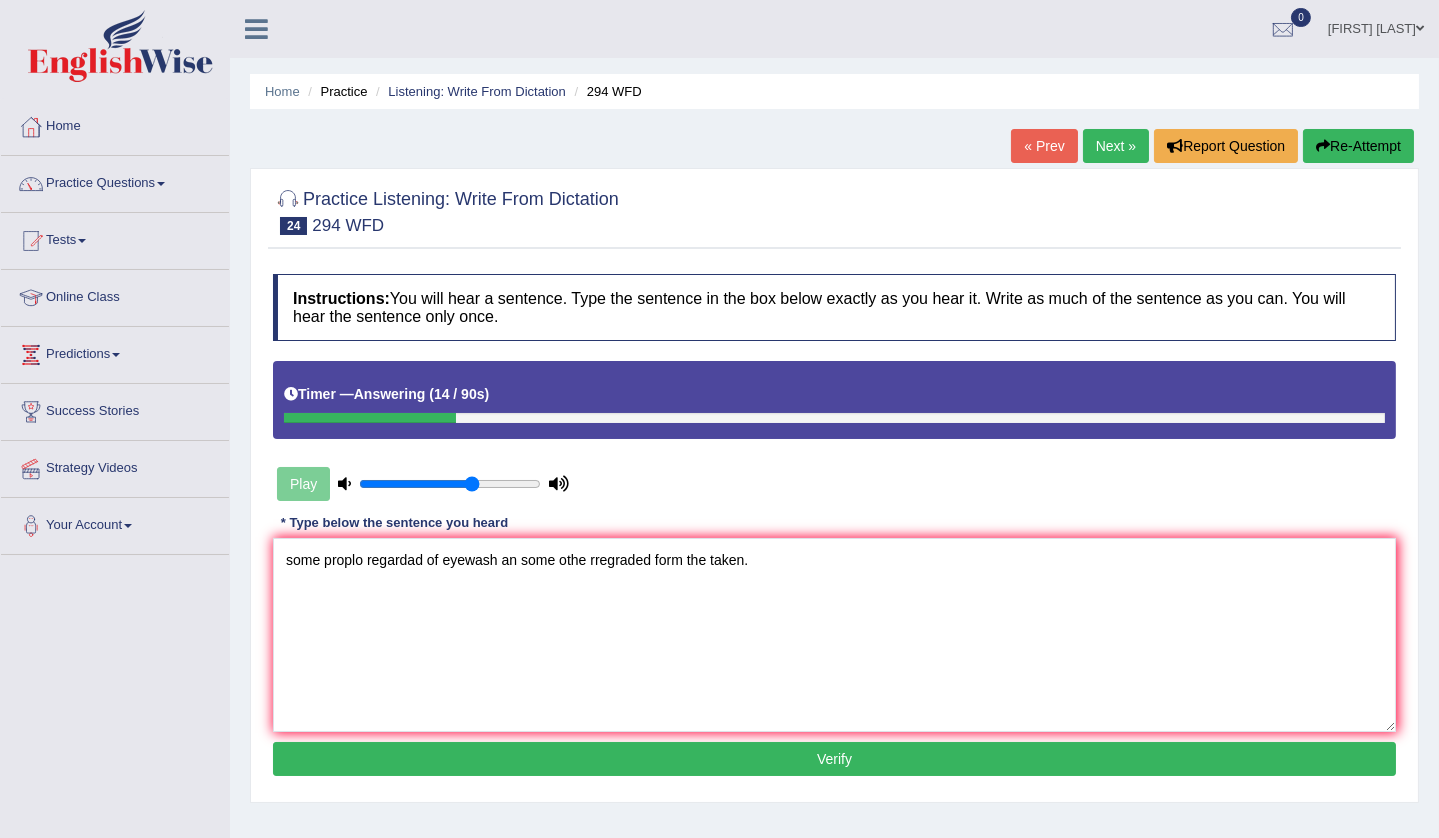 type on "some proplo regardad of eyewash an some othe rregraded form the taken." 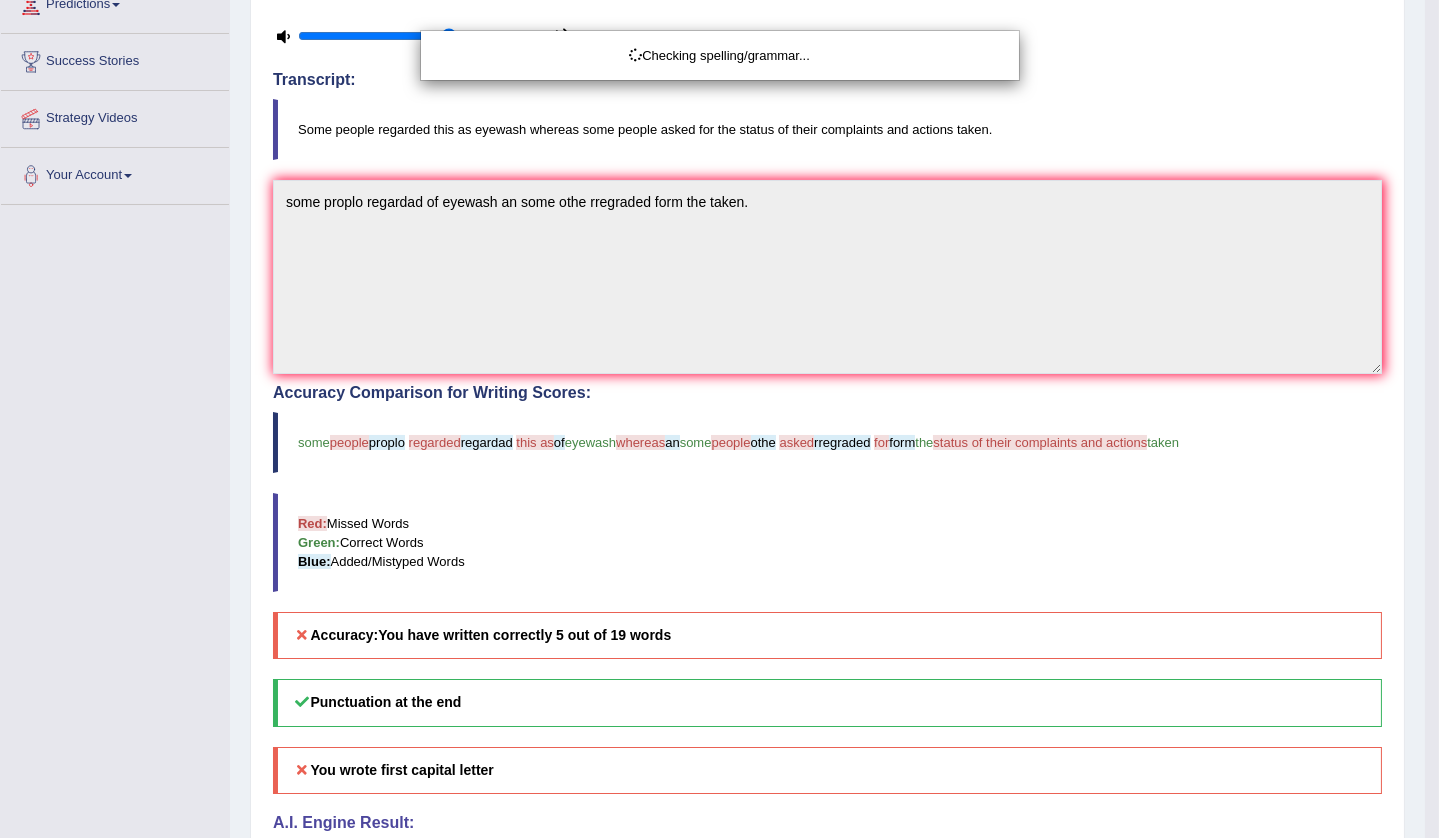 scroll, scrollTop: 454, scrollLeft: 0, axis: vertical 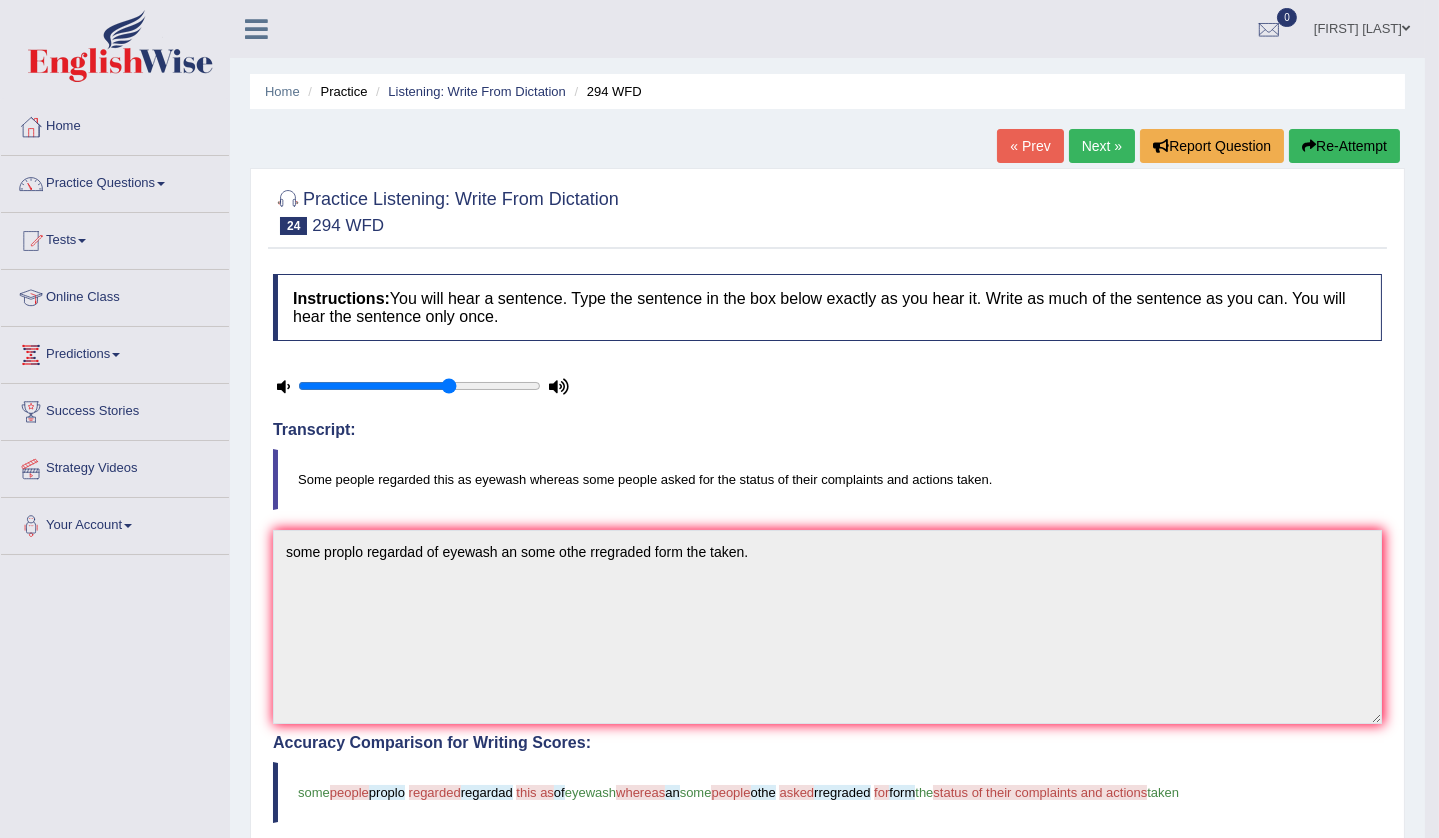 click on "Next »" at bounding box center [1102, 146] 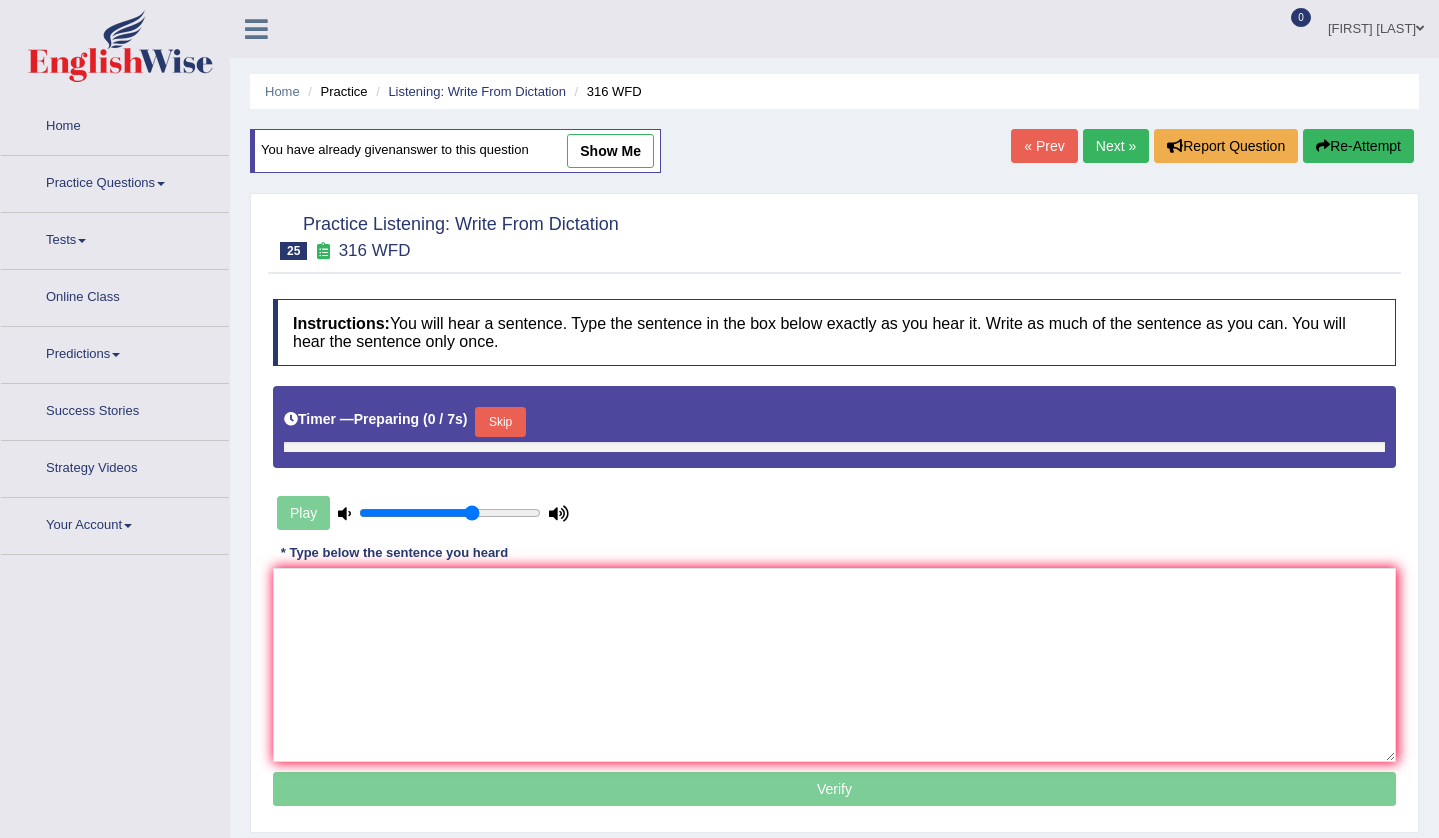 scroll, scrollTop: 0, scrollLeft: 0, axis: both 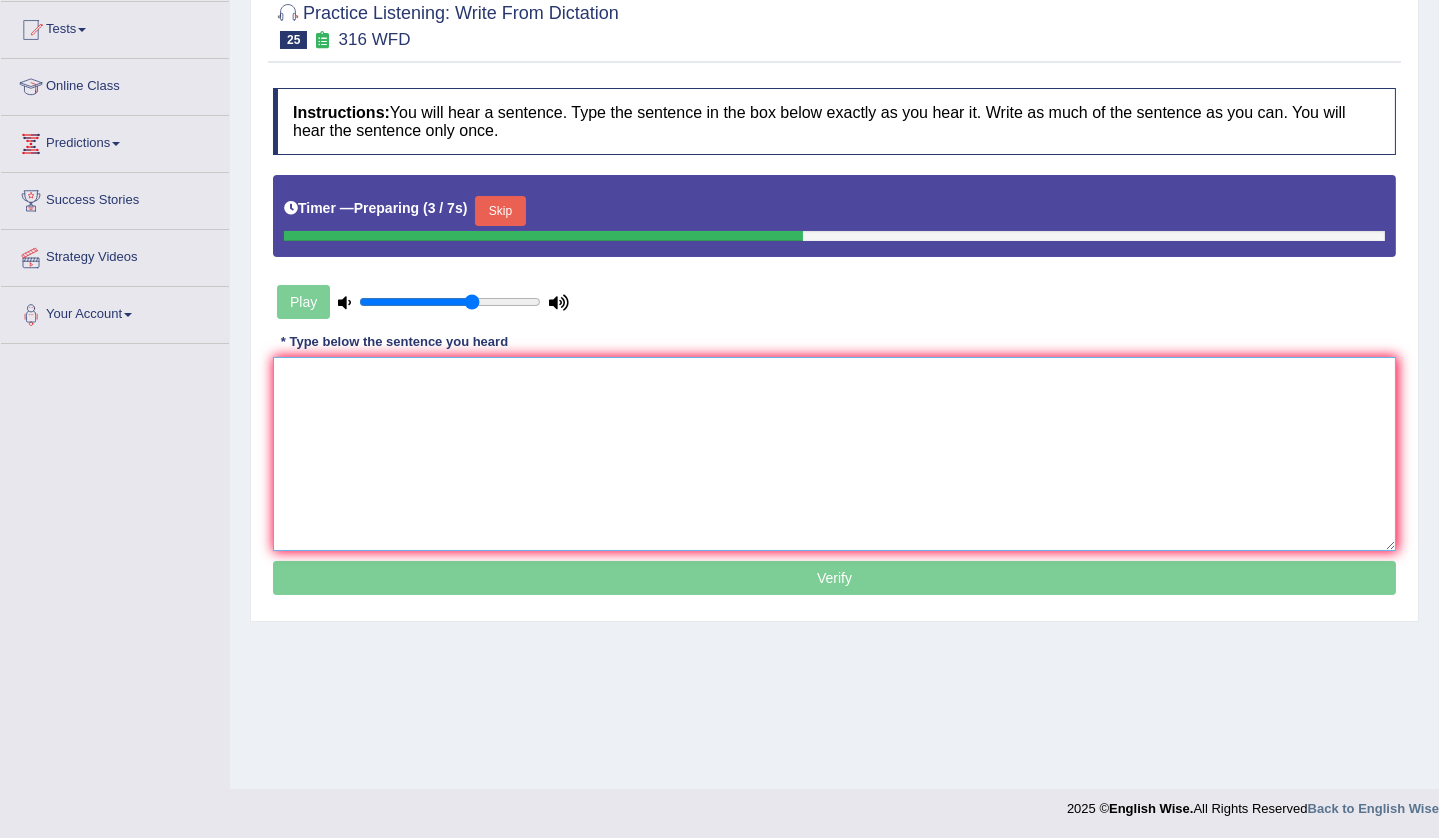 click at bounding box center (834, 454) 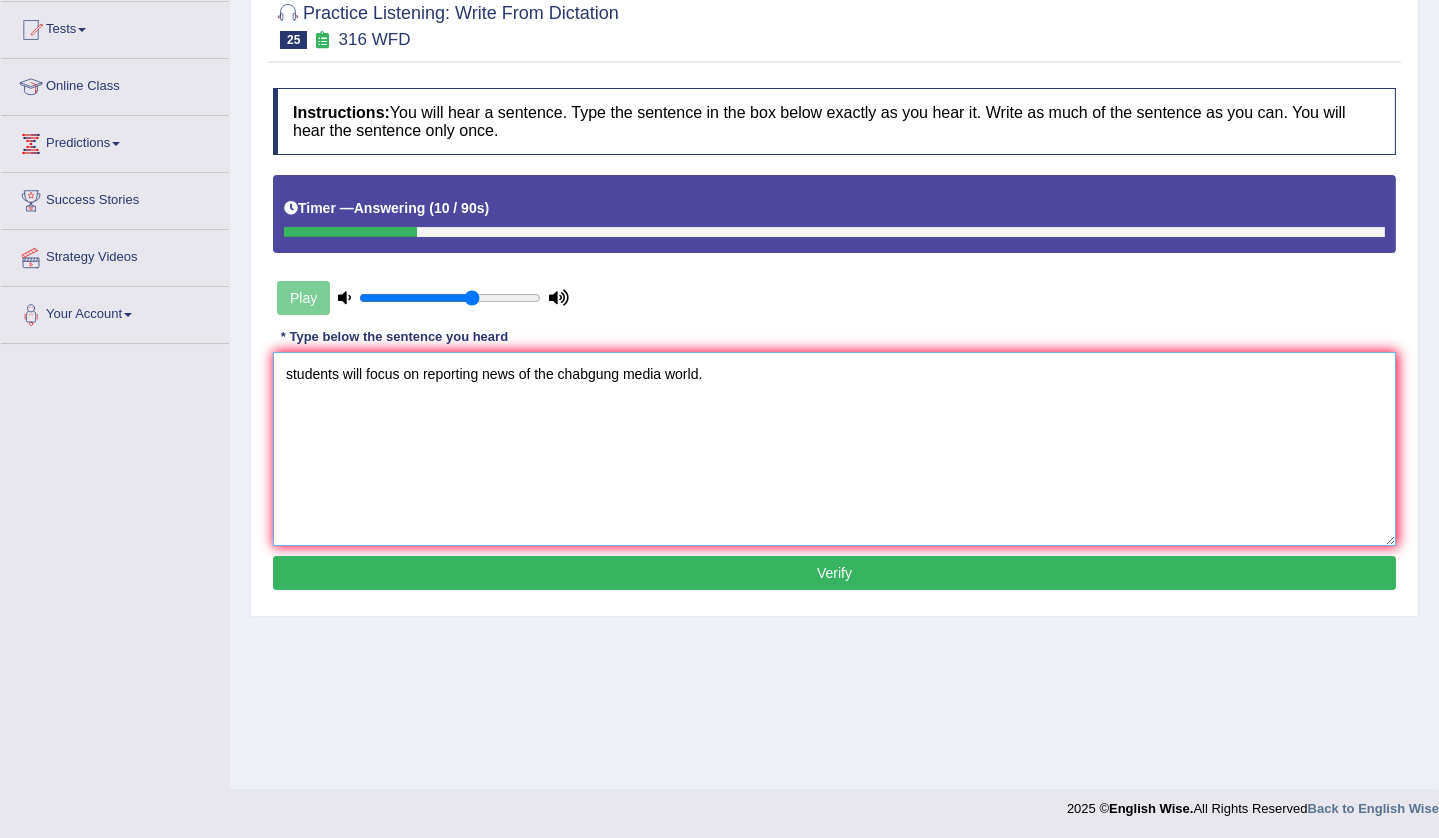 click on "students will focus on reporting news of the chabgung media world." at bounding box center (834, 449) 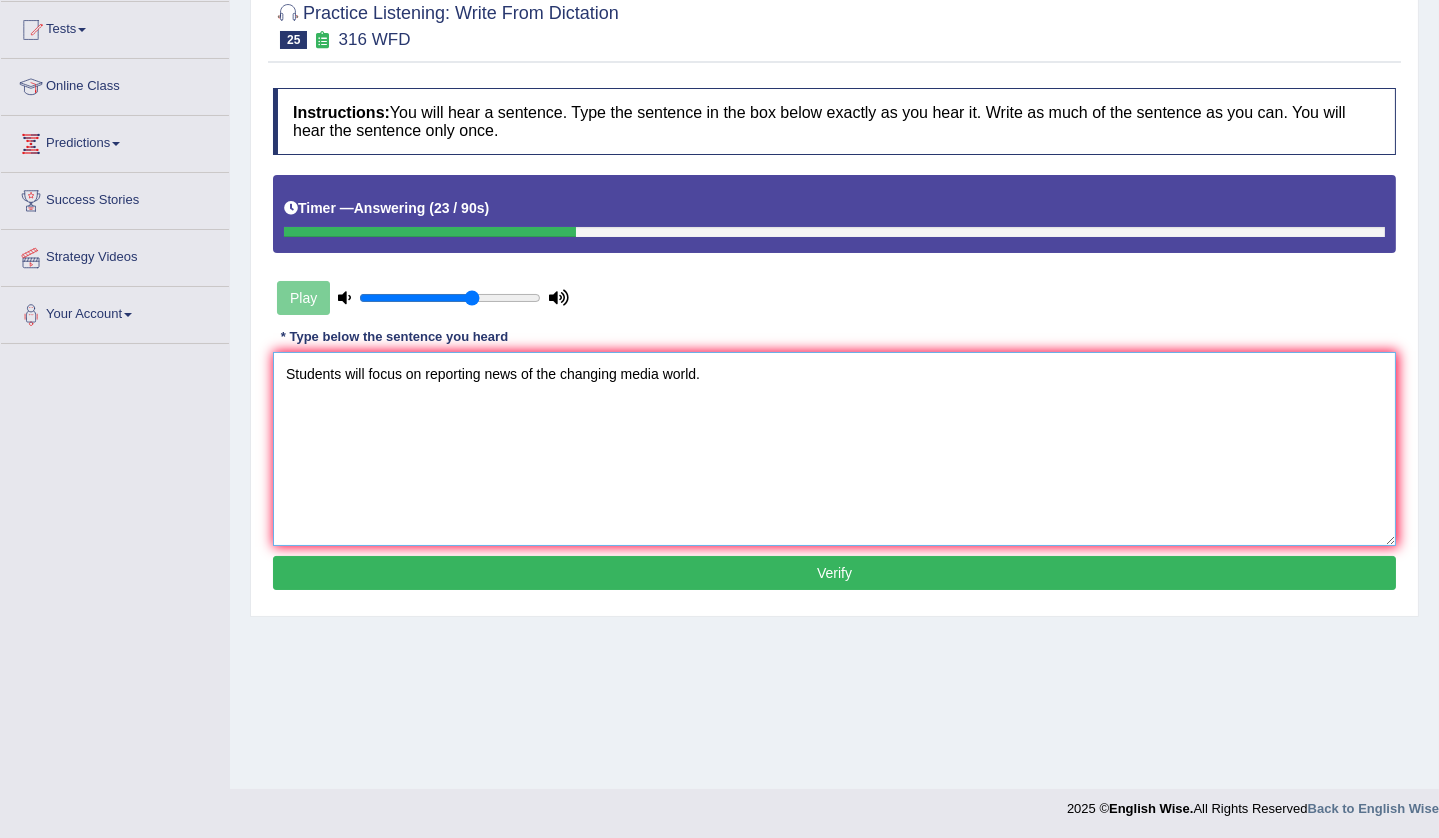 type on "Students will focus on reporting news of the changing media world." 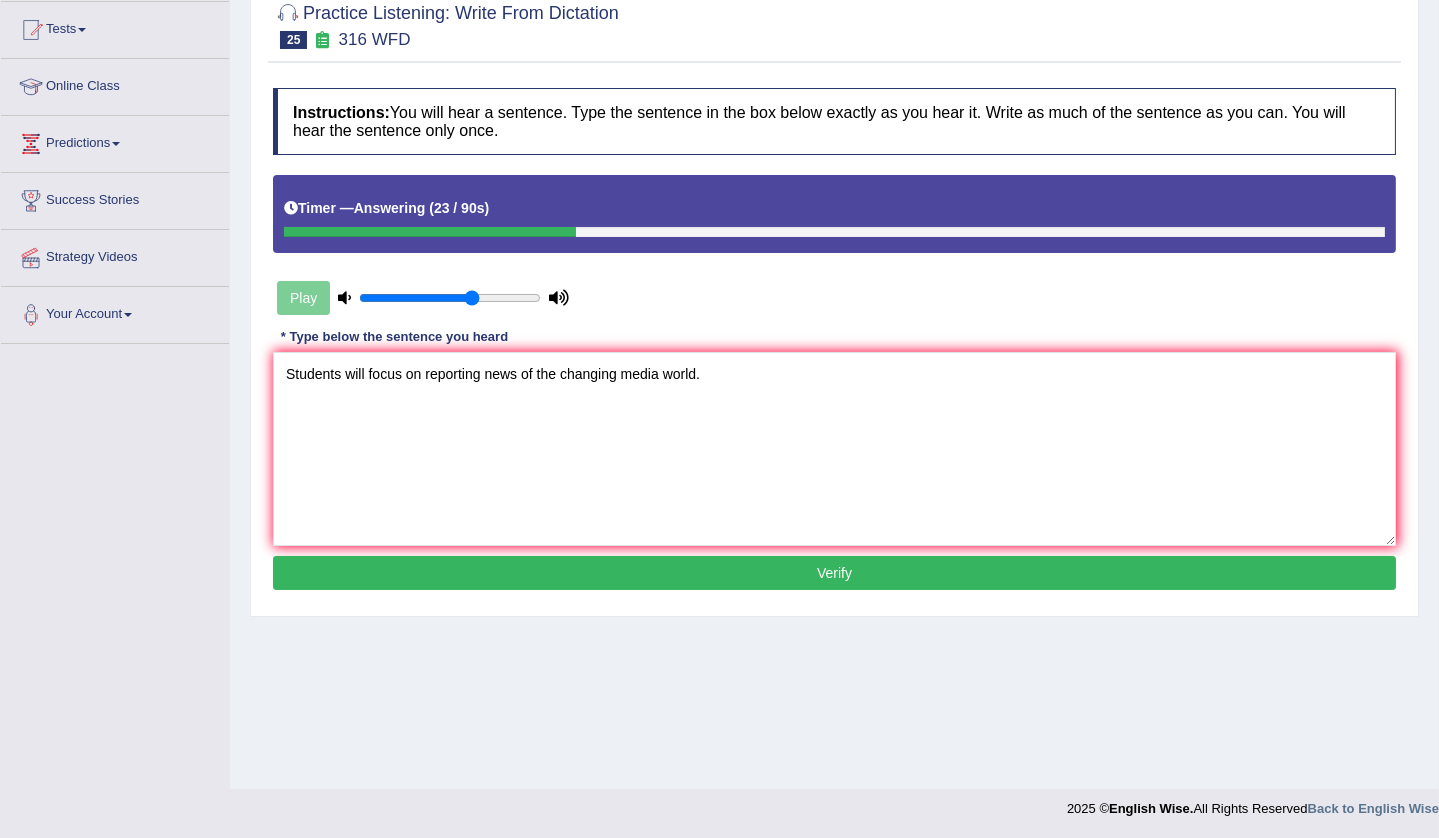 click on "Instructions:  You will hear a sentence. Type the sentence in the box below exactly as you hear it. Write as much of the sentence as you can. You will hear the sentence only once.
Timer —  Answering   ( 23 / 90s ) Play Transcript: Students will focus on reporting news on the changing media world. * Type below the sentence you heard Students will focus on reporting news of the changing media world. Accuracy Comparison for Writing Scores:
Red:  Missed Words
Green:  Correct Words
Blue:  Added/Mistyped Words
Accuracy:   Punctuation at the end  You wrote first capital letter A.I. Engine Result:  Processing... Verify" at bounding box center [834, 342] 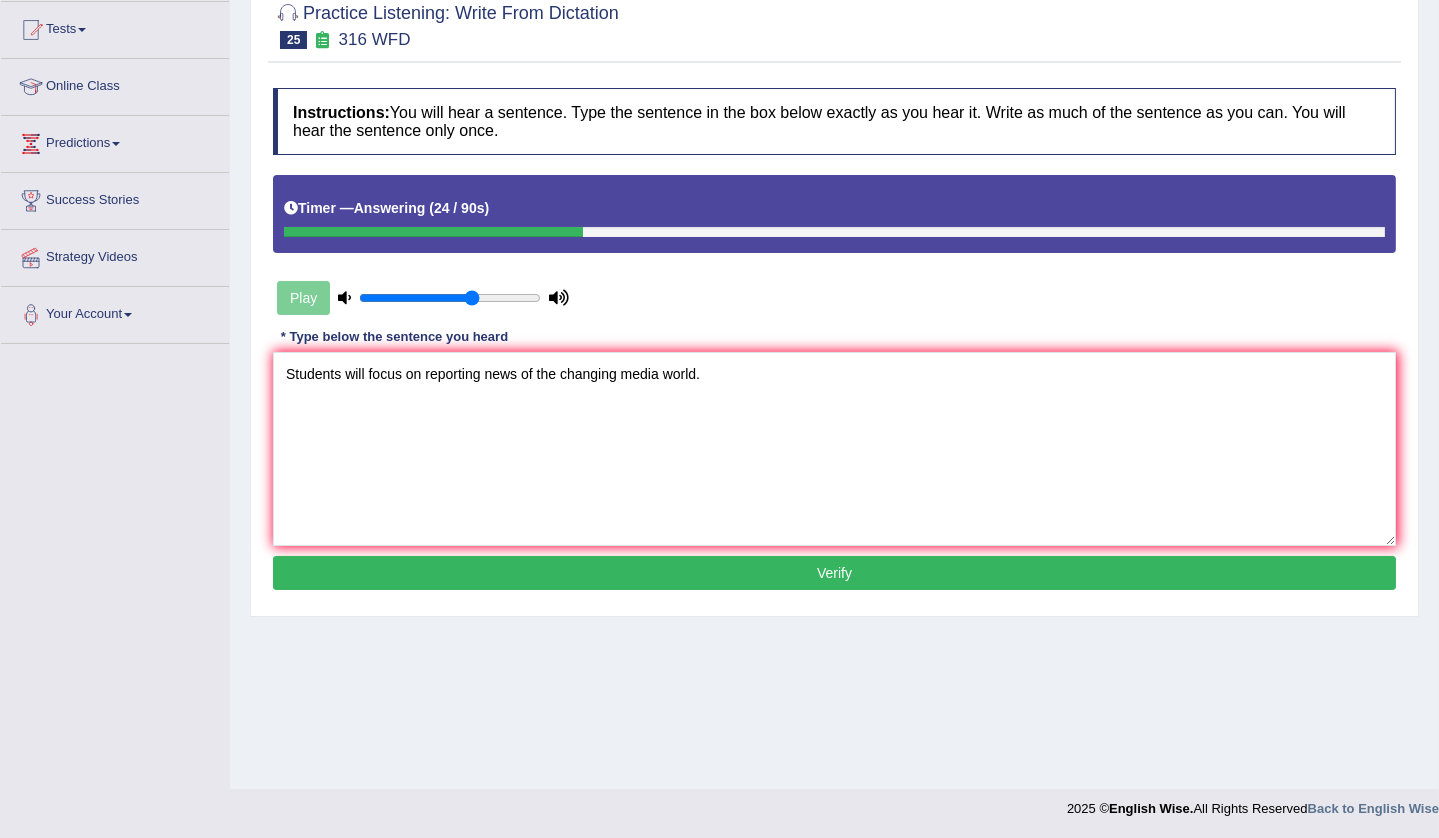 click on "Verify" at bounding box center (834, 573) 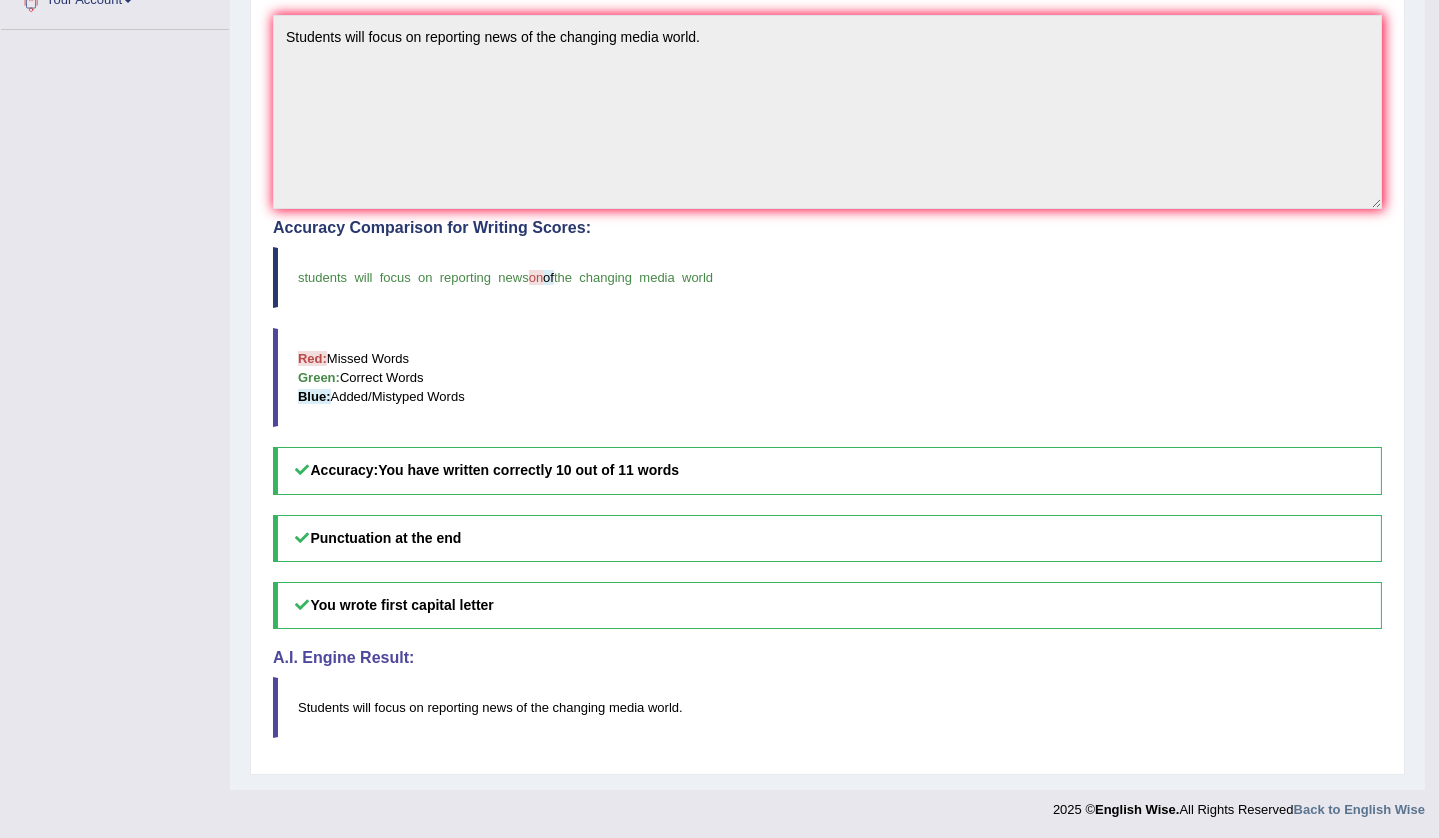 scroll, scrollTop: 0, scrollLeft: 0, axis: both 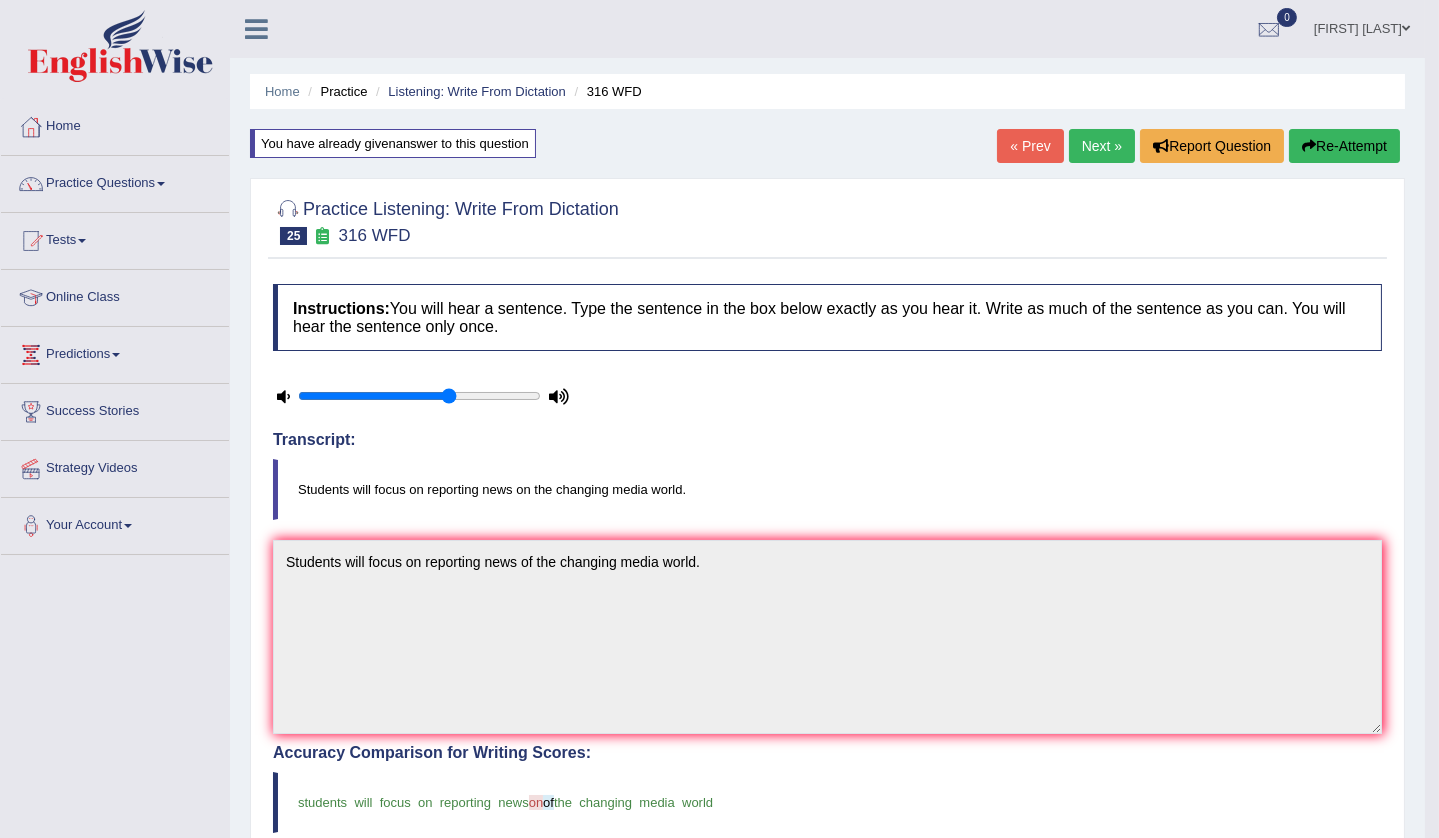 click on "Next »" at bounding box center (1102, 146) 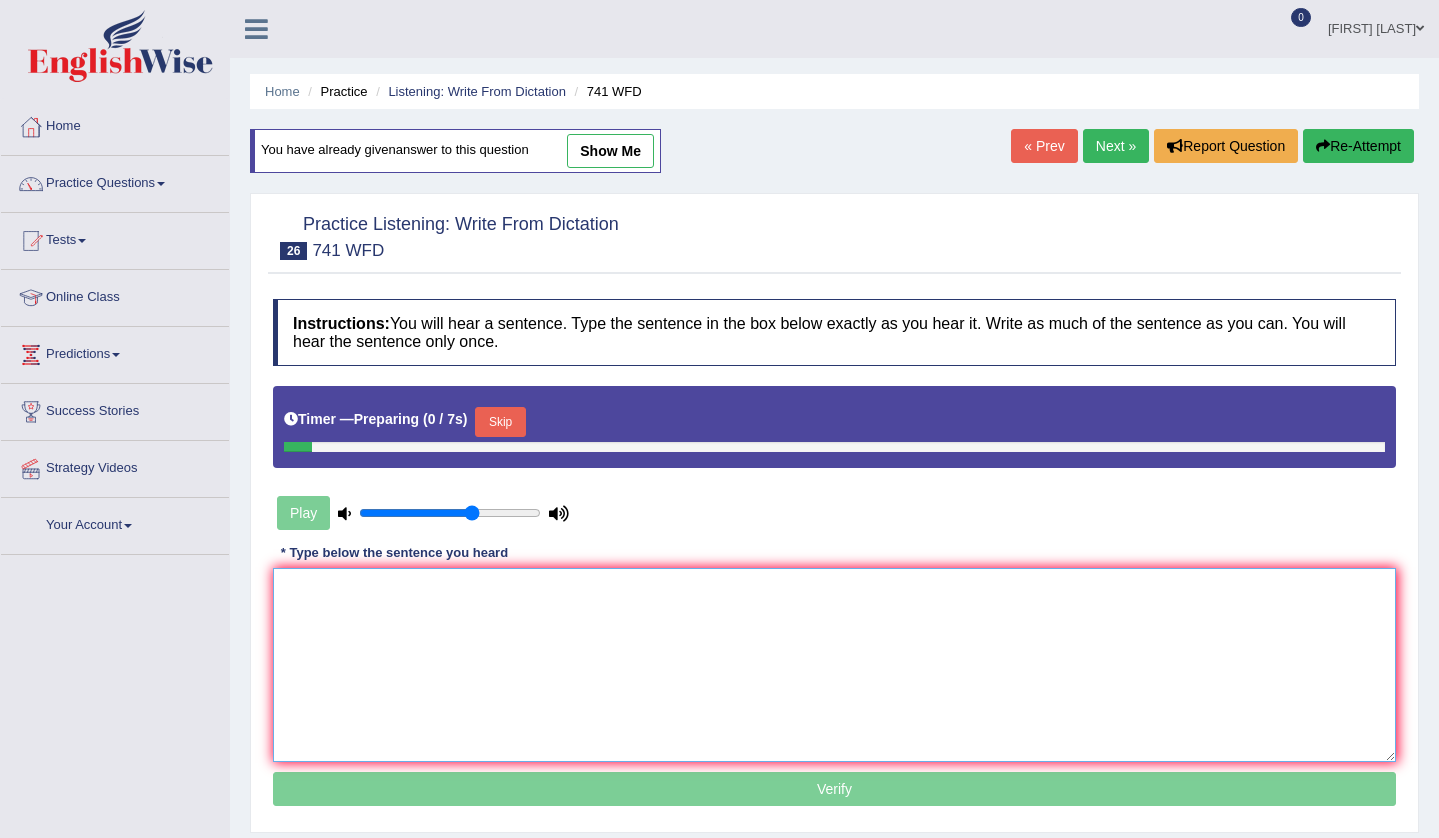 scroll, scrollTop: 0, scrollLeft: 0, axis: both 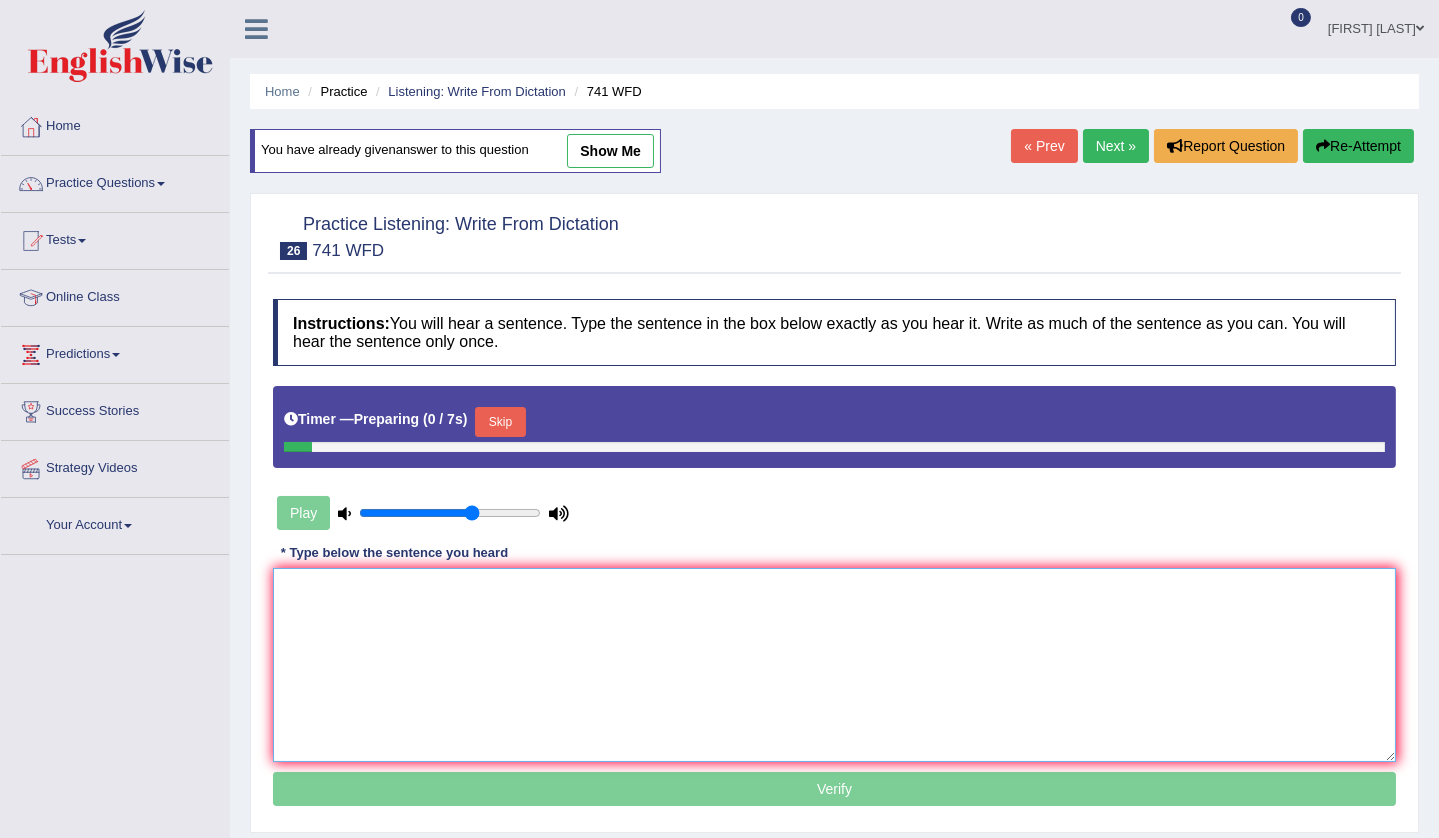 click at bounding box center [834, 665] 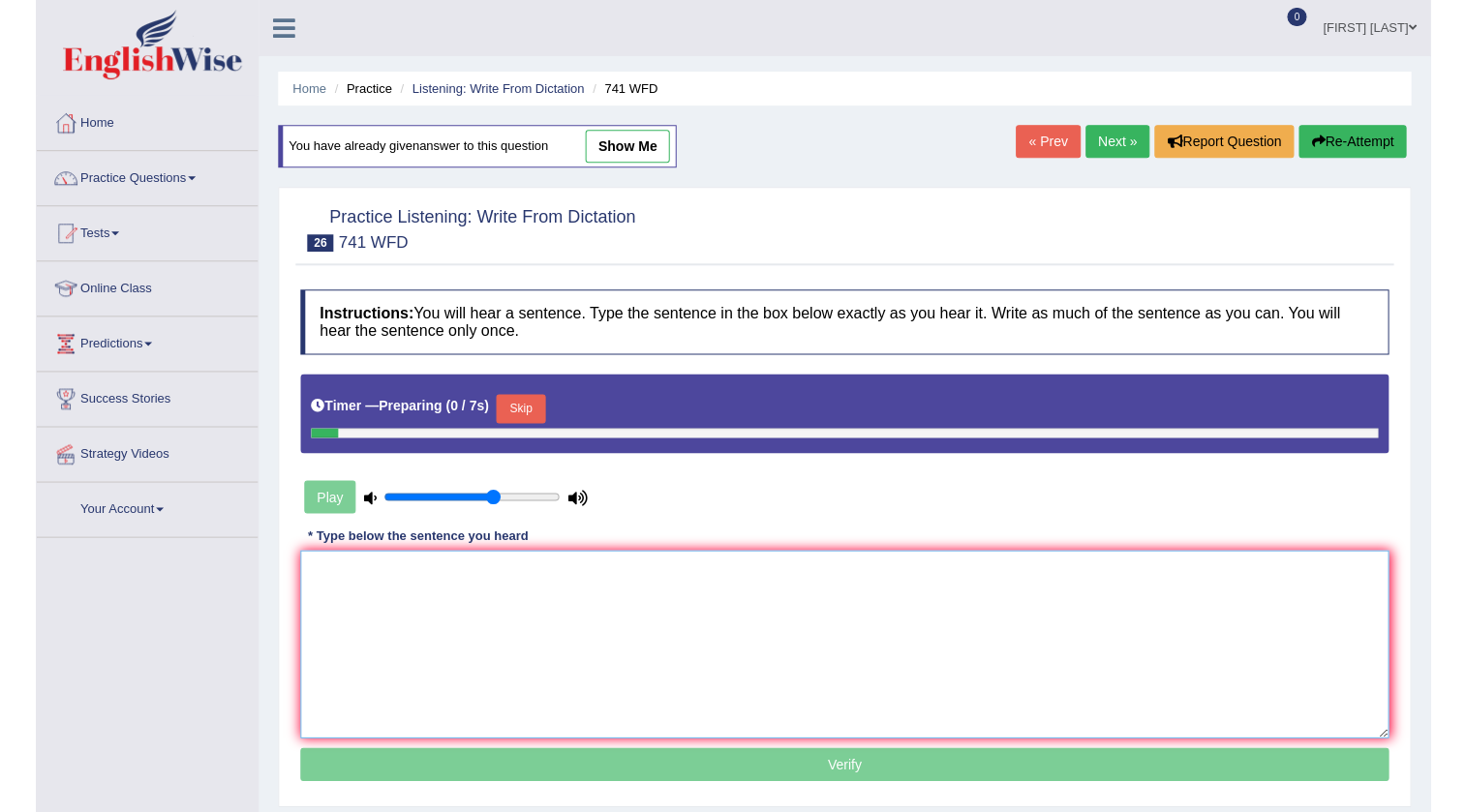 scroll, scrollTop: 0, scrollLeft: 0, axis: both 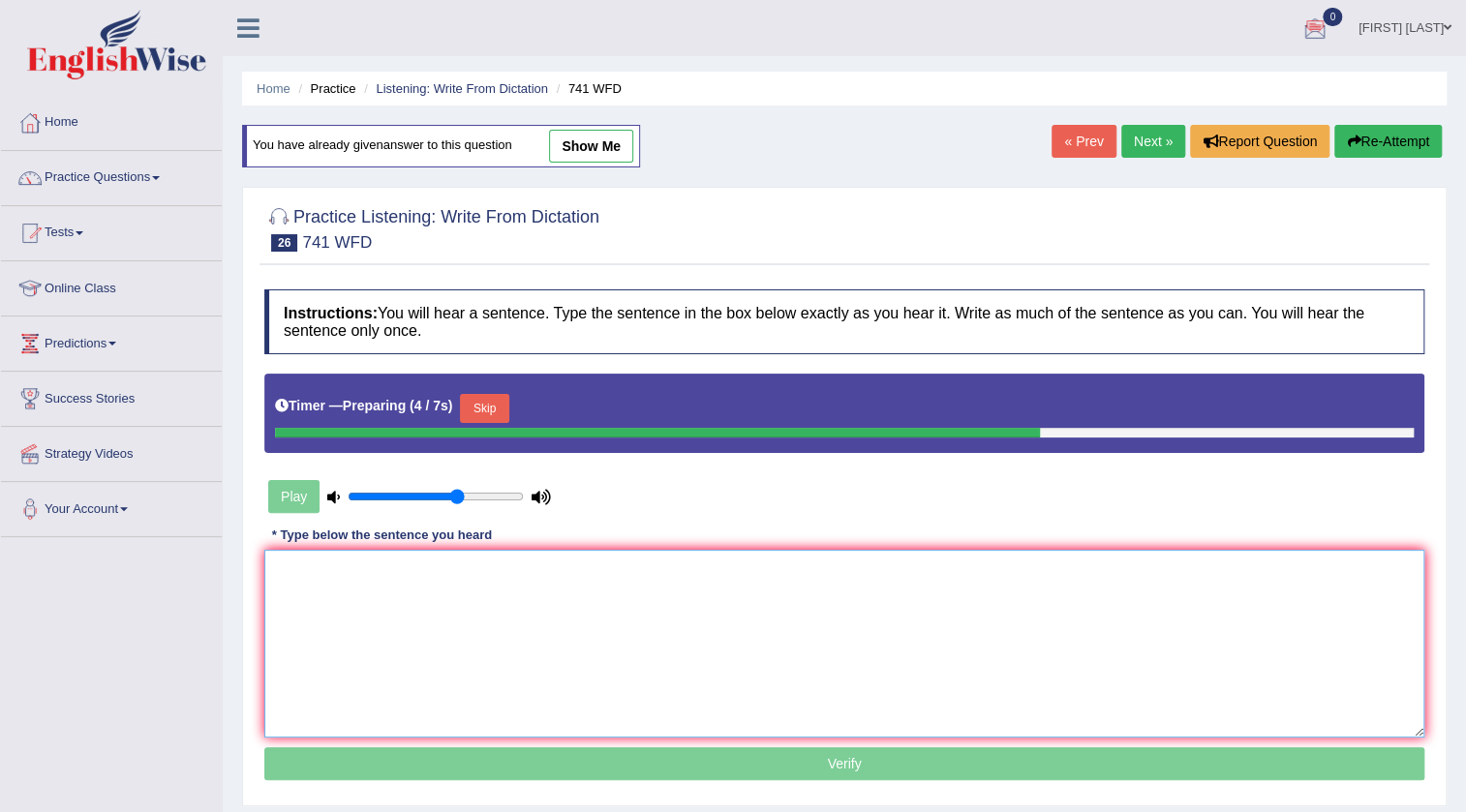 click at bounding box center [844, 644] 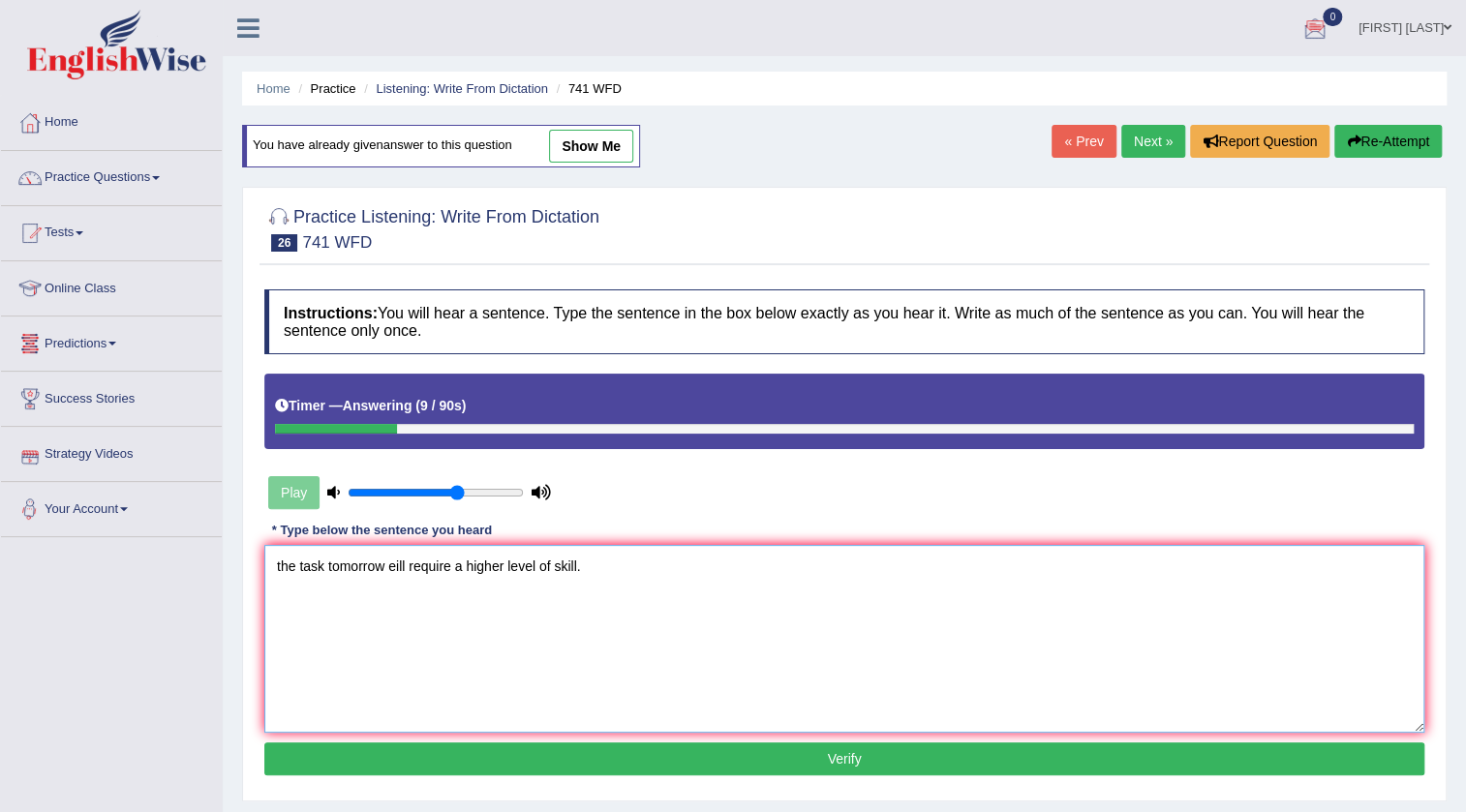 click on "the task tomorrow eill require a higher level of skill." at bounding box center [844, 639] 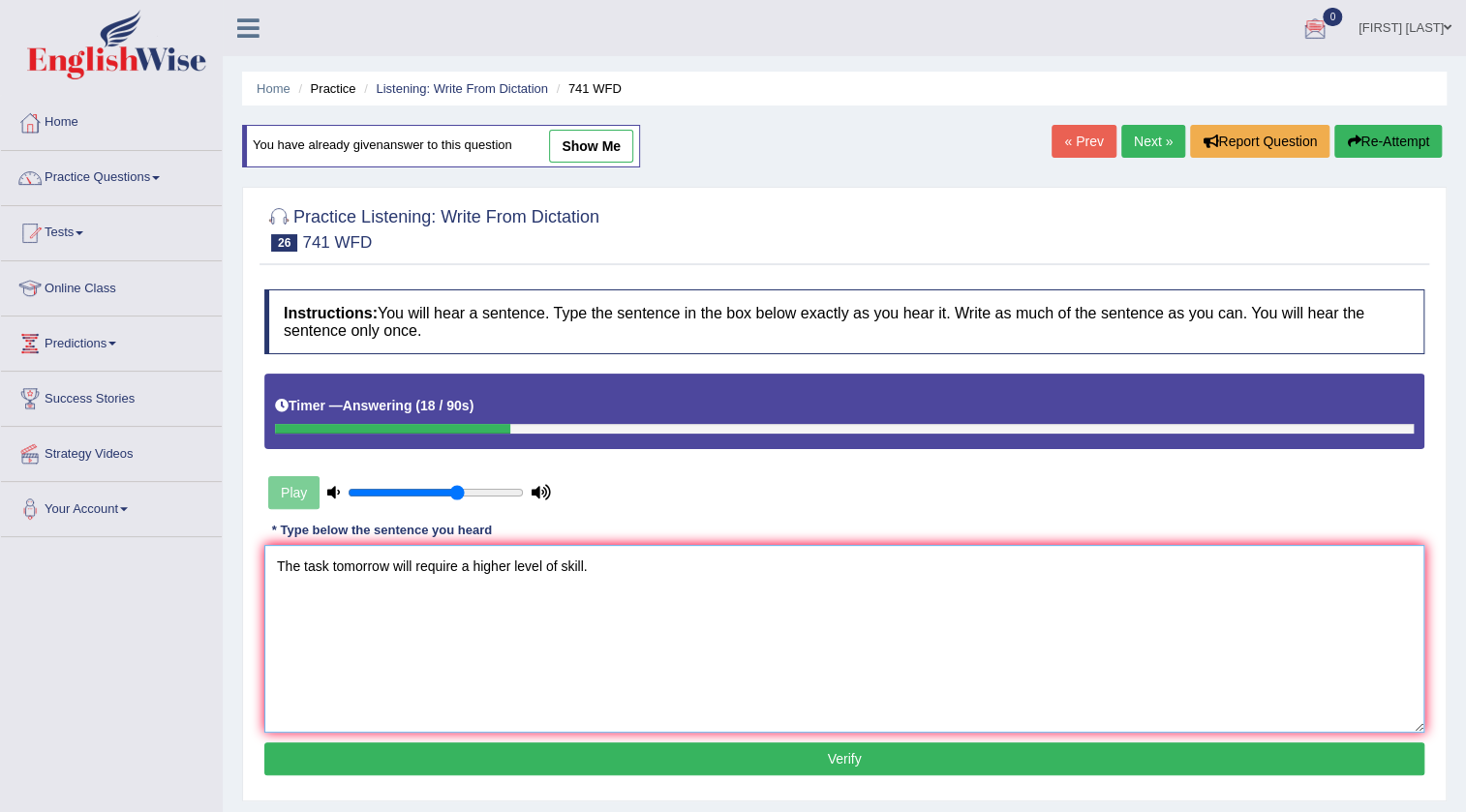 type on "The task tomorrow will require a higher level of skill." 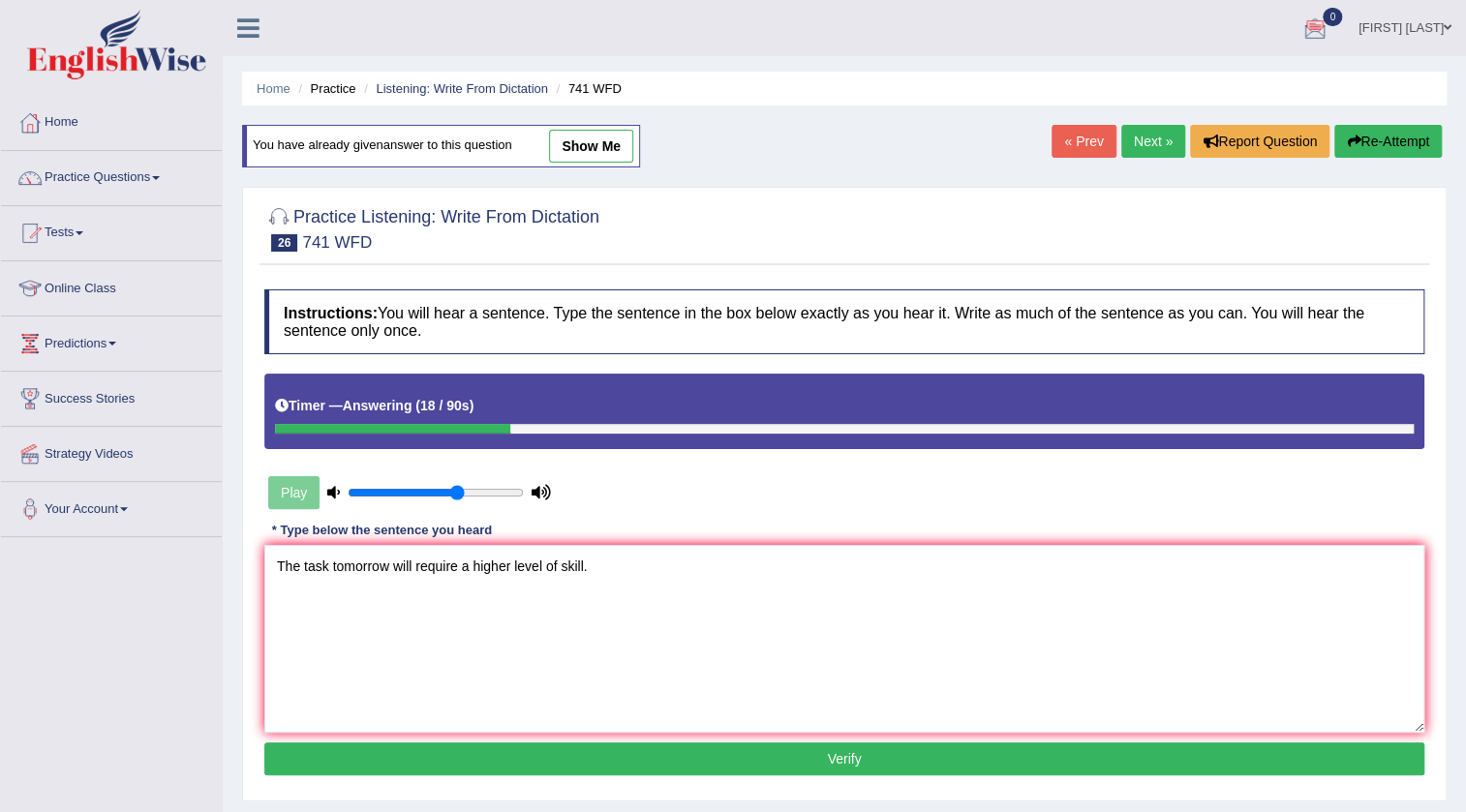click on "Verify" at bounding box center [844, 759] 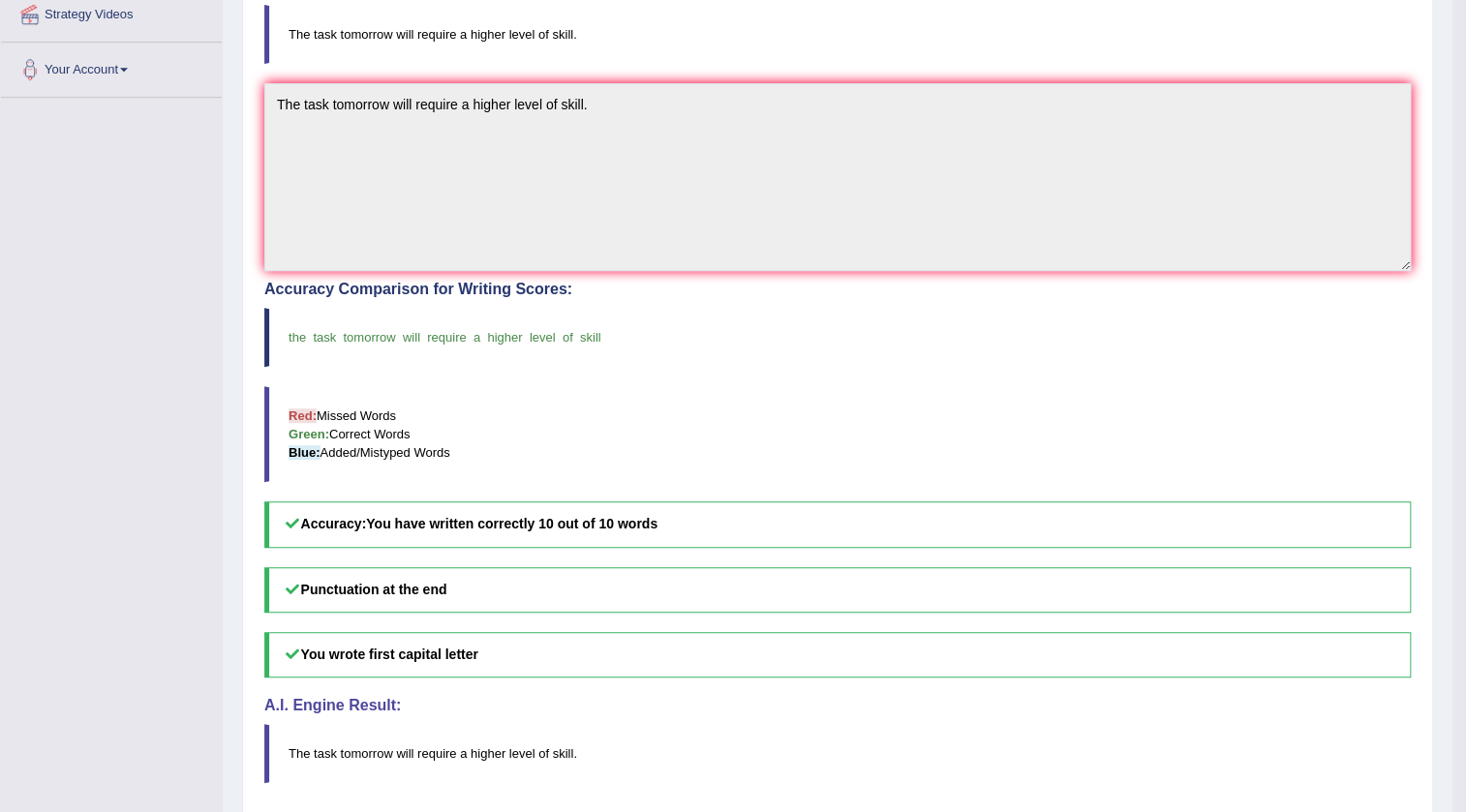 scroll, scrollTop: 0, scrollLeft: 0, axis: both 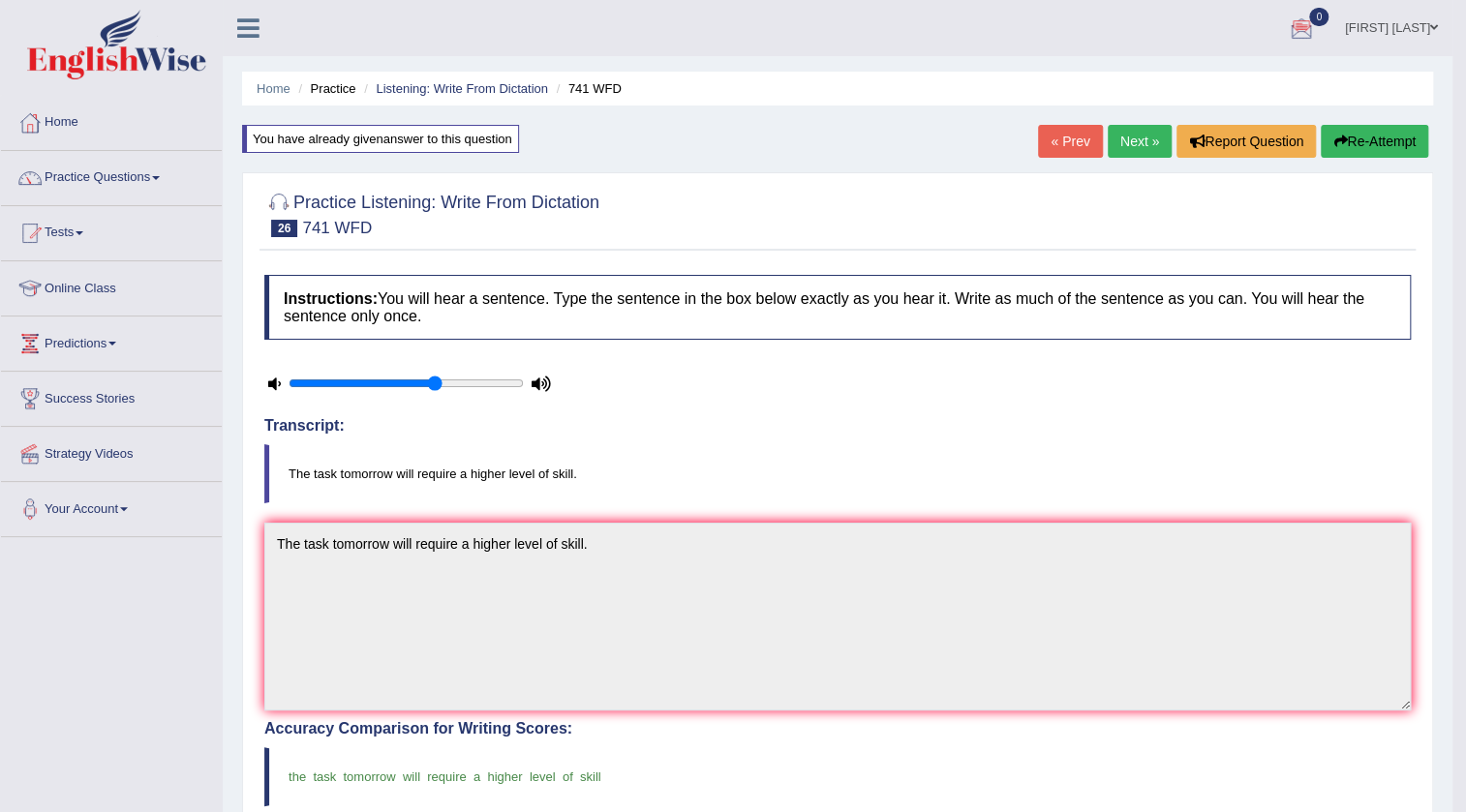 click on "Next »" at bounding box center (1140, 141) 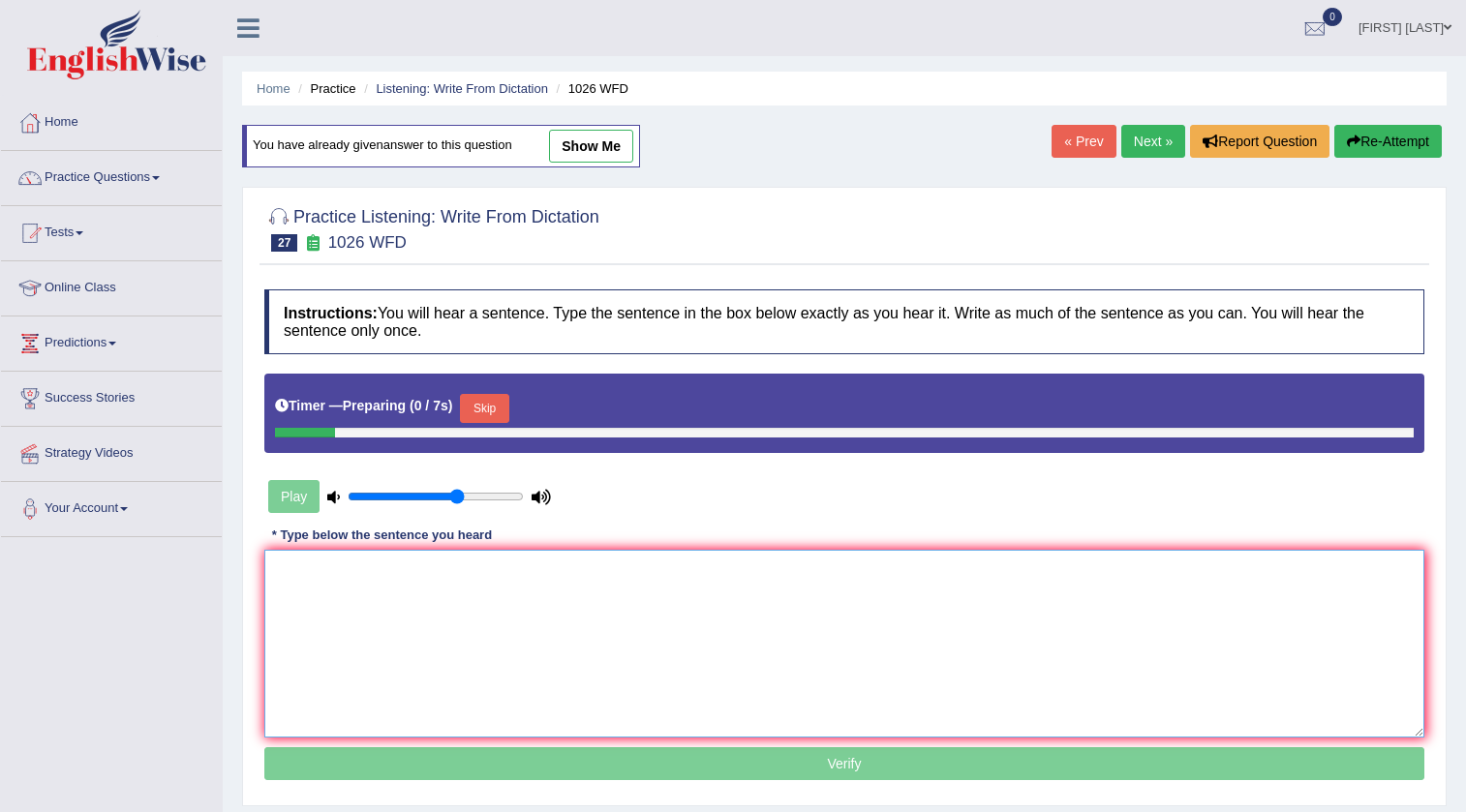 click at bounding box center [844, 644] 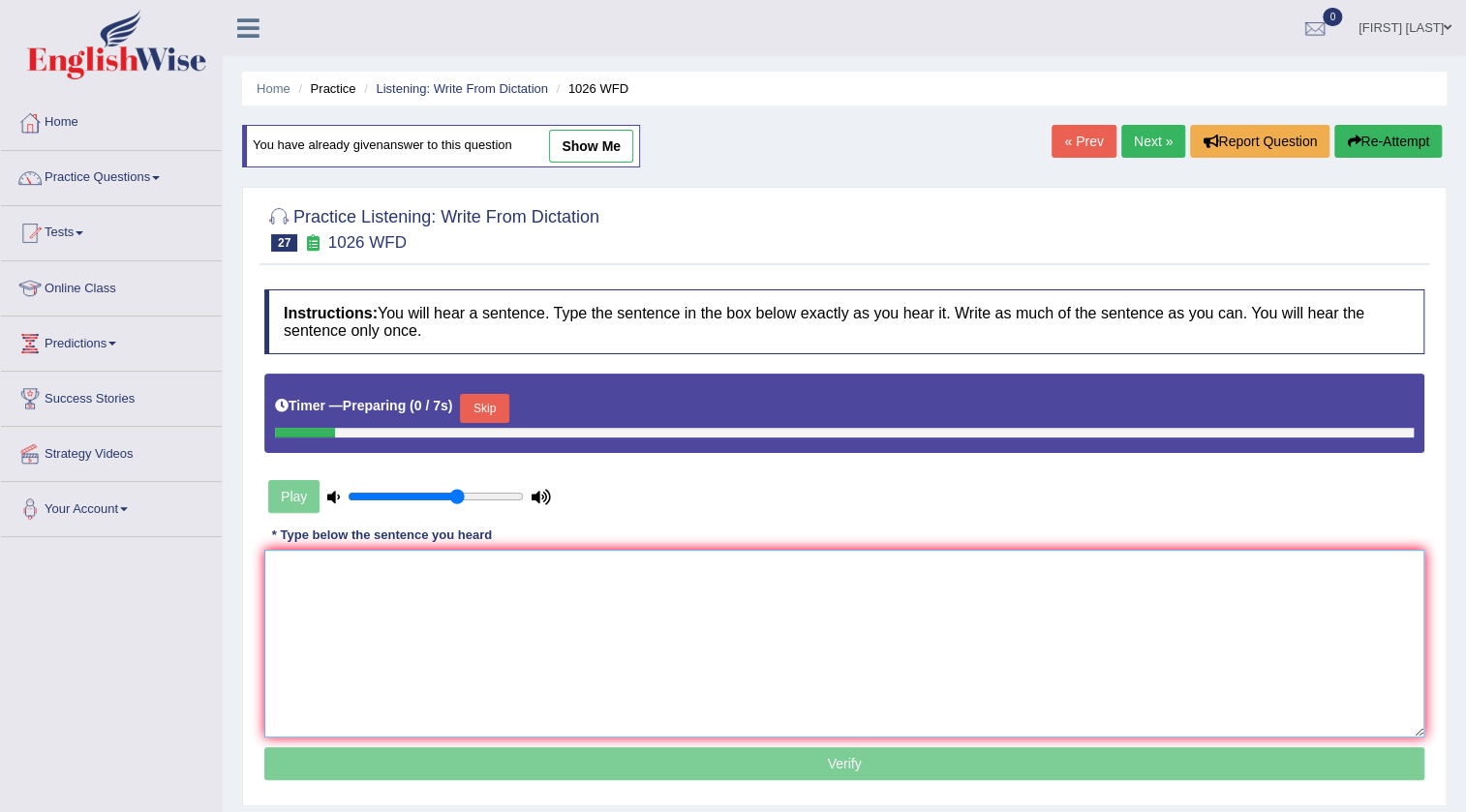 scroll, scrollTop: 0, scrollLeft: 0, axis: both 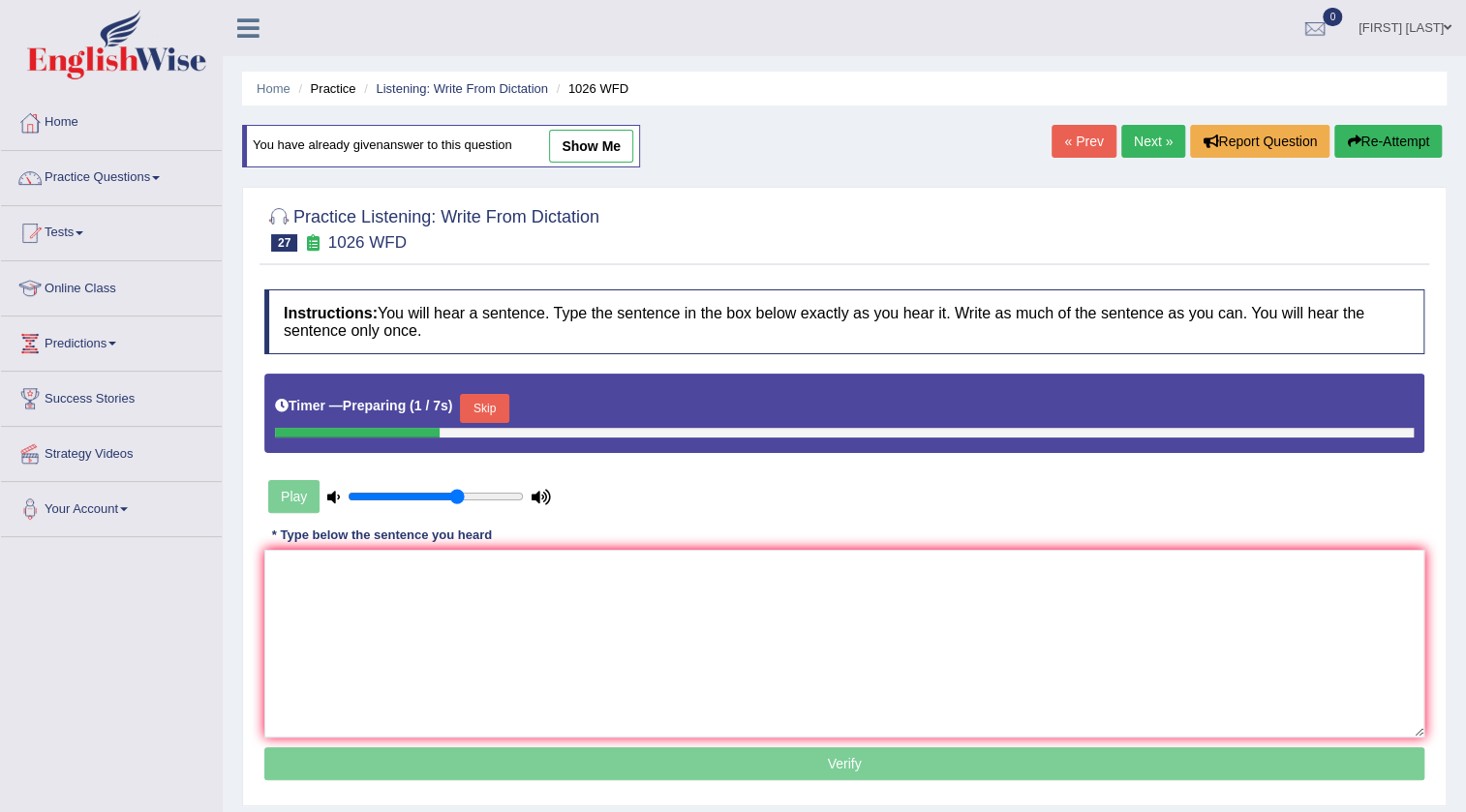 click on "Skip" at bounding box center [484, 408] 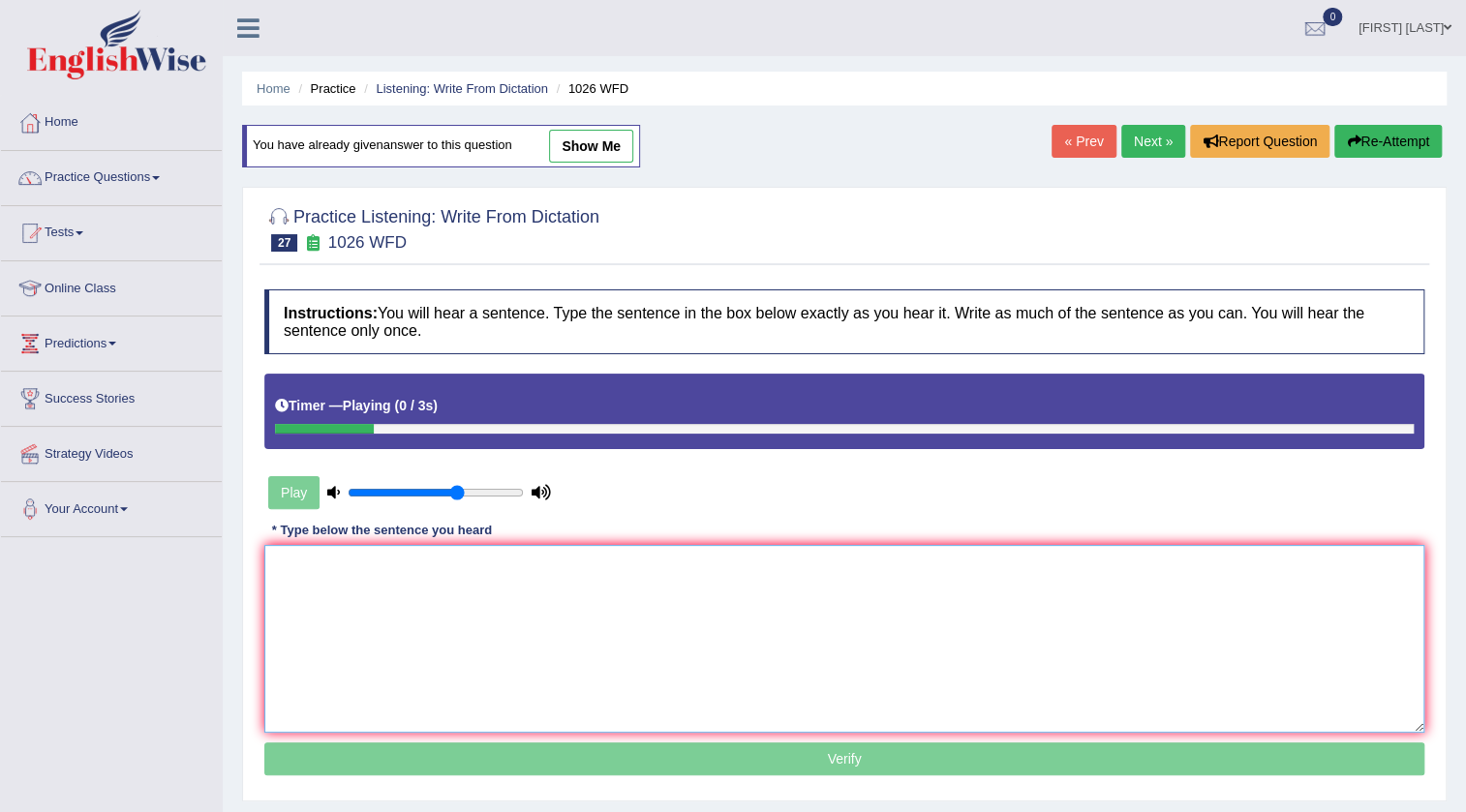 drag, startPoint x: 460, startPoint y: 568, endPoint x: 507, endPoint y: 591, distance: 52.3259 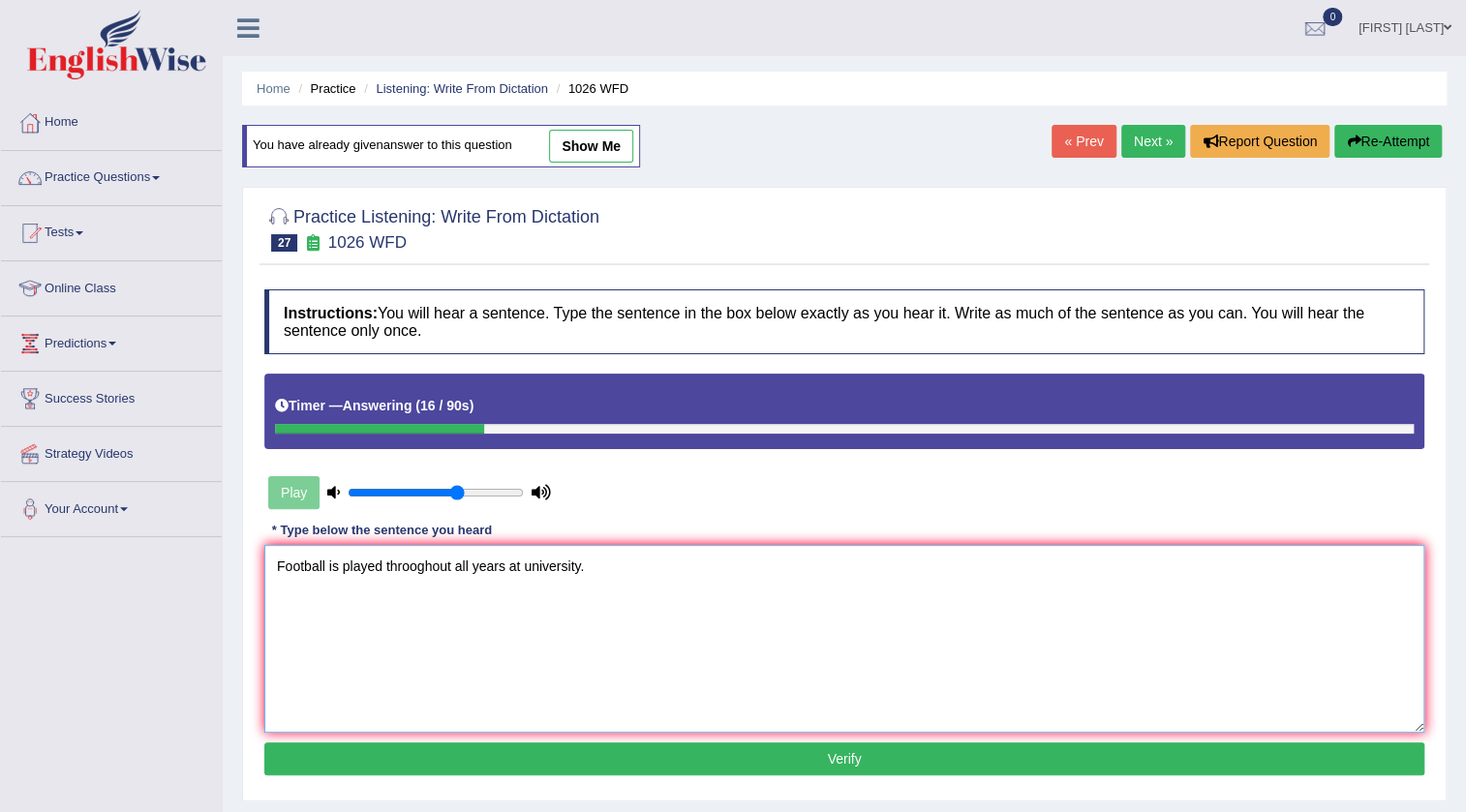 click on "Football is played throoghout all years at university." at bounding box center [844, 639] 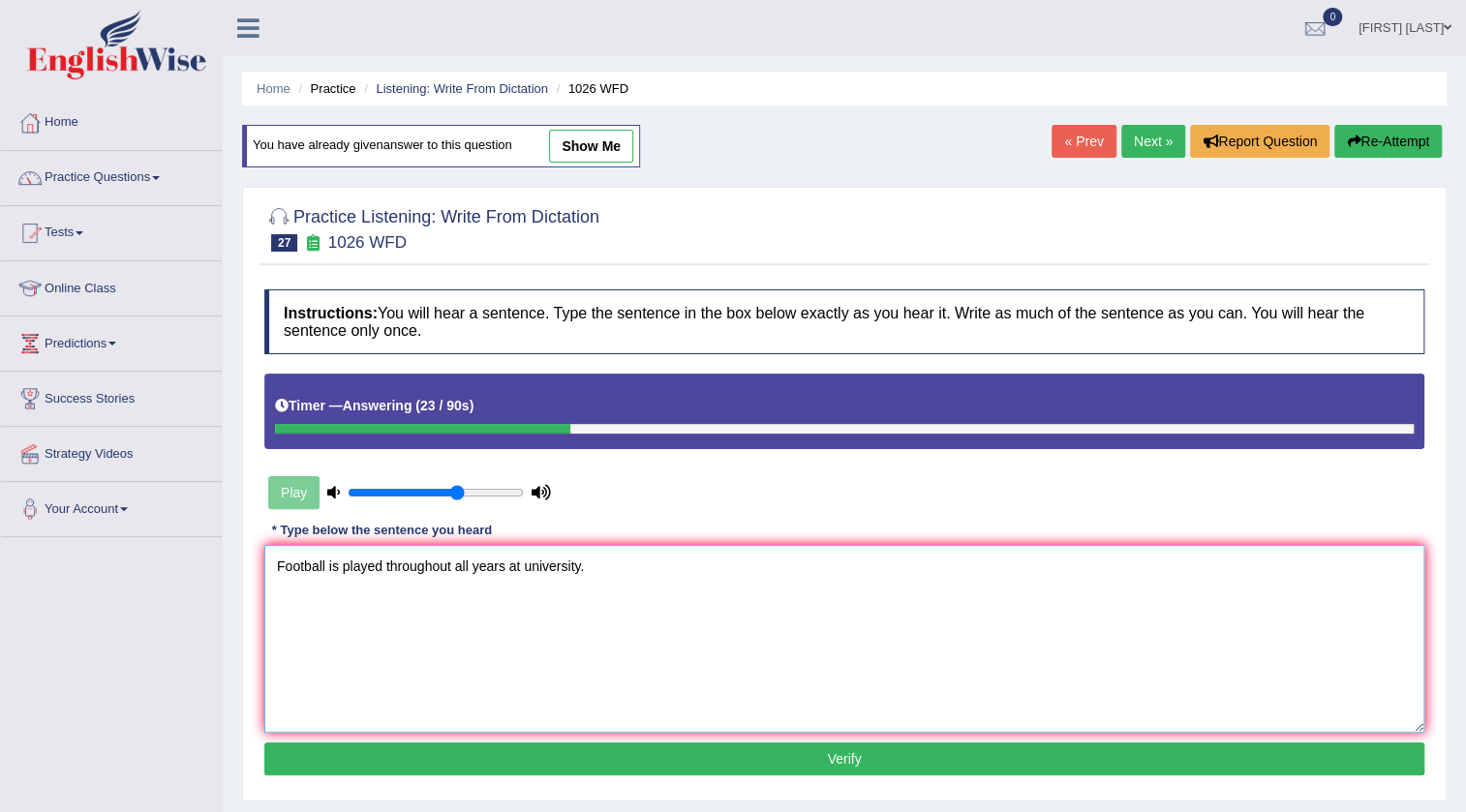 type on "Football is played throughout all years at university." 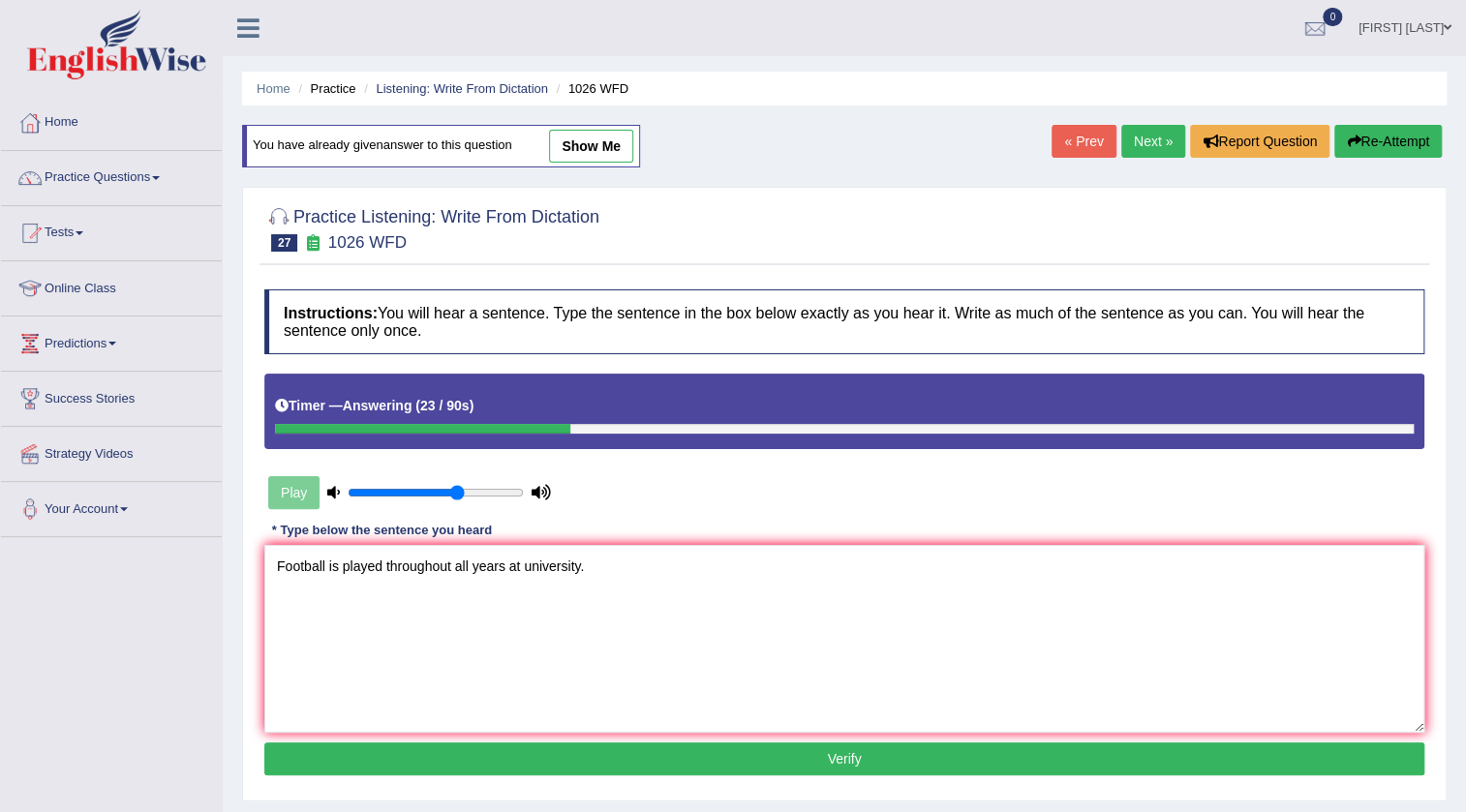 click on "Verify" at bounding box center [844, 759] 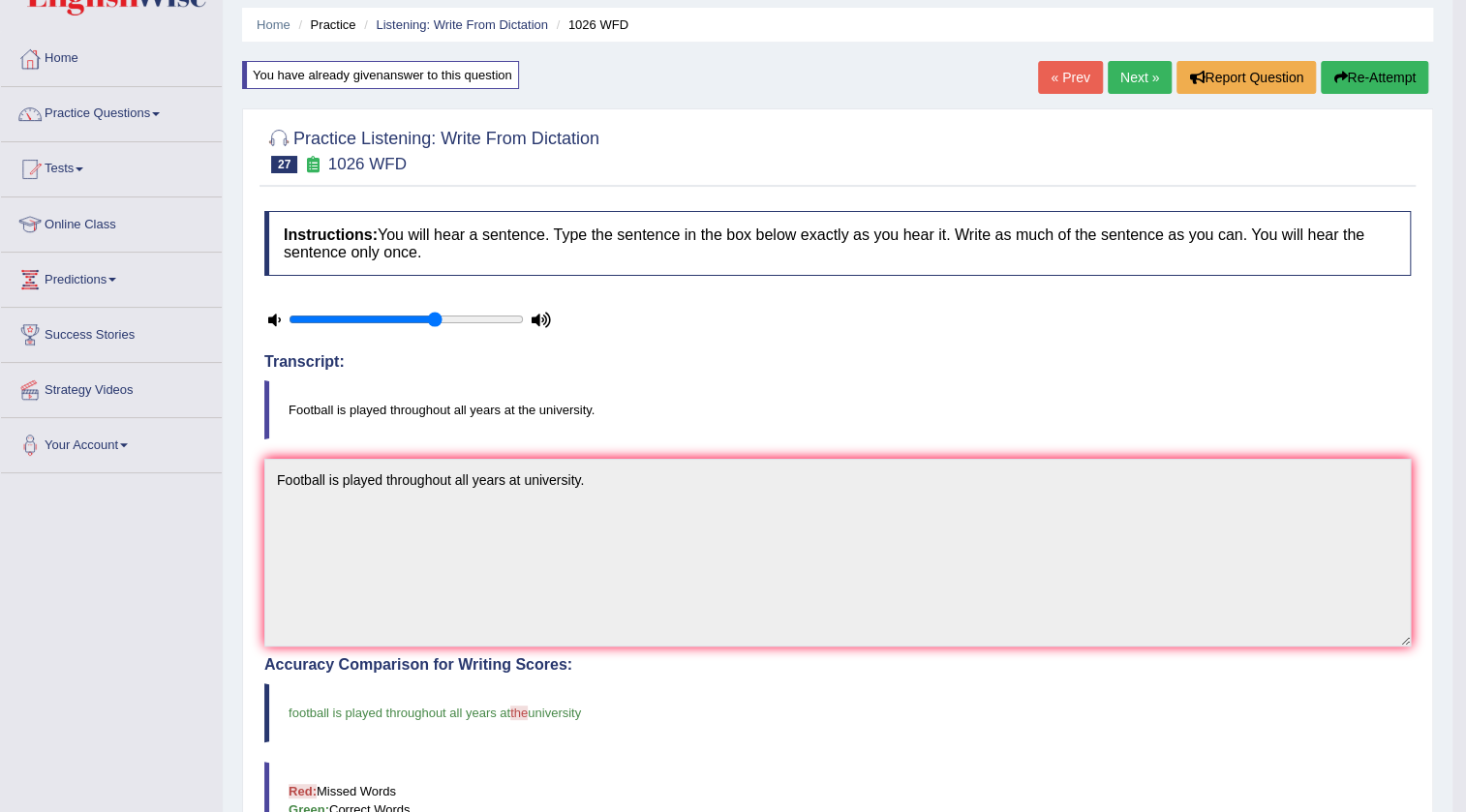 scroll, scrollTop: 0, scrollLeft: 0, axis: both 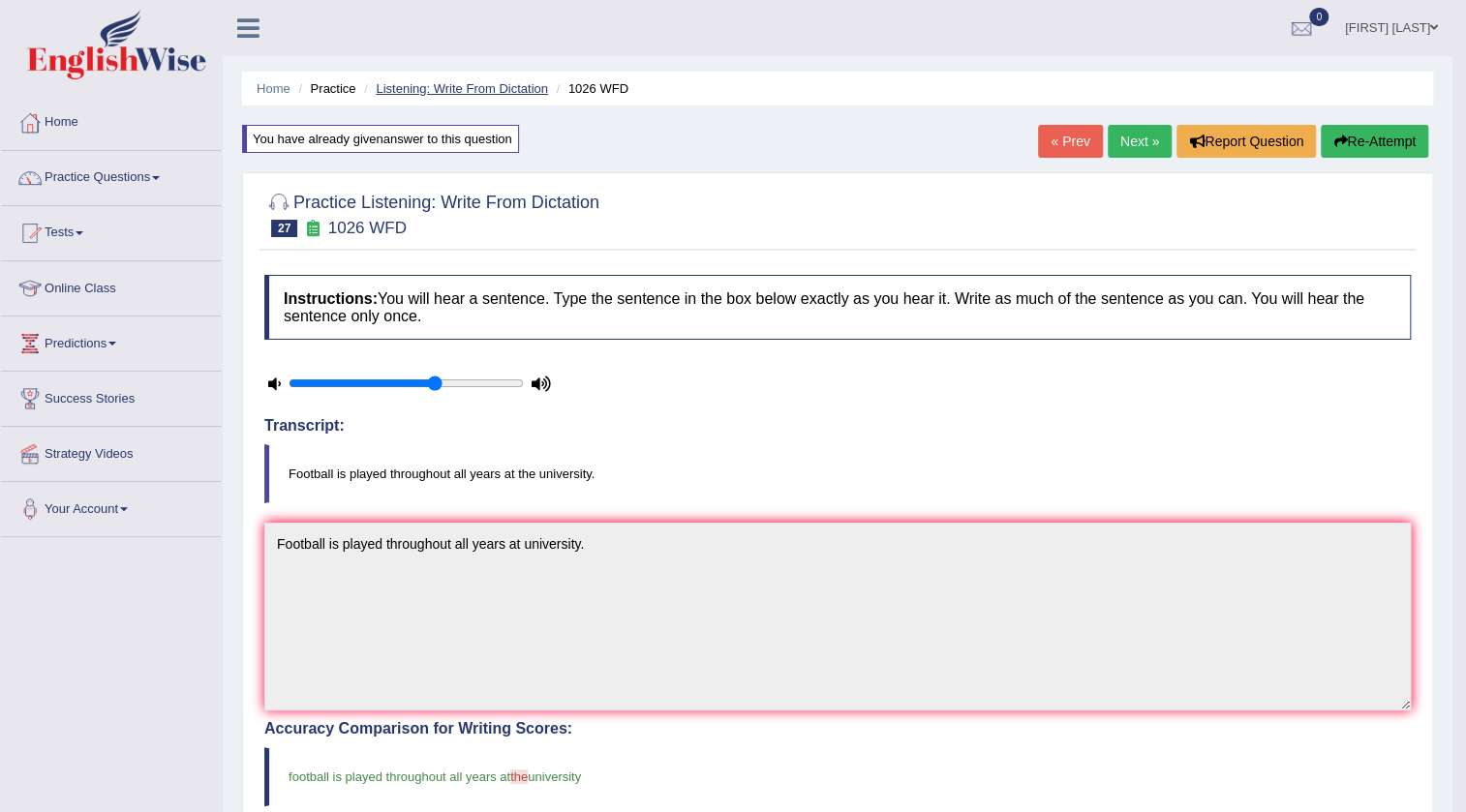 click on "Listening: Write From Dictation" at bounding box center (462, 88) 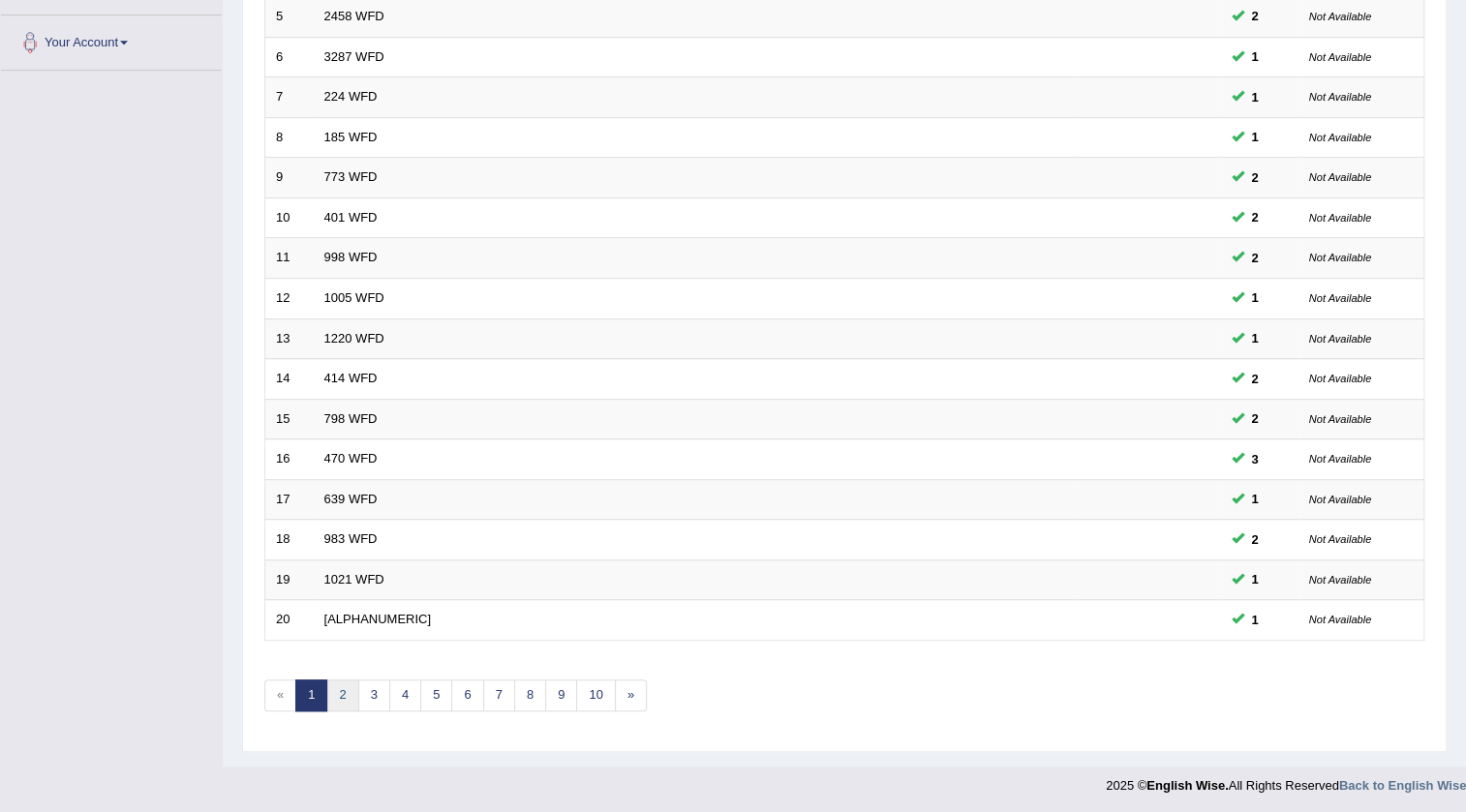 scroll, scrollTop: 466, scrollLeft: 0, axis: vertical 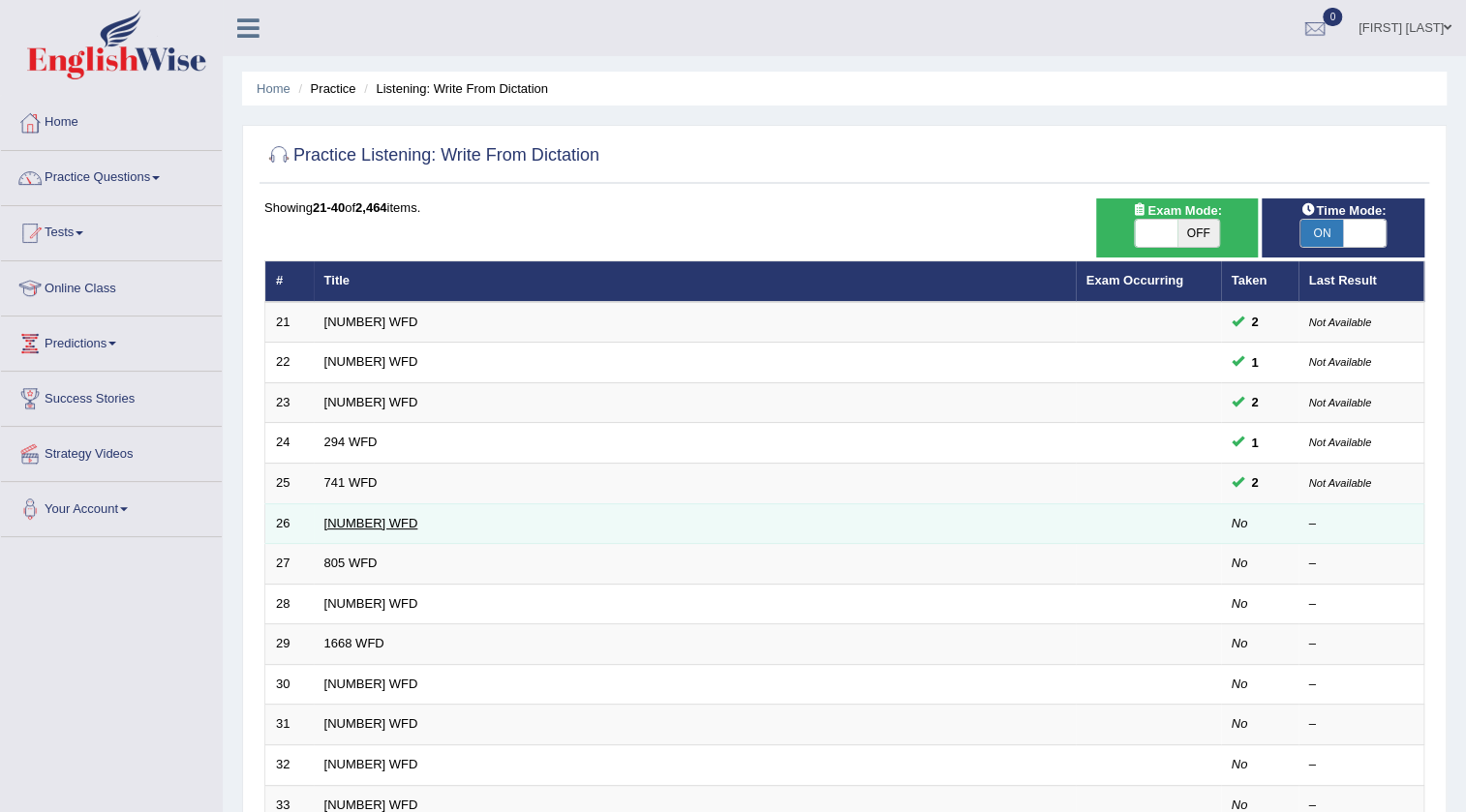 click on "[NUMBER] WFD" at bounding box center [371, 523] 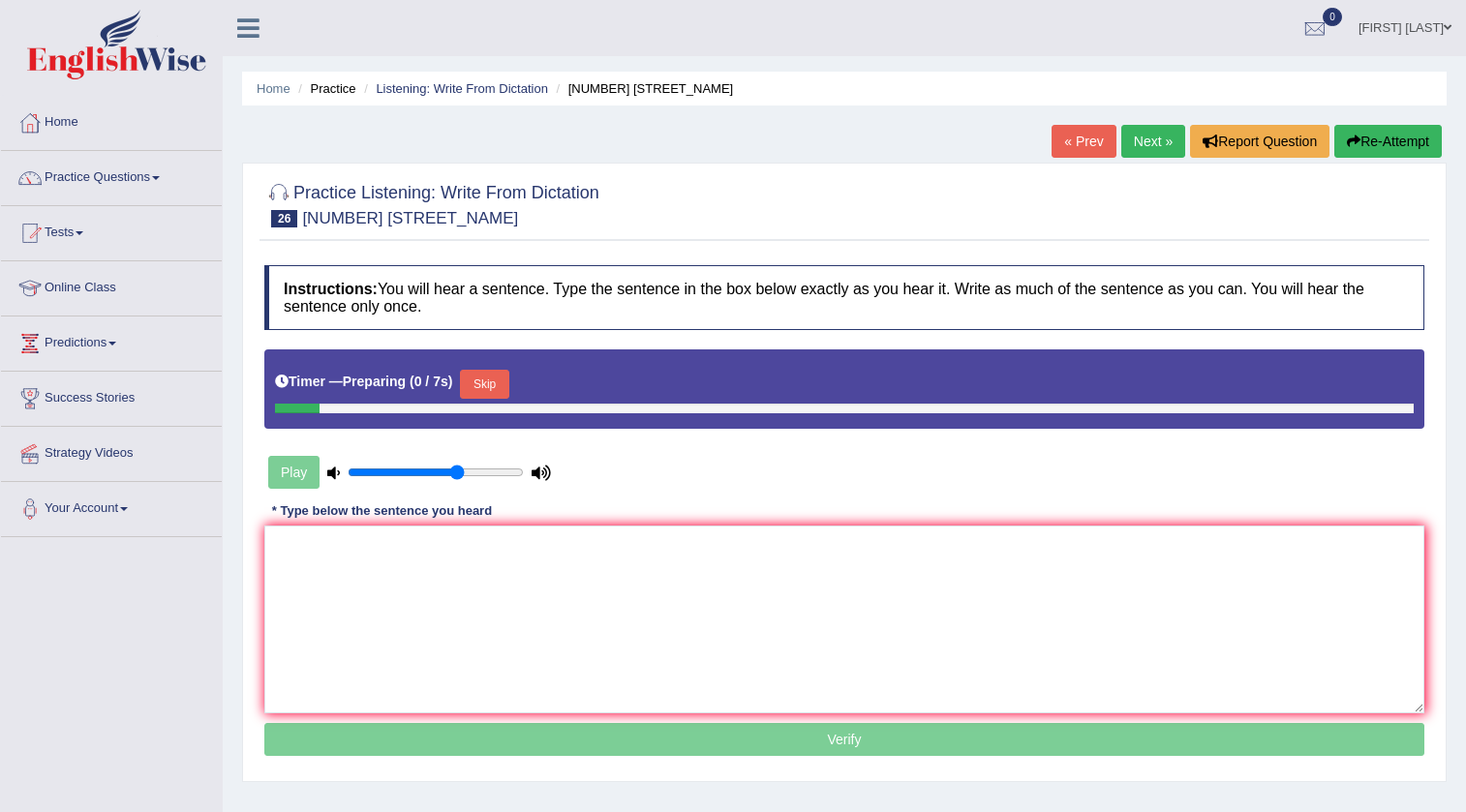 scroll, scrollTop: 0, scrollLeft: 0, axis: both 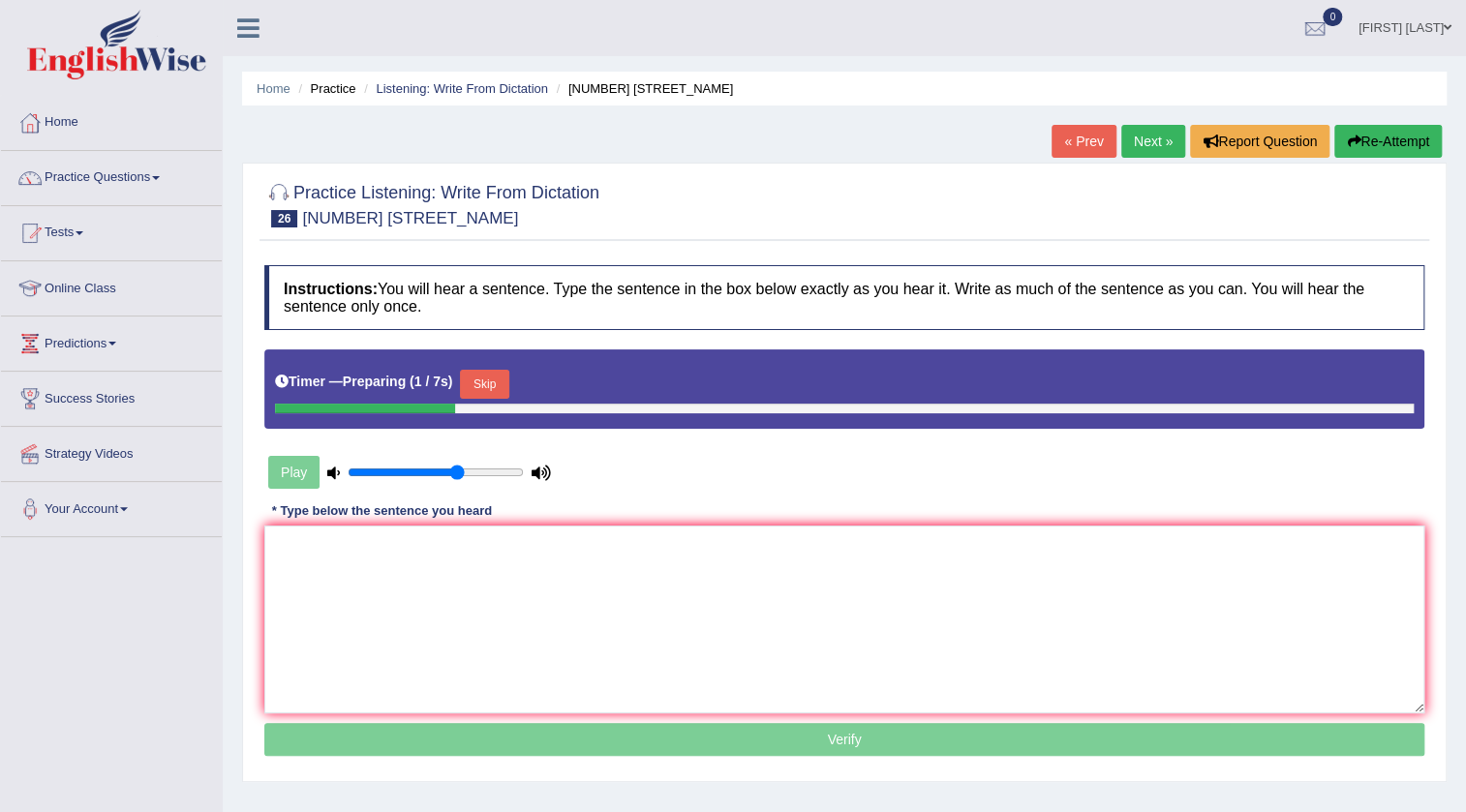 click on "Skip" at bounding box center [484, 384] 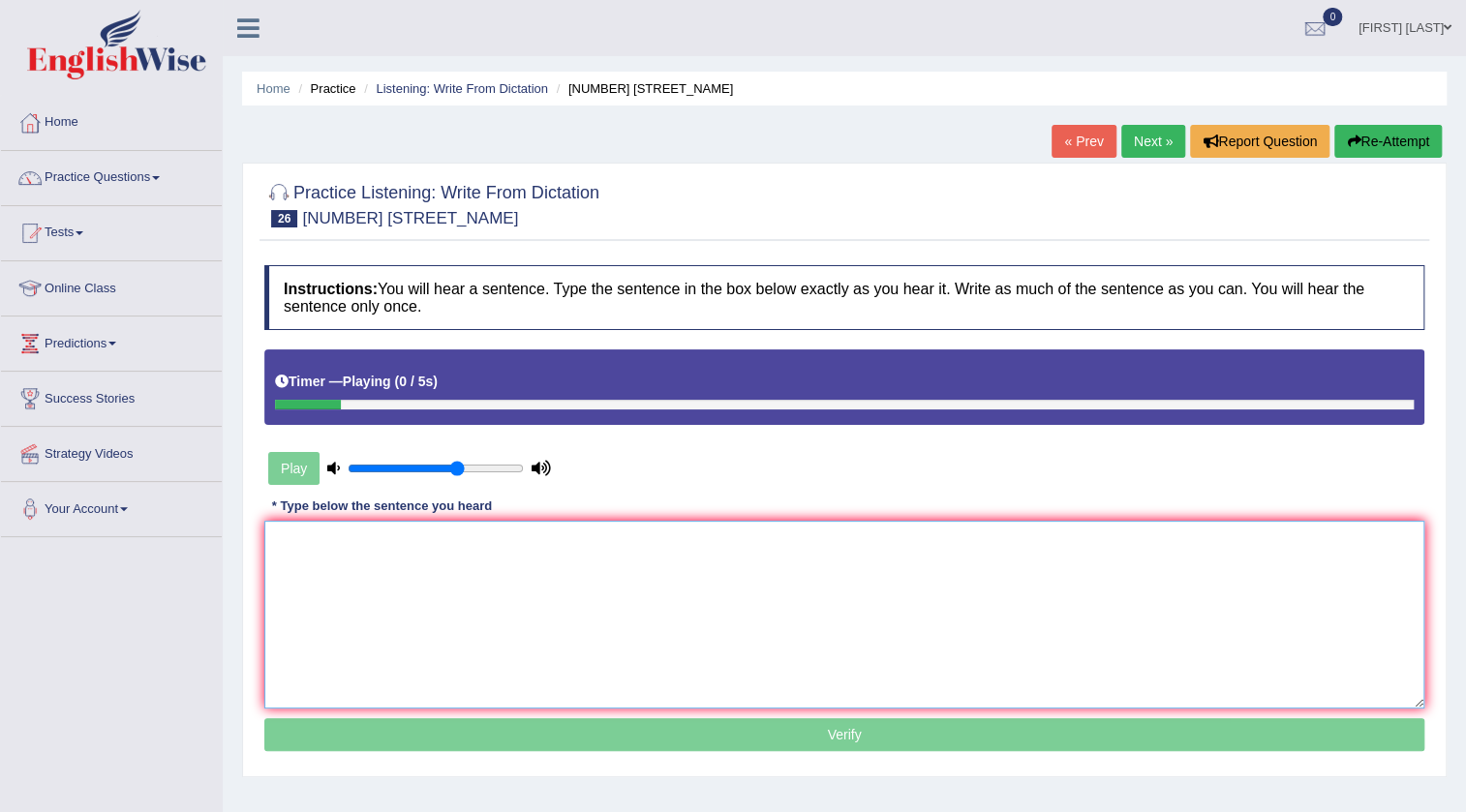 click at bounding box center (844, 615) 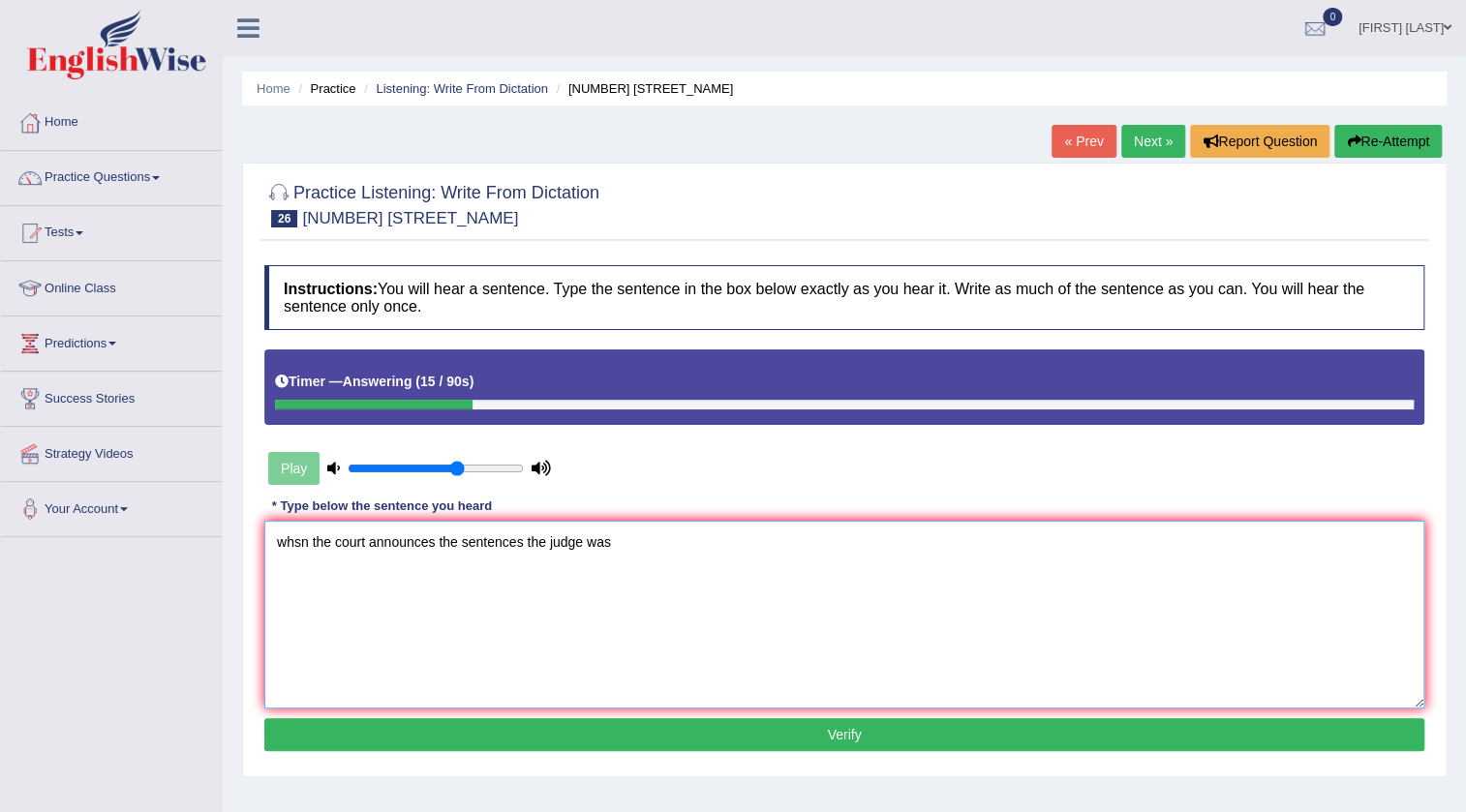 click on "whsn the court announces the sentences the judge was" at bounding box center [844, 615] 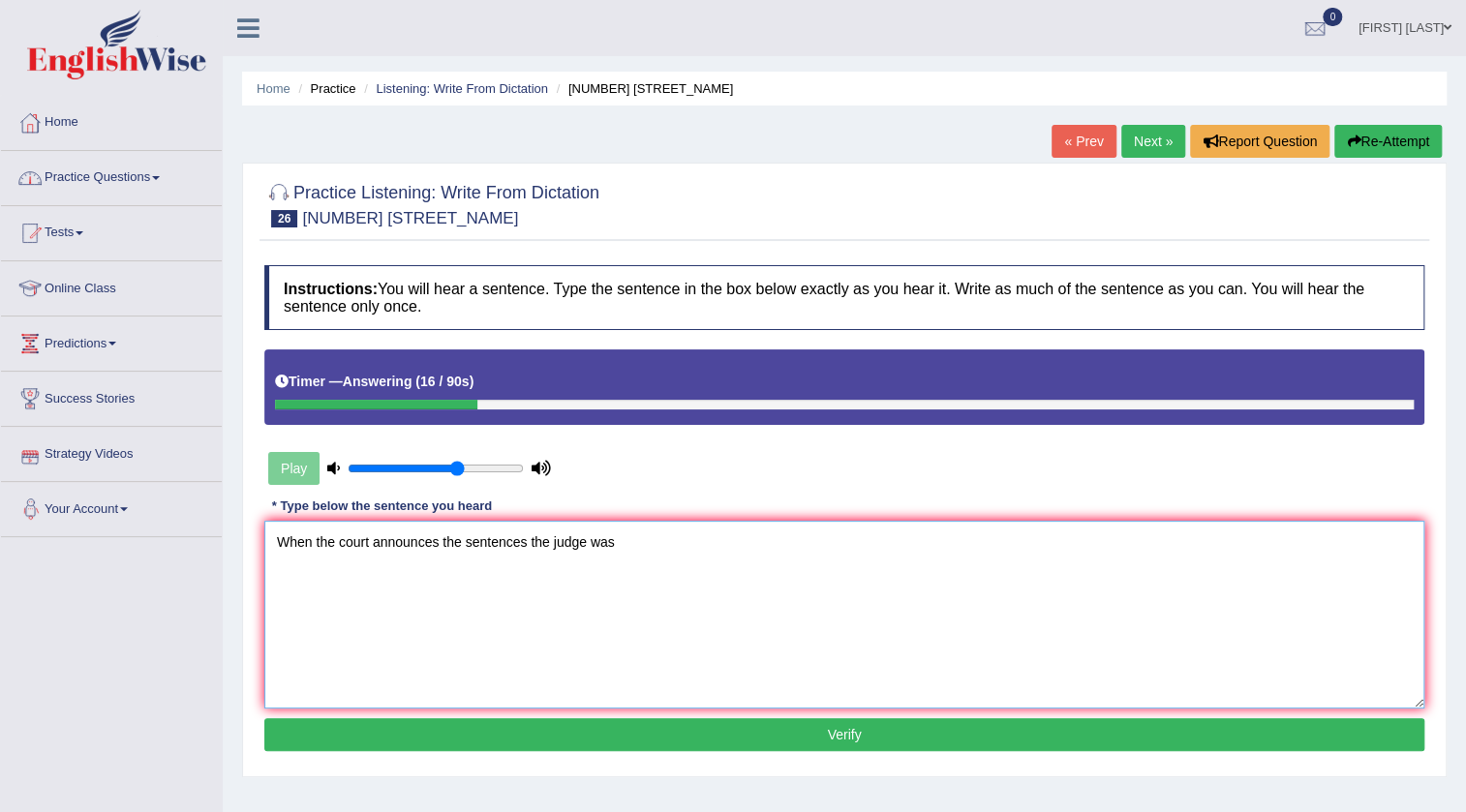 click on "When the court announces the sentences the judge was" at bounding box center [844, 615] 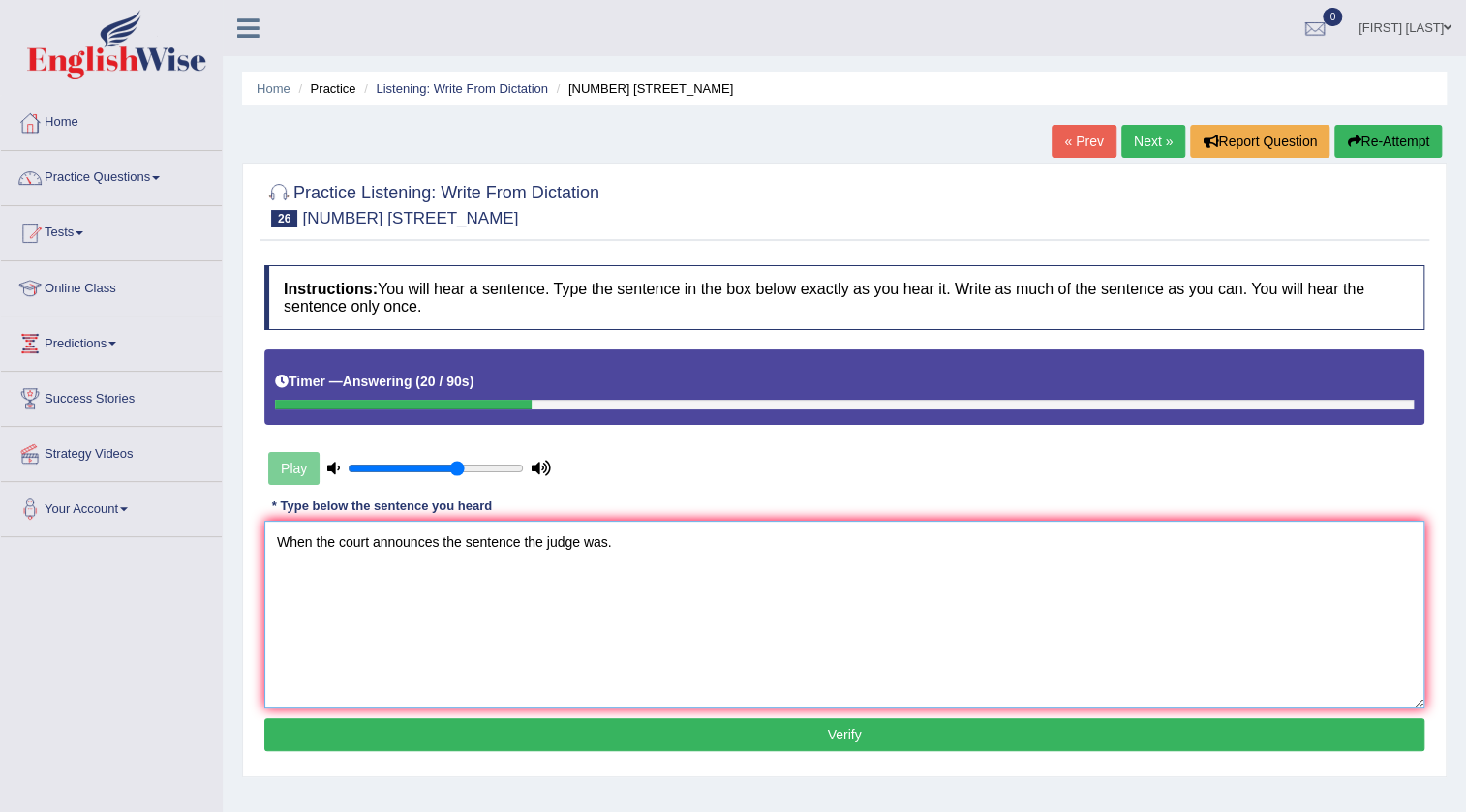 type on "When the court announces the sentence the judge was." 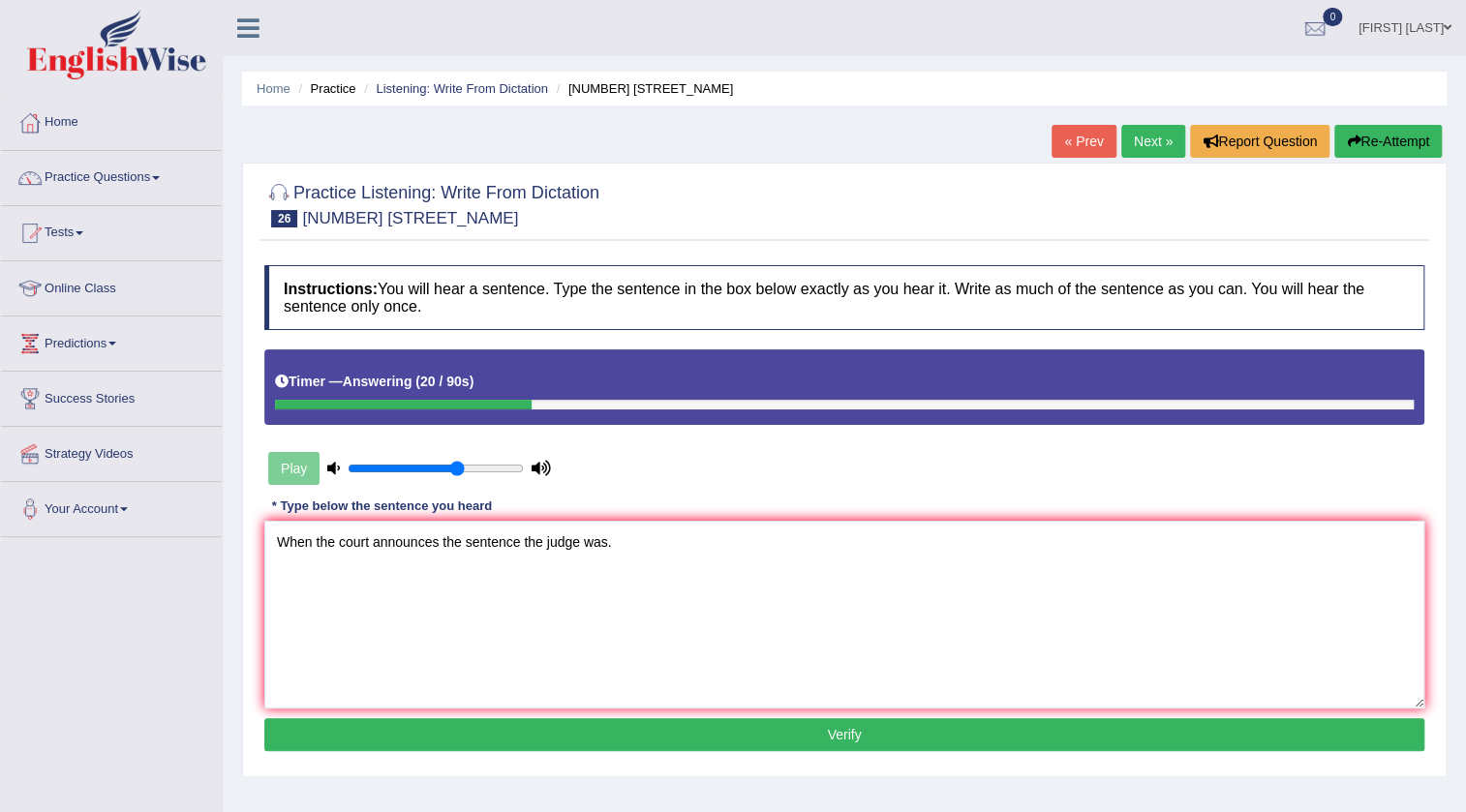 click on "Verify" at bounding box center [844, 735] 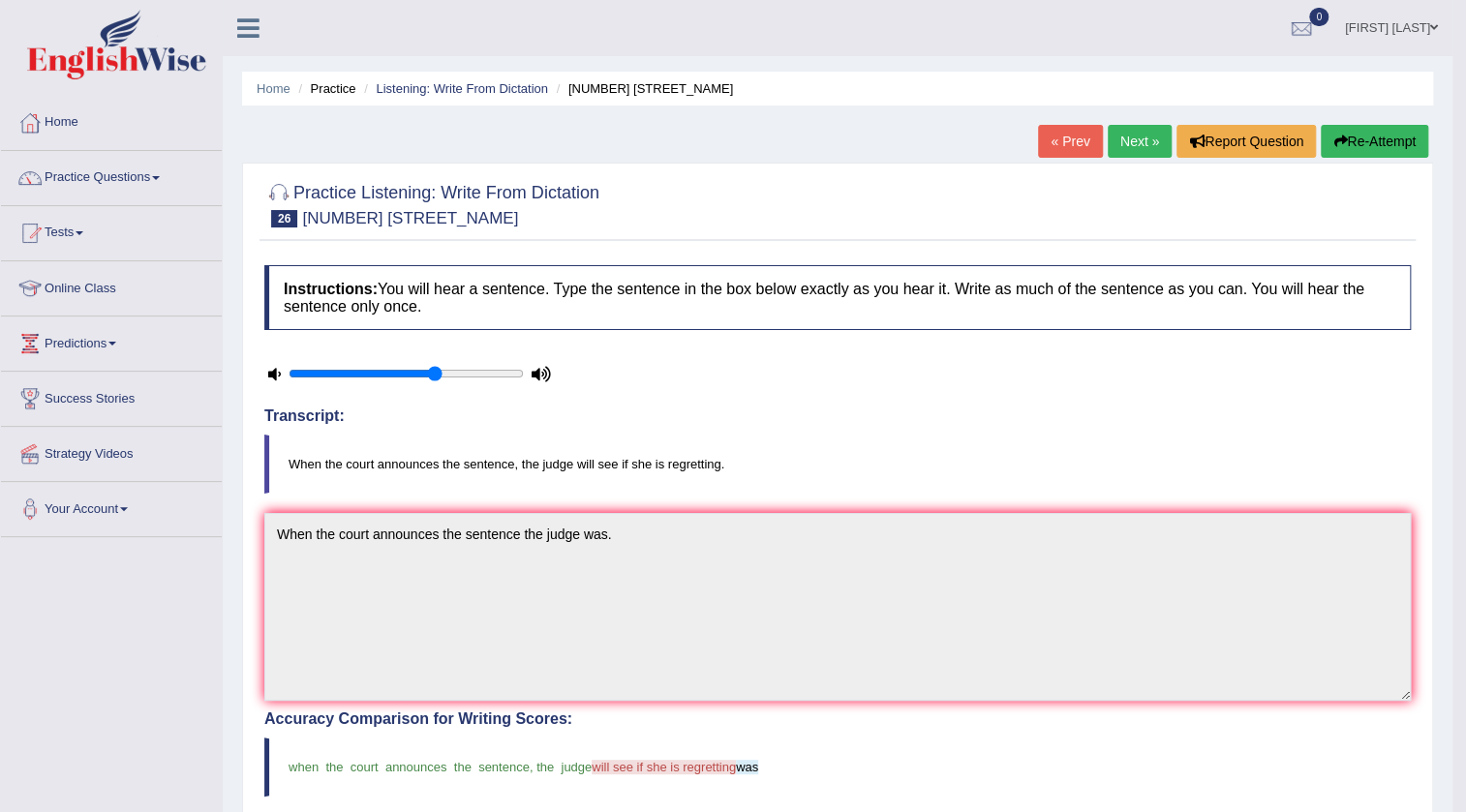 scroll, scrollTop: 455, scrollLeft: 0, axis: vertical 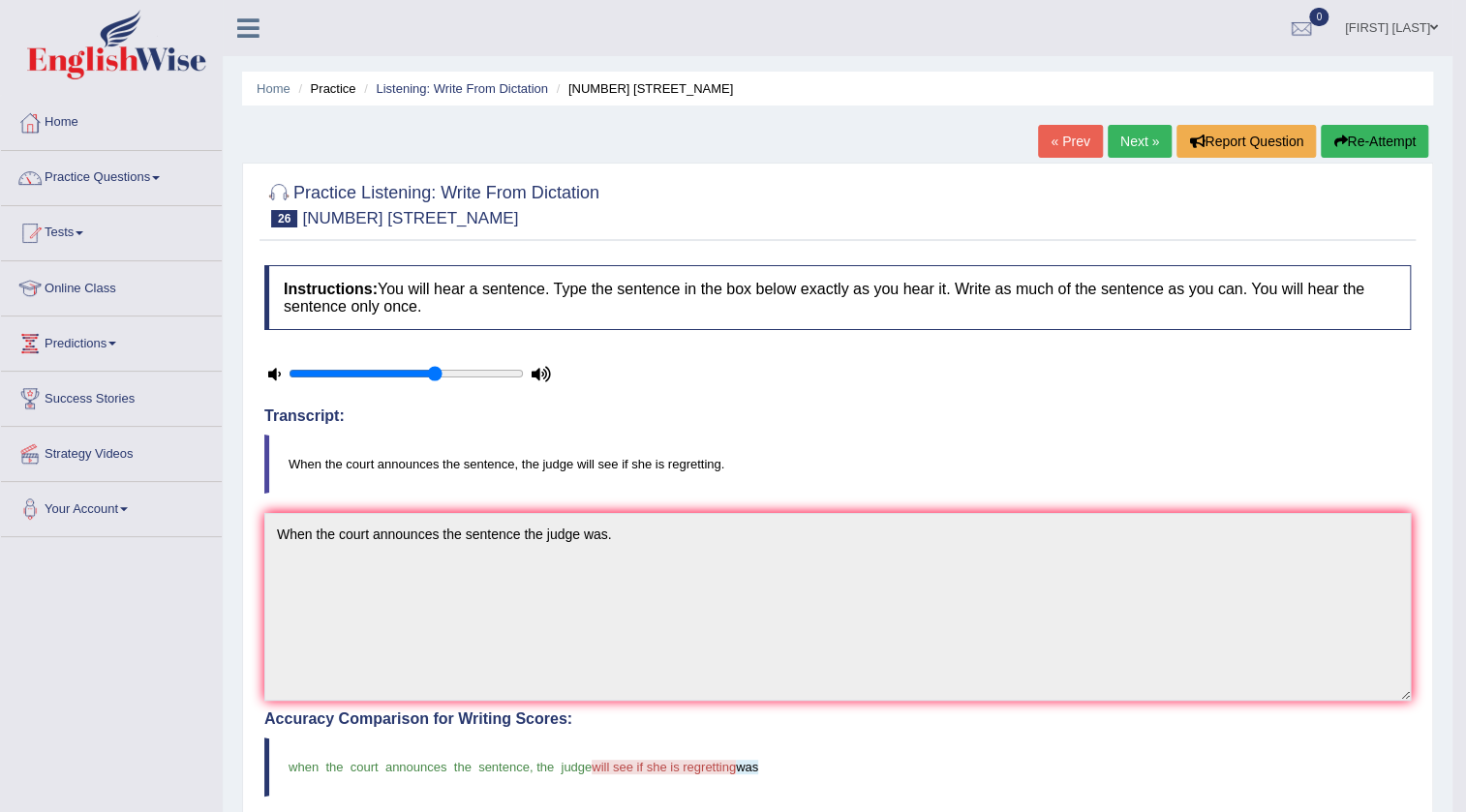 click on "Re-Attempt" at bounding box center (1374, 141) 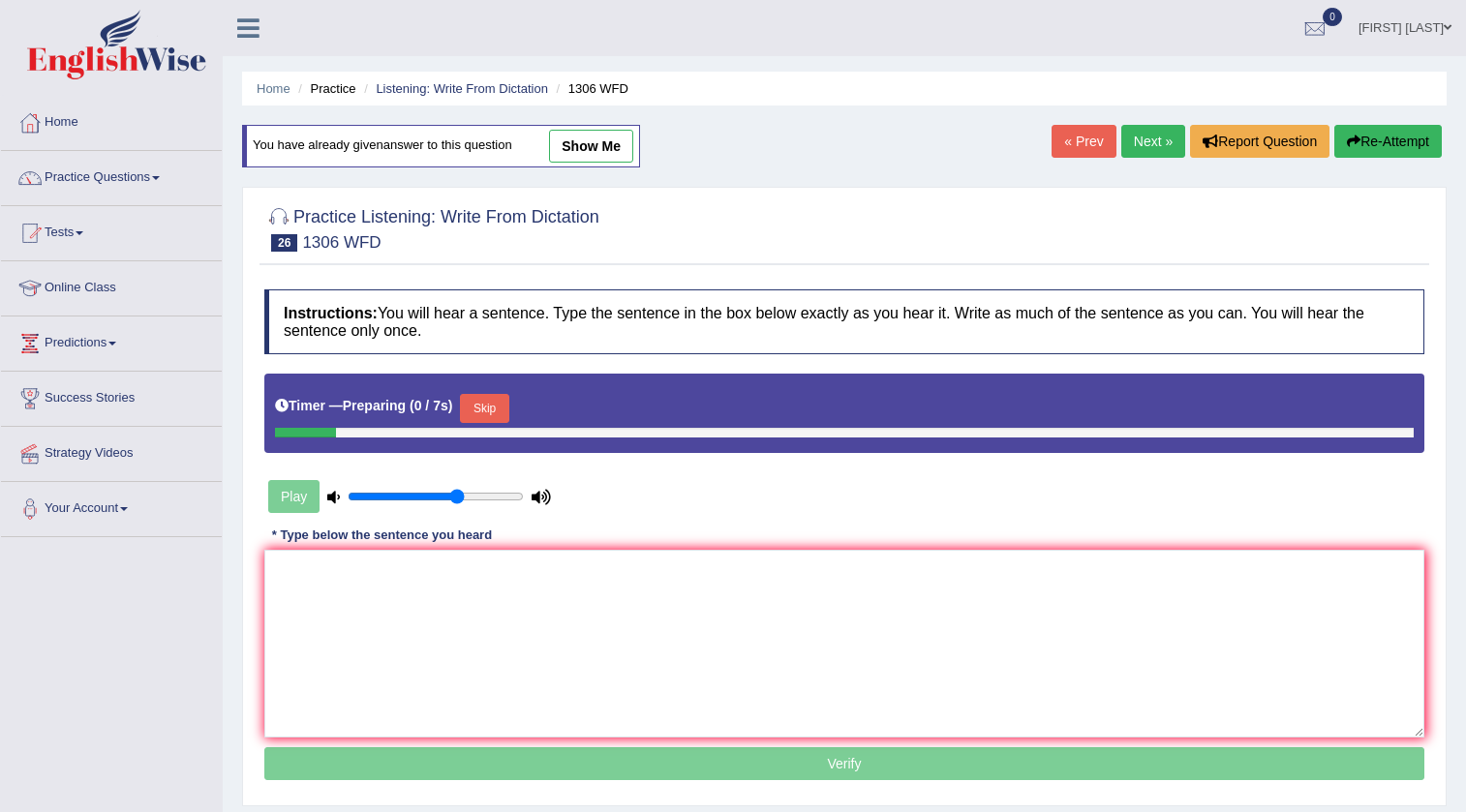 scroll, scrollTop: 0, scrollLeft: 0, axis: both 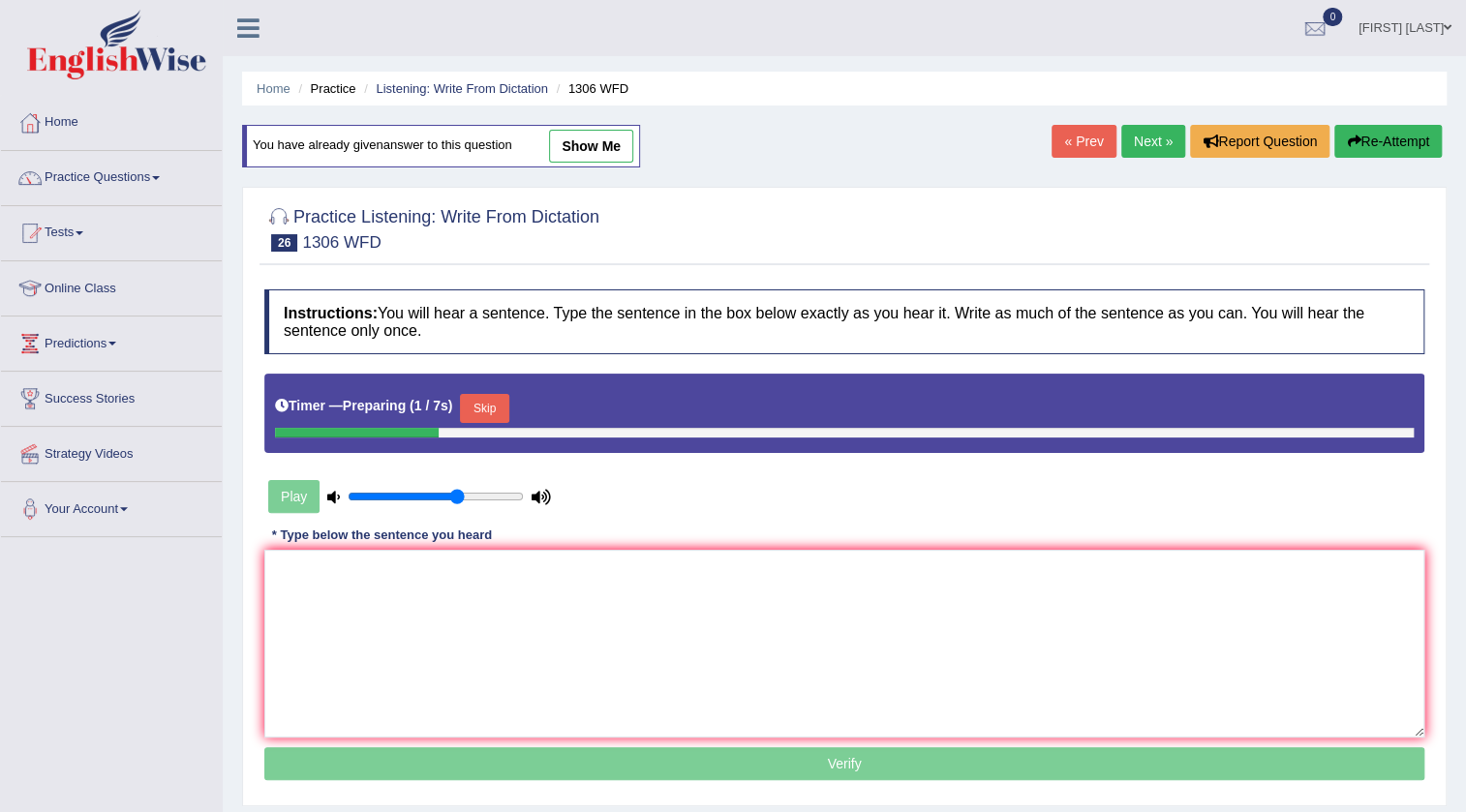 click on "Skip" at bounding box center (484, 408) 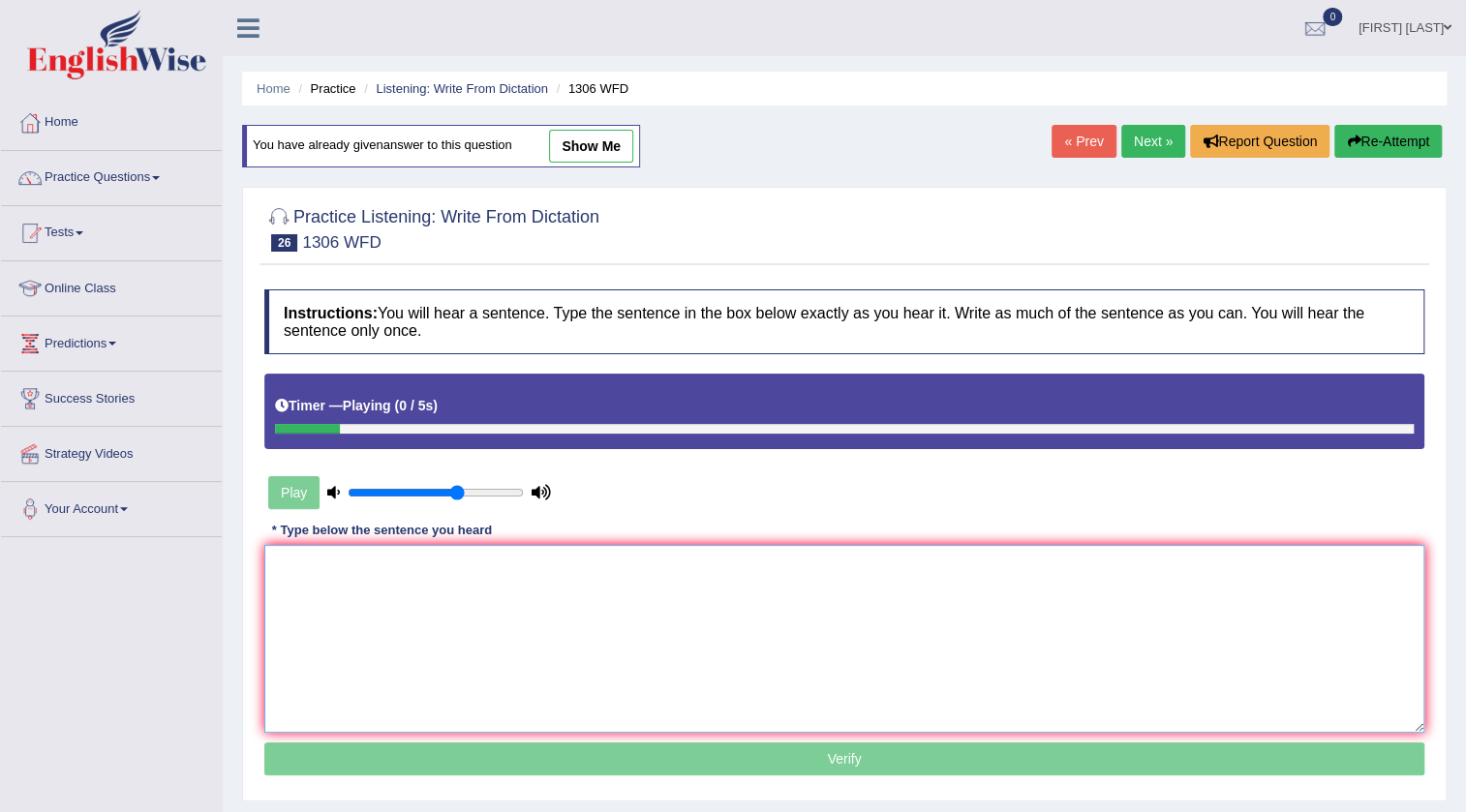 click at bounding box center (844, 639) 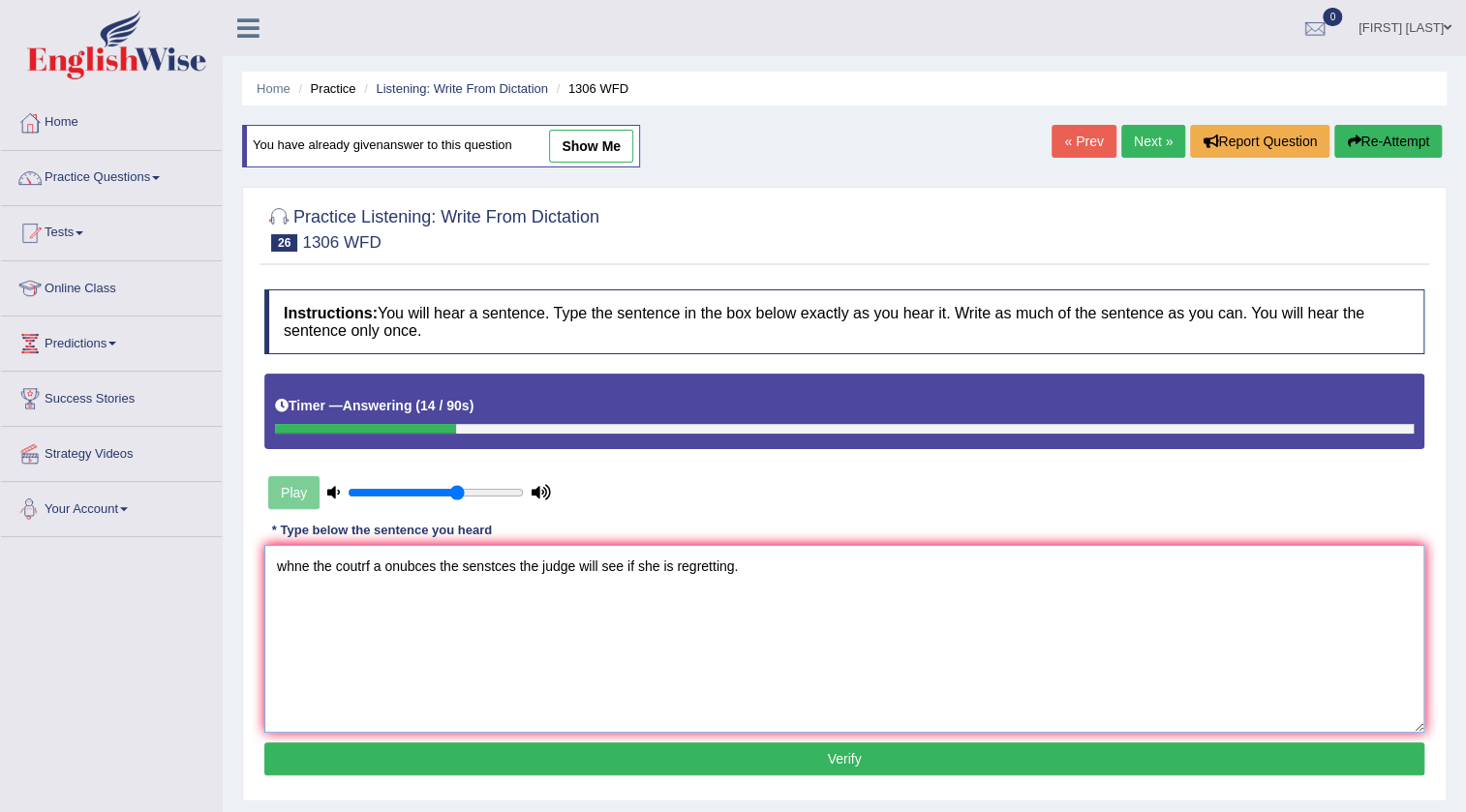 click on "whne the coutrf a onubces the senstces the judge will see if she is regretting." at bounding box center (844, 639) 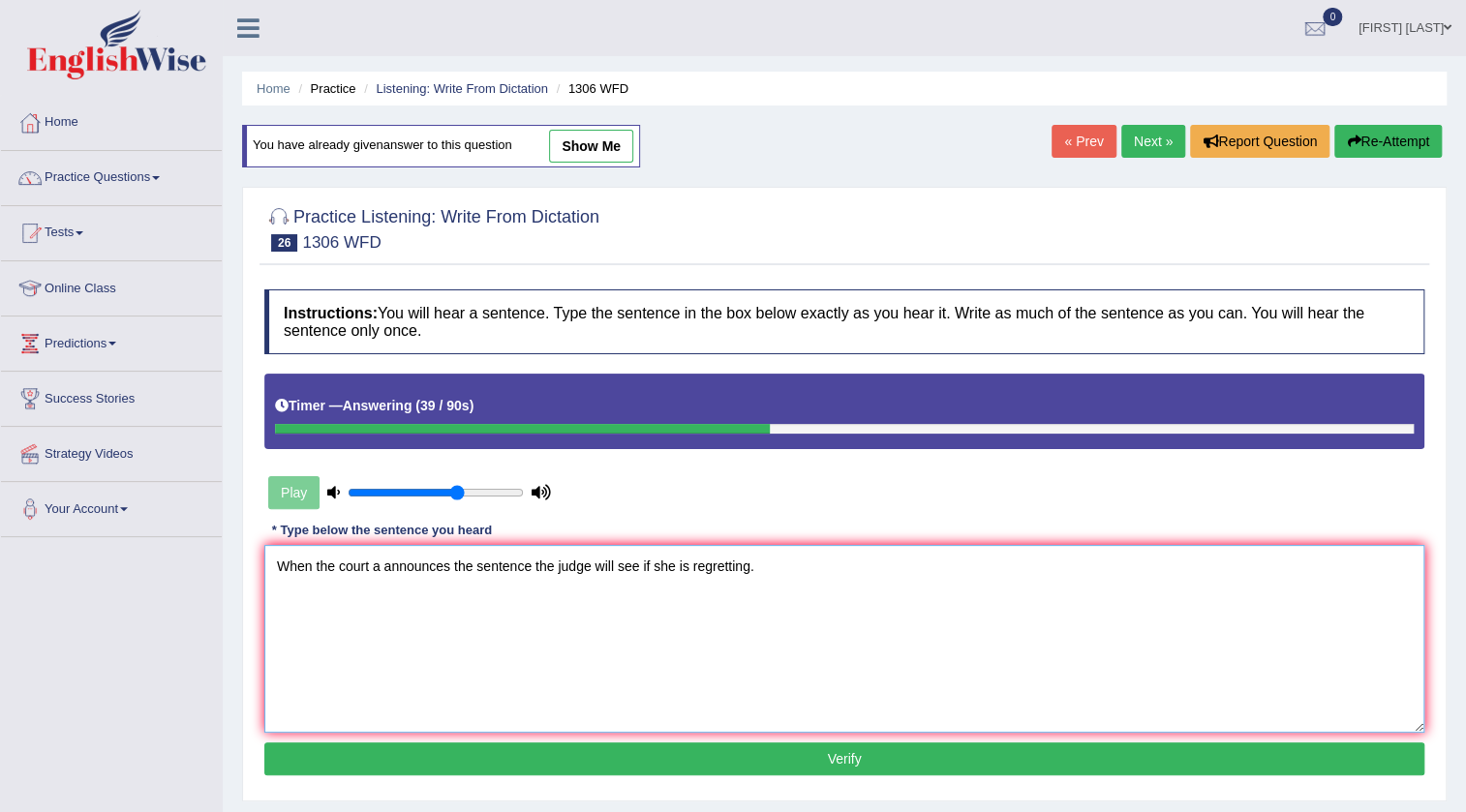 type on "When the court a announces the sentence the judge will see if she is regretting." 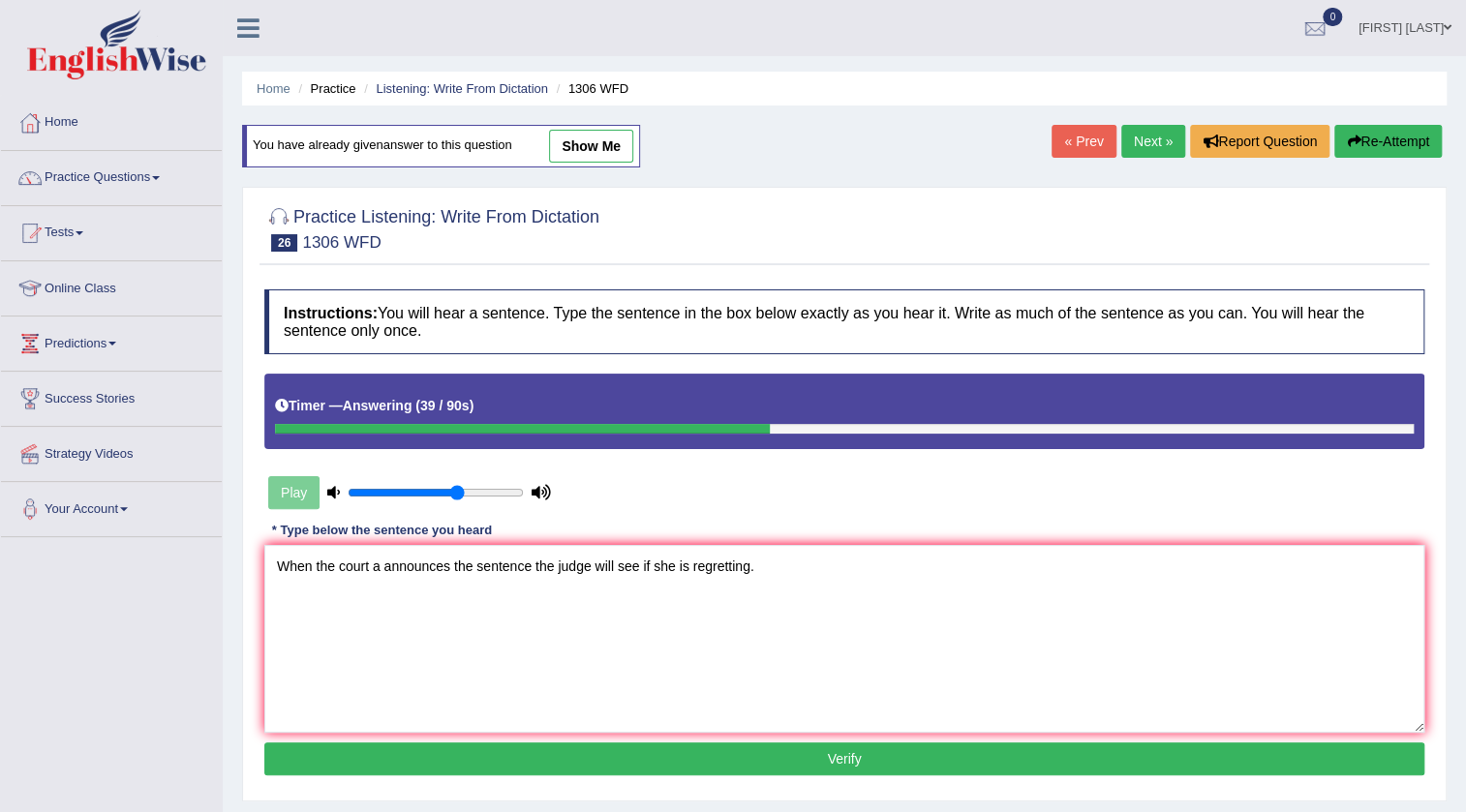 click on "Verify" at bounding box center (844, 759) 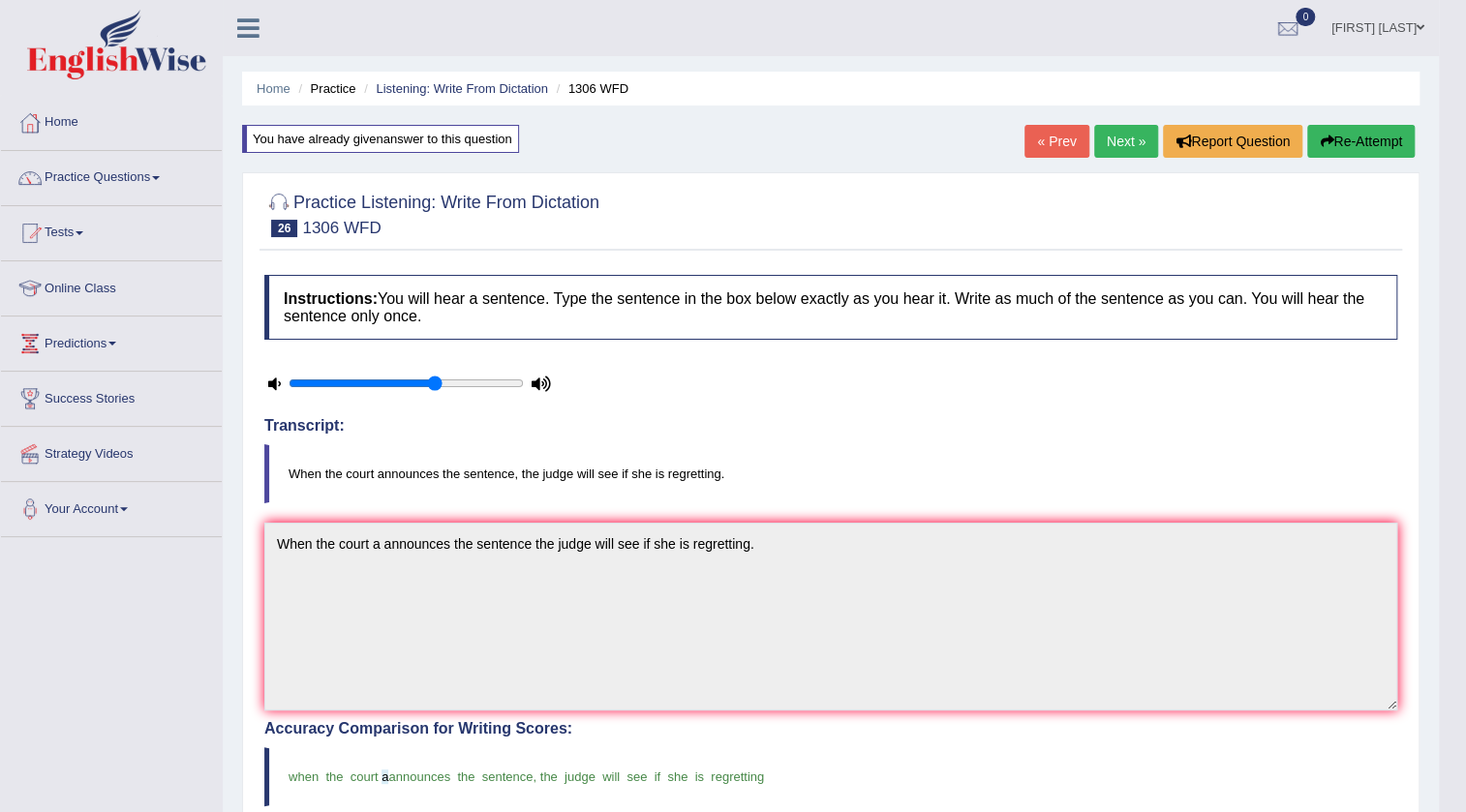 scroll, scrollTop: 439, scrollLeft: 0, axis: vertical 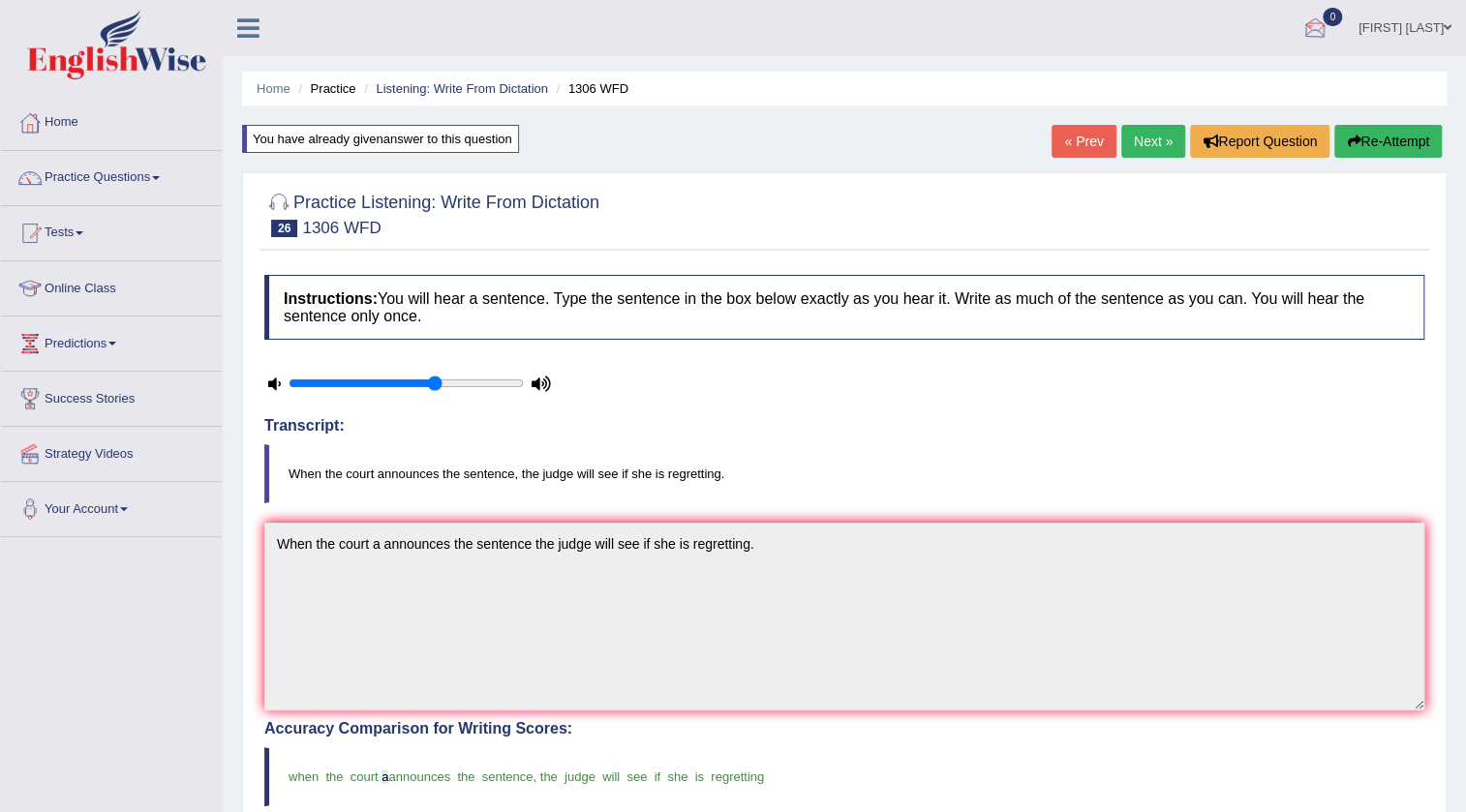 click on "Next »" at bounding box center (1153, 141) 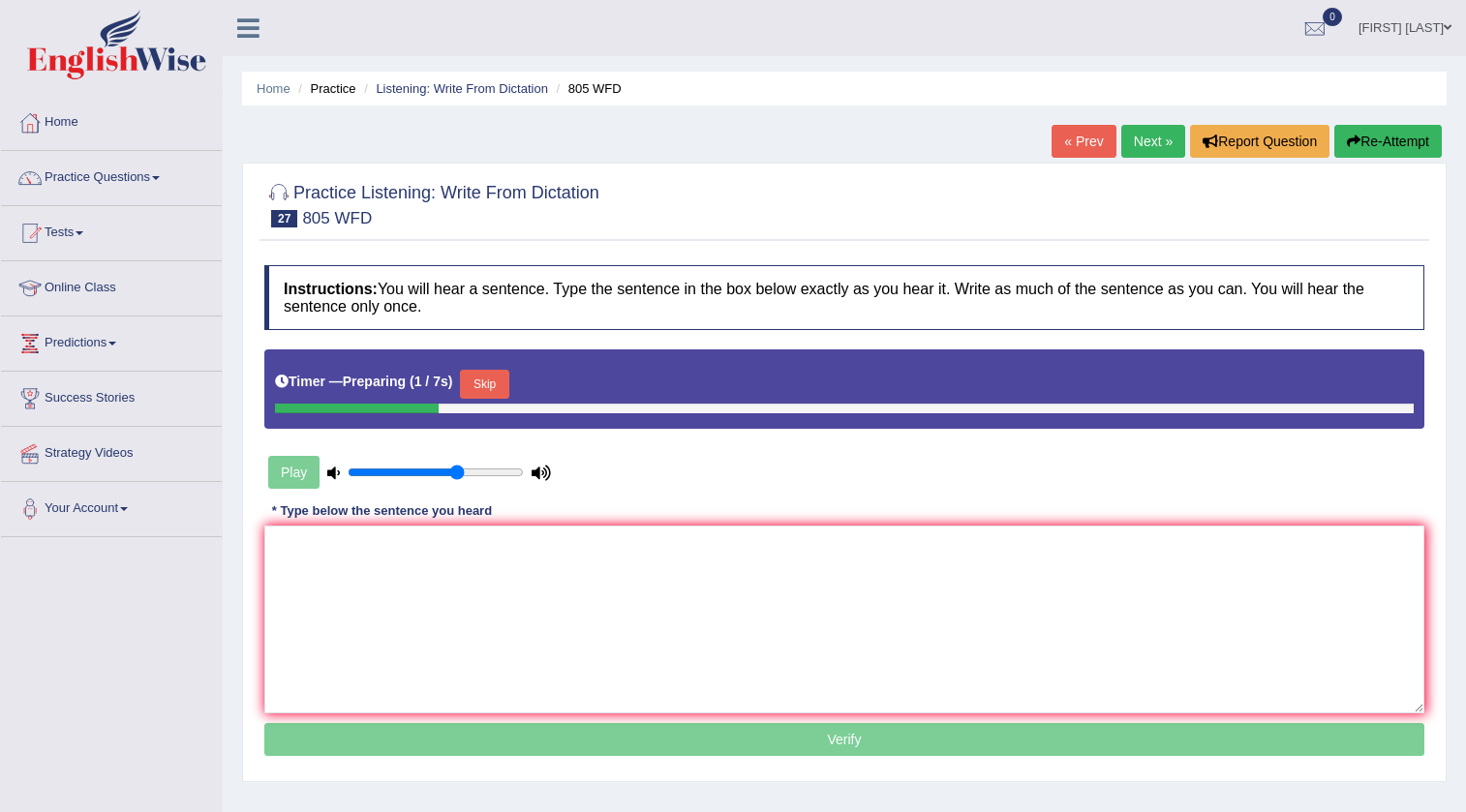 scroll, scrollTop: 0, scrollLeft: 0, axis: both 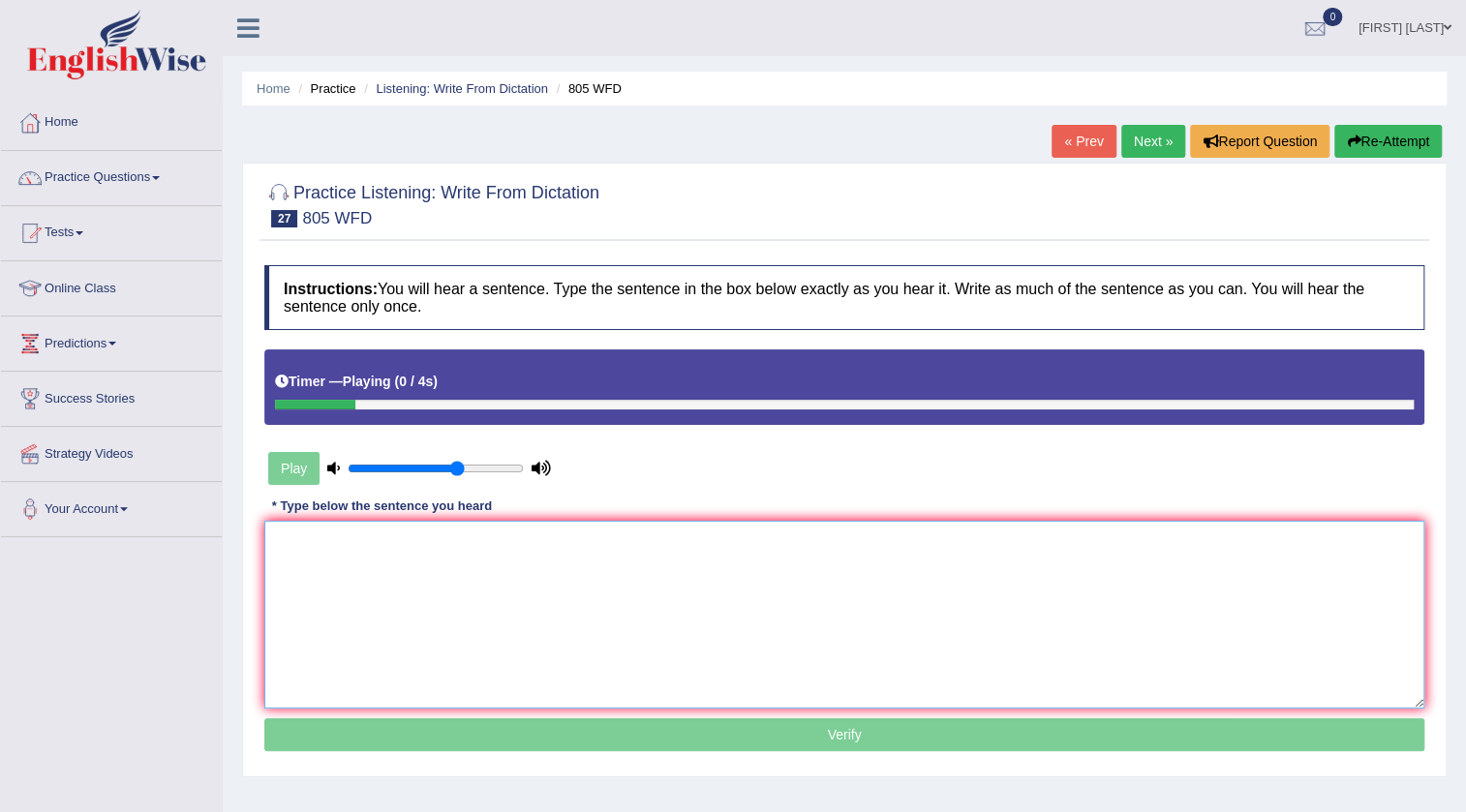 click at bounding box center [844, 615] 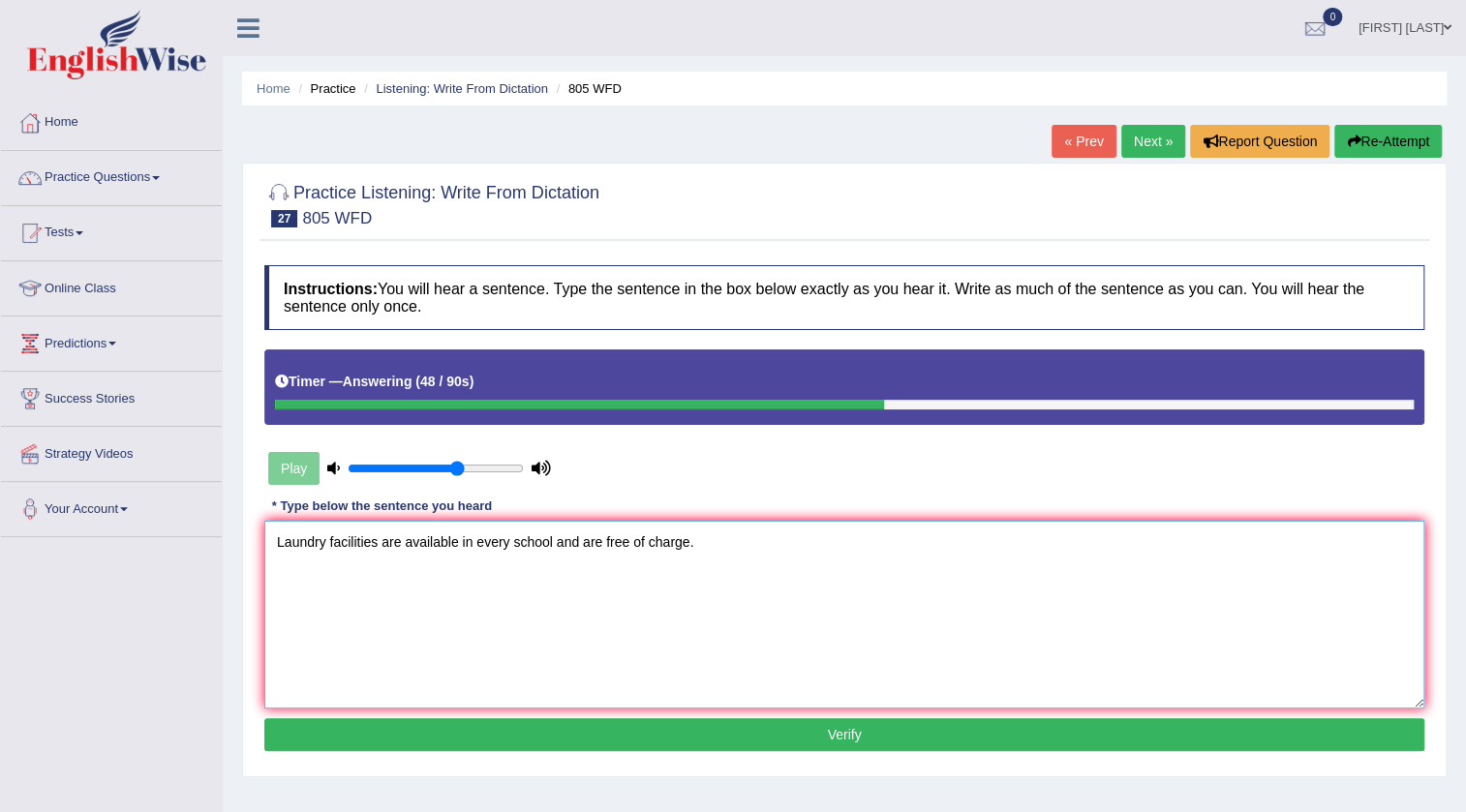 type on "Laundry facilities are available in every school and are free of charge." 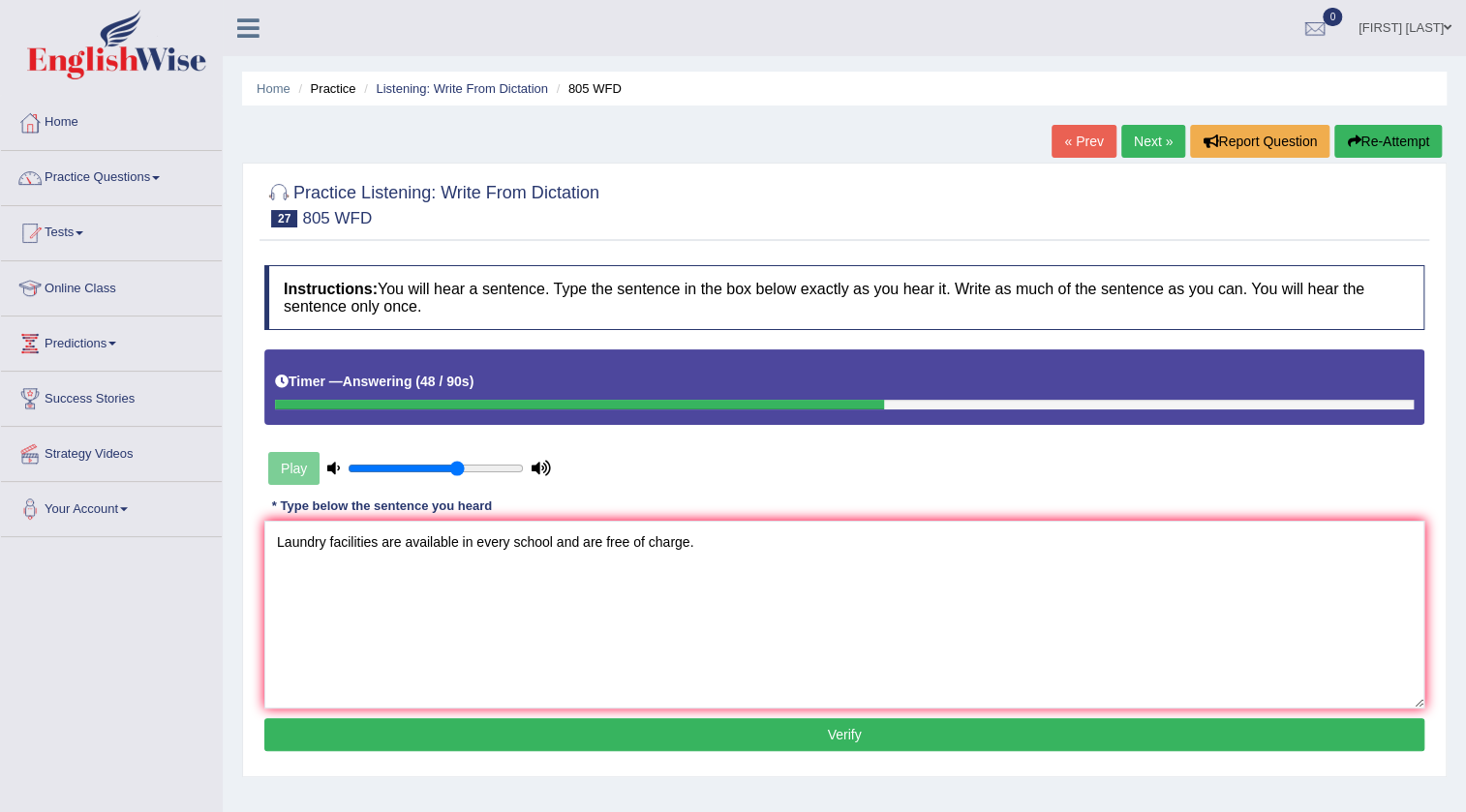 click on "Verify" at bounding box center (844, 735) 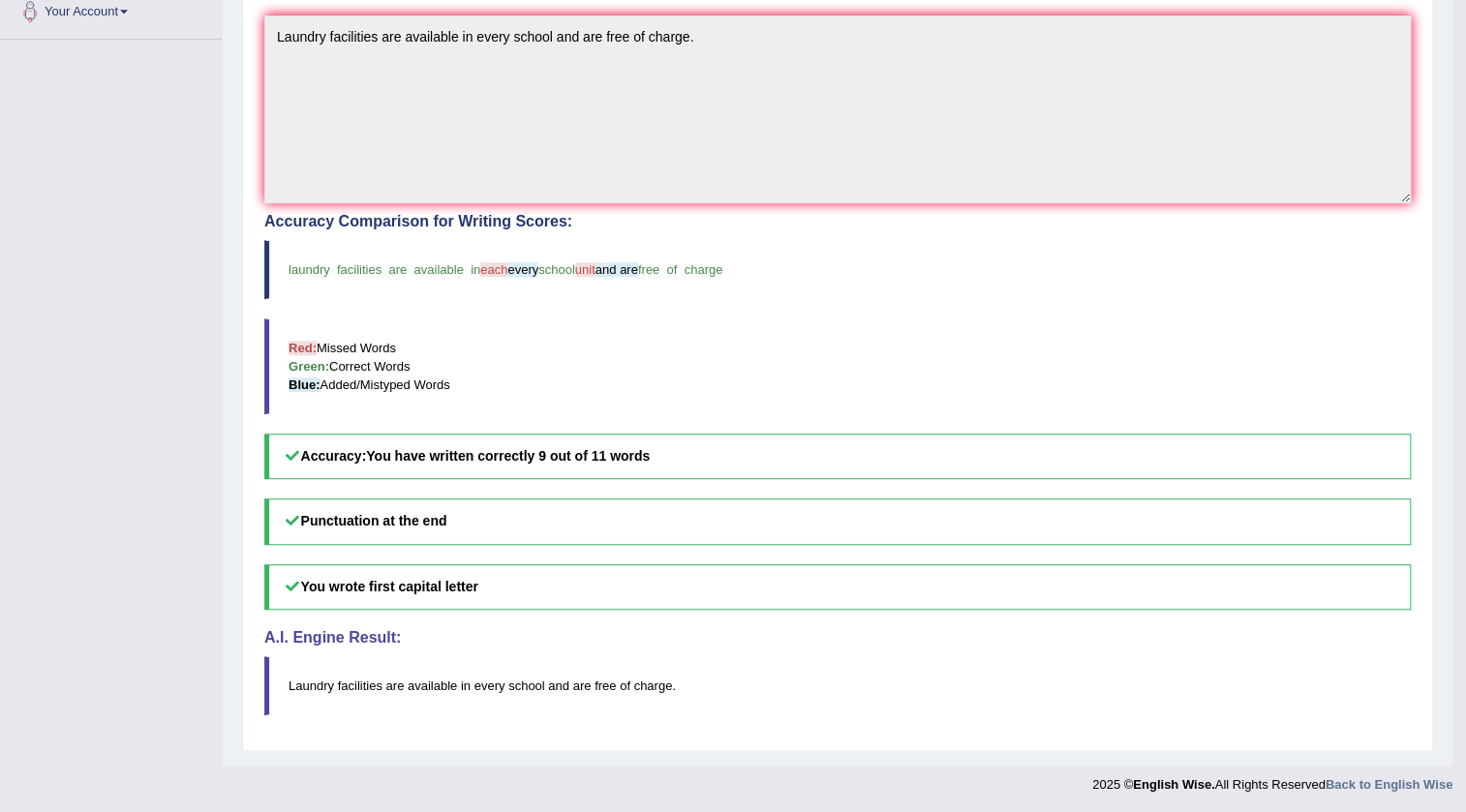 scroll, scrollTop: 0, scrollLeft: 0, axis: both 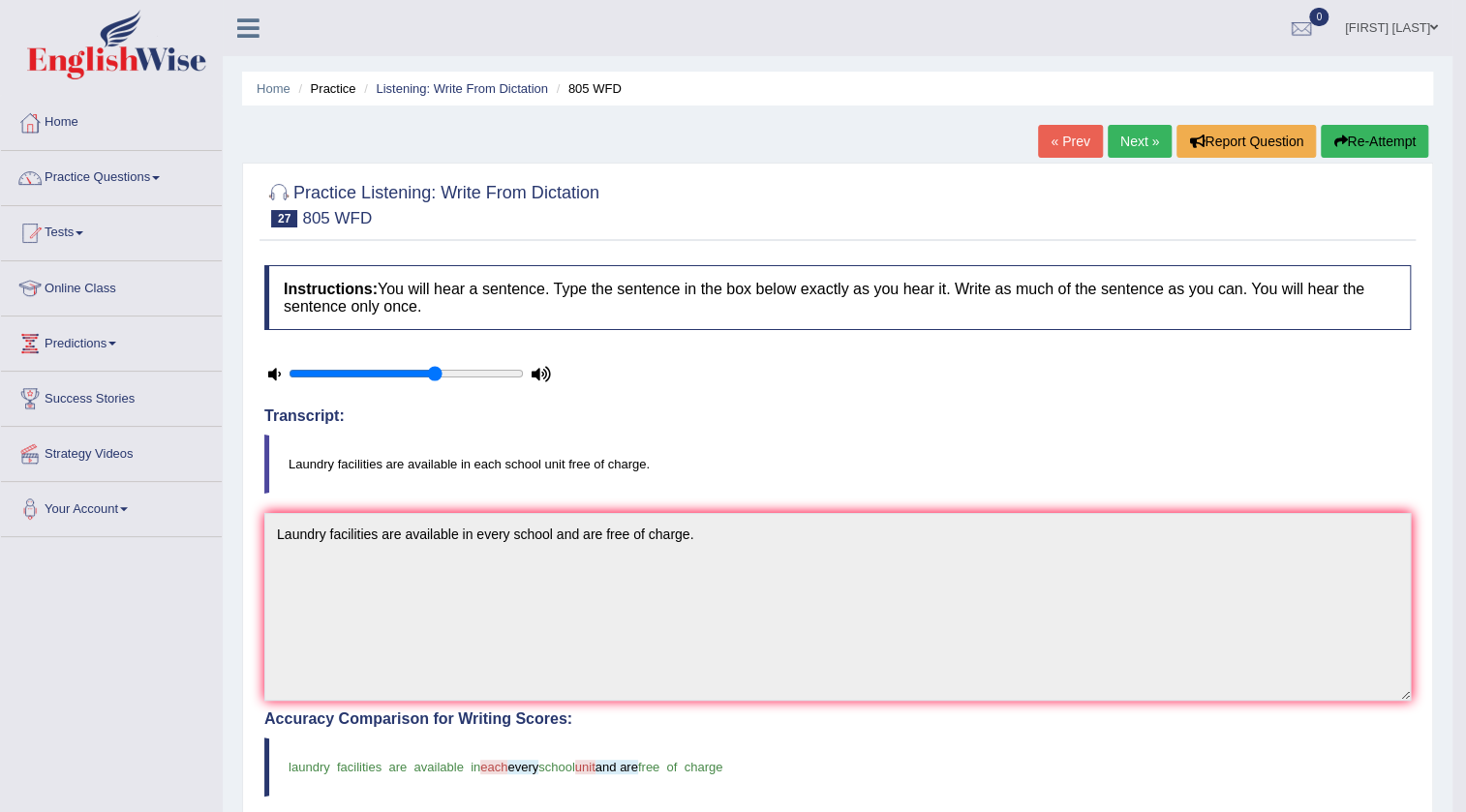 click on "Next »" at bounding box center [1140, 141] 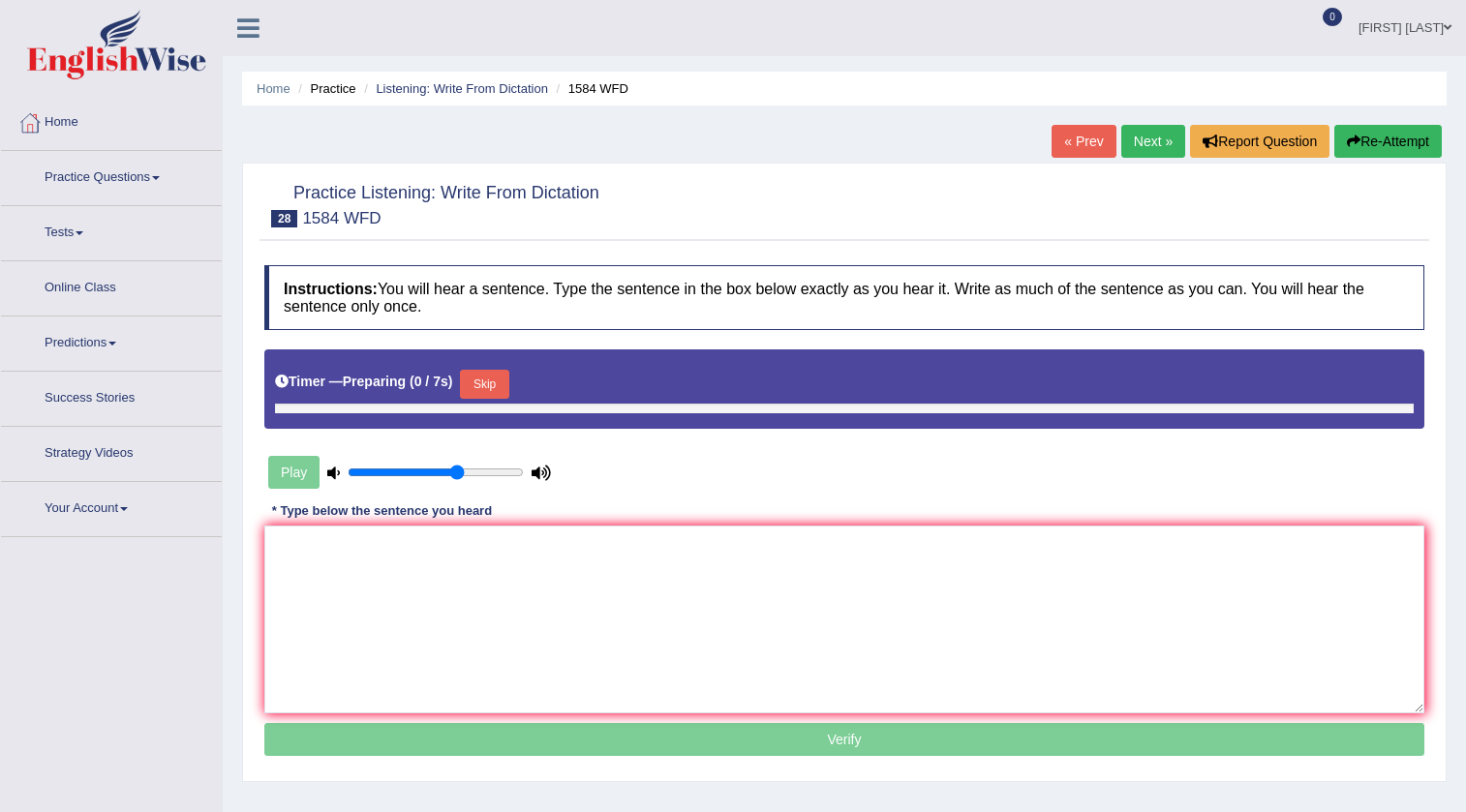 scroll, scrollTop: 0, scrollLeft: 0, axis: both 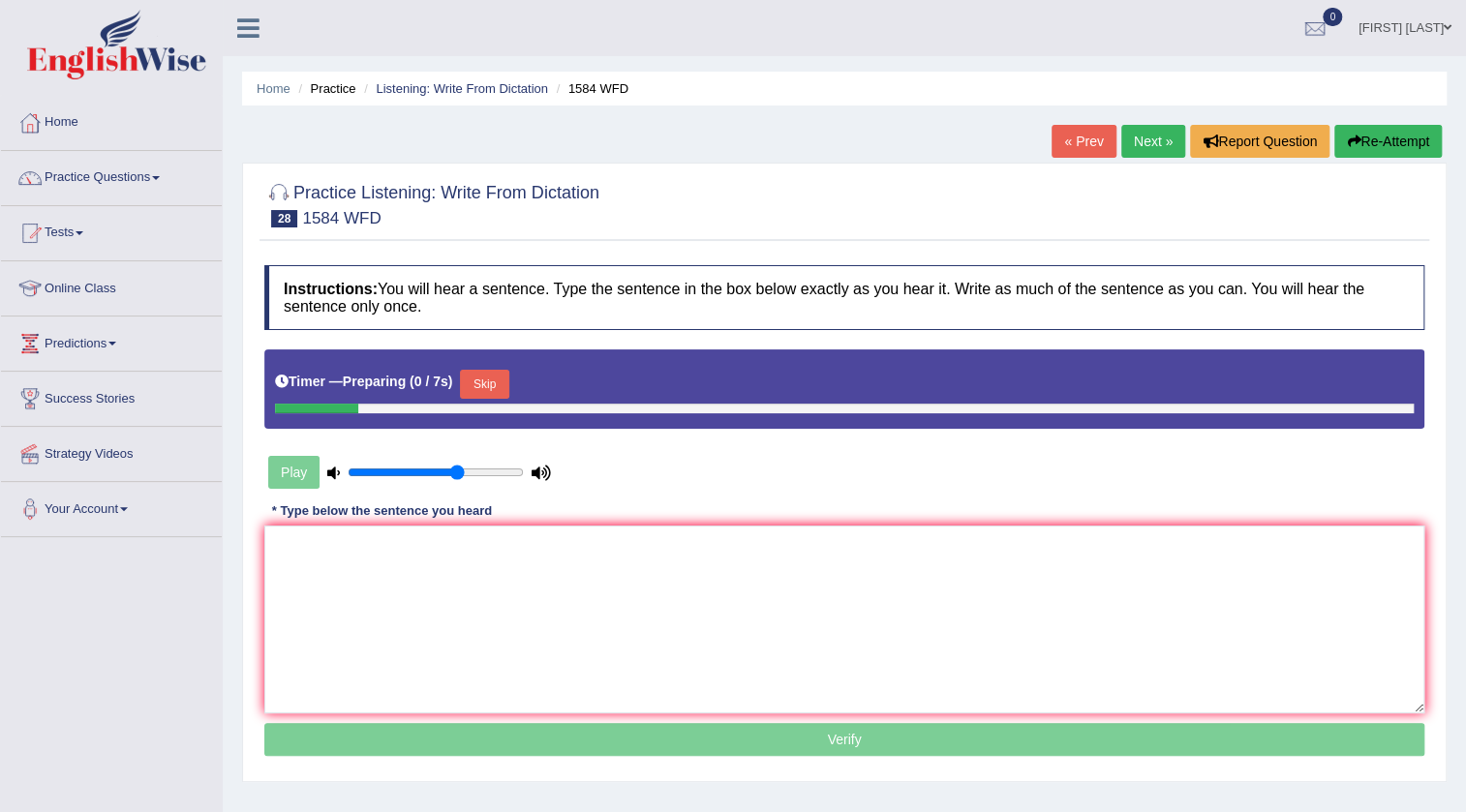 click on "Skip" at bounding box center [484, 384] 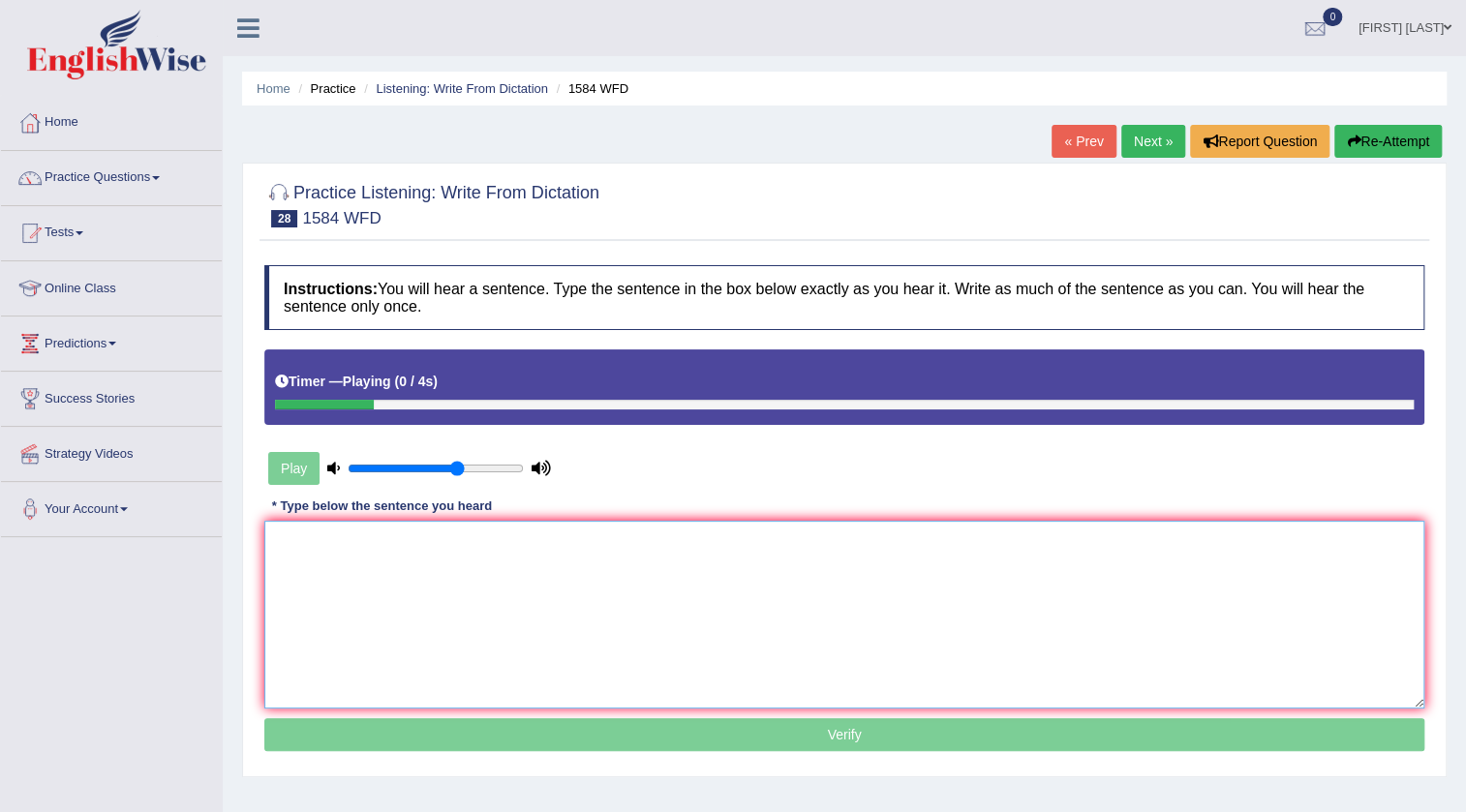 click at bounding box center [844, 615] 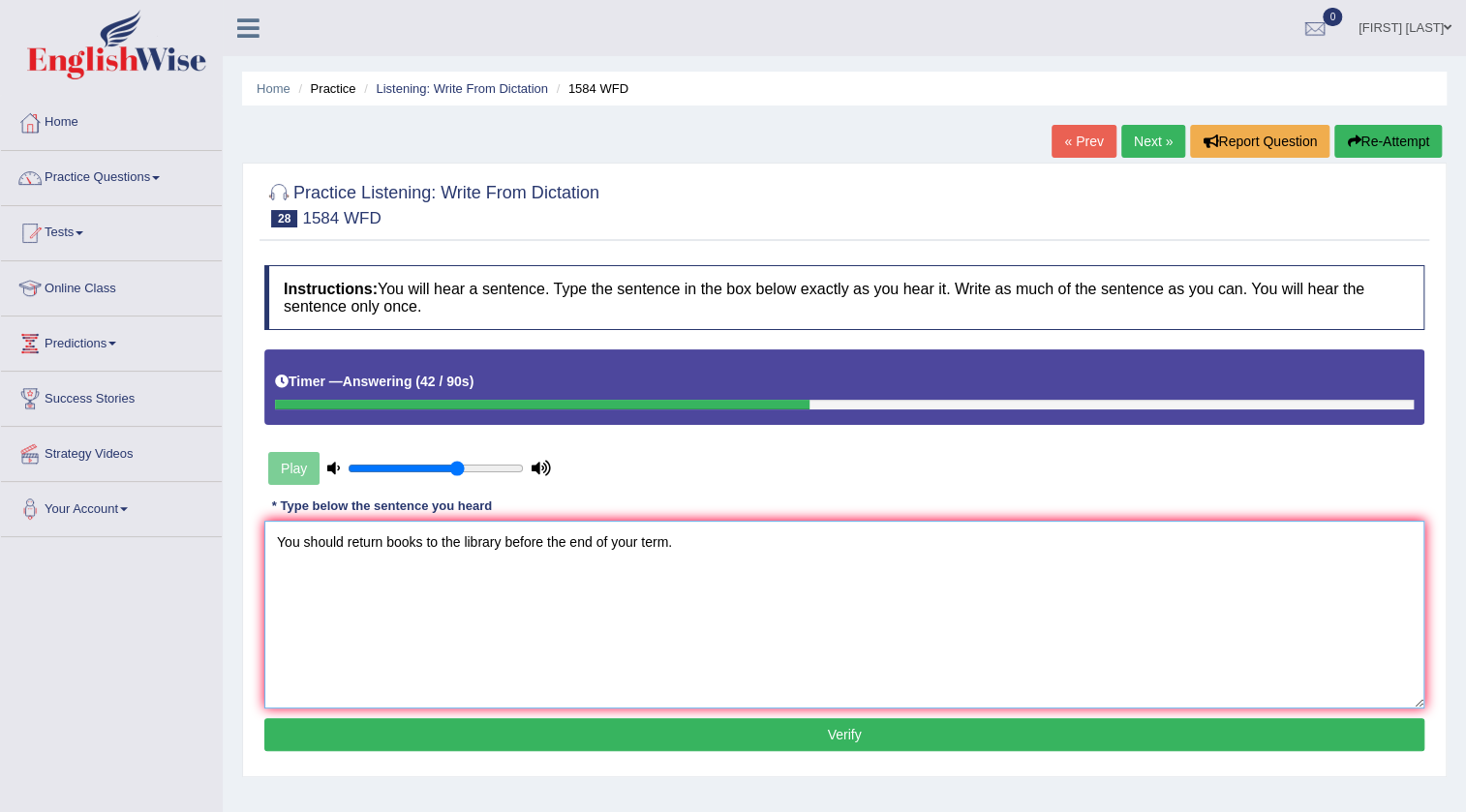type on "You should return books to the library before the end of your term." 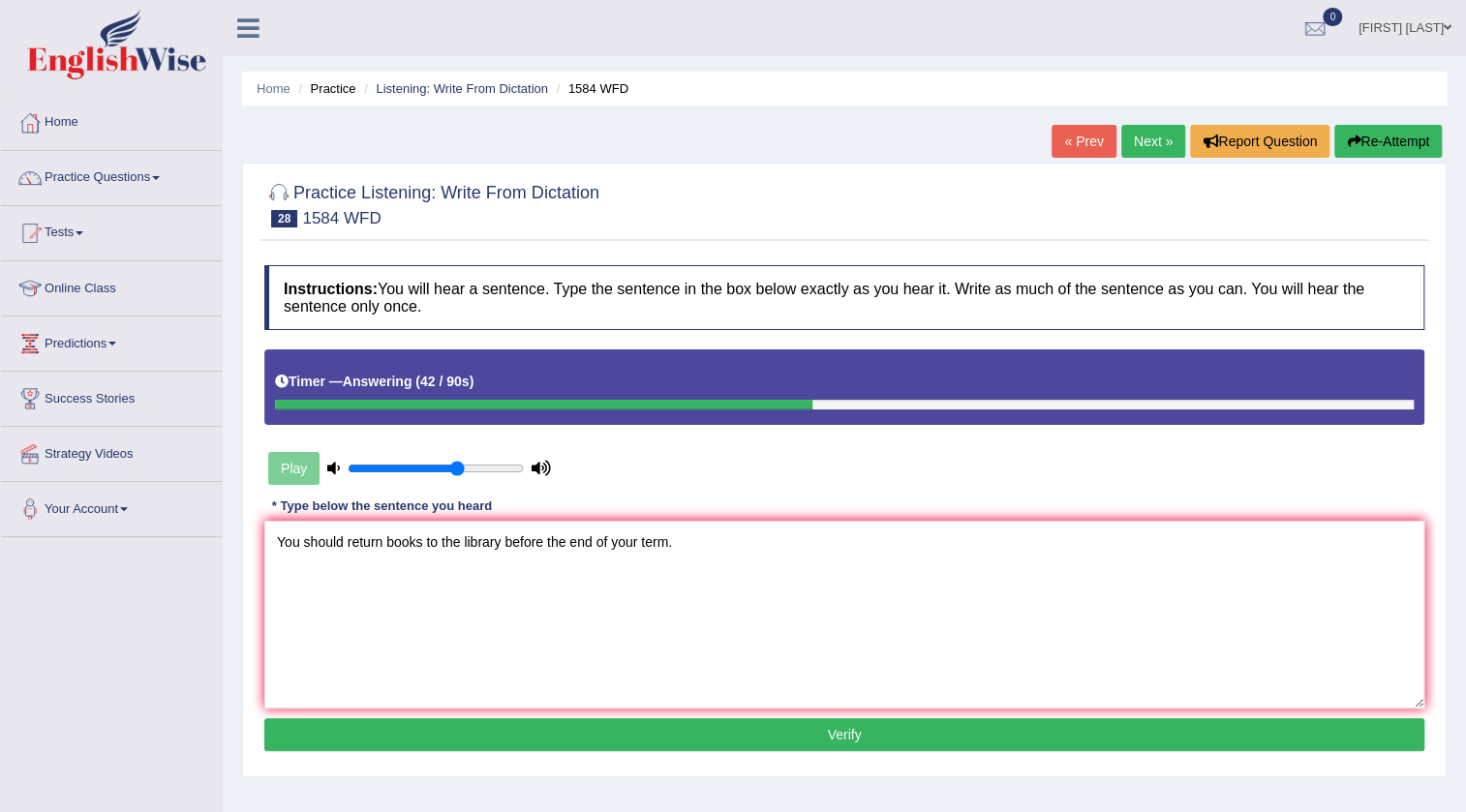 click on "Verify" at bounding box center [844, 735] 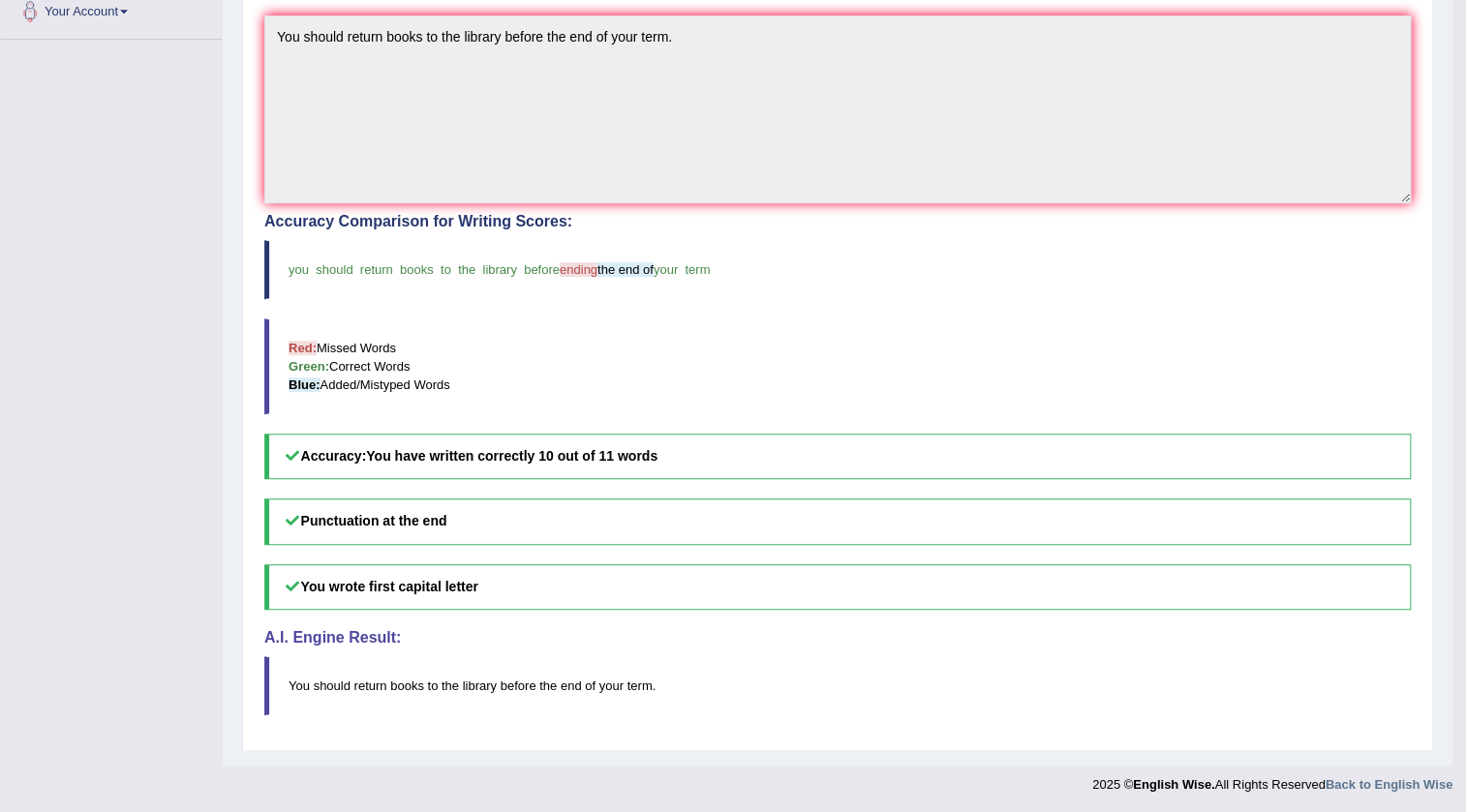 scroll, scrollTop: 58, scrollLeft: 0, axis: vertical 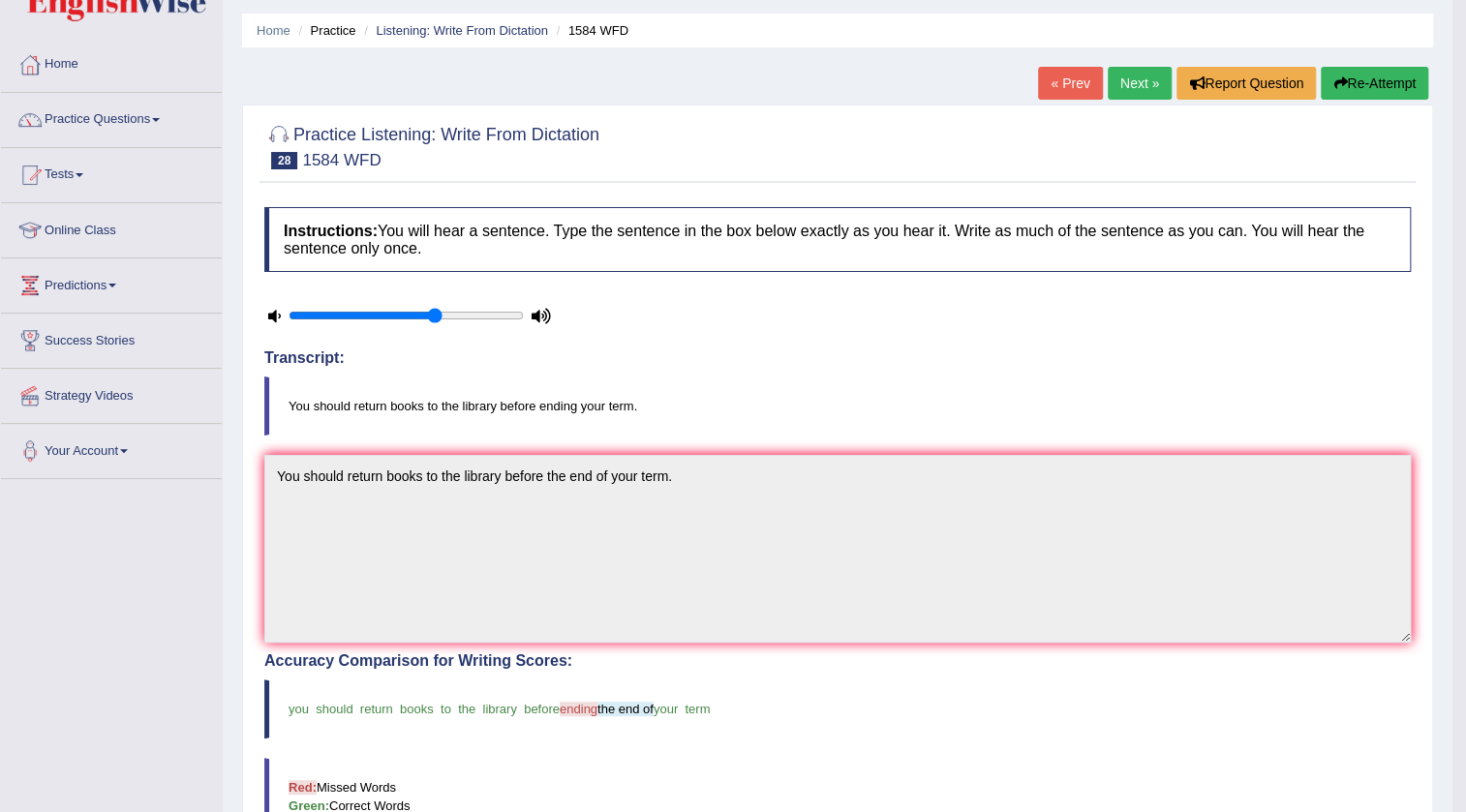 click on "Next »" at bounding box center [1140, 83] 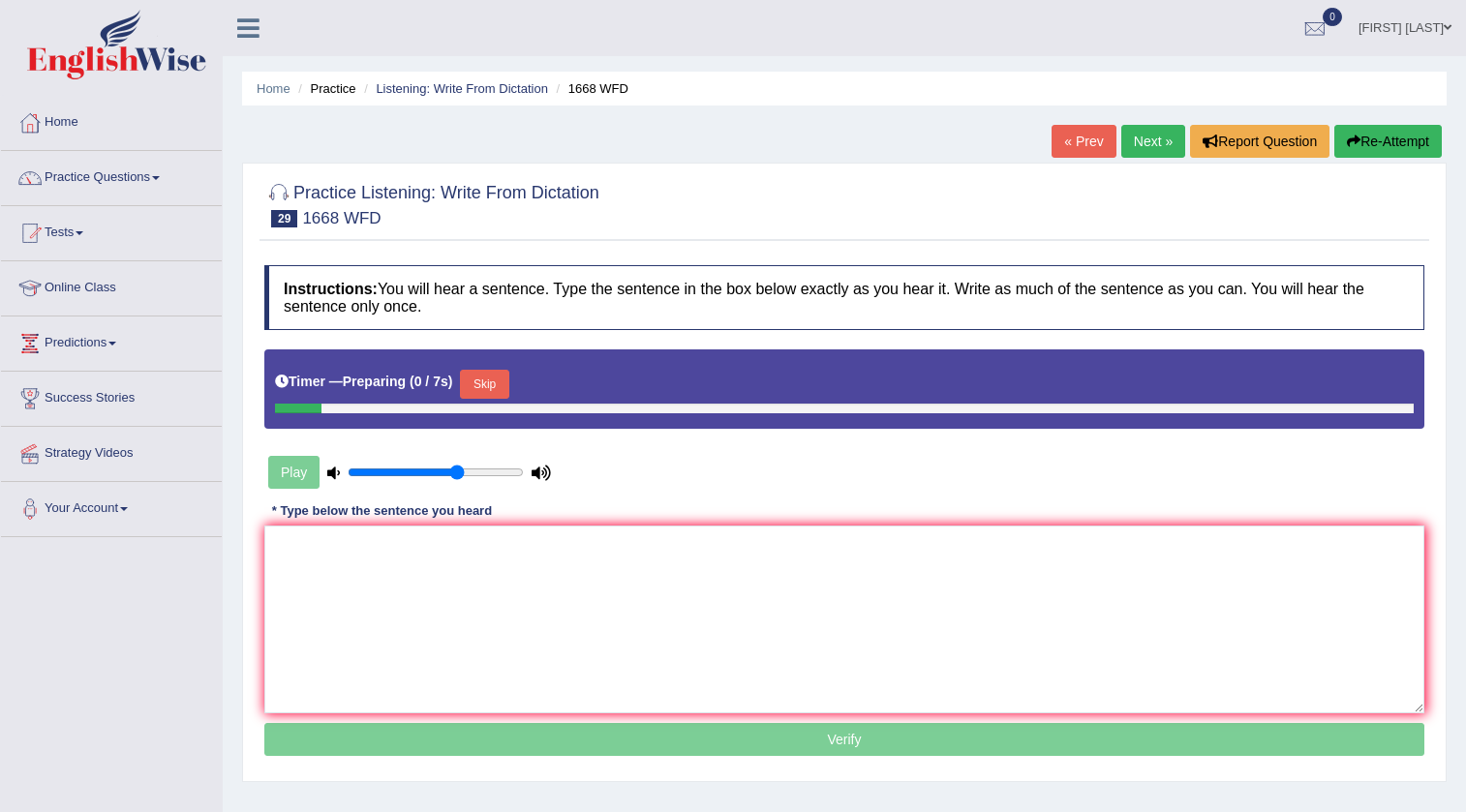 scroll, scrollTop: 0, scrollLeft: 0, axis: both 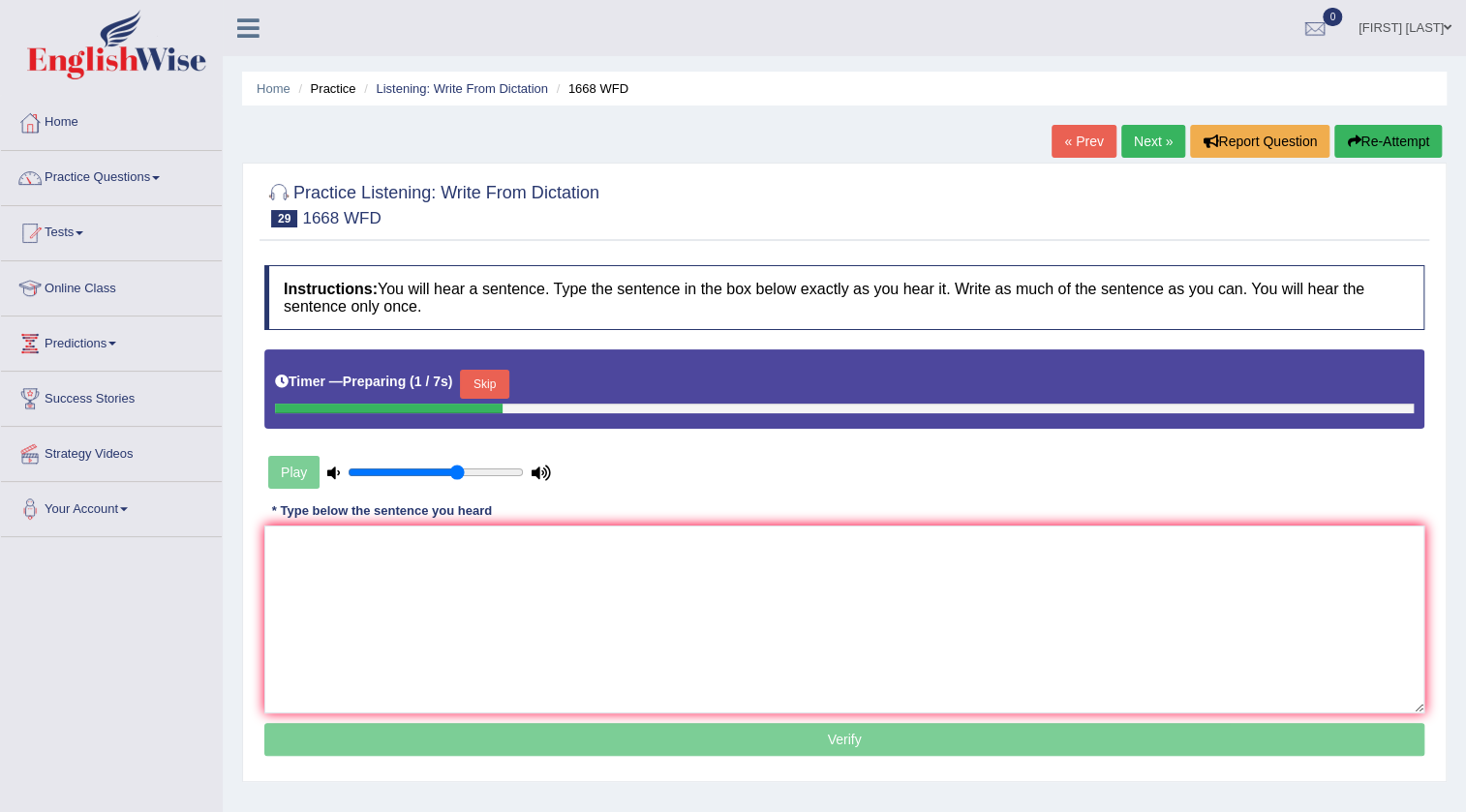 click on "Skip" at bounding box center [484, 384] 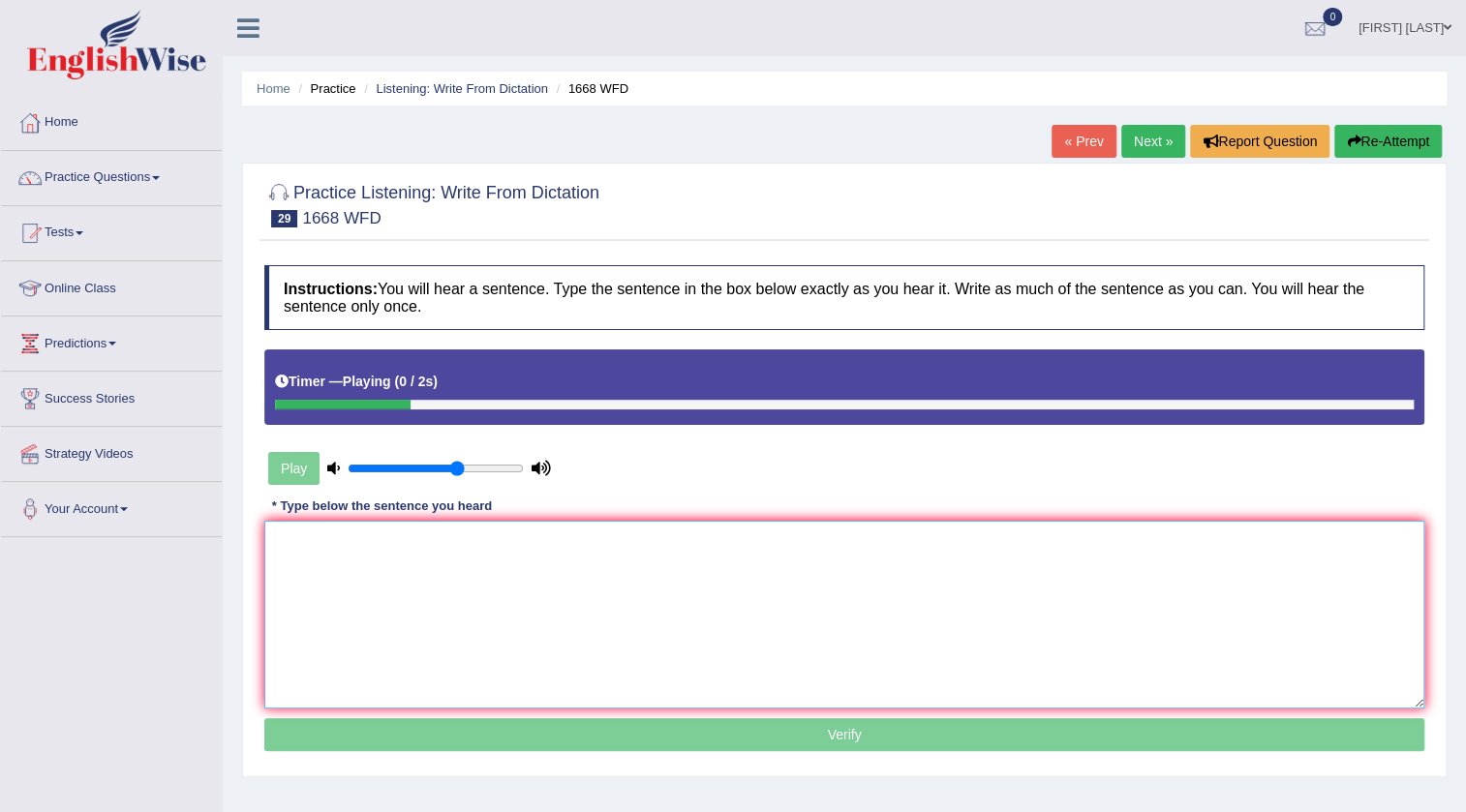 click at bounding box center (844, 615) 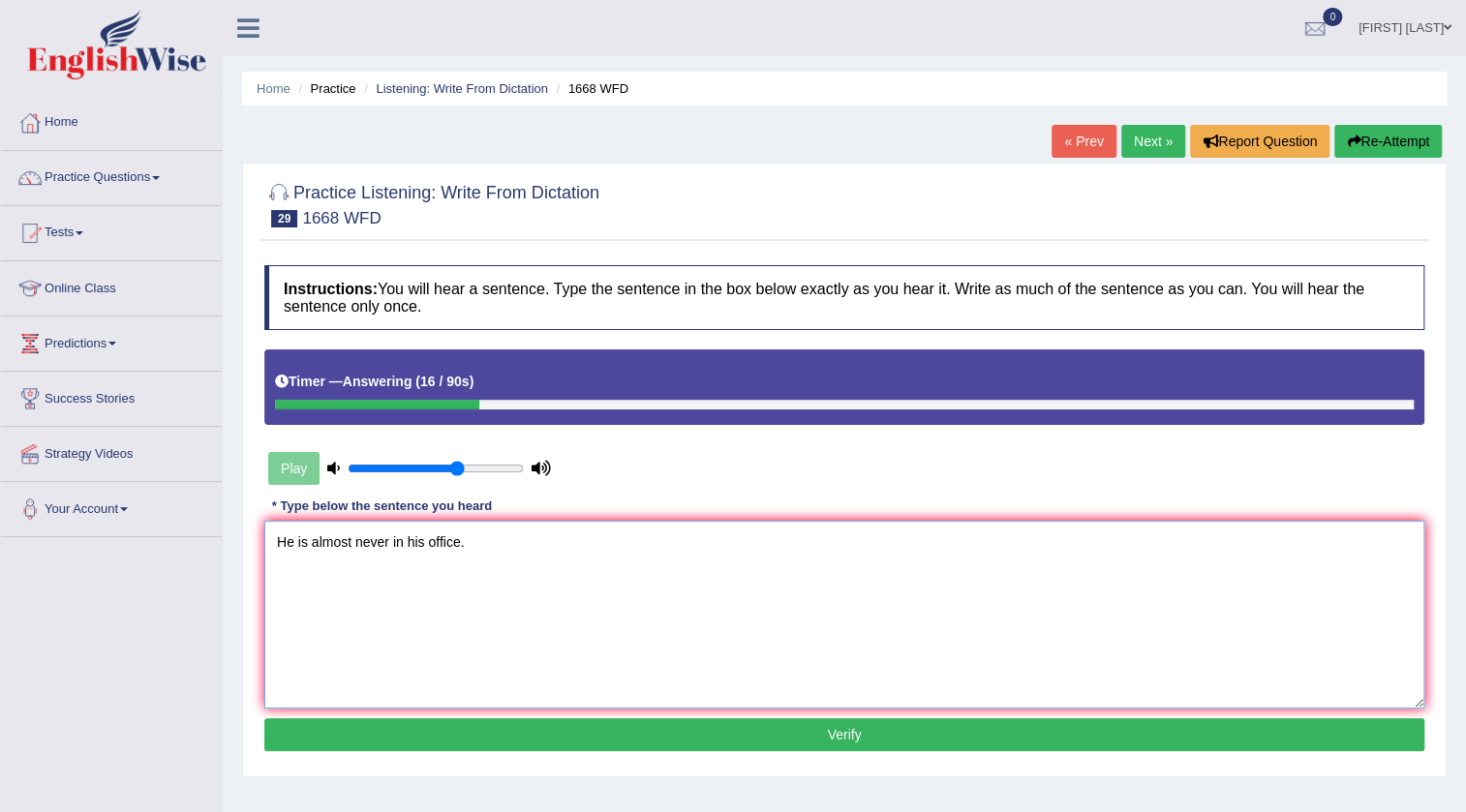 type on "He is almost never in his office." 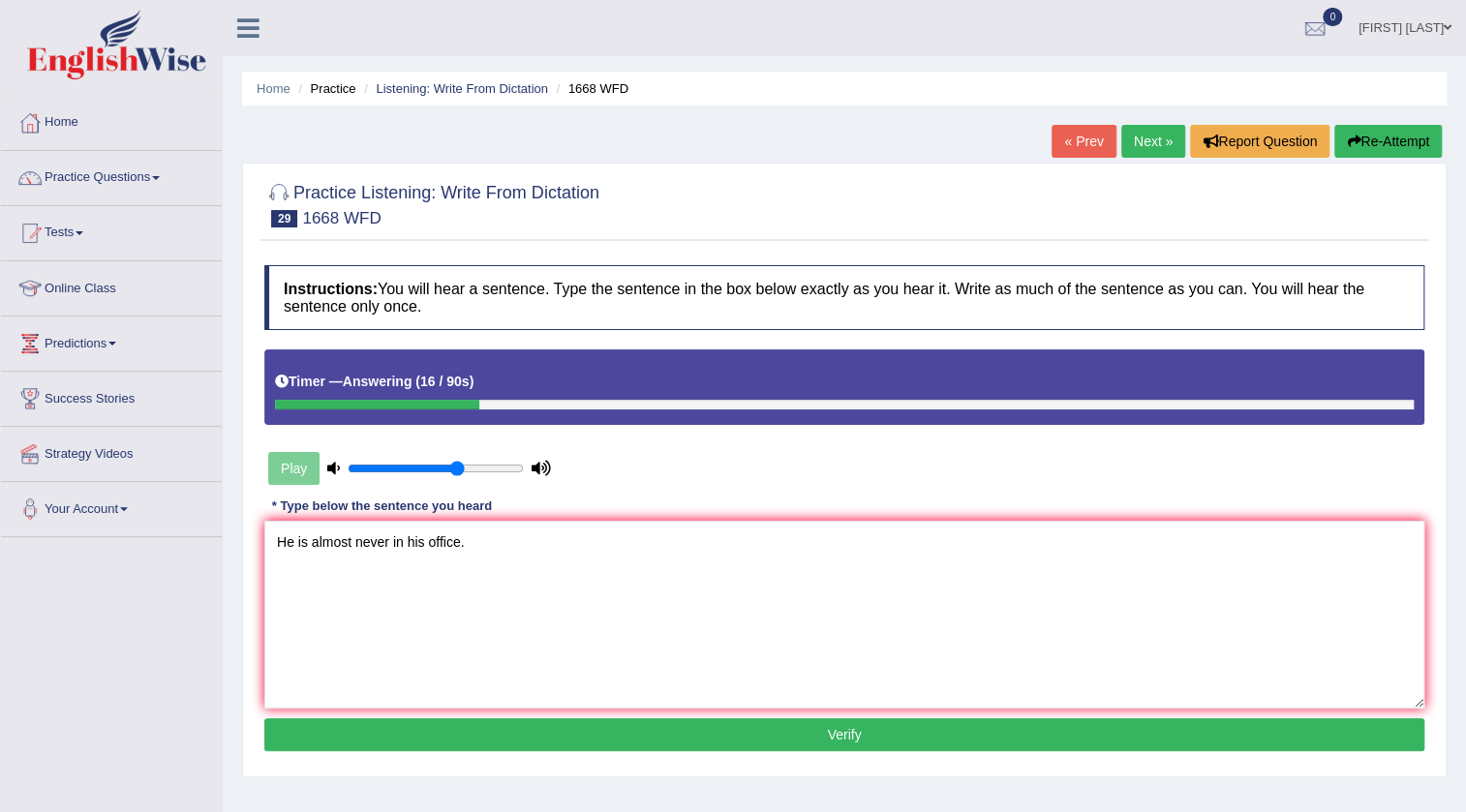 click on "Verify" at bounding box center (844, 735) 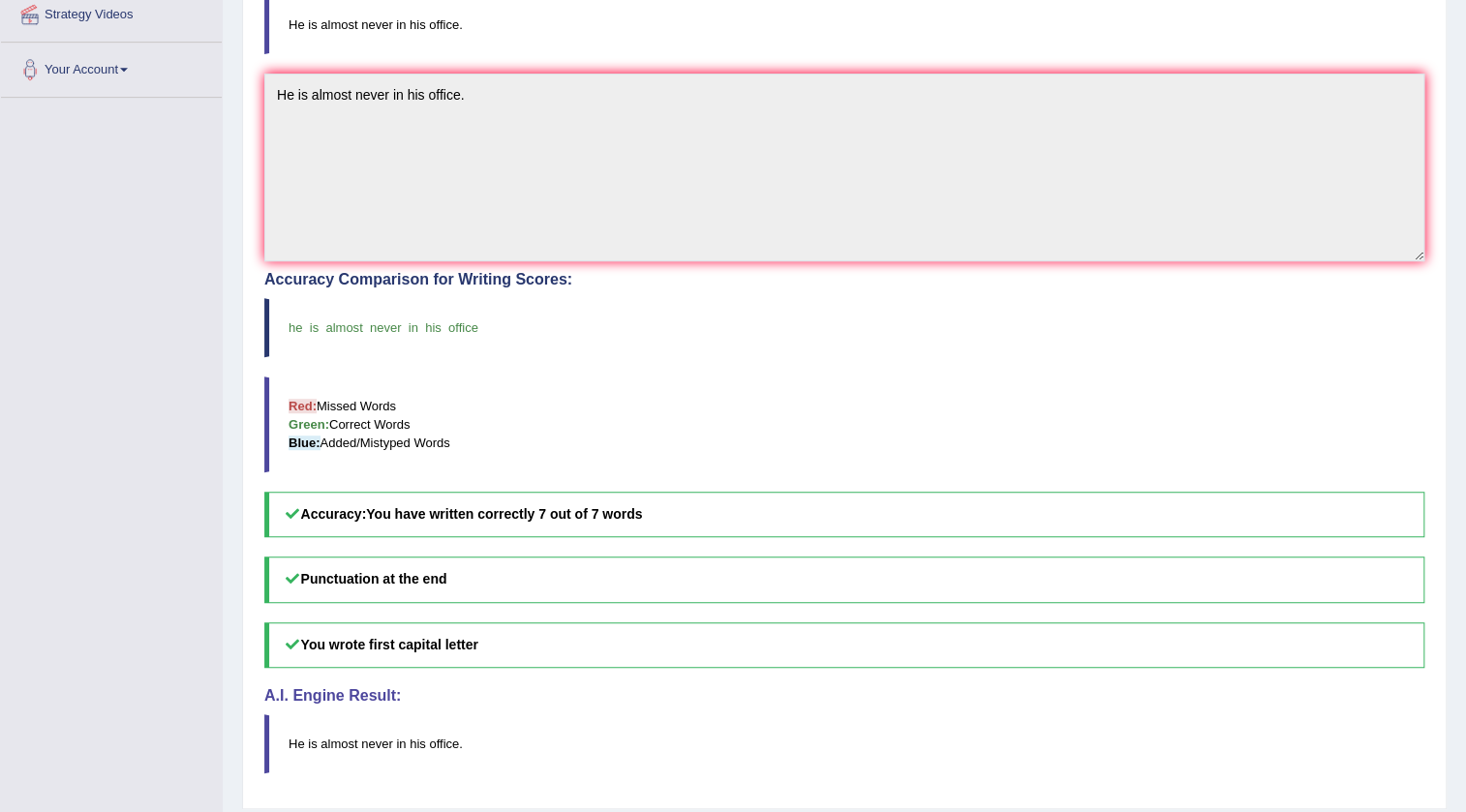scroll, scrollTop: 0, scrollLeft: 0, axis: both 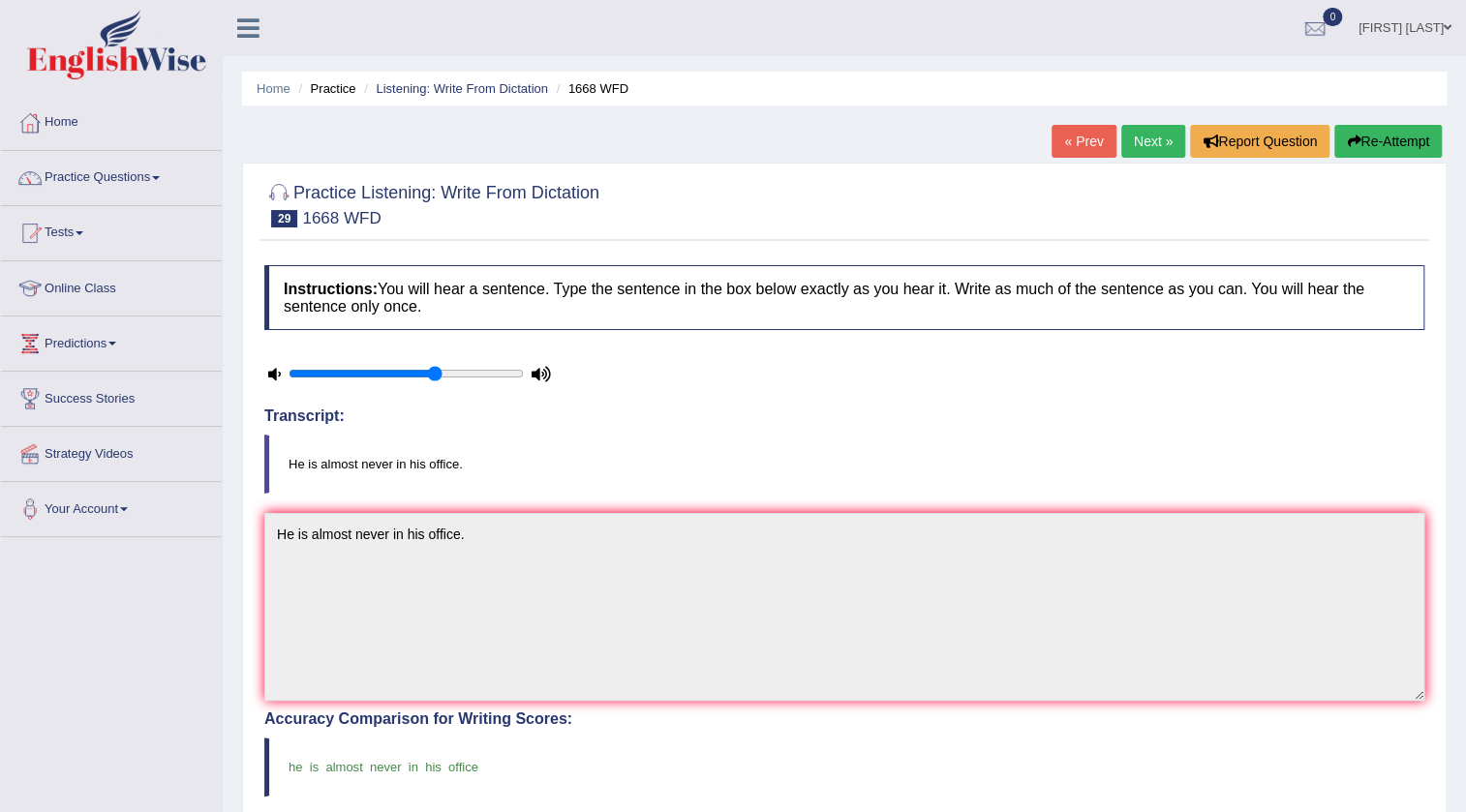 click on "Next »" at bounding box center [1153, 141] 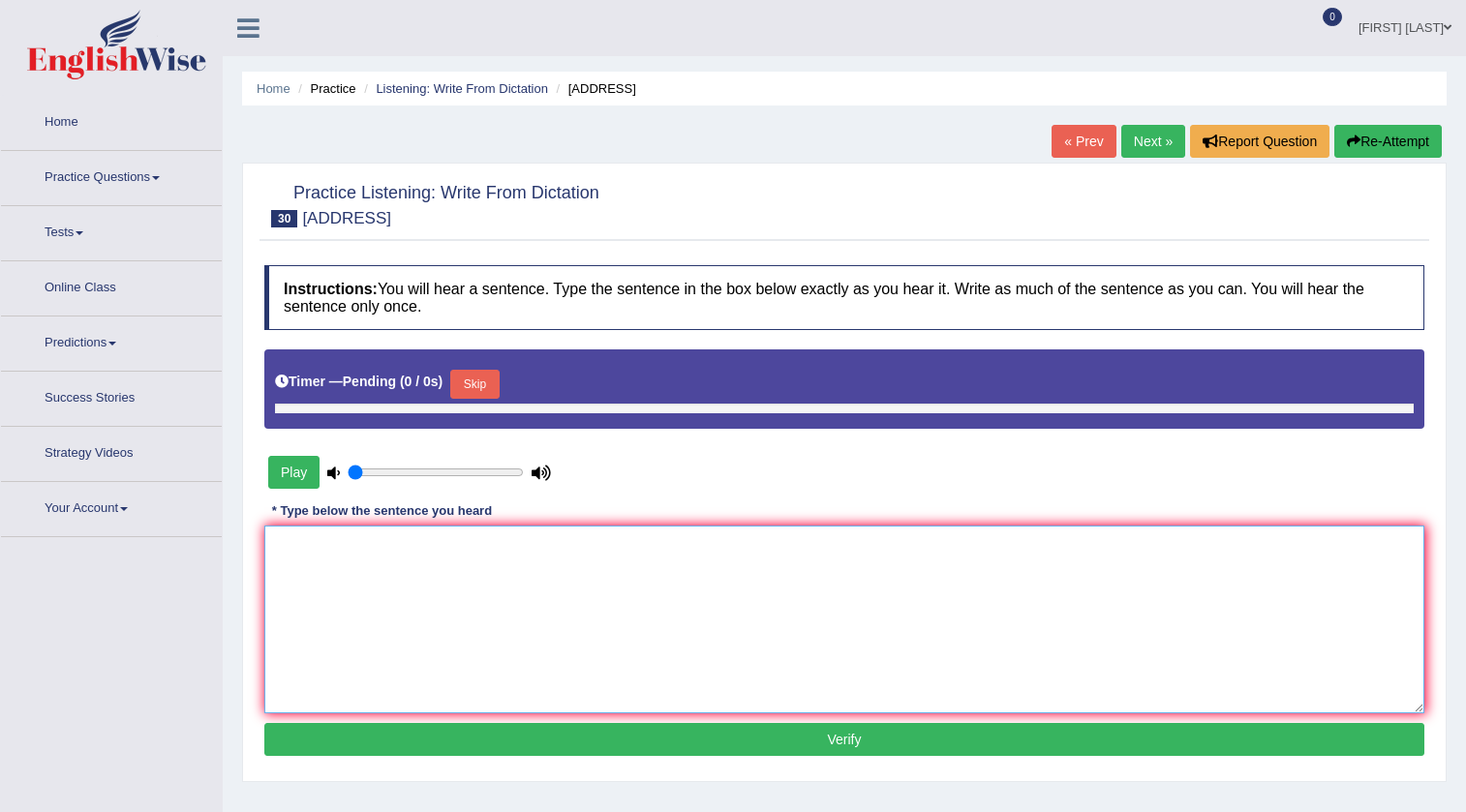 click at bounding box center [844, 619] 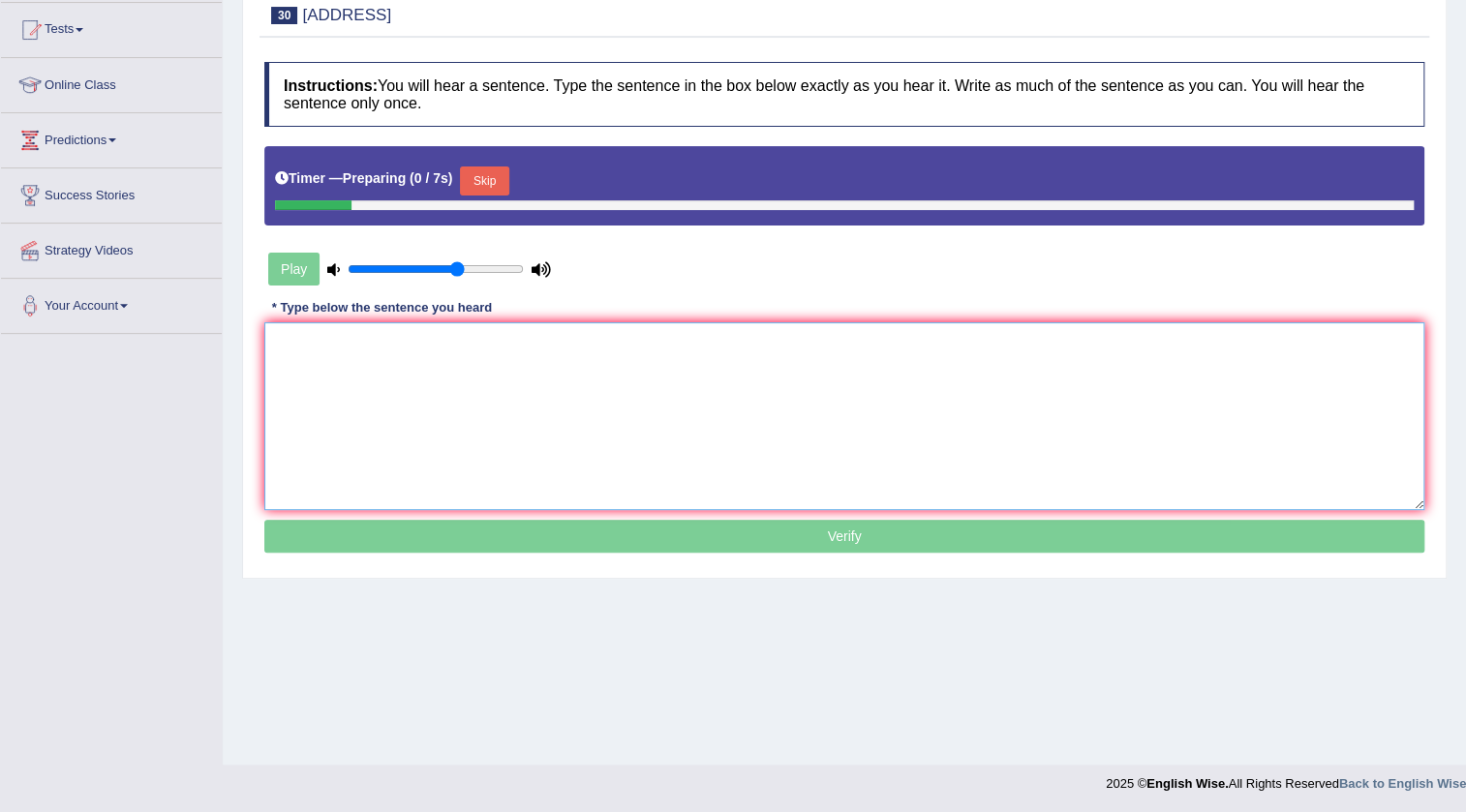 scroll, scrollTop: 203, scrollLeft: 0, axis: vertical 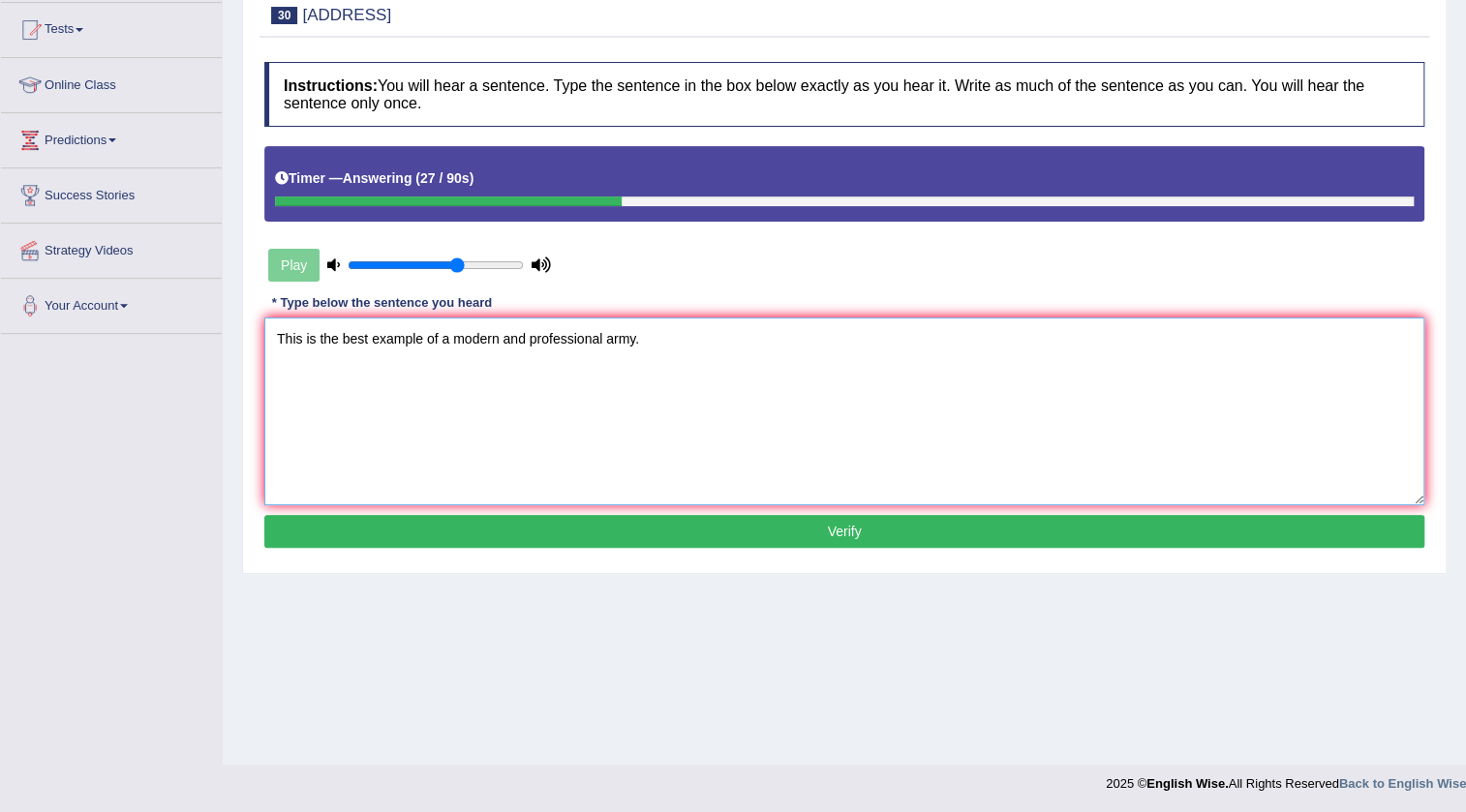 type on "This is the best example of a modern and professional army." 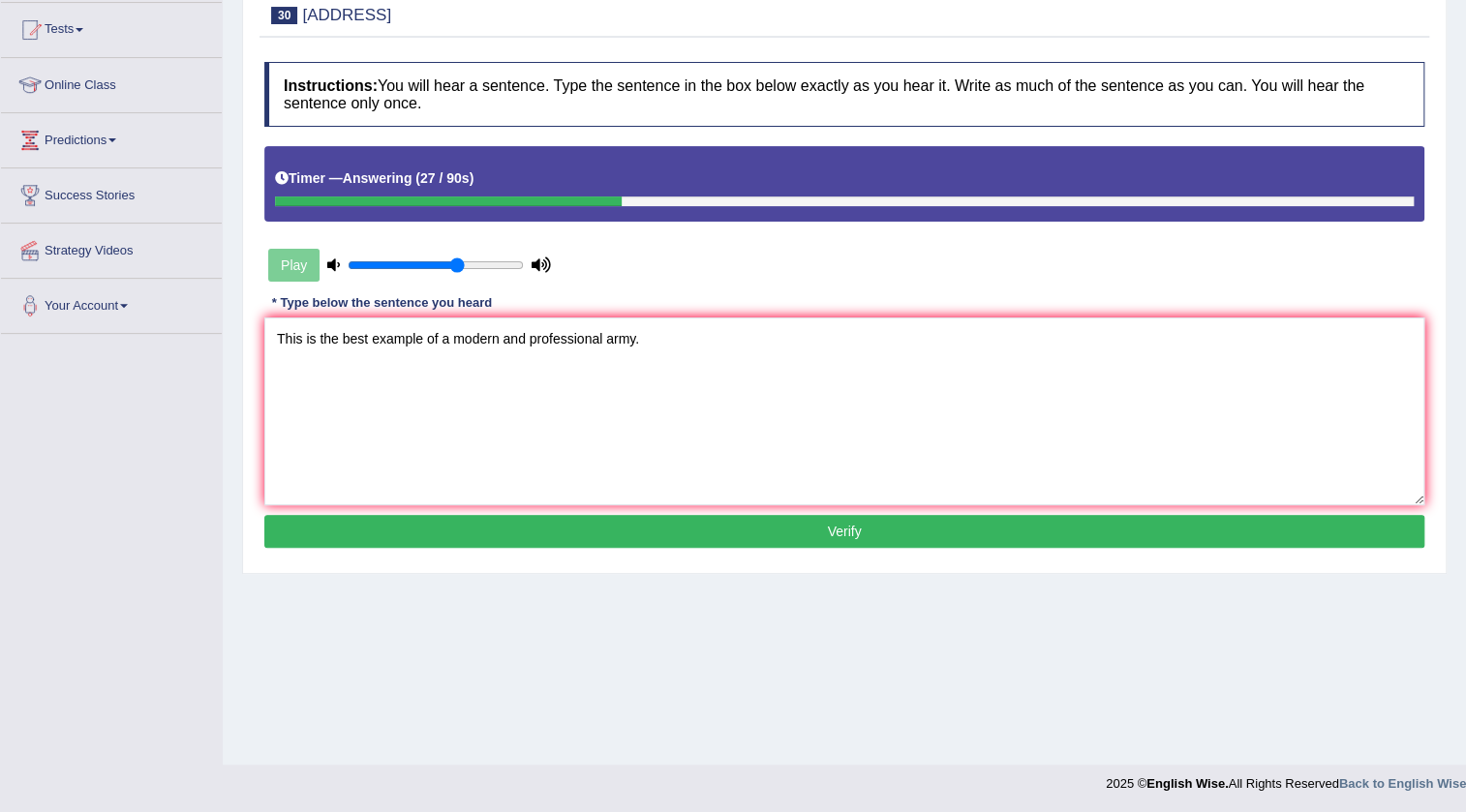 click on "Verify" at bounding box center [844, 531] 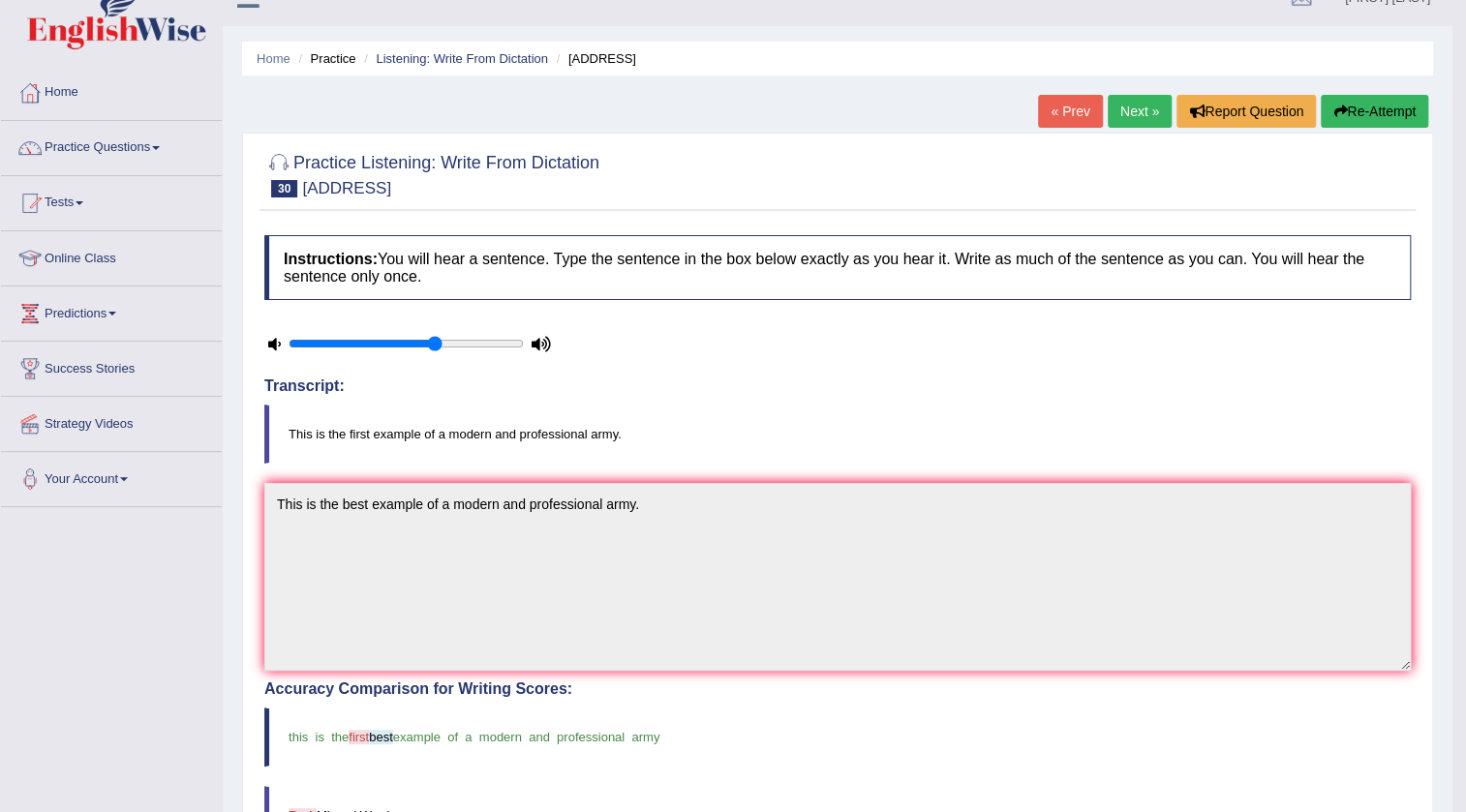 scroll, scrollTop: 0, scrollLeft: 0, axis: both 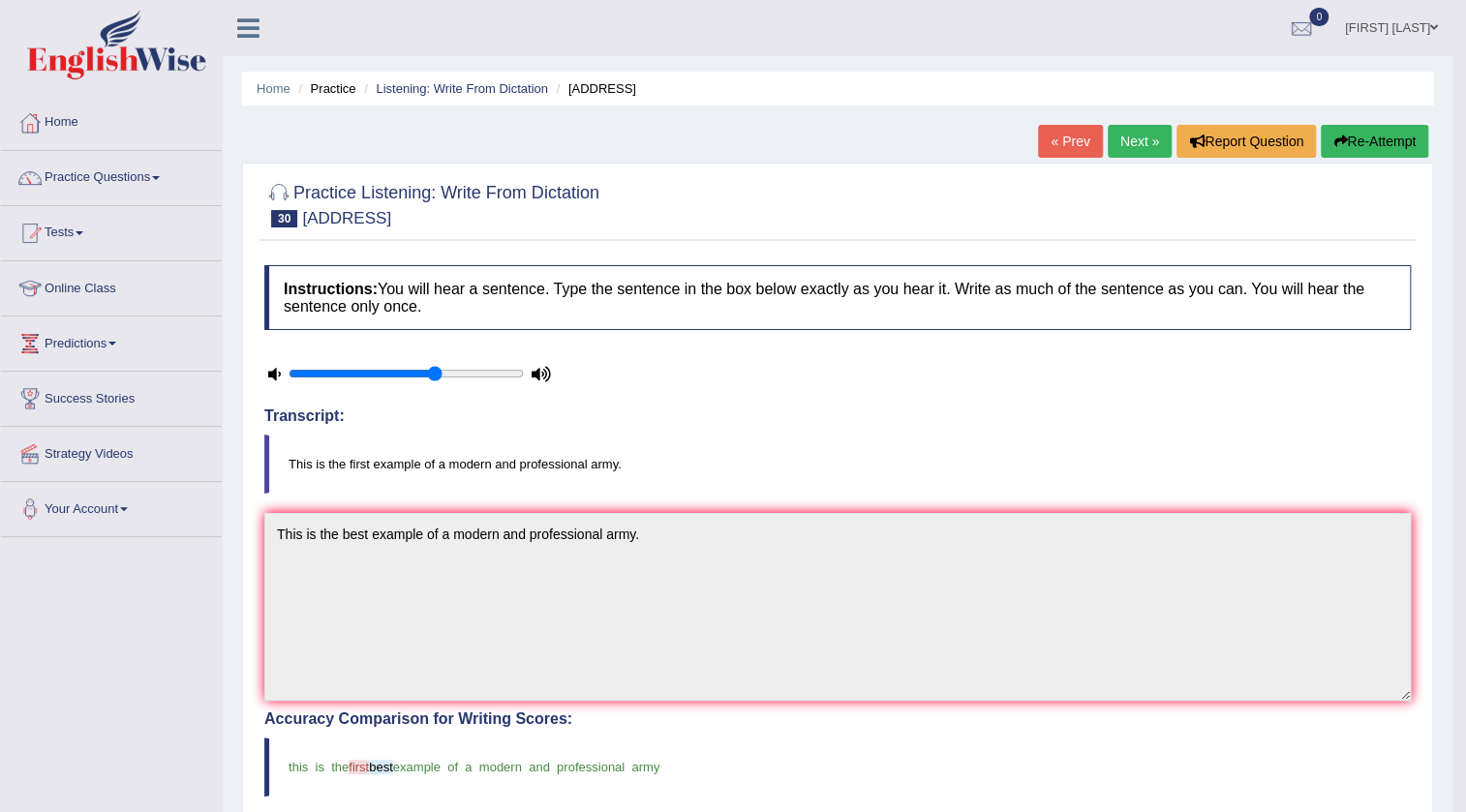 click on "Re-Attempt" at bounding box center [1374, 141] 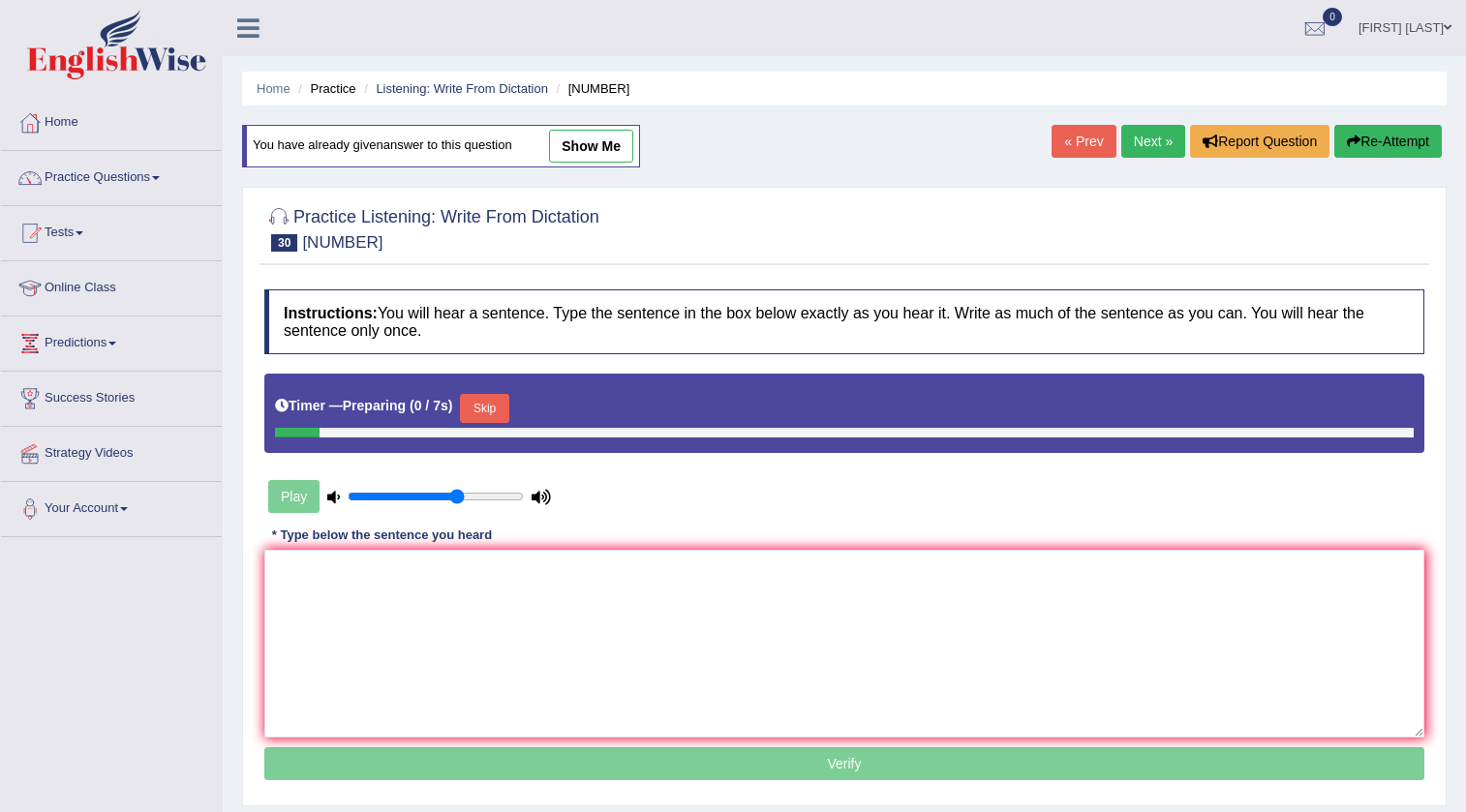 scroll, scrollTop: 0, scrollLeft: 0, axis: both 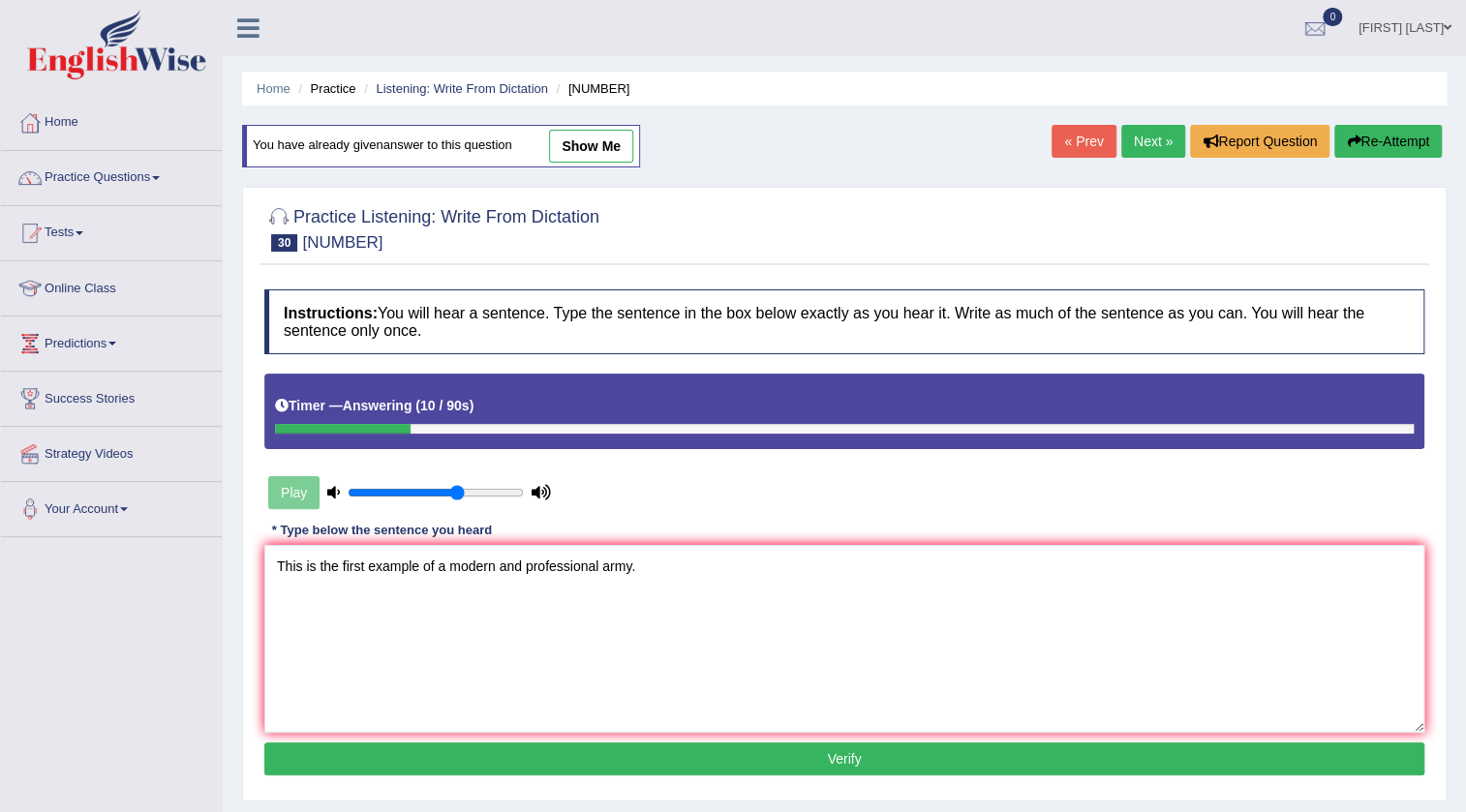 type on "This is the first example of a modern and professional army." 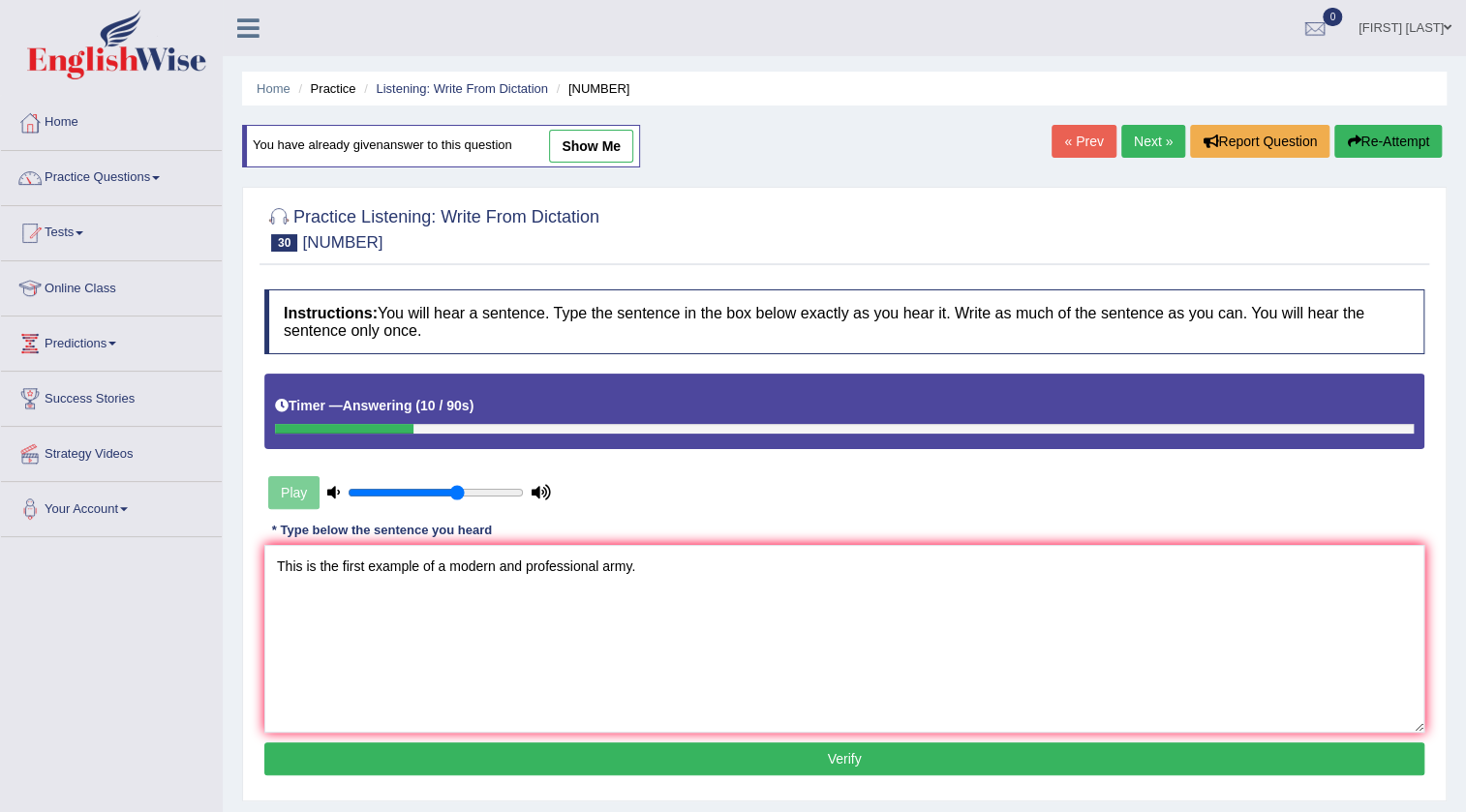 click on "Verify" at bounding box center [844, 759] 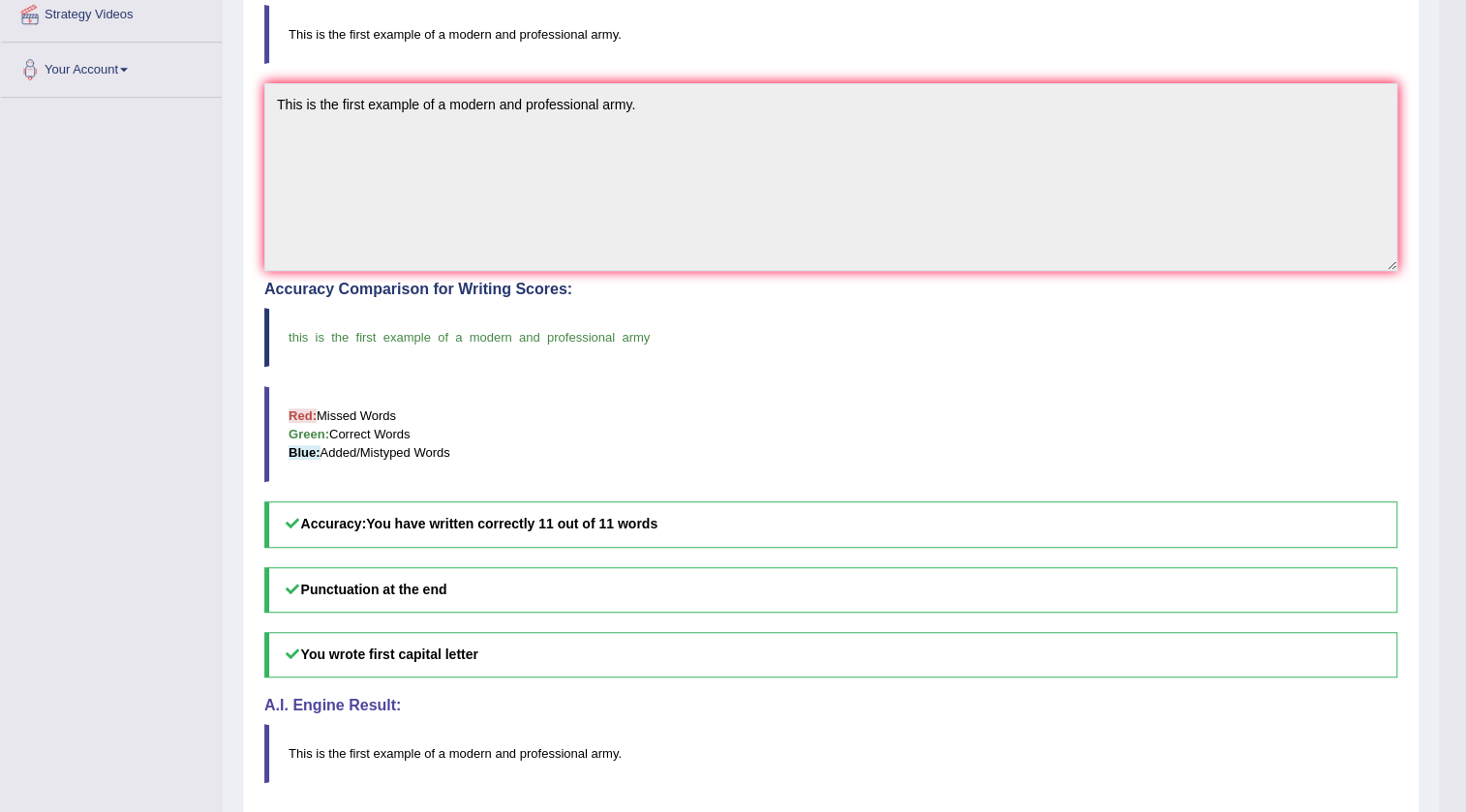 scroll, scrollTop: 0, scrollLeft: 0, axis: both 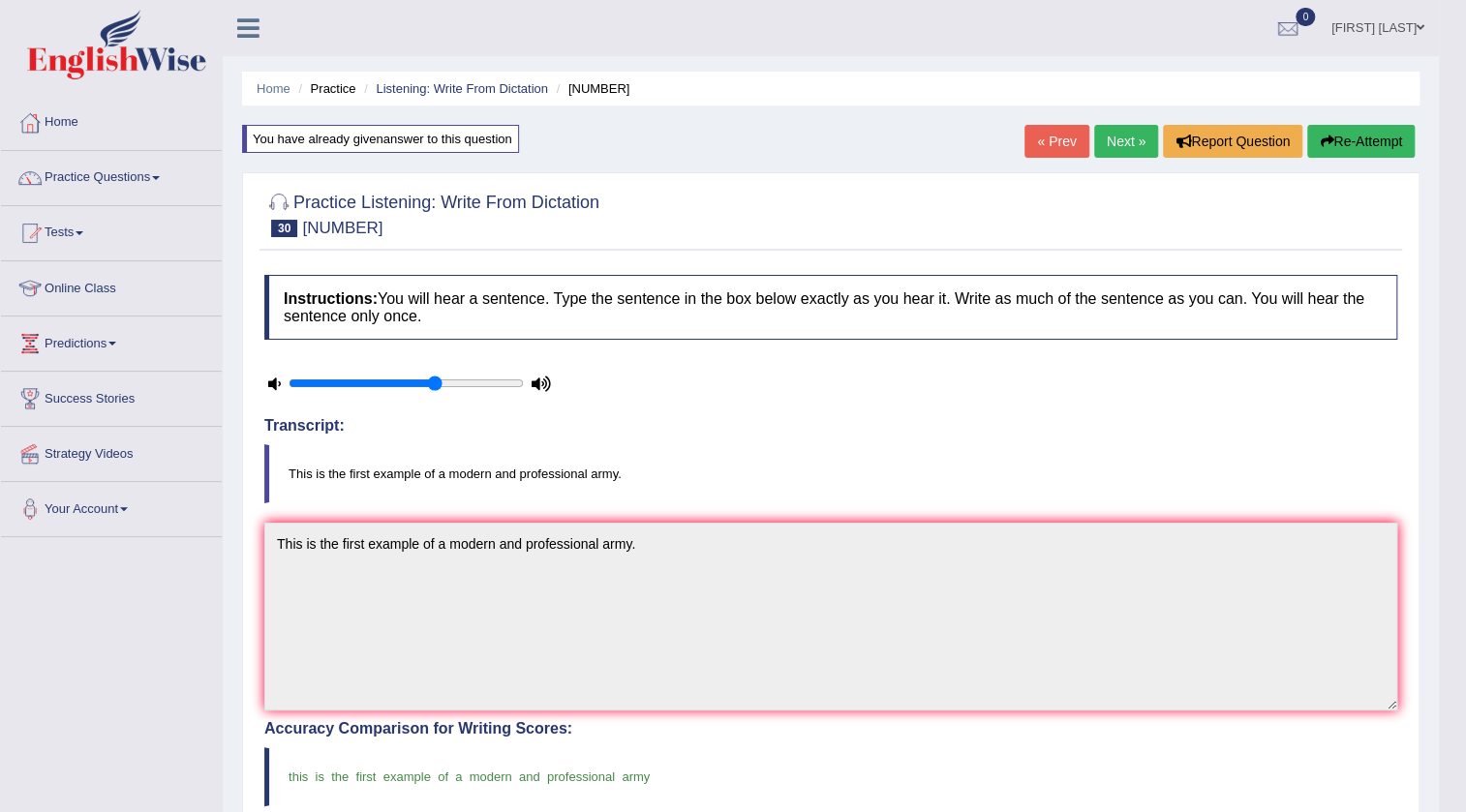 click on "Next »" at bounding box center [1126, 141] 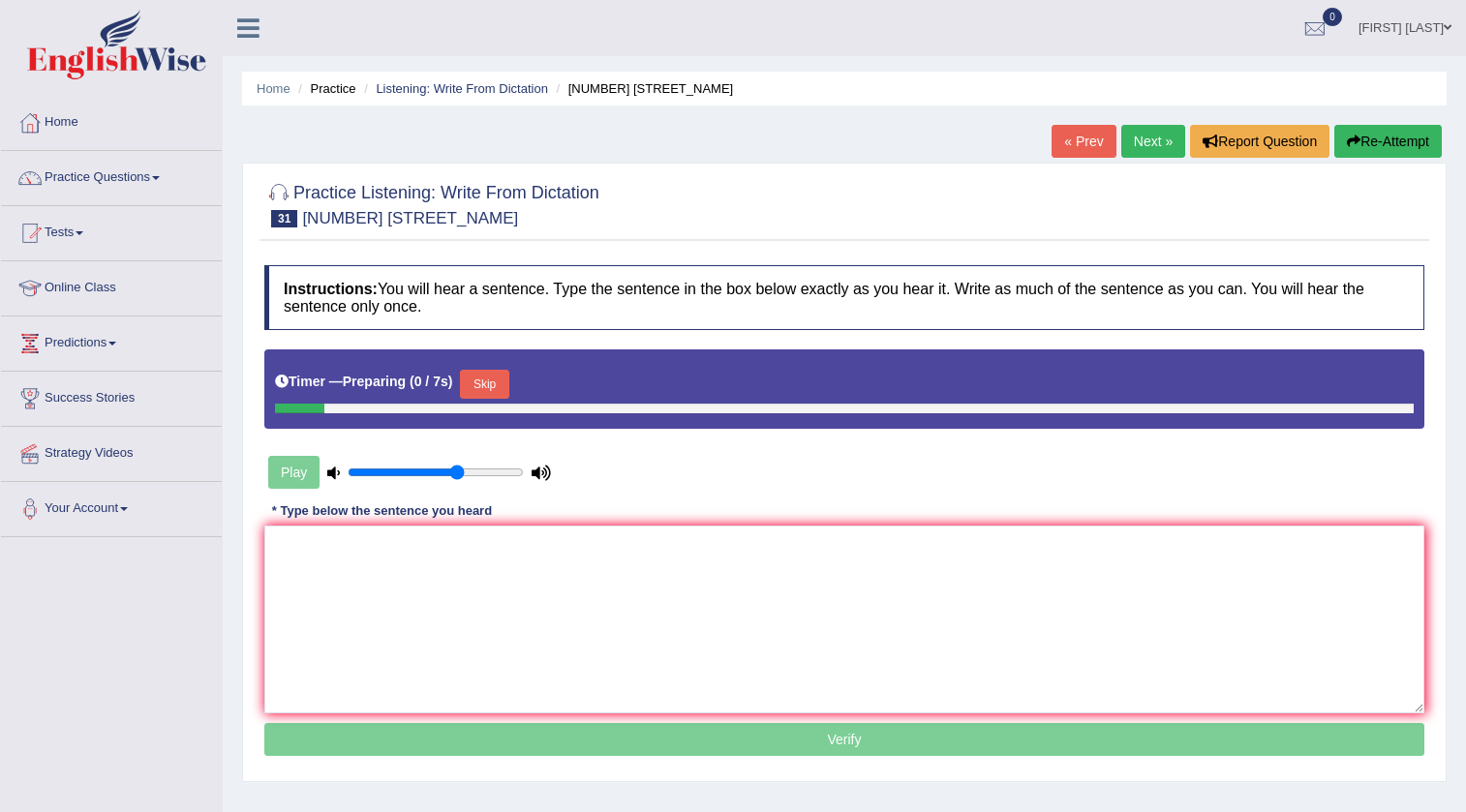 scroll, scrollTop: 0, scrollLeft: 0, axis: both 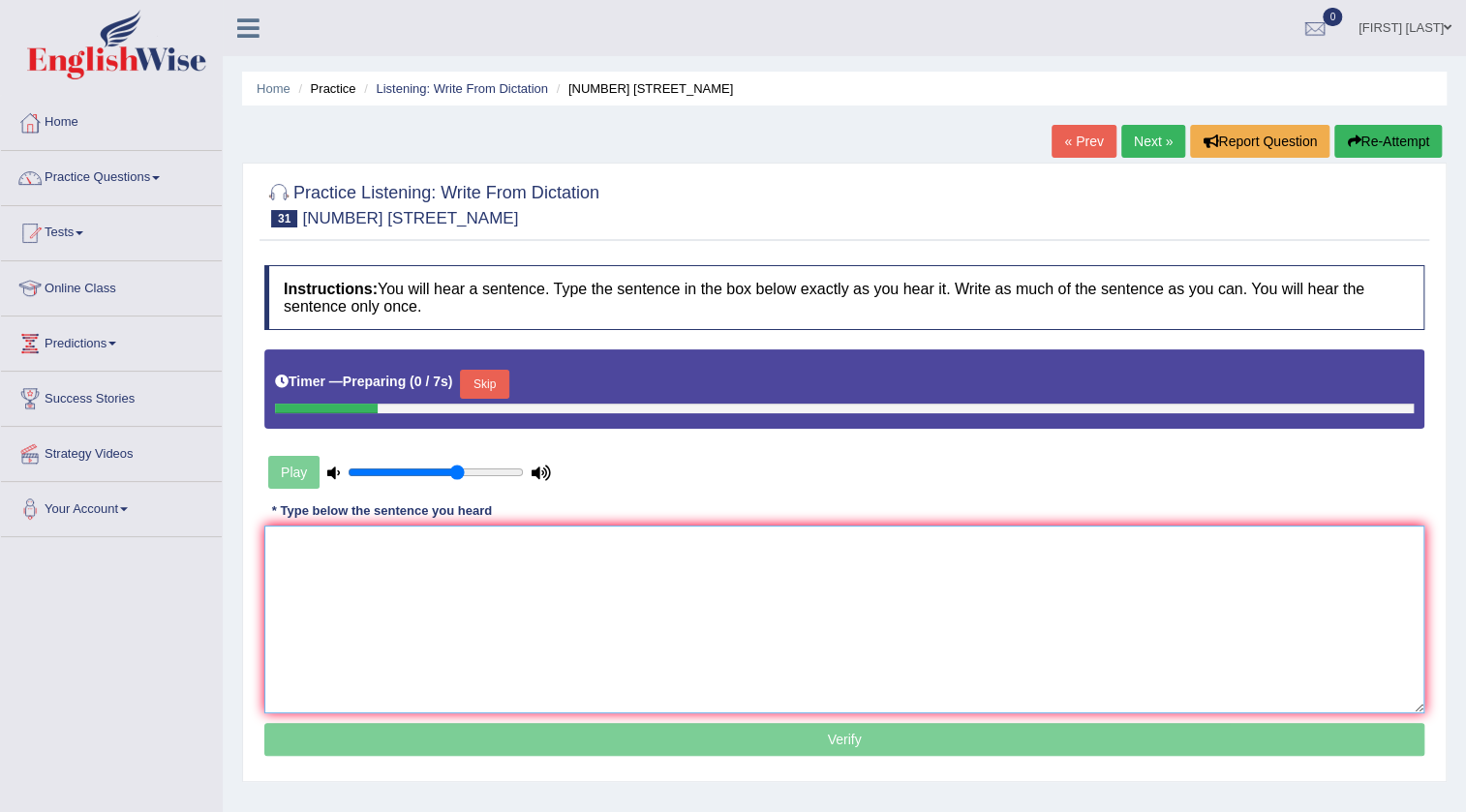 click at bounding box center [844, 619] 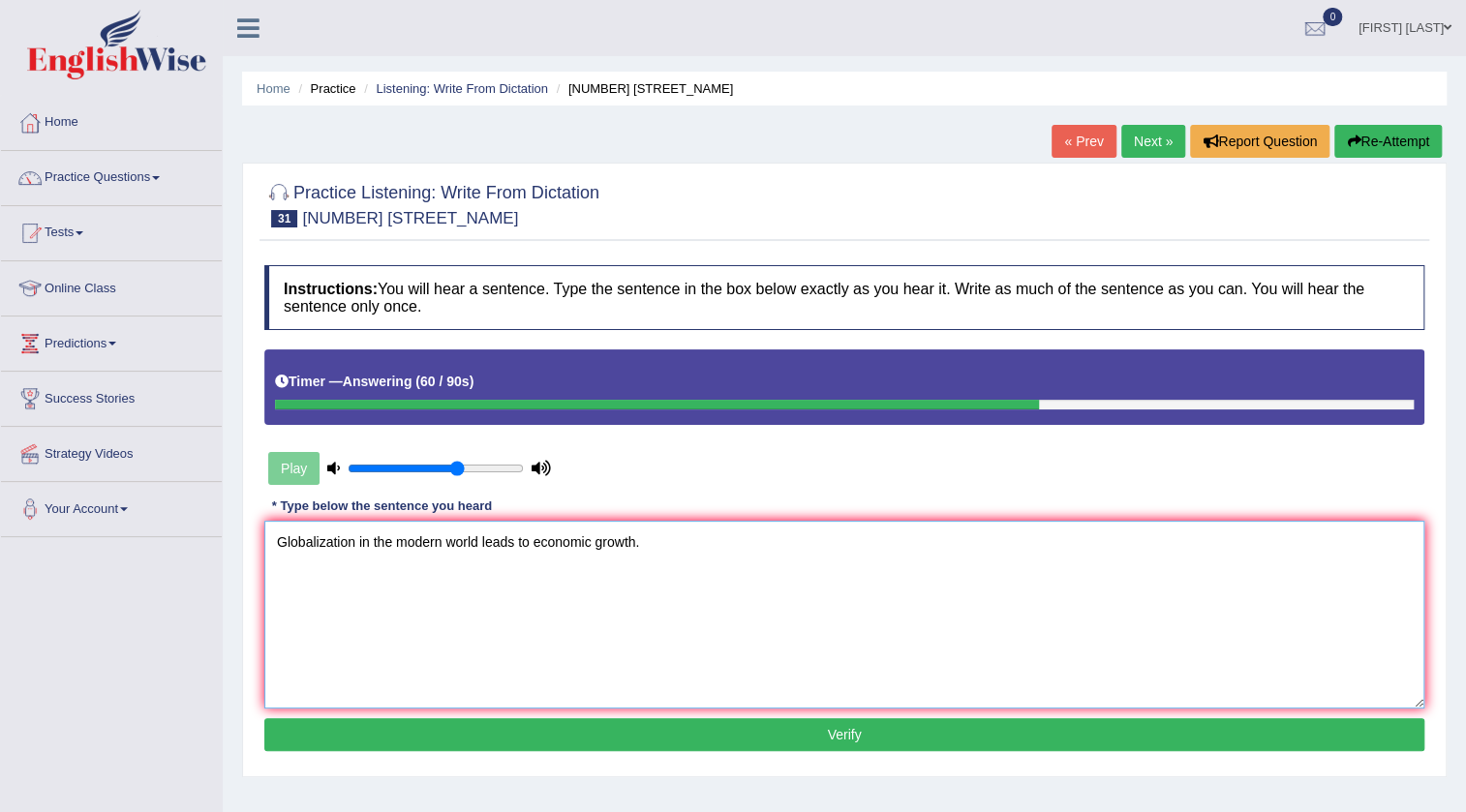 type on "Globalization in the modern world leads to economic growth." 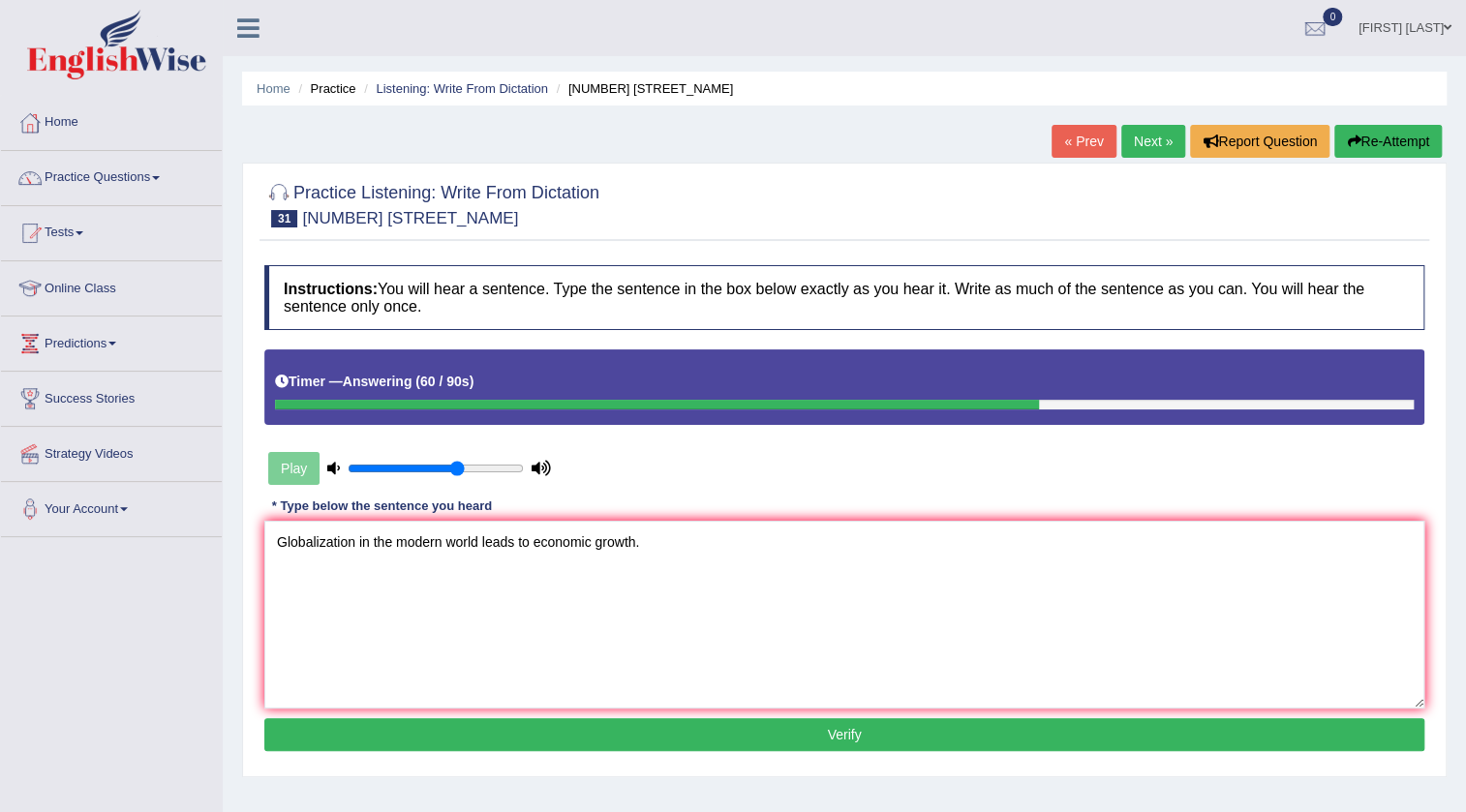 click on "Verify" at bounding box center [844, 735] 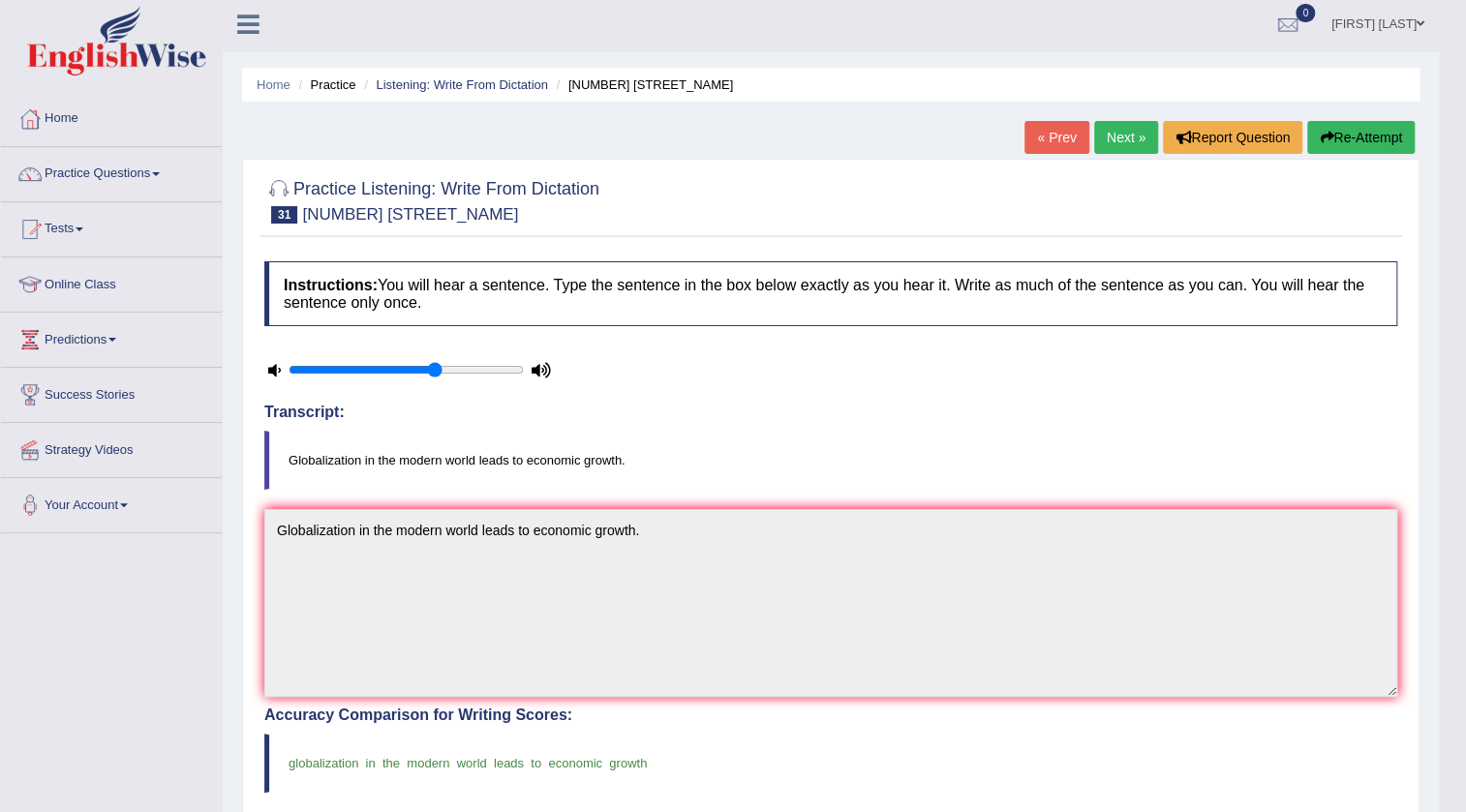 scroll, scrollTop: 0, scrollLeft: 0, axis: both 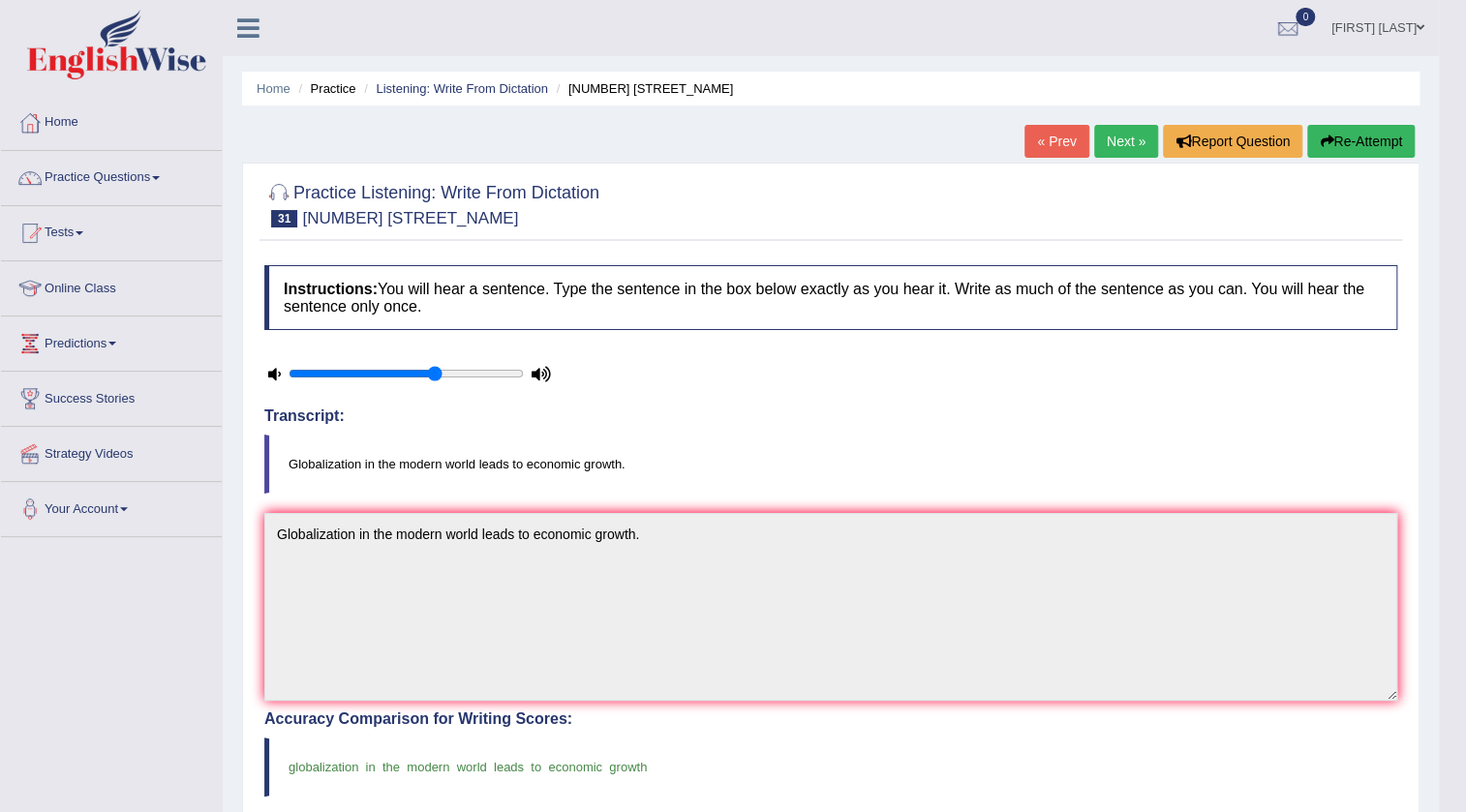 click on "Next »" at bounding box center (1126, 141) 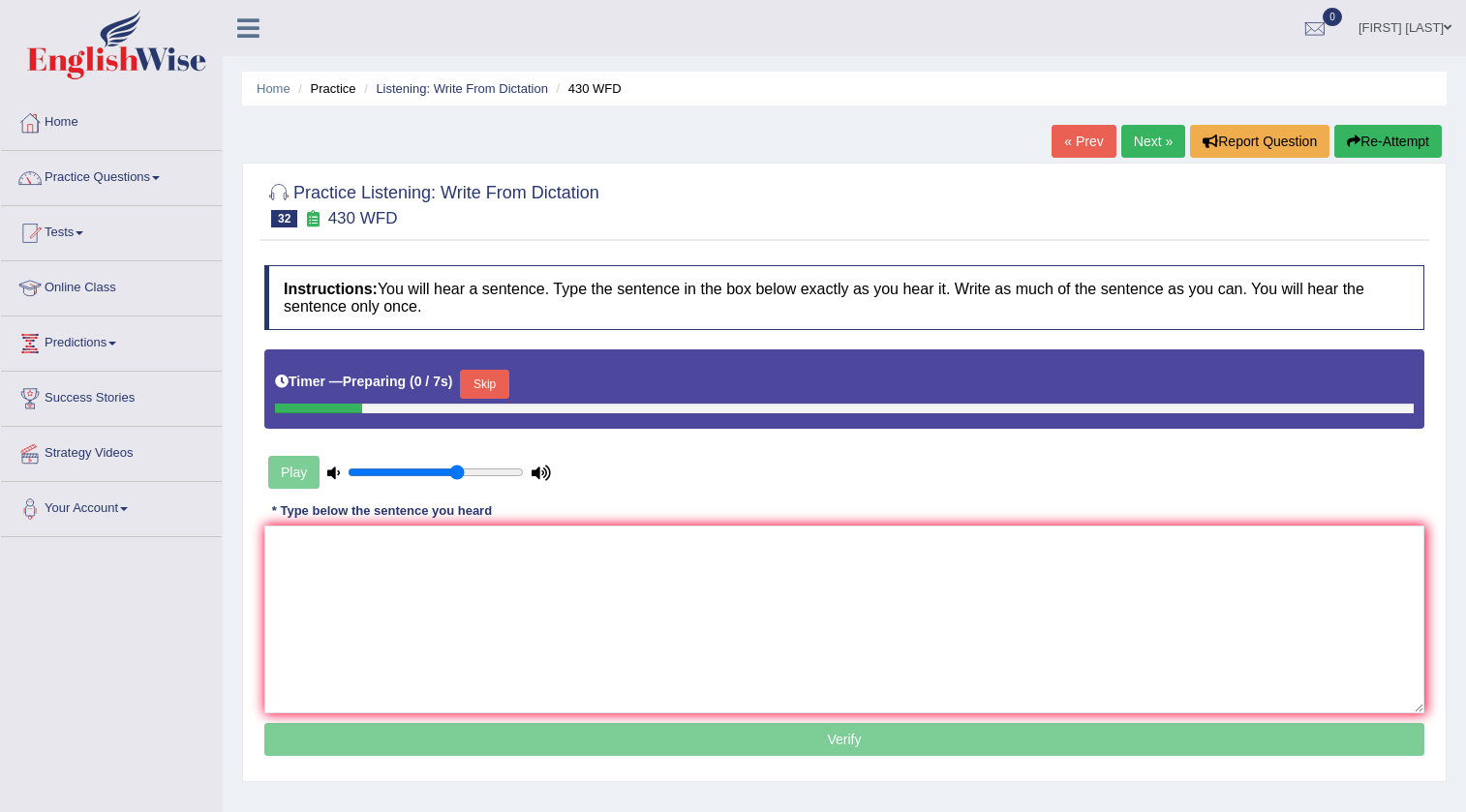 scroll, scrollTop: 203, scrollLeft: 0, axis: vertical 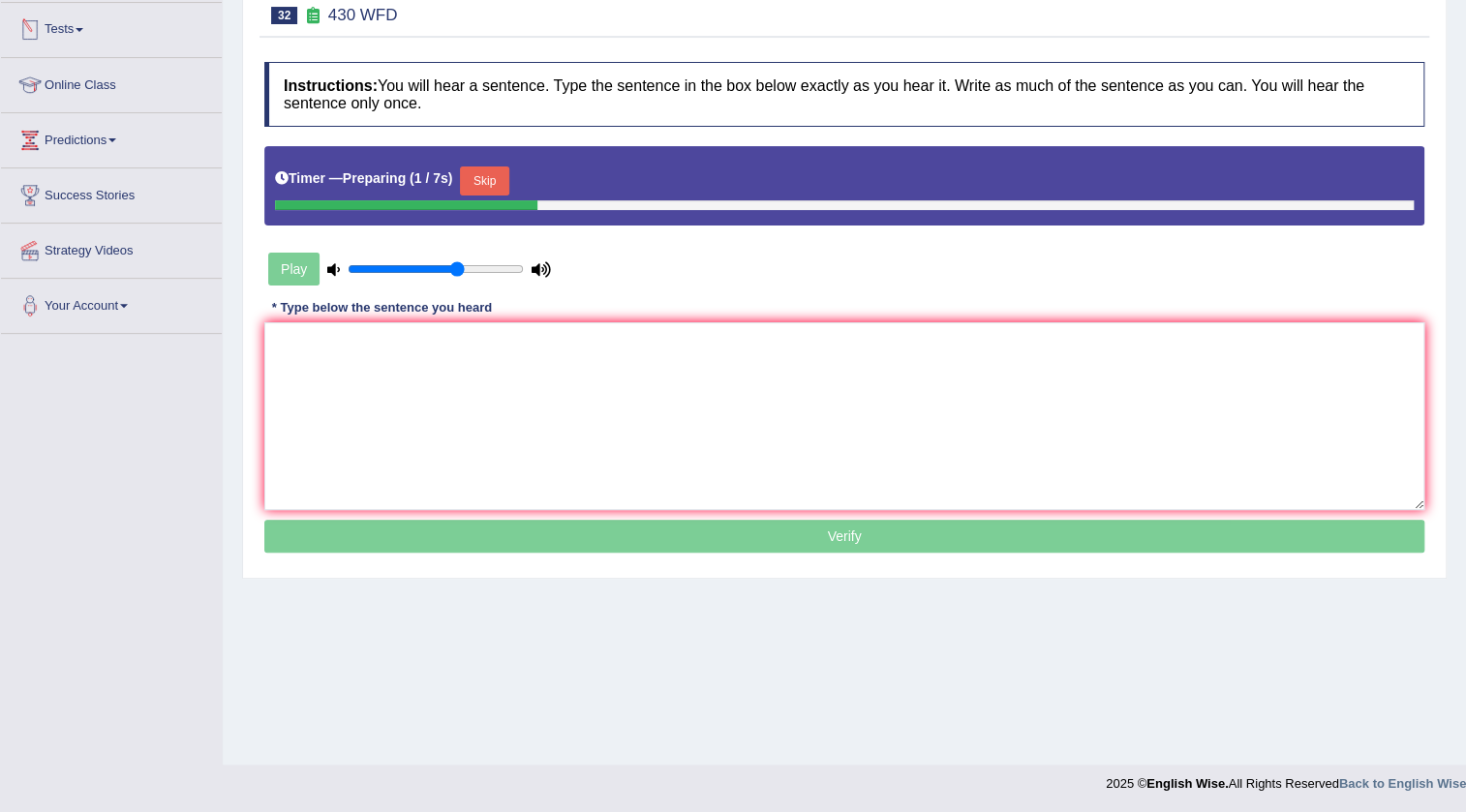 drag, startPoint x: 484, startPoint y: 182, endPoint x: 490, endPoint y: 192, distance: 11.661904 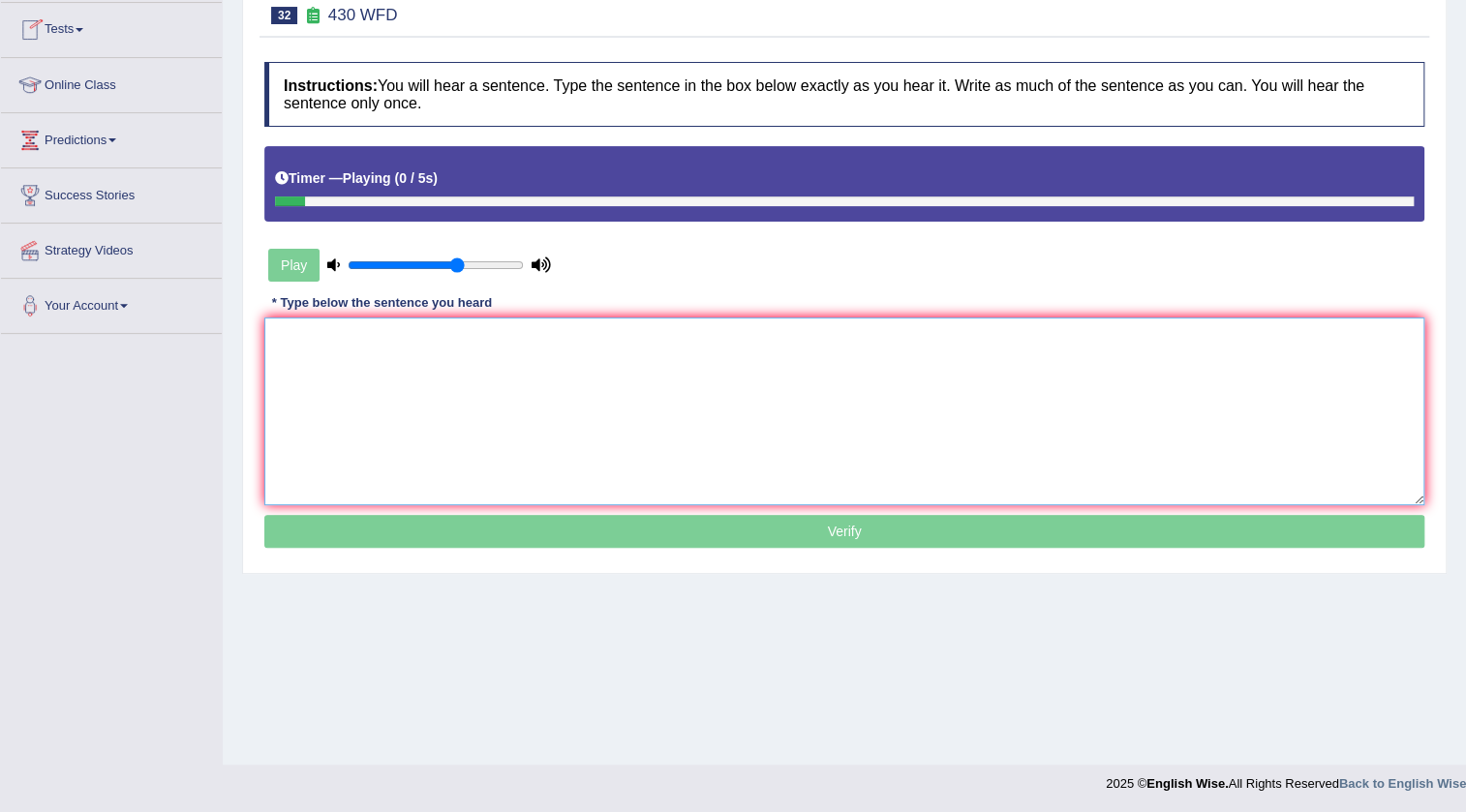 click at bounding box center (844, 411) 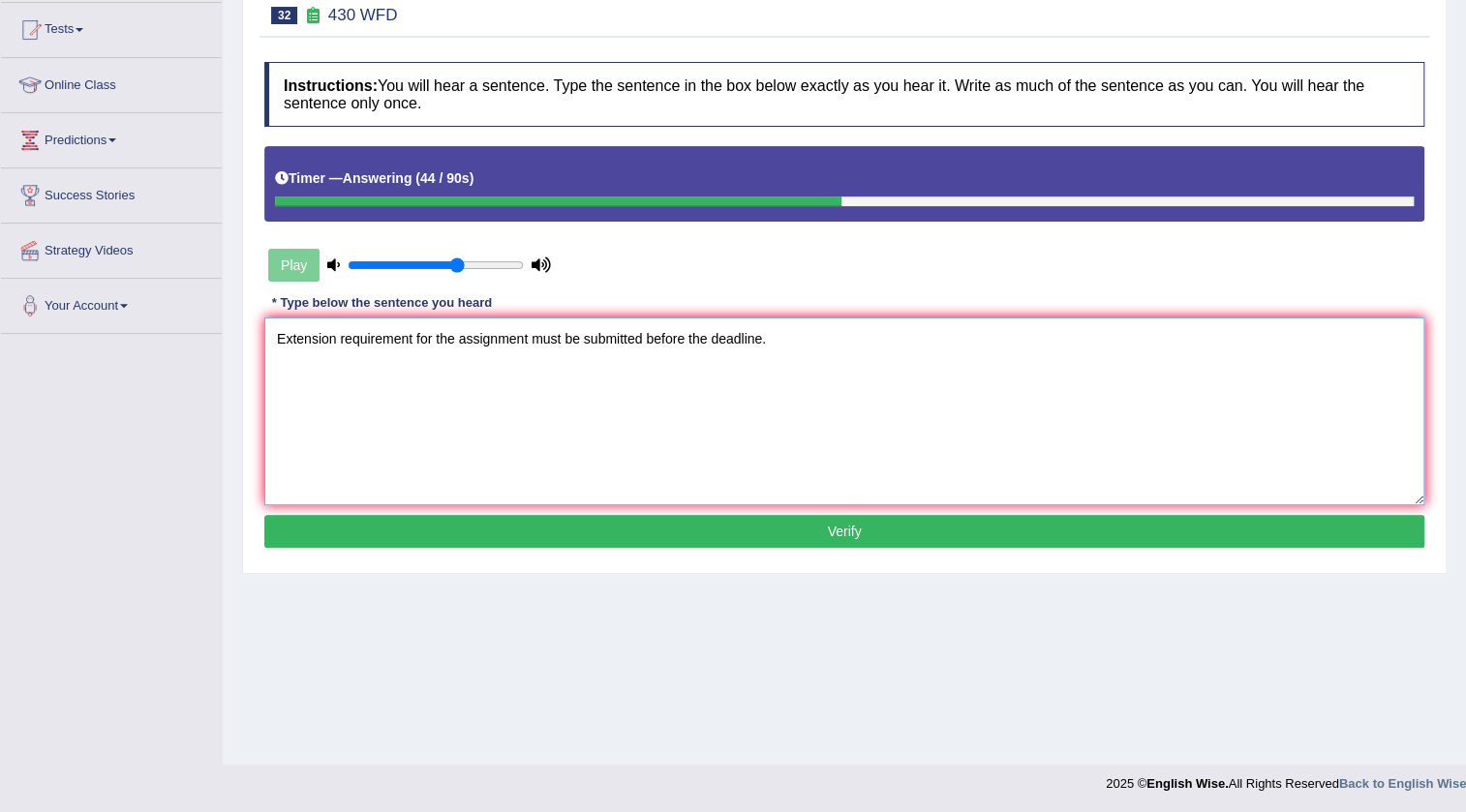 click on "Extension requirement for the assignment must be submitted before the deadline." at bounding box center [844, 411] 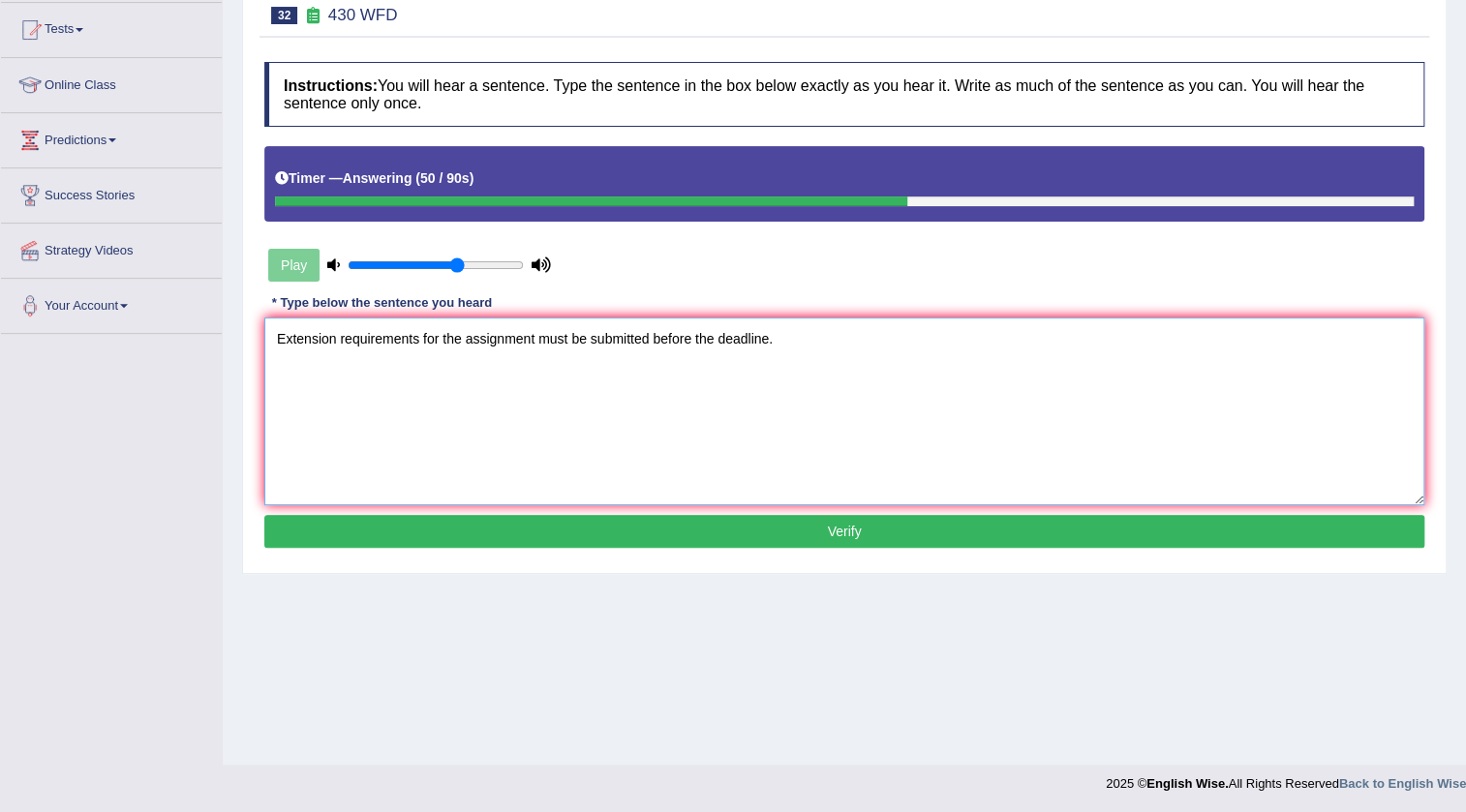 type on "Extension requirements for the assignment must be submitted before the deadline." 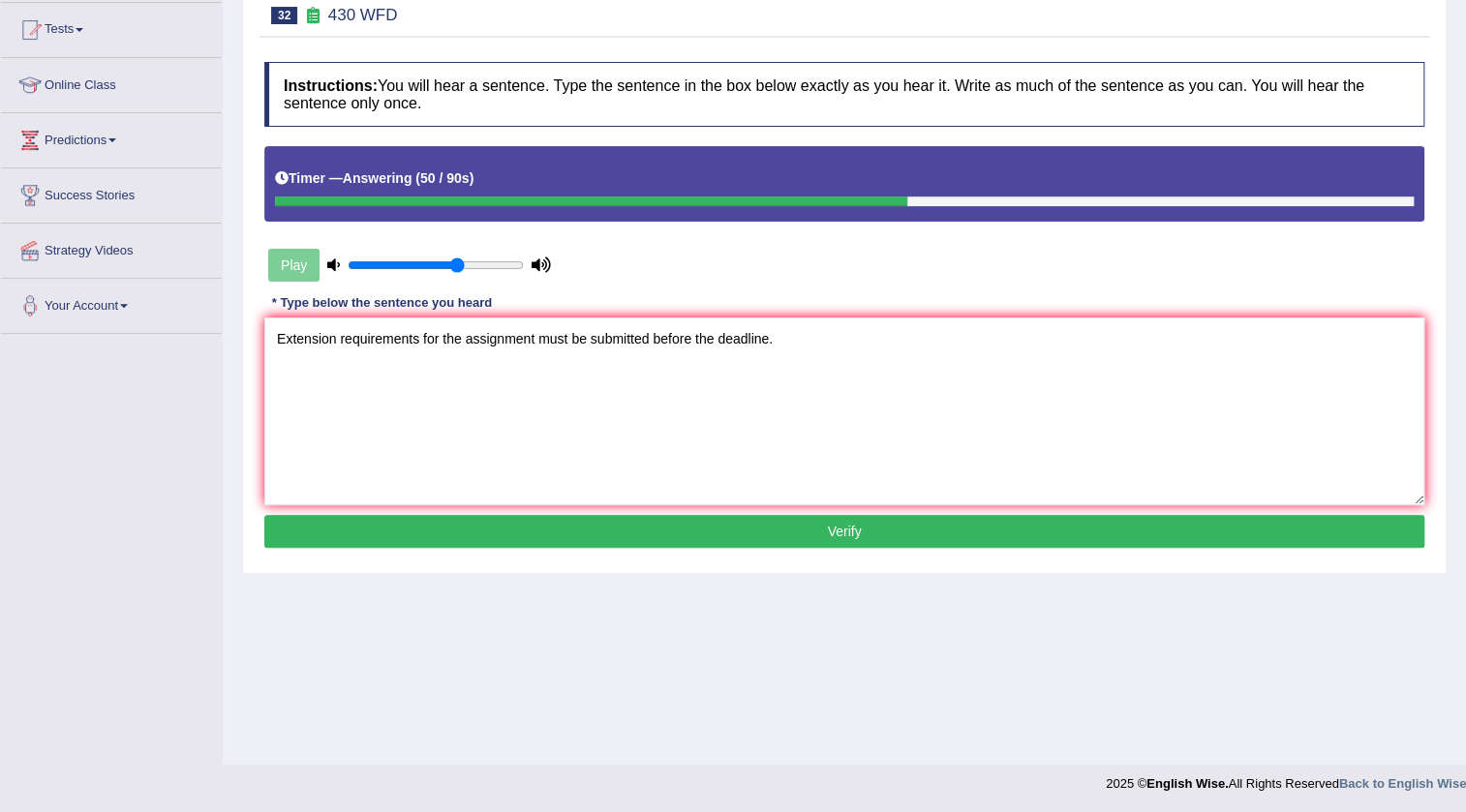 click on "Verify" at bounding box center [844, 531] 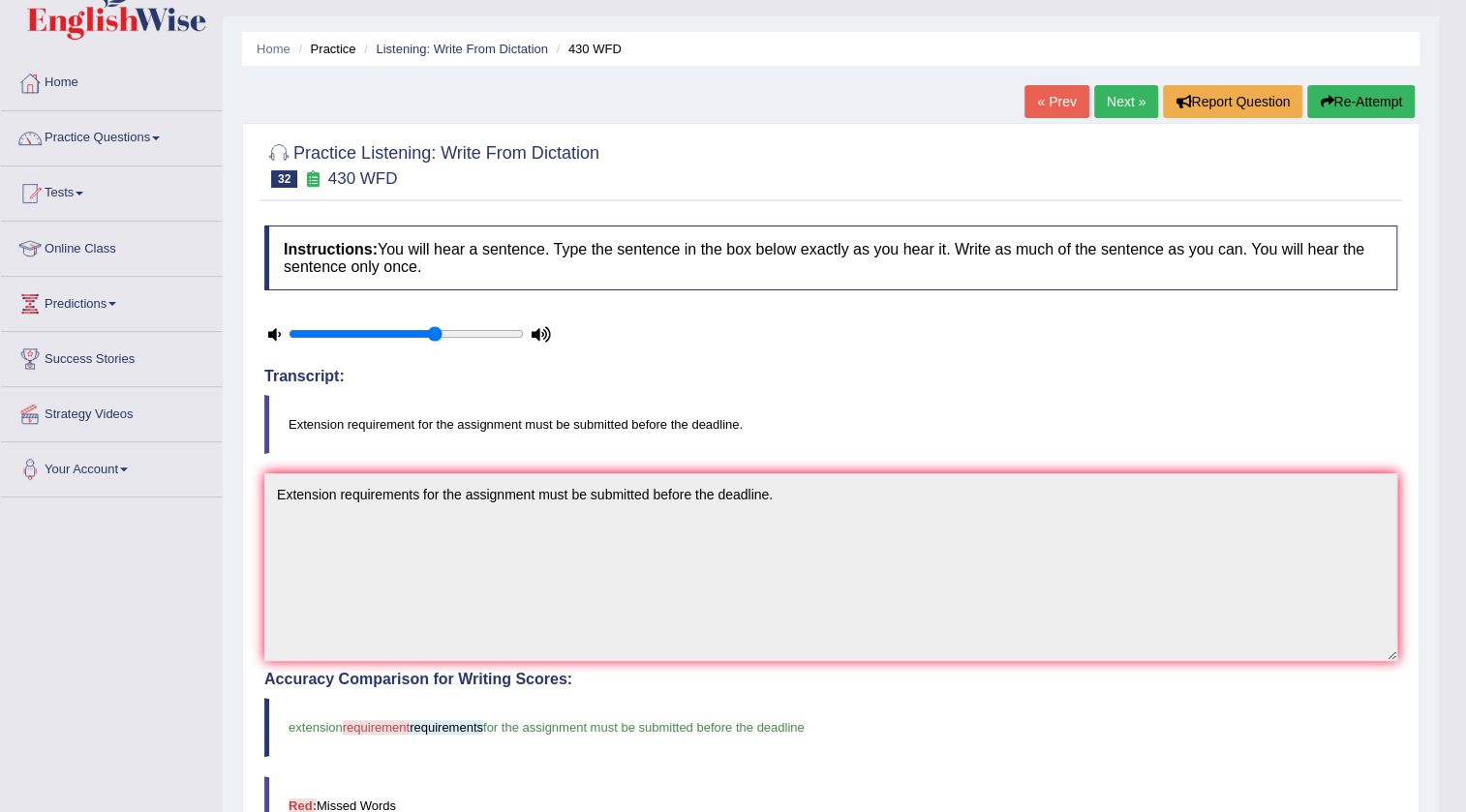scroll, scrollTop: 0, scrollLeft: 0, axis: both 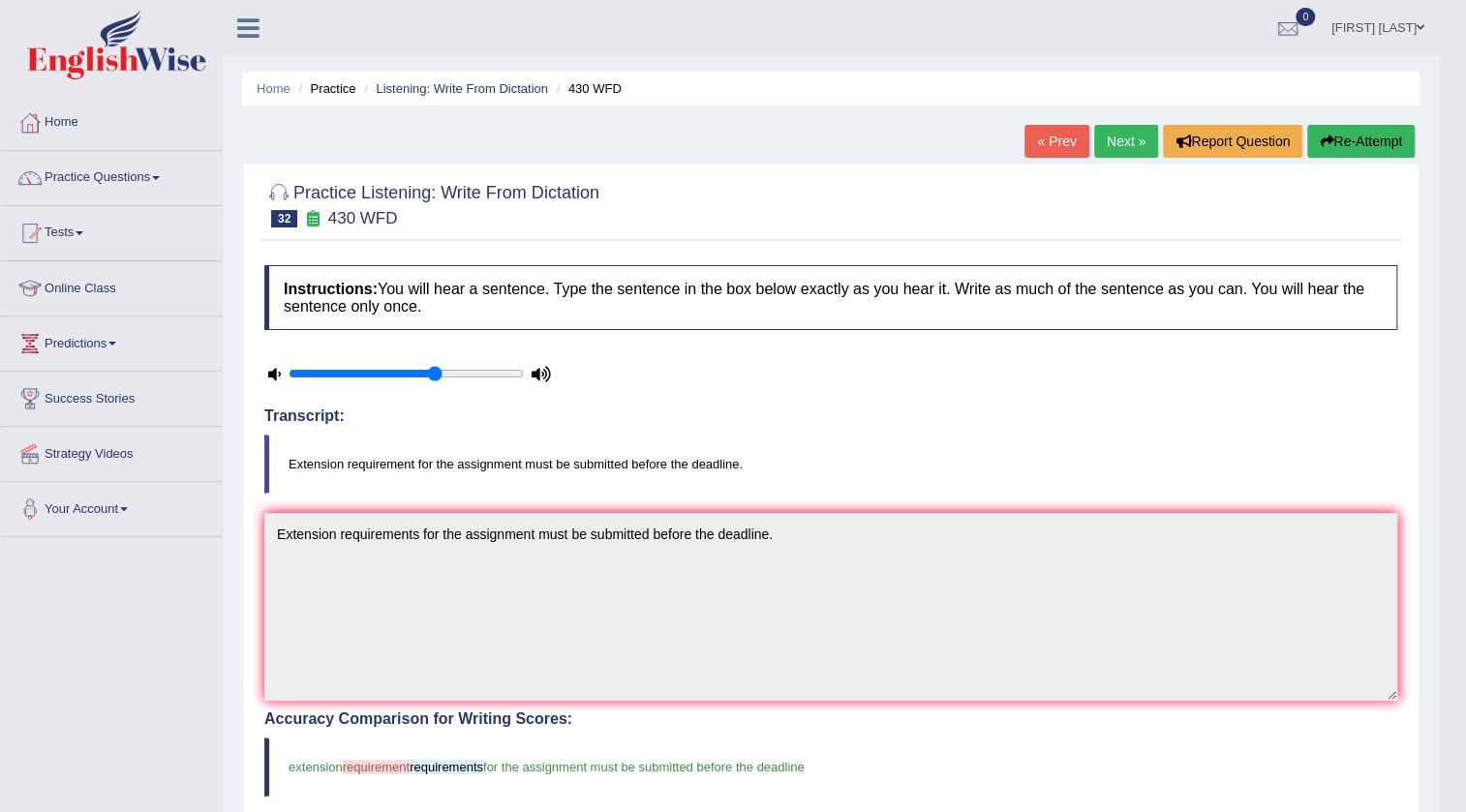 click on "Next »" at bounding box center [1126, 141] 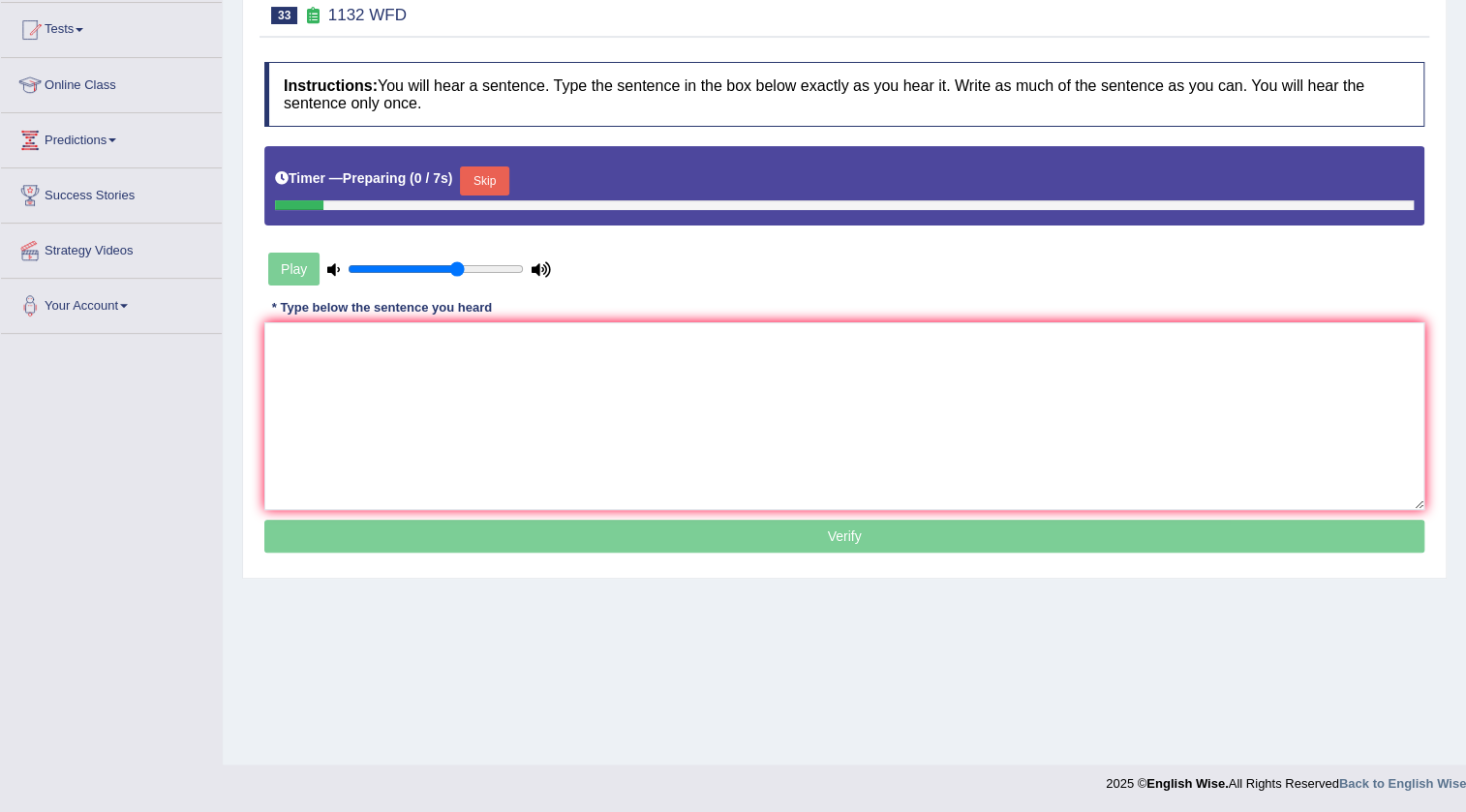 scroll, scrollTop: 203, scrollLeft: 0, axis: vertical 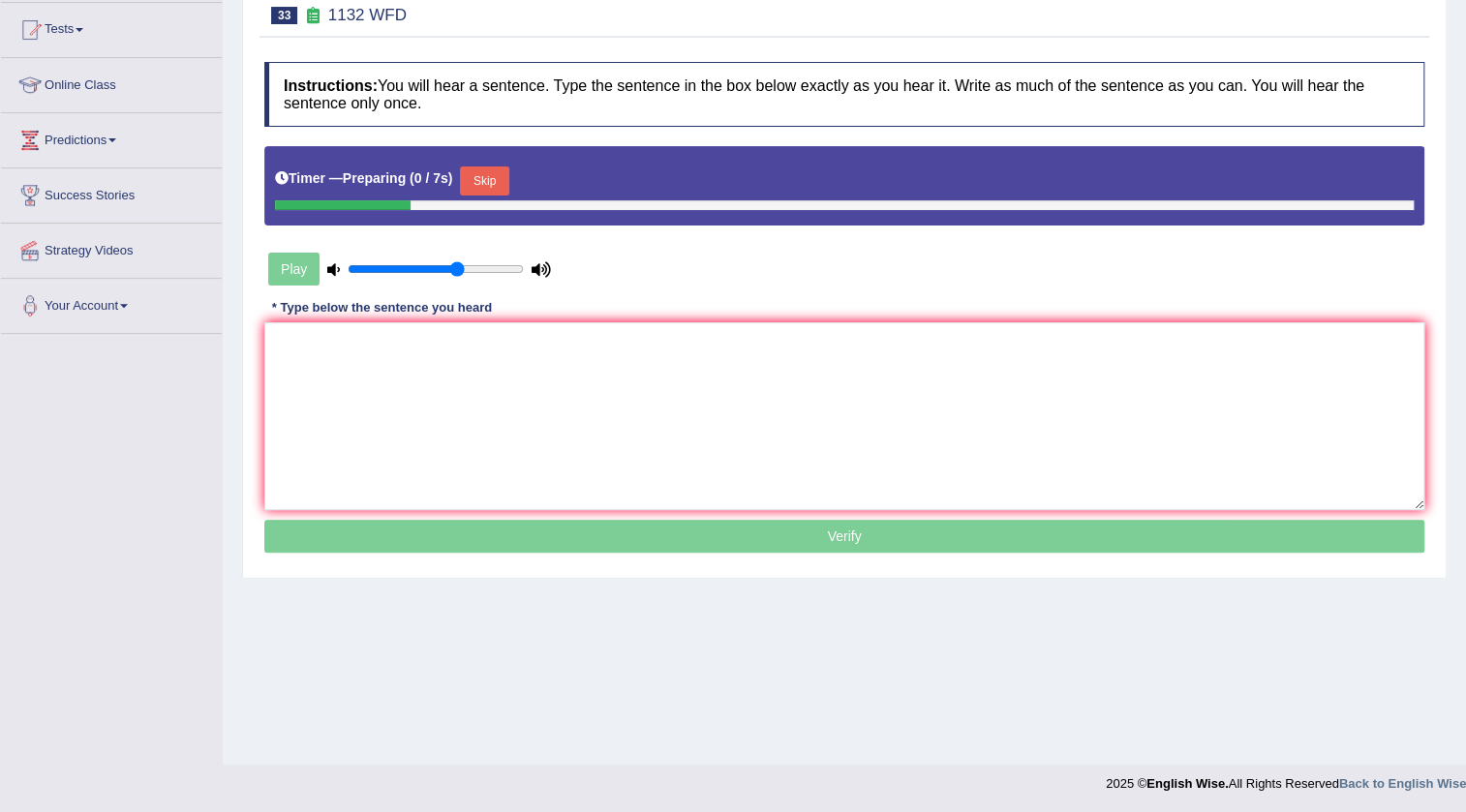 click on "Skip" at bounding box center (484, 181) 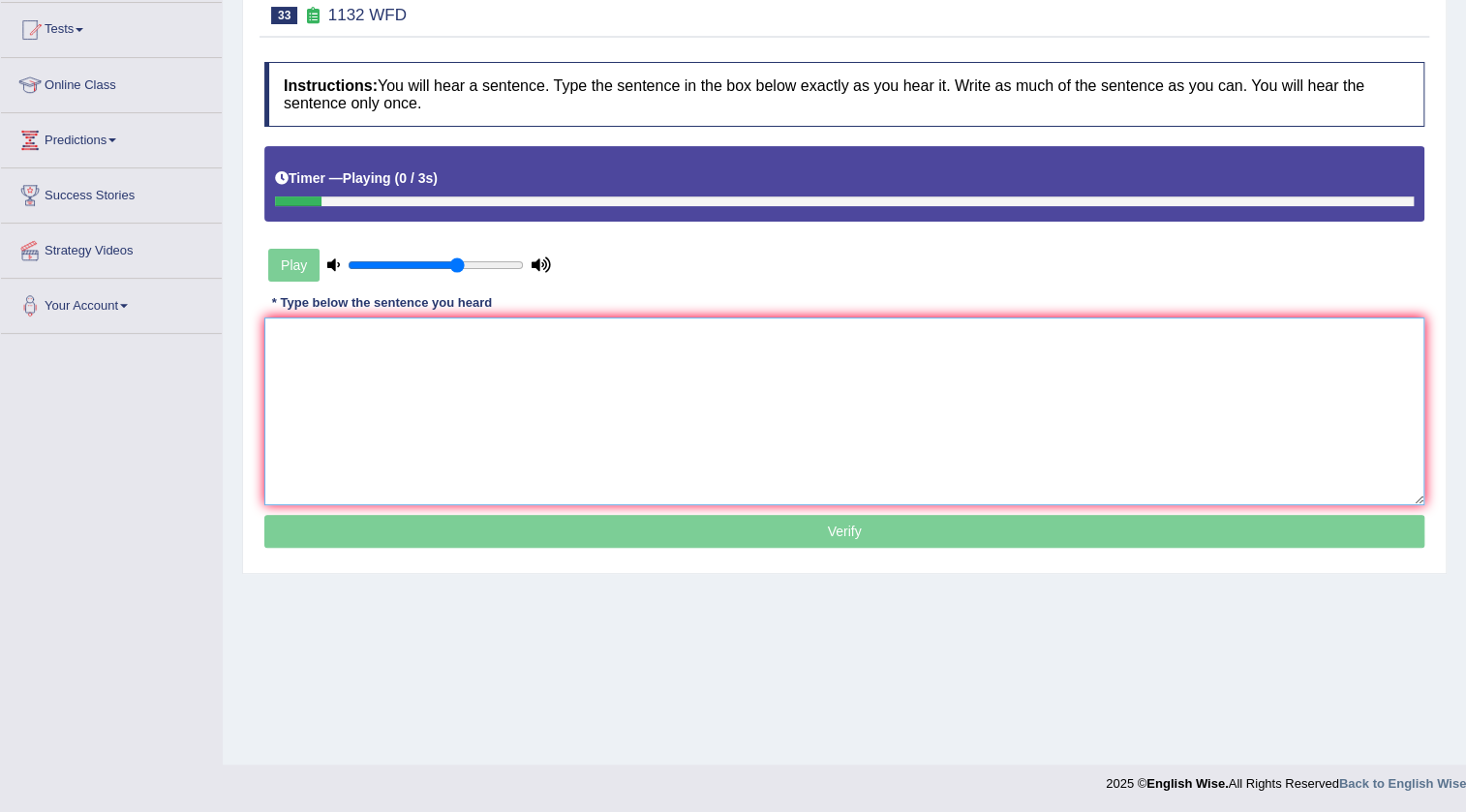 click at bounding box center [844, 411] 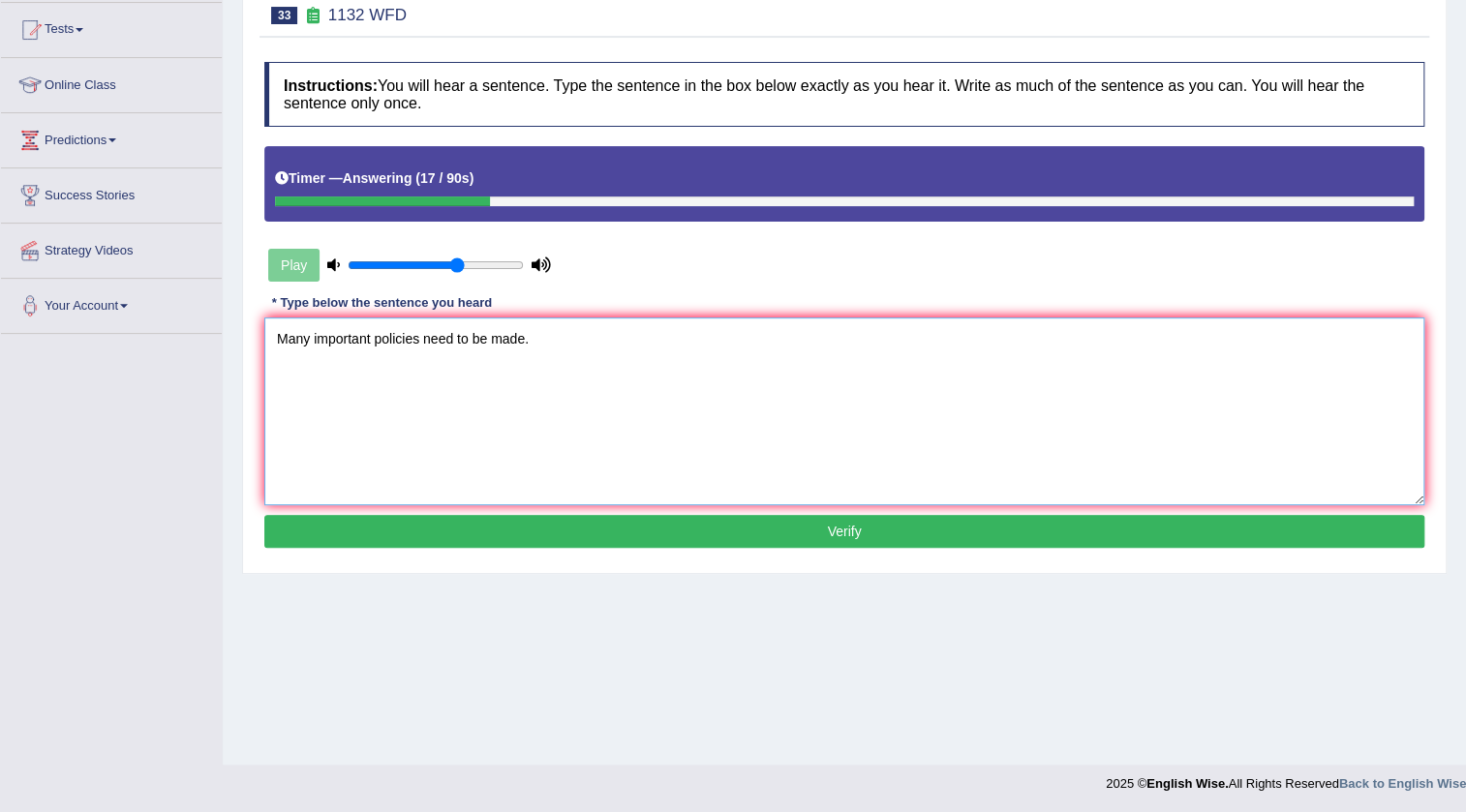 type on "Many important policies need to be made." 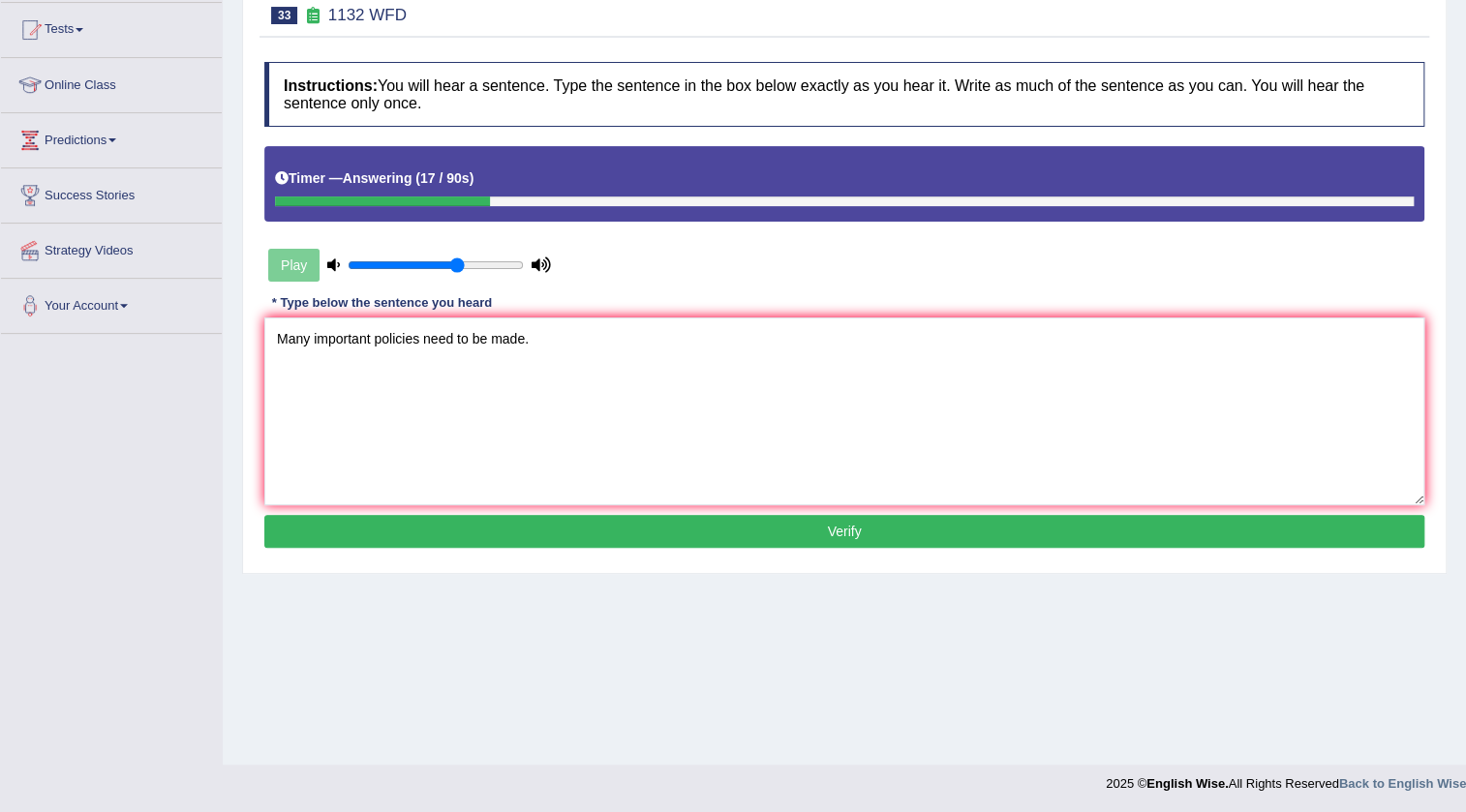 click on "Verify" at bounding box center (844, 531) 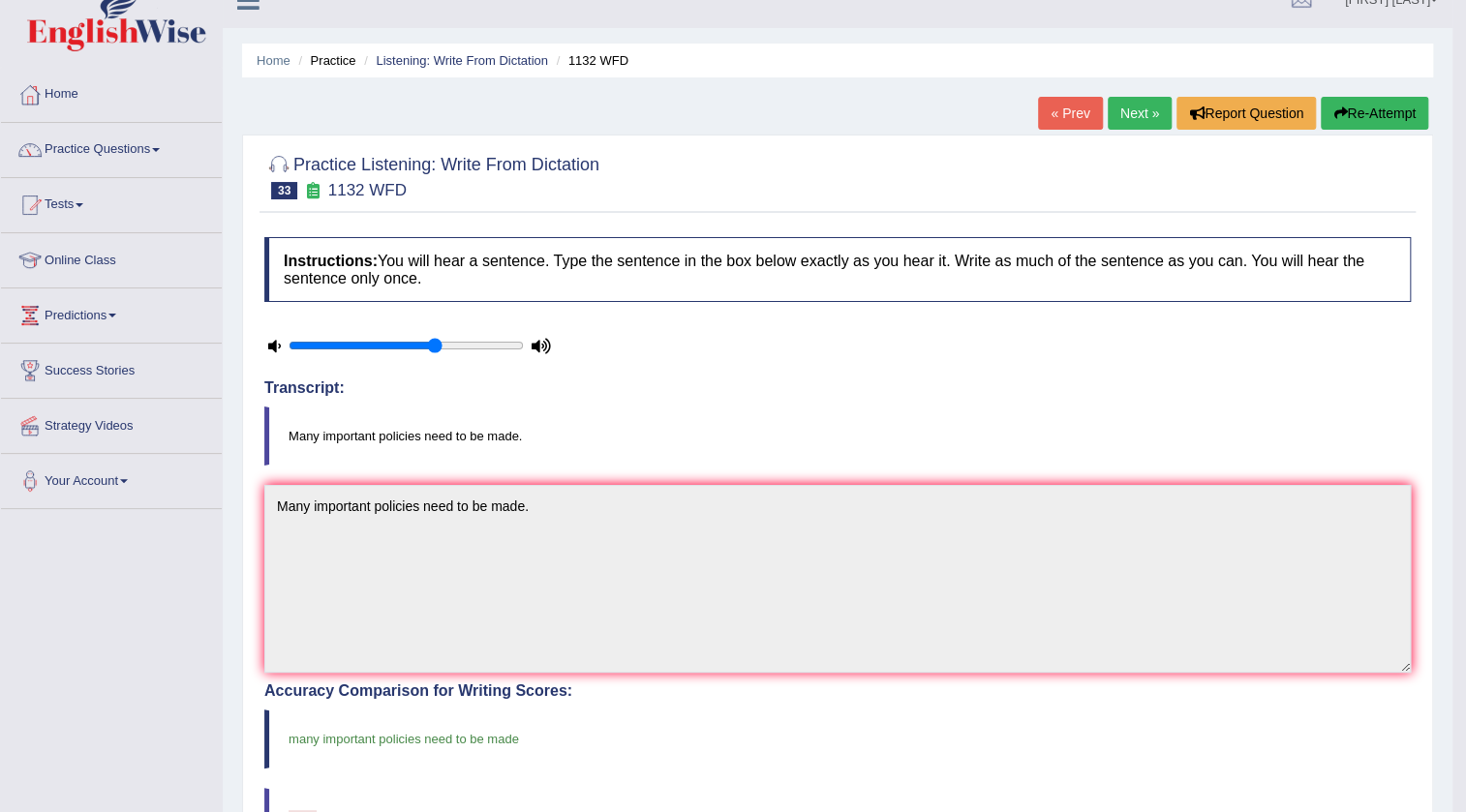 scroll, scrollTop: 0, scrollLeft: 0, axis: both 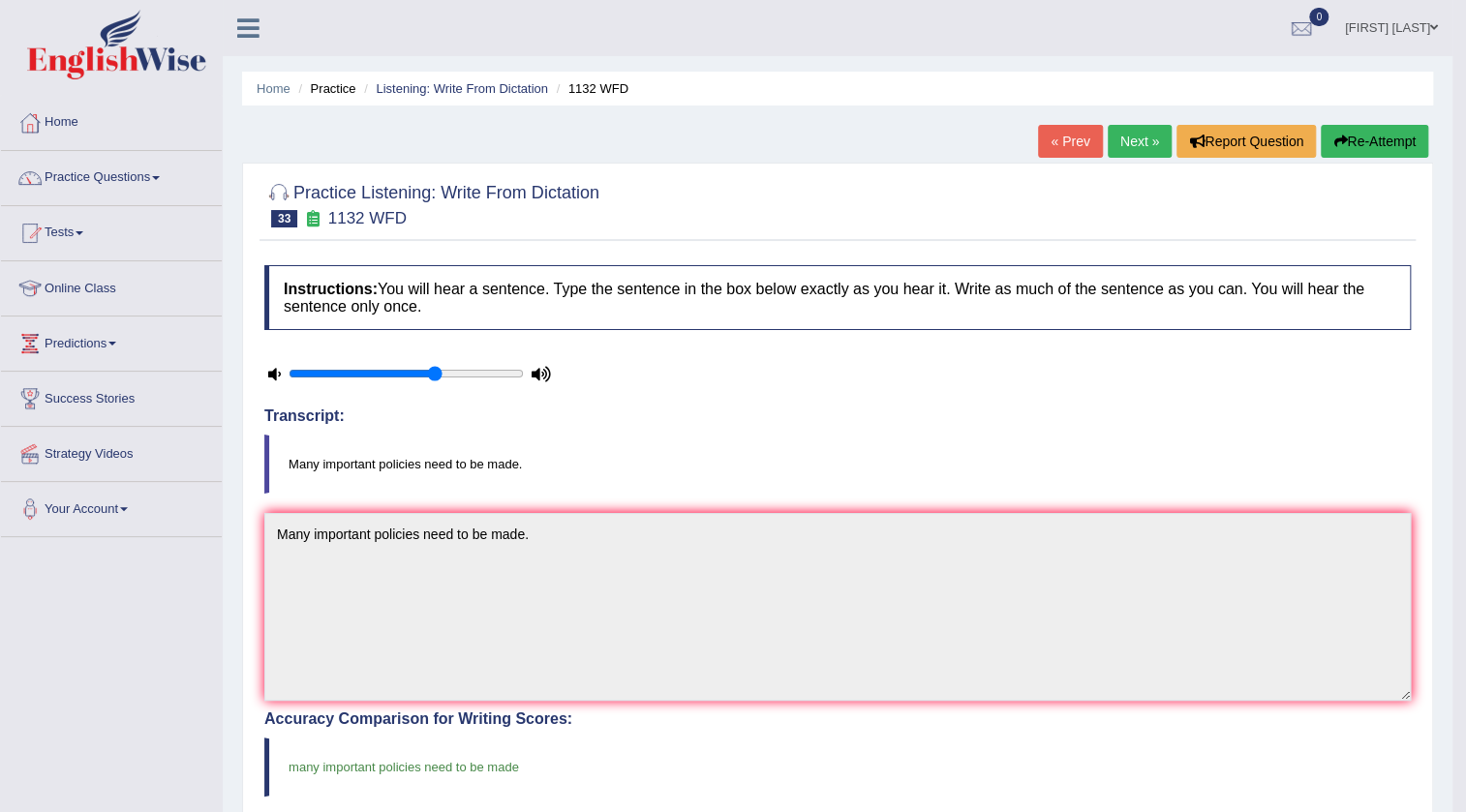 click on "Next »" at bounding box center [1140, 141] 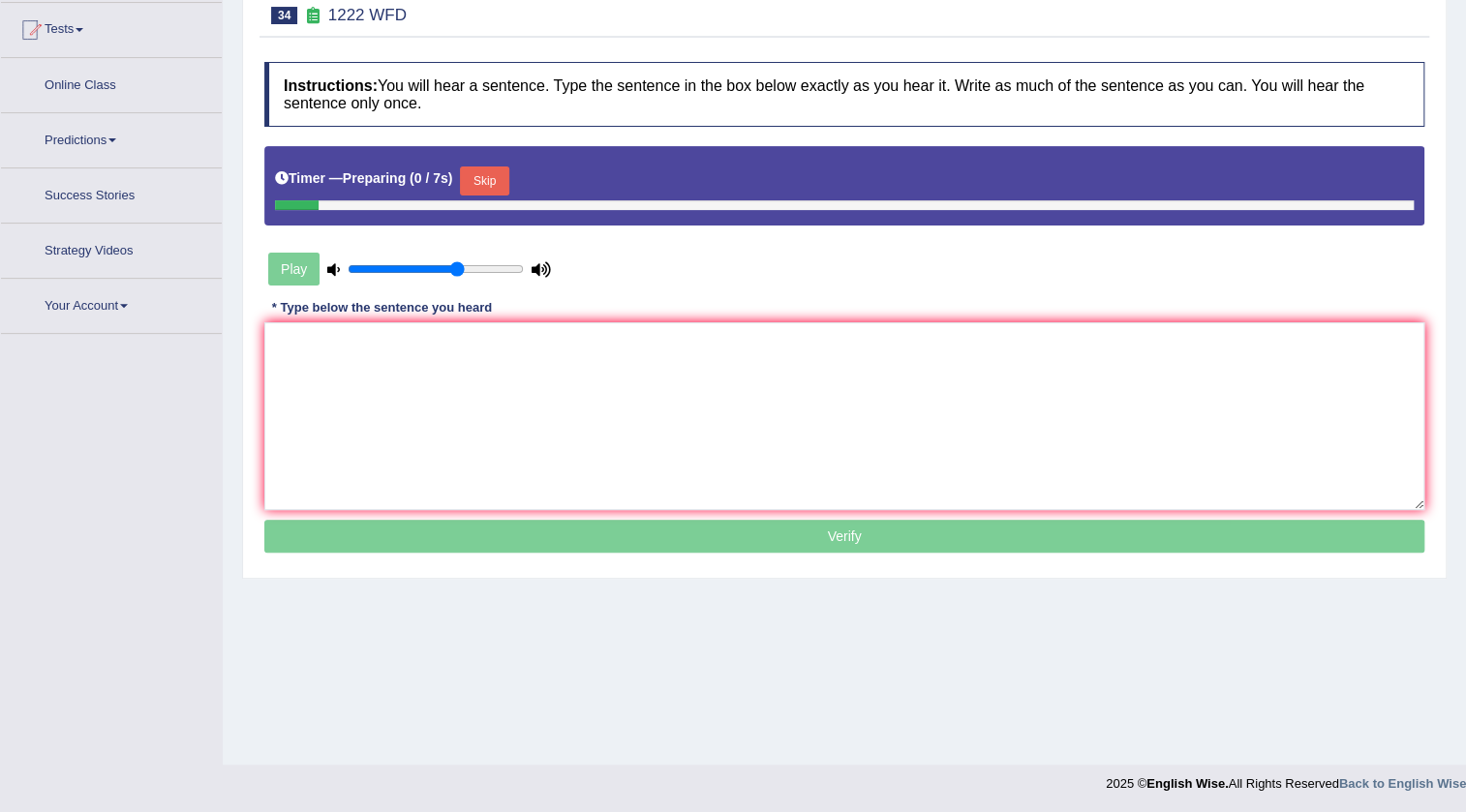 scroll, scrollTop: 203, scrollLeft: 0, axis: vertical 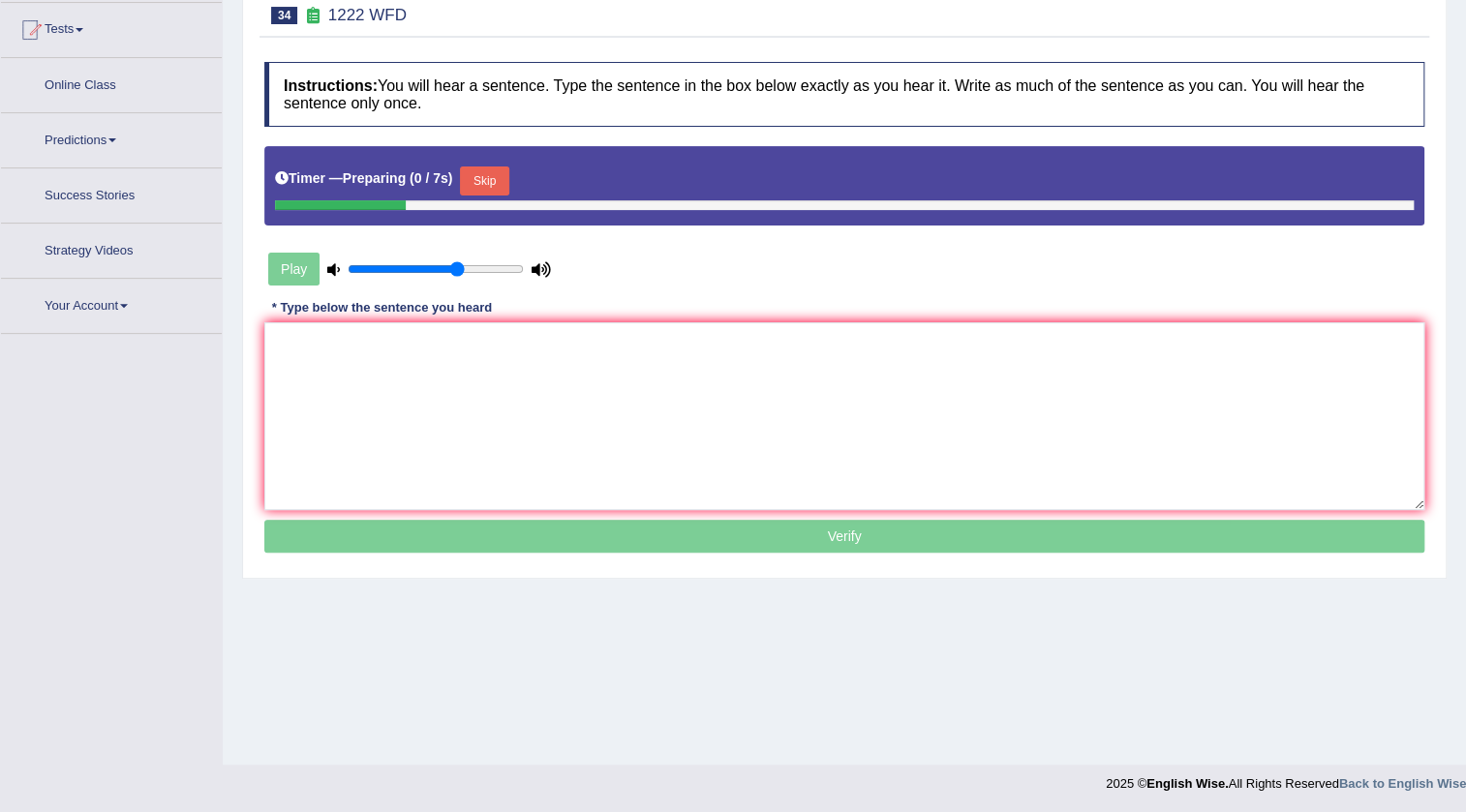 click on "Skip" at bounding box center (484, 181) 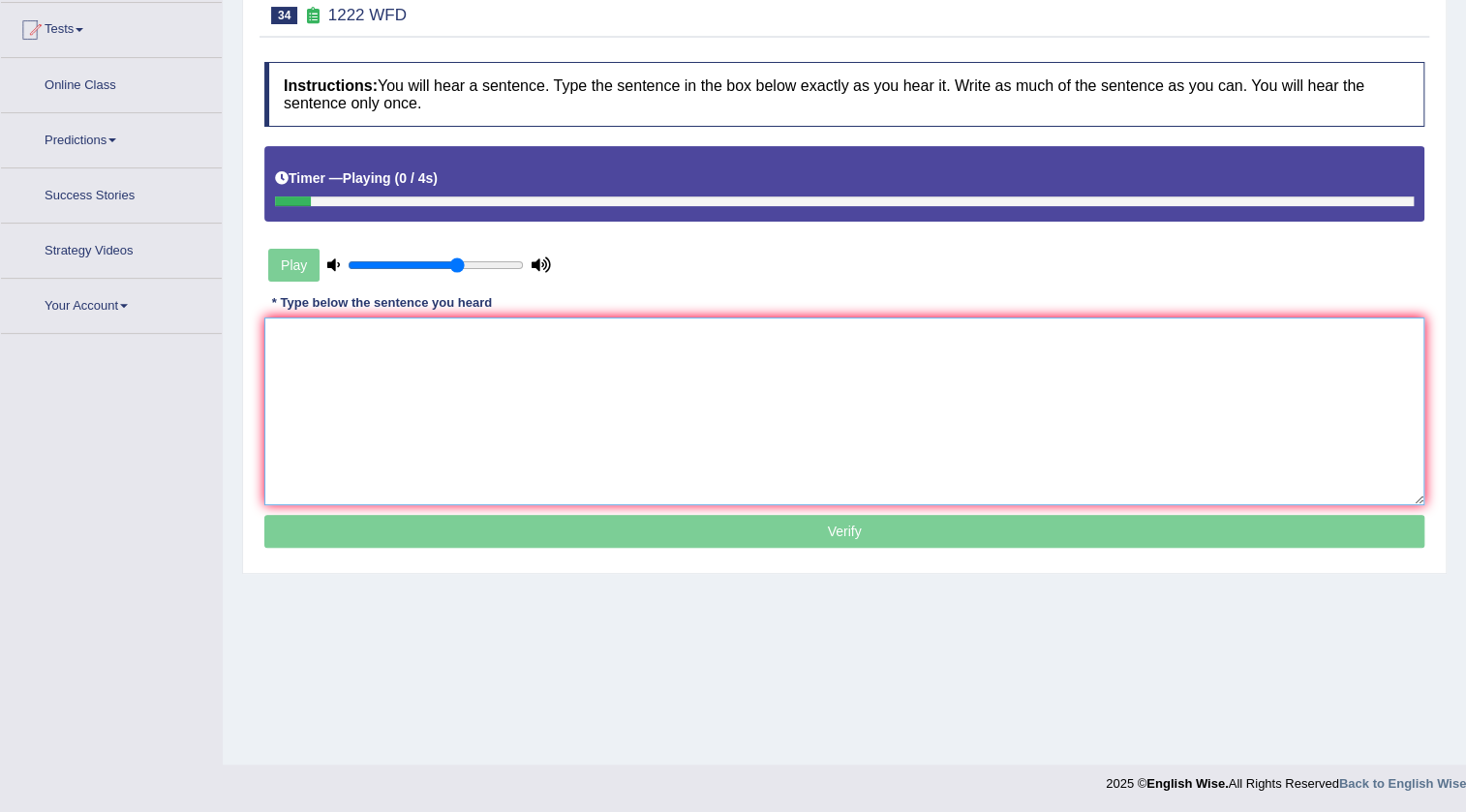 click at bounding box center (844, 411) 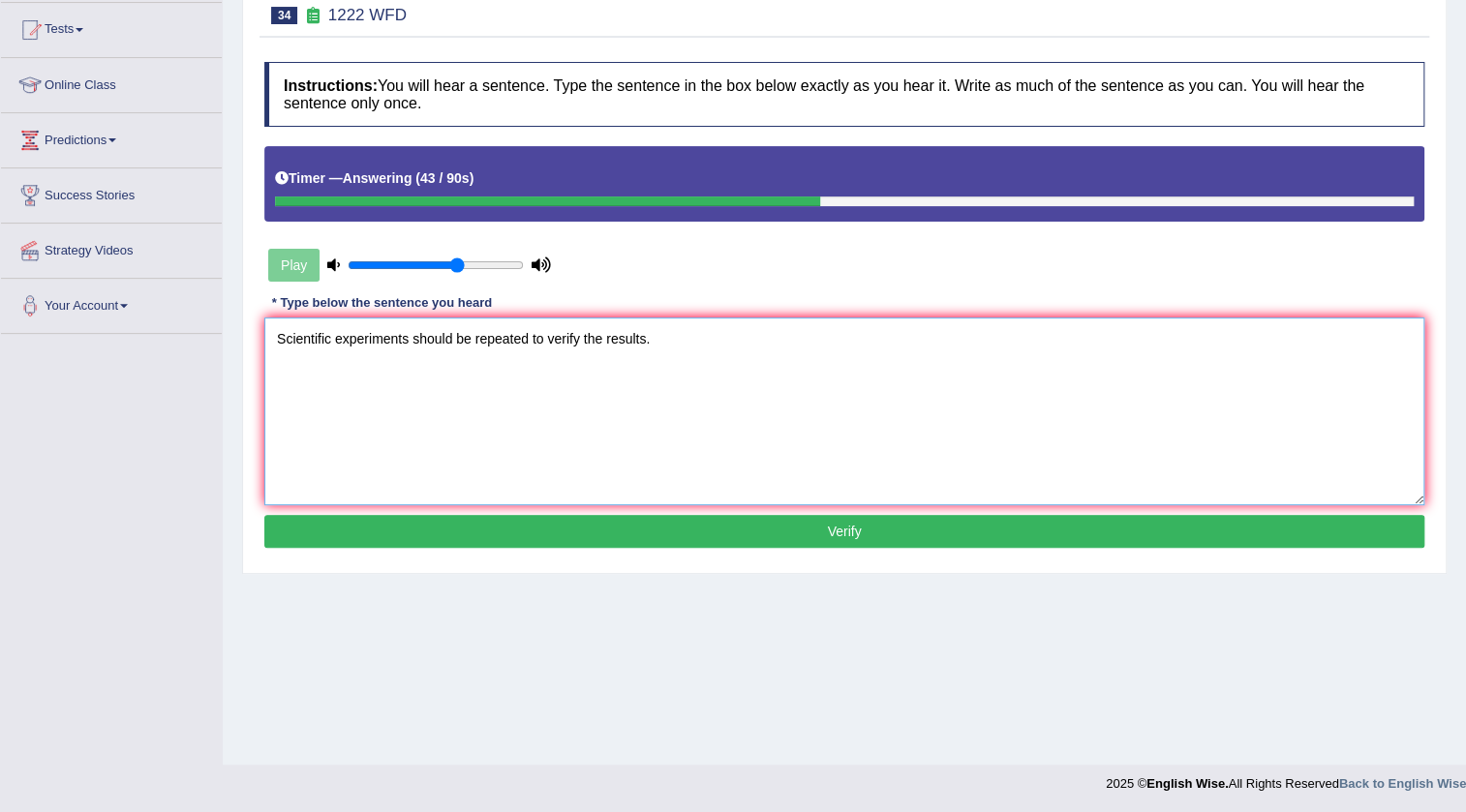 type on "Scientific experiments should be repeated to verify the results." 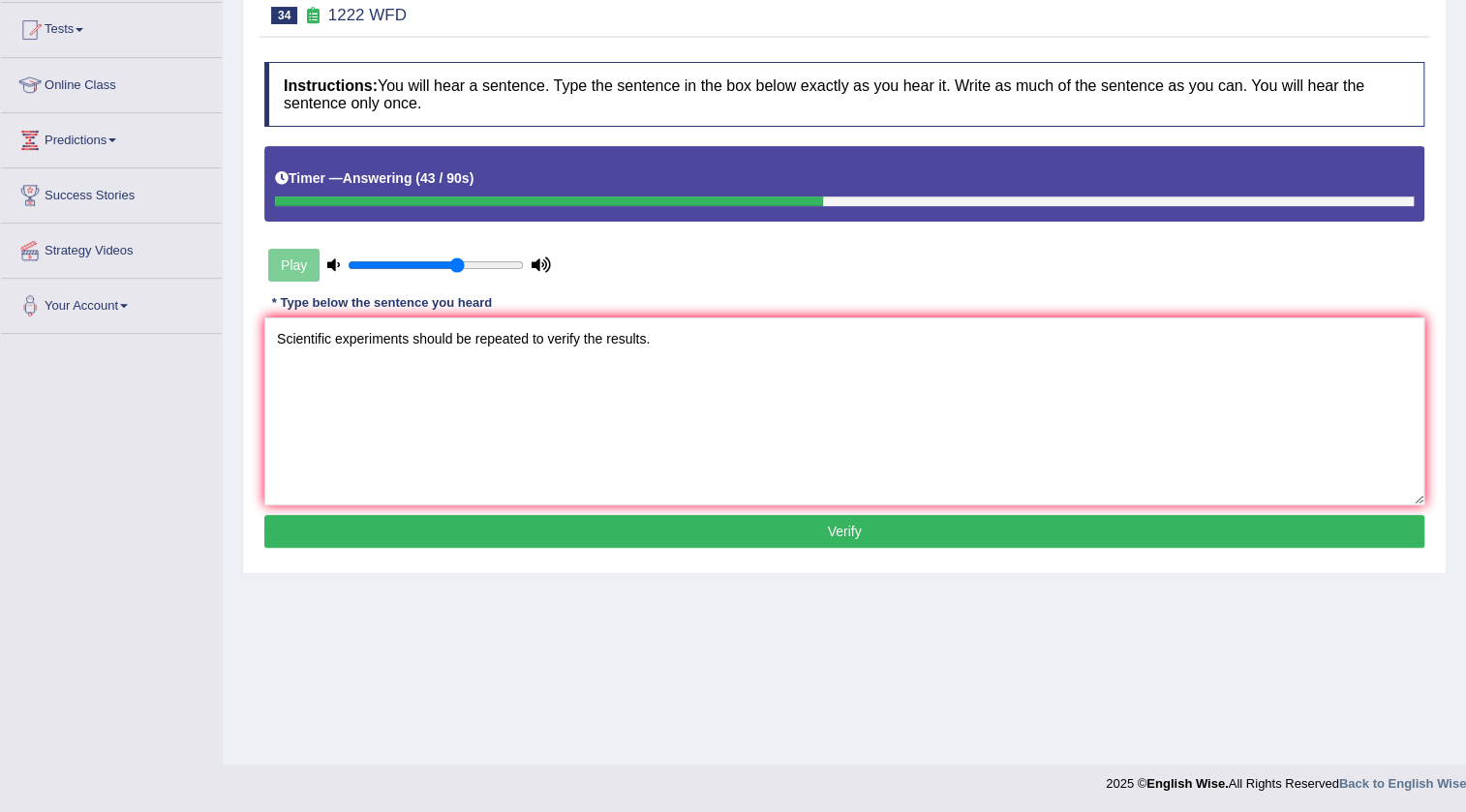 click on "Verify" at bounding box center (844, 531) 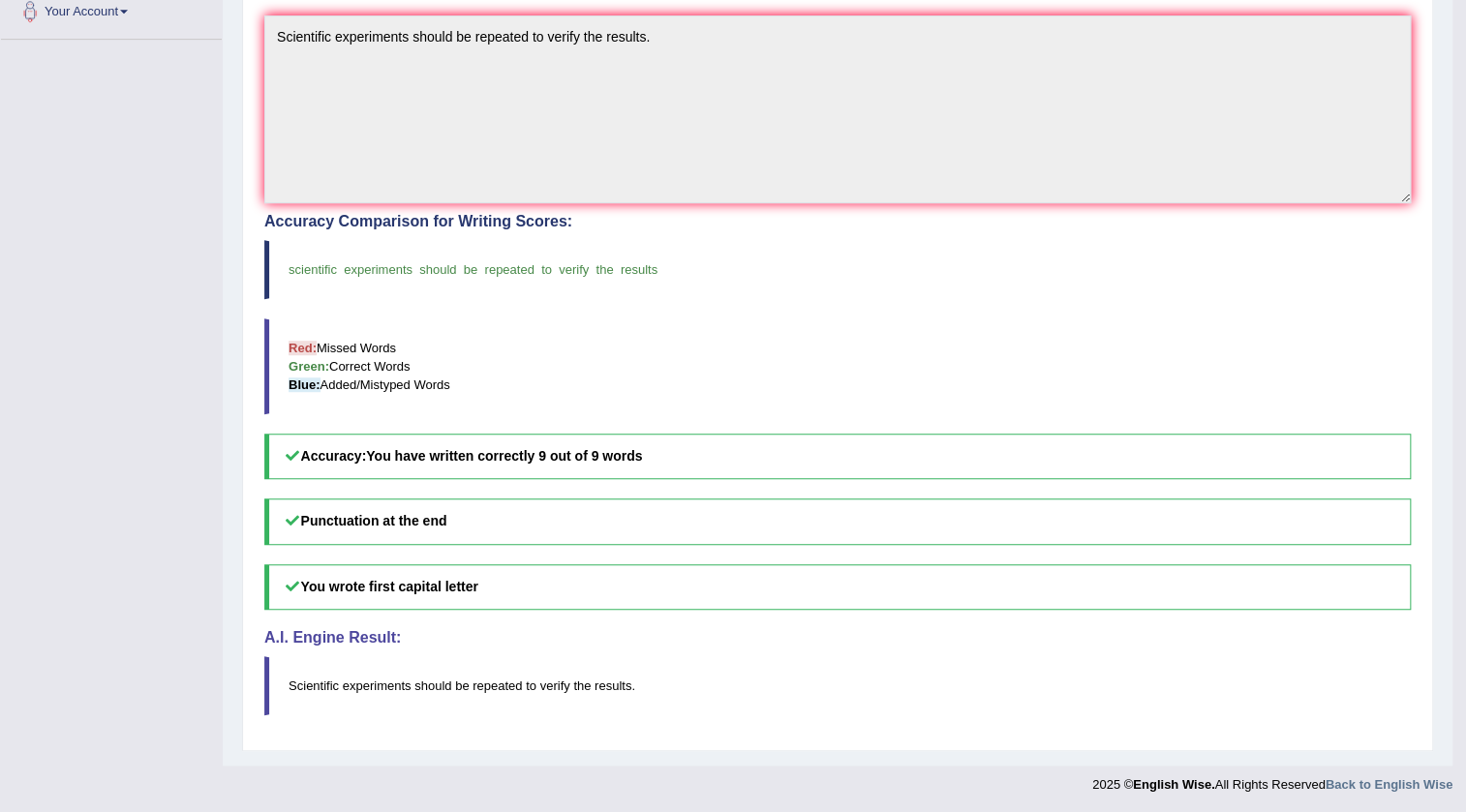 scroll, scrollTop: 0, scrollLeft: 0, axis: both 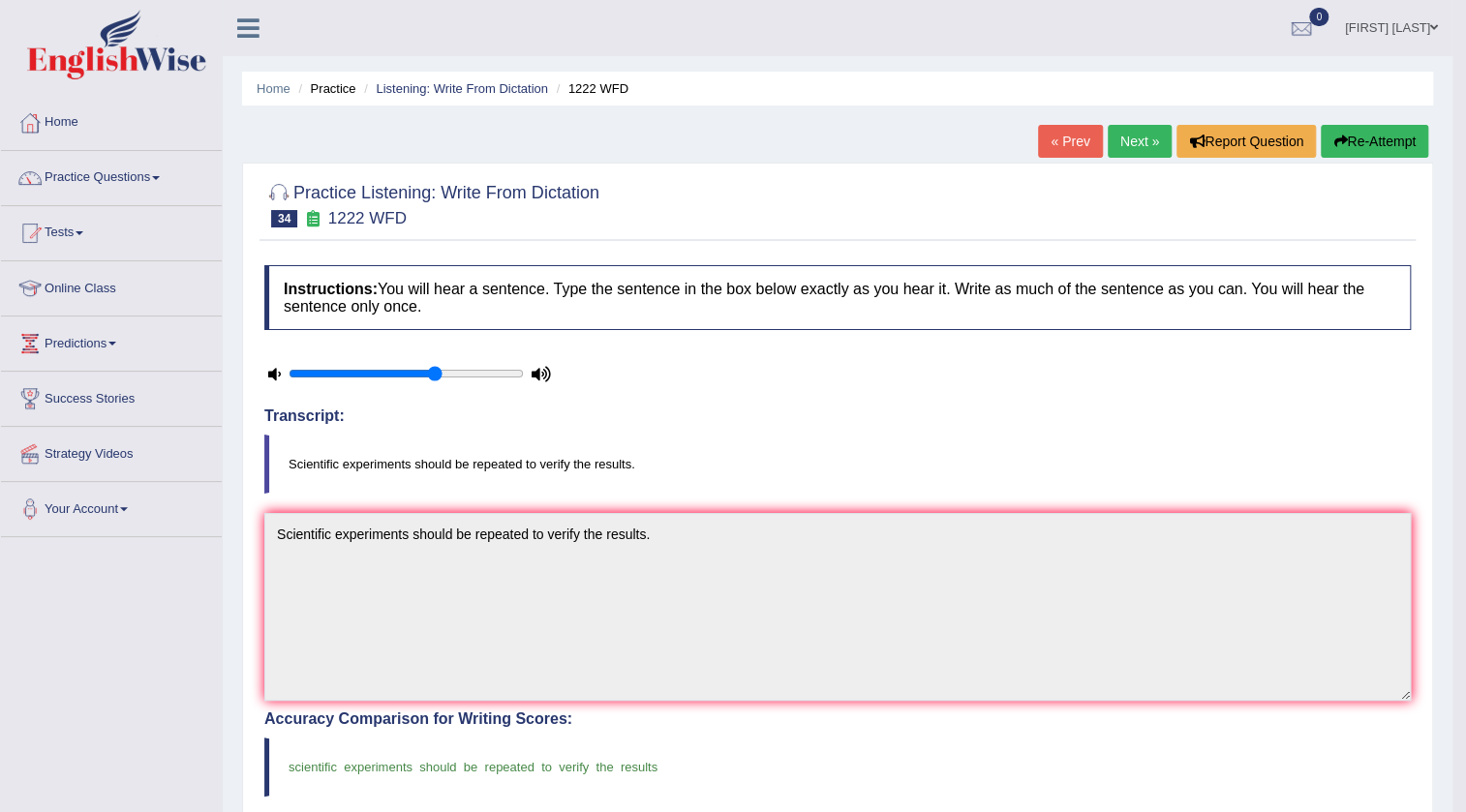 click on "Next »" at bounding box center [1140, 141] 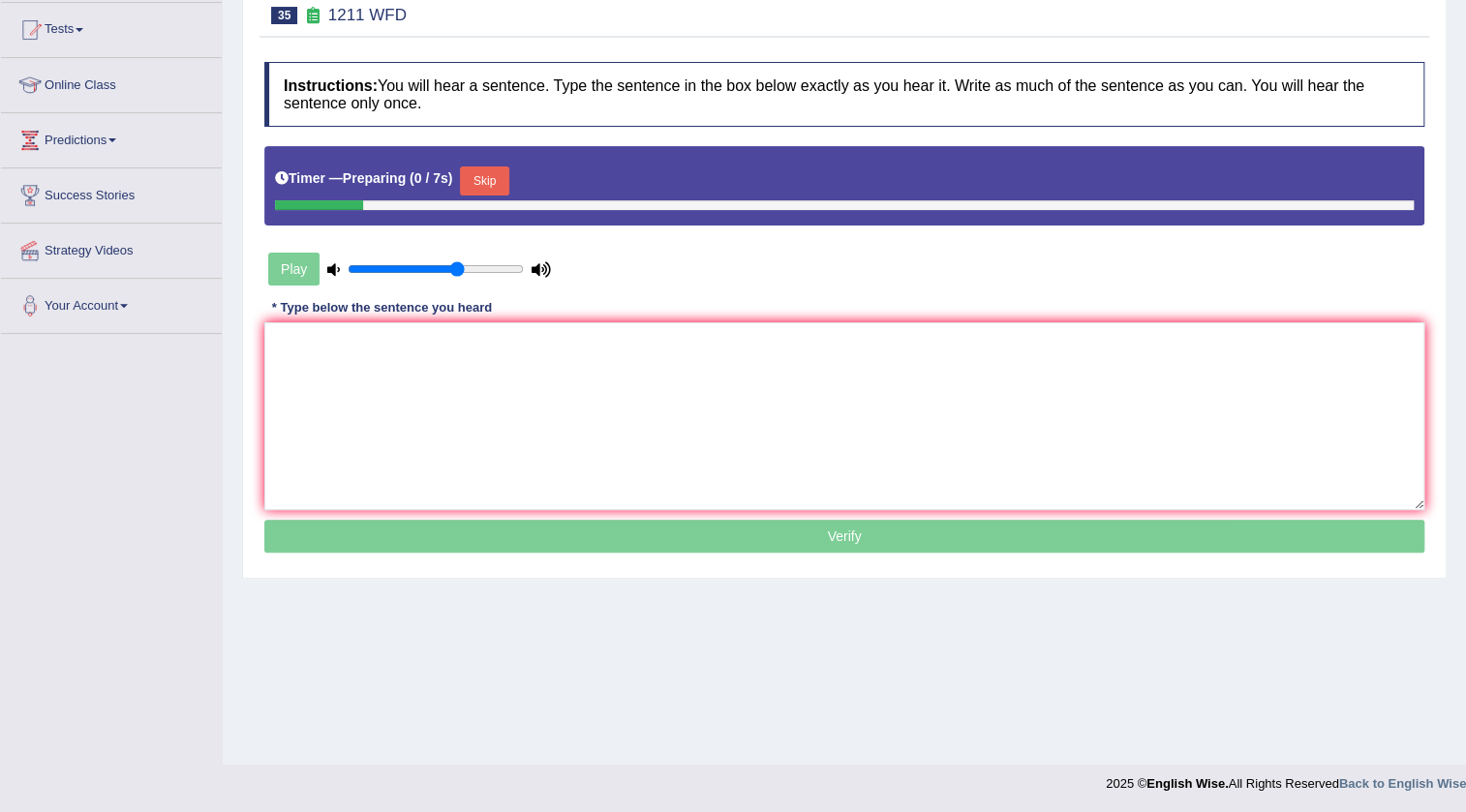 scroll, scrollTop: 203, scrollLeft: 0, axis: vertical 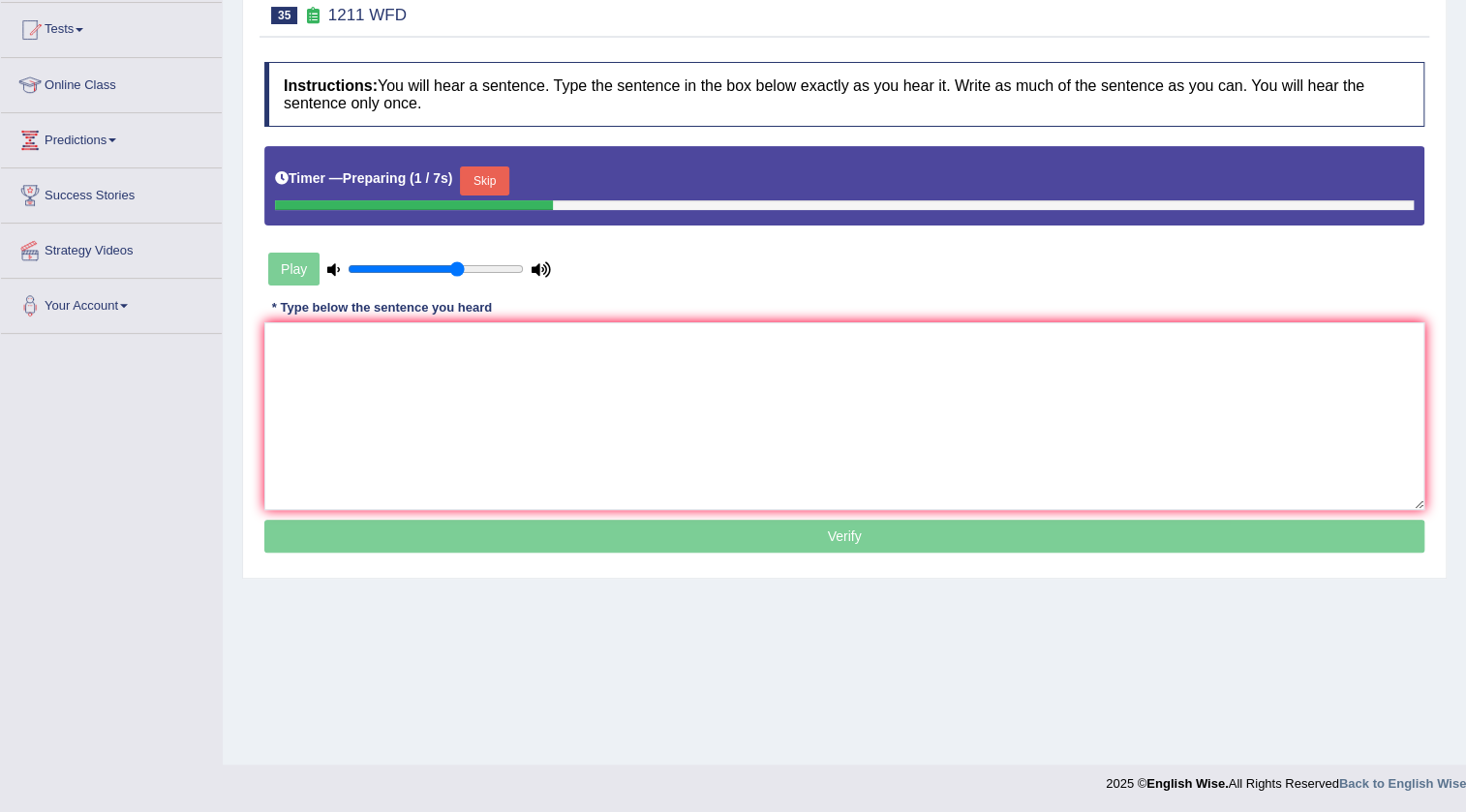 click on "Skip" at bounding box center [484, 181] 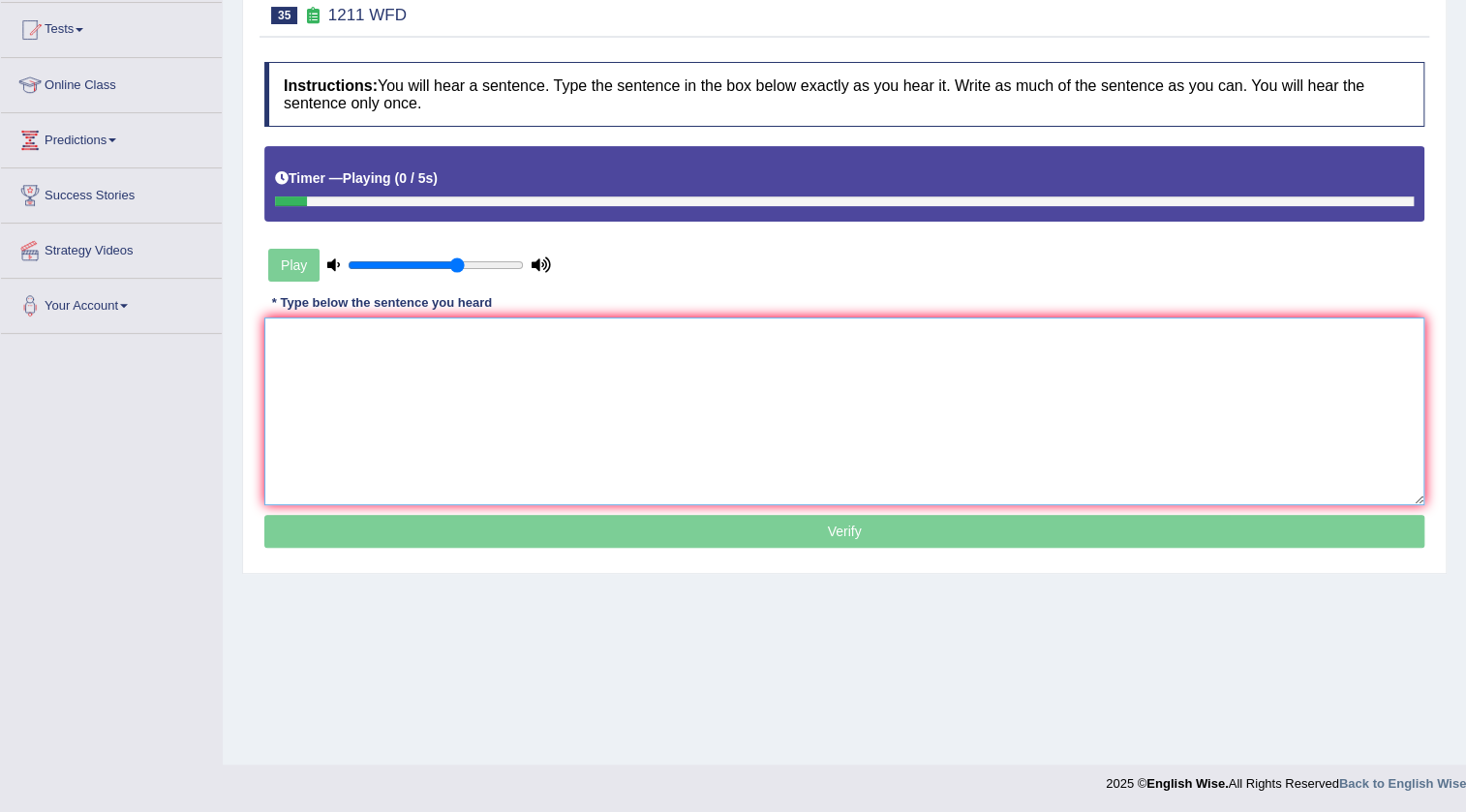 drag, startPoint x: 462, startPoint y: 401, endPoint x: 478, endPoint y: 389, distance: 20 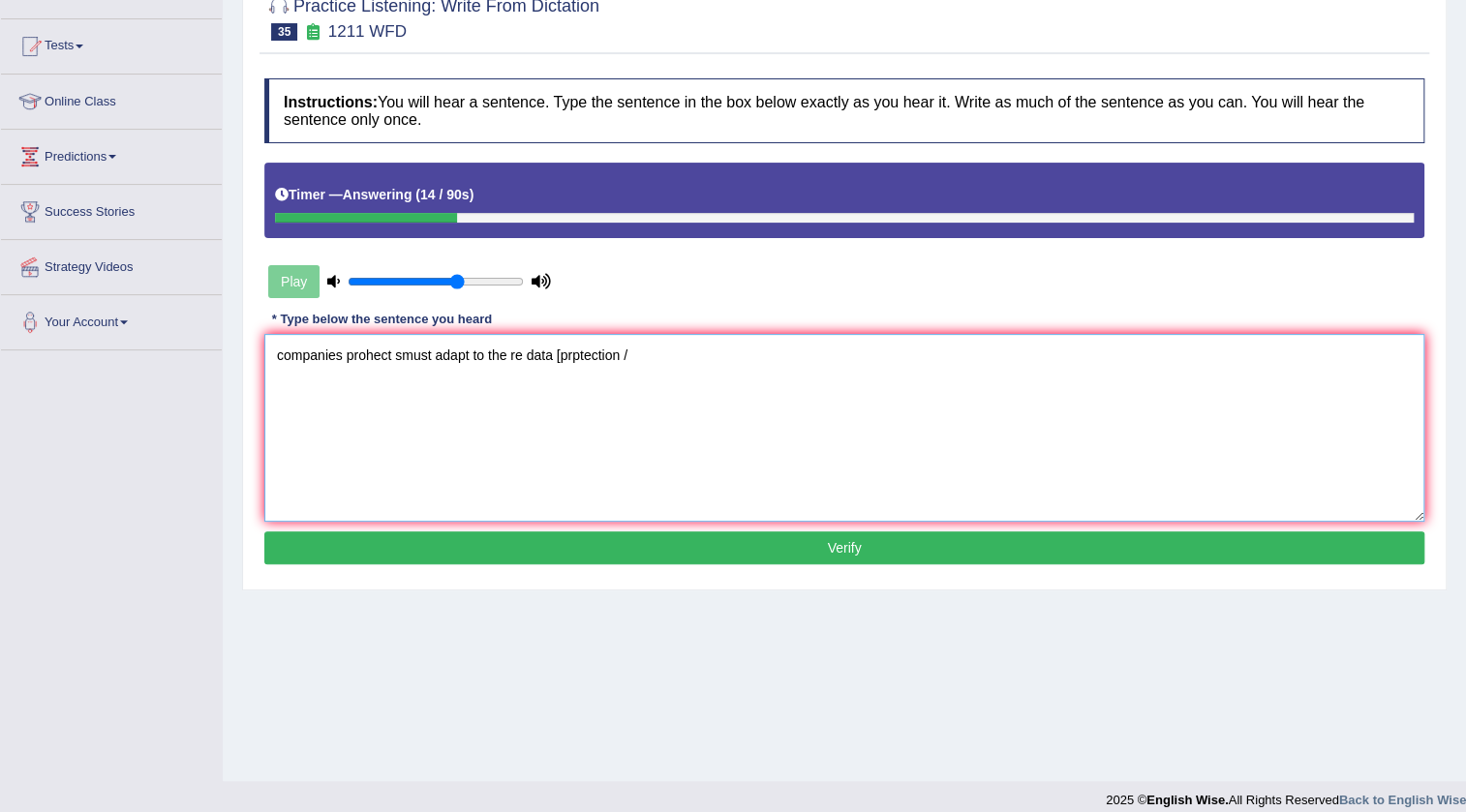scroll, scrollTop: 0, scrollLeft: 0, axis: both 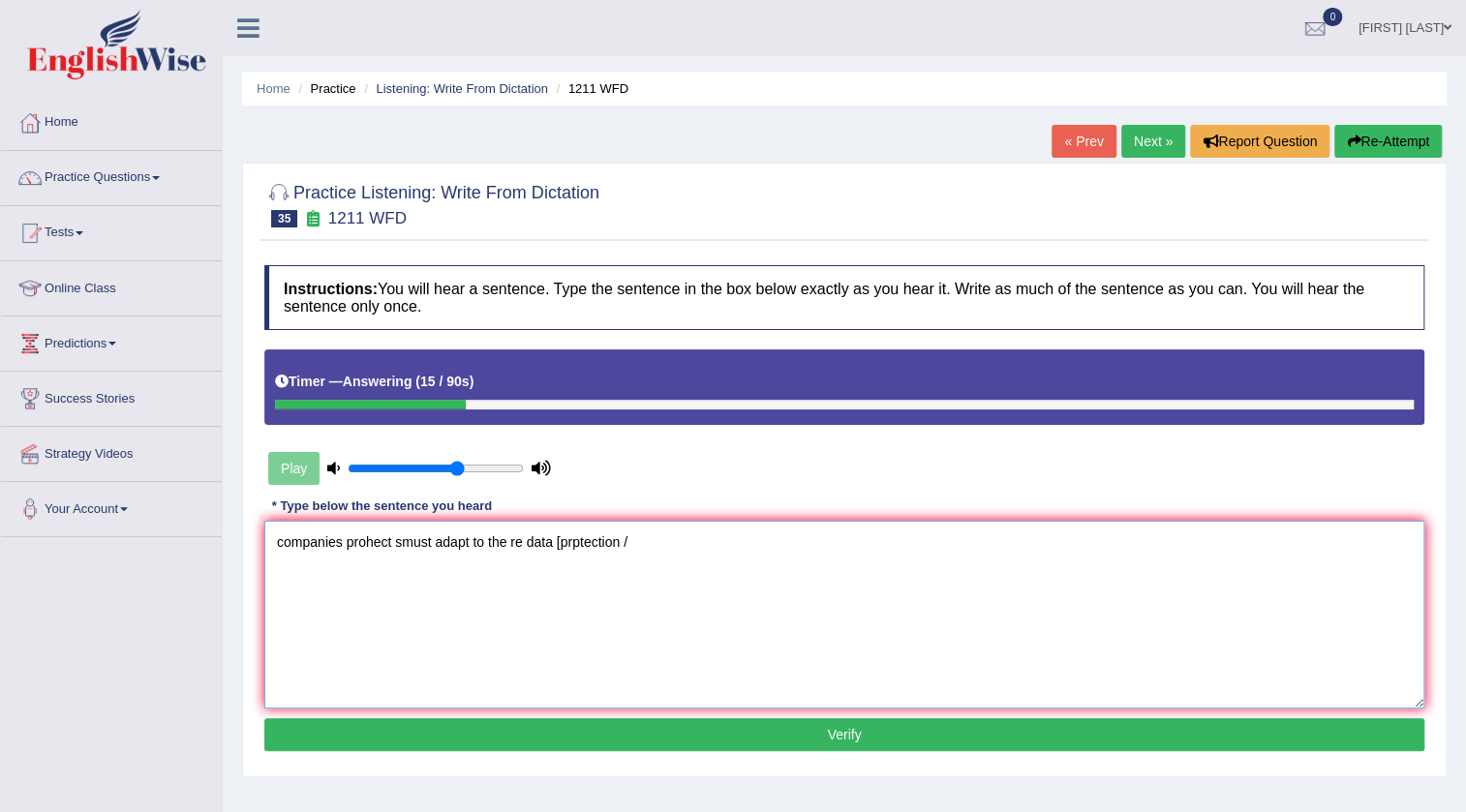 type on "companies prohect smust adapt to the re data [prptection /" 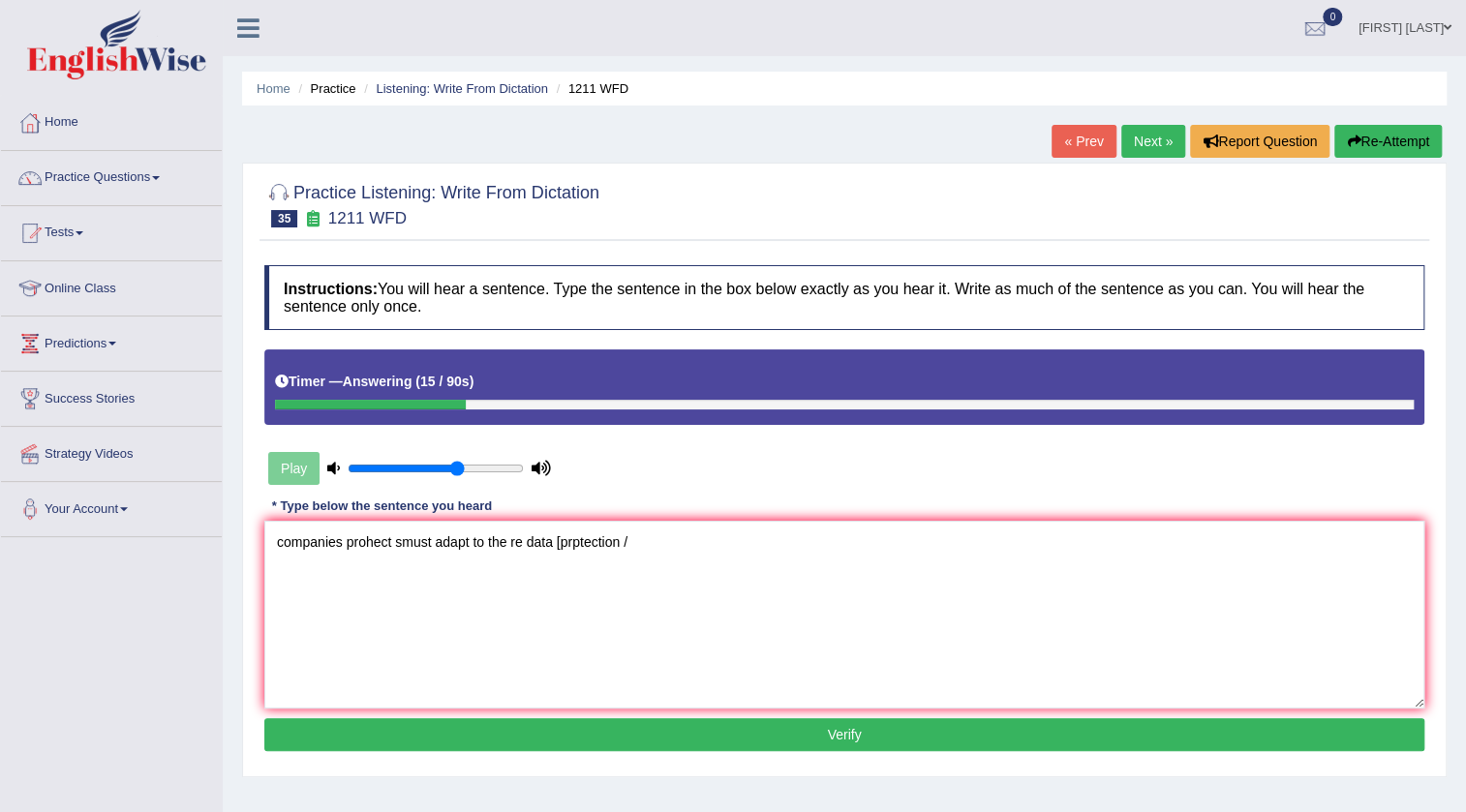 click on "Re-Attempt" at bounding box center [1388, 141] 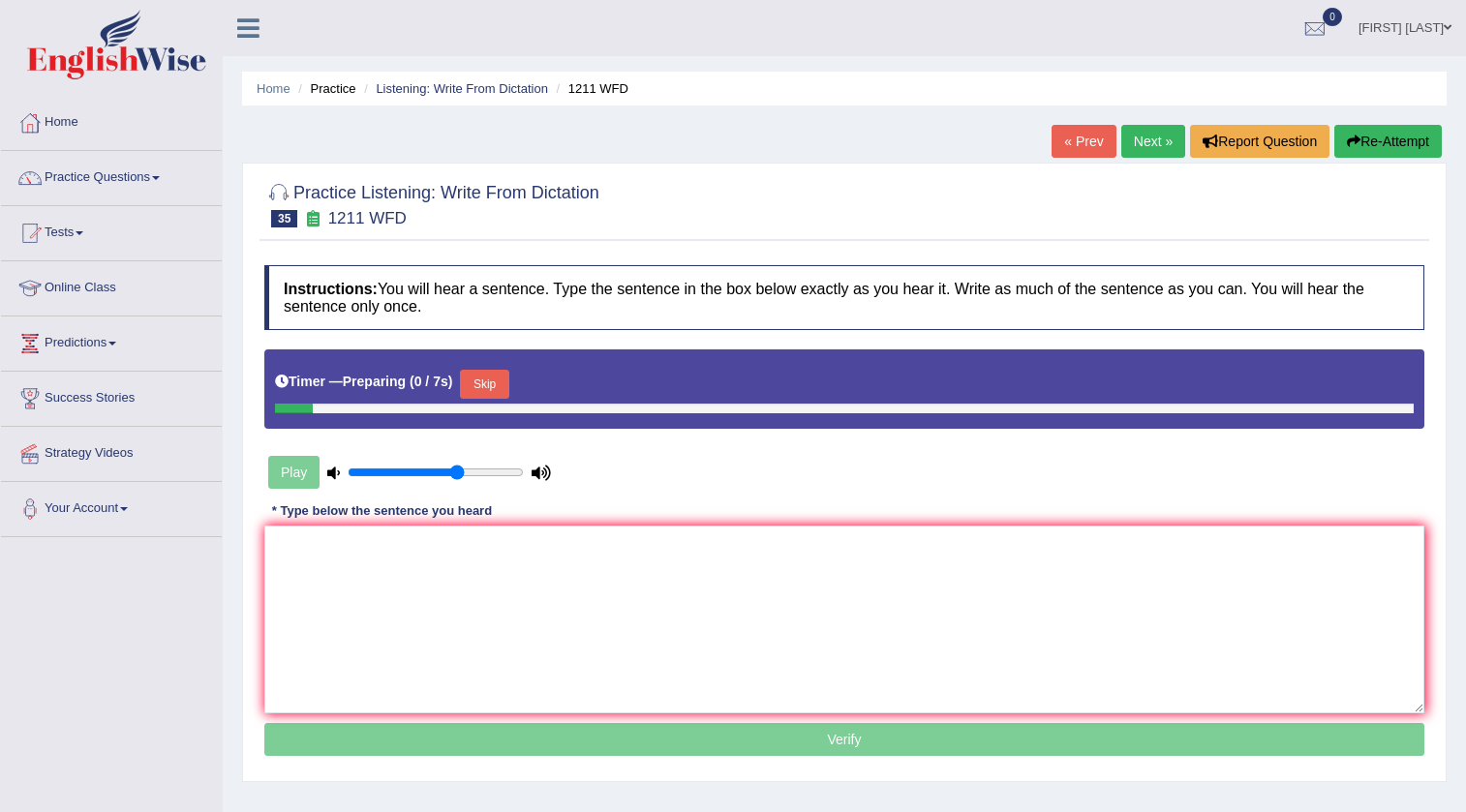 scroll, scrollTop: 0, scrollLeft: 0, axis: both 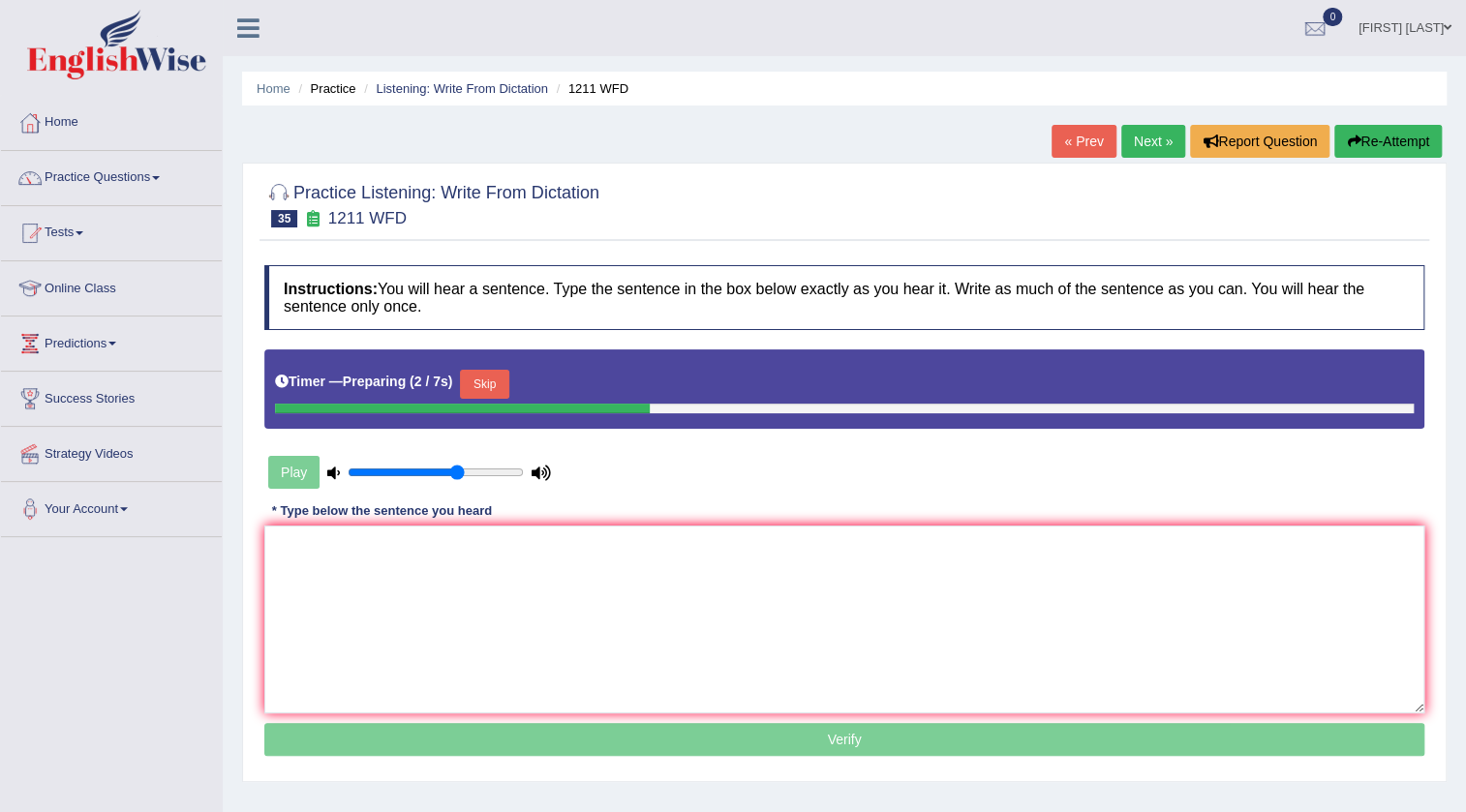 click on "Skip" at bounding box center [484, 384] 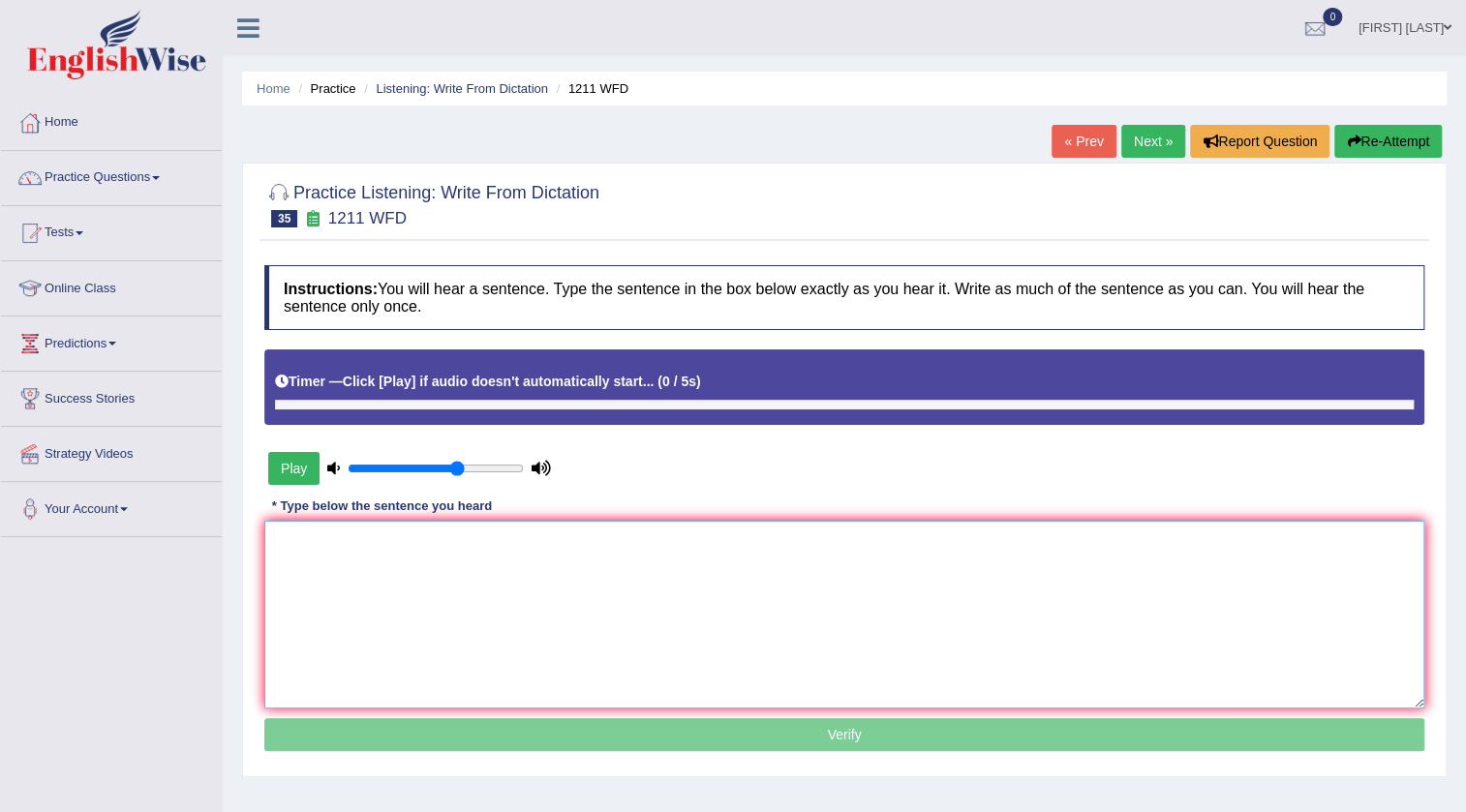 click at bounding box center (844, 615) 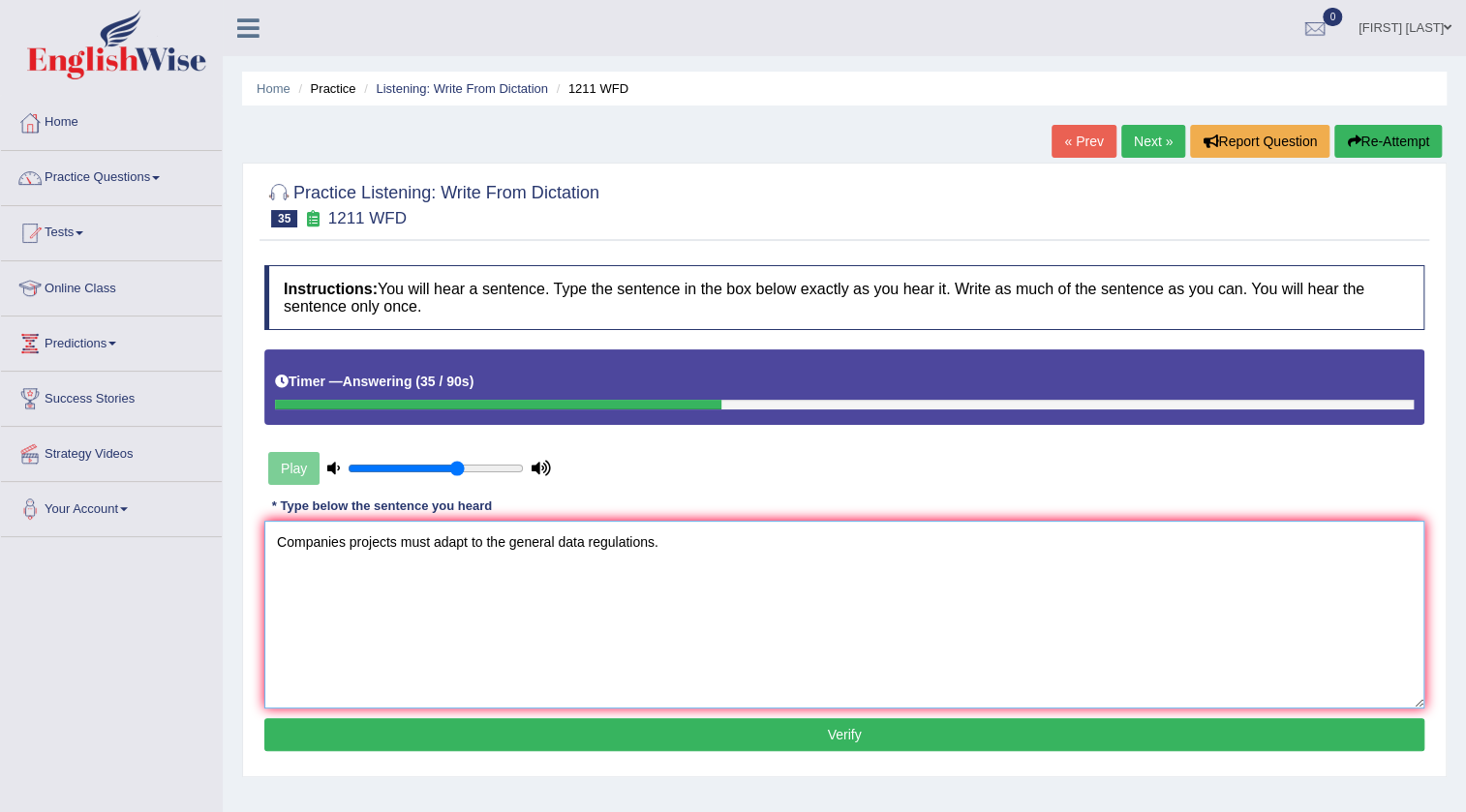 click on "Companies projects must adapt to the general data regulations." at bounding box center (844, 615) 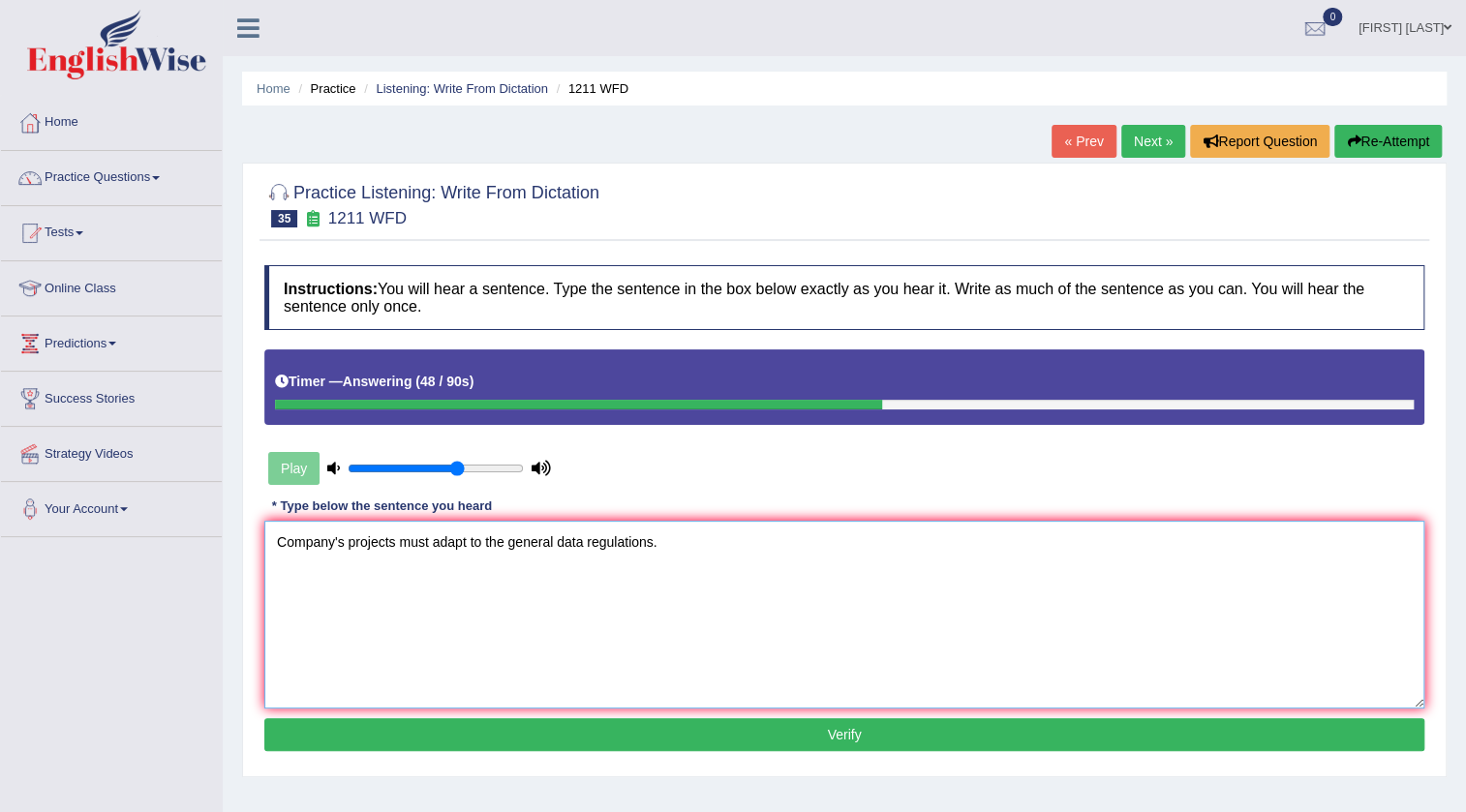 type on "Company's projects must adapt to the general data regulations." 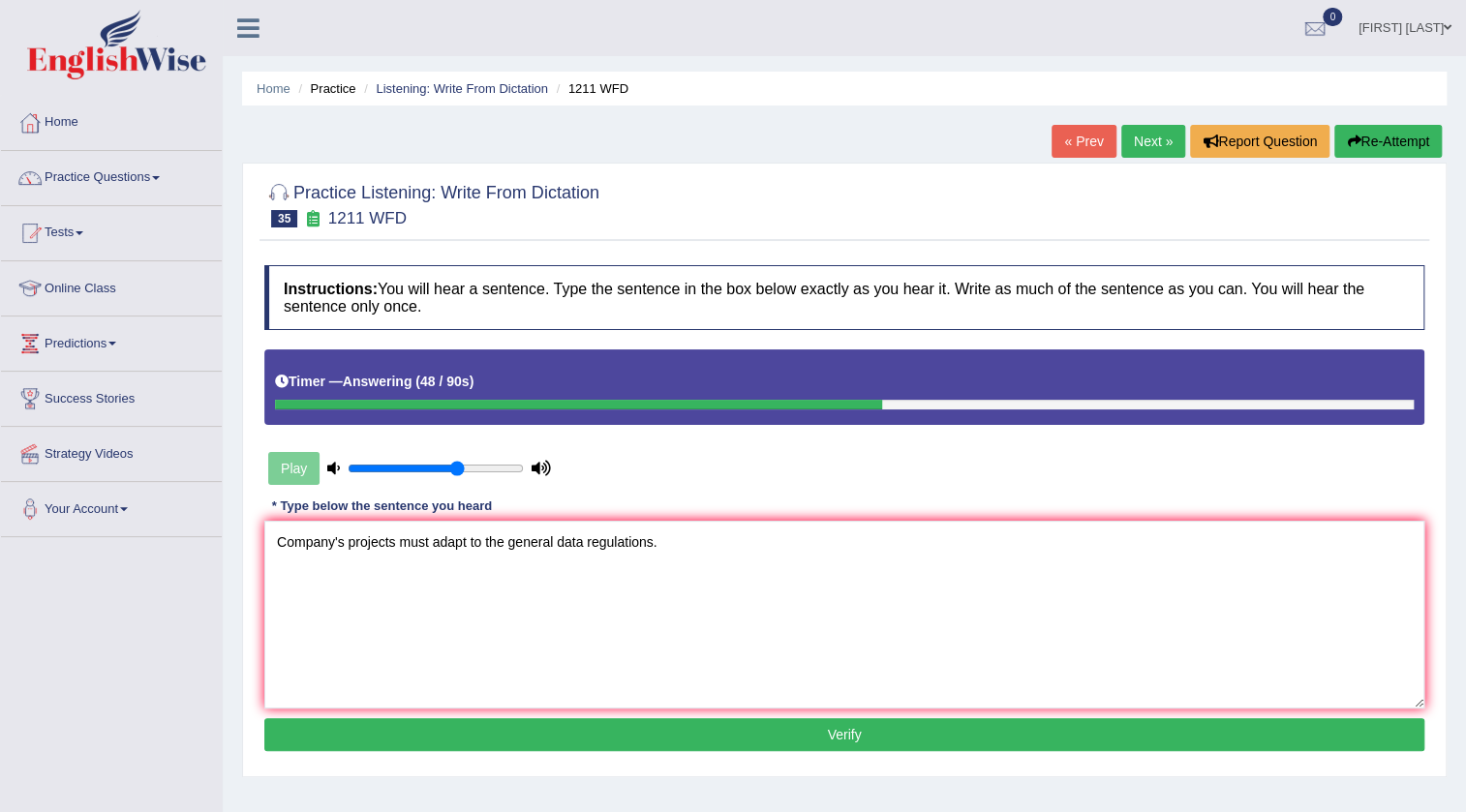 click on "Verify" at bounding box center [844, 735] 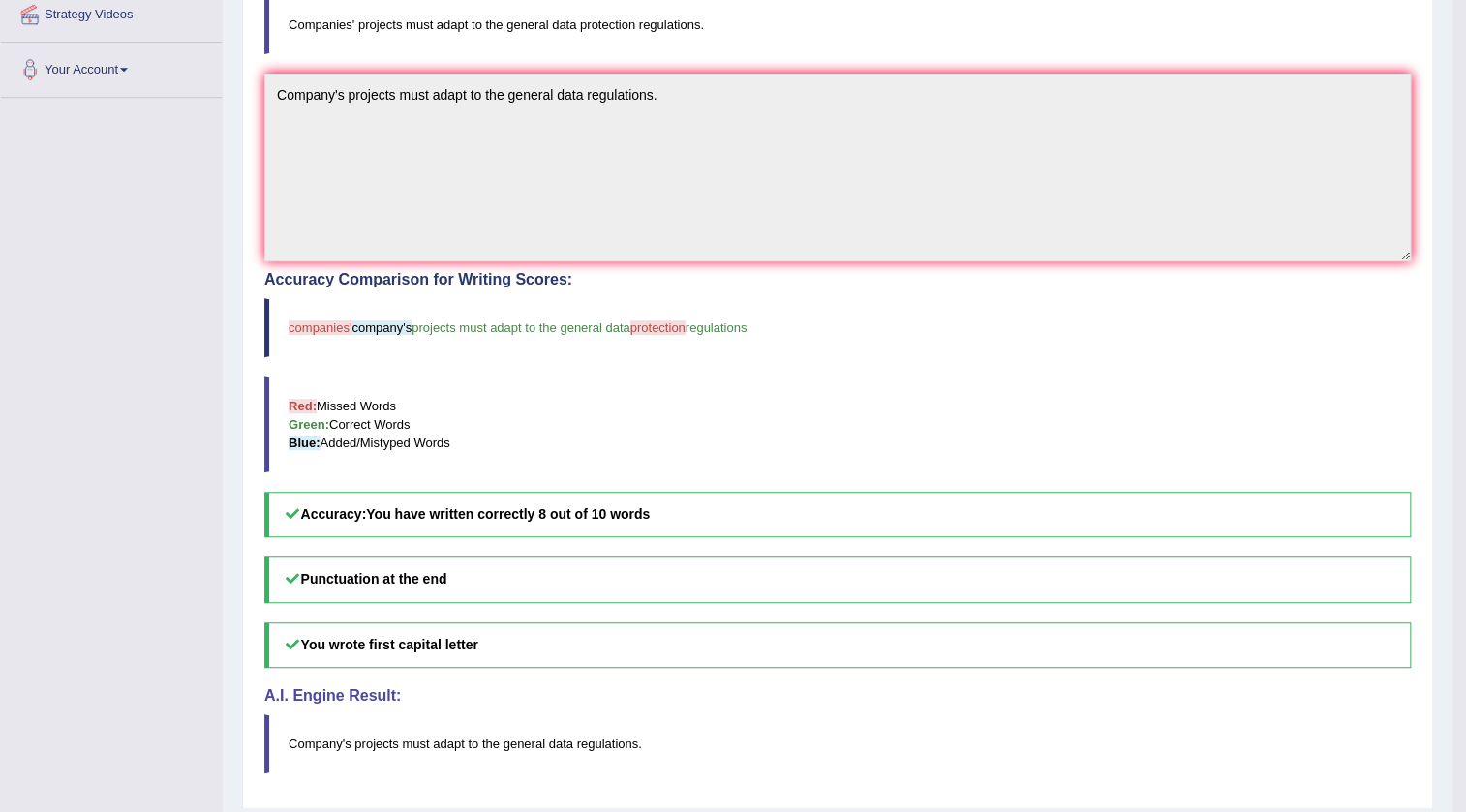 scroll, scrollTop: 0, scrollLeft: 0, axis: both 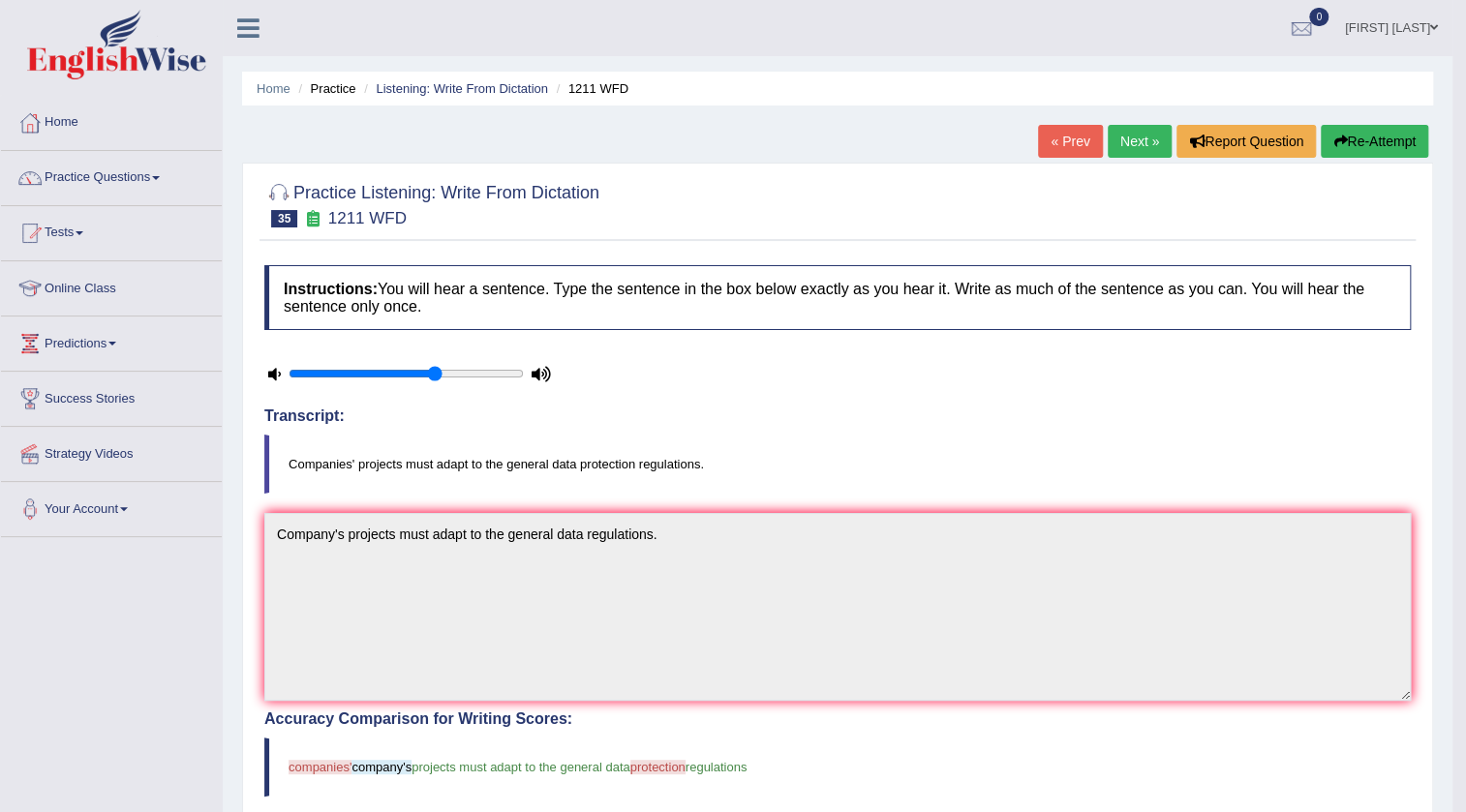 click on "Next »" at bounding box center [1140, 141] 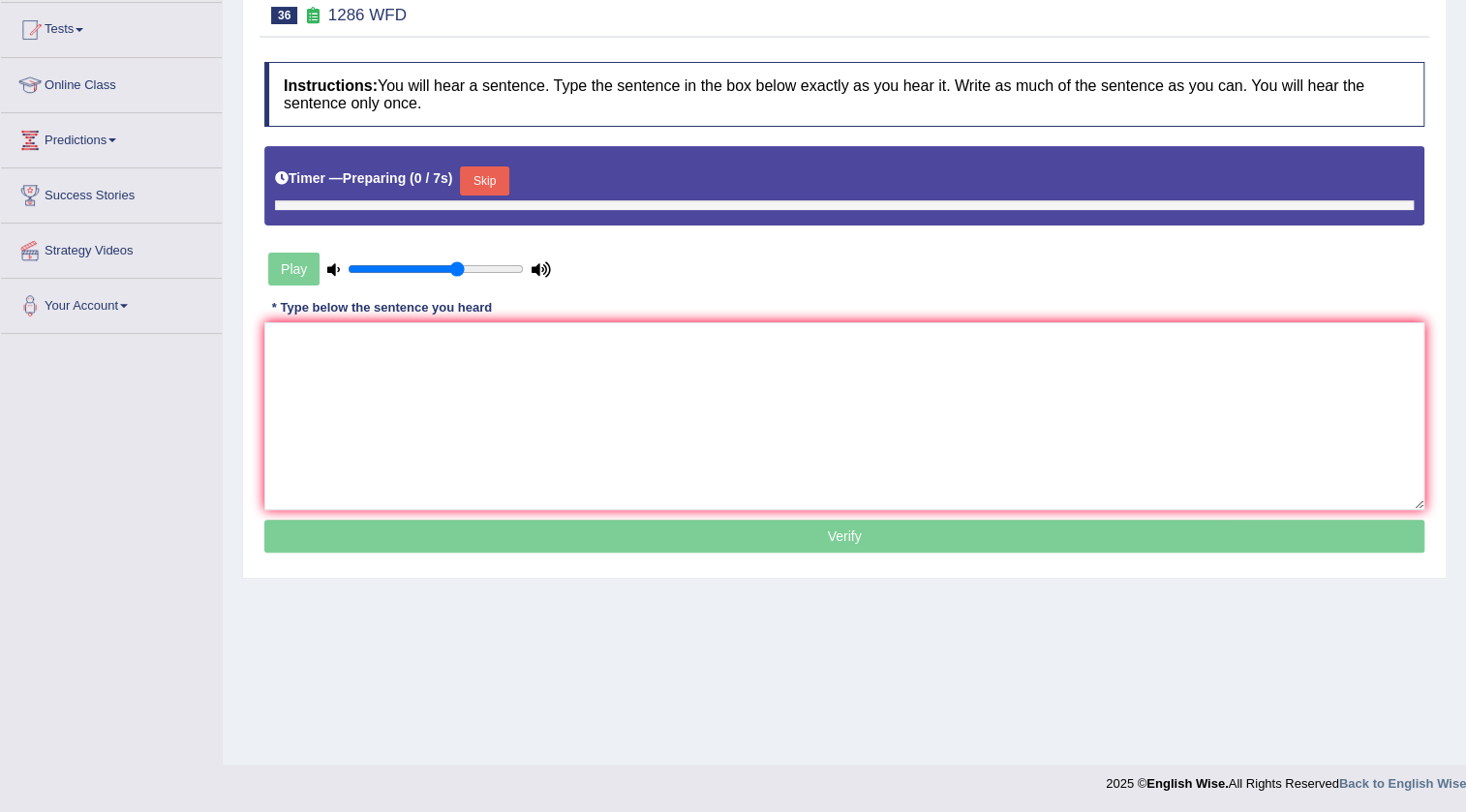 scroll, scrollTop: 203, scrollLeft: 0, axis: vertical 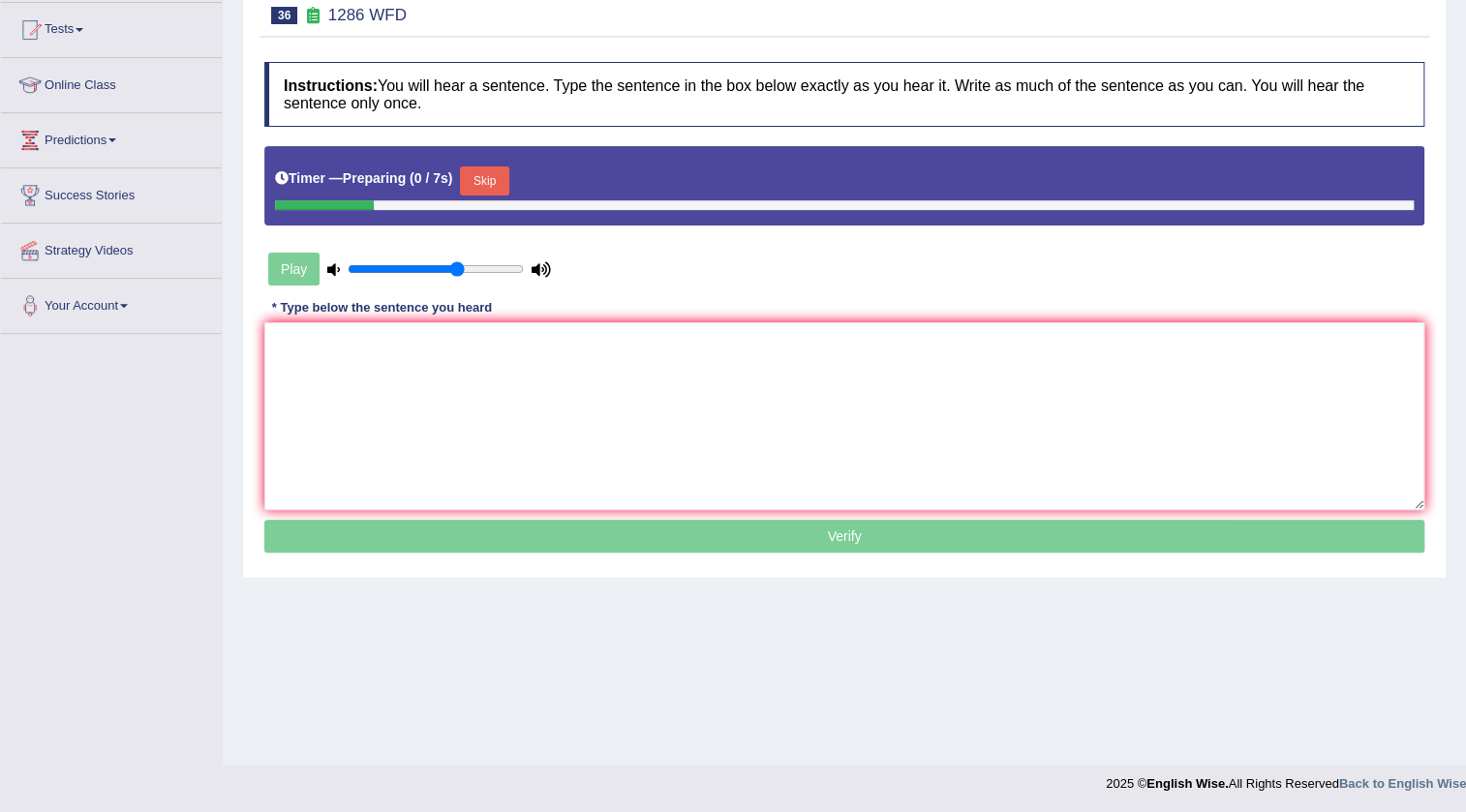 click on "Skip" at bounding box center (484, 181) 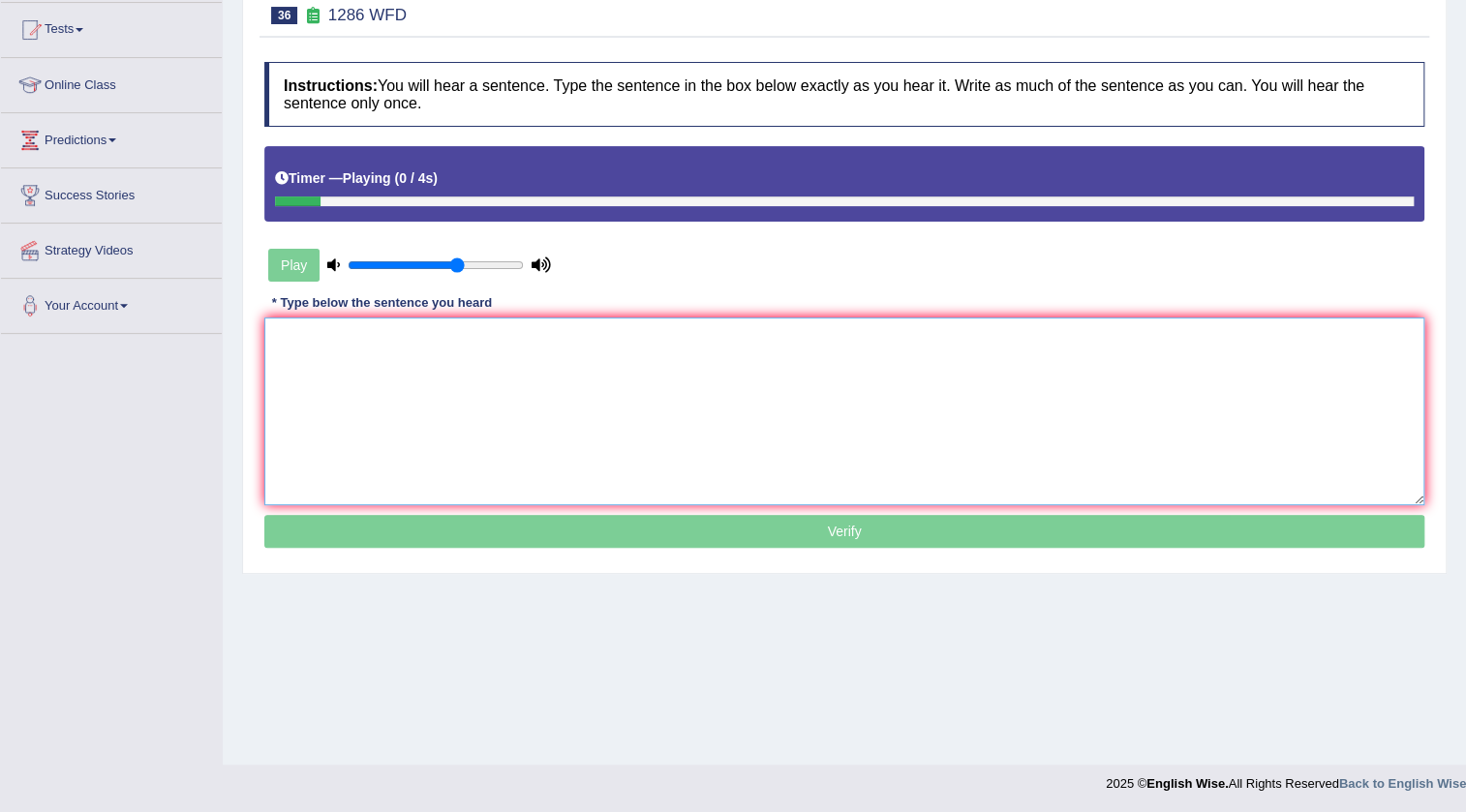 click at bounding box center (844, 411) 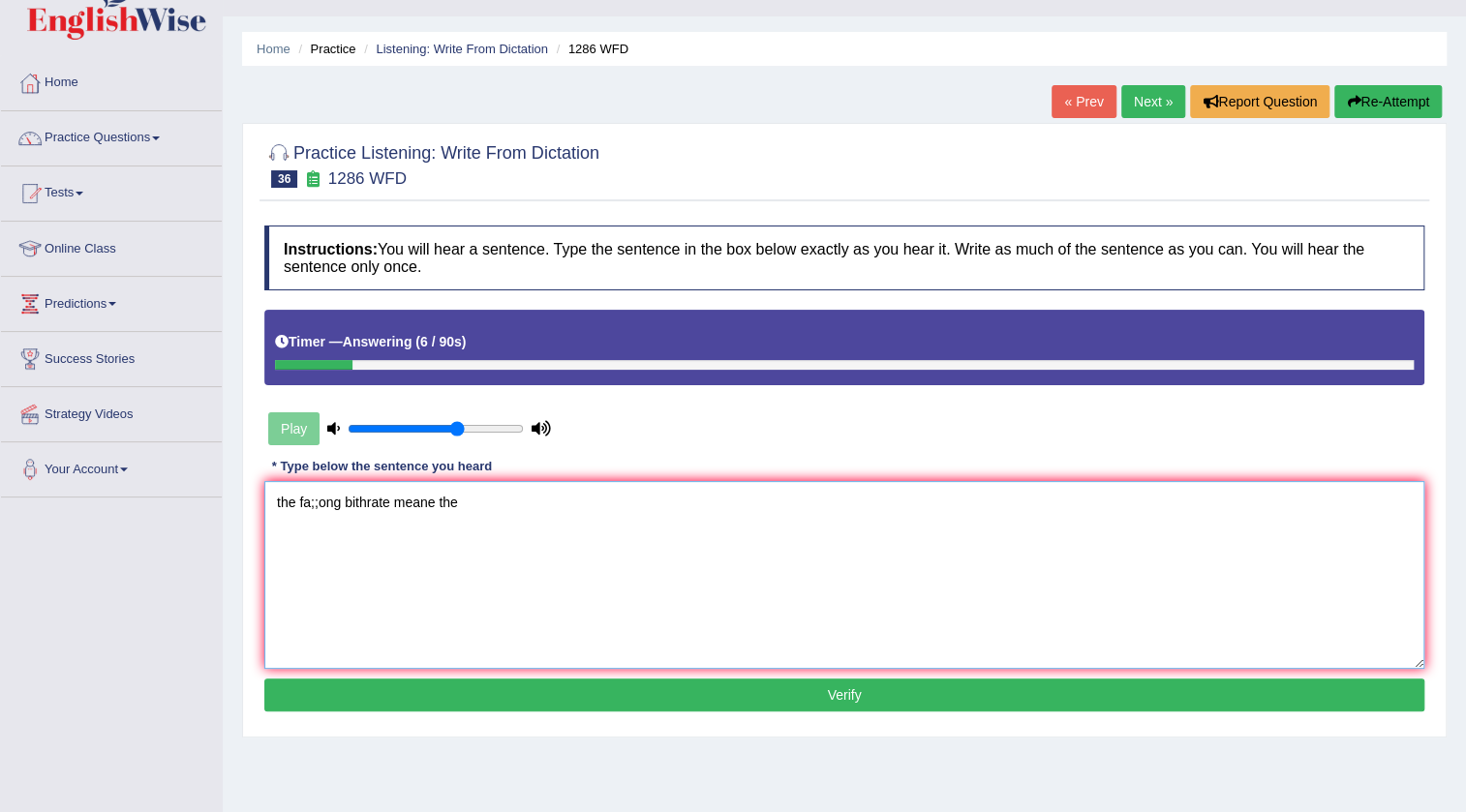 scroll, scrollTop: 0, scrollLeft: 0, axis: both 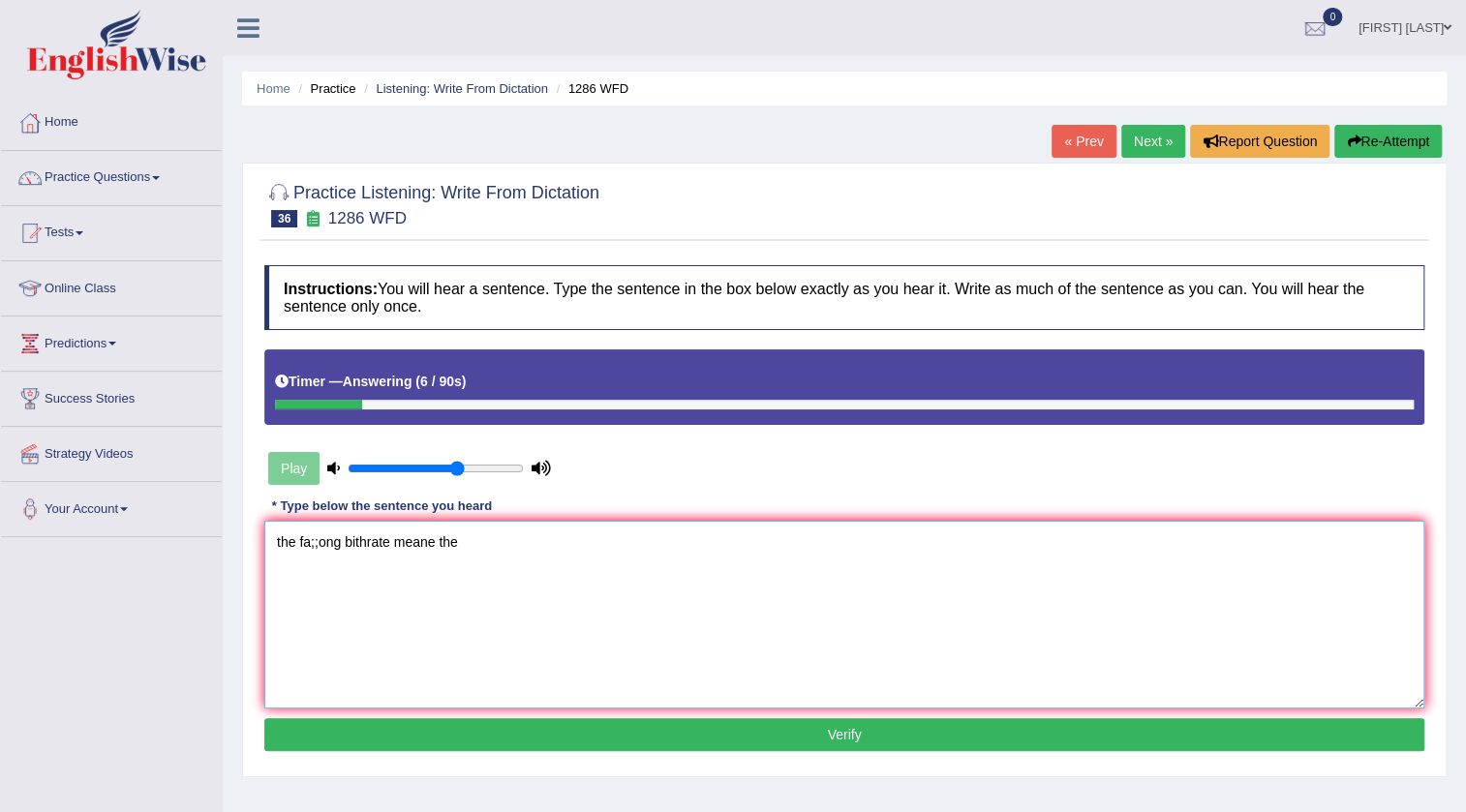 type on "the fa;;ong bithrate meane the" 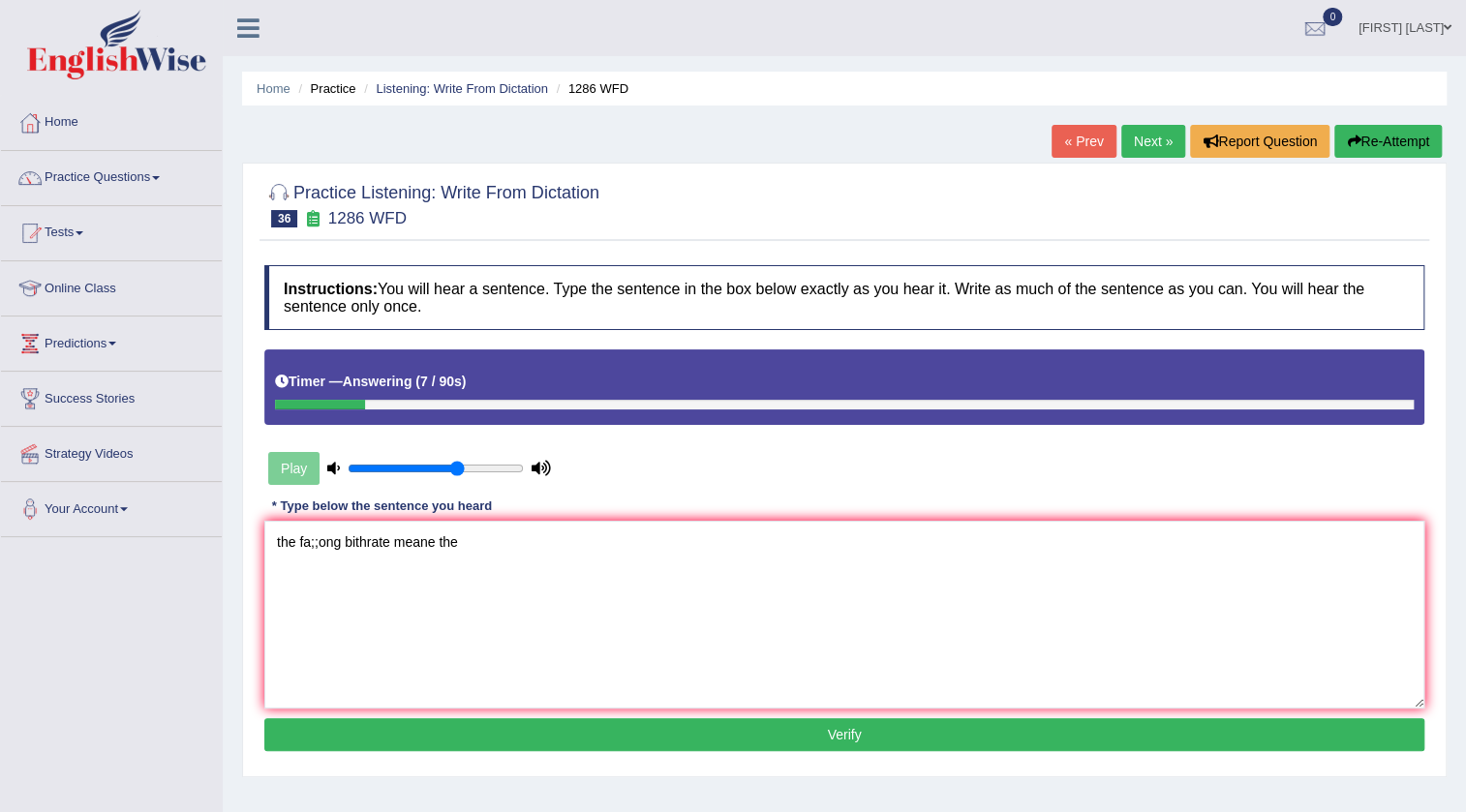 click on "Re-Attempt" at bounding box center (1388, 141) 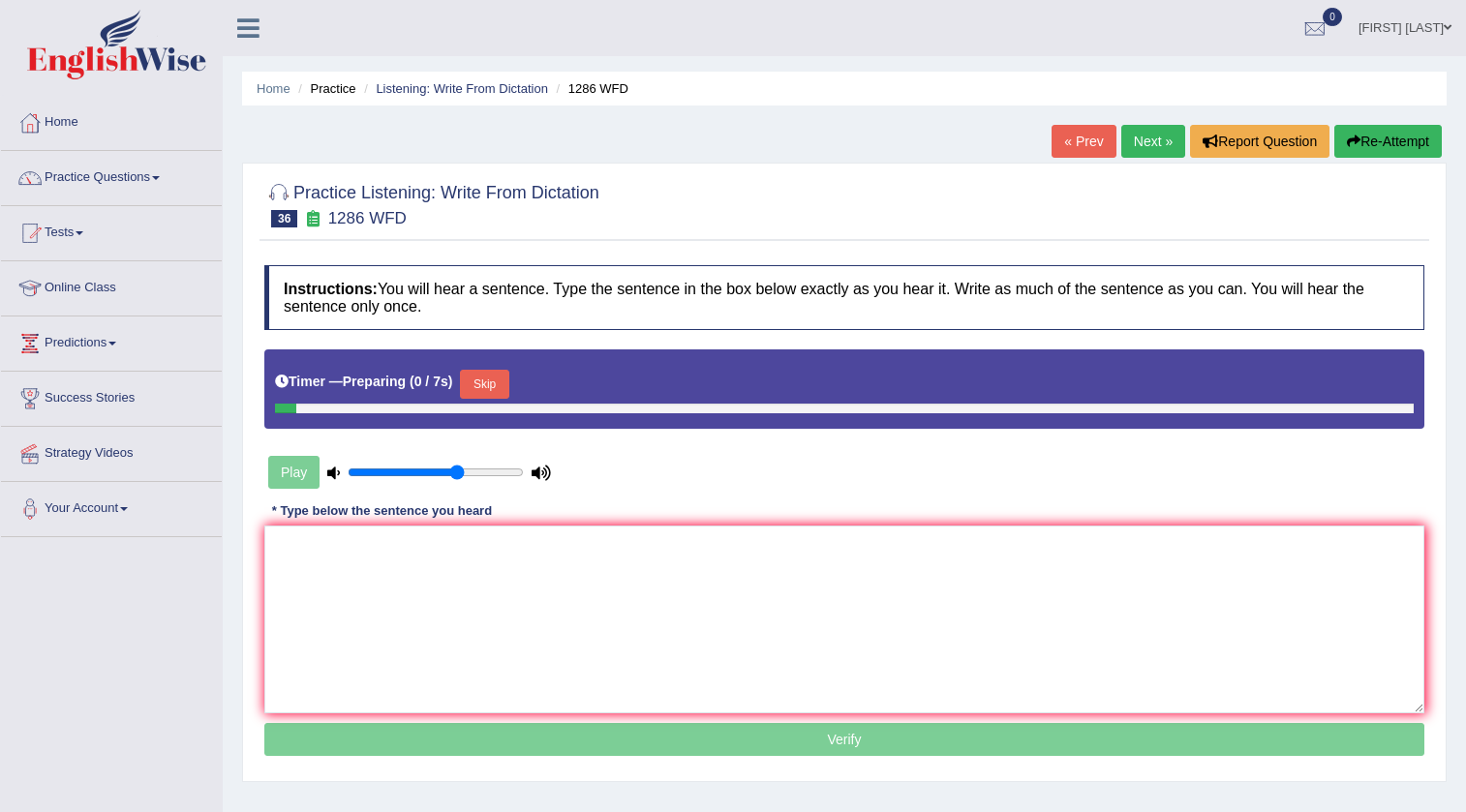scroll, scrollTop: 0, scrollLeft: 0, axis: both 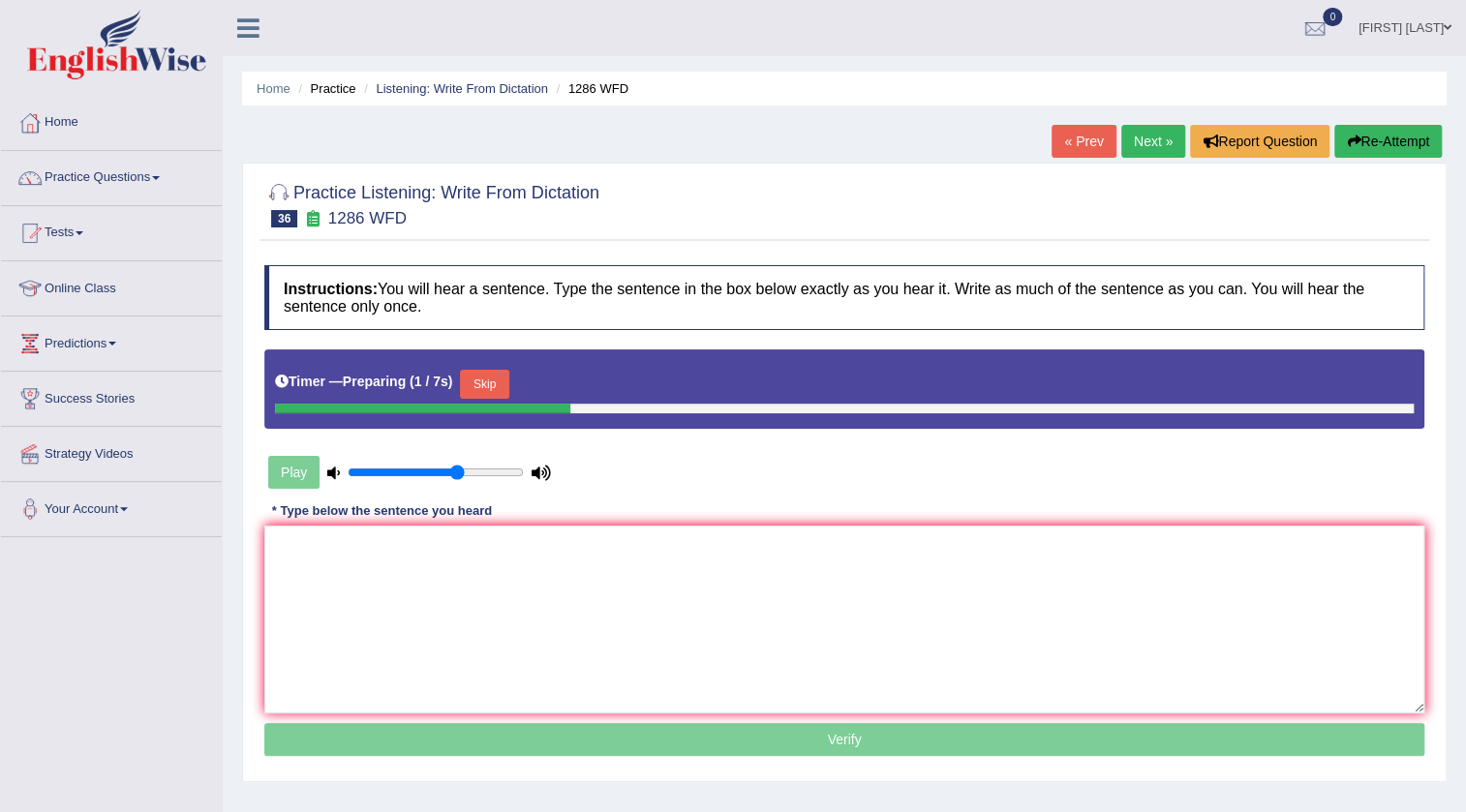 click on "Skip" at bounding box center (484, 384) 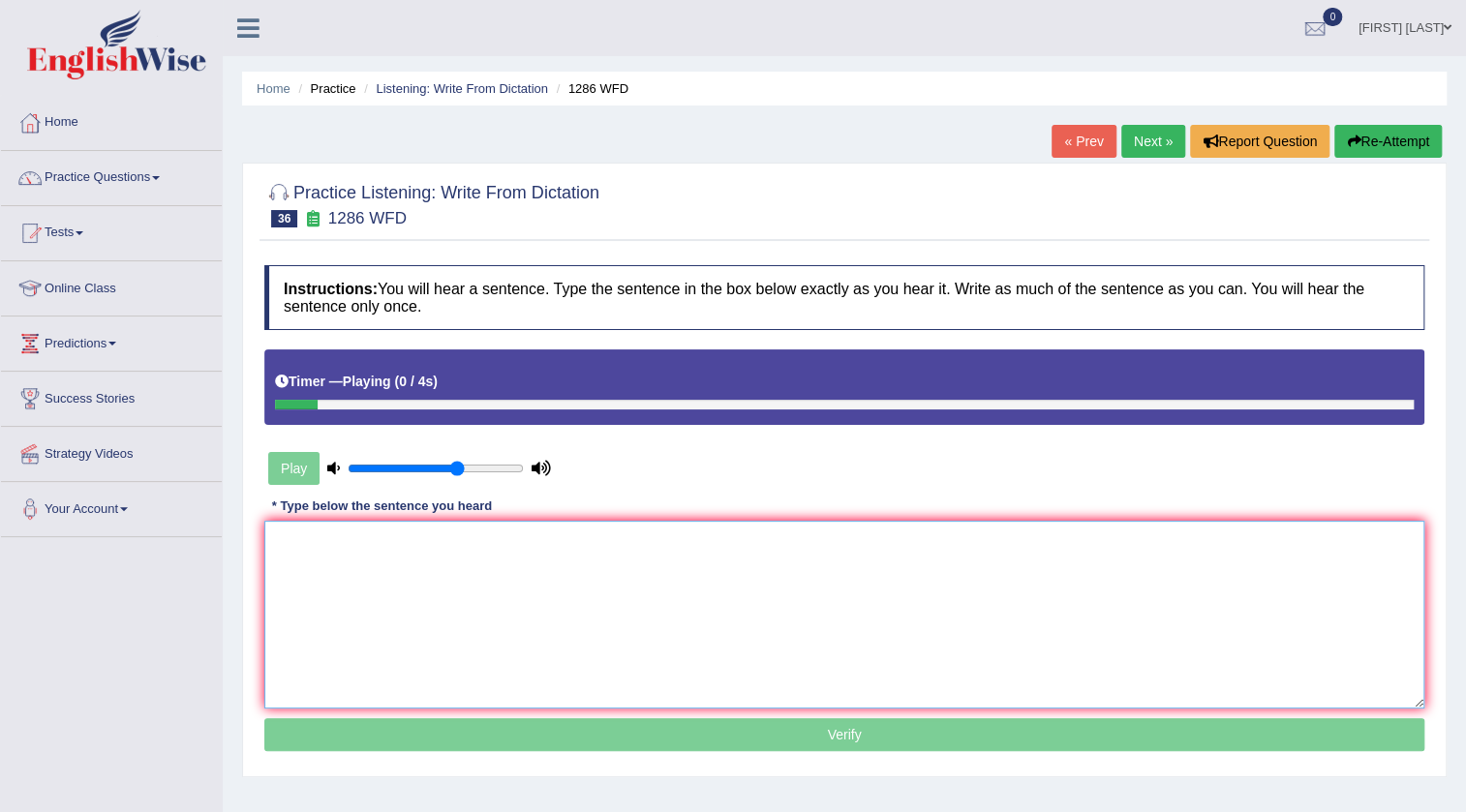 click at bounding box center [844, 615] 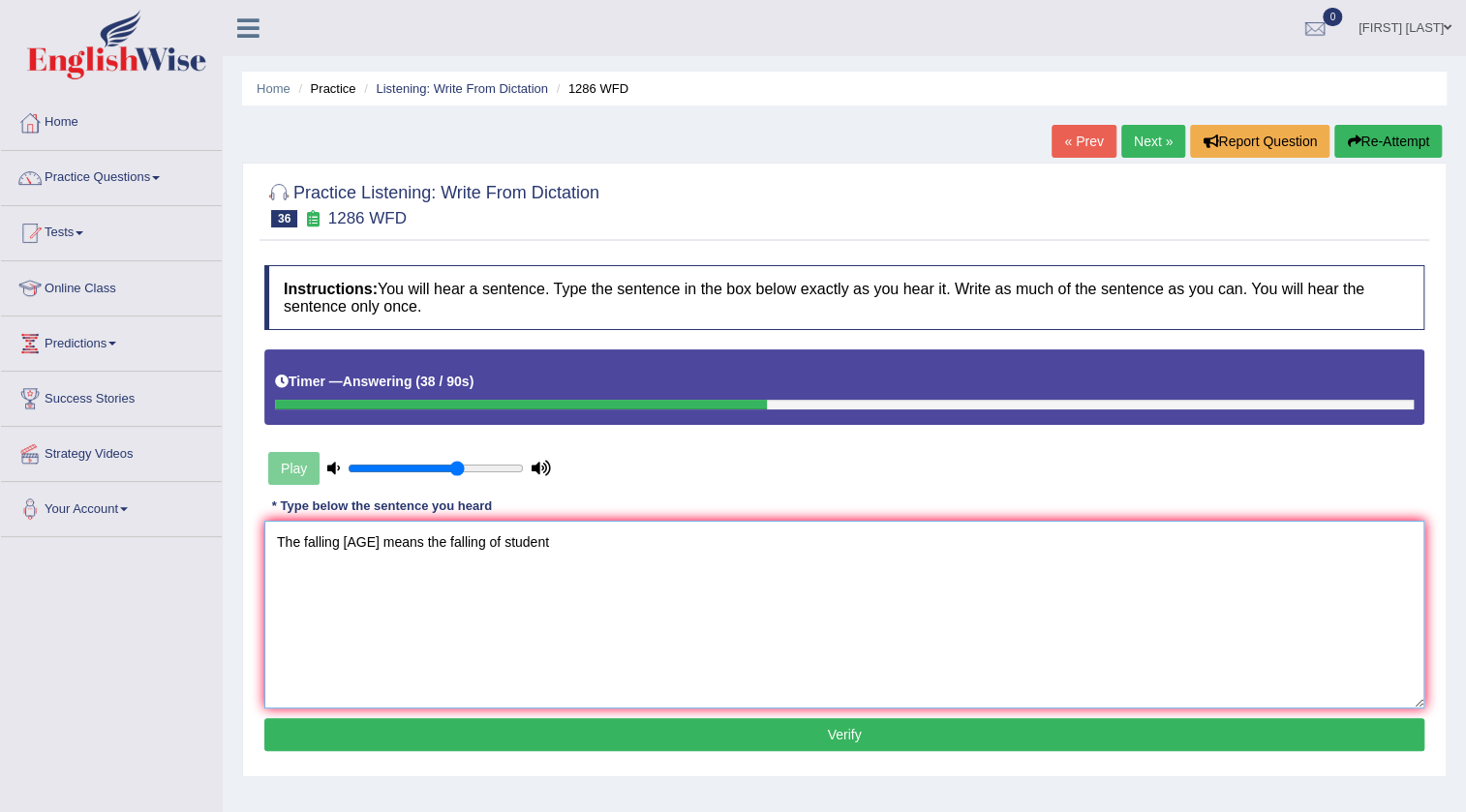 type on "The falling birthrate means the falling of student" 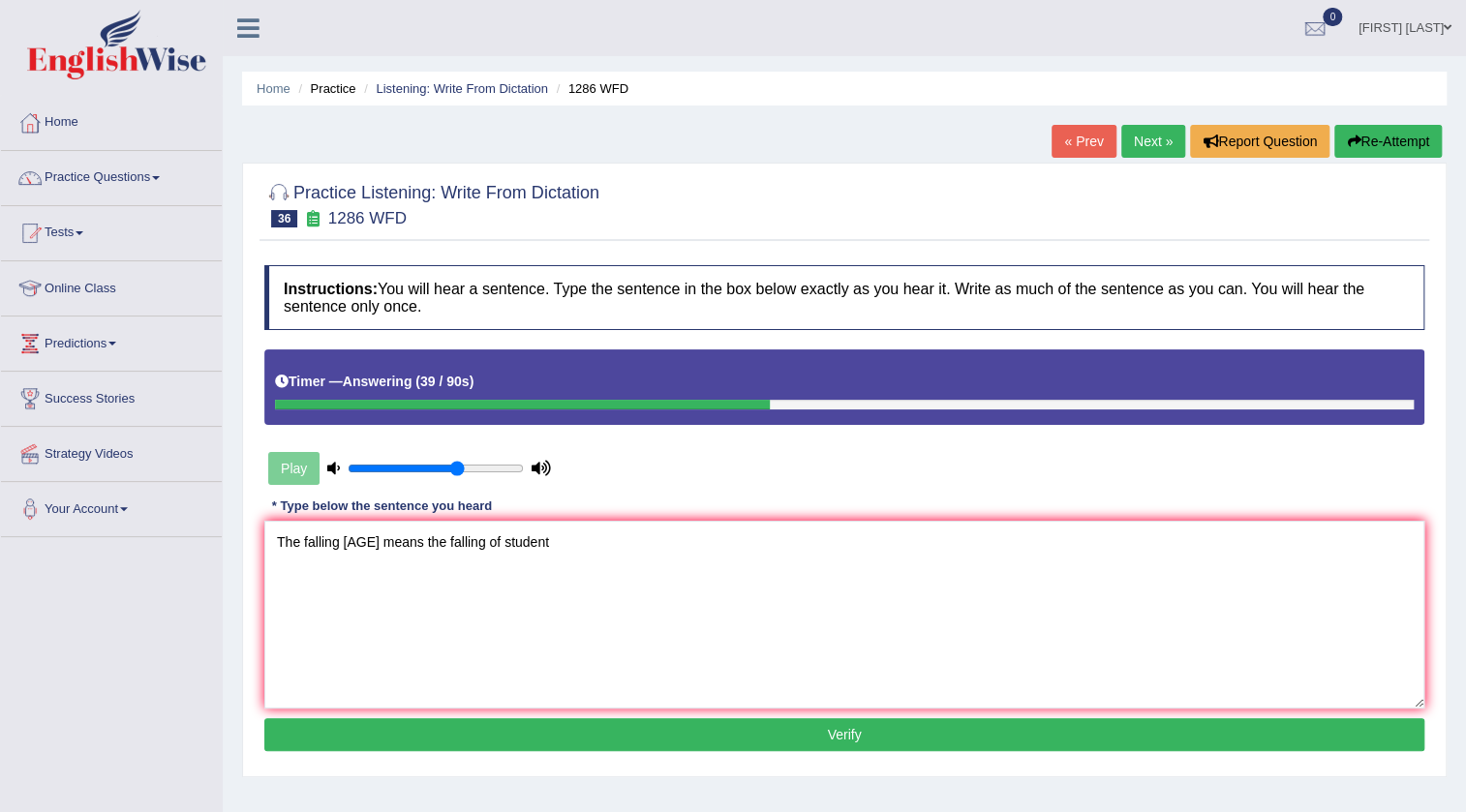 click on "Verify" at bounding box center [844, 735] 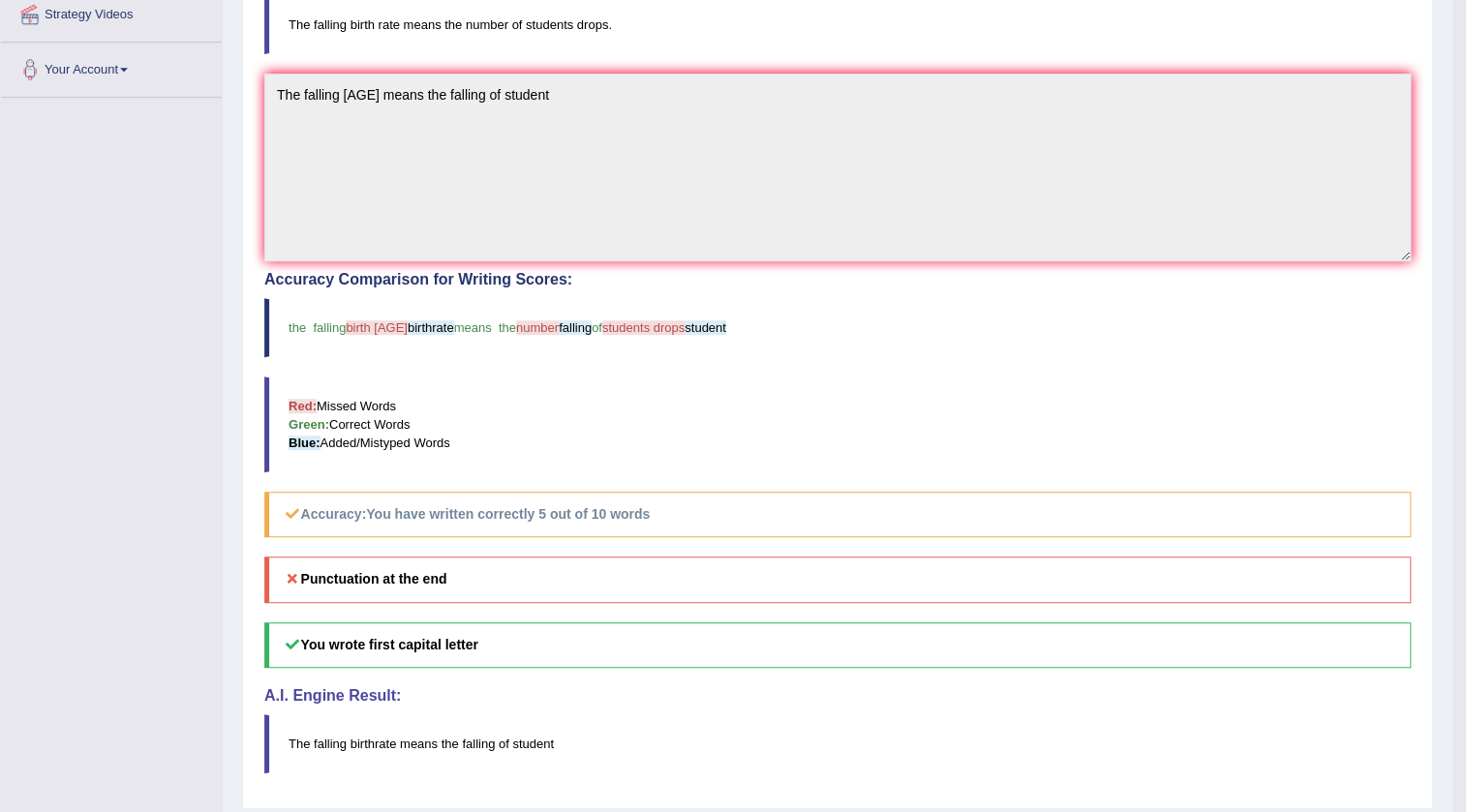 scroll, scrollTop: 0, scrollLeft: 0, axis: both 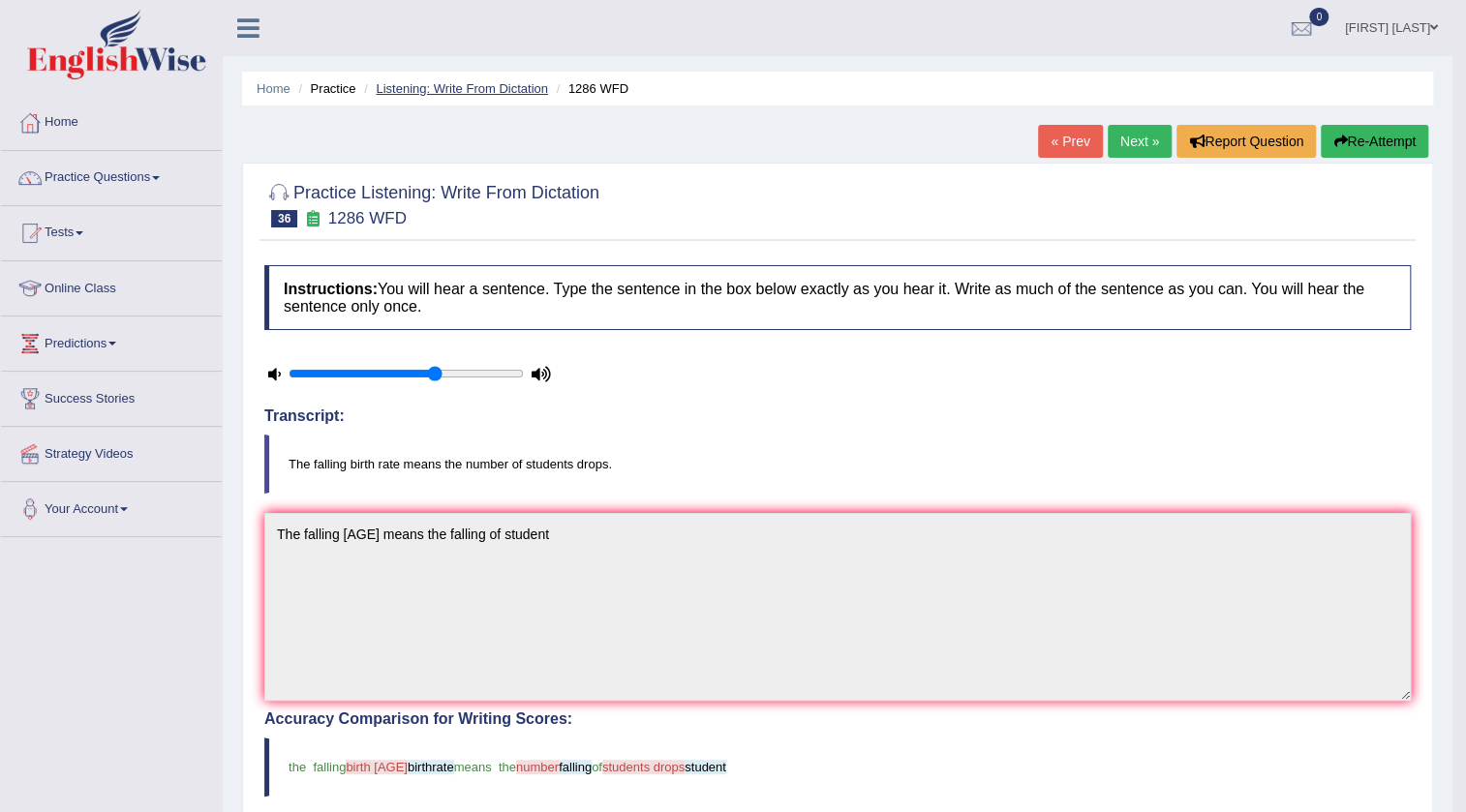 click on "Listening: Write From Dictation" at bounding box center (462, 88) 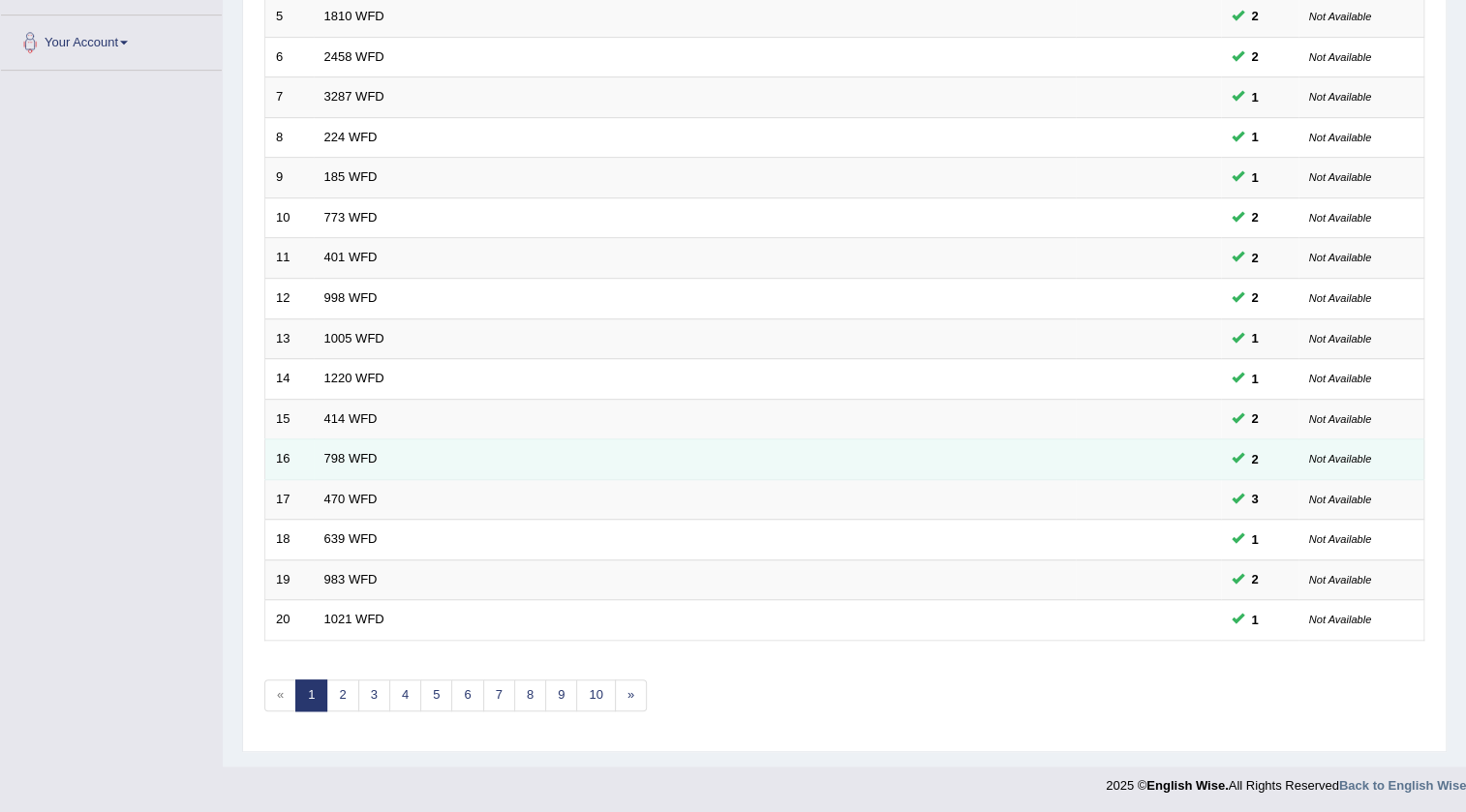 scroll, scrollTop: 0, scrollLeft: 0, axis: both 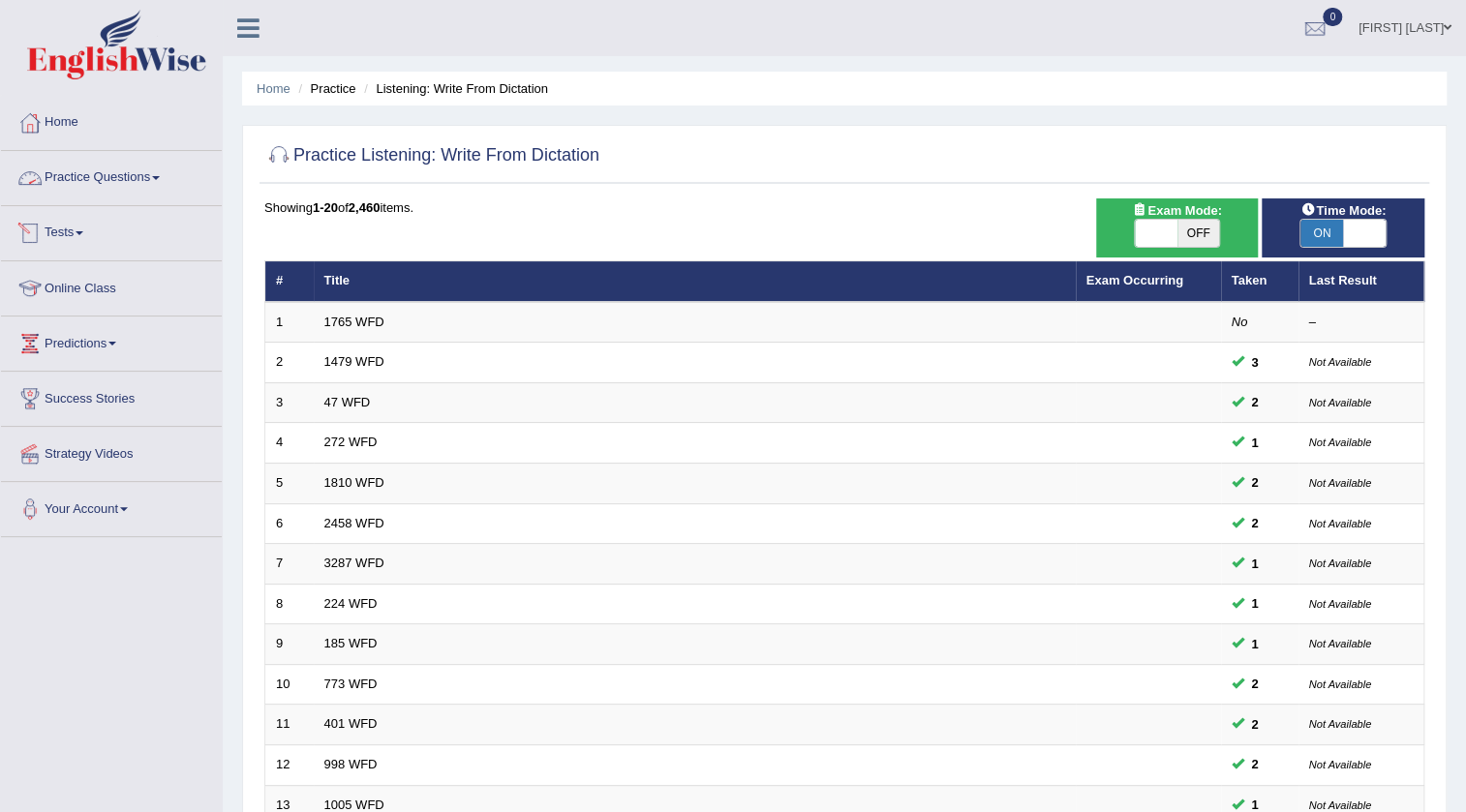 click on "Practice Questions" at bounding box center [111, 175] 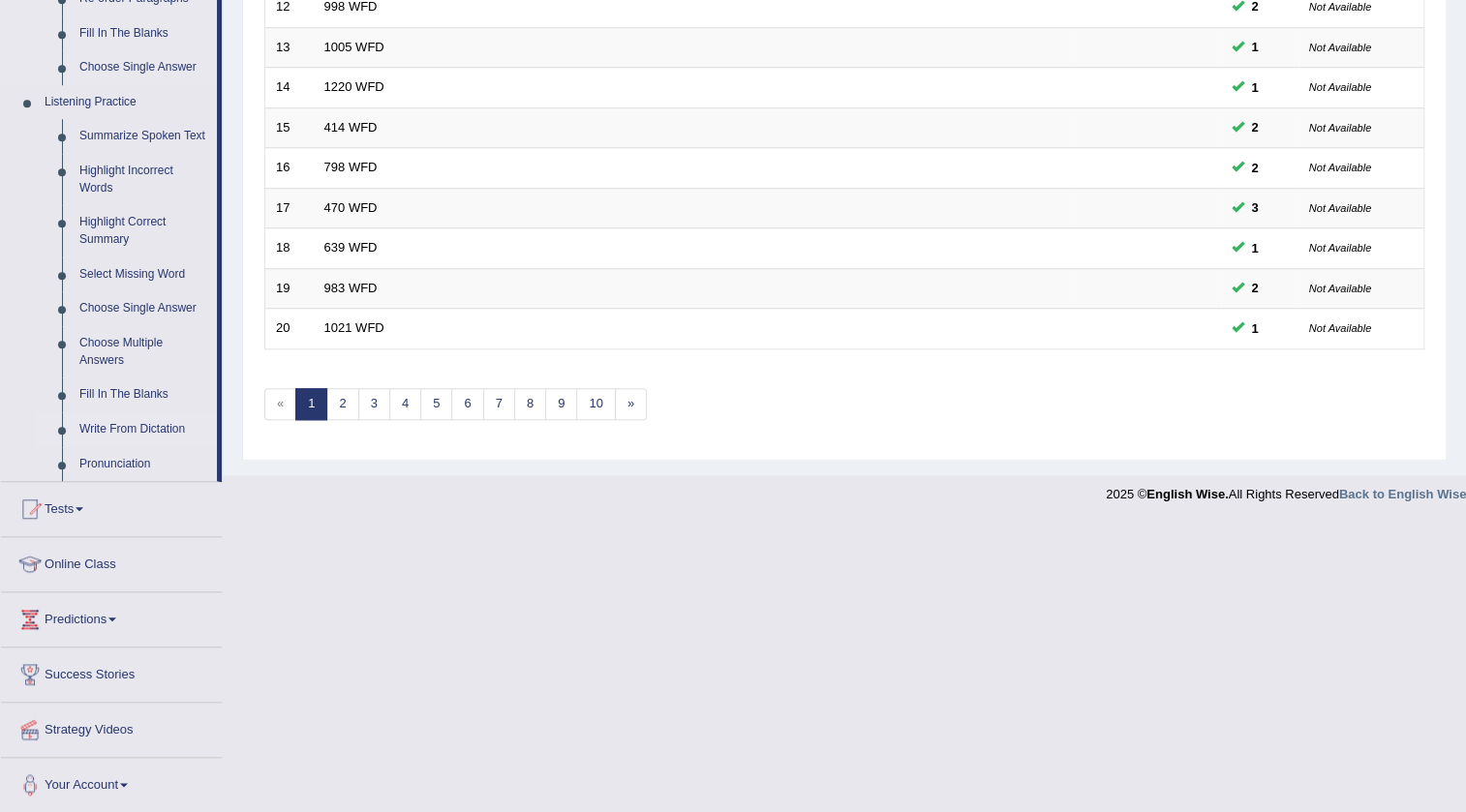 scroll, scrollTop: 318, scrollLeft: 0, axis: vertical 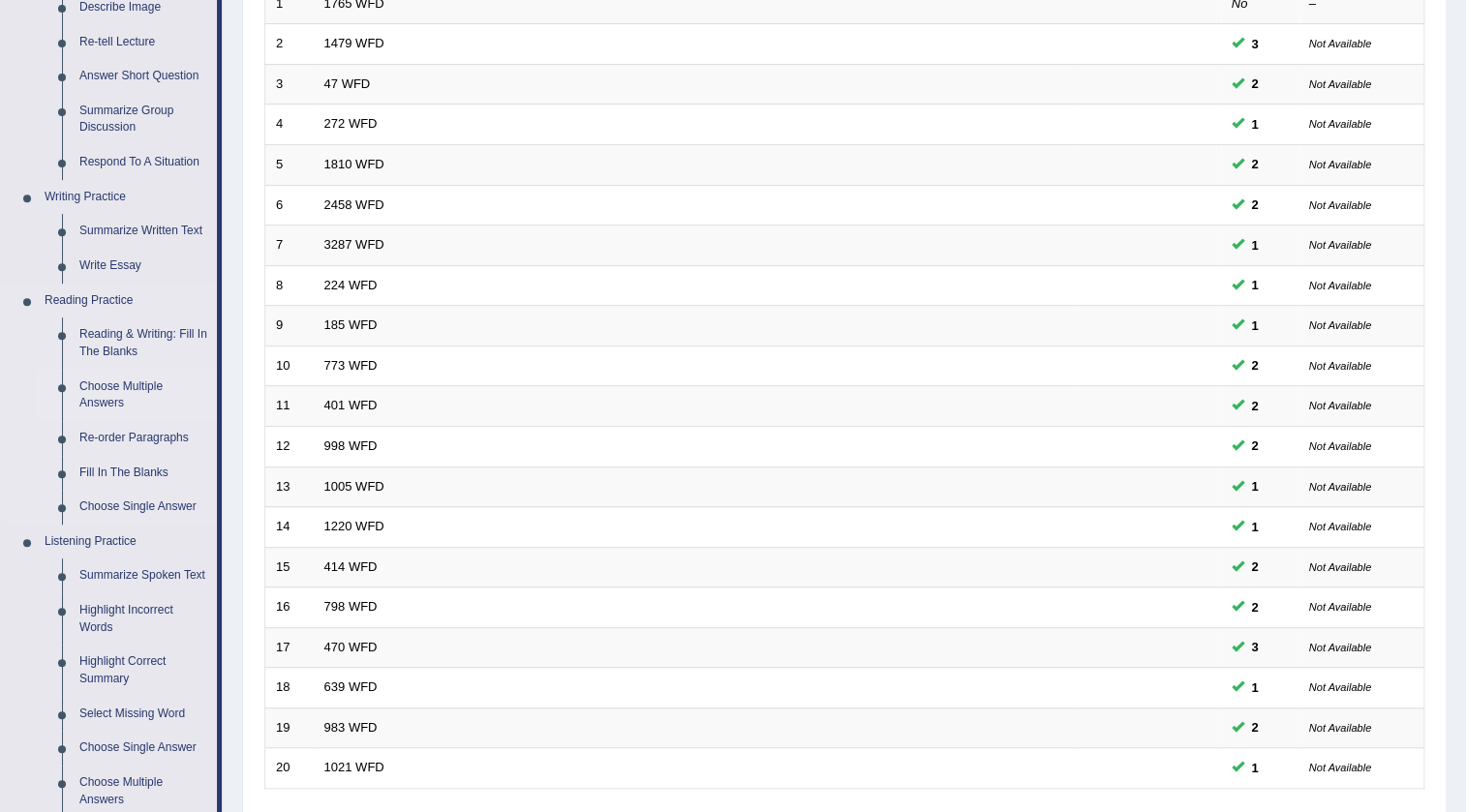 click on "Choose Multiple Answers" at bounding box center [143, 395] 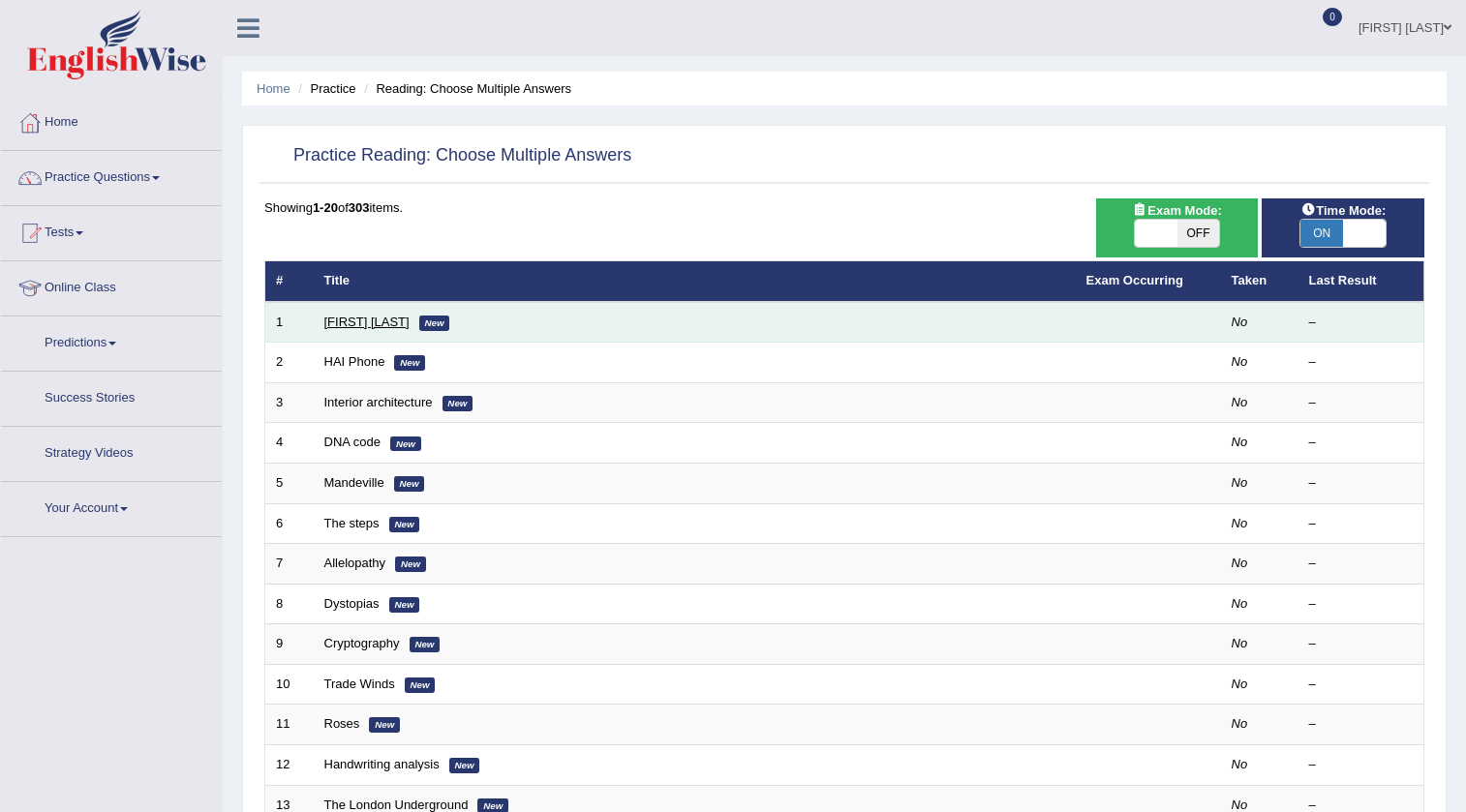 scroll, scrollTop: 0, scrollLeft: 0, axis: both 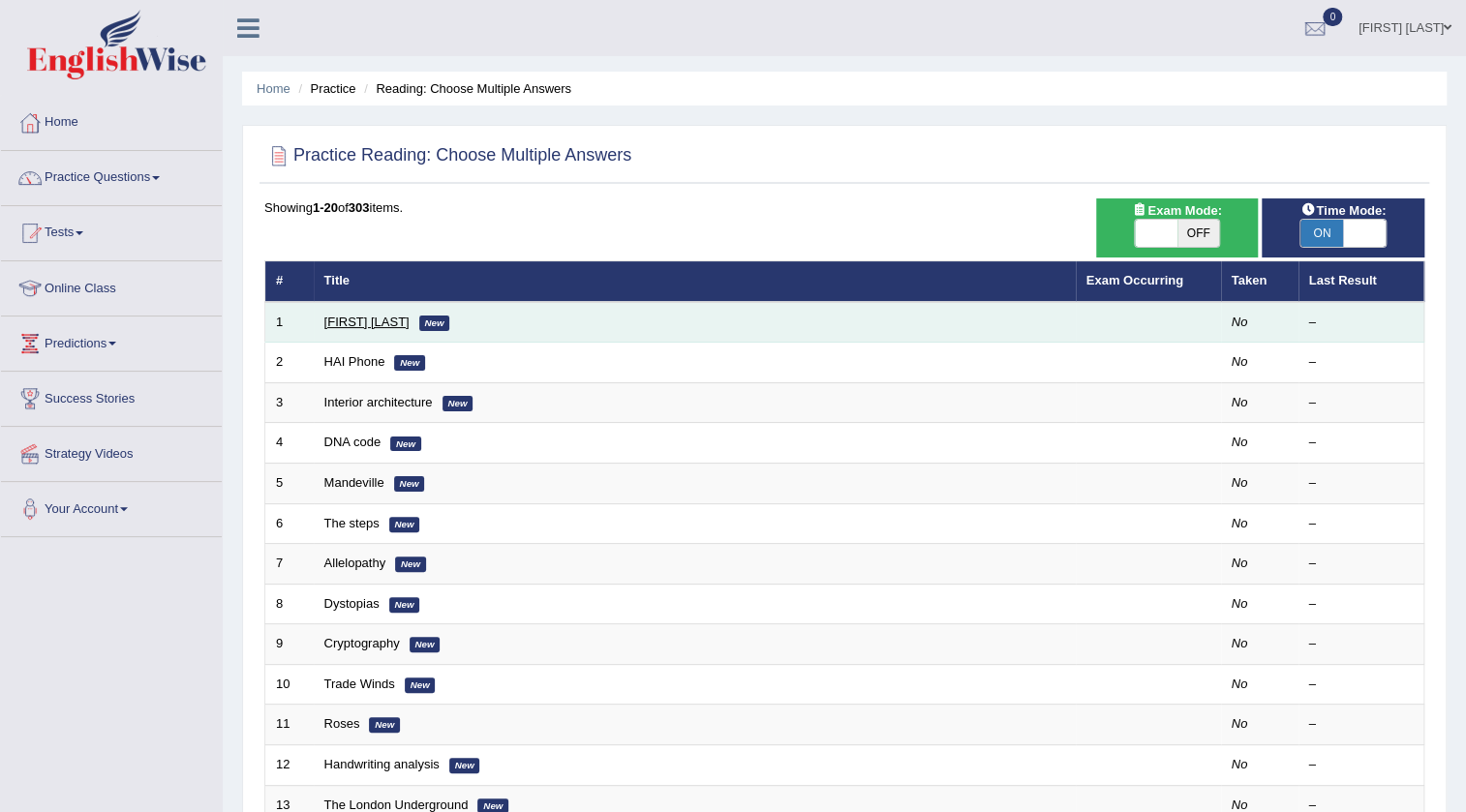 click on "[FIRST] [LAST]" at bounding box center [367, 321] 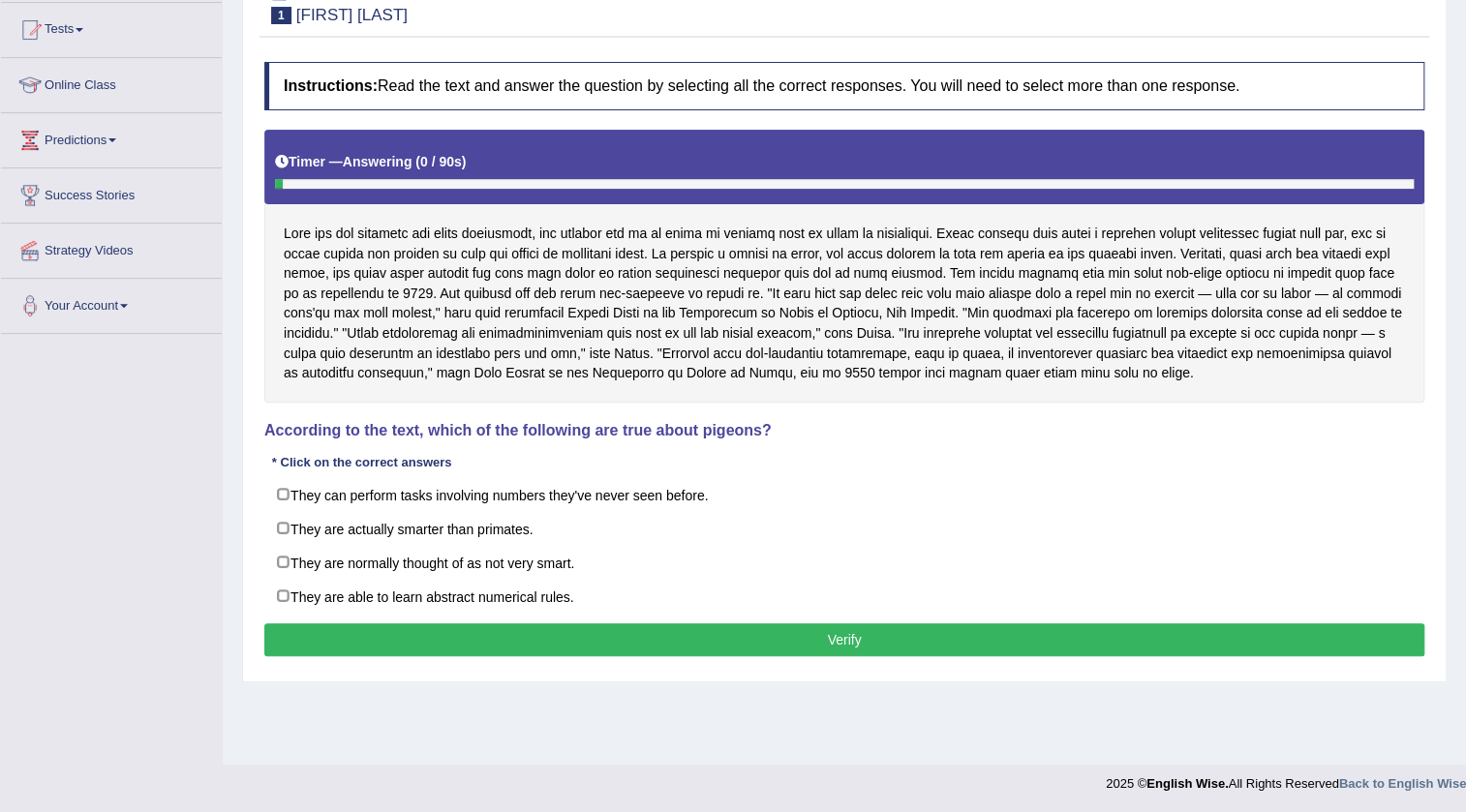 scroll, scrollTop: 203, scrollLeft: 0, axis: vertical 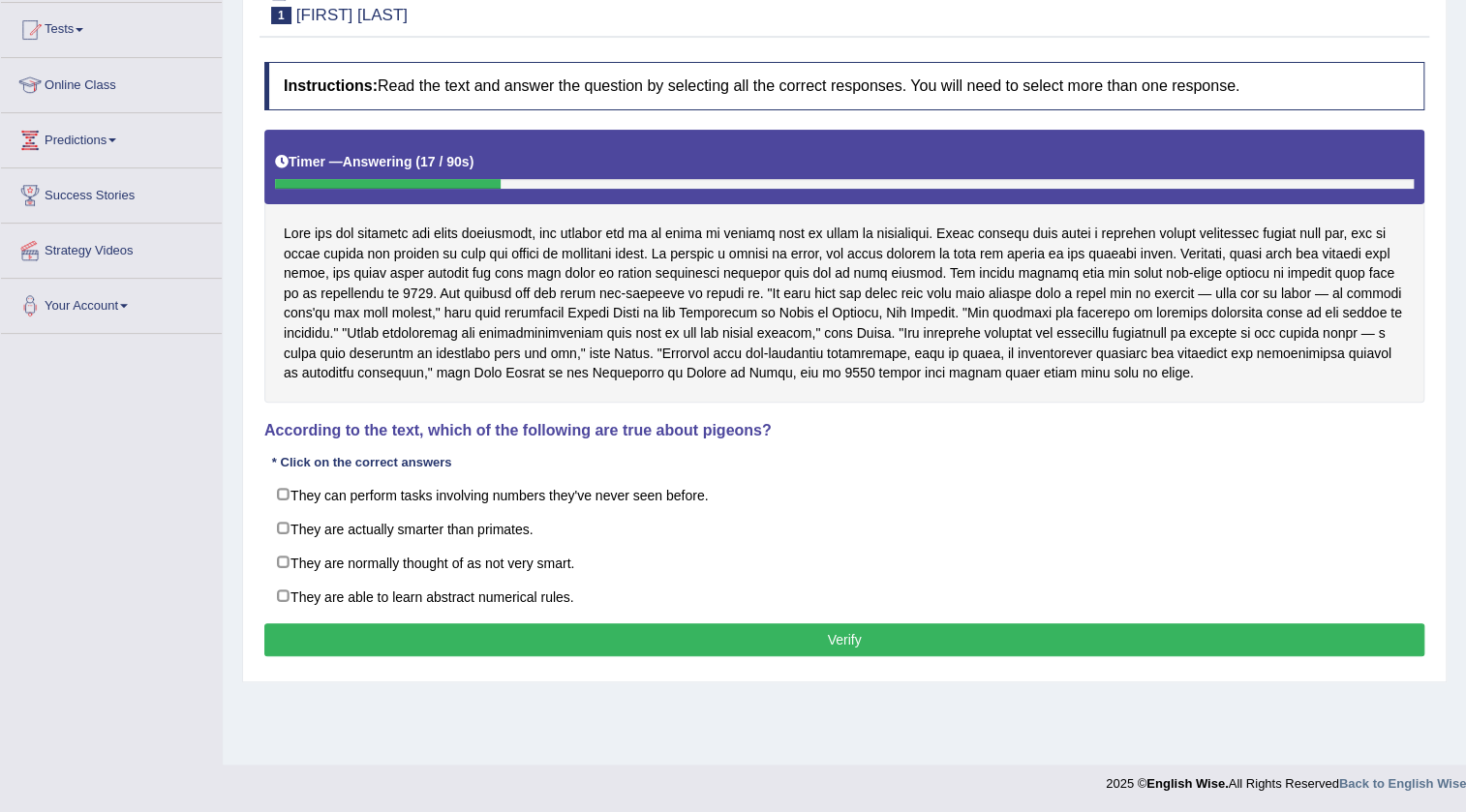 drag, startPoint x: 924, startPoint y: 231, endPoint x: 946, endPoint y: 231, distance: 22 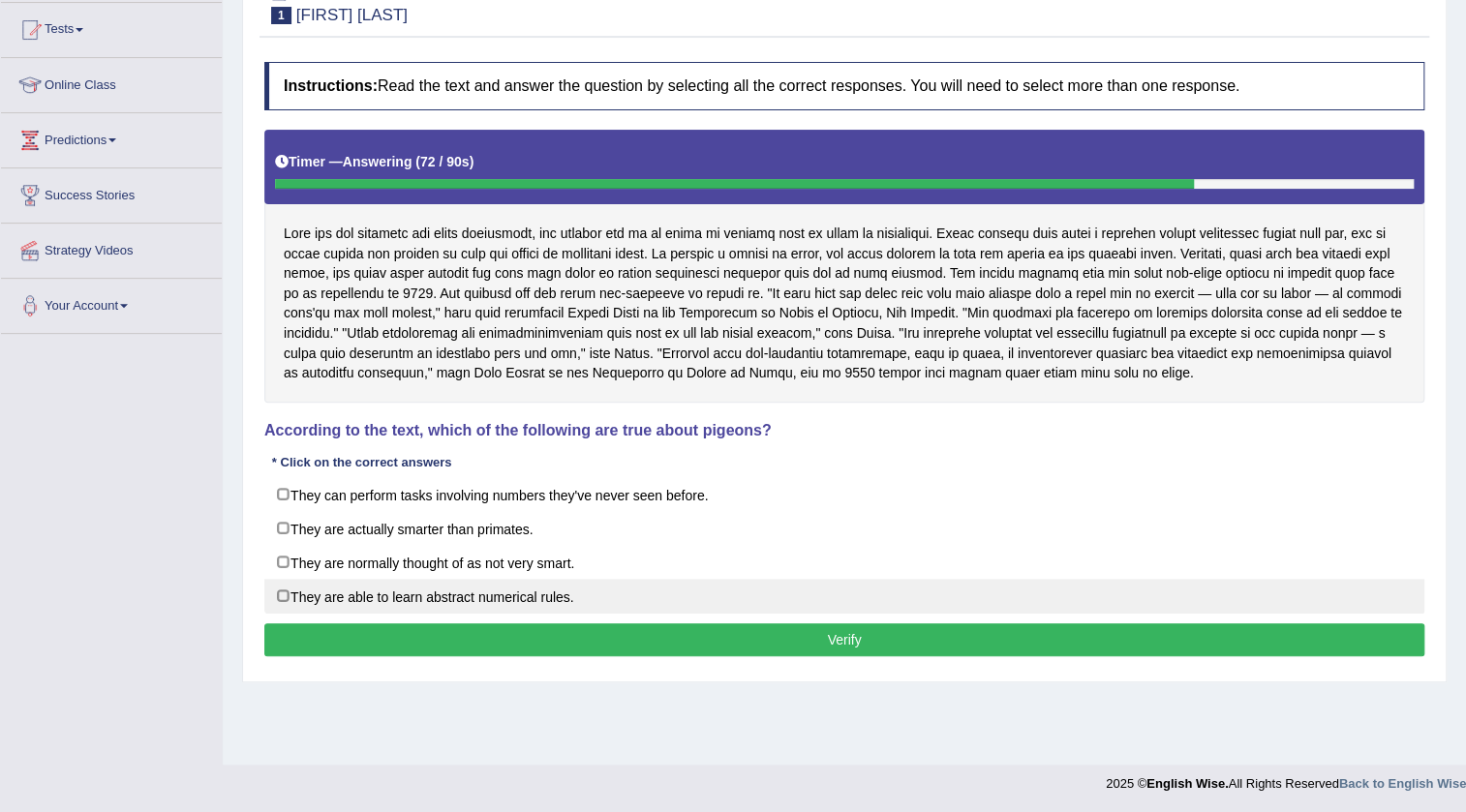 click on "They are able to learn abstract numerical rules." at bounding box center [844, 596] 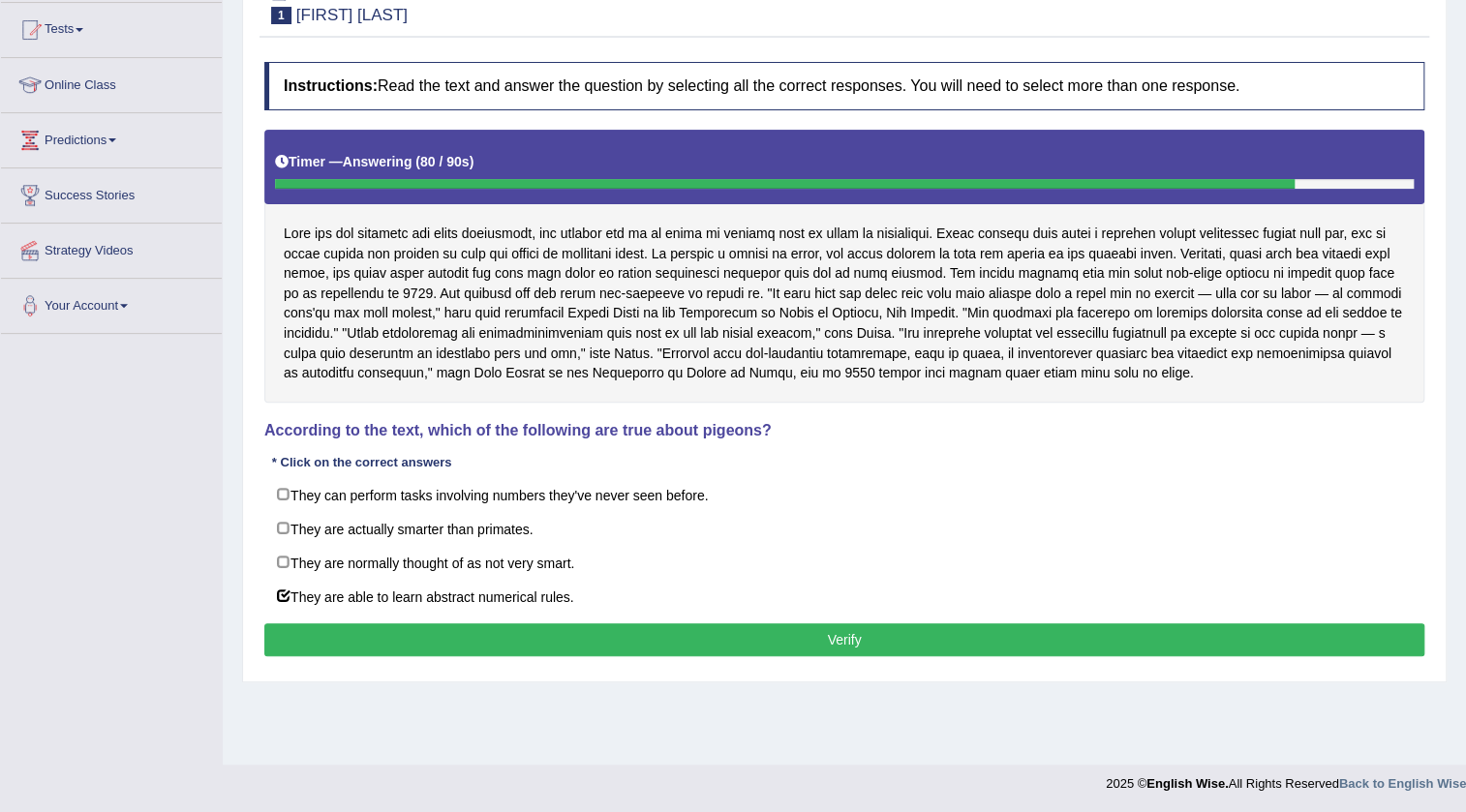 click on "Verify" at bounding box center (844, 640) 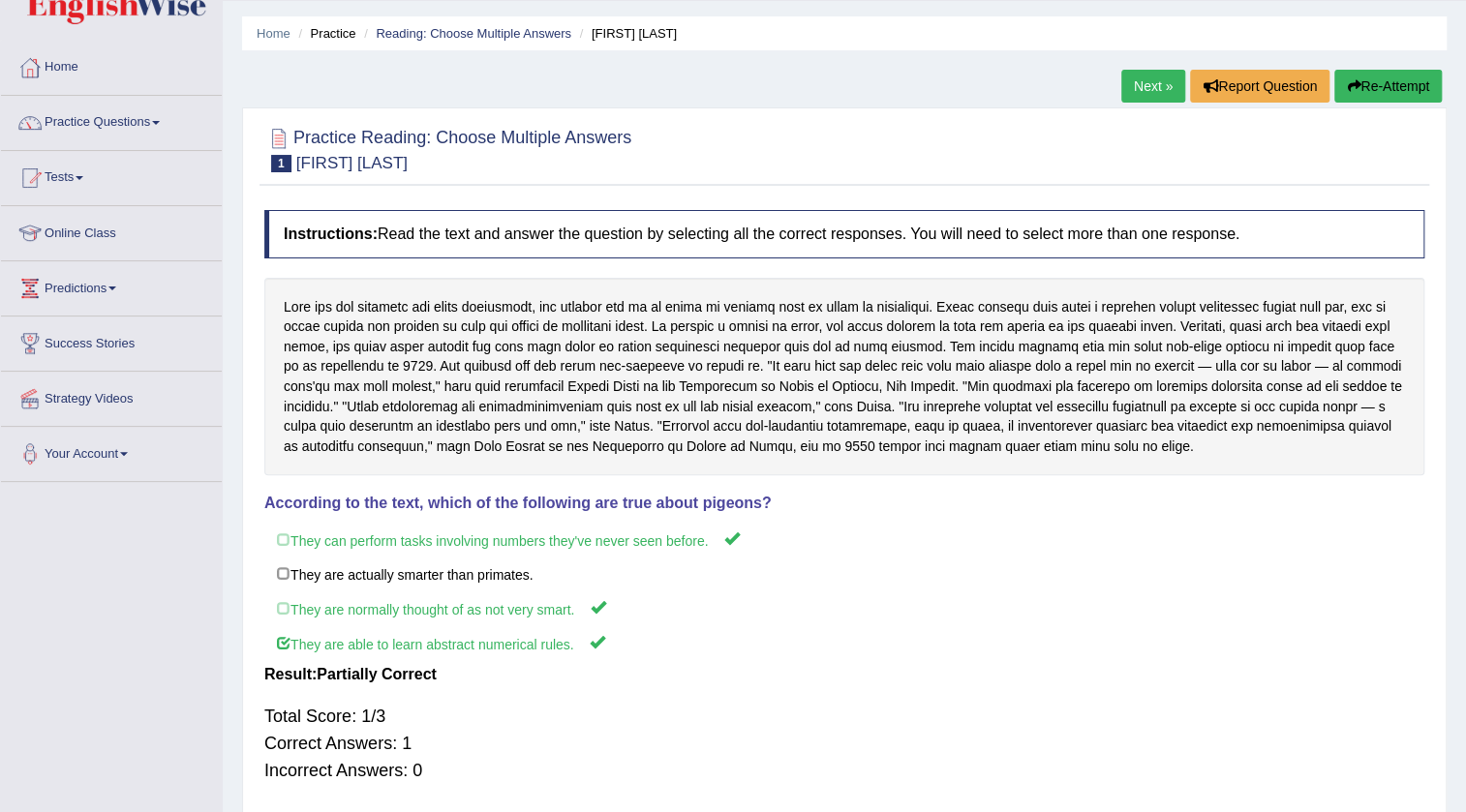scroll, scrollTop: 0, scrollLeft: 0, axis: both 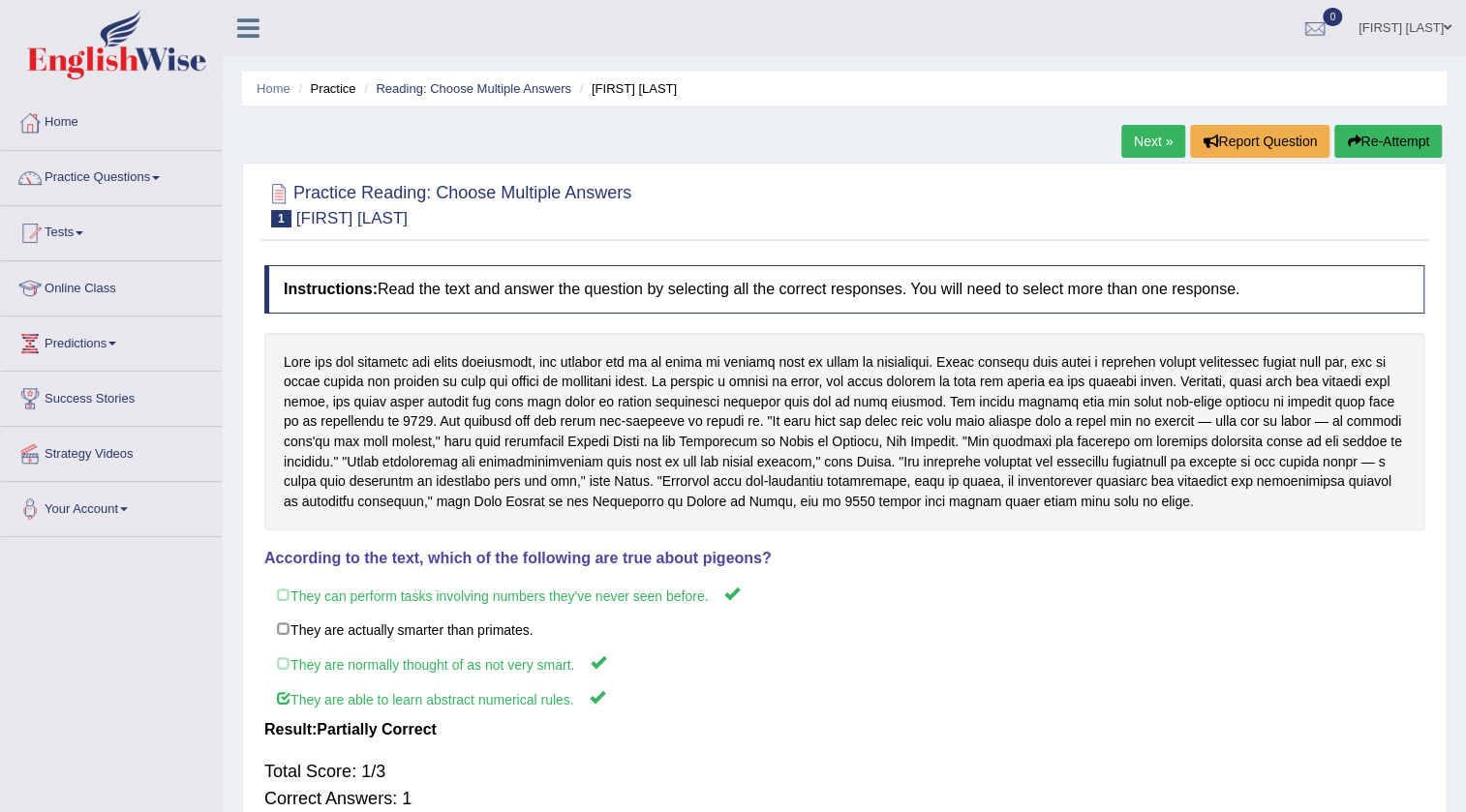 click on "Re-Attempt" at bounding box center [1388, 141] 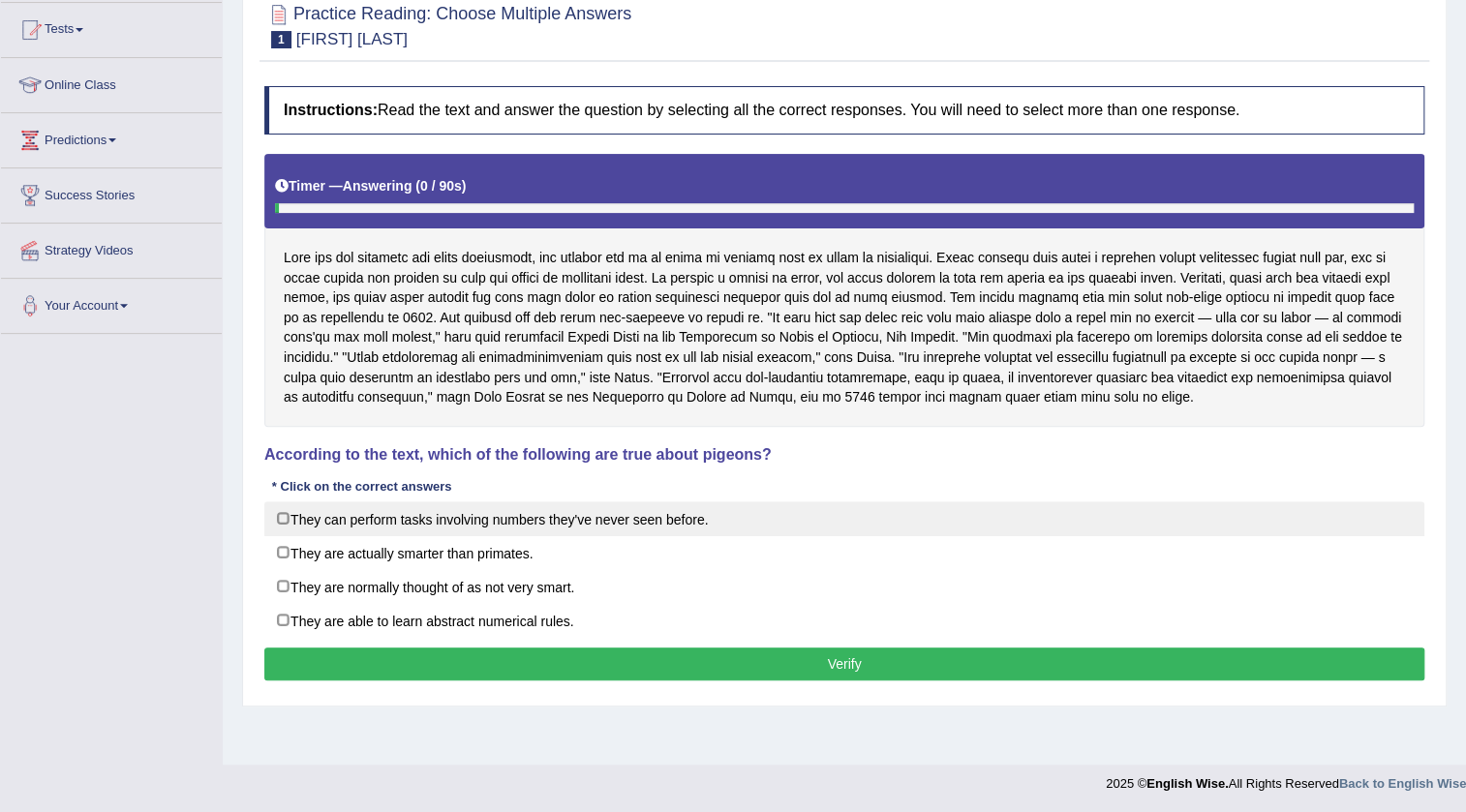scroll, scrollTop: 0, scrollLeft: 0, axis: both 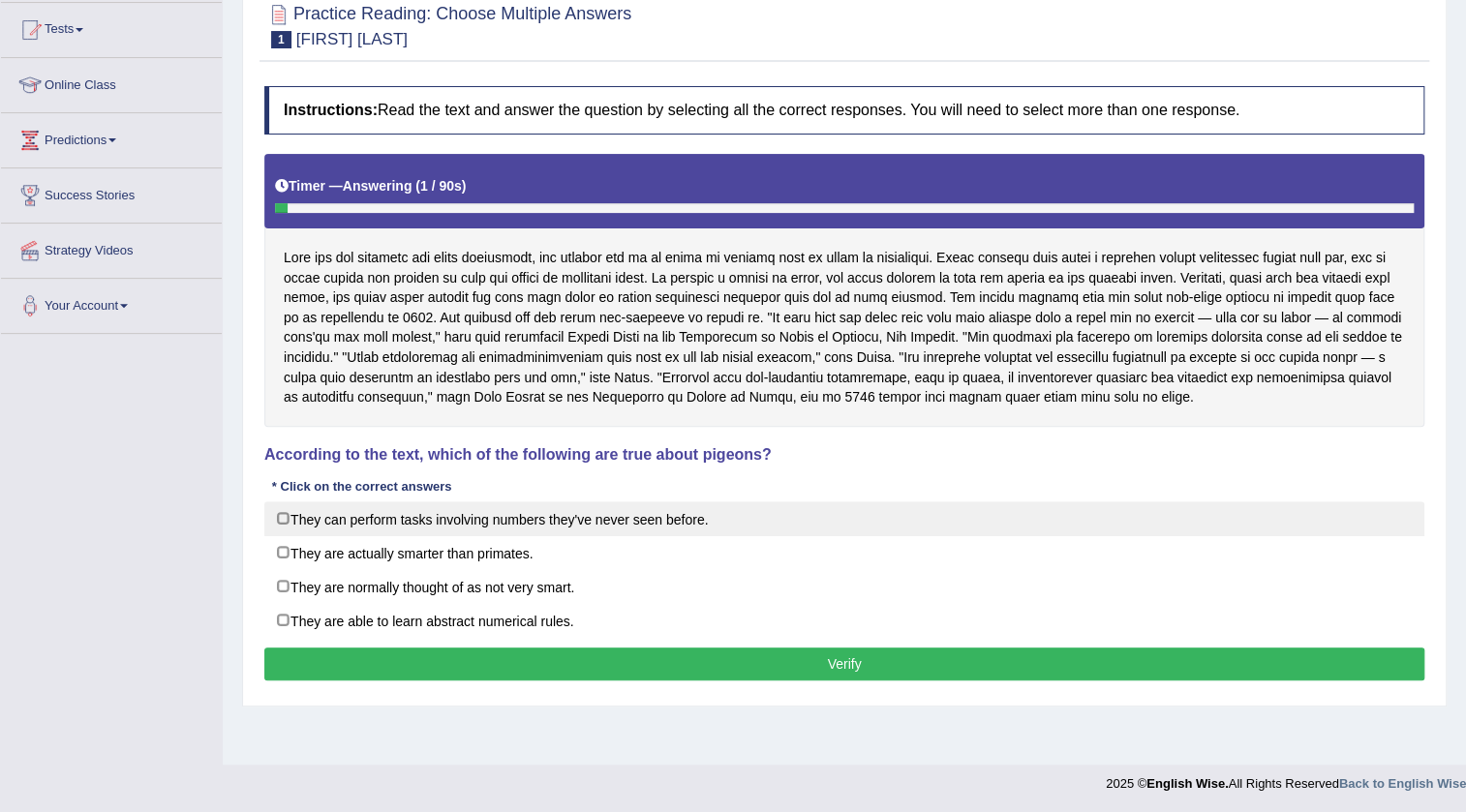 click on "They can perform tasks involving numbers they've never seen before." at bounding box center (844, 519) 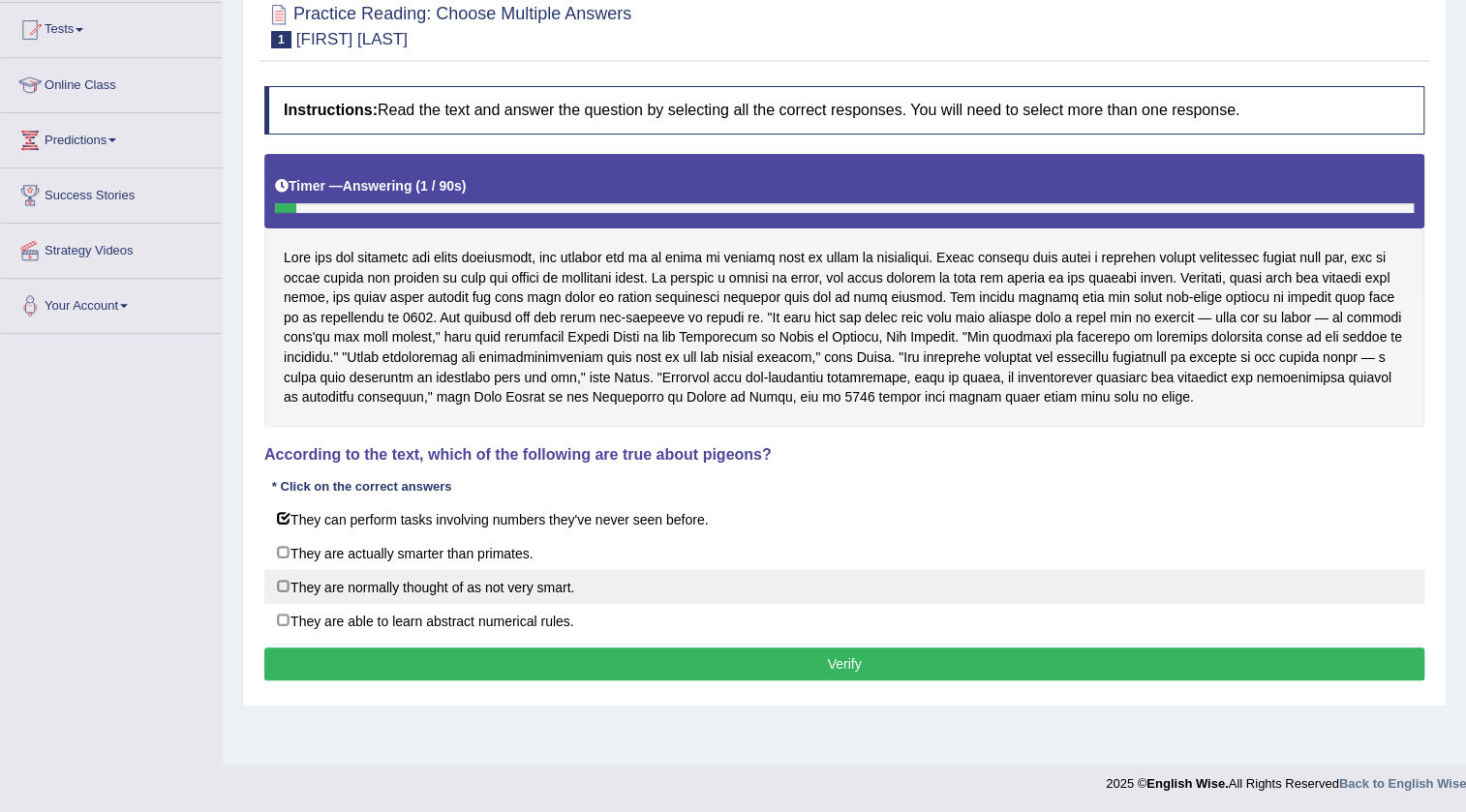 click on "They are normally thought of as not very smart." at bounding box center (844, 586) 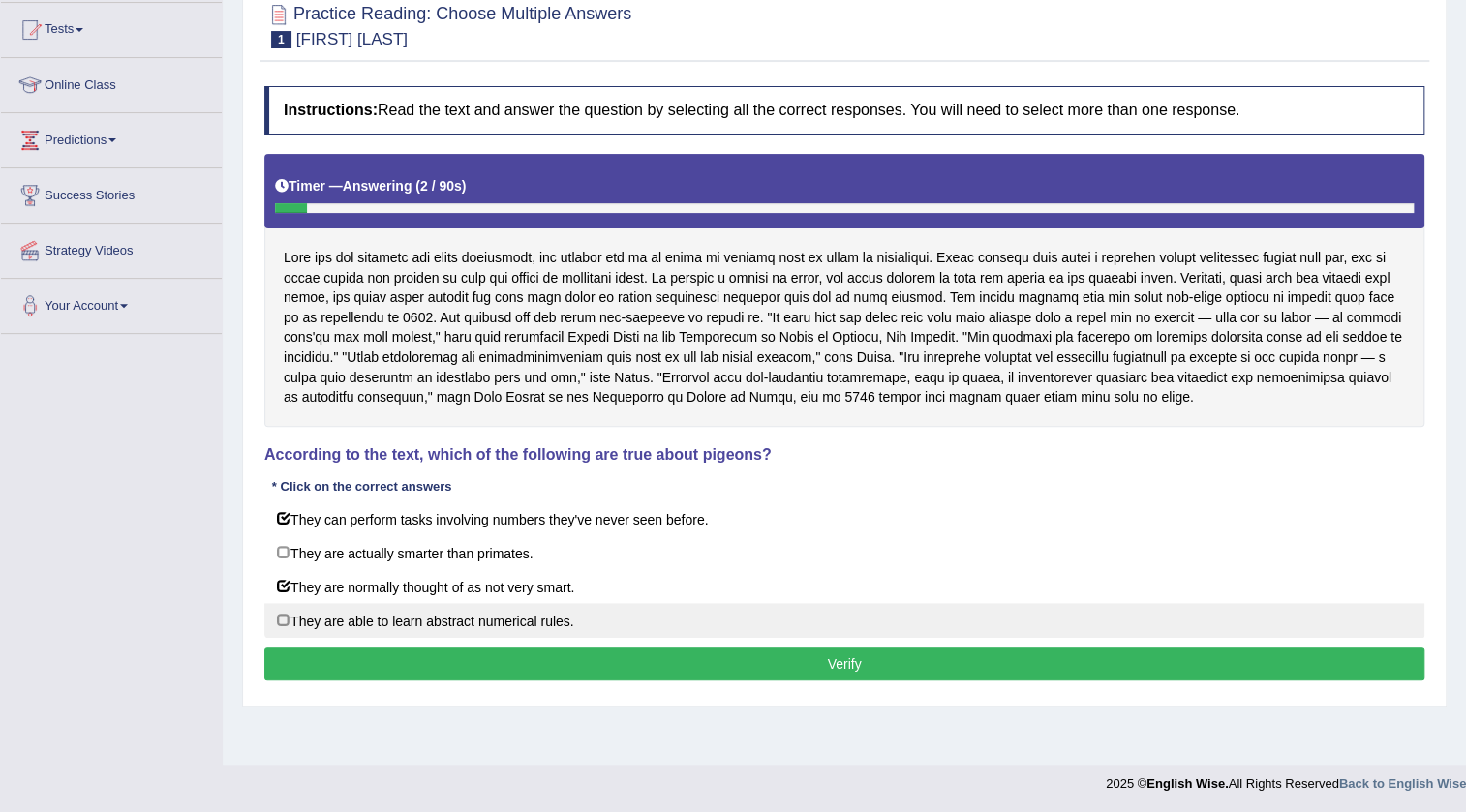 click on "They are able to learn abstract numerical rules." at bounding box center (844, 620) 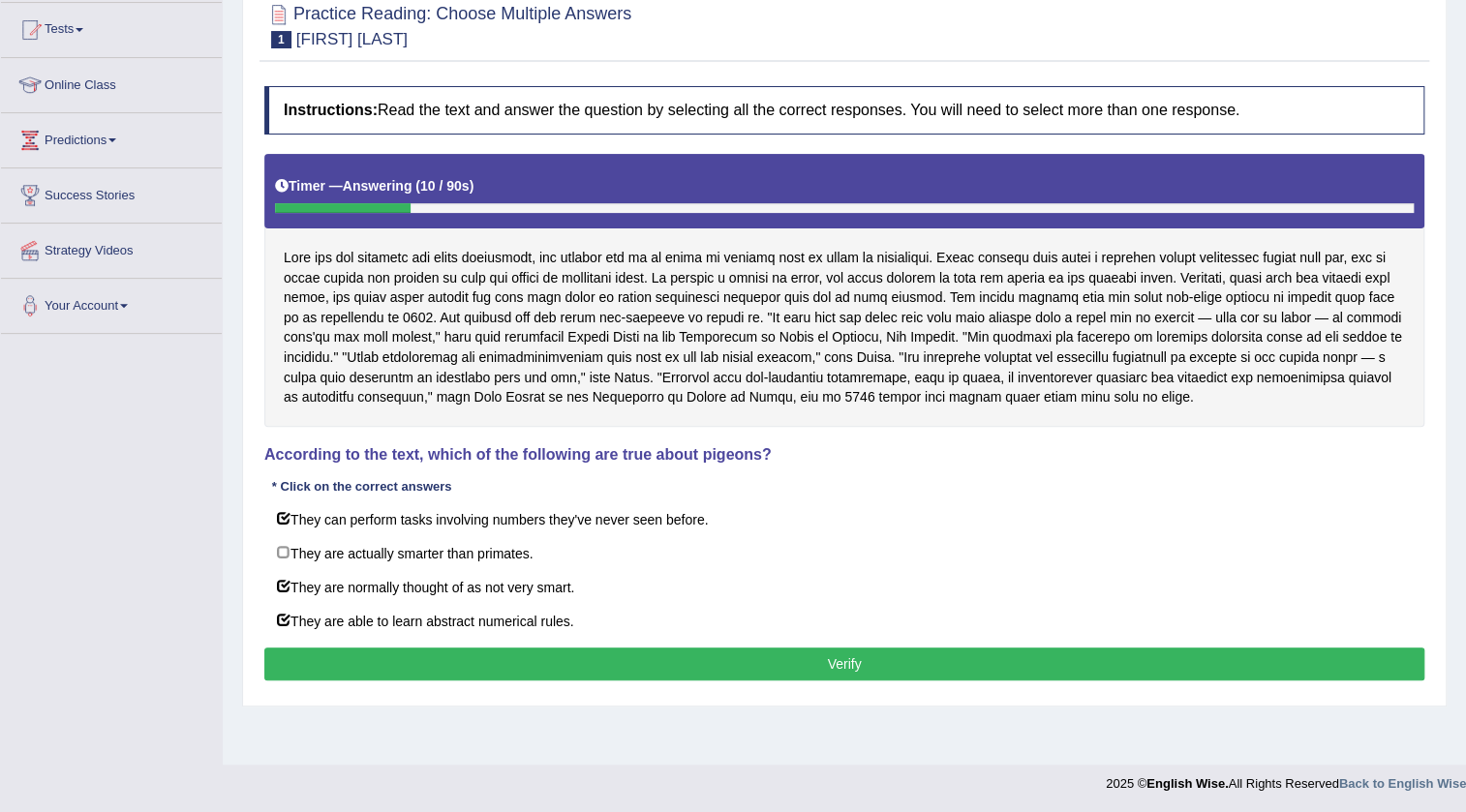 click on "Verify" at bounding box center [844, 664] 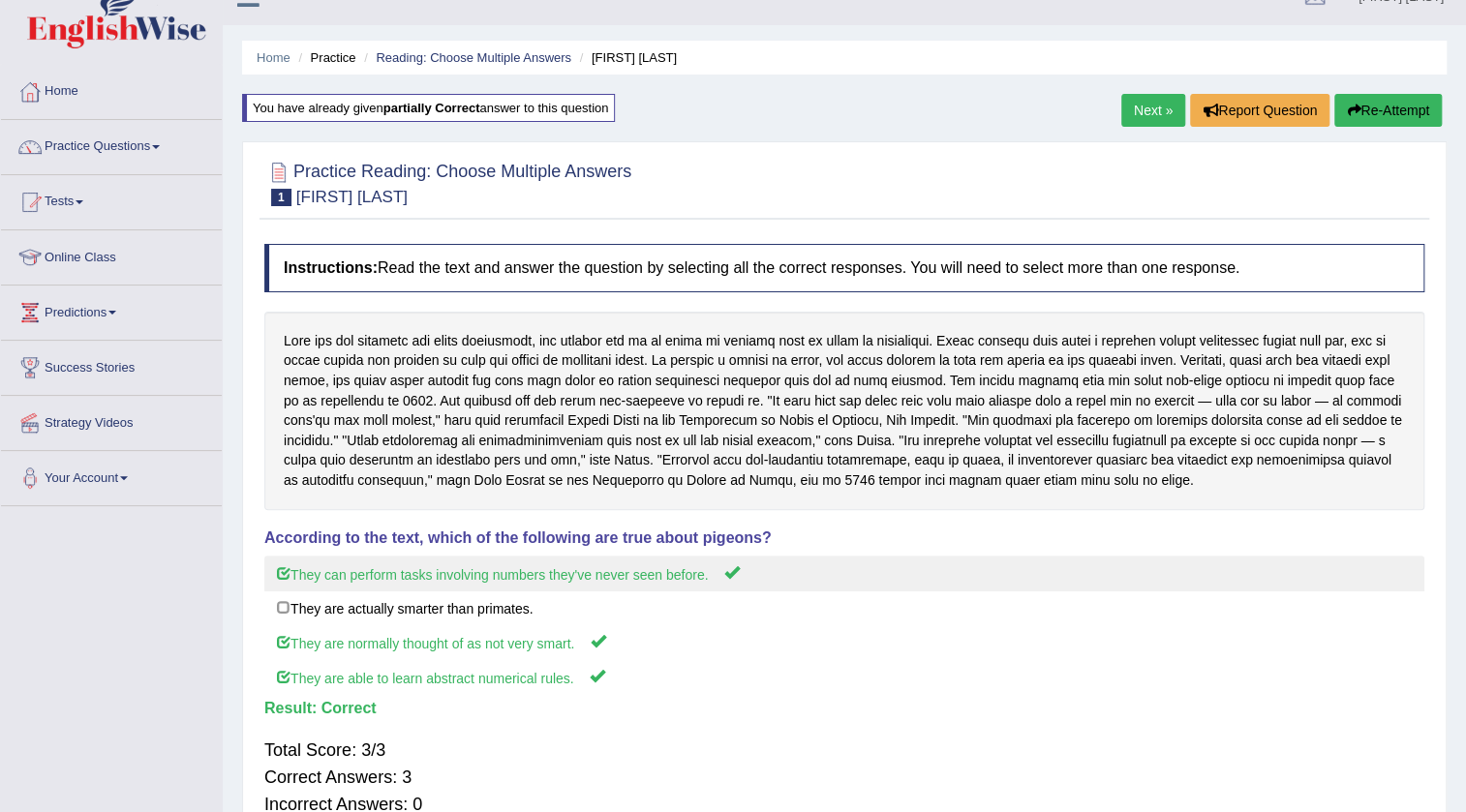 scroll, scrollTop: 0, scrollLeft: 0, axis: both 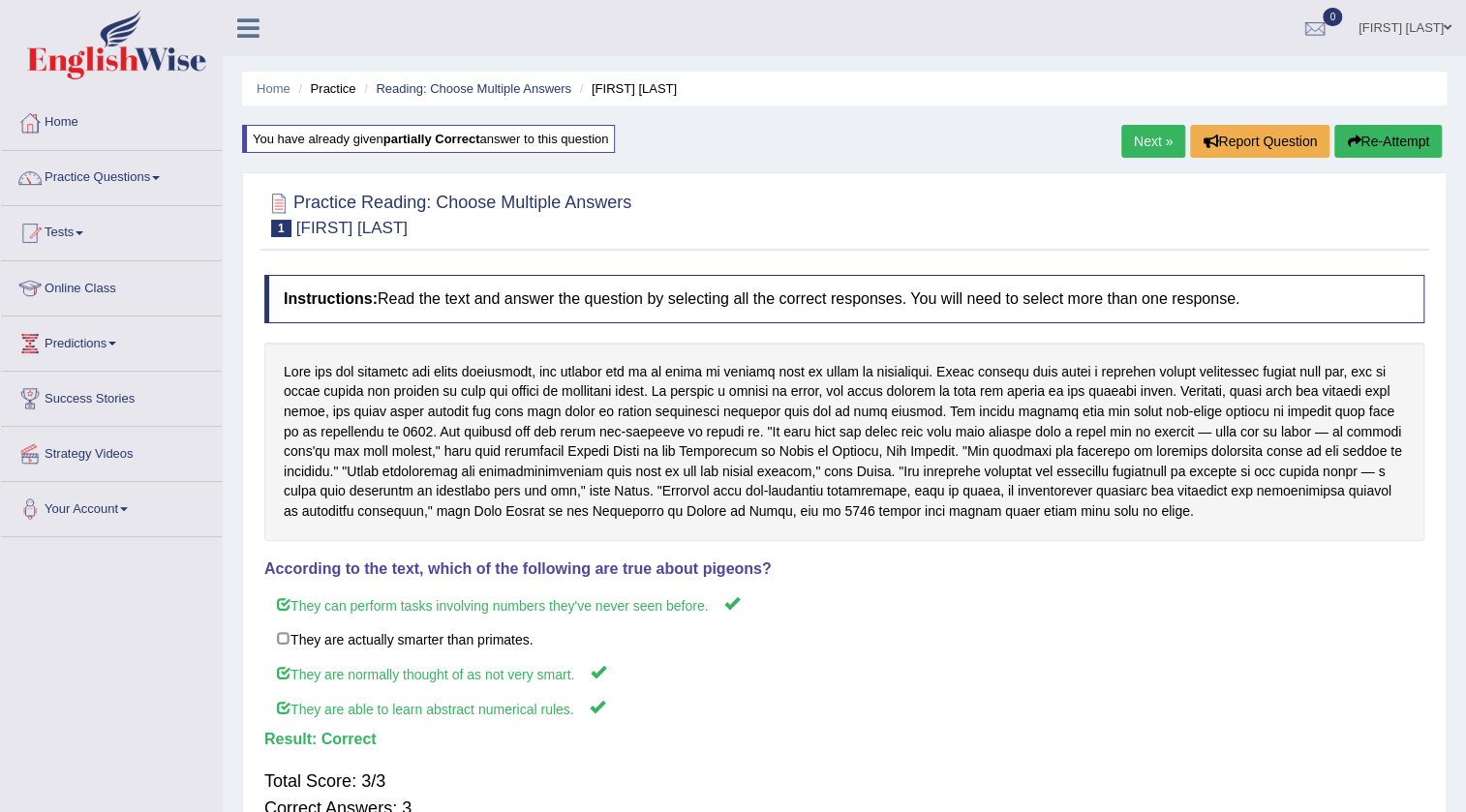 click on "Re-Attempt" at bounding box center (1388, 141) 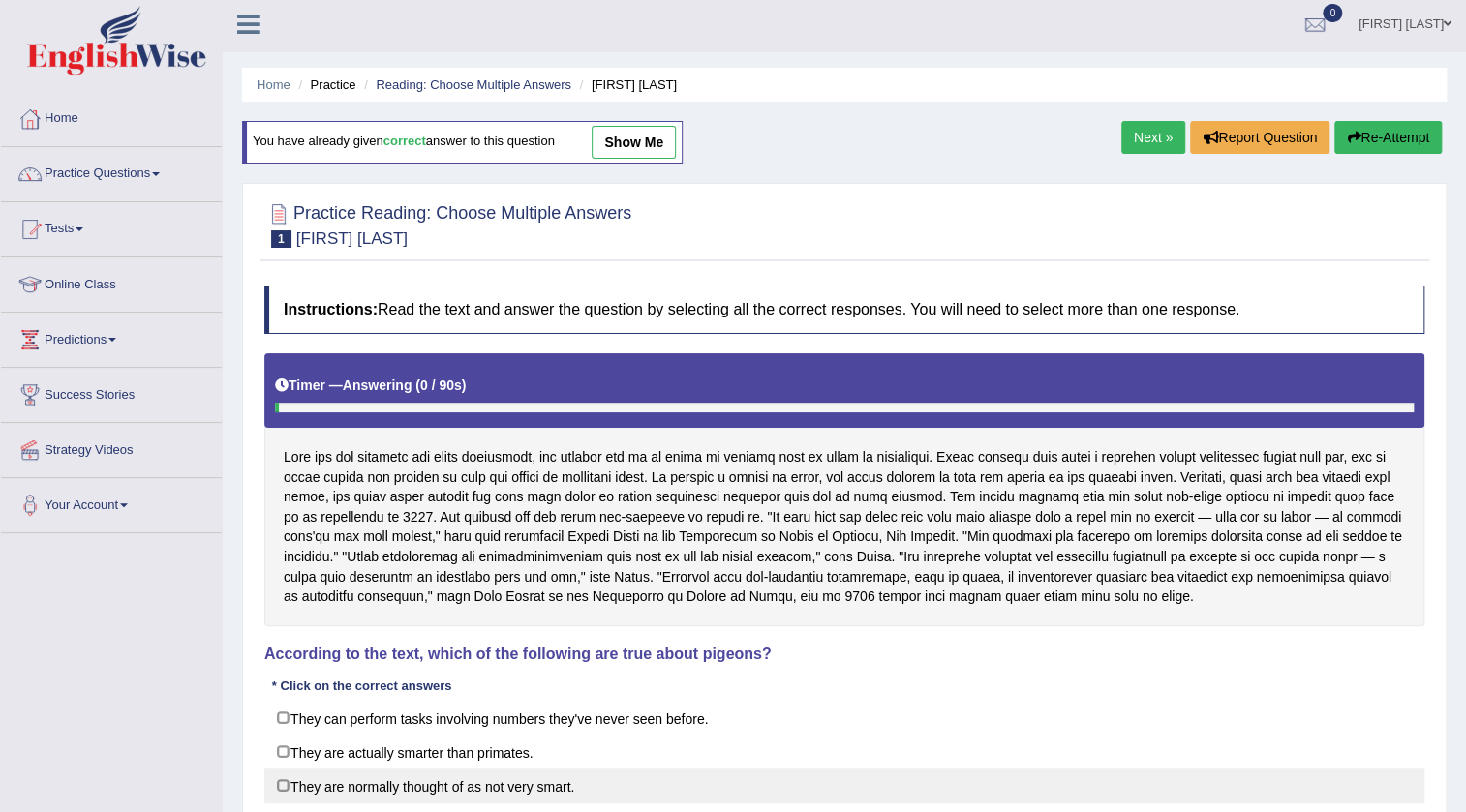scroll, scrollTop: 203, scrollLeft: 0, axis: vertical 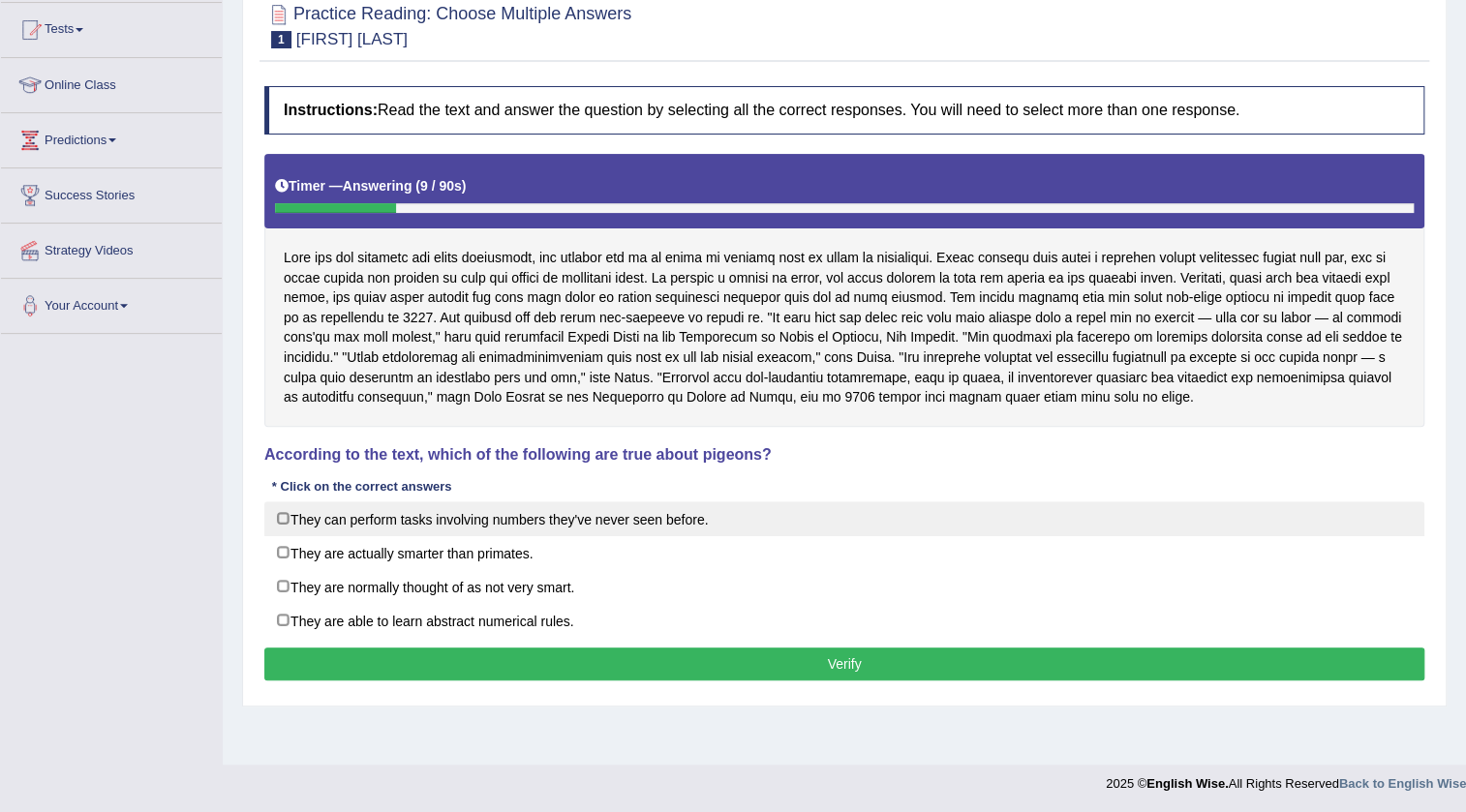 click on "They can perform tasks involving numbers they've never seen before." at bounding box center [844, 519] 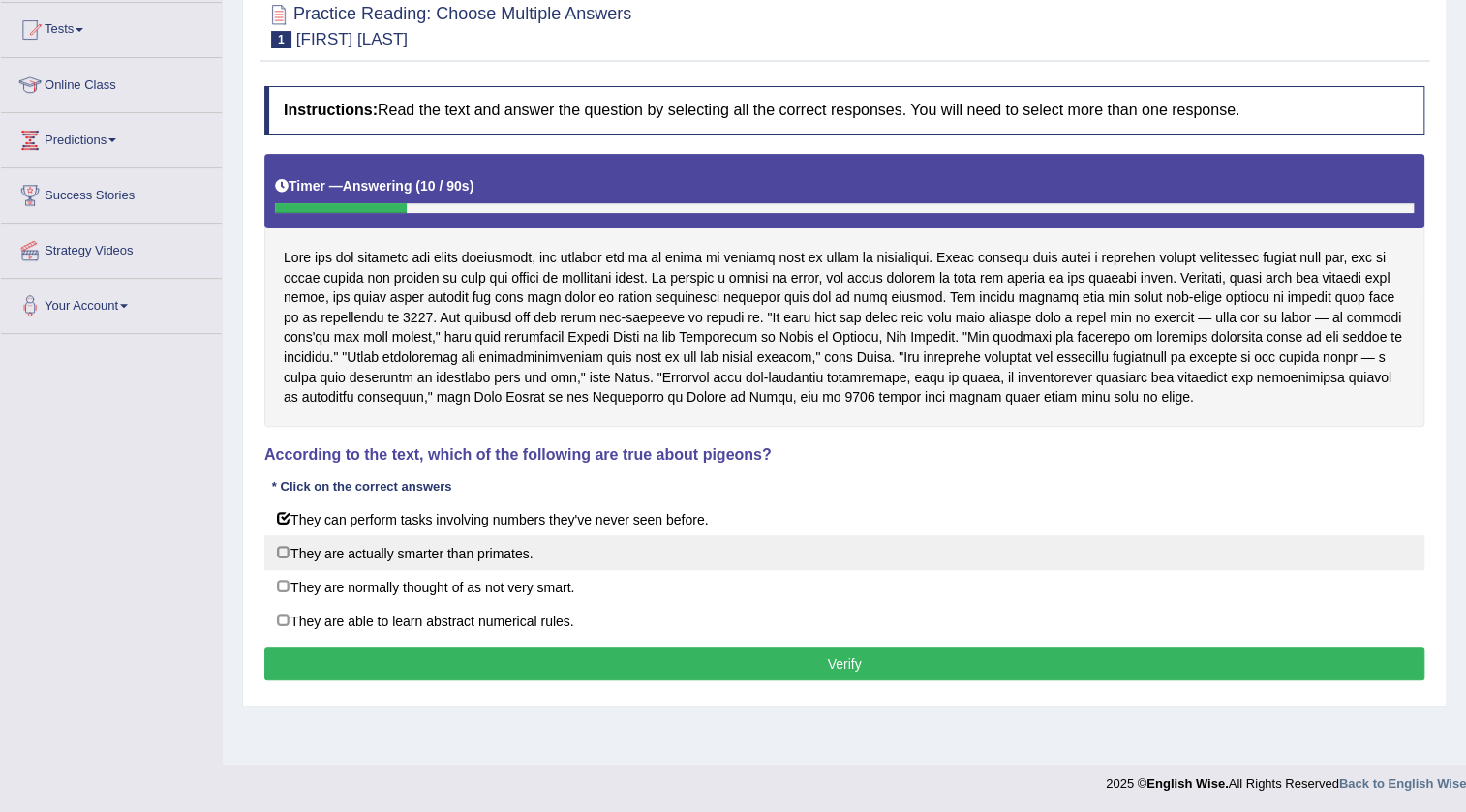 click on "They are actually smarter than primates." at bounding box center [844, 553] 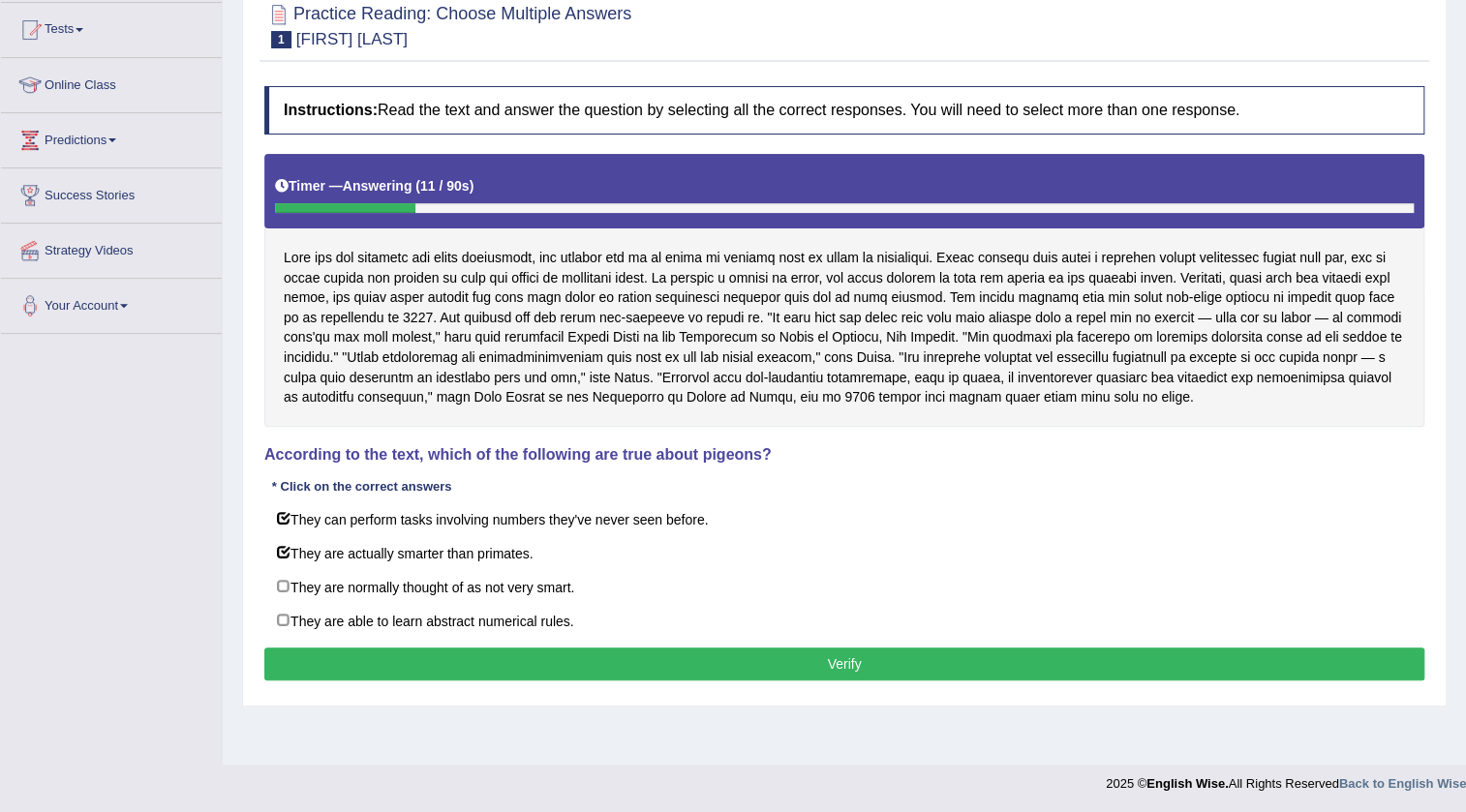 click on "Verify" at bounding box center [844, 664] 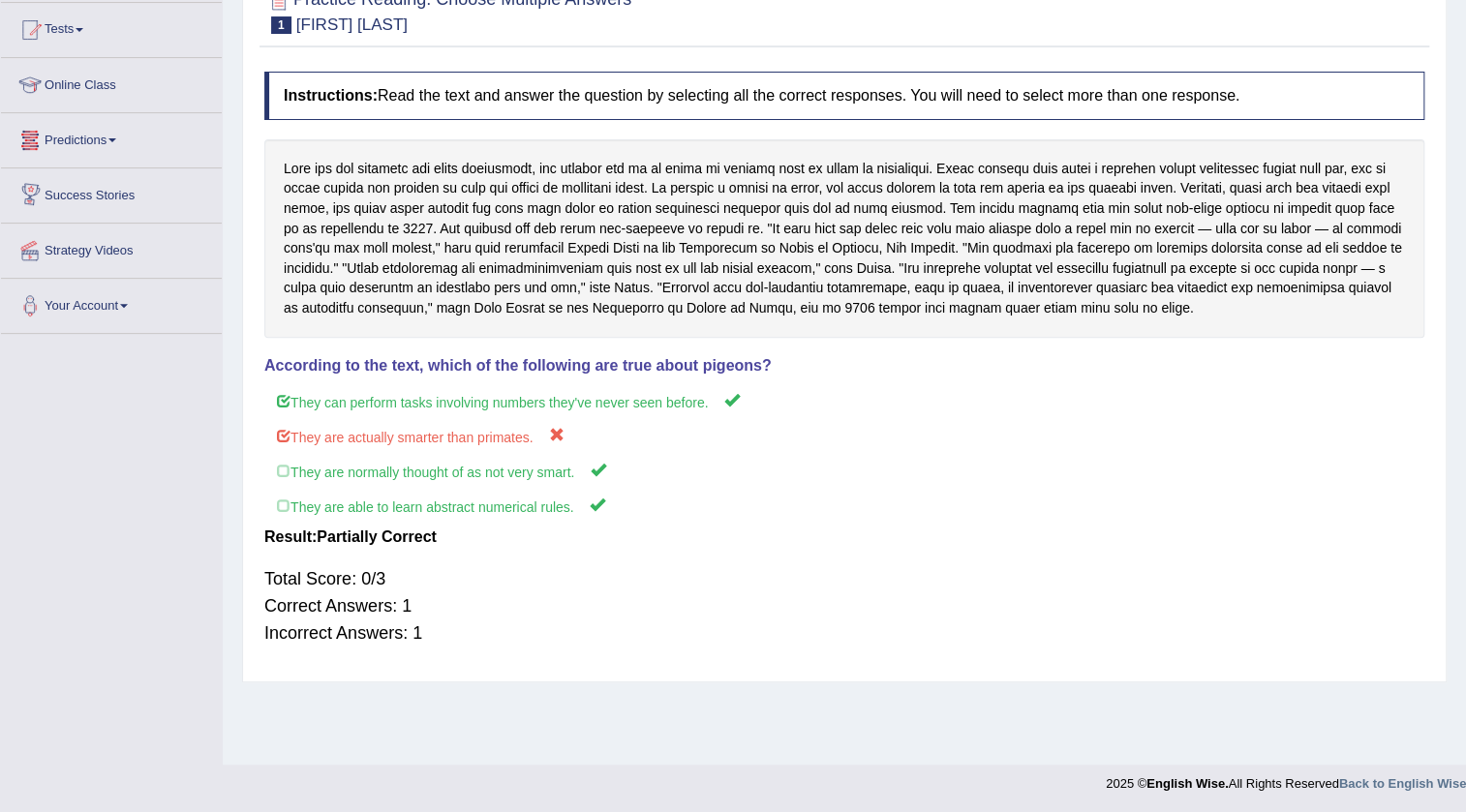 scroll, scrollTop: 0, scrollLeft: 0, axis: both 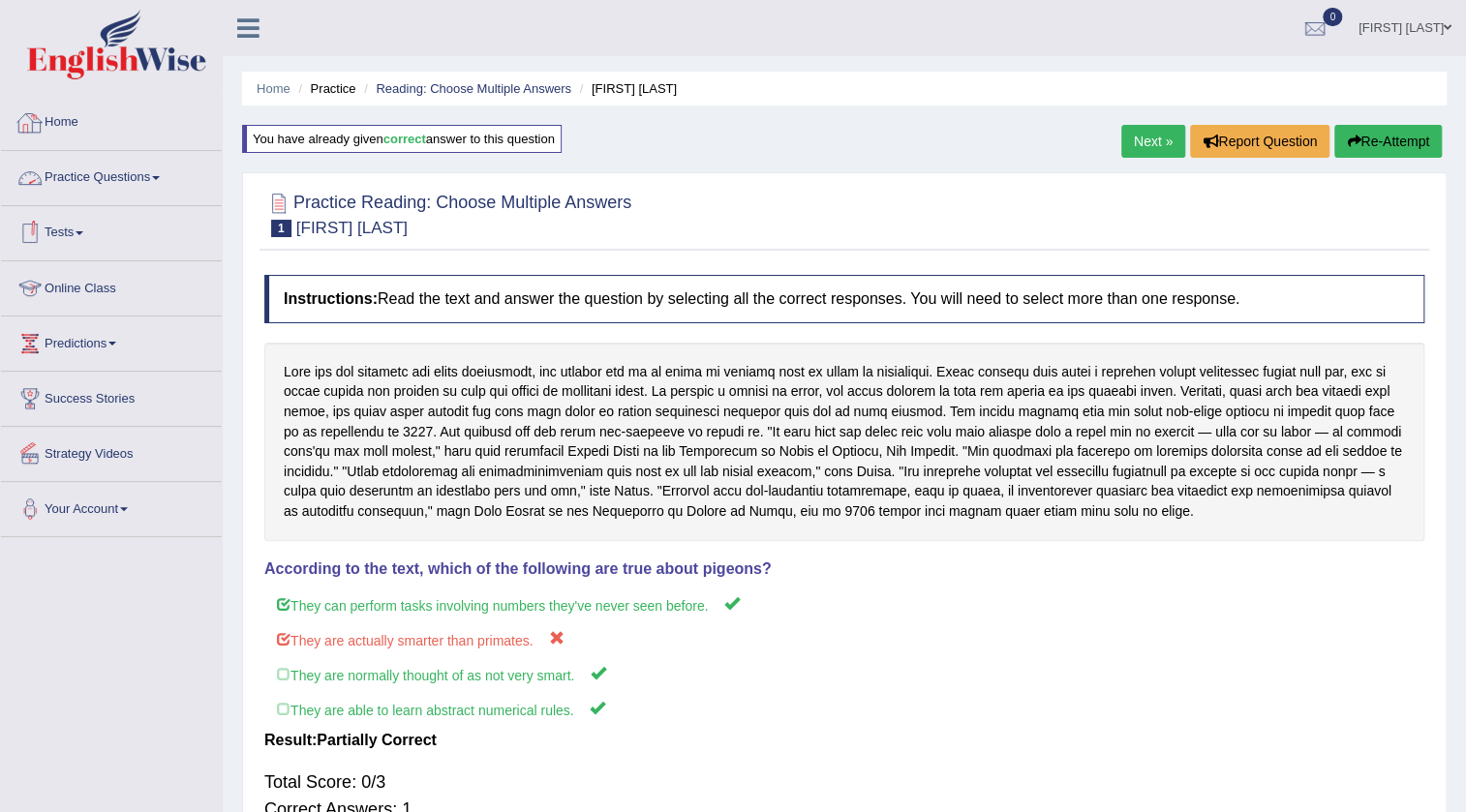 click on "Practice Questions" at bounding box center [111, 175] 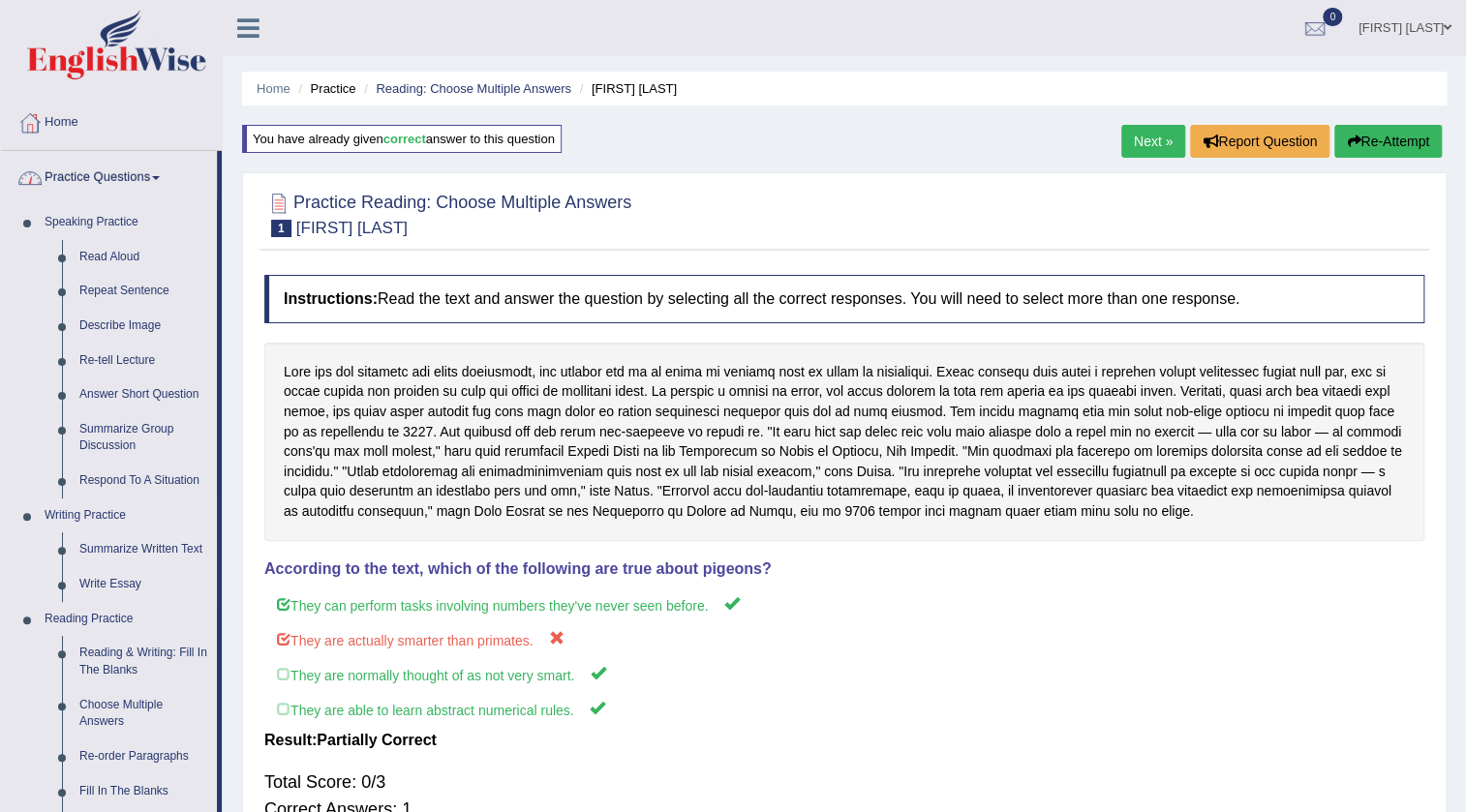 scroll, scrollTop: 439, scrollLeft: 0, axis: vertical 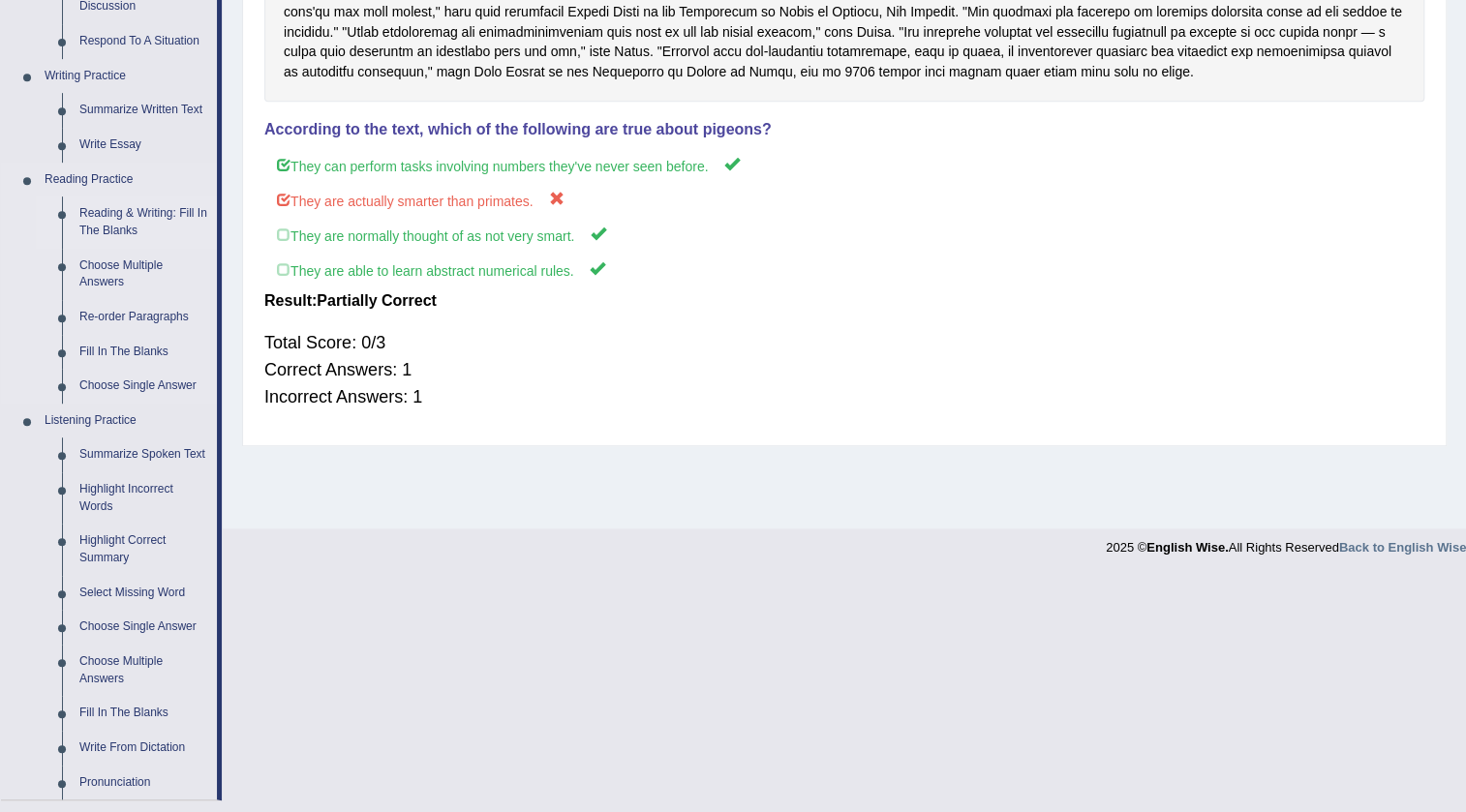 click on "Reading & Writing: Fill In The Blanks" at bounding box center (143, 222) 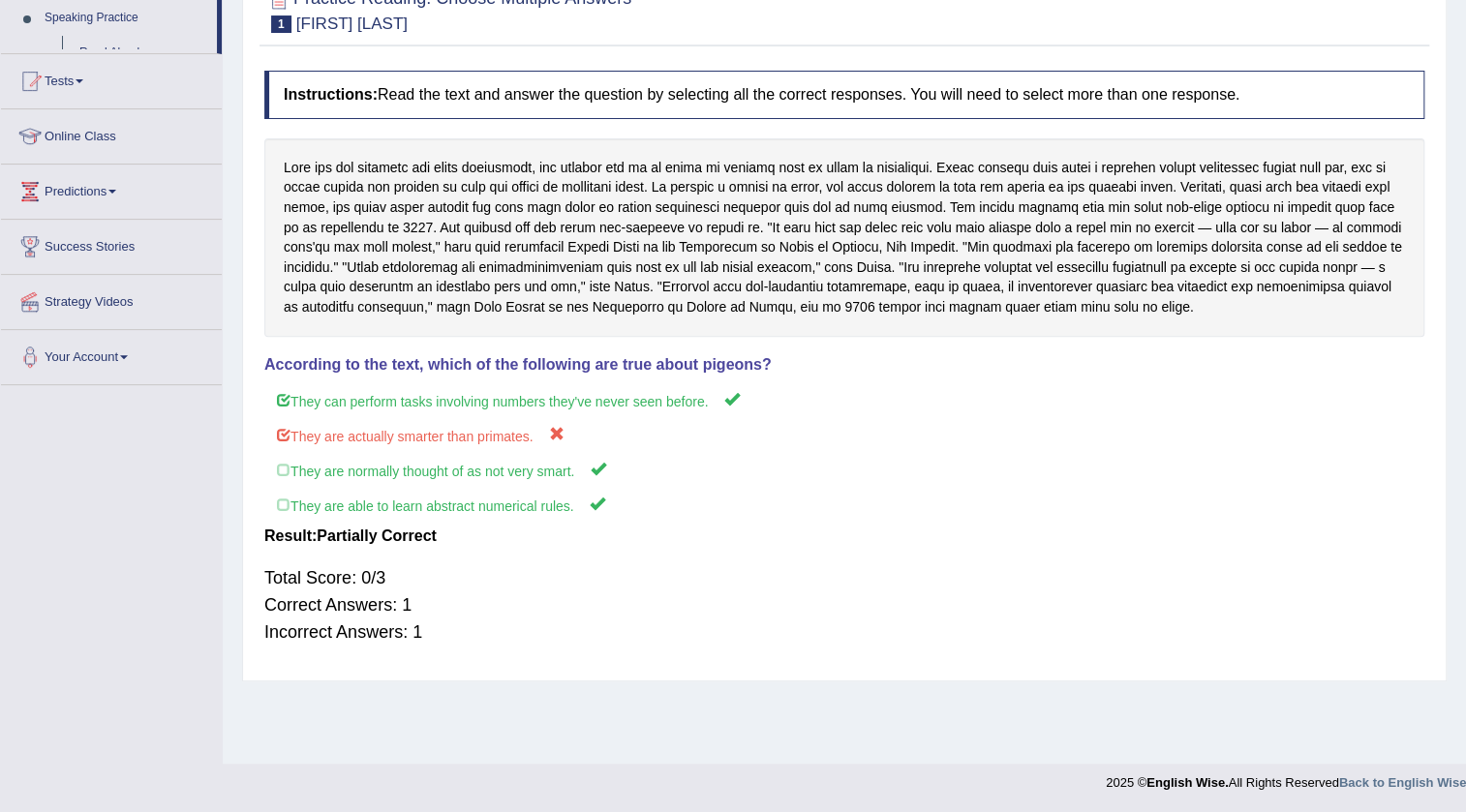scroll, scrollTop: 203, scrollLeft: 0, axis: vertical 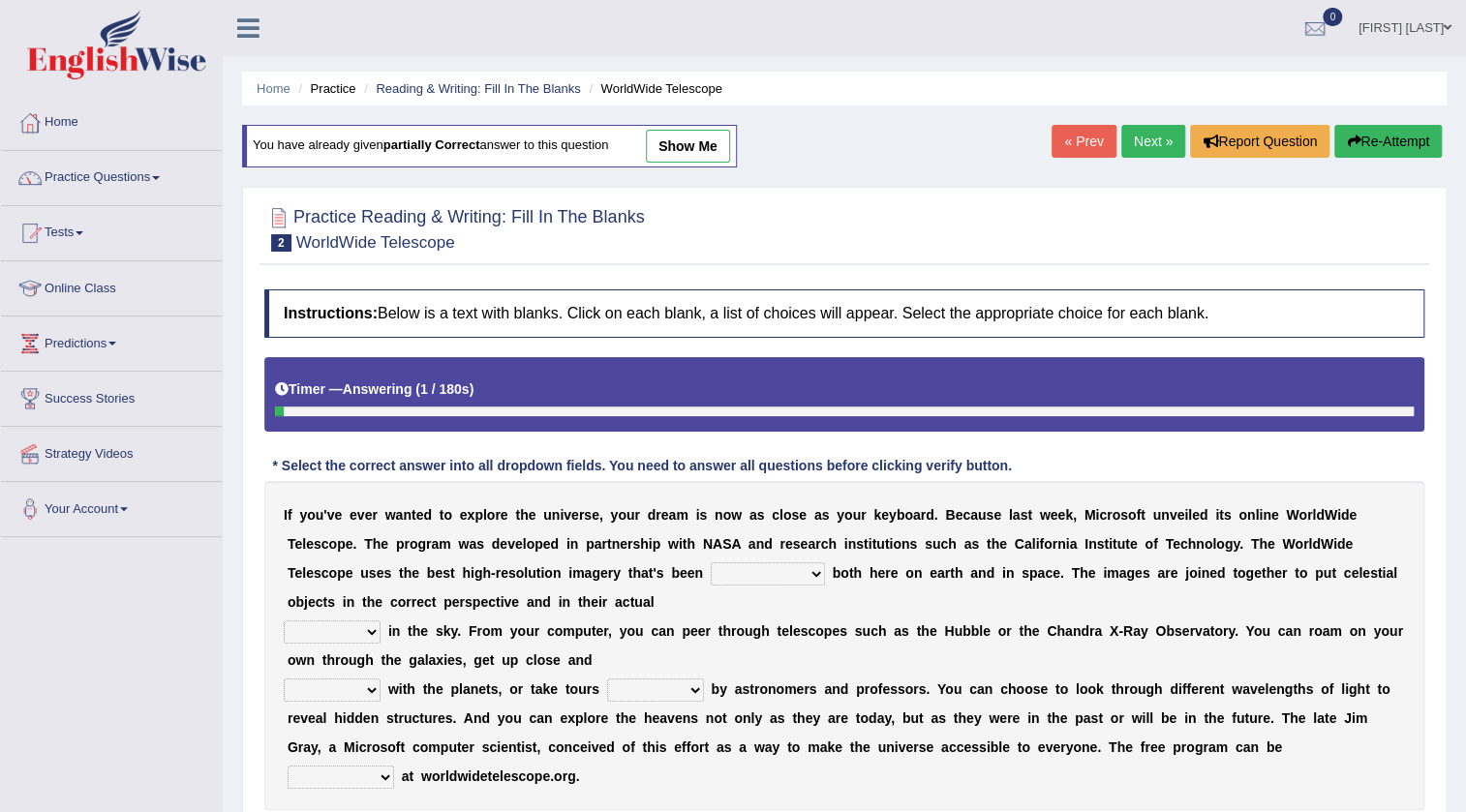 click on "degraded ascended remonstrated generated" at bounding box center (768, 574) 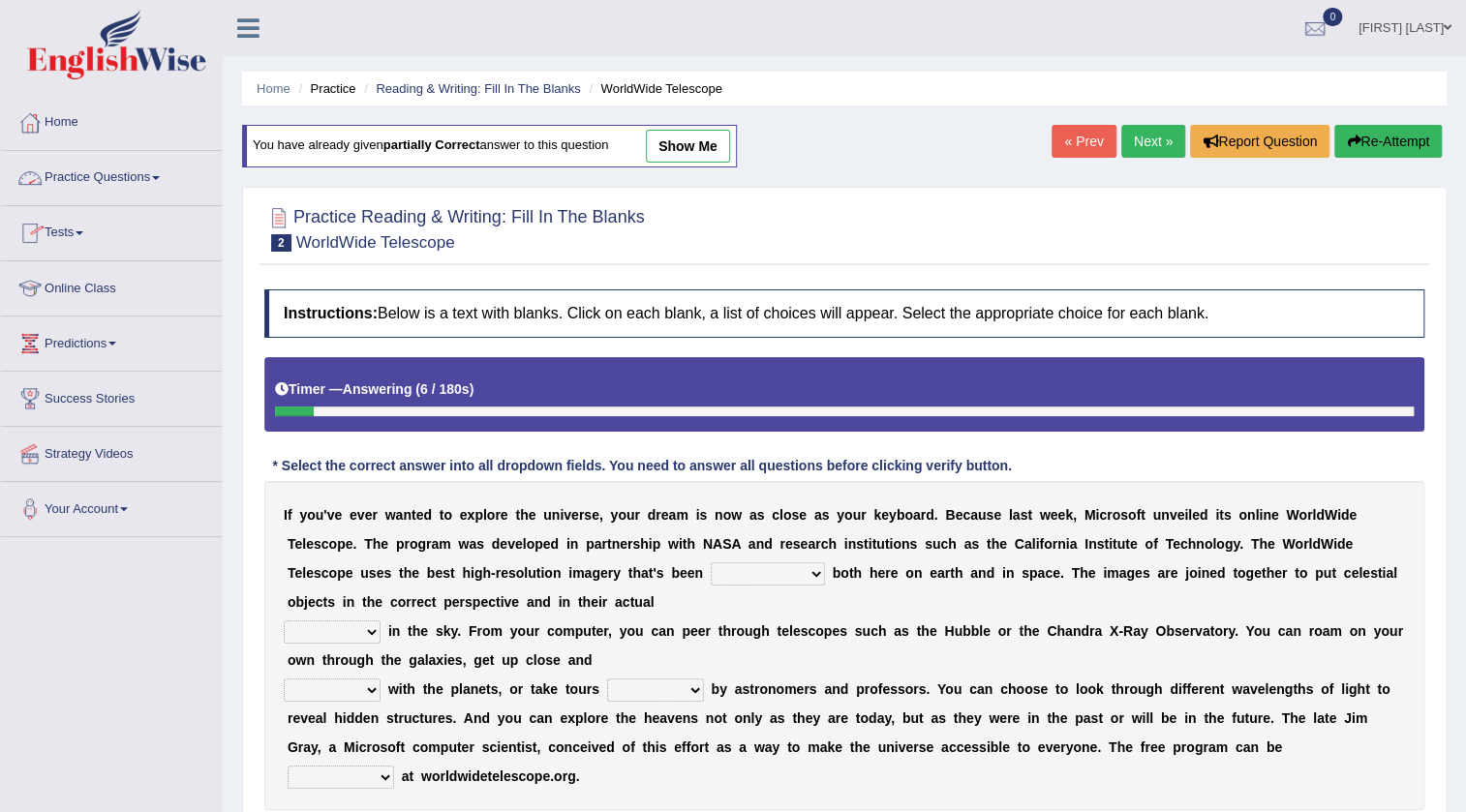 click on "Practice Questions" at bounding box center (111, 175) 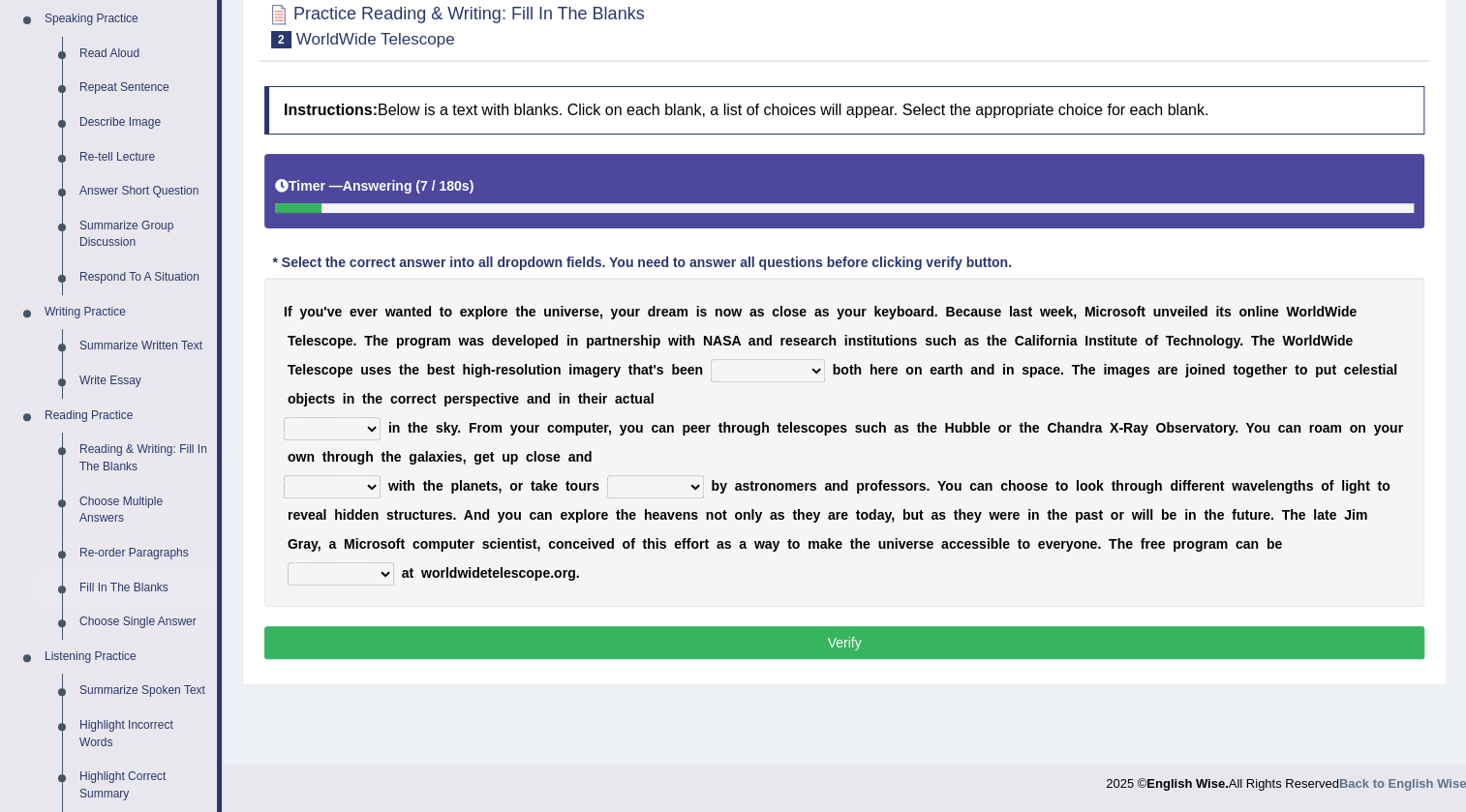scroll, scrollTop: 758, scrollLeft: 0, axis: vertical 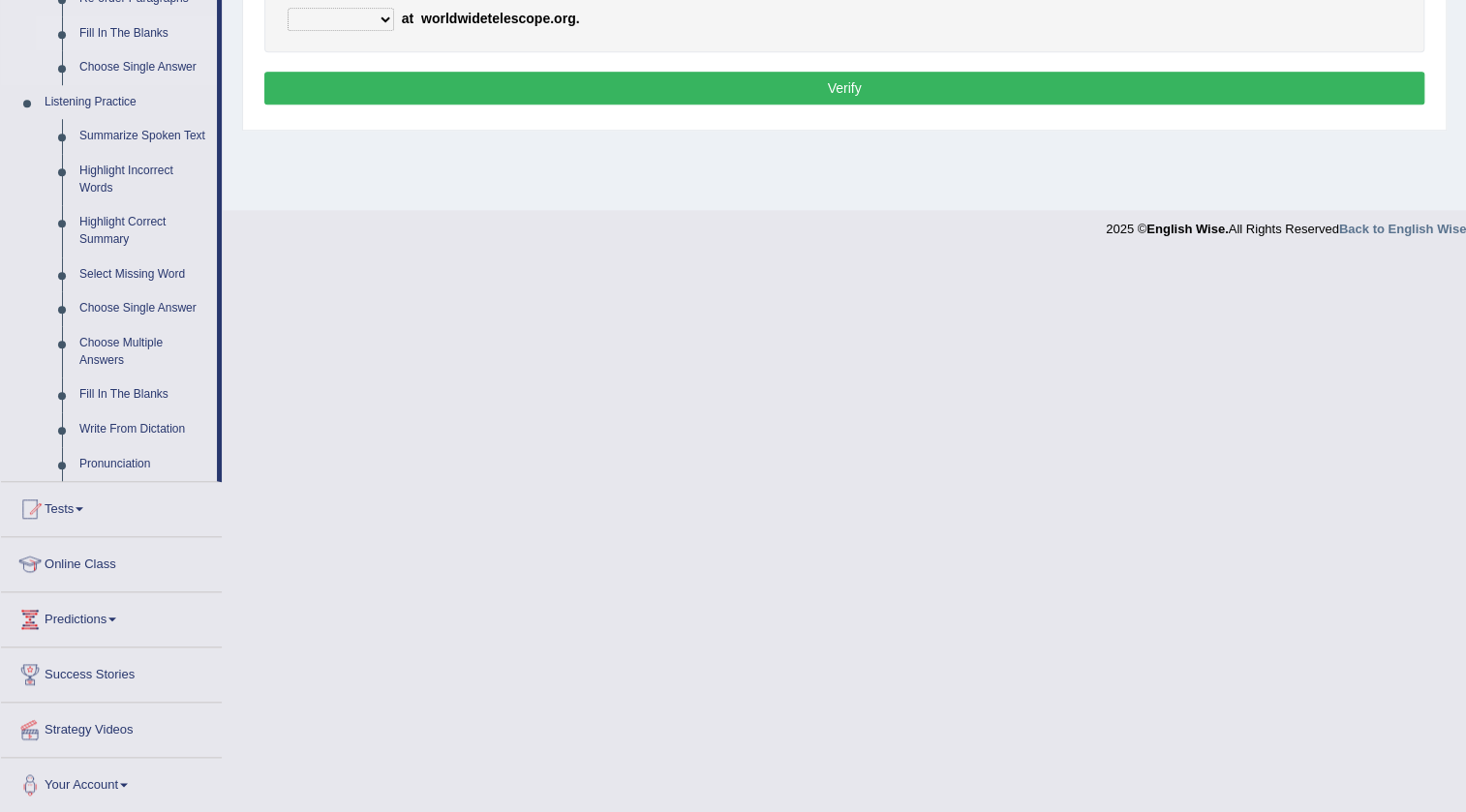 click on "Fill In The Blanks" at bounding box center [143, 34] 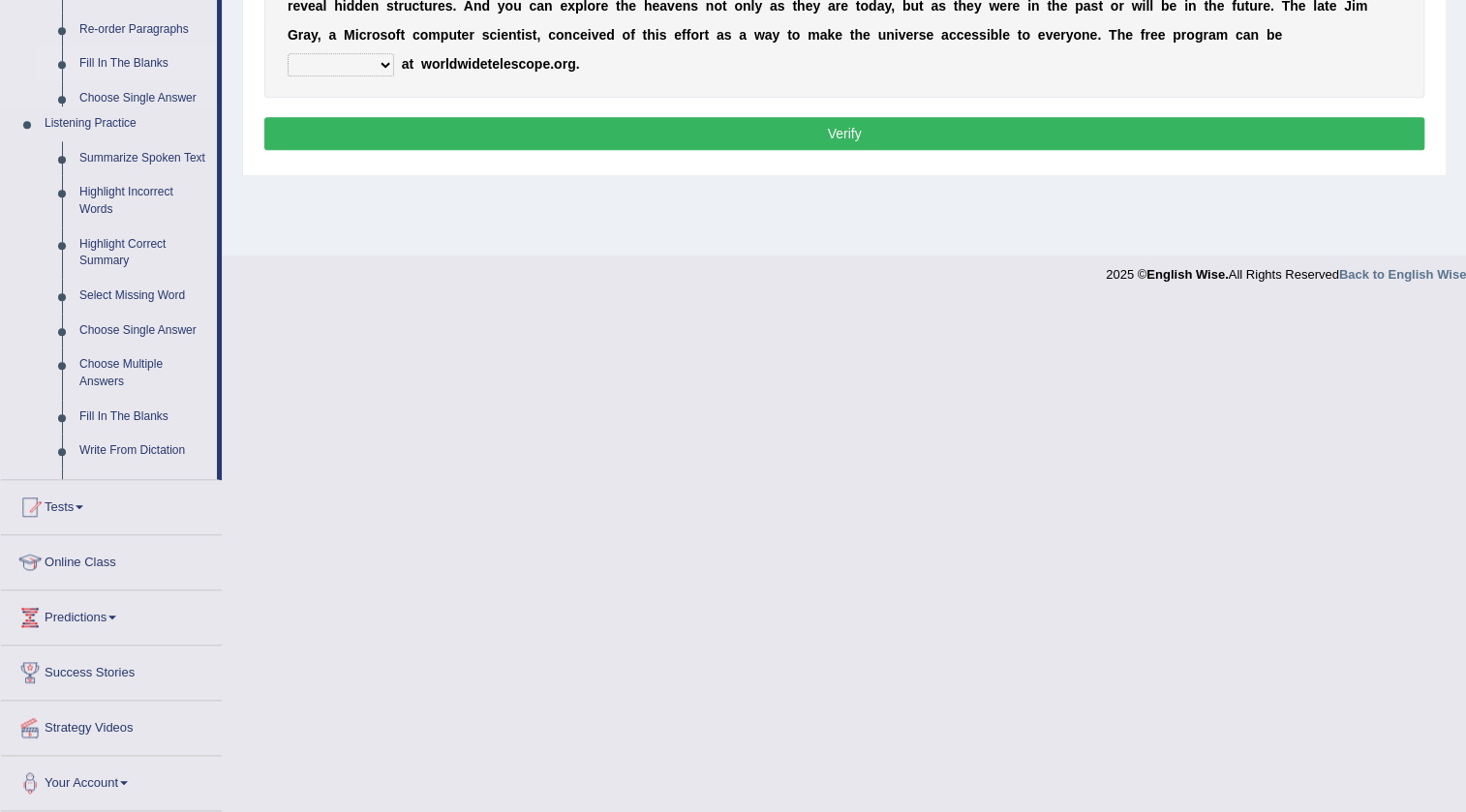scroll, scrollTop: 237, scrollLeft: 0, axis: vertical 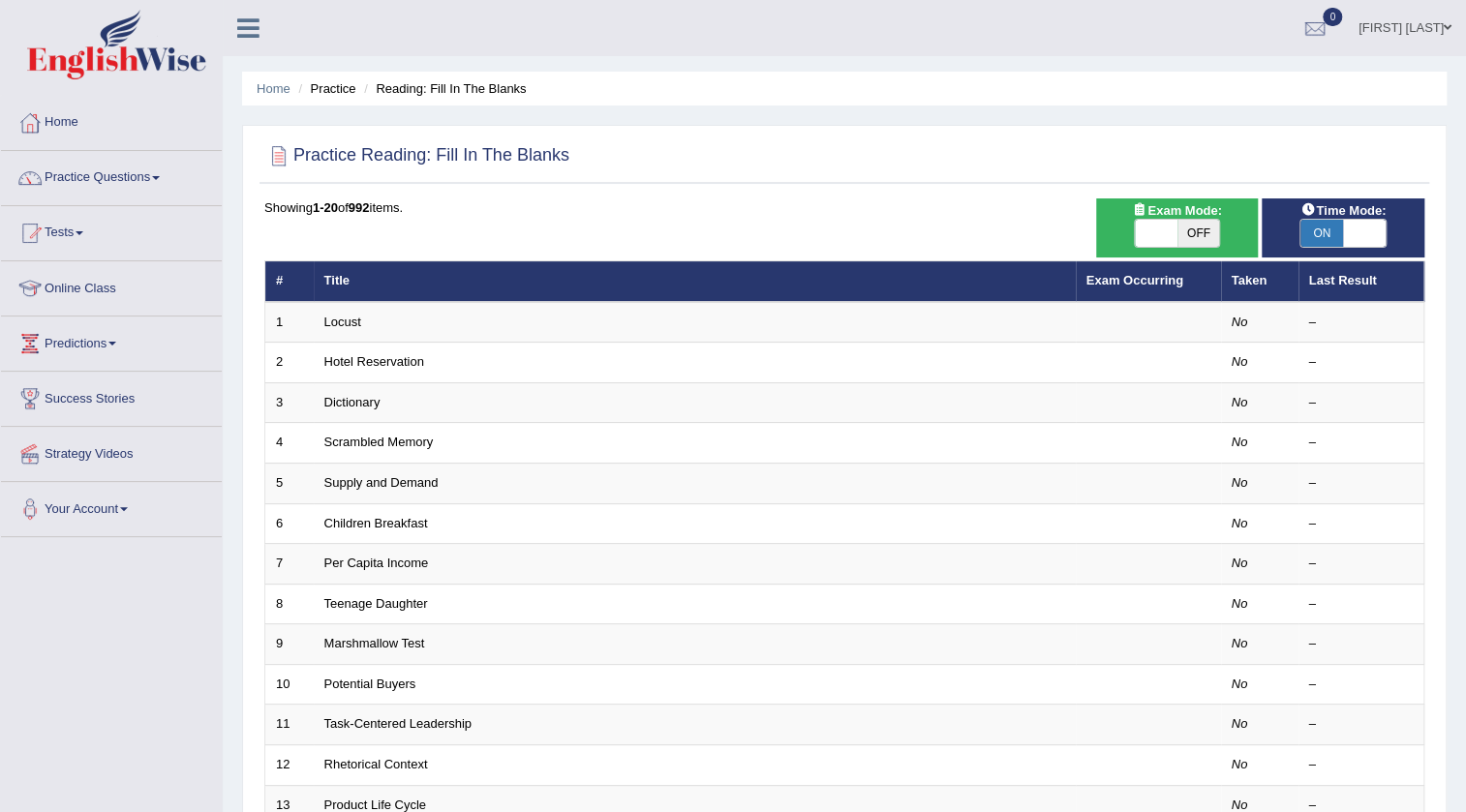click on "Locust" at bounding box center (343, 321) 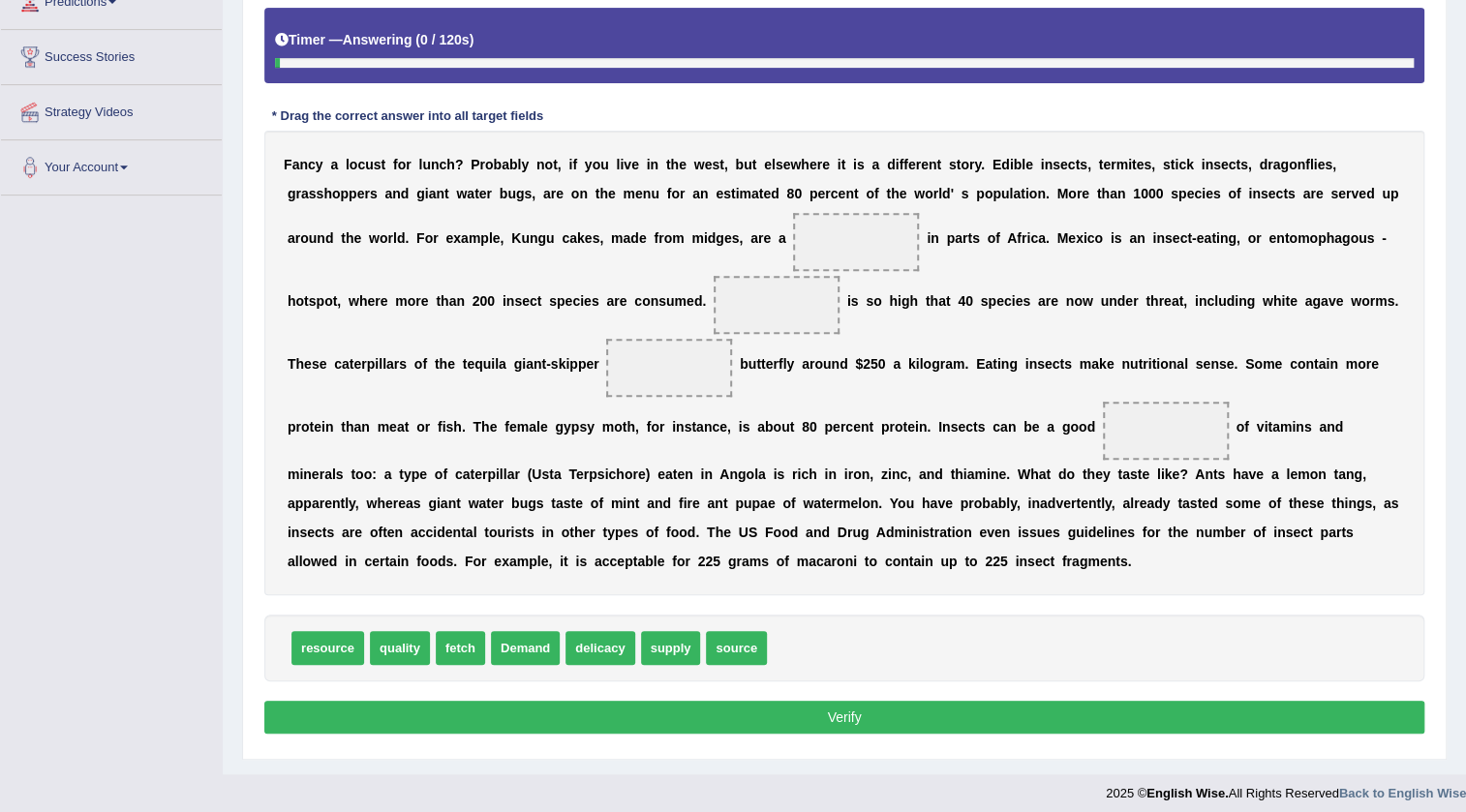 scroll, scrollTop: 342, scrollLeft: 0, axis: vertical 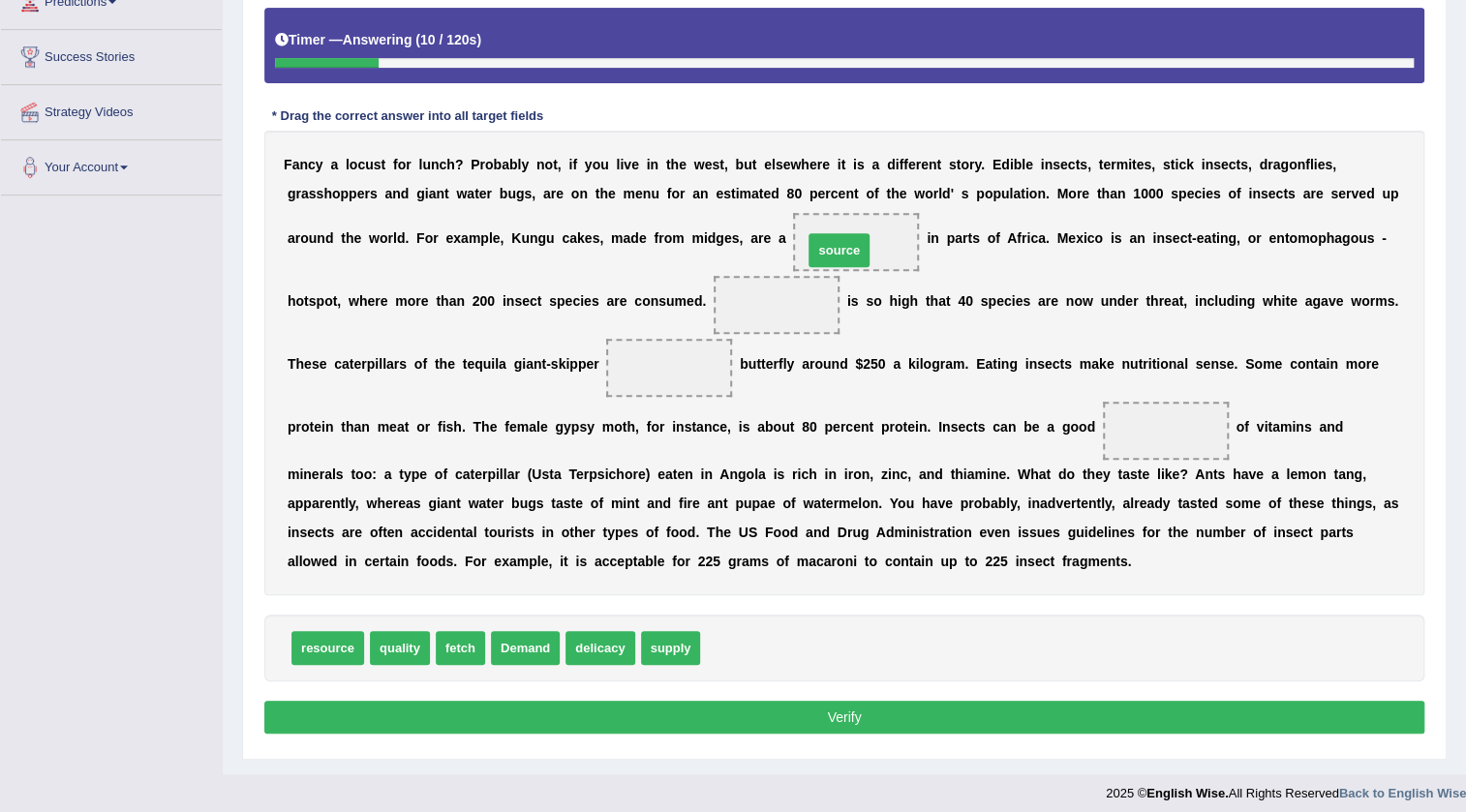 drag, startPoint x: 735, startPoint y: 652, endPoint x: 838, endPoint y: 255, distance: 410.14388 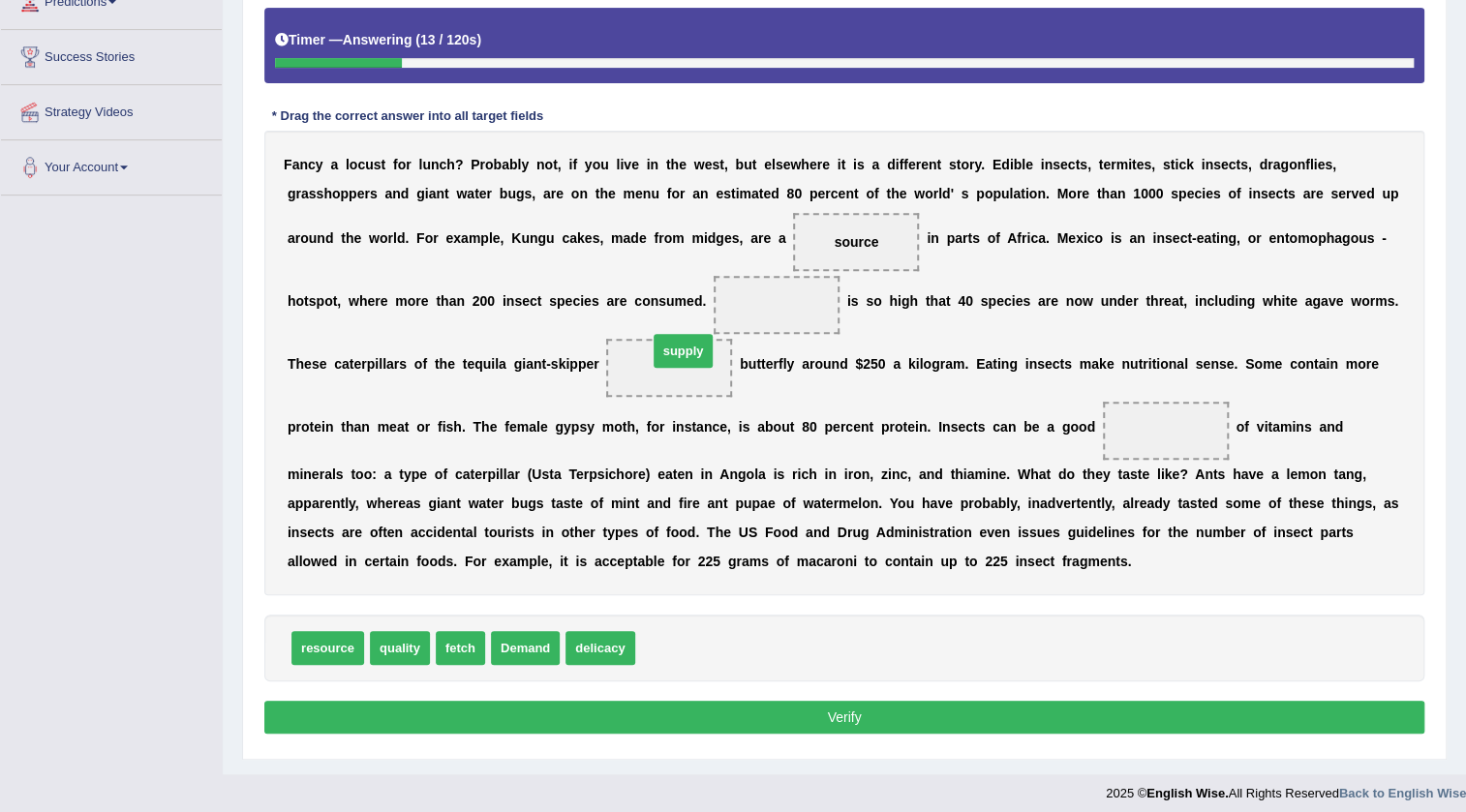 drag, startPoint x: 682, startPoint y: 649, endPoint x: 690, endPoint y: 368, distance: 281.11386 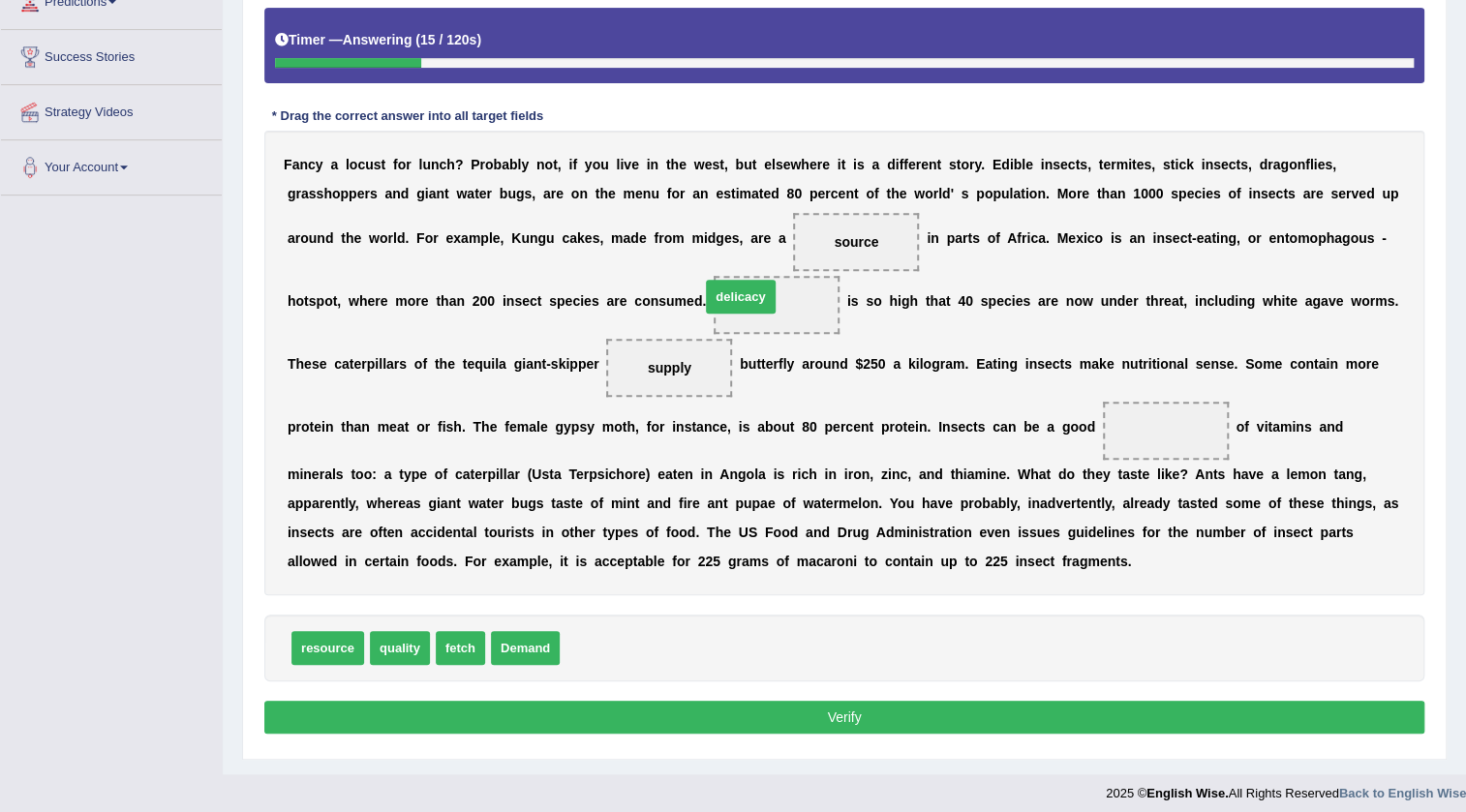 drag, startPoint x: 615, startPoint y: 637, endPoint x: 755, endPoint y: 285, distance: 378.81922 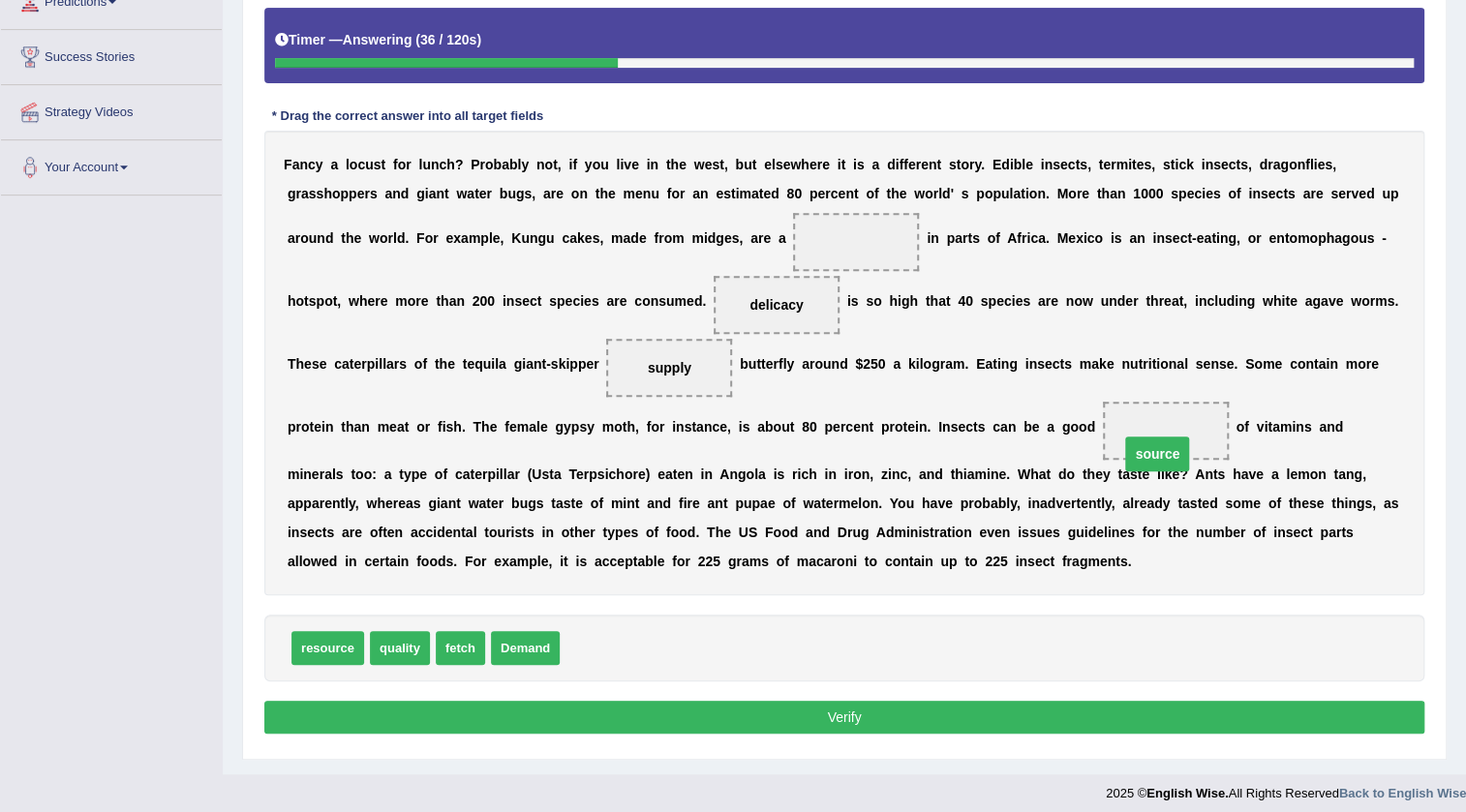 drag, startPoint x: 848, startPoint y: 245, endPoint x: 1149, endPoint y: 457, distance: 368.16437 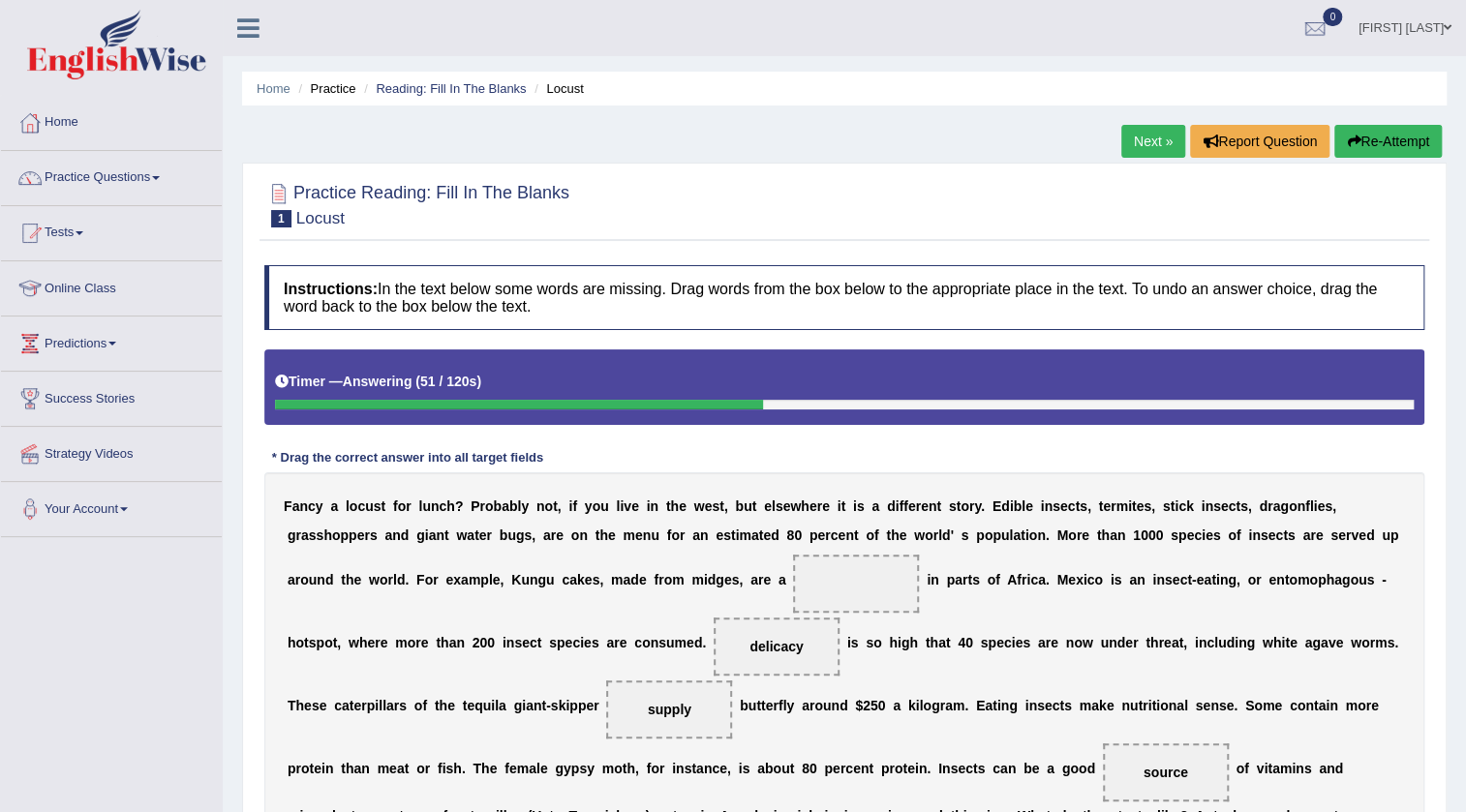 scroll, scrollTop: 0, scrollLeft: 0, axis: both 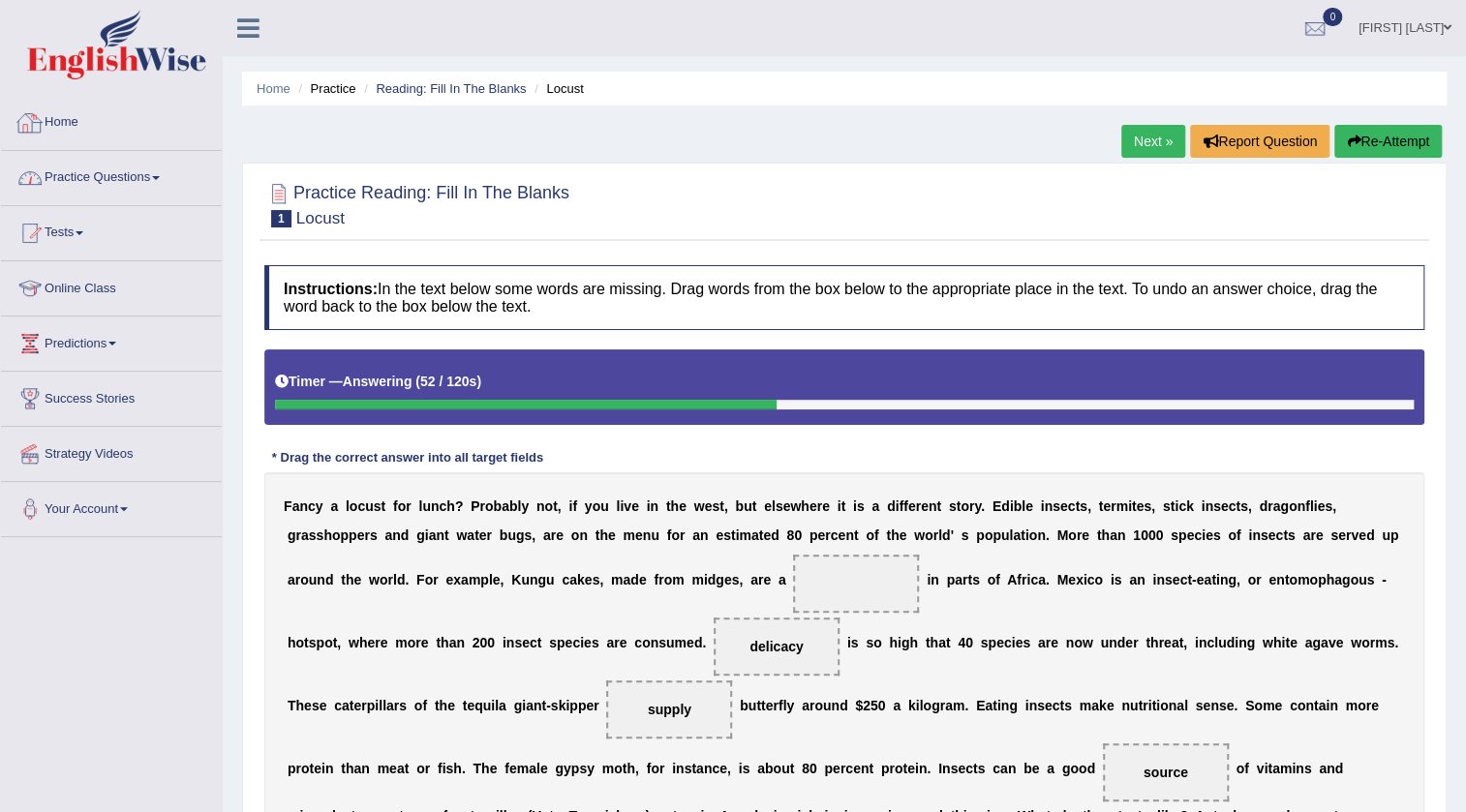 click on "Practice Questions" at bounding box center (111, 175) 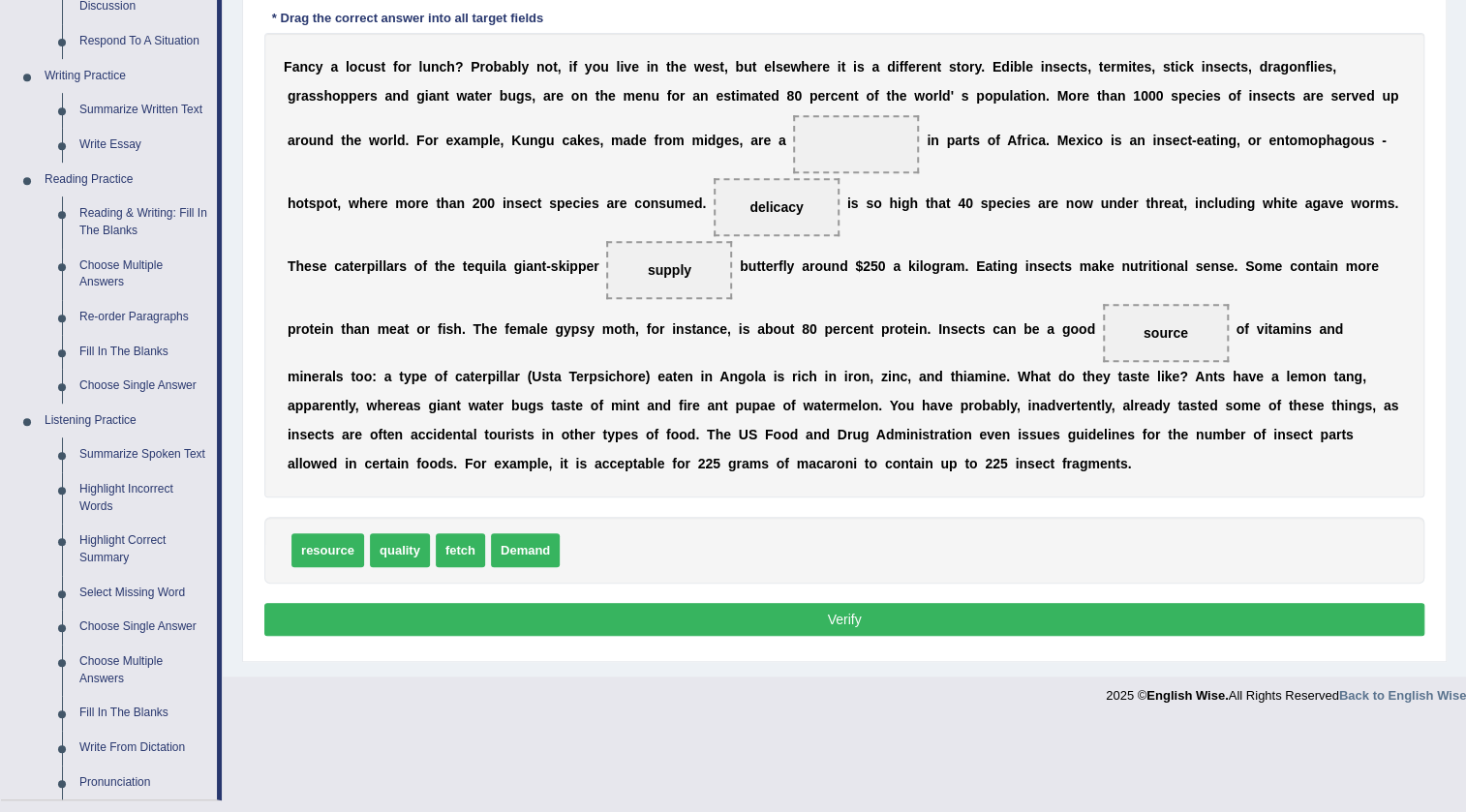scroll, scrollTop: 0, scrollLeft: 0, axis: both 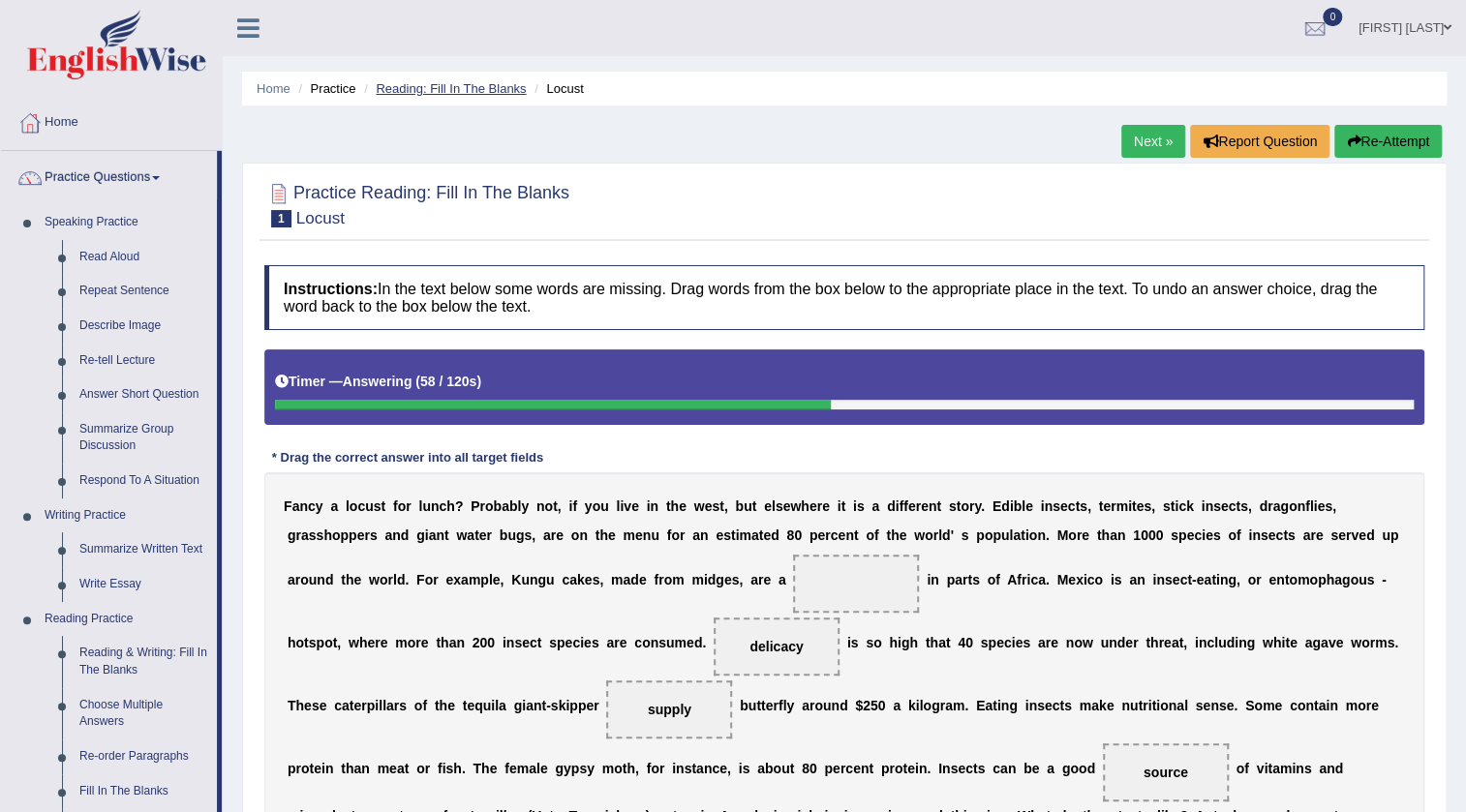 click on "Reading: Fill In The Blanks" at bounding box center [450, 88] 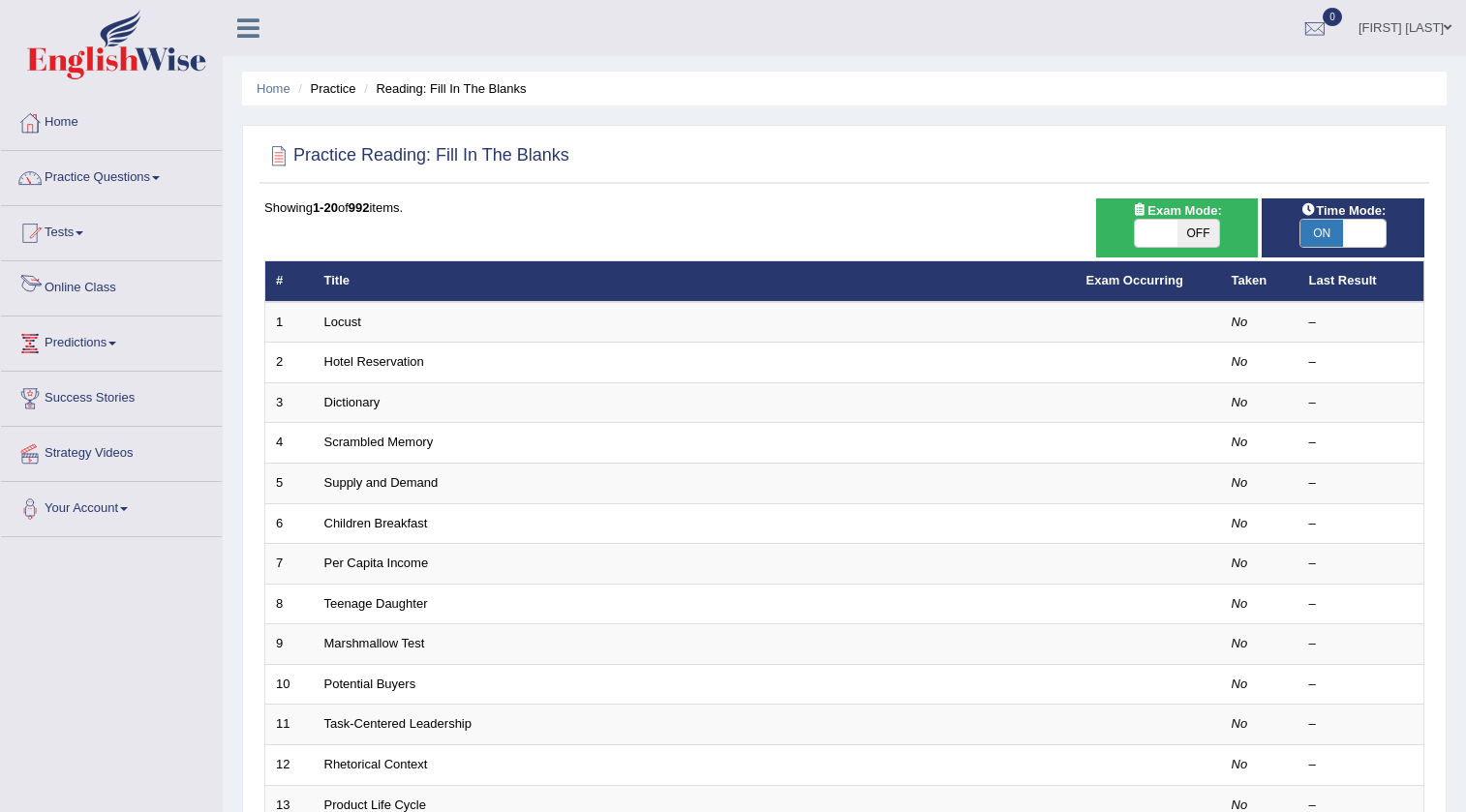 scroll, scrollTop: 0, scrollLeft: 0, axis: both 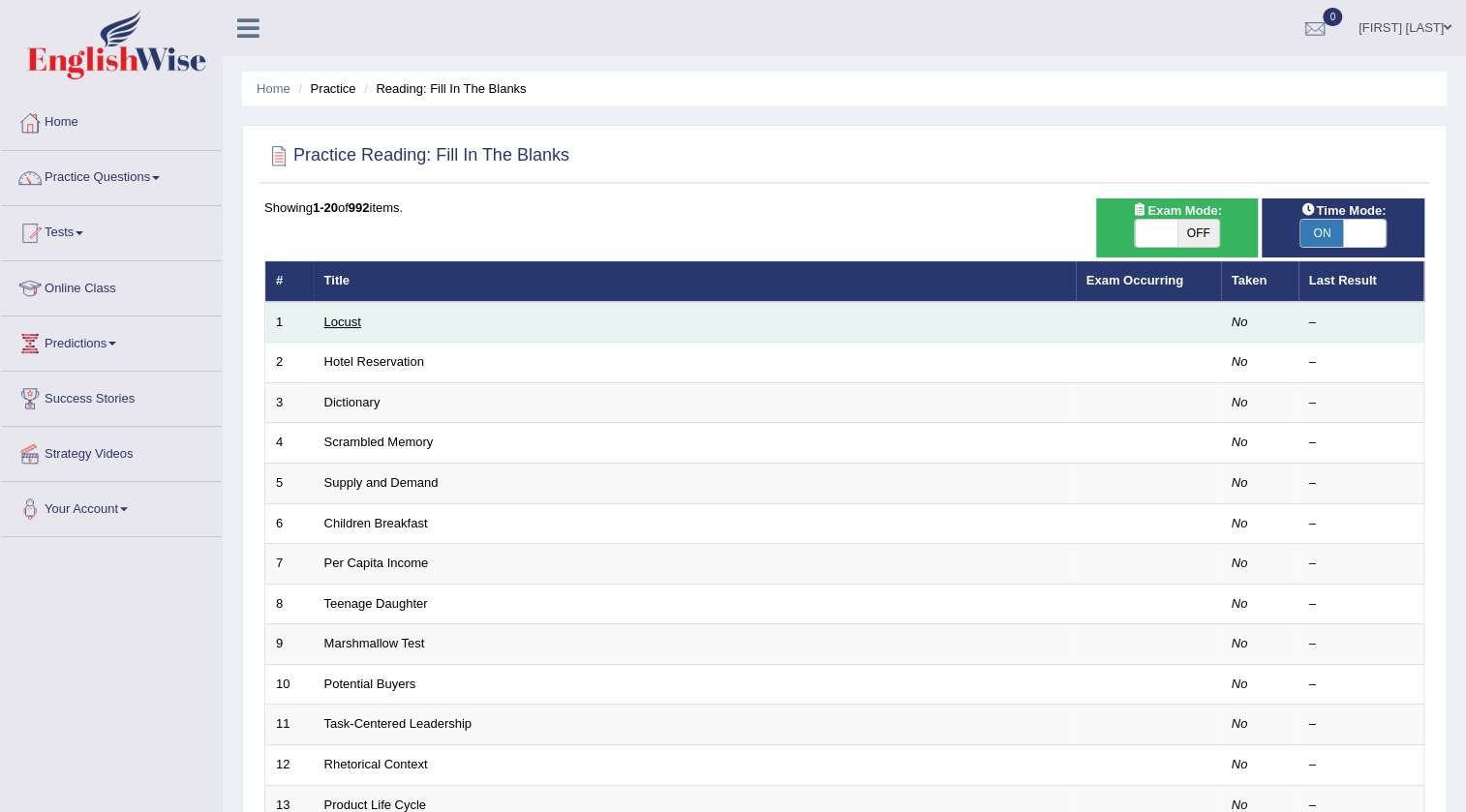 click on "Locust" at bounding box center (343, 321) 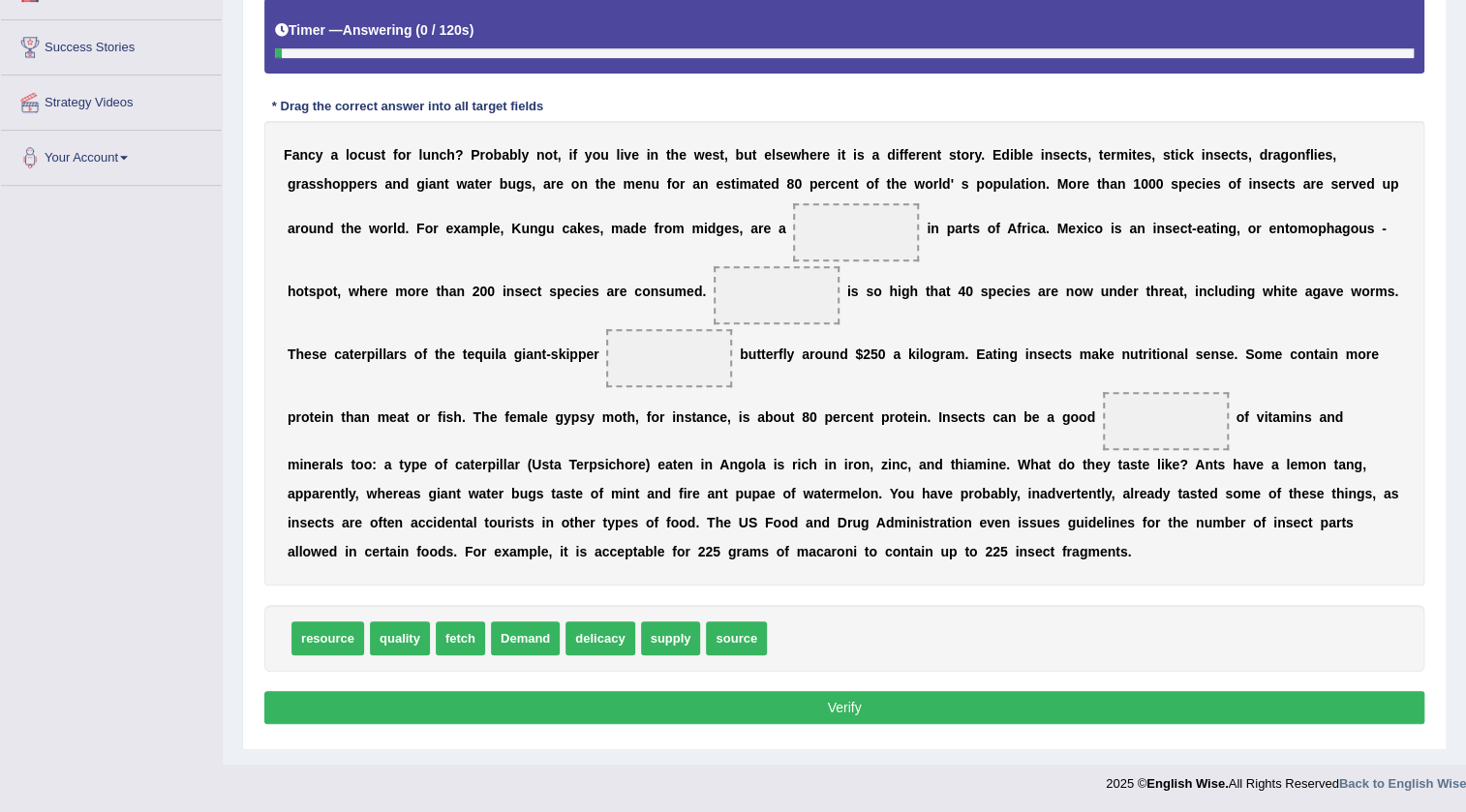scroll, scrollTop: 351, scrollLeft: 0, axis: vertical 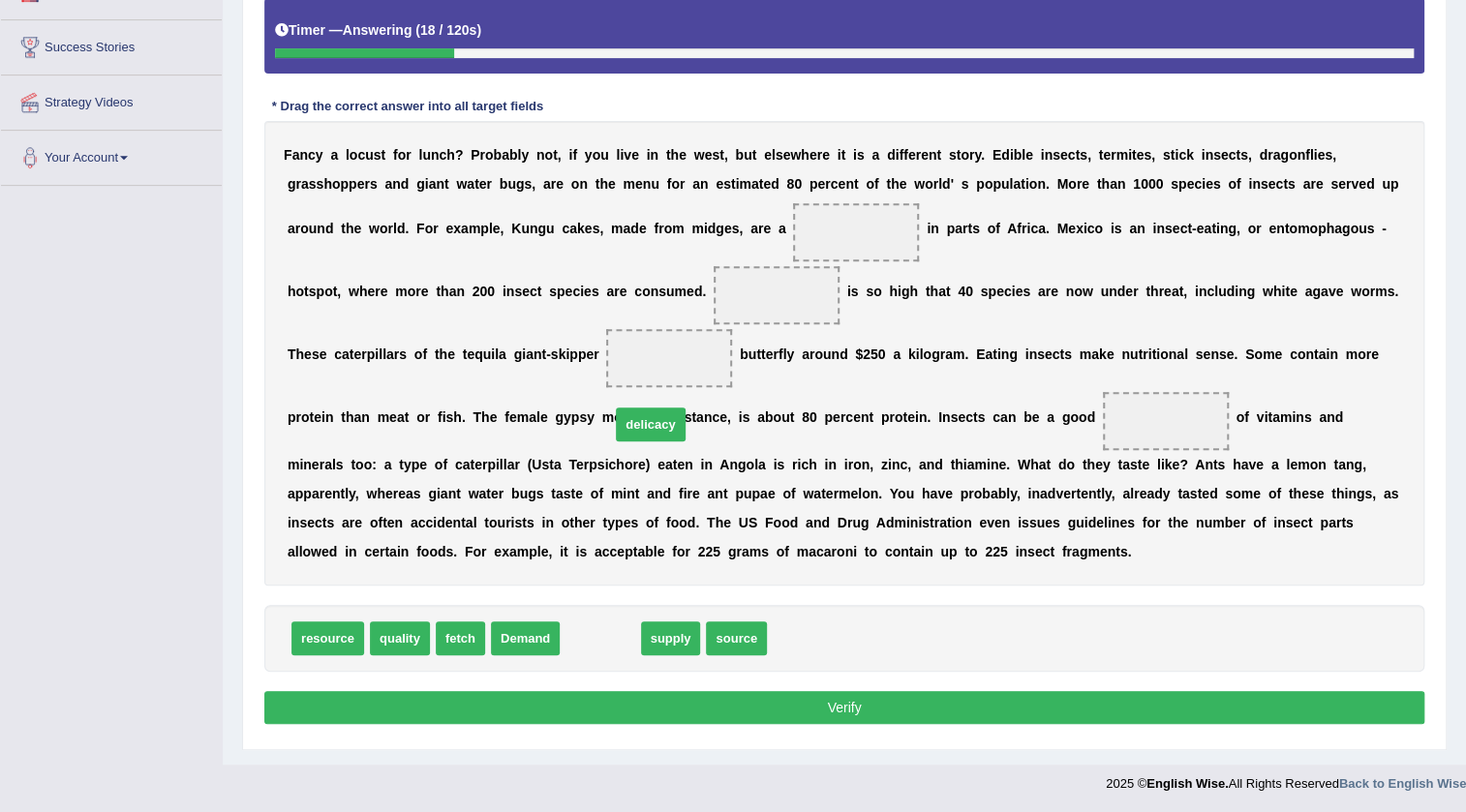 drag, startPoint x: 586, startPoint y: 638, endPoint x: 660, endPoint y: 355, distance: 292.51496 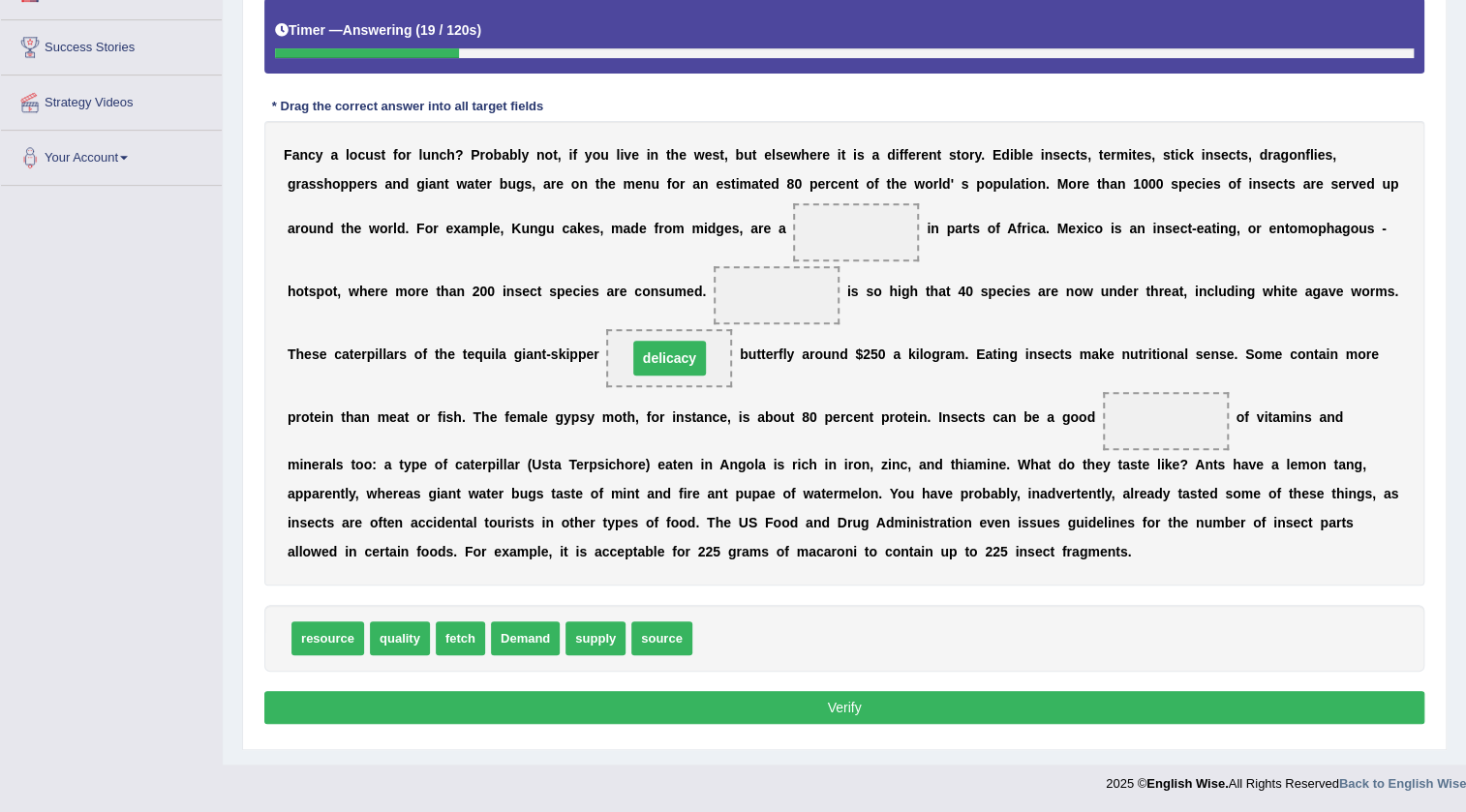 click at bounding box center (856, 232) 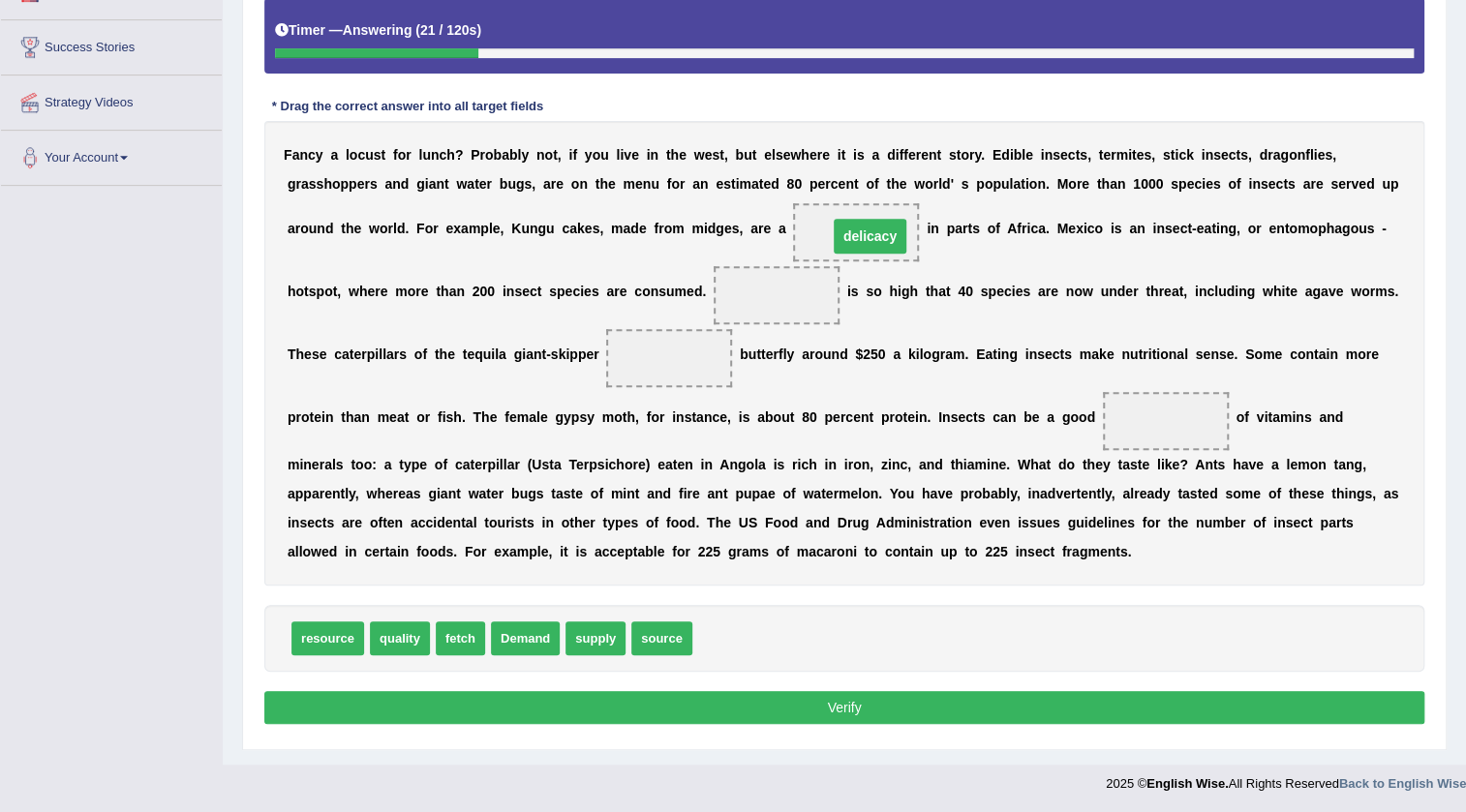 drag, startPoint x: 684, startPoint y: 359, endPoint x: 884, endPoint y: 238, distance: 233.75414 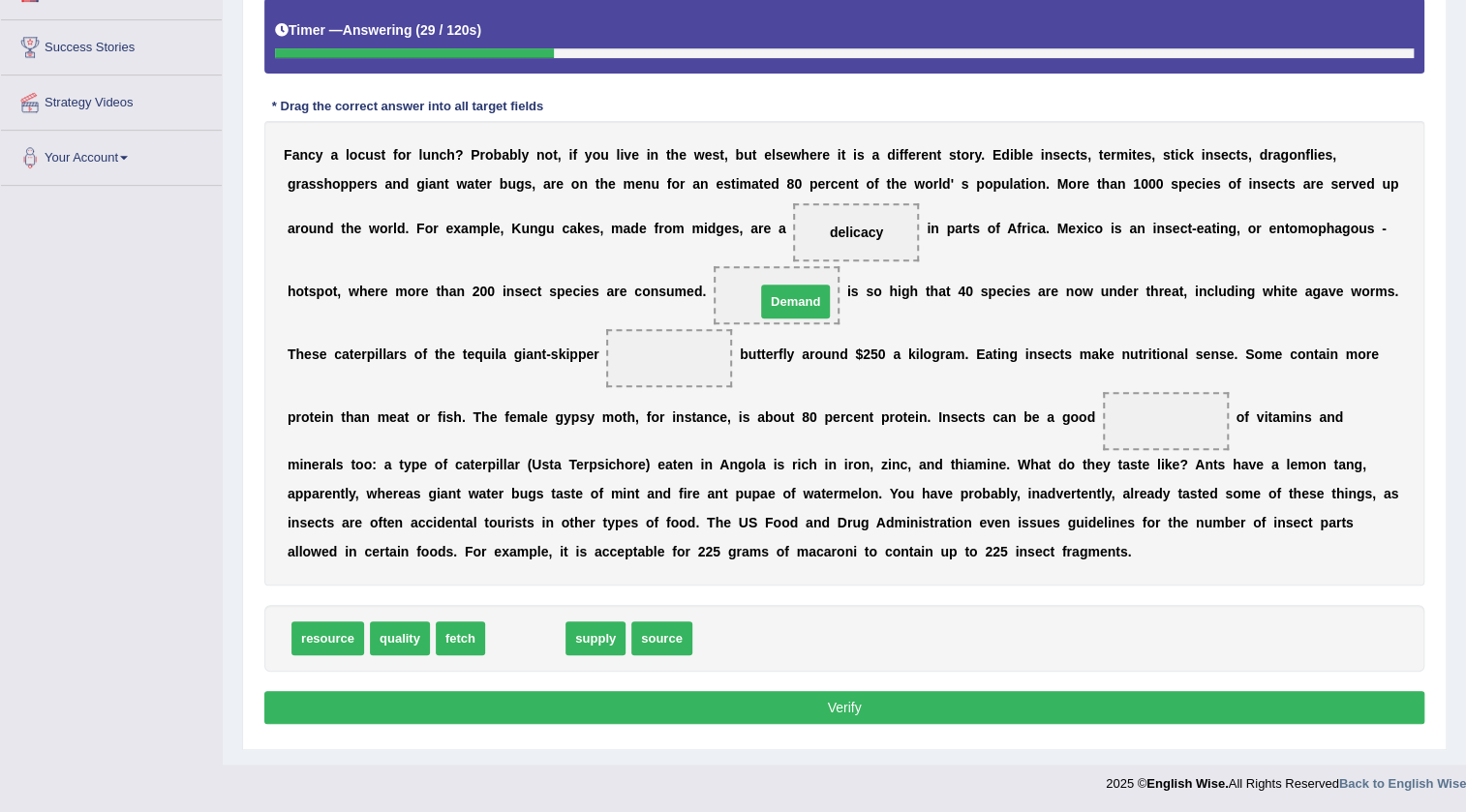drag, startPoint x: 528, startPoint y: 633, endPoint x: 792, endPoint y: 292, distance: 431.2505 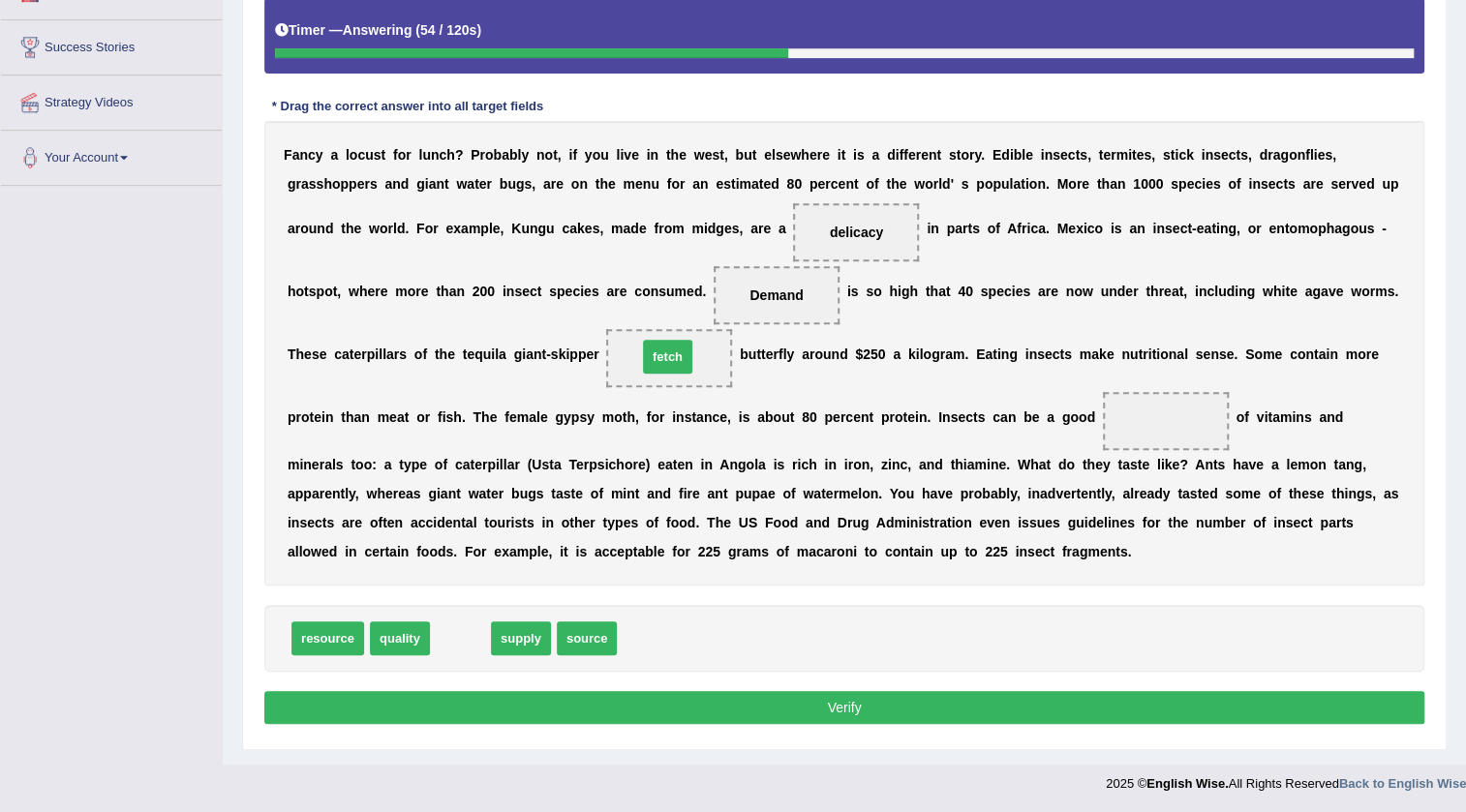 drag, startPoint x: 470, startPoint y: 642, endPoint x: 677, endPoint y: 360, distance: 349.819 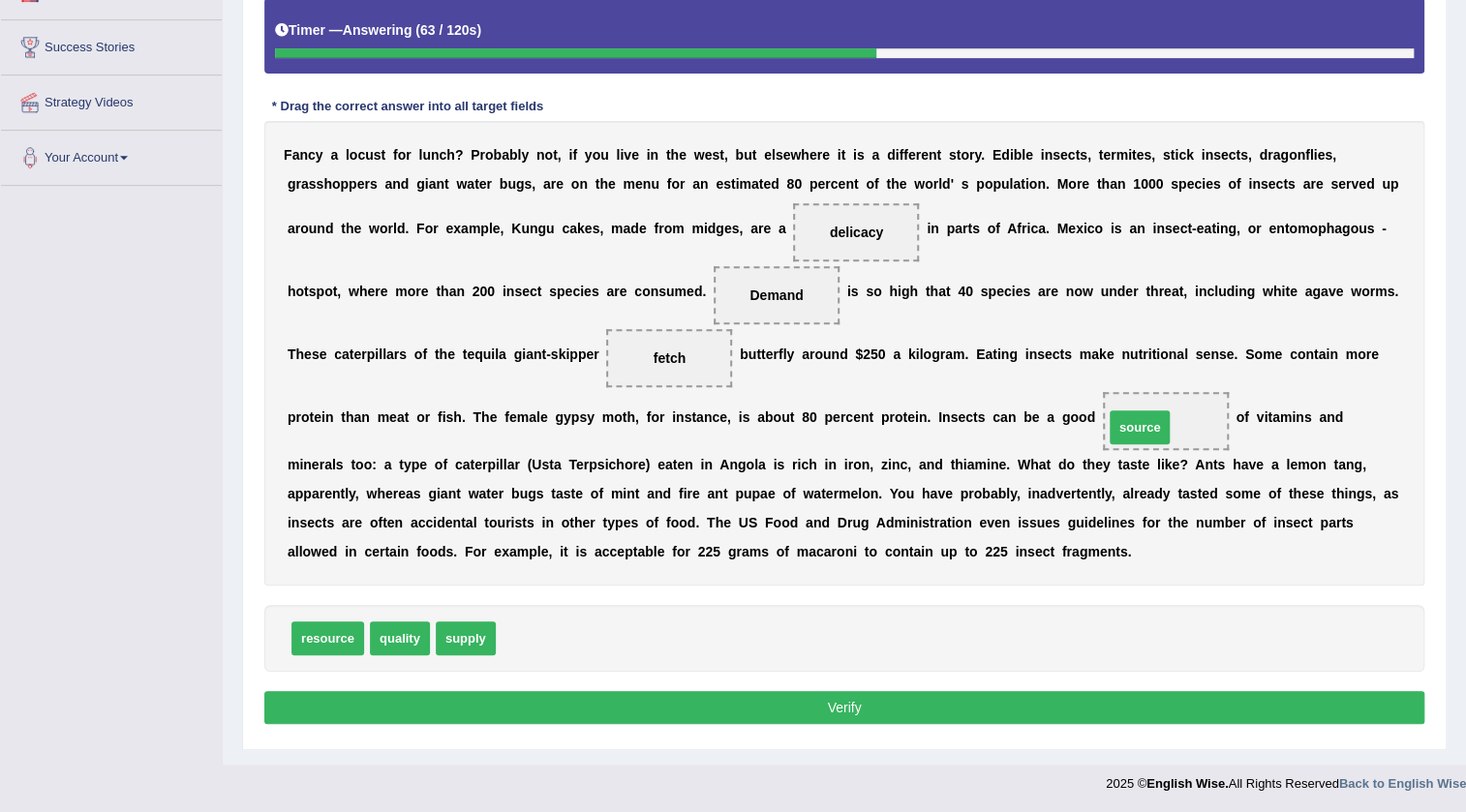 drag, startPoint x: 539, startPoint y: 631, endPoint x: 1147, endPoint y: 420, distance: 643.5721 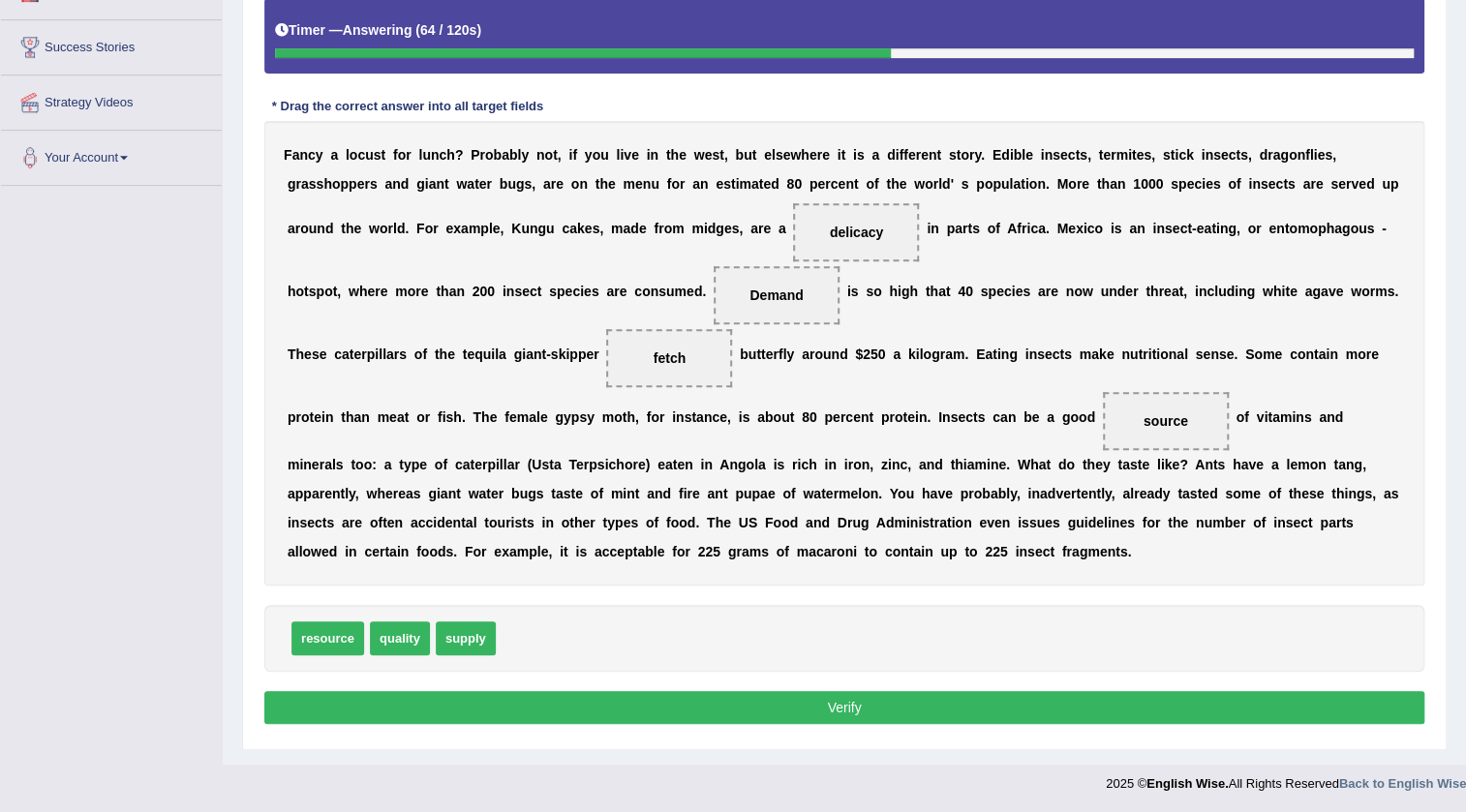 click on "Verify" at bounding box center [844, 707] 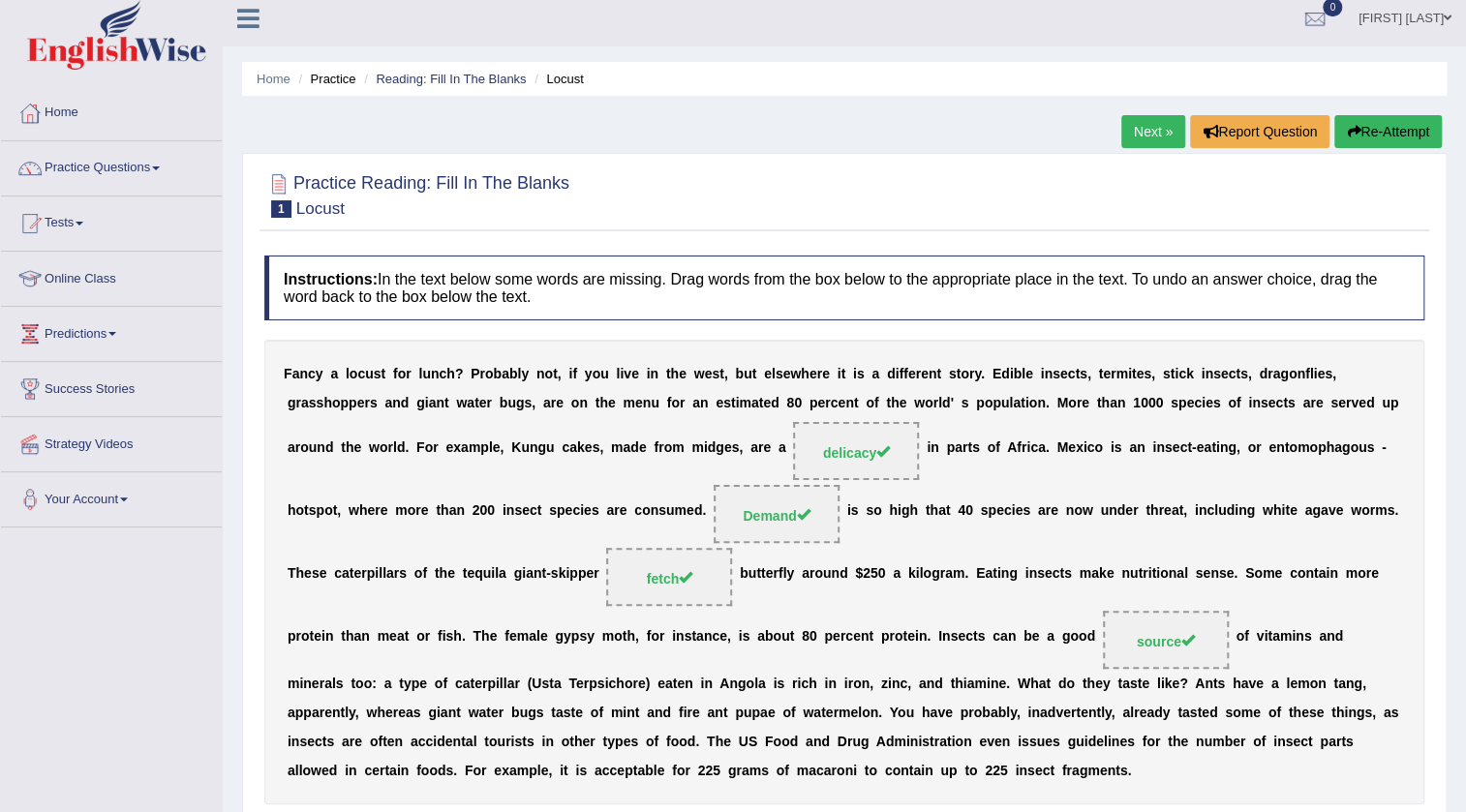 scroll, scrollTop: 0, scrollLeft: 0, axis: both 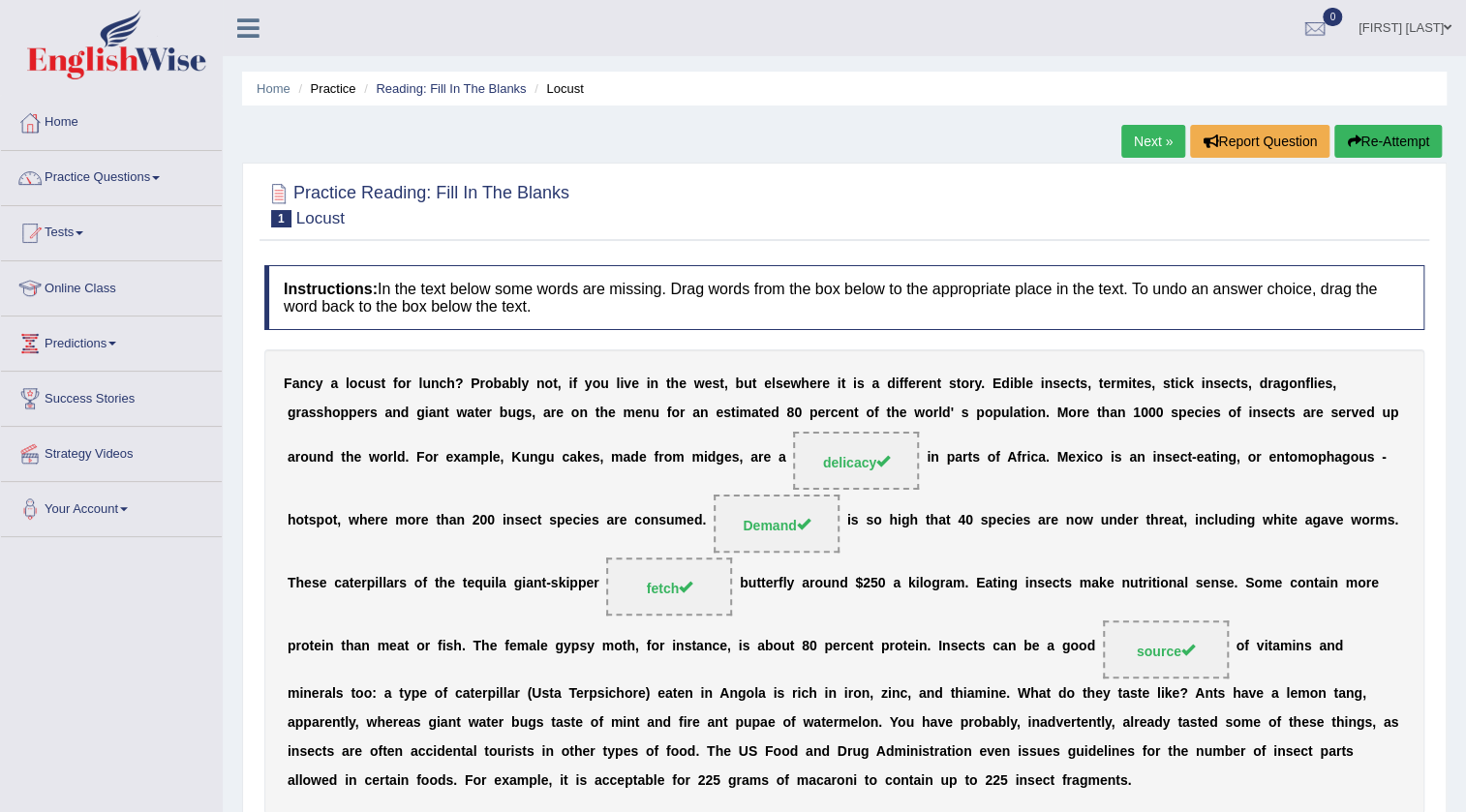 click on "Next »" at bounding box center [1153, 141] 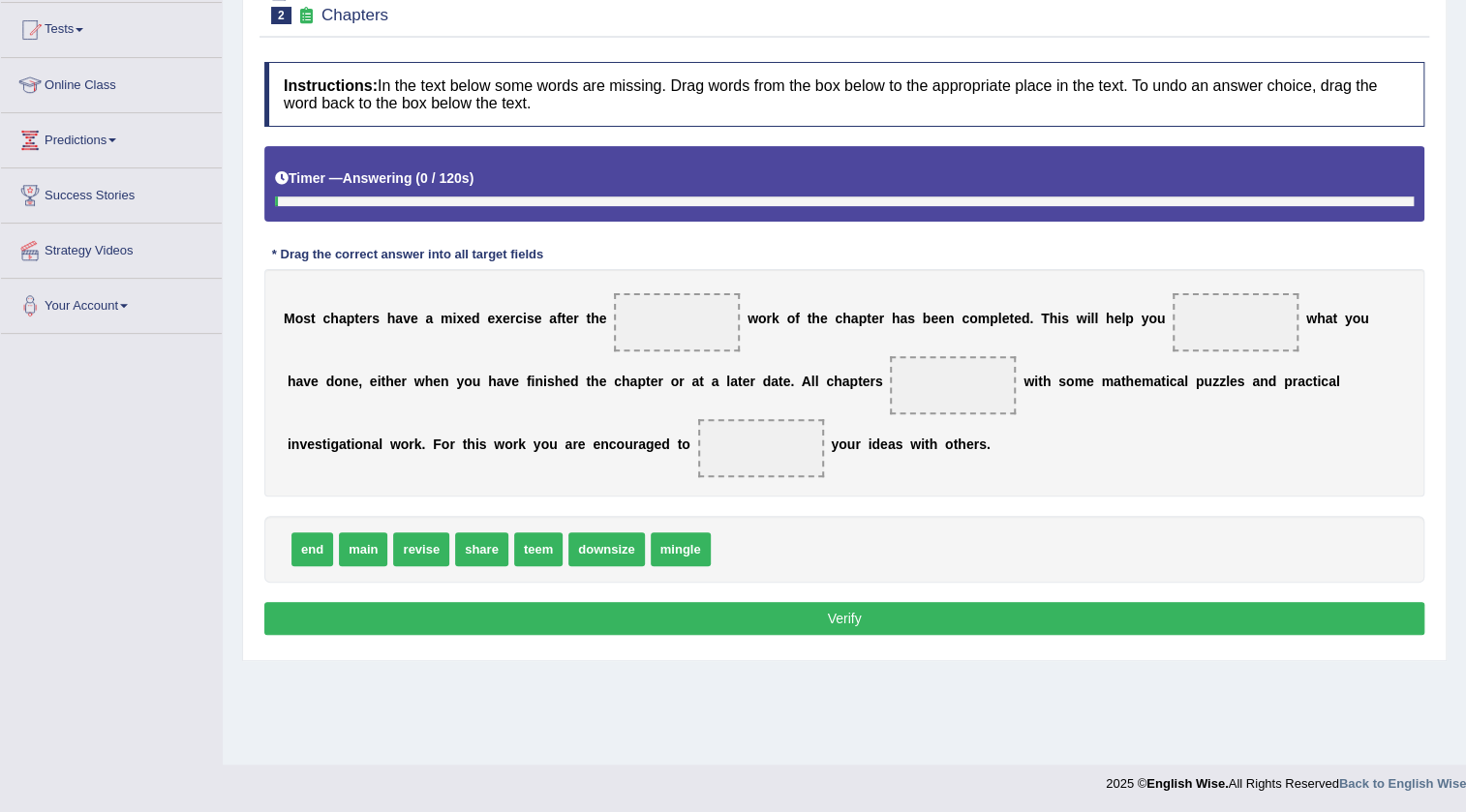 scroll, scrollTop: 203, scrollLeft: 0, axis: vertical 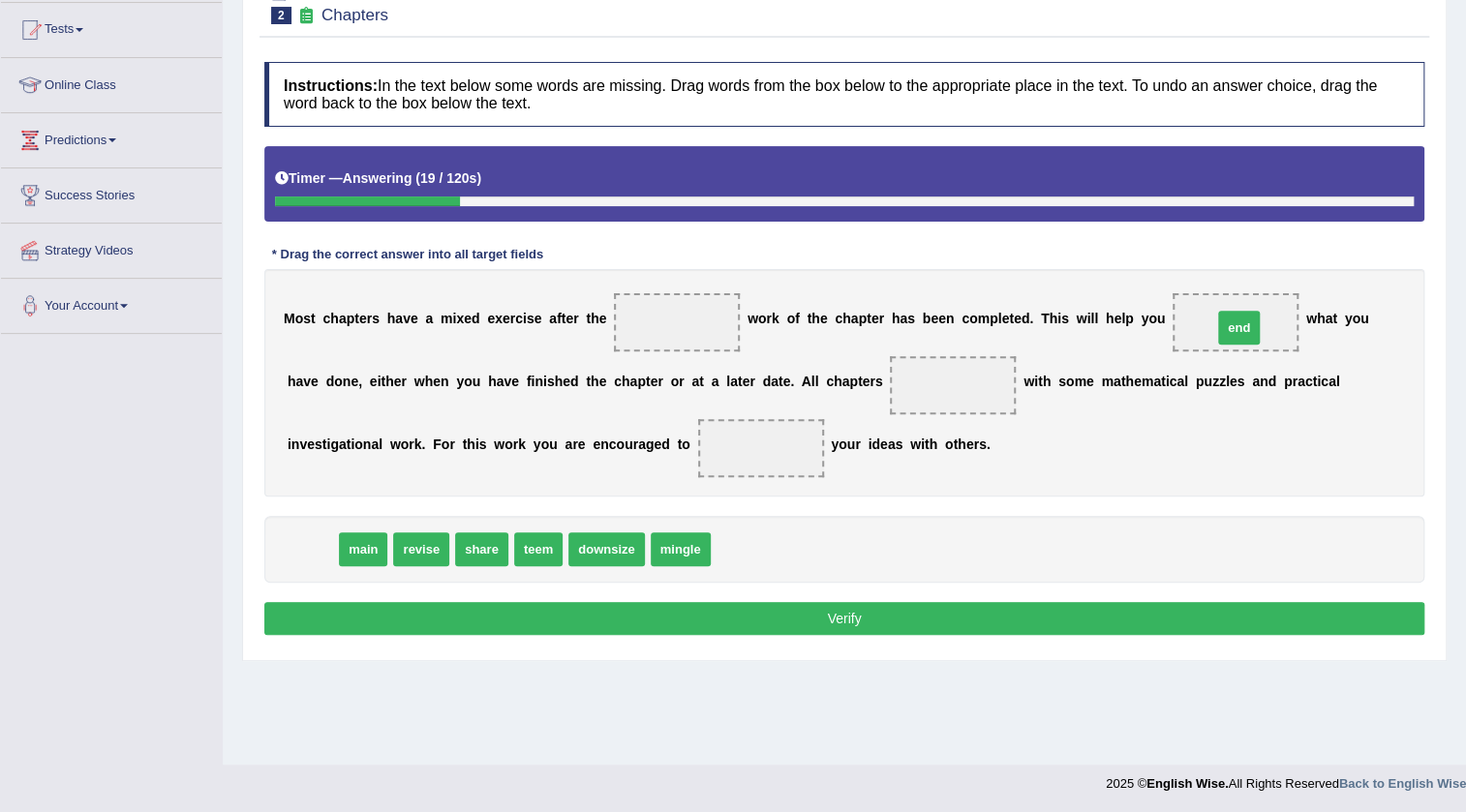 drag, startPoint x: 309, startPoint y: 546, endPoint x: 1236, endPoint y: 324, distance: 953.2119 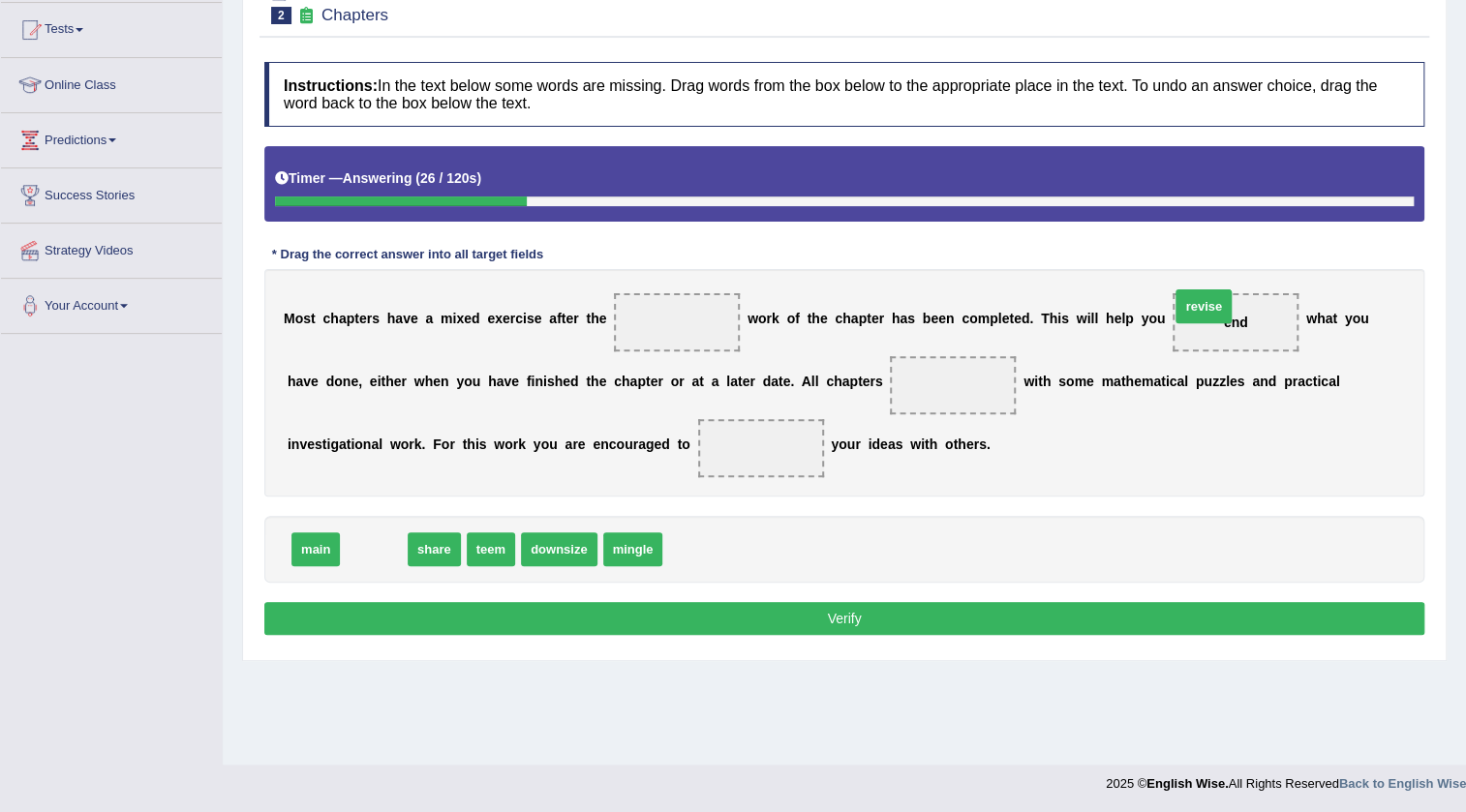 drag, startPoint x: 374, startPoint y: 547, endPoint x: 1195, endPoint y: 302, distance: 856.7765 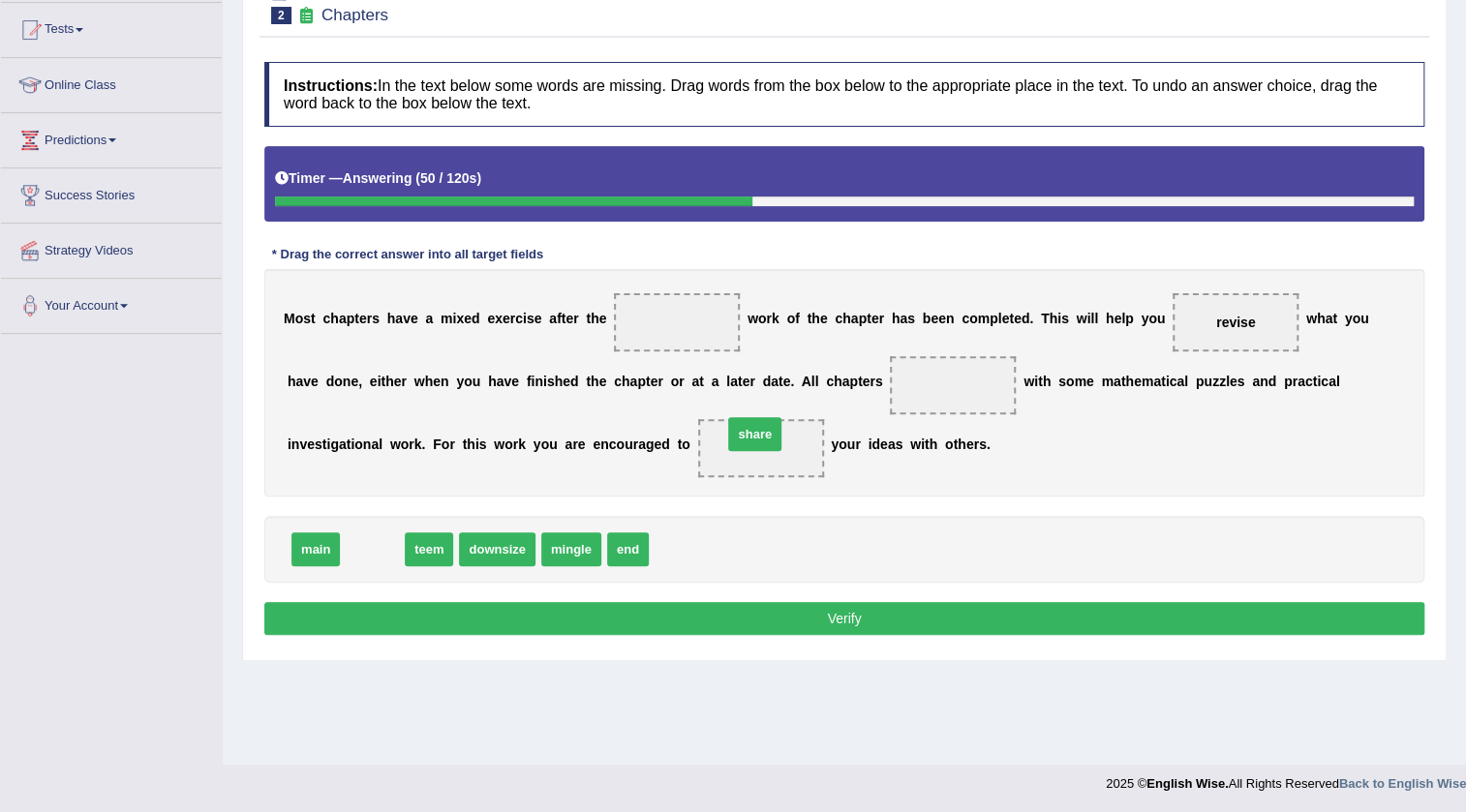 drag, startPoint x: 378, startPoint y: 558, endPoint x: 755, endPoint y: 443, distance: 394.14972 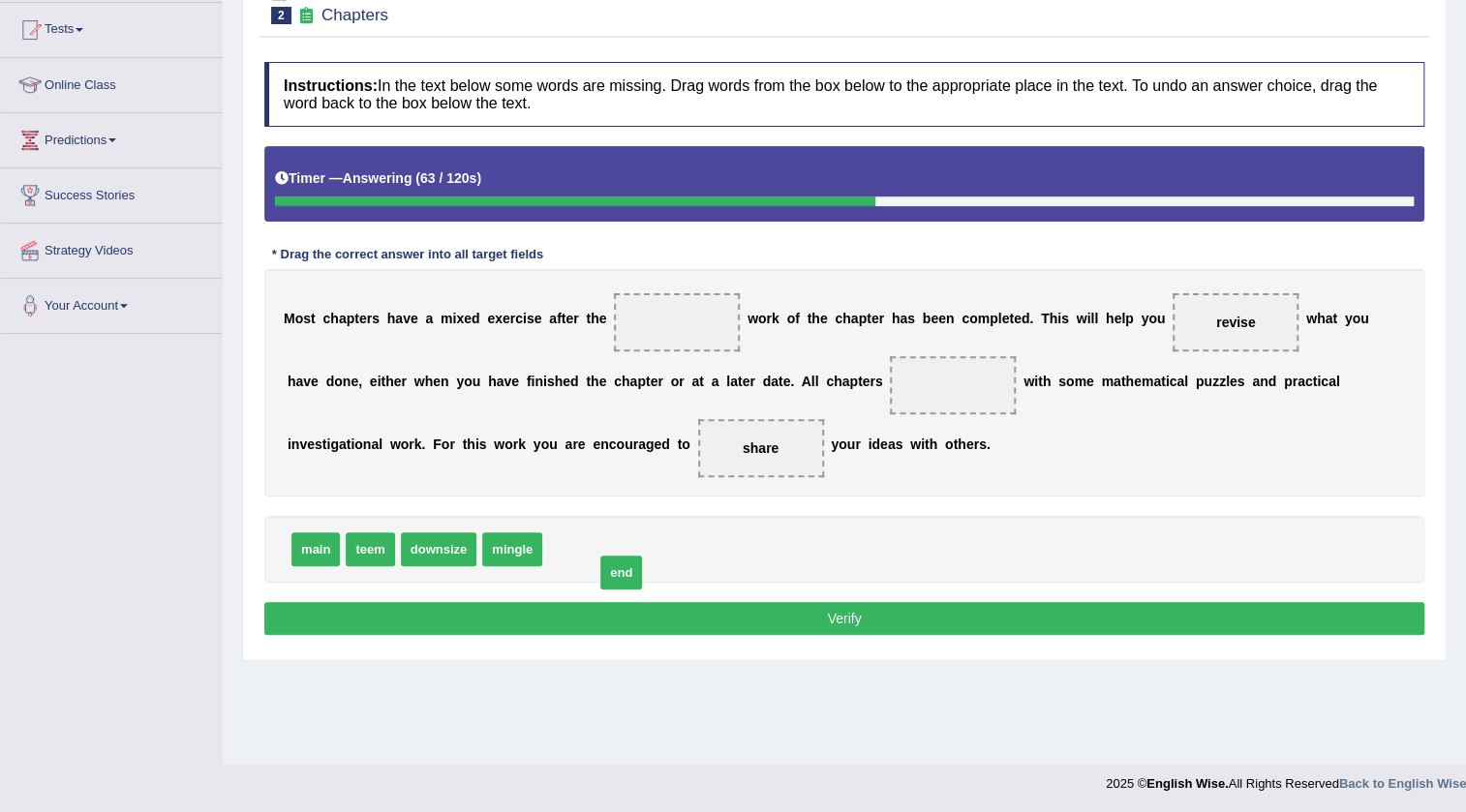 drag, startPoint x: 570, startPoint y: 554, endPoint x: 623, endPoint y: 577, distance: 57.775427 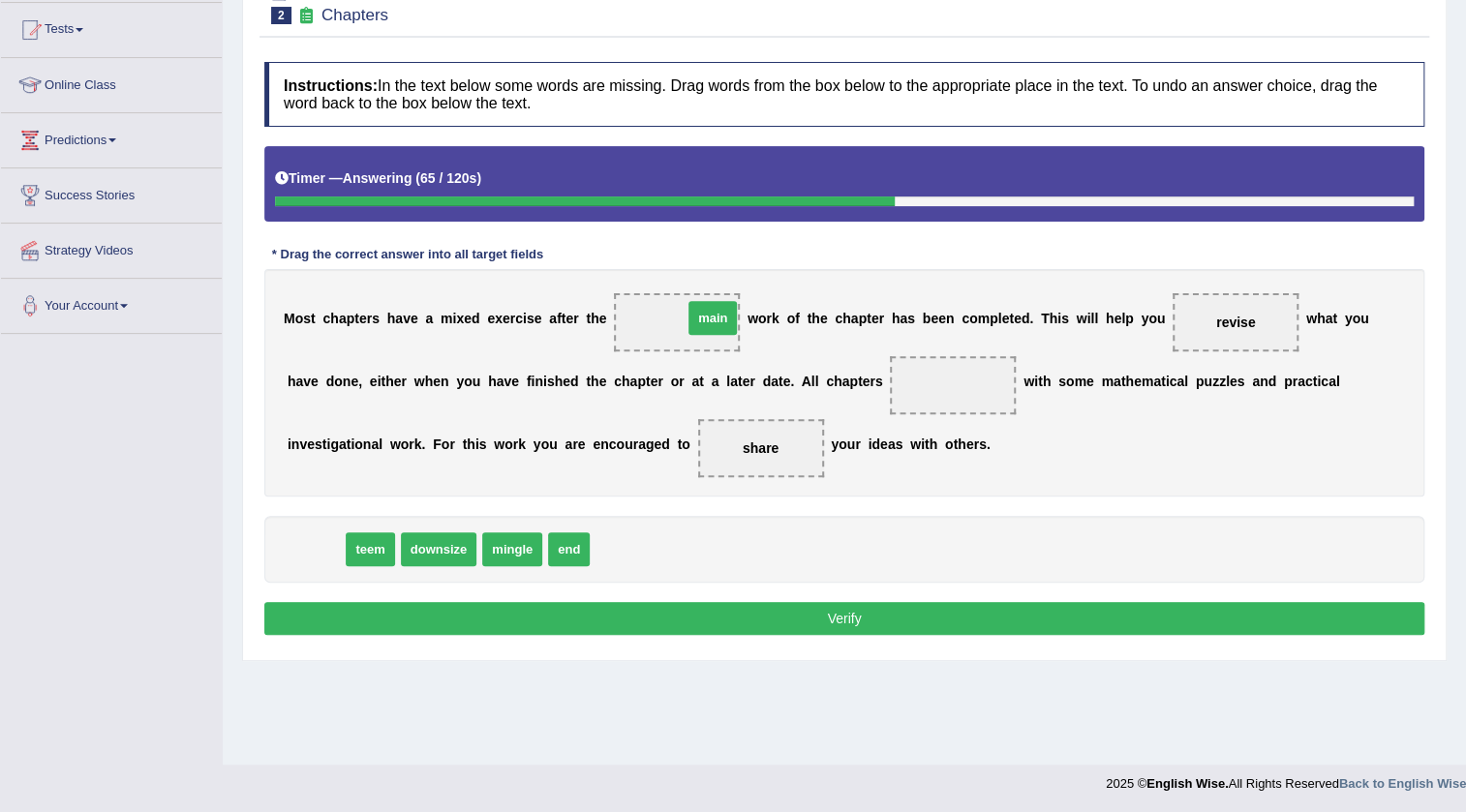 drag, startPoint x: 313, startPoint y: 556, endPoint x: 707, endPoint y: 324, distance: 457.2308 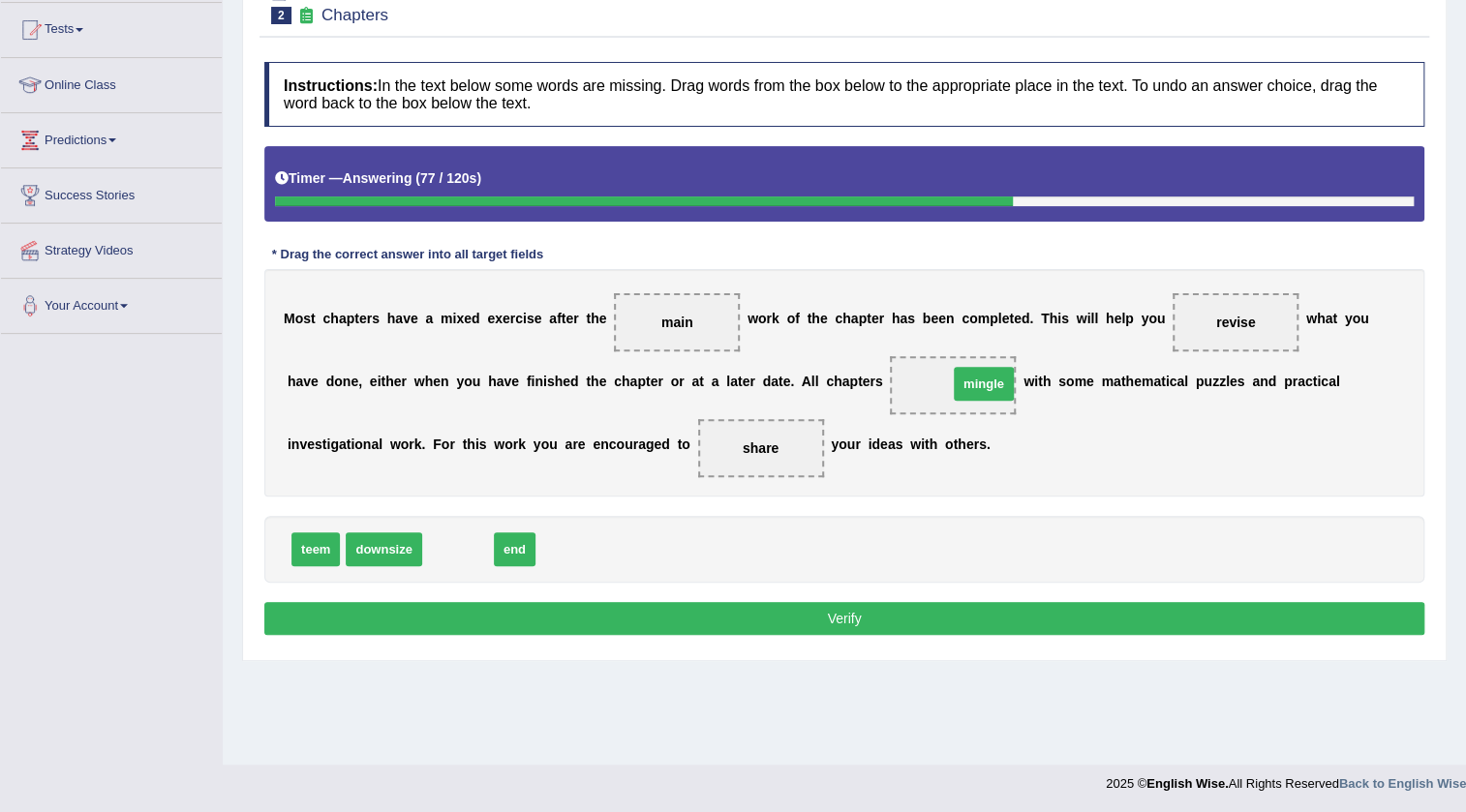 drag, startPoint x: 459, startPoint y: 554, endPoint x: 967, endPoint y: 401, distance: 530.54029 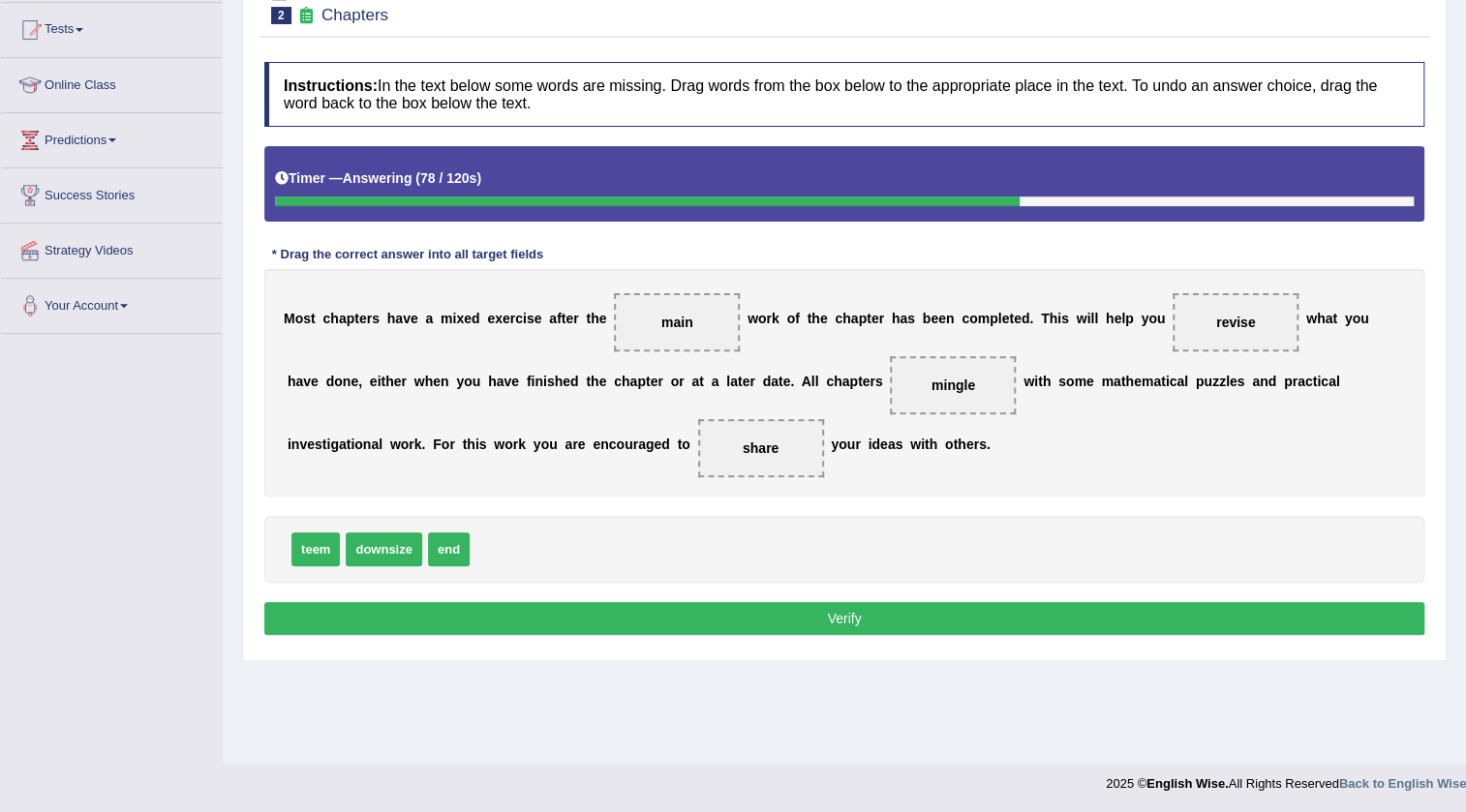 click on "Verify" at bounding box center (844, 618) 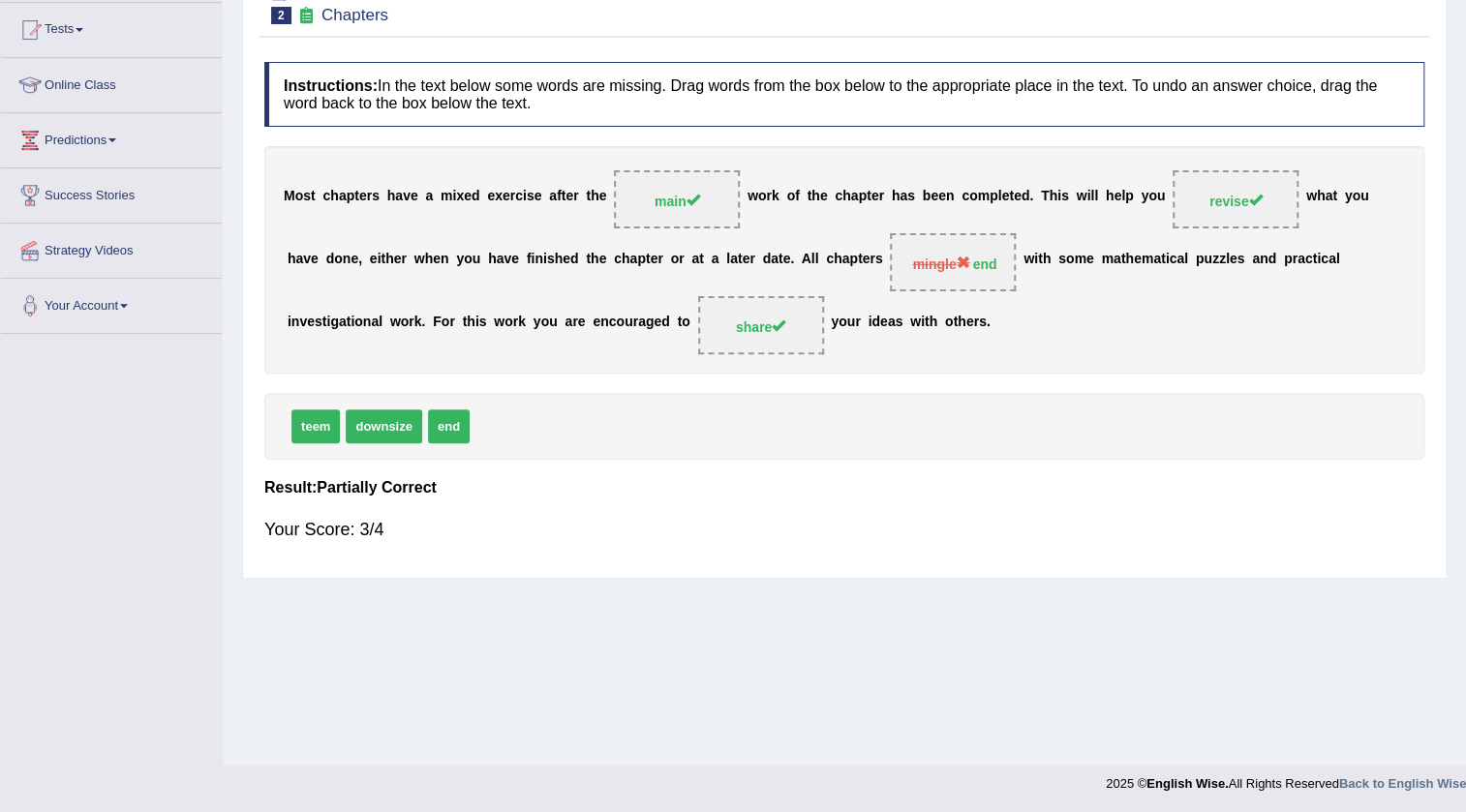 scroll, scrollTop: 0, scrollLeft: 0, axis: both 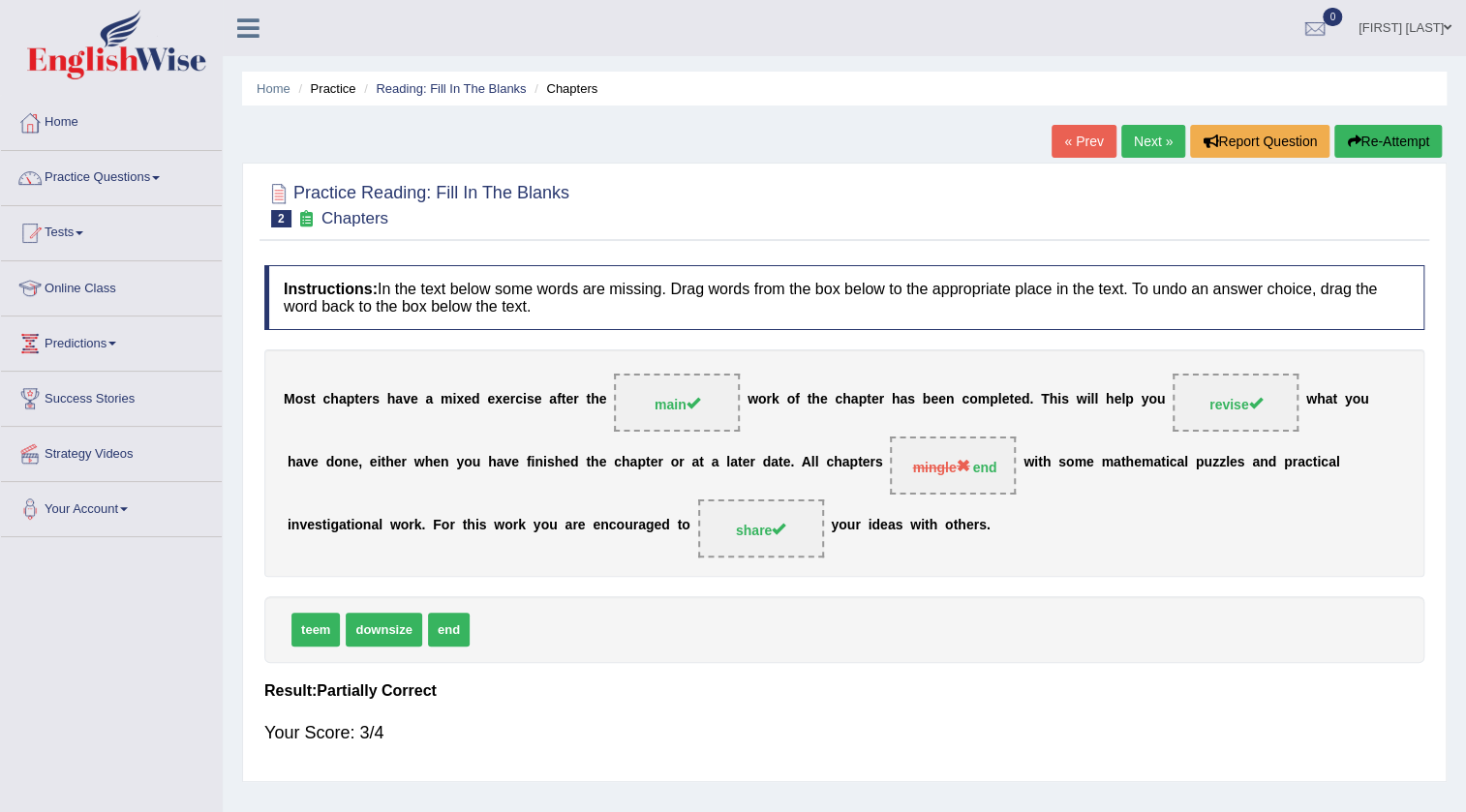 click on "Re-Attempt" at bounding box center [1388, 141] 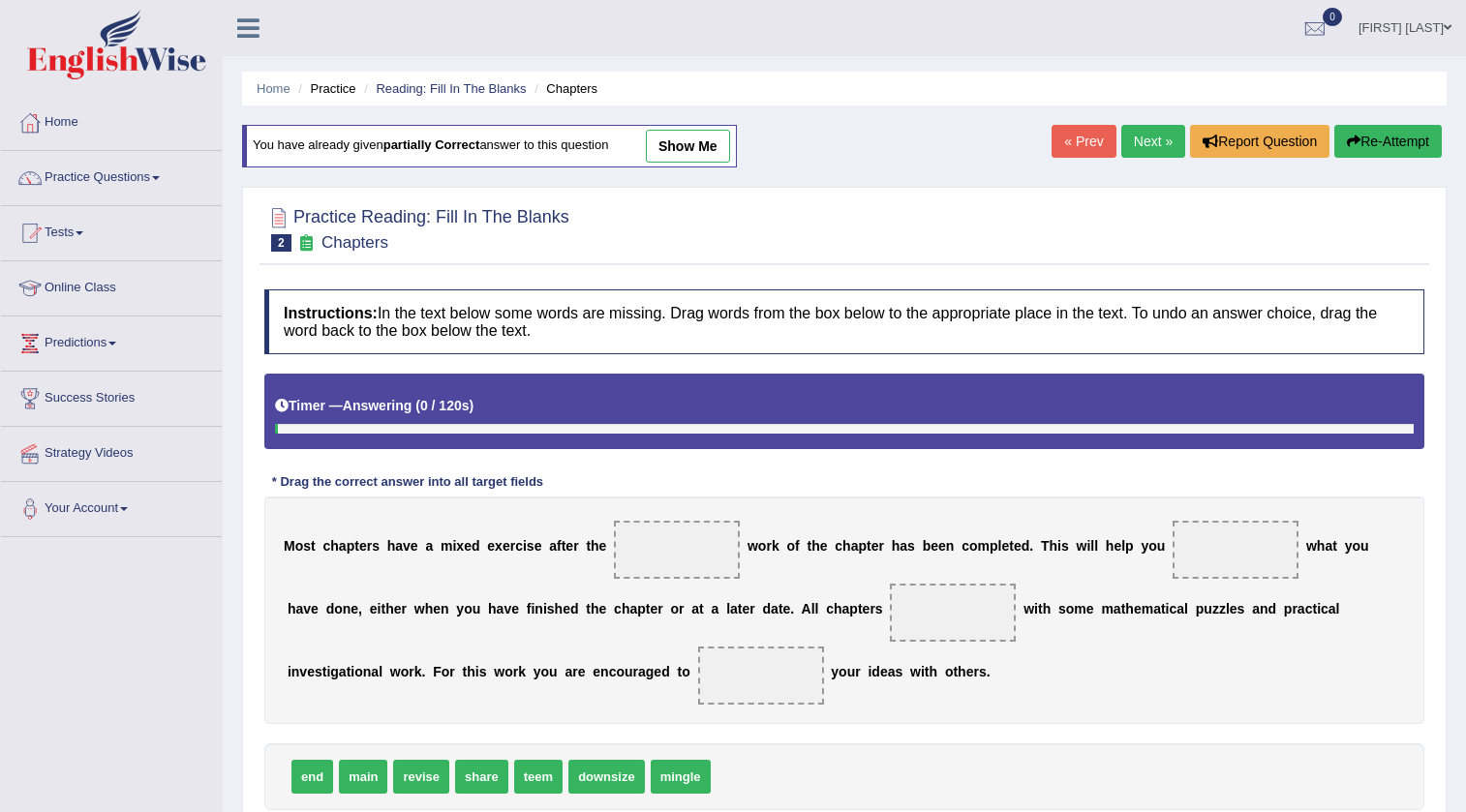scroll, scrollTop: 203, scrollLeft: 0, axis: vertical 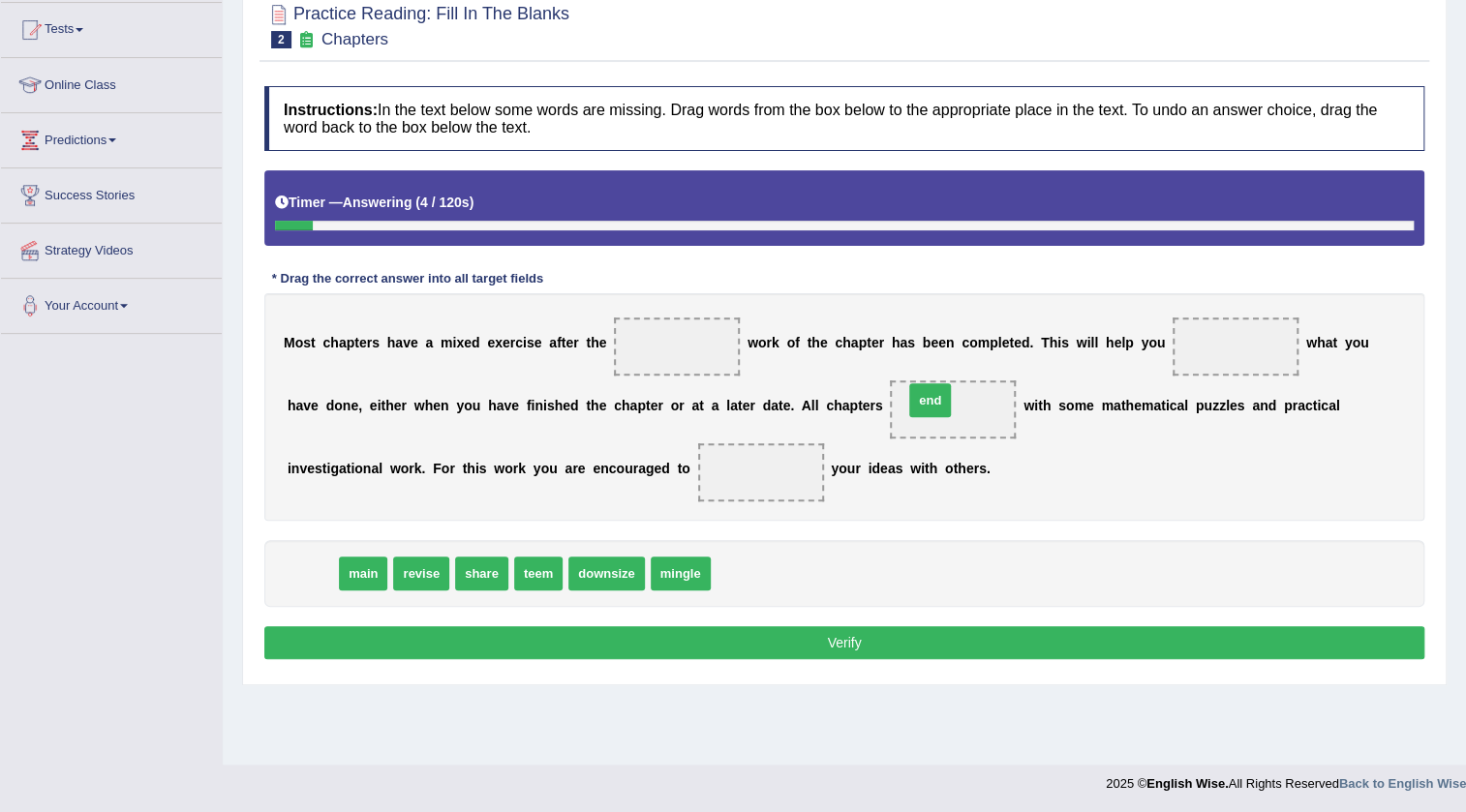 drag, startPoint x: 314, startPoint y: 569, endPoint x: 929, endPoint y: 396, distance: 638.86931 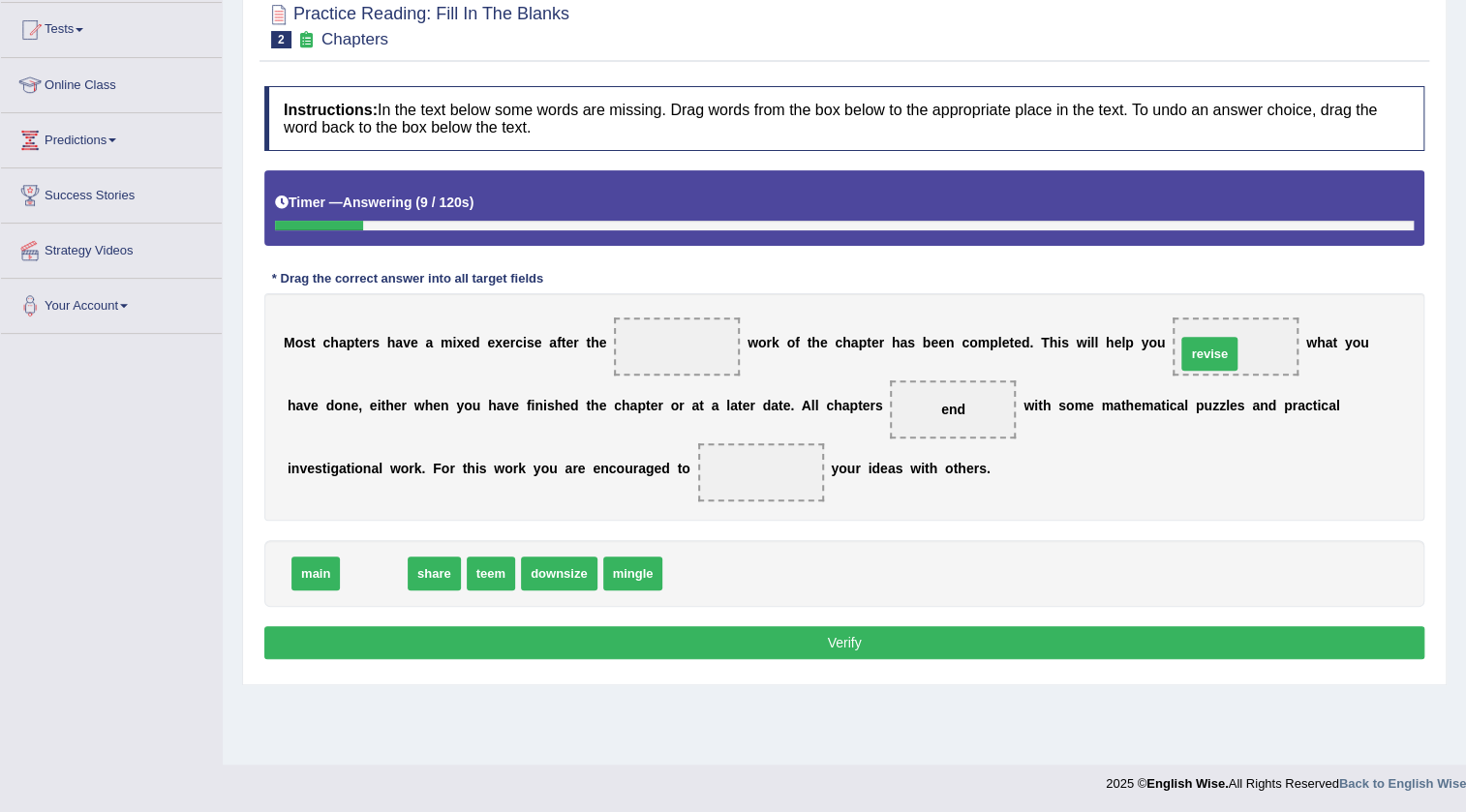 drag, startPoint x: 390, startPoint y: 563, endPoint x: 1226, endPoint y: 344, distance: 864.2089 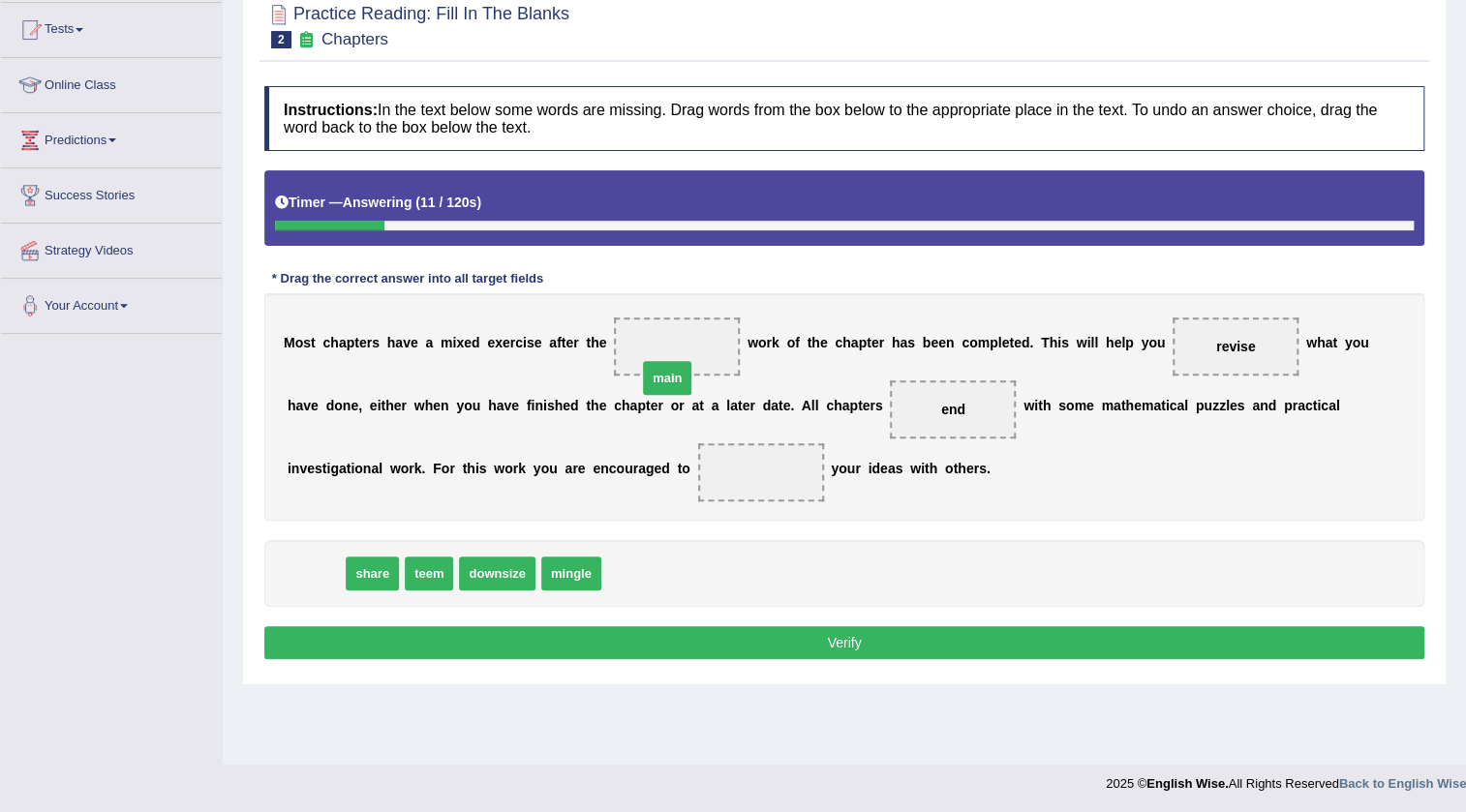 drag, startPoint x: 300, startPoint y: 568, endPoint x: 659, endPoint y: 368, distance: 410.95134 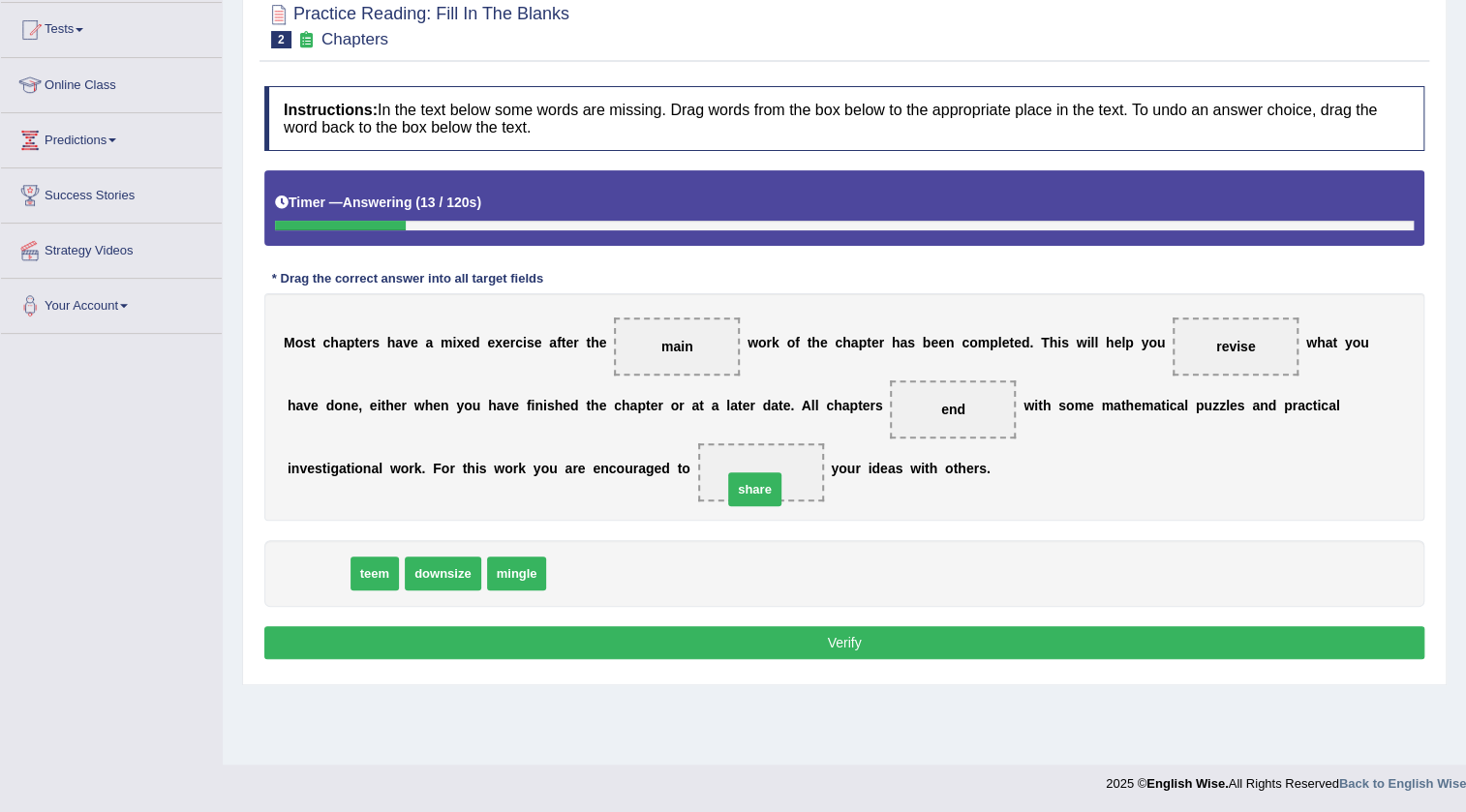 drag, startPoint x: 313, startPoint y: 580, endPoint x: 721, endPoint y: 540, distance: 409.9561 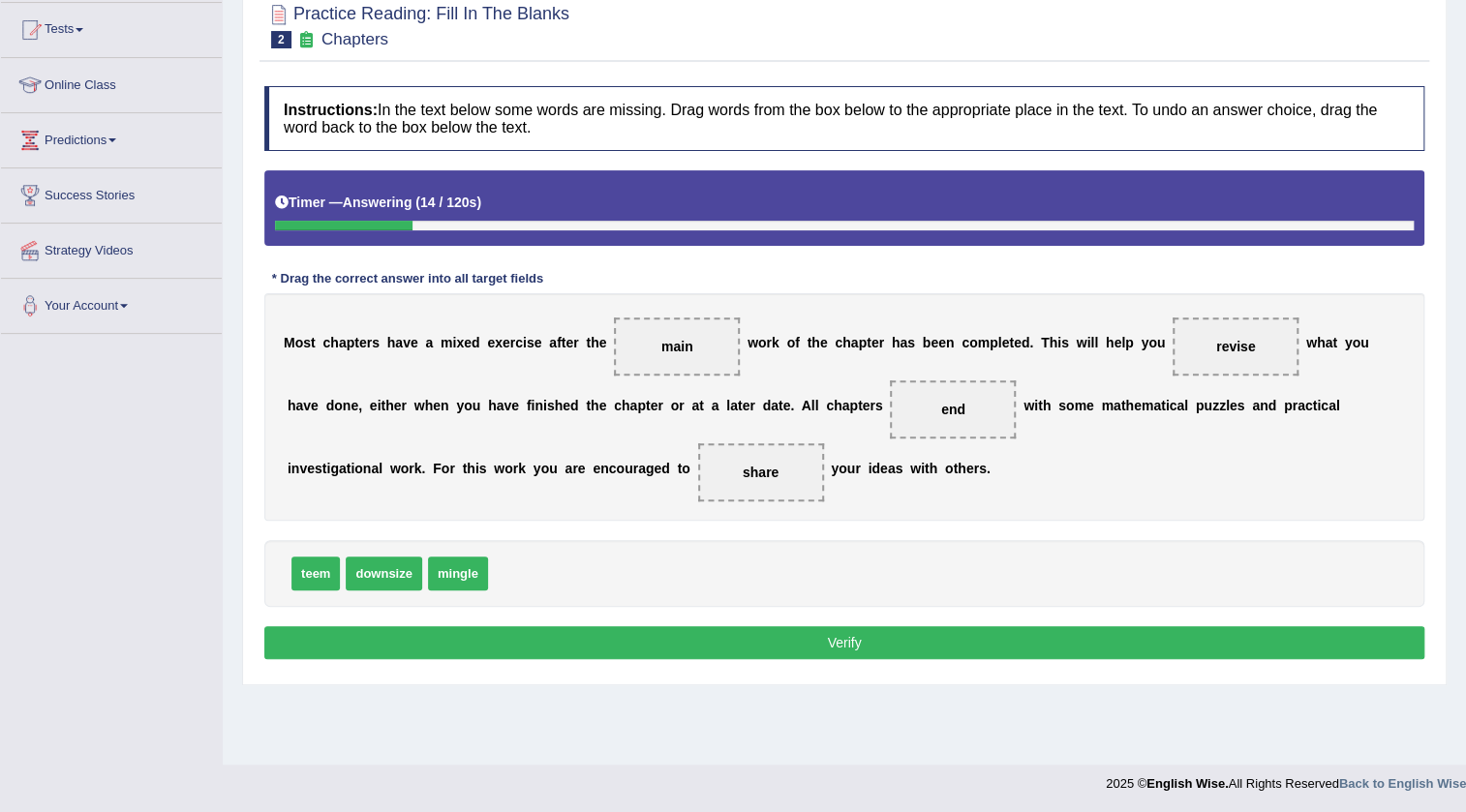 click on "Verify" at bounding box center [844, 643] 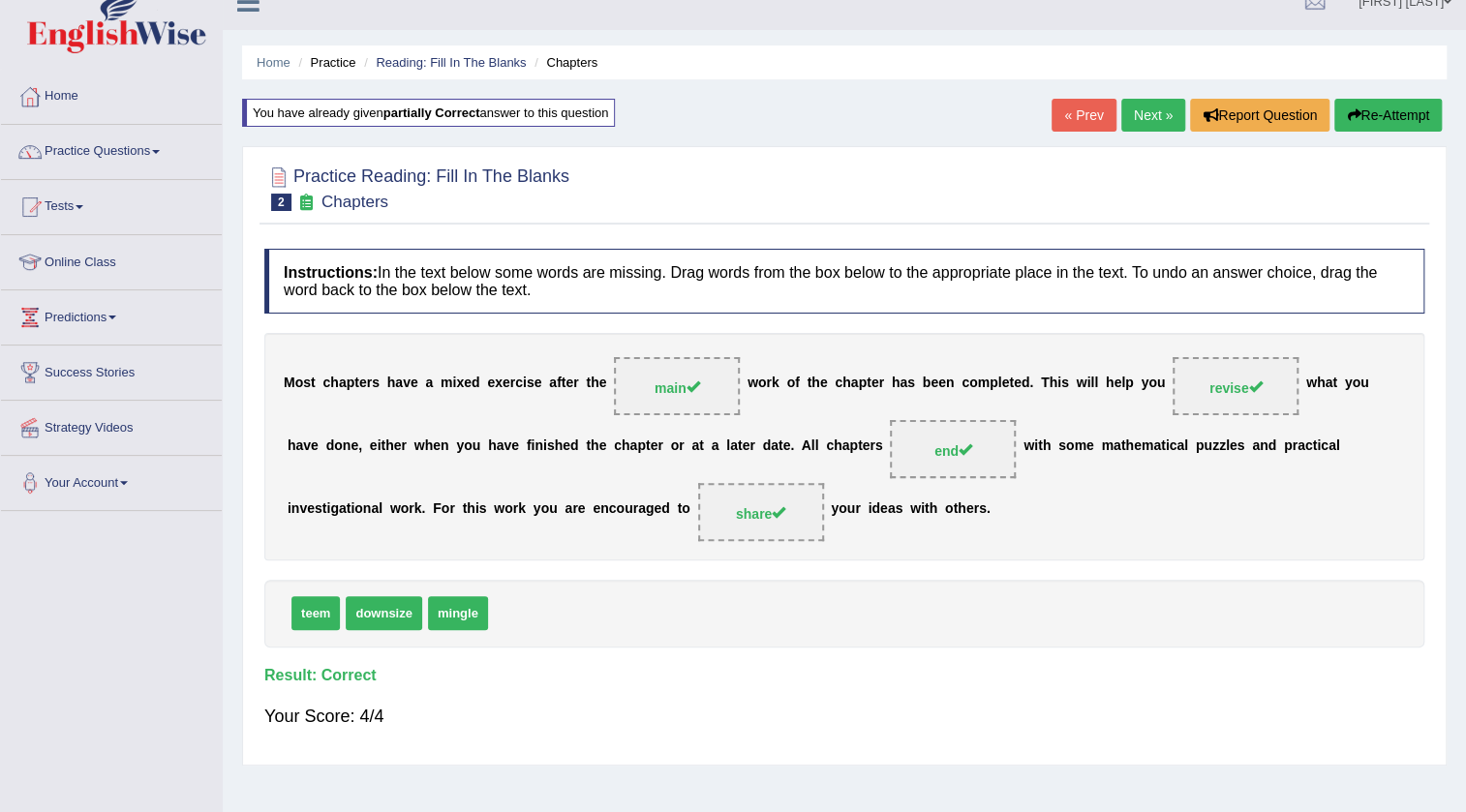 scroll, scrollTop: 0, scrollLeft: 0, axis: both 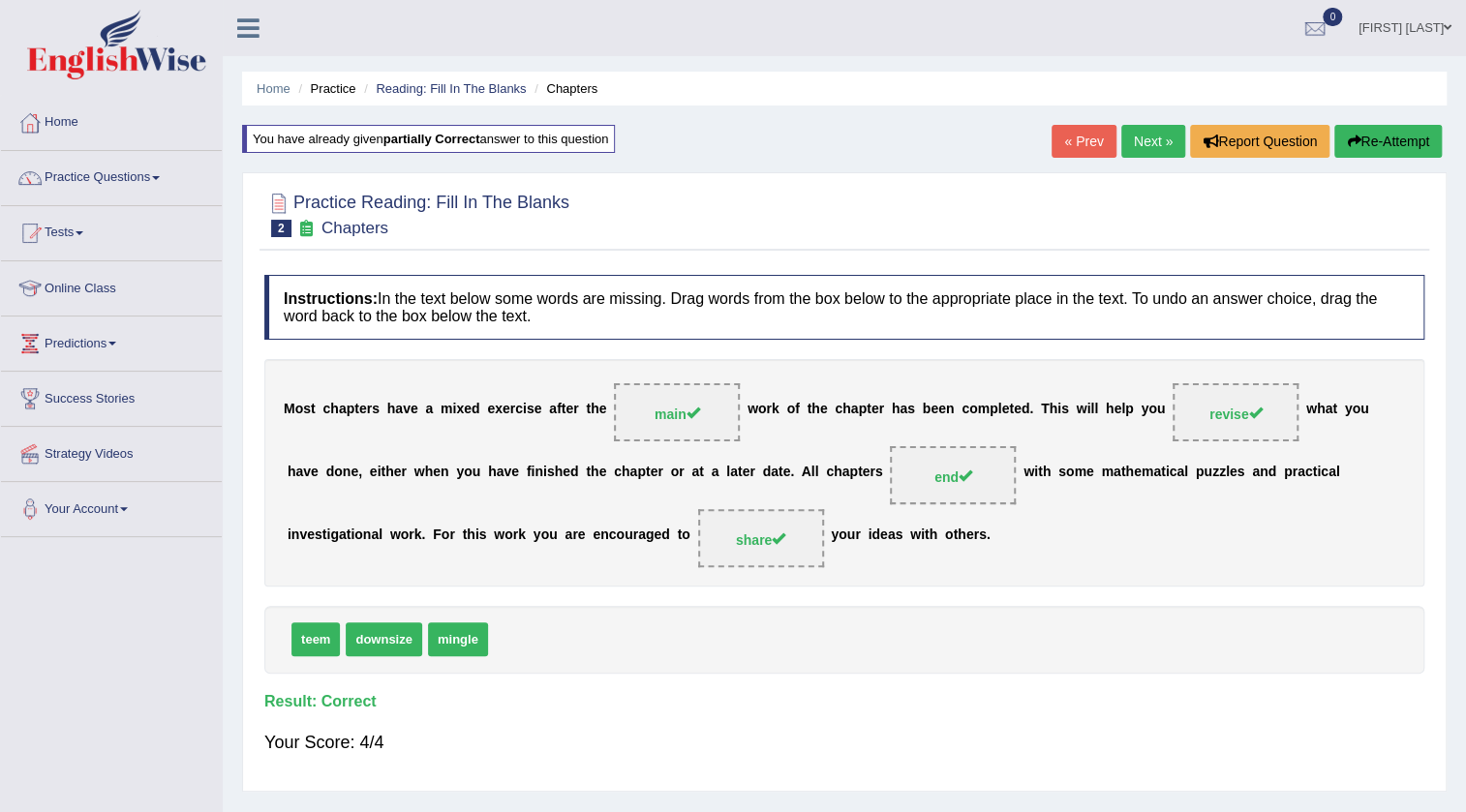 click on "Next »" at bounding box center [1153, 141] 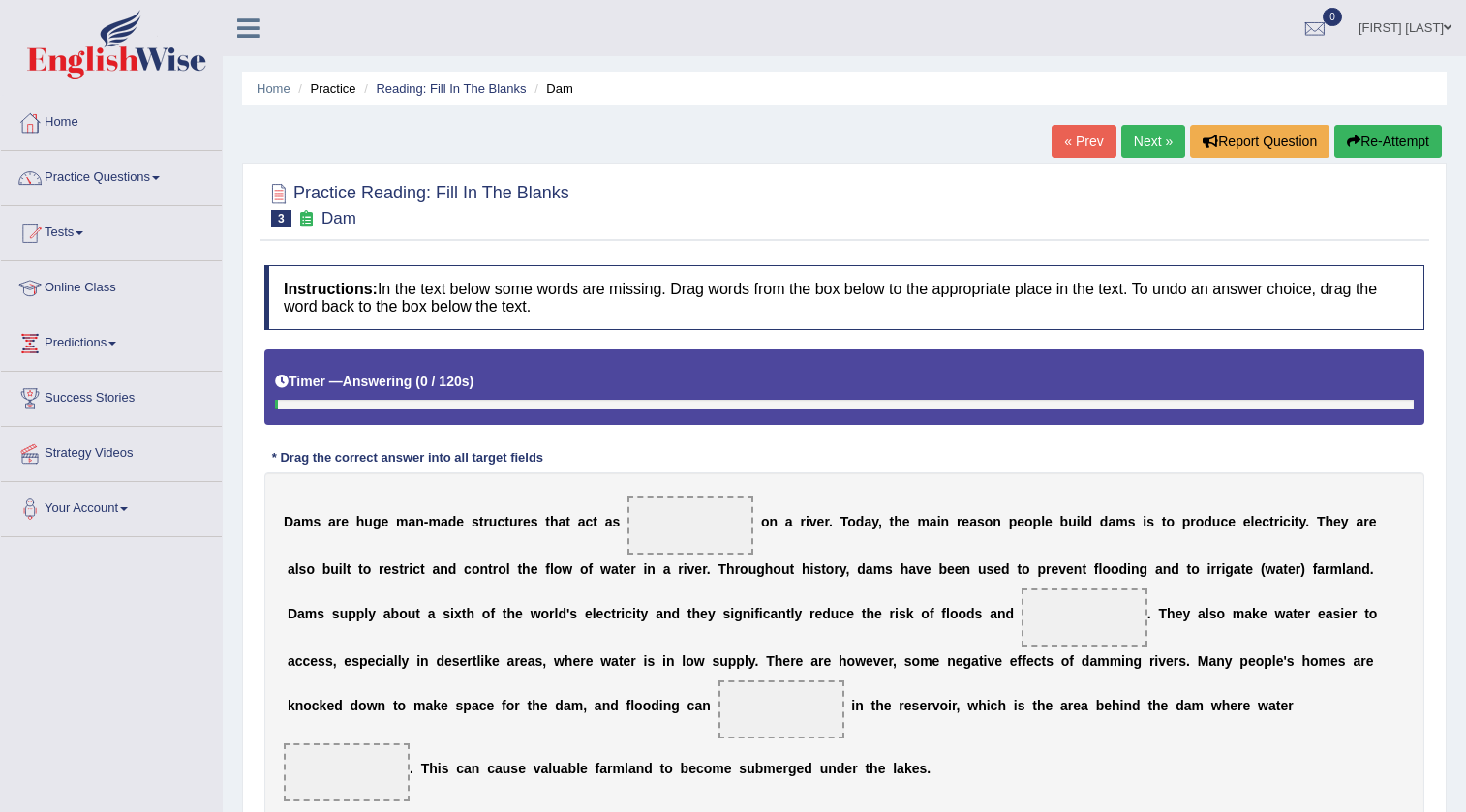 scroll, scrollTop: 235, scrollLeft: 0, axis: vertical 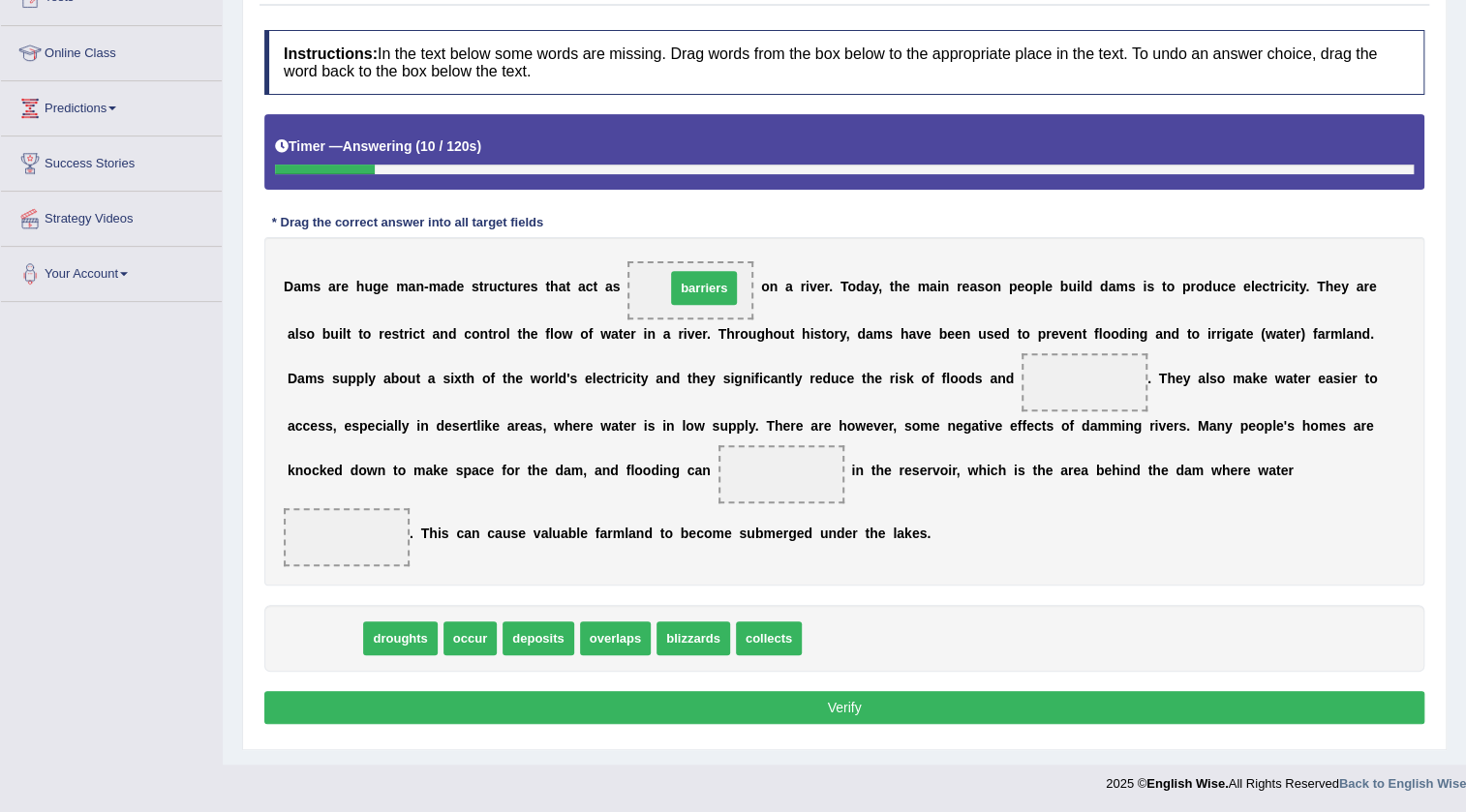 drag, startPoint x: 347, startPoint y: 637, endPoint x: 722, endPoint y: 286, distance: 513.63995 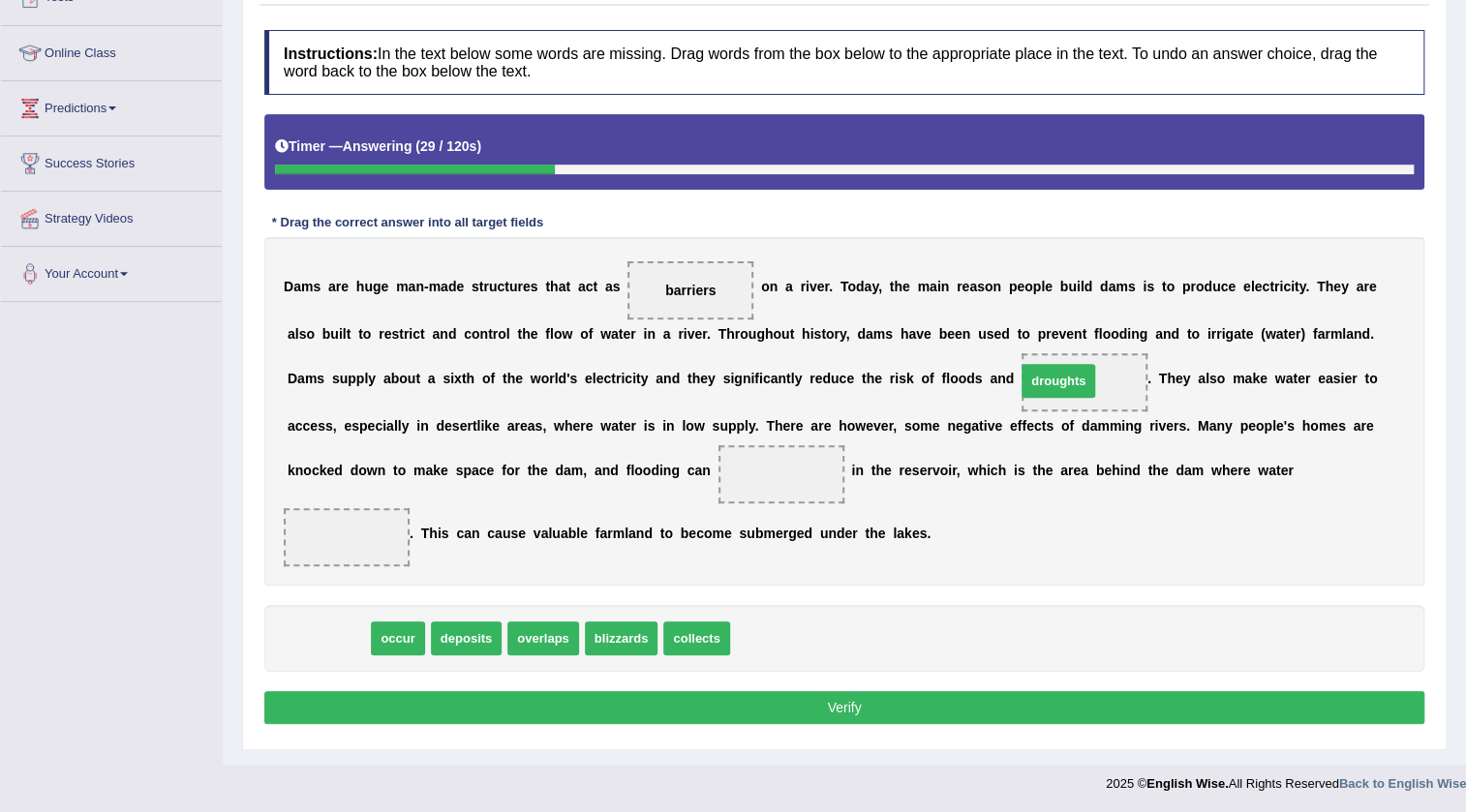 drag, startPoint x: 329, startPoint y: 640, endPoint x: 1059, endPoint y: 383, distance: 773.918 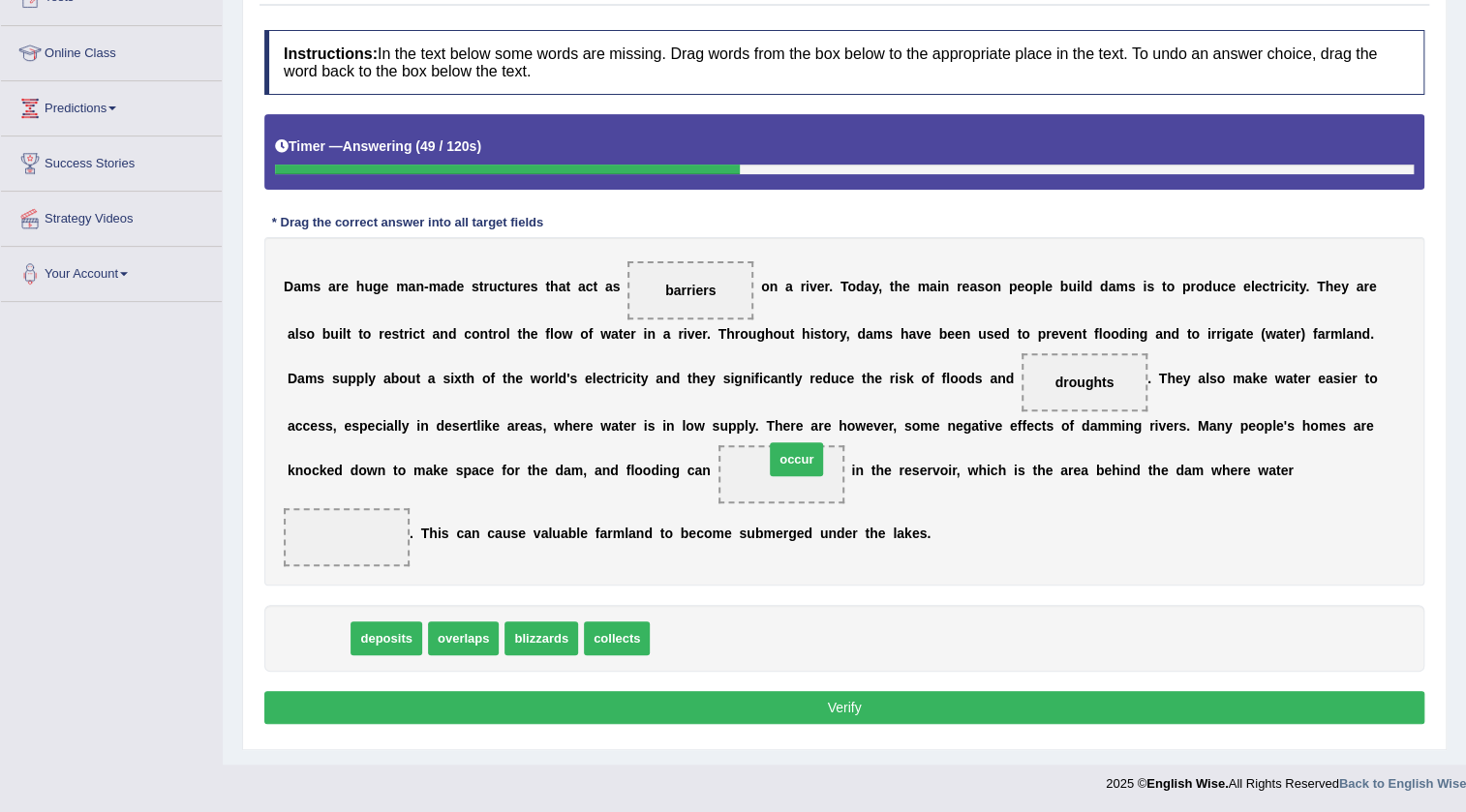 drag, startPoint x: 309, startPoint y: 639, endPoint x: 787, endPoint y: 454, distance: 512.55146 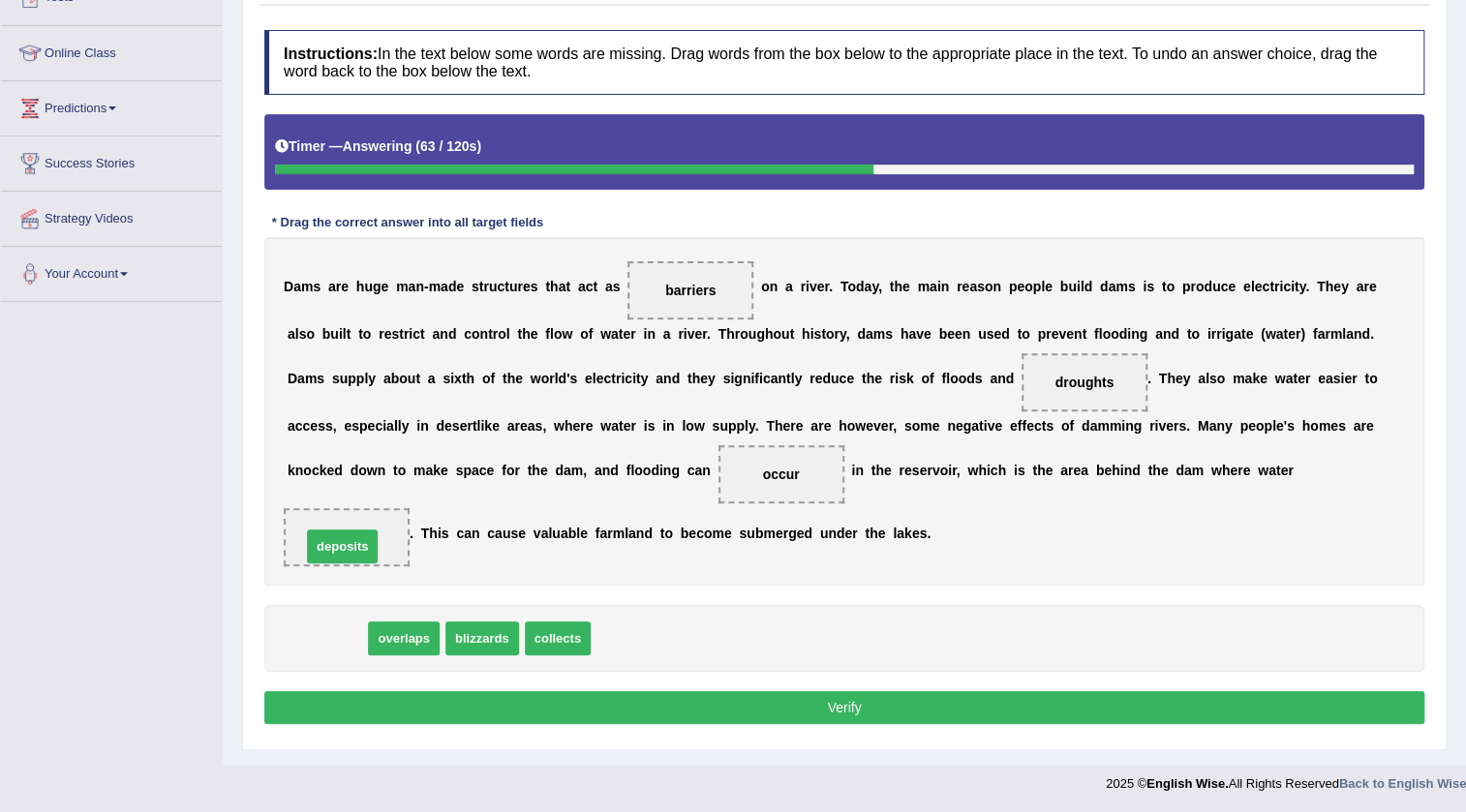 drag, startPoint x: 329, startPoint y: 639, endPoint x: 345, endPoint y: 547, distance: 93.38094 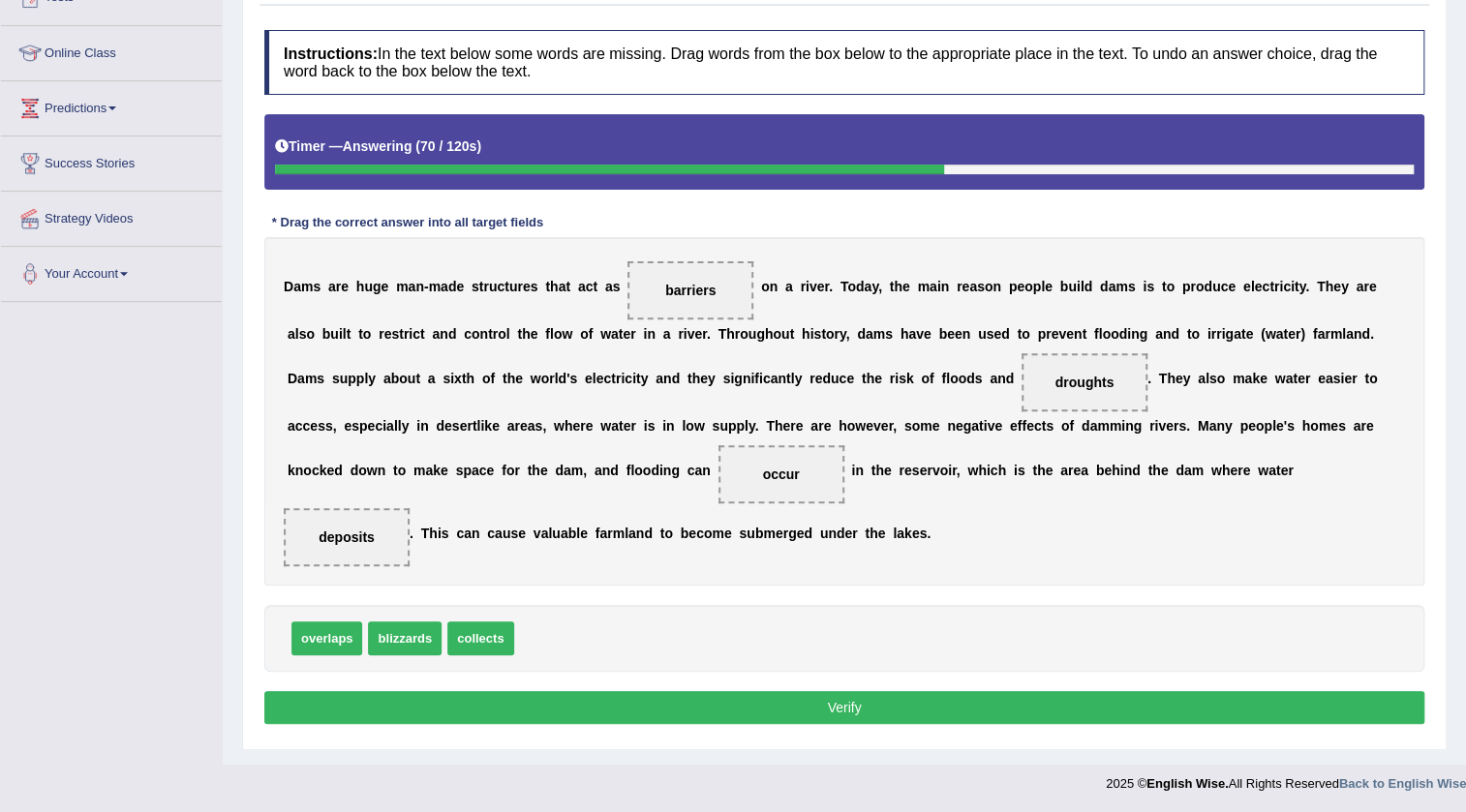 click on "Verify" at bounding box center (844, 707) 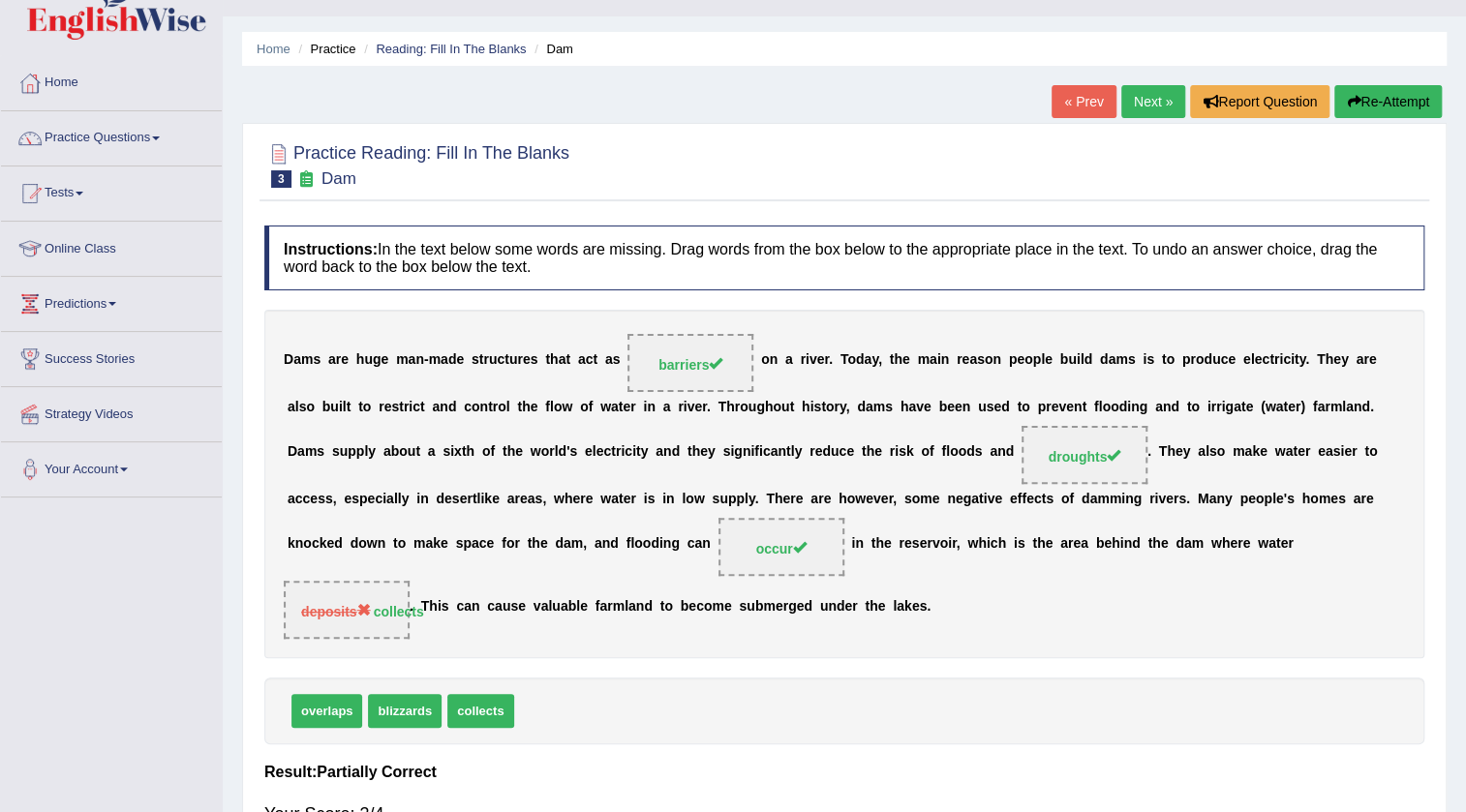 scroll, scrollTop: 0, scrollLeft: 0, axis: both 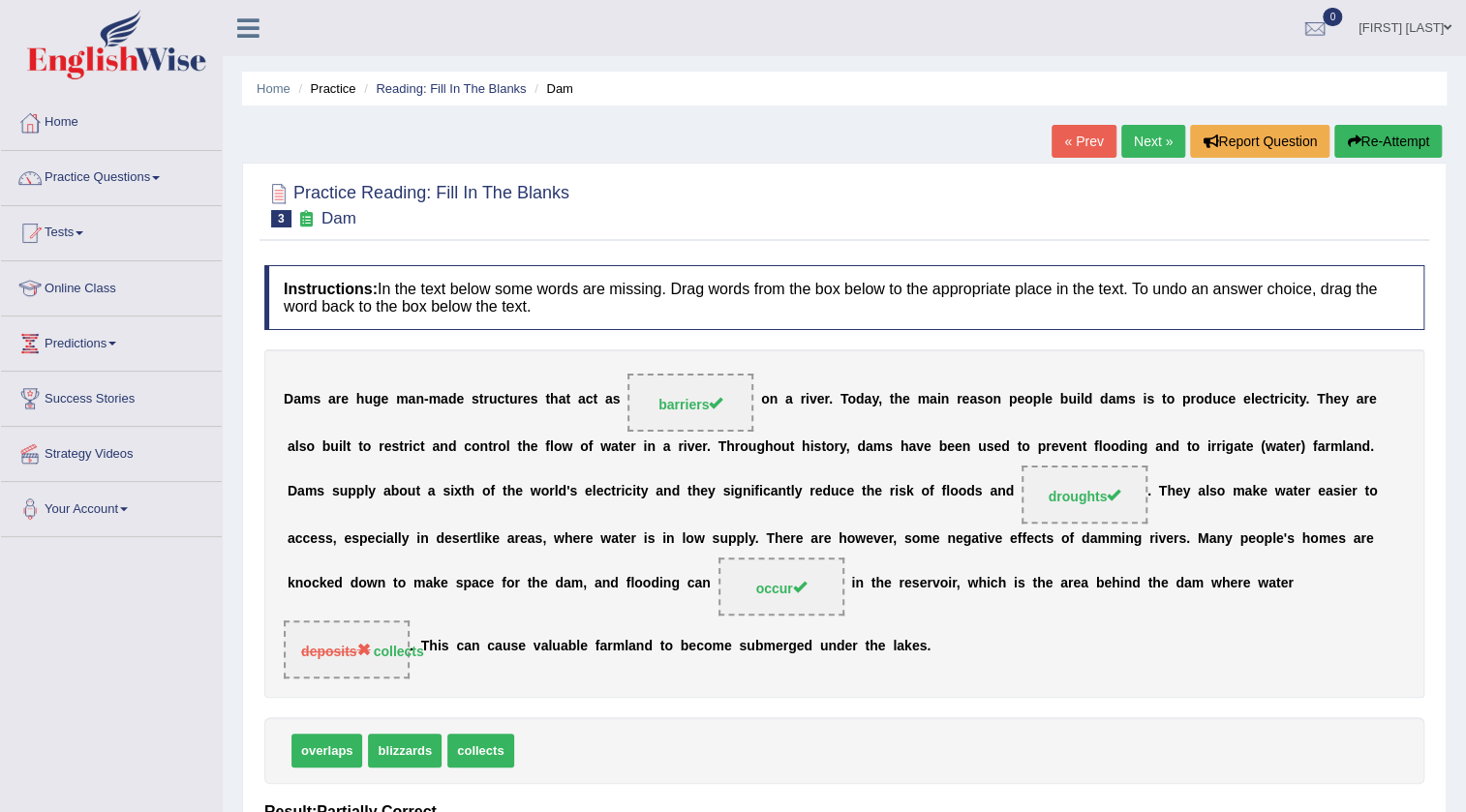 click on "Re-Attempt" at bounding box center [1388, 141] 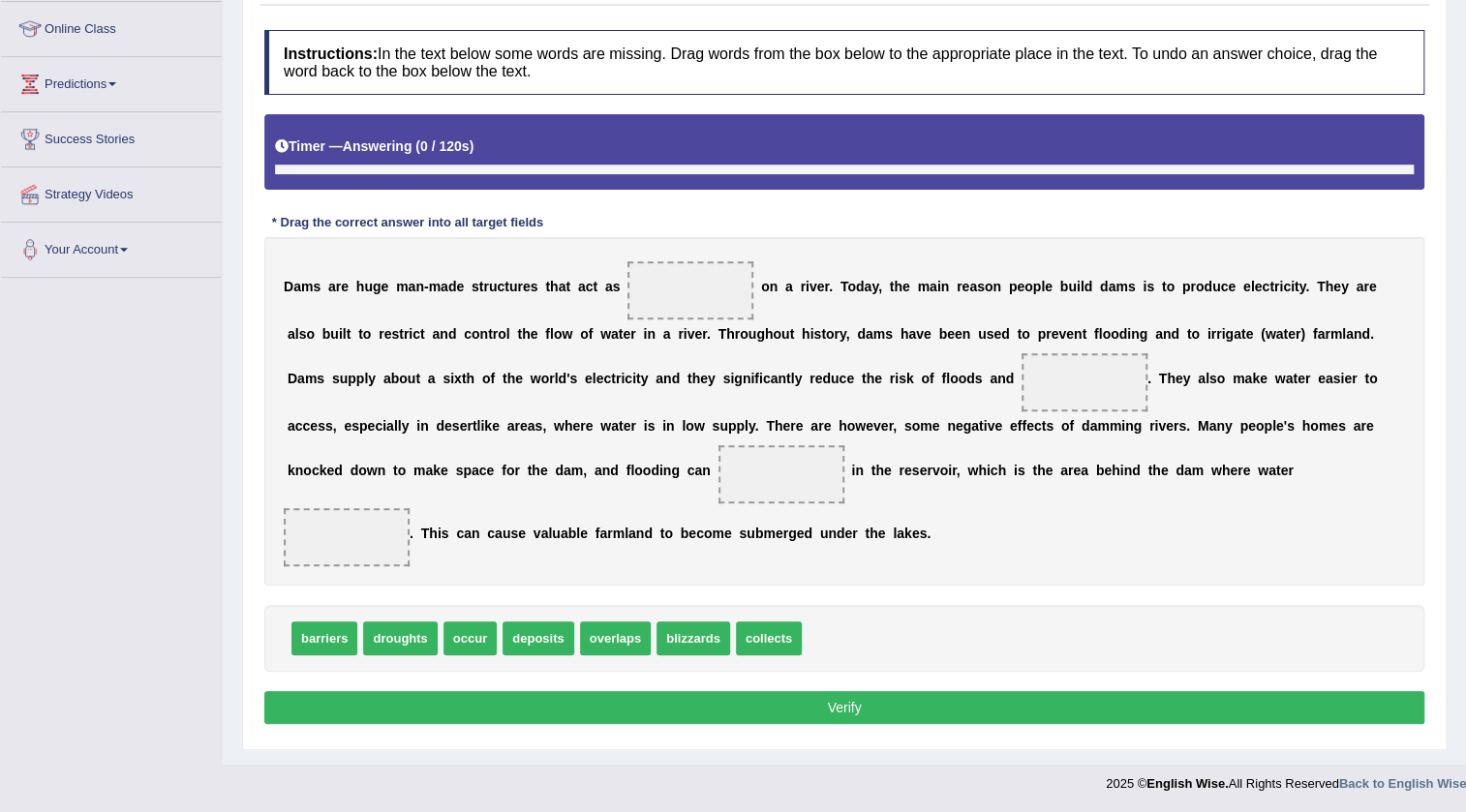 scroll, scrollTop: 0, scrollLeft: 0, axis: both 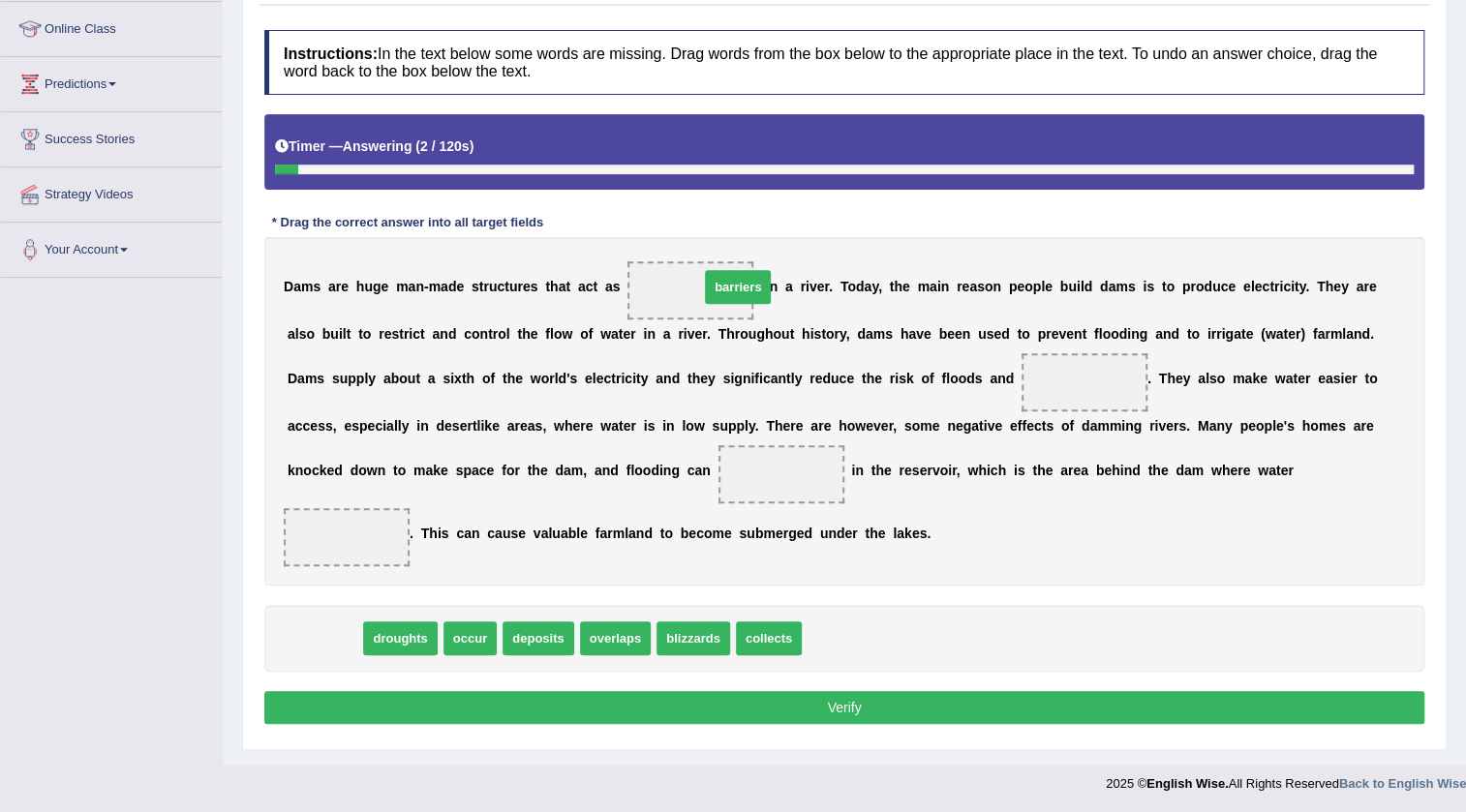 drag, startPoint x: 314, startPoint y: 648, endPoint x: 692, endPoint y: 308, distance: 508.4132 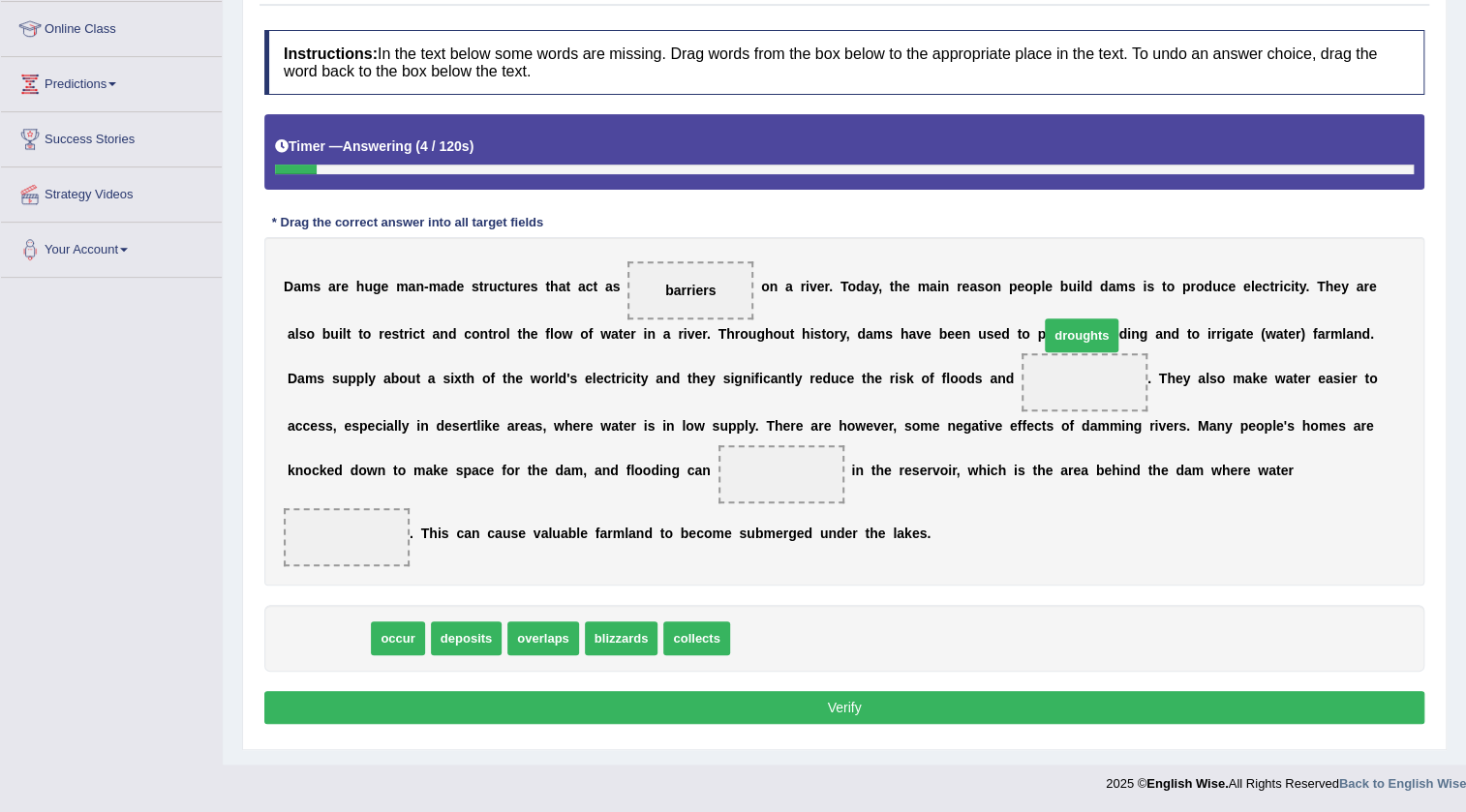 drag, startPoint x: 440, startPoint y: 613, endPoint x: 1084, endPoint y: 353, distance: 694.5041 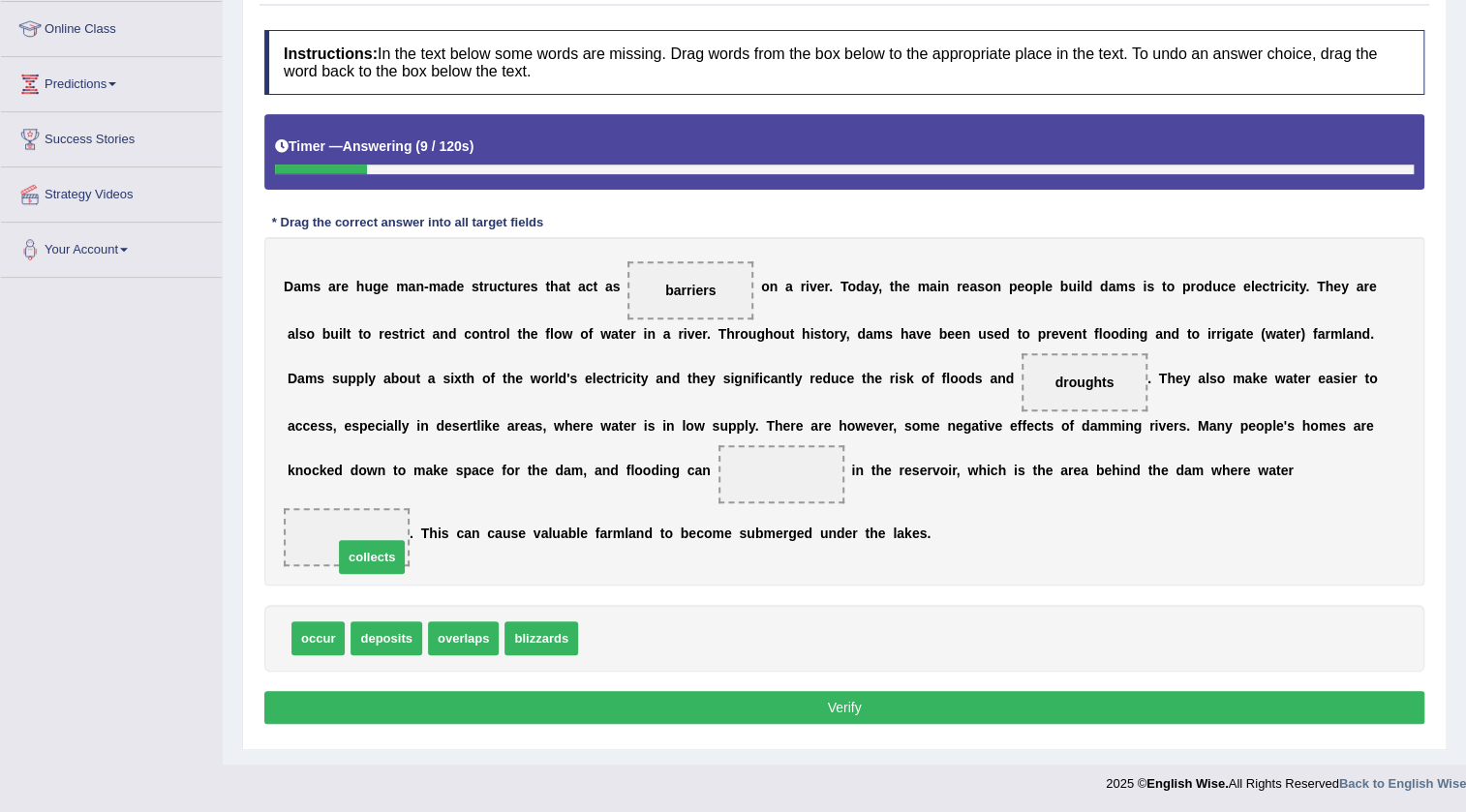 drag, startPoint x: 636, startPoint y: 638, endPoint x: 388, endPoint y: 556, distance: 261.2049 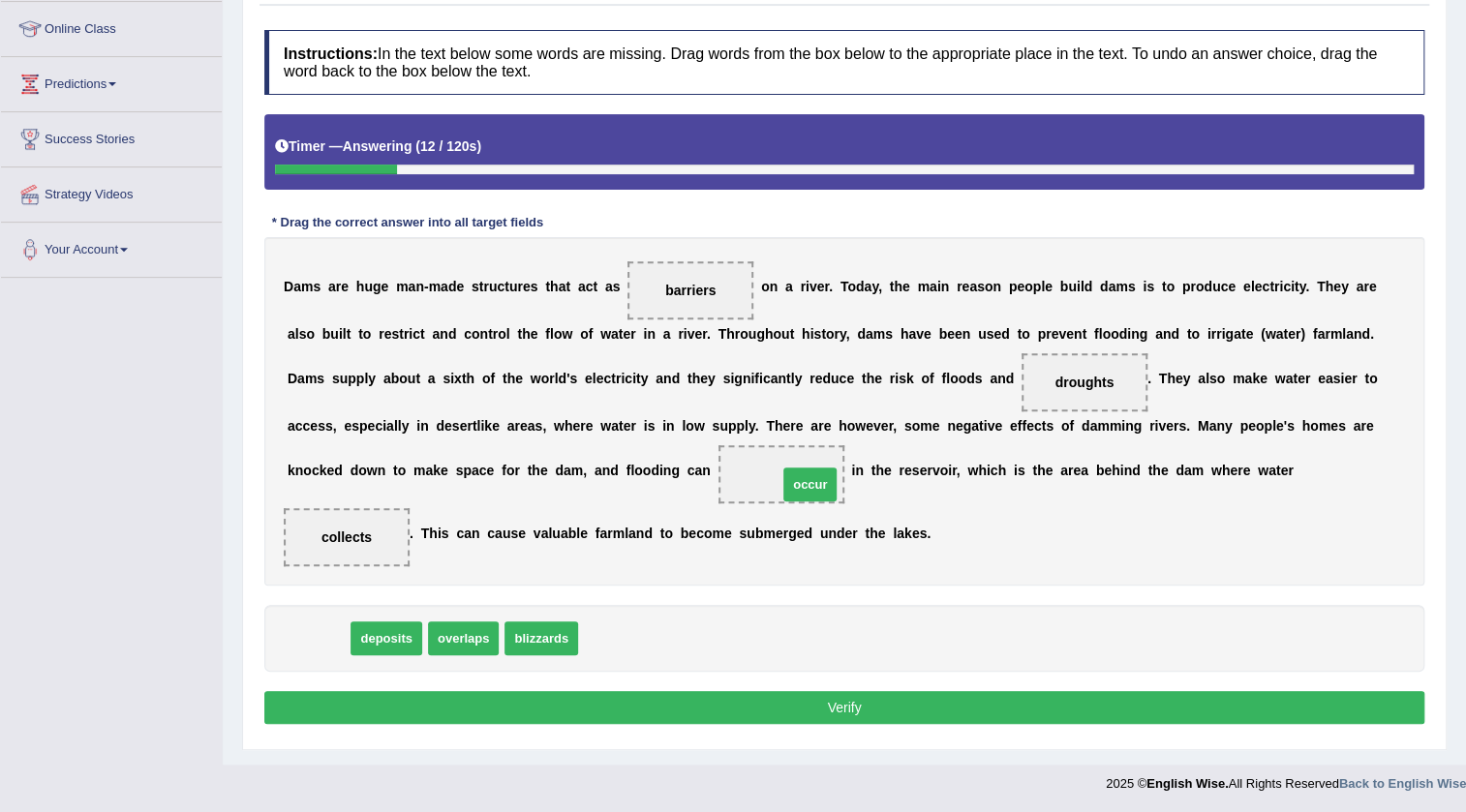 drag, startPoint x: 320, startPoint y: 637, endPoint x: 811, endPoint y: 483, distance: 514.5843 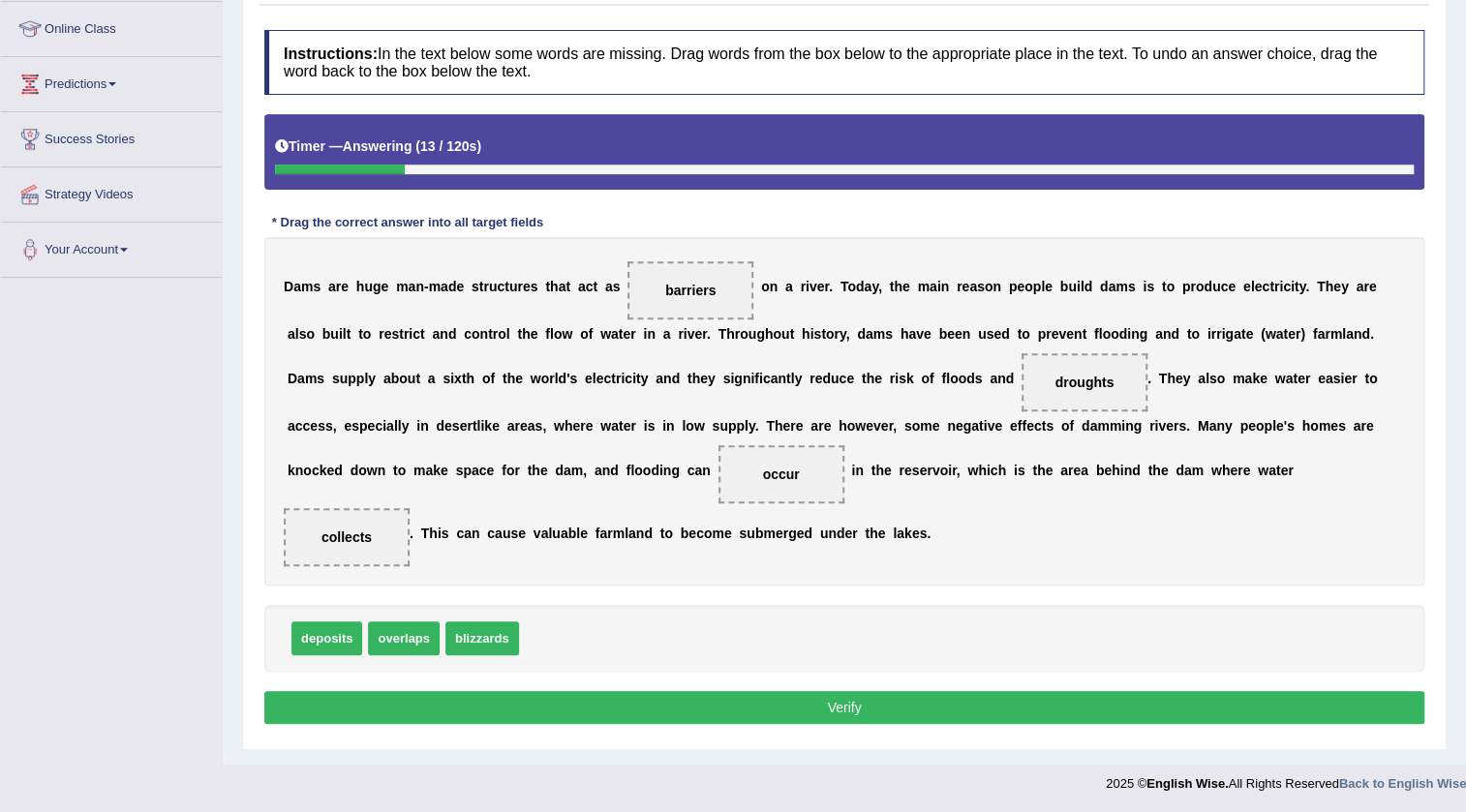 click on "Verify" at bounding box center [844, 707] 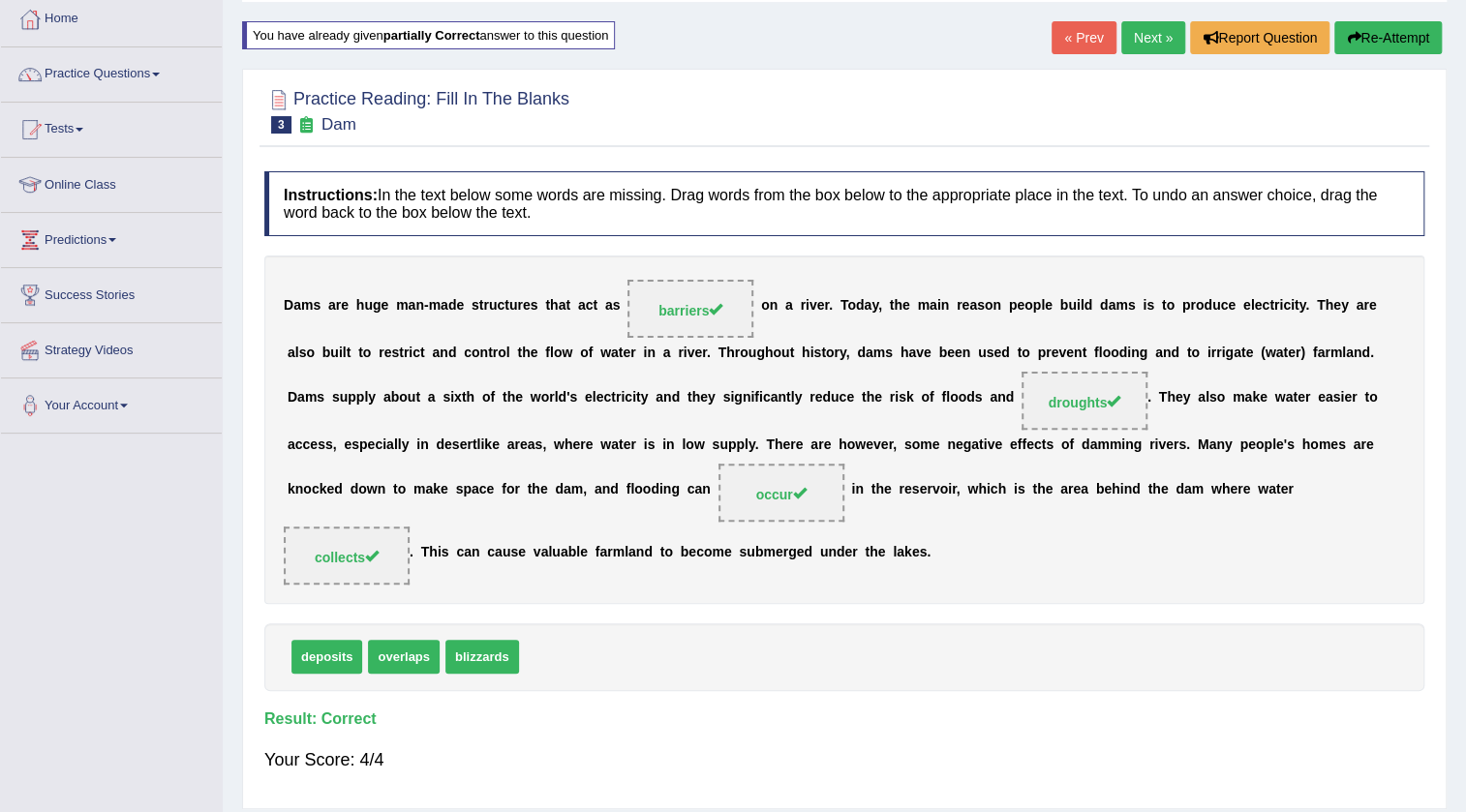 scroll, scrollTop: 0, scrollLeft: 0, axis: both 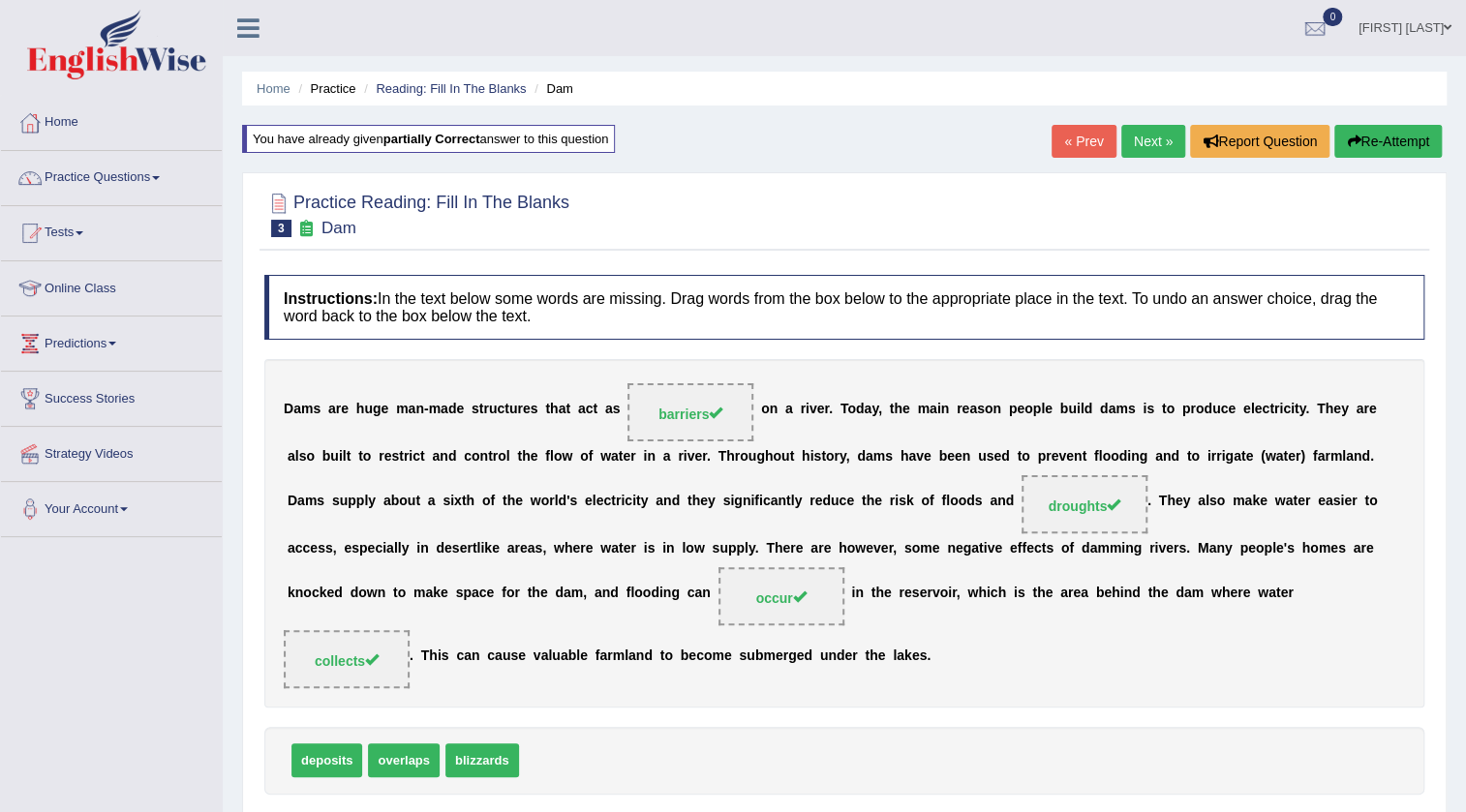 click on "Next »" at bounding box center [1153, 141] 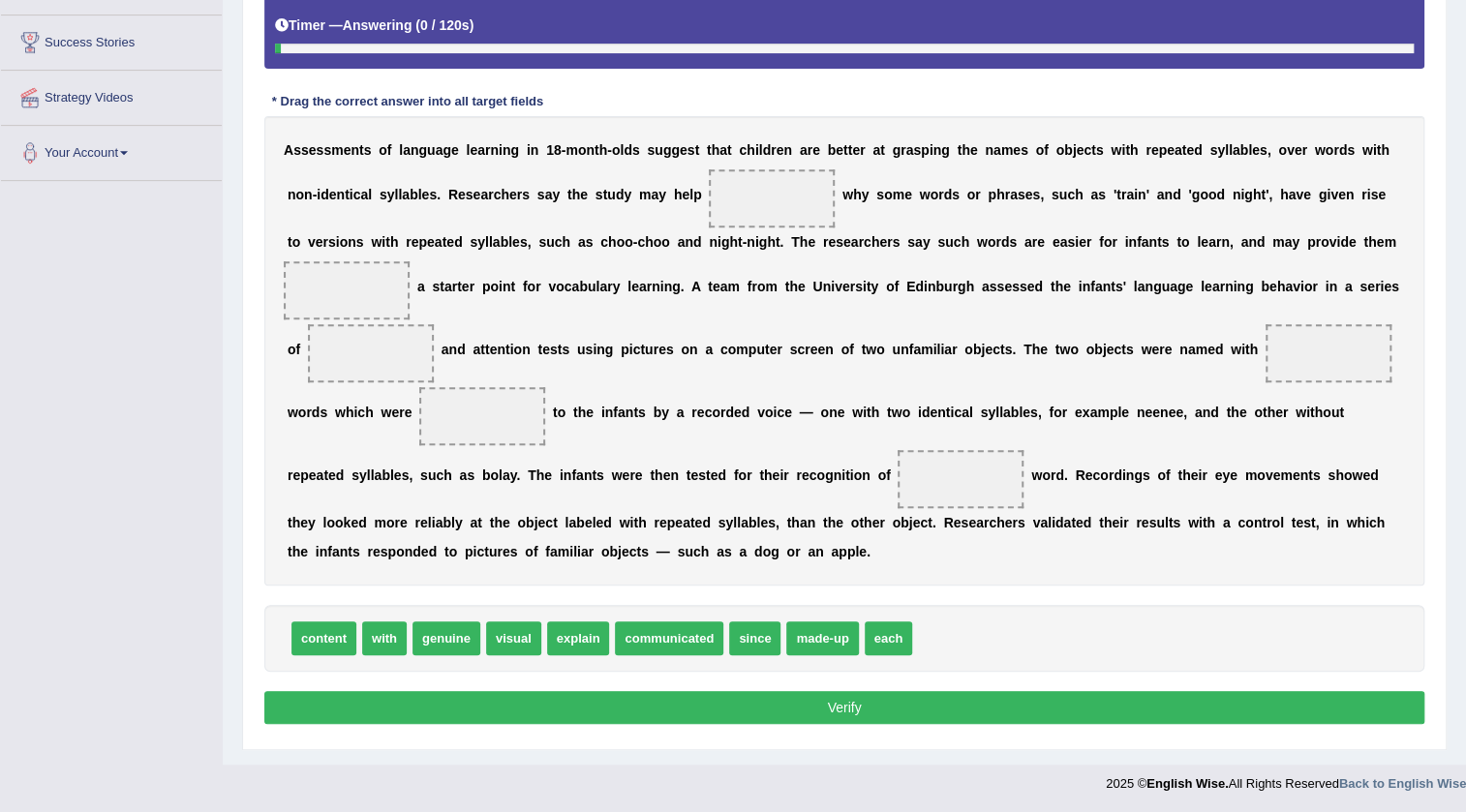 scroll, scrollTop: 356, scrollLeft: 0, axis: vertical 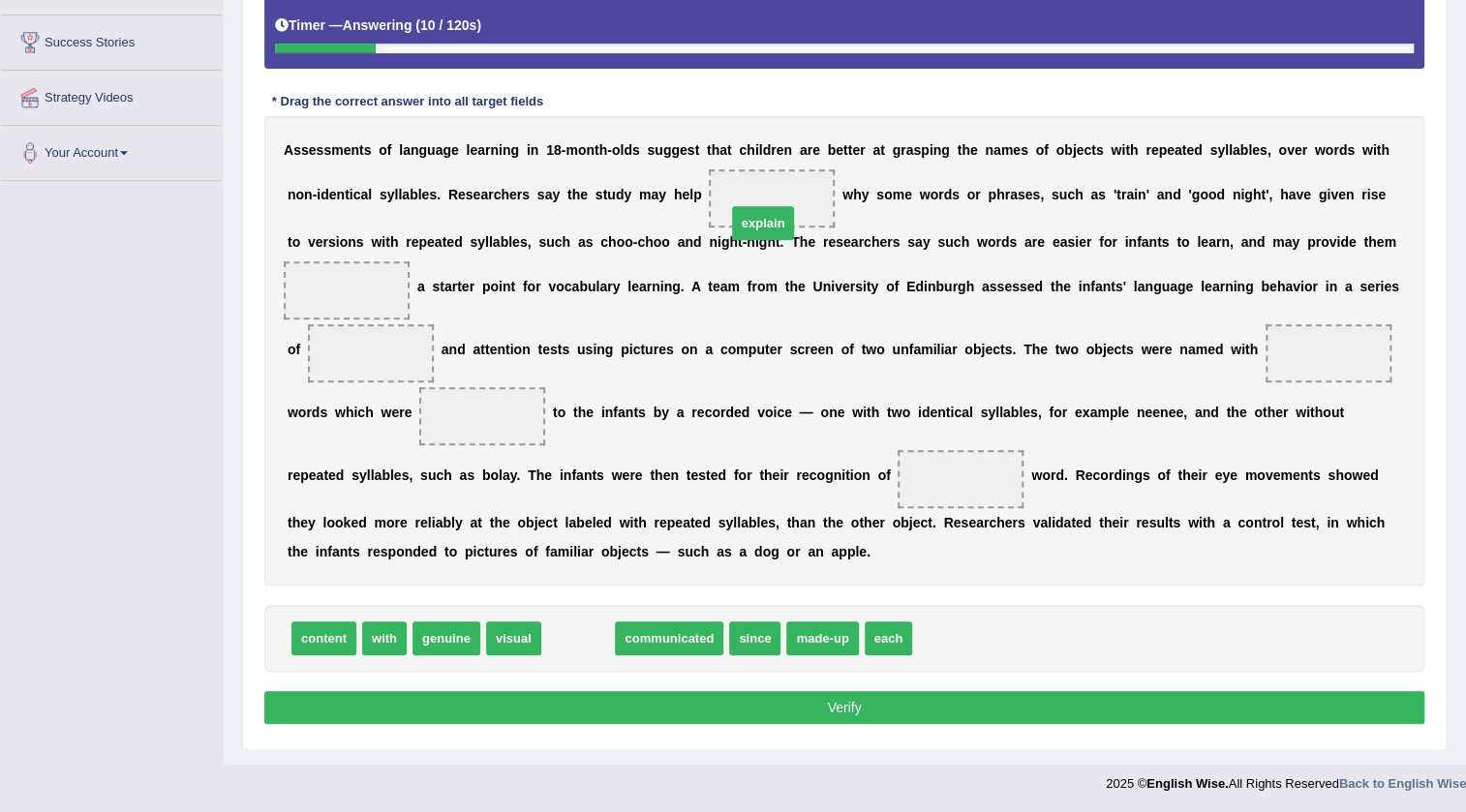 drag, startPoint x: 554, startPoint y: 639, endPoint x: 740, endPoint y: 221, distance: 457.51503 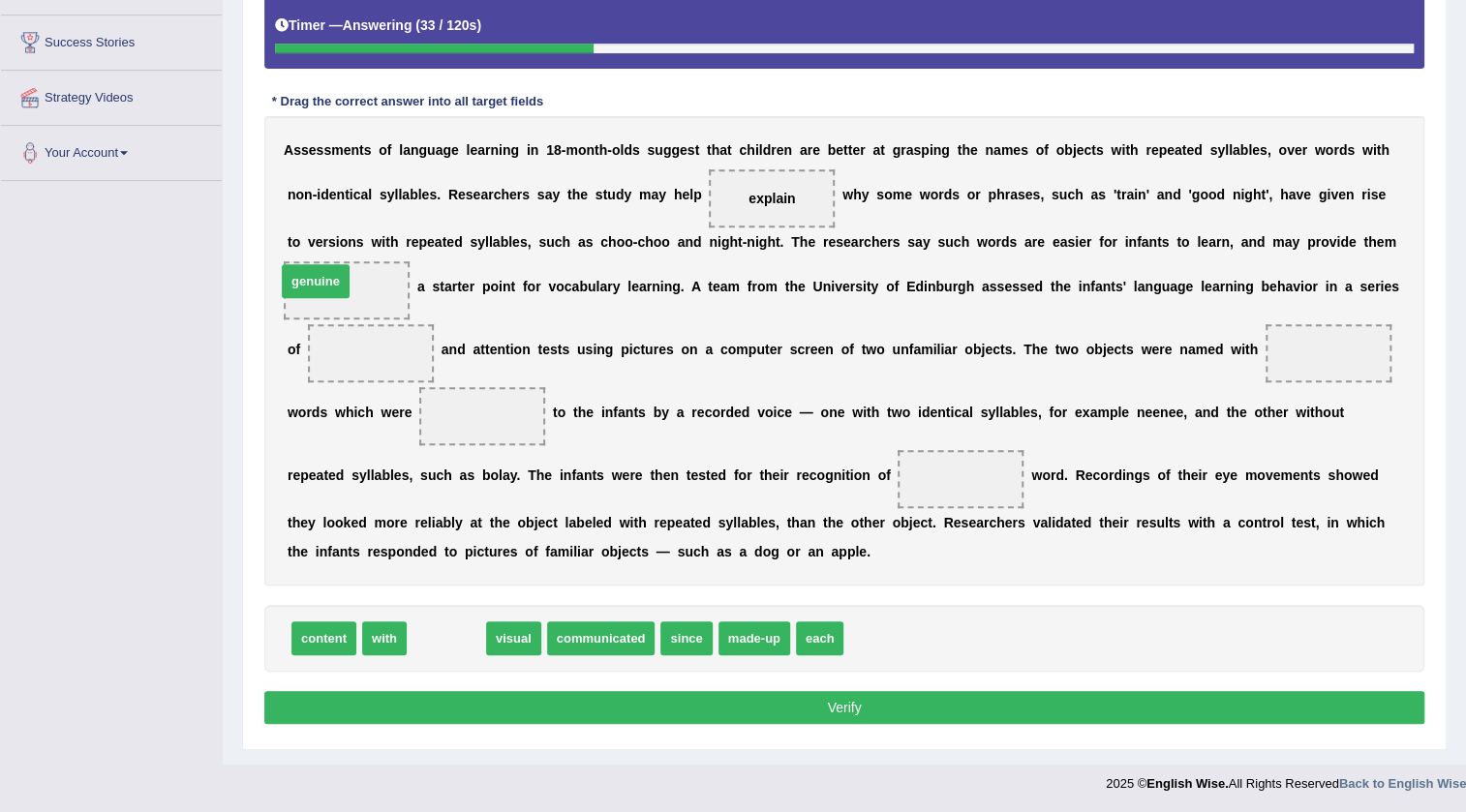 drag, startPoint x: 446, startPoint y: 636, endPoint x: 316, endPoint y: 279, distance: 379.93289 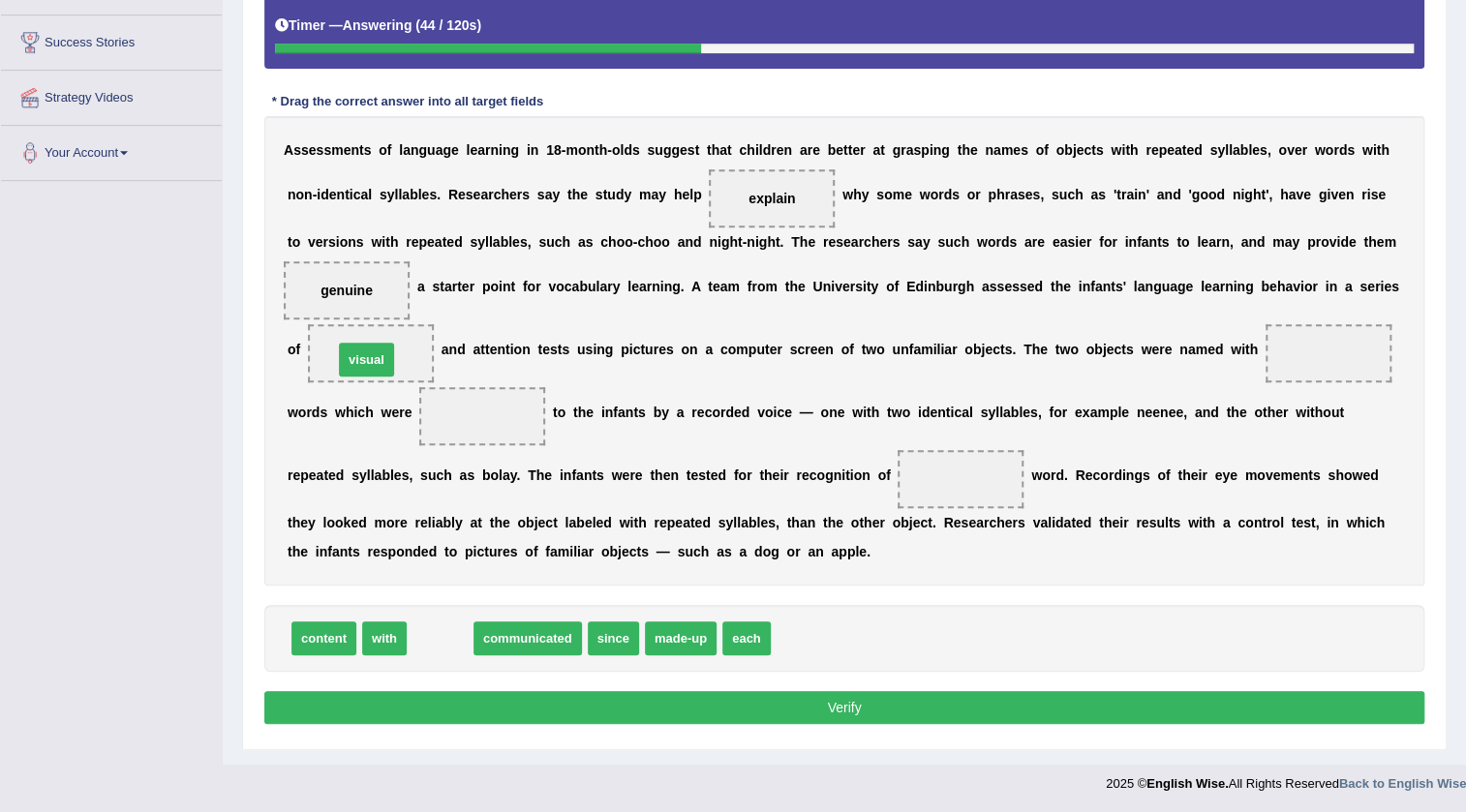 drag, startPoint x: 447, startPoint y: 639, endPoint x: 374, endPoint y: 361, distance: 287.42477 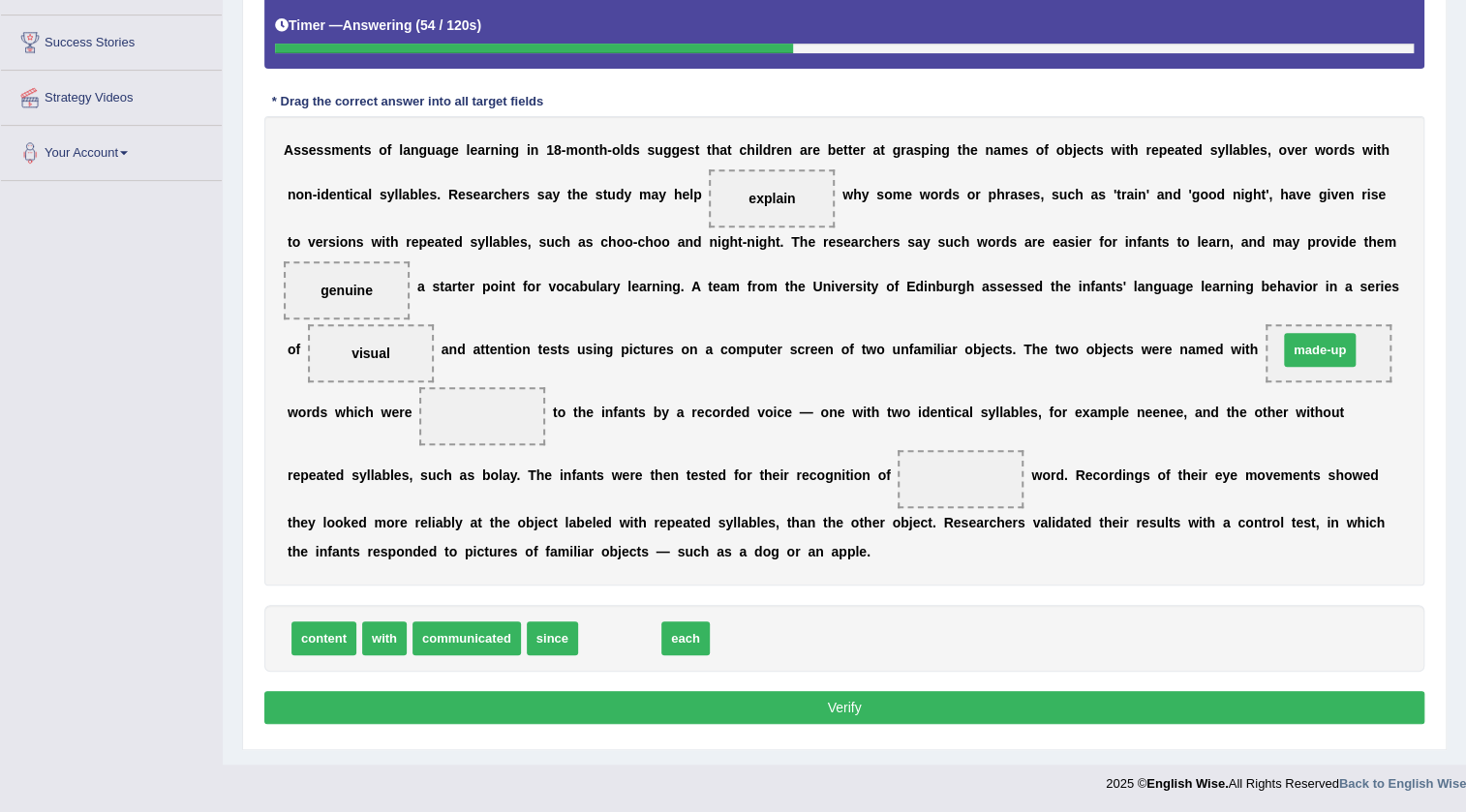 drag, startPoint x: 636, startPoint y: 639, endPoint x: 1336, endPoint y: 349, distance: 757.6939 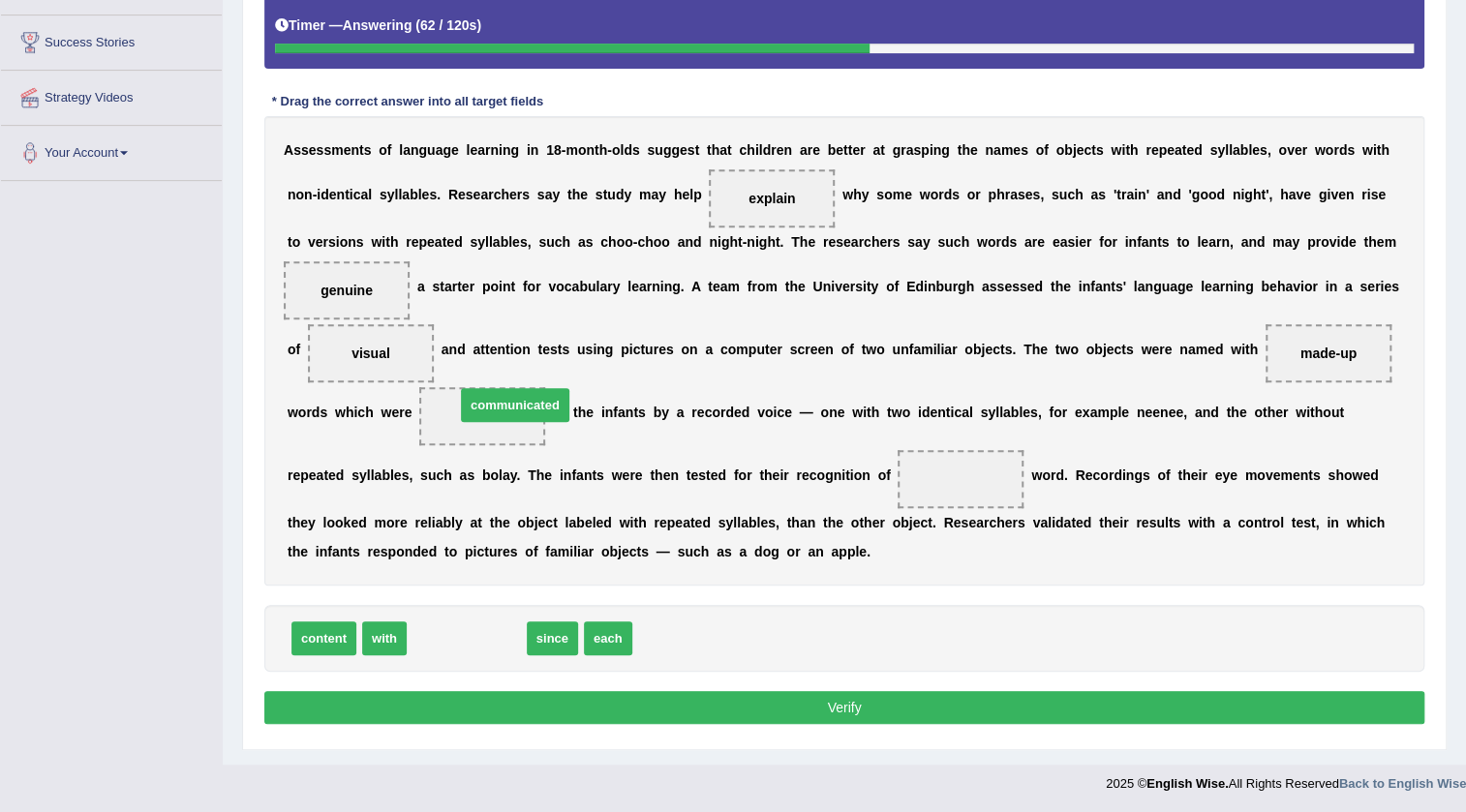 drag, startPoint x: 461, startPoint y: 641, endPoint x: 504, endPoint y: 395, distance: 249.72985 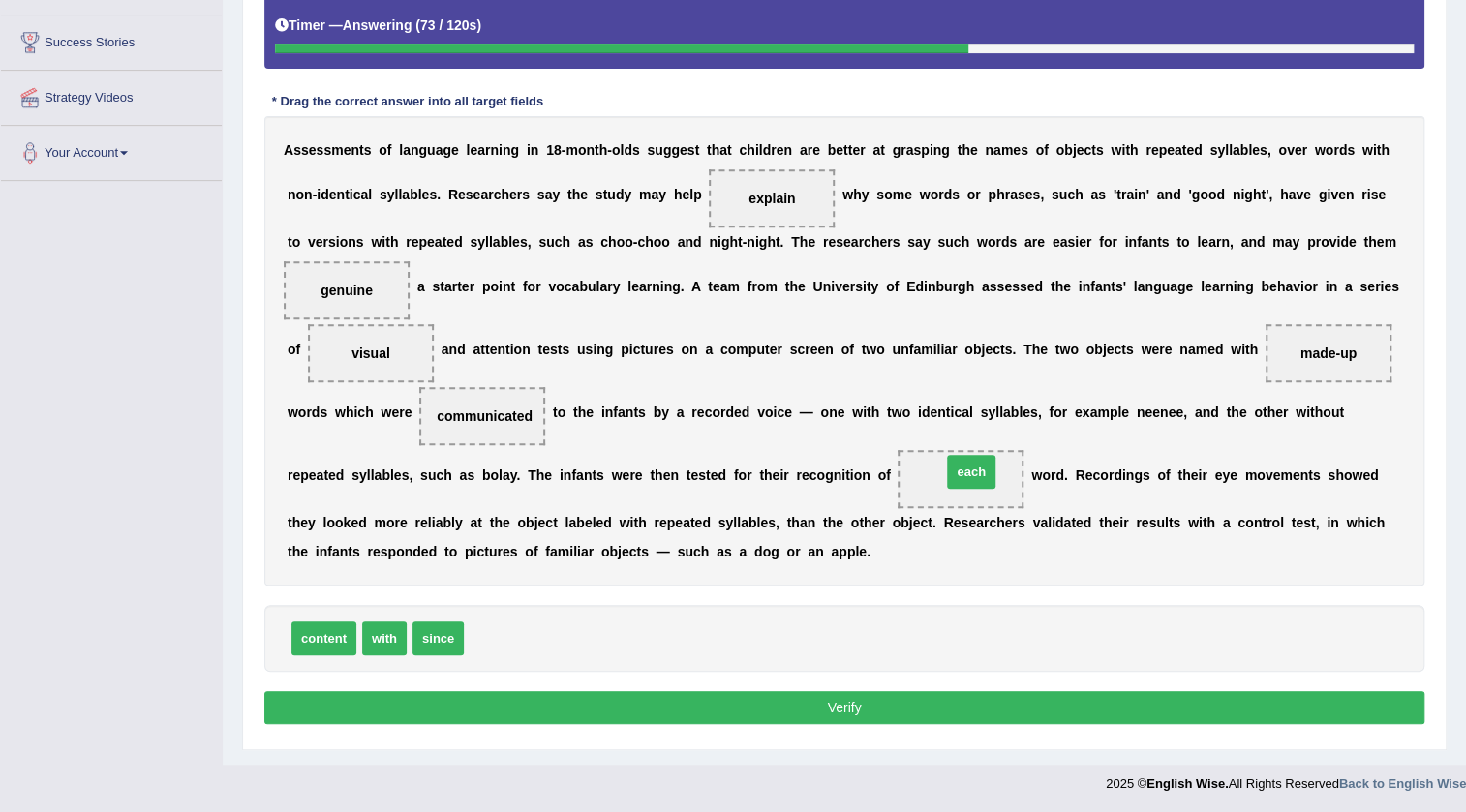 drag, startPoint x: 490, startPoint y: 646, endPoint x: 962, endPoint y: 477, distance: 501.3432 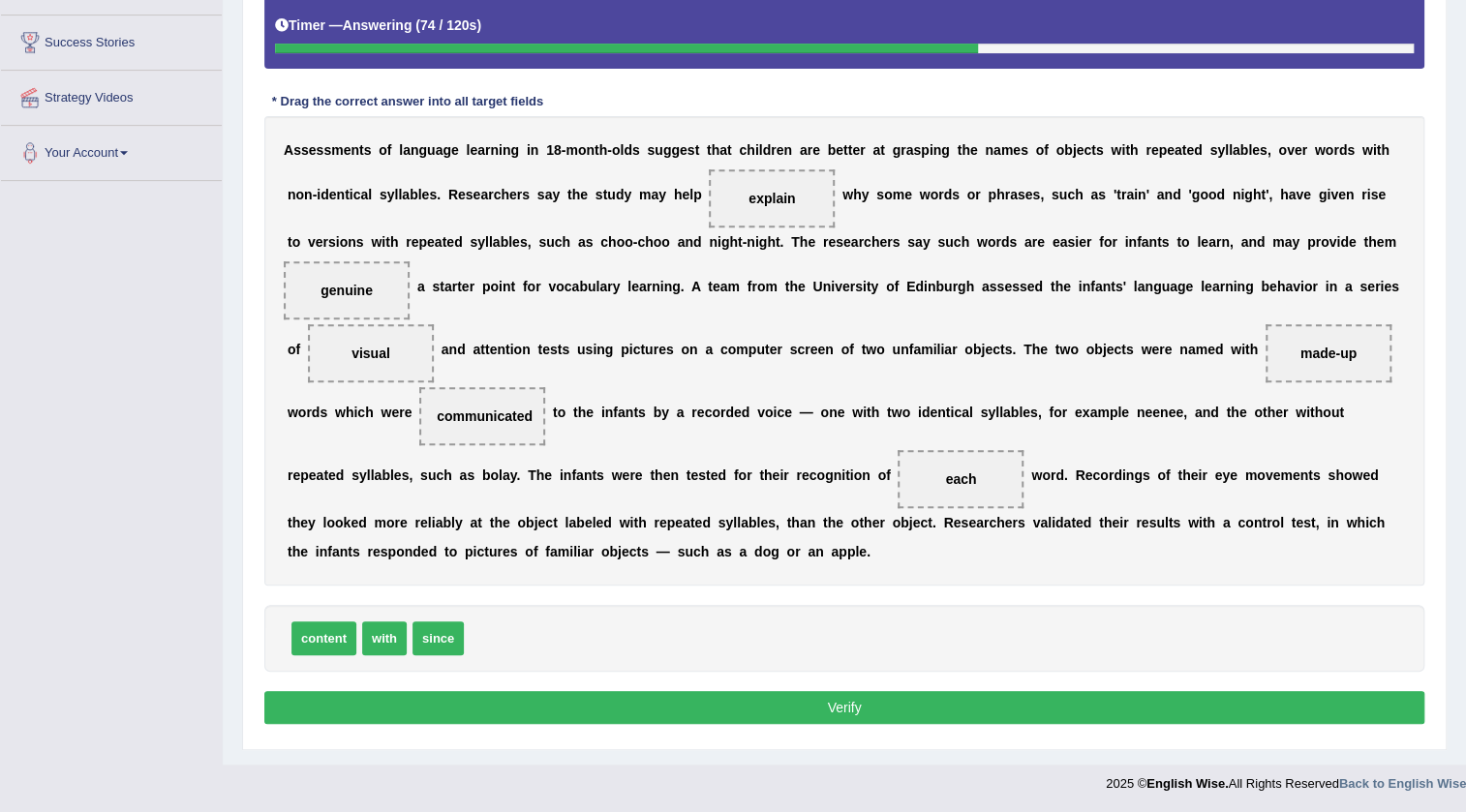 click on "Verify" at bounding box center (844, 707) 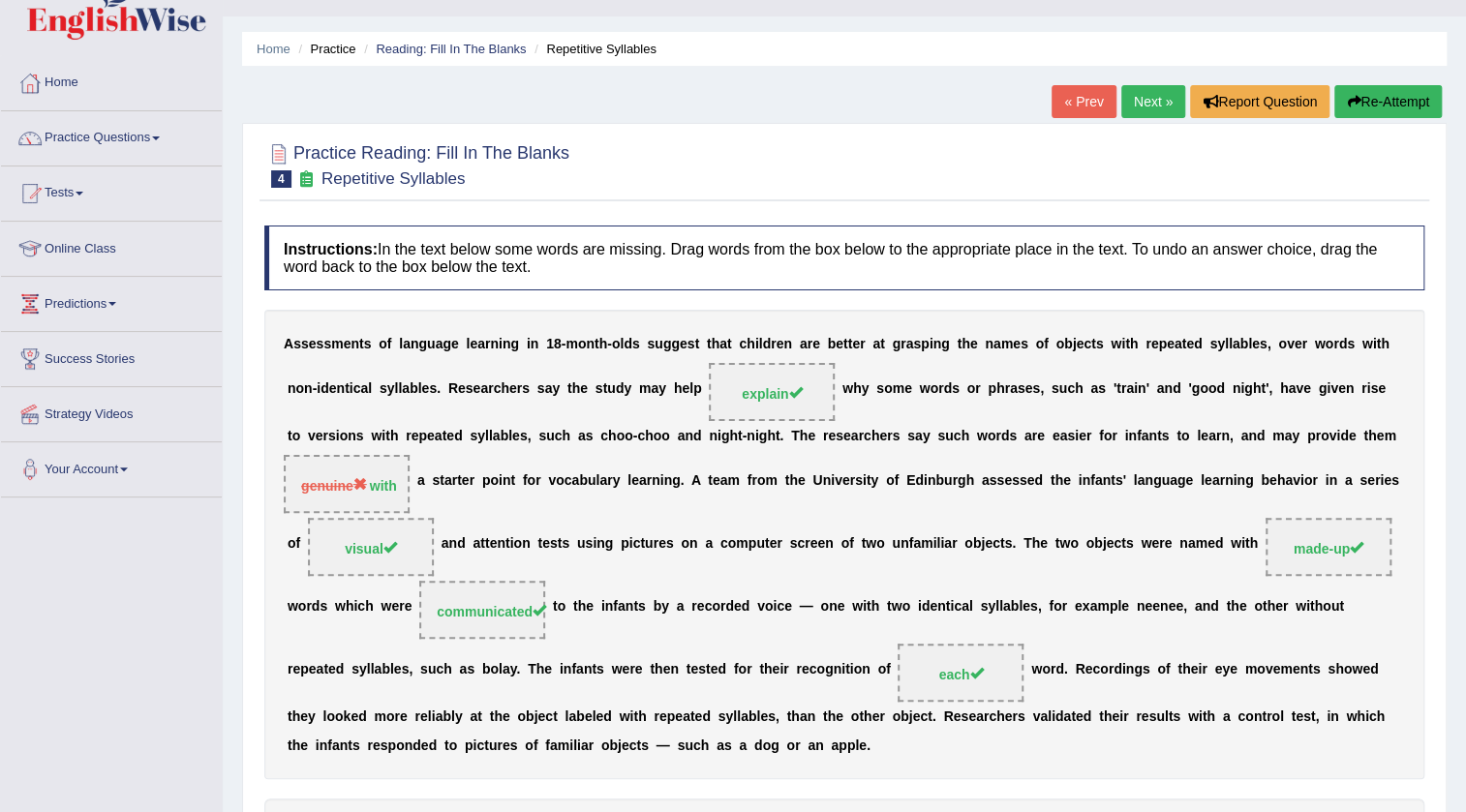 scroll, scrollTop: 0, scrollLeft: 0, axis: both 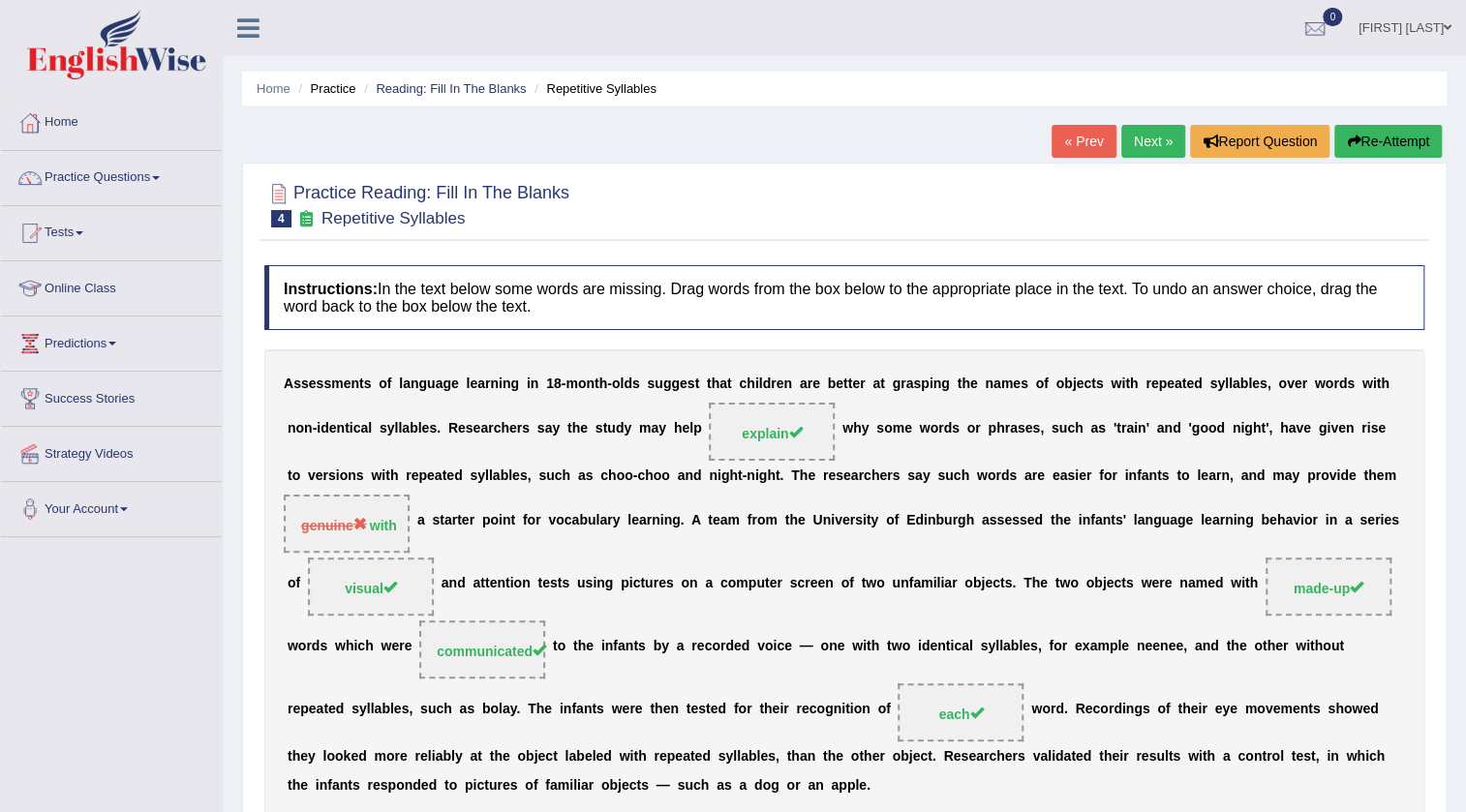 click on "Re-Attempt" at bounding box center (1388, 141) 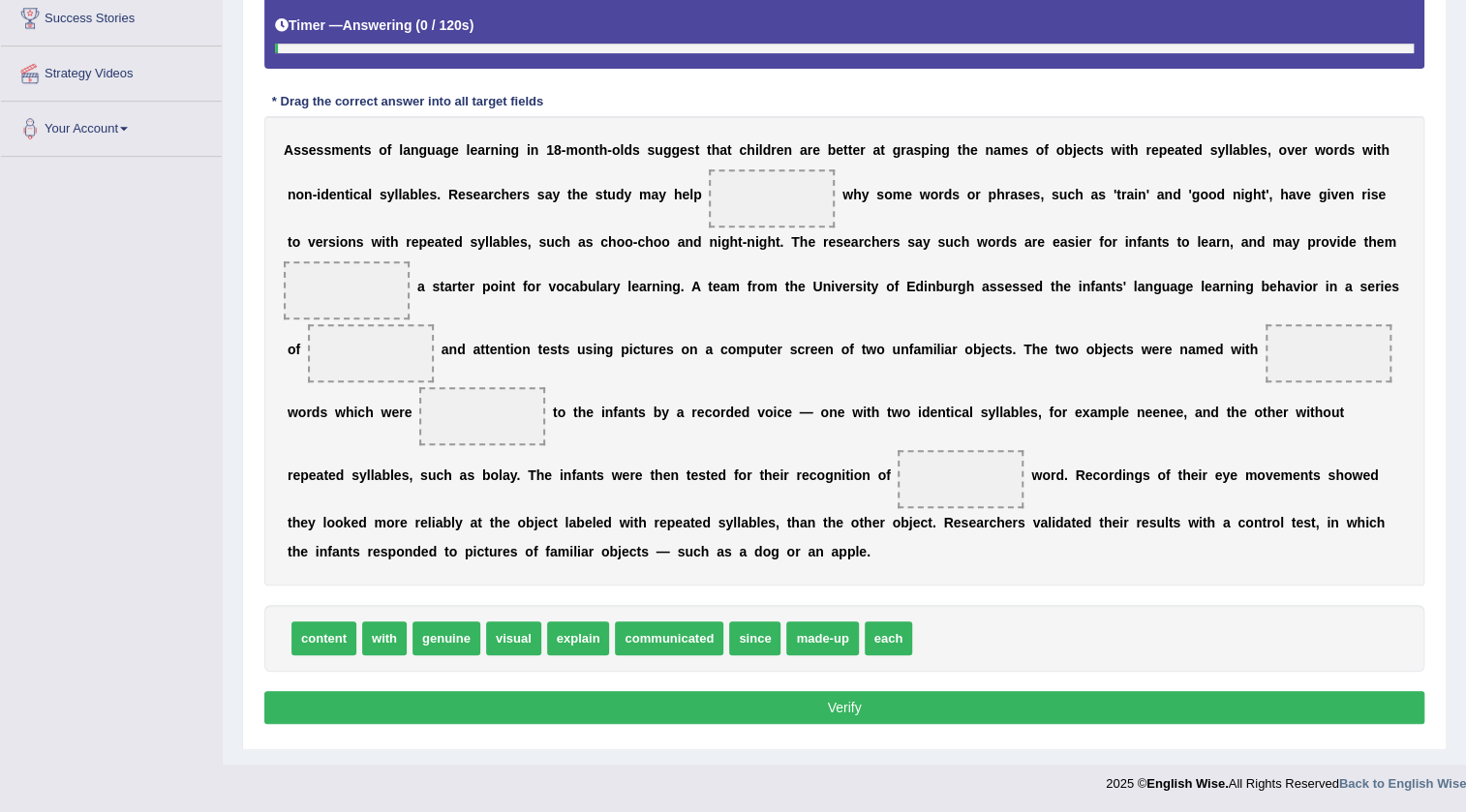 scroll, scrollTop: 380, scrollLeft: 0, axis: vertical 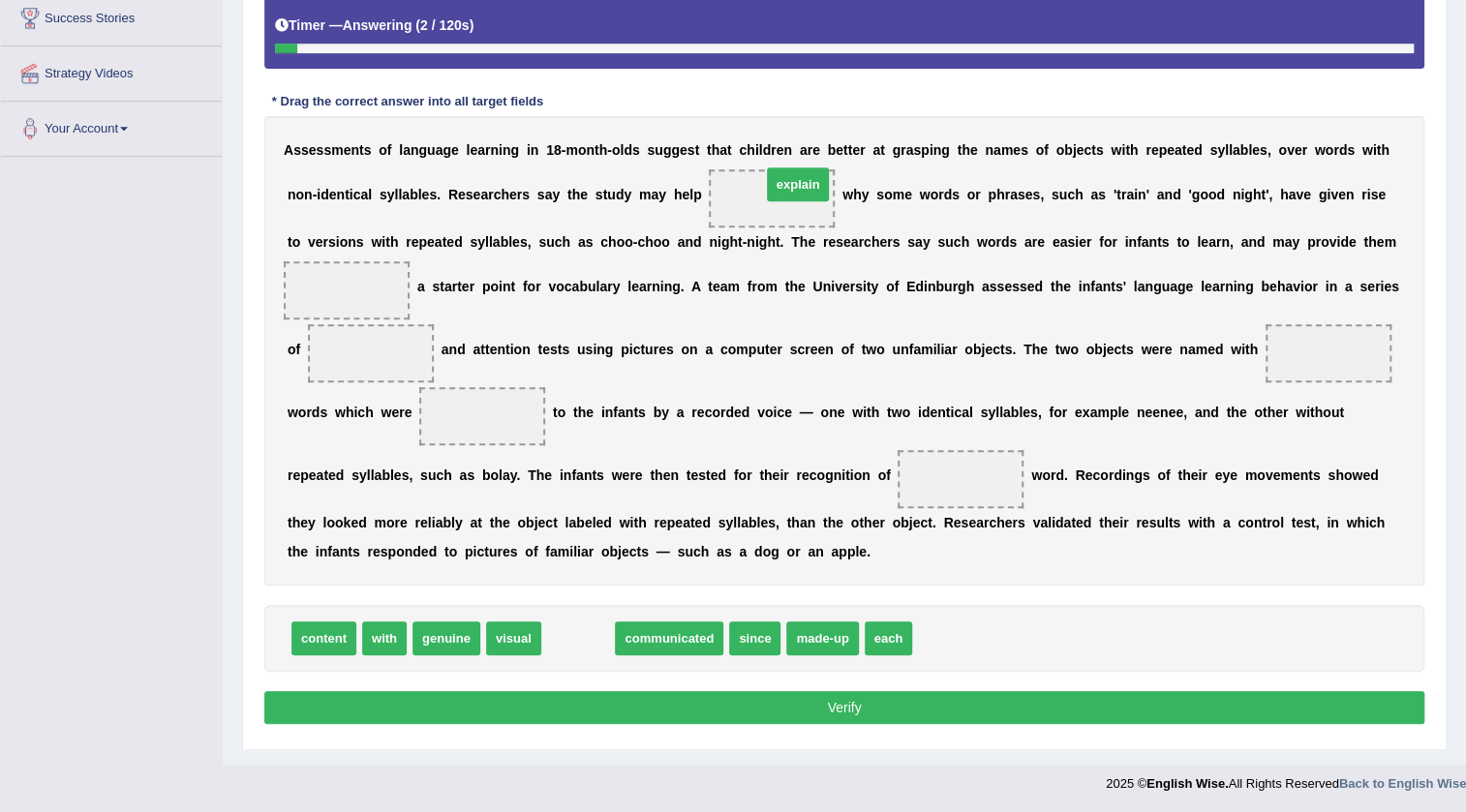 drag, startPoint x: 599, startPoint y: 628, endPoint x: 813, endPoint y: 175, distance: 501.00399 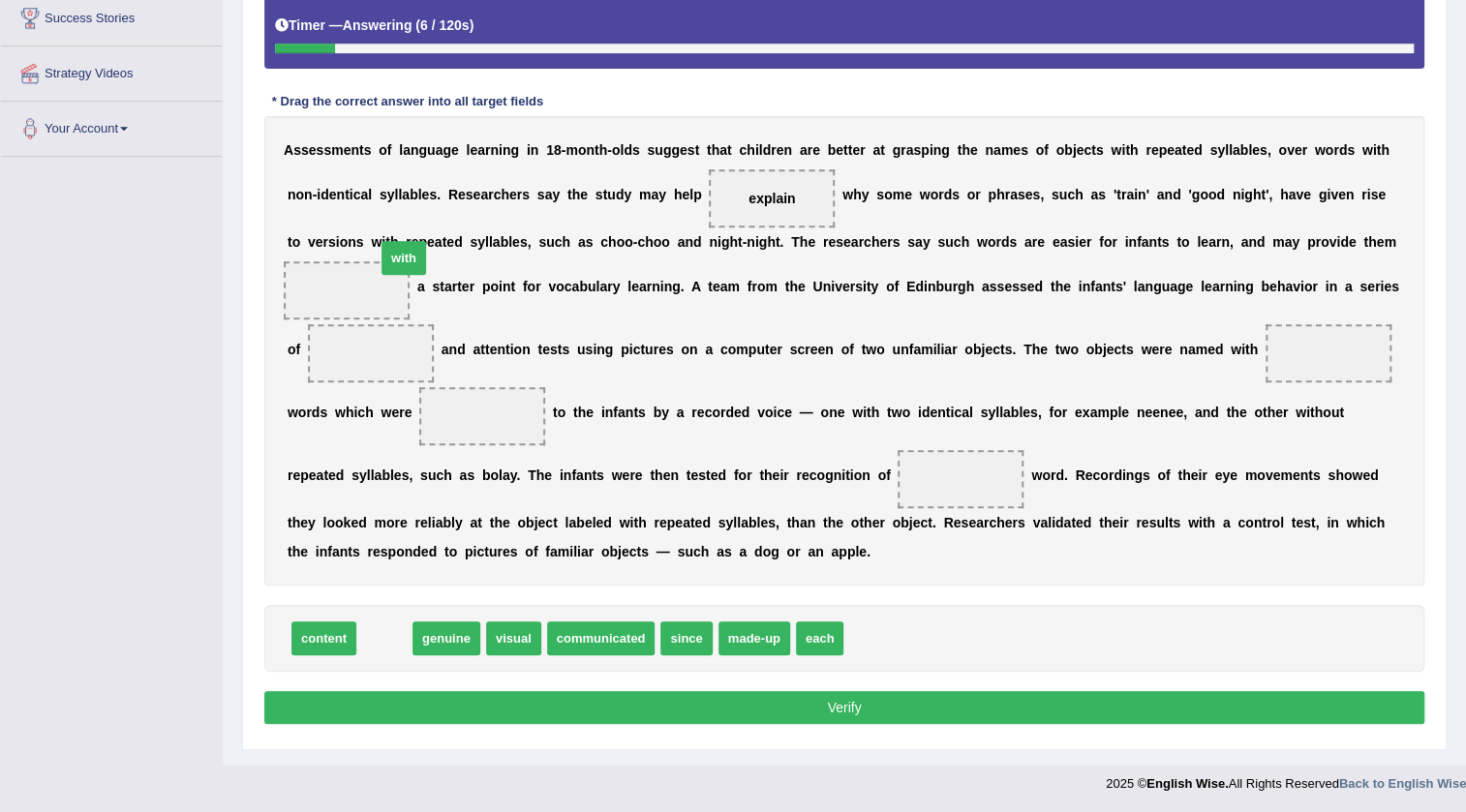 drag, startPoint x: 392, startPoint y: 639, endPoint x: 375, endPoint y: 278, distance: 361.40006 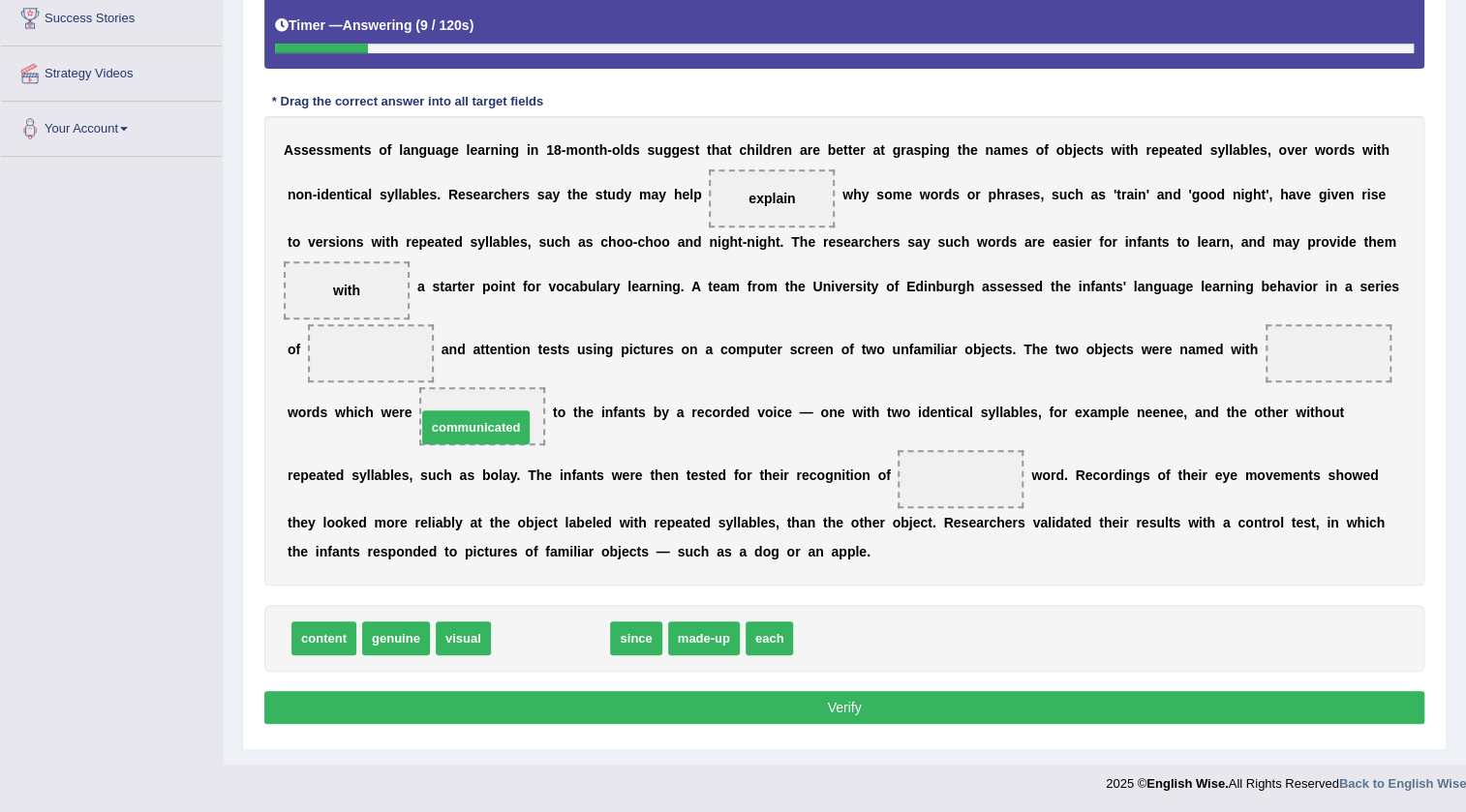 drag, startPoint x: 584, startPoint y: 637, endPoint x: 509, endPoint y: 425, distance: 224.8755 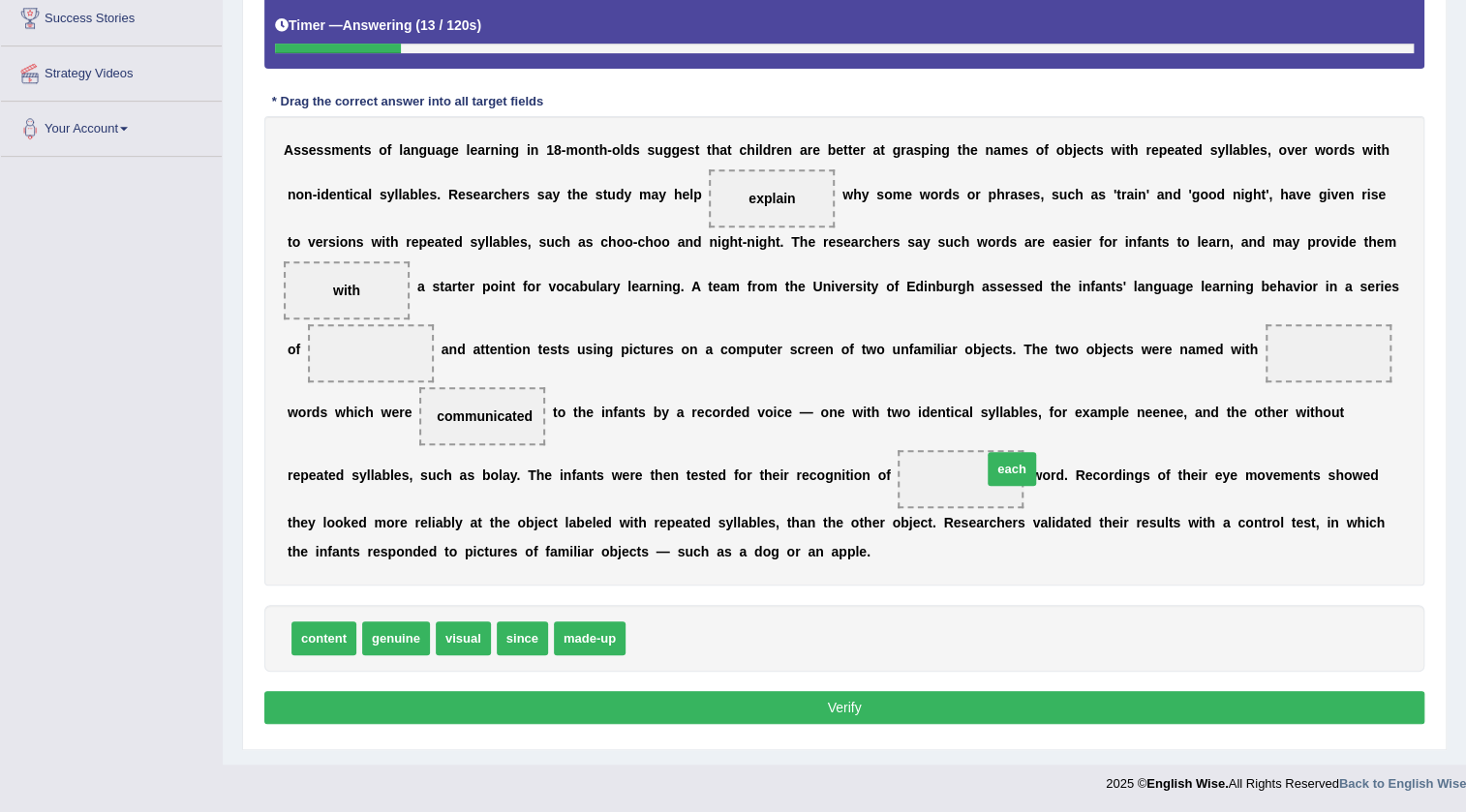 drag, startPoint x: 661, startPoint y: 633, endPoint x: 1013, endPoint y: 464, distance: 390.46767 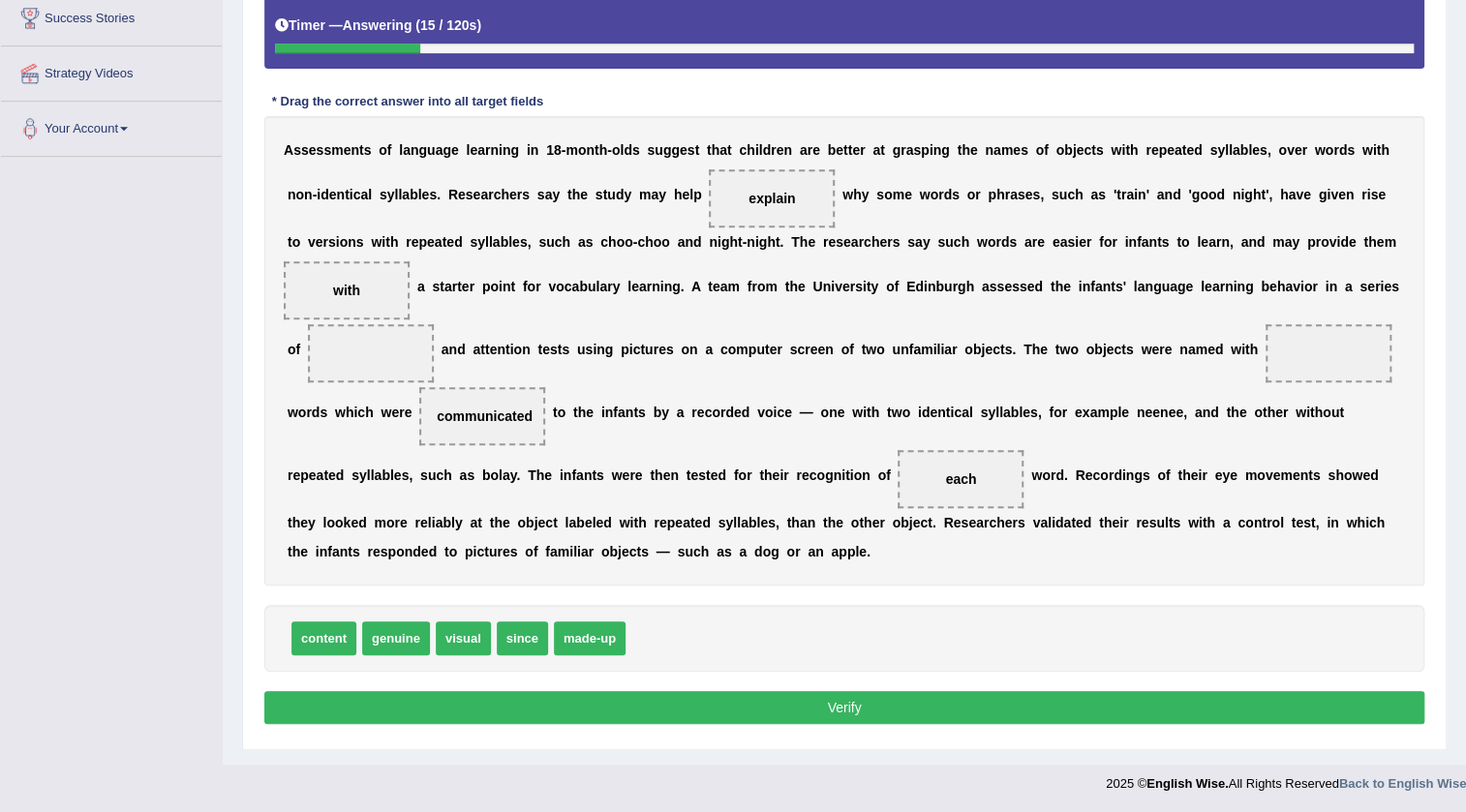 drag, startPoint x: 638, startPoint y: 630, endPoint x: 1408, endPoint y: 379, distance: 809.8772 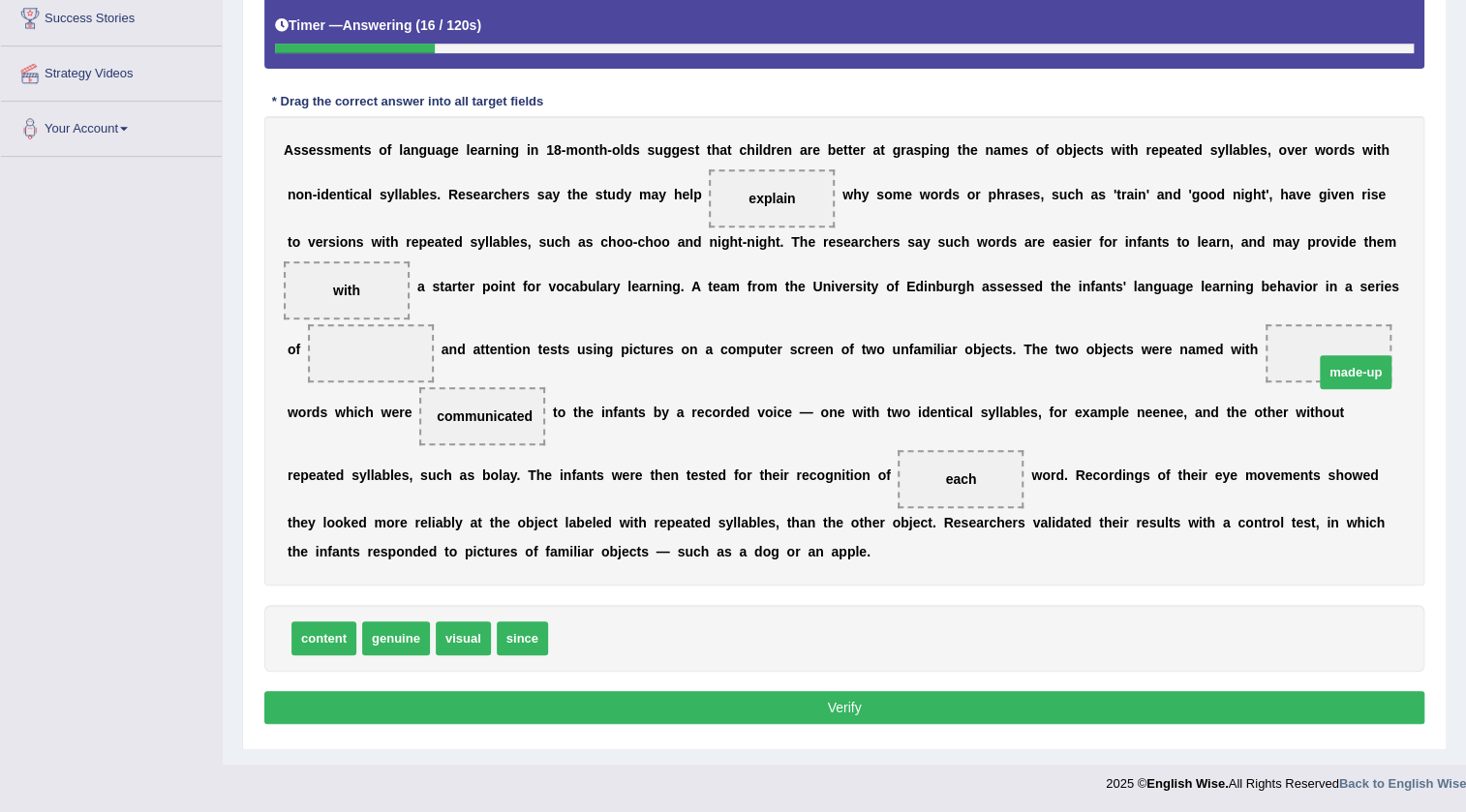 drag, startPoint x: 604, startPoint y: 635, endPoint x: 1359, endPoint y: 358, distance: 804.21017 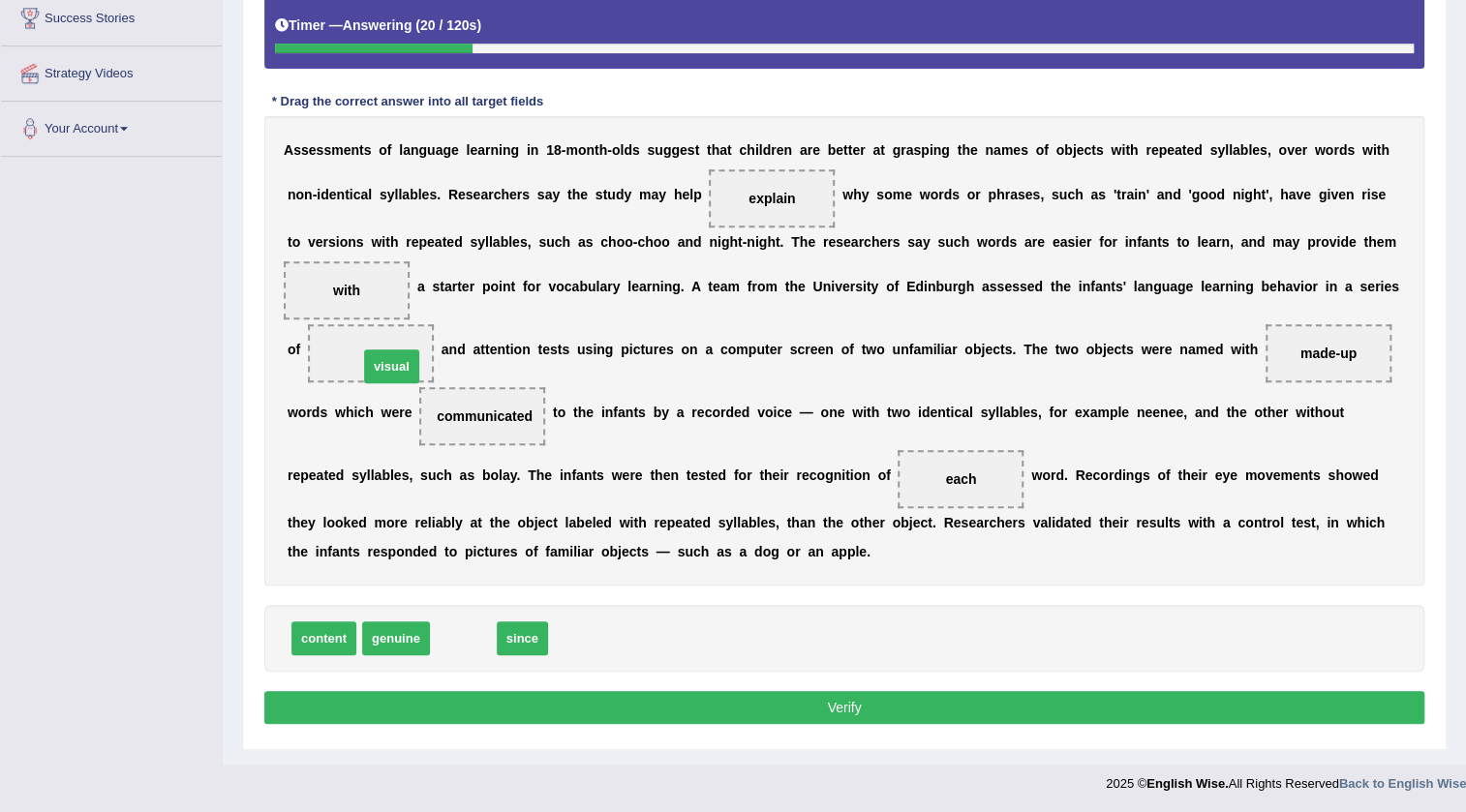 drag, startPoint x: 488, startPoint y: 638, endPoint x: 416, endPoint y: 365, distance: 282.3349 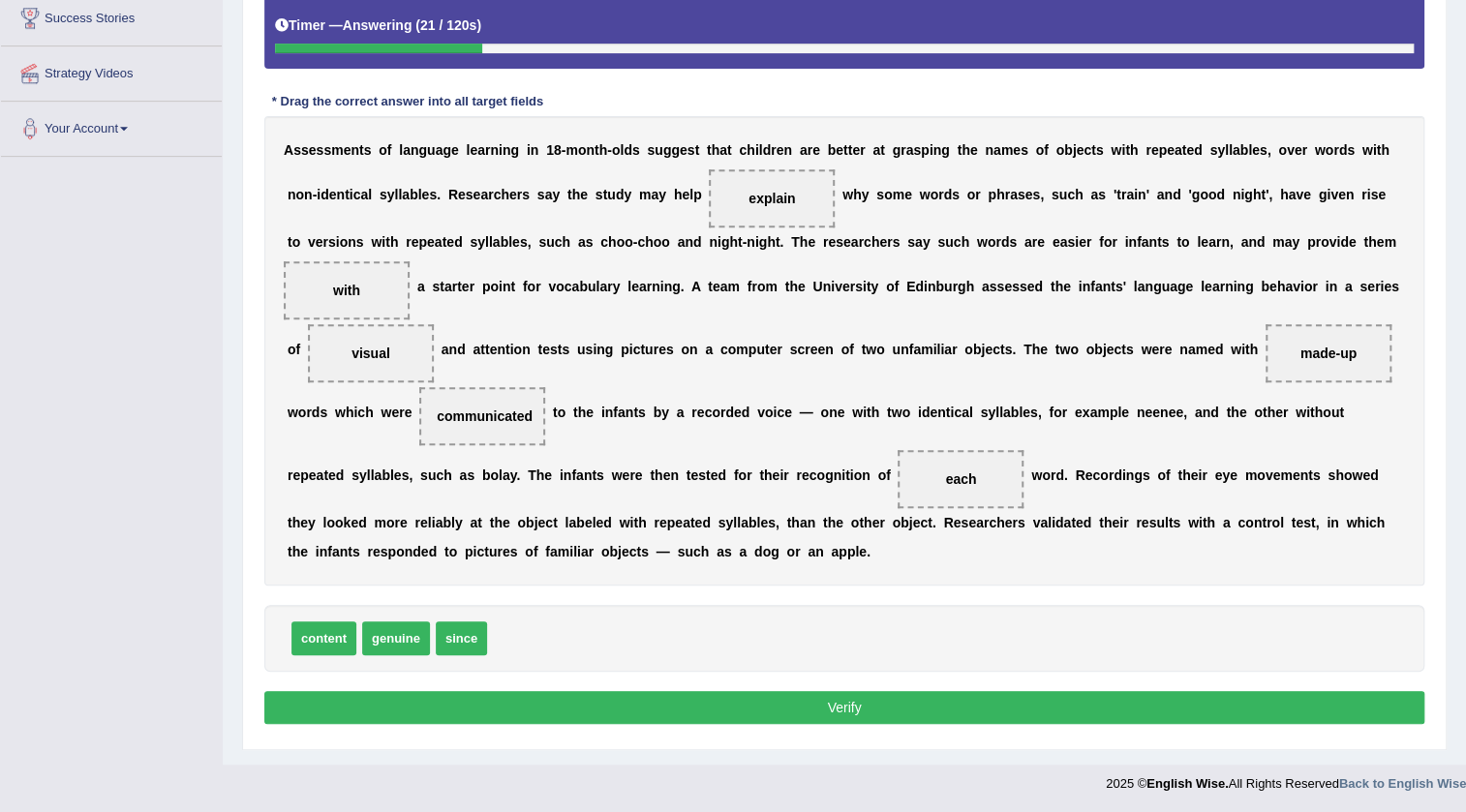 click on "Verify" at bounding box center [844, 707] 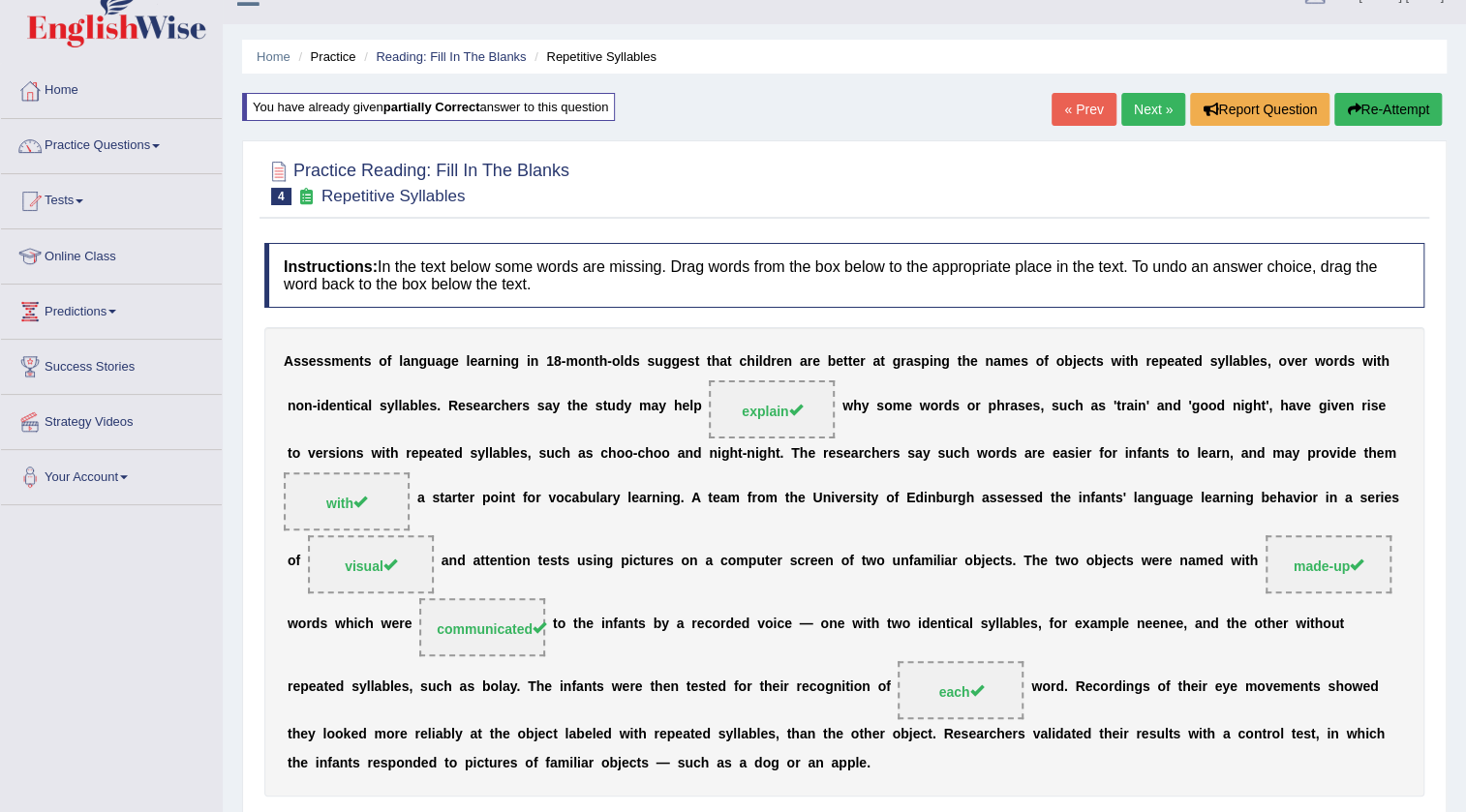 scroll, scrollTop: 0, scrollLeft: 0, axis: both 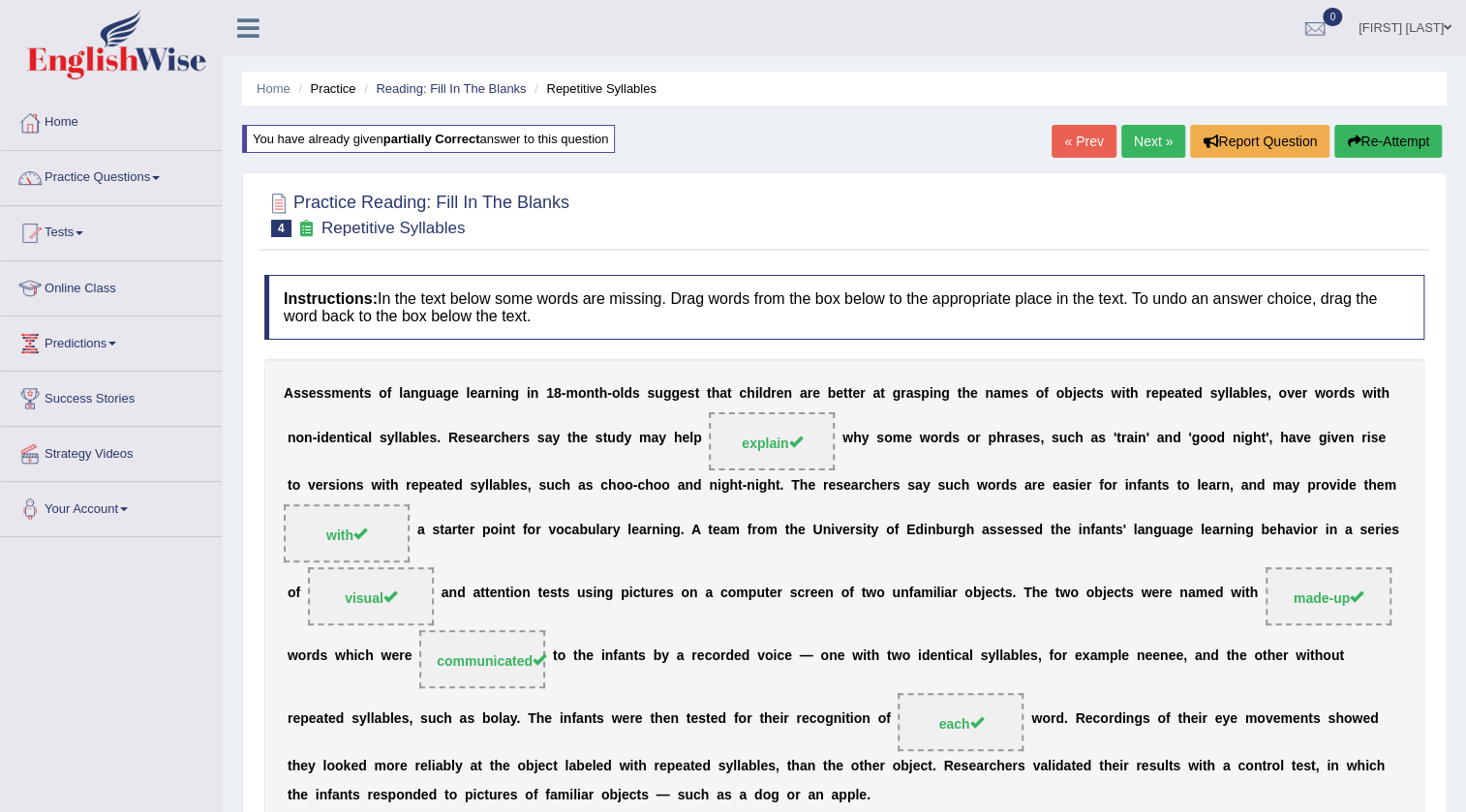click on "Next »" at bounding box center [1153, 141] 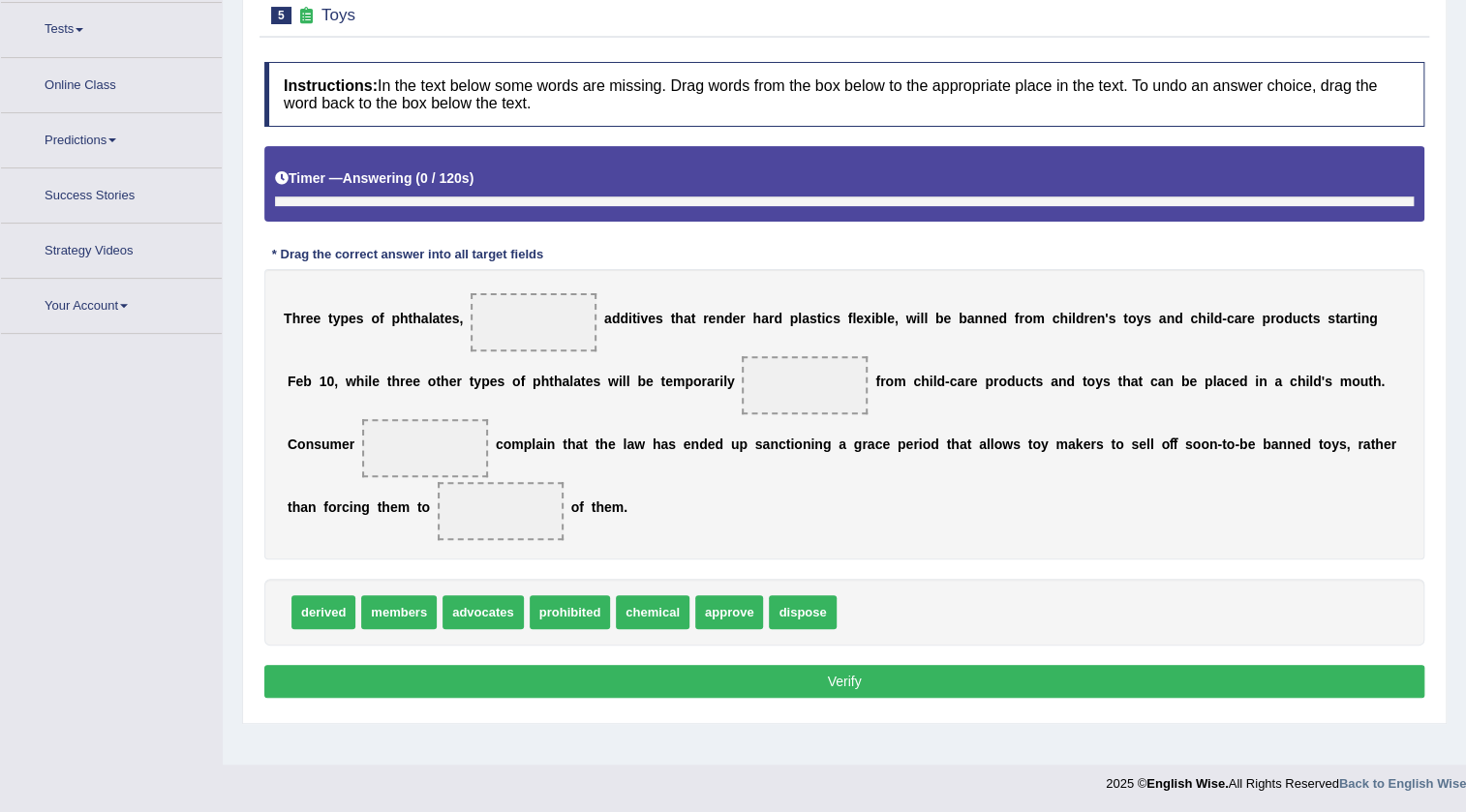 scroll, scrollTop: 203, scrollLeft: 0, axis: vertical 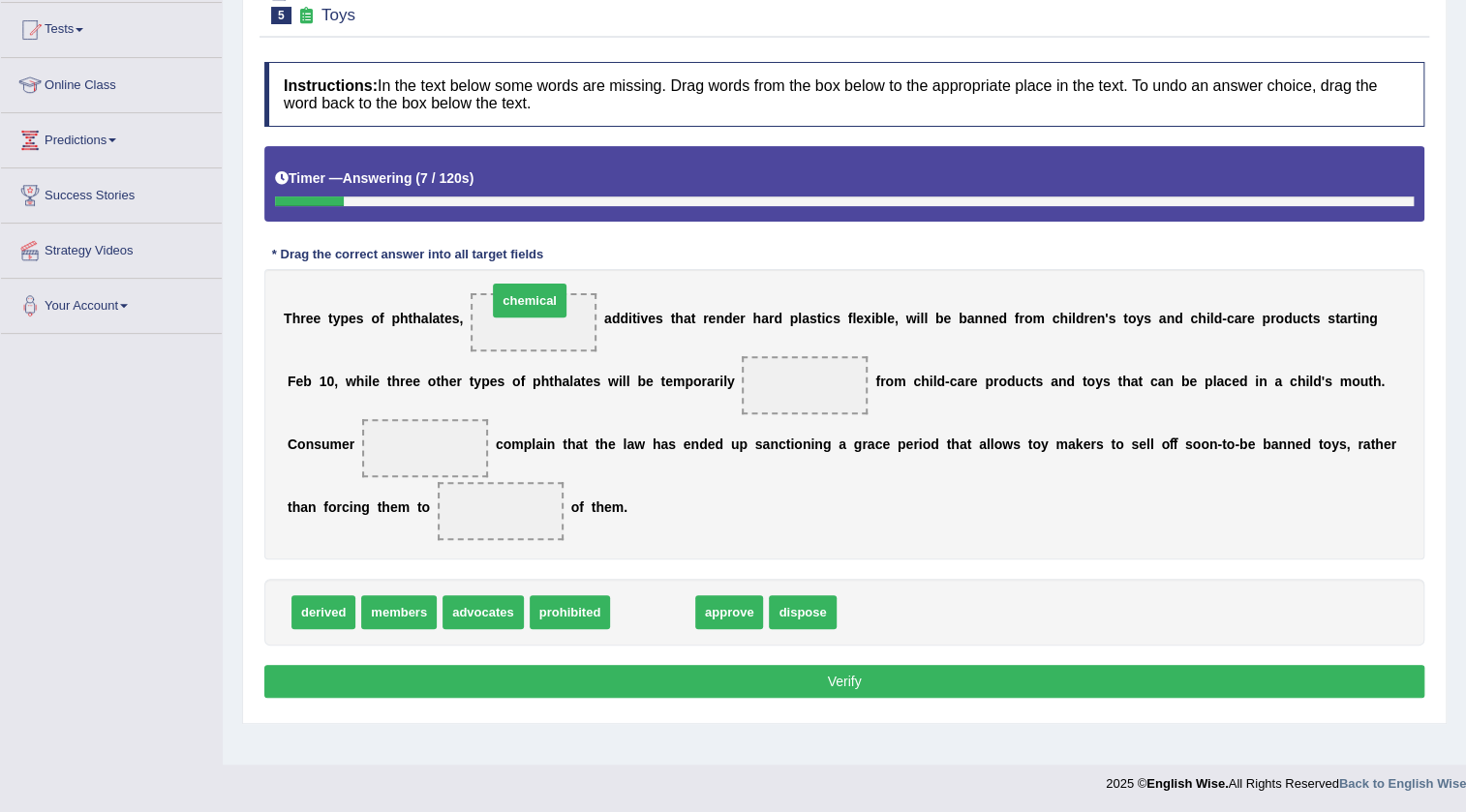 drag, startPoint x: 630, startPoint y: 614, endPoint x: 510, endPoint y: 315, distance: 322.18163 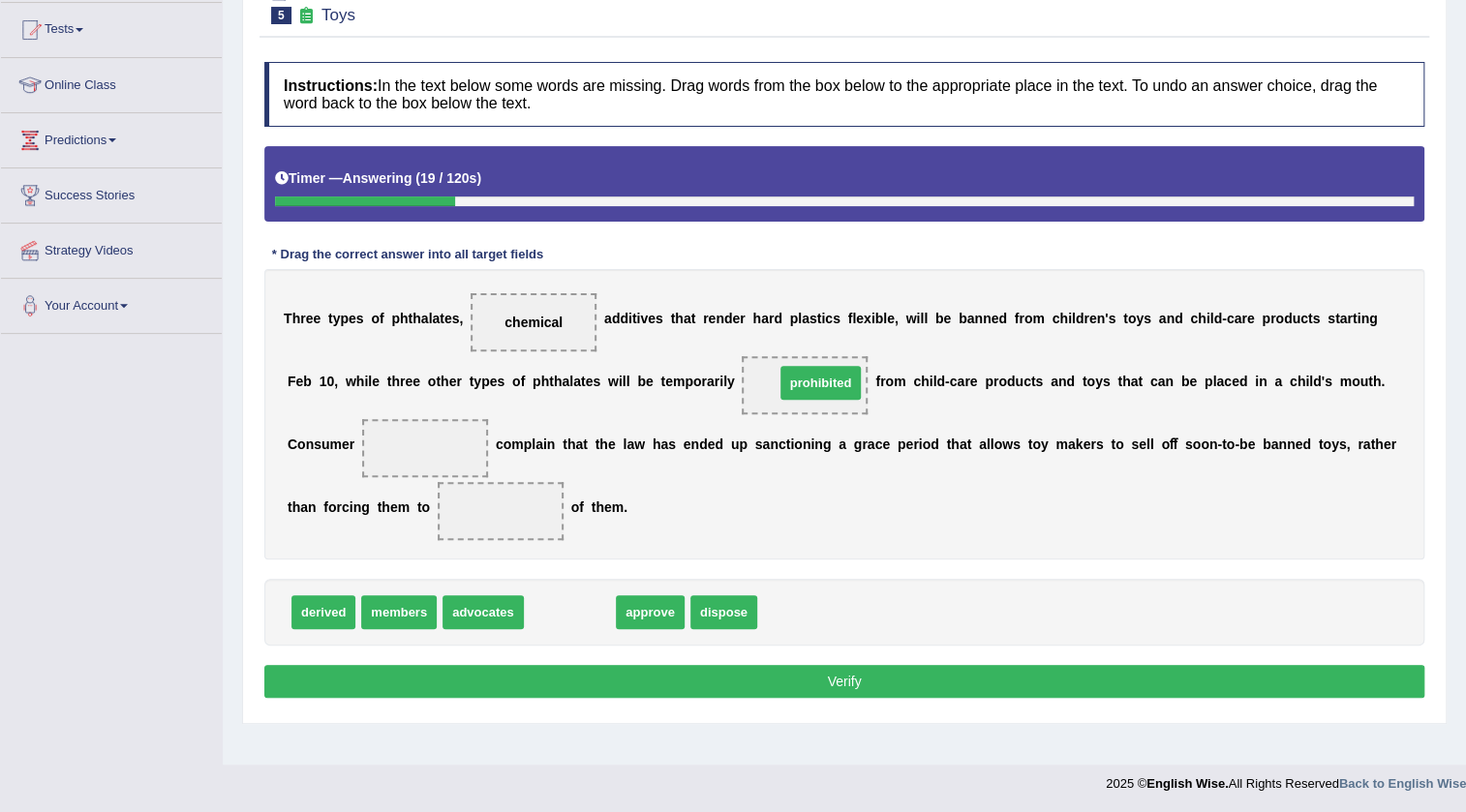 drag, startPoint x: 556, startPoint y: 615, endPoint x: 807, endPoint y: 385, distance: 340.4424 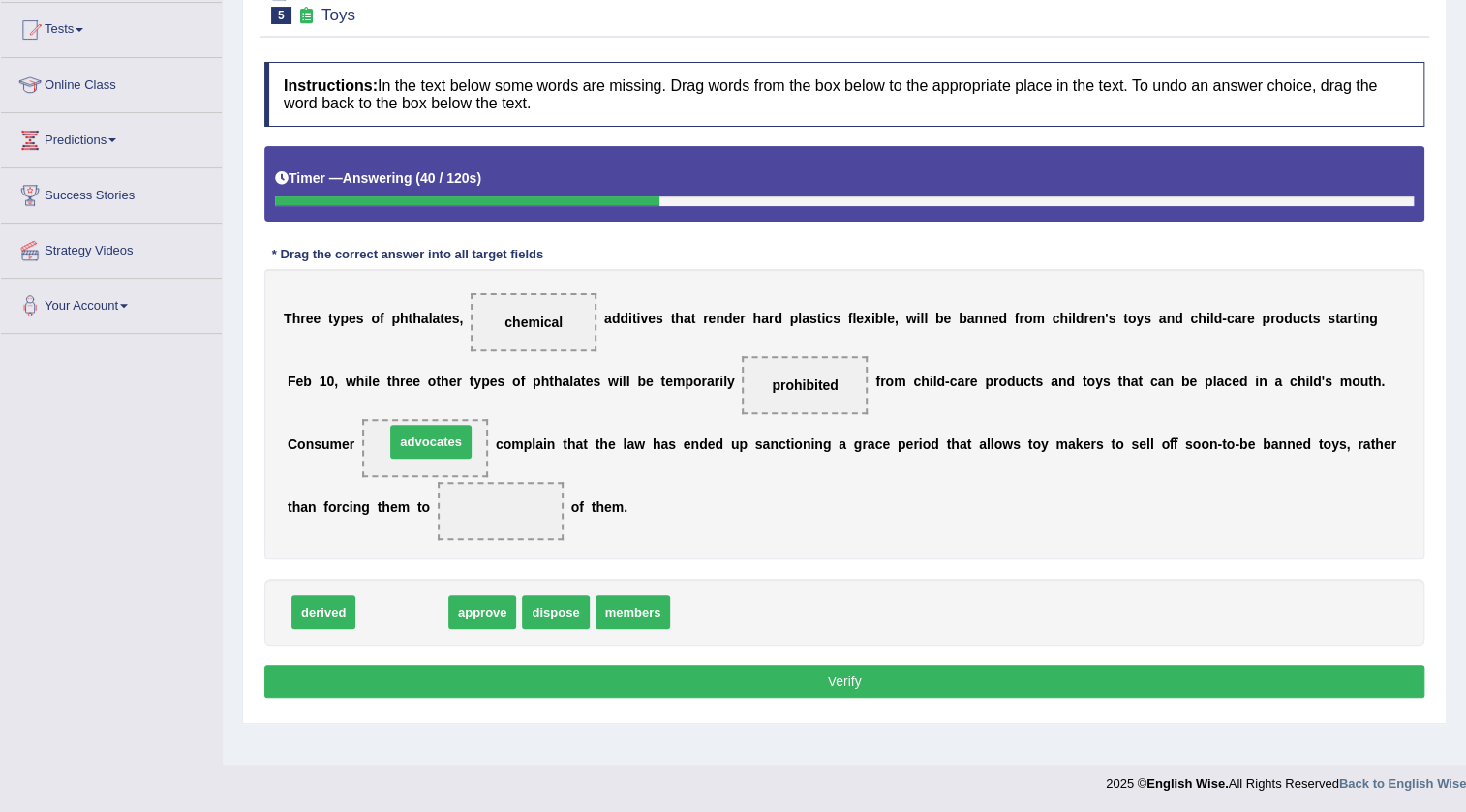 drag, startPoint x: 402, startPoint y: 614, endPoint x: 431, endPoint y: 444, distance: 172.45579 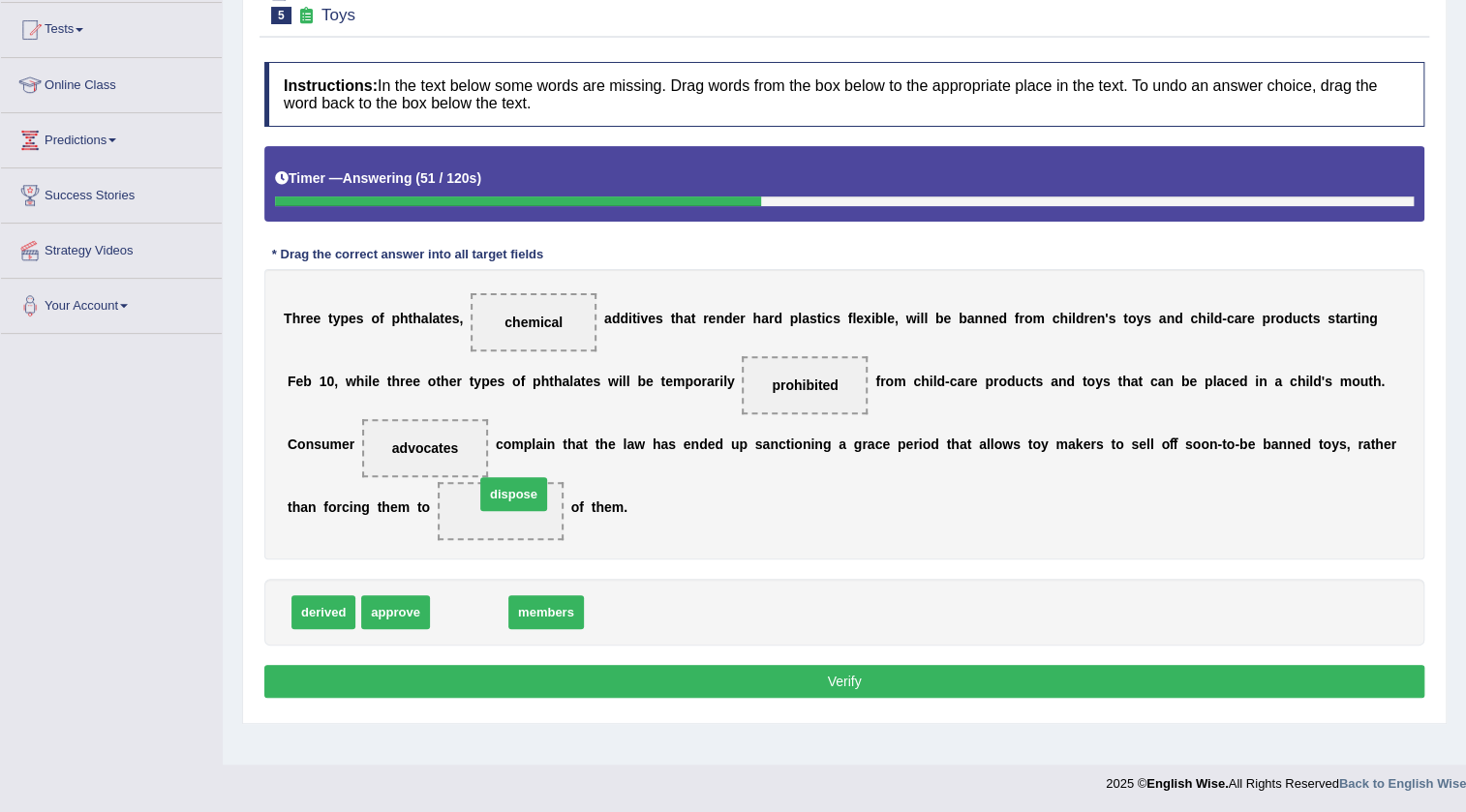 drag, startPoint x: 471, startPoint y: 610, endPoint x: 516, endPoint y: 492, distance: 126.2894 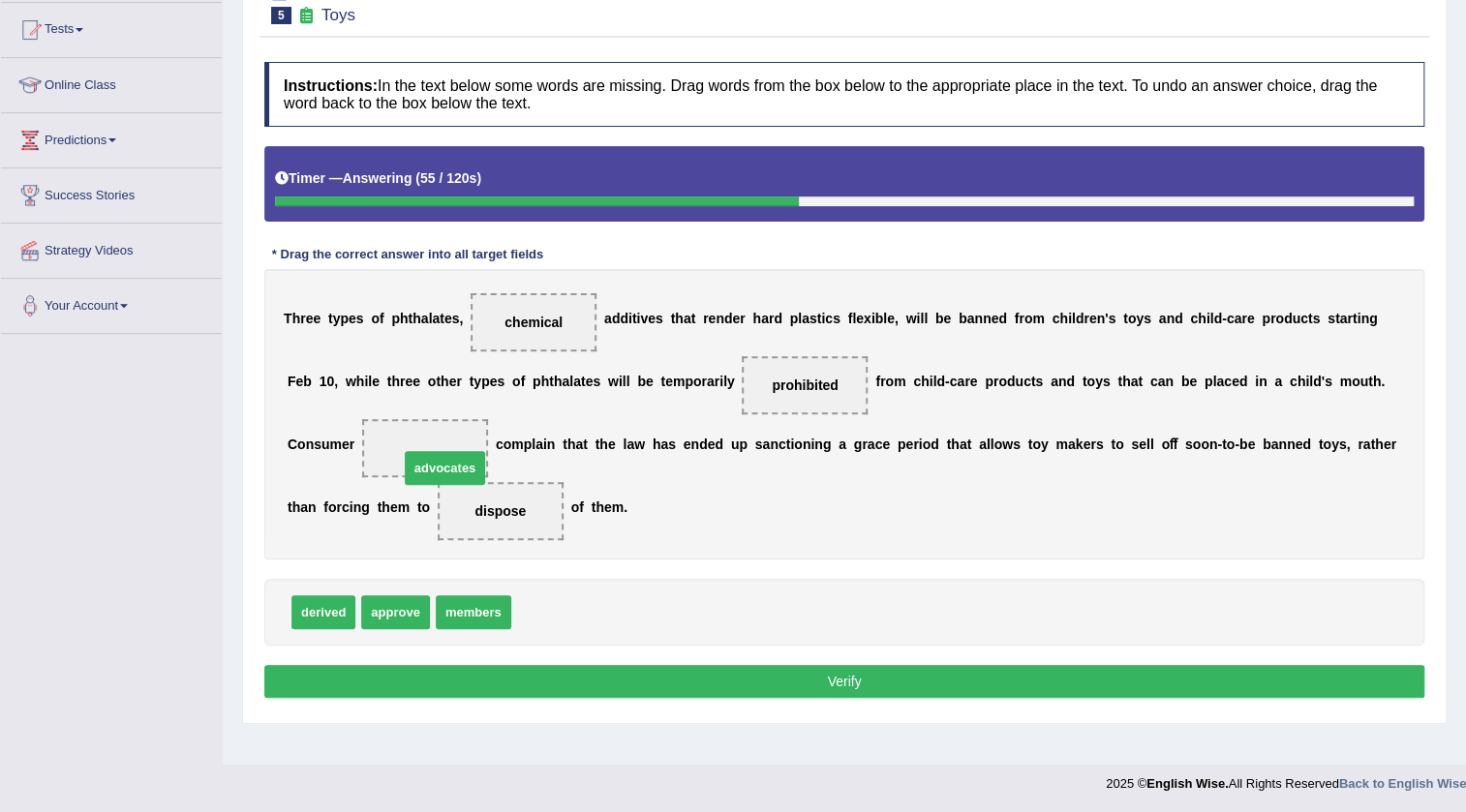 drag, startPoint x: 555, startPoint y: 610, endPoint x: 429, endPoint y: 436, distance: 214.83017 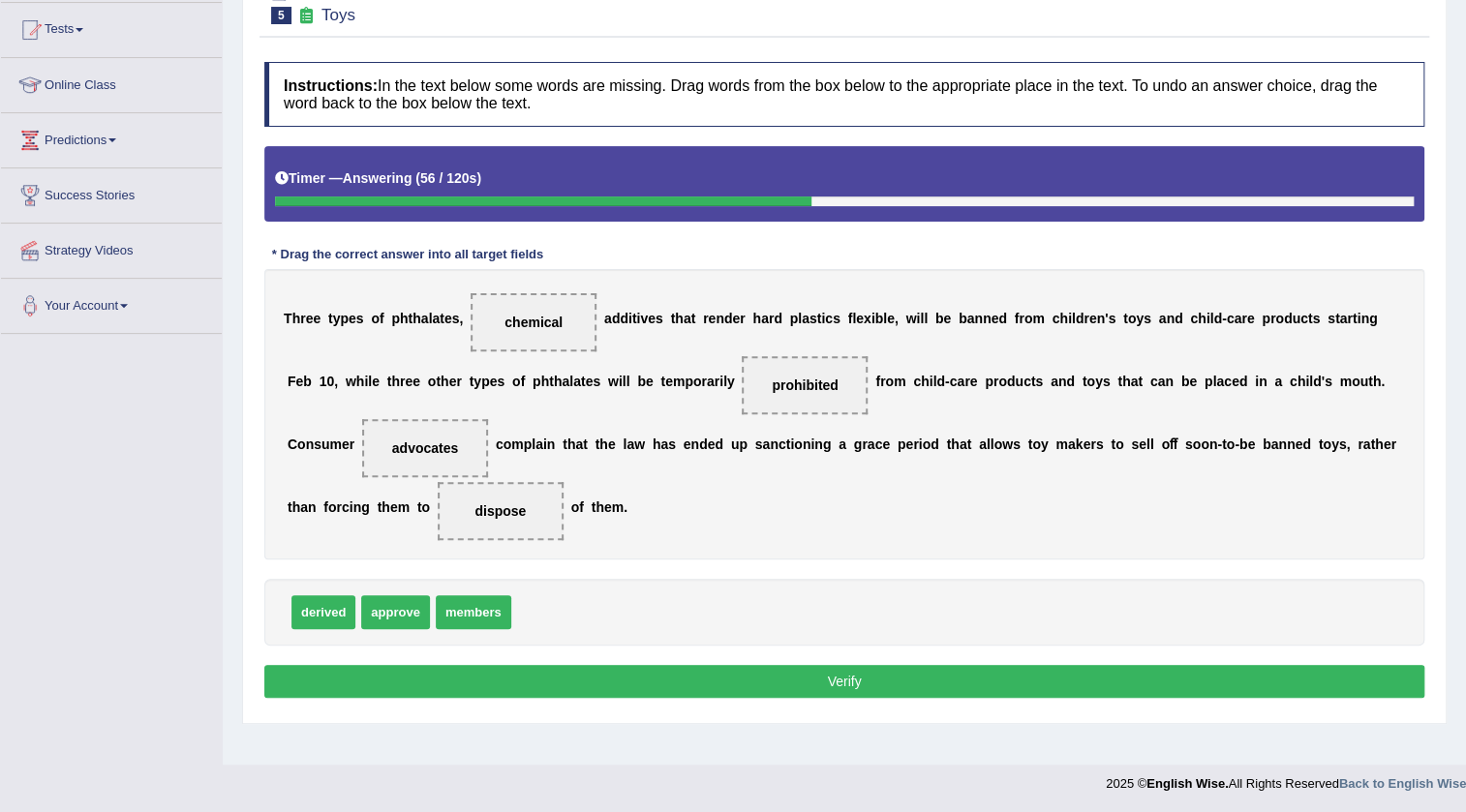 click on "Verify" at bounding box center [844, 681] 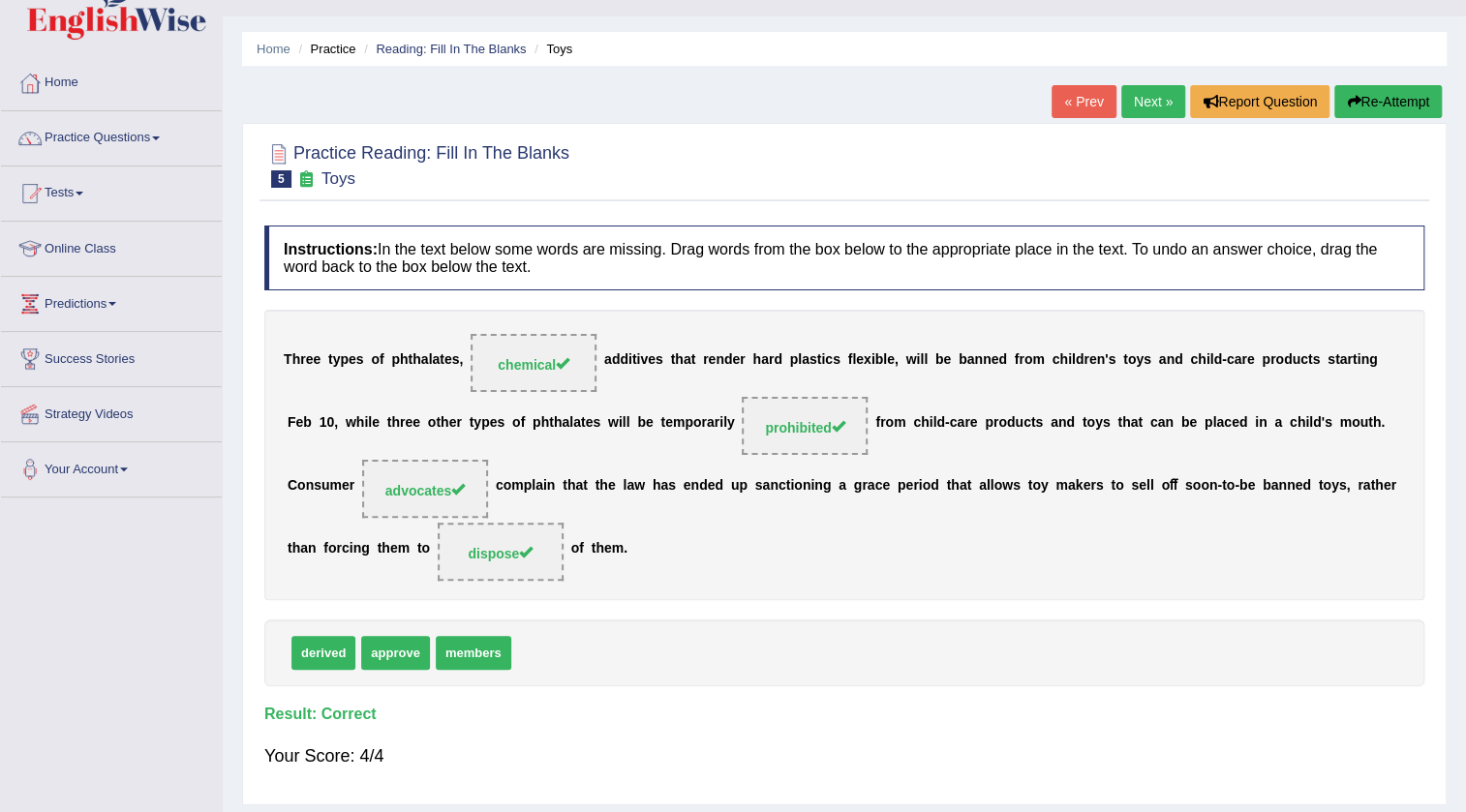 scroll, scrollTop: 0, scrollLeft: 0, axis: both 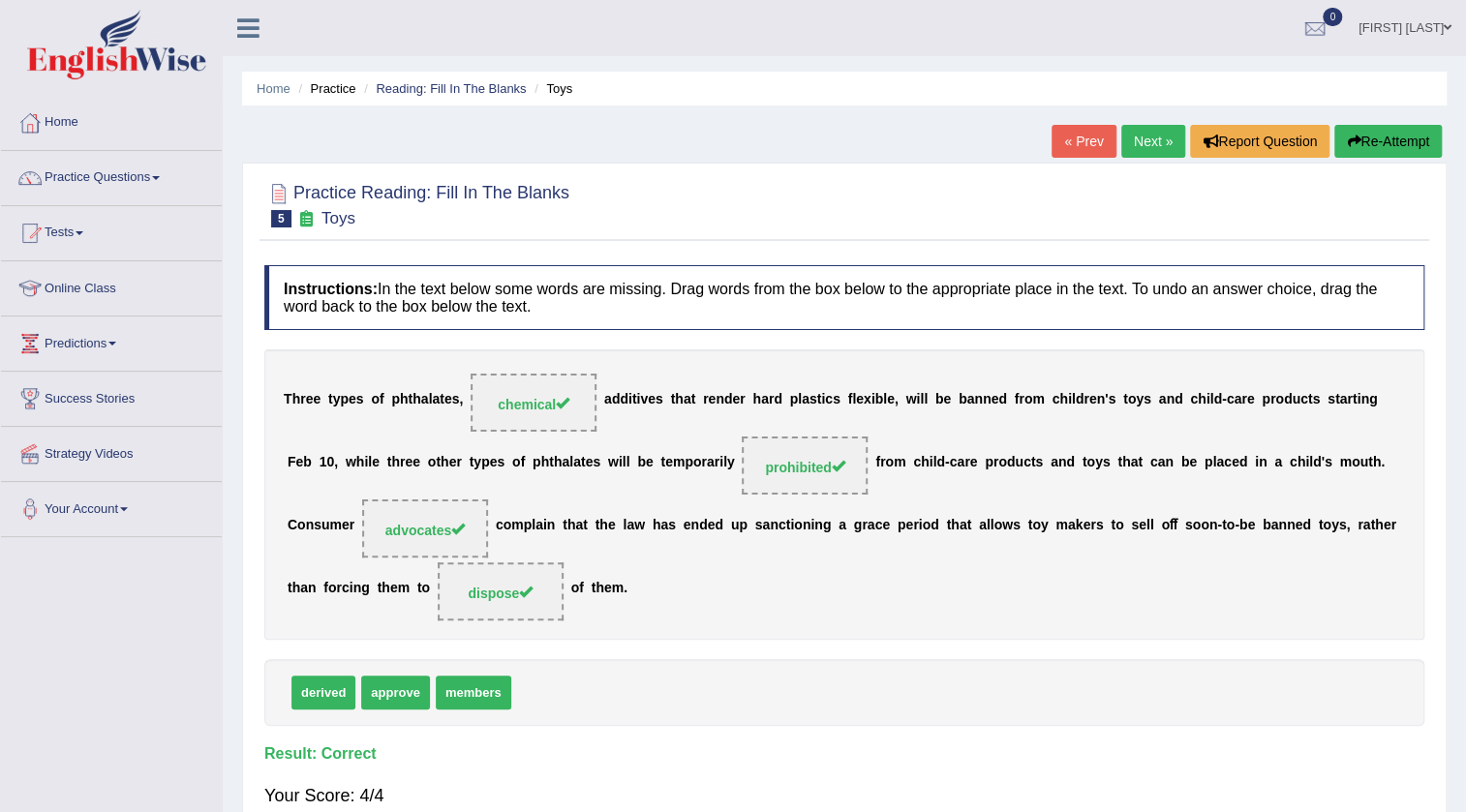 click on "Next »" at bounding box center [1153, 141] 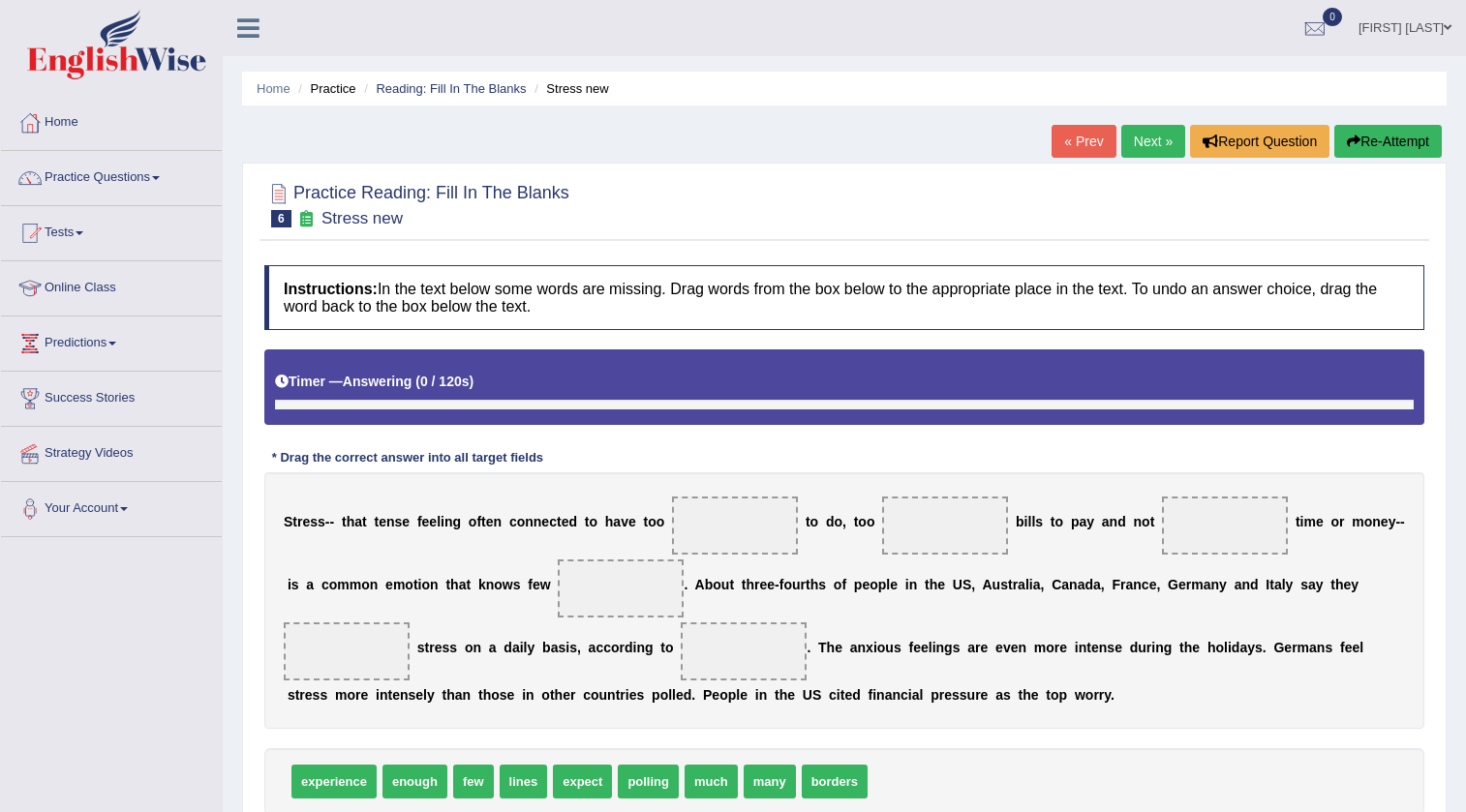 scroll, scrollTop: 203, scrollLeft: 0, axis: vertical 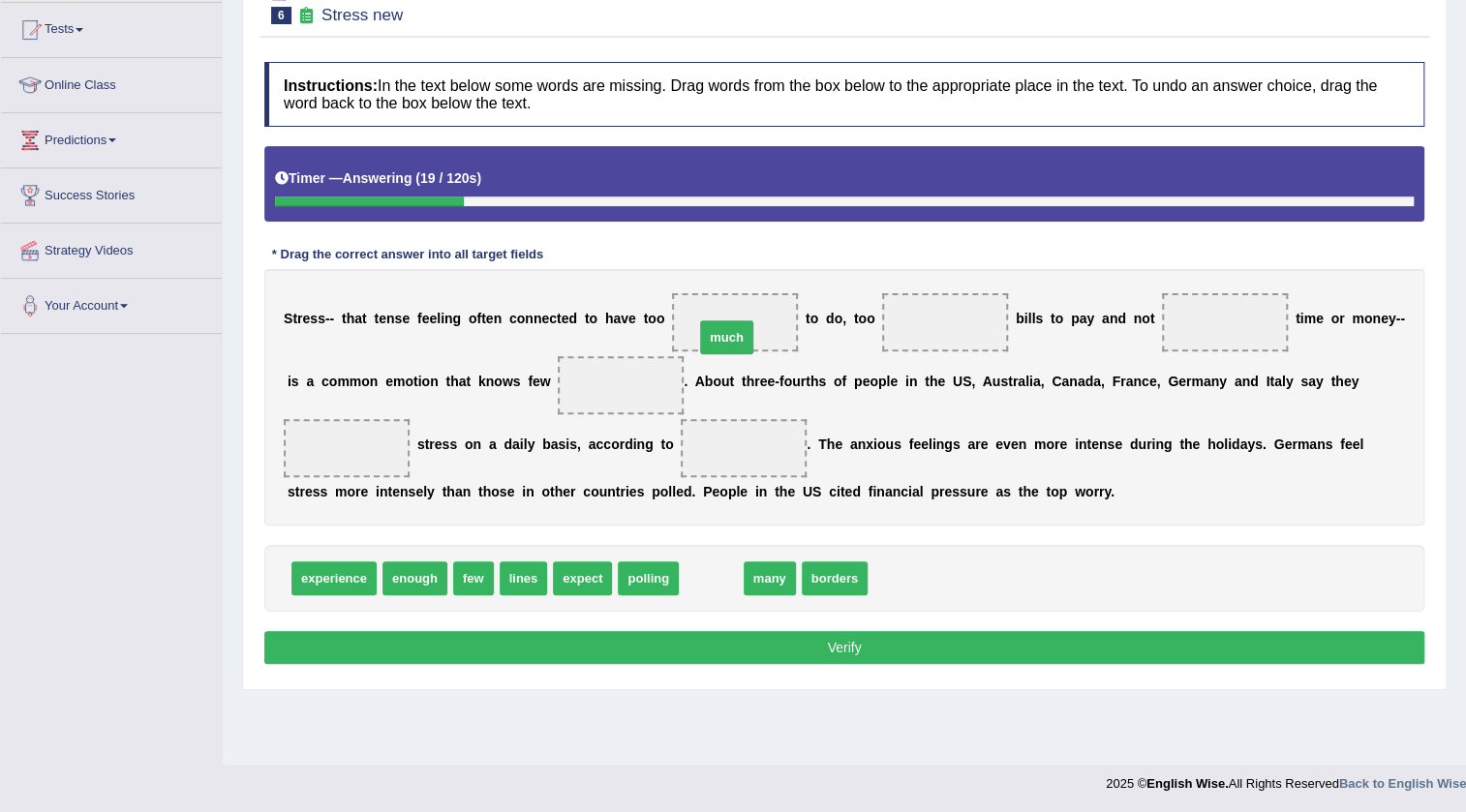drag, startPoint x: 697, startPoint y: 578, endPoint x: 713, endPoint y: 338, distance: 240.5327 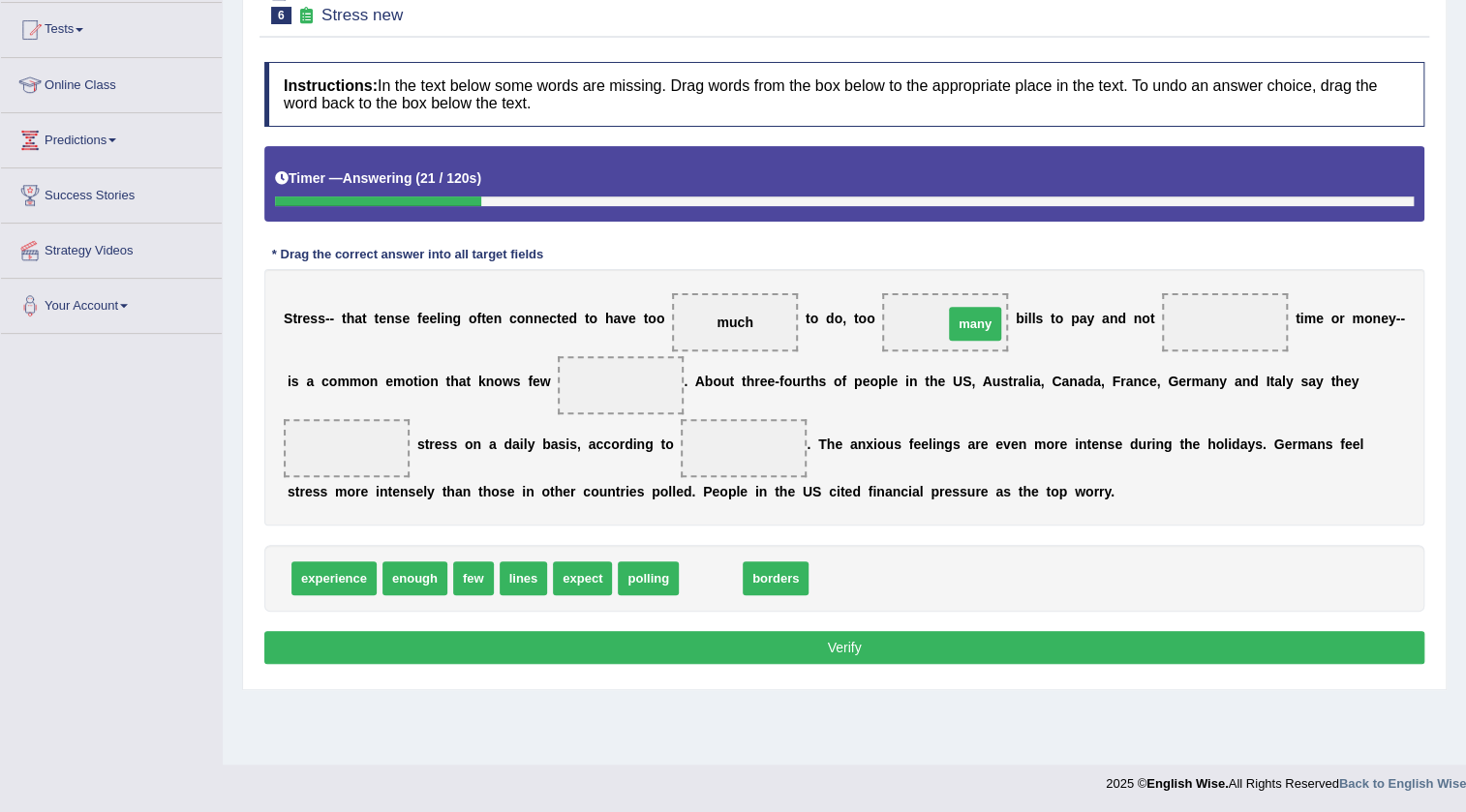 drag, startPoint x: 700, startPoint y: 578, endPoint x: 953, endPoint y: 328, distance: 355.68104 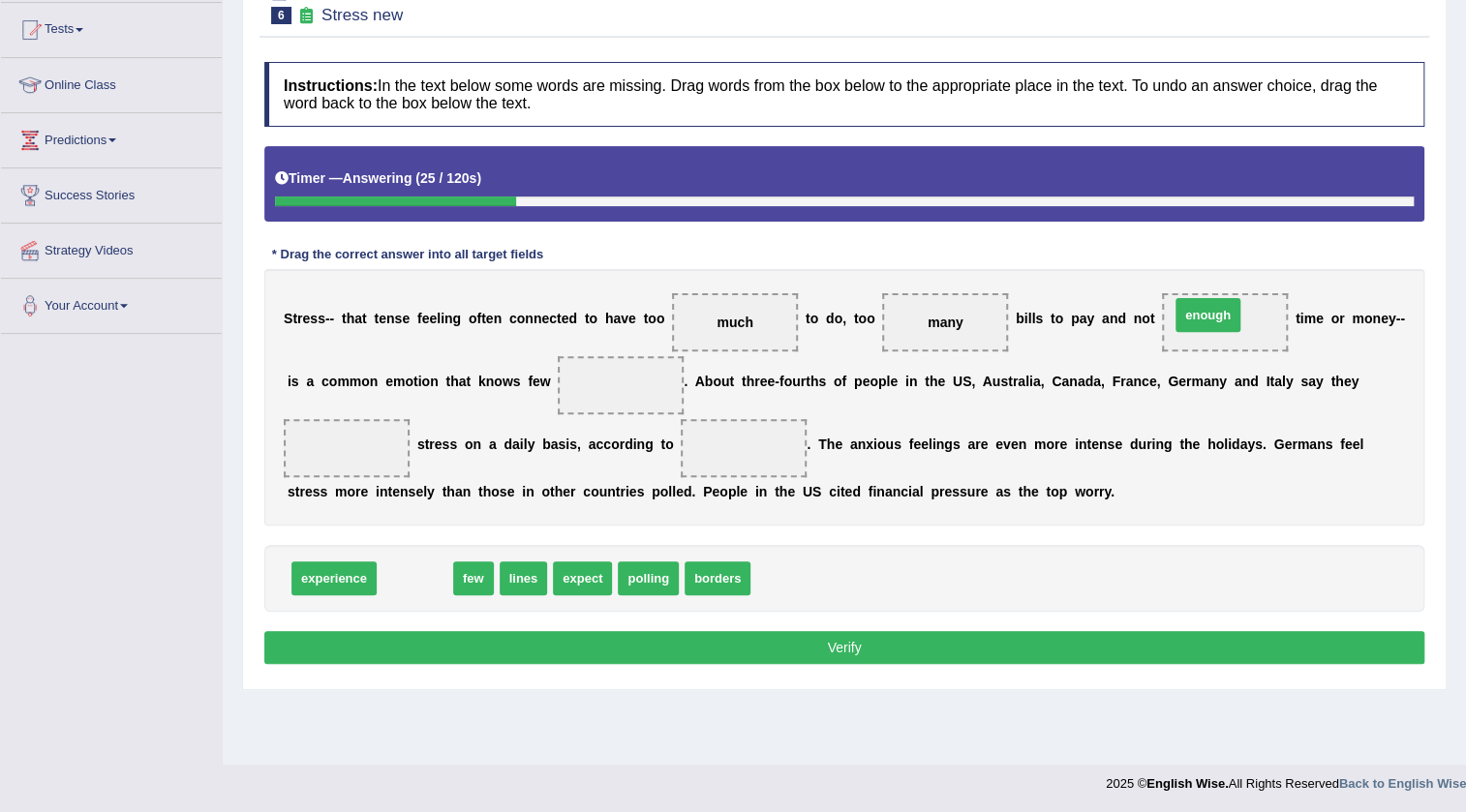 drag, startPoint x: 421, startPoint y: 577, endPoint x: 1220, endPoint y: 316, distance: 840.54863 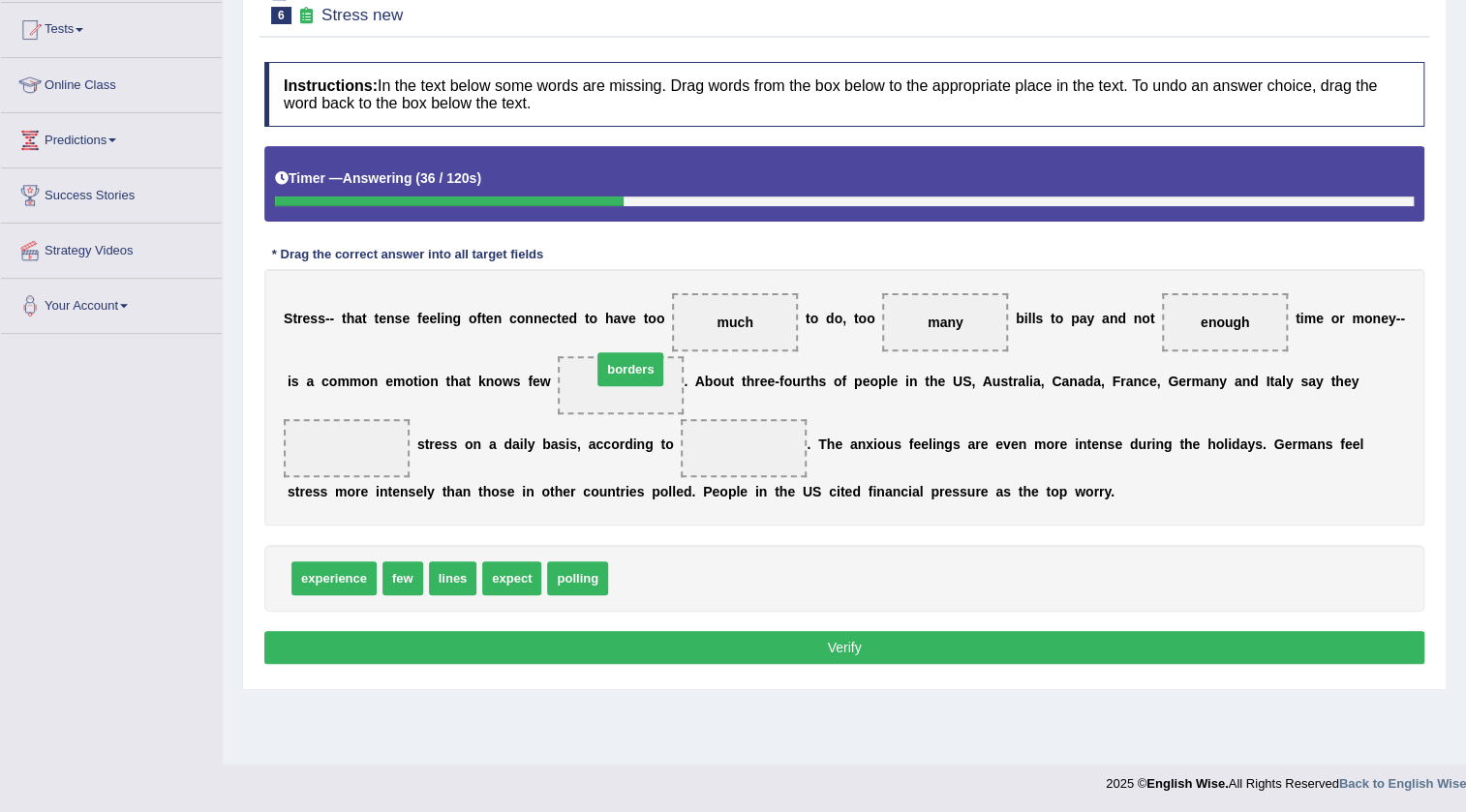 drag, startPoint x: 644, startPoint y: 577, endPoint x: 627, endPoint y: 394, distance: 183.78792 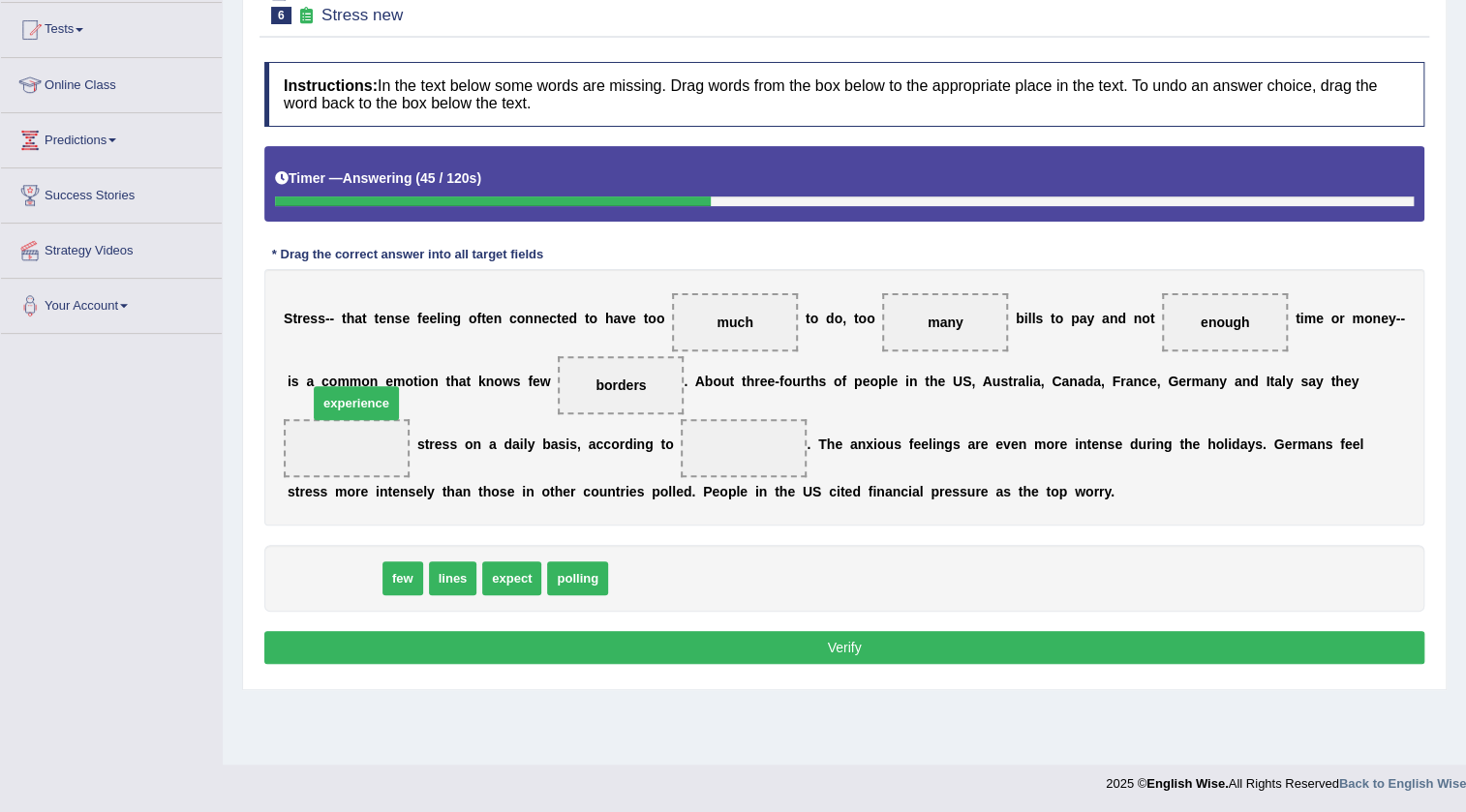 drag, startPoint x: 352, startPoint y: 574, endPoint x: 375, endPoint y: 415, distance: 160.65491 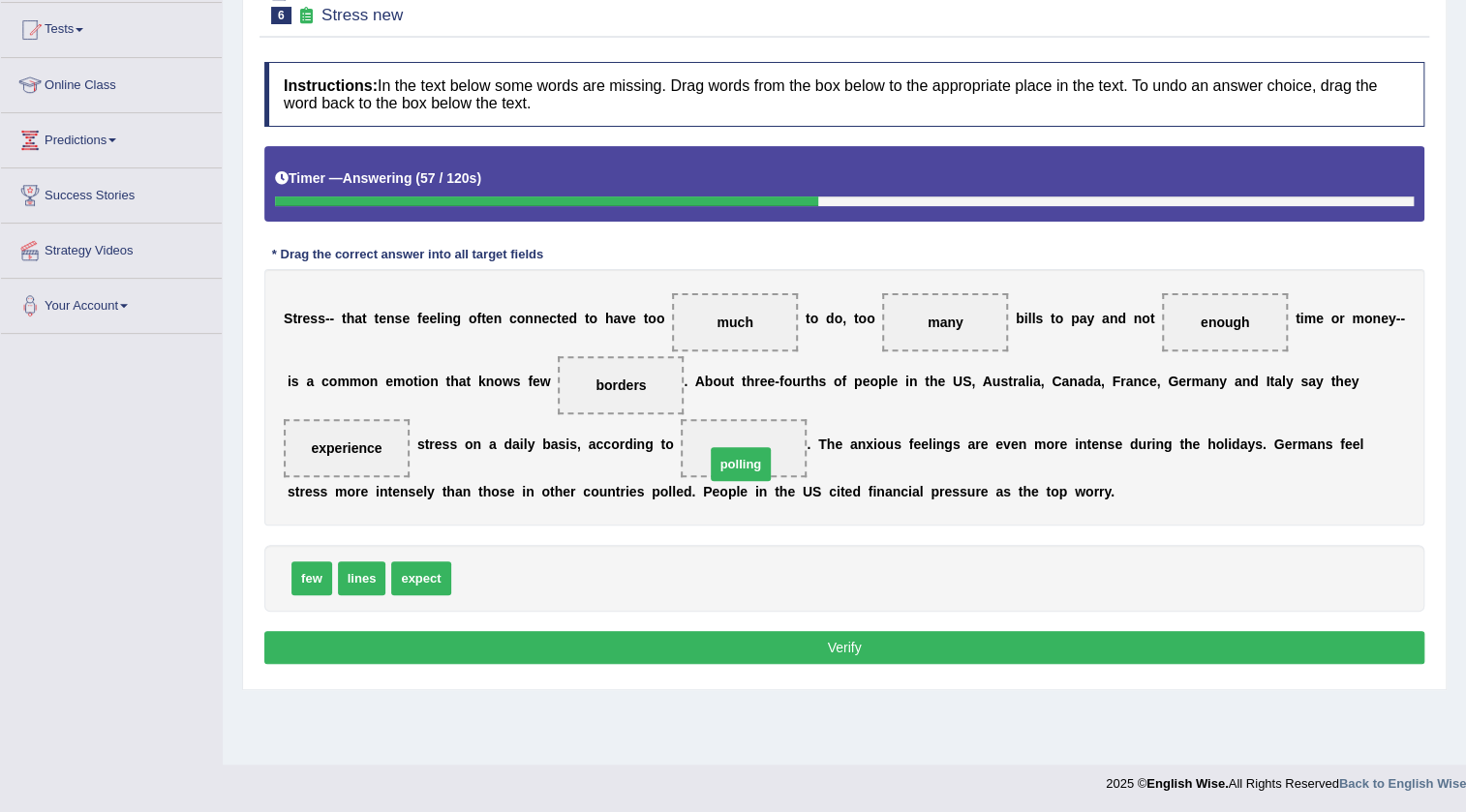 drag, startPoint x: 489, startPoint y: 581, endPoint x: 746, endPoint y: 463, distance: 282.79498 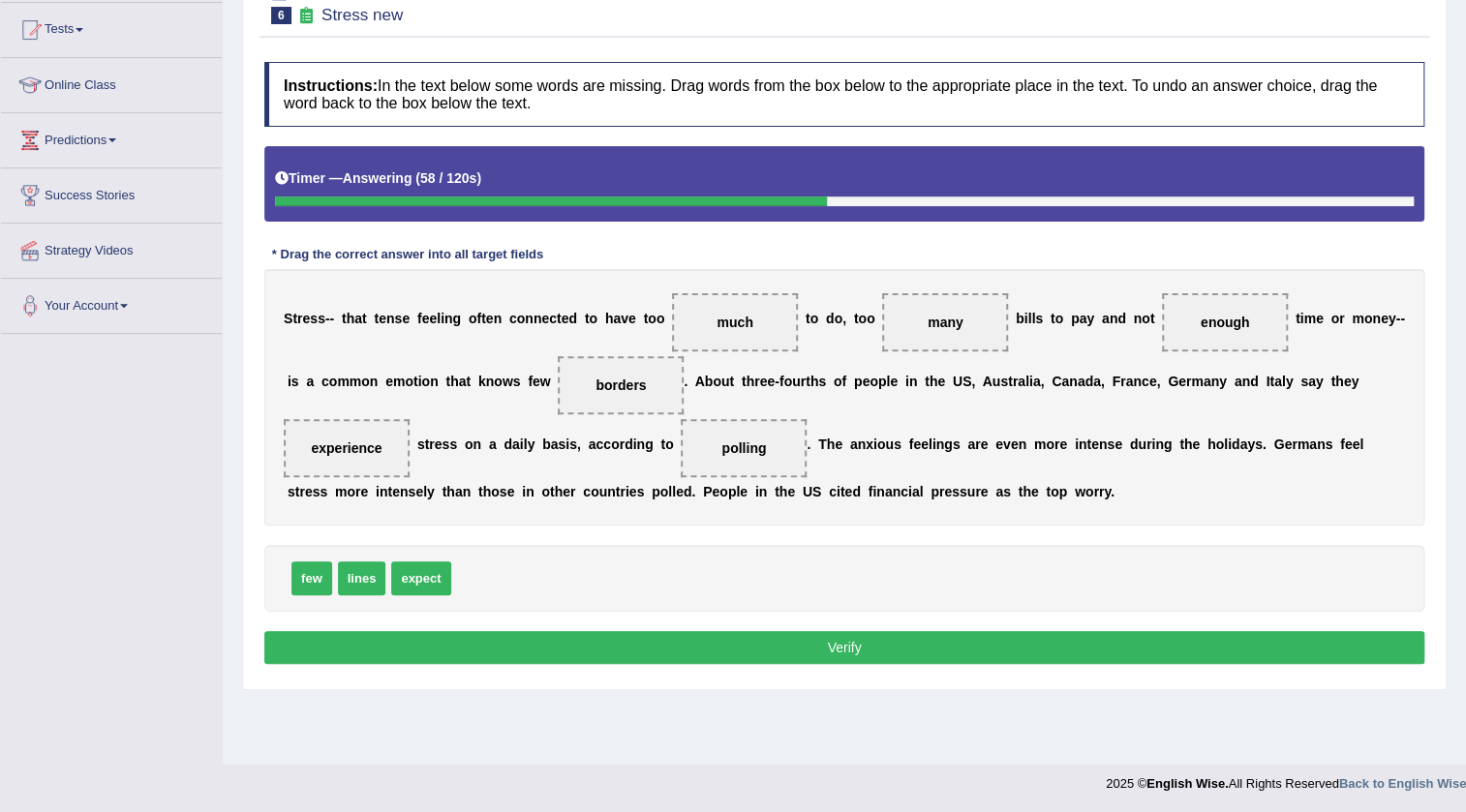 click on "Verify" at bounding box center (844, 647) 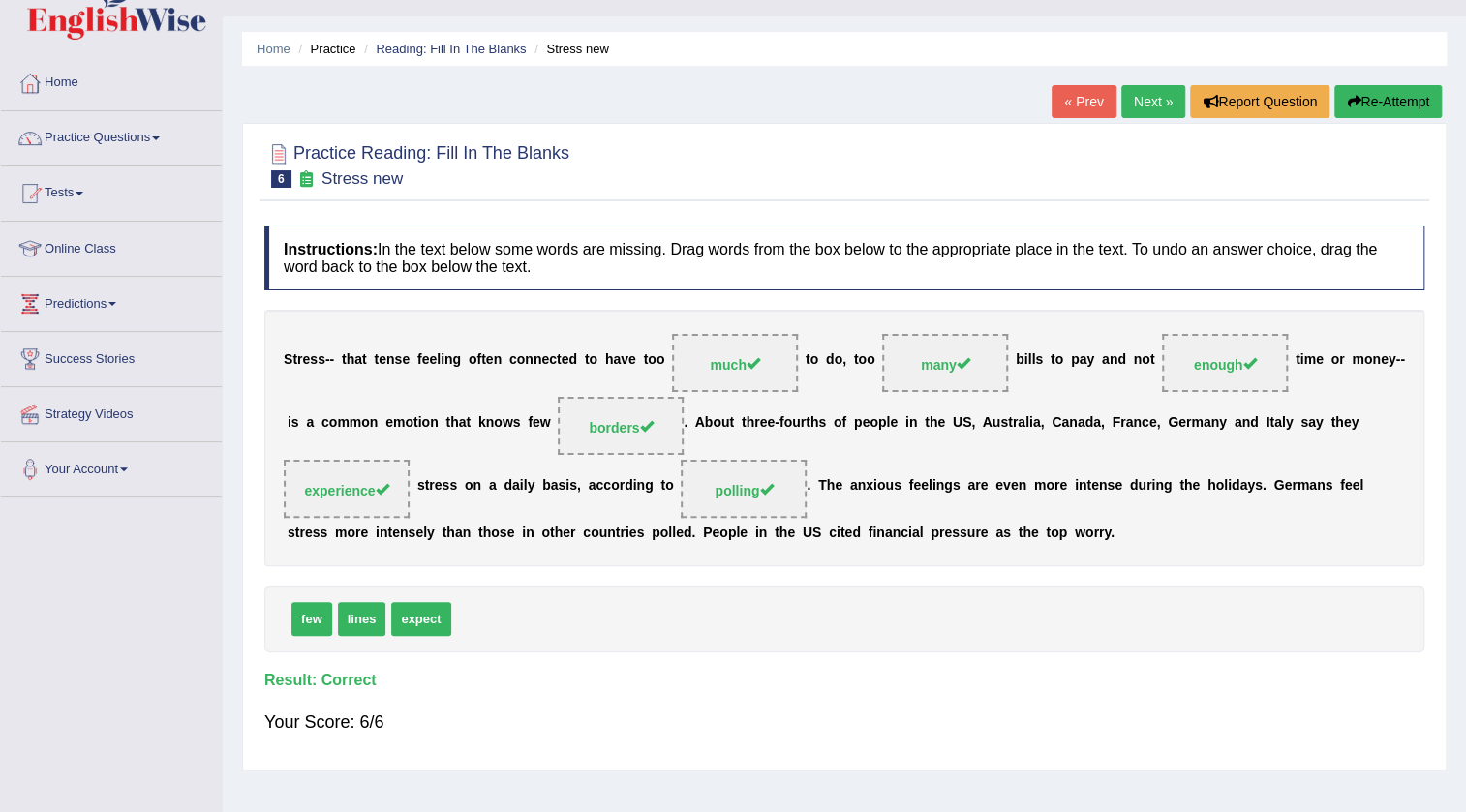 scroll, scrollTop: 0, scrollLeft: 0, axis: both 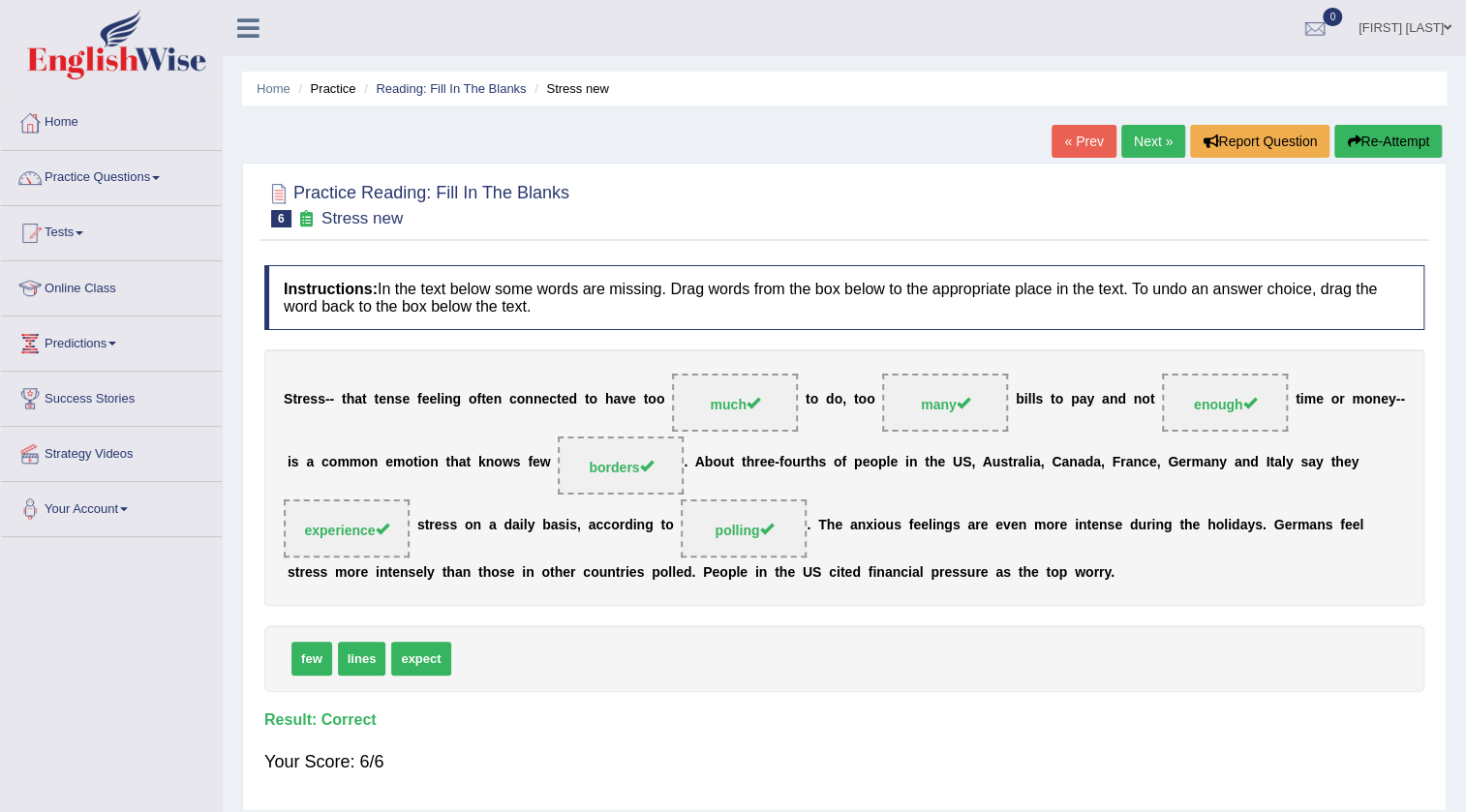 click on "Next »" at bounding box center [1153, 141] 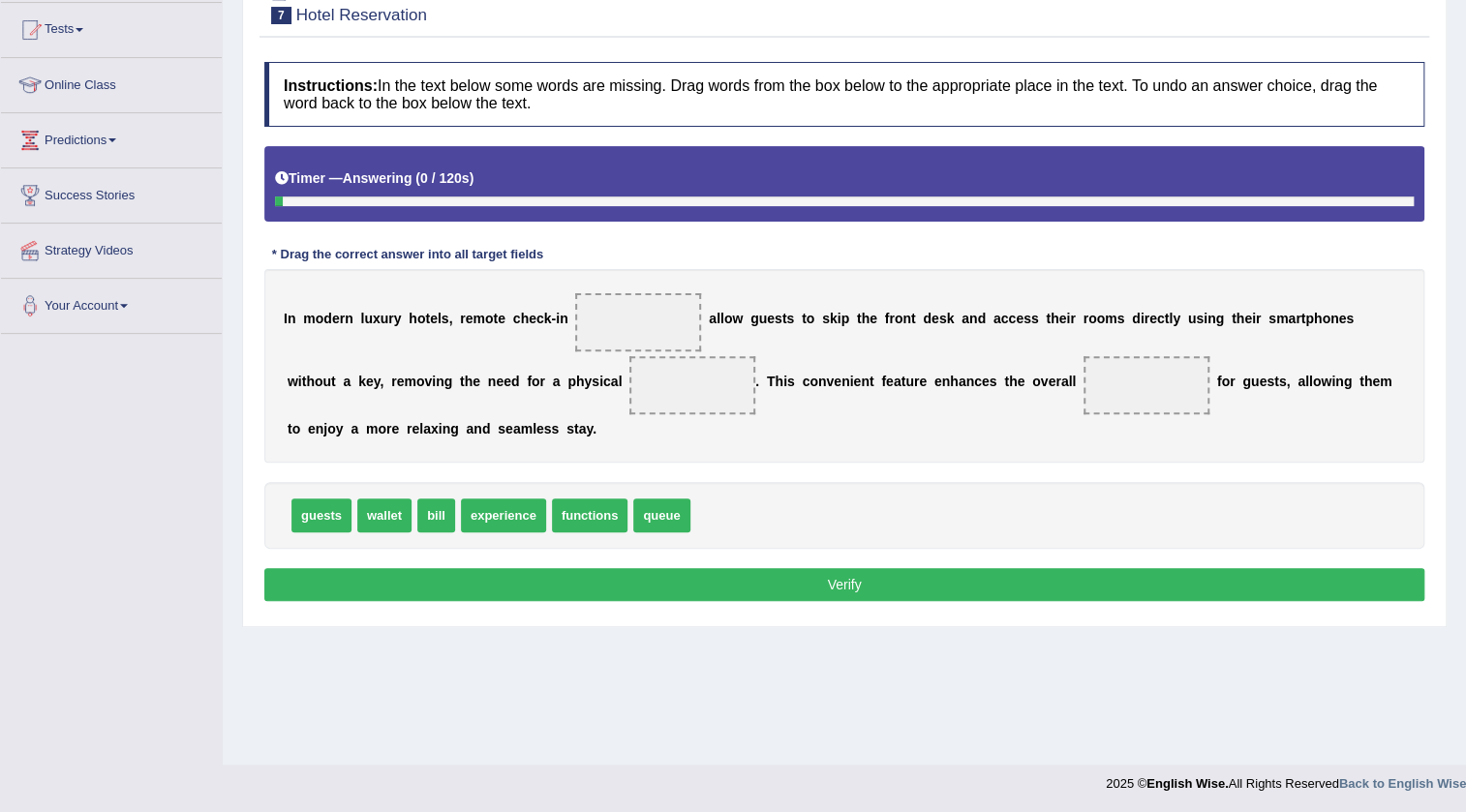 scroll, scrollTop: 203, scrollLeft: 0, axis: vertical 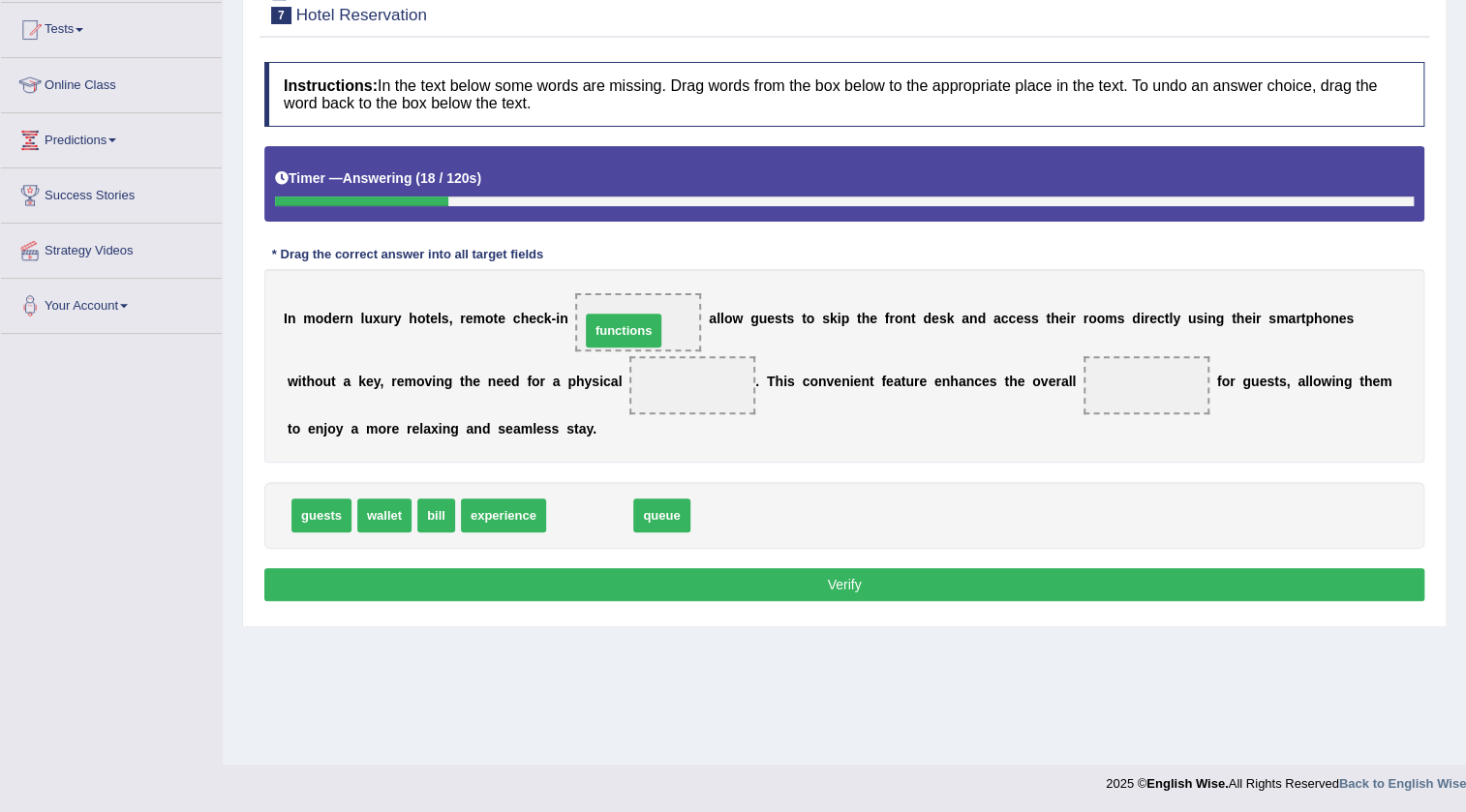 drag, startPoint x: 596, startPoint y: 515, endPoint x: 629, endPoint y: 330, distance: 187.9202 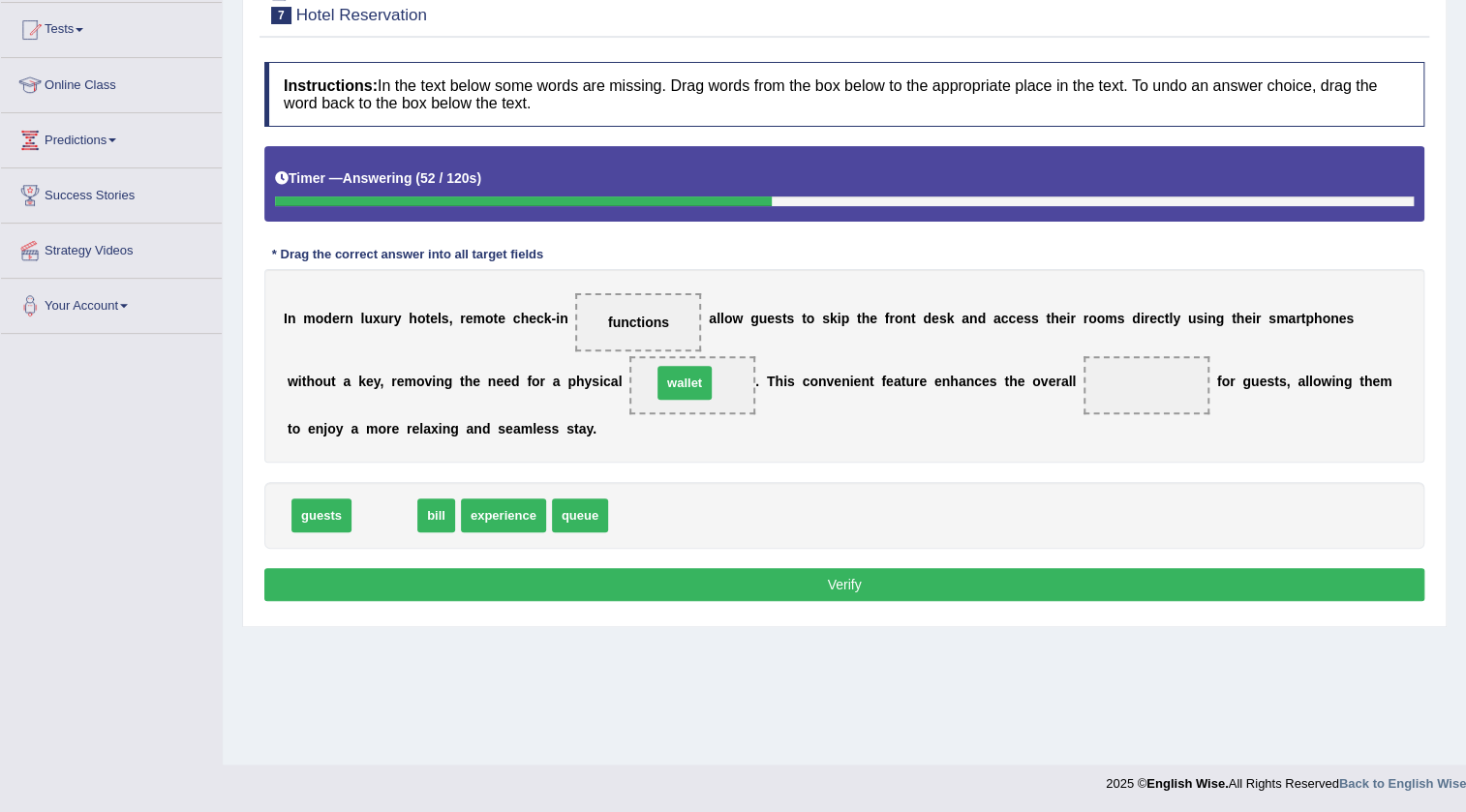 drag, startPoint x: 380, startPoint y: 516, endPoint x: 680, endPoint y: 383, distance: 328.16 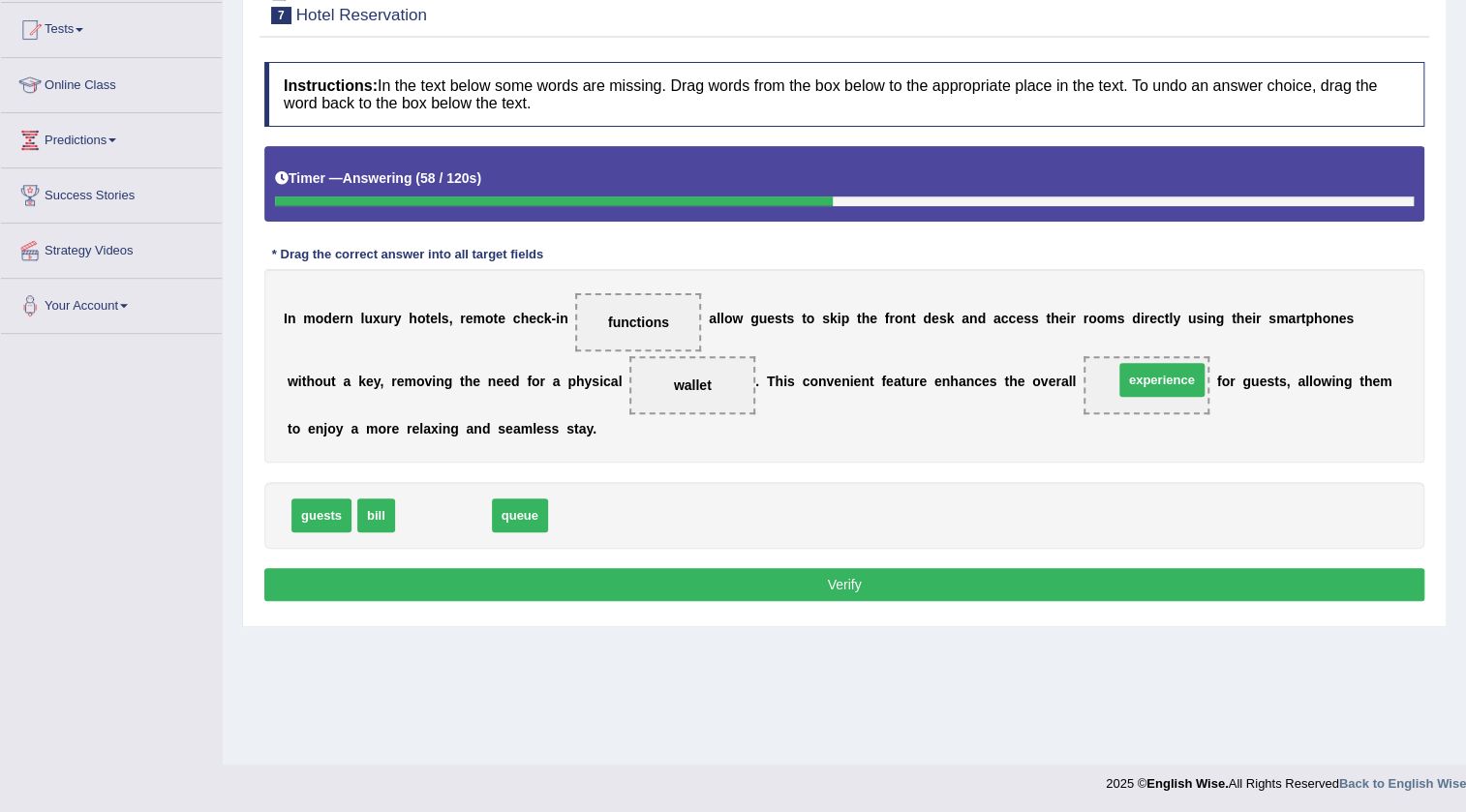 drag, startPoint x: 453, startPoint y: 509, endPoint x: 1168, endPoint y: 375, distance: 727.448 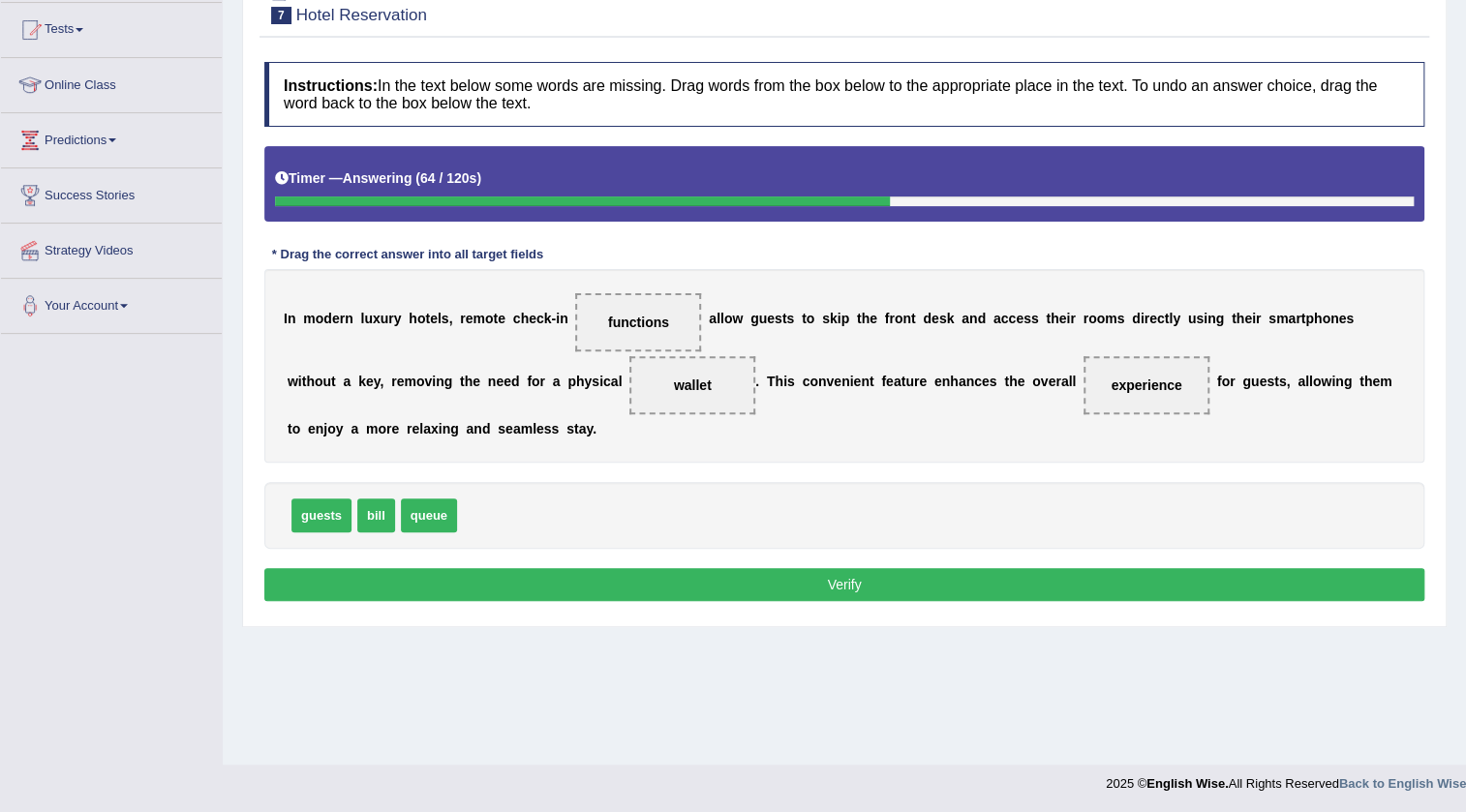 click on "Verify" at bounding box center [844, 585] 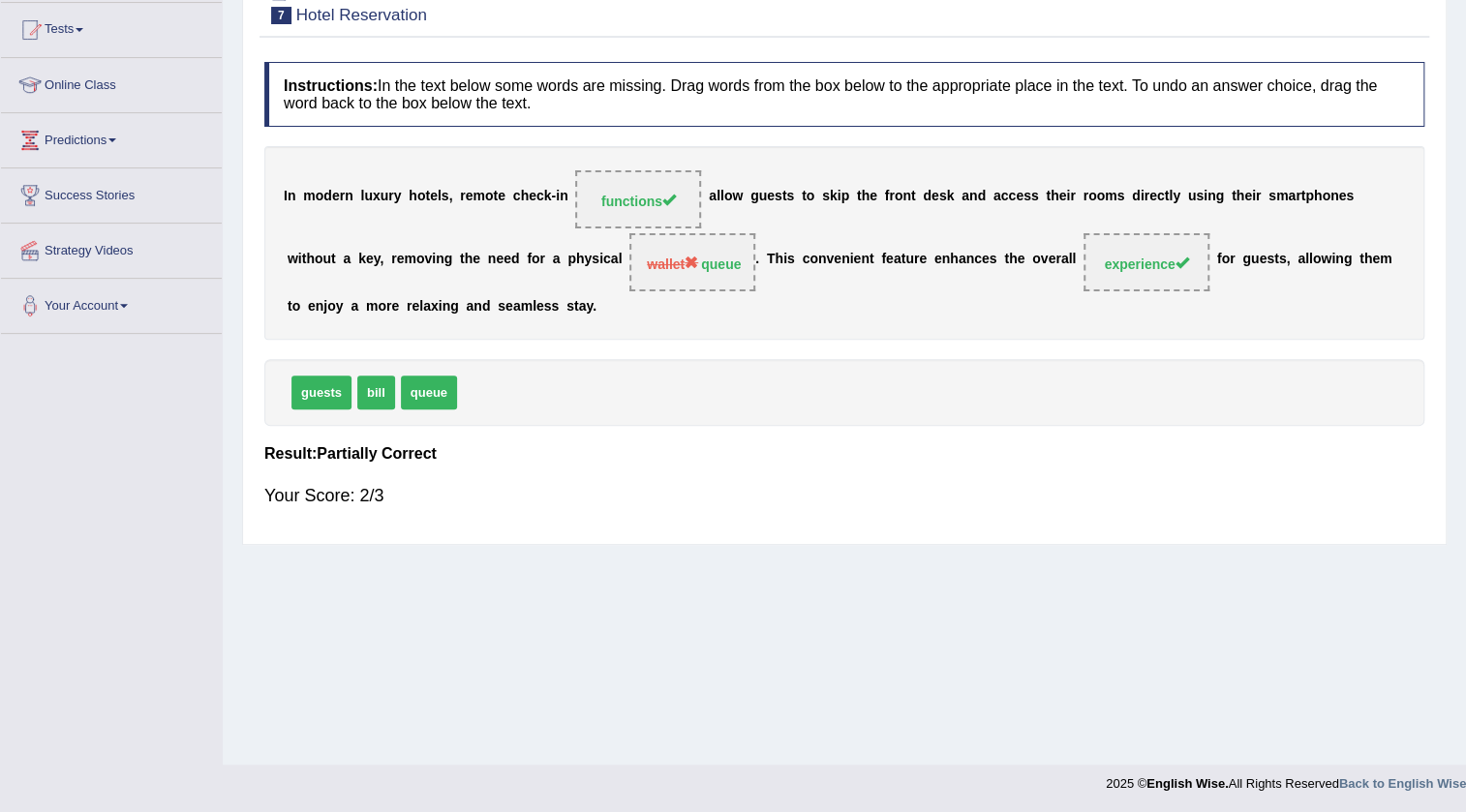 scroll, scrollTop: 0, scrollLeft: 0, axis: both 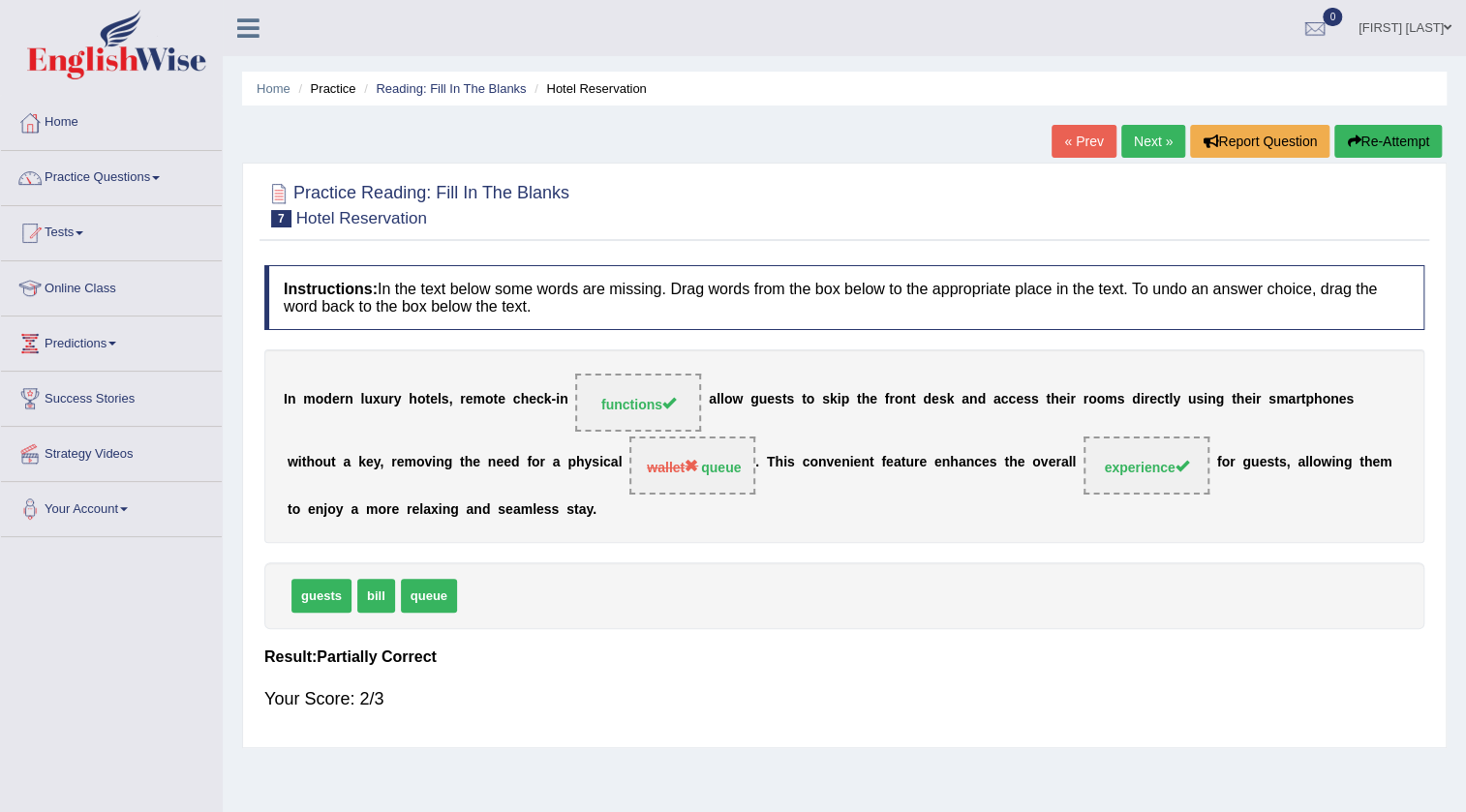 drag, startPoint x: 1378, startPoint y: 145, endPoint x: 1389, endPoint y: 148, distance: 11.401754 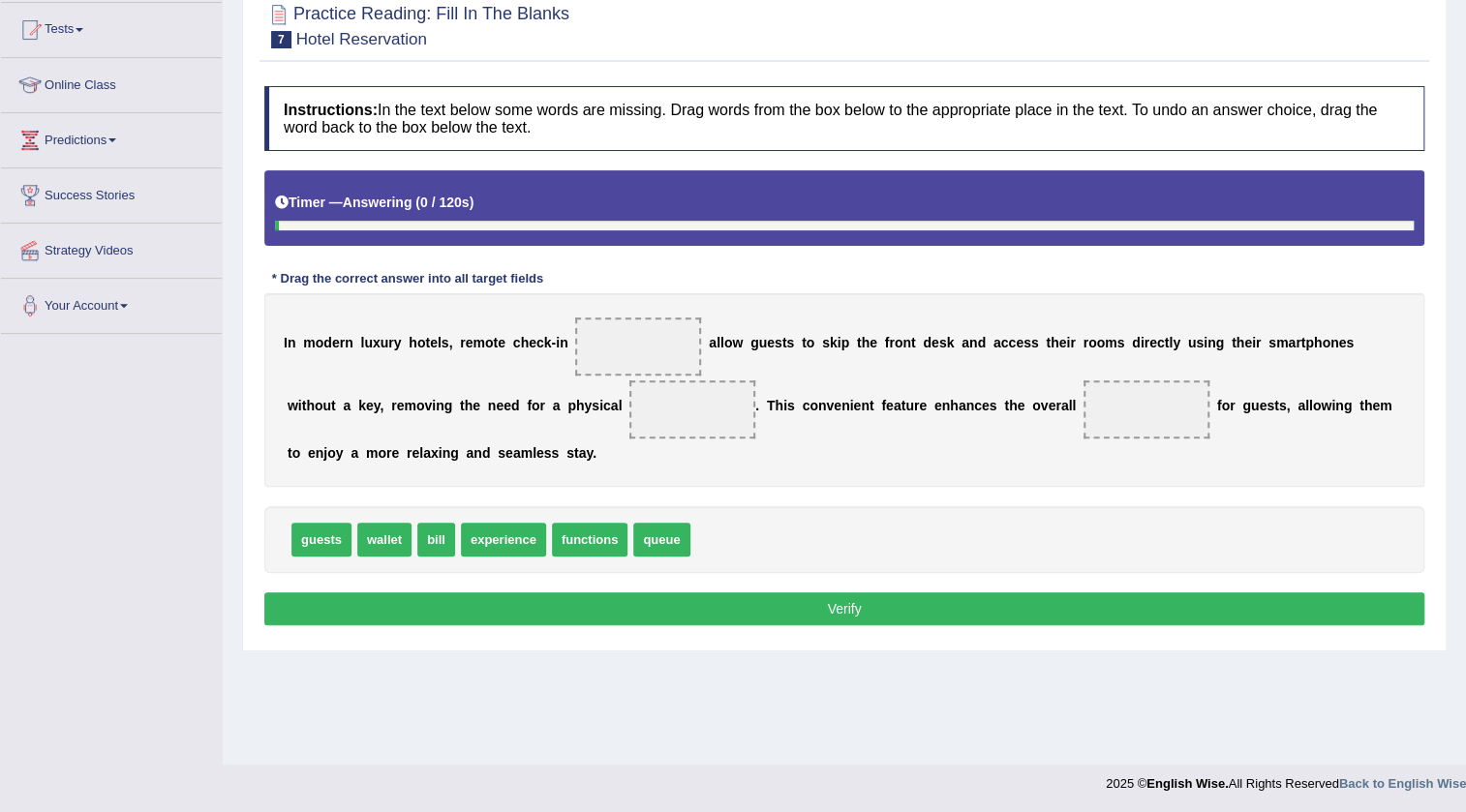 scroll, scrollTop: 203, scrollLeft: 0, axis: vertical 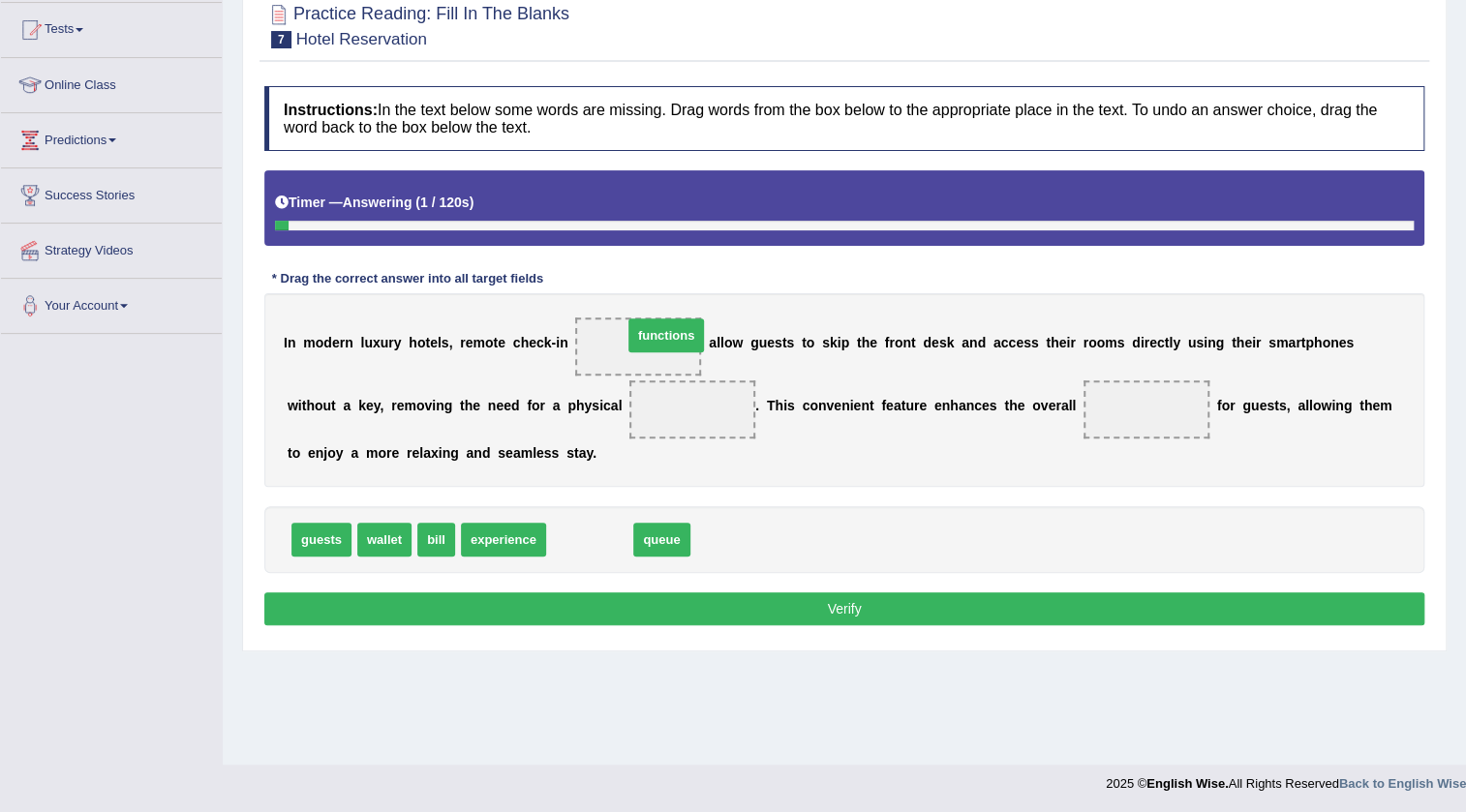 drag, startPoint x: 581, startPoint y: 532, endPoint x: 657, endPoint y: 329, distance: 216.76 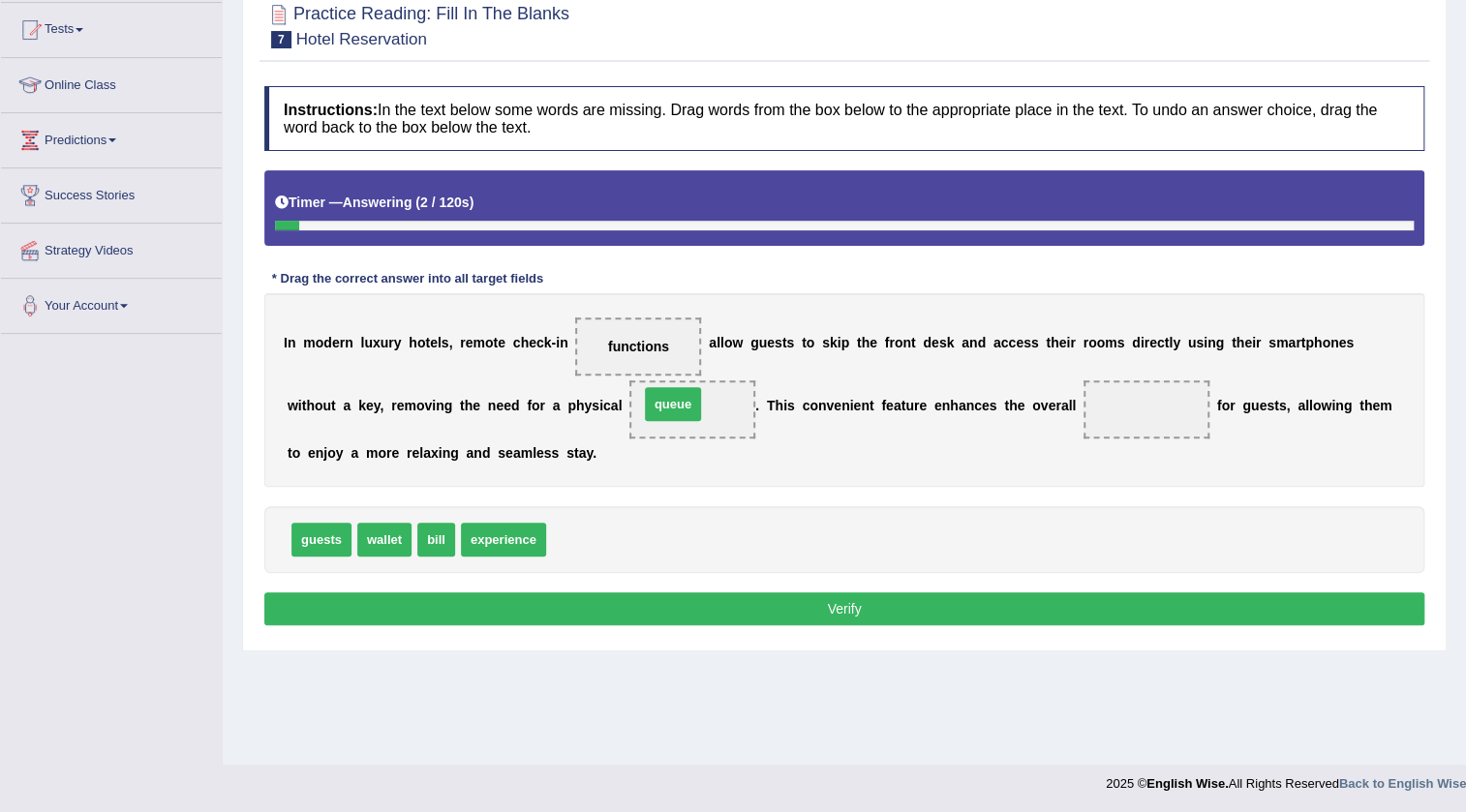 drag, startPoint x: 596, startPoint y: 530, endPoint x: 688, endPoint y: 396, distance: 162.5423 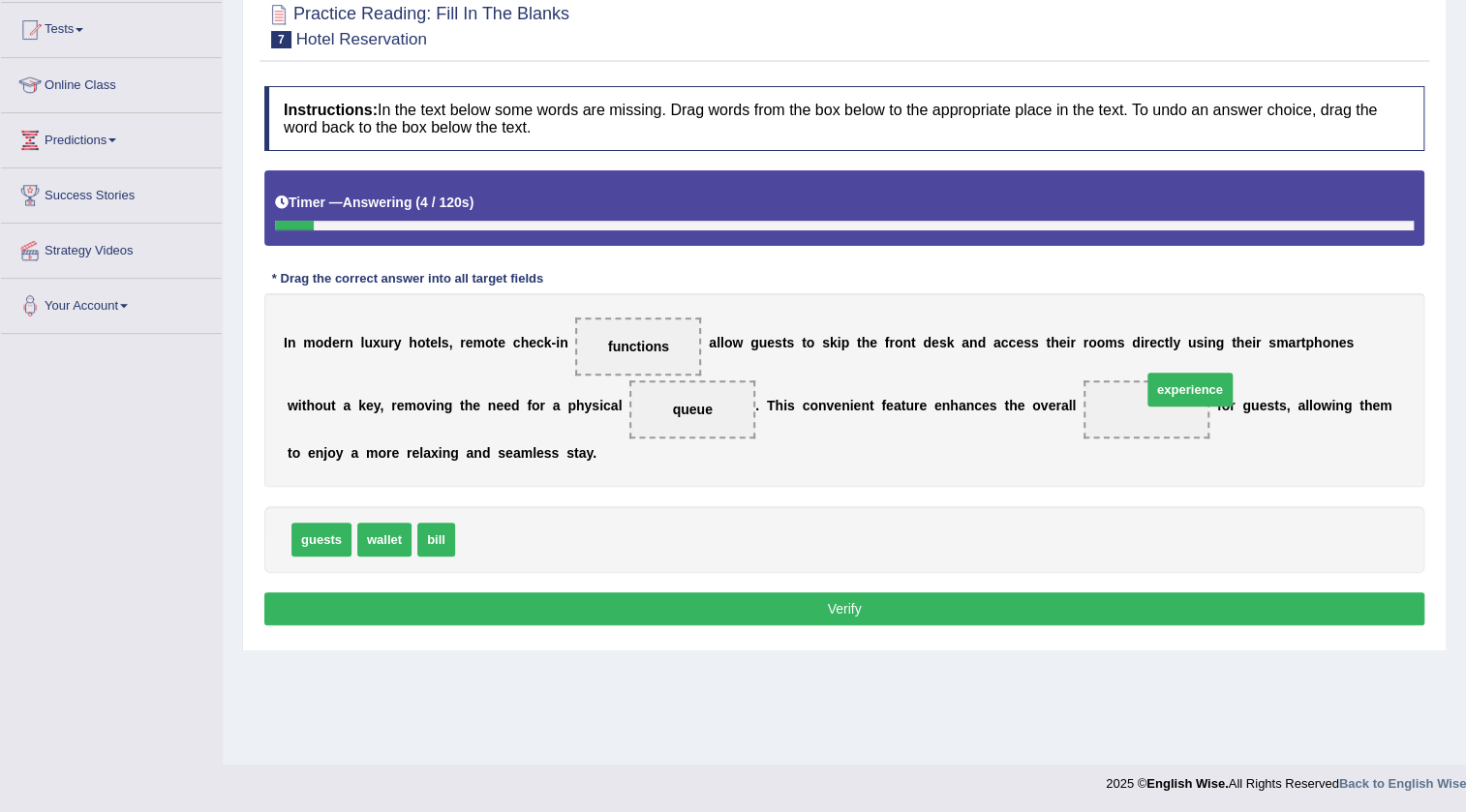 drag, startPoint x: 491, startPoint y: 540, endPoint x: 1158, endPoint y: 396, distance: 682.3672 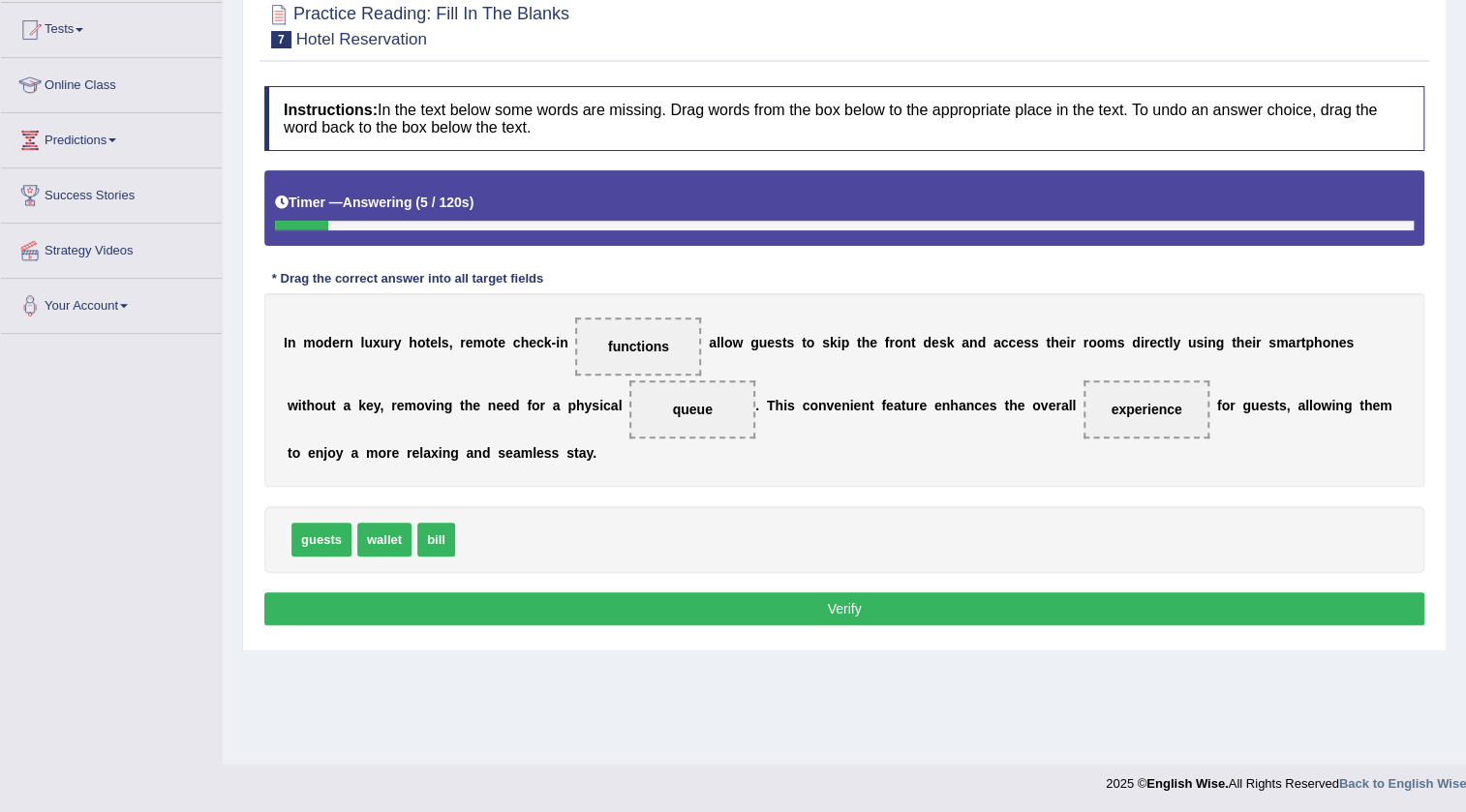 click on "Verify" at bounding box center (844, 609) 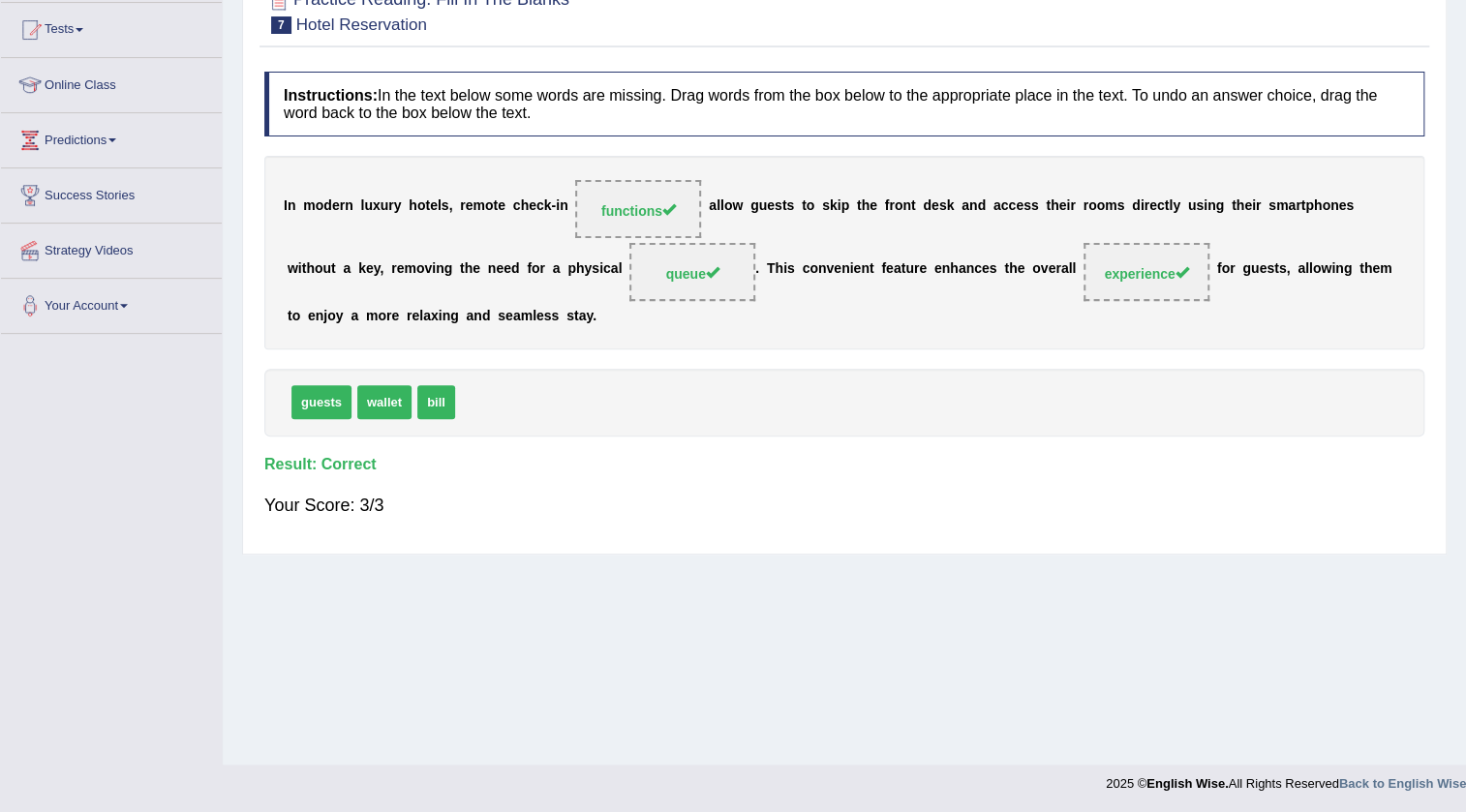 scroll, scrollTop: 0, scrollLeft: 0, axis: both 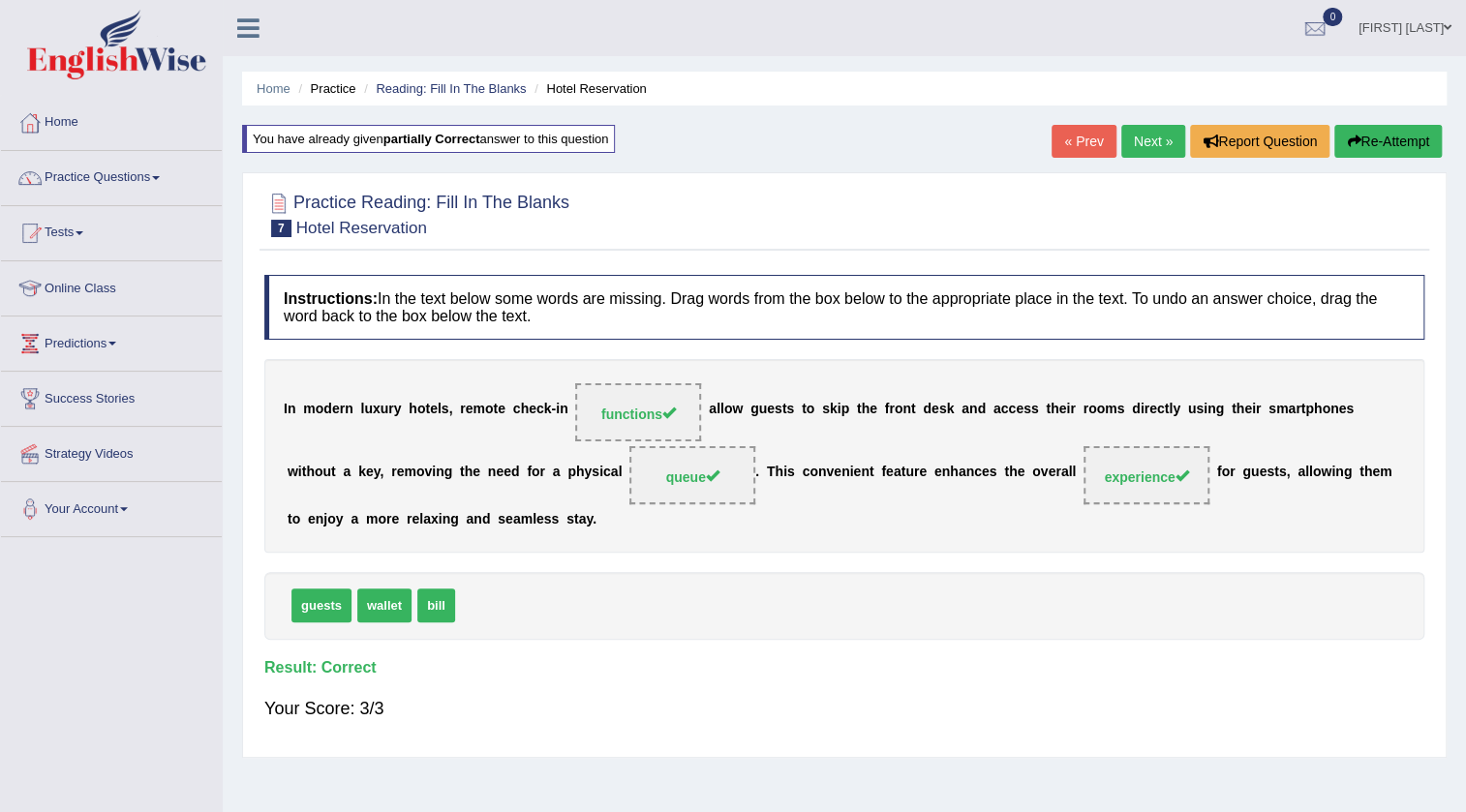 click on "Next »" at bounding box center [1153, 141] 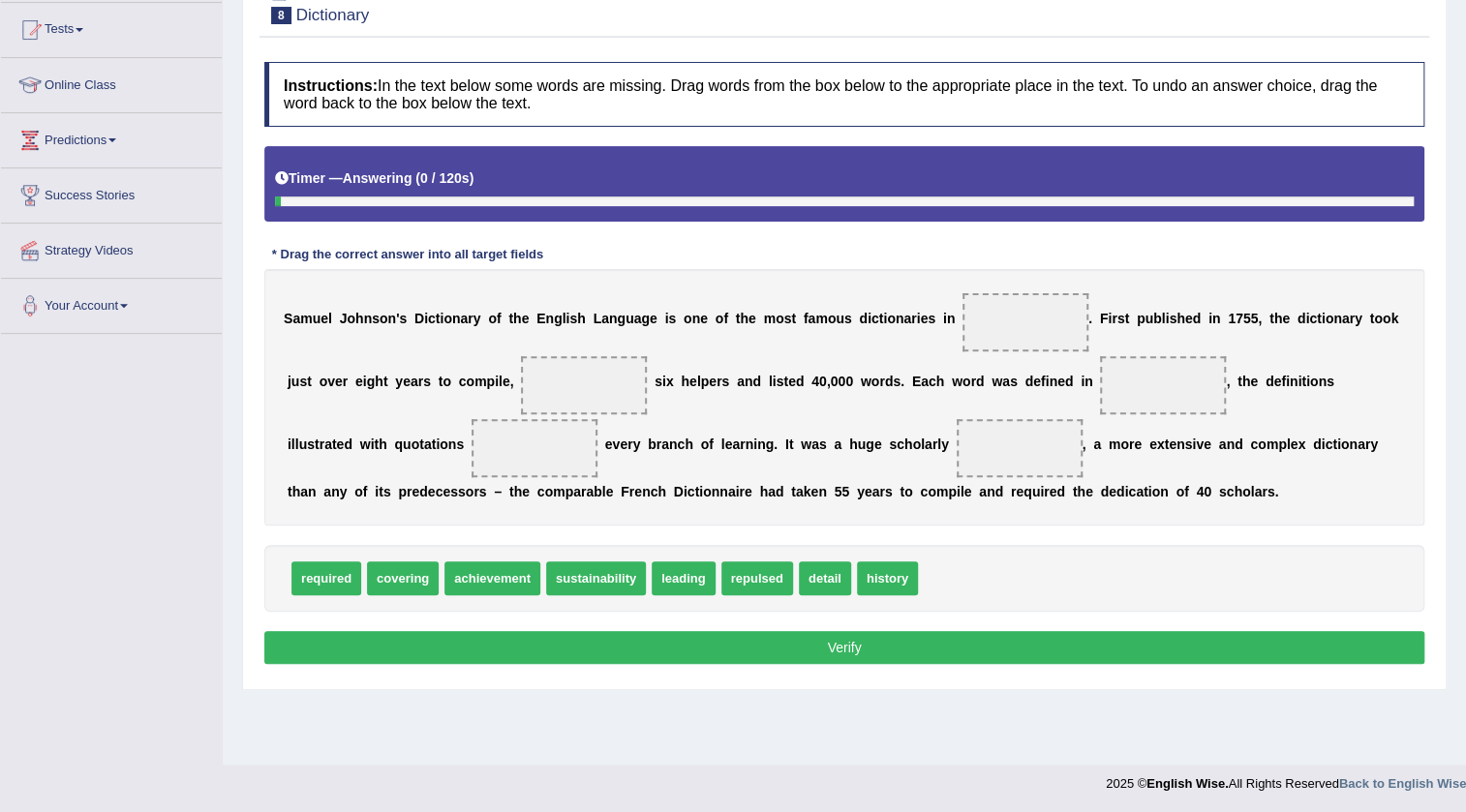 scroll, scrollTop: 203, scrollLeft: 0, axis: vertical 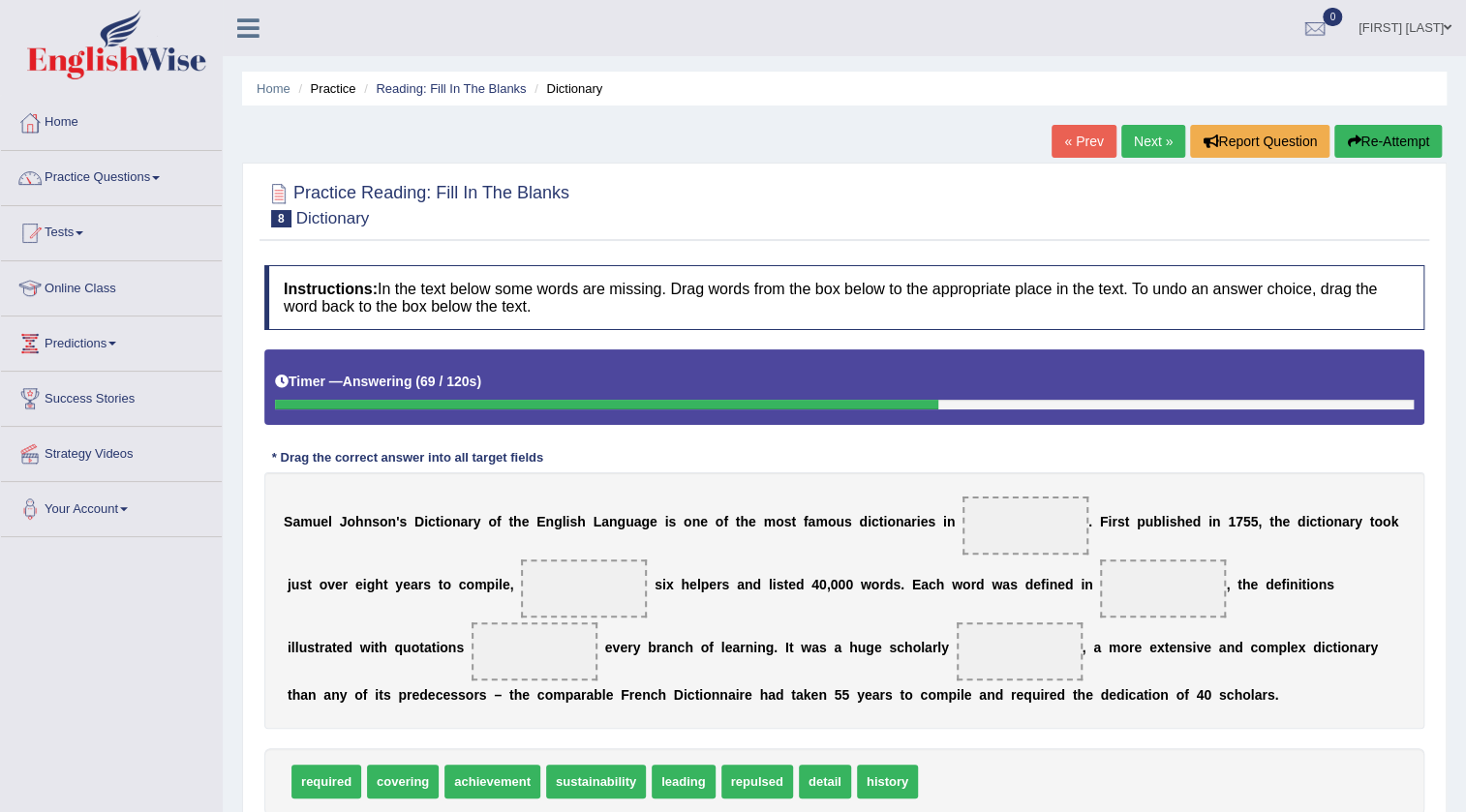 click on "Re-Attempt" at bounding box center [1388, 141] 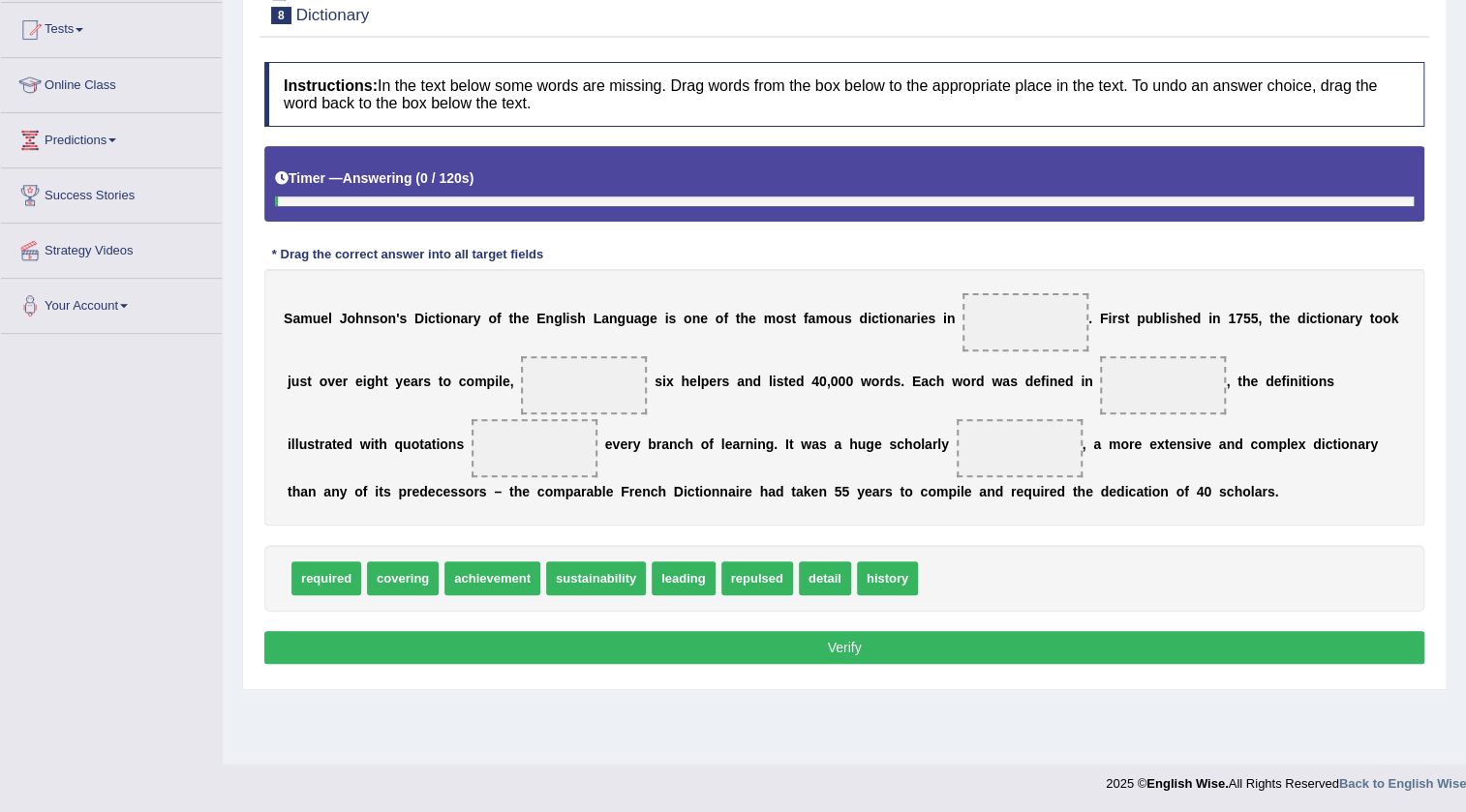 scroll, scrollTop: 203, scrollLeft: 0, axis: vertical 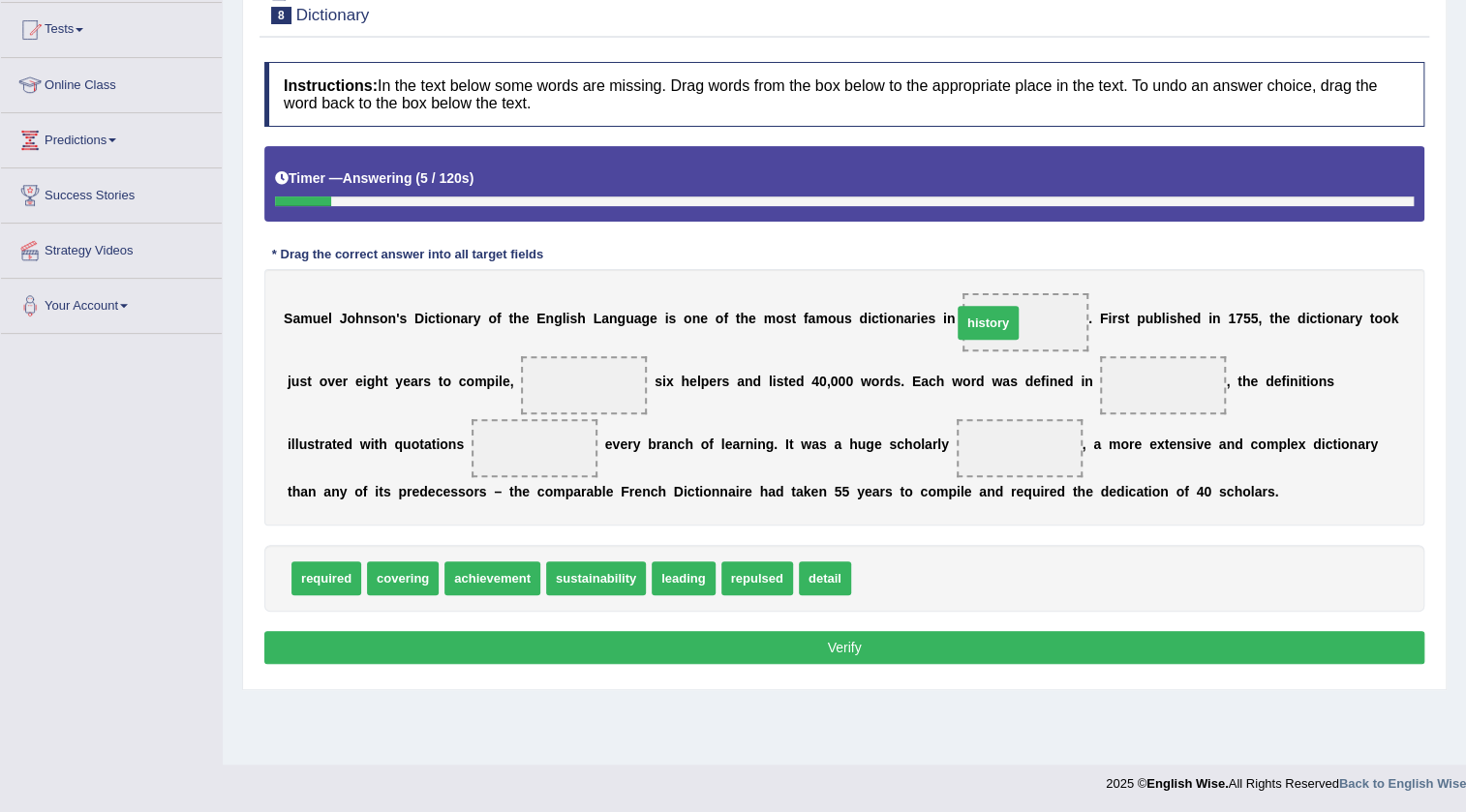 drag, startPoint x: 880, startPoint y: 574, endPoint x: 989, endPoint y: 298, distance: 296.744 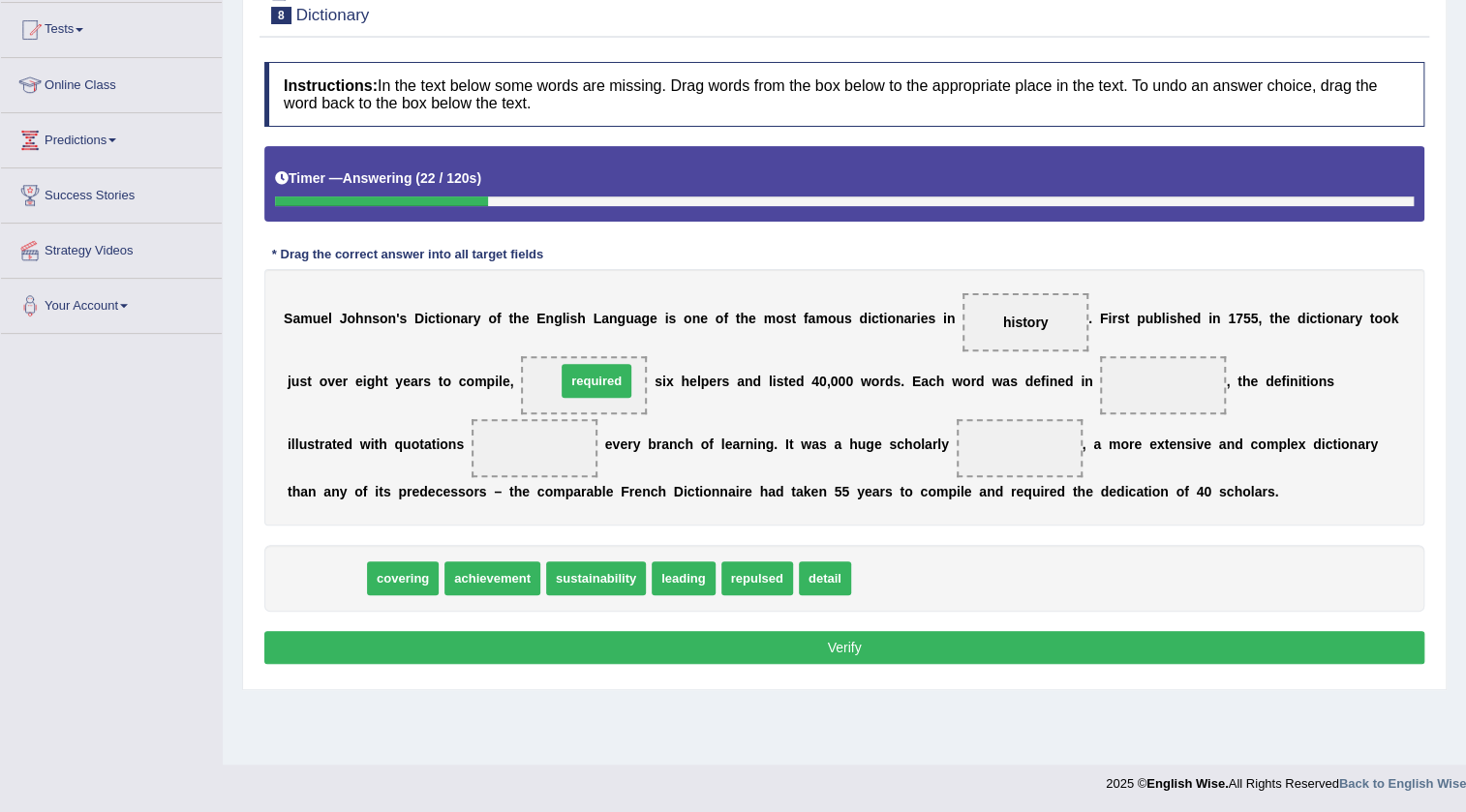 drag, startPoint x: 335, startPoint y: 576, endPoint x: 605, endPoint y: 378, distance: 334.81935 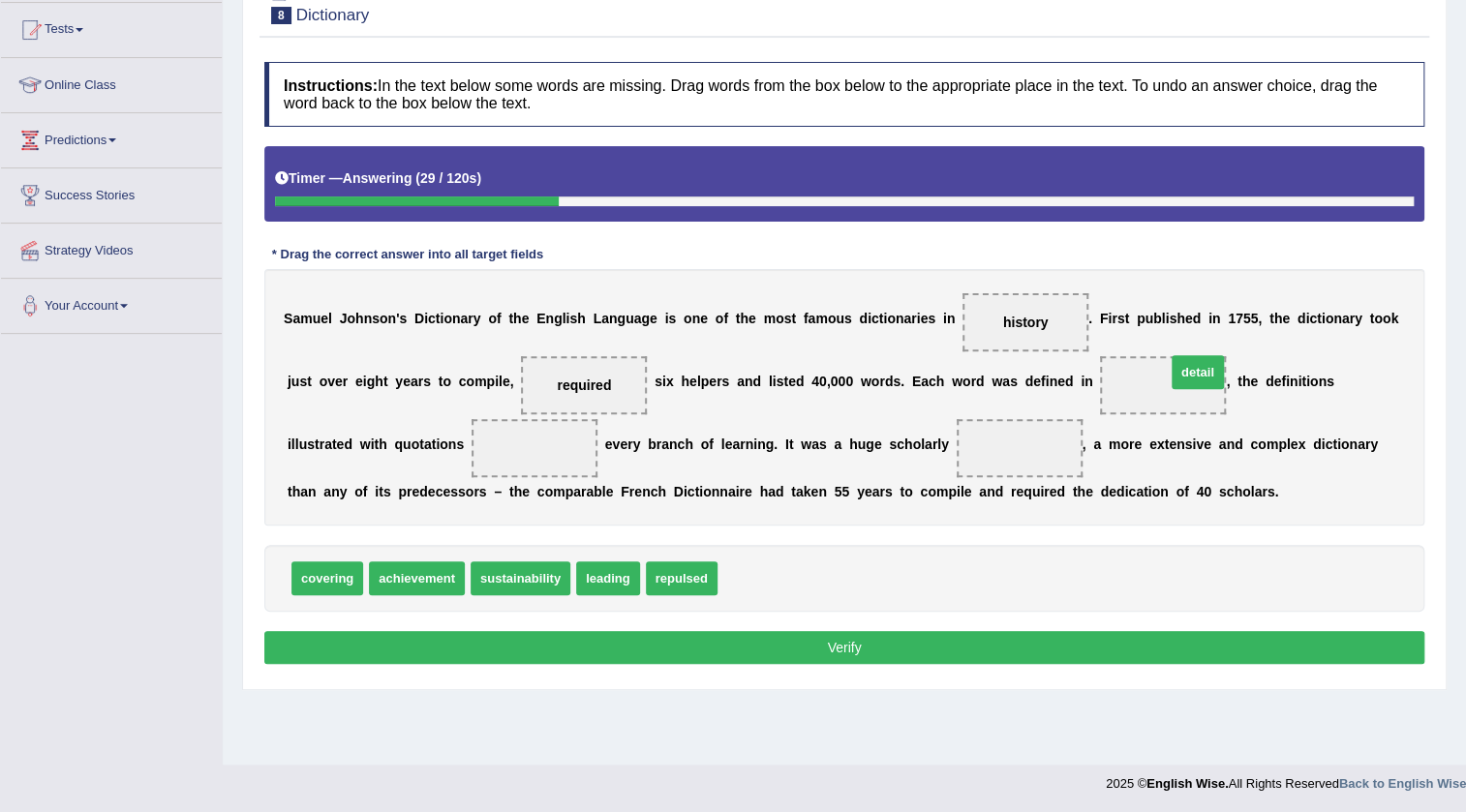 drag, startPoint x: 734, startPoint y: 578, endPoint x: 1164, endPoint y: 375, distance: 475.5092 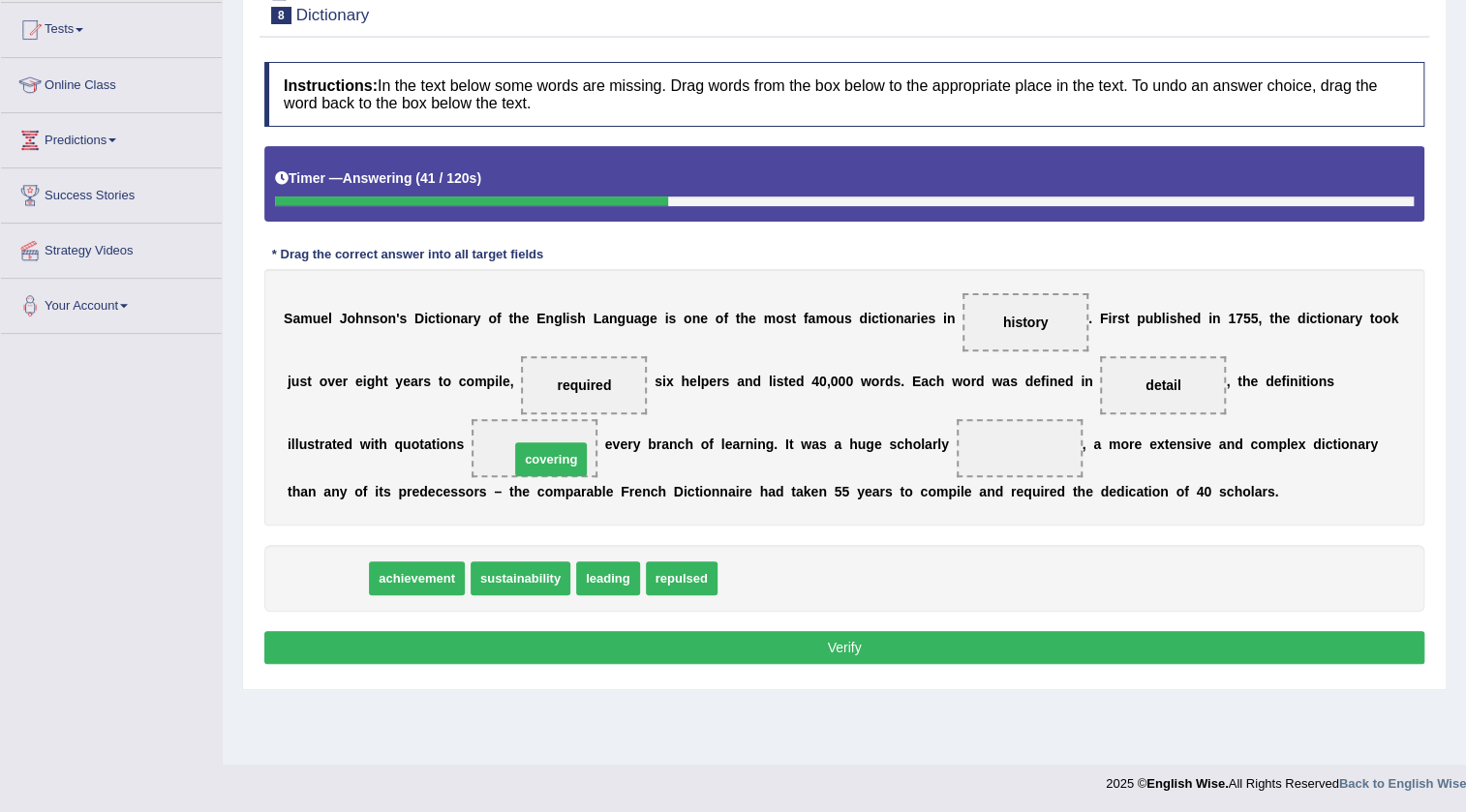 drag, startPoint x: 320, startPoint y: 571, endPoint x: 543, endPoint y: 452, distance: 252.76471 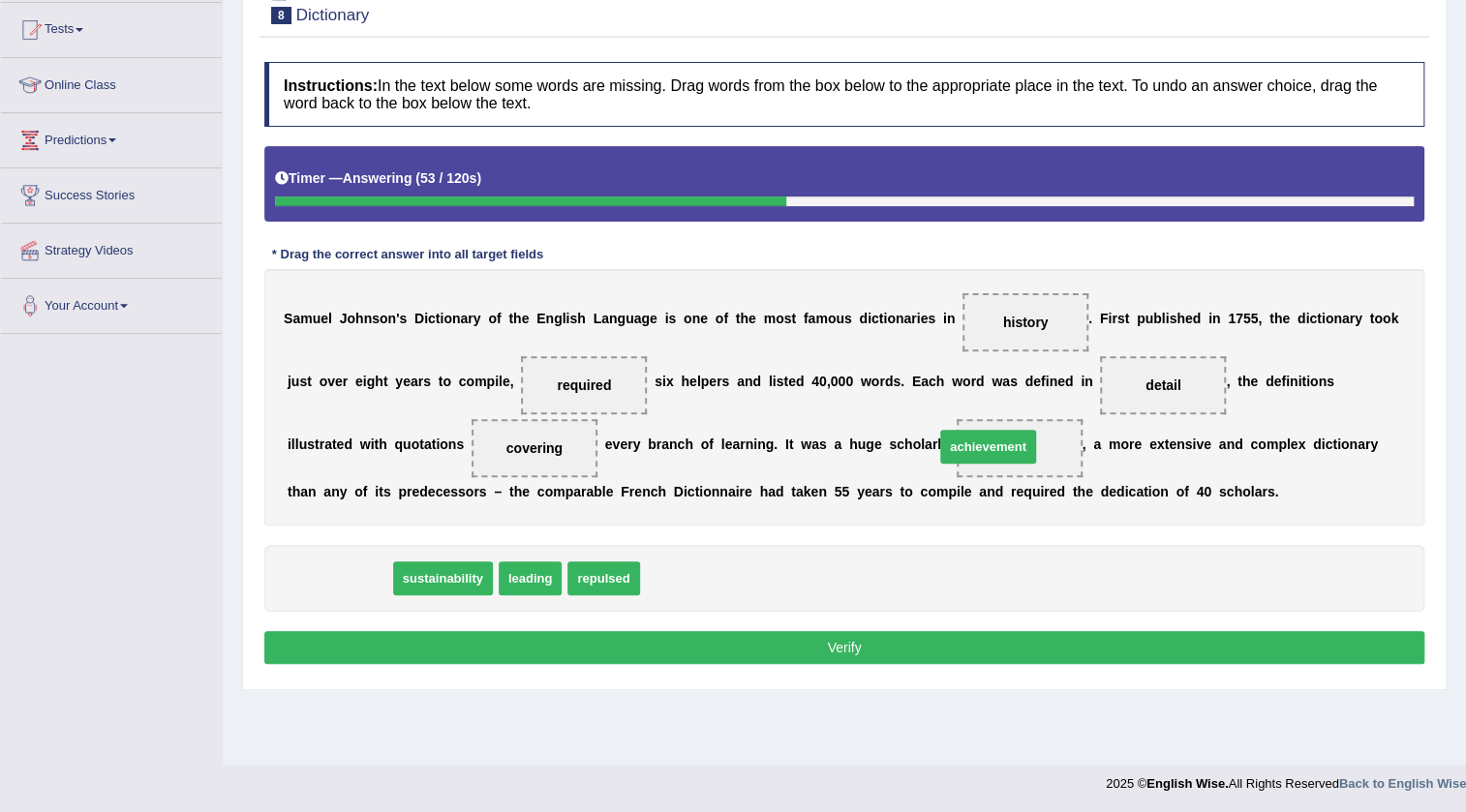 drag, startPoint x: 337, startPoint y: 576, endPoint x: 986, endPoint y: 444, distance: 662.2877 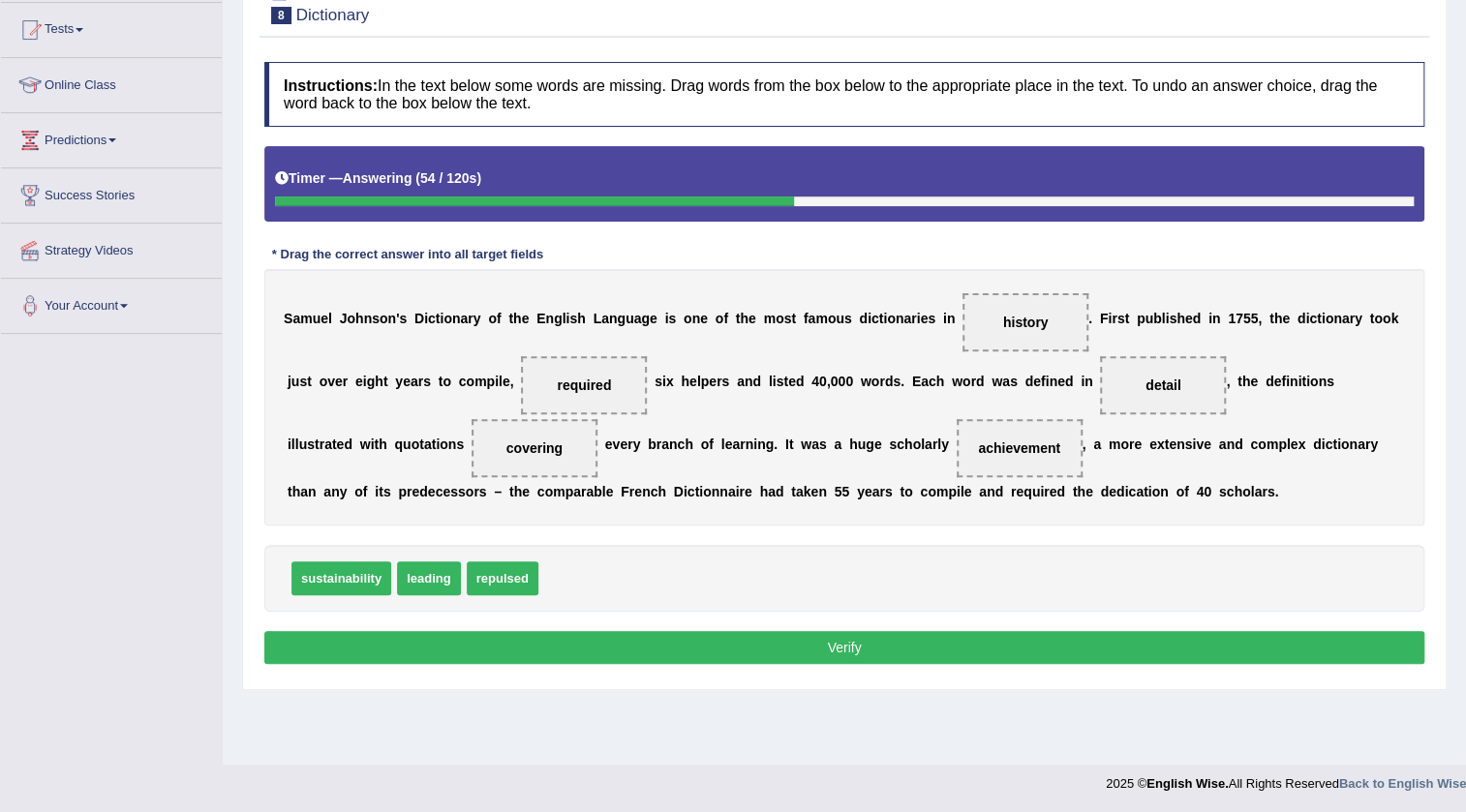 click on "Verify" at bounding box center [844, 647] 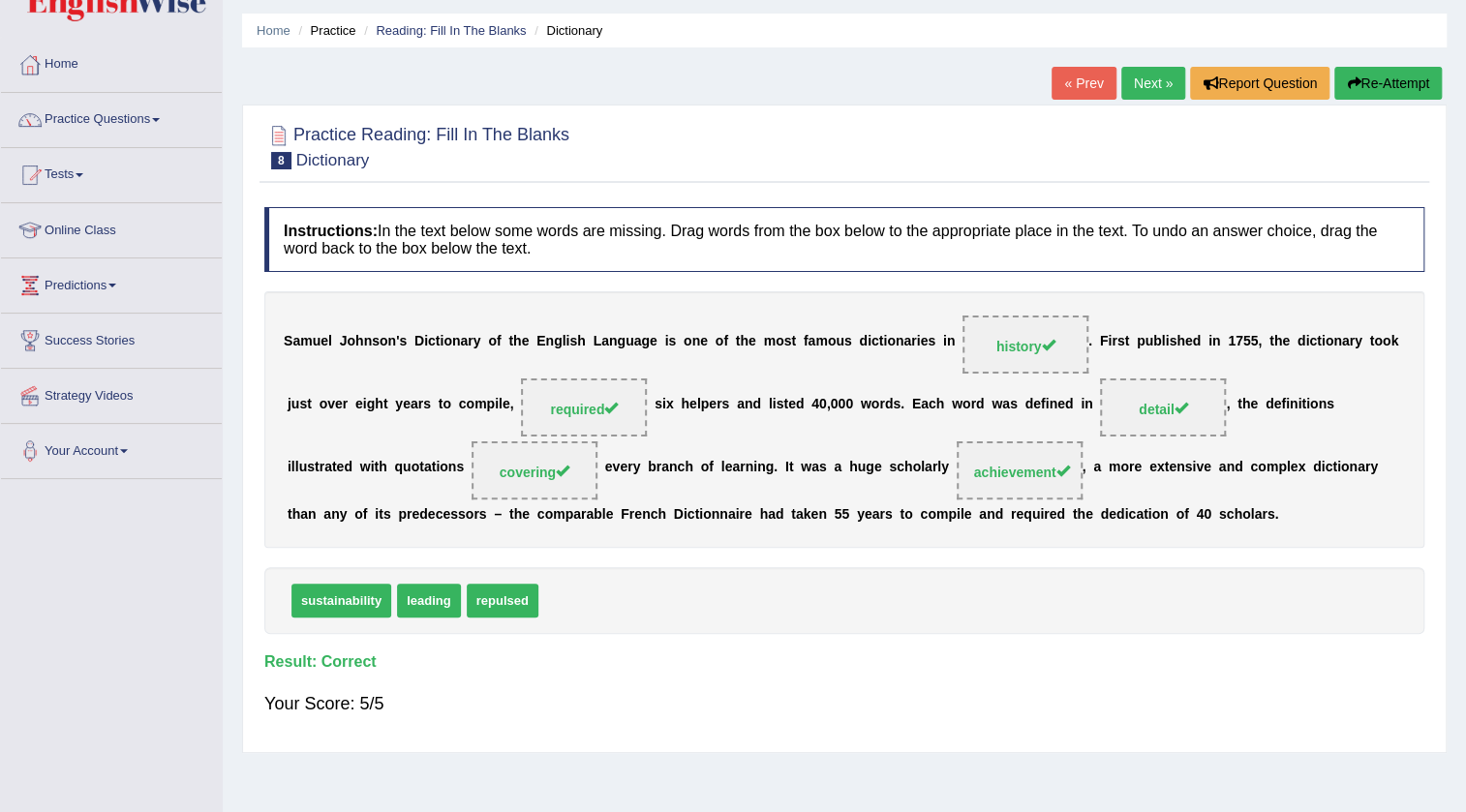 scroll, scrollTop: 0, scrollLeft: 0, axis: both 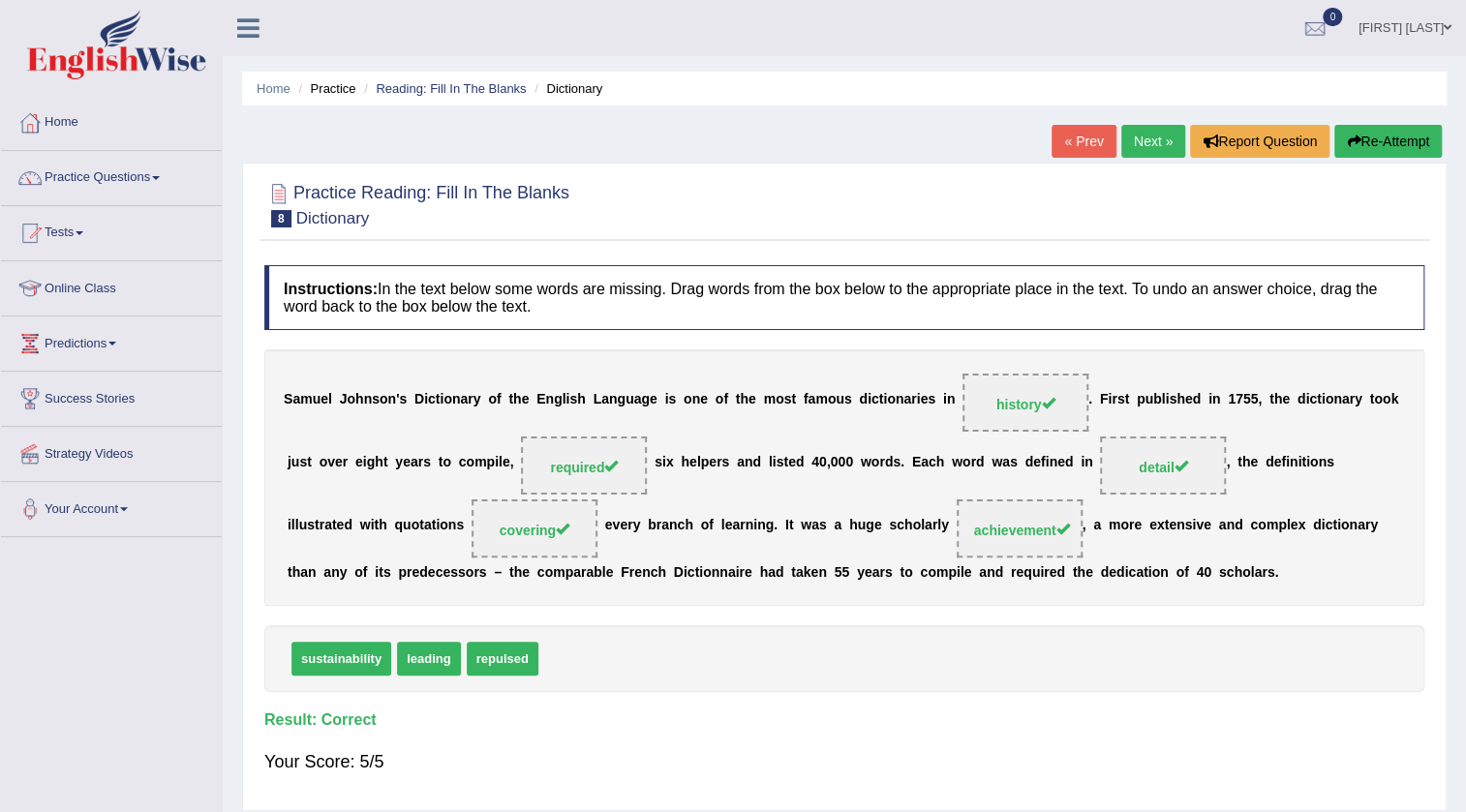 click on "Next »" at bounding box center [1153, 141] 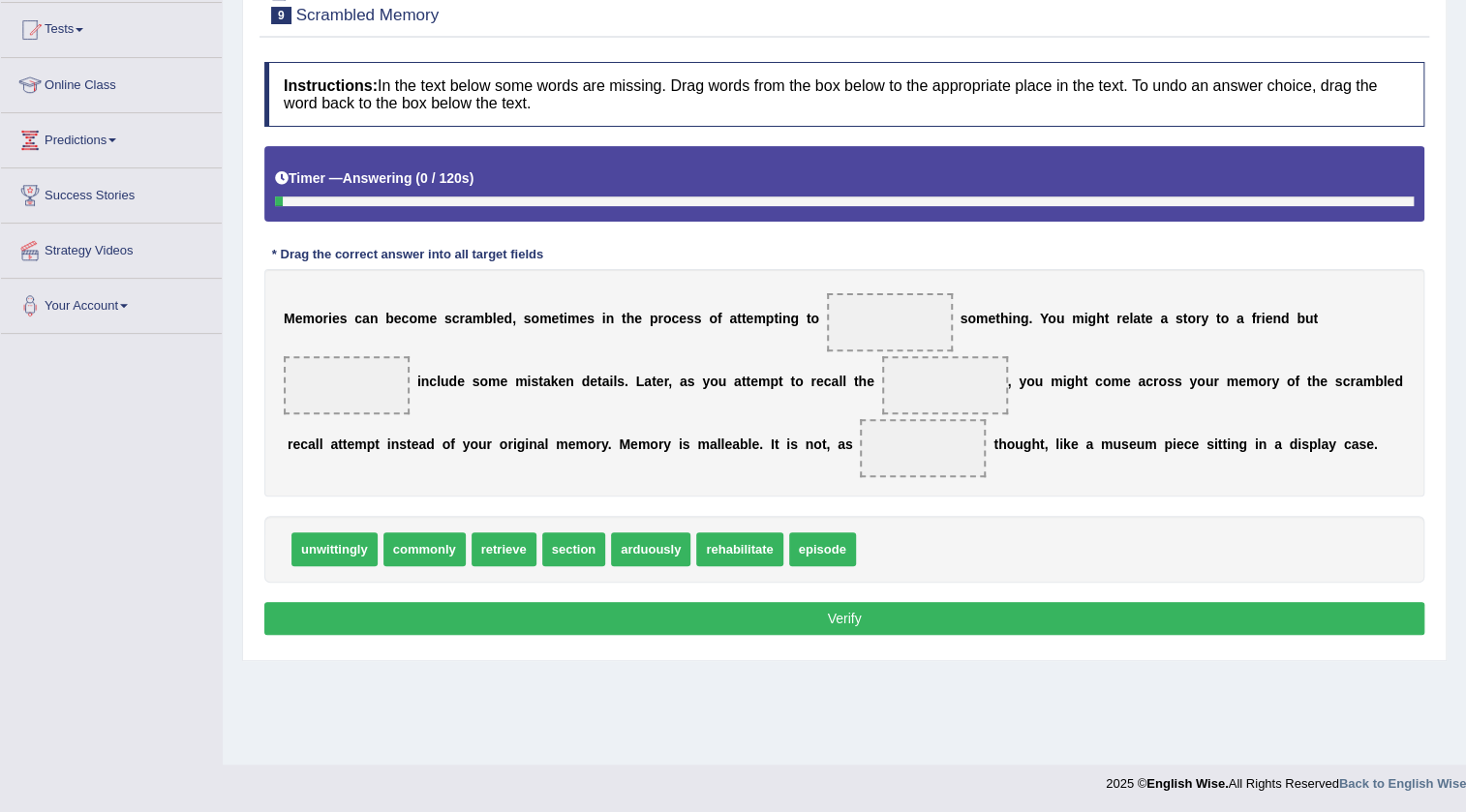 scroll, scrollTop: 203, scrollLeft: 0, axis: vertical 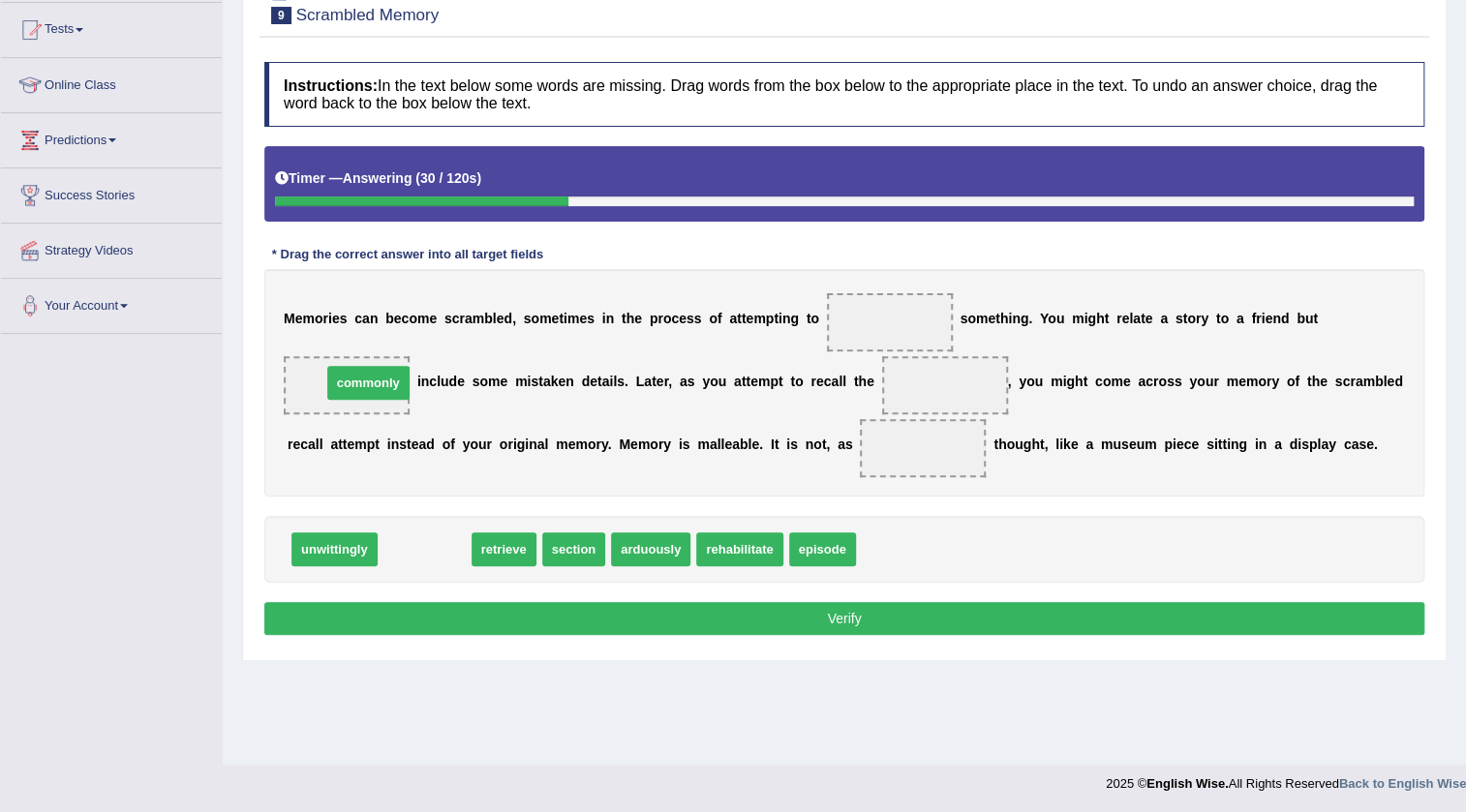 drag, startPoint x: 426, startPoint y: 556, endPoint x: 370, endPoint y: 389, distance: 176.13915 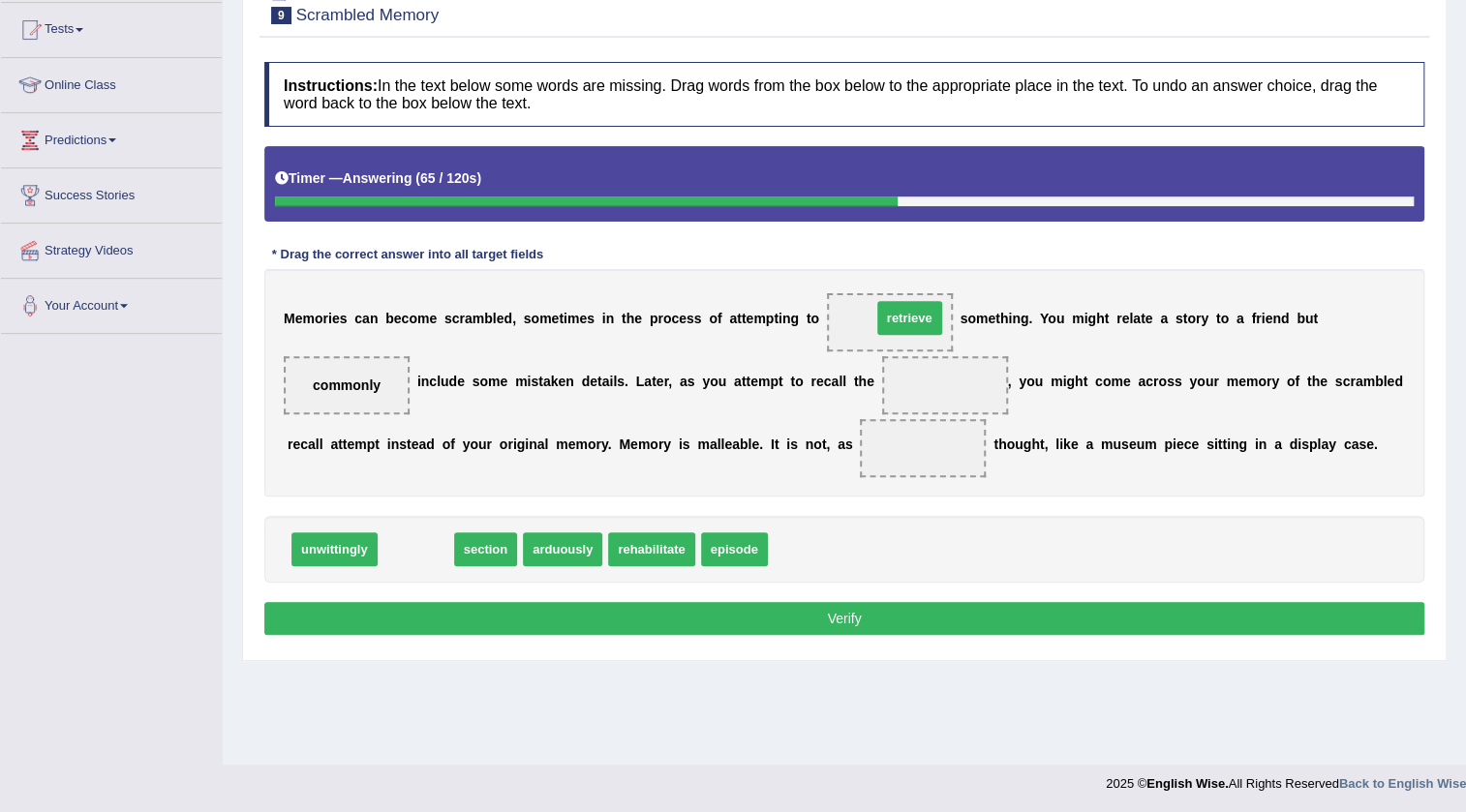 drag, startPoint x: 406, startPoint y: 544, endPoint x: 893, endPoint y: 328, distance: 532.7523 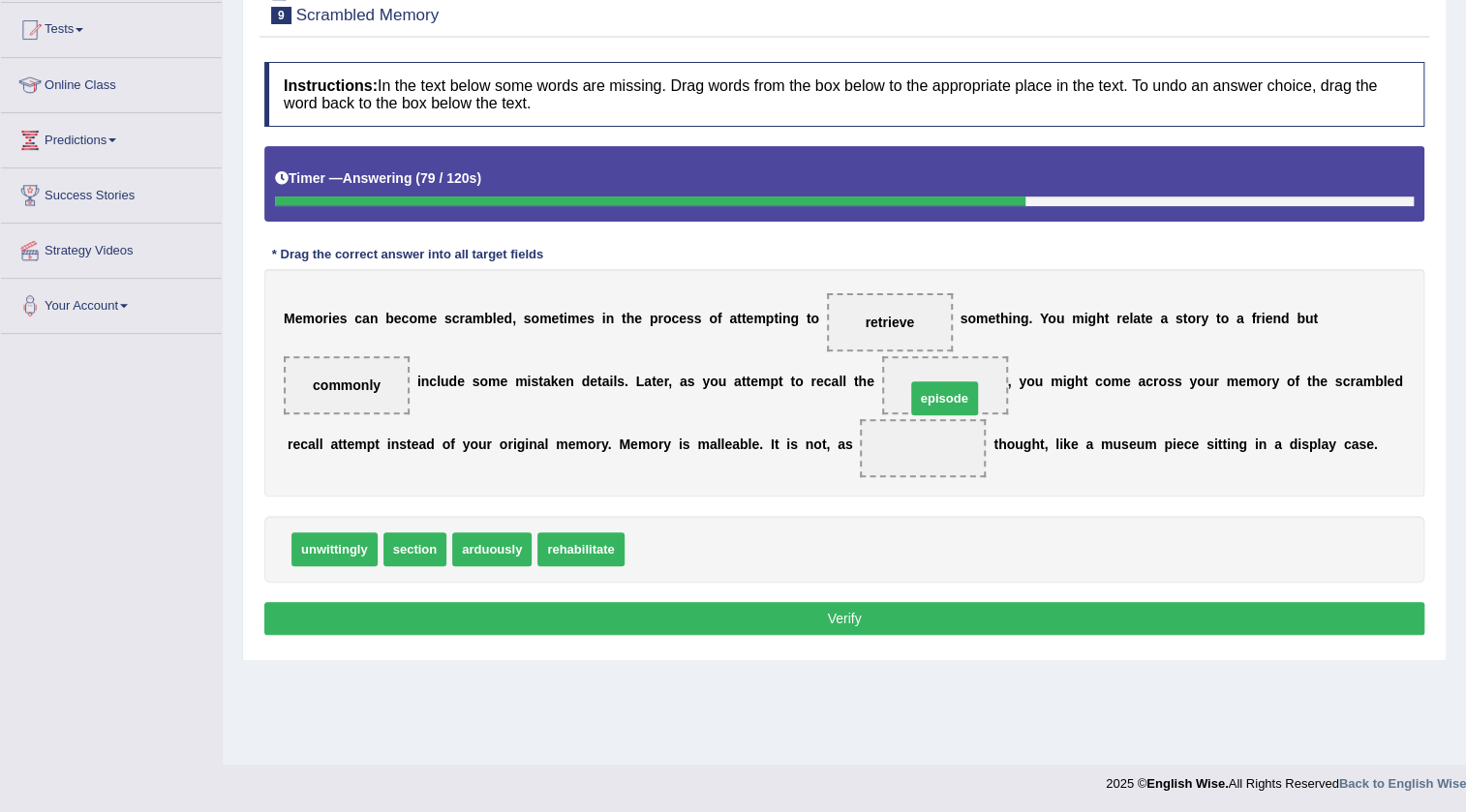 drag, startPoint x: 639, startPoint y: 550, endPoint x: 920, endPoint y: 399, distance: 319.00157 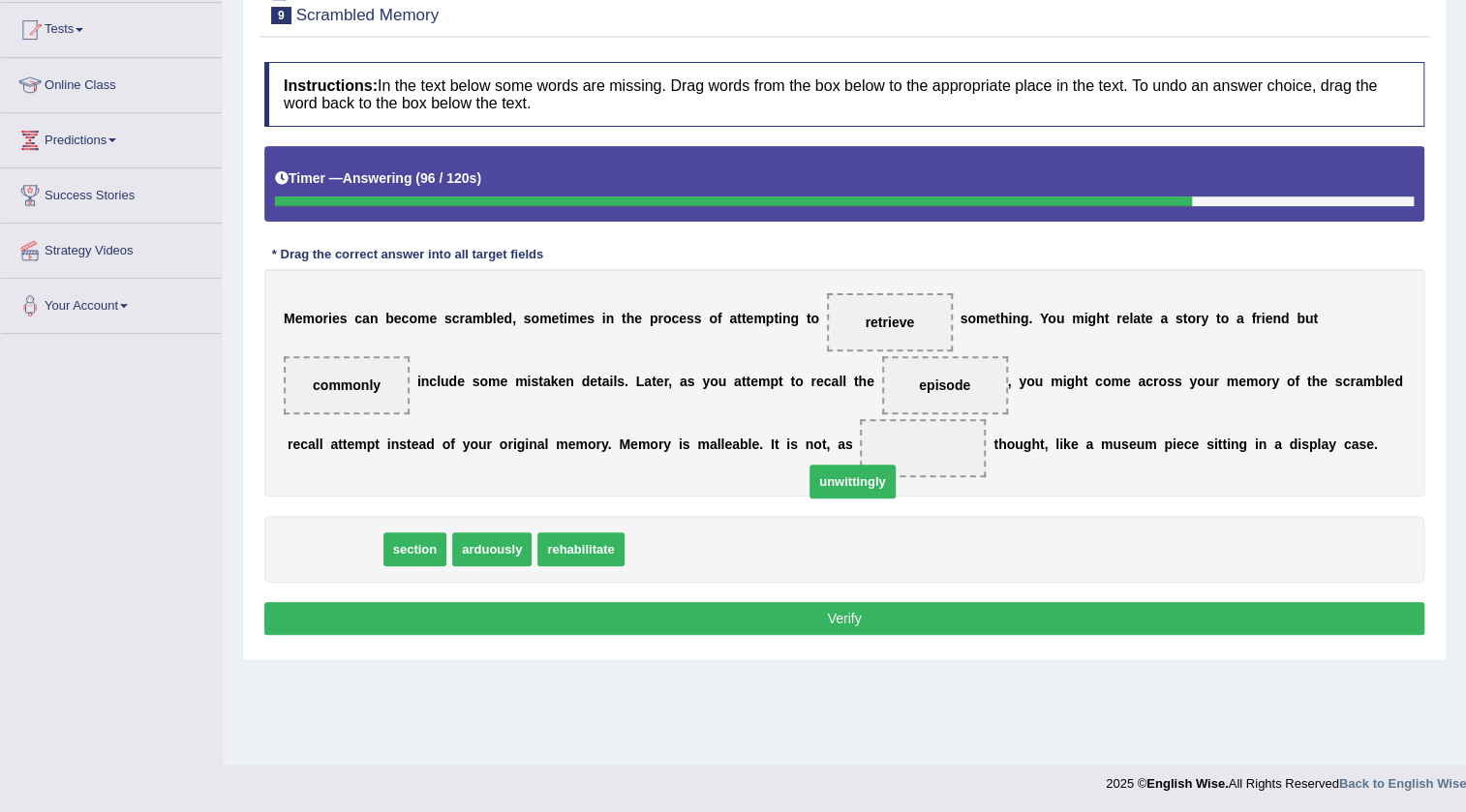 drag, startPoint x: 324, startPoint y: 553, endPoint x: 893, endPoint y: 465, distance: 575.7647 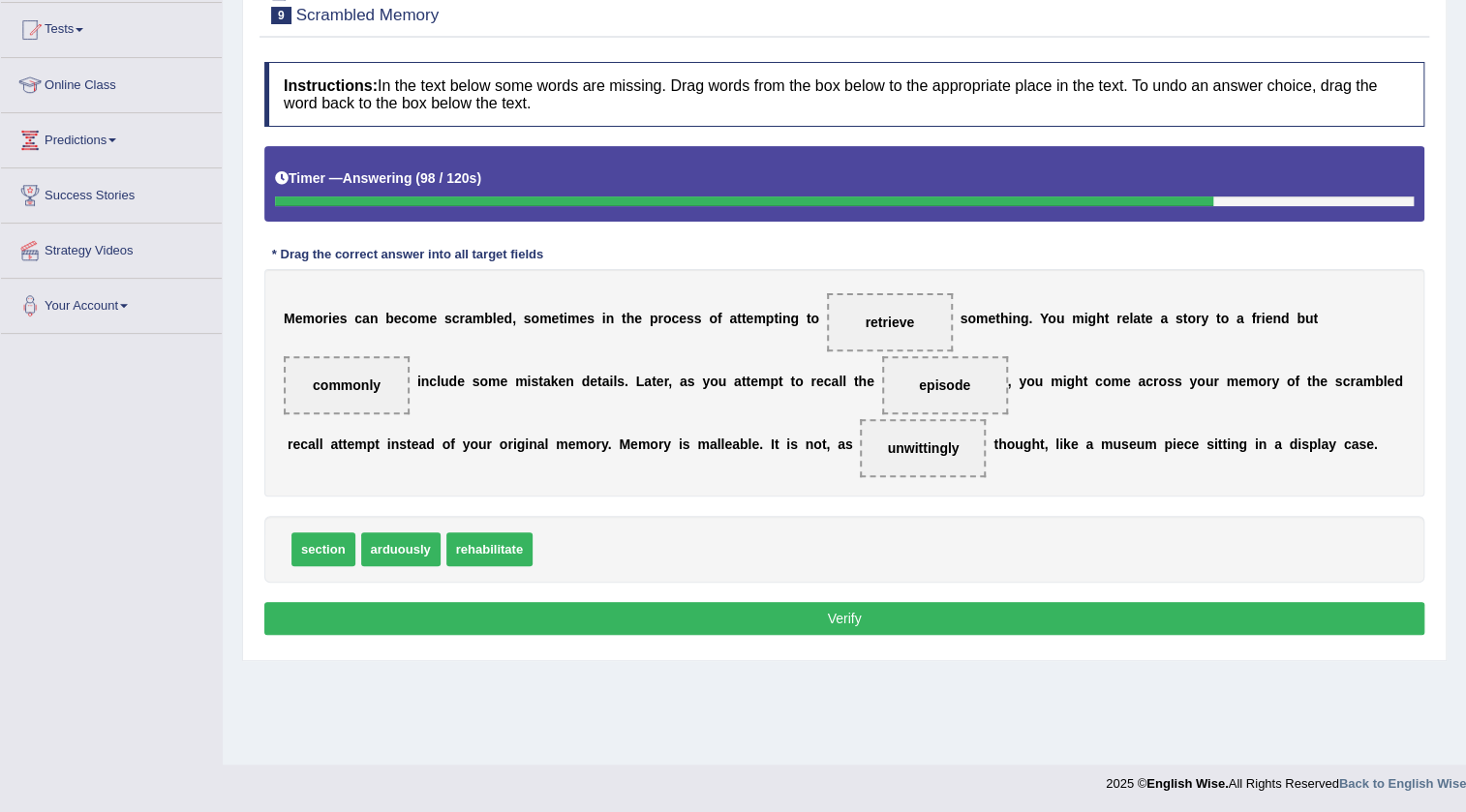 click on "Verify" at bounding box center [844, 618] 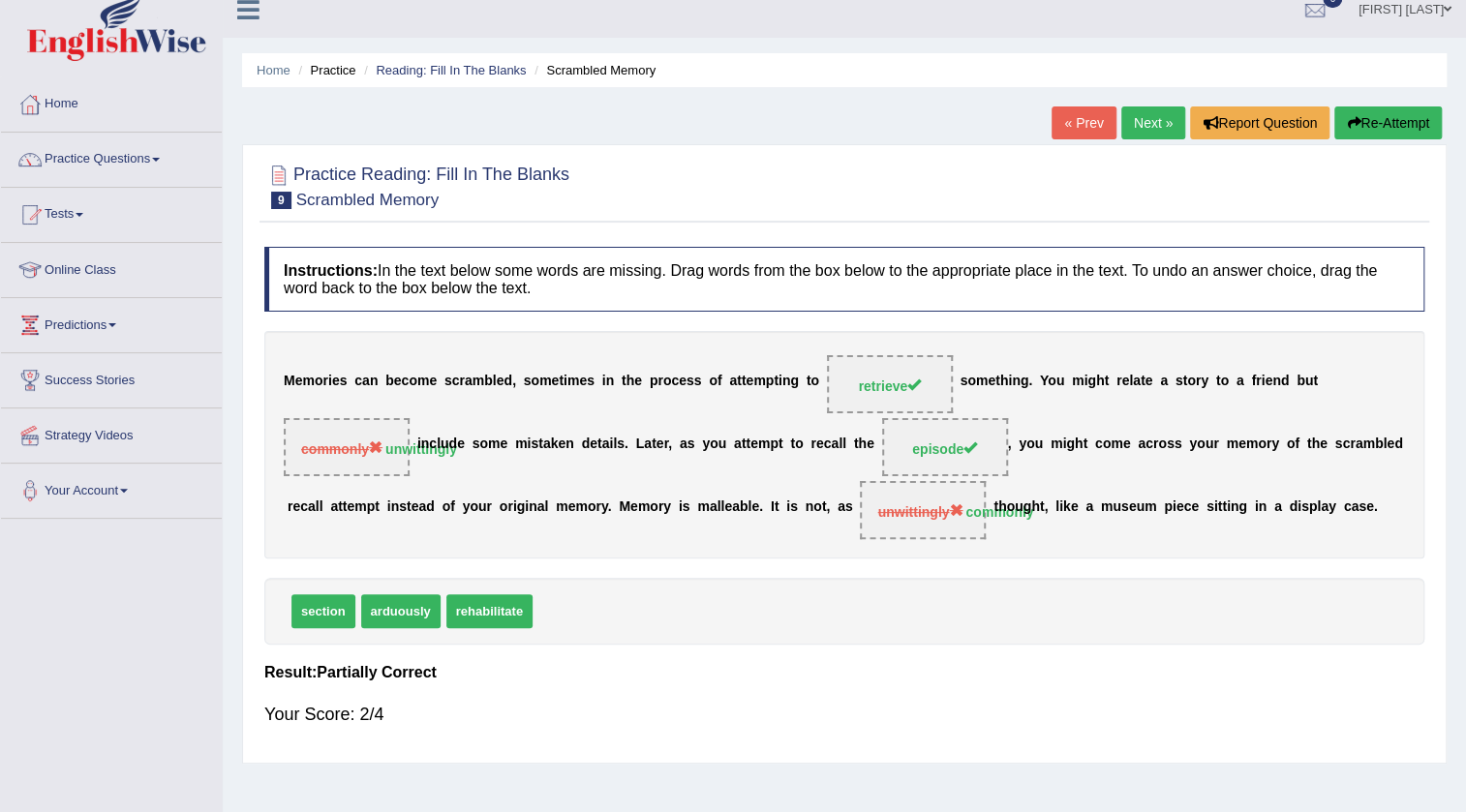scroll, scrollTop: 0, scrollLeft: 0, axis: both 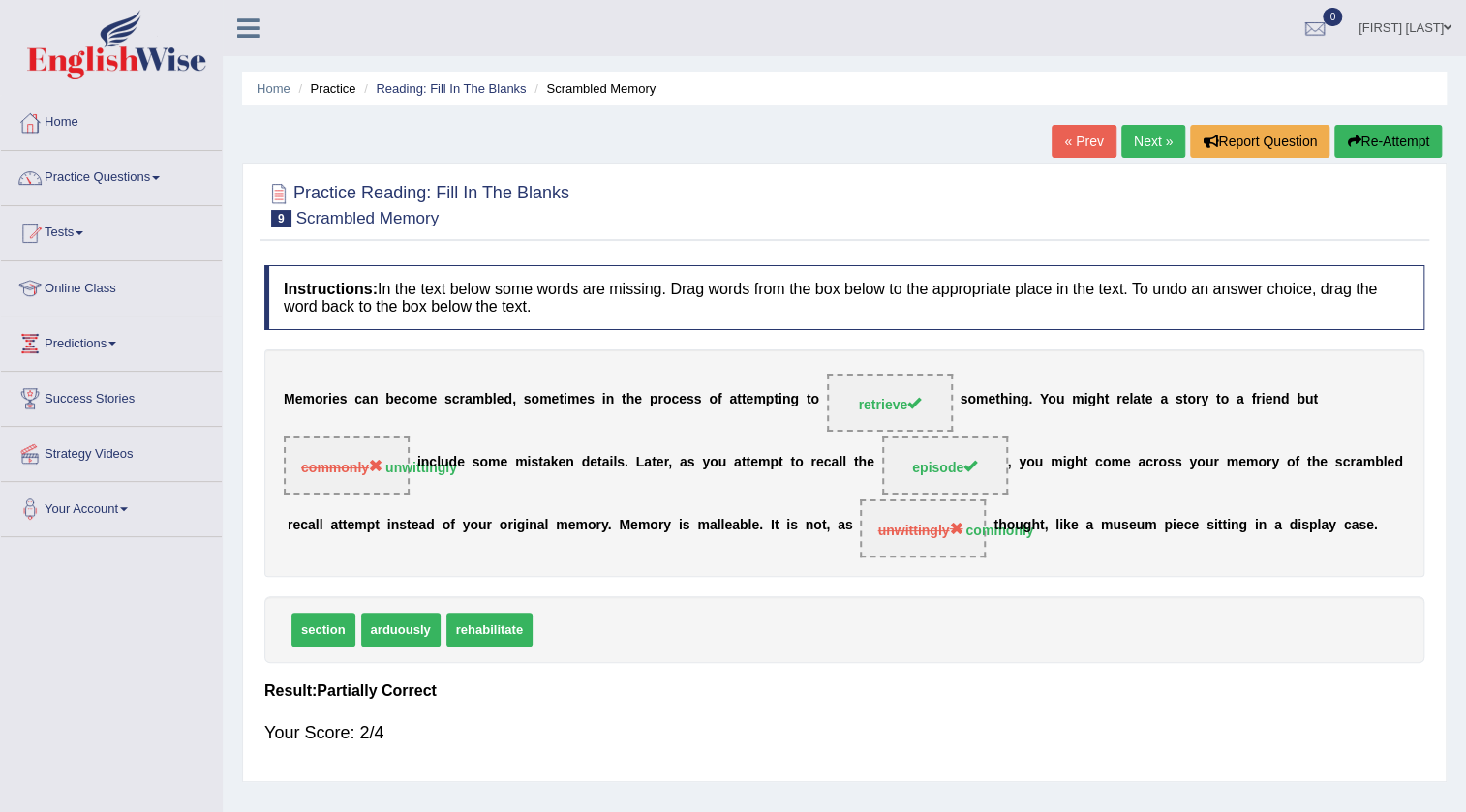 click on "Next »" at bounding box center [1153, 141] 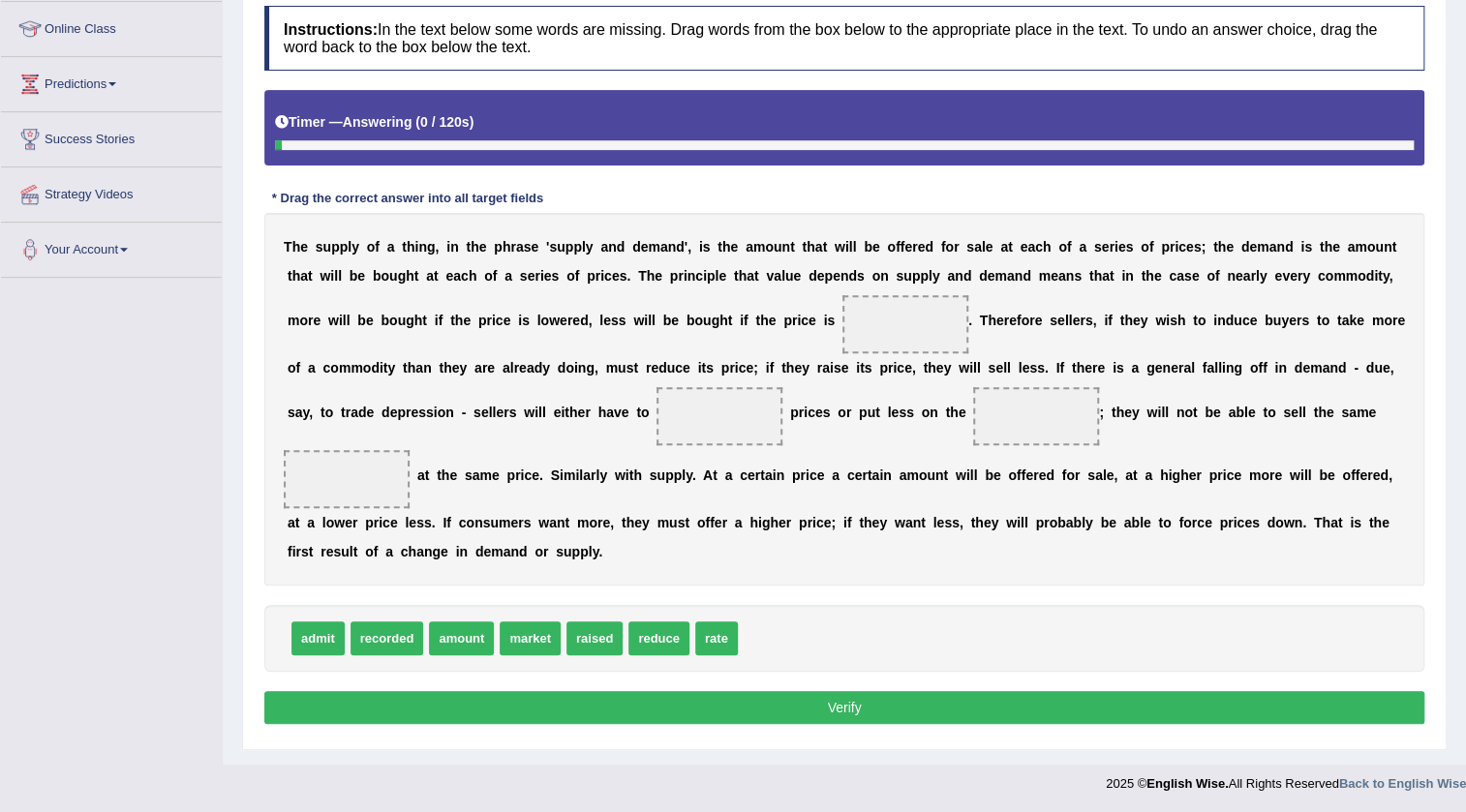 scroll, scrollTop: 259, scrollLeft: 0, axis: vertical 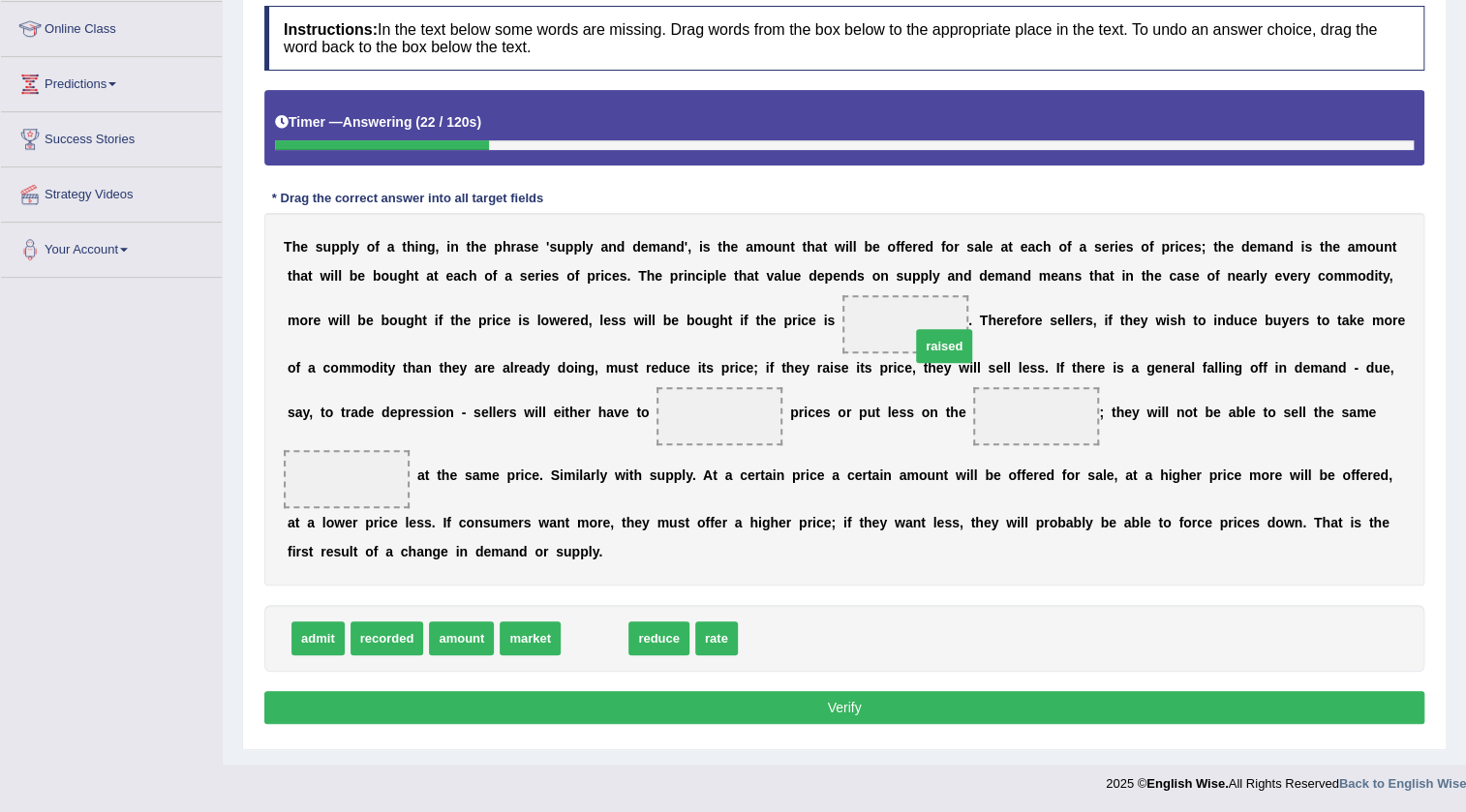 drag, startPoint x: 596, startPoint y: 642, endPoint x: 899, endPoint y: 343, distance: 425.68768 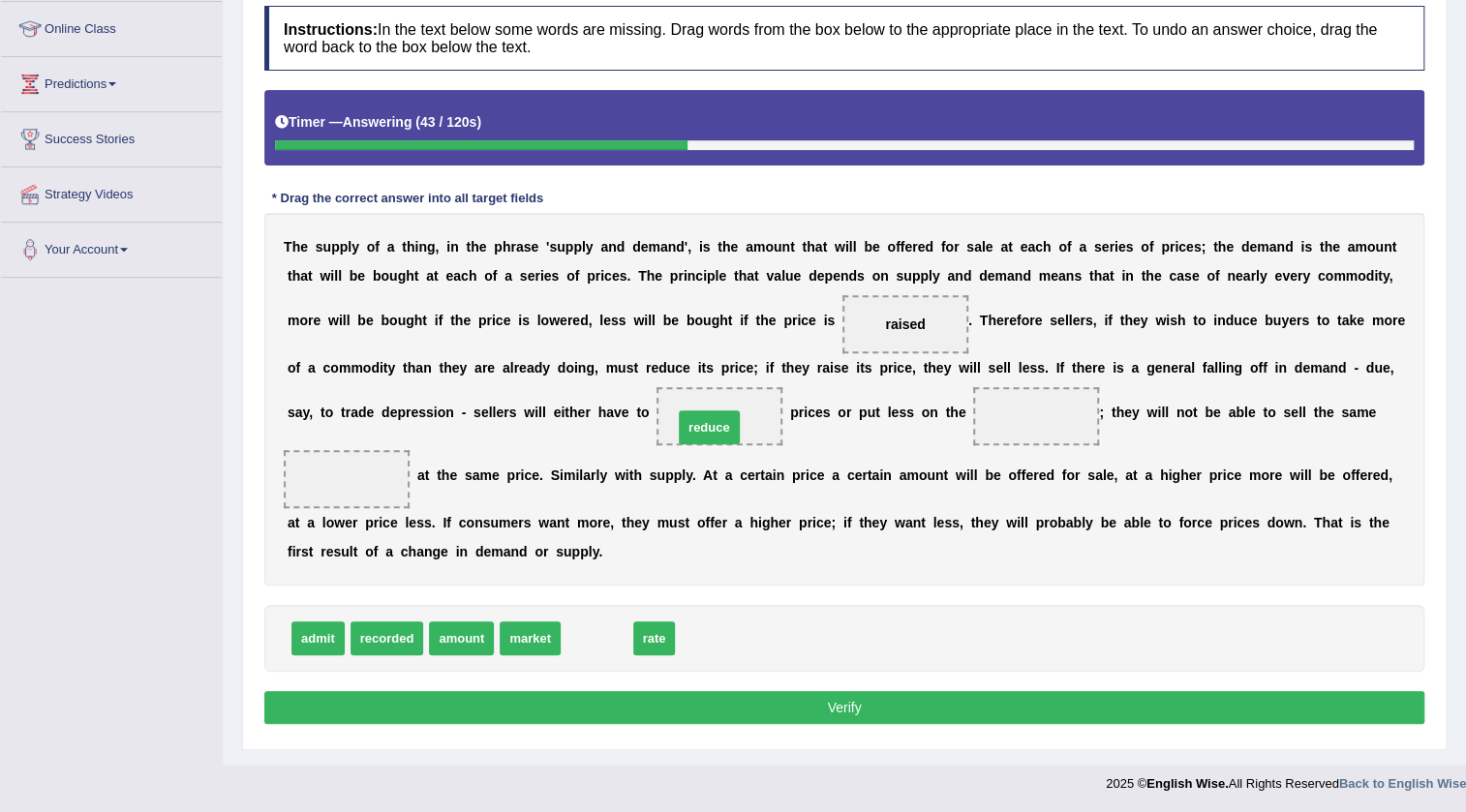 drag, startPoint x: 613, startPoint y: 644, endPoint x: 725, endPoint y: 433, distance: 238.88282 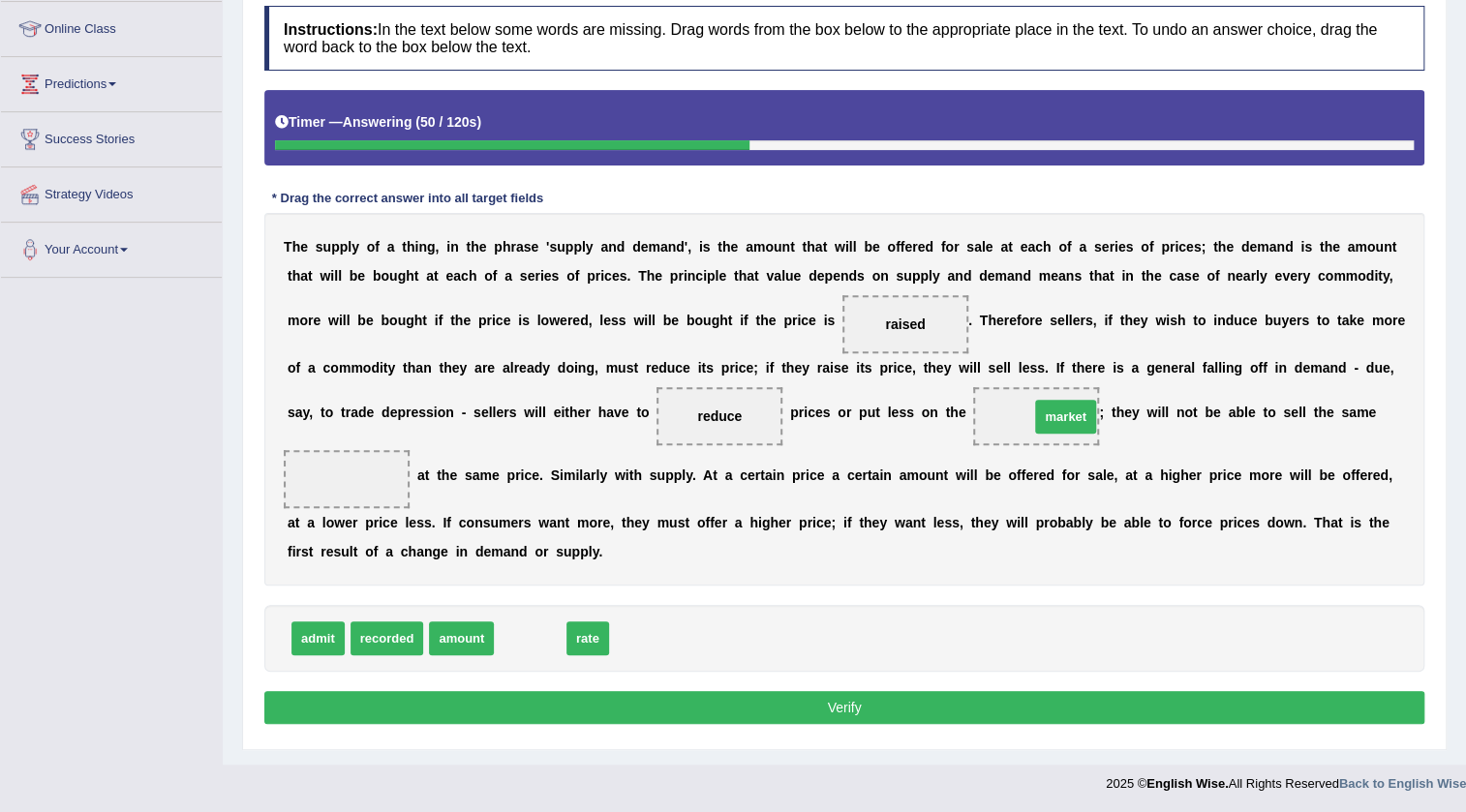 drag, startPoint x: 534, startPoint y: 631, endPoint x: 1070, endPoint y: 409, distance: 580.1552 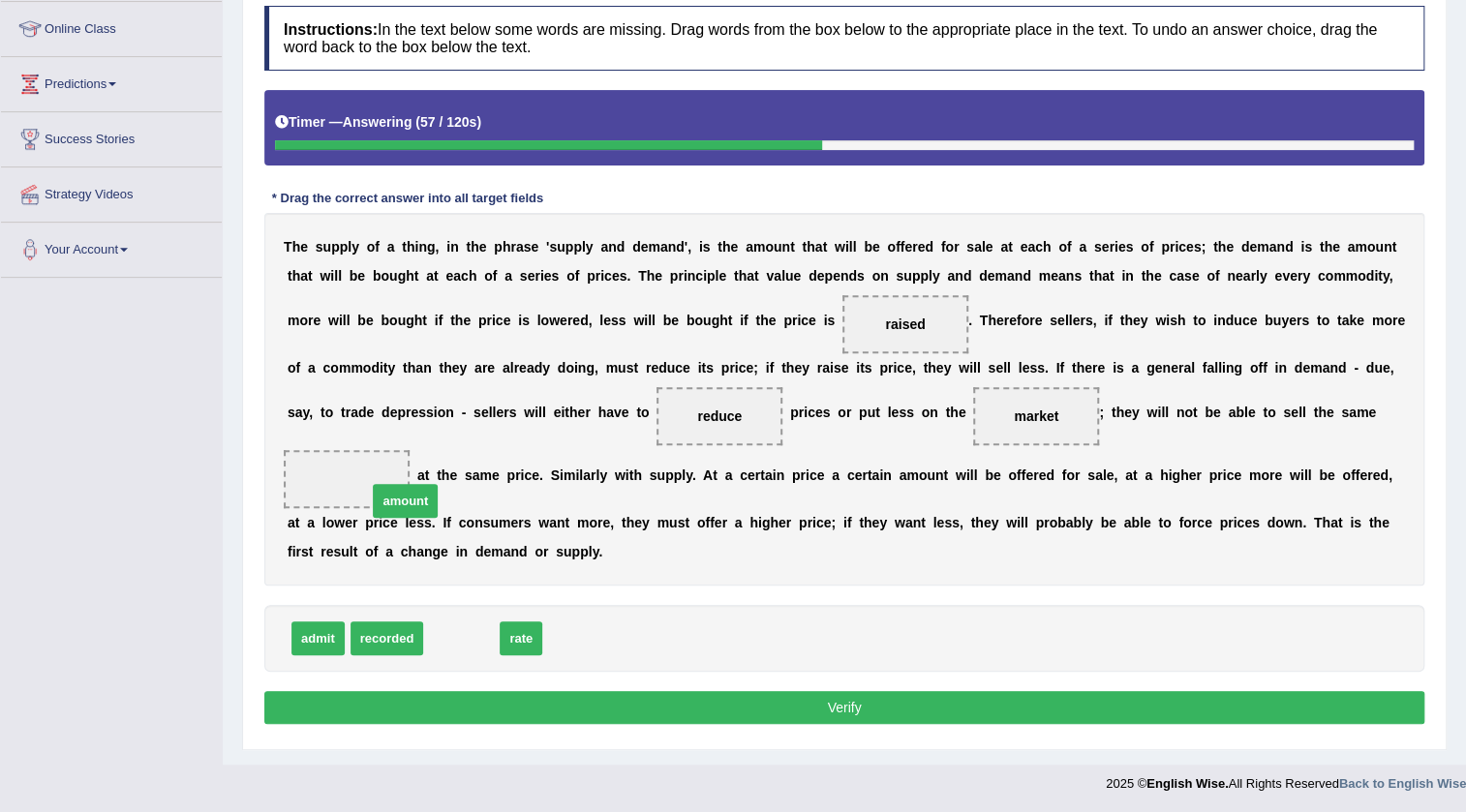 drag, startPoint x: 470, startPoint y: 628, endPoint x: 413, endPoint y: 491, distance: 148.3846 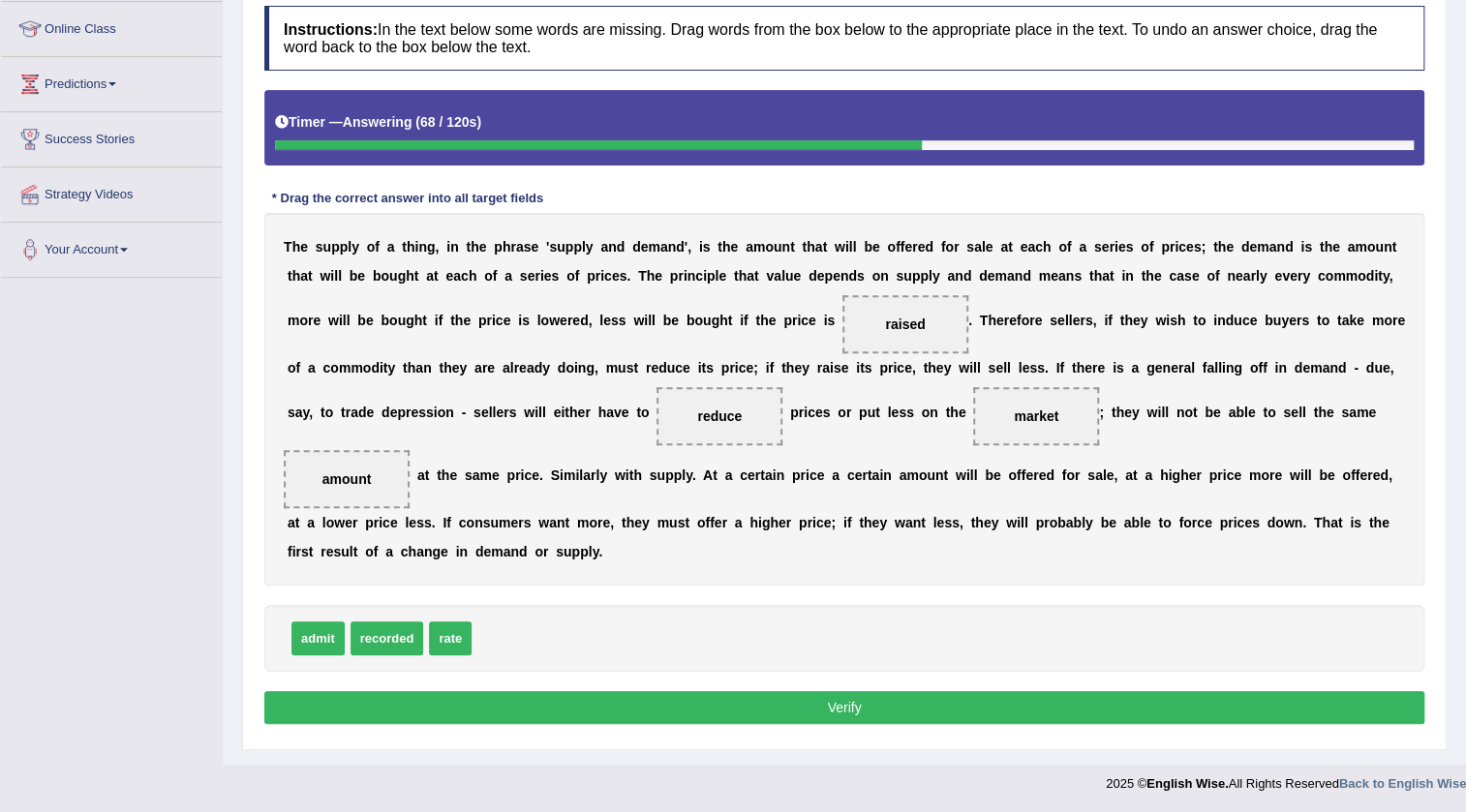 click on "Verify" at bounding box center (844, 707) 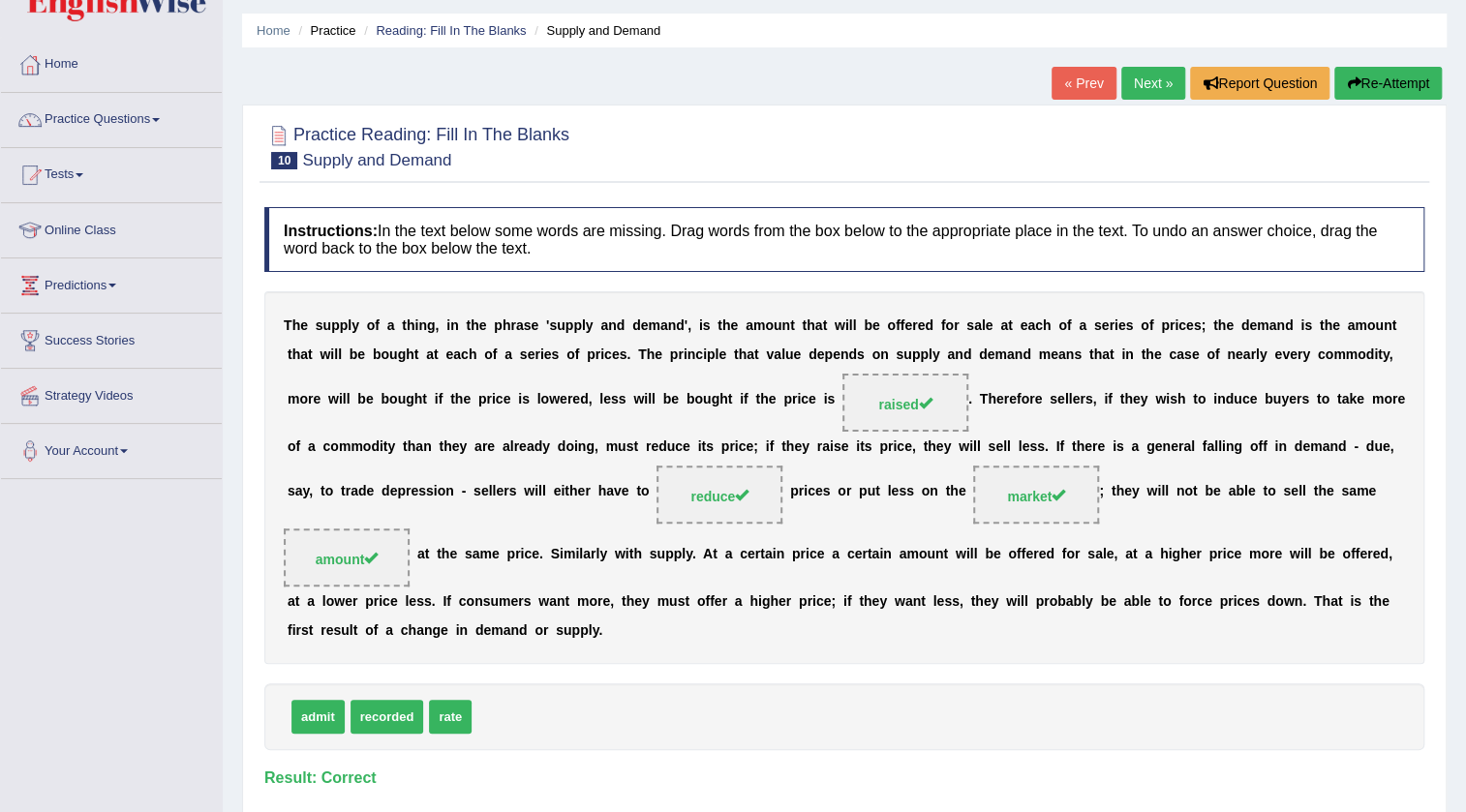 scroll, scrollTop: 0, scrollLeft: 0, axis: both 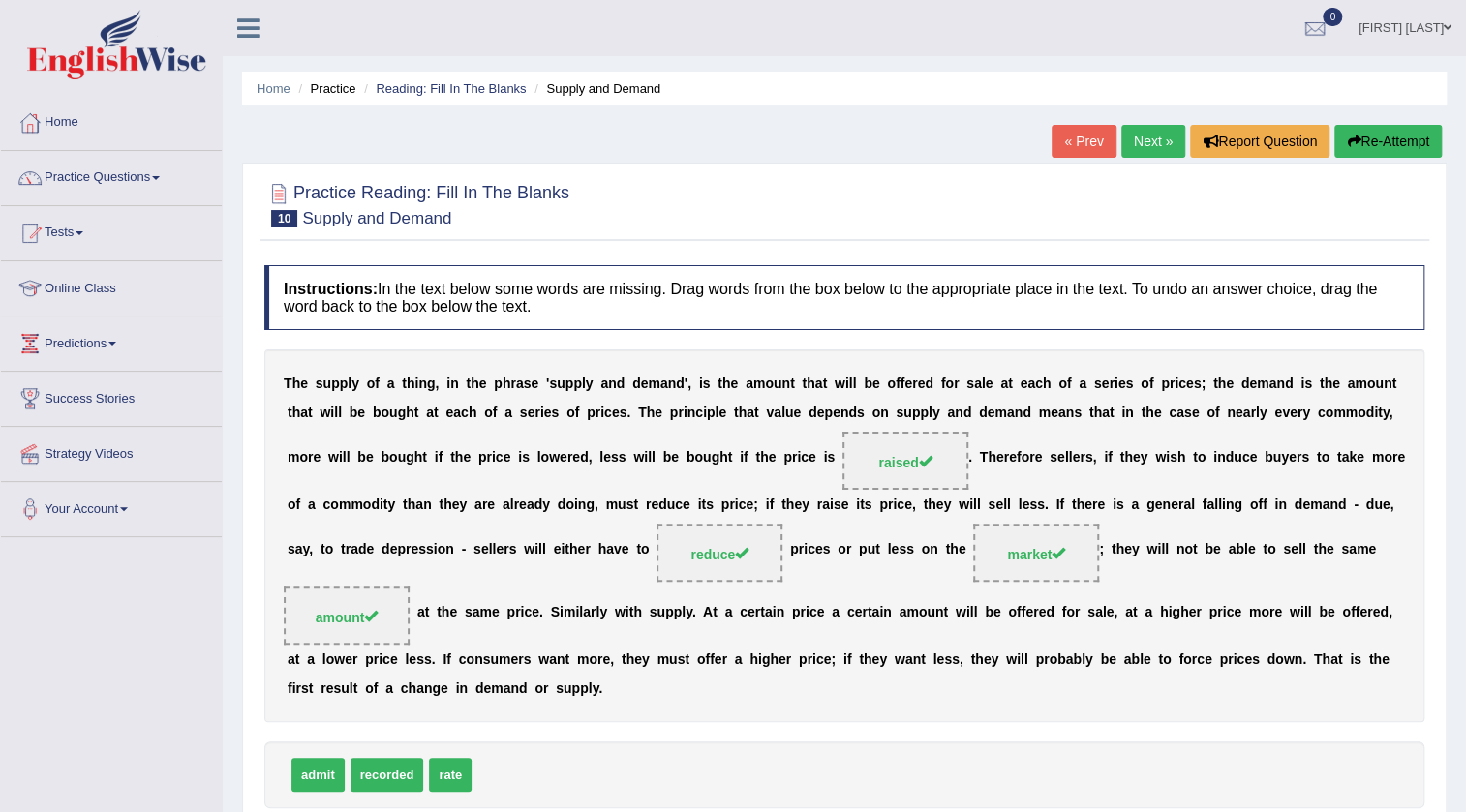 click on "Next »" at bounding box center (1153, 141) 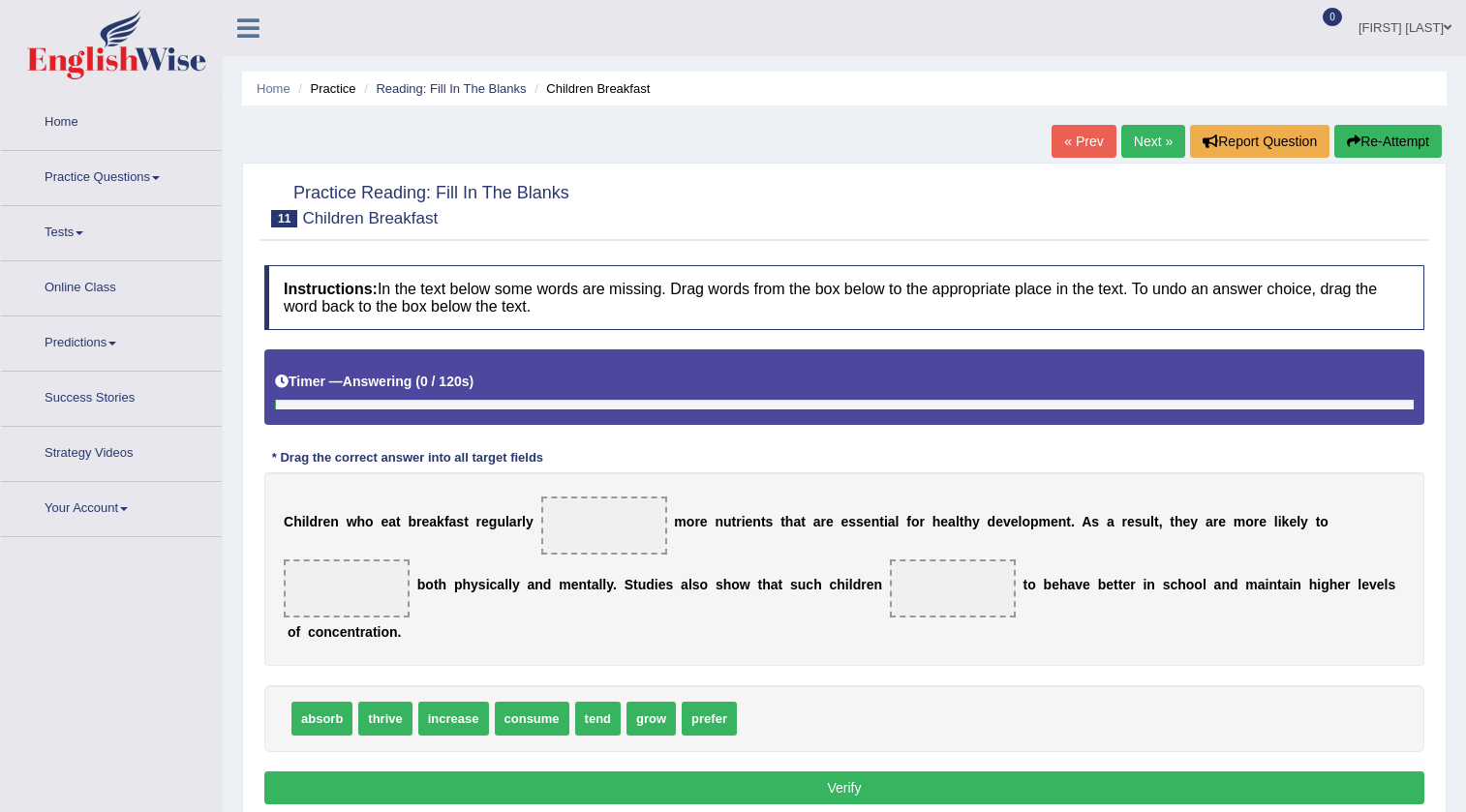scroll, scrollTop: 203, scrollLeft: 0, axis: vertical 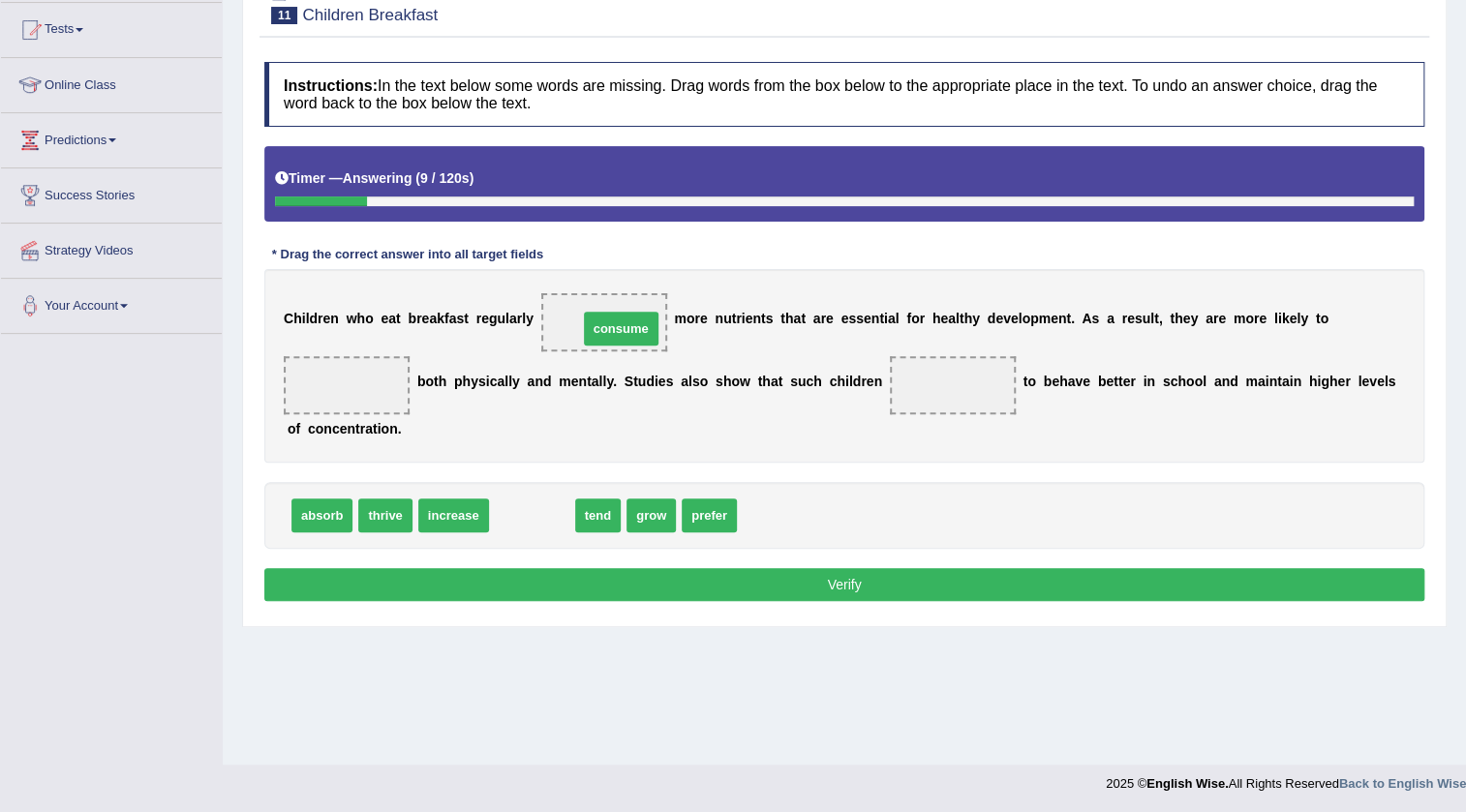 drag, startPoint x: 540, startPoint y: 516, endPoint x: 629, endPoint y: 329, distance: 207.09901 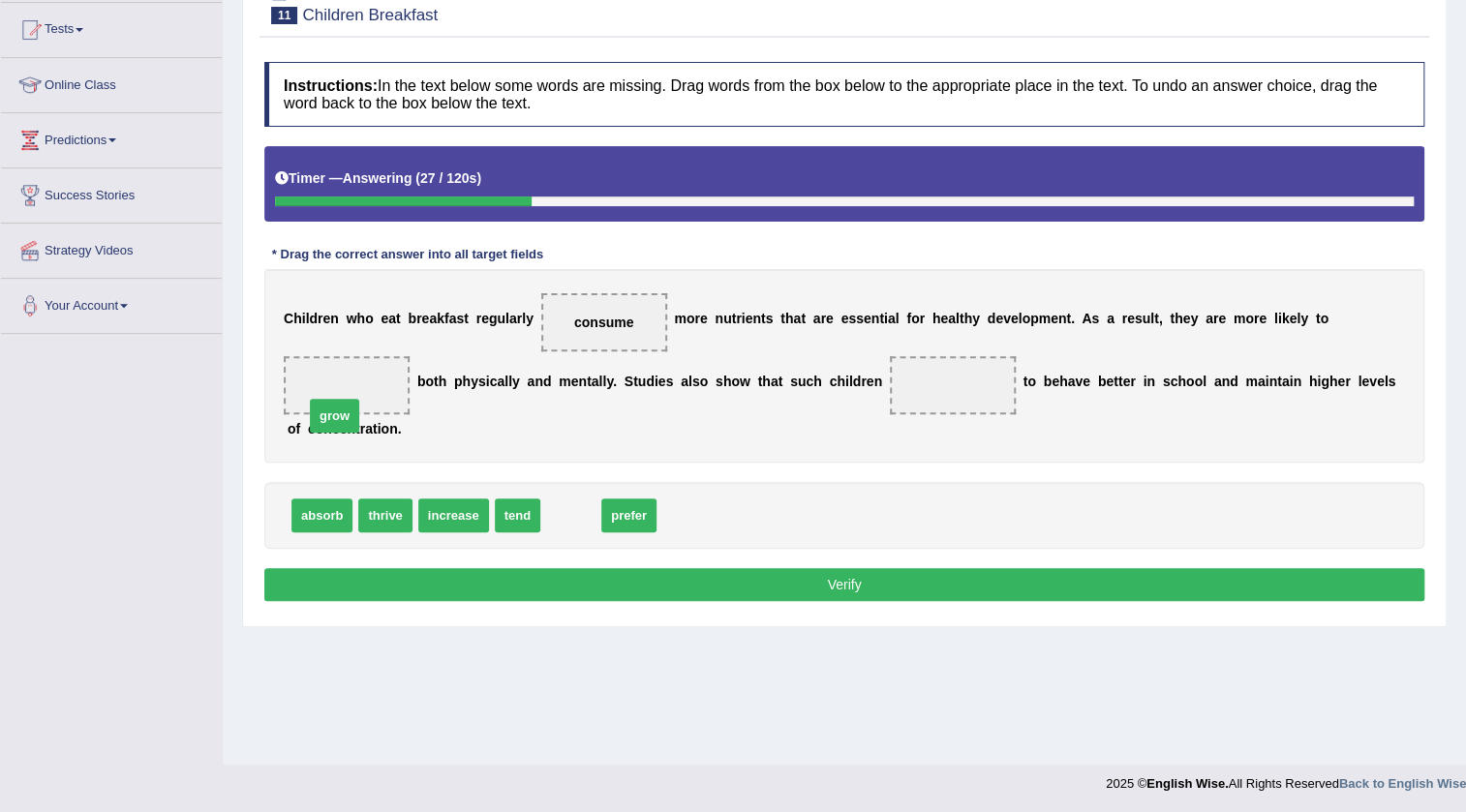 drag, startPoint x: 572, startPoint y: 516, endPoint x: 336, endPoint y: 404, distance: 261.22787 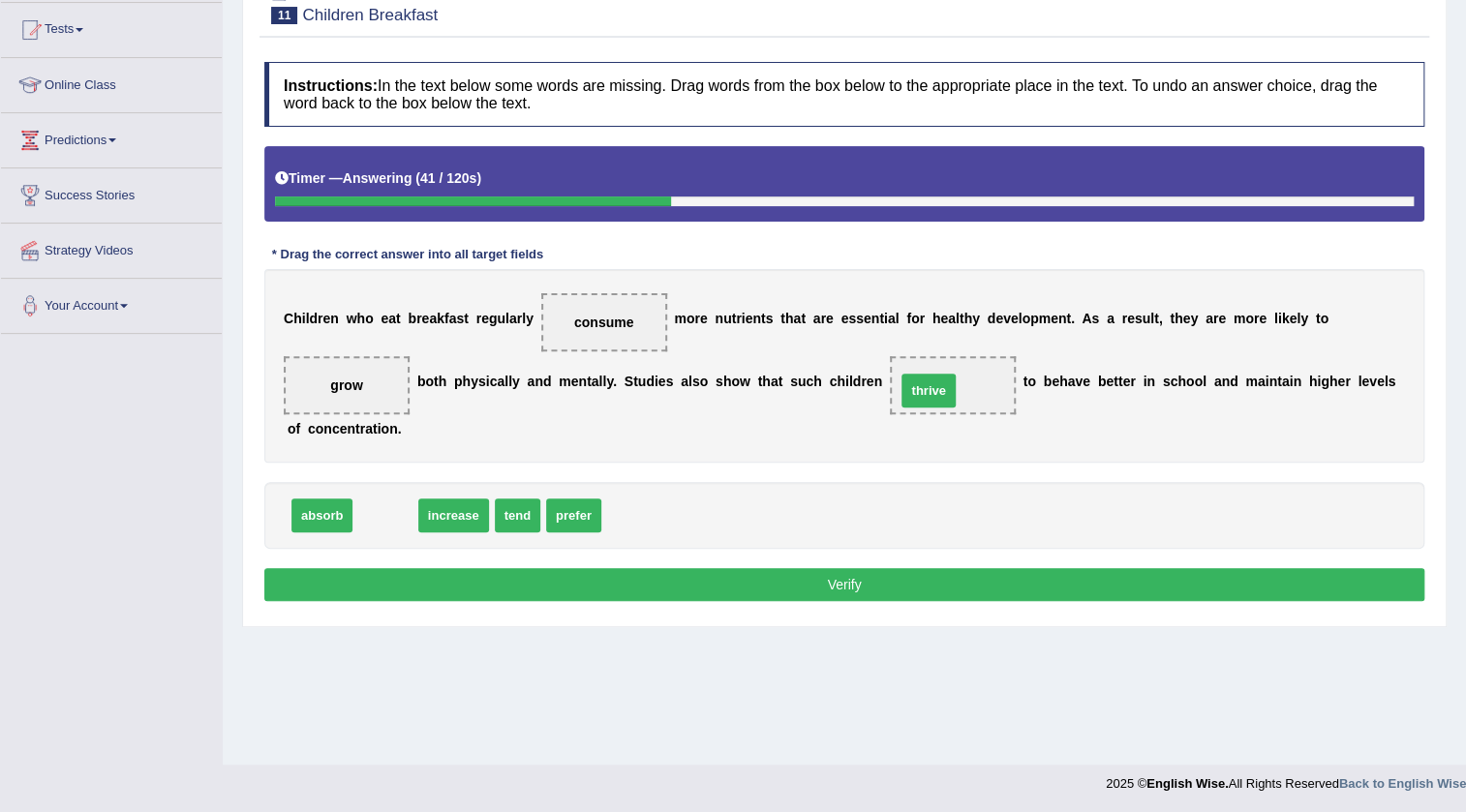 drag, startPoint x: 379, startPoint y: 520, endPoint x: 957, endPoint y: 383, distance: 594.0143 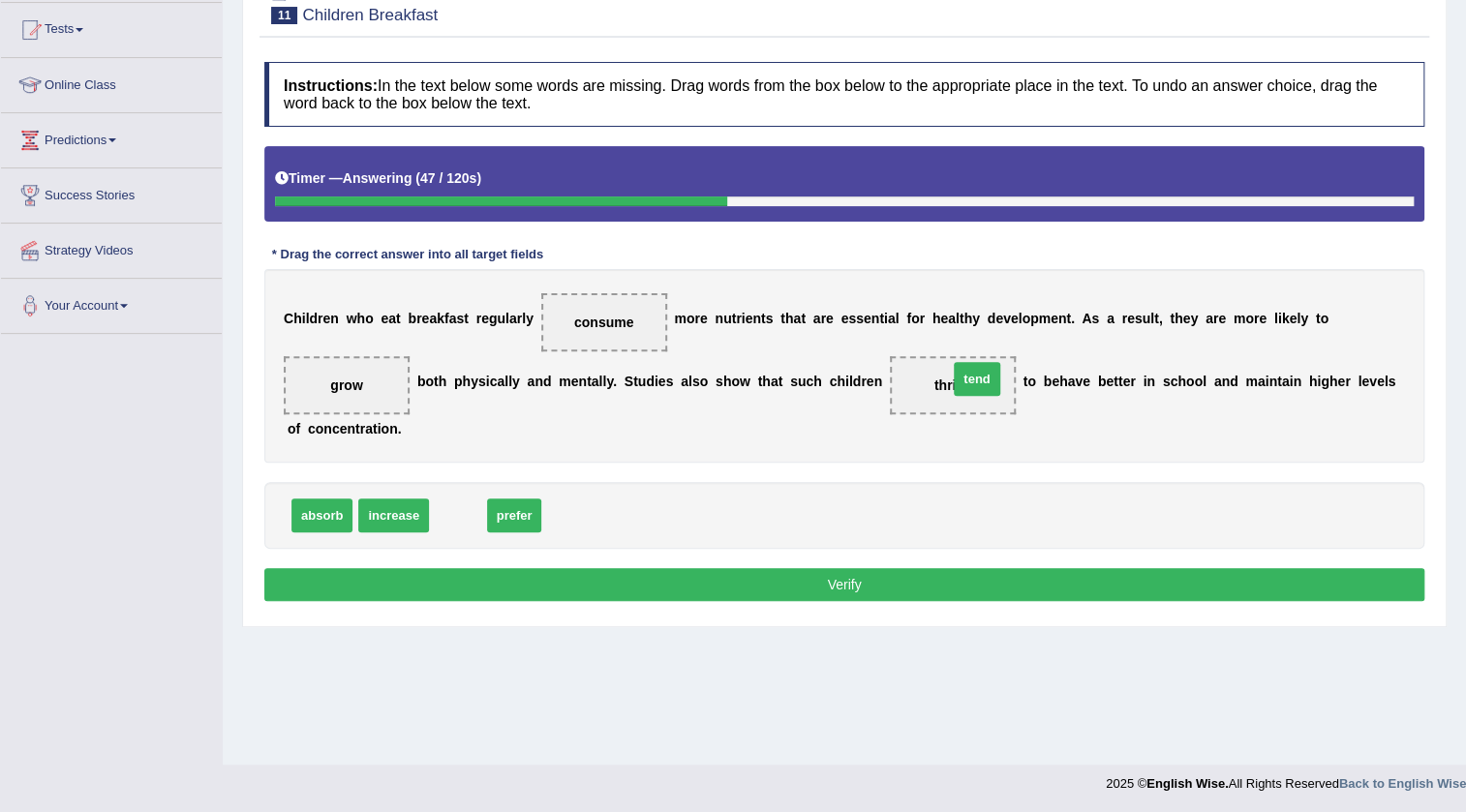 drag, startPoint x: 470, startPoint y: 508, endPoint x: 979, endPoint y: 370, distance: 527.37558 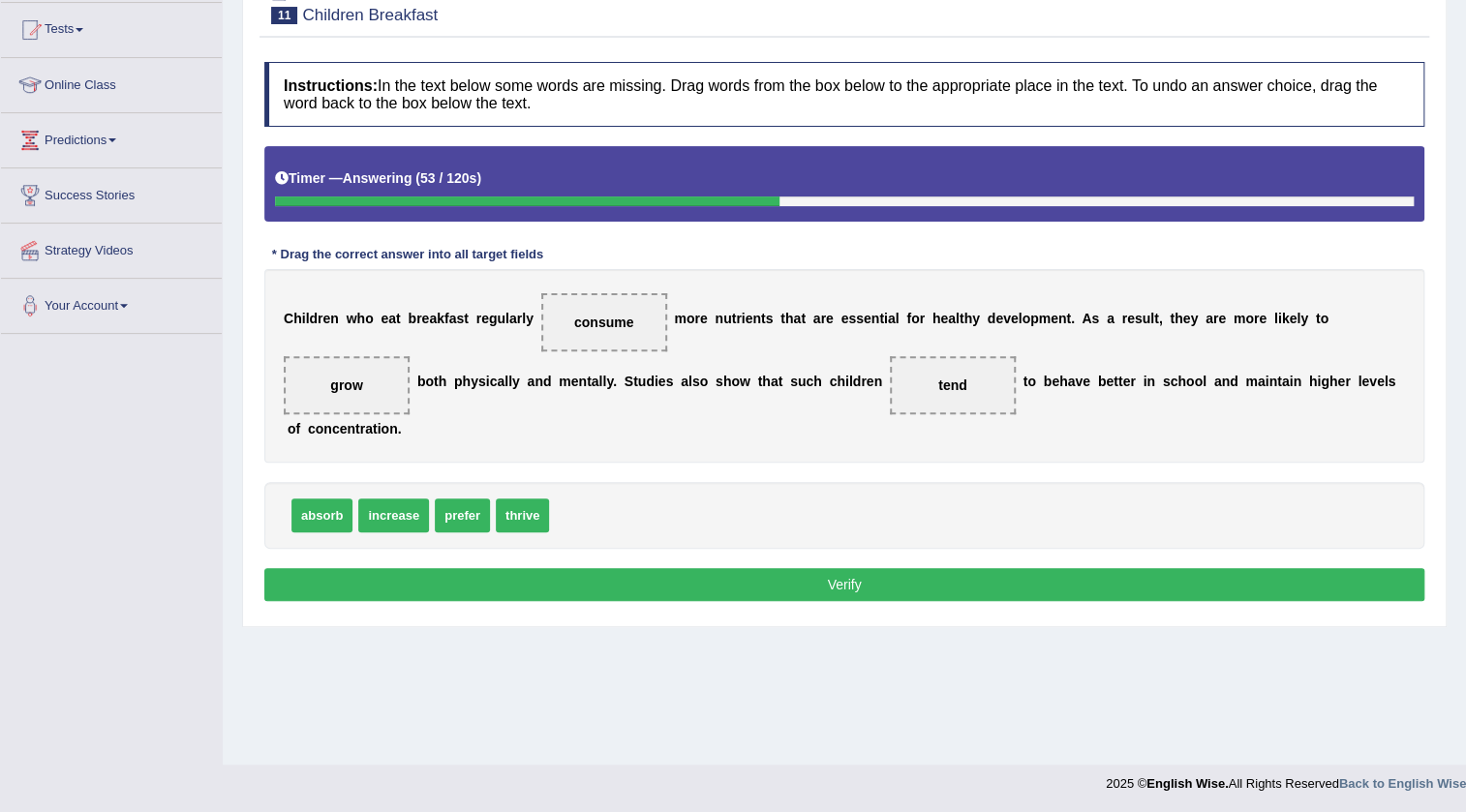 click on "Verify" at bounding box center (844, 585) 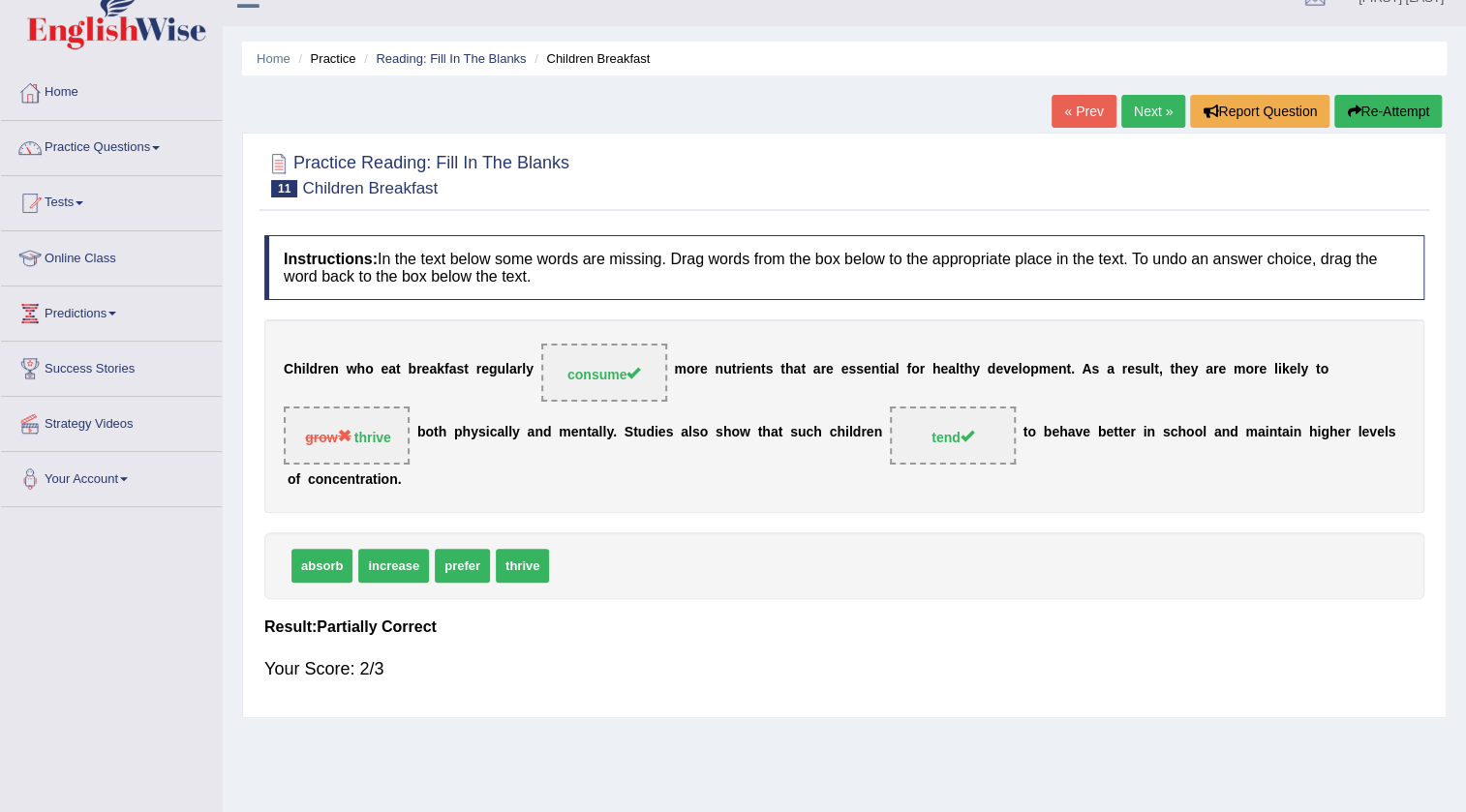 scroll, scrollTop: 0, scrollLeft: 0, axis: both 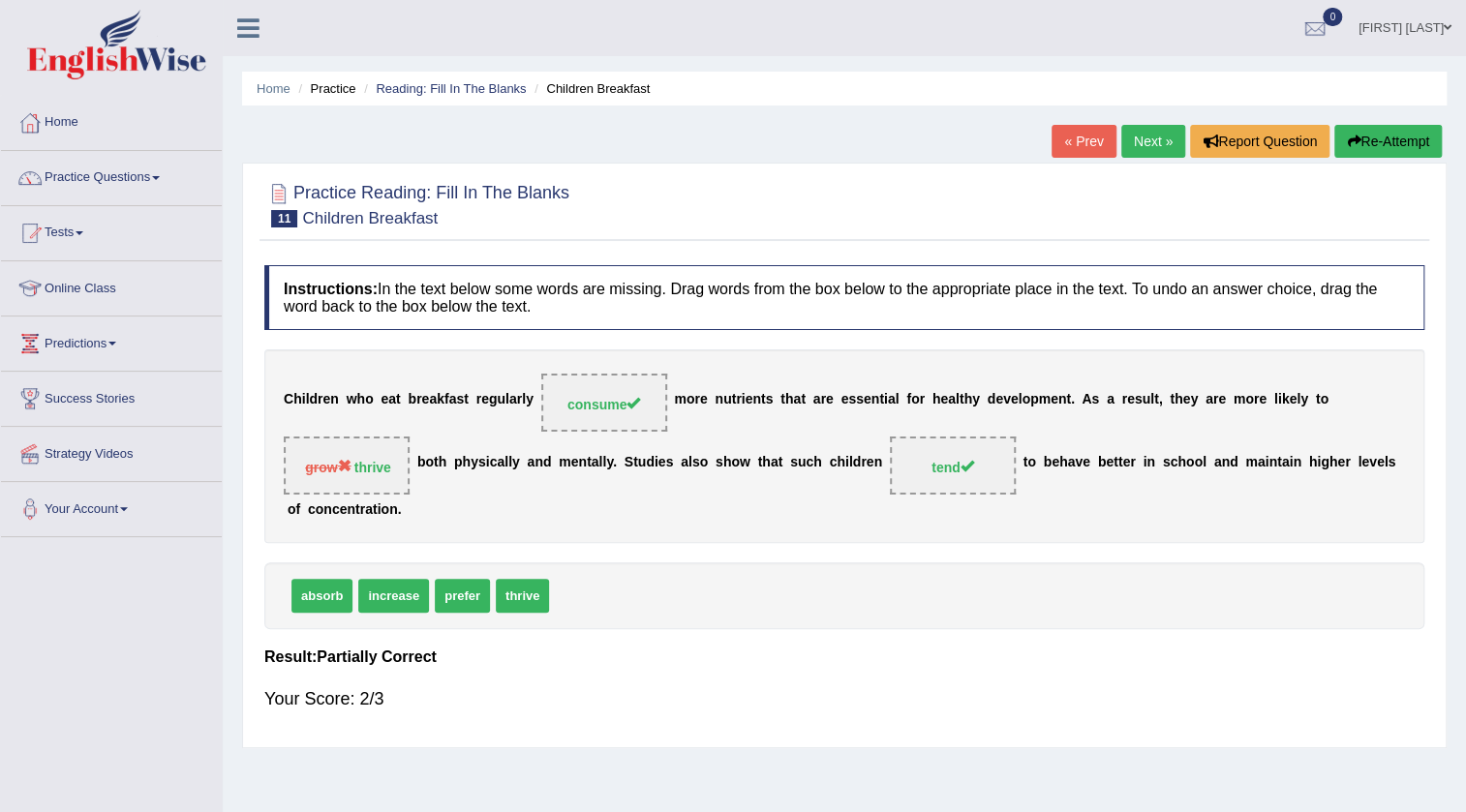 click on "Re-Attempt" at bounding box center [1388, 141] 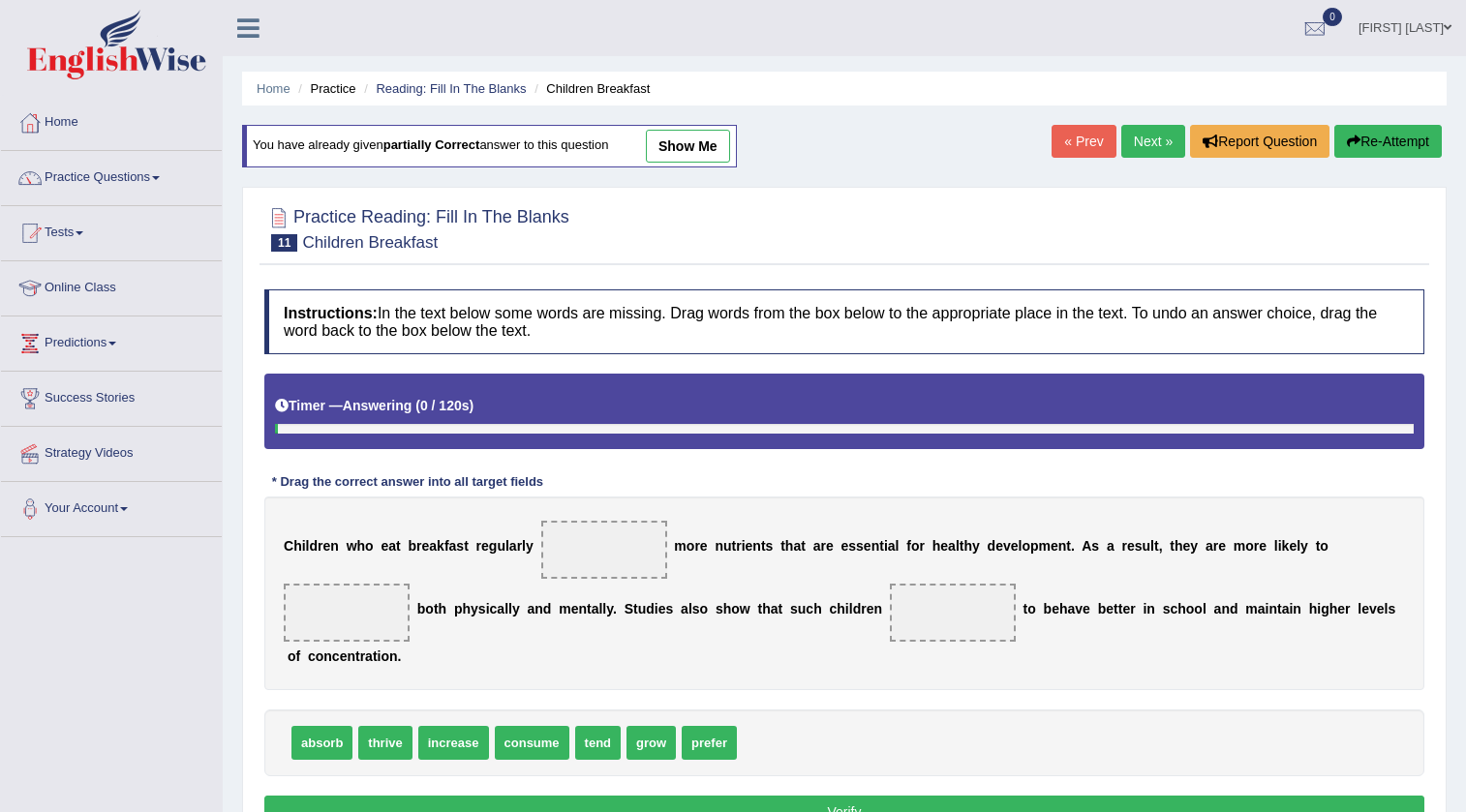 scroll, scrollTop: 203, scrollLeft: 0, axis: vertical 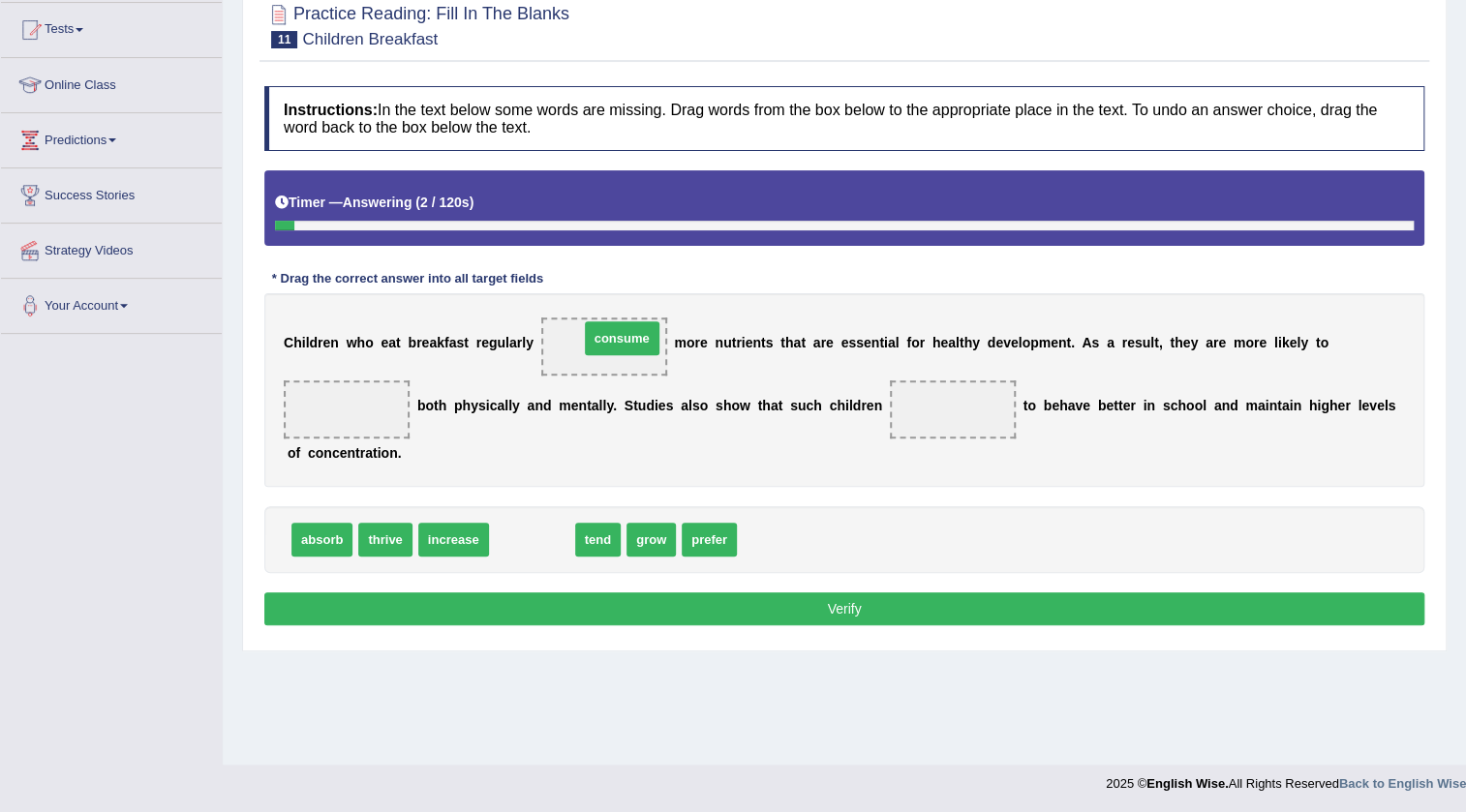 drag, startPoint x: 546, startPoint y: 538, endPoint x: 636, endPoint y: 338, distance: 219.3171 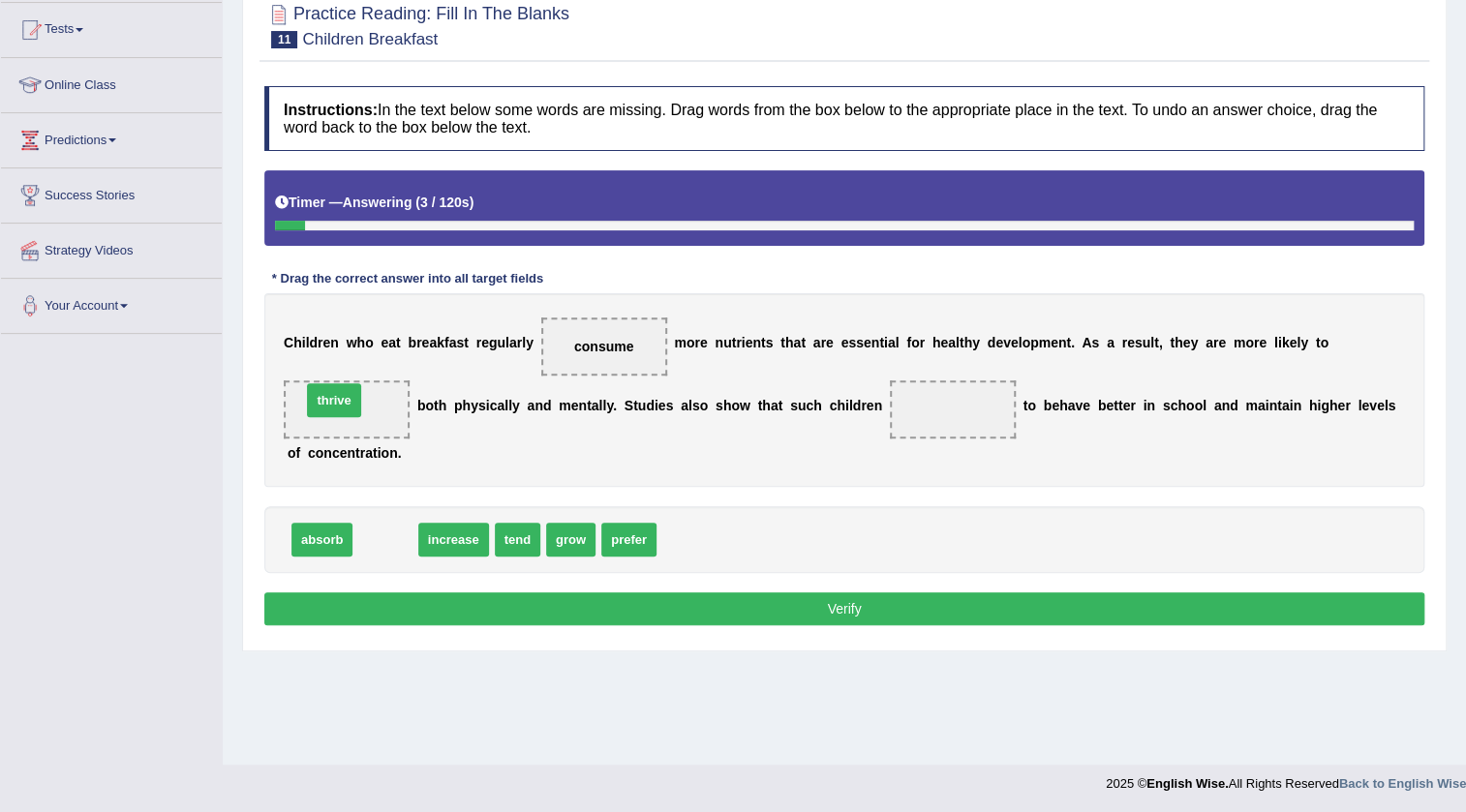 drag, startPoint x: 379, startPoint y: 542, endPoint x: 327, endPoint y: 404, distance: 147.47203 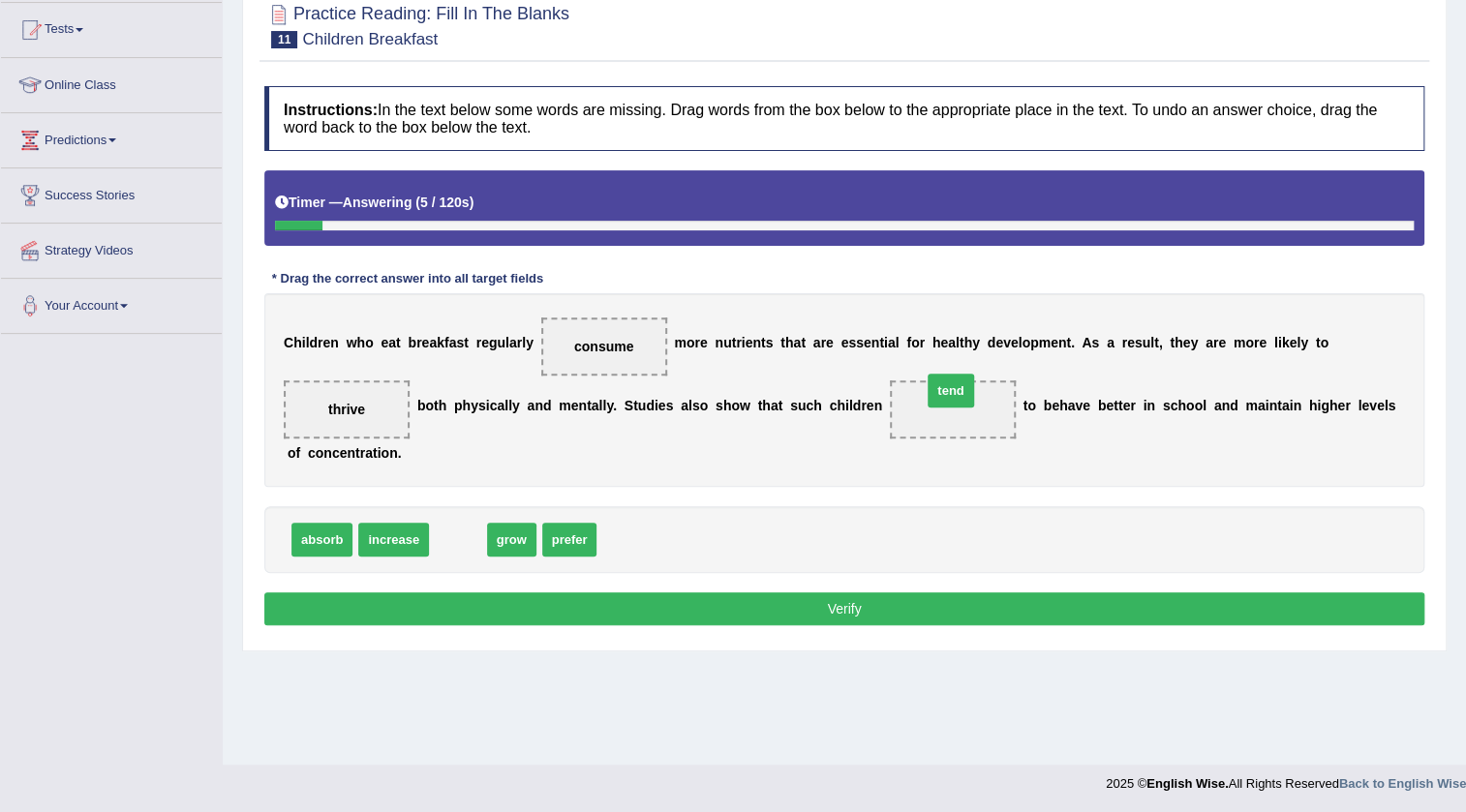 drag, startPoint x: 648, startPoint y: 486, endPoint x: 958, endPoint y: 401, distance: 321.4421 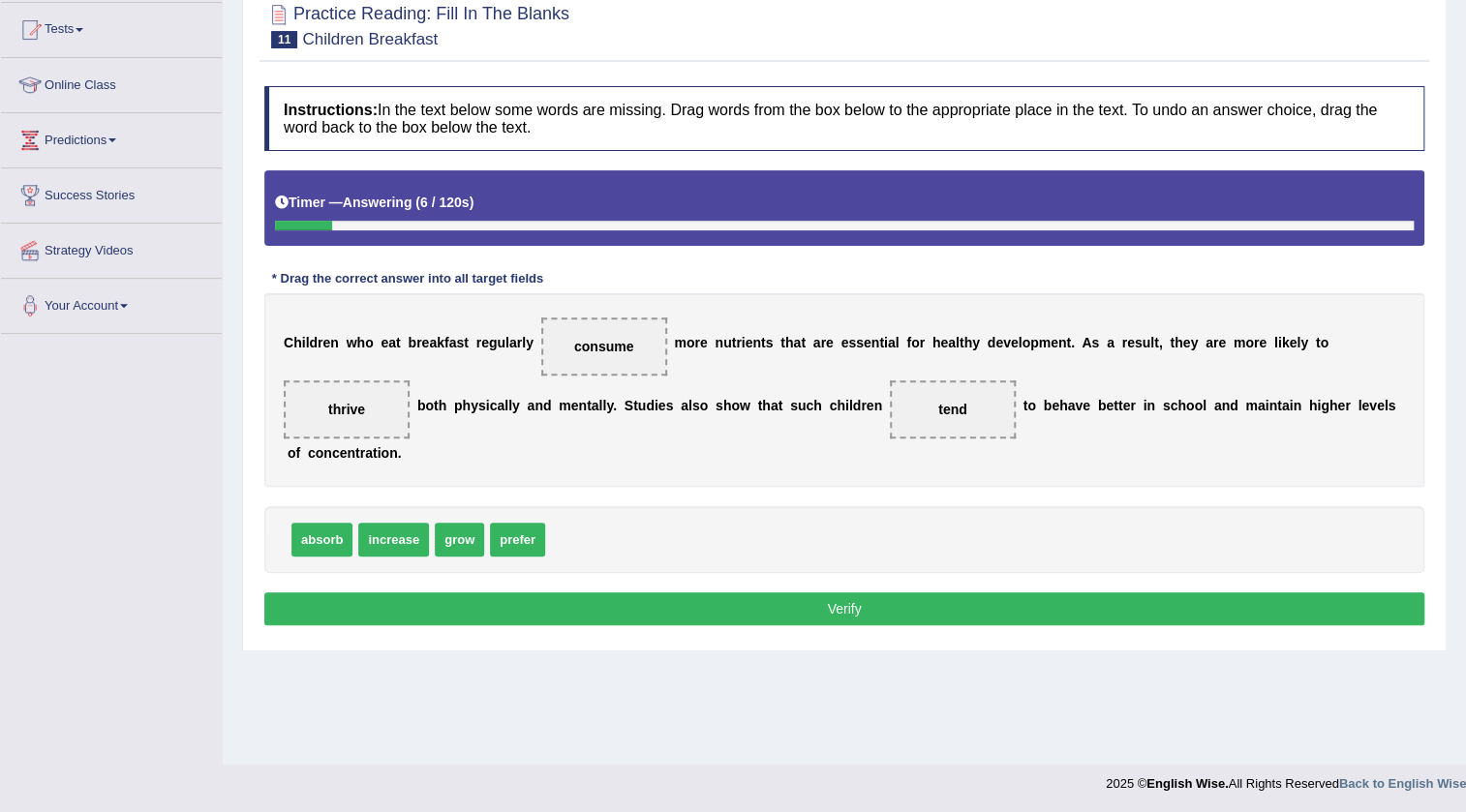 click on "Verify" at bounding box center (844, 609) 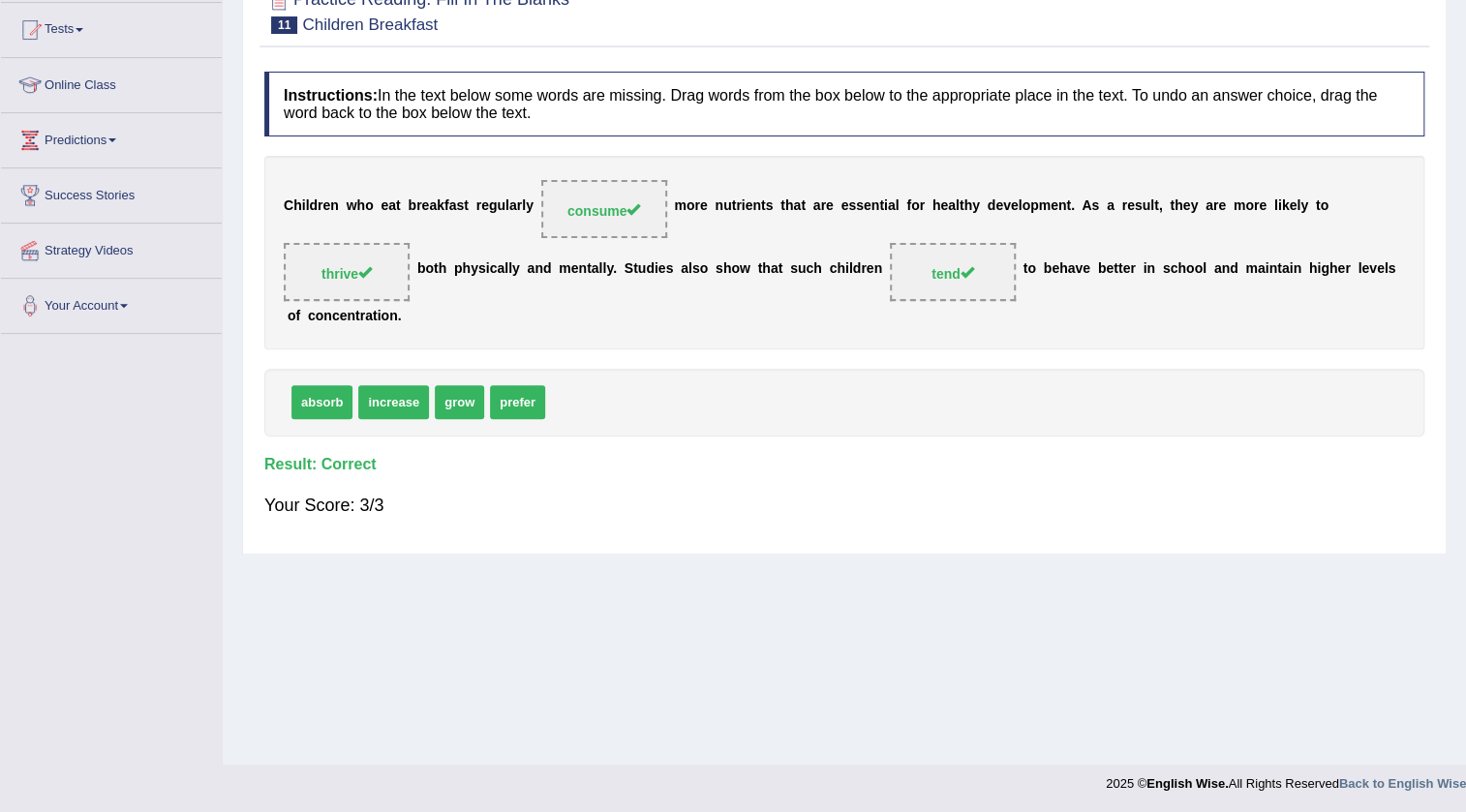 scroll, scrollTop: 0, scrollLeft: 0, axis: both 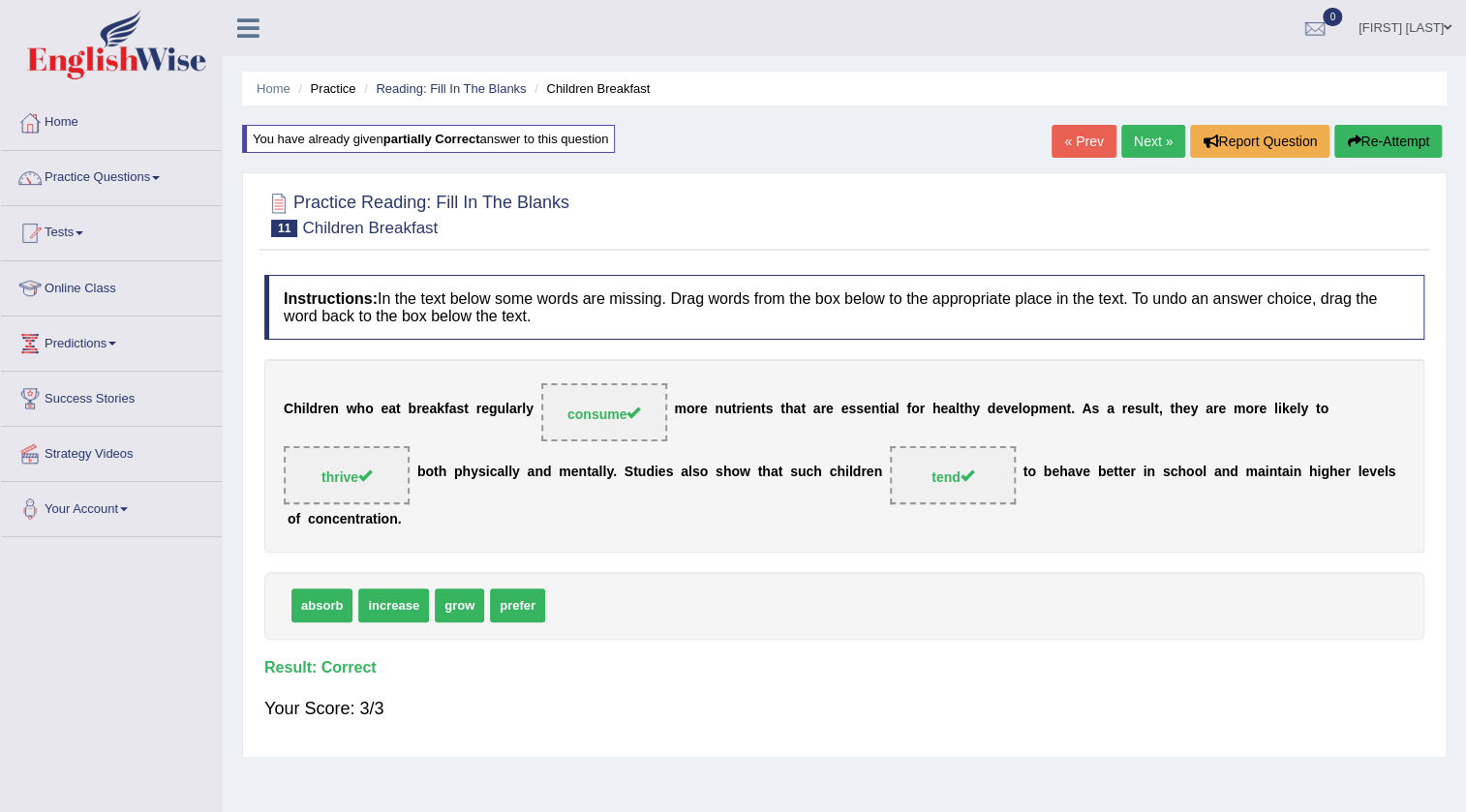 click on "Next »" at bounding box center (1153, 141) 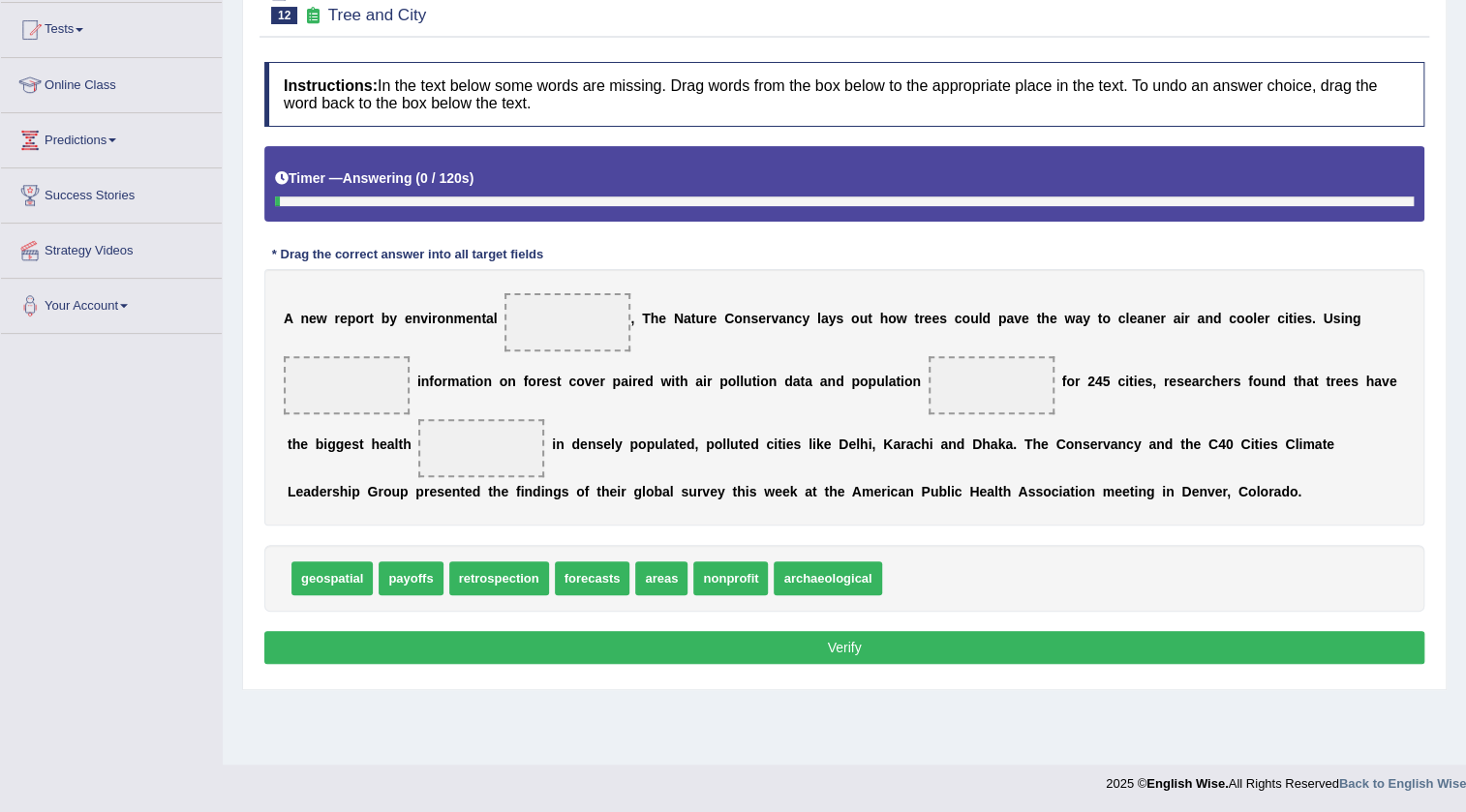 scroll, scrollTop: 203, scrollLeft: 0, axis: vertical 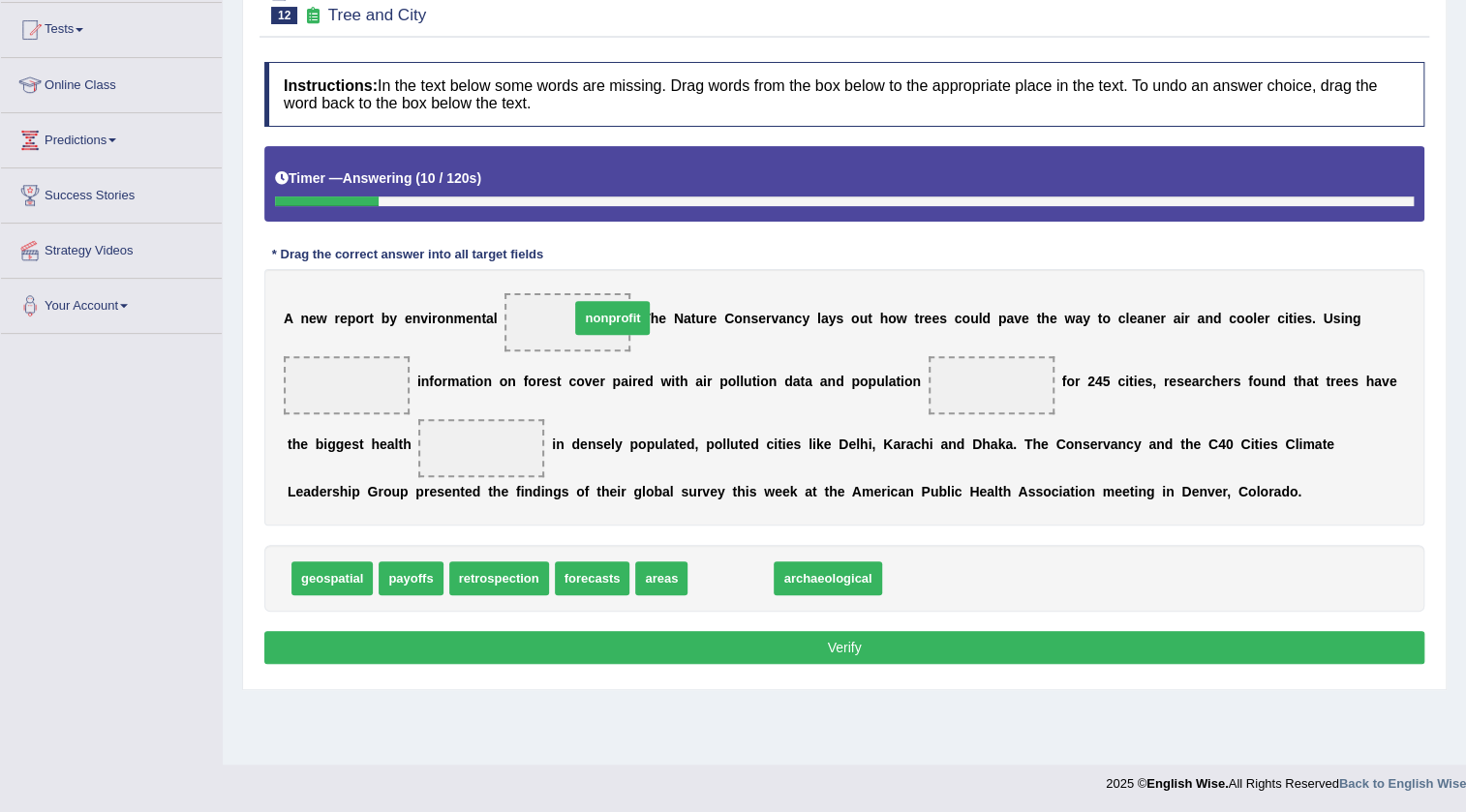 drag, startPoint x: 728, startPoint y: 583, endPoint x: 610, endPoint y: 322, distance: 286.43498 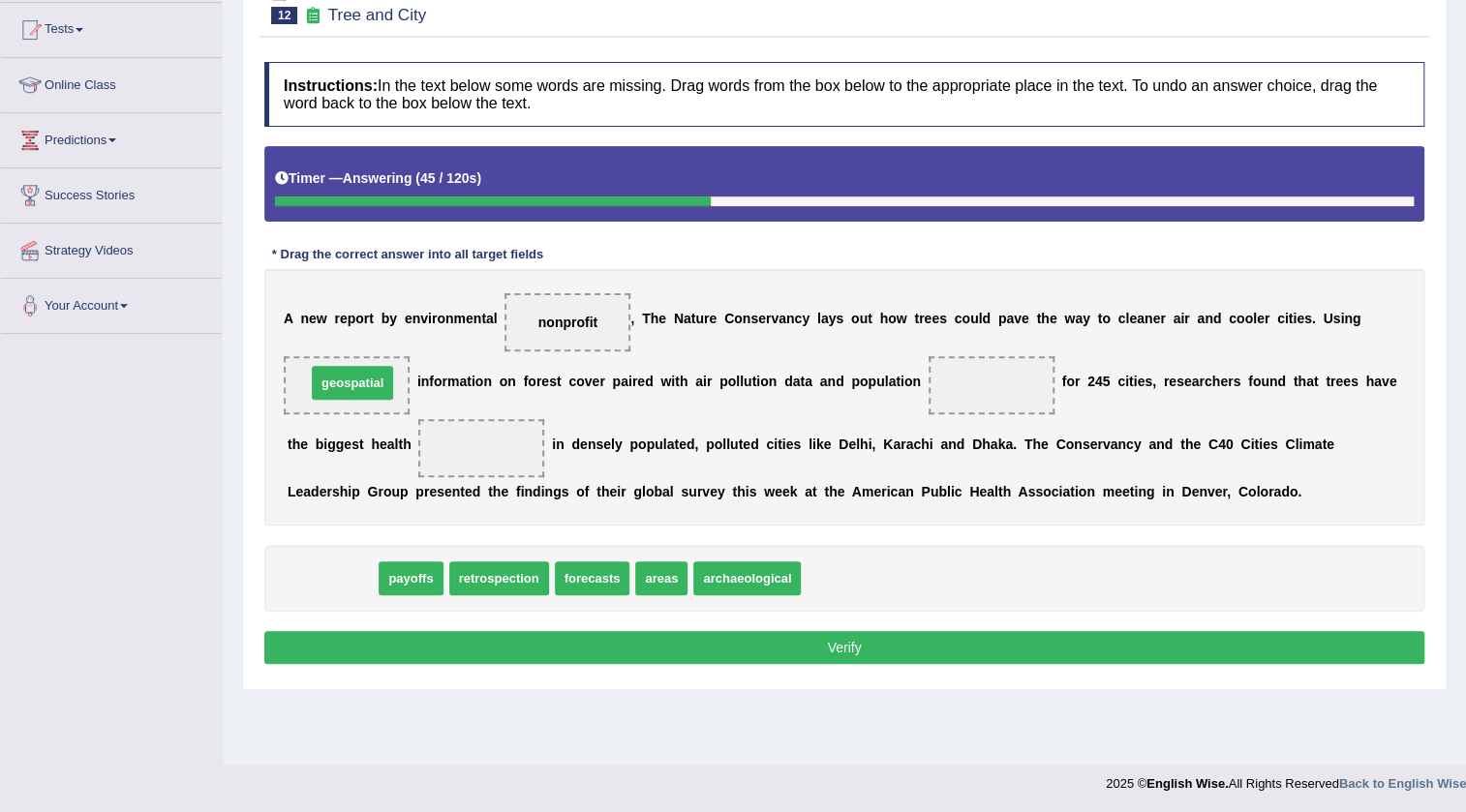 drag, startPoint x: 359, startPoint y: 582, endPoint x: 380, endPoint y: 387, distance: 196.12751 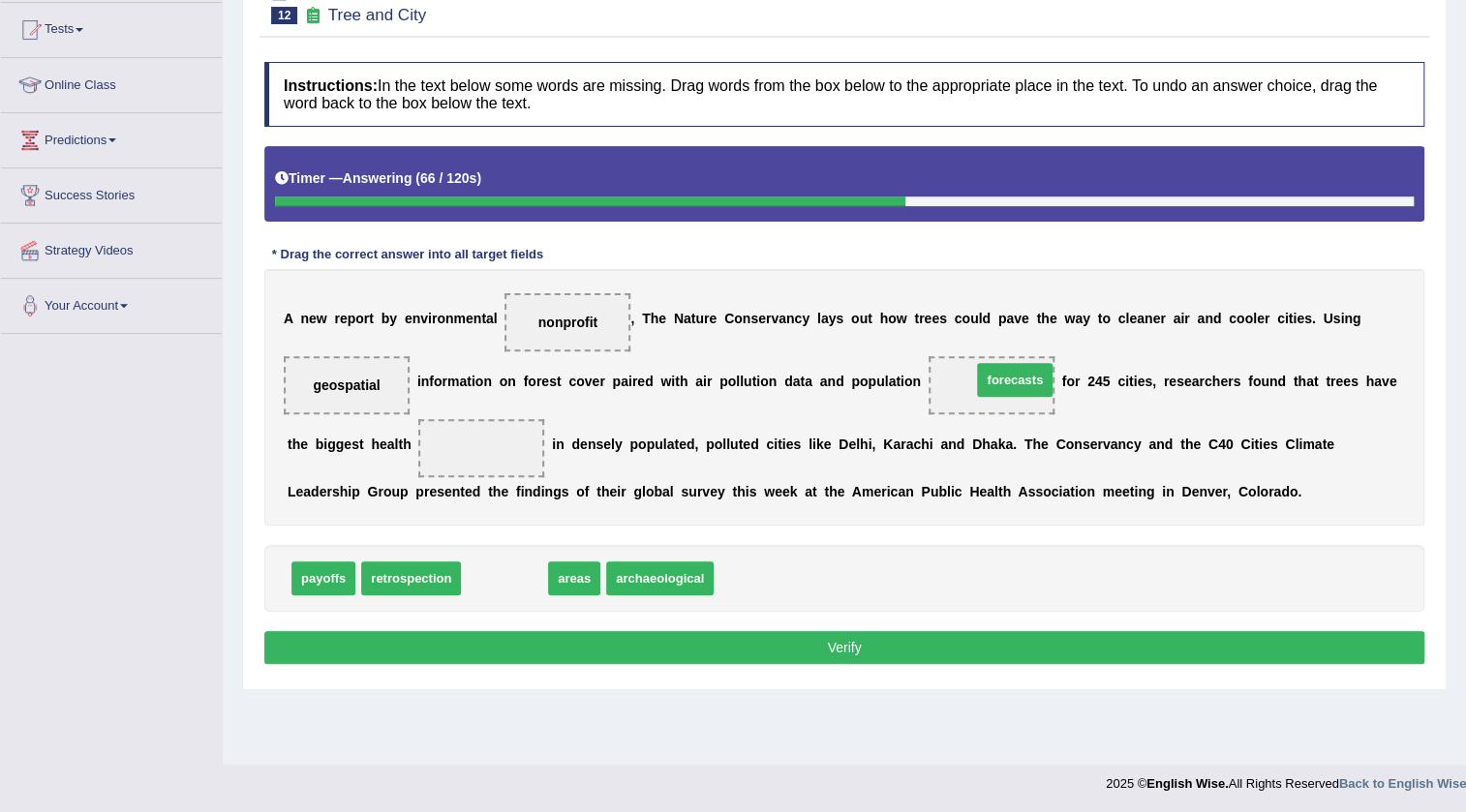 drag, startPoint x: 517, startPoint y: 582, endPoint x: 1027, endPoint y: 383, distance: 547.44954 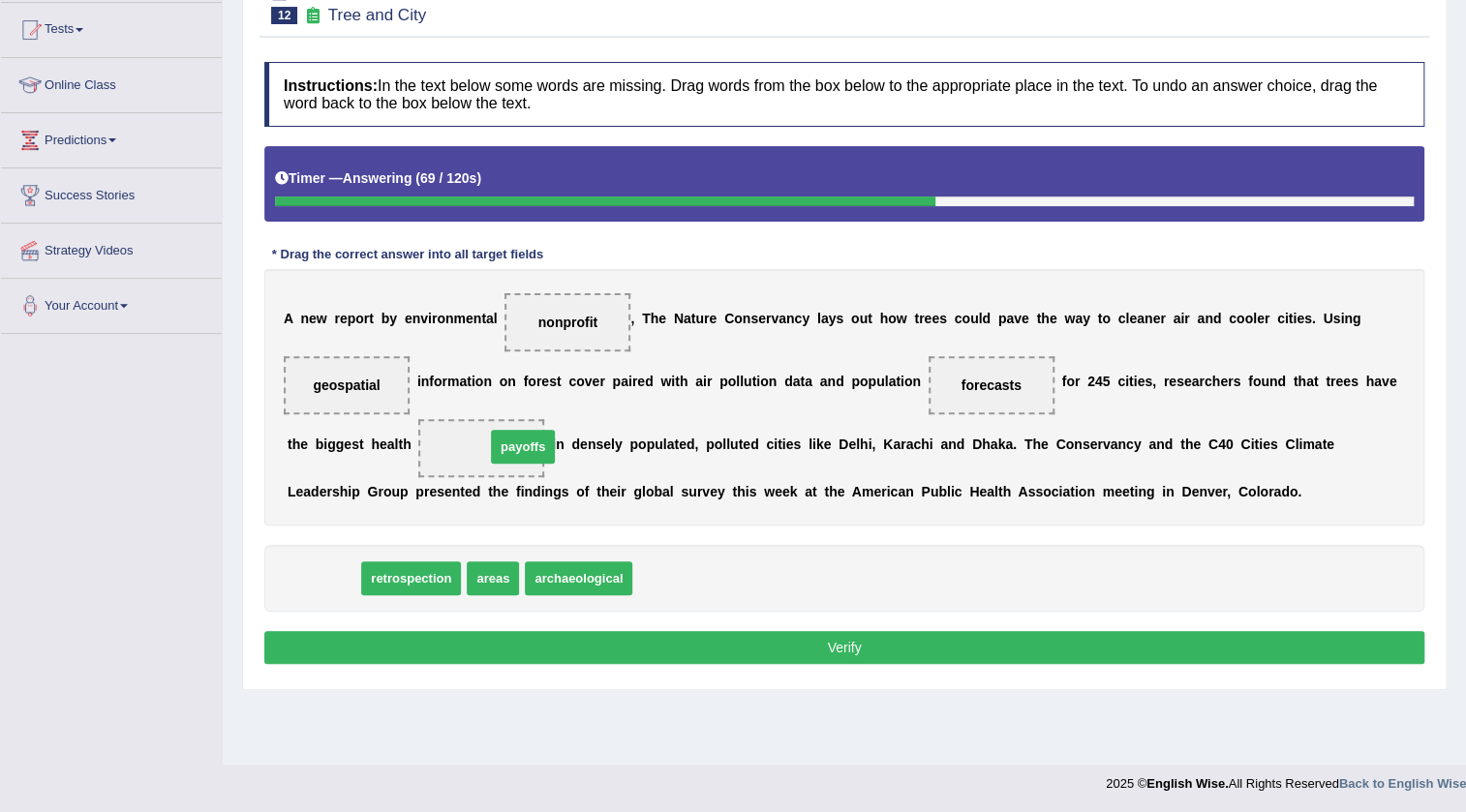 drag, startPoint x: 331, startPoint y: 577, endPoint x: 531, endPoint y: 445, distance: 239.63305 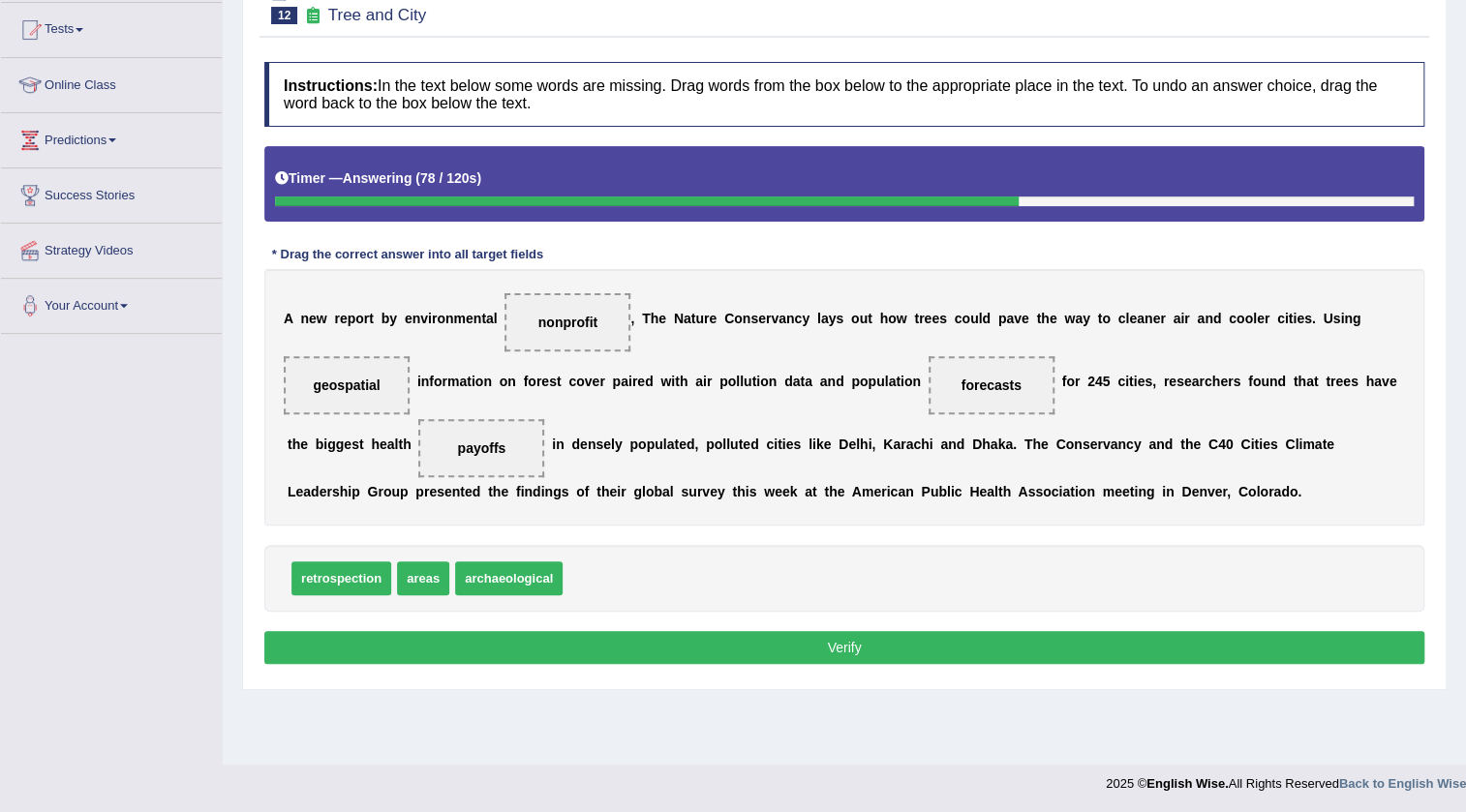 click on "Verify" at bounding box center (844, 647) 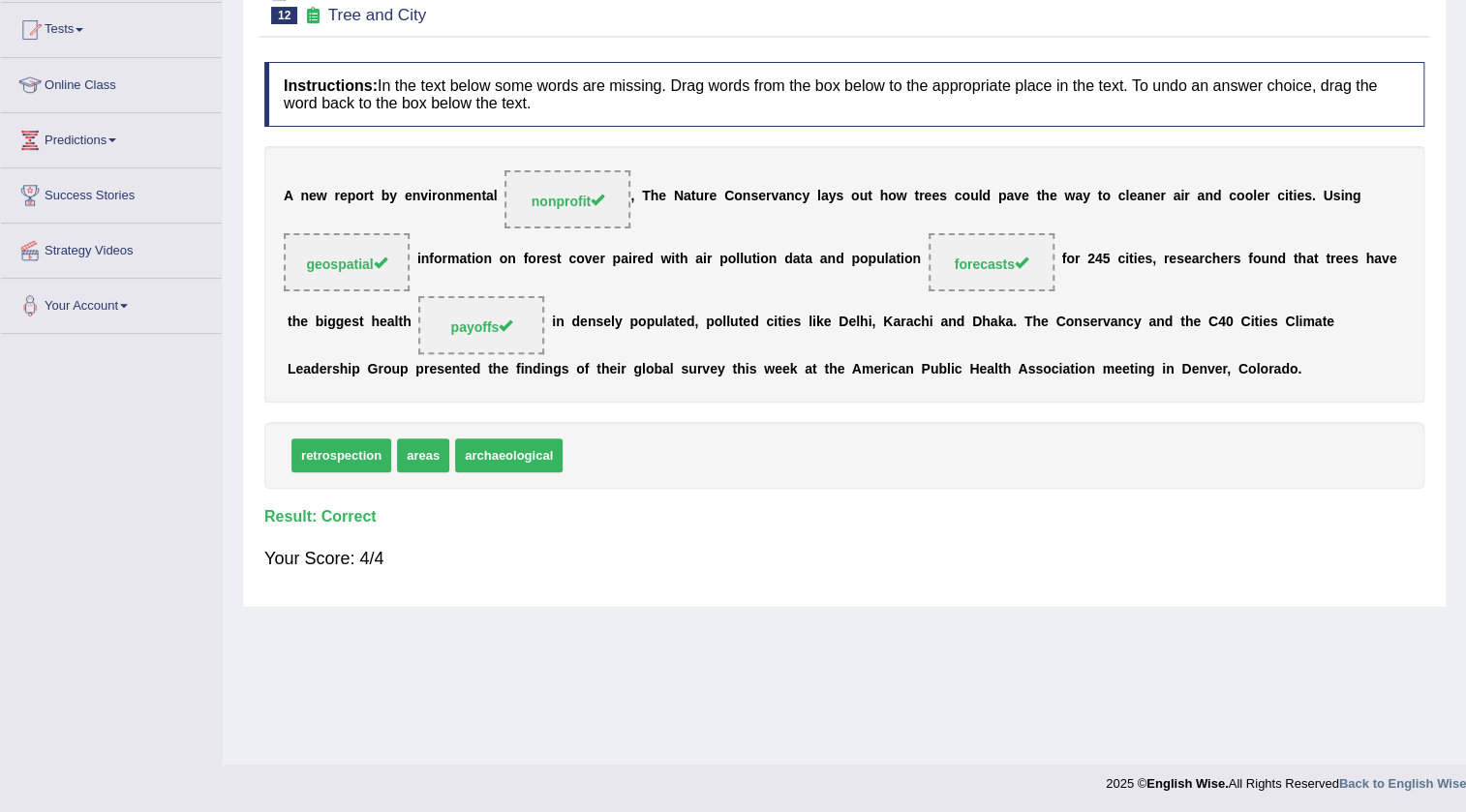 scroll, scrollTop: 0, scrollLeft: 0, axis: both 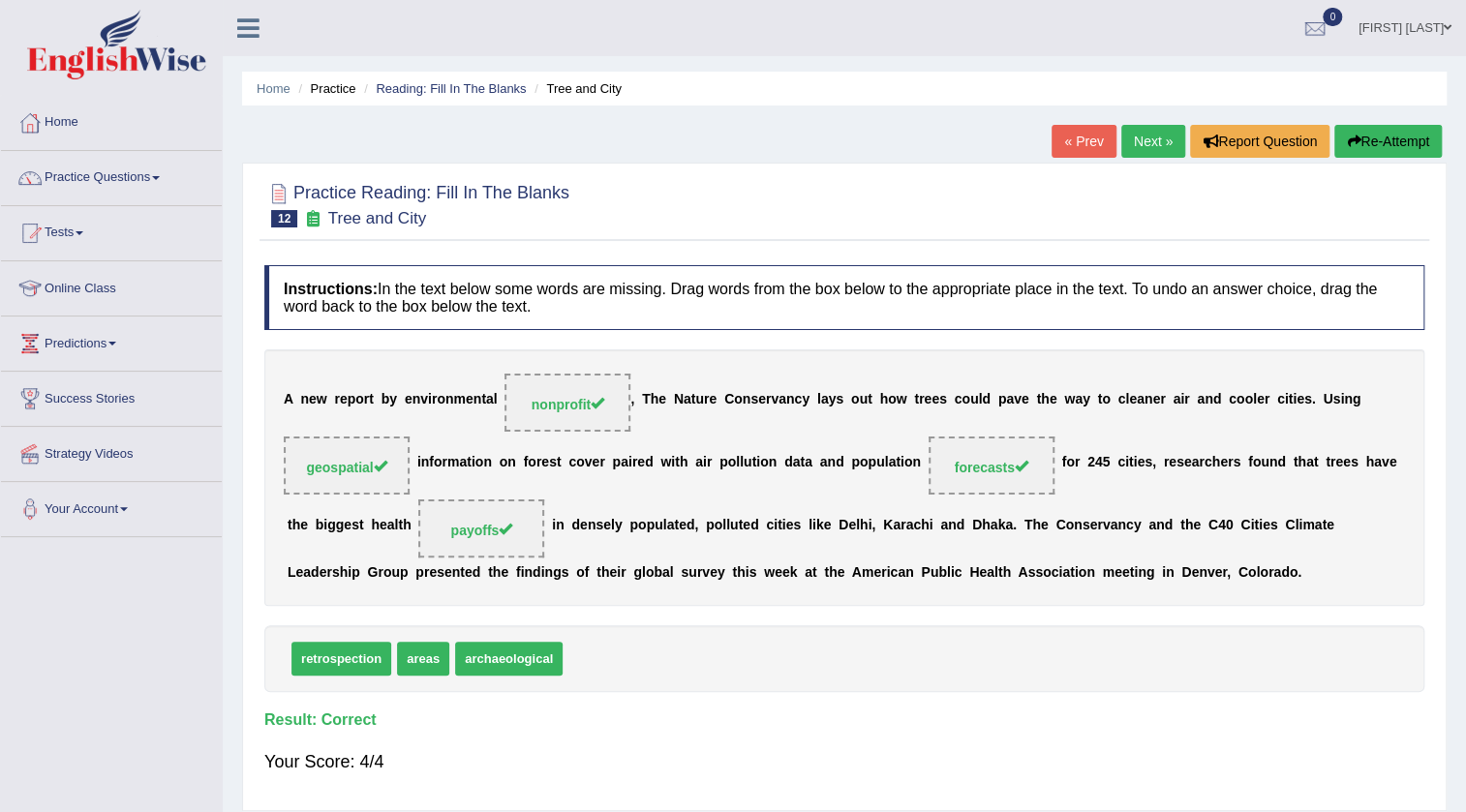 click on "Next »" at bounding box center [1153, 141] 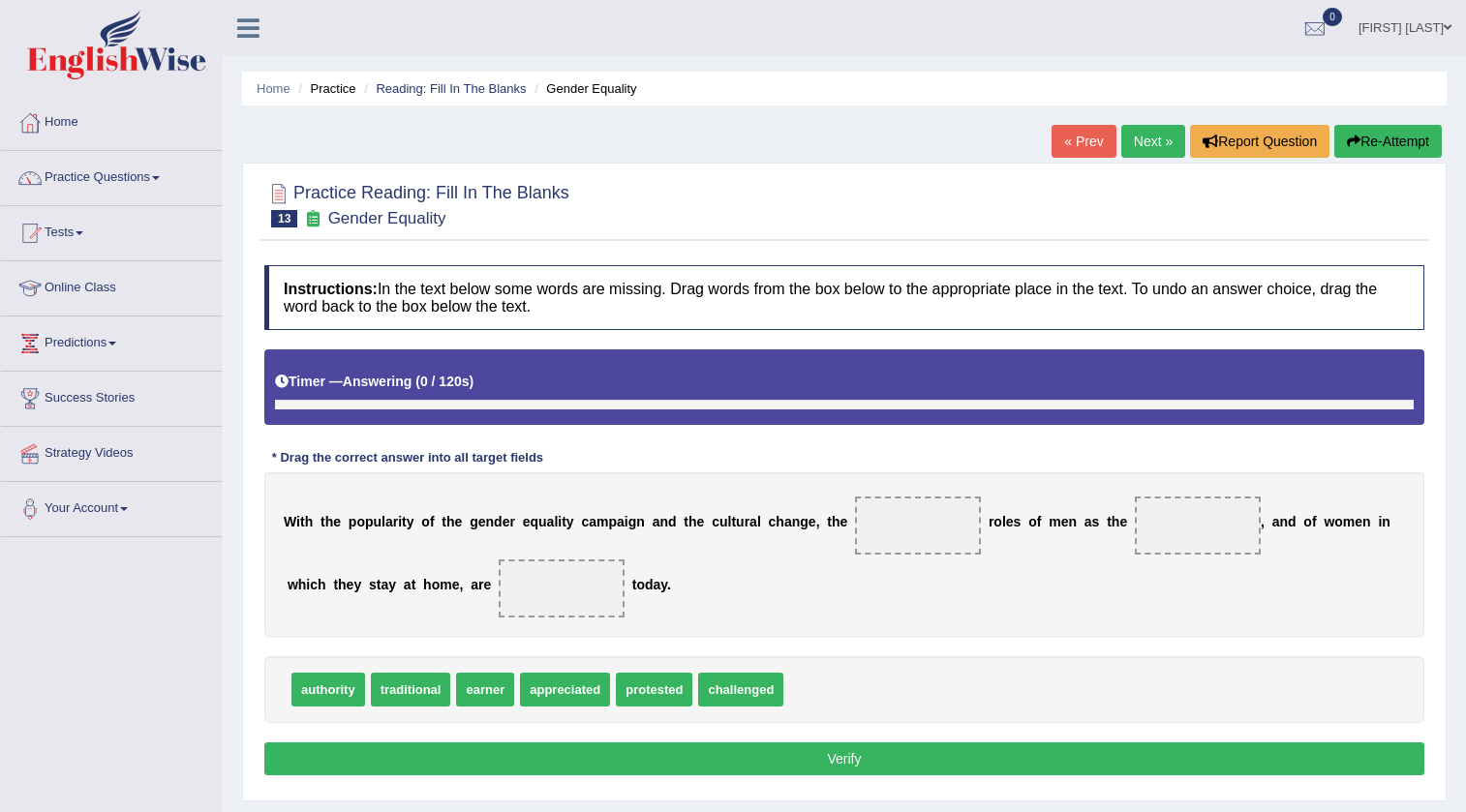 scroll, scrollTop: 203, scrollLeft: 0, axis: vertical 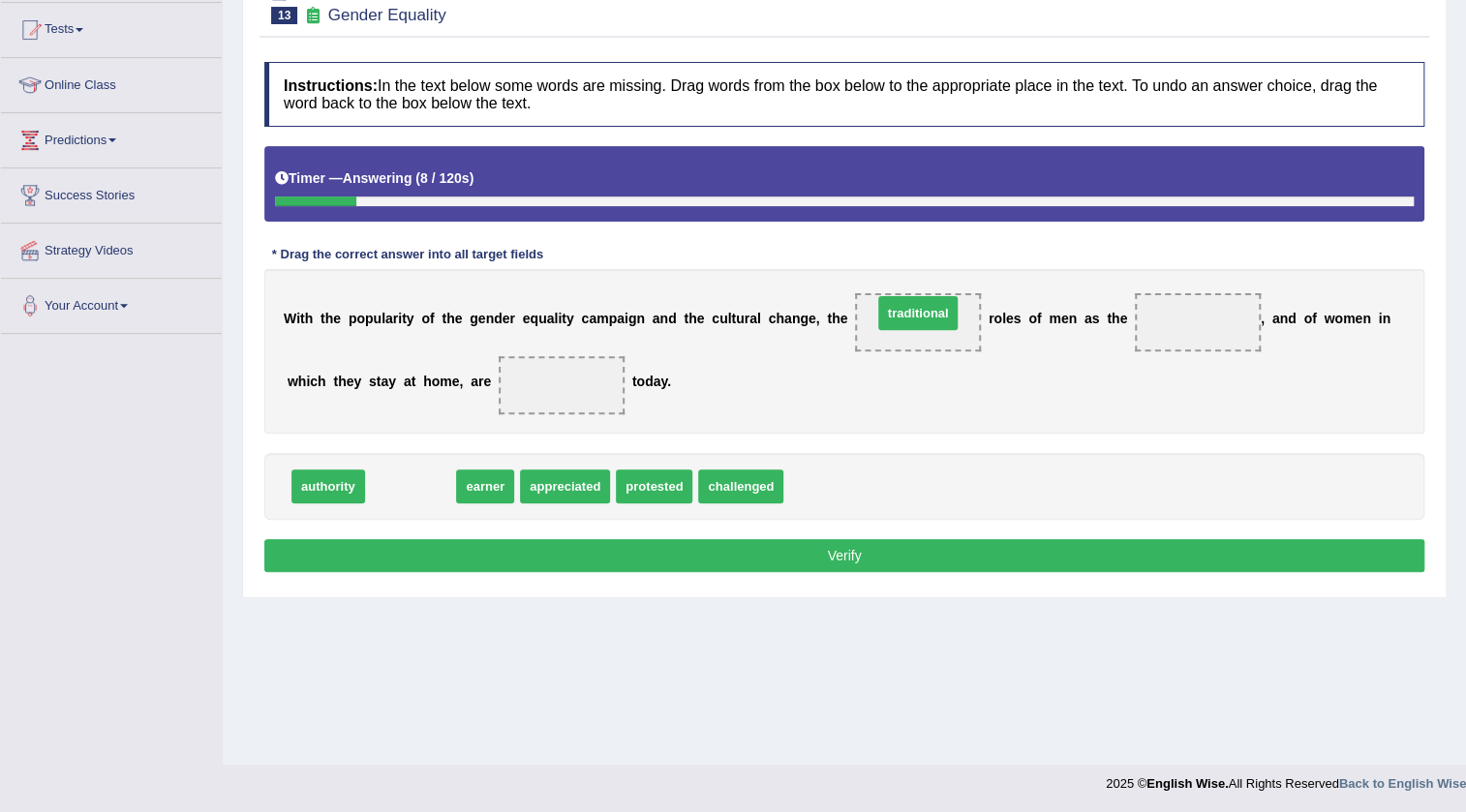 drag, startPoint x: 411, startPoint y: 479, endPoint x: 919, endPoint y: 305, distance: 537 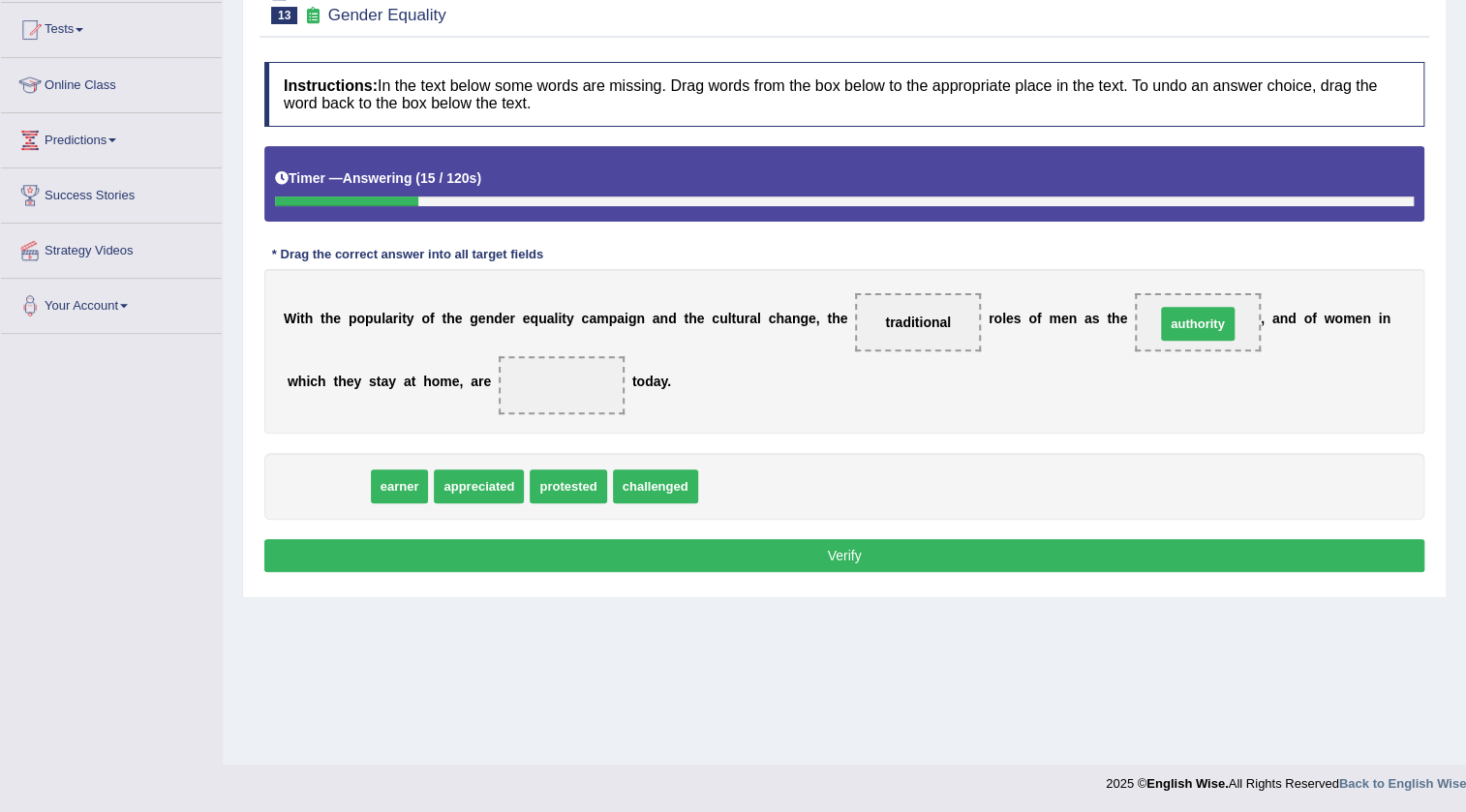 drag, startPoint x: 337, startPoint y: 493, endPoint x: 1206, endPoint y: 330, distance: 884.155 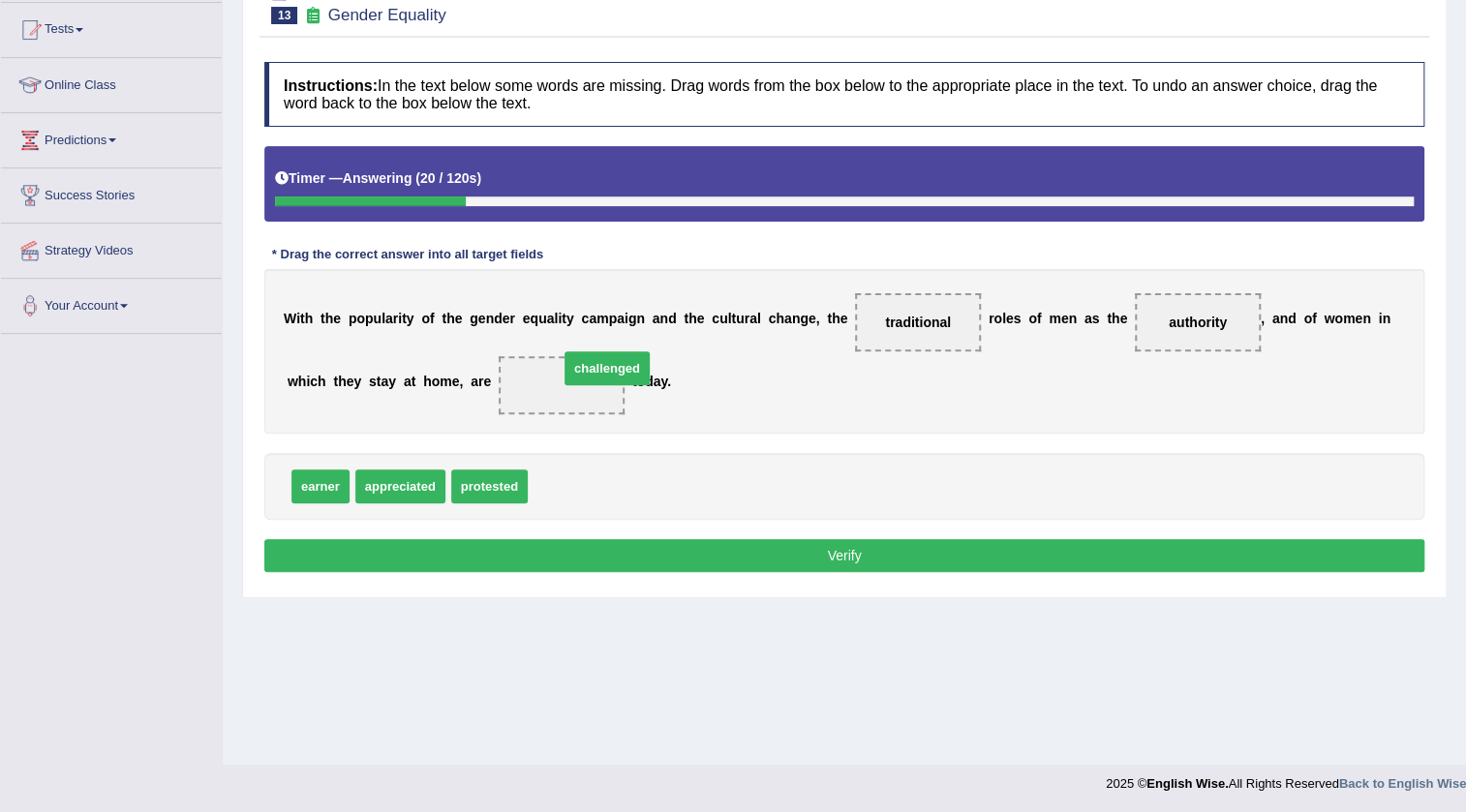 drag, startPoint x: 560, startPoint y: 479, endPoint x: 591, endPoint y: 361, distance: 122.0041 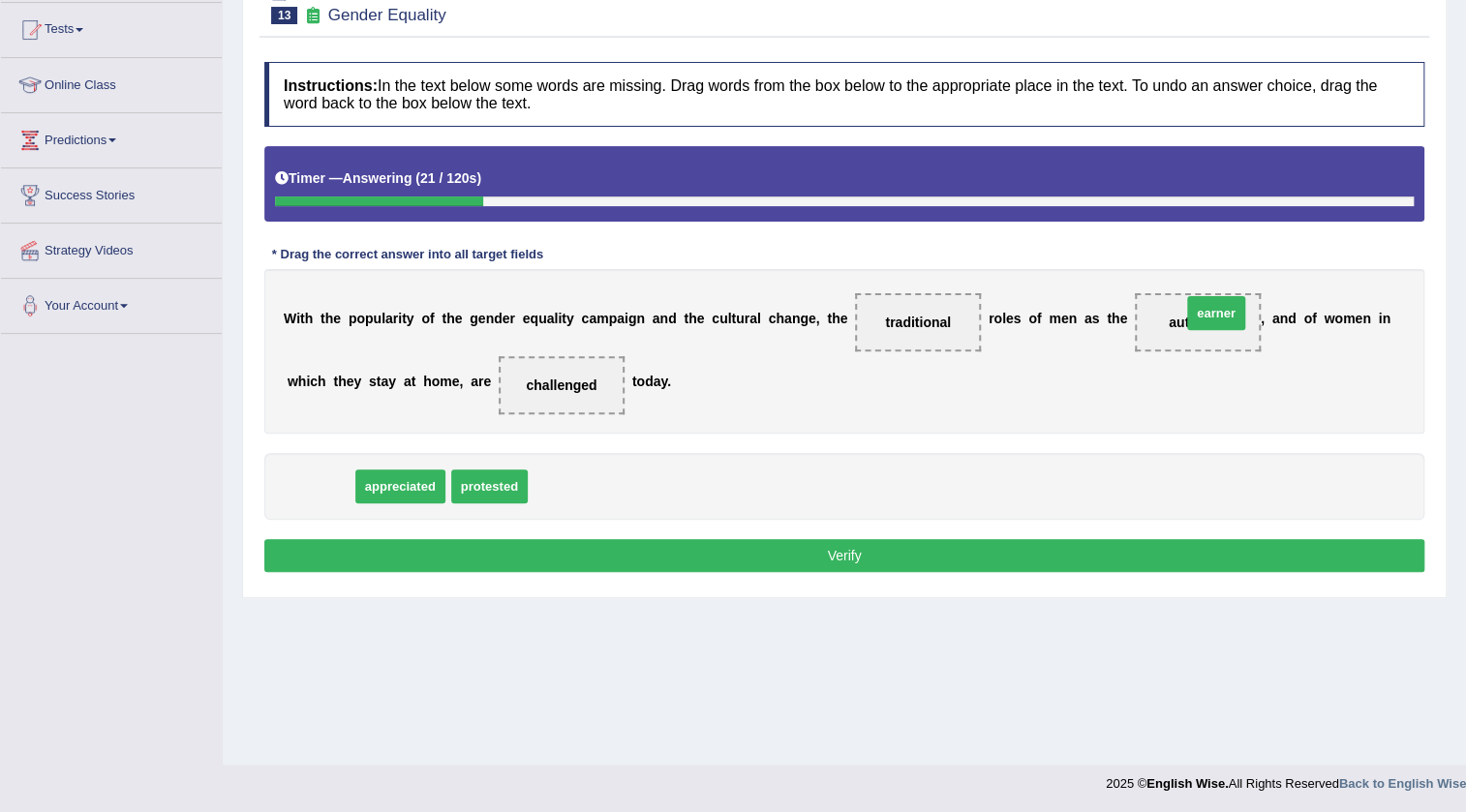 drag, startPoint x: 318, startPoint y: 476, endPoint x: 1213, endPoint y: 303, distance: 911.5668 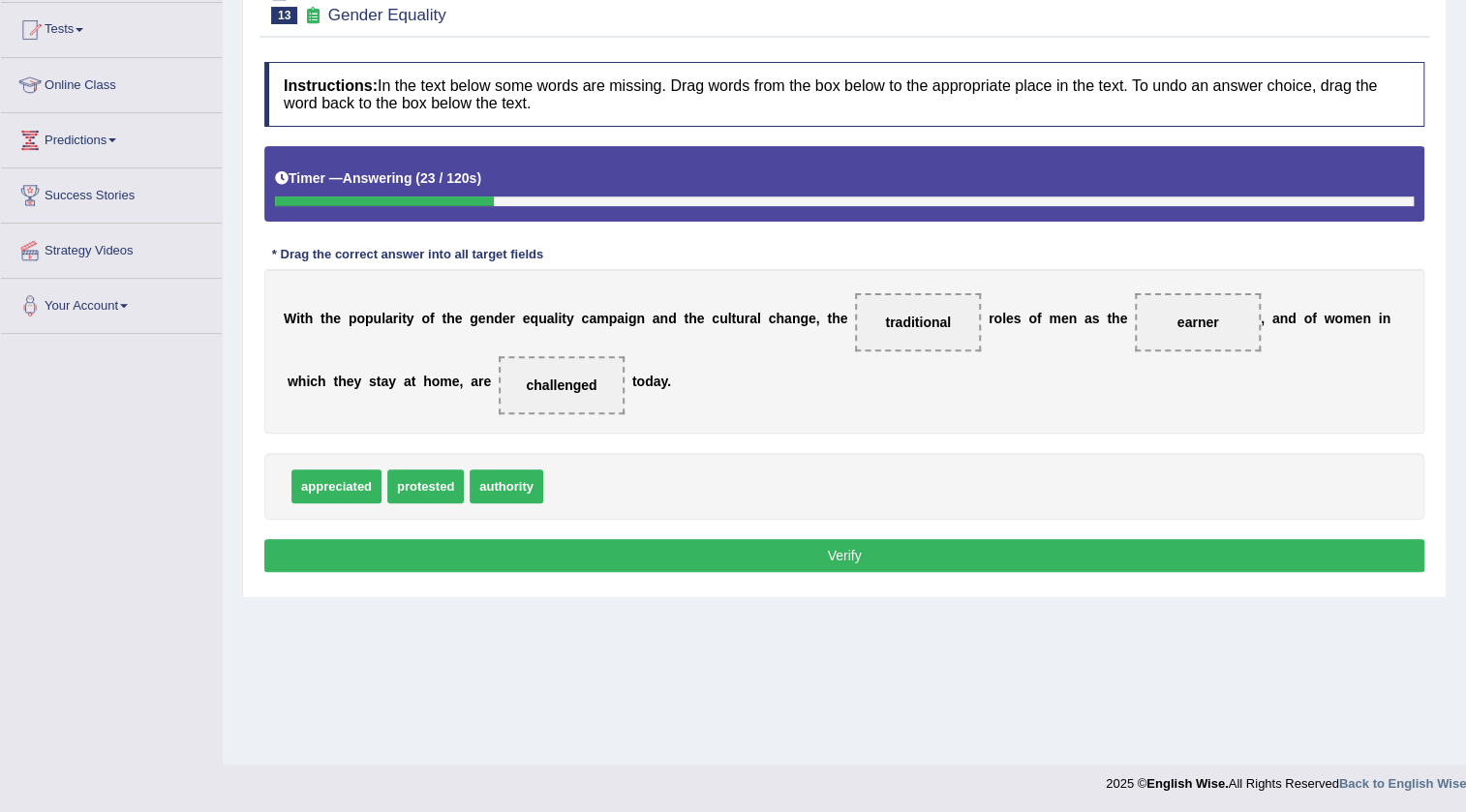 click on "Verify" at bounding box center (844, 556) 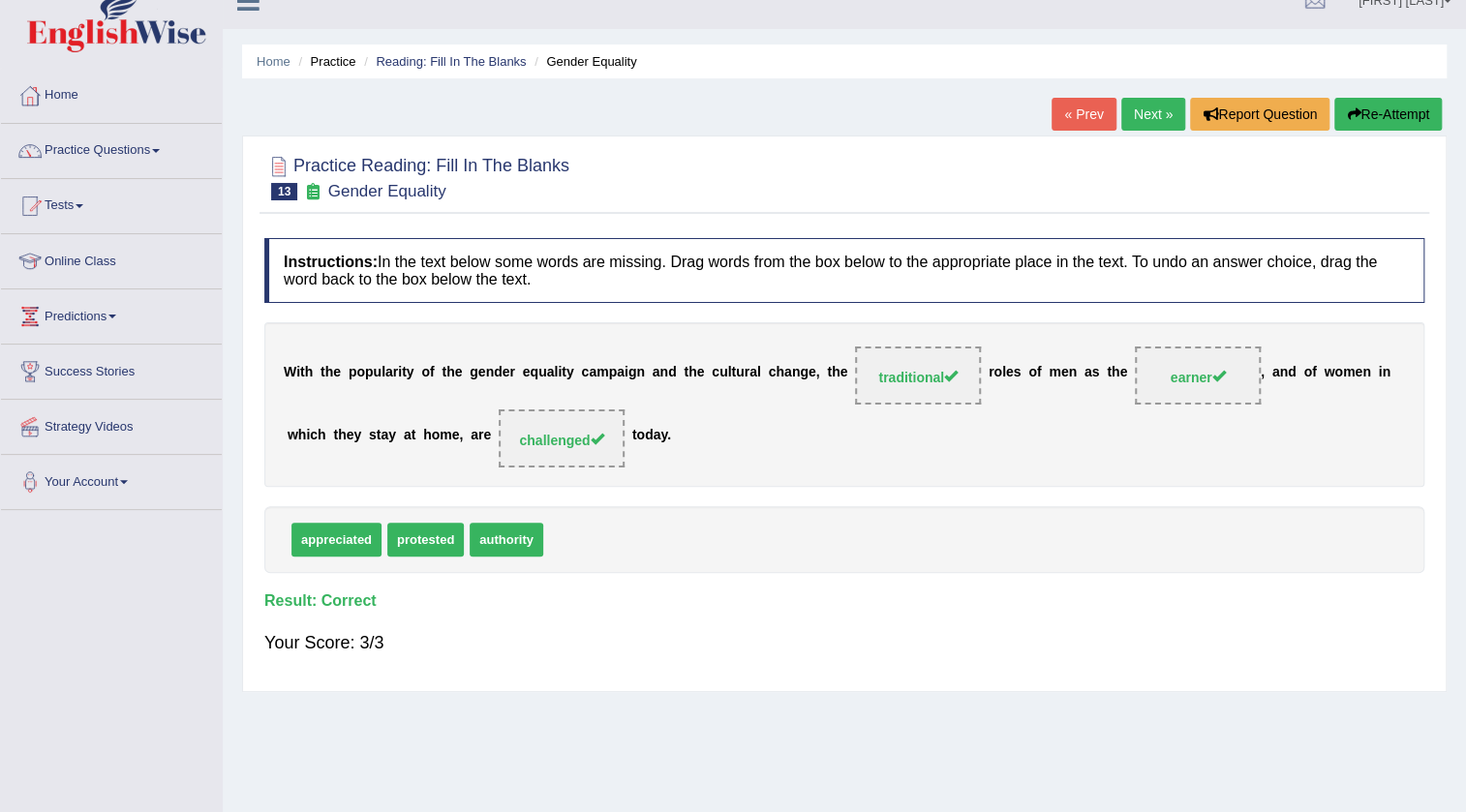 scroll, scrollTop: 0, scrollLeft: 0, axis: both 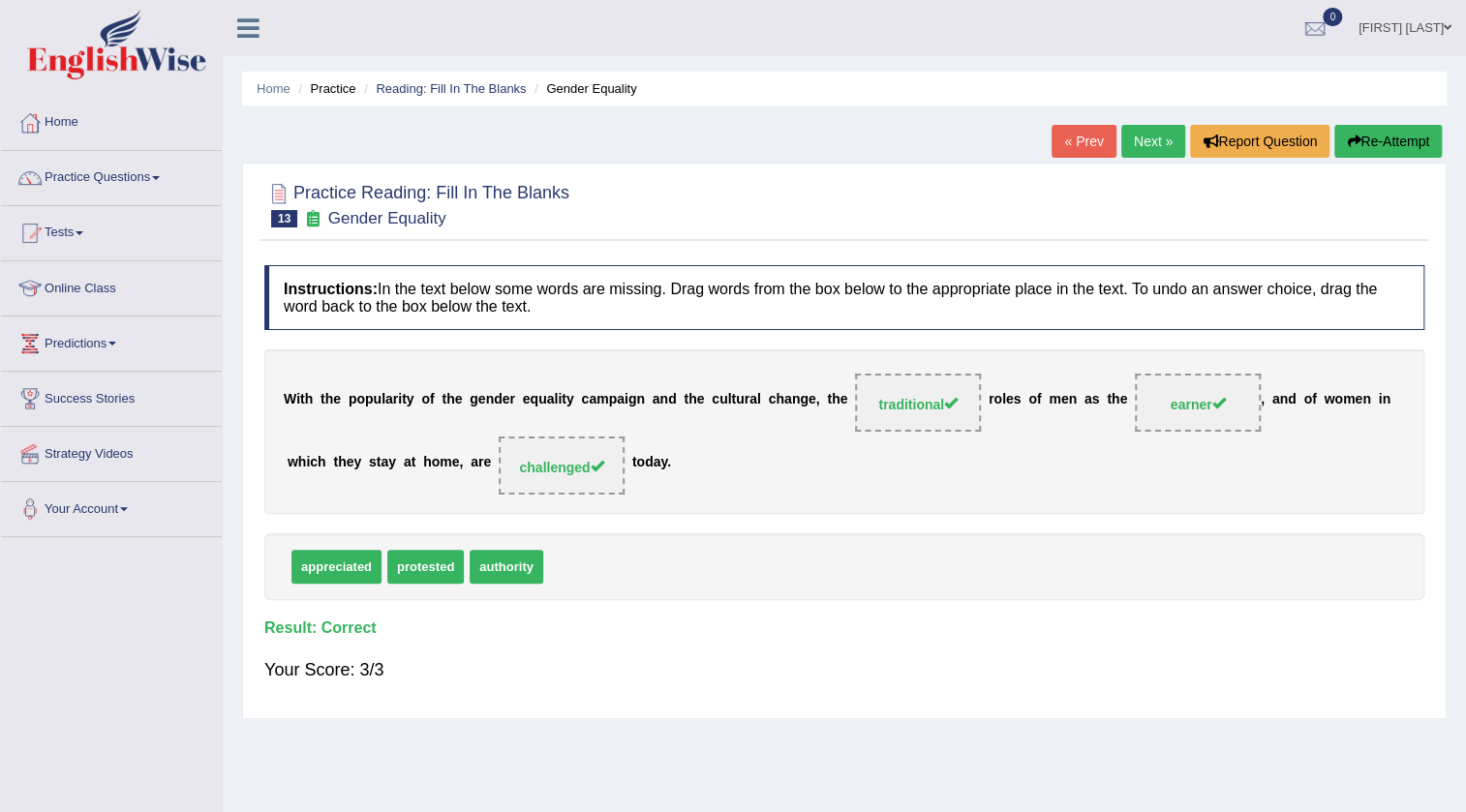 click on "Next »" at bounding box center (1153, 141) 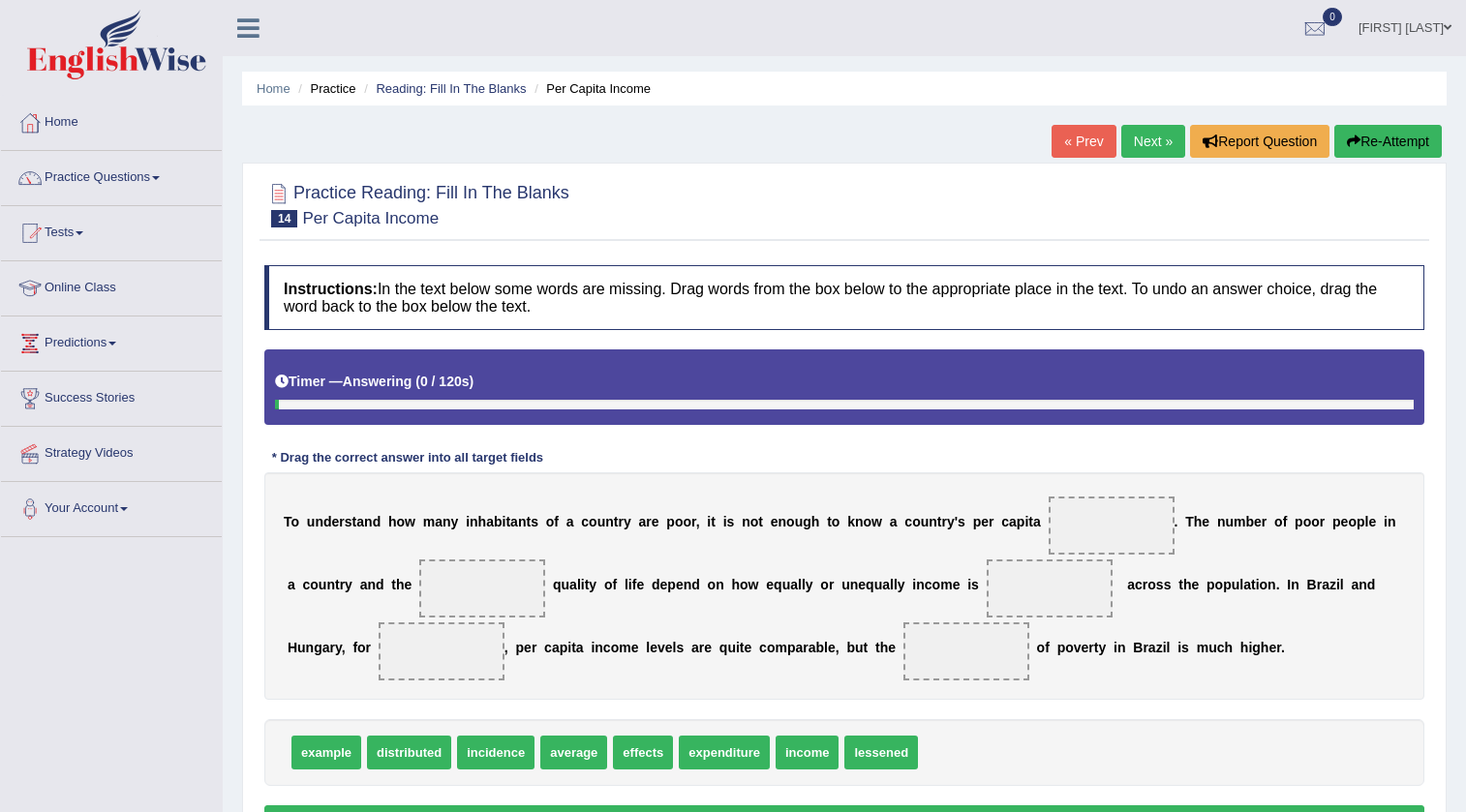 scroll, scrollTop: 203, scrollLeft: 0, axis: vertical 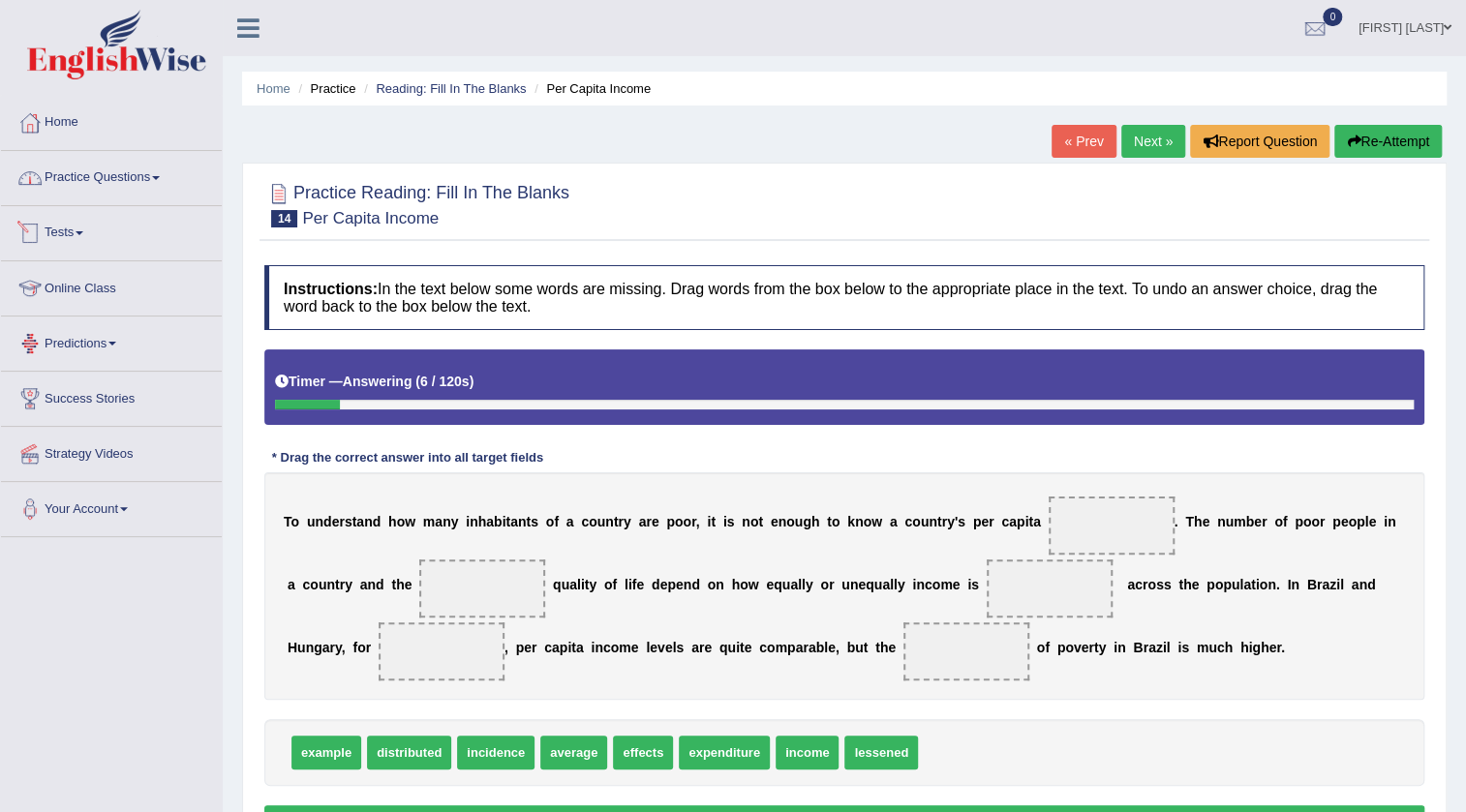 click on "Practice Questions" at bounding box center (111, 175) 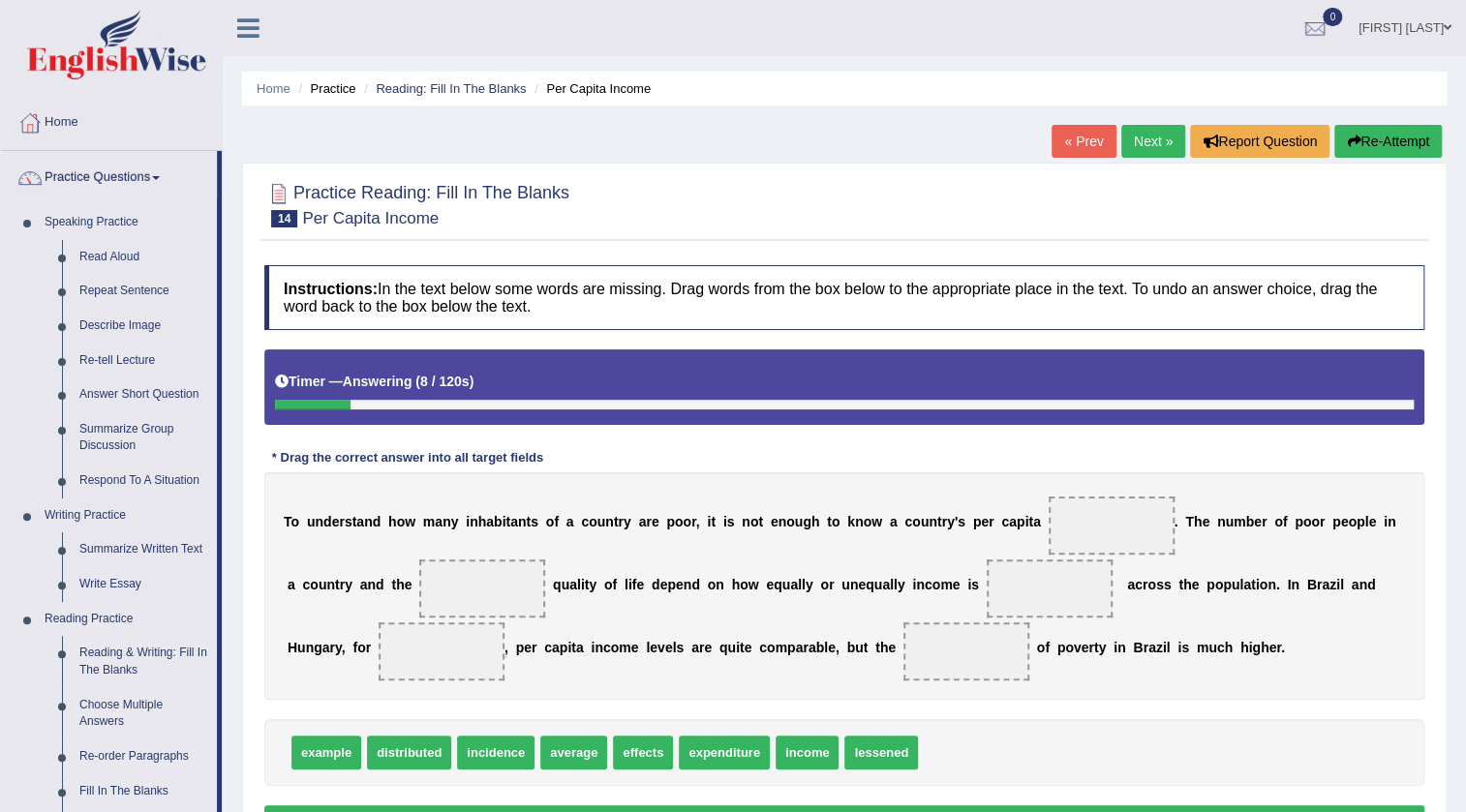 scroll, scrollTop: 439, scrollLeft: 0, axis: vertical 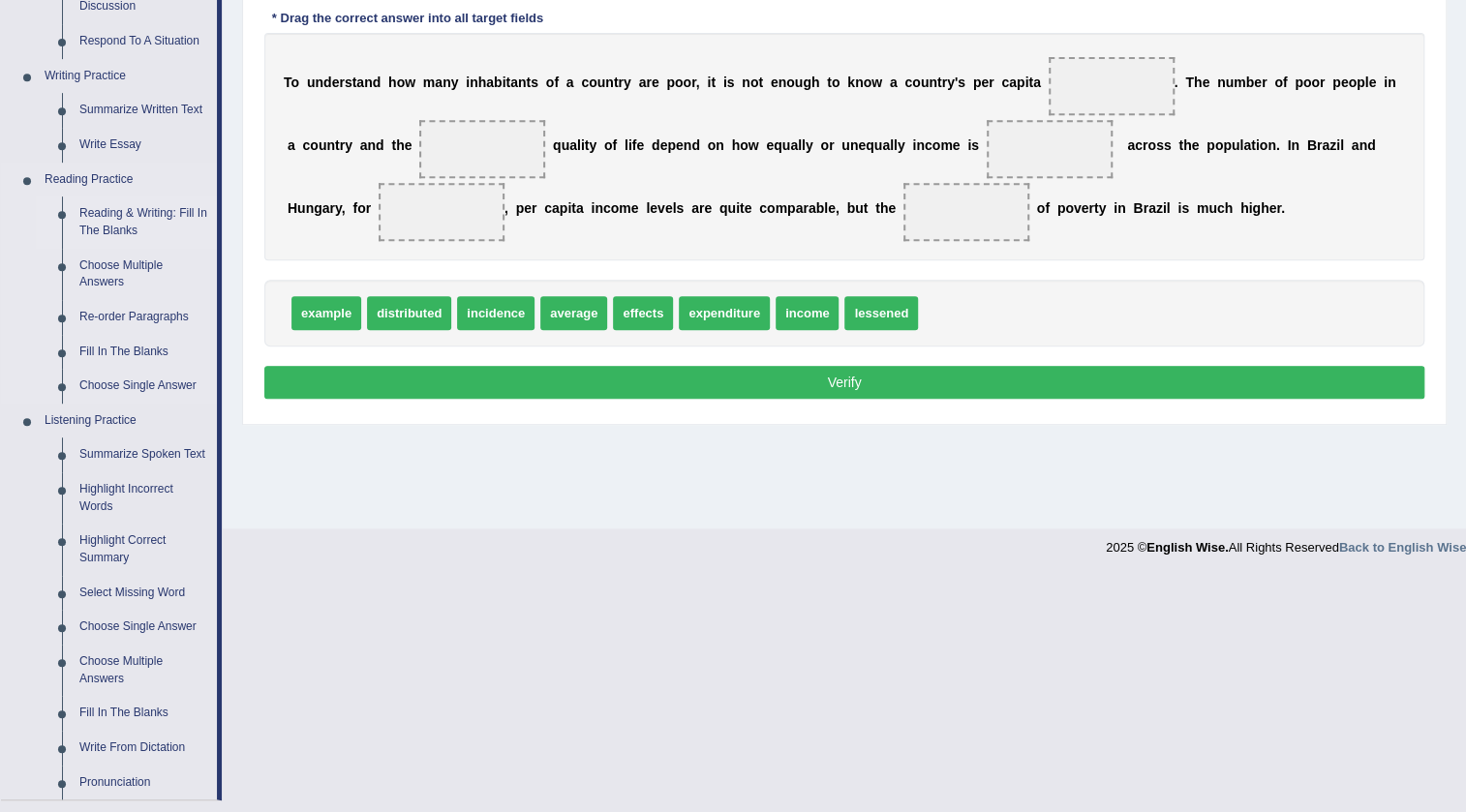 click on "Reading & Writing: Fill In The Blanks" at bounding box center (143, 222) 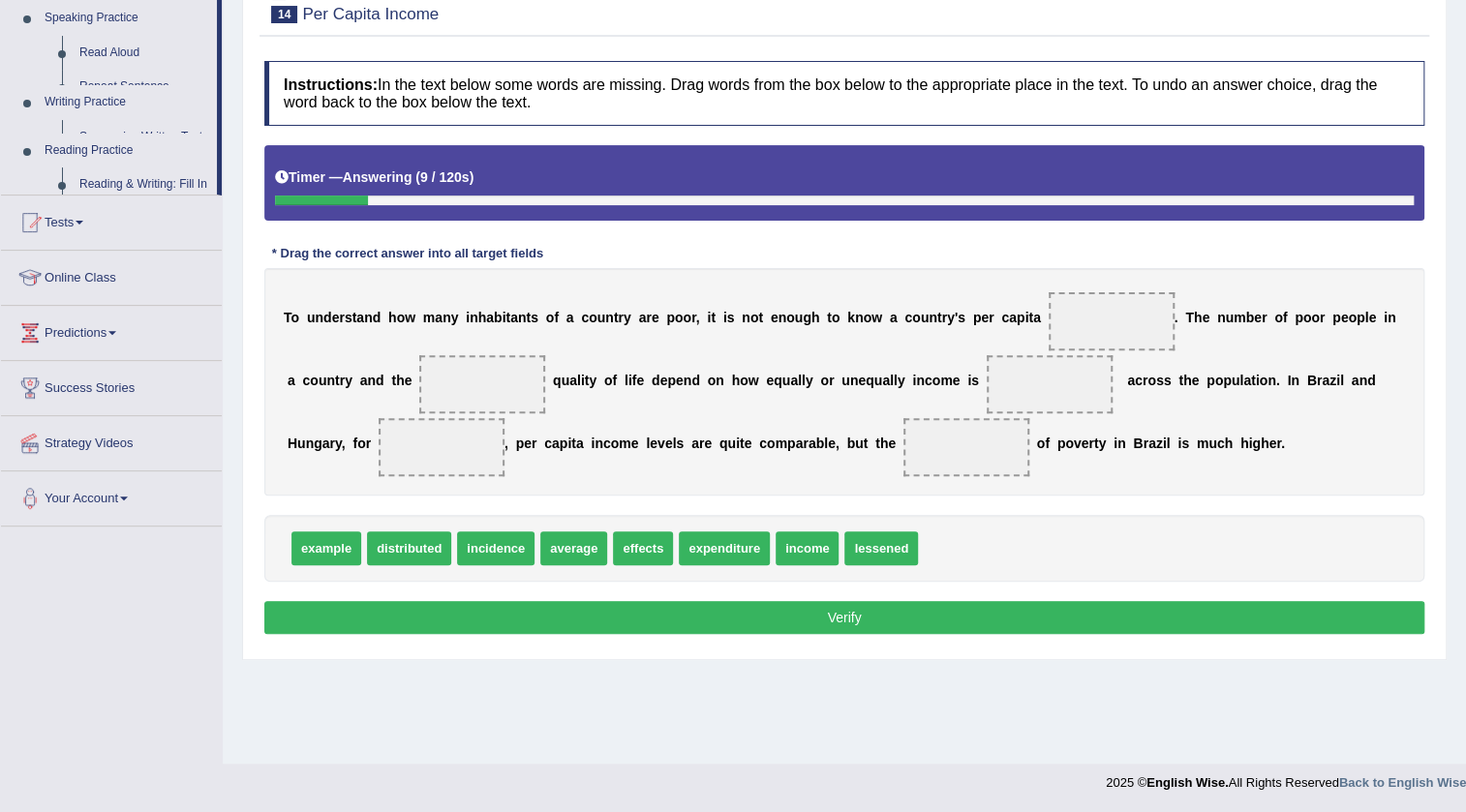 scroll, scrollTop: 203, scrollLeft: 0, axis: vertical 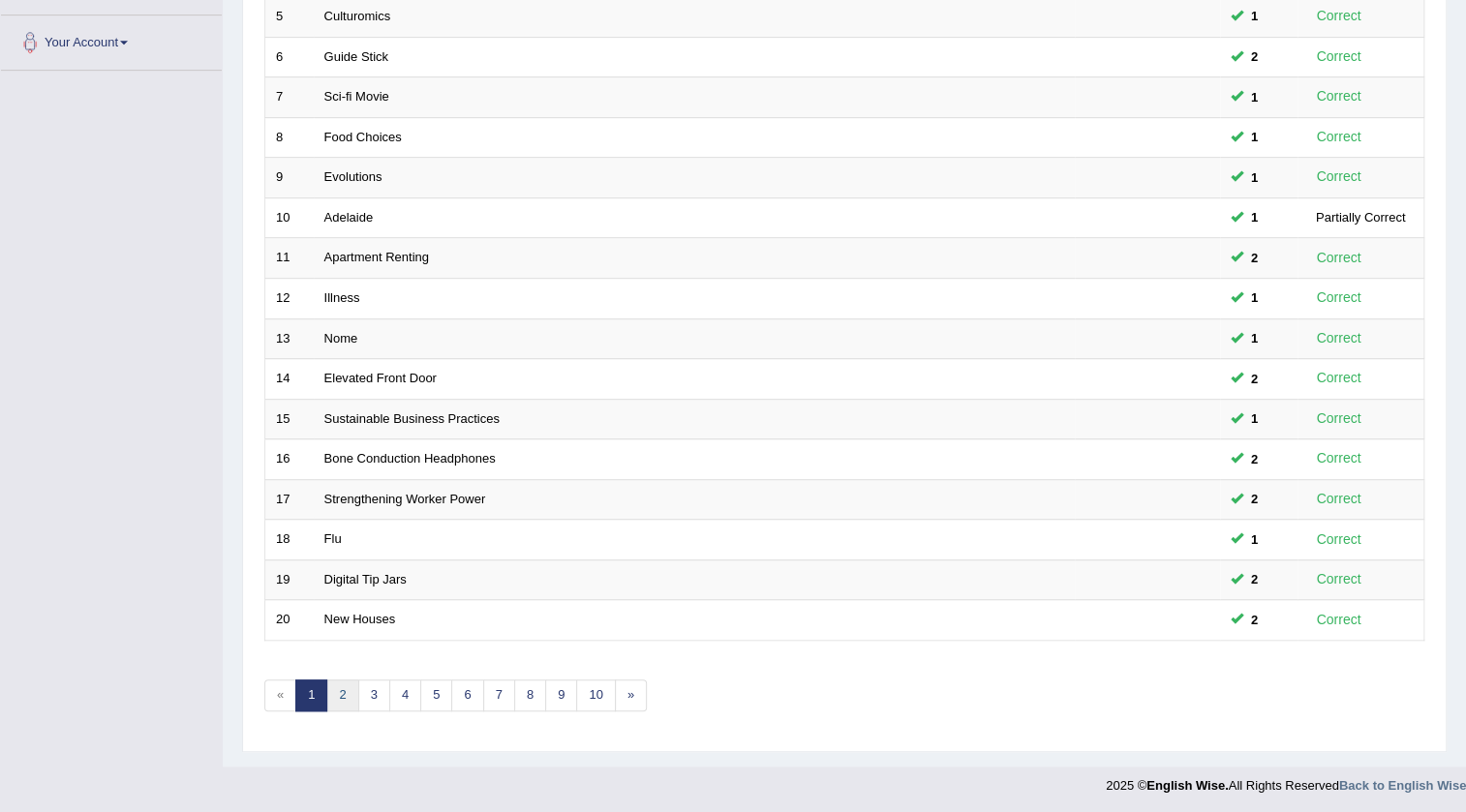 click on "2" at bounding box center [342, 695] 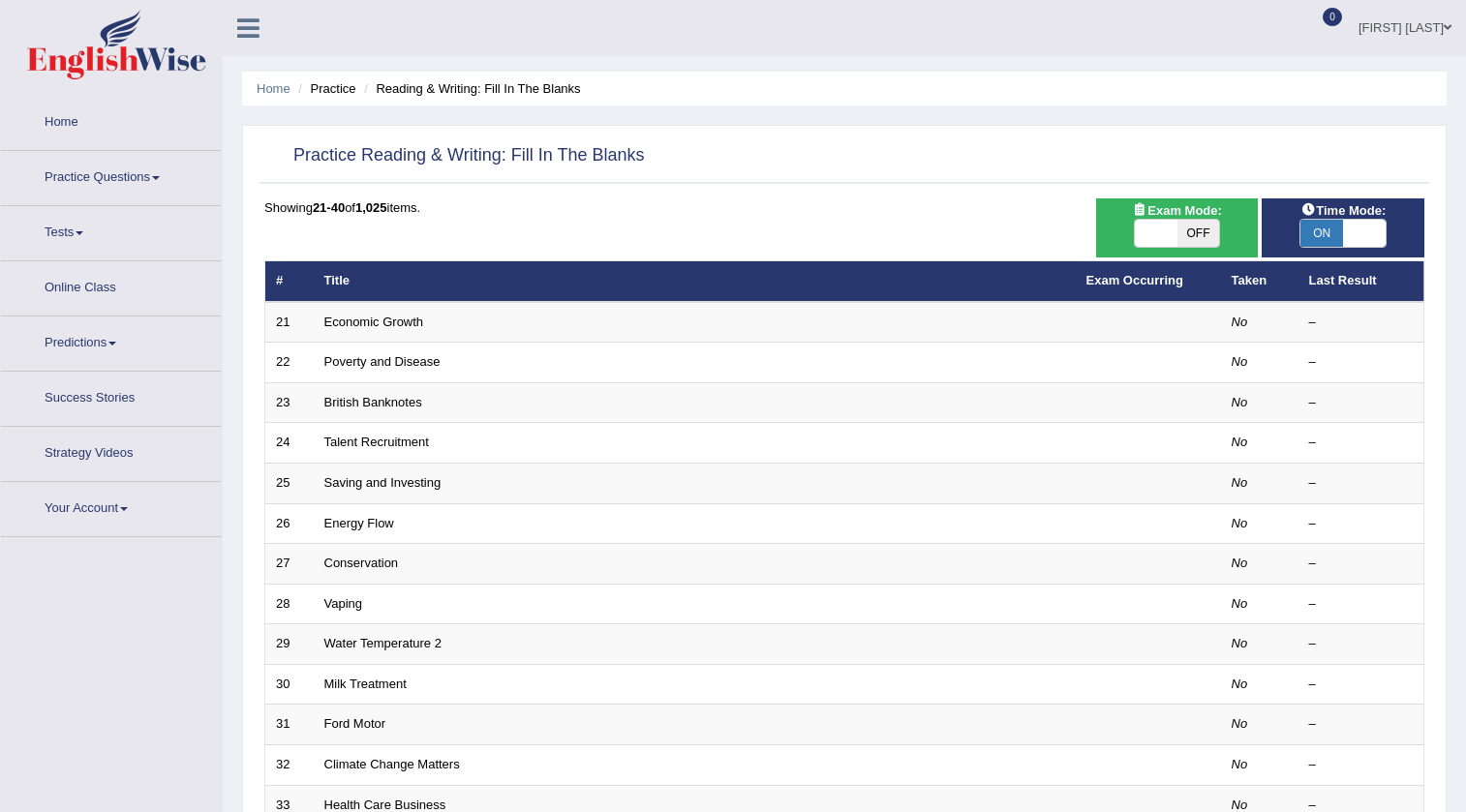 scroll, scrollTop: 0, scrollLeft: 0, axis: both 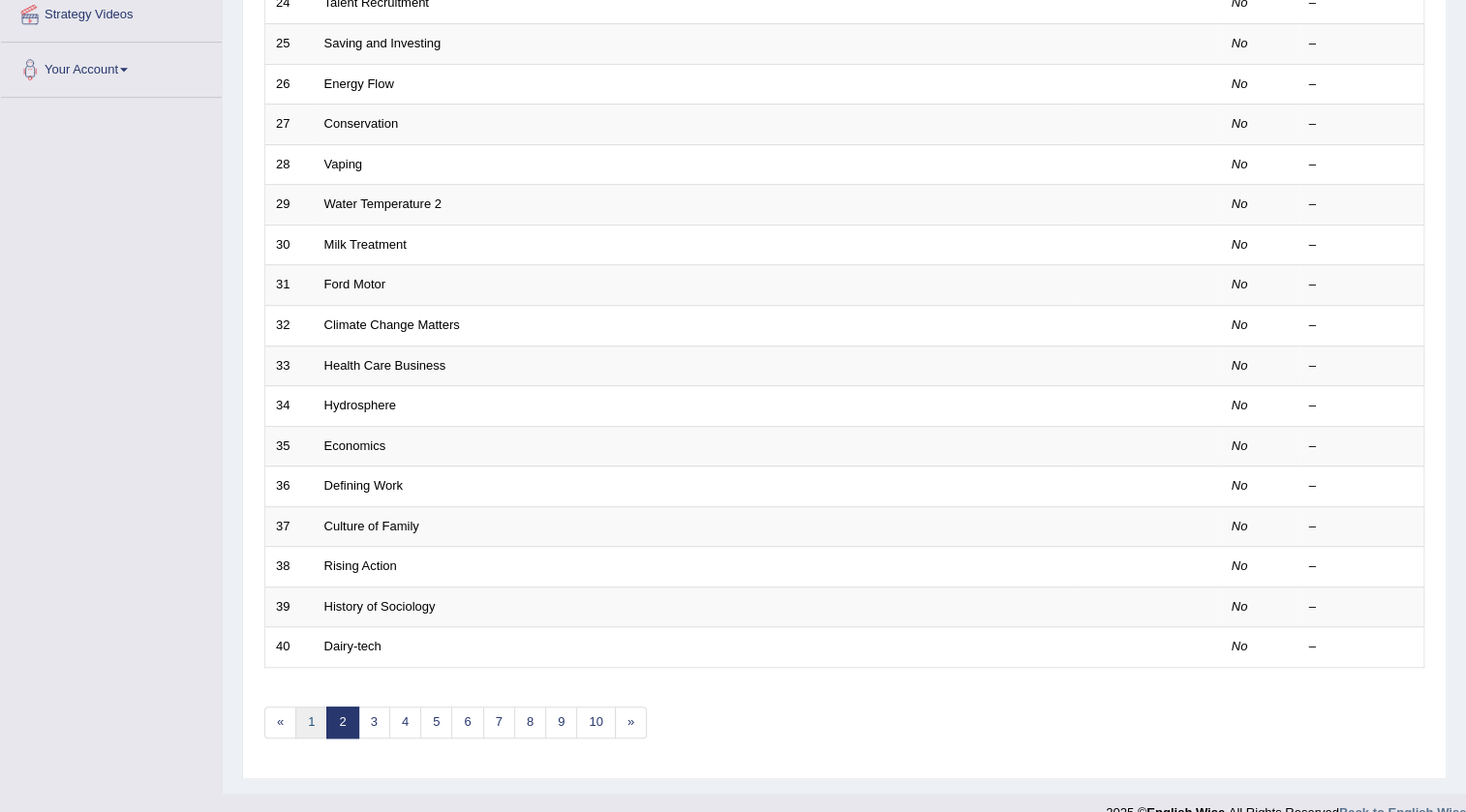 click on "1" at bounding box center [311, 722] 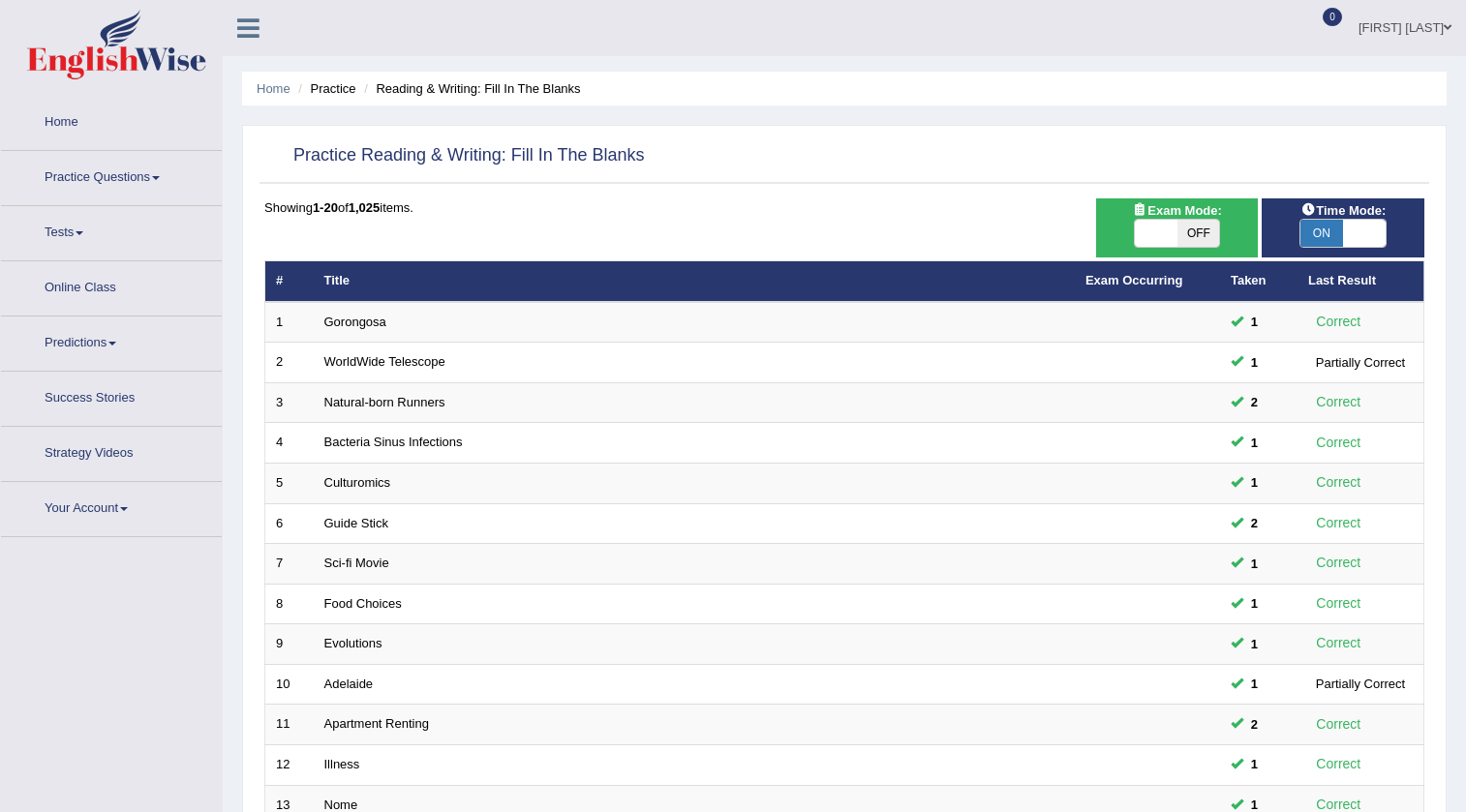 scroll, scrollTop: 460, scrollLeft: 0, axis: vertical 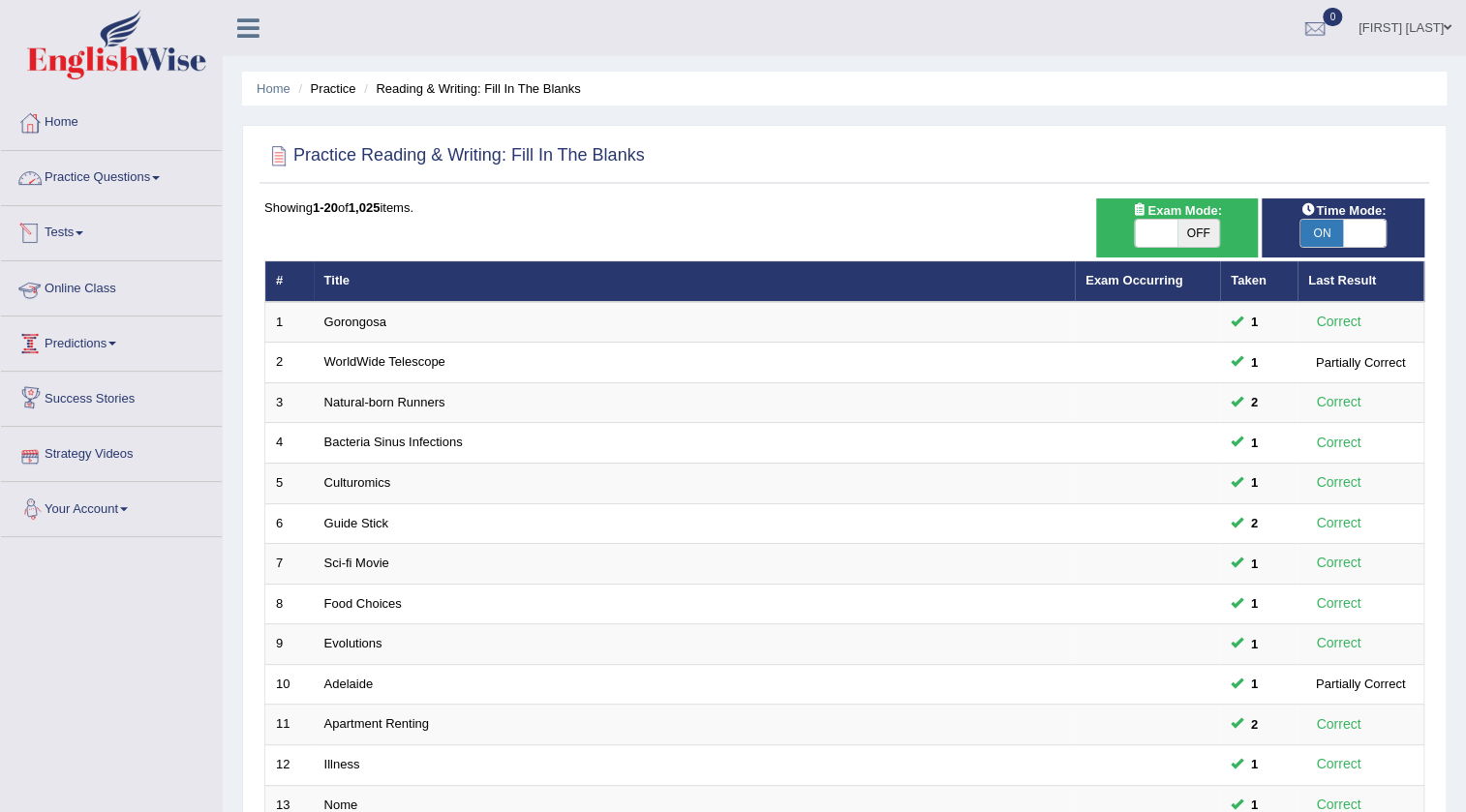 click on "Practice Questions" at bounding box center [111, 175] 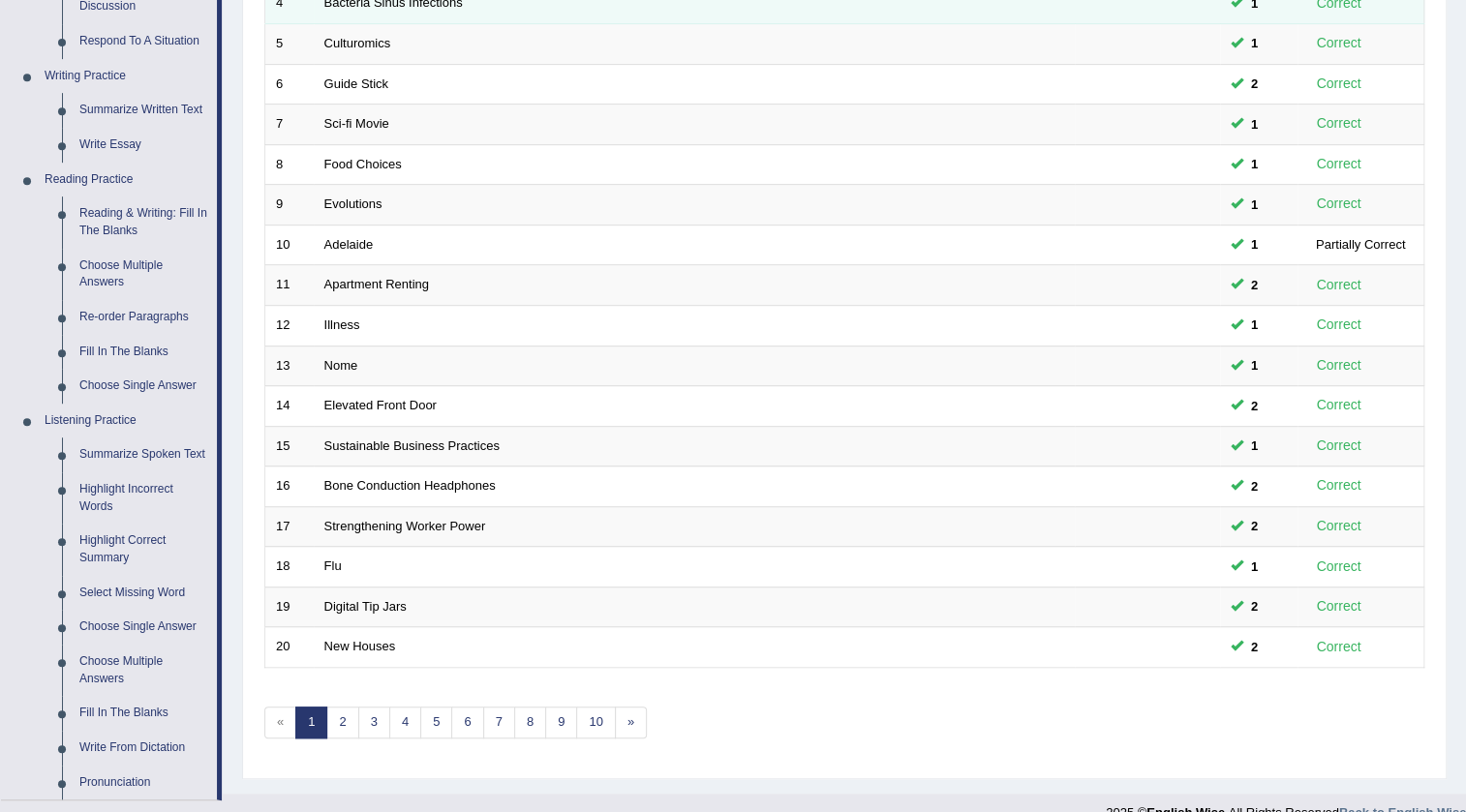 scroll, scrollTop: 0, scrollLeft: 0, axis: both 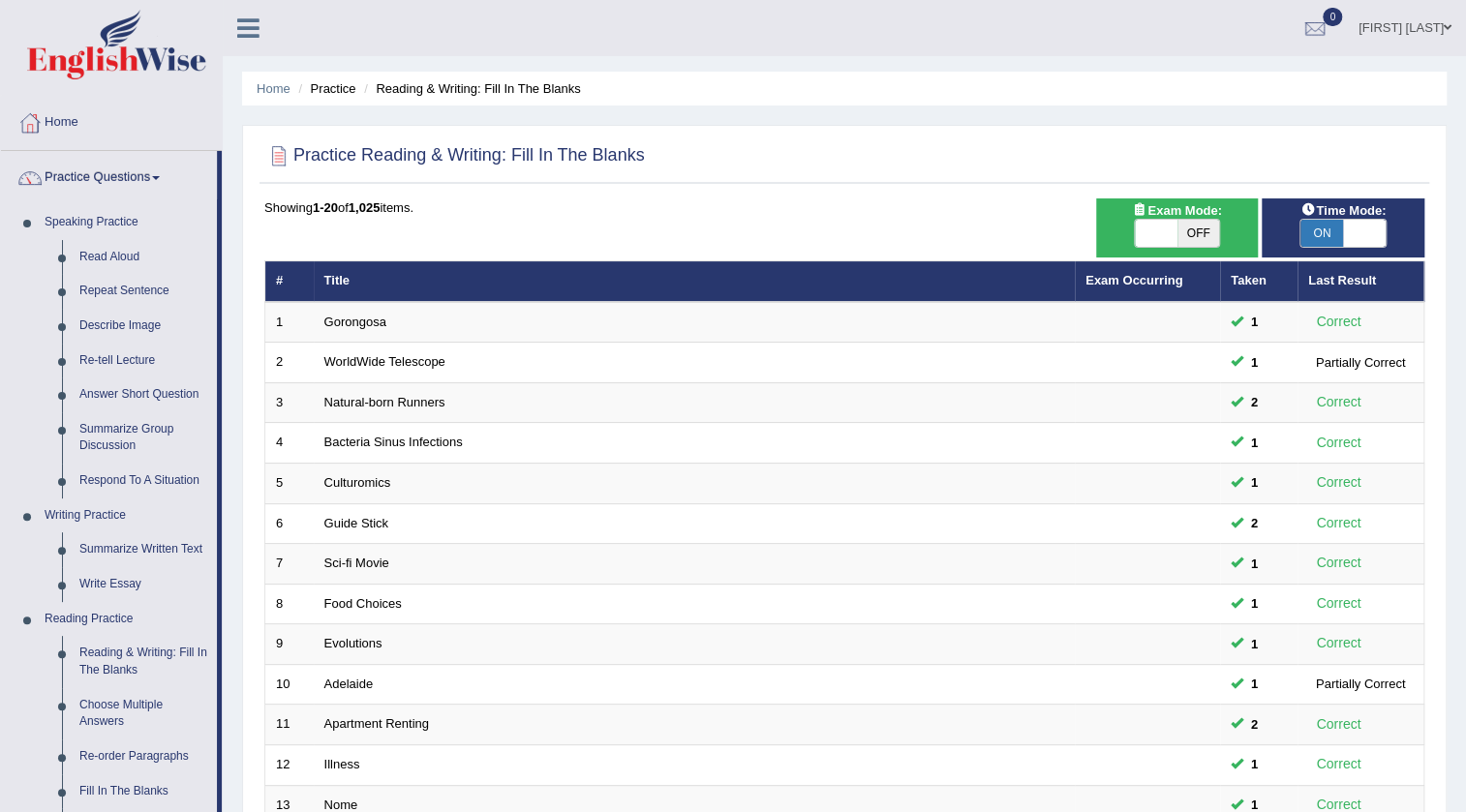click on "Angel Duron" at bounding box center [1405, 25] 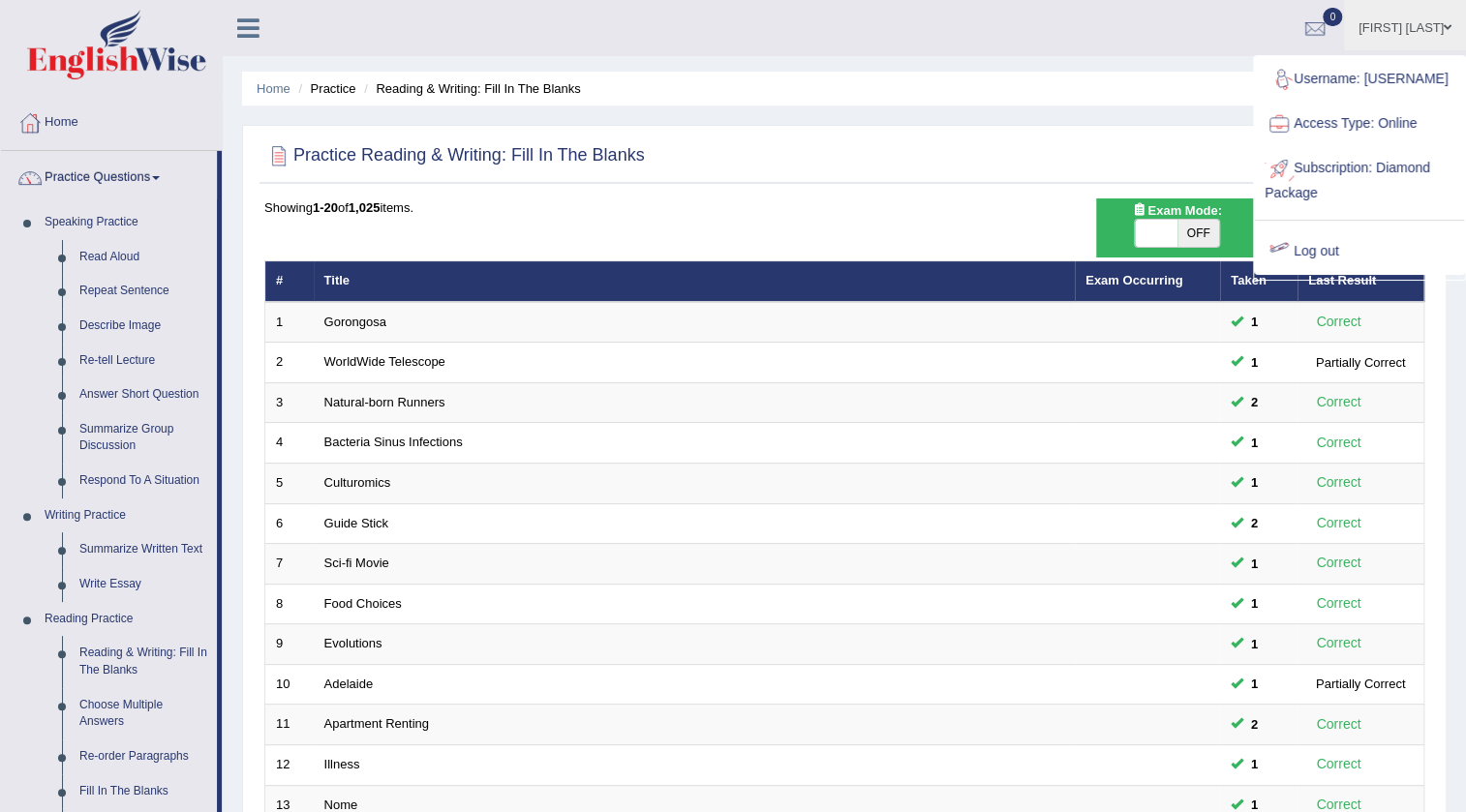 click on "Log out" at bounding box center [1359, 252] 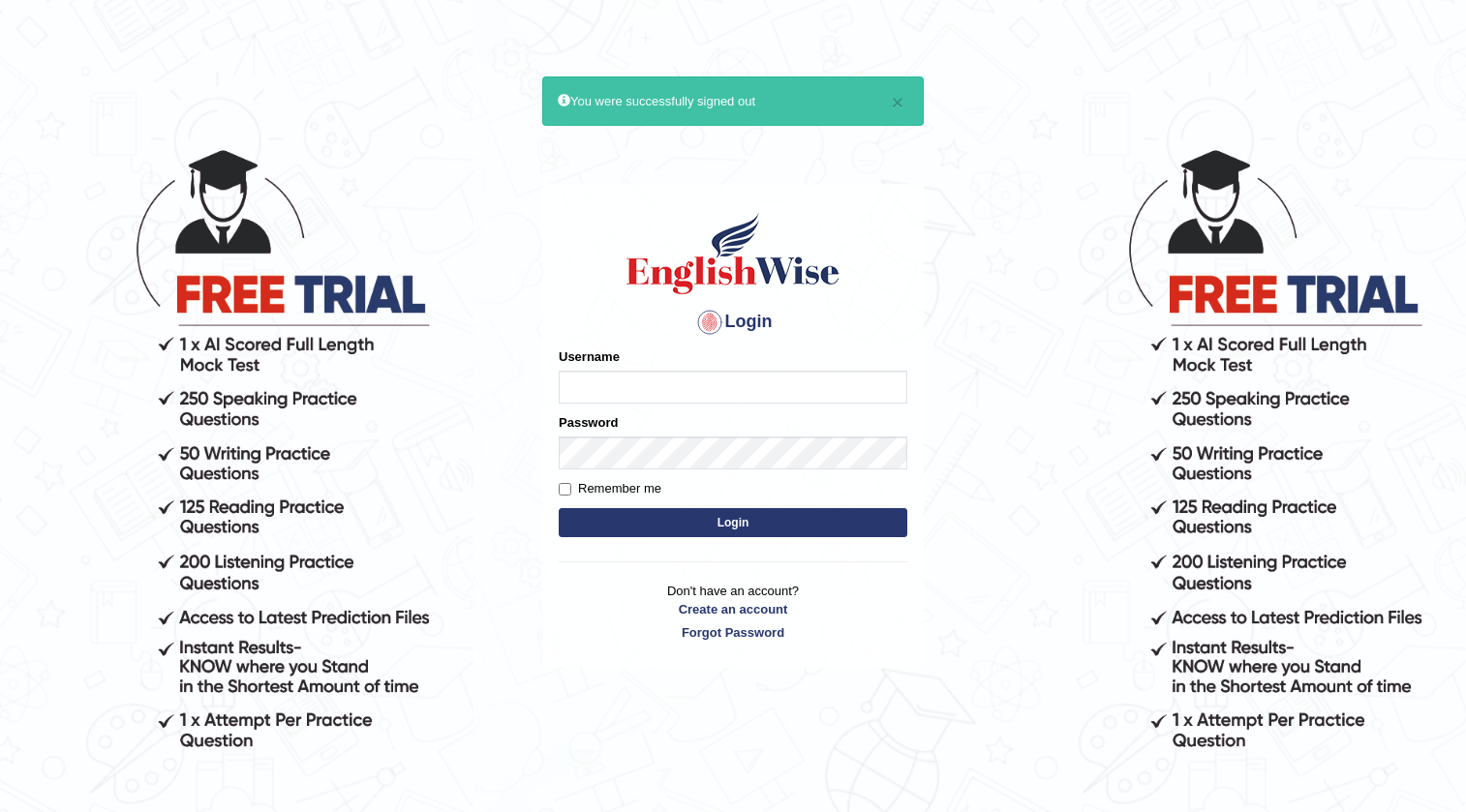 scroll, scrollTop: 0, scrollLeft: 0, axis: both 